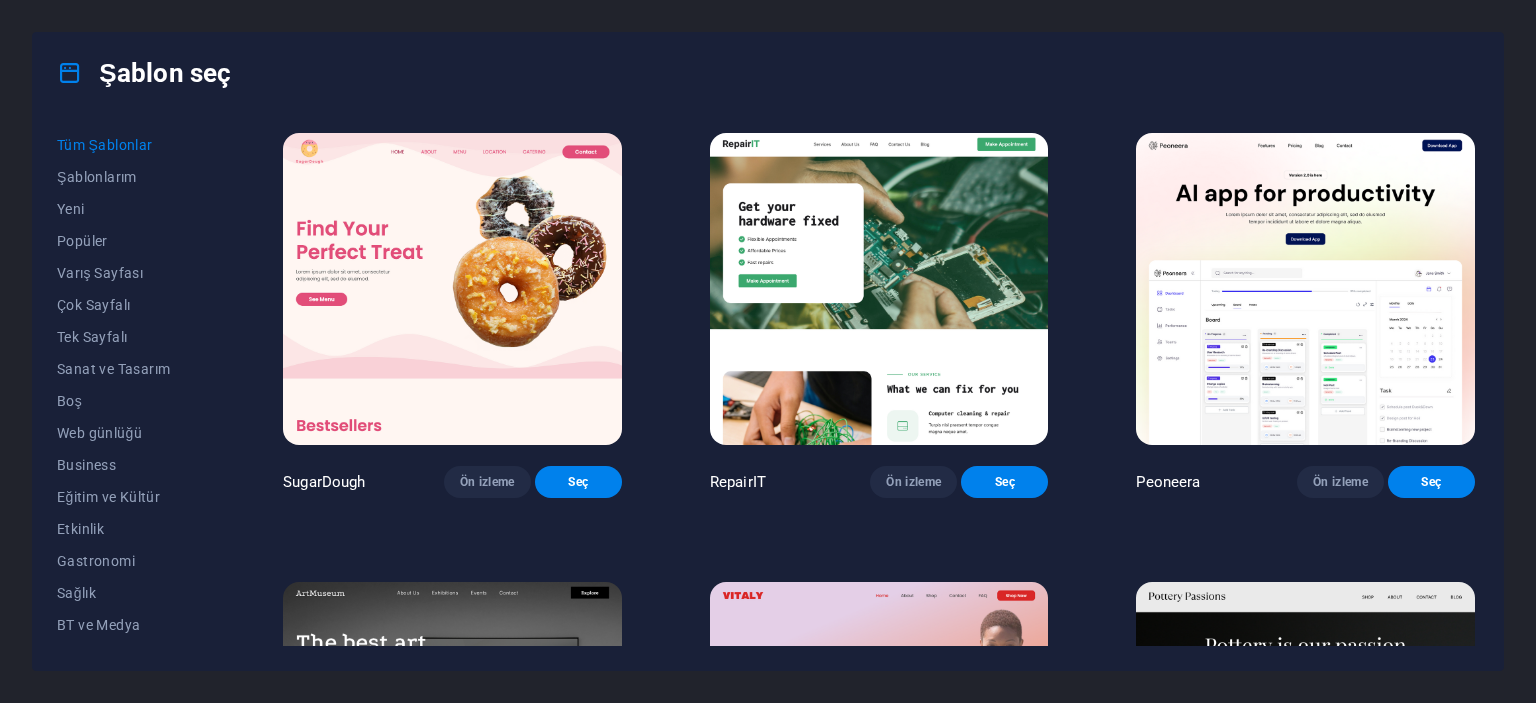 scroll, scrollTop: 0, scrollLeft: 0, axis: both 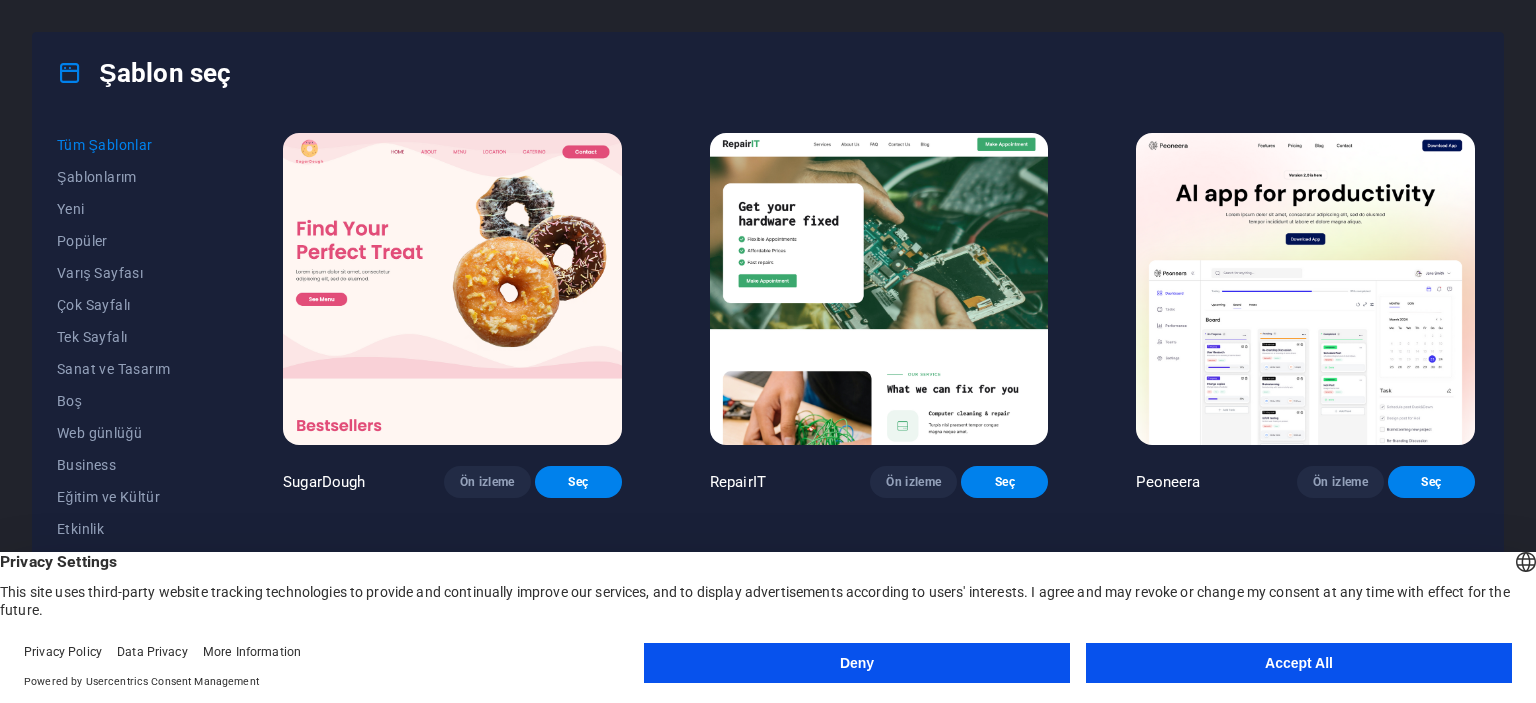 click on "Accept All" at bounding box center (1299, 663) 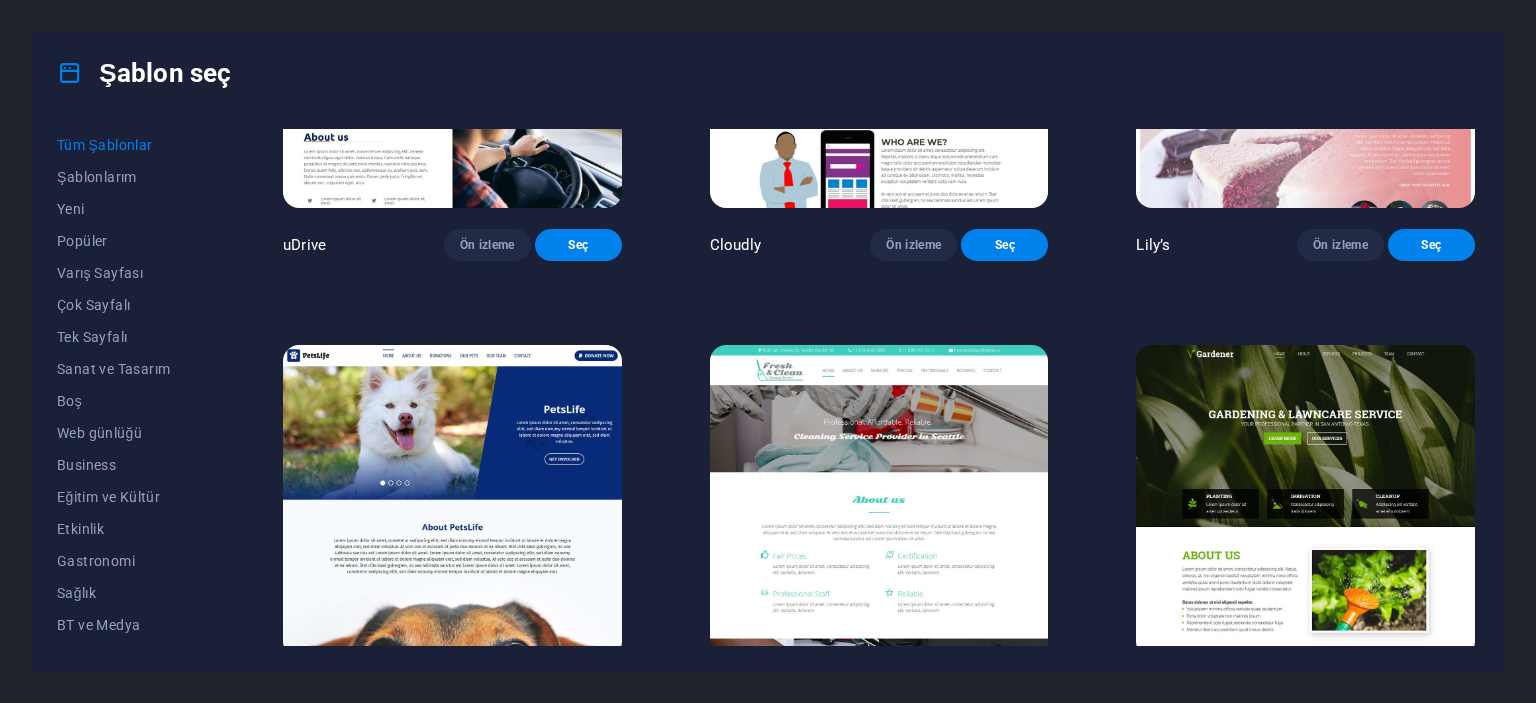 scroll, scrollTop: 16500, scrollLeft: 0, axis: vertical 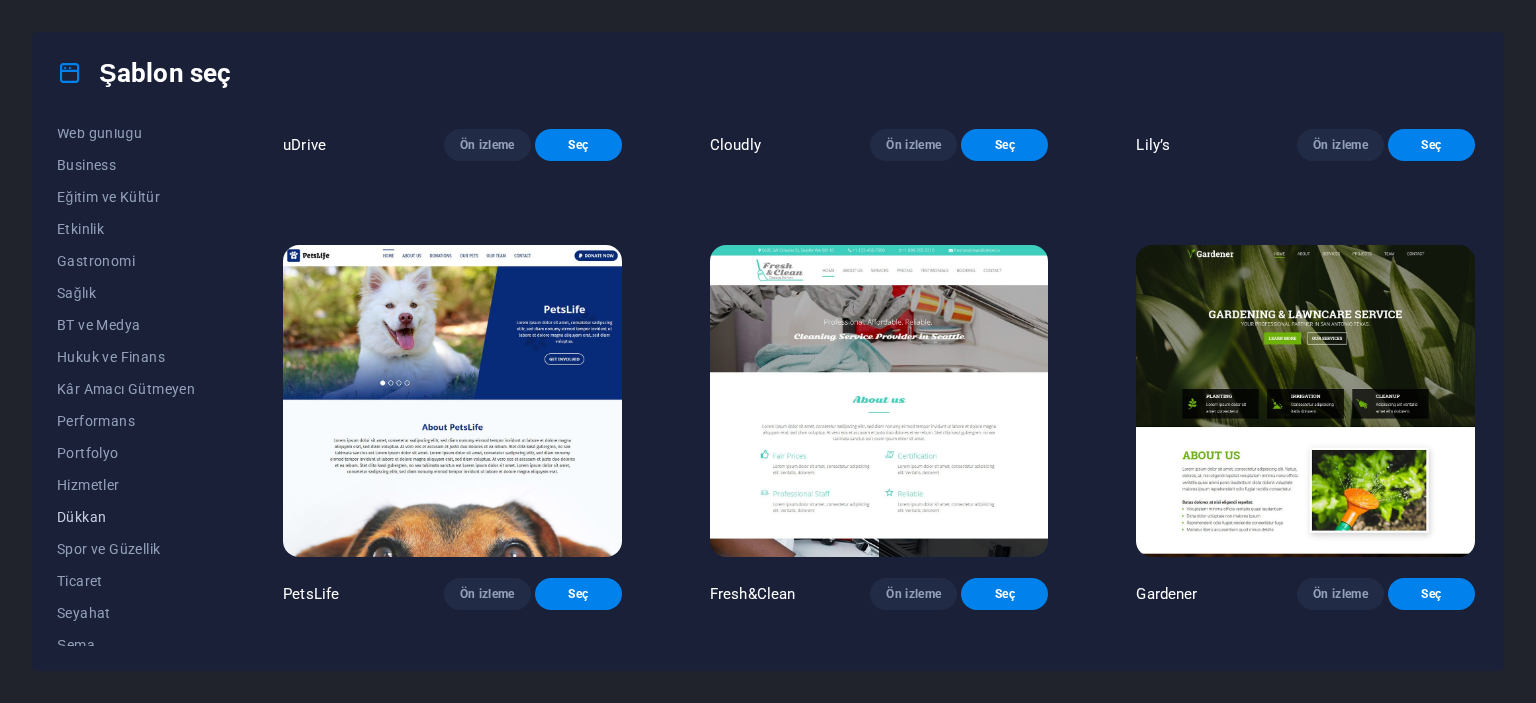click on "Dükkan" at bounding box center (126, 517) 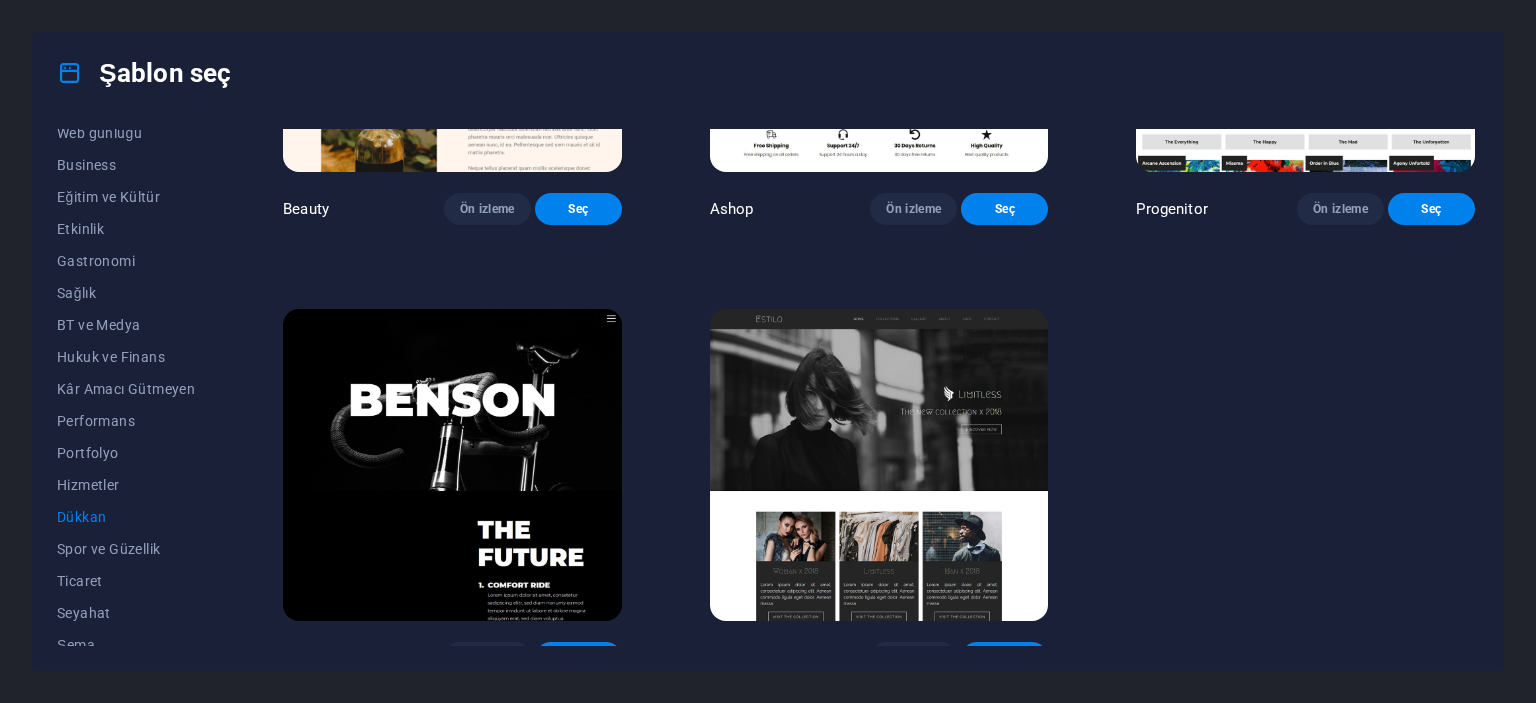 scroll, scrollTop: 1189, scrollLeft: 0, axis: vertical 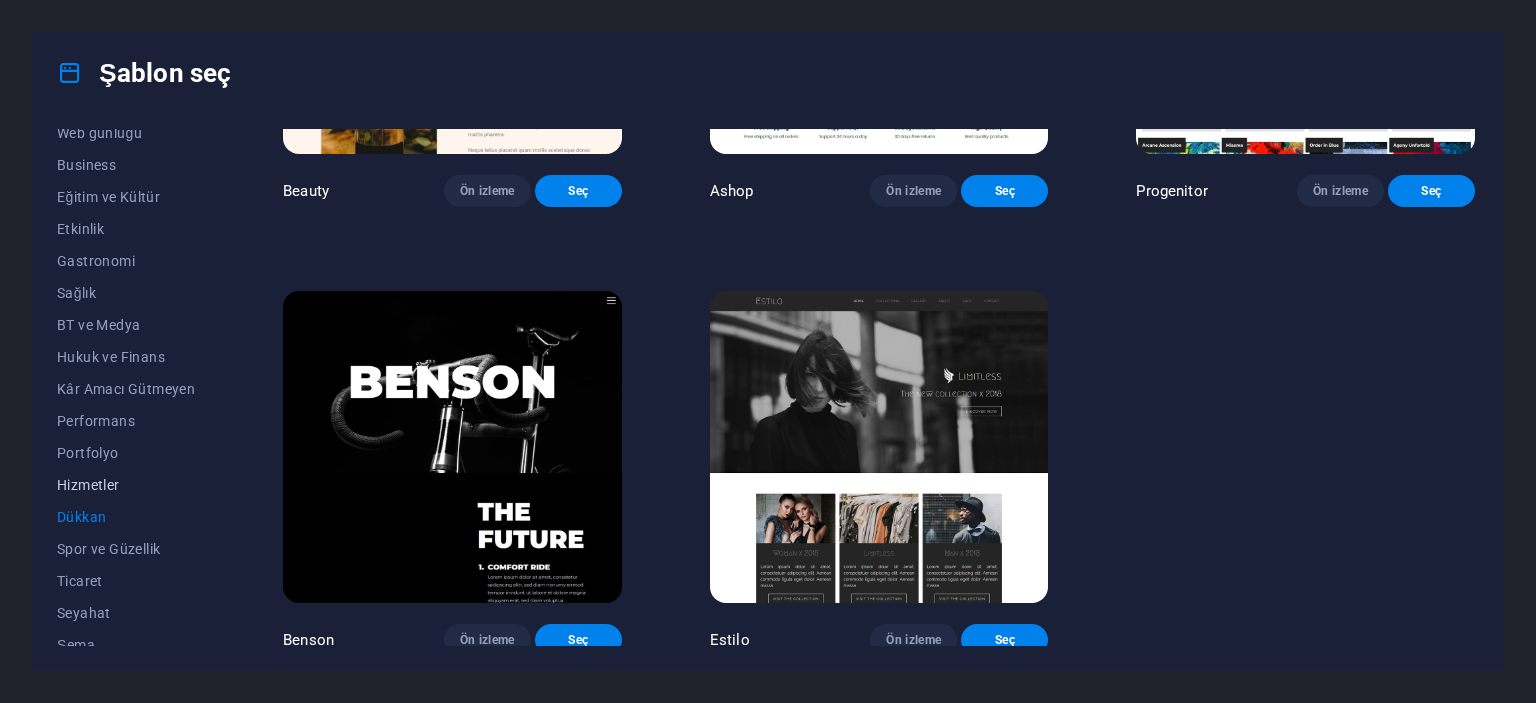 click on "Hizmetler" at bounding box center (126, 485) 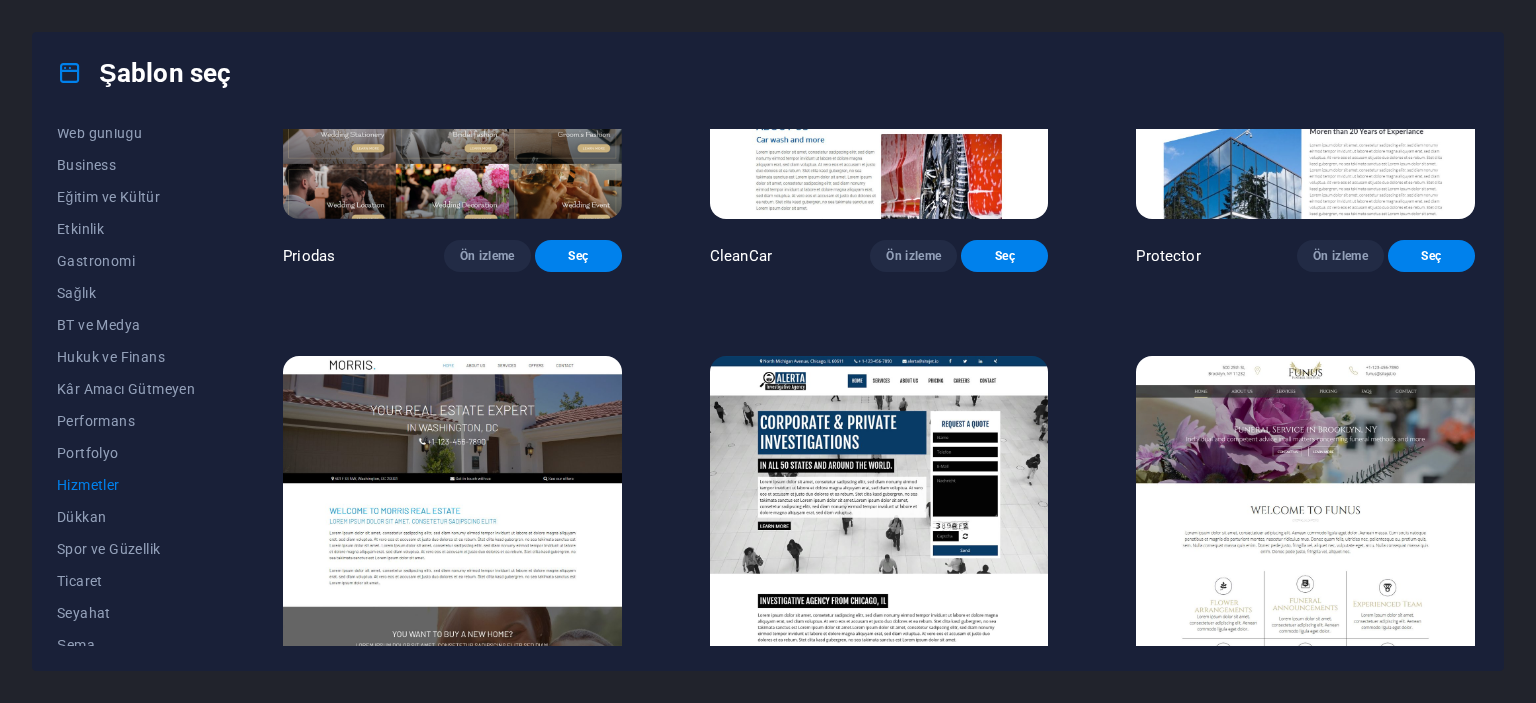 scroll, scrollTop: 1589, scrollLeft: 0, axis: vertical 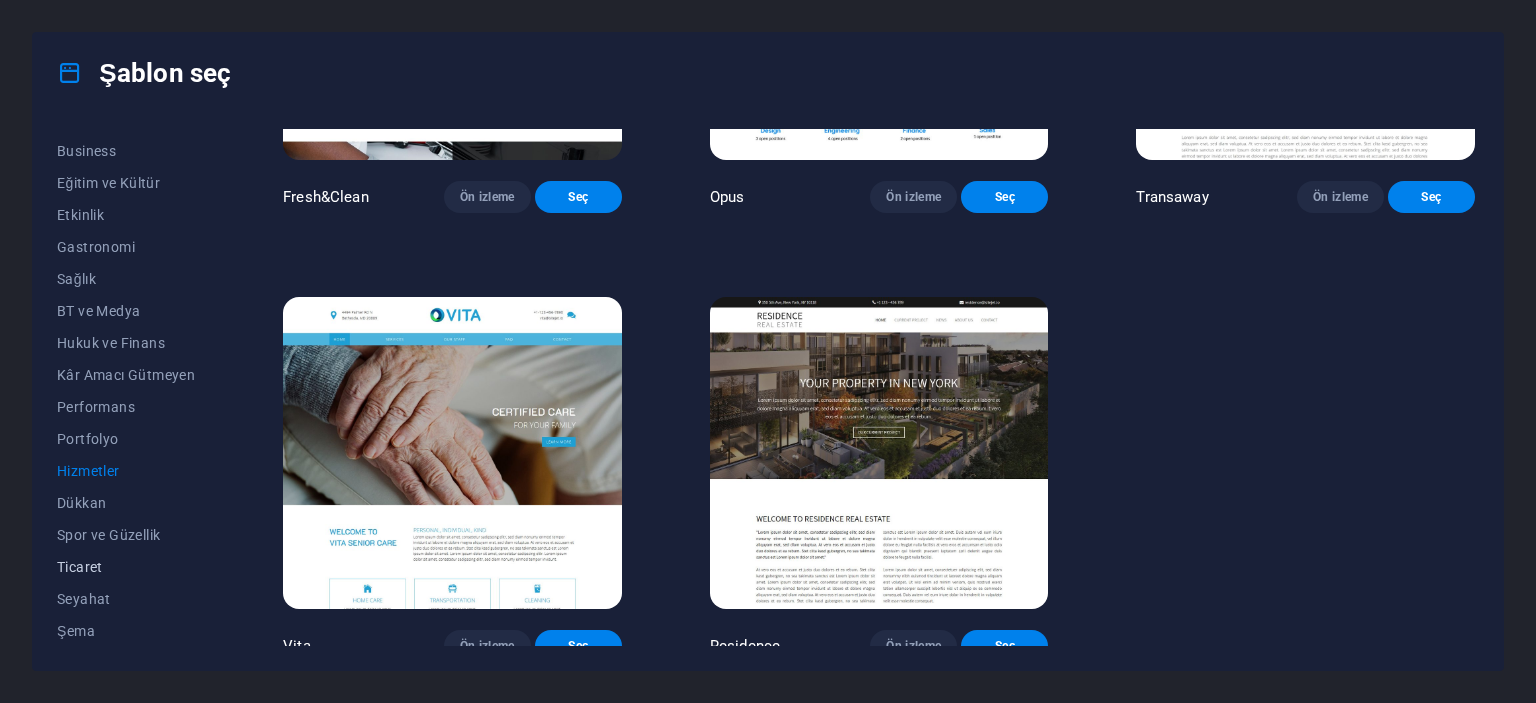 click on "Ticaret" at bounding box center [126, 567] 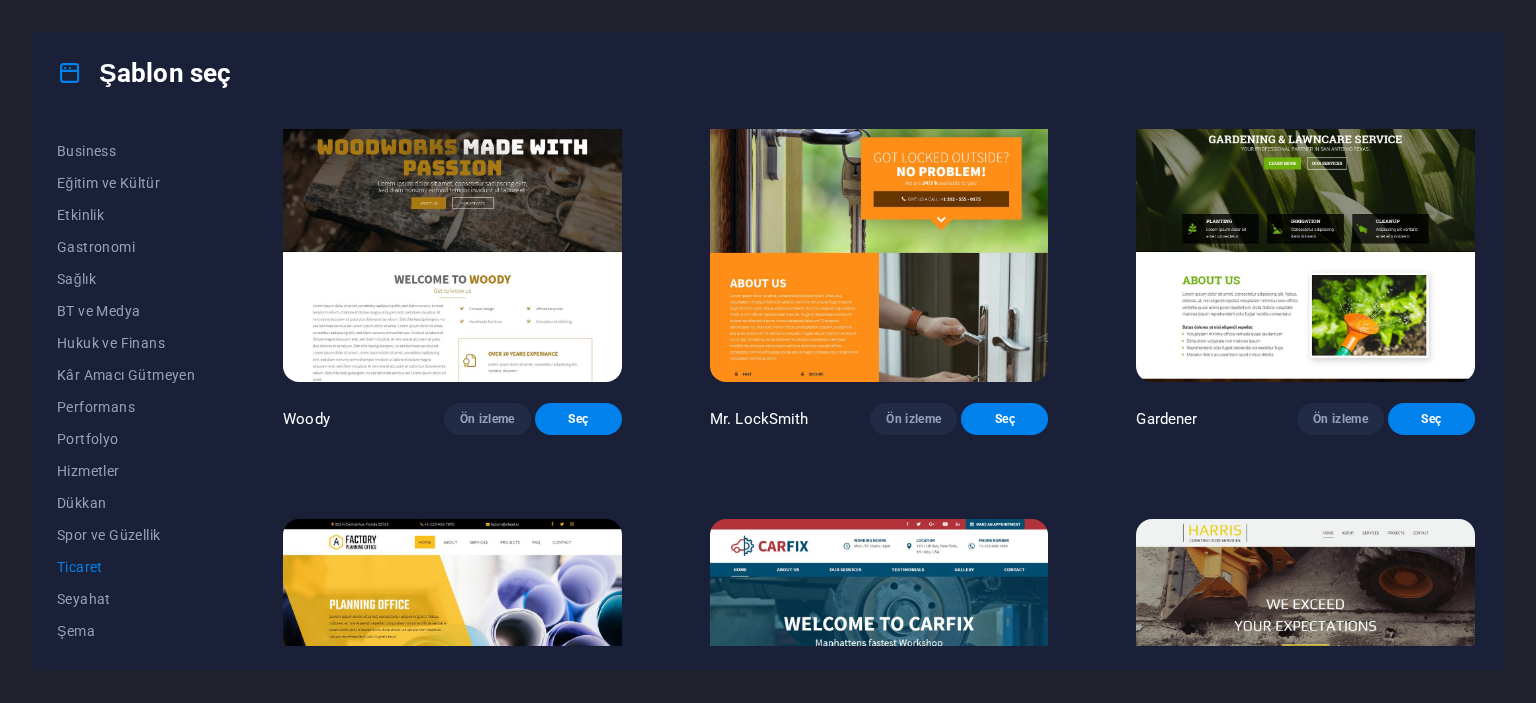 scroll, scrollTop: 443, scrollLeft: 0, axis: vertical 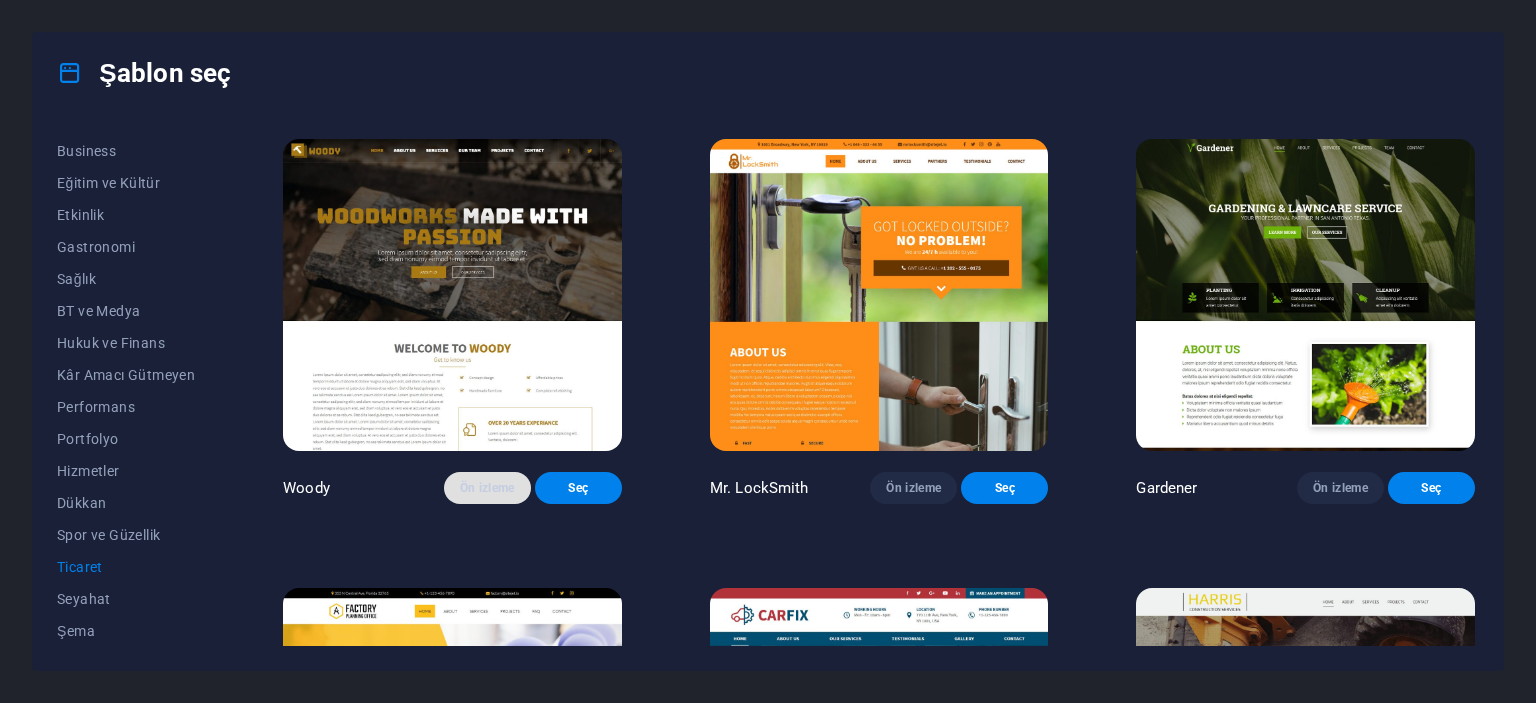drag, startPoint x: 448, startPoint y: 470, endPoint x: 488, endPoint y: 483, distance: 42.059483 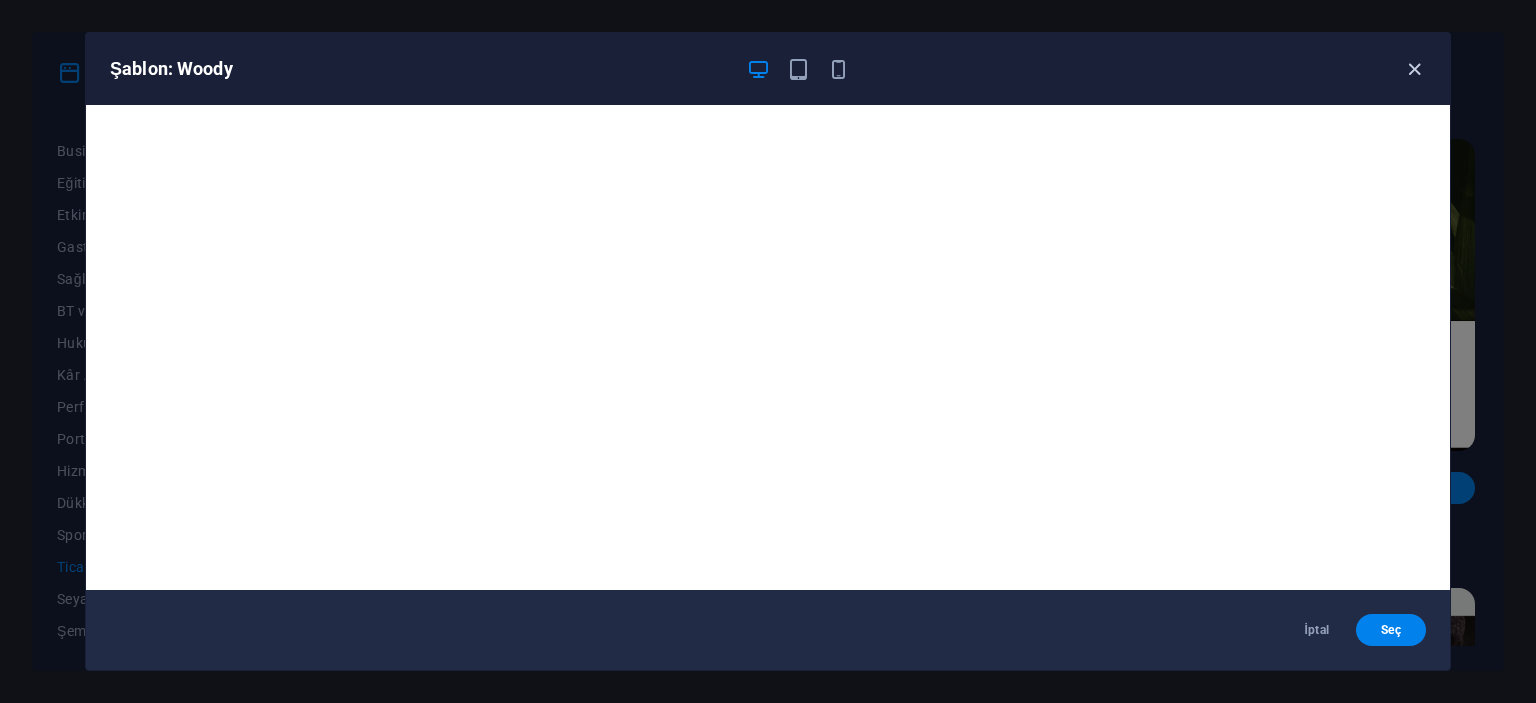 click at bounding box center [1414, 69] 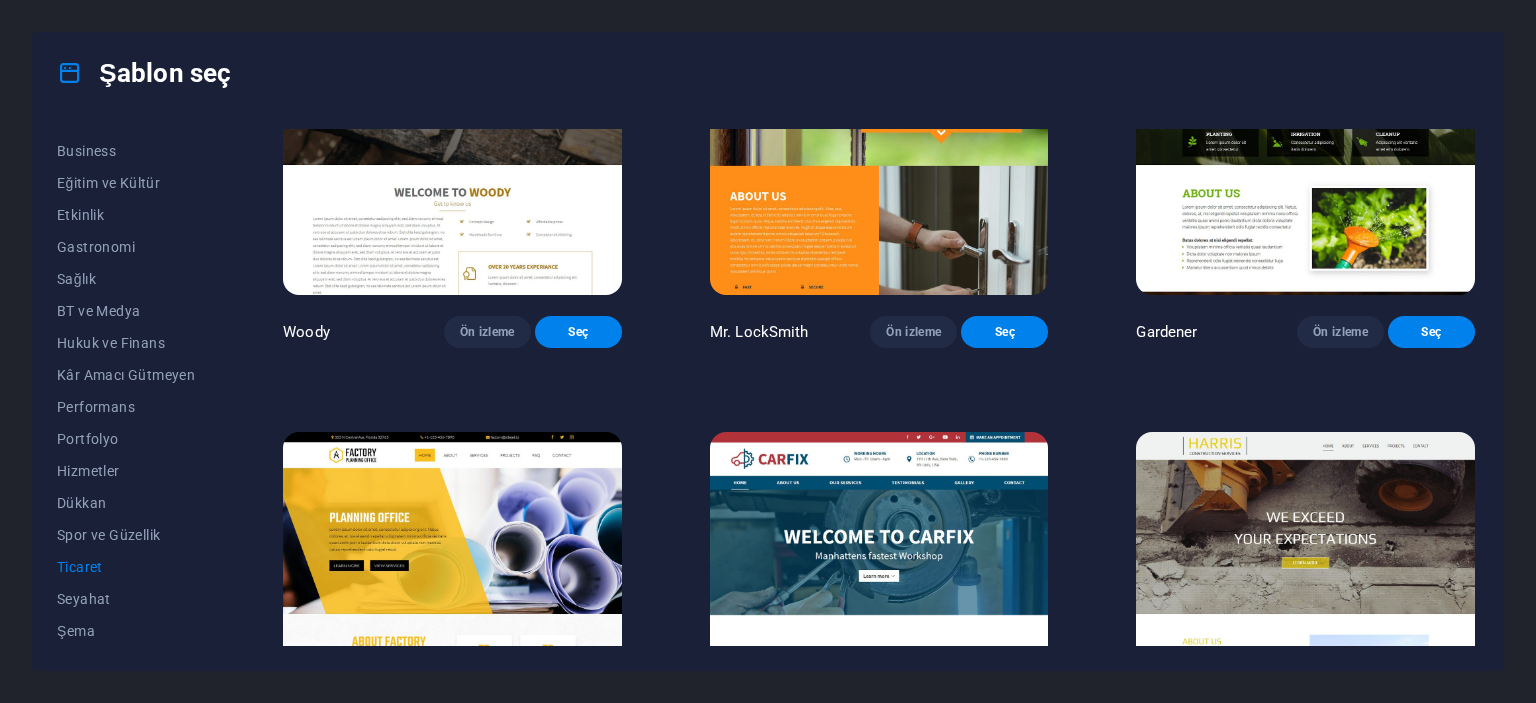 scroll, scrollTop: 543, scrollLeft: 0, axis: vertical 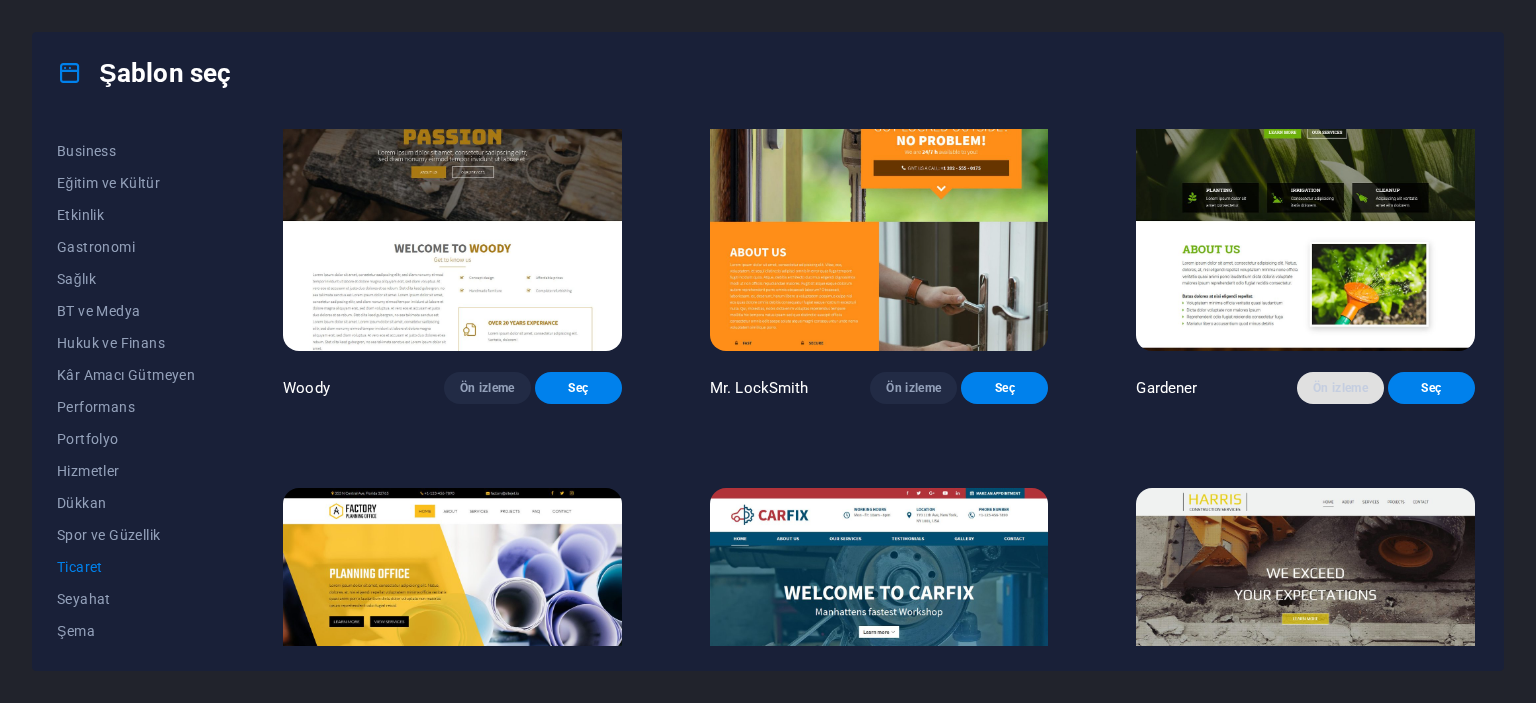 click on "Ön izleme" at bounding box center (1340, 388) 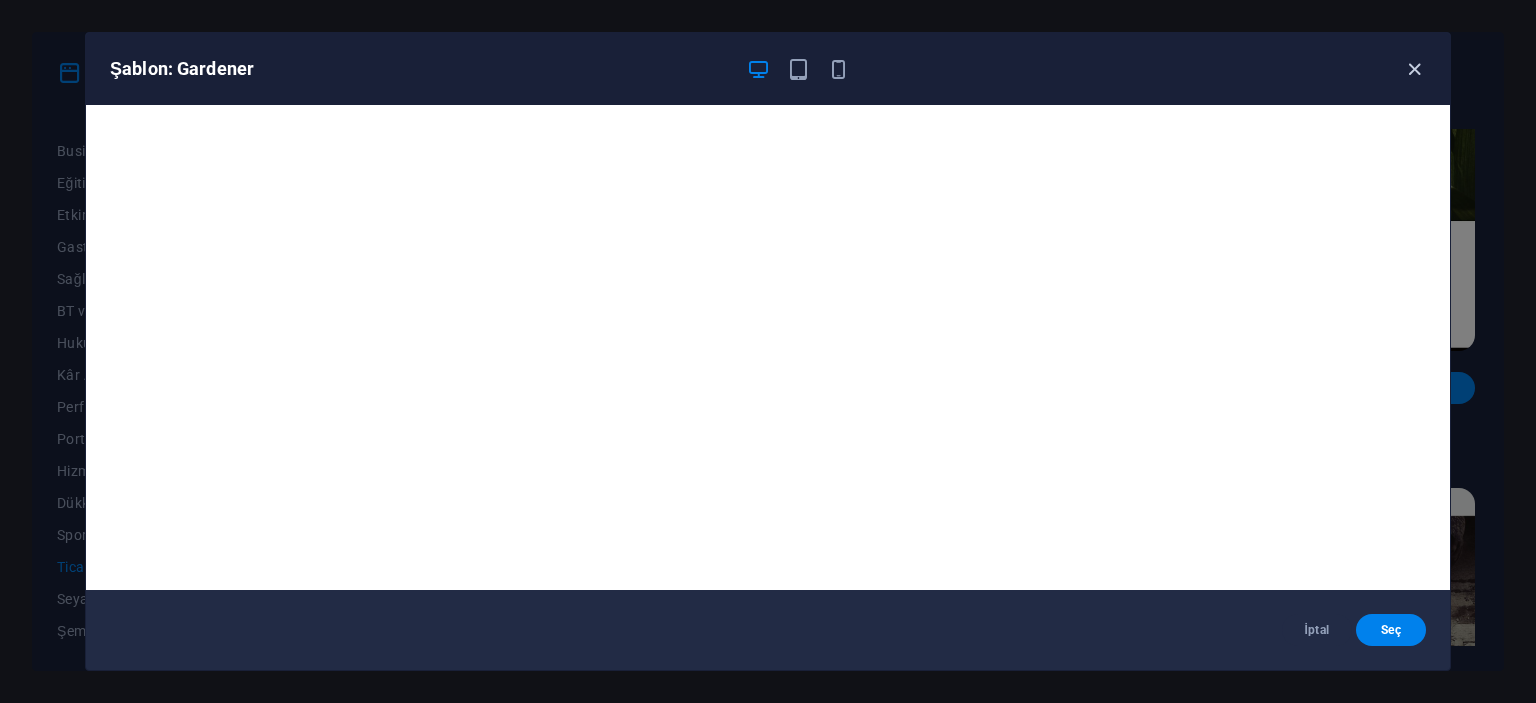 click at bounding box center [1414, 69] 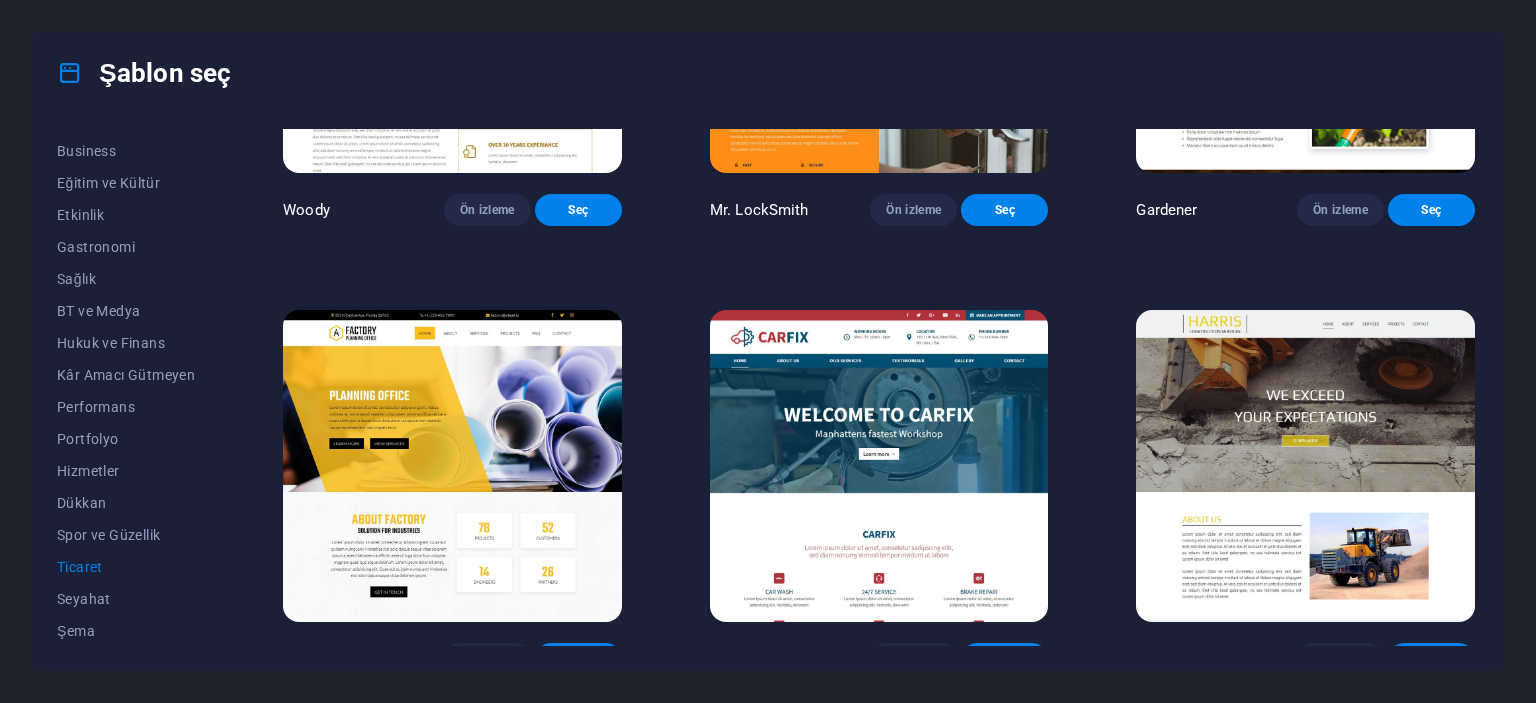 scroll, scrollTop: 743, scrollLeft: 0, axis: vertical 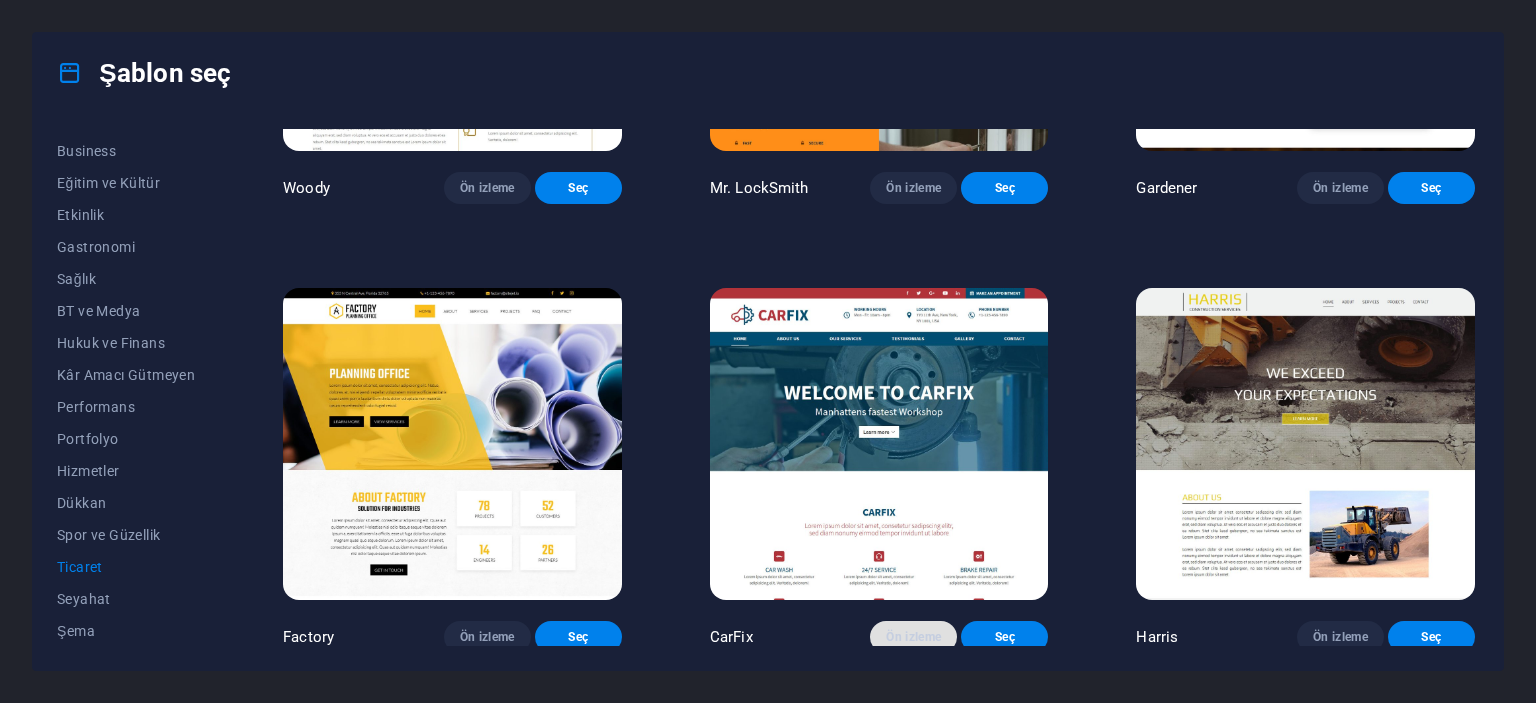 click on "Ön izleme" at bounding box center (913, 637) 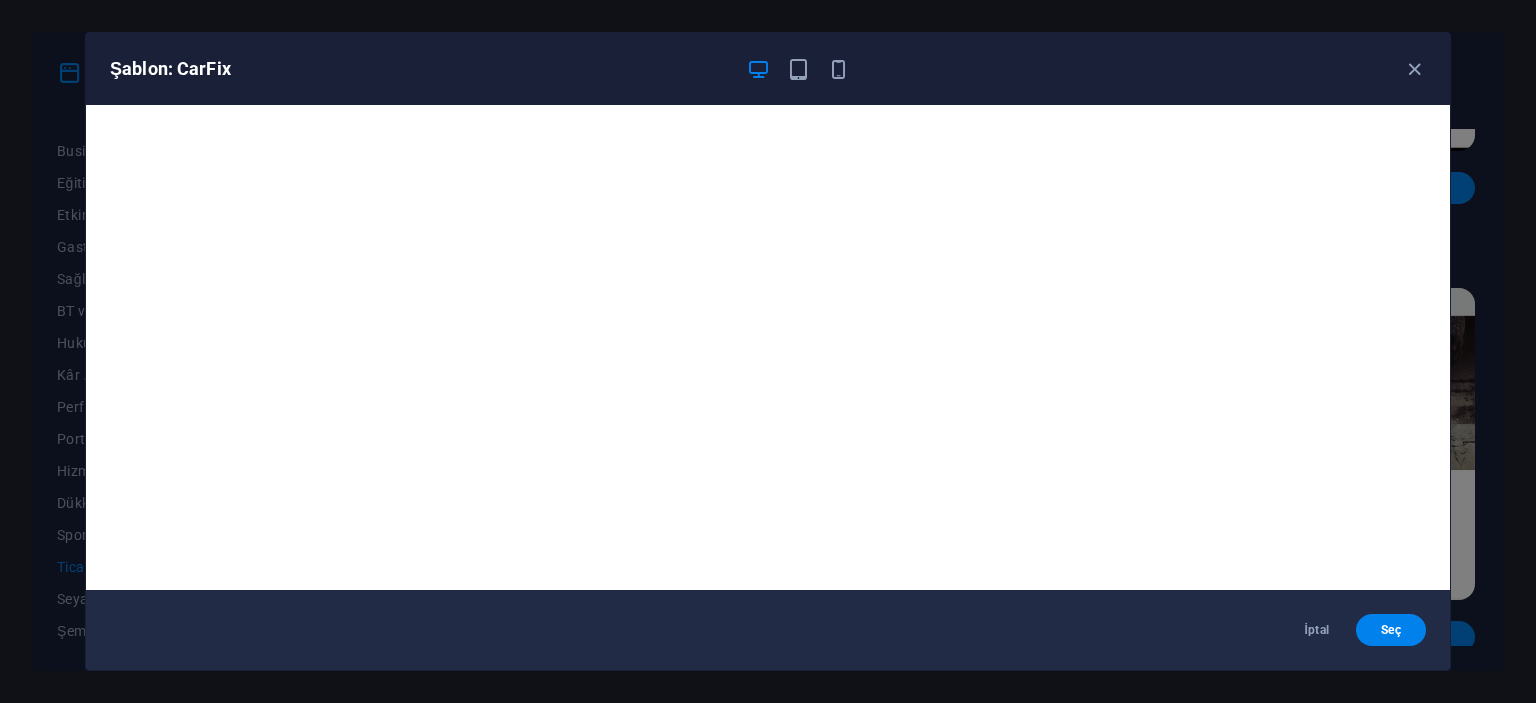 scroll, scrollTop: 5, scrollLeft: 0, axis: vertical 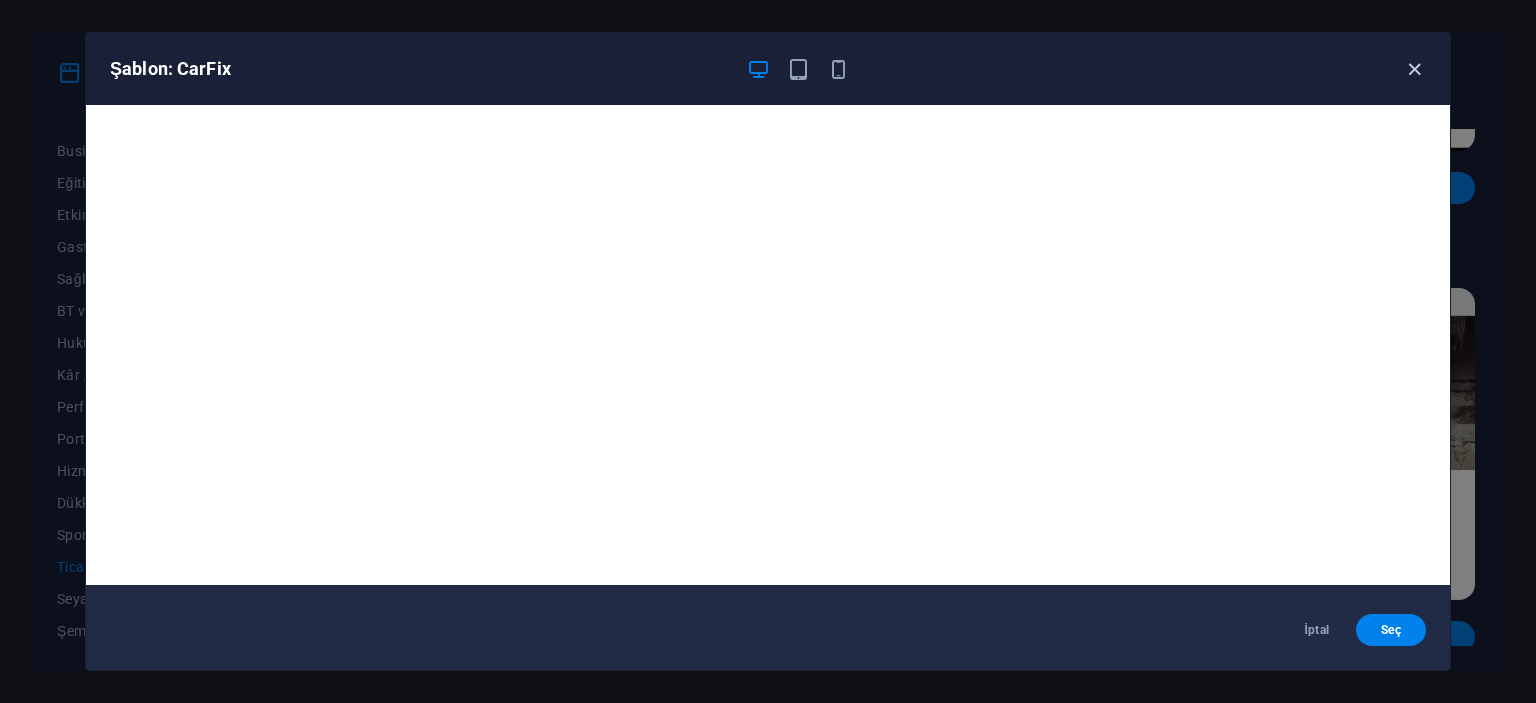 click at bounding box center (1414, 69) 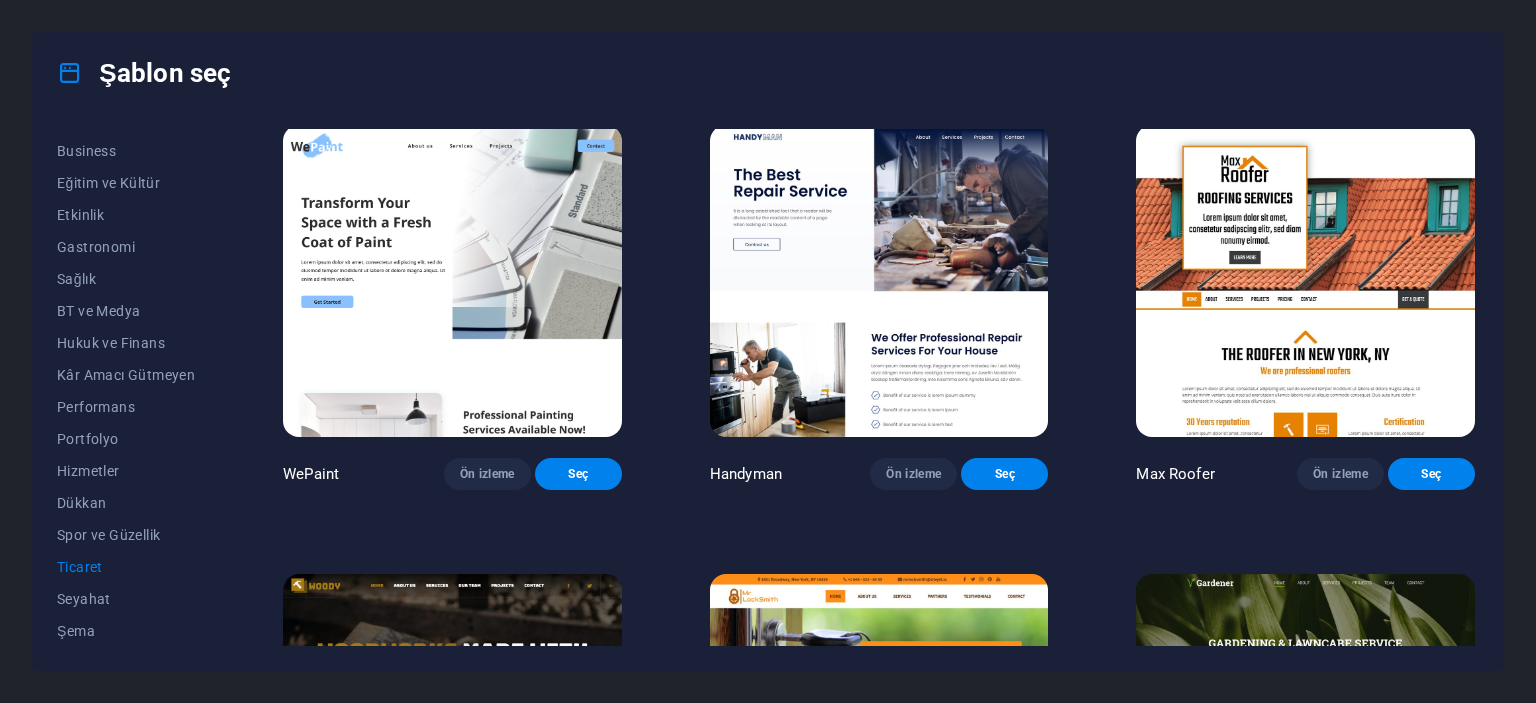 scroll, scrollTop: 0, scrollLeft: 0, axis: both 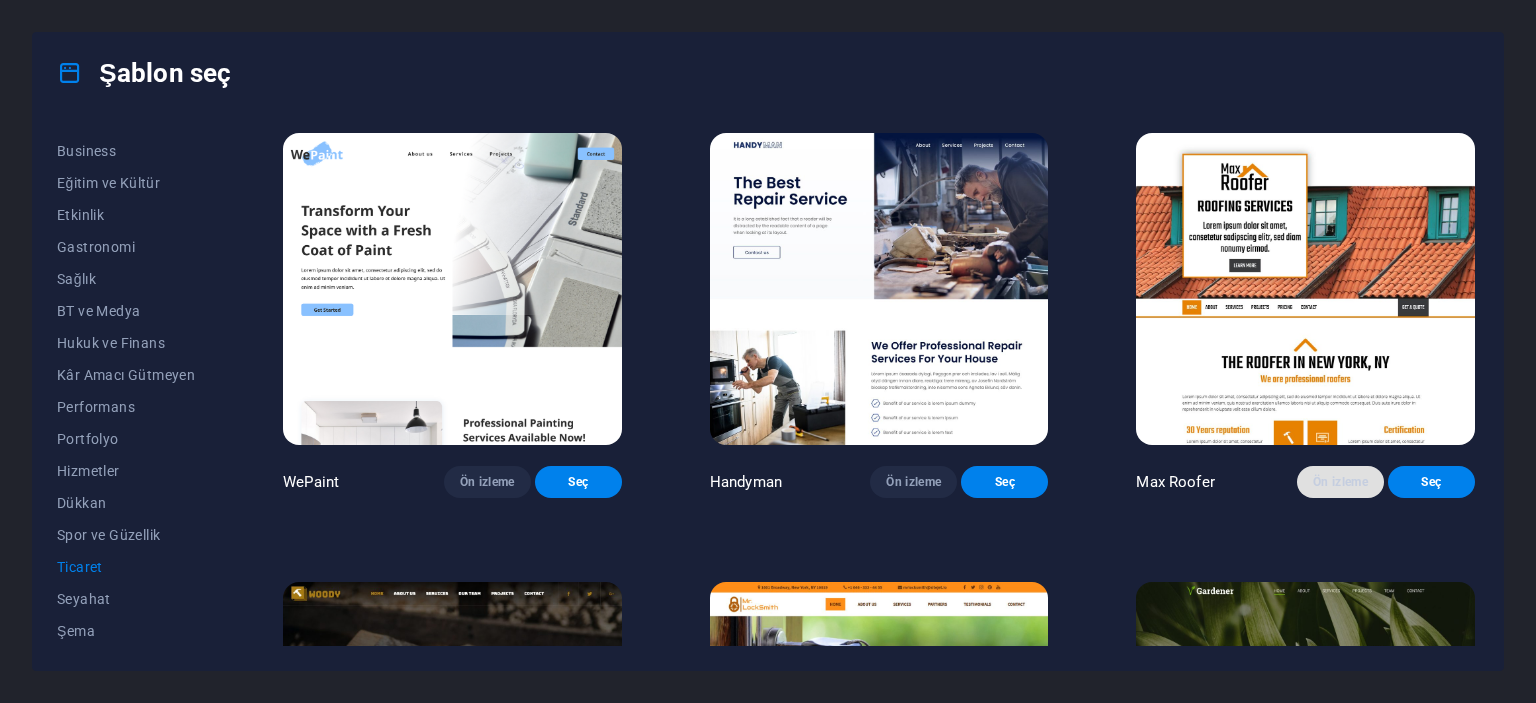 click on "Ön izleme" at bounding box center (1340, 482) 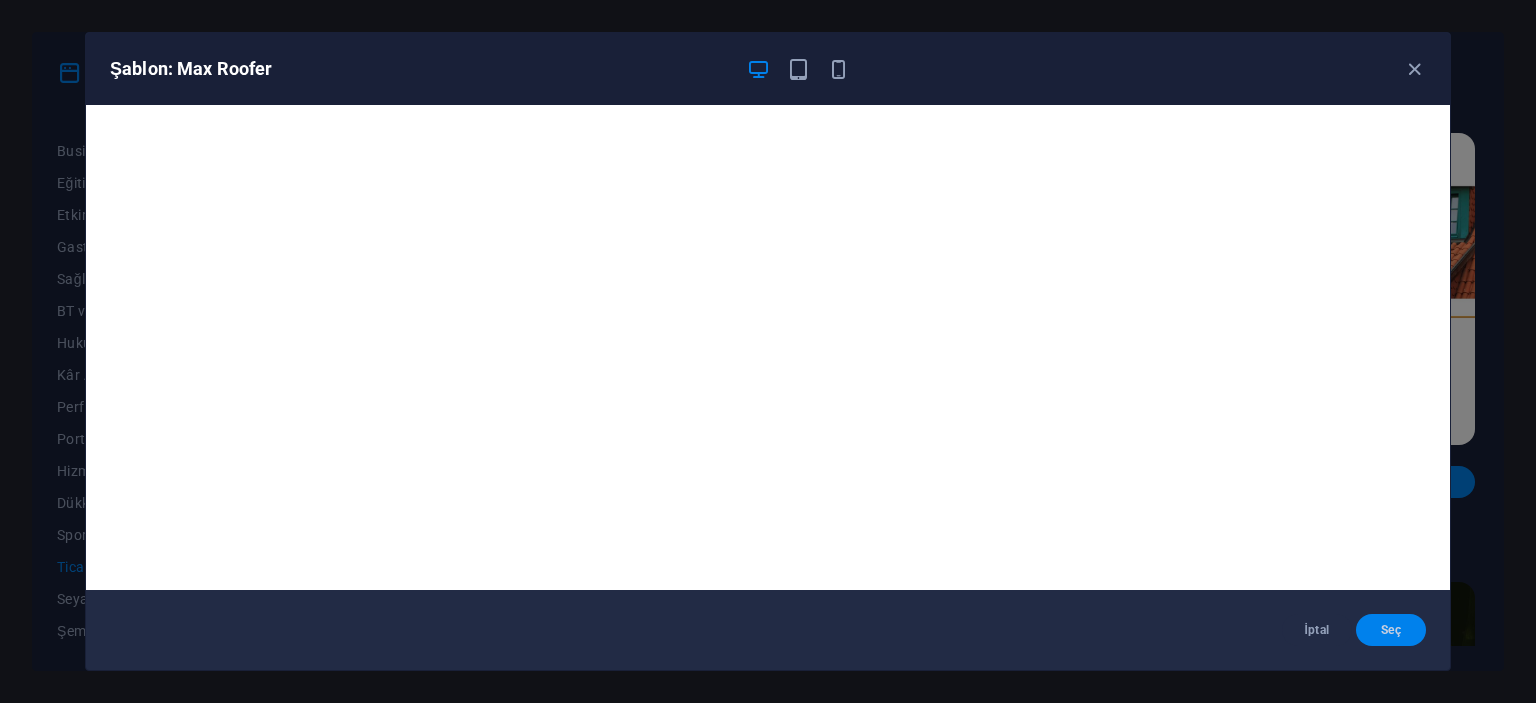 click on "Seç" at bounding box center [1391, 630] 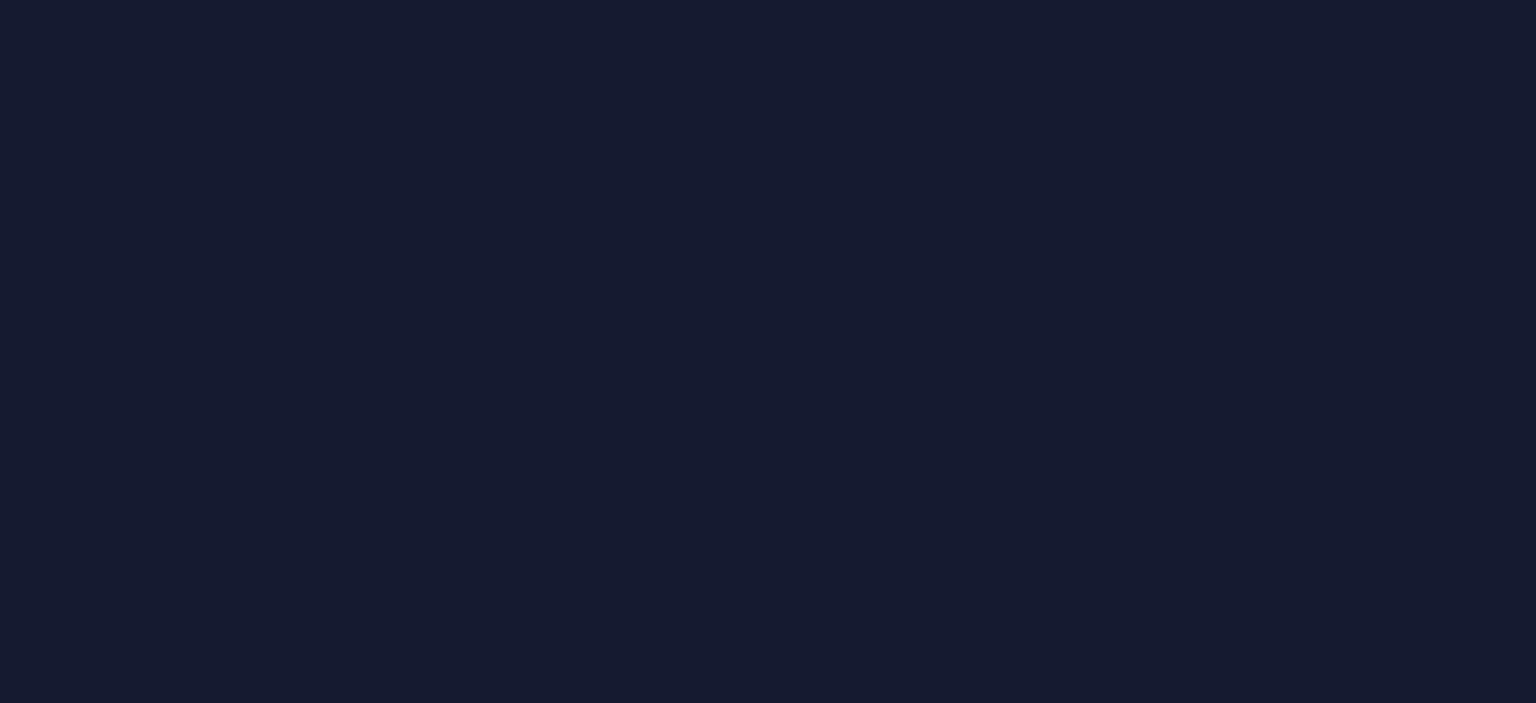scroll, scrollTop: 0, scrollLeft: 0, axis: both 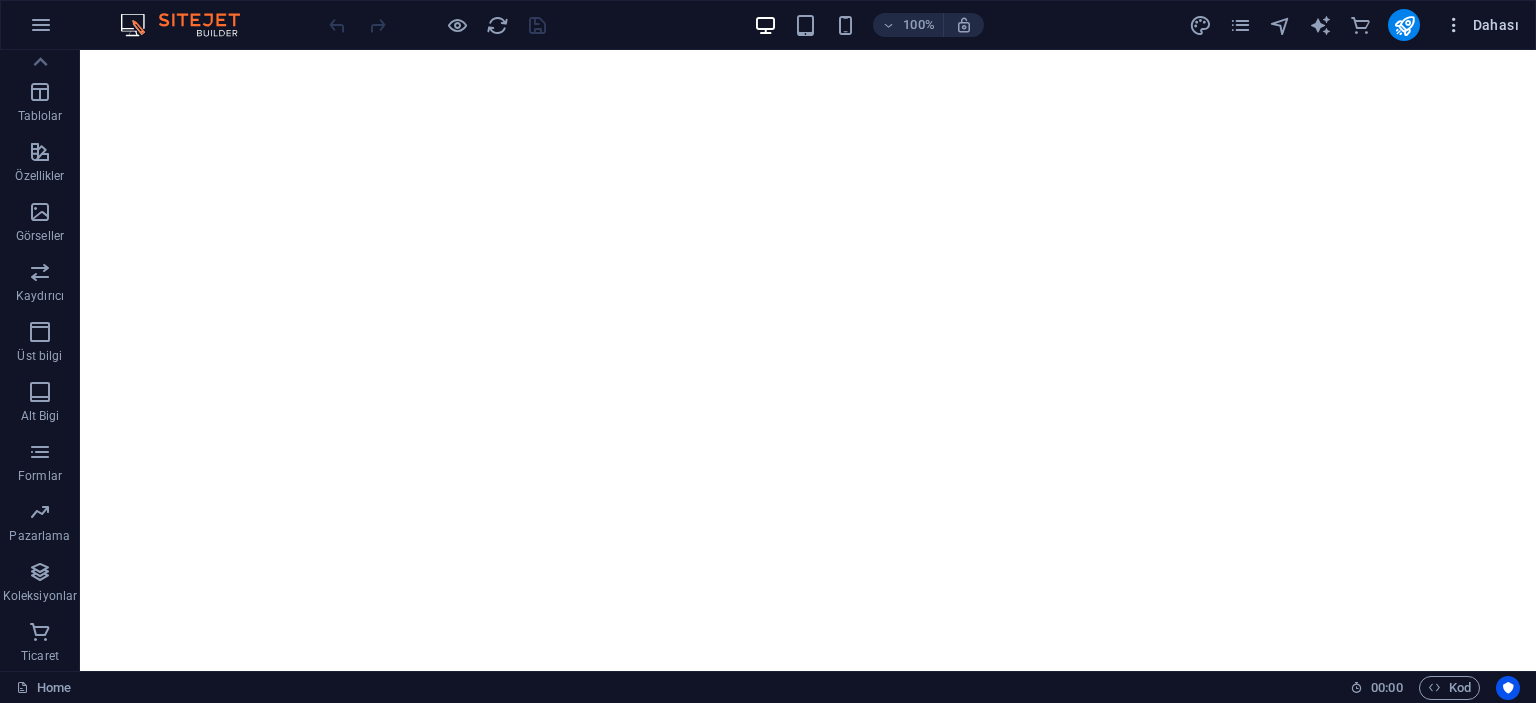 click on "Dahası" at bounding box center (1481, 25) 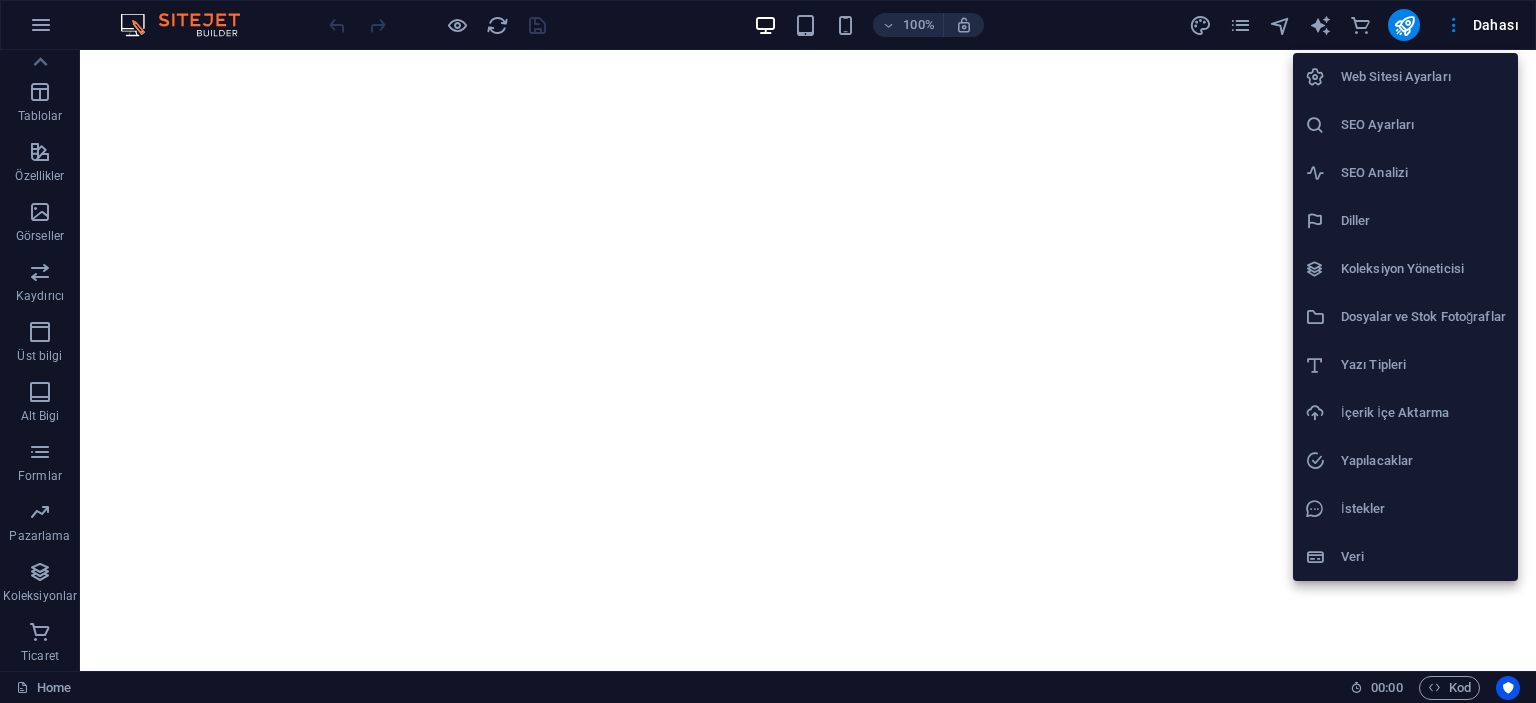 click at bounding box center (768, 351) 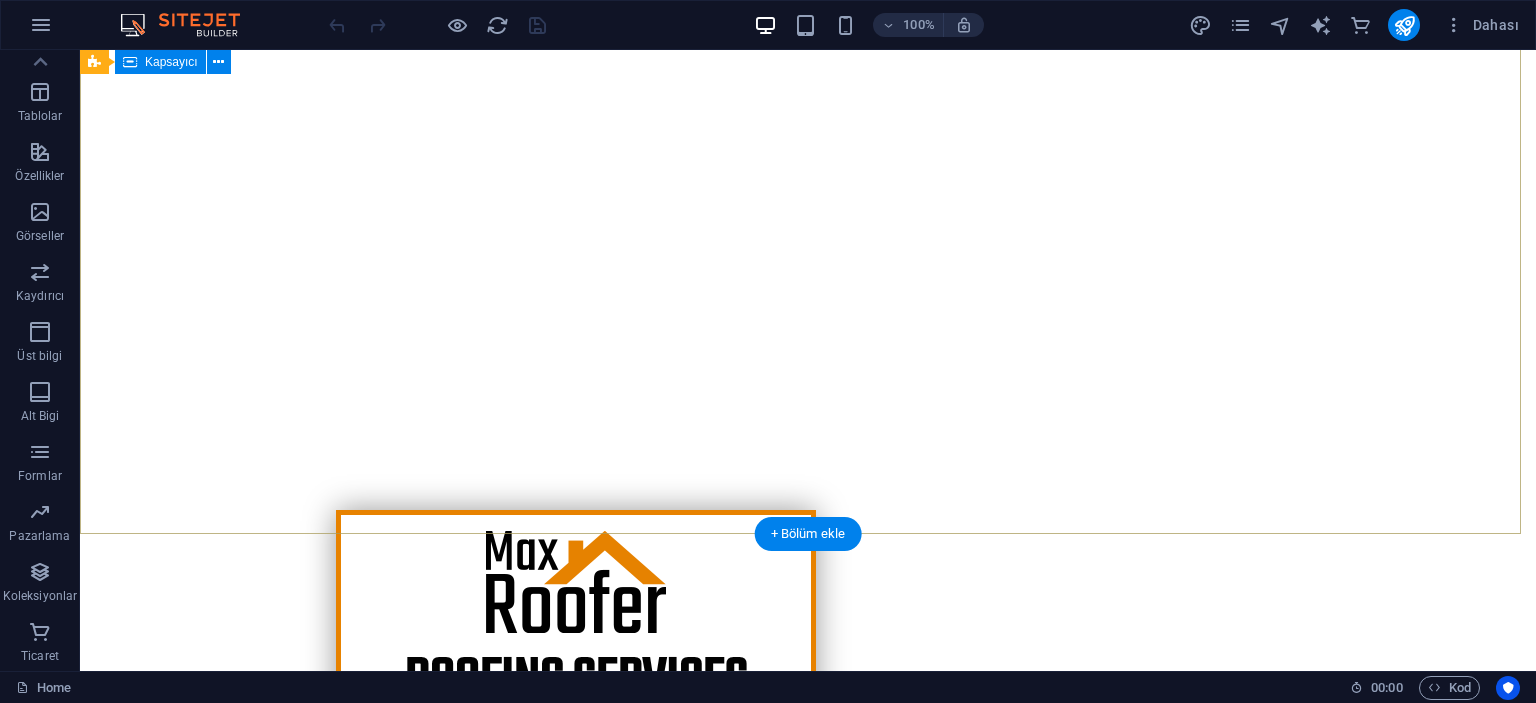 scroll, scrollTop: 300, scrollLeft: 0, axis: vertical 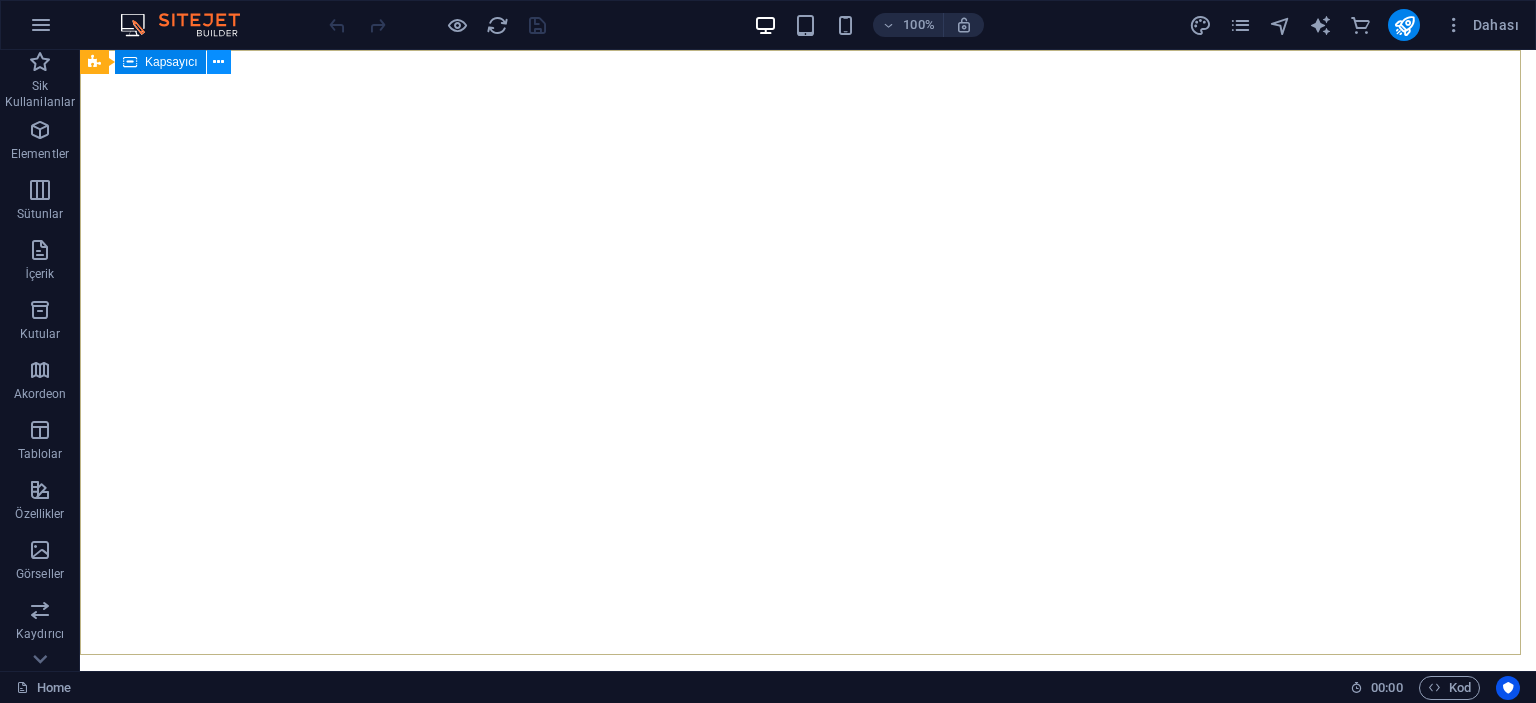 click at bounding box center (219, 62) 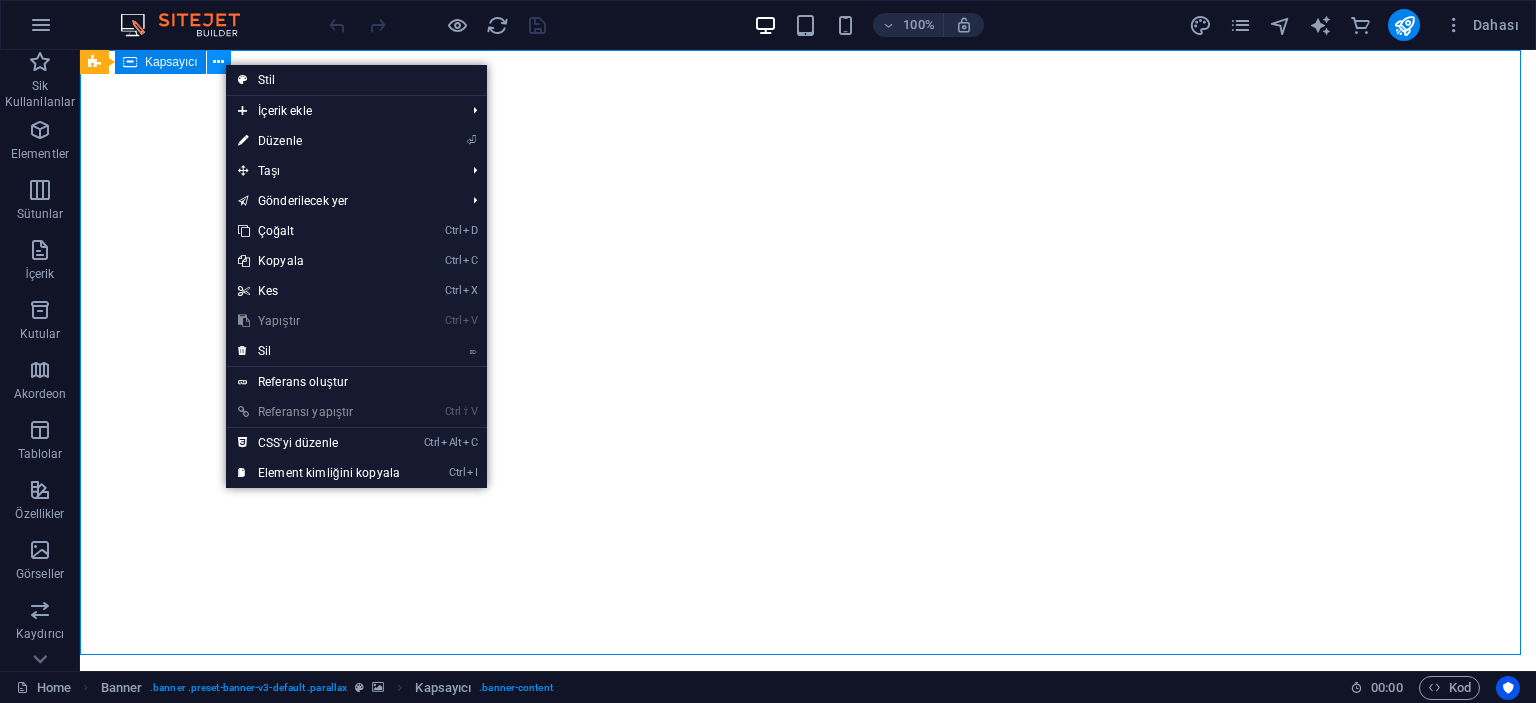 click at bounding box center [218, 62] 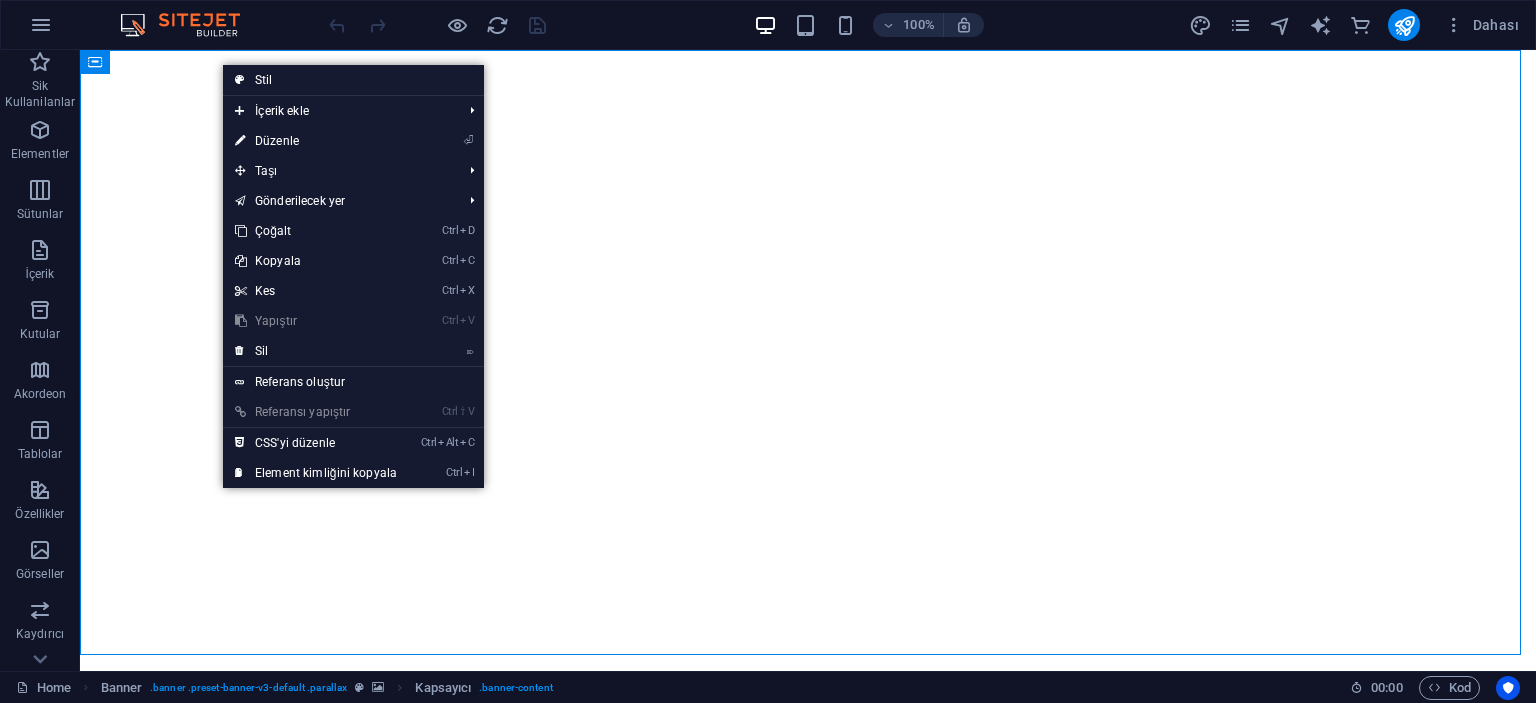 click on "100% Dahası" at bounding box center [926, 25] 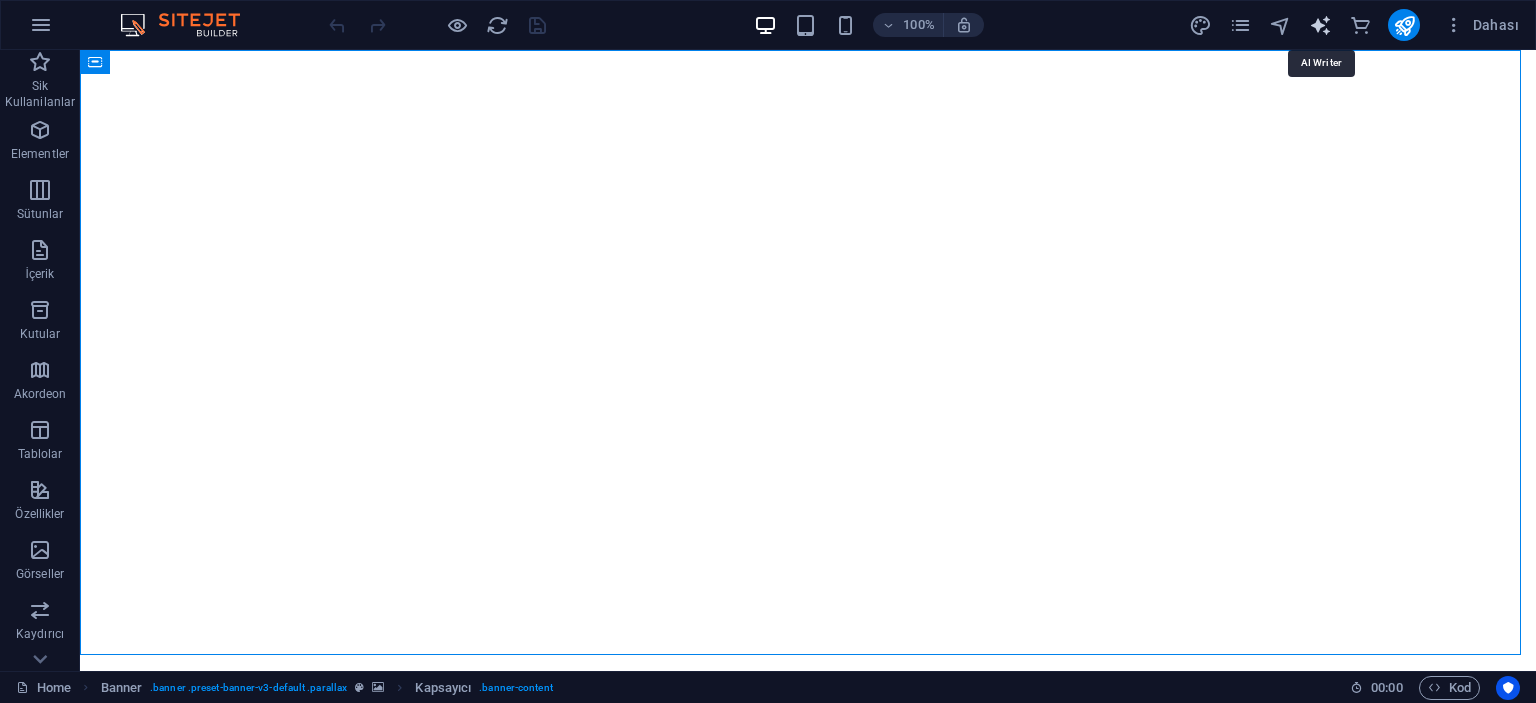 click at bounding box center (1320, 25) 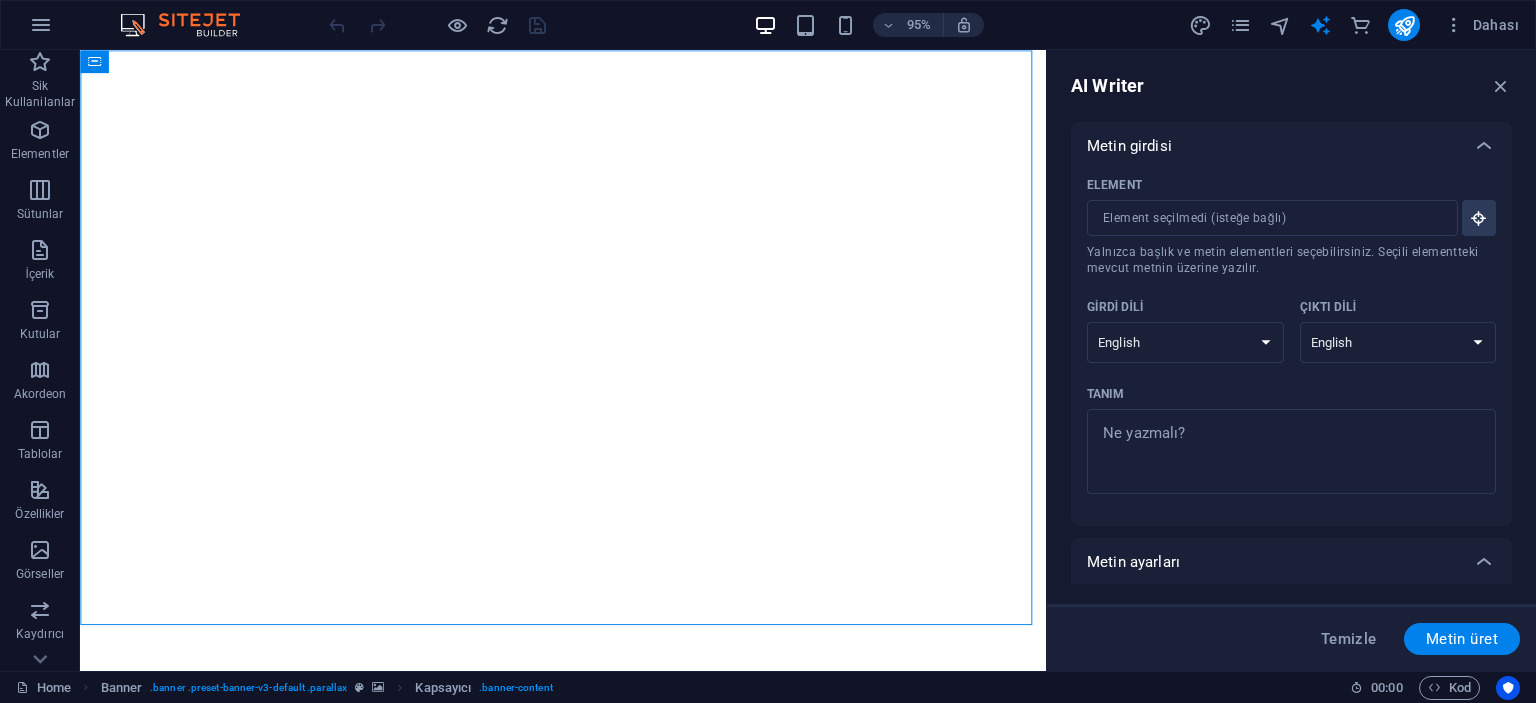click at bounding box center [1280, 25] 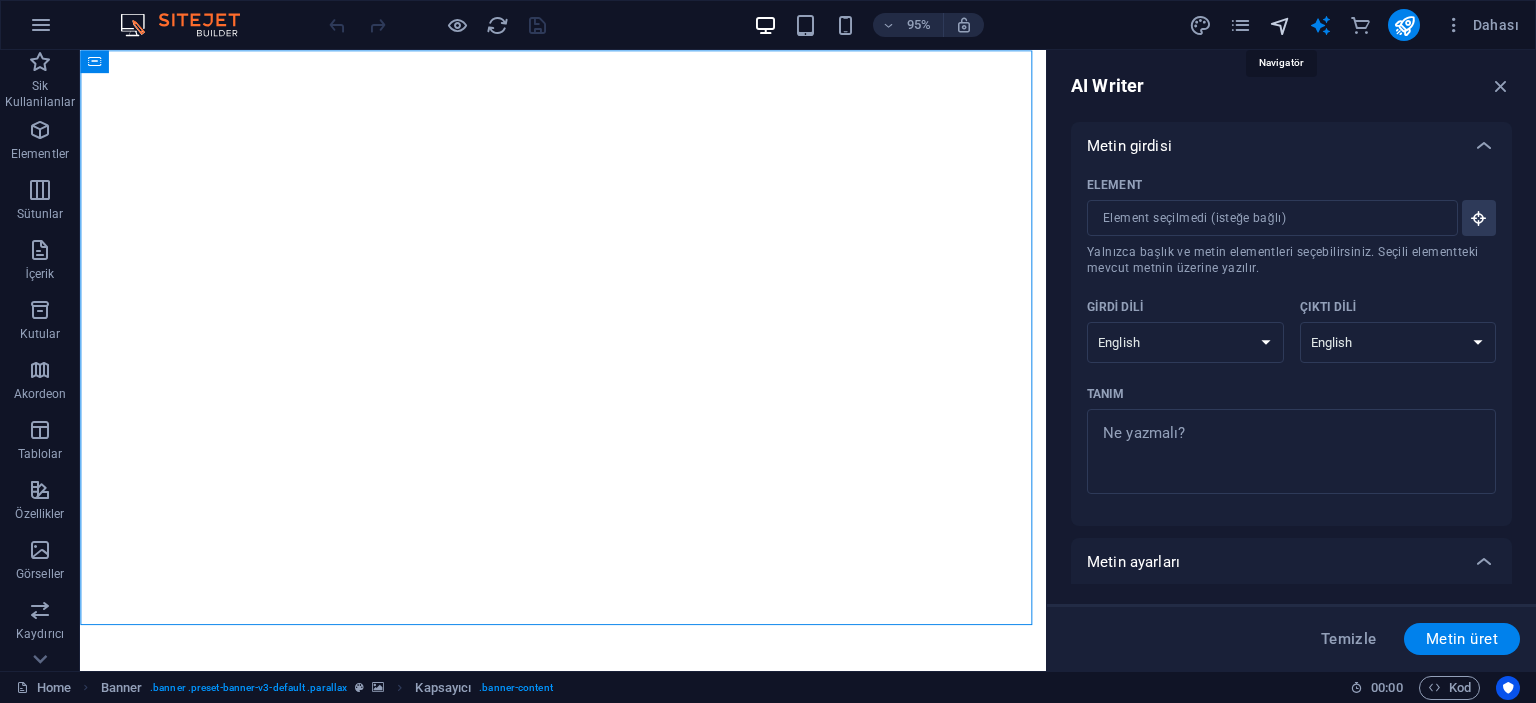 click at bounding box center [1280, 25] 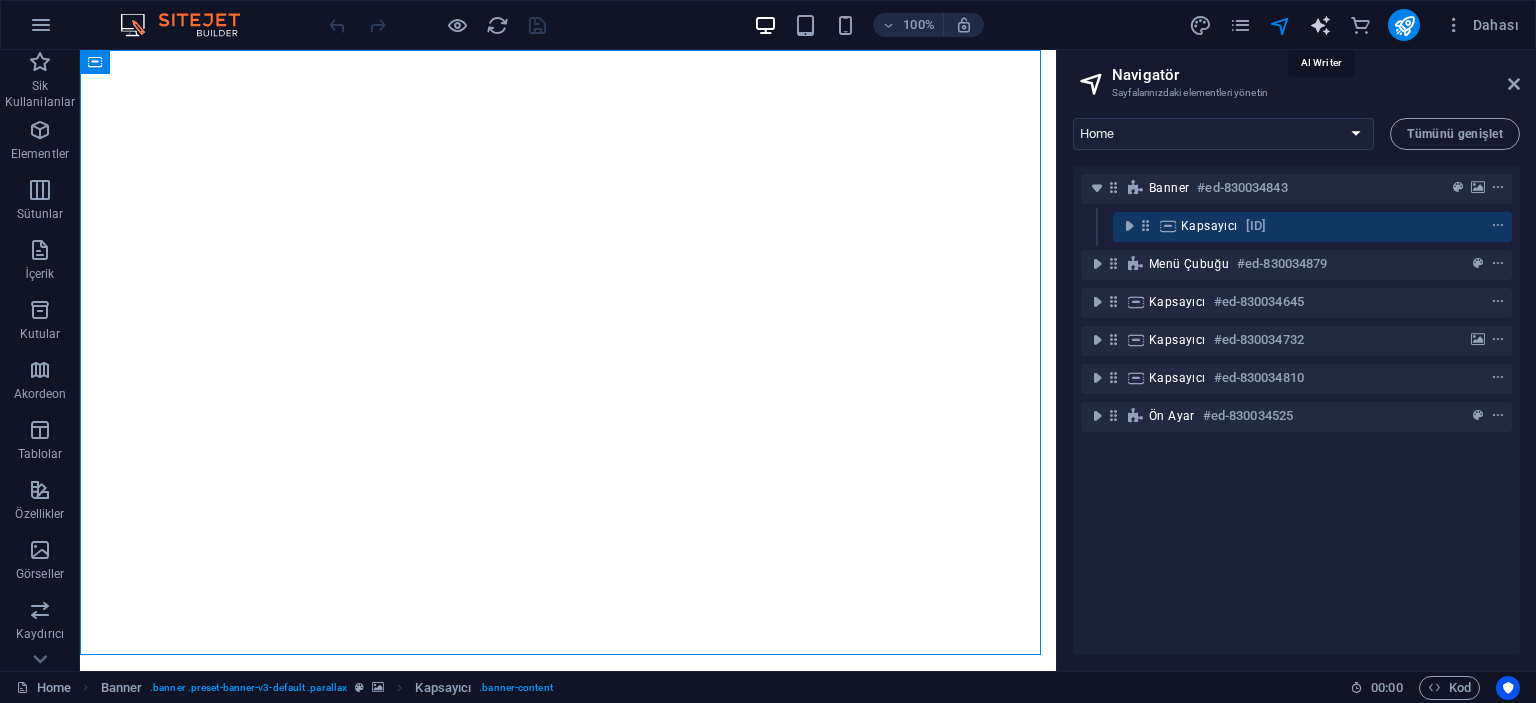 click at bounding box center [1320, 25] 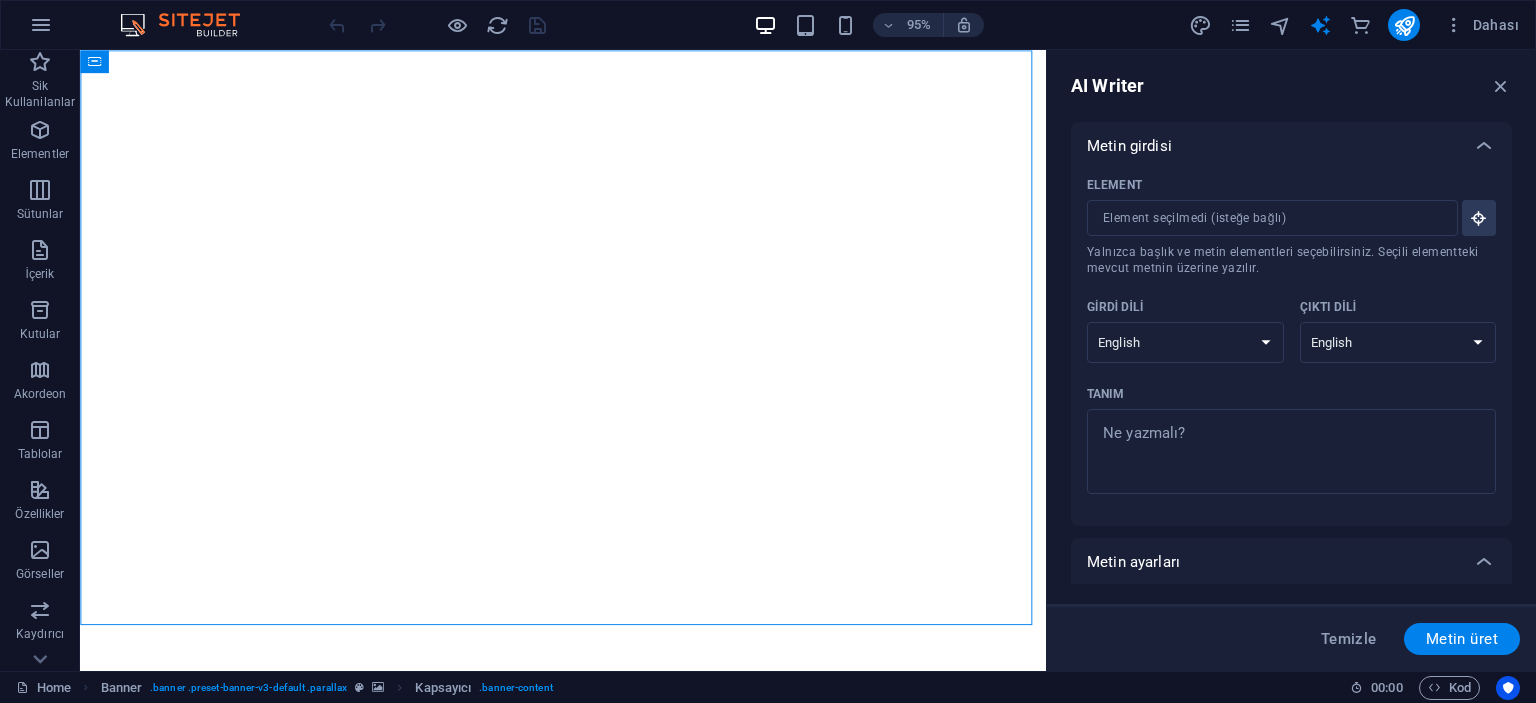 click on "Metin girdisi" at bounding box center (1291, 146) 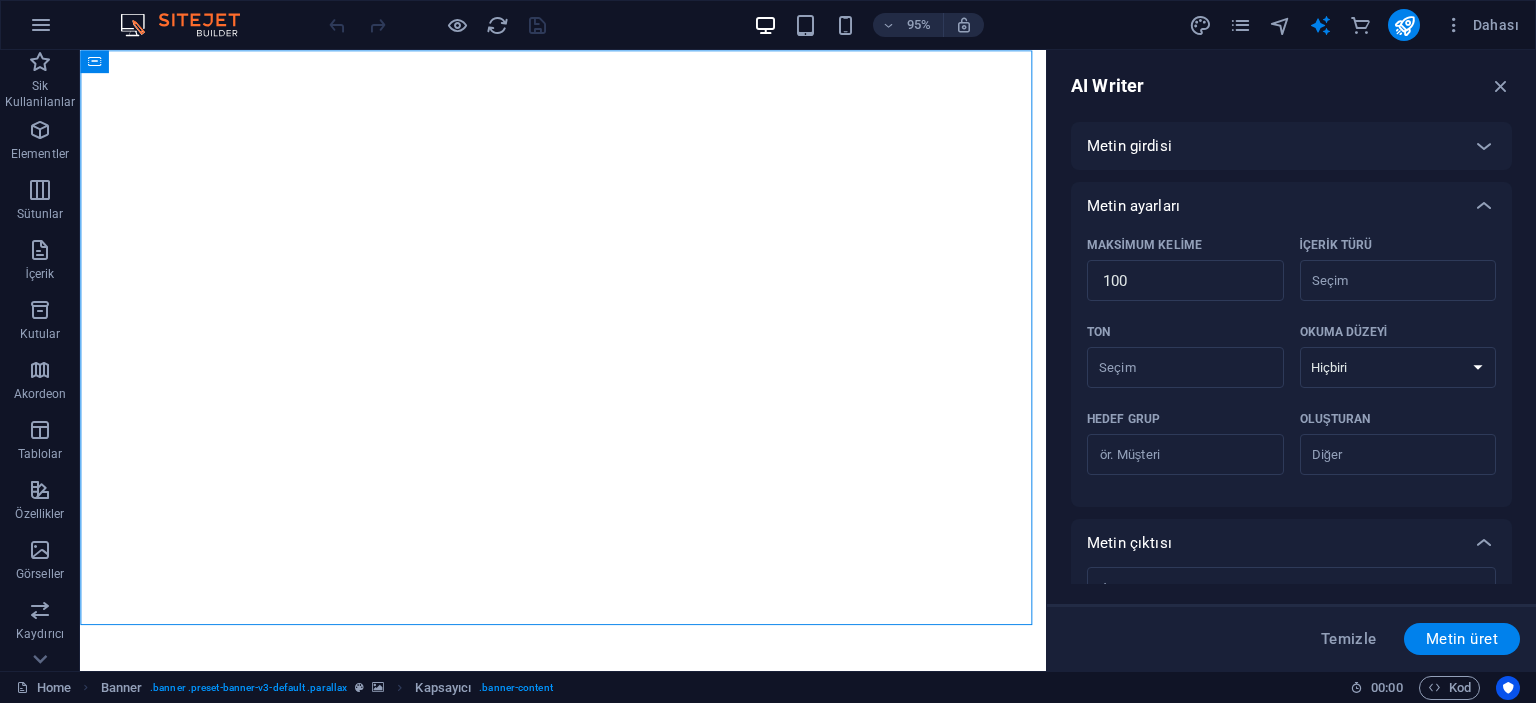 click on "Metin ayarları" at bounding box center (1273, 206) 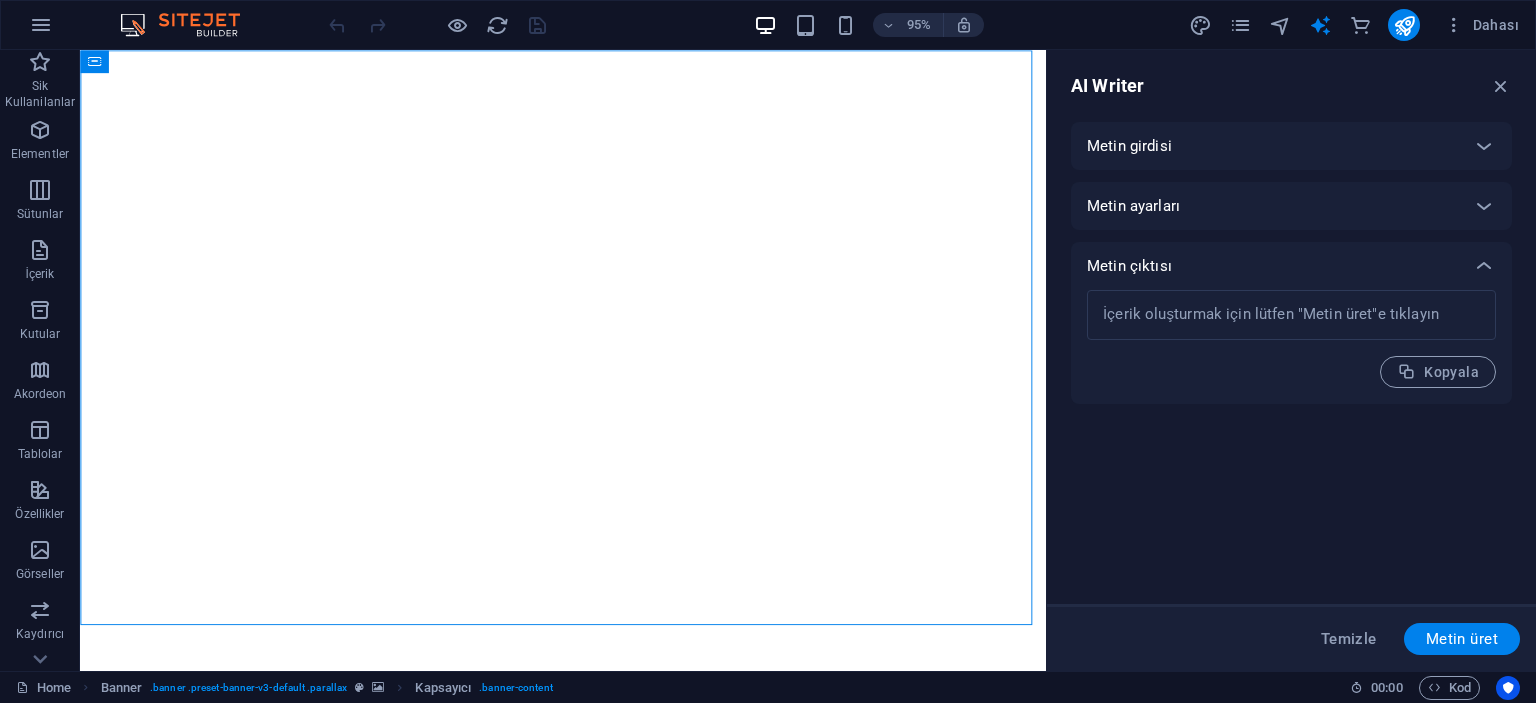 click on "Metin ayarları" at bounding box center [1291, 206] 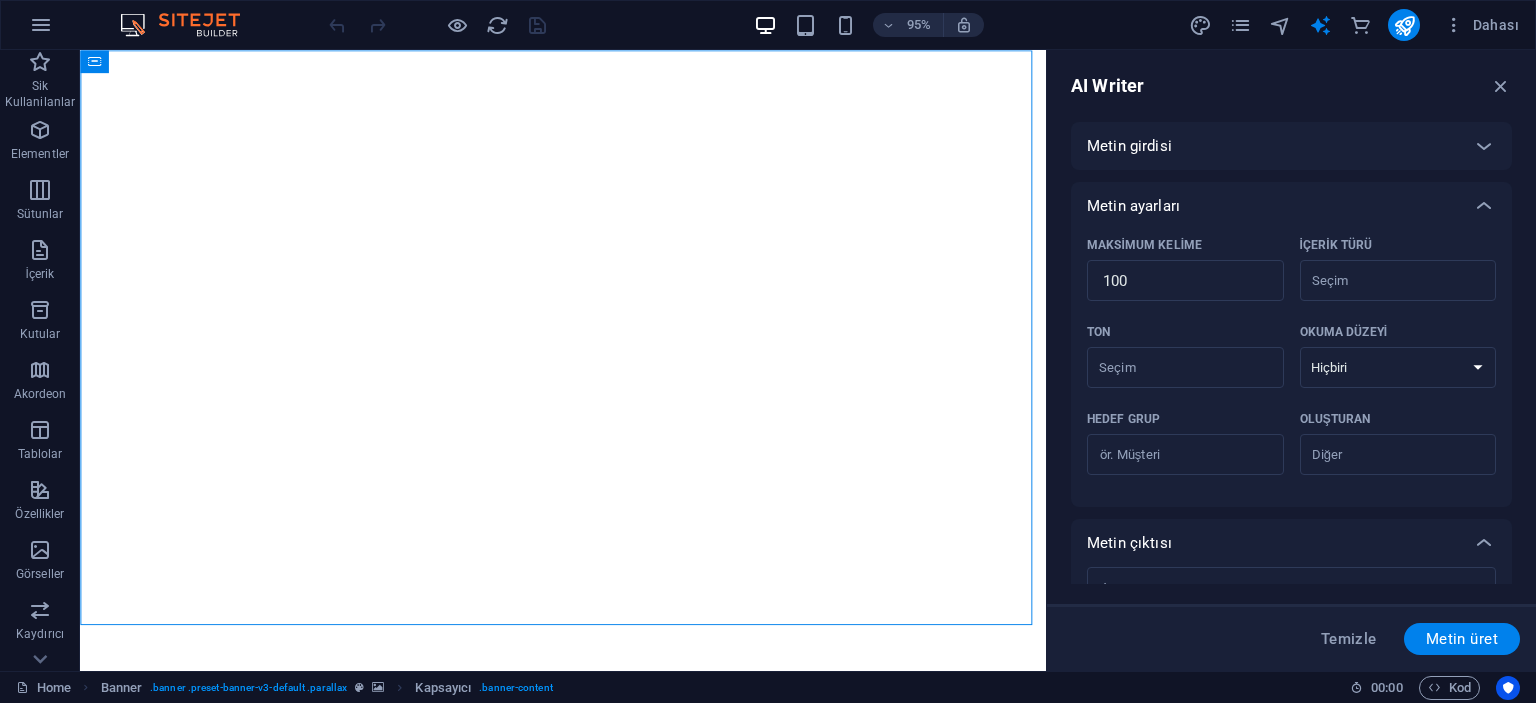 click on "Metin girdisi" at bounding box center (1273, 146) 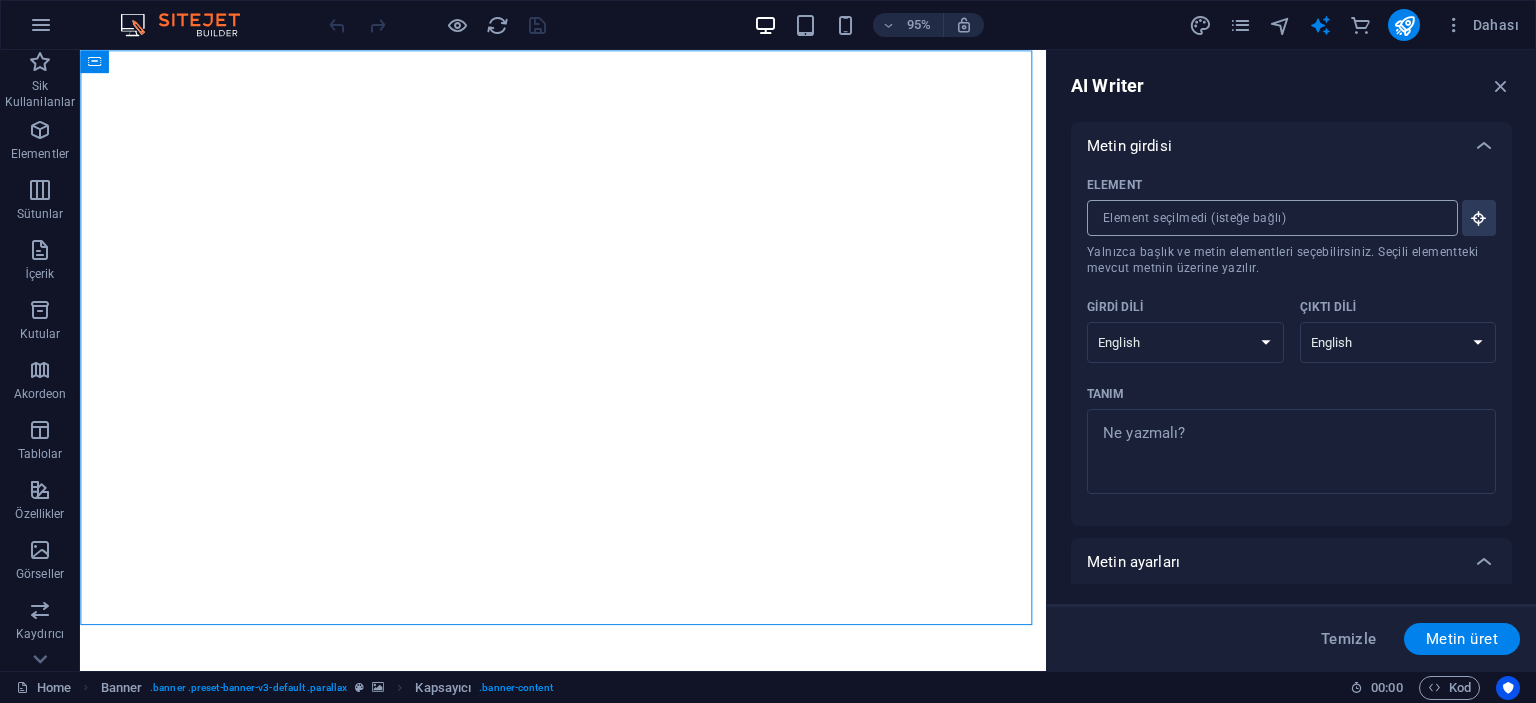 click on "Element ​ Yalnızca başlık ve metin elementleri seçebilirsiniz. Seçili elementteki mevcut metnin üzerine yazılır." at bounding box center (1265, 218) 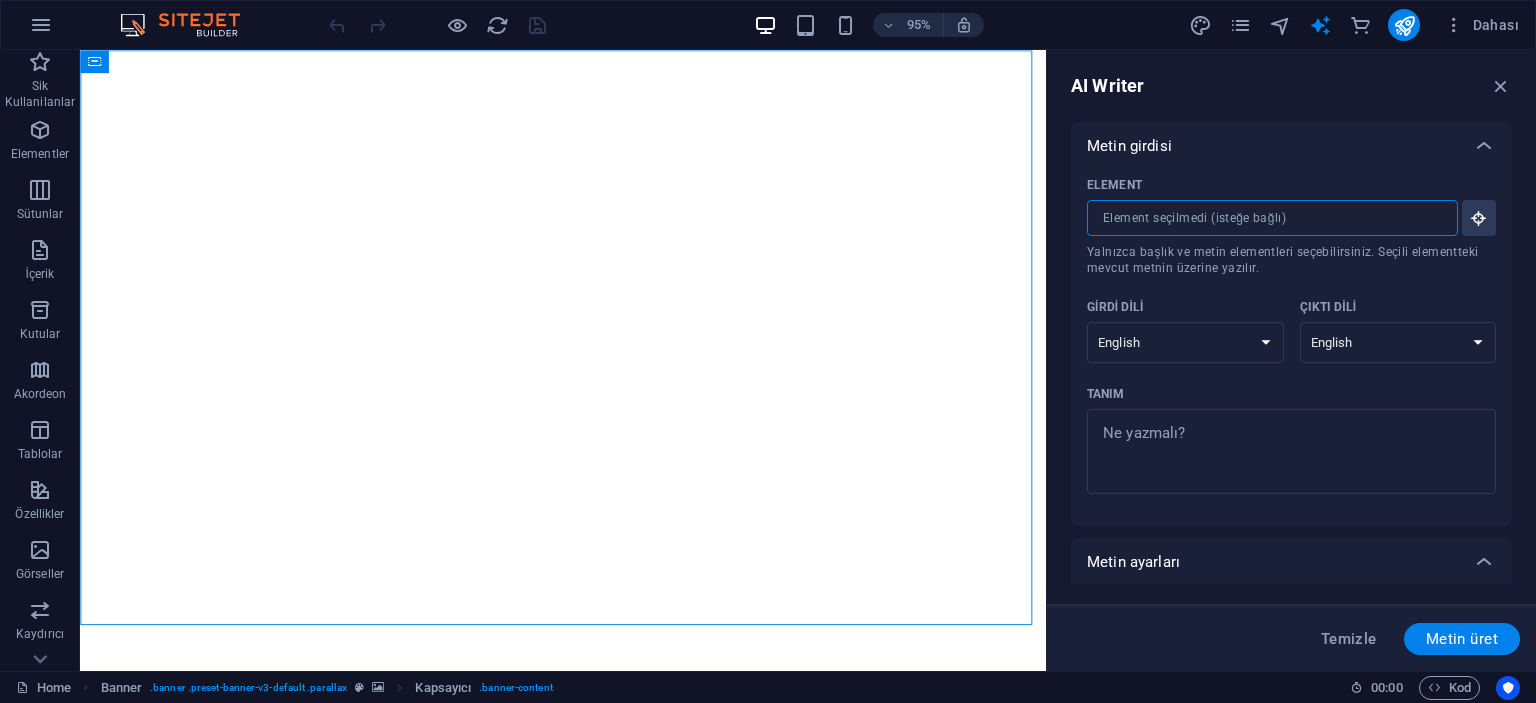 click on "Element ​ Yalnızca başlık ve metin elementleri seçebilirsiniz. Seçili elementteki mevcut metnin üzerine yazılır." at bounding box center (1265, 218) 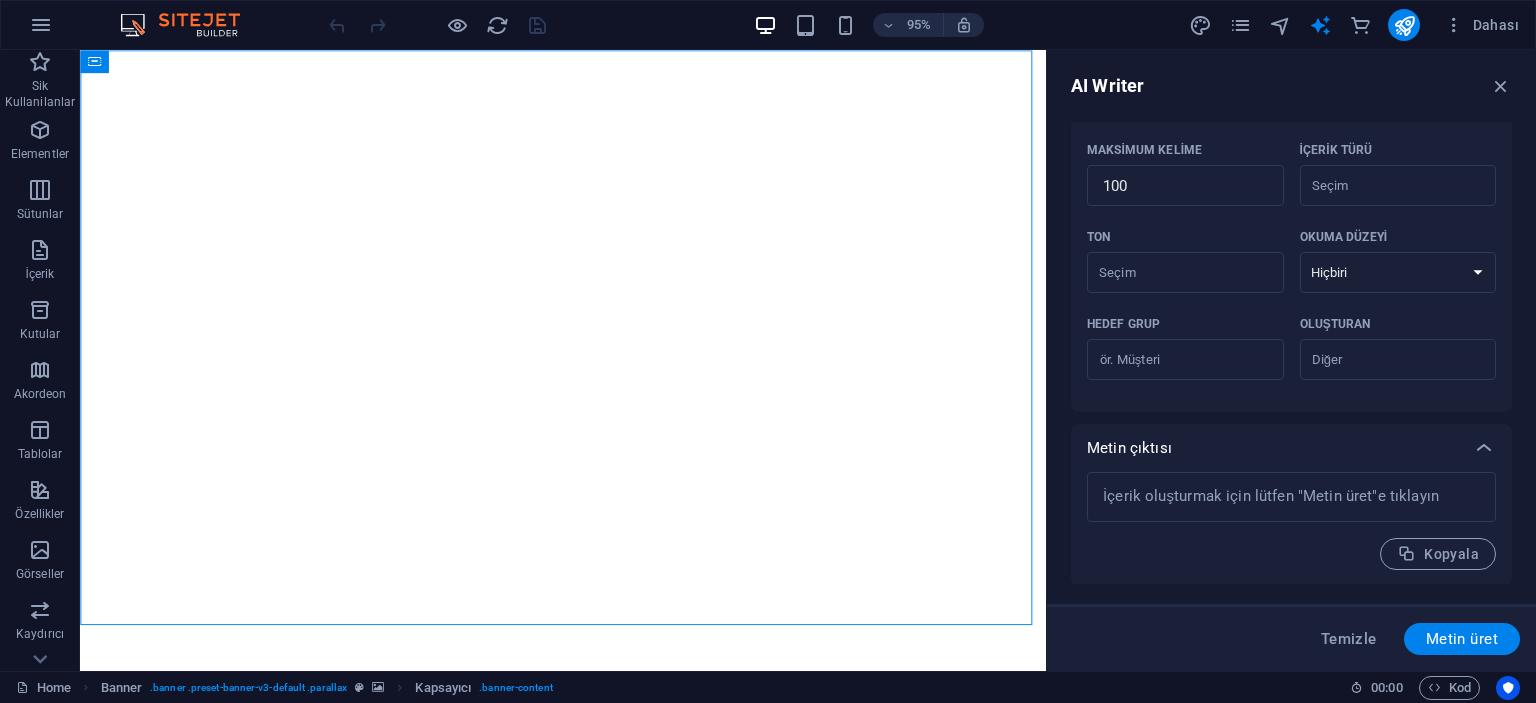 scroll, scrollTop: 452, scrollLeft: 0, axis: vertical 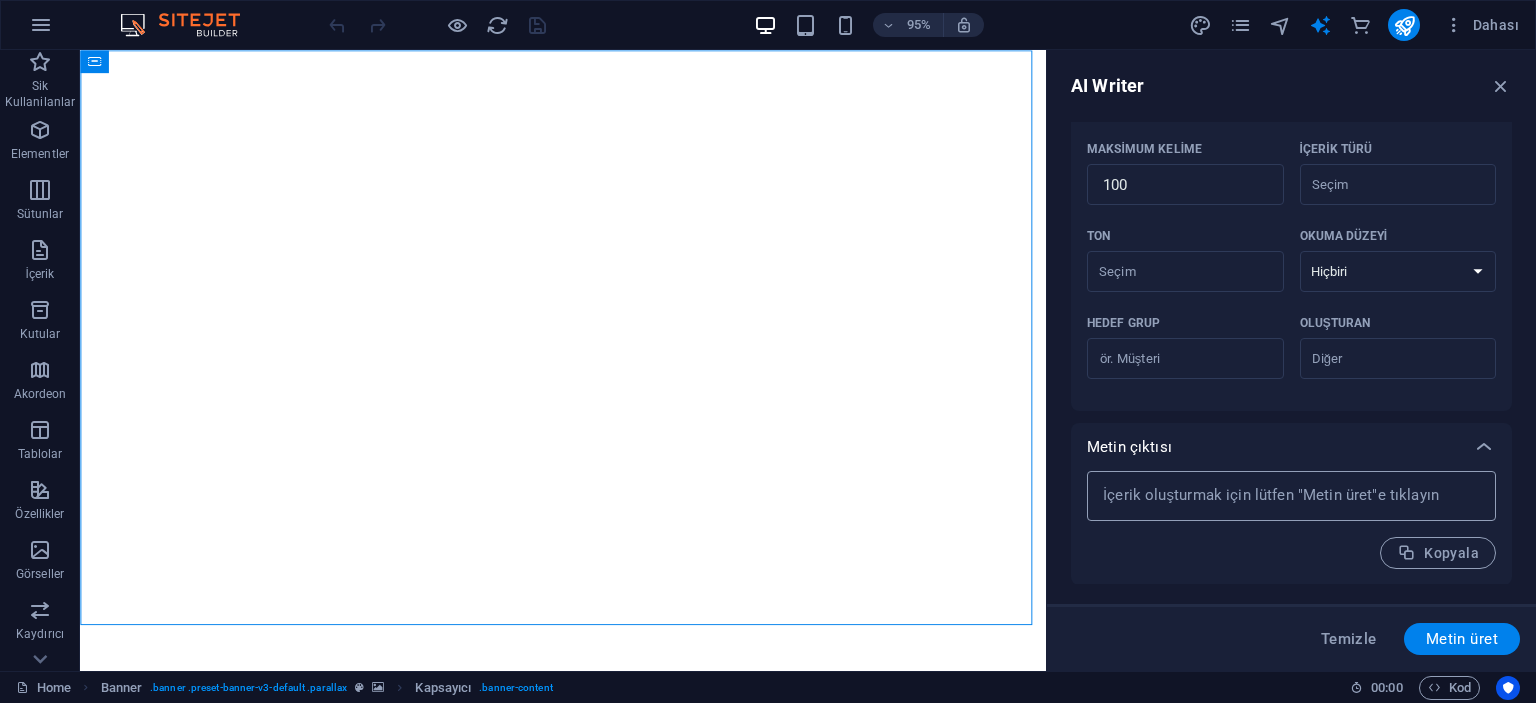 type on "x" 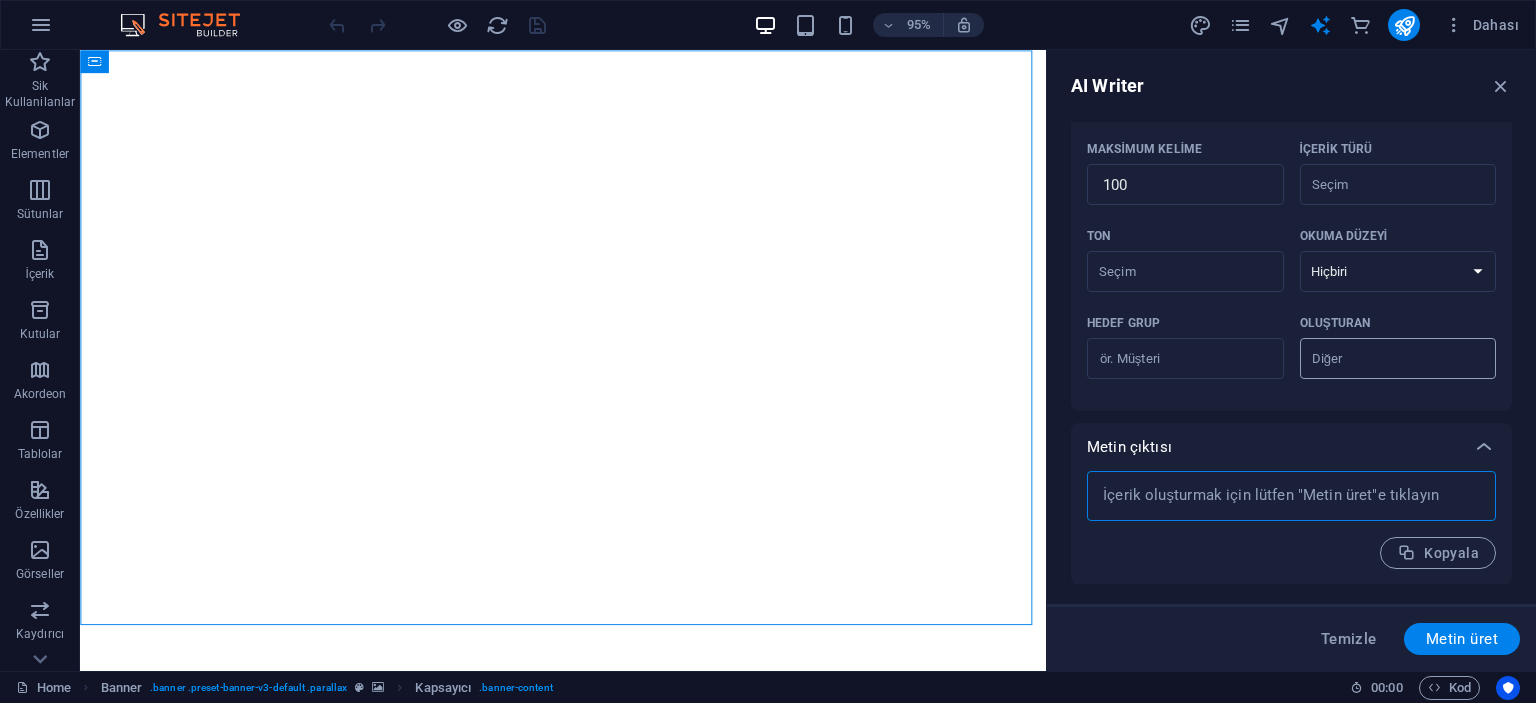 paste 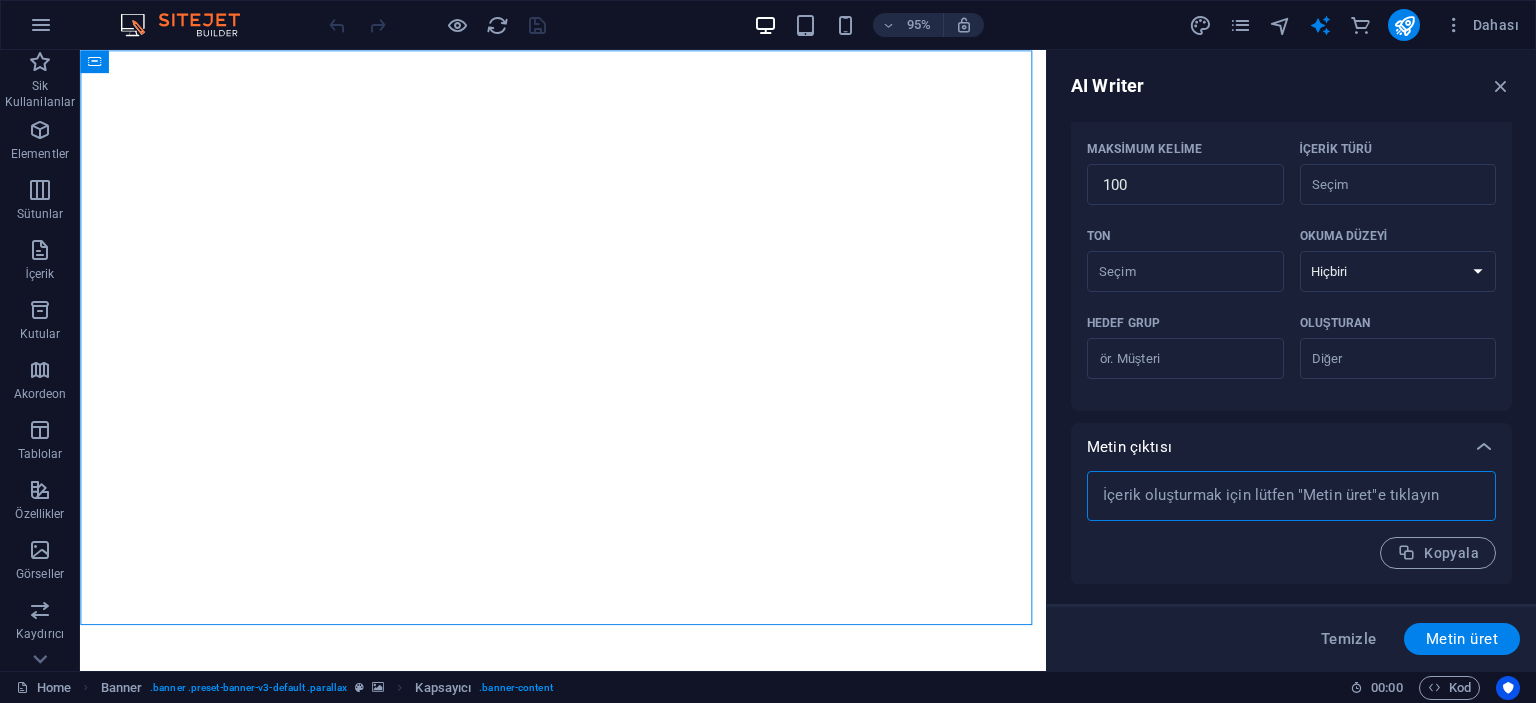 type on "x" 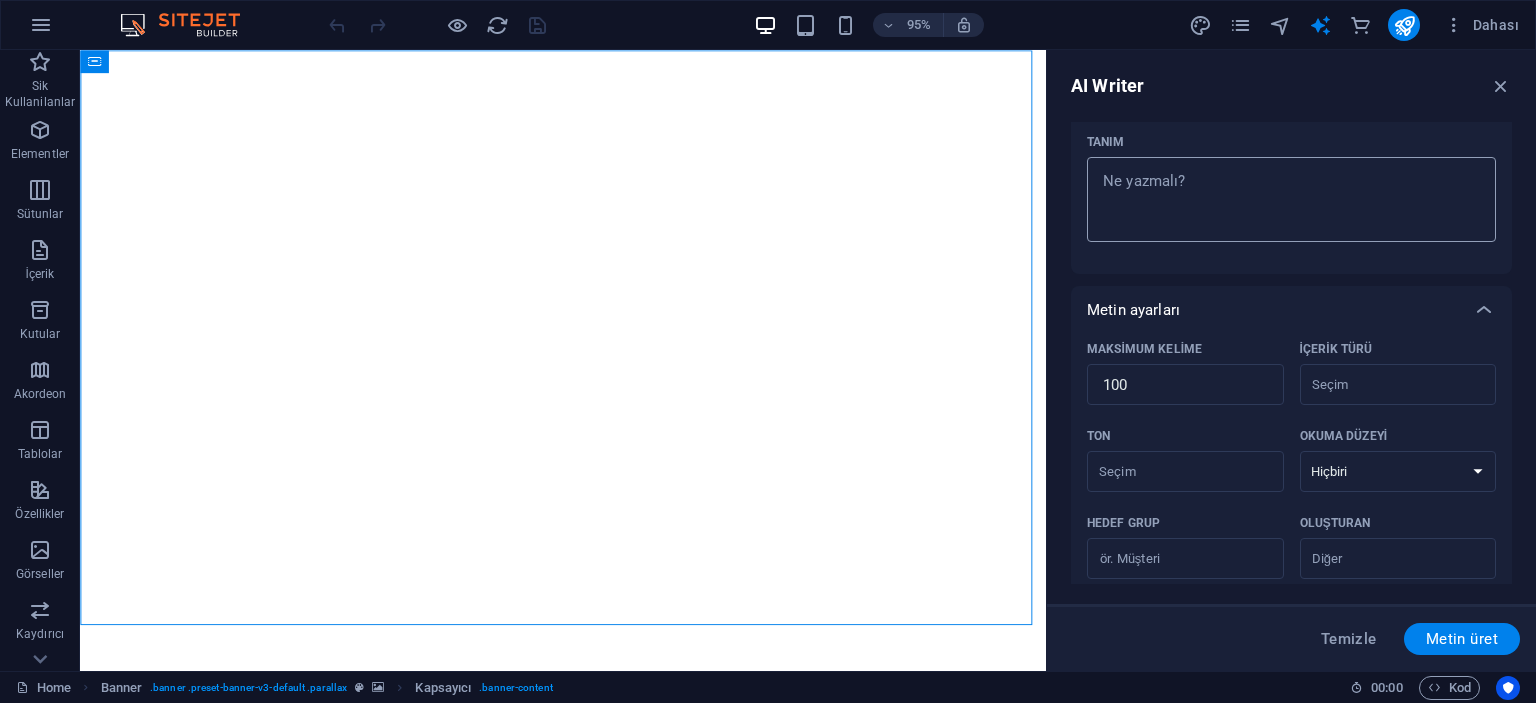 type on "x" 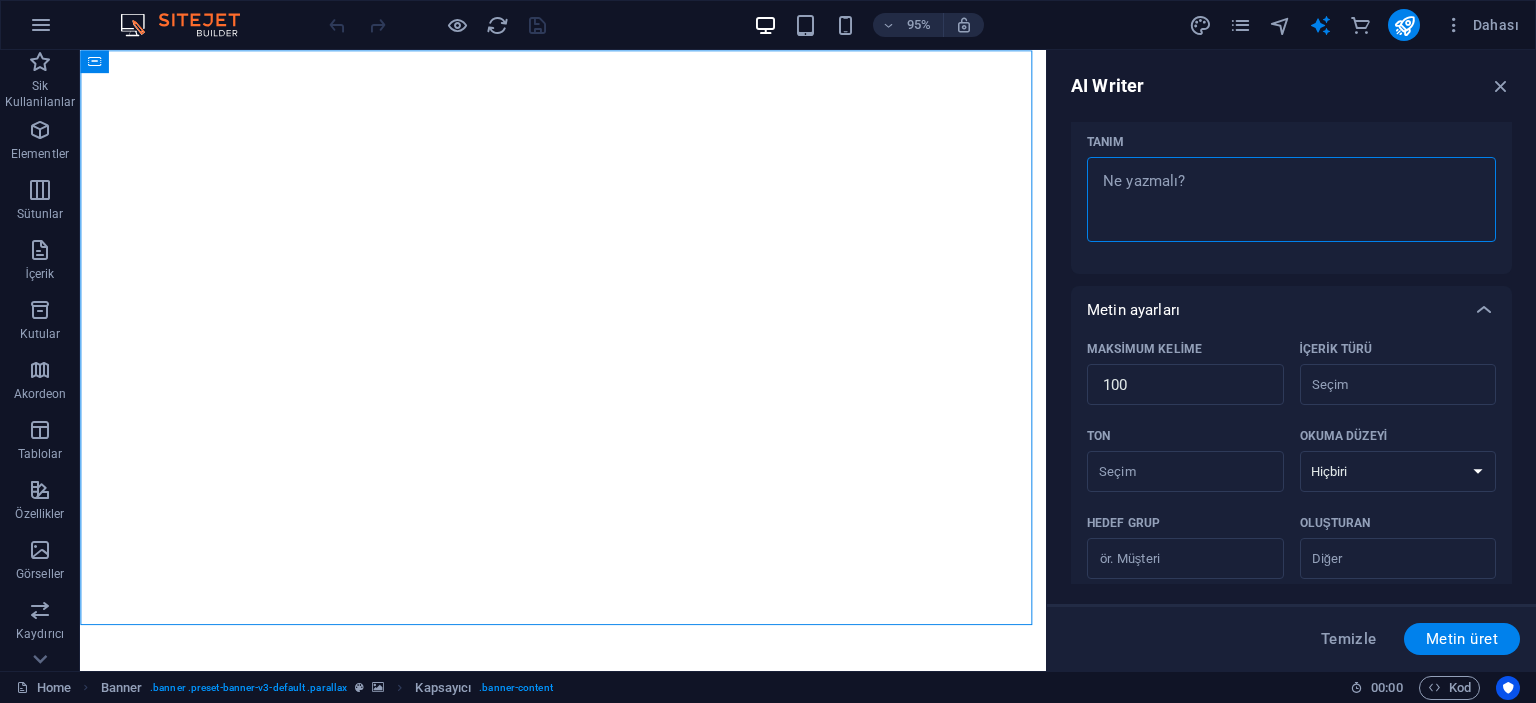 click on "Tanım x ​" at bounding box center [1291, 199] 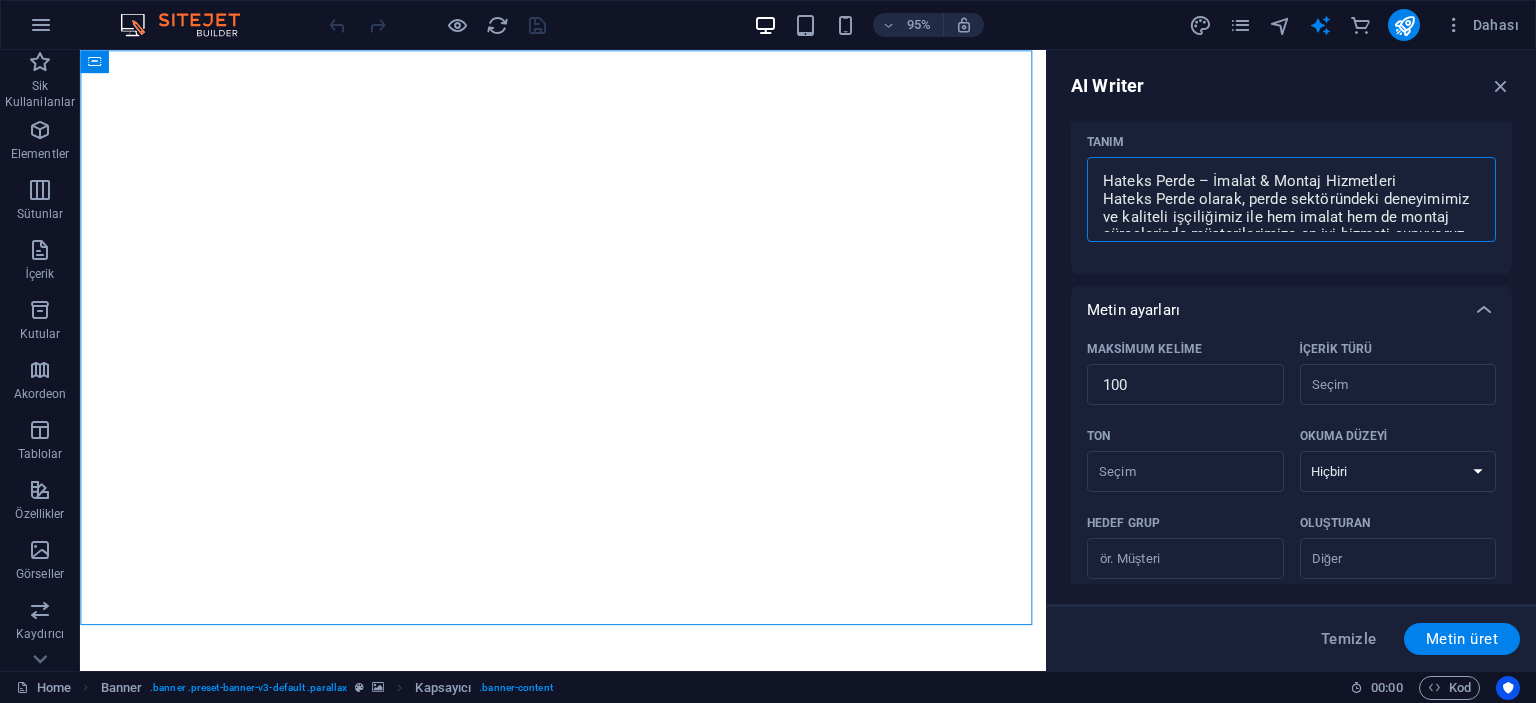 scroll, scrollTop: 225, scrollLeft: 0, axis: vertical 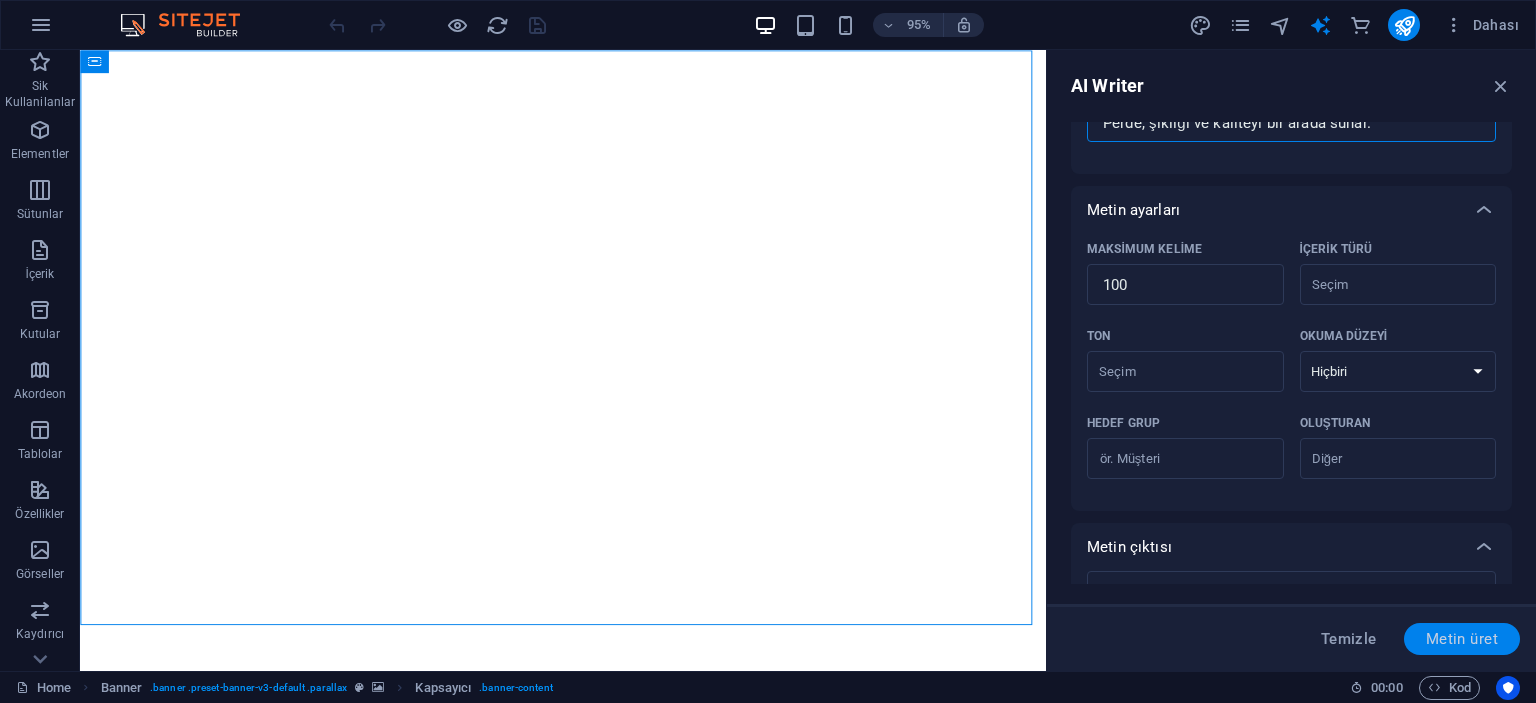 type on "Hateks Perde – İmalat & Montaj Hizmetleri
Hateks Perde olarak, perde sektöründeki deneyimimiz ve kaliteli işçiliğimiz ile hem imalat hem de montaj süreçlerinde müşterilerimize en iyi hizmeti sunuyoruz.
Kendi atölyemizde titizlikle ürettiğimiz perdeler, estetik tasarım ile fonksiyonelliği bir araya getirir. Montaj ekibimiz, her detayı özenle düşünerek perdelerinizi hızlı, temiz ve sorunsuz bir şekilde yerine takar.
✅ Özel ölçüye göre üretim
✅ Zengin kumaş ve model seçenekleri
✅ Profesyonel ve garantili montaj
✅ Zamanında teslimat
Eviniz, iş yeriniz veya özel projeleriniz için Hateks Perde, şıklığı ve kaliteyi bir arada sunar." 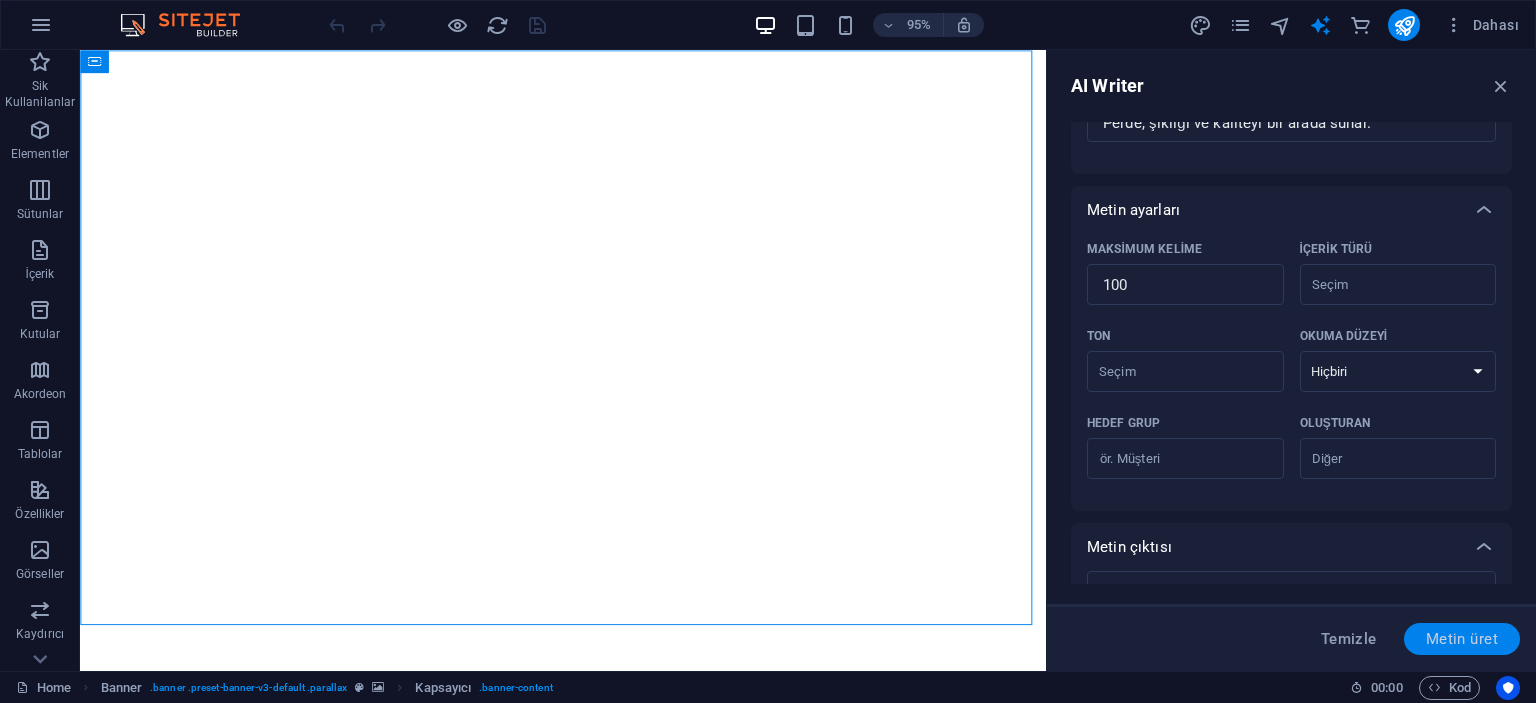 click on "Metin üret" at bounding box center [1462, 639] 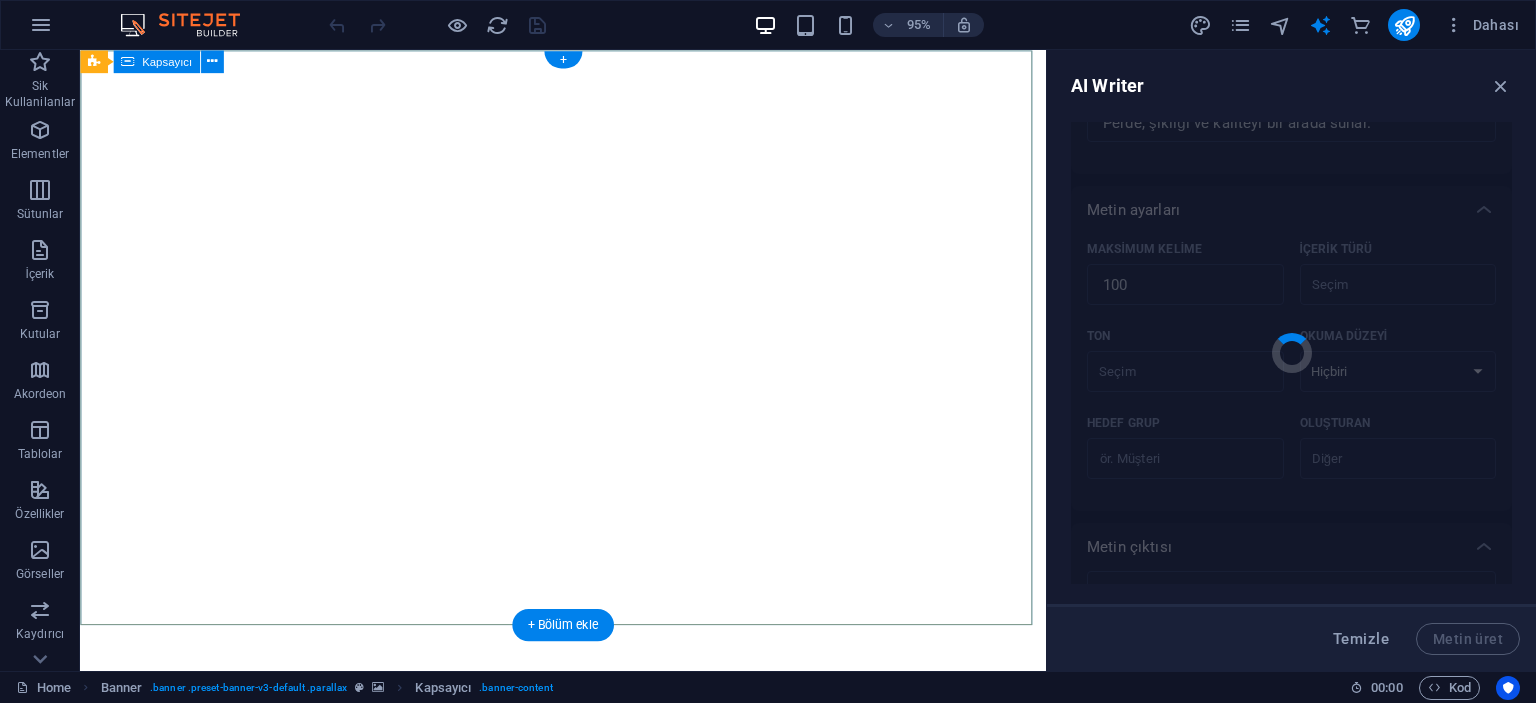 type on "x" 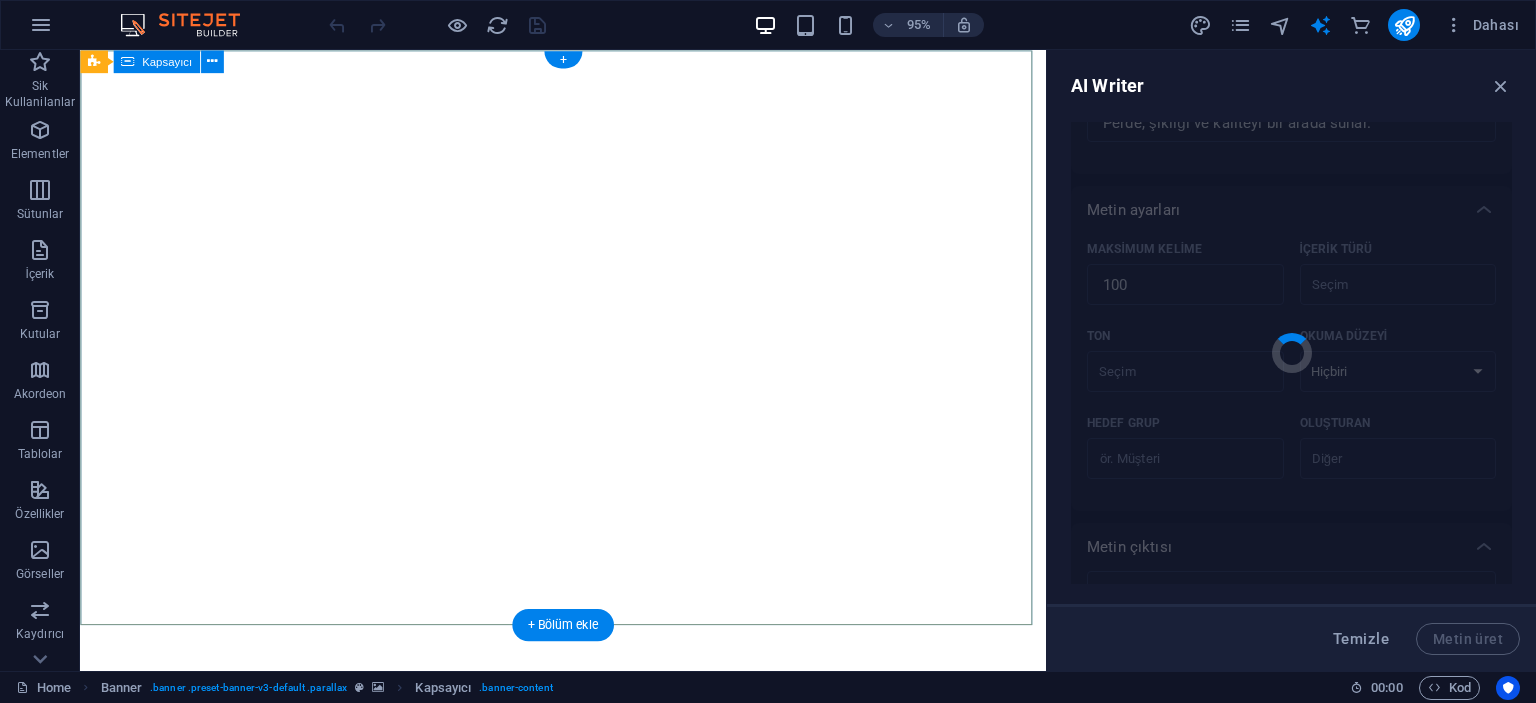 type on "Hateks Perde excels in both production and installation within the window covering industry, ensuring top-notch service through our extensive experience and craftsmanship. Our meticulously crafted curtains blend aesthetic design with functionality, tailored to meet your specific measurements. With a rich selection of fabrics and styles, our professional installation team guarantees a seamless and timely setup. Trust Hateks Perde to deliver elegance and quality for your home, workplace, or special projects. Enjoy a solution that combines beauty with practicality, all backed by reliable service and punctual delivery." 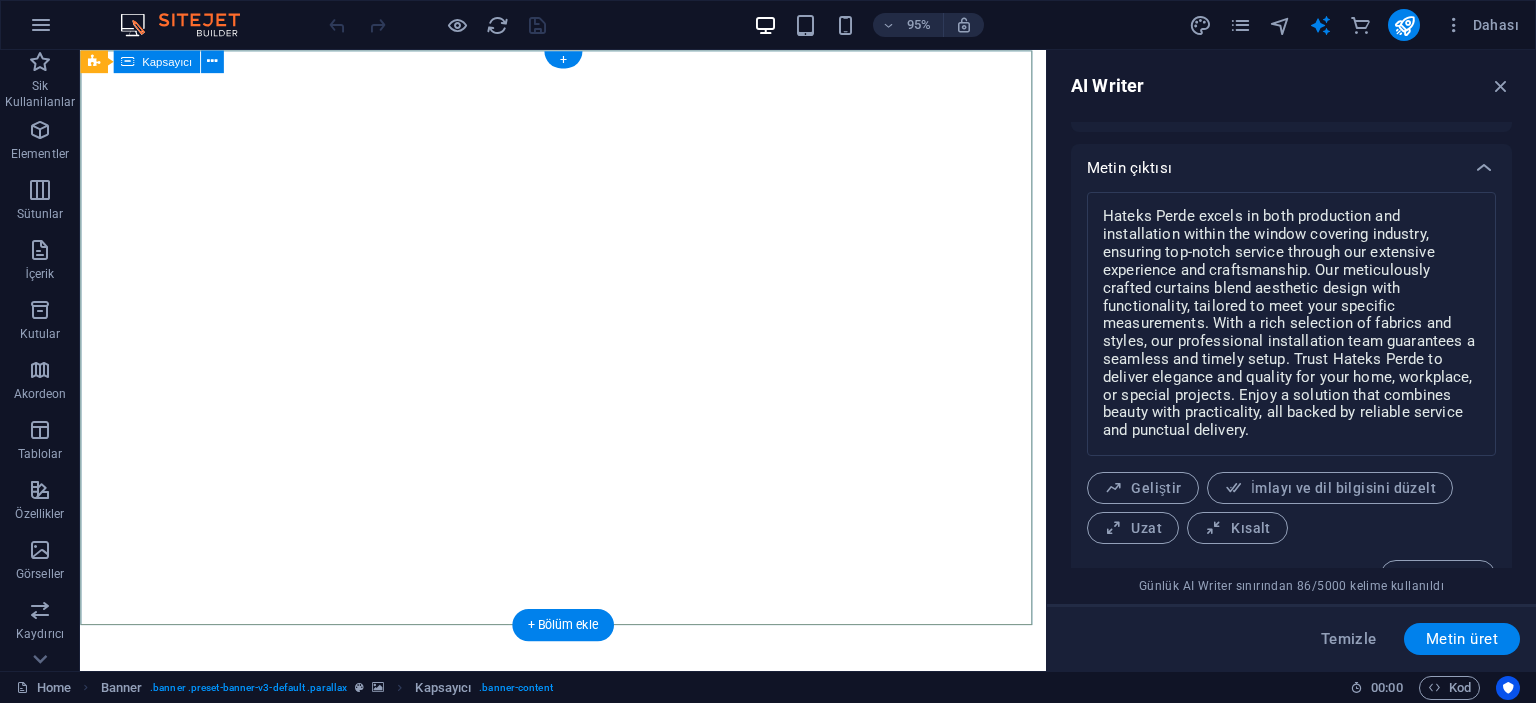 scroll, scrollTop: 770, scrollLeft: 0, axis: vertical 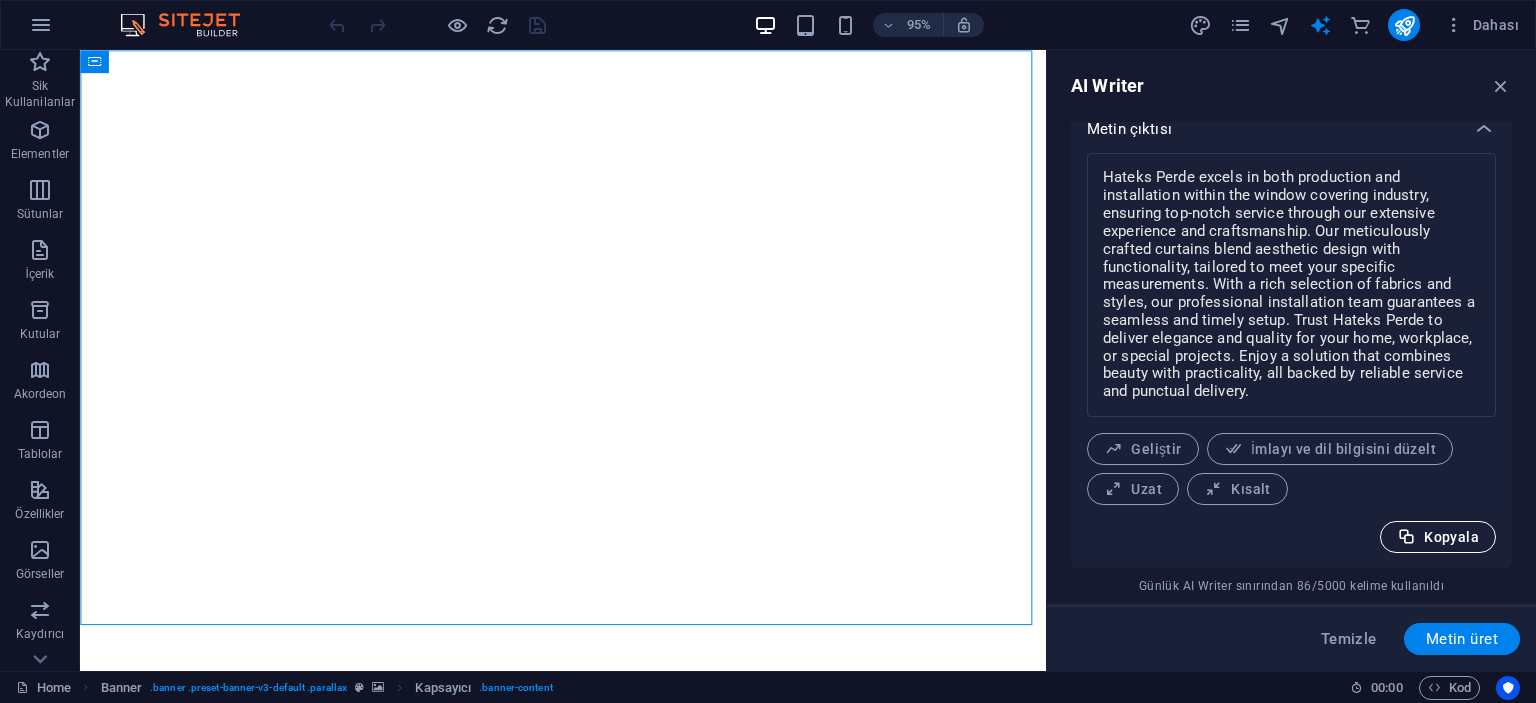 click on "Kopyala" at bounding box center (1438, 537) 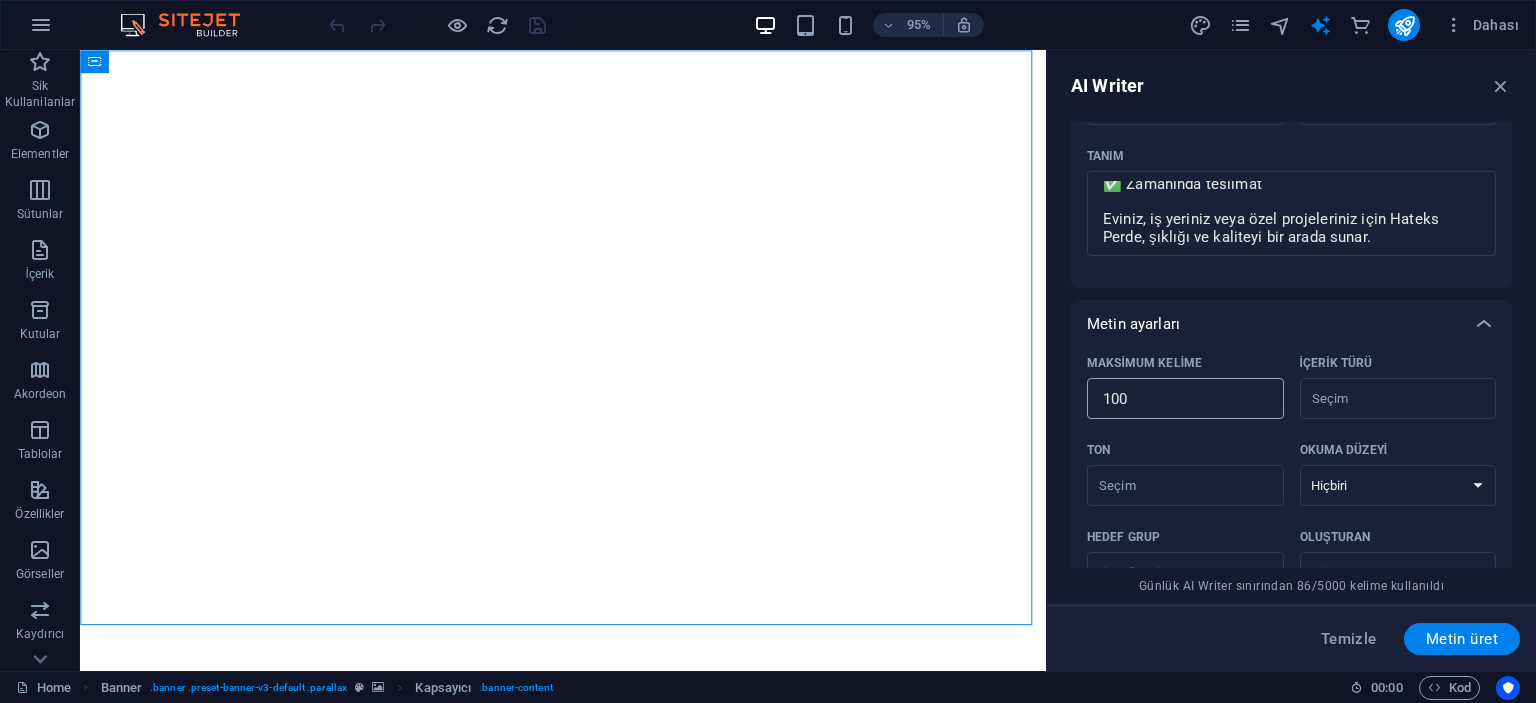 scroll, scrollTop: 0, scrollLeft: 0, axis: both 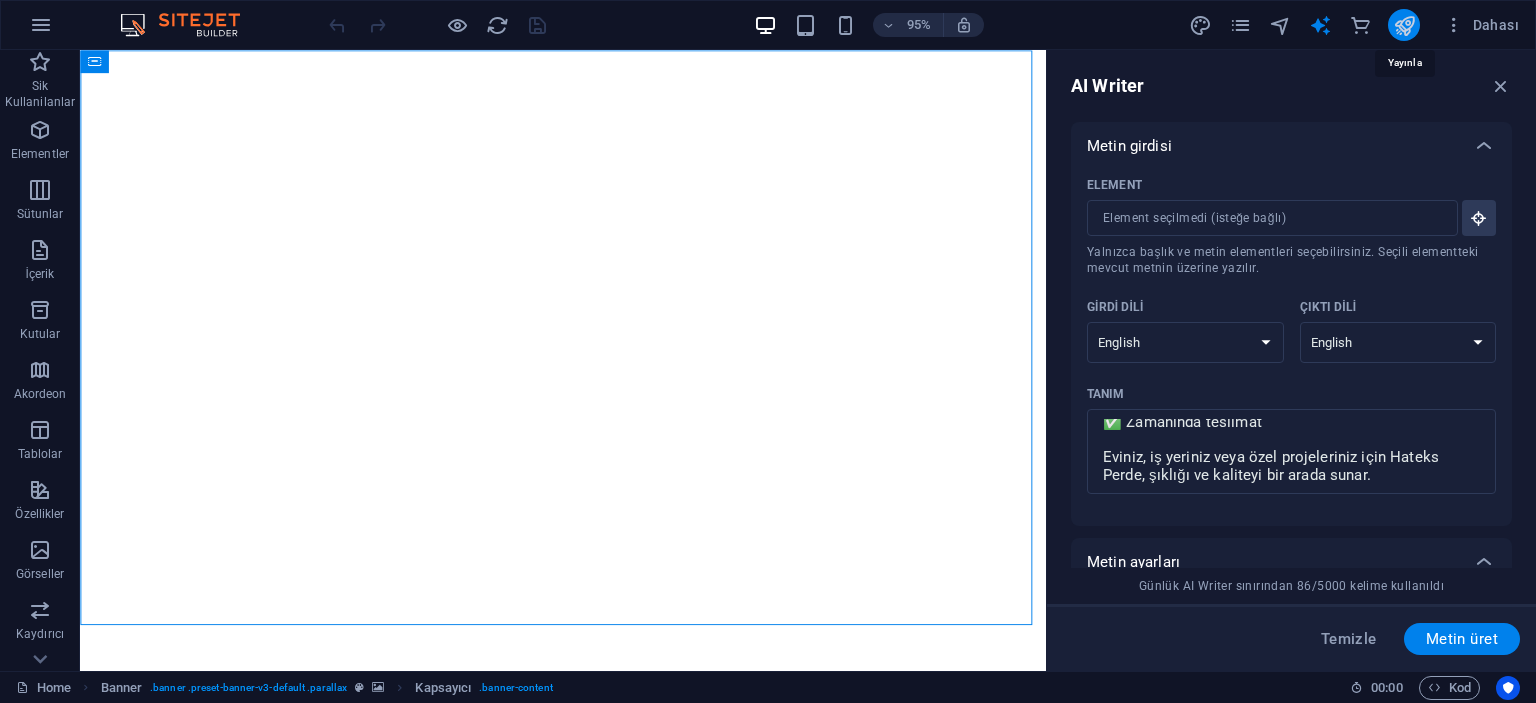 click at bounding box center (1404, 25) 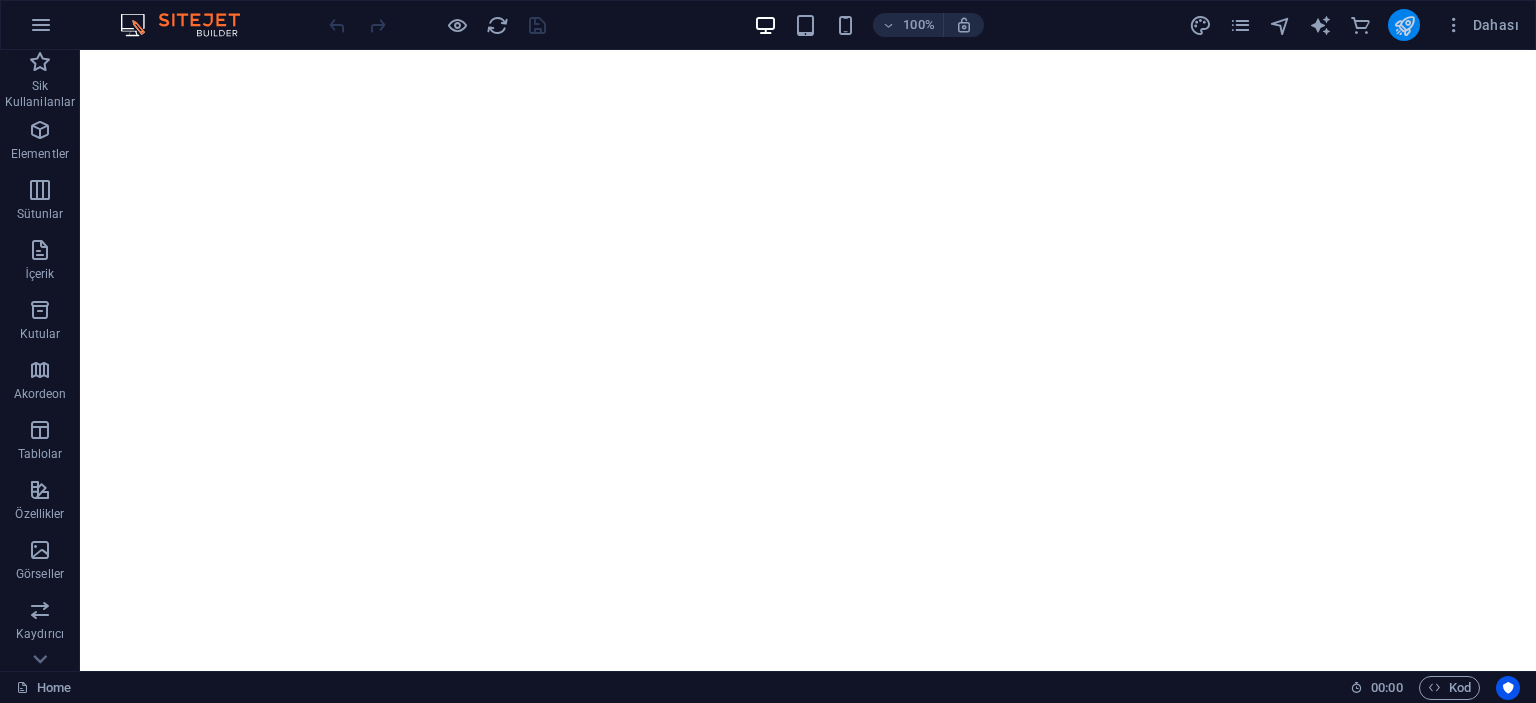 click at bounding box center (1404, 25) 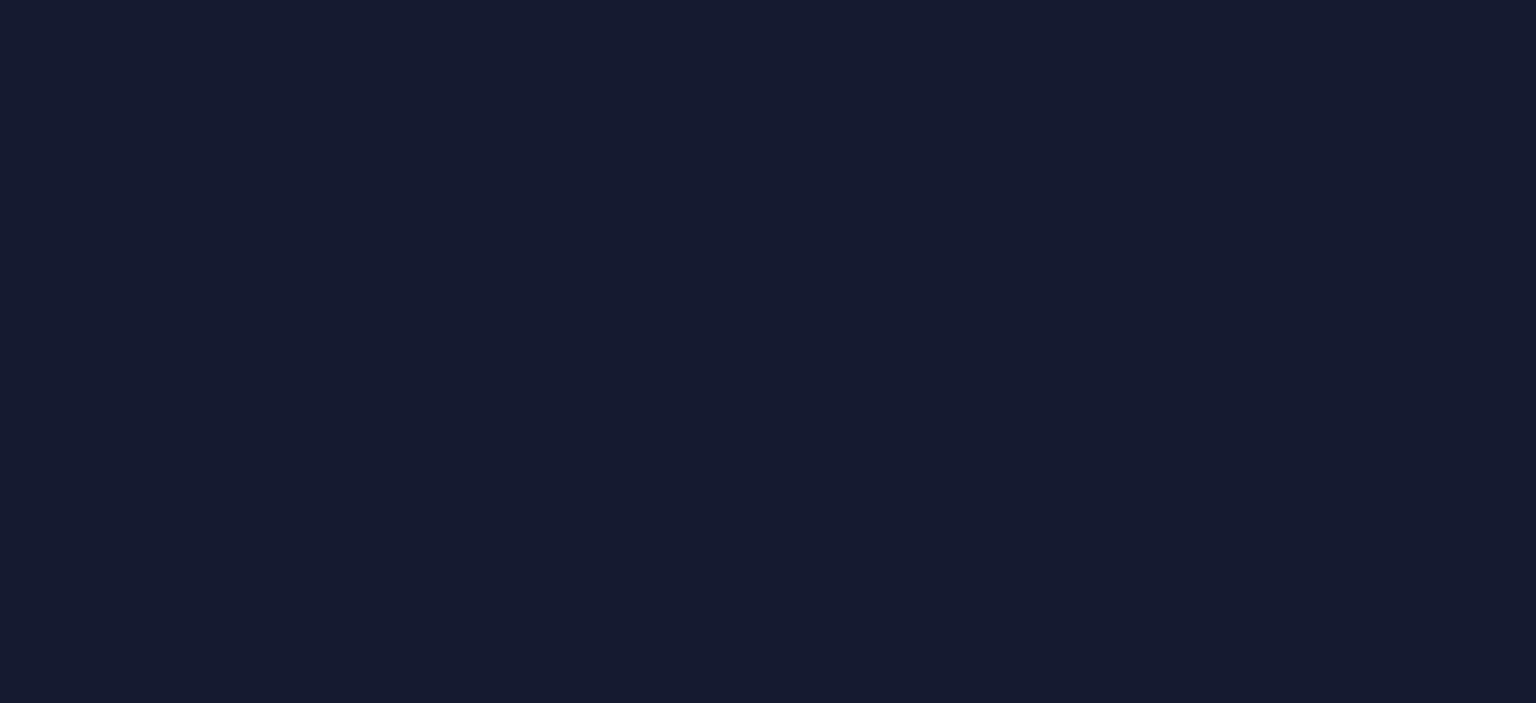 scroll, scrollTop: 0, scrollLeft: 0, axis: both 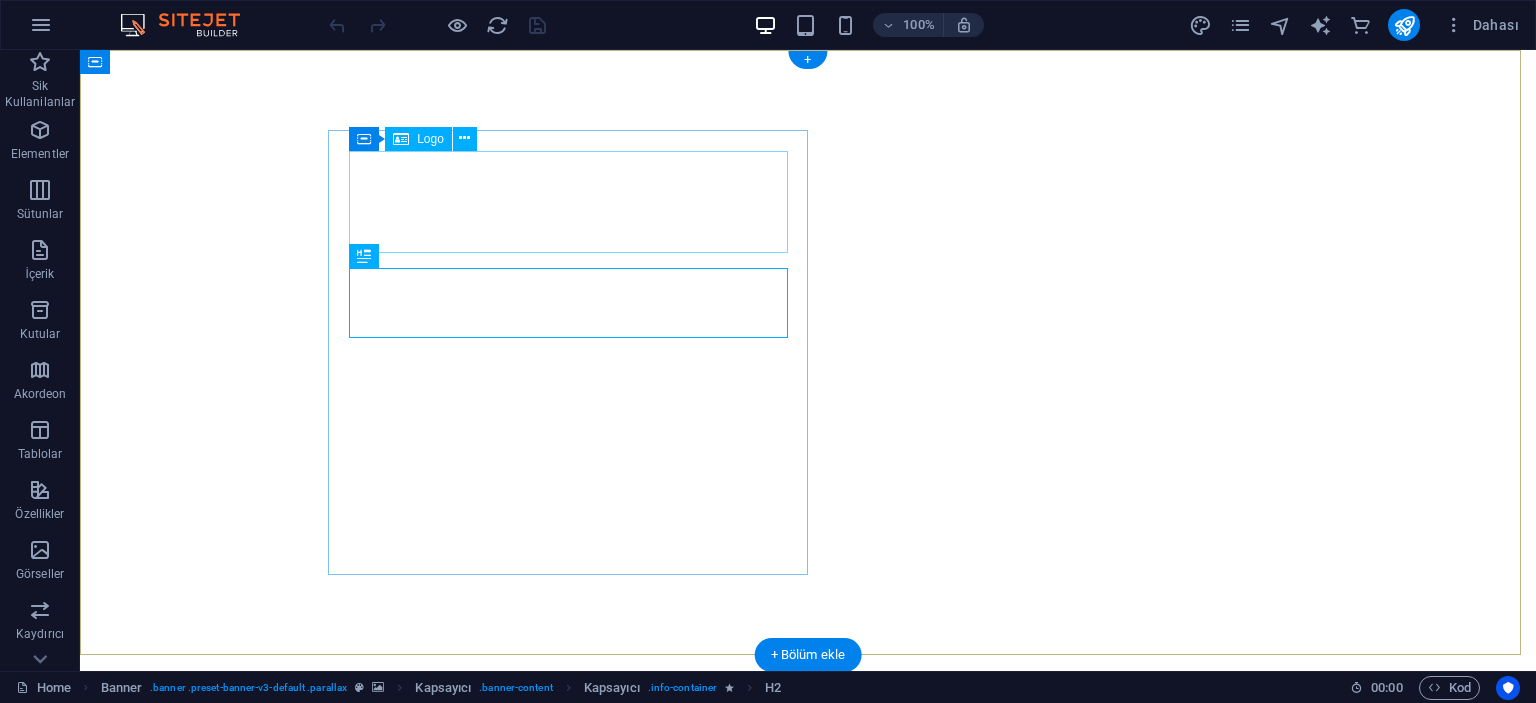 click at bounding box center [576, 956] 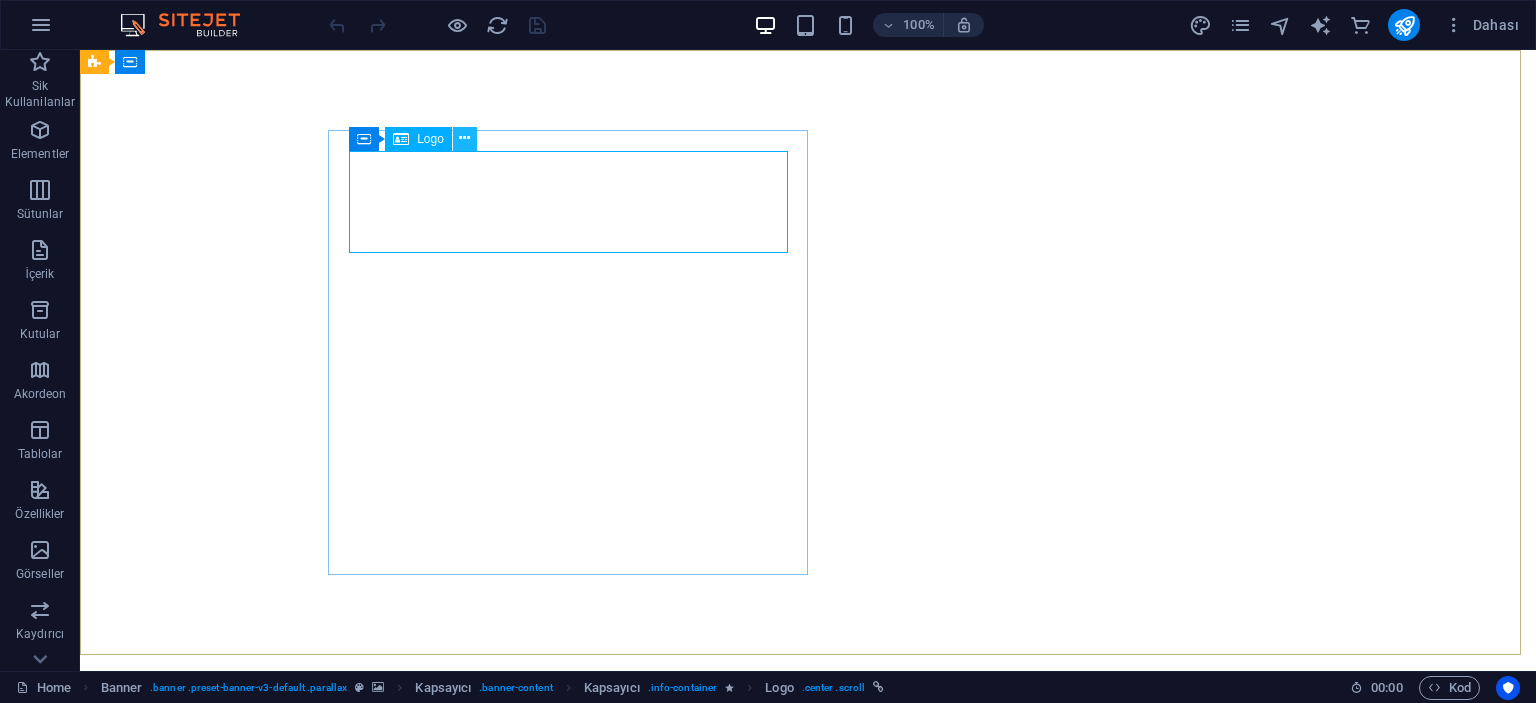 click at bounding box center (464, 138) 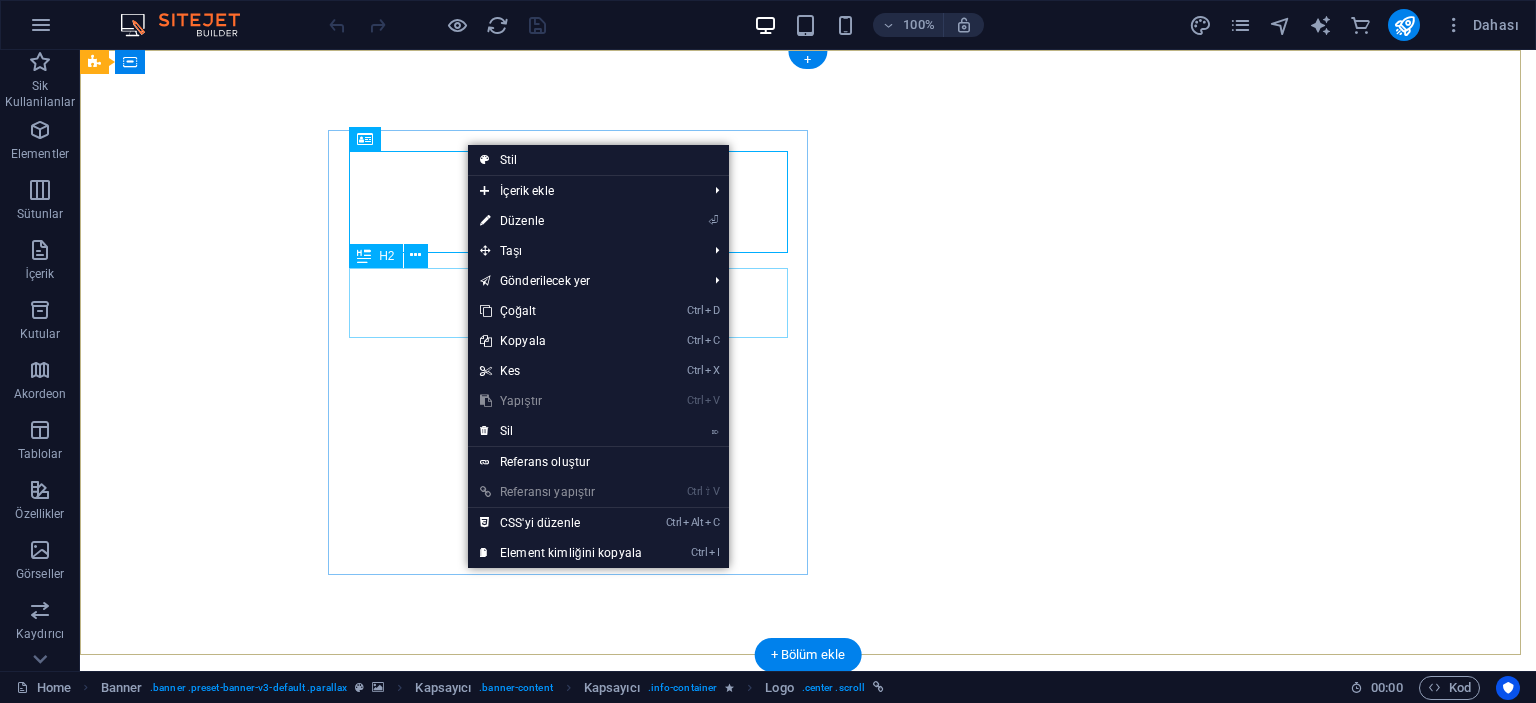 click on "roofing services" at bounding box center (576, 1057) 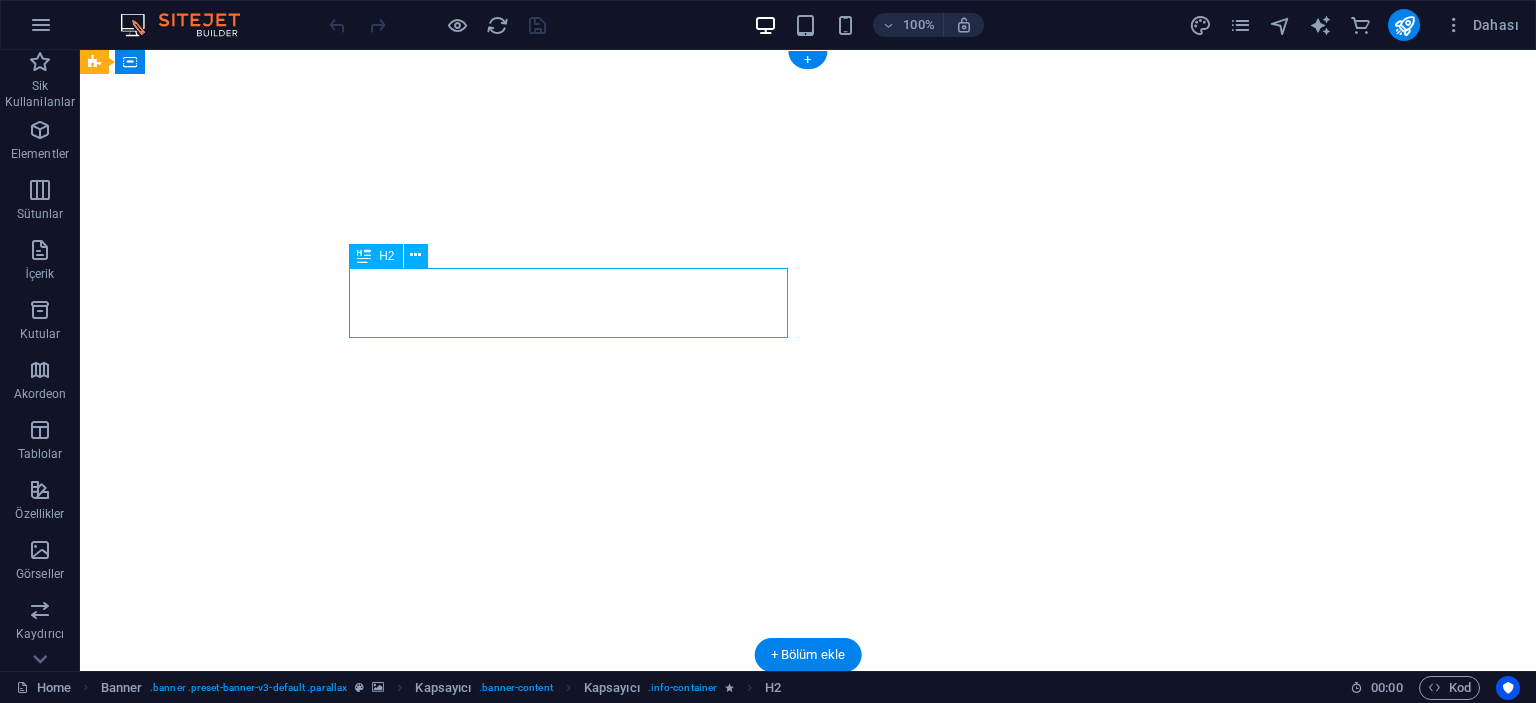 click on "roofing services" at bounding box center [576, 1057] 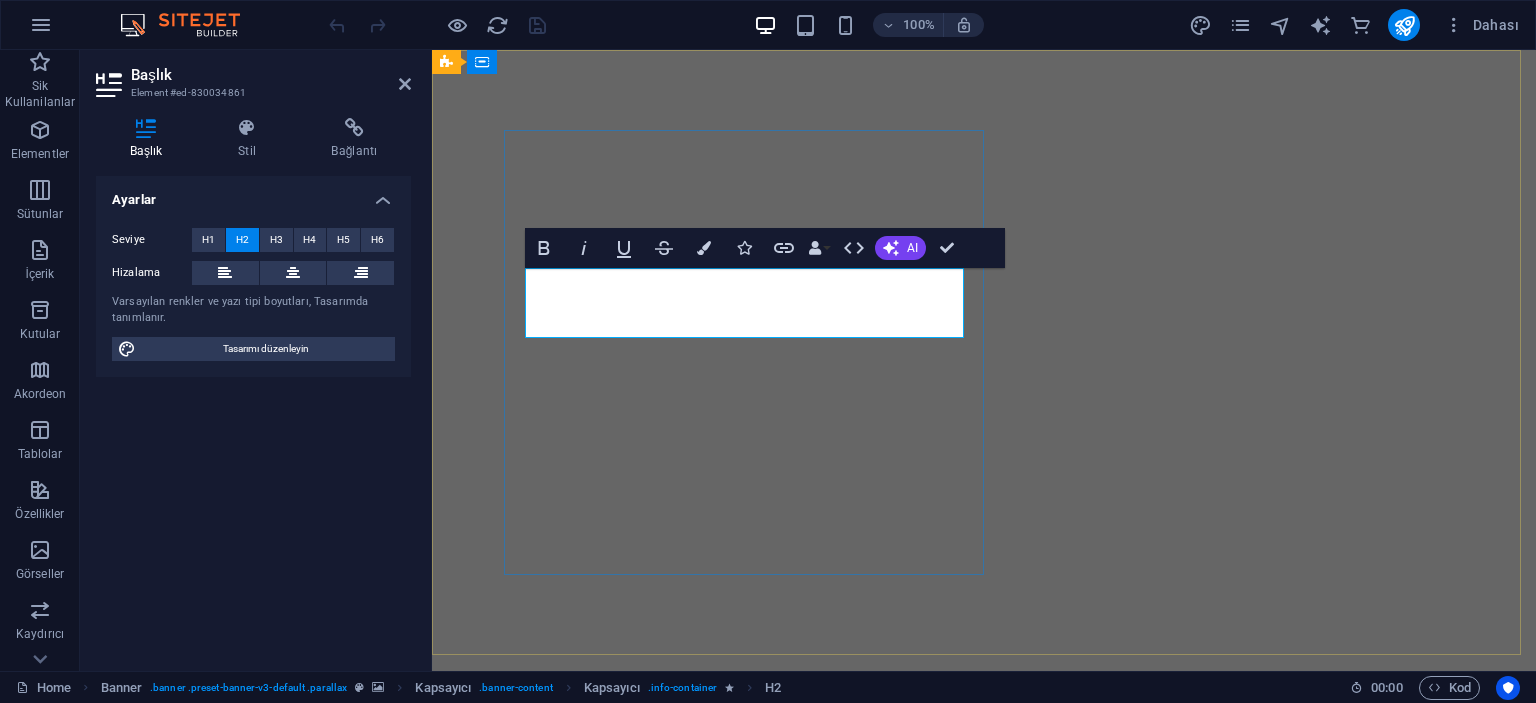 type 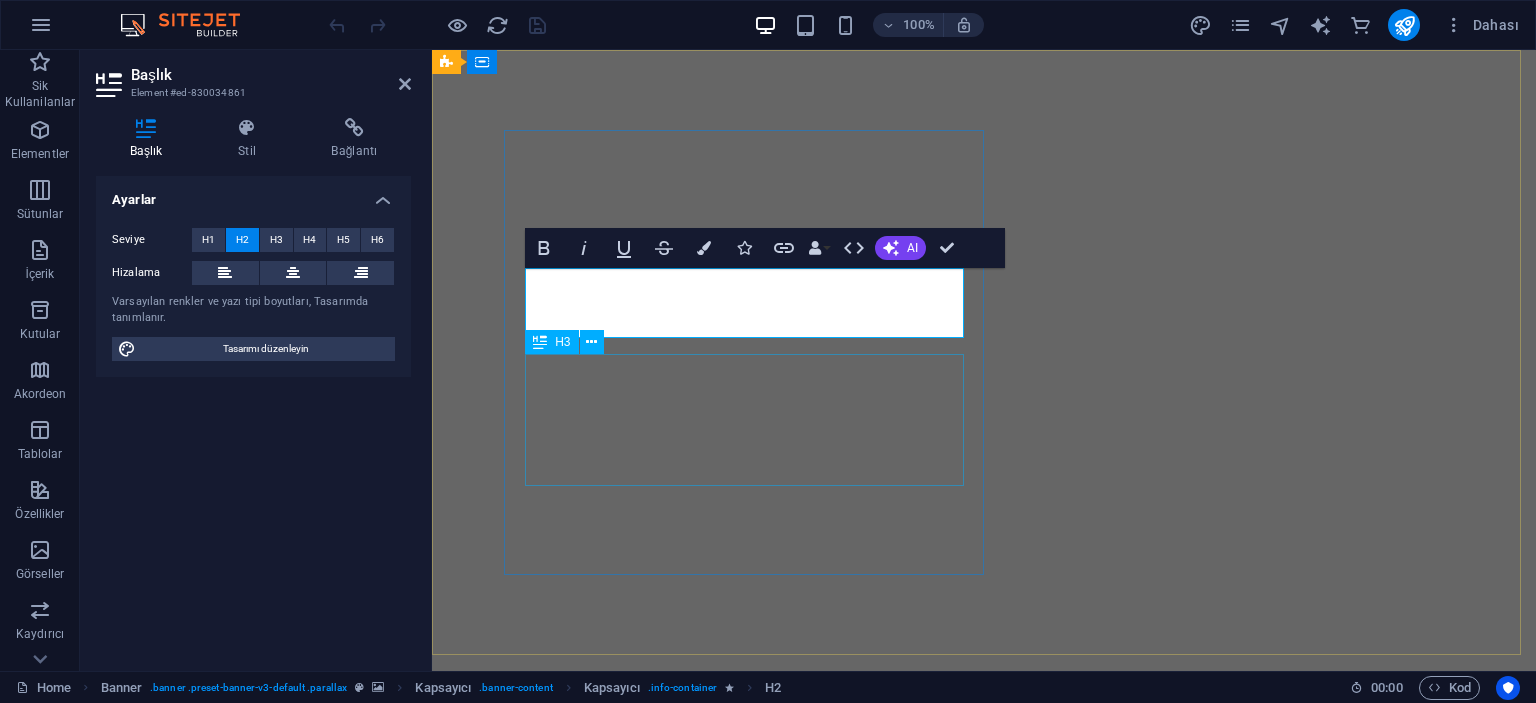 click on "Lorem ipsum dolor sit amet, consetetur sadipscing elitr, sed diam nonumy eirmod." at bounding box center (752, 1032) 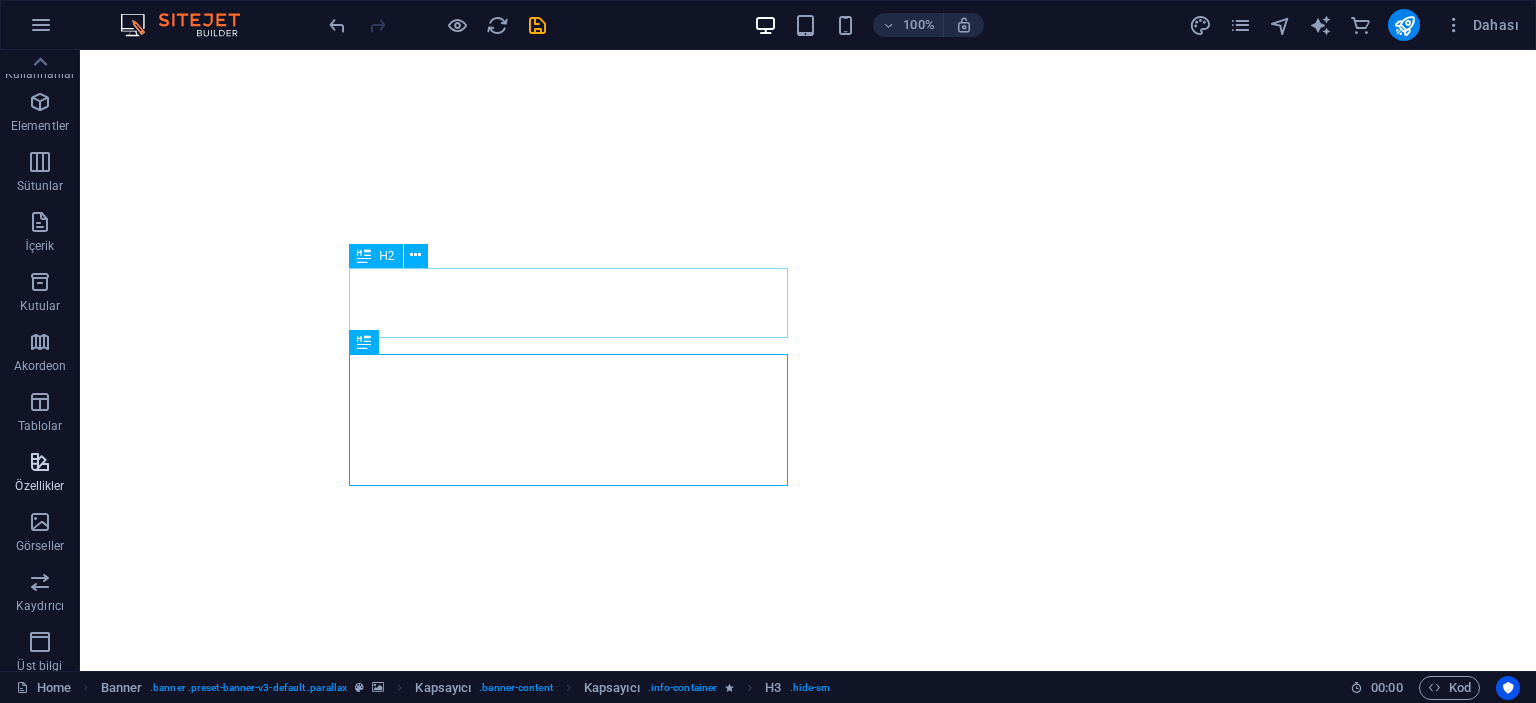 scroll, scrollTop: 0, scrollLeft: 0, axis: both 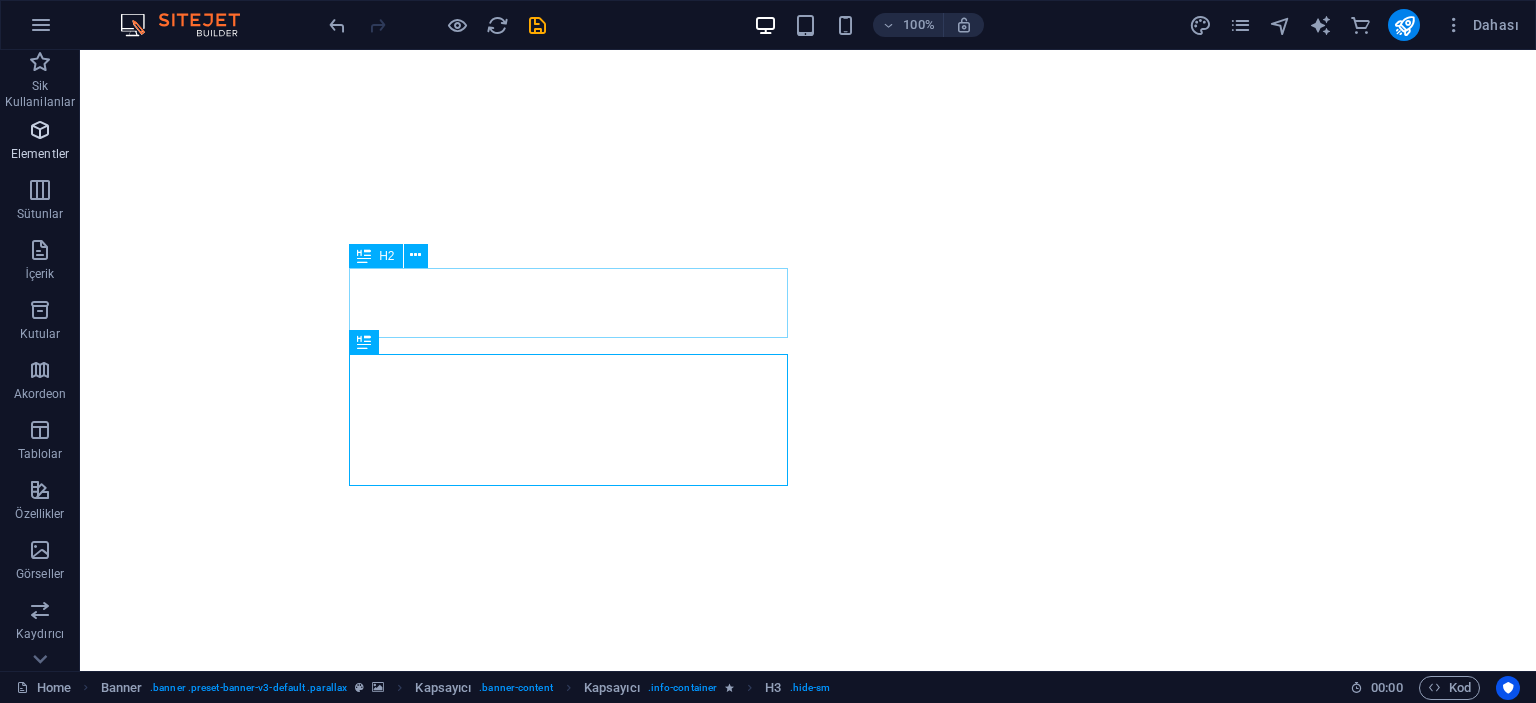 click on "Elementler" at bounding box center (40, 154) 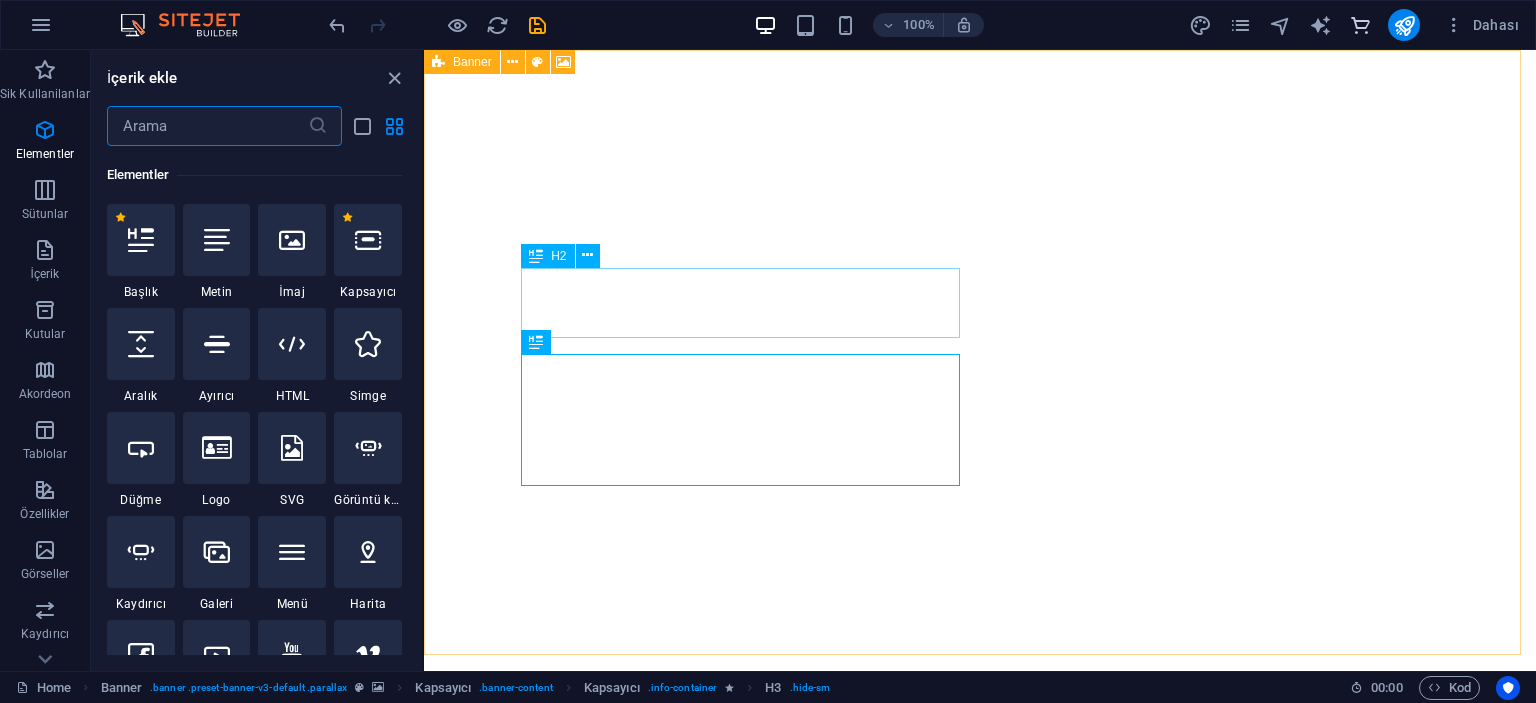 scroll, scrollTop: 212, scrollLeft: 0, axis: vertical 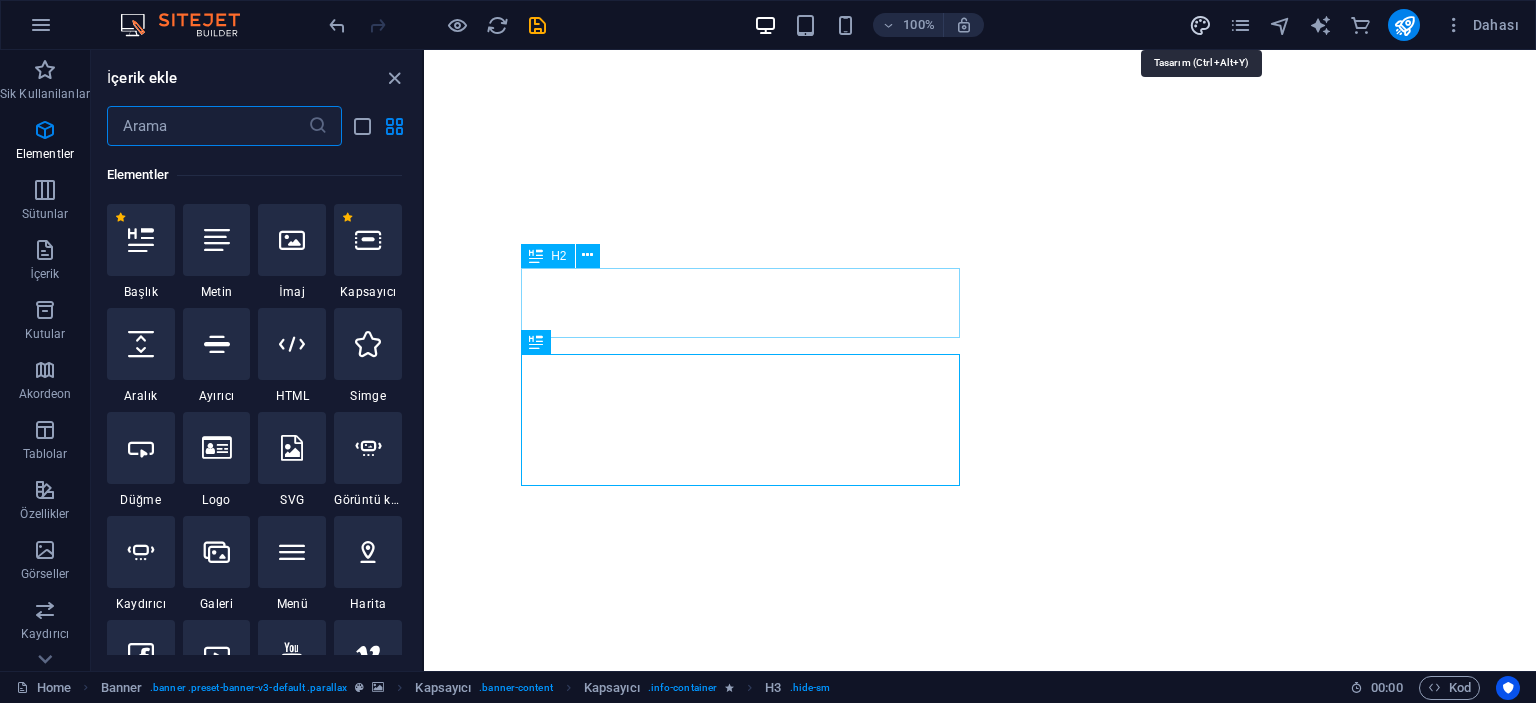 click at bounding box center [1200, 25] 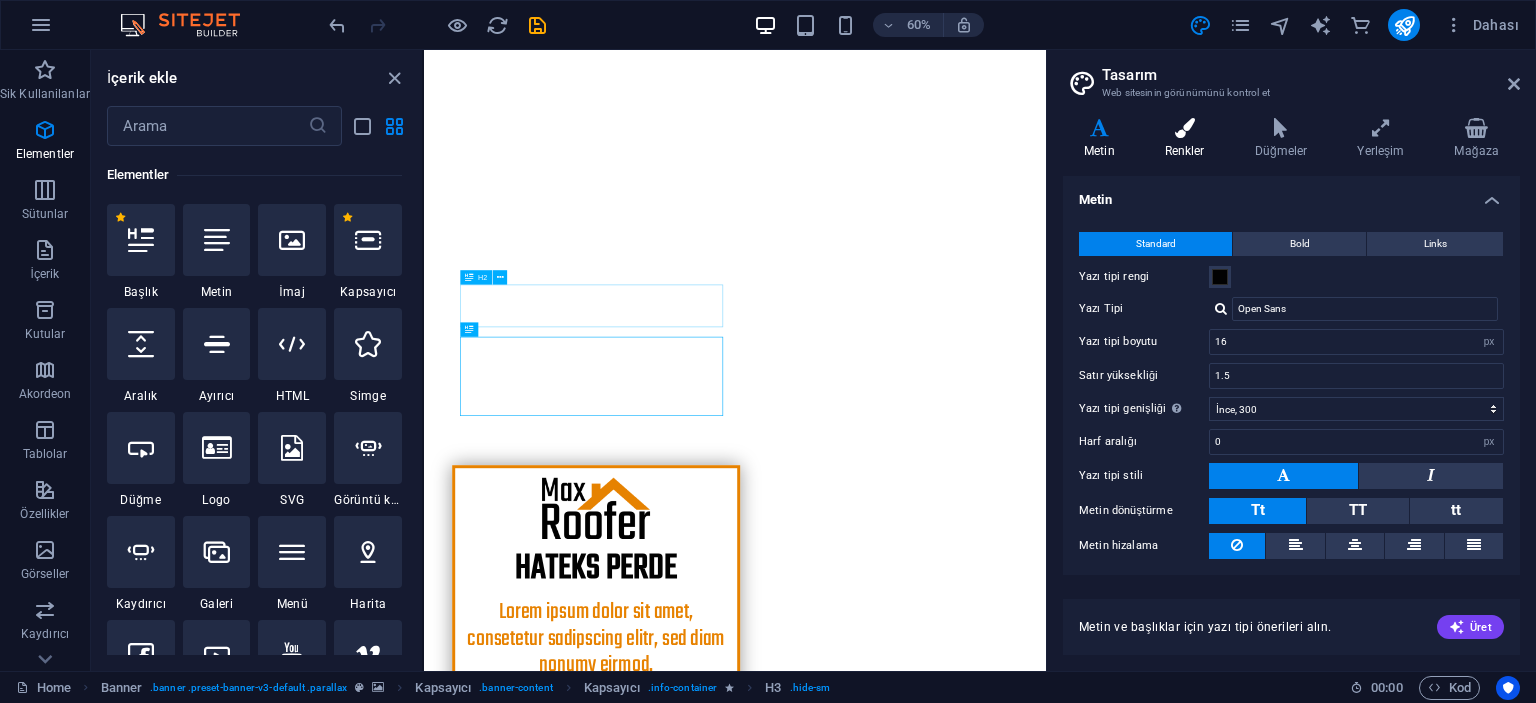 click on "Renkler" at bounding box center (1189, 139) 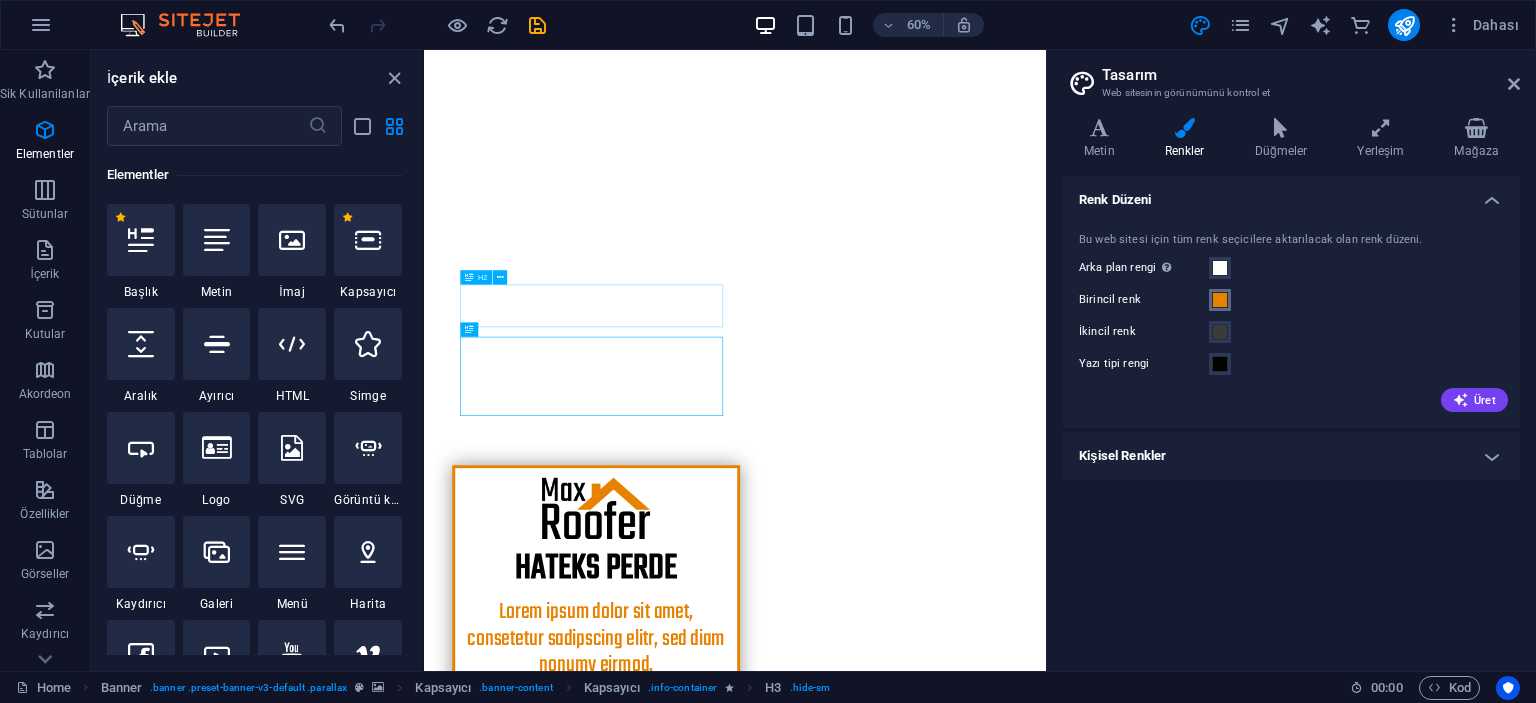 click at bounding box center [1220, 300] 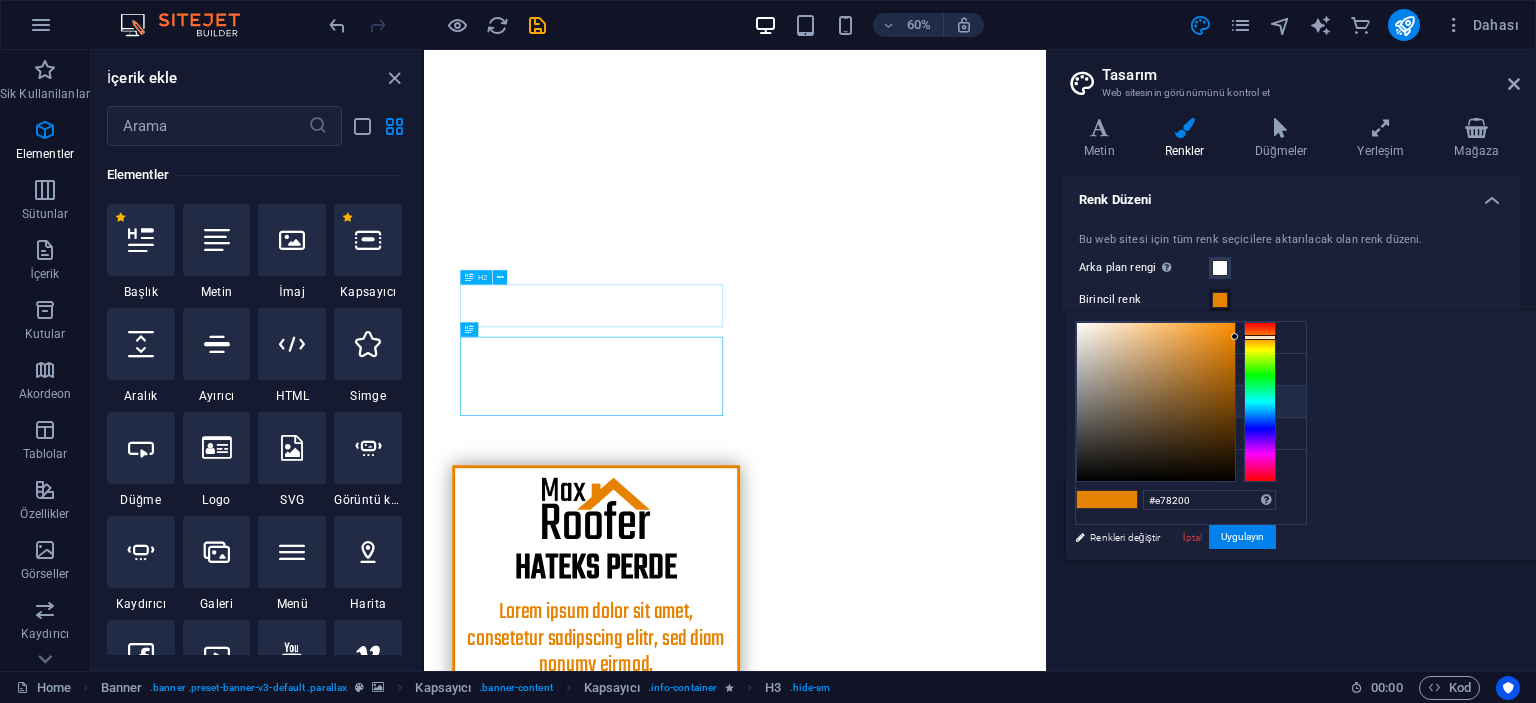click on "İkincil renk
#393a3c" at bounding box center (1191, 402) 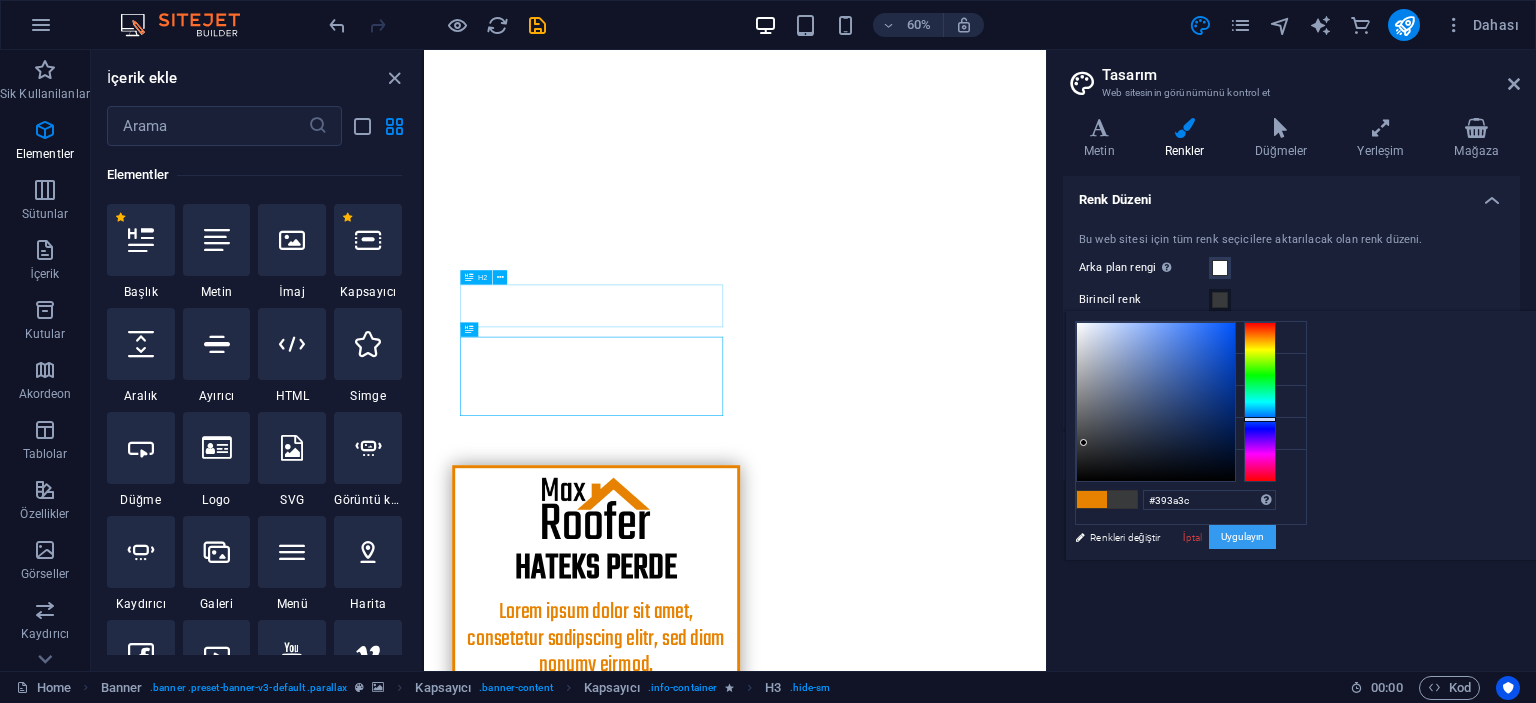 click on "Uygulayın" at bounding box center (1242, 537) 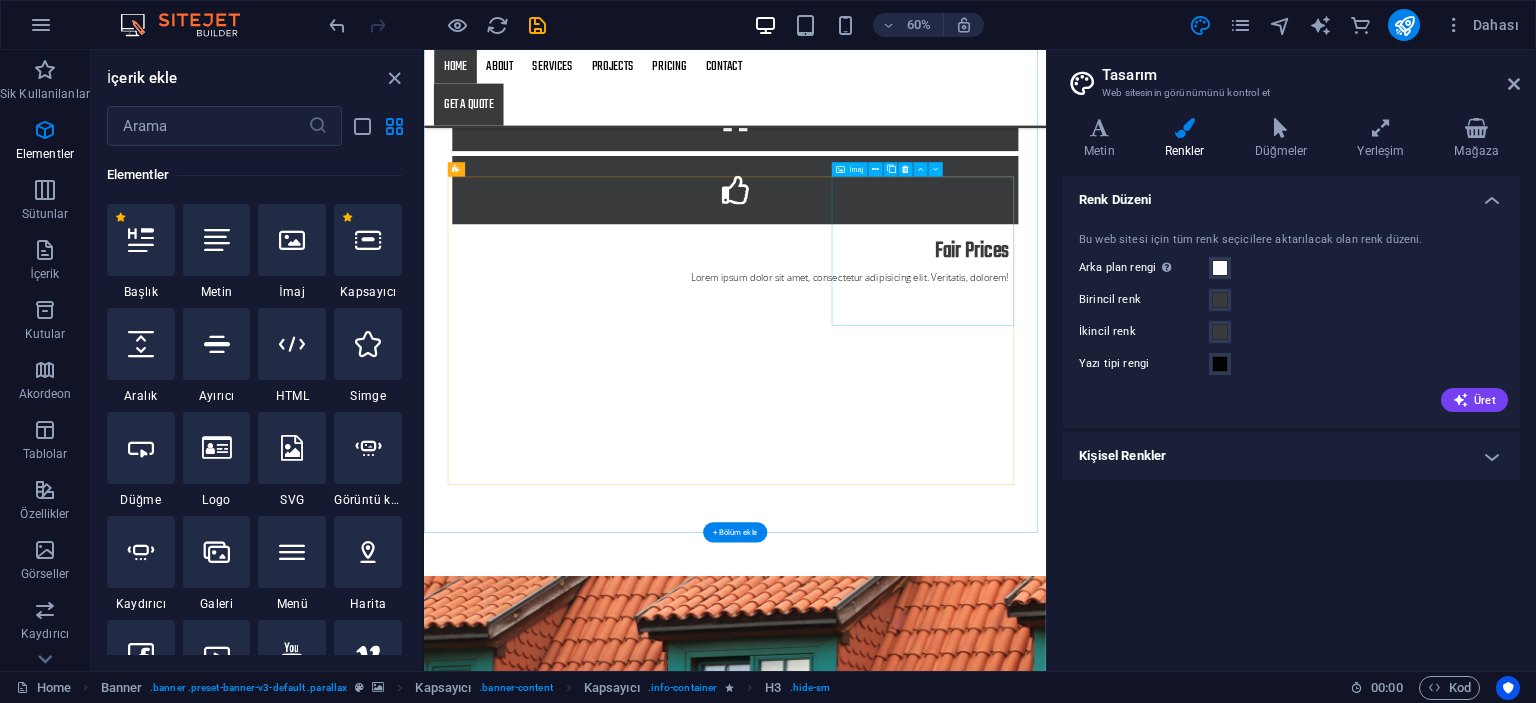 scroll, scrollTop: 2600, scrollLeft: 0, axis: vertical 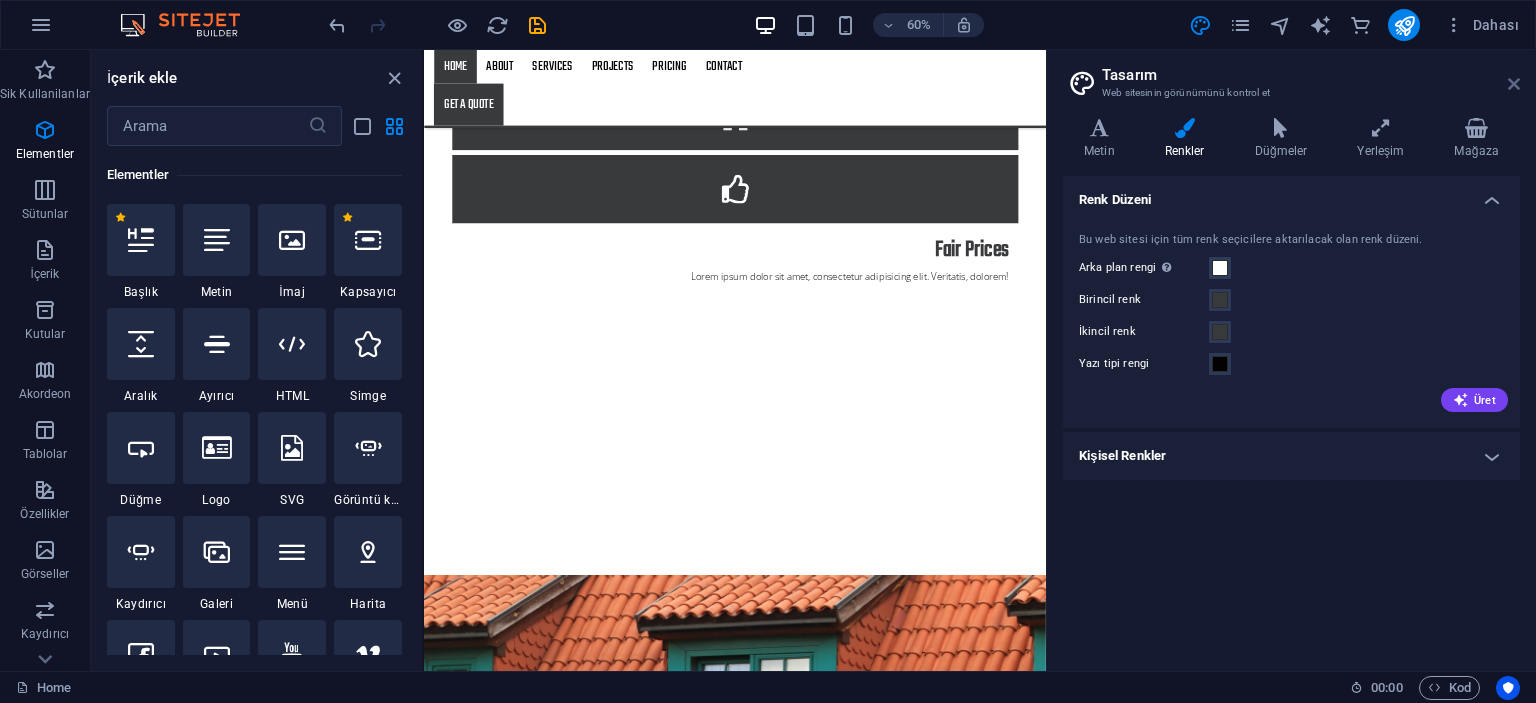drag, startPoint x: 1518, startPoint y: 87, endPoint x: 466, endPoint y: 361, distance: 1087.097 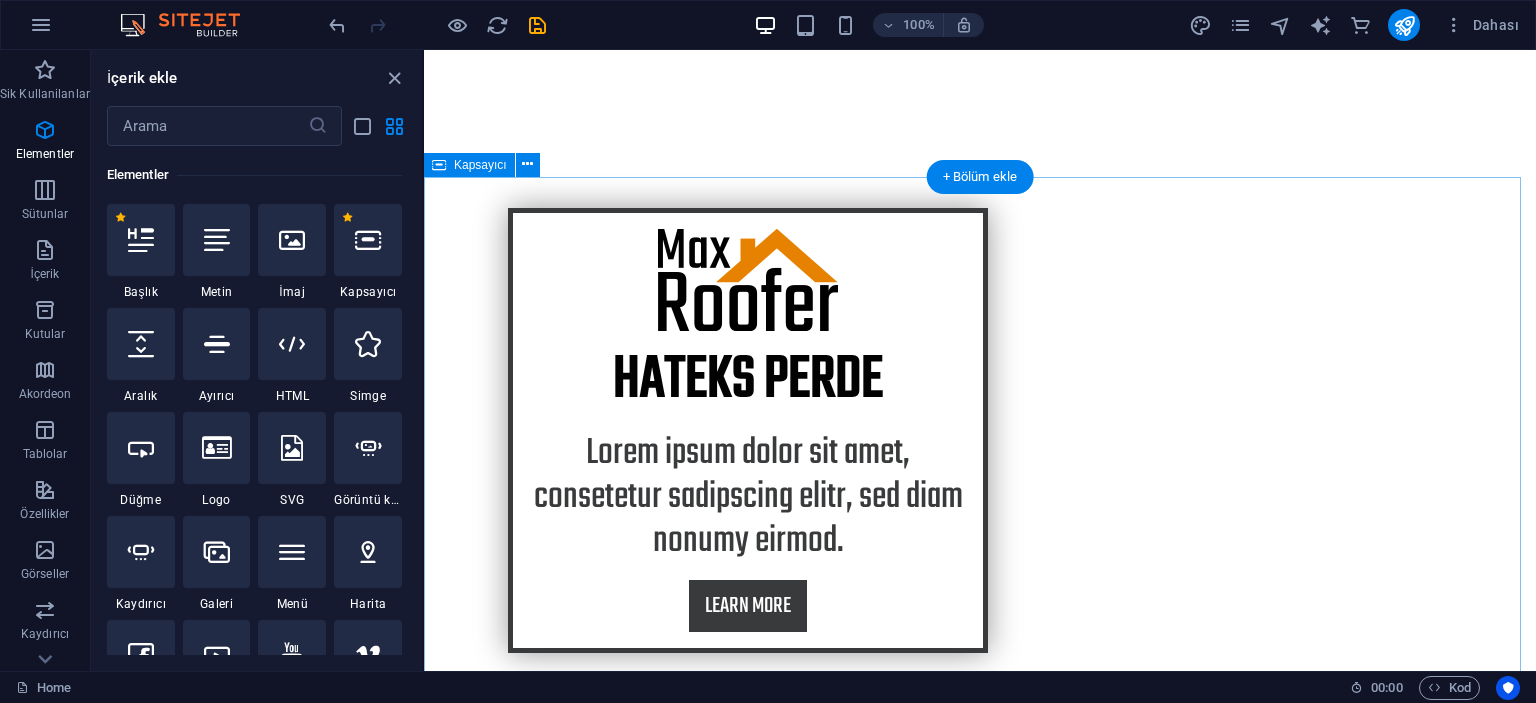 scroll, scrollTop: 0, scrollLeft: 0, axis: both 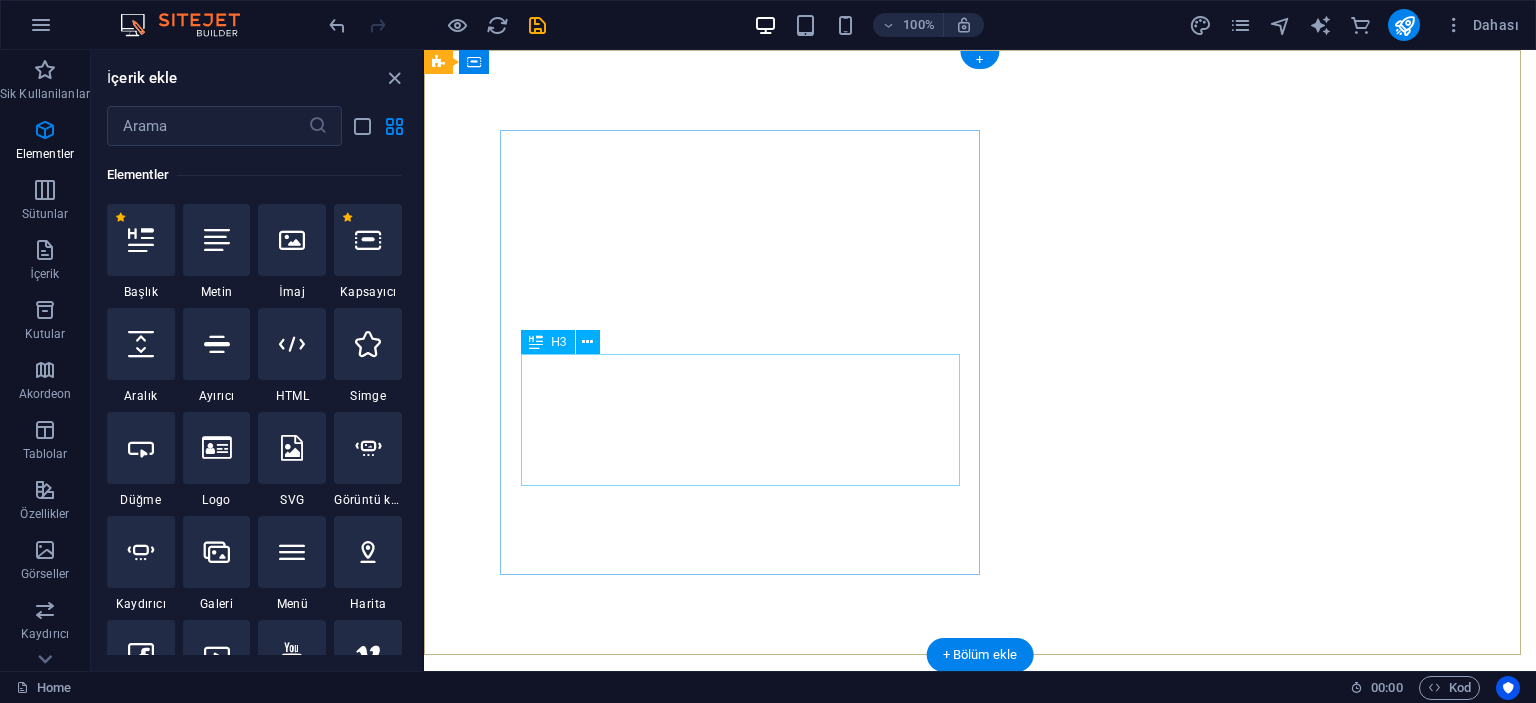 click on "Lorem ipsum dolor sit amet, consetetur sadipscing elitr, sed diam nonumy eirmod." at bounding box center (748, 1032) 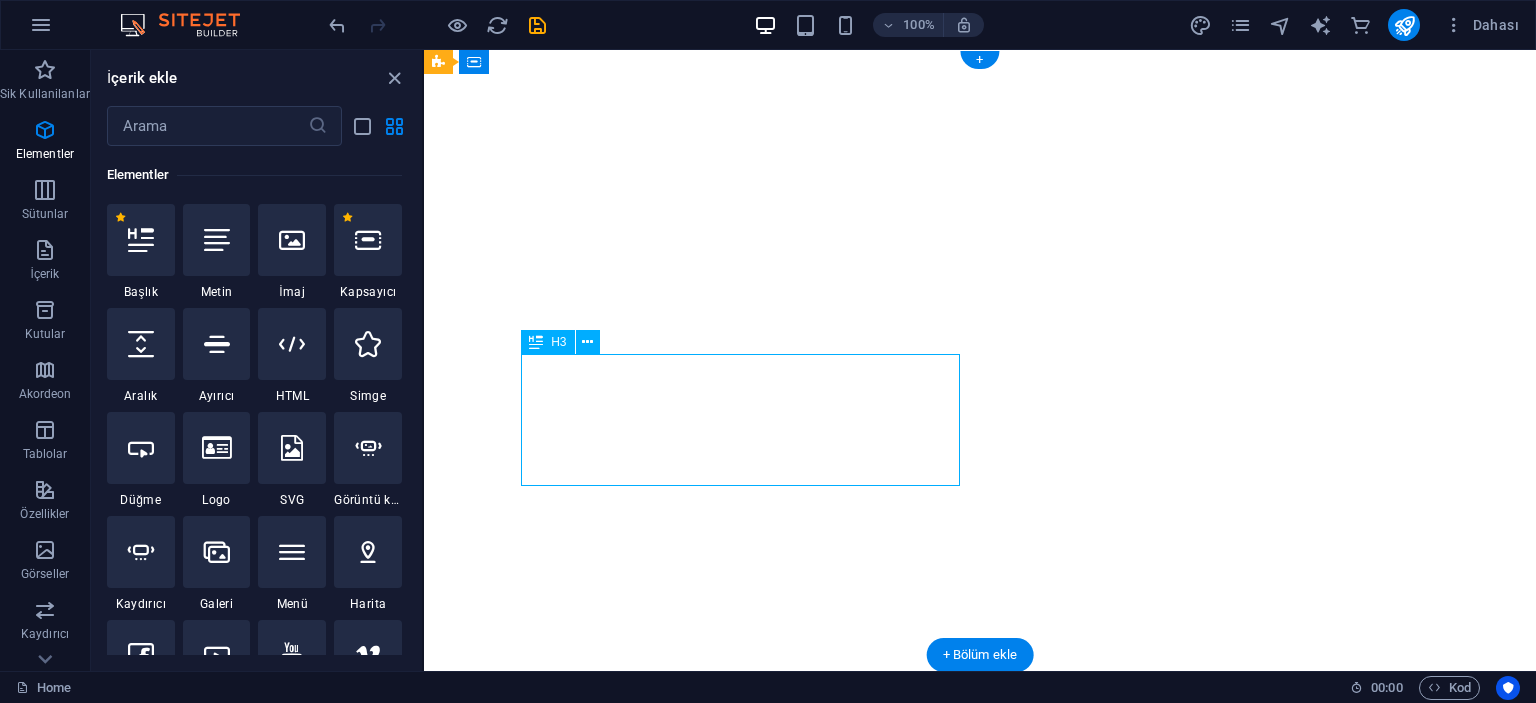 click on "Lorem ipsum dolor sit amet, consetetur sadipscing elitr, sed diam nonumy eirmod." at bounding box center (748, 1032) 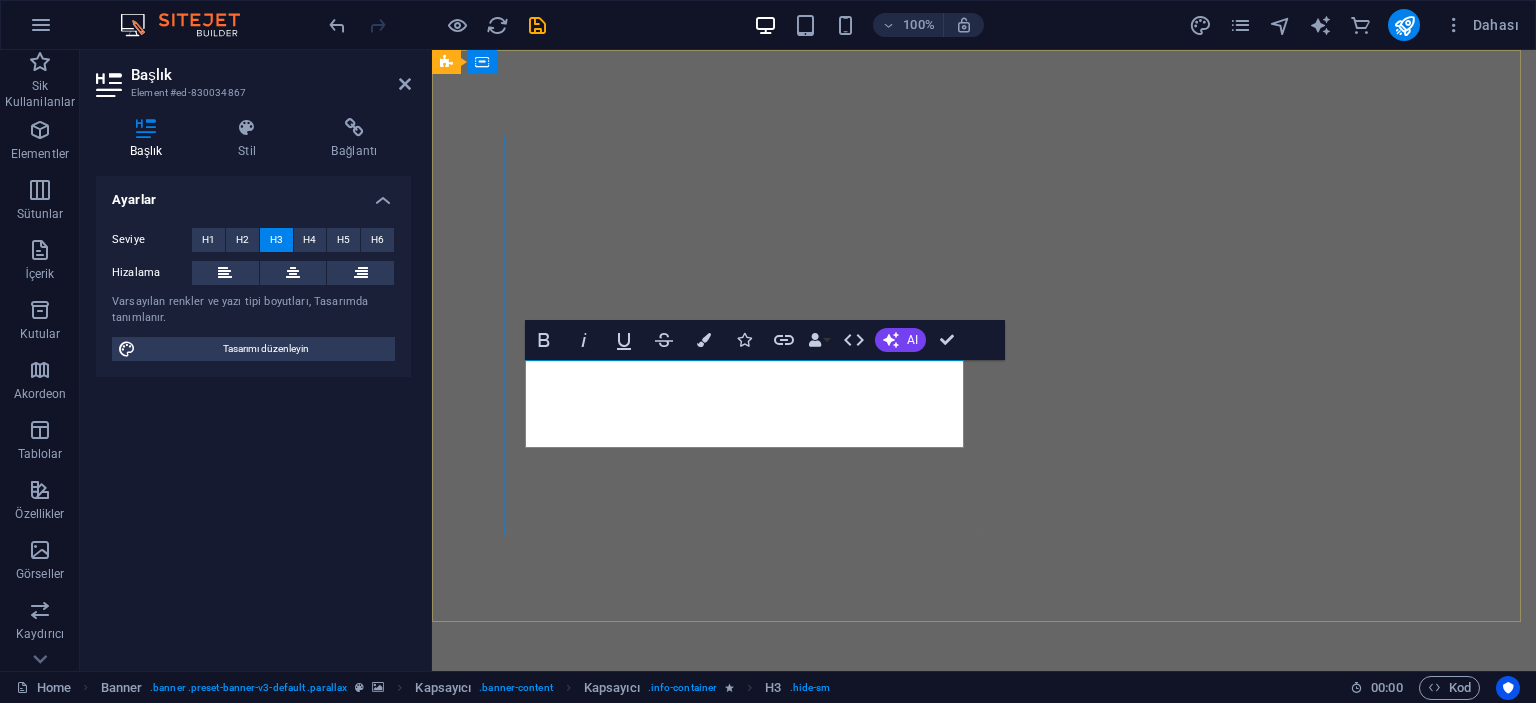 click on "Kaliteli, şık ve dayanıklı perdeler için doğru adrestesiniz."" at bounding box center (752, 990) 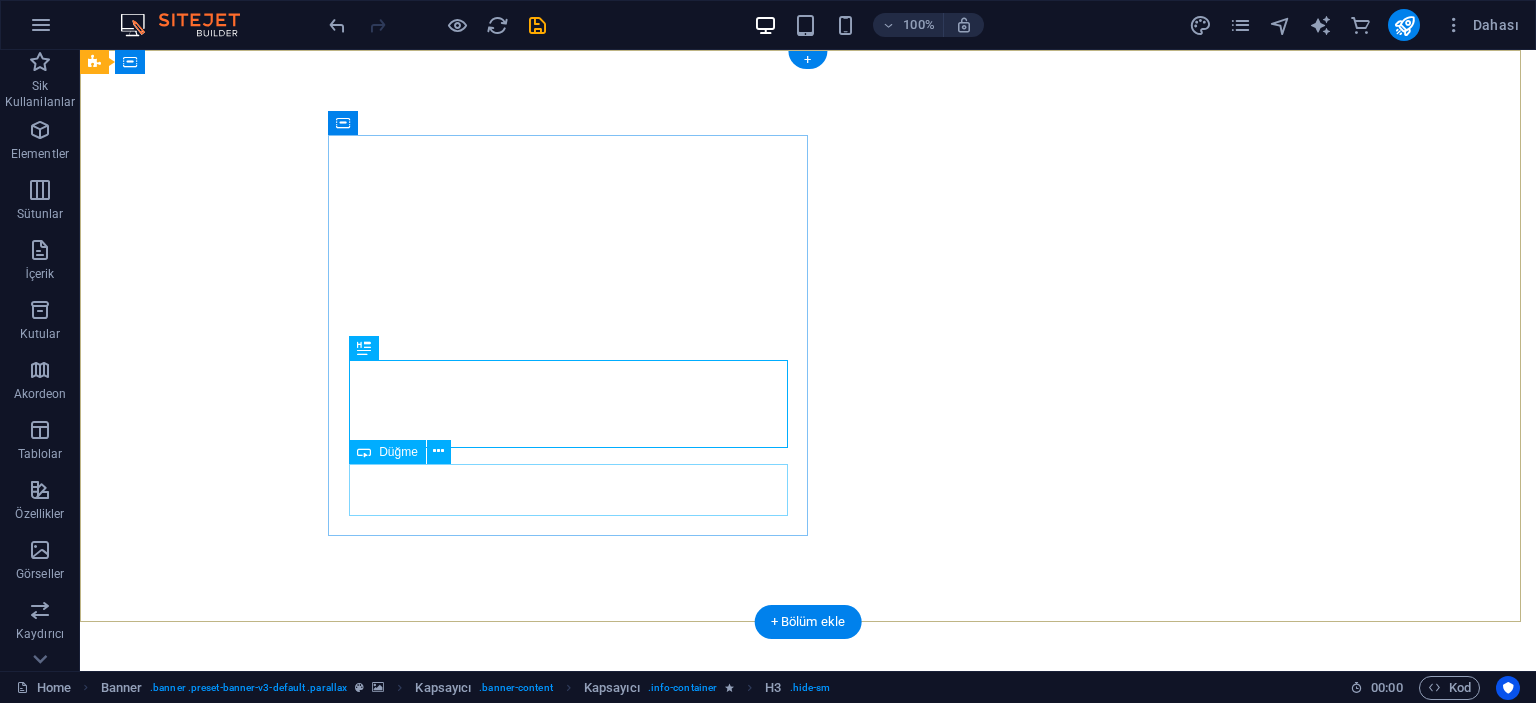 click on "Learn more" at bounding box center (576, 1076) 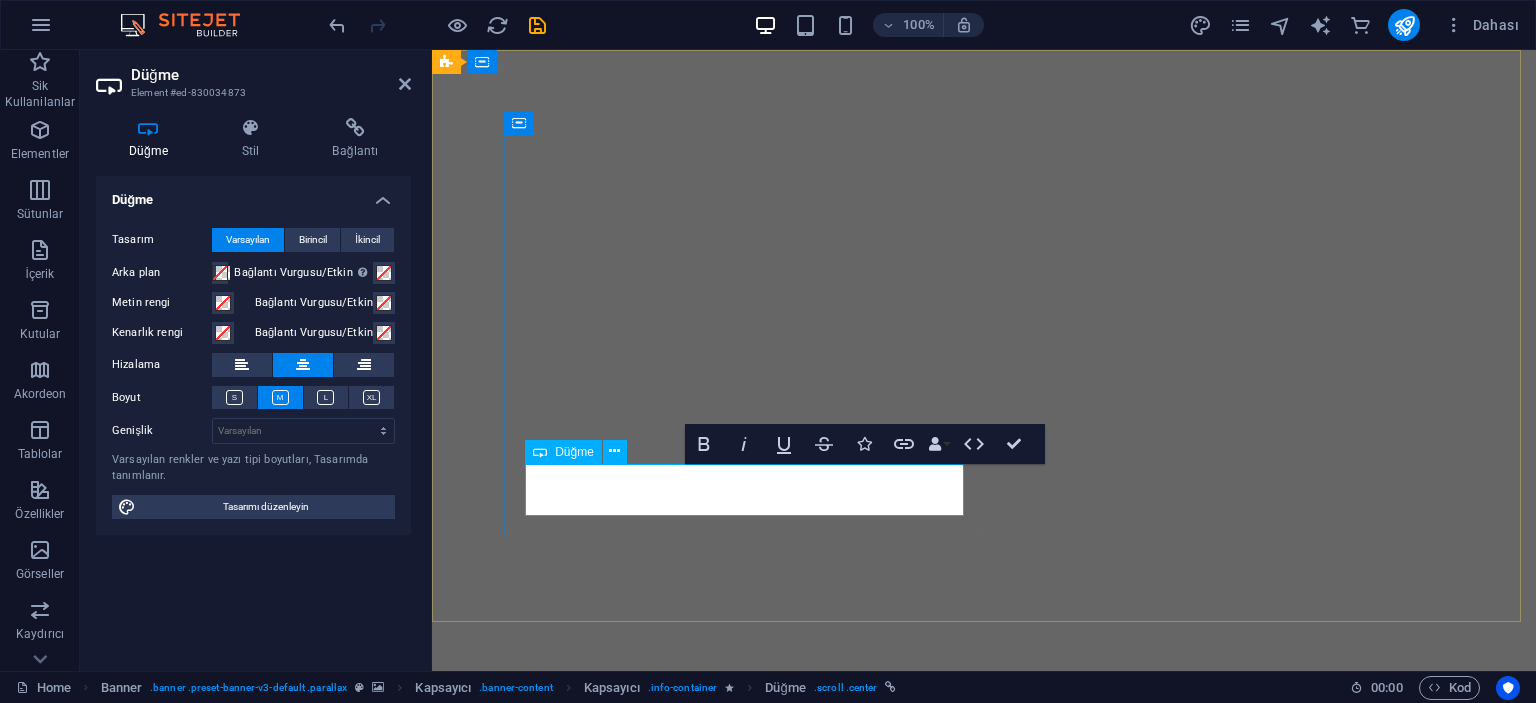 type 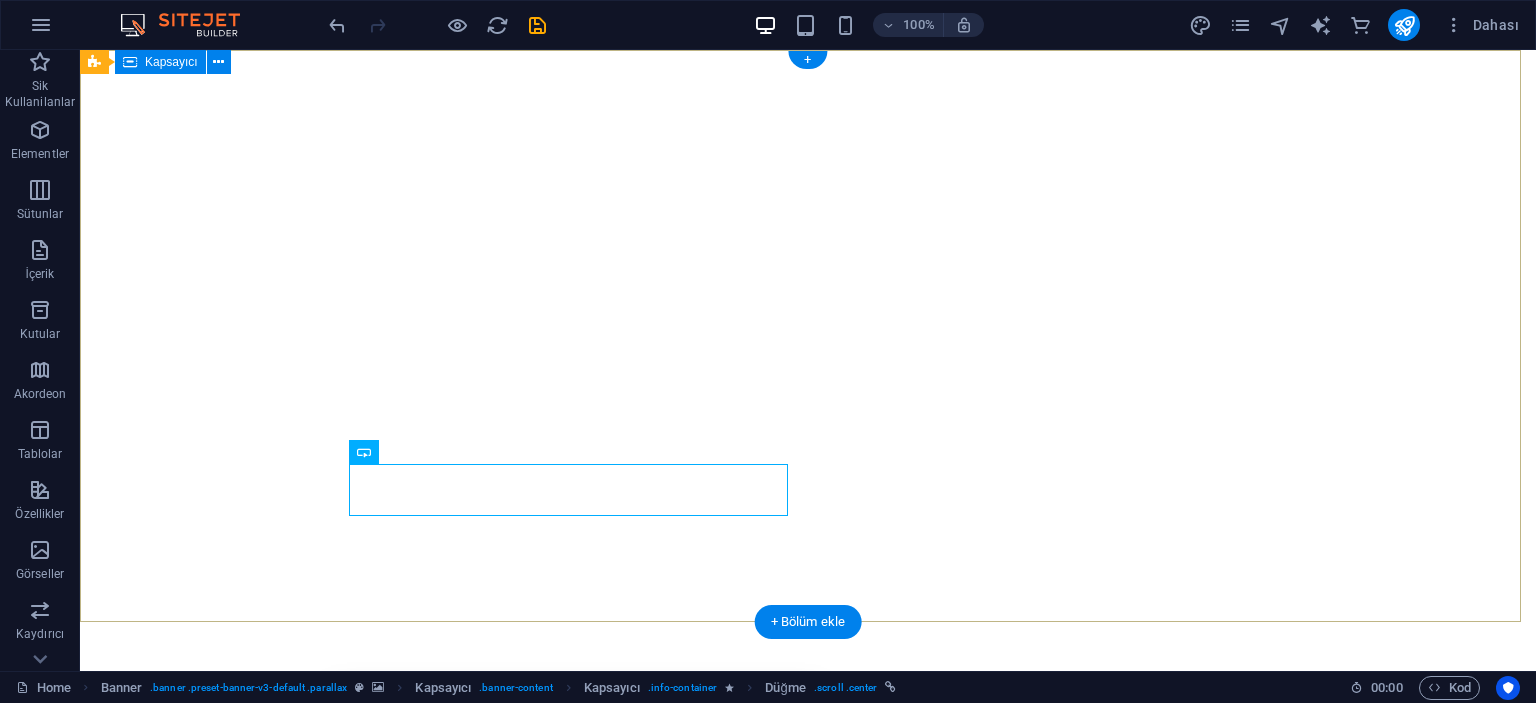 scroll, scrollTop: 0, scrollLeft: 0, axis: both 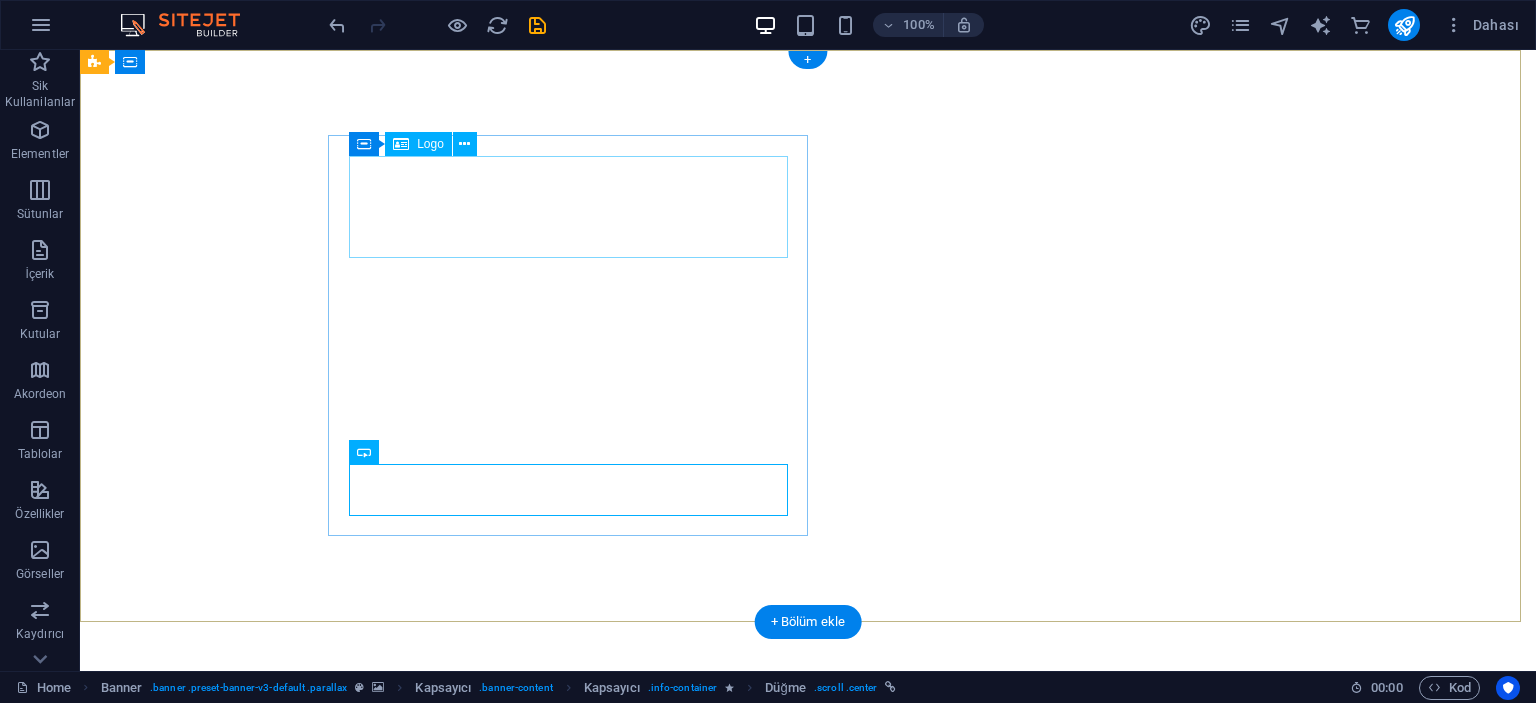 click at bounding box center (576, 794) 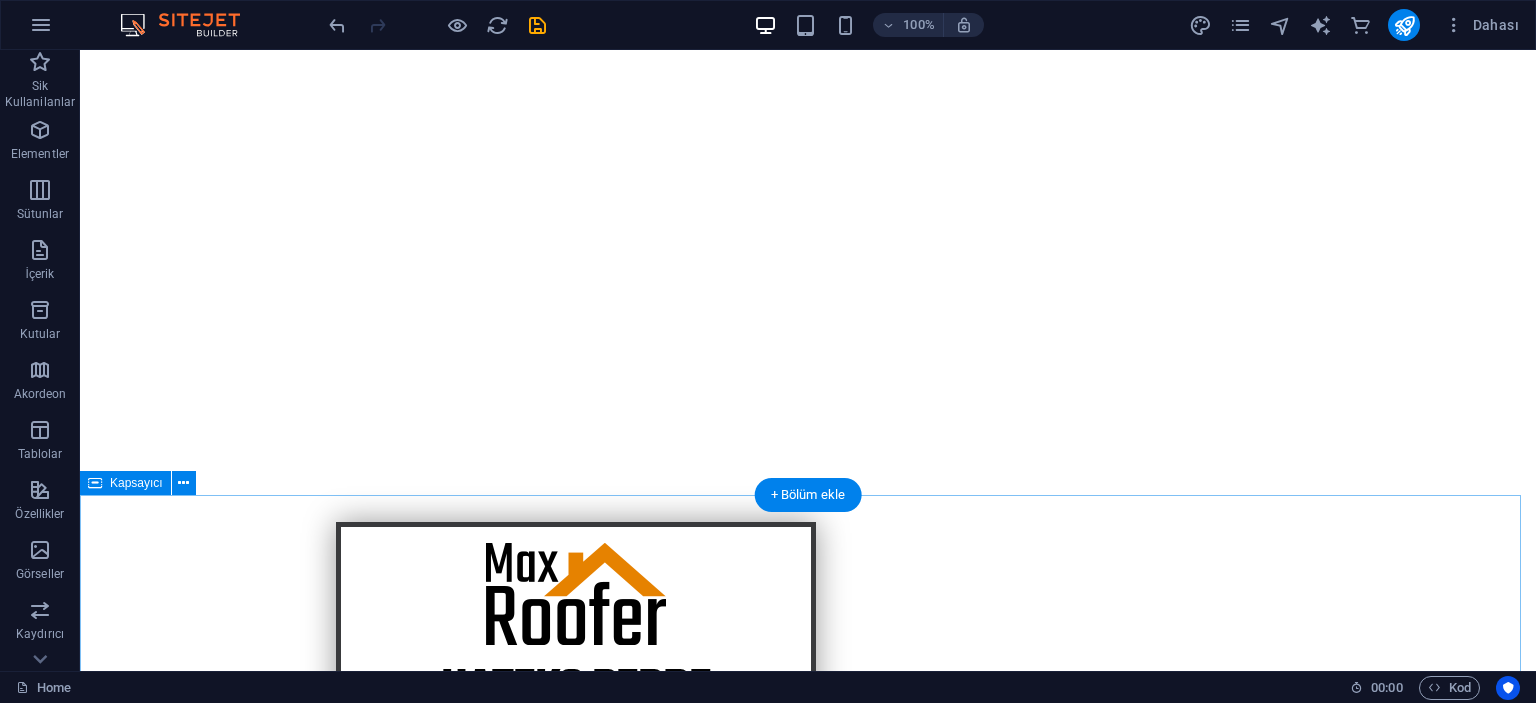 scroll, scrollTop: 0, scrollLeft: 0, axis: both 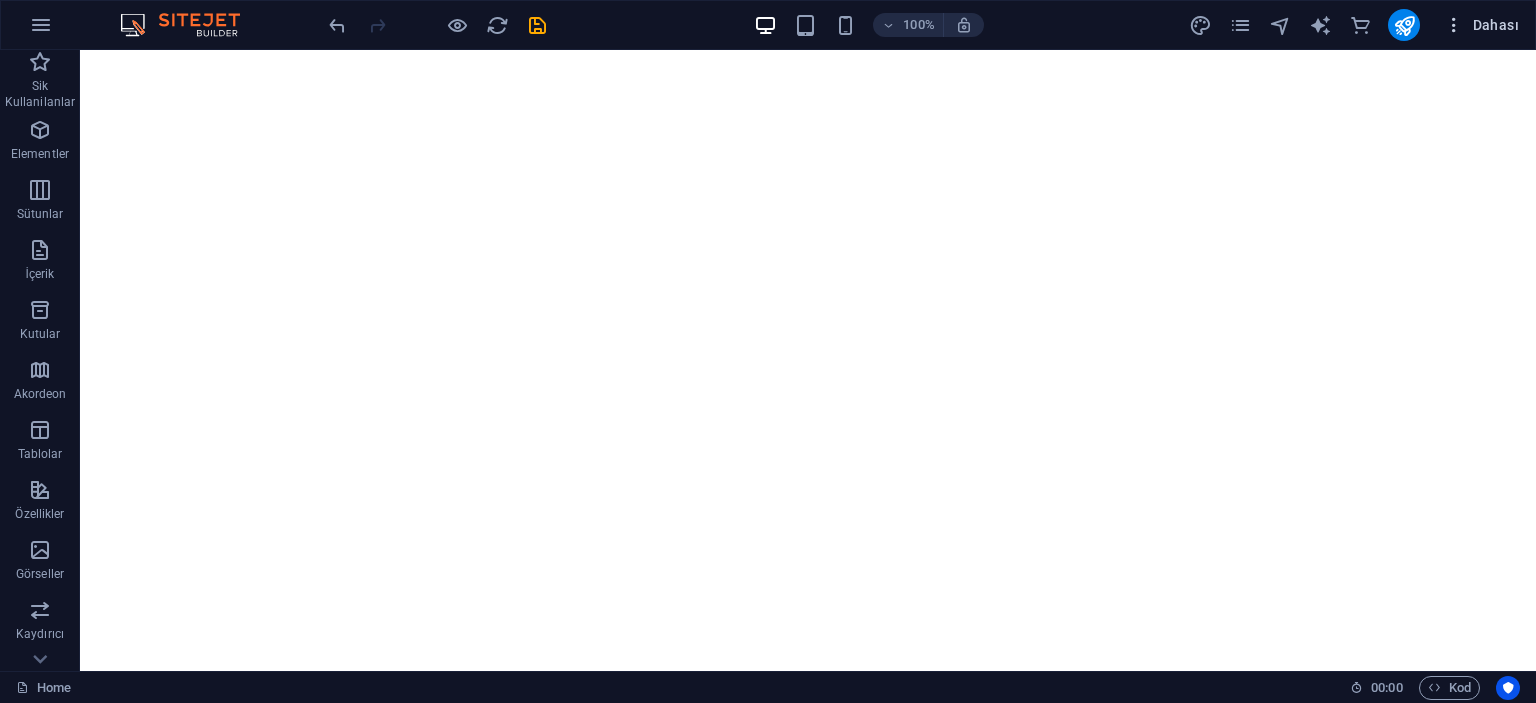 click at bounding box center [1454, 25] 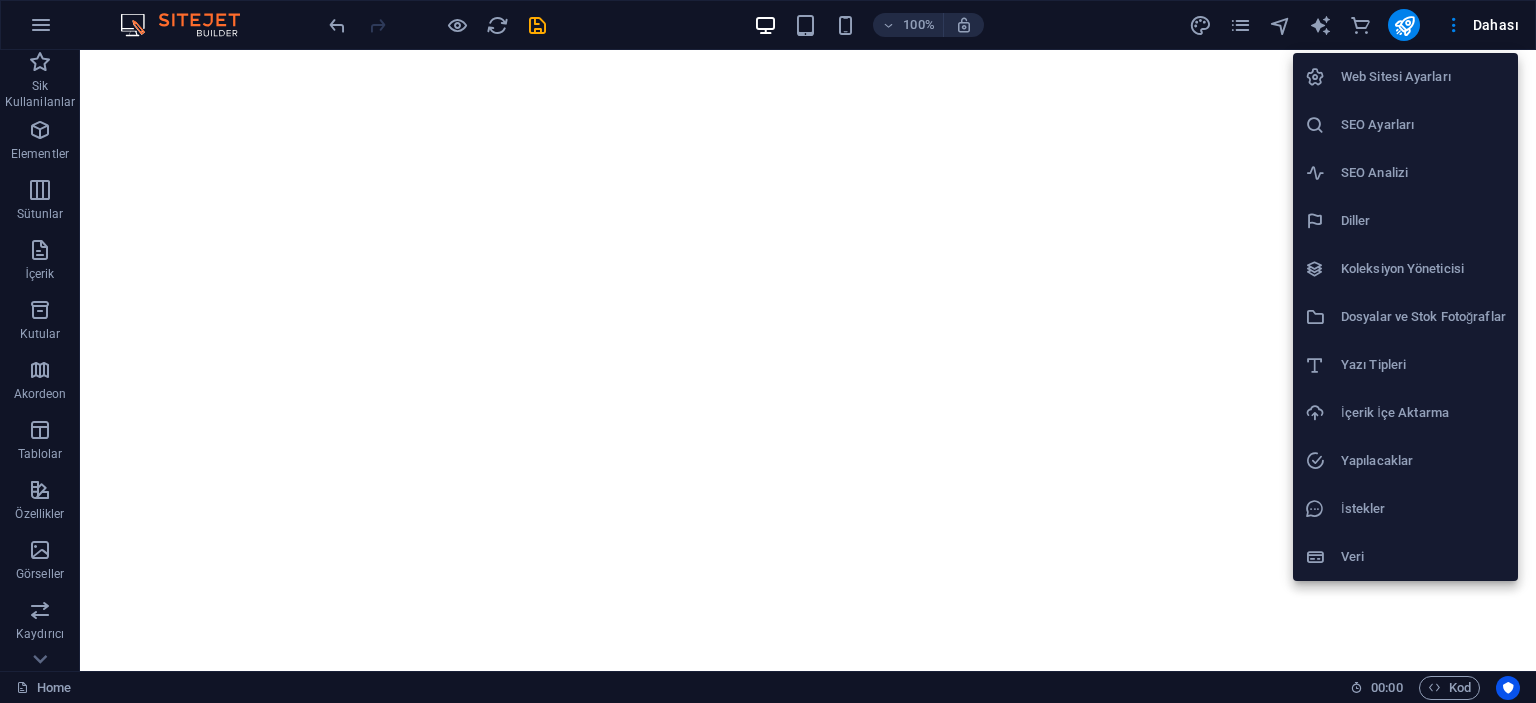 click on "Web Sitesi Ayarları" at bounding box center (1423, 77) 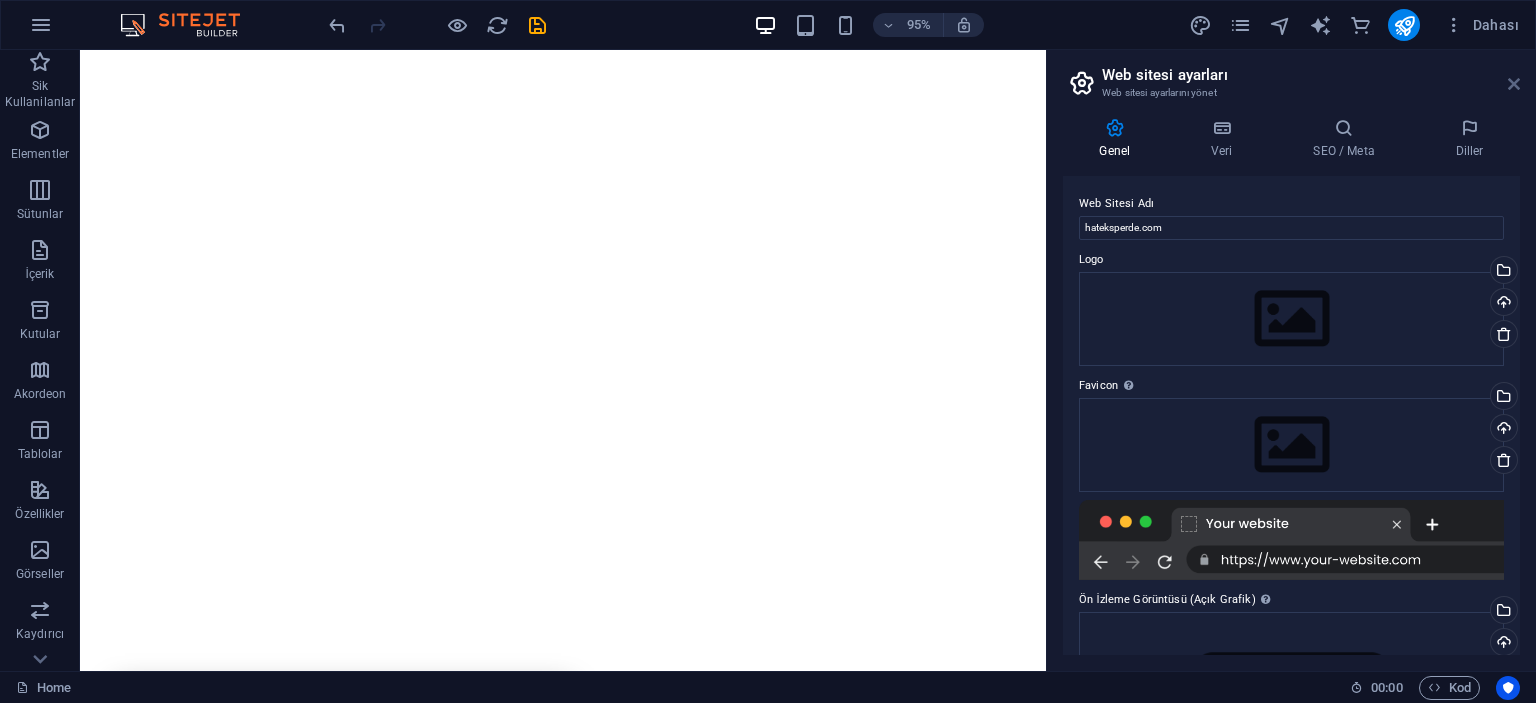 click at bounding box center (1514, 84) 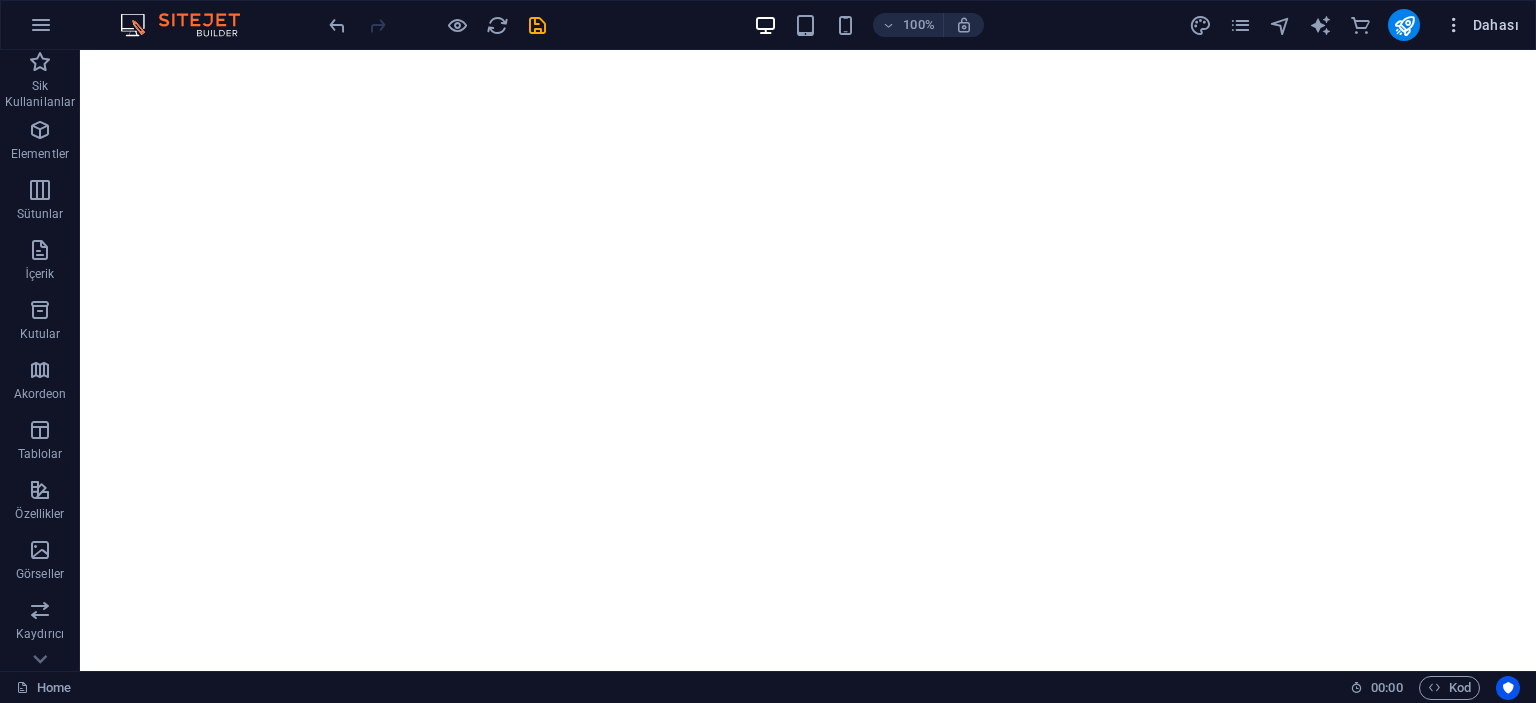 click at bounding box center [1454, 25] 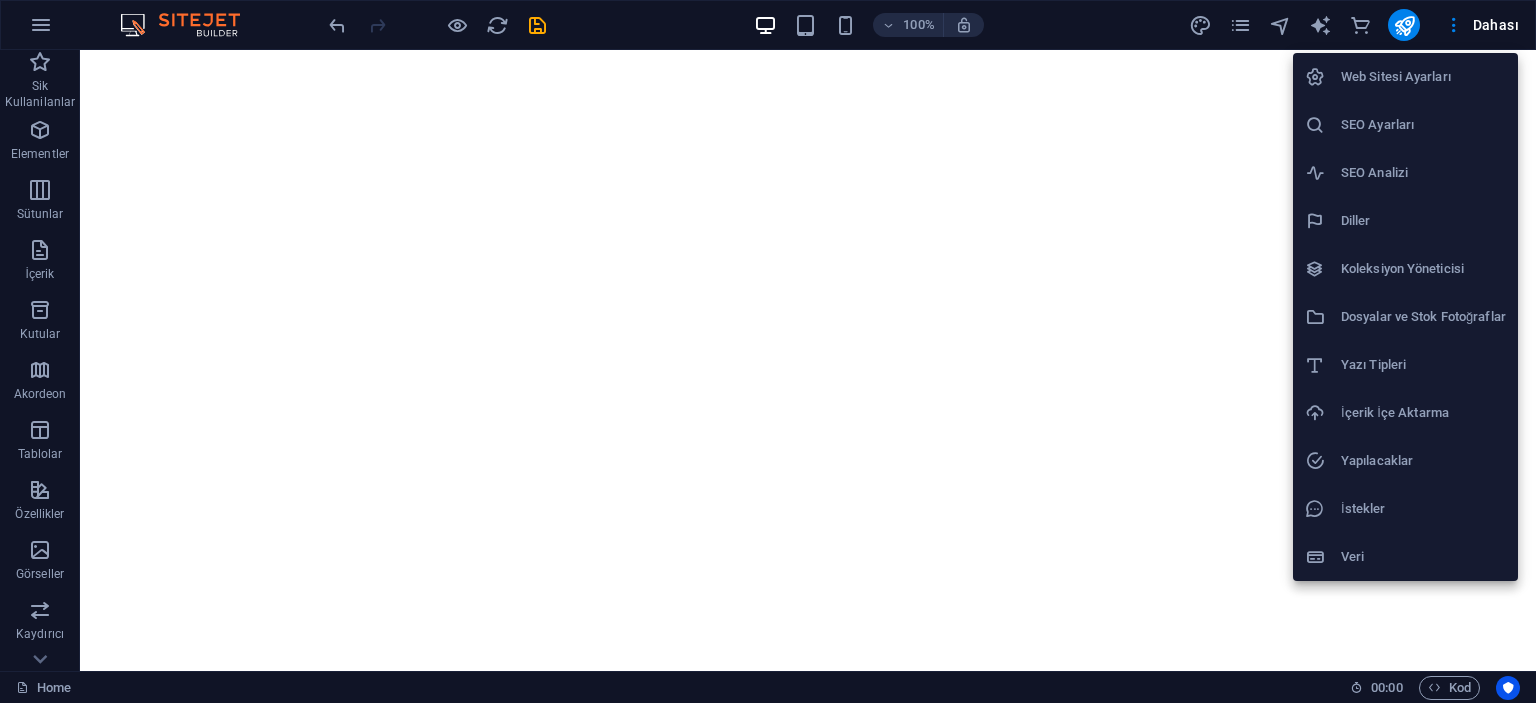 click on "Diller" at bounding box center [1423, 221] 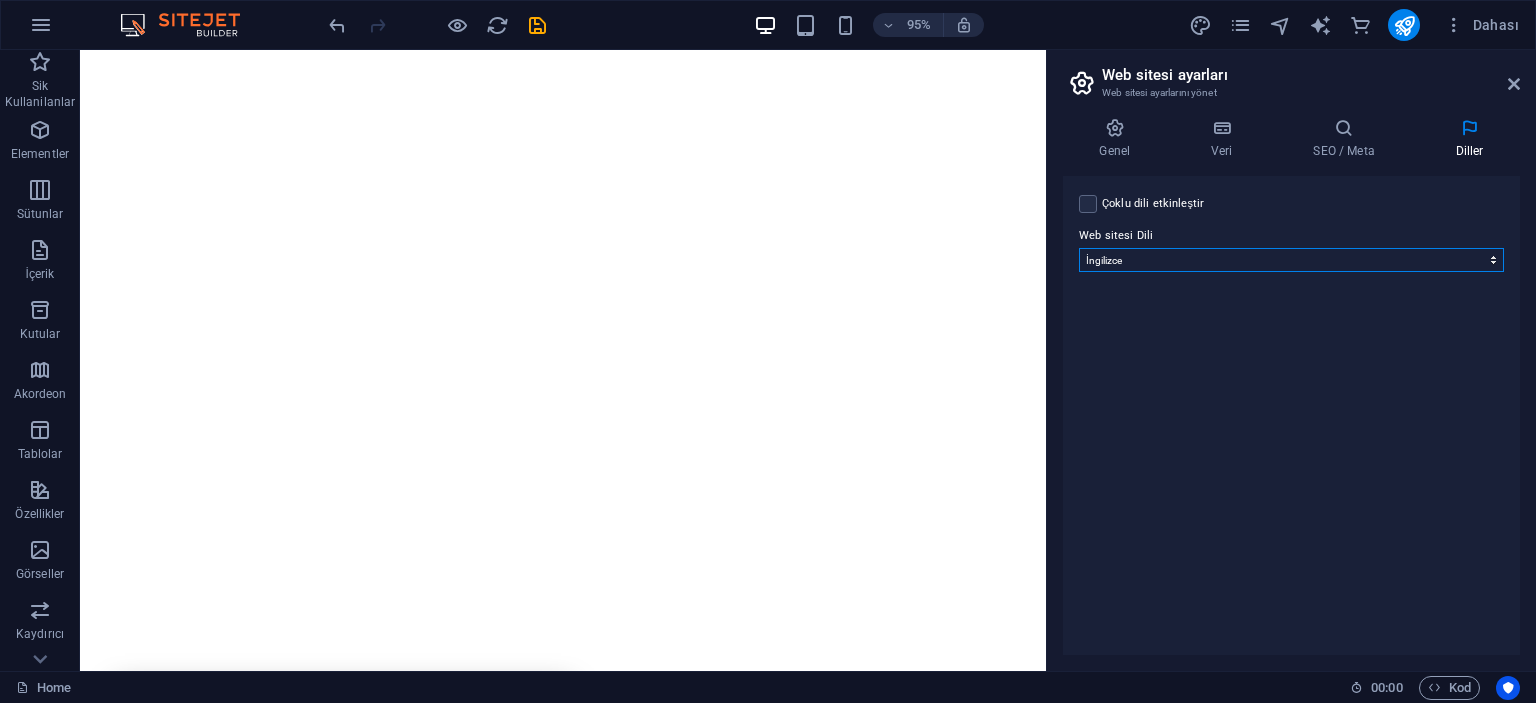 click on "Abkhazian Afar Afrikaans Akan Albanian Almanca Amharic Aragonese Arapça Armenian Assamese Avaric Avestan Aymara Azerbaijani Bambara Bashkir Basque Belarusian Bengalce Bihari languages Bislama Bokmål Bosnian Breton Bulgarca Burmese Central Khmer Chamorro Chechen Church Slavic Chuvash Cornish Corsican Cree Çekçe Çince Danca Dzongkha Endonezce Esperanto Estonian Ewe Faroese Farsça Felemenkçe Fijian Fince Fransızca Fulah Gaelic Galician Ganda Georgian Greenlandic Guaraní Gujarati Haitian Creole Hausa Herero Hırvatça Hintçe Hiri Motu Icelandic Ido Igbo Interlingua Interlingue Inuktitut Inupiaq Irish İbranice İngilizce İspanyolca İtalyanca Japonca Javanese Kannada Kanurice Kashmiri Katalanca Kazakh Kikuyu Kinyarwanda Komi Kongo Korece Kurdish Kwanyama Kyrgyz Lao Latin Lehçe Letonca Limburgish Lingala Litvanyaca Luba-Katanga Luxembourgish Macarca Makedonca Malagasy Malay Malayalam Maldivian Maltaca Manx Maori Marathi Marshallese Mongolian Nauru Navajo Ndonga Nepali North Ndebele Northern Sami Nuosu" at bounding box center (1291, 260) 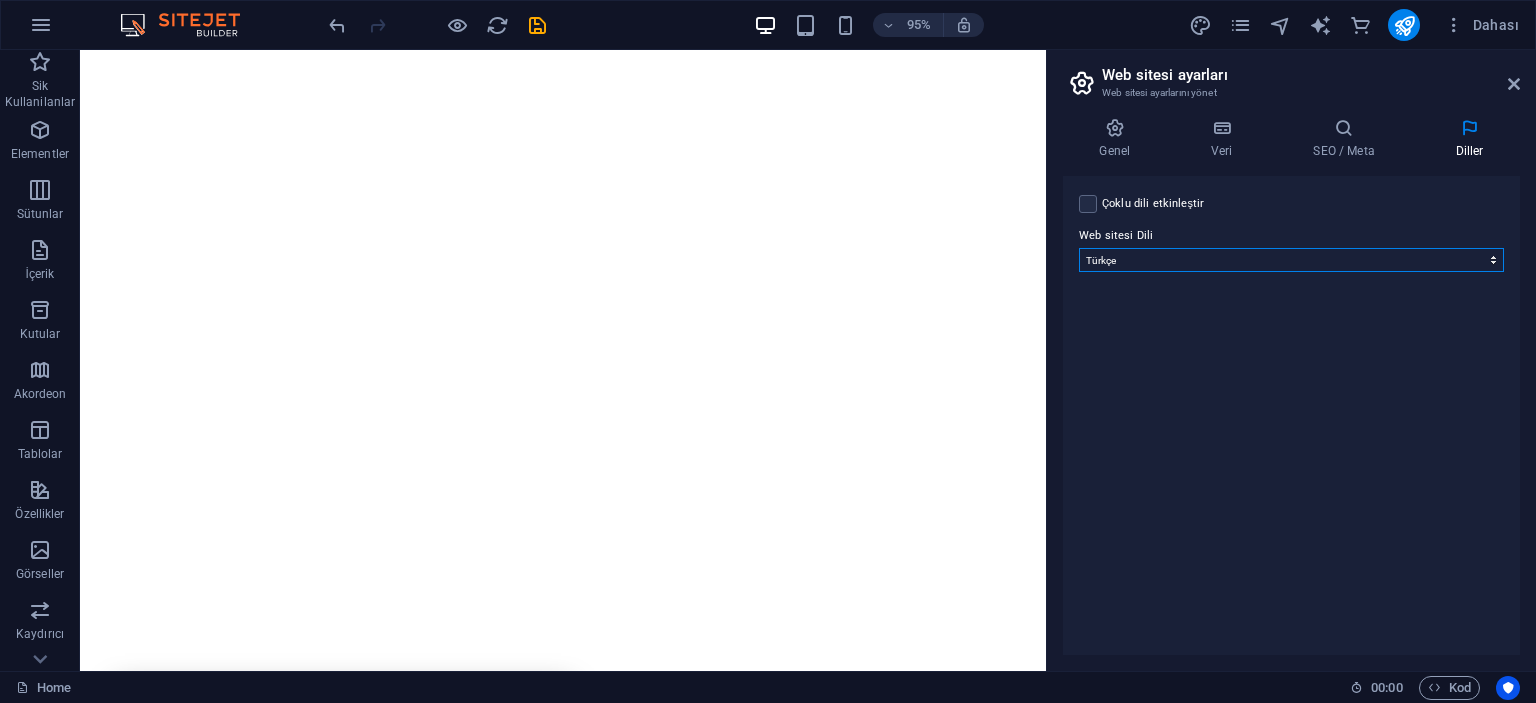 click on "Abkhazian Afar Afrikaans Akan Albanian Almanca Amharic Aragonese Arapça Armenian Assamese Avaric Avestan Aymara Azerbaijani Bambara Bashkir Basque Belarusian Bengalce Bihari languages Bislama Bokmål Bosnian Breton Bulgarca Burmese Central Khmer Chamorro Chechen Church Slavic Chuvash Cornish Corsican Cree Çekçe Çince Danca Dzongkha Endonezce Esperanto Estonian Ewe Faroese Farsça Felemenkçe Fijian Fince Fransızca Fulah Gaelic Galician Ganda Georgian Greenlandic Guaraní Gujarati Haitian Creole Hausa Herero Hırvatça Hintçe Hiri Motu Icelandic Ido Igbo Interlingua Interlingue Inuktitut Inupiaq Irish İbranice İngilizce İspanyolca İtalyanca Japonca Javanese Kannada Kanurice Kashmiri Katalanca Kazakh Kikuyu Kinyarwanda Komi Kongo Korece Kurdish Kwanyama Kyrgyz Lao Latin Lehçe Letonca Limburgish Lingala Litvanyaca Luba-Katanga Luxembourgish Macarca Makedonca Malagasy Malay Malayalam Maldivian Maltaca Manx Maori Marathi Marshallese Mongolian Nauru Navajo Ndonga Nepali North Ndebele Northern Sami Nuosu" at bounding box center [1291, 260] 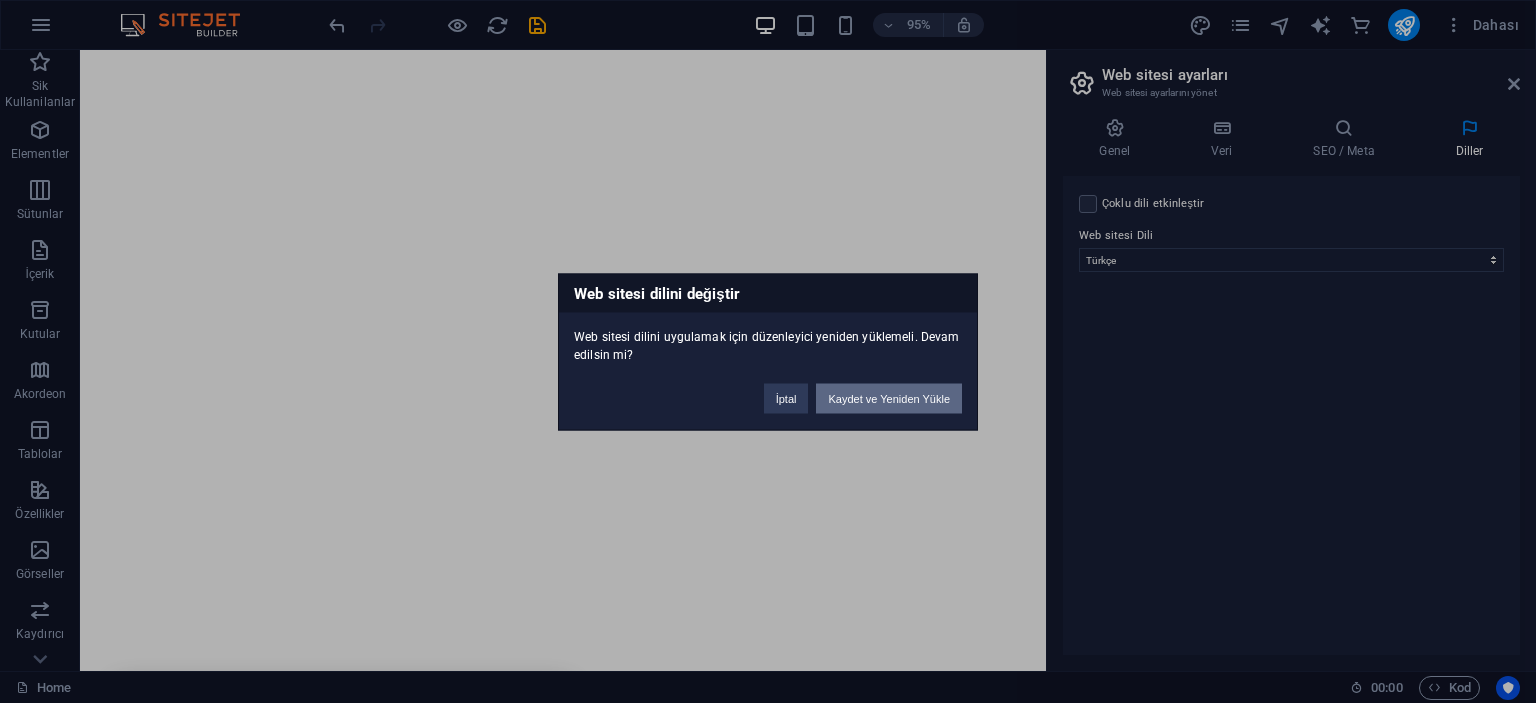 click on "Kaydet ve Yeniden Yükle" at bounding box center (889, 398) 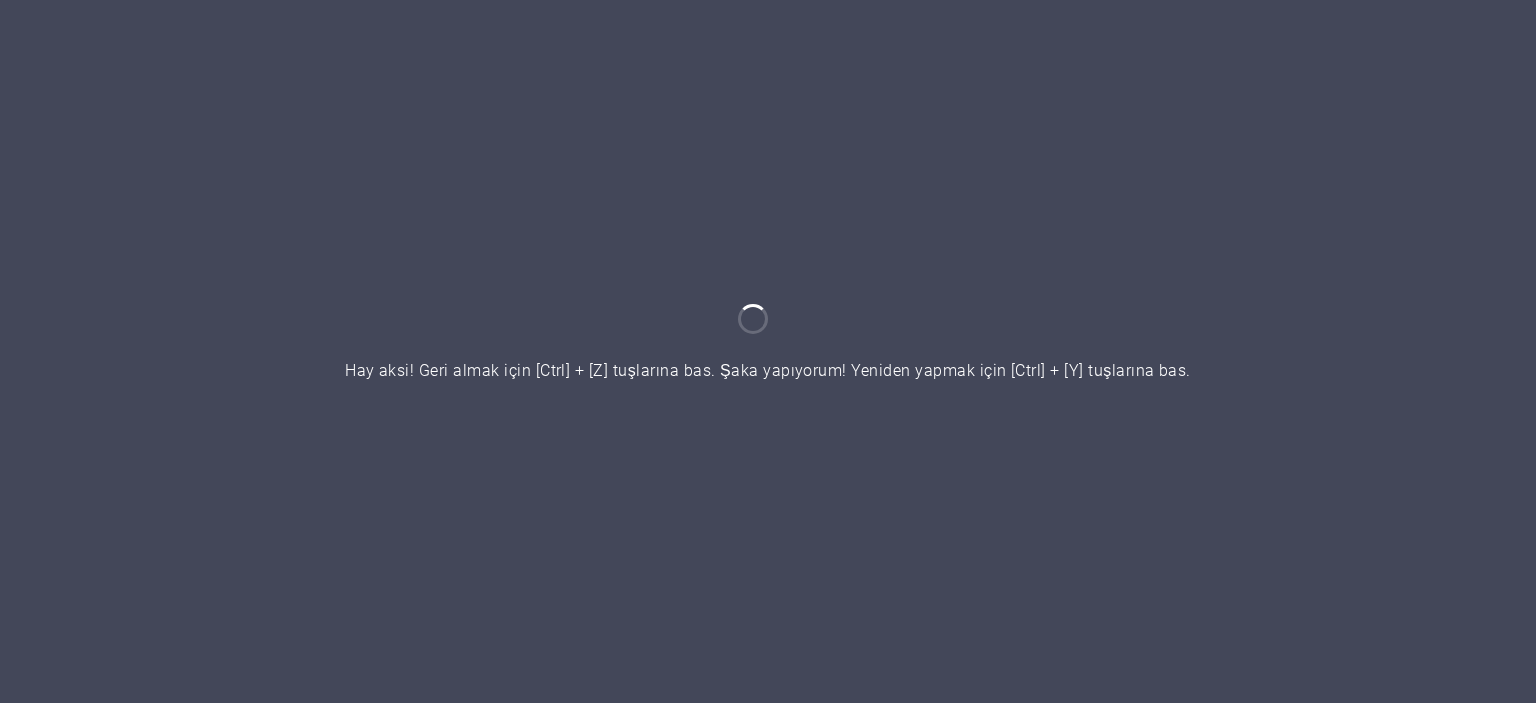 scroll, scrollTop: 0, scrollLeft: 0, axis: both 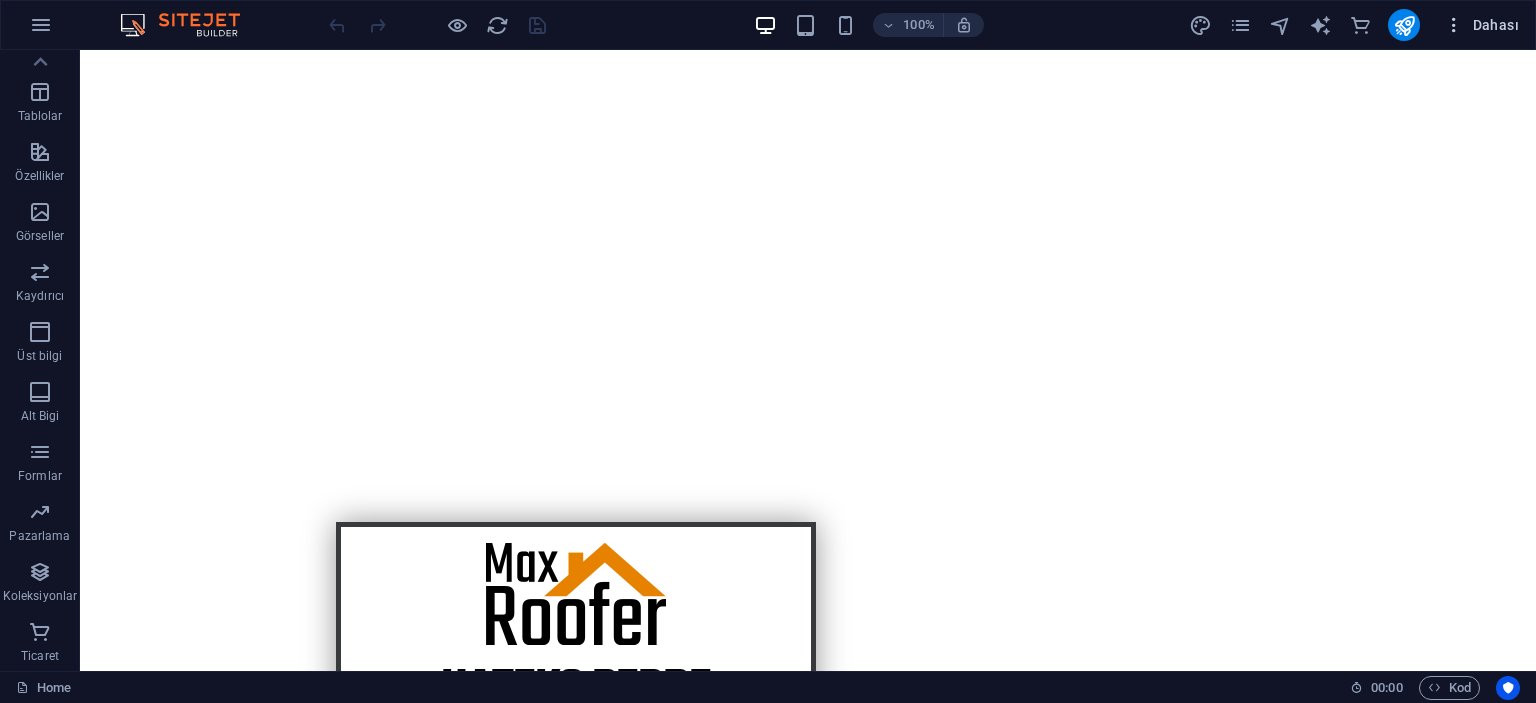 click at bounding box center (1454, 25) 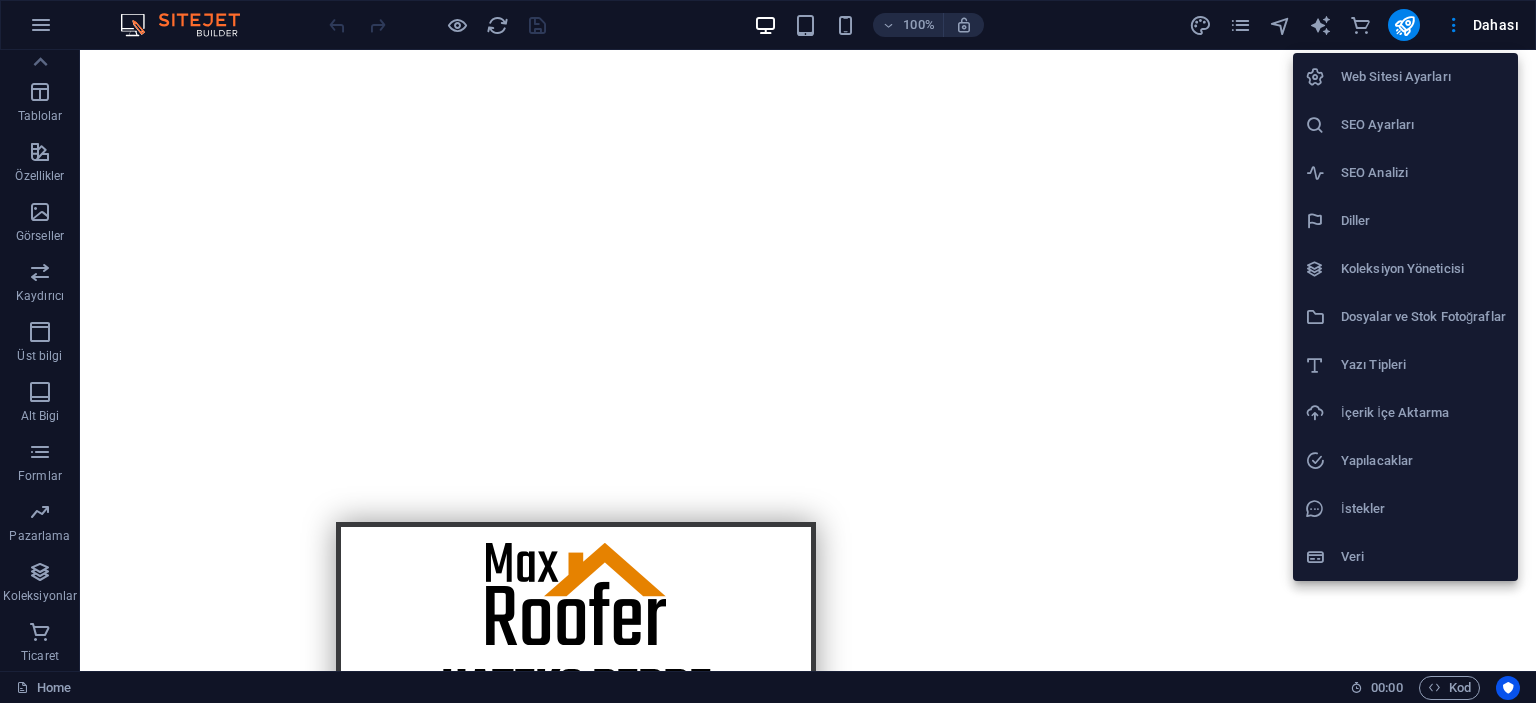 click on "Diller" at bounding box center [1423, 221] 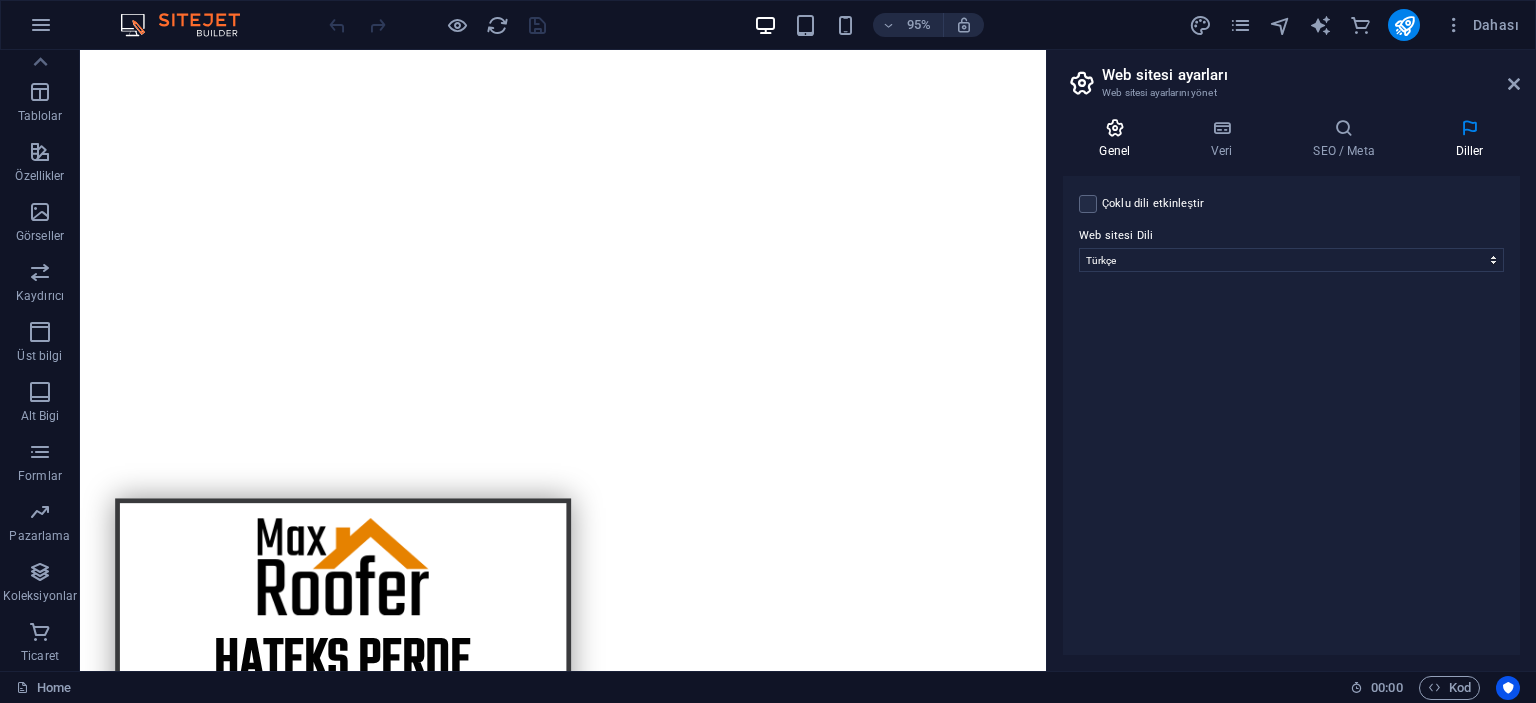 click at bounding box center [1115, 128] 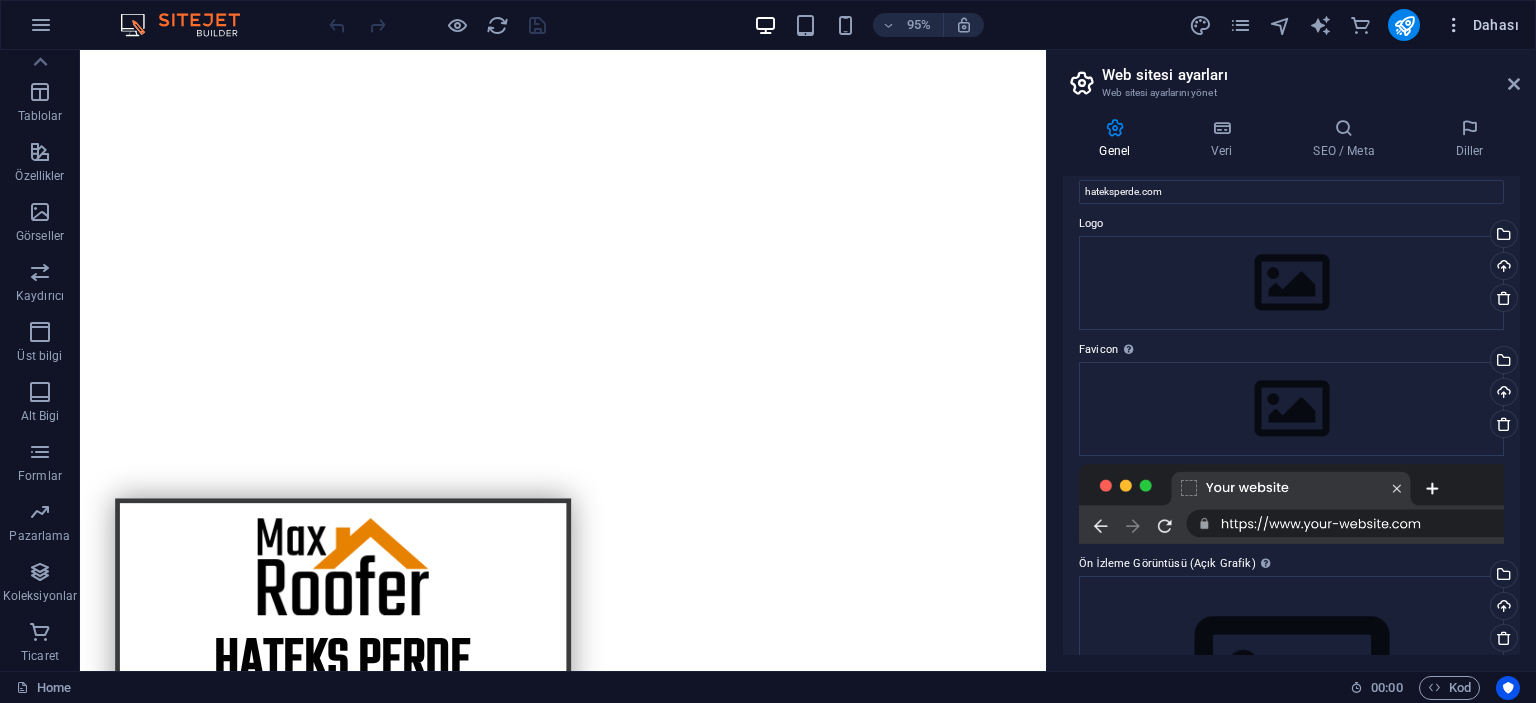 scroll, scrollTop: 0, scrollLeft: 0, axis: both 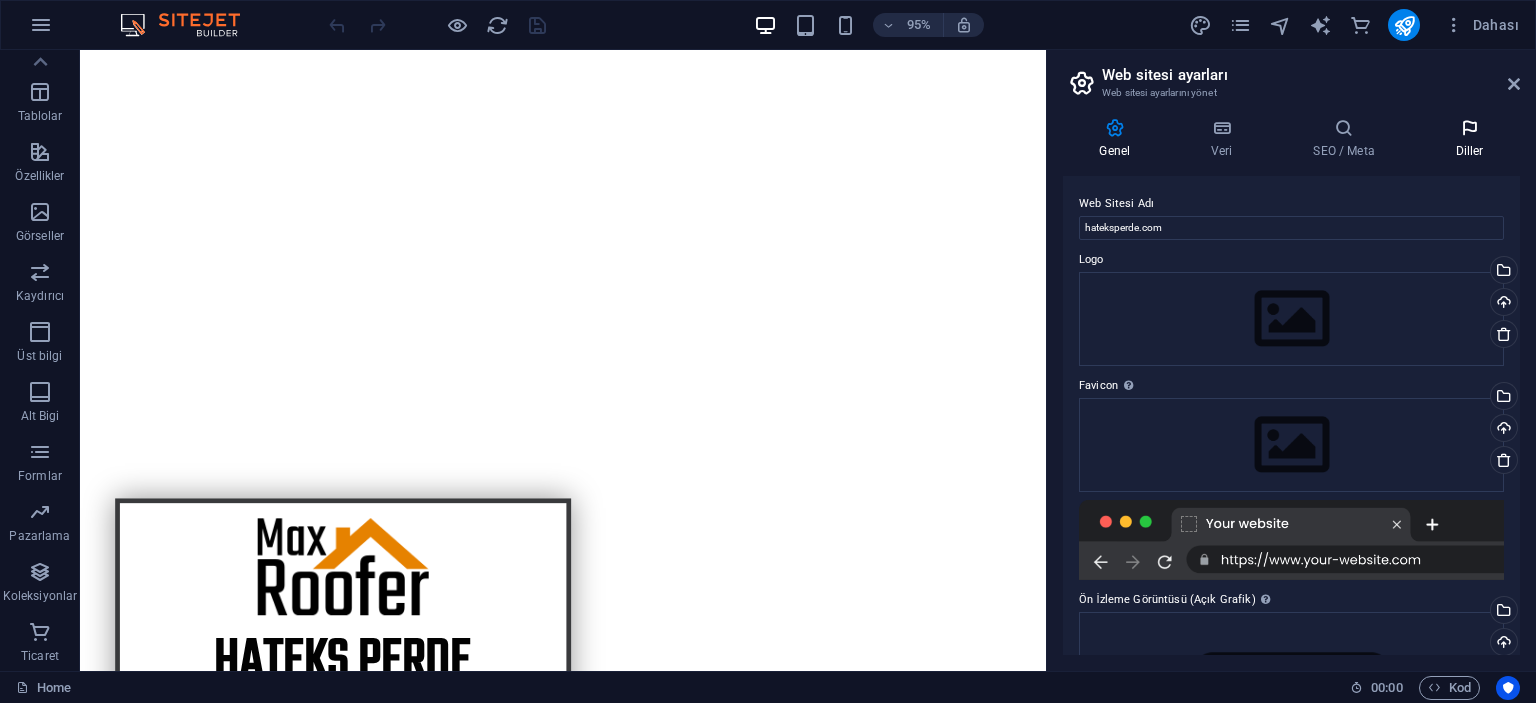 click at bounding box center [1469, 128] 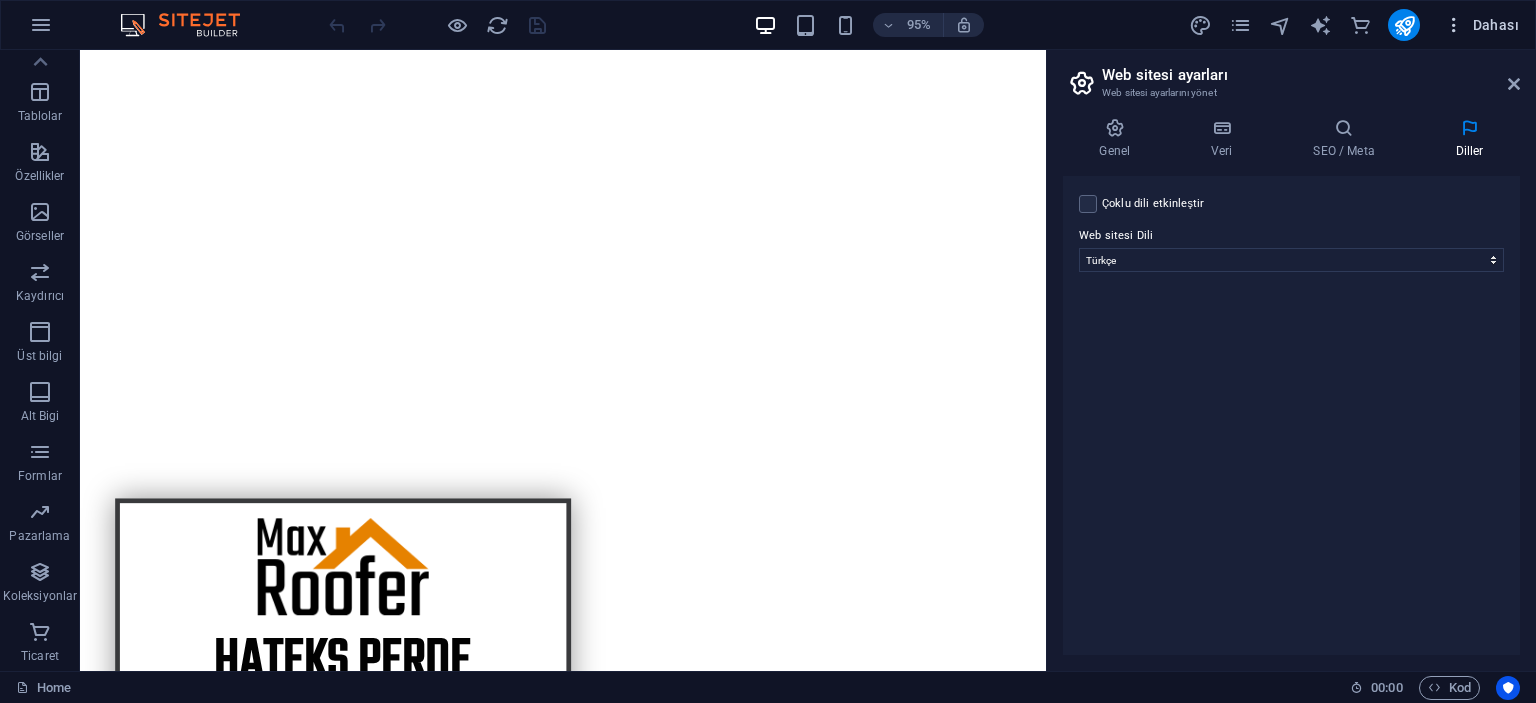 click on "Dahası" at bounding box center [1481, 25] 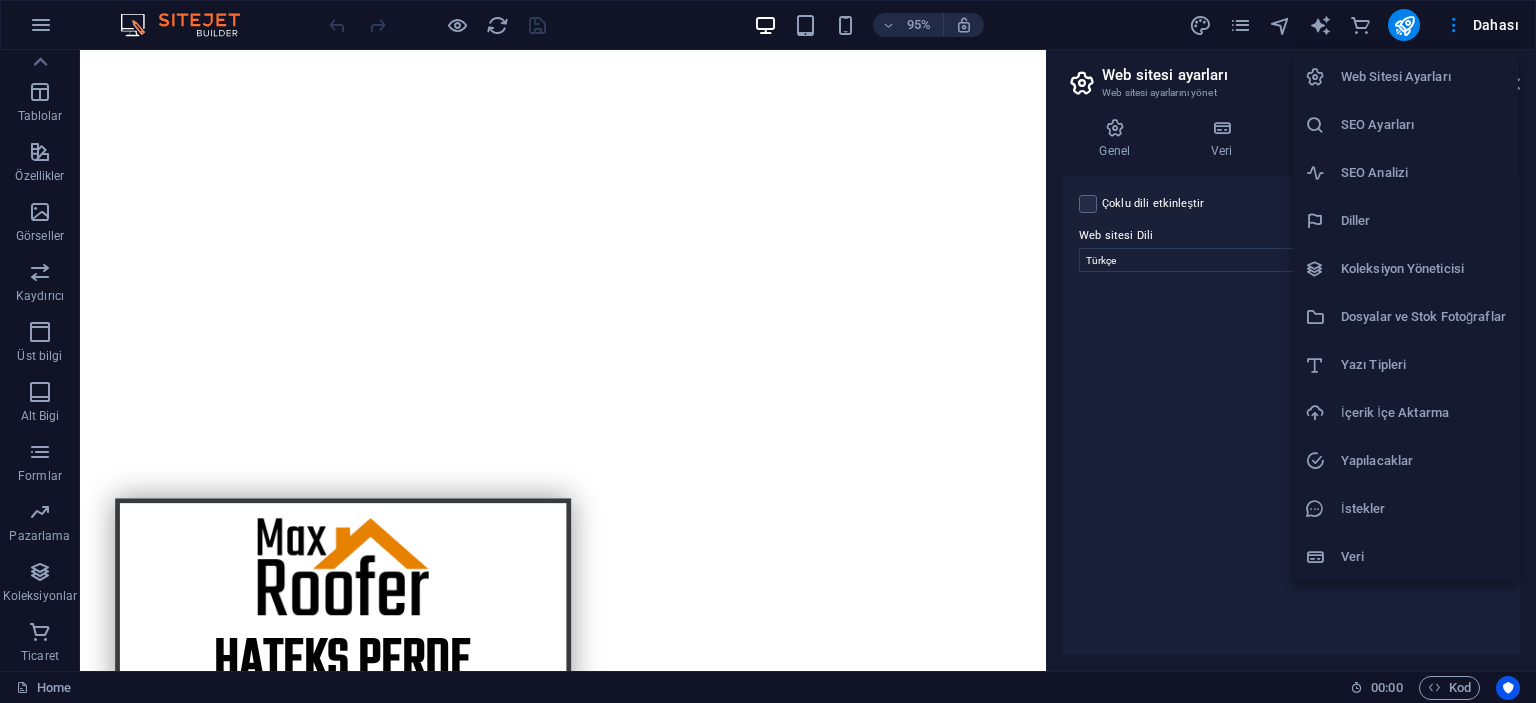click at bounding box center (768, 351) 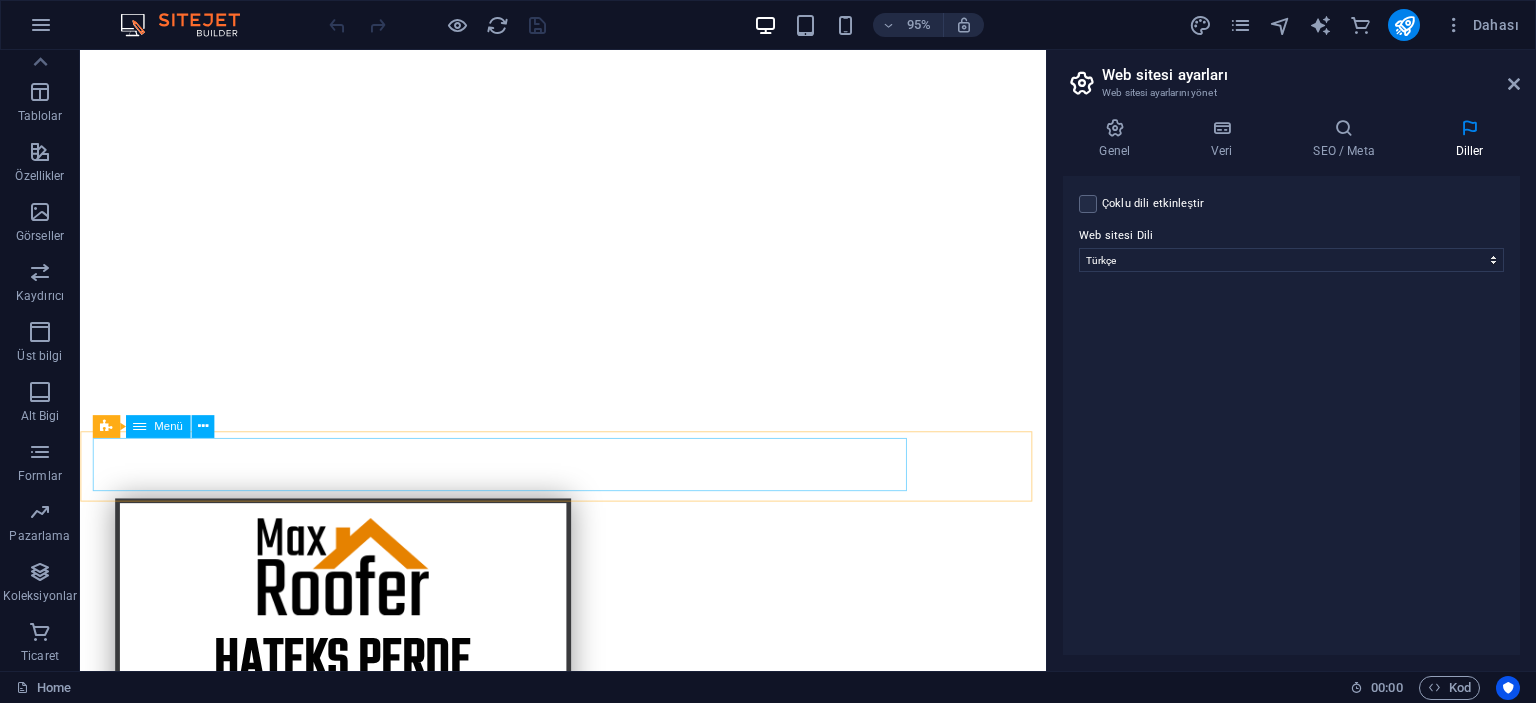 click on "Menü" at bounding box center (157, 426) 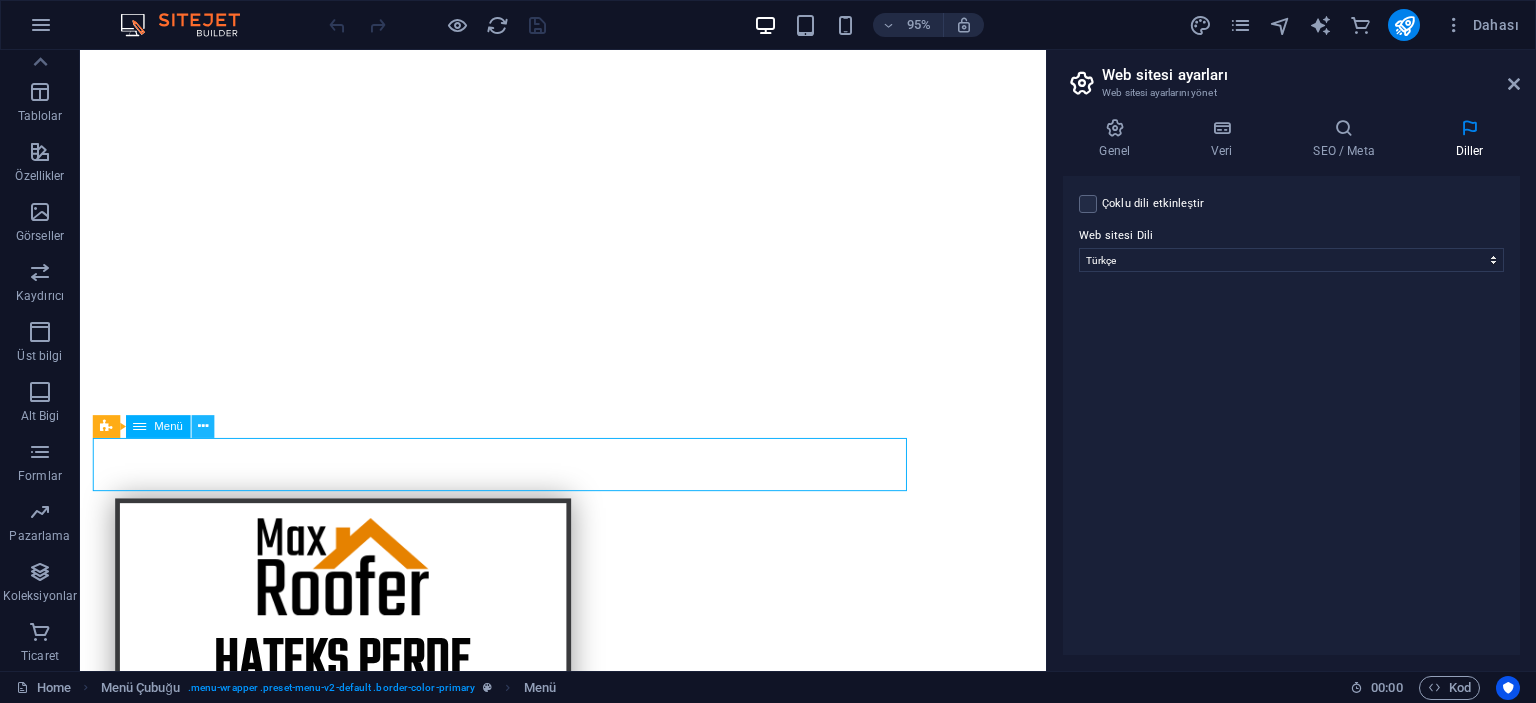 click at bounding box center (202, 426) 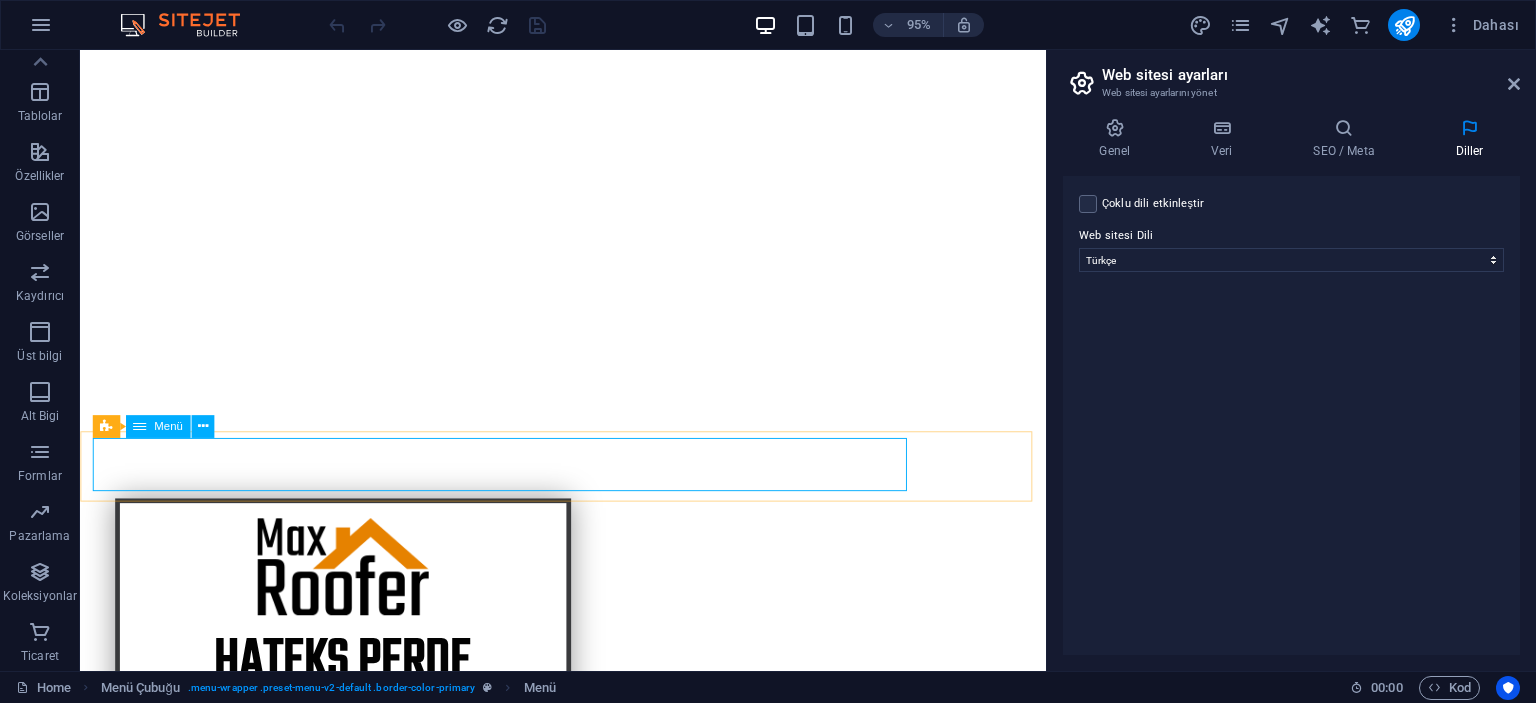 click at bounding box center (139, 426) 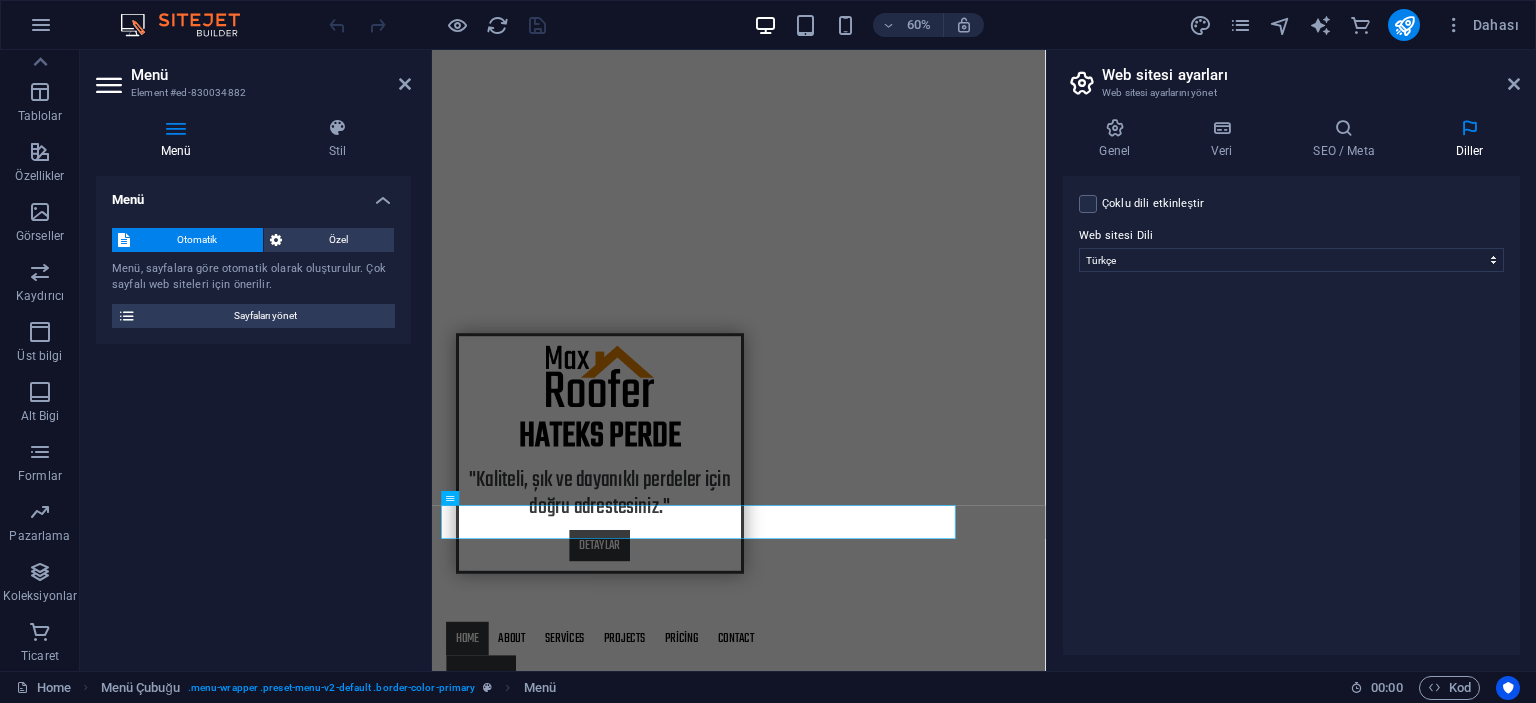 click on "Web sitesi ayarları Web sitesi ayarlarını yönet  Genel  Veri  SEO / Meta  Diller Web Sitesi Adı hateksperde.com Logo Dosyaları buraya sürükleyin, dosyaları seçmek için tıklayın veya Dosyalardan ya da ücretsiz stok fotoğraf ve videolarımızdan dosyalar seçin Dosya yöneticisinden, stok fotoğraflardan dosyalar seçin veya dosya(lar) yükleyin Yükle Favicon Web sitenin favicon'unu buradan ayarla. Favicon, tarayıcı sekmesinde web sitenin başlığının yanında gösterilen küçük bir simgedir. Ziyaretçilerin web siteni tanımlamasına yardımcı olur. Dosyaları buraya sürükleyin, dosyaları seçmek için tıklayın veya Dosyalardan ya da ücretsiz stok fotoğraf ve videolarımızdan dosyalar seçin Dosya yöneticisinden, stok fotoğraflardan dosyalar seçin veya dosya(lar) yükleyin Yükle Ön İzleme Görüntüsü (Açık Grafik) Bu görüntü, web sitesi sosyal ağlarda paylaşıldığında gösterilir Dosyaları buraya sürükleyin, dosyaları seçmek için tıklayın veya Yükle AI" at bounding box center [1291, 360] 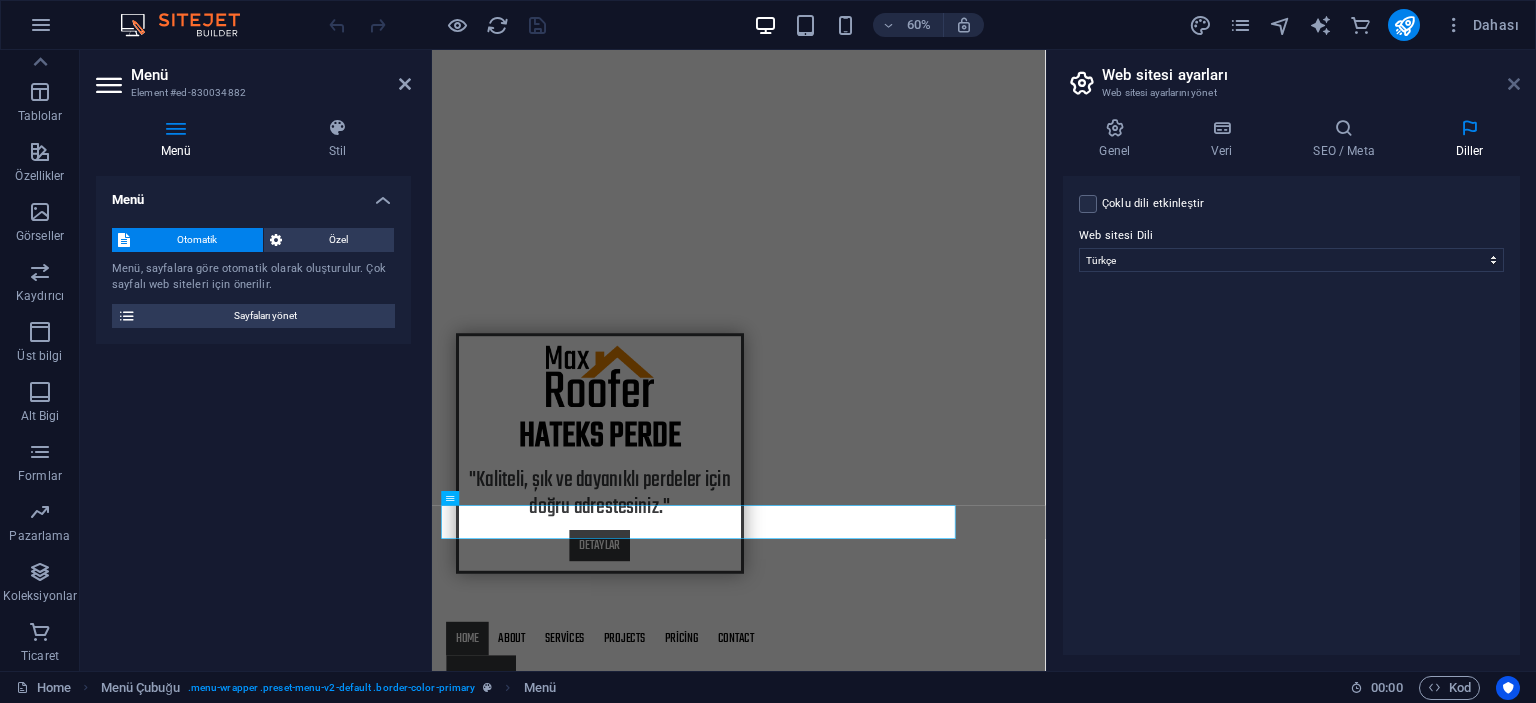 click at bounding box center [1514, 84] 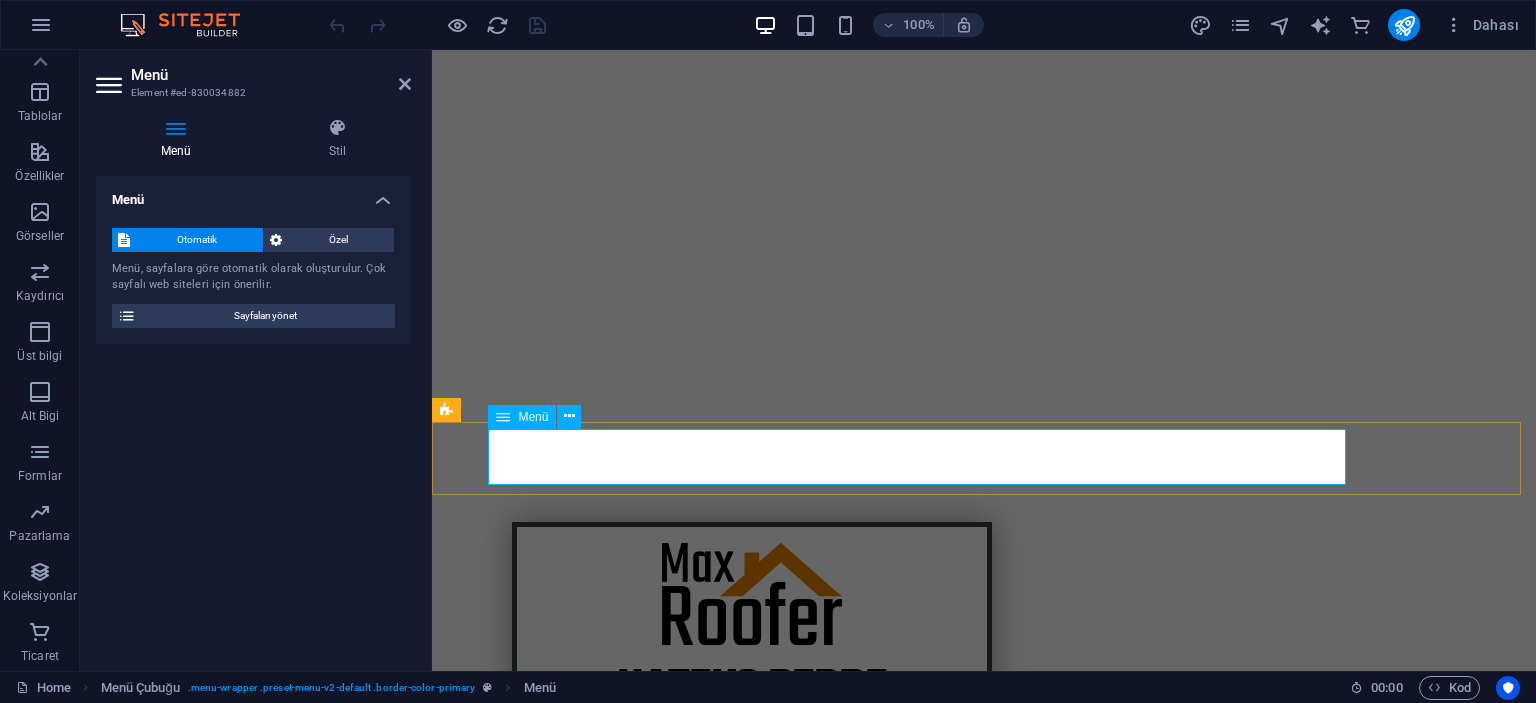 click on "Home About Services Projects Project-detail Pricing Contact" at bounding box center (984, 1031) 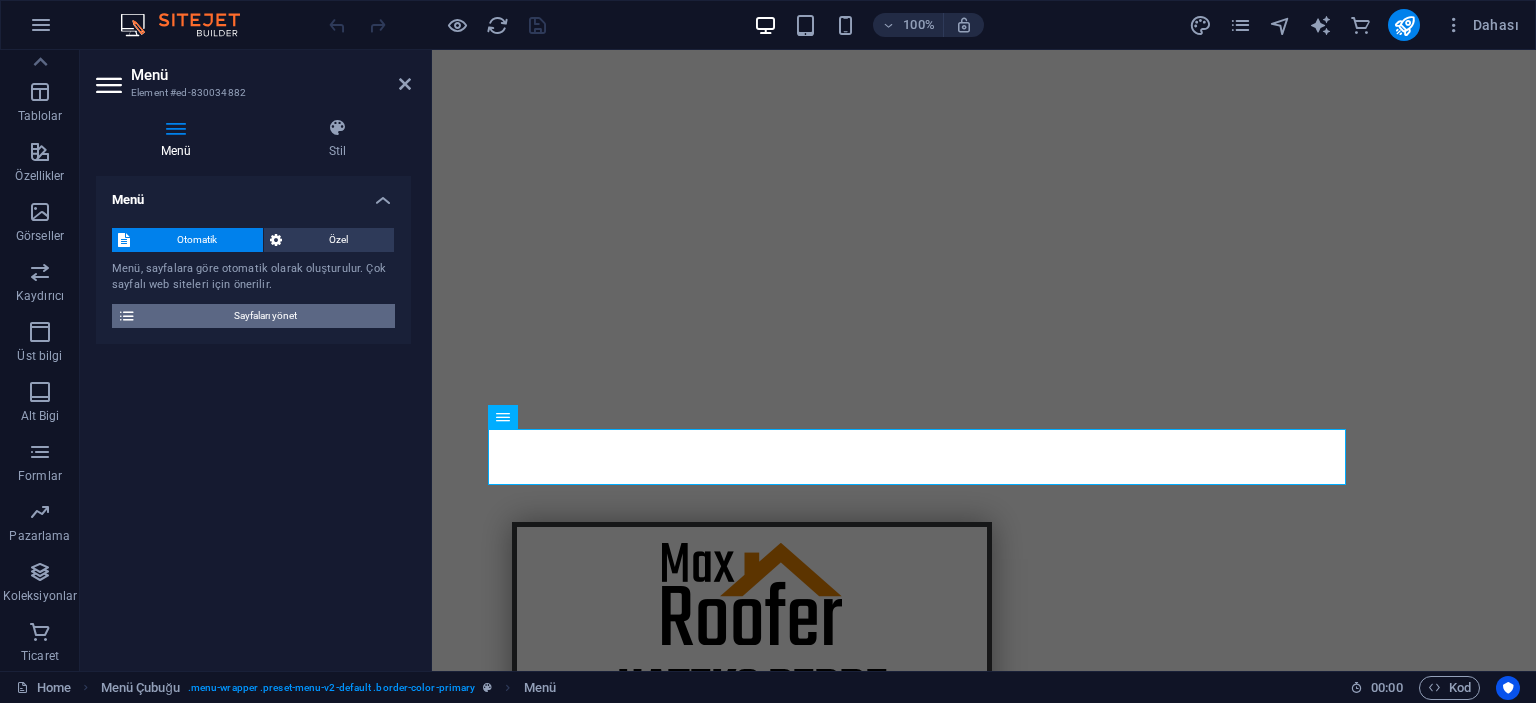 click on "Sayfaları yönet" at bounding box center (265, 316) 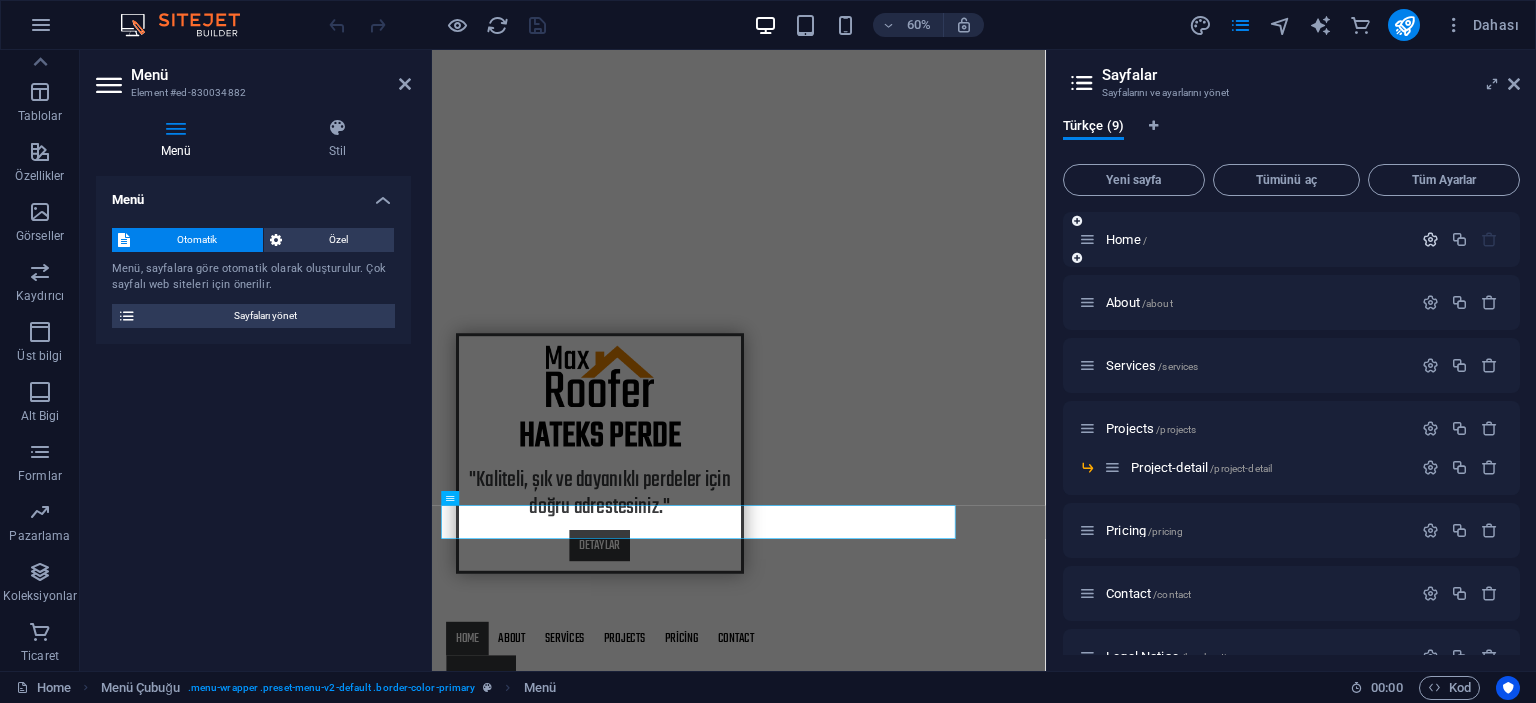 click at bounding box center (1430, 239) 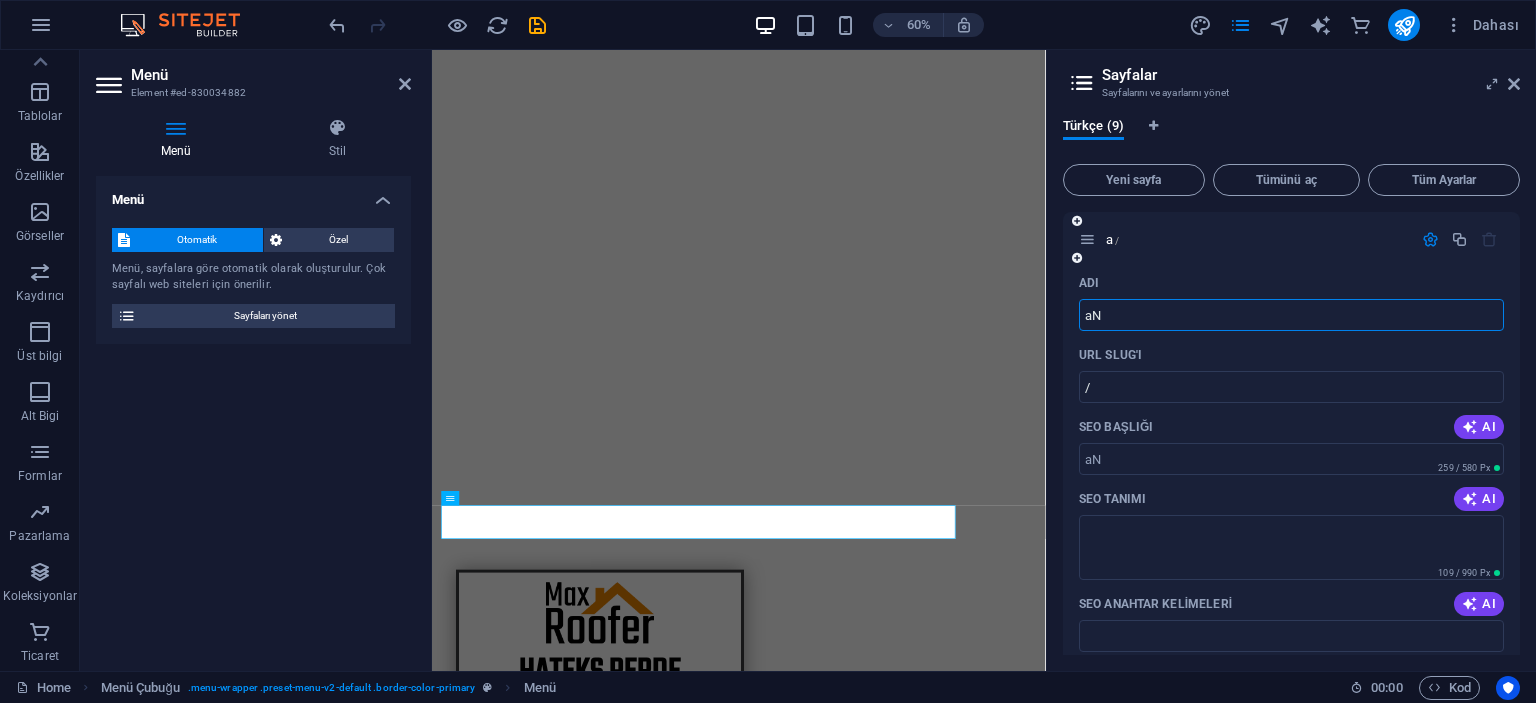 type on "a" 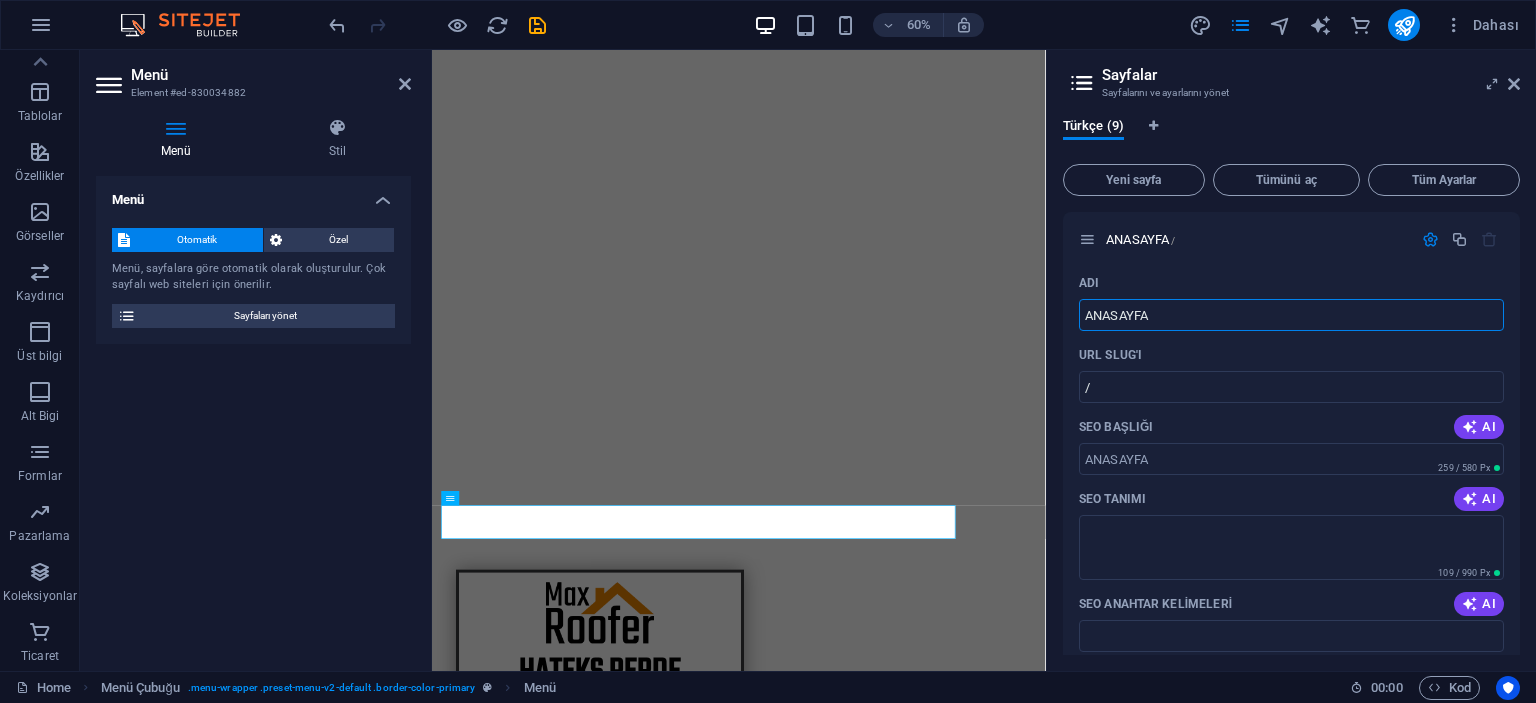 type on "ANASAYFA" 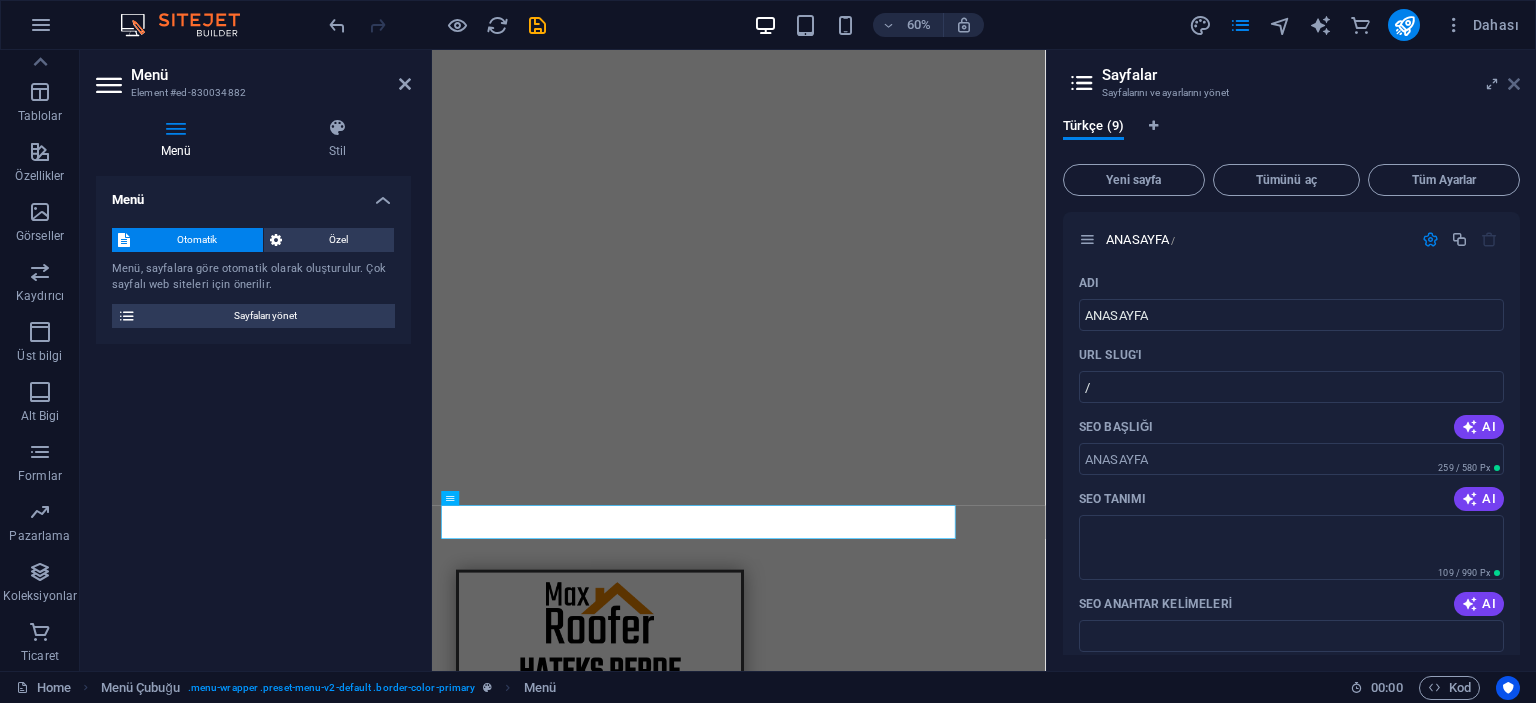 click at bounding box center (1514, 84) 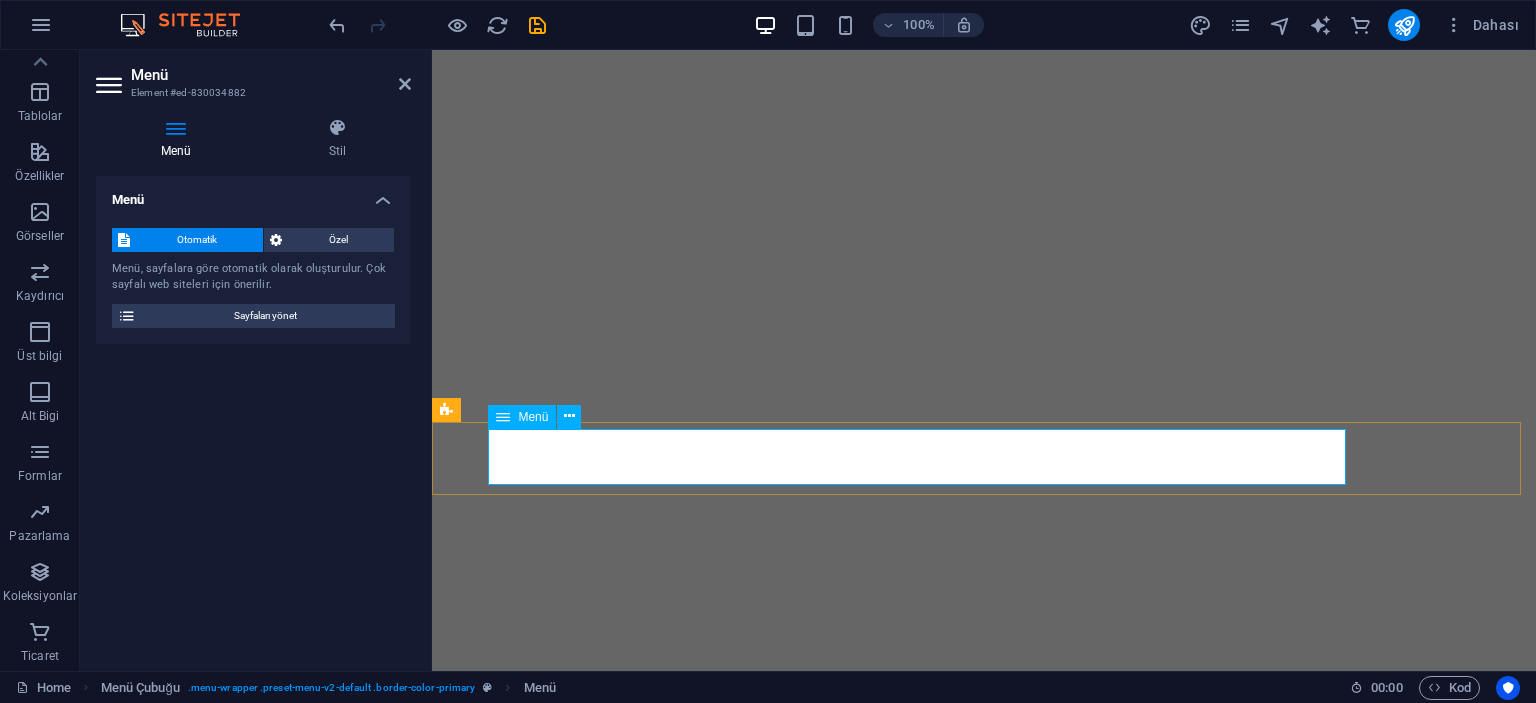 click on "ANASAYFA About Services Projects Project-detail Pricing Contact" at bounding box center (984, 1425) 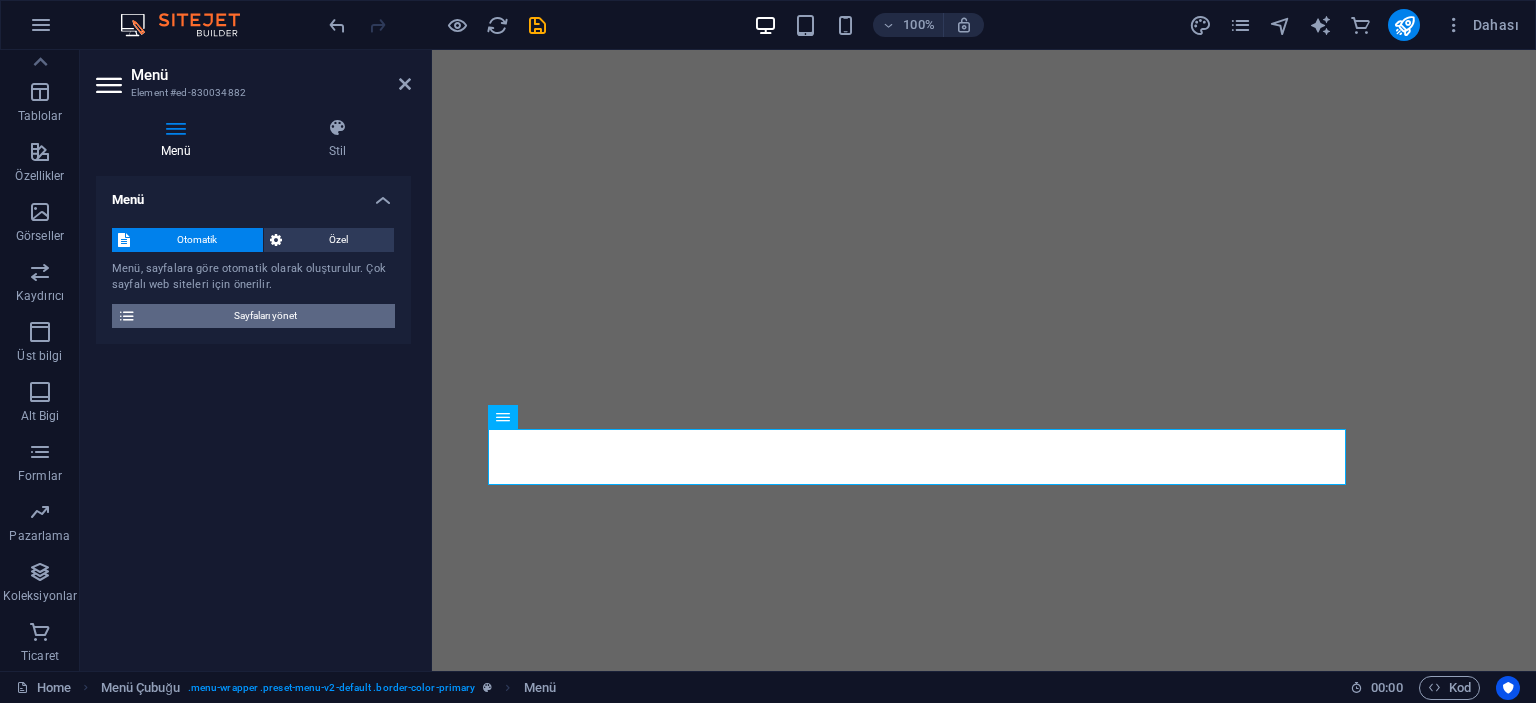 click on "Sayfaları yönet" at bounding box center (265, 316) 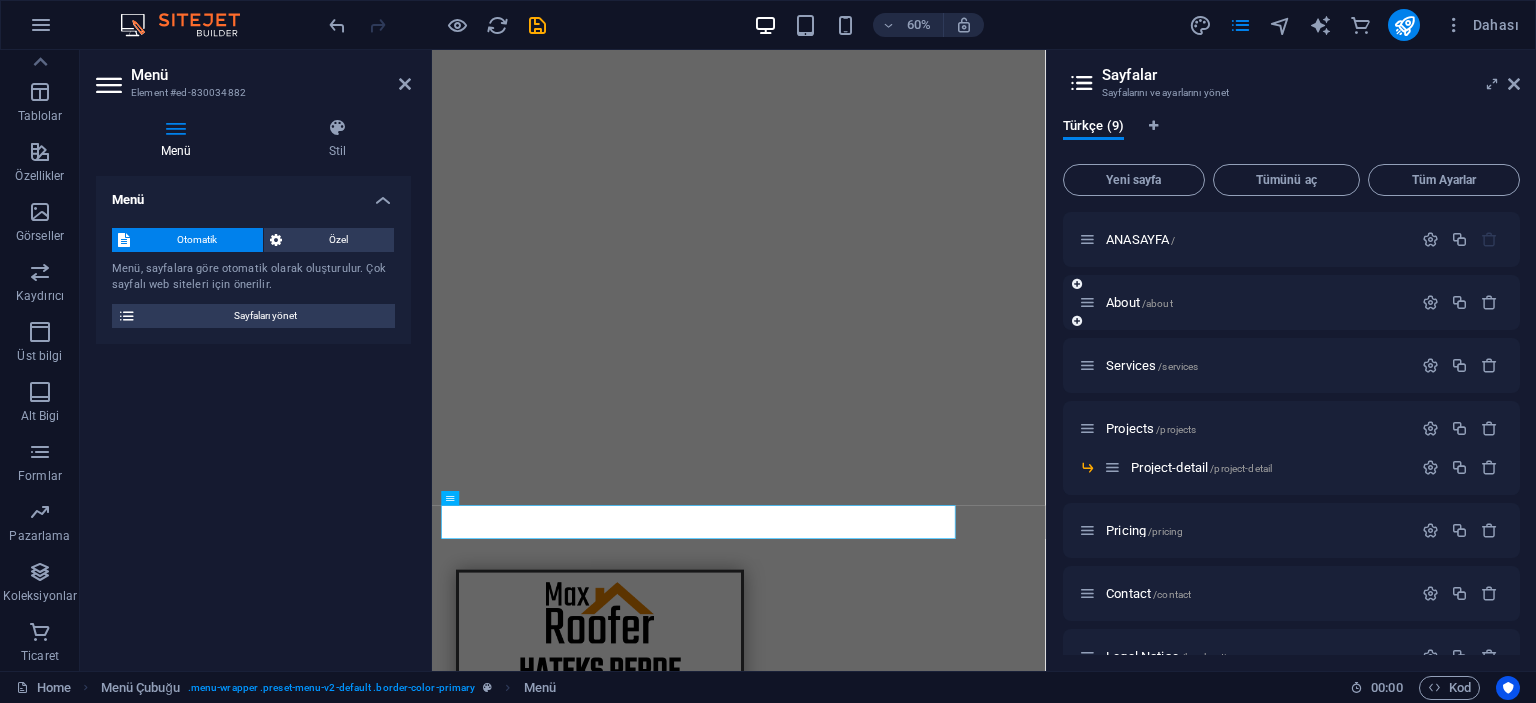 click on "About /about" at bounding box center (1291, 302) 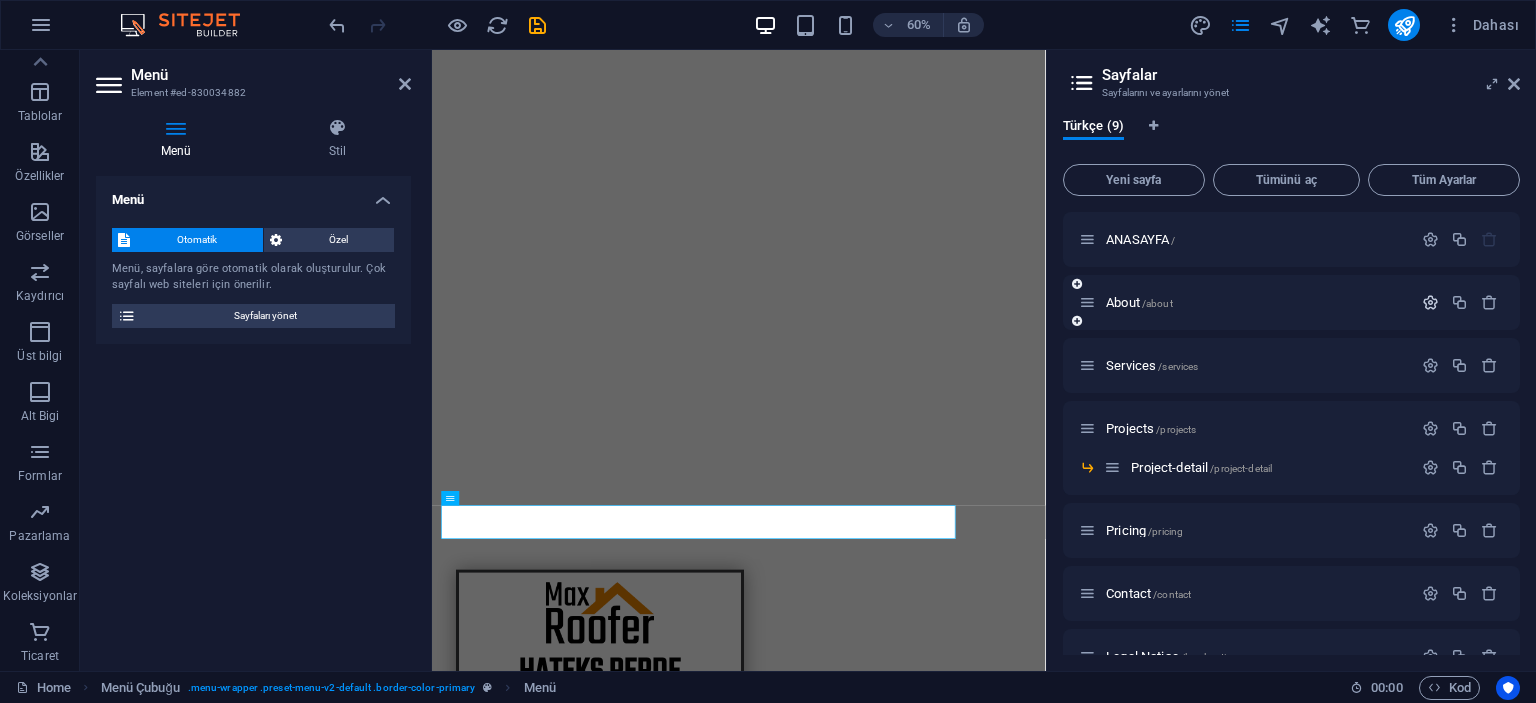 click at bounding box center (1430, 302) 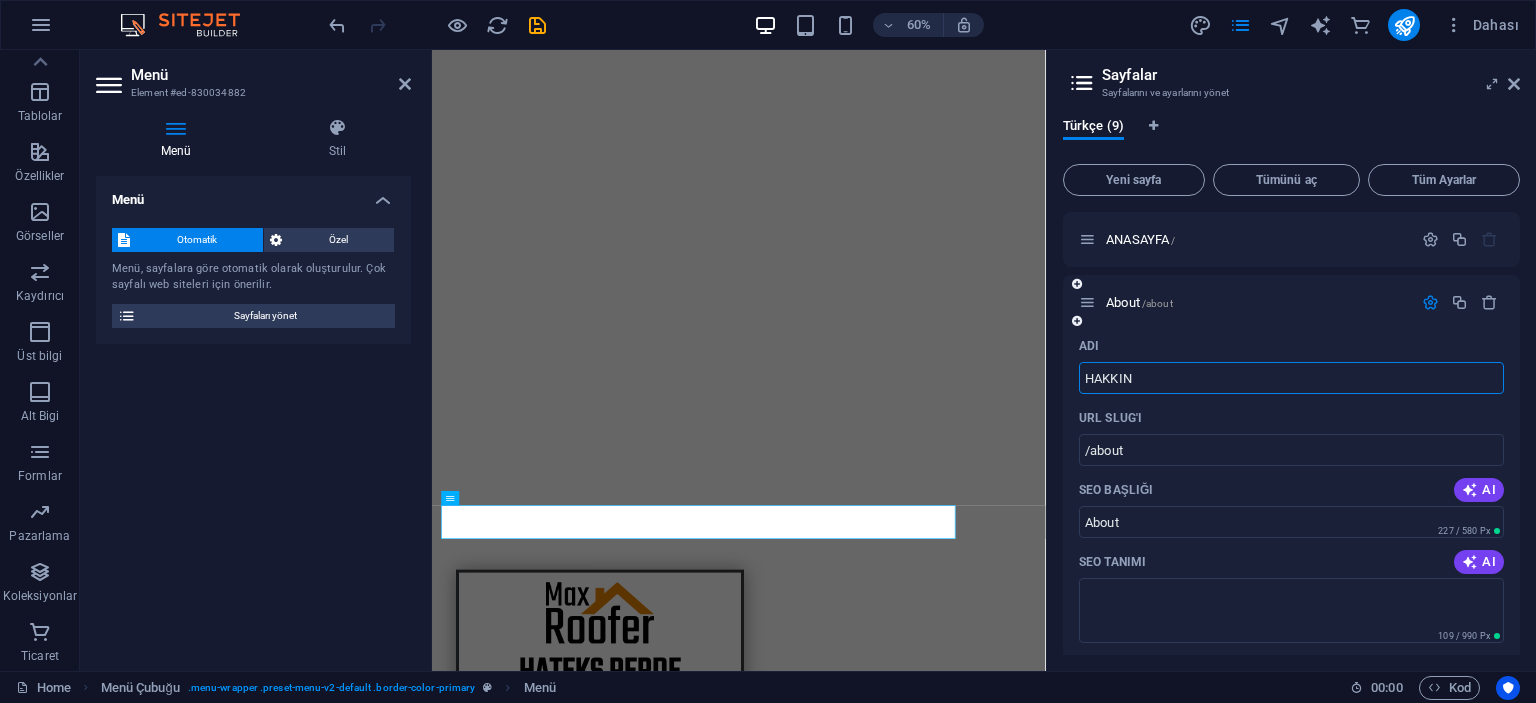 type on "HAKKIND" 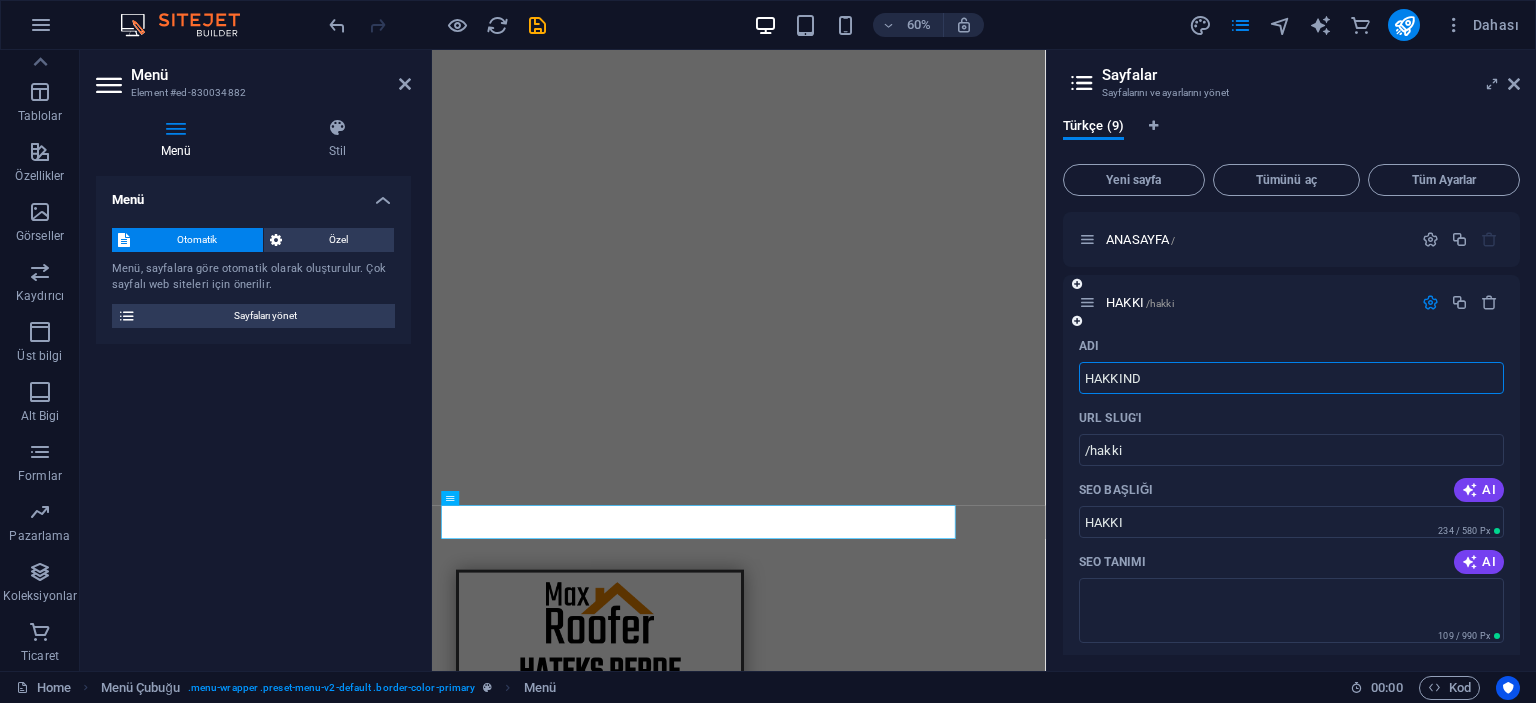 type on "/hakki" 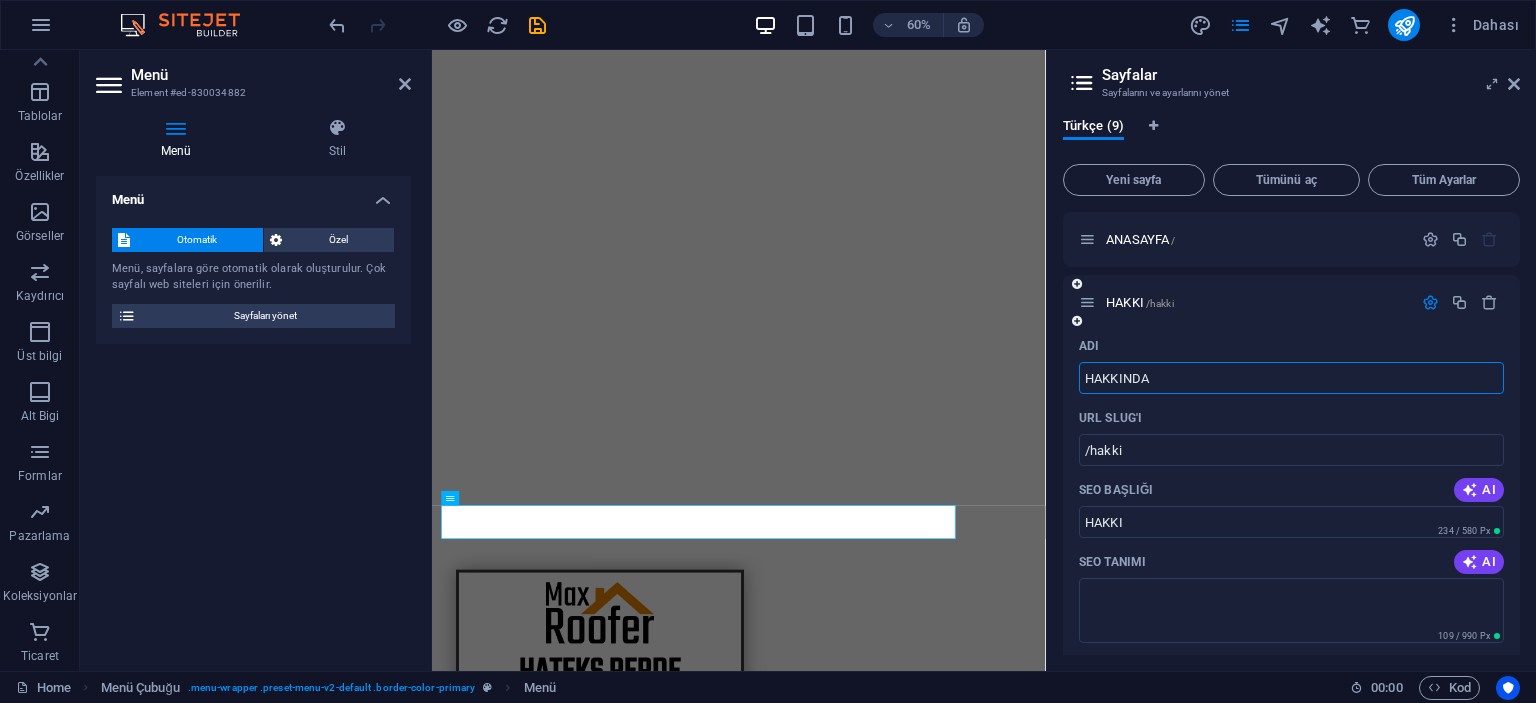 type on "HAKKINDA" 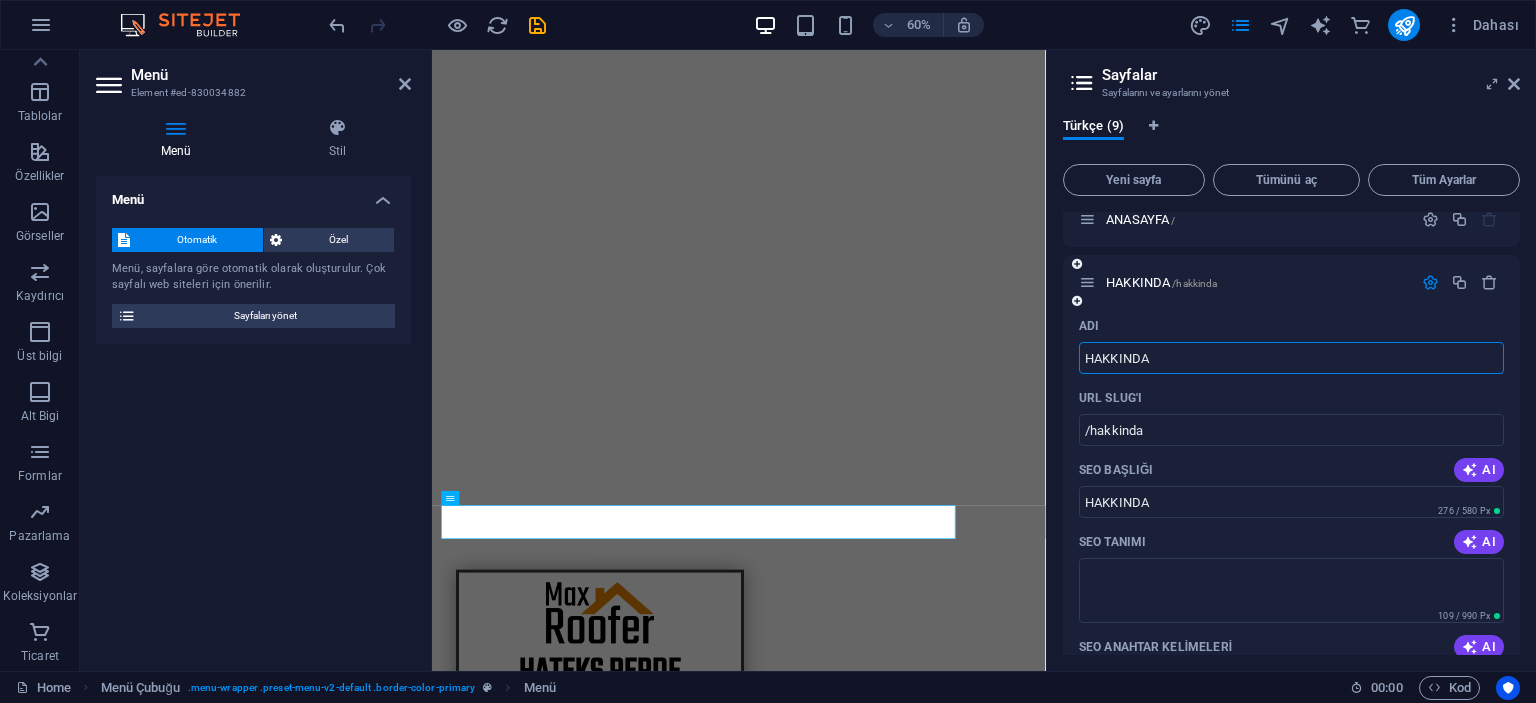 scroll, scrollTop: 0, scrollLeft: 0, axis: both 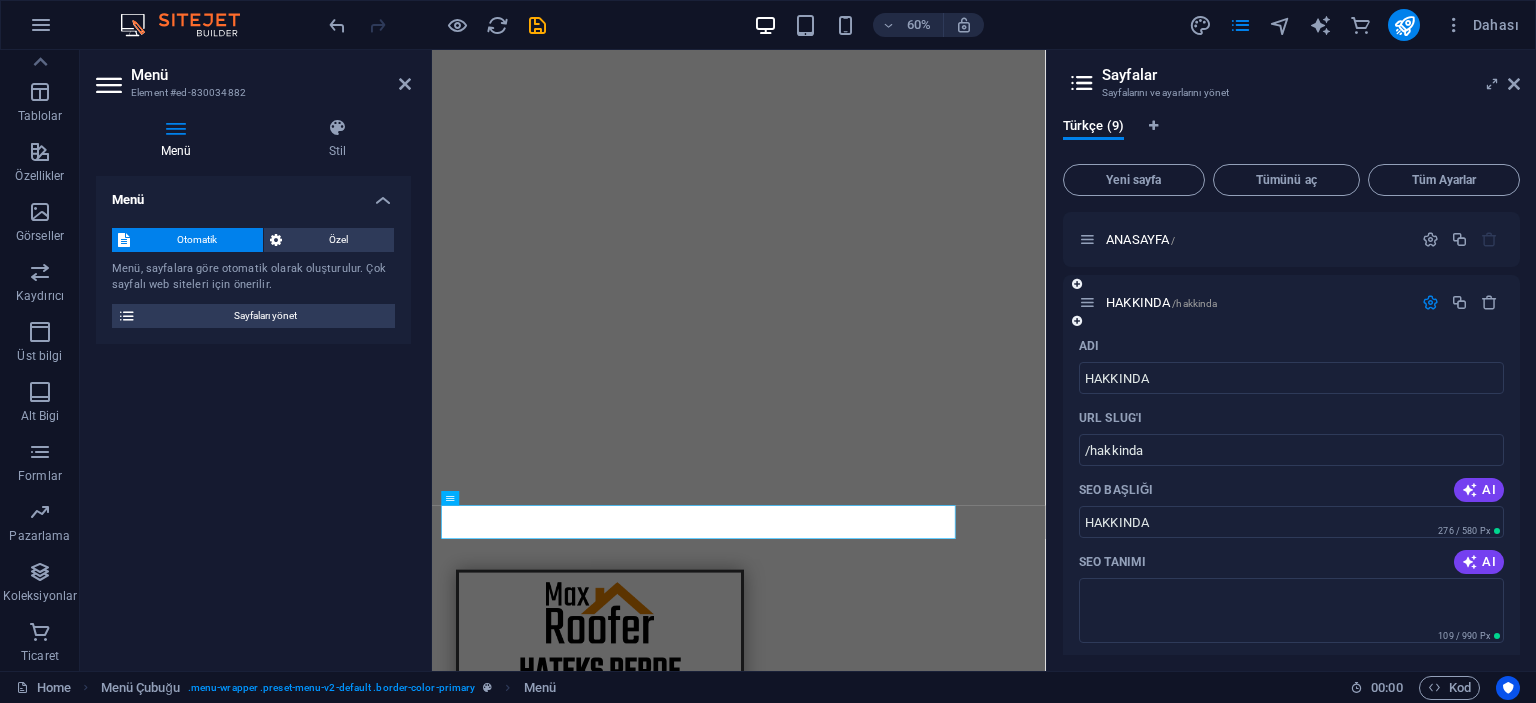 click at bounding box center (1430, 302) 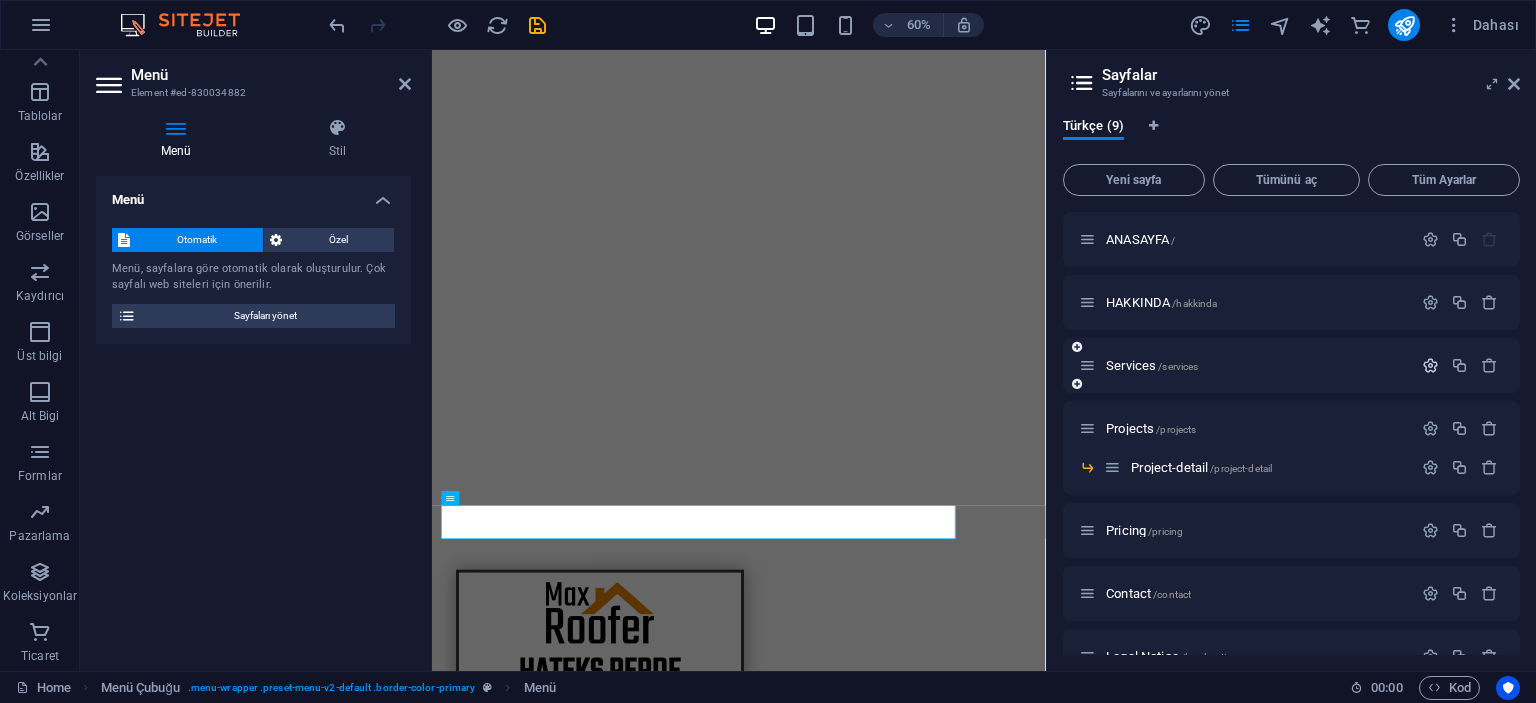 click at bounding box center [1430, 365] 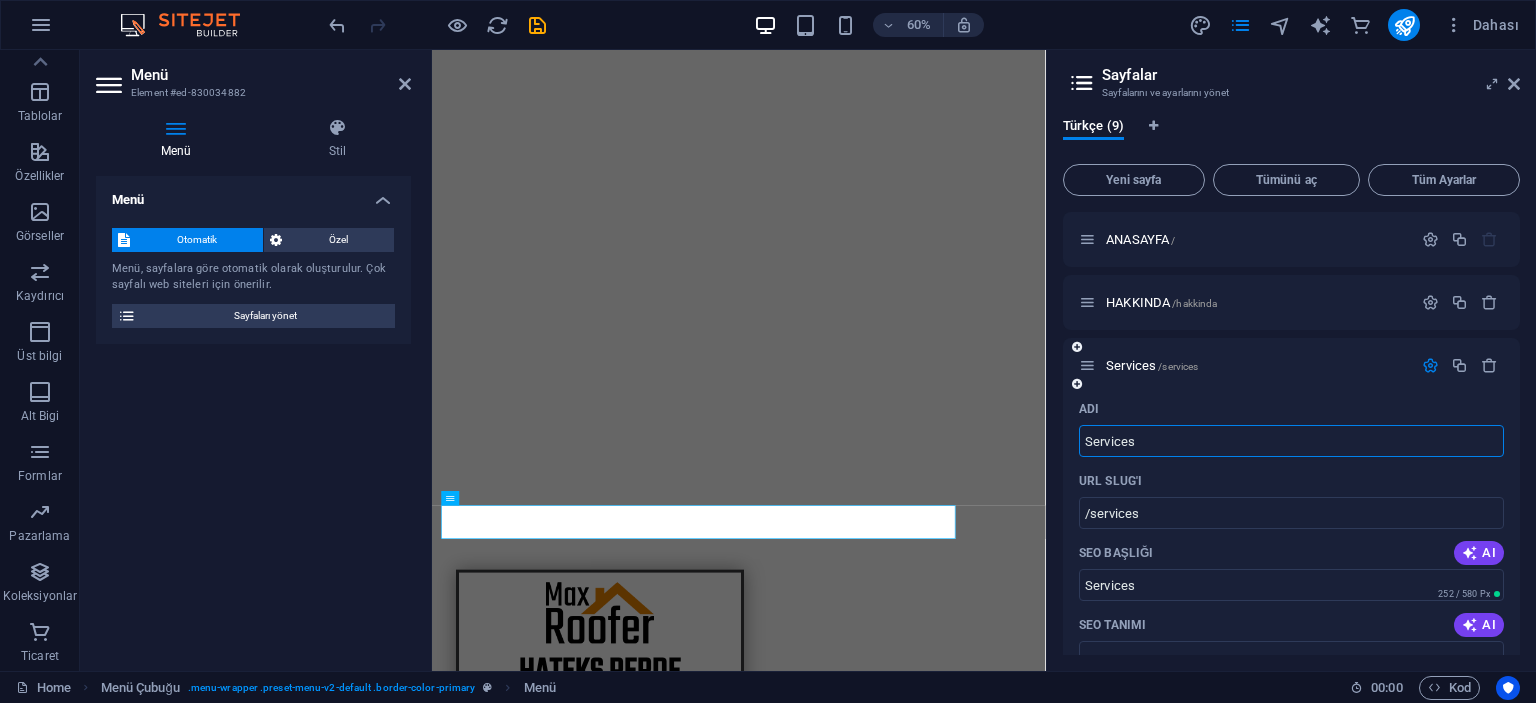 click at bounding box center (1430, 365) 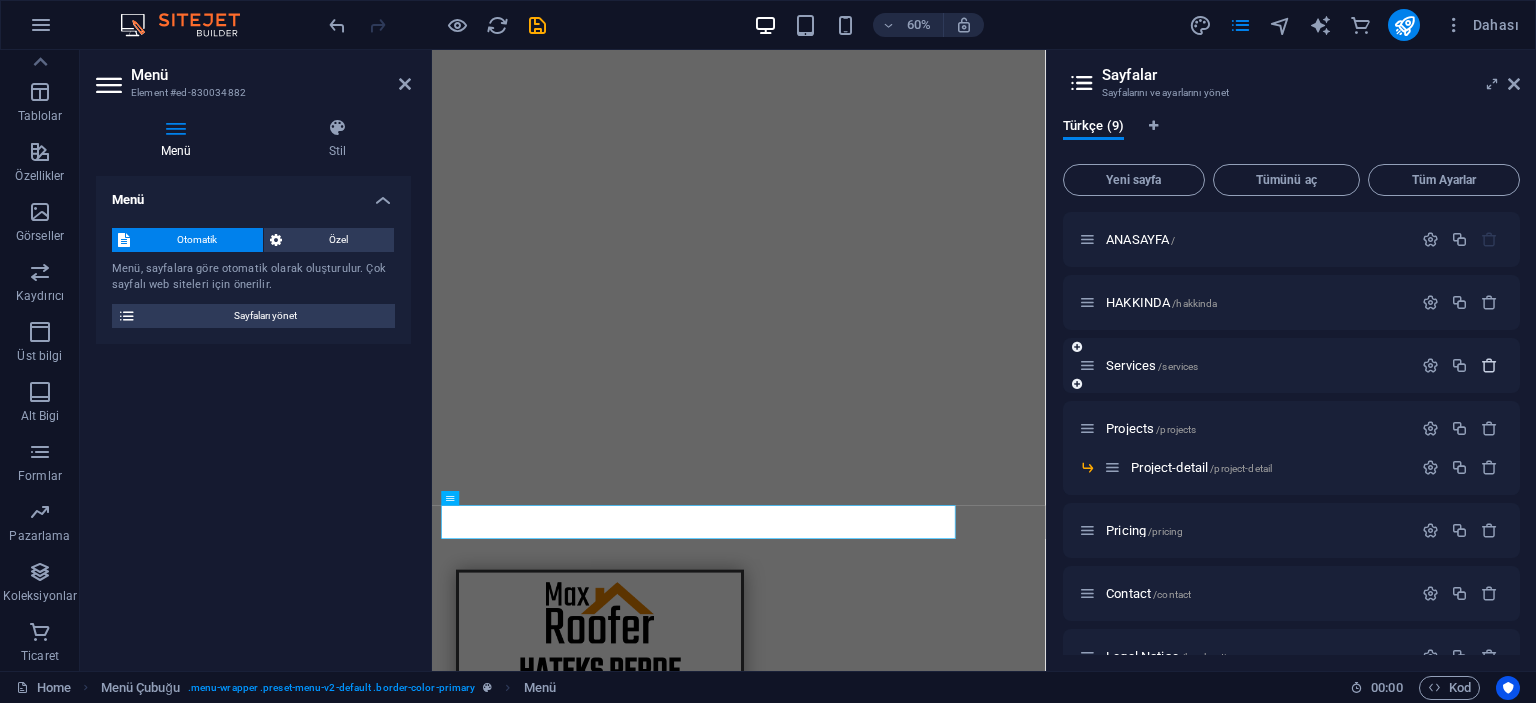 click at bounding box center (1489, 365) 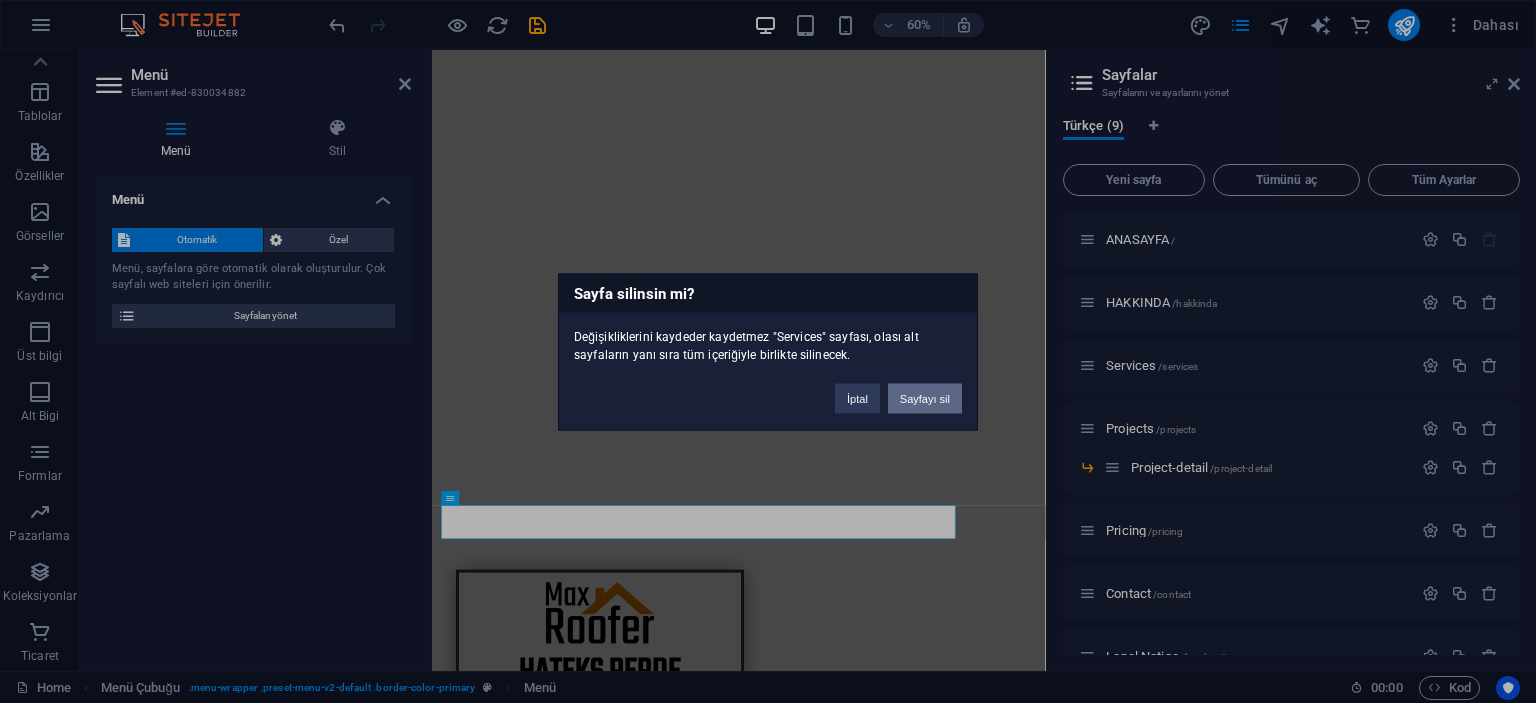 click on "Sayfayı sil" at bounding box center (925, 398) 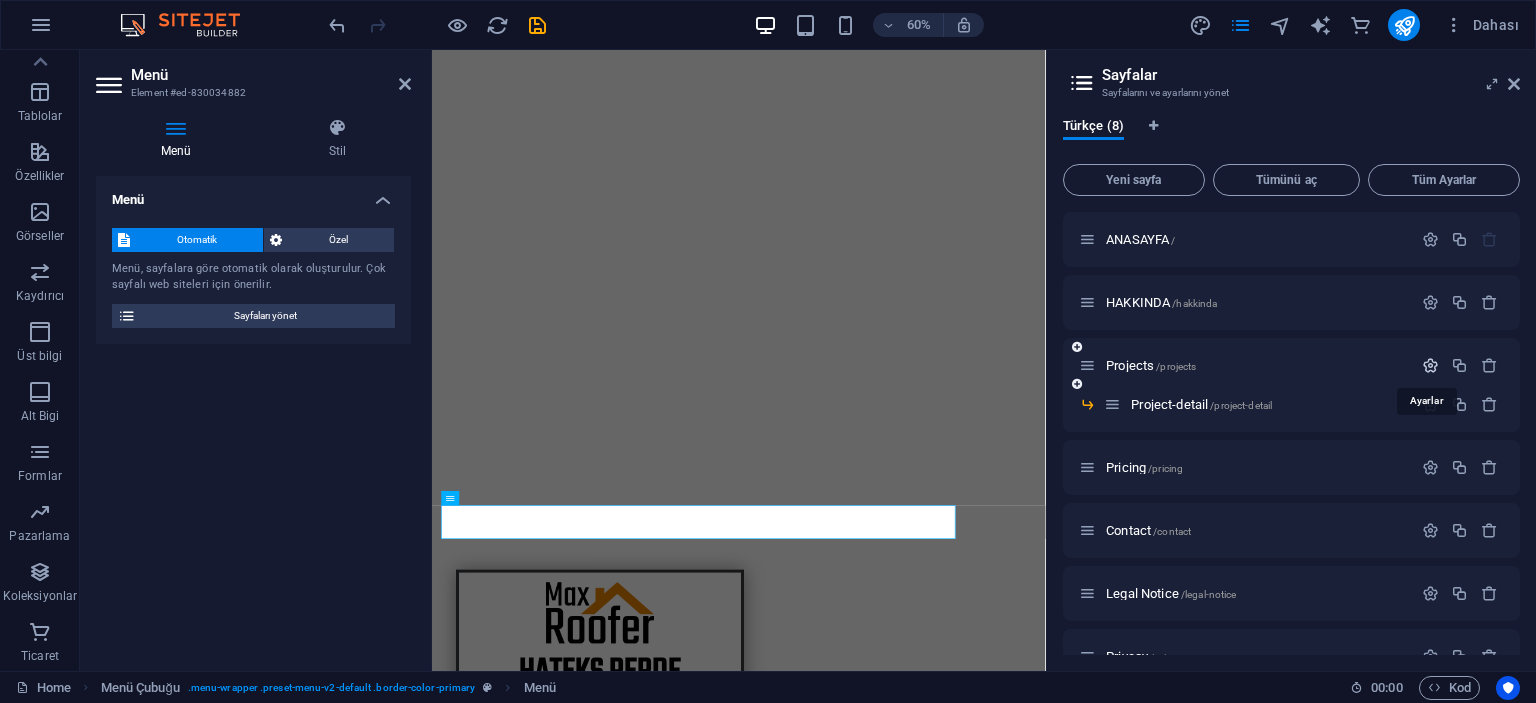 click at bounding box center [1430, 365] 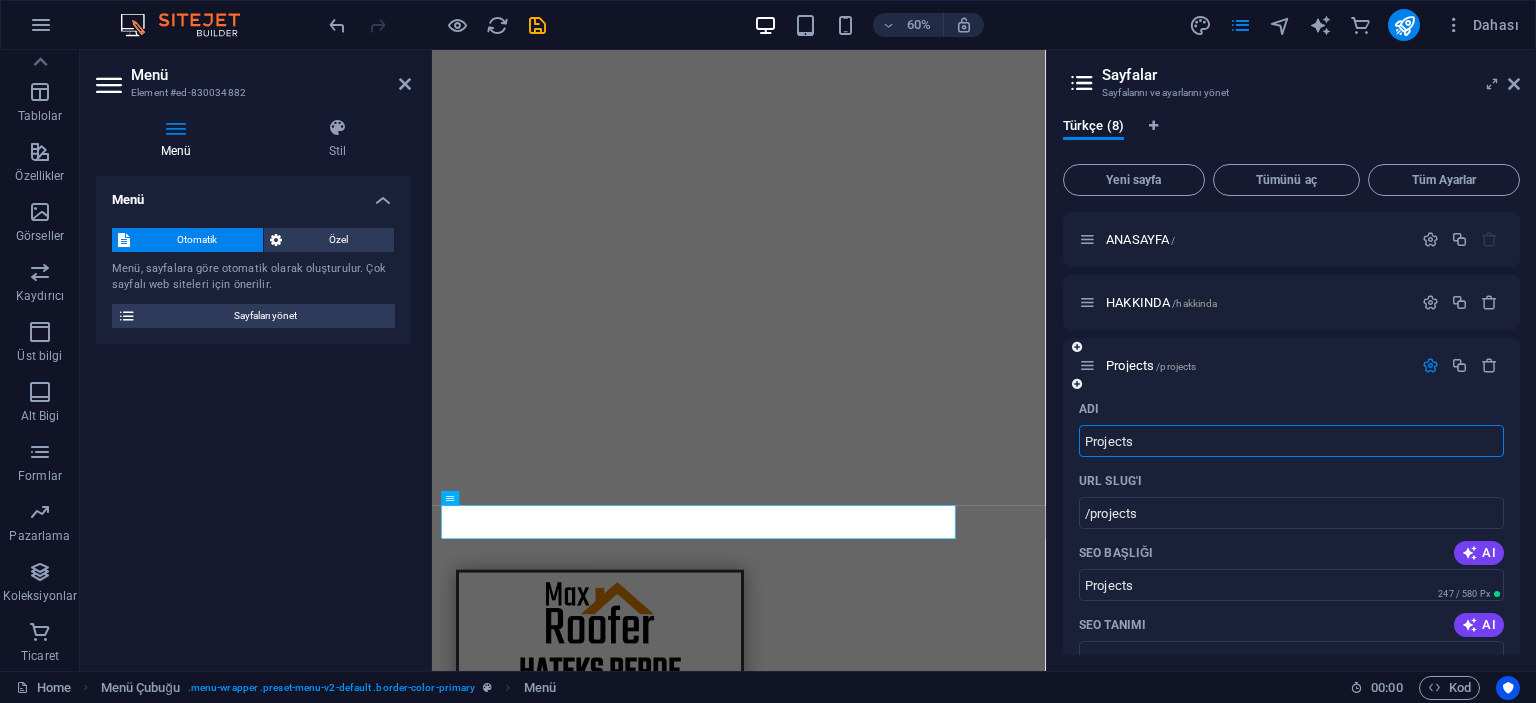 click on "Projects" at bounding box center [1291, 441] 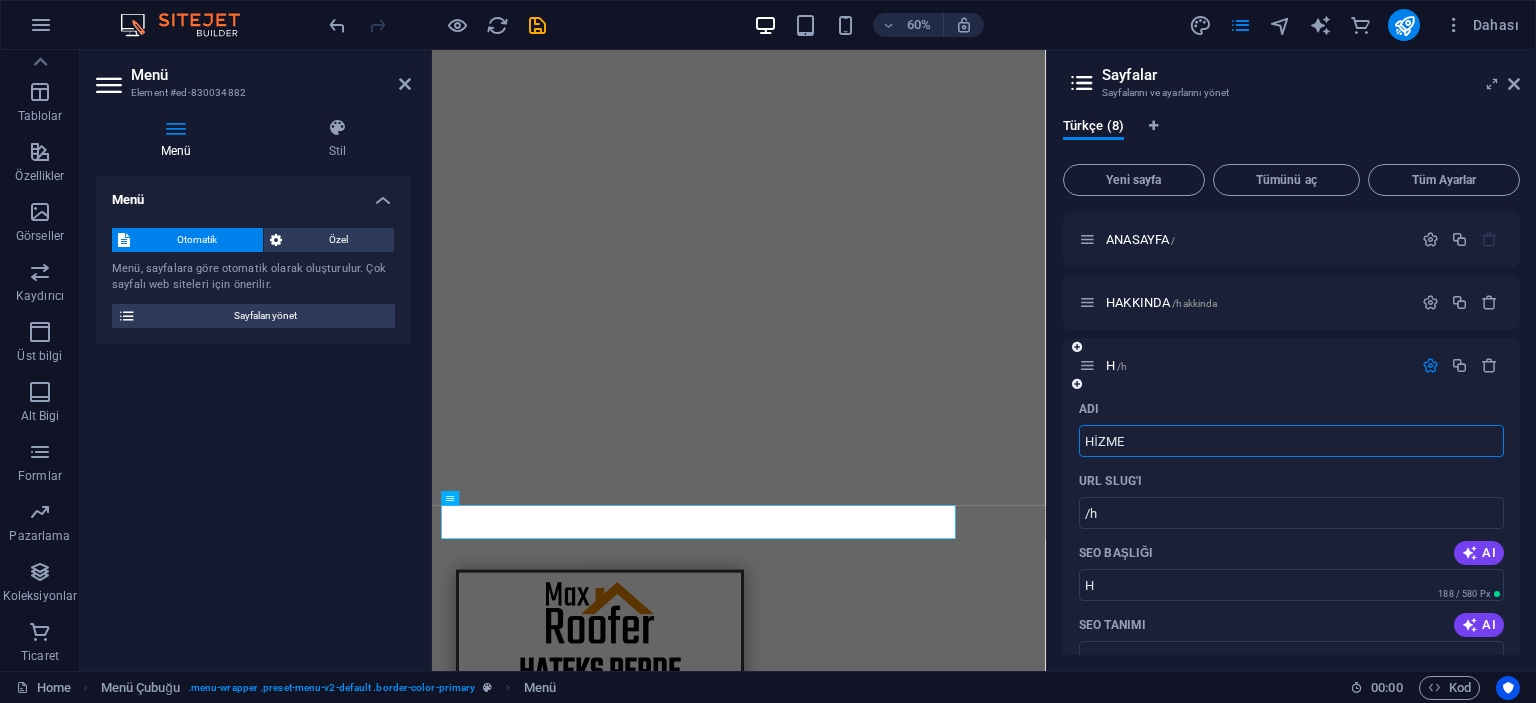 type on "HİZMET" 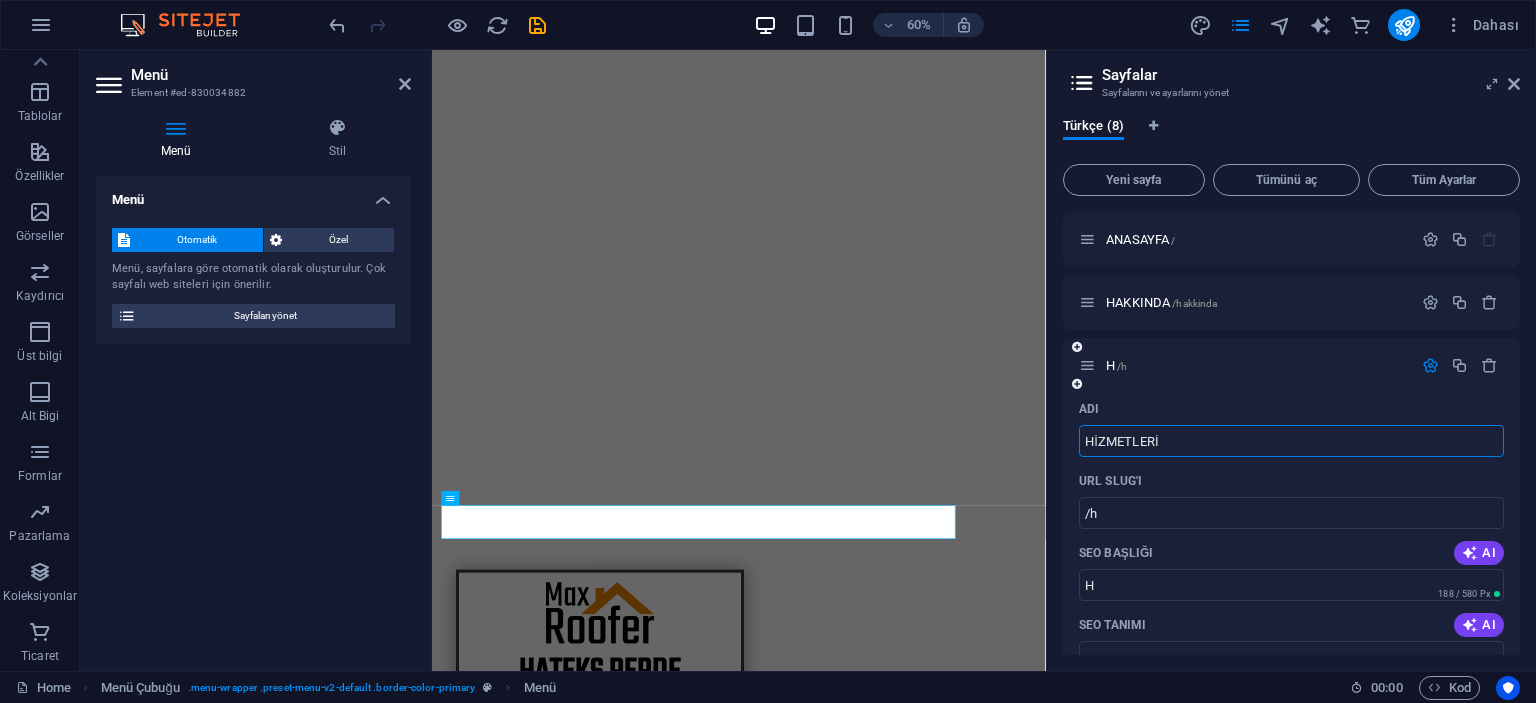type on "HİZMETLERİ" 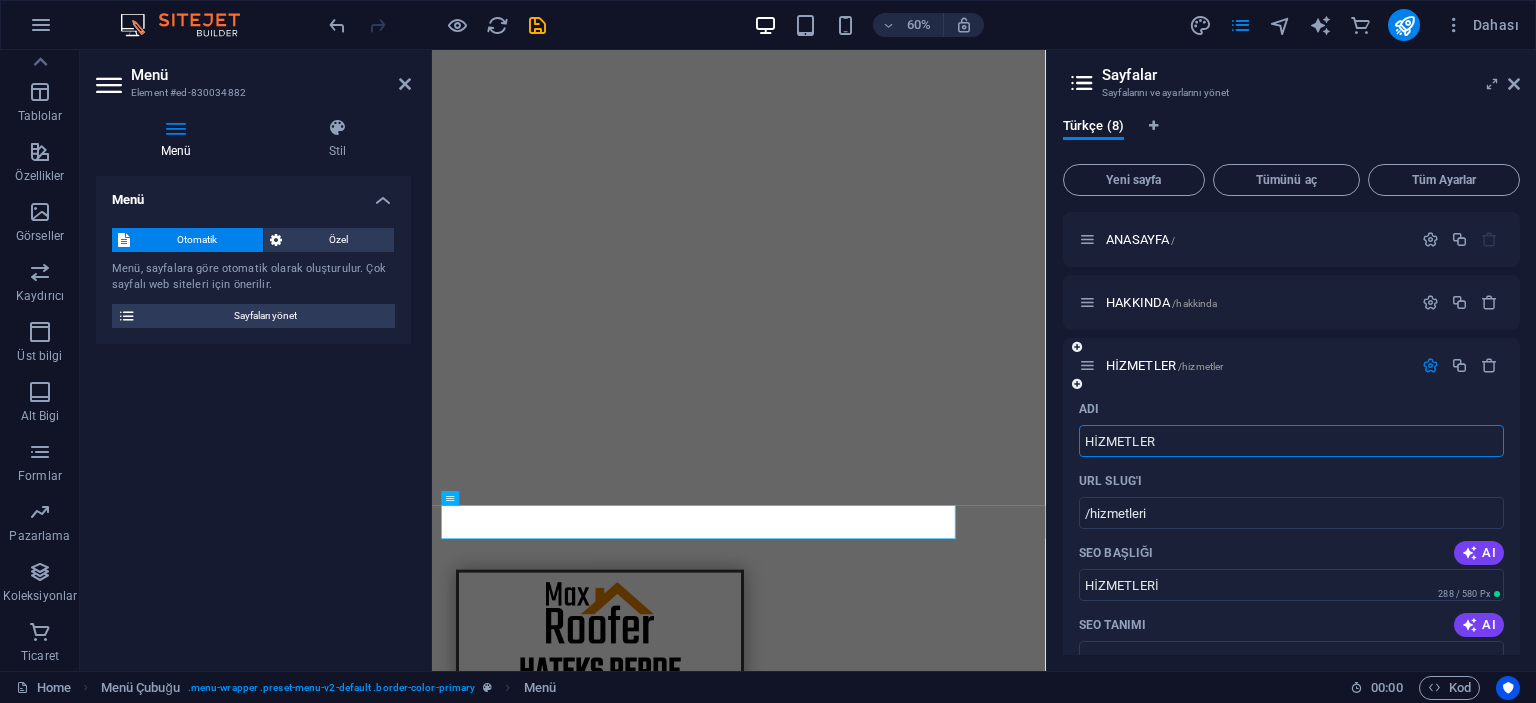 type on "HİZMETLER" 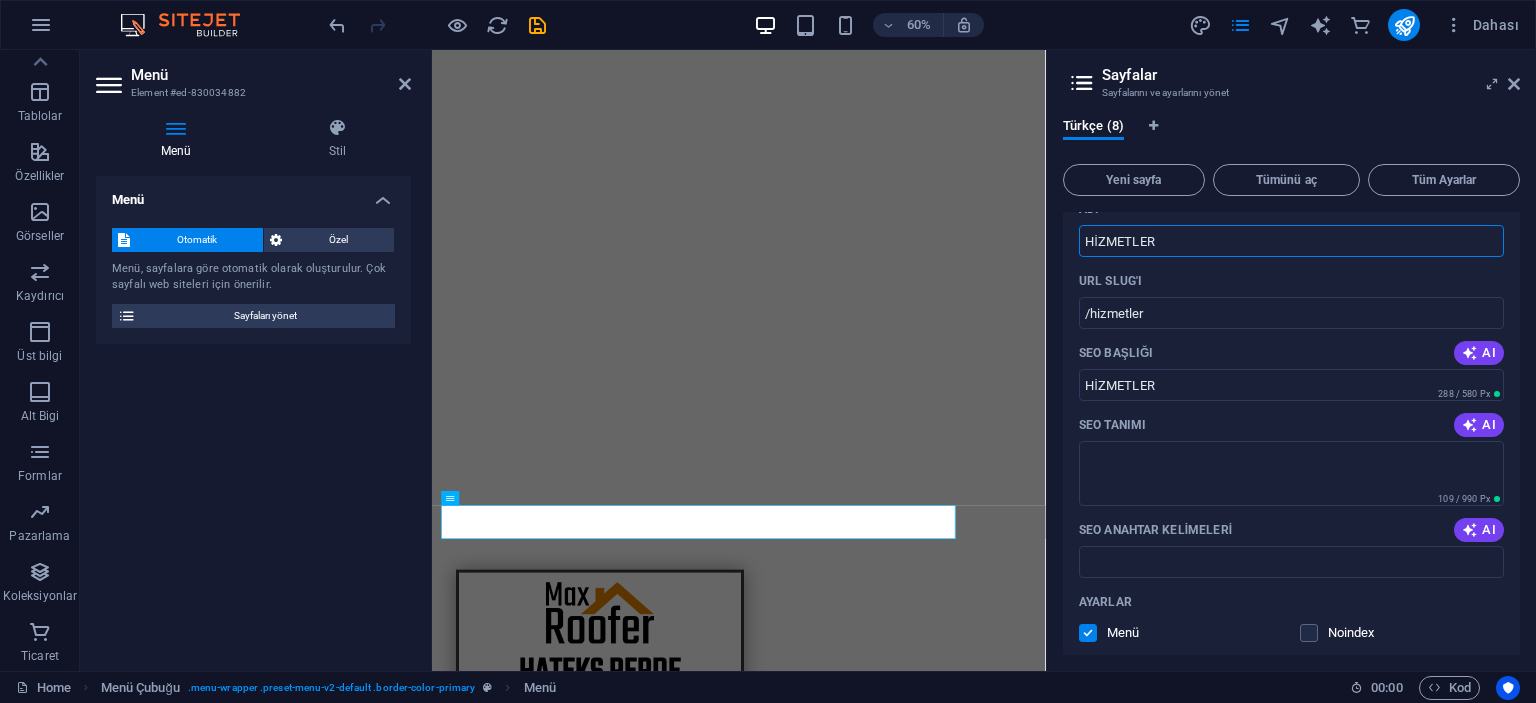 scroll, scrollTop: 0, scrollLeft: 0, axis: both 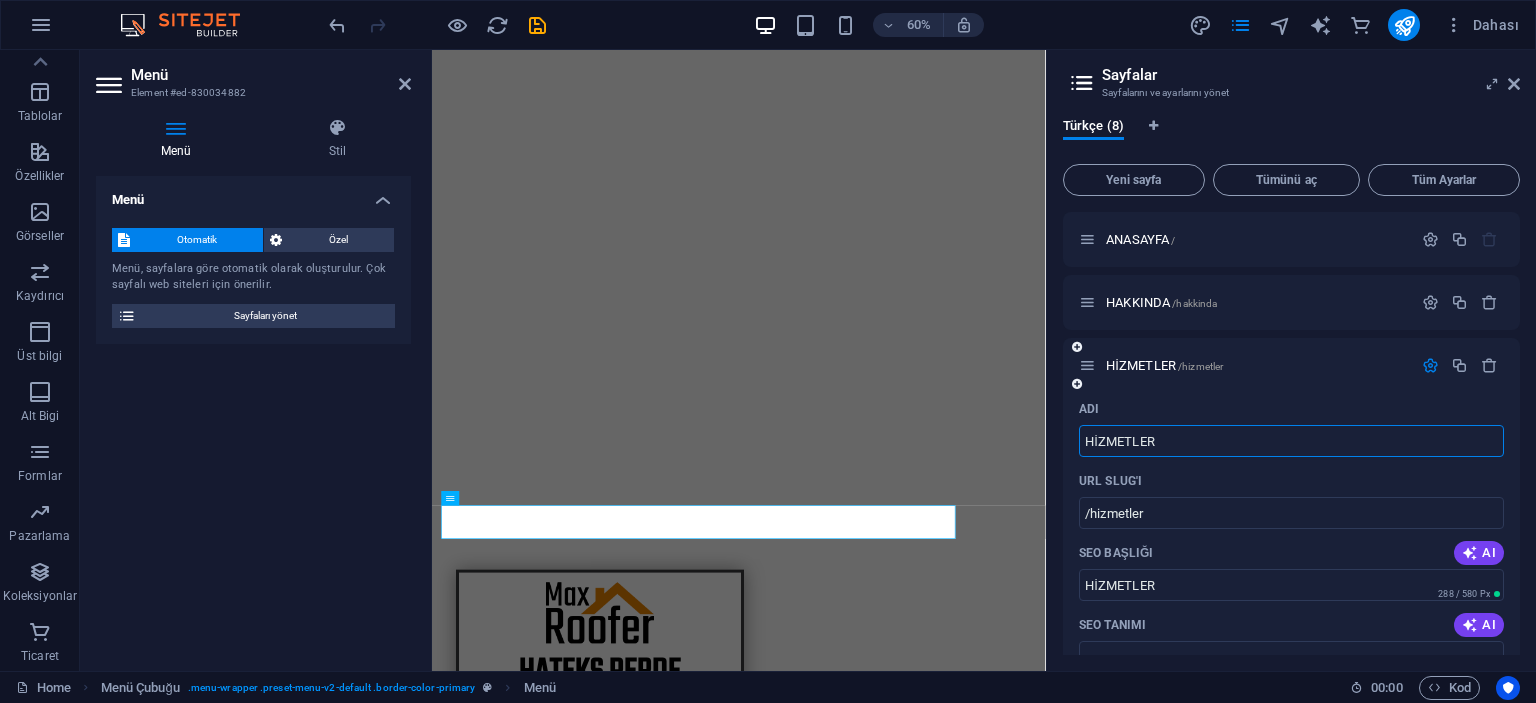 click at bounding box center (1430, 365) 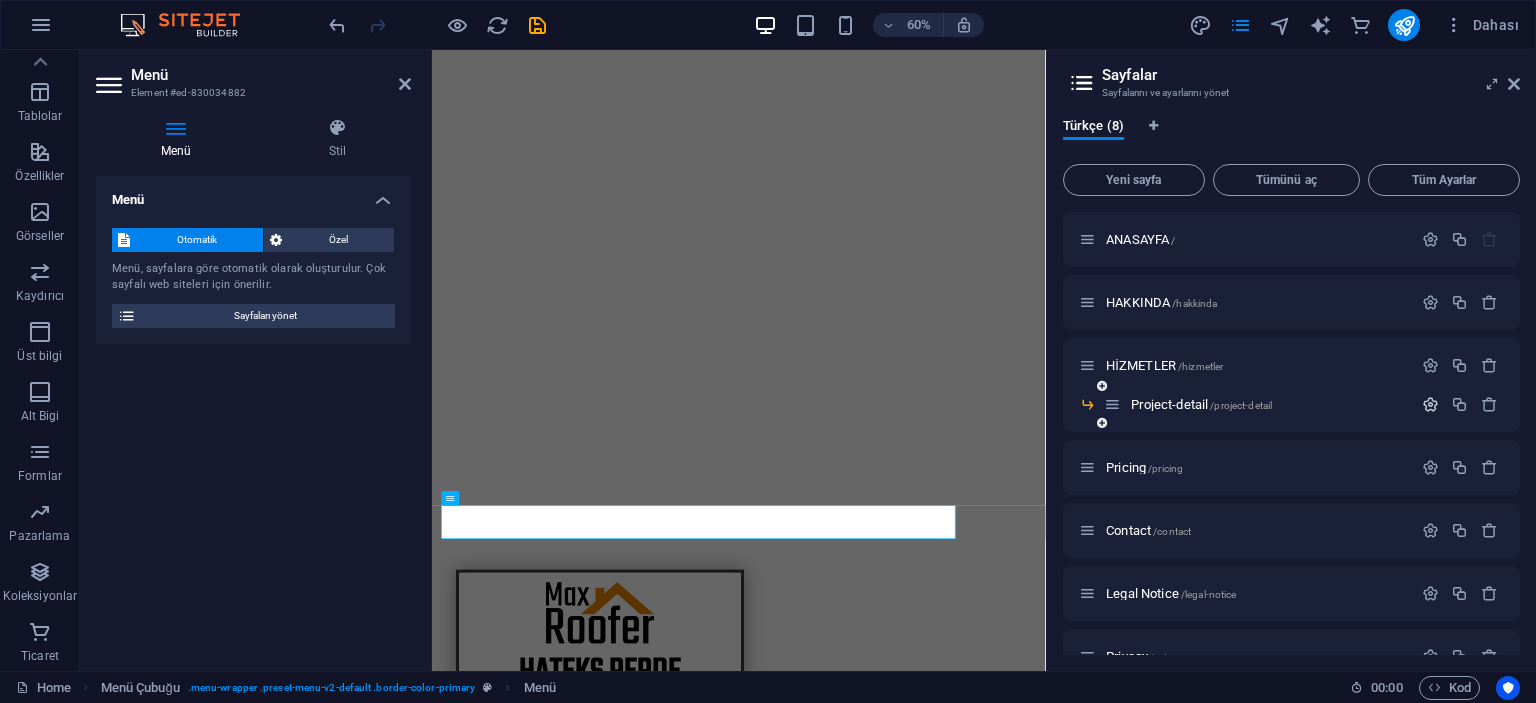 click at bounding box center [1430, 404] 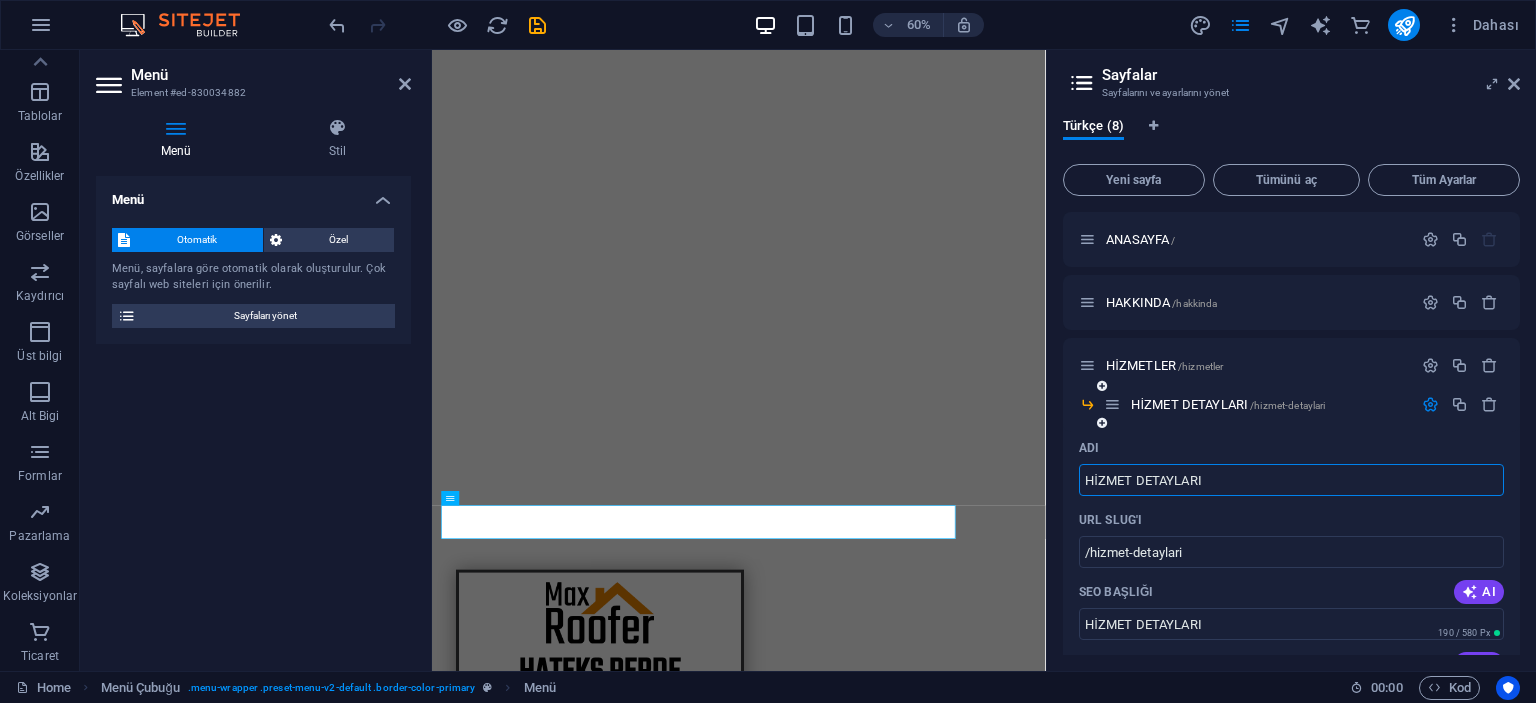 type on "HİZMET DETAYLARI" 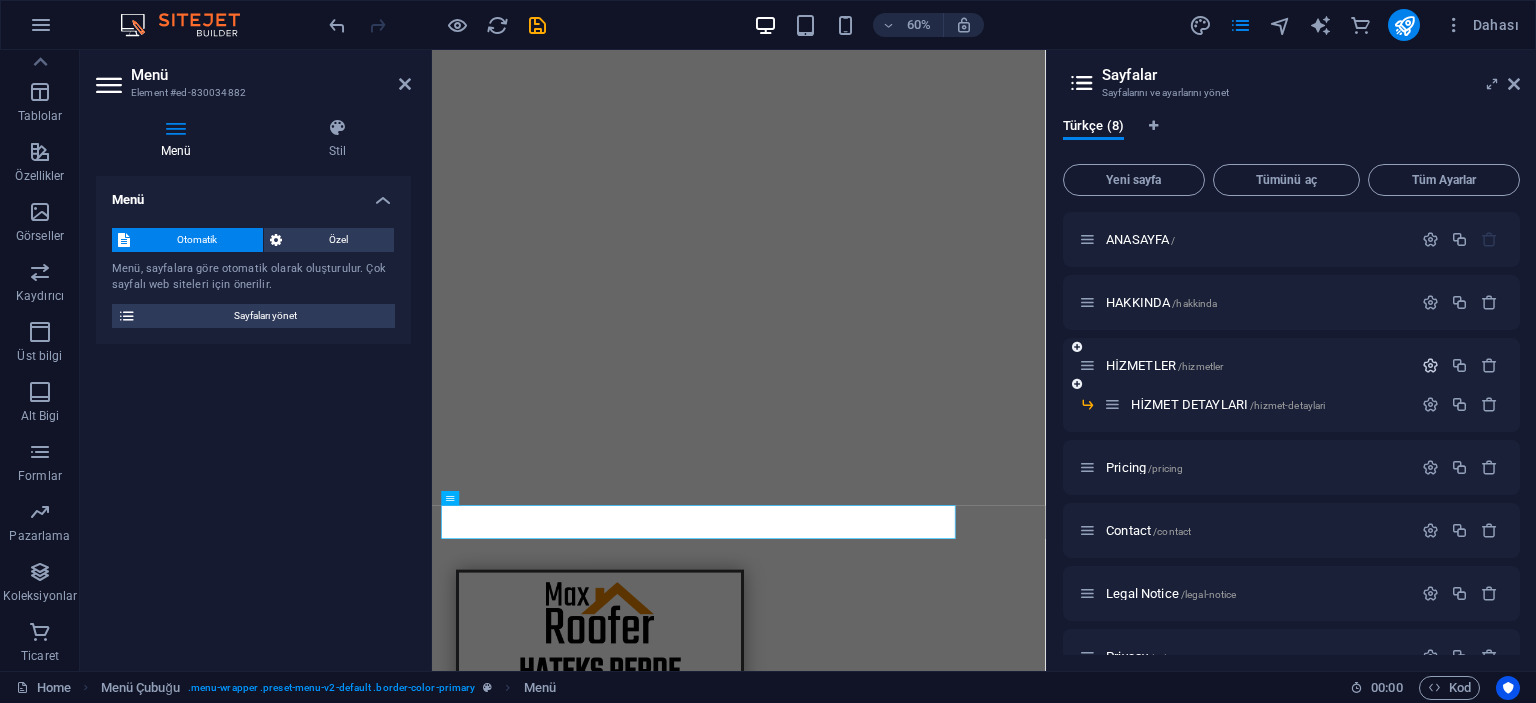 click at bounding box center [1430, 365] 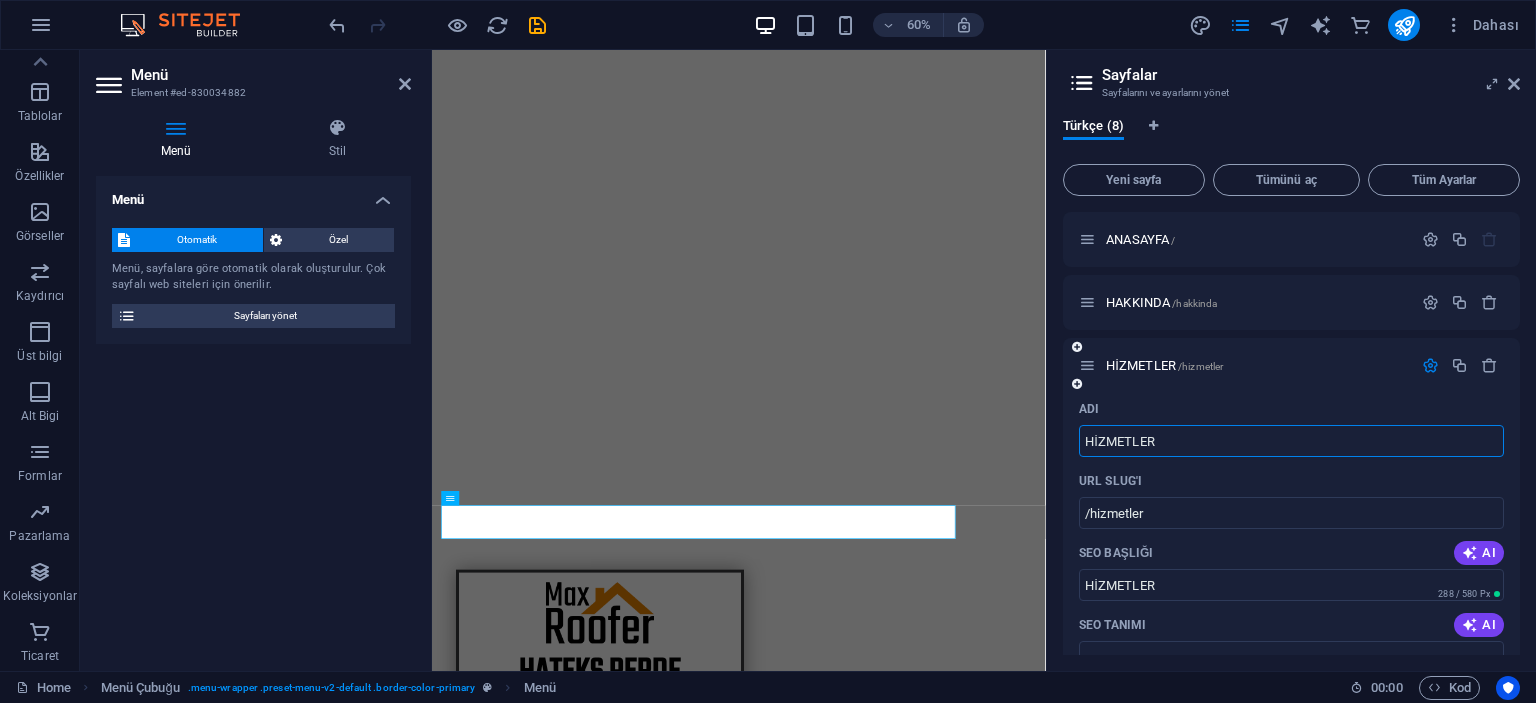 click on "HİZMETLER" at bounding box center (1291, 441) 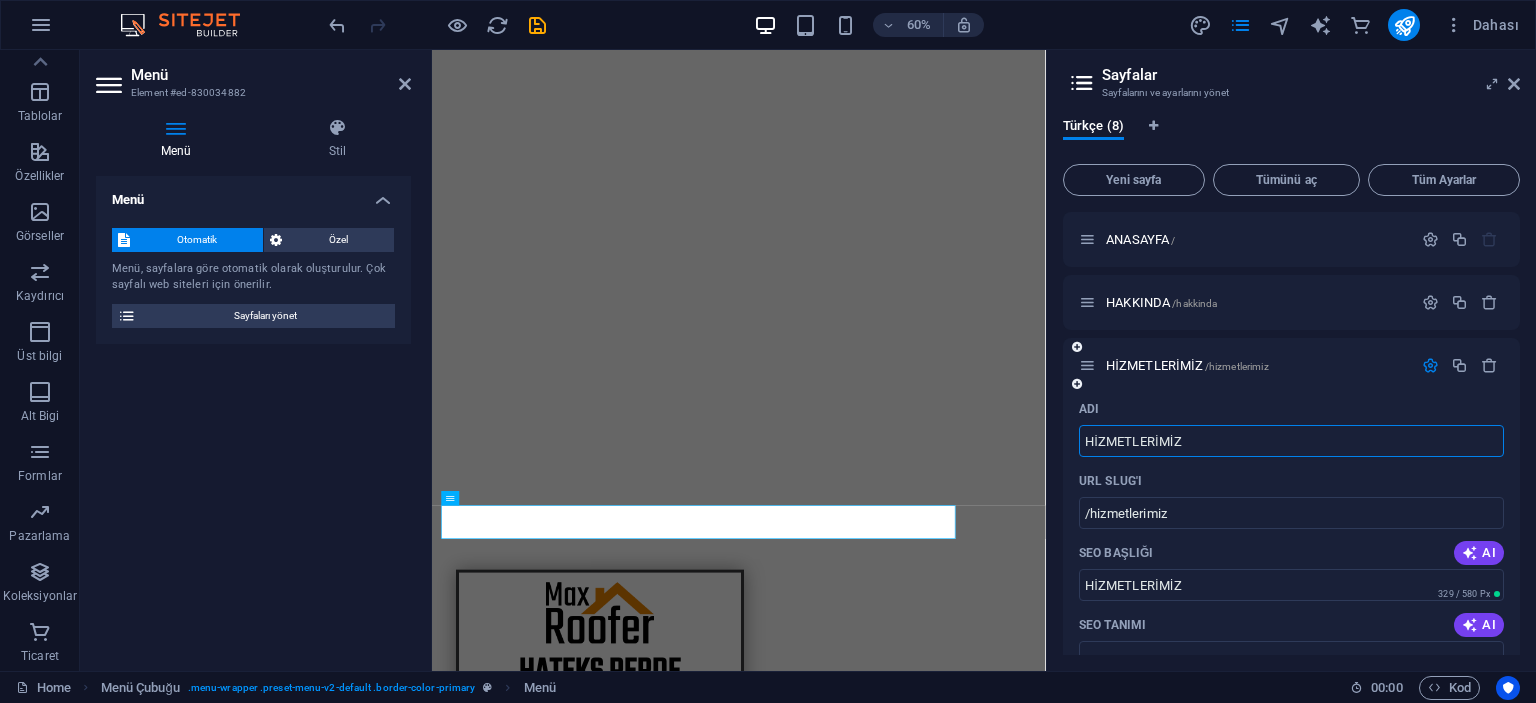 type on "HİZMETLERİMİZ" 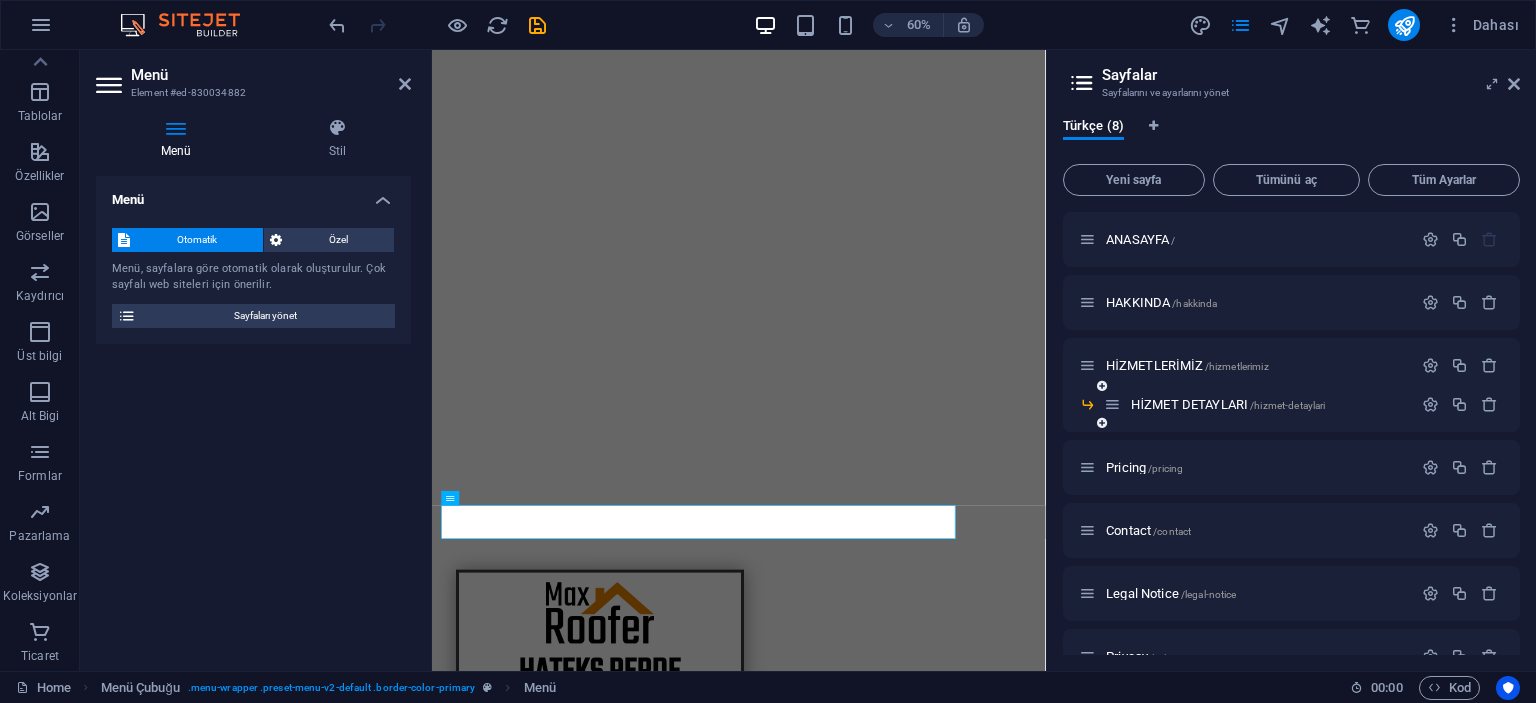 scroll, scrollTop: 36, scrollLeft: 0, axis: vertical 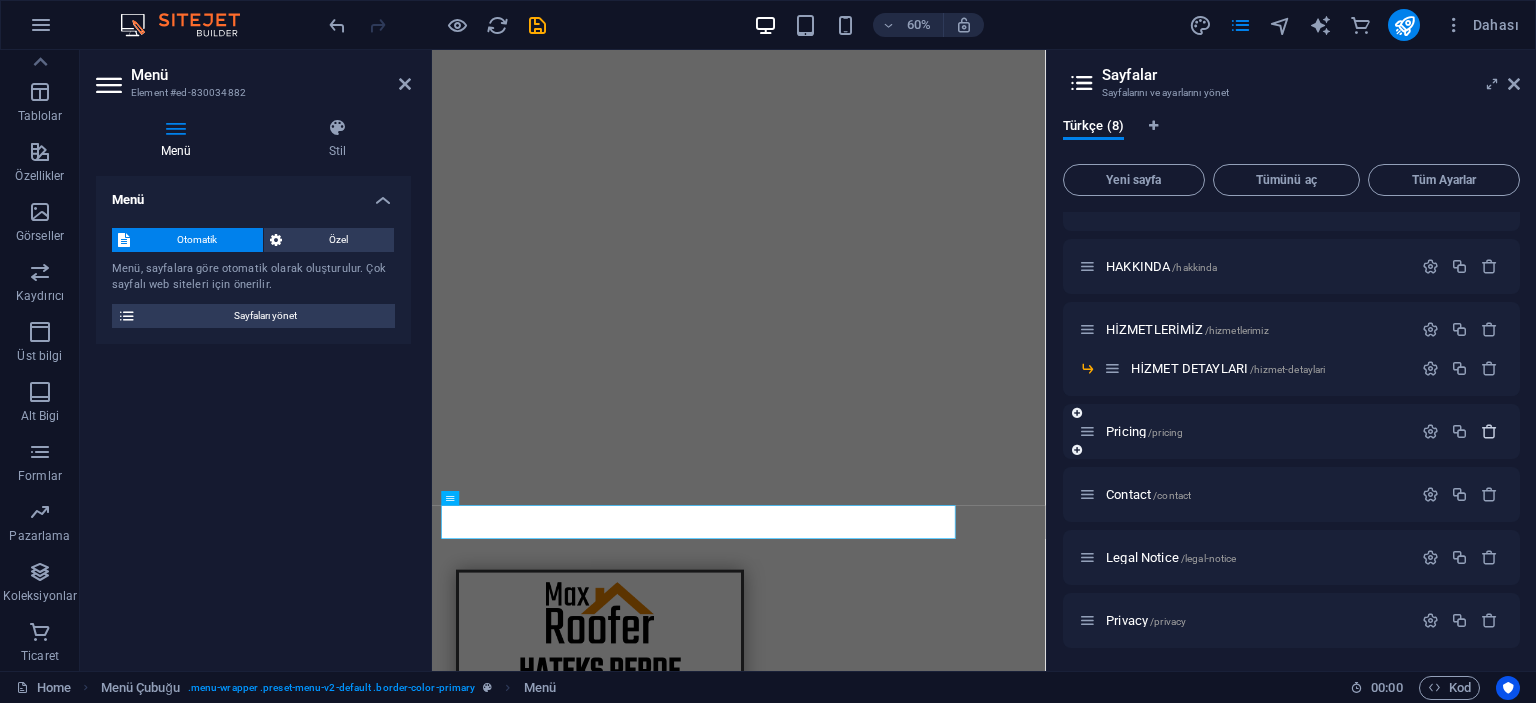 click at bounding box center [1489, 431] 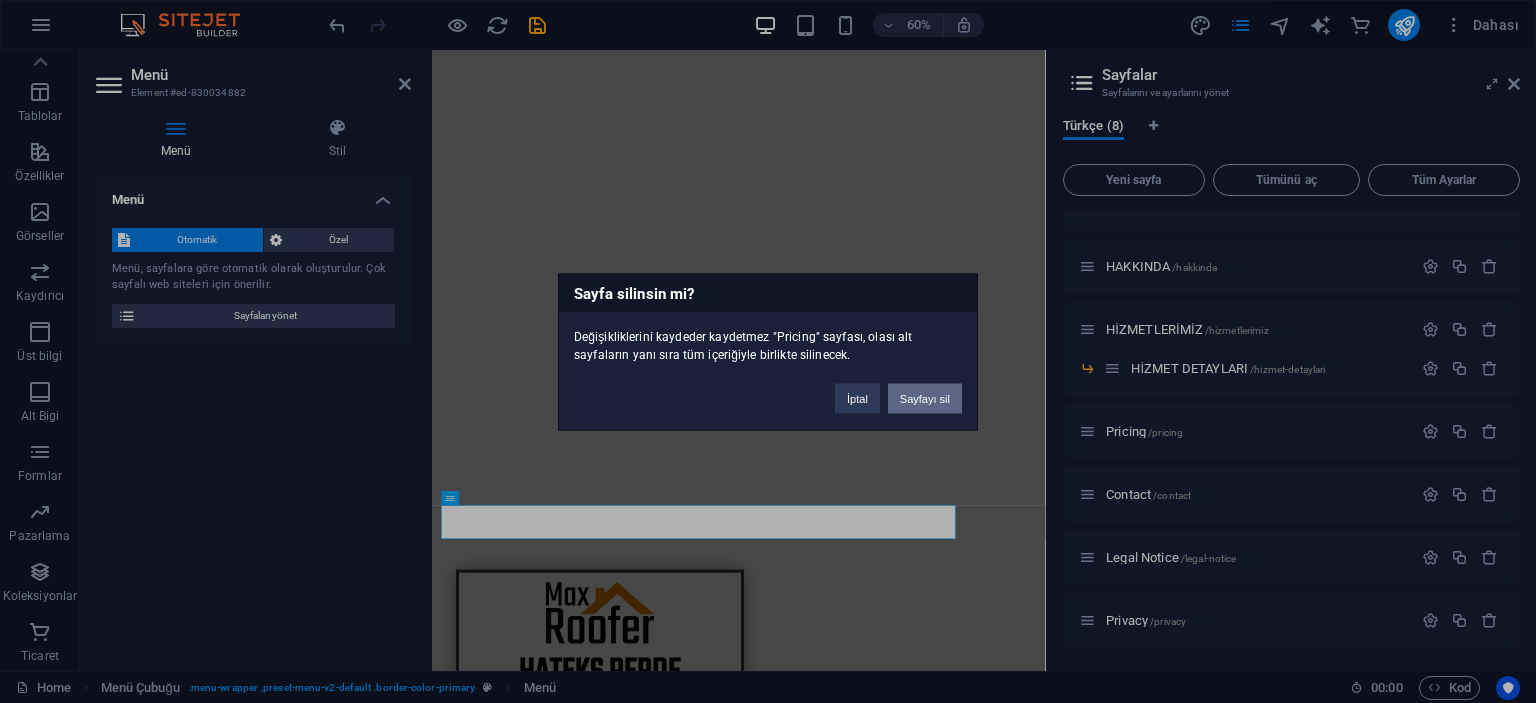 click on "Sayfayı sil" at bounding box center (925, 398) 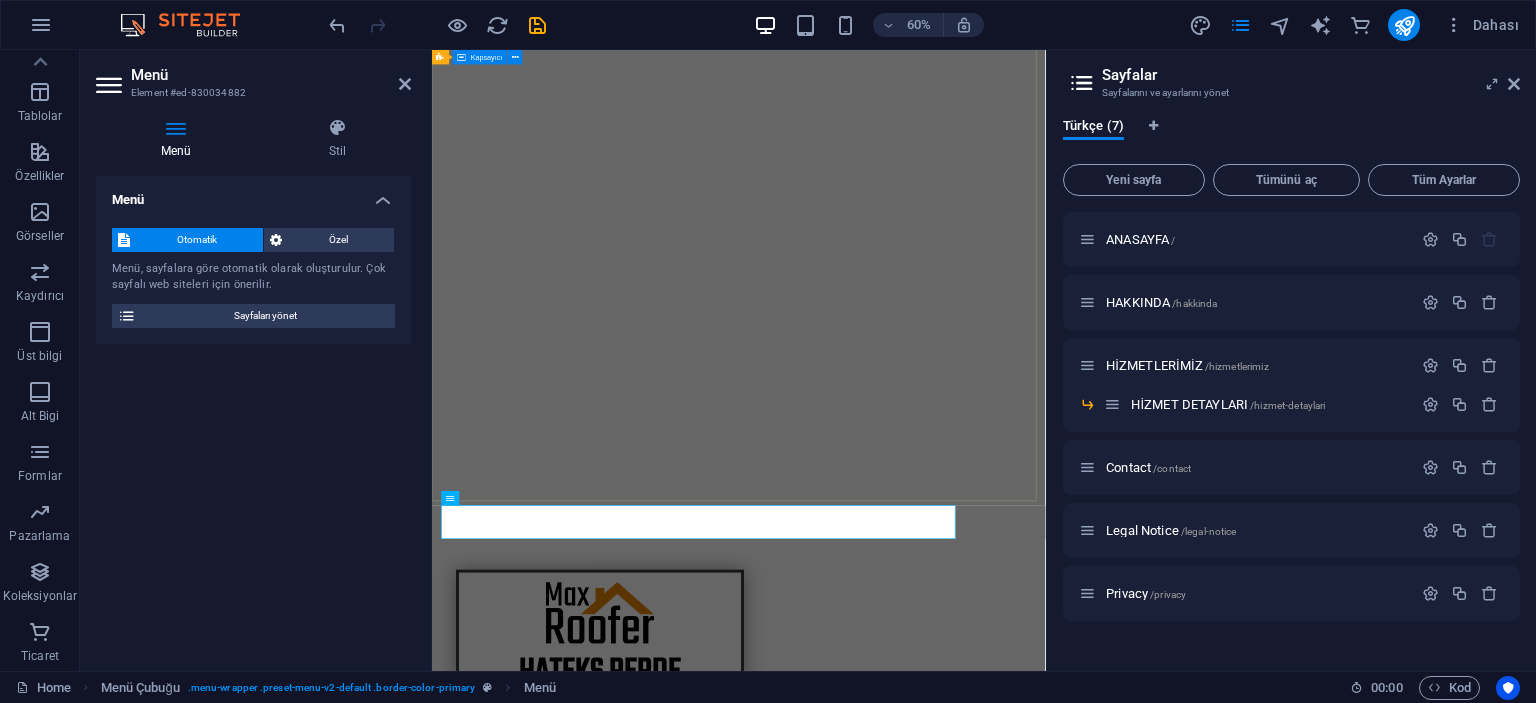 scroll, scrollTop: 0, scrollLeft: 0, axis: both 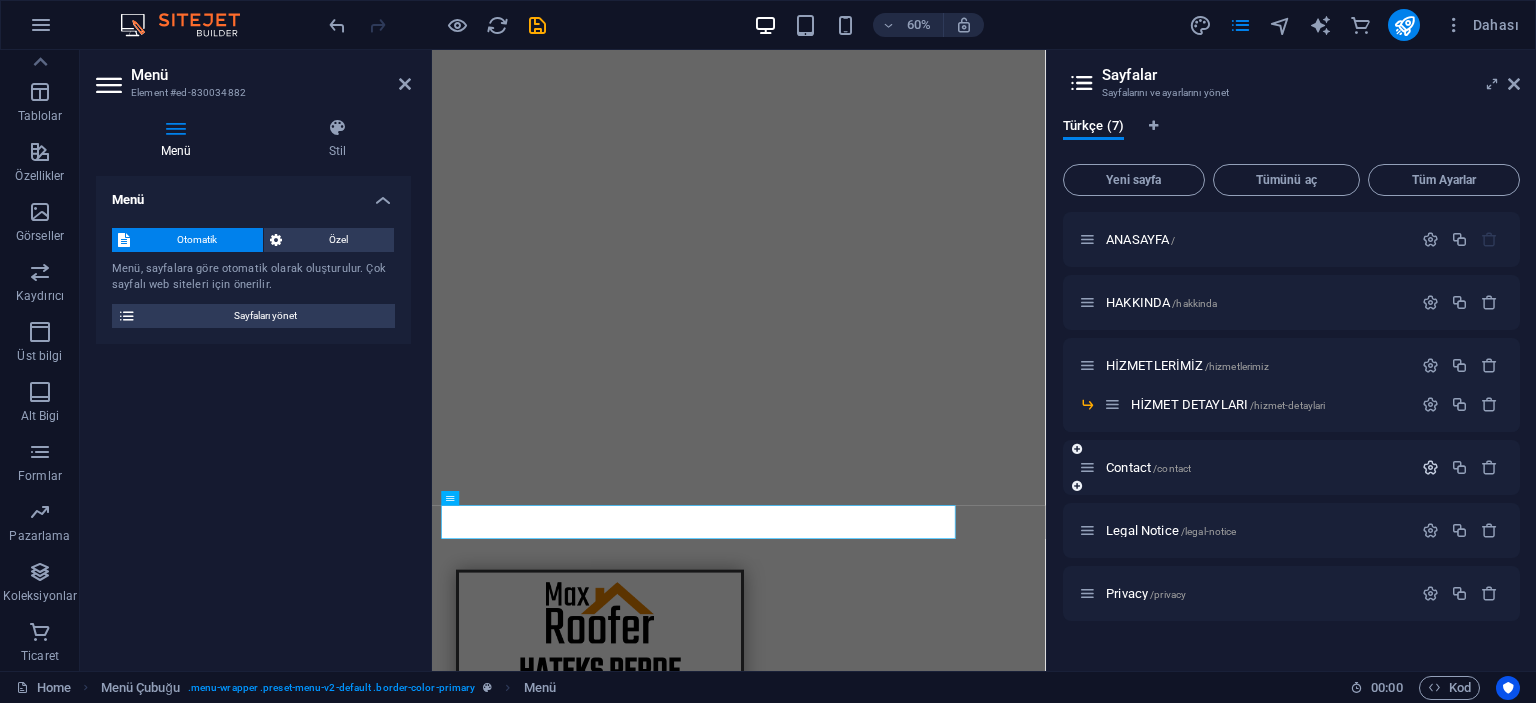 click at bounding box center [1430, 467] 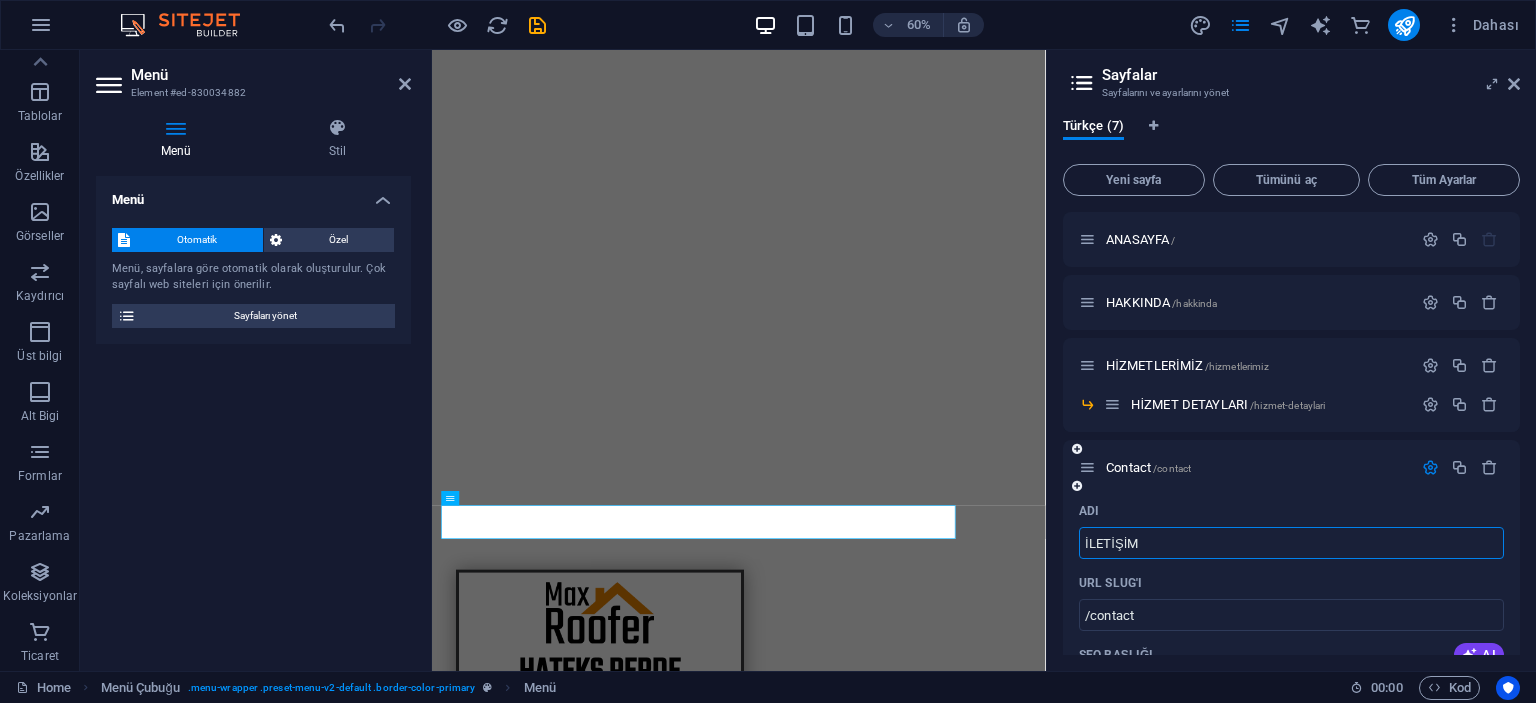 type on "İLETİŞİM" 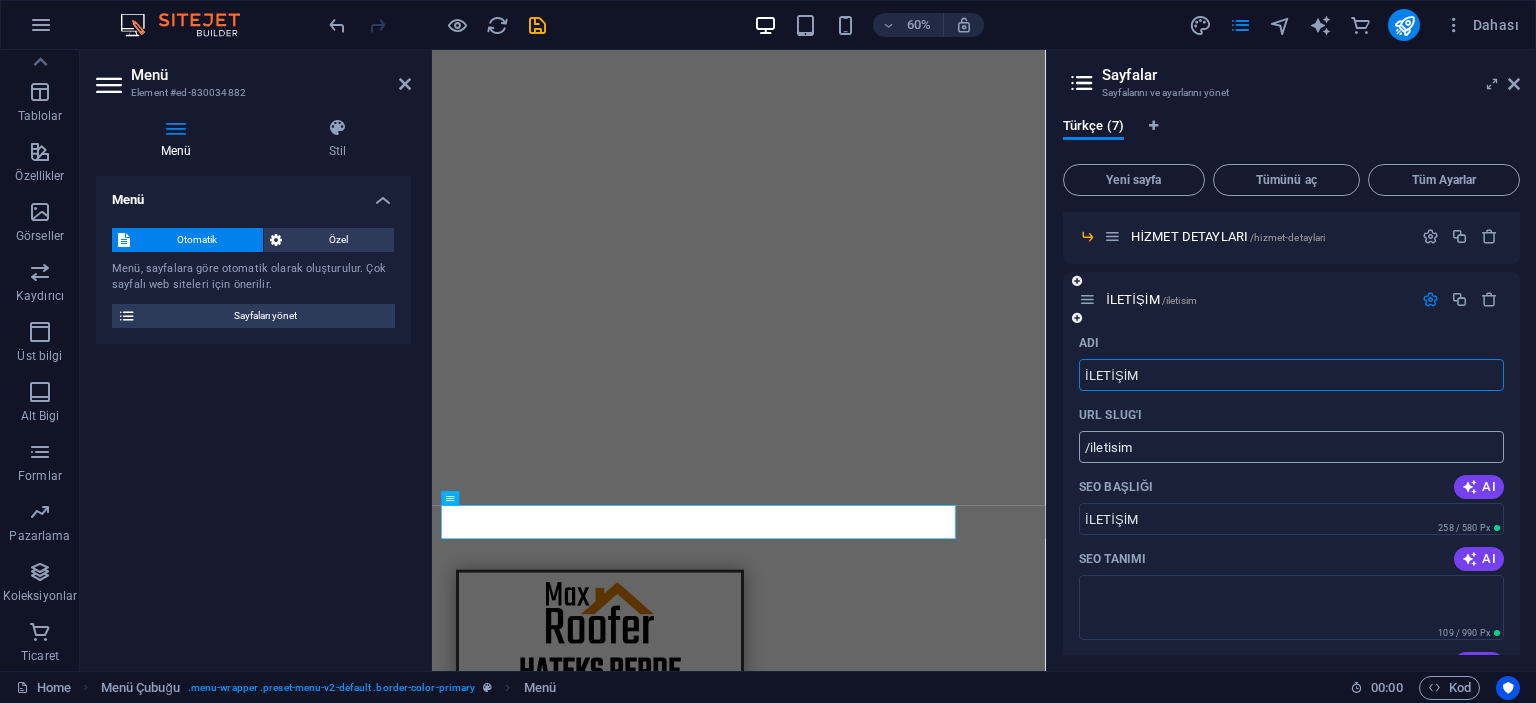 scroll, scrollTop: 200, scrollLeft: 0, axis: vertical 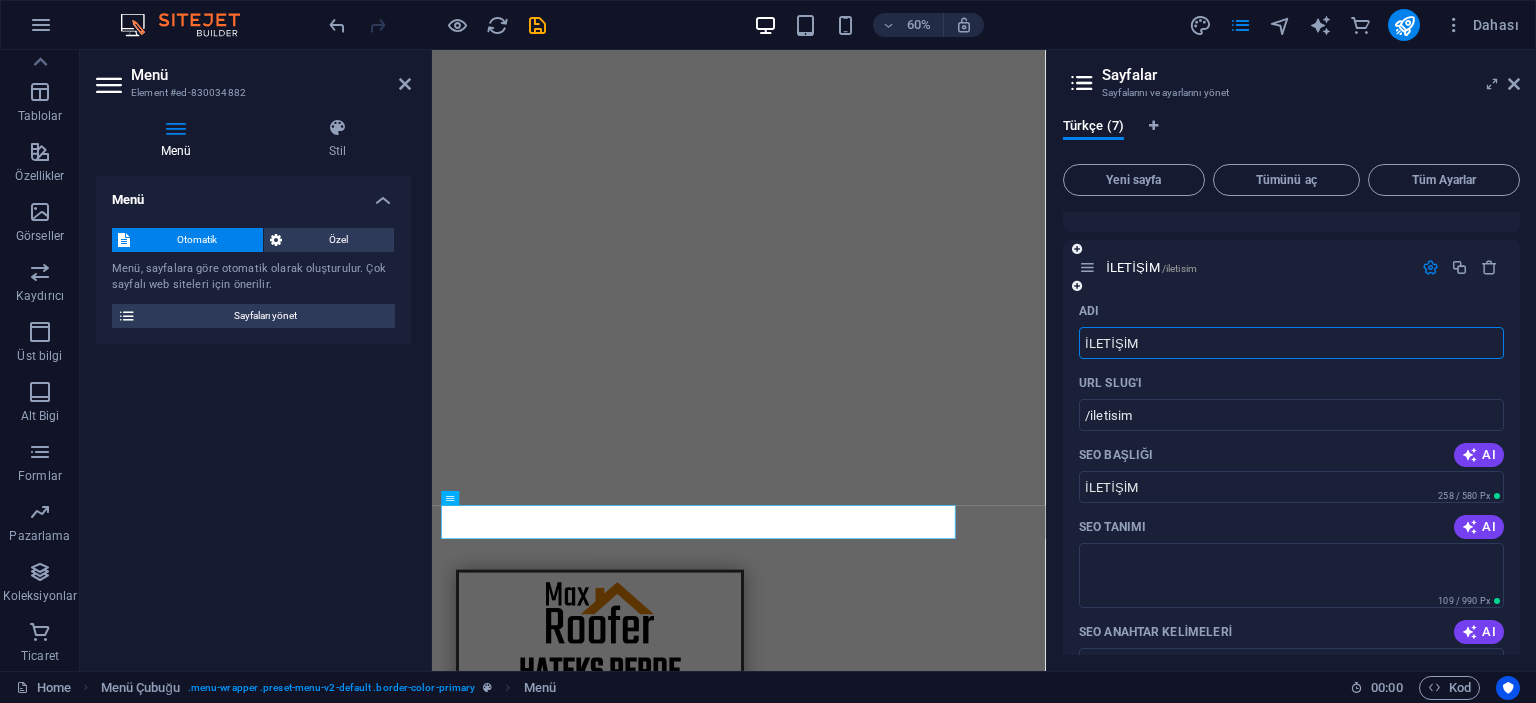click at bounding box center (1430, 267) 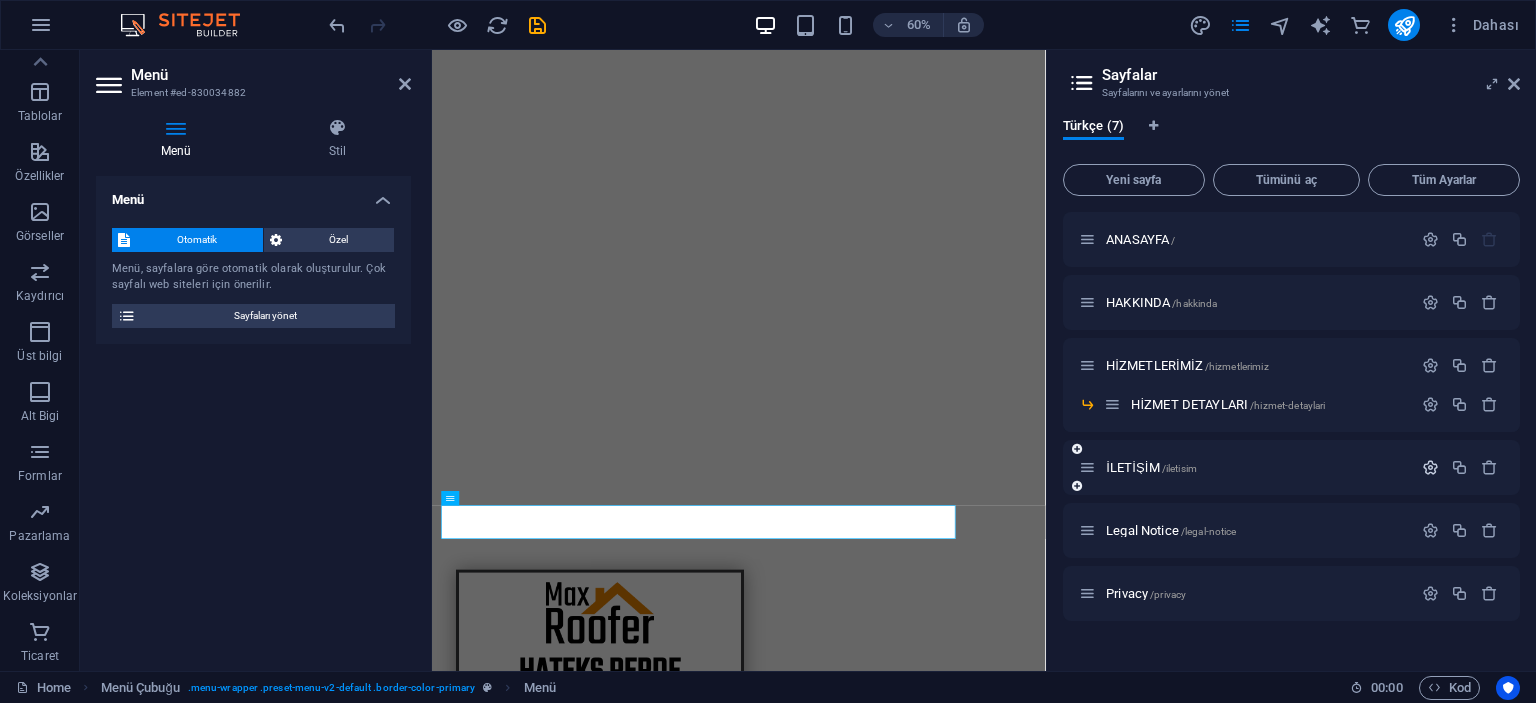 scroll, scrollTop: 0, scrollLeft: 0, axis: both 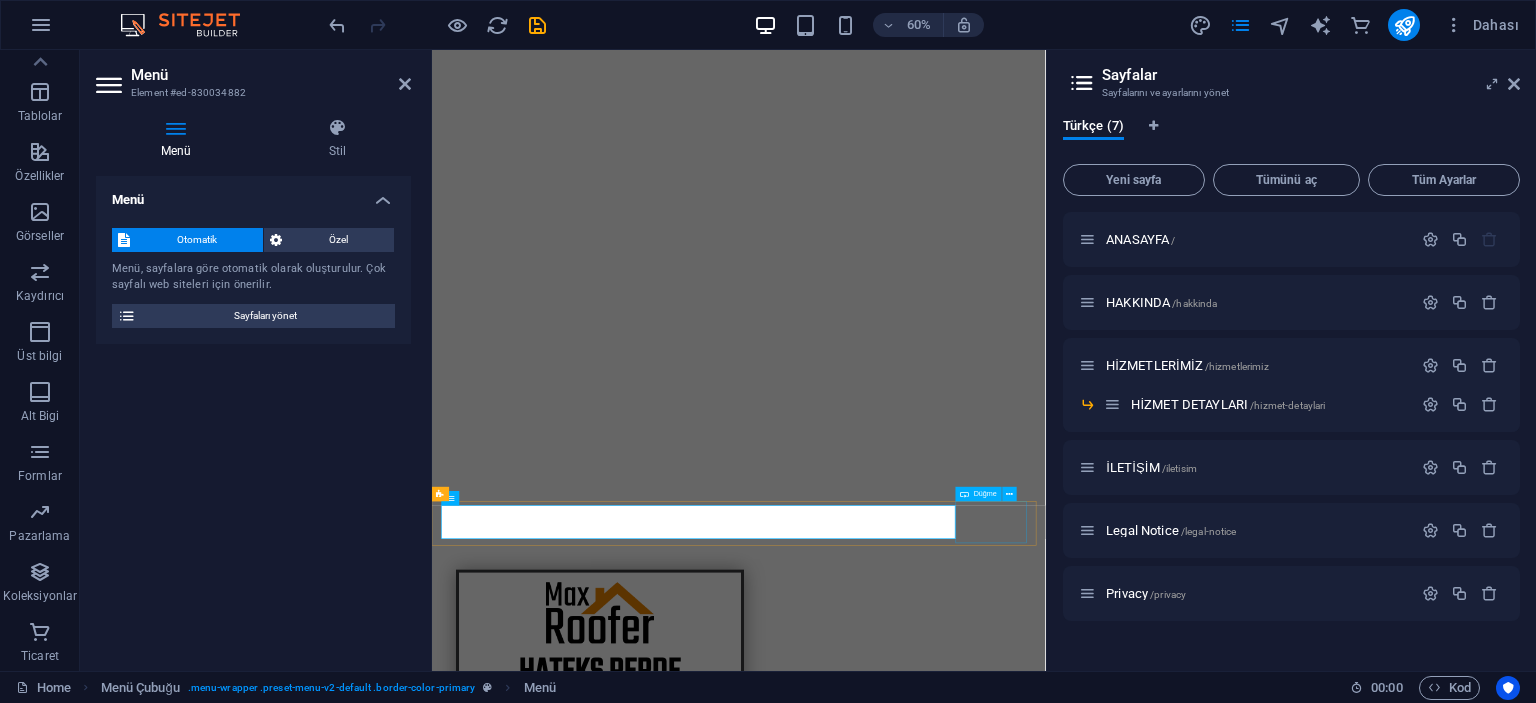 drag, startPoint x: 1383, startPoint y: 855, endPoint x: 1403, endPoint y: 557, distance: 298.67038 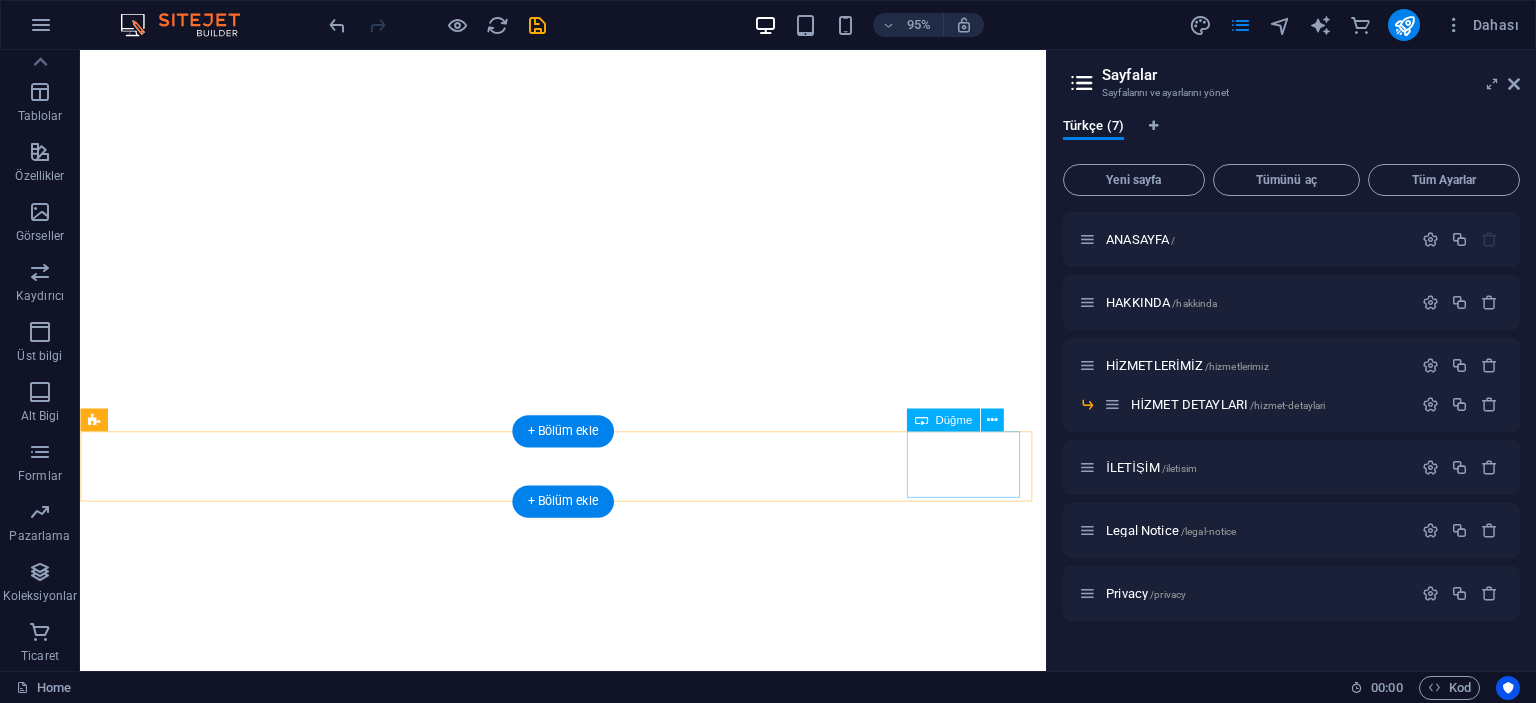 click on "Get a quote" at bounding box center (589, 1488) 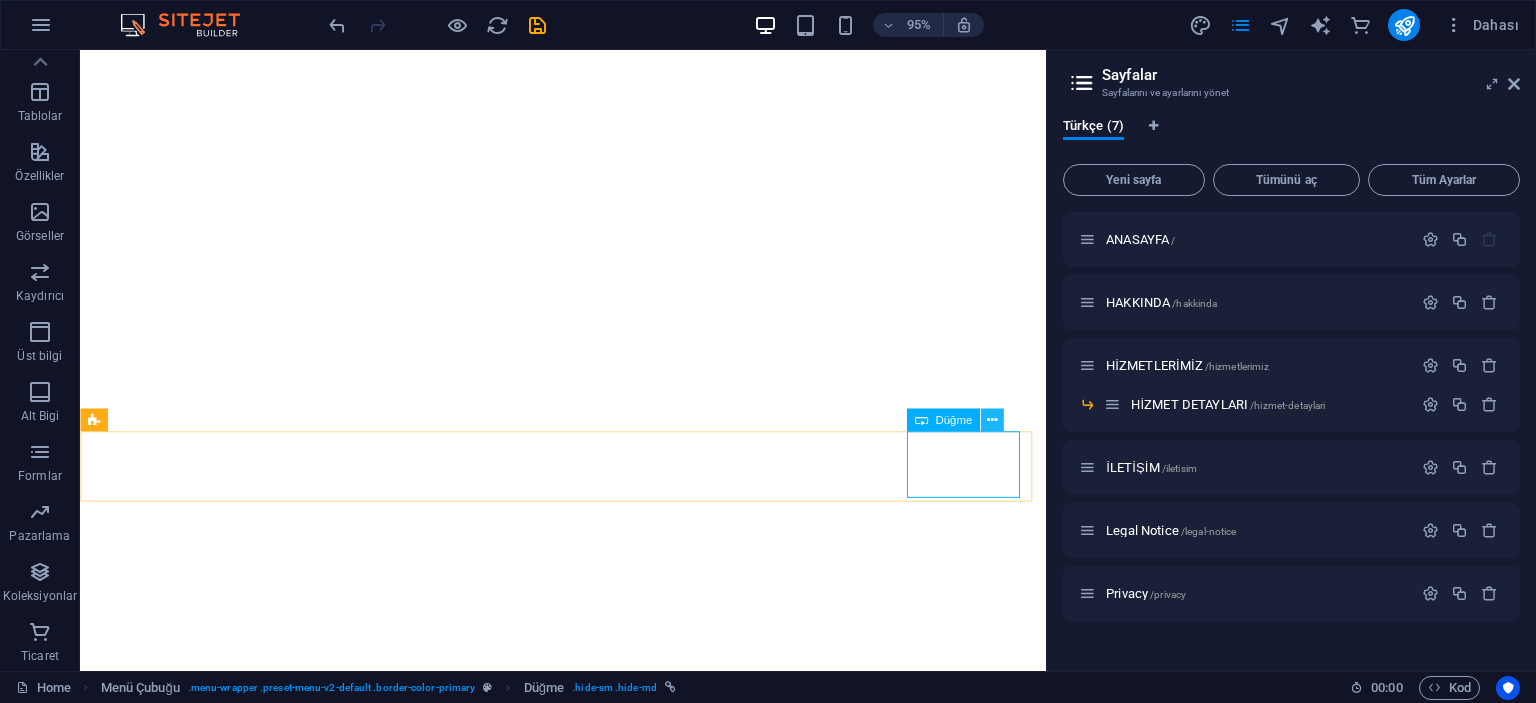 click at bounding box center [992, 420] 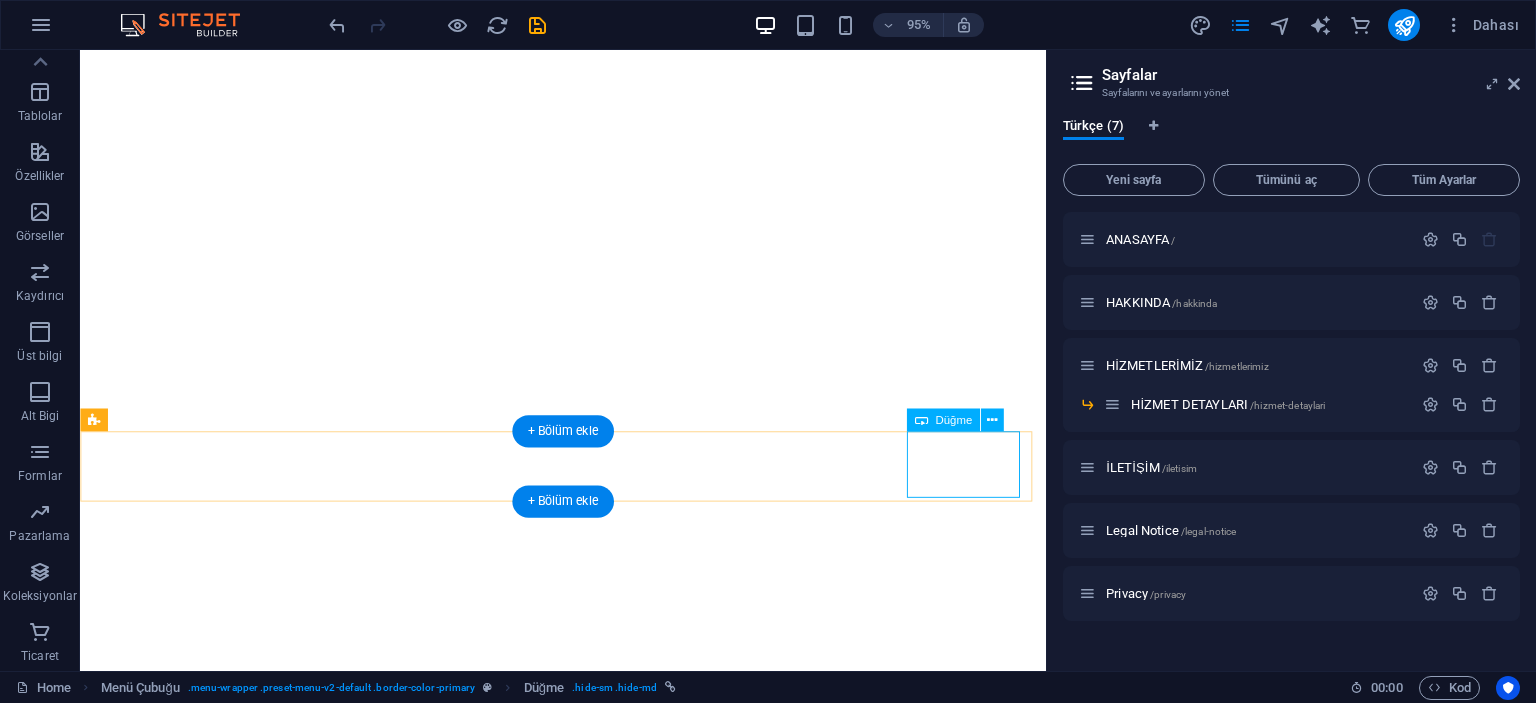click on "Get a quote" at bounding box center [589, 1488] 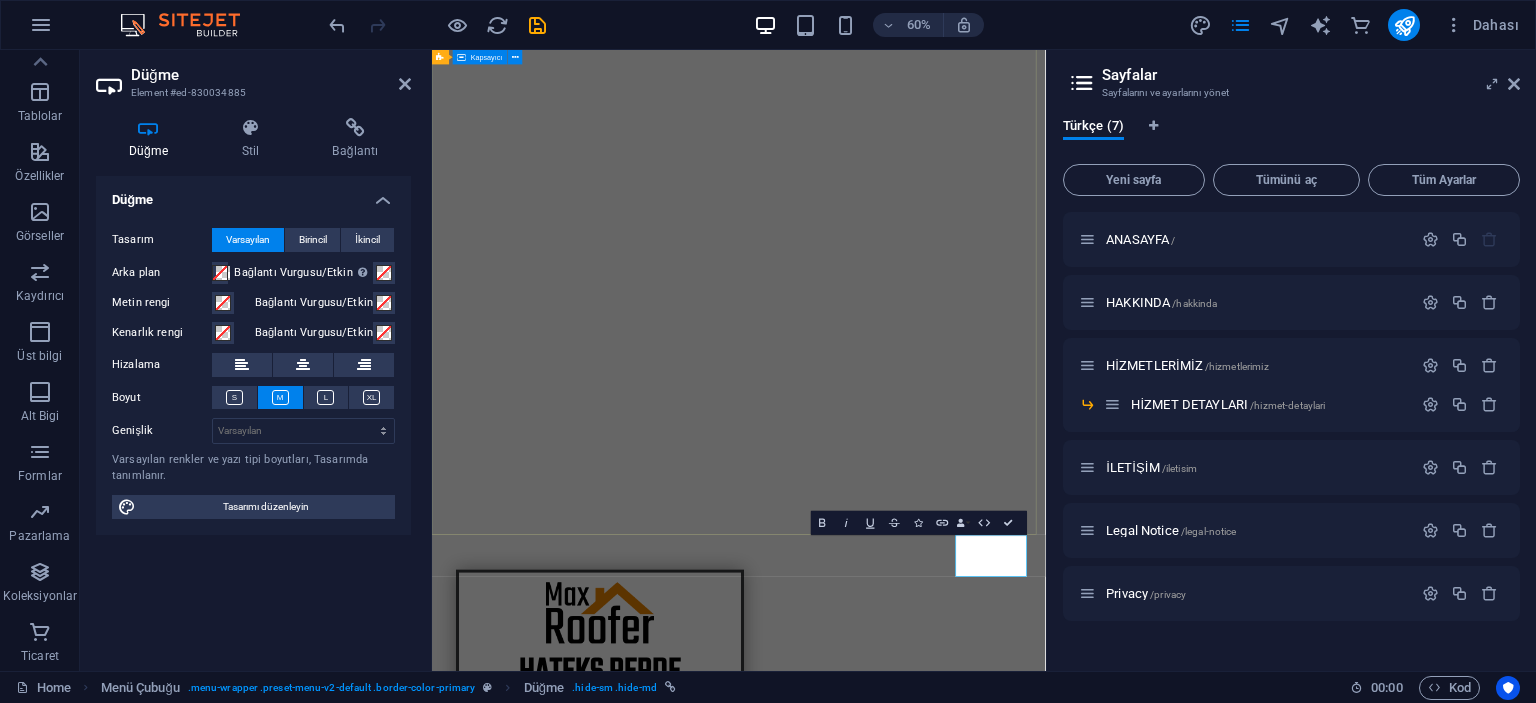 scroll, scrollTop: 144, scrollLeft: 0, axis: vertical 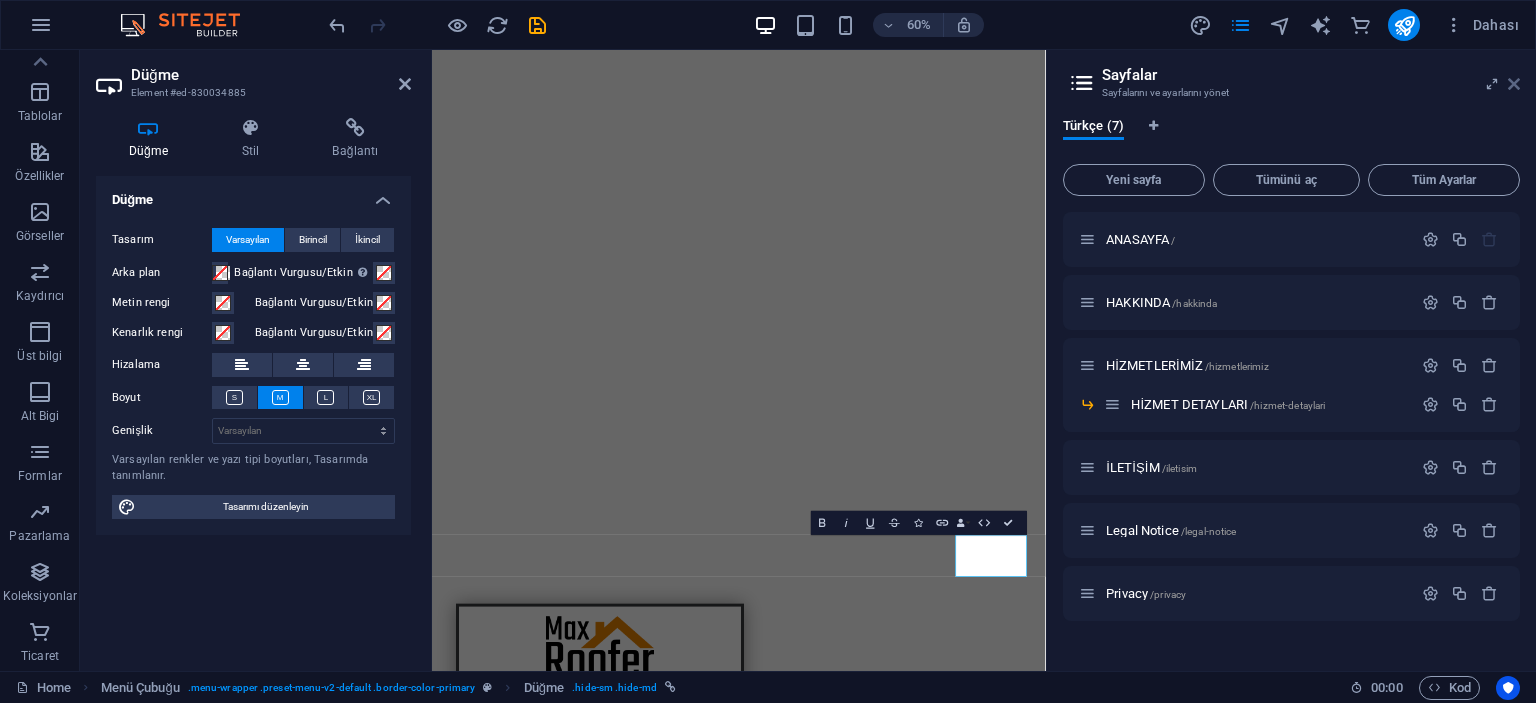 click at bounding box center (1514, 84) 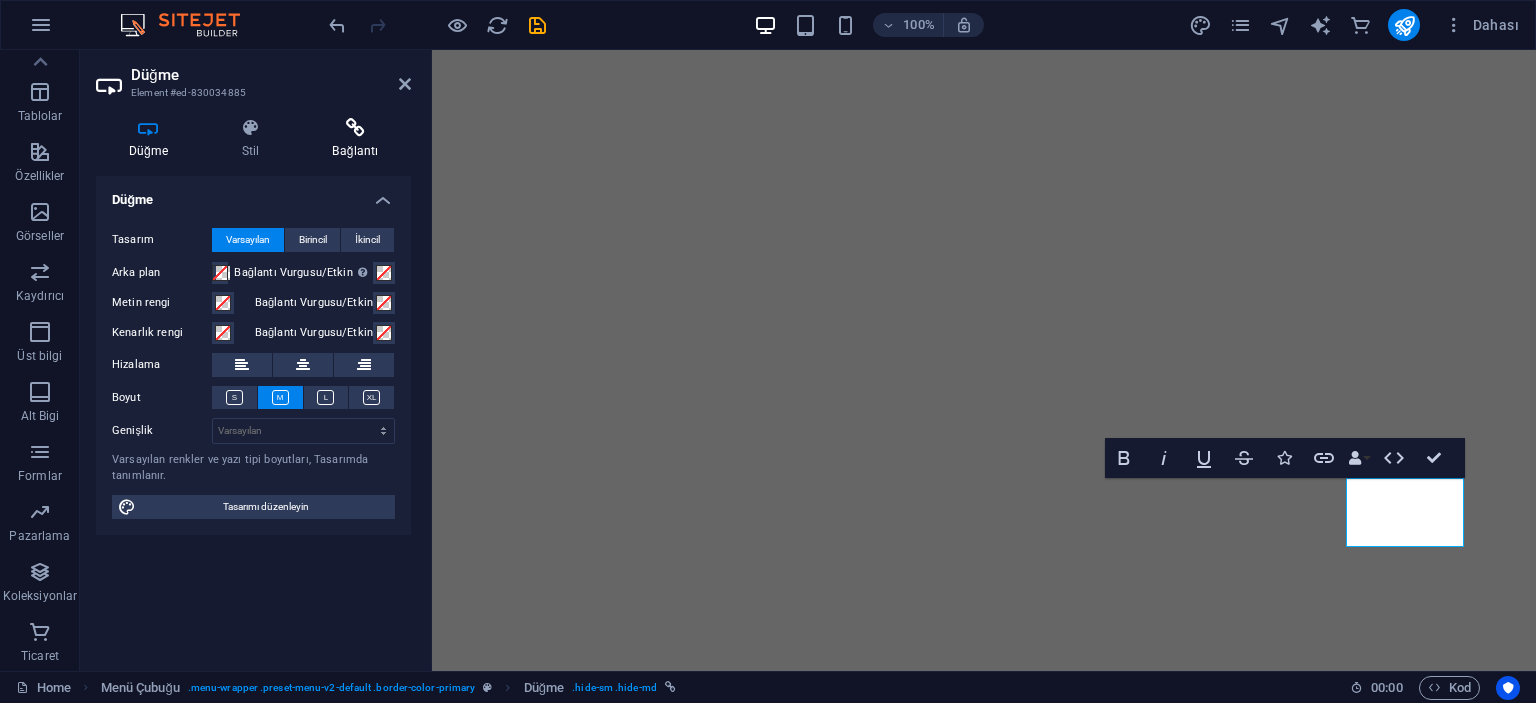 click at bounding box center (355, 128) 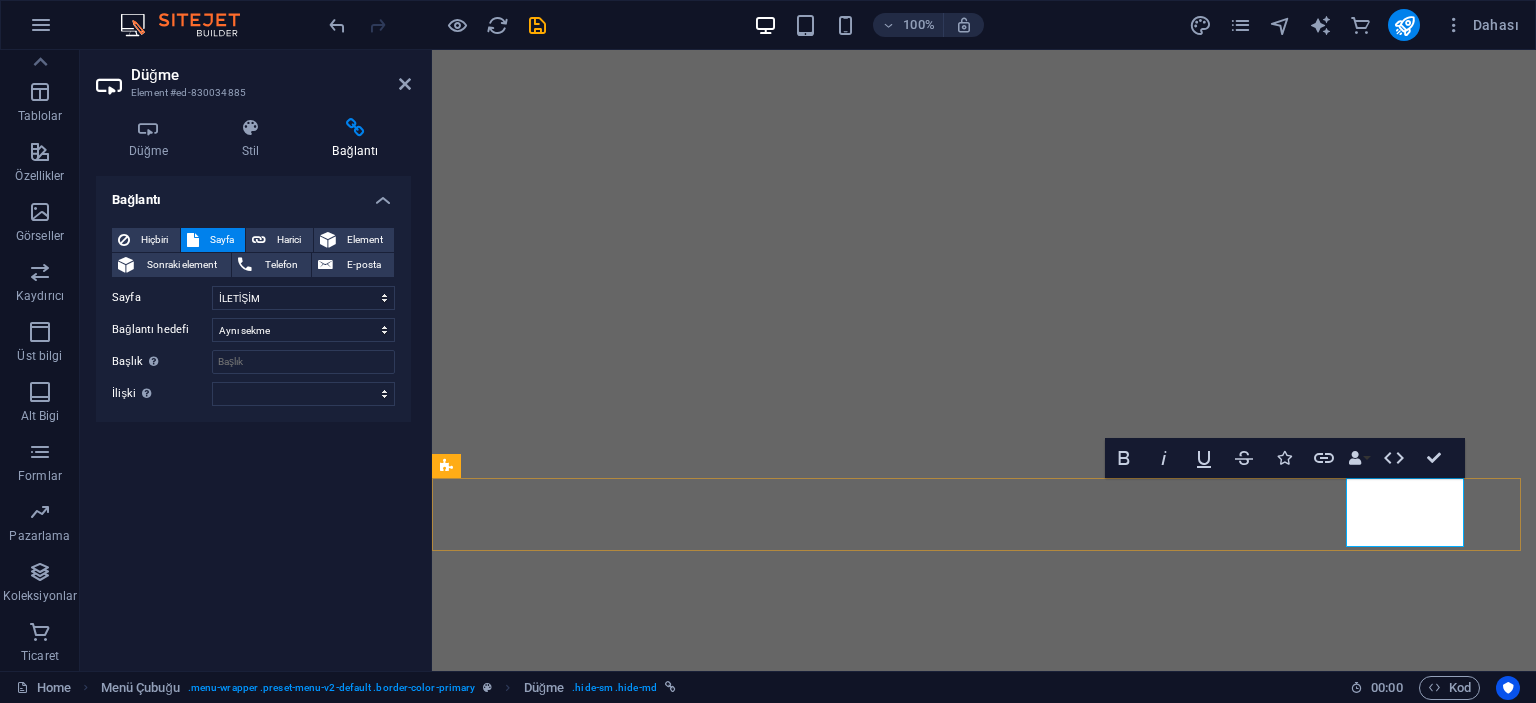 click on "Get a quote" at bounding box center (554, 1544) 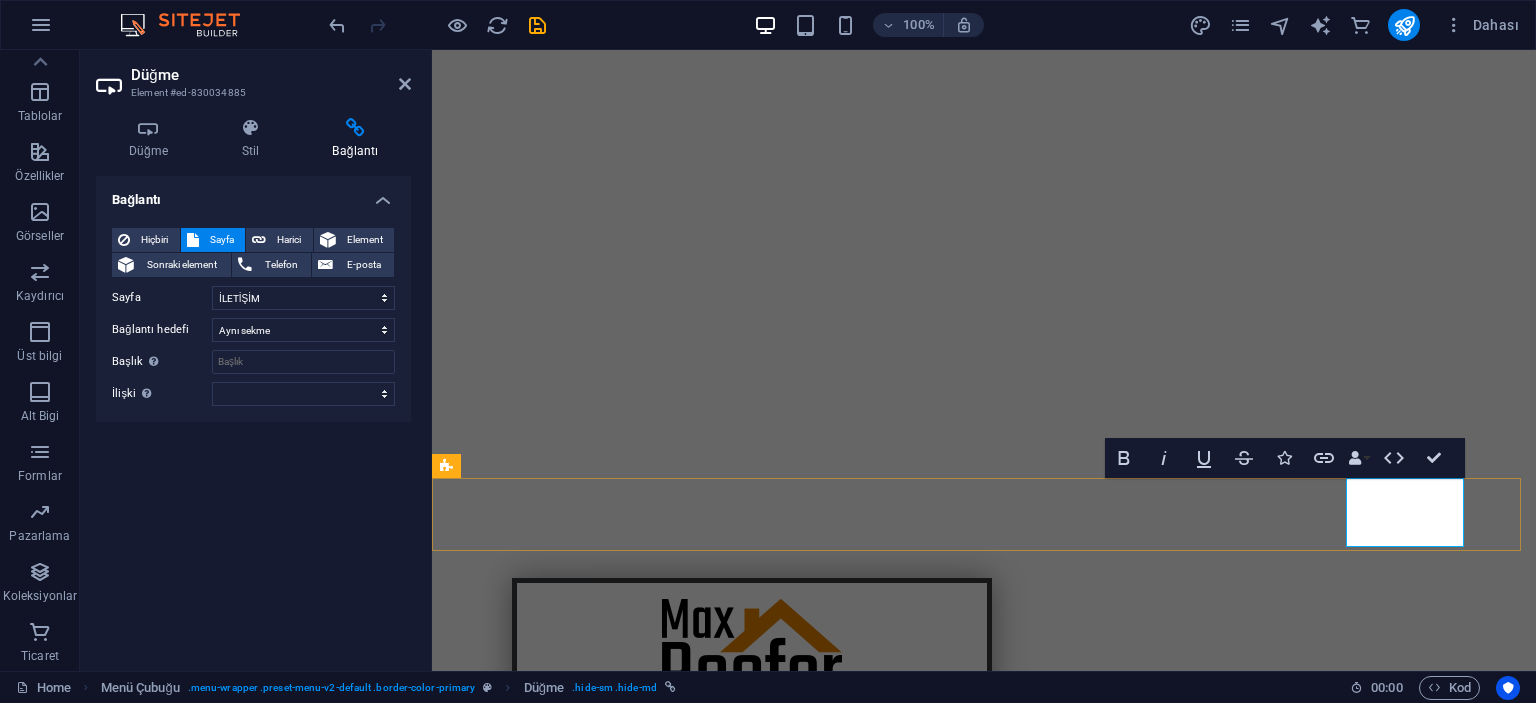 type 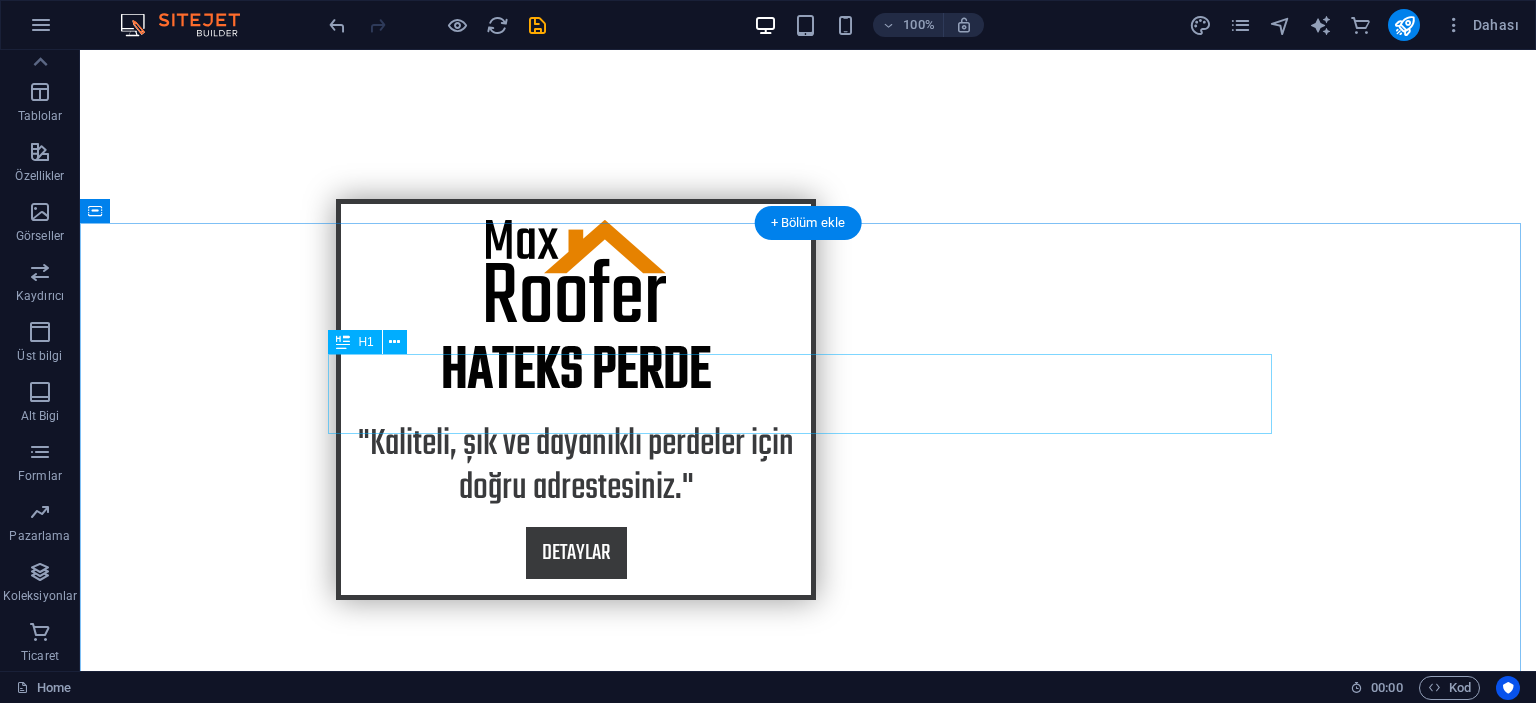 scroll, scrollTop: 44, scrollLeft: 0, axis: vertical 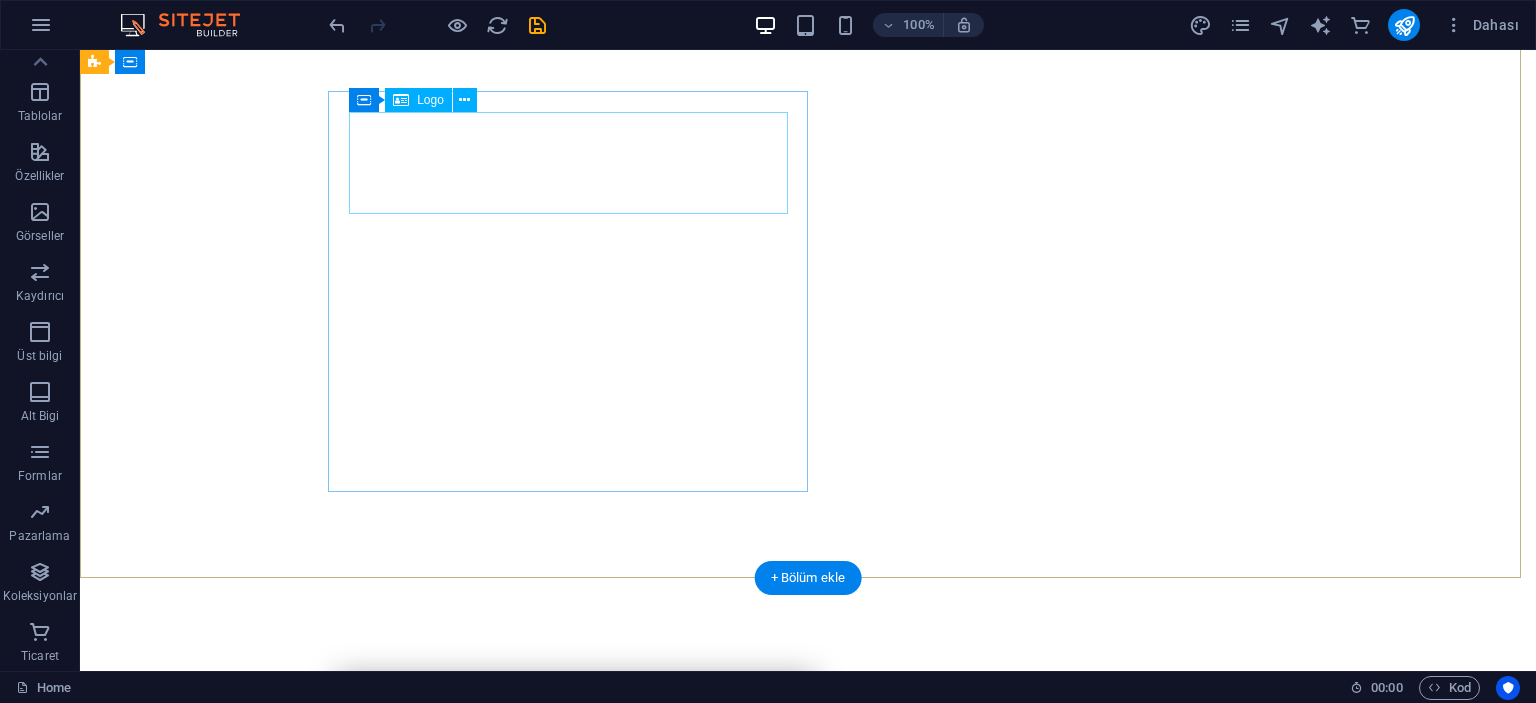 click at bounding box center [576, 750] 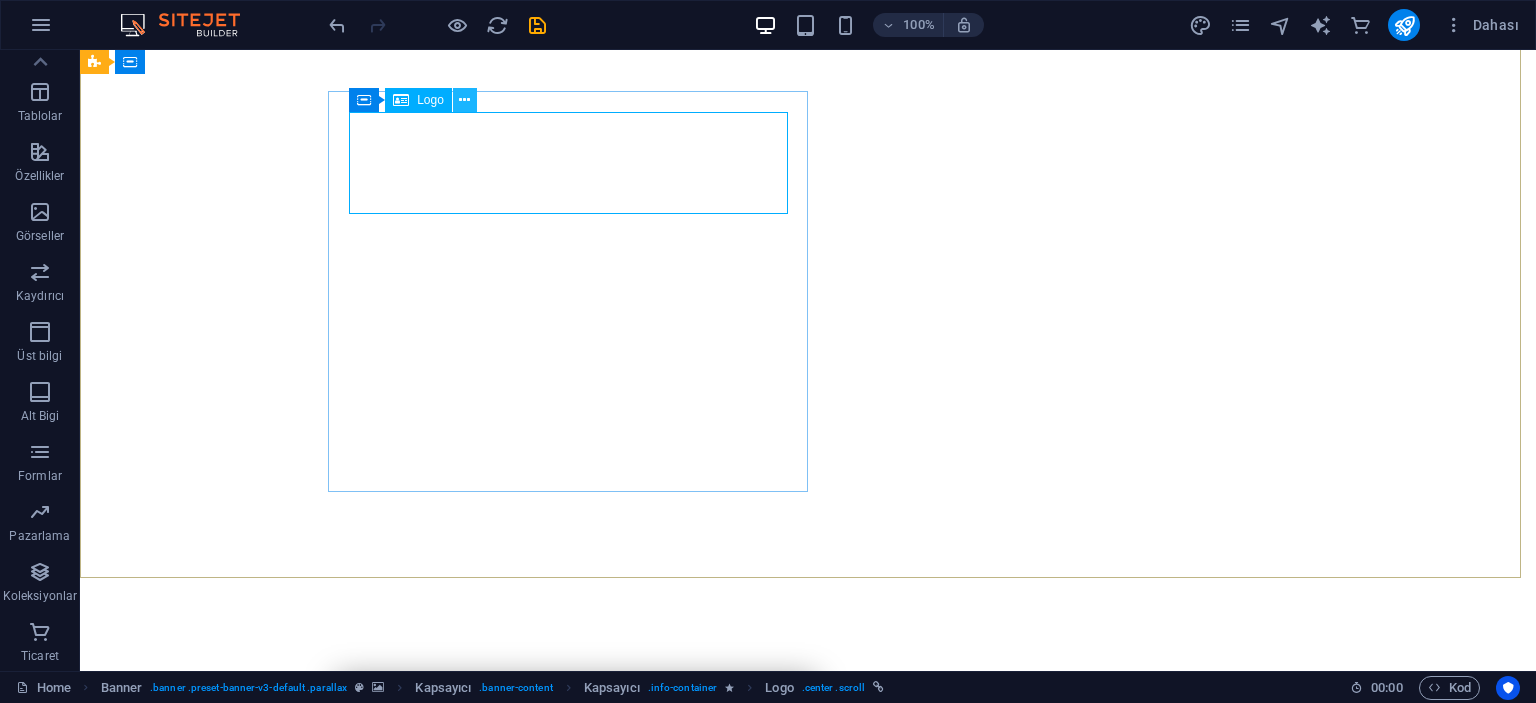 click at bounding box center (464, 100) 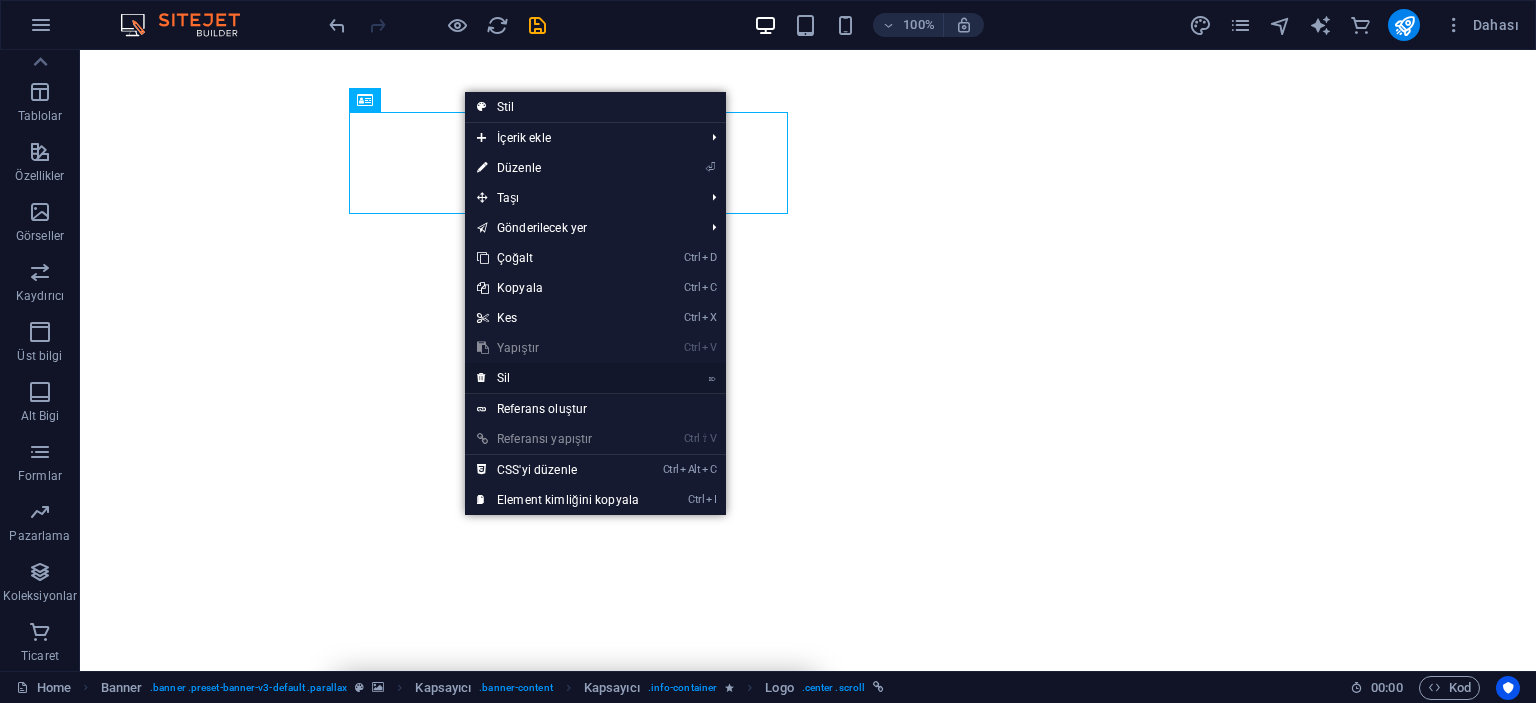 click on "⌦  Sil" at bounding box center (558, 378) 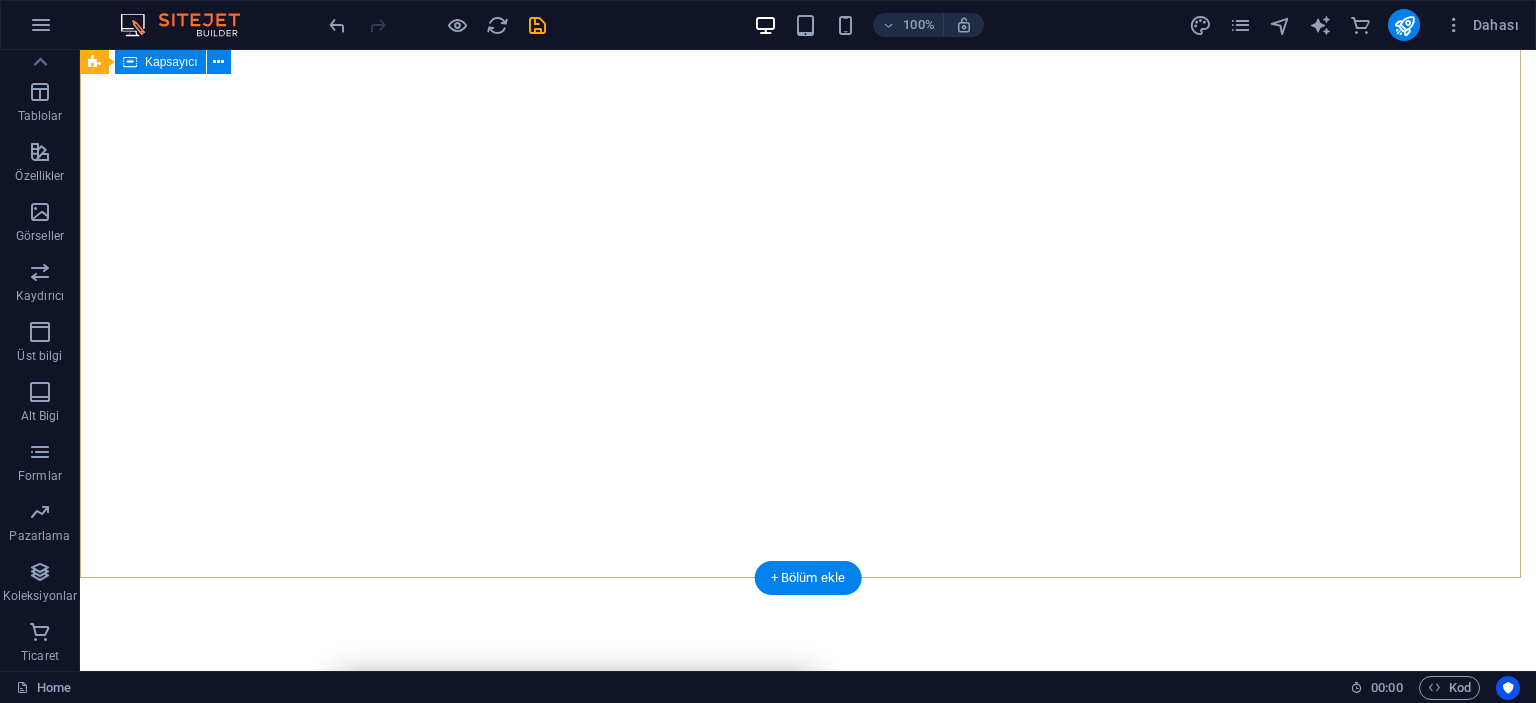 click on "HATEKS PERDE "Kaliteli, şık ve dayanıklı perdeler için doğru adrestesiniz." DETAYLAR" at bounding box center [808, 820] 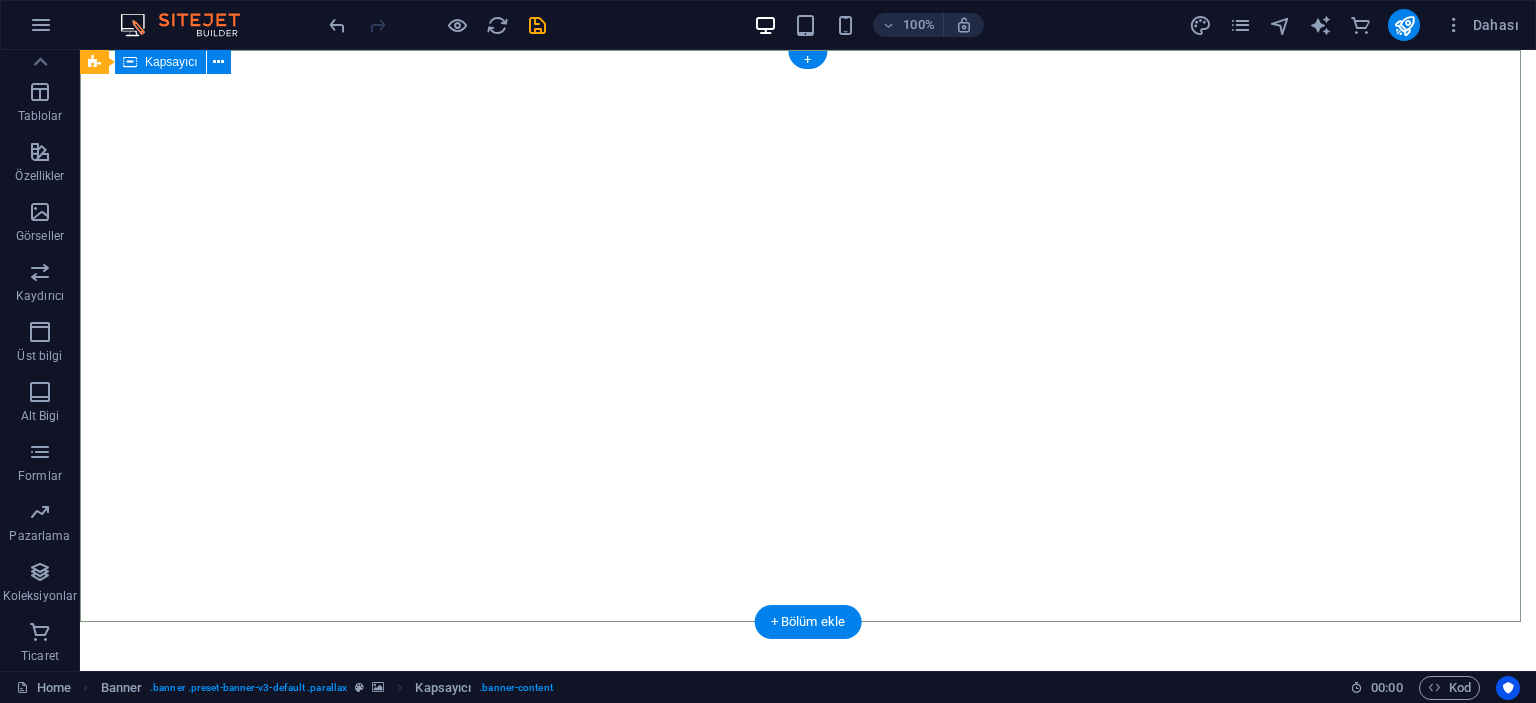 scroll, scrollTop: 0, scrollLeft: 0, axis: both 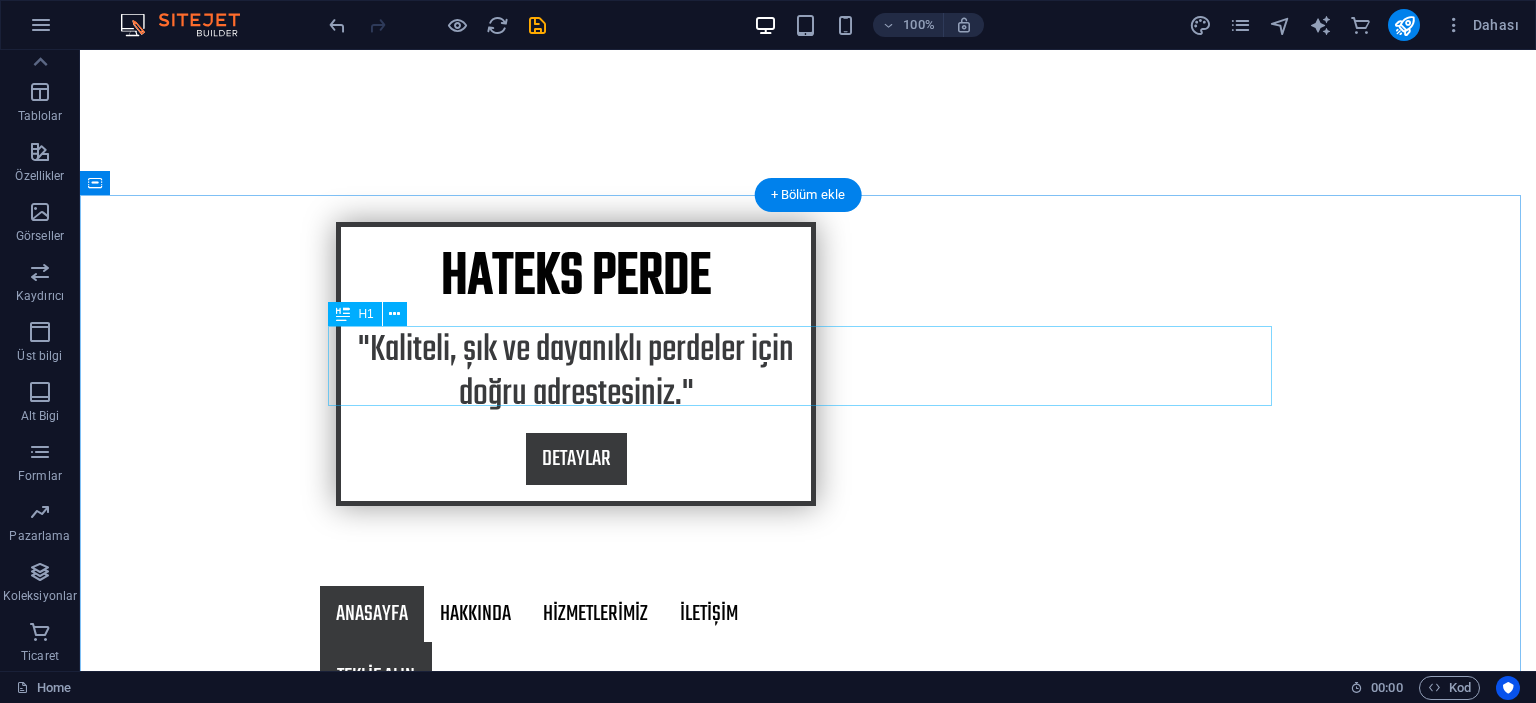 click on "The roofer in  New York" at bounding box center [808, 892] 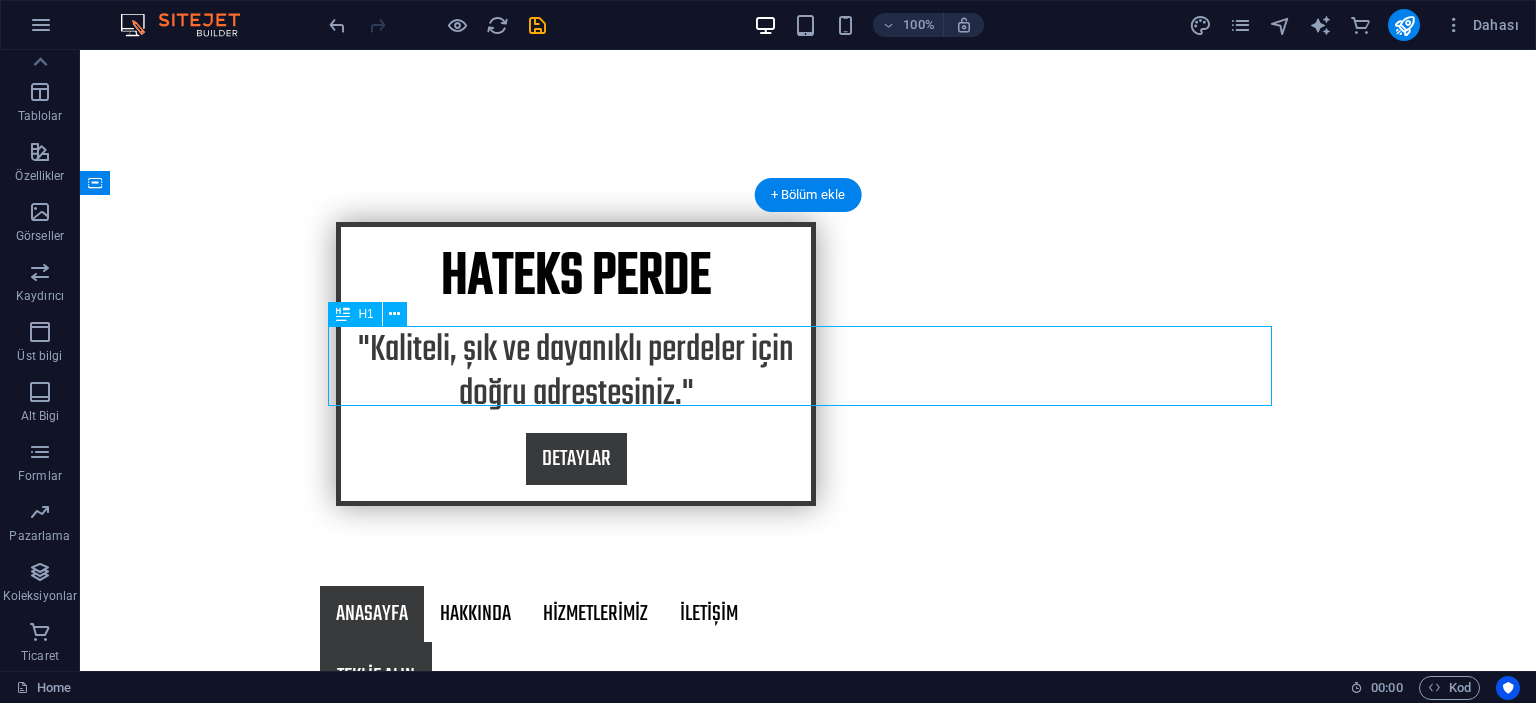 click on "The roofer in  New York" at bounding box center (808, 892) 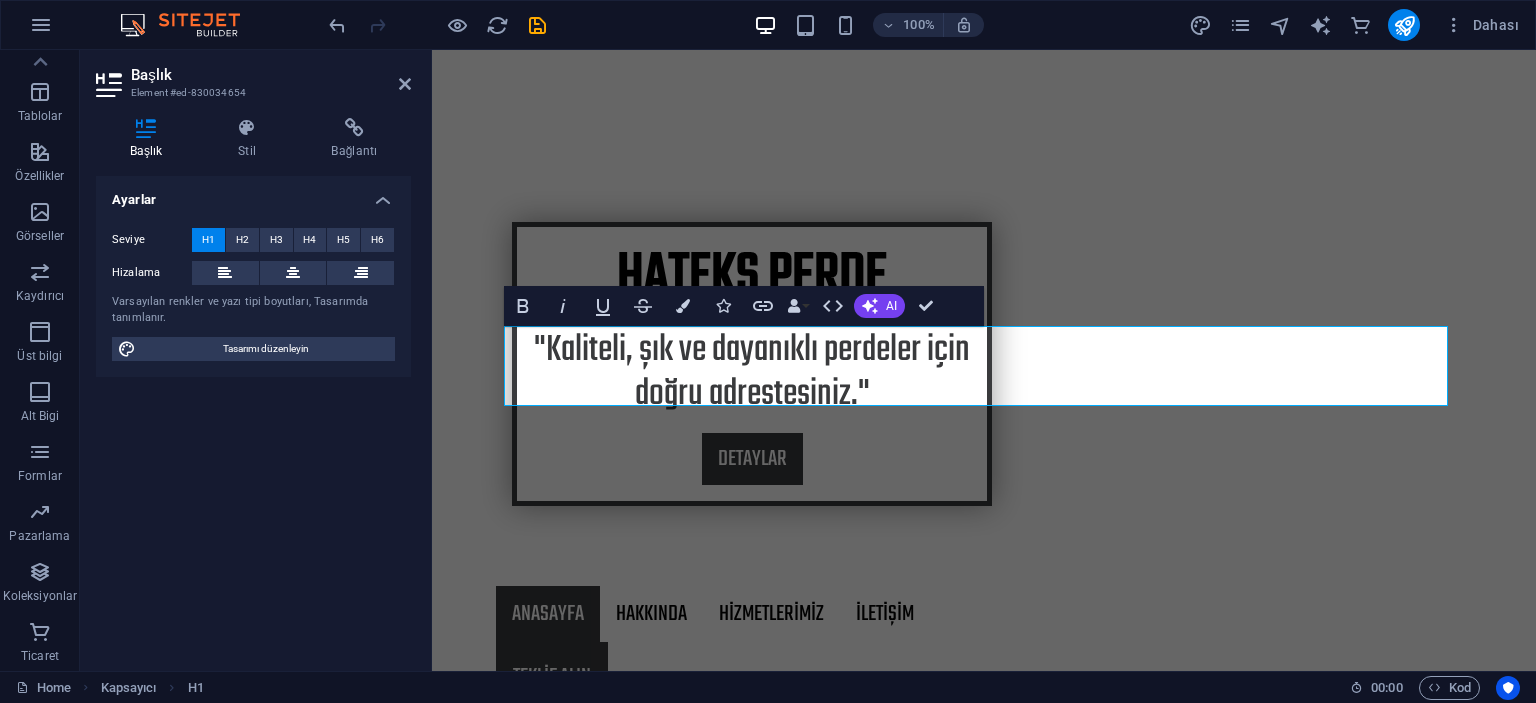 type 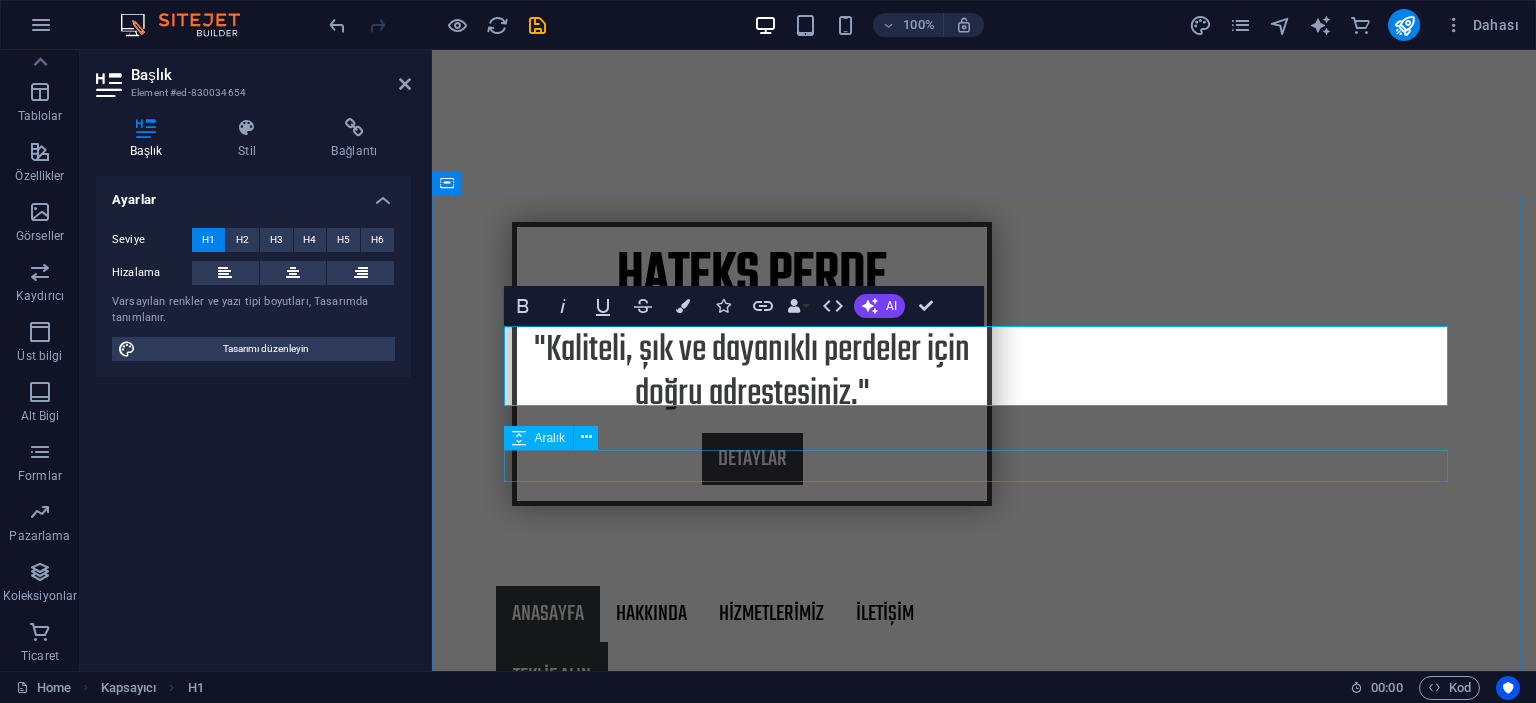 drag, startPoint x: 998, startPoint y: 469, endPoint x: 1356, endPoint y: 449, distance: 358.55823 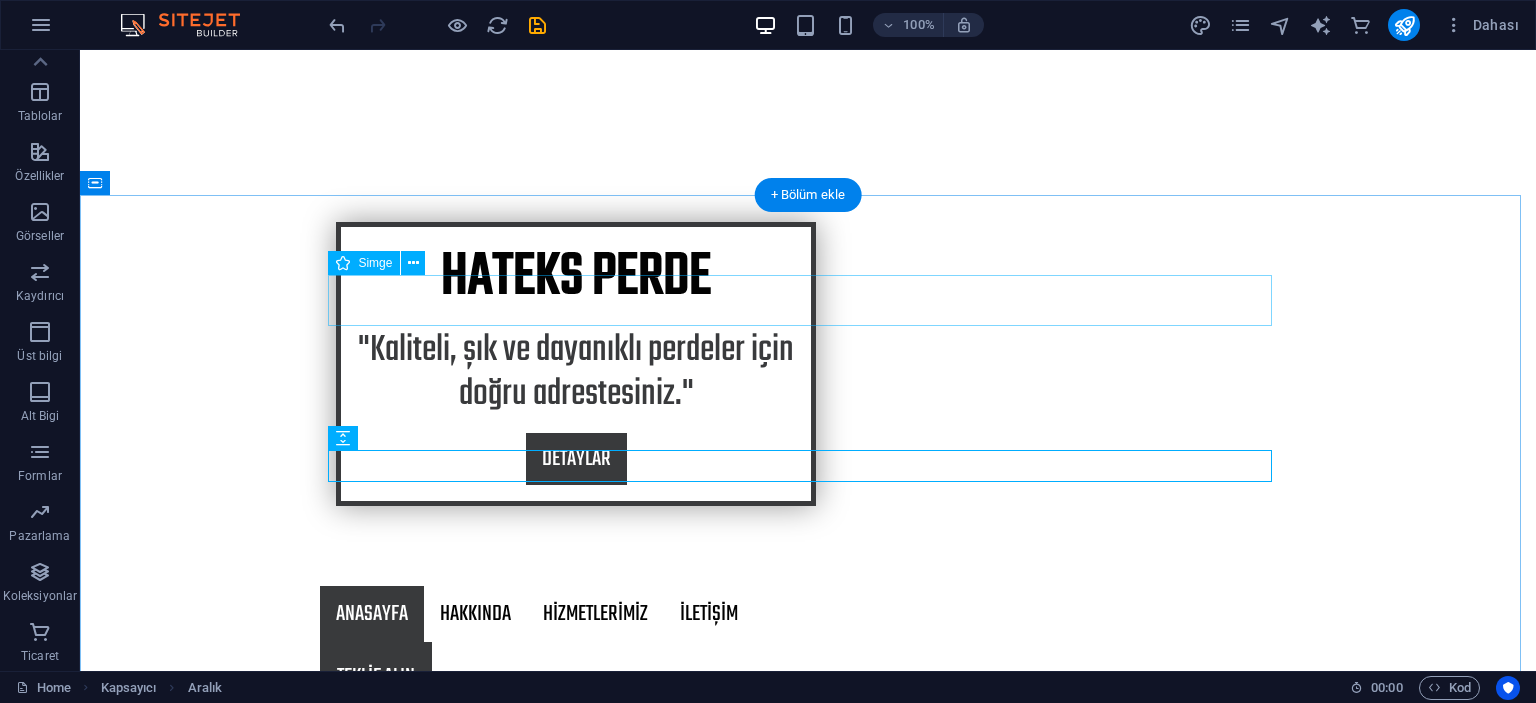 click at bounding box center (808, 824) 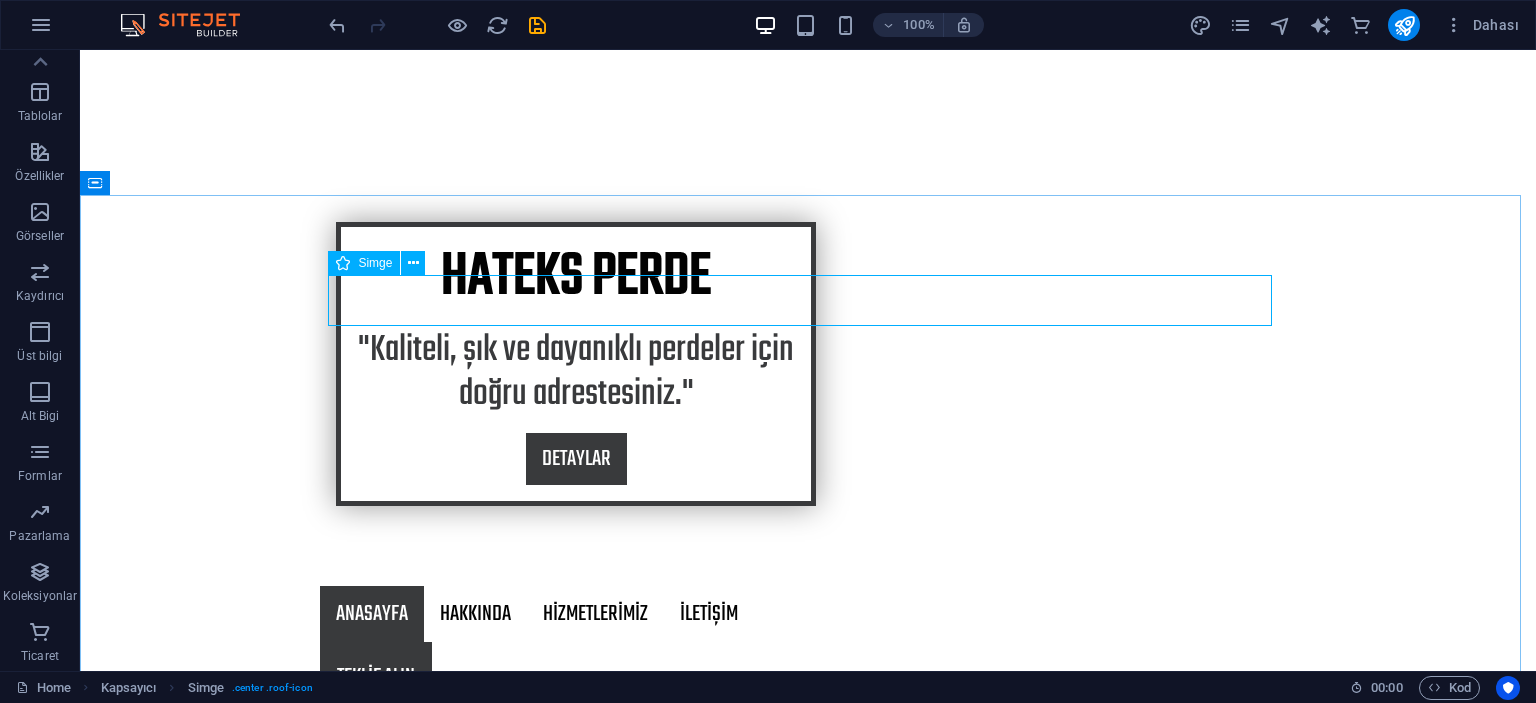 click on "Simge" at bounding box center (375, 263) 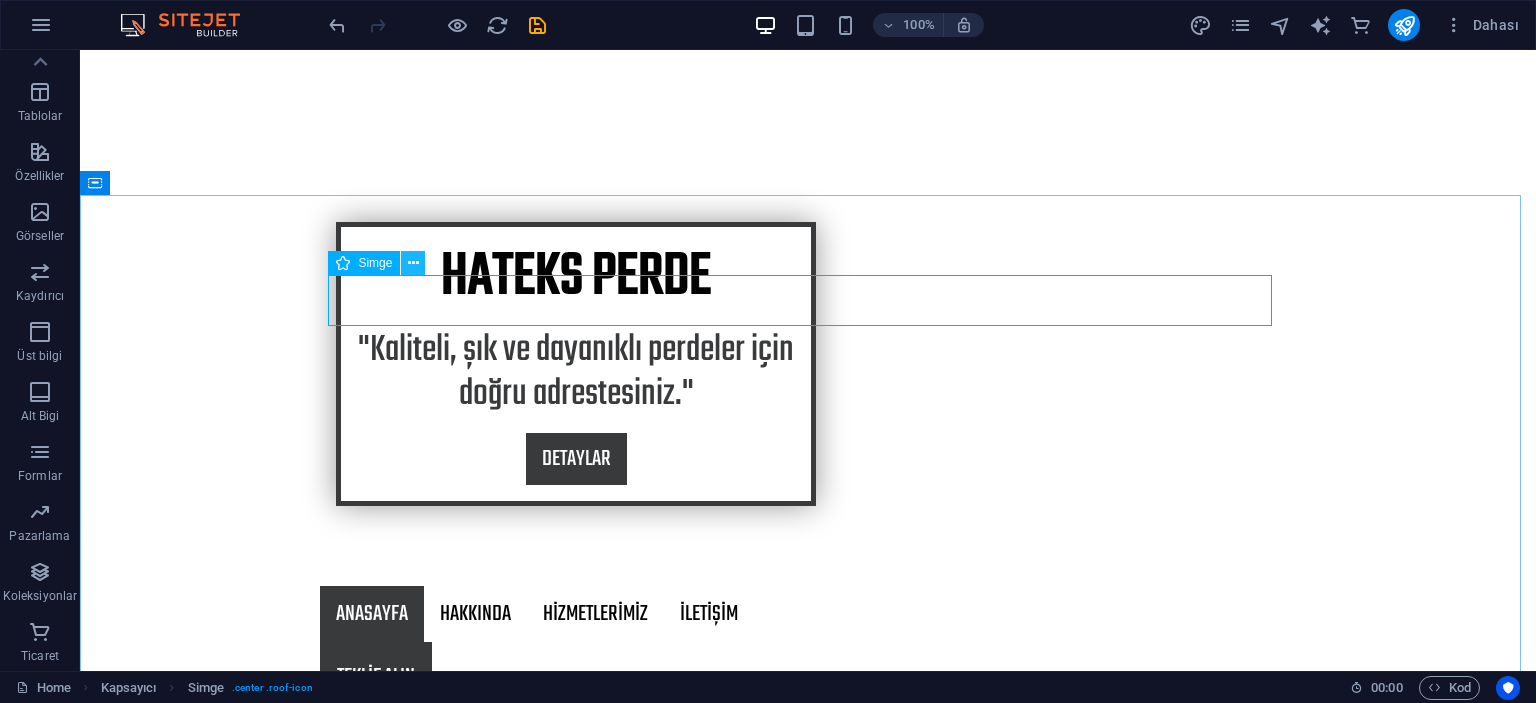 click at bounding box center (413, 263) 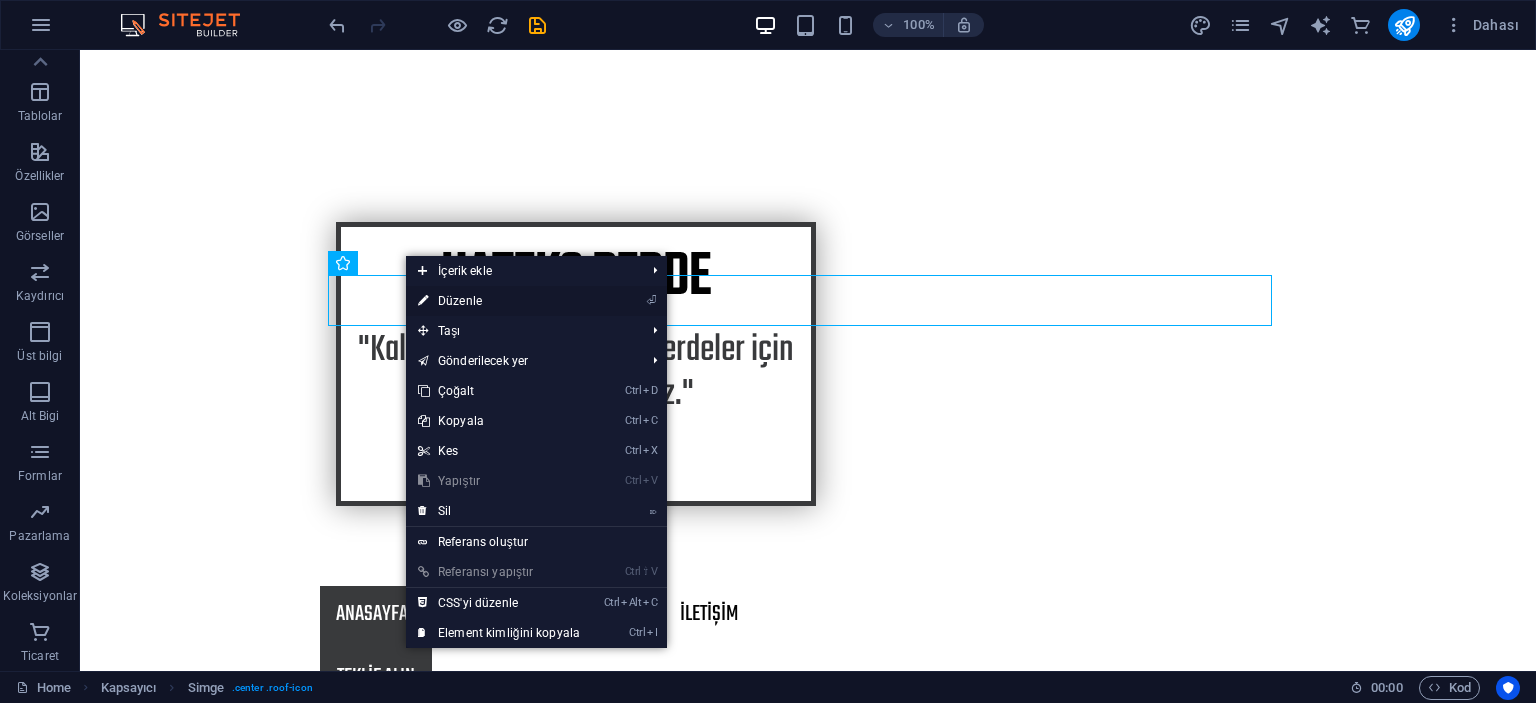 click on "⏎  Düzenle" at bounding box center (499, 301) 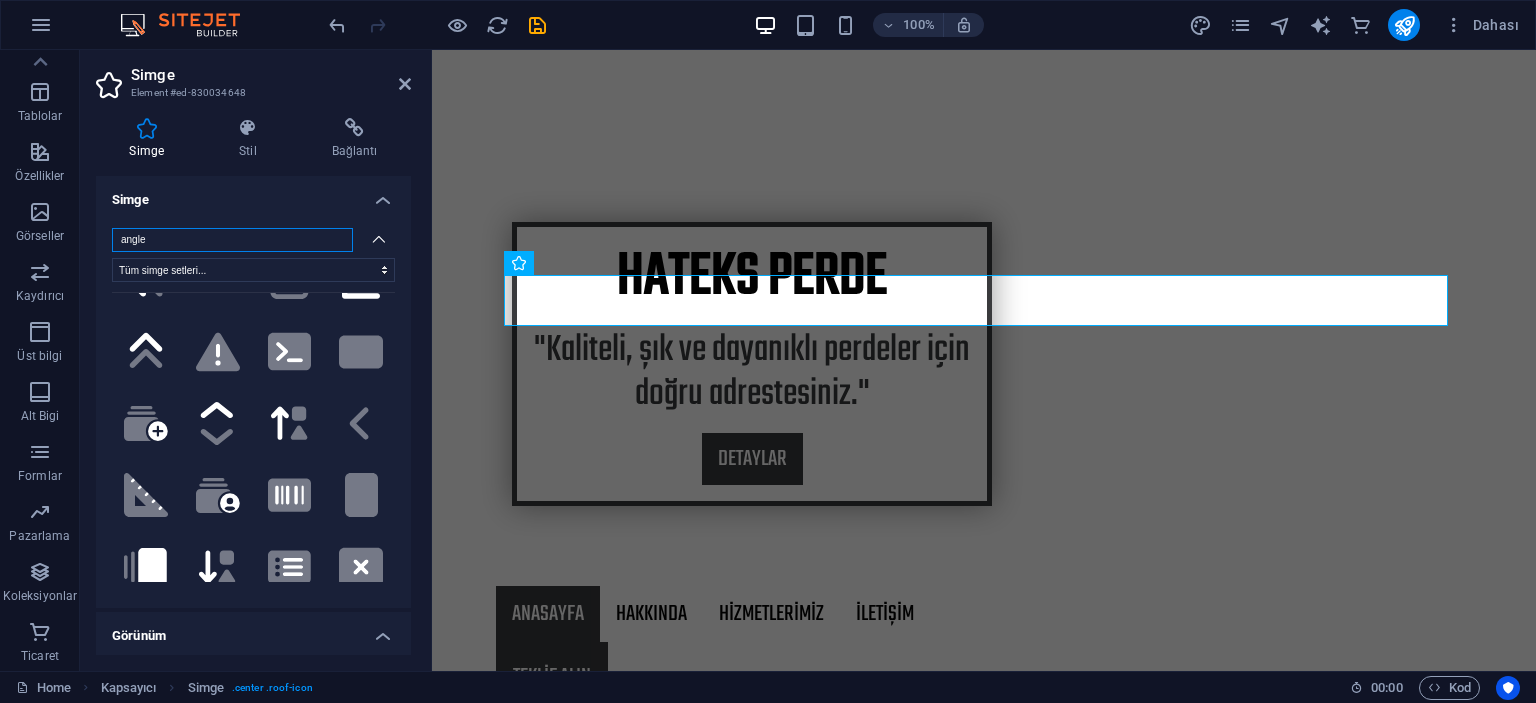 scroll, scrollTop: 0, scrollLeft: 0, axis: both 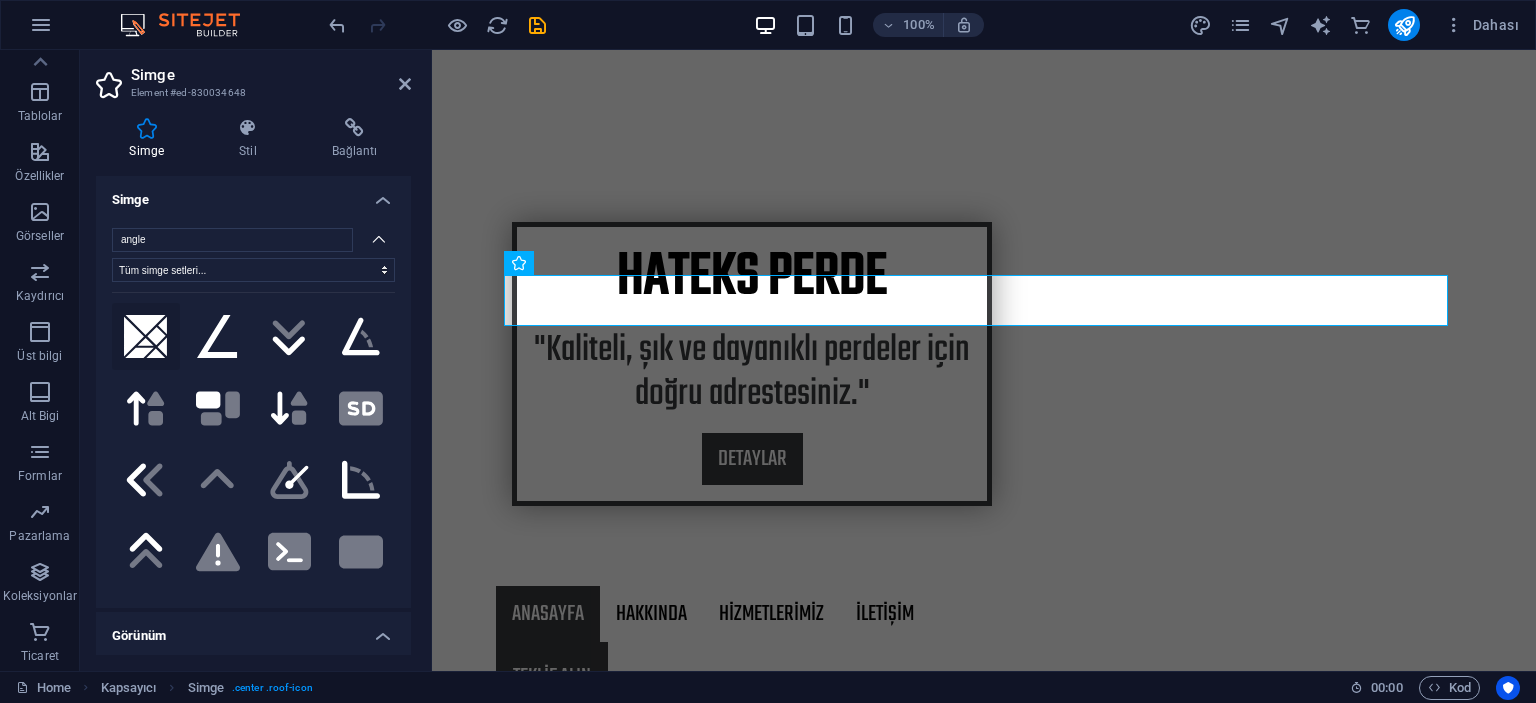 click 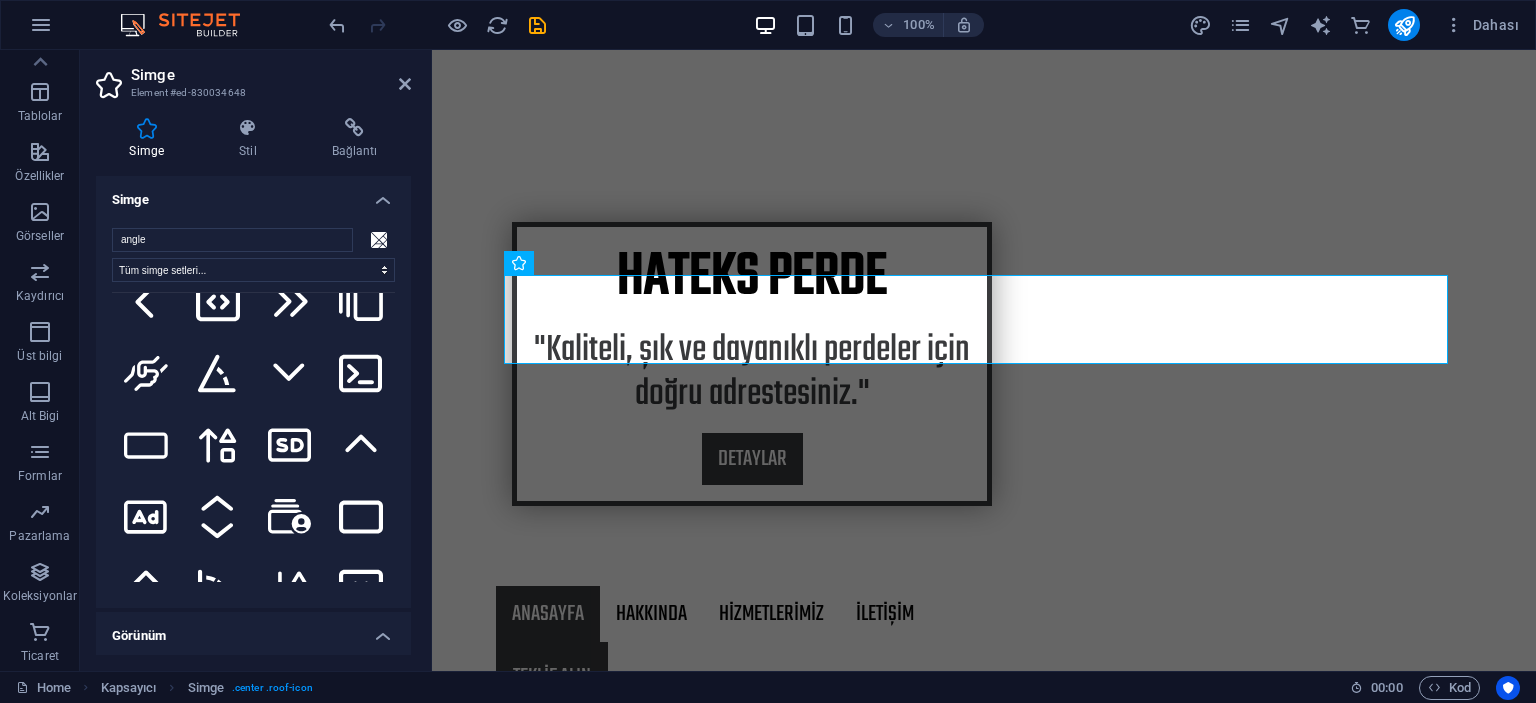 scroll, scrollTop: 1700, scrollLeft: 0, axis: vertical 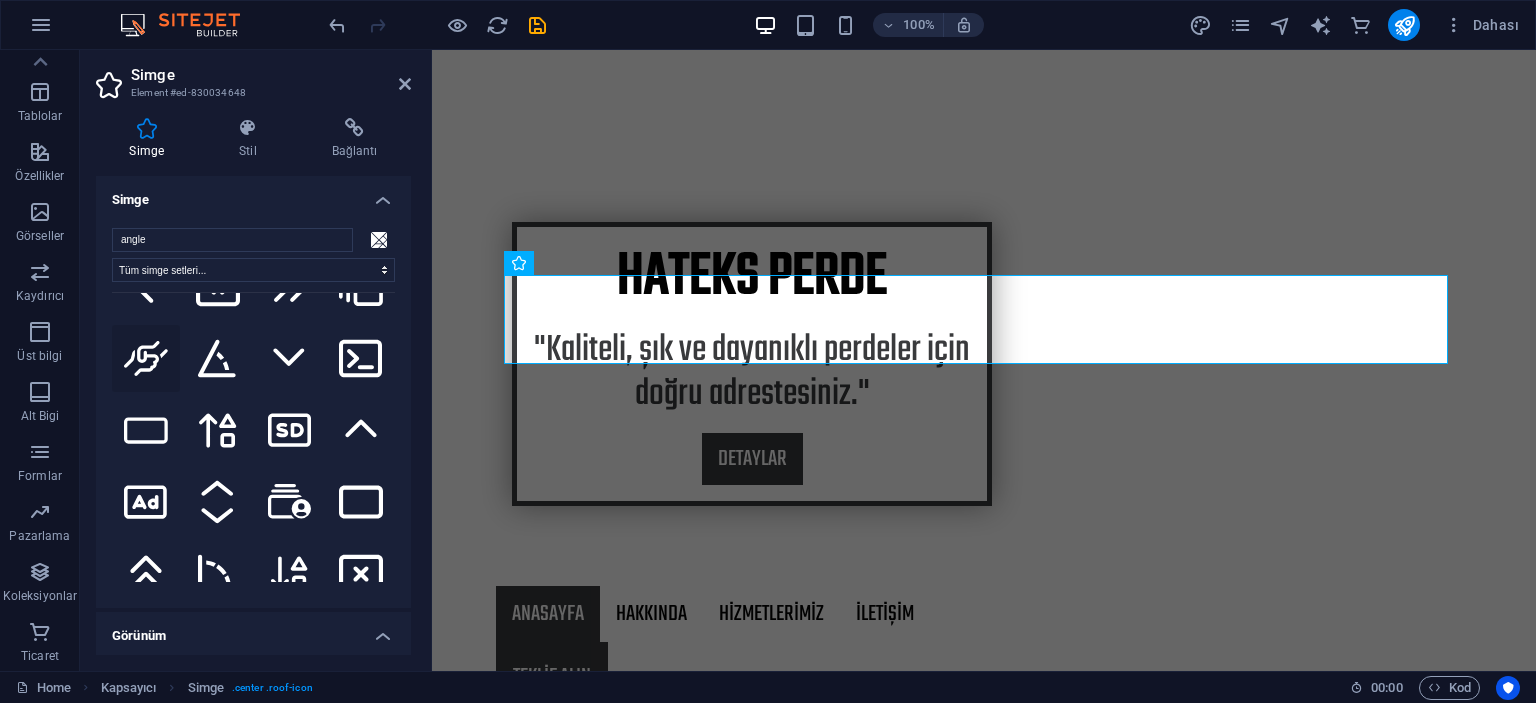 click 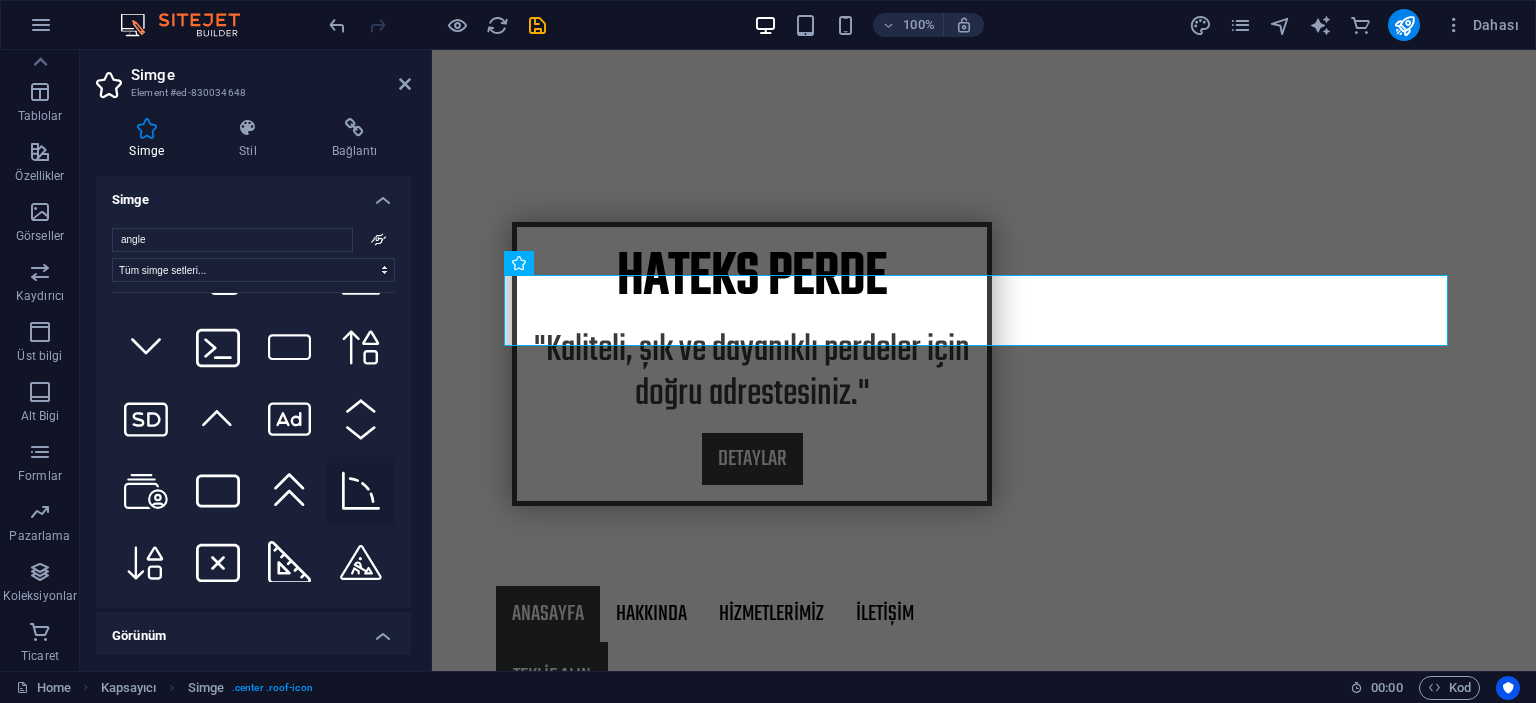 scroll, scrollTop: 2600, scrollLeft: 0, axis: vertical 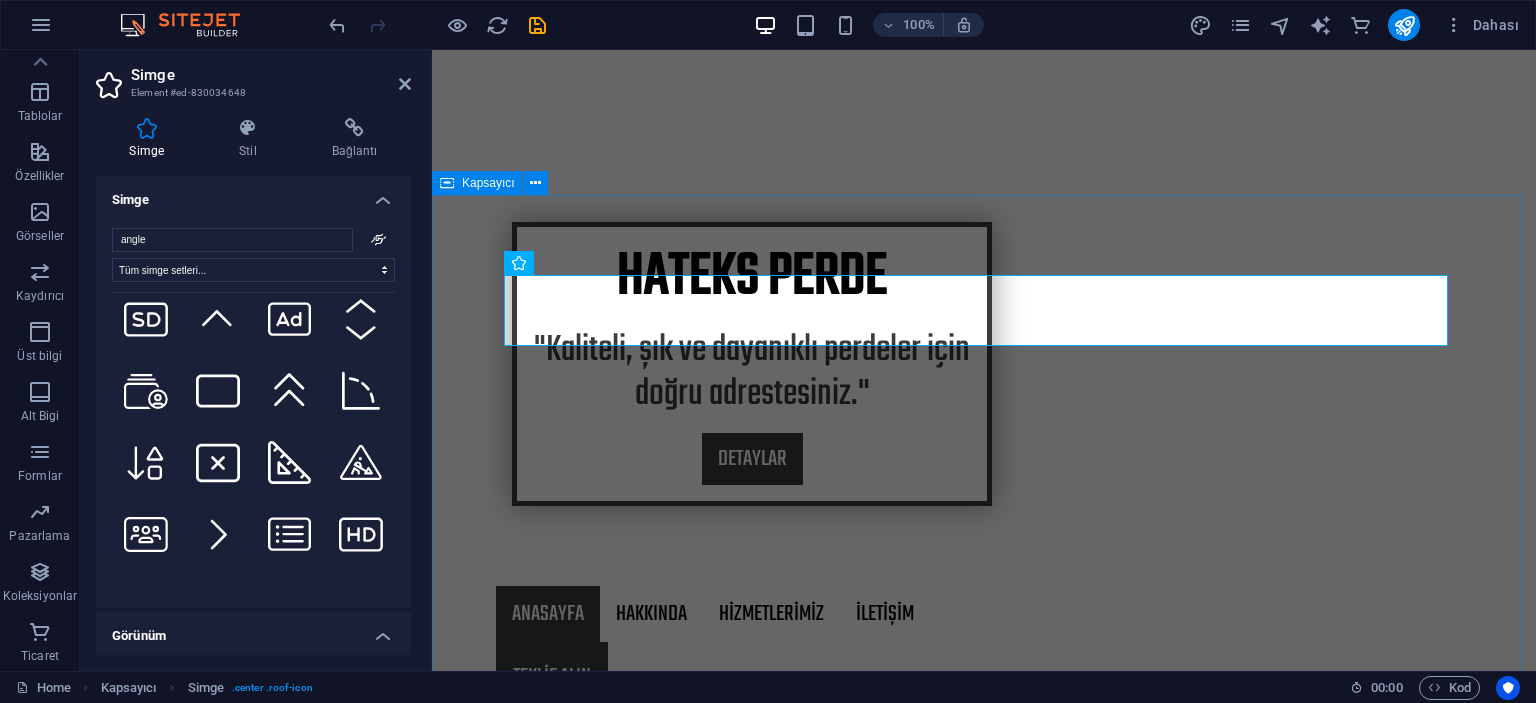 click on "Perdede Zarafet ve Dayanıklılık We are professional roofers Lorem ipsum dolor sit amet, consectetur adipiscing elit, sed do eiusmod tempor incididunt ut labore et dolore magna aliqua. Ut enim ad minim veniam, quis nostrud exercitation ullamco laboris nisi ut aliquip commodo consequat. Duis aute irure dolor in reprehenderit in voluptate velit esse cillum dolore. 30 Years reputation Lorem ipsum dolor sit amet, consectetur adipisicing elit. Veritatis, dolorem! Certification Lorem ipsum dolor sit amet, consectetur adipisicing elit. Veritatis, dolorem! Slate roofs Lorem ipsum dolor sit amet, consectetur adipisicing elit. Veritatis, dolorem! Fair Prices Lorem ipsum dolor sit amet, consectetur adipisicing elit. Veritatis, dolorem!" at bounding box center (984, 1436) 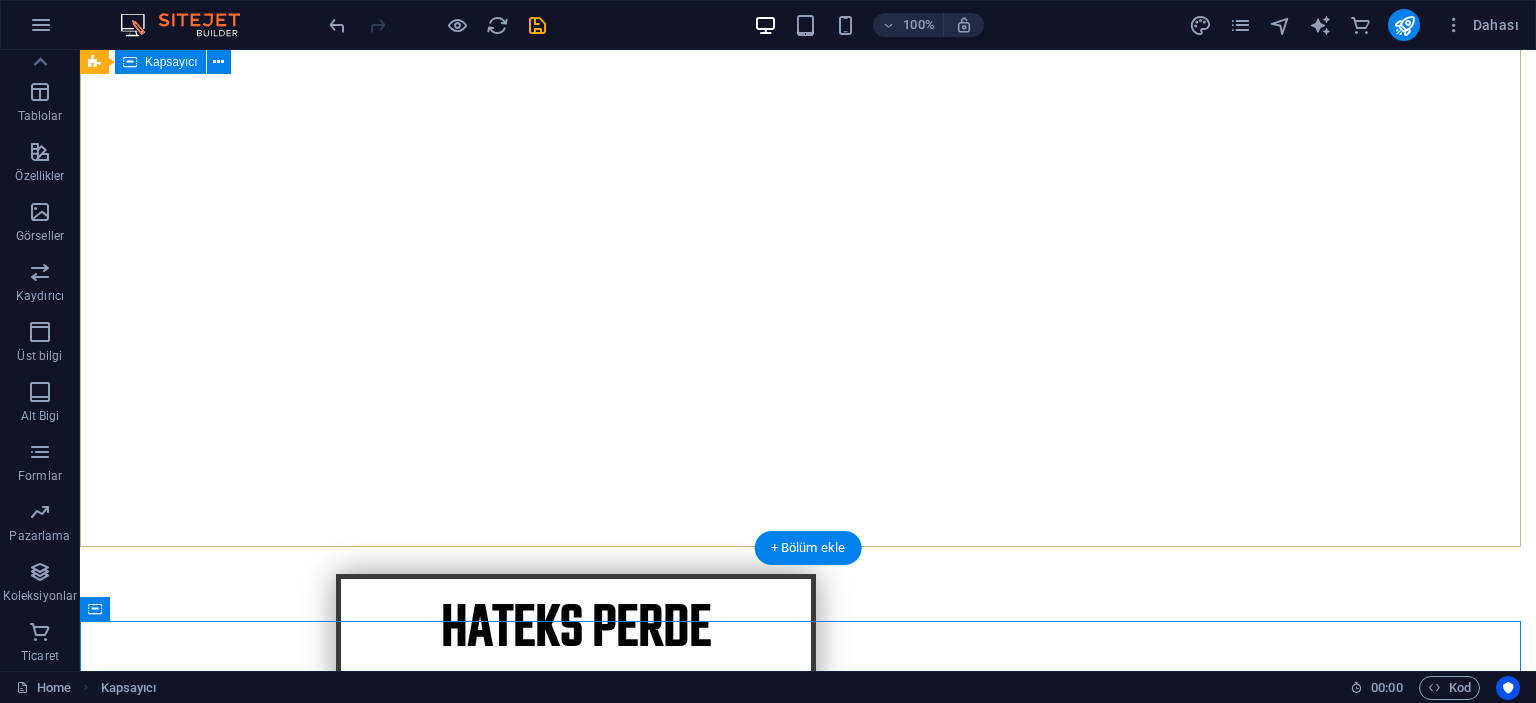 scroll, scrollTop: 0, scrollLeft: 0, axis: both 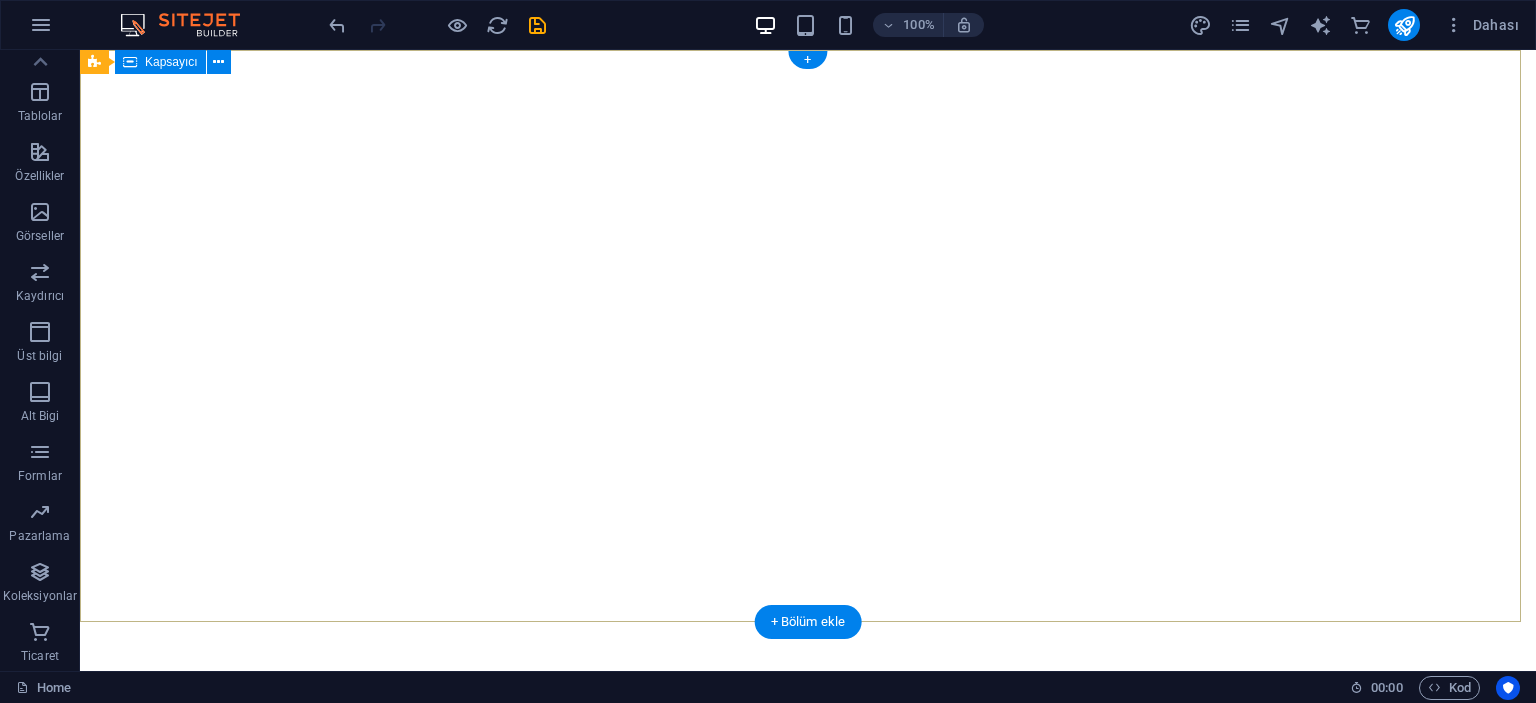 click on "HATEKS PERDE "Kaliteli, şık ve dayanıklı perdeler için doğru adrestesiniz." DETAYLAR" at bounding box center [808, 864] 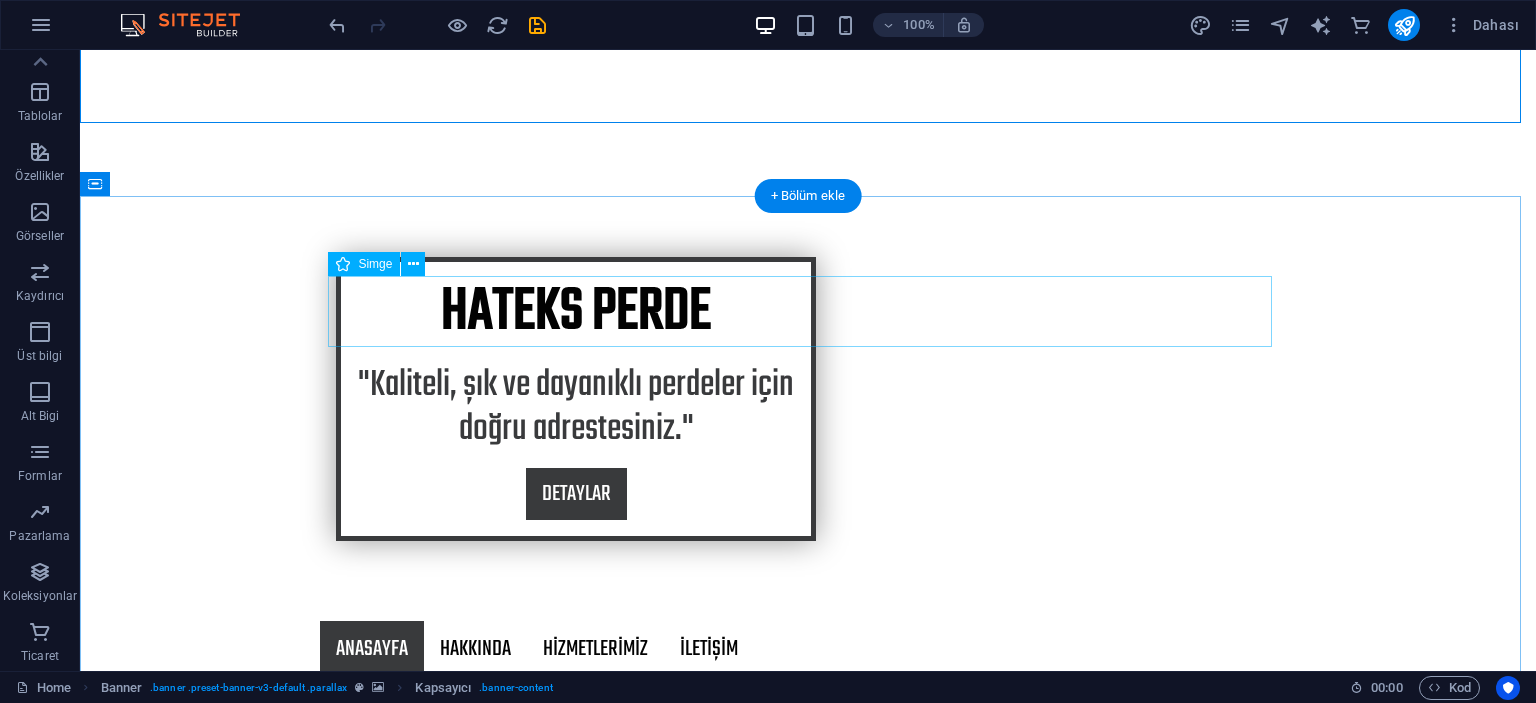 scroll, scrollTop: 500, scrollLeft: 0, axis: vertical 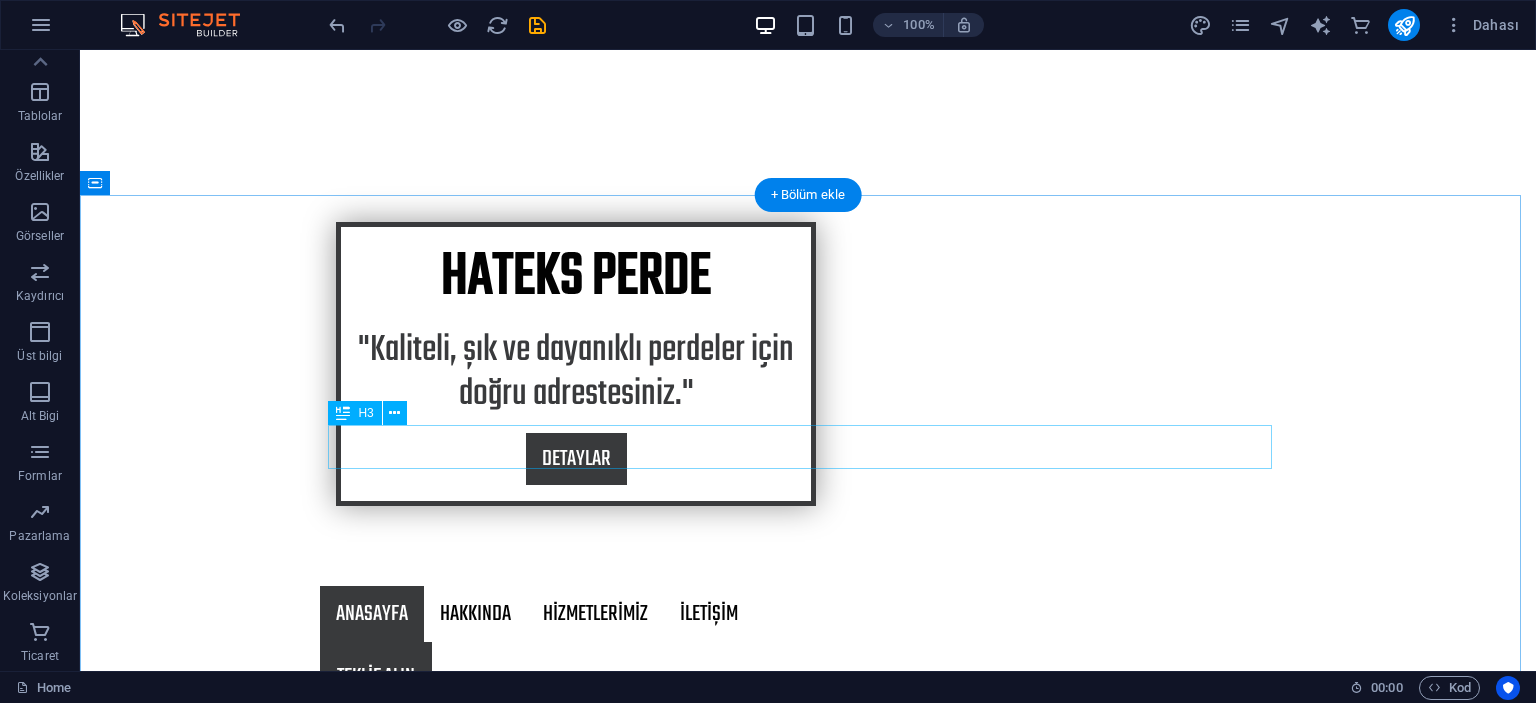 click on "We are professional roofers" at bounding box center [808, 974] 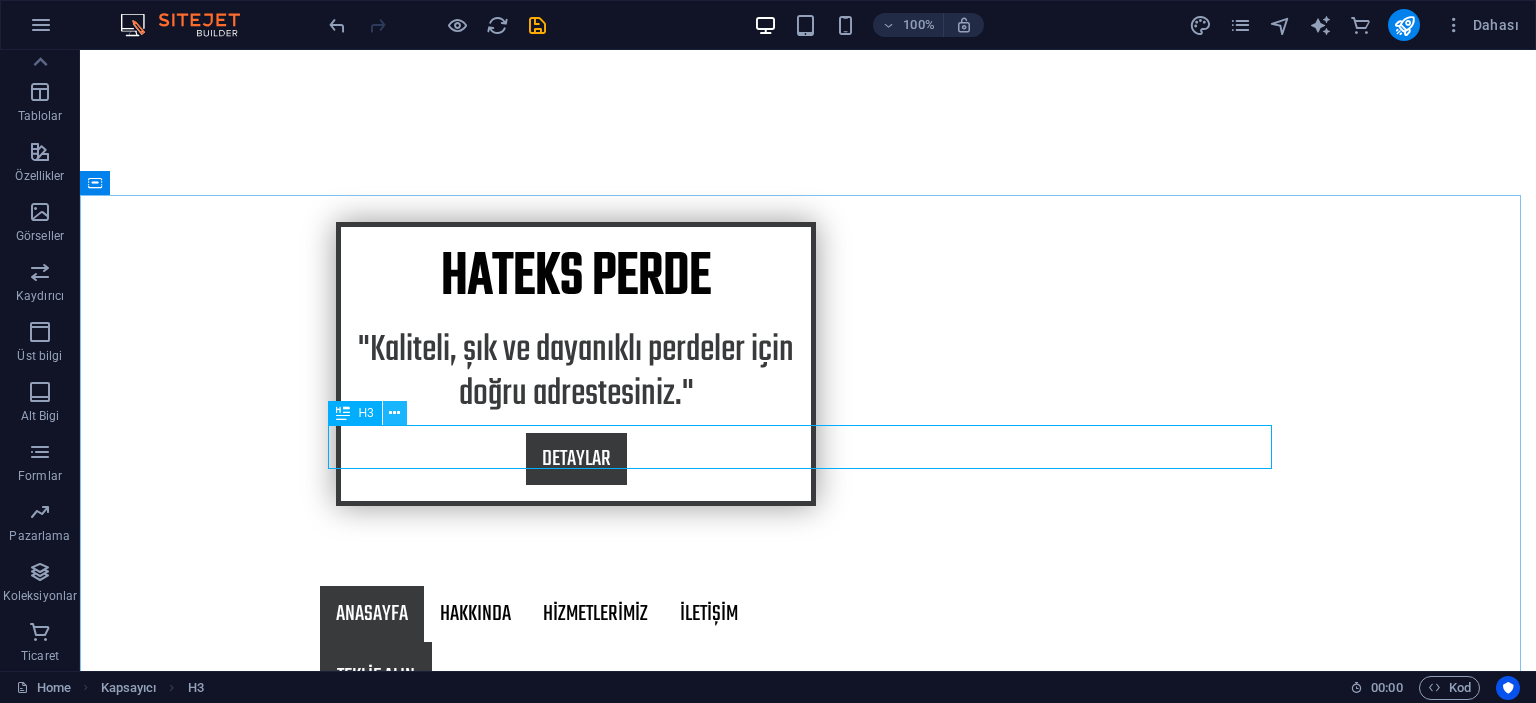 click at bounding box center [394, 413] 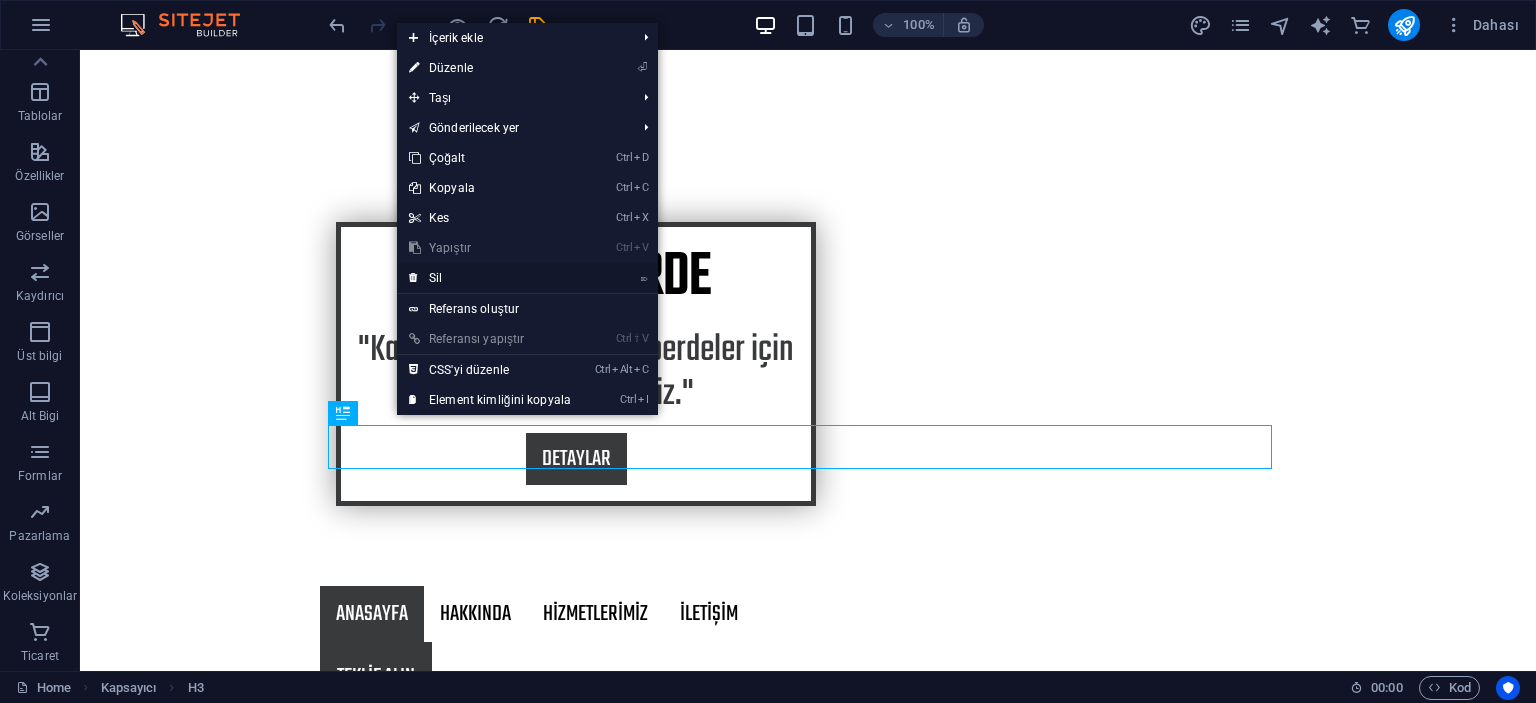 click on "⌦  Sil" at bounding box center [490, 278] 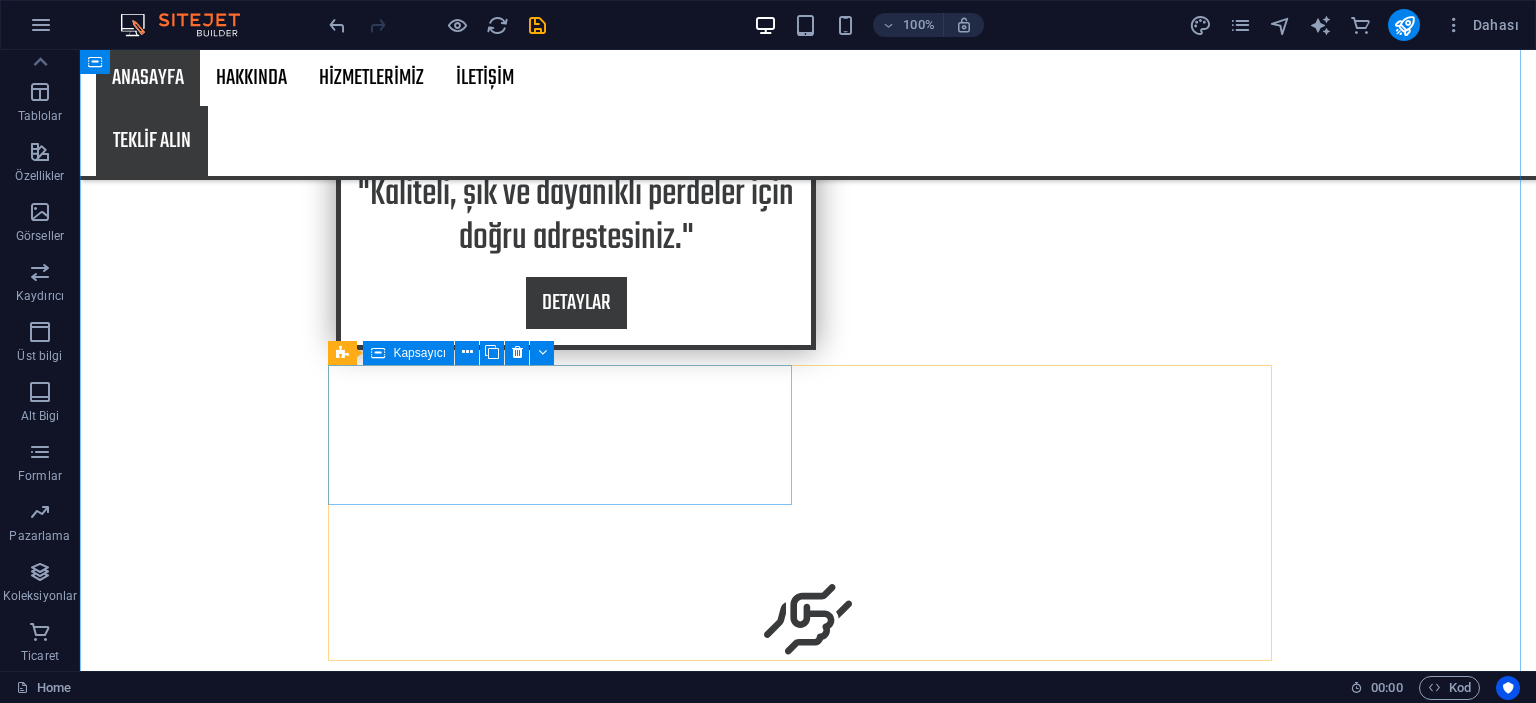 scroll, scrollTop: 700, scrollLeft: 0, axis: vertical 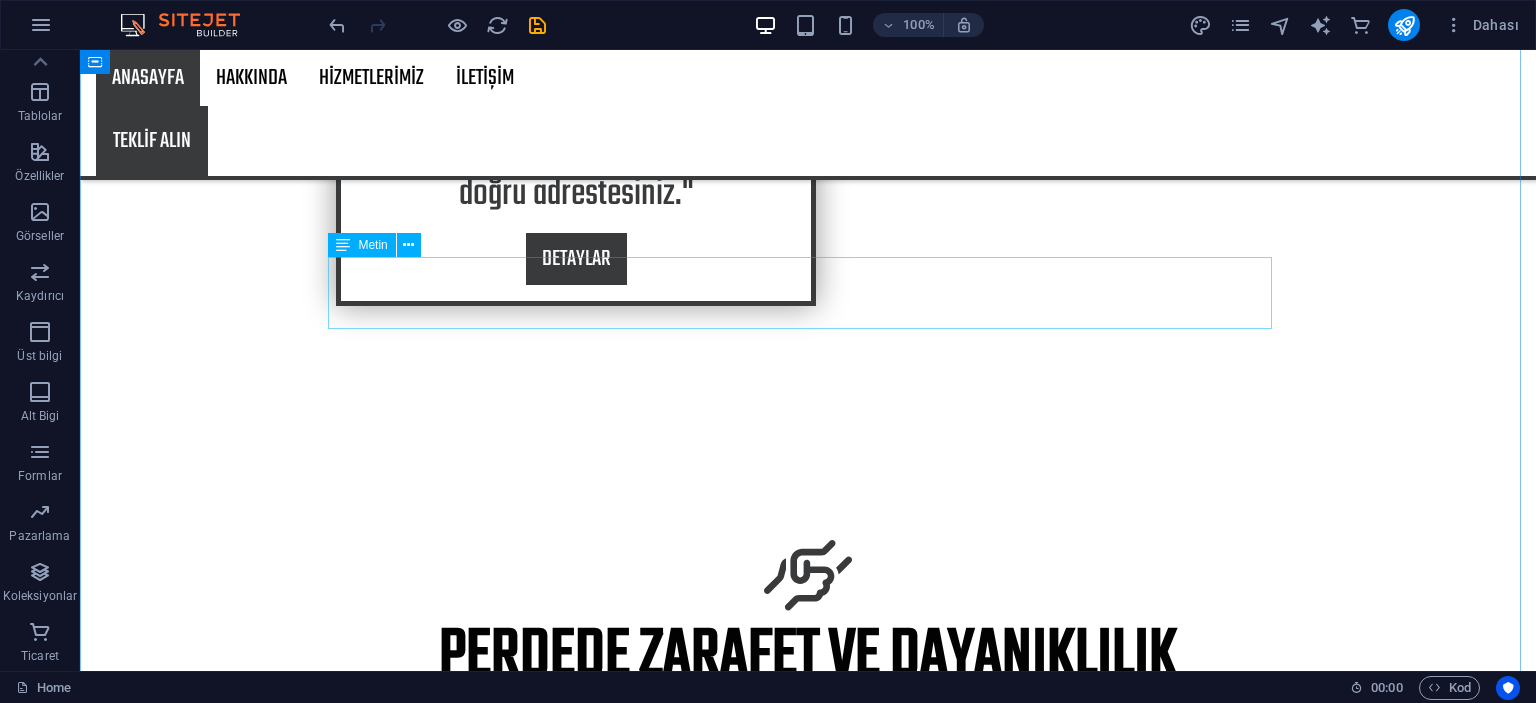 click on "Lorem ipsum dolor sit amet, consectetur adipiscing elit, sed do eiusmod tempor incididunt ut labore et dolore magna aliqua. Ut enim ad minim veniam, quis nostrud exercitation ullamco laboris nisi ut aliquip commodo consequat. Duis aute irure dolor in reprehenderit in voluptate velit esse cillum dolore." at bounding box center [808, 764] 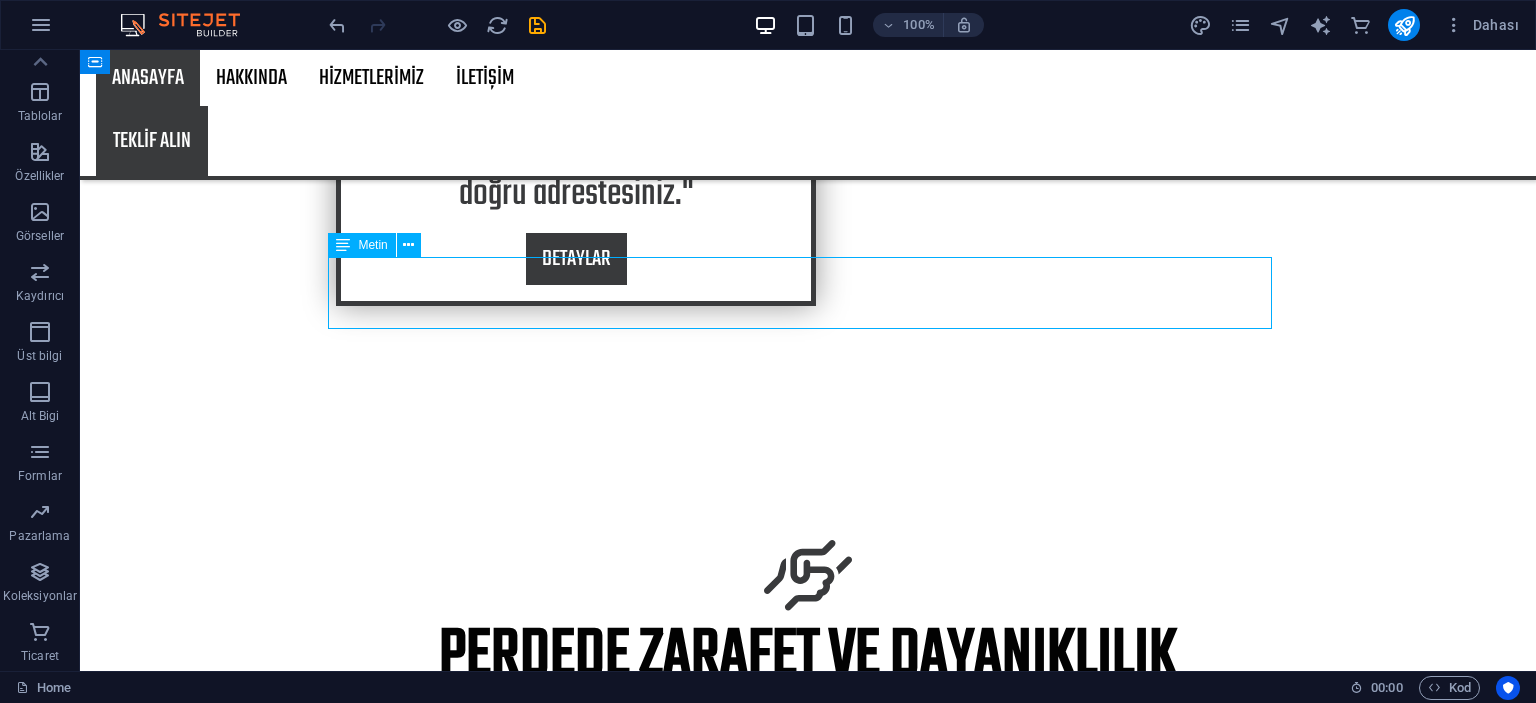 click on "Lorem ipsum dolor sit amet, consectetur adipiscing elit, sed do eiusmod tempor incididunt ut labore et dolore magna aliqua. Ut enim ad minim veniam, quis nostrud exercitation ullamco laboris nisi ut aliquip commodo consequat. Duis aute irure dolor in reprehenderit in voluptate velit esse cillum dolore." at bounding box center [808, 764] 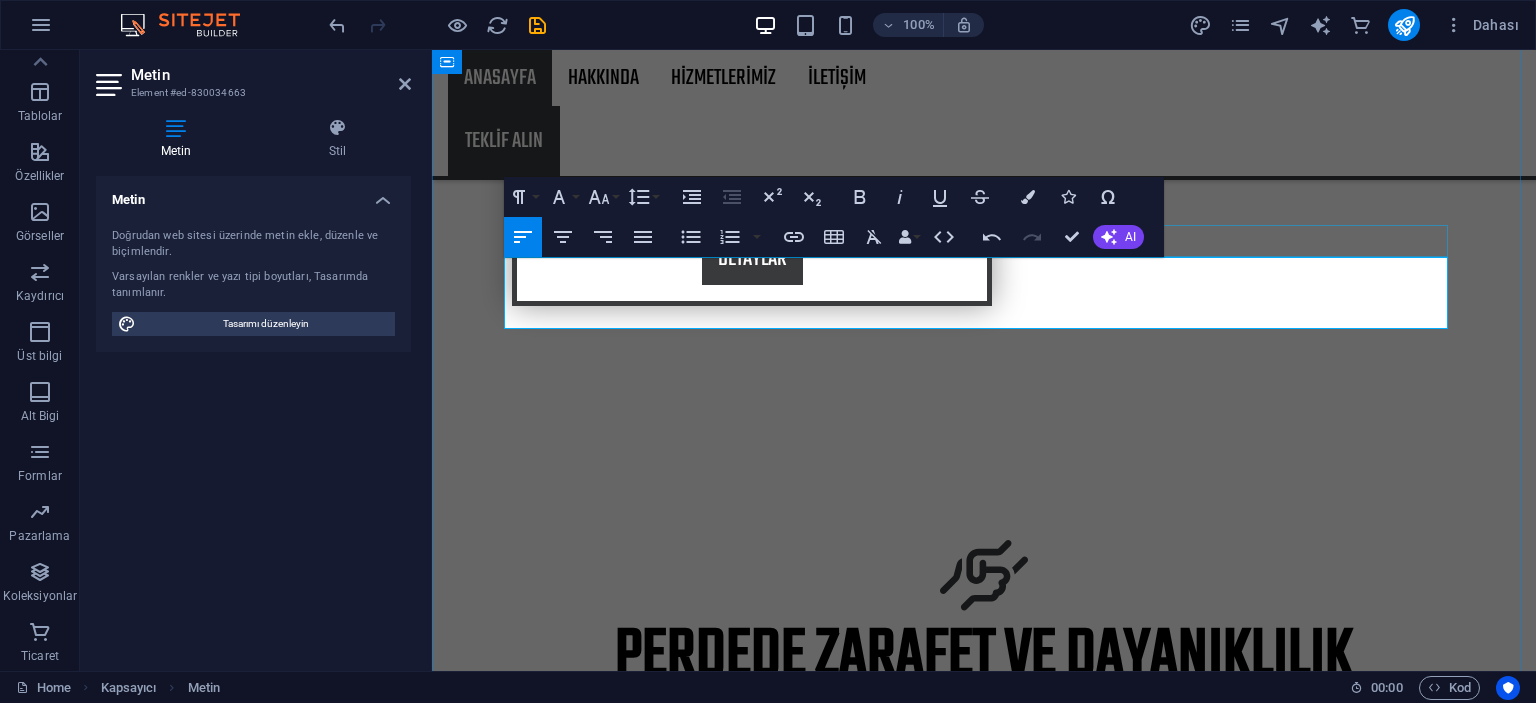click on "Perdede Zarafet ve Dayanıklılık İmalattan montaja kadar perde sektöründe güvenilir hizmet sunuyoruz. Modern, klasik ve özel tasarım perdelerimizle evinize ve iş yerinize şıklık katıyoruz. Kaliteli kumaş, titiz işçilik ve zamanında teslimat ile memnuniyetinizi garanti ediyoruz. 30 Years reputation Lorem ipsum dolor sit amet, consectetur adipisicing elit. Veritatis, dolorem! Certification Lorem ipsum dolor sit amet, consectetur adipisicing elit. Veritatis, dolorem! Slate roofs Lorem ipsum dolor sit amet, consectetur adipisicing elit. Veritatis, dolorem! Fair Prices Lorem ipsum dolor sit amet, consectetur adipisicing elit. Veritatis, dolorem!" at bounding box center (984, 1121) 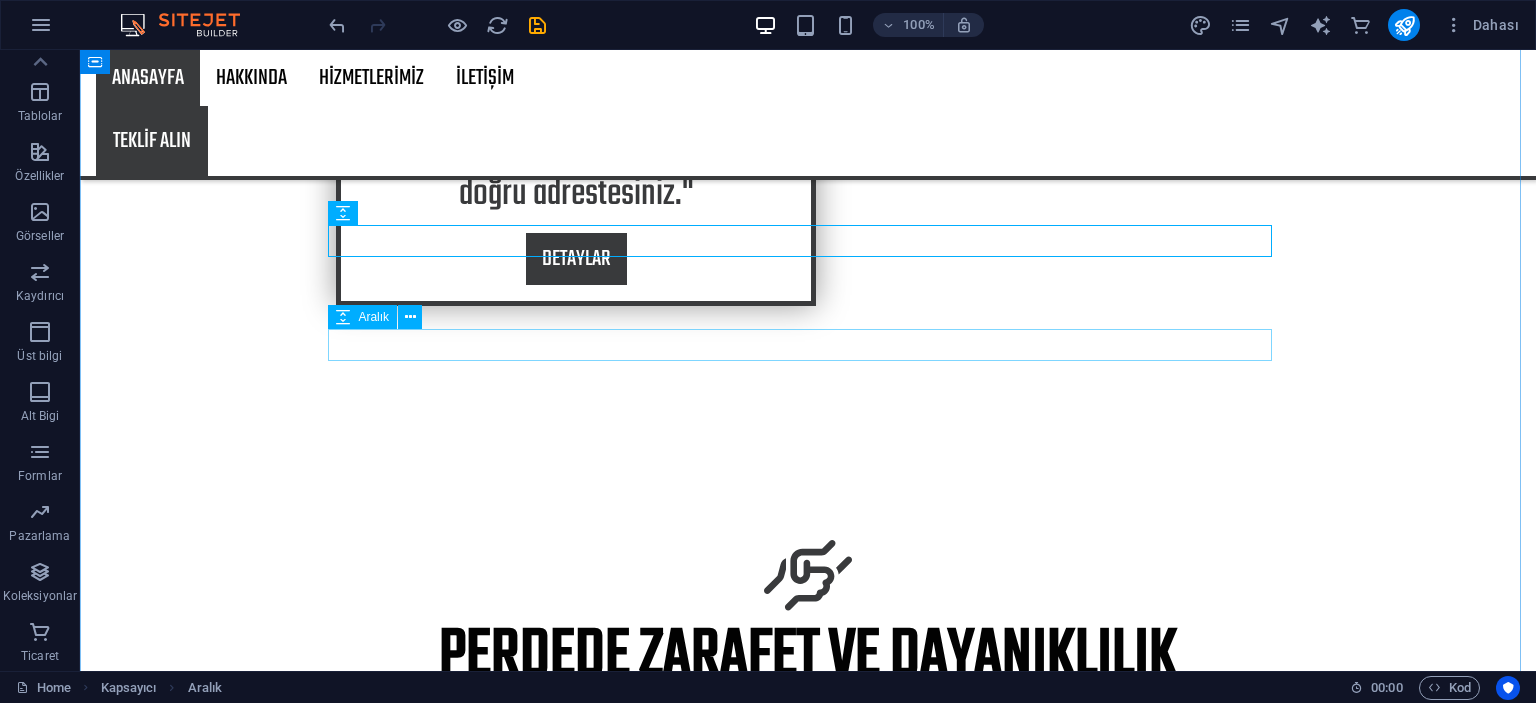 click on "İmalattan montaja kadar perde sektöründe güvenilir hizmet sunuyoruz. Modern, klasik ve özel tasarım perdelerimizle evinize ve iş yerinize şıklık katıyoruz. Kaliteli kumaş, titiz işçilik ve zamanında teslimat ile memnuniyetinizi garanti ediyoruz." at bounding box center [808, 764] 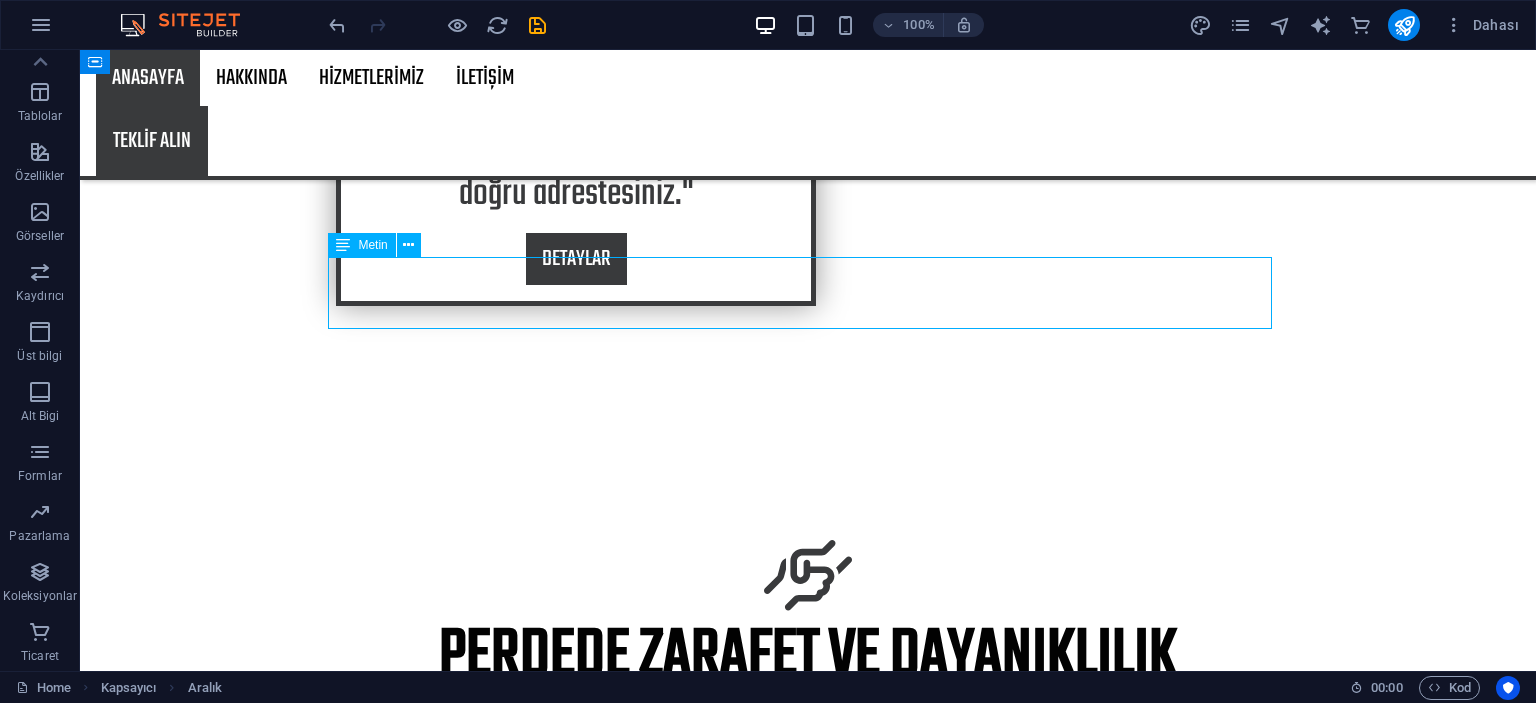 click on "İmalattan montaja kadar perde sektöründe güvenilir hizmet sunuyoruz. Modern, klasik ve özel tasarım perdelerimizle evinize ve iş yerinize şıklık katıyoruz. Kaliteli kumaş, titiz işçilik ve zamanında teslimat ile memnuniyetinizi garanti ediyoruz." at bounding box center [808, 764] 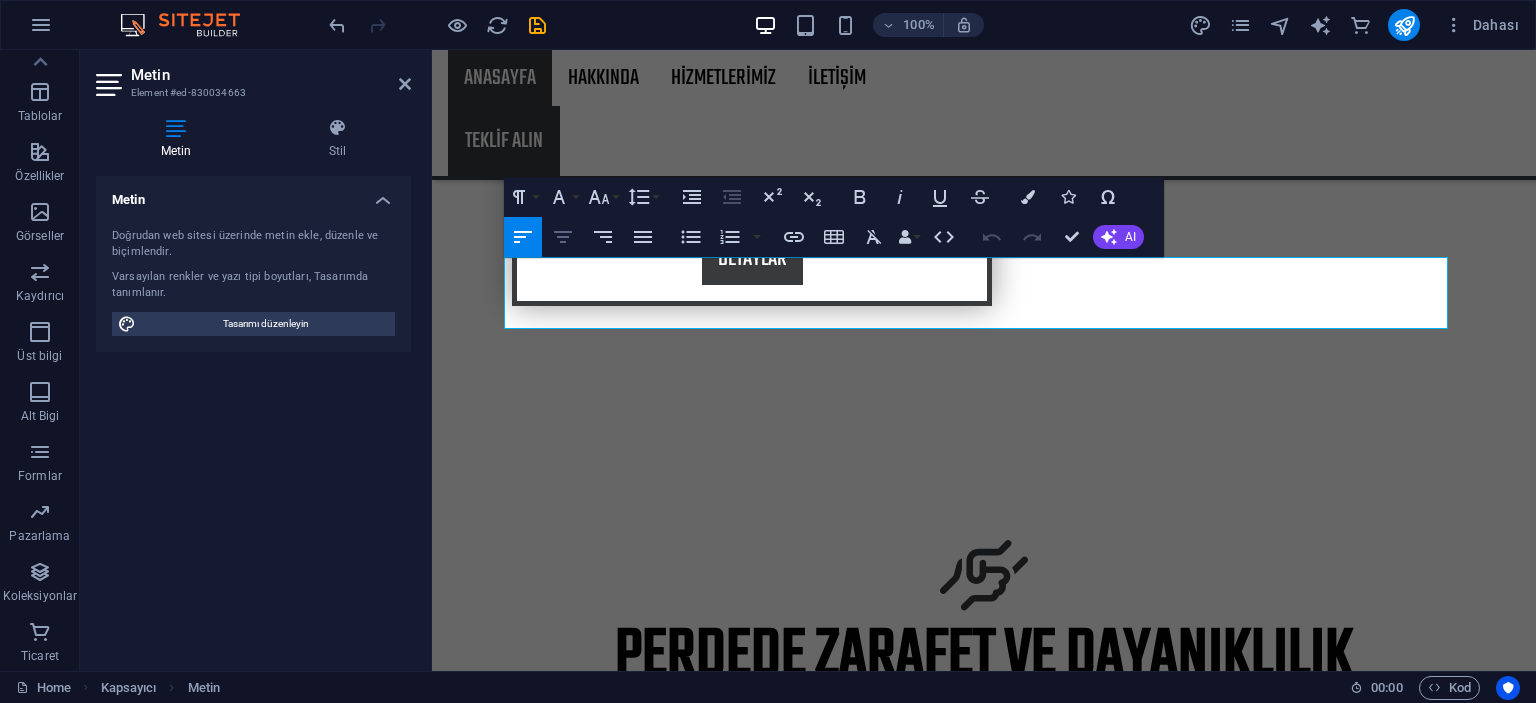 click 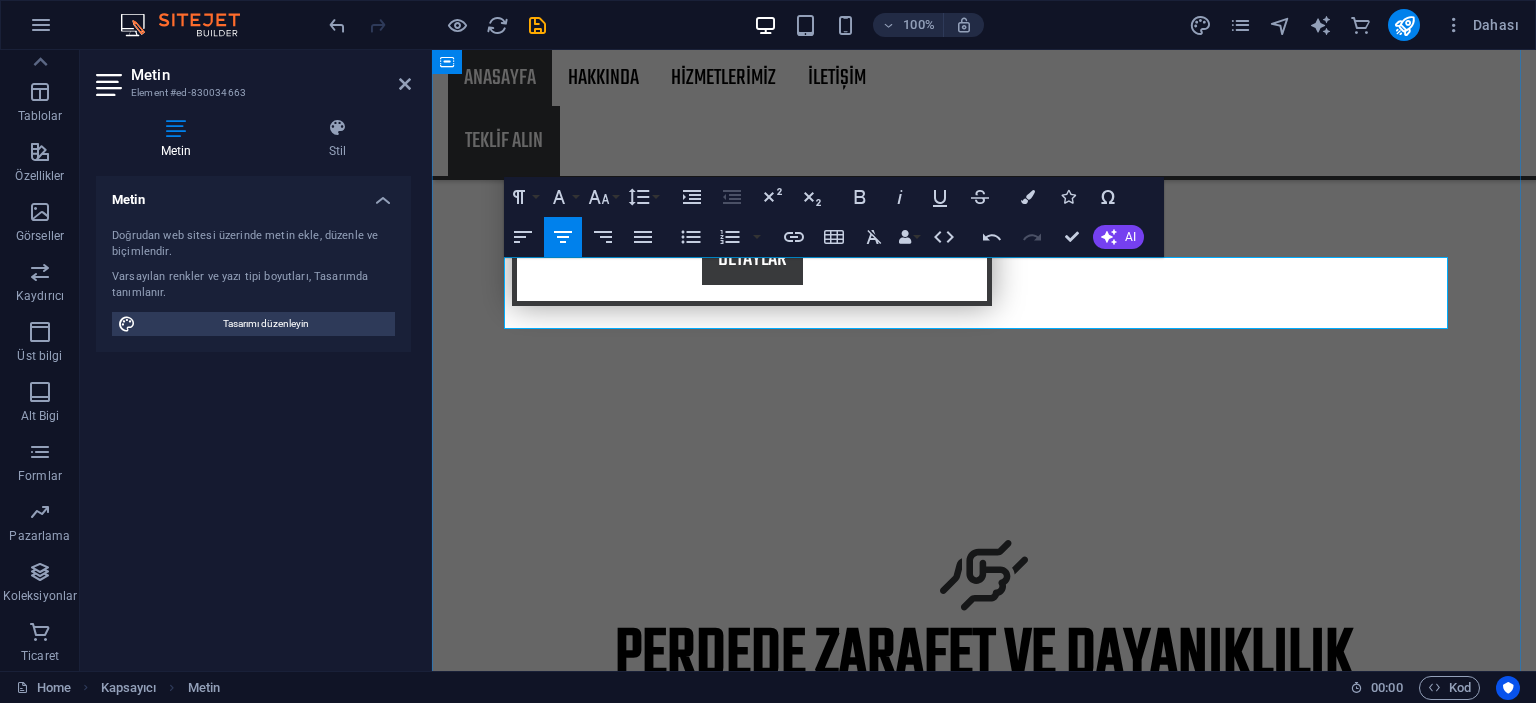 click on "Perdede Zarafet ve Dayanıklılık İmalattan montaja kadar perde sektöründe güvenilir hizmet sunuyoruz. Modern, klasik ve özel tasarım perdelerimizle evinize ve iş yerinize şıklık katıyoruz. Kaliteli kumaş, titiz işçilik ve zamanında teslimat ile memnuniyetinizi garanti ediyoruz. 30 Years reputation Lorem ipsum dolor sit amet, consectetur adipisicing elit. Veritatis, dolorem! Certification Lorem ipsum dolor sit amet, consectetur adipisicing elit. Veritatis, dolorem! Slate roofs Lorem ipsum dolor sit amet, consectetur adipisicing elit. Veritatis, dolorem! Fair Prices Lorem ipsum dolor sit amet, consectetur adipisicing elit. Veritatis, dolorem!" at bounding box center [984, 1121] 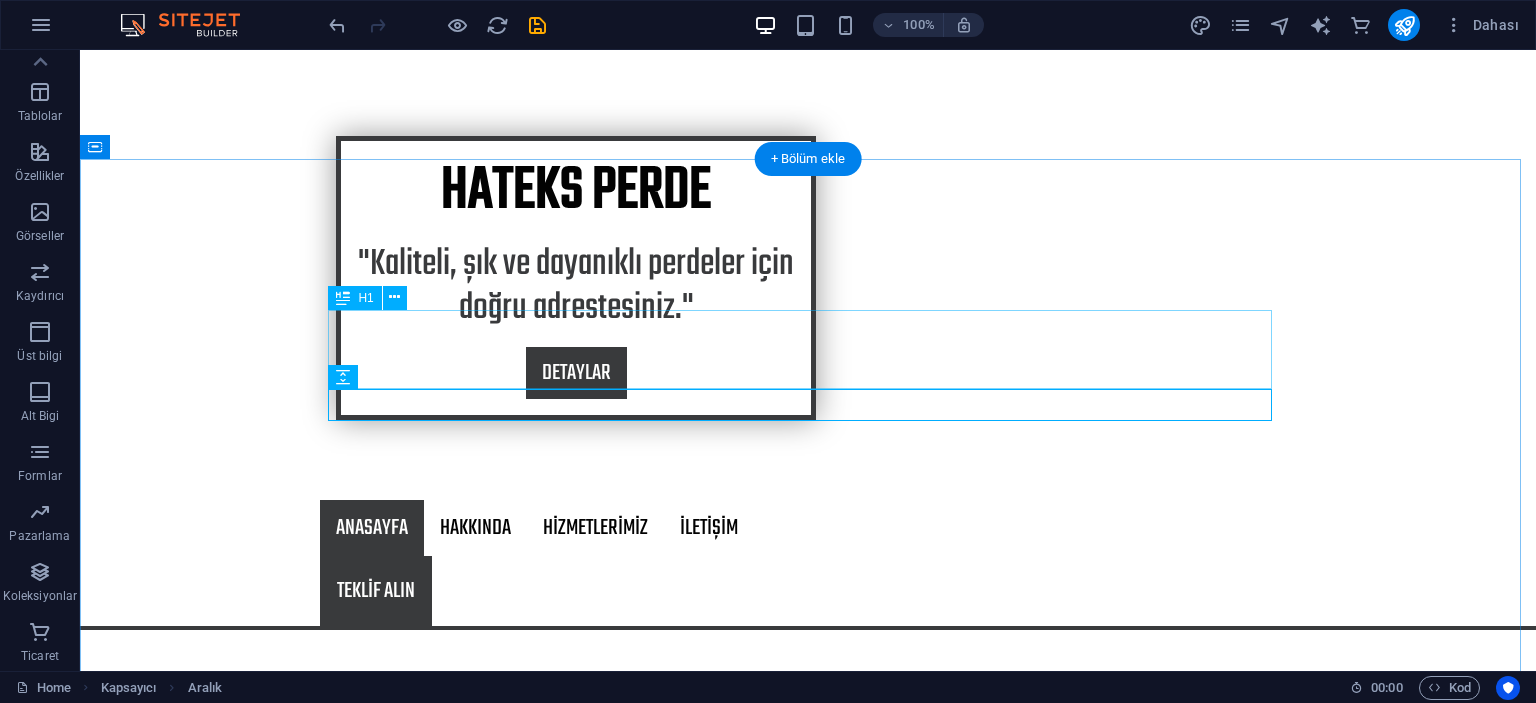 scroll, scrollTop: 500, scrollLeft: 0, axis: vertical 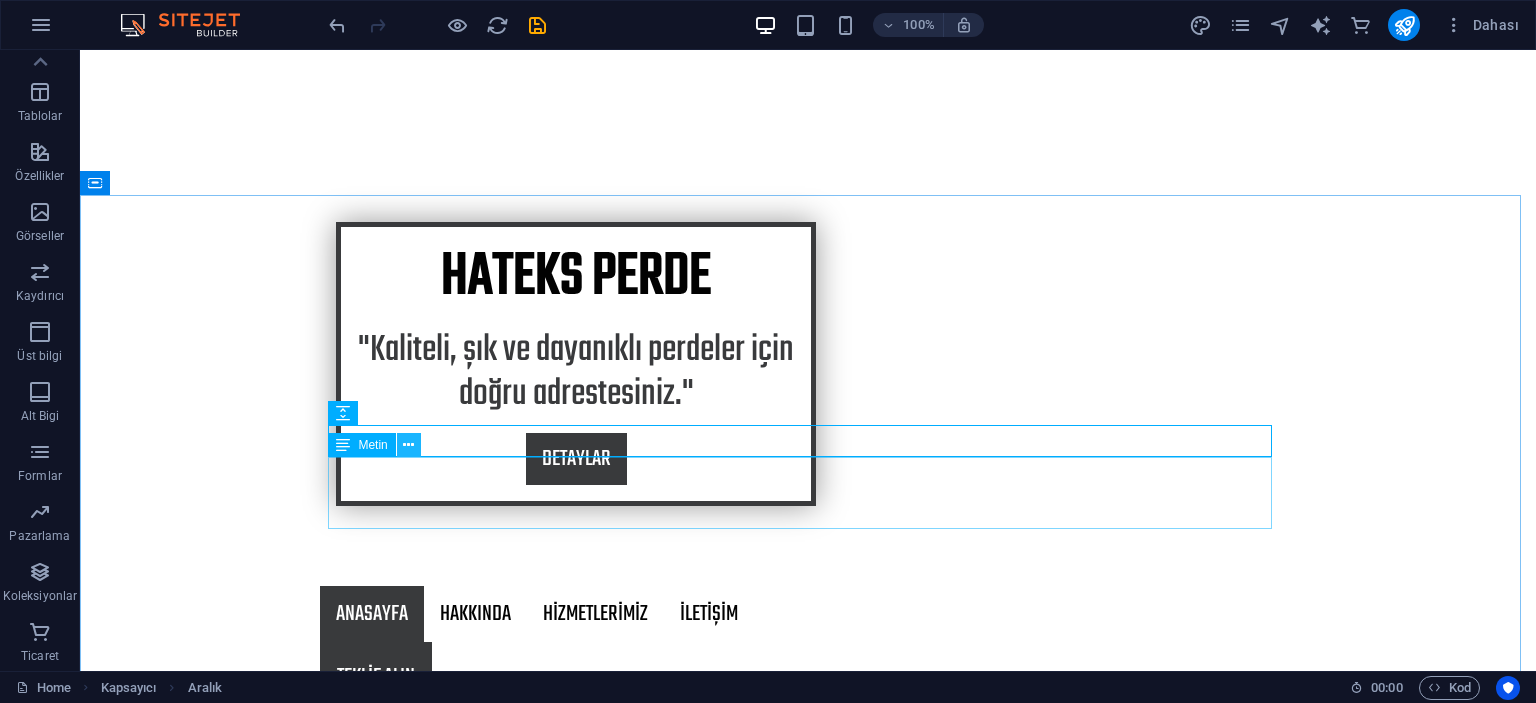 click at bounding box center [409, 445] 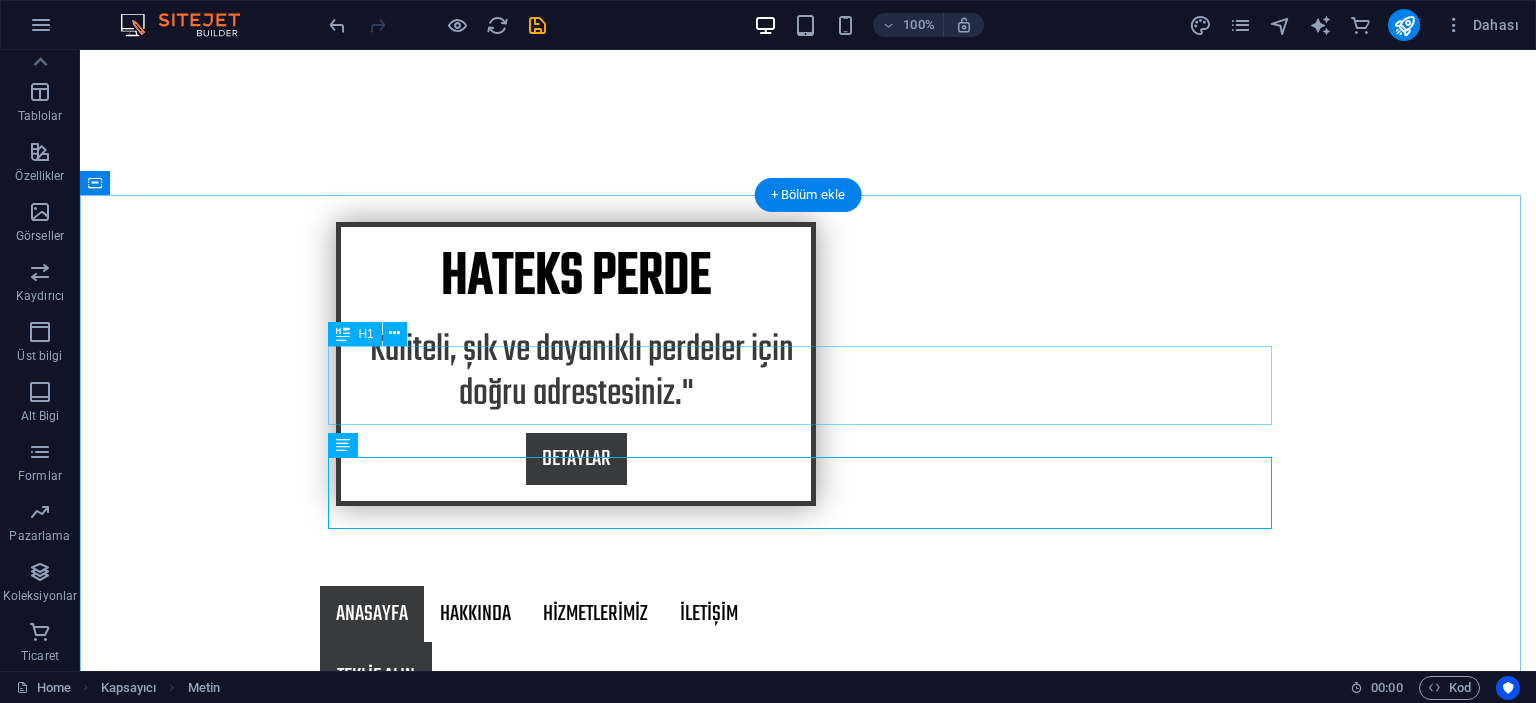 click on "Perdede Zarafet ve Dayanıklılık" at bounding box center [808, 912] 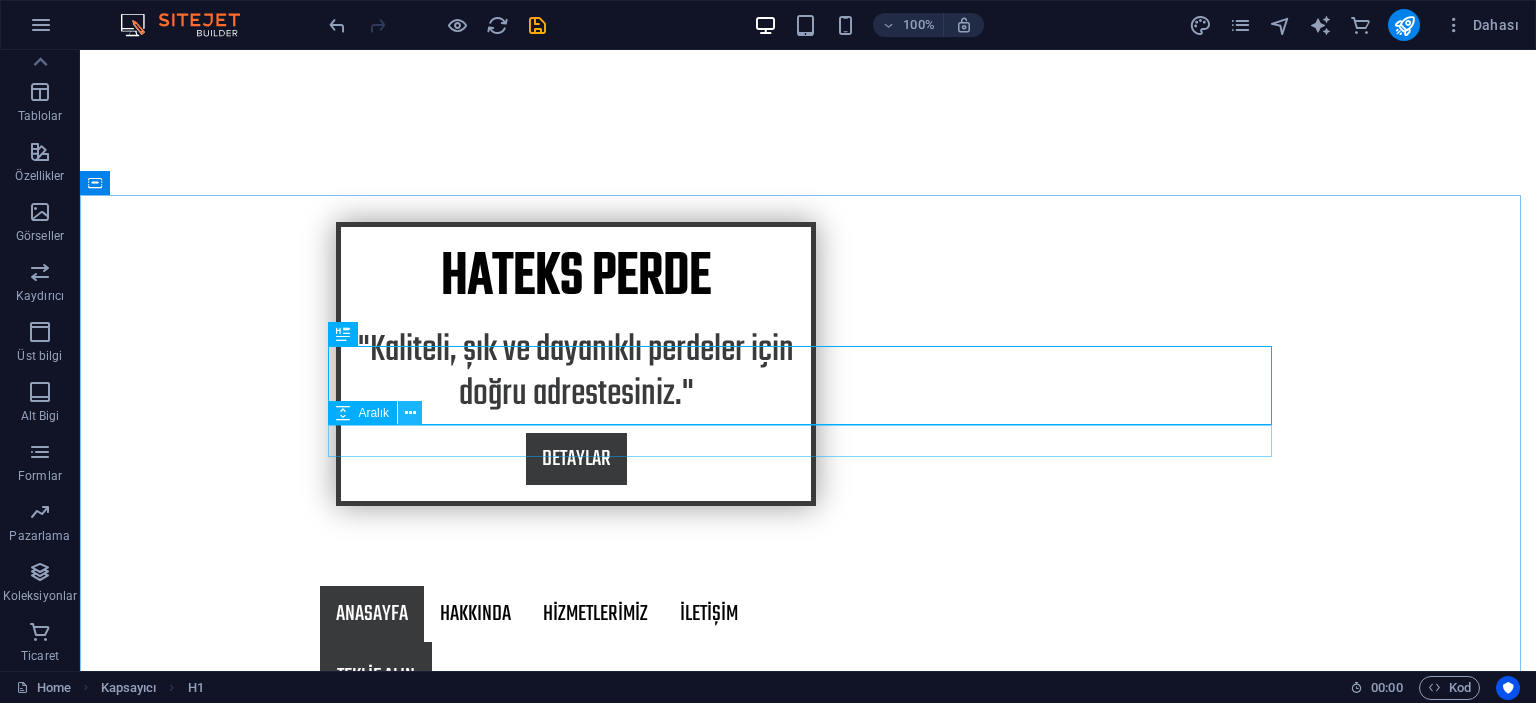 click at bounding box center (410, 413) 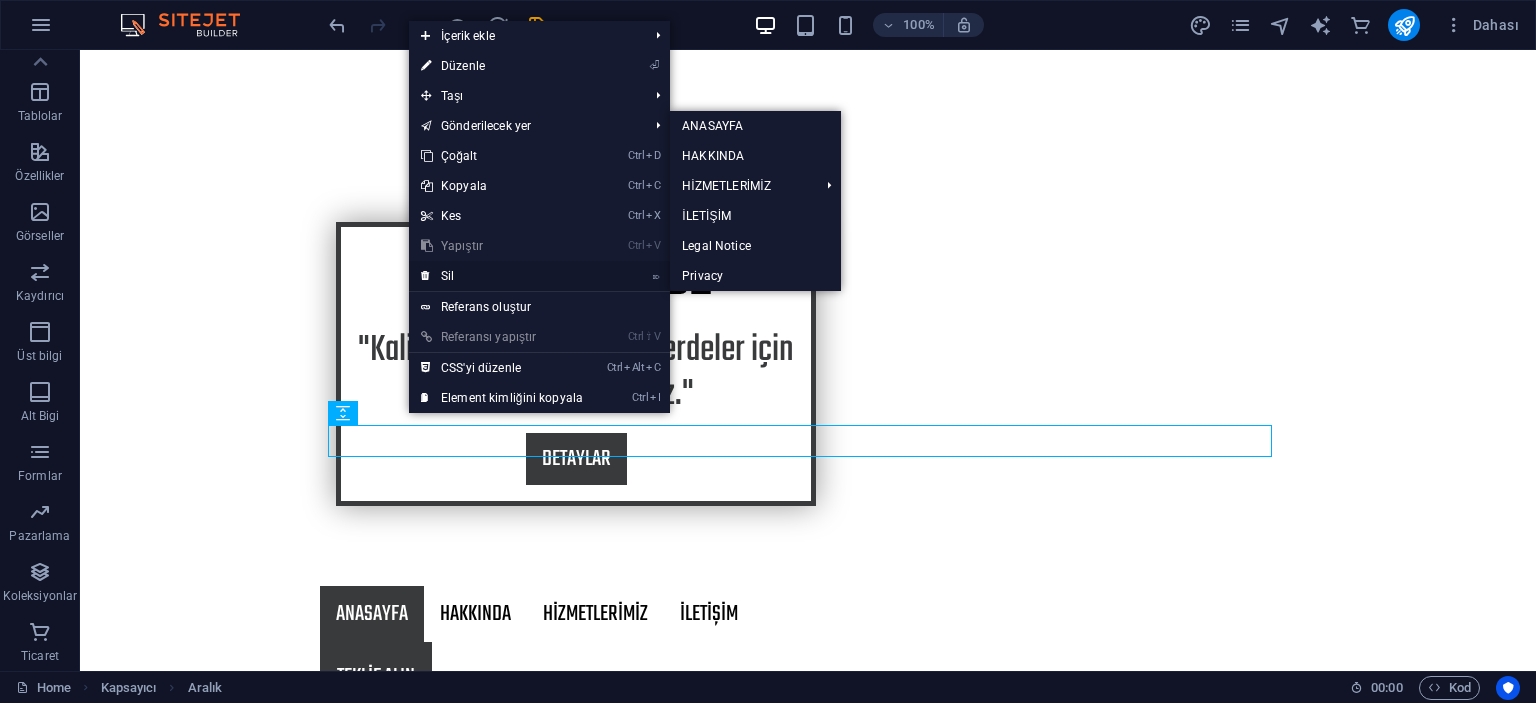 click on "⌦  Sil" at bounding box center [502, 276] 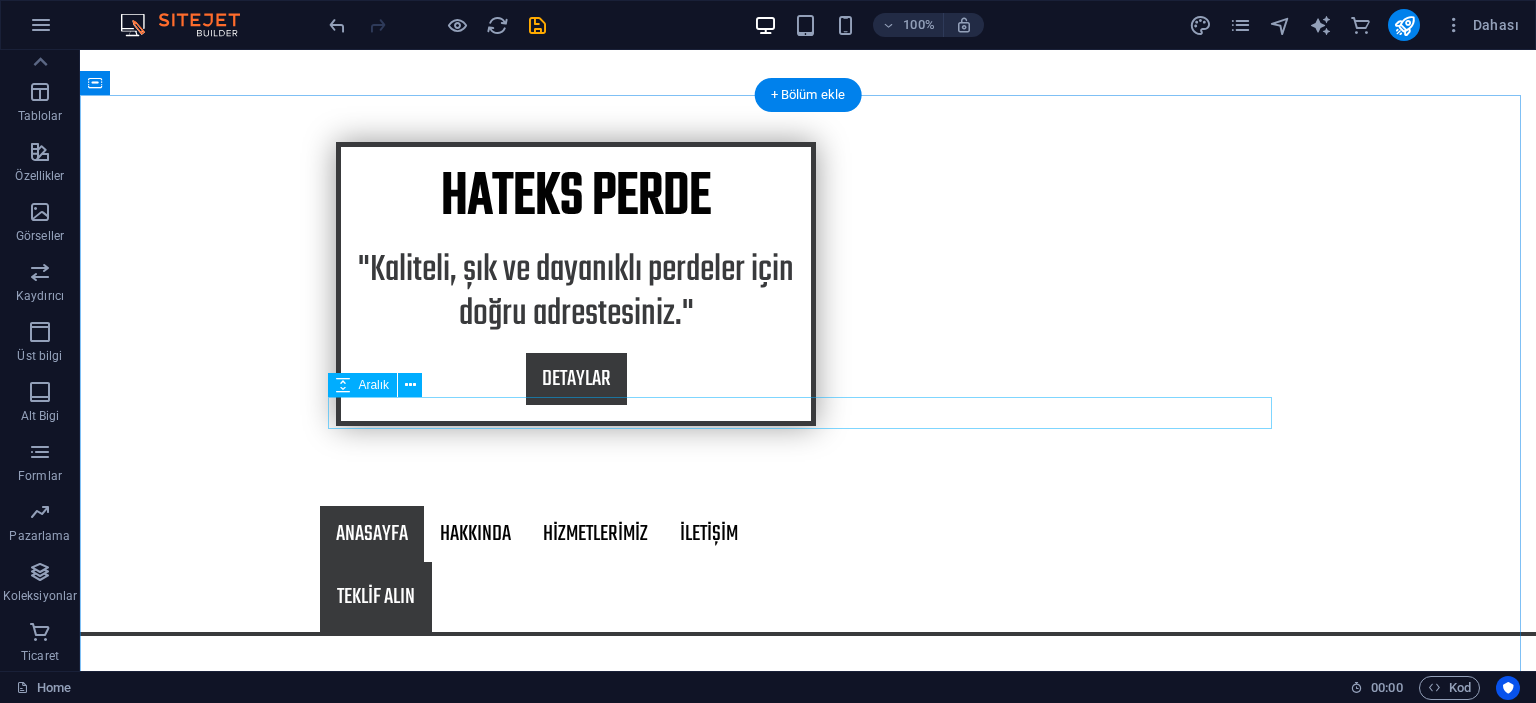scroll, scrollTop: 600, scrollLeft: 0, axis: vertical 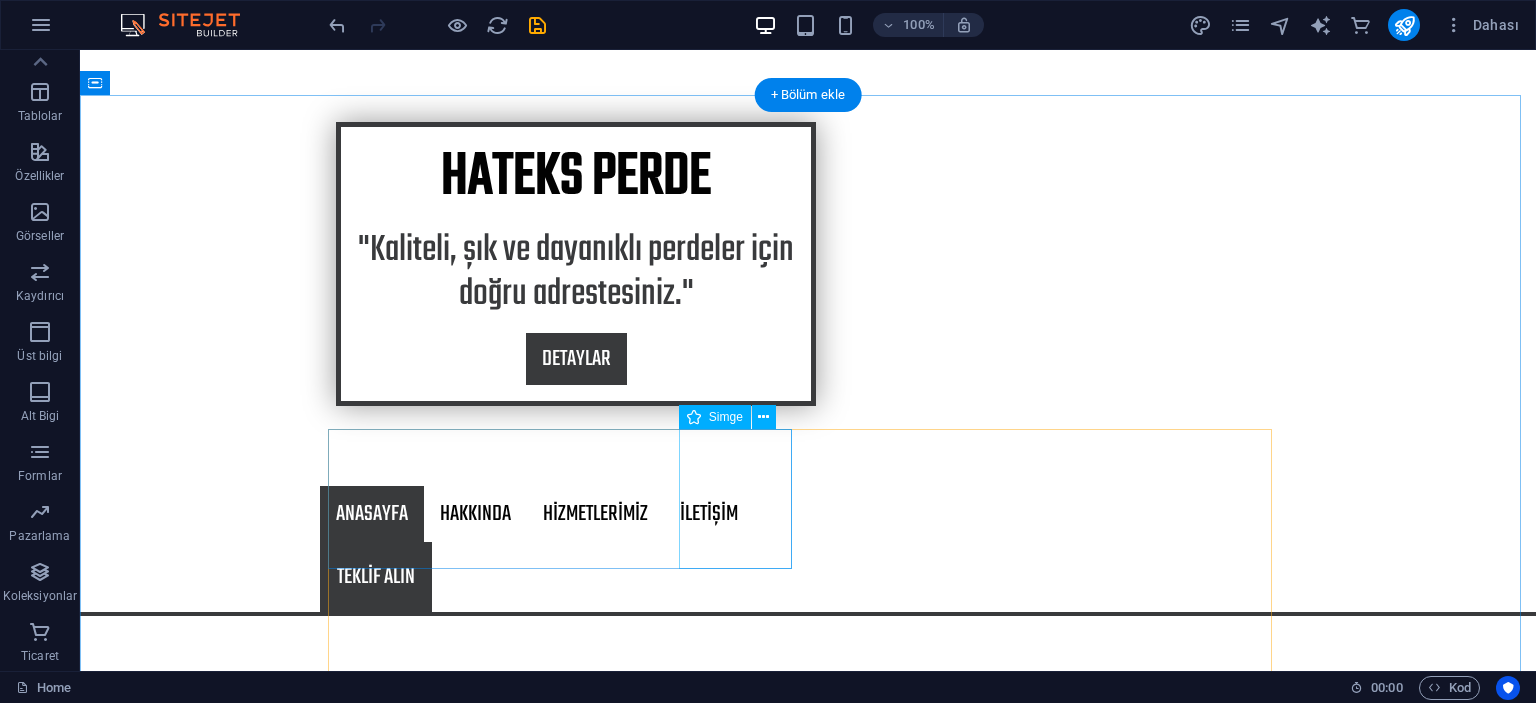 click at bounding box center [808, 1129] 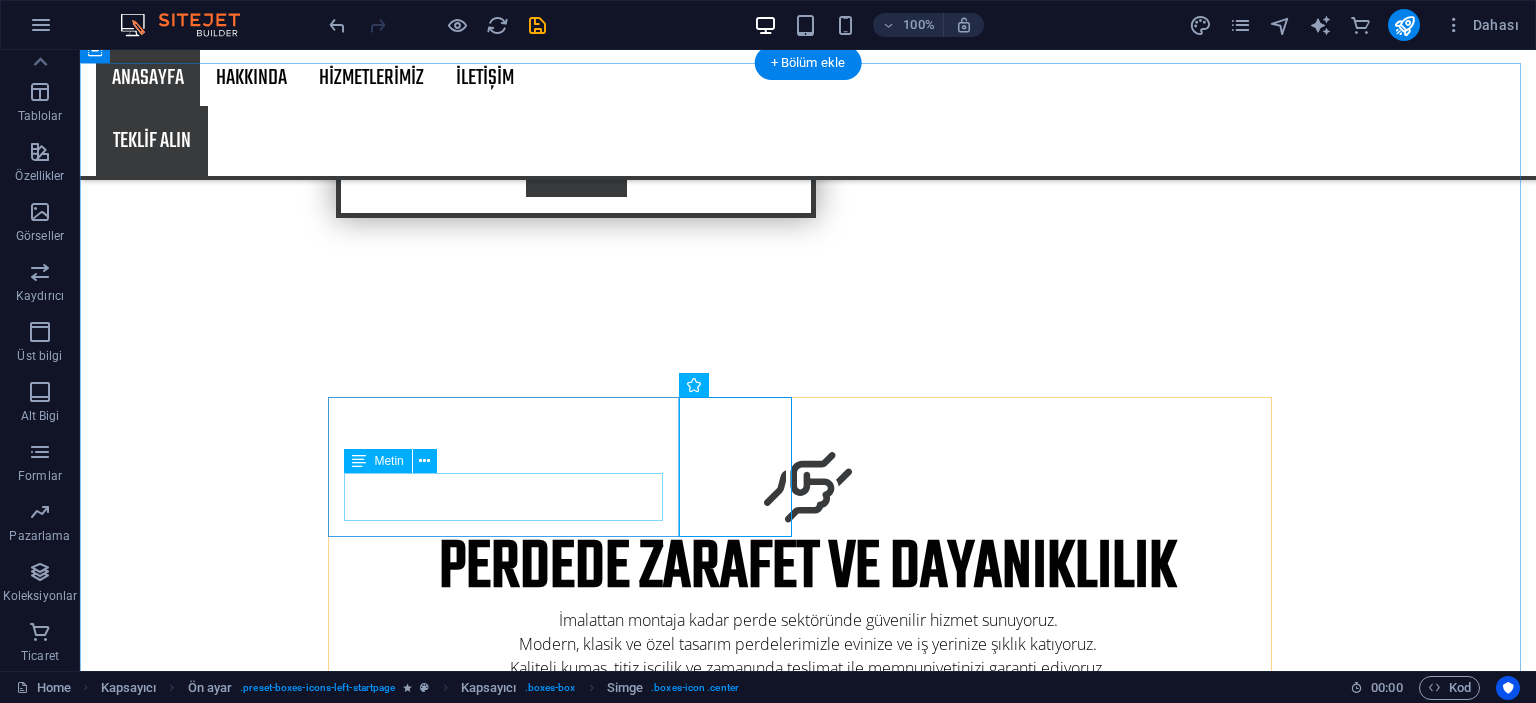 scroll, scrollTop: 800, scrollLeft: 0, axis: vertical 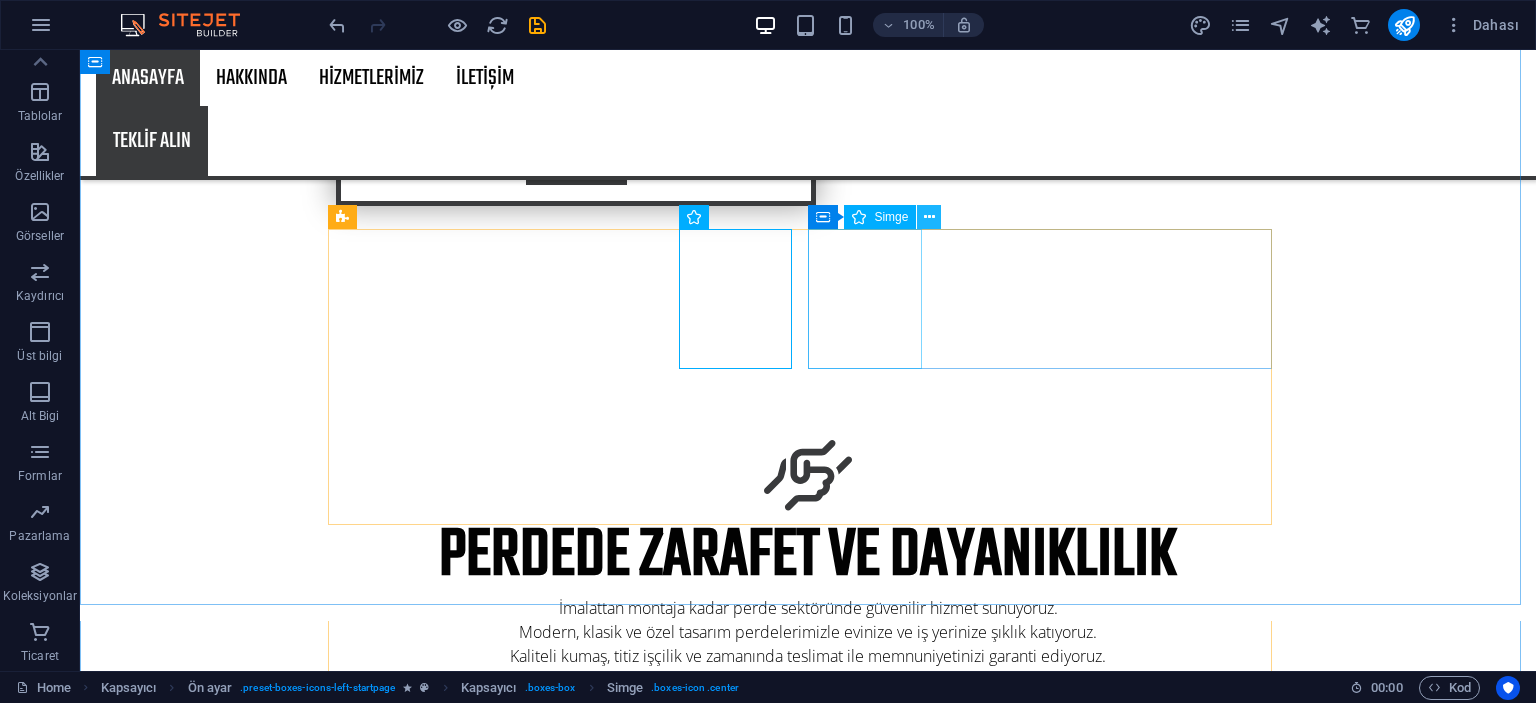 click at bounding box center (929, 217) 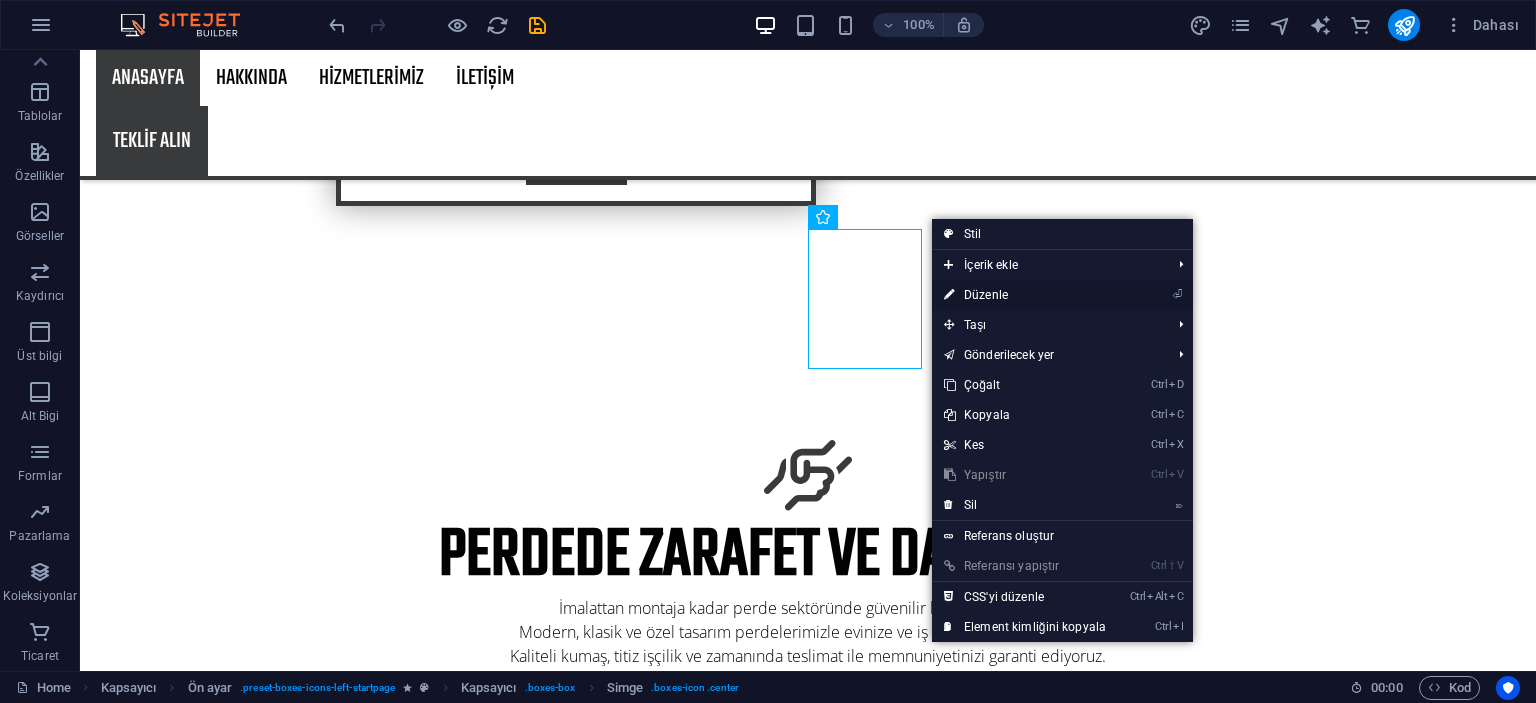 click on "⏎  Düzenle" at bounding box center (1025, 295) 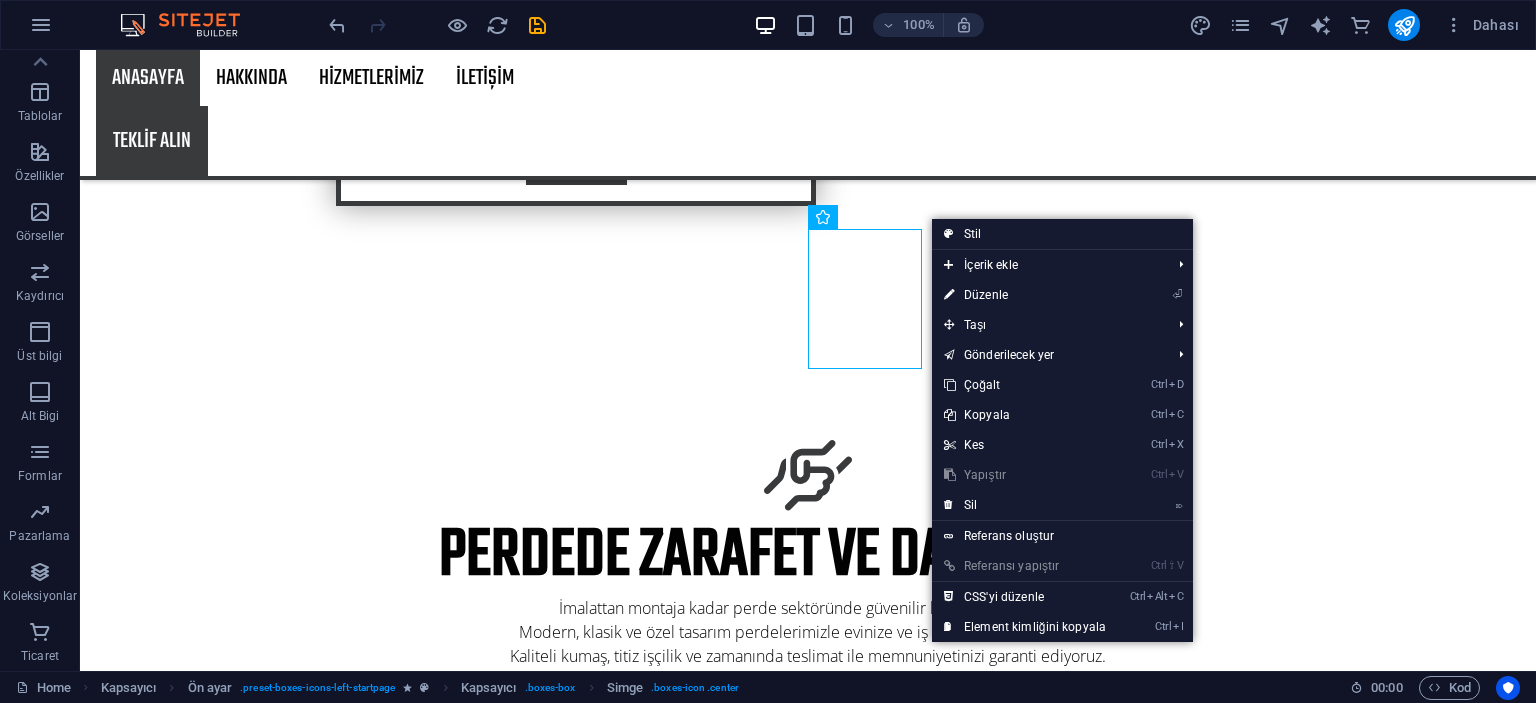 select on "xMidYMid" 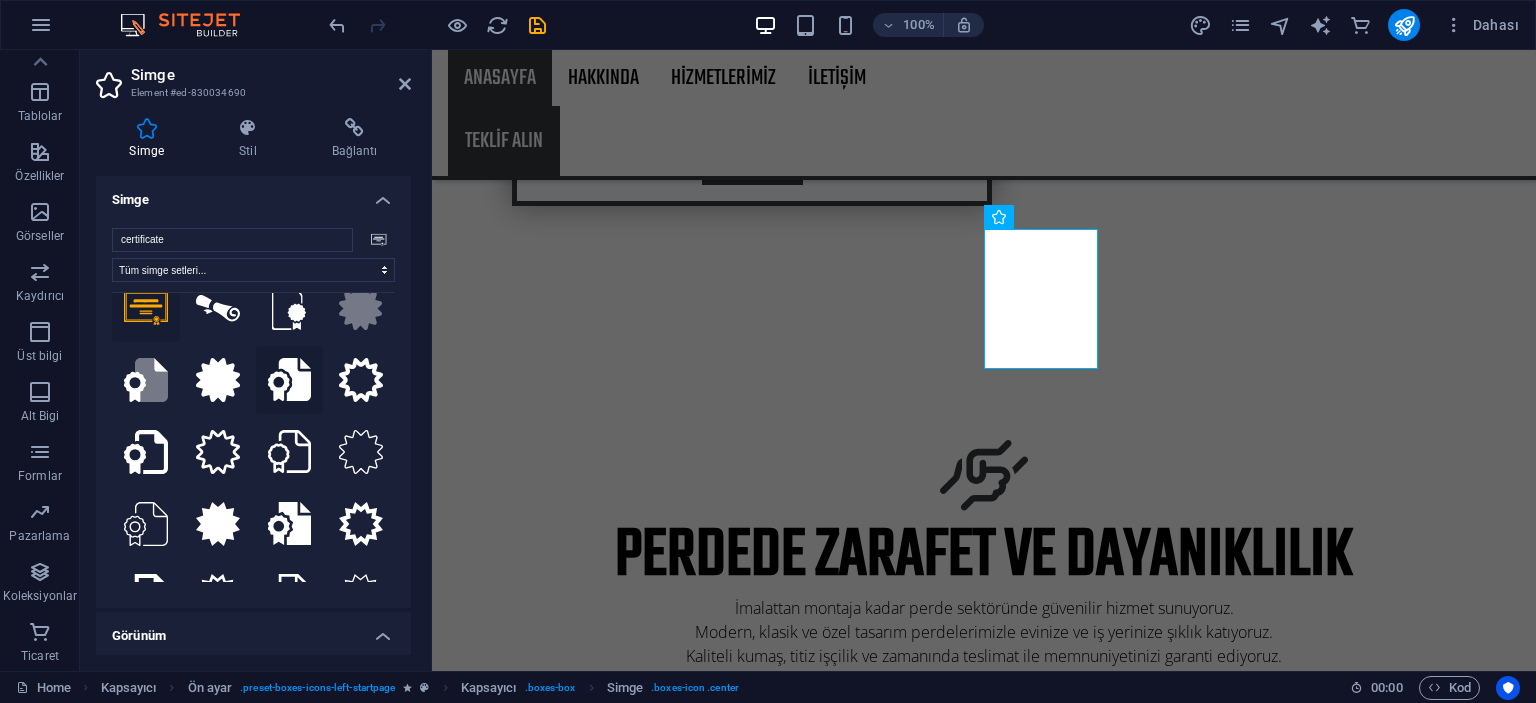 scroll, scrollTop: 0, scrollLeft: 0, axis: both 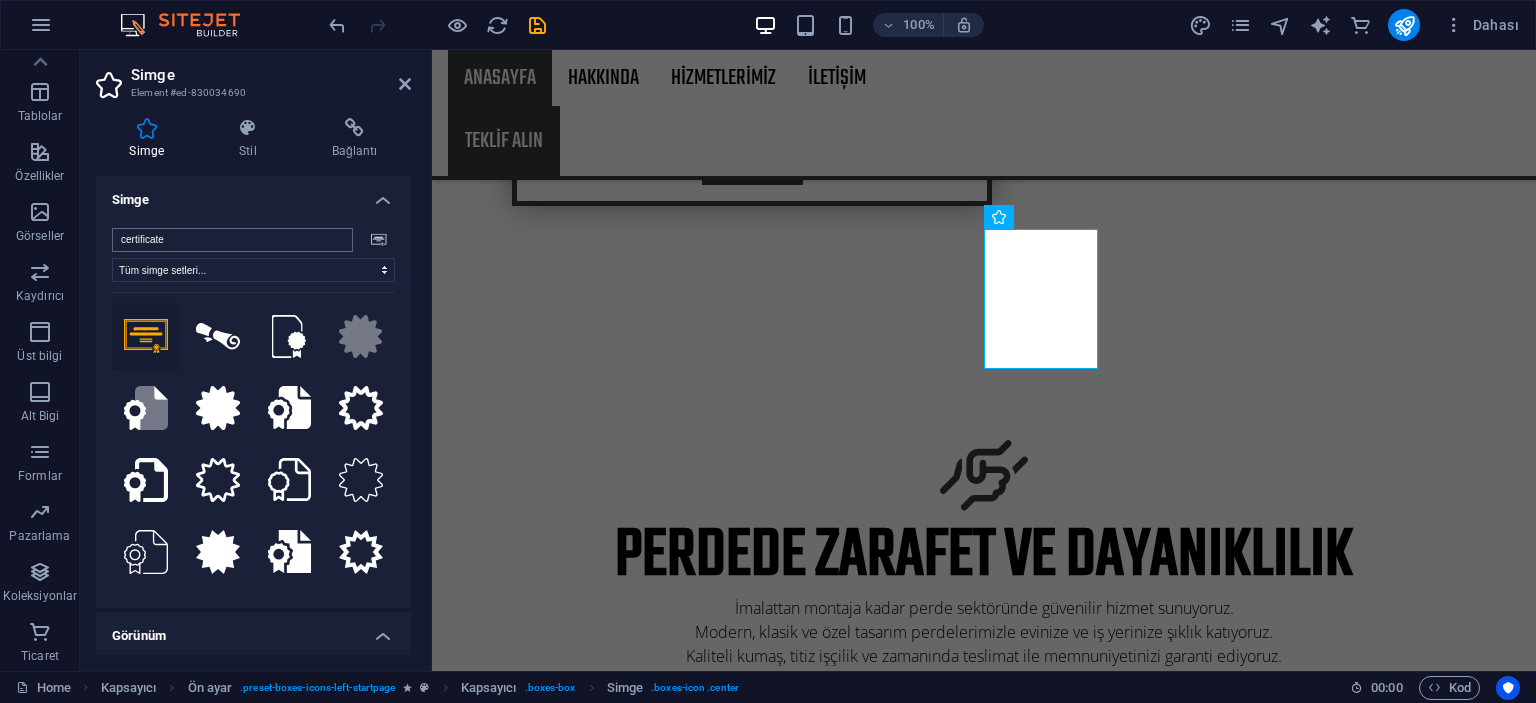 click on "certificate" at bounding box center (232, 240) 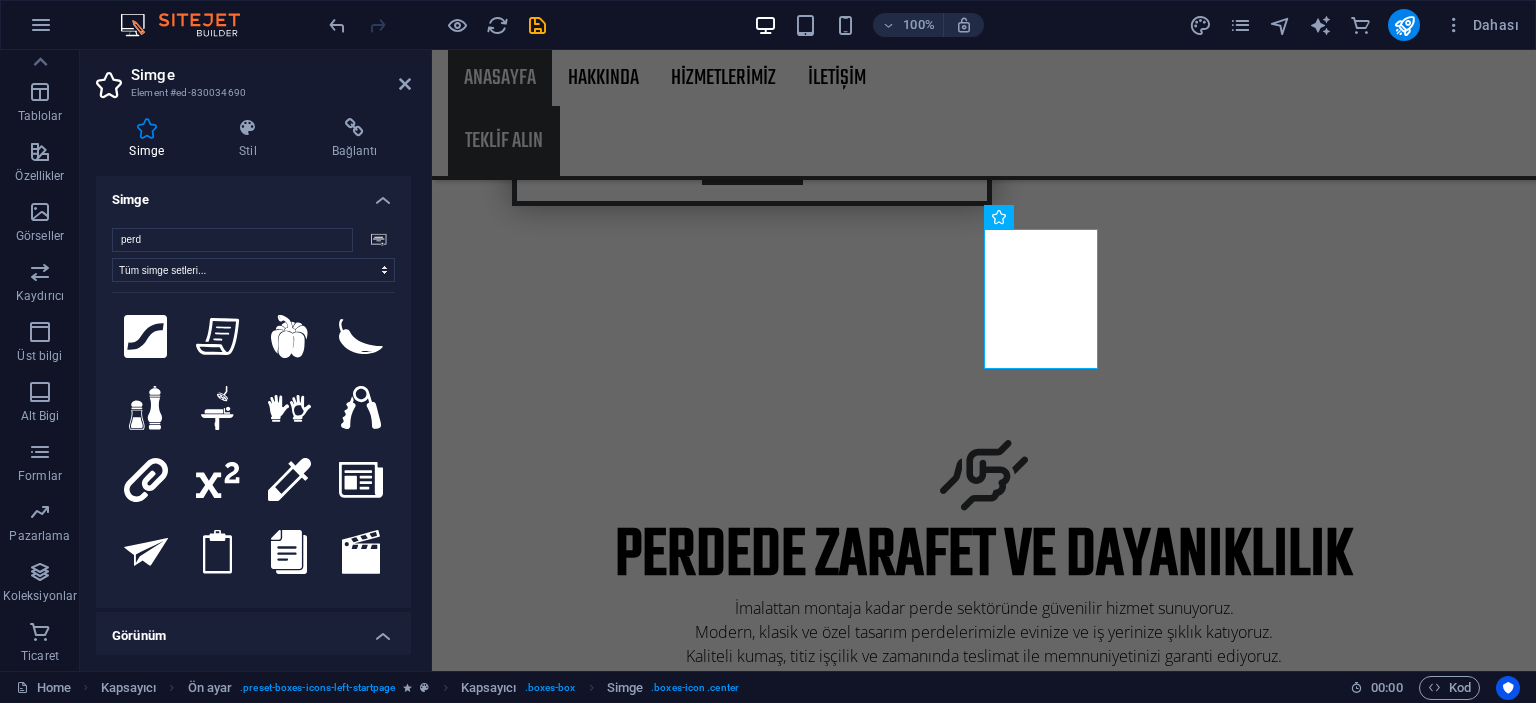 type on "perde" 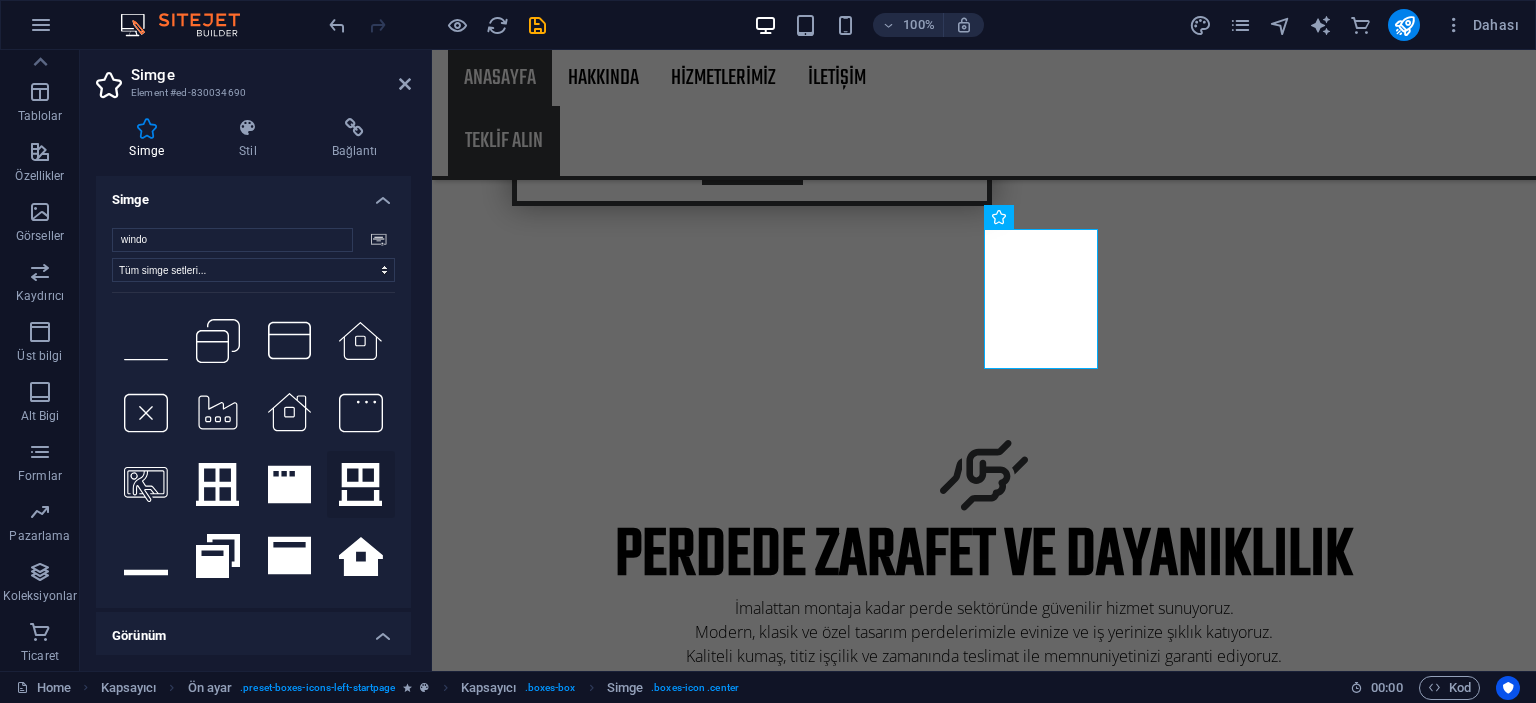 scroll, scrollTop: 1100, scrollLeft: 0, axis: vertical 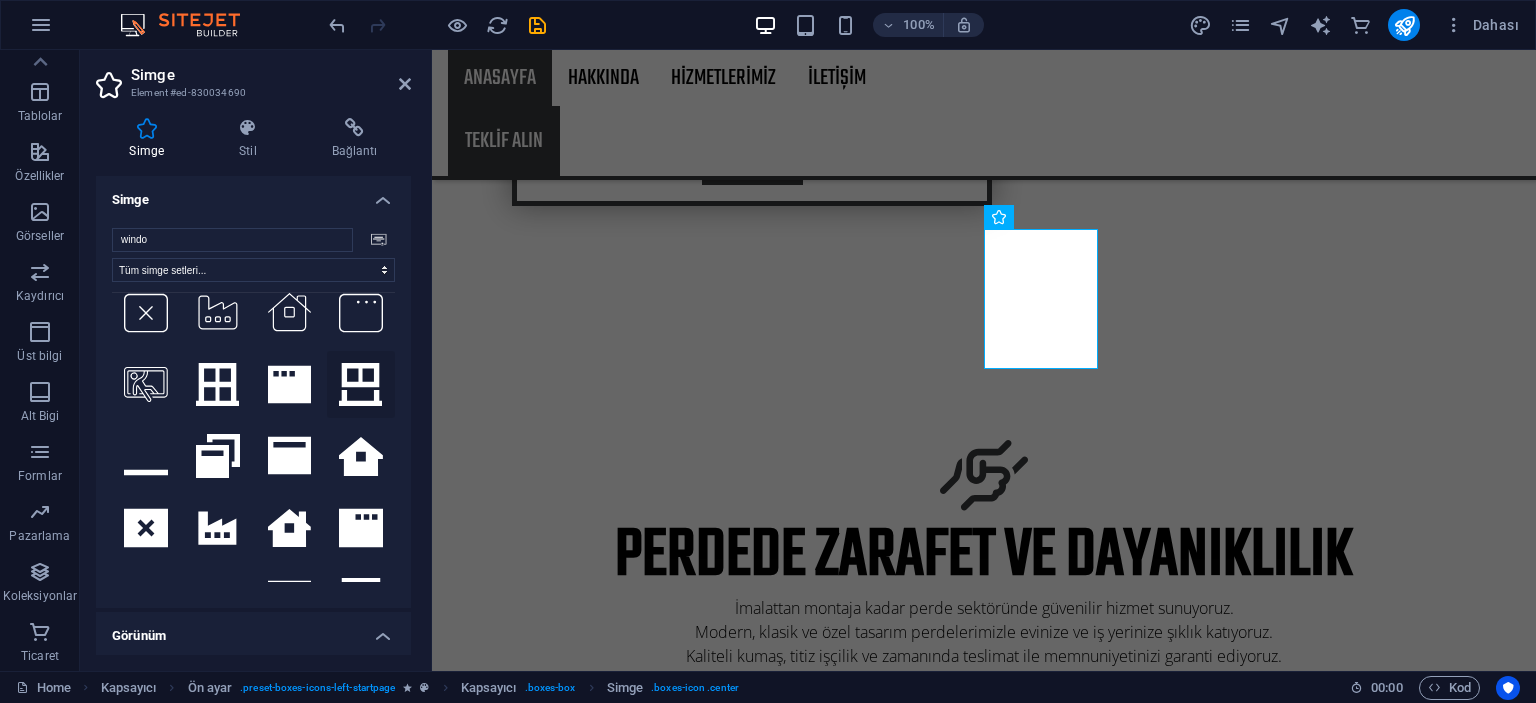 type on "windo" 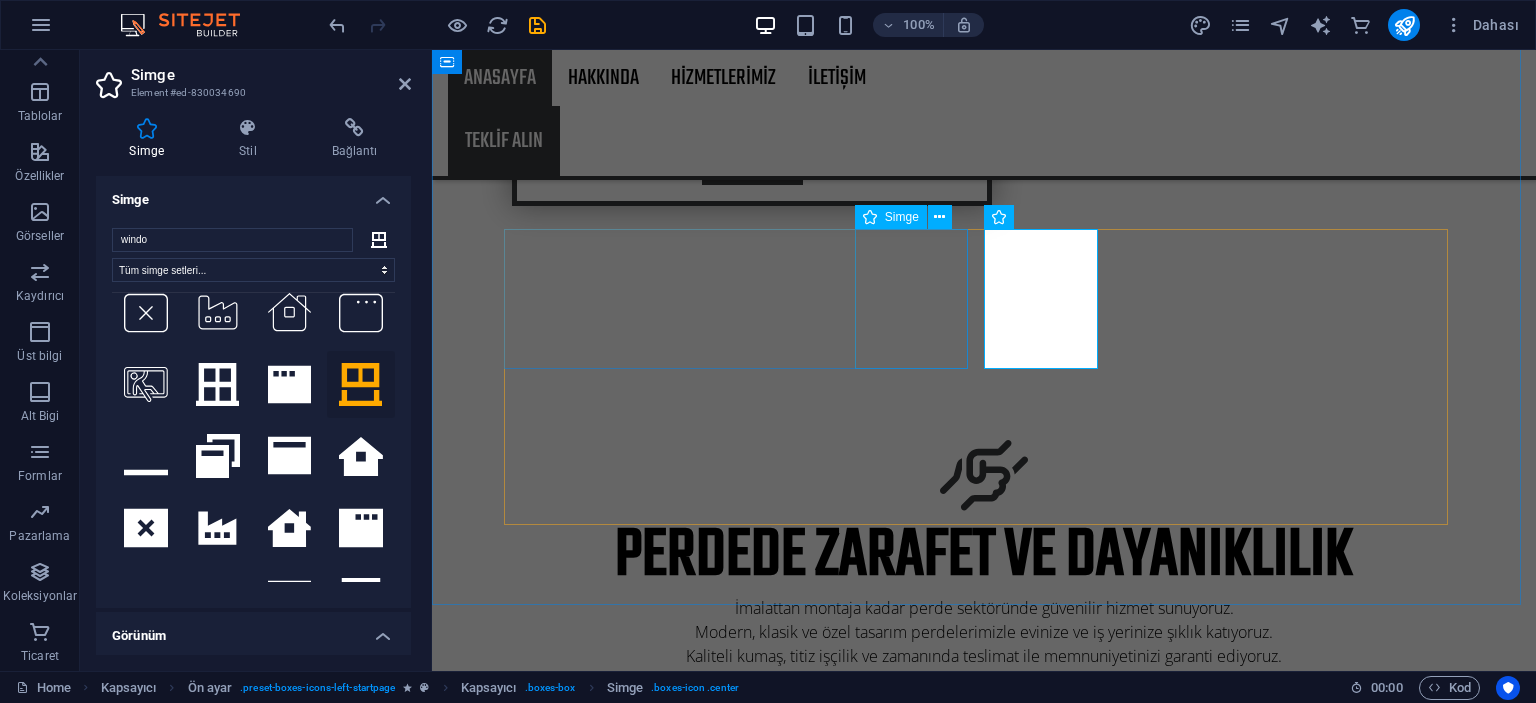 click at bounding box center [984, 873] 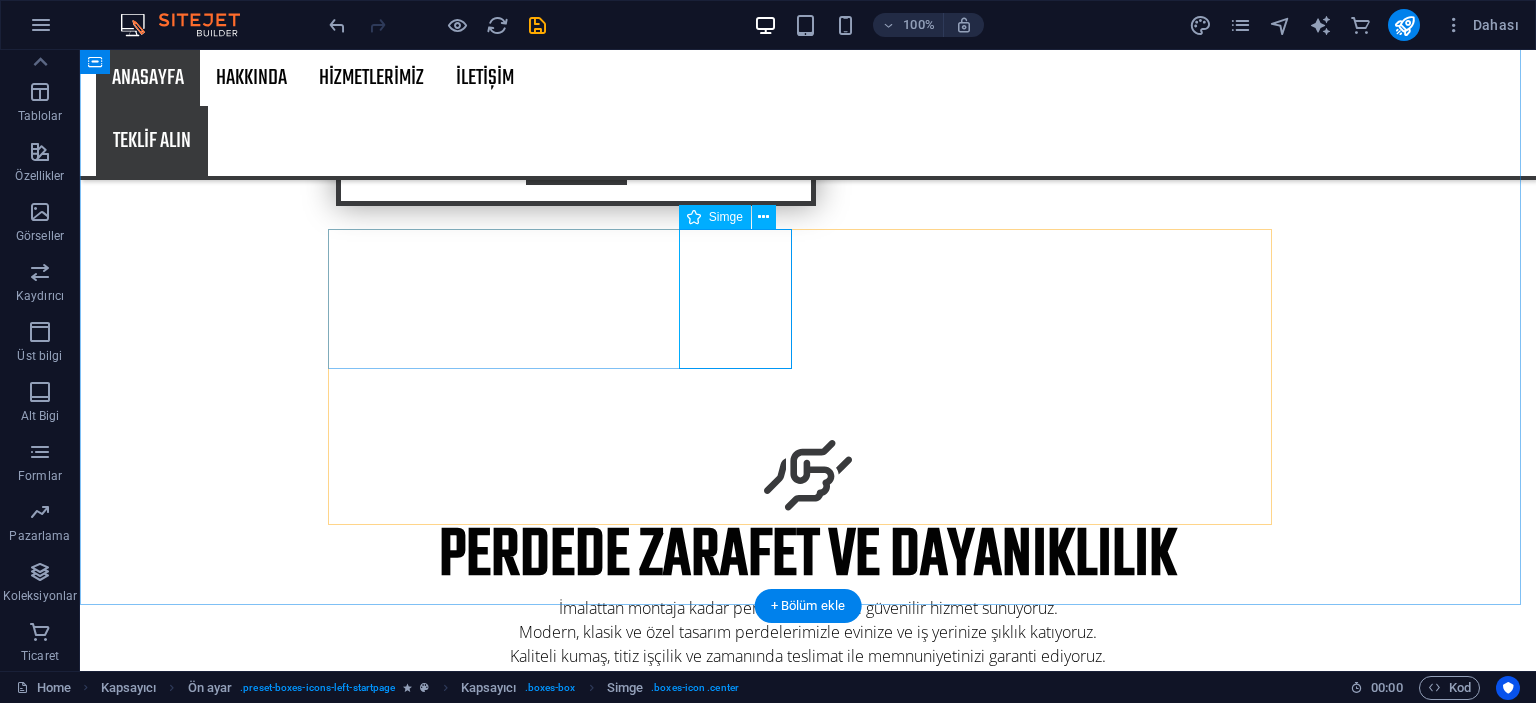 click at bounding box center [808, 873] 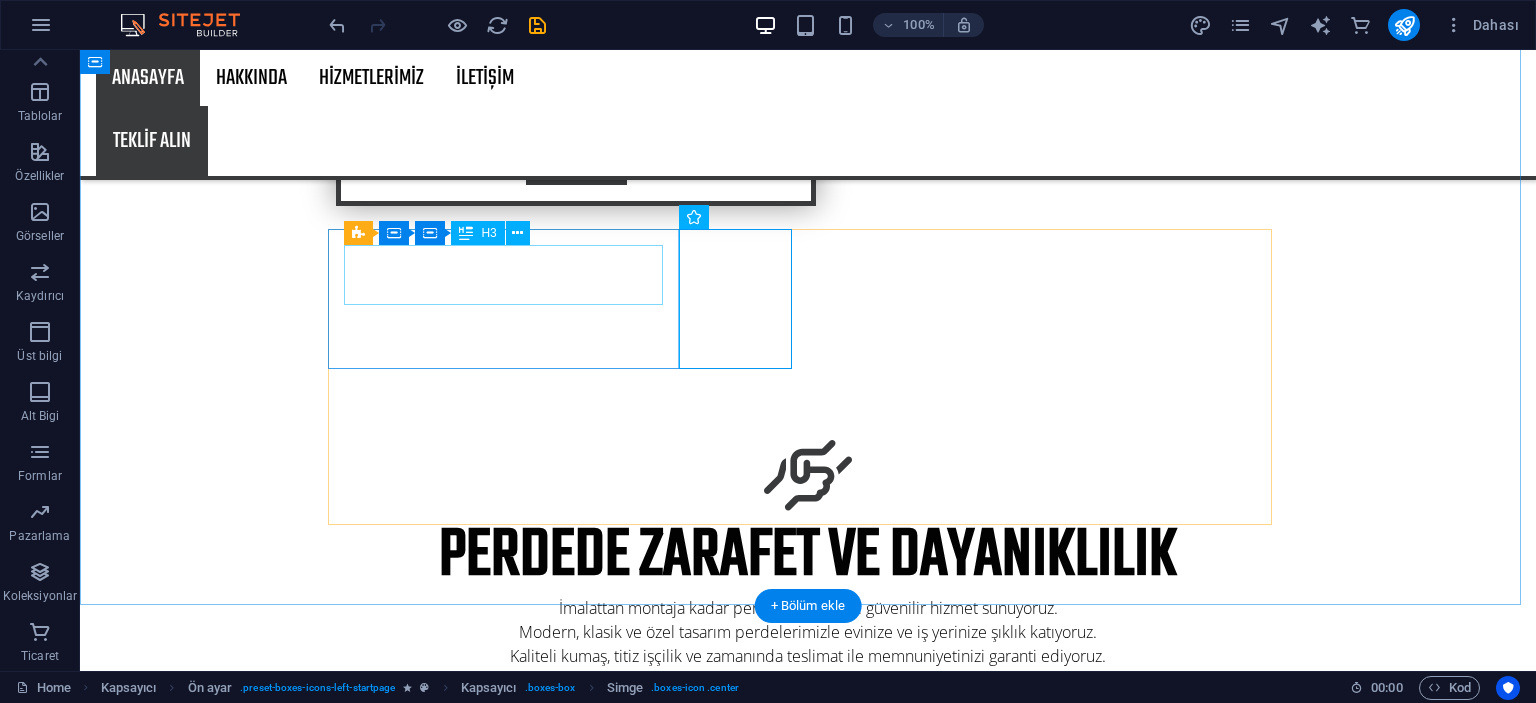 click on "30 Years reputation" at bounding box center [808, 746] 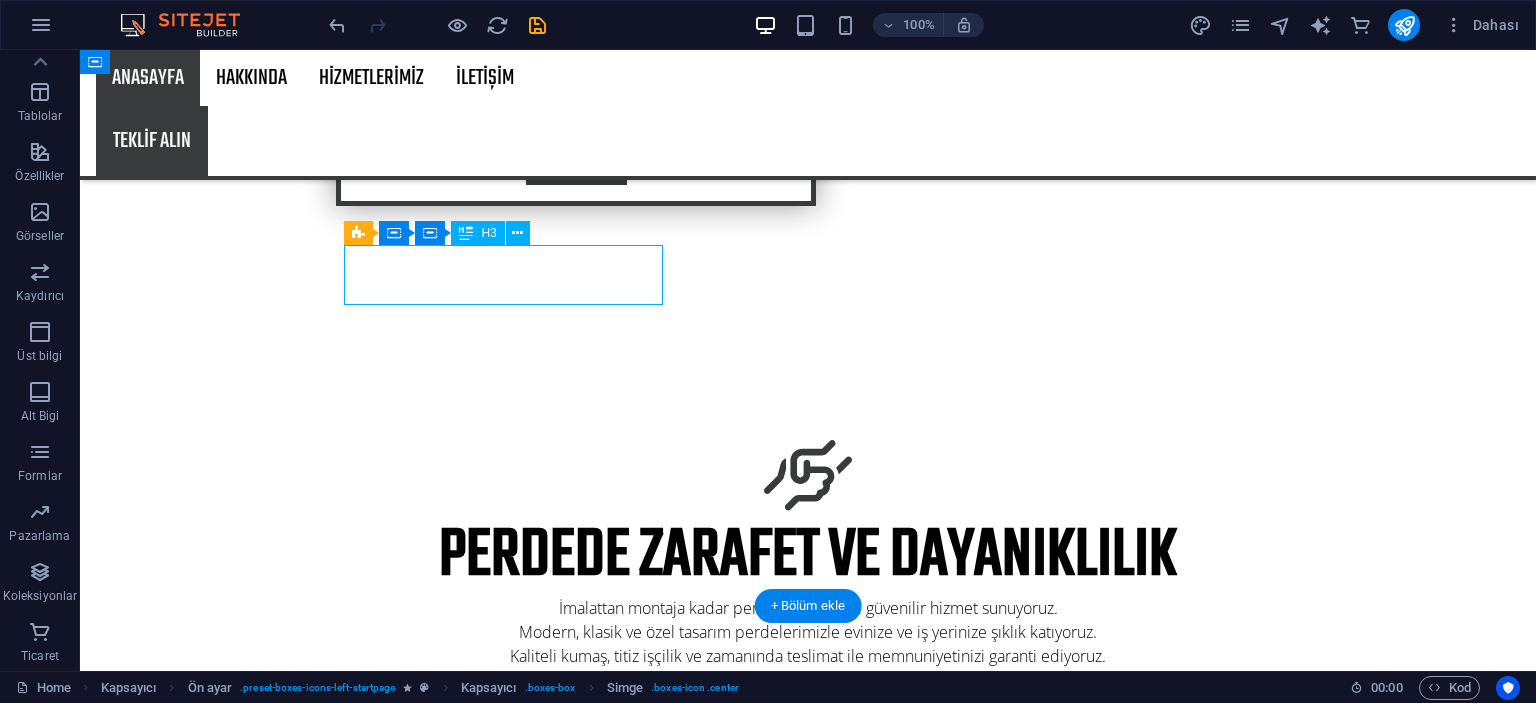 click on "30 Years reputation" at bounding box center [808, 746] 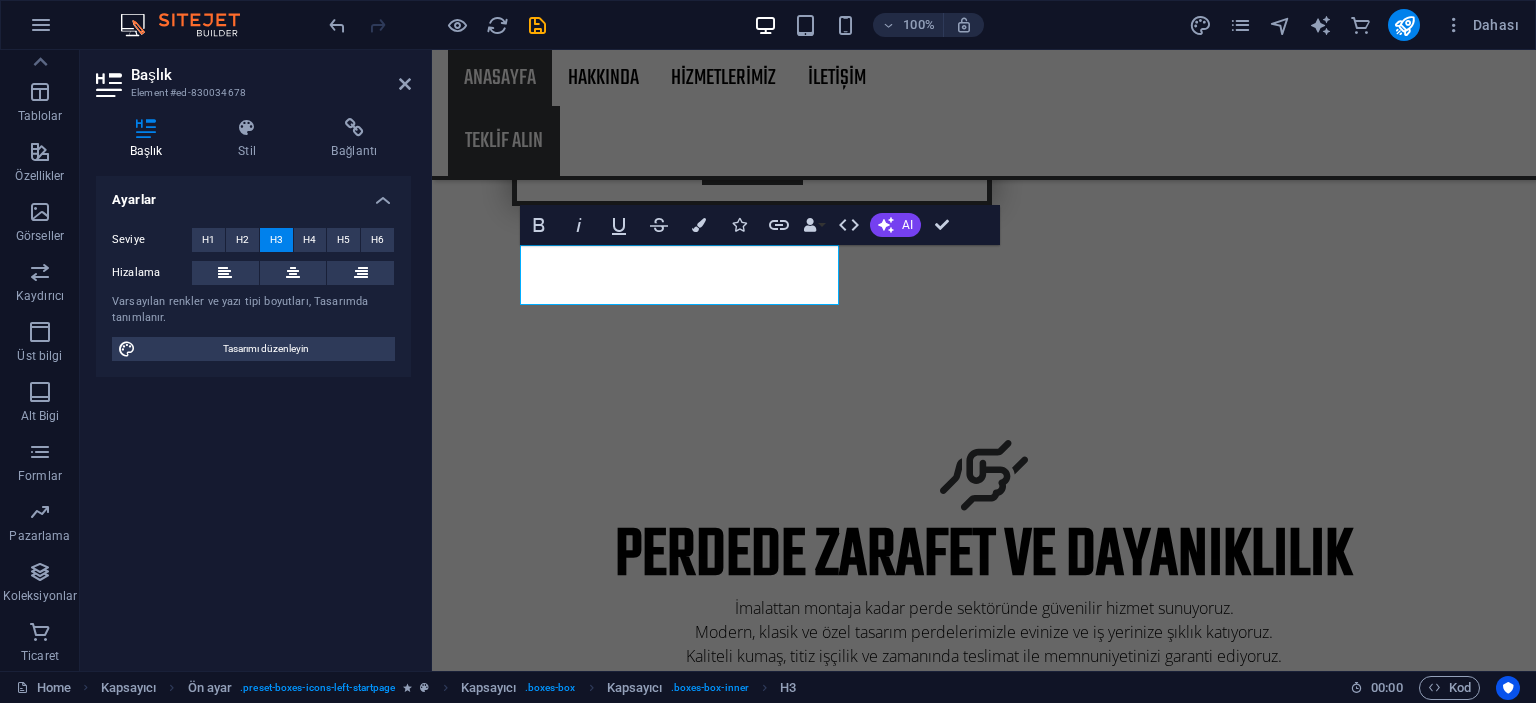 type 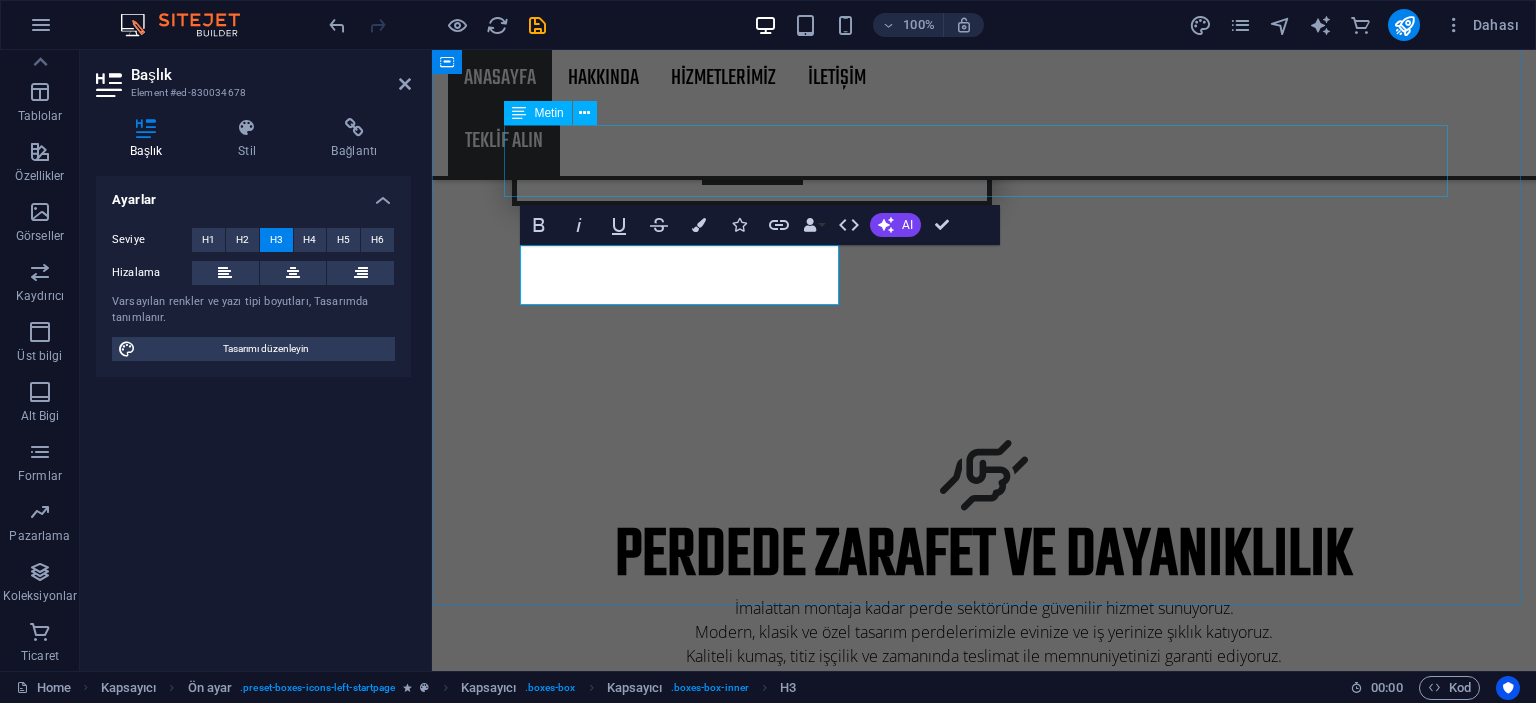 click on "İmalattan montaja kadar perde sektöründe güvenilir hizmet sunuyoruz. Modern, klasik ve özel tasarım perdelerimizle evinize ve iş yerinize şıklık katıyoruz. Kaliteli kumaş, titiz işçilik ve zamanında teslimat ile memnuniyetinizi garanti ediyoruz." at bounding box center (984, 632) 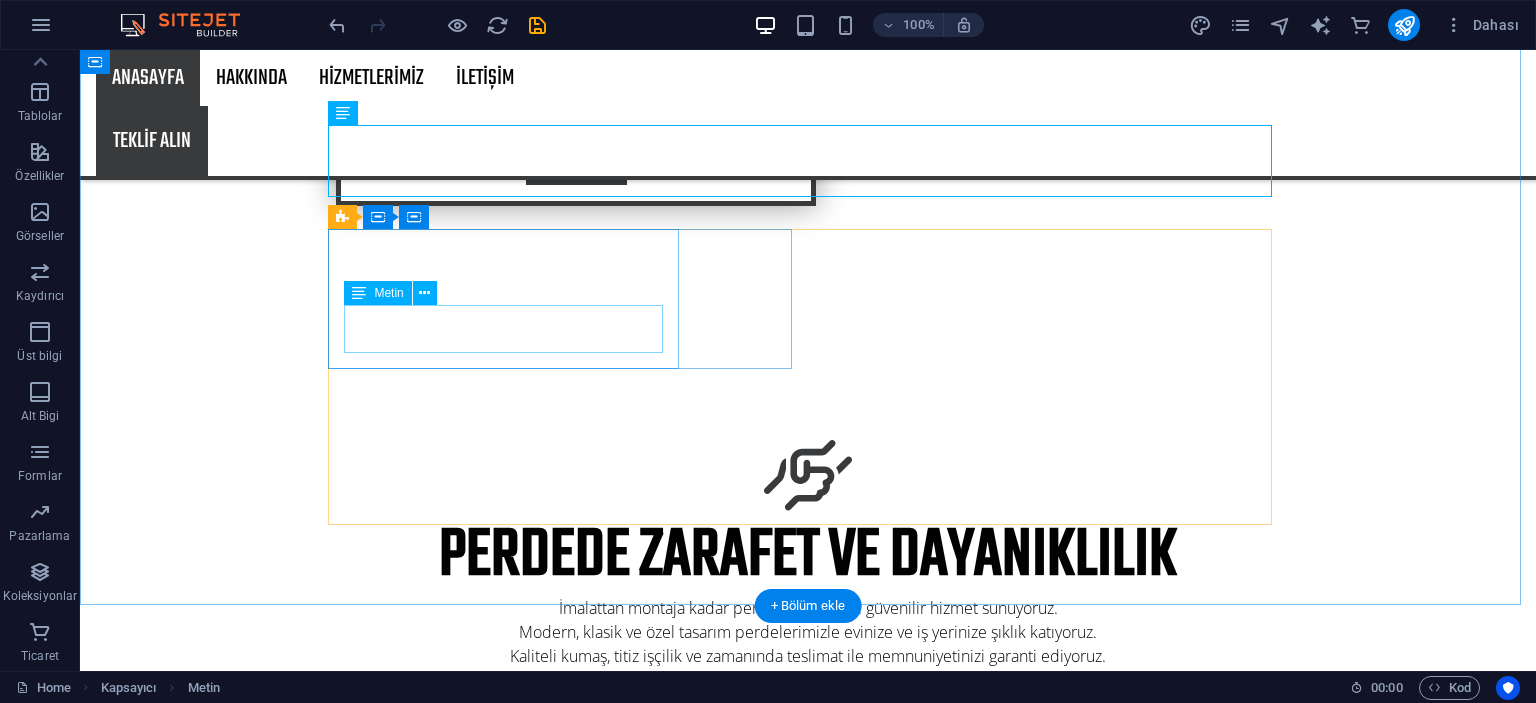click on "Lorem ipsum dolor sit amet, consectetur adipisicing elit. Veritatis, dolorem!" at bounding box center (808, 788) 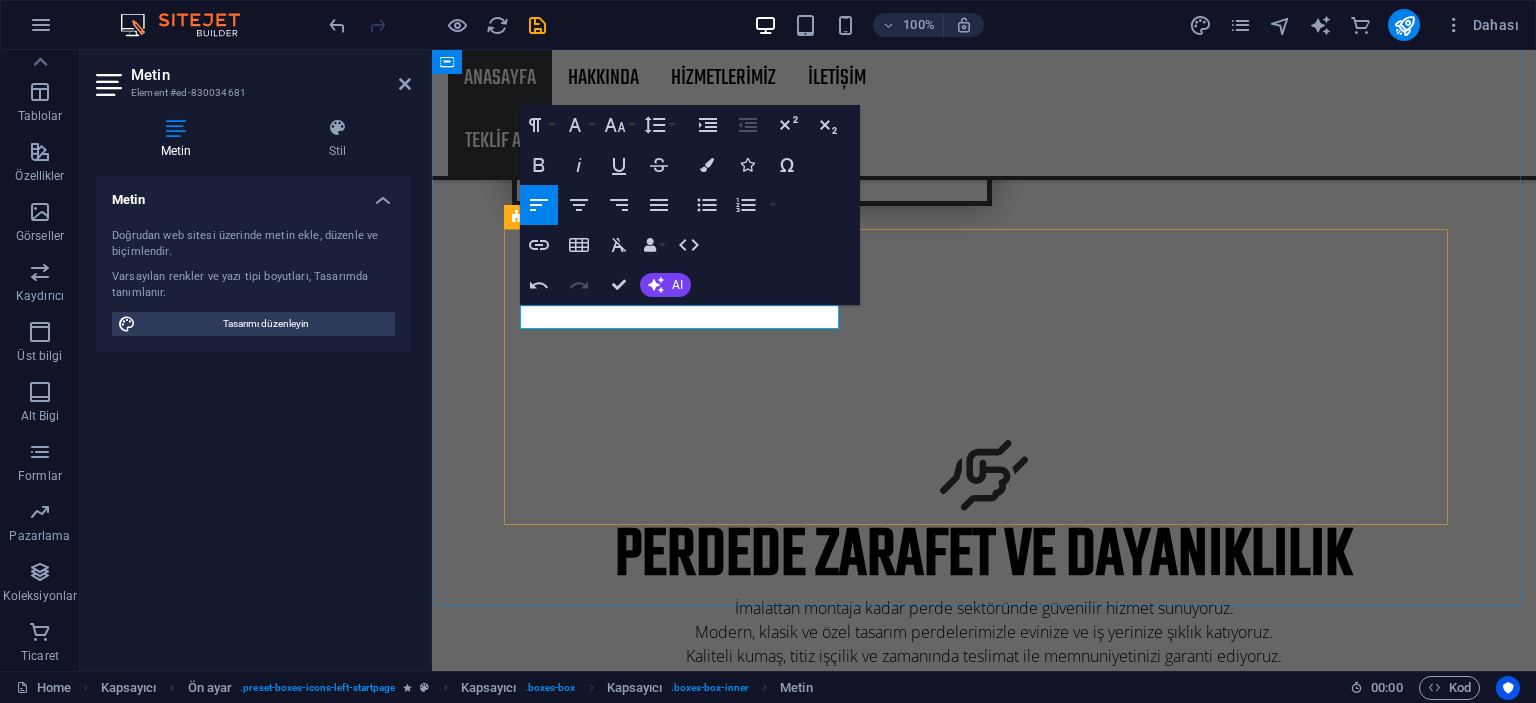 click on "21 YILLIK TECRÜBE İLE "21 Yıllık Tecrübe, Sınırsız Şıklık" Certification Lorem ipsum dolor sit amet, consectetur adipisicing elit. Veritatis, dolorem! Slate roofs Lorem ipsum dolor sit amet, consectetur adipisicing elit. Veritatis, dolorem! Fair Prices Lorem ipsum dolor sit amet, consectetur adipisicing elit. Veritatis, dolorem!" at bounding box center [984, 1172] 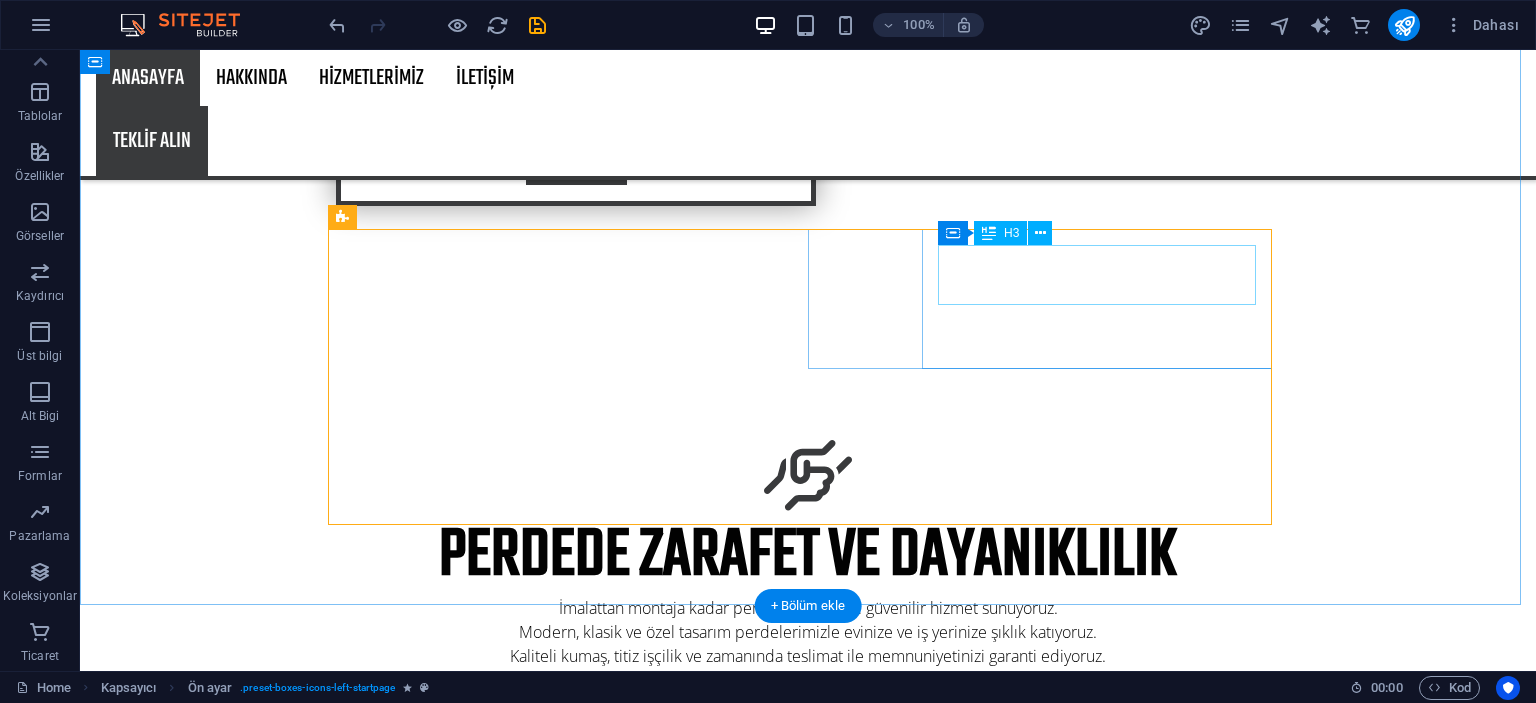 click on "Certification" at bounding box center (808, 1098) 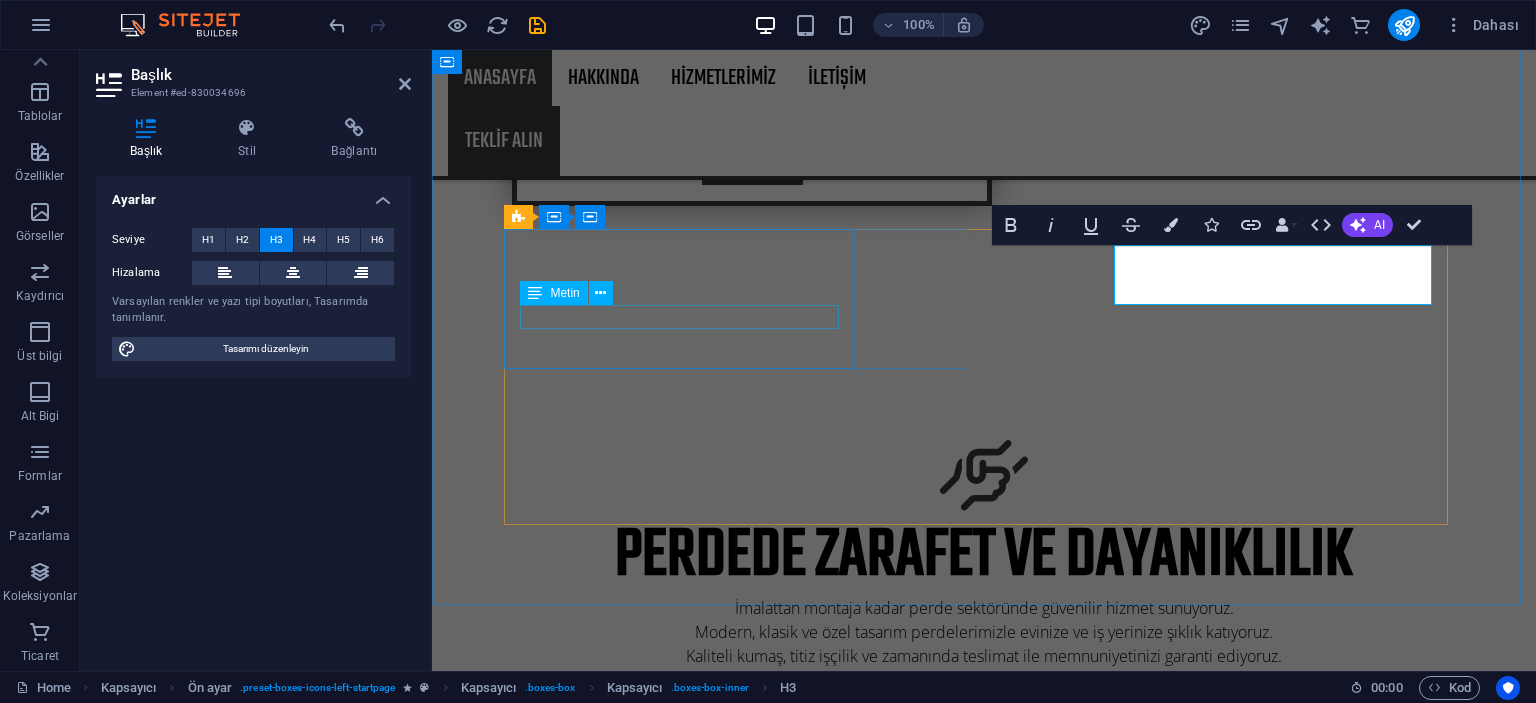 click on ""21 Yıllık Tecrübe, Sınırsız Şıklık"" at bounding box center [984, 788] 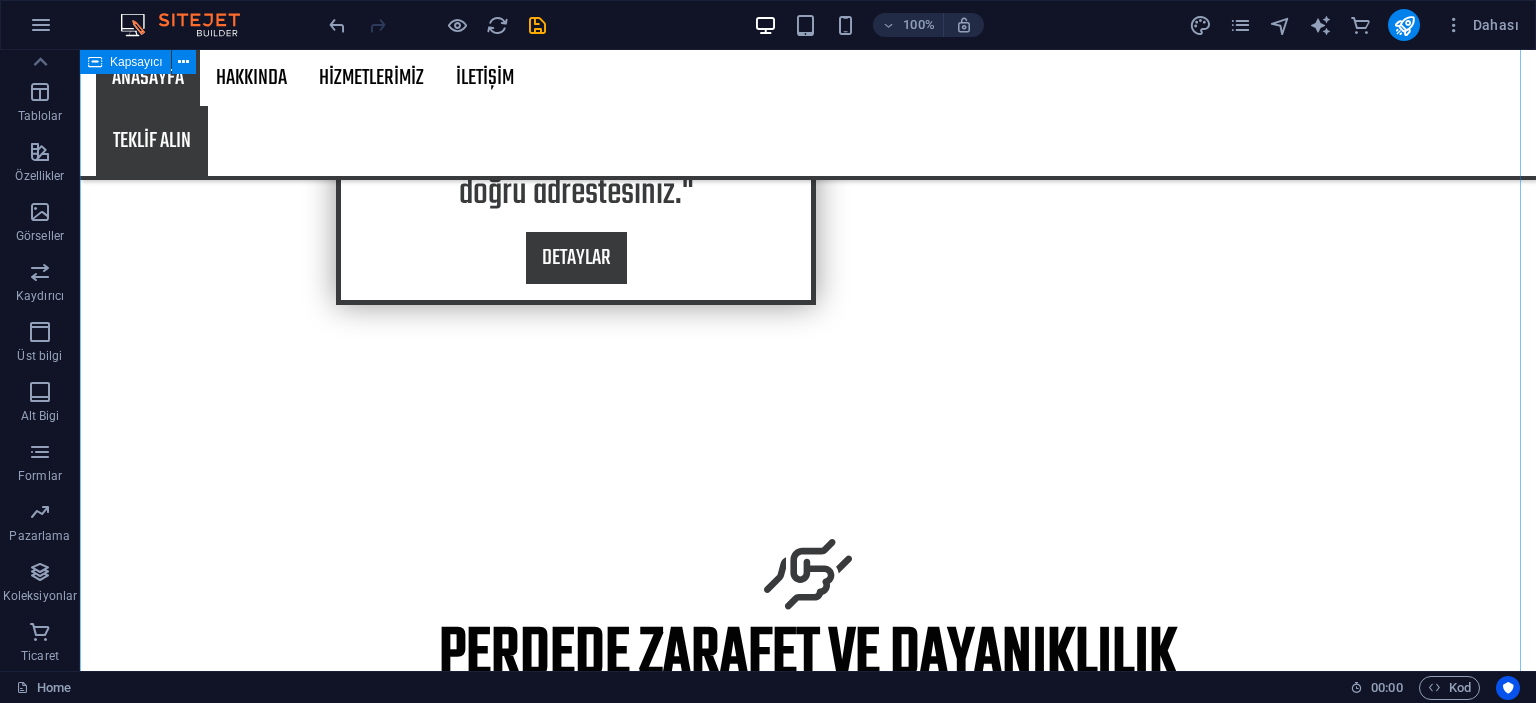 scroll, scrollTop: 700, scrollLeft: 0, axis: vertical 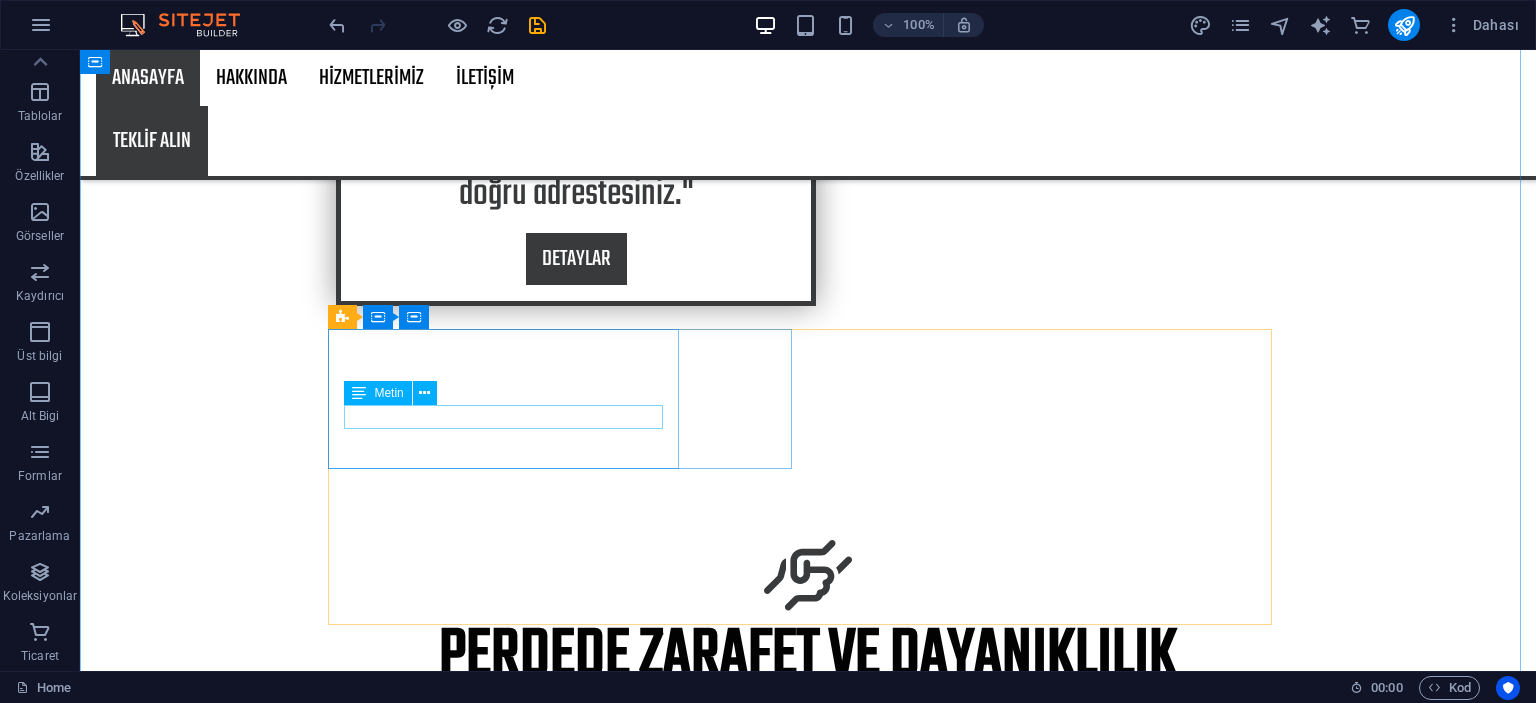 click on ""21 Yıllık Tecrübe, Sınırsız Şıklık"" at bounding box center [808, 888] 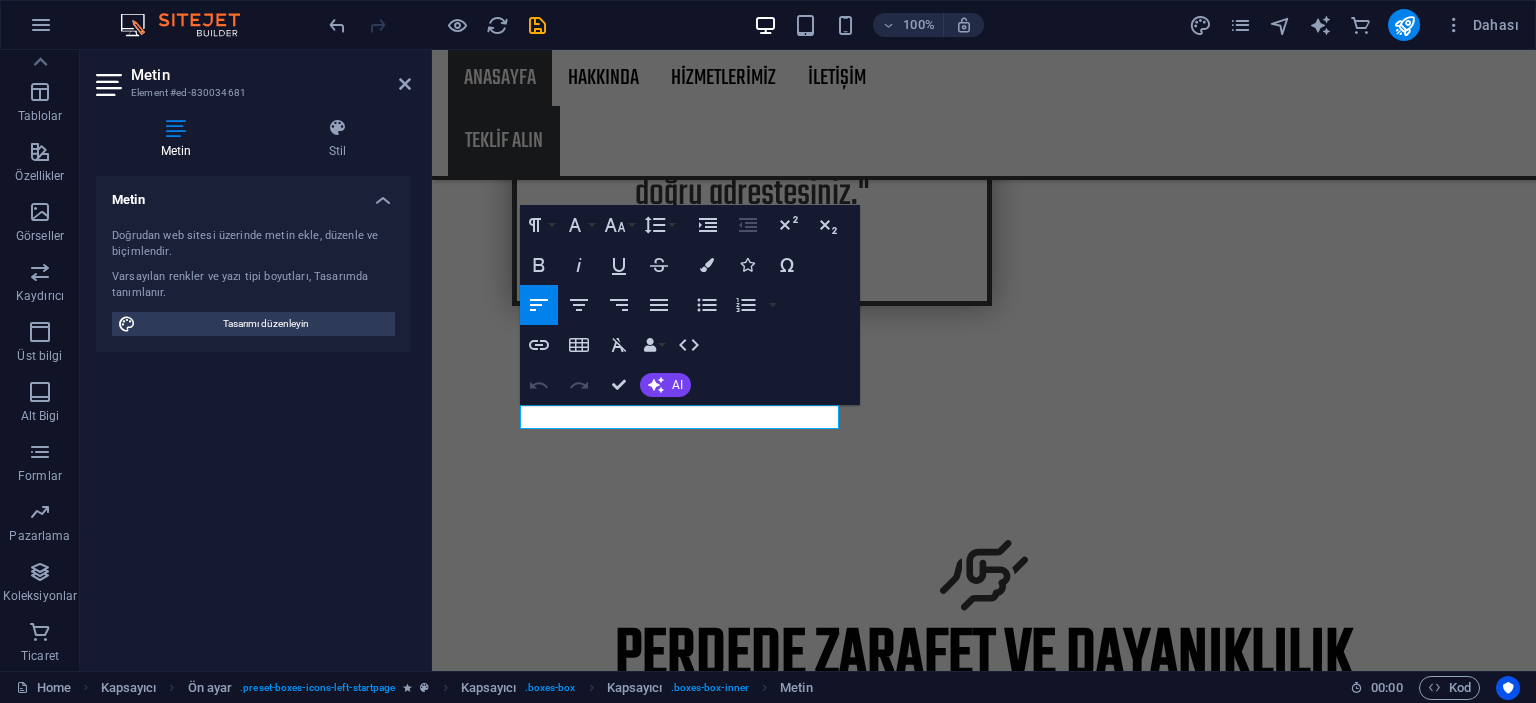 type 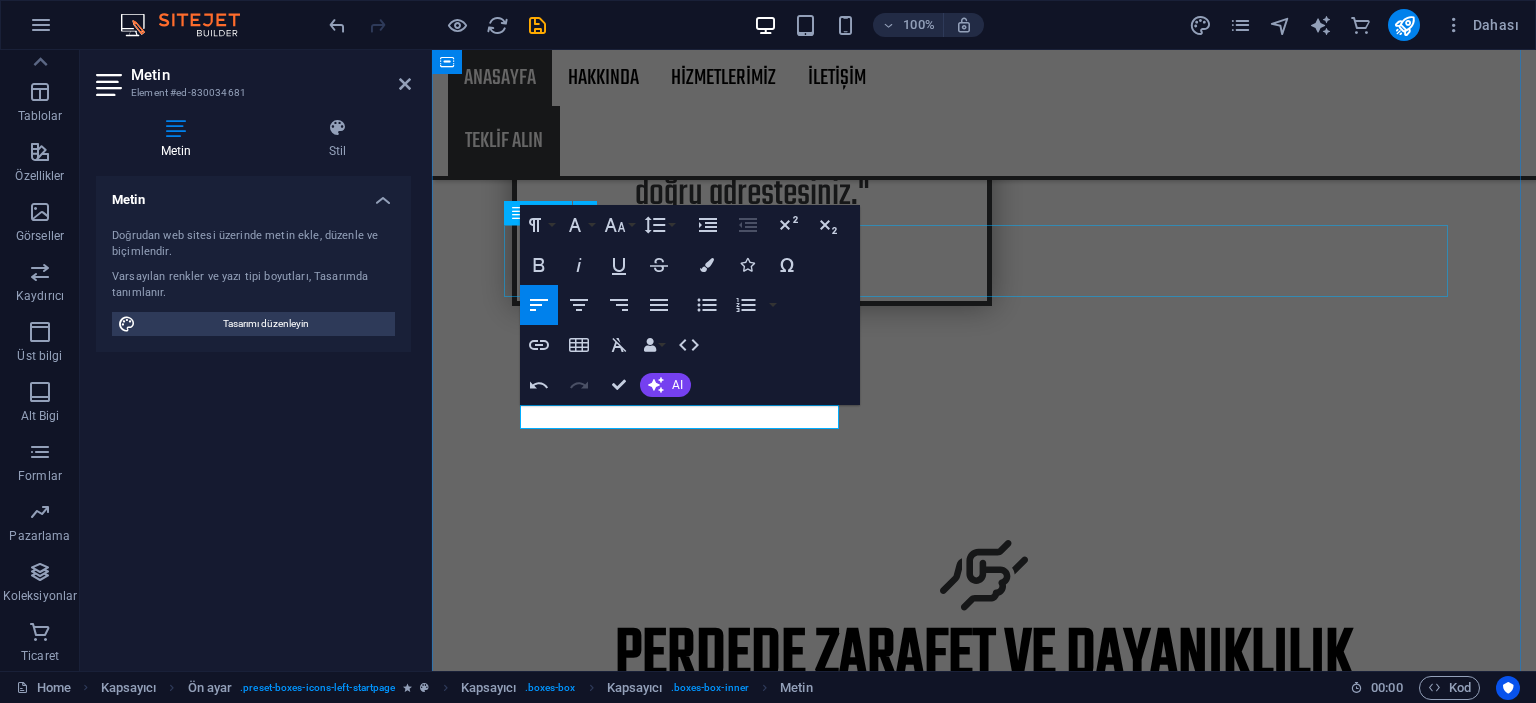 click on "İmalattan montaja kadar perde sektöründe güvenilir hizmet sunuyoruz. Modern, klasik ve özel tasarım perdelerimizle evinize ve iş yerinize şıklık katıyoruz. Kaliteli kumaş, titiz işçilik ve zamanında teslimat ile memnuniyetinizi garanti ediyoruz." at bounding box center [984, 732] 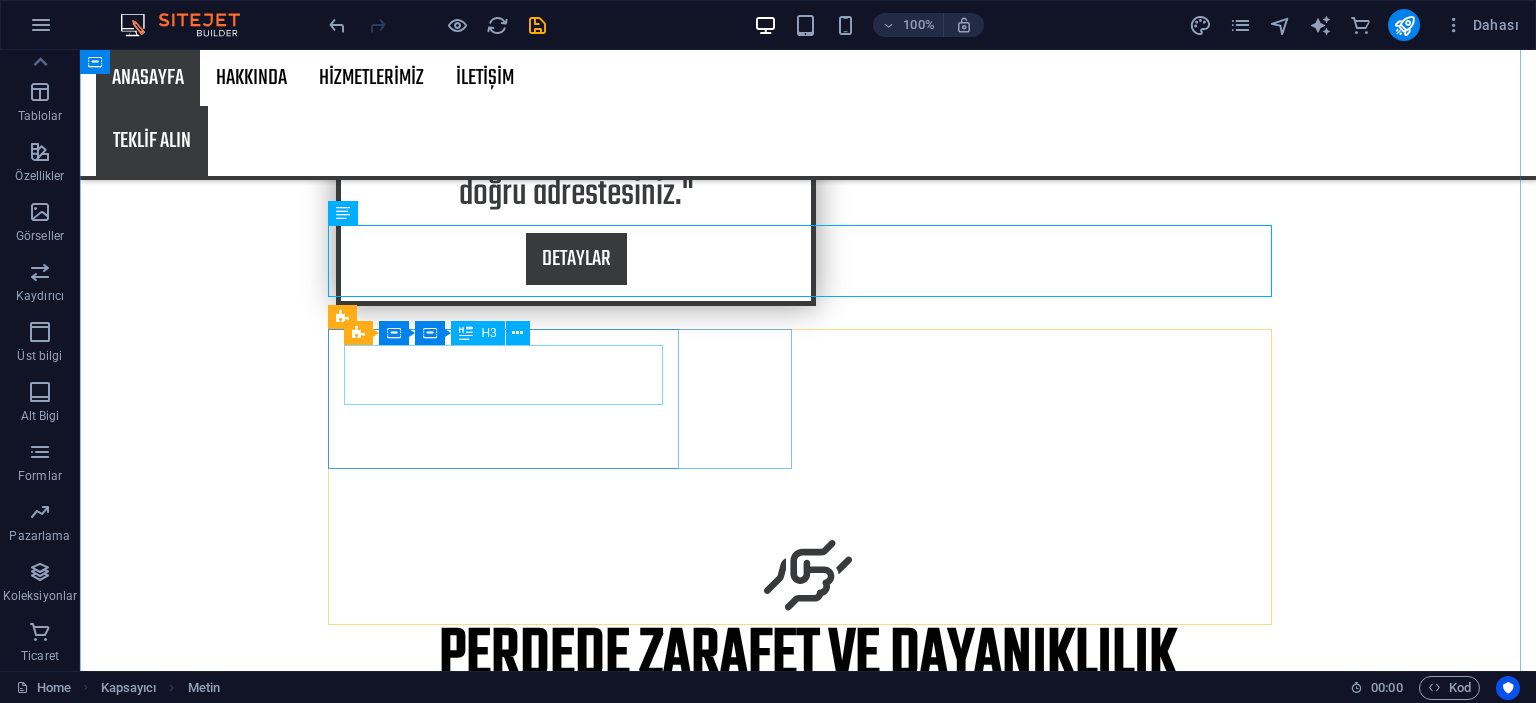 click on "21 YILLIK TECRÜBE İLE" at bounding box center [808, 846] 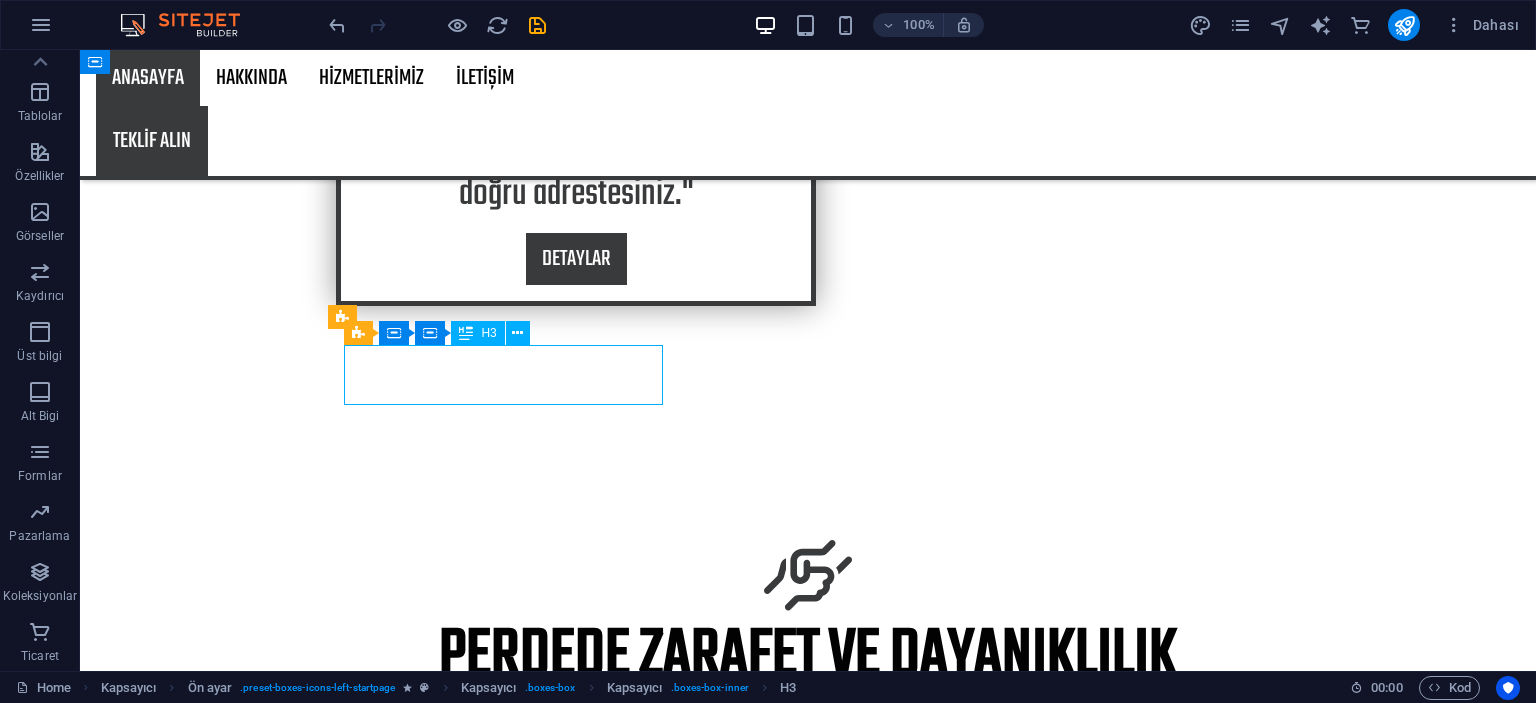 click on "21 YILLIK TECRÜBE İLE" at bounding box center (808, 846) 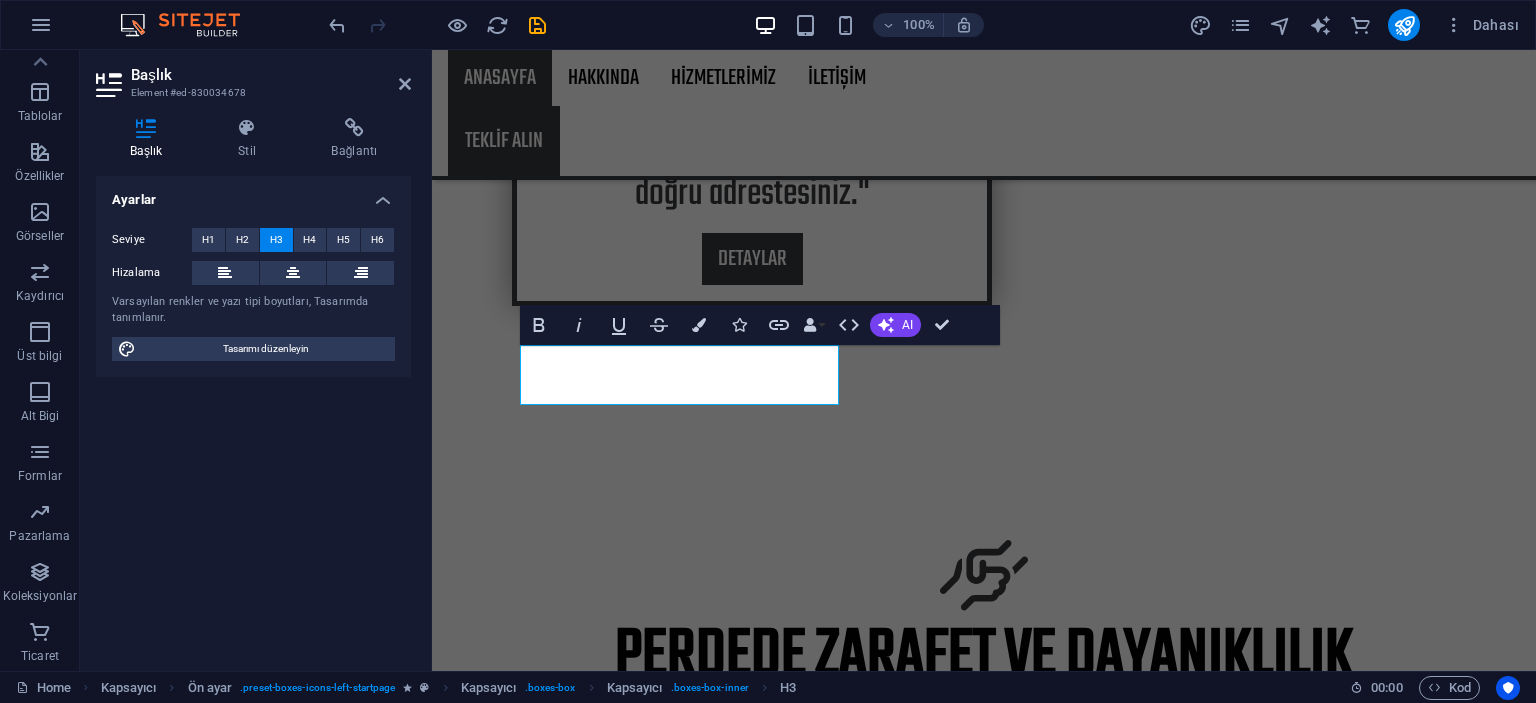 type 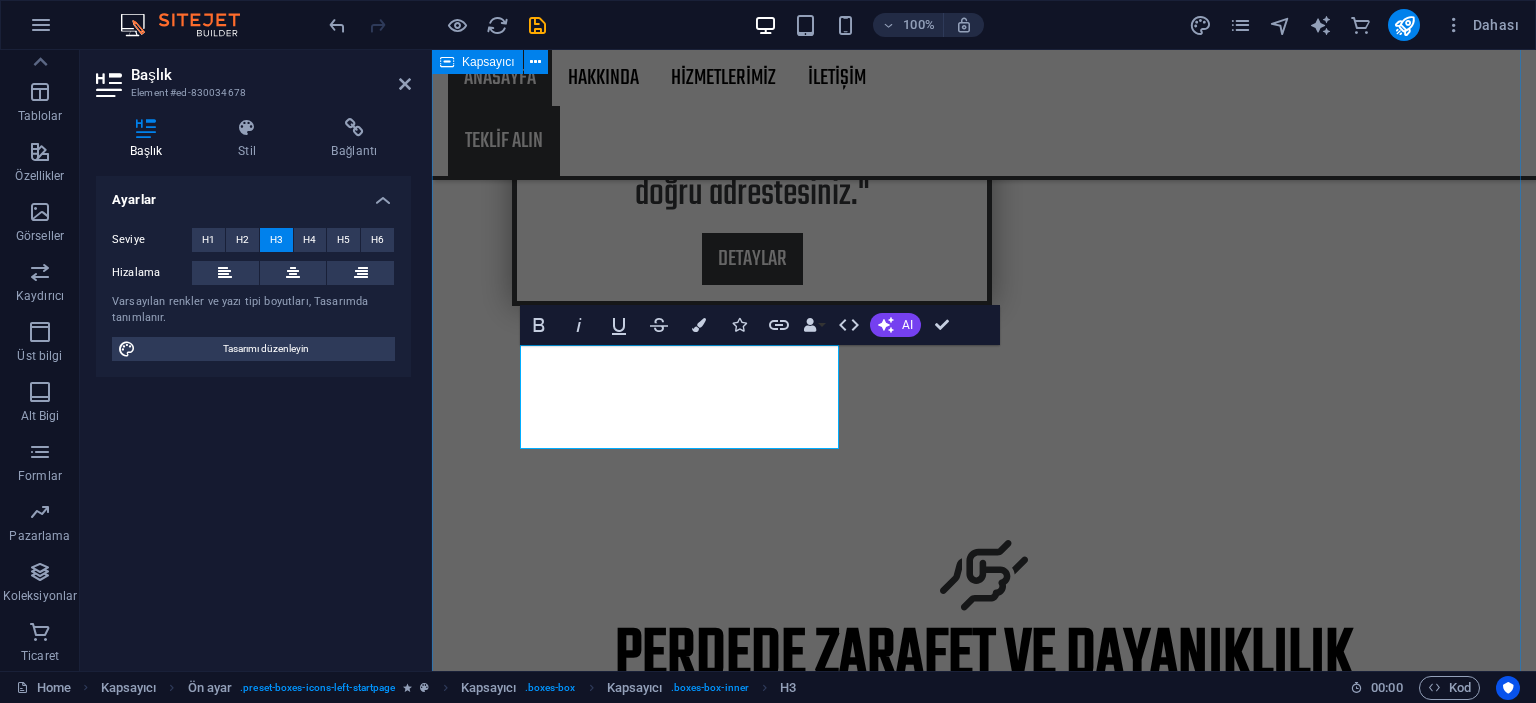 click on "Perdede Zarafet ve Dayanıklılık İmalattan montaja kadar perde sektöründe güvenilir hizmet sunuyoruz. Modern, klasik ve özel tasarım perdelerimizle evinize ve iş yerinize şıklık katıyoruz. Kaliteli kumaş, titiz işçilik ve zamanında teslimat ile memnuniyetinizi garanti ediyoruz. İMALATTAN MONTAJA EKSİKSİZ HİZMET "Kalite, Estetik ve Güvenin Buluşma Noktası" Certification Lorem ipsum dolor sit amet, consectetur adipisicing elit. Veritatis, dolorem! Slate roofs Lorem ipsum dolor sit amet, consectetur adipisicing elit. Veritatis, dolorem! Fair Prices Lorem ipsum dolor sit amet, consectetur adipisicing elit. Veritatis, dolorem!" at bounding box center [984, 1105] 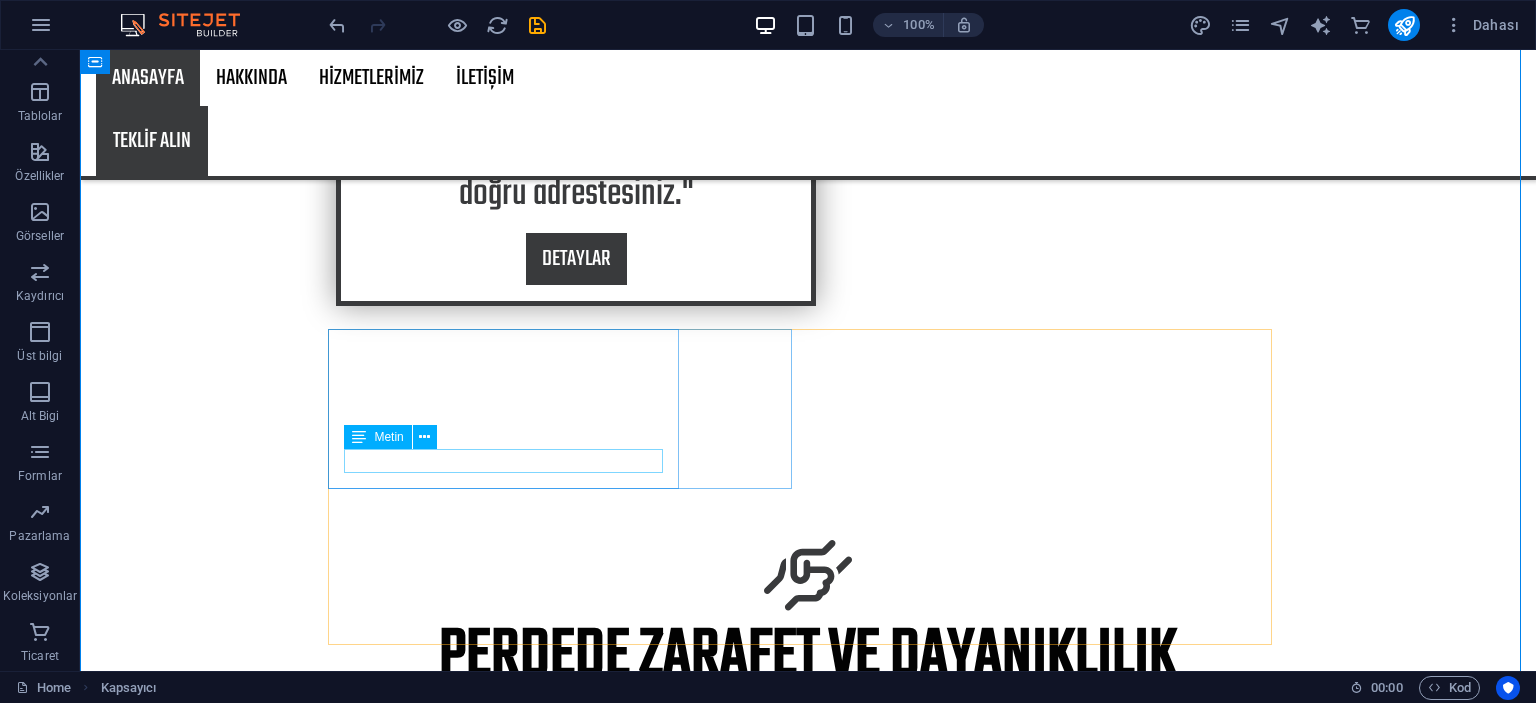 click on ""Kalite, Estetik ve Güvenin Buluşma Noktası"" at bounding box center (808, 888) 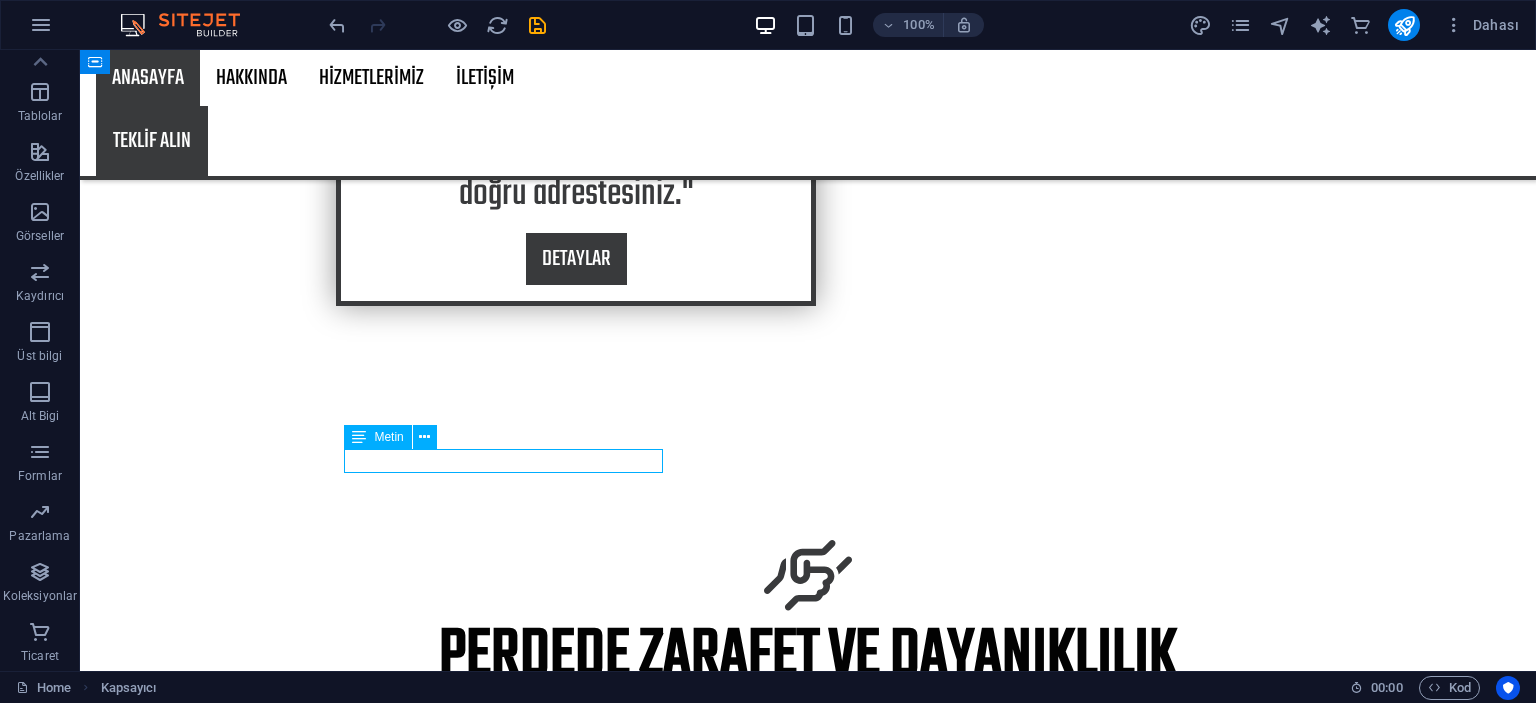 click on ""Kalite, Estetik ve Güvenin Buluşma Noktası"" at bounding box center (808, 888) 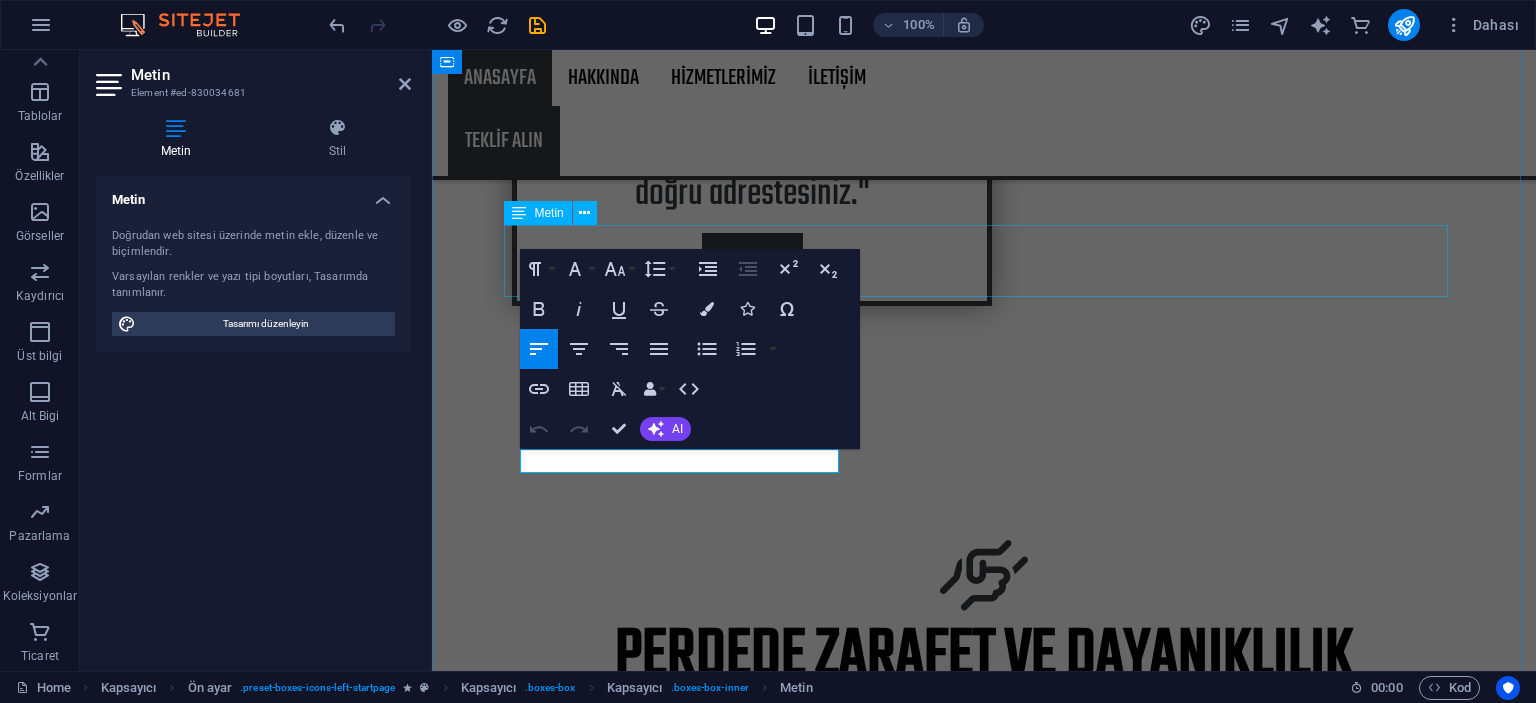 type 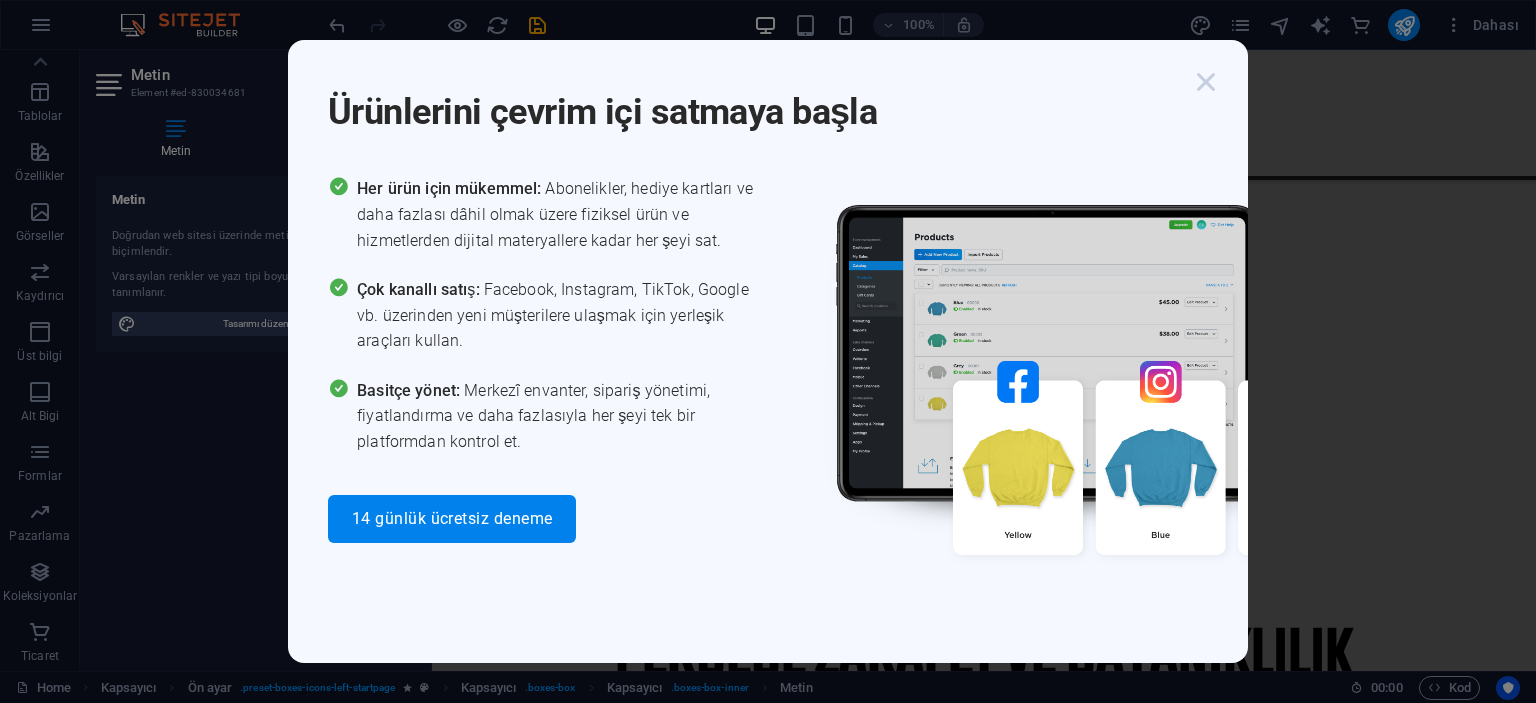click at bounding box center [1206, 82] 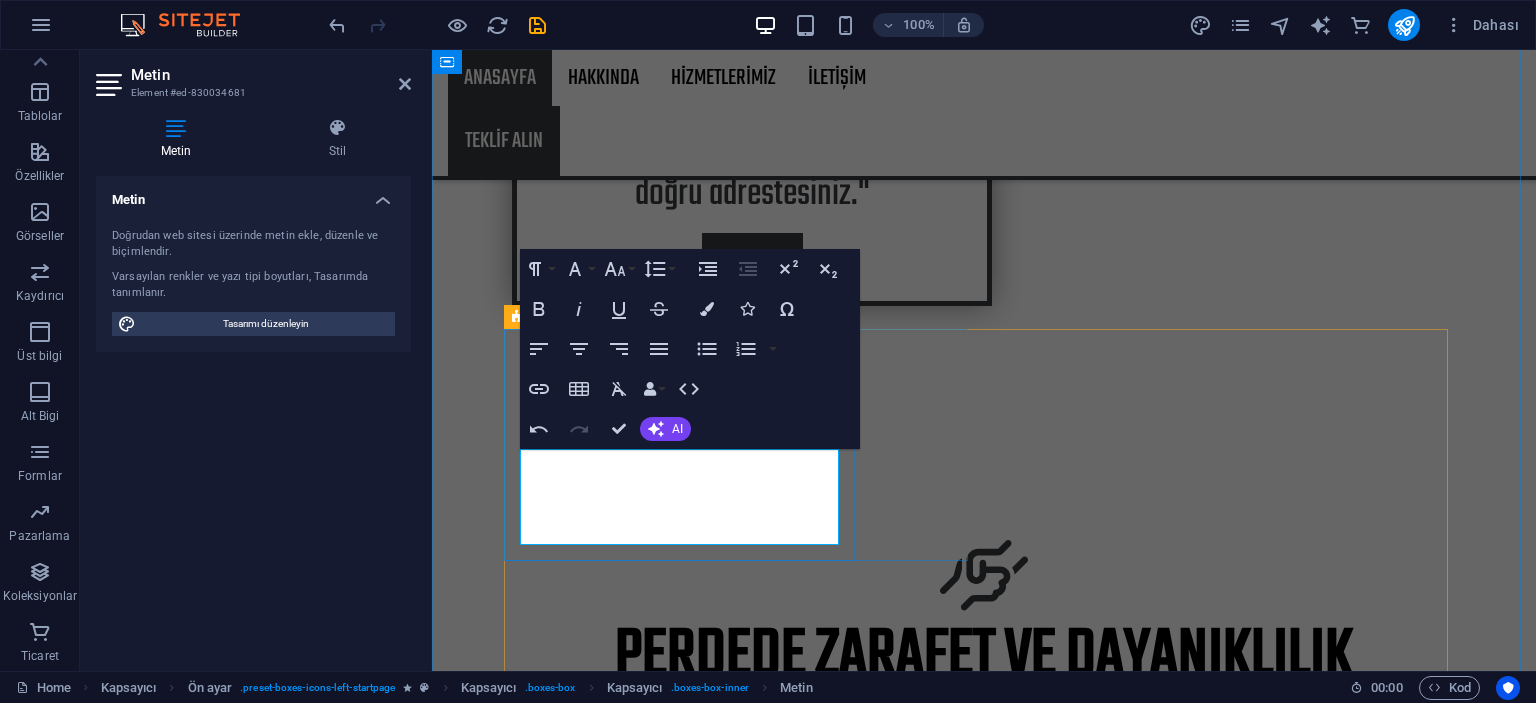 drag, startPoint x: 572, startPoint y: 529, endPoint x: 598, endPoint y: 537, distance: 27.202942 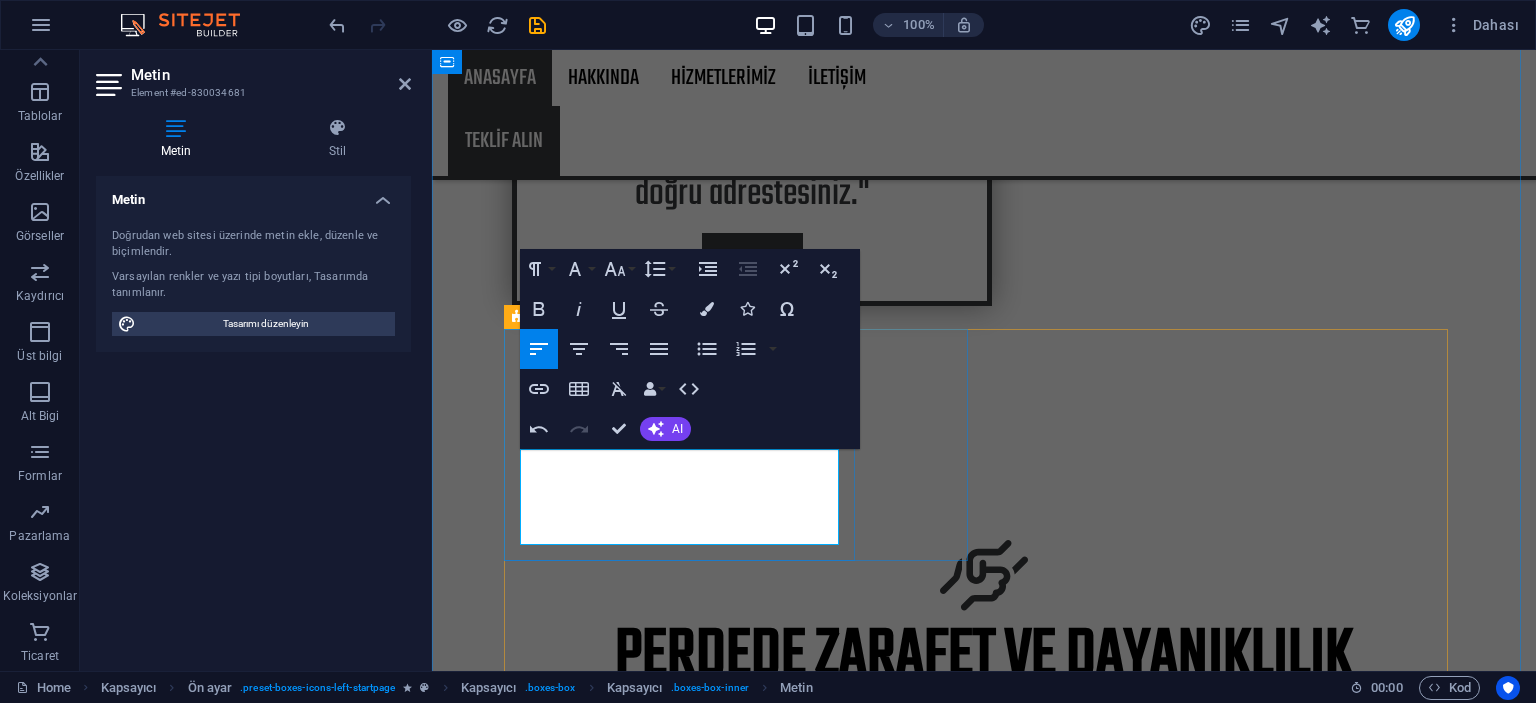 click on "Atölyemizde üretilen öze tasarım perdeleri, uzman ekiplerimizle profesyonelce montajlıyoruz. Her perde, mekanınıza özel ölçü ve" at bounding box center [984, 900] 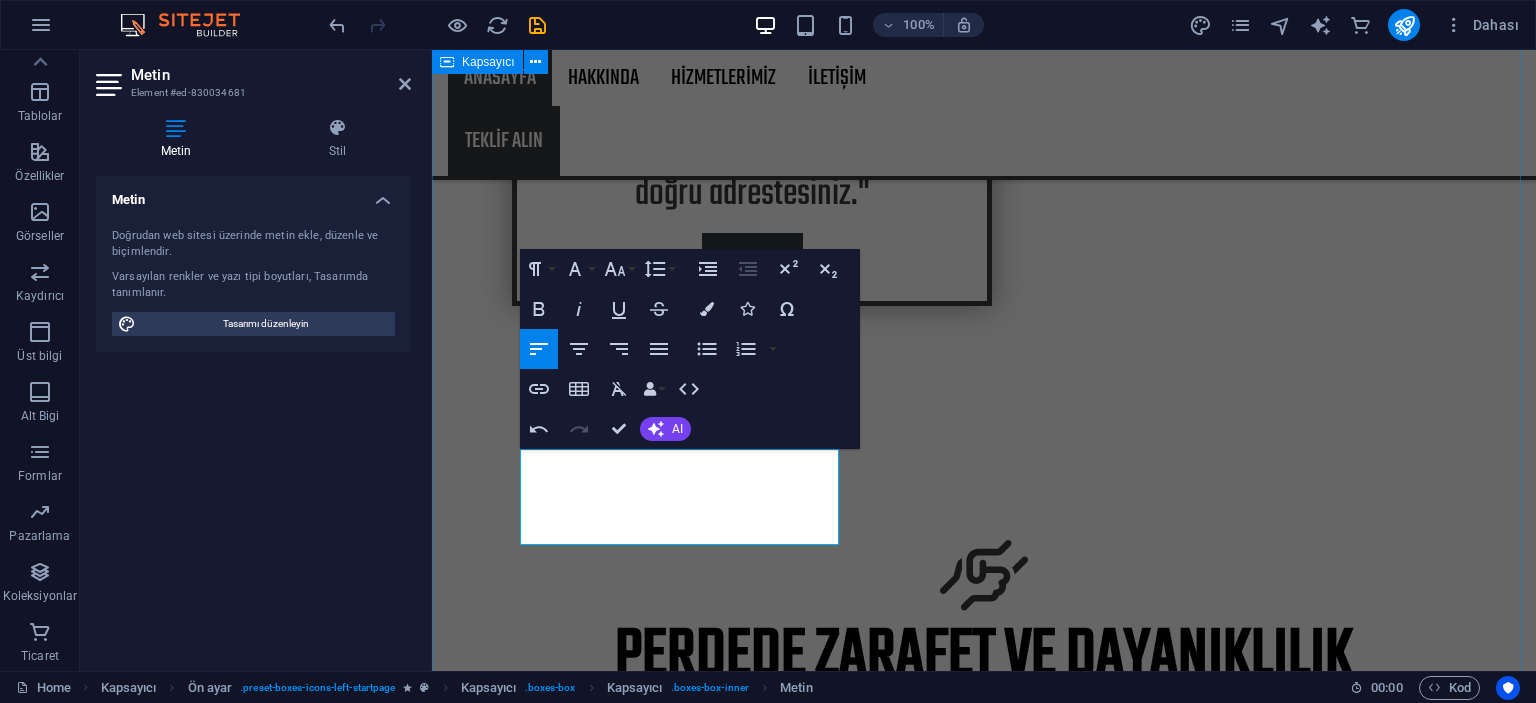 click on "Perdede Zarafet ve Dayanıklılık İmalattan montaja kadar perde sektöründe güvenilir hizmet sunuyoruz. Modern, klasik ve özel tasarım perdelerimizle evinize ve iş yerinize şıklık katıyoruz. Kaliteli kumaş, titiz işçilik ve zamanında teslimat ile memnuniyetinizi garanti ediyoruz. İMALATTAN MONTAJA EKSİKSİZ HİZMET Atölyemizde üretilen öze tasarım perdeleri, uzman ekiplerimizle profesyonelce montajlıyoruz. Her perde, mekanınıza özel ölçü ve uyumla hazırlanır. Certification Lorem ipsum dolor sit amet, consectetur adipisicing elit. Veritatis, dolorem! Slate roofs Lorem ipsum dolor sit amet, consectetur adipisicing elit. Veritatis, dolorem! Fair Prices Lorem ipsum dolor sit amet, consectetur adipisicing elit. Veritatis, dolorem!" at bounding box center [984, 1117] 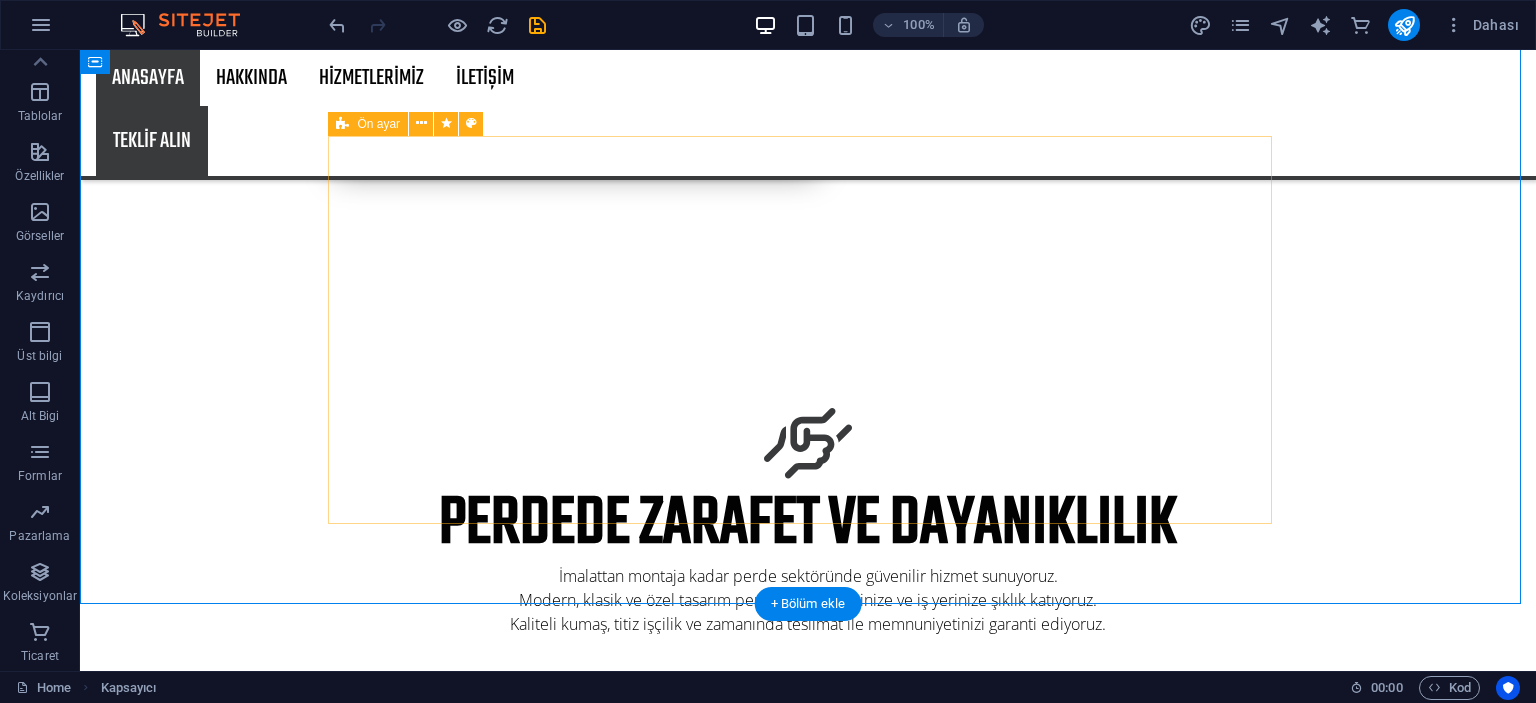 scroll, scrollTop: 800, scrollLeft: 0, axis: vertical 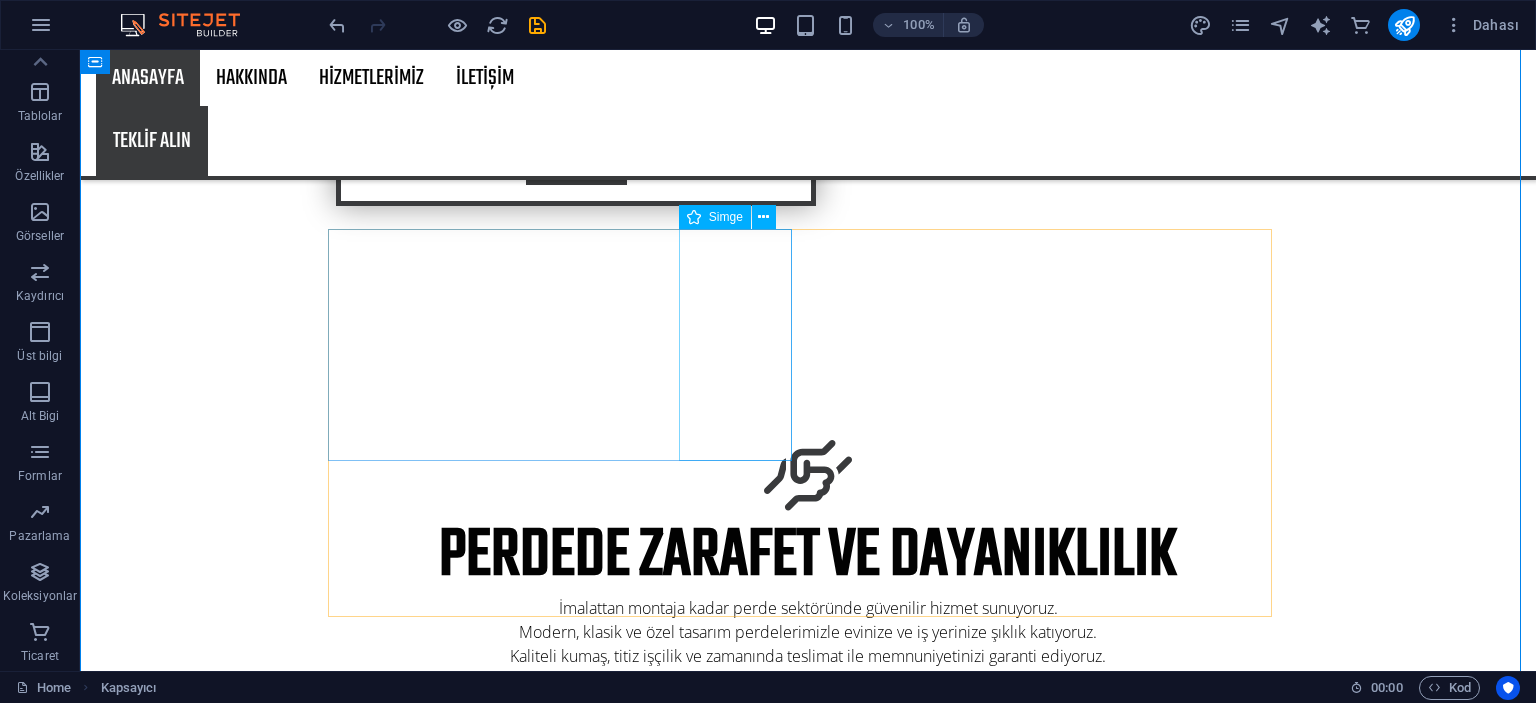click at bounding box center [808, 897] 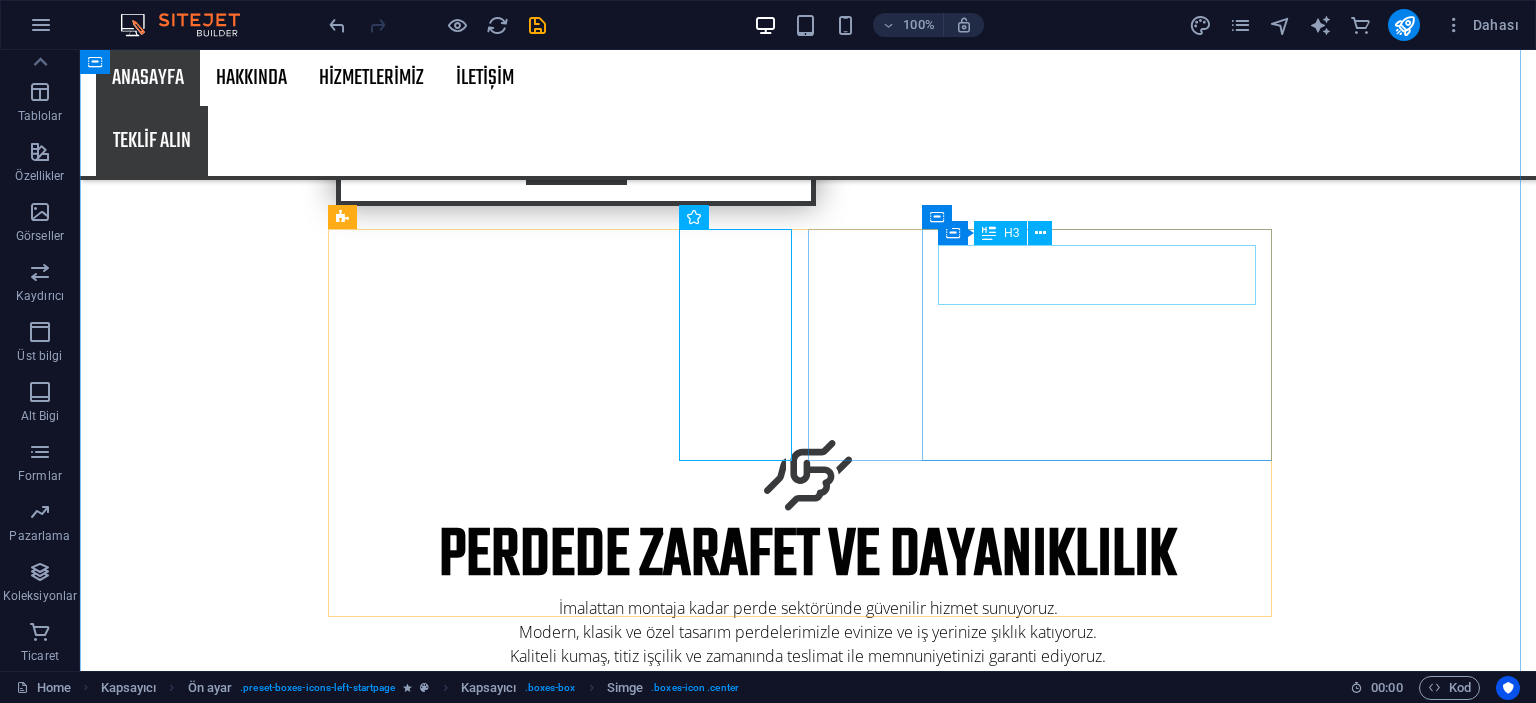 click on "Certification" at bounding box center [808, 1122] 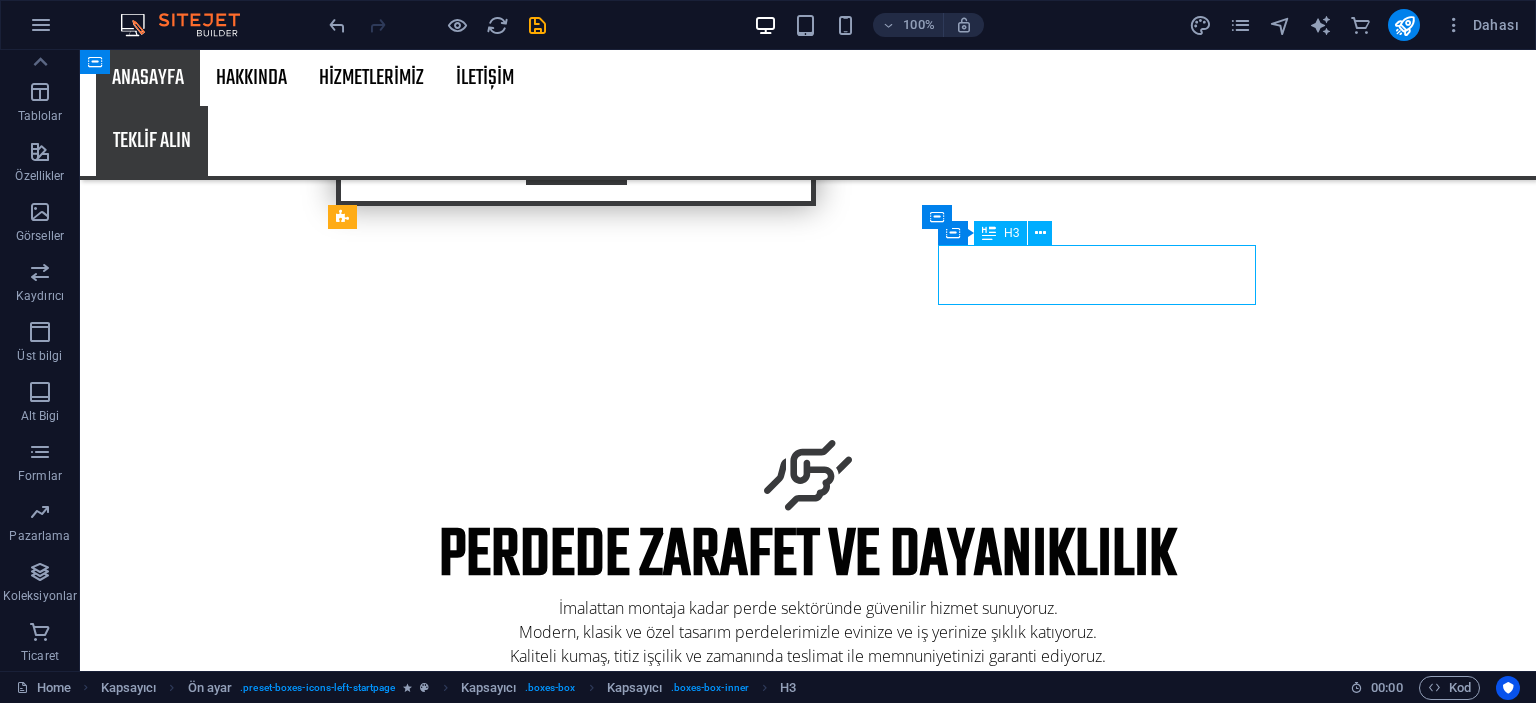click on "Certification" at bounding box center (808, 1122) 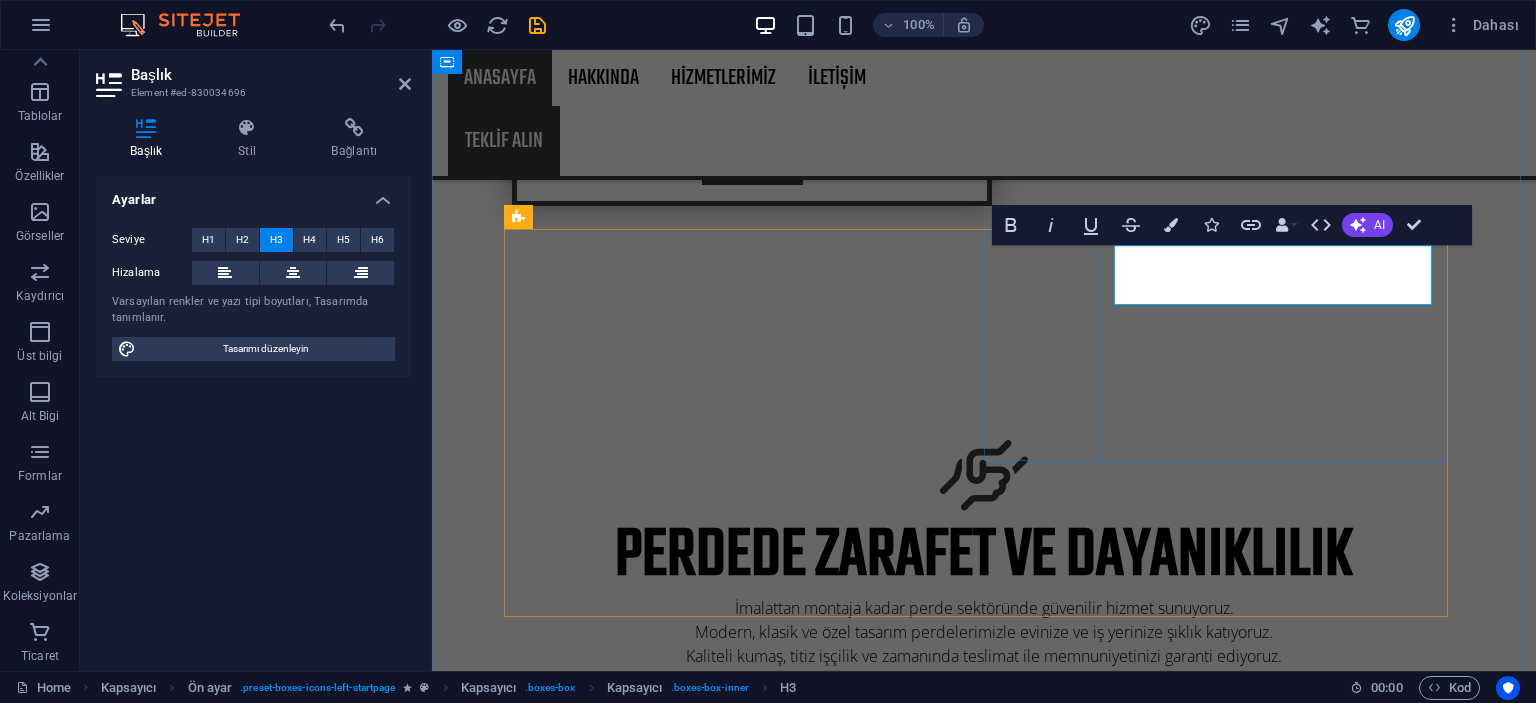 type 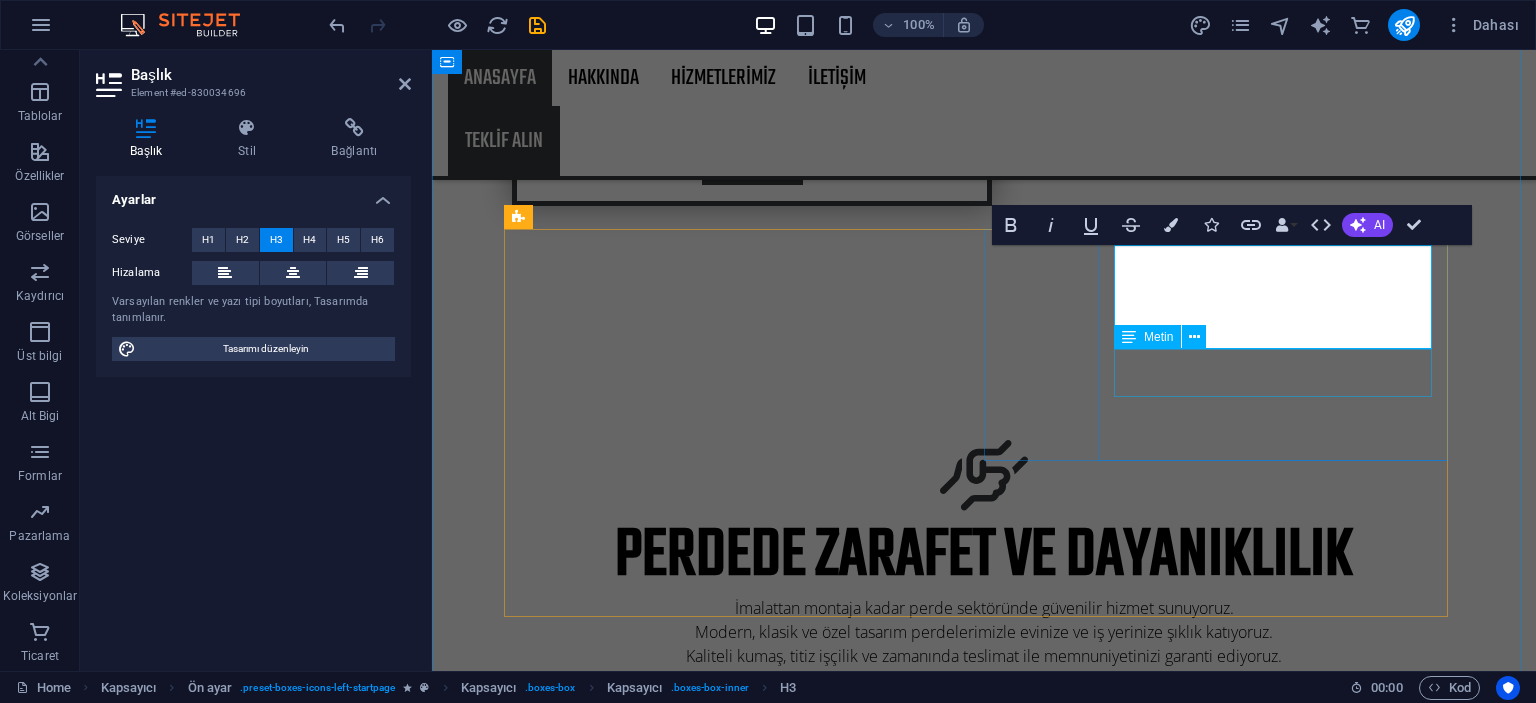 click on "Lorem ipsum dolor sit amet, consectetur adipisicing elit. Veritatis, dolorem!" at bounding box center [984, 1164] 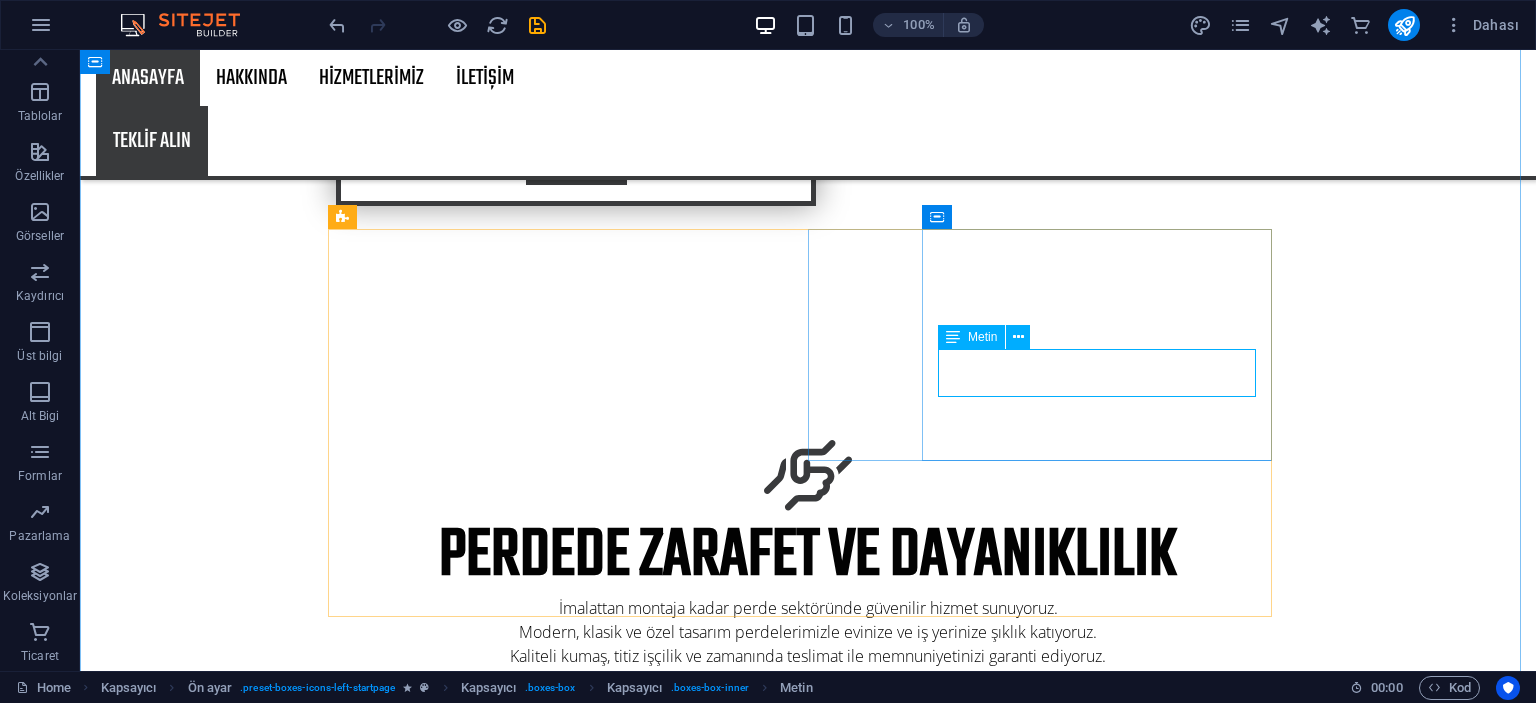 click on "Lorem ipsum dolor sit amet, consectetur adipisicing elit. Veritatis, dolorem!" at bounding box center (808, 1164) 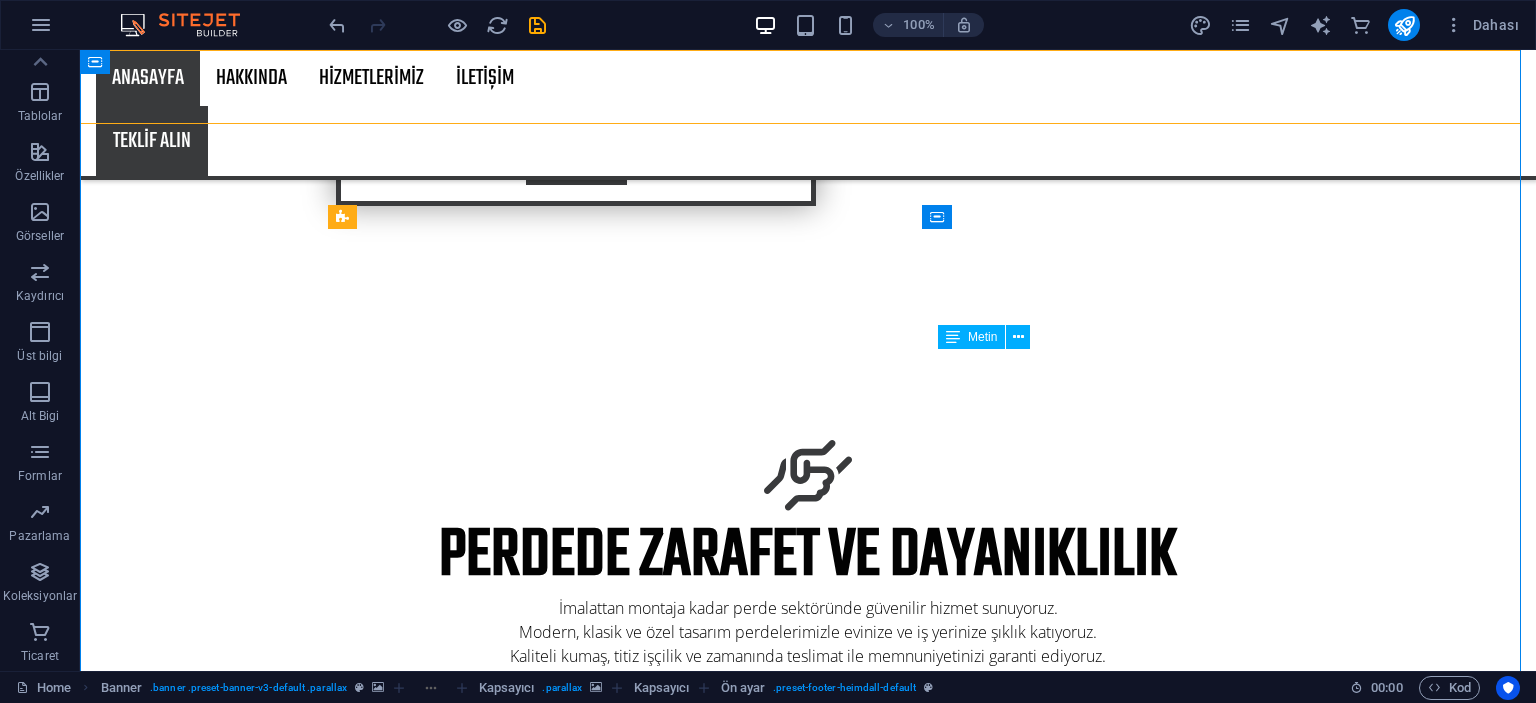 click on "Lorem ipsum dolor sit amet, consectetur adipisicing elit. Veritatis, dolorem!" at bounding box center [808, 1164] 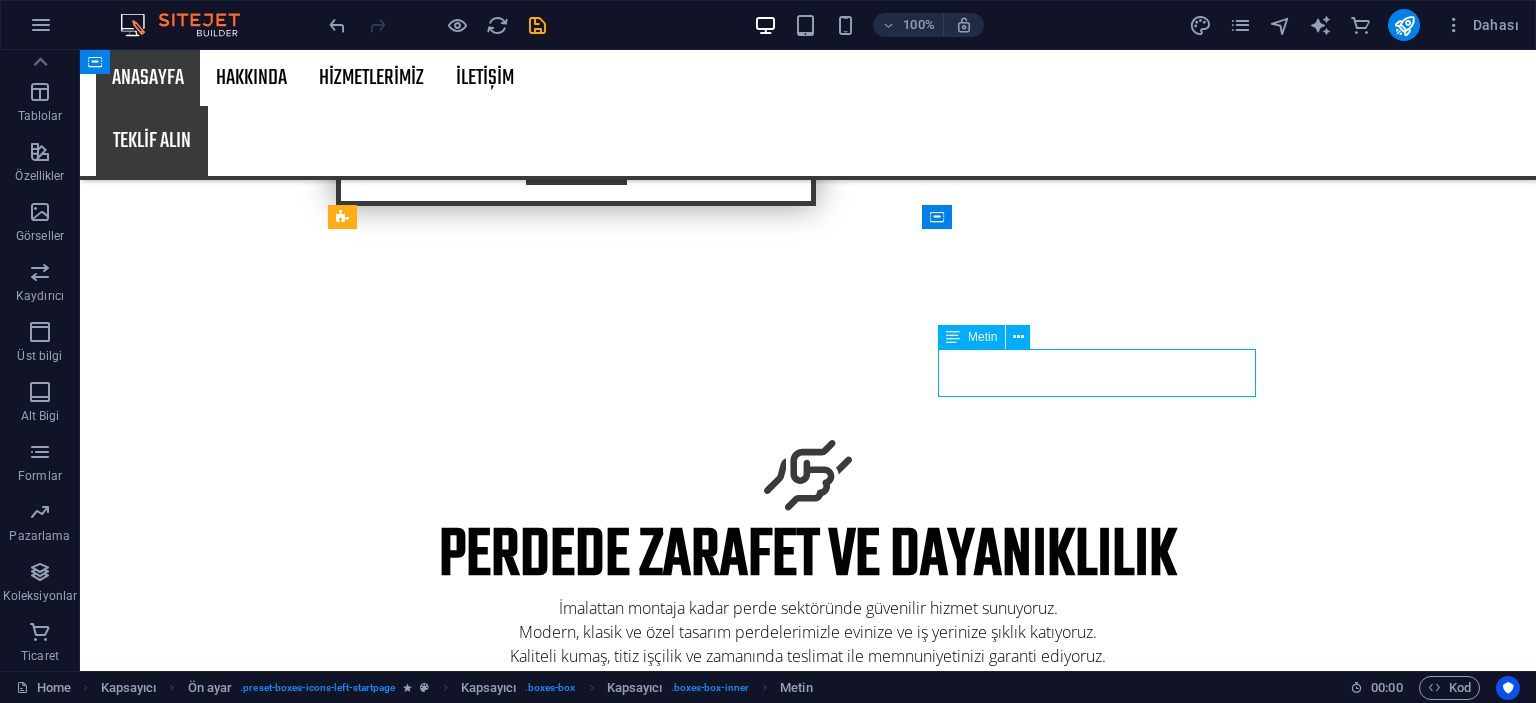 click on "Lorem ipsum dolor sit amet, consectetur adipisicing elit. Veritatis, dolorem!" at bounding box center (808, 1164) 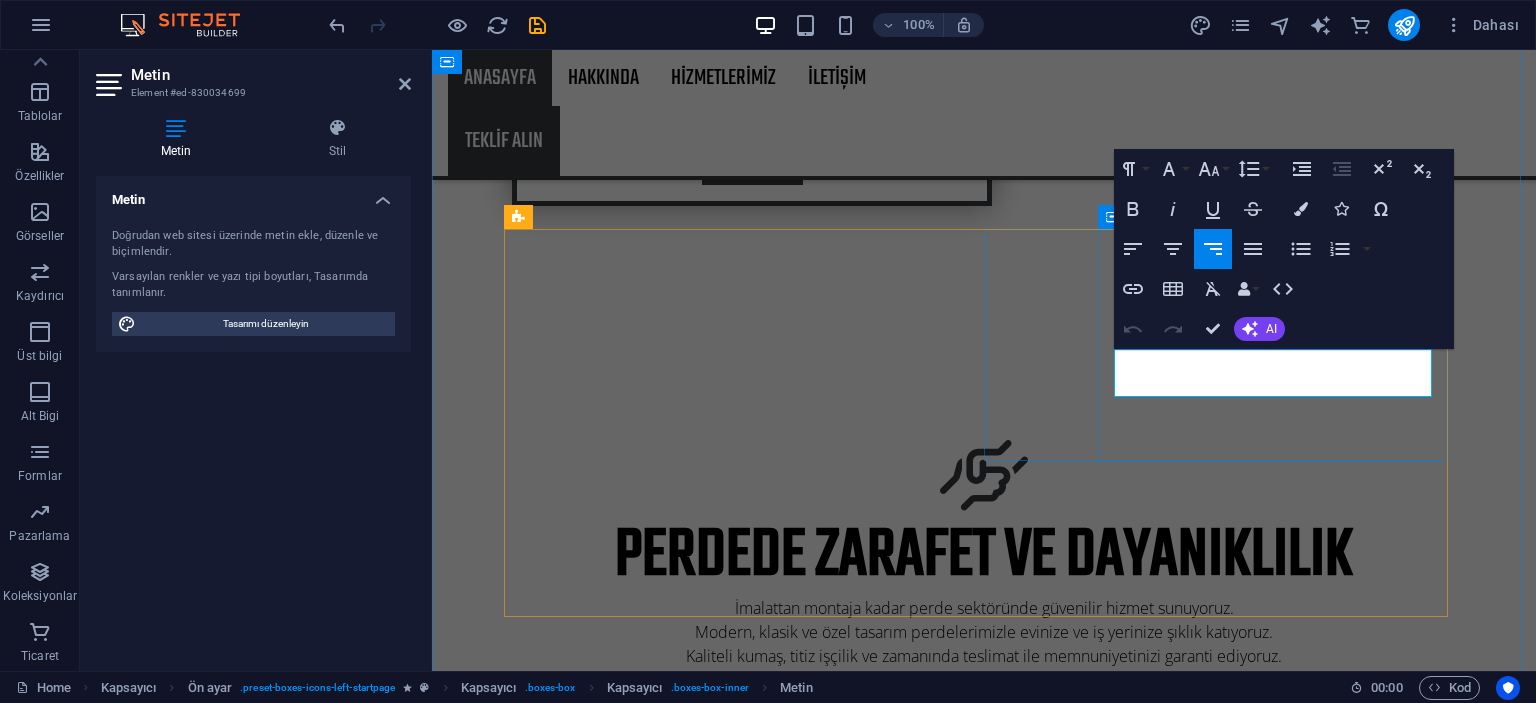 type 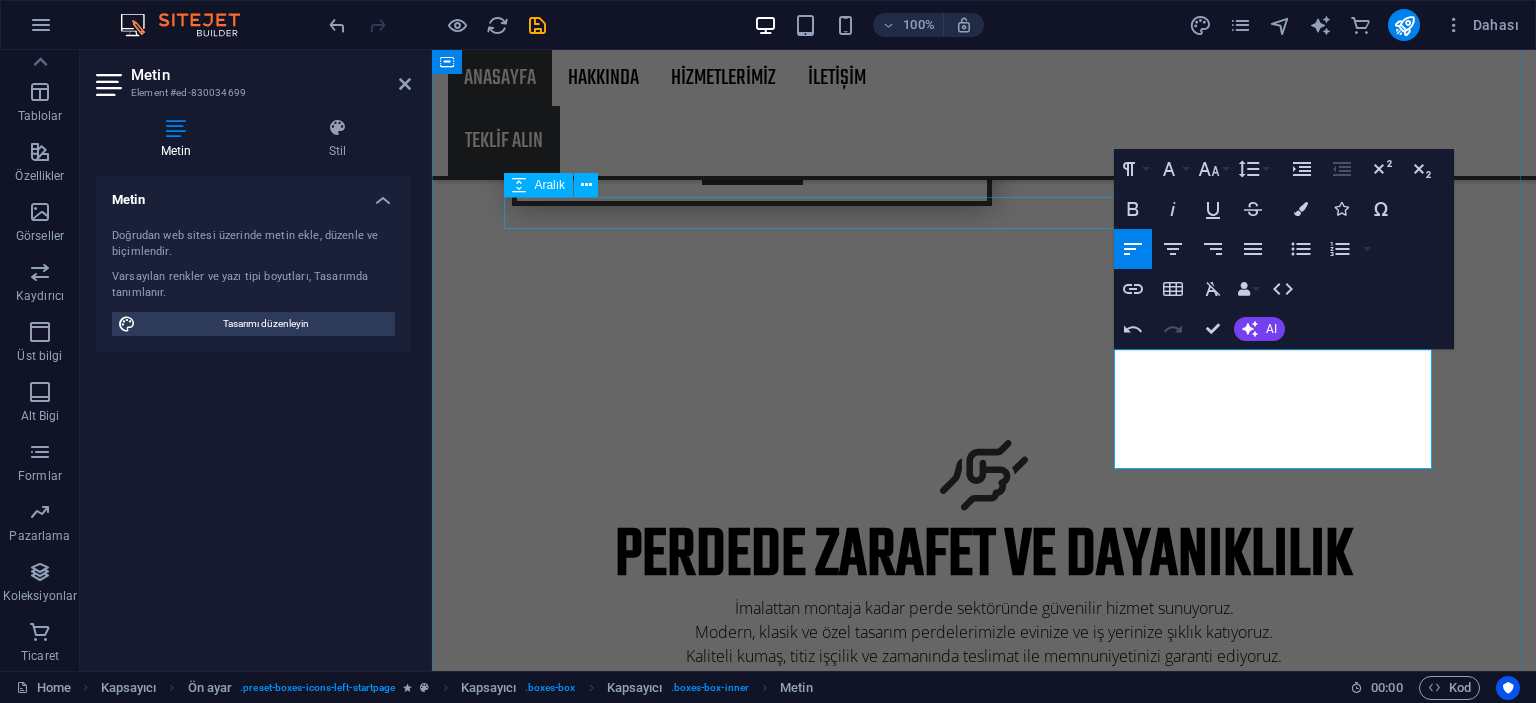 click at bounding box center (984, 684) 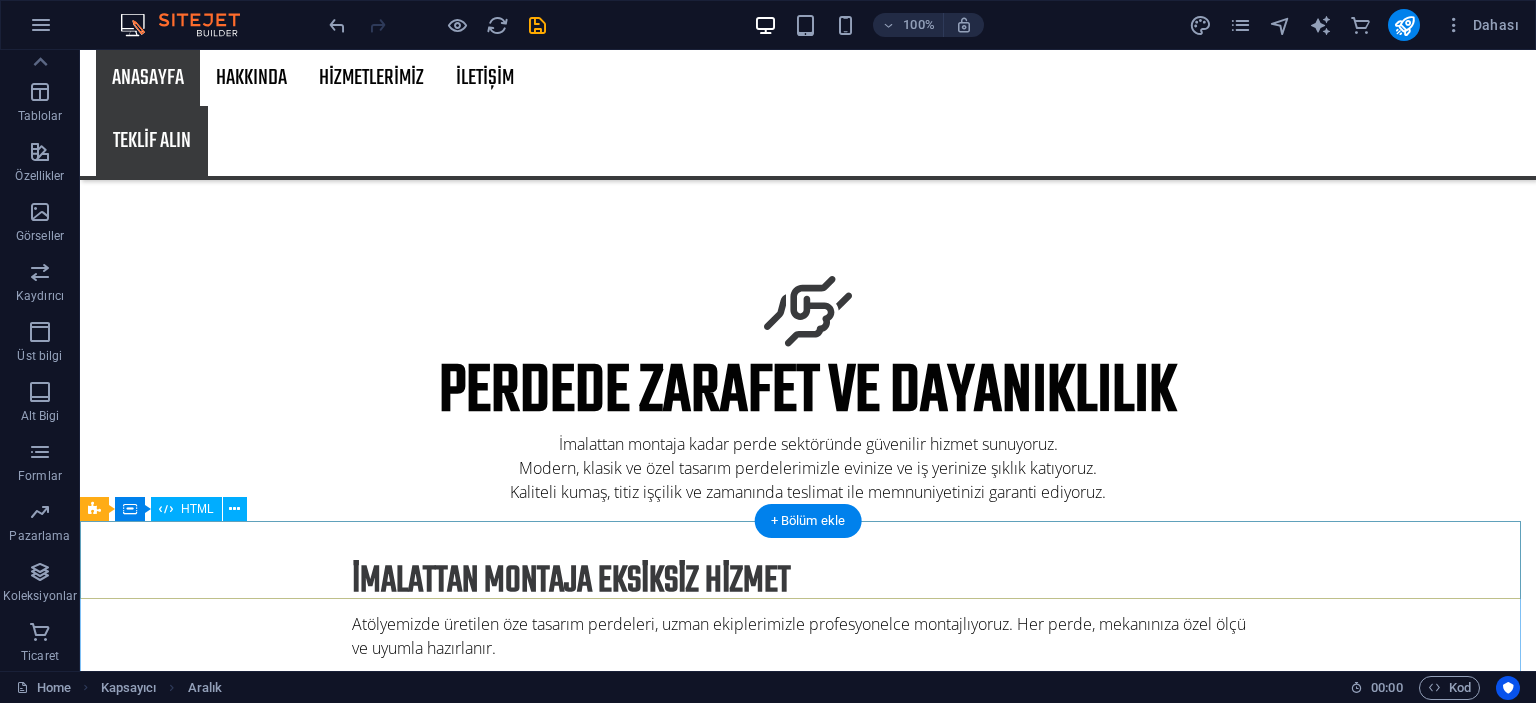 scroll, scrollTop: 1000, scrollLeft: 0, axis: vertical 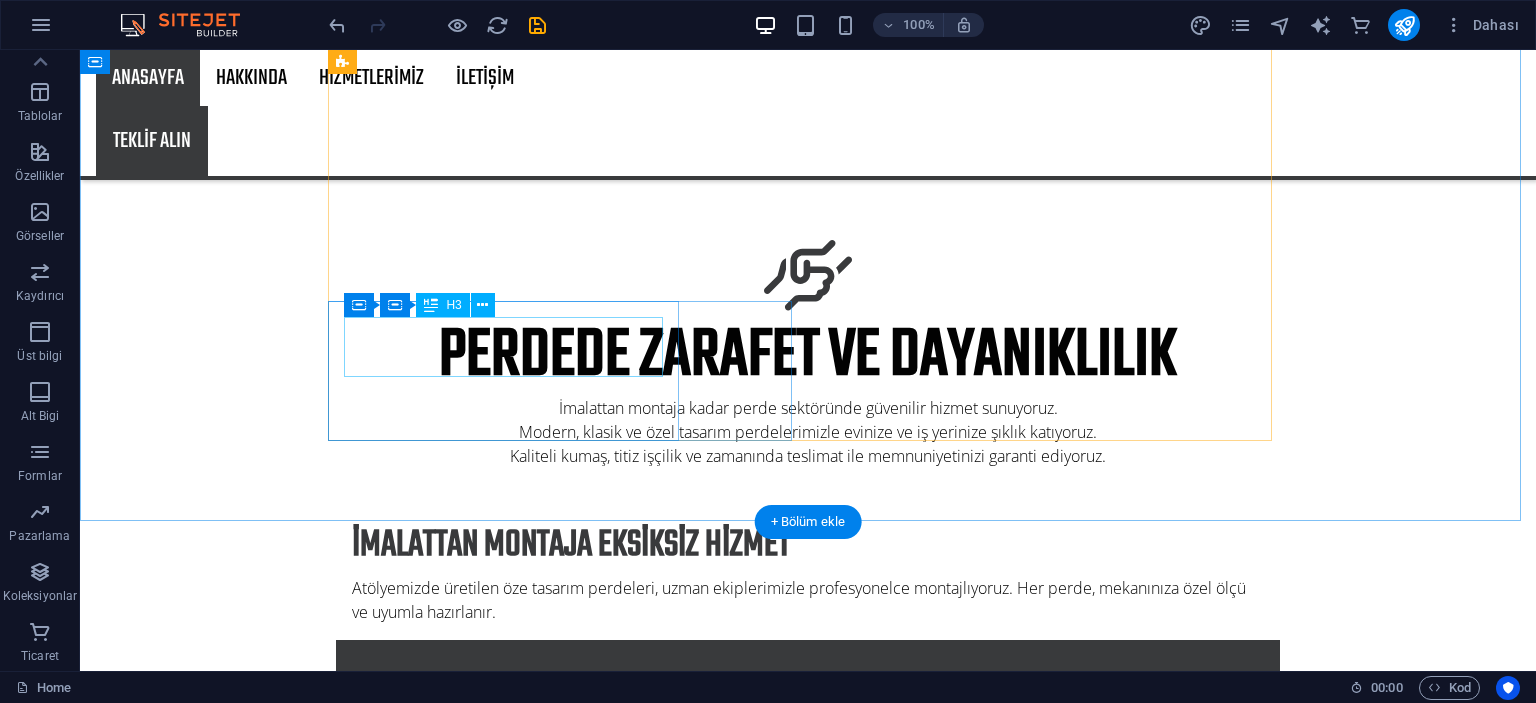 click on "Slate roofs" at bounding box center (808, 1070) 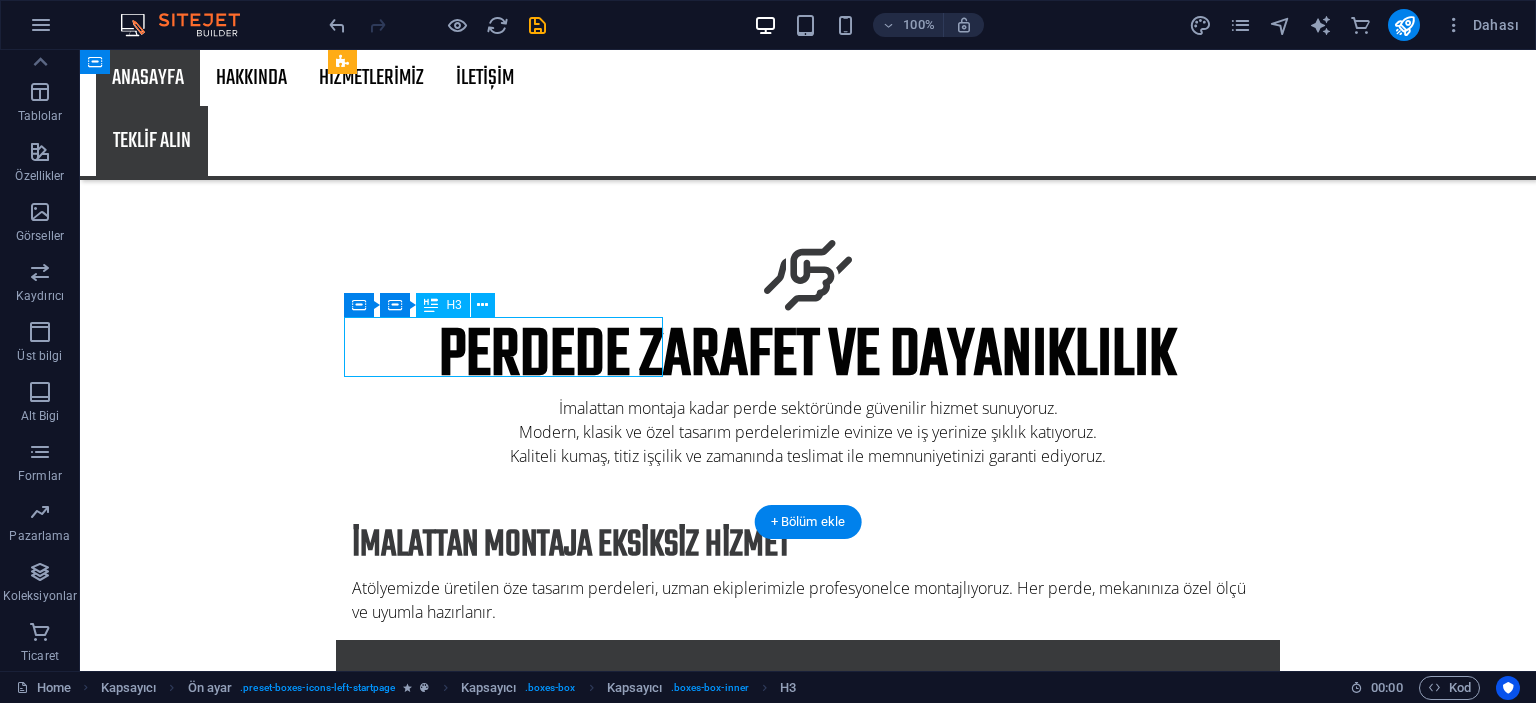 click on "Slate roofs" at bounding box center [808, 1070] 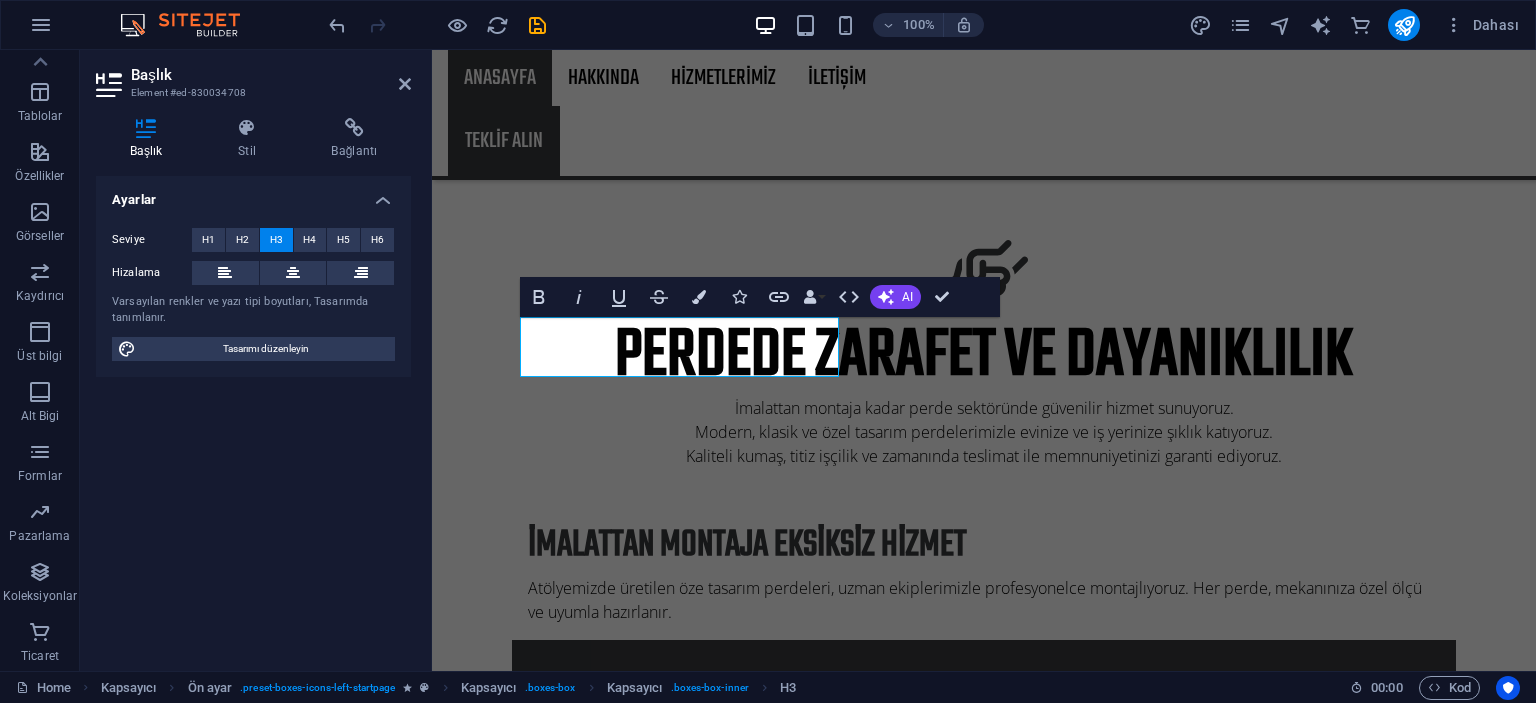 type 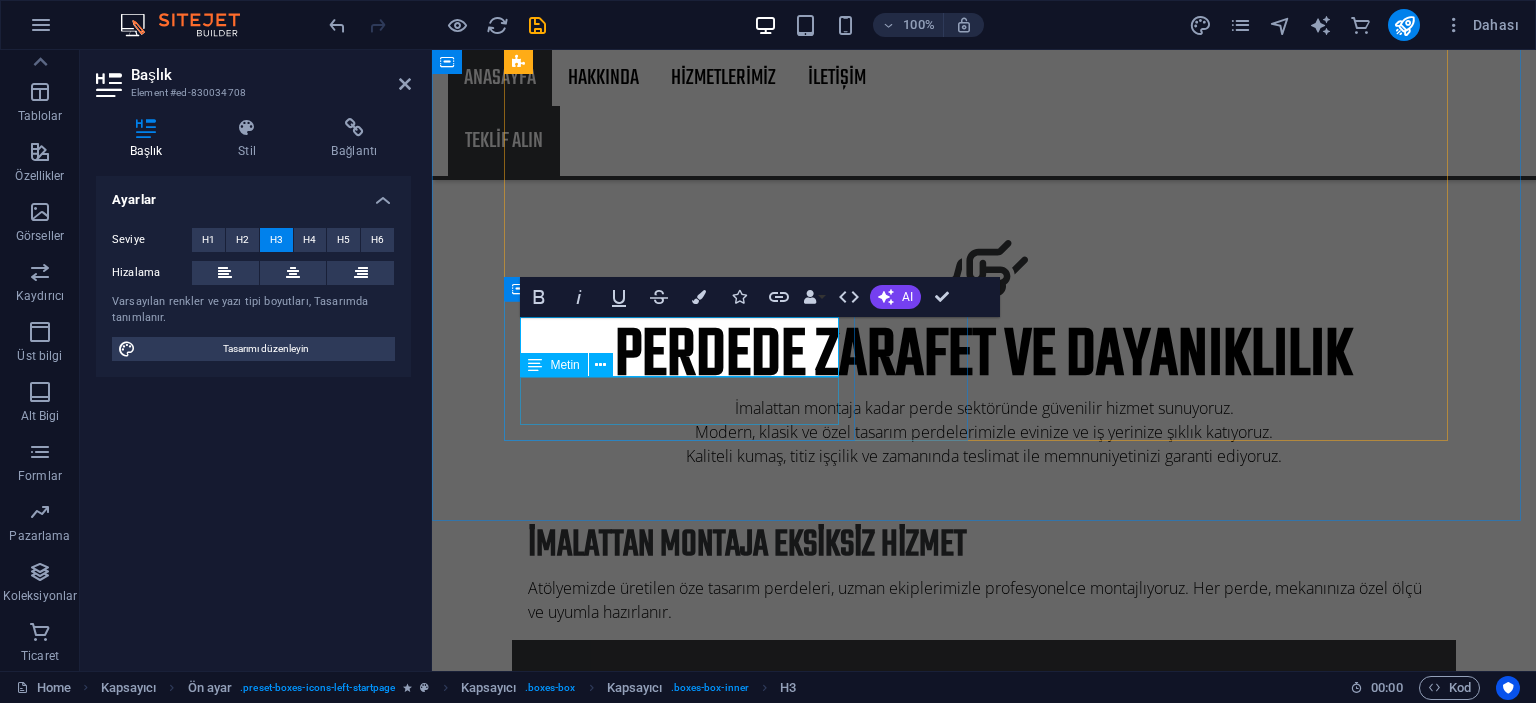 click on "Lorem ipsum dolor sit amet, consectetur adipisicing elit. Veritatis, dolorem!" at bounding box center (984, 1112) 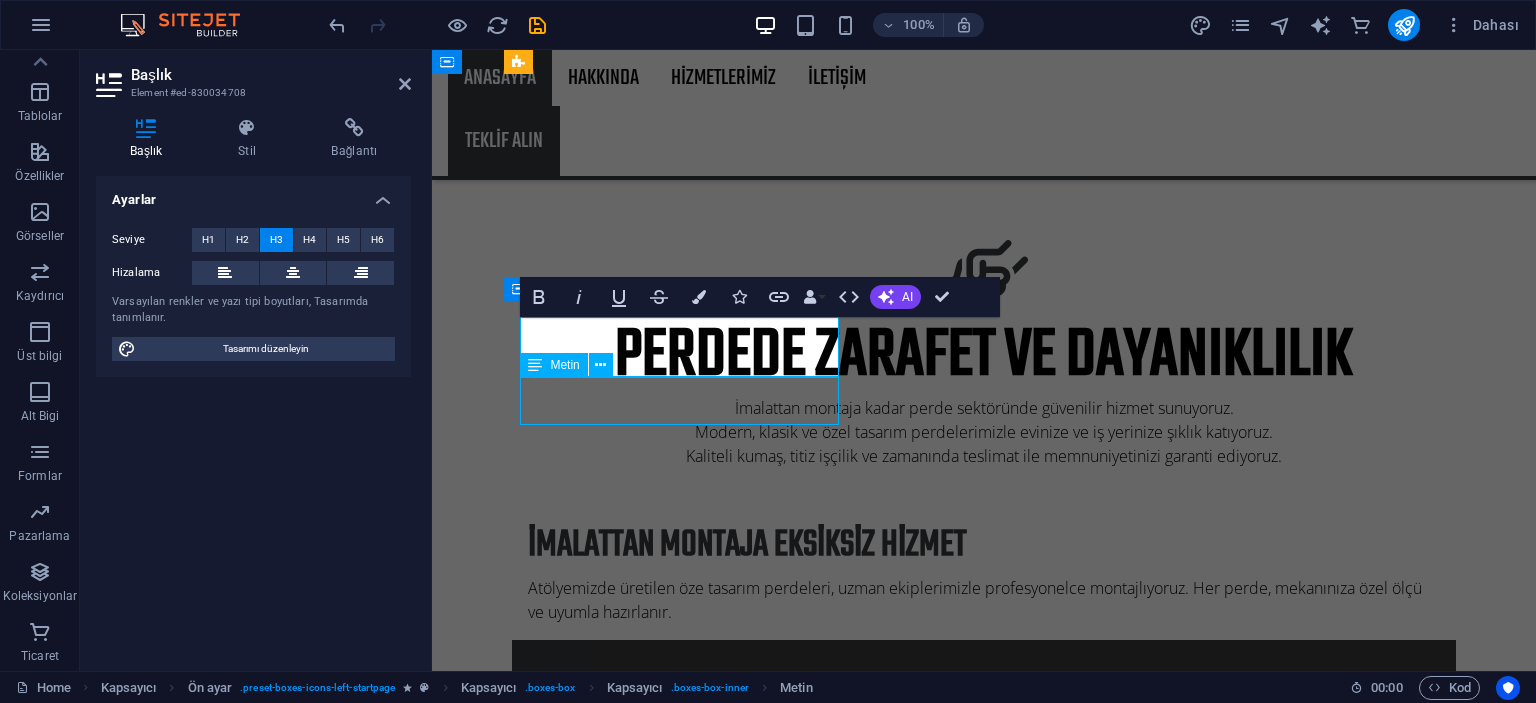 click on "Lorem ipsum dolor sit amet, consectetur adipisicing elit. Veritatis, dolorem!" at bounding box center (984, 1112) 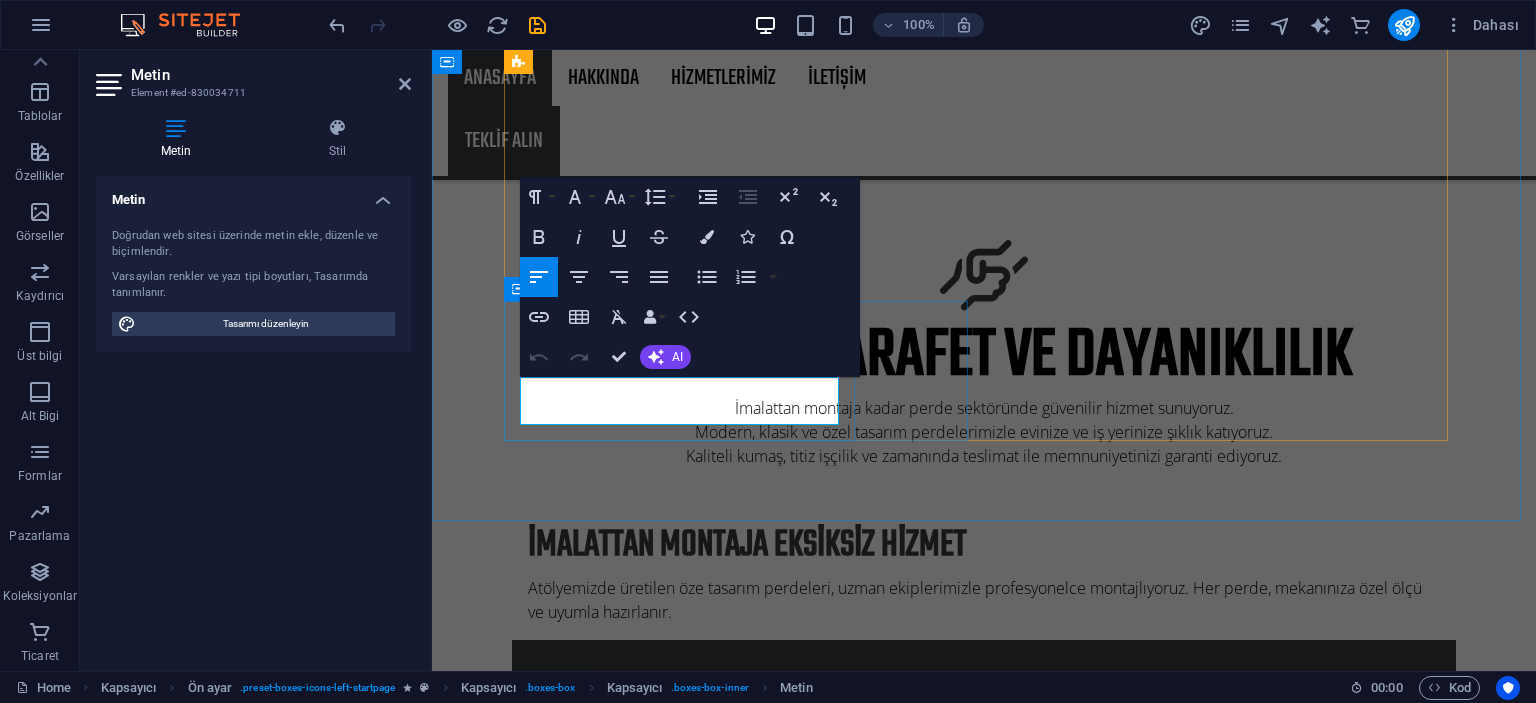 type 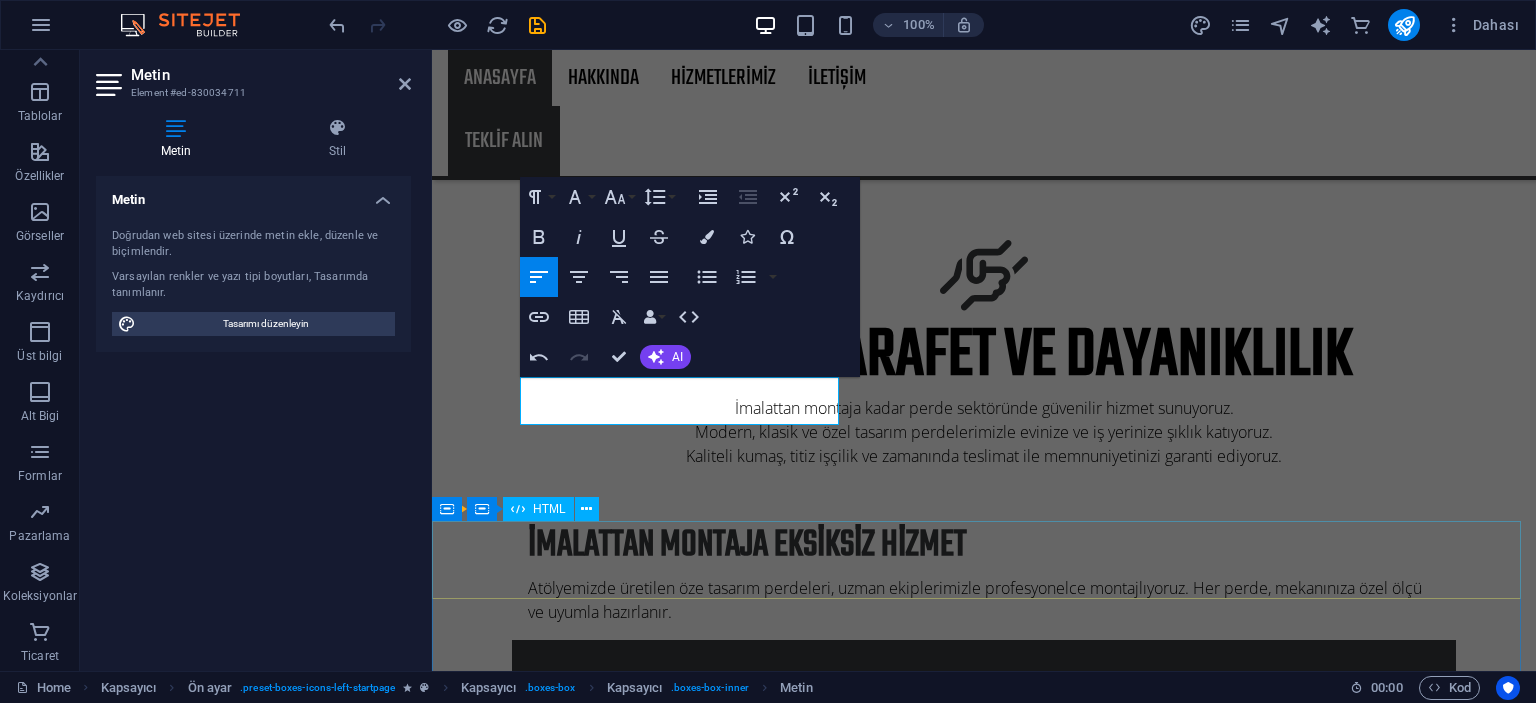 click at bounding box center (984, 2314) 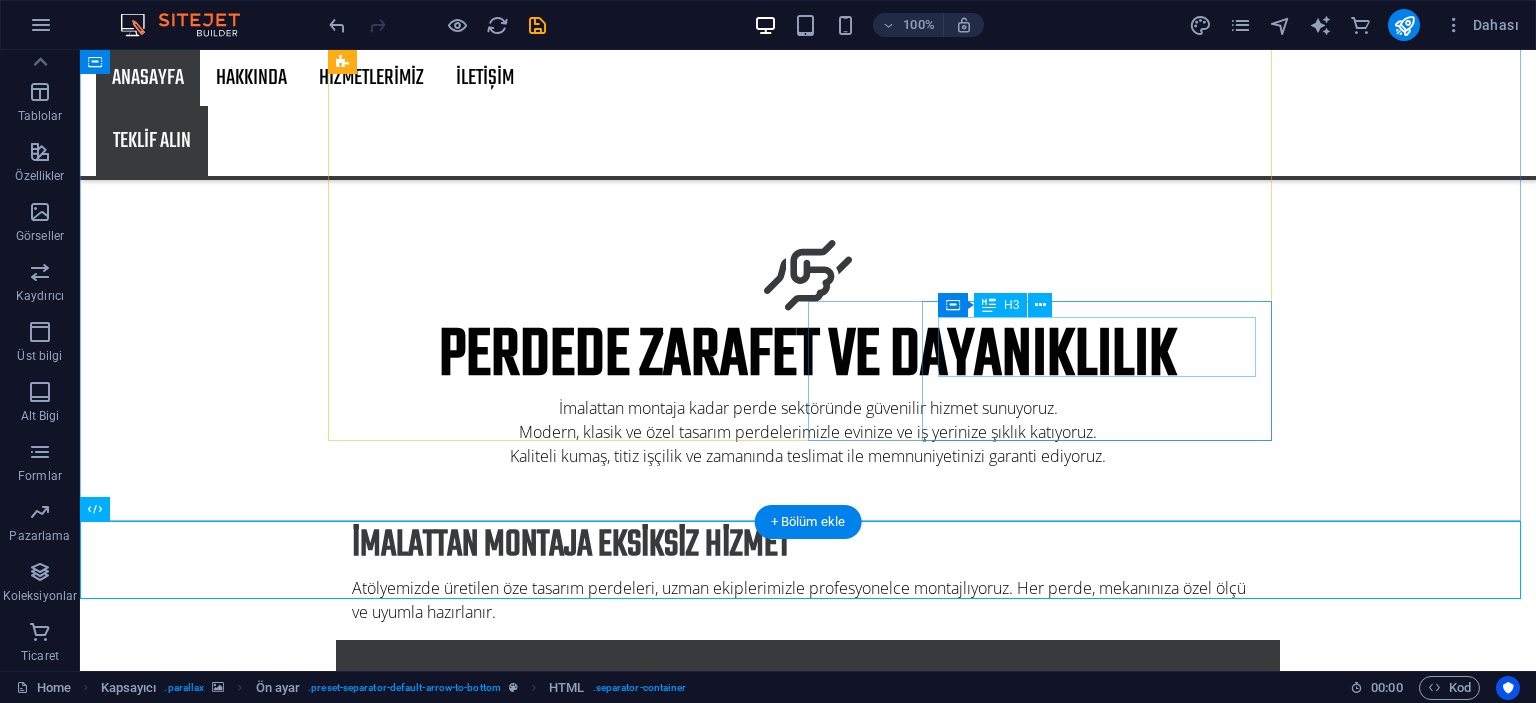 click on "Fair Prices" at bounding box center [808, 1422] 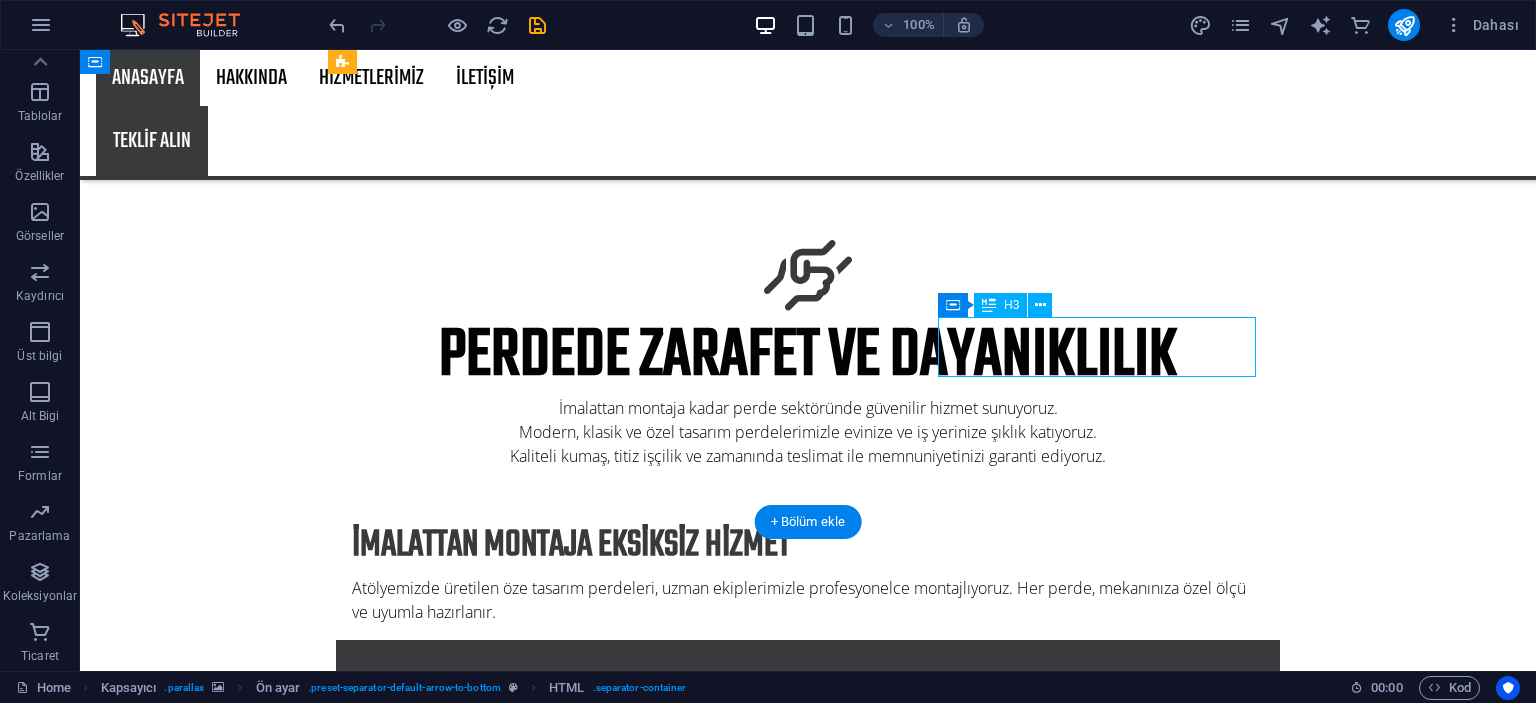 click on "Fair Prices" at bounding box center [808, 1422] 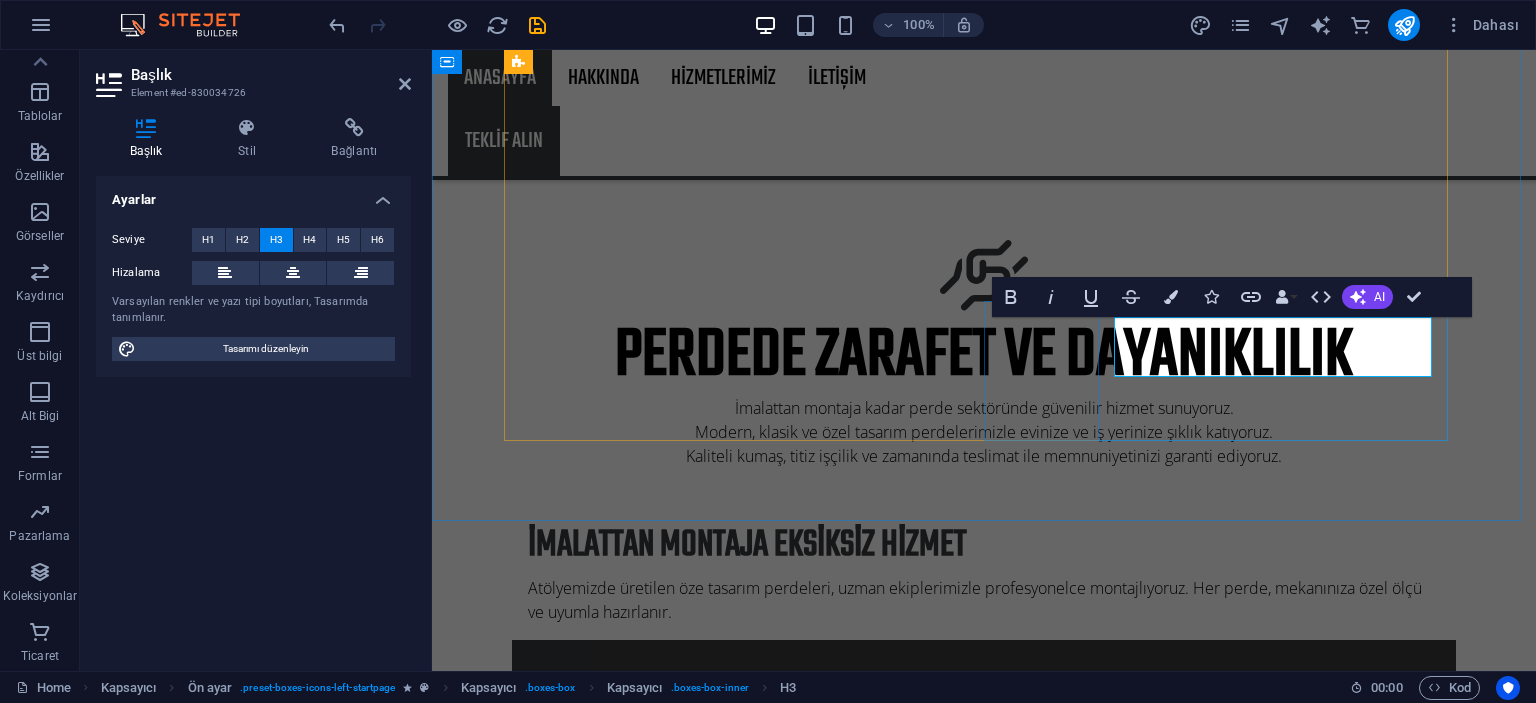 type 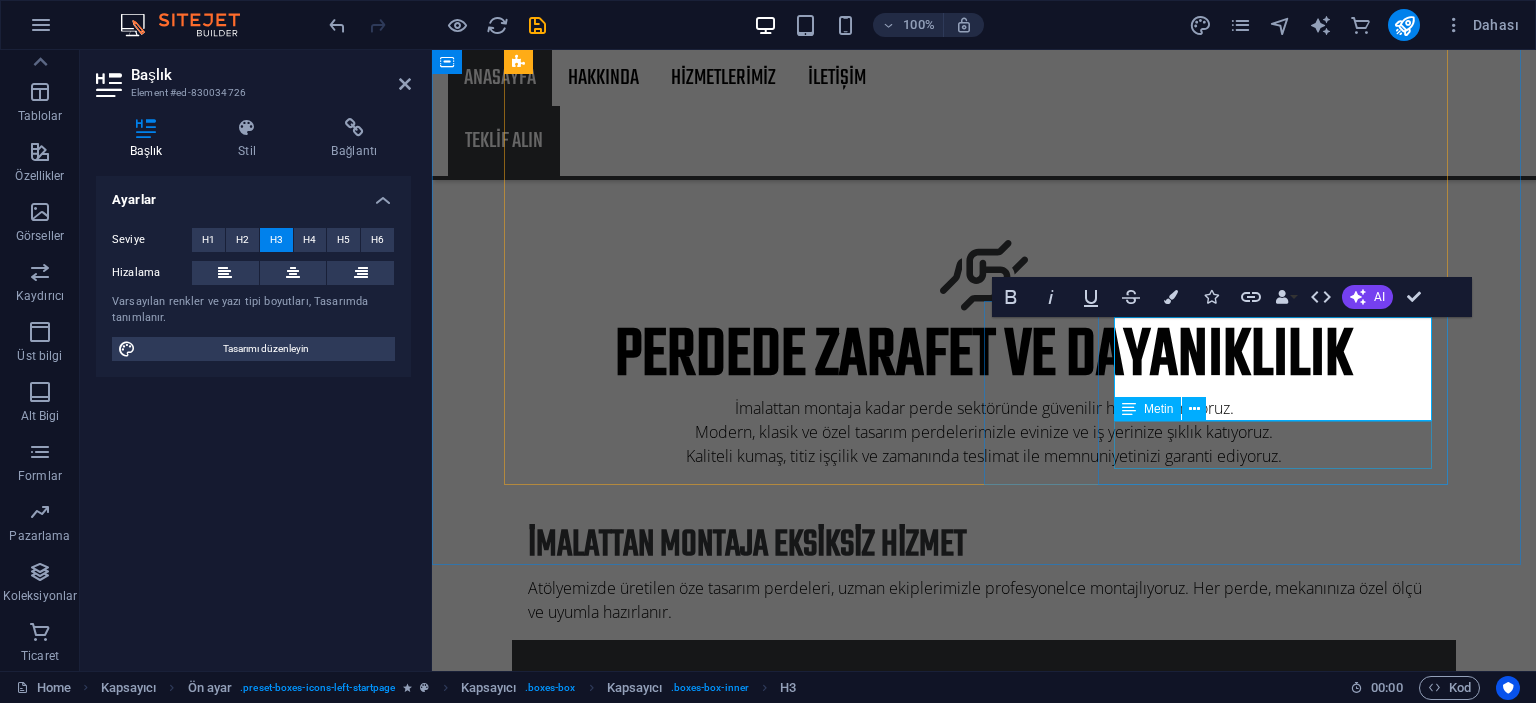 click on "Lorem ipsum dolor sit amet, consectetur adipisicing elit. Veritatis, dolorem!" at bounding box center [984, 1464] 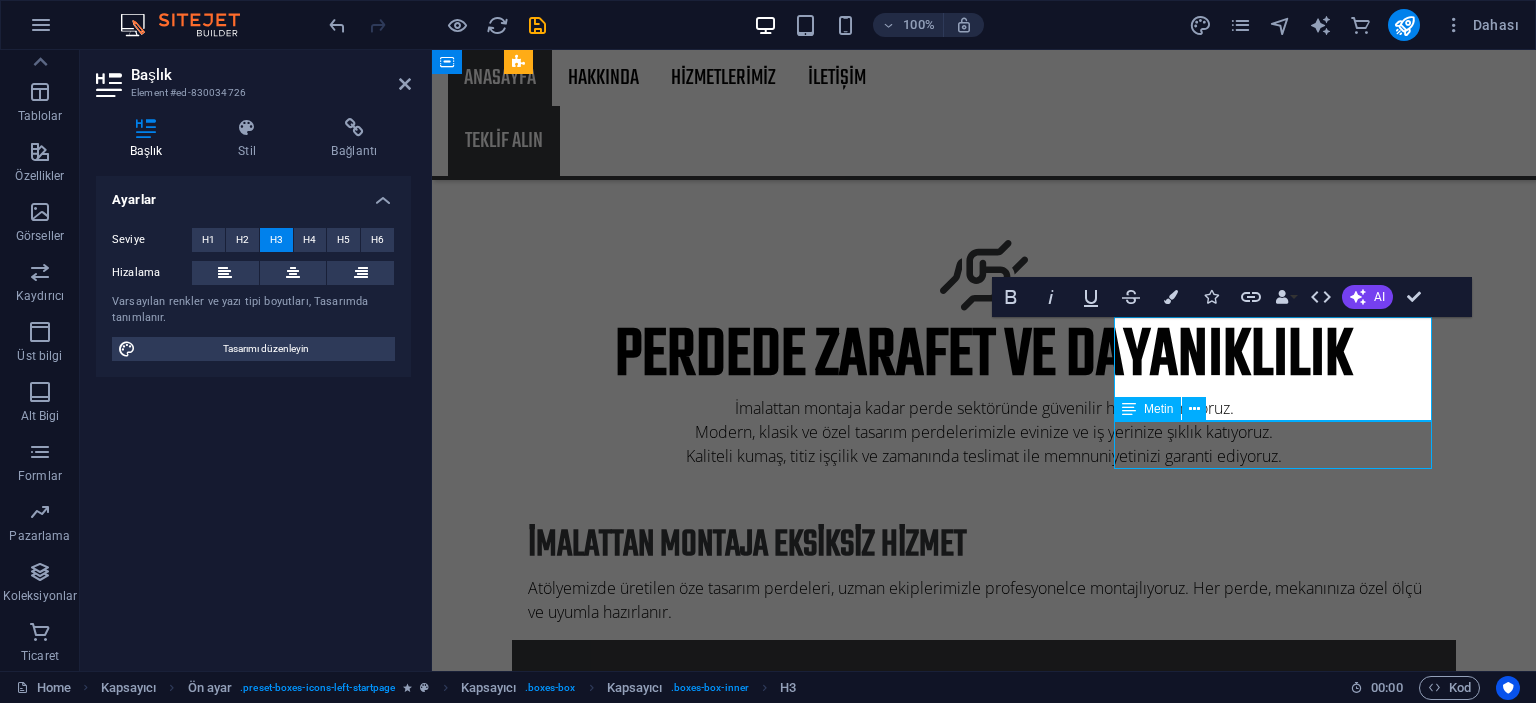 click on "Lorem ipsum dolor sit amet, consectetur adipisicing elit. Veritatis, dolorem!" at bounding box center [984, 1464] 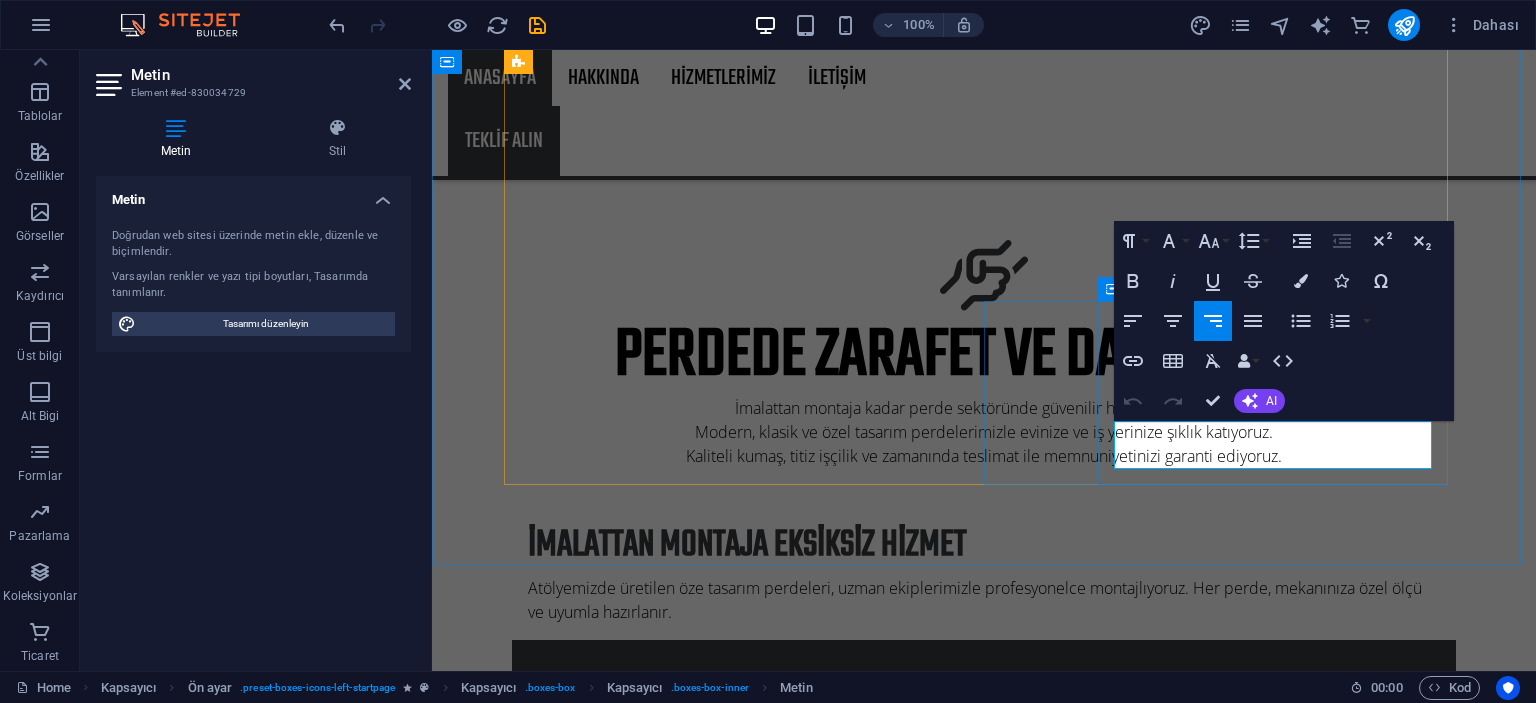 type 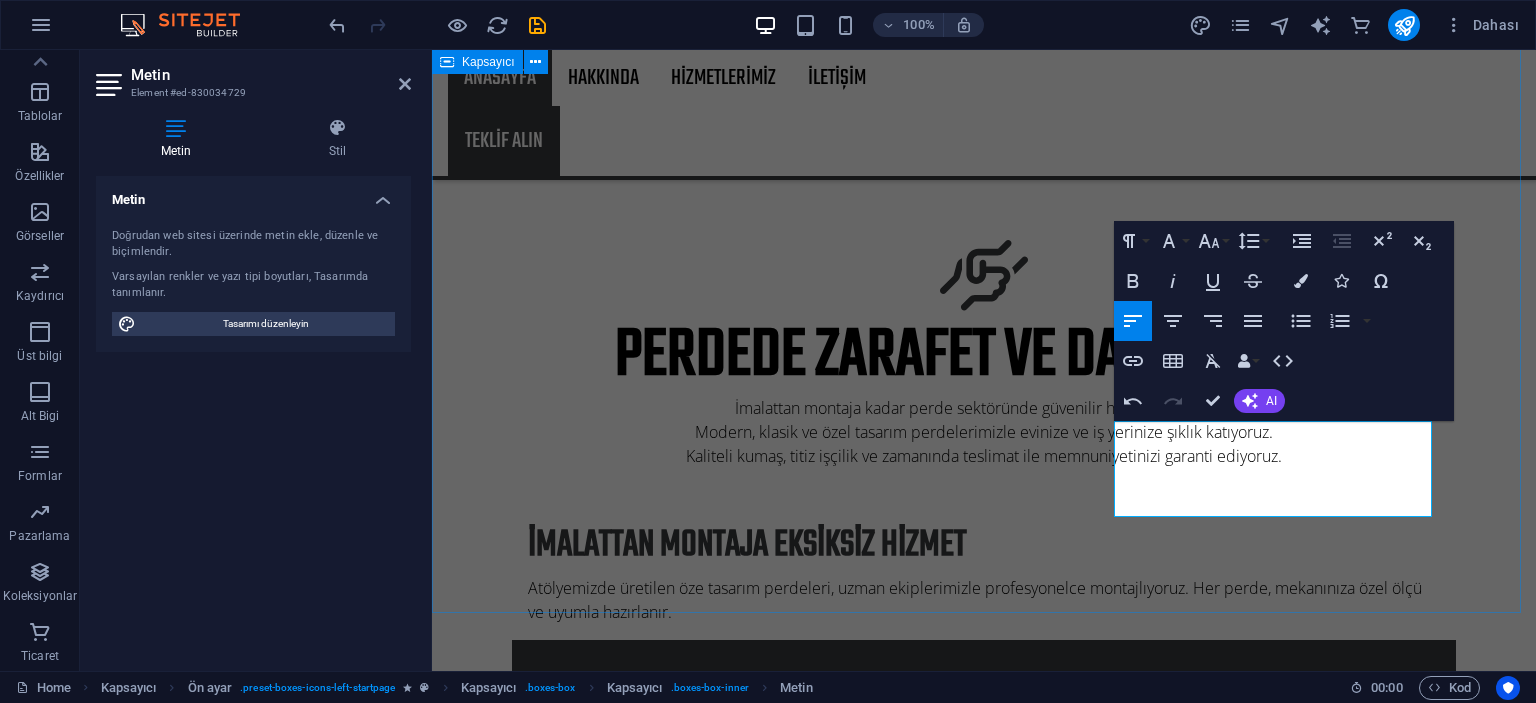 click on "Perdede Zarafet ve Dayanıklılık İmalattan montaja kadar perde sektöründe güvenilir hizmet sunuyoruz. Modern, klasik ve özel tasarım perdelerimizle evinize ve iş yerinize şıklık katıyoruz. Kaliteli kumaş, titiz işçilik ve zamanında teslimat ile memnuniyetinizi garanti ediyoruz. İMALATTAN MONTAJA EKSİKSİZ HİZMET Atölyemizde üretilen öze tasarım perdeleri, uzman ekiplerimizle profesyonelce montajlıyoruz. Her perde, mekanınıza özel ölçü ve uyumla hazırlanır. MODERN VE KLASİK PERDE ÇÖZÜMLERİ Zbera, stor, rustik,ahşap jaluzi , metal jaluzi, pliiceel, fon, tül, sineklik, çiftli sistem perdelerimiz ile evinize veya iş yerinize şıklık katıyoruz. Geniş kumaş seçenekleriyle stilinize en uygun perdeyi sunuyoruz KEŞİF VE ÖLÇÜ ALMA Uzman ekiplerimiz adresinize geliyor, doğru ölçülerle en uygun çözümü size sunuyor. %100 MÜŞTERİ MEMNUNİYETİ GARANTİSİ" at bounding box center [984, 841] 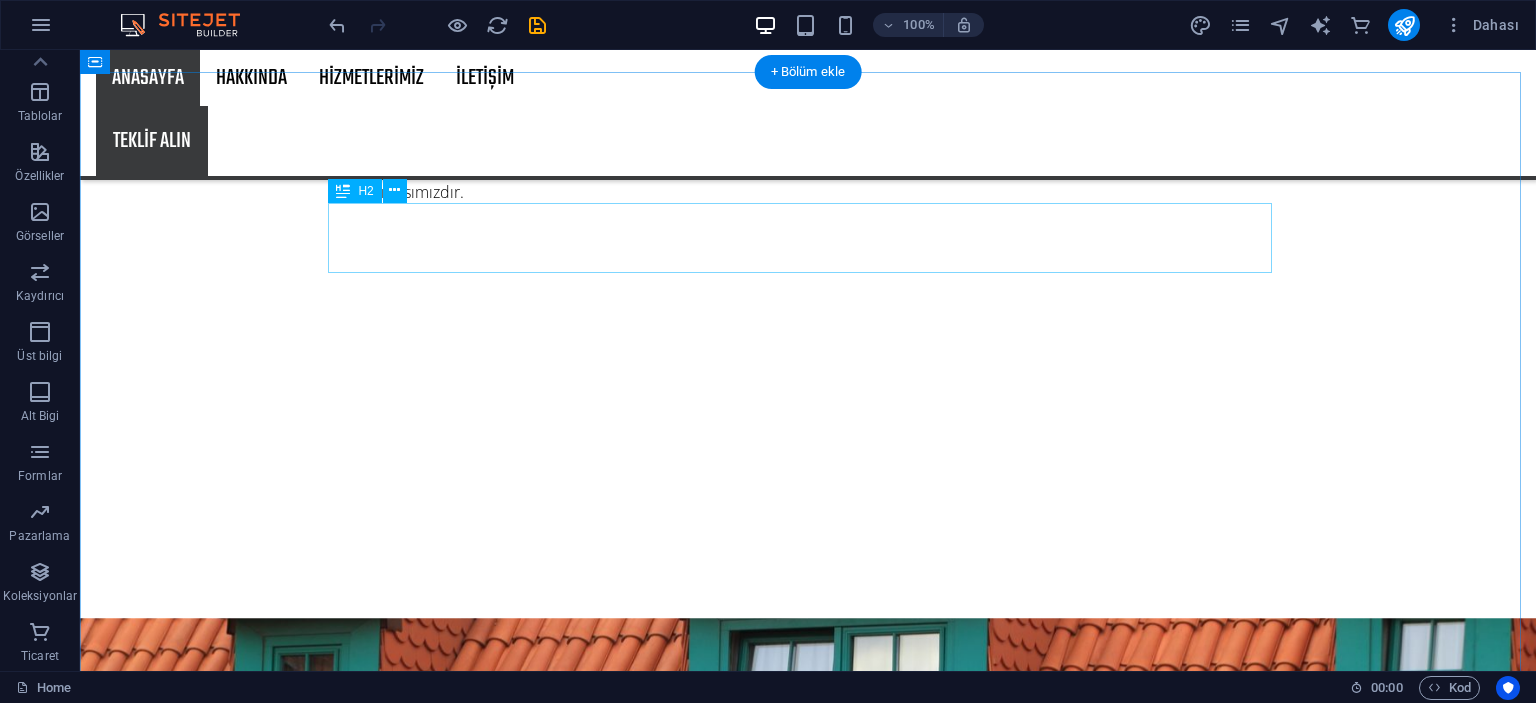 scroll, scrollTop: 2200, scrollLeft: 0, axis: vertical 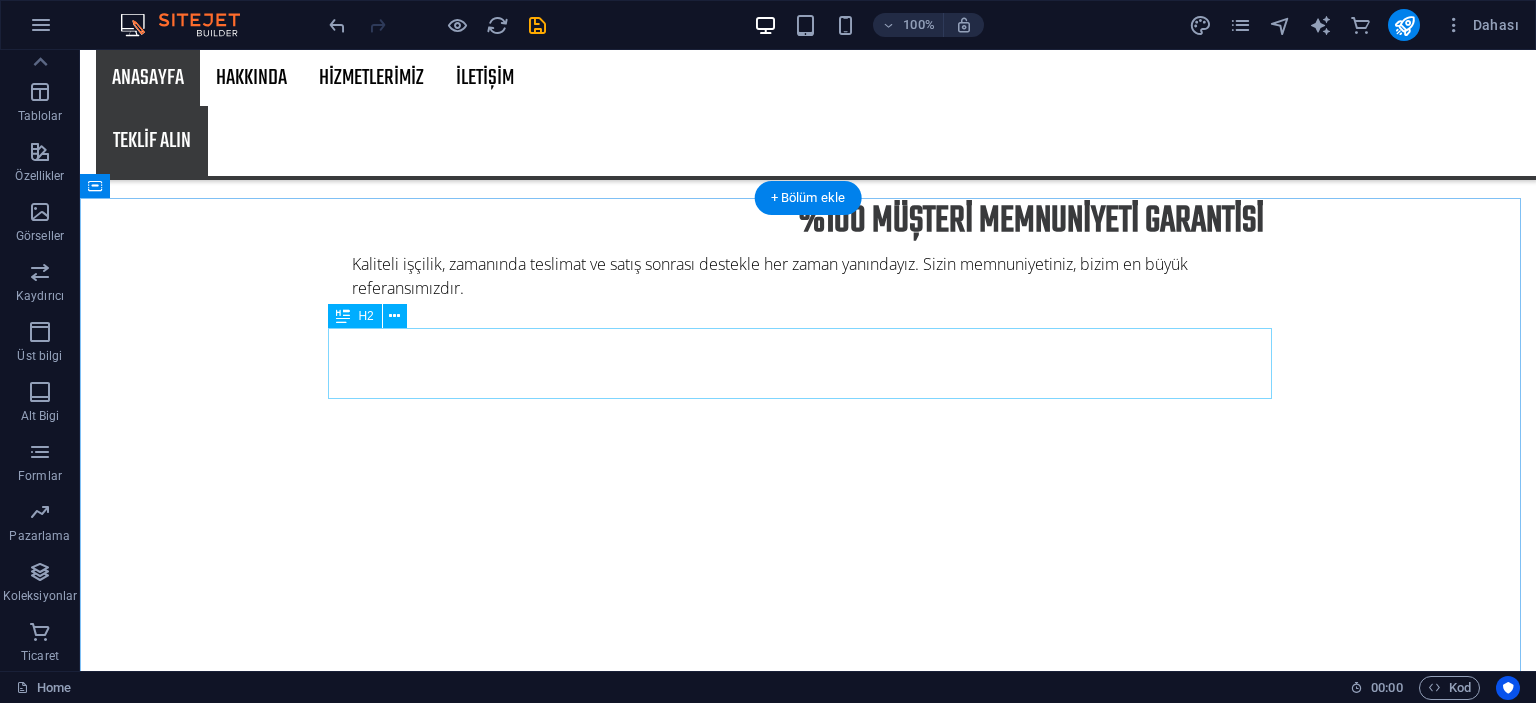 click on "Latest projects" at bounding box center (808, 4435) 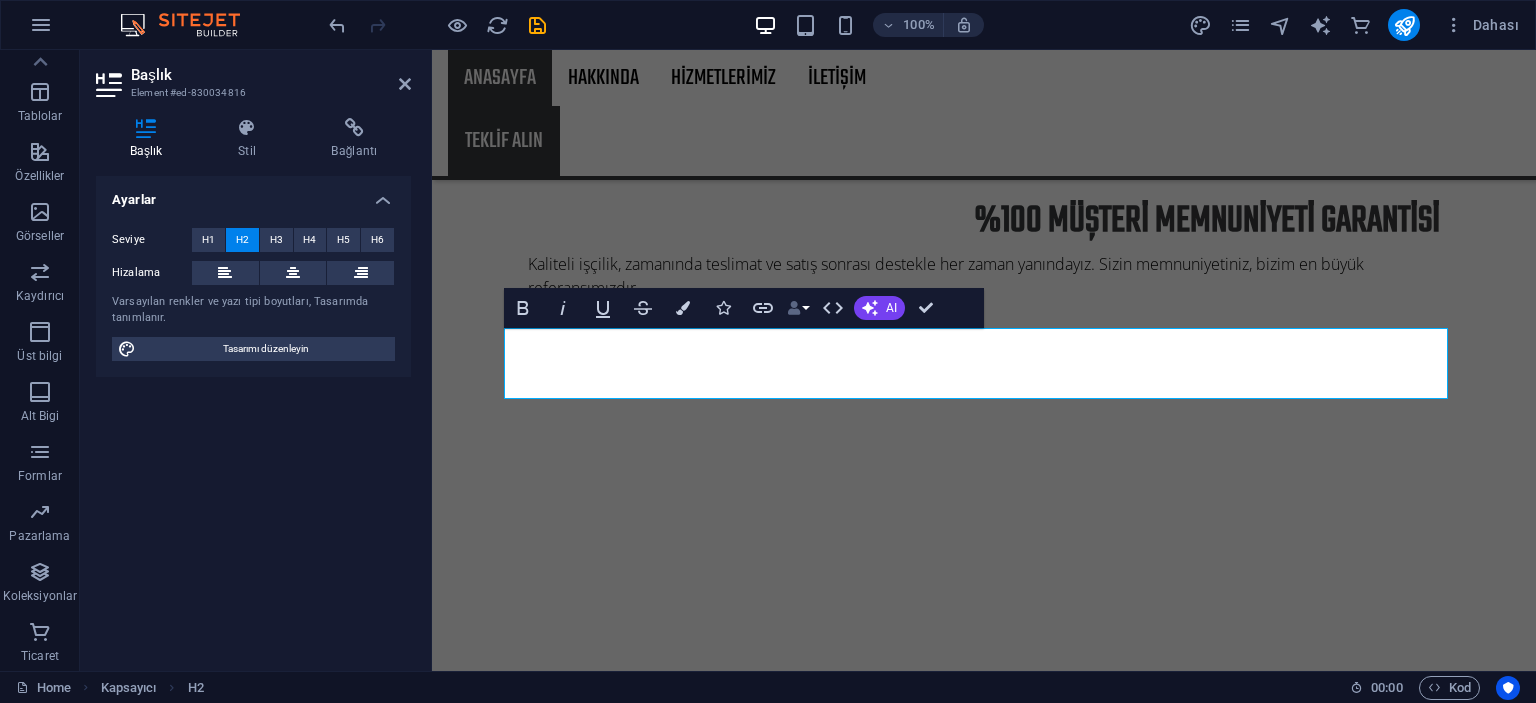 type 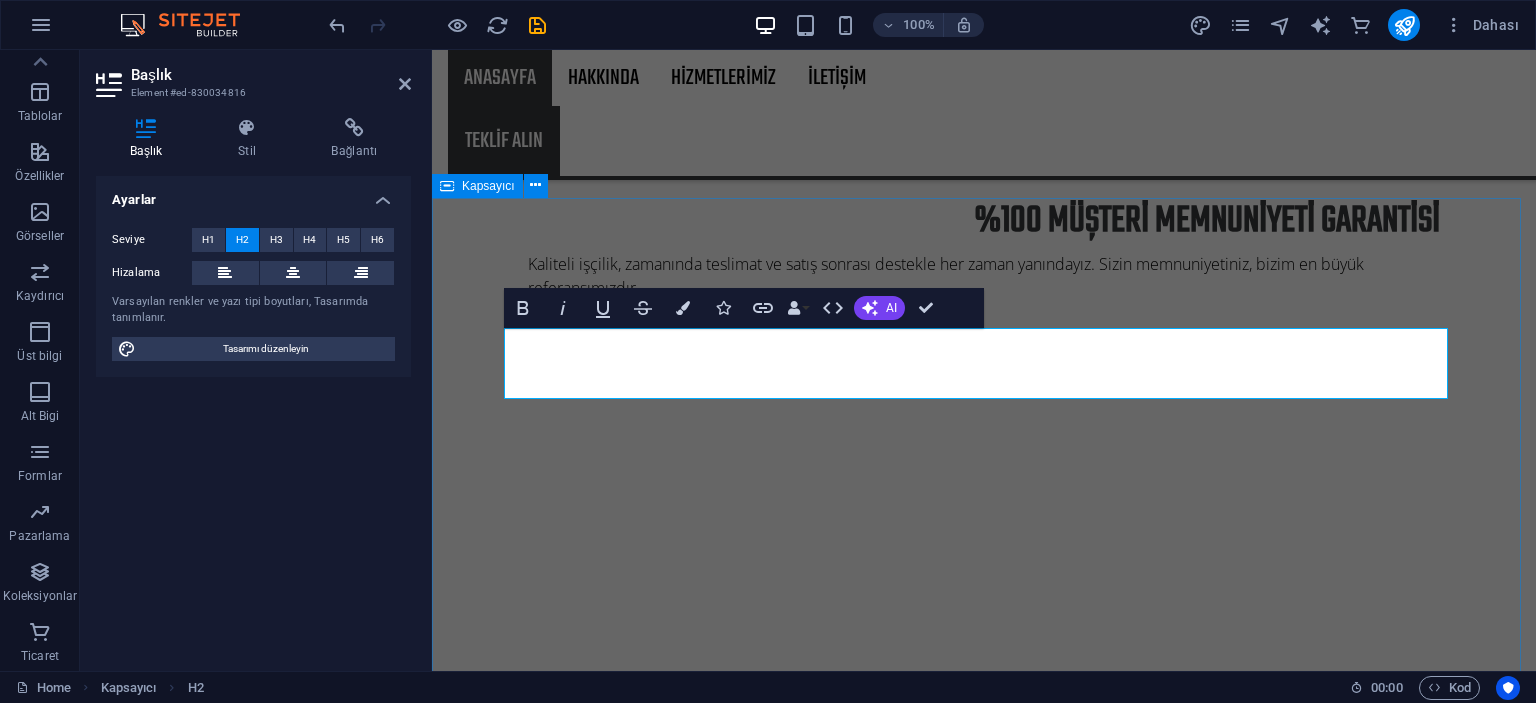 click on "​EN SON YAPTIĞIMIZ PROJELERİMİZ Project 1 Lorem ipsum dolor sit amet, consectetur adipiscing elit.Duis aute irure dolor in reprehenderit in voluptate velit esse cillum dolore. Project 2 Lorem ipsum dolor sit amet, consectetur adipiscing elit.Duis aute irure dolor in reprehenderit in voluptate velit esse cillum dolore. Project 3 Lorem ipsum dolor sit amet, consectetur adipiscing elit.Duis aute irure dolor in reprehenderit in voluptate velit esse cillum dolore. Project 4 Lorem ipsum dolor sit amet, consectetur adipiscing elit.Duis aute irure dolor in reprehenderit in voluptate velit esse cillum dolore. Project 5 Lorem ipsum dolor sit amet, consectetur adipiscing elit.Duis aute irure dolor in reprehenderit in voluptate velit esse cillum dolore. Project 6 Lorem ipsum dolor sit amet, consectetur adipiscing elit.Duis aute irure dolor in reprehenderit in voluptate velit esse cillum dolore." at bounding box center [984, 6762] 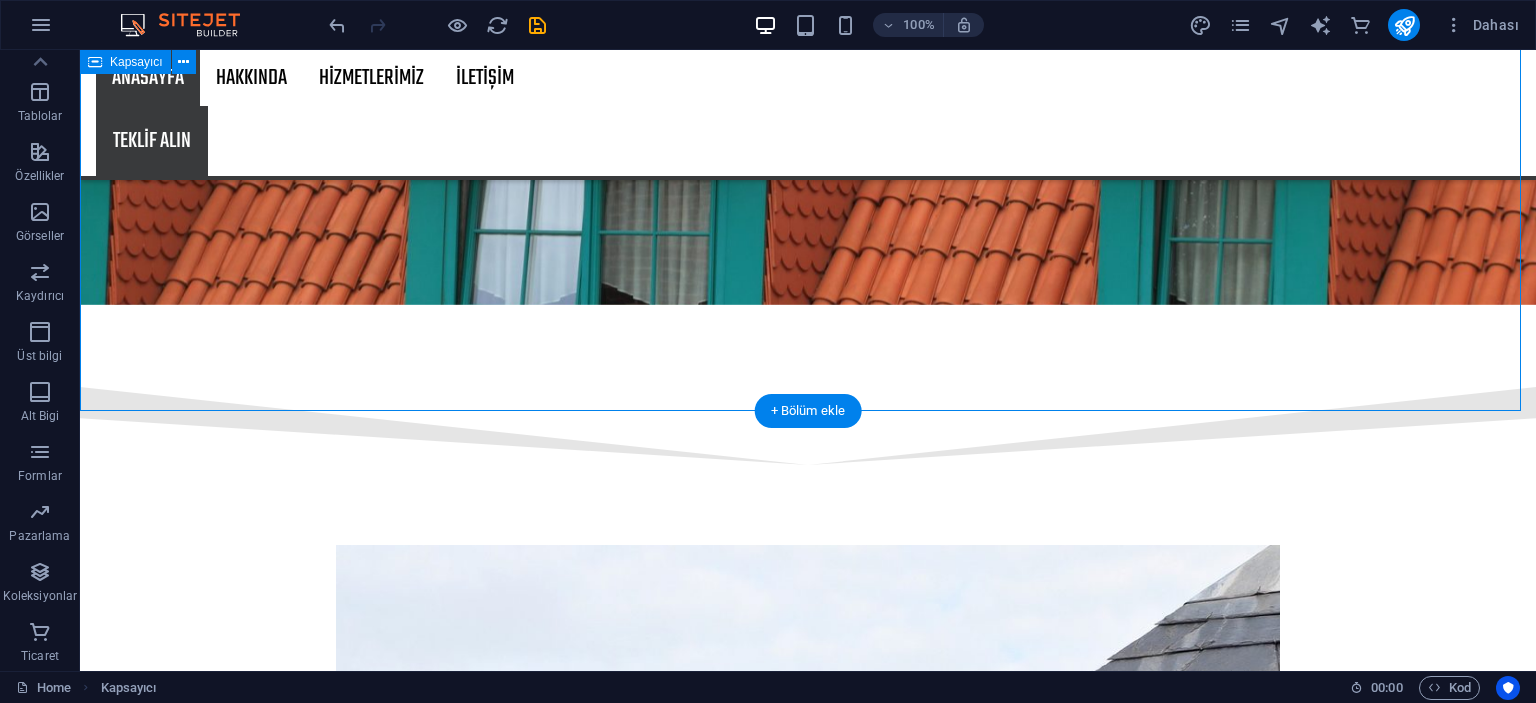 scroll, scrollTop: 3000, scrollLeft: 0, axis: vertical 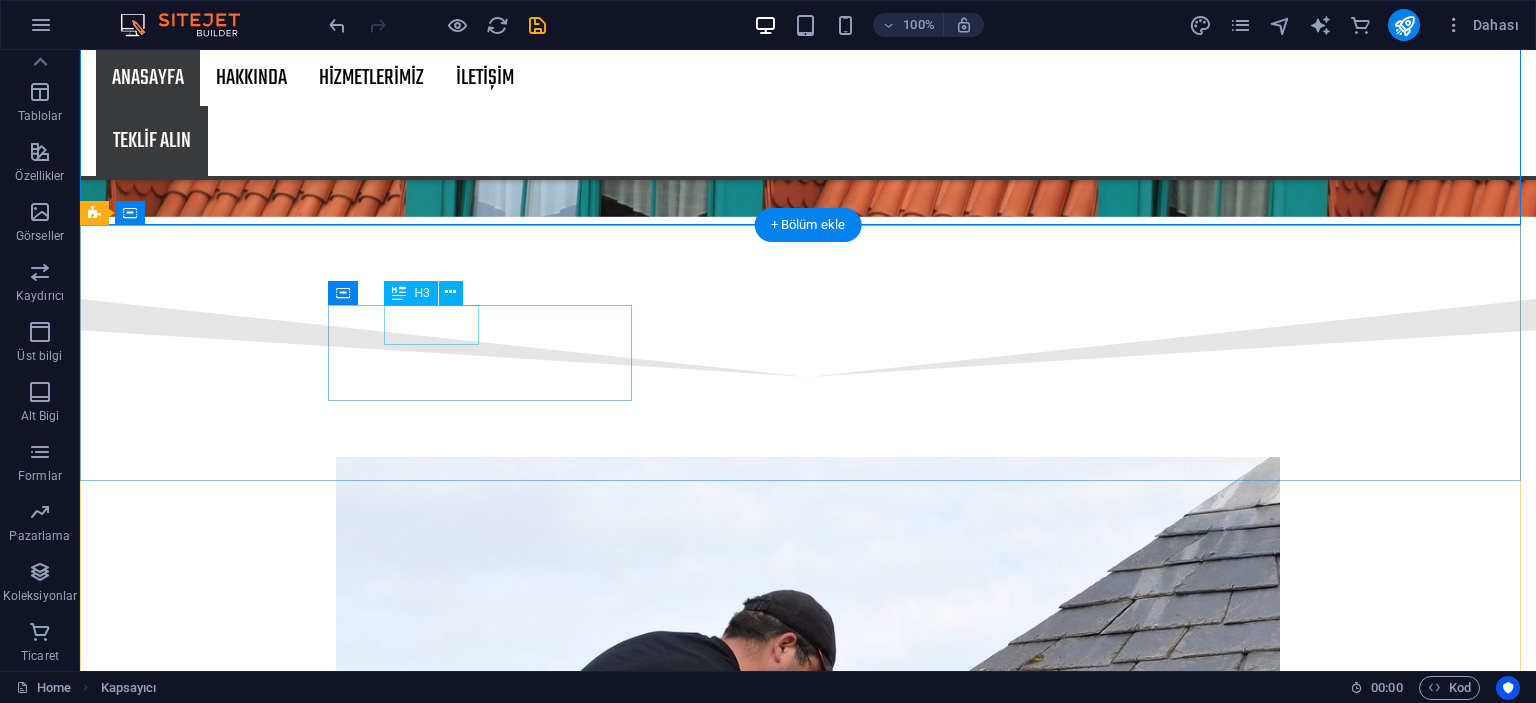 click on "Address" at bounding box center (568, 8601) 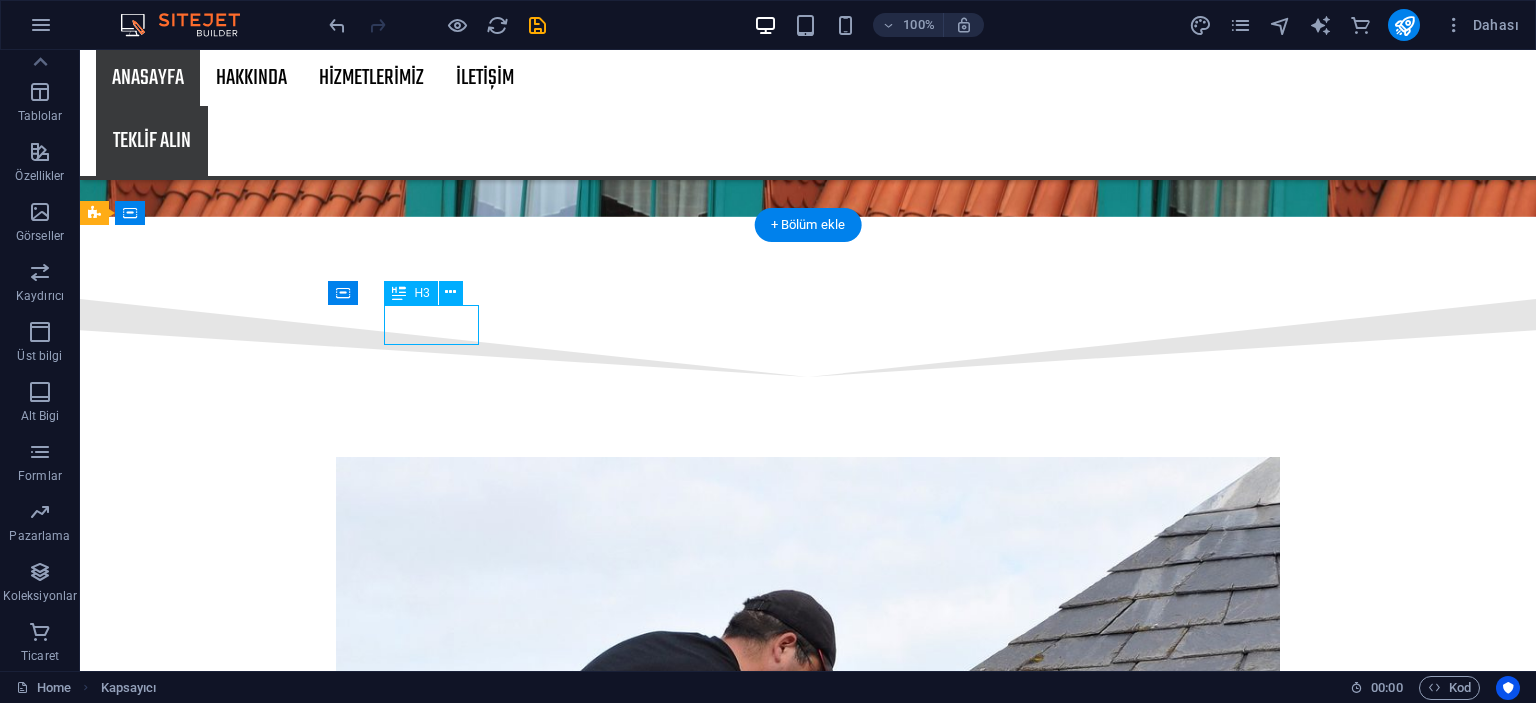 click on "Address" at bounding box center (568, 8601) 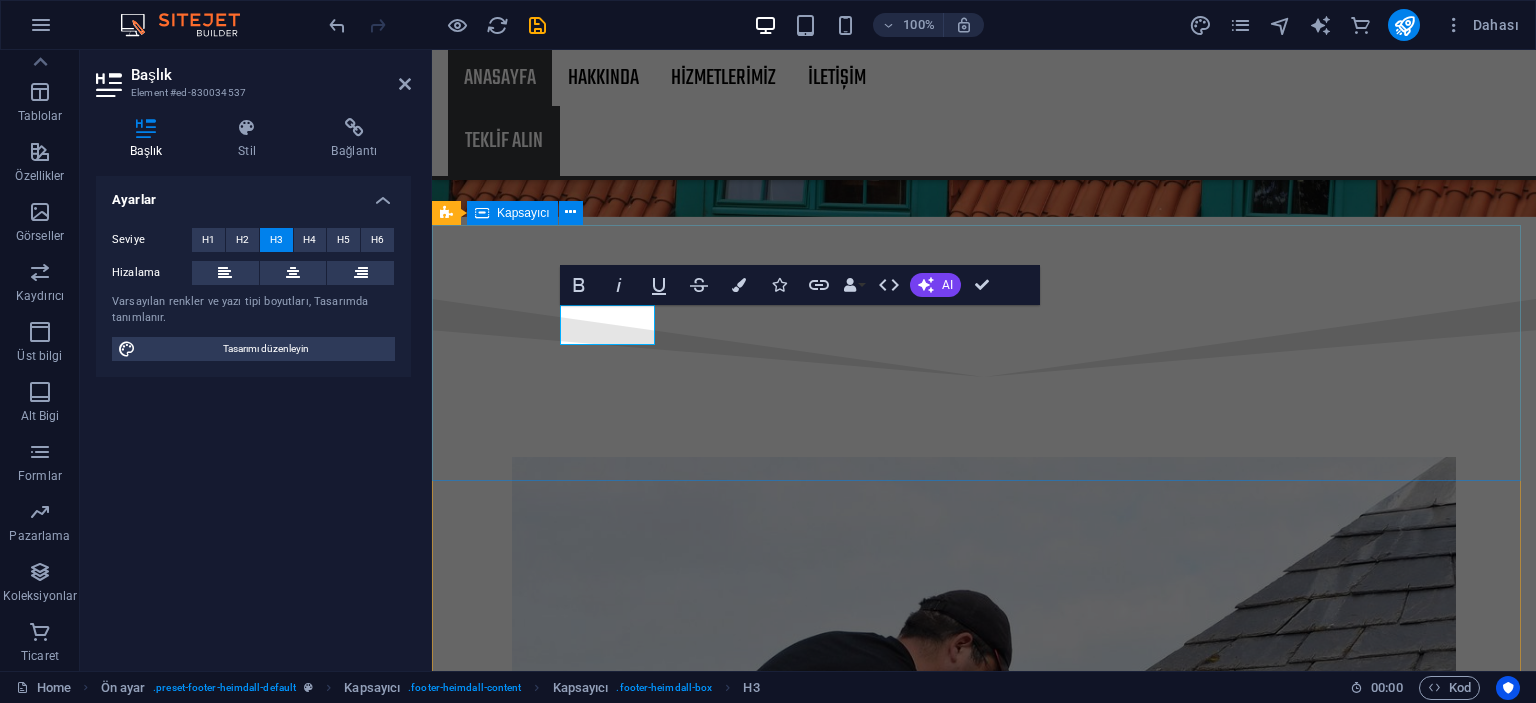type 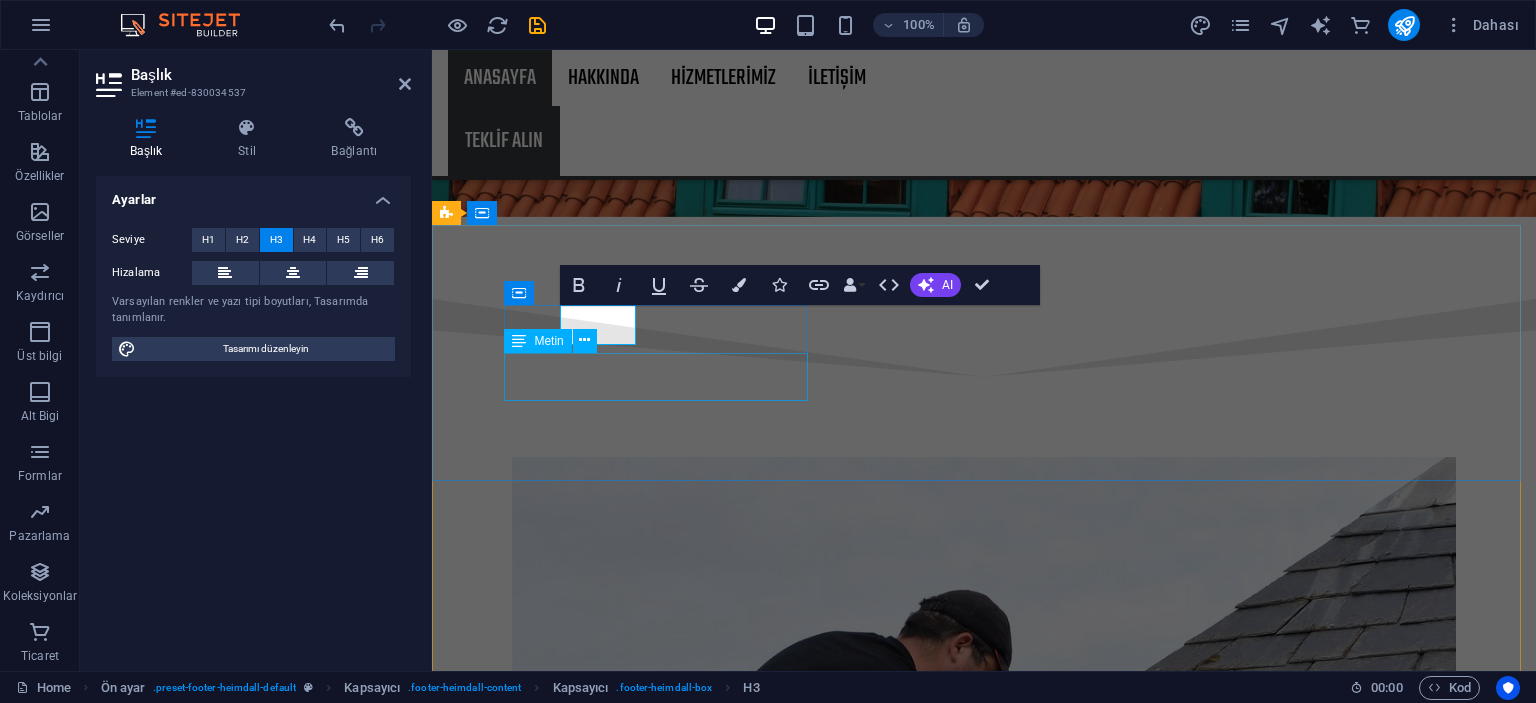 click on "Brooklyn Bridge New York   10038" at bounding box center (920, 8653) 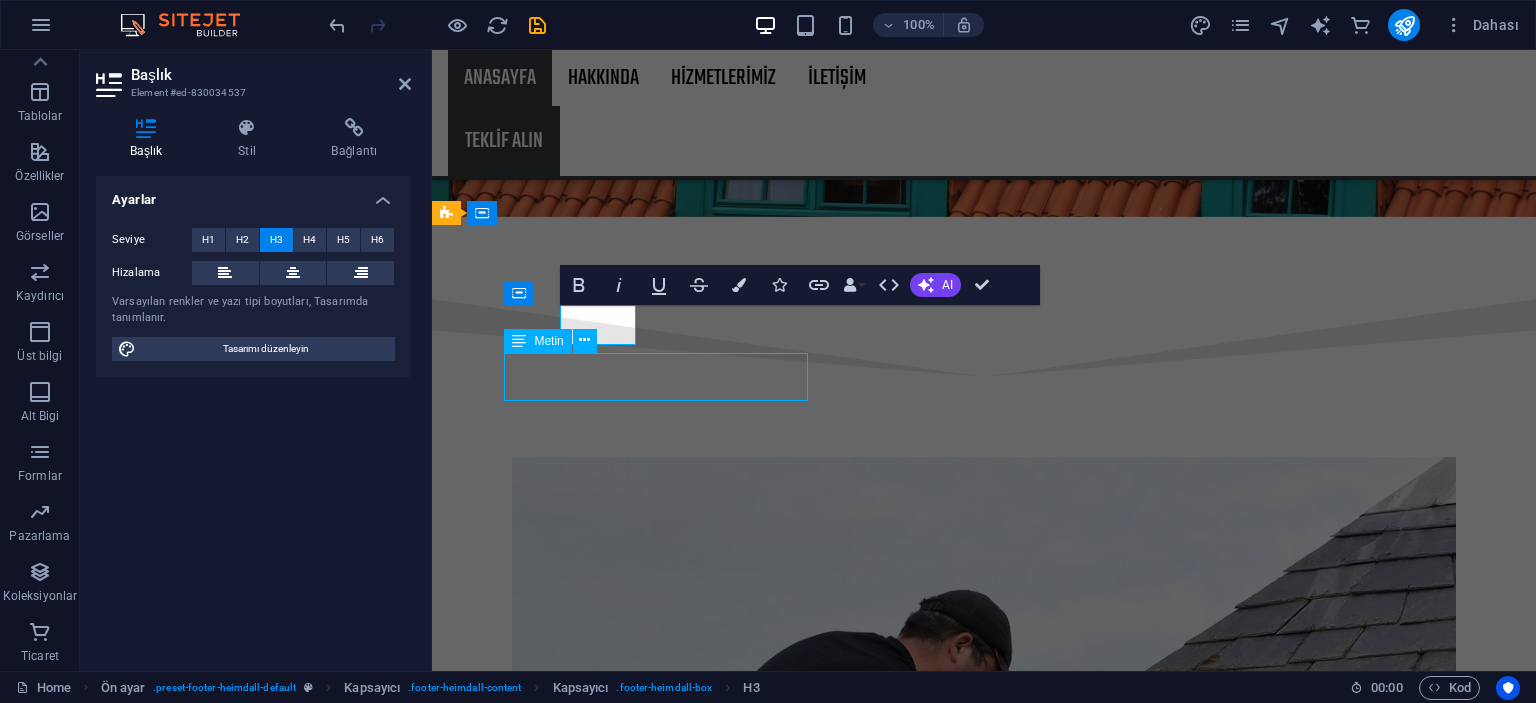 click on "Brooklyn Bridge New York   10038" at bounding box center (920, 8653) 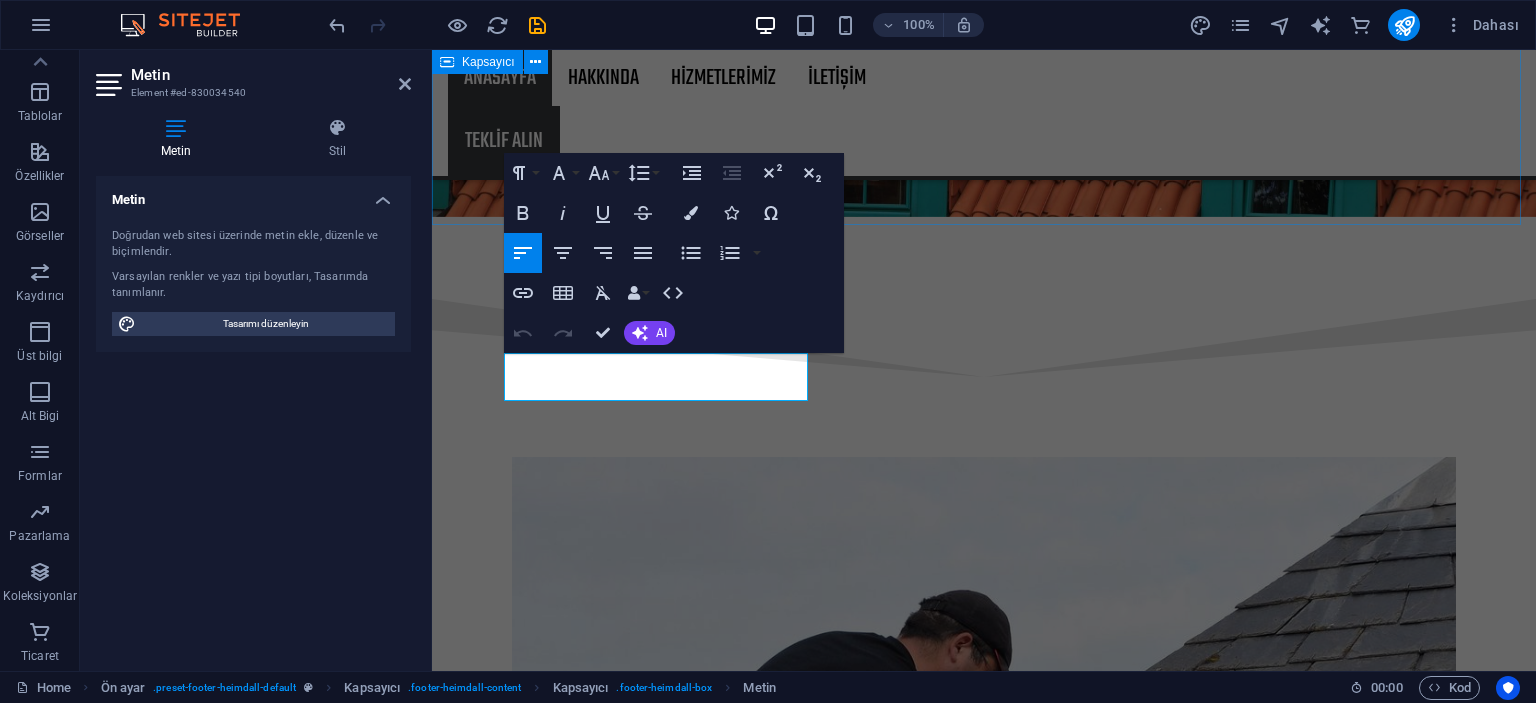 click on "EN SON YAPTIĞIMIZ PROJELERİMİZ Project 1 Lorem ipsum dolor sit amet, consectetur adipiscing elit.Duis aute irure dolor in reprehenderit in voluptate velit esse cillum dolore. Project 2 Lorem ipsum dolor sit amet, consectetur adipiscing elit.Duis aute irure dolor in reprehenderit in voluptate velit esse cillum dolore. Project 3 Lorem ipsum dolor sit amet, consectetur adipiscing elit.Duis aute irure dolor in reprehenderit in voluptate velit esse cillum dolore. Project 4 Lorem ipsum dolor sit amet, consectetur adipiscing elit.Duis aute irure dolor in reprehenderit in voluptate velit esse cillum dolore. Project 5 Lorem ipsum dolor sit amet, consectetur adipiscing elit.Duis aute irure dolor in reprehenderit in voluptate velit esse cillum dolore. Project 6 Lorem ipsum dolor sit amet, consectetur adipiscing elit.Duis aute irure dolor in reprehenderit in voluptate velit esse cillum dolore." at bounding box center [984, 5962] 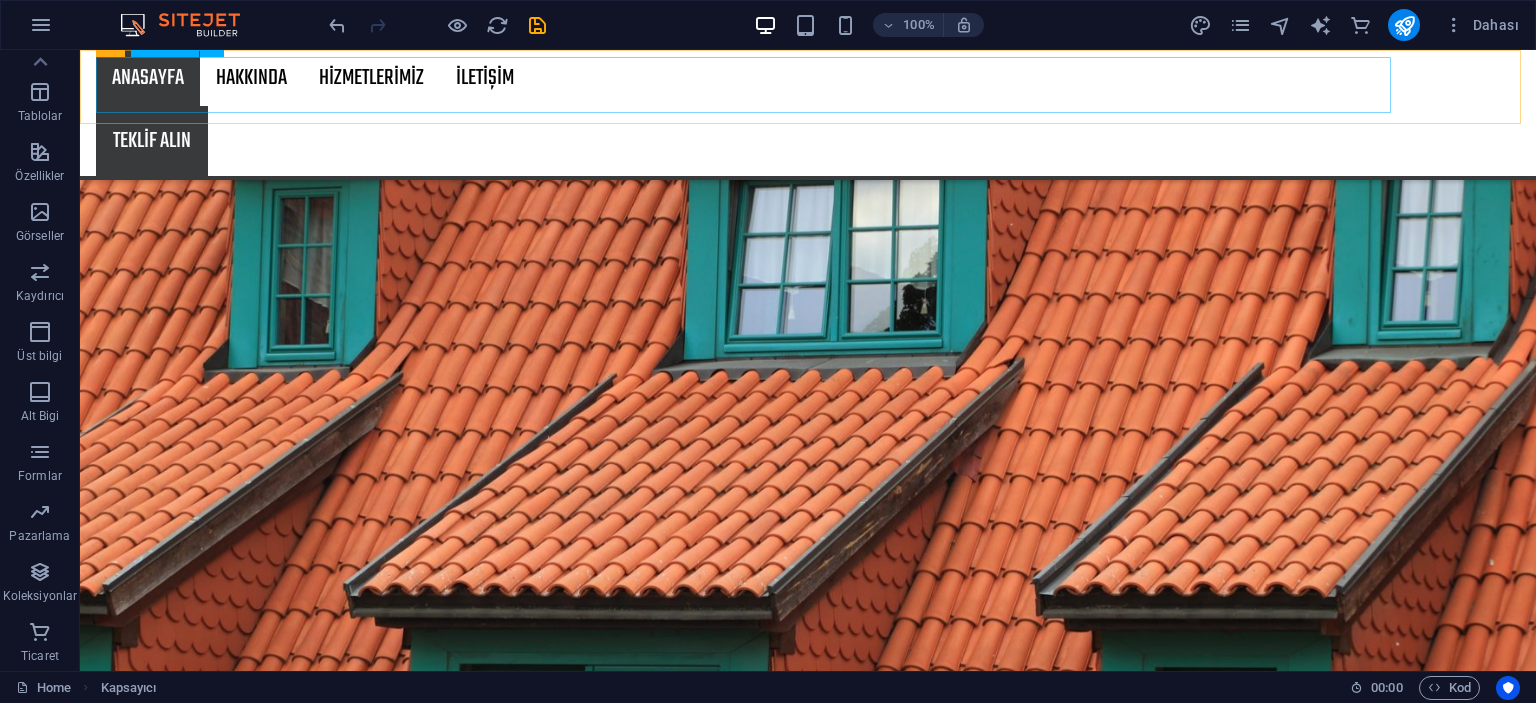 scroll, scrollTop: 700, scrollLeft: 0, axis: vertical 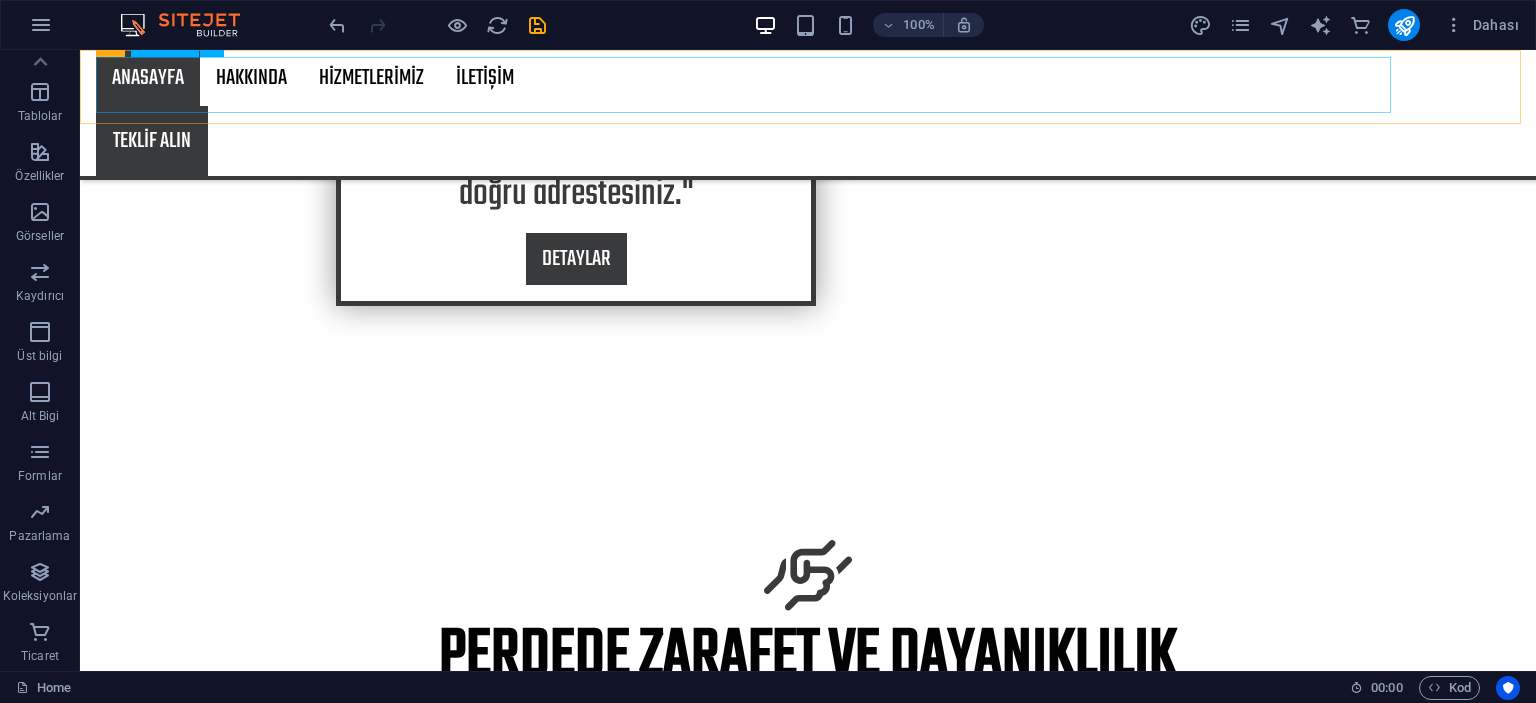 click on "ANASAYFA HAKKINDA HİZMETLERİMİZ HİZMET DETAYLARI İLETİŞİM" at bounding box center (808, 78) 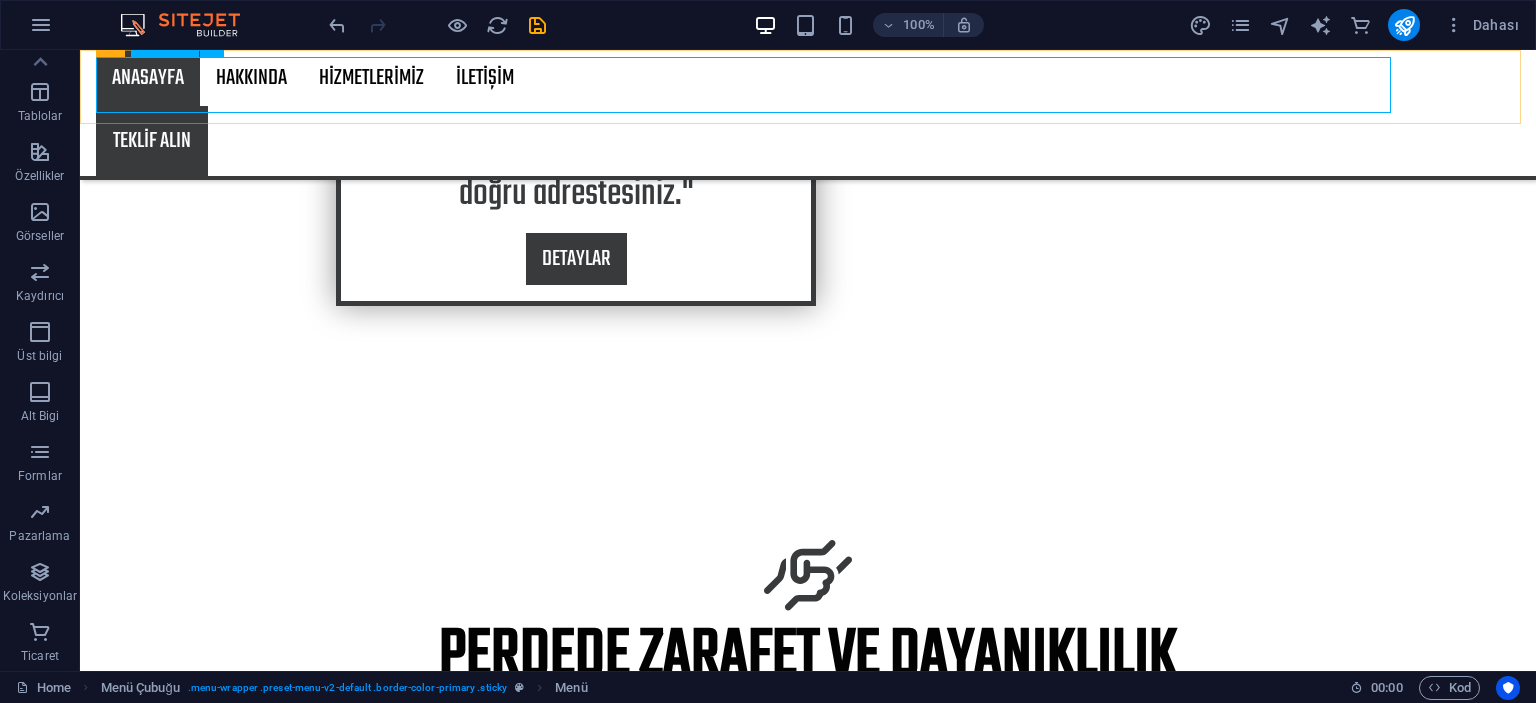 click on "ANASAYFA HAKKINDA HİZMETLERİMİZ HİZMET DETAYLARI İLETİŞİM" at bounding box center (808, 78) 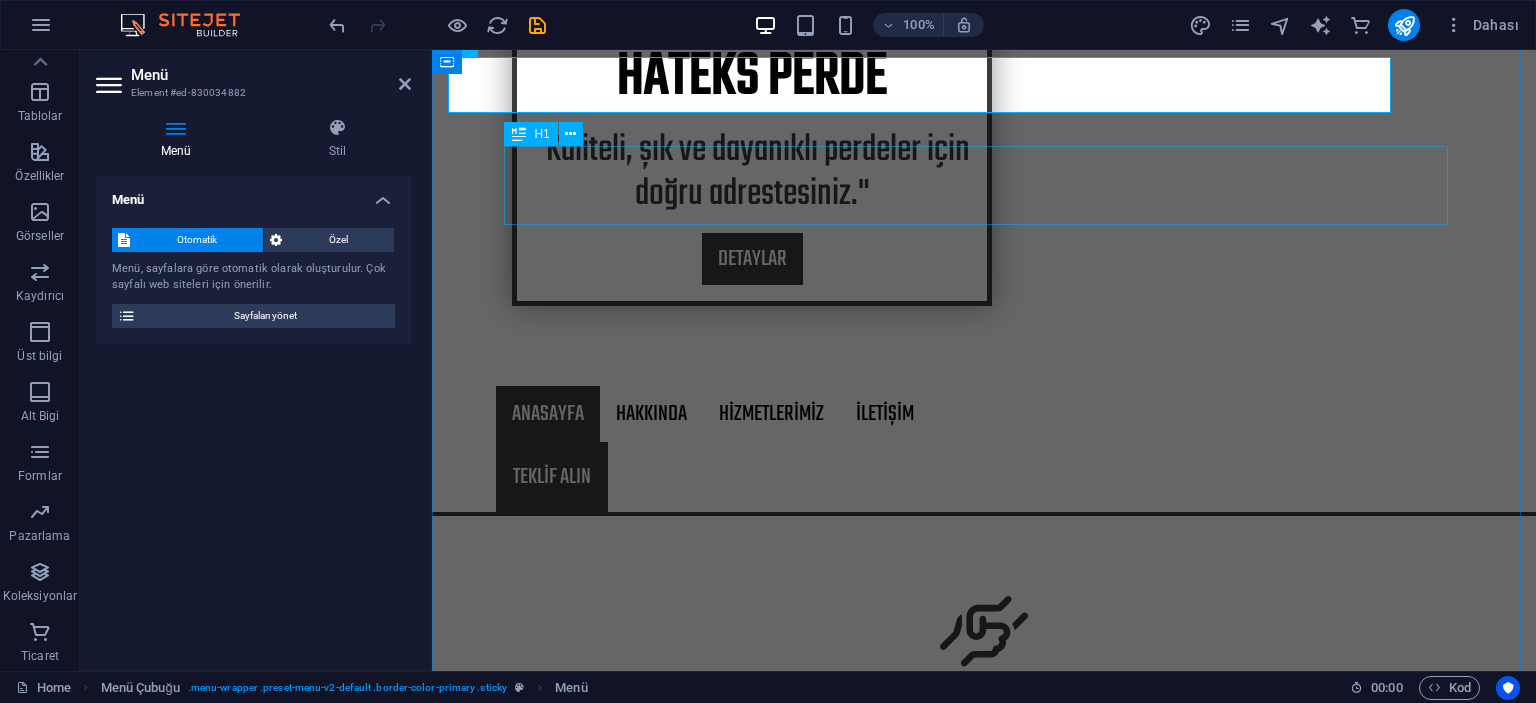 scroll, scrollTop: 400, scrollLeft: 0, axis: vertical 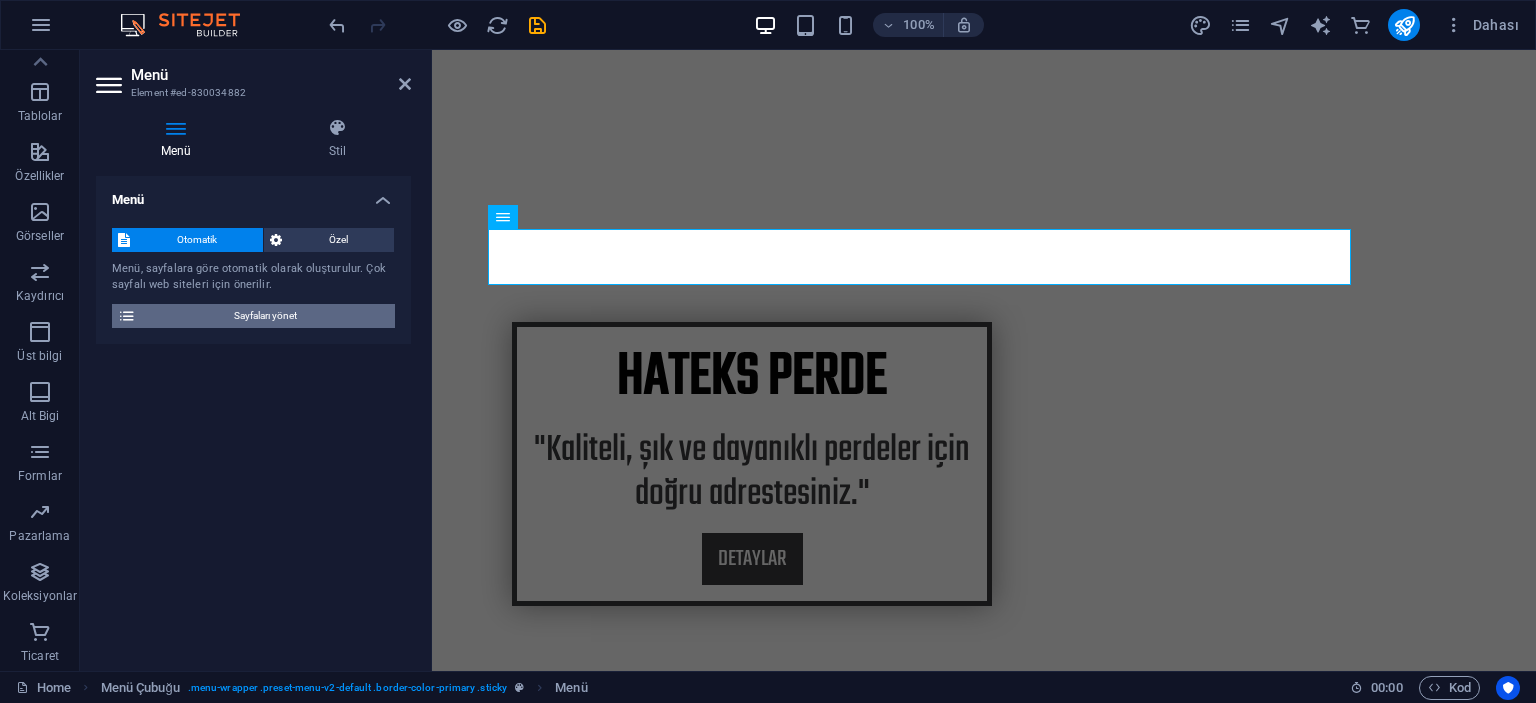 click on "Sayfaları yönet" at bounding box center [265, 316] 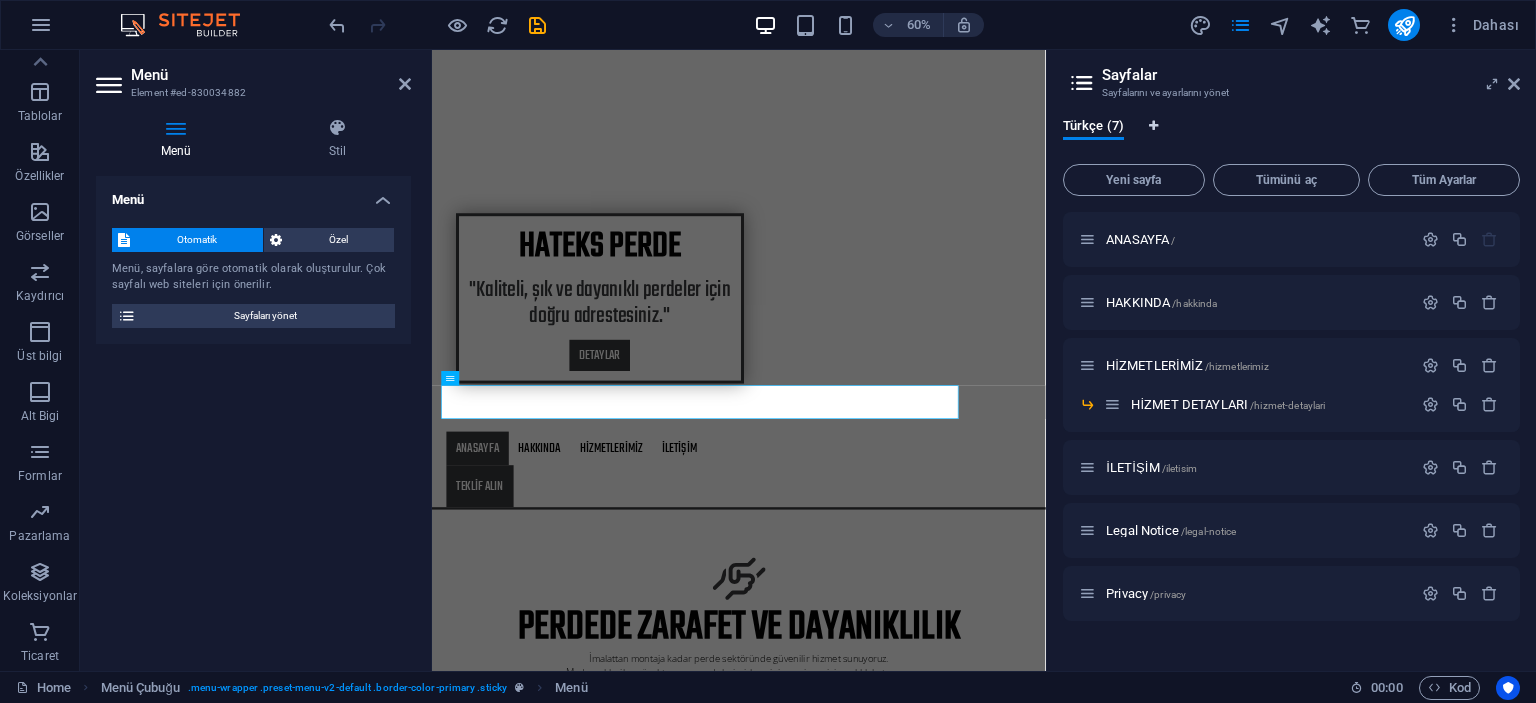 click at bounding box center [1154, 126] 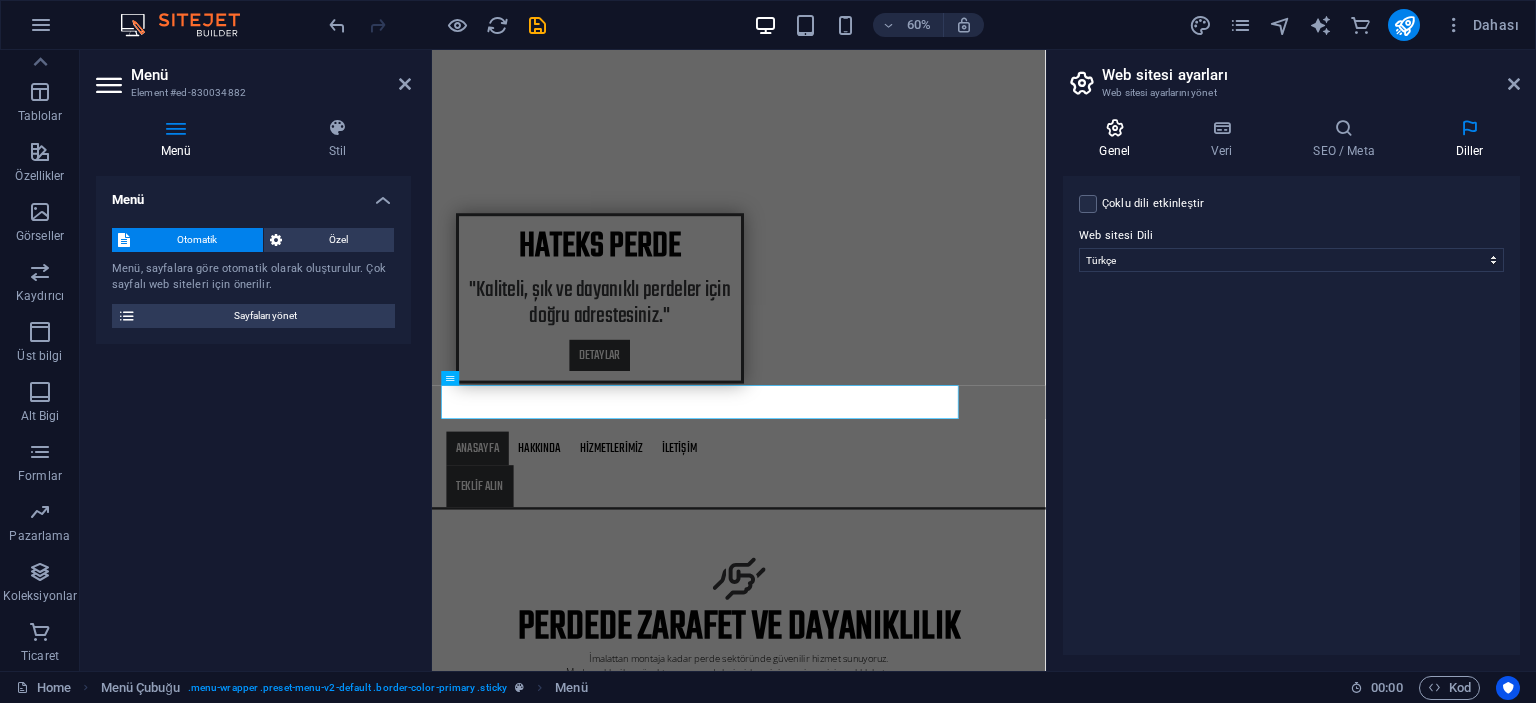 click at bounding box center (1115, 128) 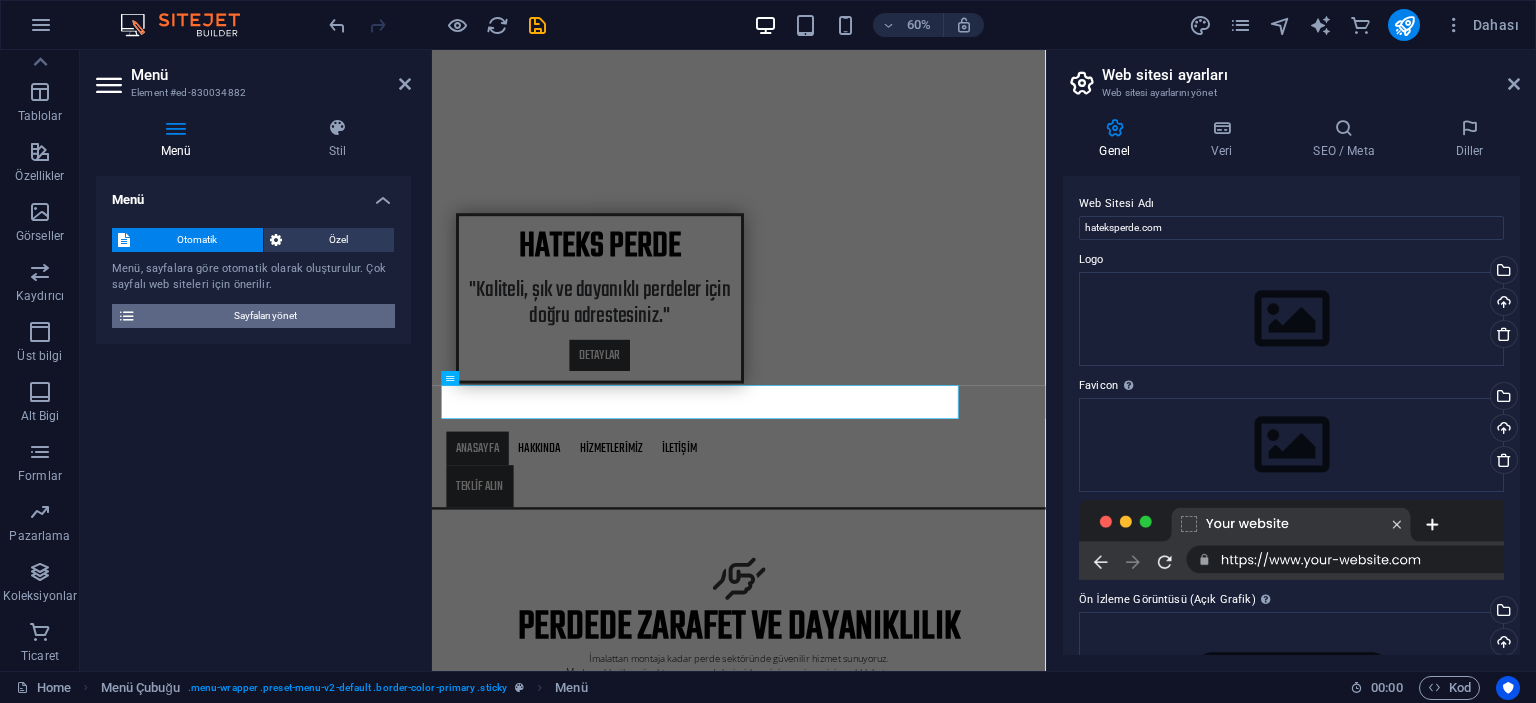 click on "Sayfaları yönet" at bounding box center [265, 316] 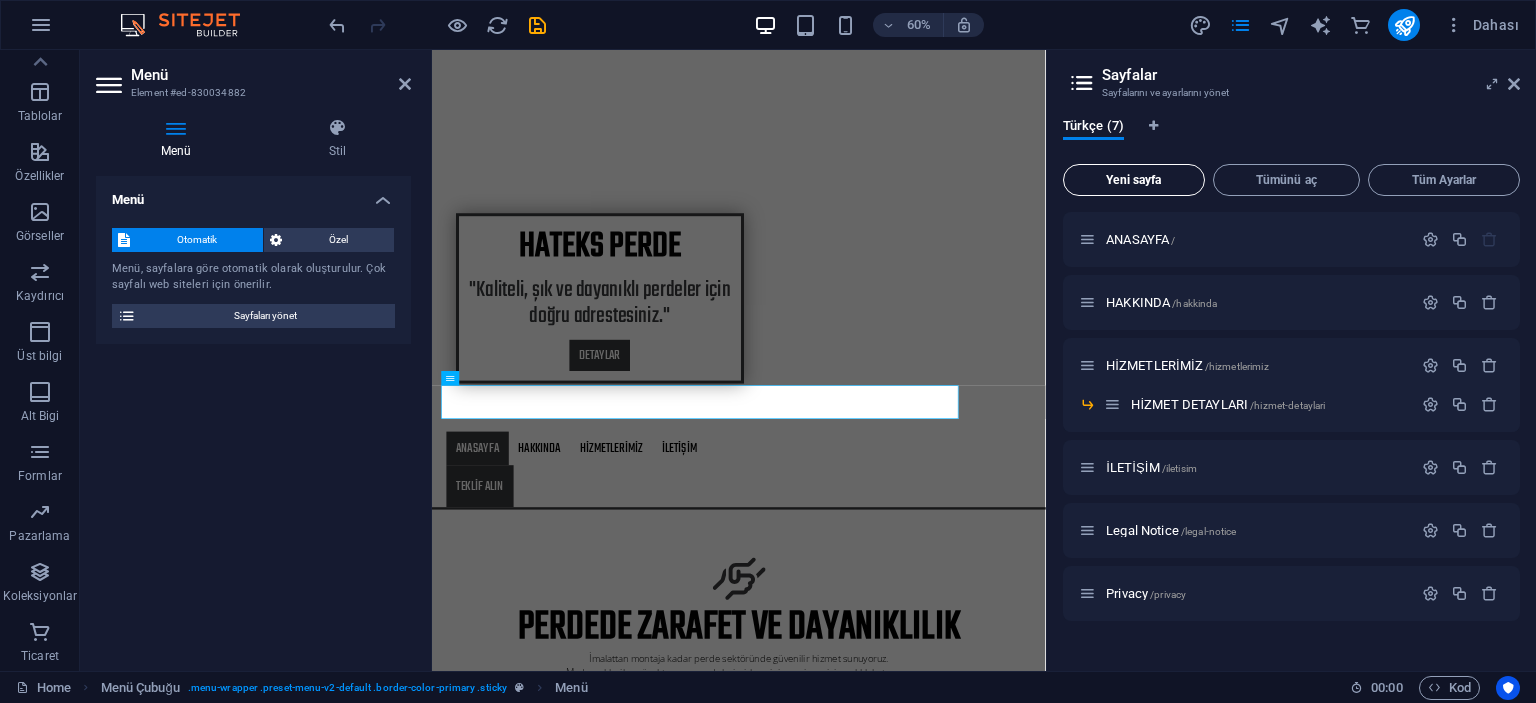 click on "Yeni sayfa" at bounding box center (1134, 180) 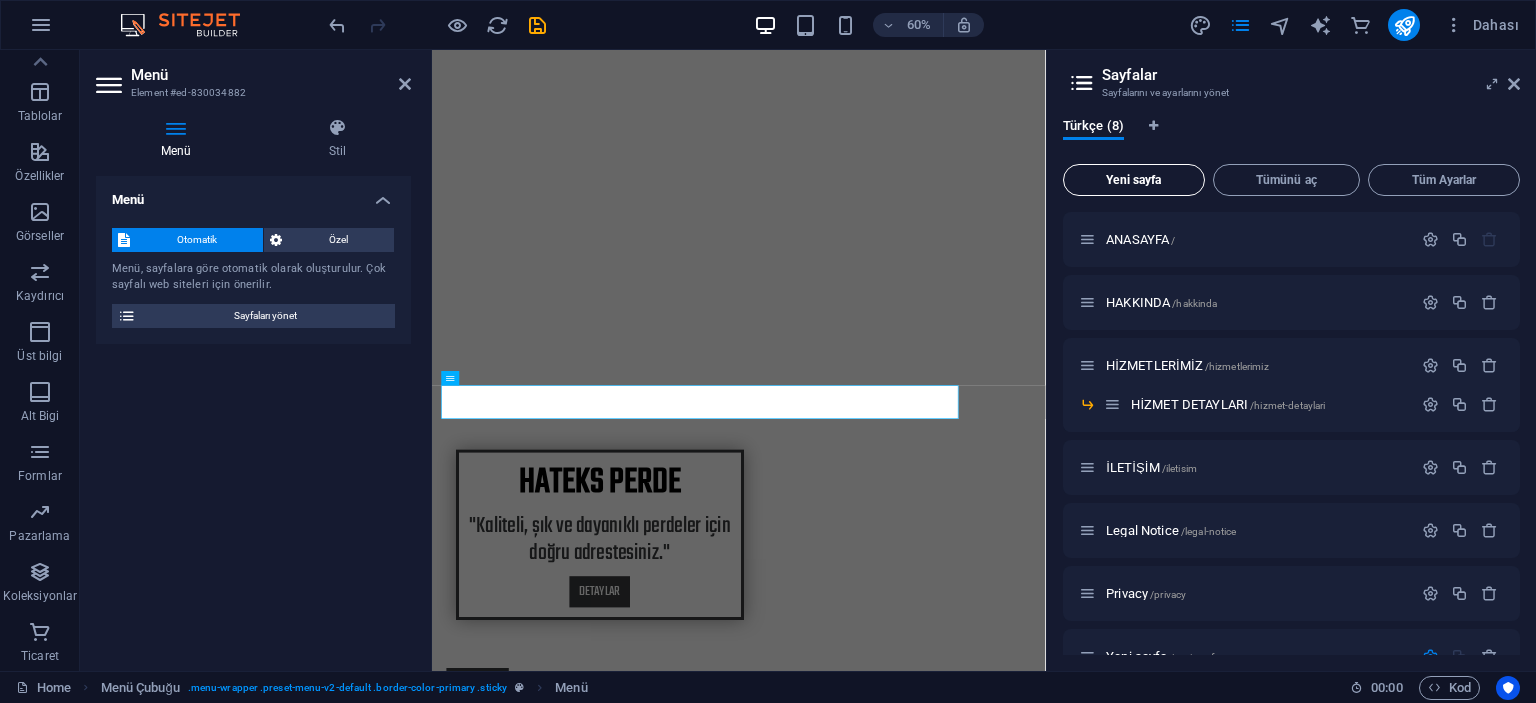 scroll, scrollTop: 298, scrollLeft: 0, axis: vertical 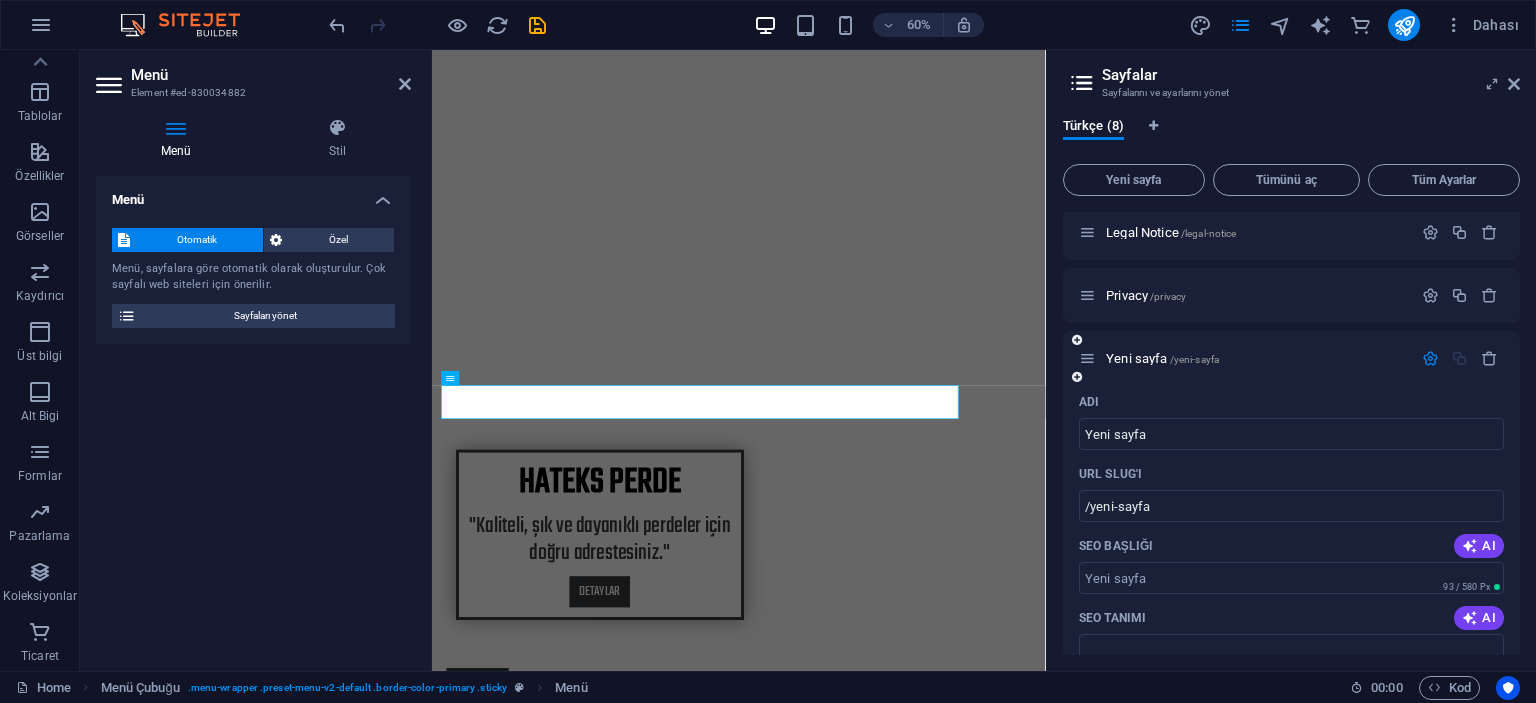 click on "Yeni sayfa /yeni-sayfa" at bounding box center [1291, 358] 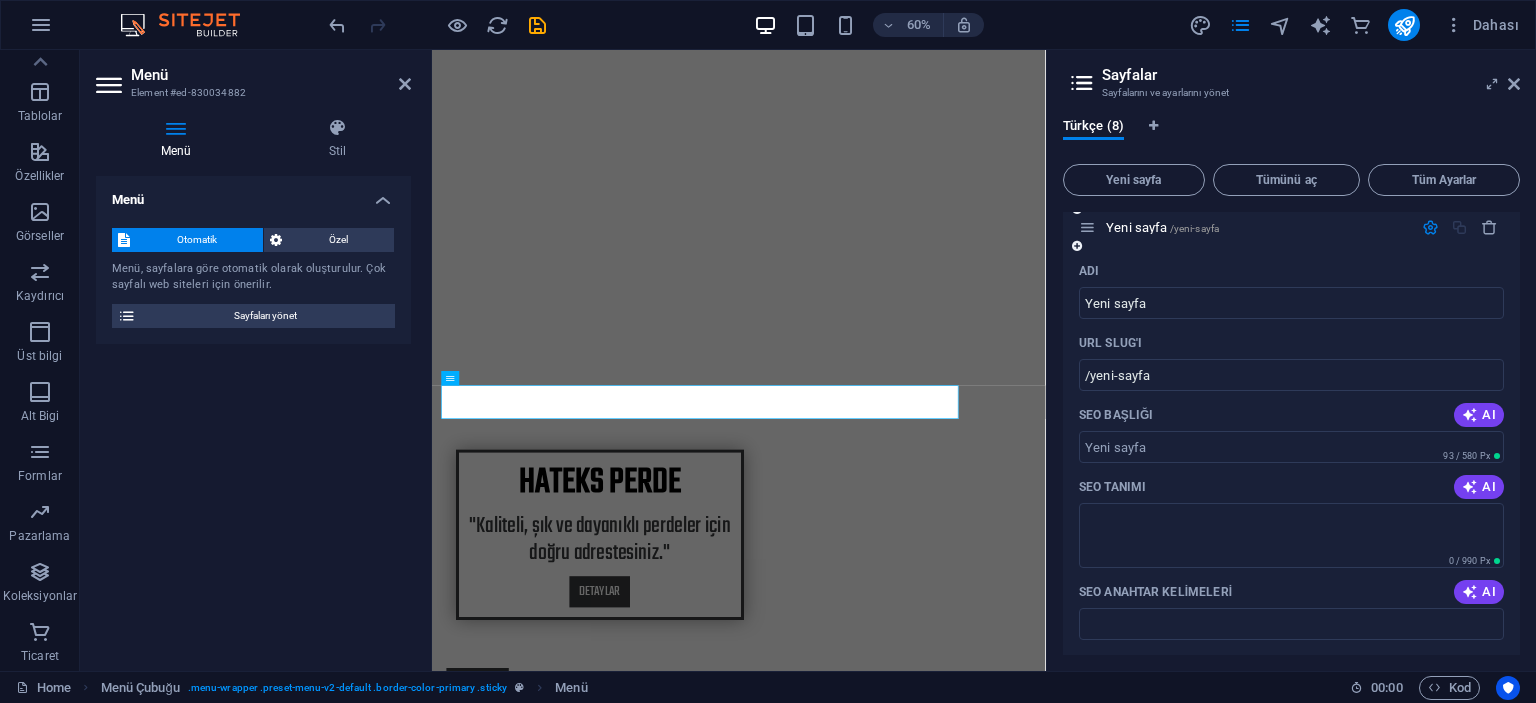 scroll, scrollTop: 398, scrollLeft: 0, axis: vertical 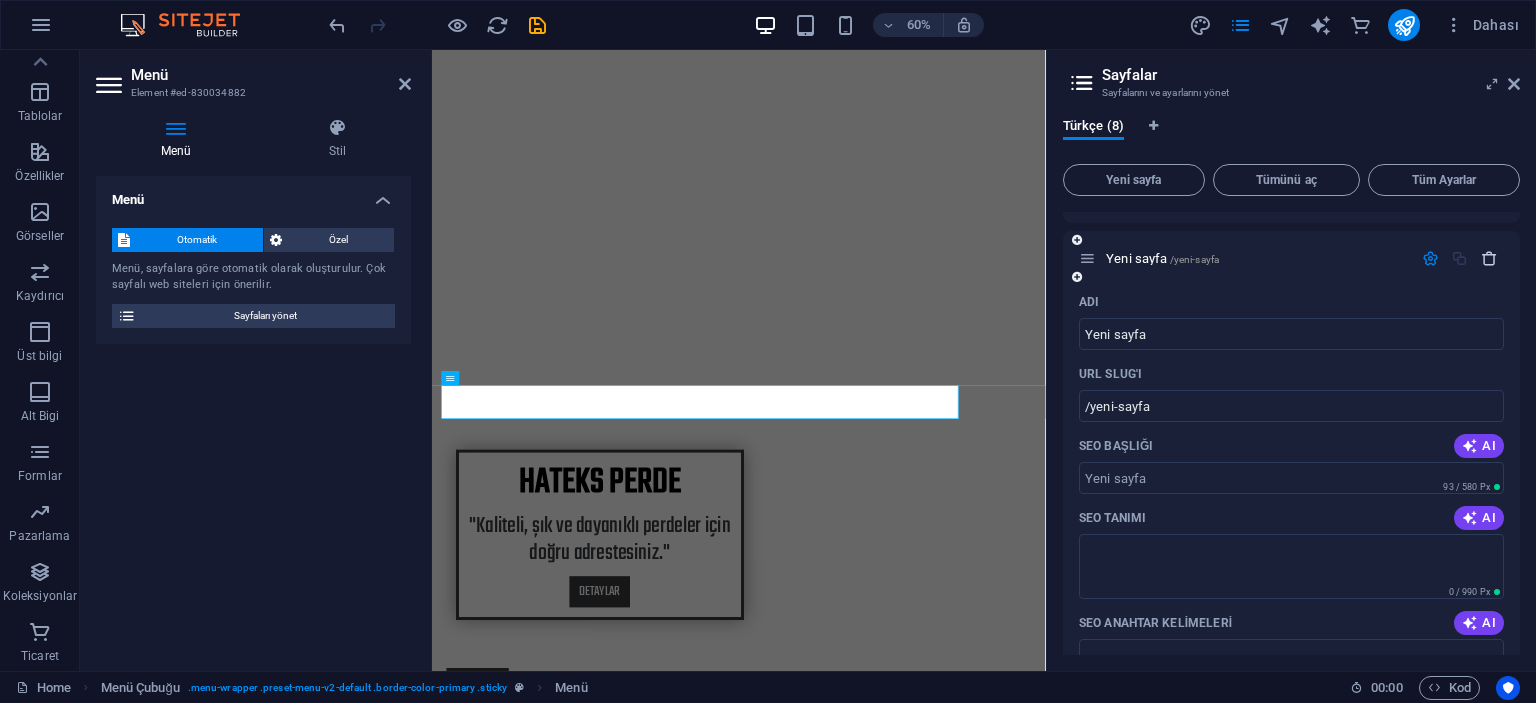 click at bounding box center (1489, 258) 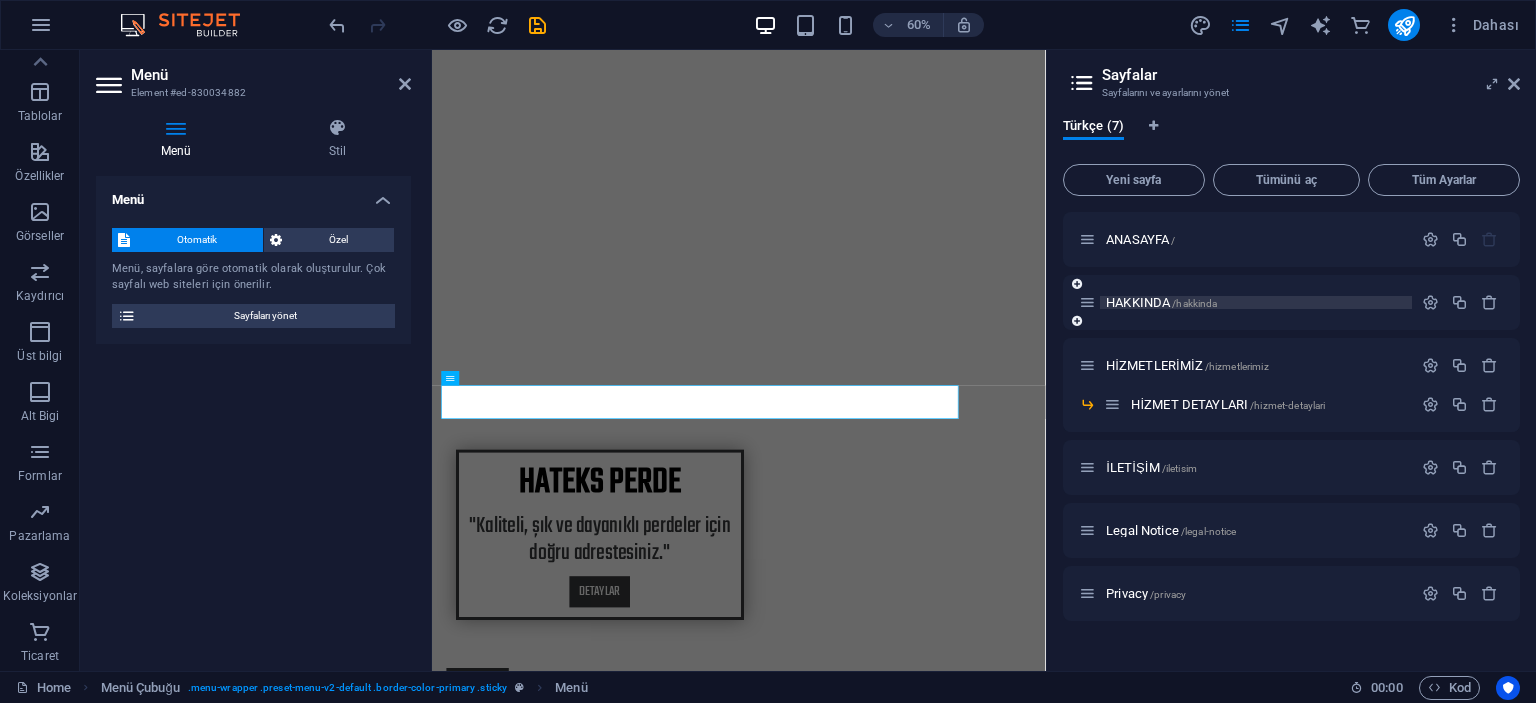 scroll, scrollTop: 0, scrollLeft: 0, axis: both 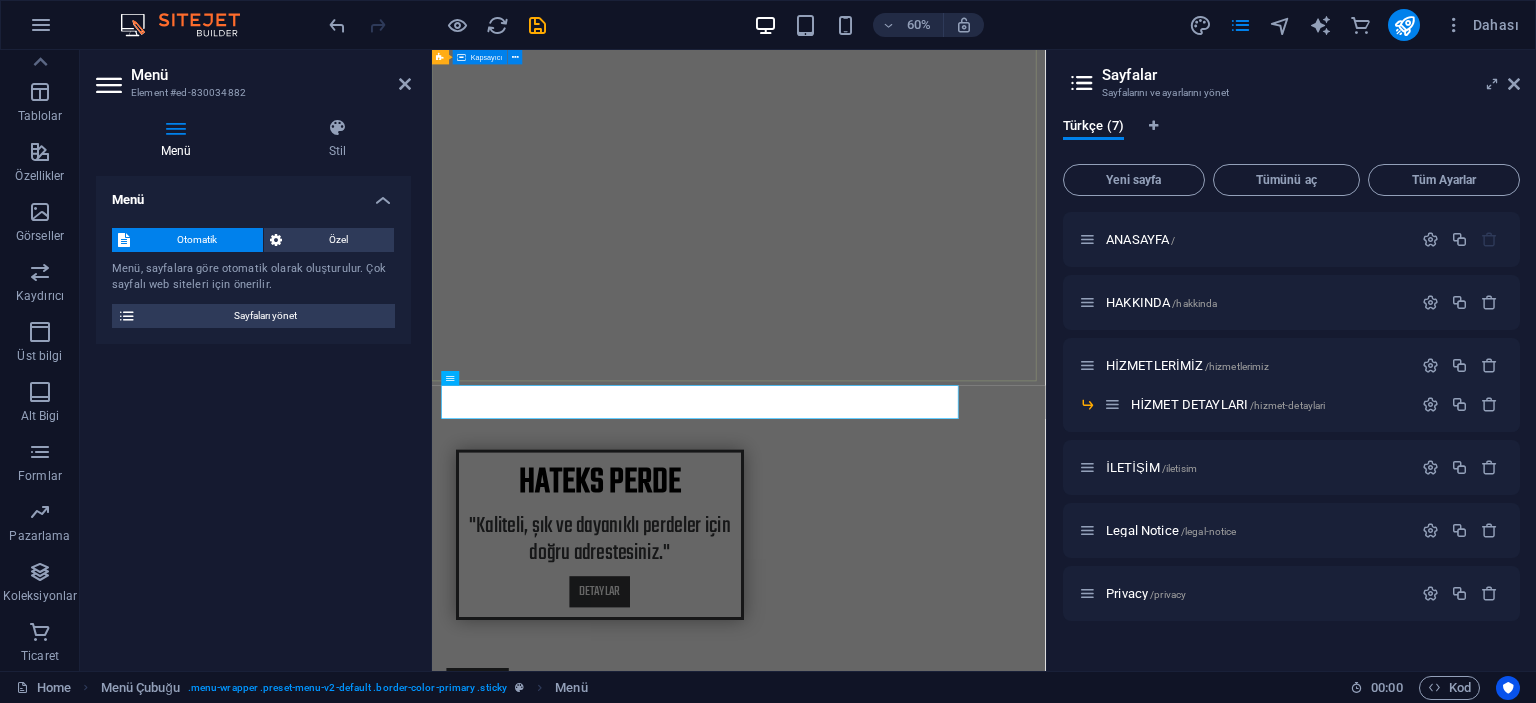 click on "HATEKS PERDE "Kaliteli, şık ve dayanıklı perdeler için doğru adrestesiniz." DETAYLAR" at bounding box center [943, 858] 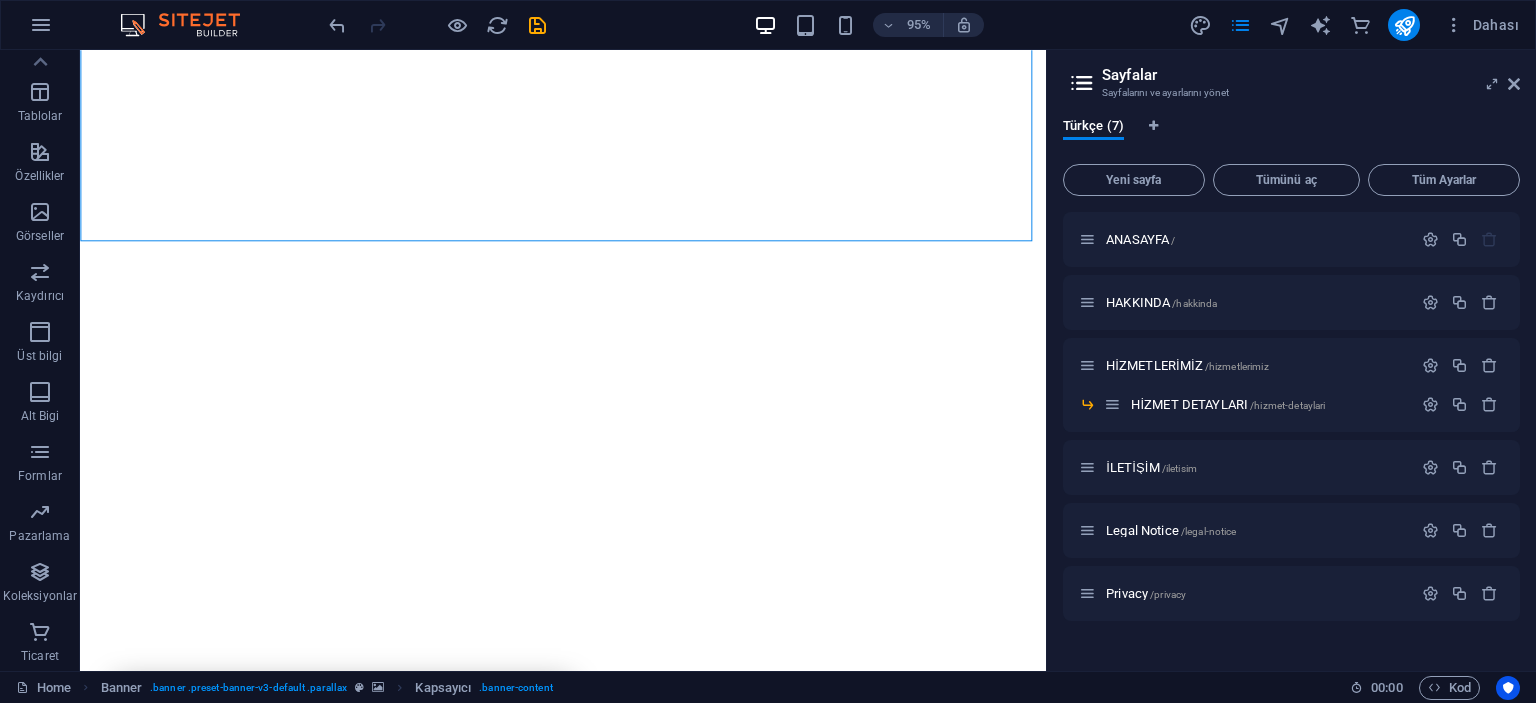 click on "Sayfalar Sayfalarını ve ayarlarını yönet Türkçe (7) Yeni sayfa Tümünü aç Tüm Ayarlar ANASAYFA / HAKKINDA /hakkinda HİZMETLERİMİZ /hizmetlerimiz HİZMET DETAYLARI /hizmet-detaylari İLETİŞİM /iletisim Legal Notice /legal-notice Privacy /privacy" at bounding box center [1291, 360] 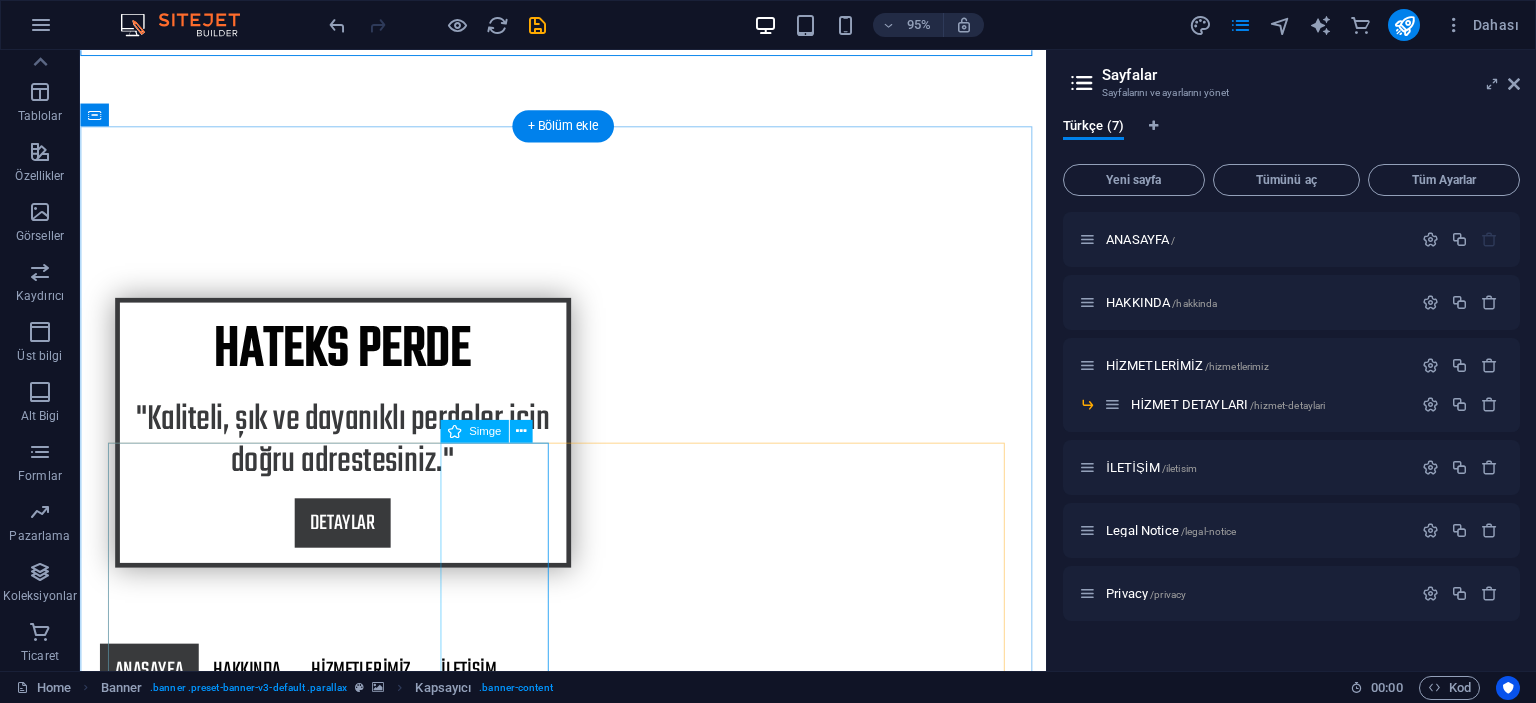 scroll, scrollTop: 600, scrollLeft: 0, axis: vertical 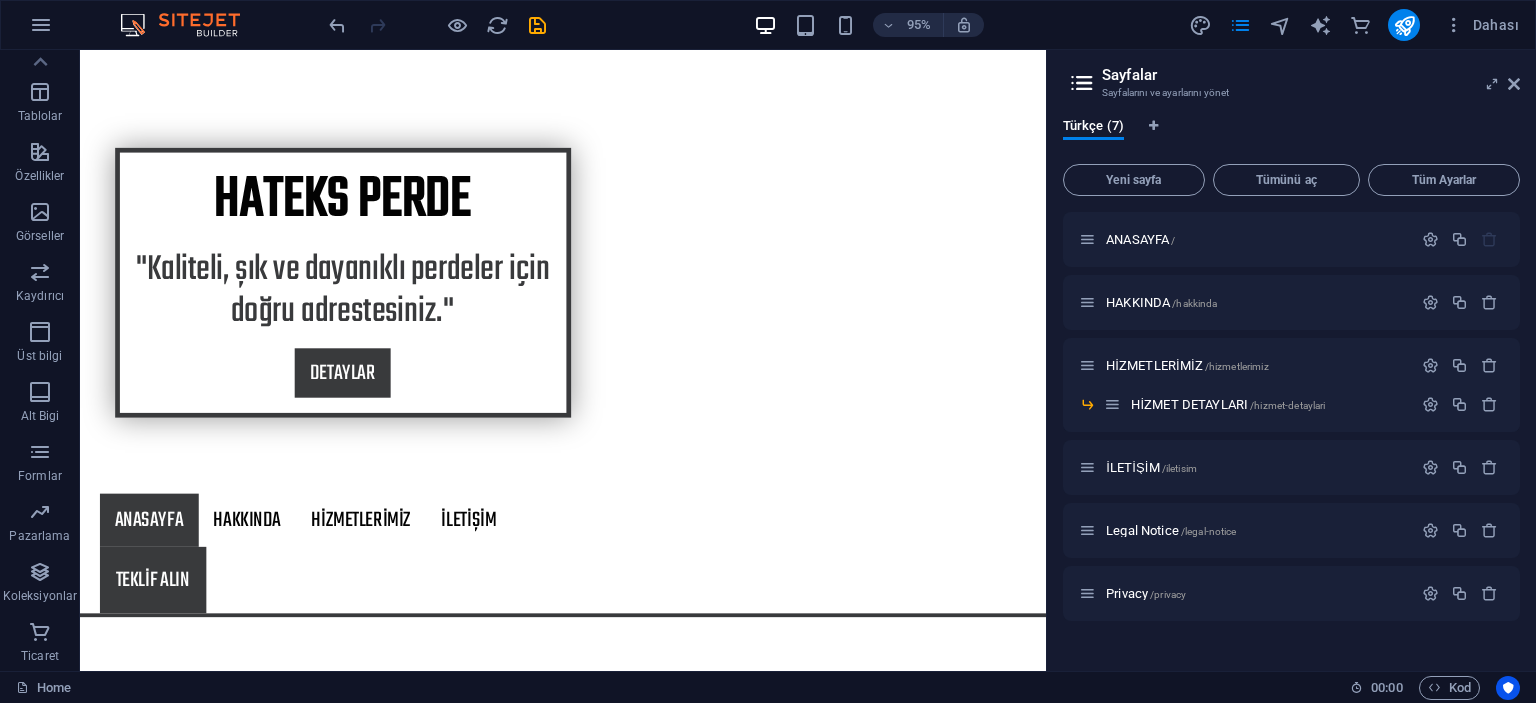 click on "Sayfalar Sayfalarını ve ayarlarını yönet" at bounding box center [1293, 76] 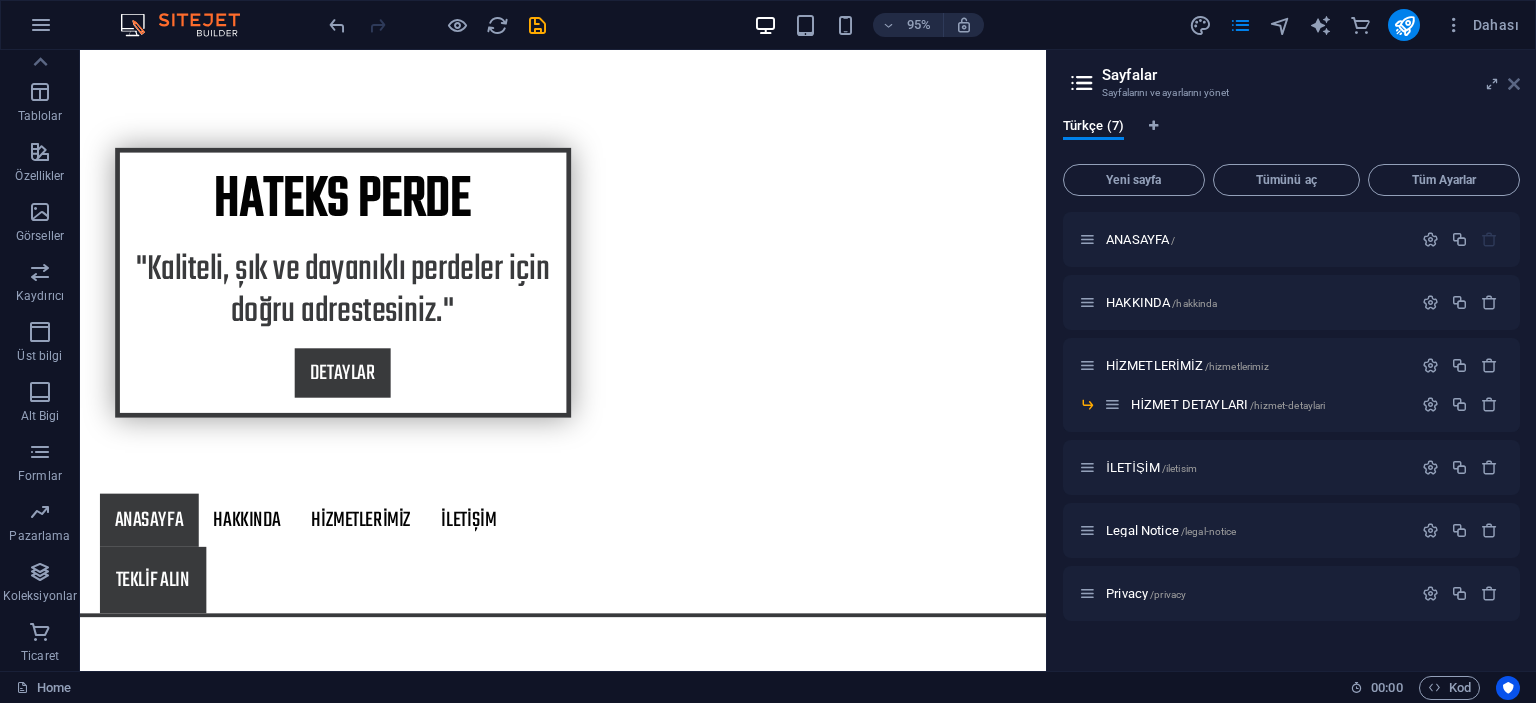 click at bounding box center (1514, 84) 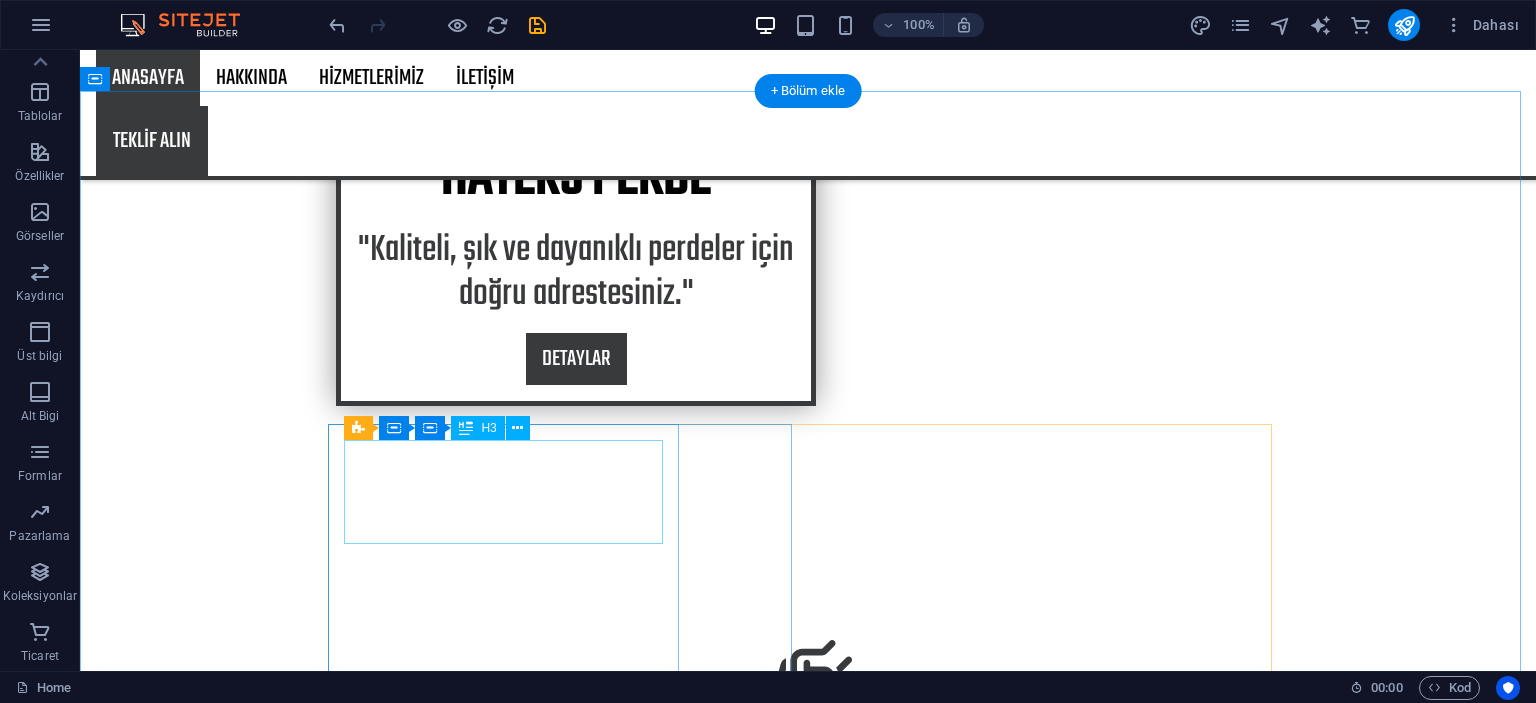 scroll, scrollTop: 900, scrollLeft: 0, axis: vertical 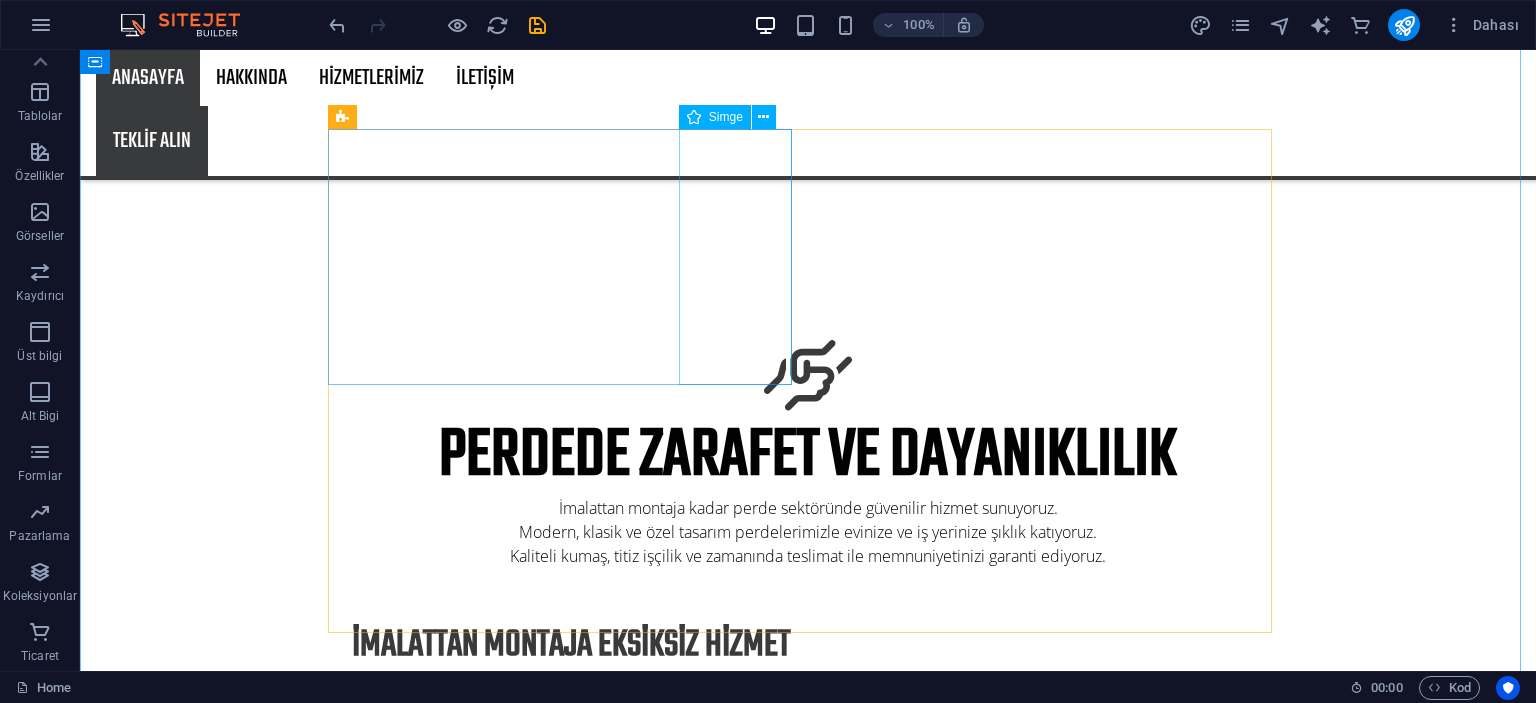 click at bounding box center (808, 797) 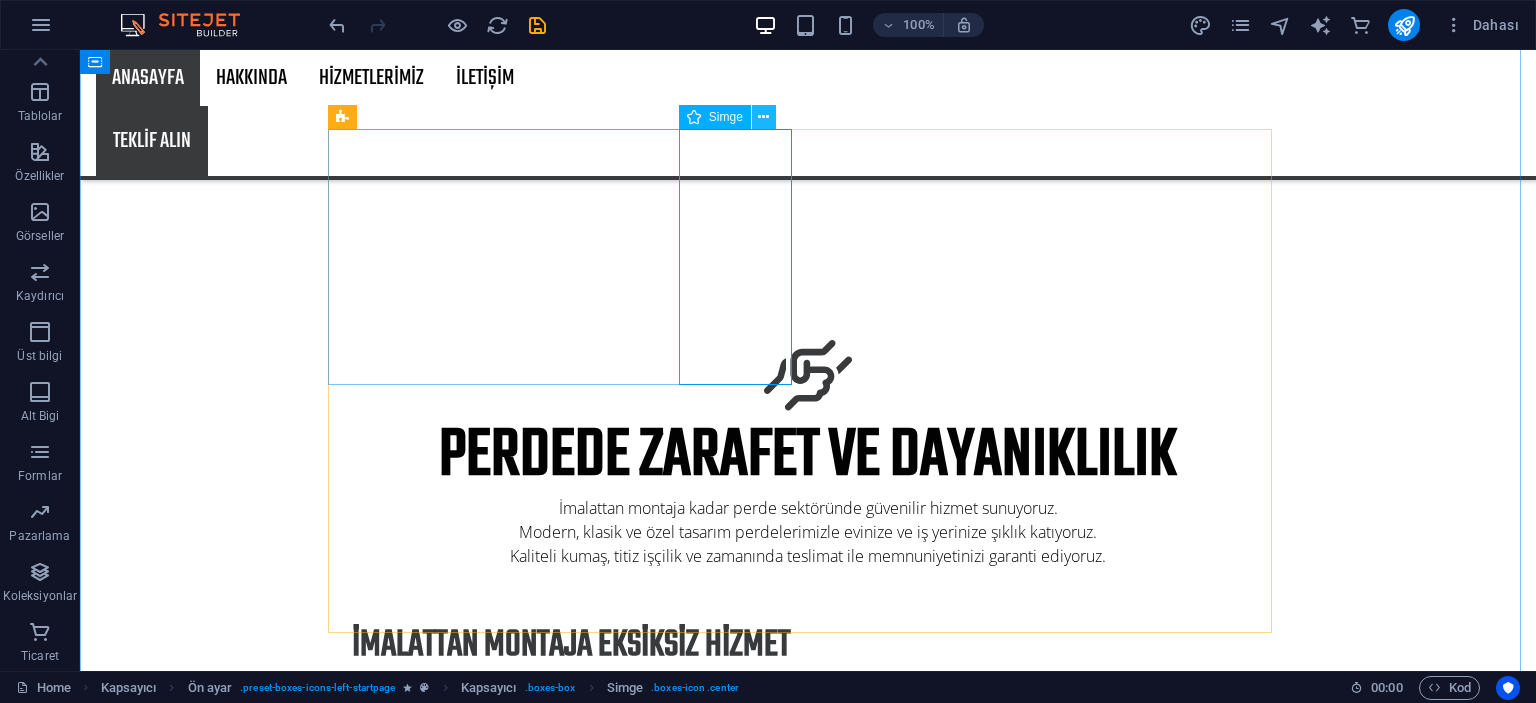 click at bounding box center (764, 117) 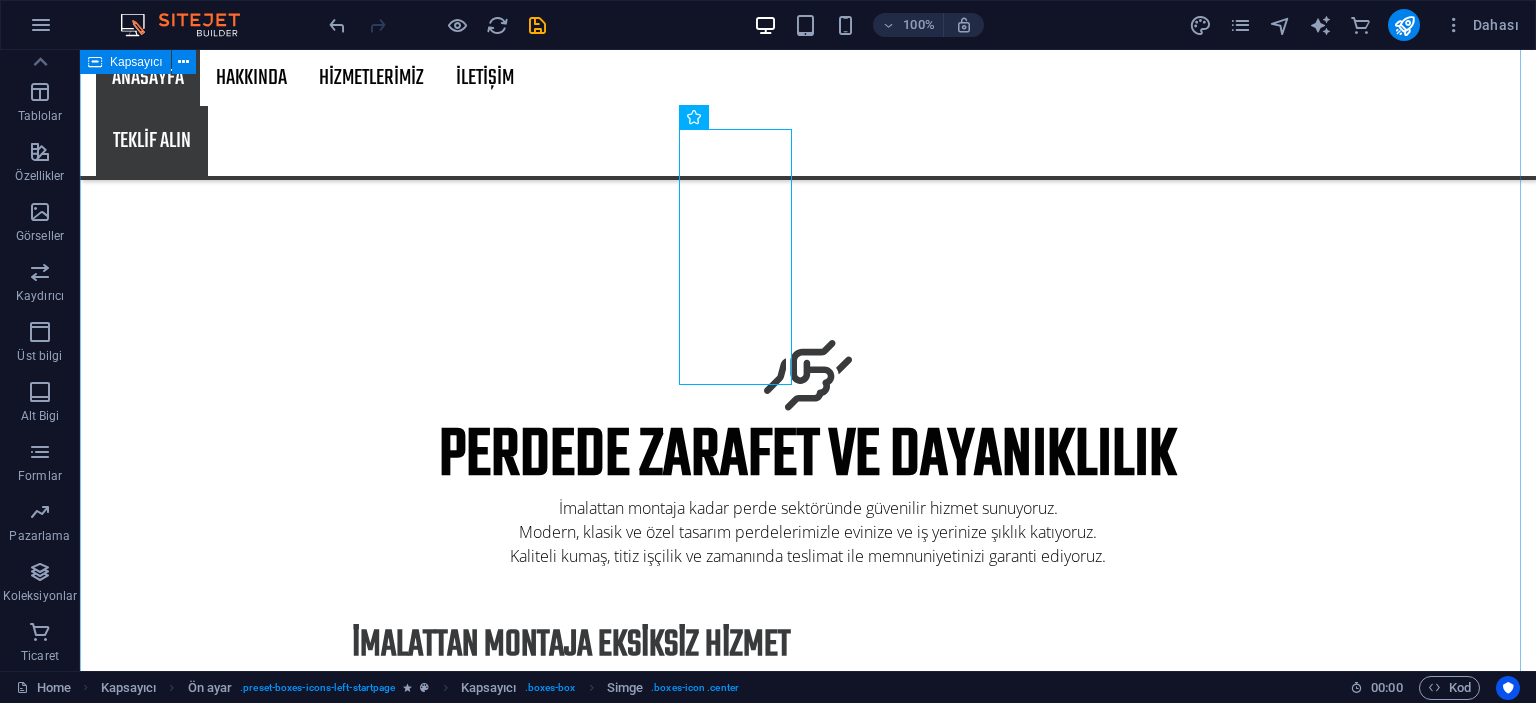 click on "Perdede Zarafet ve Dayanıklılık İmalattan montaja kadar perde sektöründe güvenilir hizmet sunuyoruz. Modern, klasik ve özel tasarım perdelerimizle evinize ve iş yerinize şıklık katıyoruz. Kaliteli kumaş, titiz işçilik ve zamanında teslimat ile memnuniyetinizi garanti ediyoruz. İMALATTAN MONTAJA EKSİKSİZ HİZMET Atölyemizde üretilen öze tasarım perdeleri, uzman ekiplerimizle profesyonelce montajlıyoruz. Her perde, mekanınıza özel ölçü ve uyumla hazırlanır. MODERN VE KLASİK PERDE ÇÖZÜMLERİ Zbera, stor, rustik,ahşap jaluzi , metal jaluzi, pliiceel, fon, tül, sineklik, çiftli sistem perdelerimiz ile evinize veya iş yerinize şıklık katıyoruz. Geniş kumaş seçenekleriyle stilinize en uygun perdeyi sunuyoruz KEŞİF VE ÖLÇÜ ALMA Uzman ekiplerimiz adresinize geliyor, doğru ölçülerle en uygun çözümü size sunuyor. %100 MÜŞTERİ MEMNUNİYETİ GARANTİSİ" at bounding box center (808, 941) 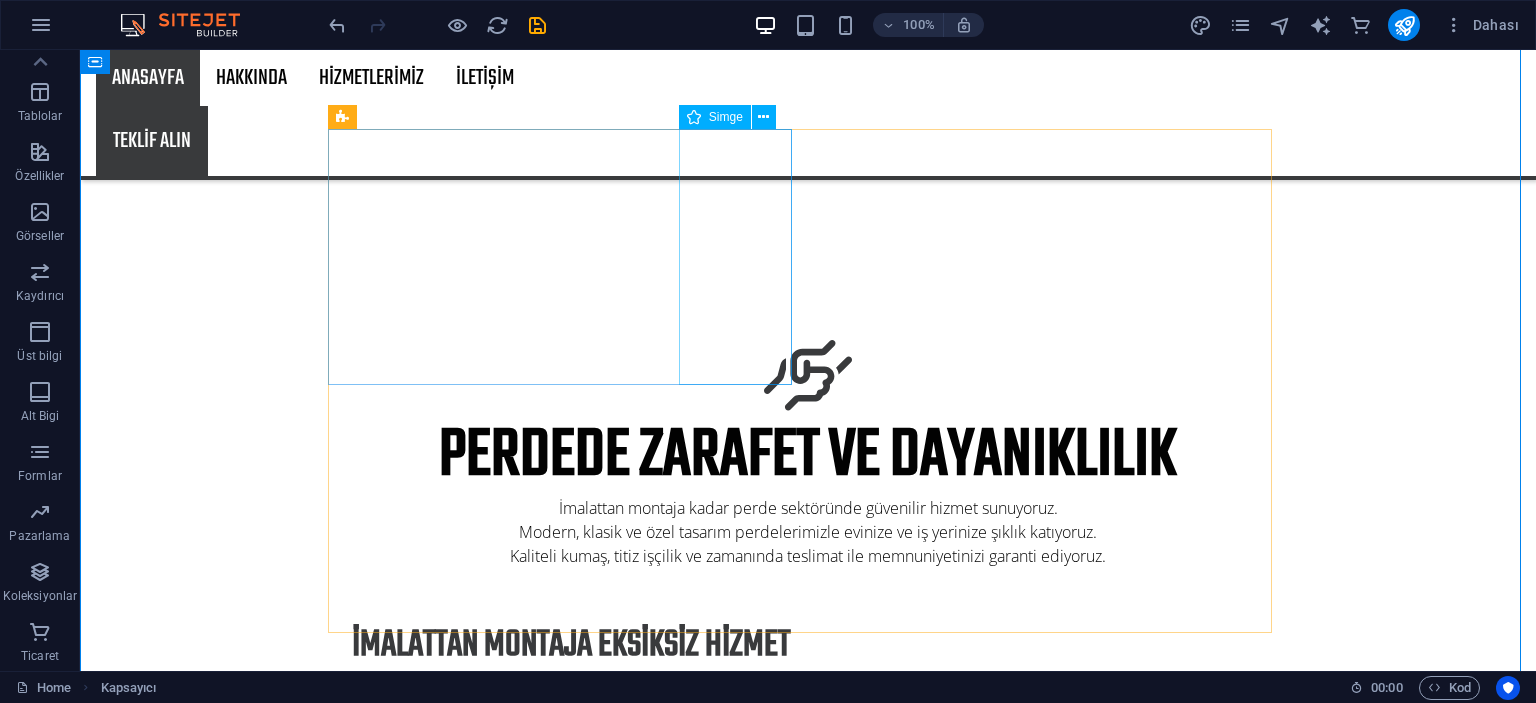 click at bounding box center (808, 797) 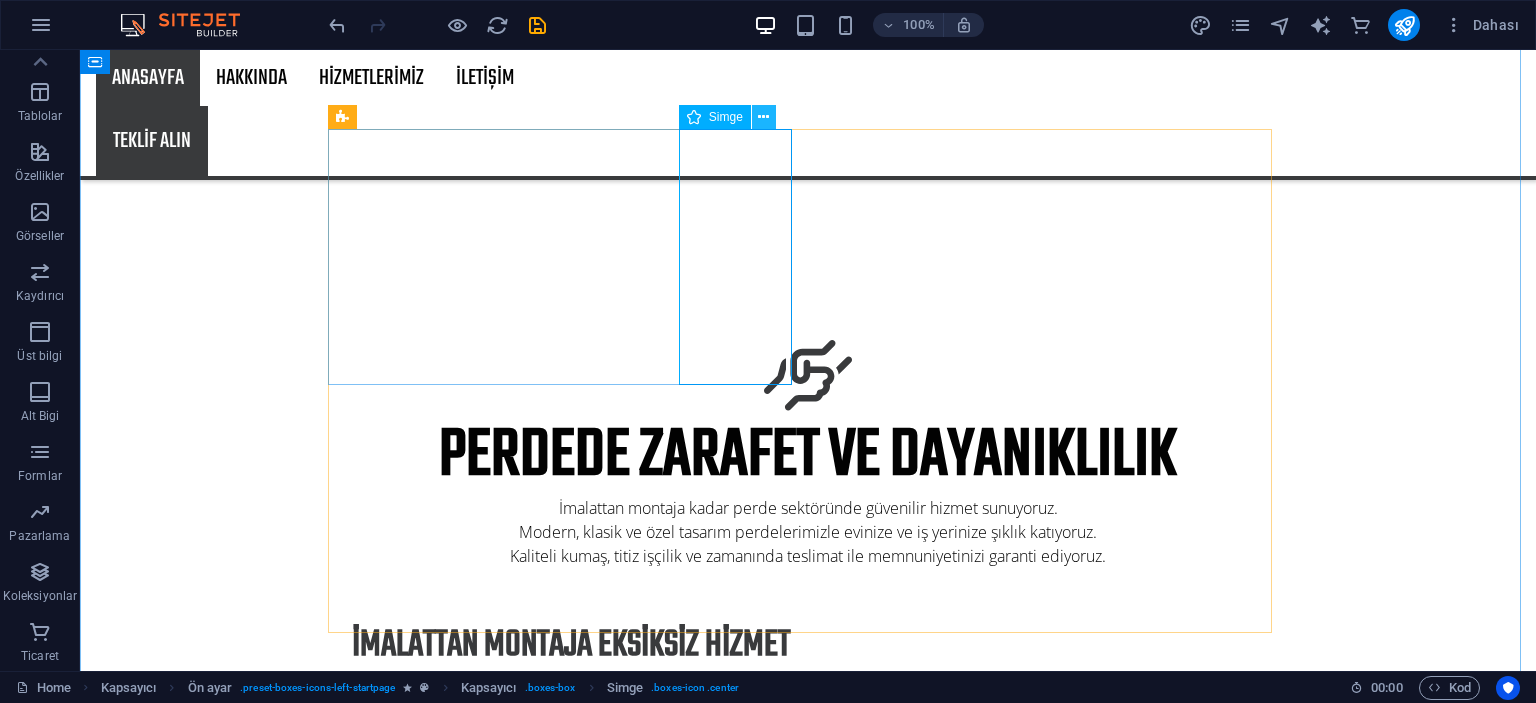 click at bounding box center (763, 117) 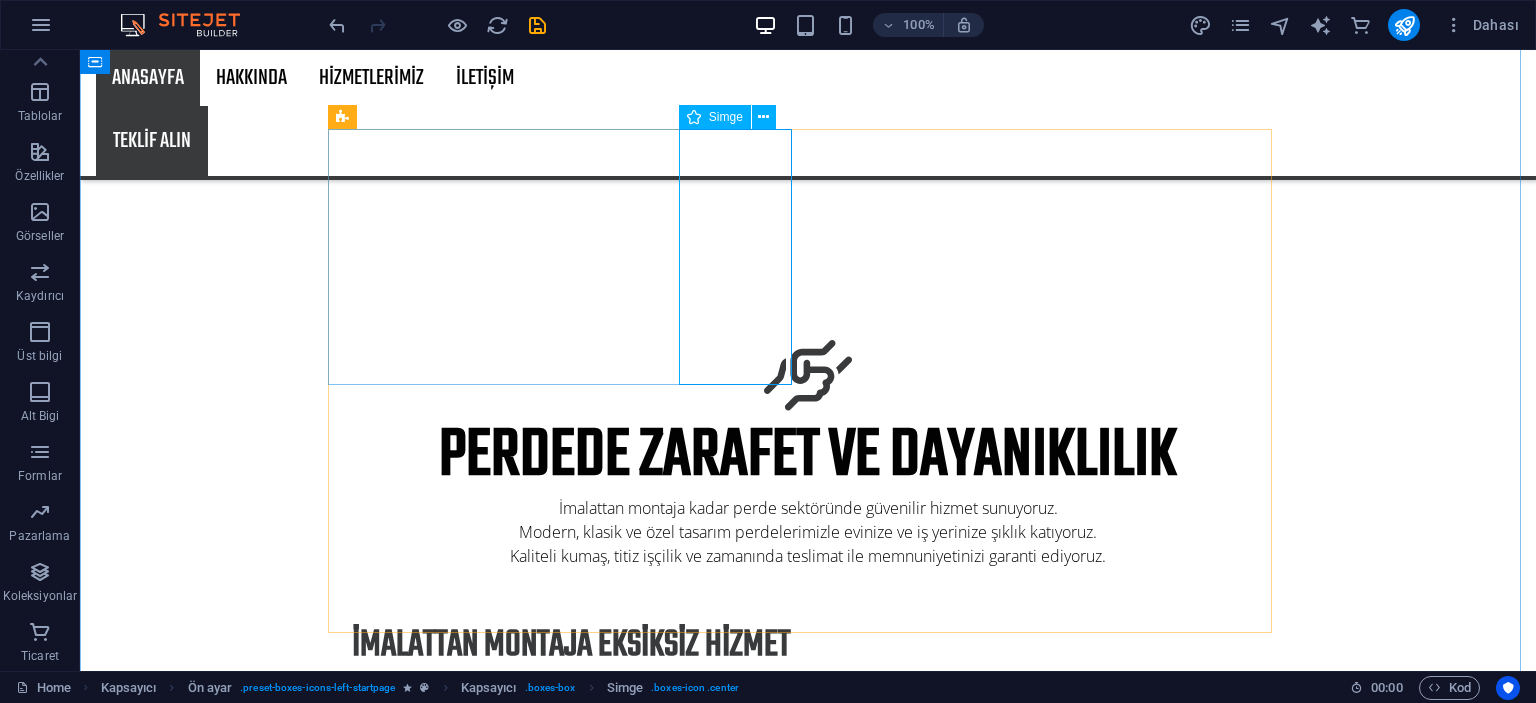 click at bounding box center [808, 797] 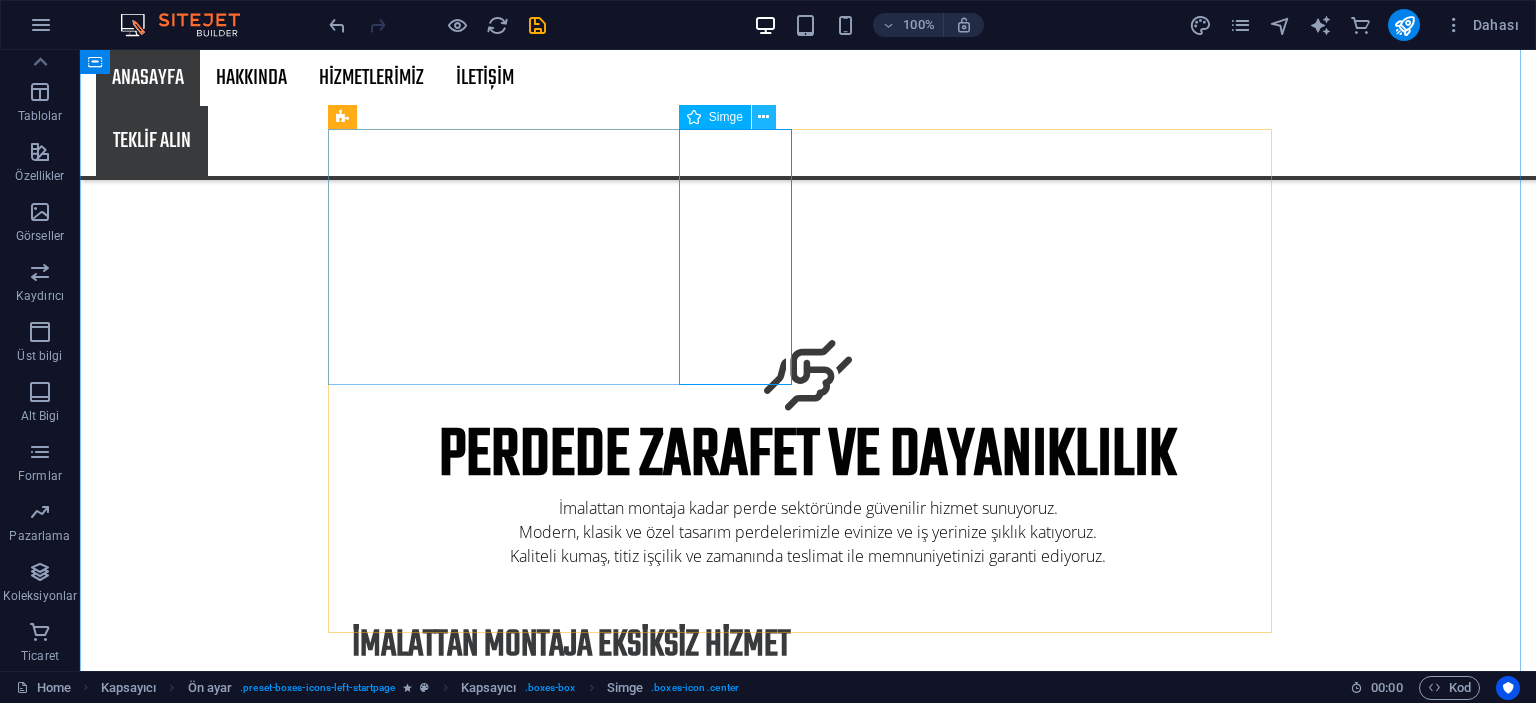 click at bounding box center (764, 117) 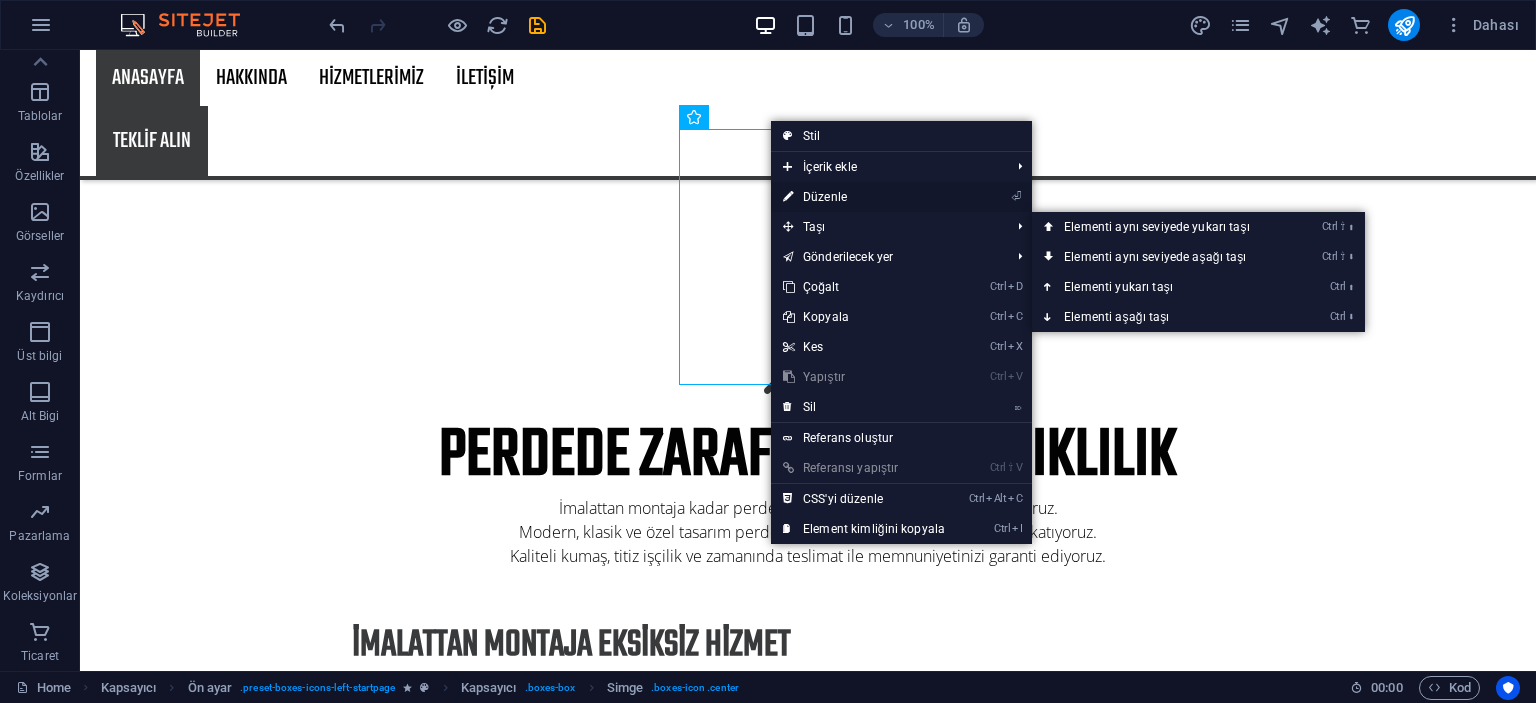 click on "⏎  Düzenle" at bounding box center (864, 197) 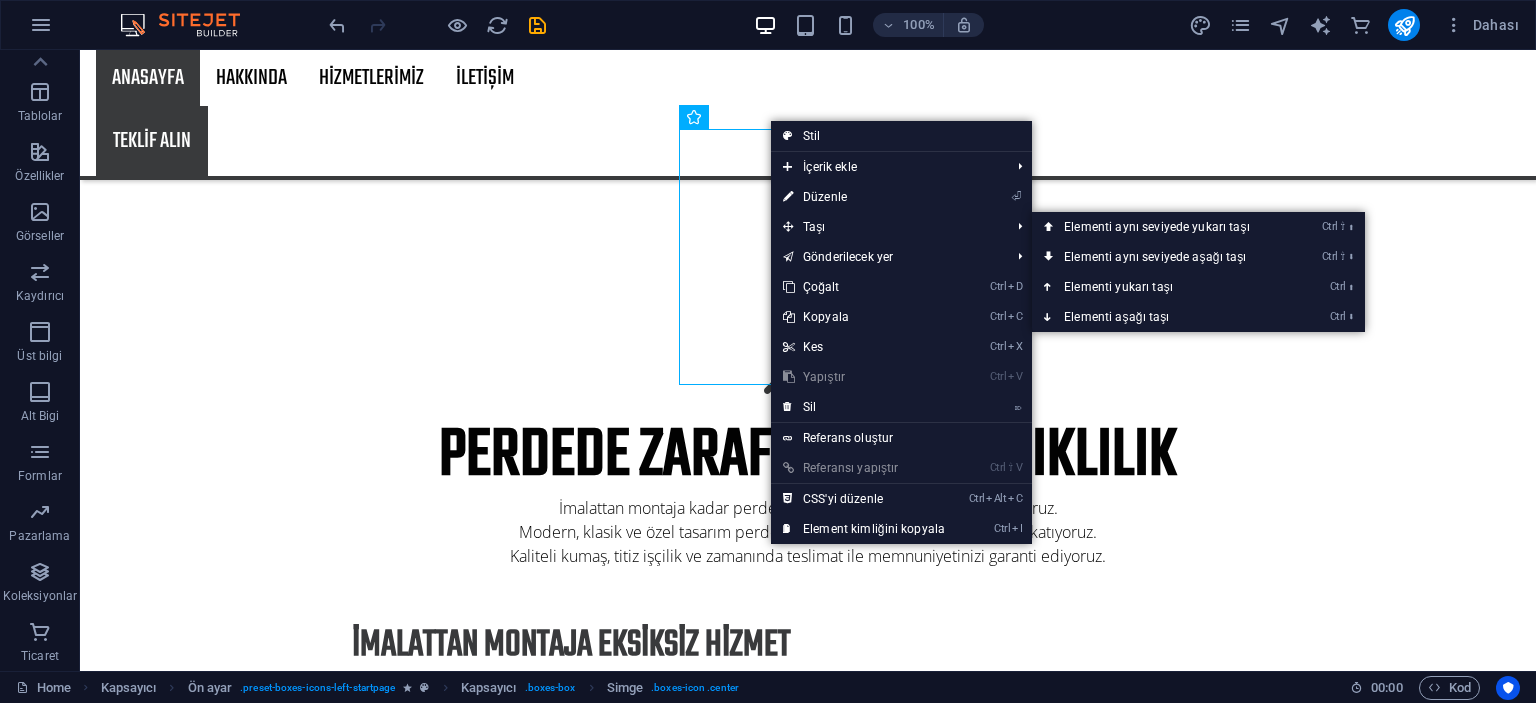 select on "xMidYMid" 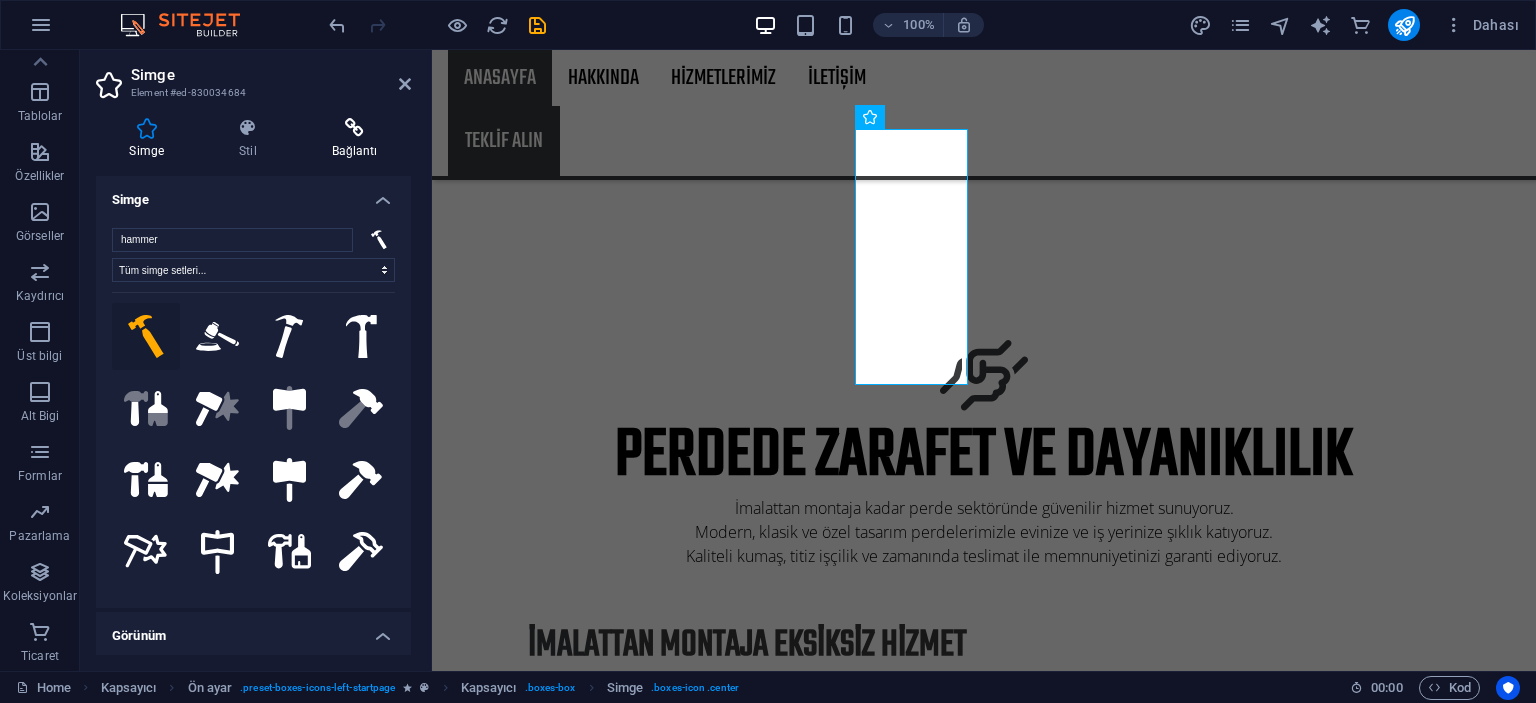 click on "Bağlantı" at bounding box center (354, 139) 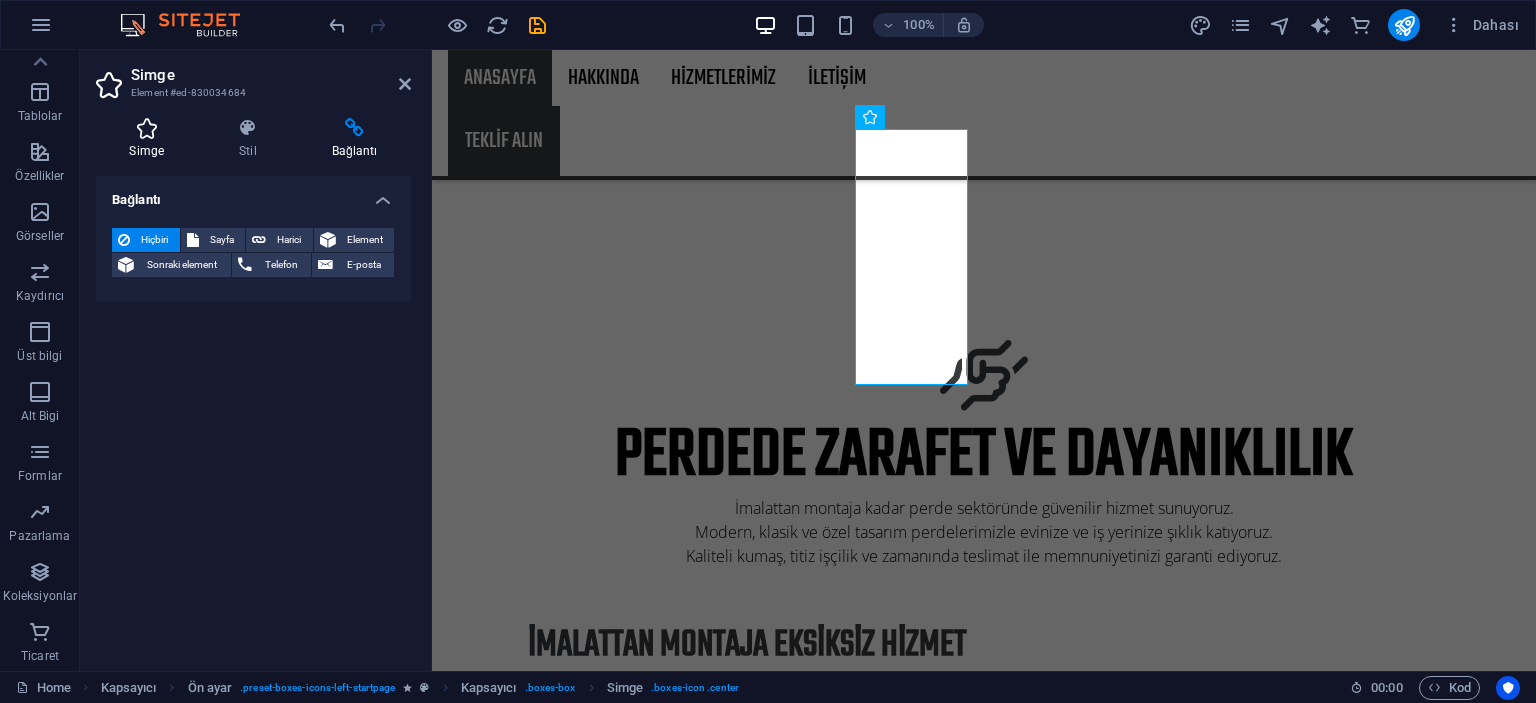 click on "Simge" at bounding box center [151, 139] 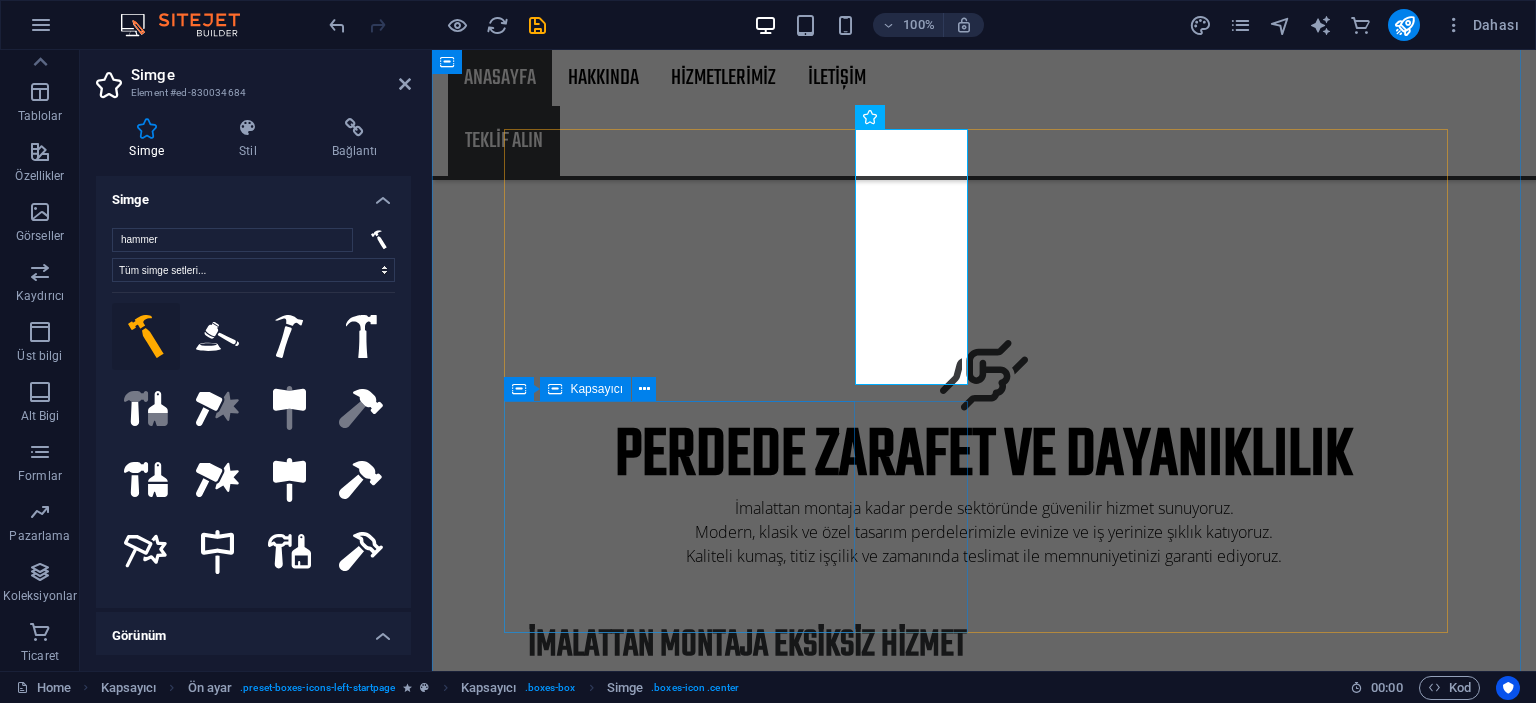 click on "KEŞİF VE ÖLÇÜ ALMA Uzman ekiplerimiz adresinize geliyor, doğru ölçülerle en uygun çözümü size sunuyor." at bounding box center (984, 1182) 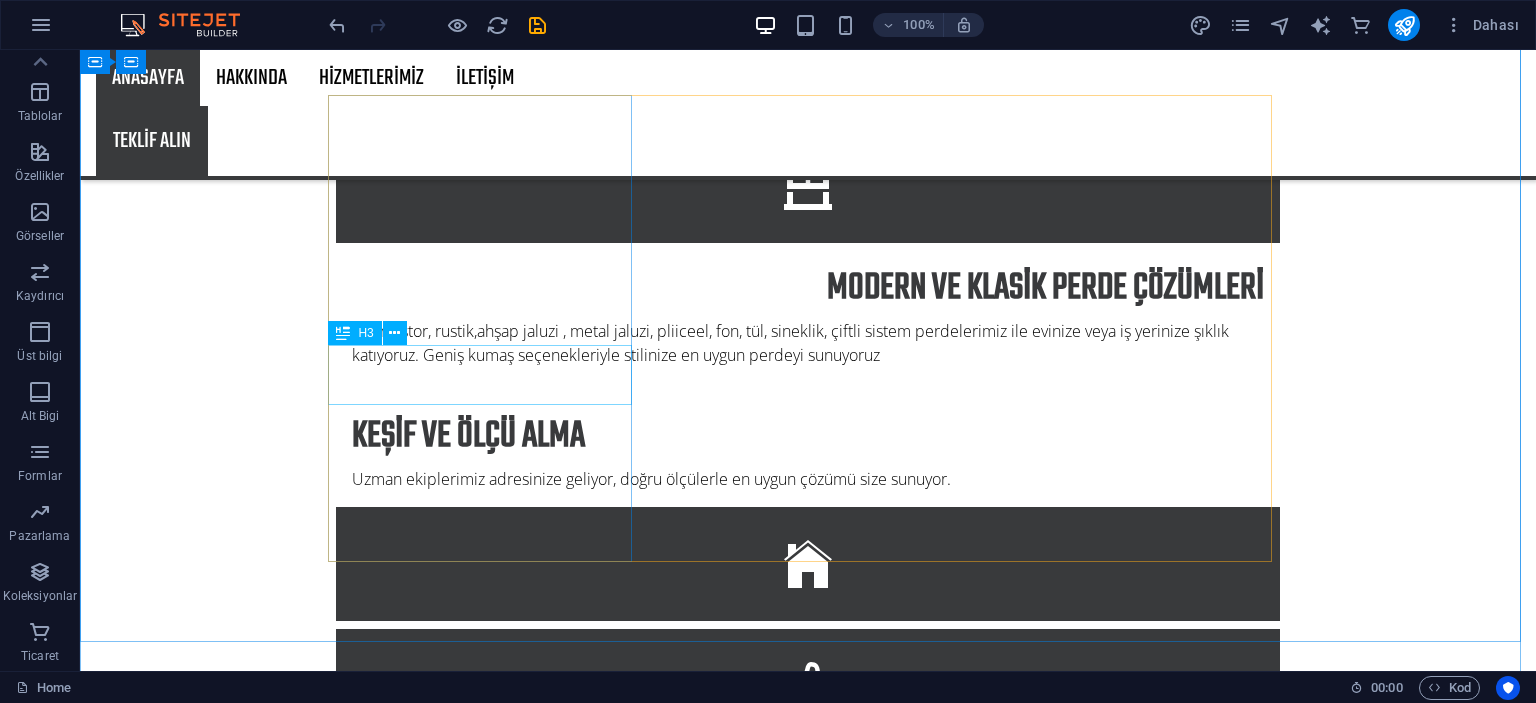 scroll, scrollTop: 1600, scrollLeft: 0, axis: vertical 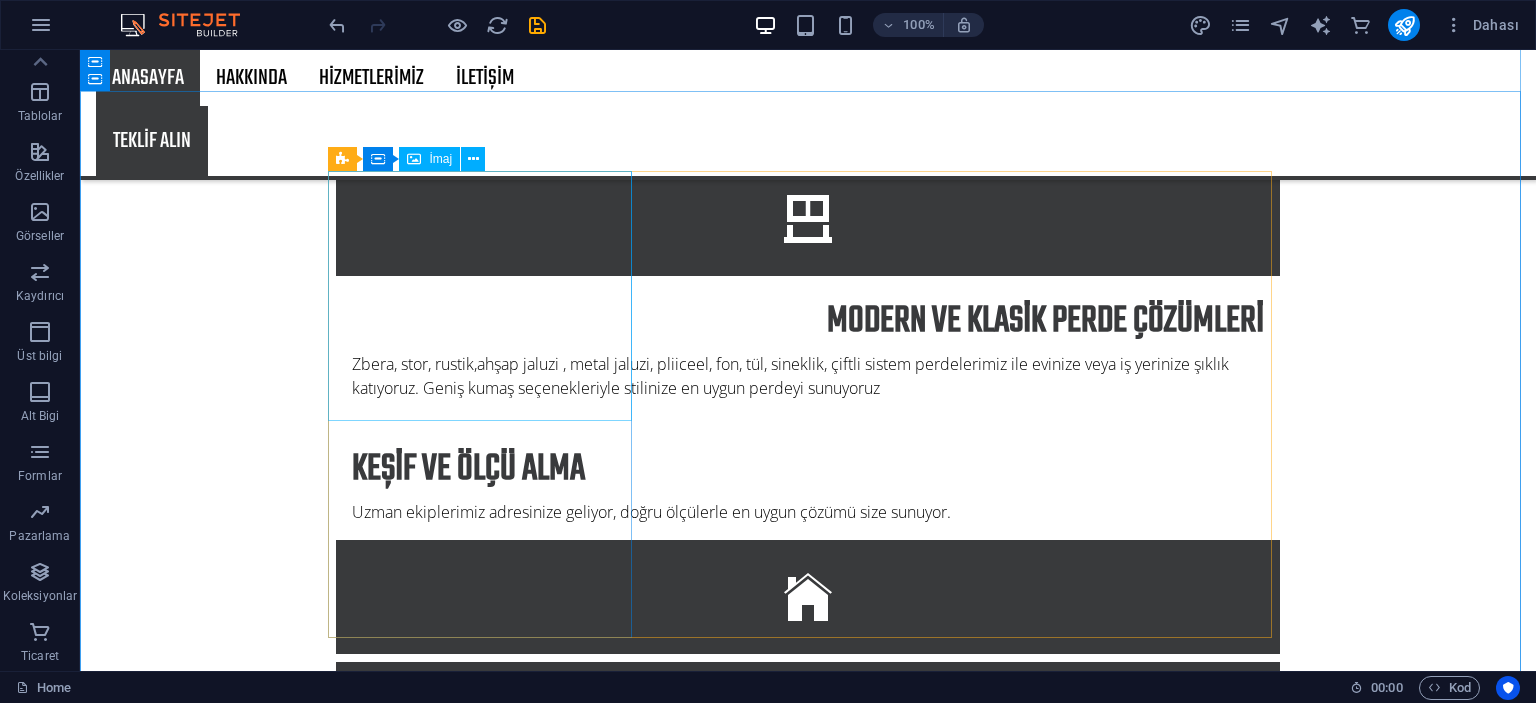 click at bounding box center (808, 2245) 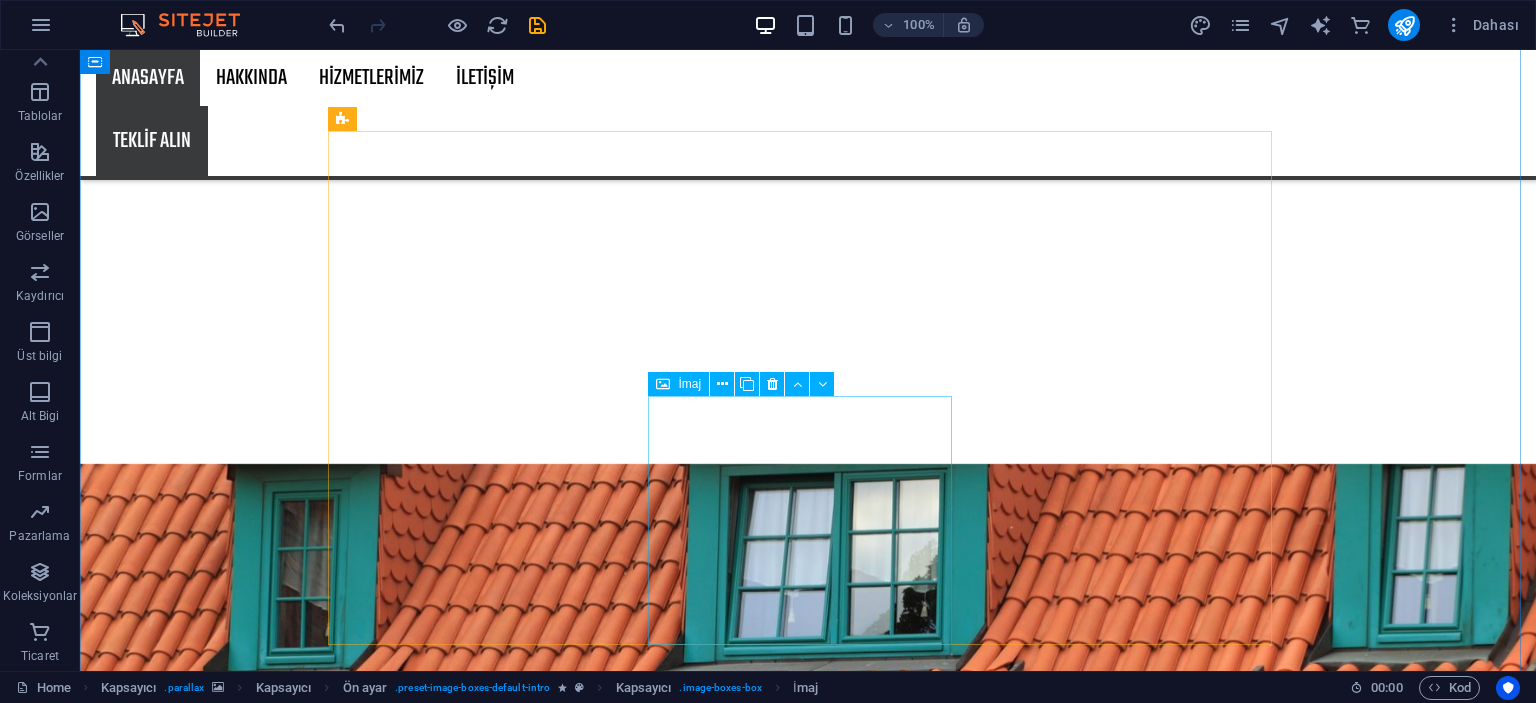scroll, scrollTop: 2800, scrollLeft: 0, axis: vertical 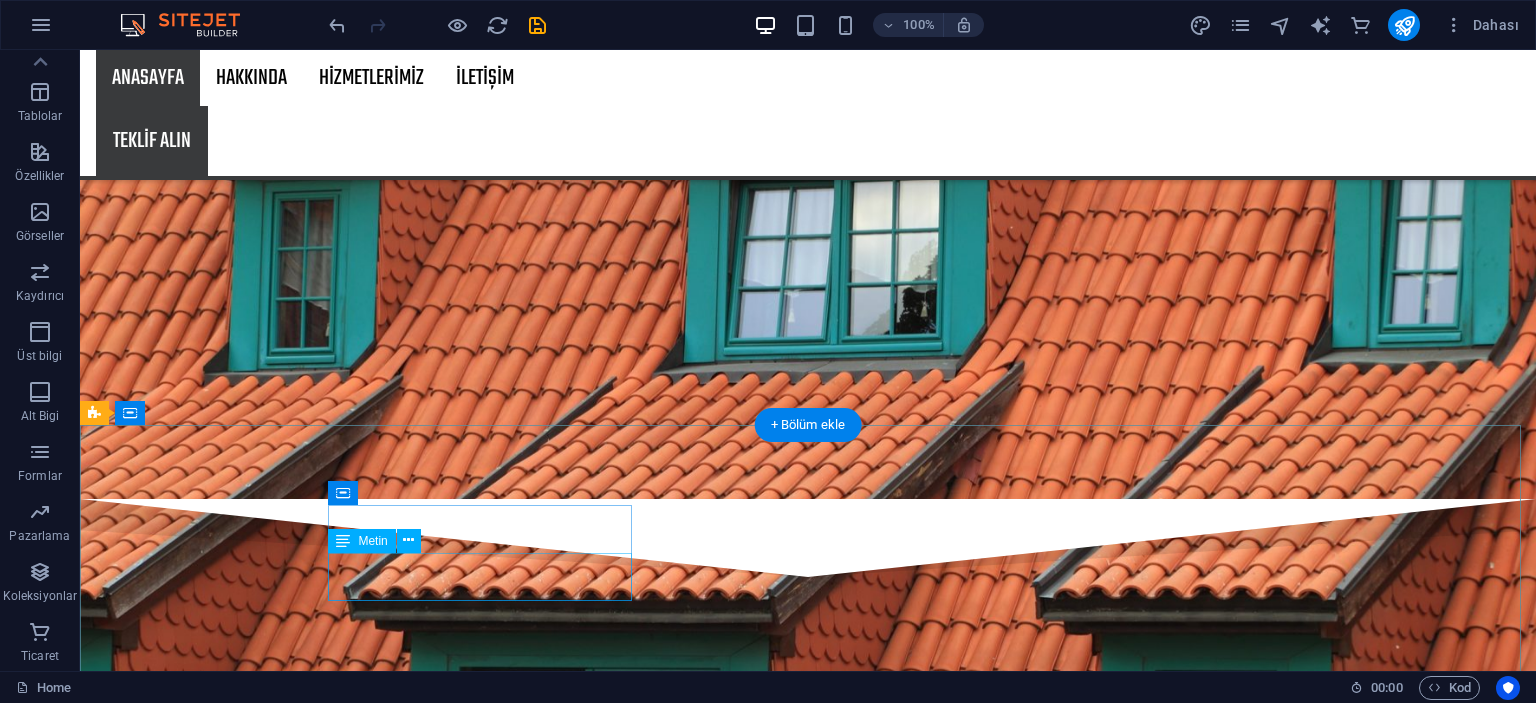 click on "Brooklyn Bridge New York   10038" at bounding box center [568, 8853] 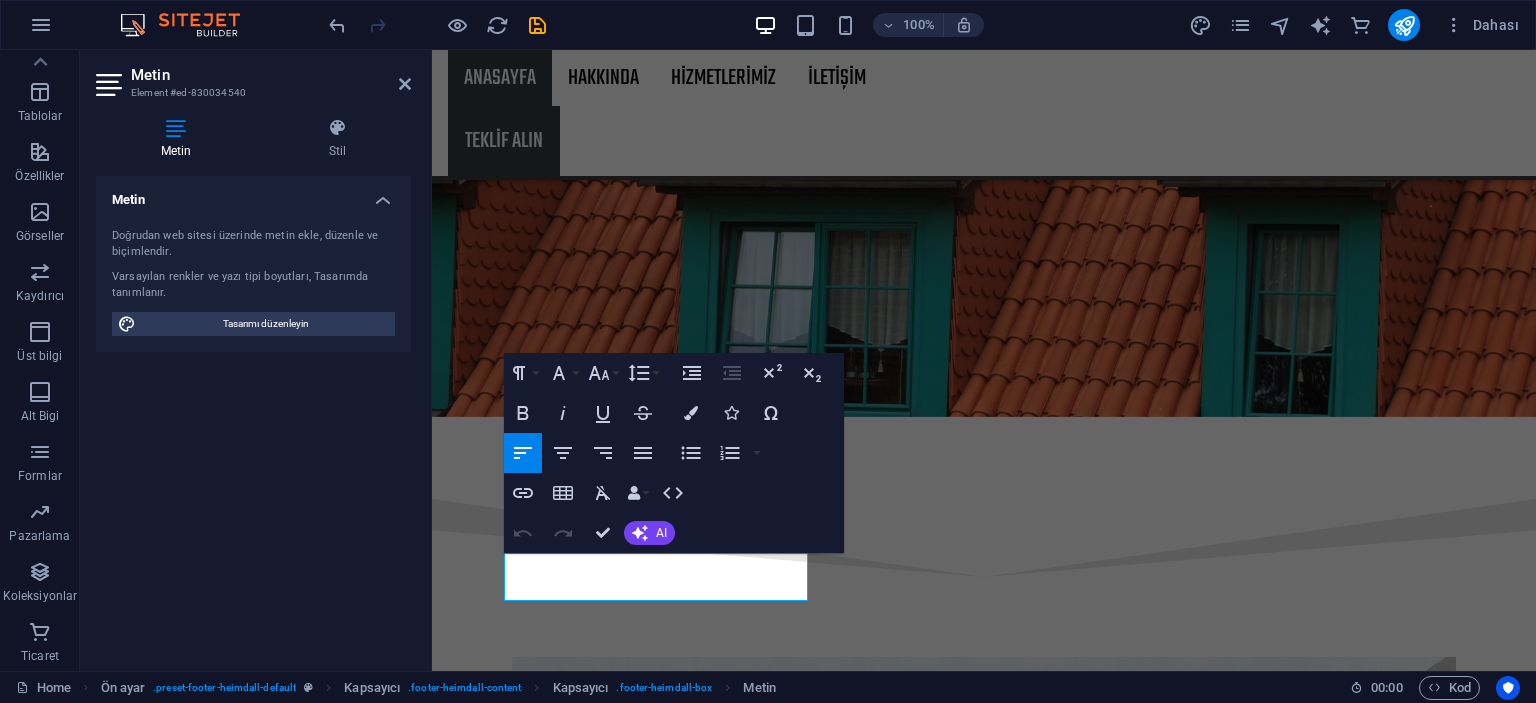 type 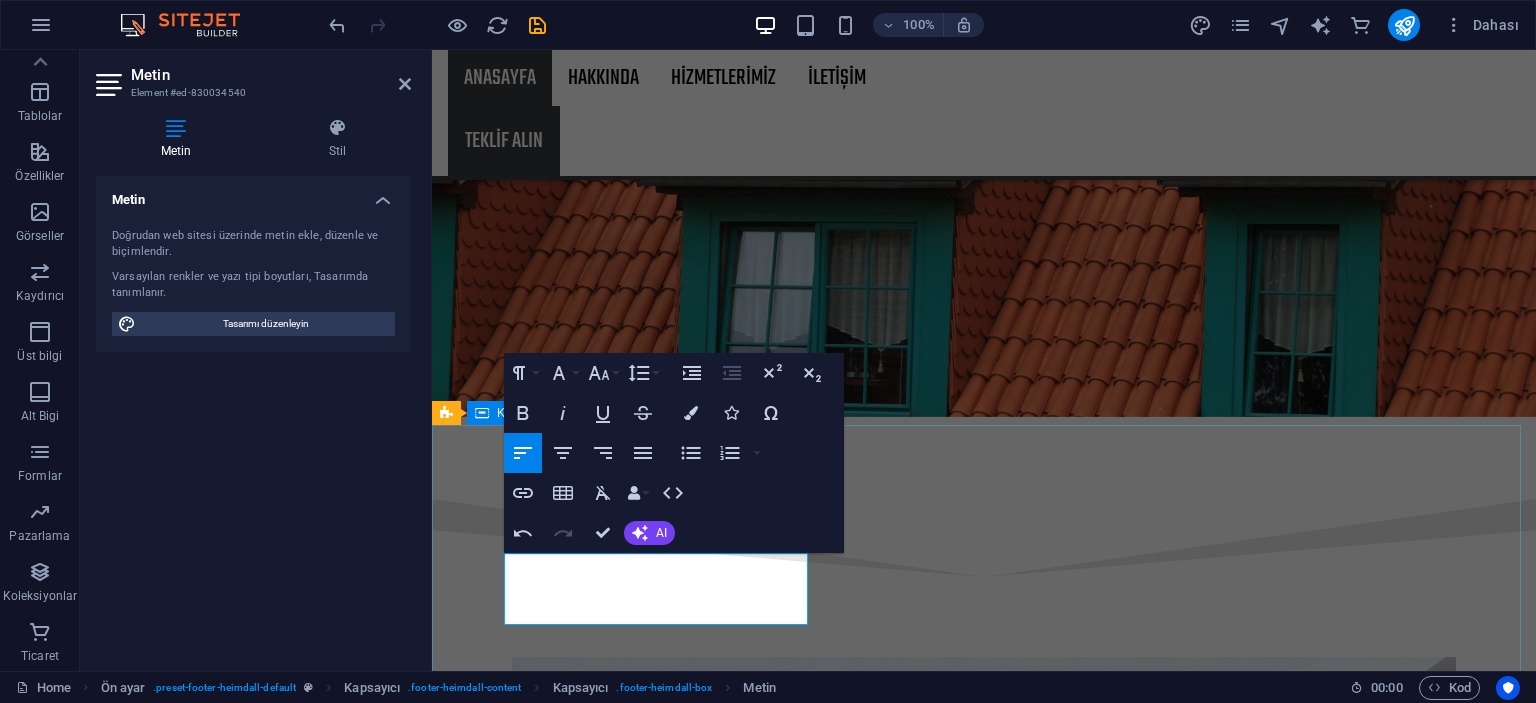 click on "ADRES Yuvaköy Mahallesi Şehit Kaymakam Muhammed SafiTürk Bulvarı C3 Hateks Perde Call us Phone:  + 1-123-456-7890 Mobile:  Mail us 854df58f7823d7edd8d794655bcff7@cpanel.local Legal Notice  |  Privacy" at bounding box center [984, 8953] 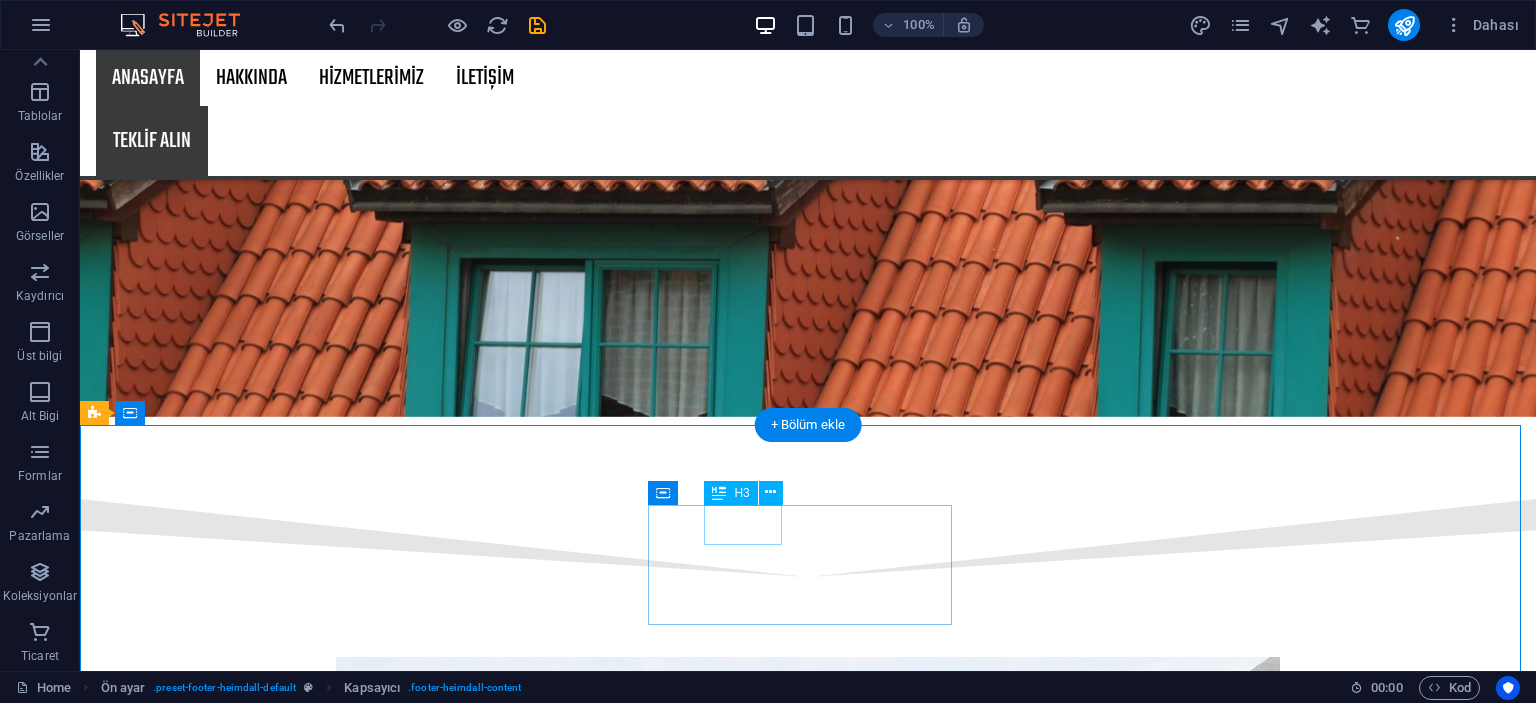 click on "Call us" at bounding box center [568, 8945] 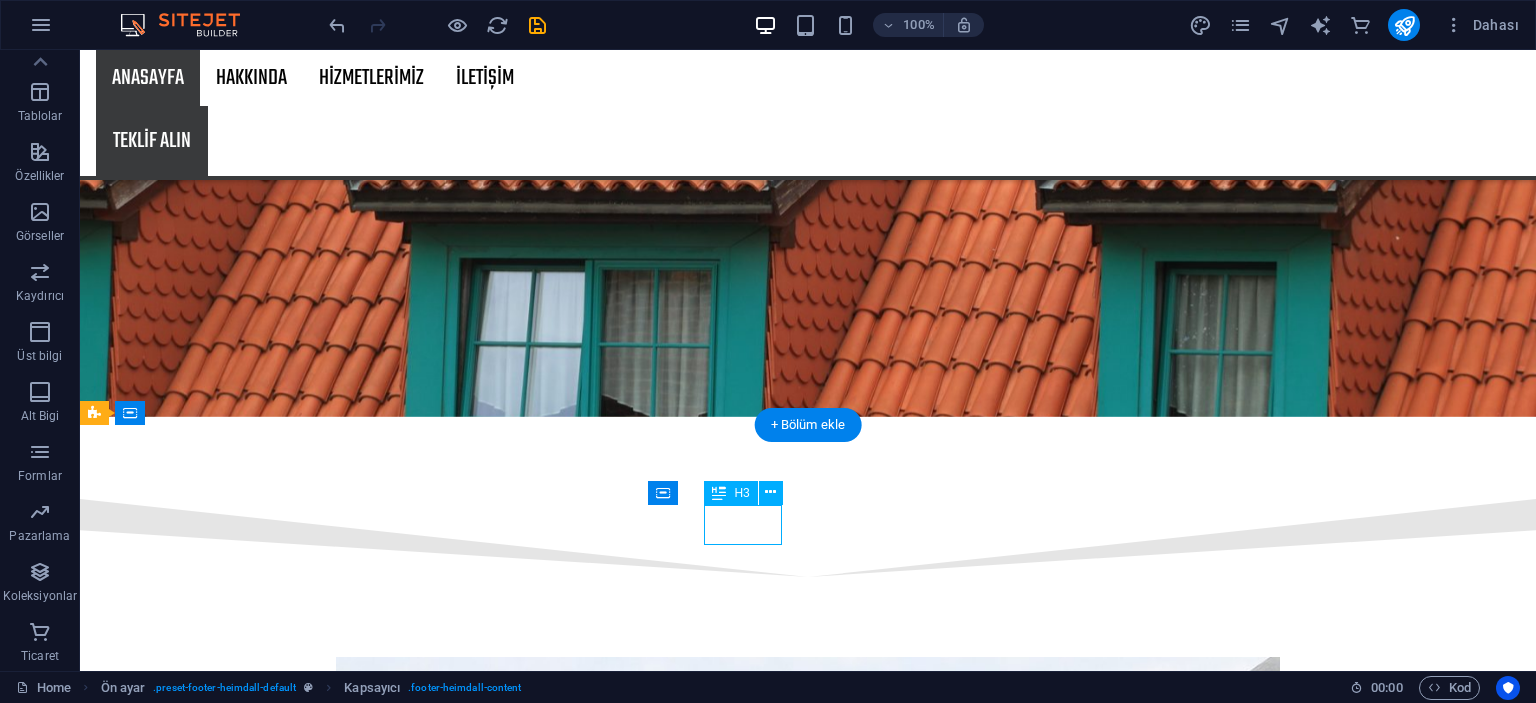 click on "Call us" at bounding box center [568, 8945] 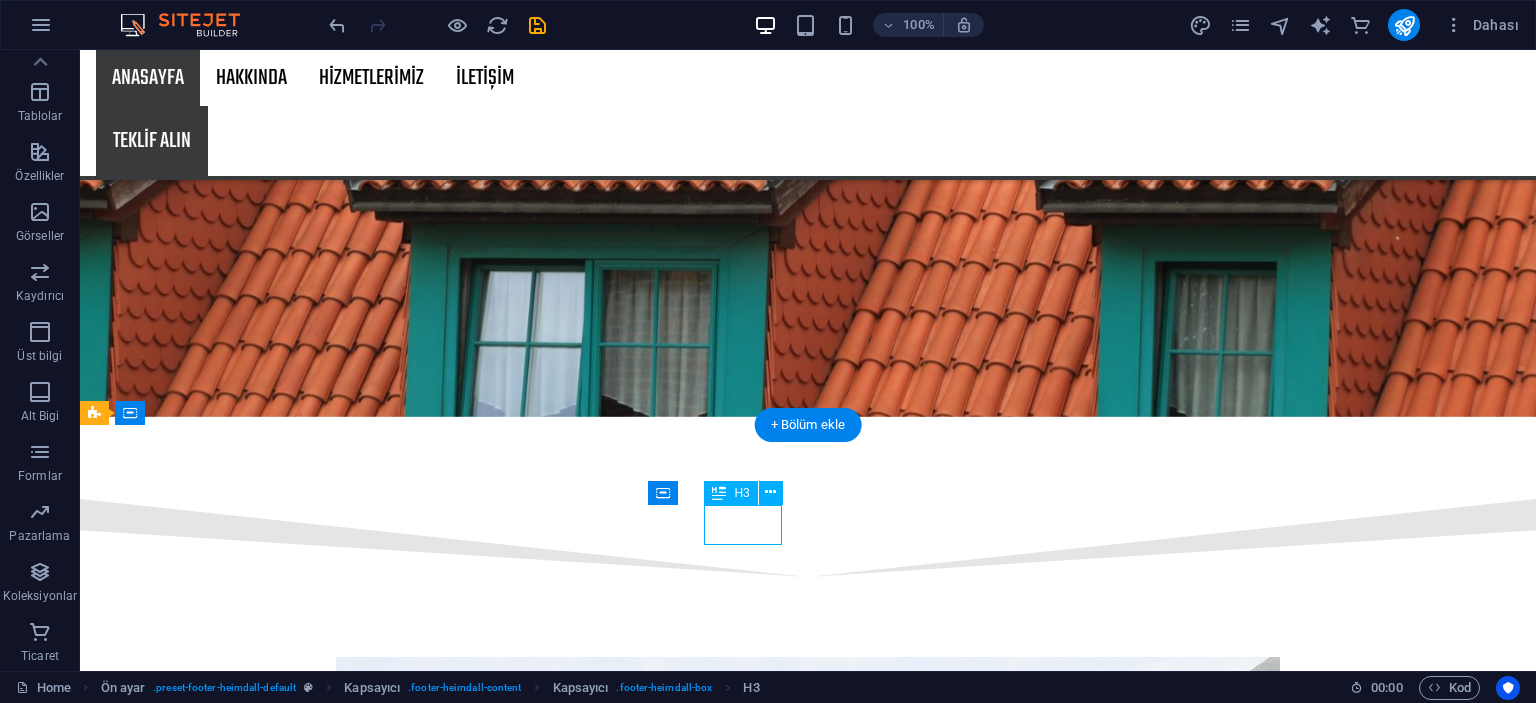 click on "Call us" at bounding box center (568, 8945) 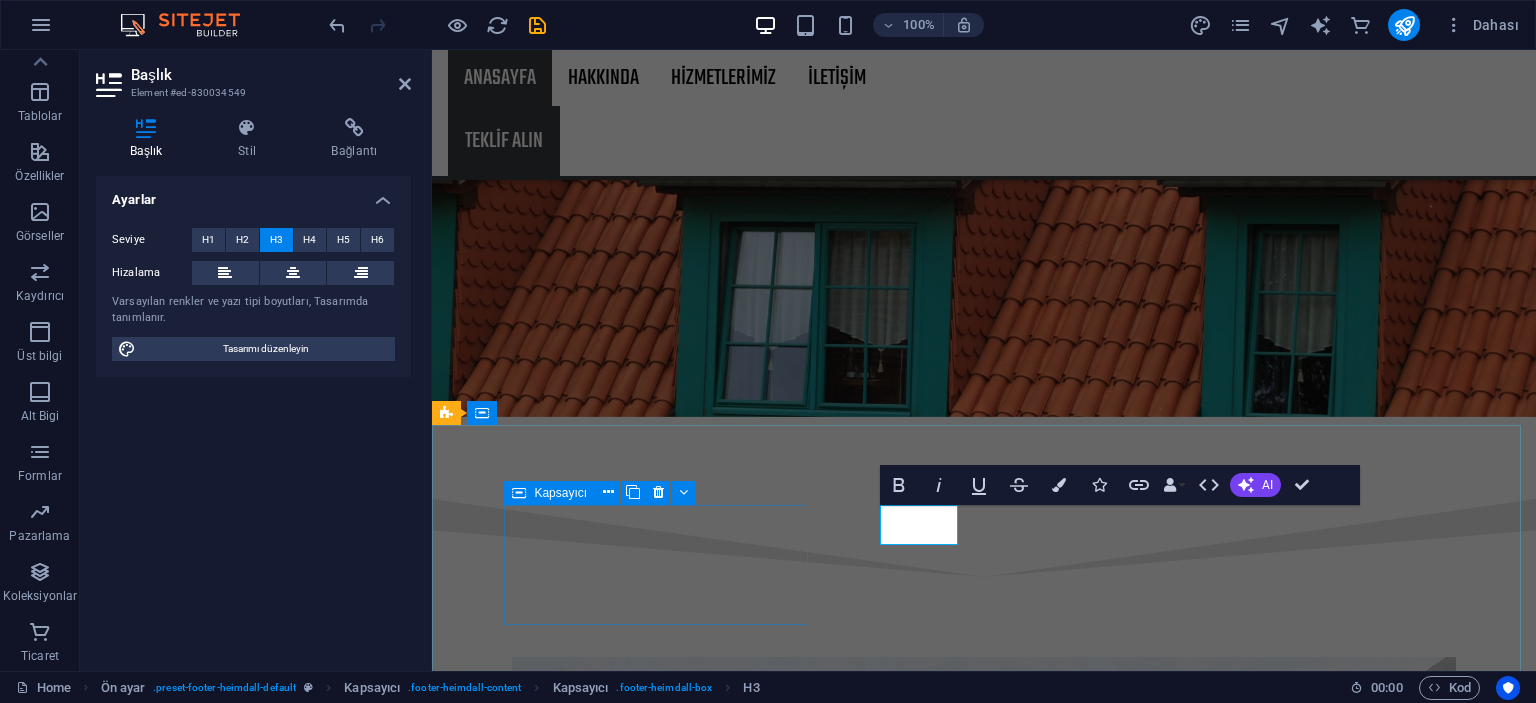 type 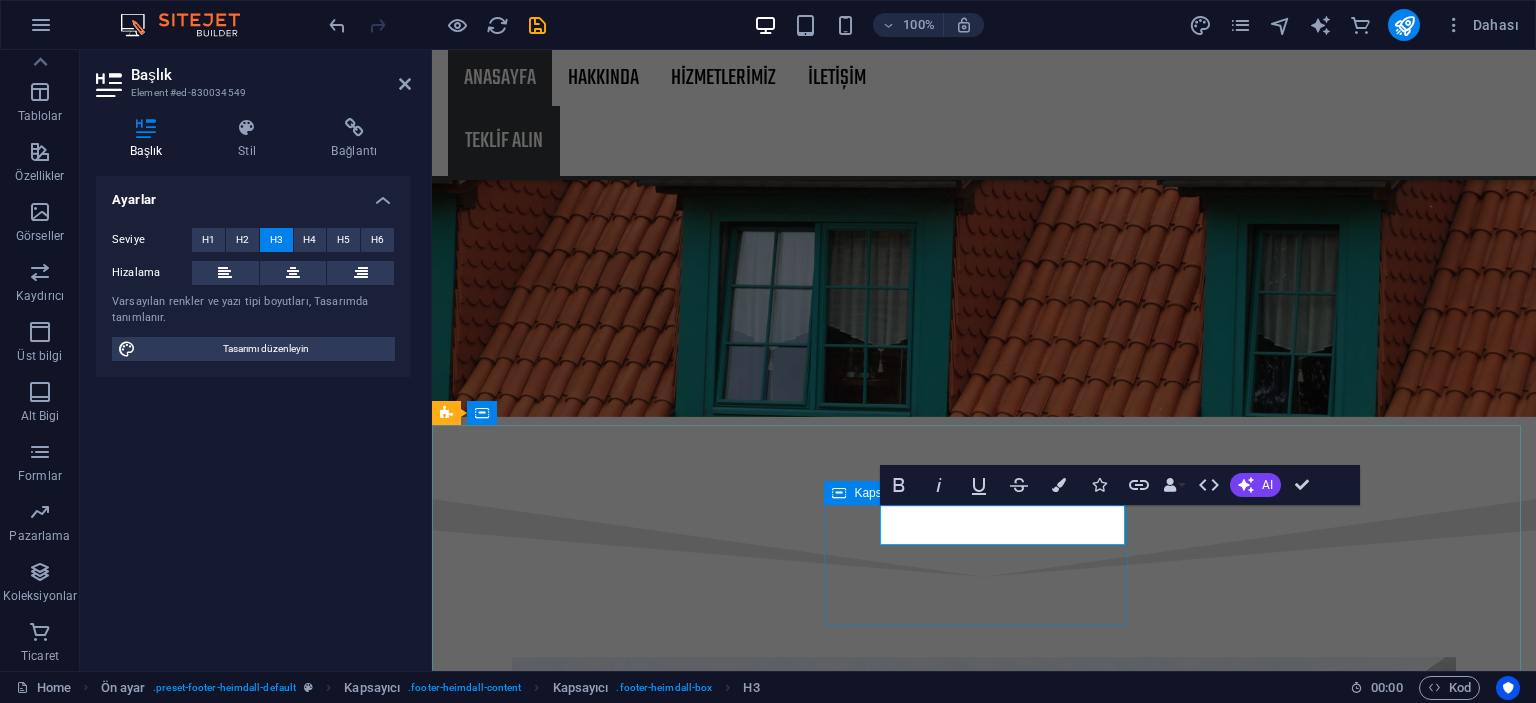 click on "​TELEFON NUMARAMIZ Phone:  + 1-123-456-7890 Mobile:" at bounding box center [920, 8953] 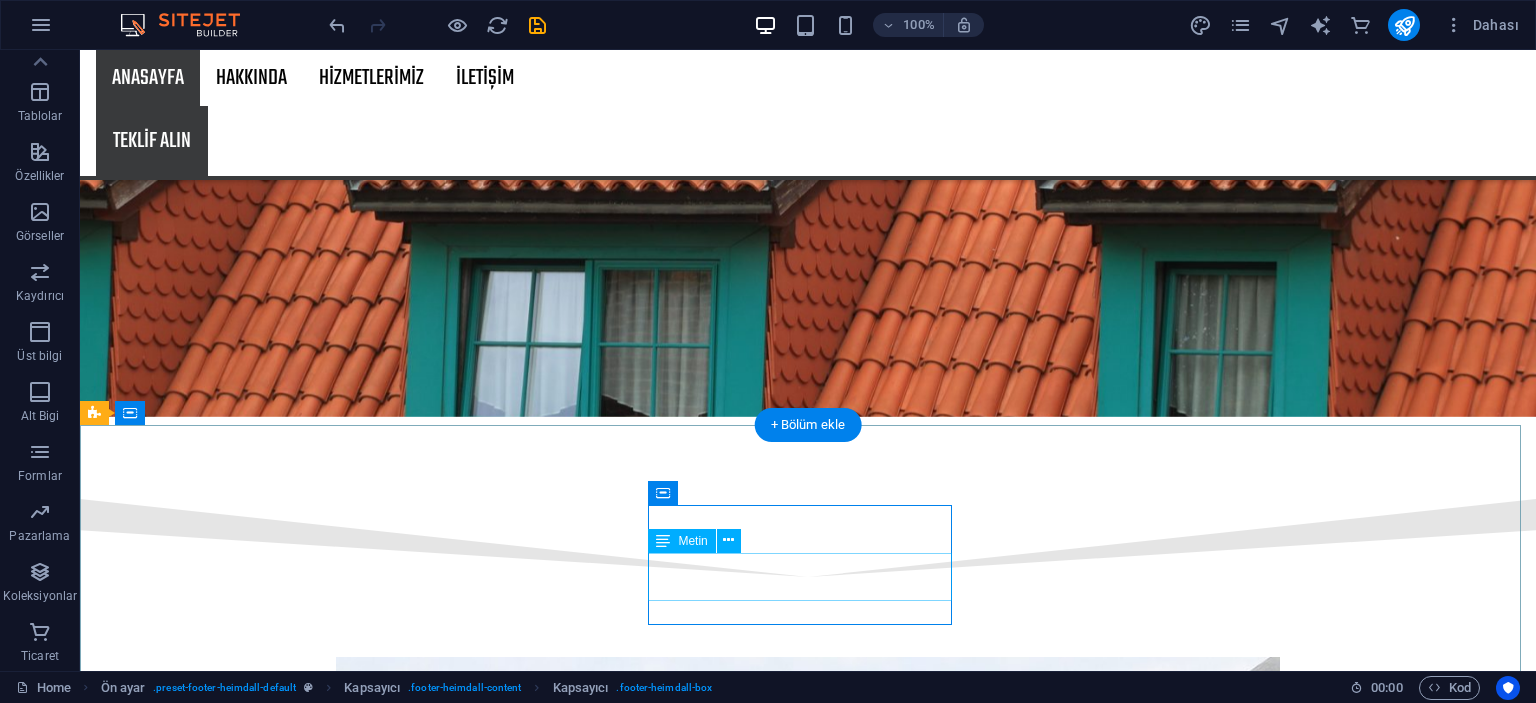 click on "Phone:  + 1-123-456-7890 Mobile:" at bounding box center [568, 8997] 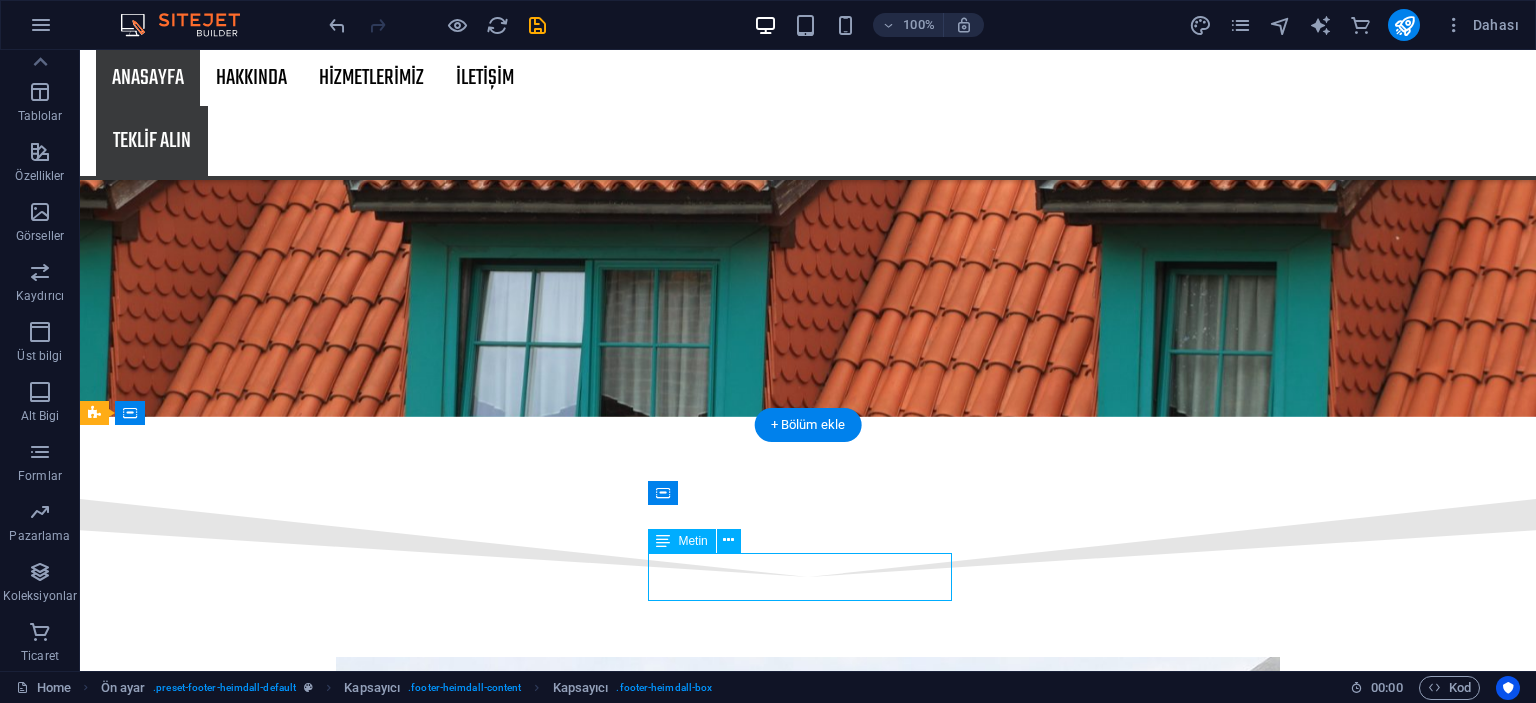 click on "Phone:  + 1-123-456-7890 Mobile:" at bounding box center (568, 8997) 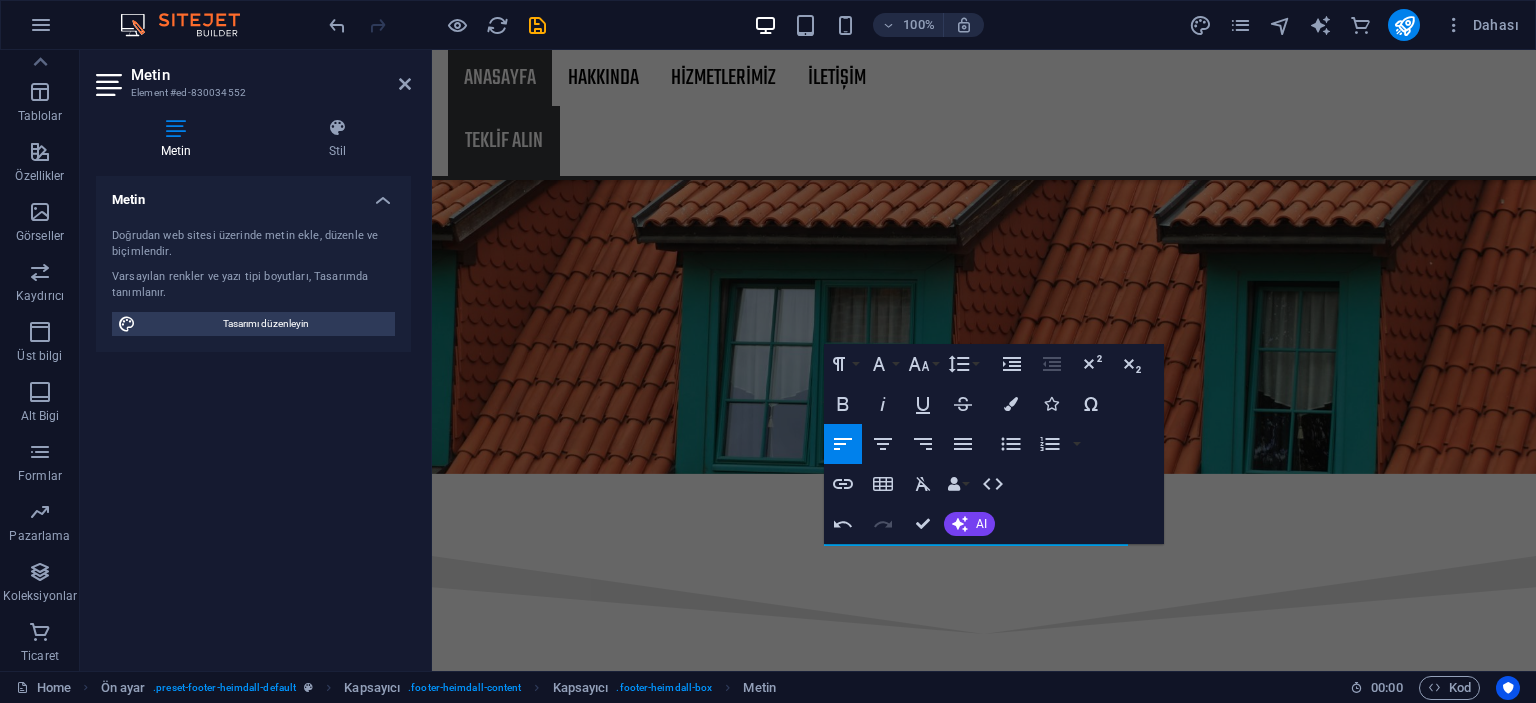 scroll, scrollTop: 2943, scrollLeft: 0, axis: vertical 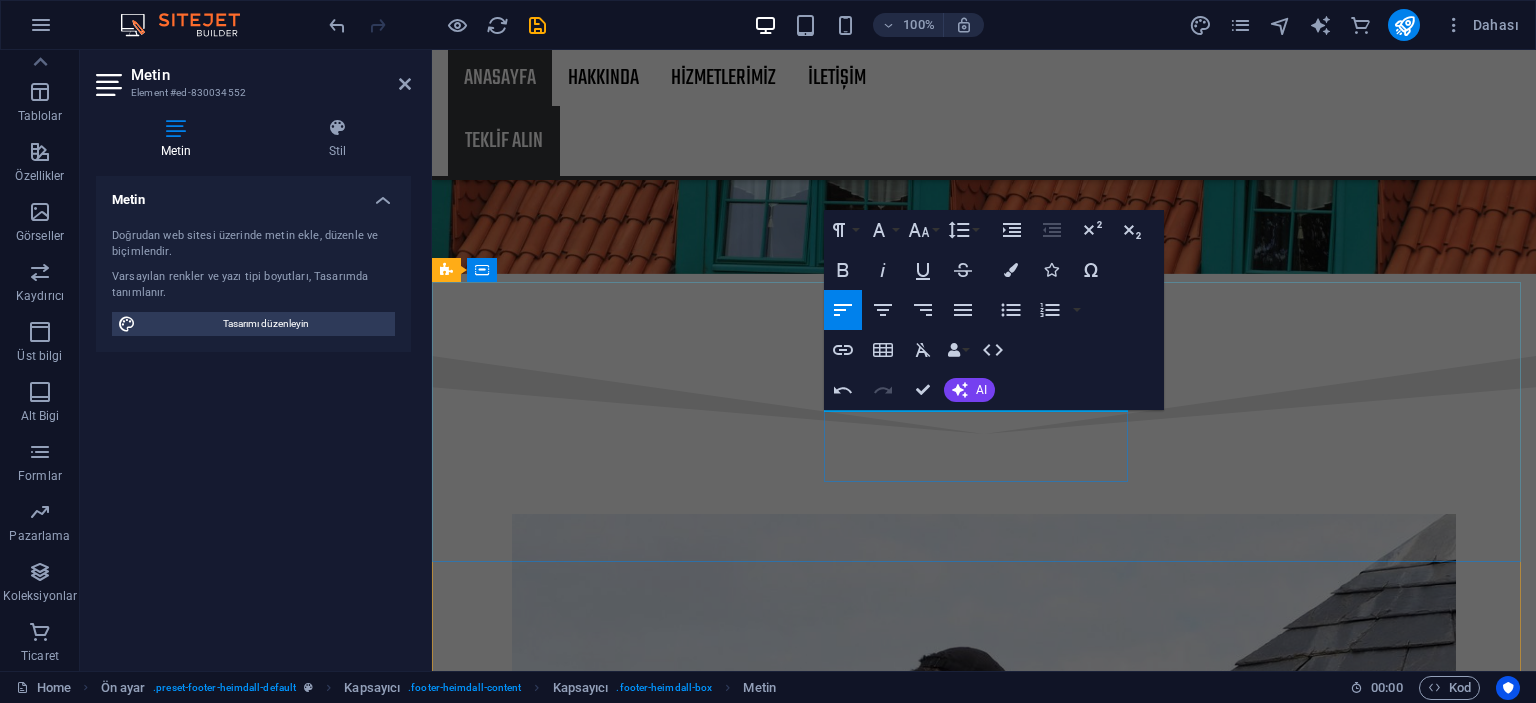 click on "TELEFON NUMARAMIZ" at bounding box center (920, 8786) 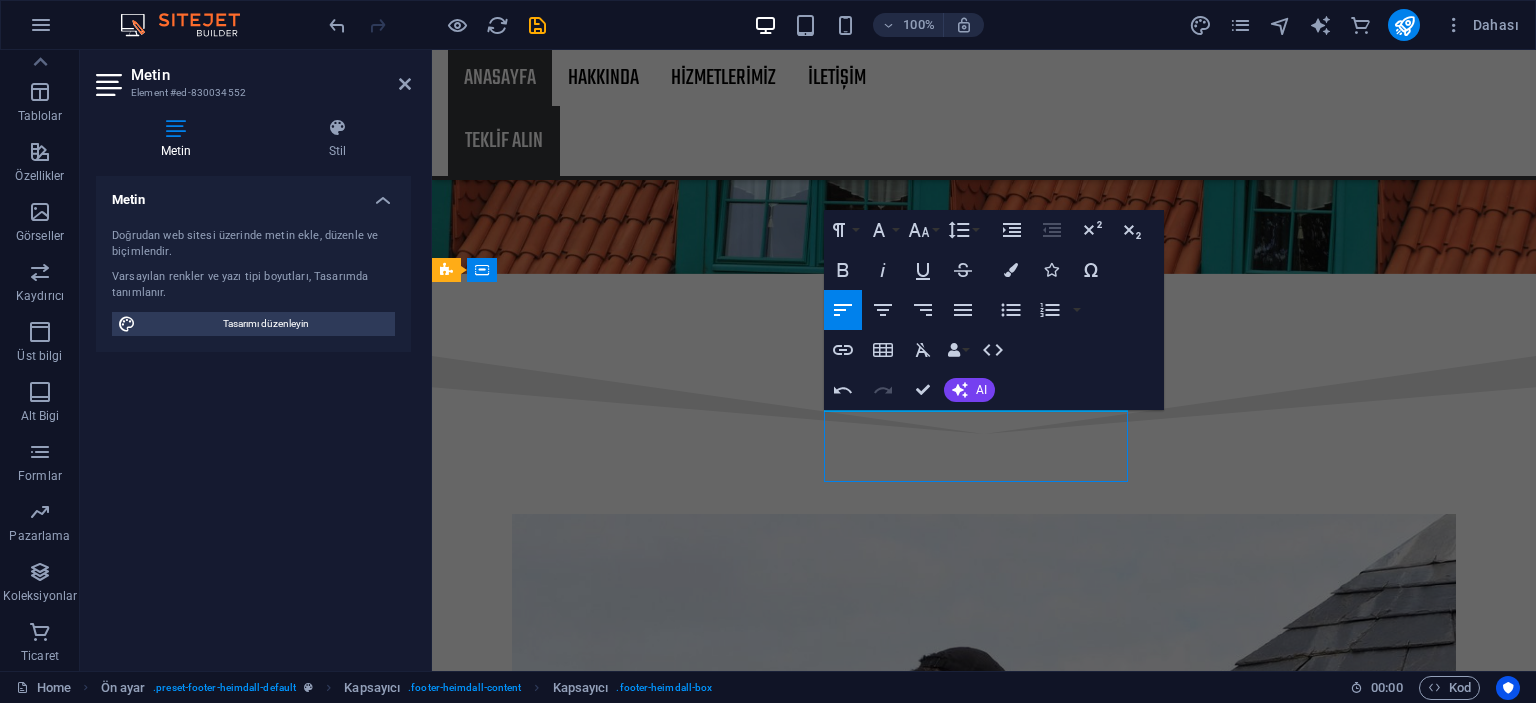 click on "TELEFON NUMARAMIZ" at bounding box center [920, 8786] 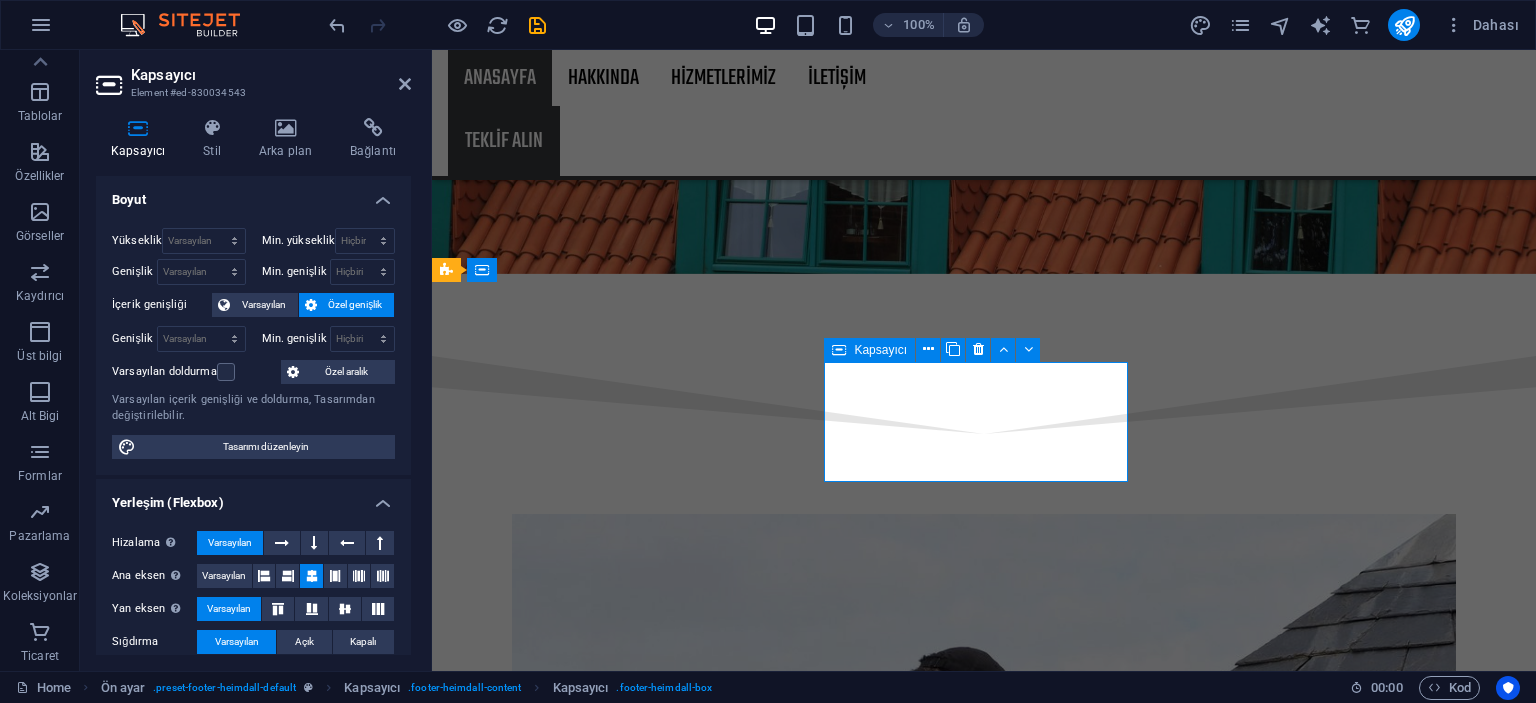 click on "TELEFON NUMARAMIZ" at bounding box center (920, 8786) 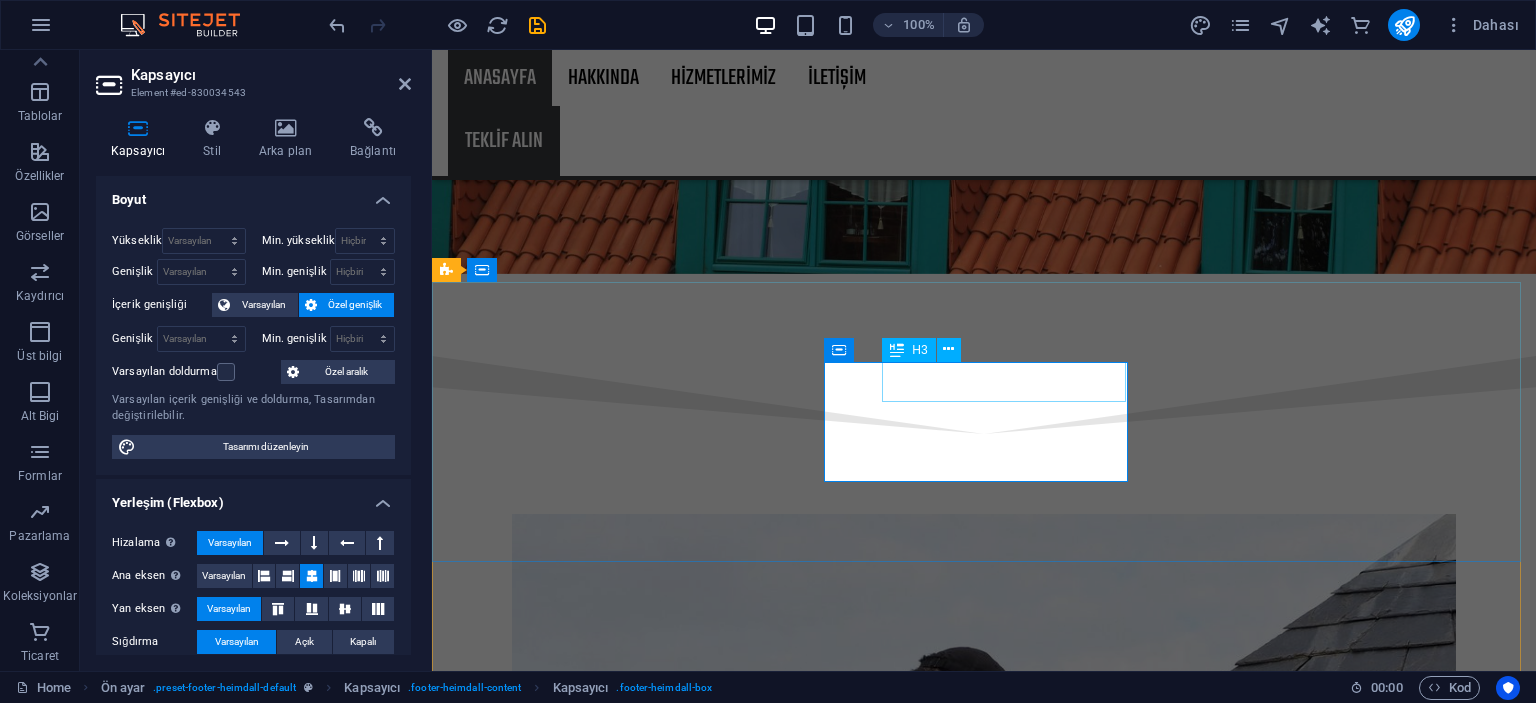 click on "TELEFON NUMARAMIZ" at bounding box center [920, 8802] 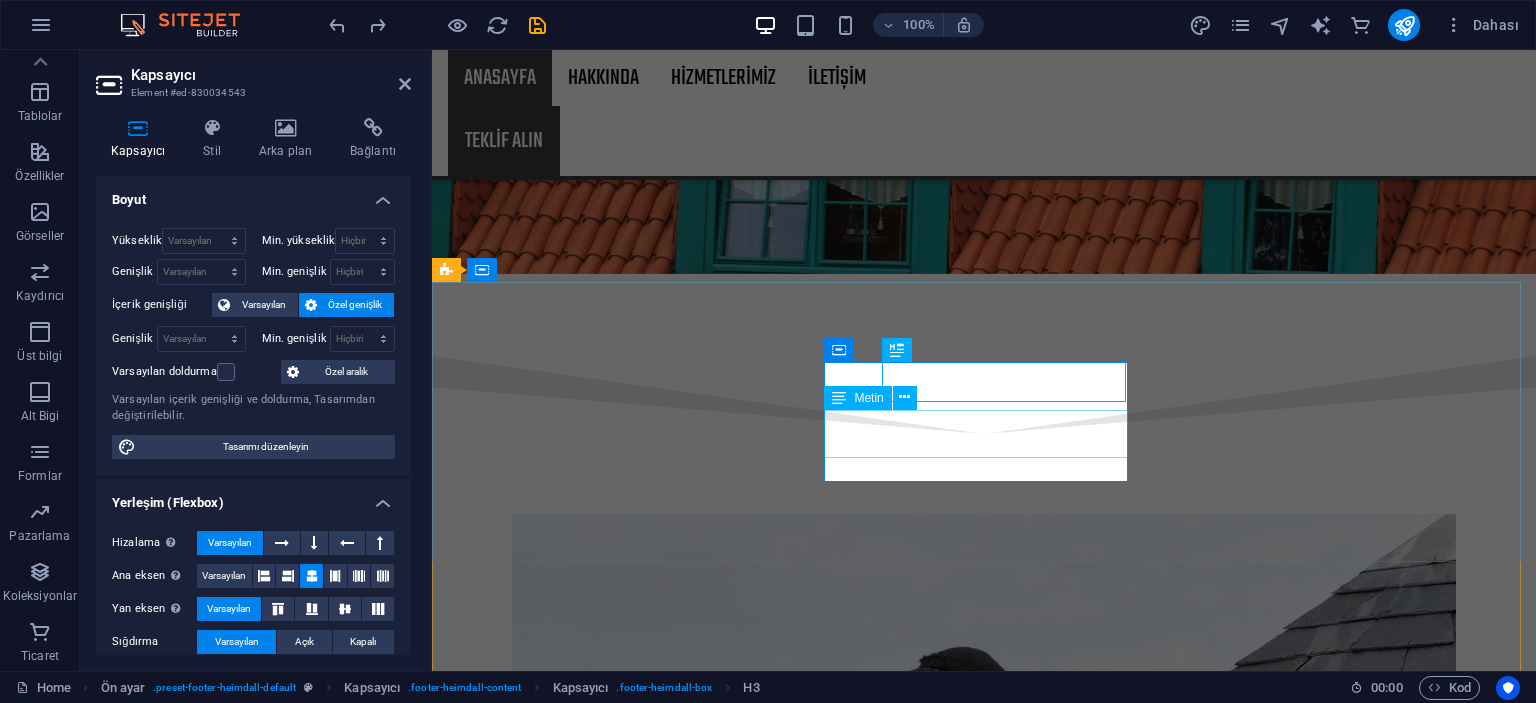 click on "Phone:  + 1-123-456-7890 Mobile:" at bounding box center (920, 8854) 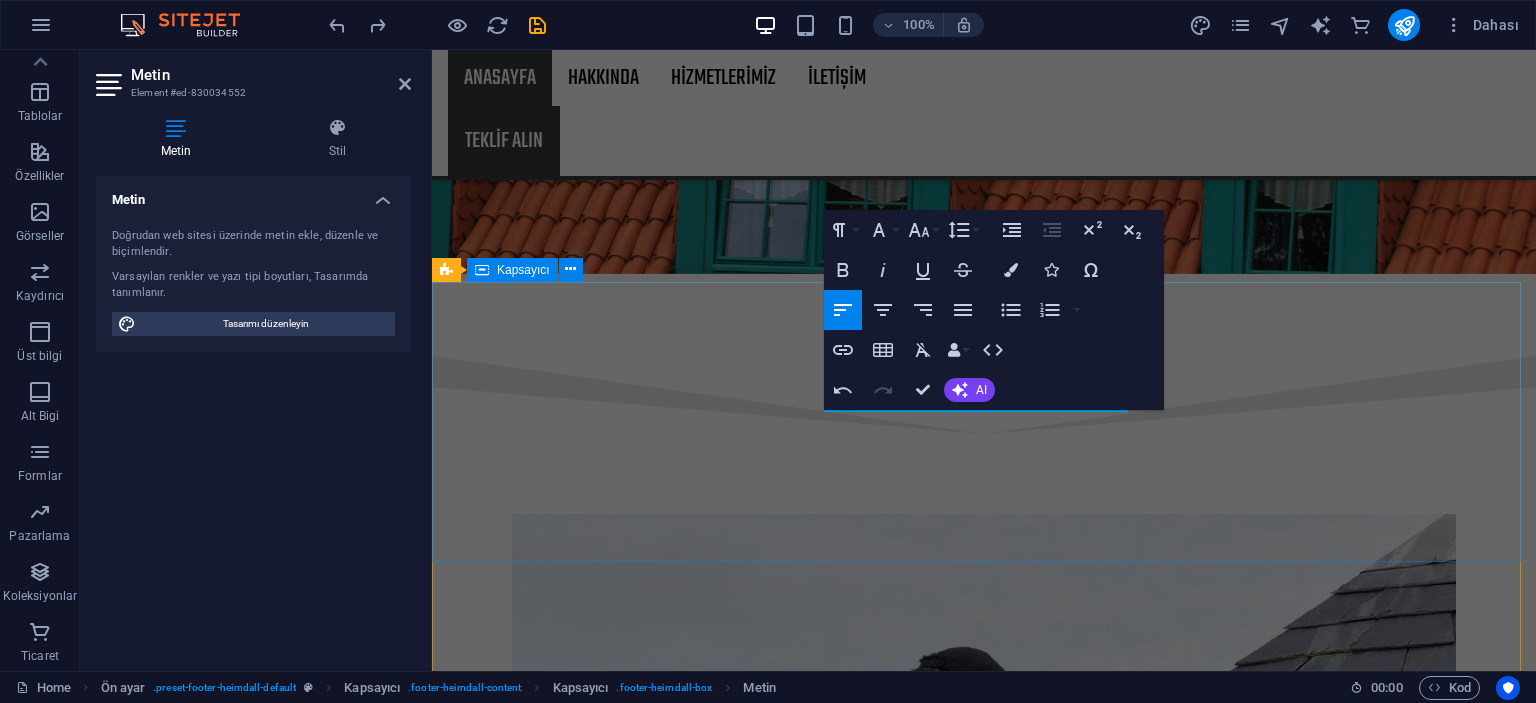 click on "ADRES Yuvaköy Mahallesi Şehit Kaymakam Muhammed SafiTürk Bulvarı C3 Hateks Perde TELEFON NUMARAMIZ   Mail us 854df58f7823d7edd8d794655bcff7@cpanel.local Legal Notice  |  Privacy" at bounding box center (984, 8786) 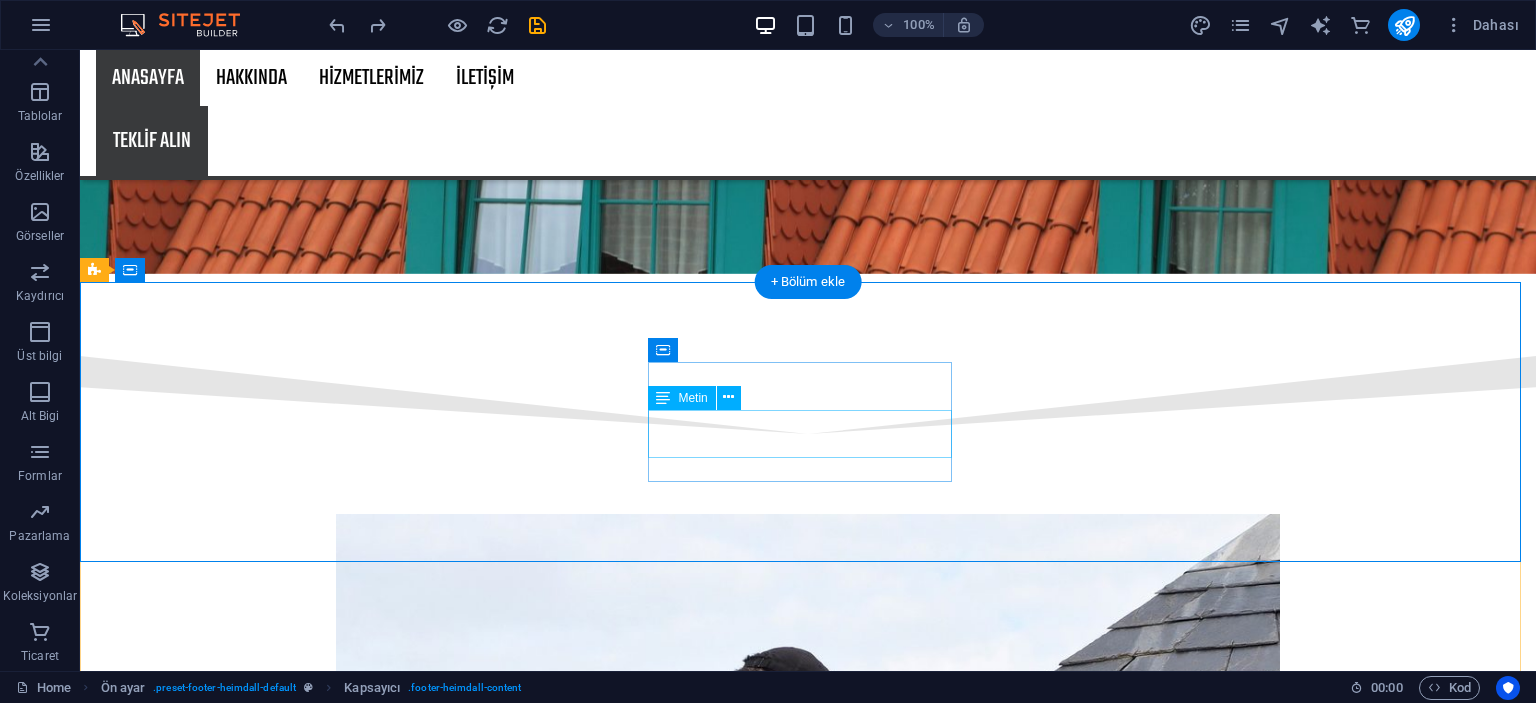 click on "Phone:  + 1-123-456-7890 Mobile:" at bounding box center (568, 8854) 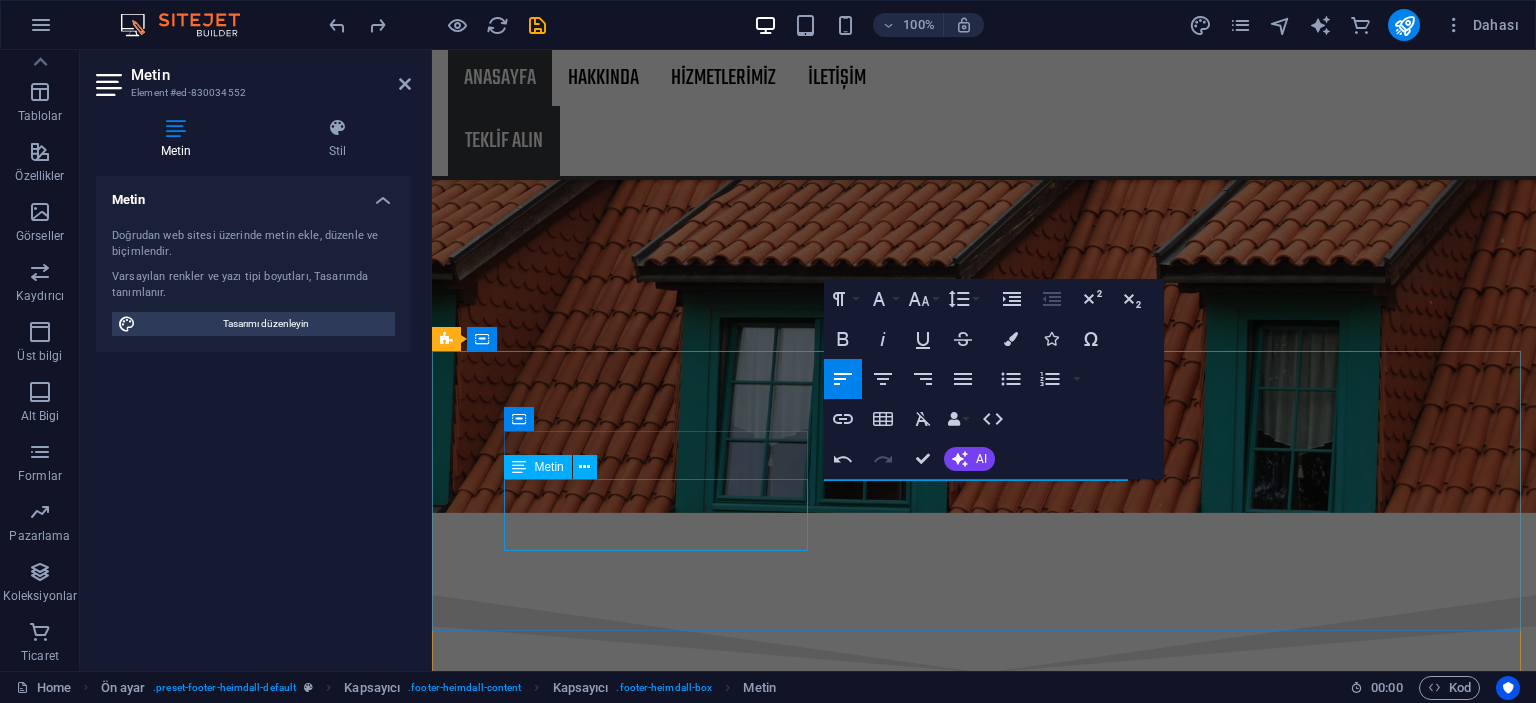 scroll, scrollTop: 2886, scrollLeft: 0, axis: vertical 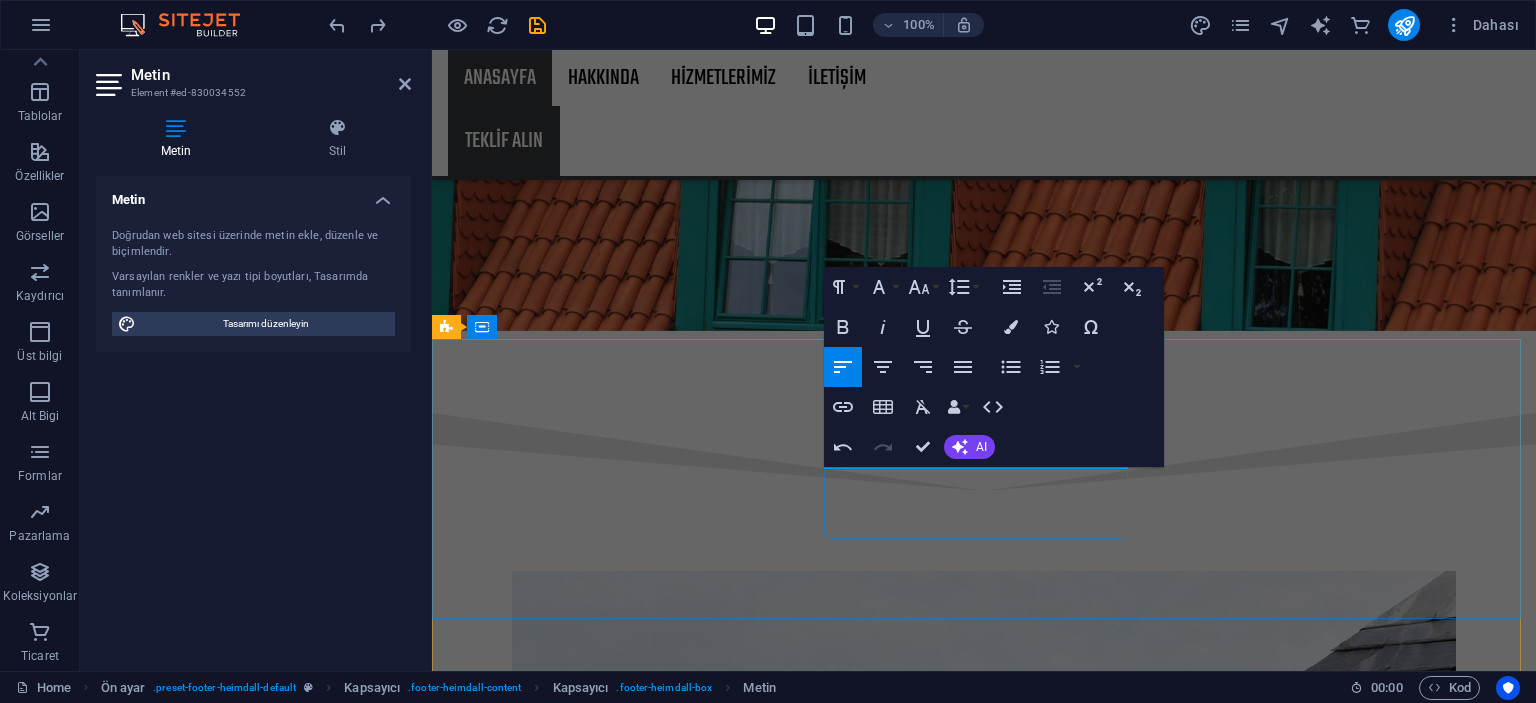 click on "TELEFON NUMARAMIZ" at bounding box center [920, 8843] 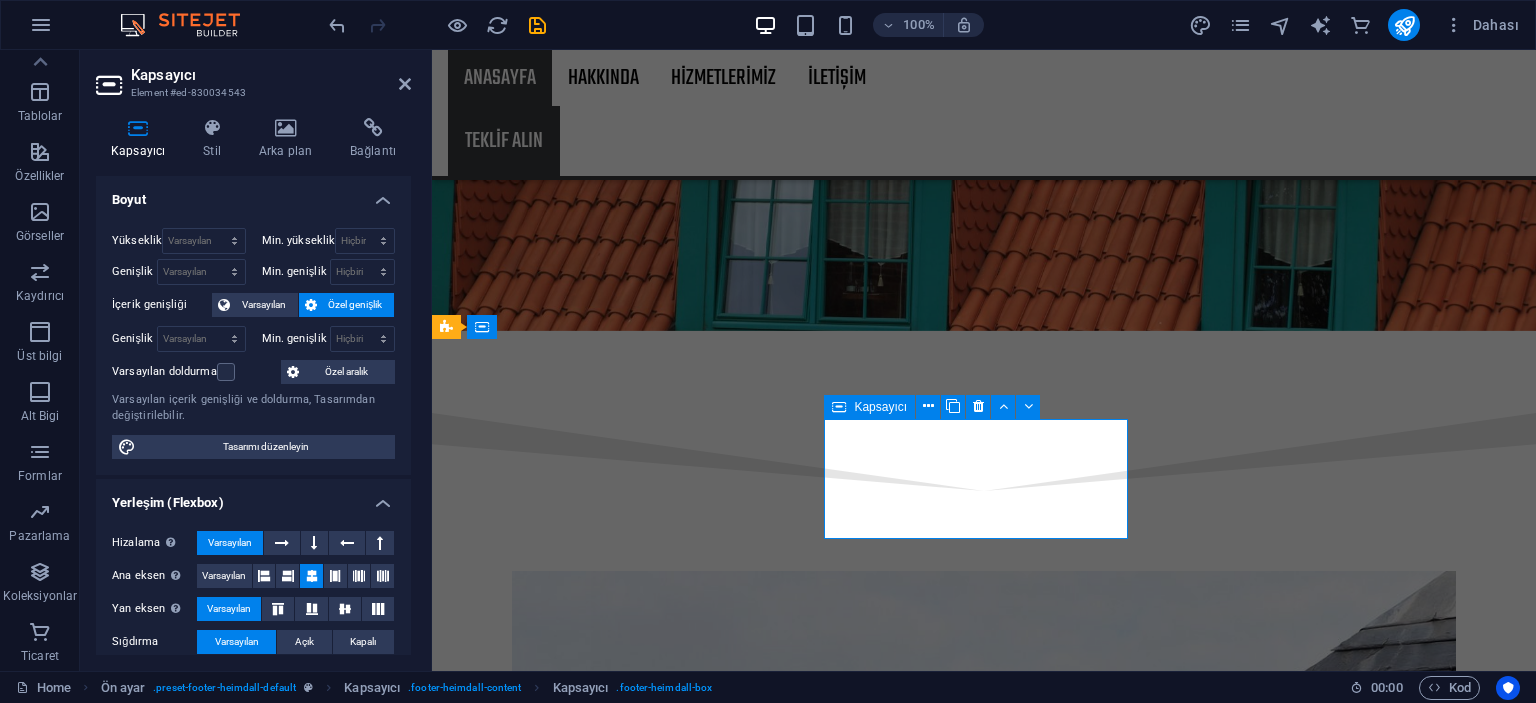 click on "TELEFON NUMARAMIZ" at bounding box center (920, 8843) 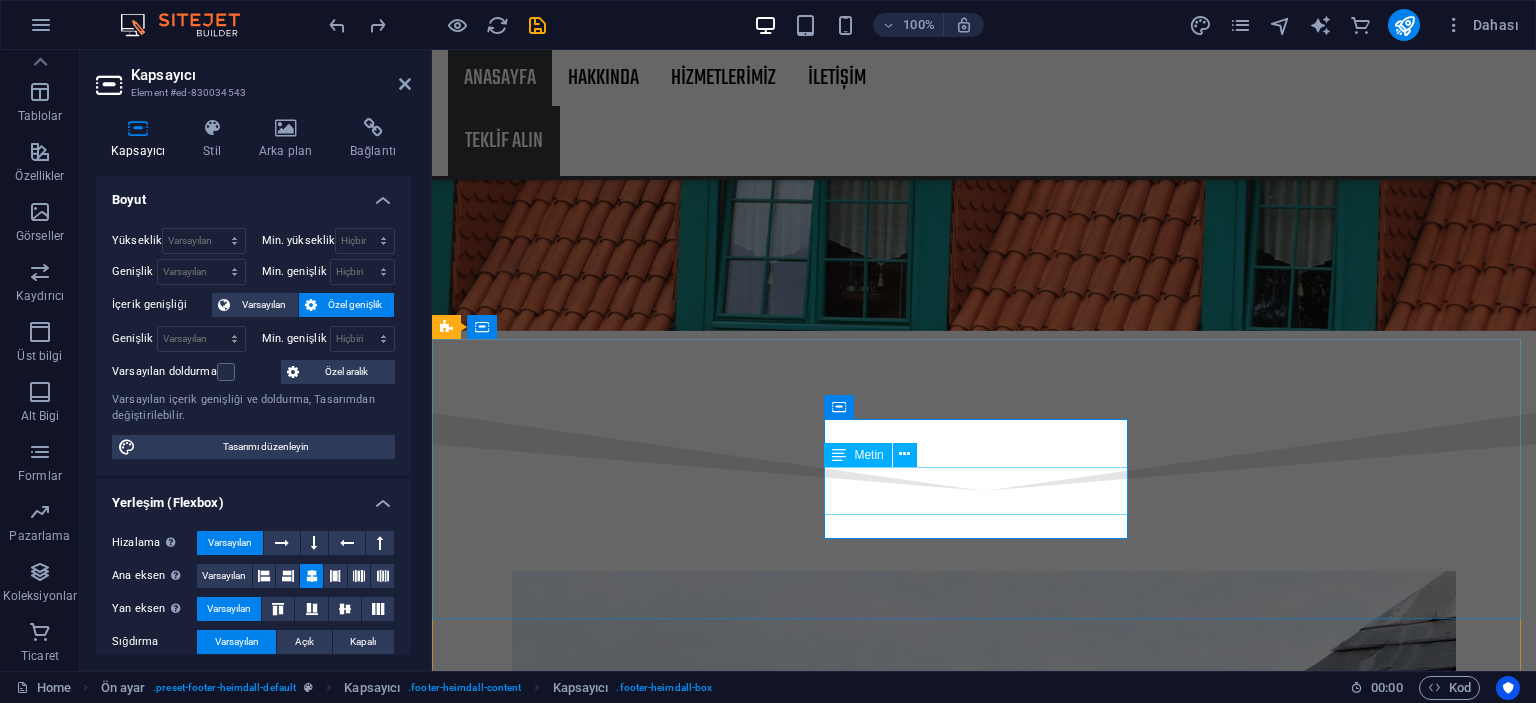 click on "Phone:  + 1-123-456-7890 Mobile:" at bounding box center (920, 8911) 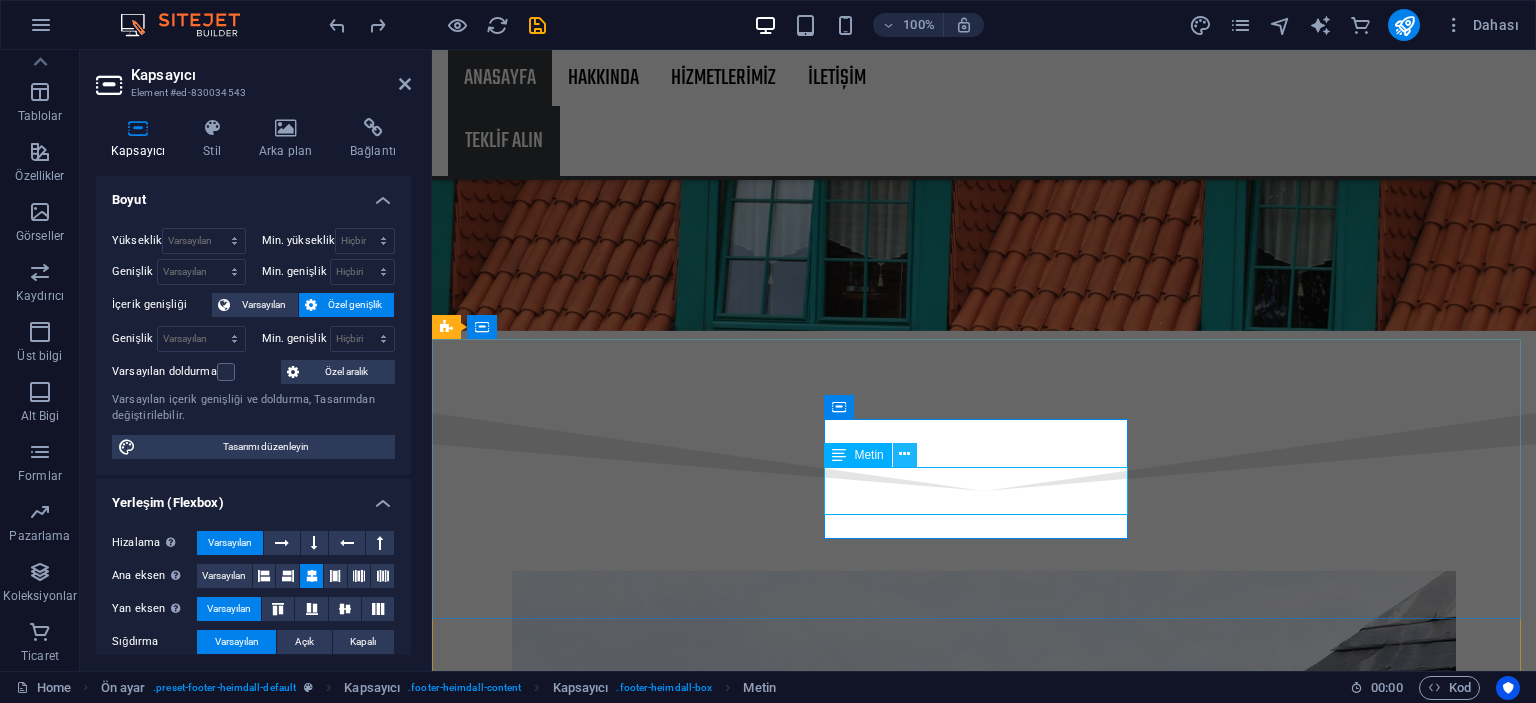 click at bounding box center [904, 454] 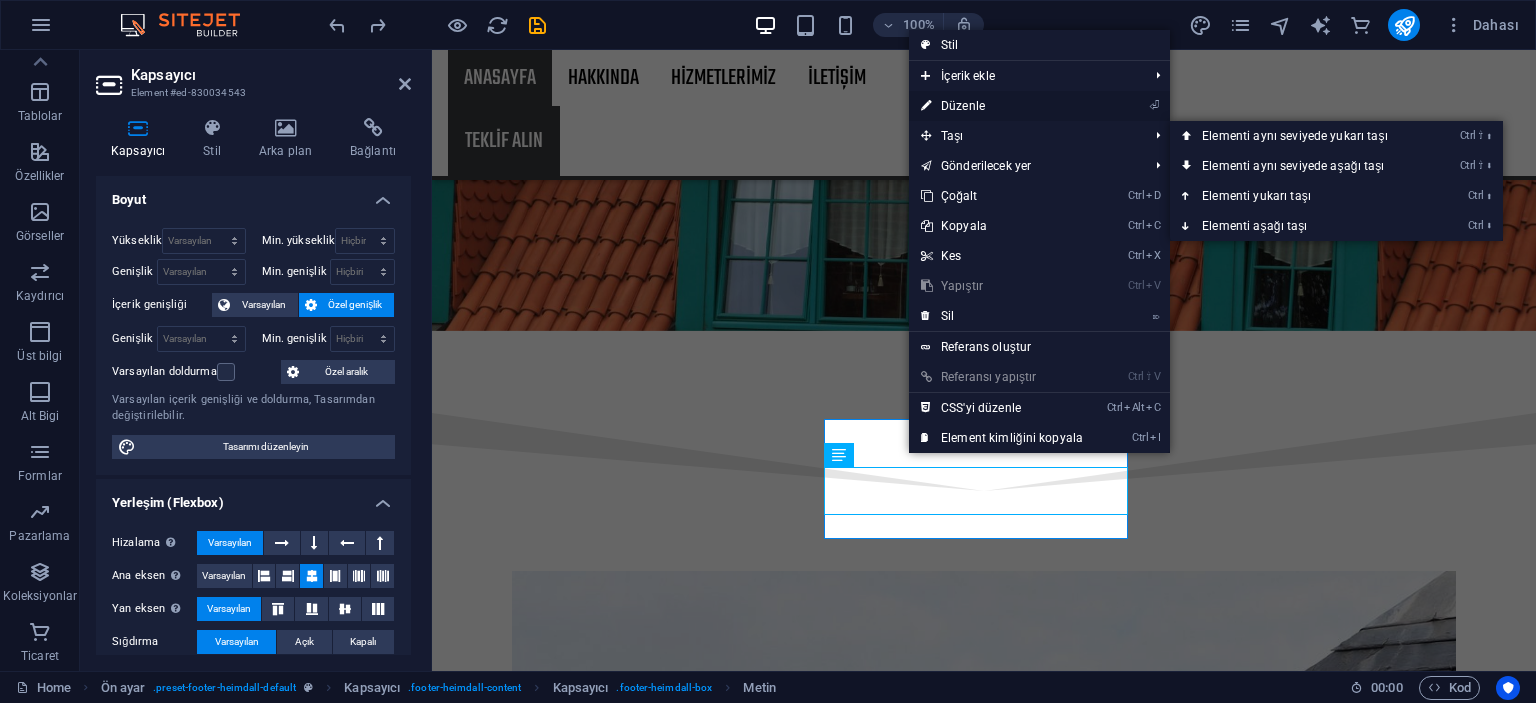 click on "⏎  Düzenle" at bounding box center [1002, 106] 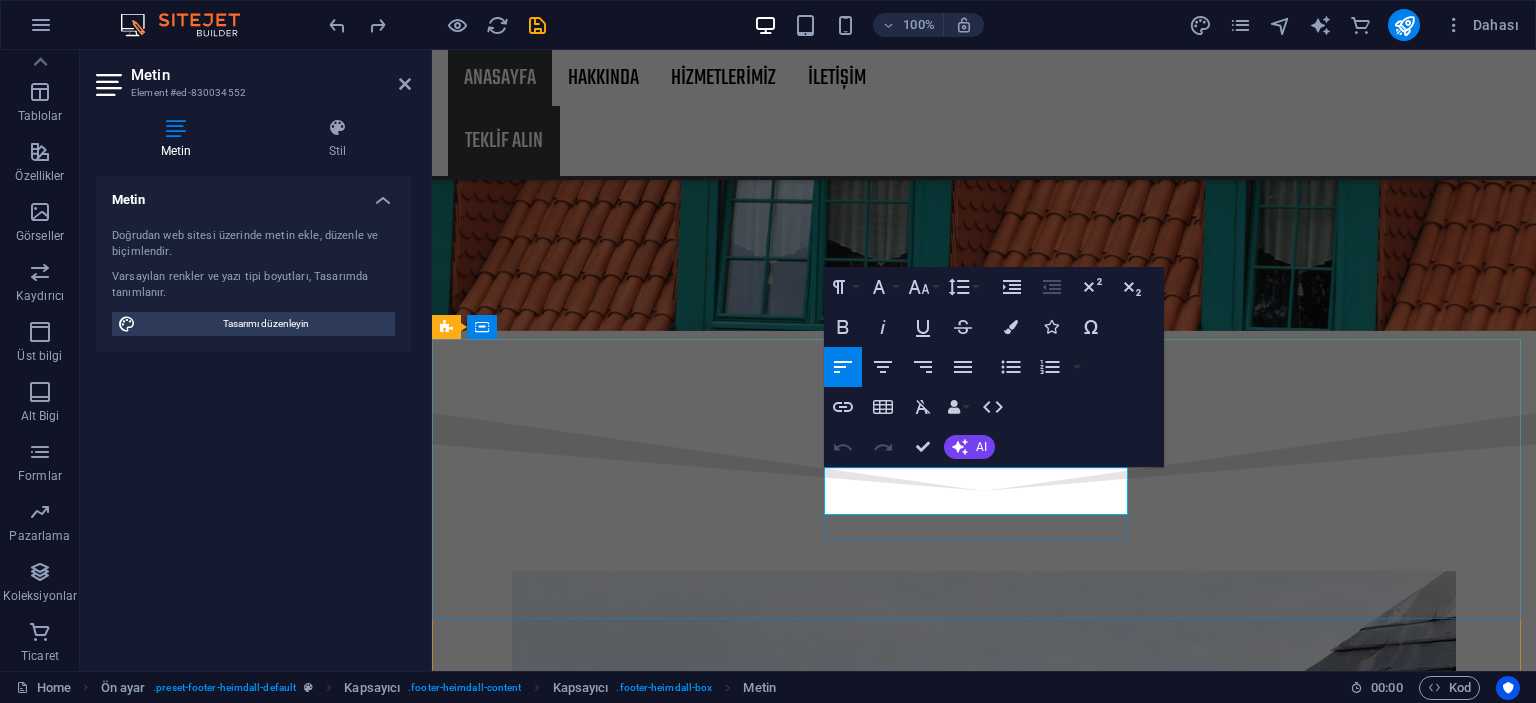 drag, startPoint x: 897, startPoint y: 475, endPoint x: 1010, endPoint y: 480, distance: 113.110565 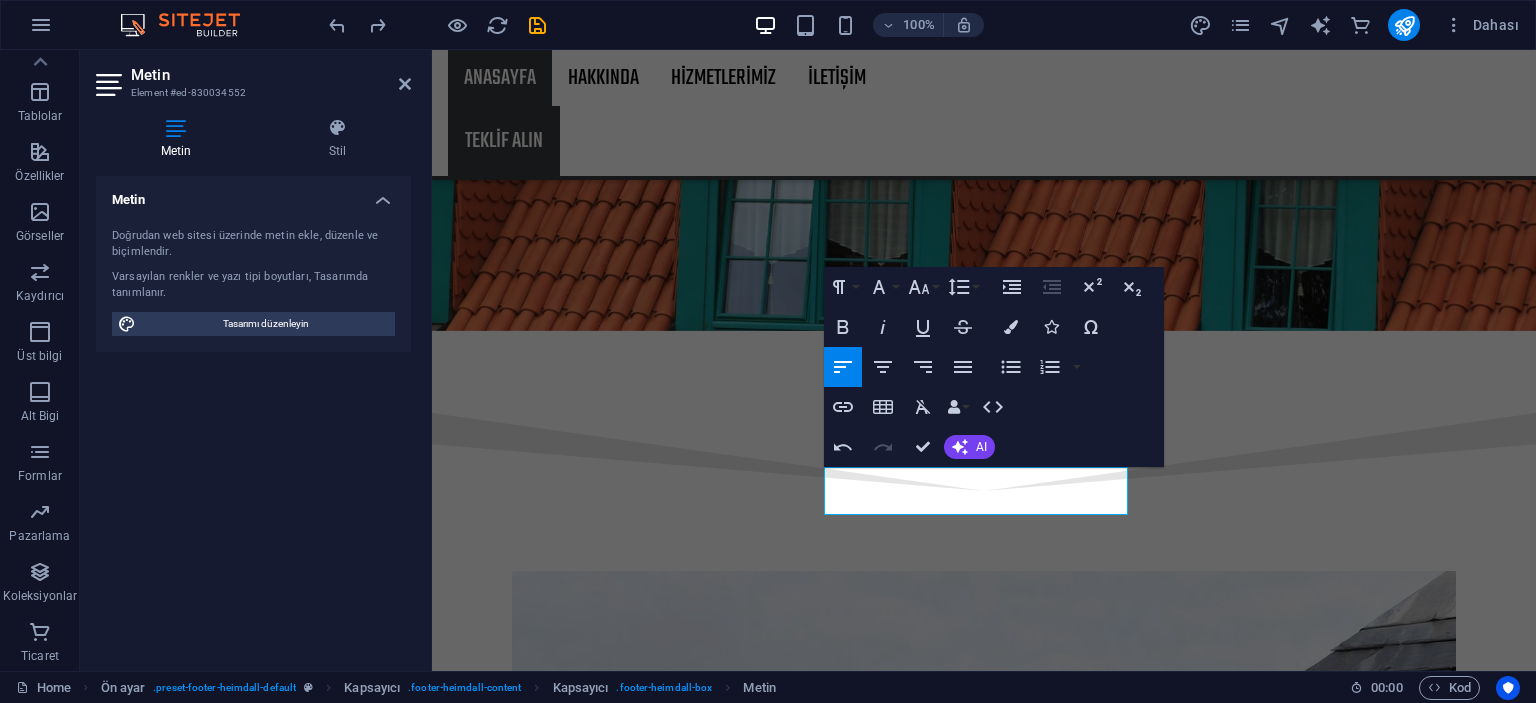 type 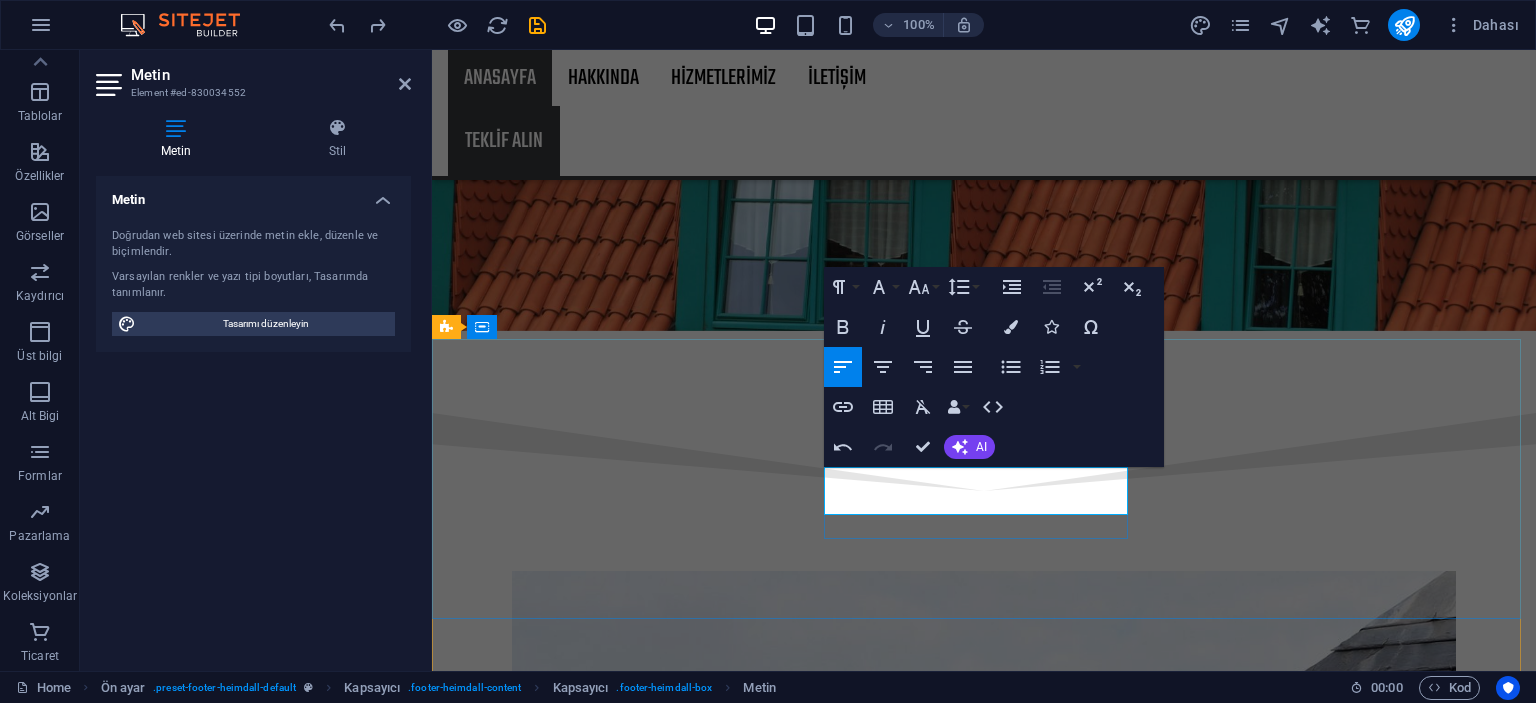 click on "Mobile:" at bounding box center (920, 8923) 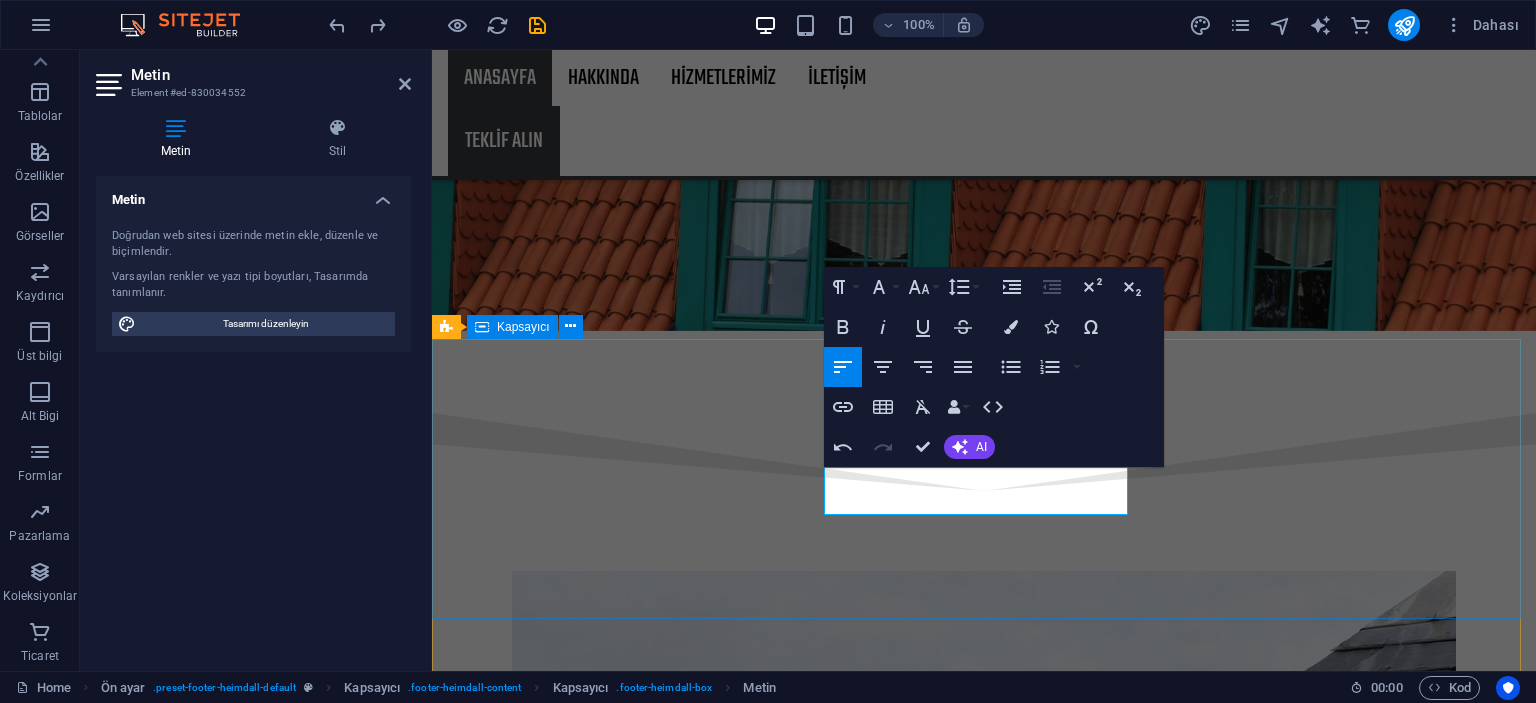 click on "ADRES Yuvaköy Mahallesi Şehit Kaymakam Muhammed SafiTürk Bulvarı C3 Hateks Perde TELEFON NUMARAMIZ Aykut Aydın:  +90 530 320 3762 Hasan Aydın : +90 532 463 7421 Mail us 854df58f7823d7edd8d794655bcff7@cpanel.local Legal Notice  |  Privacy" at bounding box center (984, 8867) 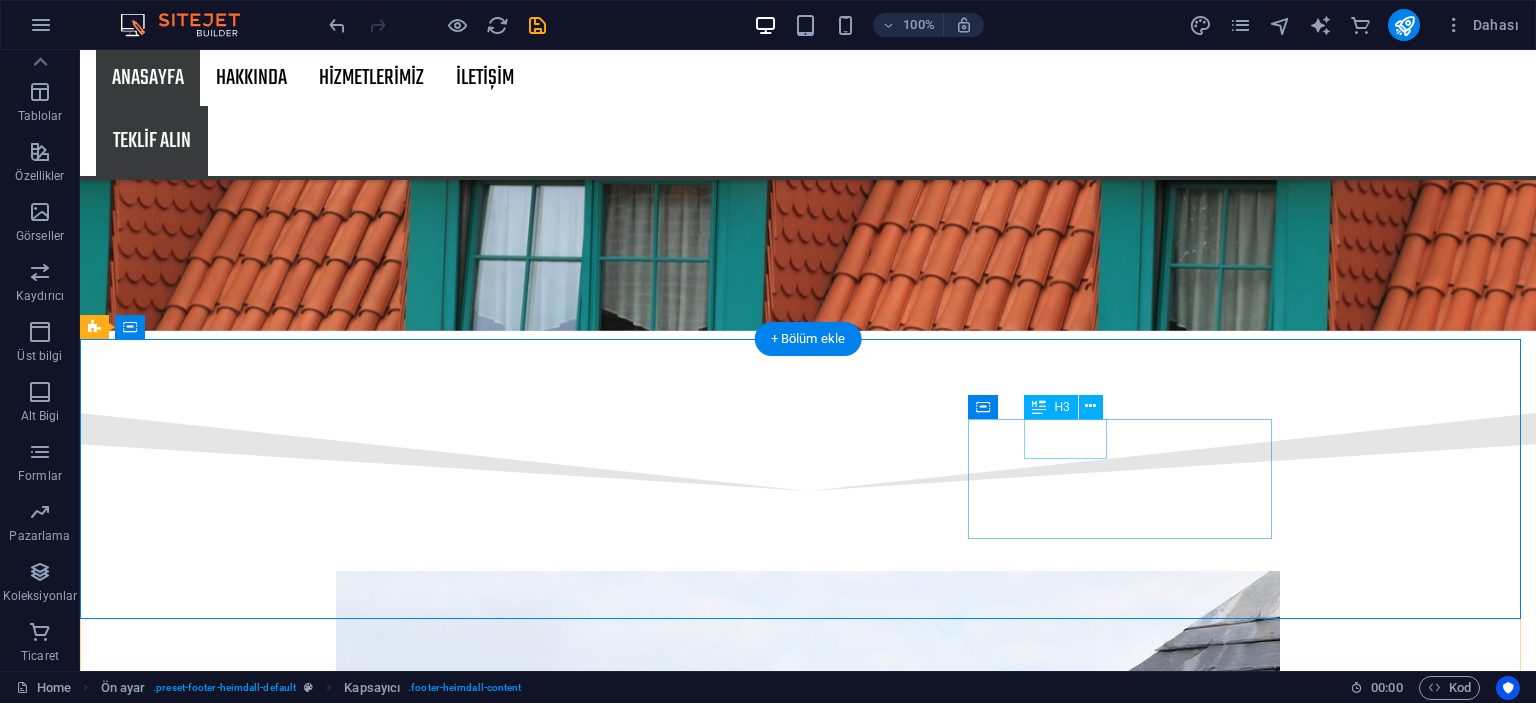 click on "Mail us" at bounding box center (568, 9003) 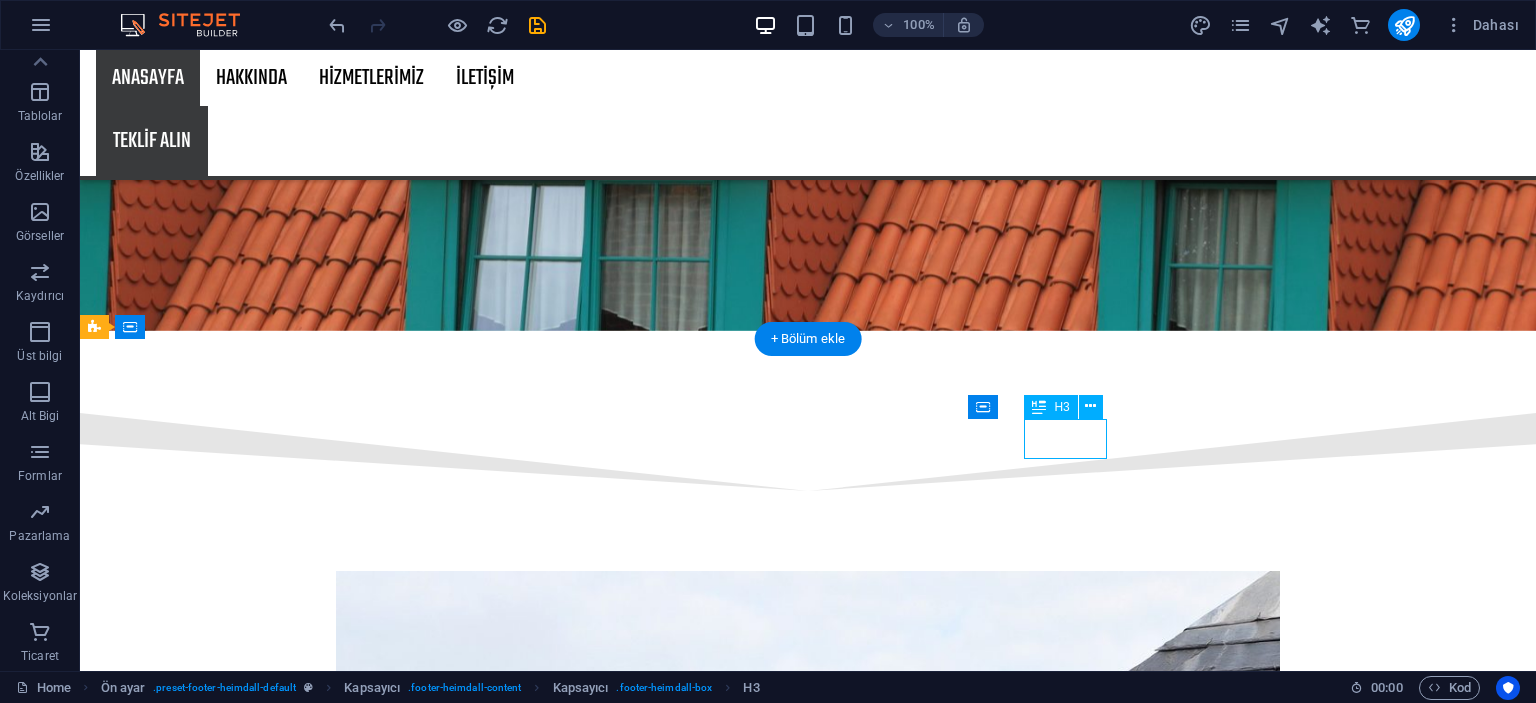 click on "Mail us" at bounding box center [568, 9003] 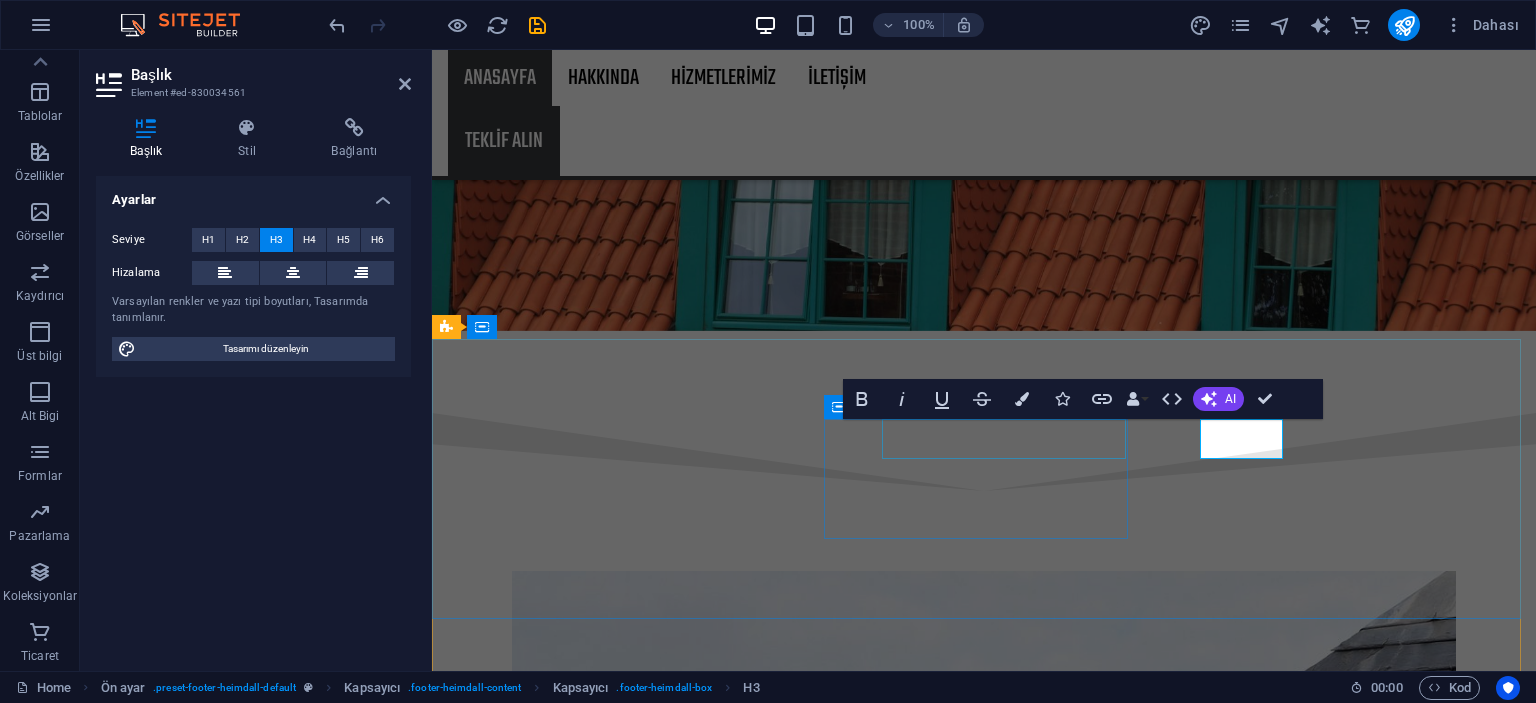 type 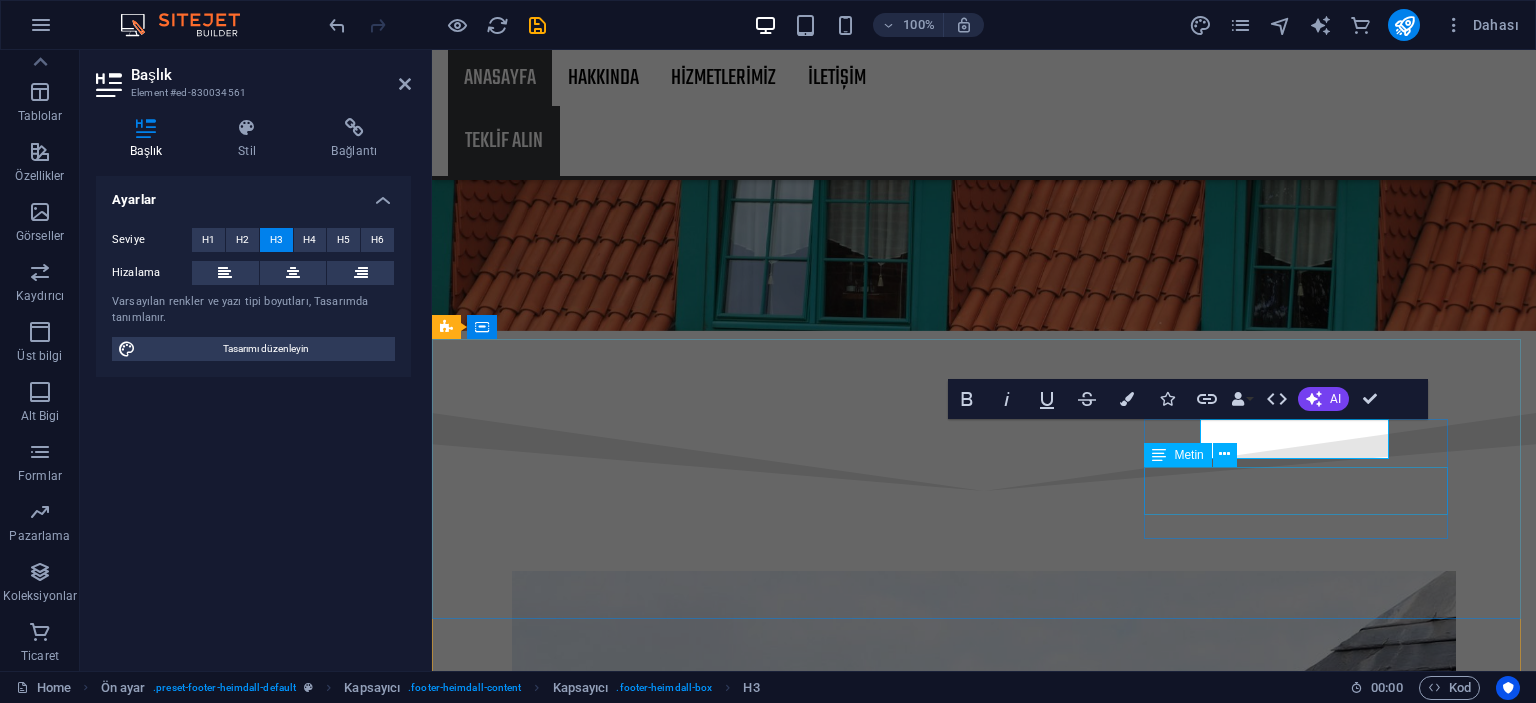 click on "854df58f7823d7edd8d794655bcff7@cpanel.local Legal Notice  |  Privacy" at bounding box center (920, 9055) 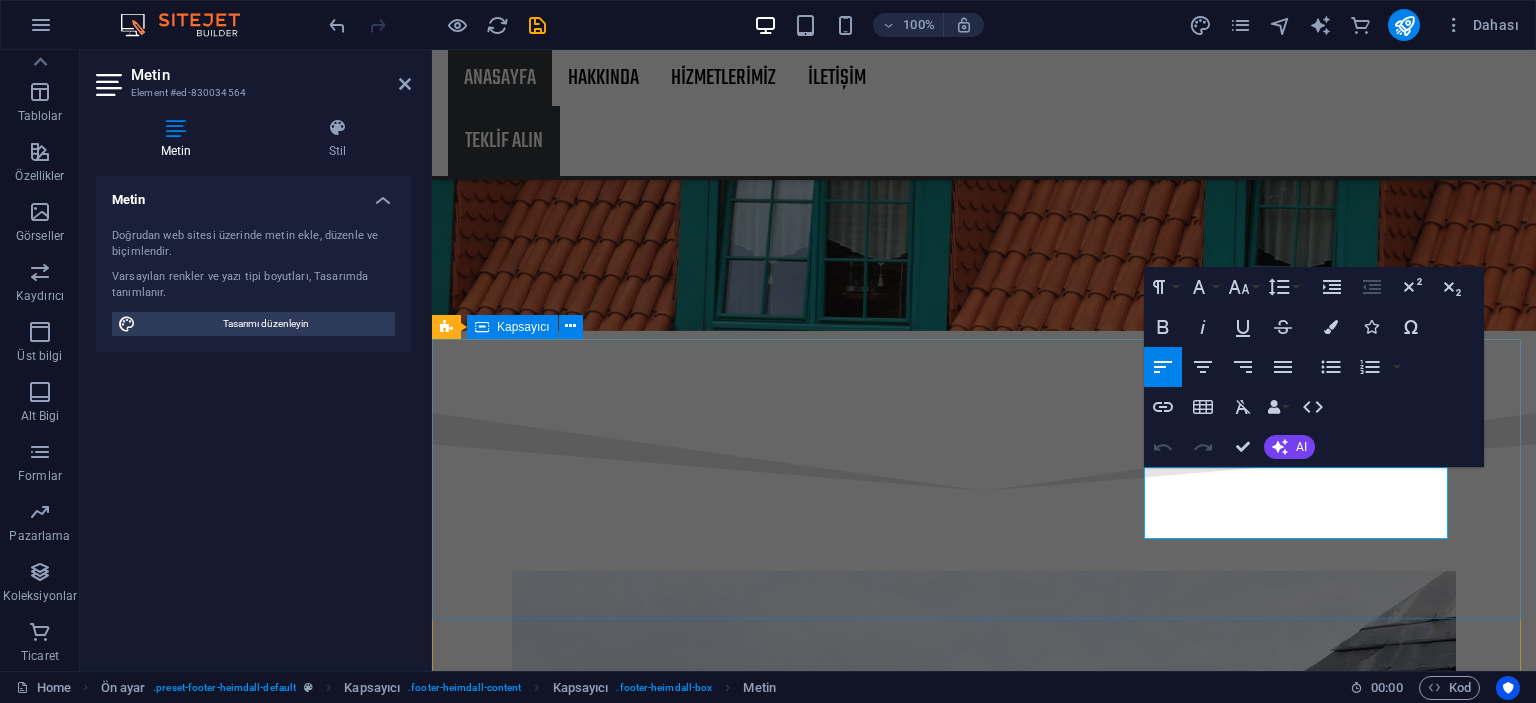 drag, startPoint x: 1210, startPoint y: 492, endPoint x: 1148, endPoint y: 458, distance: 70.71068 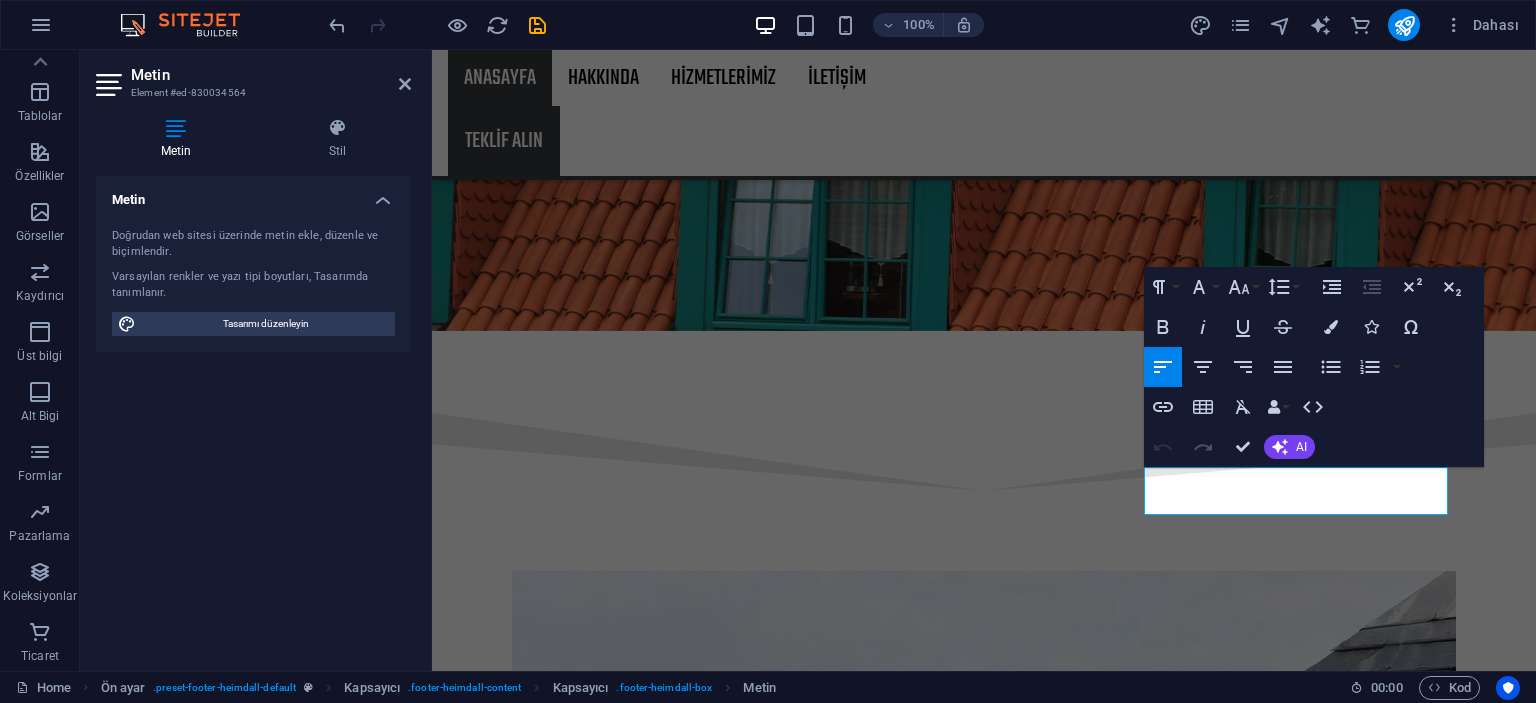 type 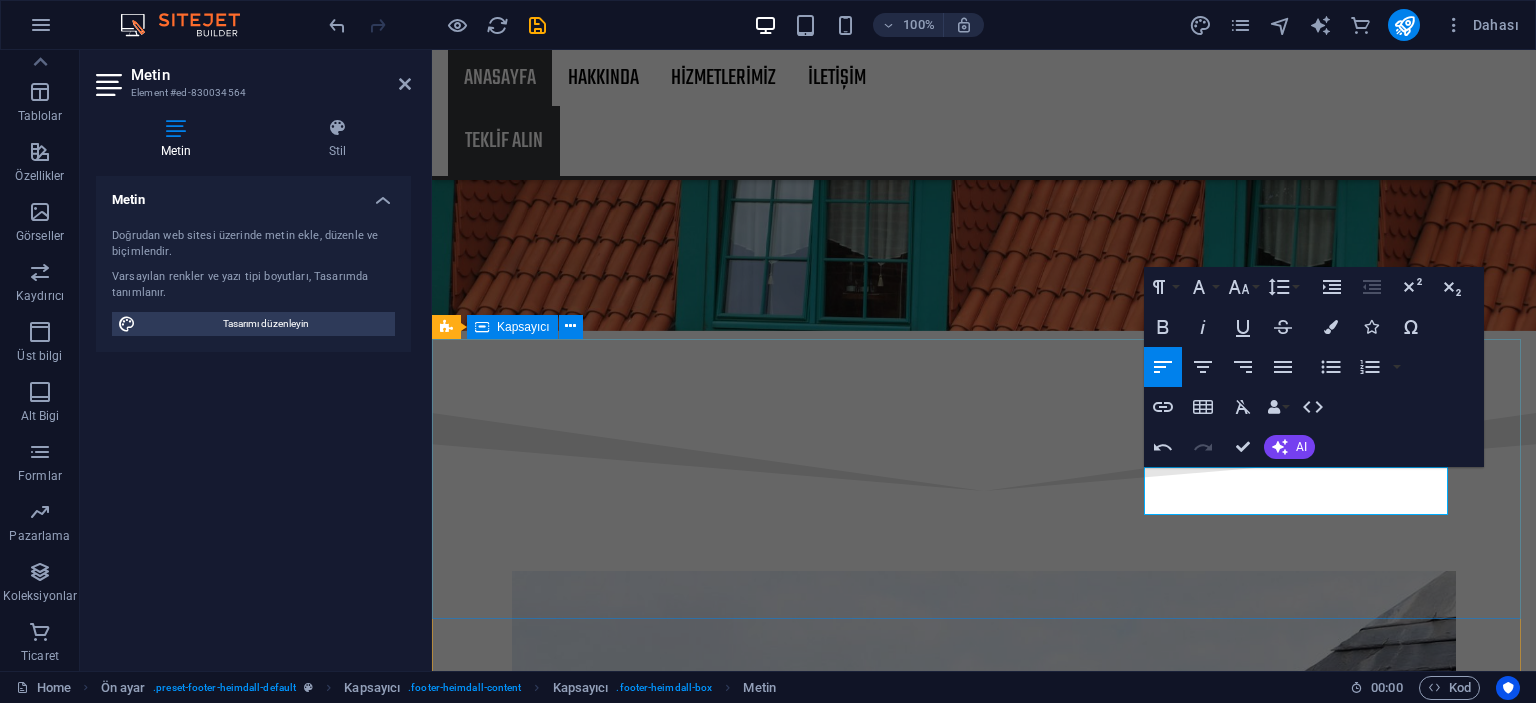 click on "ADRES Yuvaköy Mahallesi Şehit Kaymakam Muhammed SafiTürk Bulvarı C3 Hateks Perde TELEFON NUMARAMIZ Aykut Aydın:  +90 530 320 3762 Hasan Aydın: +90 532 463 7421 MAİL ADRESİMİZ hateksperdesistemleri@gmail.com ​" at bounding box center [984, 8867] 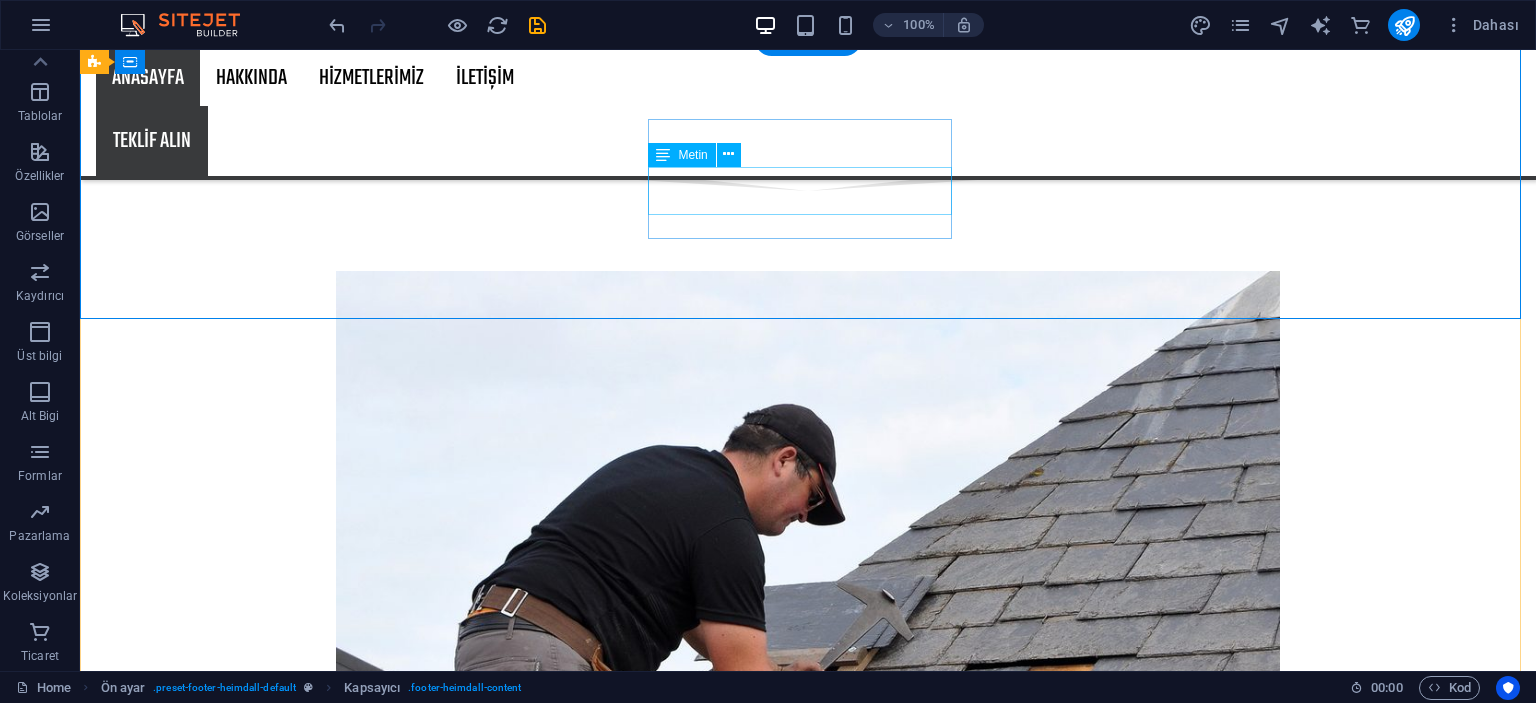 scroll, scrollTop: 3286, scrollLeft: 0, axis: vertical 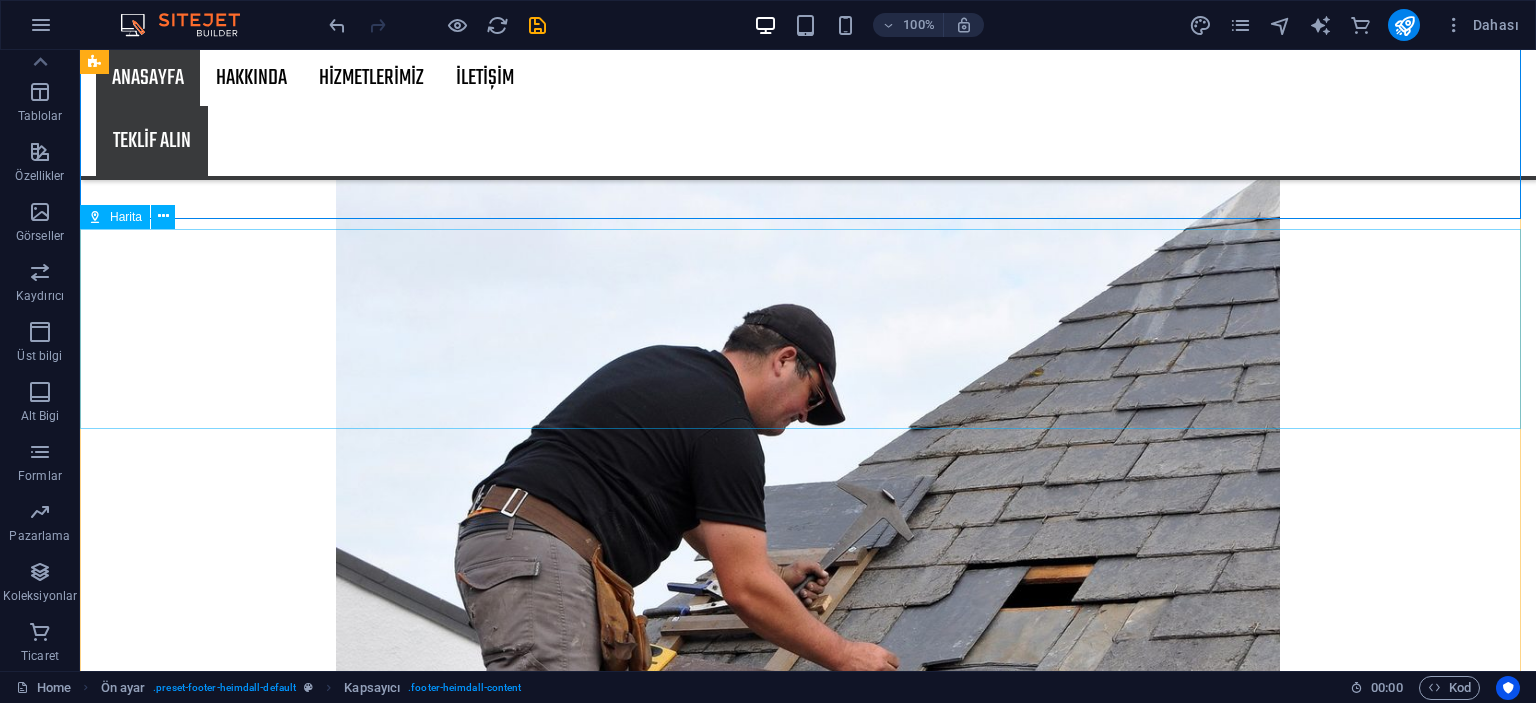 click at bounding box center [808, 8845] 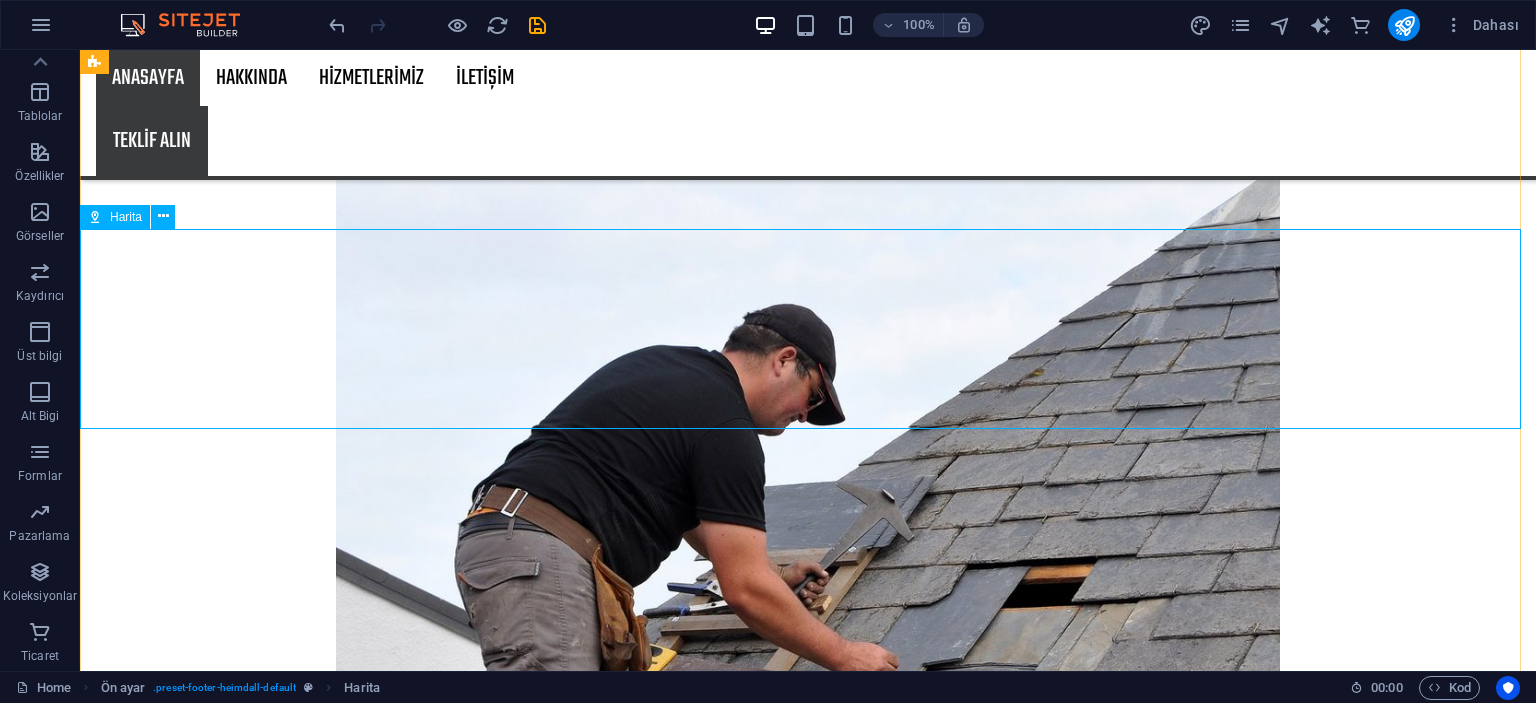click on "Harita" at bounding box center [126, 217] 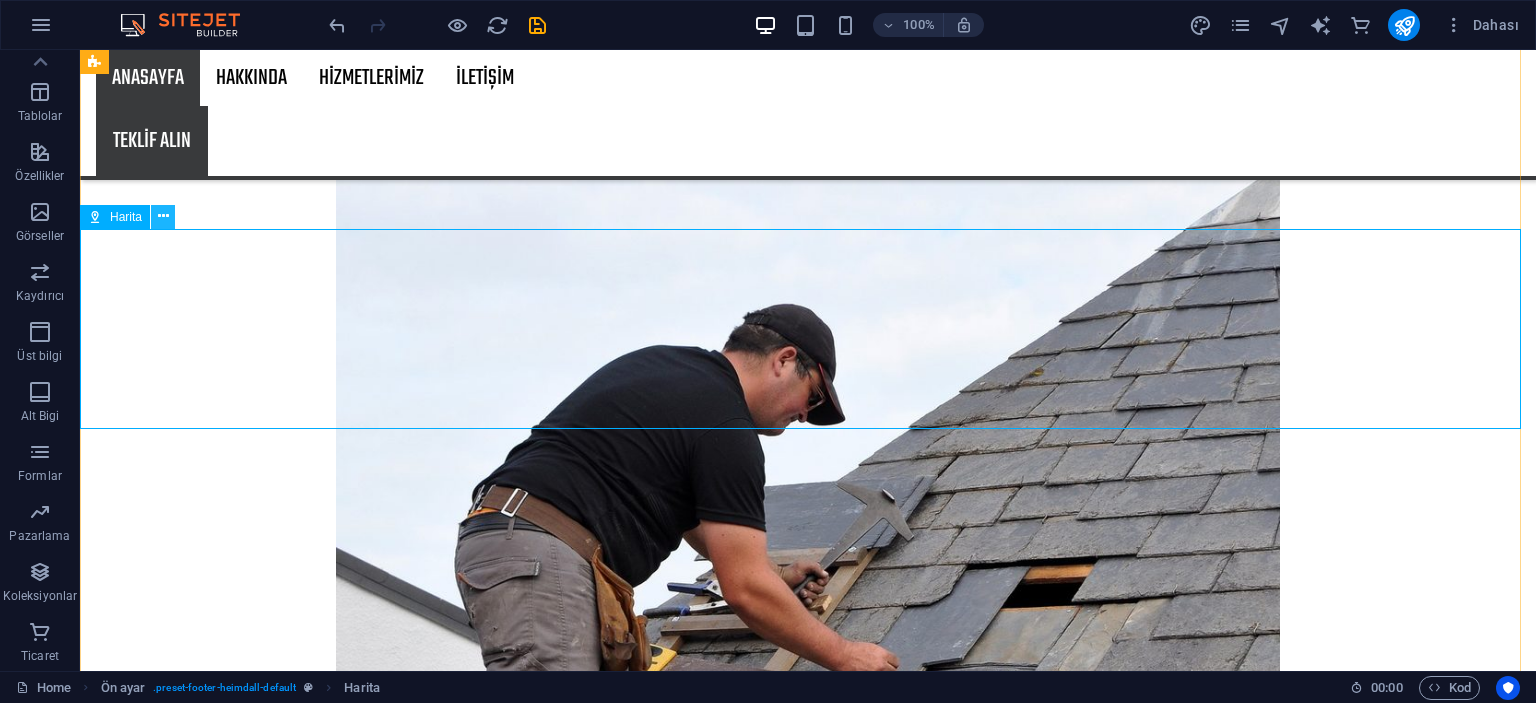 click at bounding box center [163, 216] 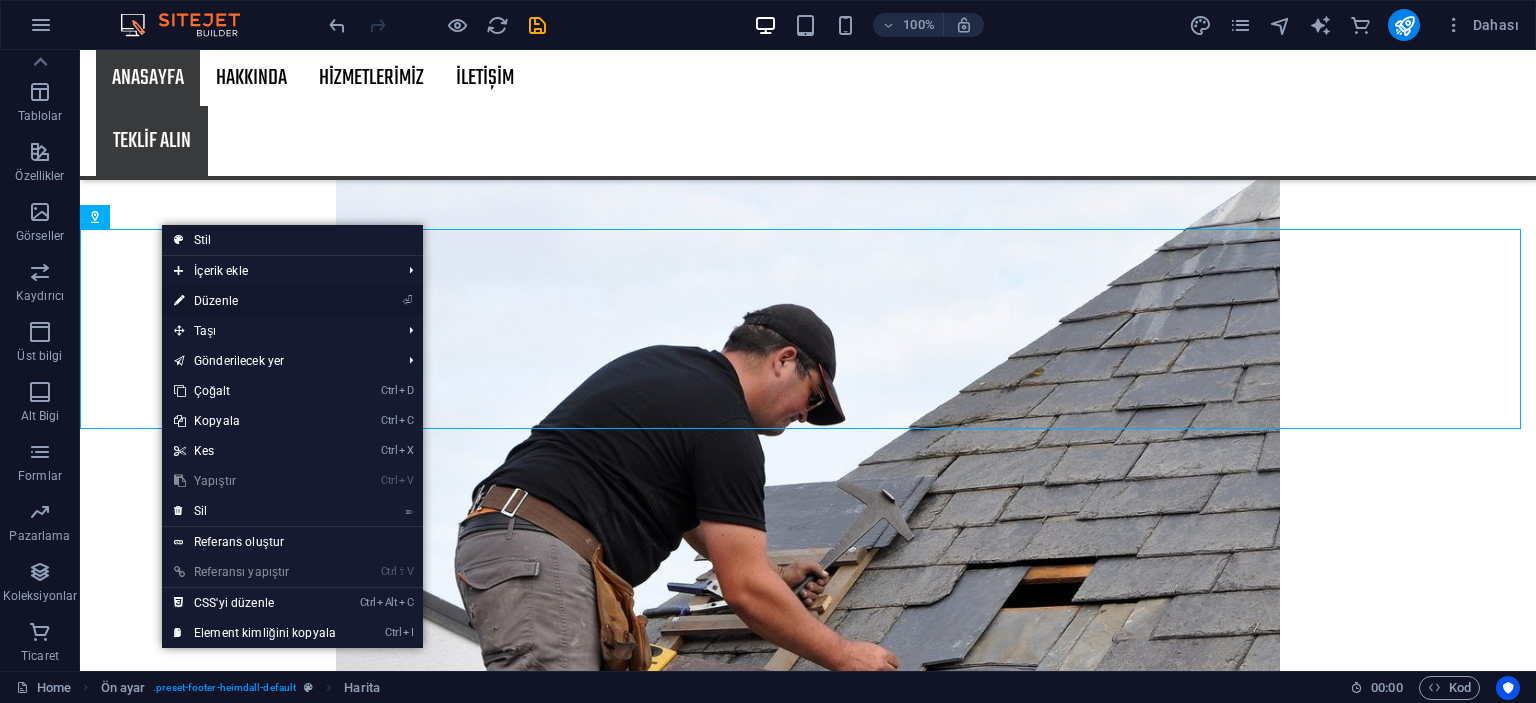 click on "⏎  Düzenle" at bounding box center (255, 301) 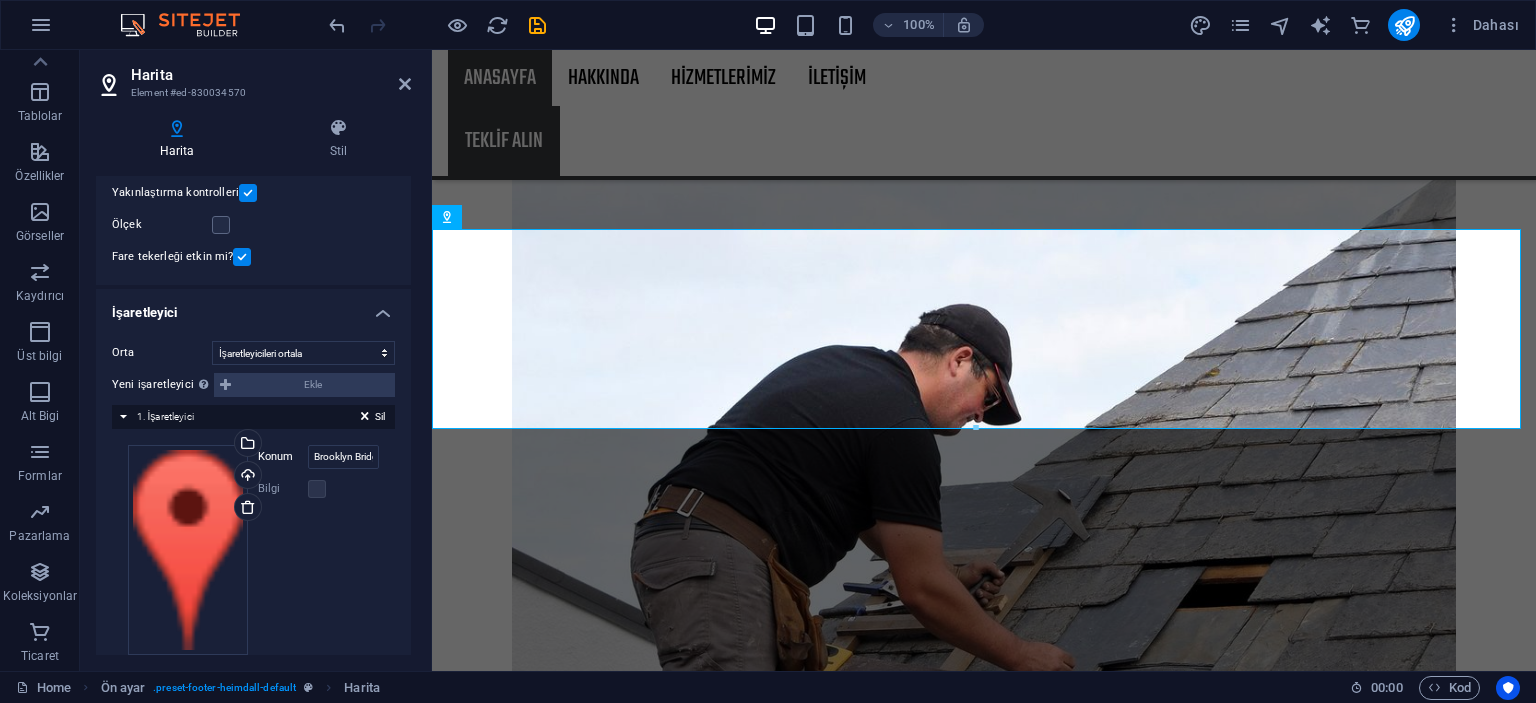 scroll, scrollTop: 265, scrollLeft: 0, axis: vertical 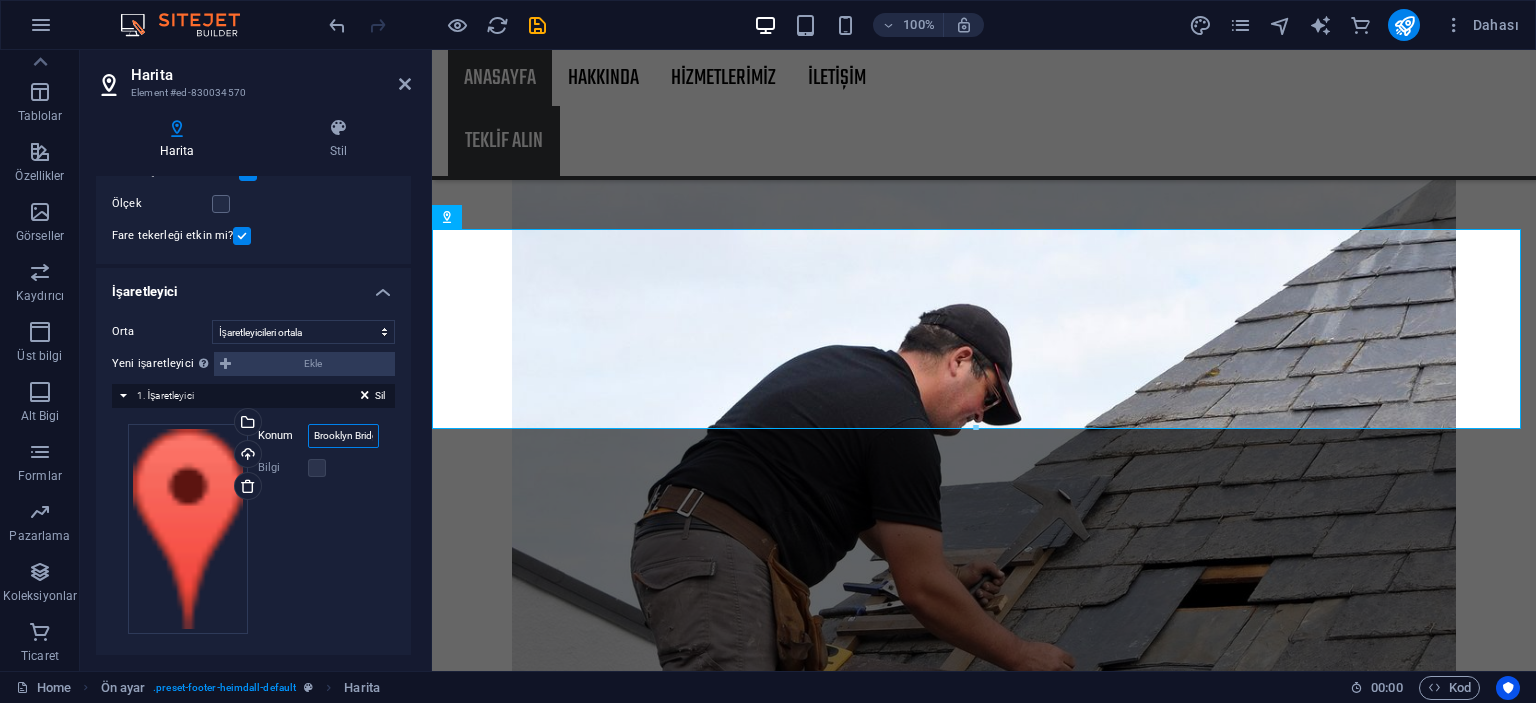 click on "Brooklyn Bridge, 10038 New York" at bounding box center (343, 436) 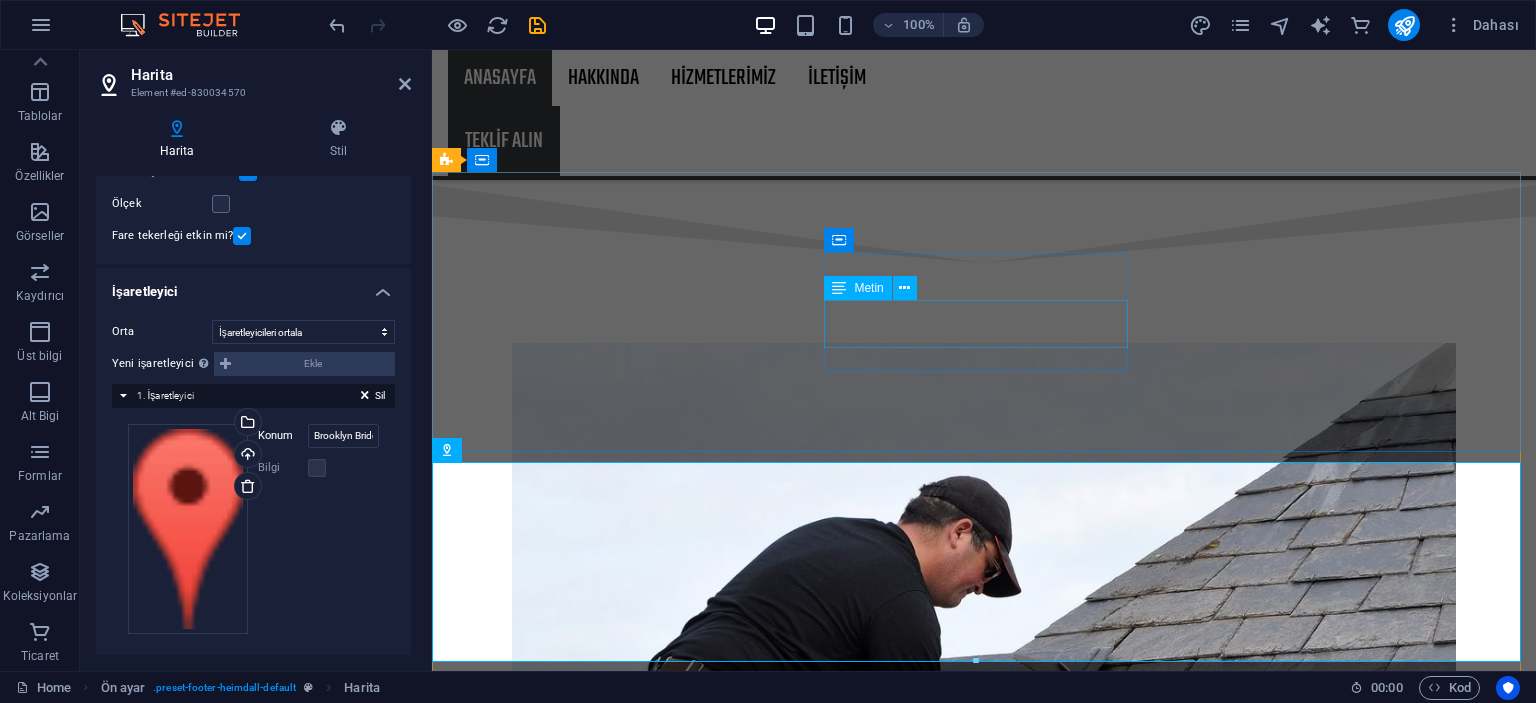 scroll, scrollTop: 3028, scrollLeft: 0, axis: vertical 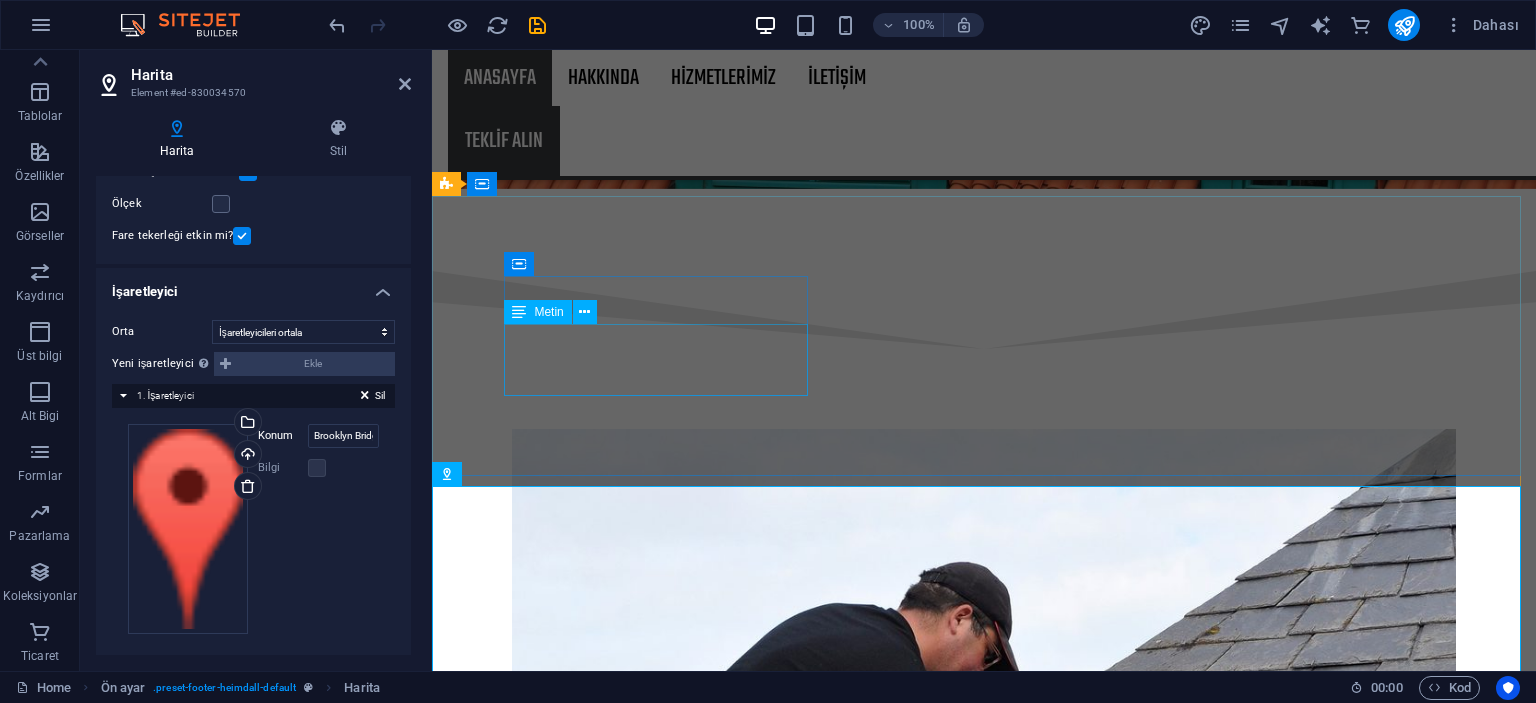 click on "Yuvaköy Mahallesi Şehit Kaymakam Muhammed SafiTürk Bulvarı C3 Hateks Perde" at bounding box center [920, 8625] 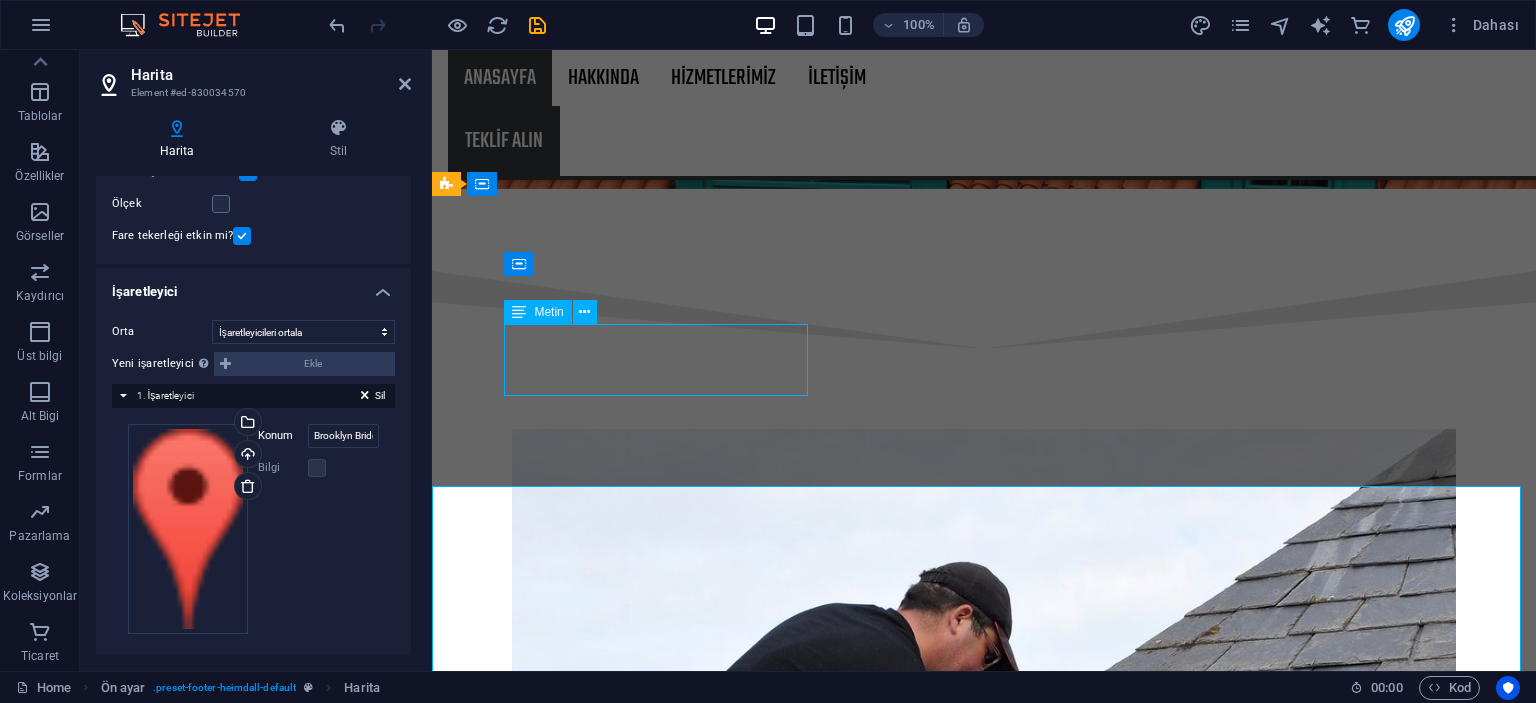 click on "Yuvaköy Mahallesi Şehit Kaymakam Muhammed SafiTürk Bulvarı C3 Hateks Perde" at bounding box center (920, 8625) 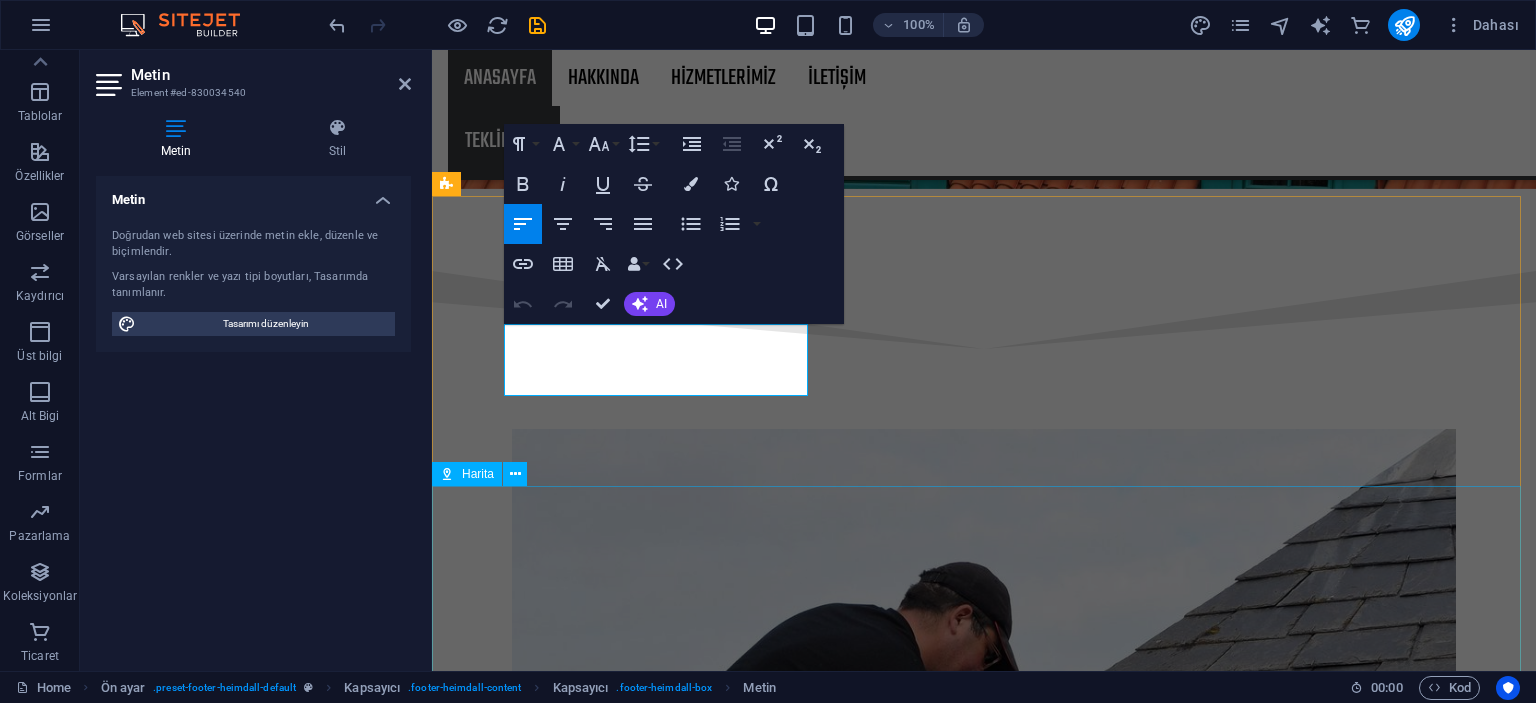 click at bounding box center (984, 9103) 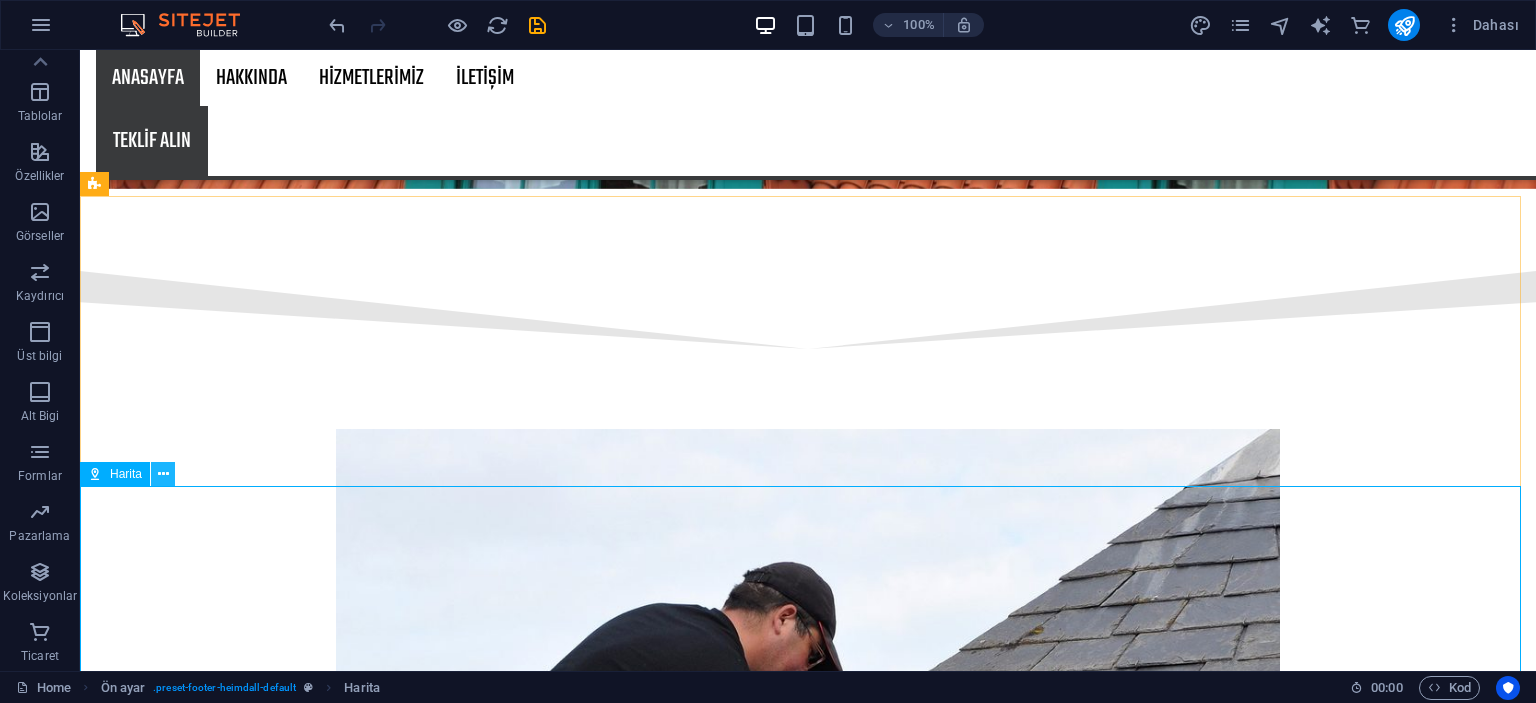 click at bounding box center [163, 474] 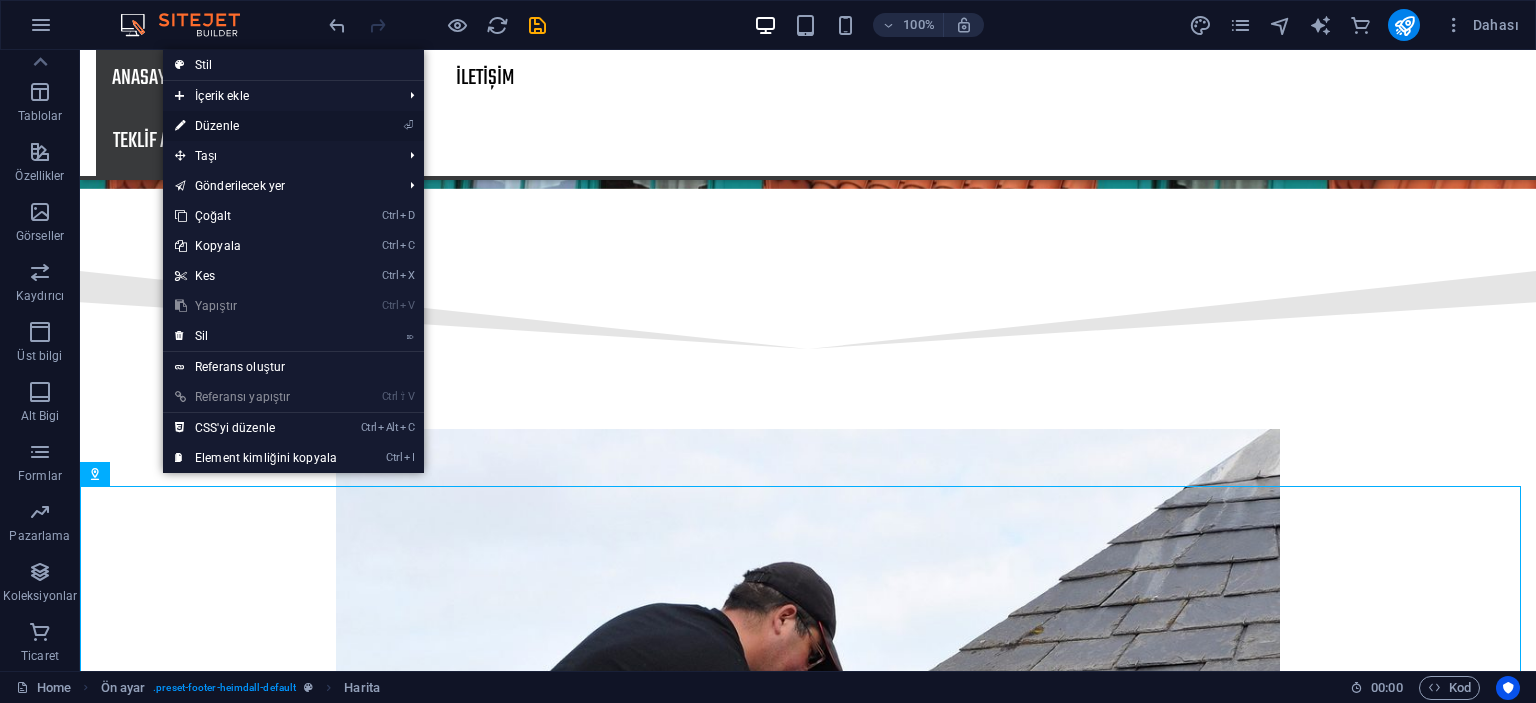 click on "⏎  Düzenle" at bounding box center (256, 126) 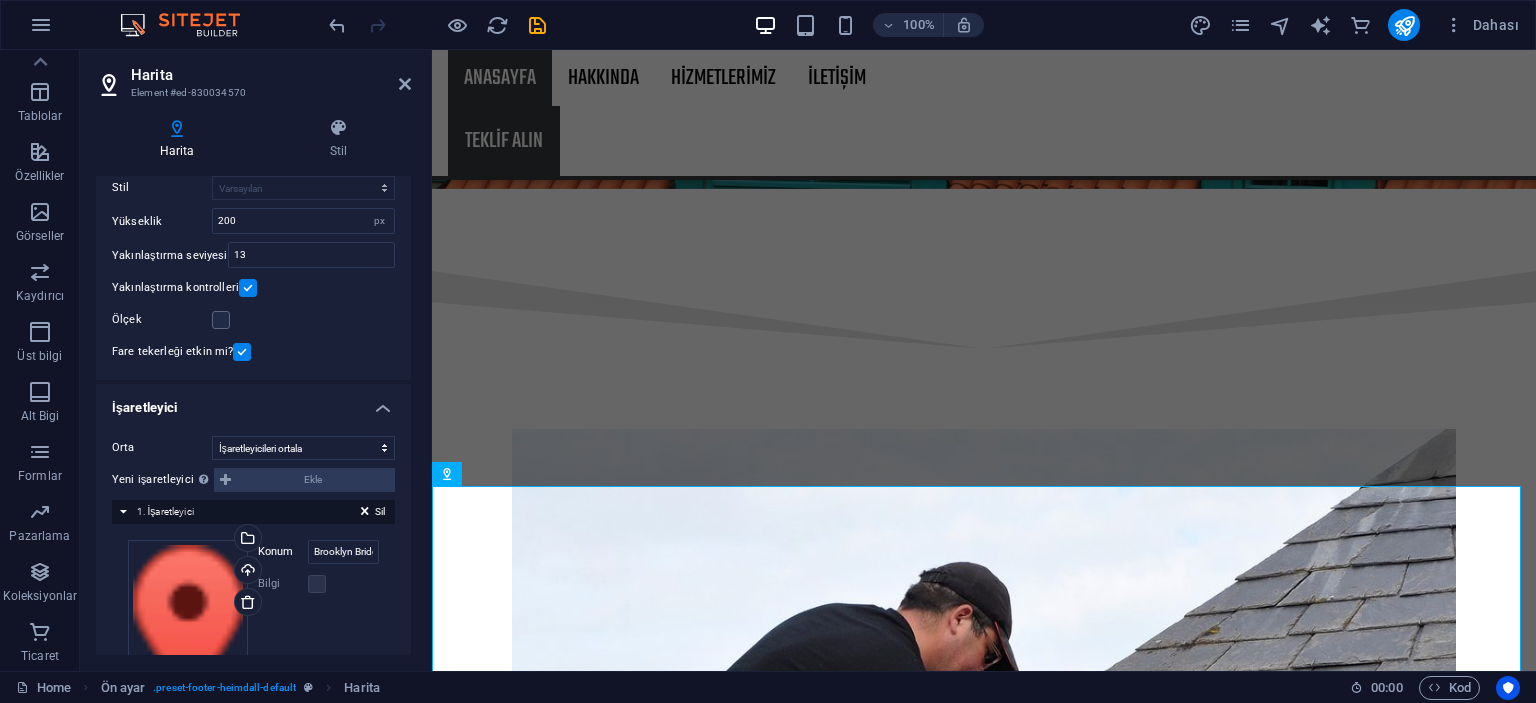 scroll, scrollTop: 265, scrollLeft: 0, axis: vertical 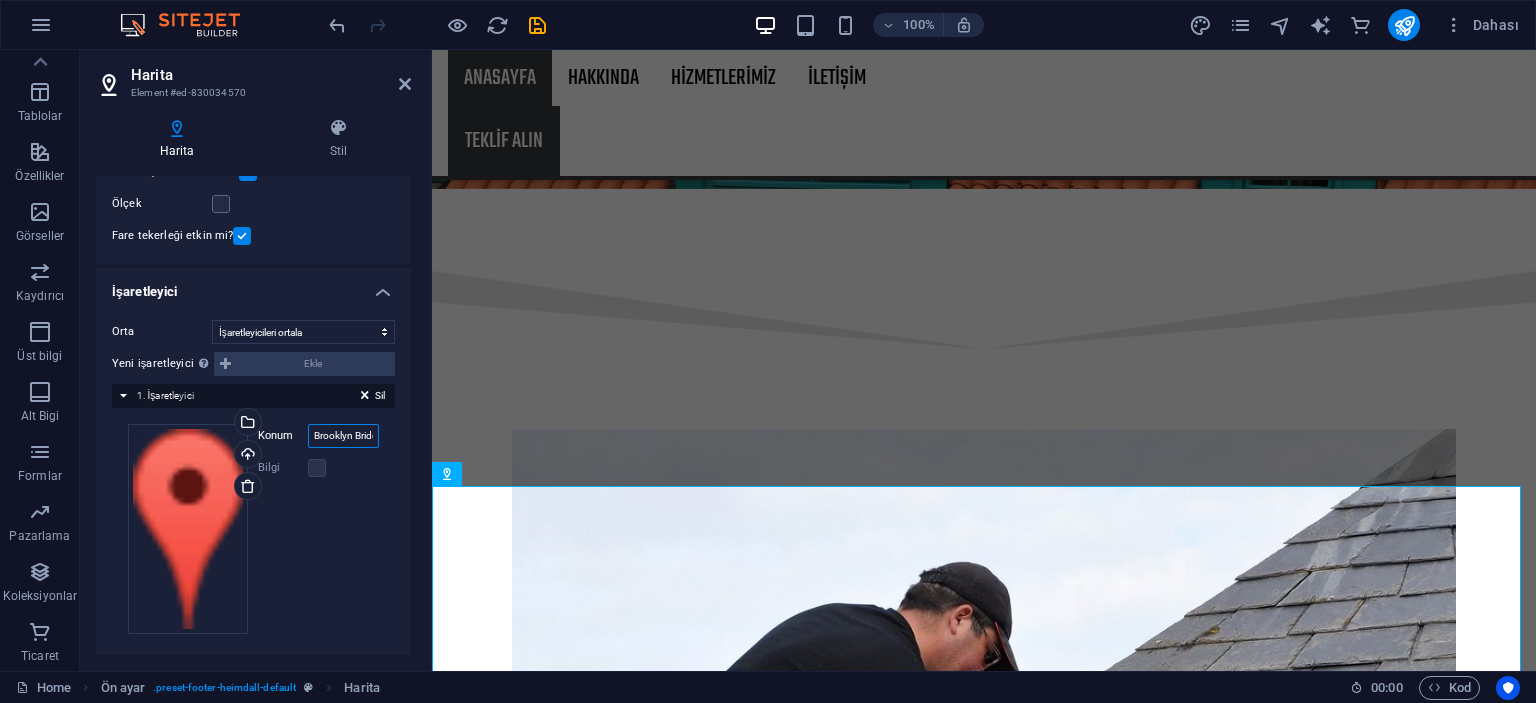click on "Brooklyn Bridge, 10038 New York" at bounding box center (343, 436) 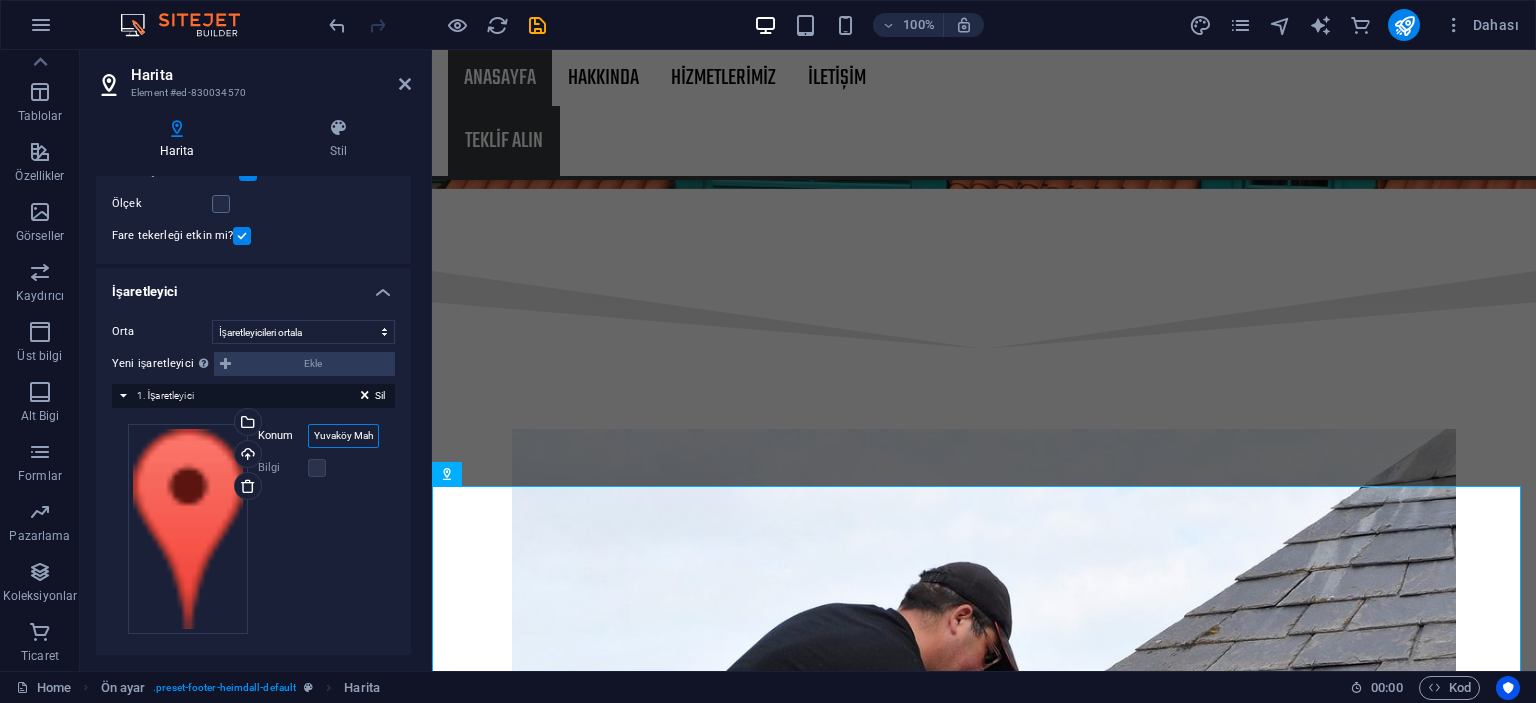 scroll, scrollTop: 0, scrollLeft: 306, axis: horizontal 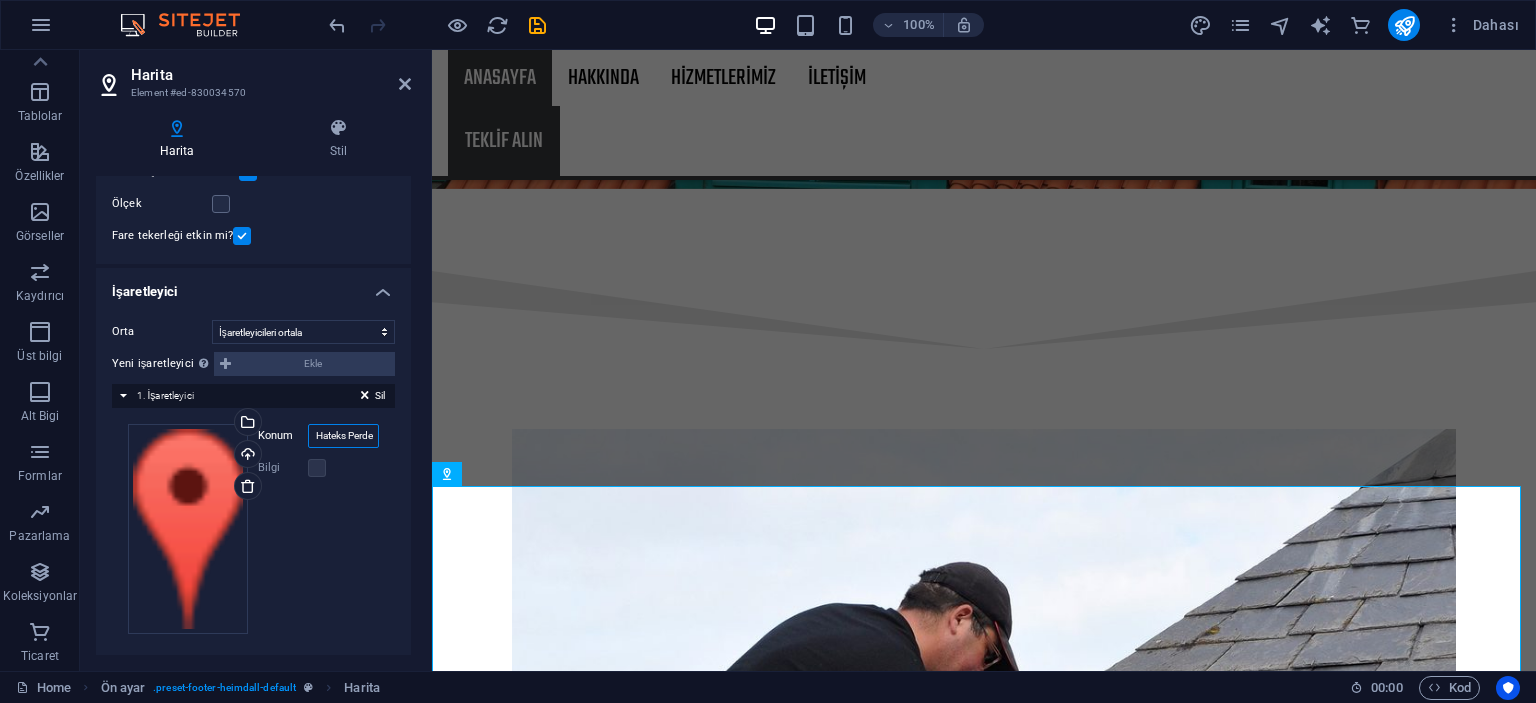 type on "Yuvaköy Mahallesi Şehit Kaymakam  Muhammed SafiTürk Bulvarı C3 Hateks Perde" 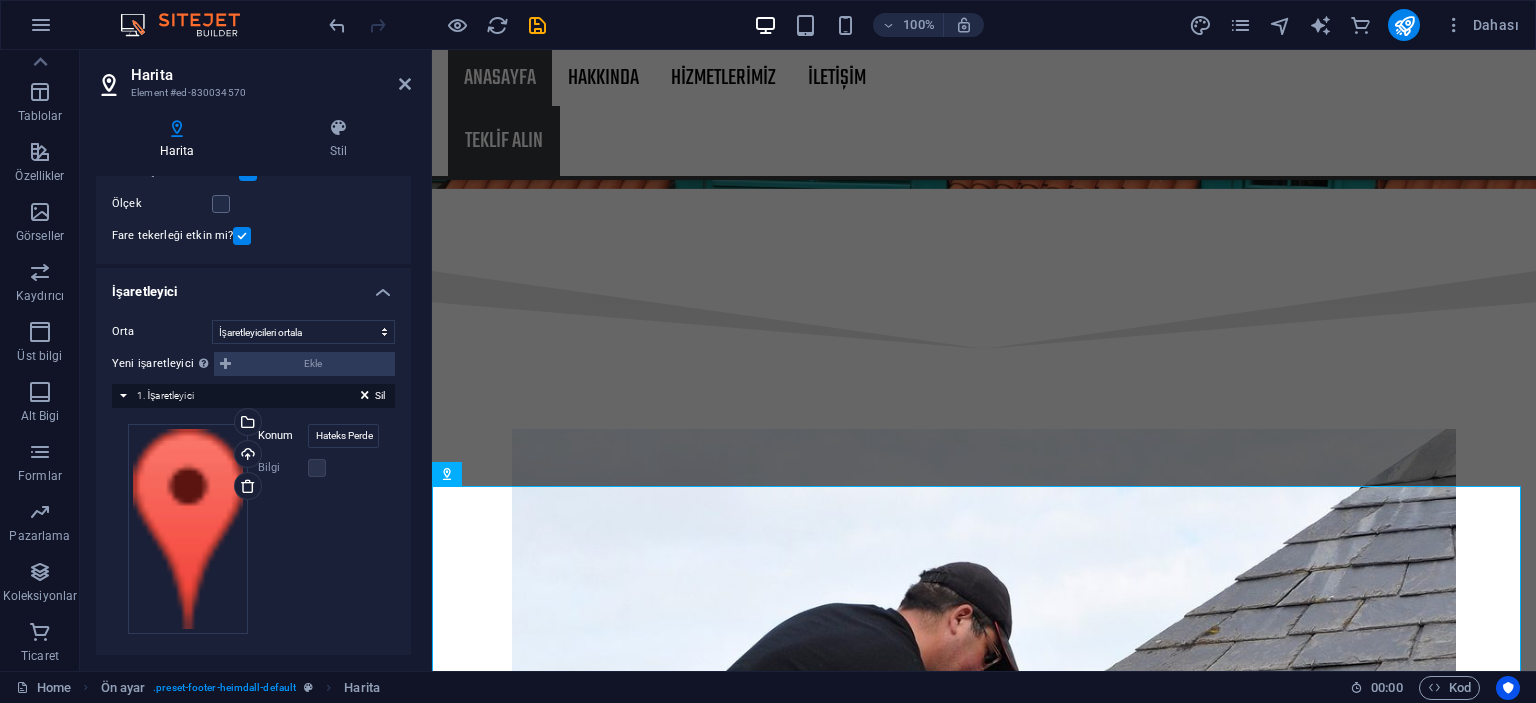 click on "Dosyaları buraya sürükleyin, dosyaları seçmek için tıklayın veya Dosyalardan ya da ücretsiz stok fotoğraf ve videolarımızdan dosyalar seçin Dosya yöneticisinden, stok fotoğraflardan dosyalar seçin veya dosya(lar) yükleyin Yükle Konum Yuvaköy Mahallesi Şehit Kaymakam  Muhammed SafiTürk Bulvarı C3 Hateks Perde Genişlik otomatik px Bilgi Açıldı mı? Başlık SEO Tanımı Paragraph Format Normal Heading 1 Heading 2 Heading 3 Heading 4 Heading 5 Heading 6 Code Font Family Arial Georgia Impact Tahoma Times New Roman Verdana Open Sans Teko Font Size 8 9 10 11 12 14 18 24 30 36 48 60 72 96 Bold Italic Underline Strikethrough Colors Icons Align Left Align Center Align Right Align Justify Unordered List Ordered List Insert Link Clear Formatting HTML" at bounding box center [253, 529] 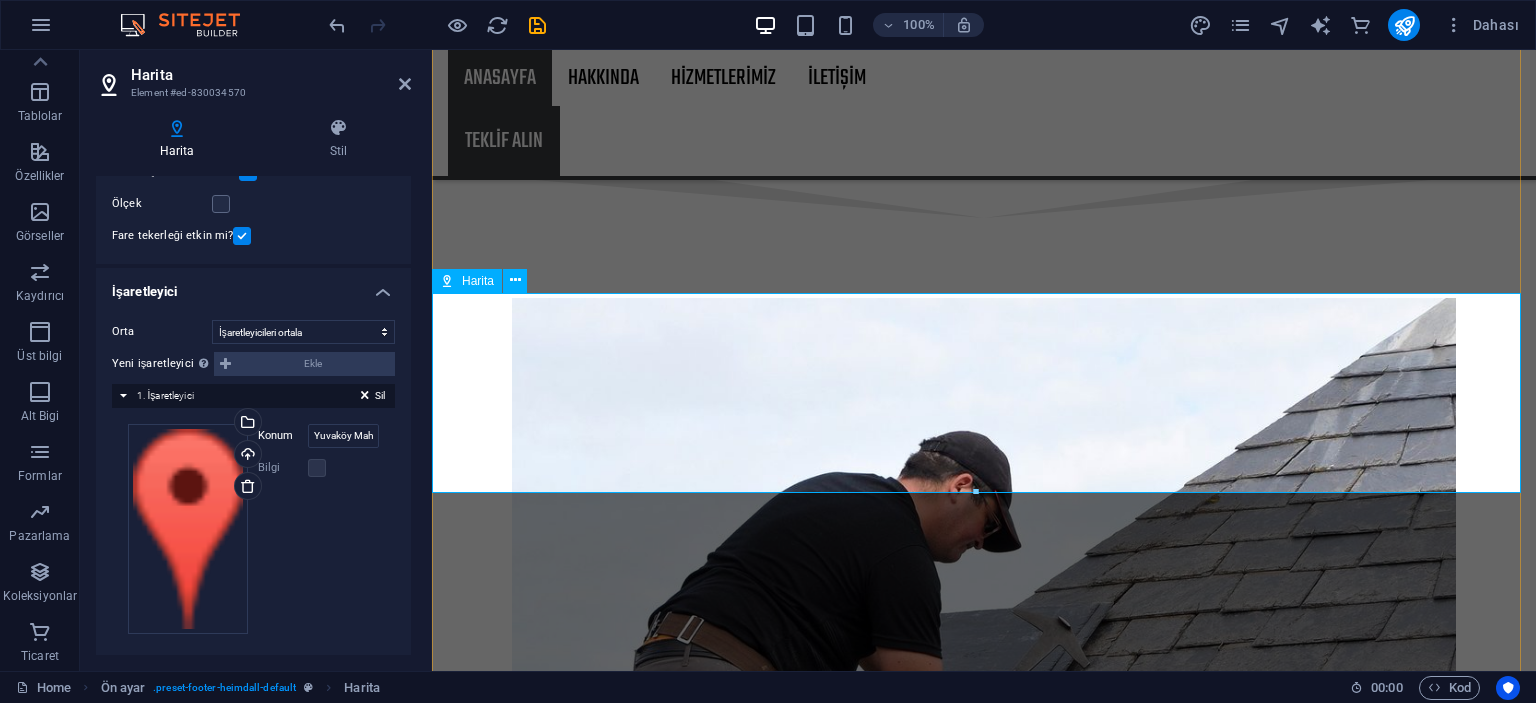 scroll, scrollTop: 3228, scrollLeft: 0, axis: vertical 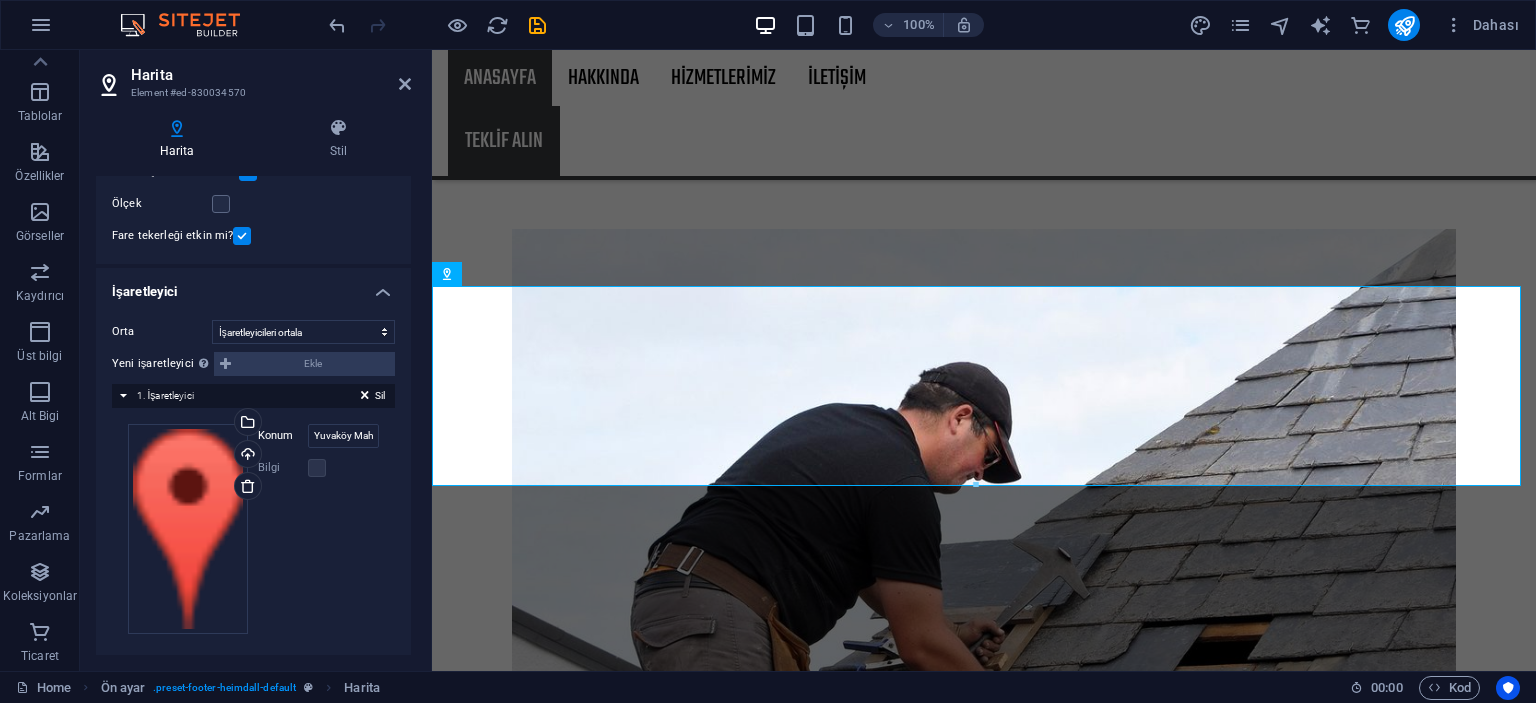 click on "Dosyaları buraya sürükleyin, dosyaları seçmek için tıklayın veya Dosyalardan ya da ücretsiz stok fotoğraf ve videolarımızdan dosyalar seçin Dosya yöneticisinden, stok fotoğraflardan dosyalar seçin veya dosya(lar) yükleyin Yükle Konum Yuvaköy Mahallesi Şehit Kaymakam  Muhammed SafiTürk Bulvarı C3 Hateks Perde Genişlik otomatik px Bilgi Açıldı mı? Başlık SEO Tanımı Paragraph Format Normal Heading 1 Heading 2 Heading 3 Heading 4 Heading 5 Heading 6 Code Font Family Arial Georgia Impact Tahoma Times New Roman Verdana Open Sans Teko Font Size 8 9 10 11 12 14 18 24 30 36 48 60 72 96 Bold Italic Underline Strikethrough Colors Icons Align Left Align Center Align Right Align Justify Unordered List Ordered List Insert Link Clear Formatting HTML" at bounding box center [253, 529] 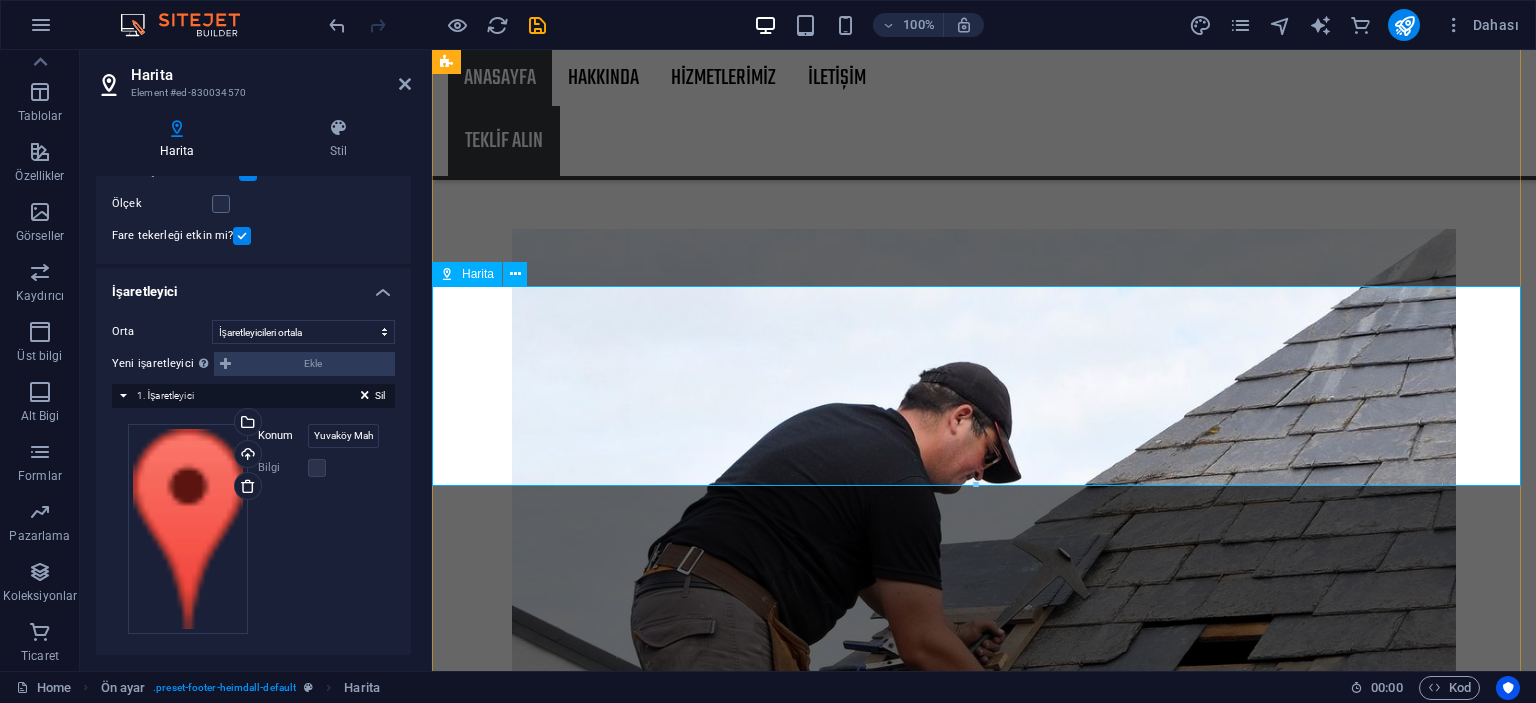 click at bounding box center (984, 8903) 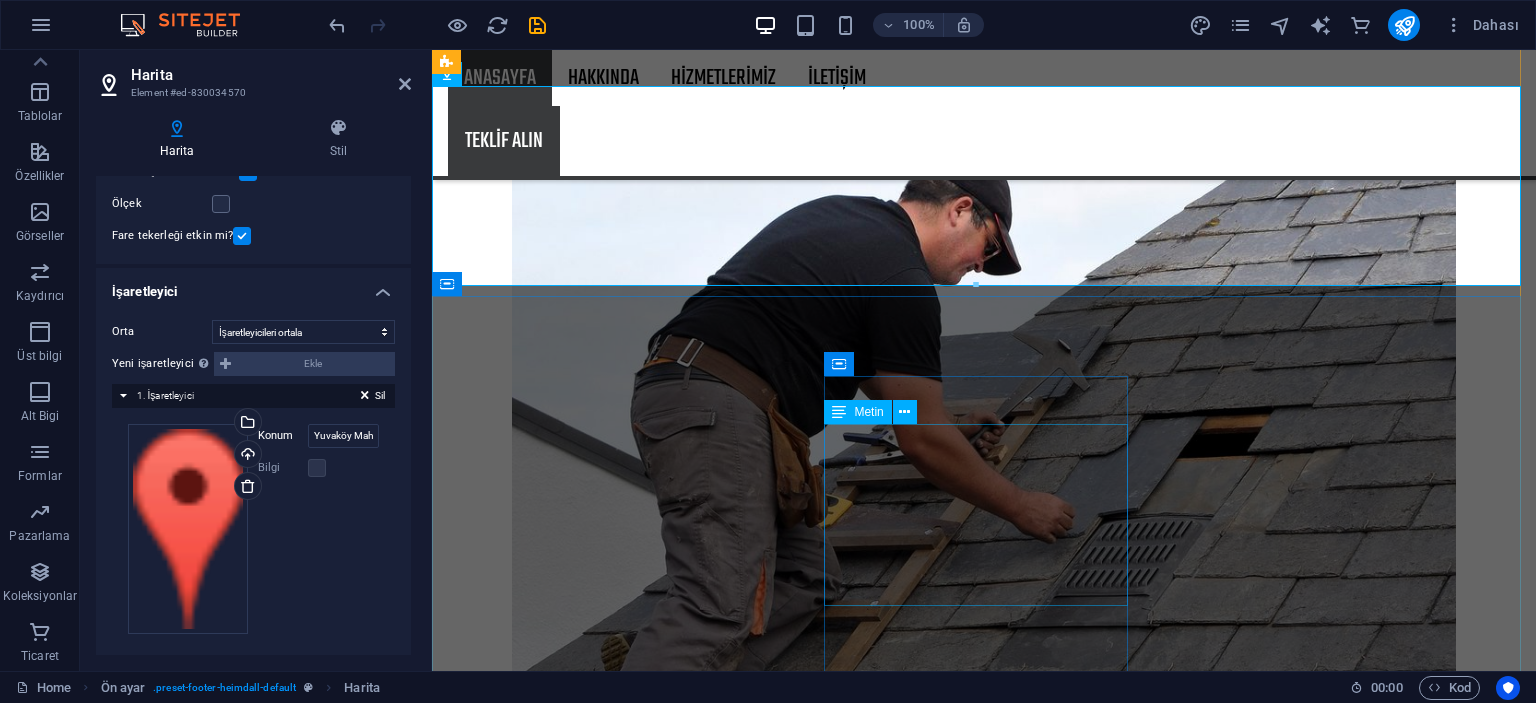 scroll, scrollTop: 3628, scrollLeft: 0, axis: vertical 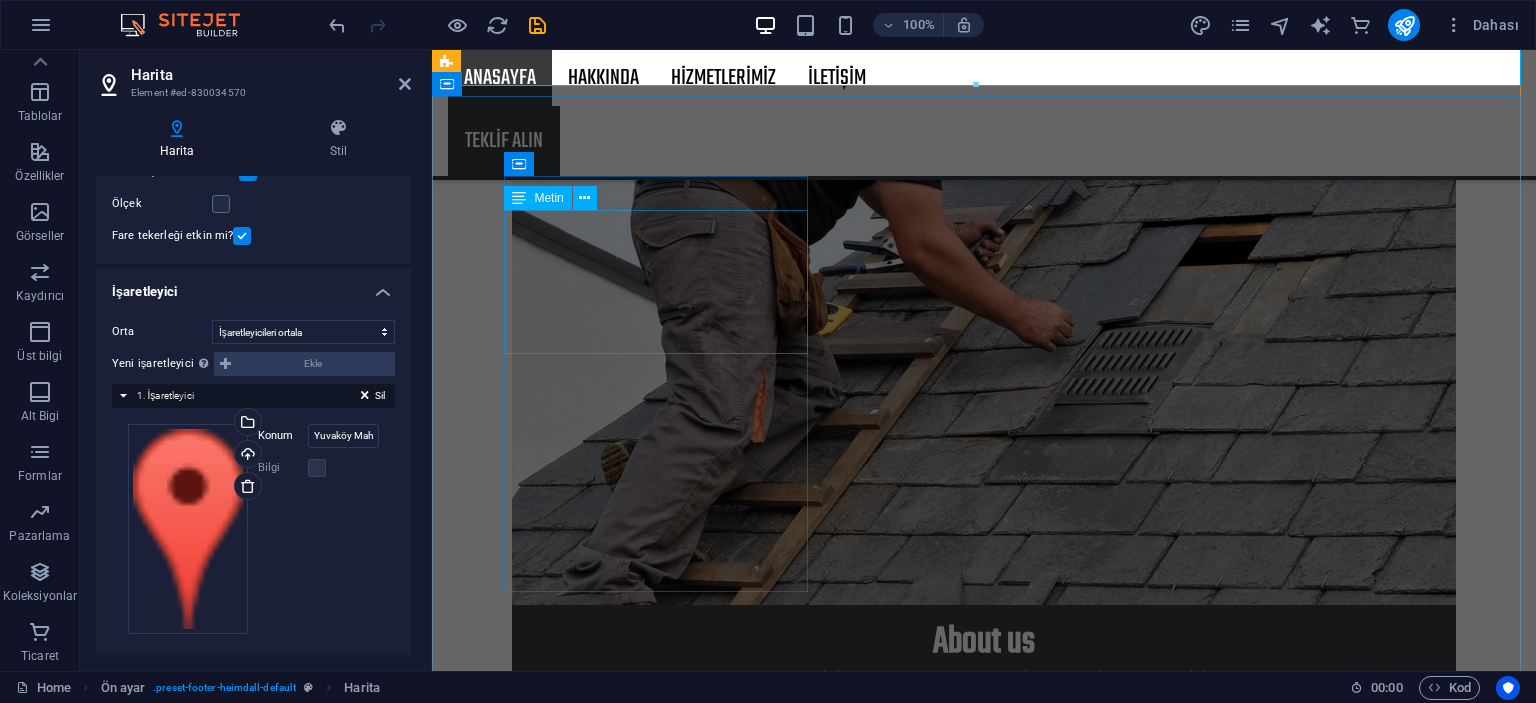 click on "Lorem ipsum dolor sit amet, consetetur sadipscing elitr, sed diam nonumy eirmod tempor invidunt ut labore et dolore magna aliquyam erat, sed diam voluptua. At vero eos et accusam et justo duo dolores et ea rebum." at bounding box center (920, 8751) 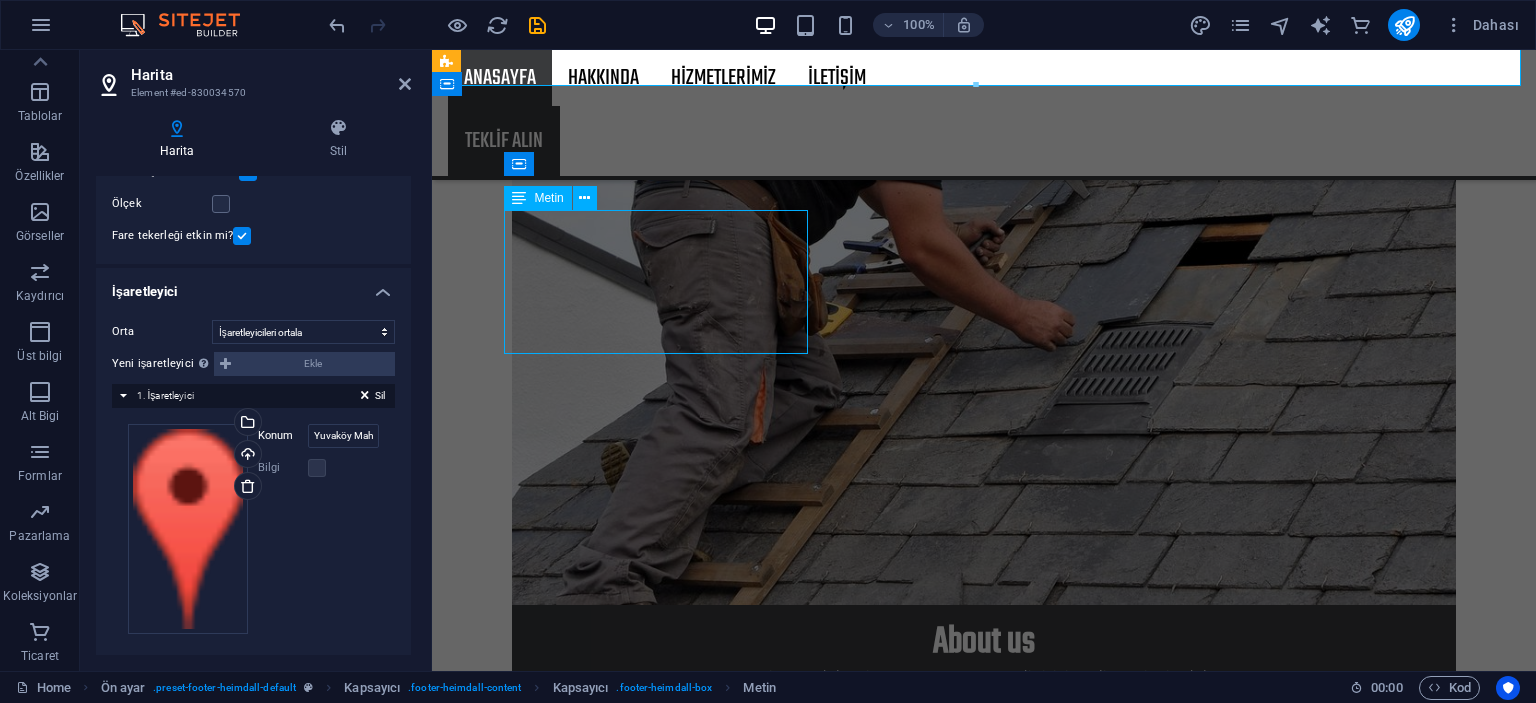 click on "Lorem ipsum dolor sit amet, consetetur sadipscing elitr, sed diam nonumy eirmod tempor invidunt ut labore et dolore magna aliquyam erat, sed diam voluptua. At vero eos et accusam et justo duo dolores et ea rebum." at bounding box center (920, 8751) 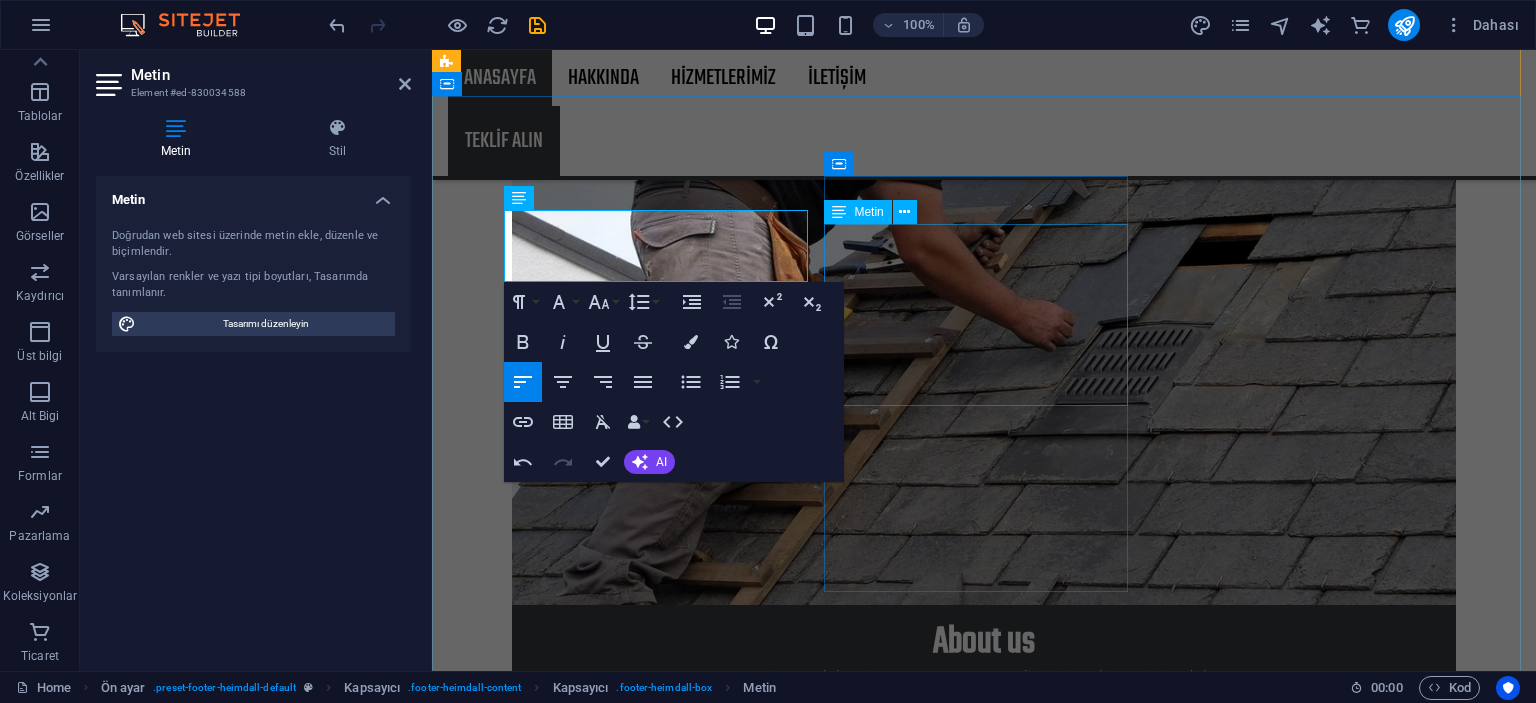 drag, startPoint x: 910, startPoint y: 242, endPoint x: 946, endPoint y: 215, distance: 45 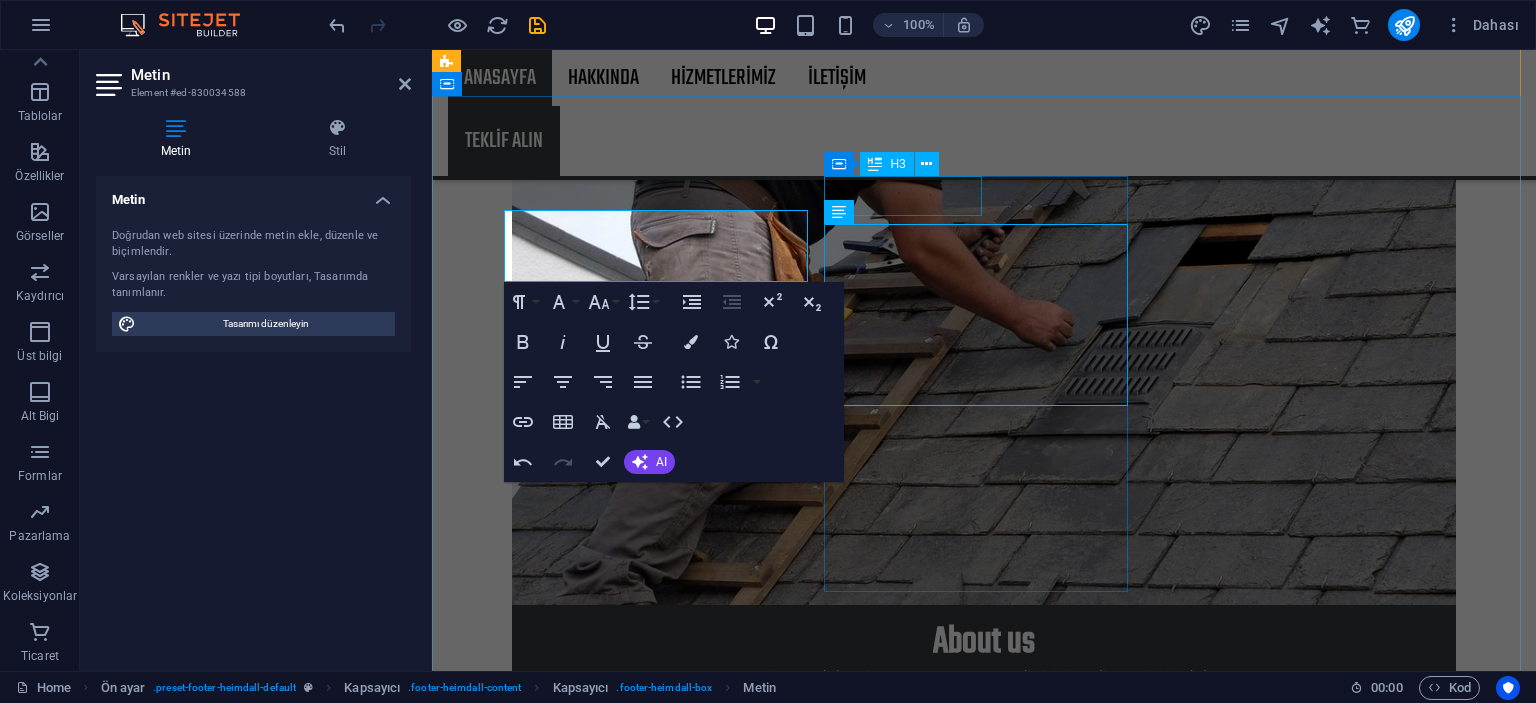 click on "© 2025 HATEKS Perde  – 21 Yıllık Tecrübe ile Perdede Kalite ve Güven. İmalat • Montaj • Özel Tasarım Perdeler Working time Monday 9 AM - 7 PM Tuesday 9 AM - 7 PM Wednesday 9 AM - 7 PM Thursday 9 AM - 7 PM Friday 9 AM - 7 PM Saturday 9 AM - 7 PM Sunday 9 AM - 7 PM Get in touch   I have read and understand the privacy policy. Okunaksız mı? Yeni yükle Send" at bounding box center (984, 9122) 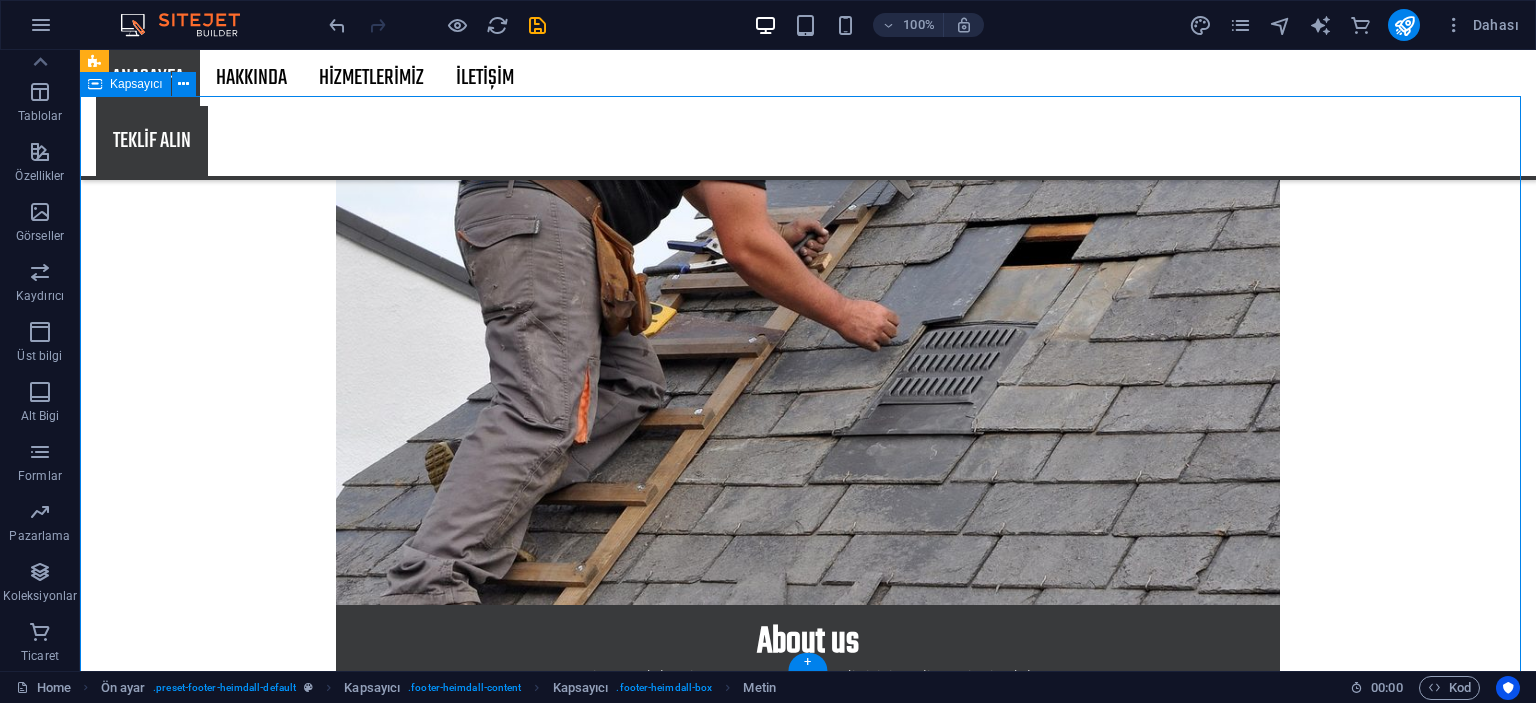 click on "© 2025 HATEKS Perde  – 21 Yıllık Tecrübe ile Perdede Kalite ve Güven. İmalat • Montaj • Özel Tasarım Perdeler Working time Monday 9 AM - 7 PM Tuesday 9 AM - 7 PM Wednesday 9 AM - 7 PM Thursday 9 AM - 7 PM Friday 9 AM - 7 PM Saturday 9 AM - 7 PM Sunday 9 AM - 7 PM Get in touch   I have read and understand the privacy policy. Okunaksız mı? Yeni yükle Send" at bounding box center (808, 9122) 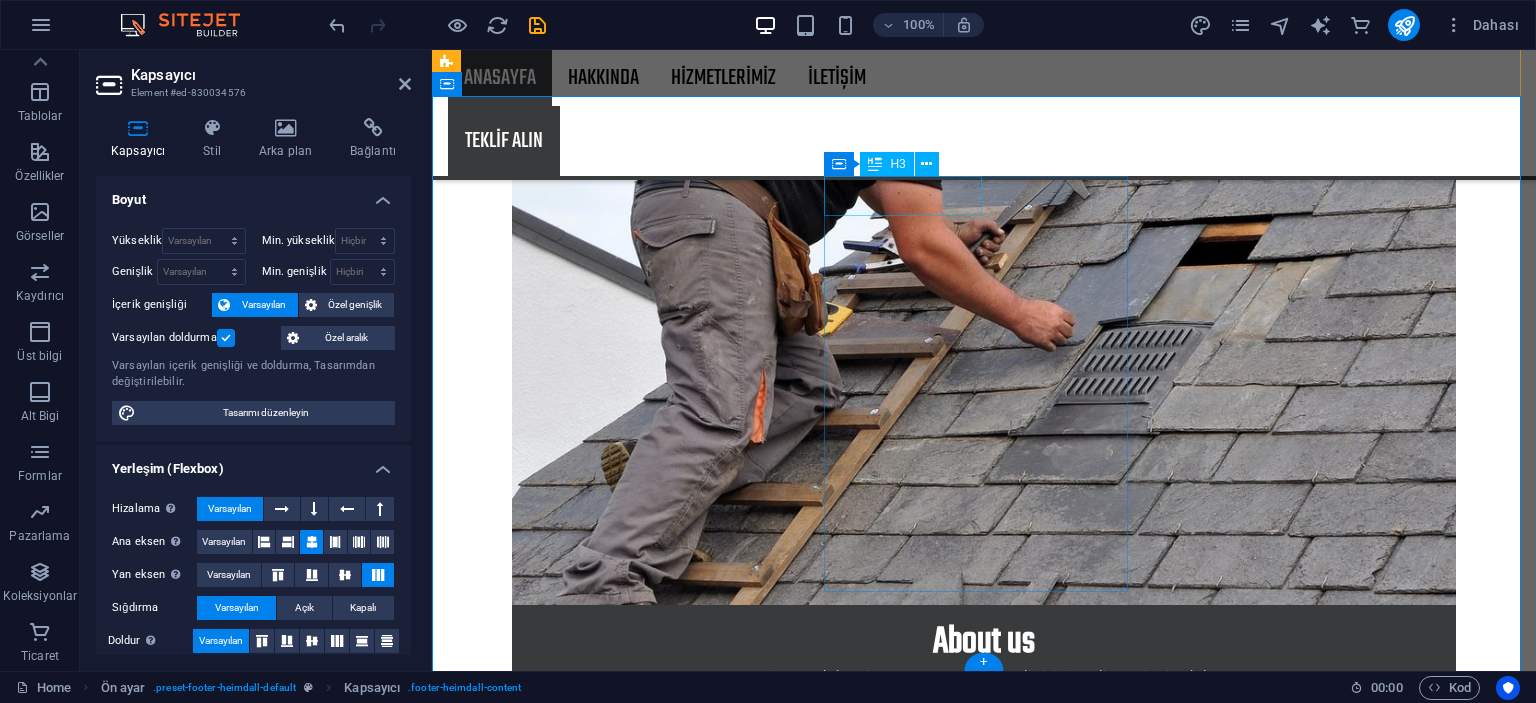 click on "Working time" at bounding box center (920, 8931) 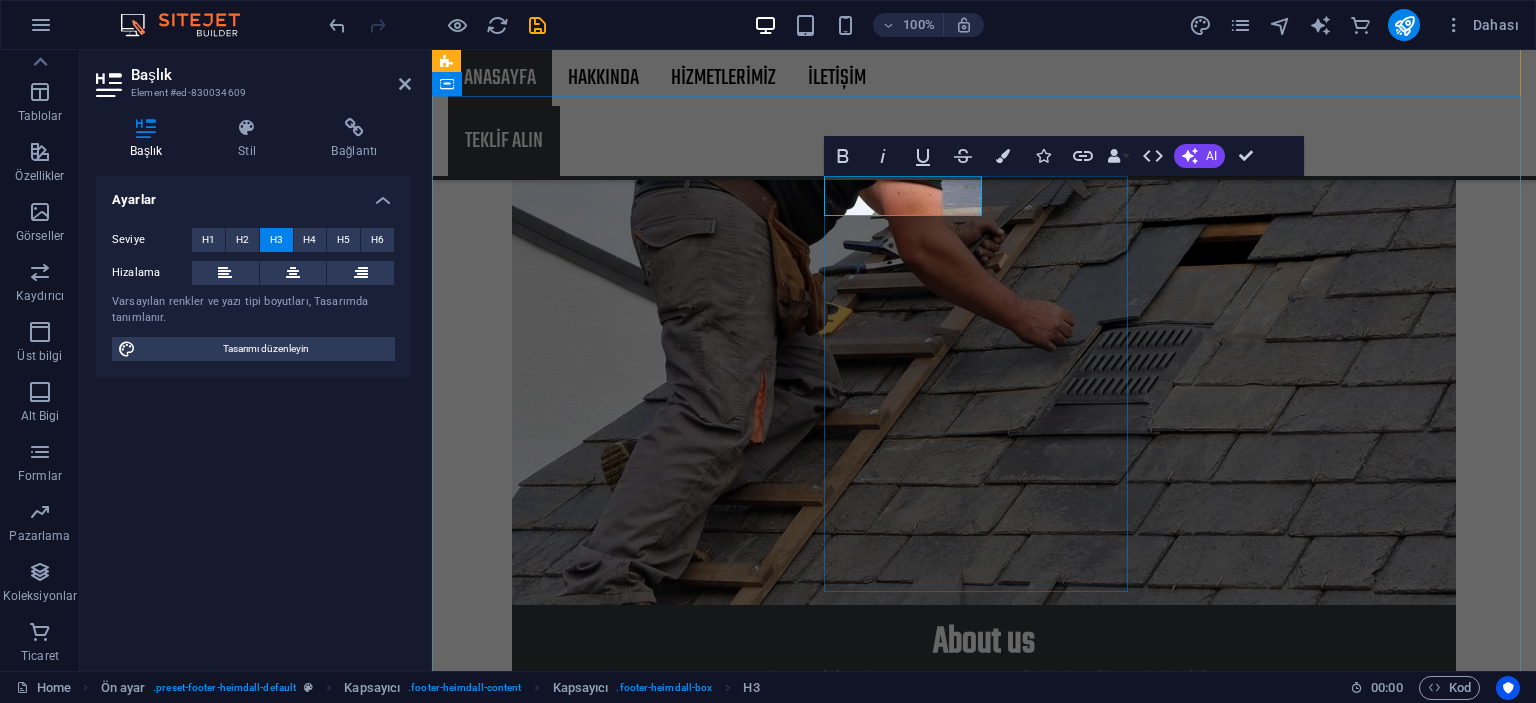 type 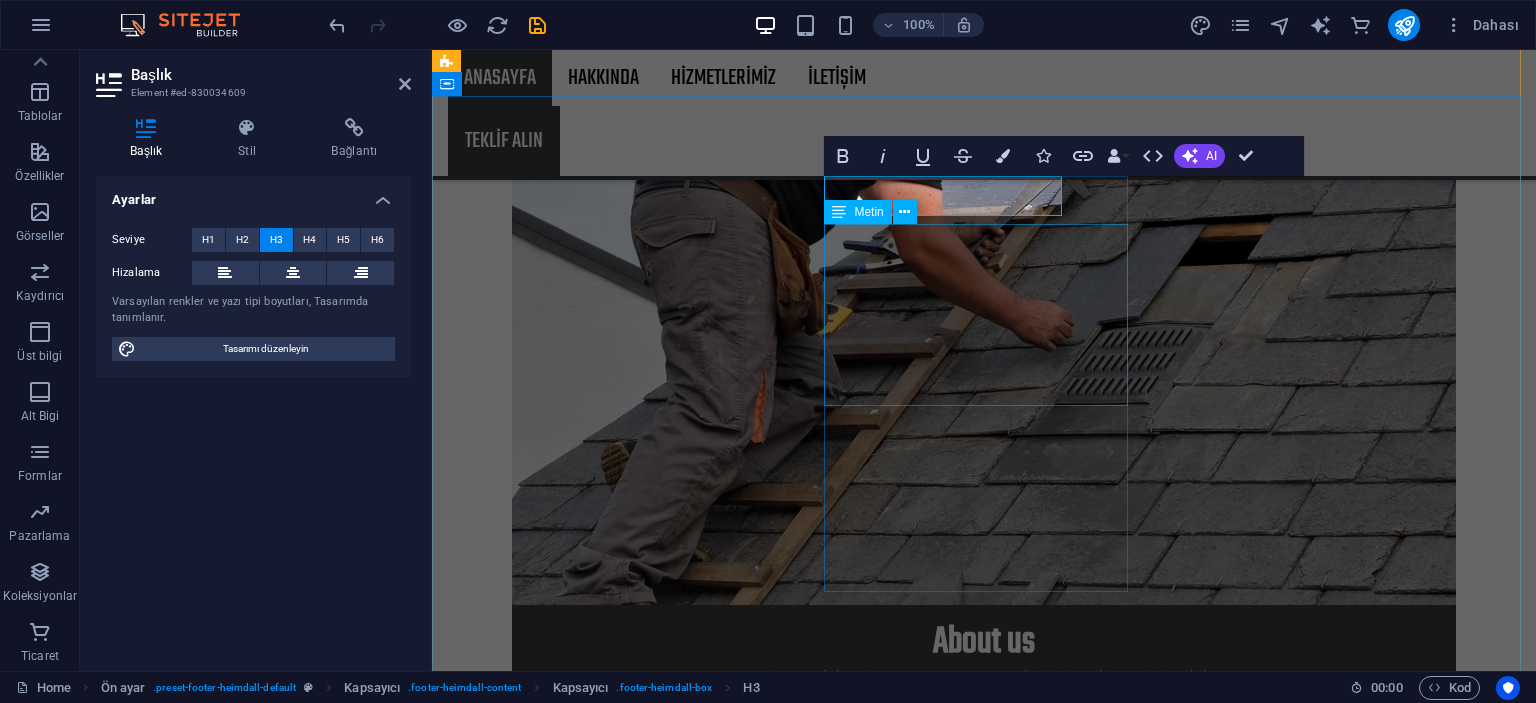 click on "Monday 9 AM - 7 PM Tuesday 9 AM - 7 PM Wednesday 9 AM - 7 PM Thursday 9 AM - 7 PM Friday 9 AM - 7 PM Saturday 9 AM - 7 PM Sunday 9 AM - 7 PM" at bounding box center (920, 9050) 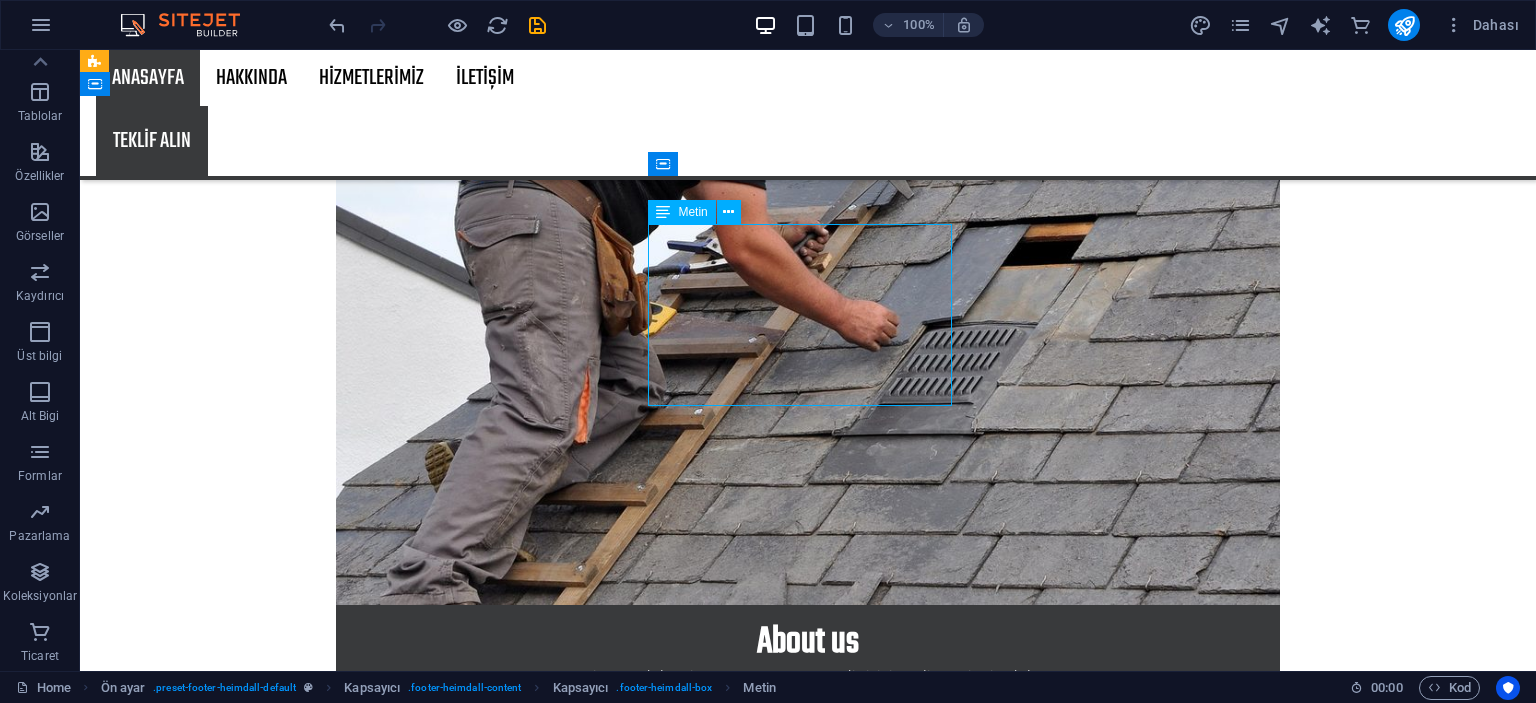 click on "Monday 9 AM - 7 PM Tuesday 9 AM - 7 PM Wednesday 9 AM - 7 PM Thursday 9 AM - 7 PM Friday 9 AM - 7 PM Saturday 9 AM - 7 PM Sunday 9 AM - 7 PM" at bounding box center [568, 9050] 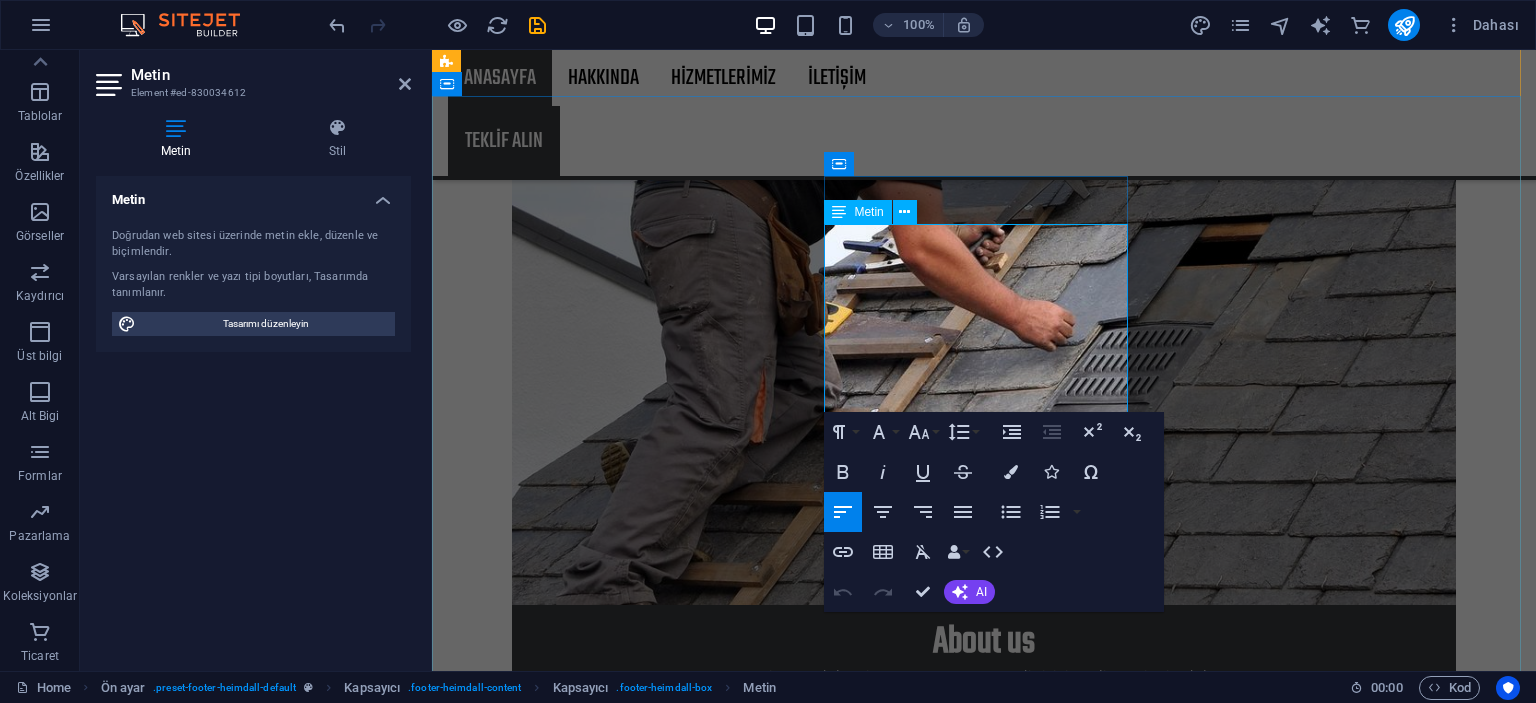 click on "9 AM - 7 PM" at bounding box center (1156, 9134) 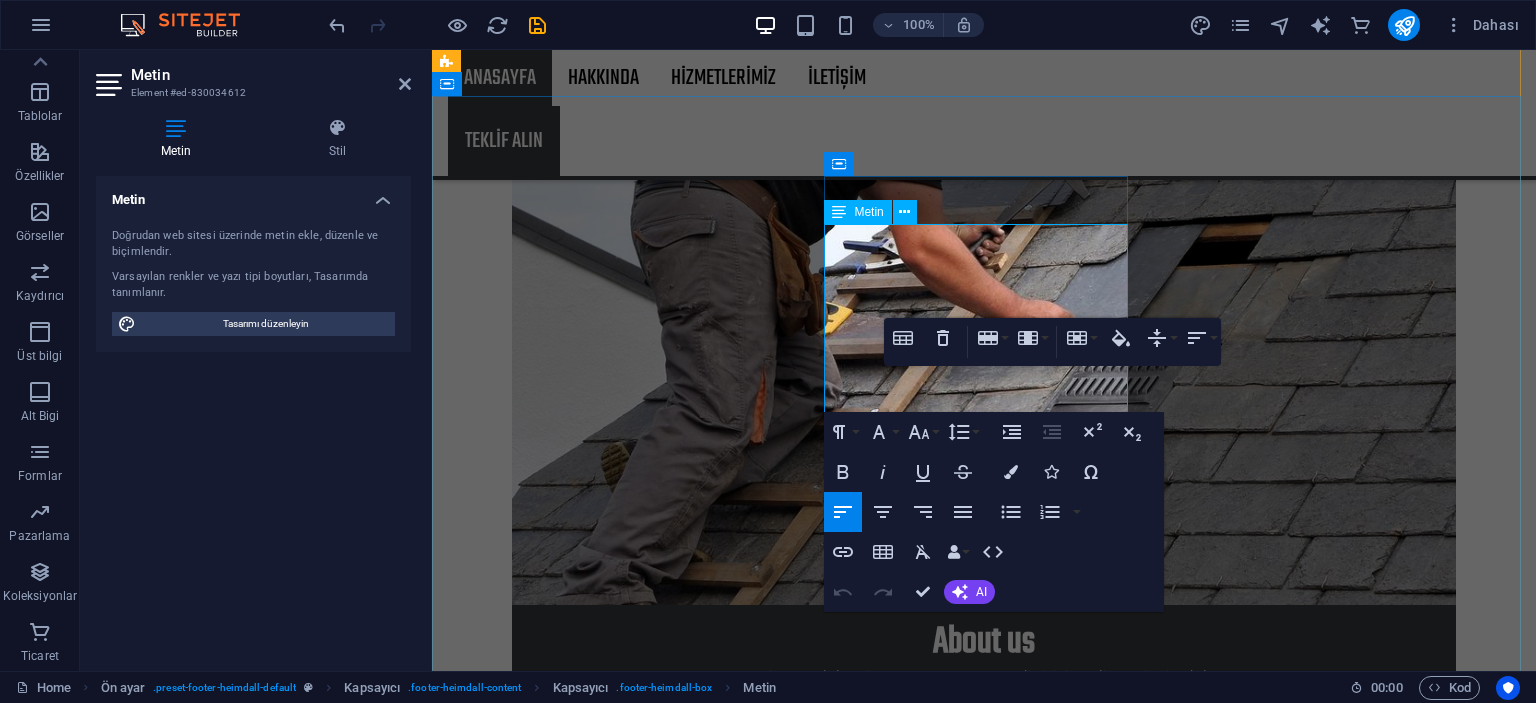 click on "Sunday" at bounding box center [685, 9134] 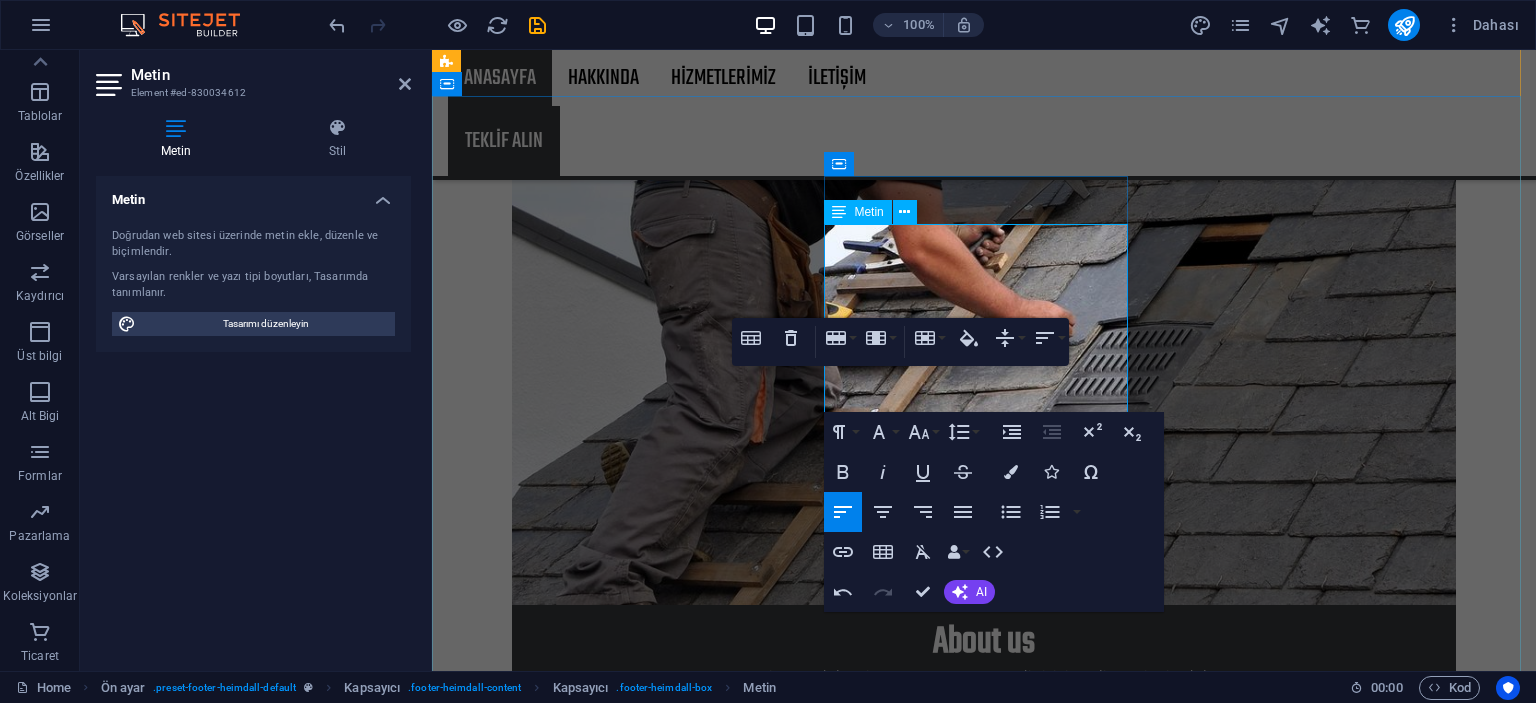 click on "9 AM - 7 PM" at bounding box center [1156, 9134] 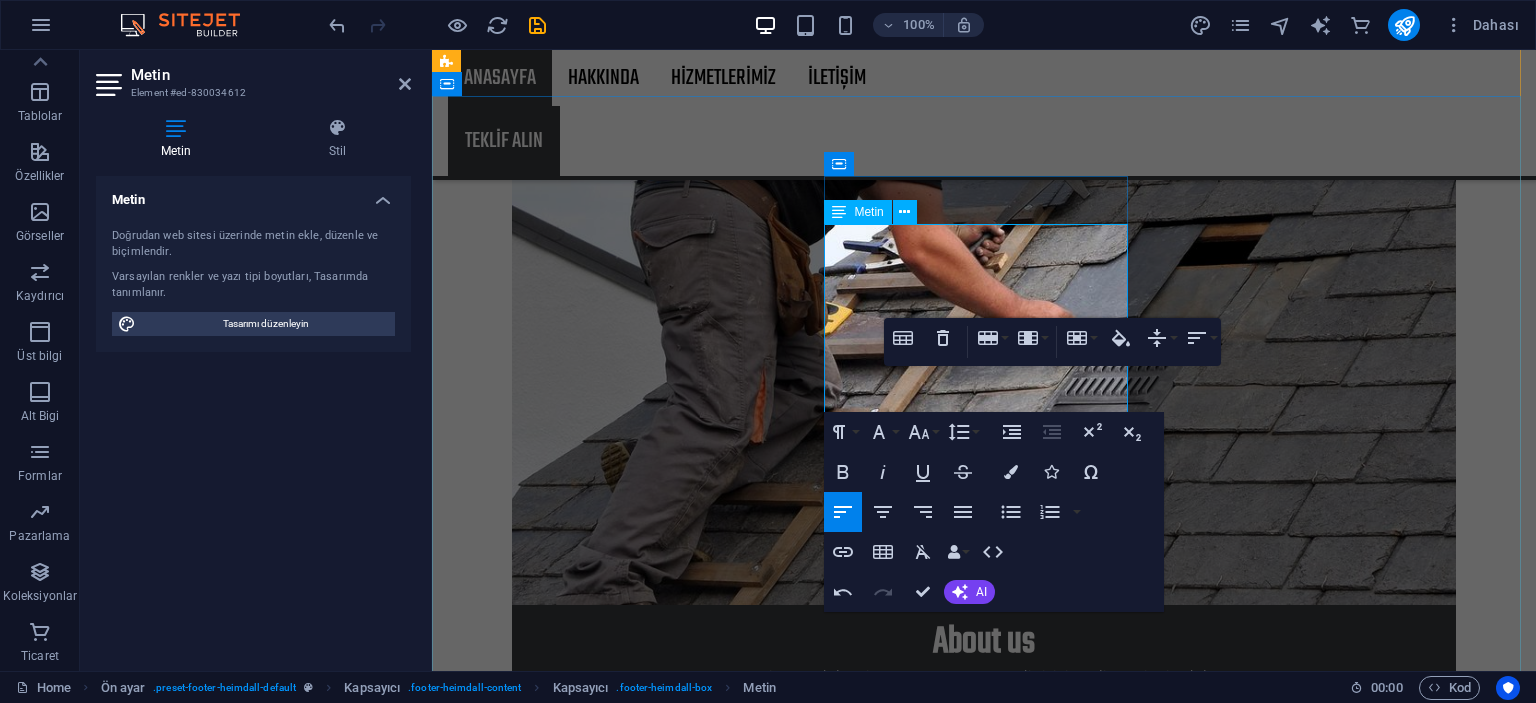 click on "9 AM - 7 PM" at bounding box center (1156, 8972) 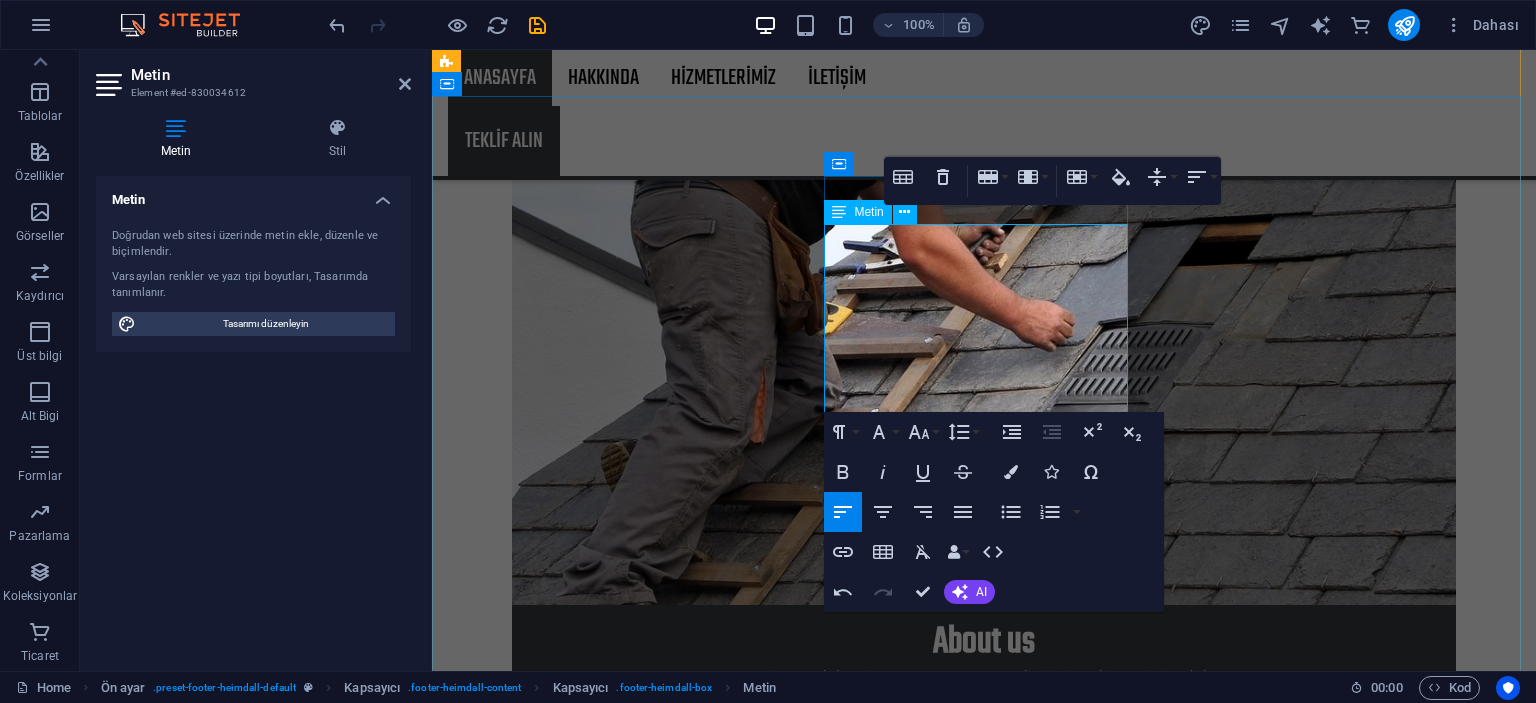 click on "9 AM - 7 PM" at bounding box center [1156, 8972] 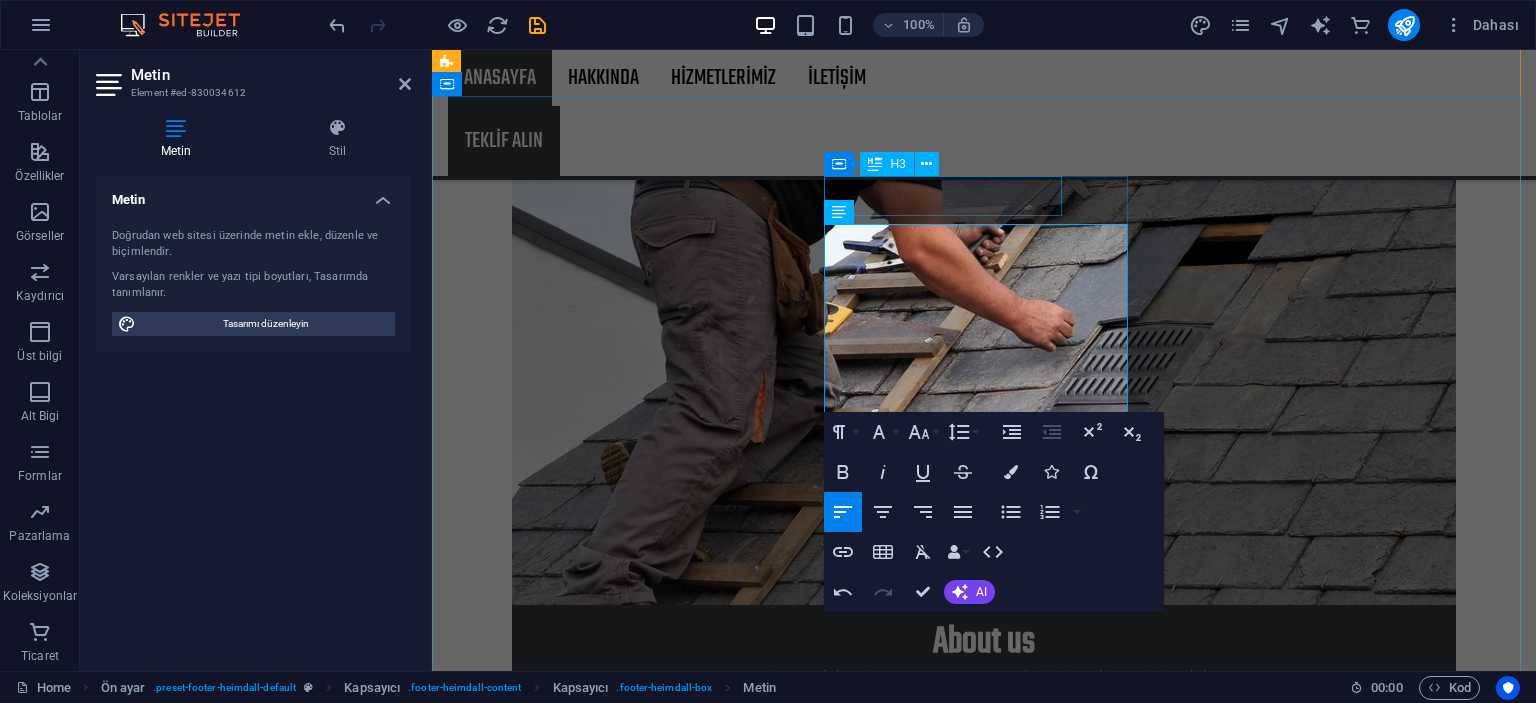 type 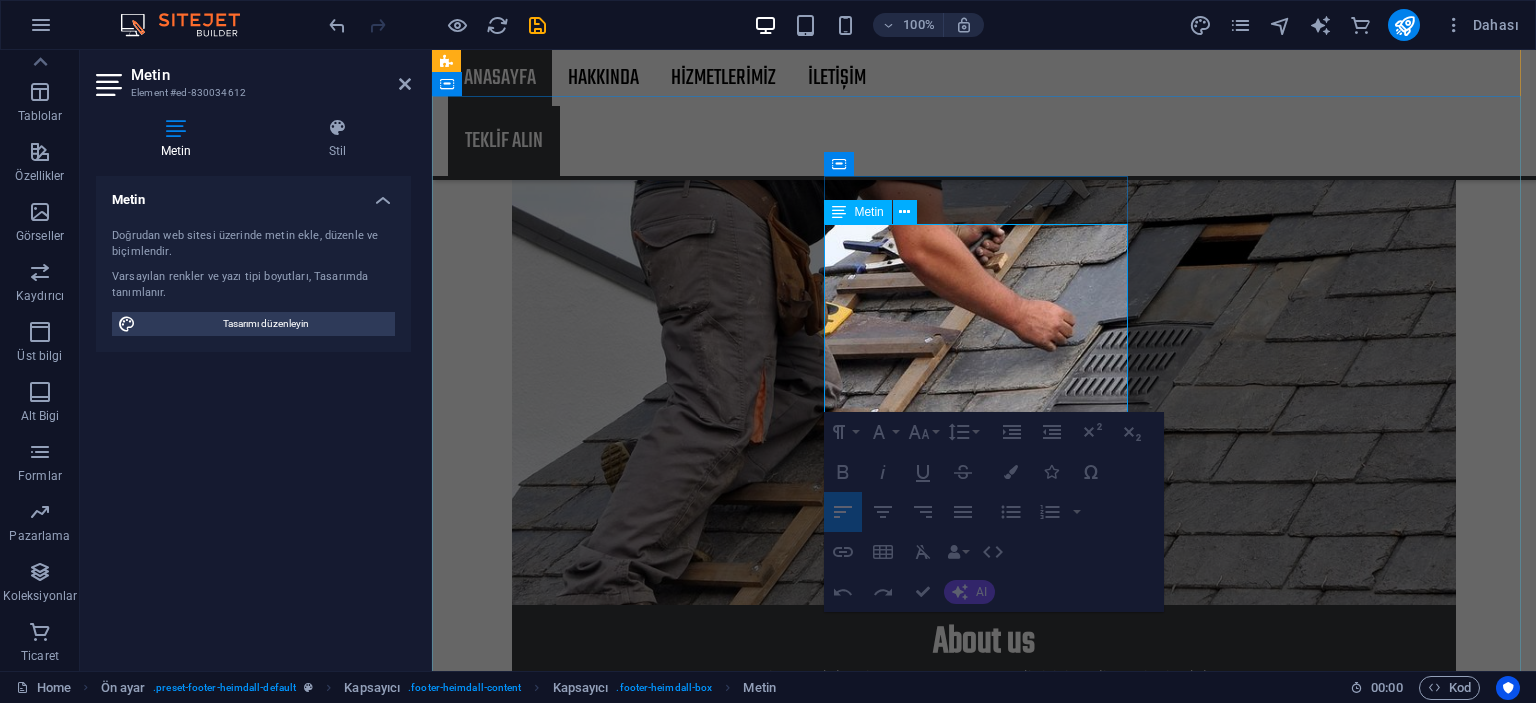 drag, startPoint x: 1041, startPoint y: 226, endPoint x: 980, endPoint y: 236, distance: 61.81424 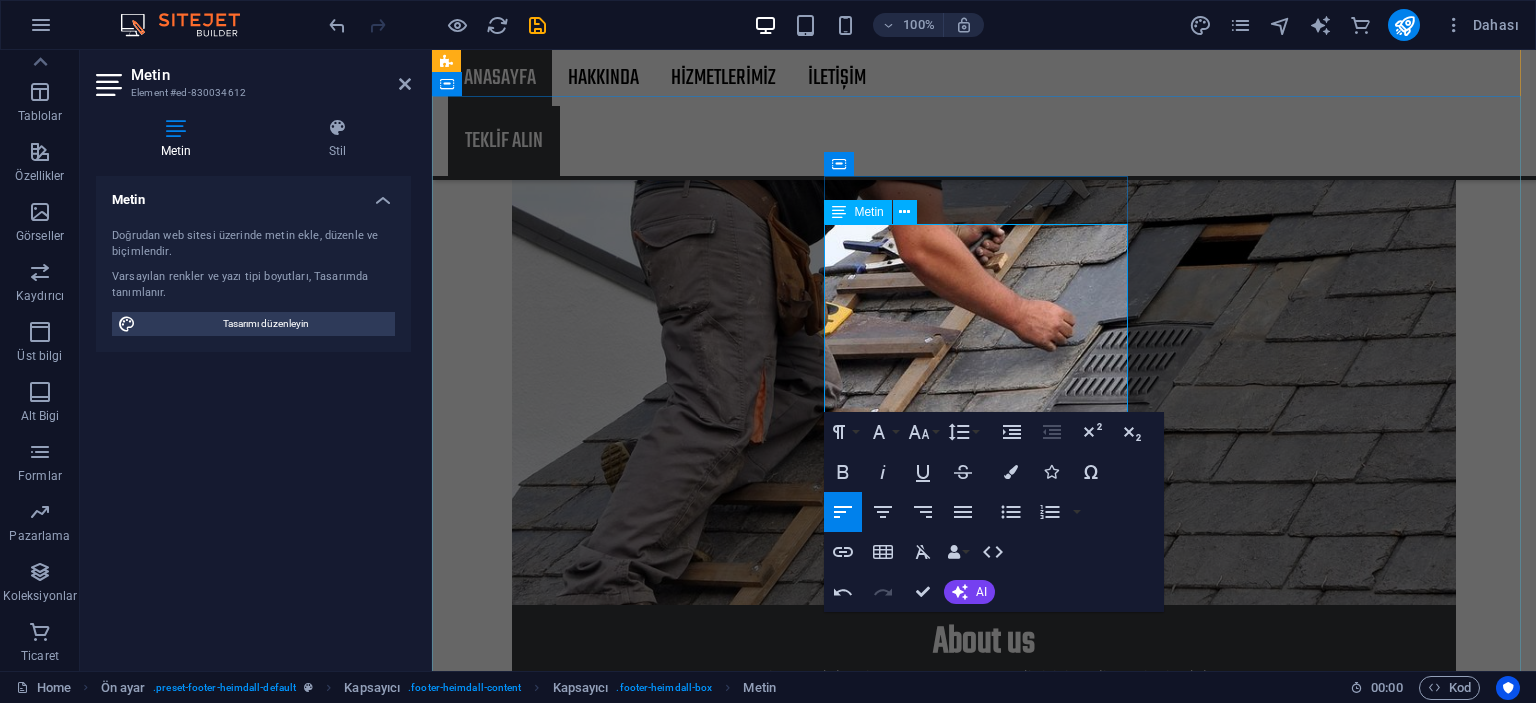 drag, startPoint x: 1069, startPoint y: 236, endPoint x: 976, endPoint y: 227, distance: 93.43447 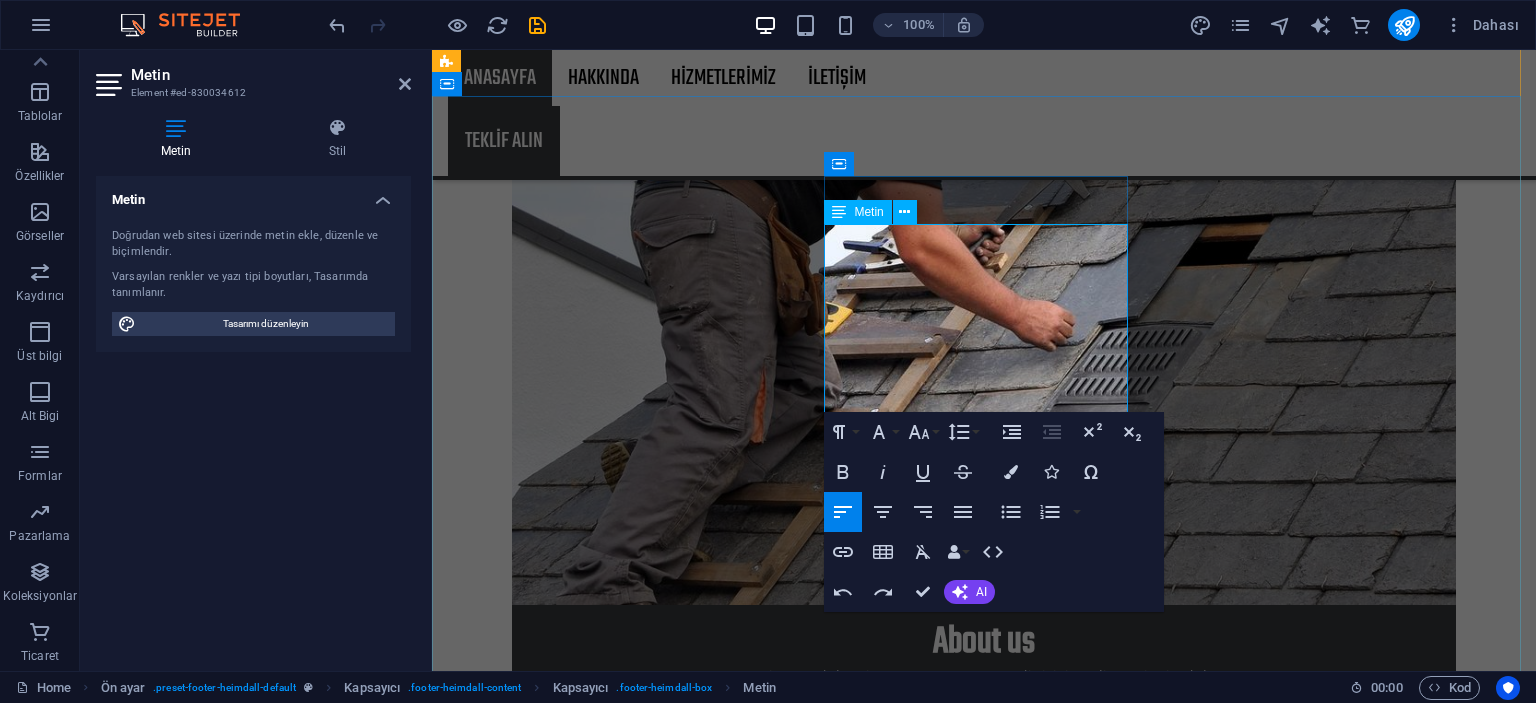 drag, startPoint x: 1070, startPoint y: 239, endPoint x: 977, endPoint y: 230, distance: 93.43447 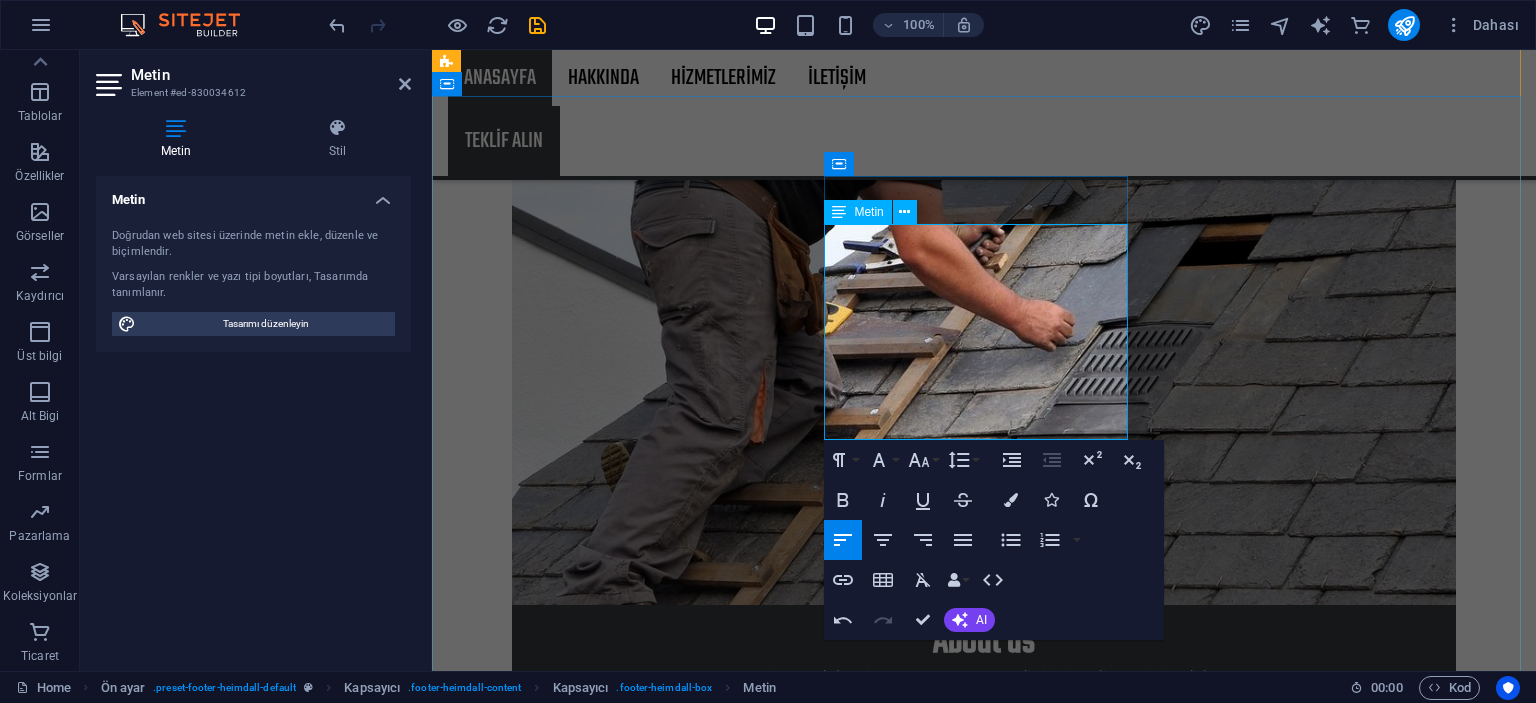 drag, startPoint x: 1060, startPoint y: 297, endPoint x: 977, endPoint y: 284, distance: 84.0119 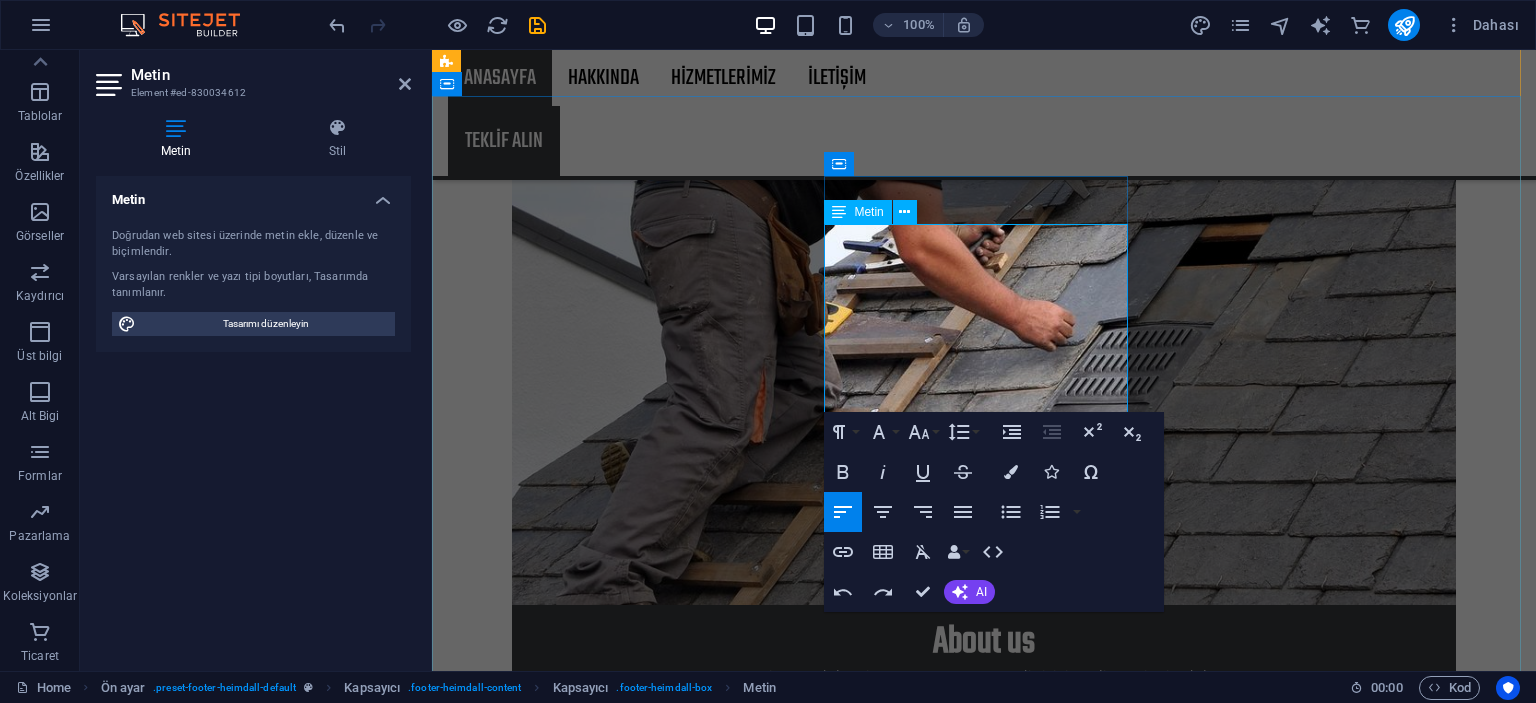 click on "9 AM - 7 PM" at bounding box center [1156, 8999] 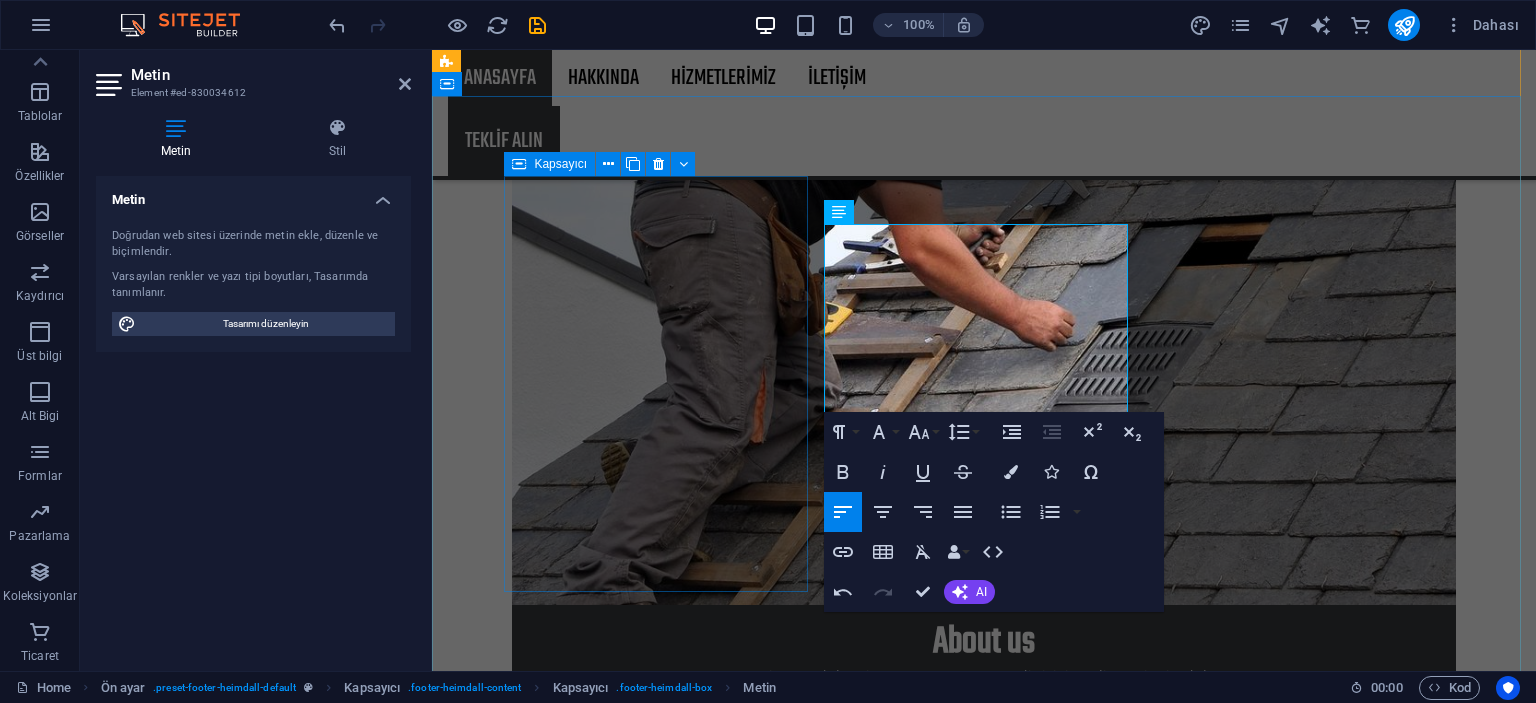 click on "© 2025 HATEKS Perde  – 21 Yıllık Tecrübe ile Perdede Kalite ve Güven. İmalat • Montaj • Özel Tasarım Perdeler" at bounding box center (920, 8798) 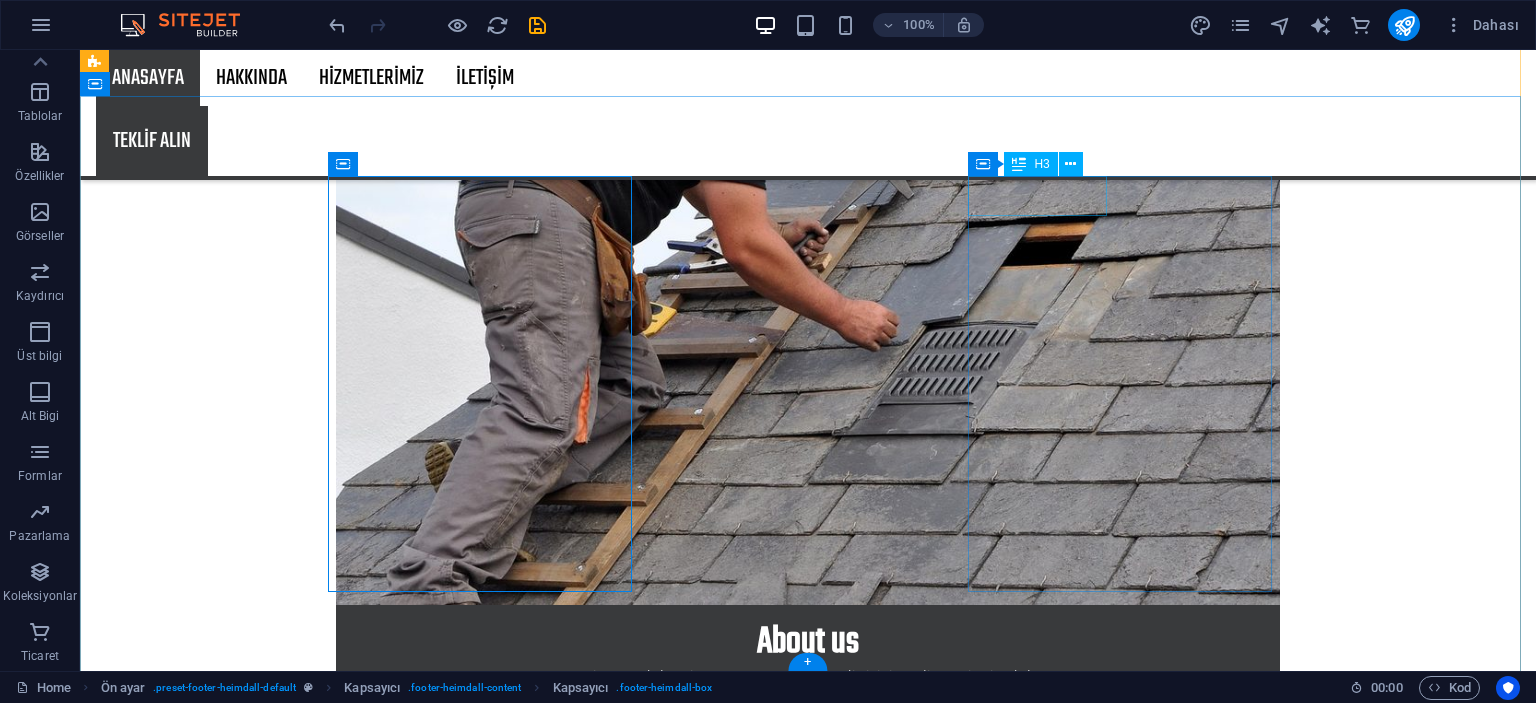 click on "Get in touch" at bounding box center [568, 9169] 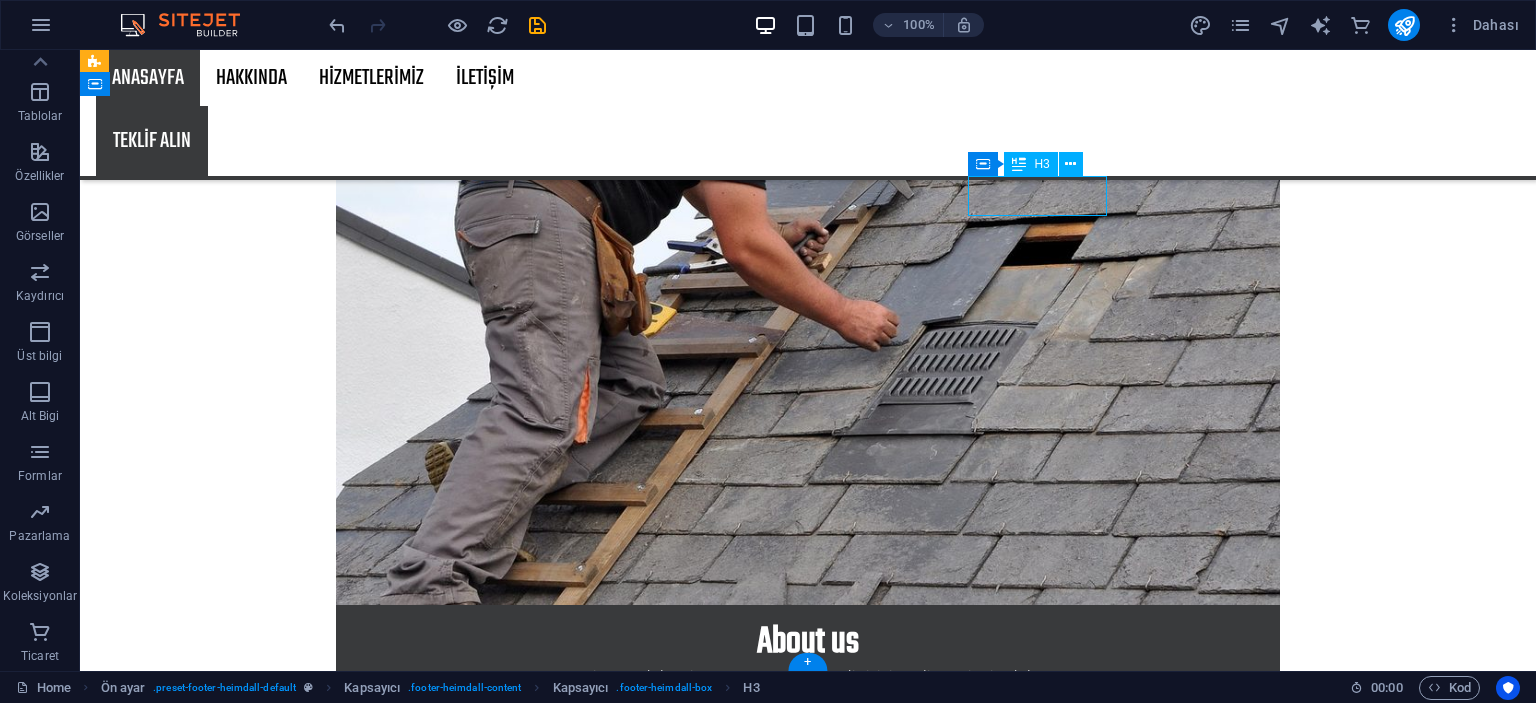 click on "Get in touch" at bounding box center [568, 9169] 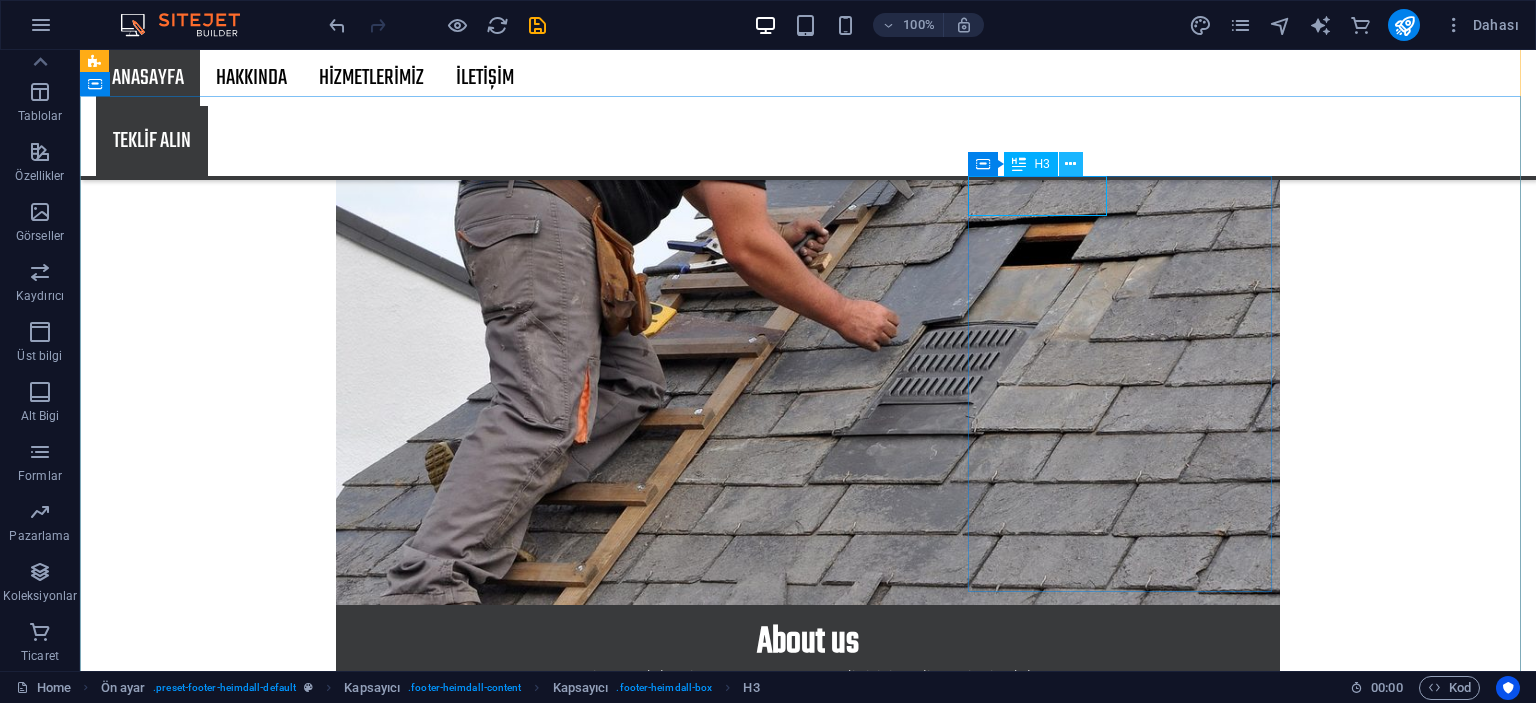 click at bounding box center (1070, 164) 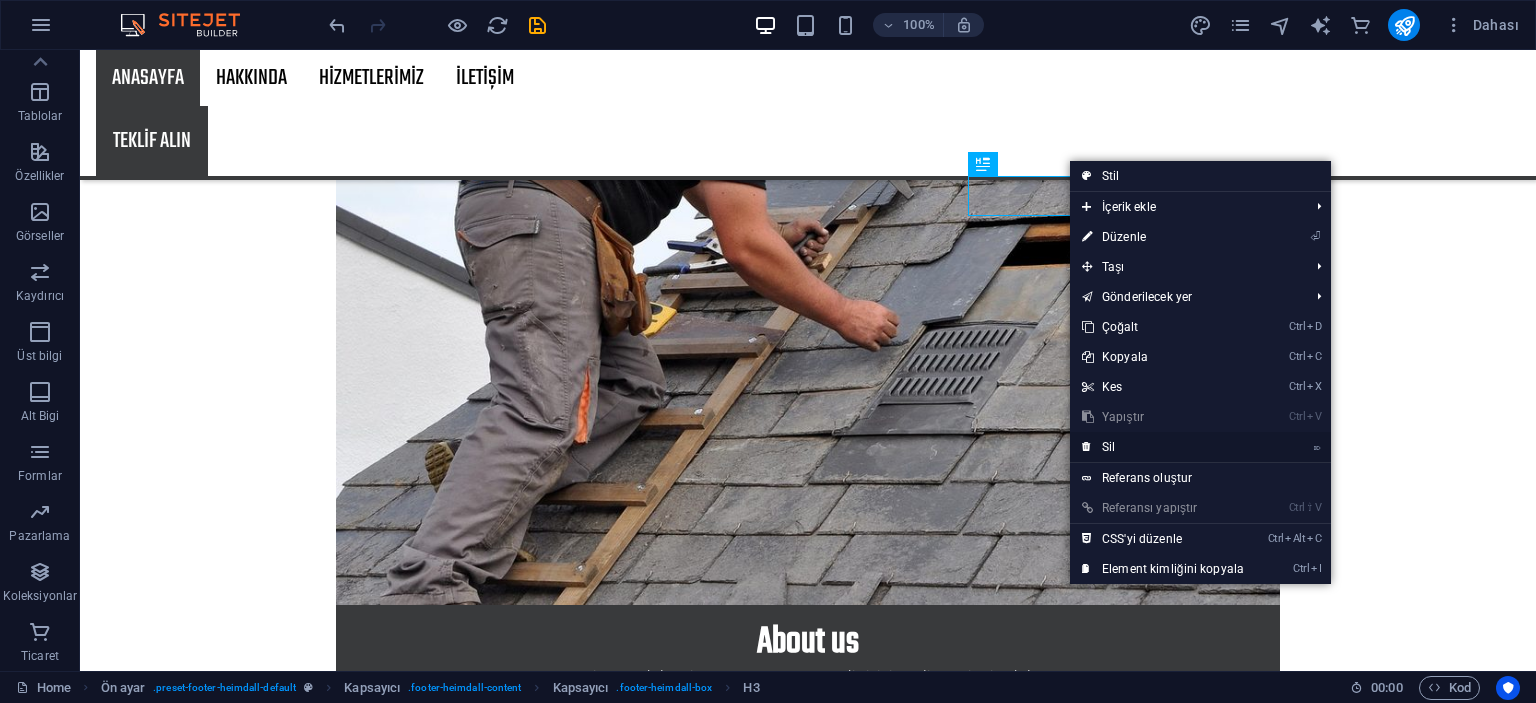 click on "⌦  Sil" at bounding box center (1163, 447) 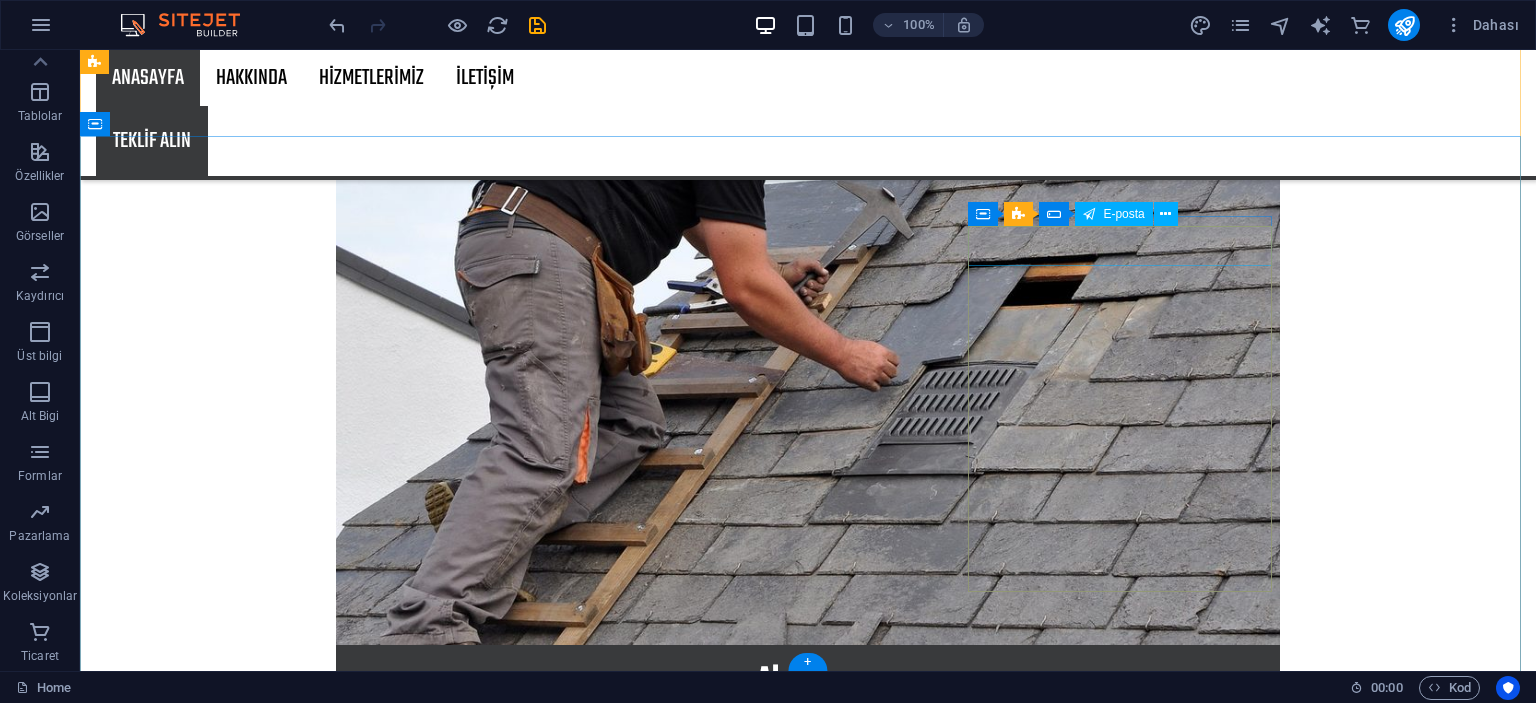 click 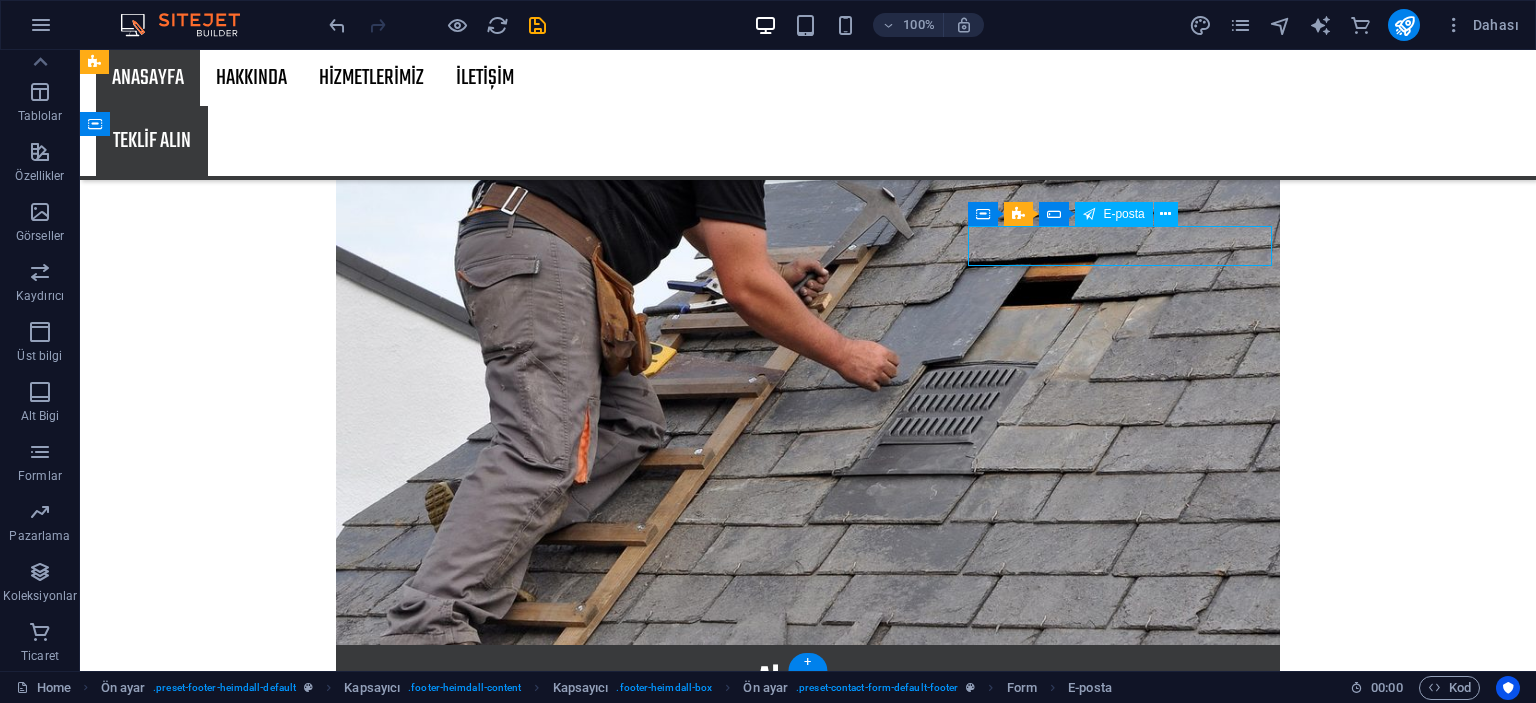click 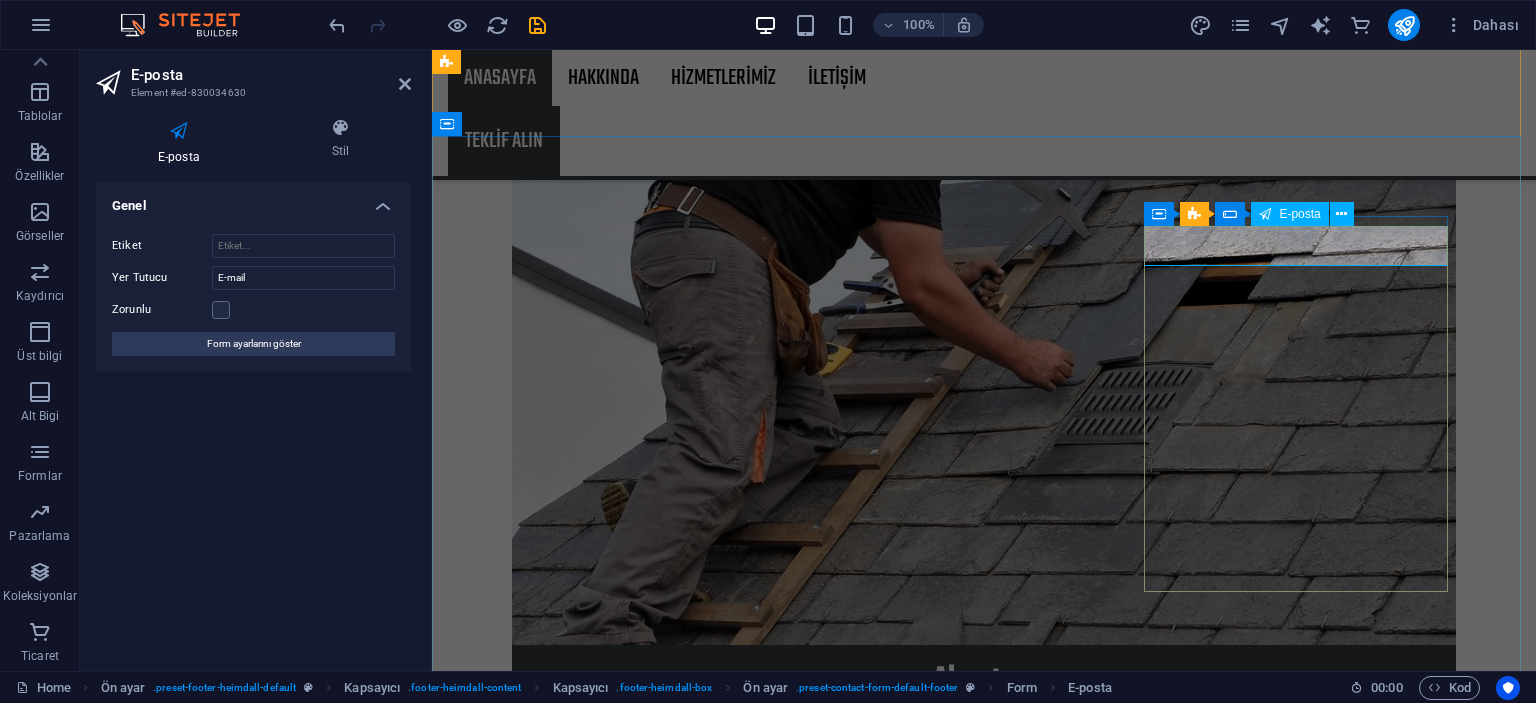 click 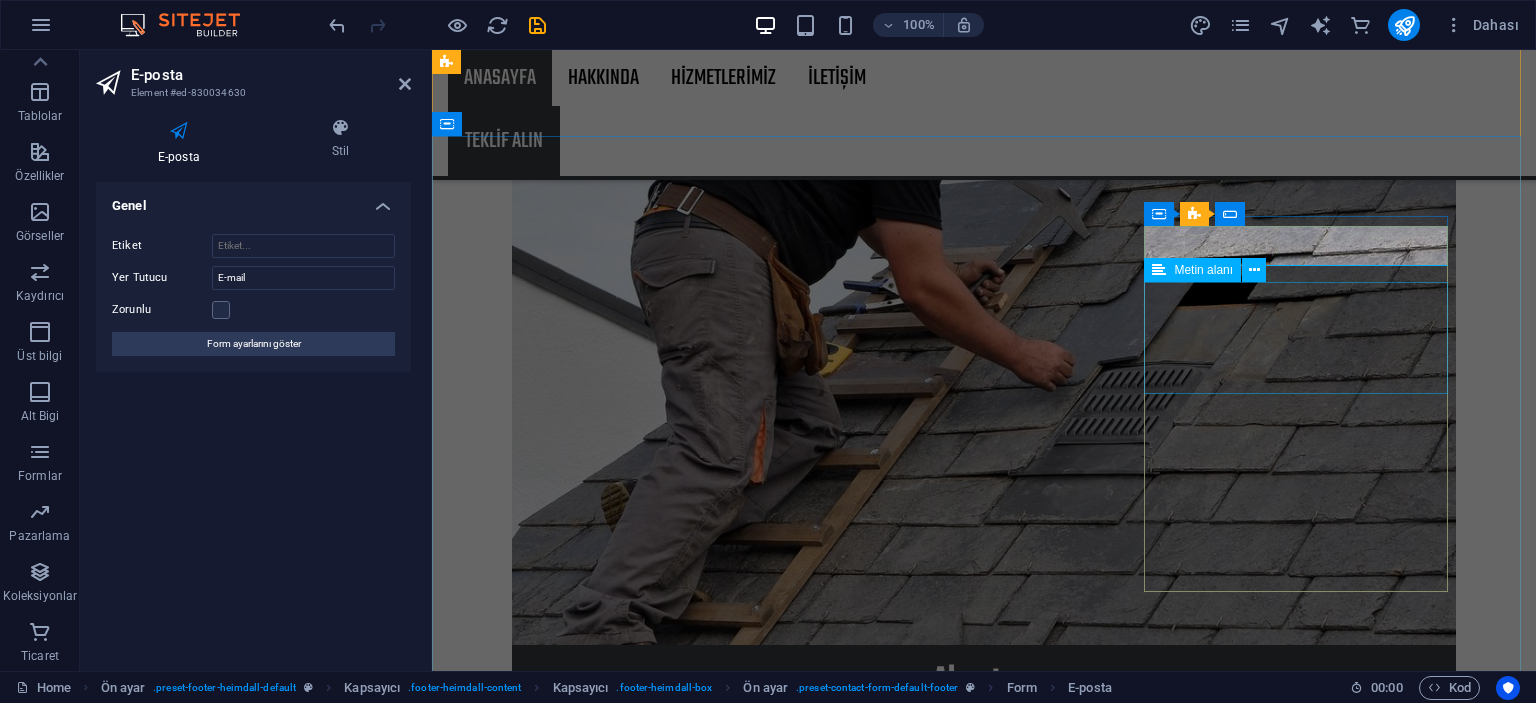 click 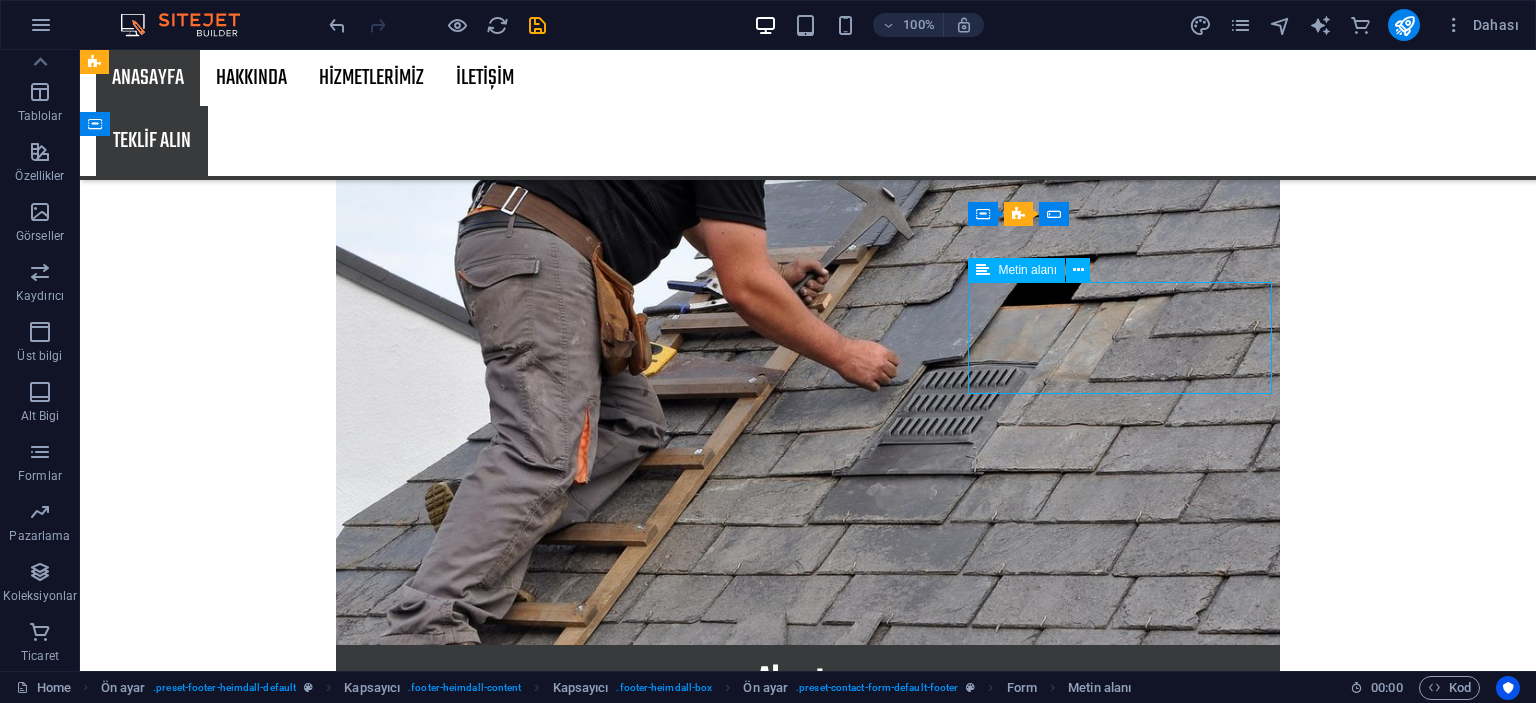 click 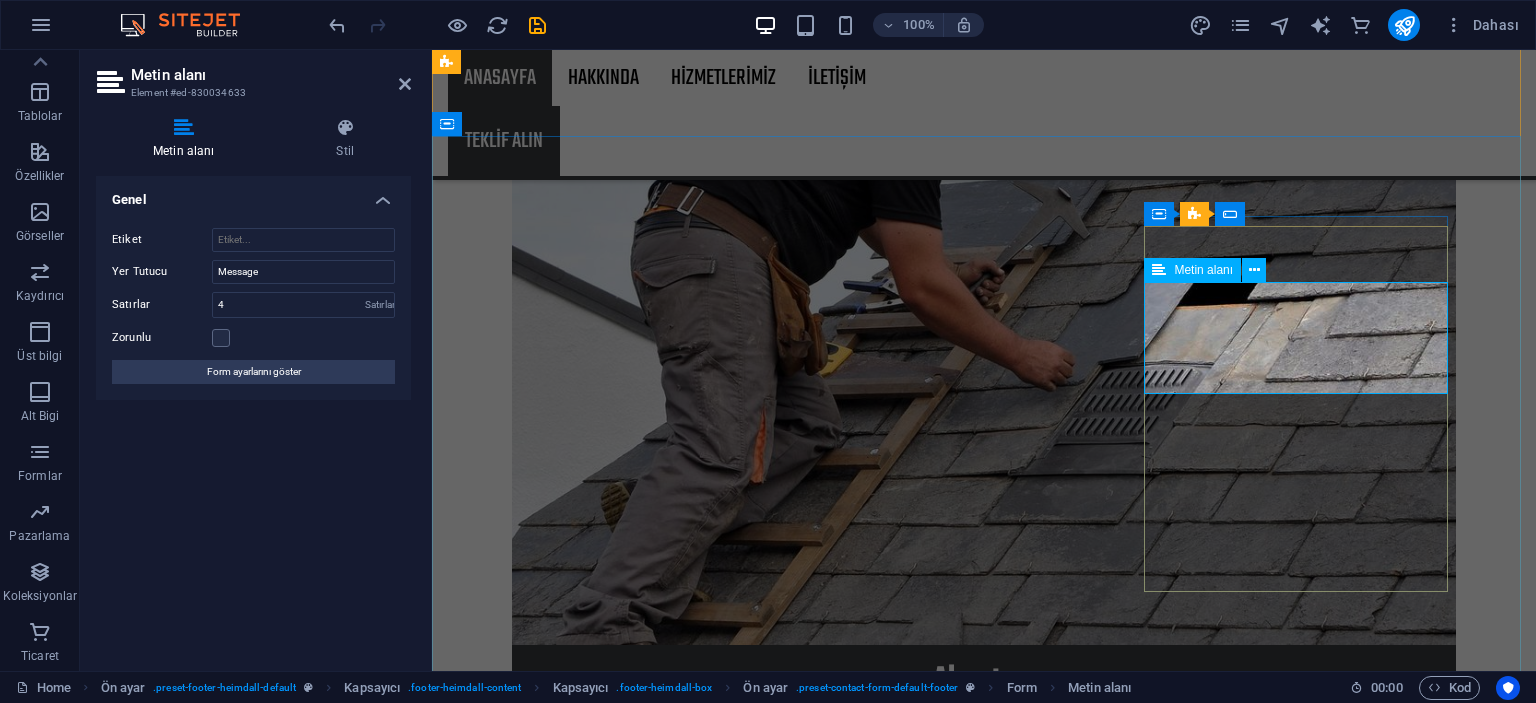 click on "Metin alanı" at bounding box center [1203, 270] 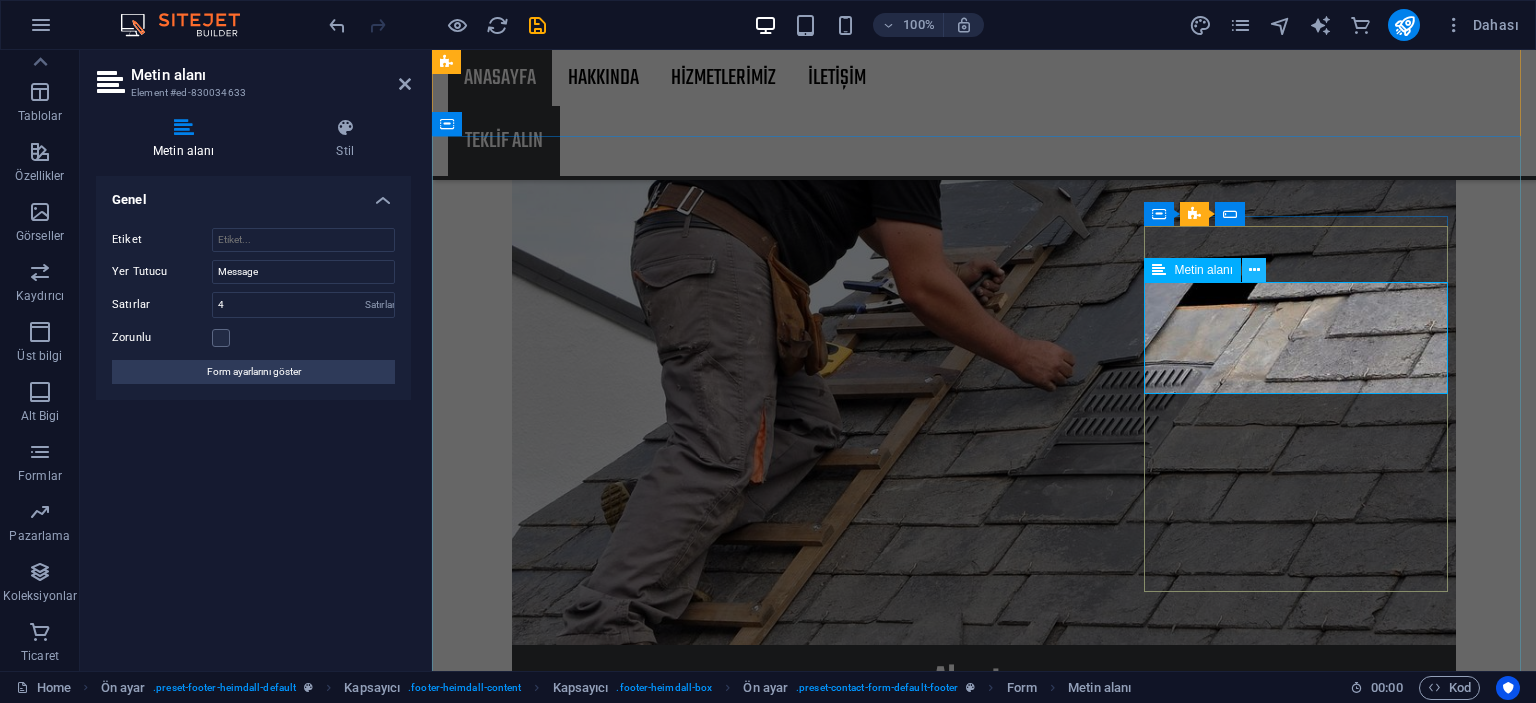 click at bounding box center [1254, 270] 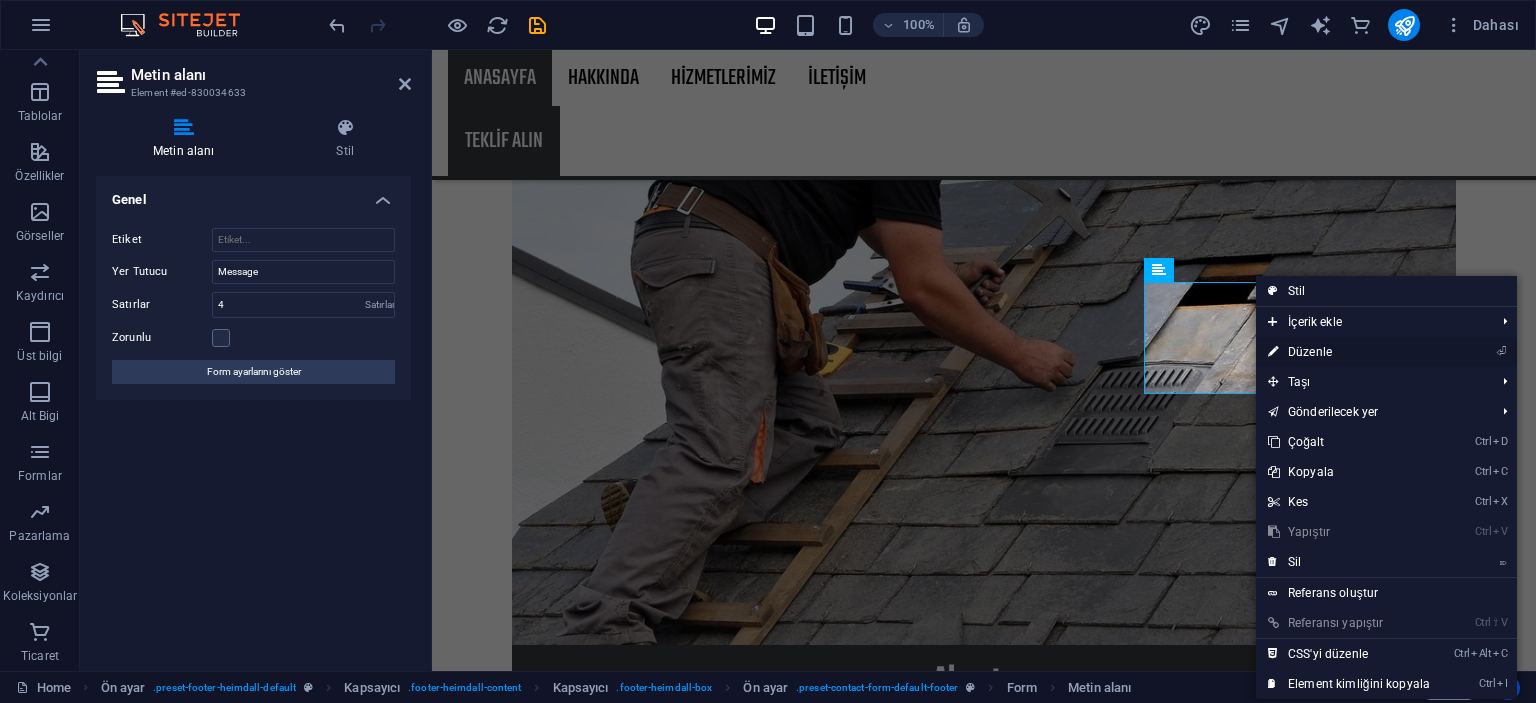 click on "⏎  Düzenle" at bounding box center (1349, 352) 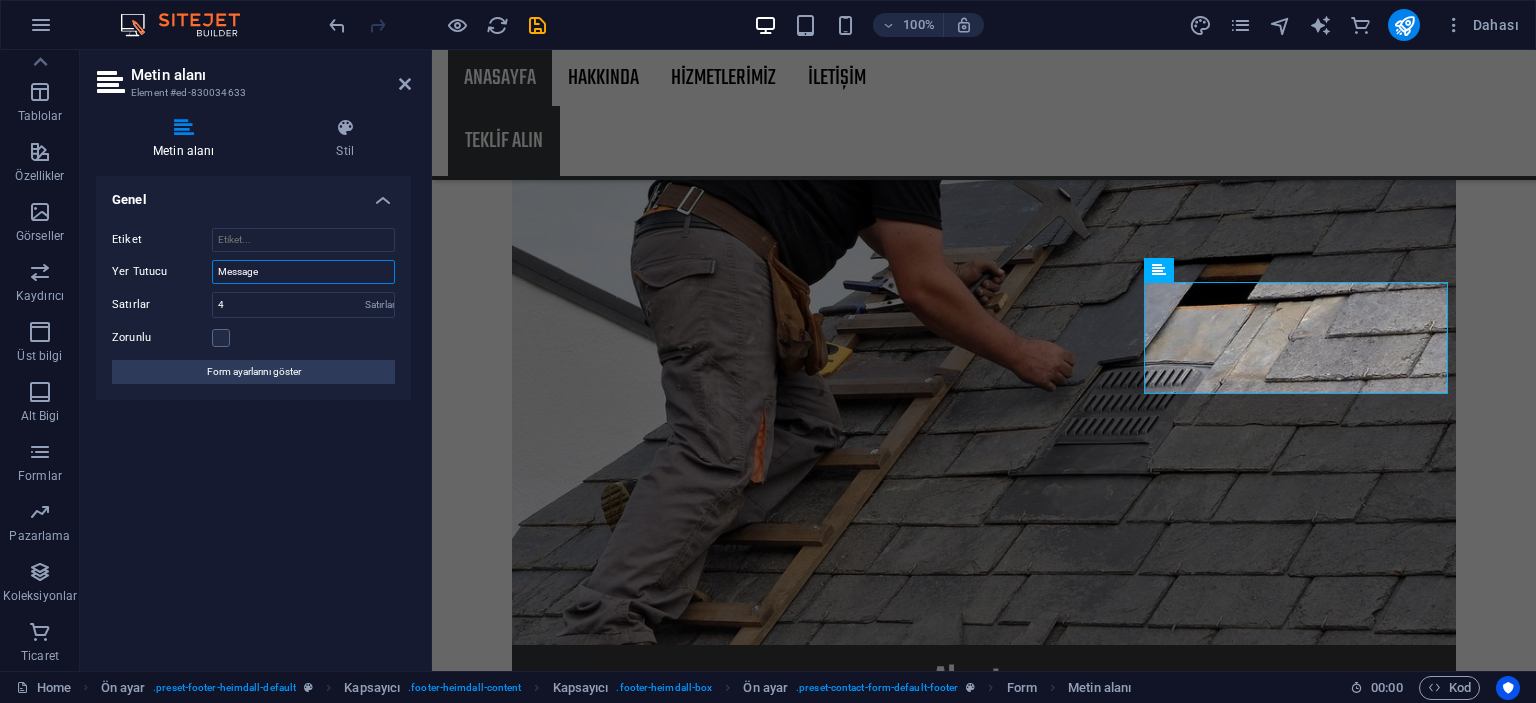 click on "Message" at bounding box center (303, 272) 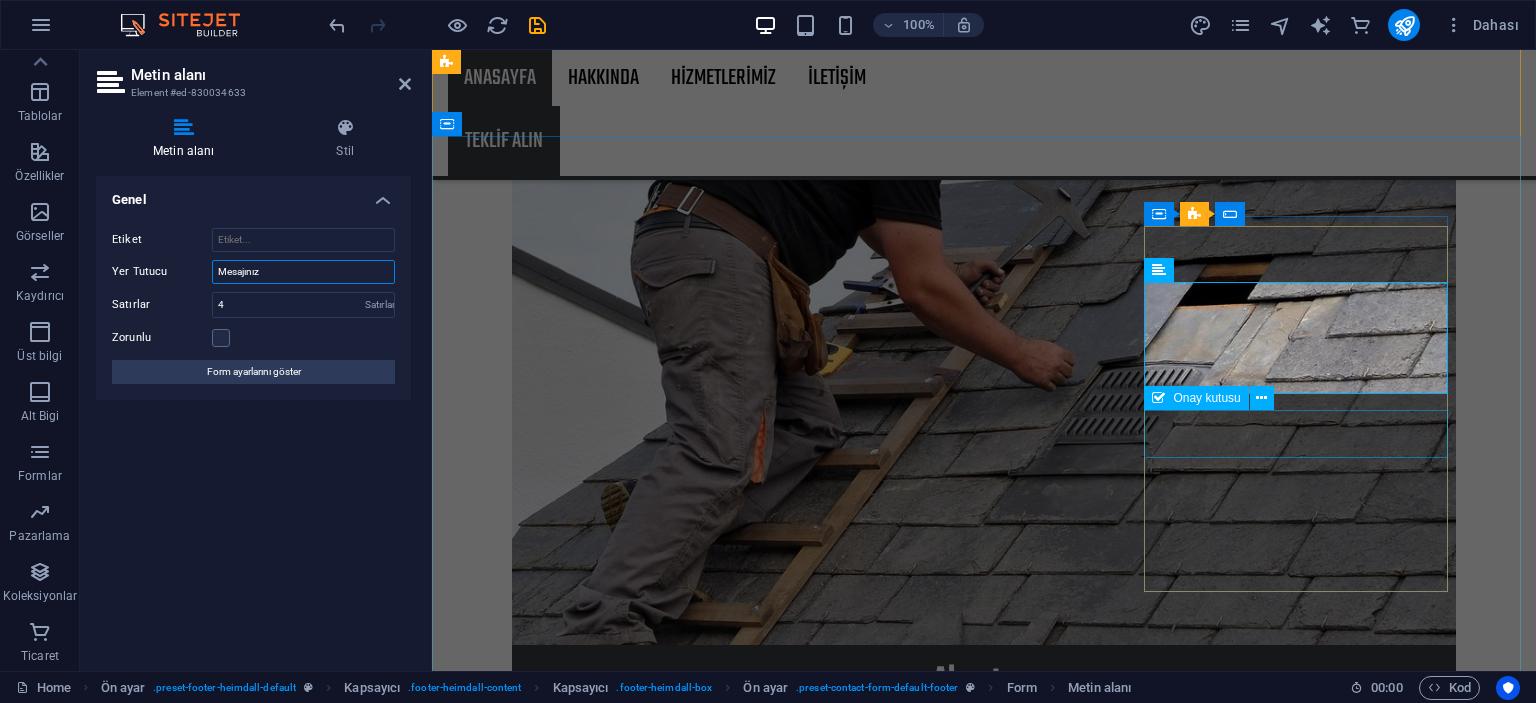 type on "Mesajınız" 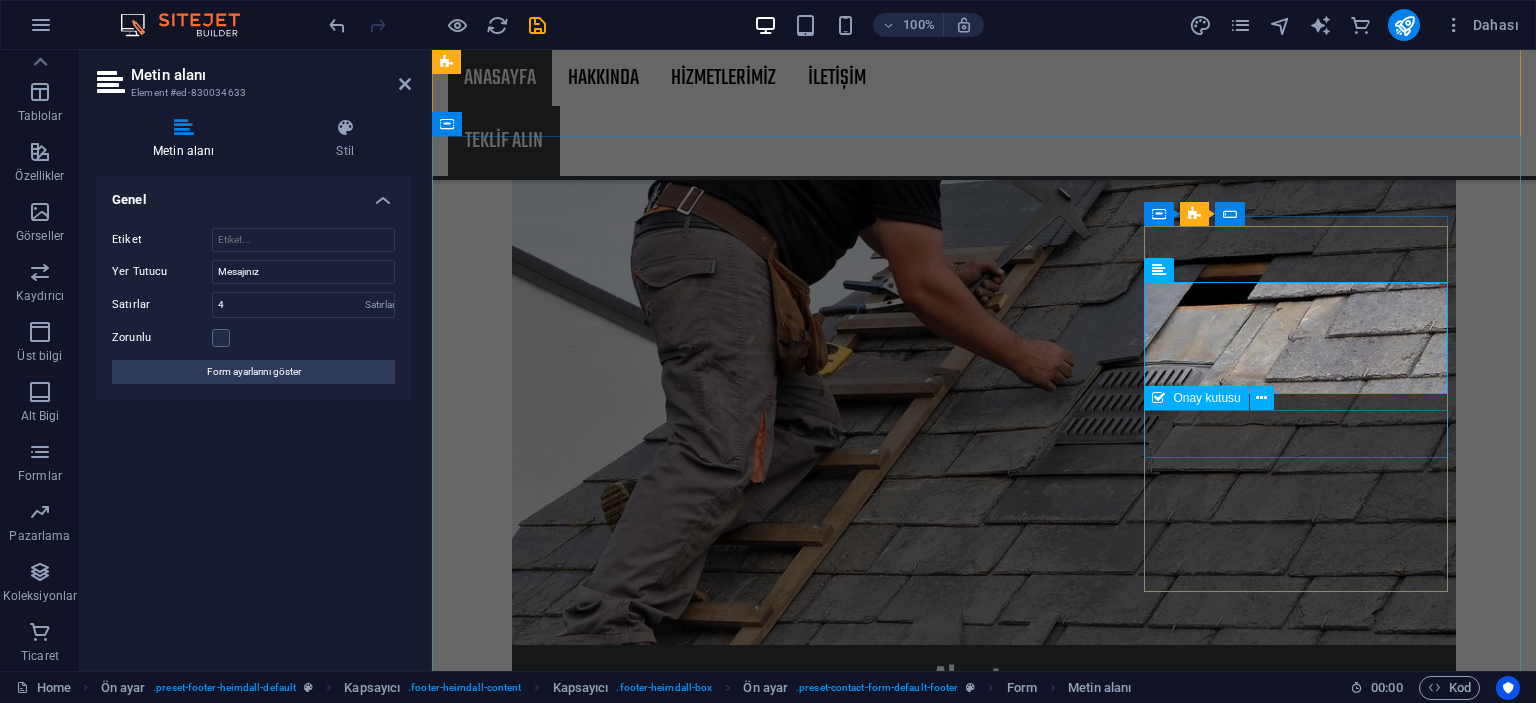 click on "I have read and understand the privacy policy." 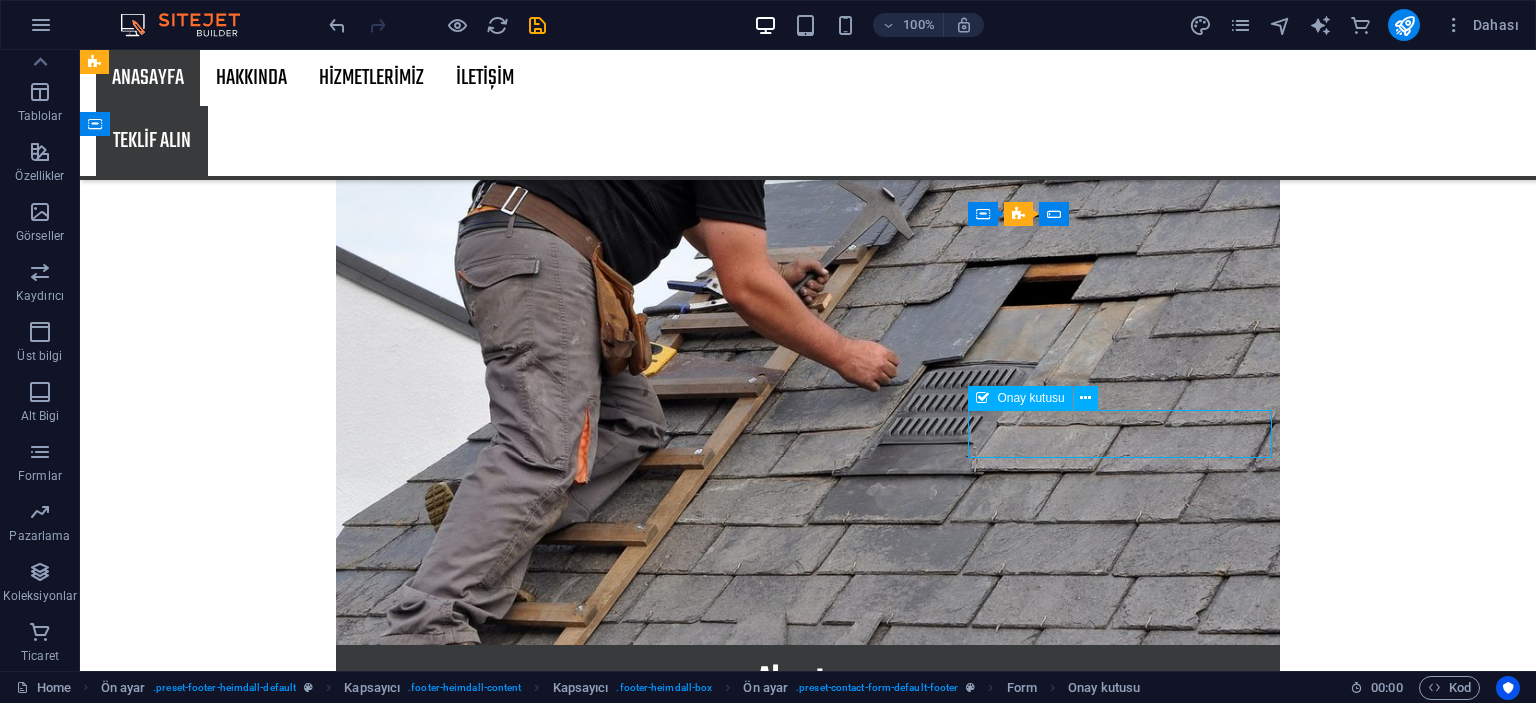 click on "I have read and understand the privacy policy." 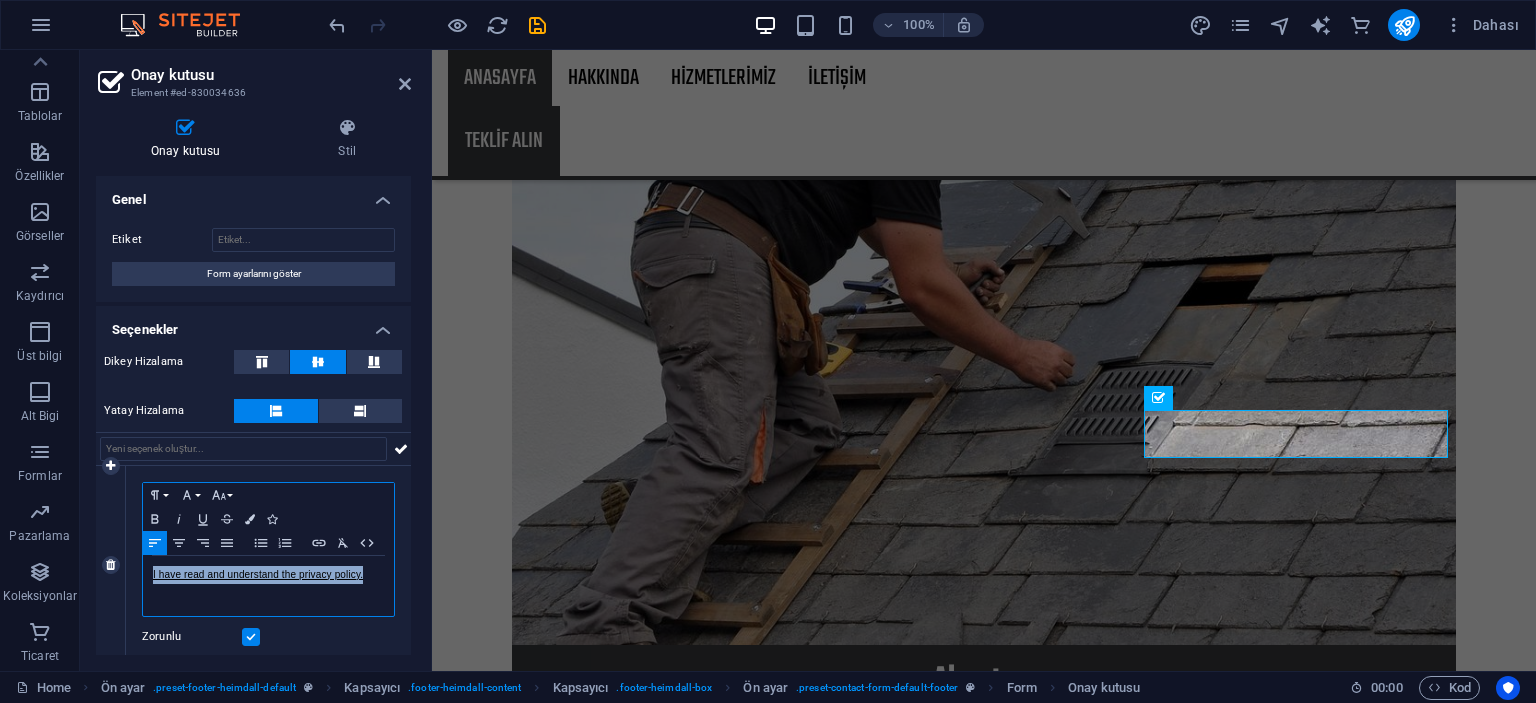 drag, startPoint x: 372, startPoint y: 571, endPoint x: 127, endPoint y: 573, distance: 245.00816 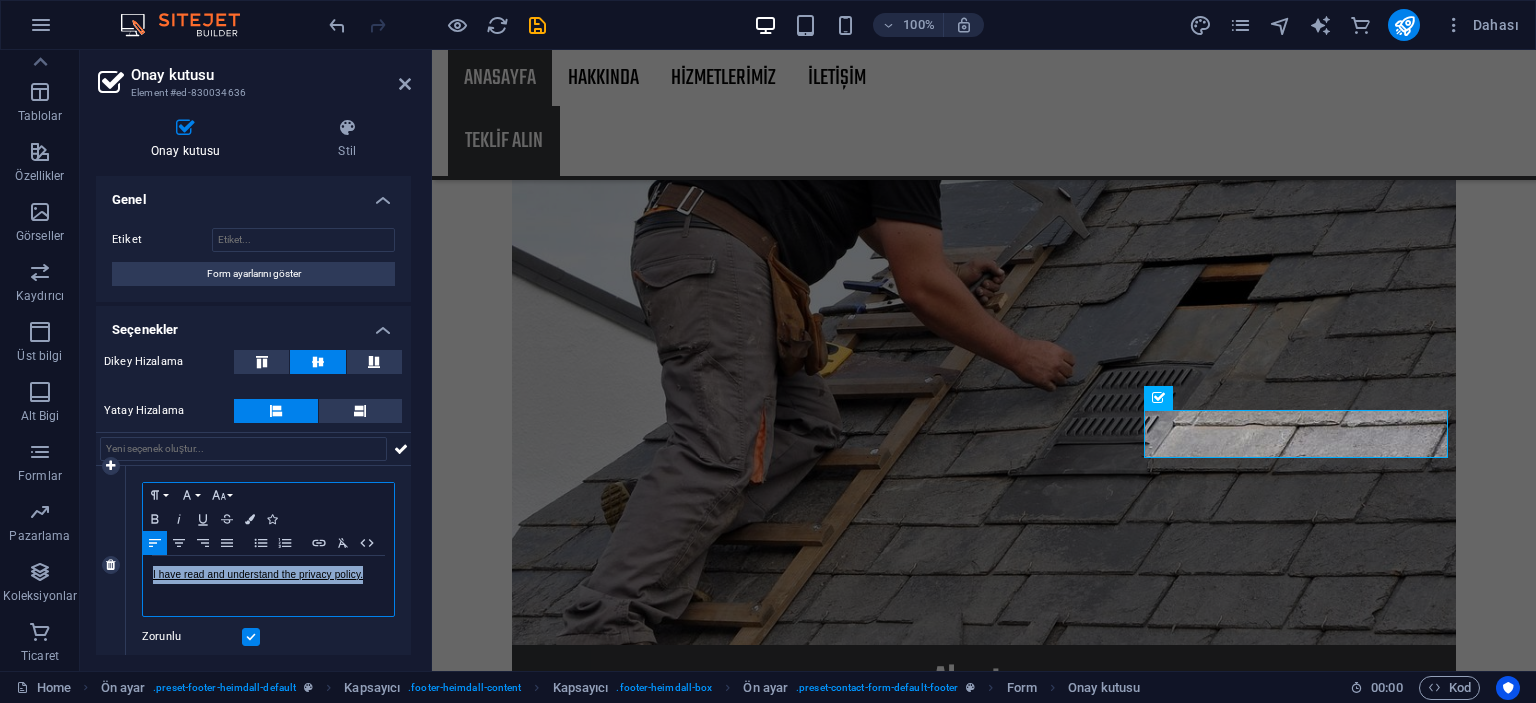 click on "1 Paragraph Format Normal Heading 1 Heading 2 Heading 3 Heading 4 Heading 5 Heading 6 Code Font Family Arial Georgia Impact Tahoma Times New Roman Verdana Open Sans Teko Font Size 8 9 10 11 12 14 18 24 30 36 48 60 72 96 Bold Italic Underline Strikethrough Colors Icons Align Left Align Center Align Right Align Justify Unordered List Ordered List Insert Link Clear Formatting HTML I have read and understand the privacy policy. Zorunlu" at bounding box center [253, 565] 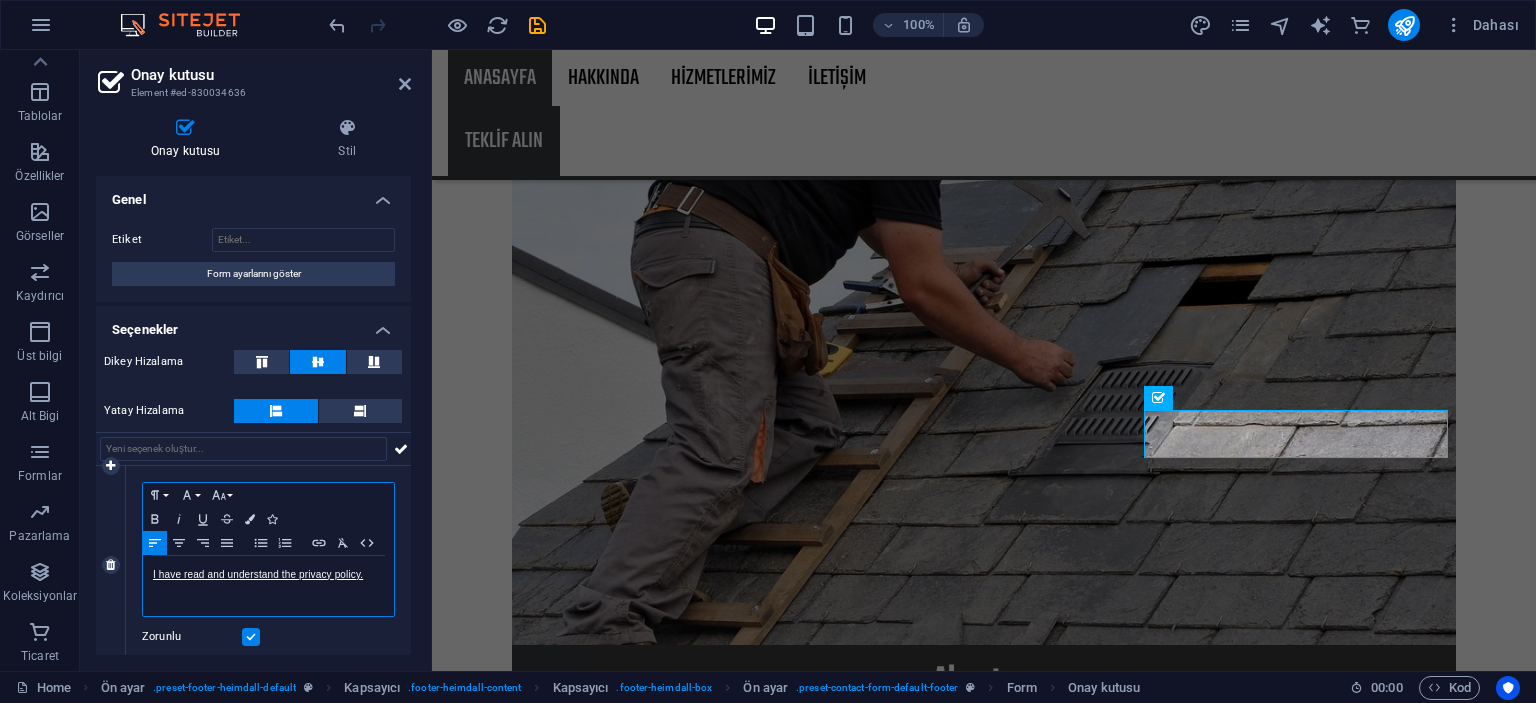 type 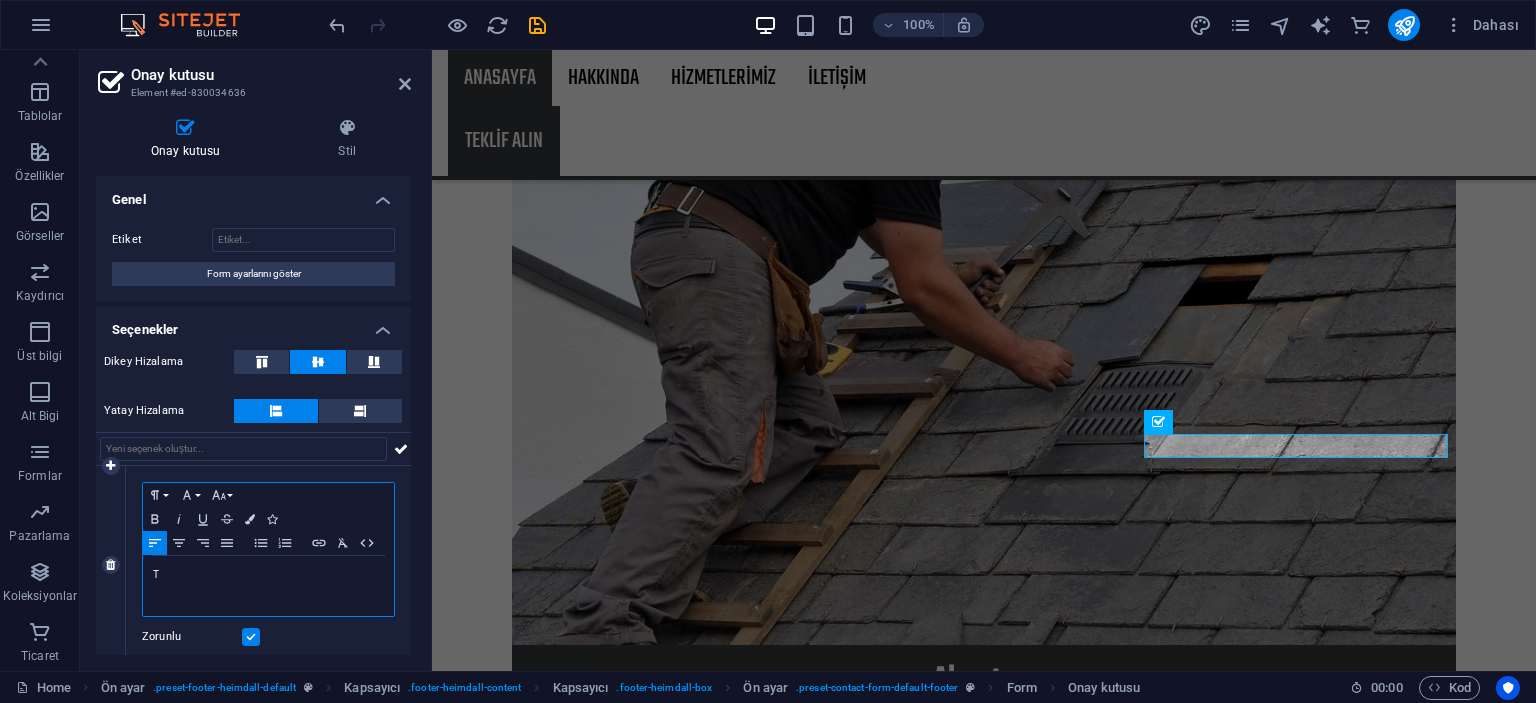 scroll, scrollTop: 3564, scrollLeft: 0, axis: vertical 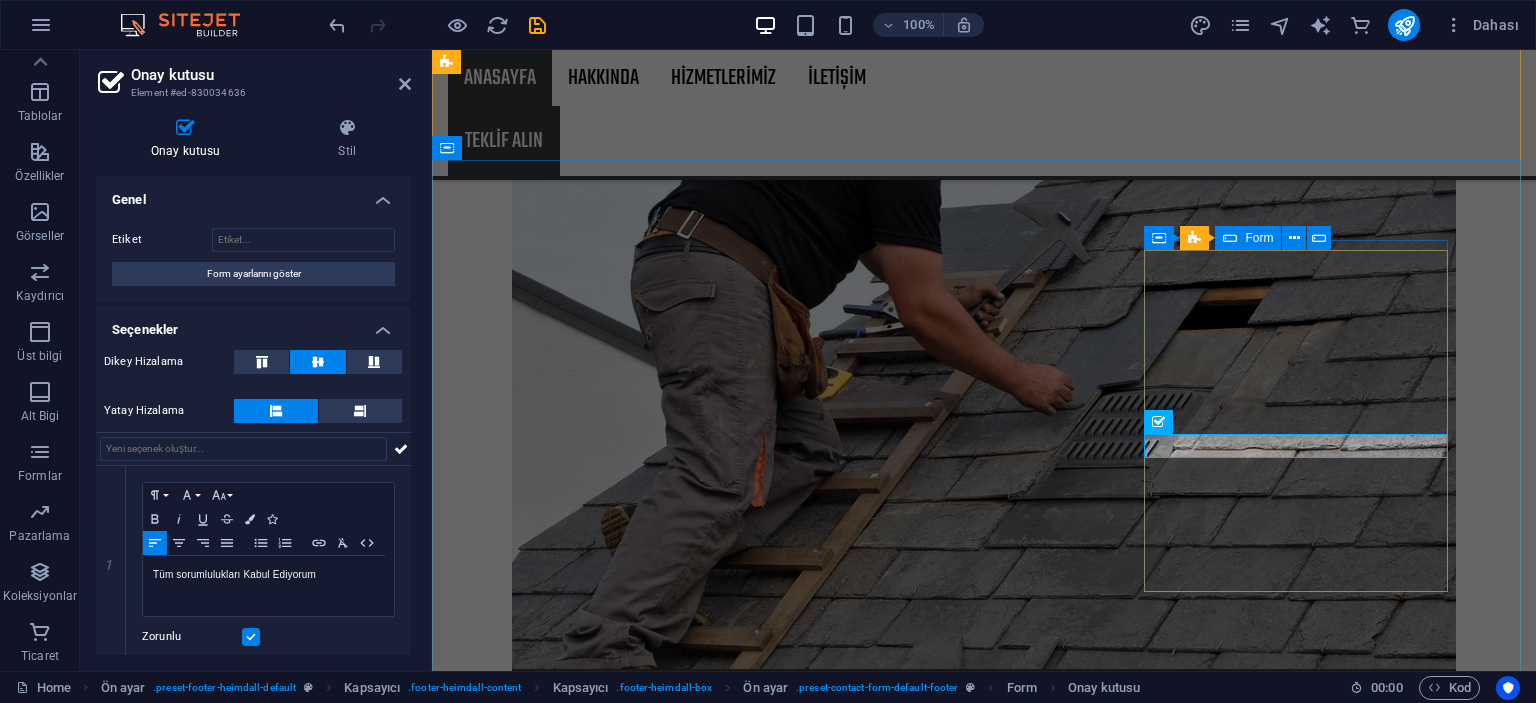 click on "Tüm sorumlulukları Kabul Ediyorum Okunaksız mı? Yeni yükle Send" 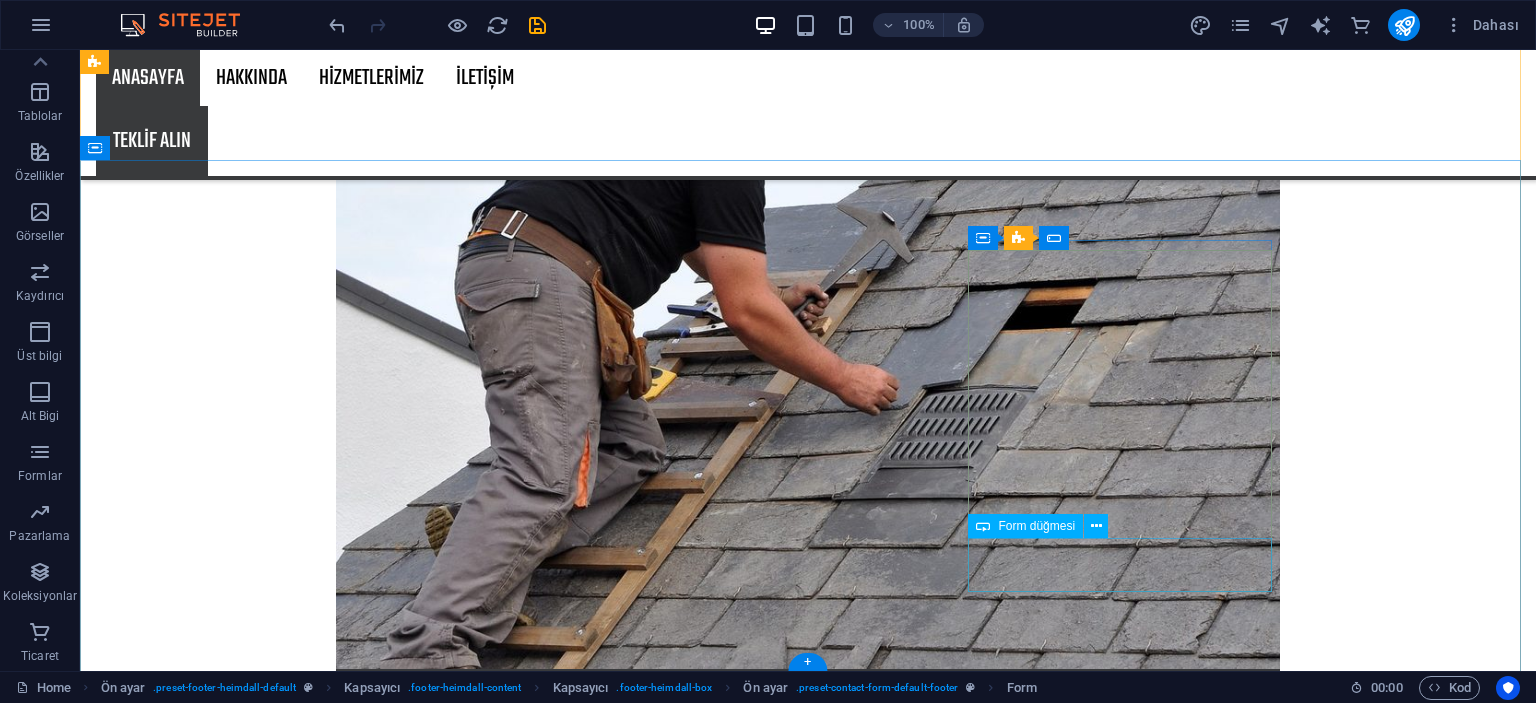 click on "Send" 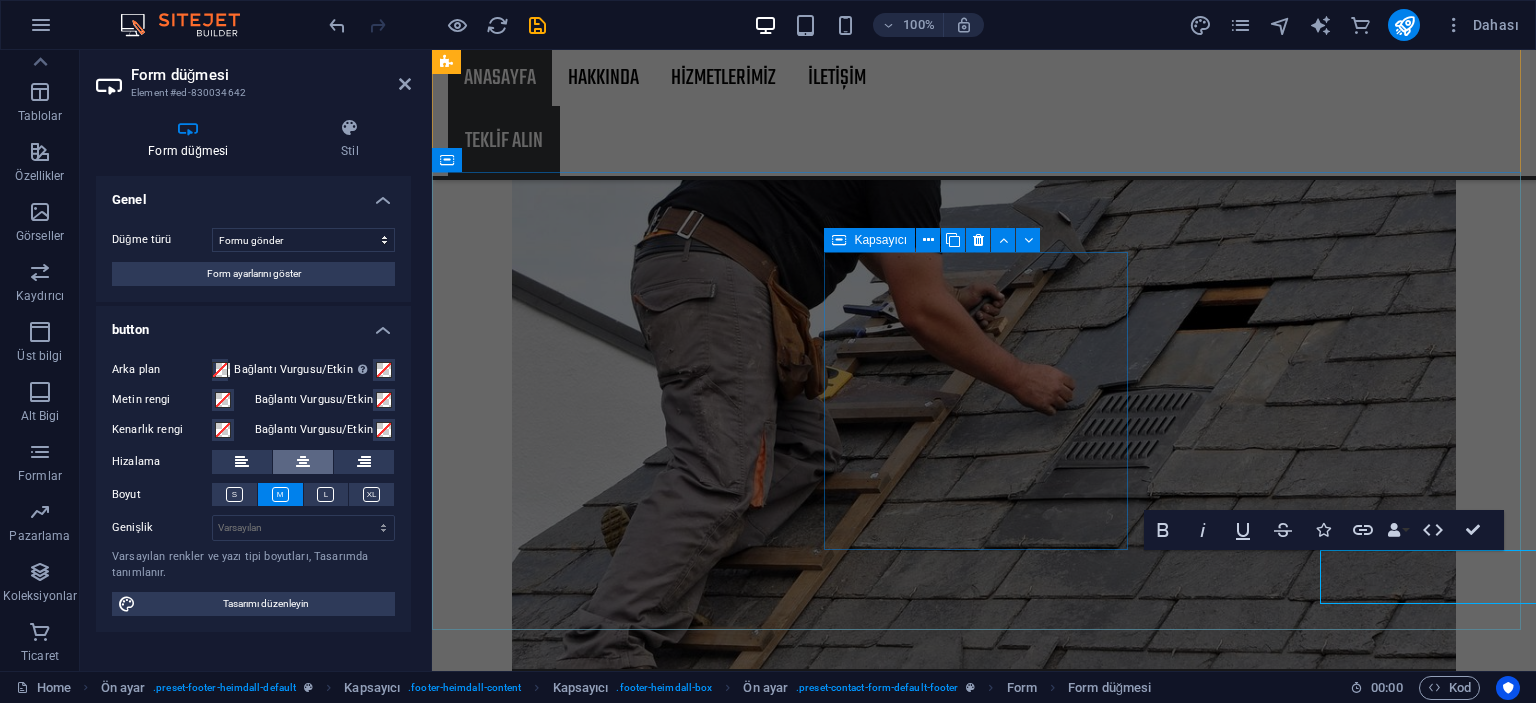scroll, scrollTop: 3552, scrollLeft: 0, axis: vertical 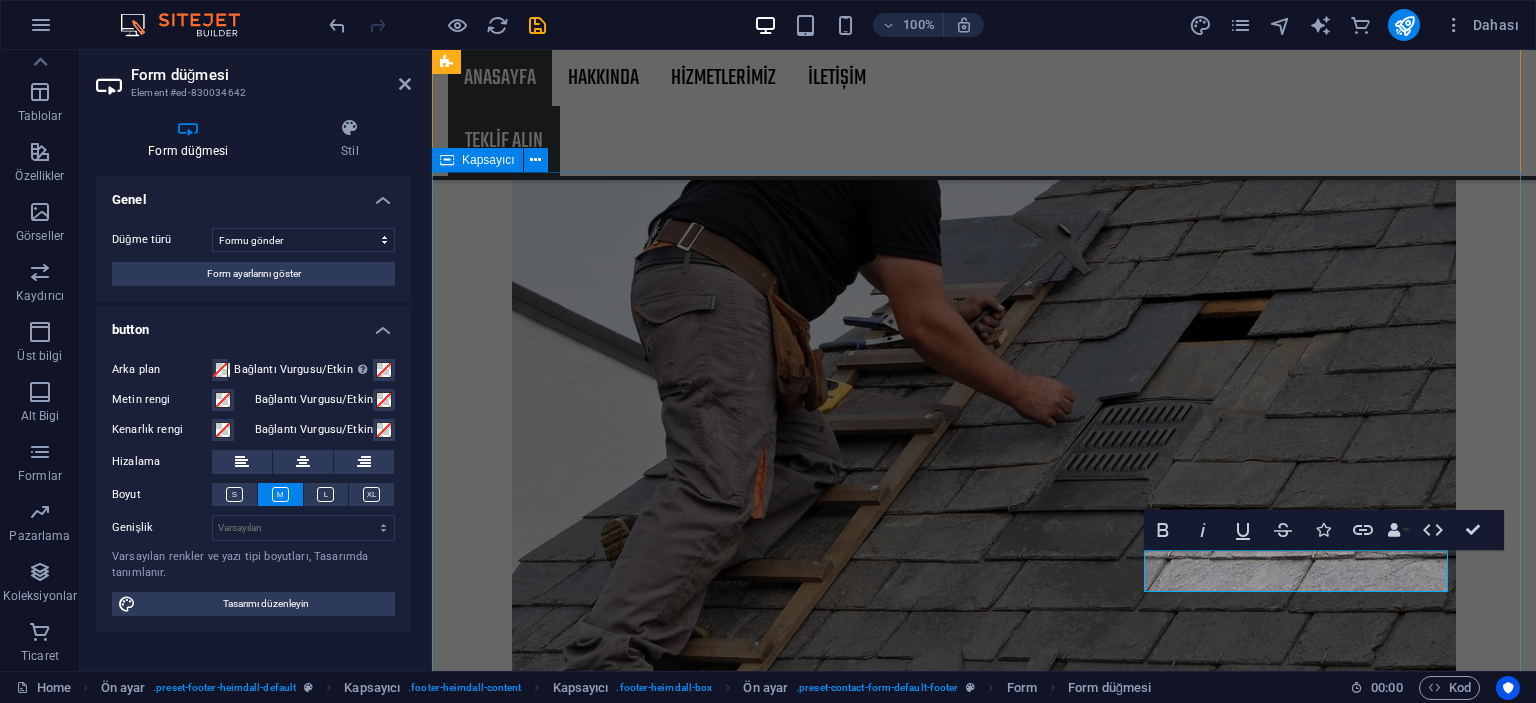 type on "Send" 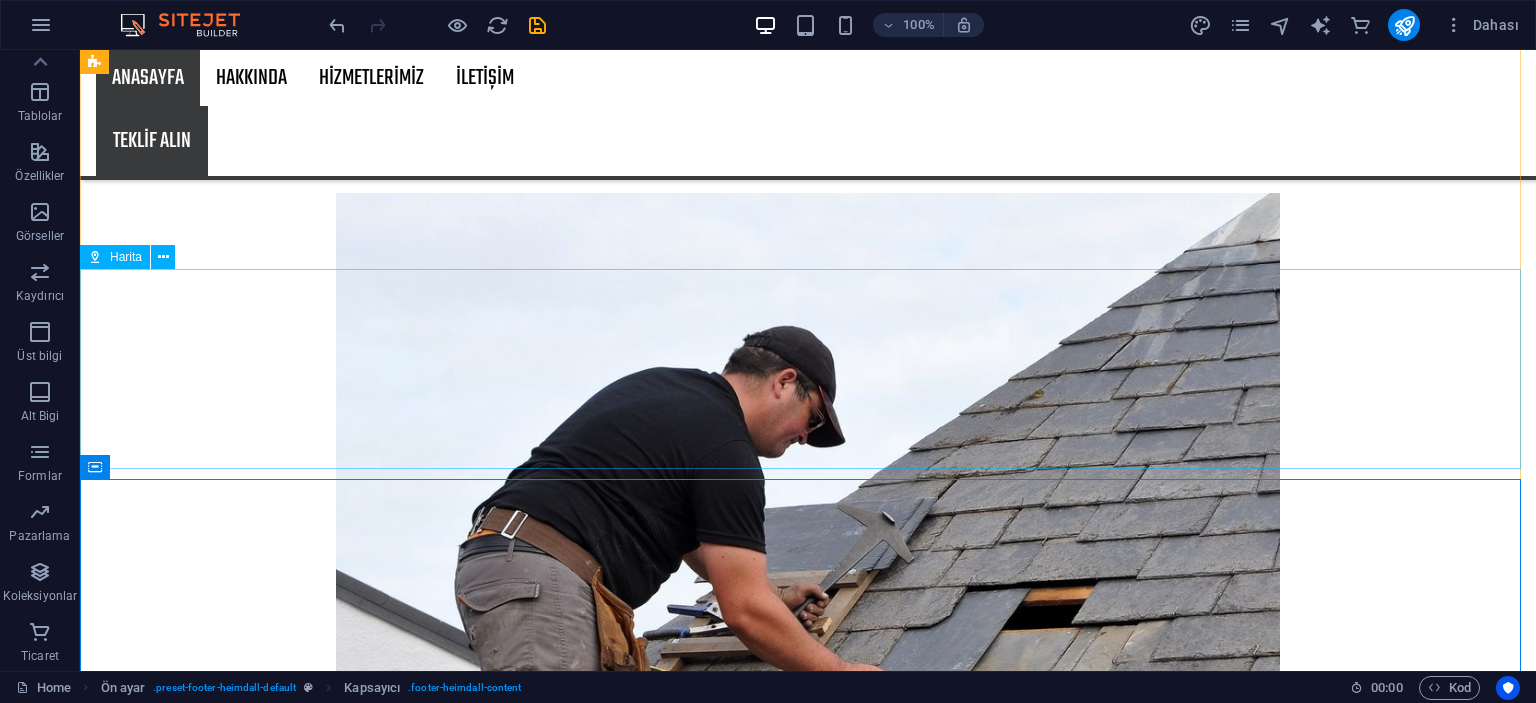 scroll, scrollTop: 2964, scrollLeft: 0, axis: vertical 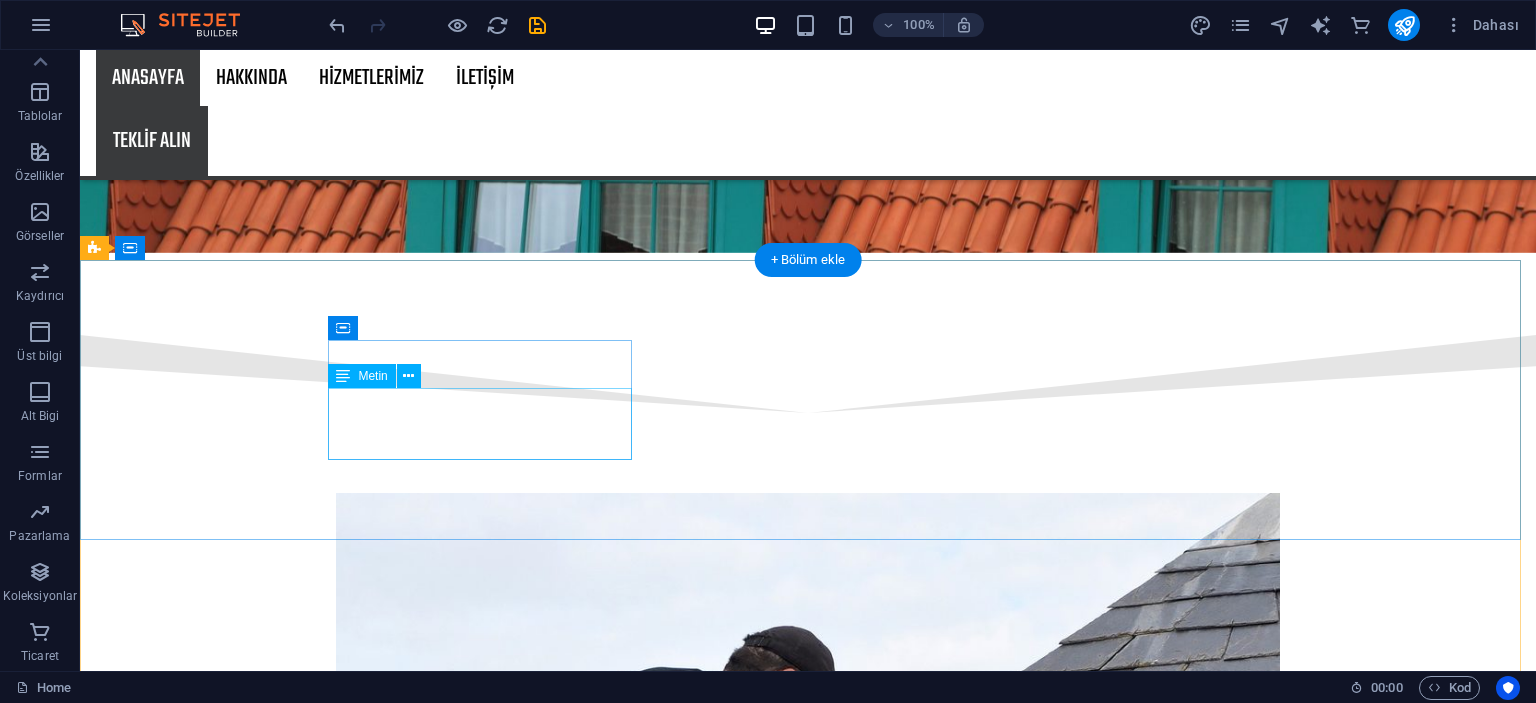 click on "Yuvaköy Mahallesi Şehit Kaymakam Muhammed SafiTürk Bulvarı C3 Hateks Perde" at bounding box center [568, 8689] 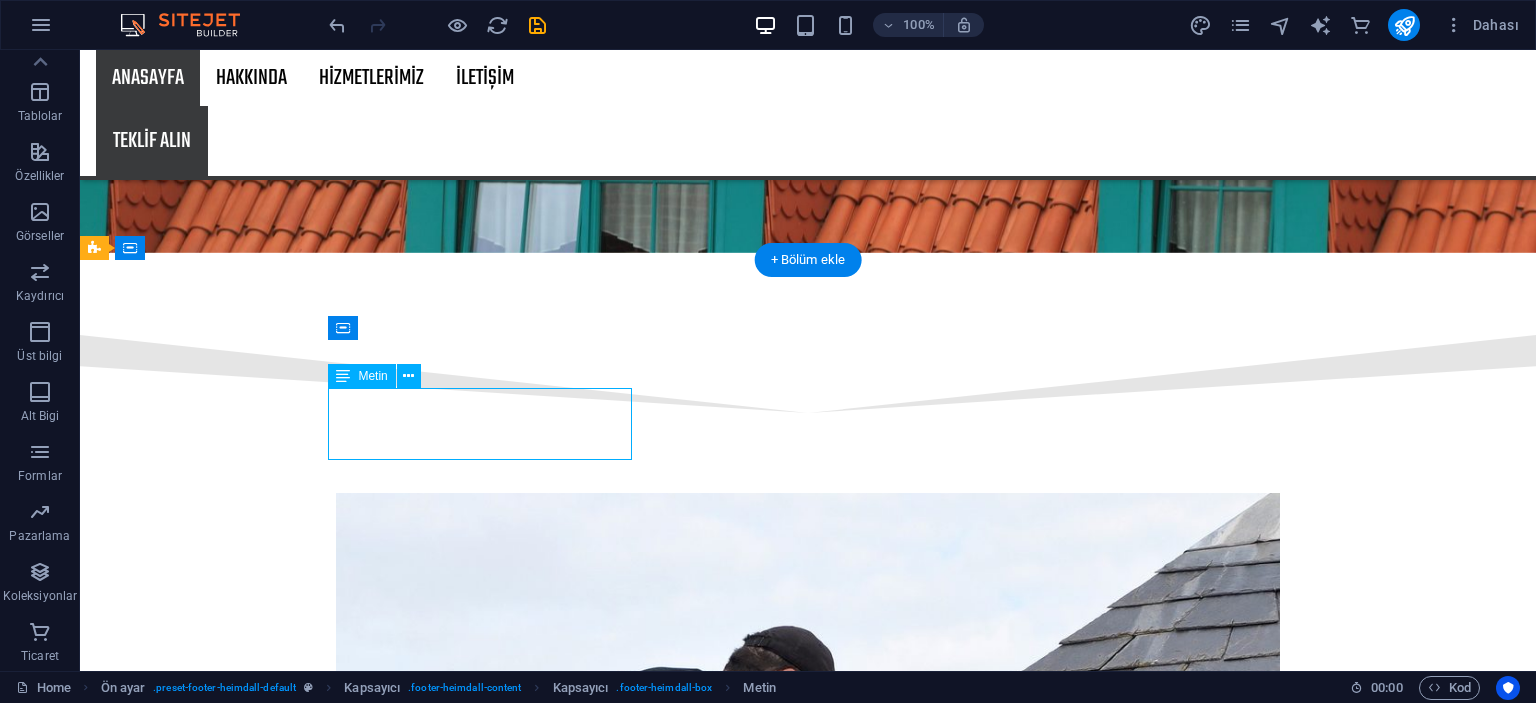click on "Yuvaköy Mahallesi Şehit Kaymakam Muhammed SafiTürk Bulvarı C3 Hateks Perde" at bounding box center [568, 8689] 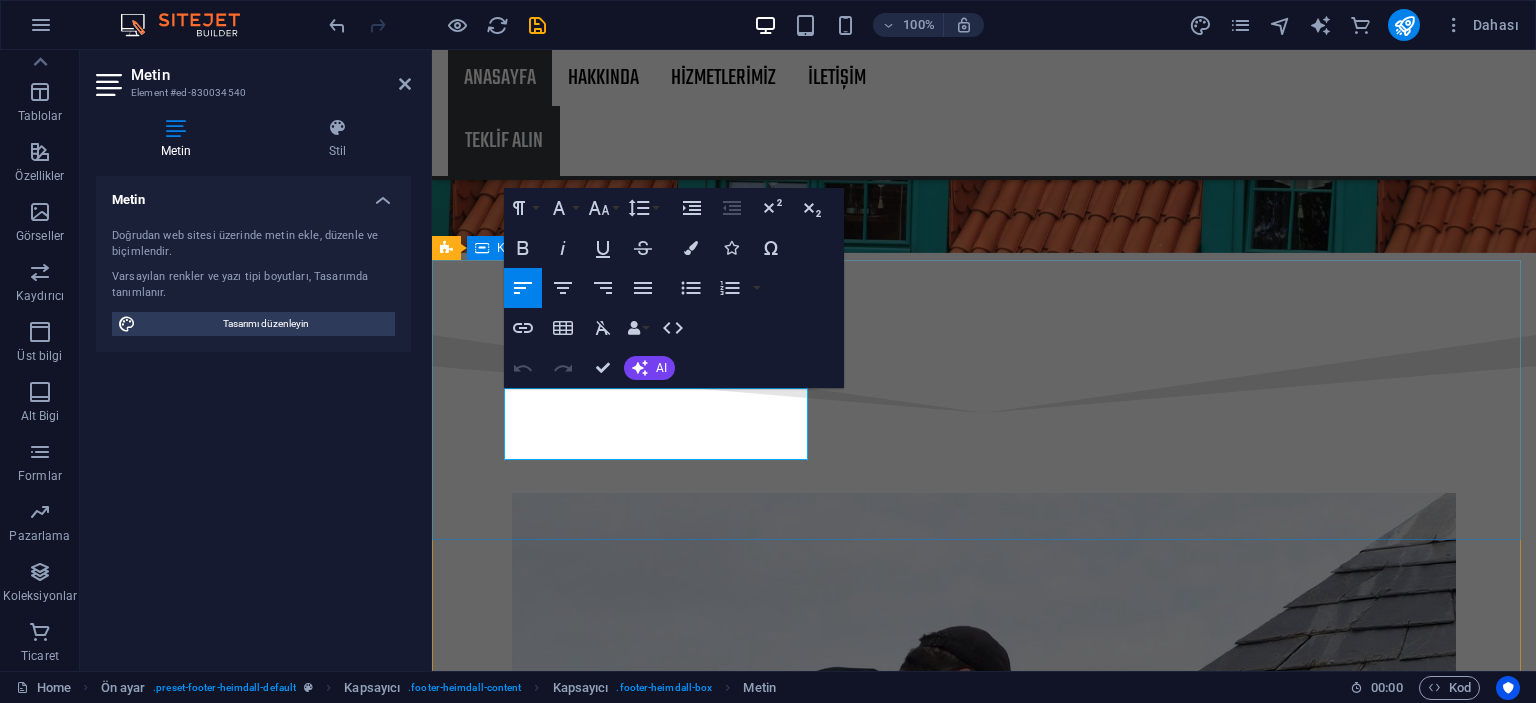 click on "ADRES Yuvaköy Mahallesi Şehit Kaymakam Muhammed SafiTürk Bulvarı C3 Hateks Perde TELEFON NUMARAMIZ Aykut Aydın:  +90 530 320 3762 Hasan Aydın: +90 532 463 7421 MAİL ADRESİMİZ hateksperdesistemleri@gmail.com" at bounding box center (984, 8777) 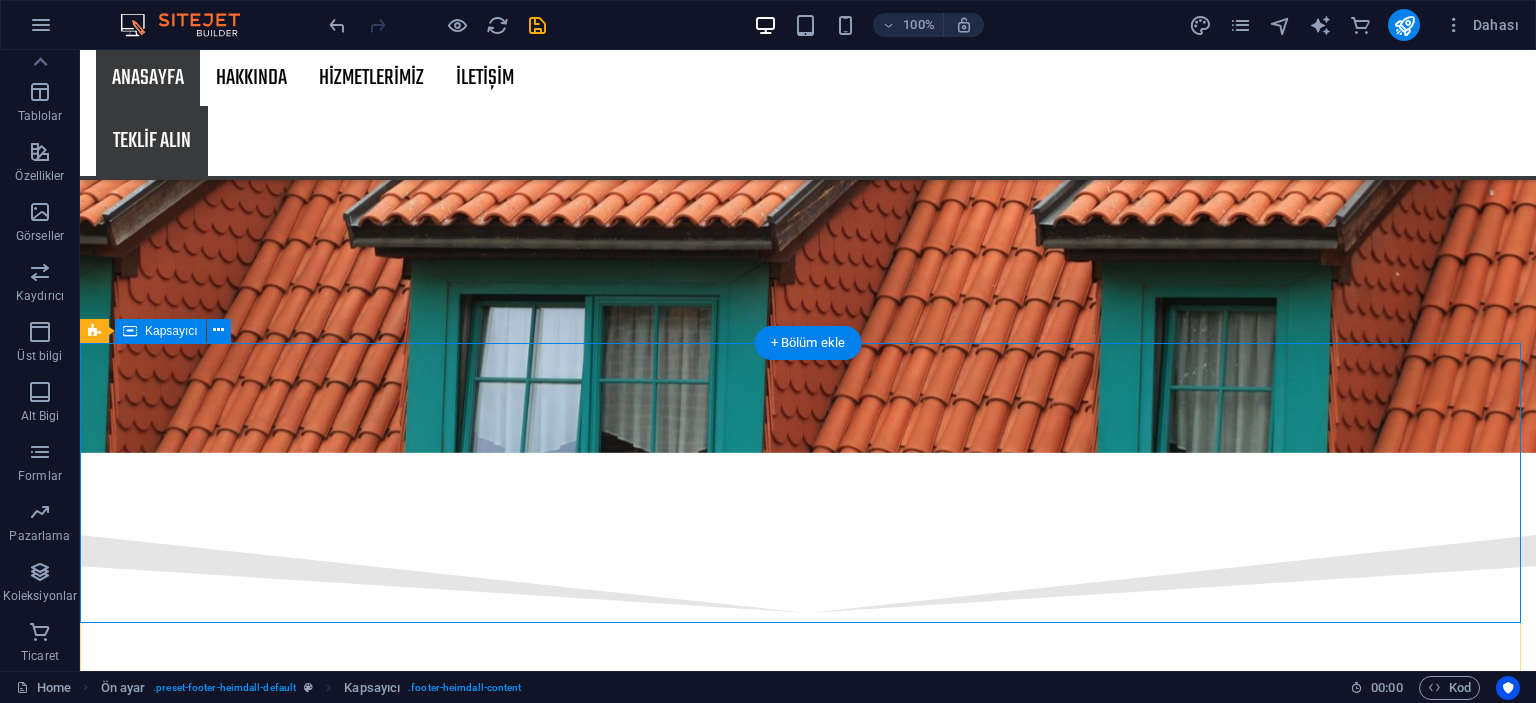 scroll, scrollTop: 2964, scrollLeft: 0, axis: vertical 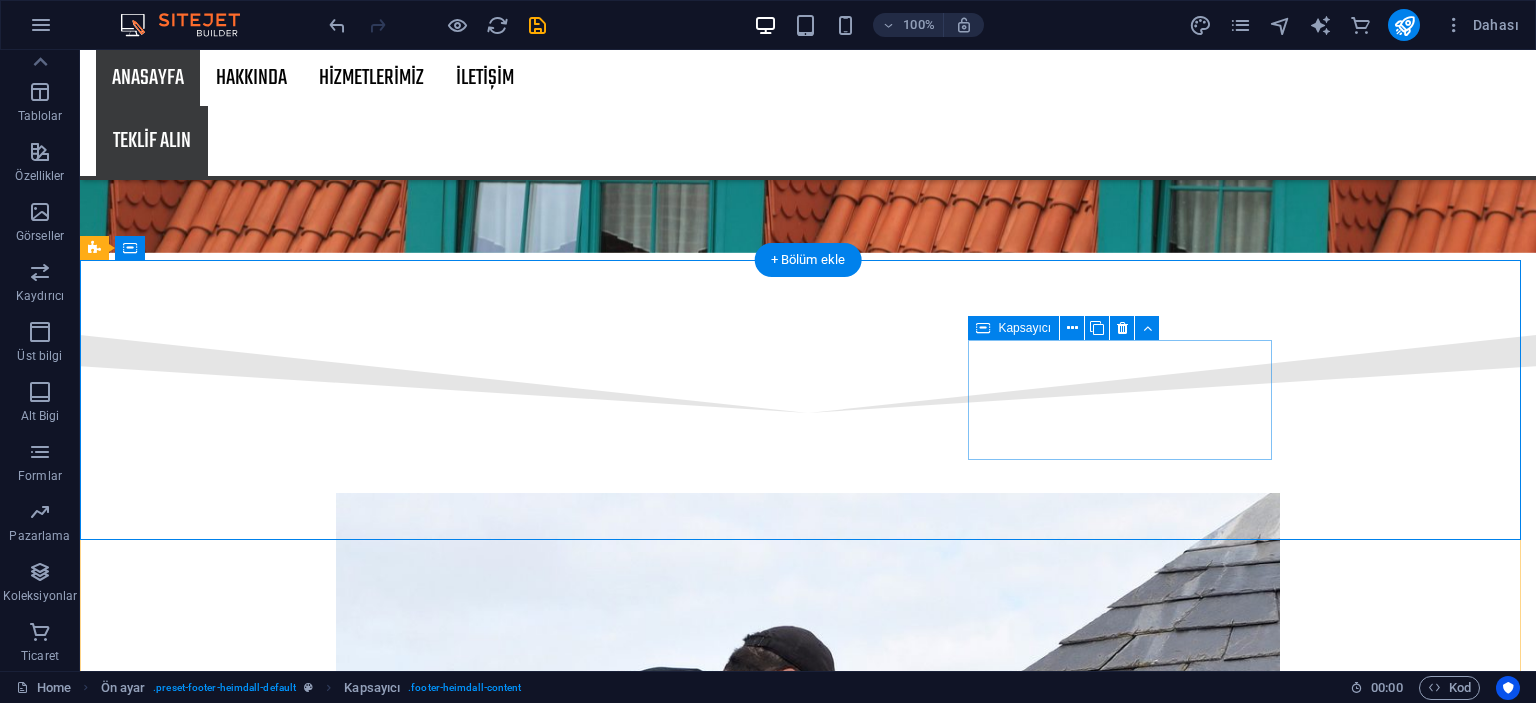 click on "MAİL ADRESİMİZ hateksperdesistemleri@gmail.com" at bounding box center (568, 8921) 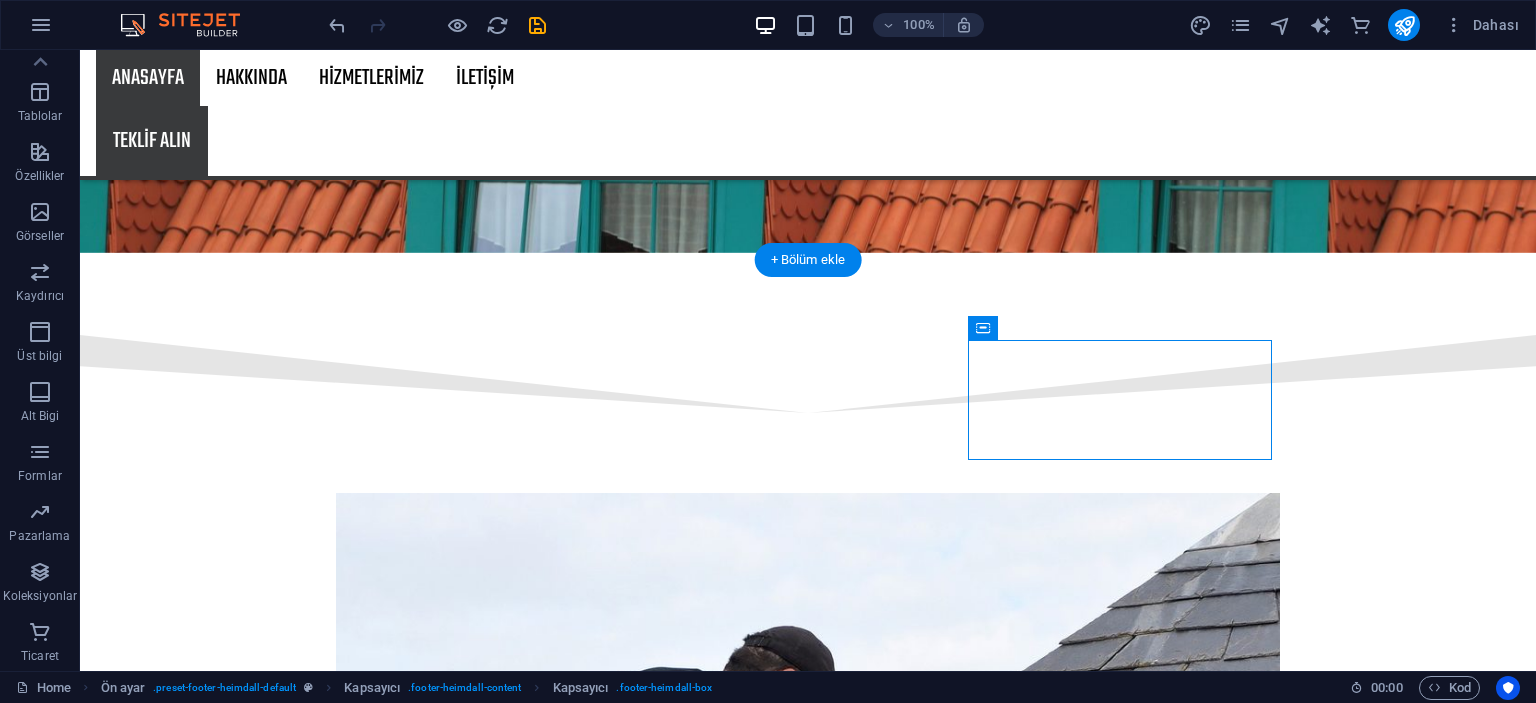 drag, startPoint x: 1196, startPoint y: 438, endPoint x: 1300, endPoint y: 448, distance: 104.47966 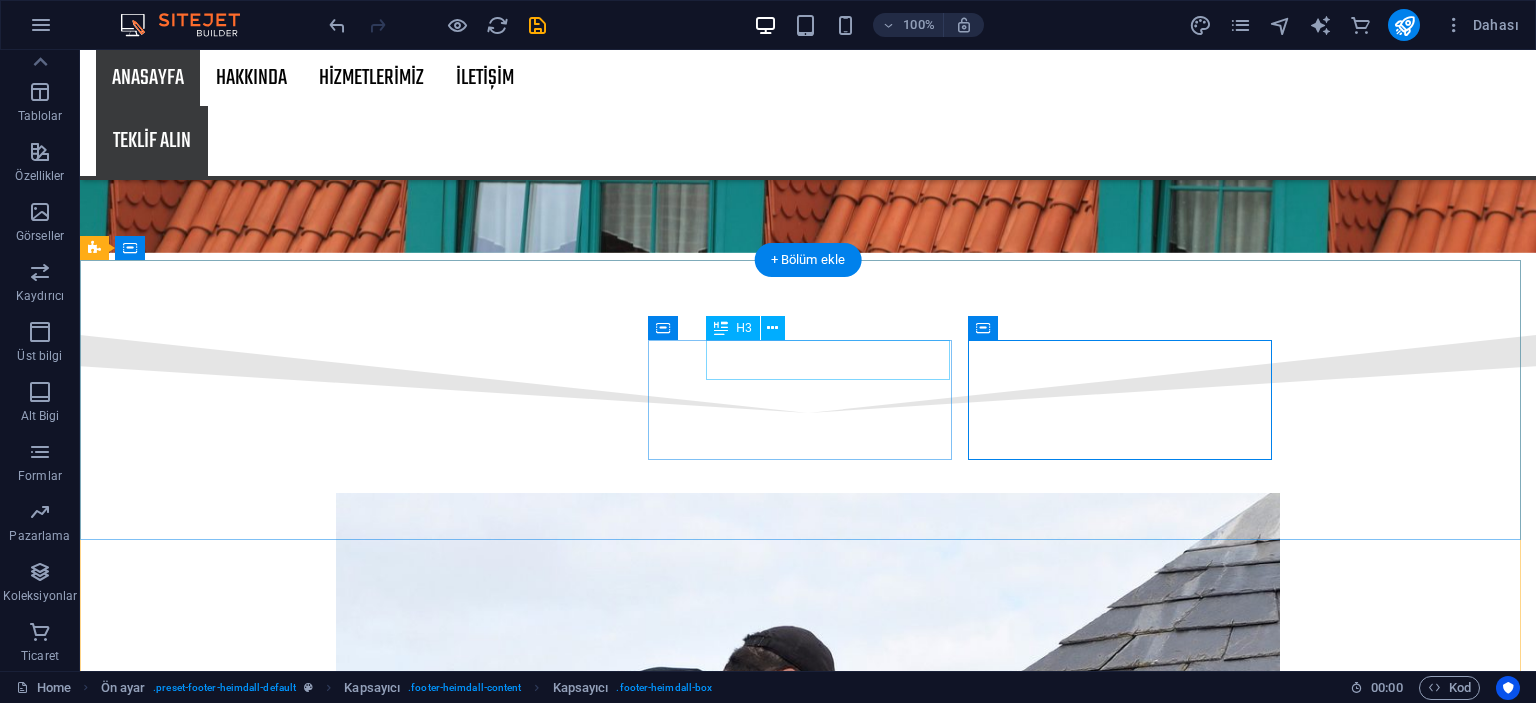 click on "TELEFON NUMARAMIZ" at bounding box center [568, 8781] 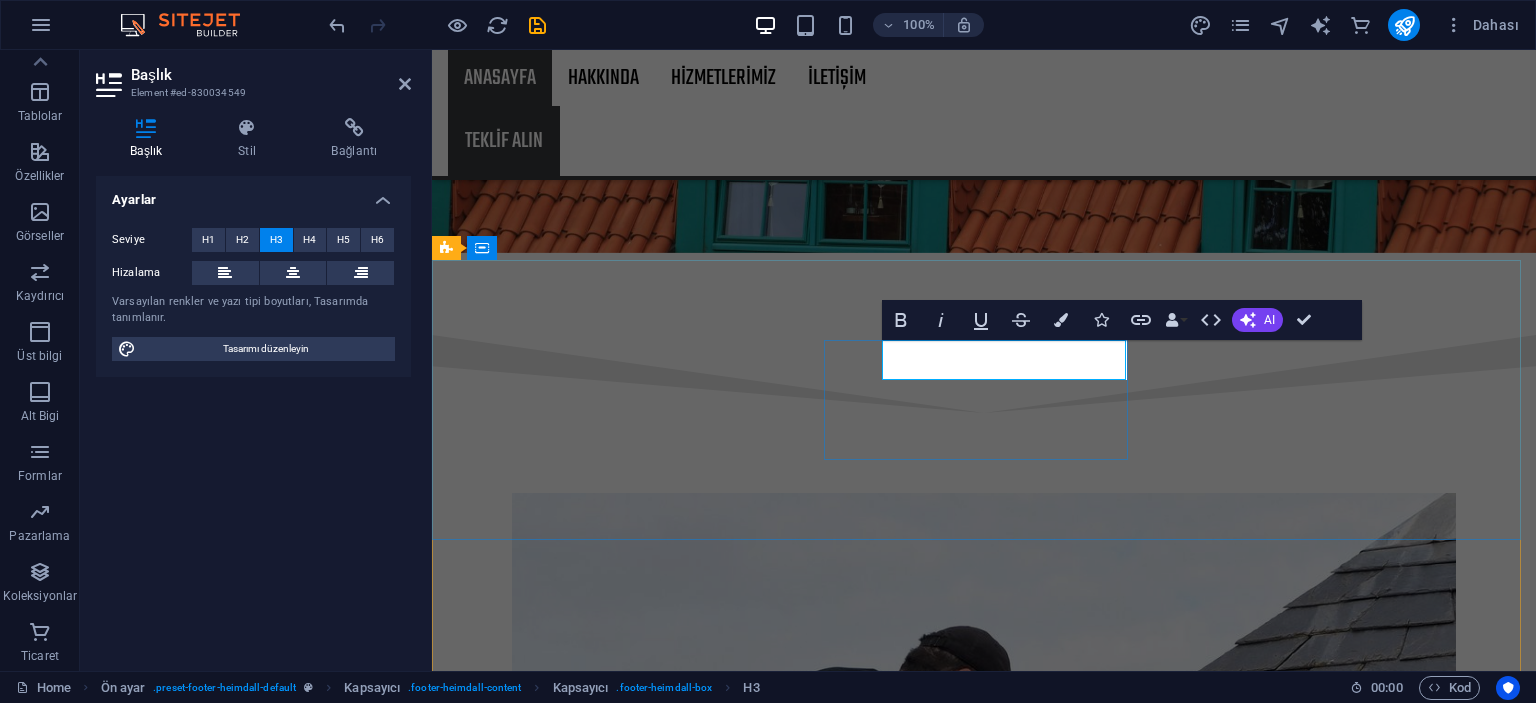 click on "TELEFON NUMARAMIZ" at bounding box center [920, 8781] 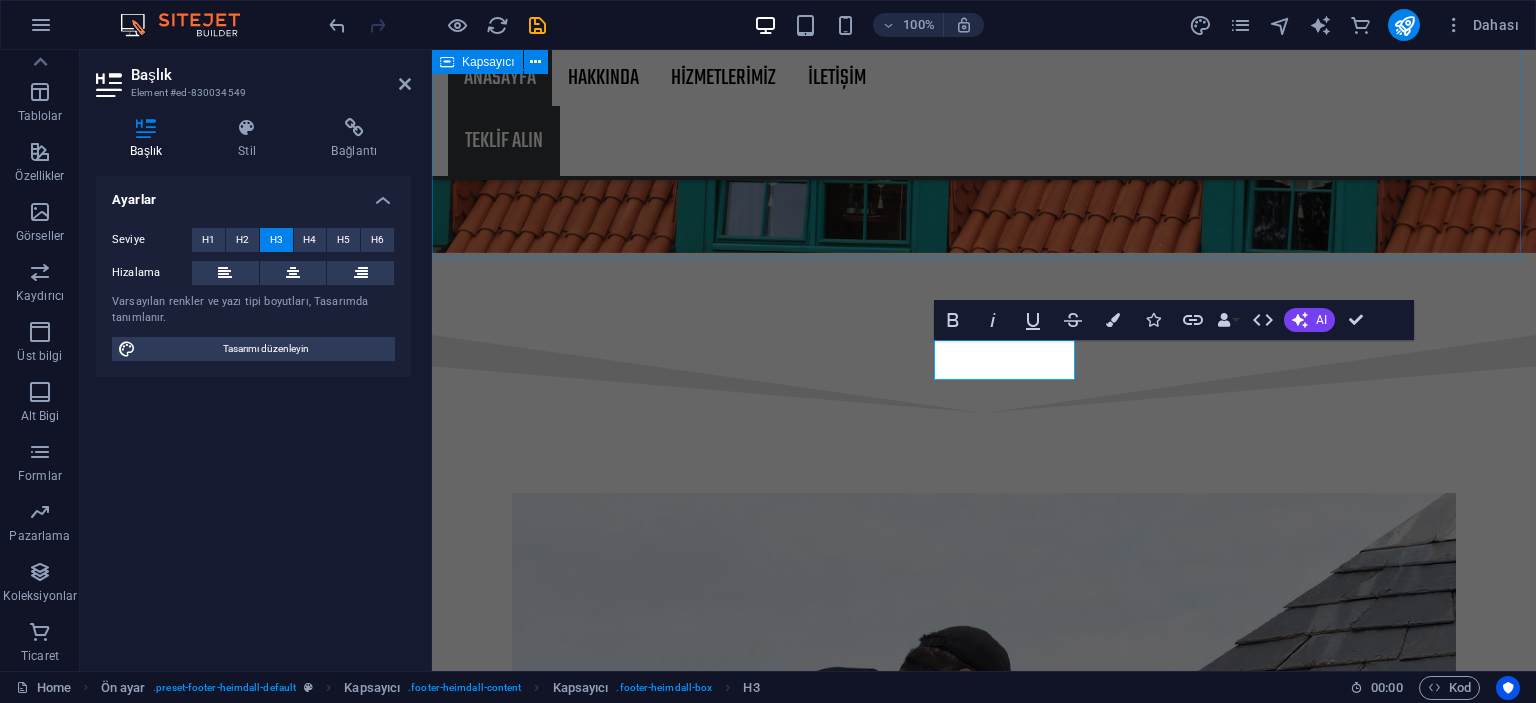 click on "EN SON YAPTIĞIMIZ PROJELERİMİZ Project 1 Lorem ipsum dolor sit amet, consectetur adipiscing elit.Duis aute irure dolor in reprehenderit in voluptate velit esse cillum dolore. Project 2 Lorem ipsum dolor sit amet, consectetur adipiscing elit.Duis aute irure dolor in reprehenderit in voluptate velit esse cillum dolore. Project 3 Lorem ipsum dolor sit amet, consectetur adipiscing elit.Duis aute irure dolor in reprehenderit in voluptate velit esse cillum dolore. Project 4 Lorem ipsum dolor sit amet, consectetur adipiscing elit.Duis aute irure dolor in reprehenderit in voluptate velit esse cillum dolore. Project 5 Lorem ipsum dolor sit amet, consectetur adipiscing elit.Duis aute irure dolor in reprehenderit in voluptate velit esse cillum dolore. Project 6 Lorem ipsum dolor sit amet, consectetur adipiscing elit.Duis aute irure dolor in reprehenderit in voluptate velit esse cillum dolore." at bounding box center (984, 5998) 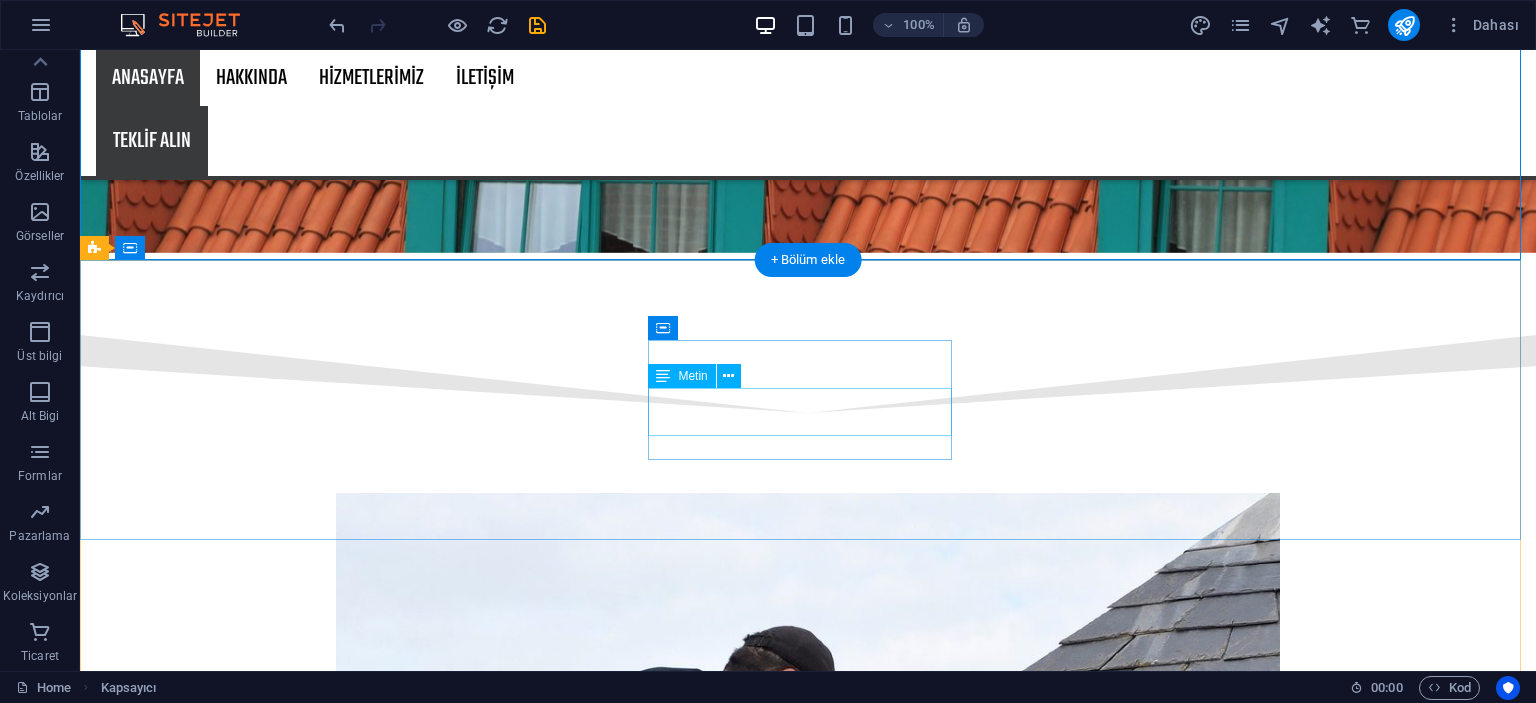 click on "Aykut Aydın:  +90 530 320 3762 Hasan Aydın: +90 532 463 7421" at bounding box center [568, 8833] 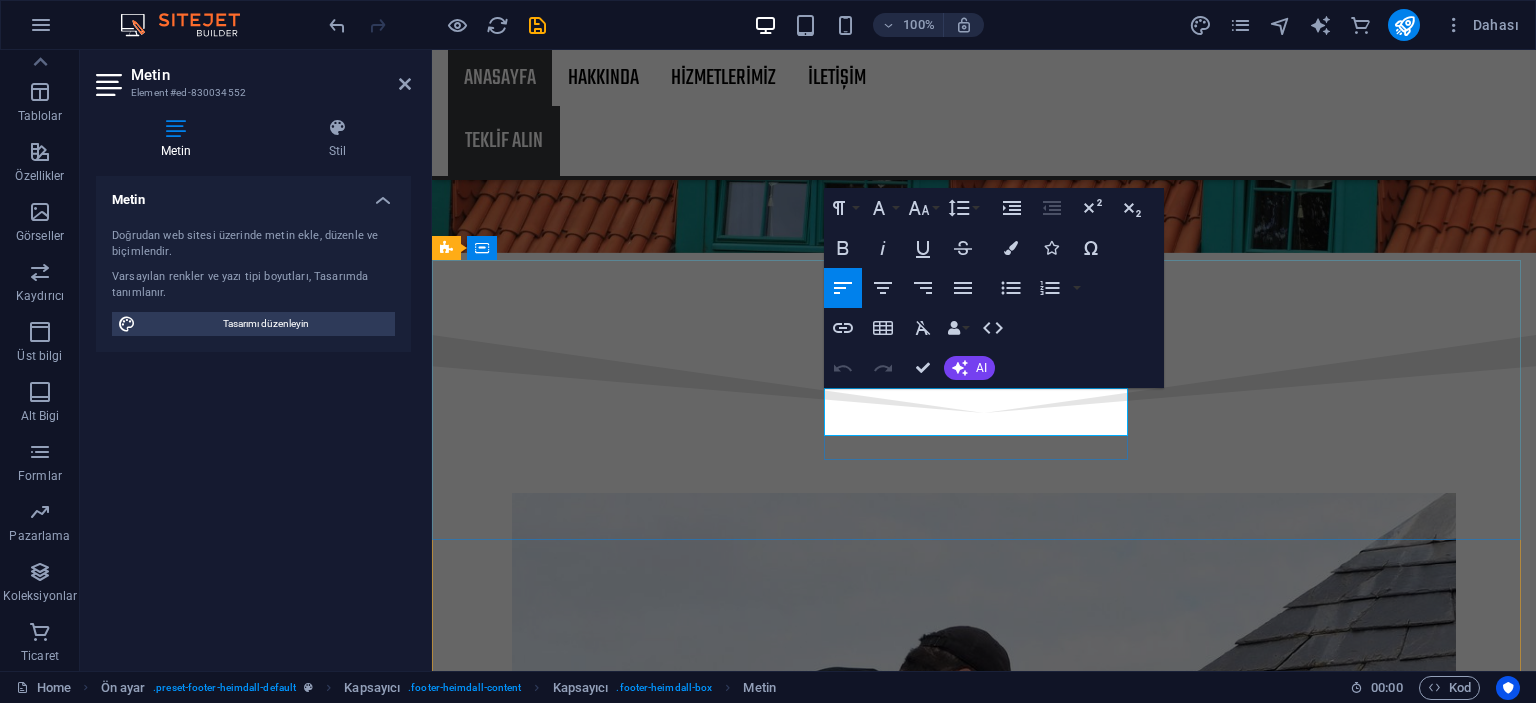 click on "Aykut Aydın:  +90 530 320 3762" at bounding box center [920, 8821] 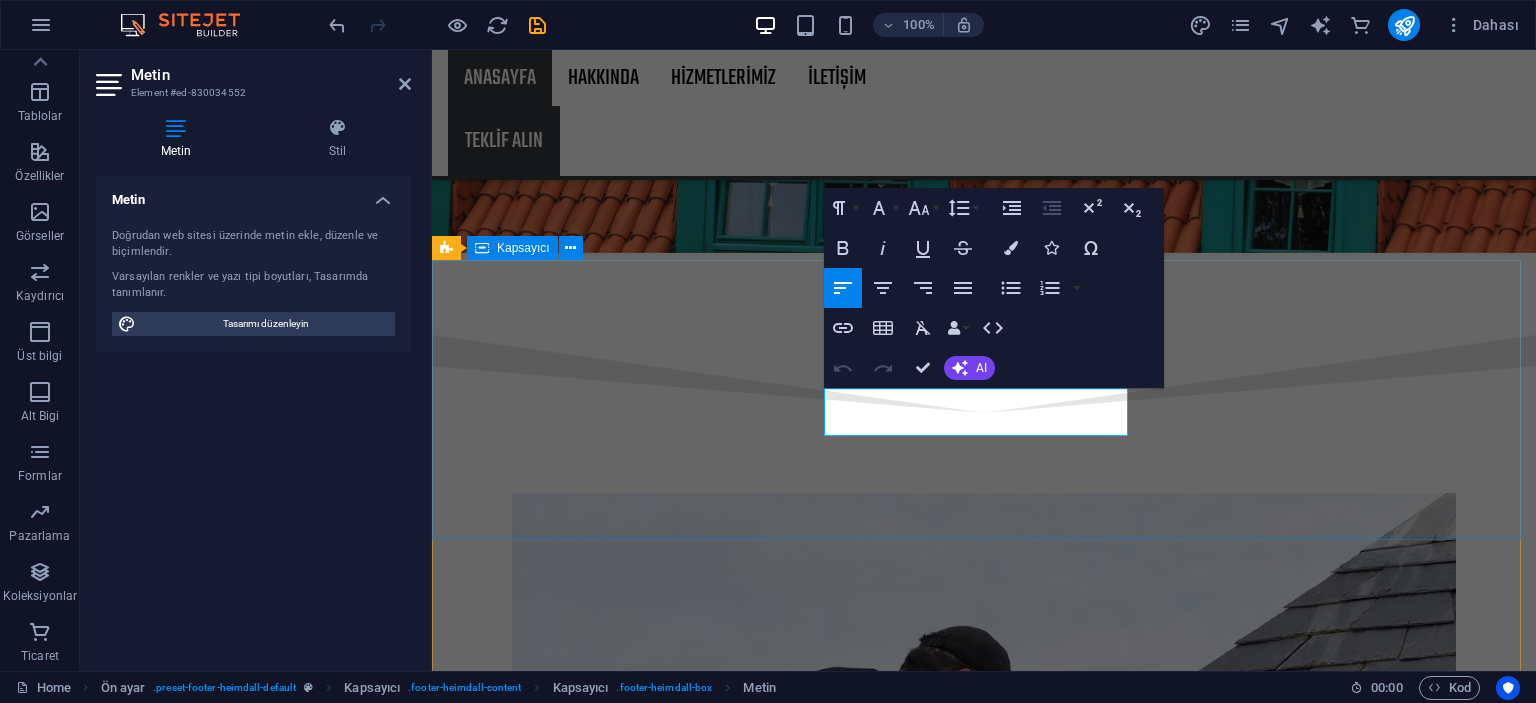 click on "ADRES Yuvaköy Mahallesi Şehit Kaymakam Muhammed SafiTürk Bulvarı C3 Hateks Perde NUMARAMIZ Aykut Aydın:  +90 530 320 3762 Hasan Aydın: +90 532 463 7421 MAİL ADRESİMİZ hateksperdesistemleri@gmail.com" at bounding box center (984, 8777) 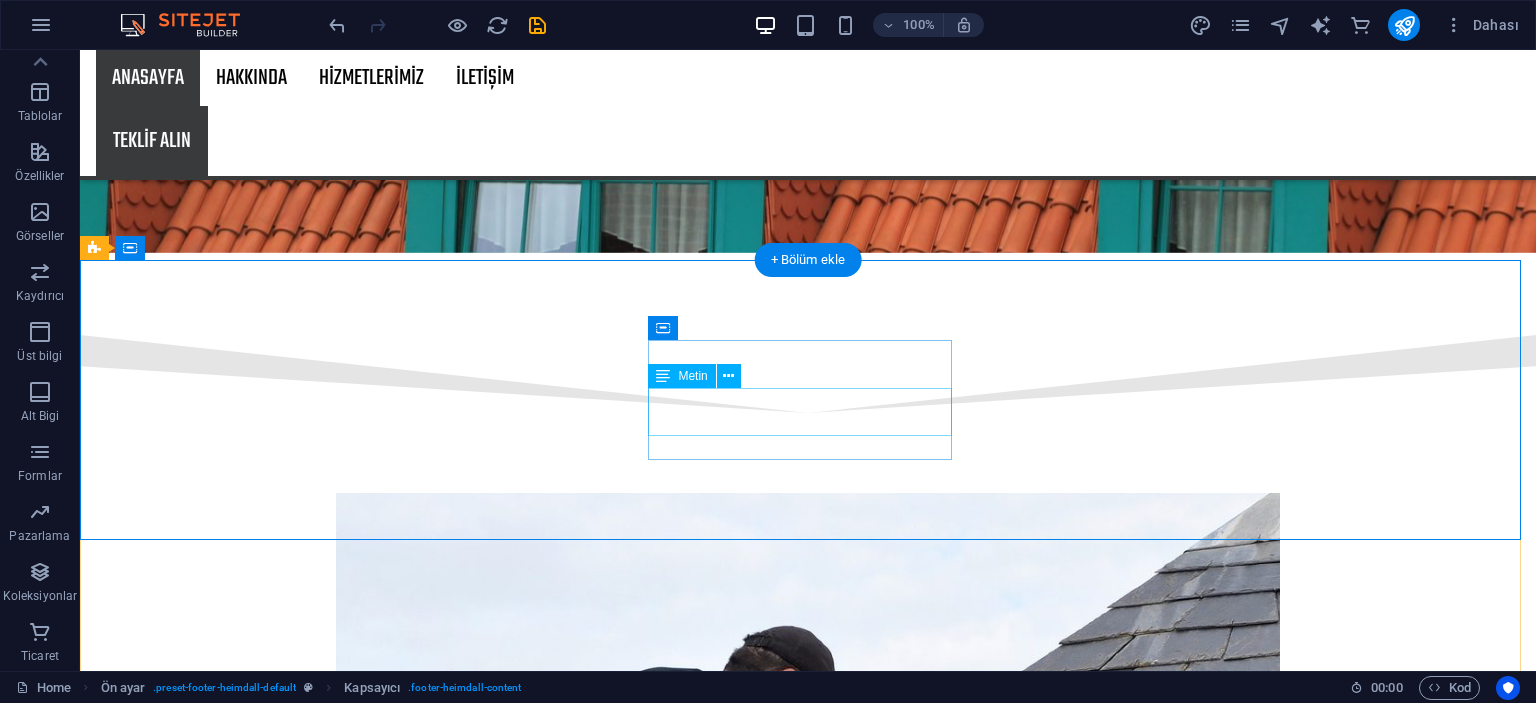 click on "Aykut Aydın:  +90 530 320 3762 Hasan Aydın: +90 532 463 7421" at bounding box center [568, 8833] 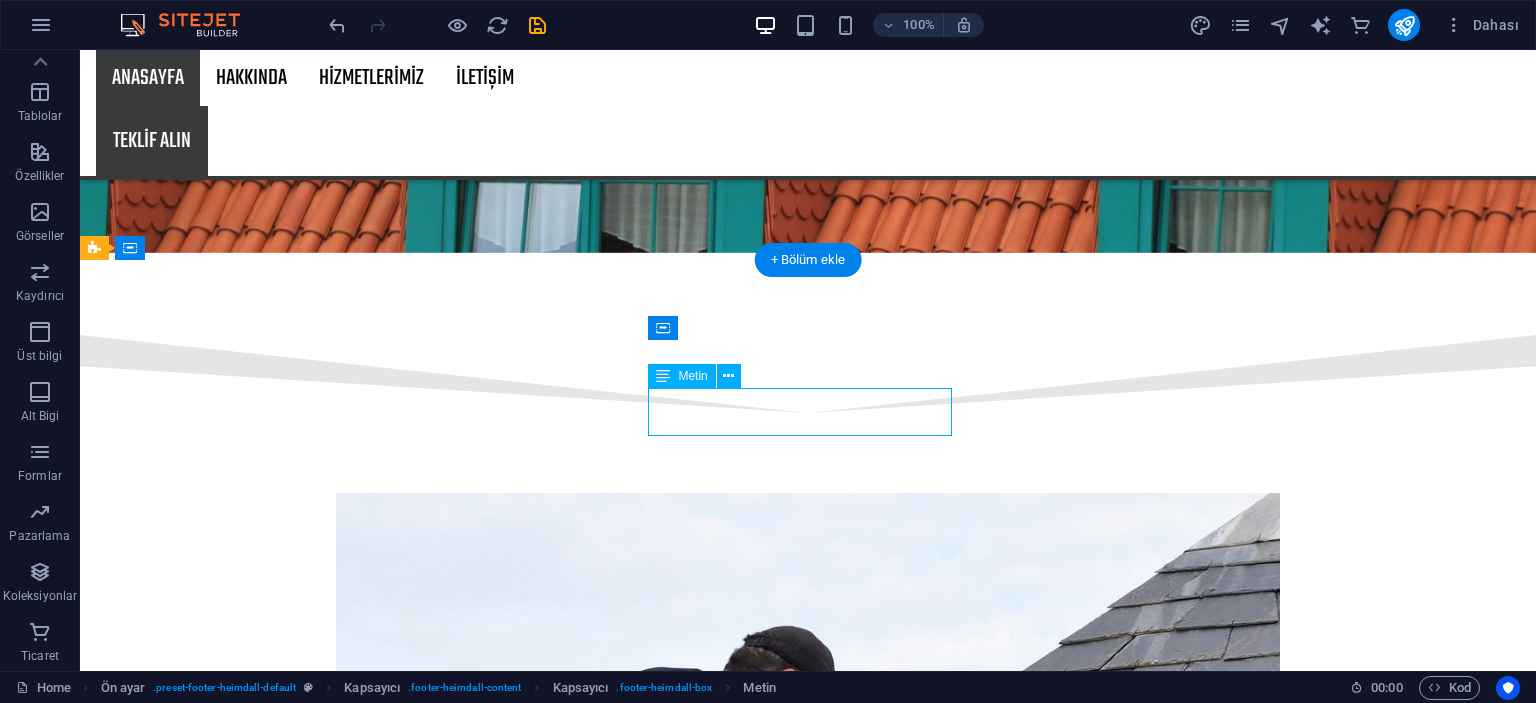 click on "Aykut Aydın:  +90 530 320 3762 Hasan Aydın: +90 532 463 7421" at bounding box center [568, 8833] 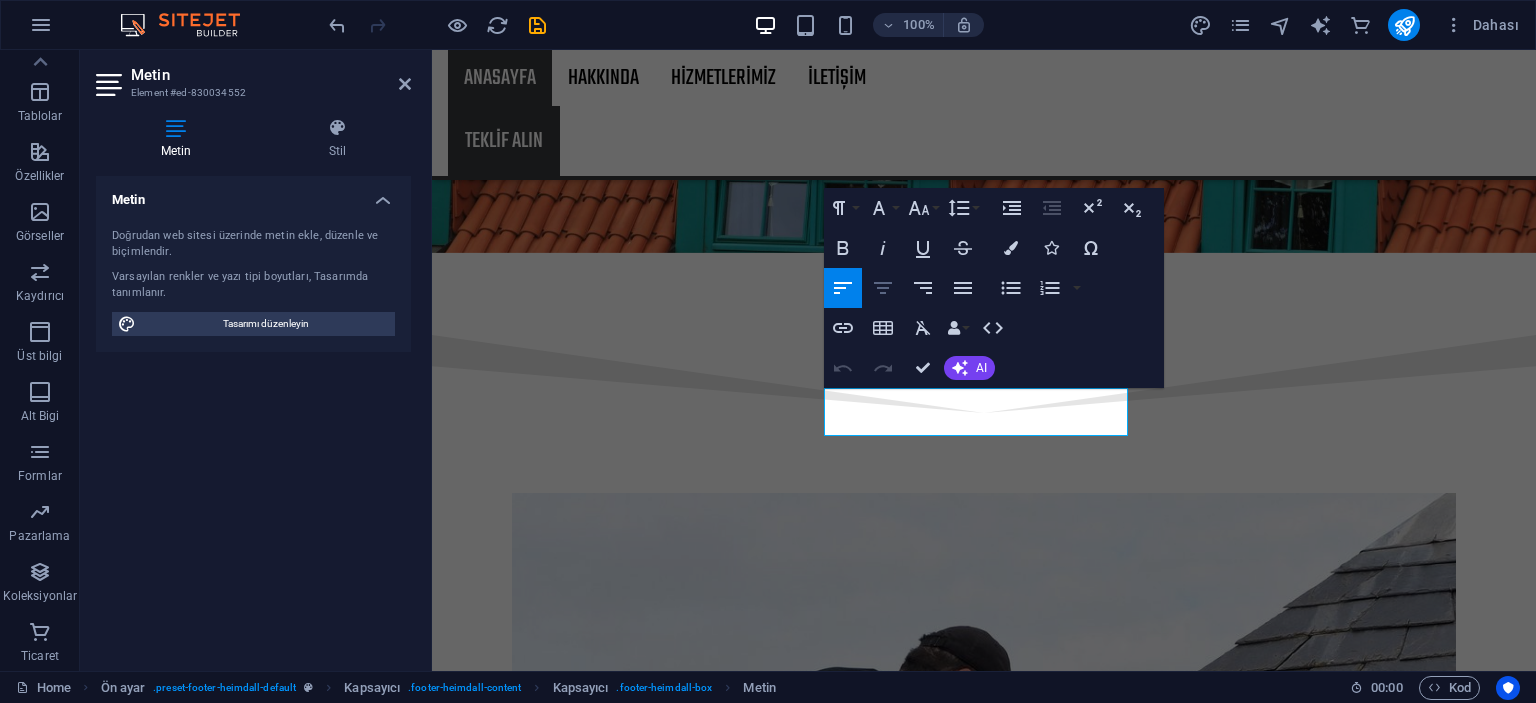 click 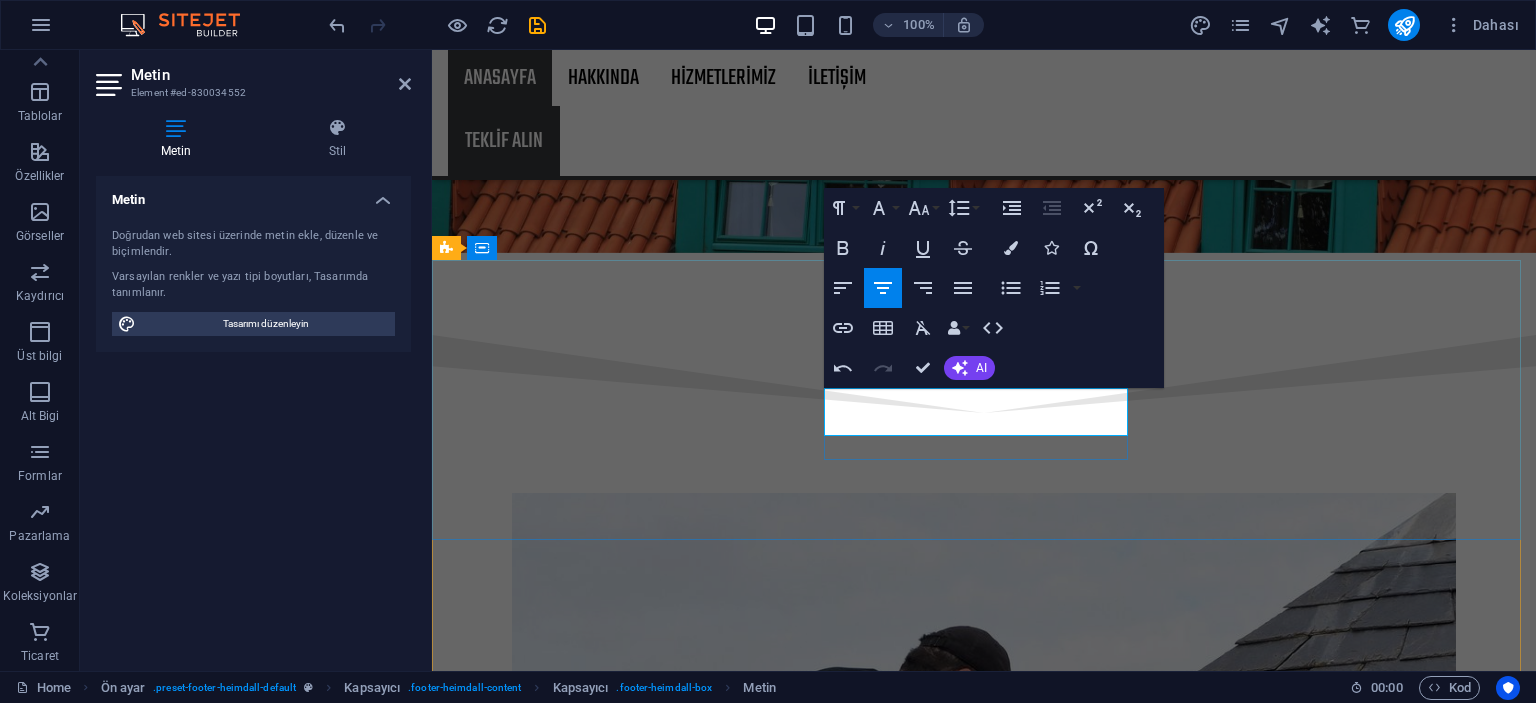 click on "[FIRST] [LAST]: [PHONE]" at bounding box center [920, 8845] 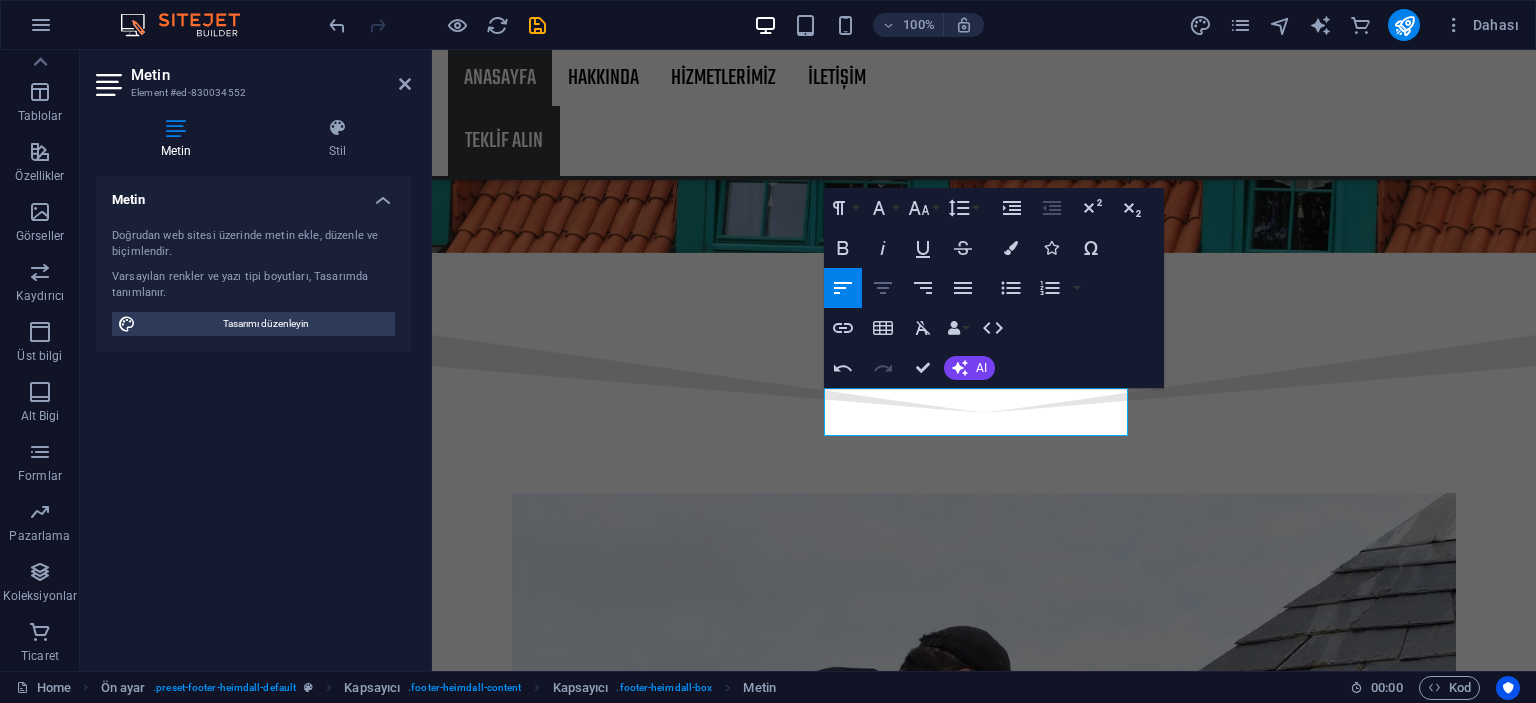 click on "Align Center" at bounding box center [883, 288] 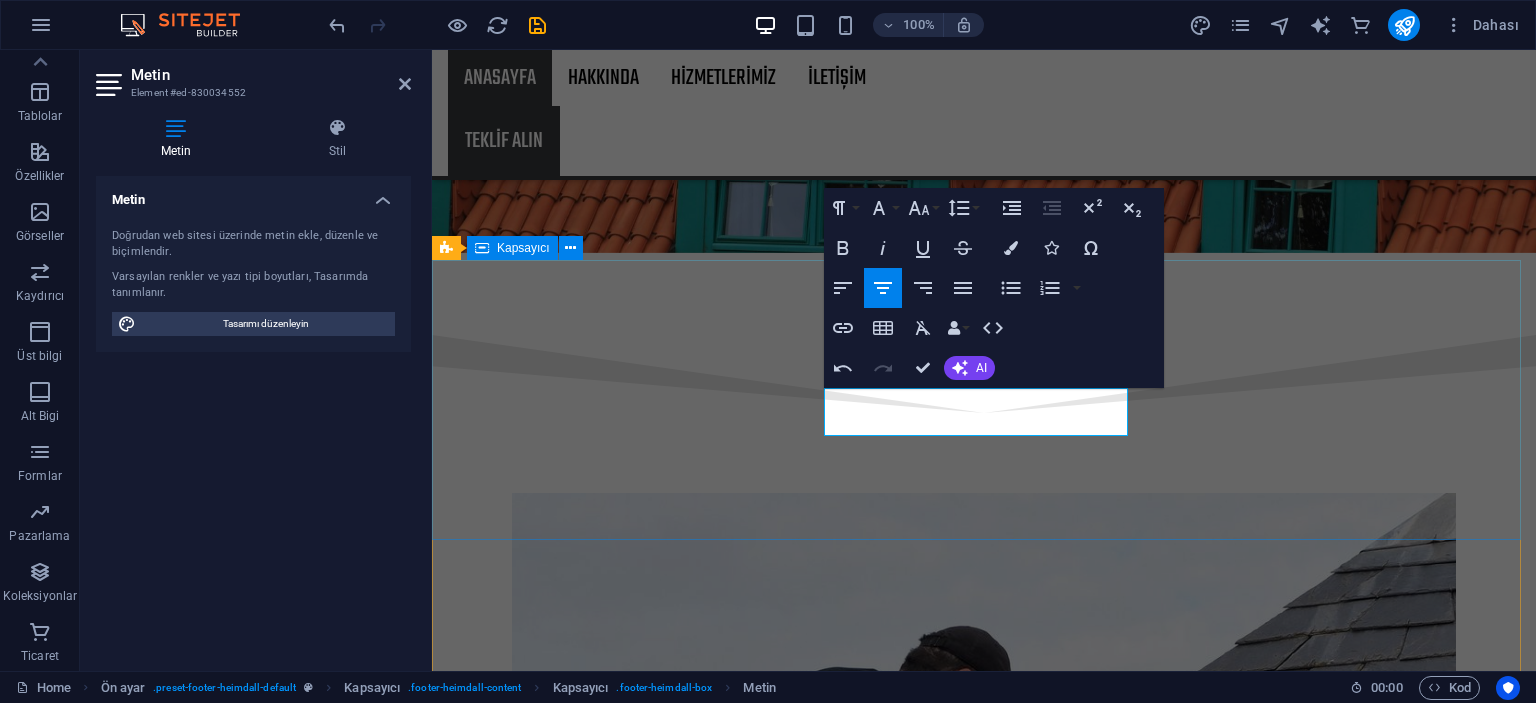click on "ADRES Yuvaköy Mahallesi Şehit Kaymakam Muhammed SafiTürk Bulvarı C3 Hateks Perde NUMARAMIZ Aykut Aydın:  +90 530 320 3762 Hasan Aydın: +90 532 463 7421 MAİL ADRESİMİZ hateksperdesistemleri@gmail.com" at bounding box center (984, 8777) 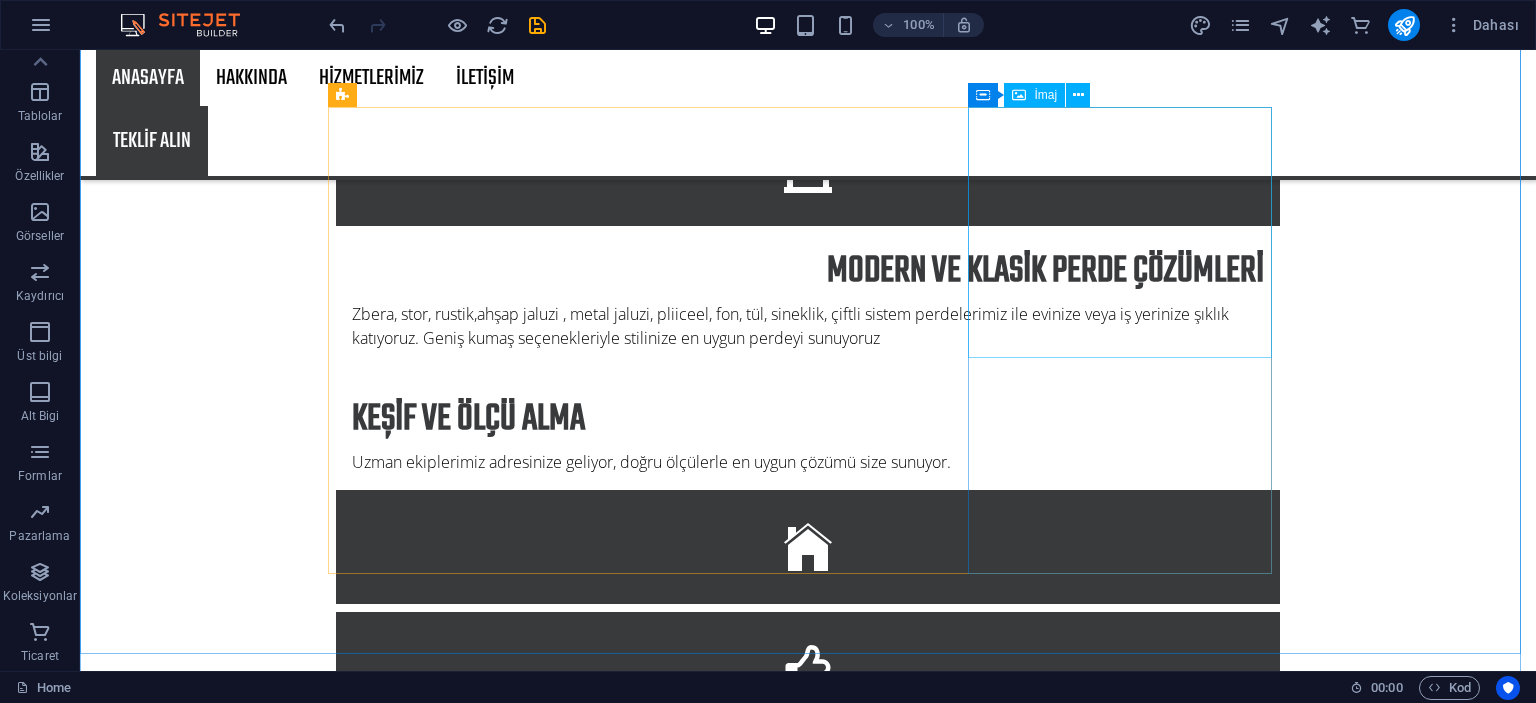 scroll, scrollTop: 1664, scrollLeft: 0, axis: vertical 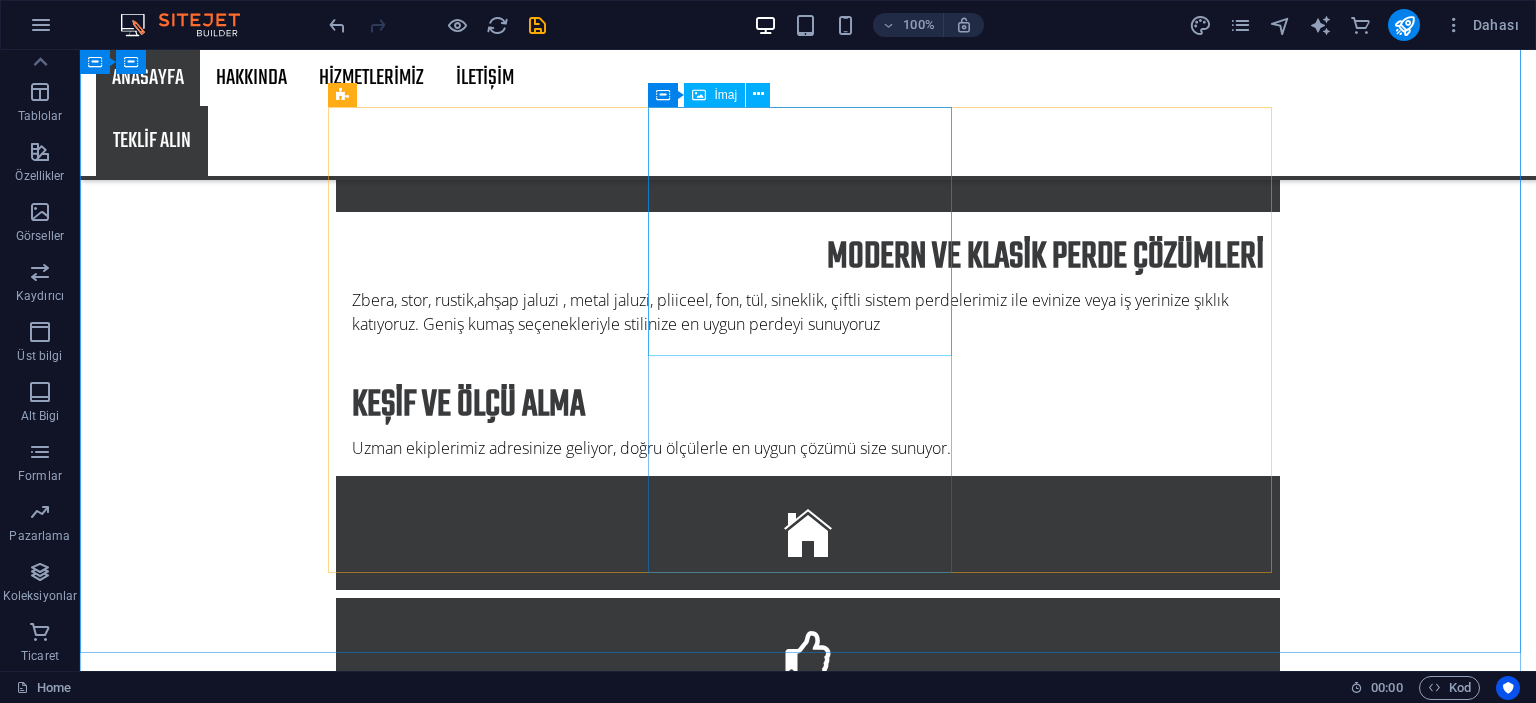 click at bounding box center [808, 3131] 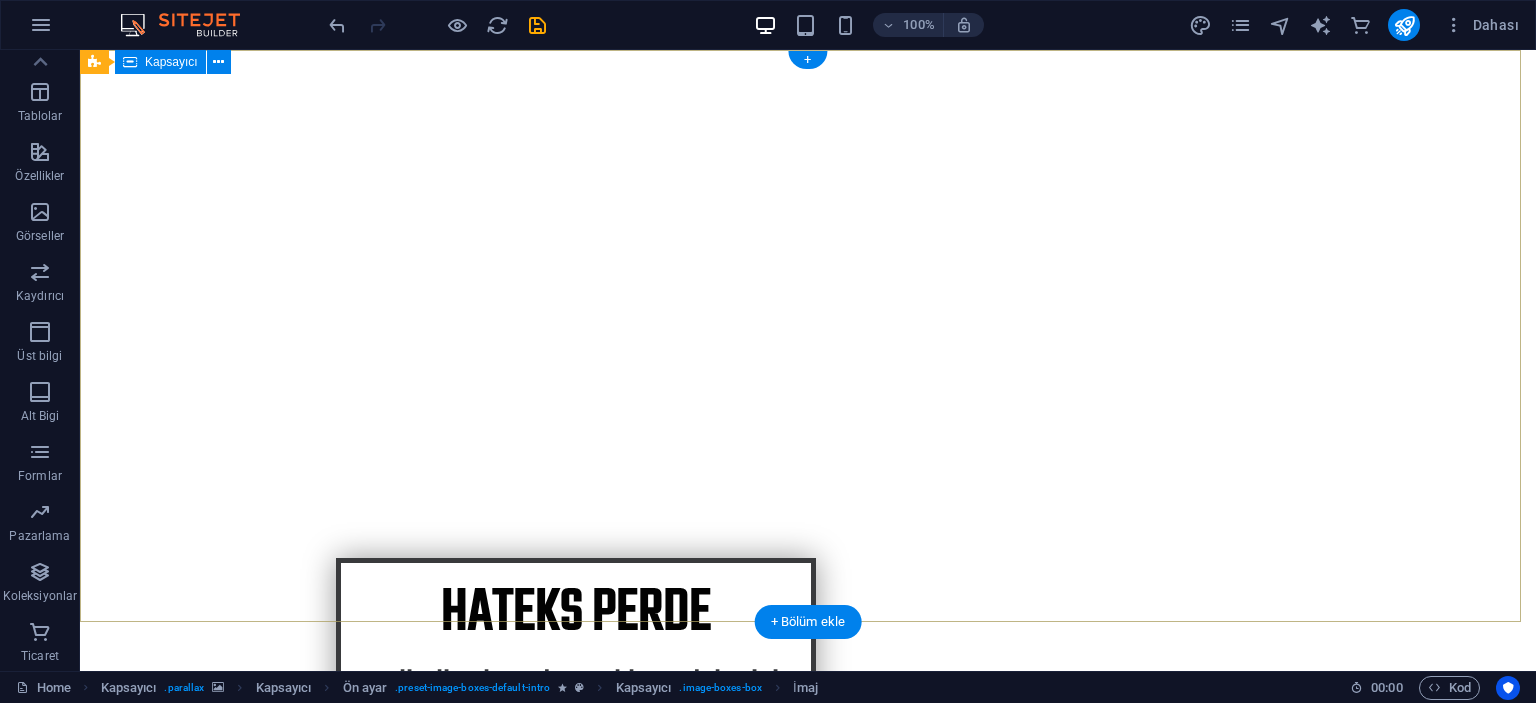 scroll, scrollTop: 0, scrollLeft: 0, axis: both 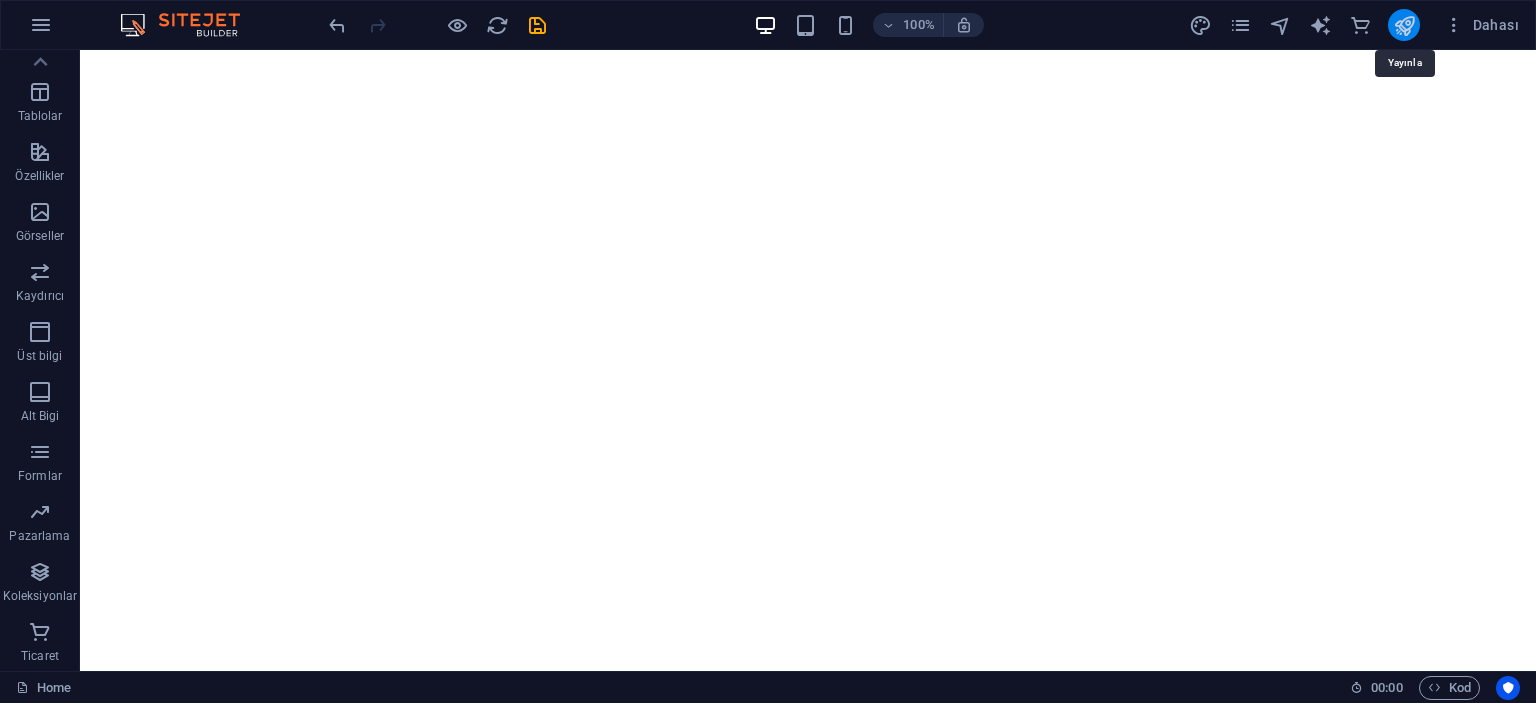 click at bounding box center [1404, 25] 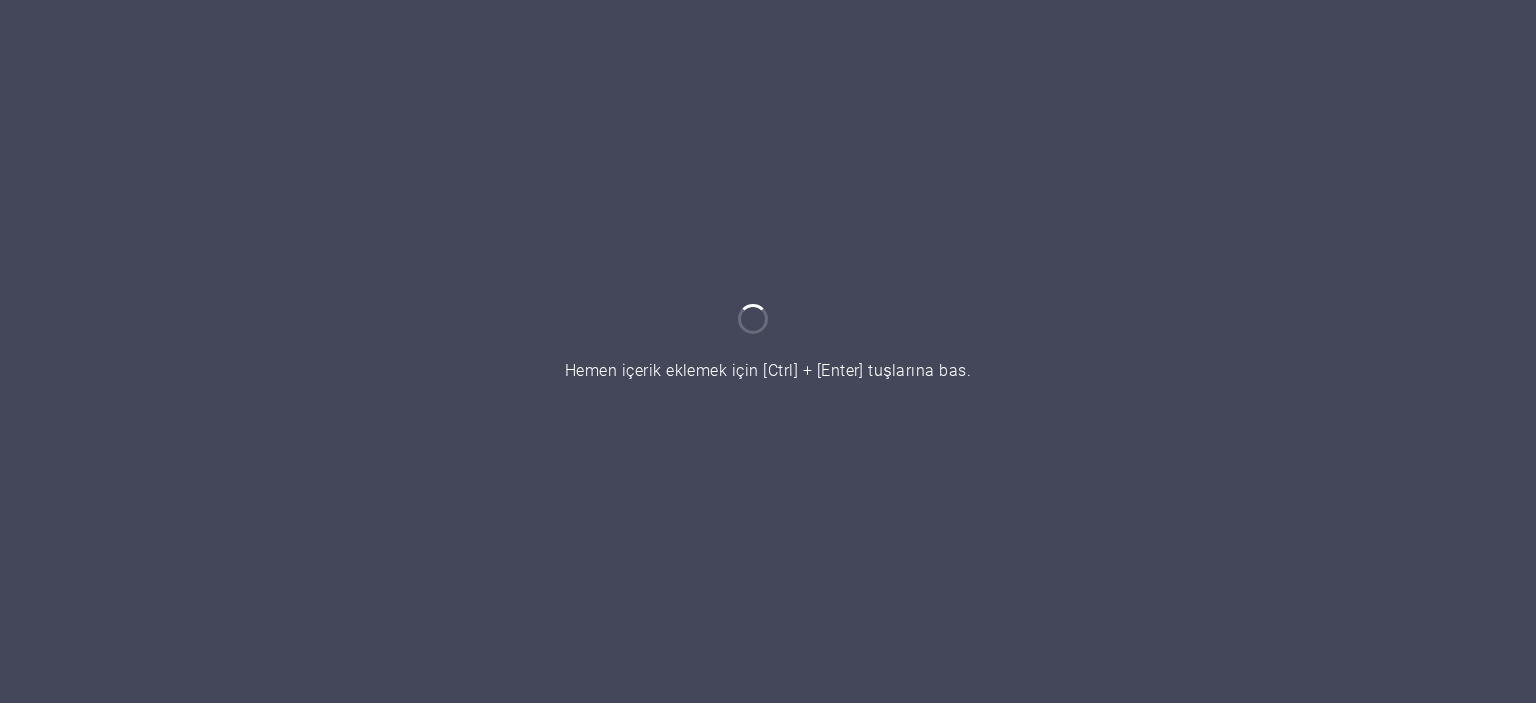 scroll, scrollTop: 0, scrollLeft: 0, axis: both 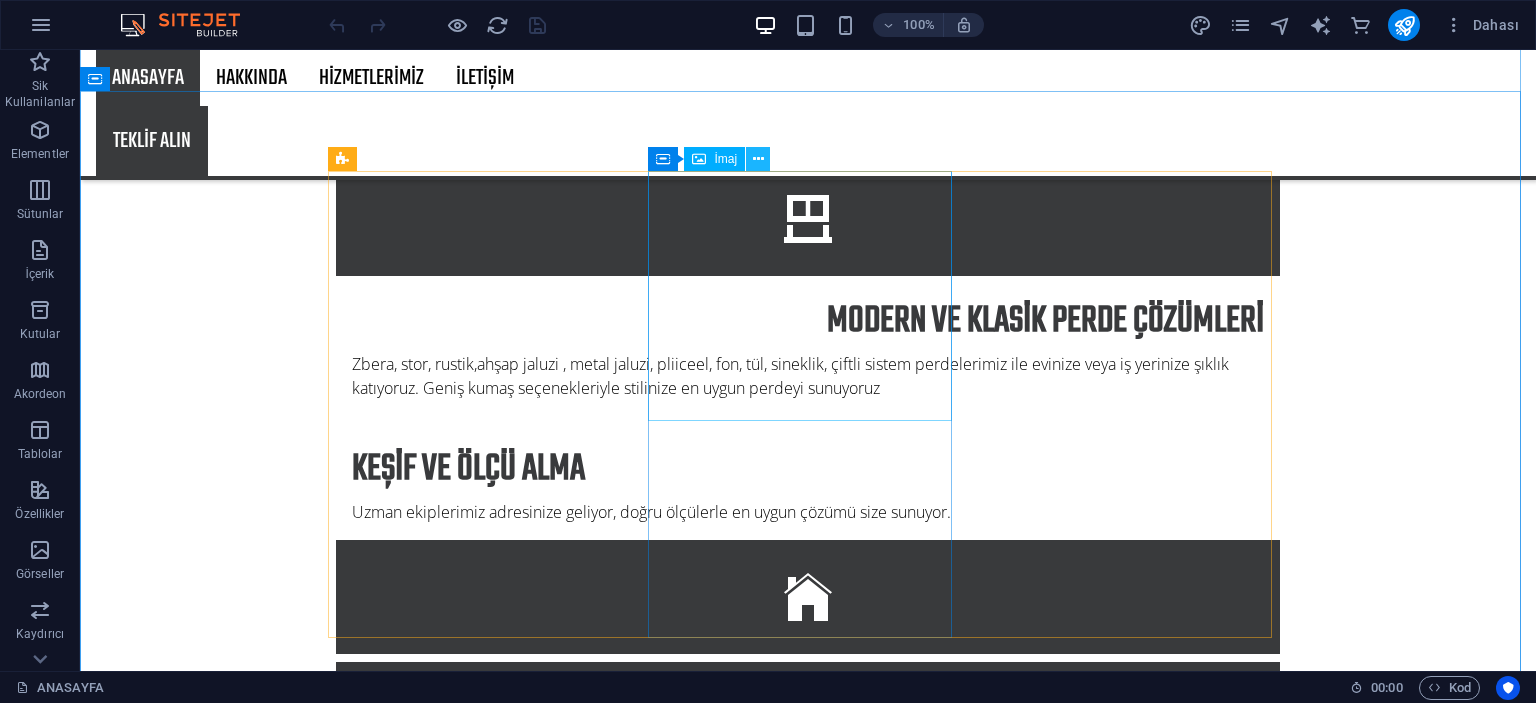 click at bounding box center [758, 159] 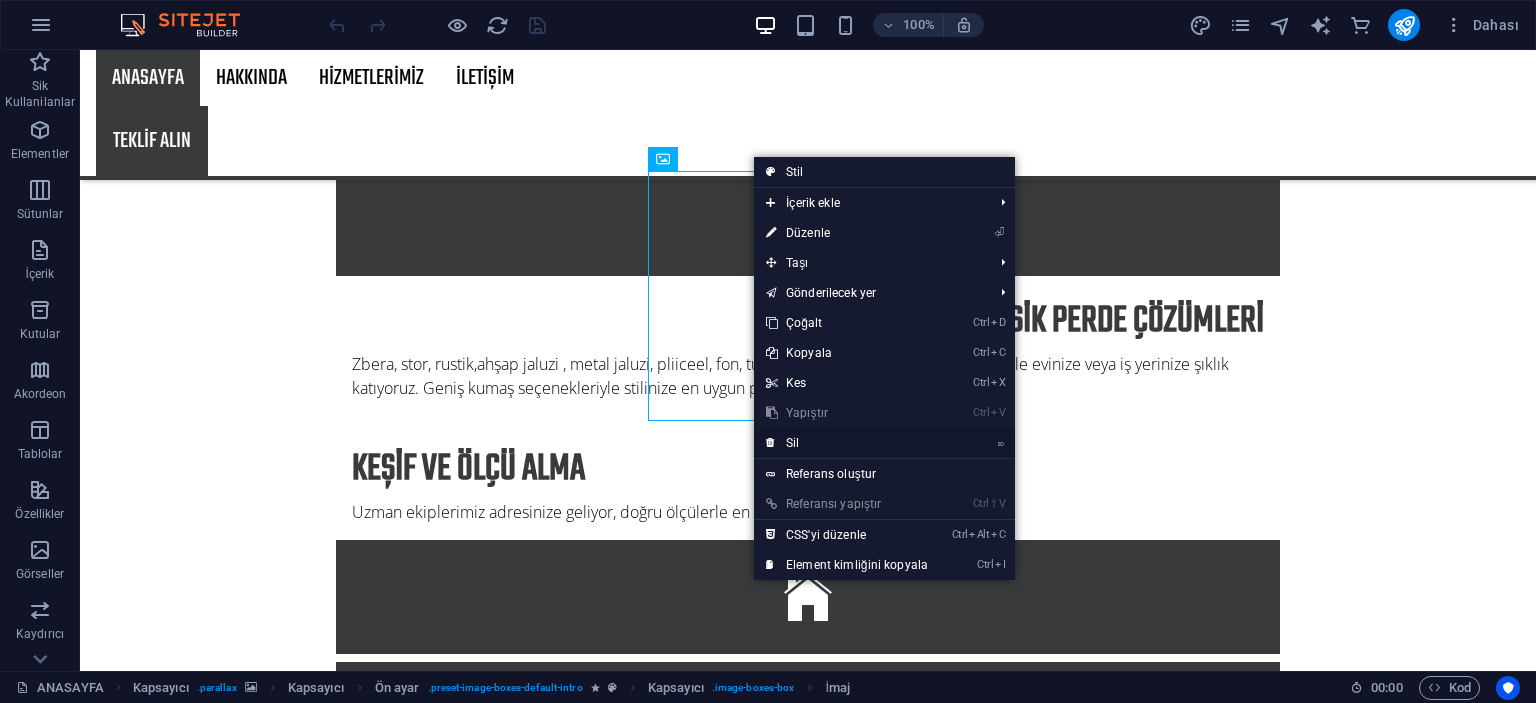 click on "⌦  Sil" at bounding box center (847, 443) 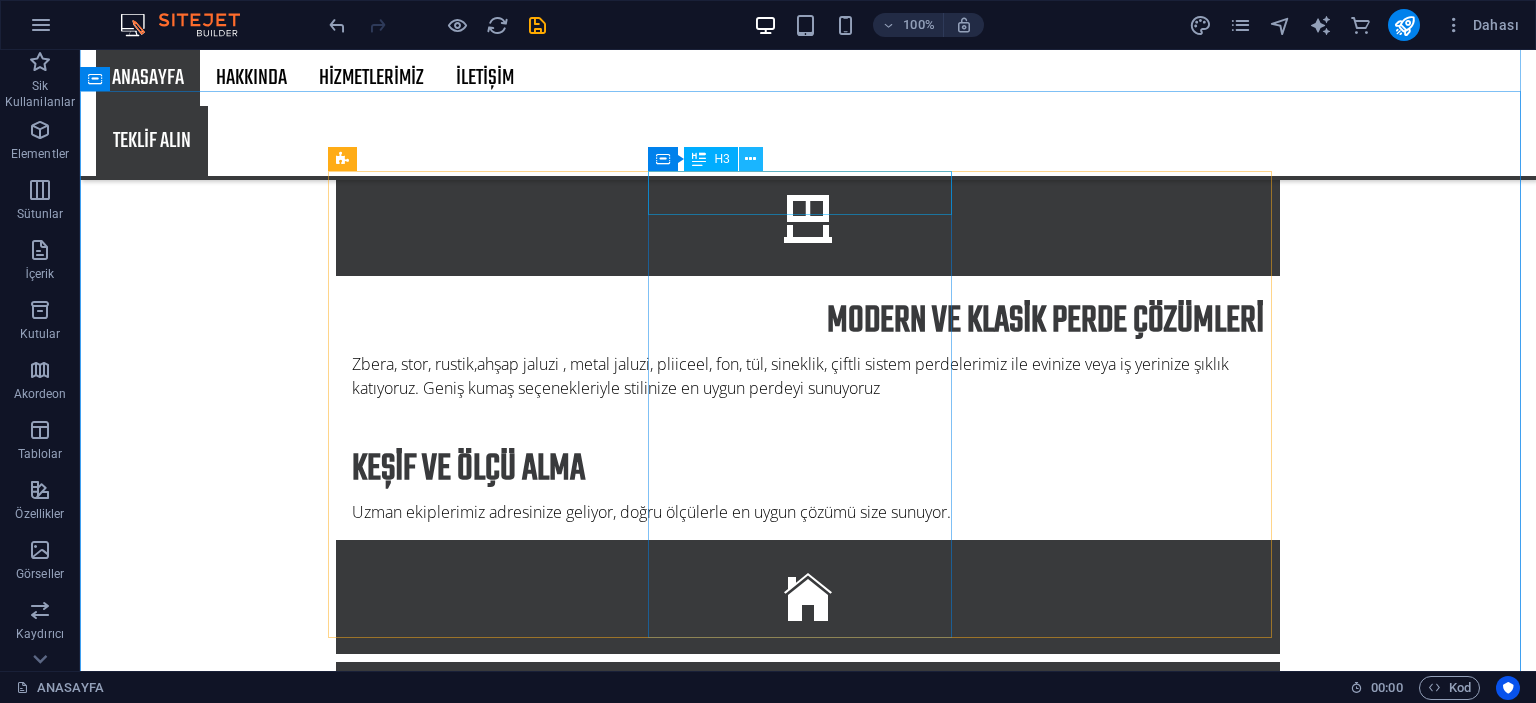 click at bounding box center (750, 159) 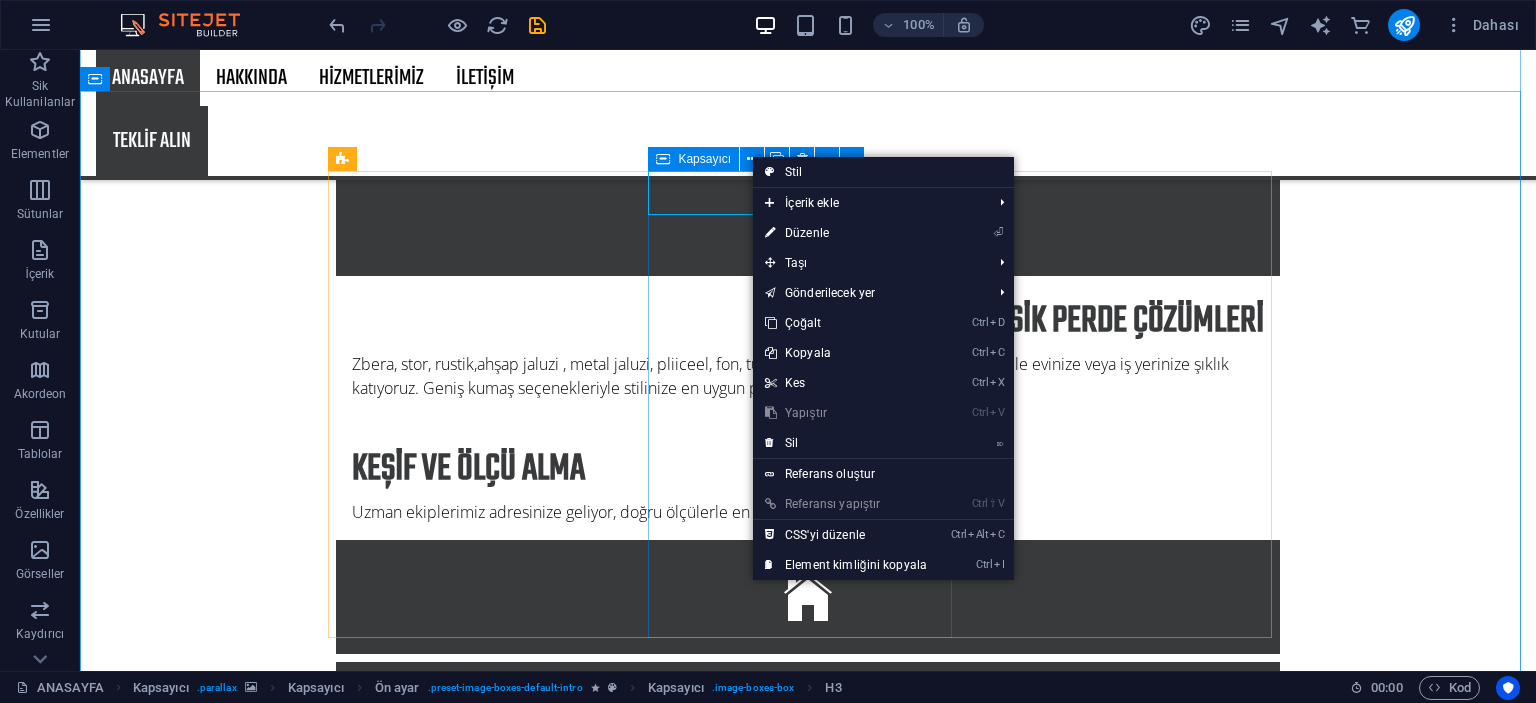 click on "Services Lorem ipsum dolor sit amet, consectetur adipisicing elit. Veritatis, dolorem! Learn more" at bounding box center (808, 2885) 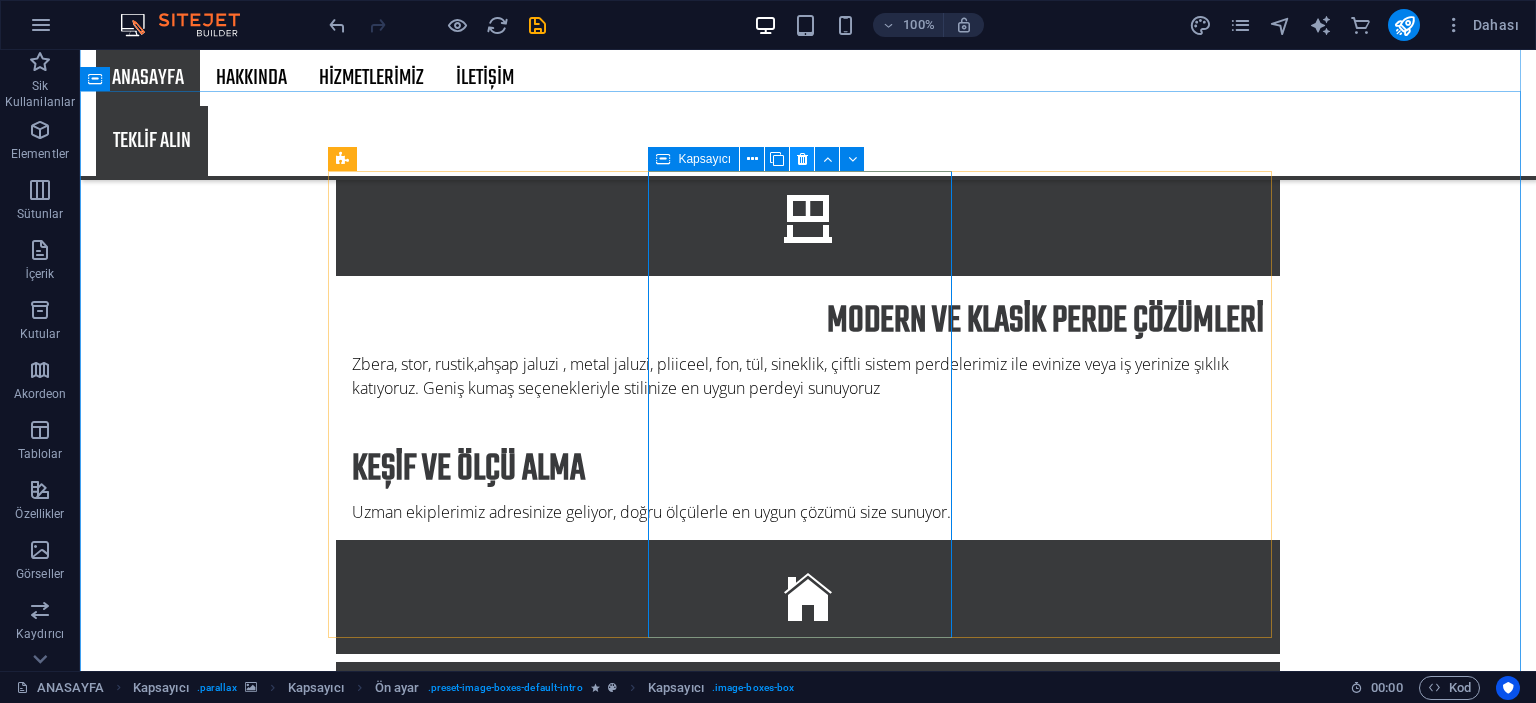 click at bounding box center (802, 159) 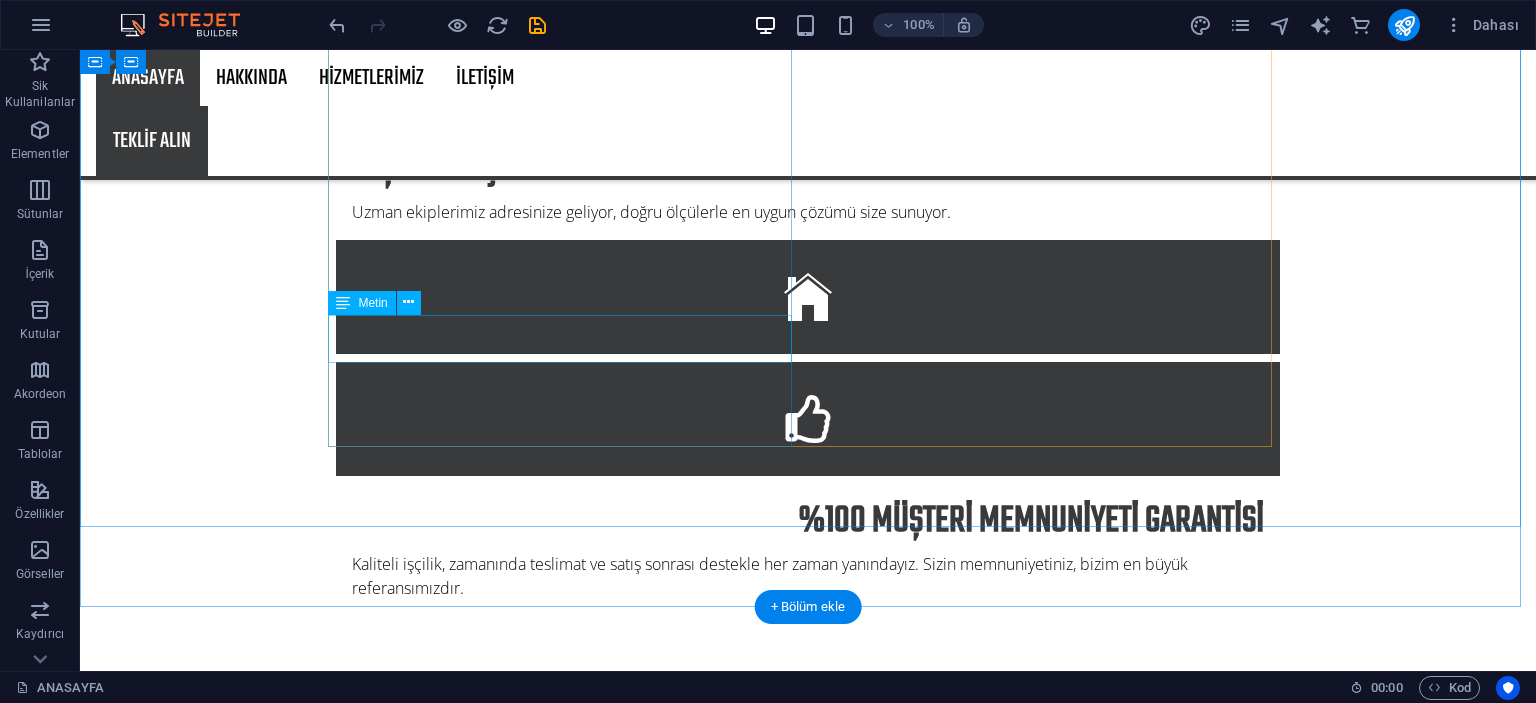 scroll, scrollTop: 1800, scrollLeft: 0, axis: vertical 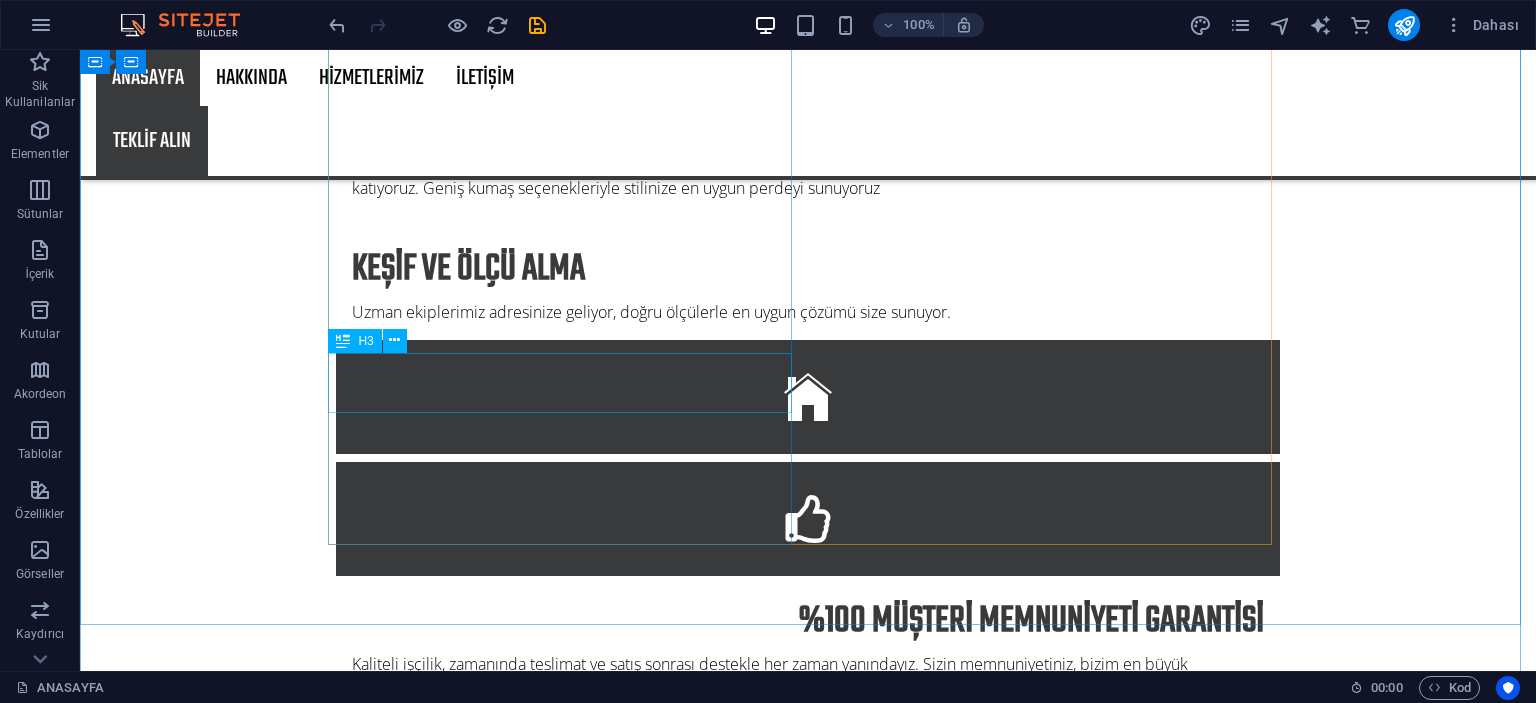 click on "About us" at bounding box center (808, 2517) 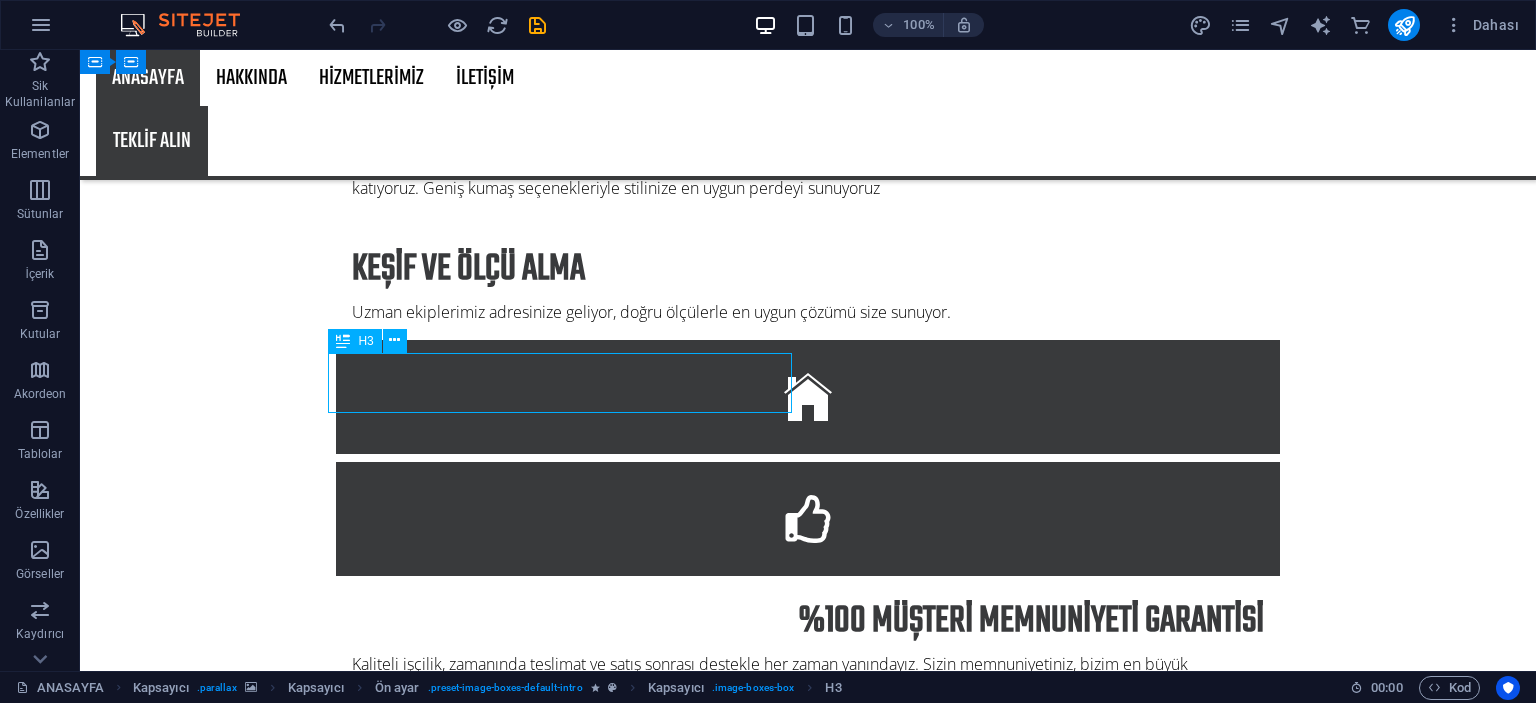 click on "About us" at bounding box center (808, 2517) 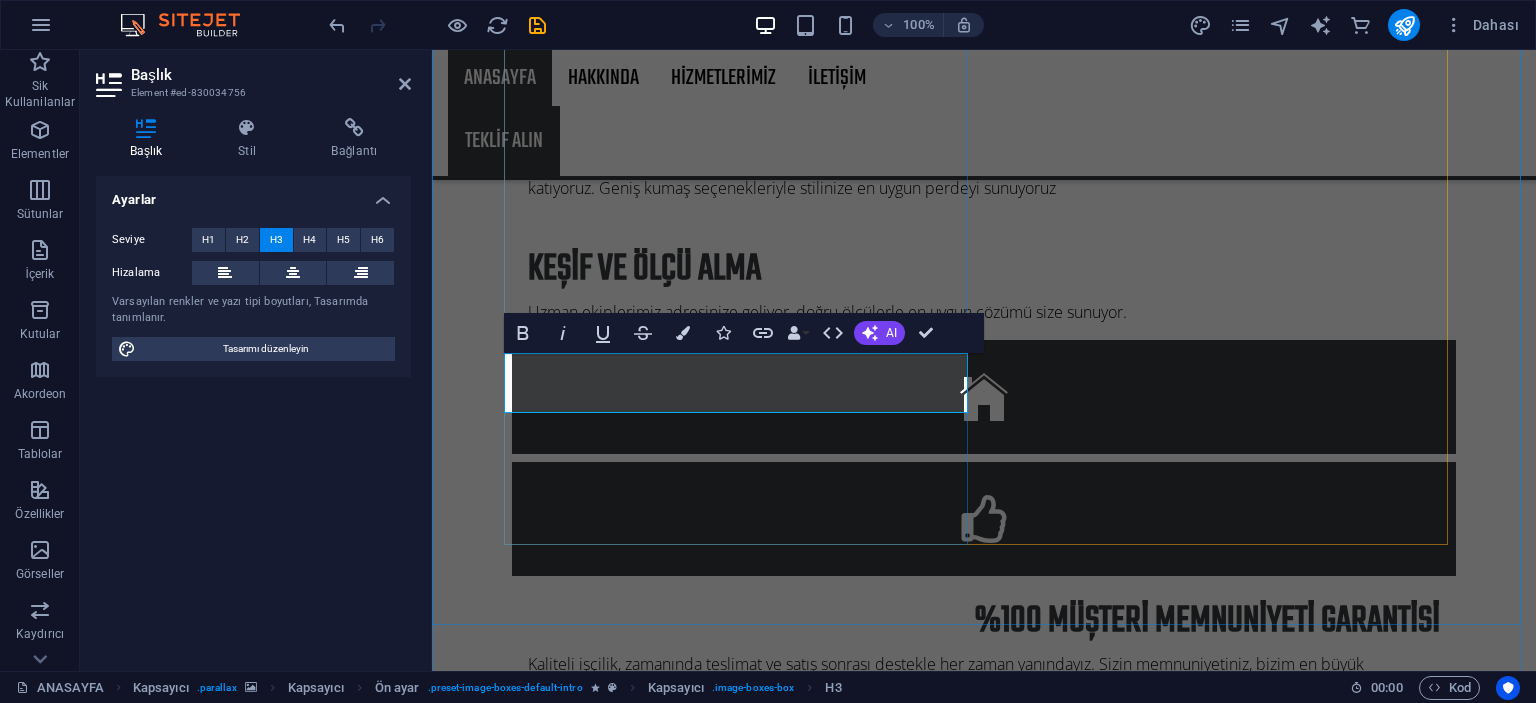 type 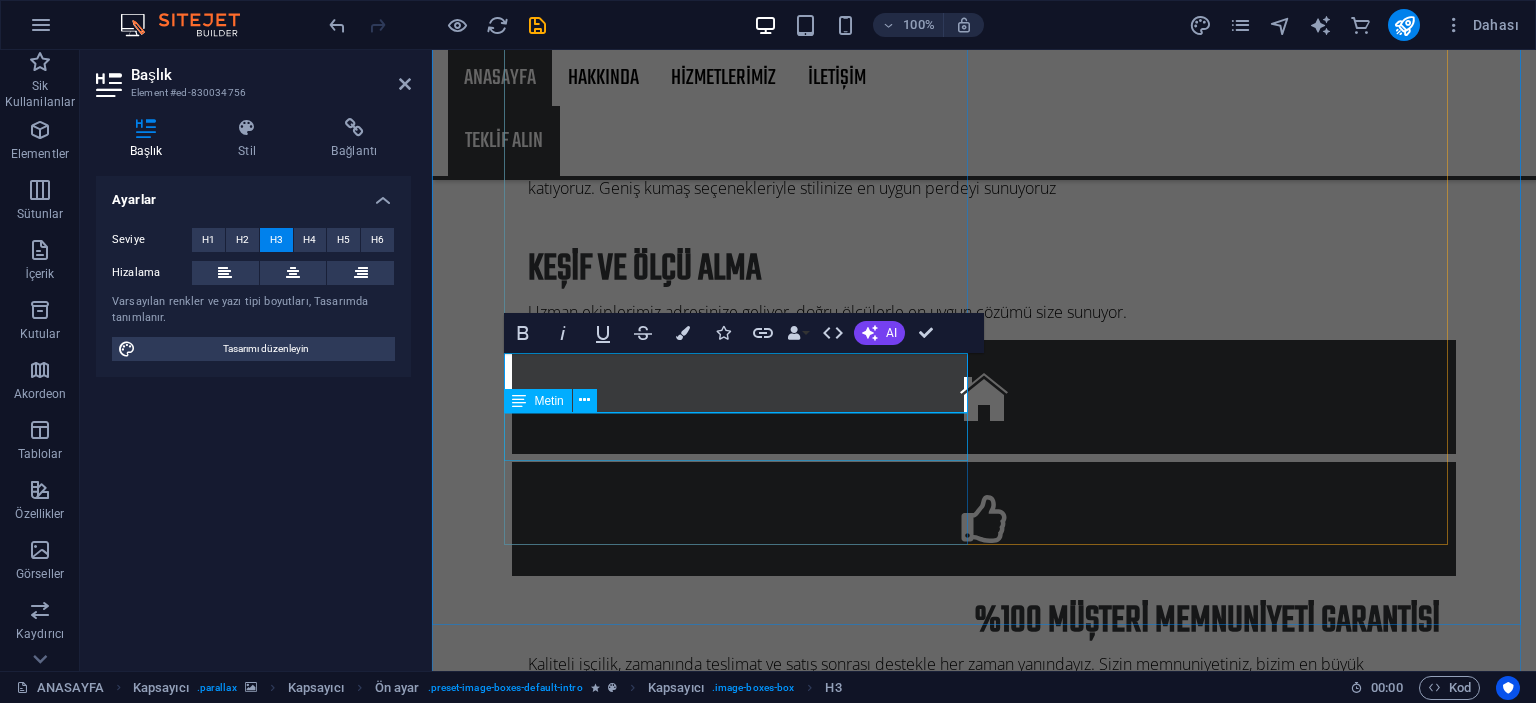 click on "Lorem ipsum dolor sit amet, consectetur adipisicing elit. Veritatis, dolorem!" at bounding box center (984, 2559) 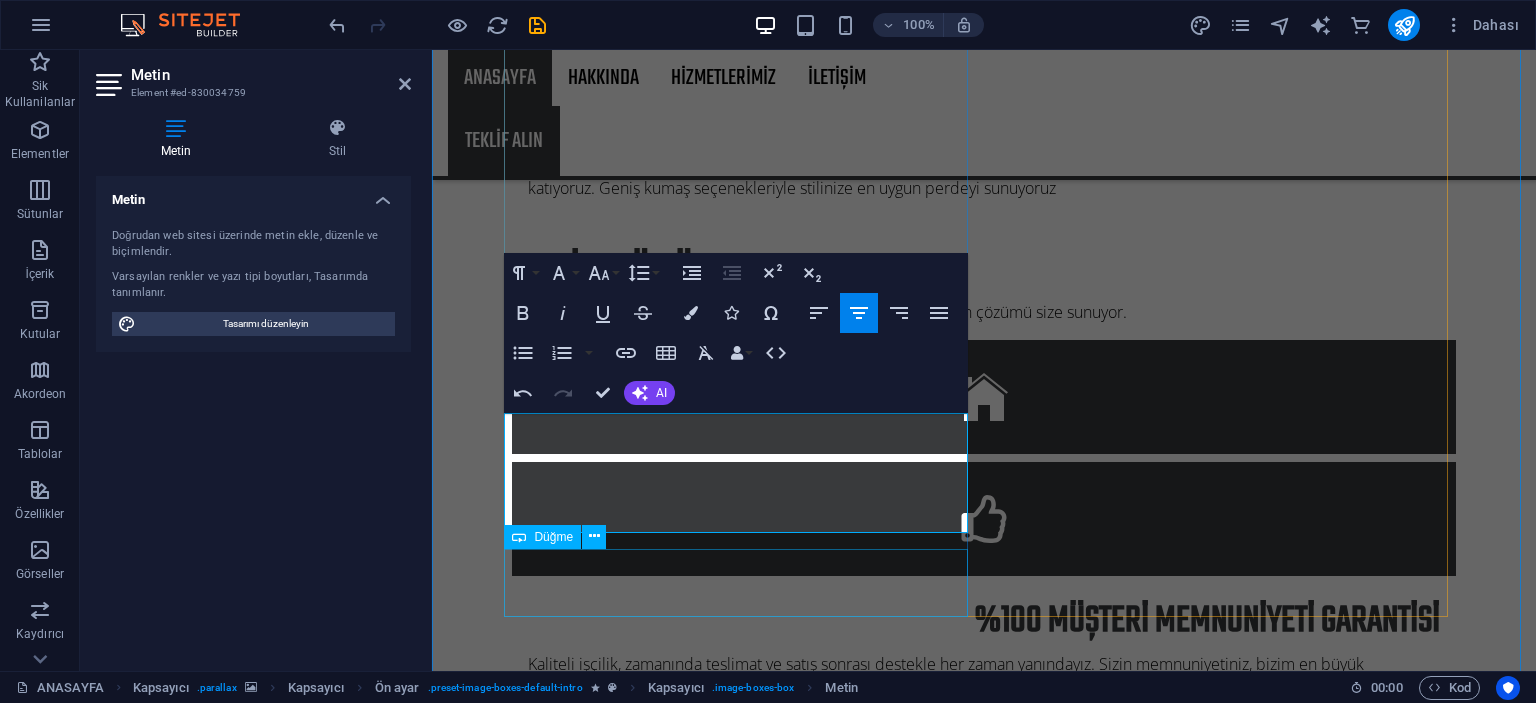 click on "Learn more" at bounding box center [984, 2705] 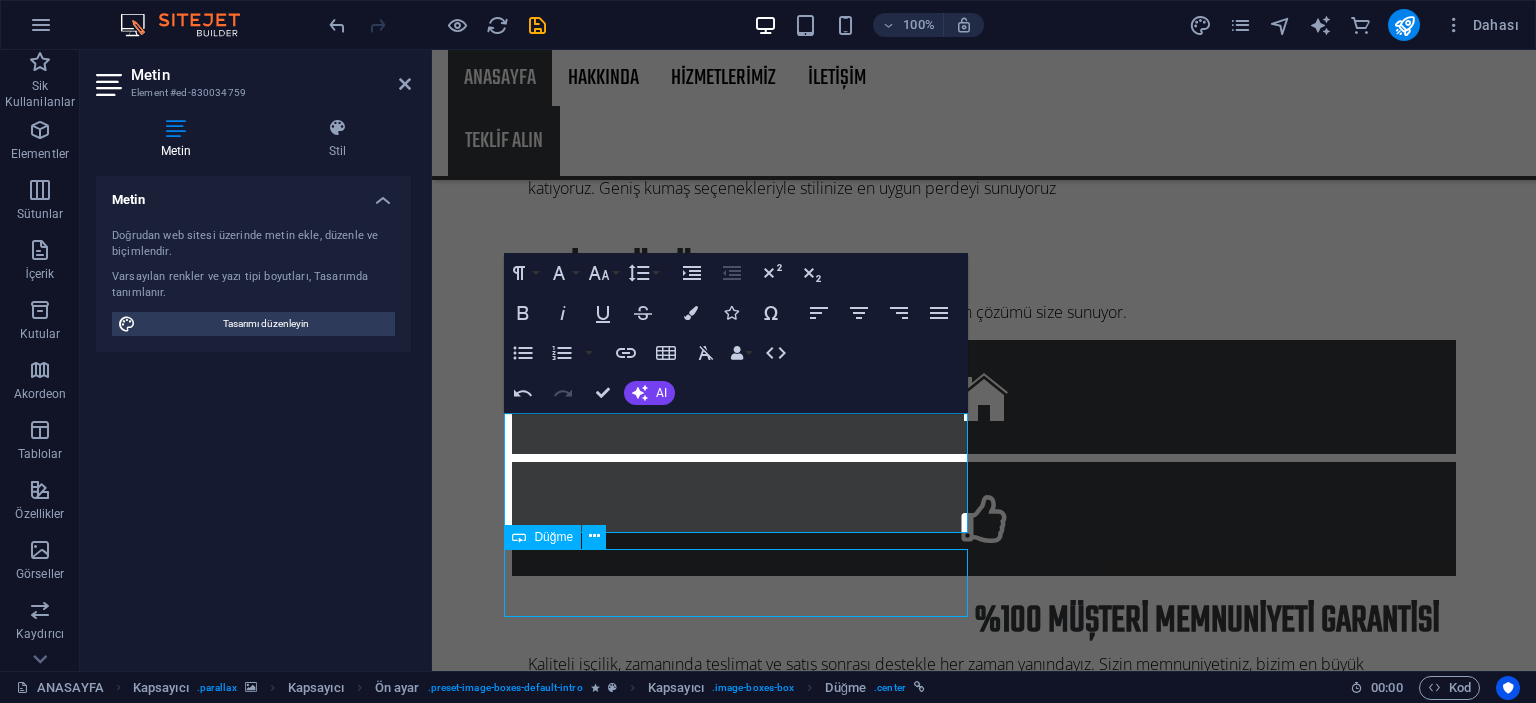 click on "Learn more" at bounding box center (984, 2705) 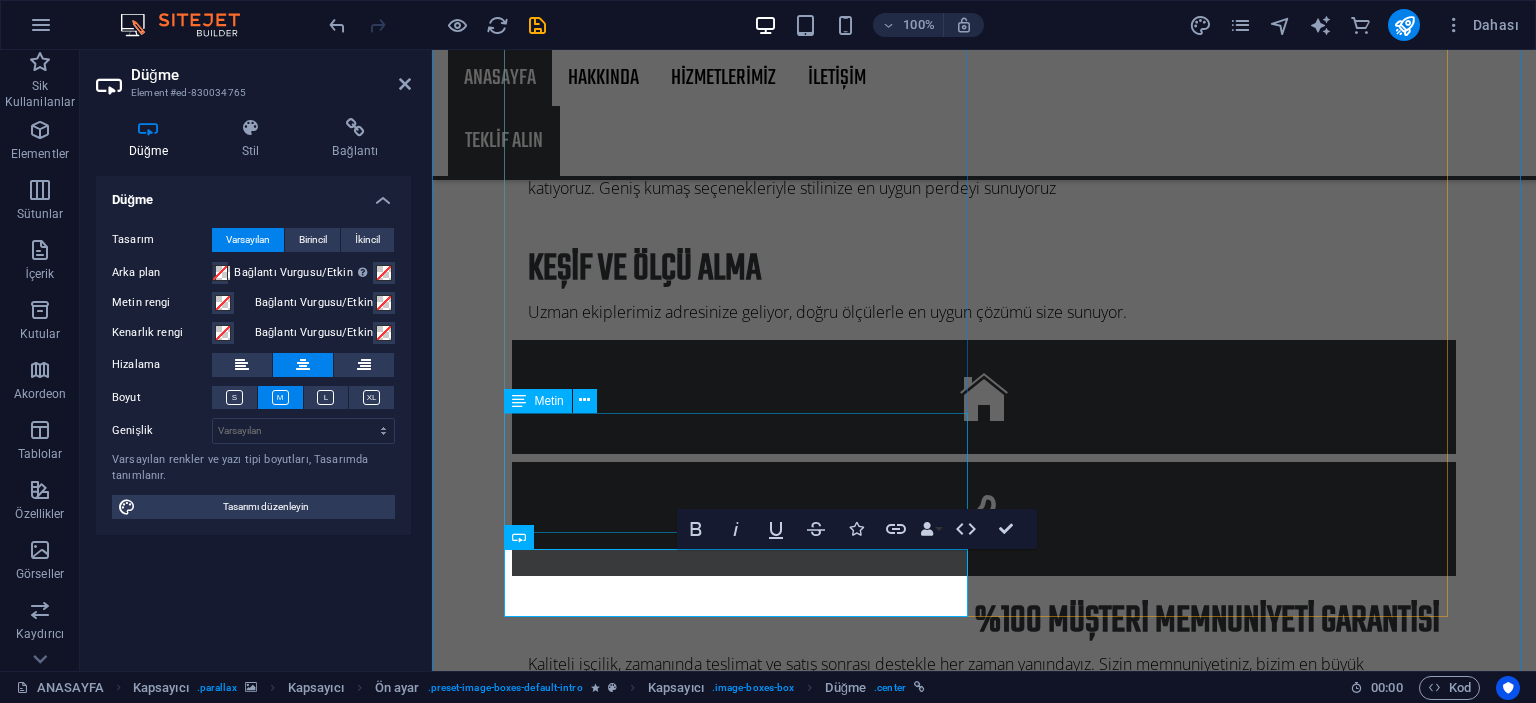 type 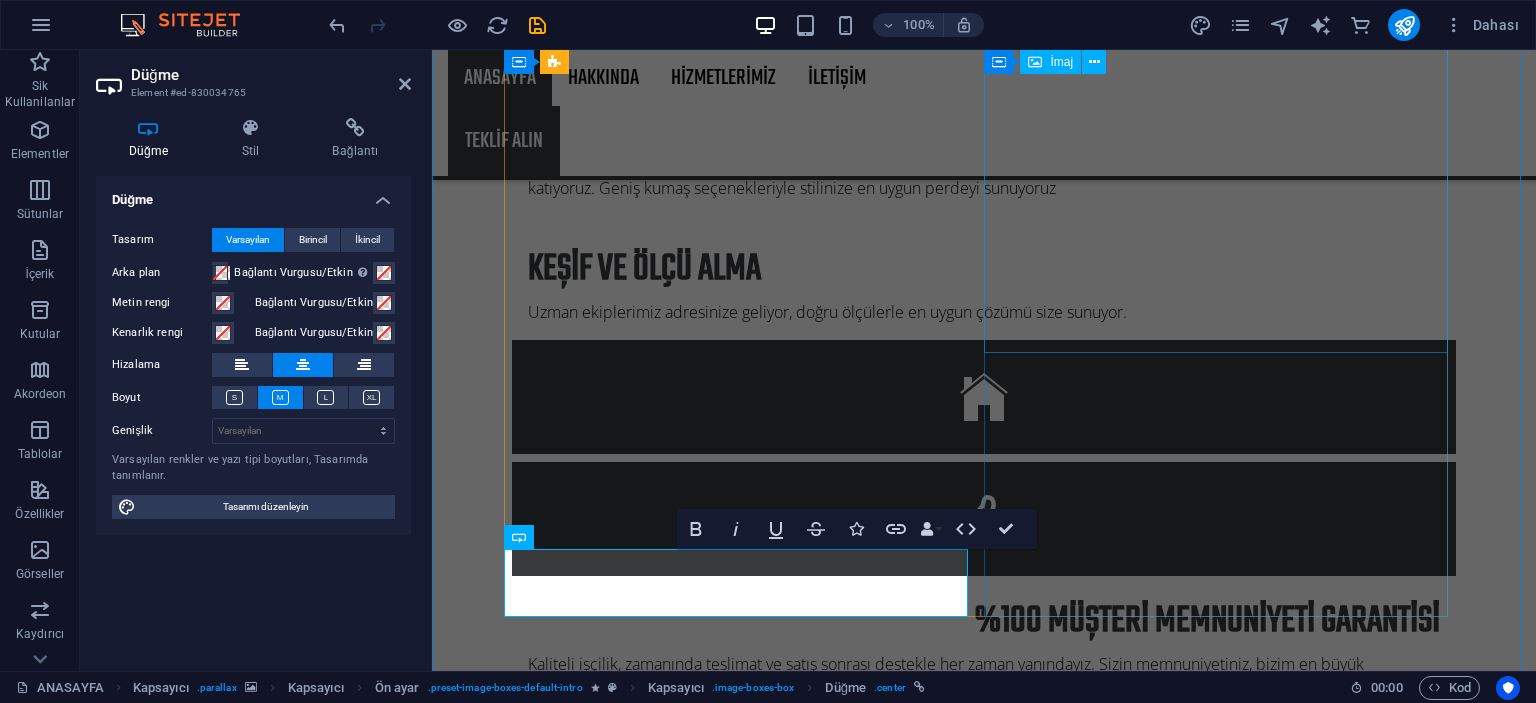 click at bounding box center (984, 3135) 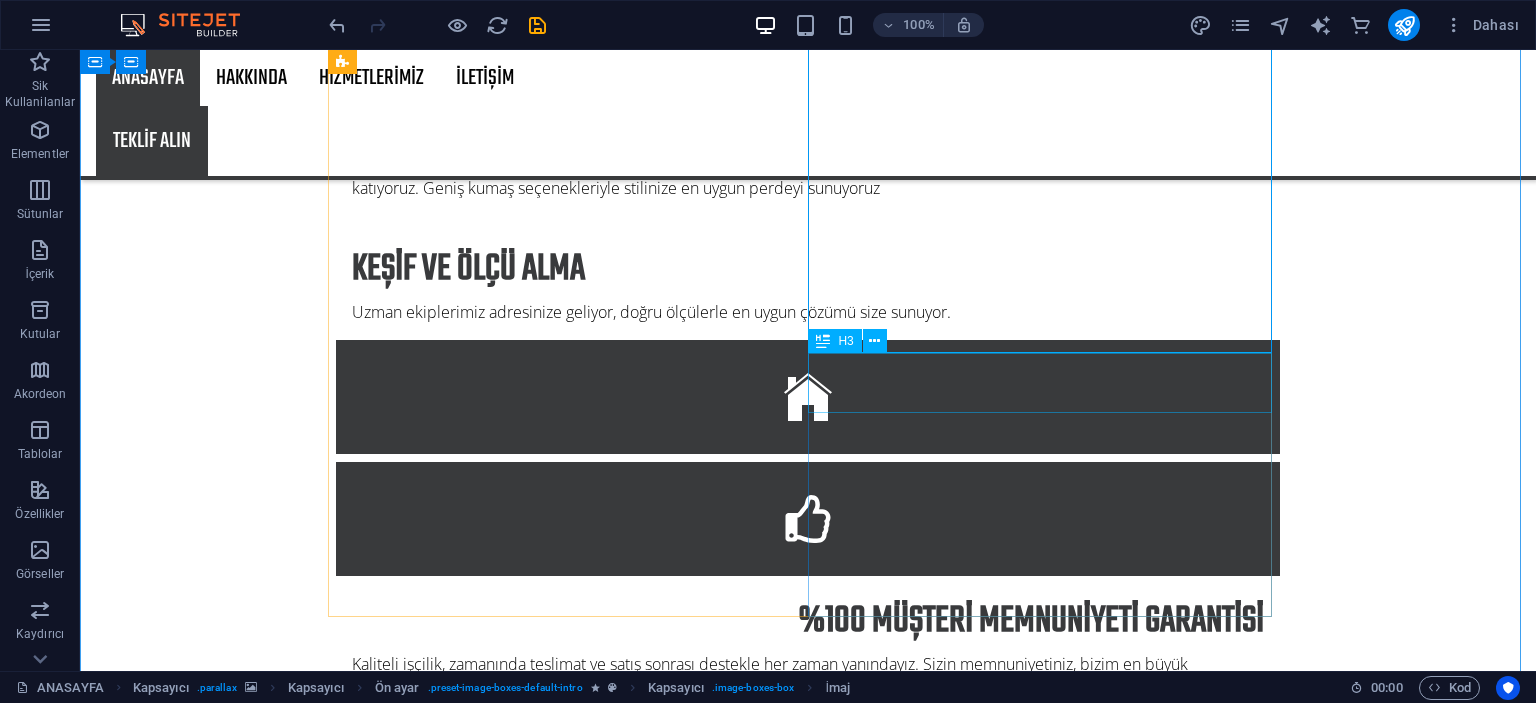 click on "Contact" at bounding box center (808, 3554) 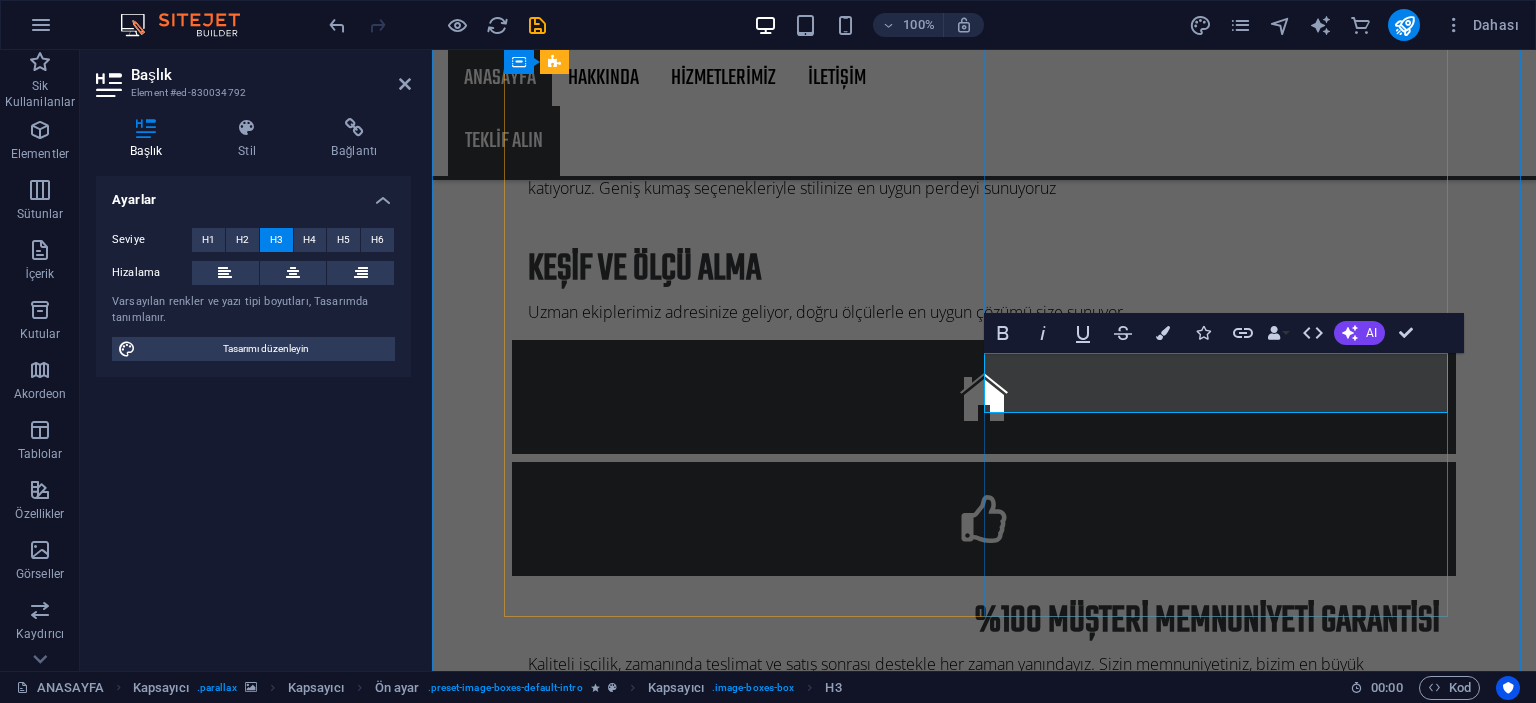 type 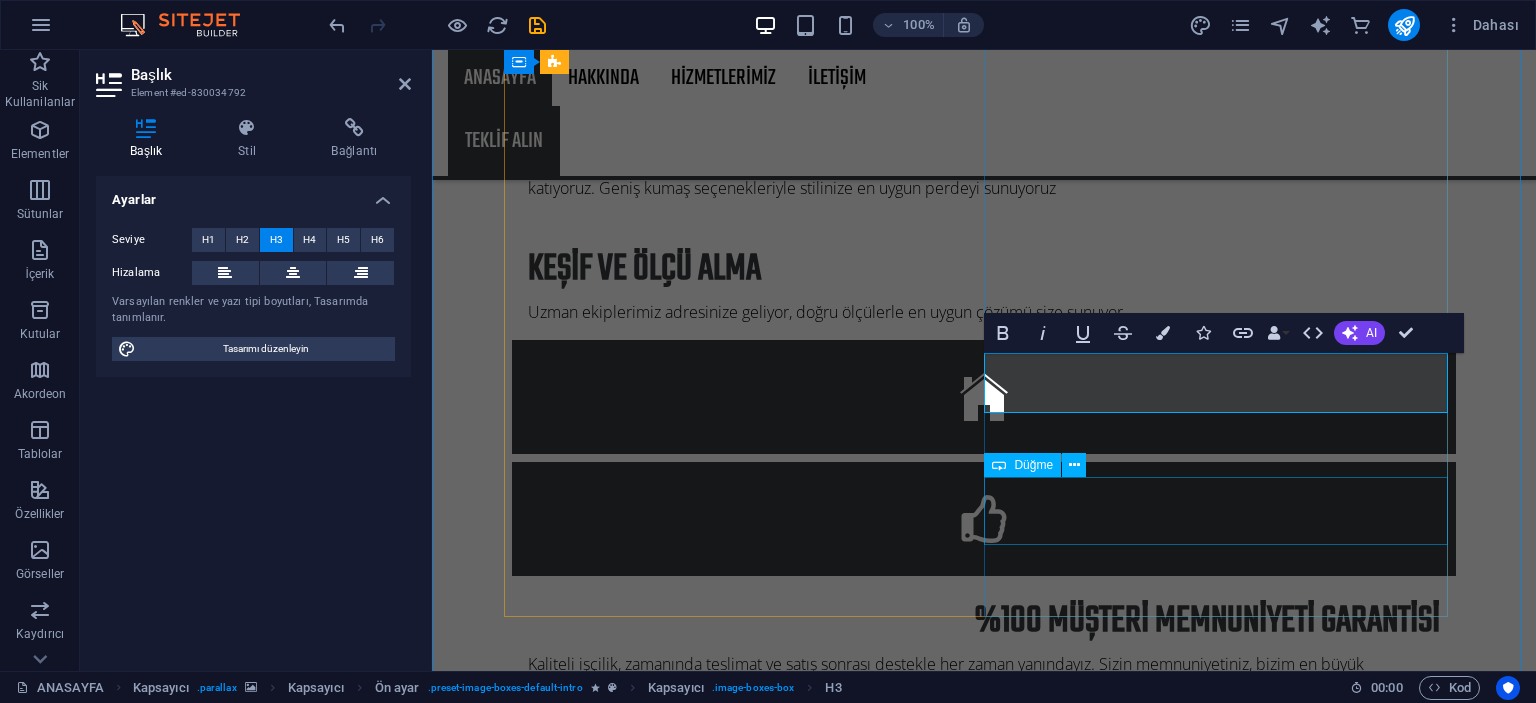 click on "Learn more" at bounding box center [984, 3658] 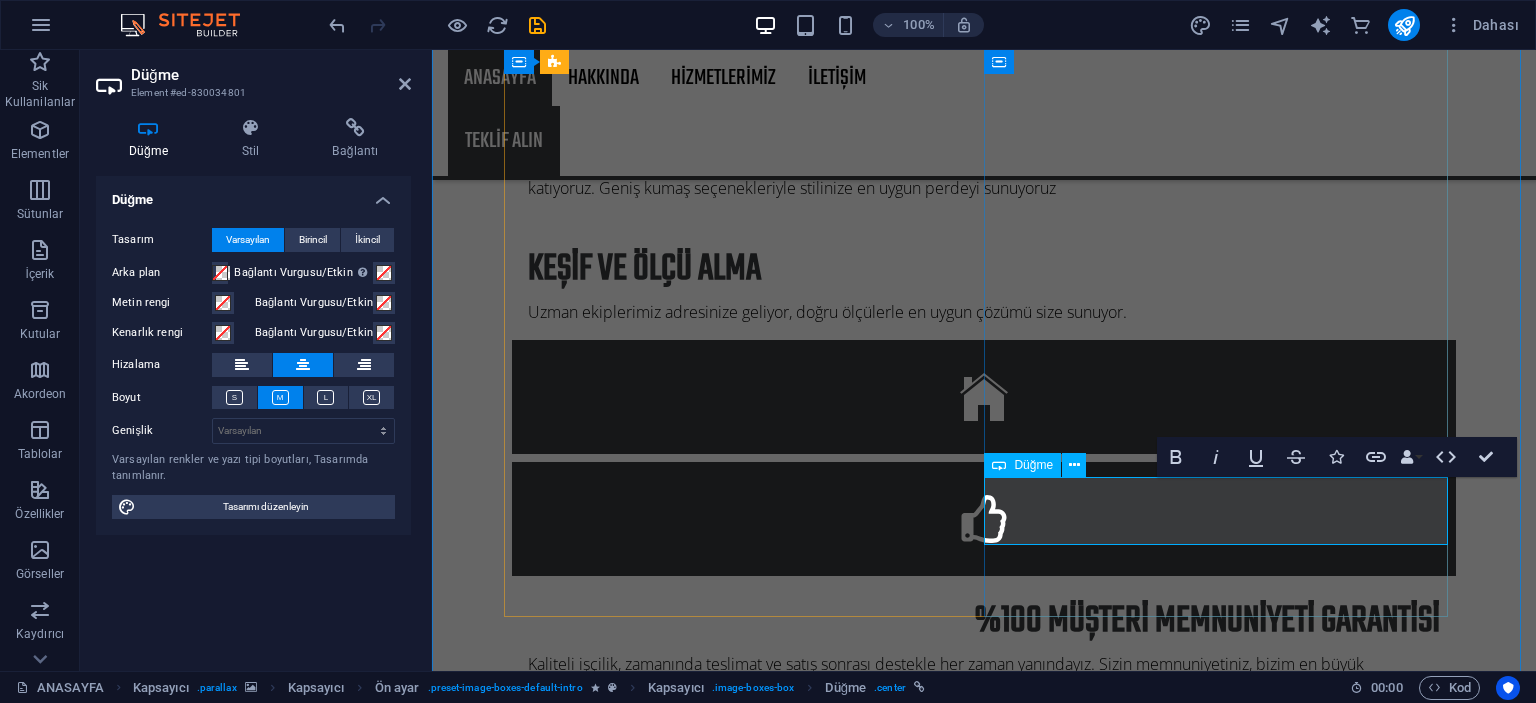 type 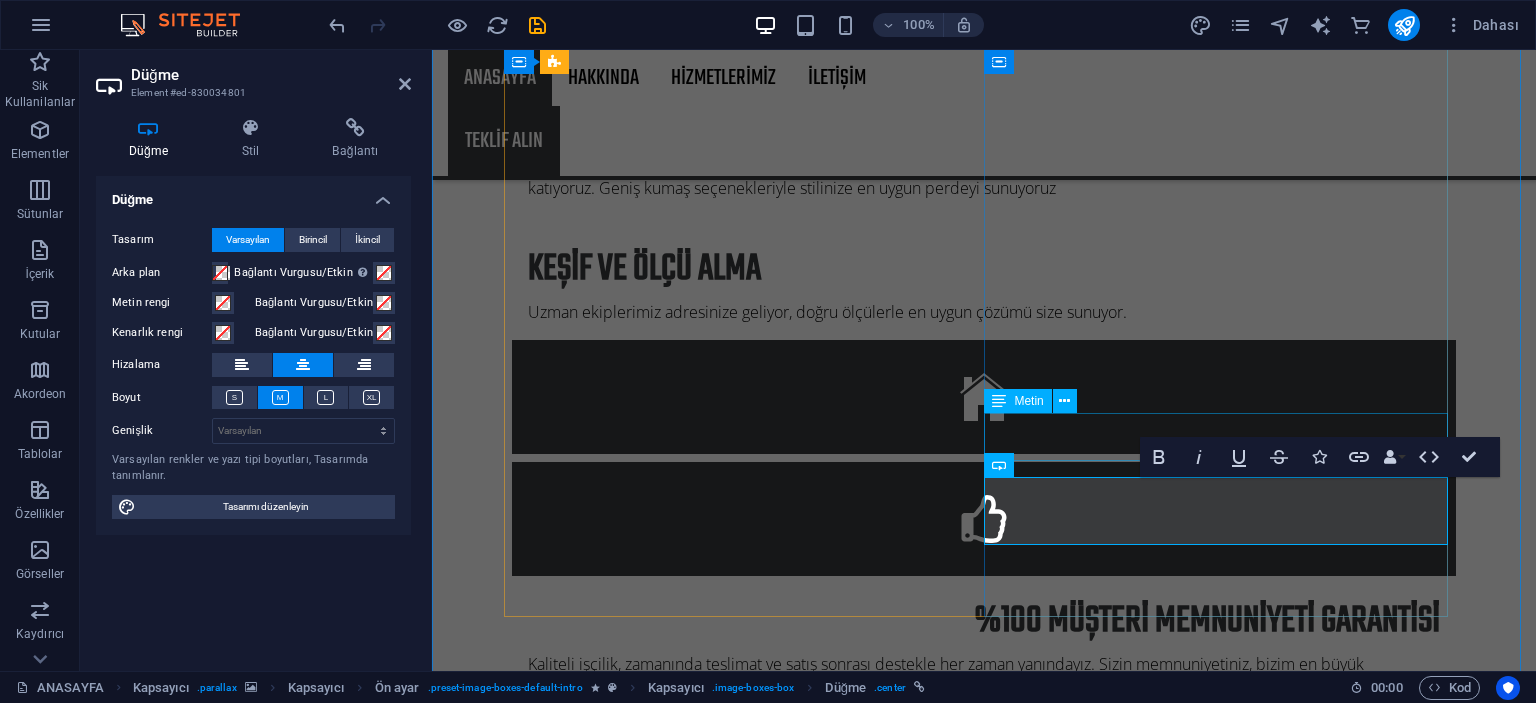 click on "Lorem ipsum dolor sit amet, consectetur adipisicing elit. Veritatis, dolorem!" at bounding box center [984, 3596] 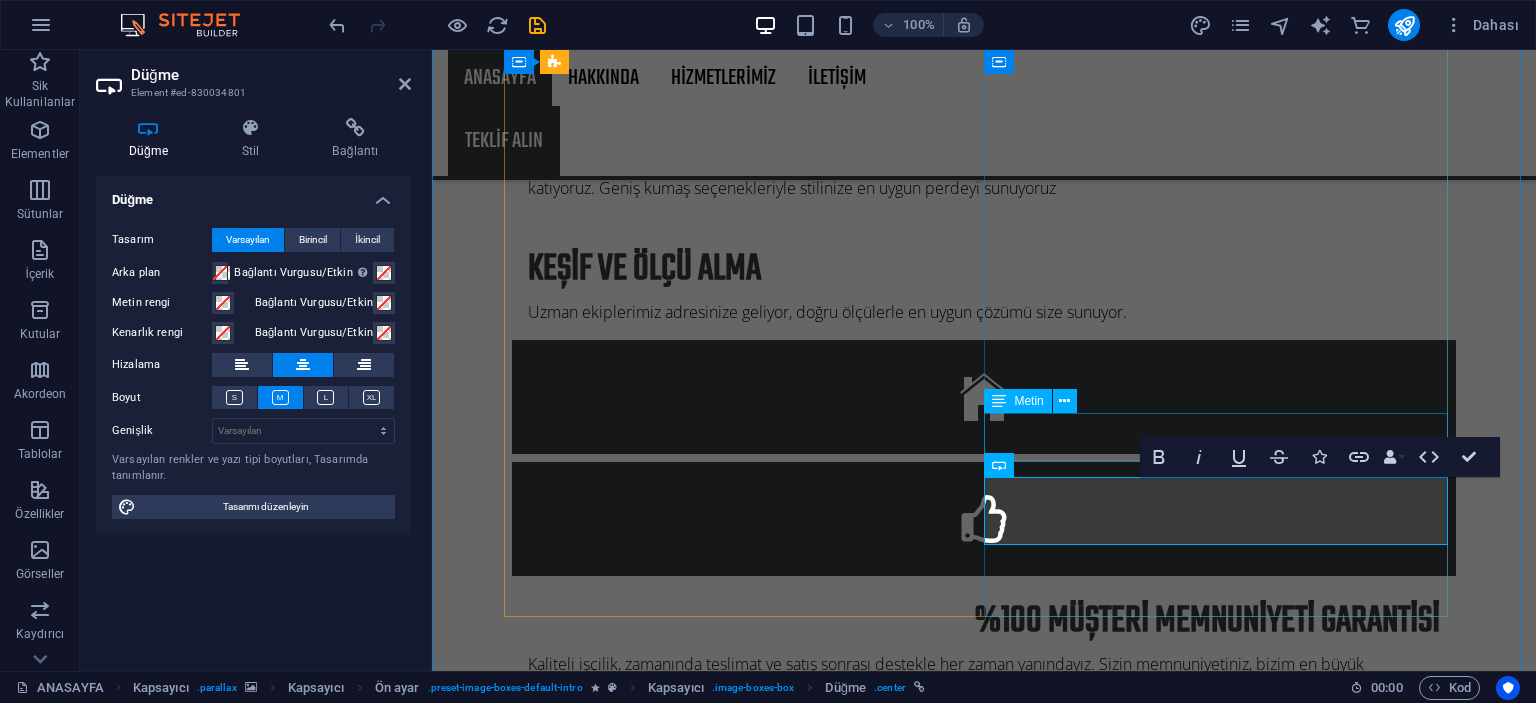 click on "Lorem ipsum dolor sit amet, consectetur adipisicing elit. Veritatis, dolorem!" at bounding box center (984, 3596) 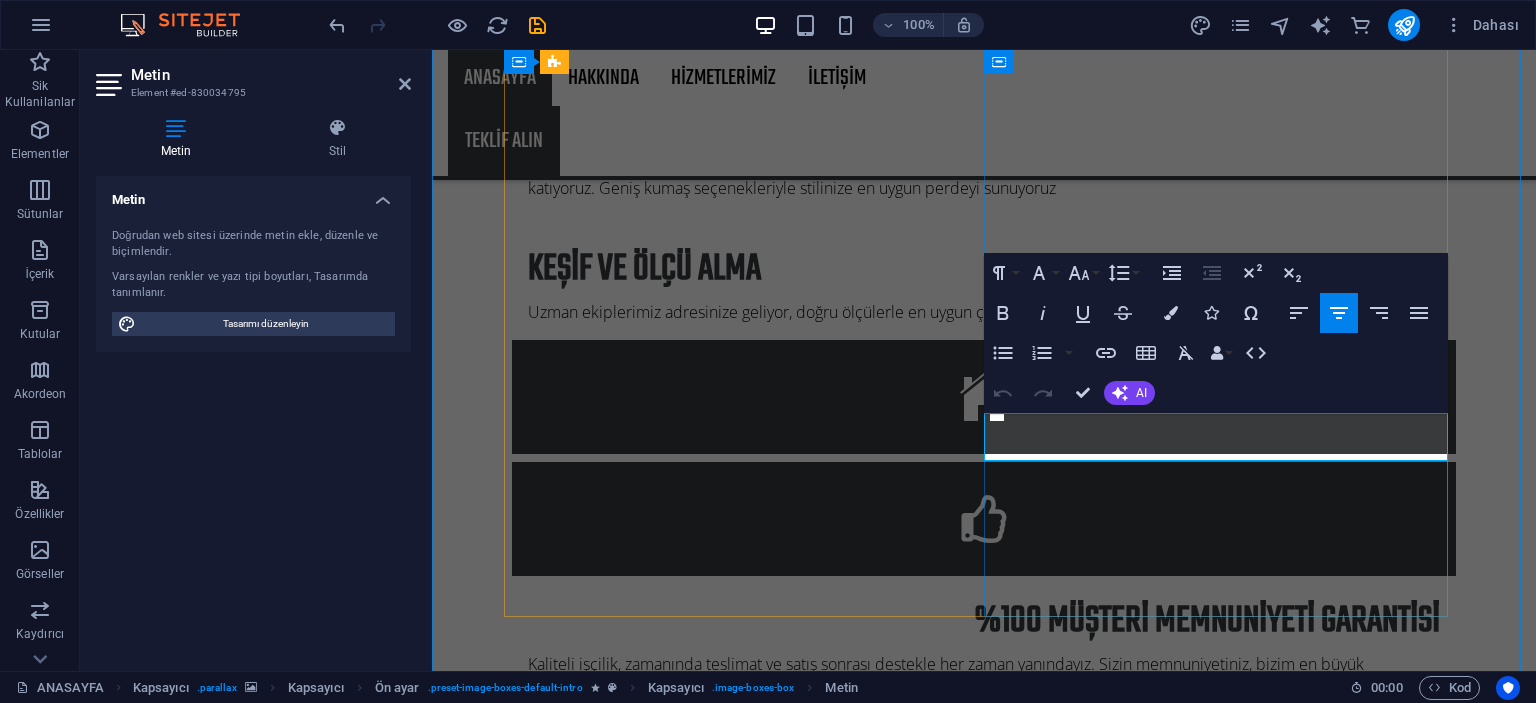 type 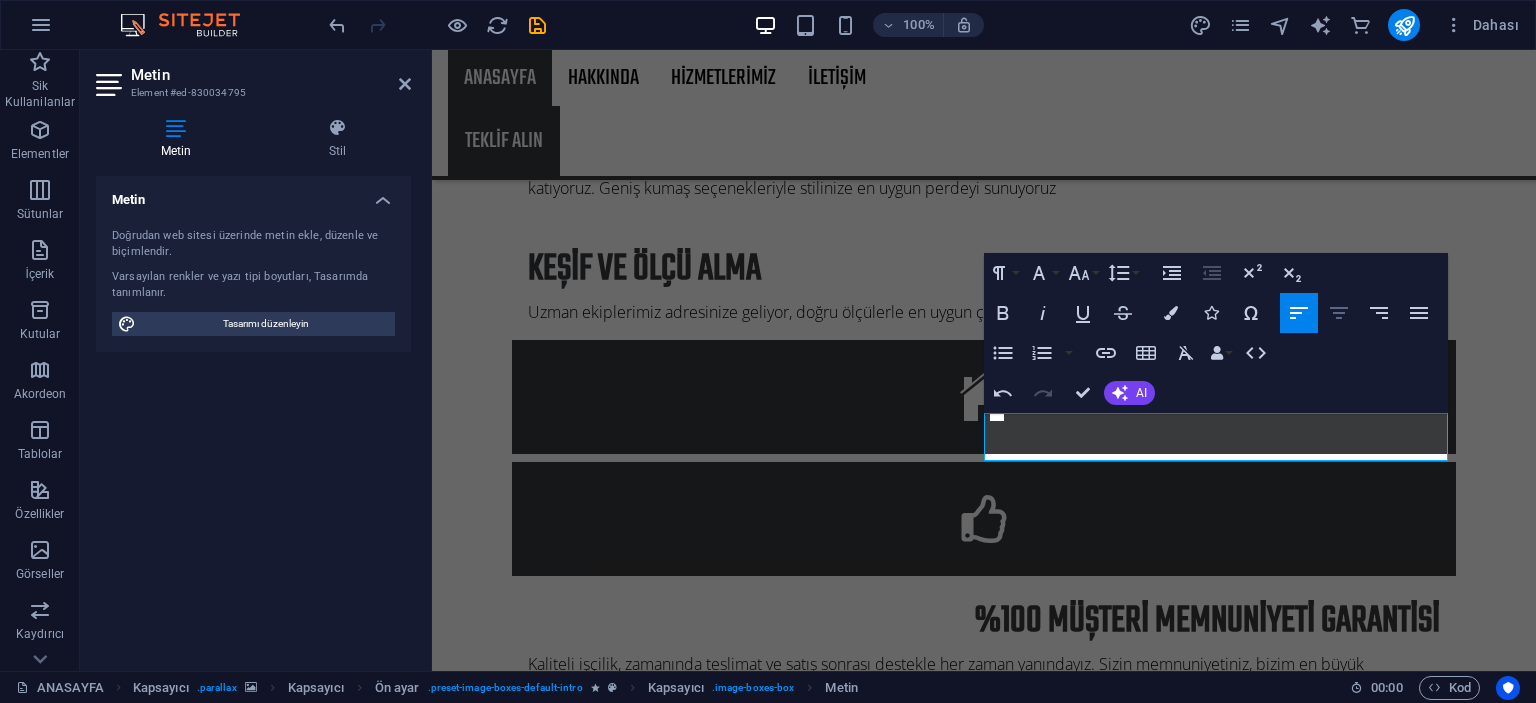 click 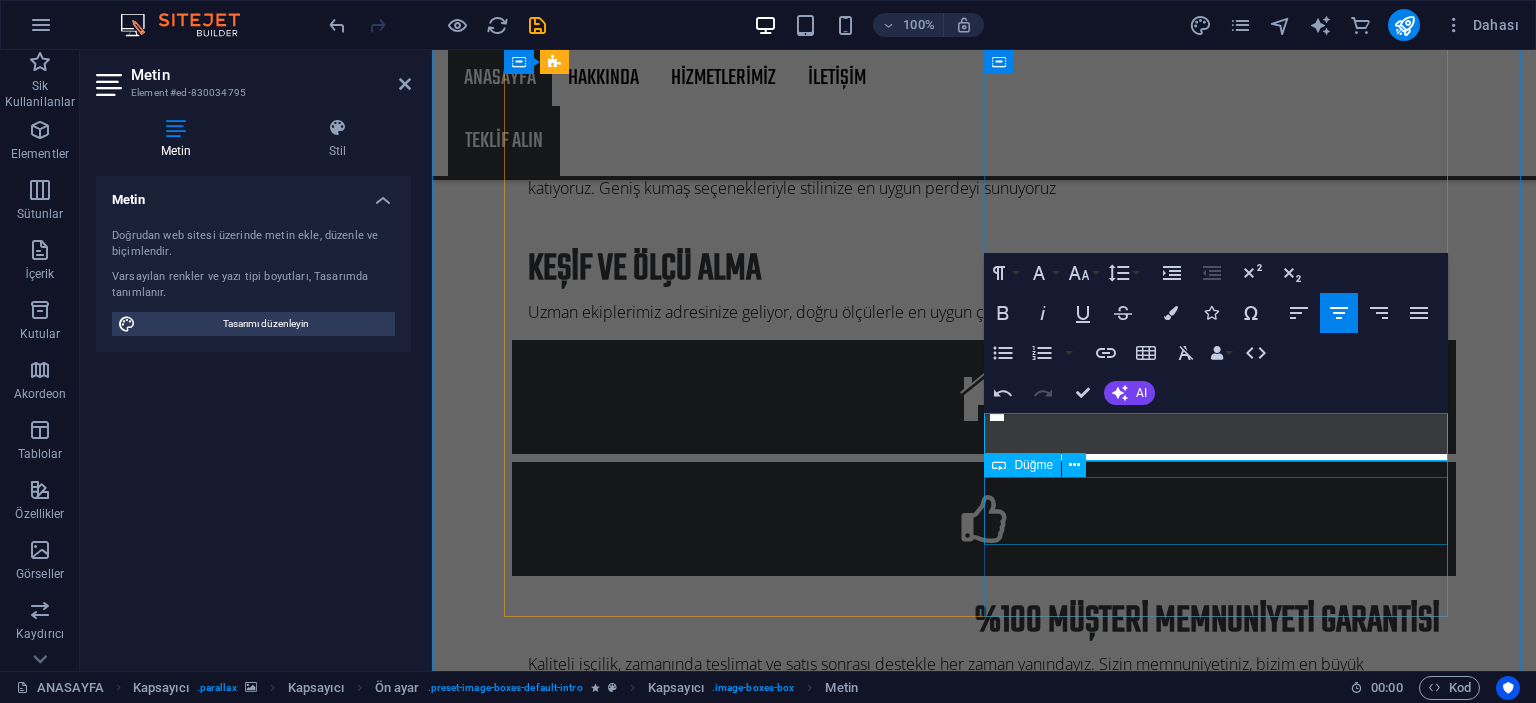 click on "İLETİŞİM SAYFASI" at bounding box center [984, 3658] 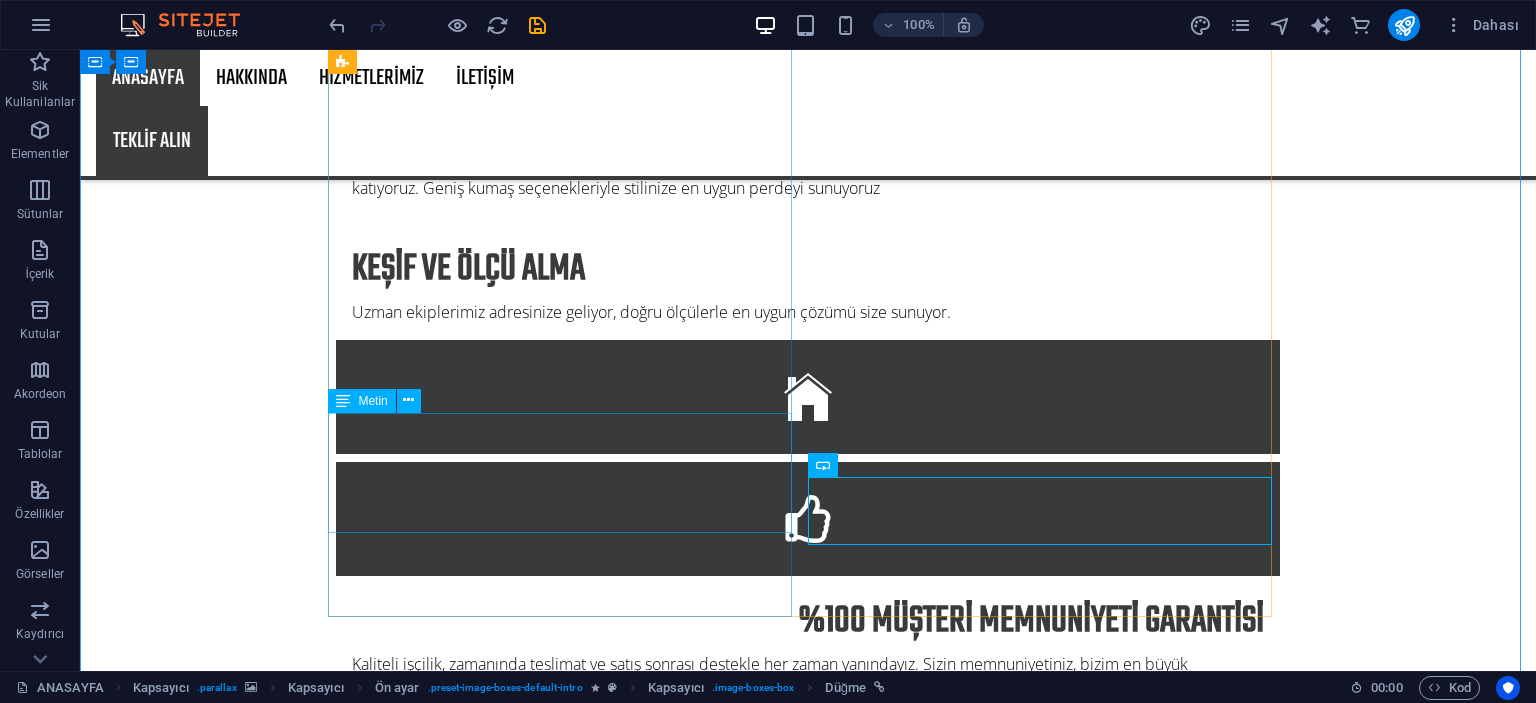 click on "21 yıllık sektör tecrübesiyle perdede kalite ve estetiği bir araya getiren güvenilir bir markadır. Kuruluşumuzdan bu yana, müşterilerimizin ihtiyaçlarına özel çözümler sunmayı ve mekanlarına şıklık katmayı amaçladık.Lorem ipsum dolor sit amet, consectetur adipisicing elit. Veritatis, dolorem!" at bounding box center [808, 2619] 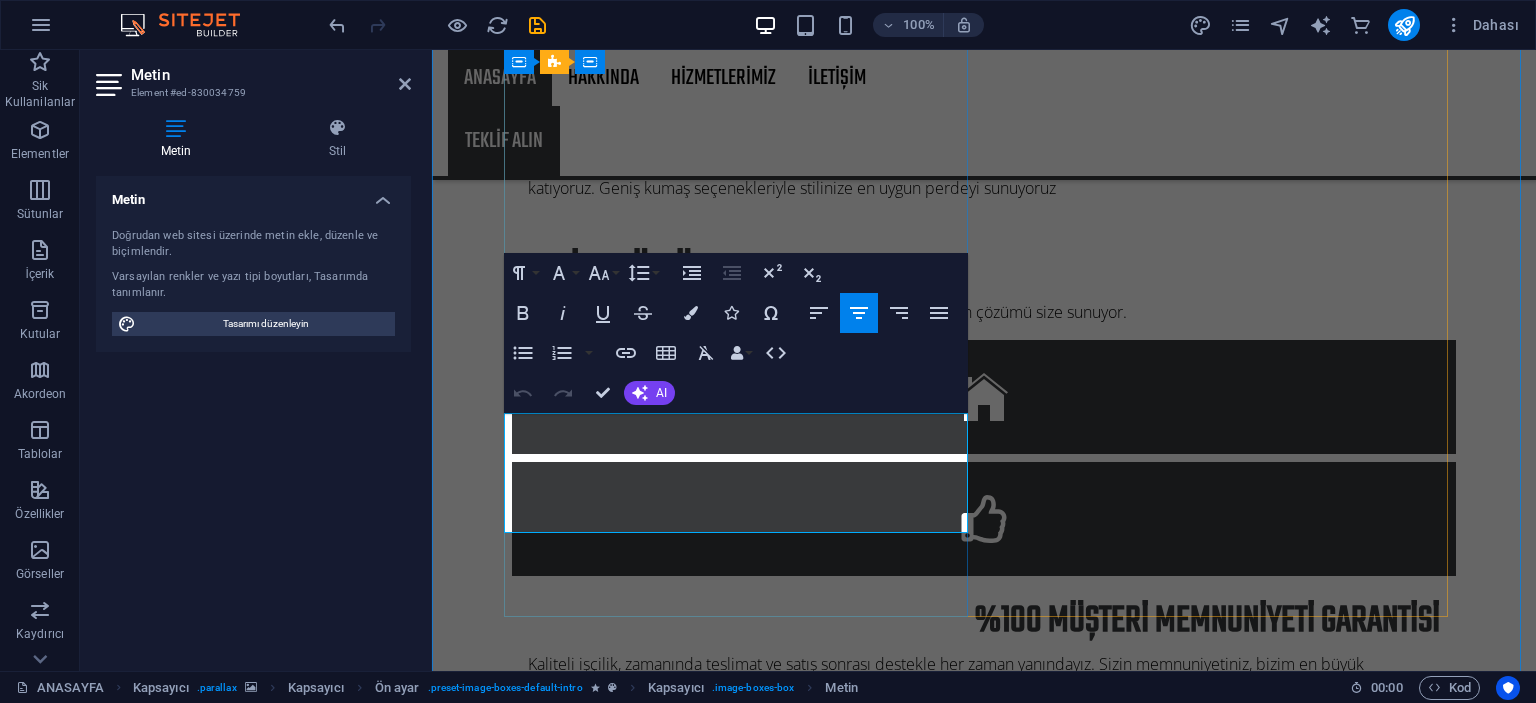 drag, startPoint x: 810, startPoint y: 490, endPoint x: 944, endPoint y: 525, distance: 138.49548 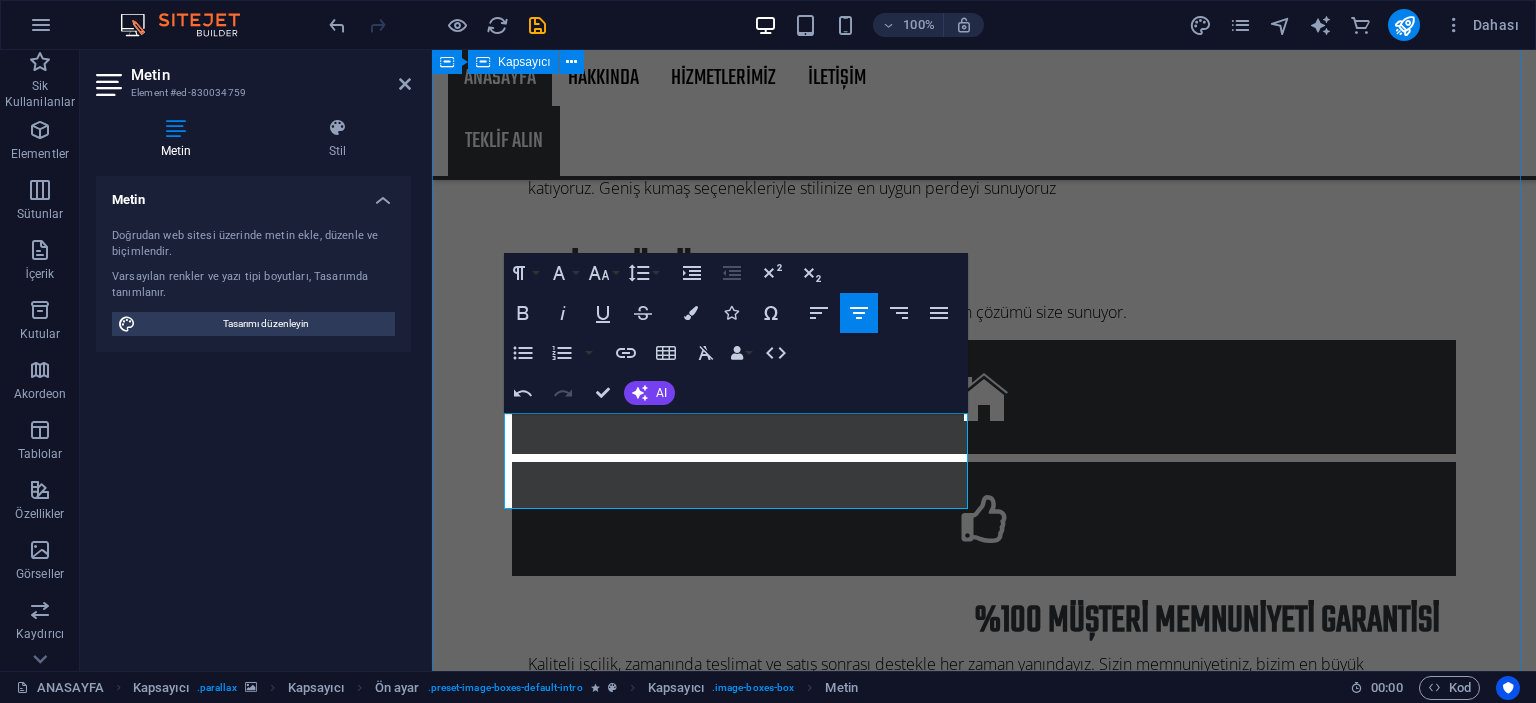 click on "HAKKIMIZDA 21 yıllık sektör tecrübesiyle perdede kalite ve estetiği bir araya getiren güvenilir bir markadır. Kuruluşumuzdan bu yana, müşterilerimizin ihtiyaçlarına özel çözümler sunmayı ve mekanlarına şıklık katmayı amaçladık. DAHA FAZLA İLETİŞİM Daha çok bilgi almak ve bizlere soru sormak için iletişim sayfasına gidebilirsiniz. İLETİŞİM SAYFASI" at bounding box center [984, 2695] 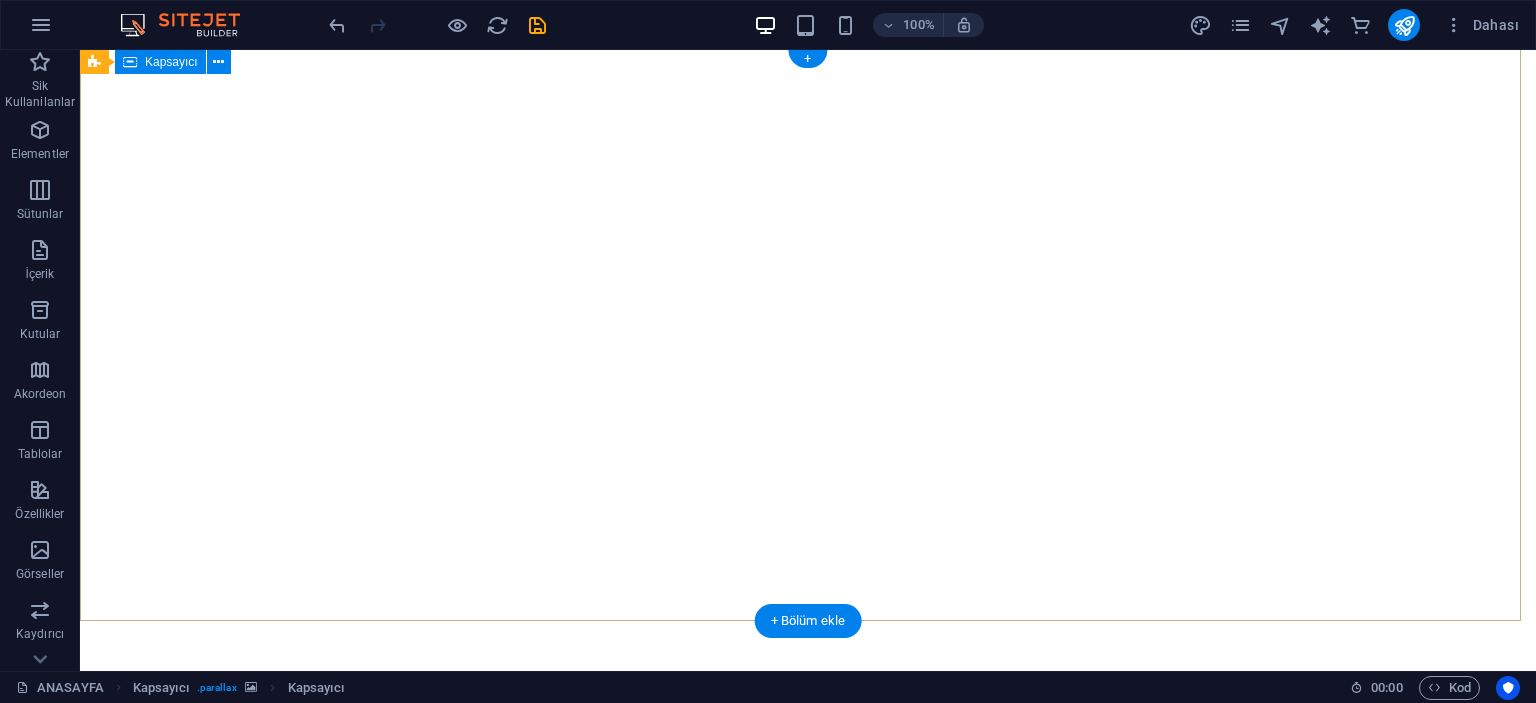 scroll, scrollTop: 0, scrollLeft: 0, axis: both 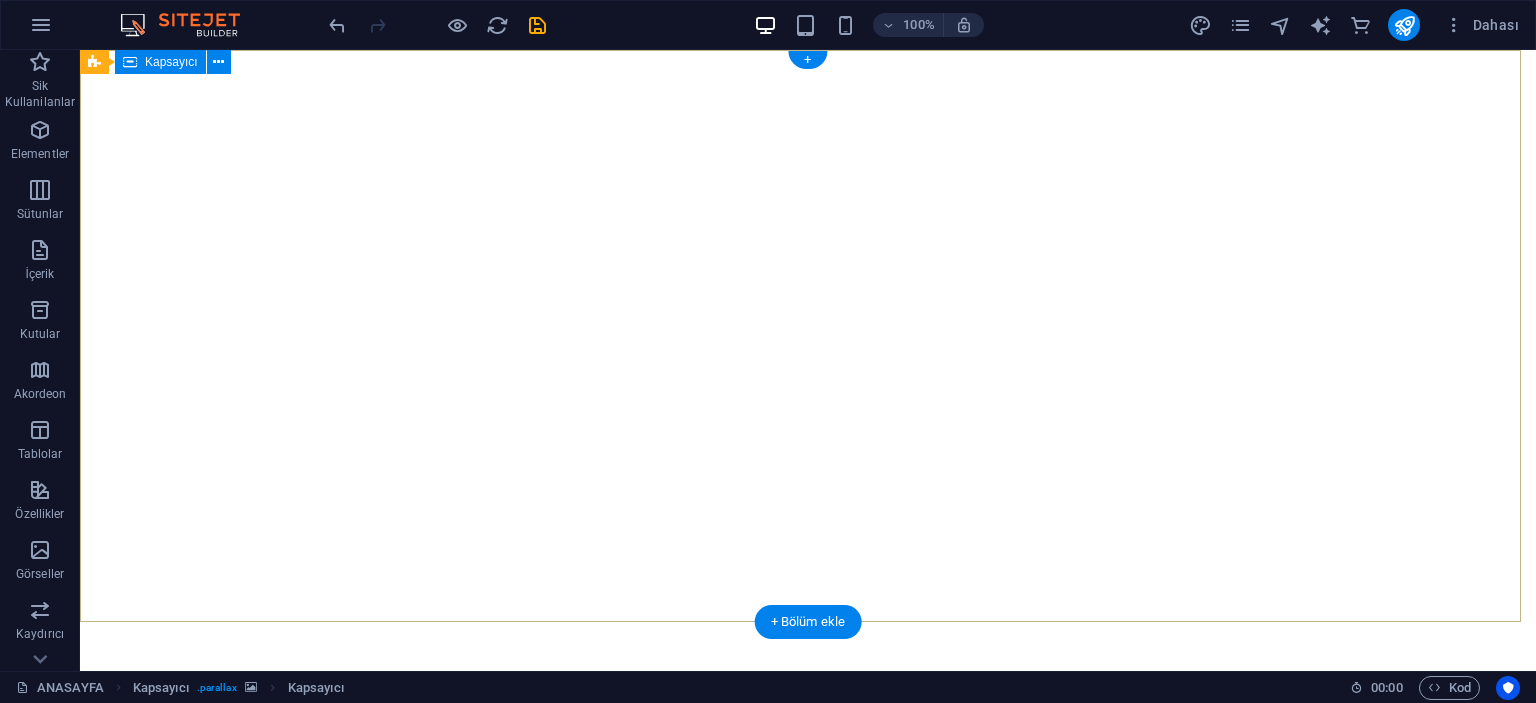 click on "HATEKS PERDE "Kaliteli, şık ve dayanıklı perdeler için doğru adrestesiniz." DETAYLAR" at bounding box center (808, 864) 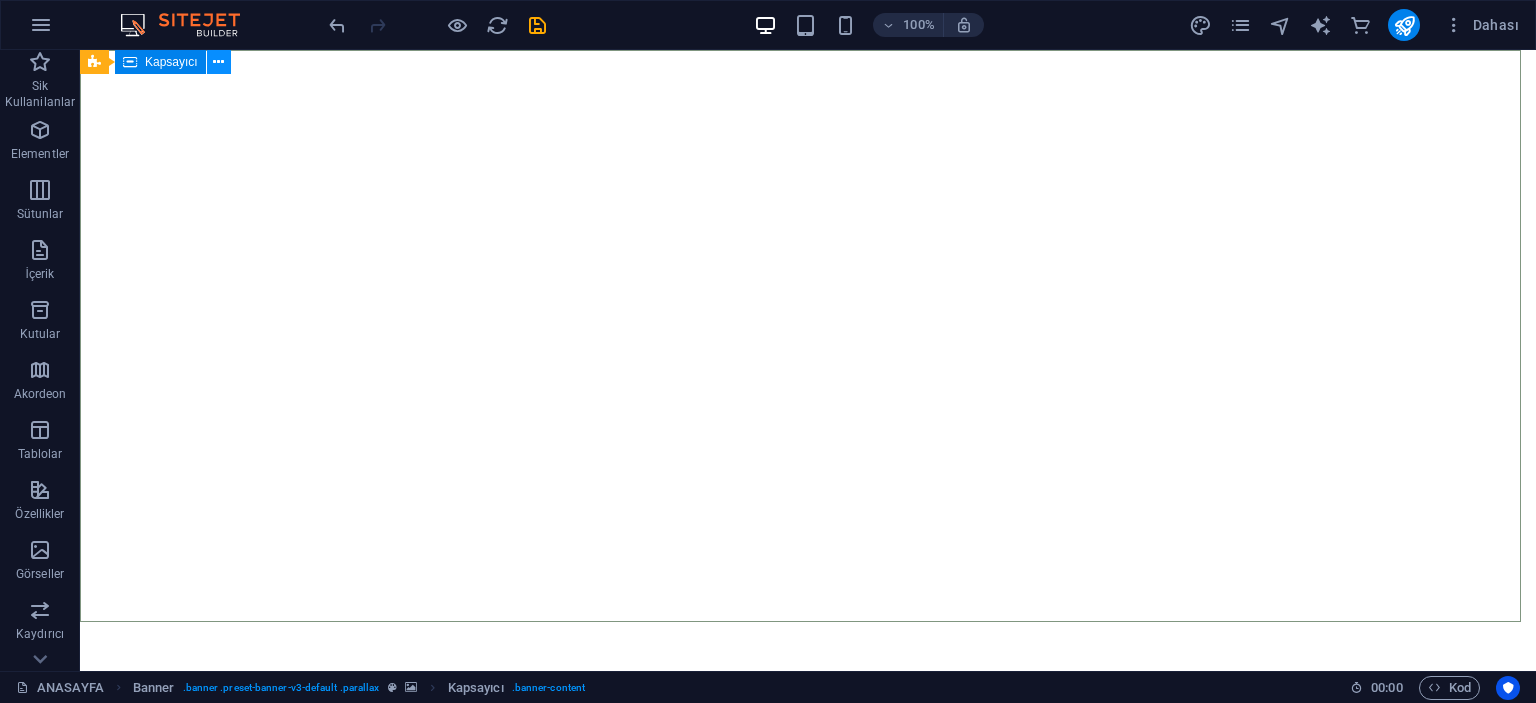 click at bounding box center (219, 62) 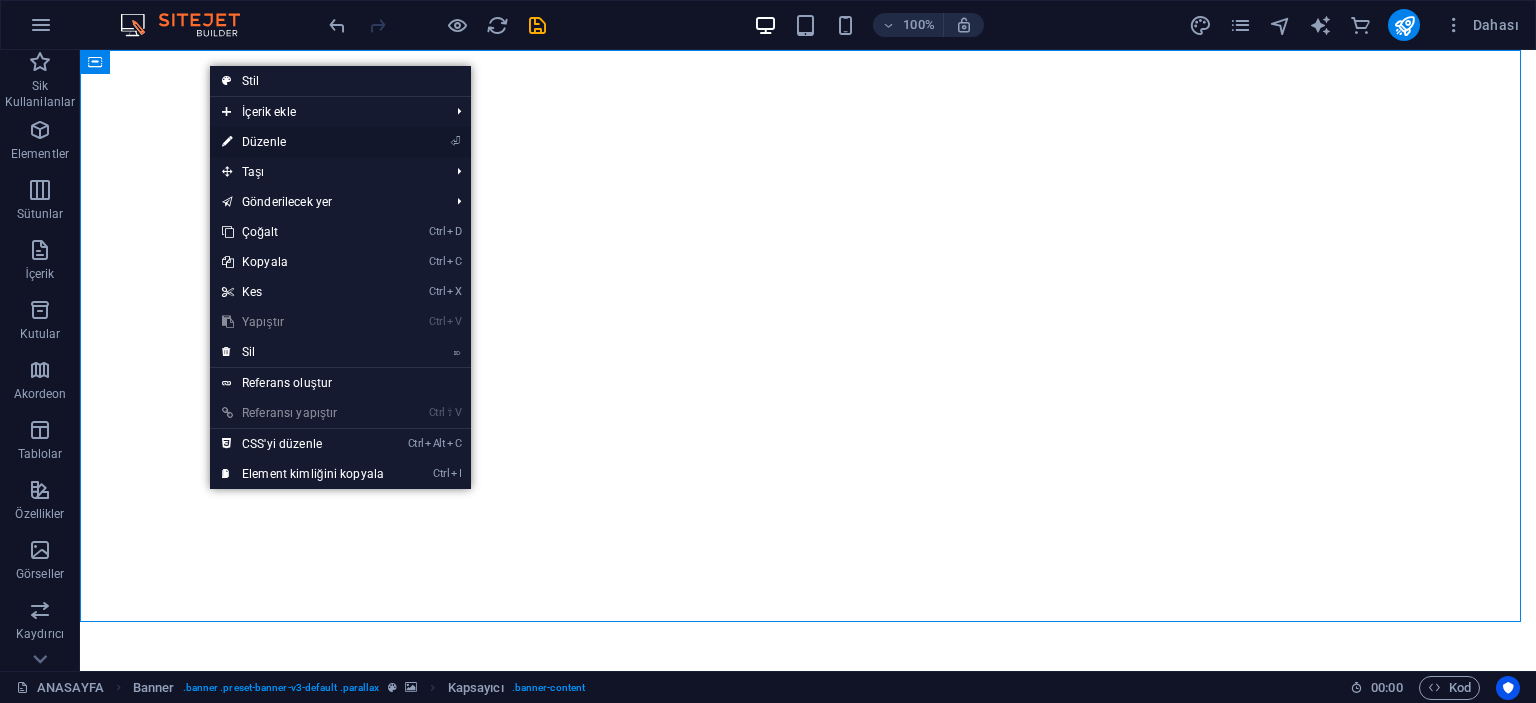 click on "⏎  Düzenle" at bounding box center [303, 142] 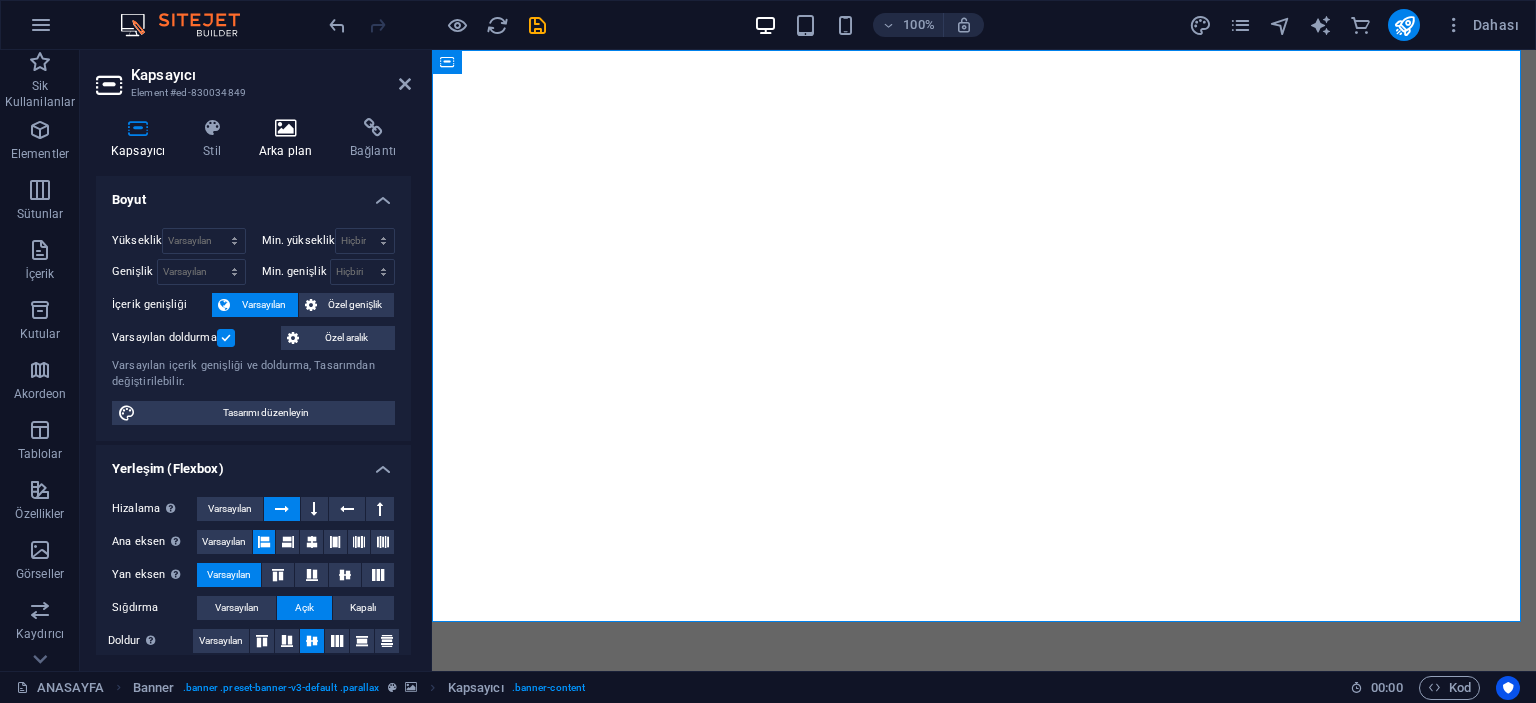 click at bounding box center (285, 128) 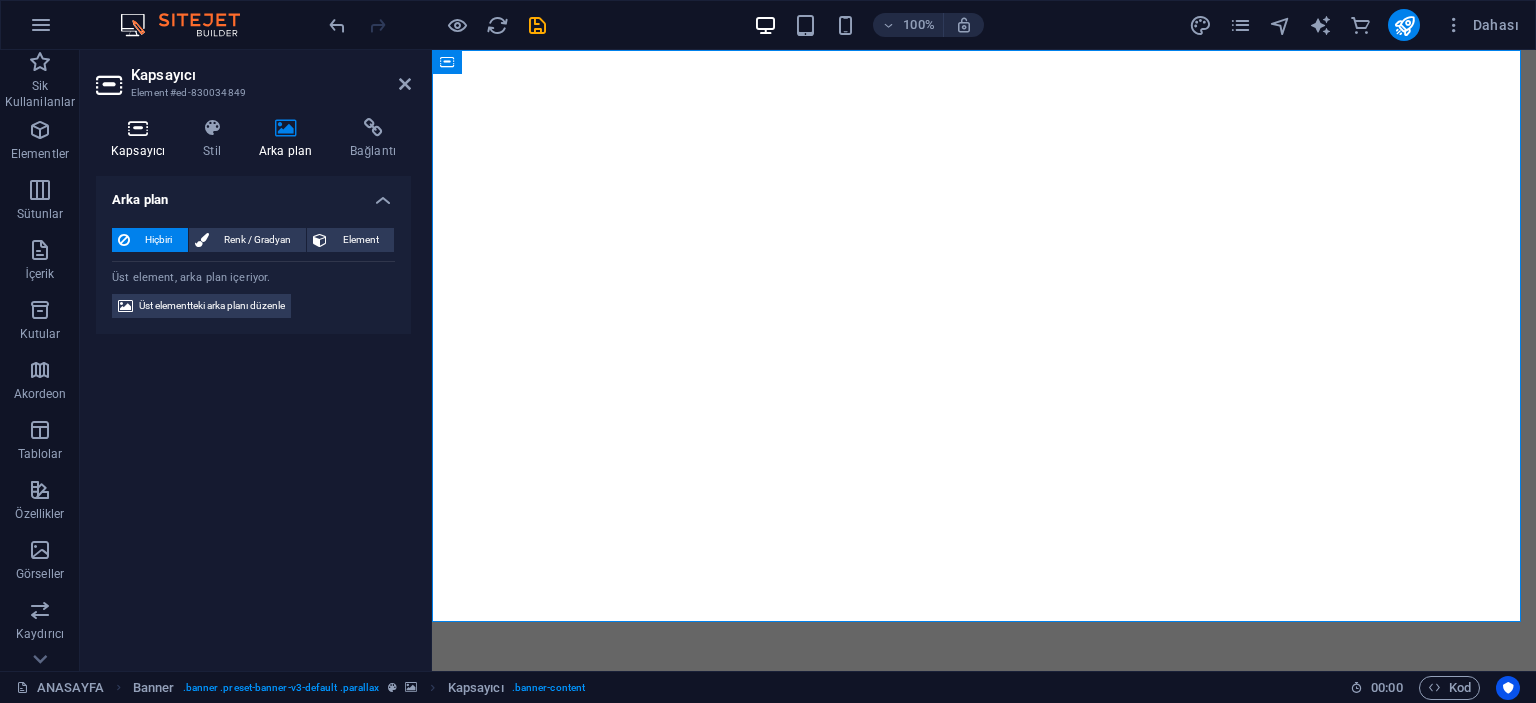click at bounding box center [138, 128] 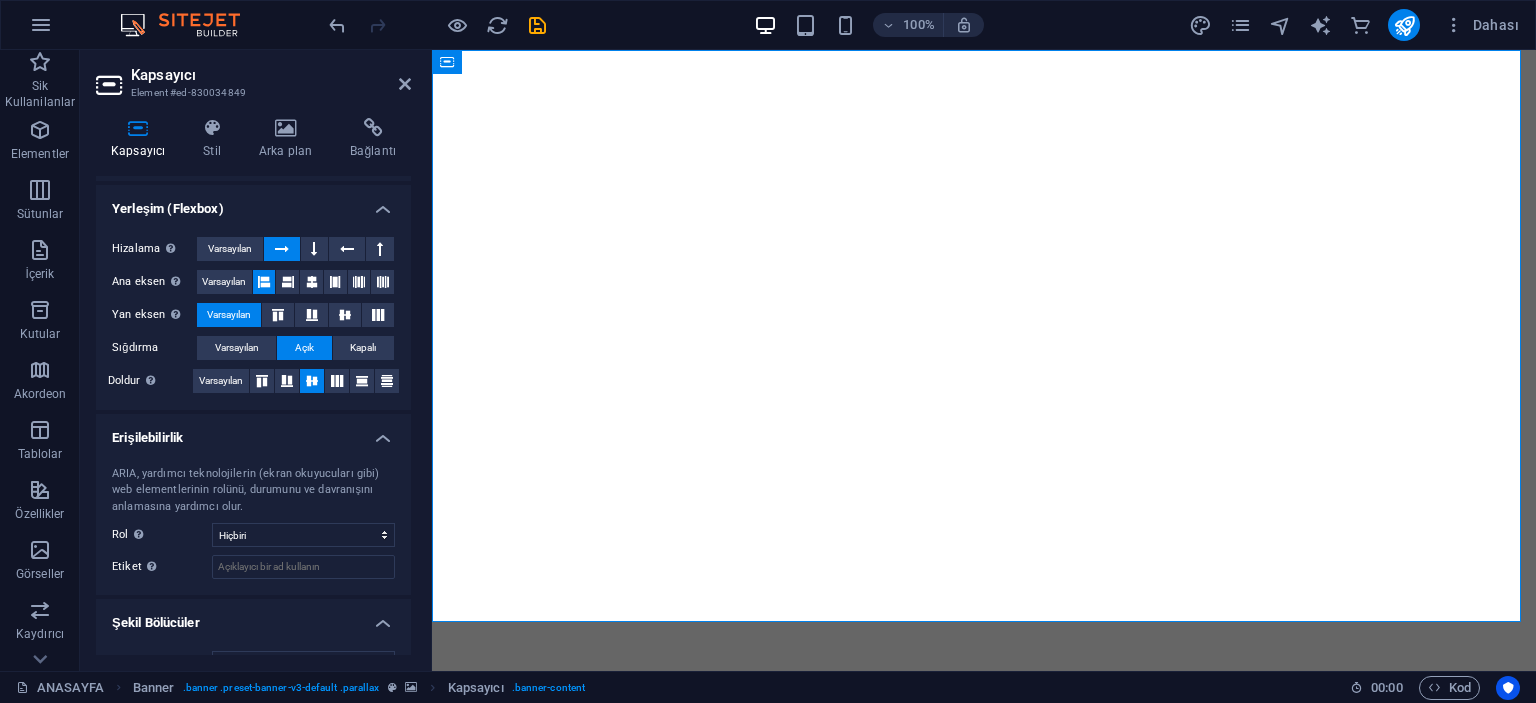 scroll, scrollTop: 294, scrollLeft: 0, axis: vertical 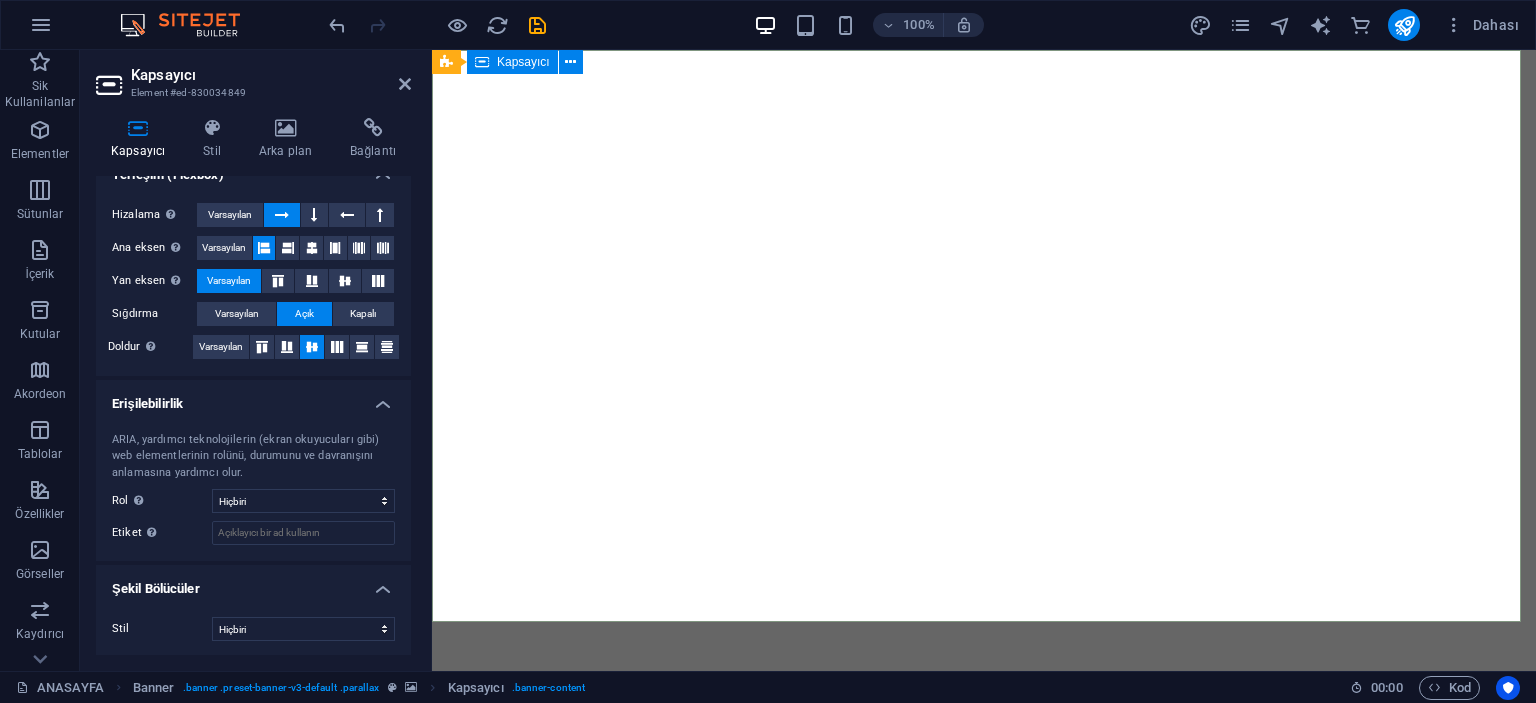 click on "HATEKS PERDE "Kaliteli, şık ve dayanıklı perdeler için doğru adrestesiniz." DETAYLAR" at bounding box center [984, 864] 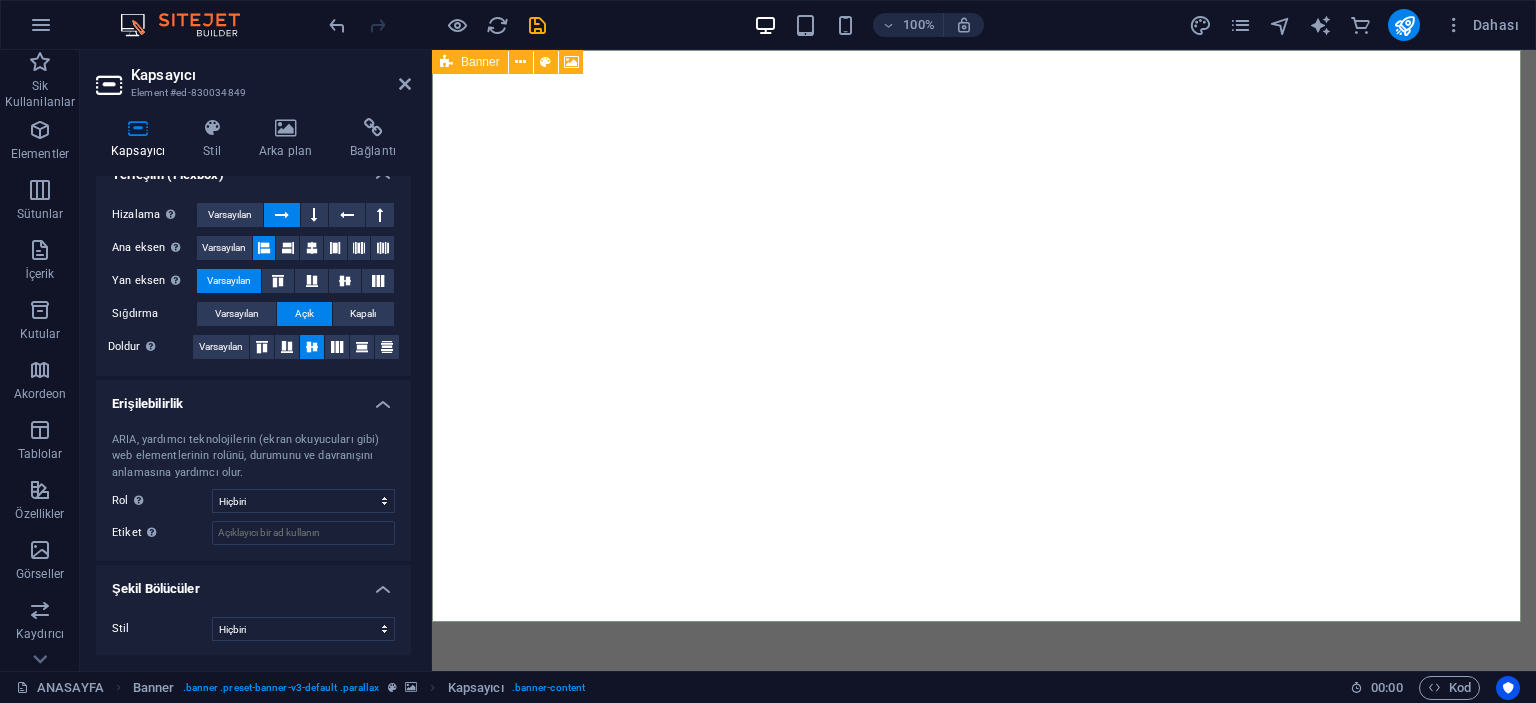 click on "Banner" at bounding box center [470, 62] 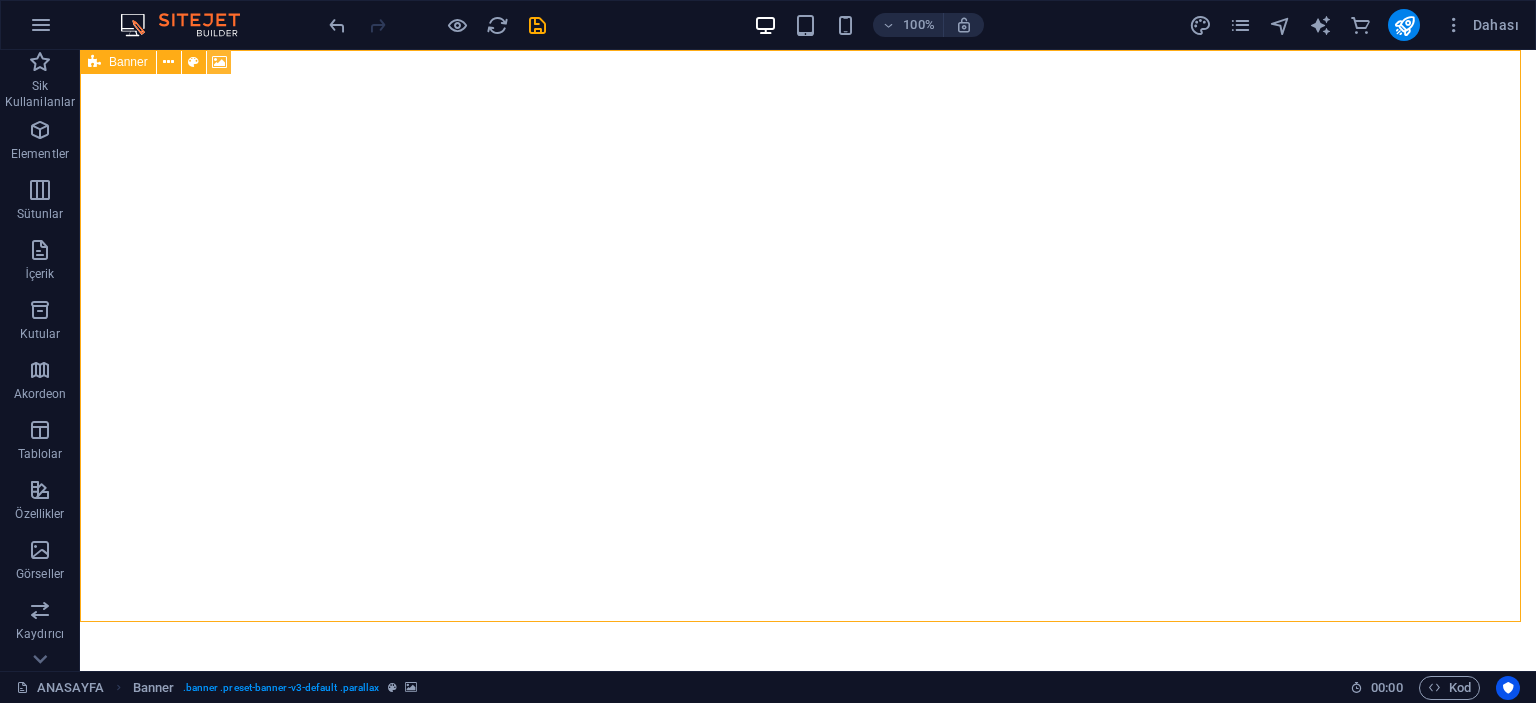 click at bounding box center (219, 62) 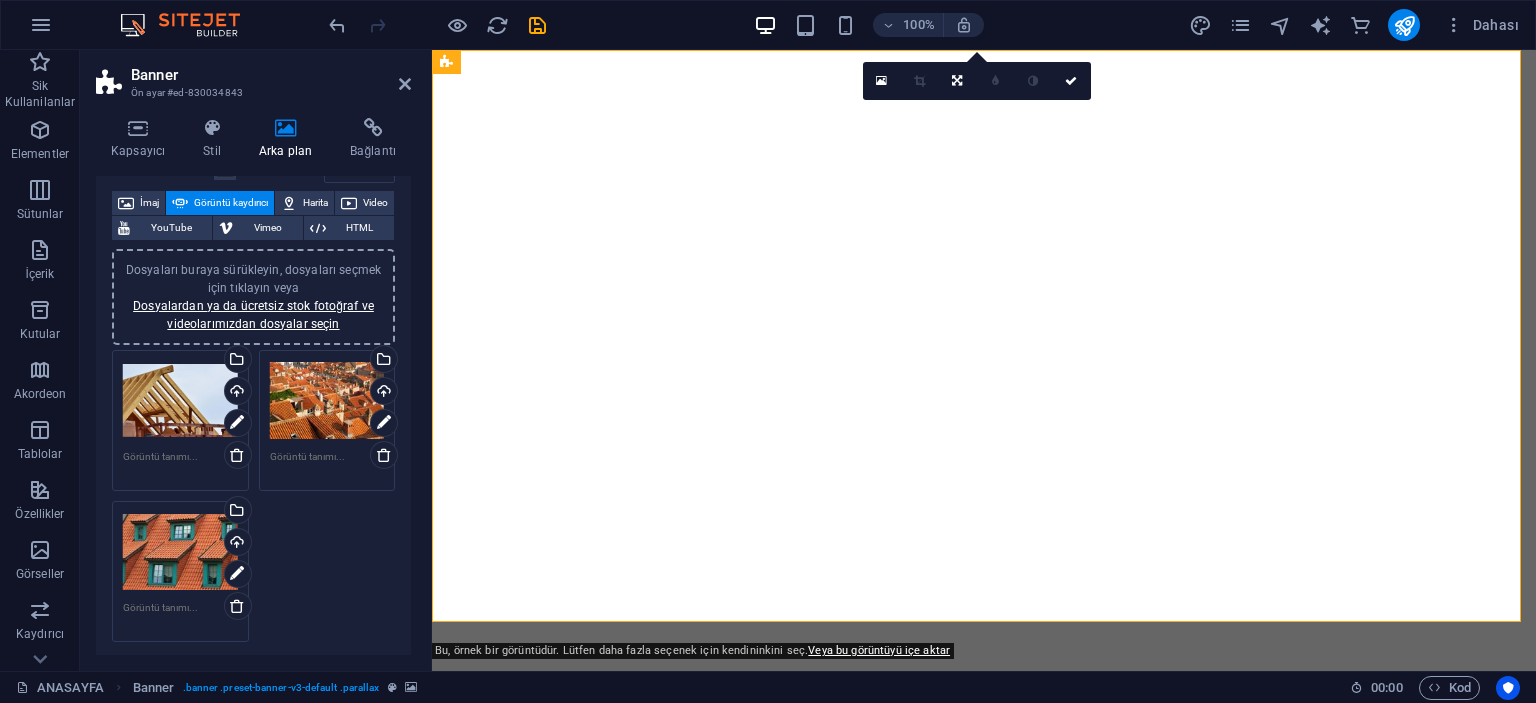 scroll, scrollTop: 132, scrollLeft: 0, axis: vertical 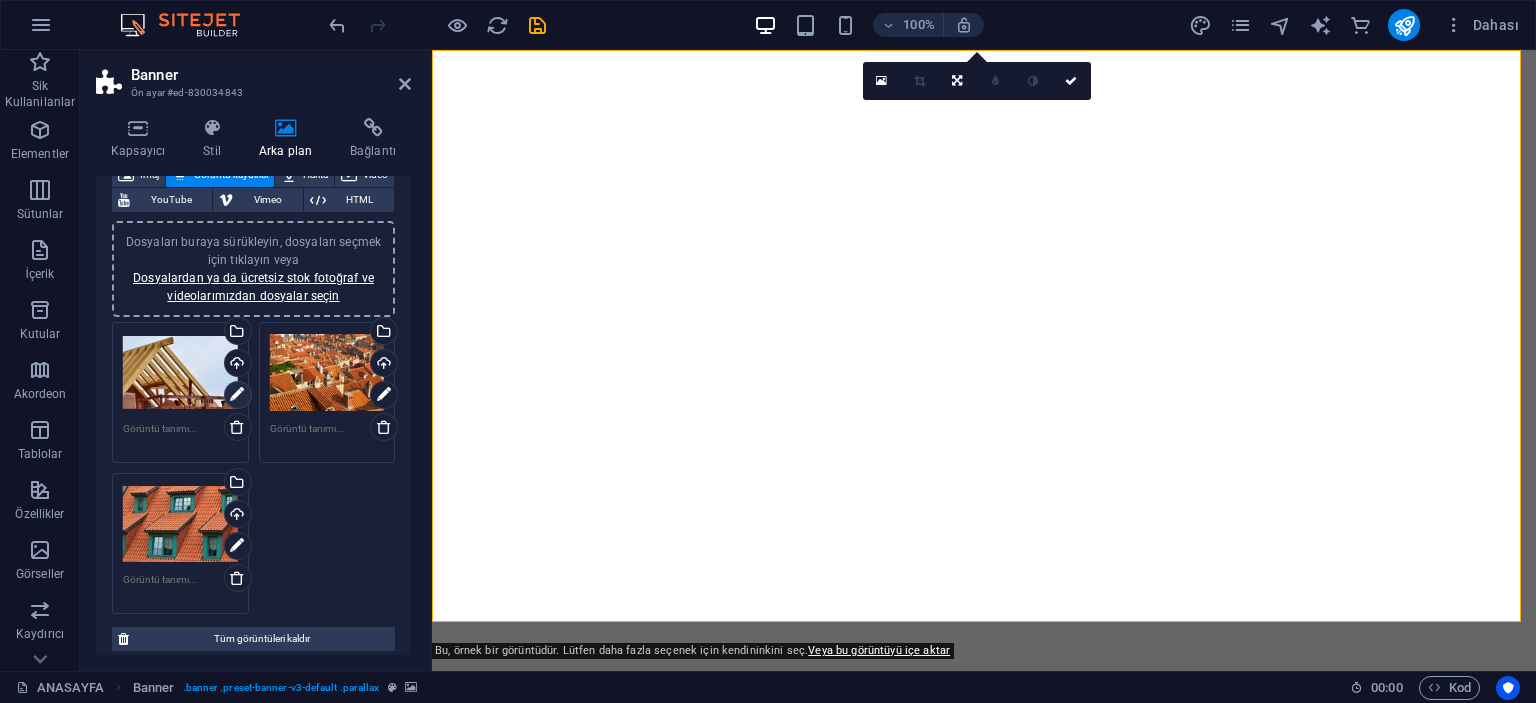 click at bounding box center [237, 395] 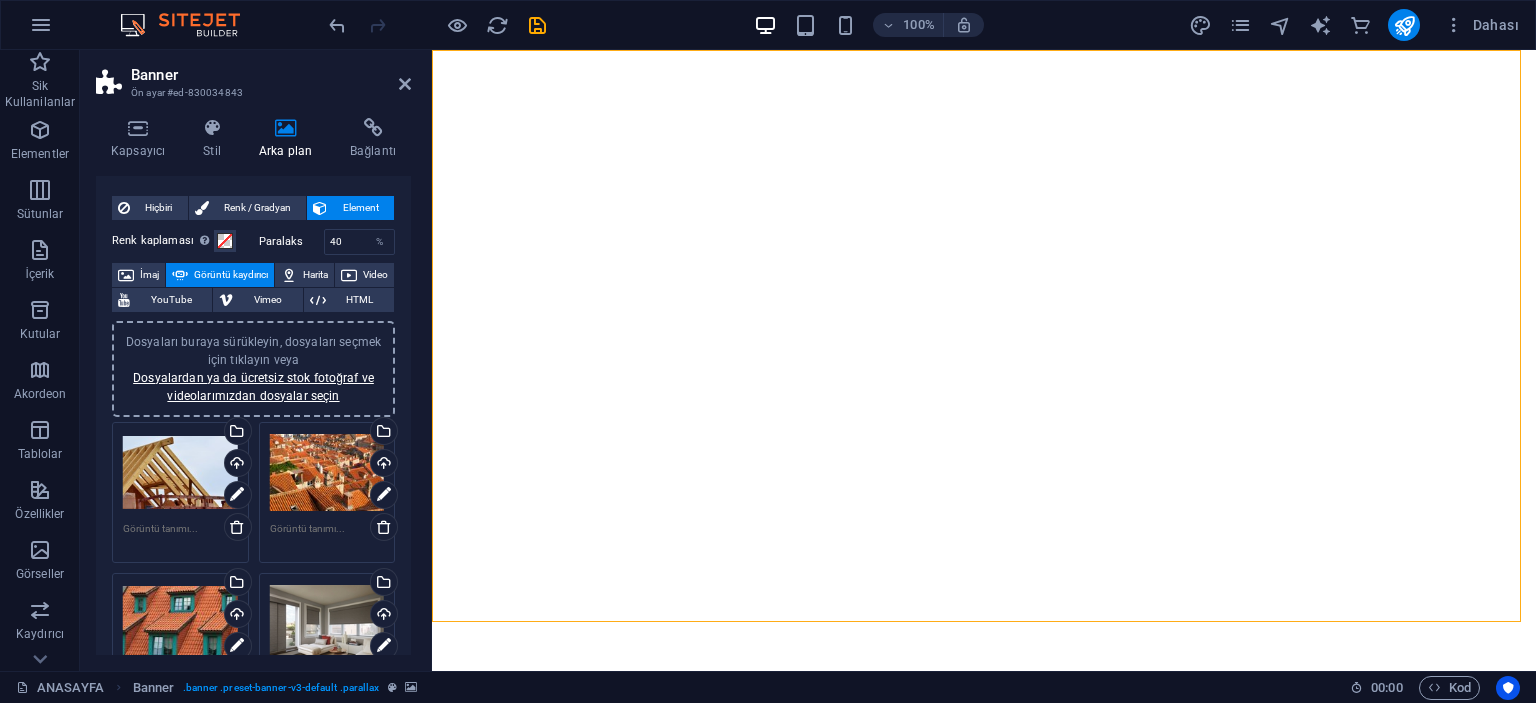 scroll, scrollTop: 132, scrollLeft: 0, axis: vertical 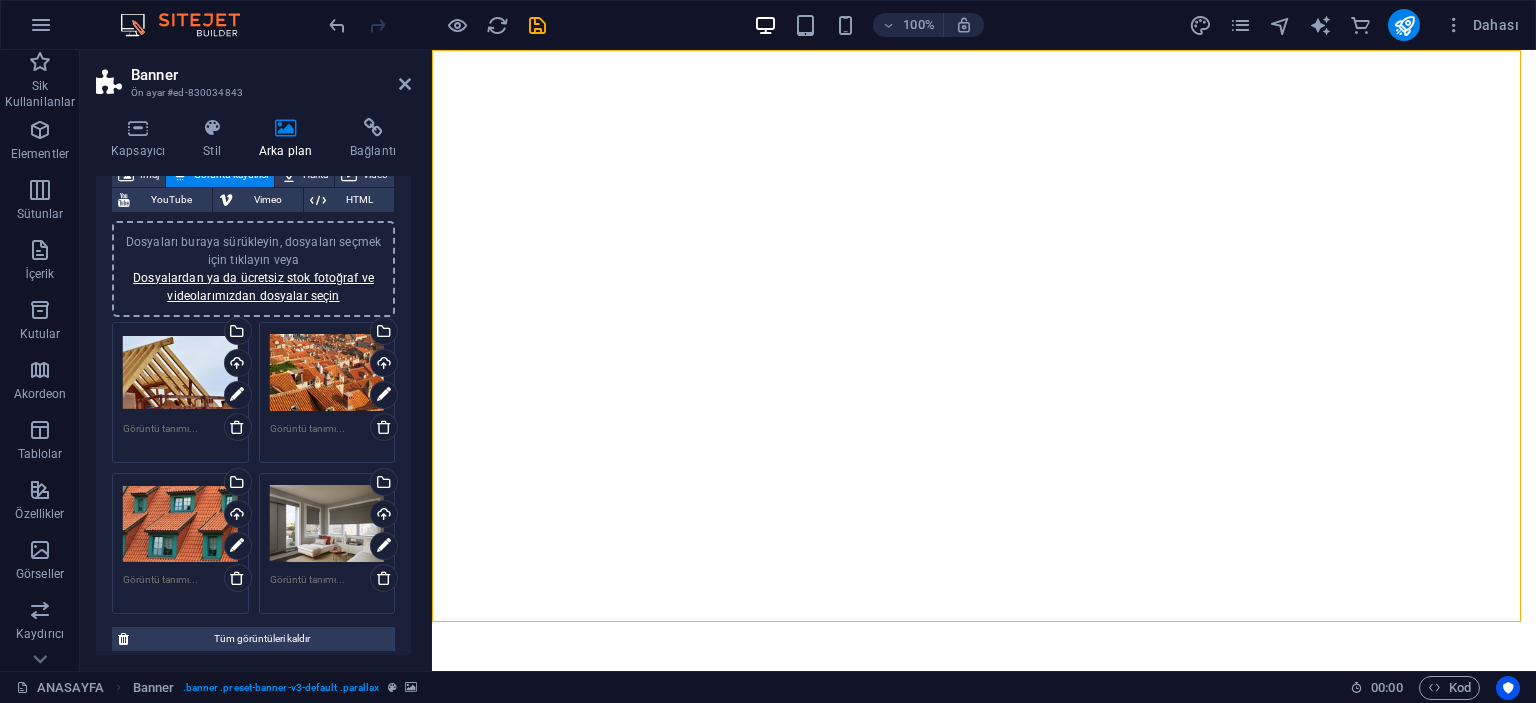 click on "Dosyaları buraya sürükleyin, dosyaları seçmek için tıklayın veya Dosyalardan ya da ücretsiz stok fotoğraf ve videolarımızdan dosyalar seçin" at bounding box center (327, 524) 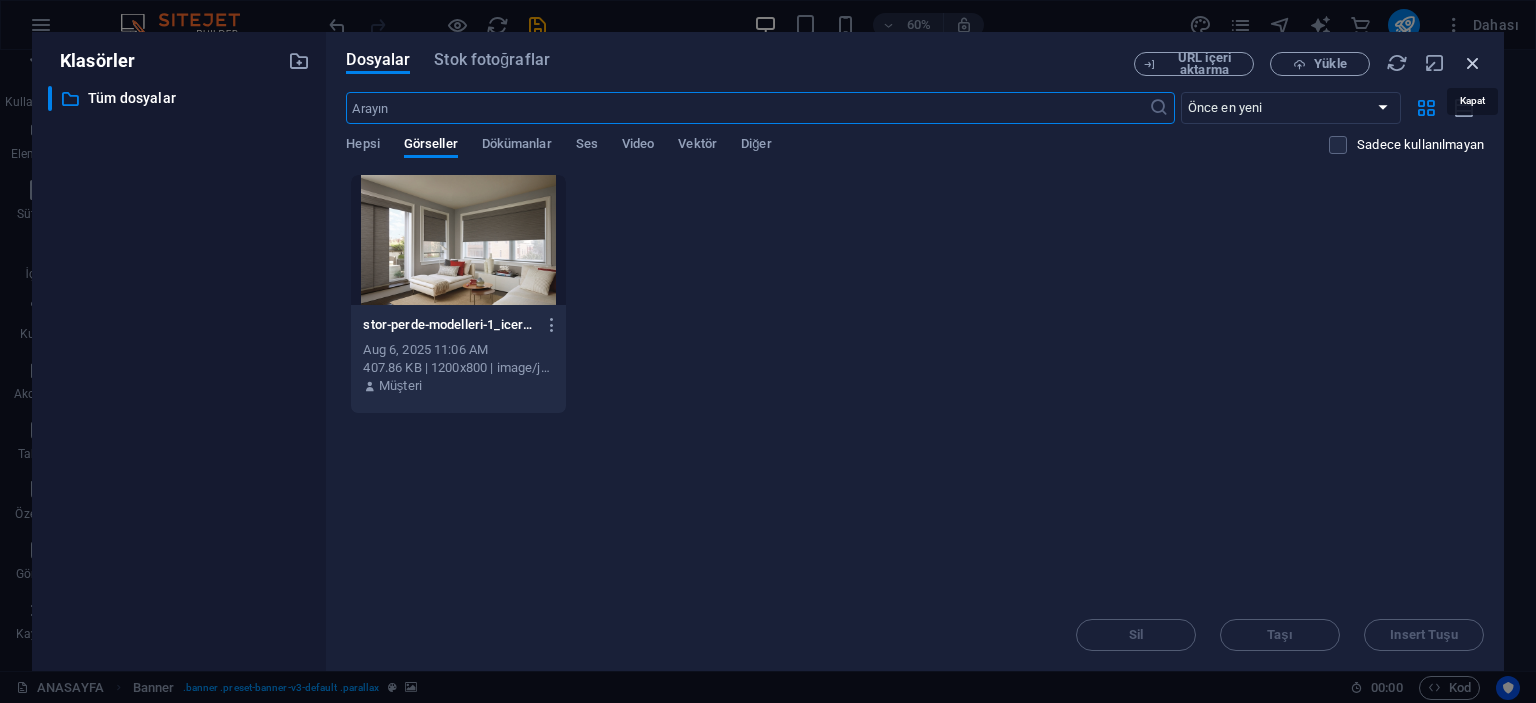 click at bounding box center (1473, 63) 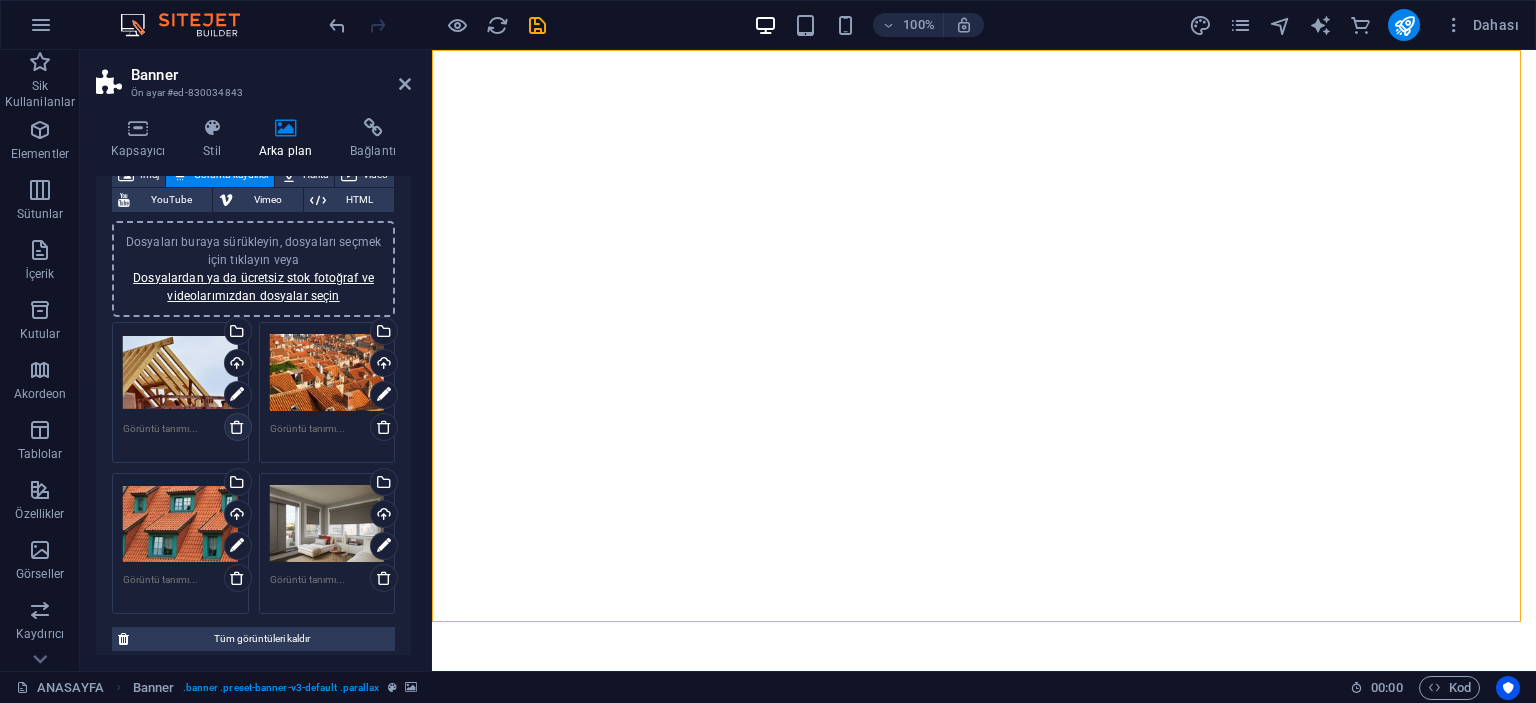 click at bounding box center (237, 427) 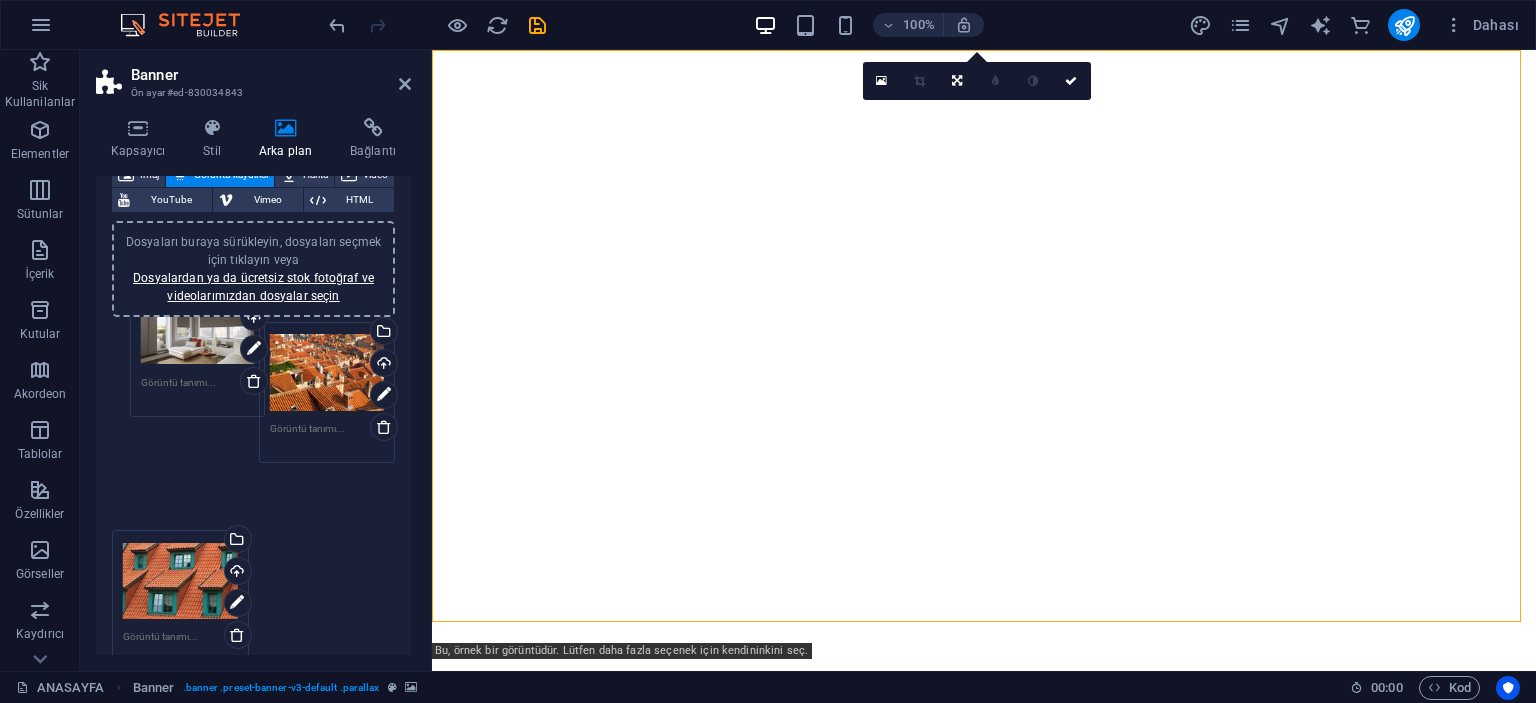 drag, startPoint x: 195, startPoint y: 425, endPoint x: 173, endPoint y: 369, distance: 60.166435 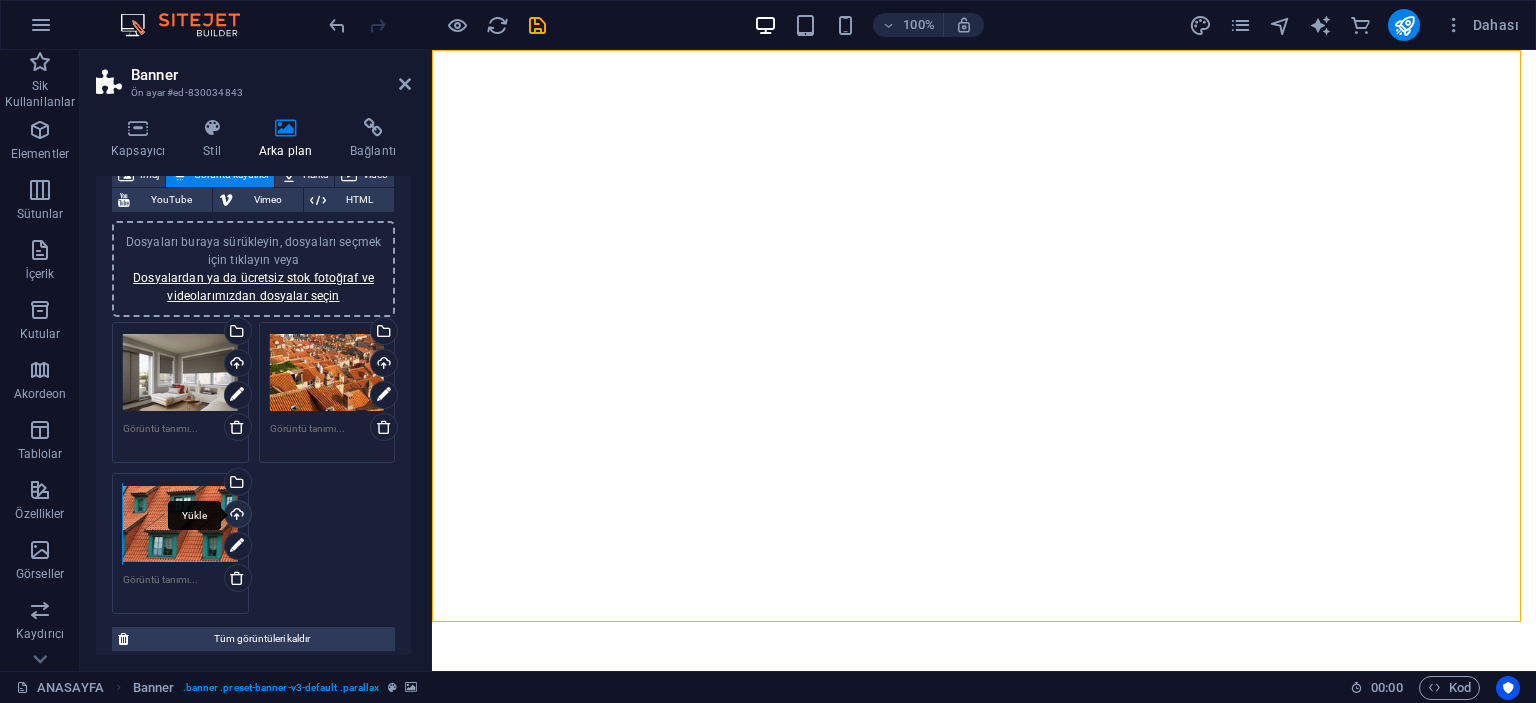 click on "Yükle" at bounding box center [236, 516] 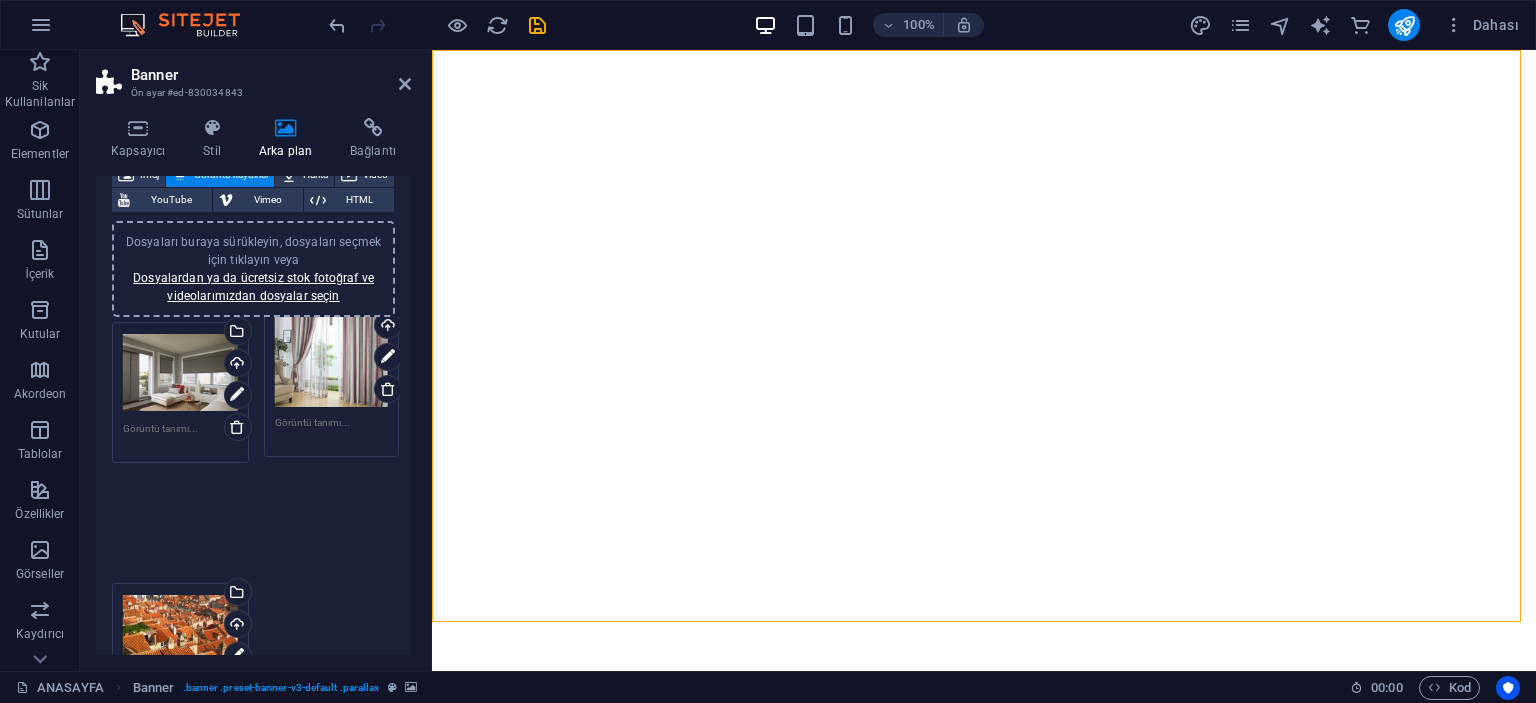 drag, startPoint x: 167, startPoint y: 545, endPoint x: 312, endPoint y: 366, distance: 230.36058 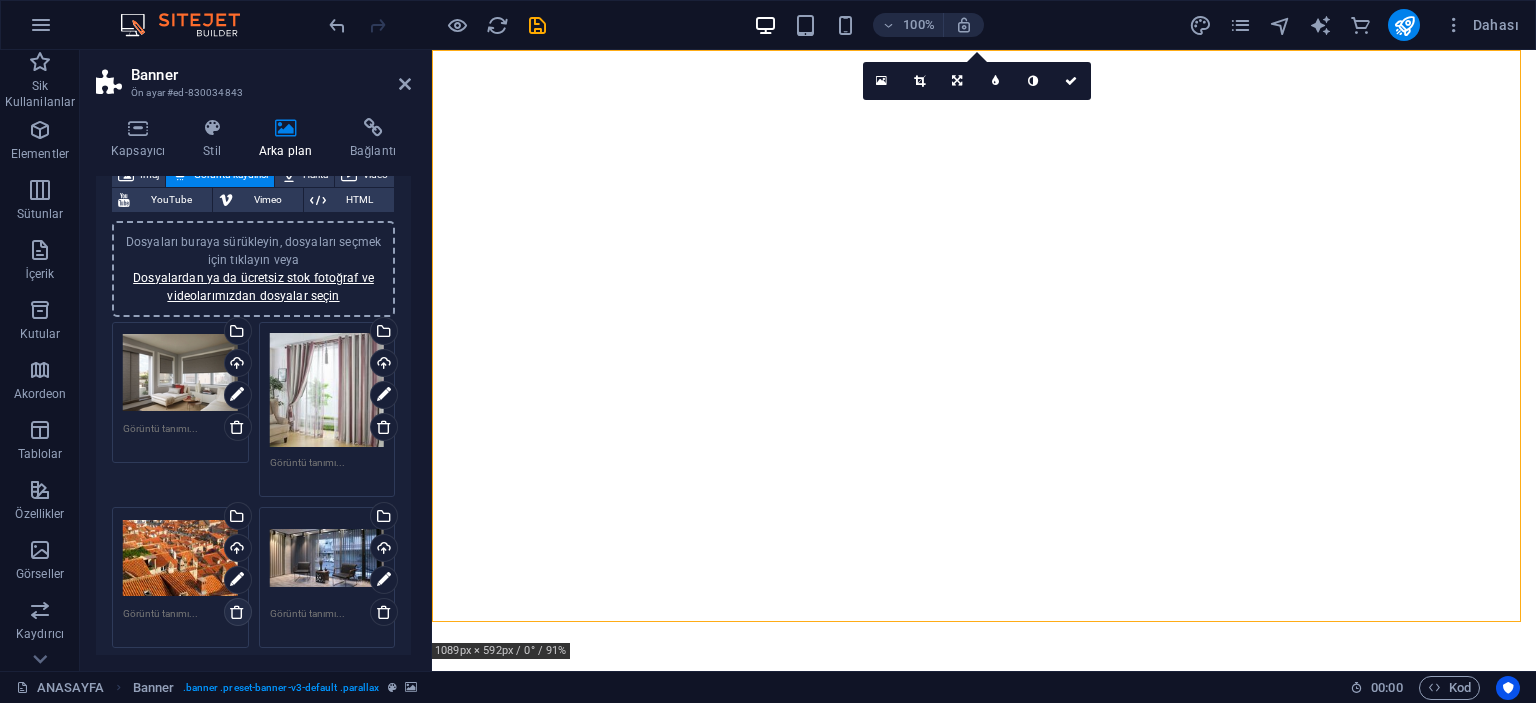 click at bounding box center (237, 612) 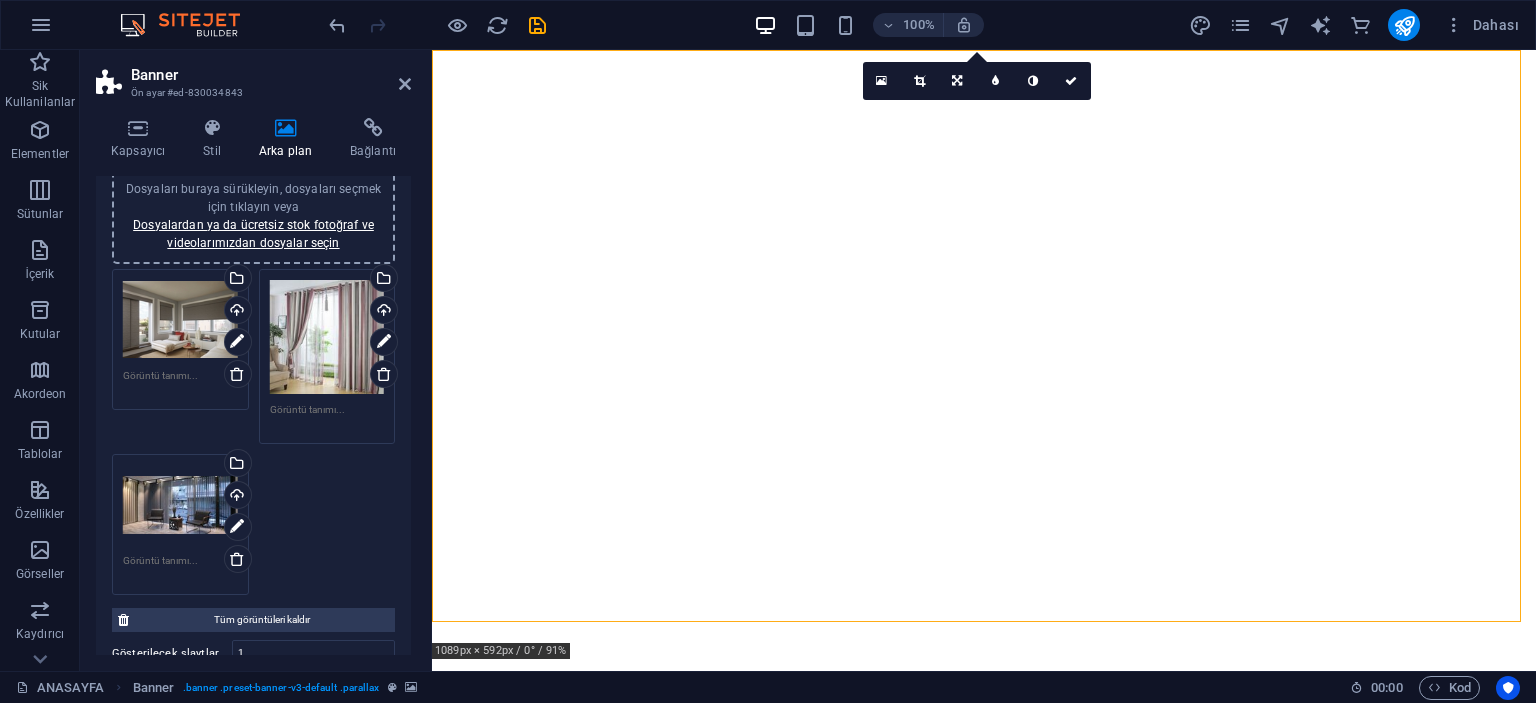 scroll, scrollTop: 232, scrollLeft: 0, axis: vertical 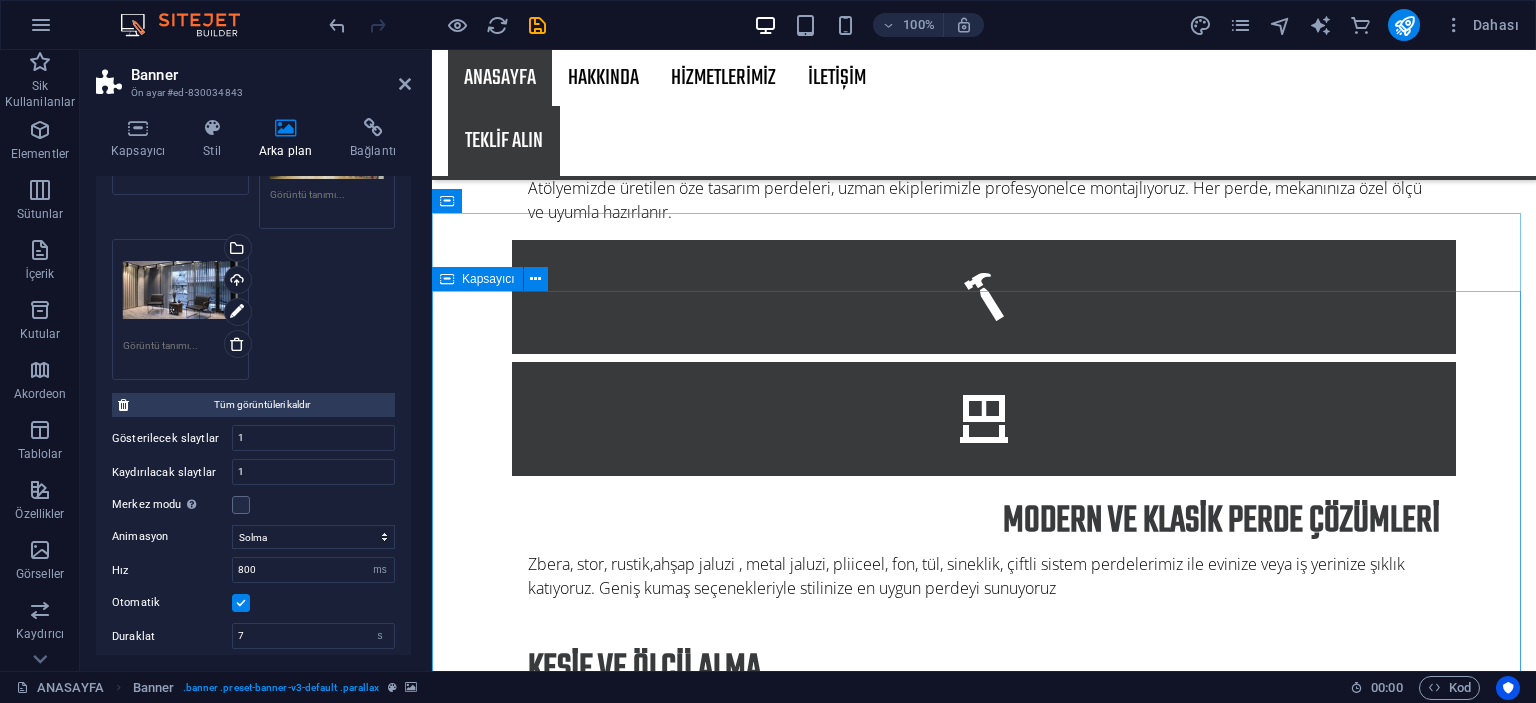 click on "HAKKIMIZDA 21 yıllık sektör tecrübesiyle perdede kalite ve estetiği bir araya getiren güvenilir bir markadır. Kuruluşumuzdan bu yana, müşterilerimizin ihtiyaçlarına özel çözümler sunmayı ve mekanlarına şıklık katmayı amaçladık. DAHA FAZLA  İLETİŞİM Daha çok bilgi almak ve bizlere soru sormak için iletişim sayfasına gidebilirsiniz.  İLETİŞİM SAYFASI" at bounding box center (984, 3095) 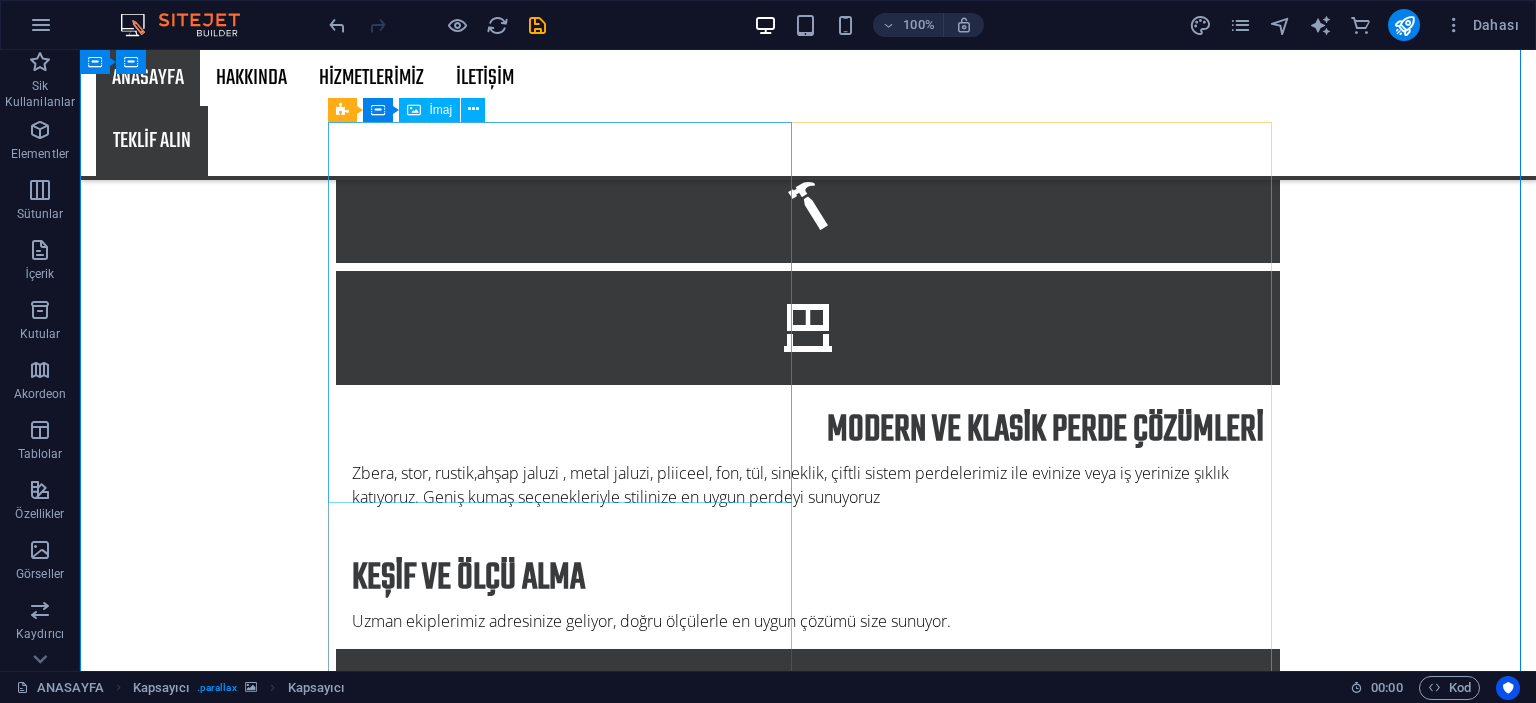 scroll, scrollTop: 1400, scrollLeft: 0, axis: vertical 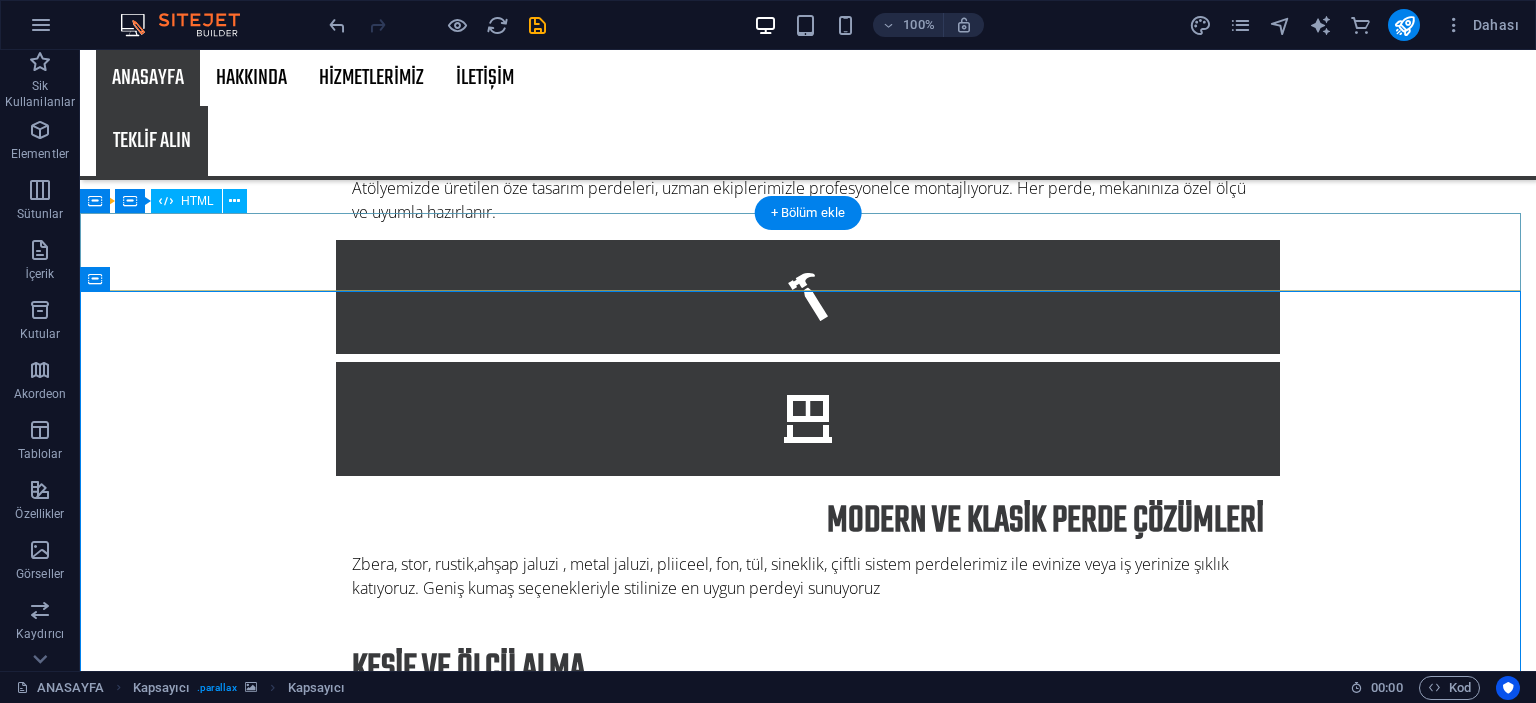 click at bounding box center [808, 2016] 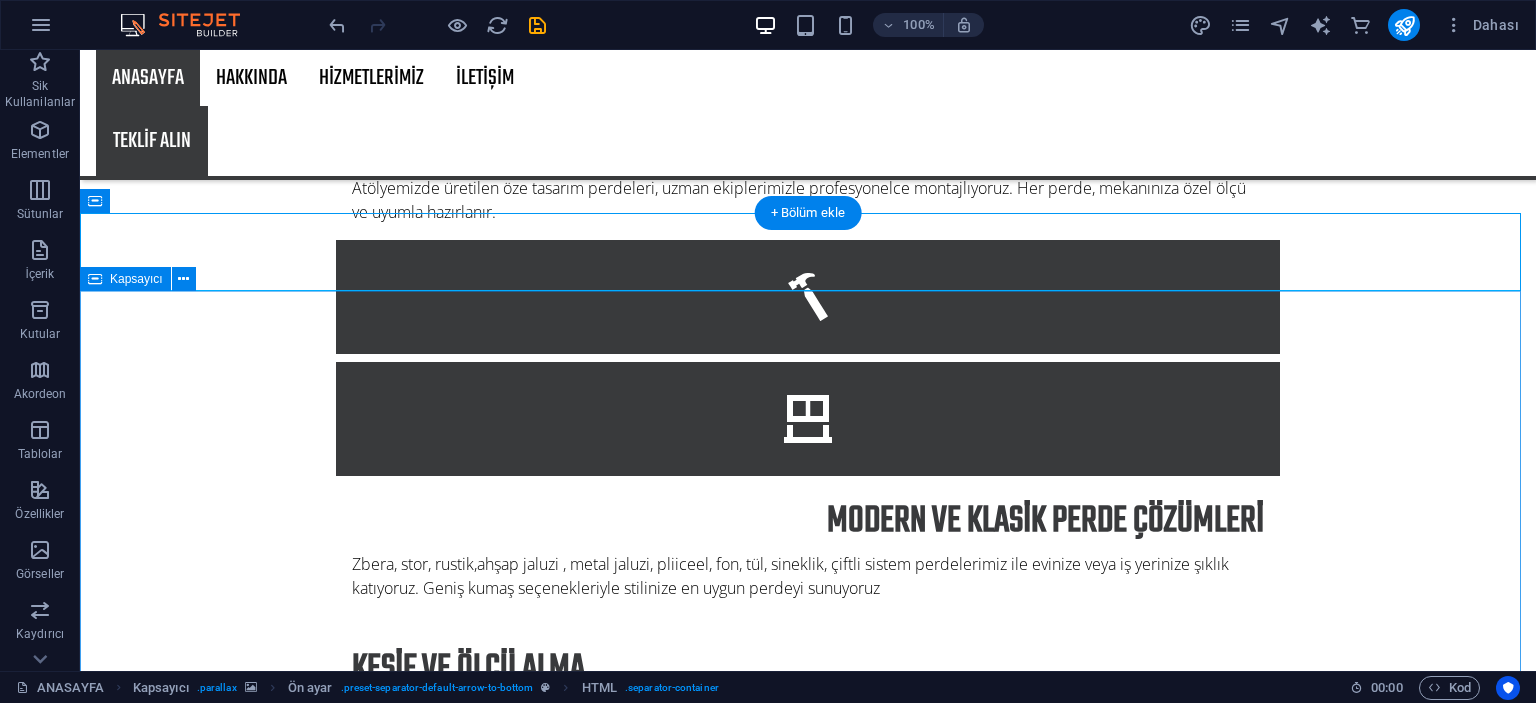 click on "HAKKIMIZDA 21 yıllık sektör tecrübesiyle perdede kalite ve estetiği bir araya getiren güvenilir bir markadır. Kuruluşumuzdan bu yana, müşterilerimizin ihtiyaçlarına özel çözümler sunmayı ve mekanlarına şıklık katmayı amaçladık. DAHA FAZLA  İLETİŞİM Daha çok bilgi almak ve bizlere soru sormak için iletişim sayfasına gidebilirsiniz.  İLETİŞİM SAYFASI" at bounding box center [808, 3095] 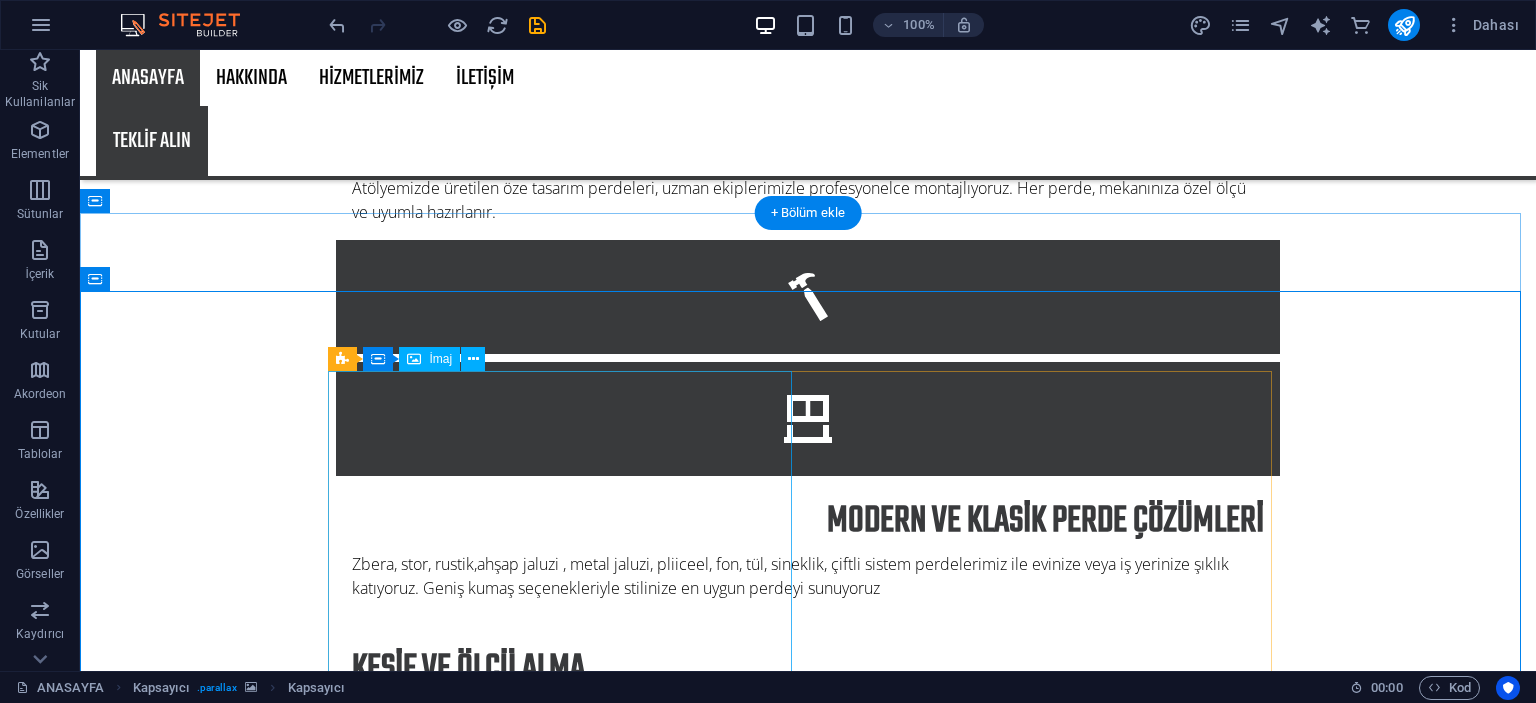 click at bounding box center (808, 2523) 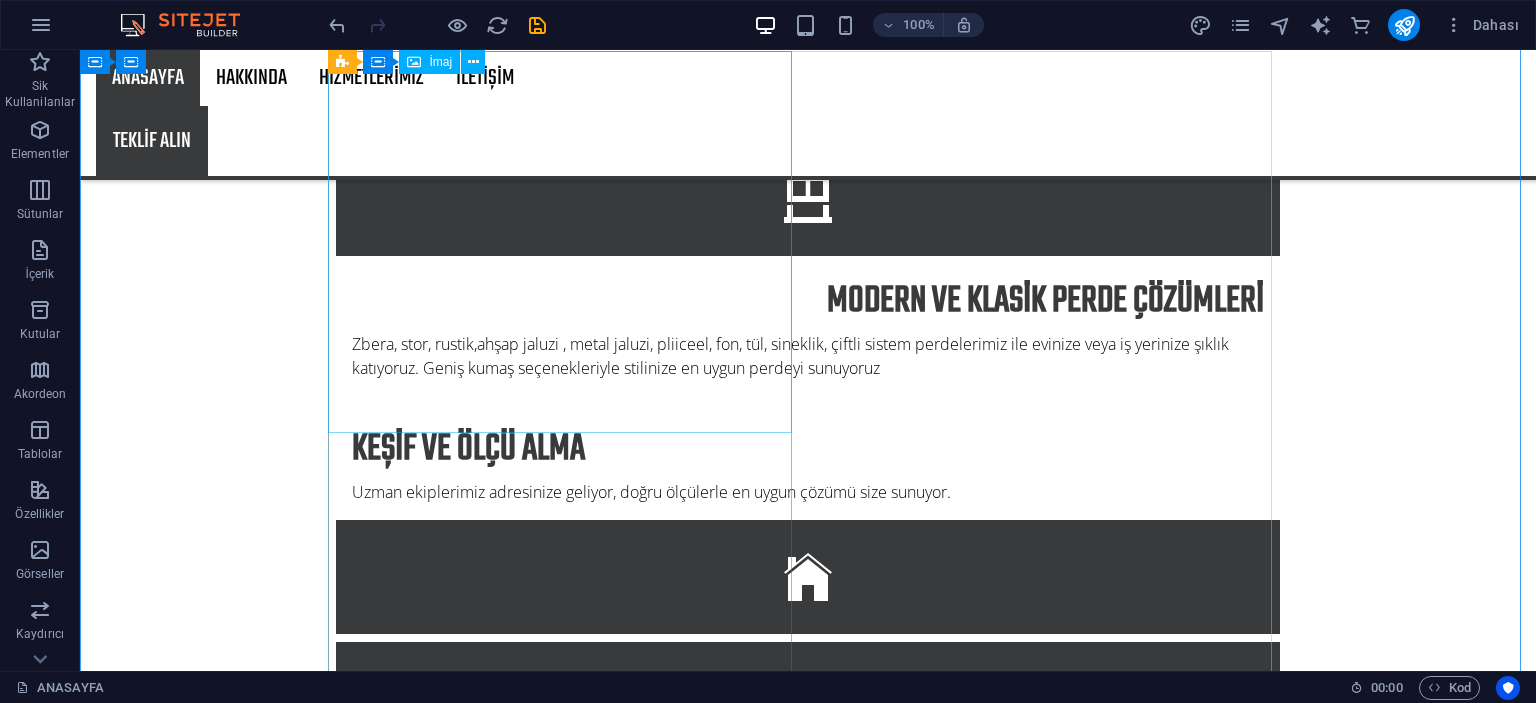 scroll, scrollTop: 1500, scrollLeft: 0, axis: vertical 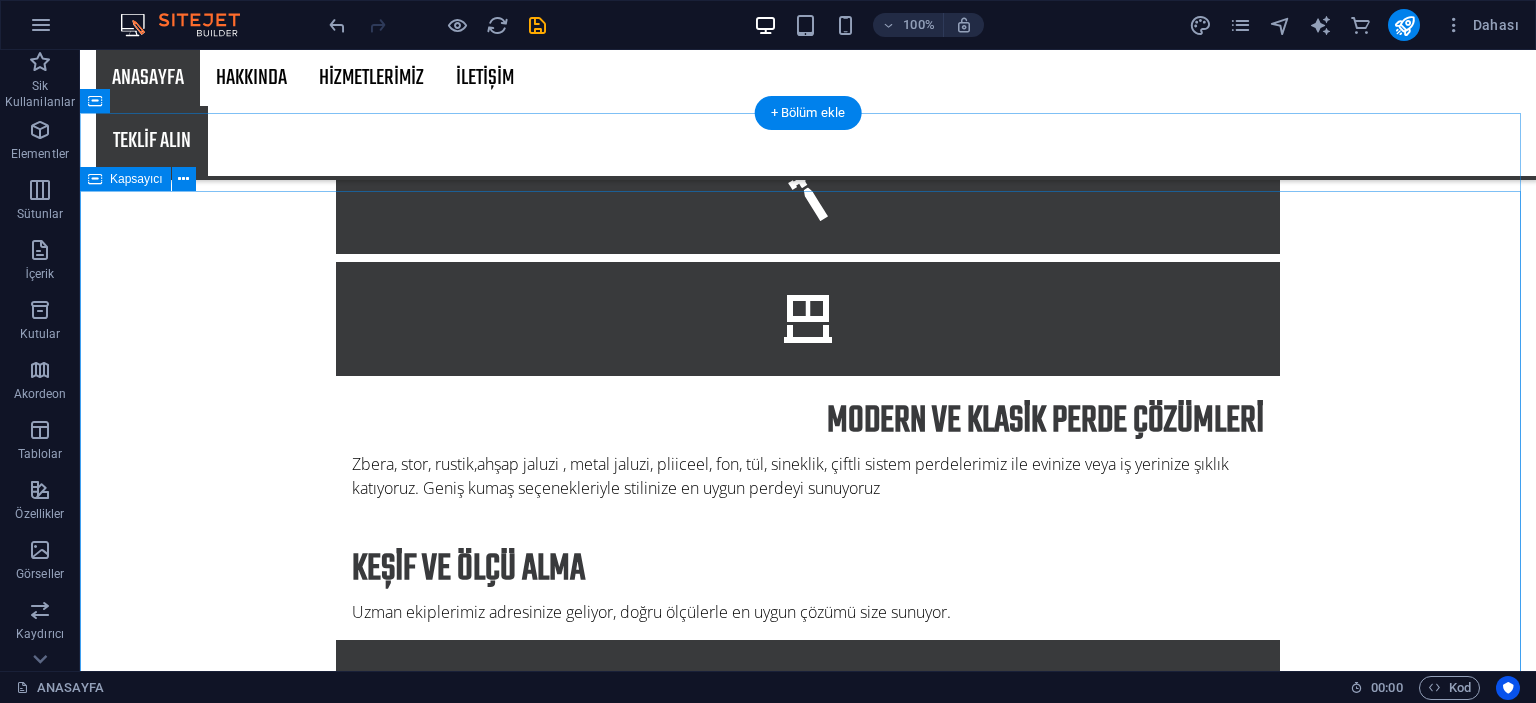 click on "HAKKIMIZDA 21 yıllık sektör tecrübesiyle perdede kalite ve estetiği bir araya getiren güvenilir bir markadır. Kuruluşumuzdan bu yana, müşterilerimizin ihtiyaçlarına özel çözümler sunmayı ve mekanlarına şıklık katmayı amaçladık. DAHA FAZLA  İLETİŞİM Daha çok bilgi almak ve bizlere soru sormak için iletişim sayfasına gidebilirsiniz.  İLETİŞİM SAYFASI" at bounding box center (808, 2995) 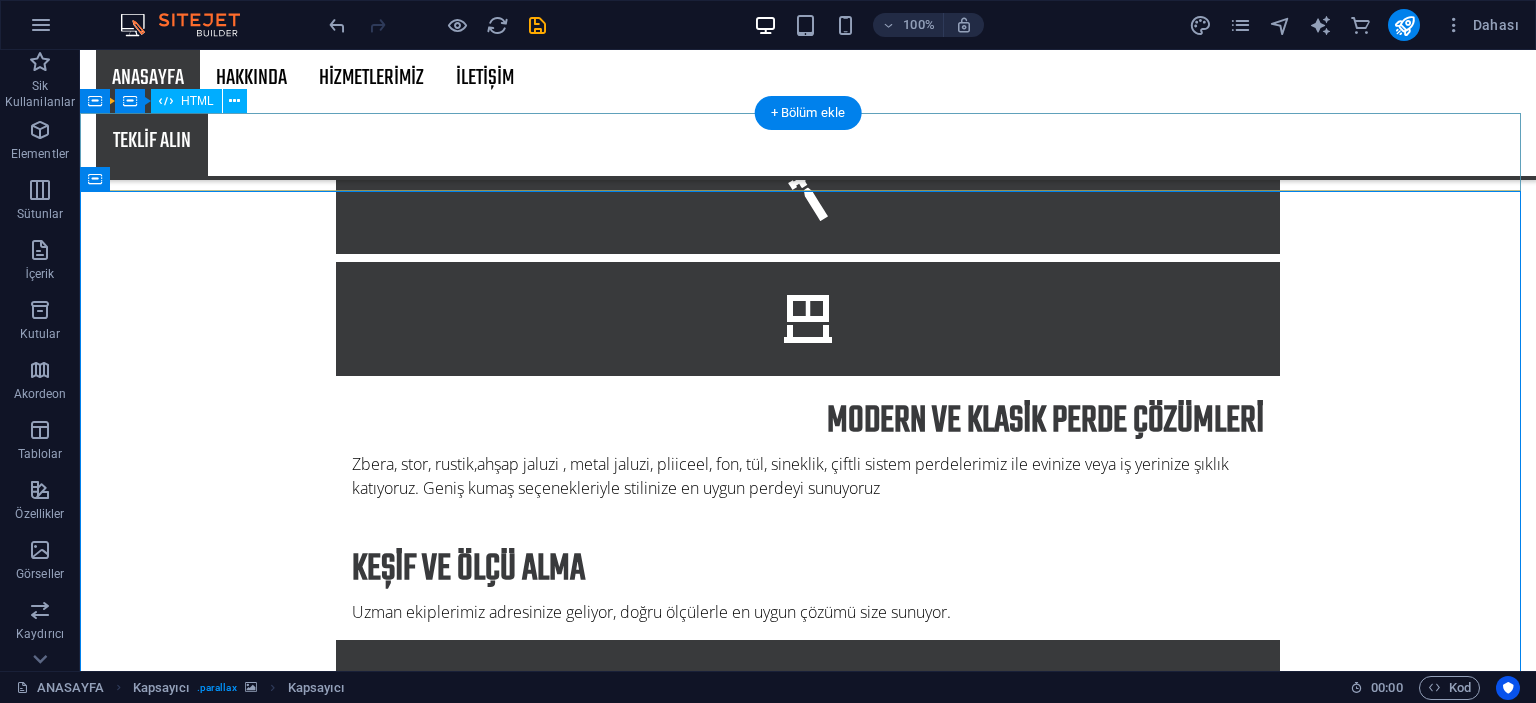 click at bounding box center (808, 1916) 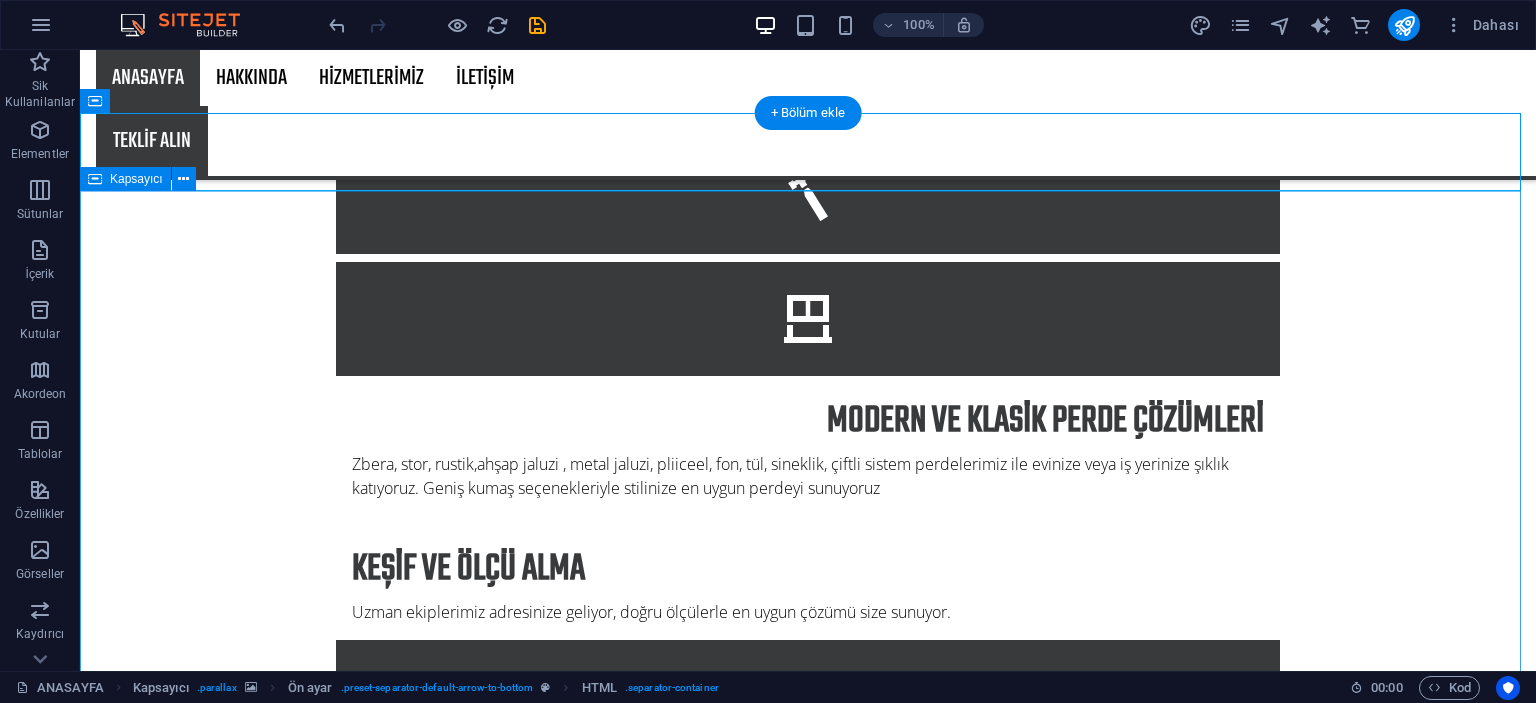 click on "HAKKIMIZDA 21 yıllık sektör tecrübesiyle perdede kalite ve estetiği bir araya getiren güvenilir bir markadır. Kuruluşumuzdan bu yana, müşterilerimizin ihtiyaçlarına özel çözümler sunmayı ve mekanlarına şıklık katmayı amaçladık. DAHA FAZLA  İLETİŞİM Daha çok bilgi almak ve bizlere soru sormak için iletişim sayfasına gidebilirsiniz.  İLETİŞİM SAYFASI" at bounding box center (808, 2995) 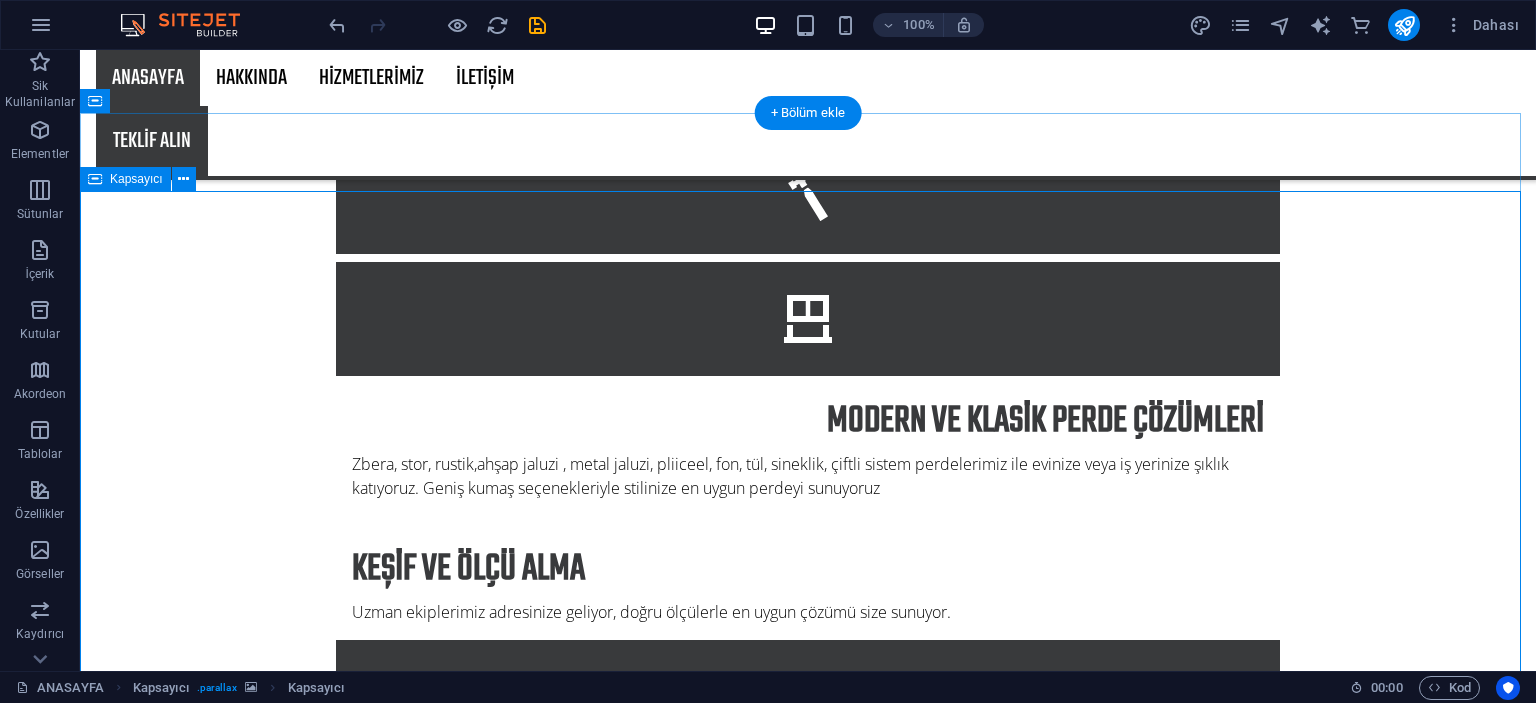 click on "HAKKIMIZDA 21 yıllık sektör tecrübesiyle perdede kalite ve estetiği bir araya getiren güvenilir bir markadır. Kuruluşumuzdan bu yana, müşterilerimizin ihtiyaçlarına özel çözümler sunmayı ve mekanlarına şıklık katmayı amaçladık. DAHA FAZLA  İLETİŞİM Daha çok bilgi almak ve bizlere soru sormak için iletişim sayfasına gidebilirsiniz.  İLETİŞİM SAYFASI" at bounding box center (808, 2995) 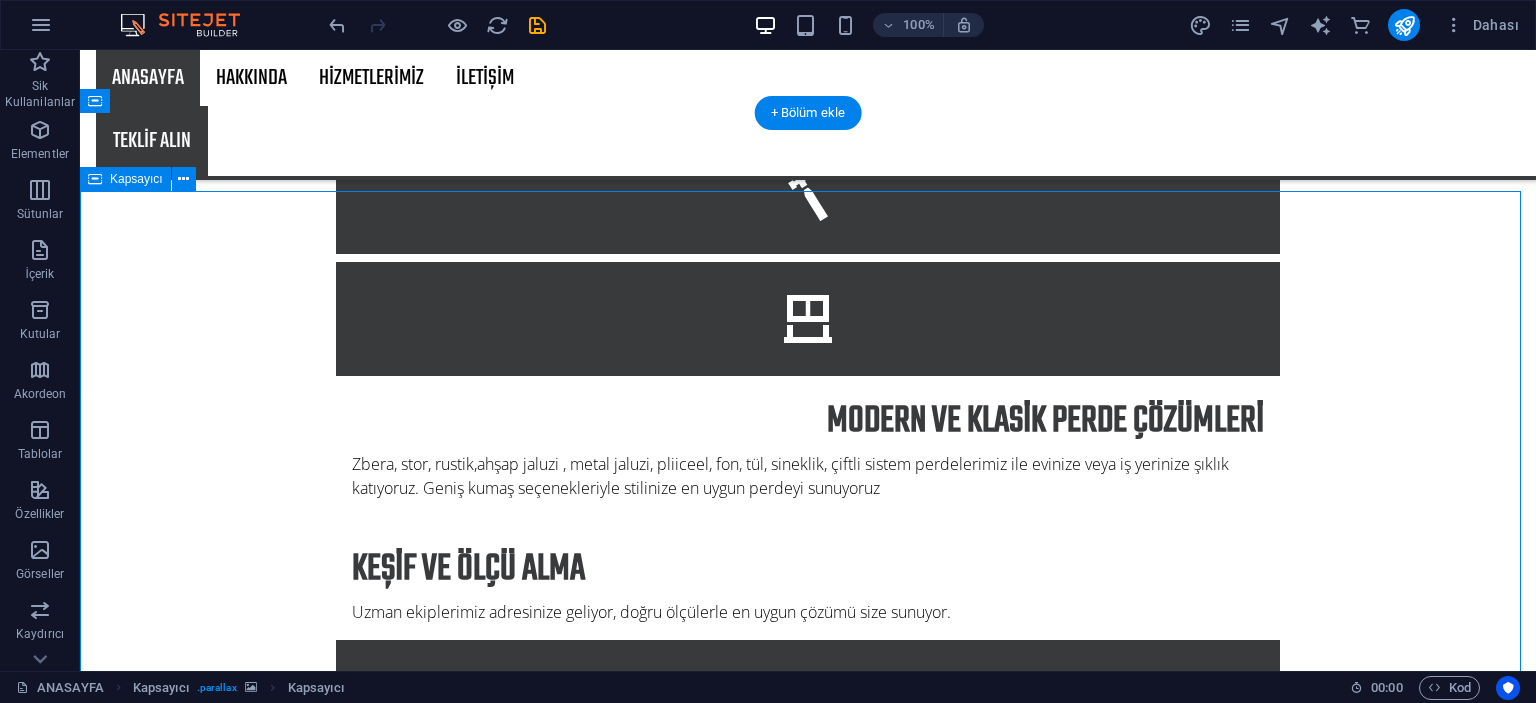 click on "HAKKIMIZDA 21 yıllık sektör tecrübesiyle perdede kalite ve estetiği bir araya getiren güvenilir bir markadır. Kuruluşumuzdan bu yana, müşterilerimizin ihtiyaçlarına özel çözümler sunmayı ve mekanlarına şıklık katmayı amaçladık. DAHA FAZLA  İLETİŞİM Daha çok bilgi almak ve bizlere soru sormak için iletişim sayfasına gidebilirsiniz.  İLETİŞİM SAYFASI" at bounding box center [808, 2995] 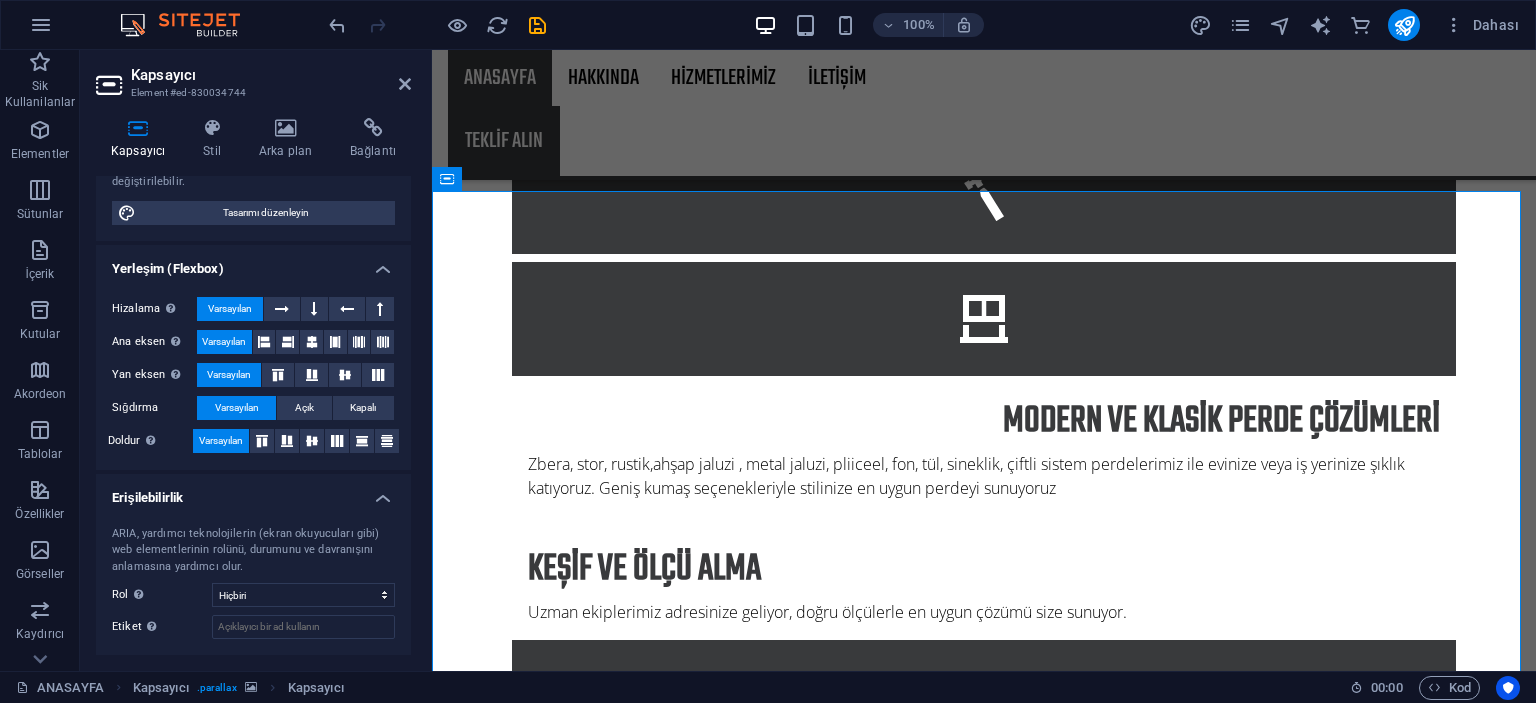 scroll, scrollTop: 0, scrollLeft: 0, axis: both 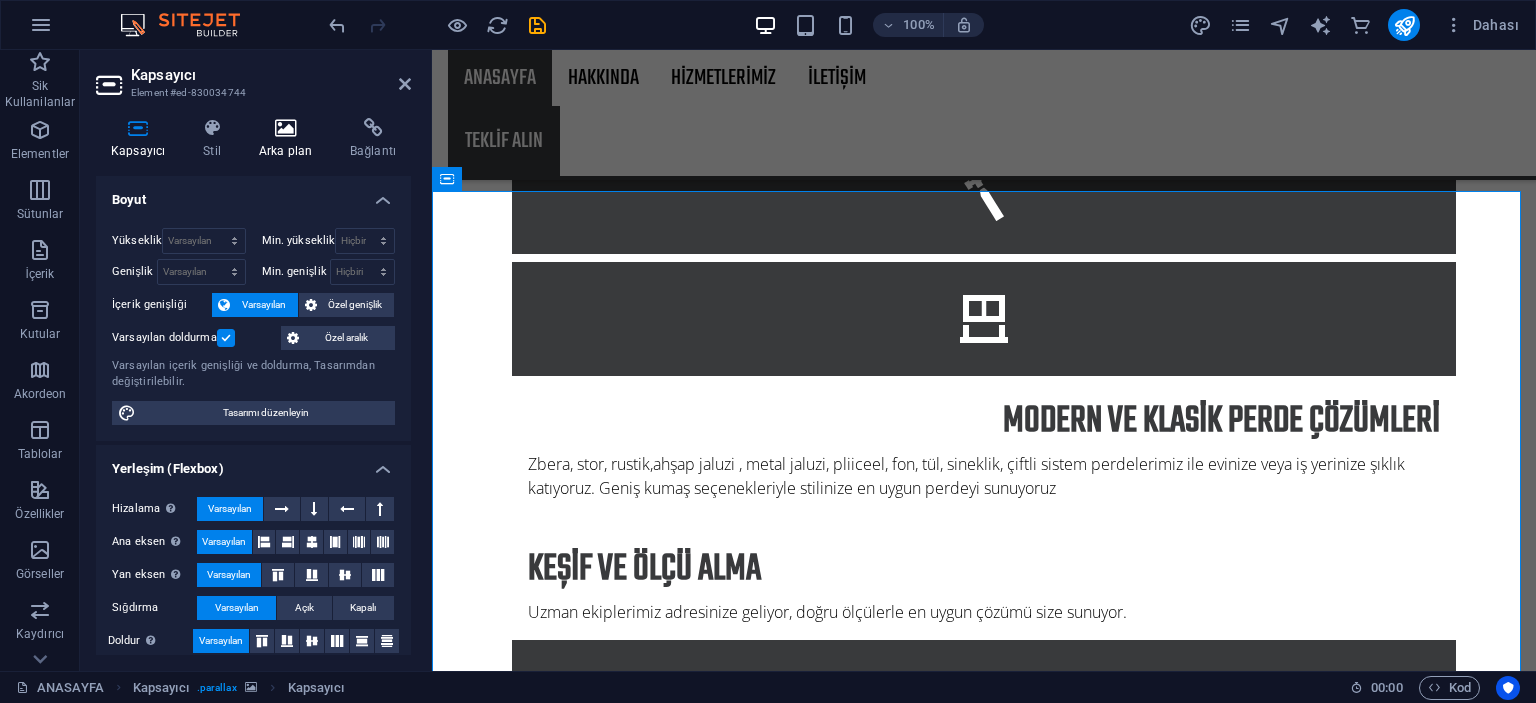click on "Arka plan" at bounding box center (289, 139) 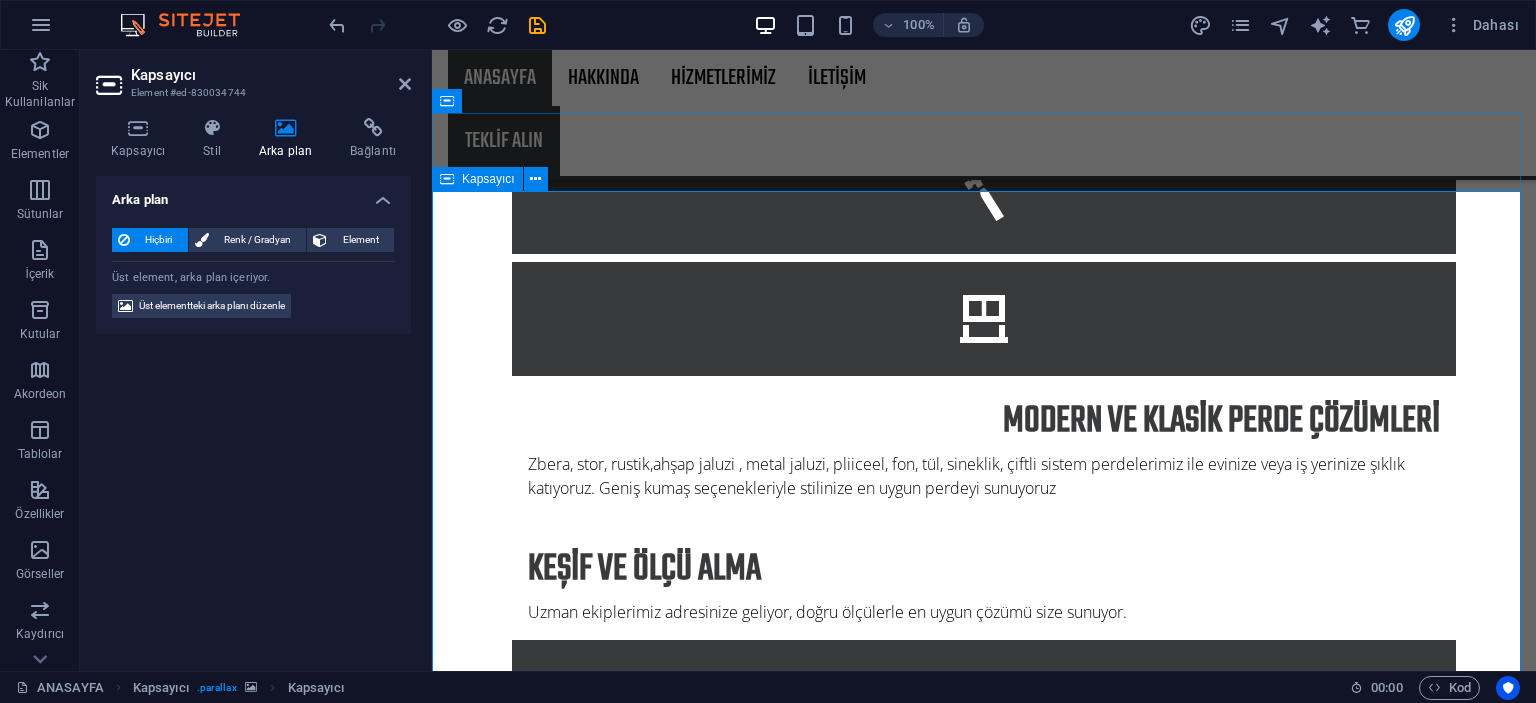 click on "HAKKIMIZDA 21 yıllık sektör tecrübesiyle perdede kalite ve estetiği bir araya getiren güvenilir bir markadır. Kuruluşumuzdan bu yana, müşterilerimizin ihtiyaçlarına özel çözümler sunmayı ve mekanlarına şıklık katmayı amaçladık. DAHA FAZLA  İLETİŞİM Daha çok bilgi almak ve bizlere soru sormak için iletişim sayfasına gidebilirsiniz.  İLETİŞİM SAYFASI" at bounding box center (984, 2995) 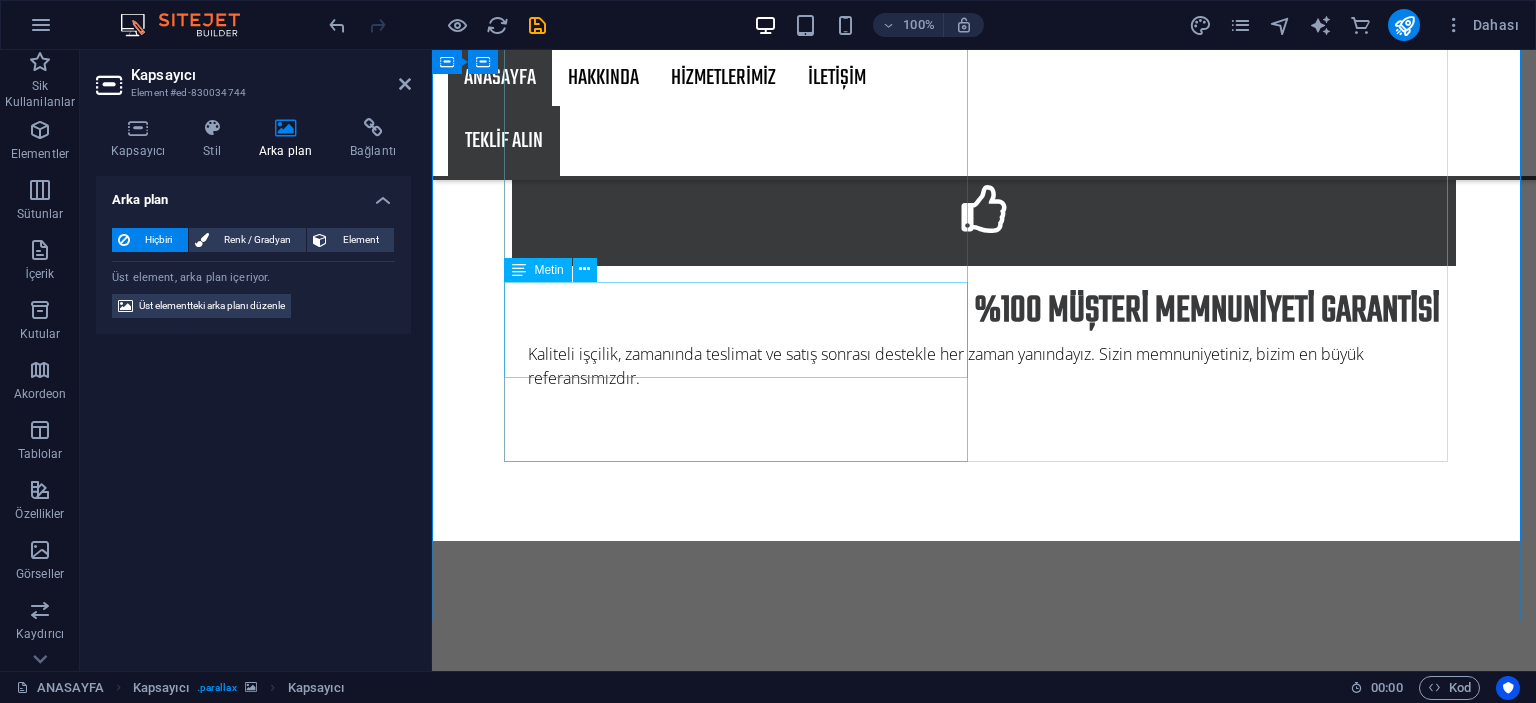 scroll, scrollTop: 1900, scrollLeft: 0, axis: vertical 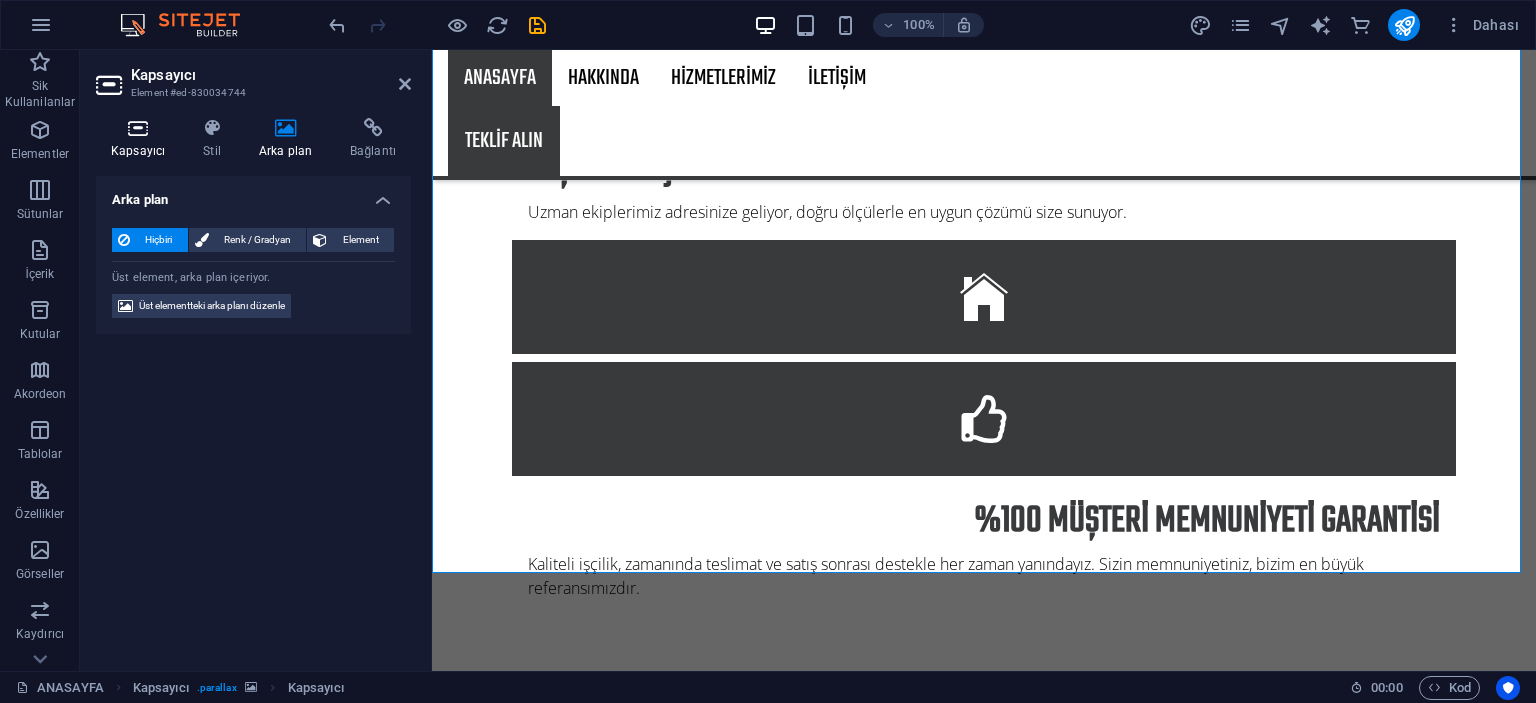 click on "Kapsayıcı" at bounding box center (142, 139) 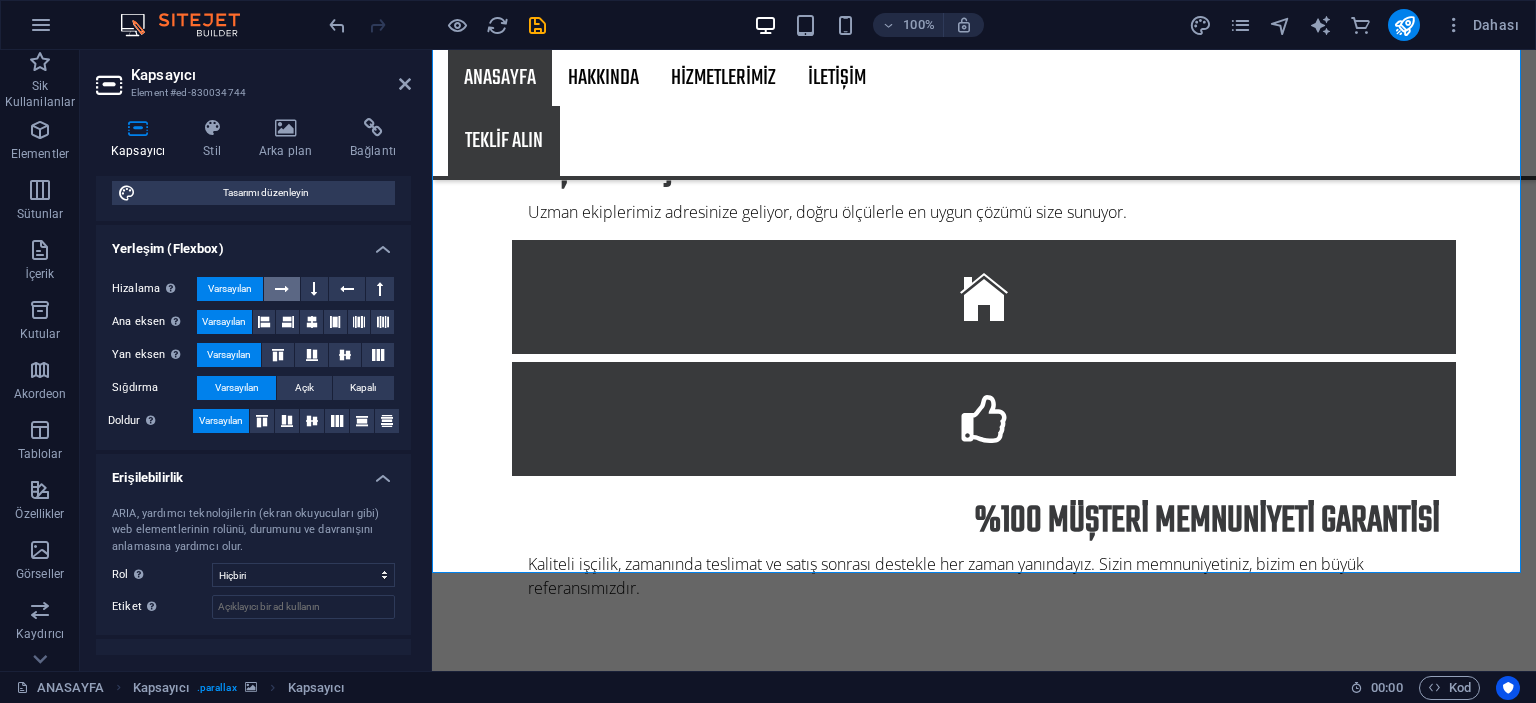 scroll, scrollTop: 294, scrollLeft: 0, axis: vertical 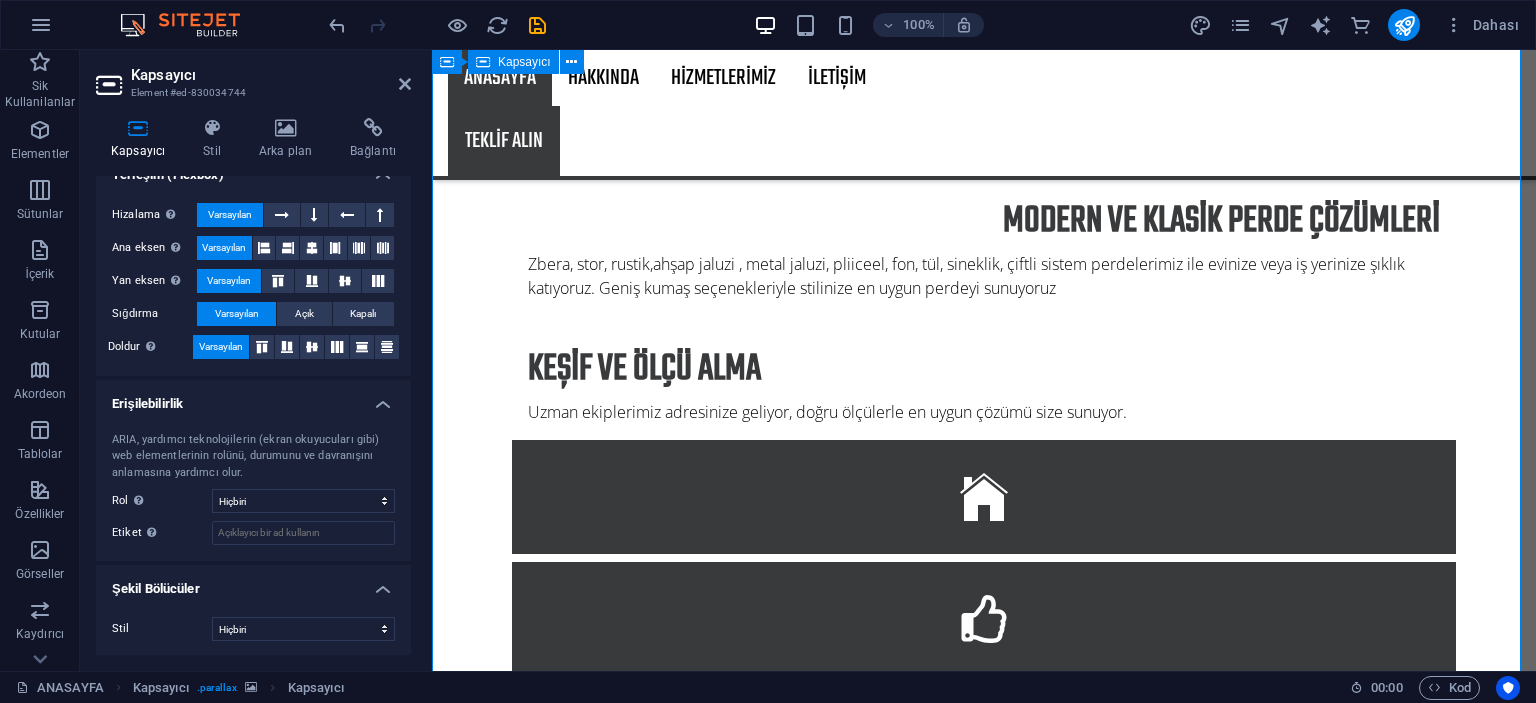 click on "HAKKIMIZDA 21 yıllık sektör tecrübesiyle perdede kalite ve estetiği bir araya getiren güvenilir bir markadır. Kuruluşumuzdan bu yana, müşterilerimizin ihtiyaçlarına özel çözümler sunmayı ve mekanlarına şıklık katmayı amaçladık. DAHA FAZLA  İLETİŞİM Daha çok bilgi almak ve bizlere soru sormak için iletişim sayfasına gidebilirsiniz.  İLETİŞİM SAYFASI" at bounding box center (984, 2795) 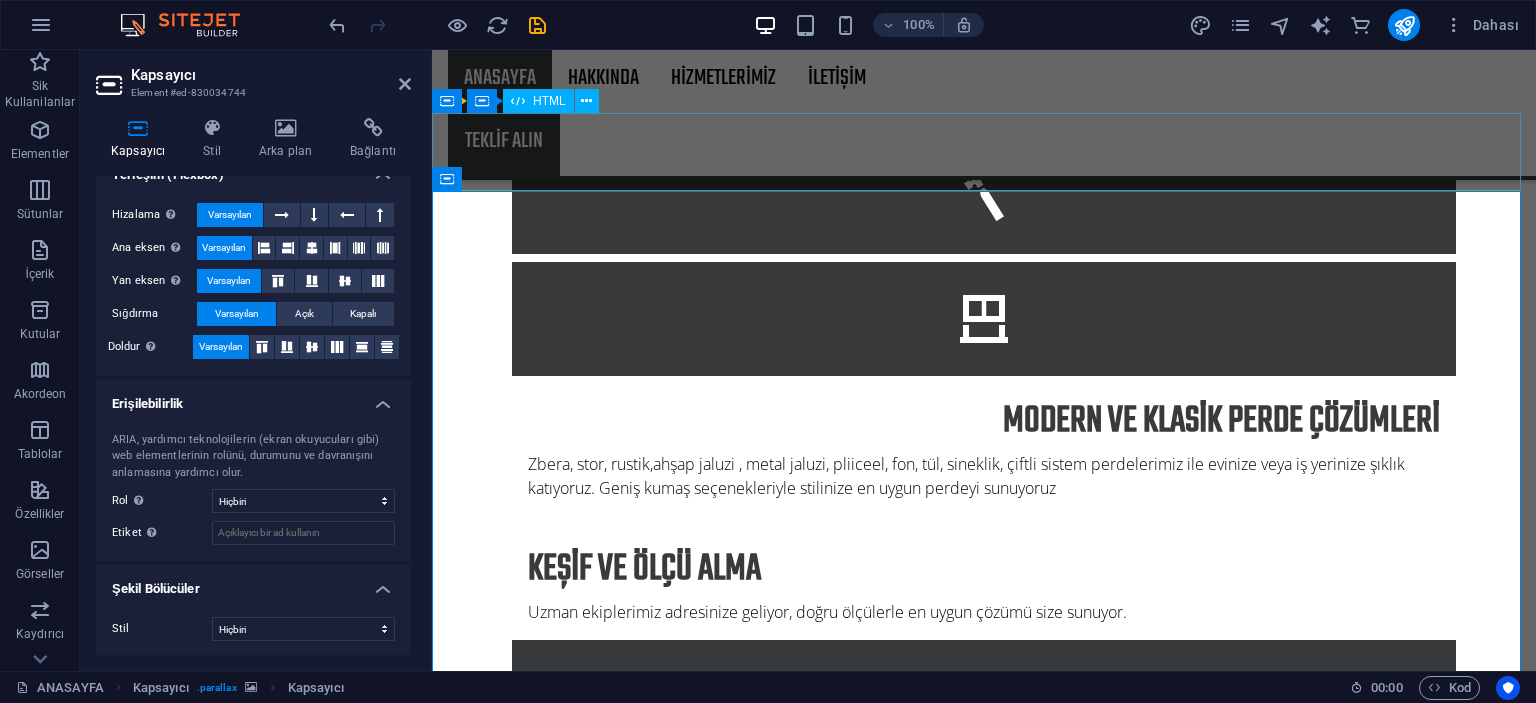 click at bounding box center (984, 1916) 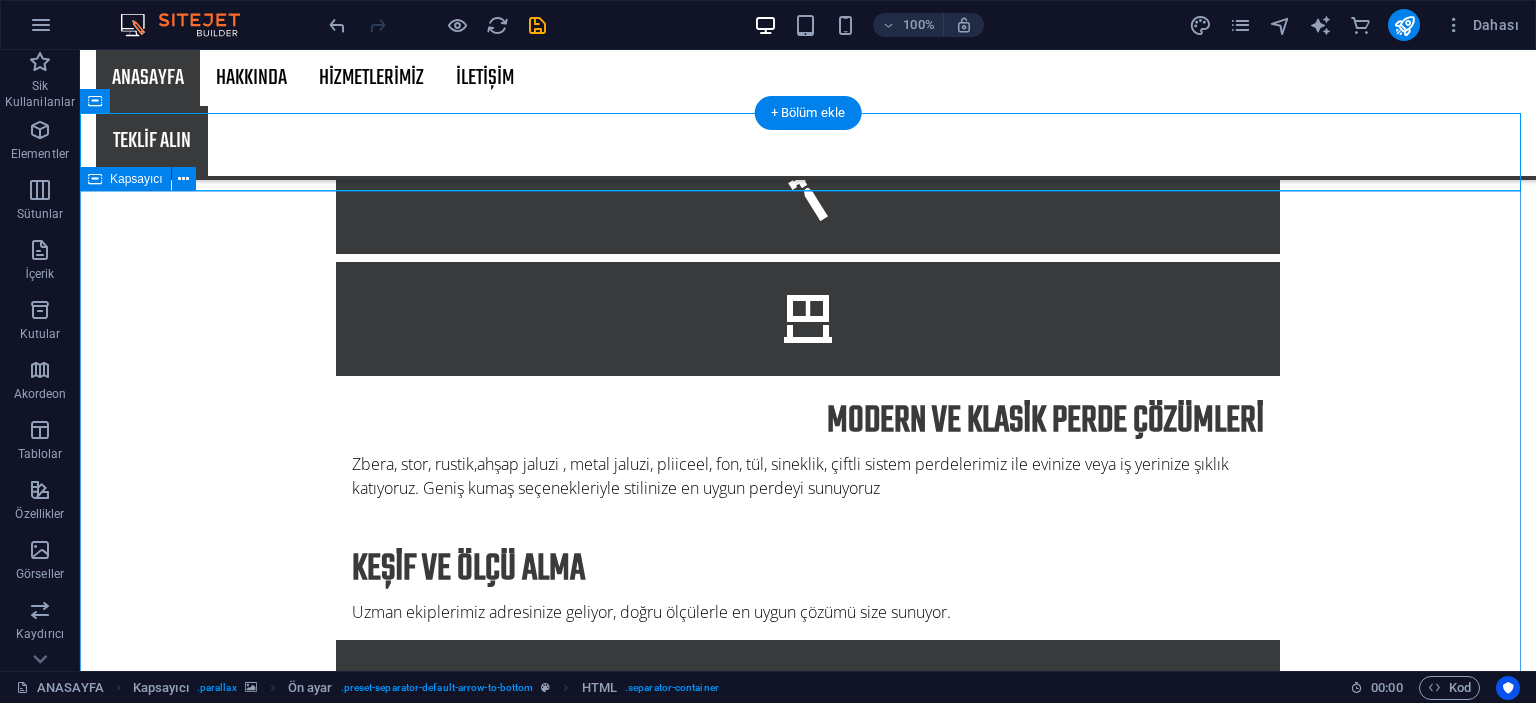 click on "HAKKIMIZDA 21 yıllık sektör tecrübesiyle perdede kalite ve estetiği bir araya getiren güvenilir bir markadır. Kuruluşumuzdan bu yana, müşterilerimizin ihtiyaçlarına özel çözümler sunmayı ve mekanlarına şıklık katmayı amaçladık. DAHA FAZLA  İLETİŞİM Daha çok bilgi almak ve bizlere soru sormak için iletişim sayfasına gidebilirsiniz.  İLETİŞİM SAYFASI" at bounding box center [808, 2995] 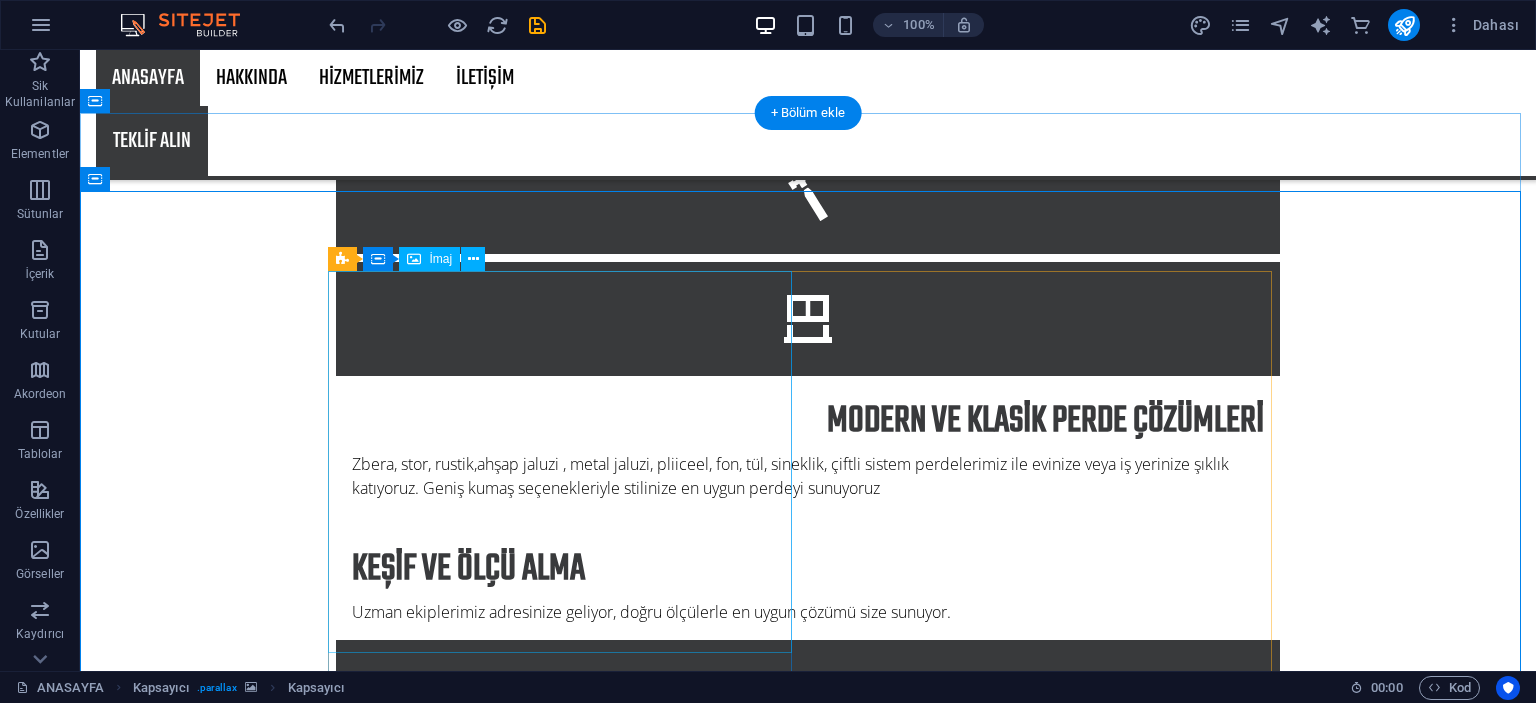 click at bounding box center (808, 2423) 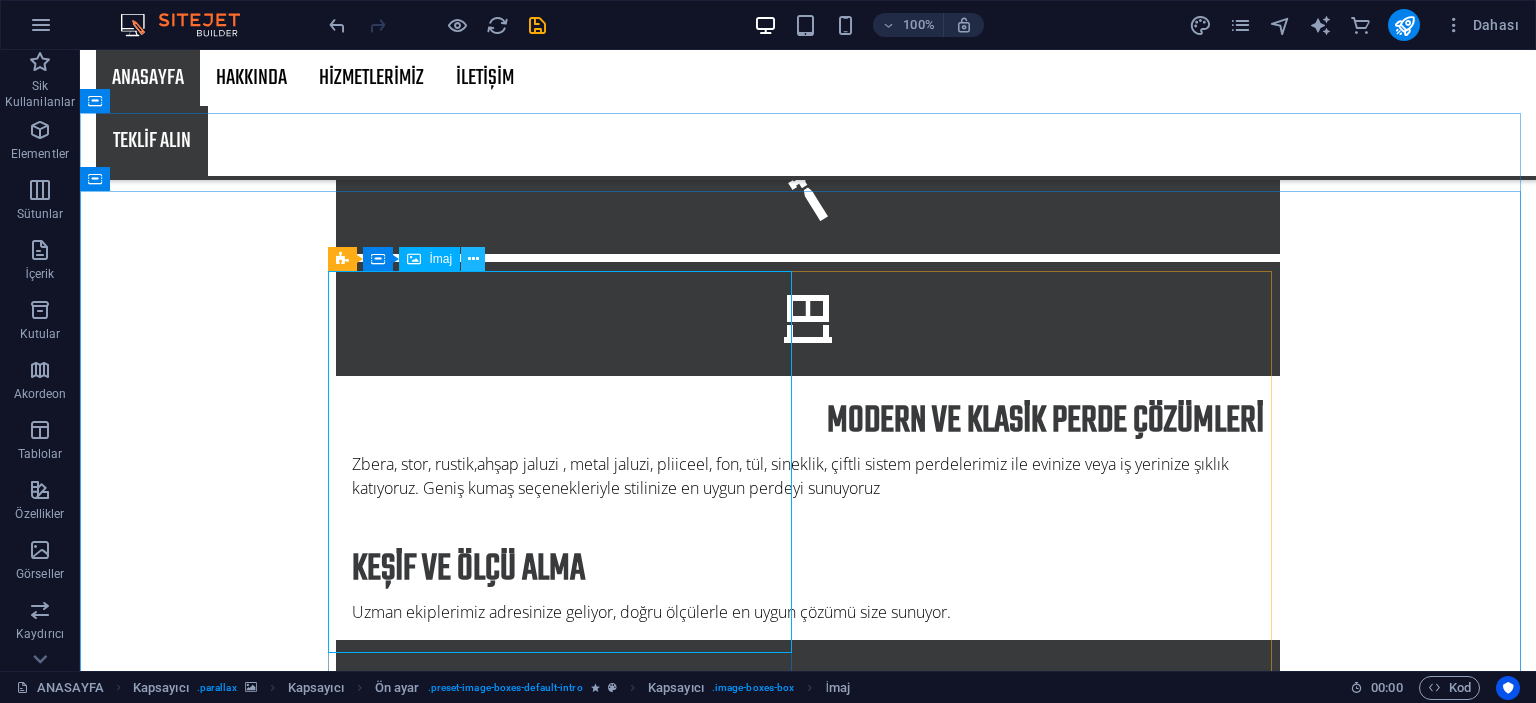 click at bounding box center [473, 259] 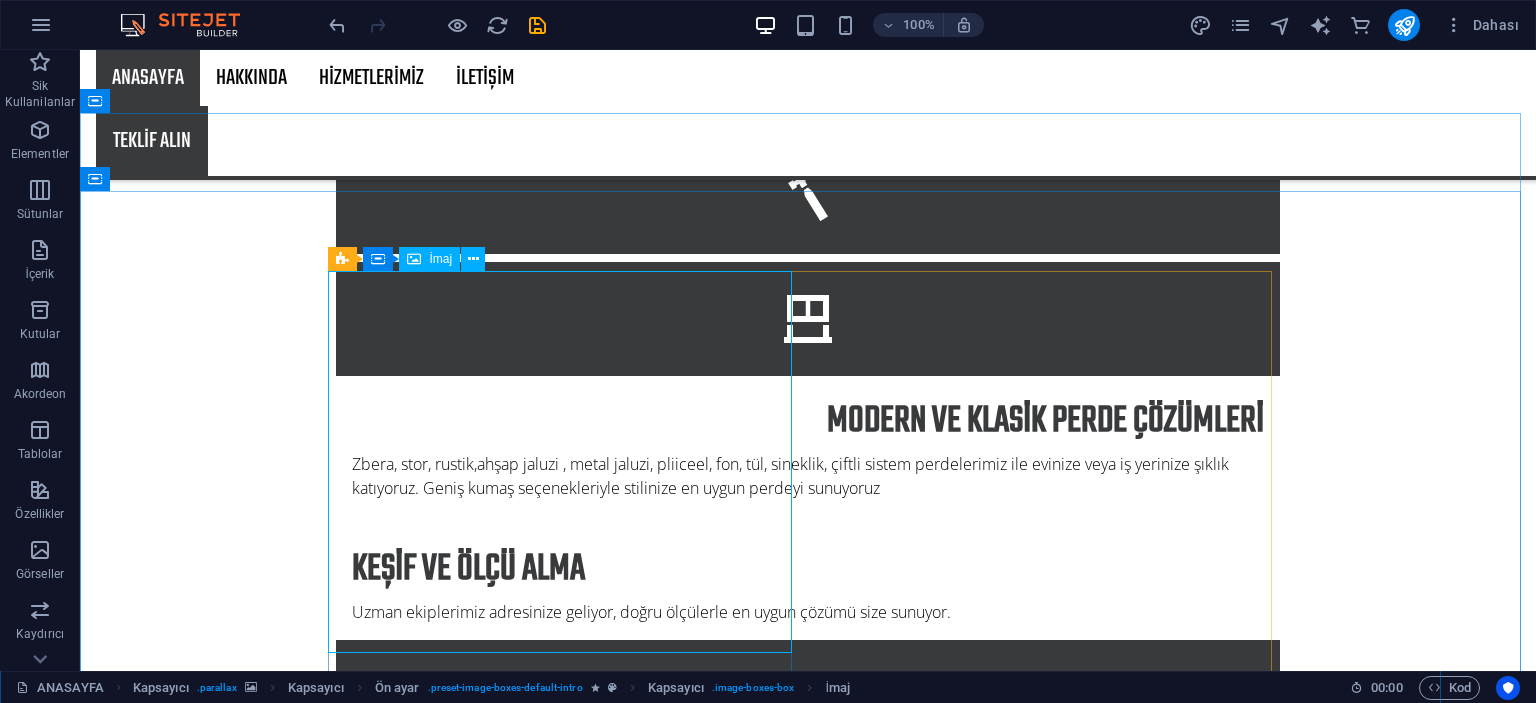 click on "İmaj" at bounding box center [440, 259] 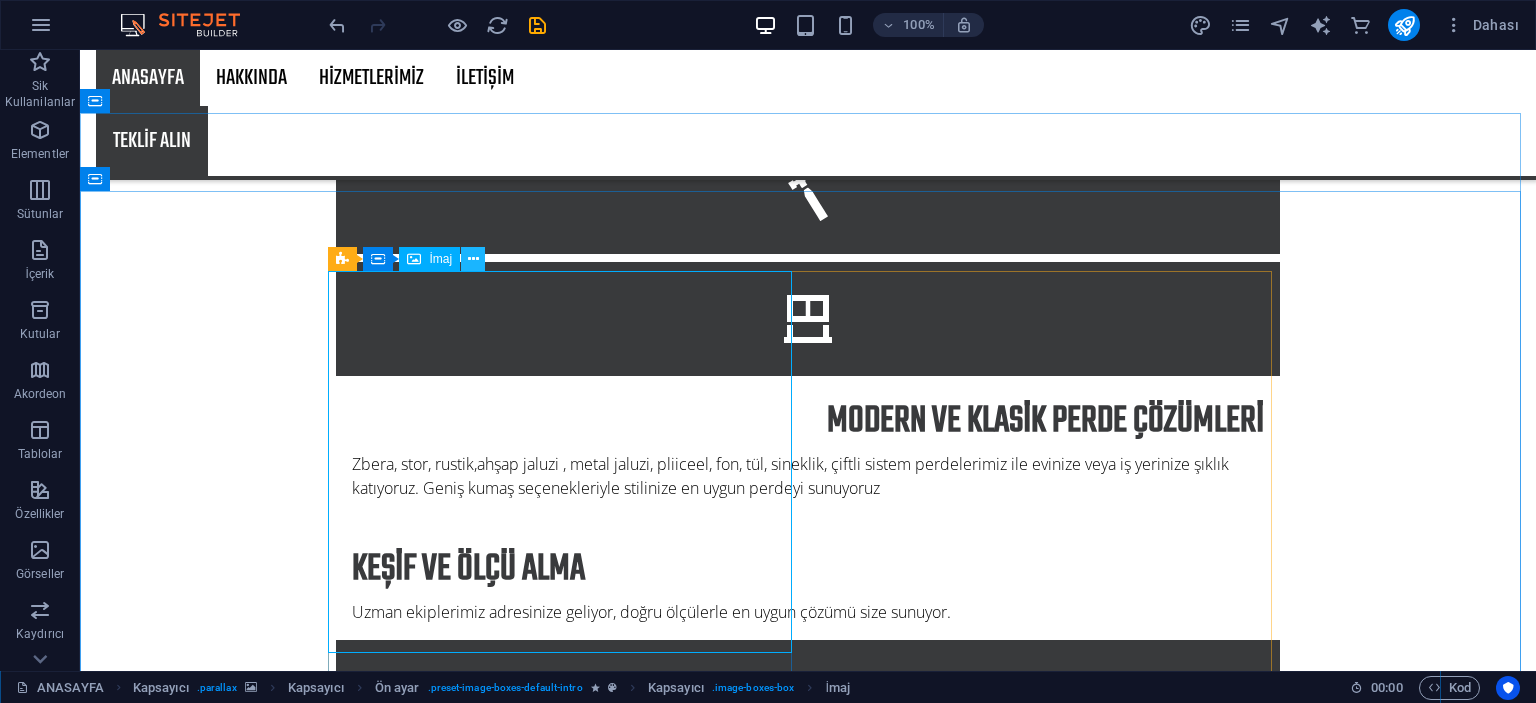 click at bounding box center [473, 259] 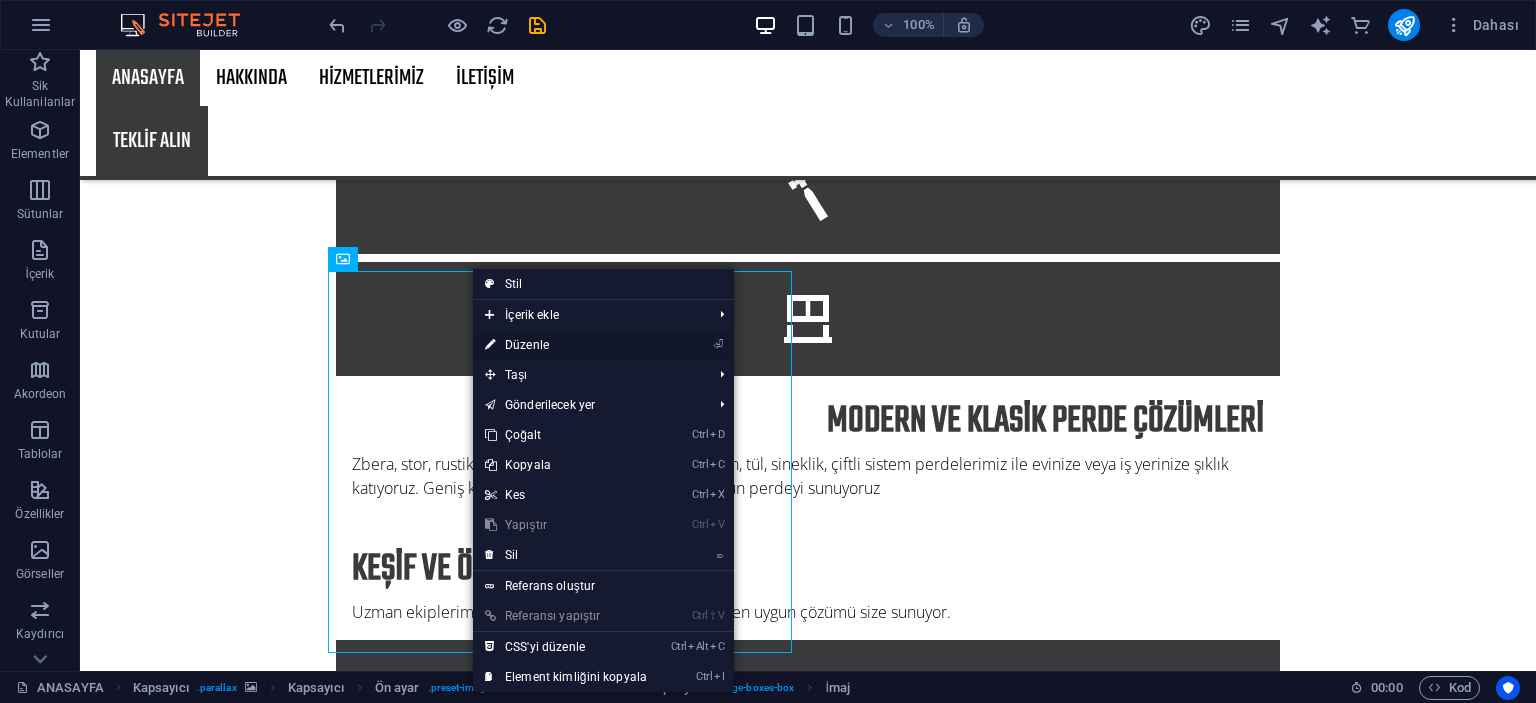 click on "⏎  Düzenle" at bounding box center (566, 345) 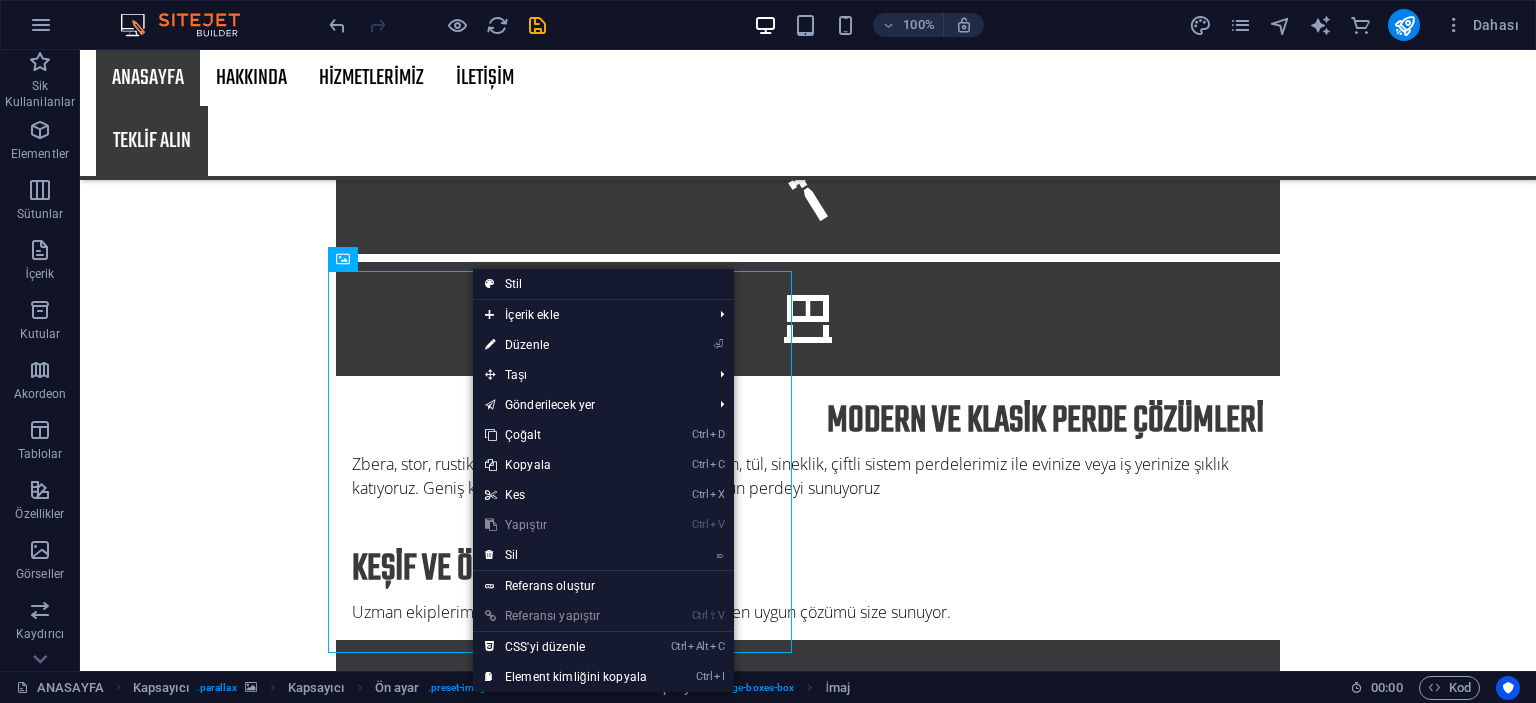 select on "%" 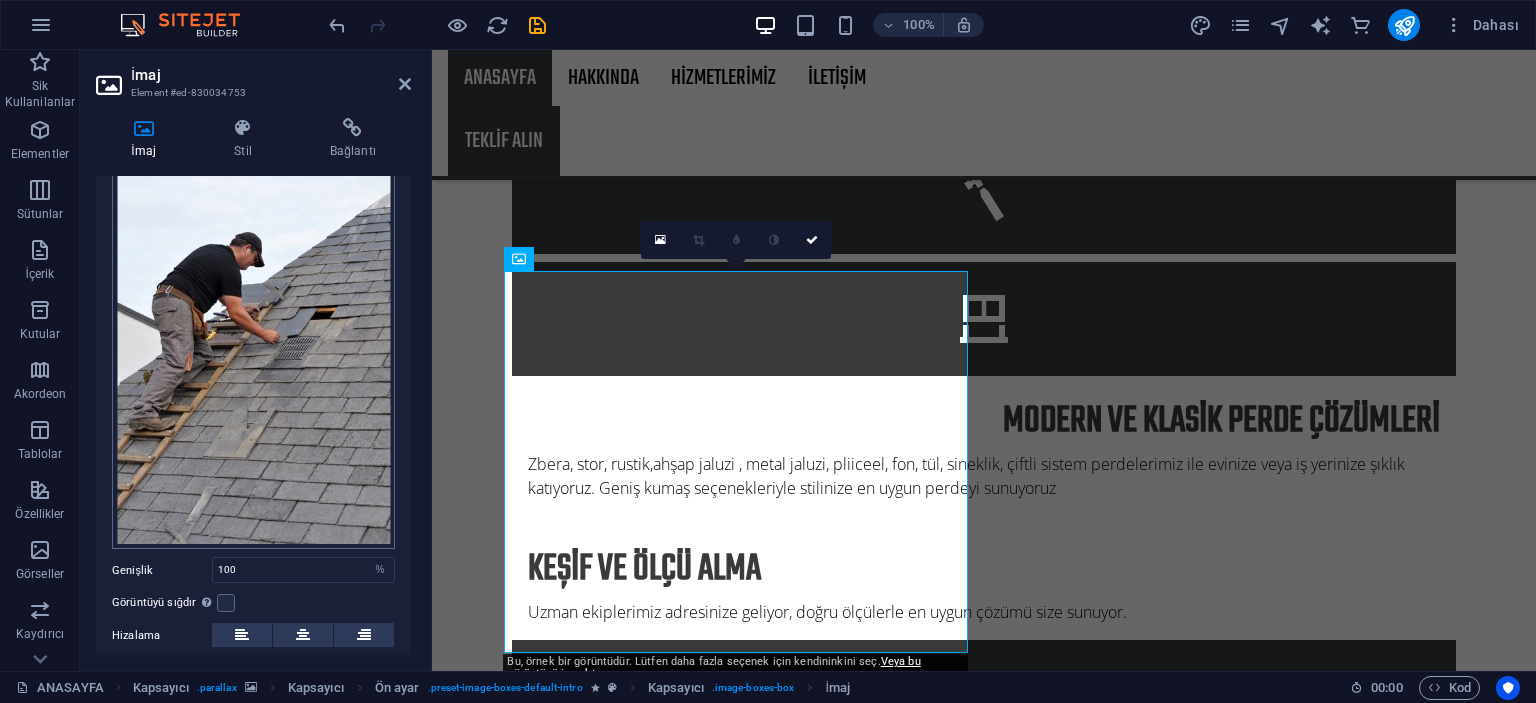 scroll, scrollTop: 0, scrollLeft: 0, axis: both 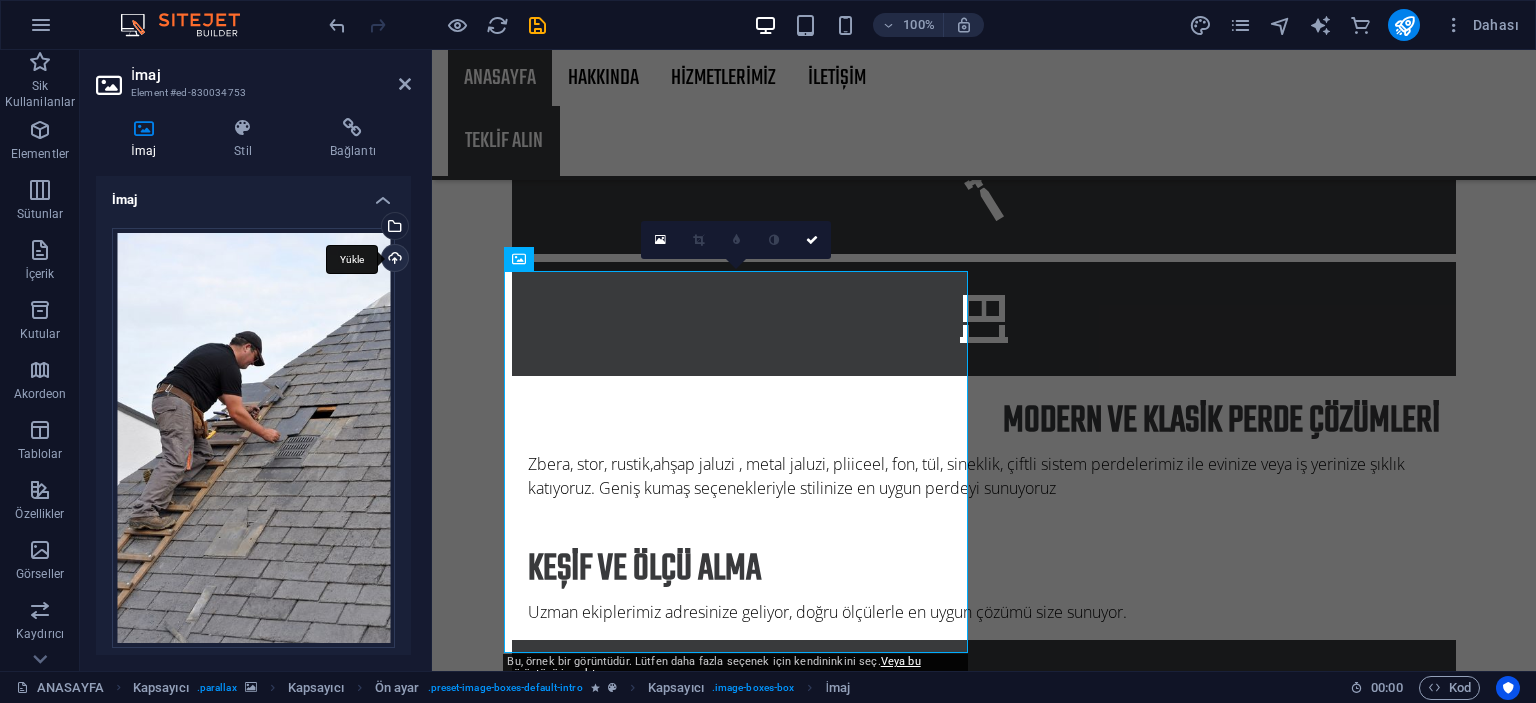 click on "Yükle" at bounding box center (393, 260) 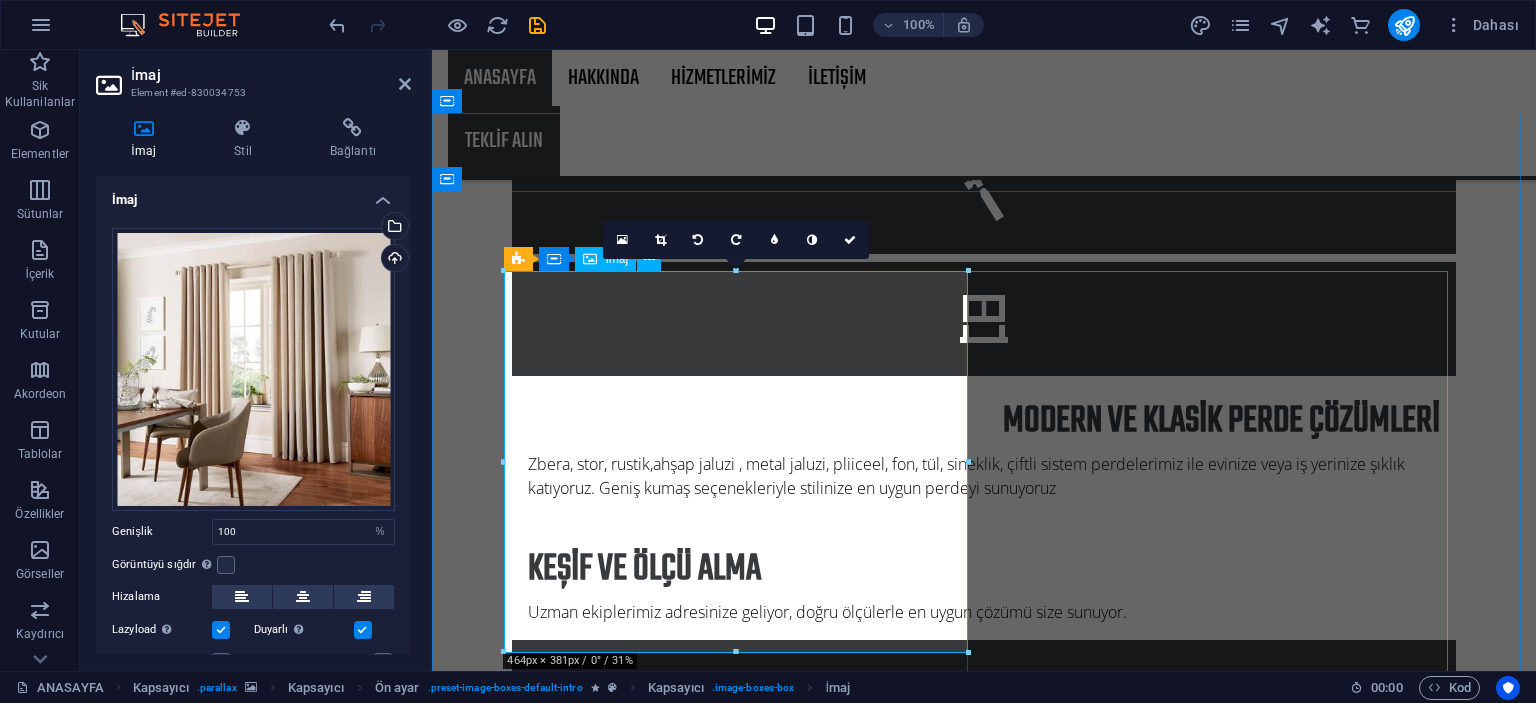 scroll, scrollTop: 1700, scrollLeft: 0, axis: vertical 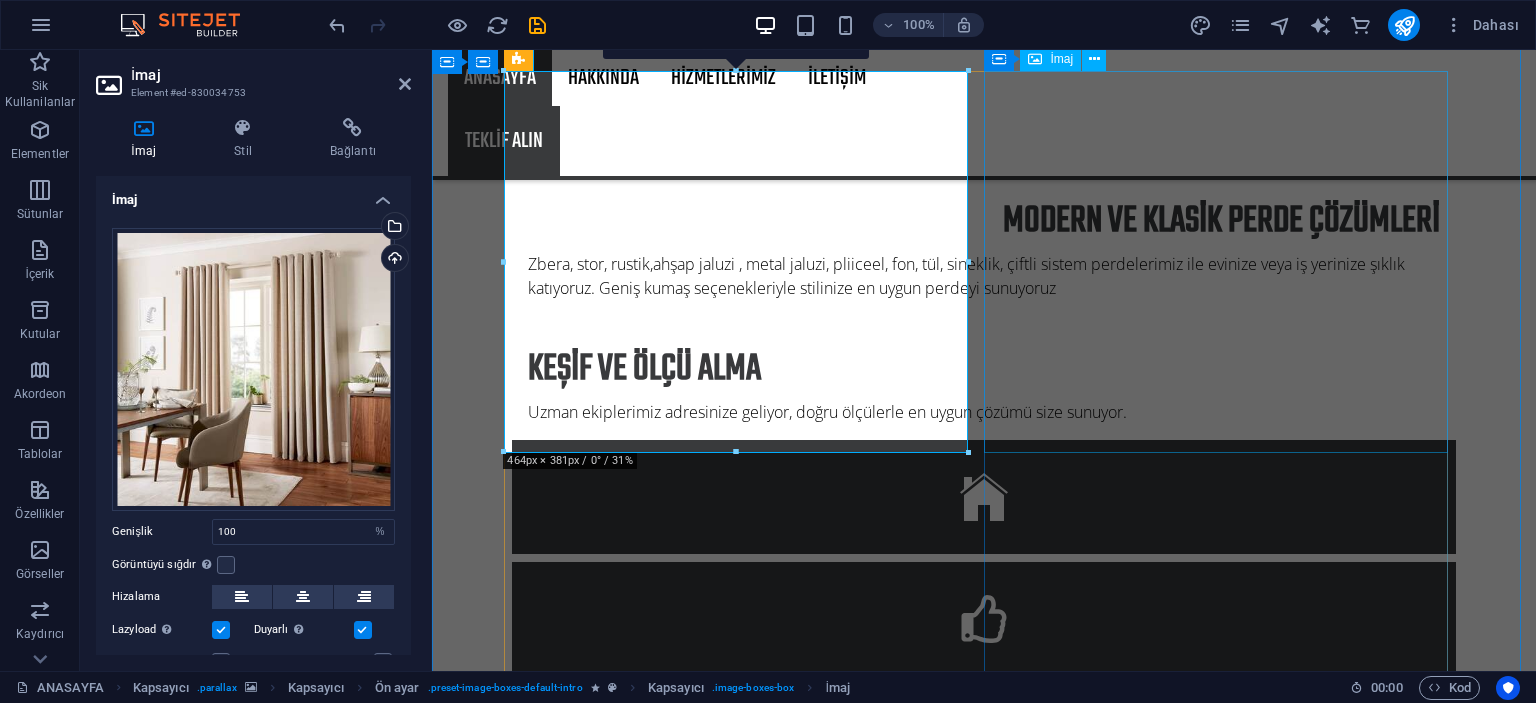 click at bounding box center (984, 3198) 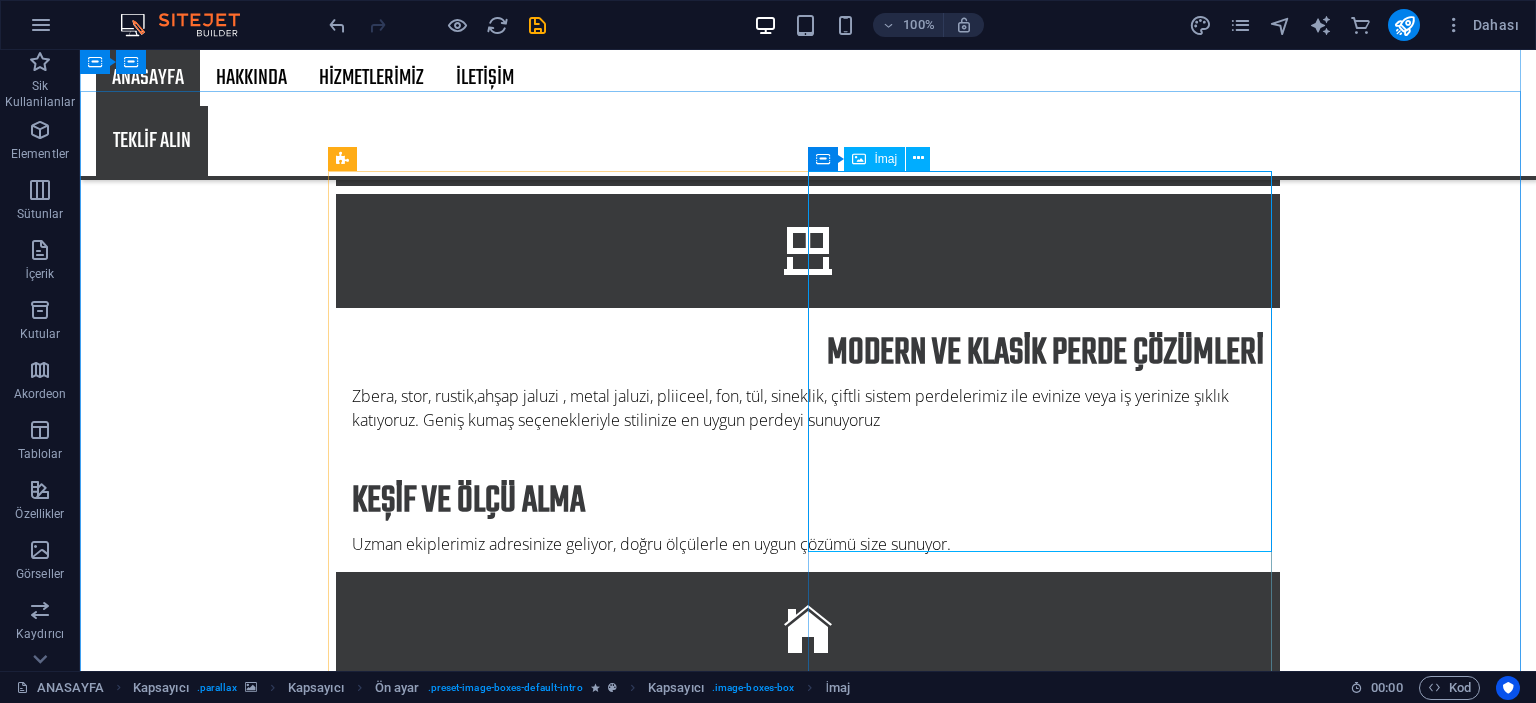 scroll, scrollTop: 1500, scrollLeft: 0, axis: vertical 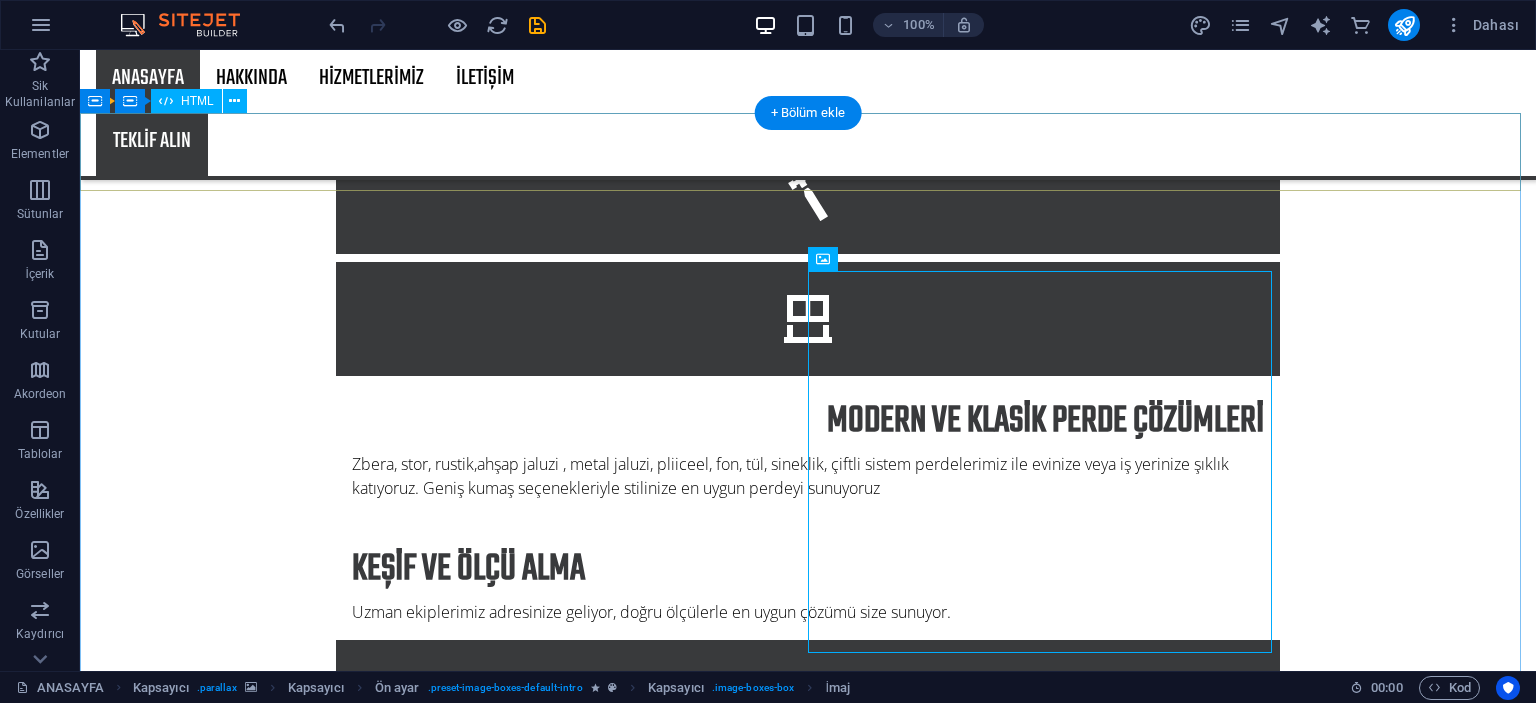drag, startPoint x: 1441, startPoint y: 155, endPoint x: 1468, endPoint y: 195, distance: 48.259712 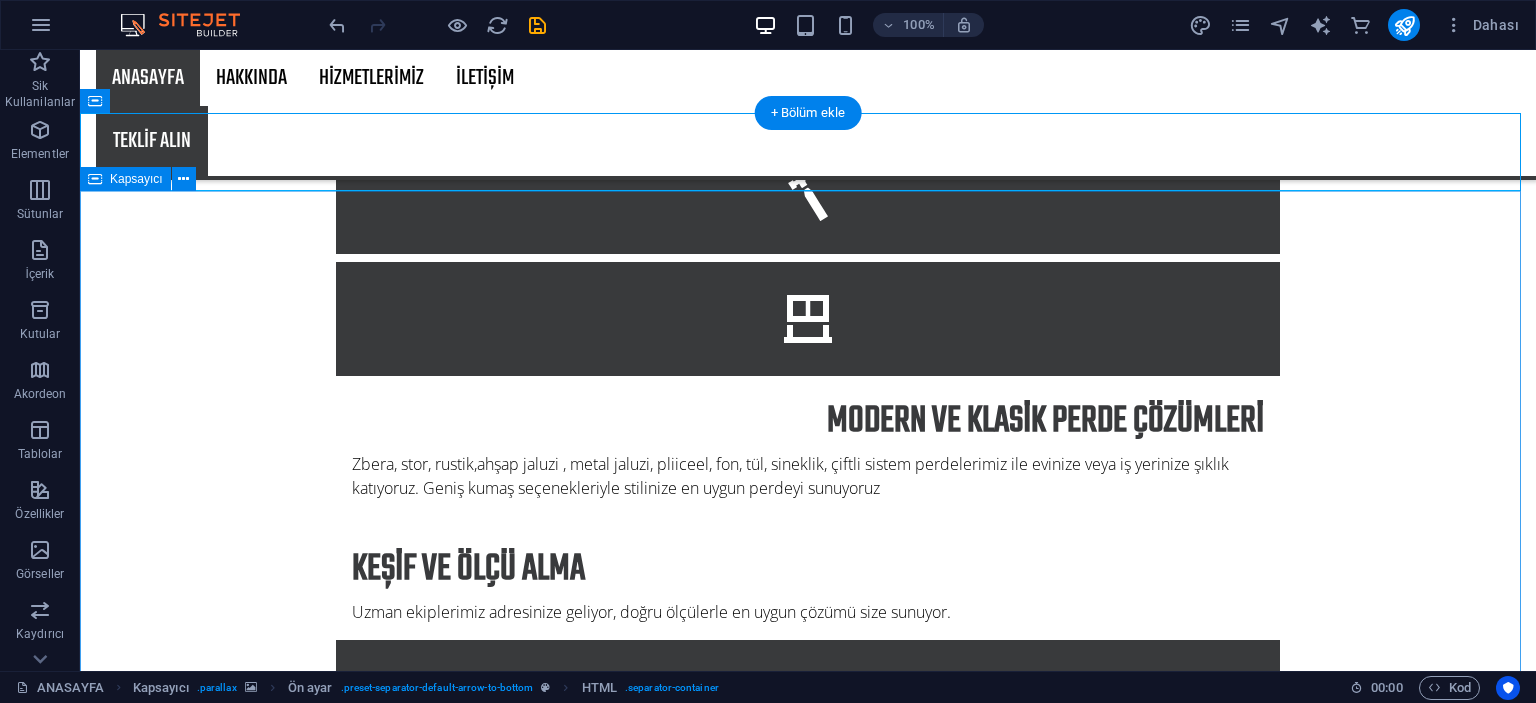 click on "HAKKIMIZDA 21 yıllık sektör tecrübesiyle perdede kalite ve estetiği bir araya getiren güvenilir bir markadır. Kuruluşumuzdan bu yana, müşterilerimizin ihtiyaçlarına özel çözümler sunmayı ve mekanlarına şıklık katmayı amaçladık. DAHA FAZLA  İLETİŞİM Daha çok bilgi almak ve bizlere soru sormak için iletişim sayfasına gidebilirsiniz.  İLETİŞİM SAYFASI" at bounding box center (808, 2995) 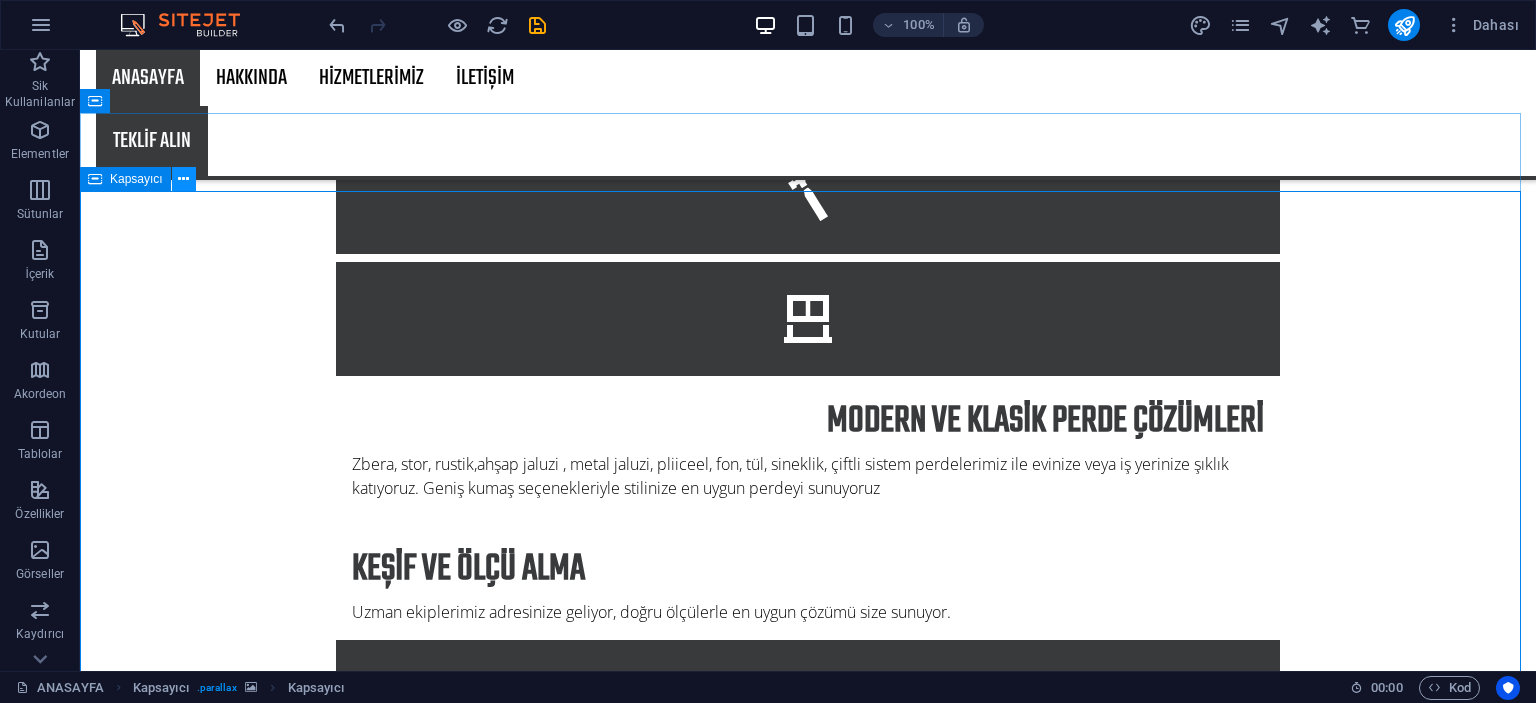 click at bounding box center (184, 179) 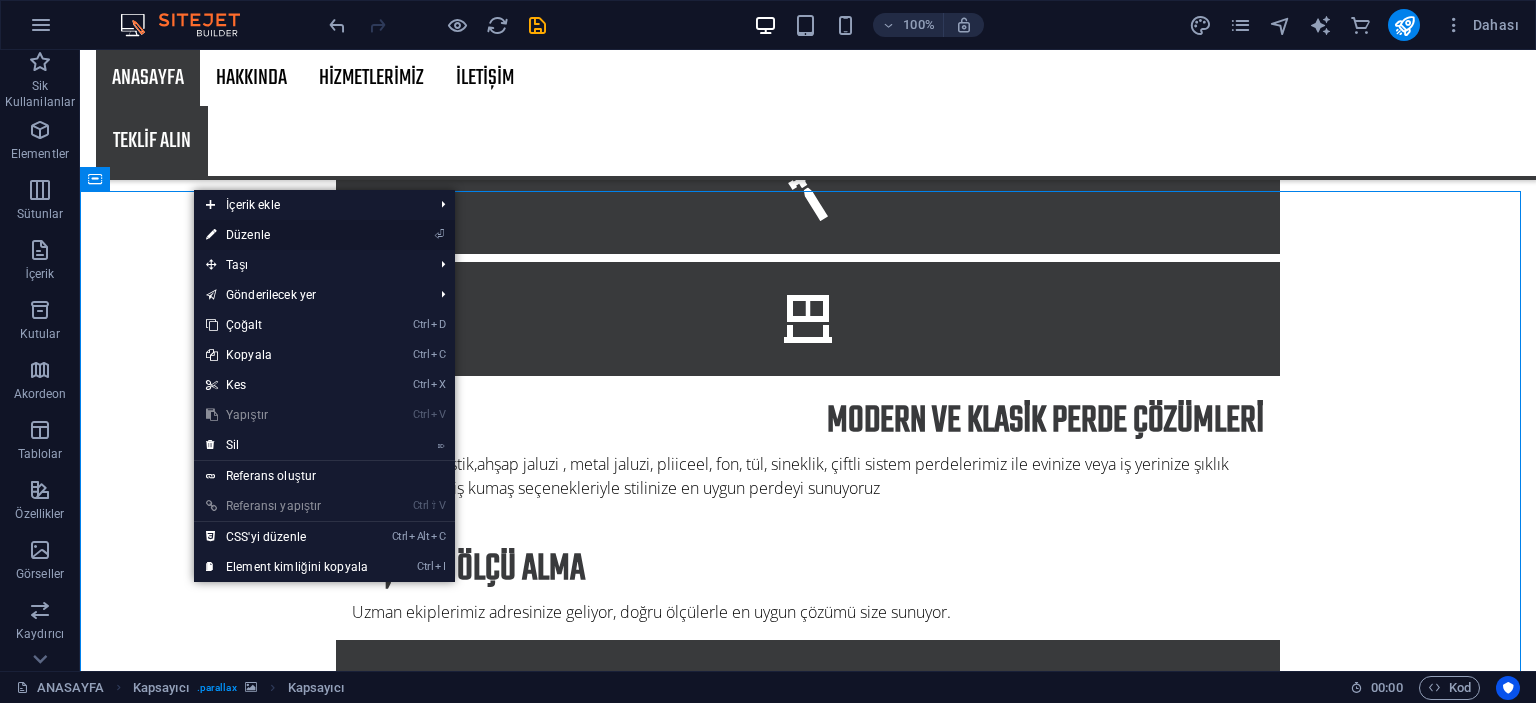 click on "⏎  Düzenle" at bounding box center [287, 235] 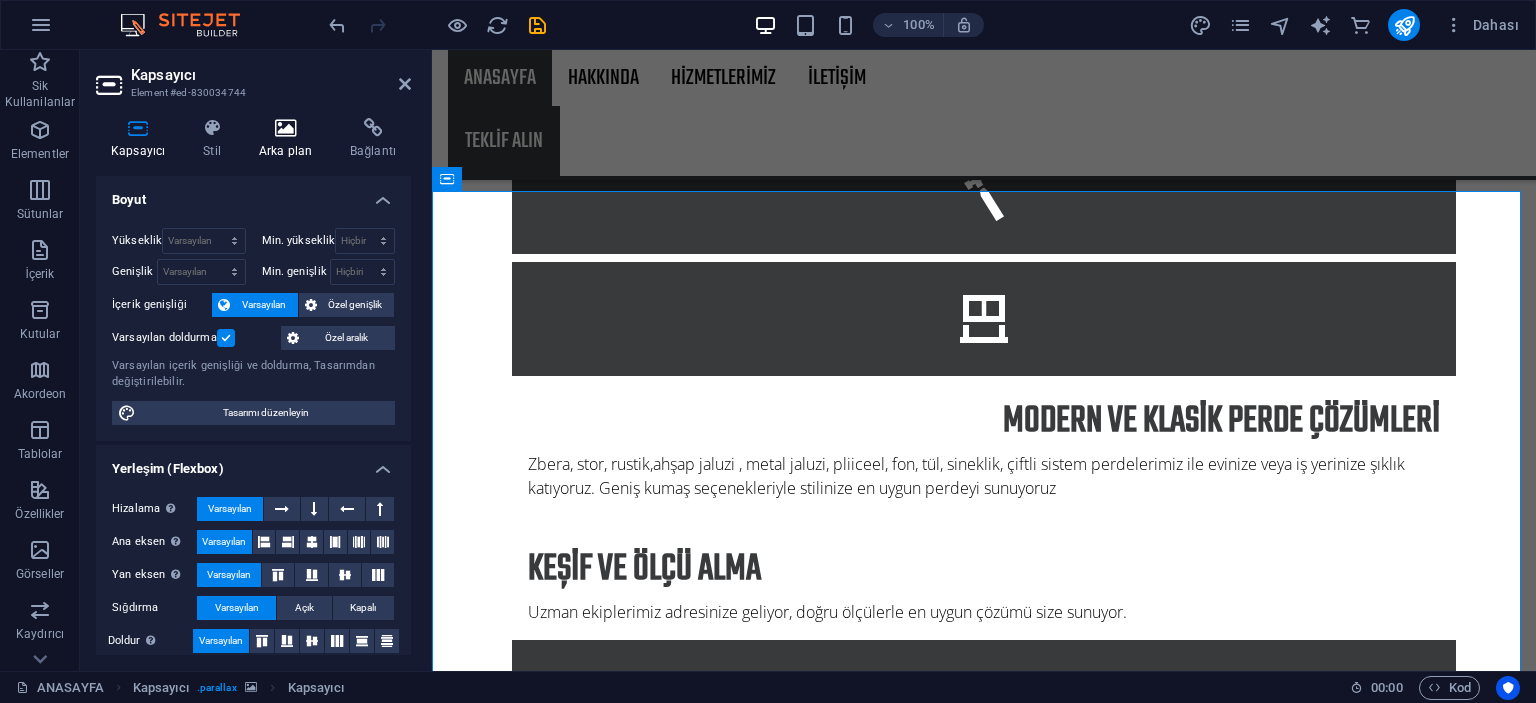 click at bounding box center (285, 128) 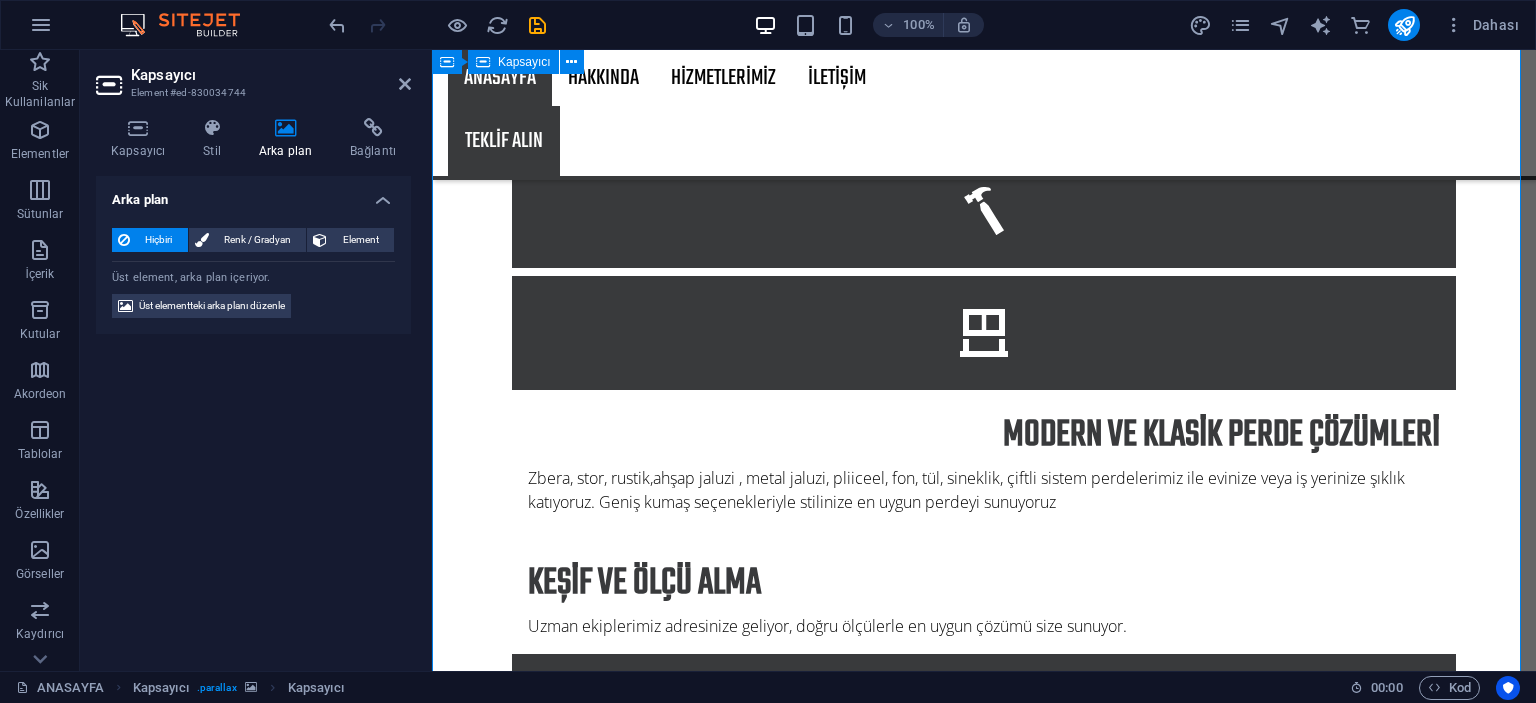 scroll, scrollTop: 1400, scrollLeft: 0, axis: vertical 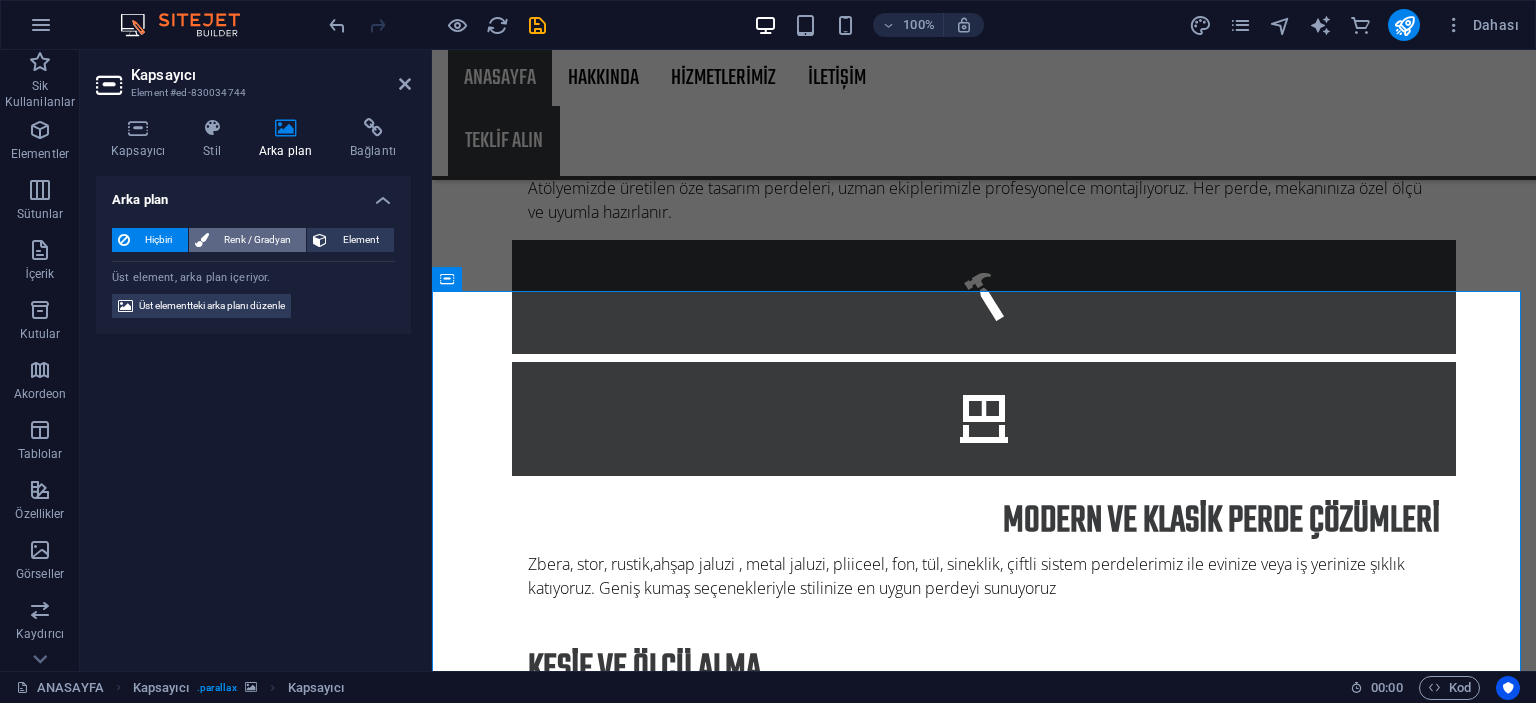 click on "Renk / Gradyan" at bounding box center (258, 240) 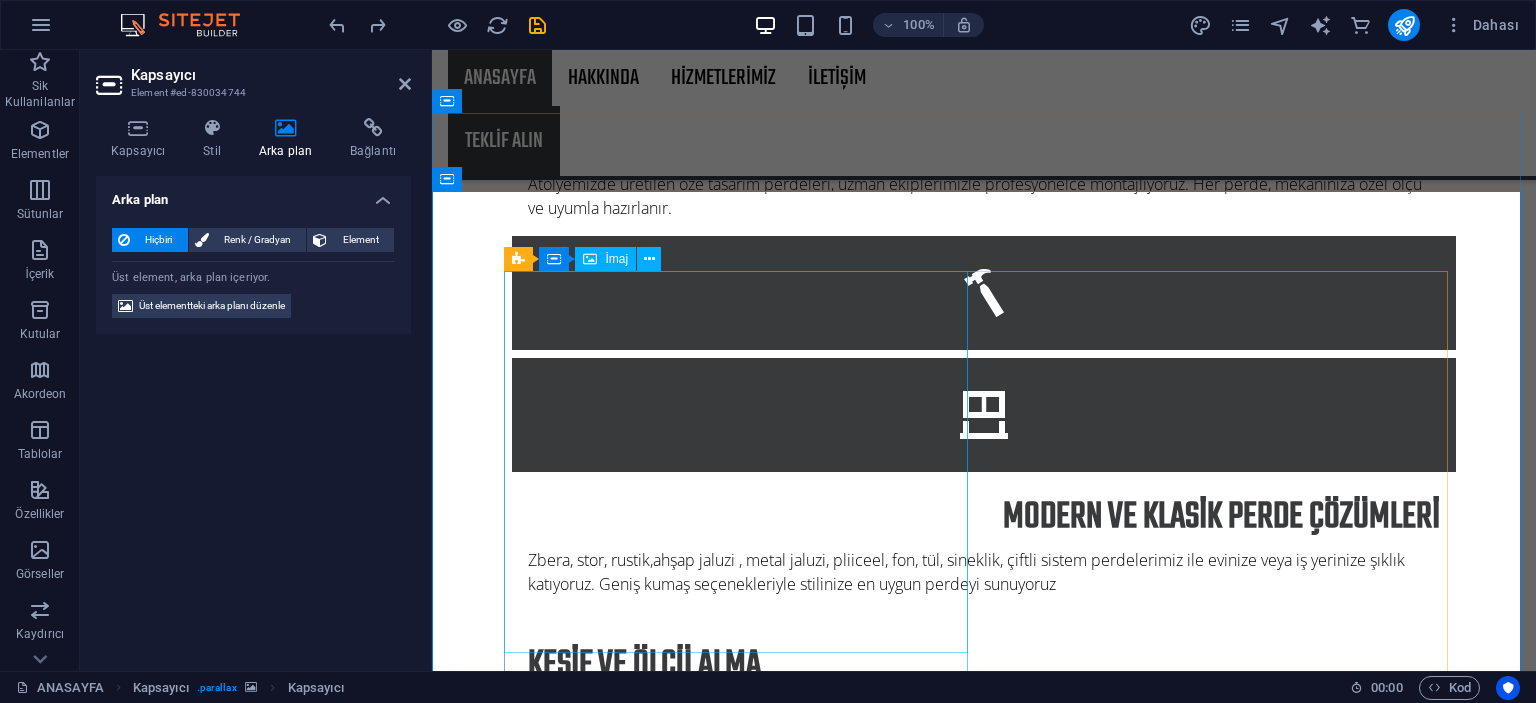scroll, scrollTop: 1500, scrollLeft: 0, axis: vertical 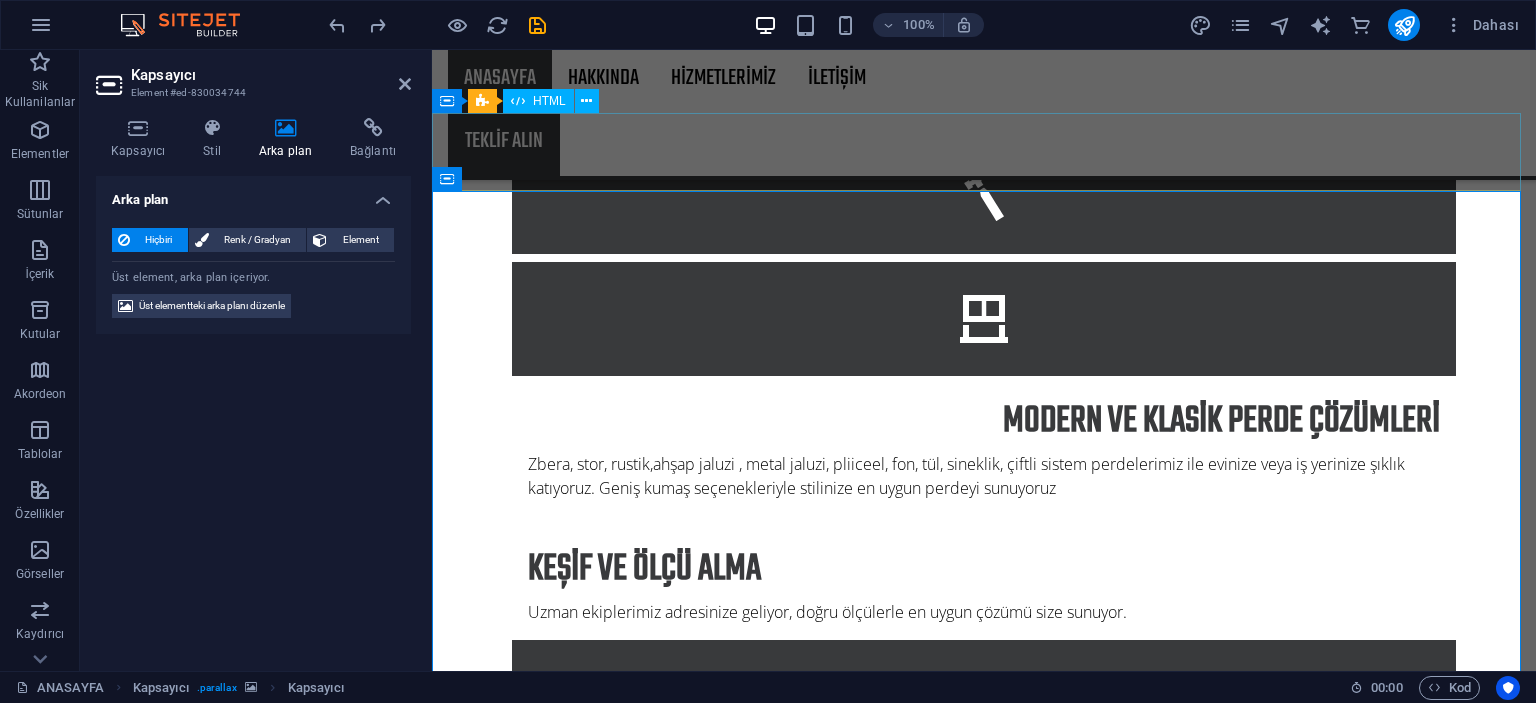 click at bounding box center [984, 1916] 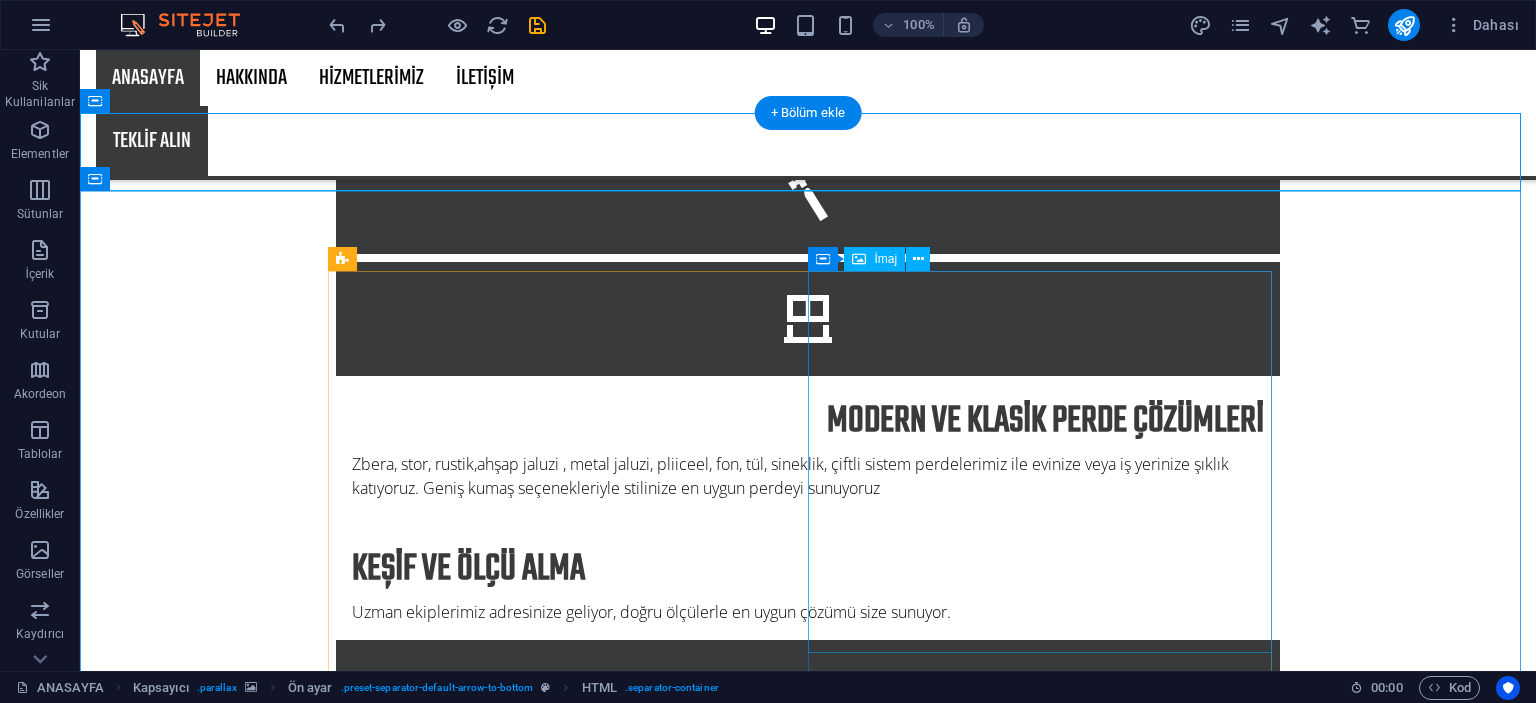 click at bounding box center (808, 3398) 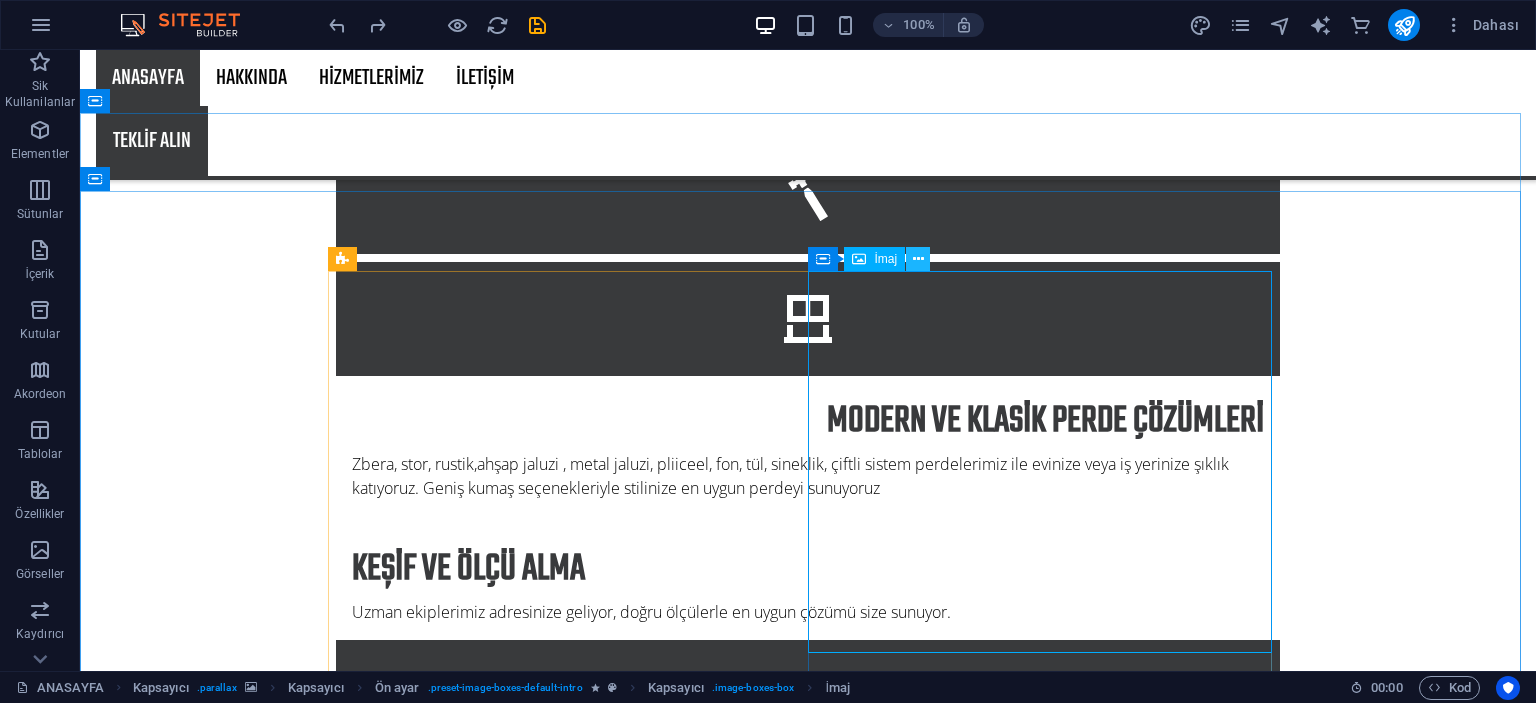 click at bounding box center [918, 259] 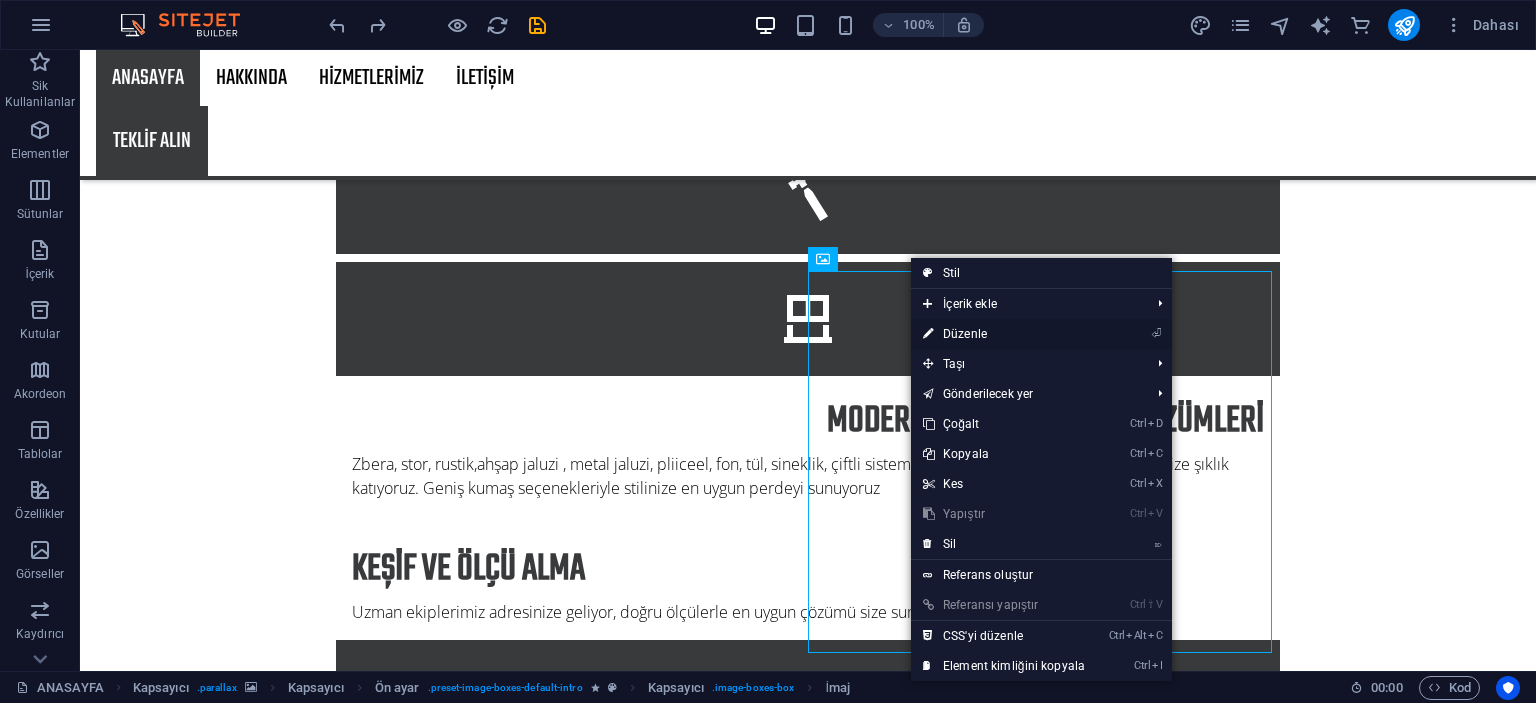 click on "⏎  Düzenle" at bounding box center (1004, 334) 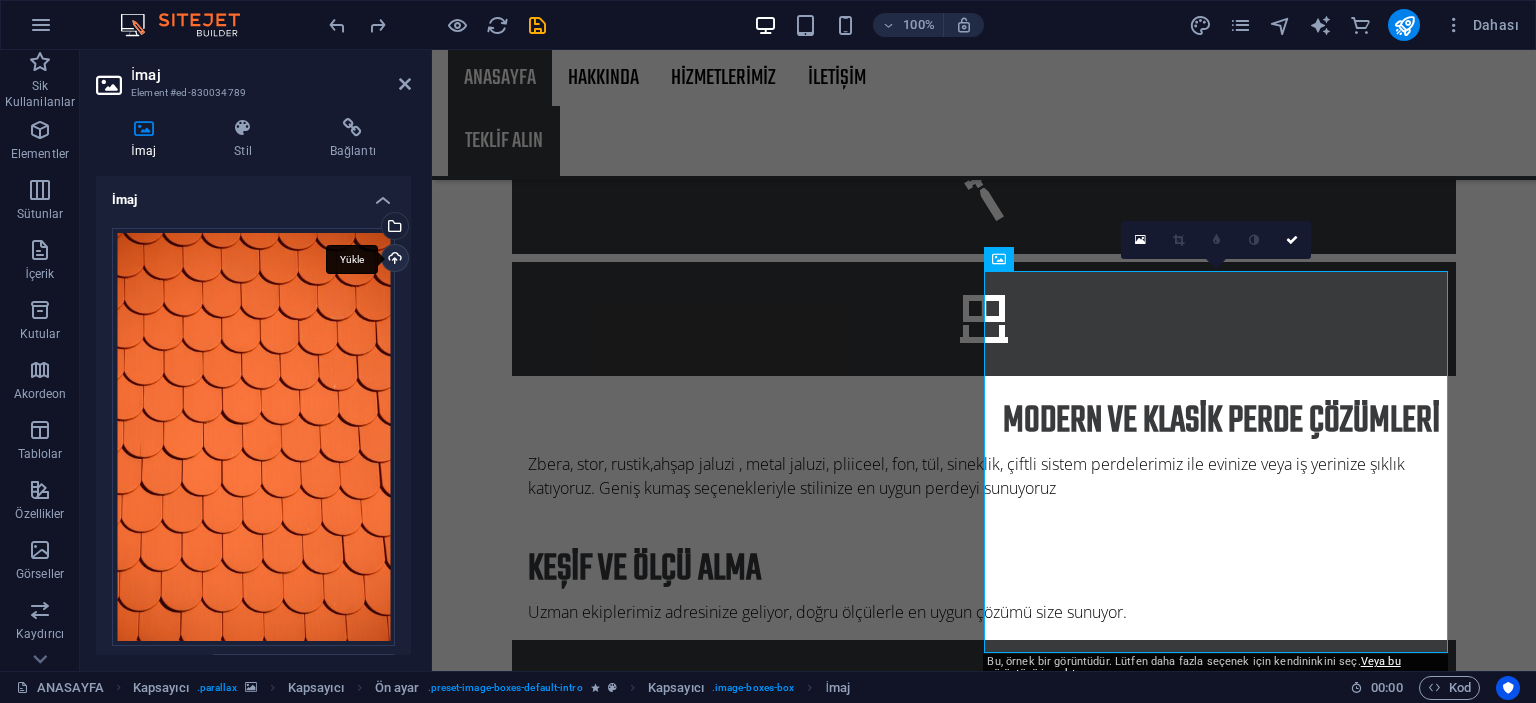 click on "Yükle" at bounding box center (393, 260) 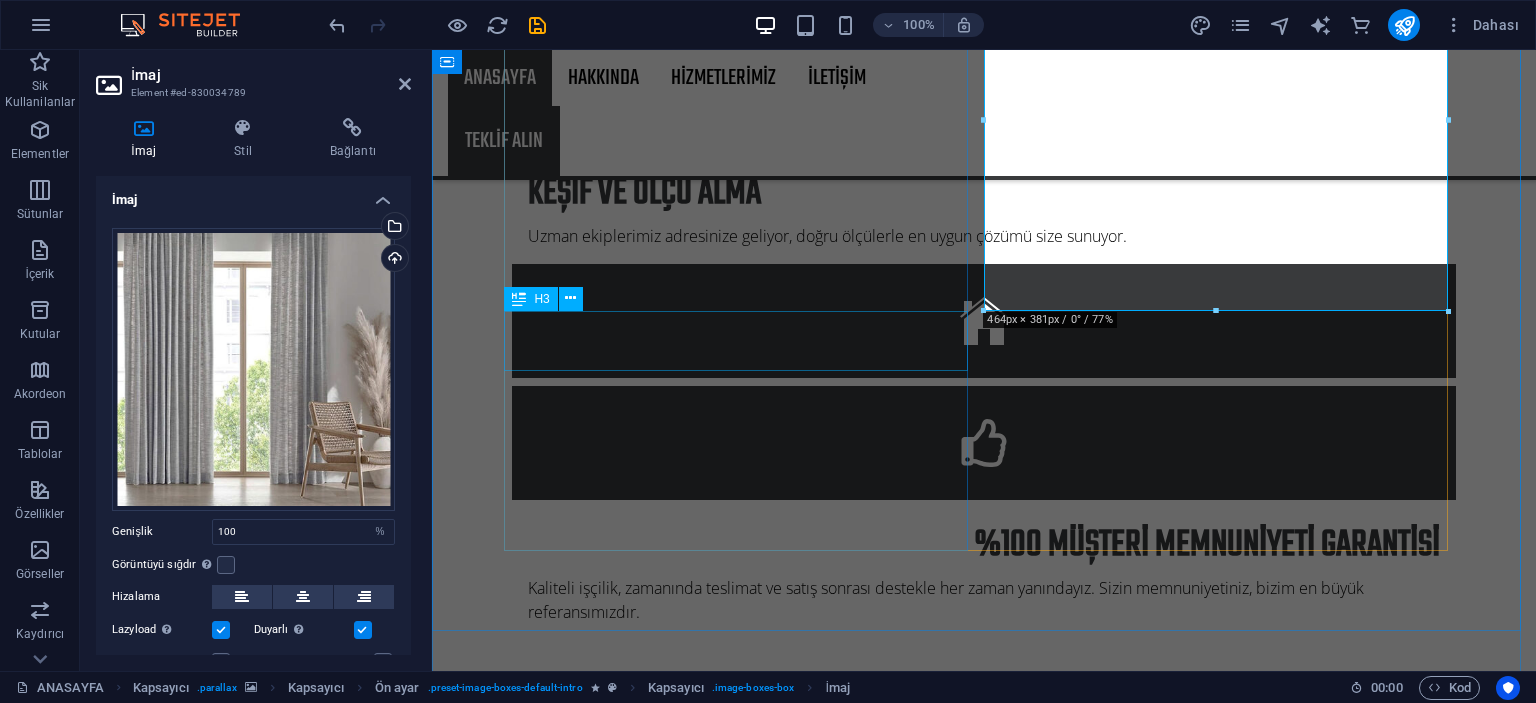scroll, scrollTop: 1900, scrollLeft: 0, axis: vertical 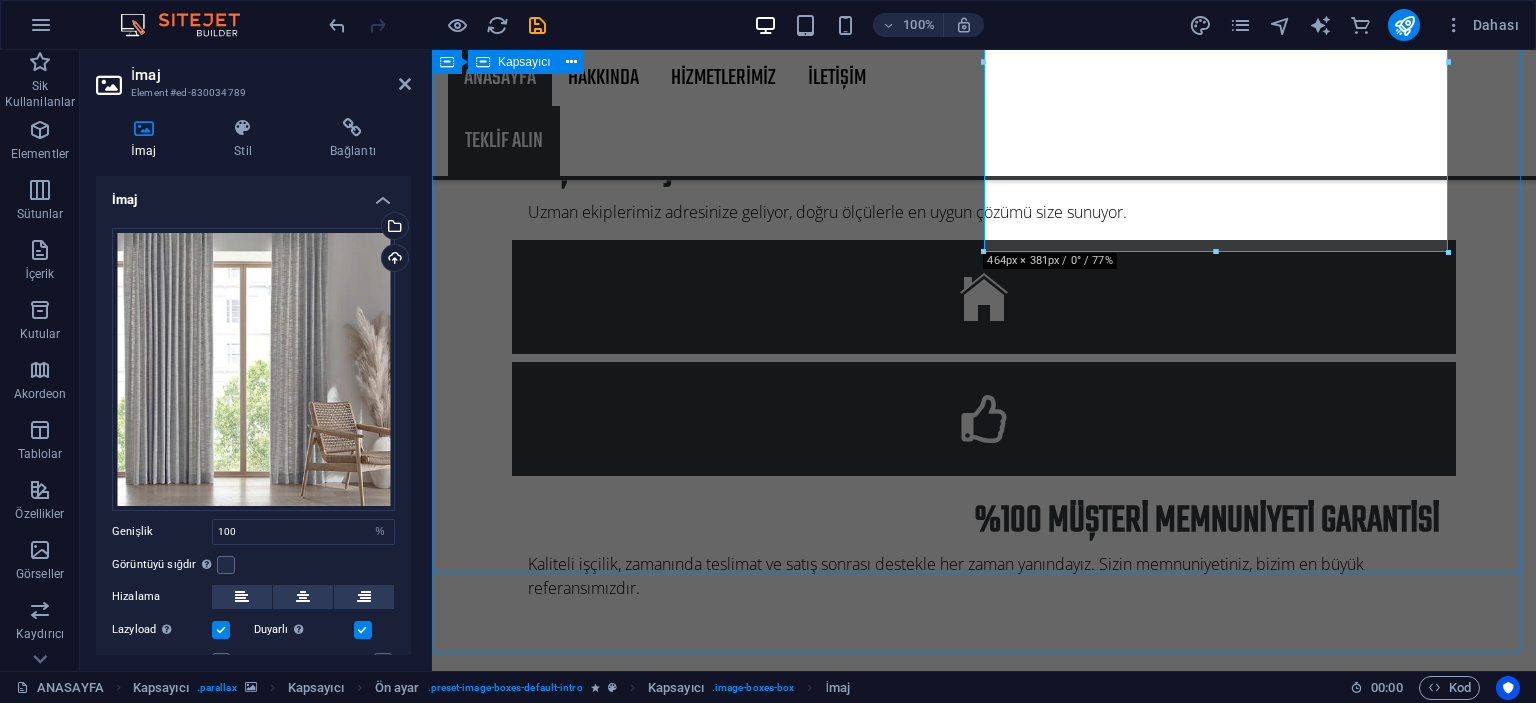 click on "HAKKIMIZDA 21 yıllık sektör tecrübesiyle perdede kalite ve estetiği bir araya getiren güvenilir bir markadır. Kuruluşumuzdan bu yana, müşterilerimizin ihtiyaçlarına özel çözümler sunmayı ve mekanlarına şıklık katmayı amaçladık. DAHA FAZLA  İLETİŞİM Daha çok bilgi almak ve bizlere soru sormak için iletişim sayfasına gidebilirsiniz.  İLETİŞİM SAYFASI" at bounding box center [984, 2594] 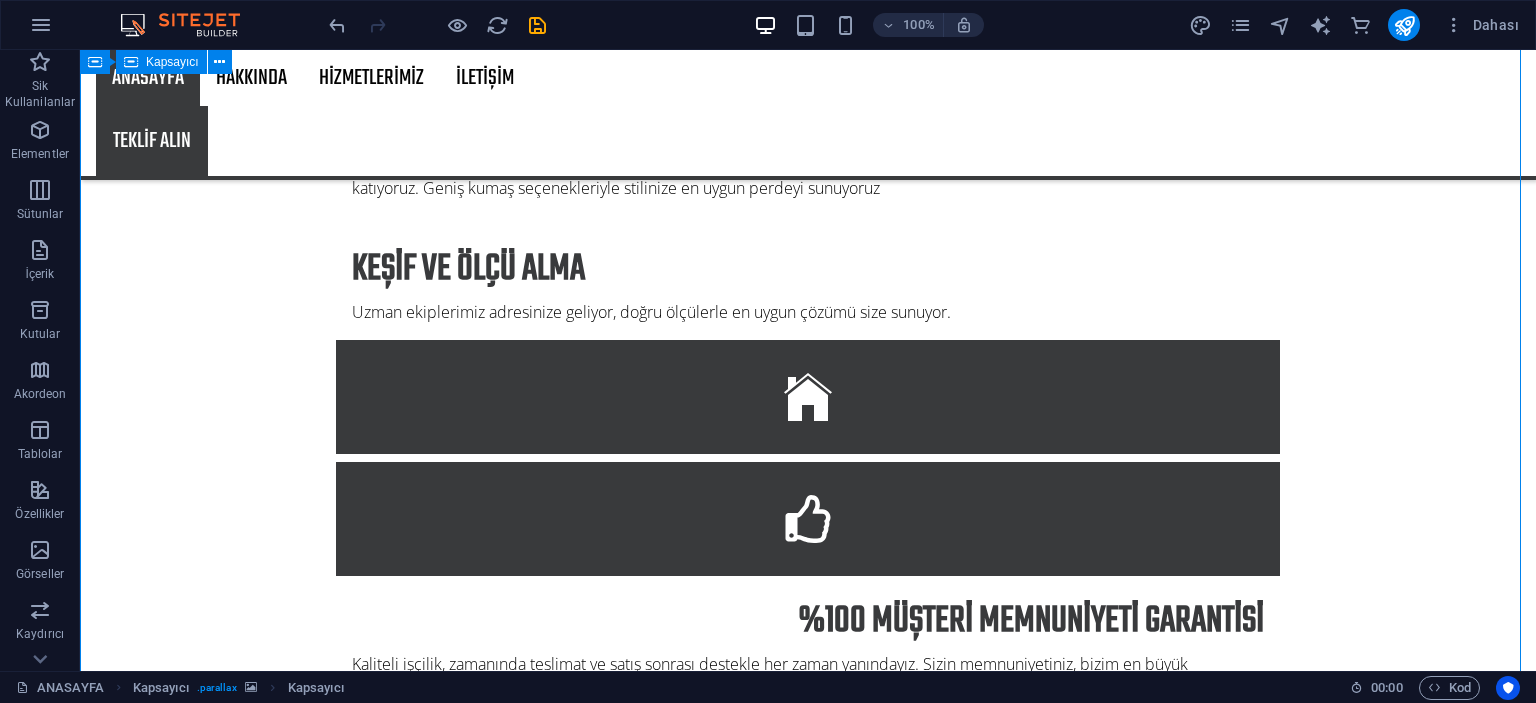 scroll, scrollTop: 2100, scrollLeft: 0, axis: vertical 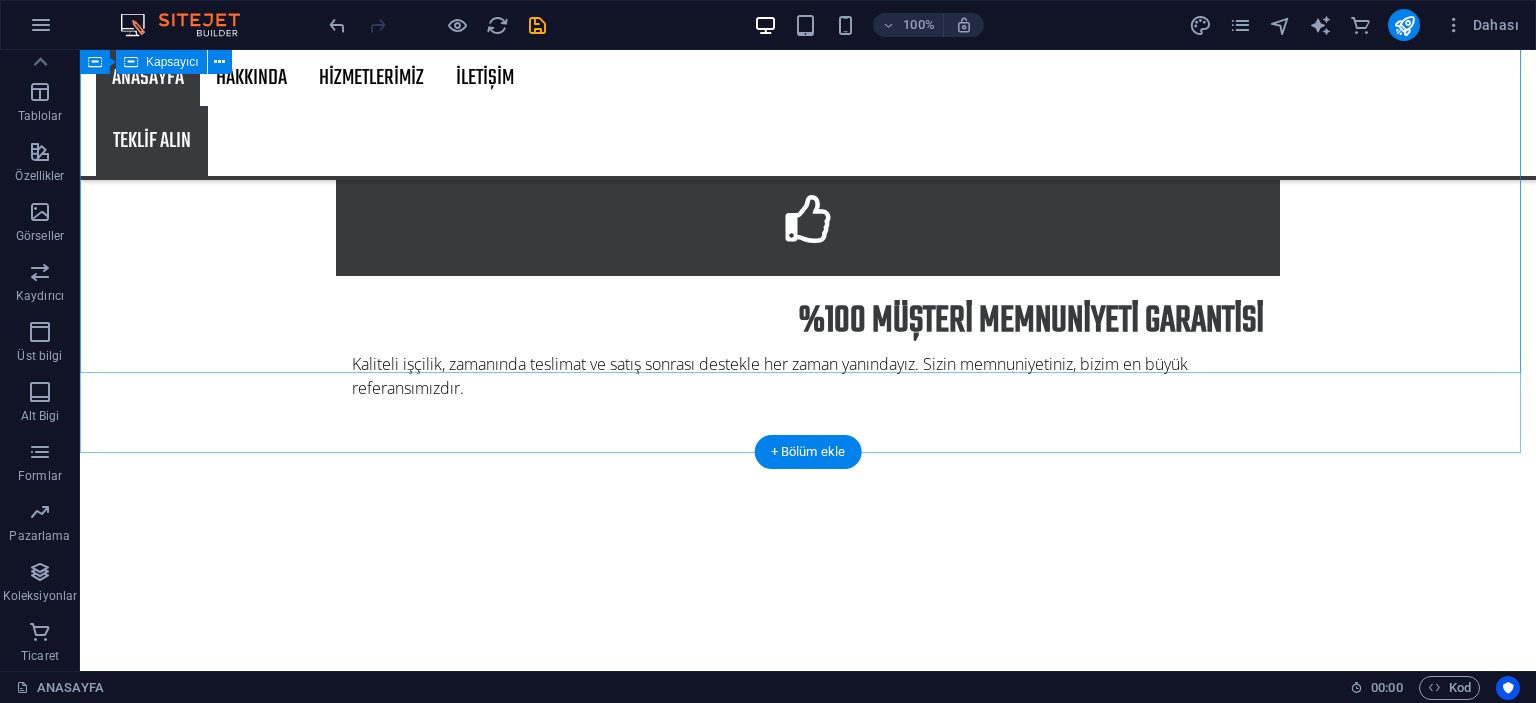 click on "HAKKIMIZDA 21 yıllık sektör tecrübesiyle perdede kalite ve estetiği bir araya getiren güvenilir bir markadır. Kuruluşumuzdan bu yana, müşterilerimizin ihtiyaçlarına özel çözümler sunmayı ve mekanlarına şıklık katmayı amaçladık. DAHA FAZLA  İLETİŞİM Daha çok bilgi almak ve bizlere soru sormak için iletişim sayfasına gidebilirsiniz.  İLETİŞİM SAYFASI" at bounding box center [808, 2394] 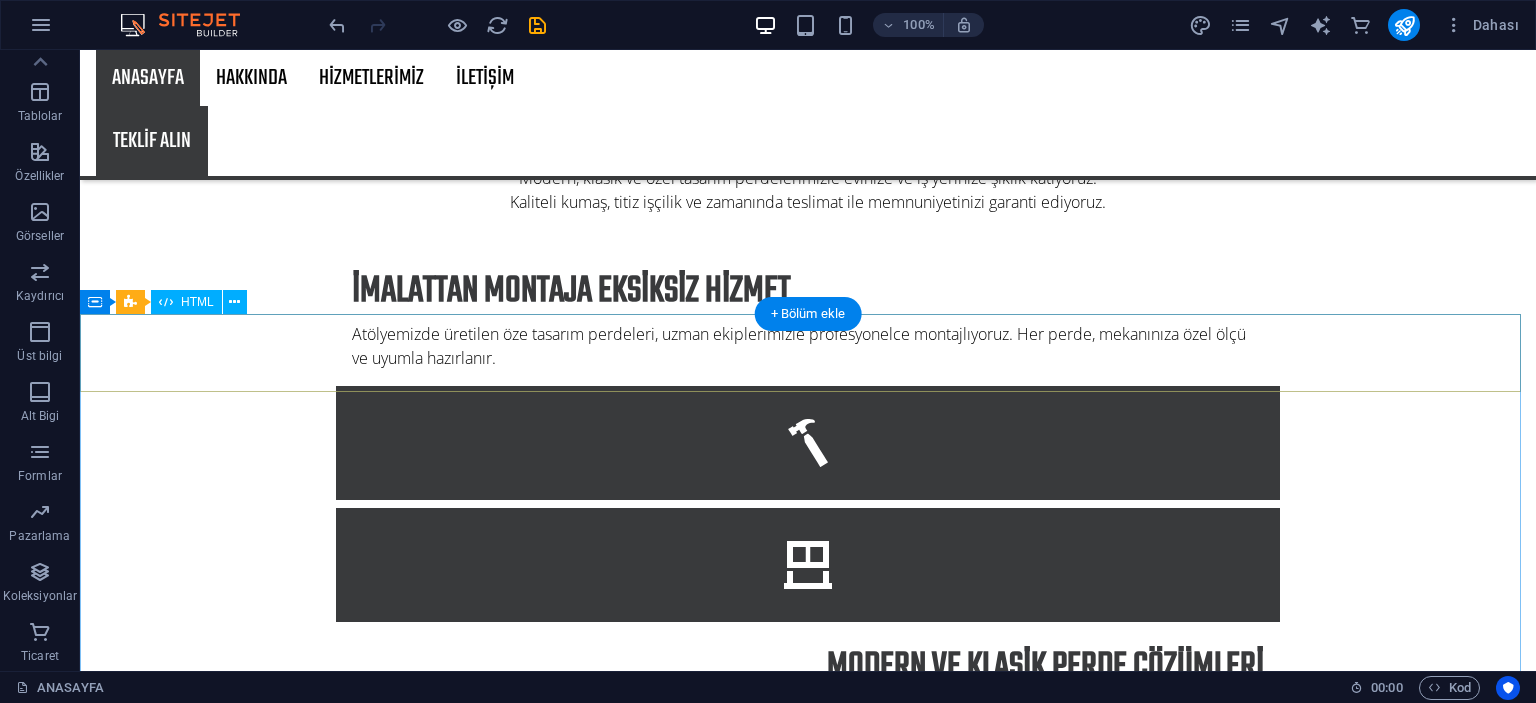 scroll, scrollTop: 1300, scrollLeft: 0, axis: vertical 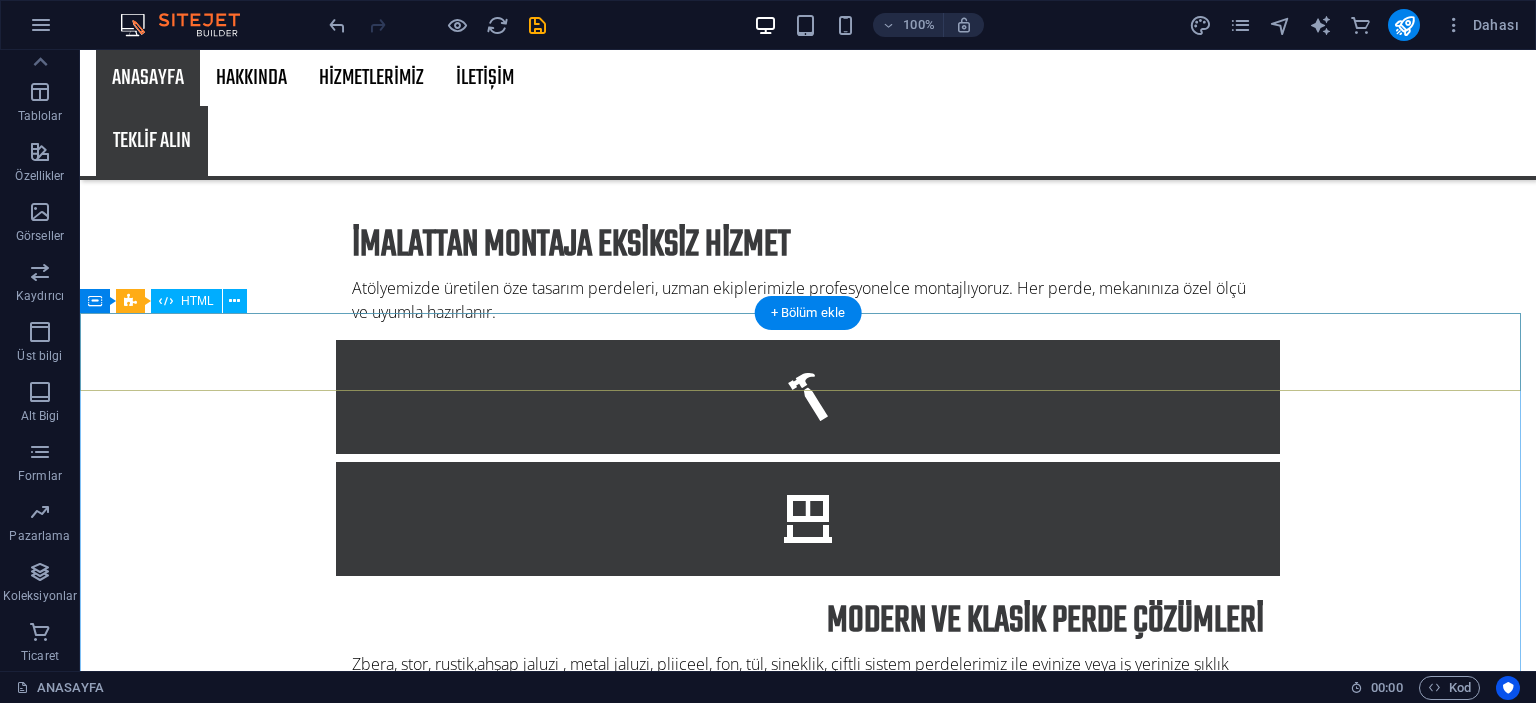 click at bounding box center [808, 2116] 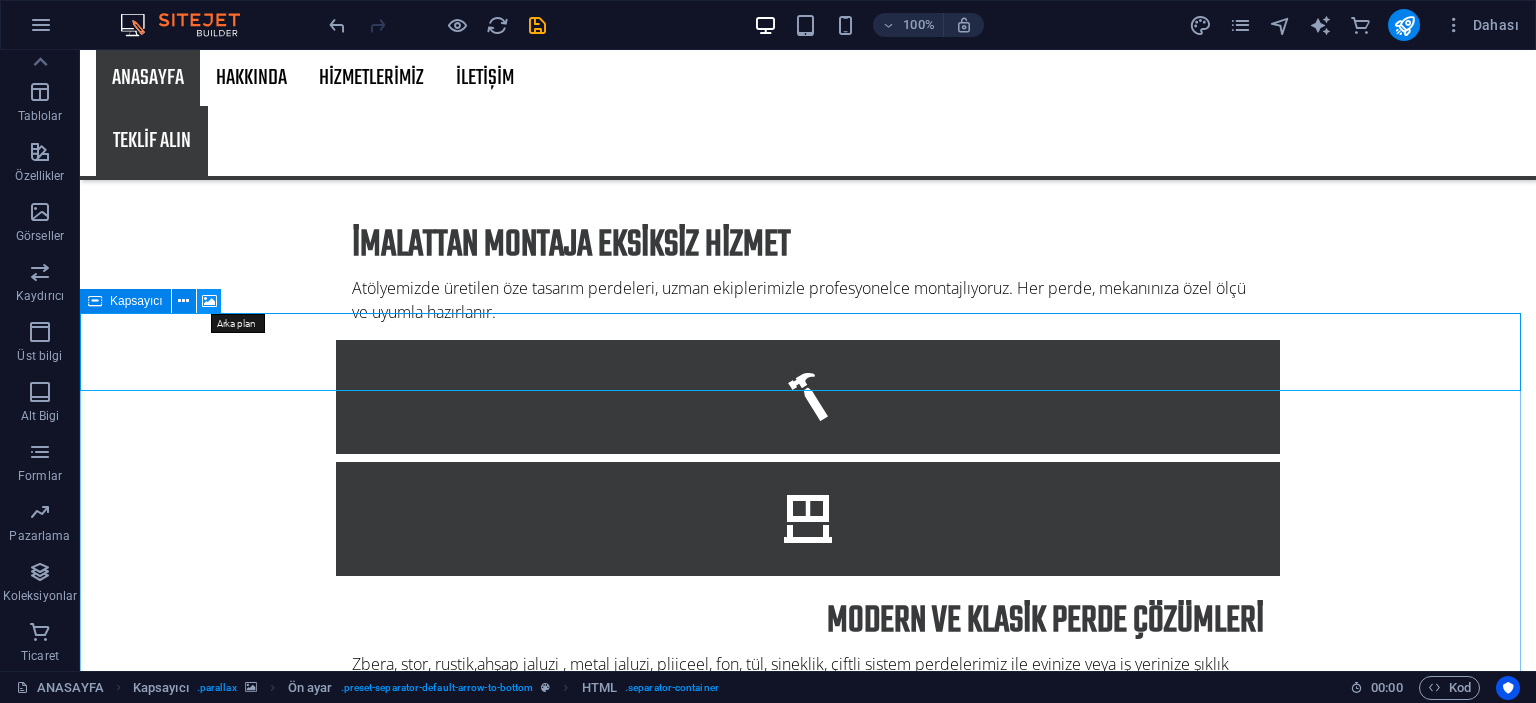 click at bounding box center [209, 301] 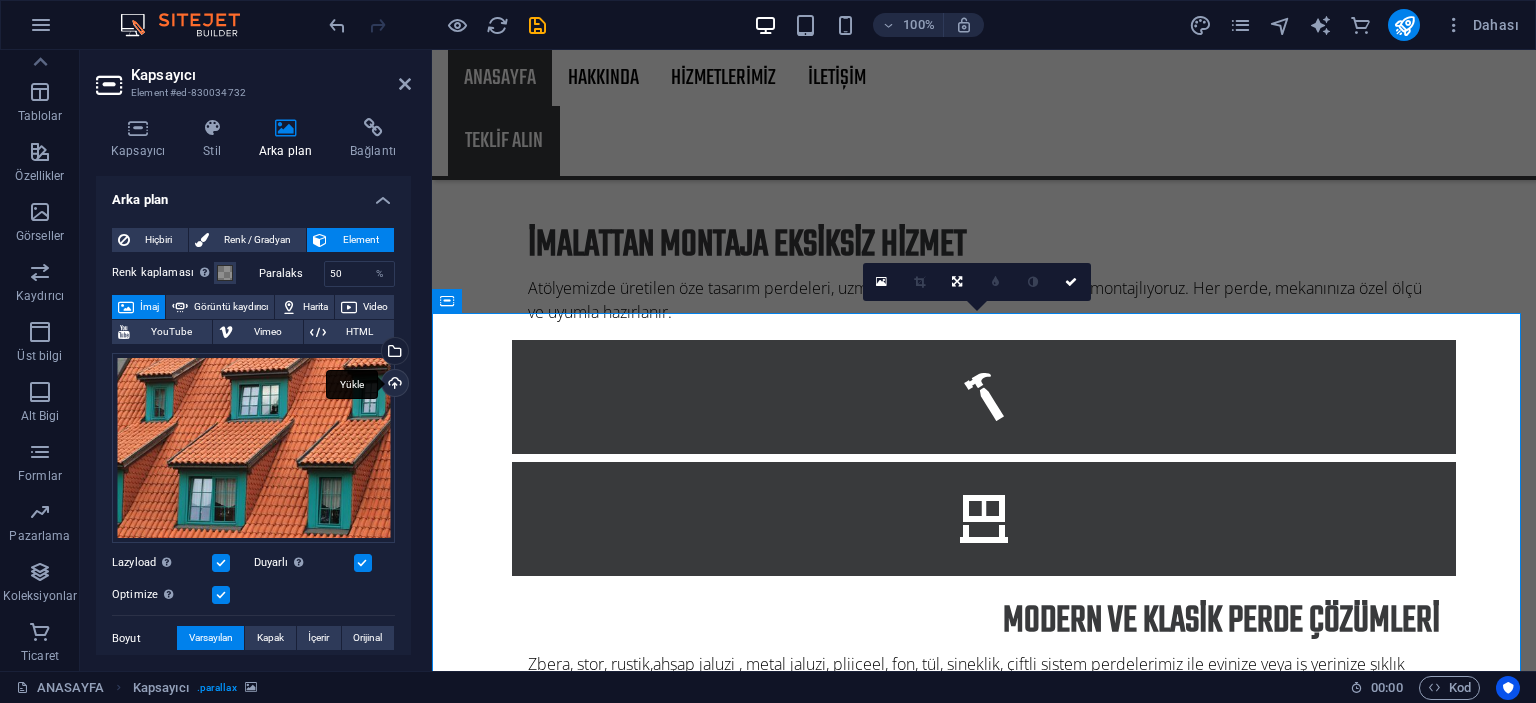 click on "Yükle" at bounding box center [393, 385] 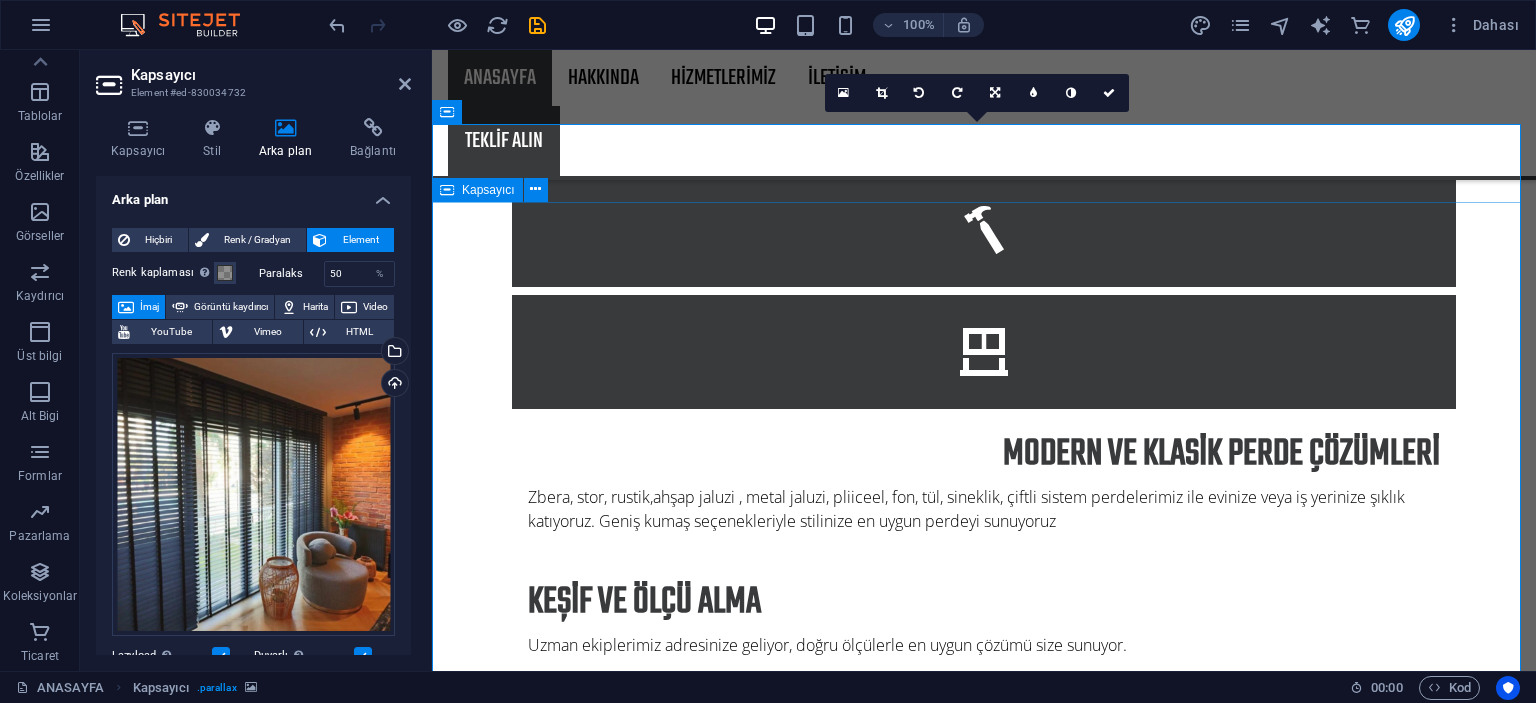 scroll, scrollTop: 1500, scrollLeft: 0, axis: vertical 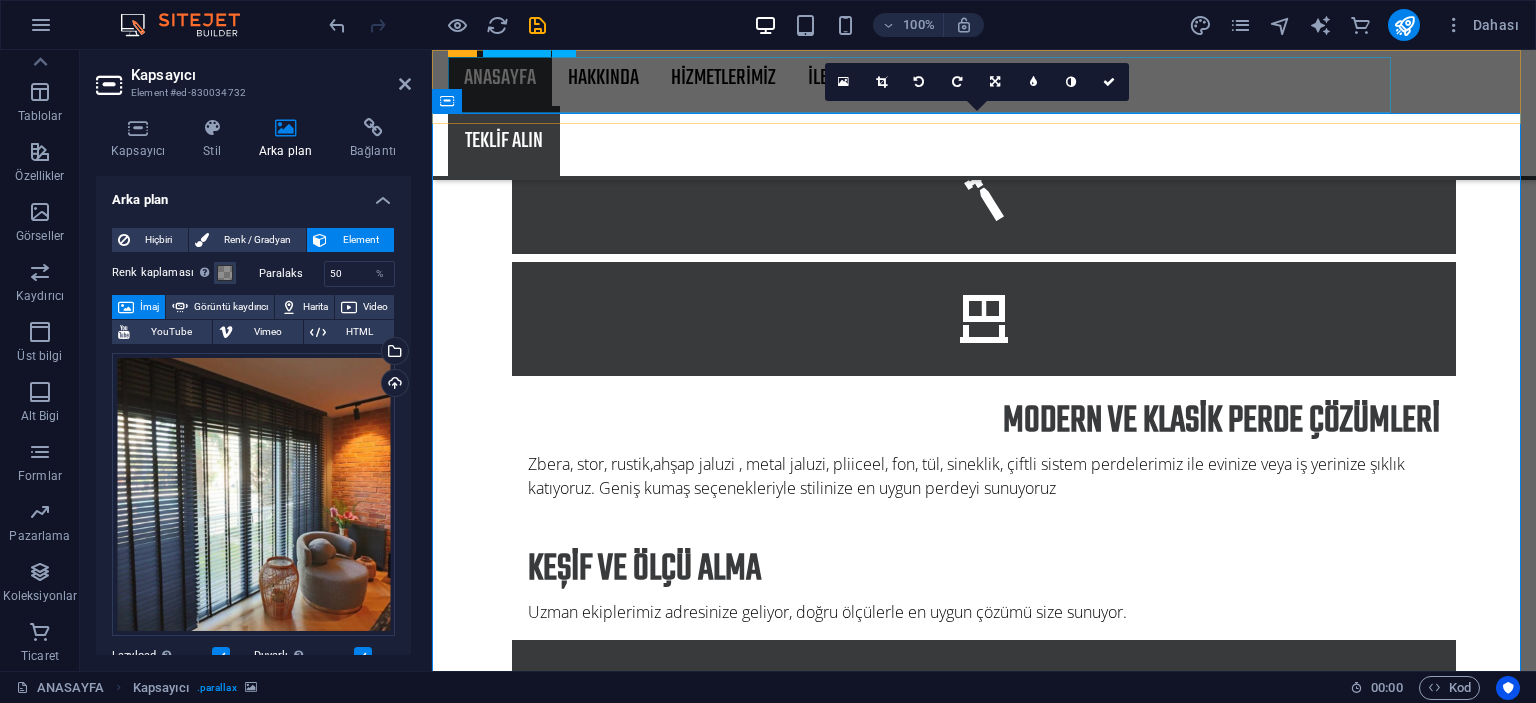 drag, startPoint x: 683, startPoint y: 103, endPoint x: 1035, endPoint y: 105, distance: 352.00568 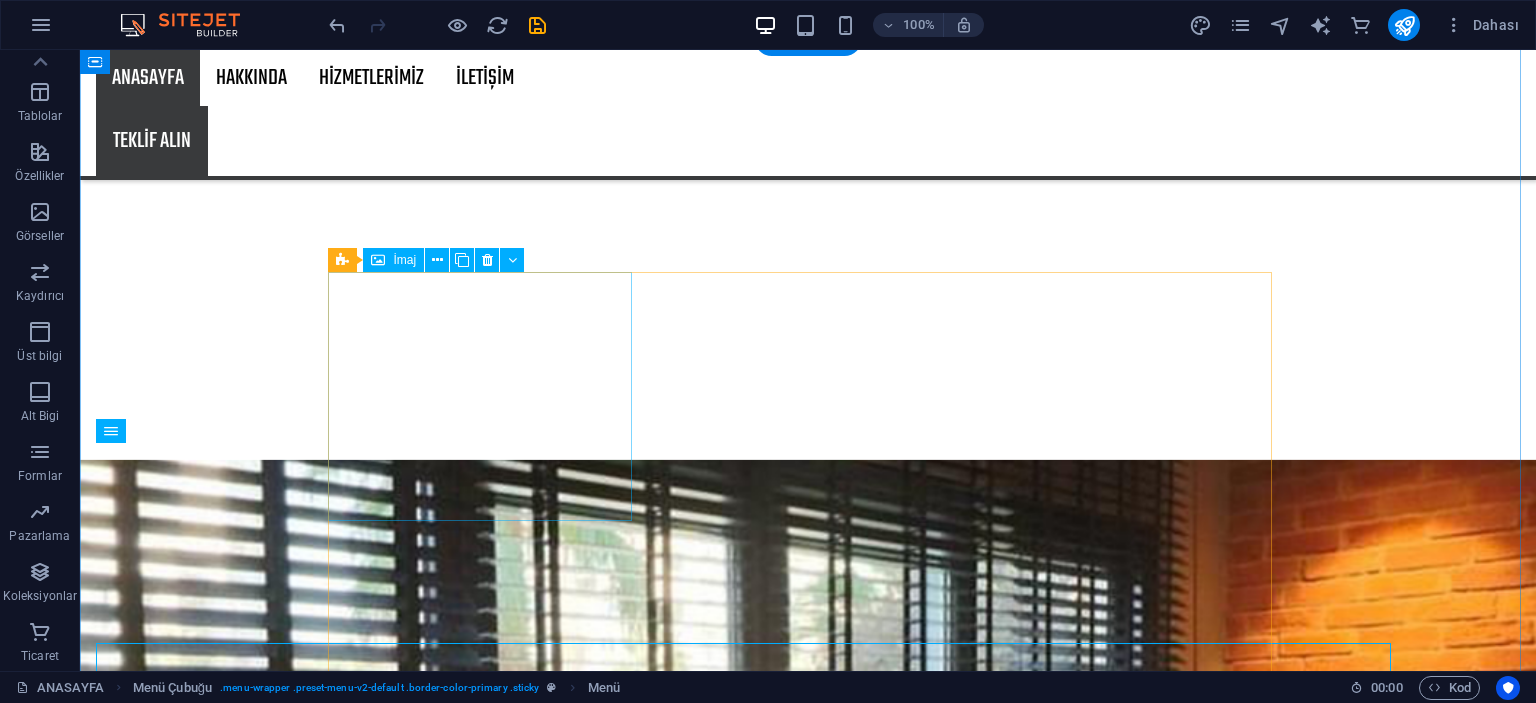 scroll, scrollTop: 2400, scrollLeft: 0, axis: vertical 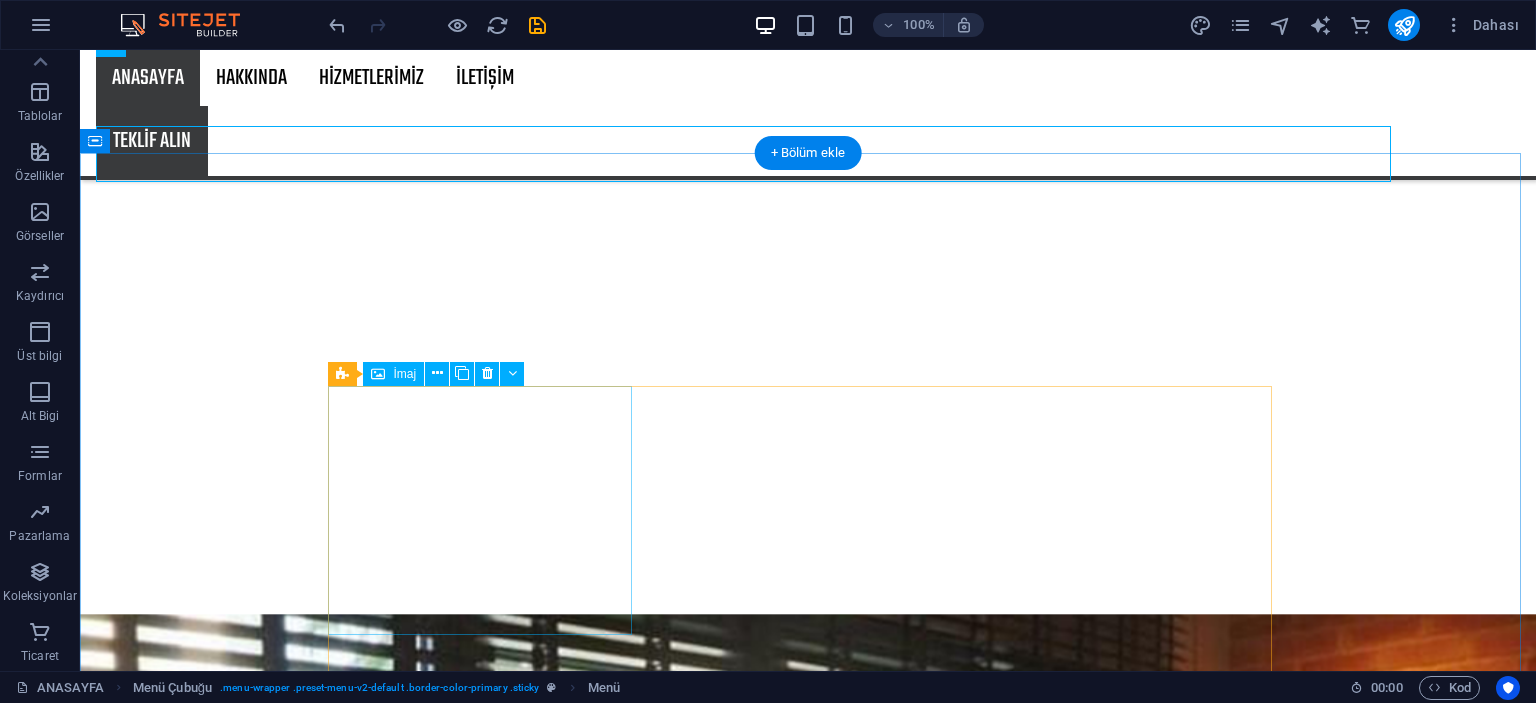 click on "Project 1 Lorem ipsum dolor sit amet, consectetur adipiscing elit.Duis aute irure dolor in reprehenderit in voluptate velit esse cillum dolore." at bounding box center (808, 3839) 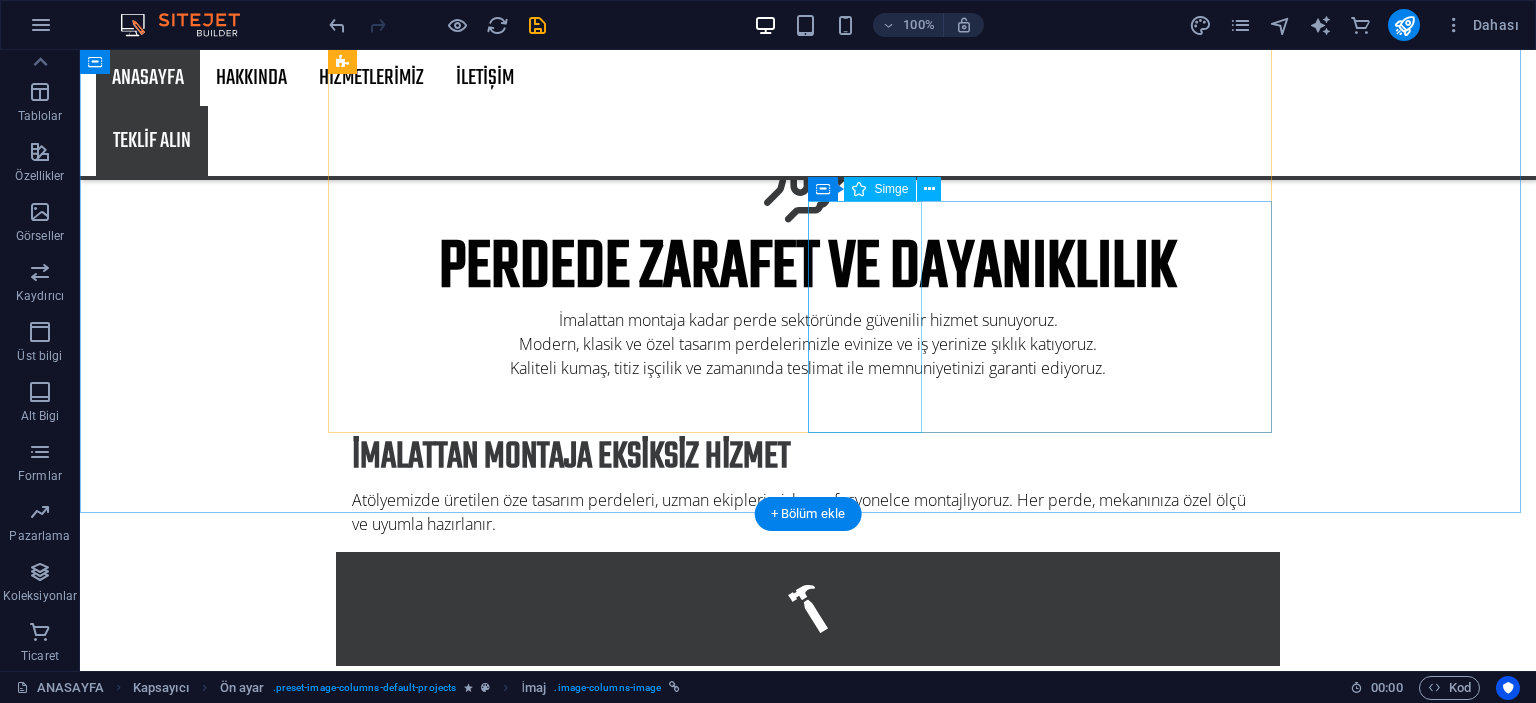 scroll, scrollTop: 500, scrollLeft: 0, axis: vertical 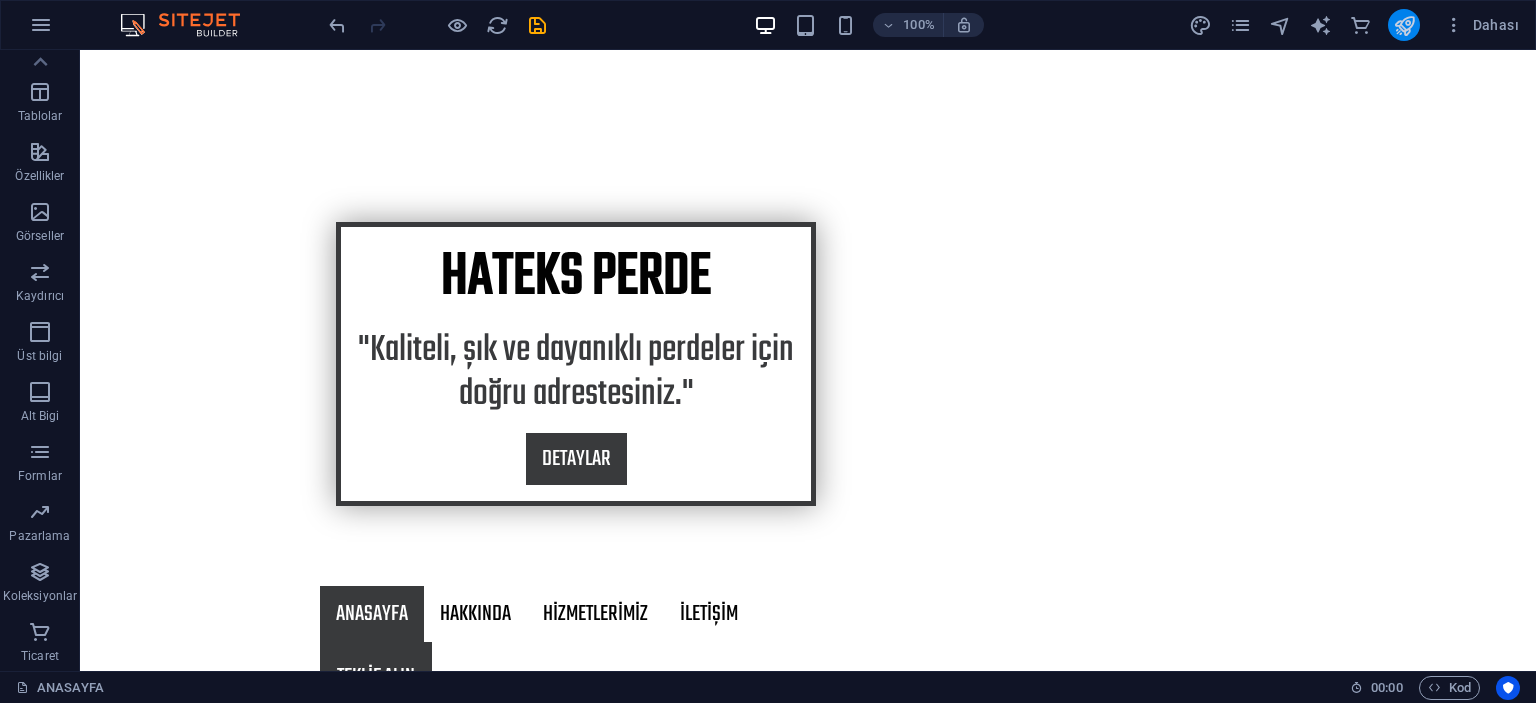 click at bounding box center (1404, 25) 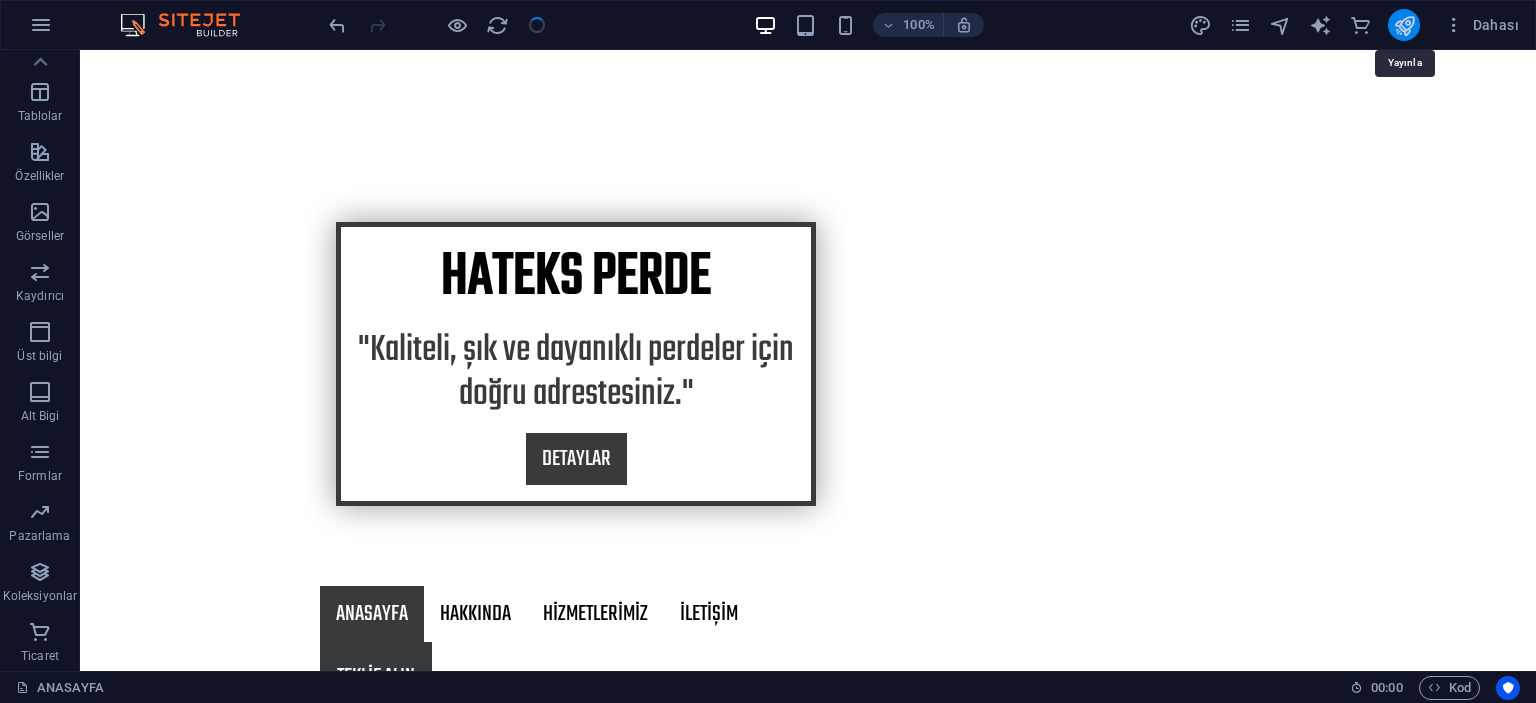 click at bounding box center [1404, 25] 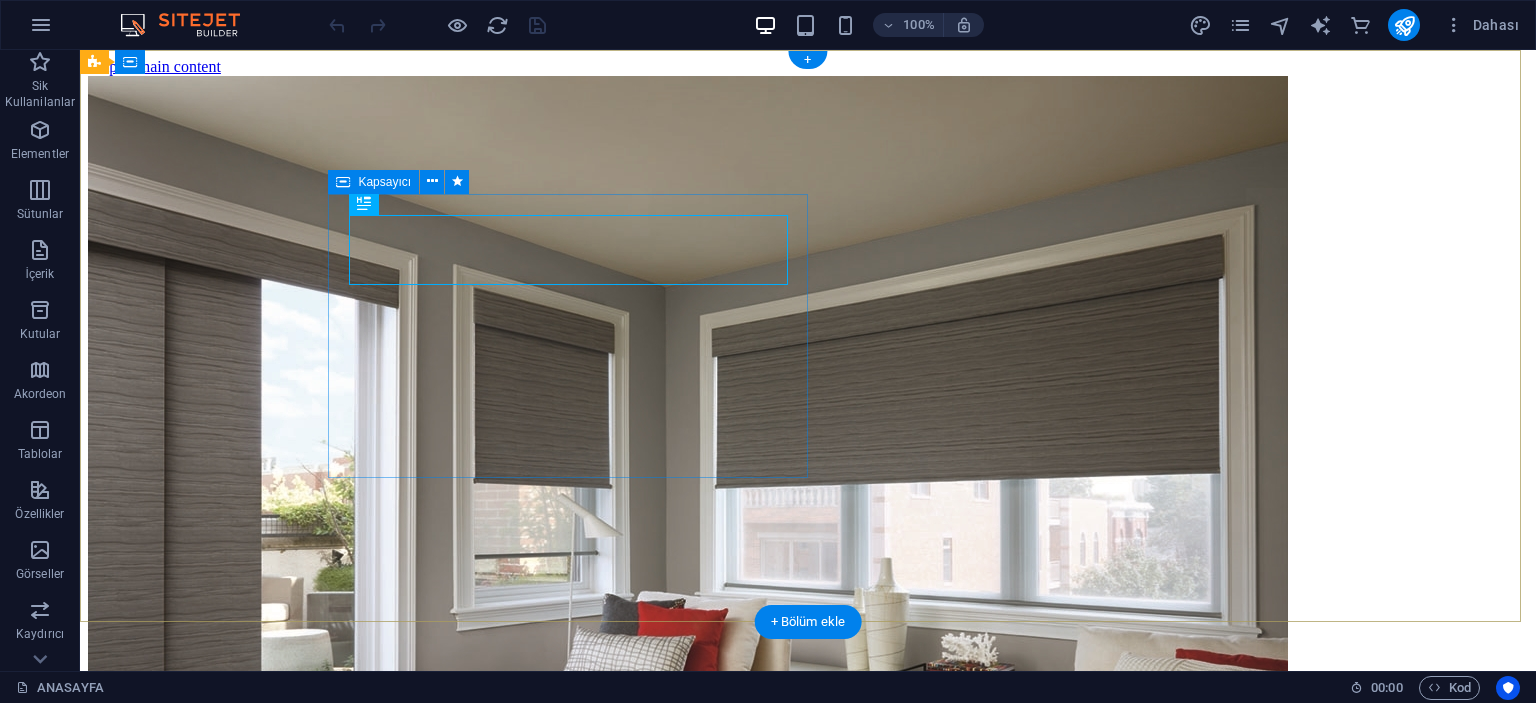 scroll, scrollTop: 0, scrollLeft: 0, axis: both 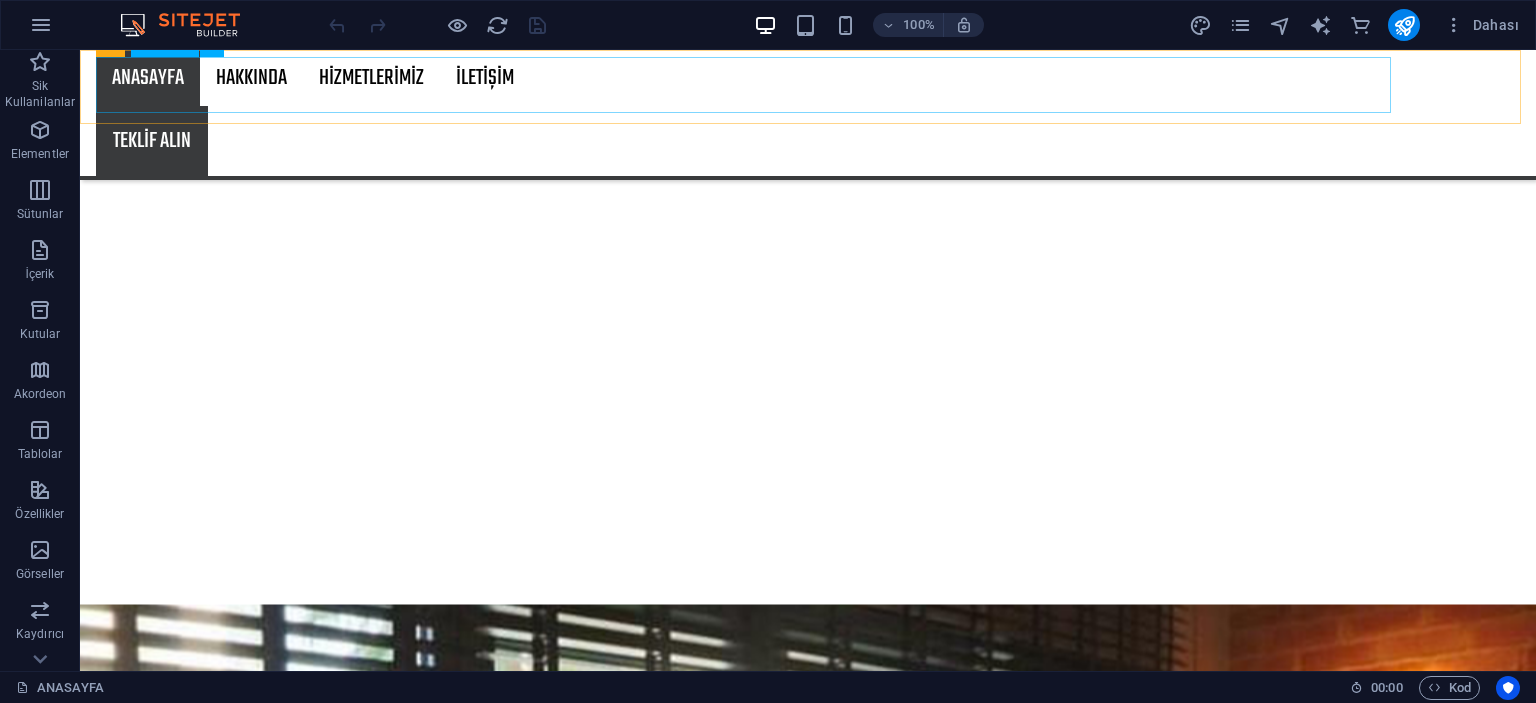 click on "ANASAYFA HAKKINDA HİZMETLERİMİZ HİZMET DETAYLARI İLETİŞİM" at bounding box center (808, 78) 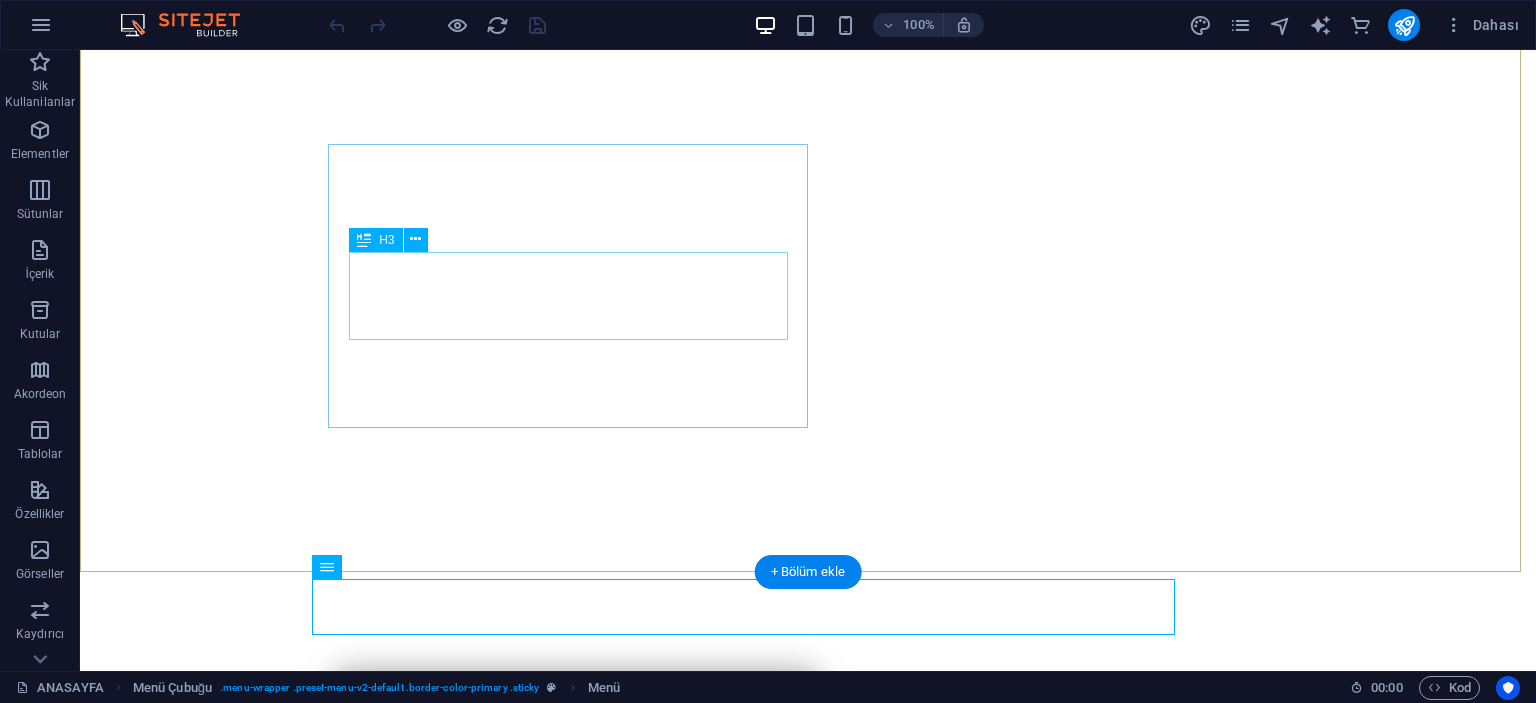 scroll, scrollTop: 300, scrollLeft: 0, axis: vertical 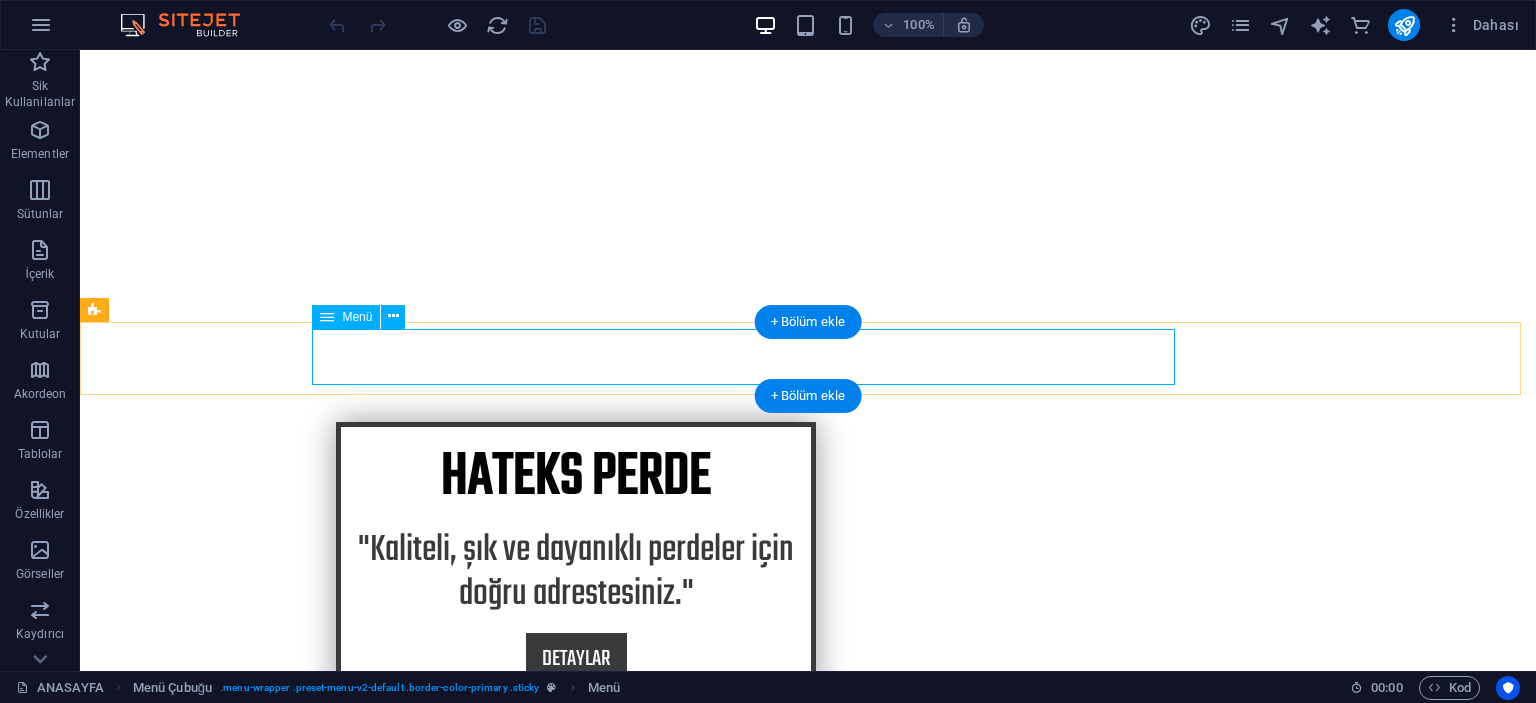 click on "ANASAYFA HAKKINDA HİZMETLERİMİZ HİZMET DETAYLARI İLETİŞİM" at bounding box center [808, 814] 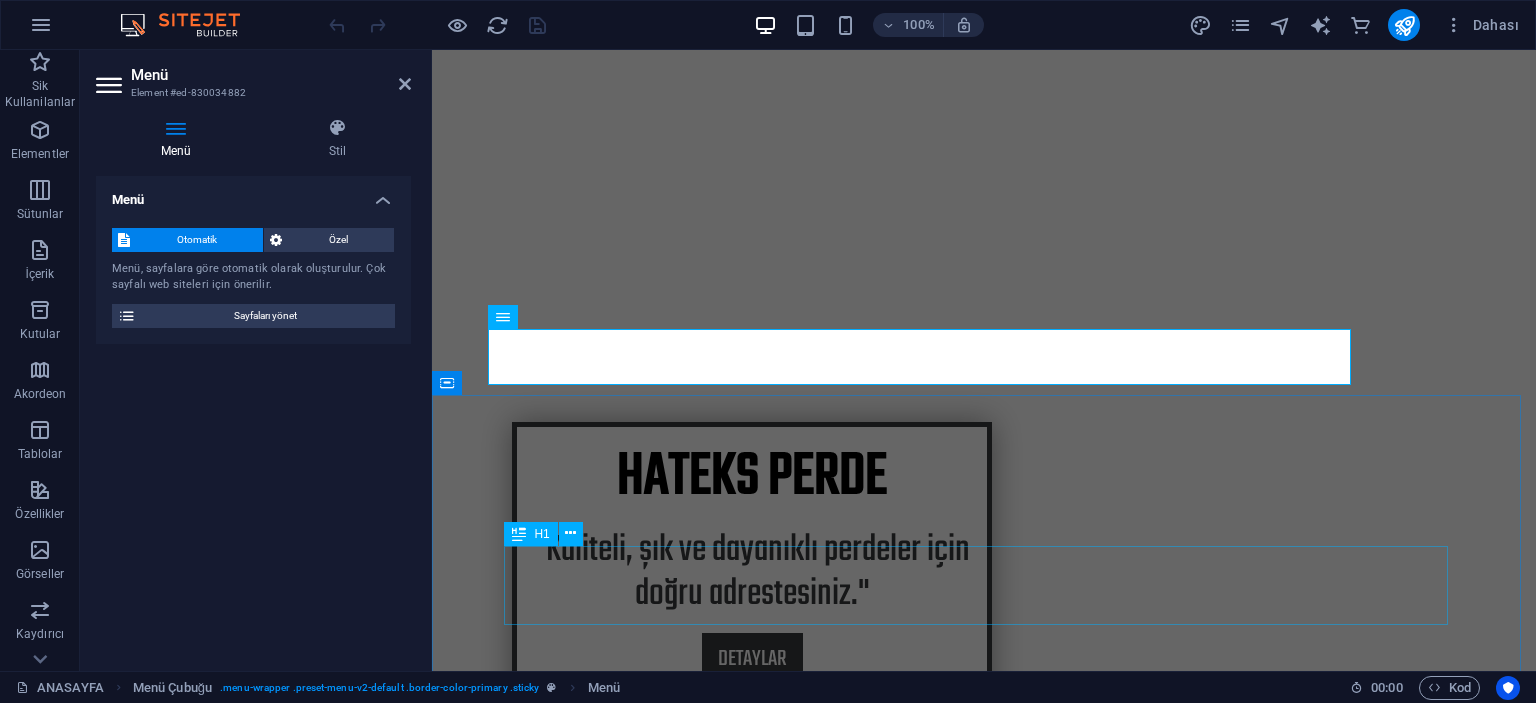 click on "Perdede Zarafet ve Dayanıklılık" at bounding box center (984, 1112) 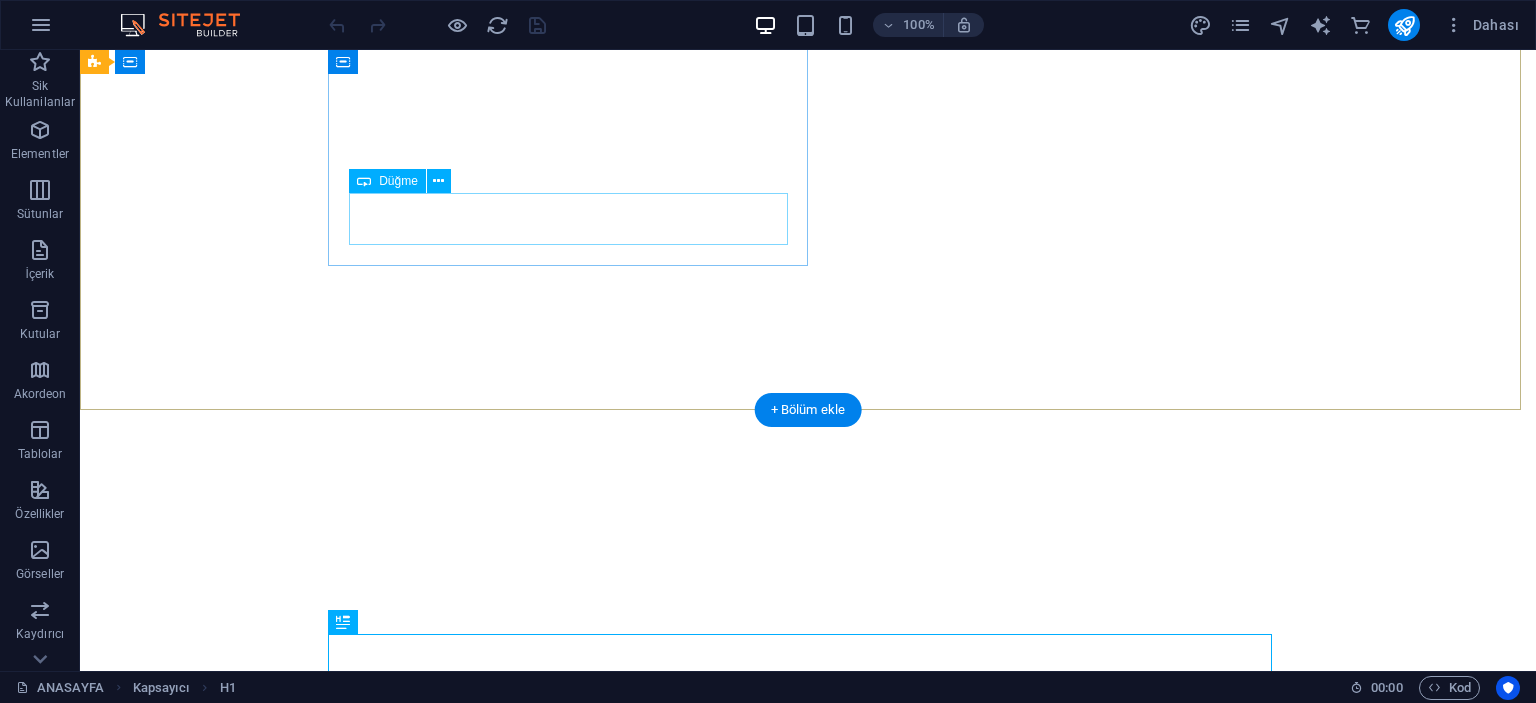 scroll, scrollTop: 0, scrollLeft: 0, axis: both 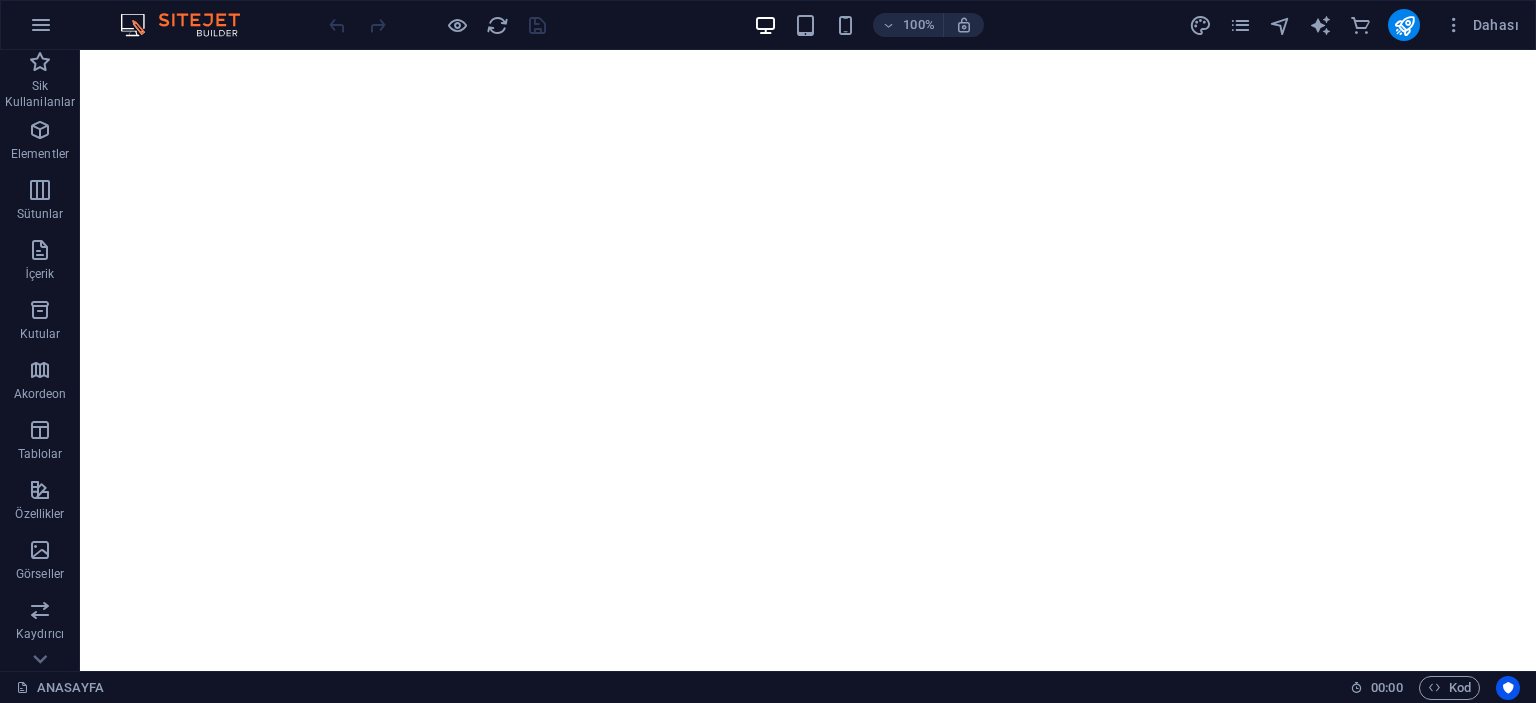 click on "Dahası" at bounding box center [1357, 25] 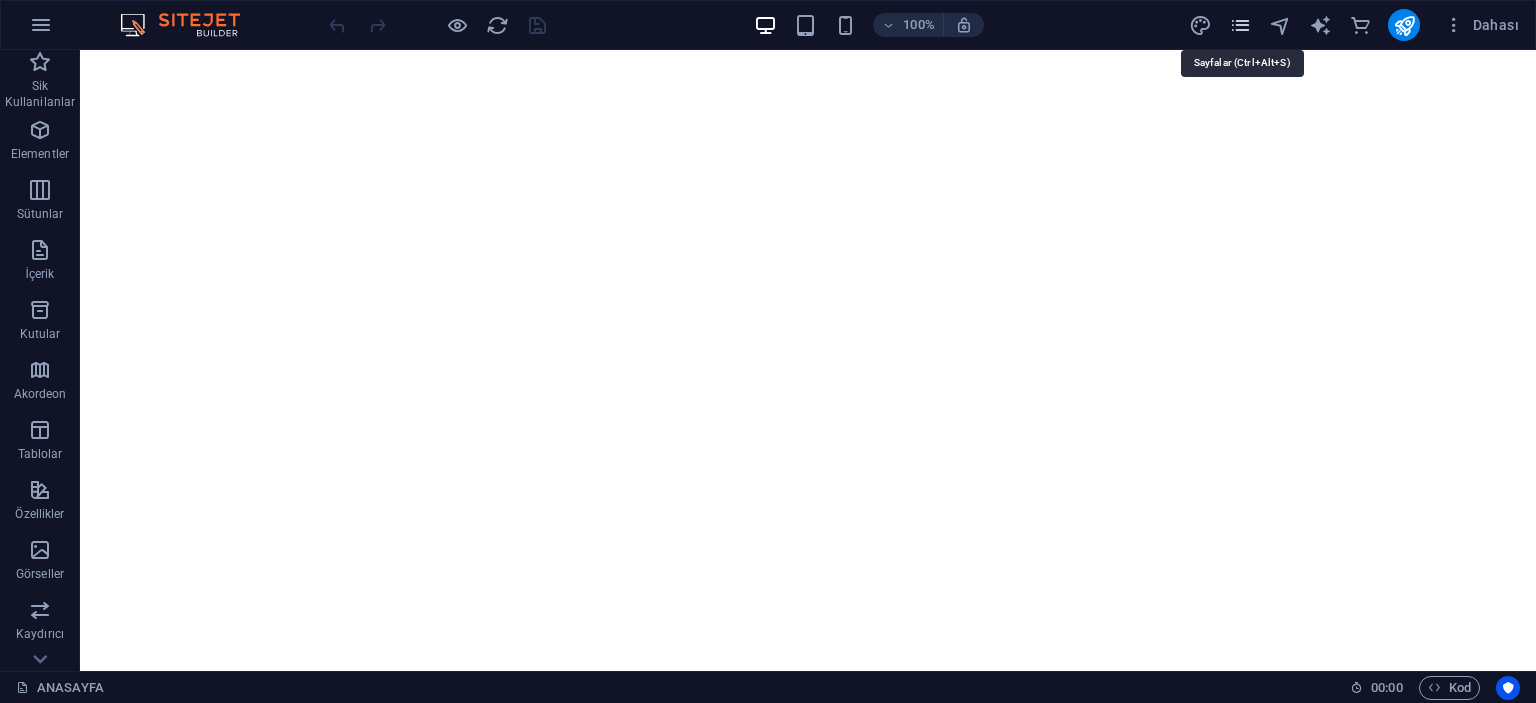 click at bounding box center [1240, 25] 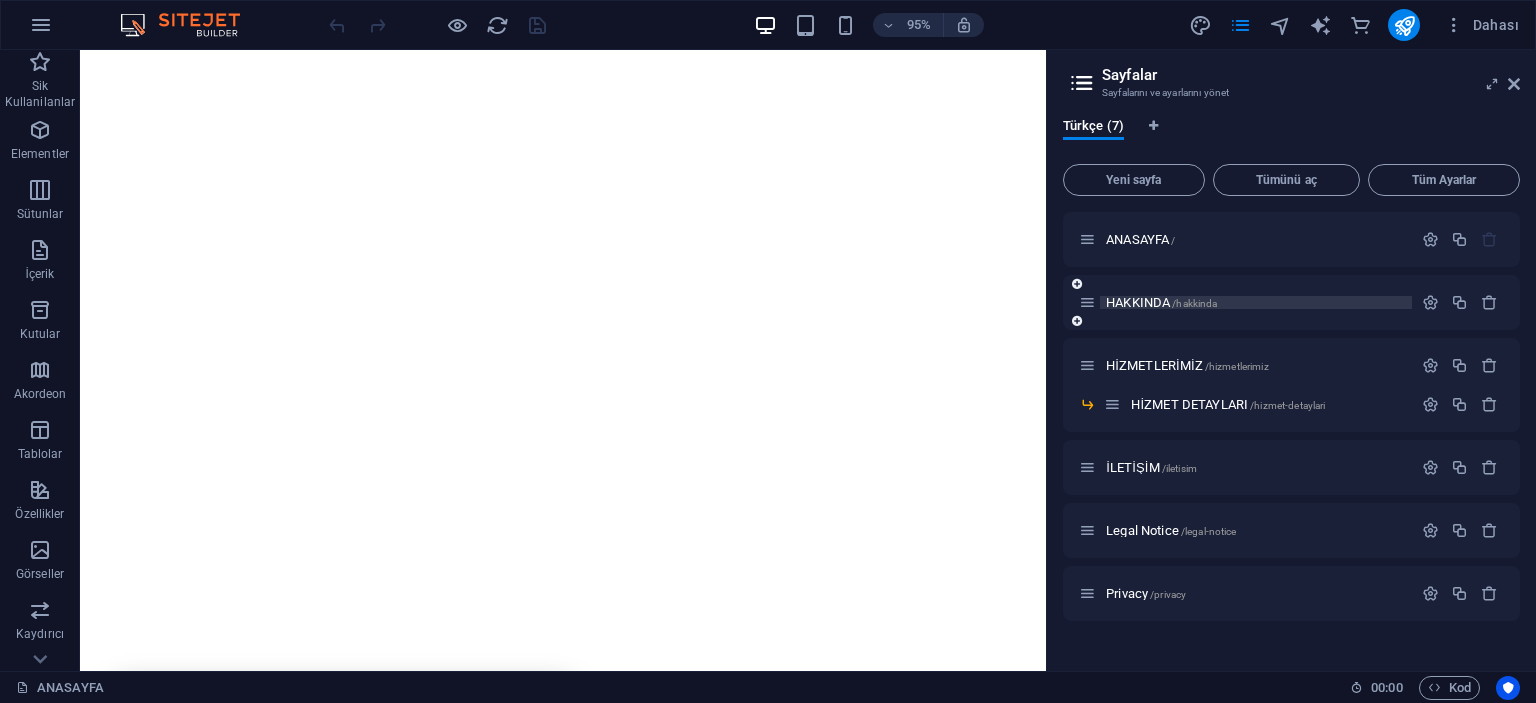 click on "HAKKINDA /hakkinda" at bounding box center [1256, 302] 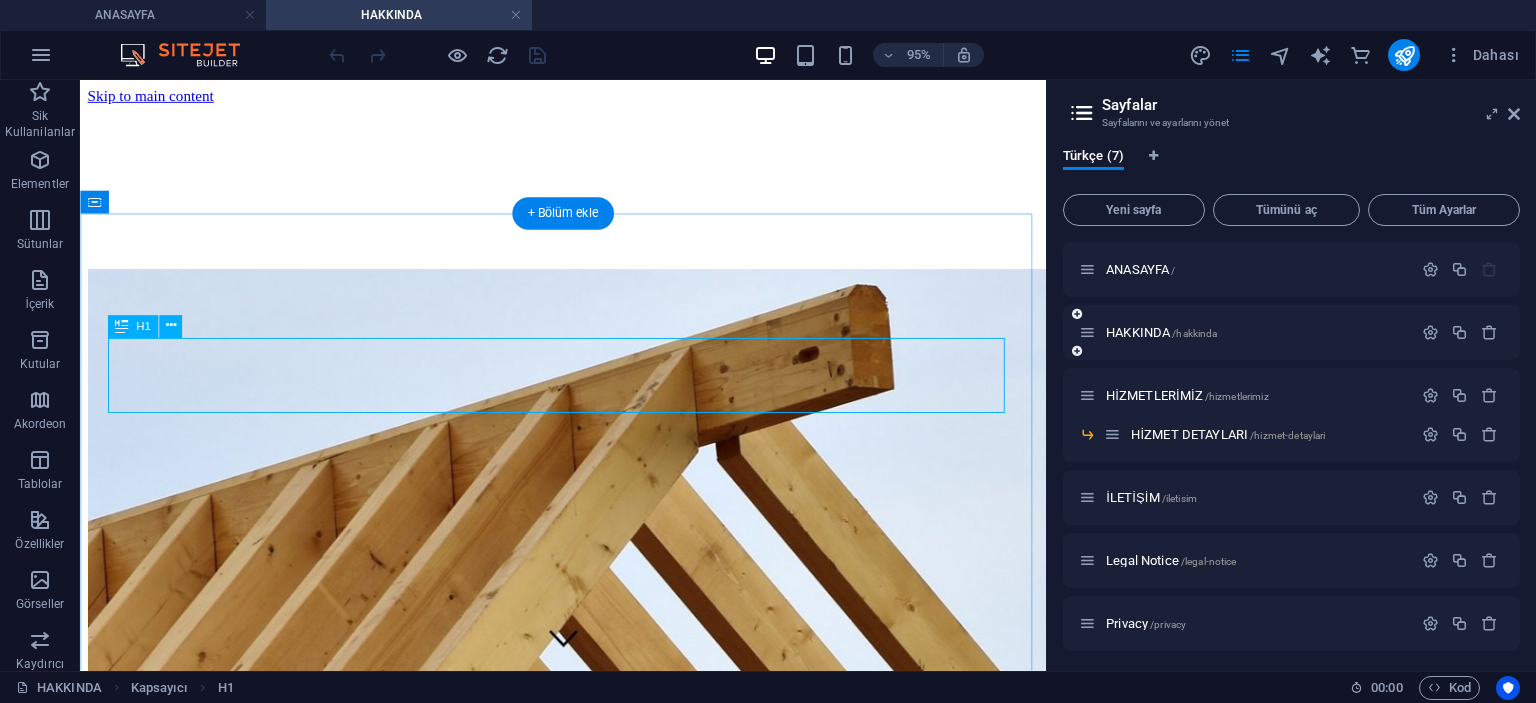scroll, scrollTop: 432, scrollLeft: 0, axis: vertical 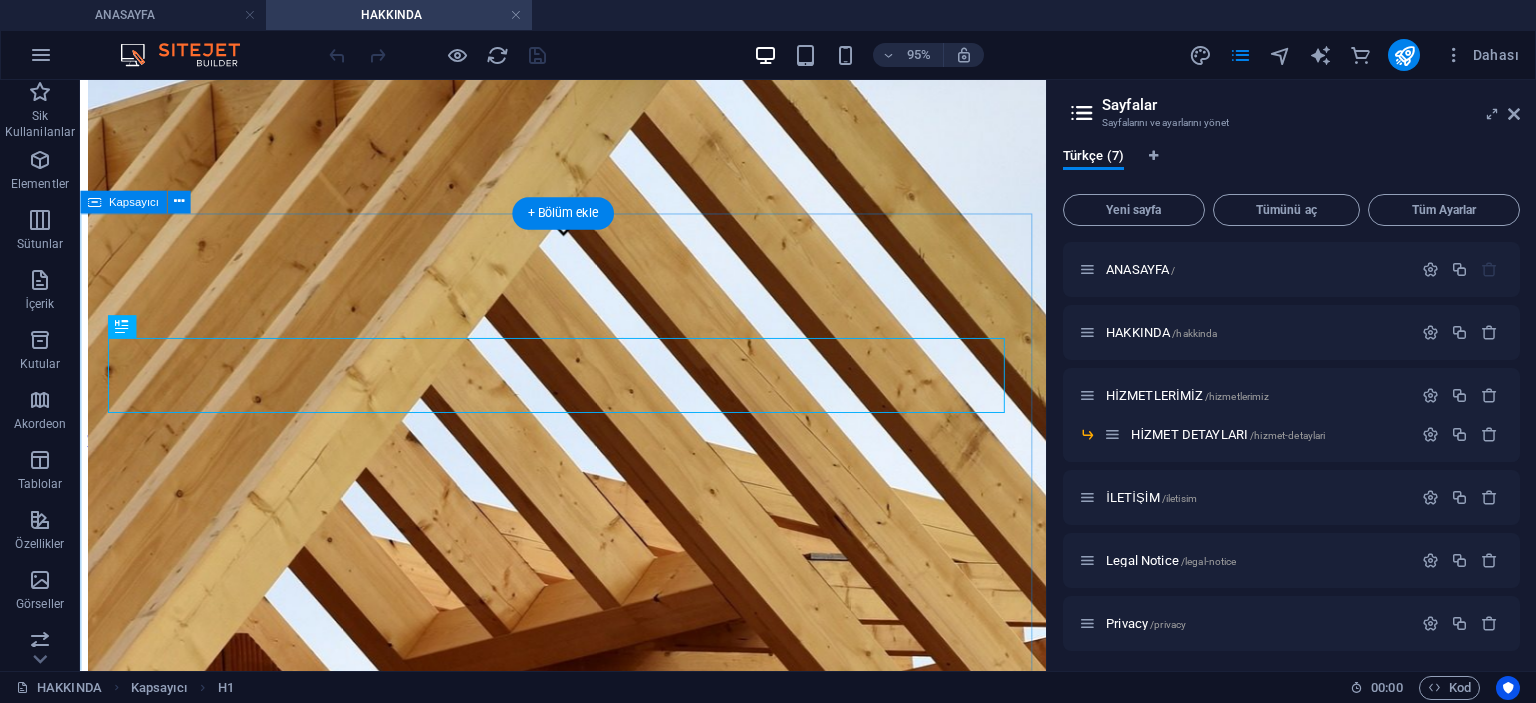 click on "About us We are professional roofers Lorem ipsum dolor sit amet, consectetur adipiscing elit, sed do eiusmod tempor incididunt ut labore et dolore magna aliqua. Ut enim ad minim veniam, quis nostrud exercitation ullamco laboris nisi ut aliquip commodo consequat. Duis aute irure dolor in reprehenderit in voluptate velit esse cillum dolore. About Duis autem vel eum iriure dolor in hendrerit in vulputate velit esse molestie consequat, vel illum dolore eu feugiat nulla facilisis at vero eros et accumsan et iusto odio dignissim qui blandit praesent luptatum zzril delenit augue duis dolore te feugait nulla facilisi. Lorem ipsum dolor sit amet, consectetuer adipiscing elit, sed diam nonummy nibh euismod tincidunt ut laoreet dolore magna aliquam erat volutpat.  History 1990 1998 2005 2019 Duis autem vel eum iriure dolor in hendrerit in vulputate velit esse molestie consequat, vel illum dolore eu feugiat nulla facilisis.  Mission" at bounding box center (588, 4278) 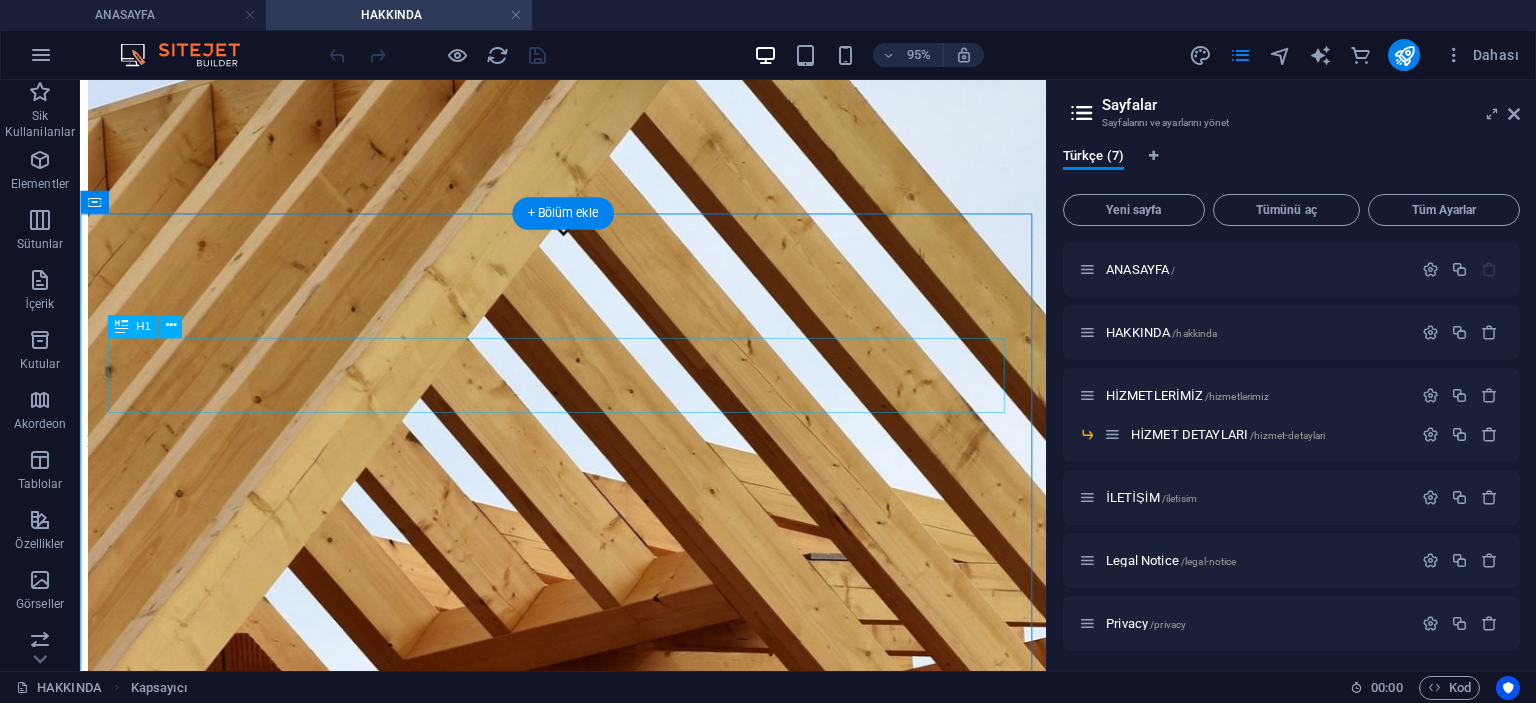 click on "About us" at bounding box center (588, 3861) 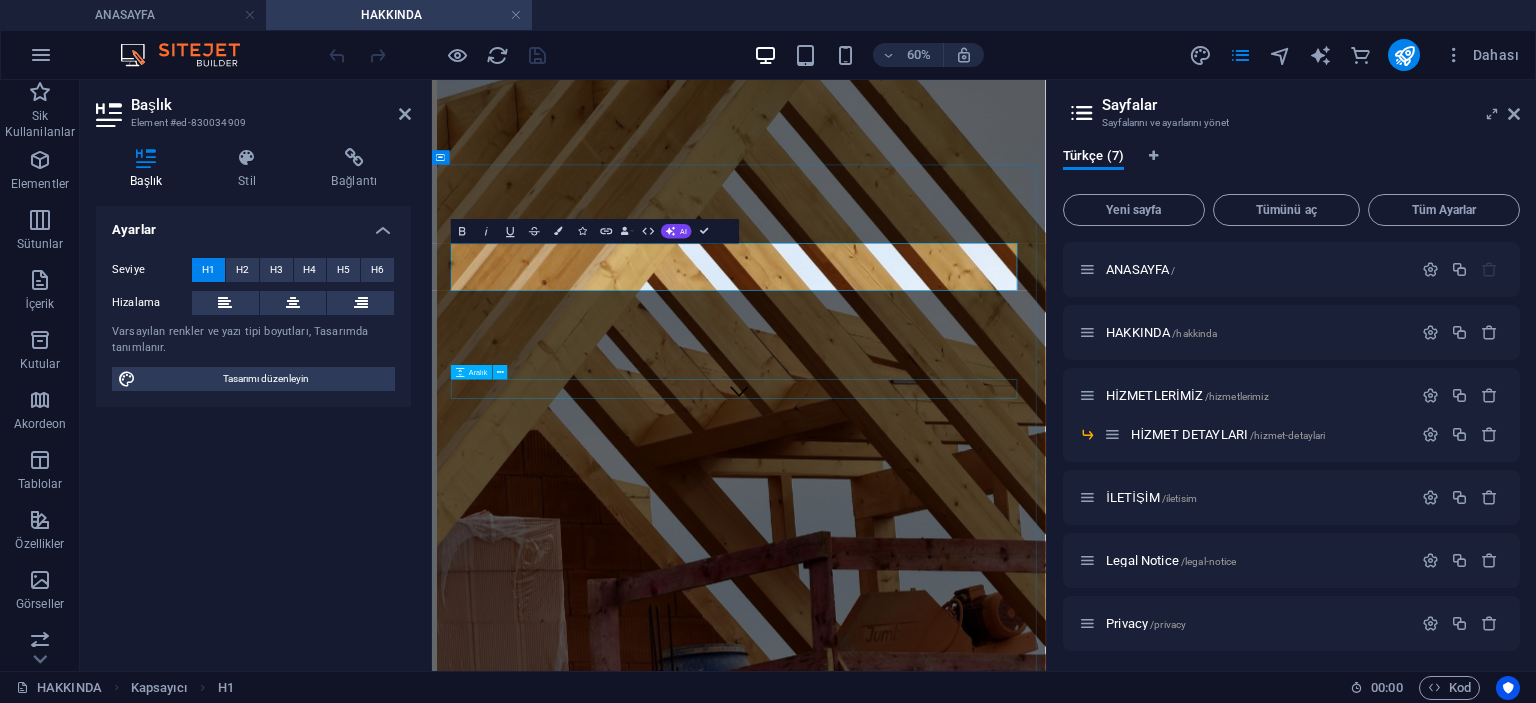 type 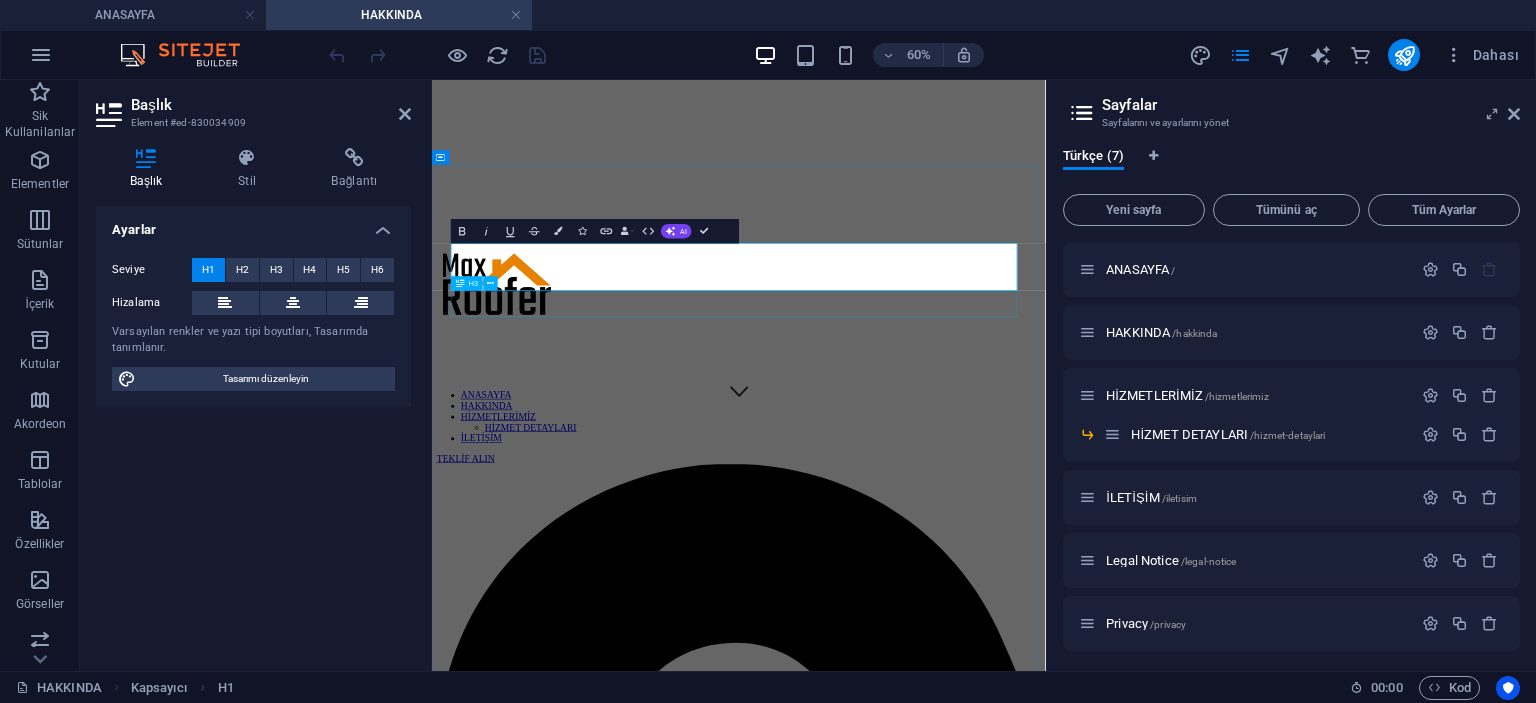 click on "We are professional roofers" at bounding box center [943, 4183] 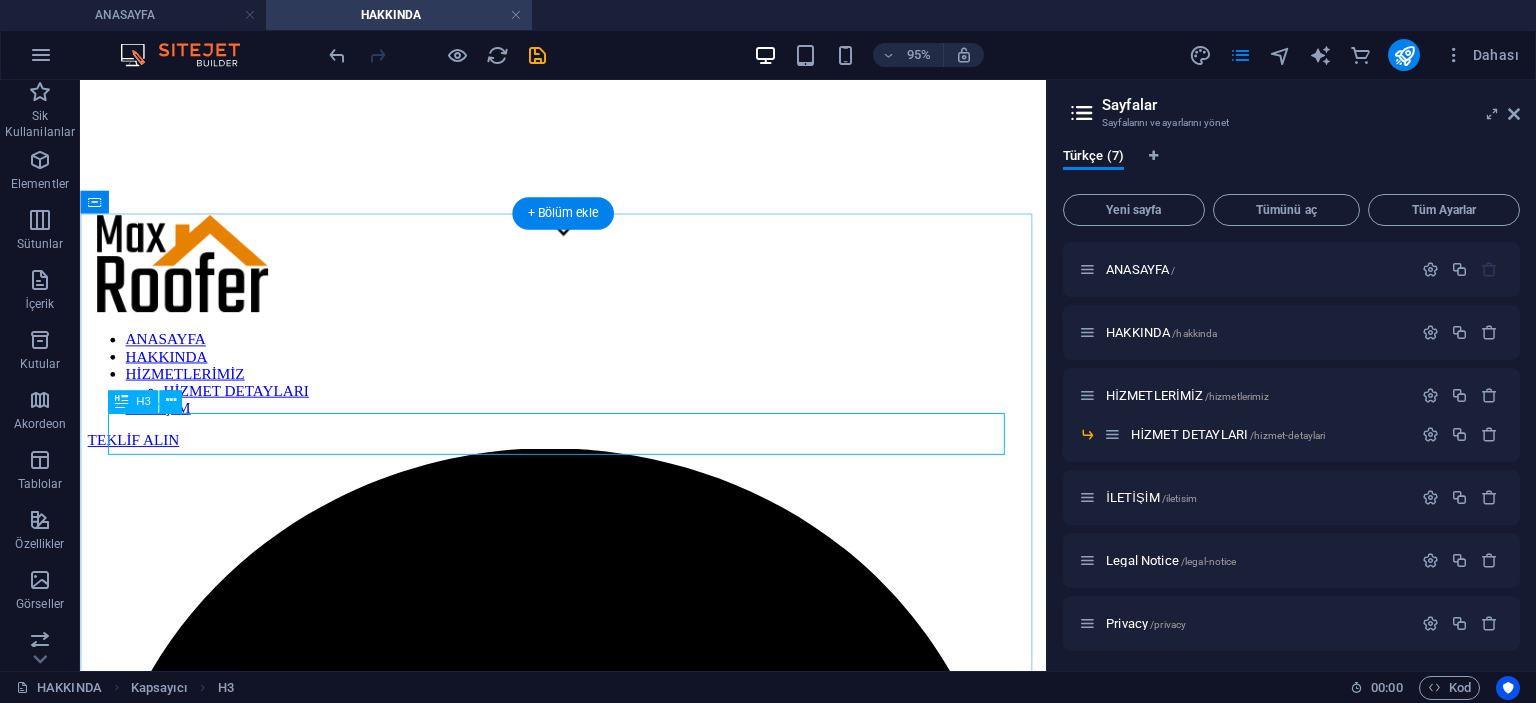 click on "We are professional roofers" at bounding box center (588, 3912) 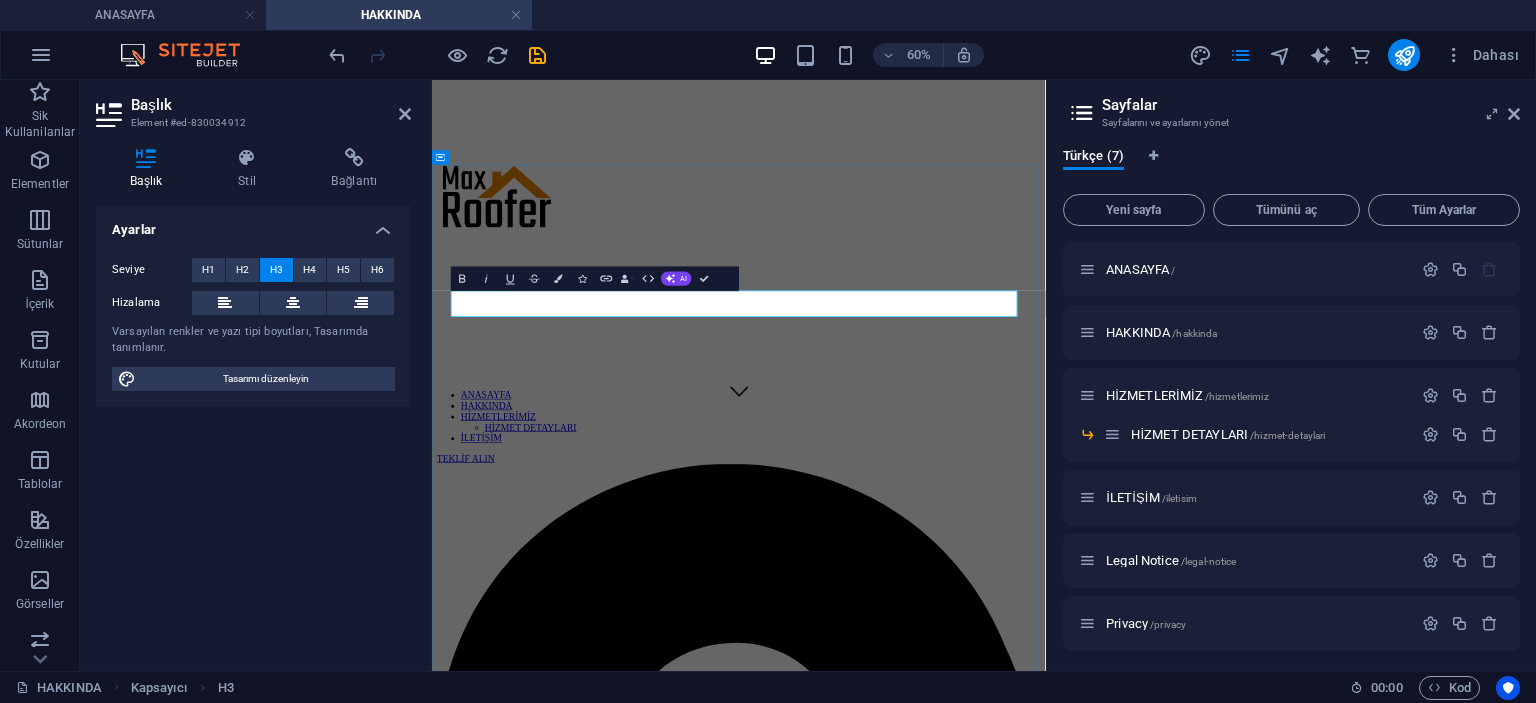 click on "We are professional roofers" at bounding box center [943, 4183] 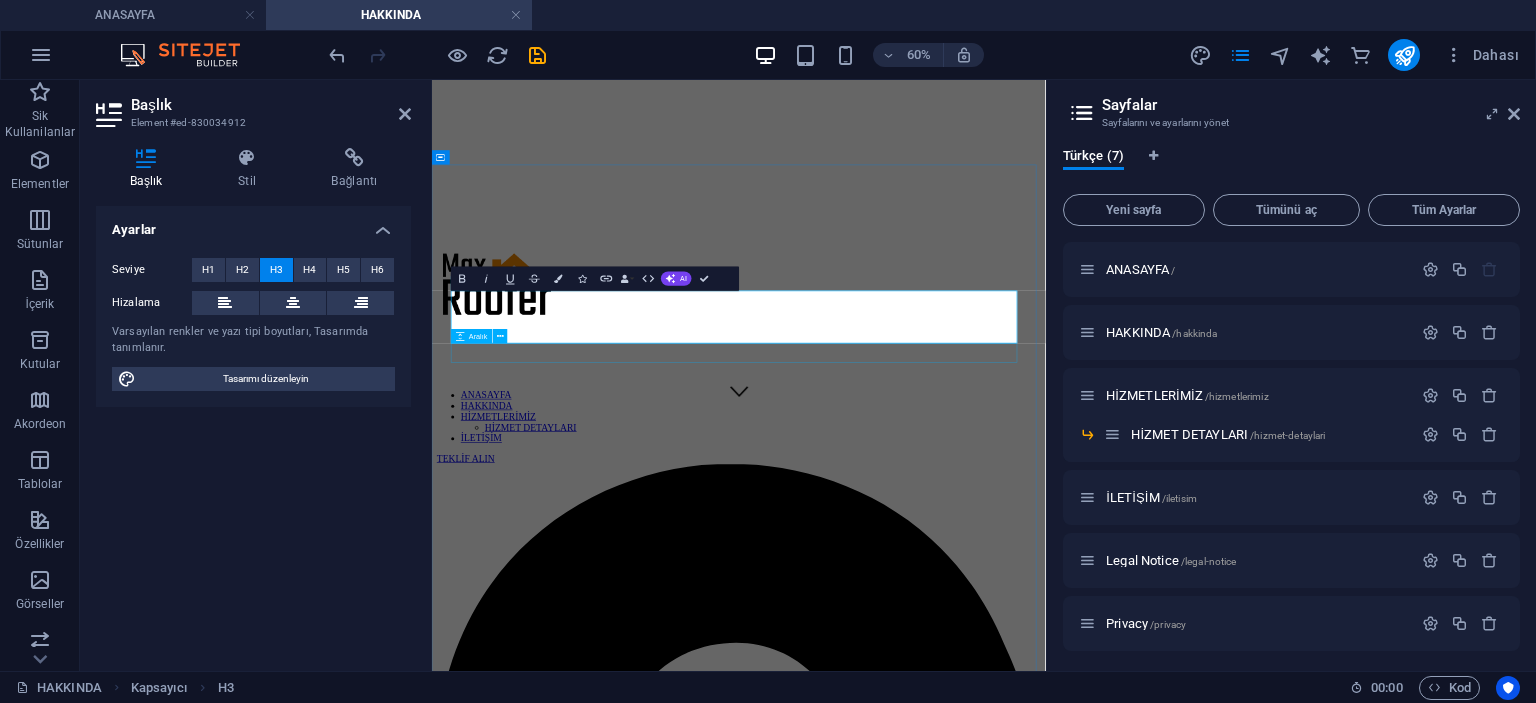 click at bounding box center (943, 4229) 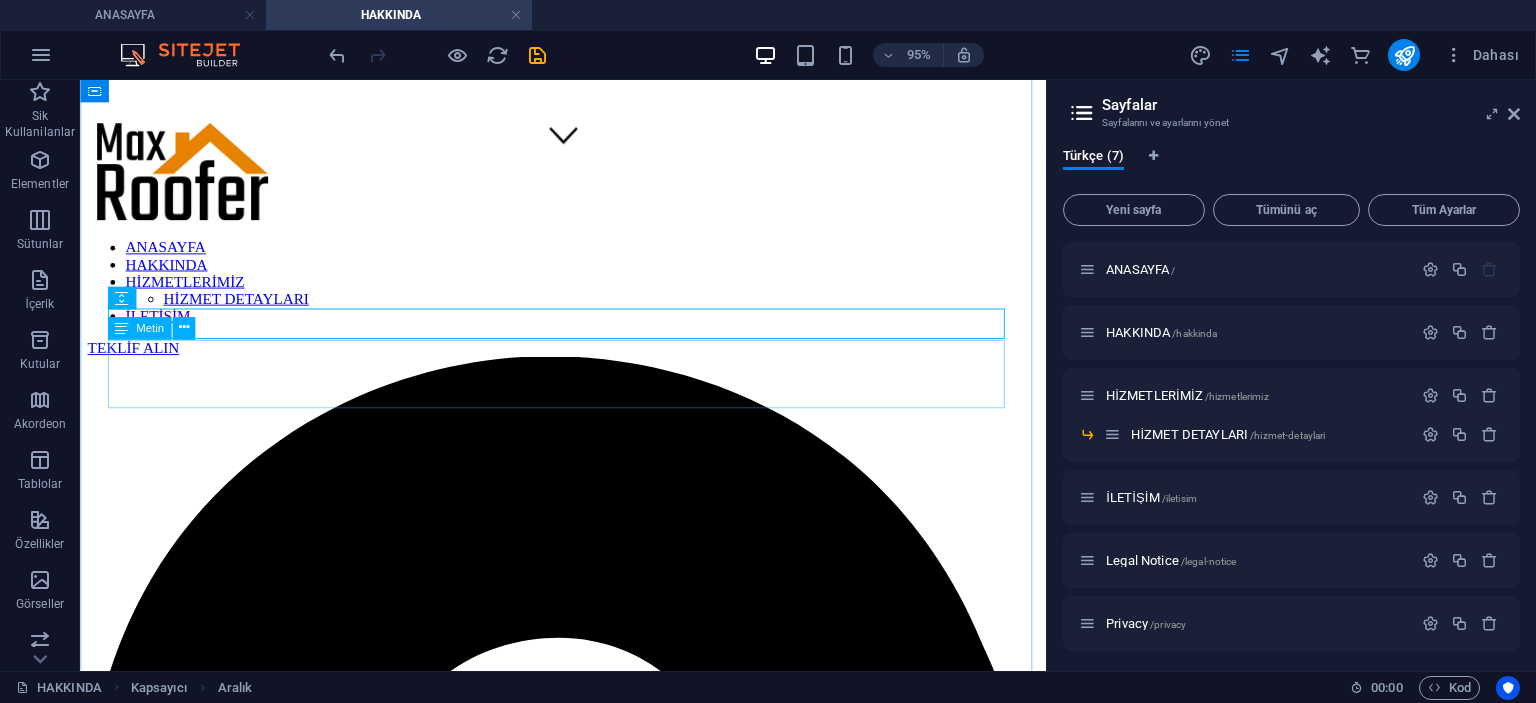 scroll, scrollTop: 632, scrollLeft: 0, axis: vertical 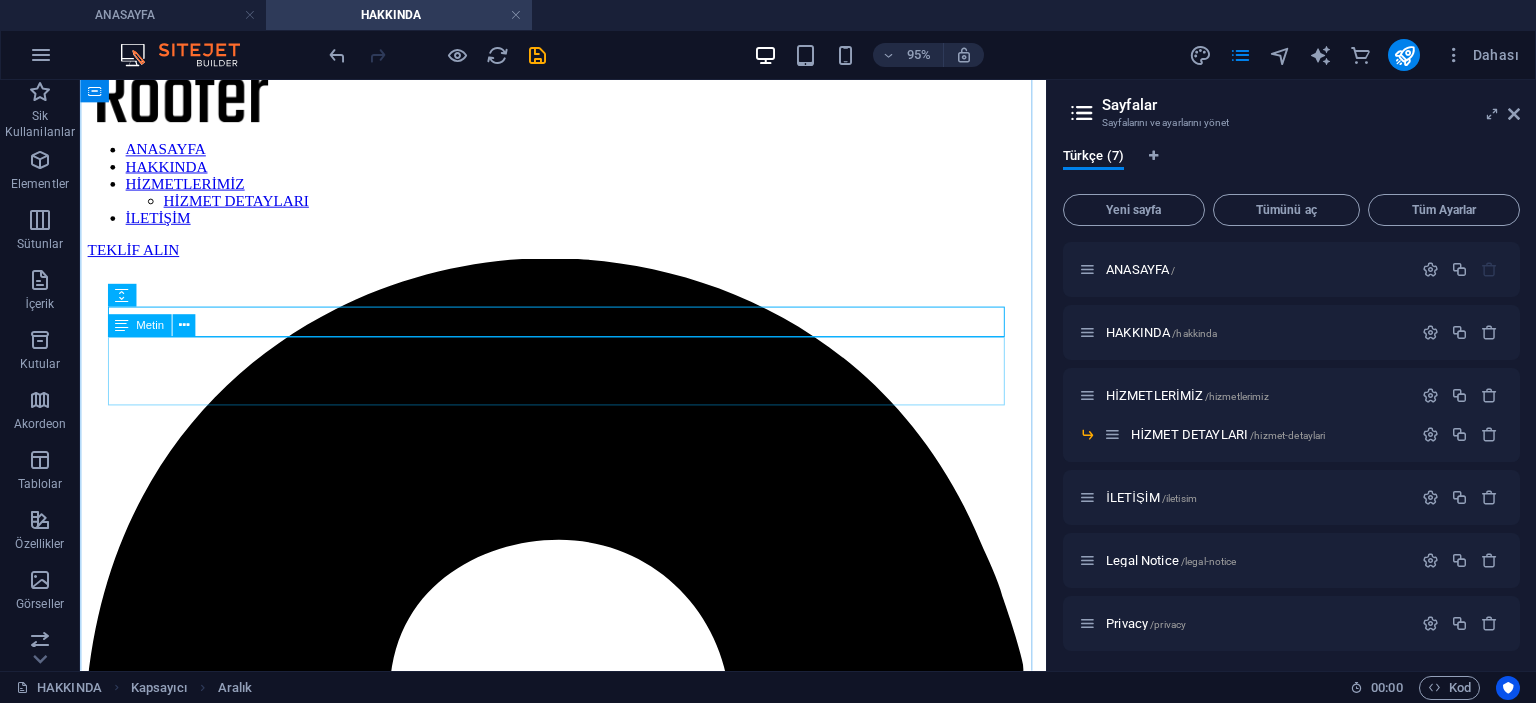 click on "Lorem ipsum dolor sit amet, consectetur adipiscing elit, sed do eiusmod tempor incididunt ut labore et dolore magna aliqua. Ut enim ad minim veniam, quis nostrud exercitation ullamco laboris nisi ut aliquip commodo consequat. Duis aute irure dolor in reprehenderit in voluptate velit esse cillum dolore." at bounding box center (588, 3808) 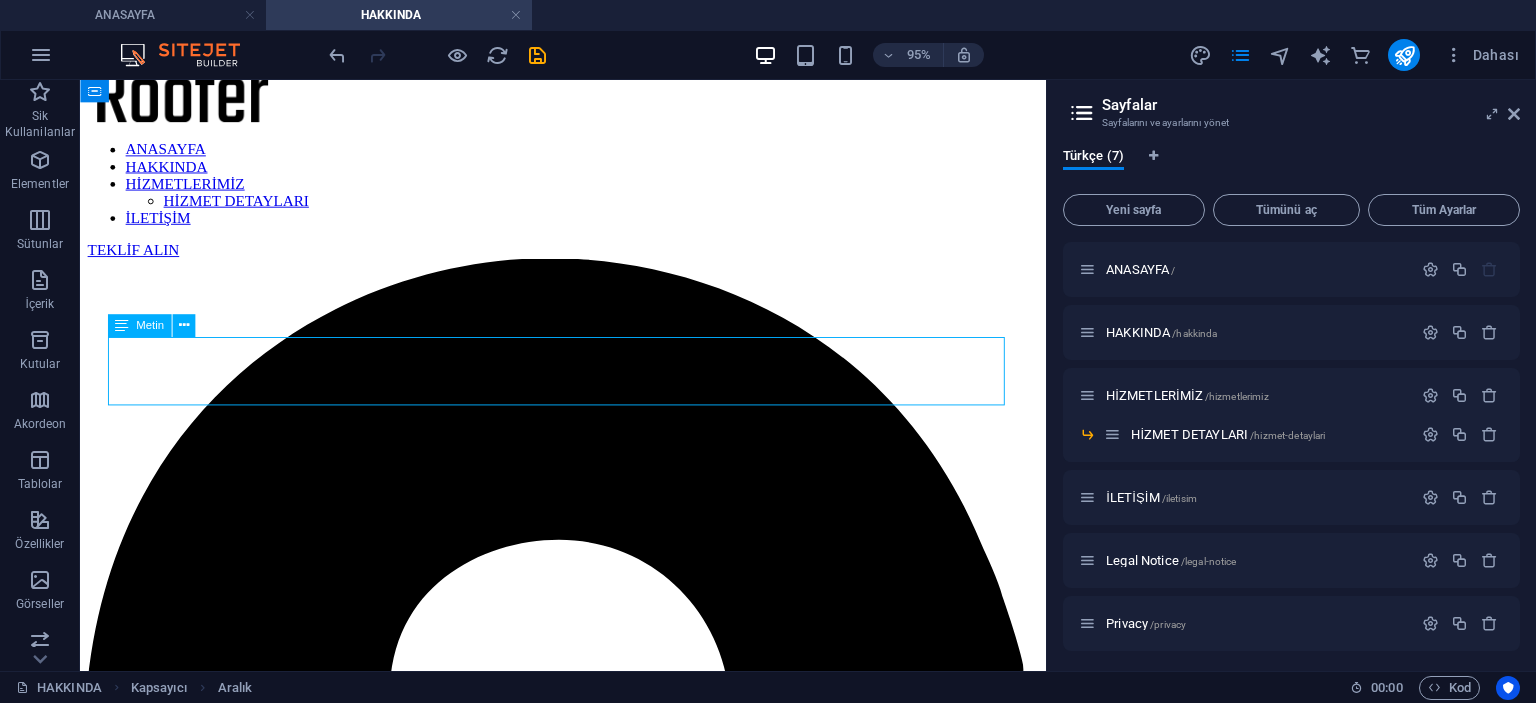 click on "Lorem ipsum dolor sit amet, consectetur adipiscing elit, sed do eiusmod tempor incididunt ut labore et dolore magna aliqua. Ut enim ad minim veniam, quis nostrud exercitation ullamco laboris nisi ut aliquip commodo consequat. Duis aute irure dolor in reprehenderit in voluptate velit esse cillum dolore." at bounding box center (588, 3808) 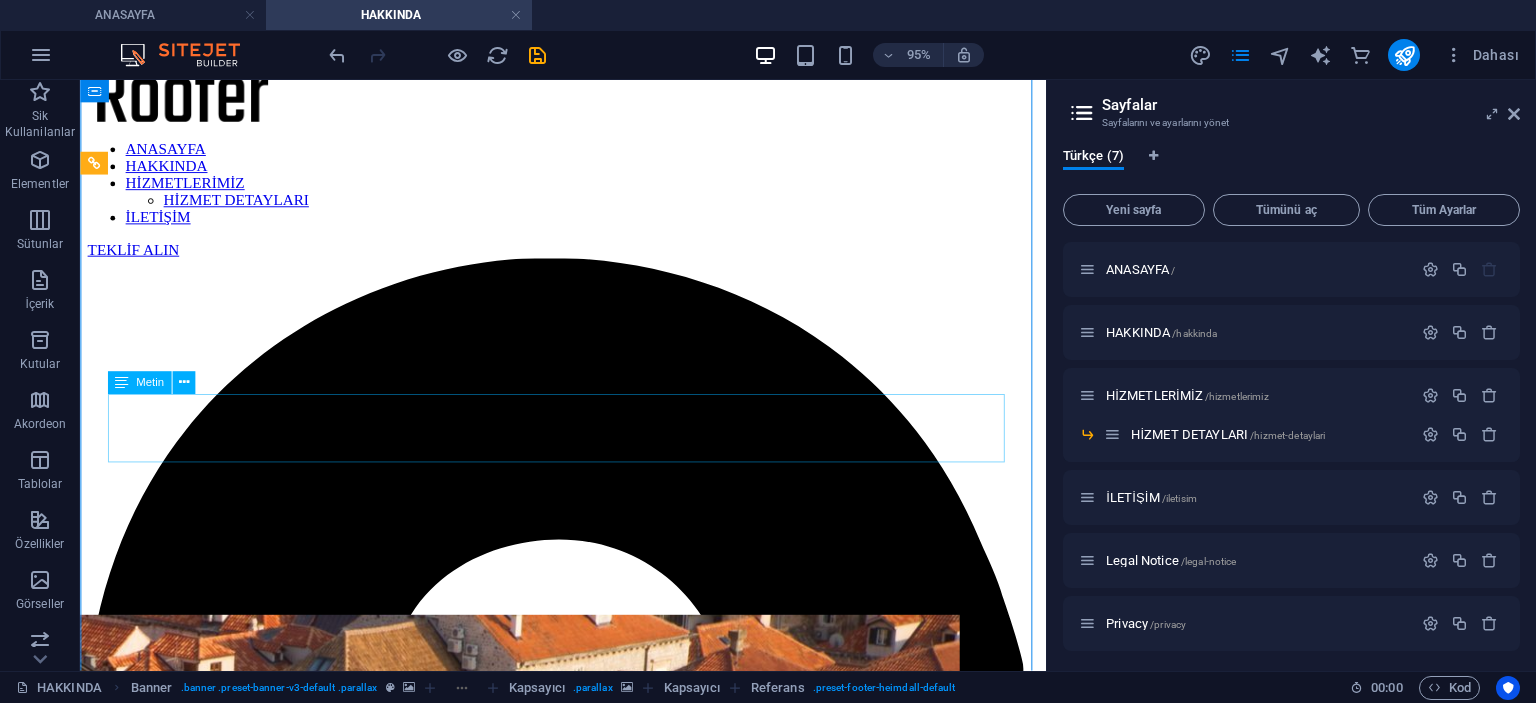 scroll, scrollTop: 668, scrollLeft: 0, axis: vertical 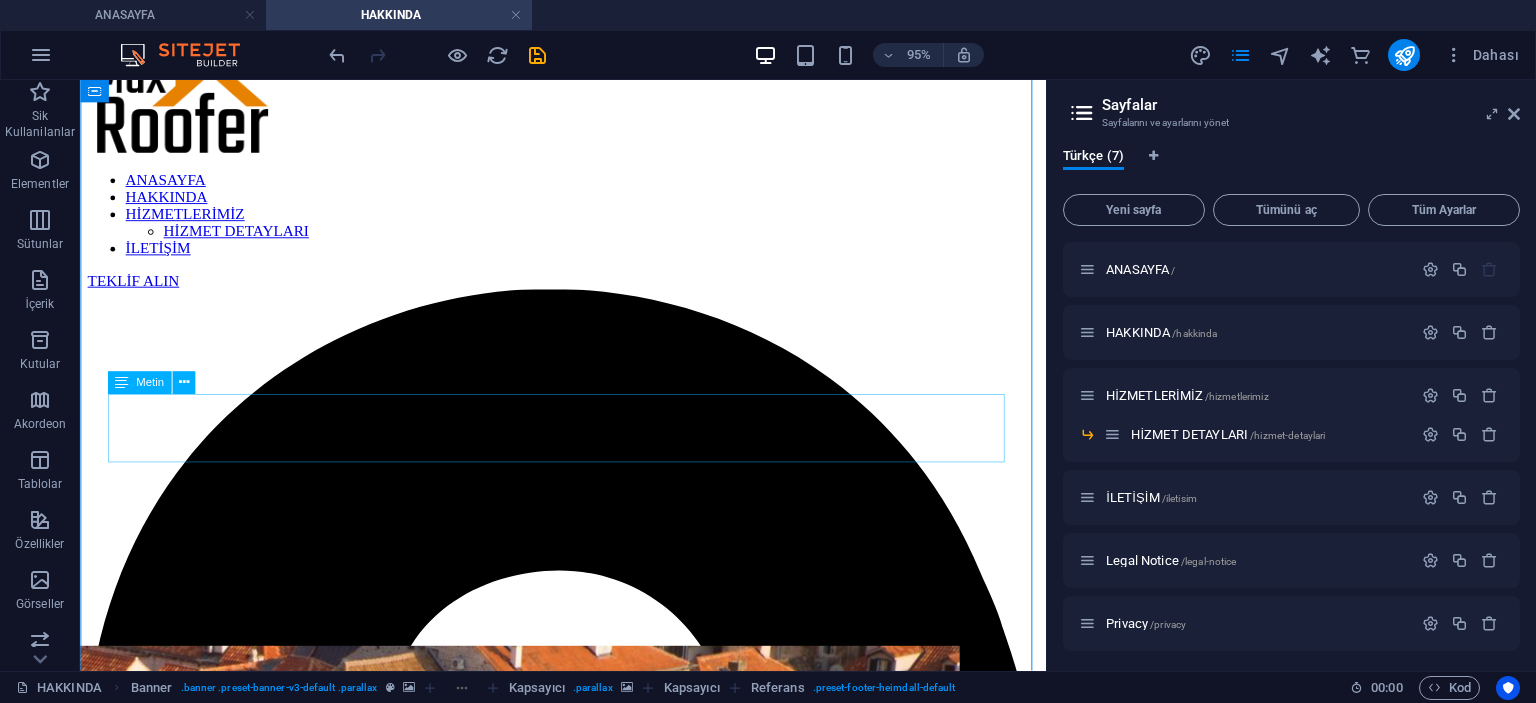 click on "Lorem ipsum dolor sit amet, consectetur adipiscing elit, sed do eiusmod tempor incididunt ut labore et dolore magna aliqua. Ut enim ad minim veniam, quis nostrud exercitation ullamco laboris nisi ut aliquip commodo consequat. Duis aute irure dolor in reprehenderit in voluptate velit esse cillum dolore." at bounding box center (588, 3960) 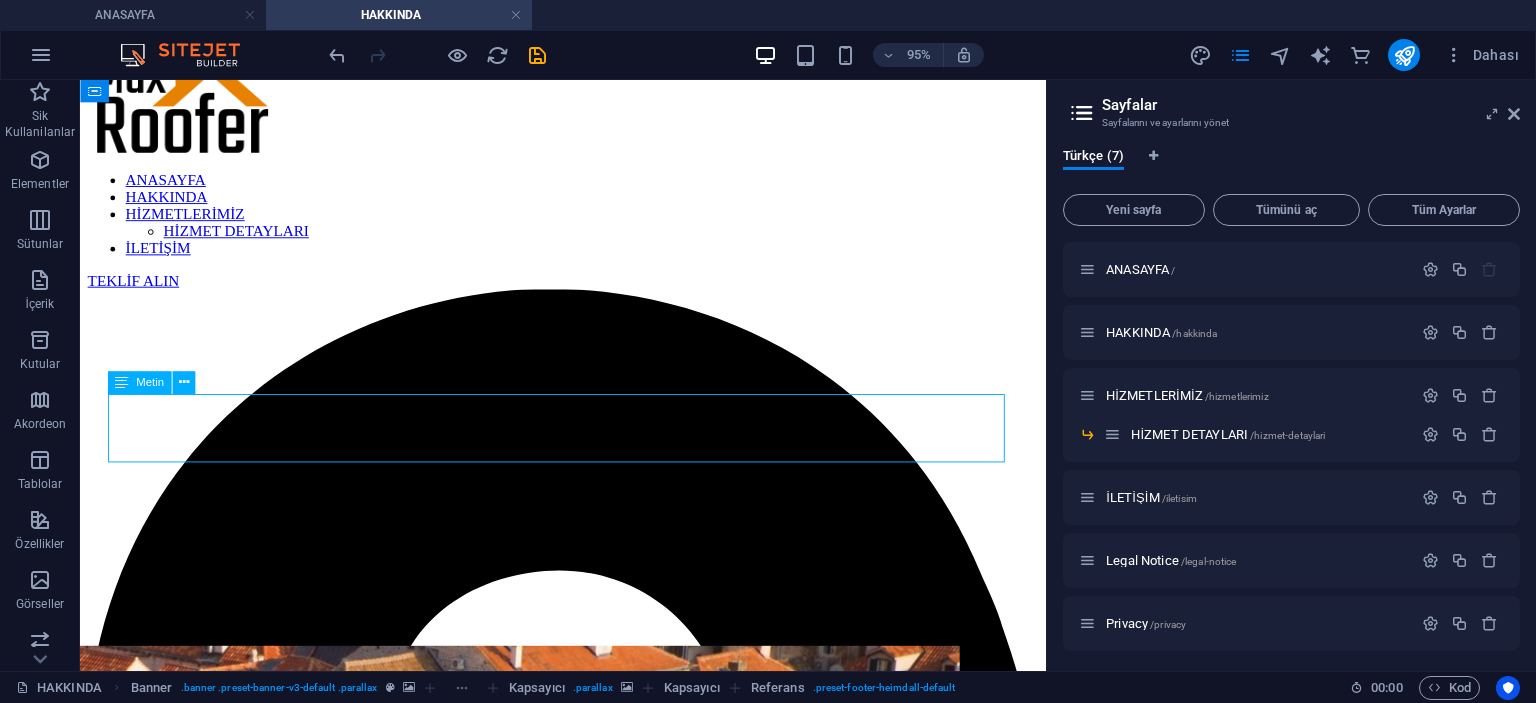 click on "Lorem ipsum dolor sit amet, consectetur adipiscing elit, sed do eiusmod tempor incididunt ut labore et dolore magna aliqua. Ut enim ad minim veniam, quis nostrud exercitation ullamco laboris nisi ut aliquip commodo consequat. Duis aute irure dolor in reprehenderit in voluptate velit esse cillum dolore." at bounding box center (588, 3960) 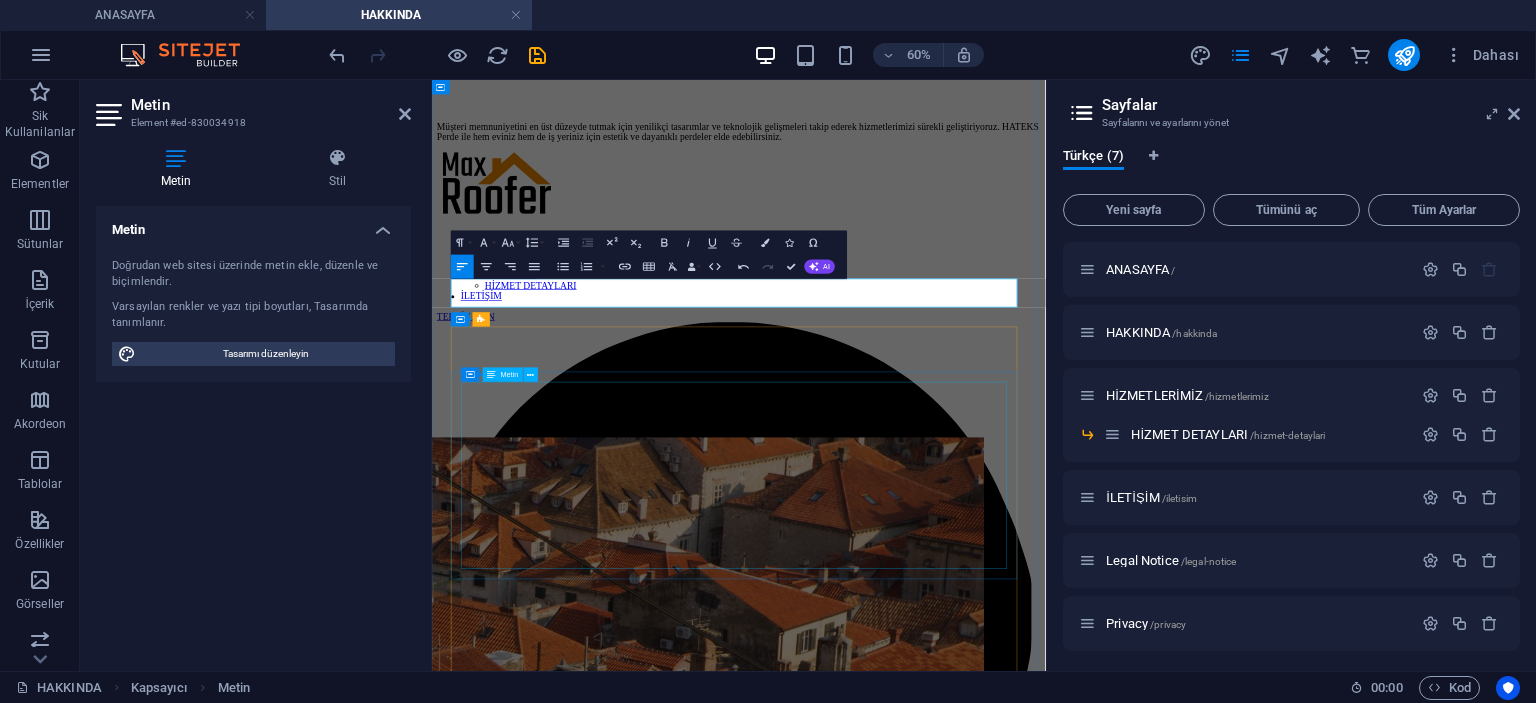click on "Lorem ipsum dolor sit amet, consetetur sadipscing elitr, sed diam nonumy eirmod tempor invidunt ut labore et dolore magna aliquyam erat, sed diam voluptua. At vero eos et accusam et justo duo dolores et ea rebum. Stet clita kasd gubergren, no sea takimata sanctus est Lorem ipsum dolor sit amet. Lorem ipsum dolor sit amet, consetetur sadipscing elitr, sed diam nonumy eirmod tempor invidunt ut labore et dolore magna aliquyam erat, sed diam voluptua. At vero eos et accusam et justo duo dolores et ea rebum. Stet clita kasd gubergren, no sea takimata sanctus est Lorem ipsum dolor sit amet. Lorem ipsum dolor sit amet, consetetur sadipscing elitr, sed diam nonumy eirmod tempor invidunt ut labore et dolore magna aliquyam erat, sed diam voluptua. At vero eos et accusam et justo duo dolores et ea rebum. Stet clita kasd gubergren, no sea takimata sanctus est Lorem ipsum dolor sit amet." at bounding box center (943, 4395) 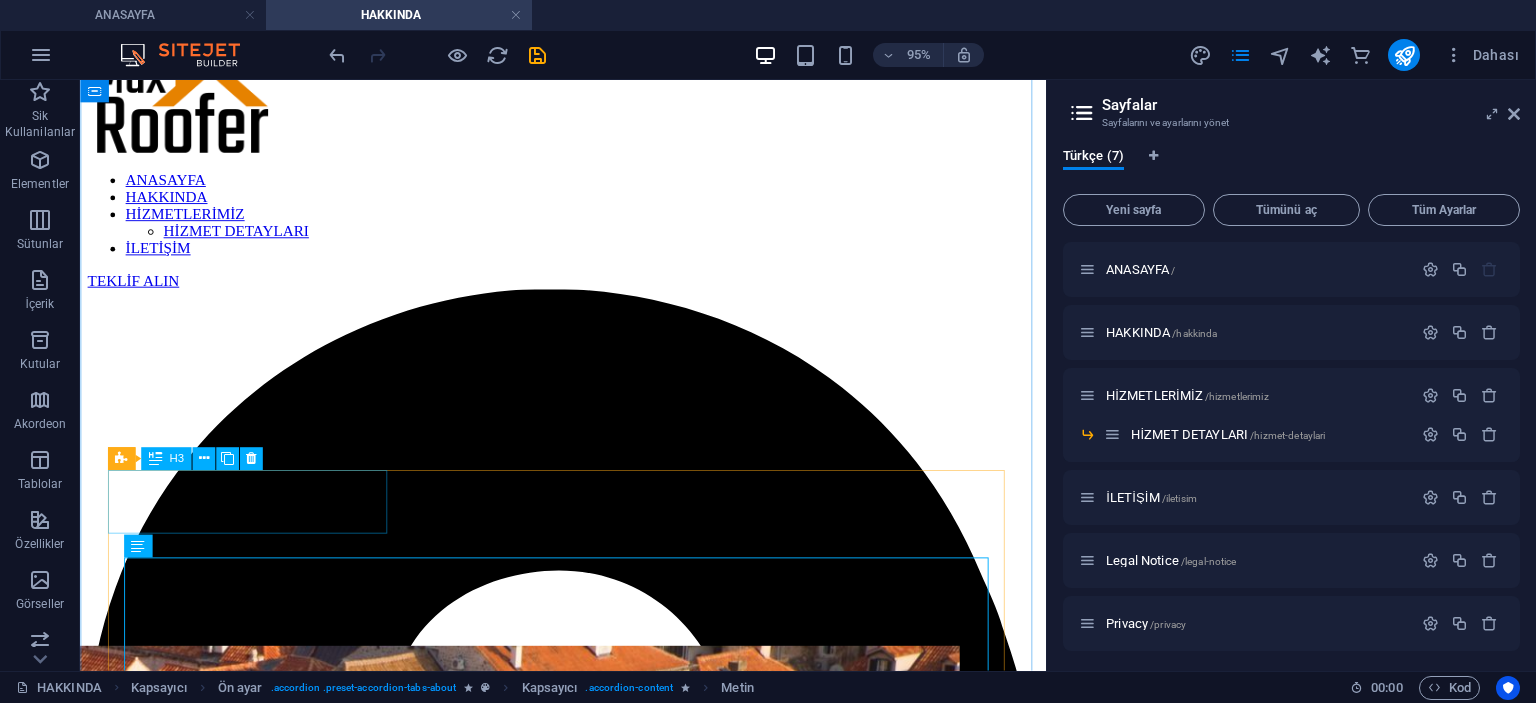 click on "About" at bounding box center (588, 4056) 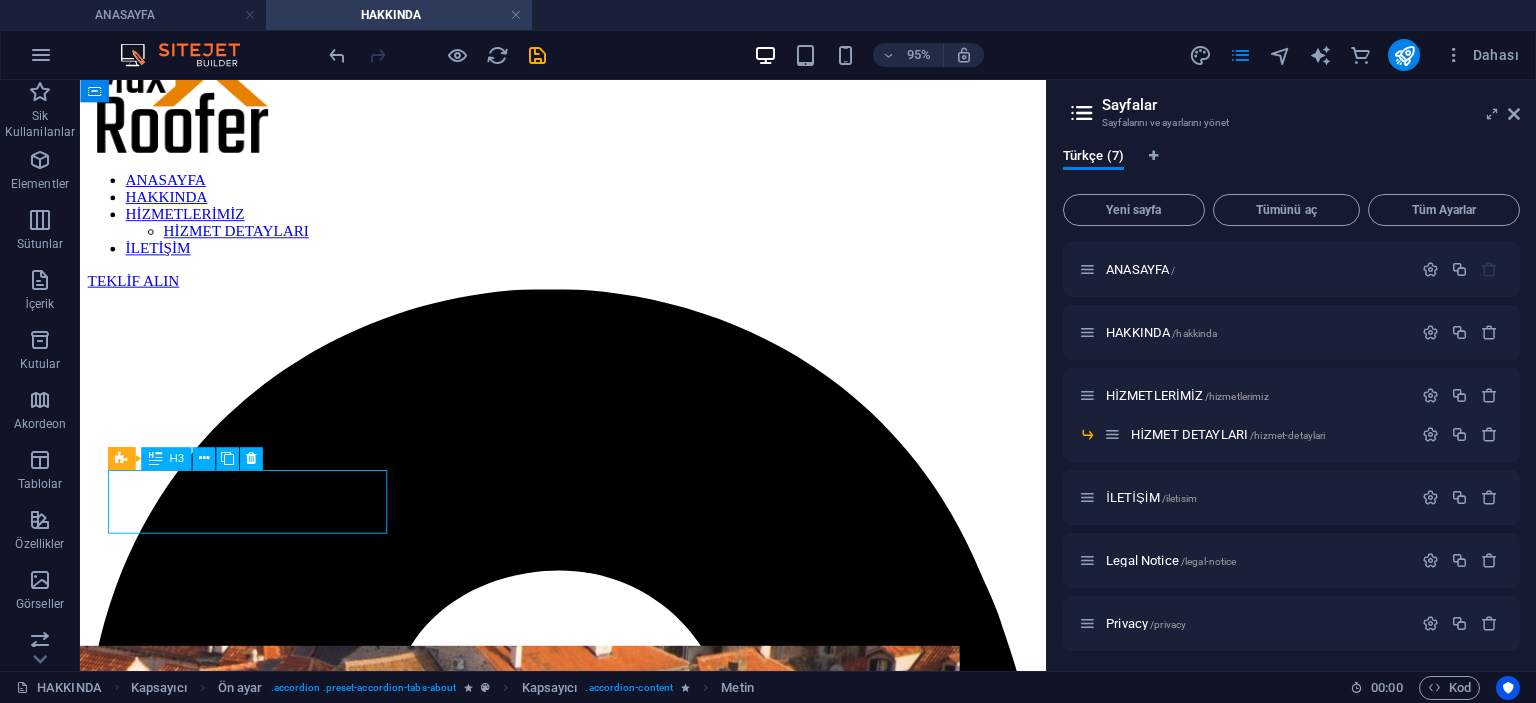 click on "About" at bounding box center (588, 4056) 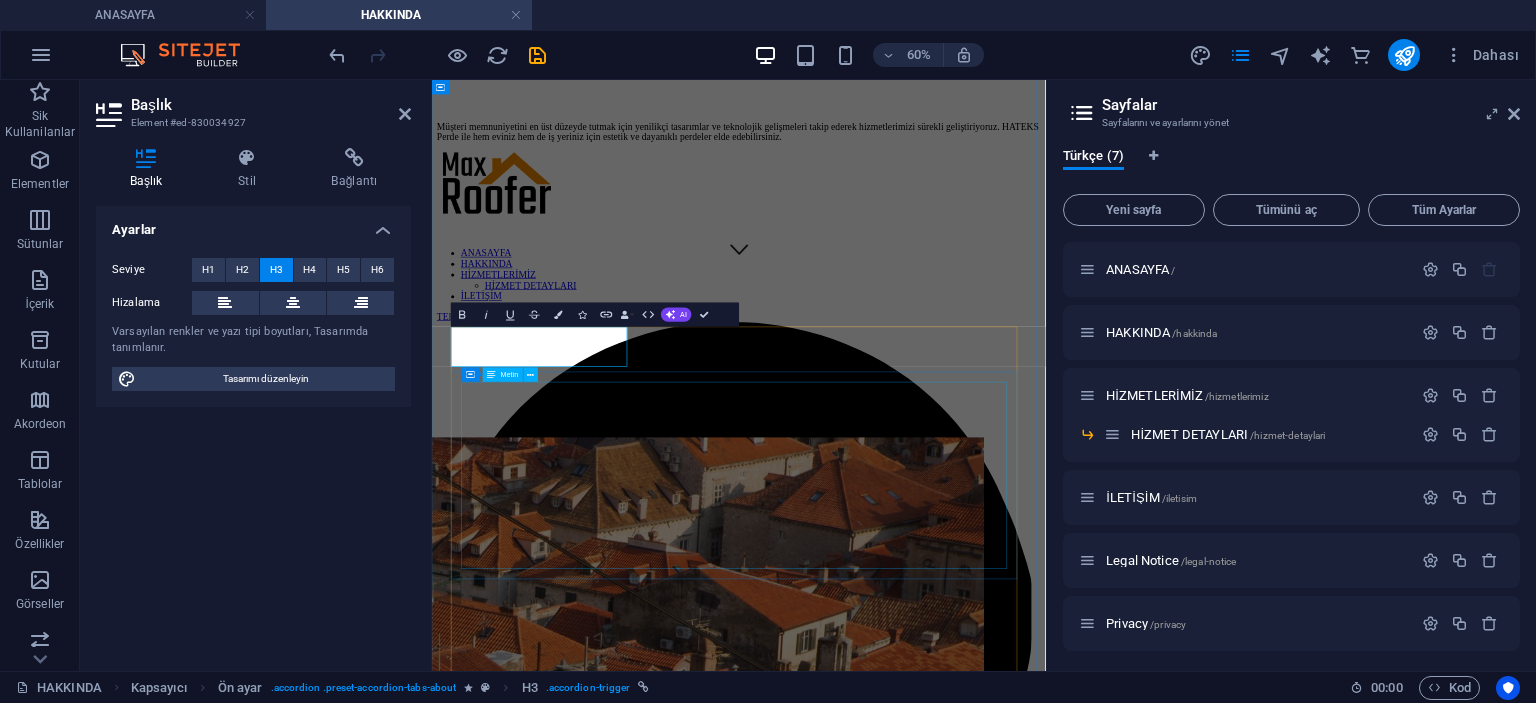 type 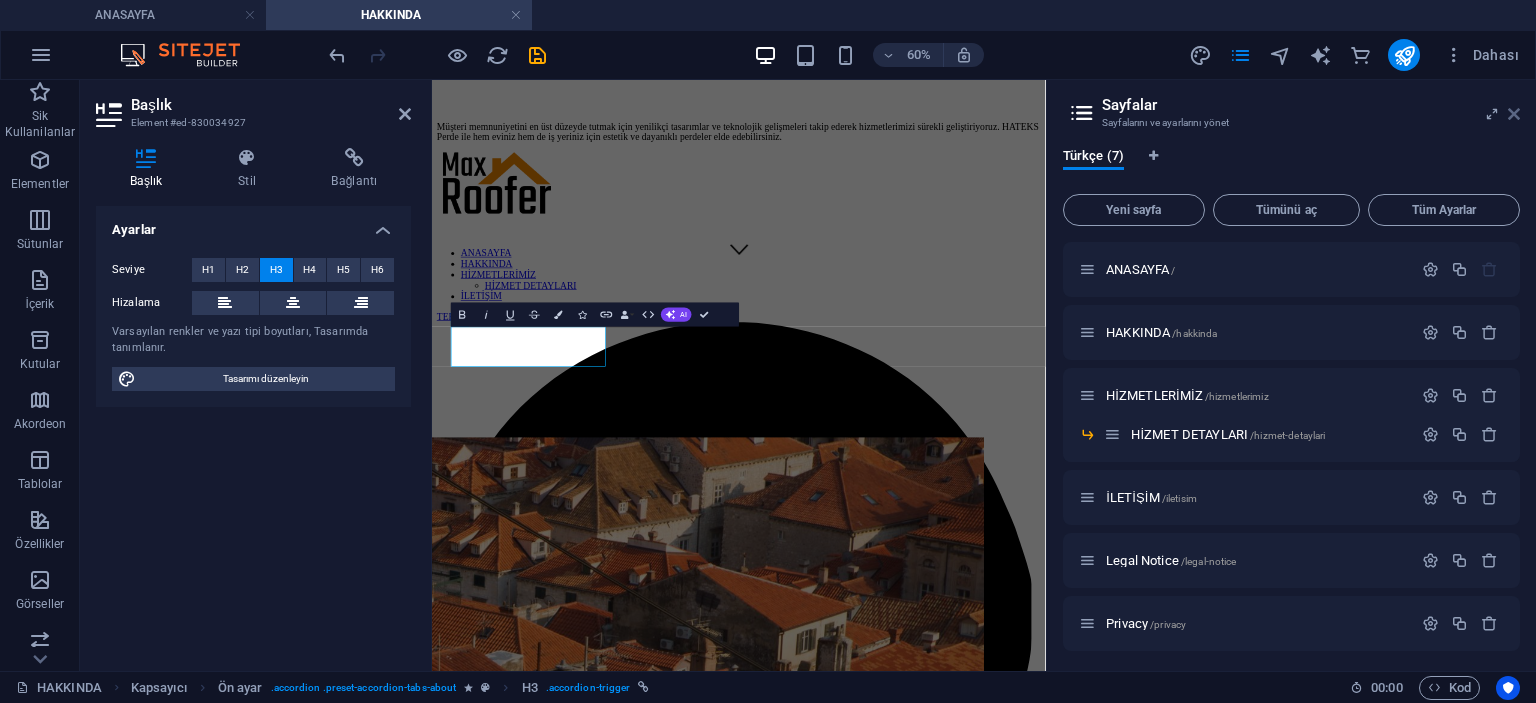 drag, startPoint x: 1519, startPoint y: 114, endPoint x: 1053, endPoint y: 47, distance: 470.7919 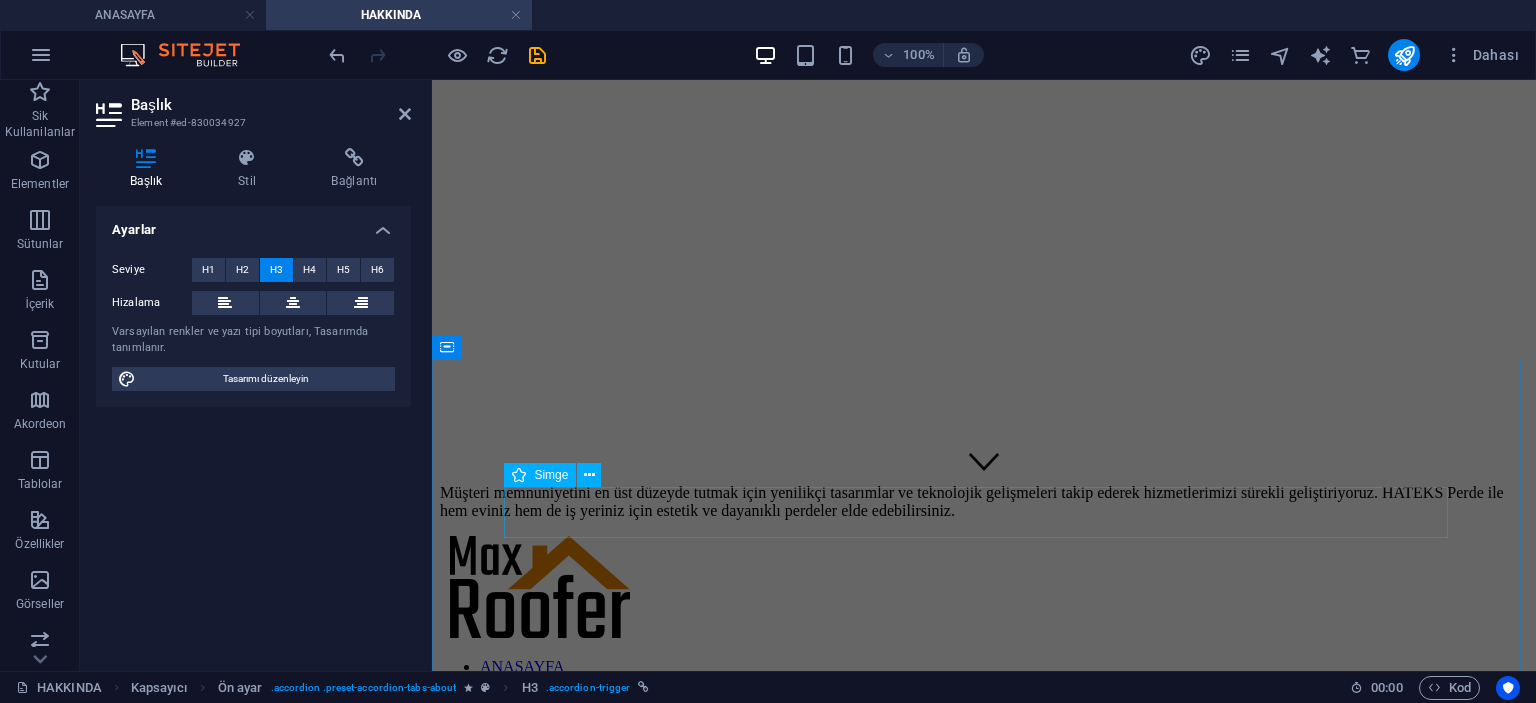 scroll, scrollTop: 468, scrollLeft: 0, axis: vertical 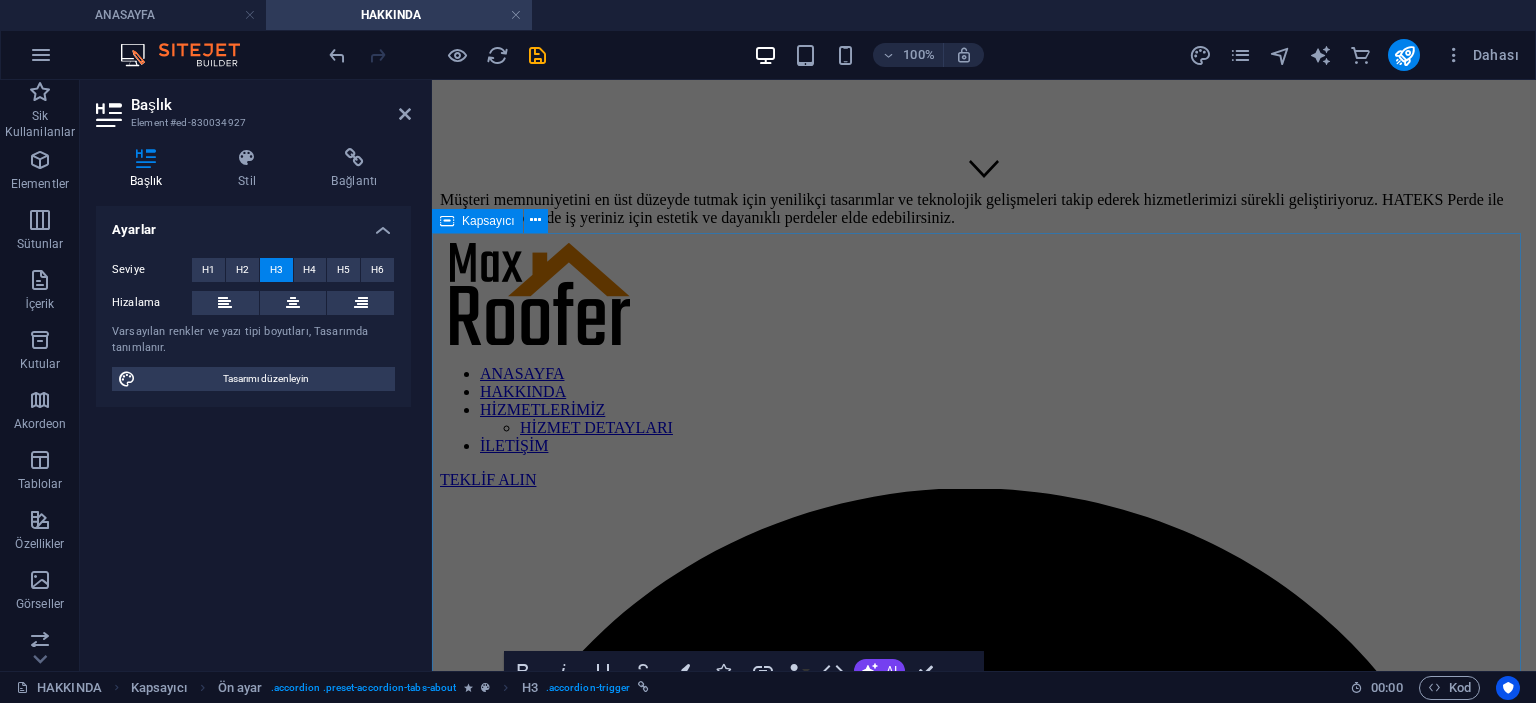 drag, startPoint x: 951, startPoint y: 239, endPoint x: 1299, endPoint y: 255, distance: 348.3676 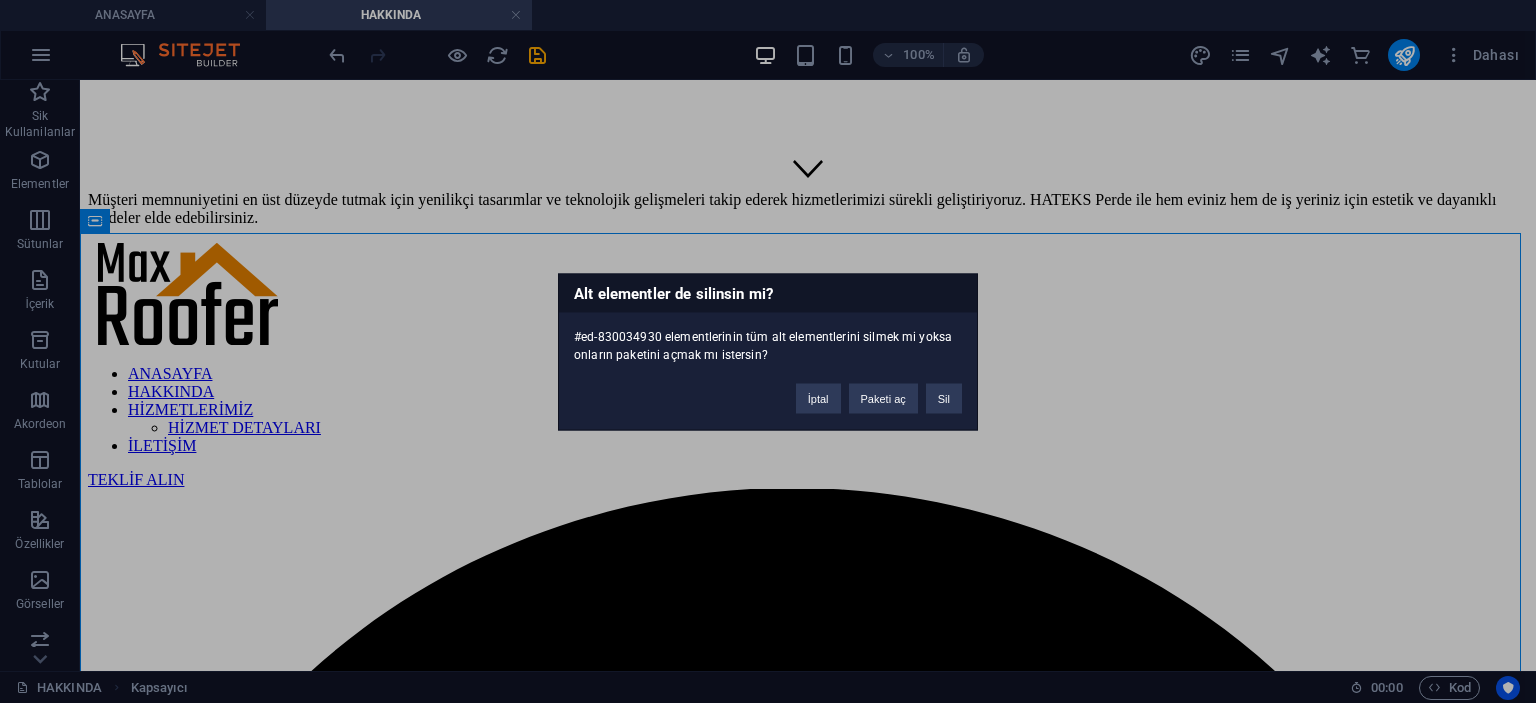 click on "Alt elementler de silinsin mi? #ed-830034930 elementlerinin tüm alt elementlerini silmek mi yoksa onların paketini açmak mı istersin? İptal Paketi aç Sil" at bounding box center (768, 351) 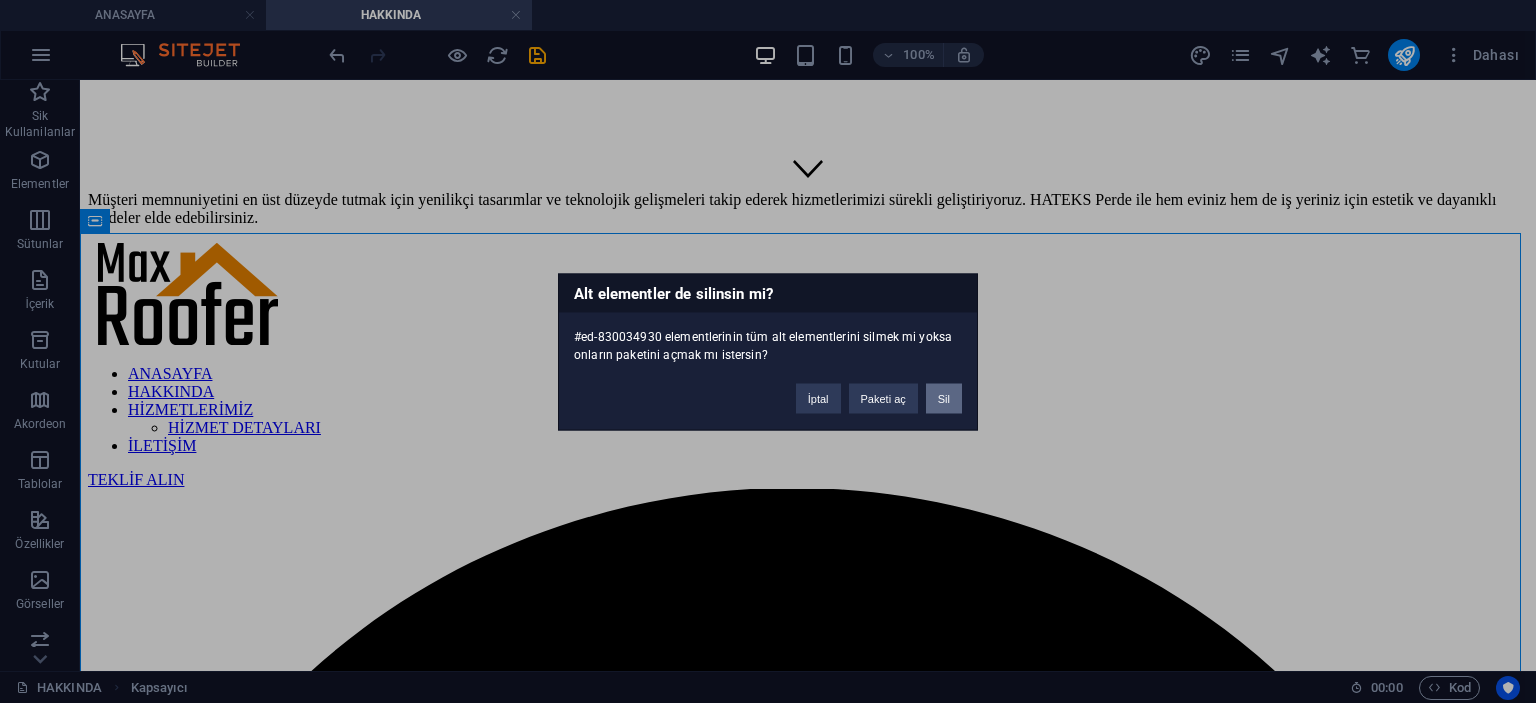 click on "Sil" at bounding box center [944, 398] 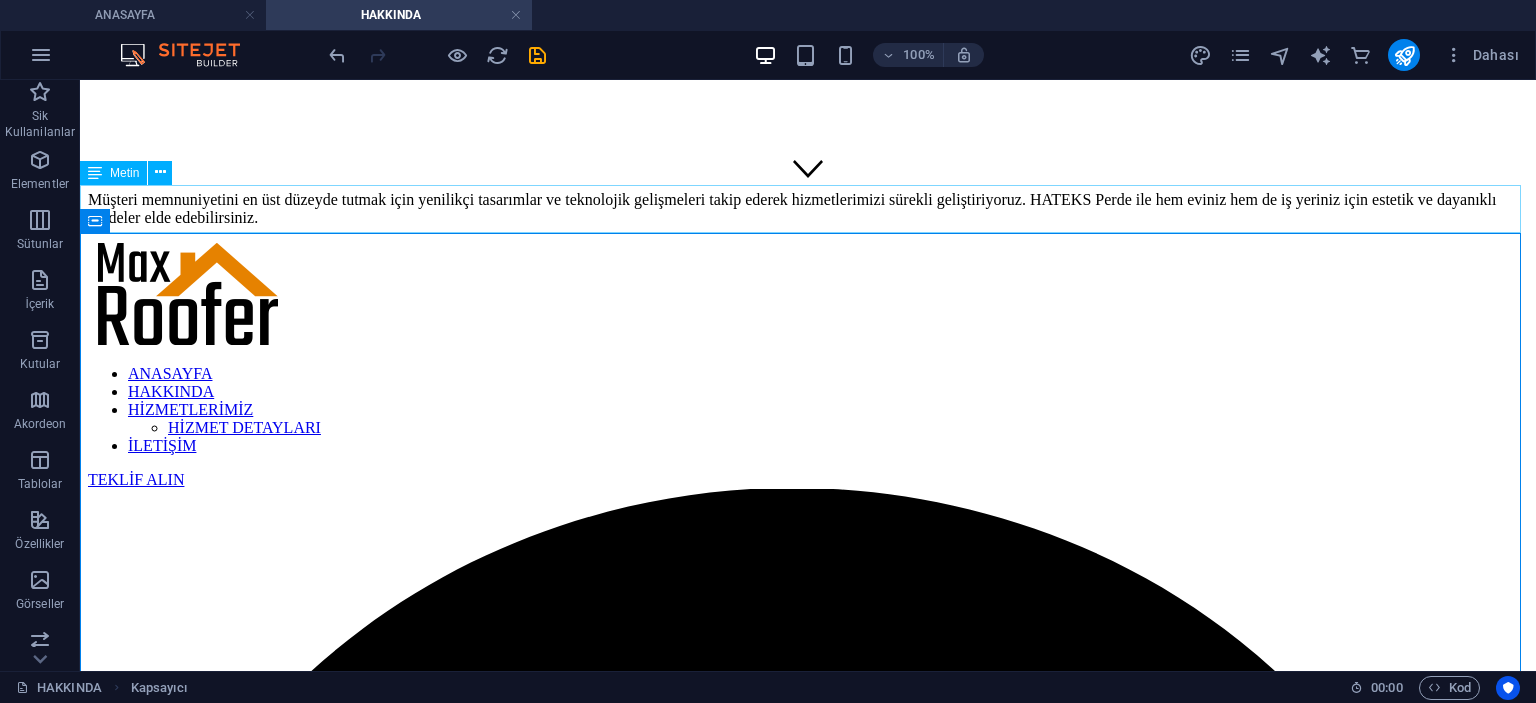 click on "Metin" at bounding box center (132, 173) 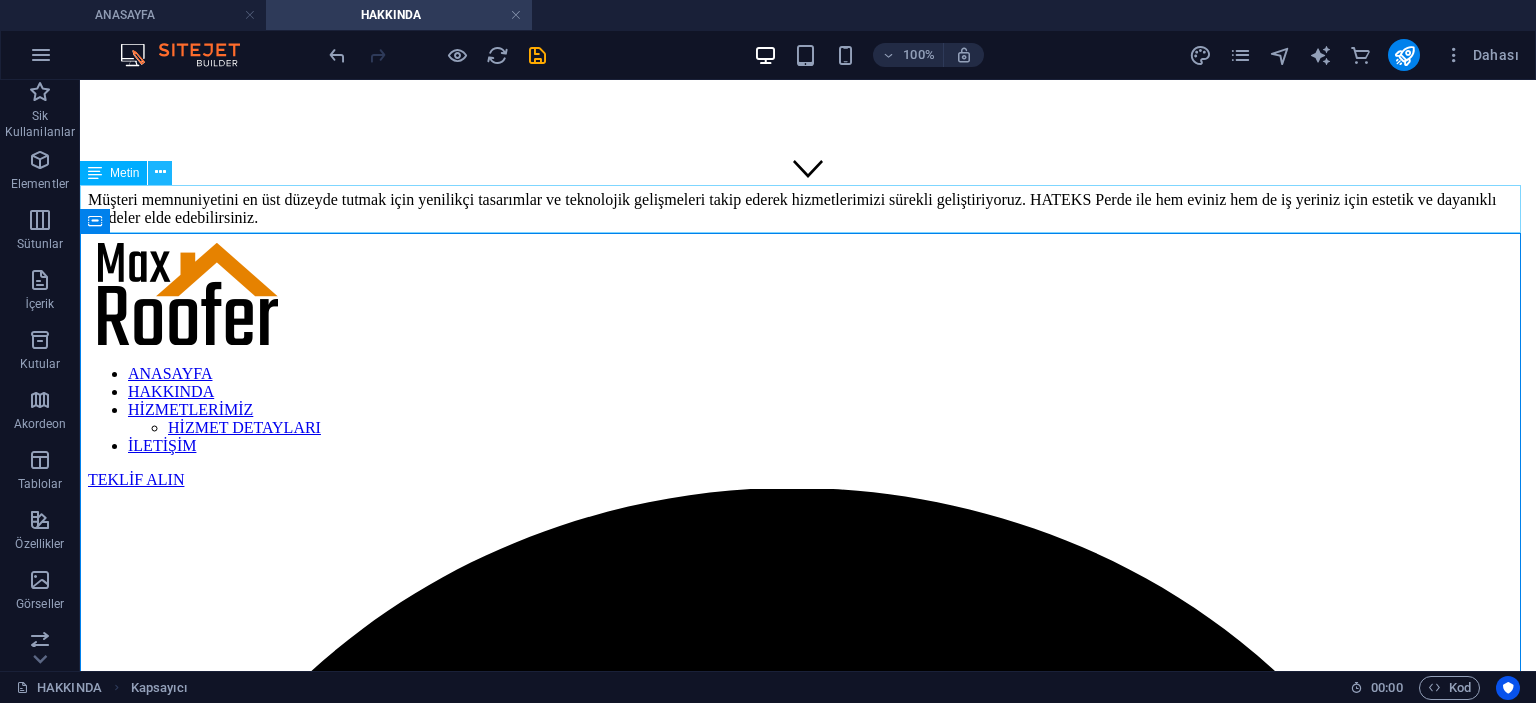 click at bounding box center [160, 173] 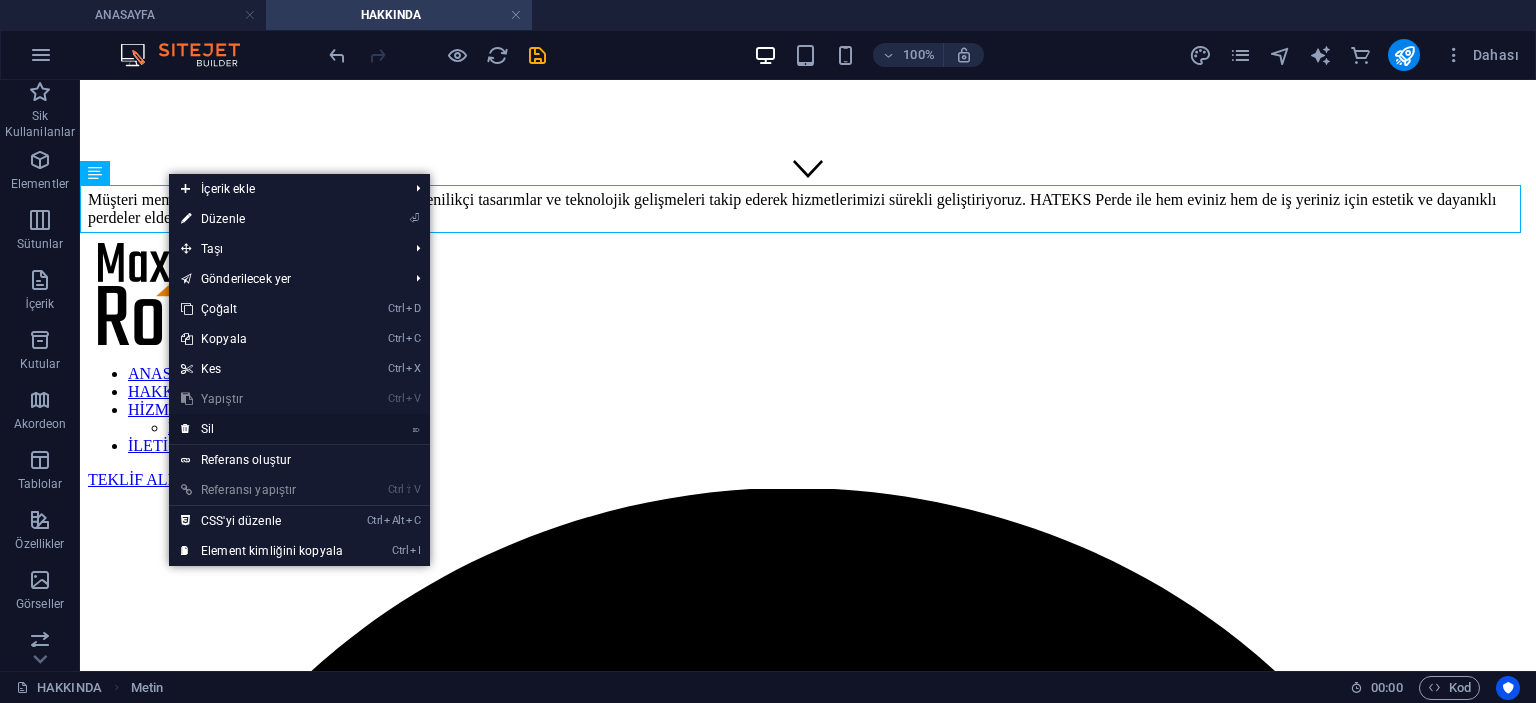 click on "⌦  Sil" at bounding box center [262, 429] 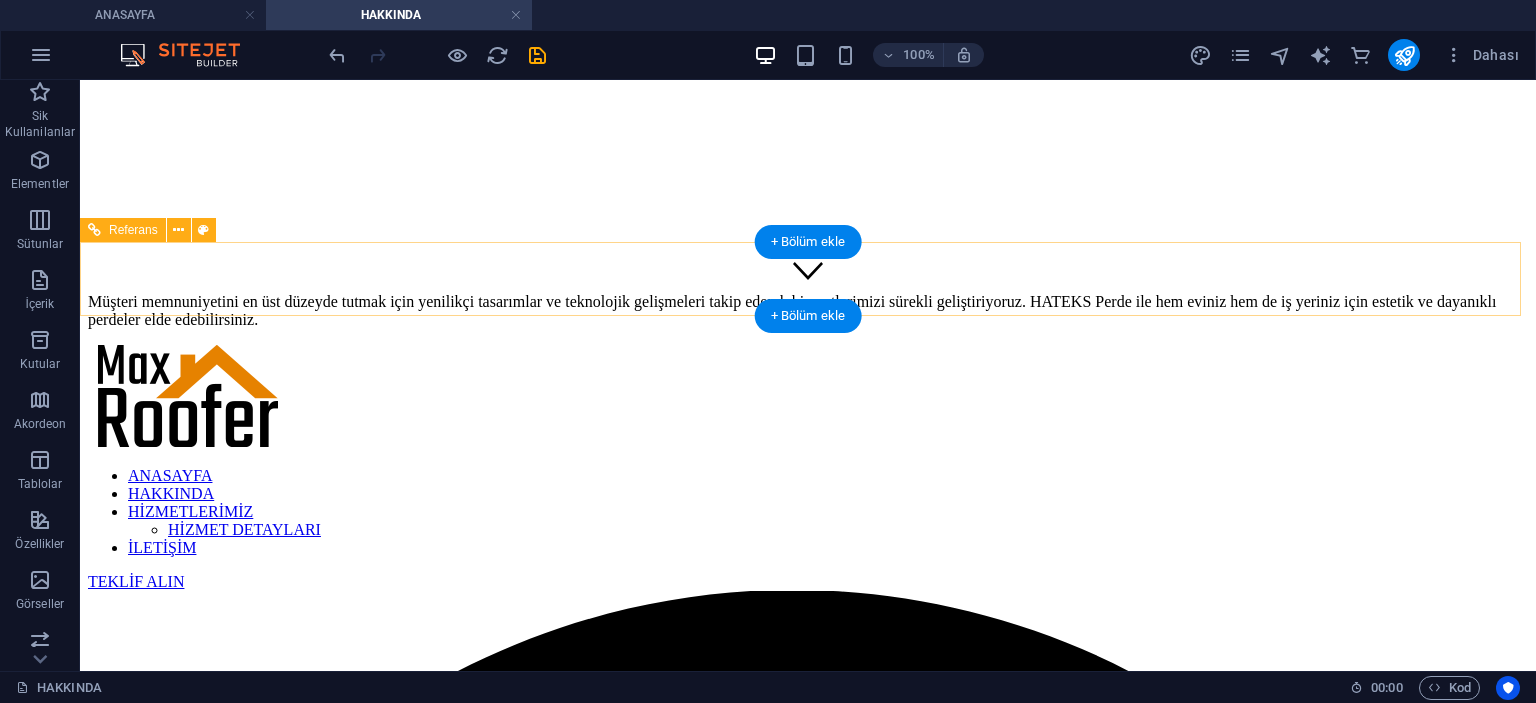 scroll, scrollTop: 268, scrollLeft: 0, axis: vertical 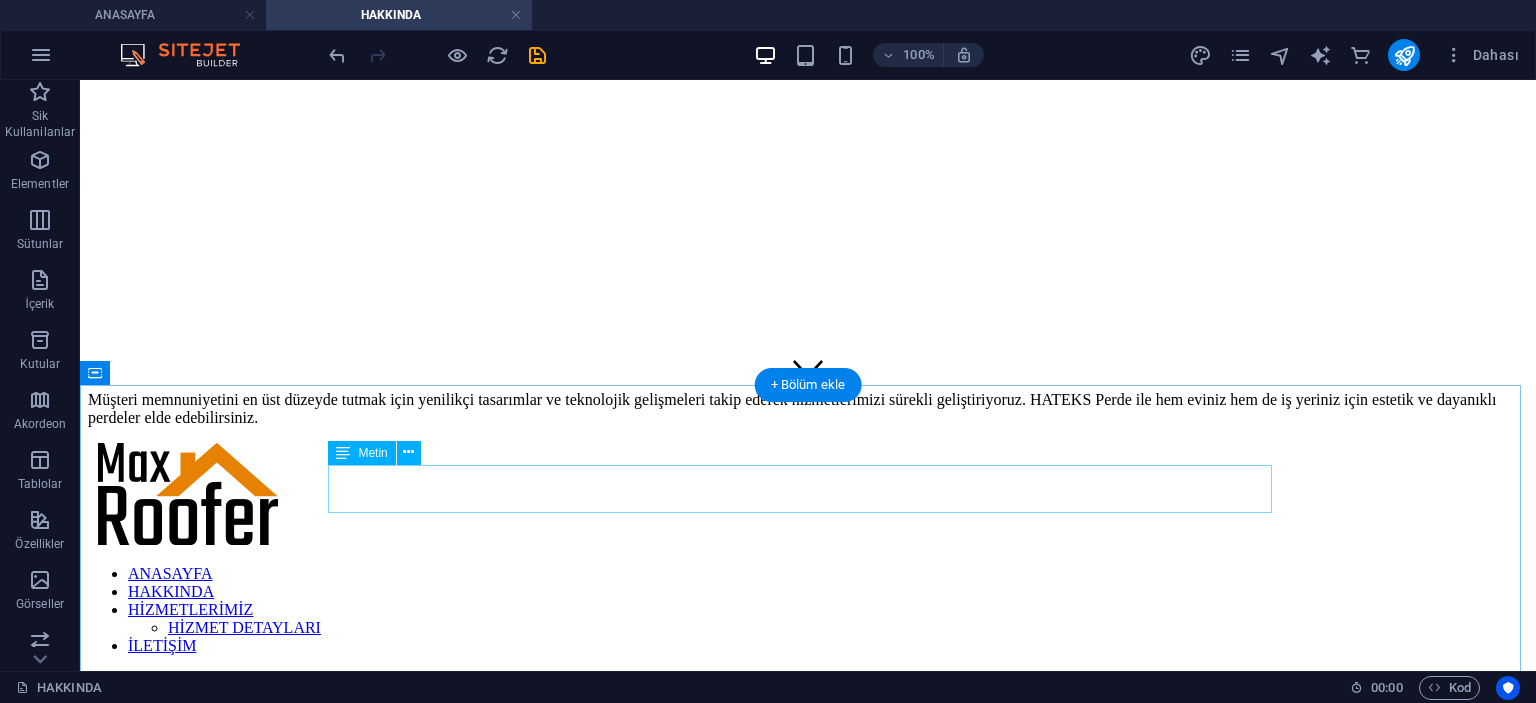 click on "Müşteri memnuniyetini en üst düzeyde tutmak için yenilikçi tasarımlar ve teknolojik gelişmeleri takip ederek hizmetlerimizi sürekli geliştiriyoruz. HATEKS Perde ile hem eviniz hem de iş yeriniz için estetik ve dayanıklı perdeler elde edebilirsiniz." at bounding box center [808, 4714] 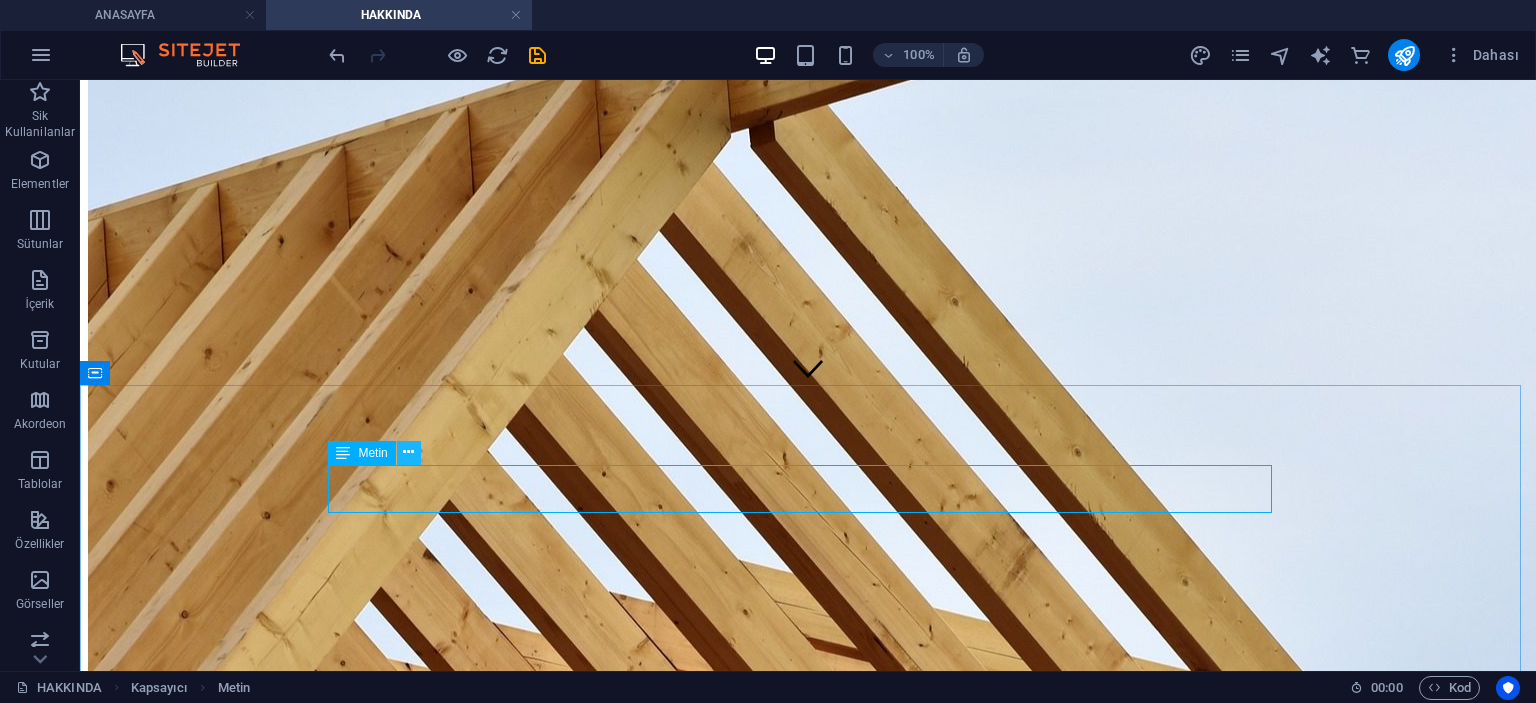 click at bounding box center [409, 453] 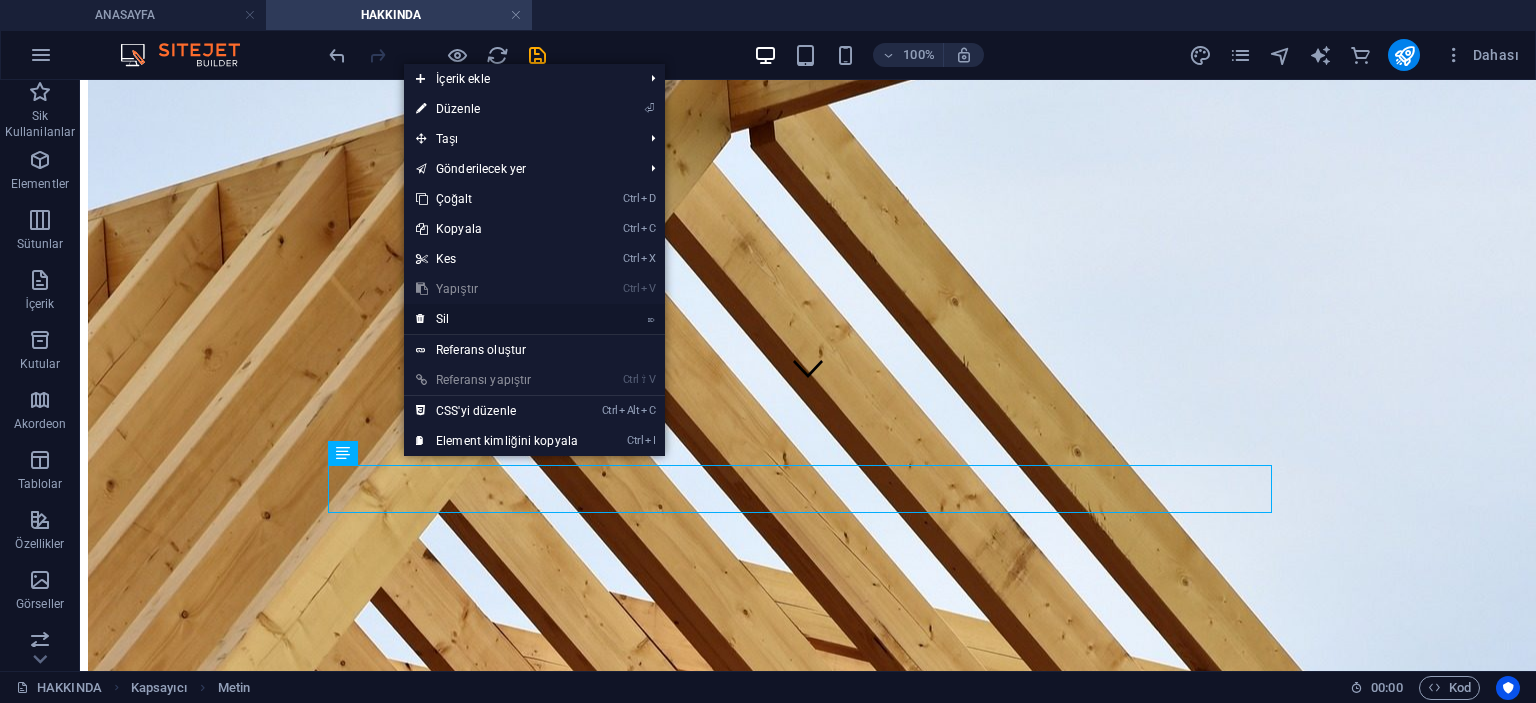 click on "⌦  Sil" at bounding box center [497, 319] 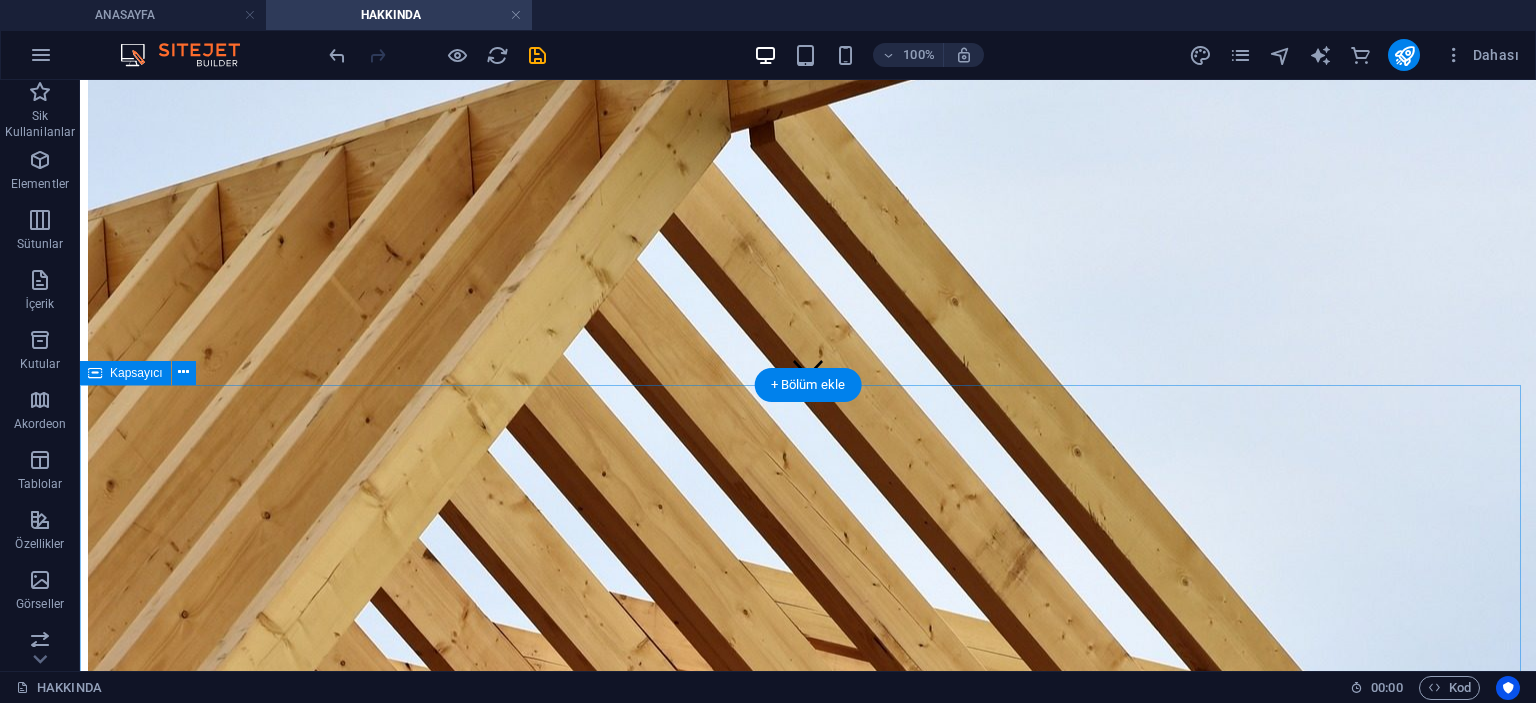 click on "HAKKIMIZDA Kaliteli kumaşlar, uzman işçilik ve zamanında teslimat ilkelerimiz arasında yer almaktadır. Müşteri memnuniyetini en üst düzeyde tutmak için yenilikçi tasarımlar ve teknolojik gelişmeleri takip ederek hizmetlerimizi sürekli geliştiriyoruz. HATEKS Perde ile hem eviniz hem de iş yeriniz için estetik ve dayanıklı perdeler elde edebilirsiniz. History 1990 1998 Duis autem vel eum iriure dolor in hendrerit in vulputate velit esse molestie consequat, vel illum dolore eu feugiat nulla facilisis at vero eros et accumsan et iusto odio dignissim qui blandit praesent luptatum zzril delenit augue duis dolore te feugait nulla facilisi. Lorem ipsum dolor sit amet, consectetuer adipiscing elit, sed diam nonummy nibh euismod tincidunt ut laoreet dolore magna aliquam erat volutpat.  2005 2019 Duis autem vel eum iriure dolor in hendrerit in vulputate velit esse molestie consequat, vel illum dolore eu feugiat nulla facilisis.  Mission" at bounding box center (808, 5665) 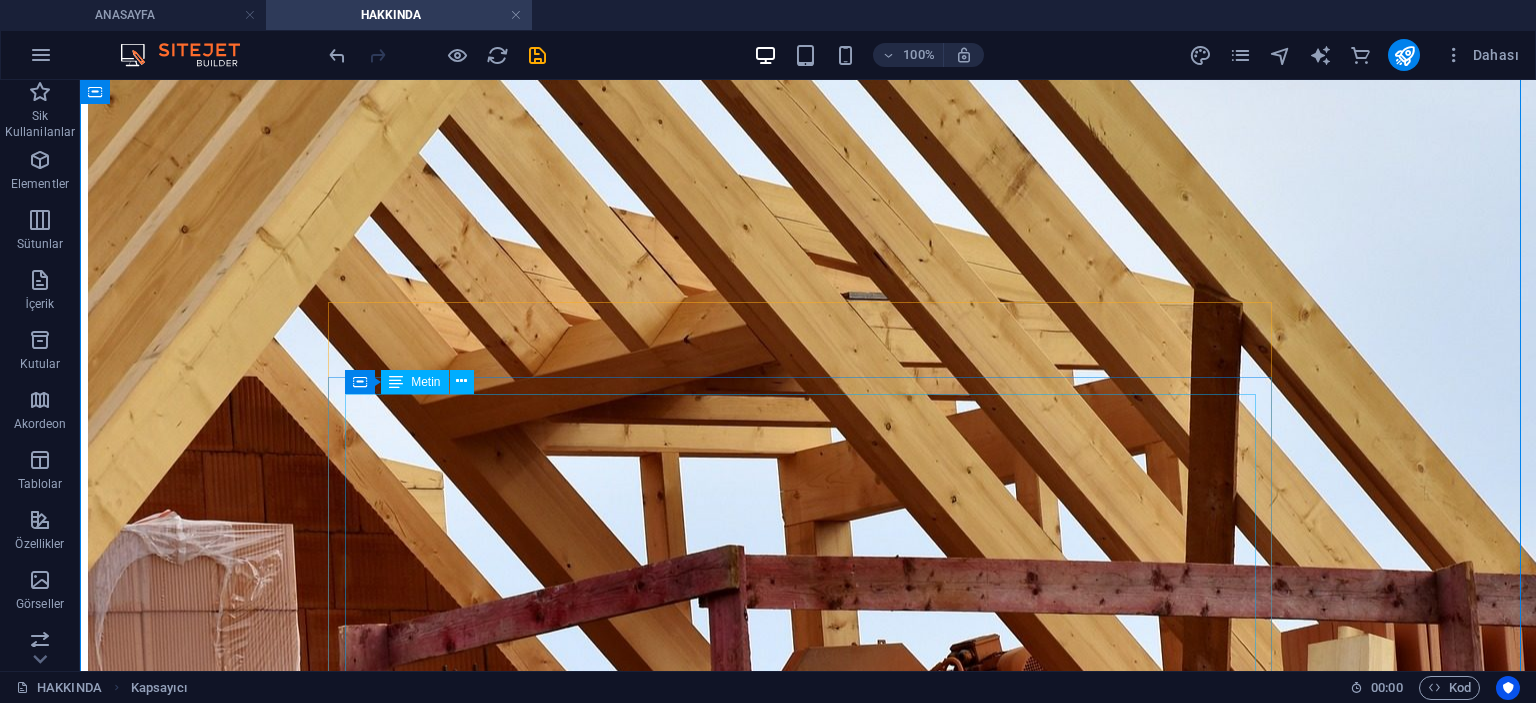 scroll, scrollTop: 768, scrollLeft: 0, axis: vertical 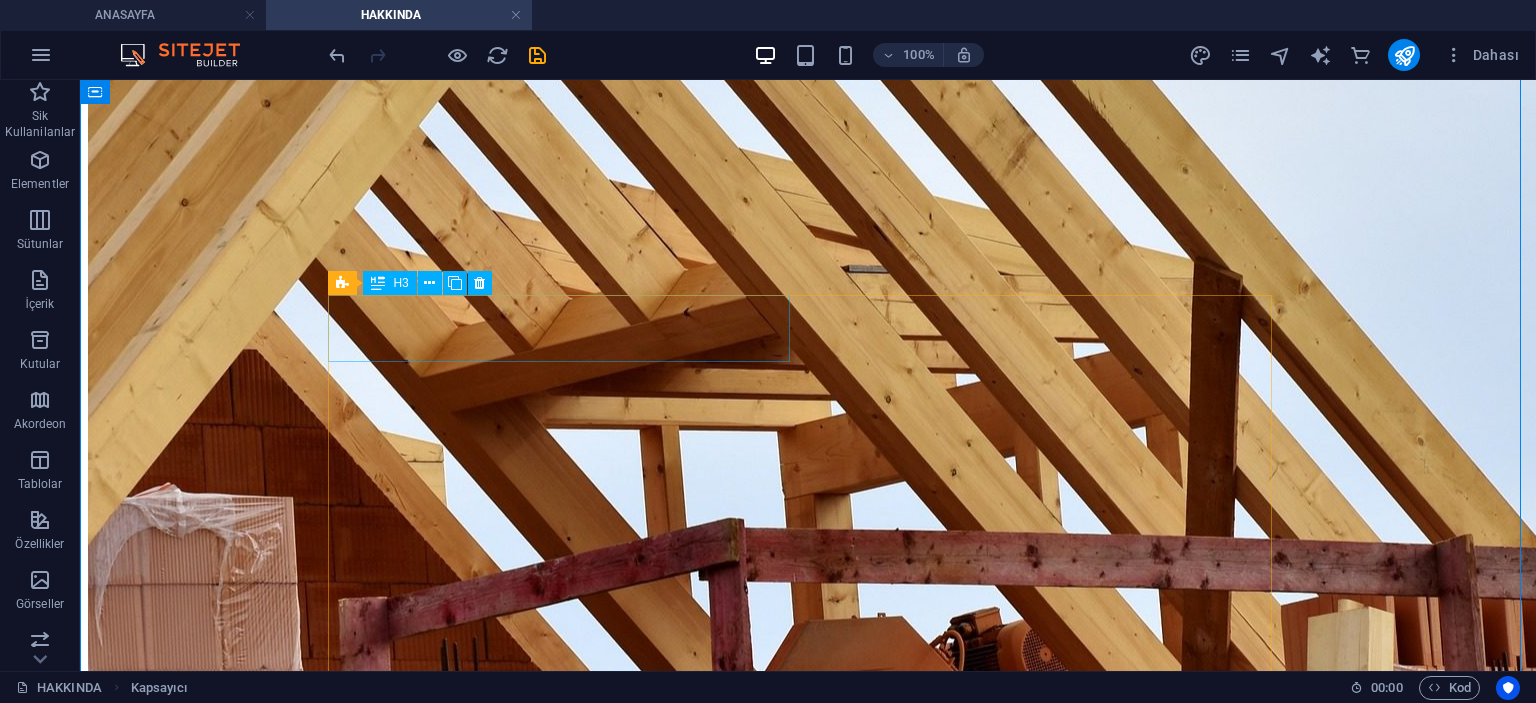 click on "History" at bounding box center [808, 5298] 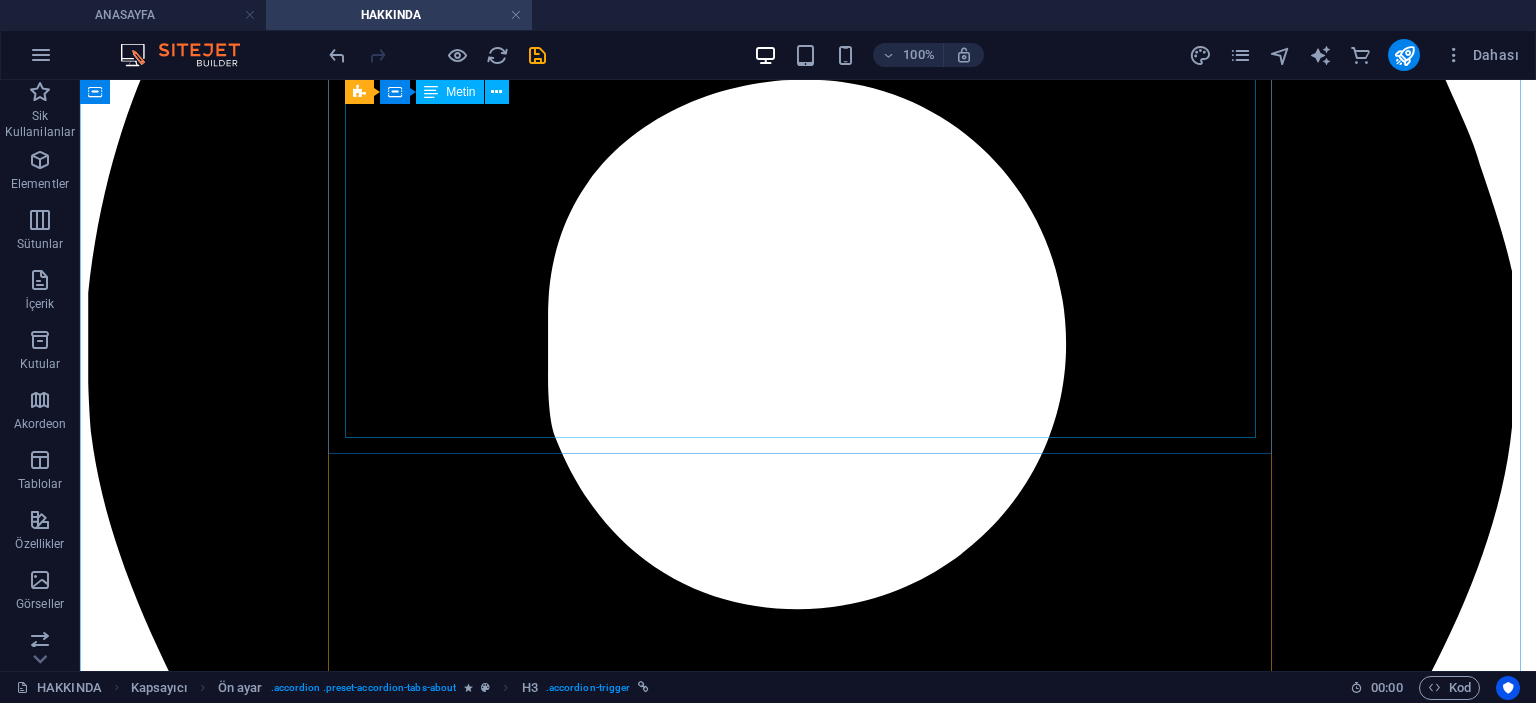 scroll, scrollTop: 668, scrollLeft: 0, axis: vertical 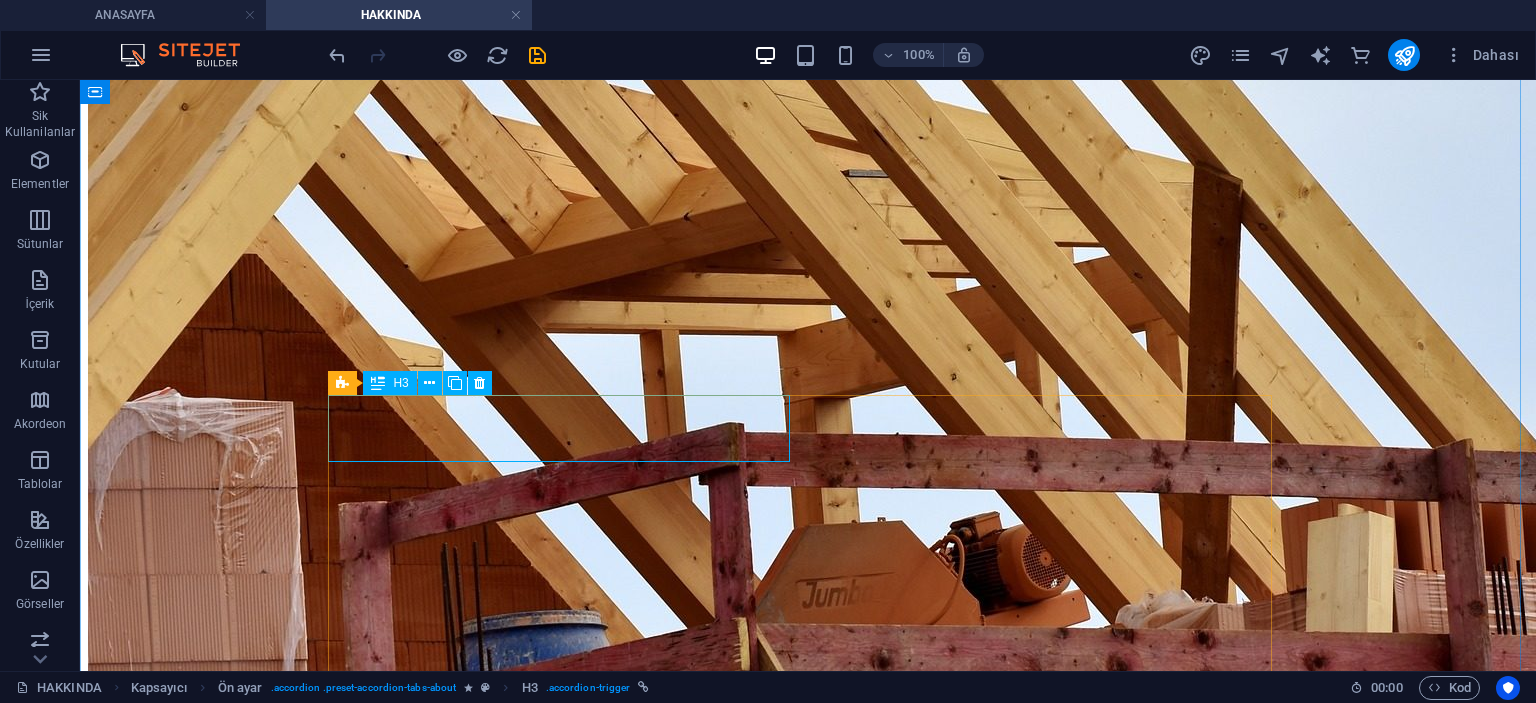 click on "History" at bounding box center [808, 5398] 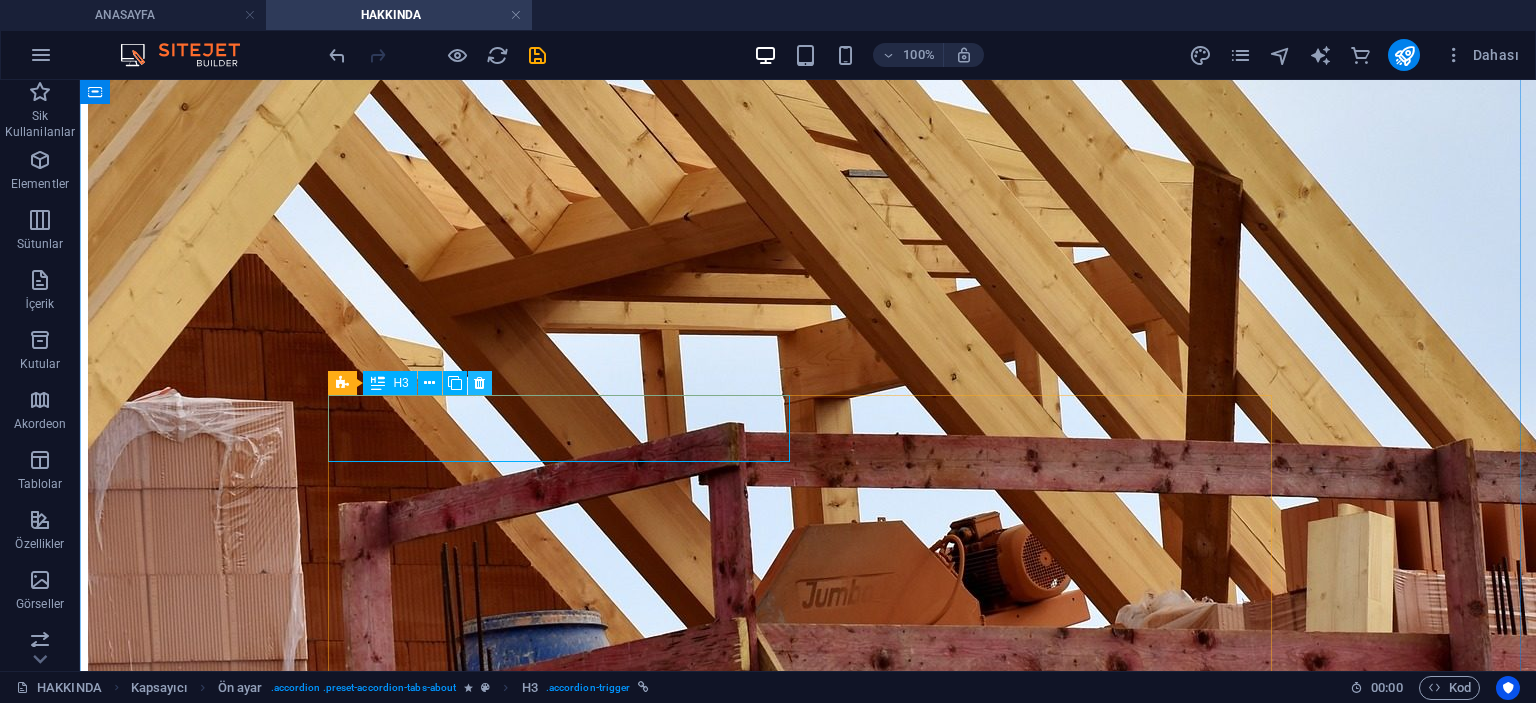 click at bounding box center [479, 383] 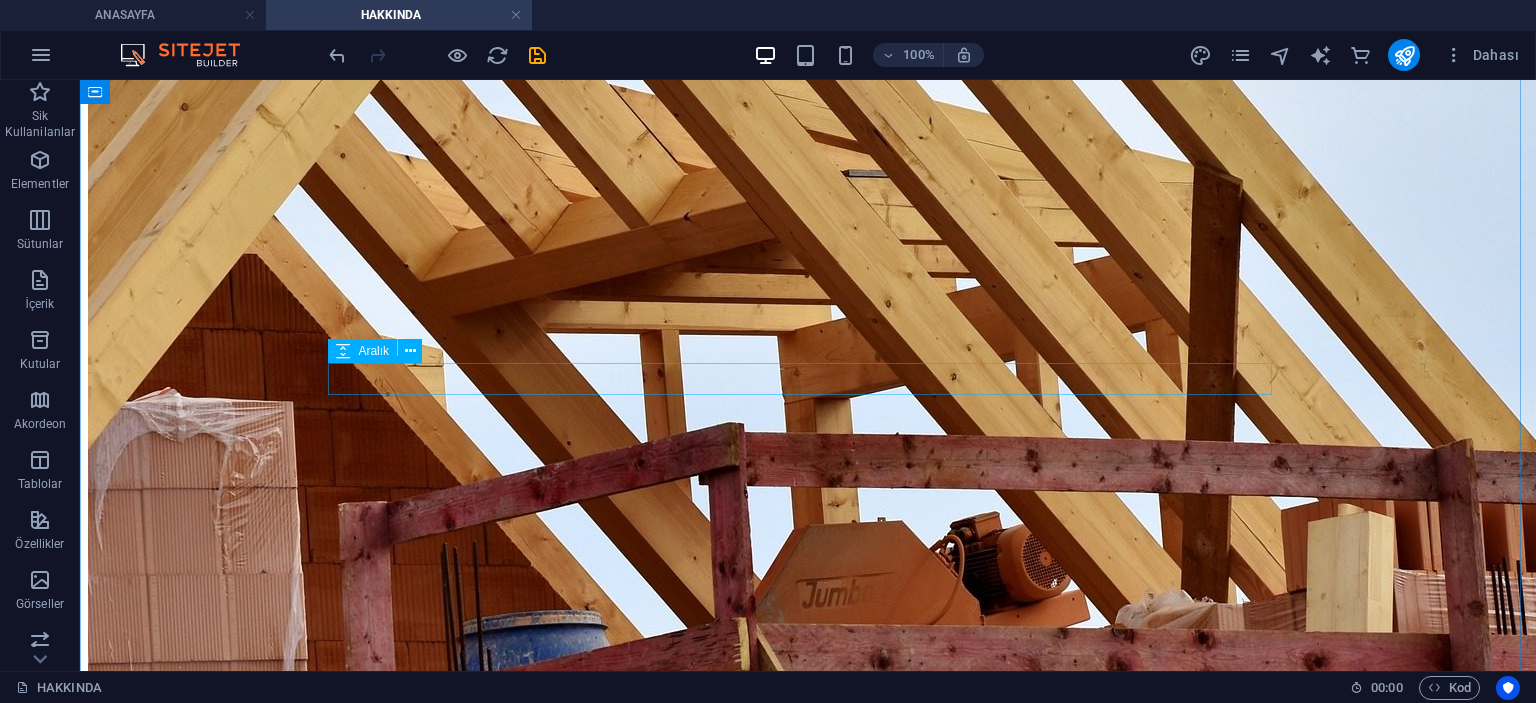 click at bounding box center [808, 5353] 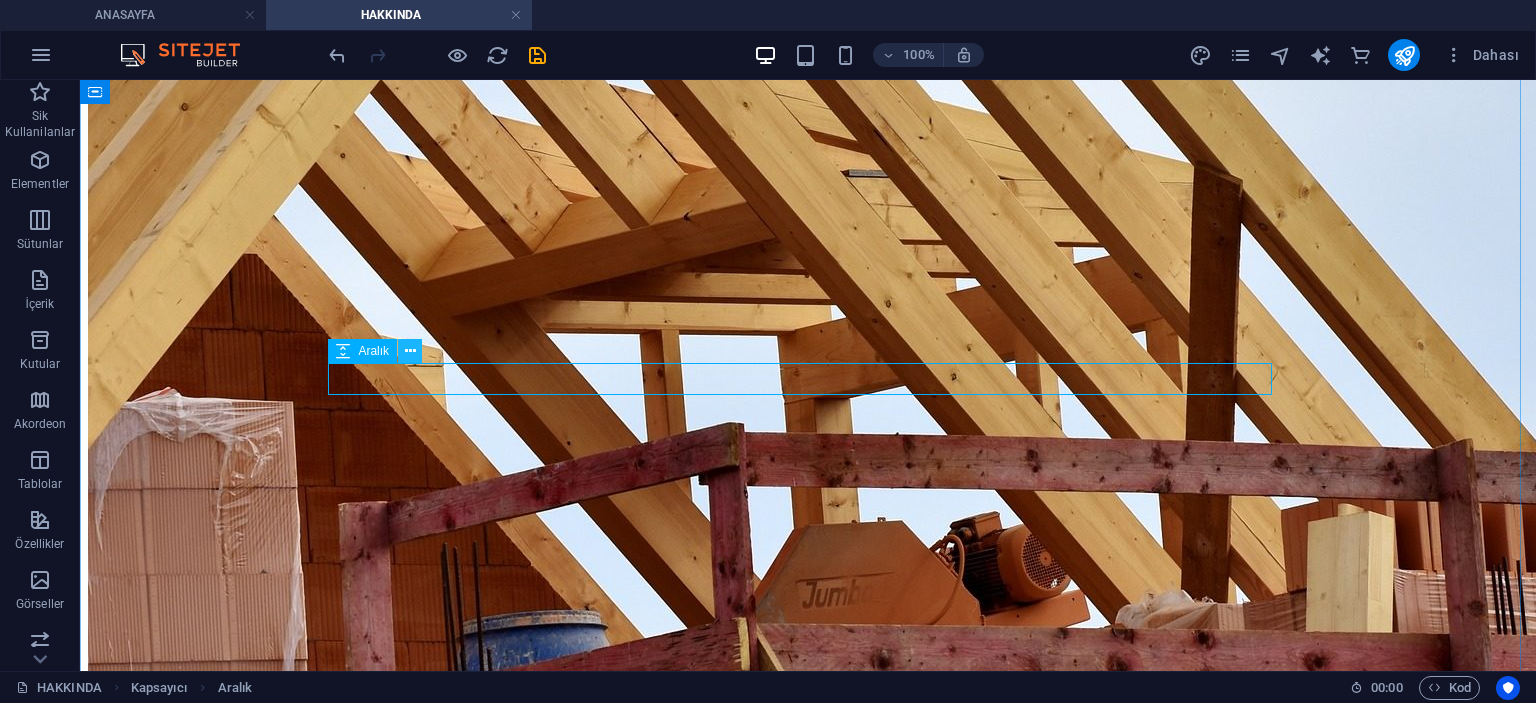 click at bounding box center [410, 351] 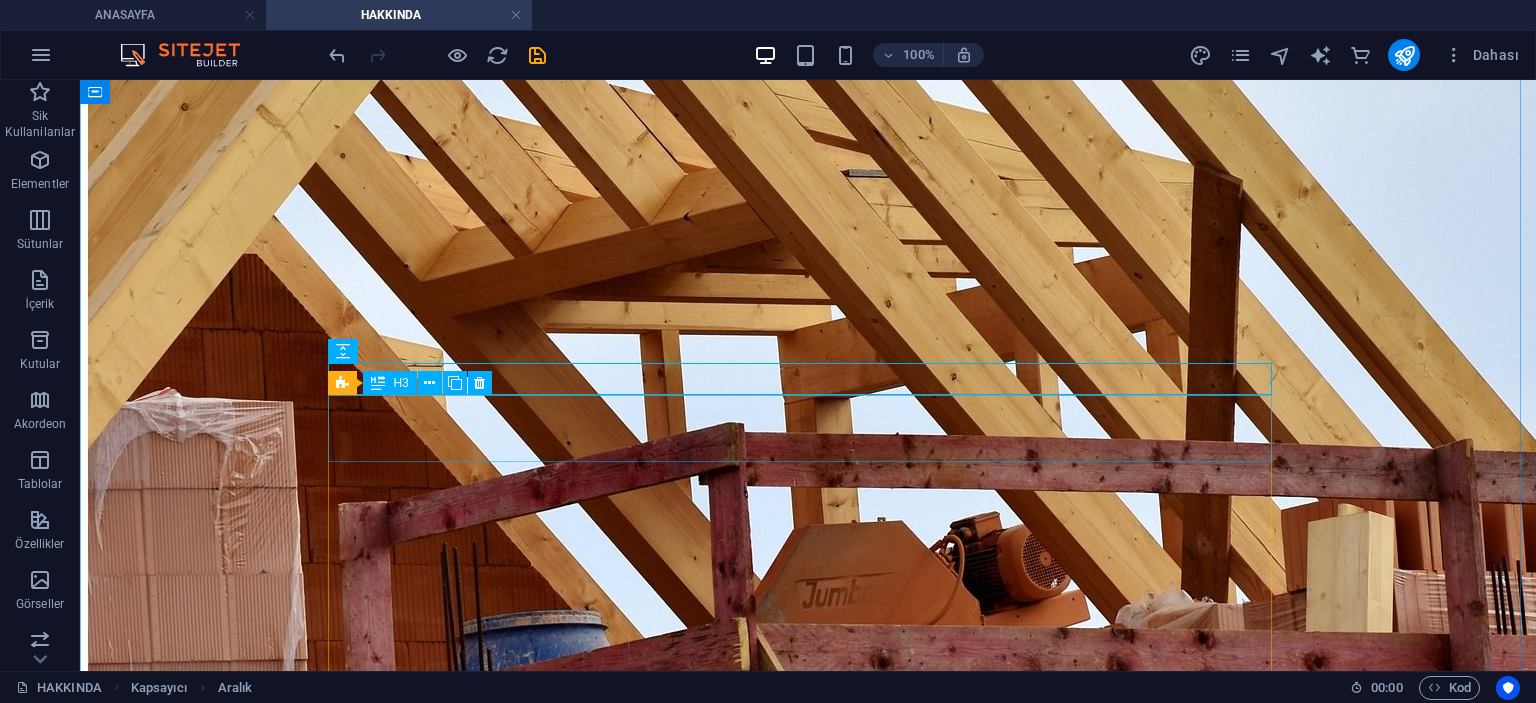 click on "Mission" at bounding box center (808, 5398) 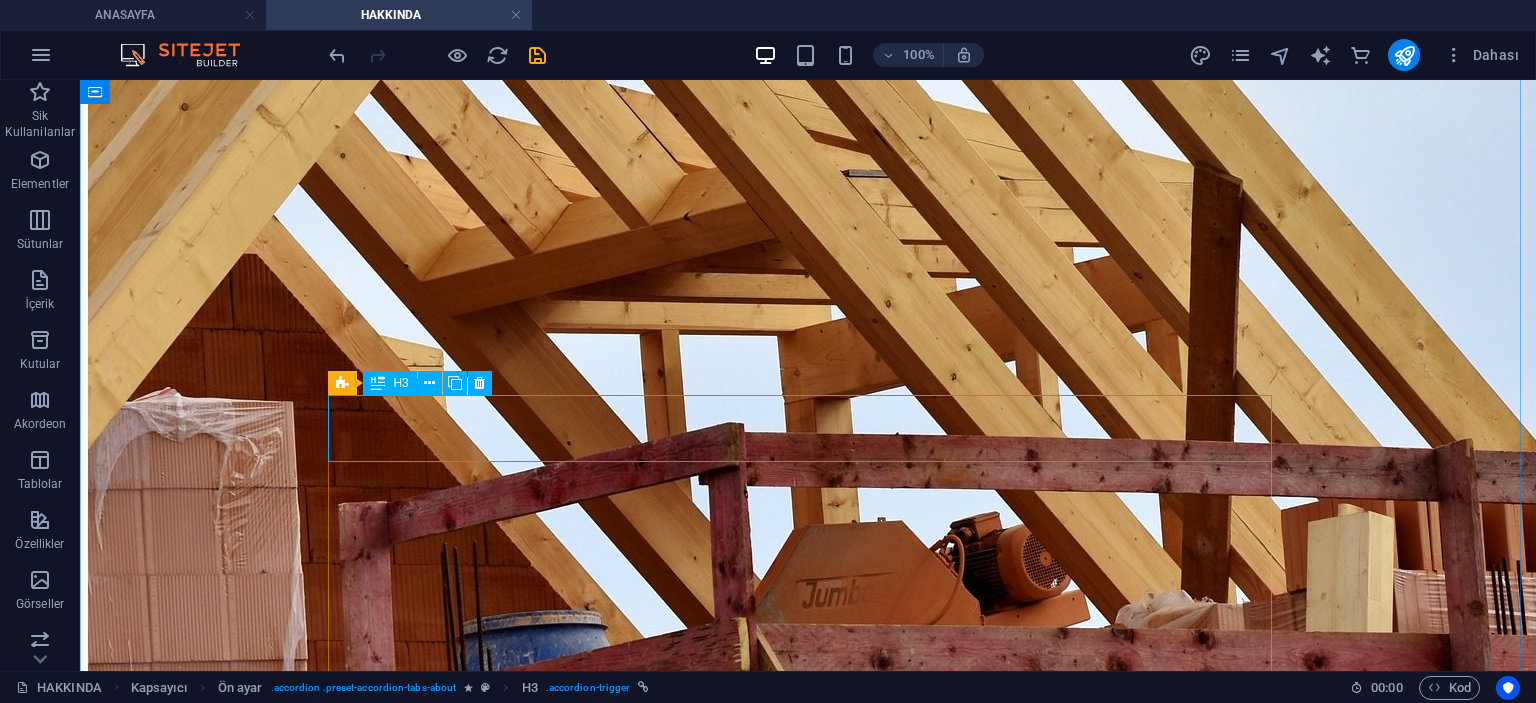 click on "Mission" at bounding box center [808, 5398] 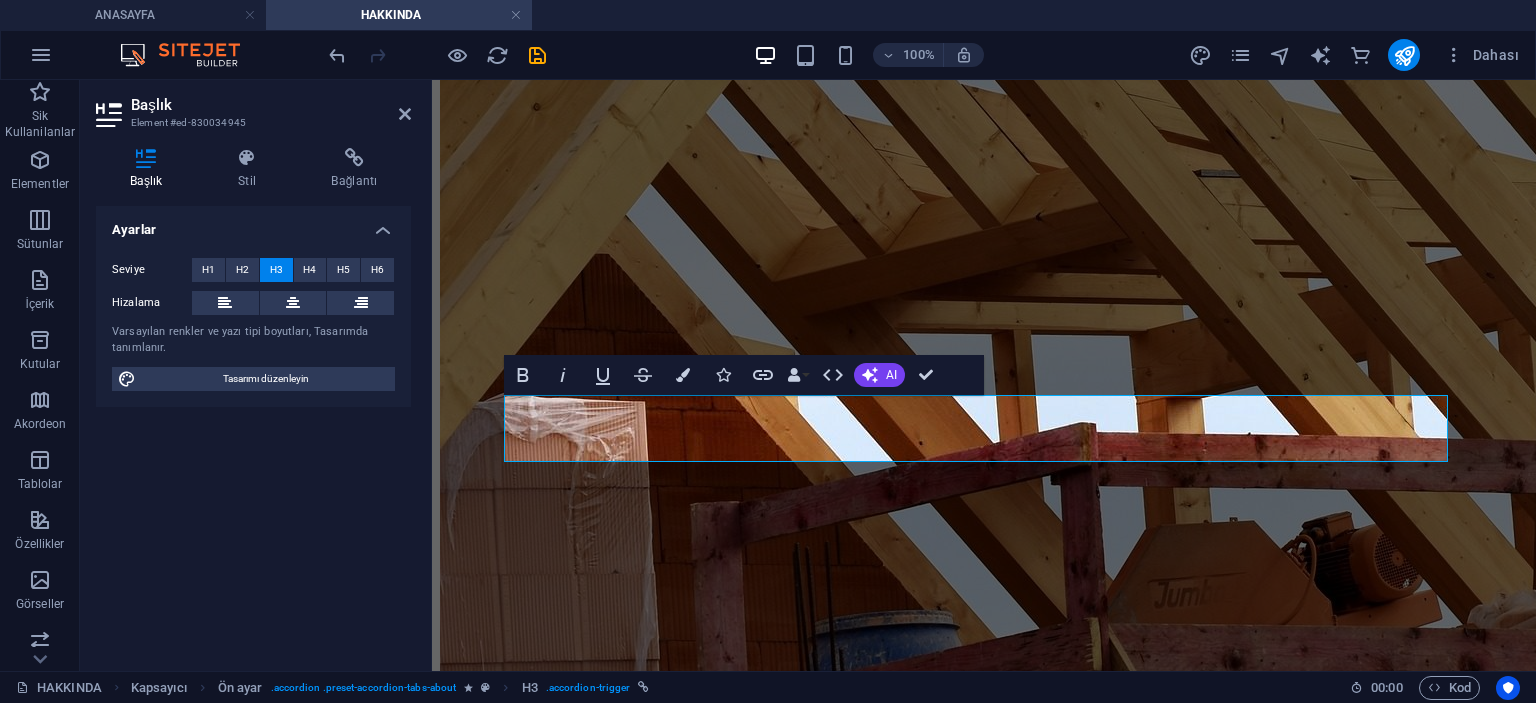type 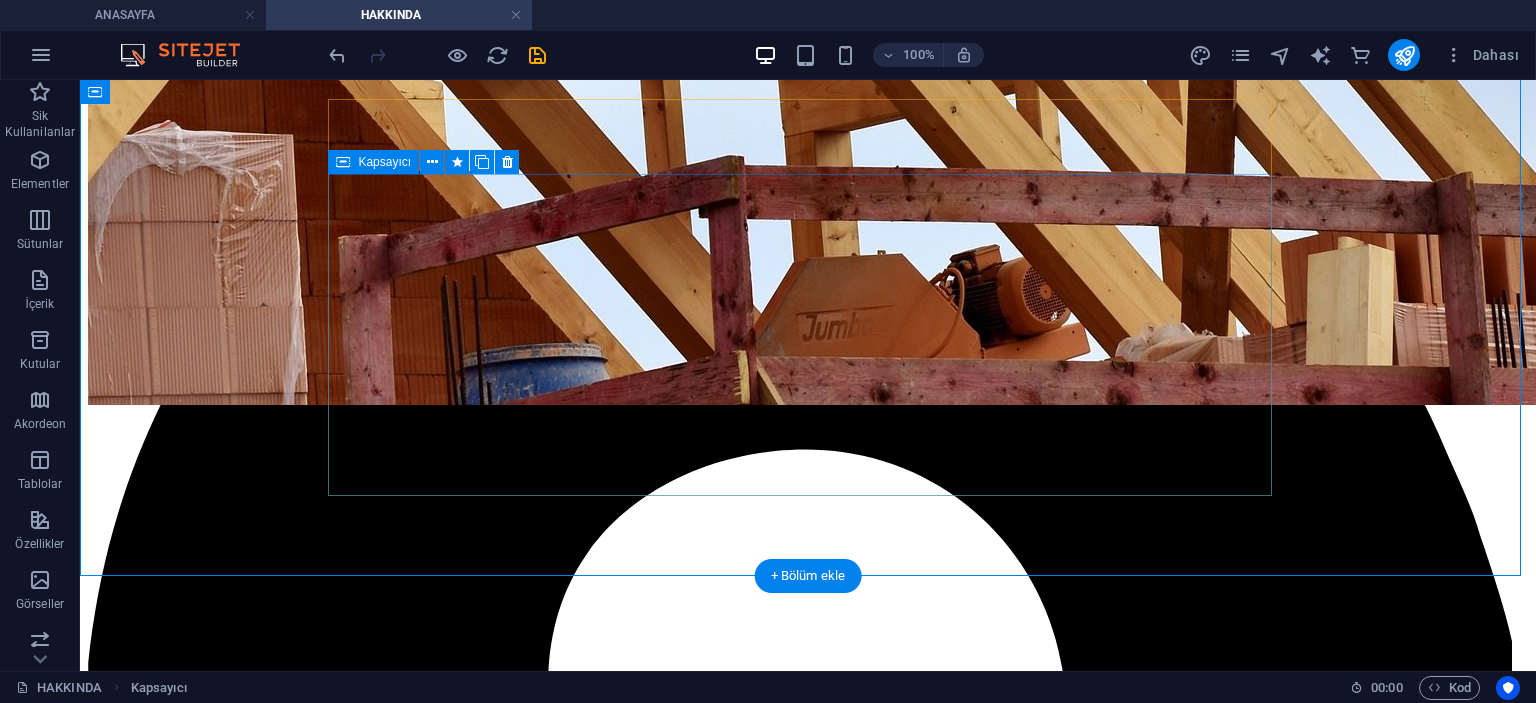 scroll, scrollTop: 968, scrollLeft: 0, axis: vertical 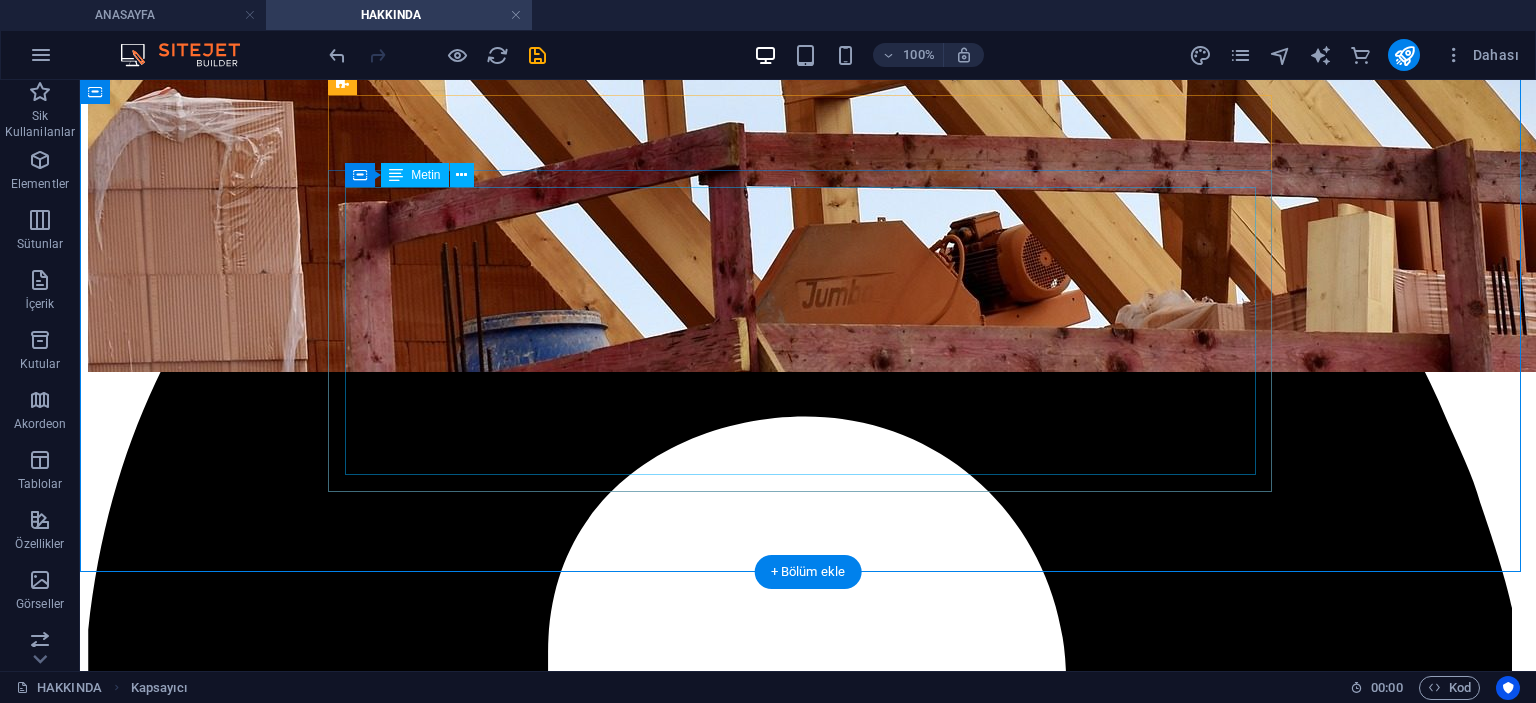 click on "Lorem ipsum dolor sit amet, consetetur sadipscing elitr, sed diam nonumy eirmod tempor invidunt ut labore et dolore magna aliquyam erat, sed diam voluptua. At vero eos et accusam et justo duo dolores et ea rebum. Stet clita kasd gubergren, no sea takimata sanctus est Lorem ipsum dolor sit amet. Lorem ipsum dolor sit amet, consetetur sadipscing elitr, sed diam nonumy eirmod tempor invidunt ut labore et dolore magna aliquyam erat, sed diam voluptua. At vero eos et accusam et justo duo dolores et ea rebum. Stet clita kasd gubergren, no sea takimata sanctus est Lorem ipsum dolor sit amet. Lorem ipsum dolor sit amet, consetetur sadipscing elitr, sed diam nonumy eirmod tempor invidunt ut labore et dolore magna aliquyam erat, sed diam voluptua. At vero eos et accusam et justo duo dolores et ea rebum. Stet clita kasd gubergren, no sea takimata sanctus est Lorem ipsum dolor sit amet." at bounding box center (808, 5216) 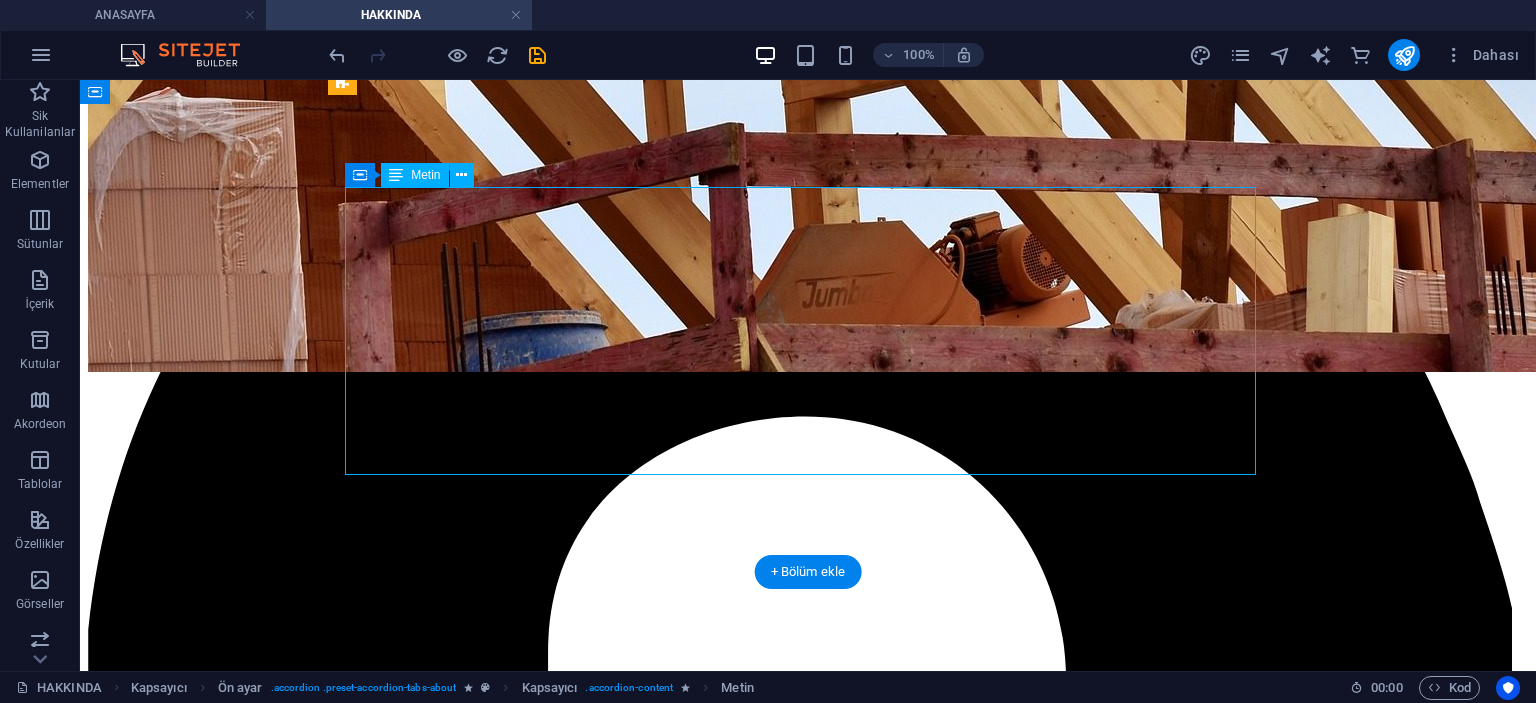click on "Lorem ipsum dolor sit amet, consetetur sadipscing elitr, sed diam nonumy eirmod tempor invidunt ut labore et dolore magna aliquyam erat, sed diam voluptua. At vero eos et accusam et justo duo dolores et ea rebum. Stet clita kasd gubergren, no sea takimata sanctus est Lorem ipsum dolor sit amet. Lorem ipsum dolor sit amet, consetetur sadipscing elitr, sed diam nonumy eirmod tempor invidunt ut labore et dolore magna aliquyam erat, sed diam voluptua. At vero eos et accusam et justo duo dolores et ea rebum. Stet clita kasd gubergren, no sea takimata sanctus est Lorem ipsum dolor sit amet. Lorem ipsum dolor sit amet, consetetur sadipscing elitr, sed diam nonumy eirmod tempor invidunt ut labore et dolore magna aliquyam erat, sed diam voluptua. At vero eos et accusam et justo duo dolores et ea rebum. Stet clita kasd gubergren, no sea takimata sanctus est Lorem ipsum dolor sit amet." at bounding box center (808, 5216) 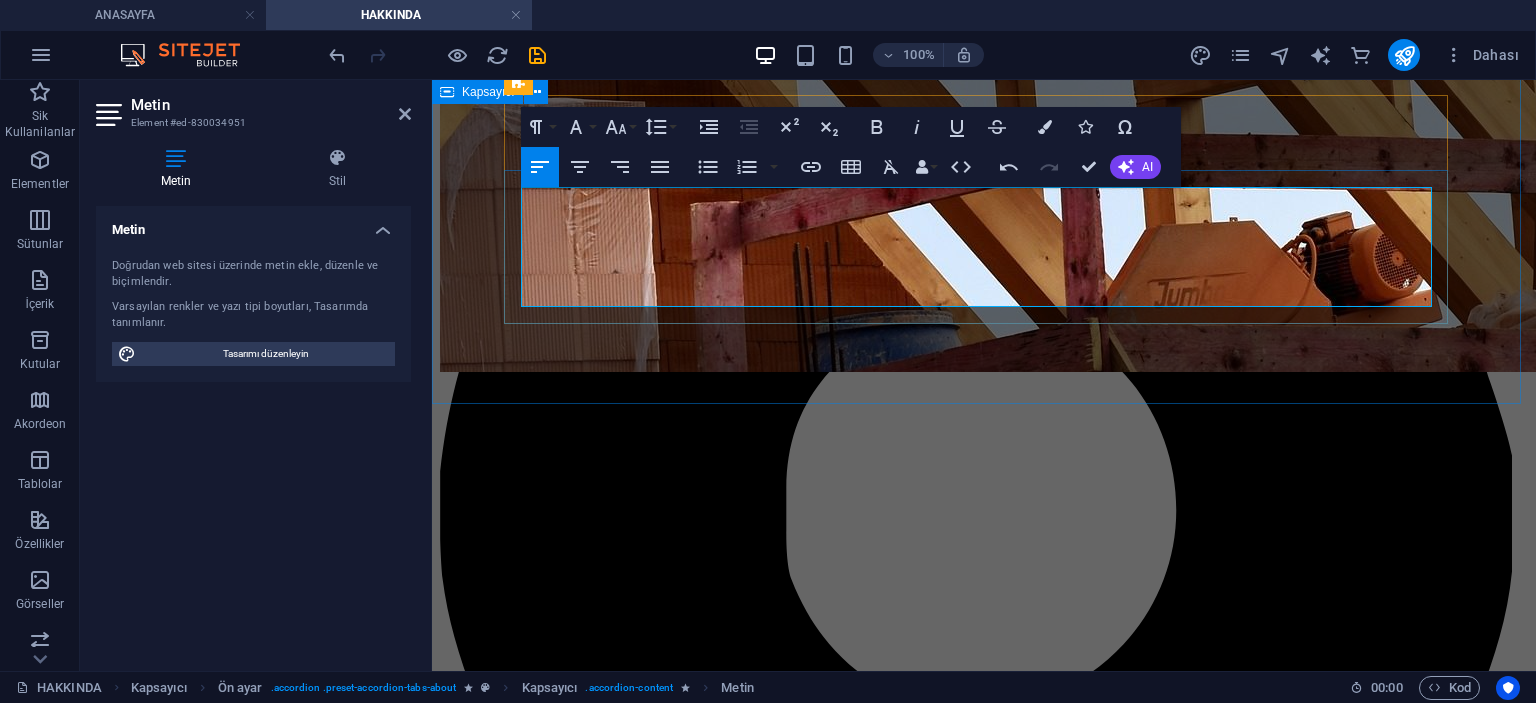 click on "HAKKIMIZDA Kaliteli kumaşlar, uzman işçilik ve zamanında teslimat ilkelerimiz arasında yer almaktadır. Müşteri memnuniyetini en üst düzeyde tutmak için yenilikçi tasarımlar ve teknolojik gelişmeleri takip ederek hizmetlerimizi sürekli geliştiriyoruz. HATEKS Perde ile hem eviniz hem de iş yeriniz için estetik ve dayanıklı perdeler elde edebilirsiniz. MİSYONUMUZ HATEKS Perde olarak misyonumuz; 21 yıllık tecrübemizi, kaliteli malzeme ve titiz işçilikle birleştirerek müşterilerimize uzun ömürlü, estetik ve işlevsel perde çözümleri sunmaktır. Her mekâna değer katacak, modern ve klasik tarzları bir arada buluşturan tasarımlar ile yaşam alanlarını güzelleştirmeyi hedefliyoruz. Müşteri memnuniyetini her zaman ön planda tutarak, güvenilir, yenilikçi ve sürdürülebilir hizmet anlayışımızla sektörde kalıcı bir iz bırakmayı amaçlıyoruz." at bounding box center [984, 3516] 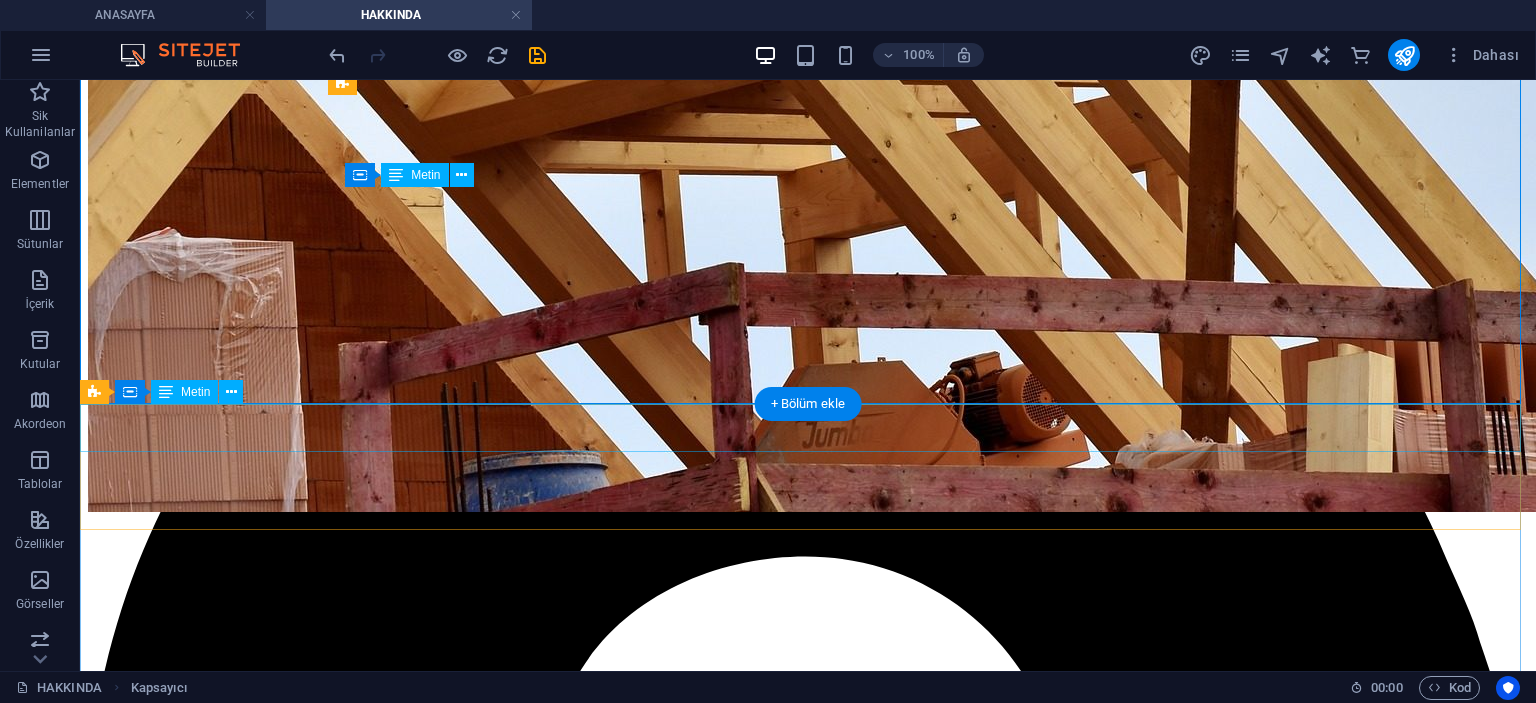 scroll, scrollTop: 768, scrollLeft: 0, axis: vertical 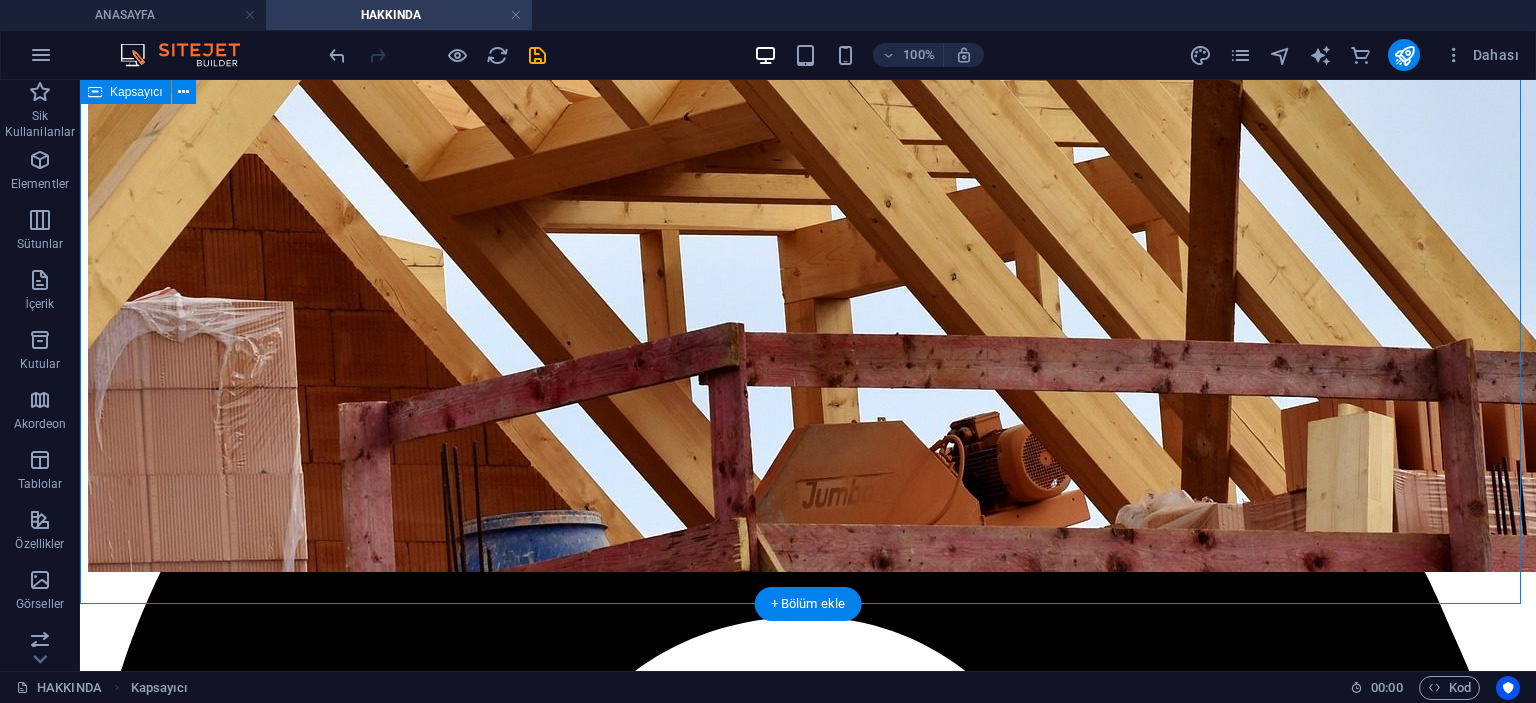 click on "HAKKIMIZDA Kaliteli kumaşlar, uzman işçilik ve zamanında teslimat ilkelerimiz arasında yer almaktadır. Müşteri memnuniyetini en üst düzeyde tutmak için yenilikçi tasarımlar ve teknolojik gelişmeleri takip ederek hizmetlerimizi sürekli geliştiriyoruz. HATEKS Perde ile hem eviniz hem de iş yeriniz için estetik ve dayanıklı perdeler elde edebilirsiniz. MİSYONUMUZ HATEKS Perde olarak misyonumuz; 21 yıllık tecrübemizi, kaliteli malzeme ve titiz işçilikle birleştirerek müşterilerimize uzun ömürlü, estetik ve işlevsel perde çözümleri sunmaktır. Her mekâna değer katacak, modern ve klasik tarzları bir arada buluşturan tasarımlar ile yaşam alanlarını güzelleştirmeyi hedefliyoruz. Müşteri memnuniyetini her zaman ön planda tutarak, güvenilir, yenilikçi ve sürdürülebilir hizmet anlayışımızla sektörde kalıcı bir iz bırakmayı amaçlıyoruz." at bounding box center [808, 4789] 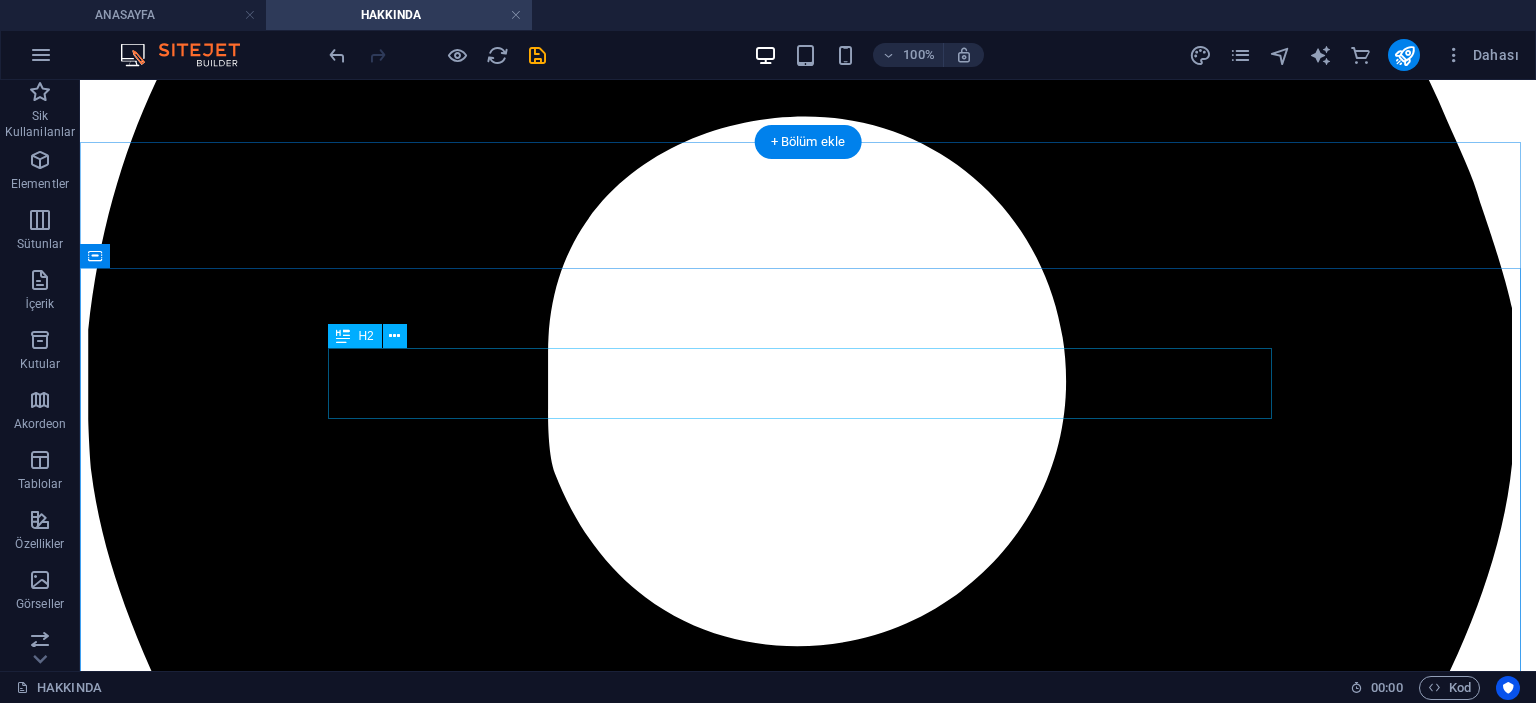 scroll, scrollTop: 1168, scrollLeft: 0, axis: vertical 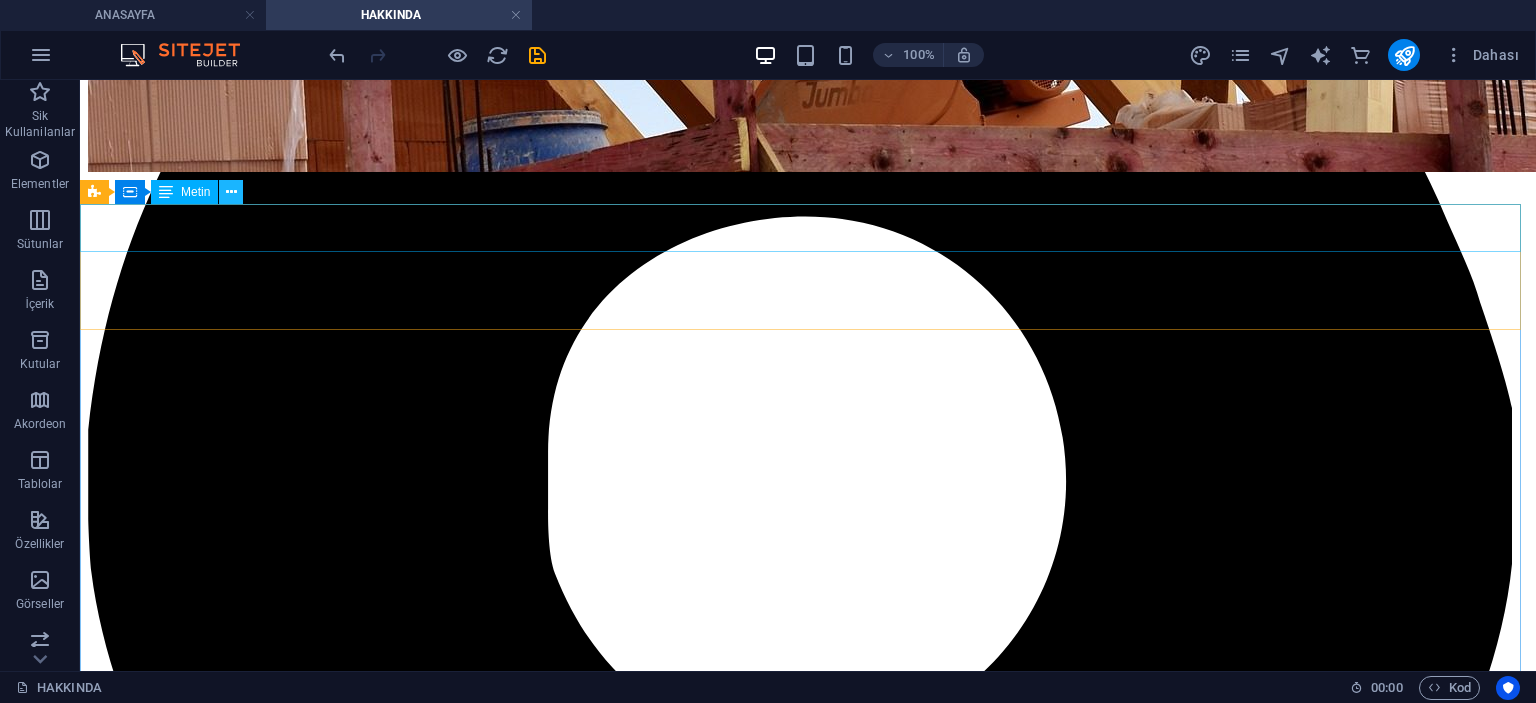 click at bounding box center (231, 192) 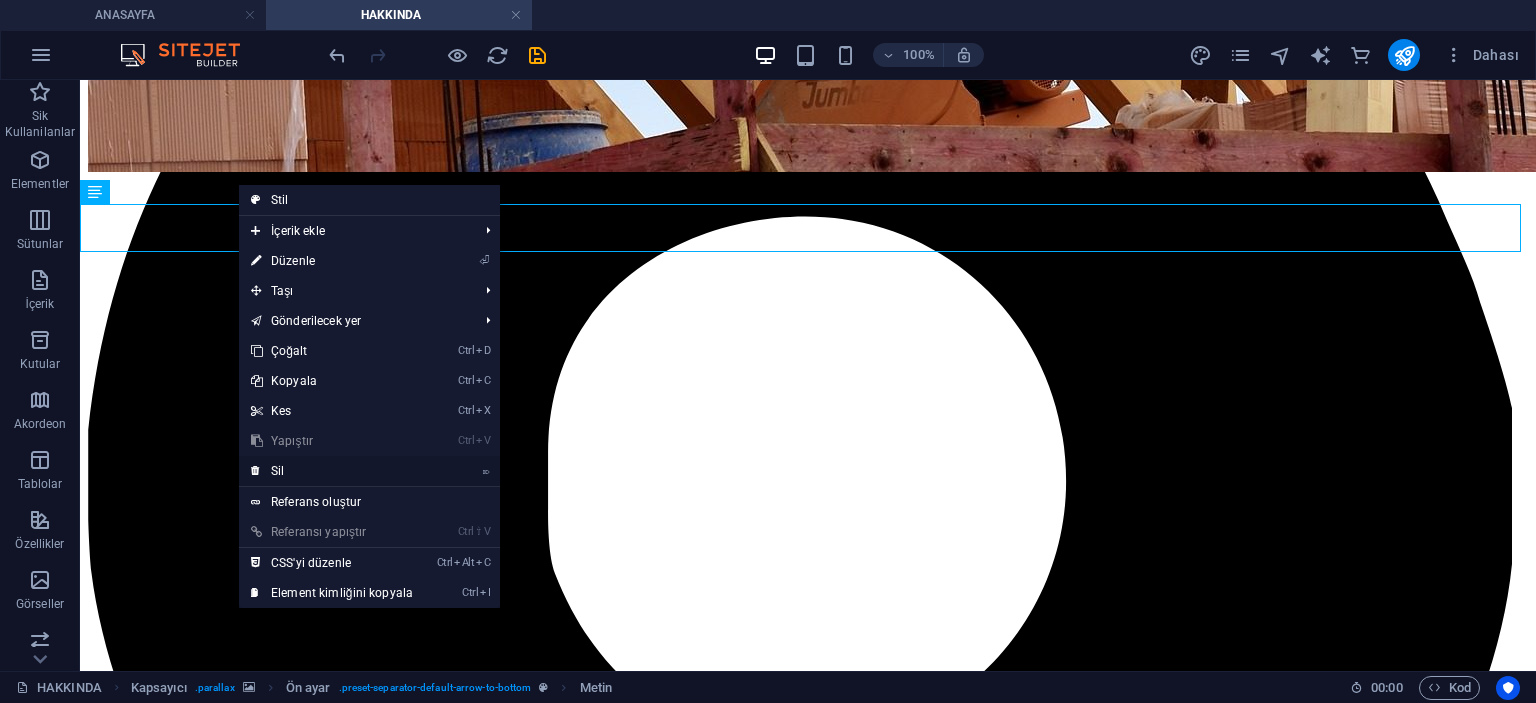 click on "⌦  Sil" at bounding box center (332, 471) 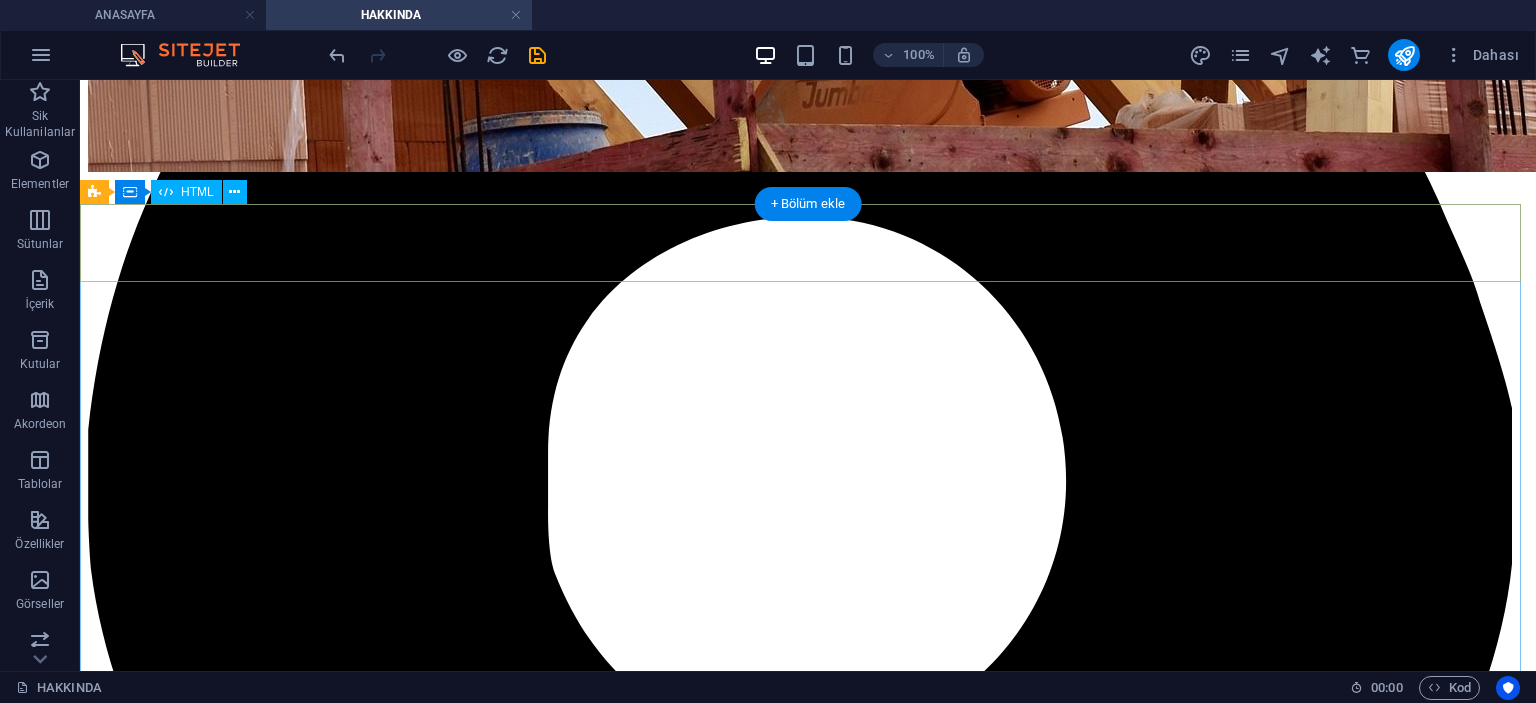 click at bounding box center (808, 6399) 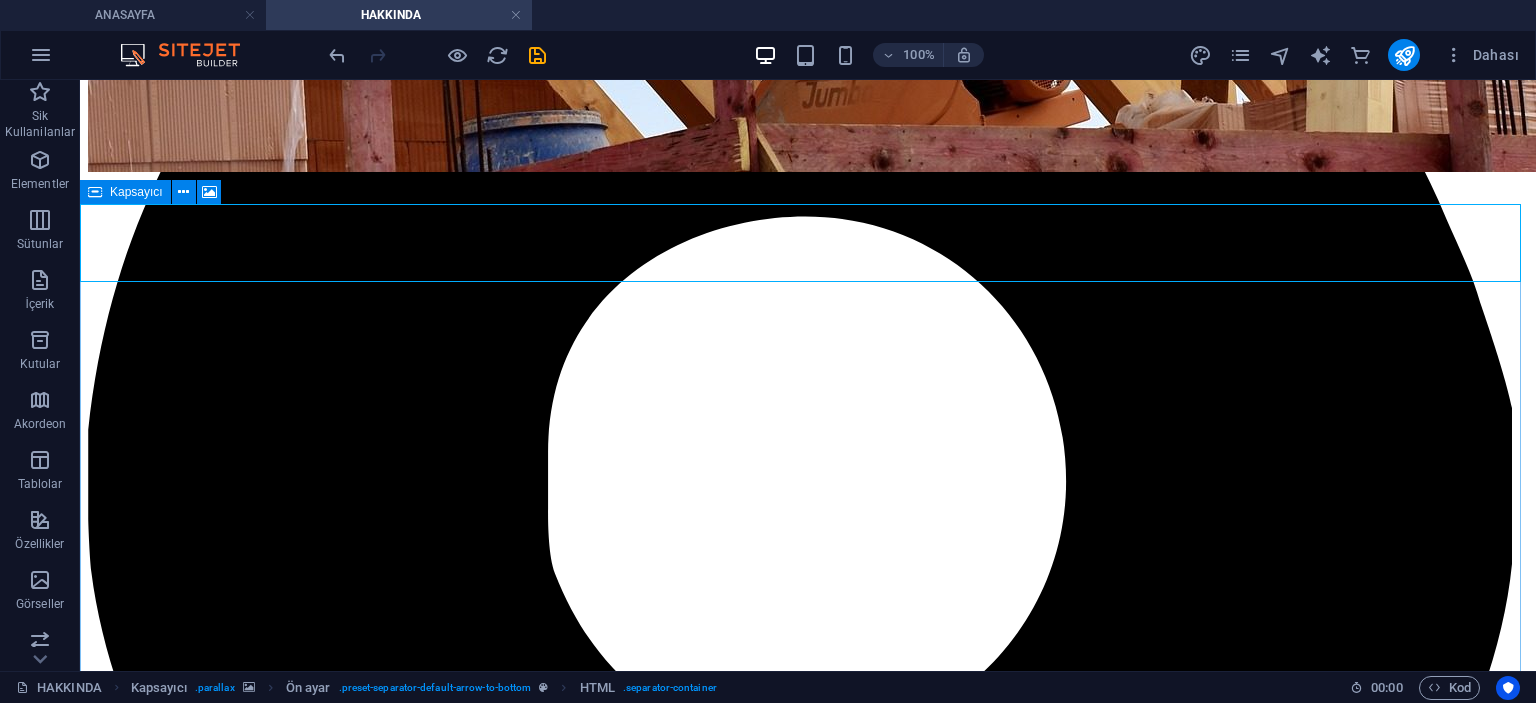 click on "Kapsayıcı" at bounding box center (136, 192) 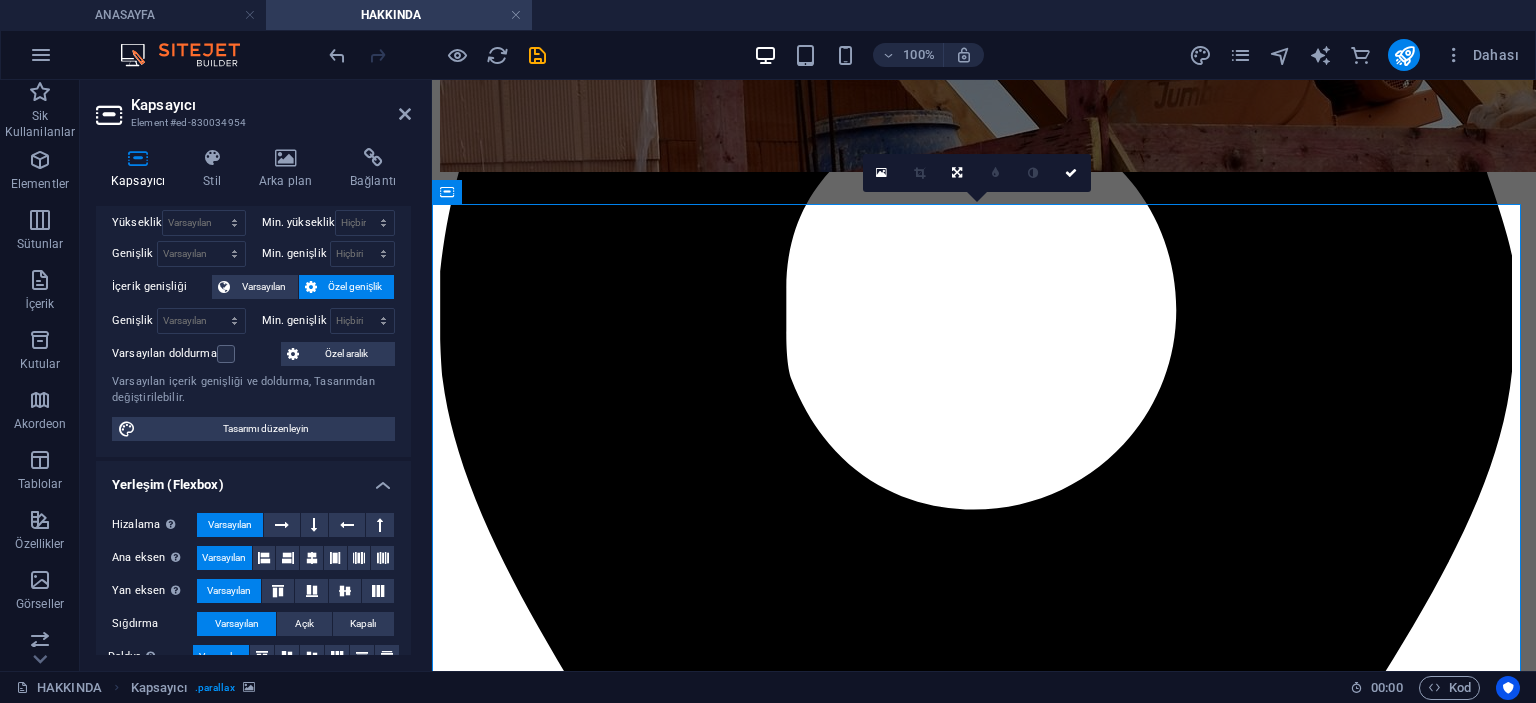scroll, scrollTop: 0, scrollLeft: 0, axis: both 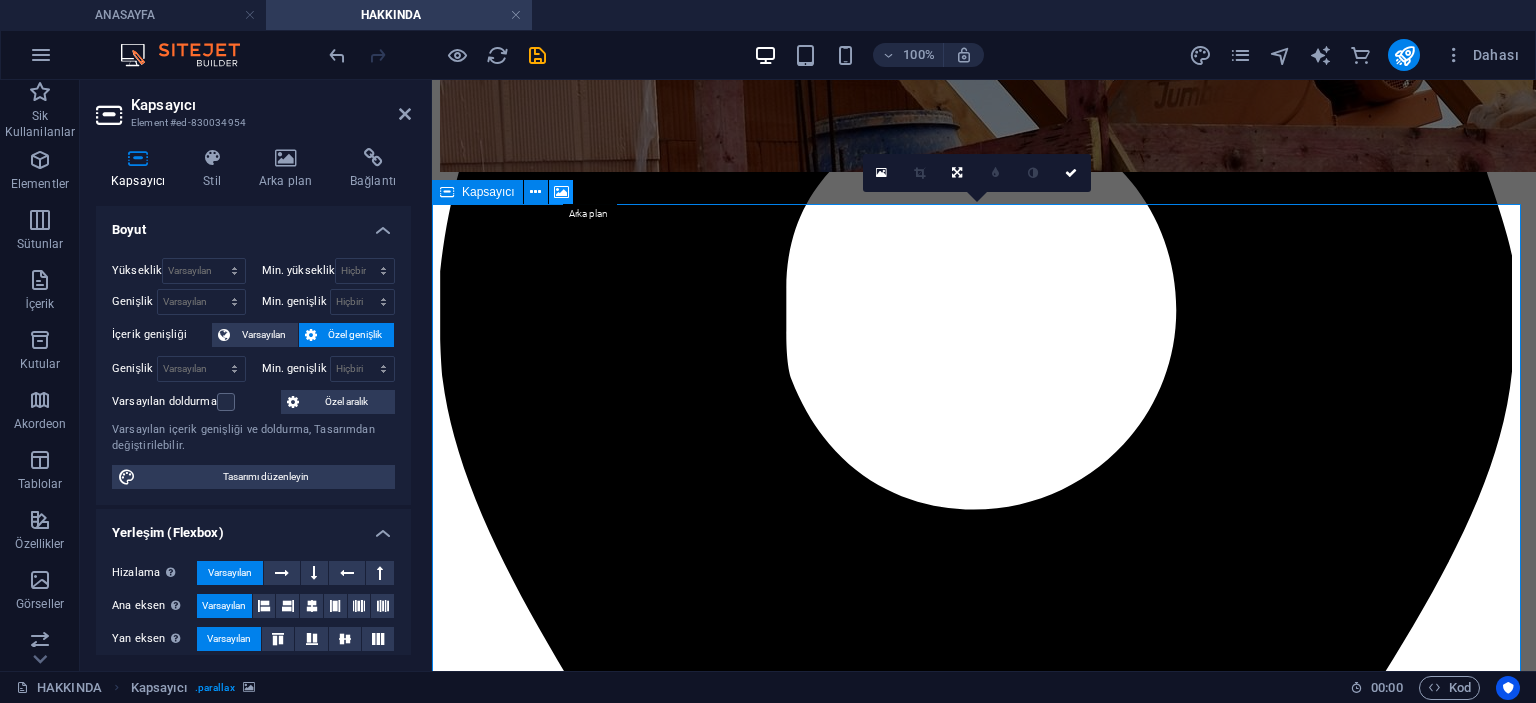 click at bounding box center (561, 192) 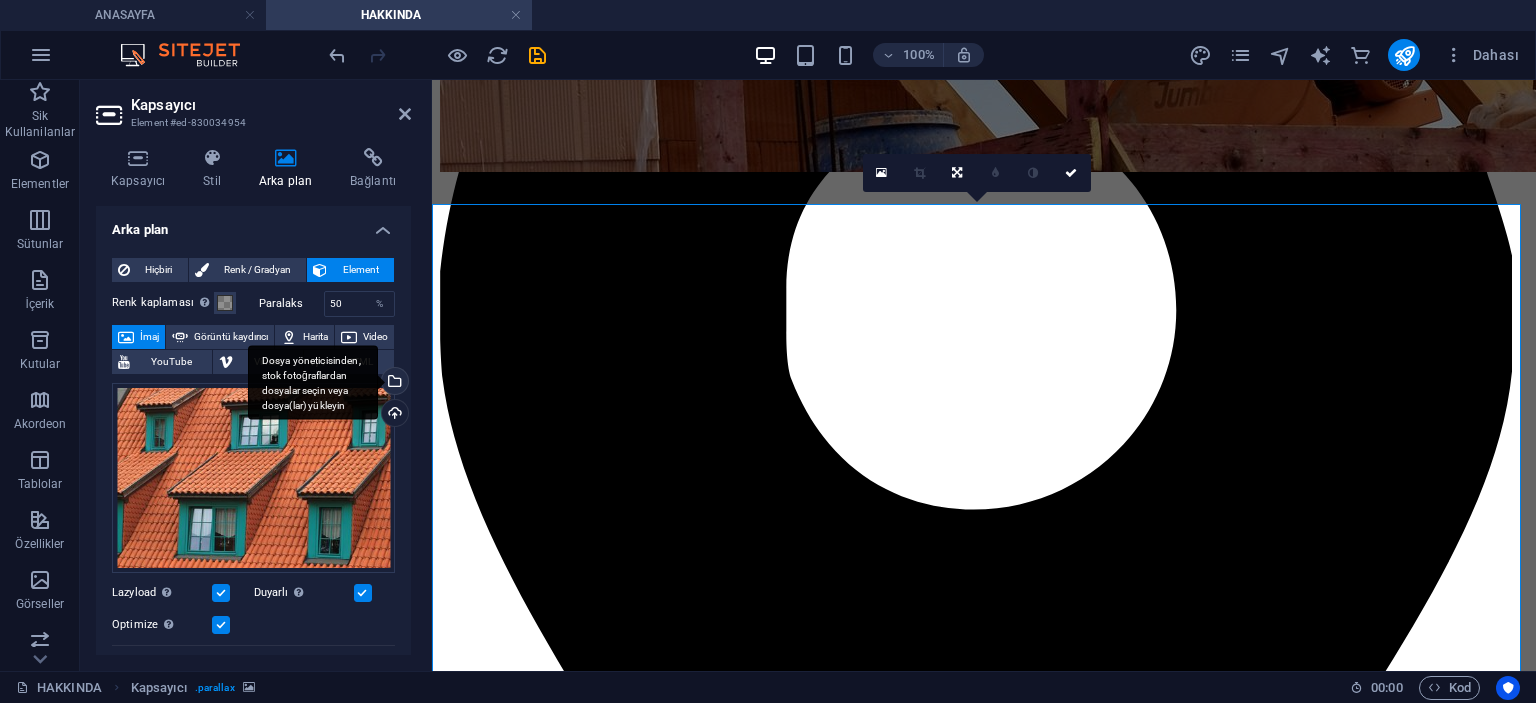 click on "Dosya yöneticisinden, stok fotoğraflardan dosyalar seçin veya dosya(lar) yükleyin" at bounding box center (393, 383) 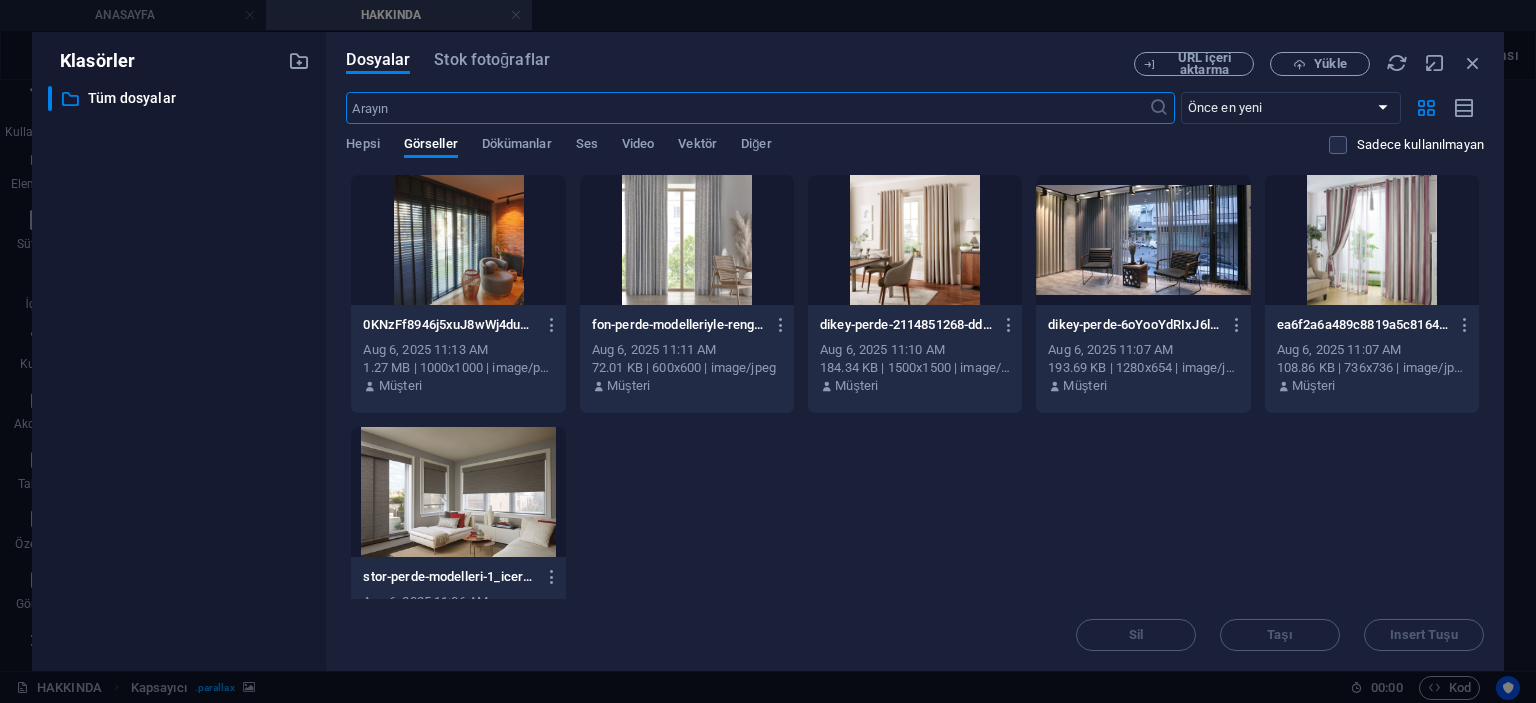 click at bounding box center (1143, 240) 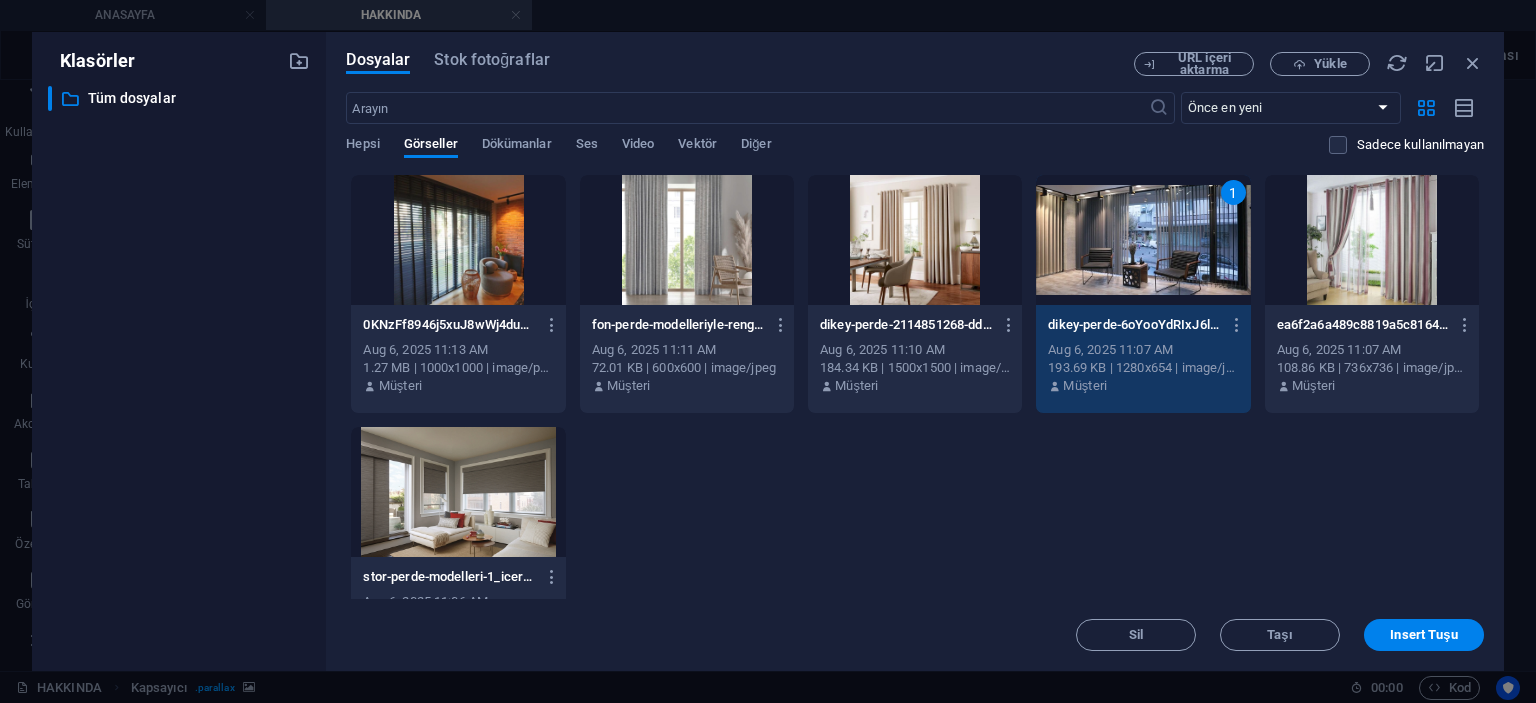click on "1" at bounding box center (1143, 240) 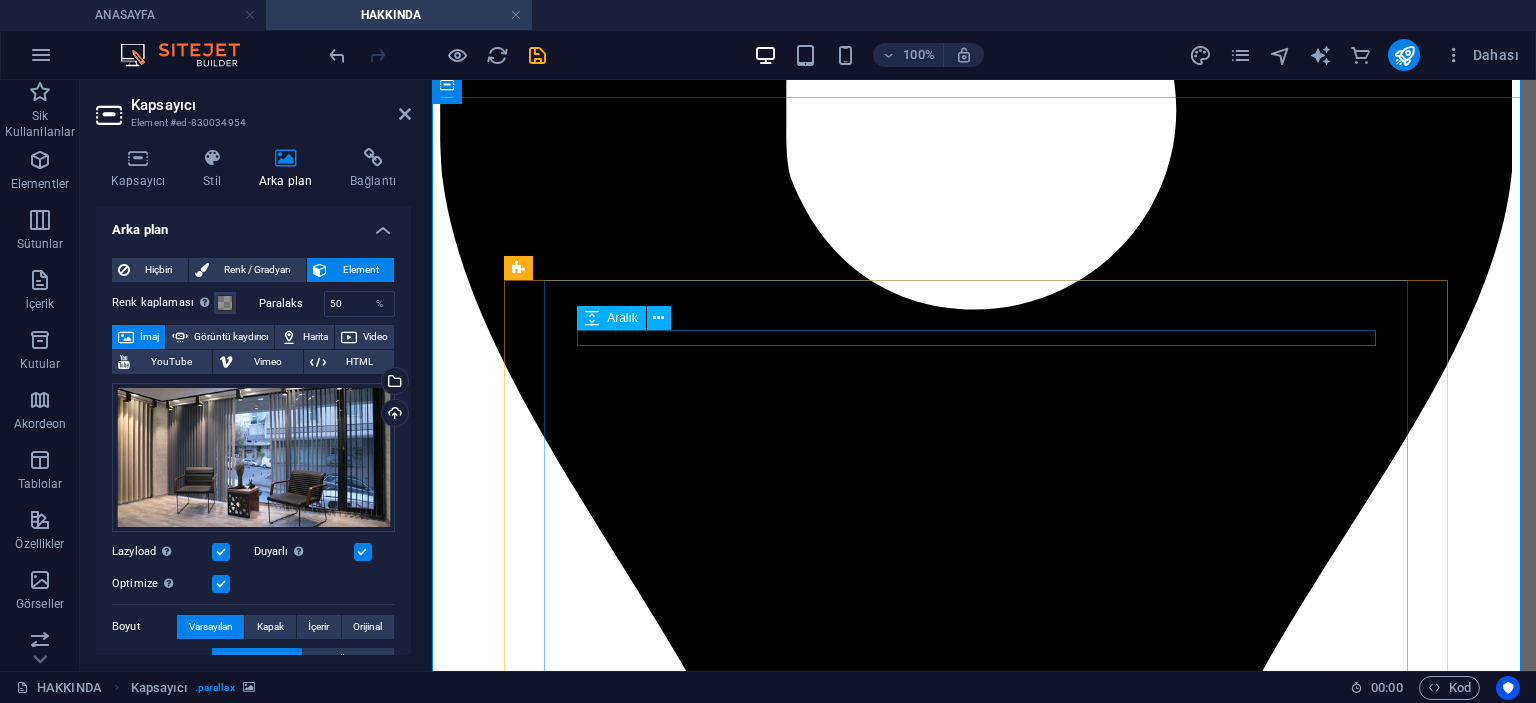 scroll, scrollTop: 1168, scrollLeft: 0, axis: vertical 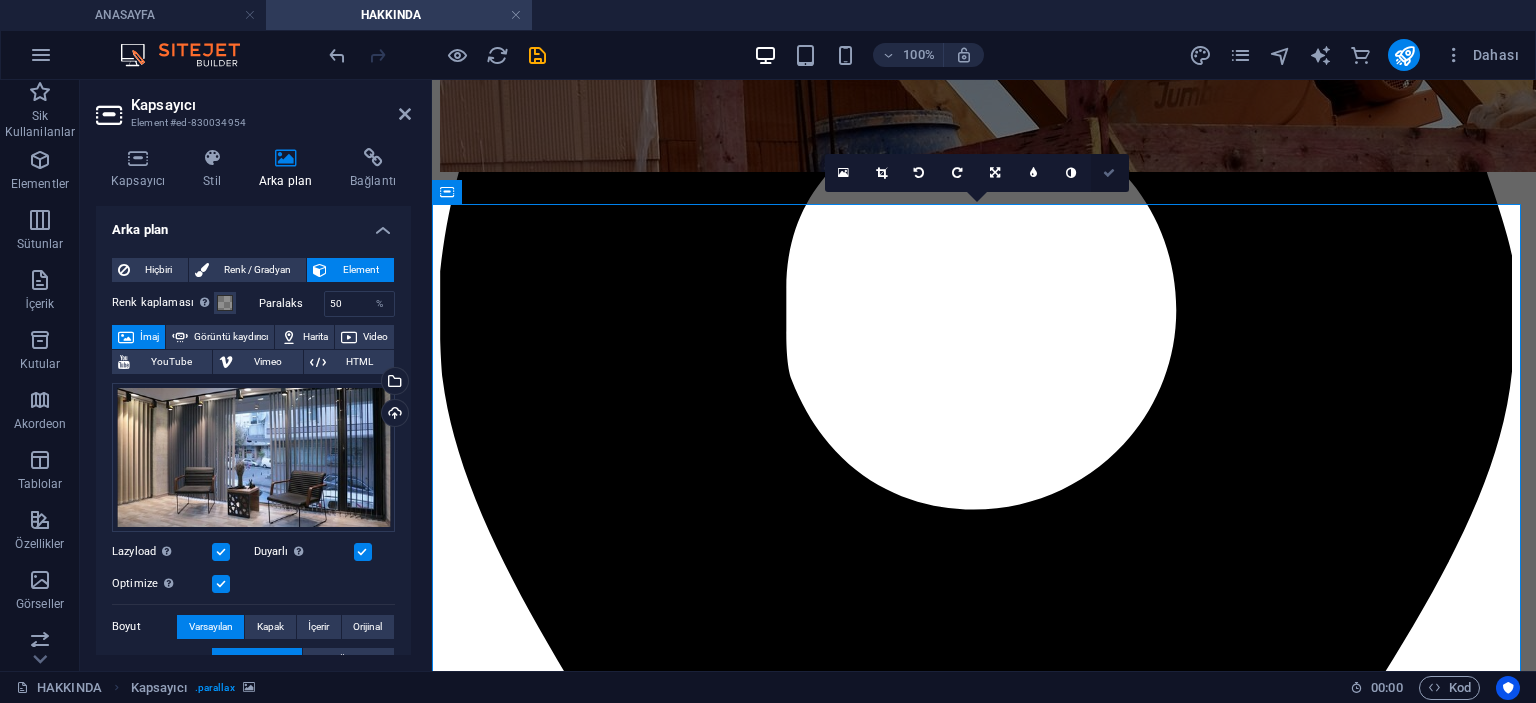 drag, startPoint x: 1112, startPoint y: 175, endPoint x: 1015, endPoint y: 99, distance: 123.22743 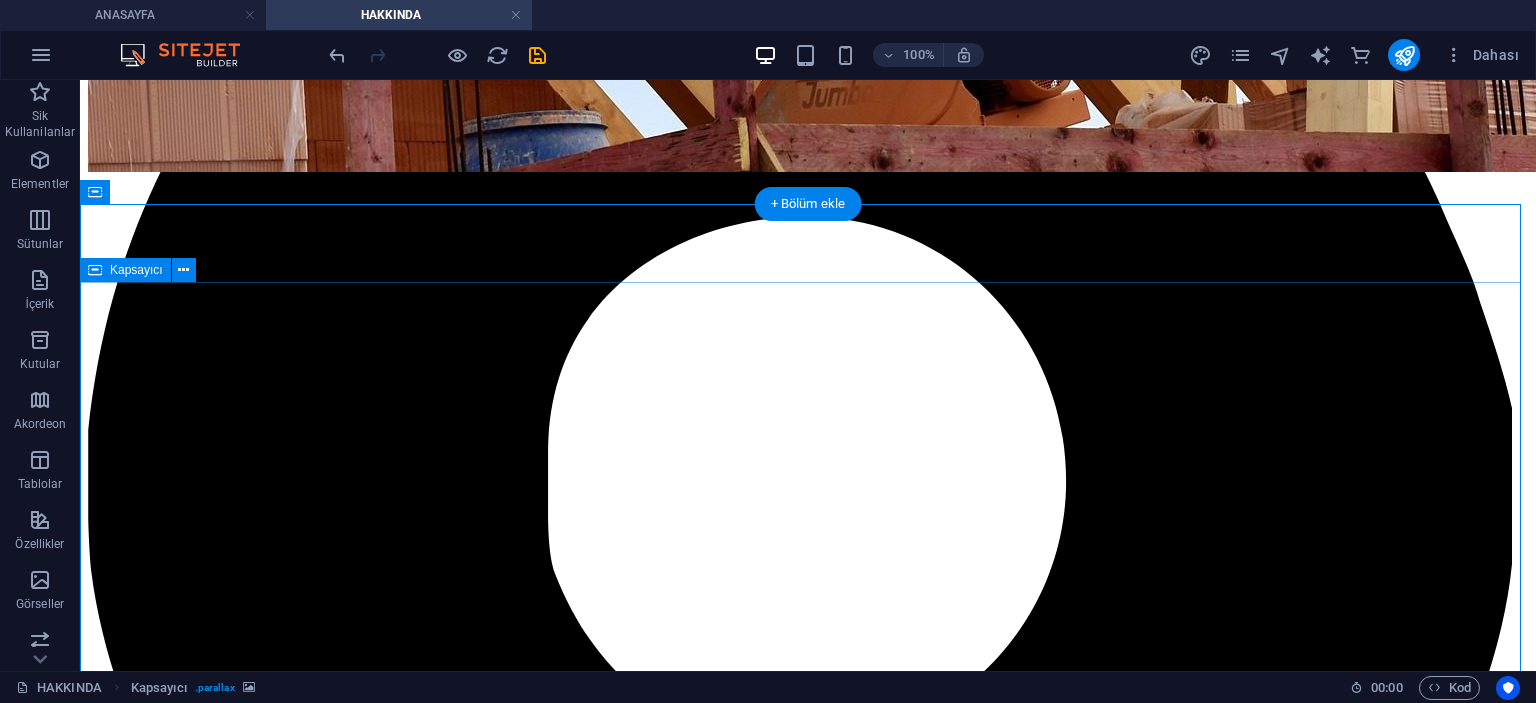 click on "What clients say Lorem Ipsum   is simply dummy text of the printing and typesetting industry. Lorem Ipsum has been the industry's standard dummy text ever since the 1500s, when an unknown printer took a galley of type and scrambled it to make a type specimen book. It has survived not only five centuries, but also the leap into electronic typesetting, remaining essentially unchanged. John Doe Lorem Ipsum   is simply dummy text of the printing and typesetting industry. Lorem Ipsum has been the industry's standard dummy text ever since the 1500s, when an unknown printer took a galley of type and scrambled it to make a type specimen book. It has survived not only five centuries, but also the leap into electronic typesetting, remaining essentially unchanged. Jane Doe Lorem Ipsum   Laura Poe" at bounding box center (808, 8646) 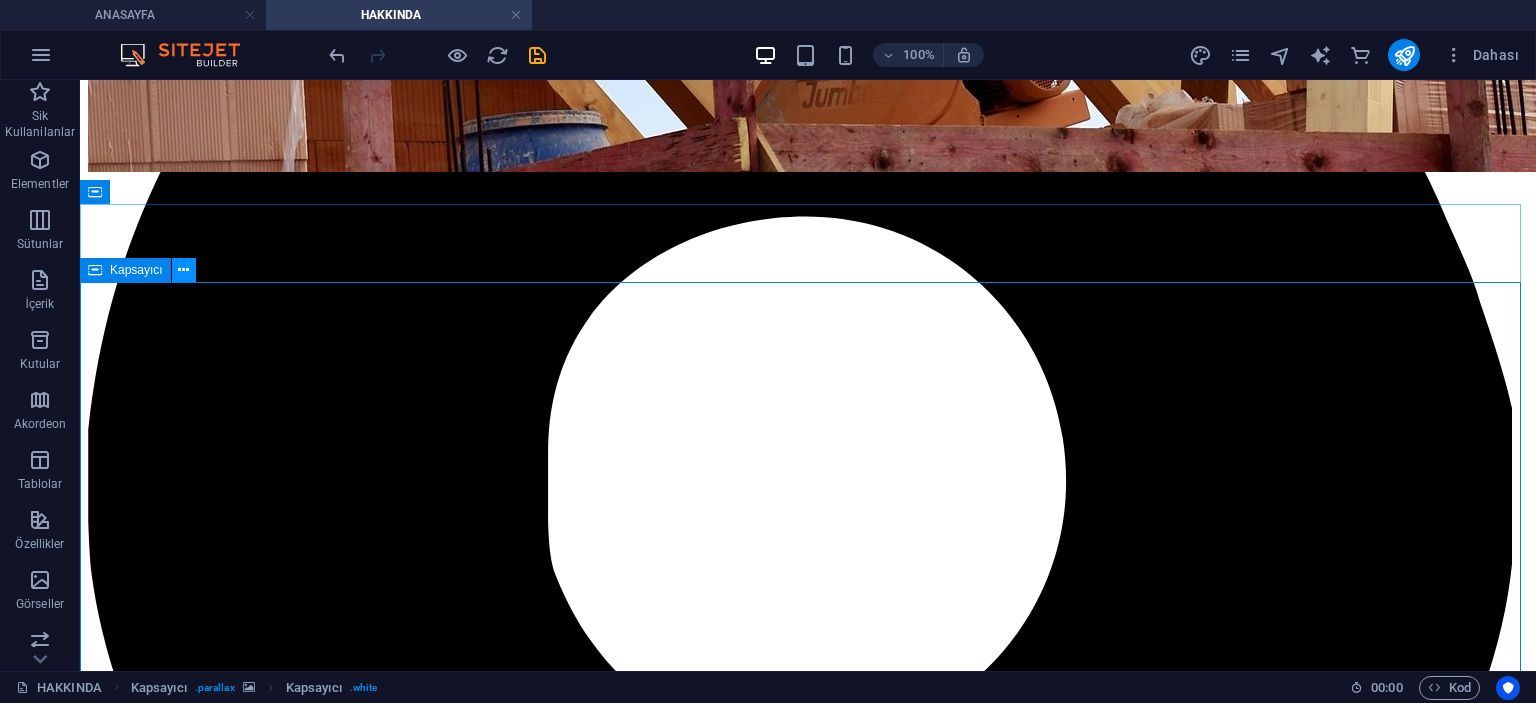 click at bounding box center (184, 270) 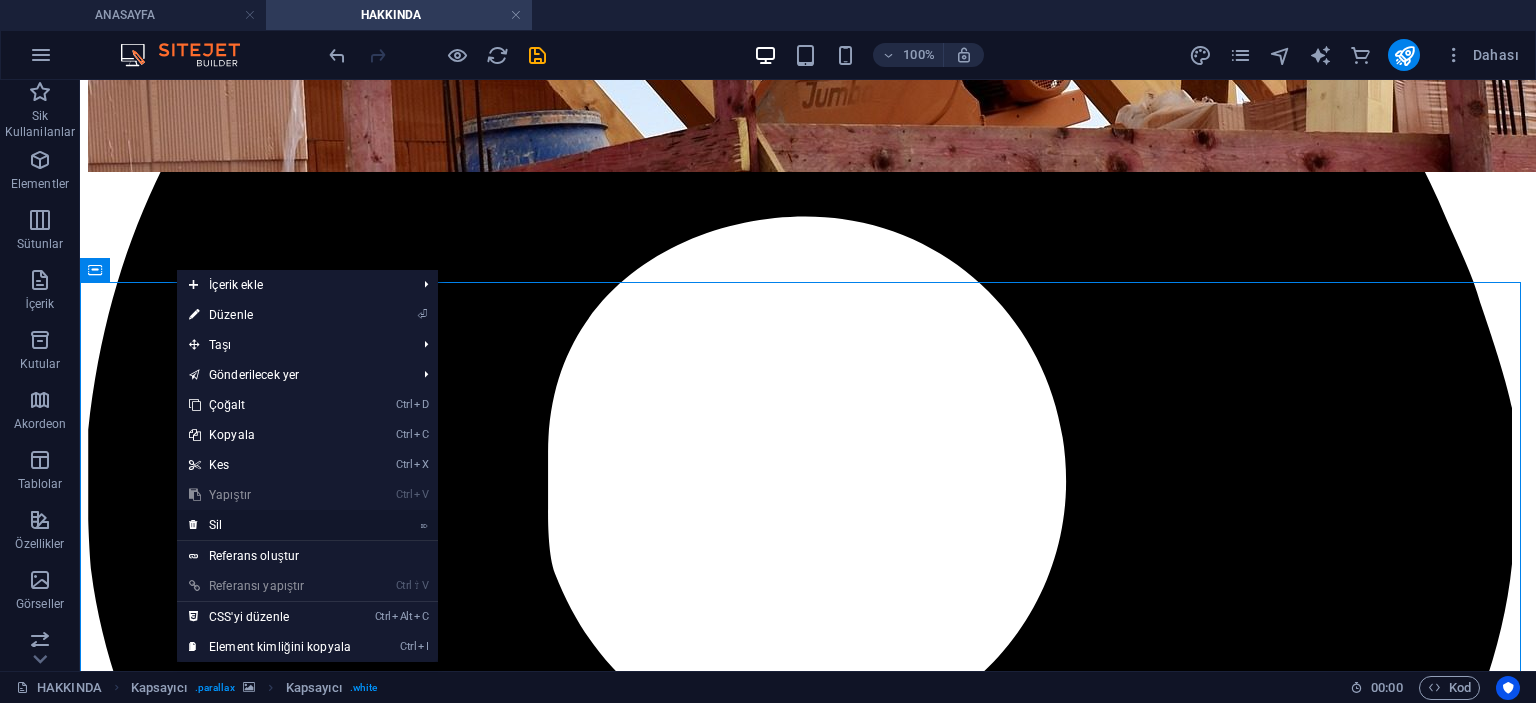click on "⌦  Sil" at bounding box center (270, 525) 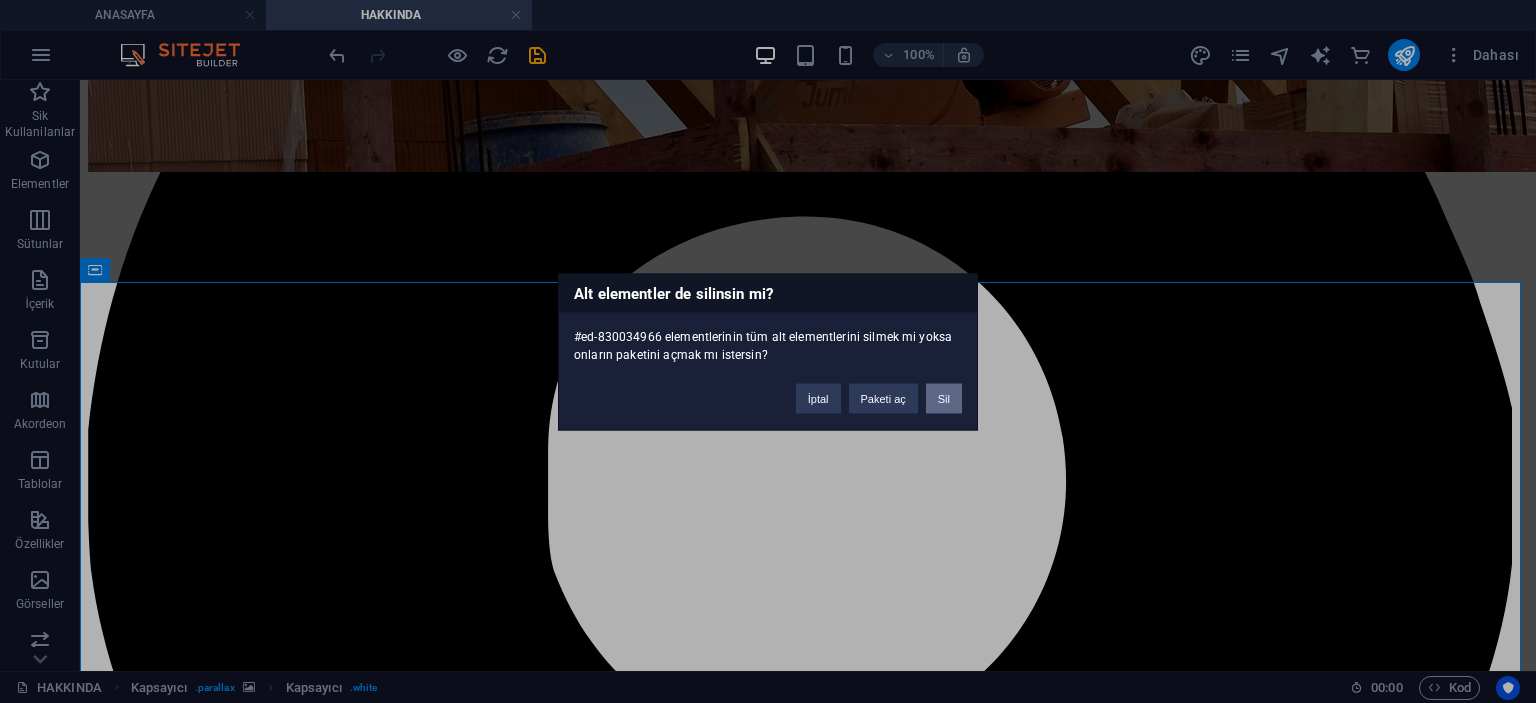 click on "Sil" at bounding box center (944, 398) 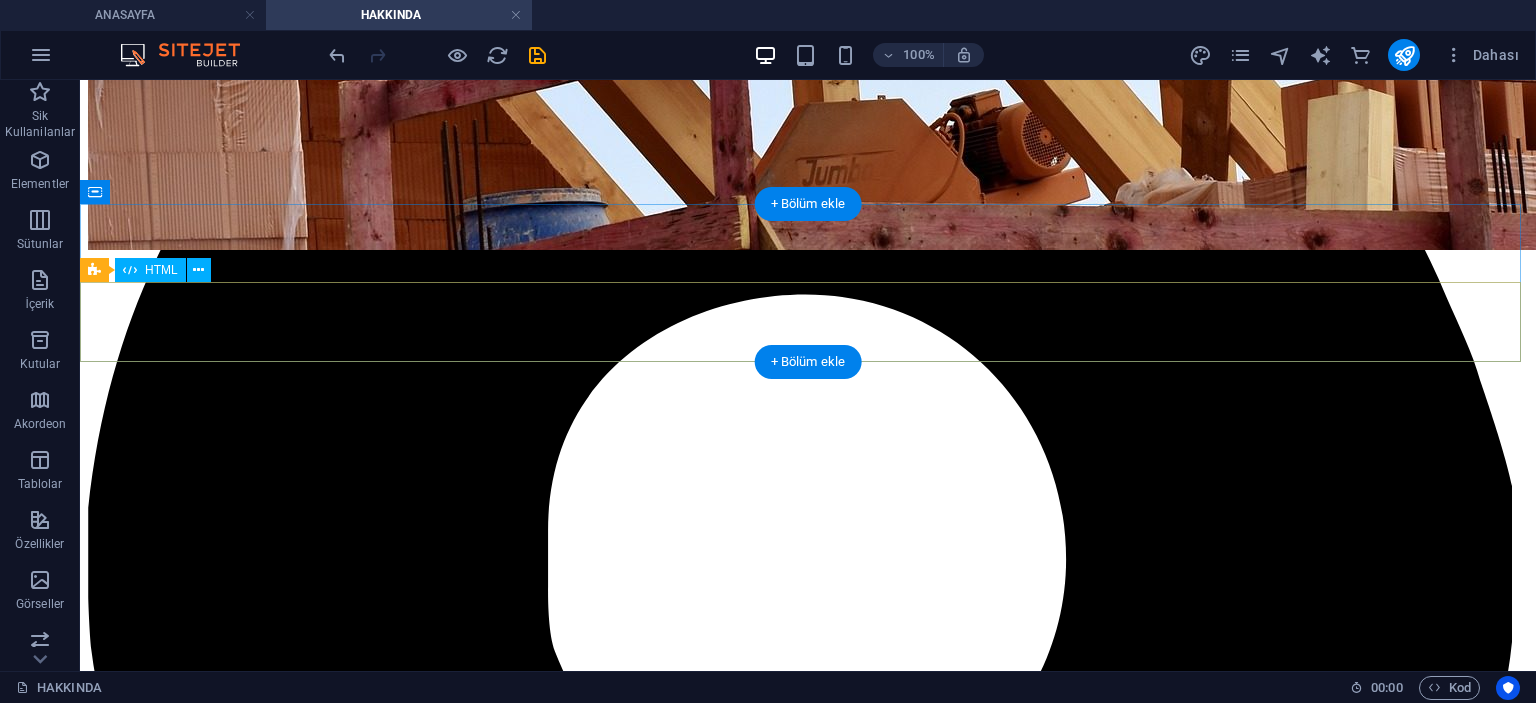 scroll, scrollTop: 1168, scrollLeft: 0, axis: vertical 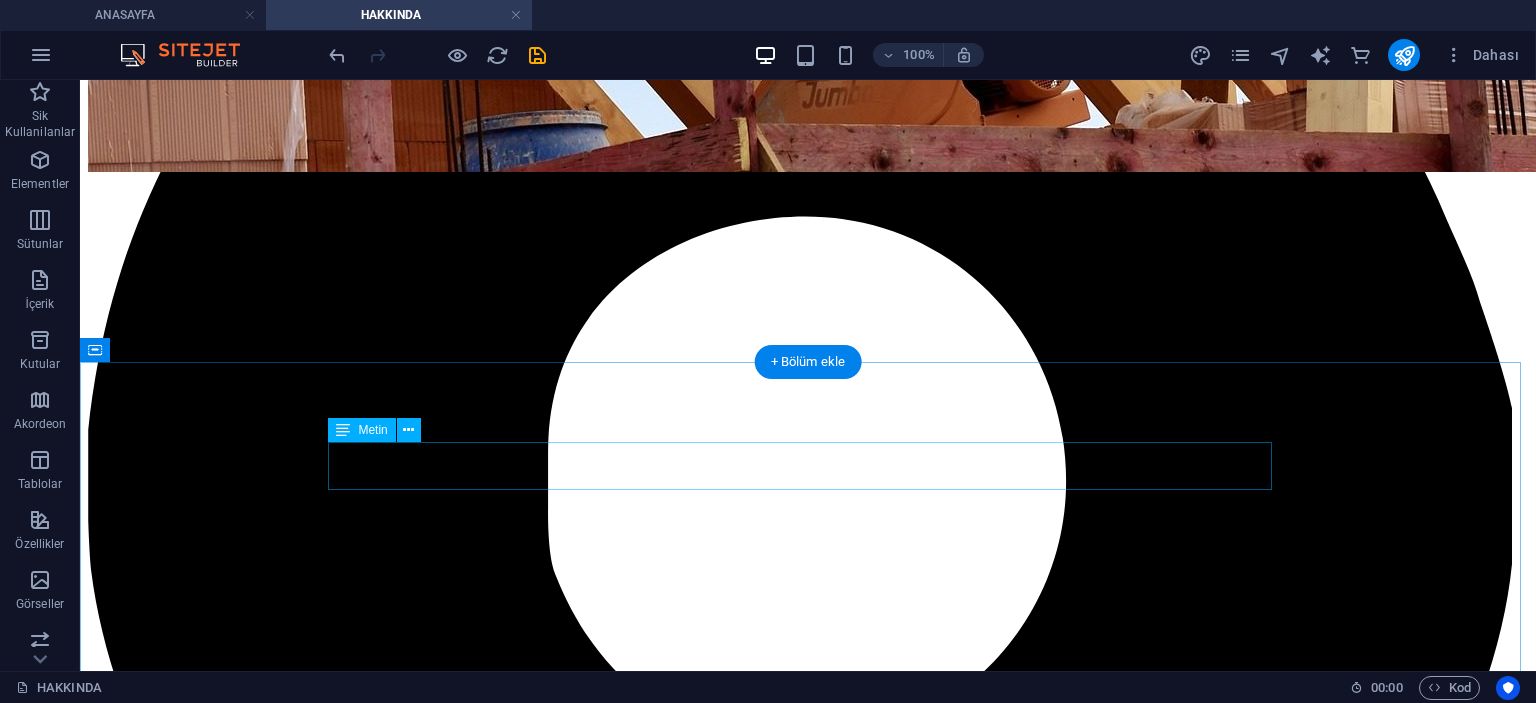 click on "Müşteri memnuniyetini en üst düzeyde tutmak için yenilikçi tasarımlar ve teknolojik gelişmeleri takip ederek hizmetlerimizi sürekli geliştiriyoruz. HATEKS Perde ile hem eviniz hem de iş yeriniz için estetik ve dayanıklı perdeler elde edebilirsiniz." at bounding box center (808, 6162) 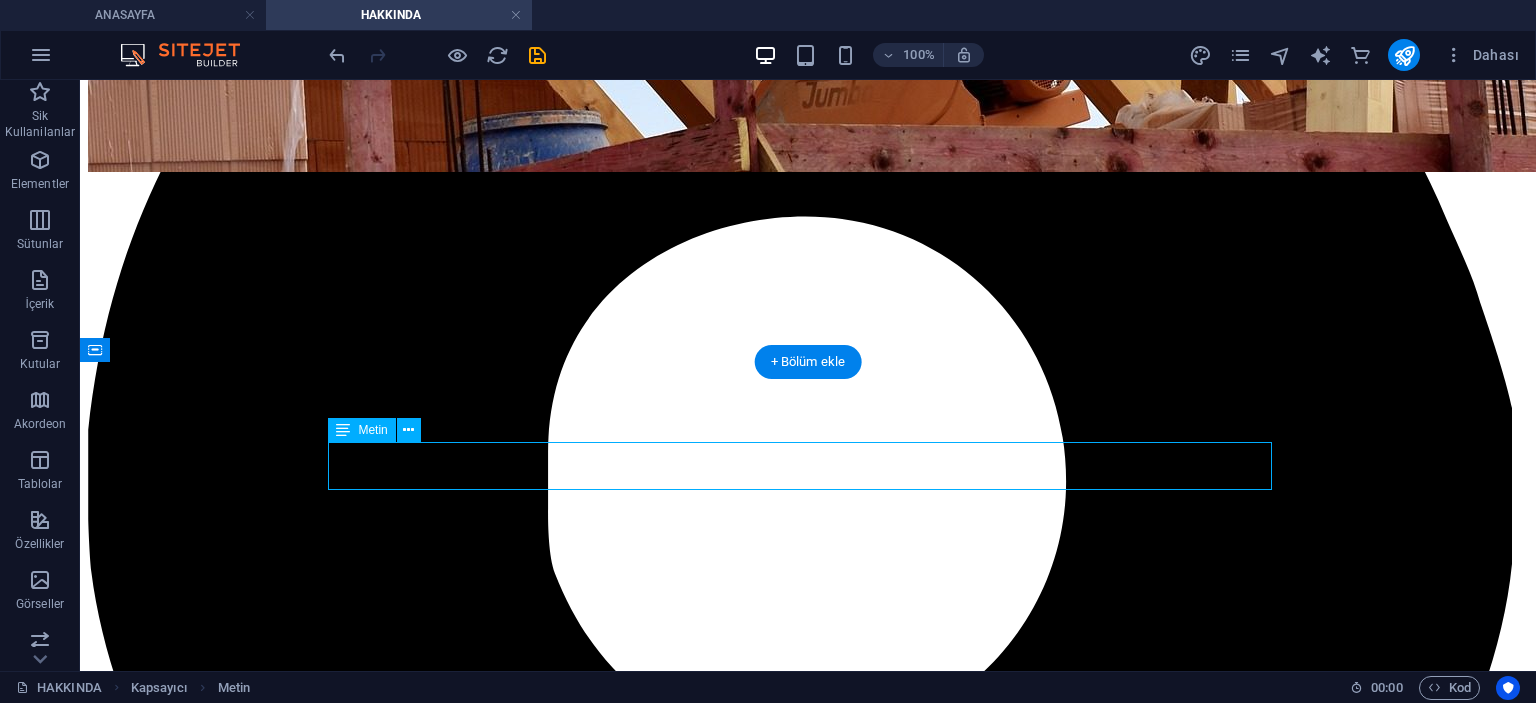 click on "Müşteri memnuniyetini en üst düzeyde tutmak için yenilikçi tasarımlar ve teknolojik gelişmeleri takip ederek hizmetlerimizi sürekli geliştiriyoruz. HATEKS Perde ile hem eviniz hem de iş yeriniz için estetik ve dayanıklı perdeler elde edebilirsiniz." at bounding box center [808, 6162] 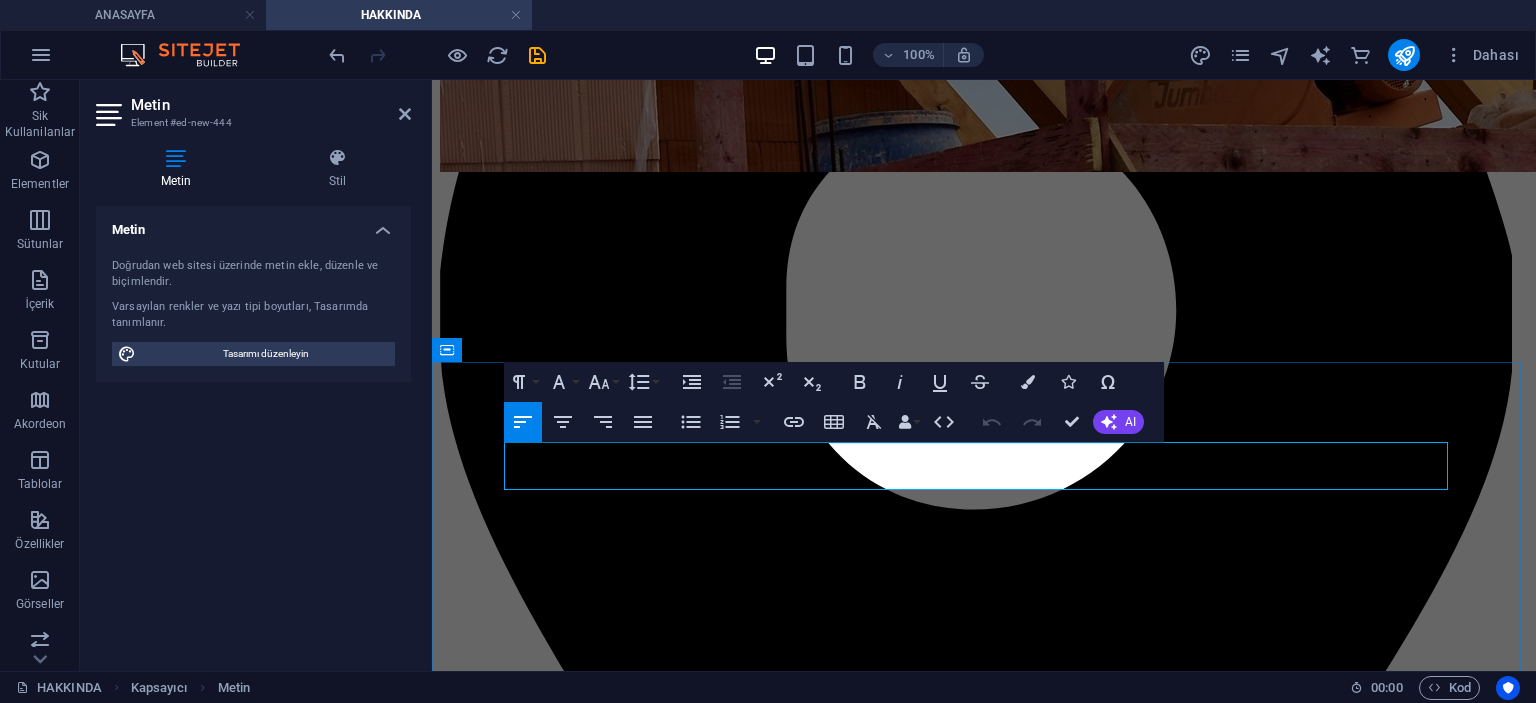 click on "Müşteri memnuniyetini en üst düzeyde tutmak için yenilikçi tasarımlar ve teknolojik gelişmeleri takip ederek hizmetlerimizi sürekli geliştiriyoruz. HATEKS Perde ile hem eviniz hem de iş yeriniz için estetik ve dayanıklı perdeler elde edebilirsiniz." at bounding box center (984, 4921) 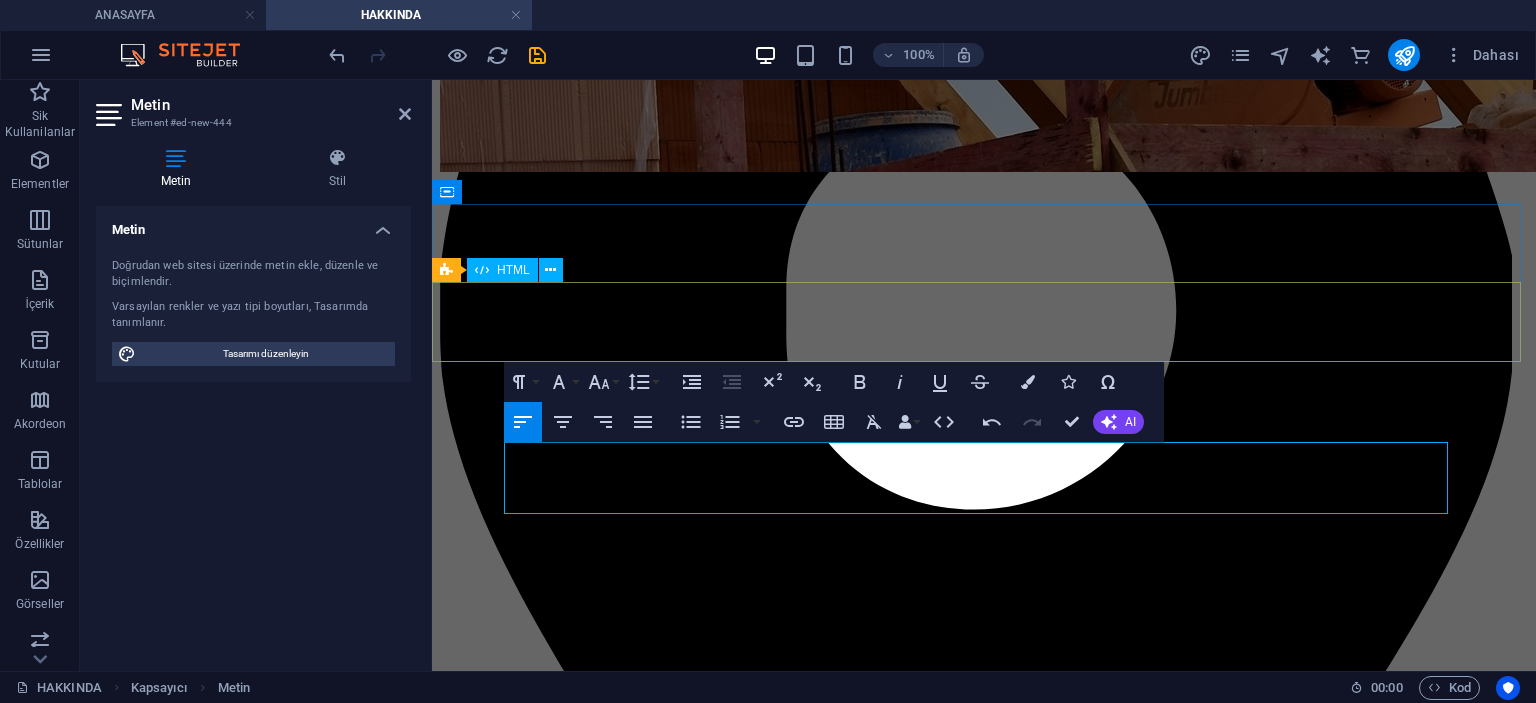 click at bounding box center [984, 4721] 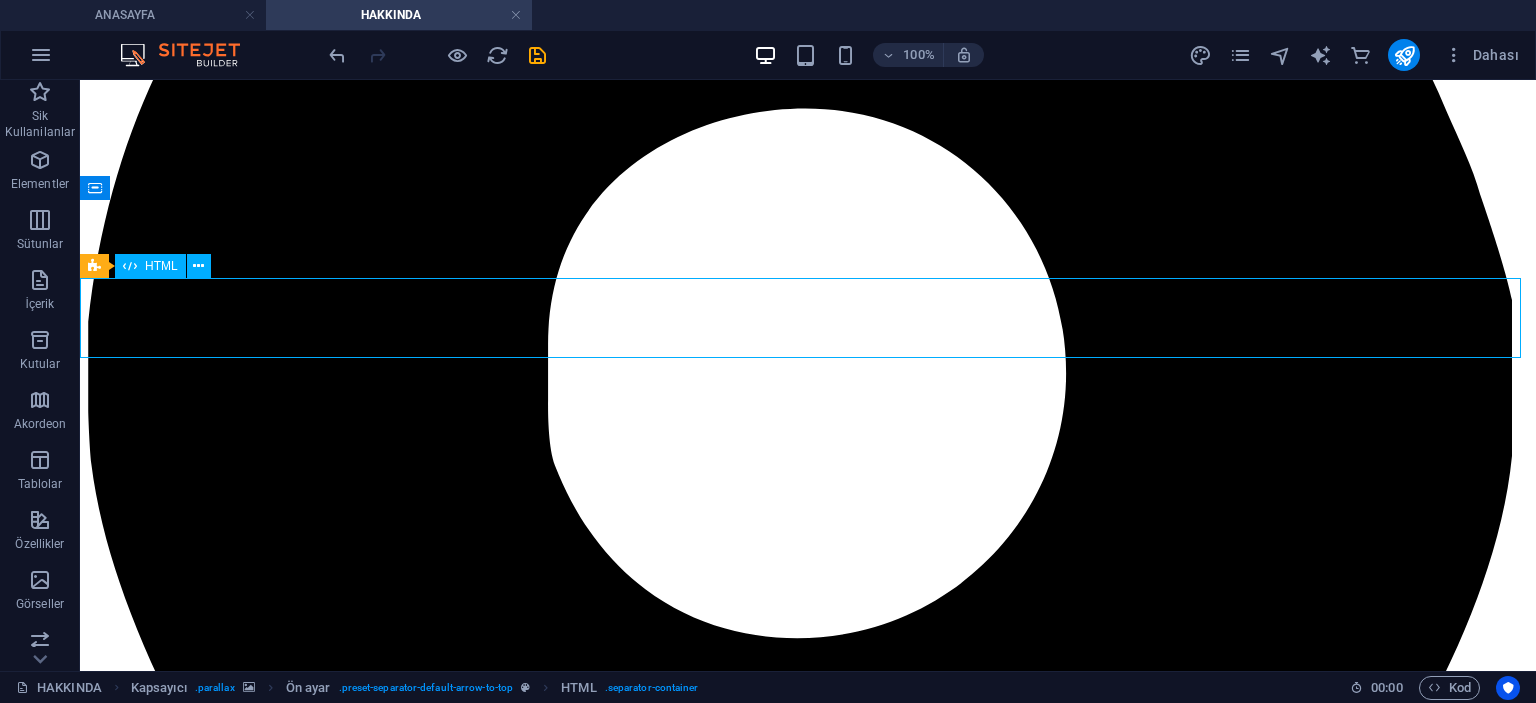 scroll, scrollTop: 1468, scrollLeft: 0, axis: vertical 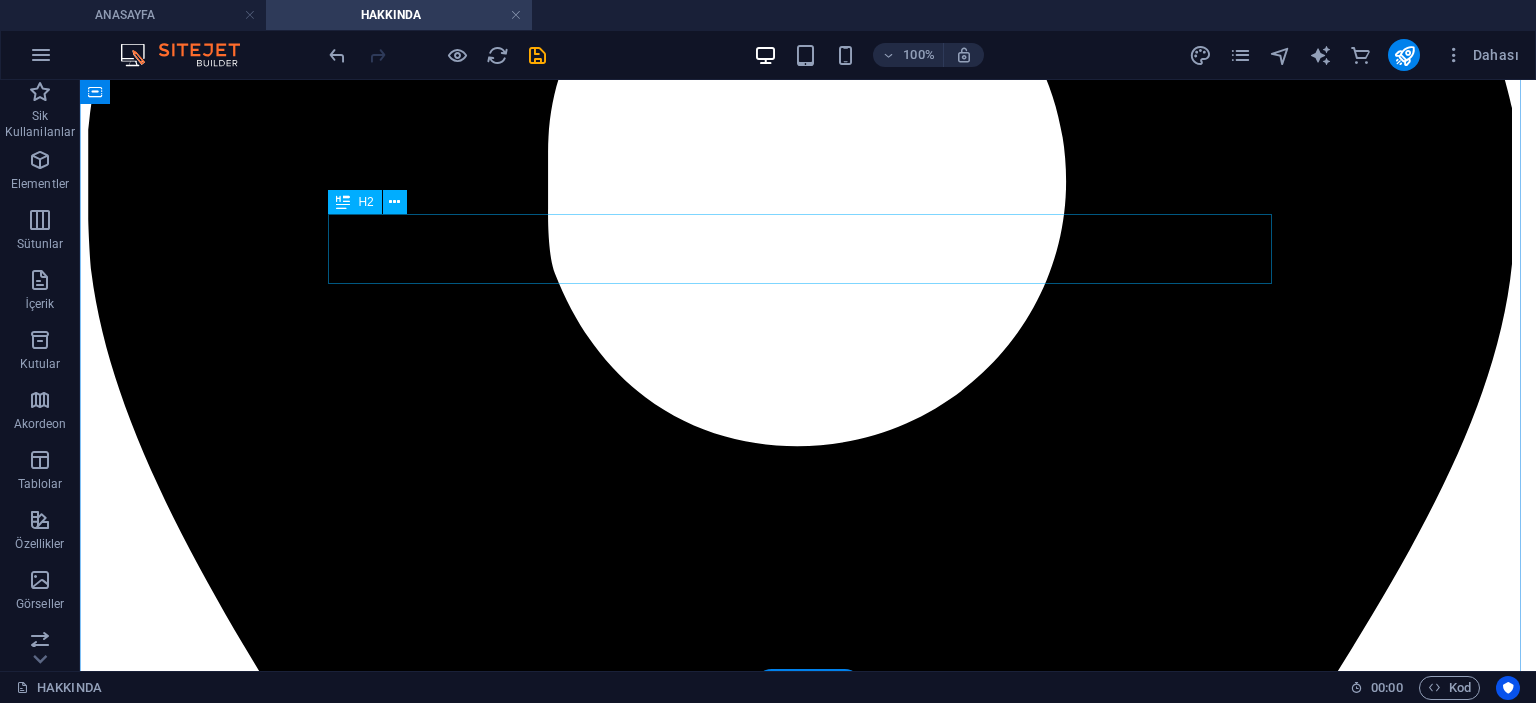 click on "Partners" at bounding box center [808, 5947] 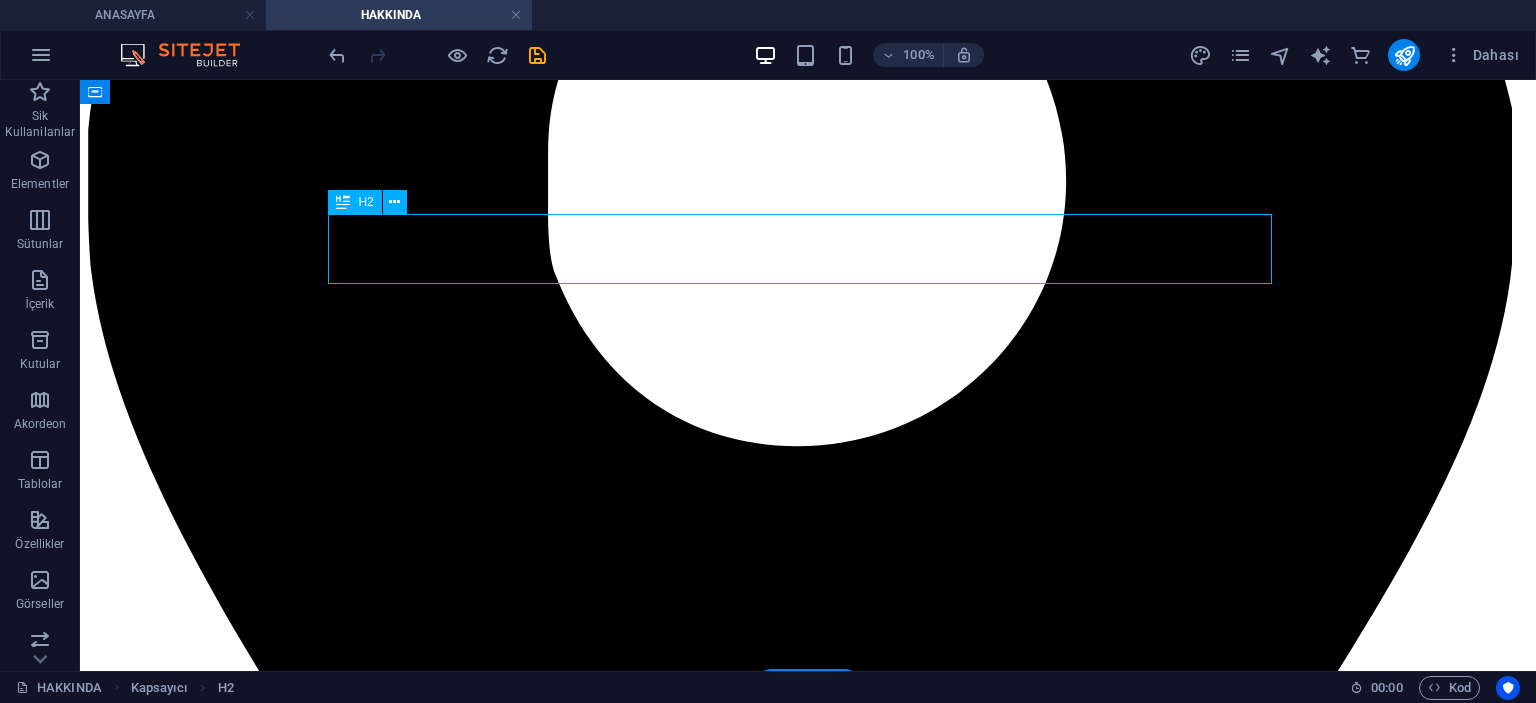 click on "Partners" at bounding box center (808, 5947) 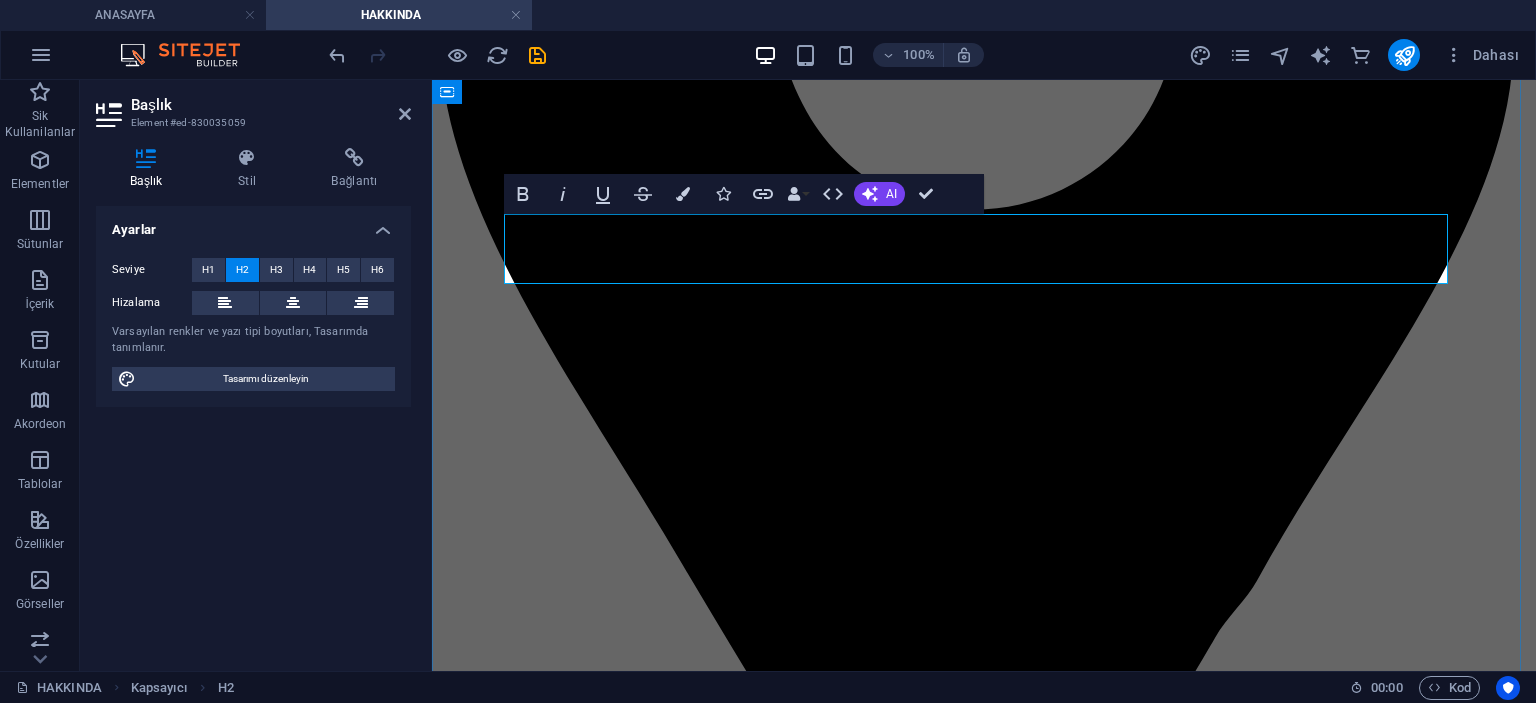 type 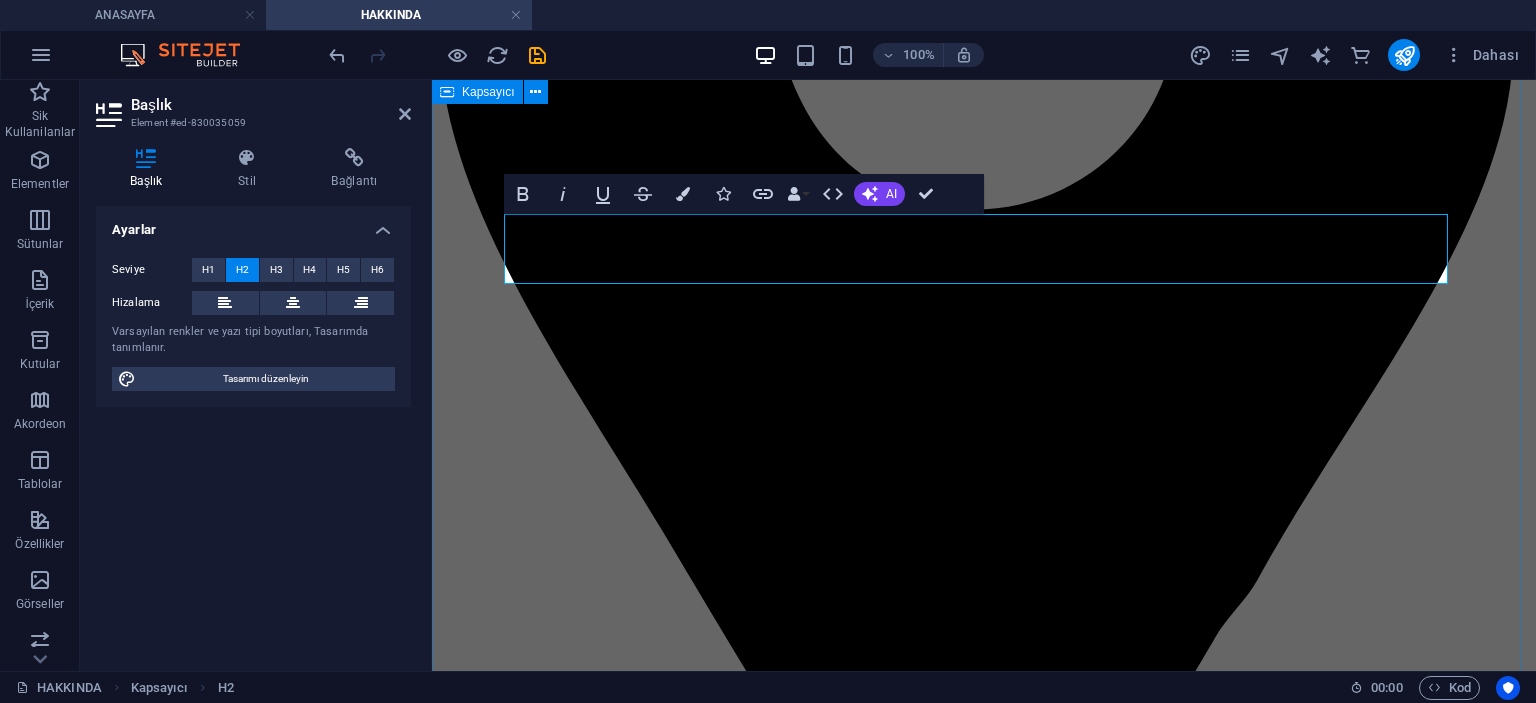 click on "HATEKS Perde, 21 yıllık sektör tecrübesiyle perdede kalite ve estetiği bir araya getiren güvenilir bir markadır. Kuruluşumuzdan bu yana, müşterilerimizin ihtiyaçlarına özel çözümler sunmayı ve mekanlarına şıklık katmayı amaçladık.
​PARTNERLERİMİZ" at bounding box center (984, 5503) 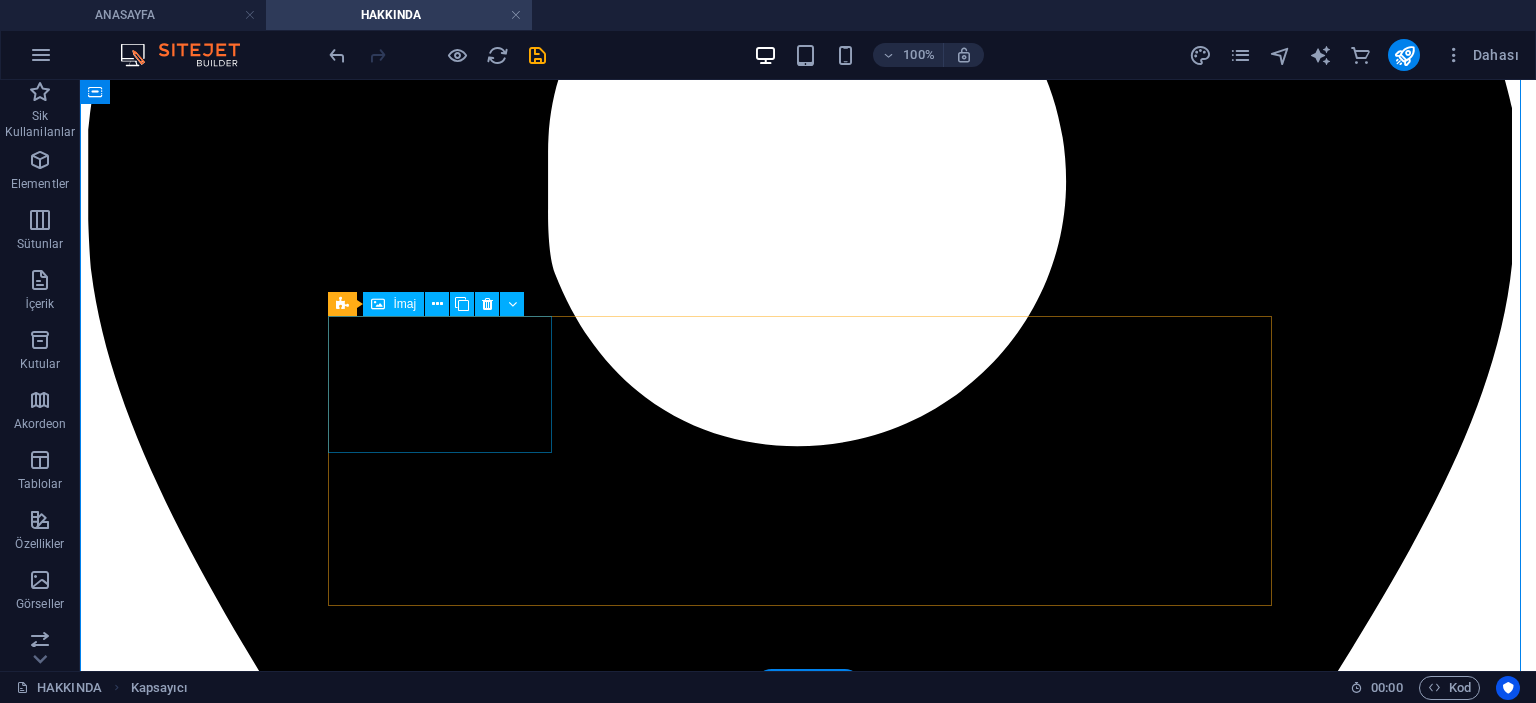 click at bounding box center (808, 6115) 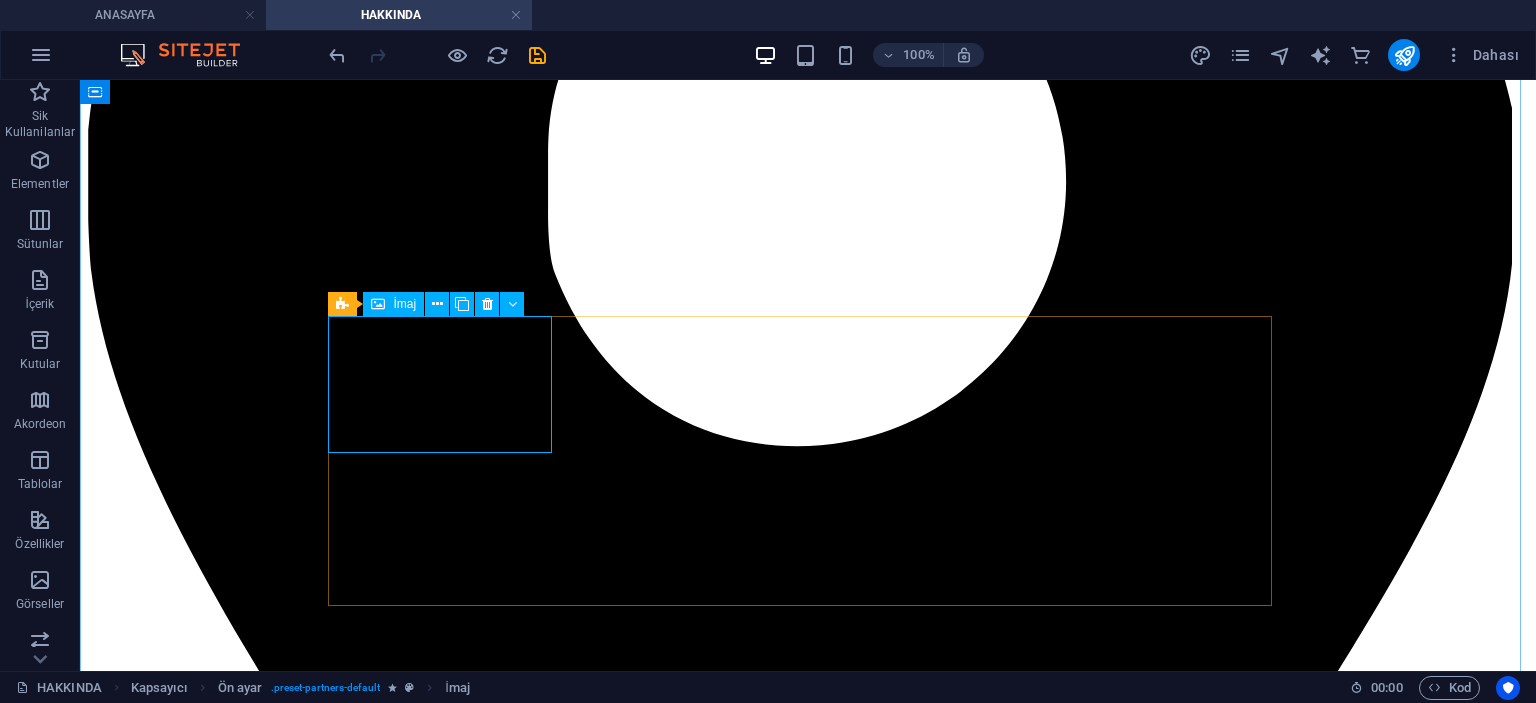 click on "İmaj" at bounding box center (393, 304) 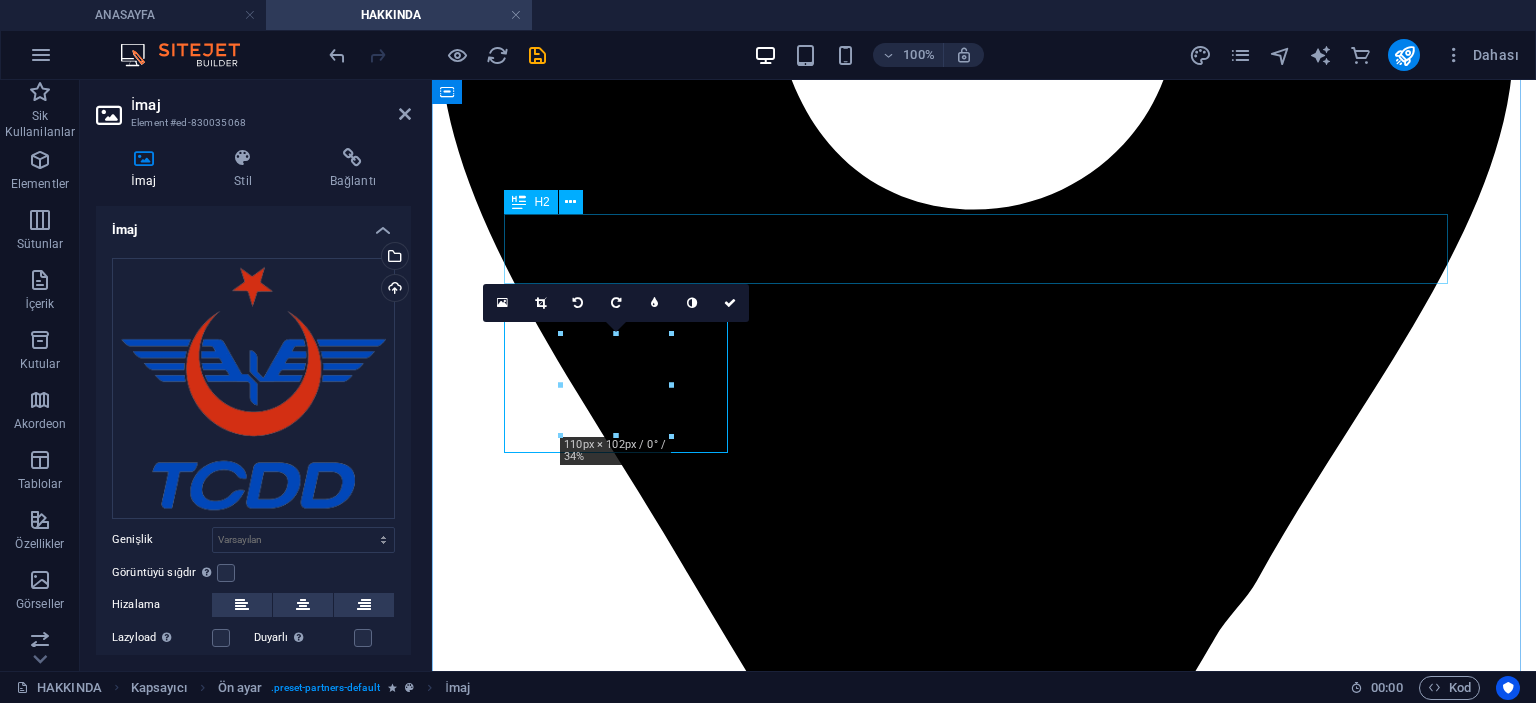 click on "PARTNERLERİMİZ" at bounding box center [984, 4705] 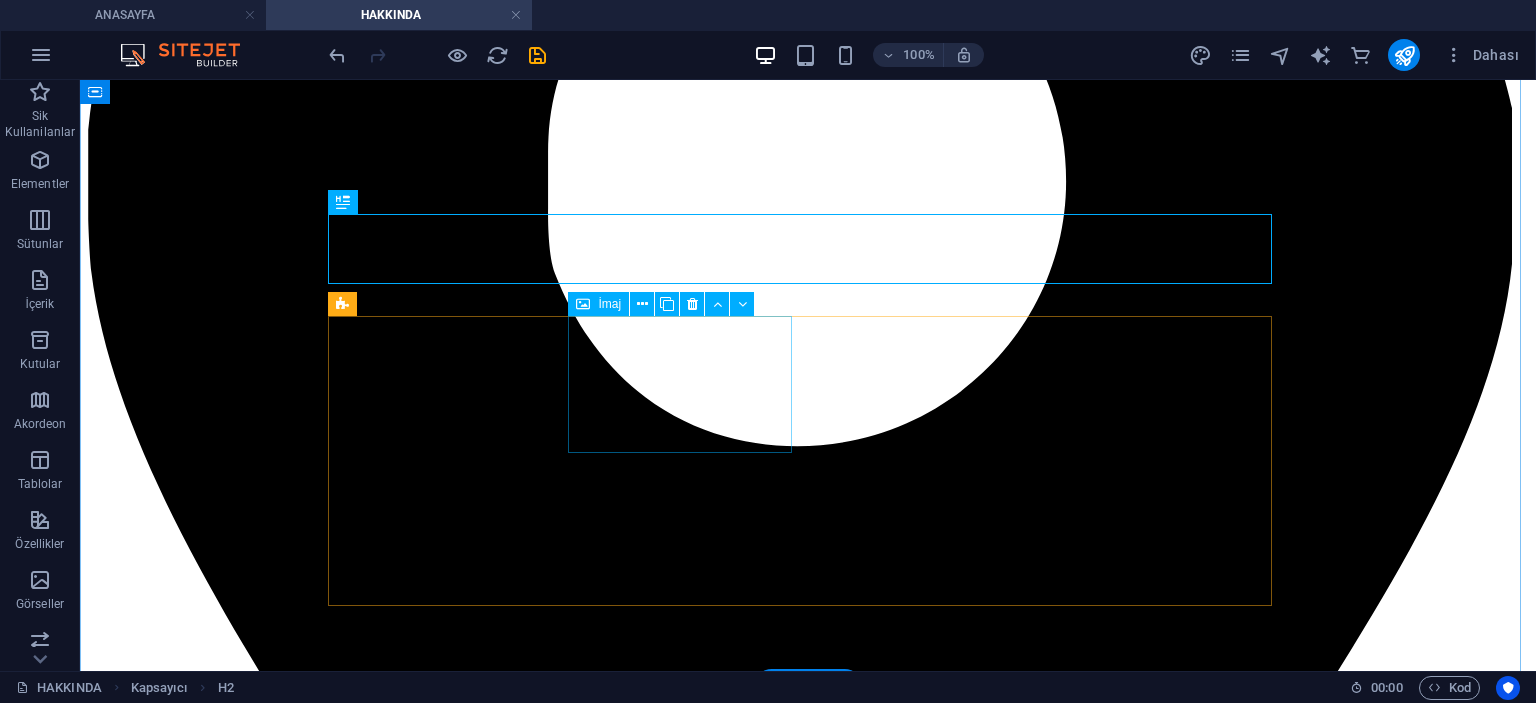 click at bounding box center [808, 6395] 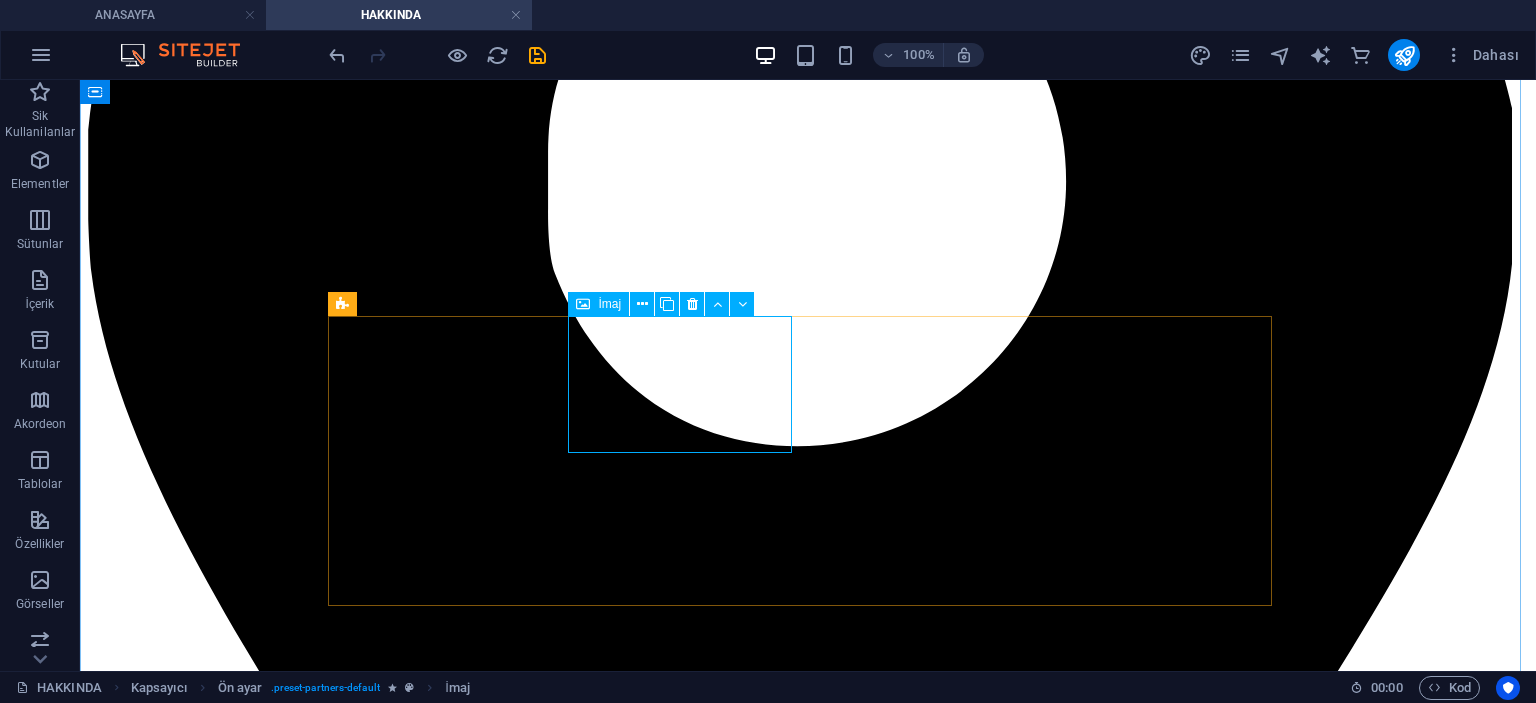 click on "İmaj" at bounding box center (598, 304) 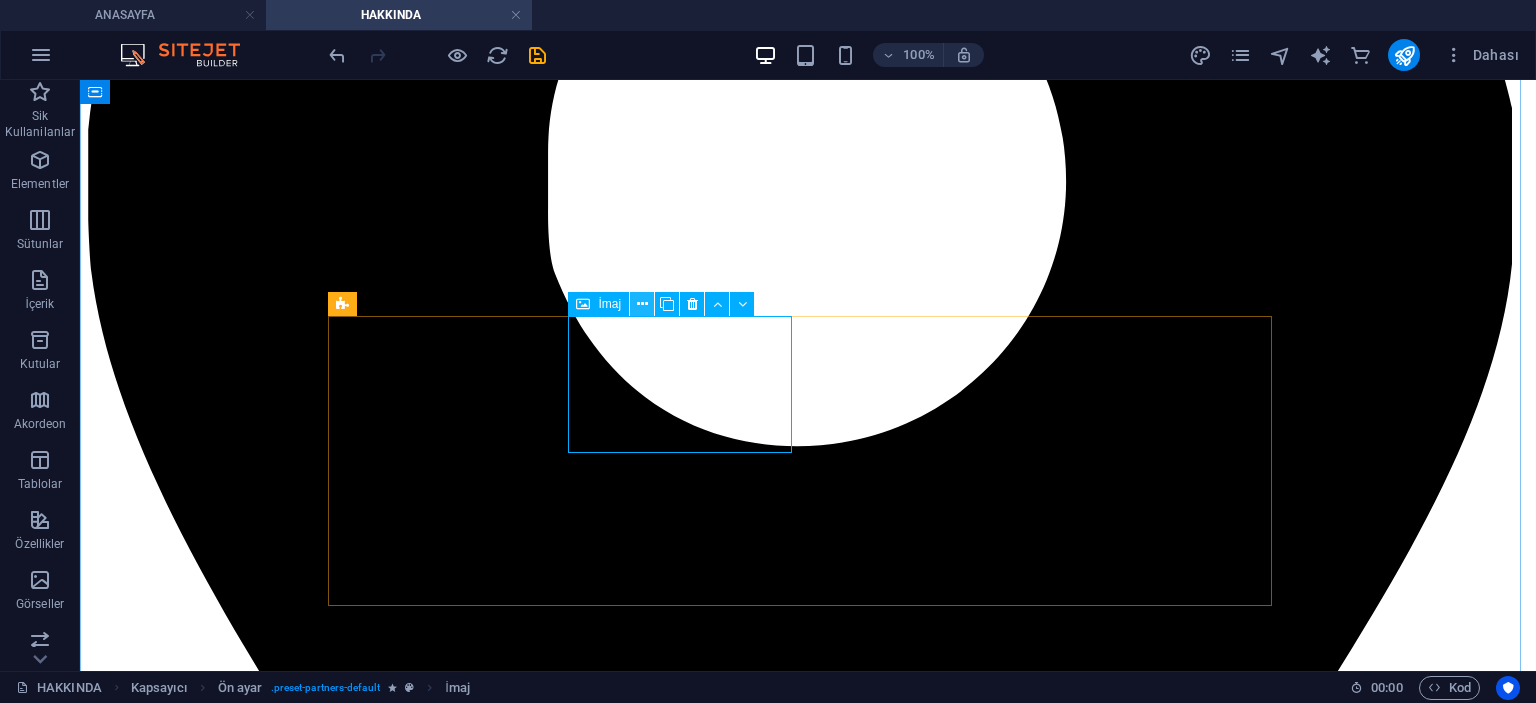 click at bounding box center [642, 304] 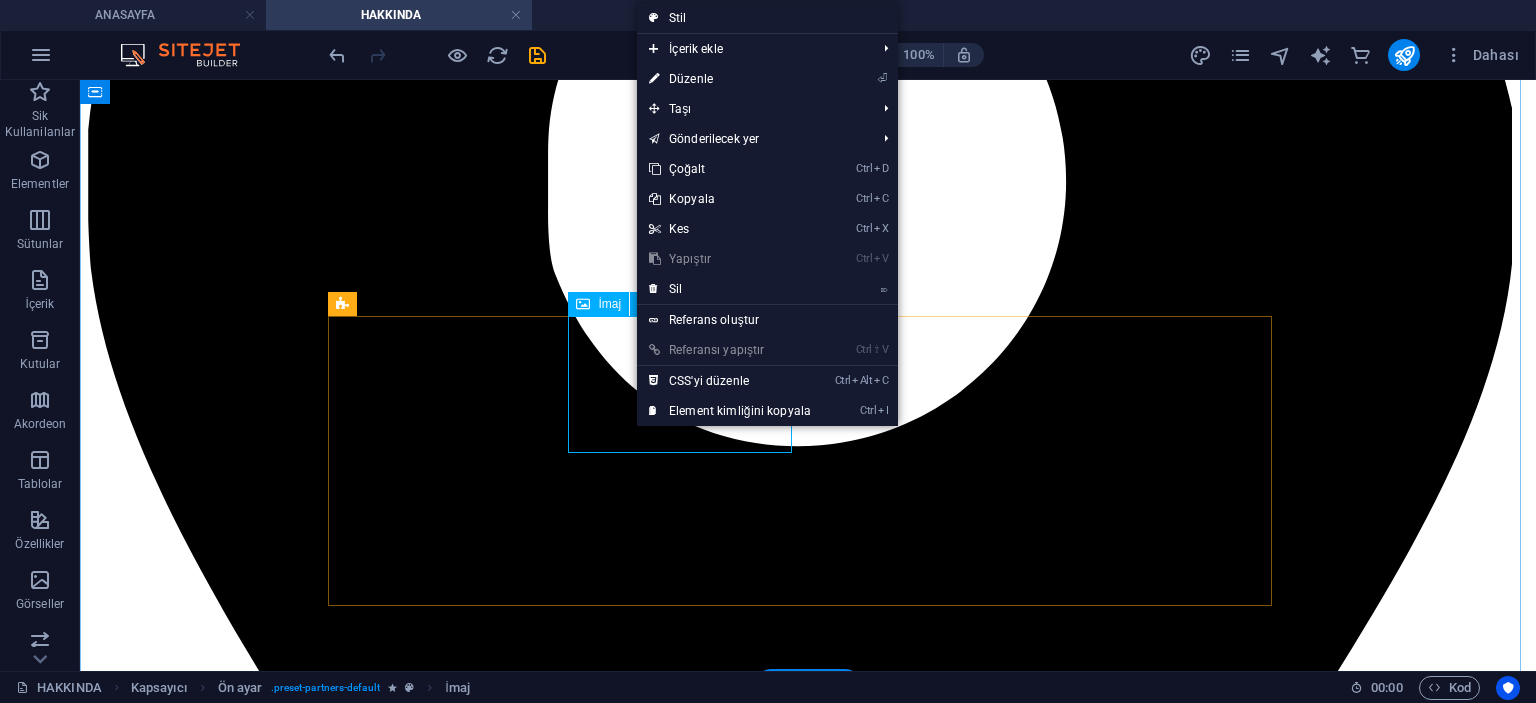 click at bounding box center [808, 6395] 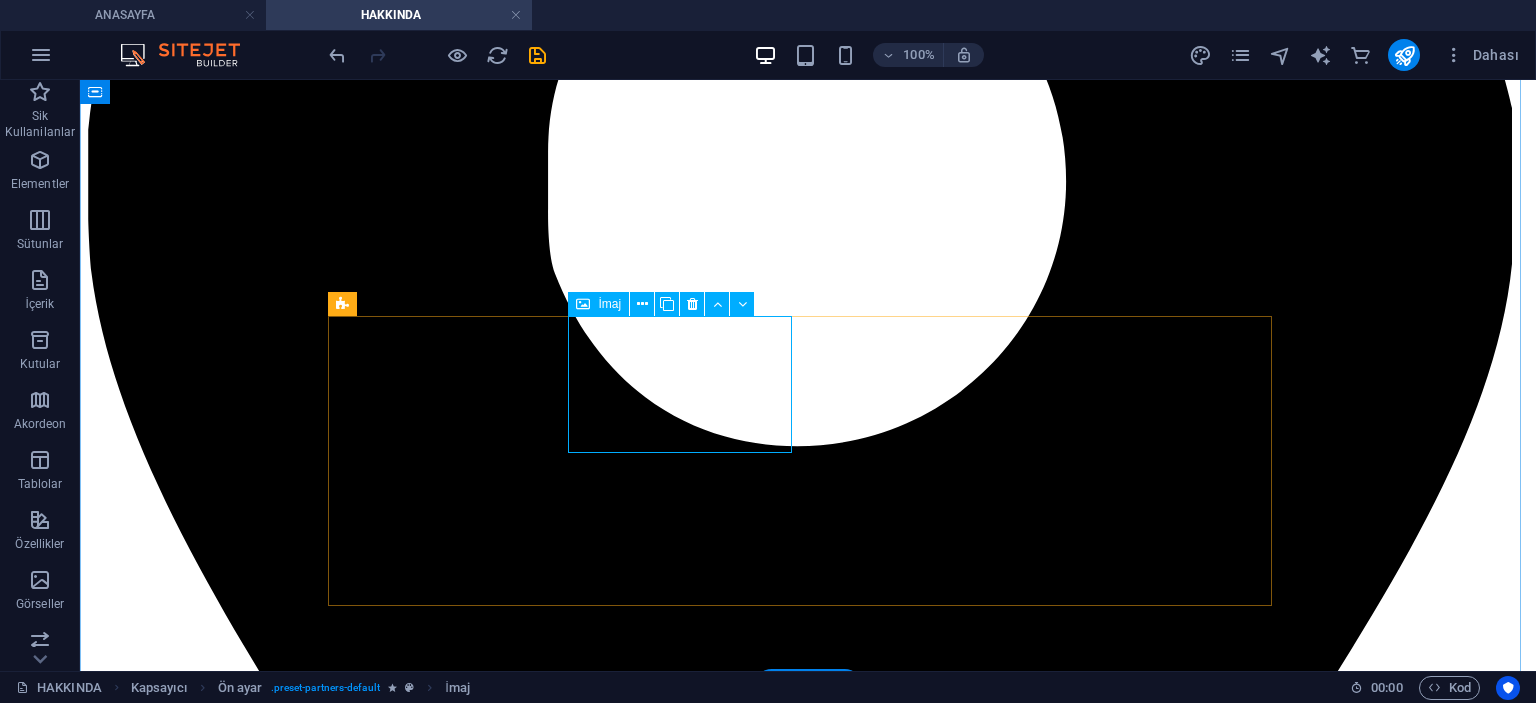 click at bounding box center (808, 6395) 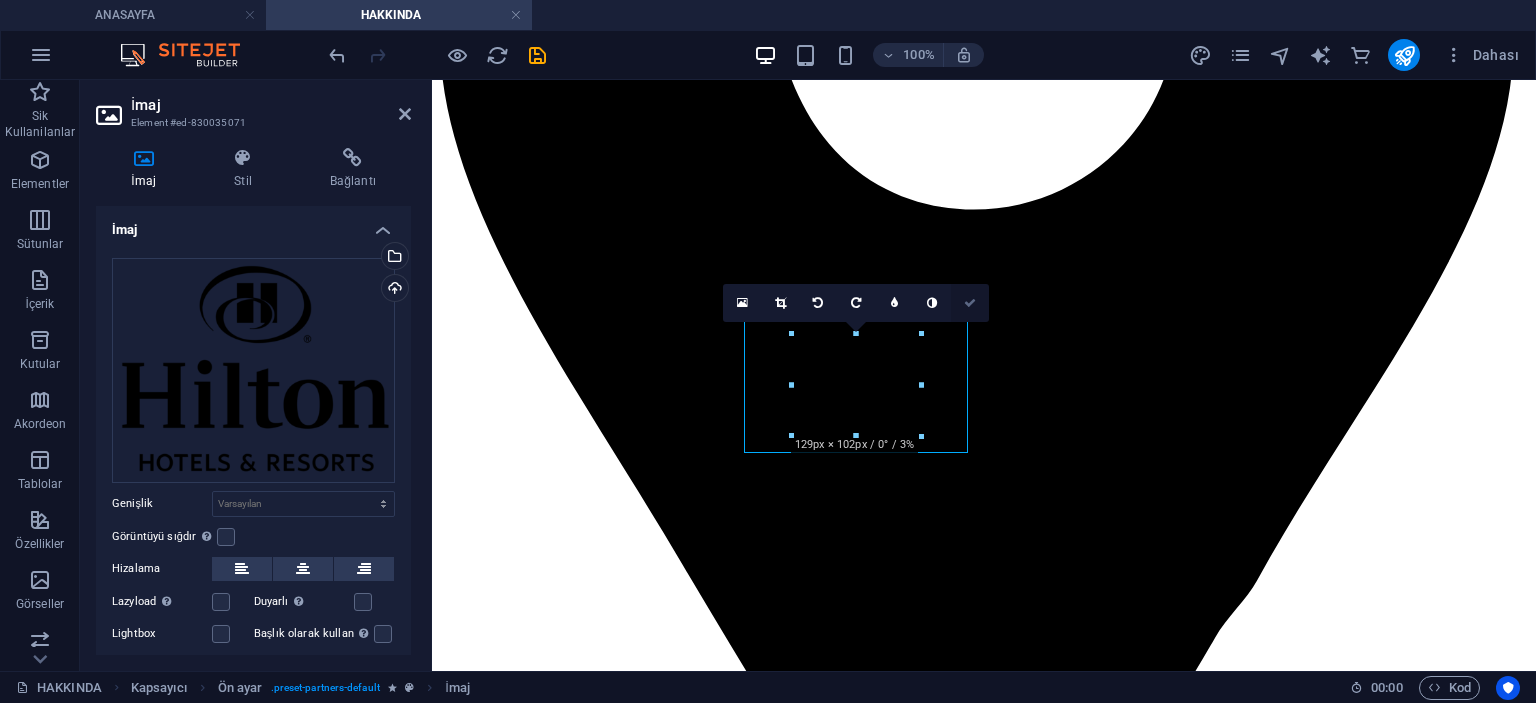 click at bounding box center (970, 303) 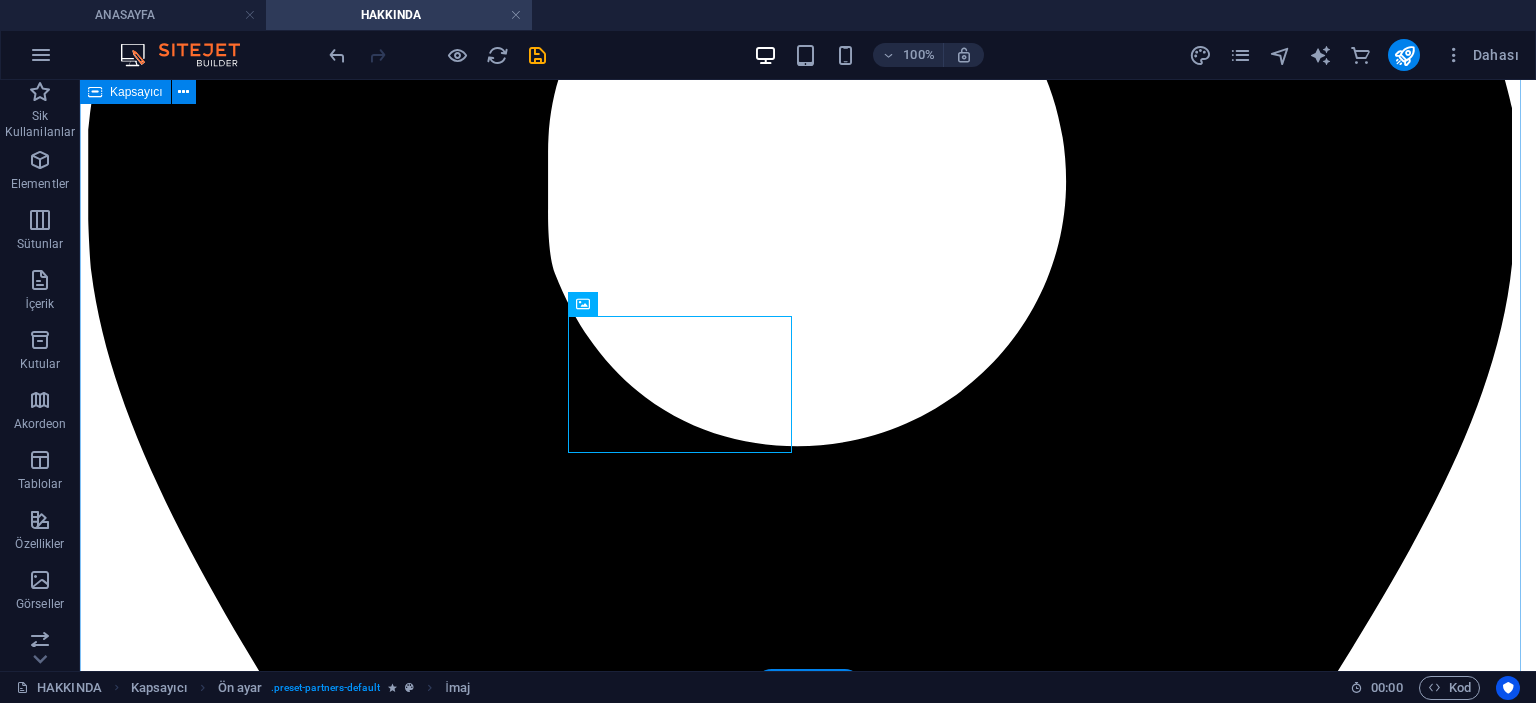 click on "HATEKS Perde, 21 yıllık sektör tecrübesiyle perdede kalite ve estetiği bir araya getiren güvenilir bir markadır. Kuruluşumuzdan bu yana, müşterilerimizin ihtiyaçlarına özel çözümler sunmayı ve mekanlarına şıklık katmayı amaçladık.
PARTNERLERİMİZ" at bounding box center [808, 7085] 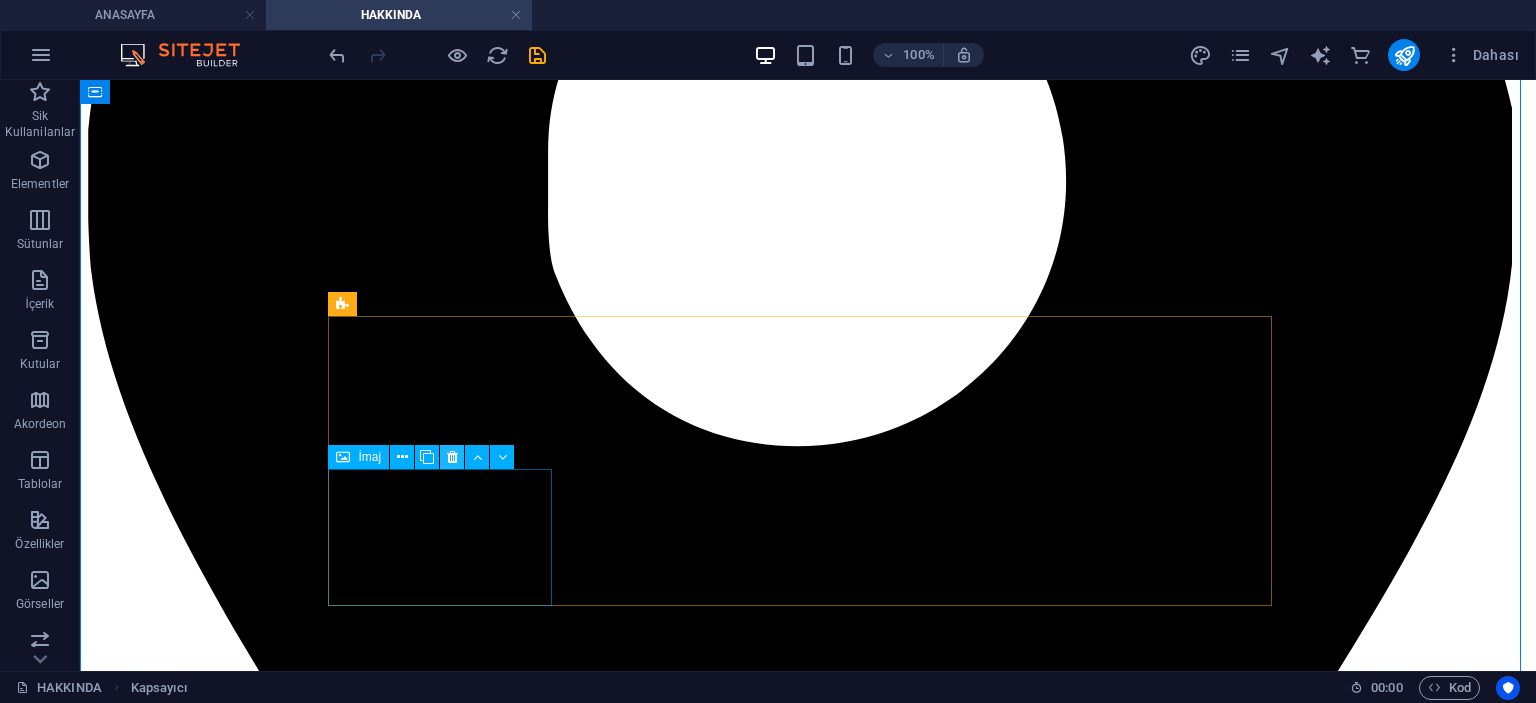 click at bounding box center (452, 457) 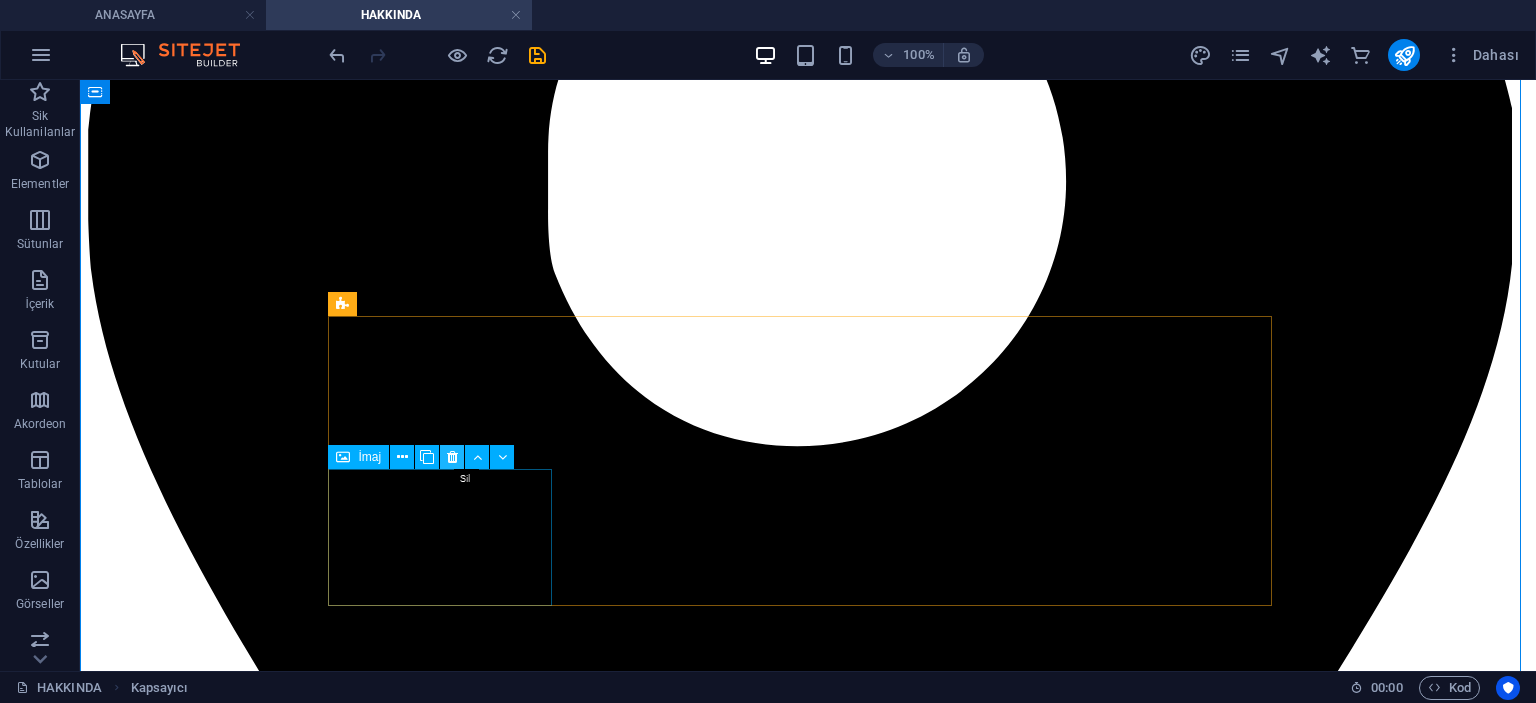 click at bounding box center [452, 457] 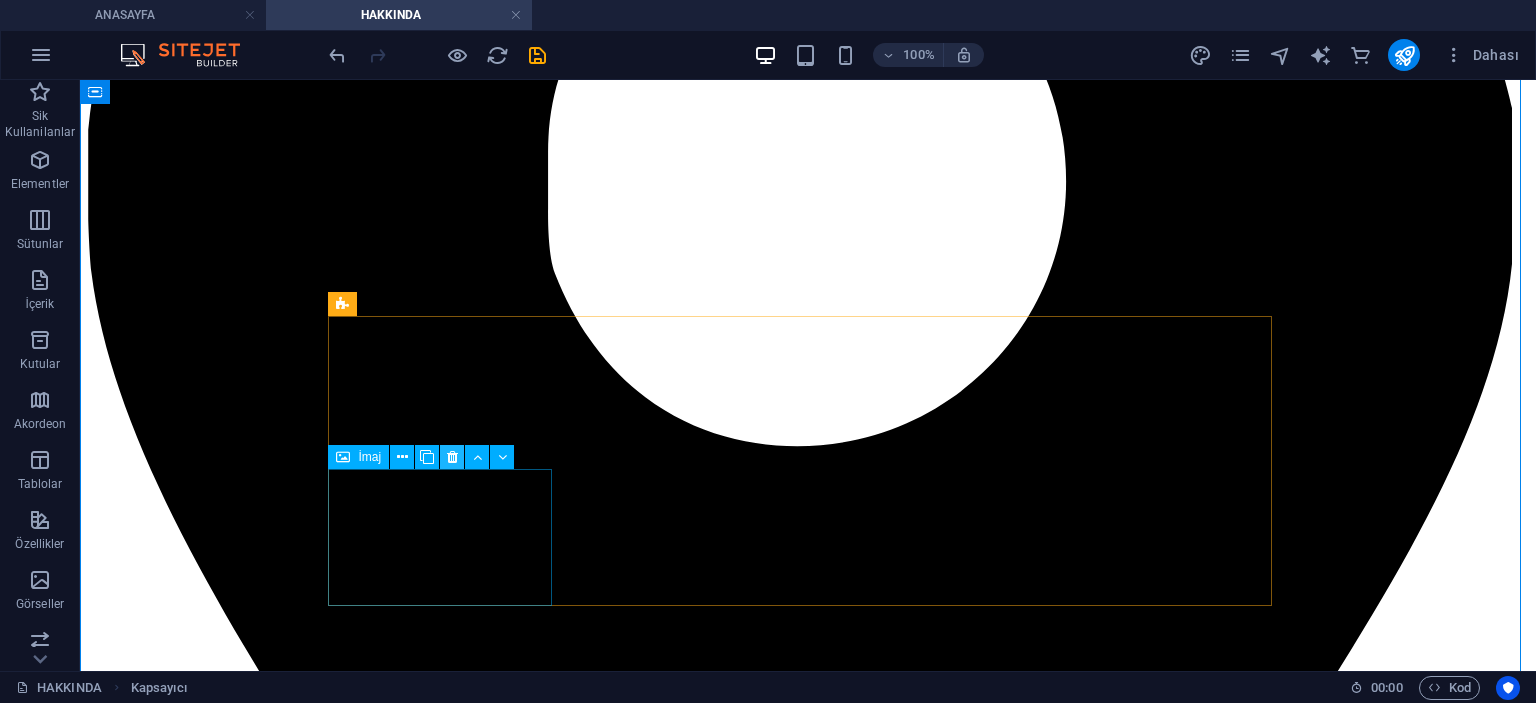 click at bounding box center [452, 457] 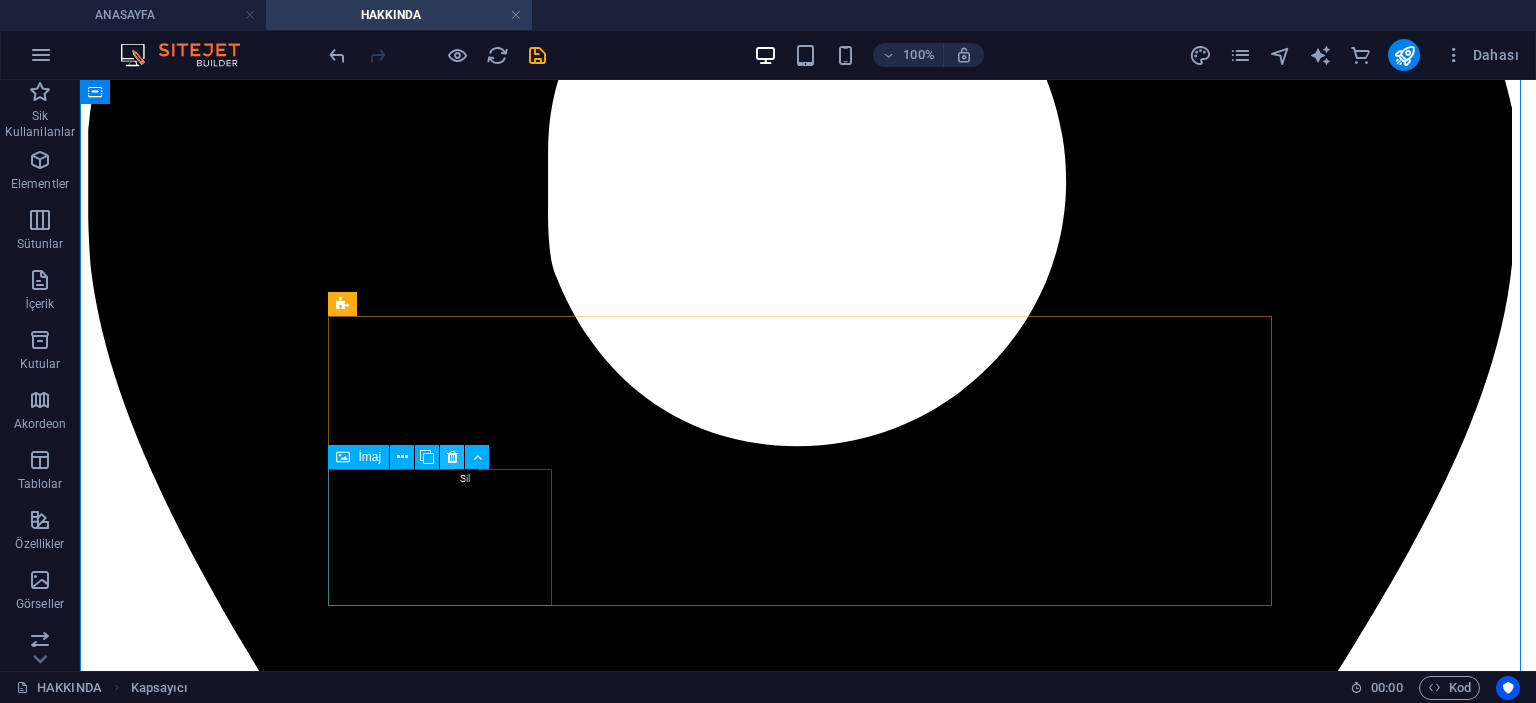 click at bounding box center (452, 457) 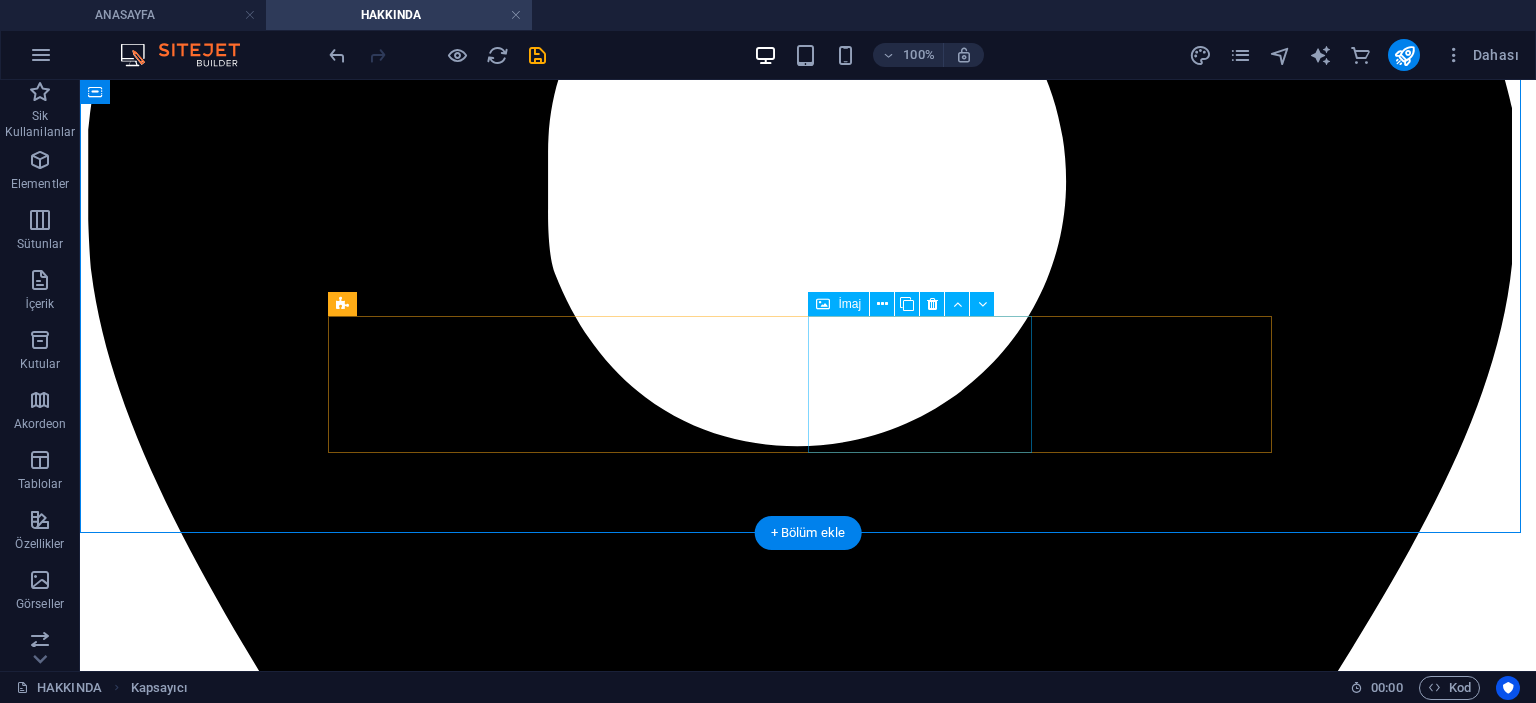 click at bounding box center (808, 7205) 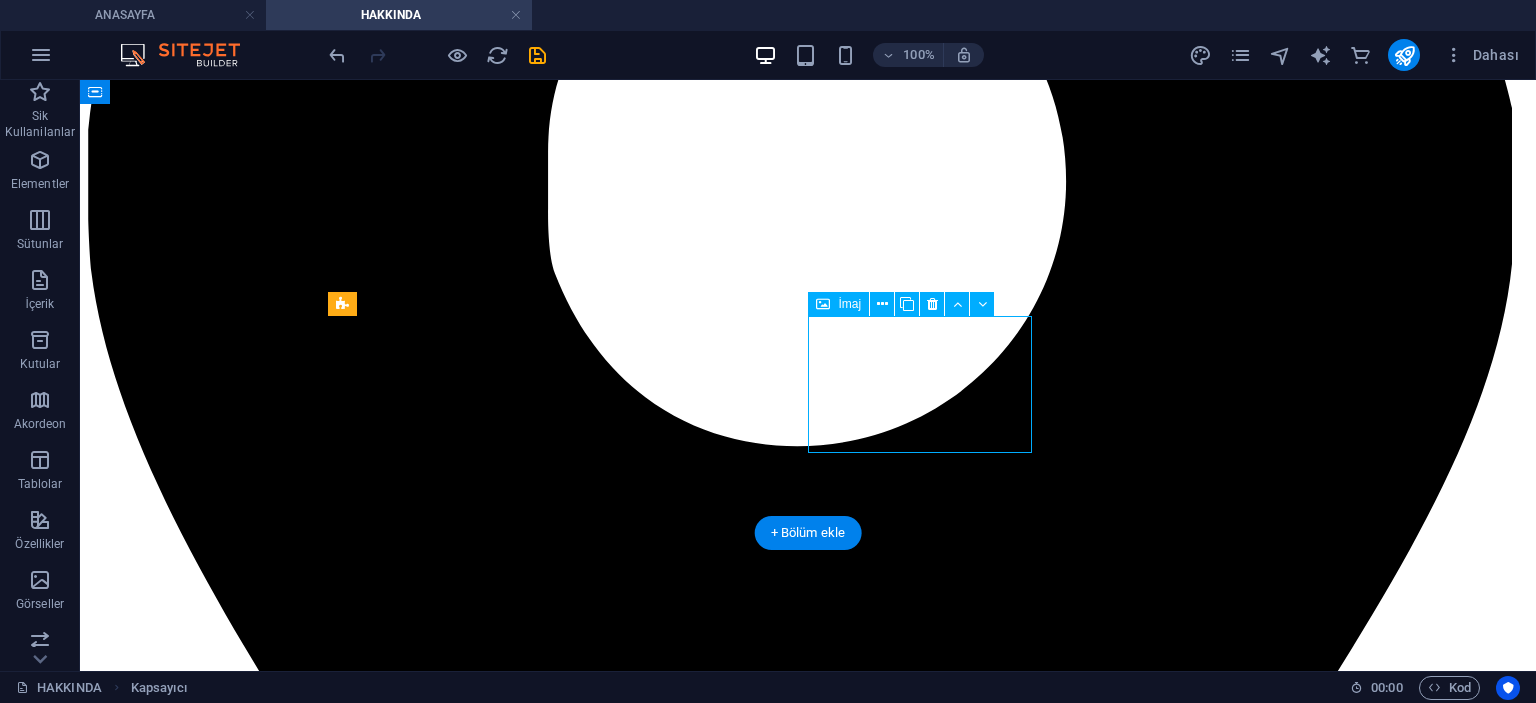 click at bounding box center [808, 7205] 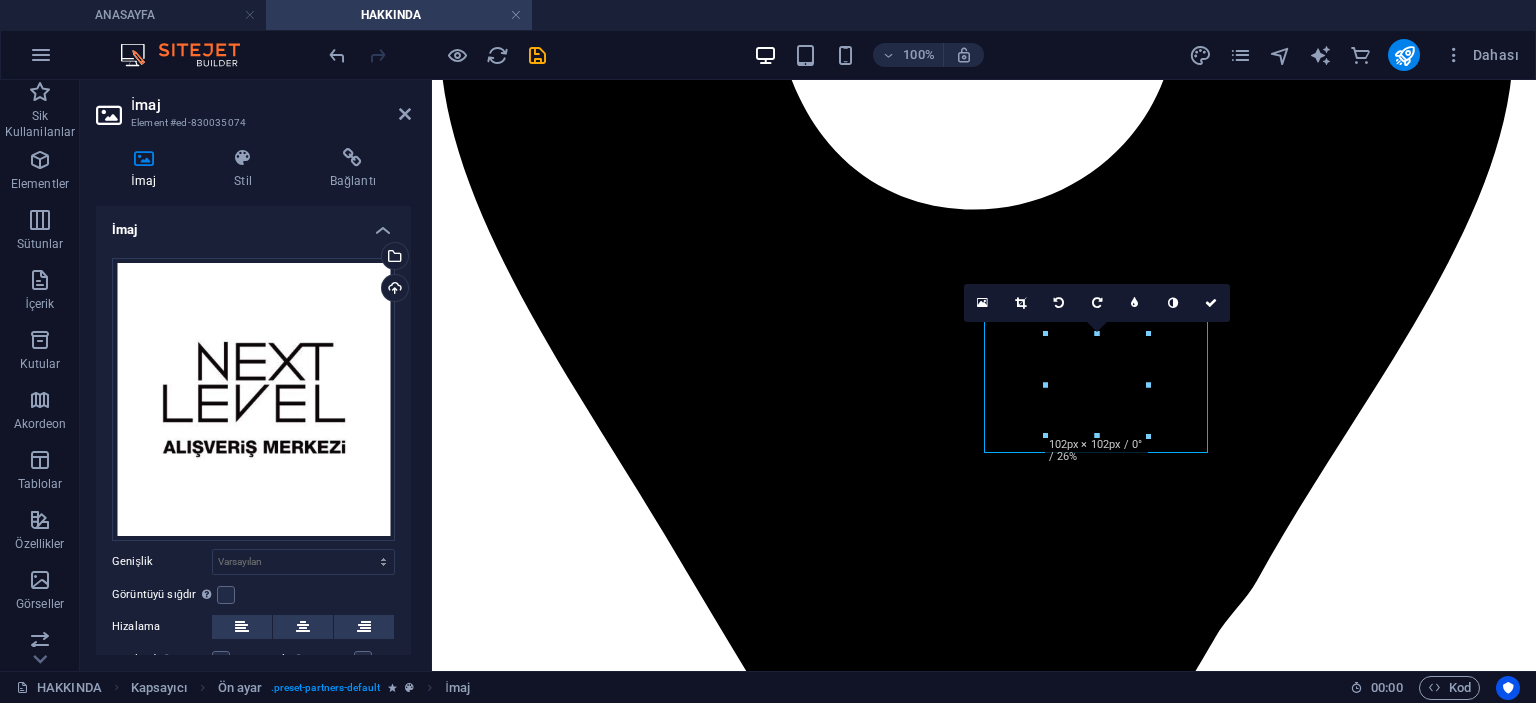 click on "Dosyaları buraya sürükleyin, dosyaları seçmek için tıklayın veya Dosyalardan ya da ücretsiz stok fotoğraf ve videolarımızdan dosyalar seçin Dosya yöneticisinden, stok fotoğraflardan dosyalar seçin veya dosya(lar) yükleyin Yükle Genişlik Varsayılan otomatik px rem % em vh vw Görüntüyü sığdır Görüntüyü otomatik olarak sabit bir genişliğe ve yüksekliğe sığdır Yükseklik Varsayılan otomatik px Hizalama Lazyload Sayfa yüklendikten sonra görüntülerin yüklenmesi, sayfa hızını artırır. Duyarlı Retina görüntüsünü ve akıllı telefon için optimize edilmiş boyutları otomatik olarak yükle. Lightbox Başlık olarak kullan Görüntü, bir H1 başlık etiketine sığdırılacak. Alternatif metne H1 başlığının genişliğini vermek için kullanışlıdır, ör. logo için. Belirsizse işaretlemeden bırak. Optimize Görseller, sayfa hızını iyileştirmek için sıkıştırılmıştır. Konum Yön Özel X uzaklığı 50 px rem % vh vw Y uzaklığı 50 px rem %" at bounding box center (253, 497) 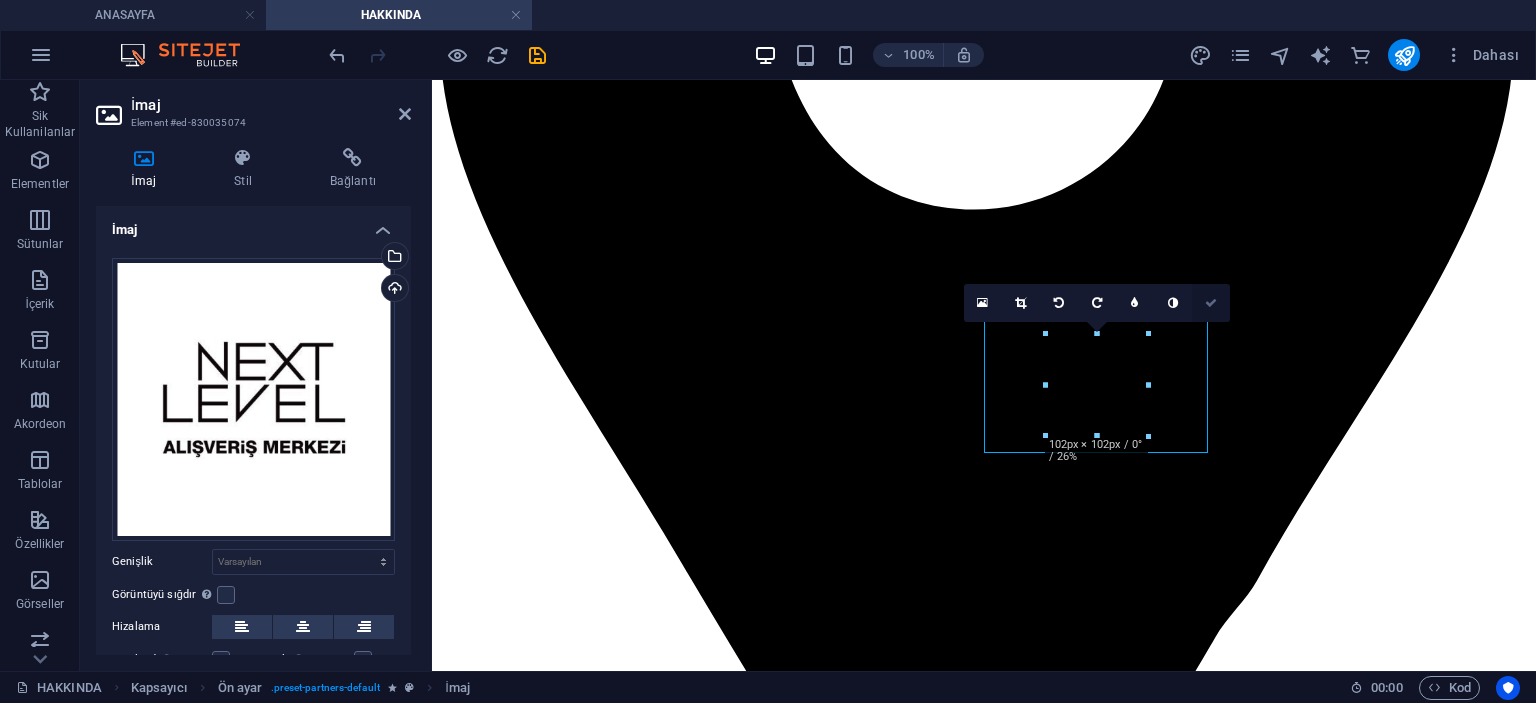 click at bounding box center (1211, 303) 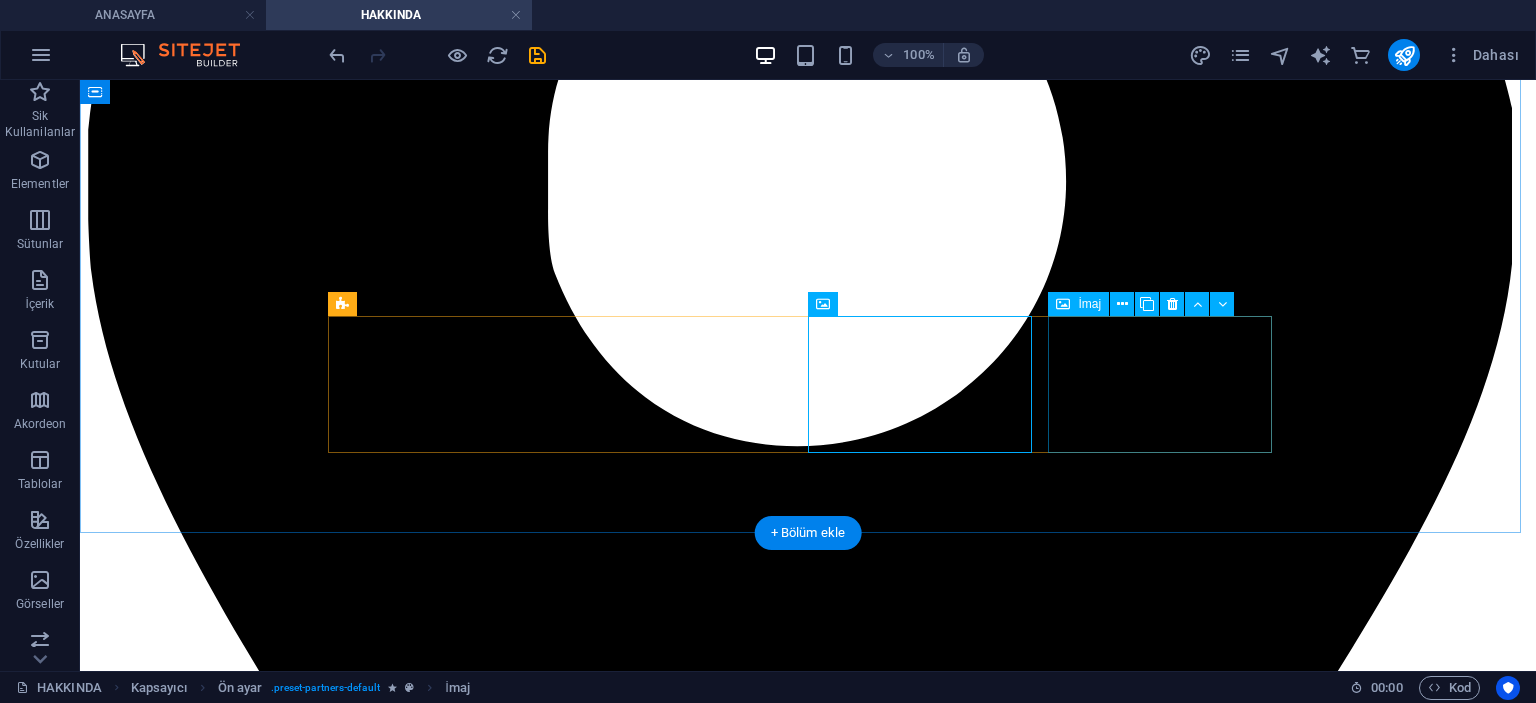 click at bounding box center [808, 7609] 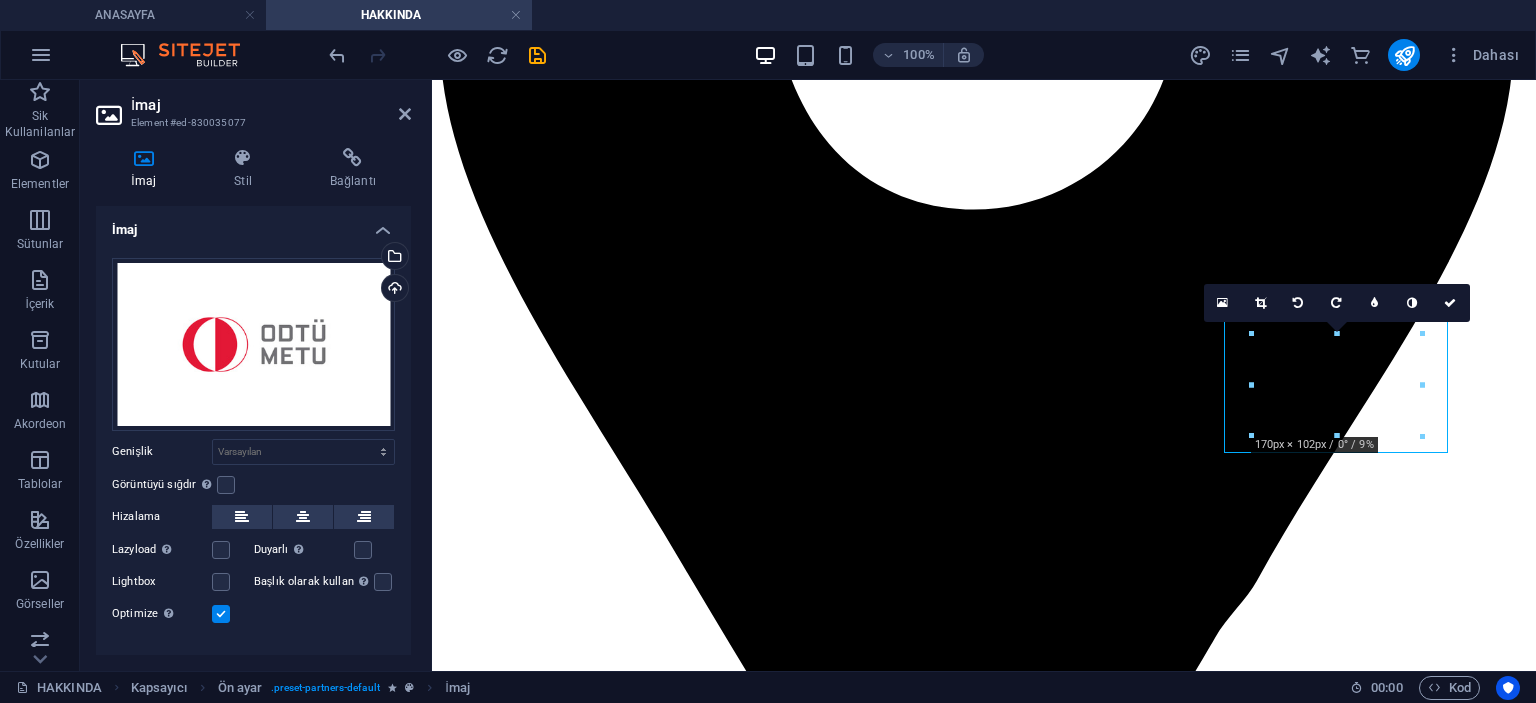 click on "İmaj" at bounding box center (253, 224) 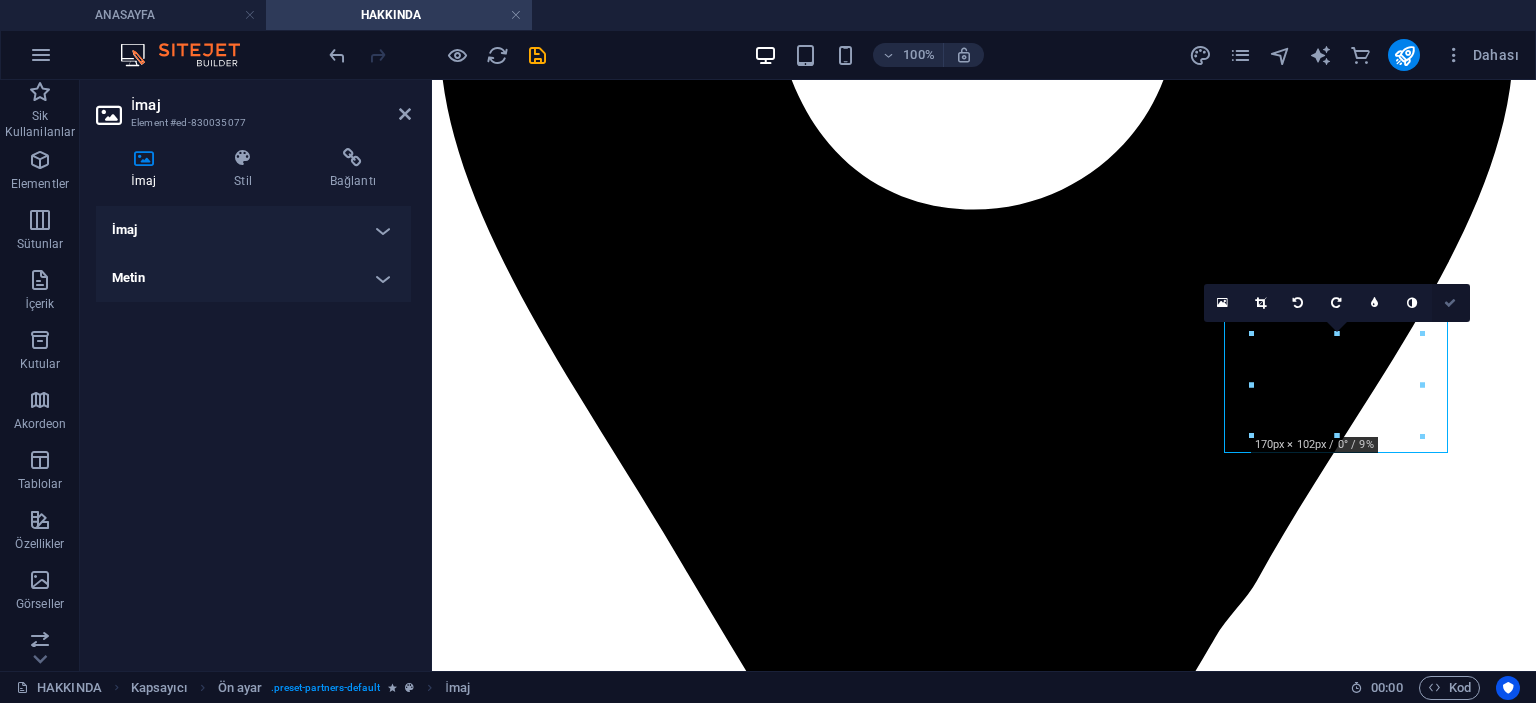 drag, startPoint x: 1448, startPoint y: 309, endPoint x: 1364, endPoint y: 228, distance: 116.6919 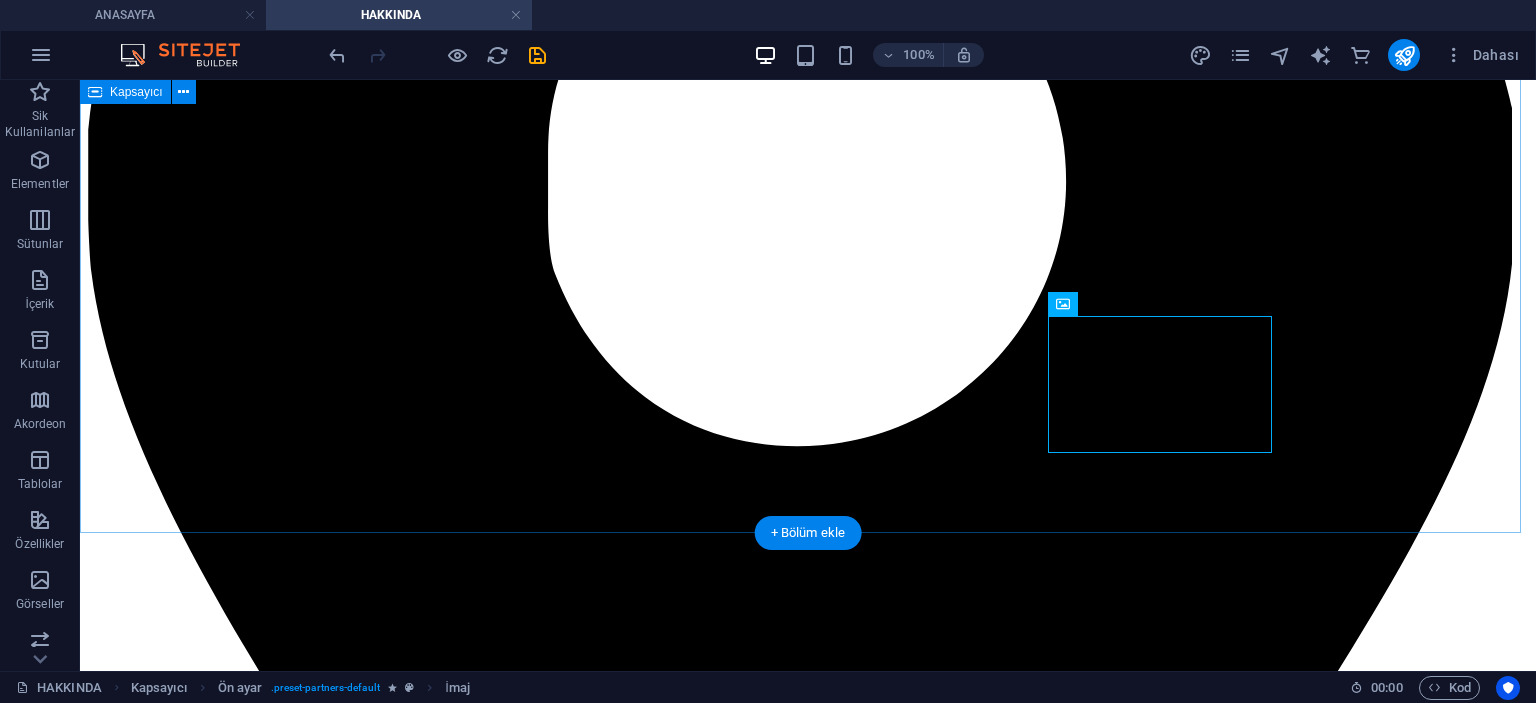 click on "HATEKS Perde, 21 yıllık sektör tecrübesiyle perdede kalite ve estetiği bir araya getiren güvenilir bir markadır. Kuruluşumuzdan bu yana, müşterilerimizin ihtiyaçlarına özel çözümler sunmayı ve mekanlarına şıklık katmayı amaçladık.
PARTNERLERİMİZ" at bounding box center [808, 6984] 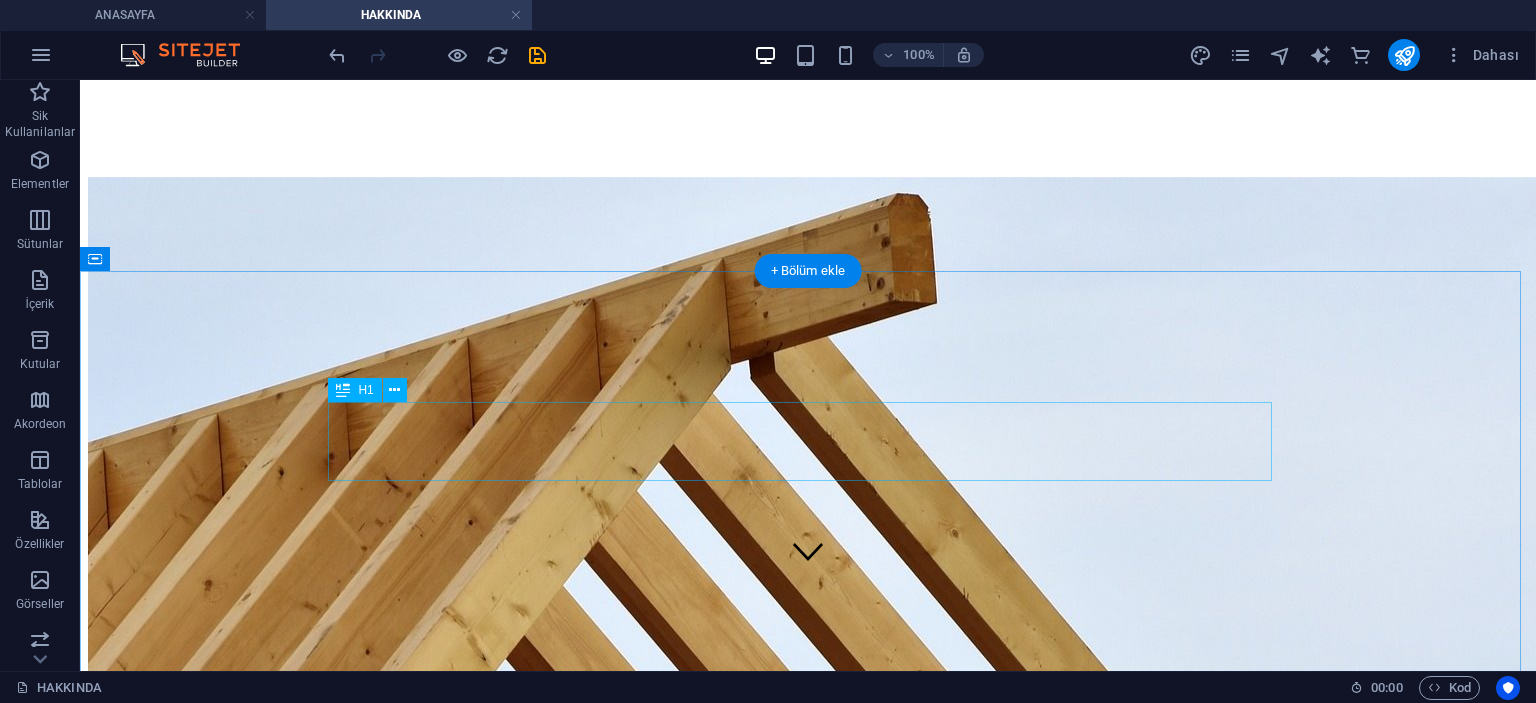 scroll, scrollTop: 0, scrollLeft: 0, axis: both 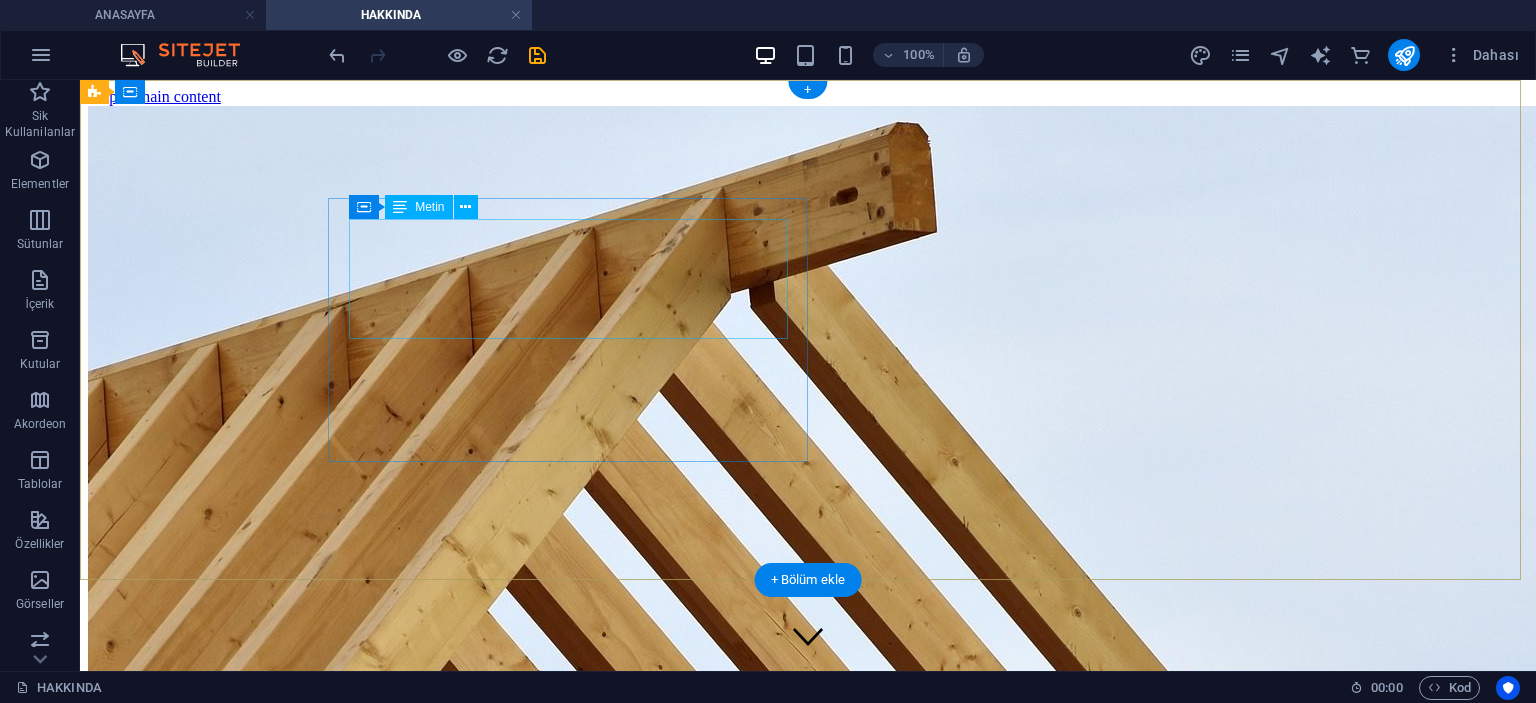 click on "Müşteri memnuniyetini en üst düzeyde tutmak için yenilikçi tasarımlar ve teknolojik gelişmeleri takip ederek hizmetlerimizi sürekli geliştiriyoruz. HATEKS Perde ile hem eviniz hem de iş yeriniz için estetik ve dayanıklı perdeler elde edebilirsiniz." at bounding box center [808, 677] 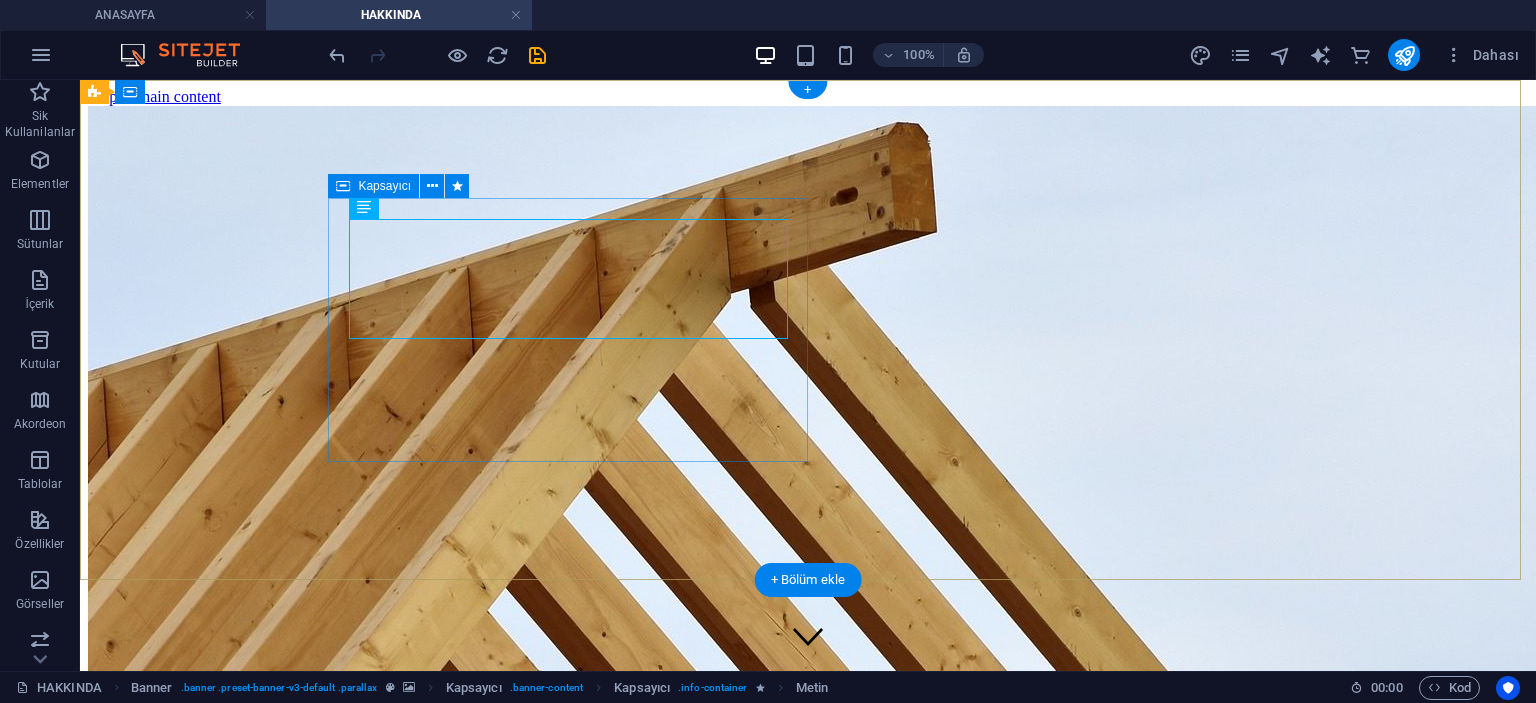 click on "Müşteri memnuniyetini en üst düzeyde tutmak için yenilikçi tasarımlar ve teknolojik gelişmeleri takip ederek hizmetlerimizi sürekli geliştiriyoruz. HATEKS Perde ile hem eviniz hem de iş yeriniz için estetik ve dayanıklı perdeler elde edebilirsiniz." at bounding box center (808, 738) 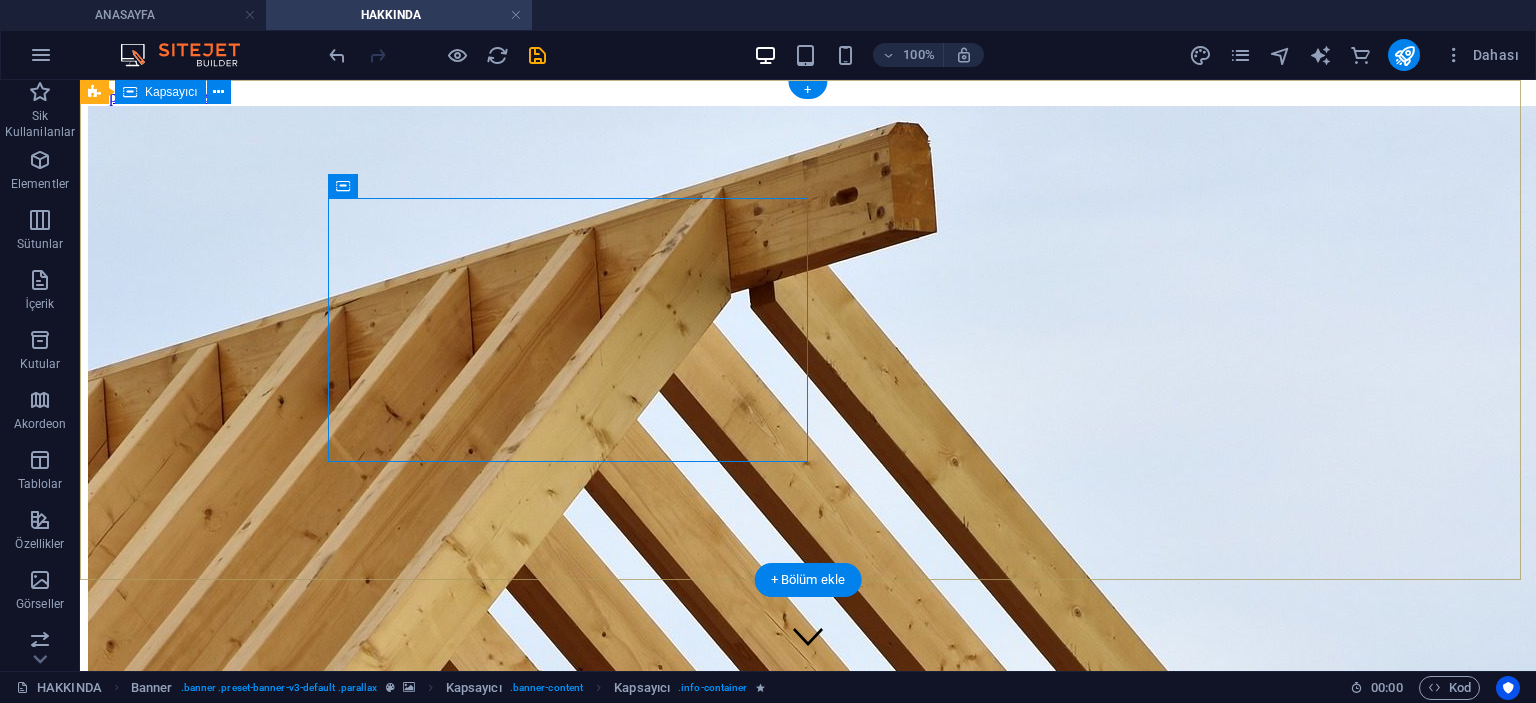 click on "Müşteri memnuniyetini en üst düzeyde tutmak için yenilikçi tasarımlar ve teknolojik gelişmeleri takip ederek hizmetlerimizi sürekli geliştiriyoruz. HATEKS Perde ile hem eviniz hem de iş yeriniz için estetik ve dayanıklı perdeler elde edebilirsiniz." at bounding box center (808, 730) 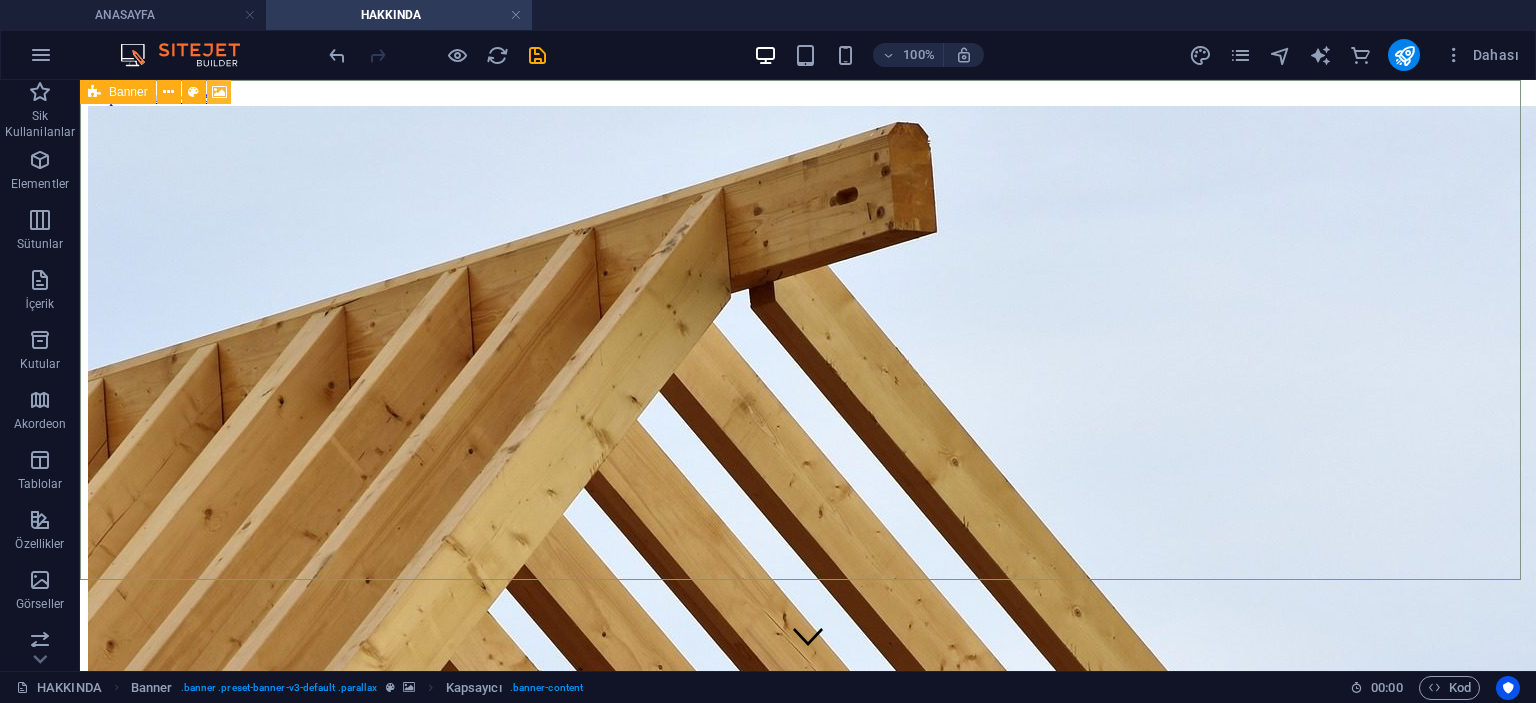 click at bounding box center (219, 92) 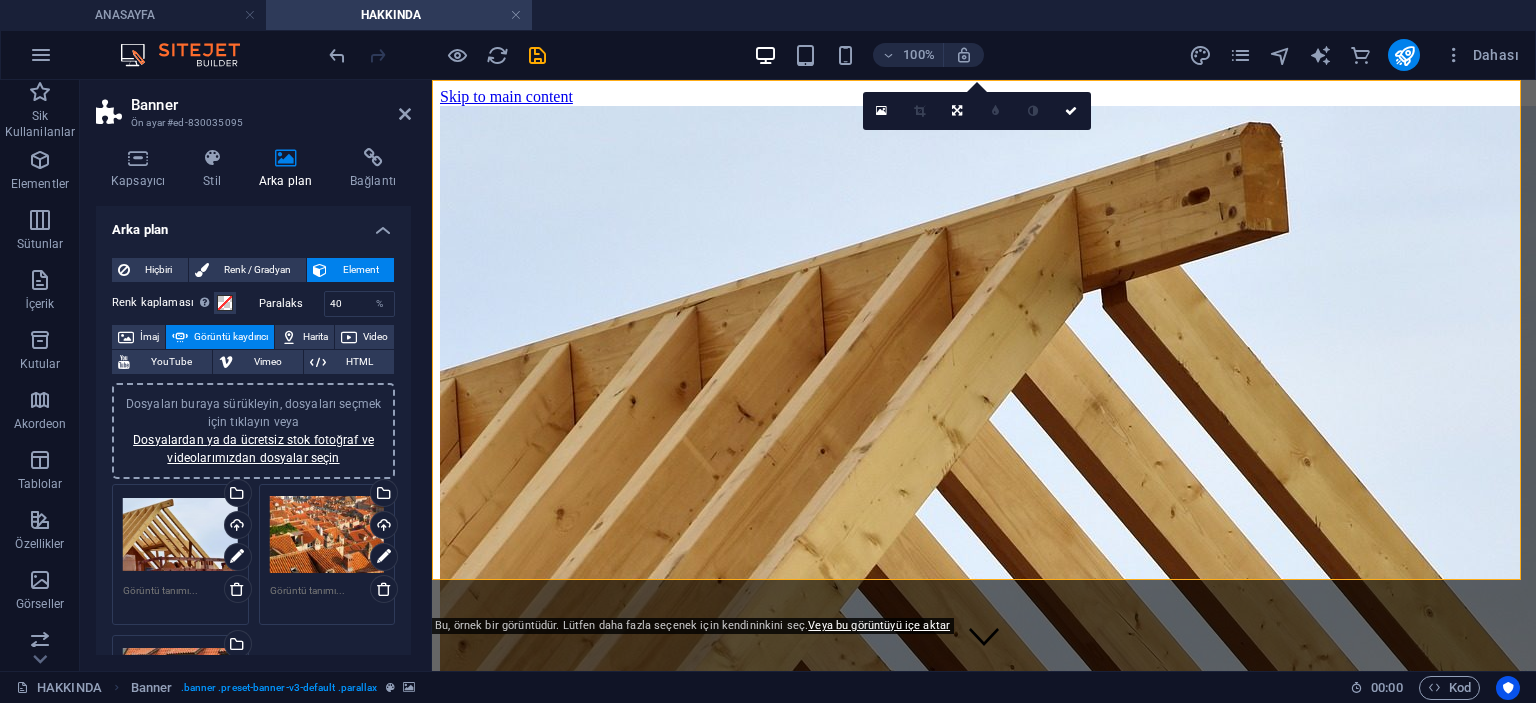 scroll, scrollTop: 200, scrollLeft: 0, axis: vertical 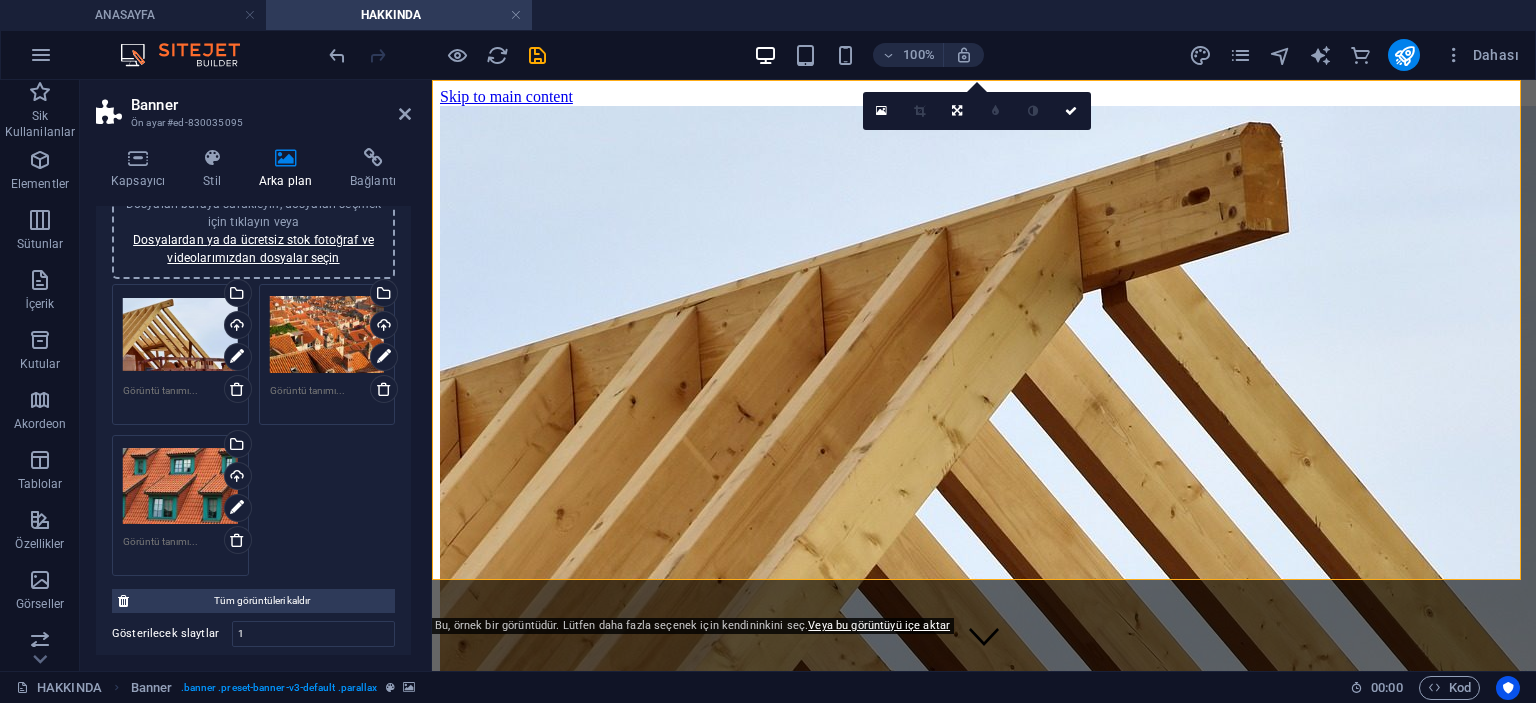 drag, startPoint x: 227, startPoint y: 533, endPoint x: 236, endPoint y: 491, distance: 42.953465 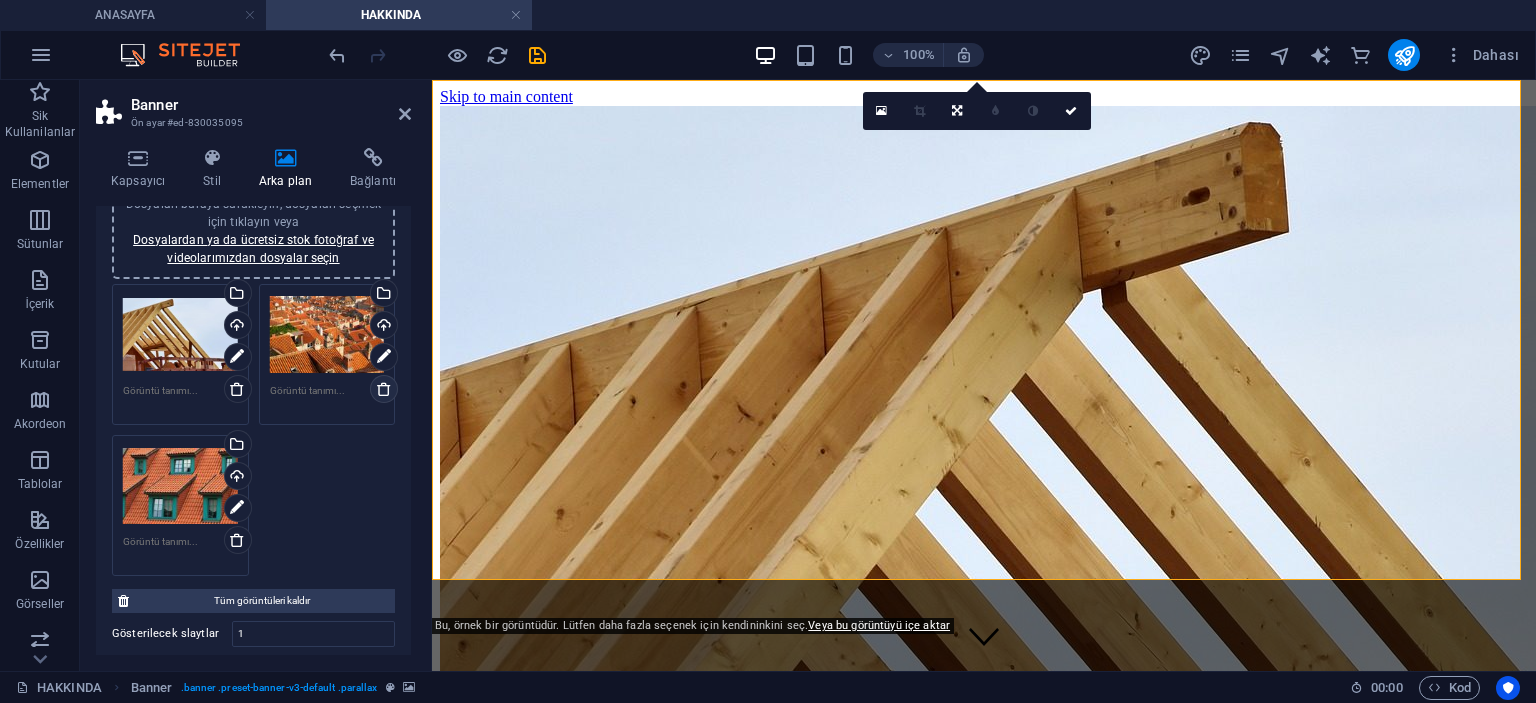 click at bounding box center (384, 389) 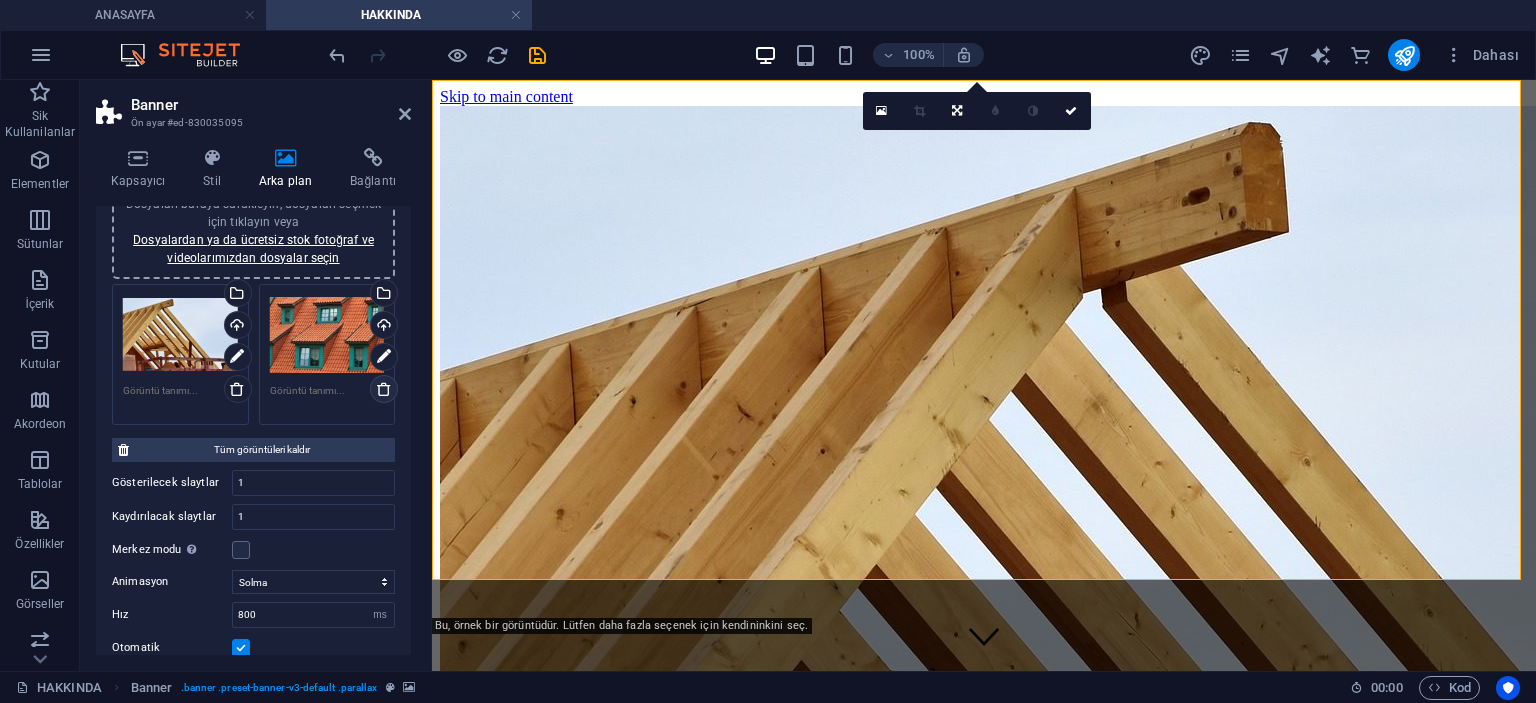 click at bounding box center [384, 389] 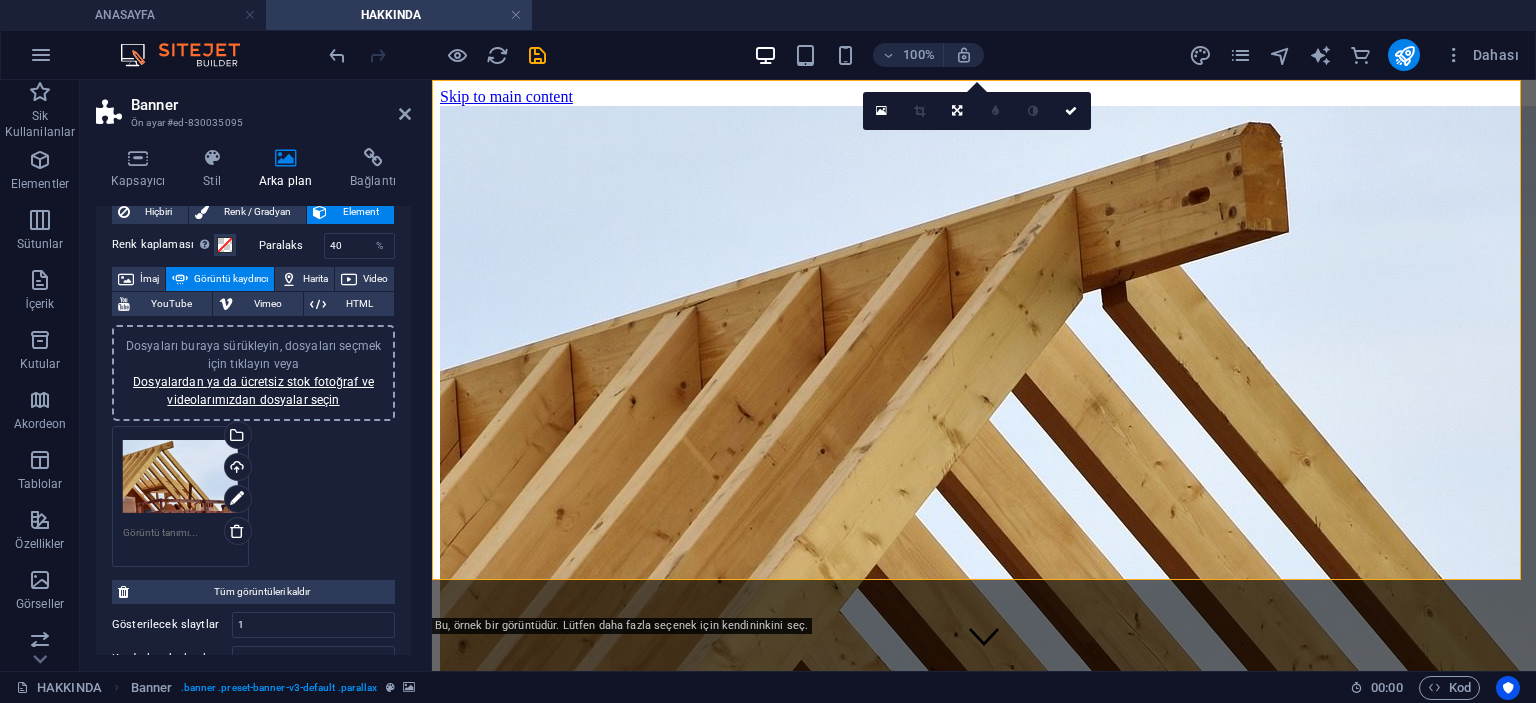 scroll, scrollTop: 0, scrollLeft: 0, axis: both 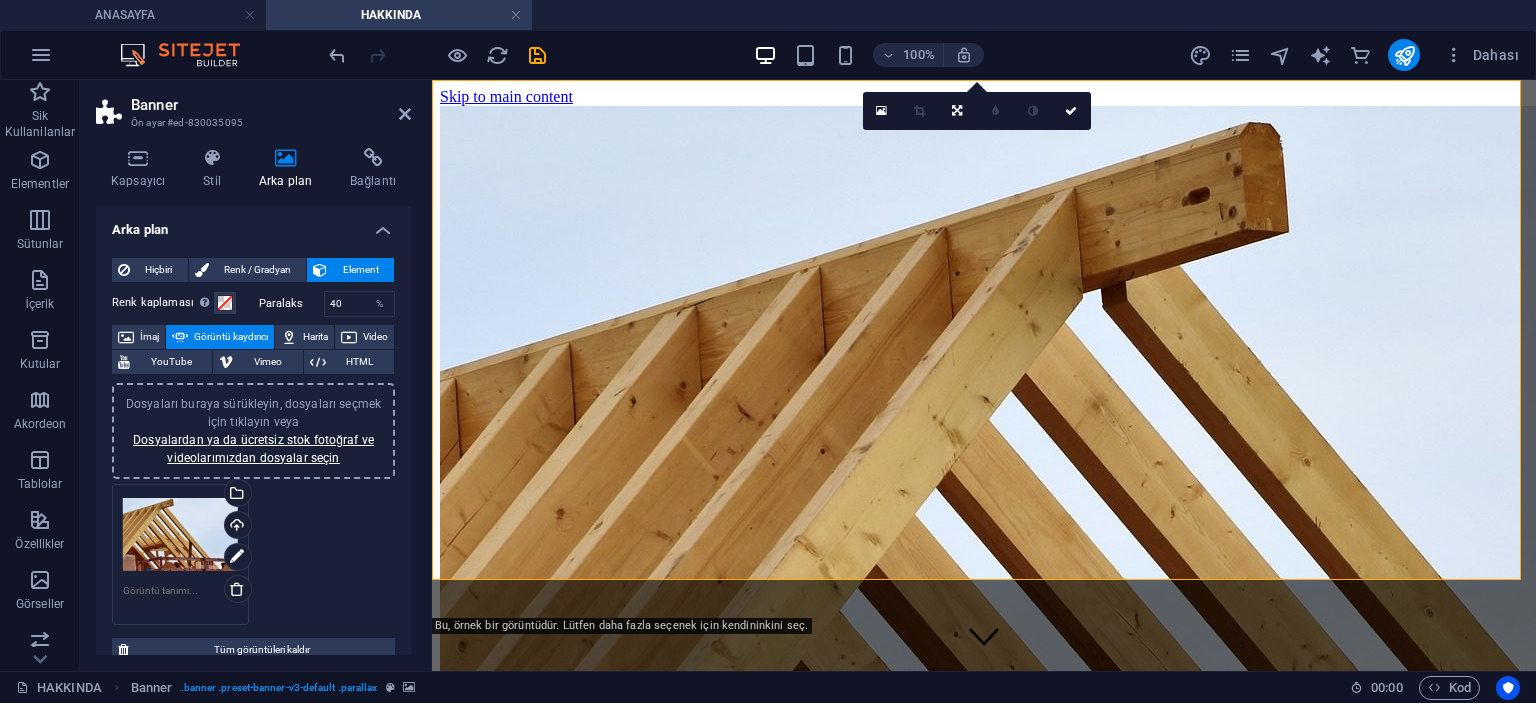 click on "Dosyaları buraya sürükleyin, dosyaları seçmek için tıklayın veya Dosyalardan ya da ücretsiz stok fotoğraf ve videolarımızdan dosyalar seçin" at bounding box center (253, 431) 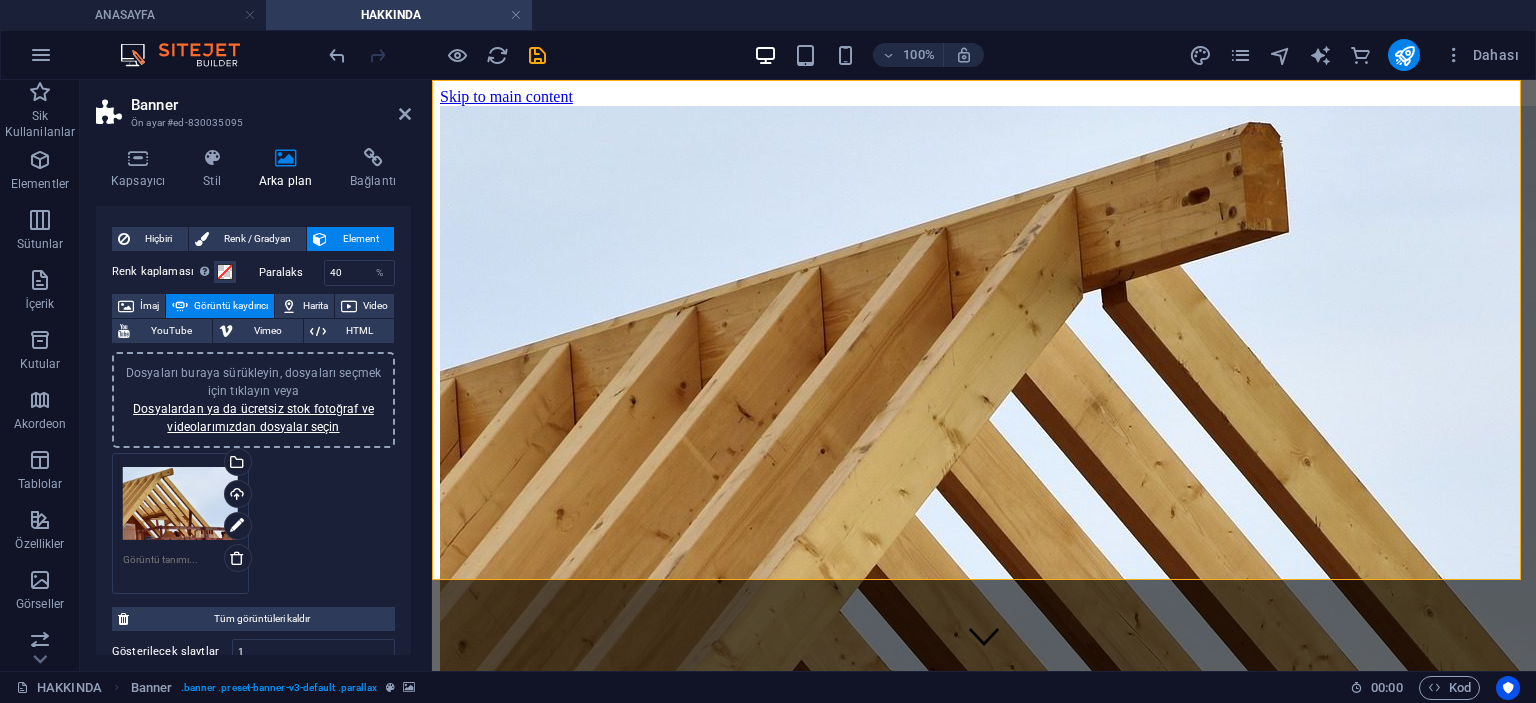 scroll, scrollTop: 0, scrollLeft: 0, axis: both 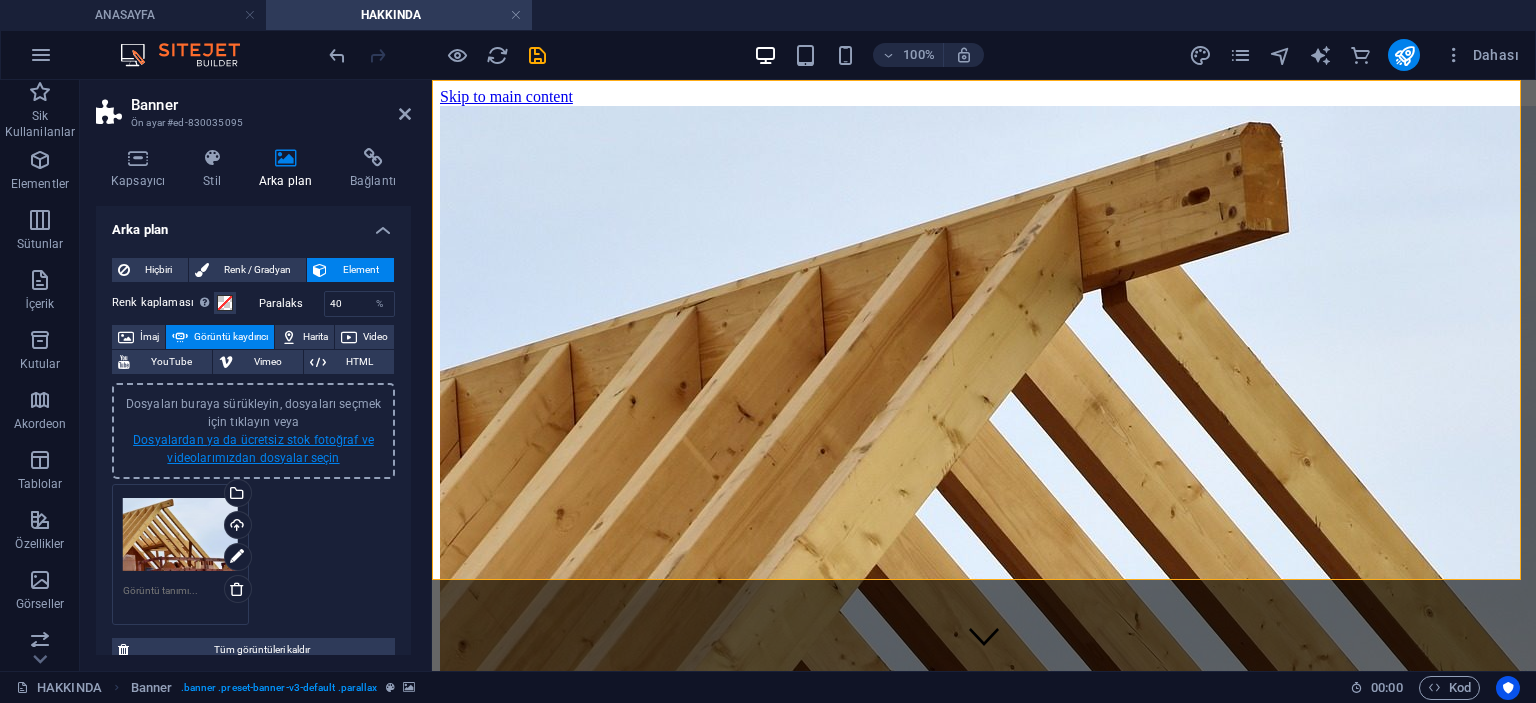 click on "Dosyalardan ya da ücretsiz stok fotoğraf ve videolarımızdan dosyalar seçin" at bounding box center [253, 449] 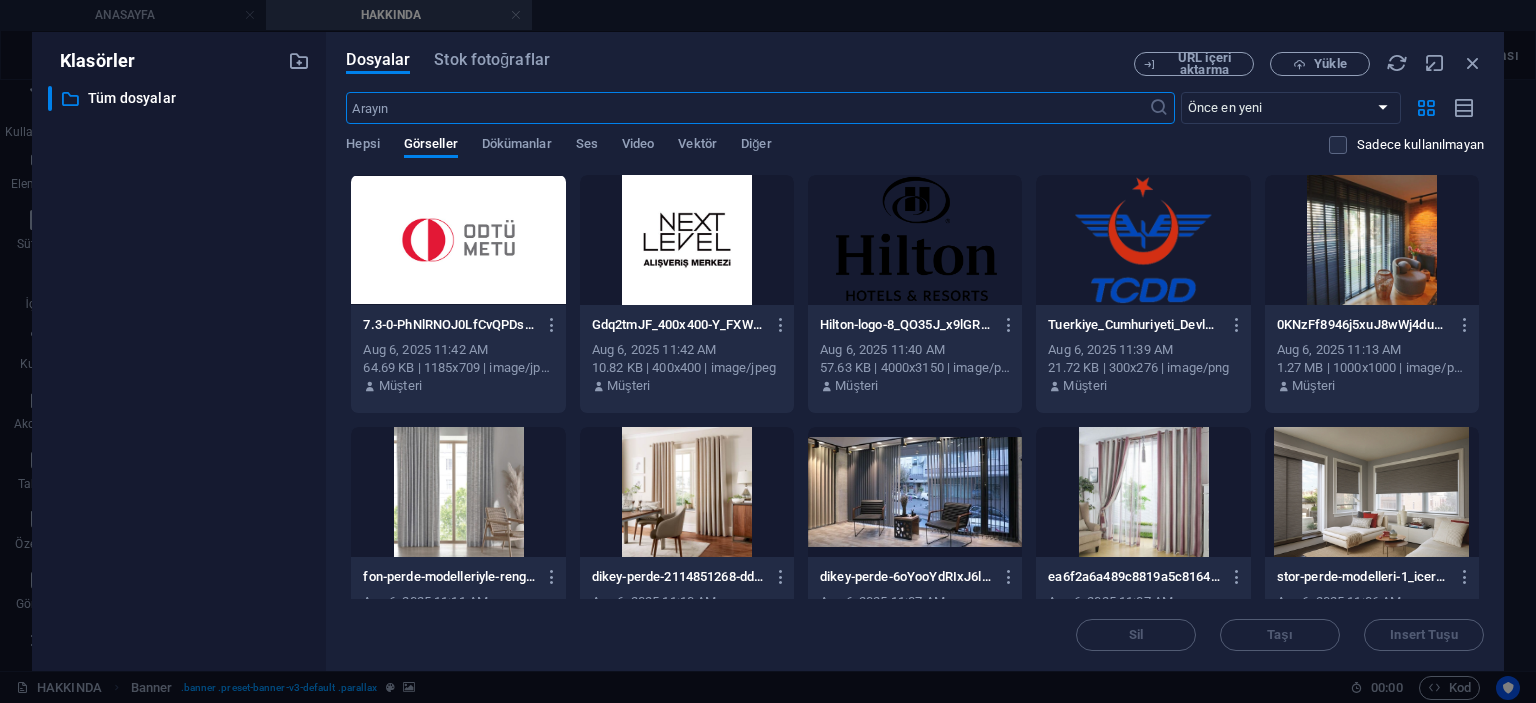 scroll, scrollTop: 66, scrollLeft: 0, axis: vertical 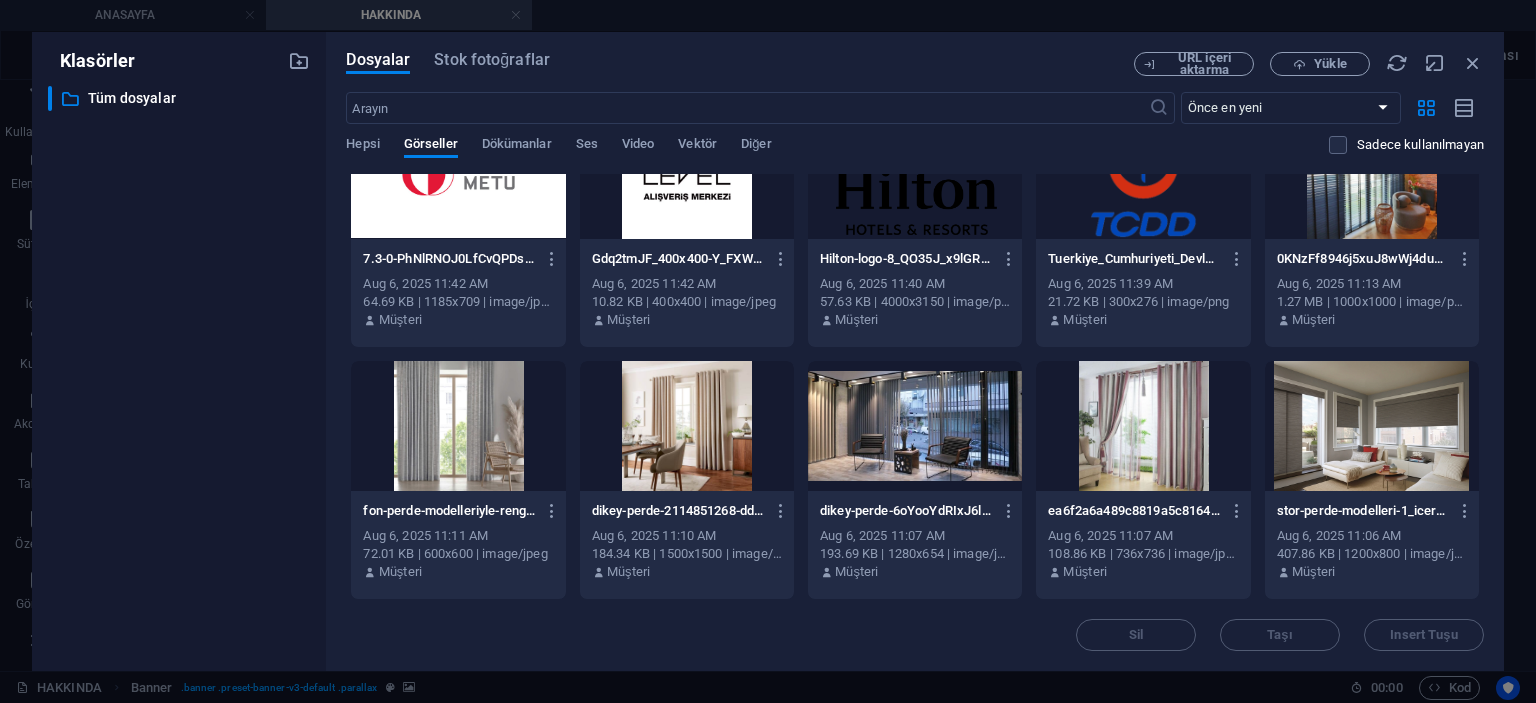 click at bounding box center [1372, 426] 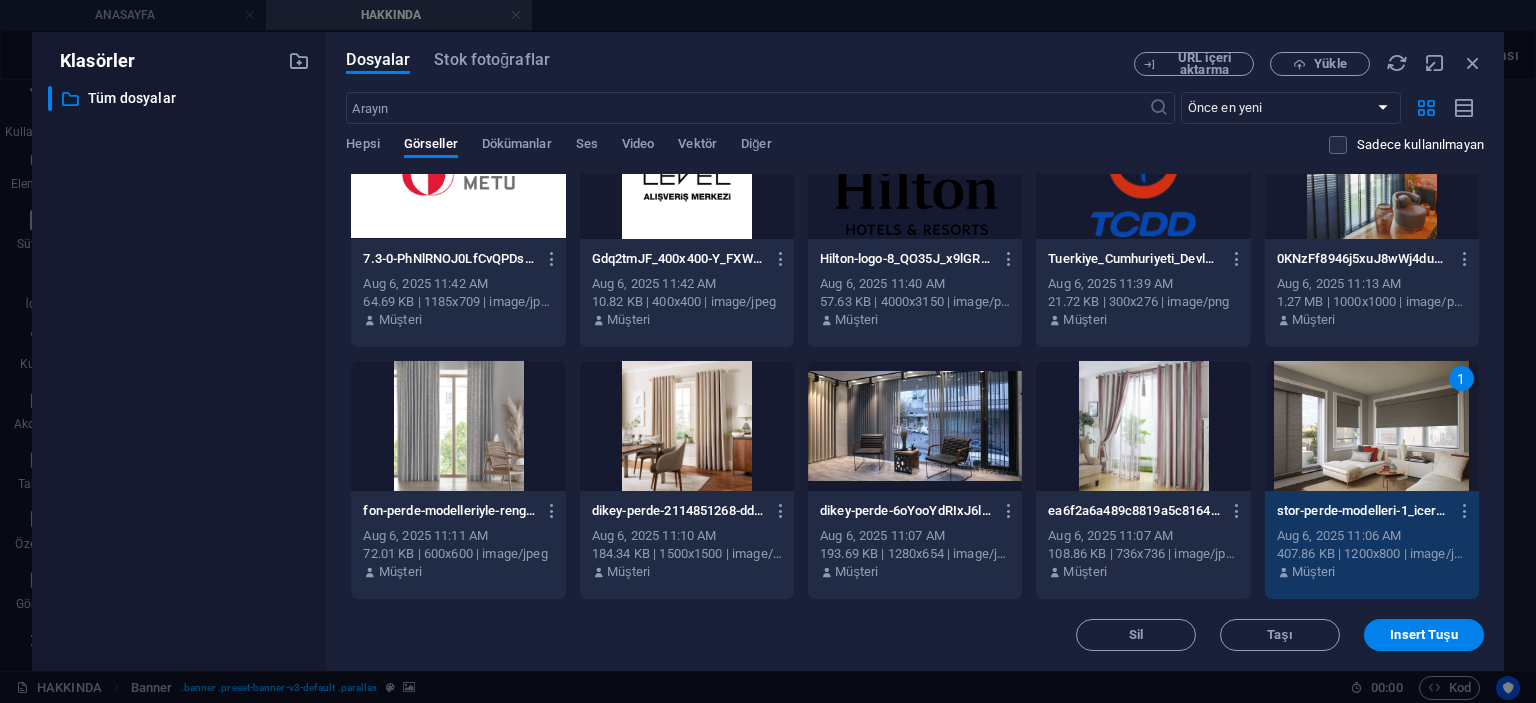 click at bounding box center (1143, 426) 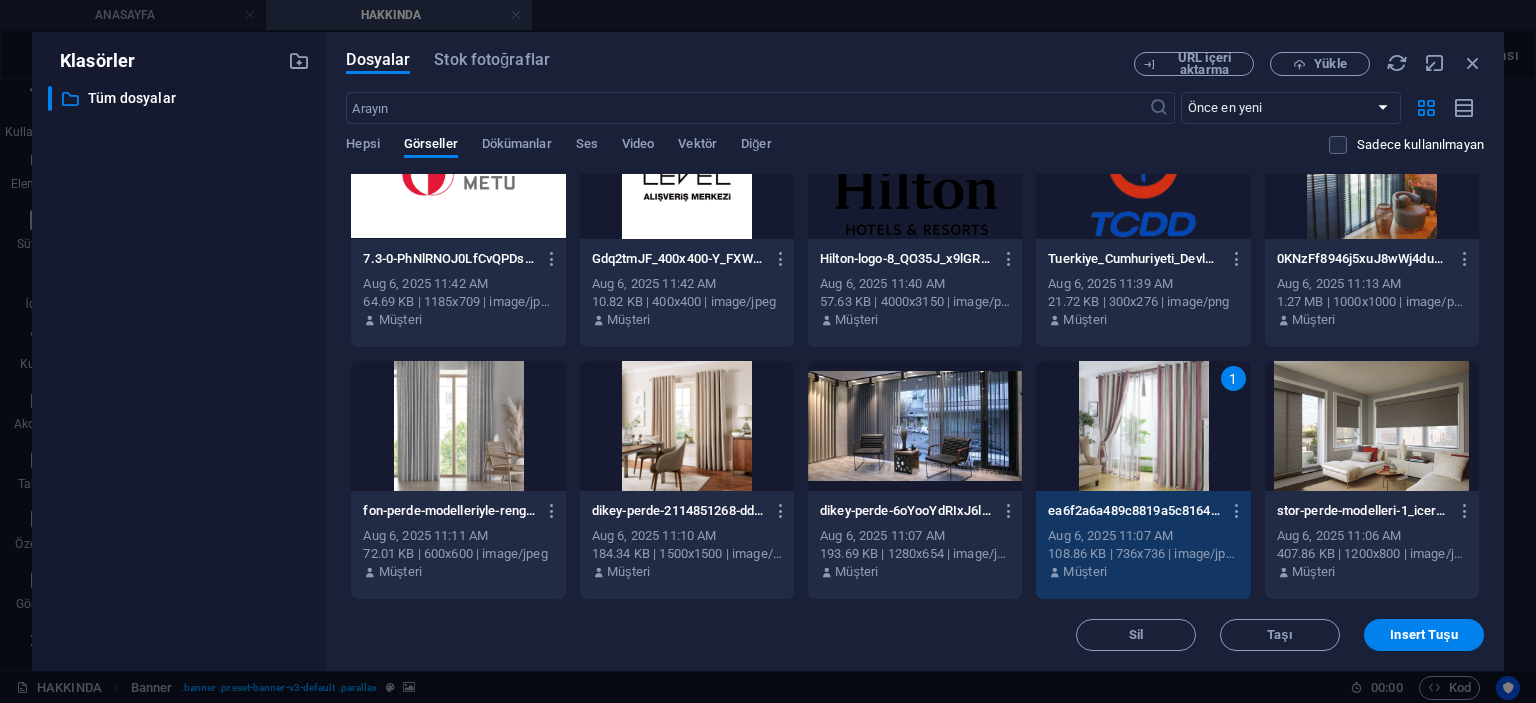 click at bounding box center [1372, 426] 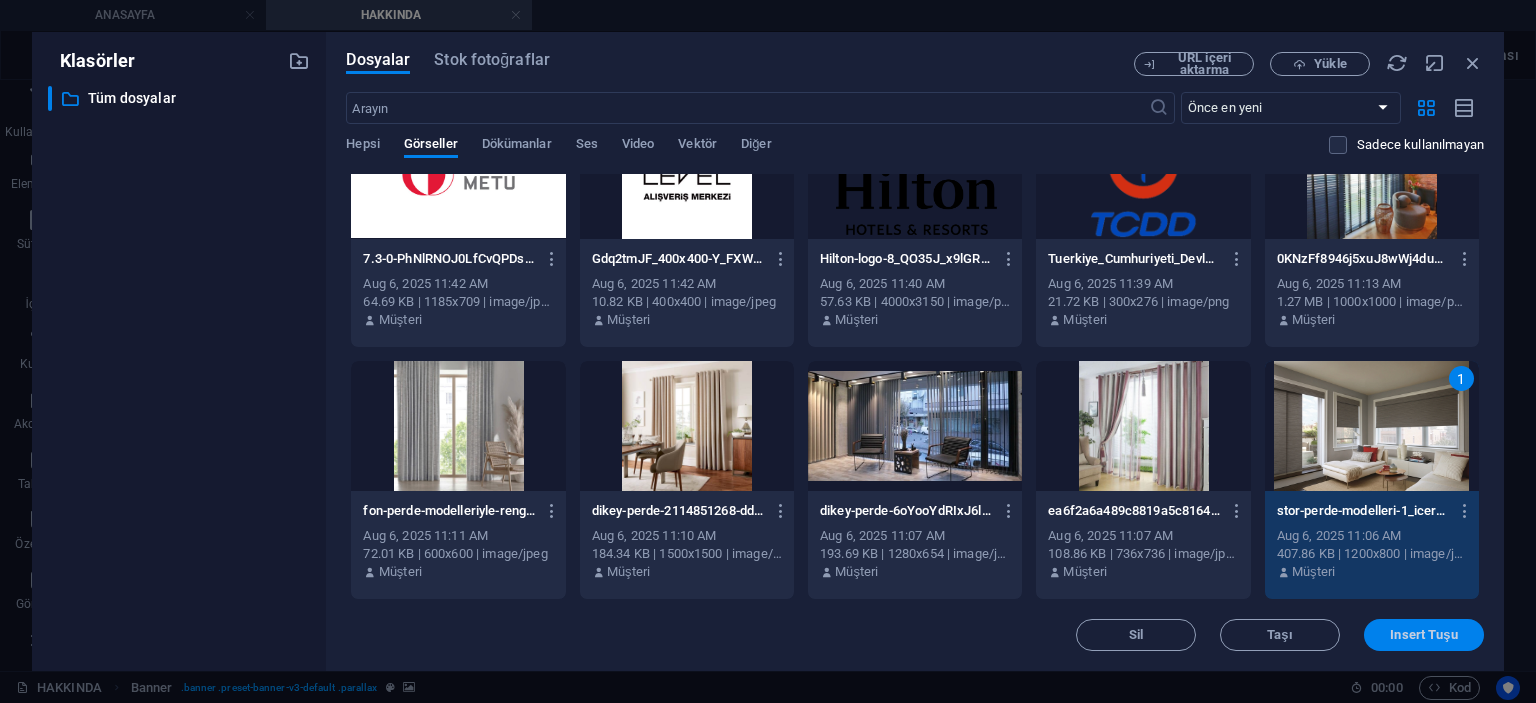 click on "Insert Tuşu" at bounding box center [1423, 635] 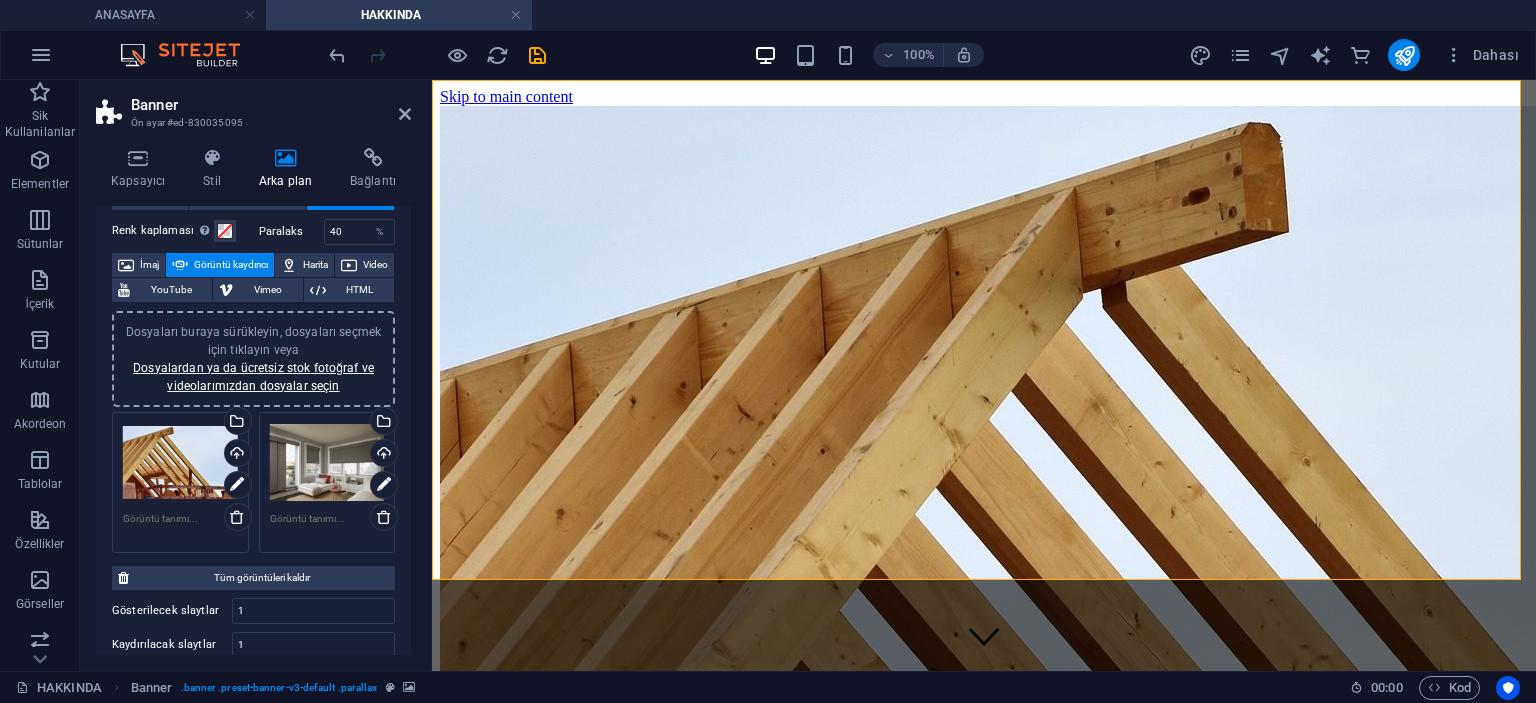 scroll, scrollTop: 100, scrollLeft: 0, axis: vertical 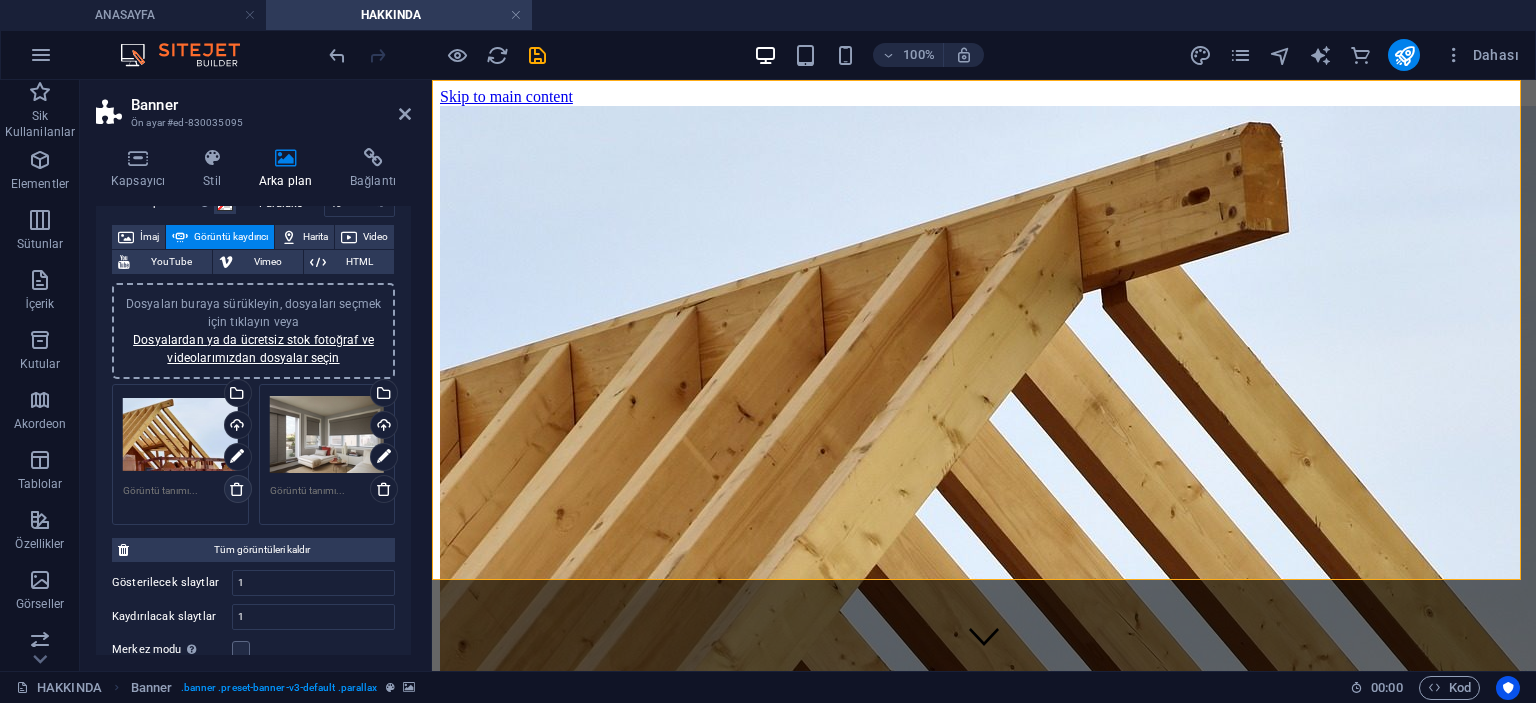 click at bounding box center [237, 489] 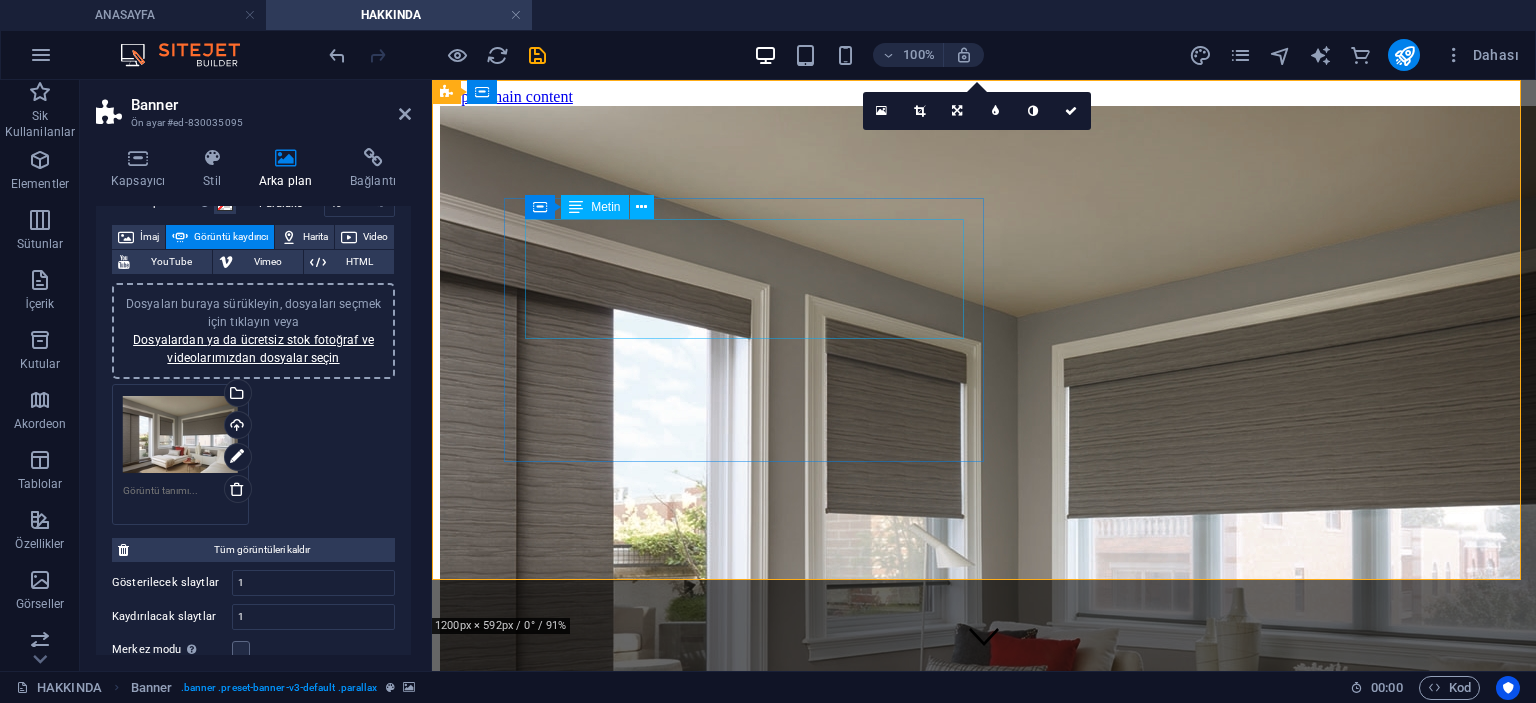 click on "Müşteri memnuniyetini en üst düzeyde tutmak için yenilikçi tasarımlar ve teknolojik gelişmeleri takip ederek hizmetlerimizi sürekli geliştiriyoruz. HATEKS Perde ile hem eviniz hem de iş yeriniz için estetik ve dayanıklı perdeler elde edebilirsiniz." at bounding box center (984, 677) 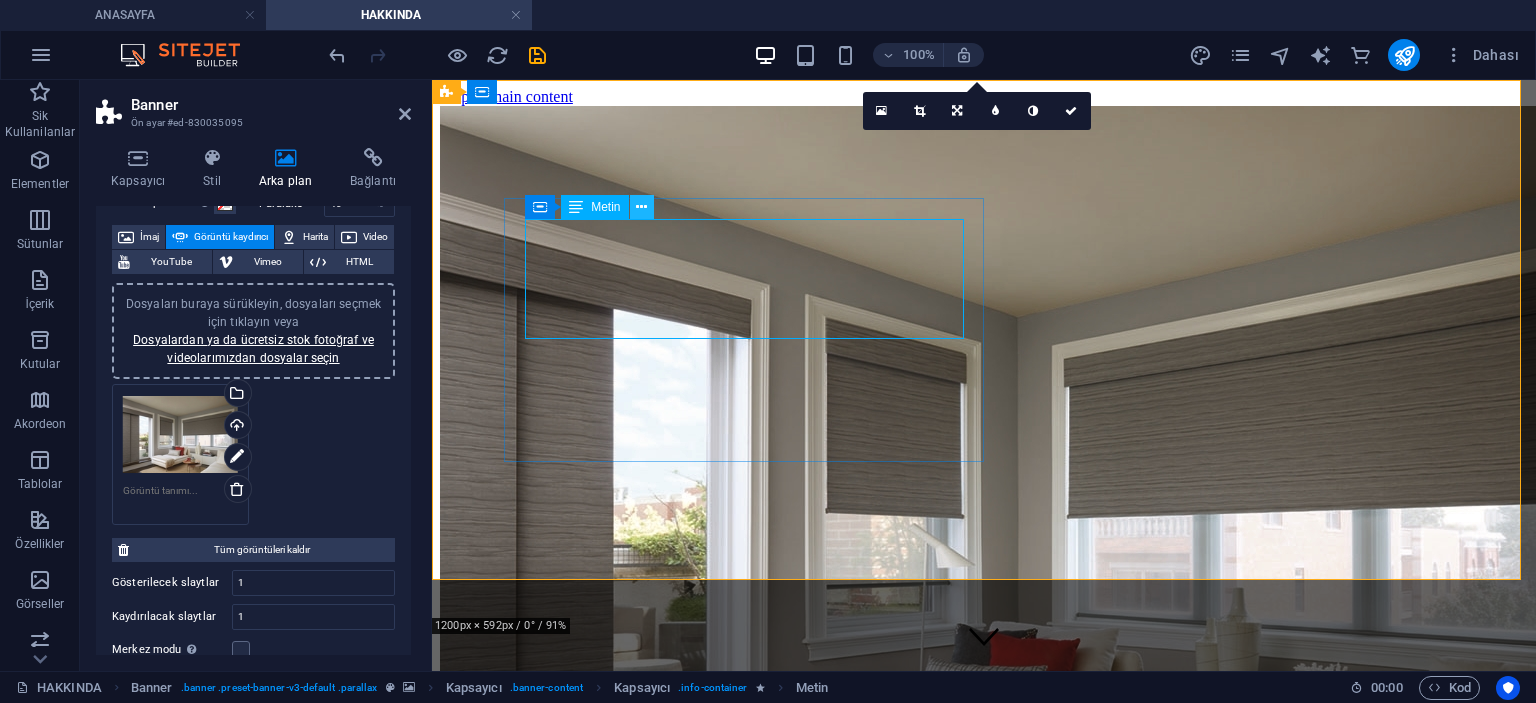 click at bounding box center (641, 207) 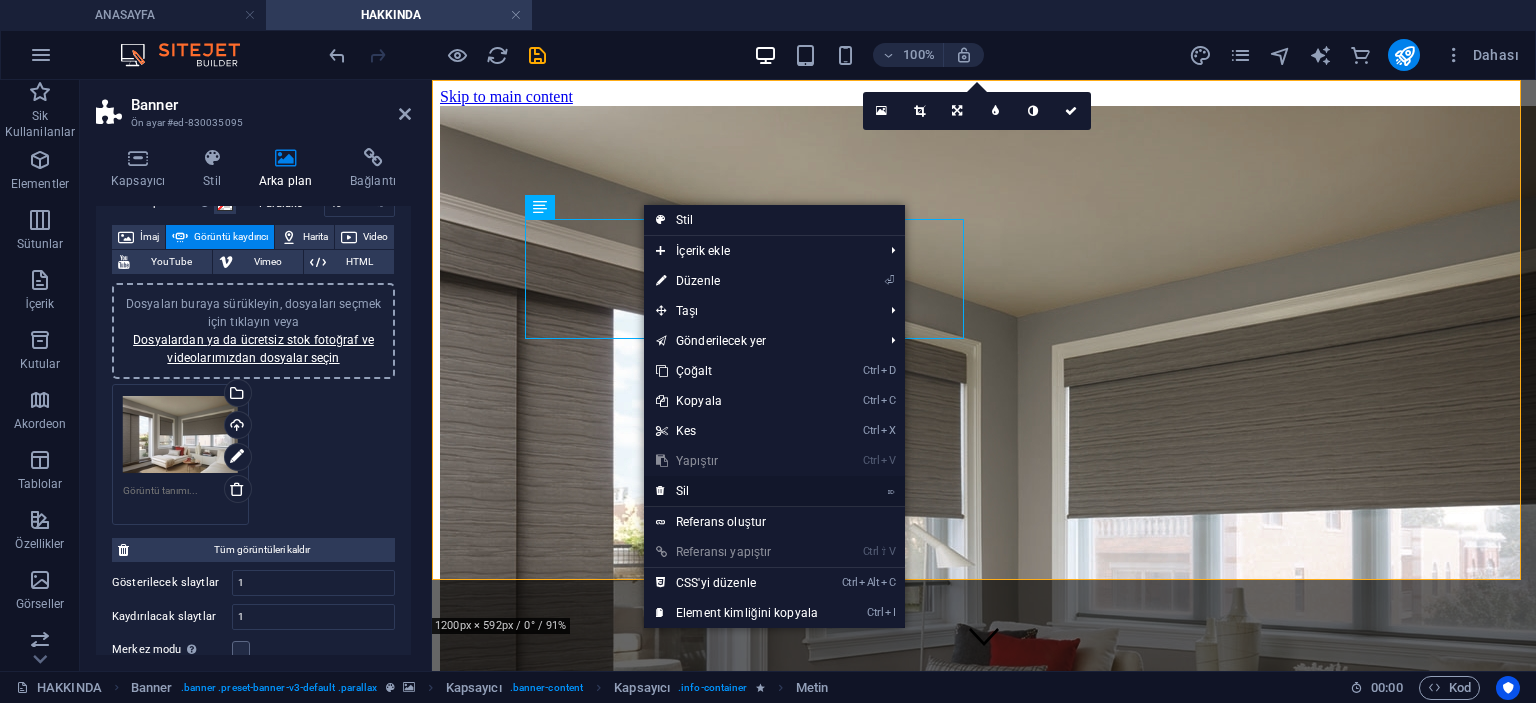 click on "⌦  Sil" at bounding box center (737, 491) 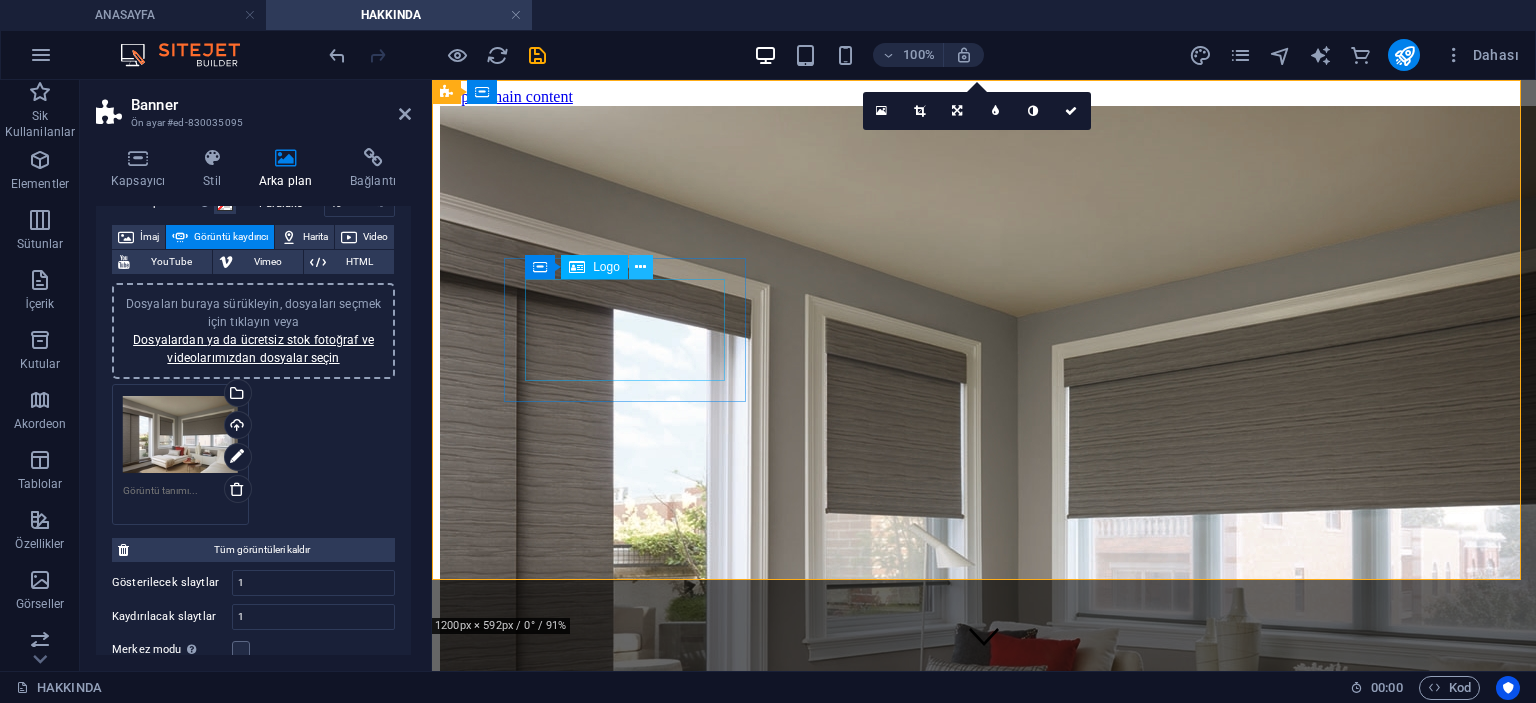click at bounding box center [640, 267] 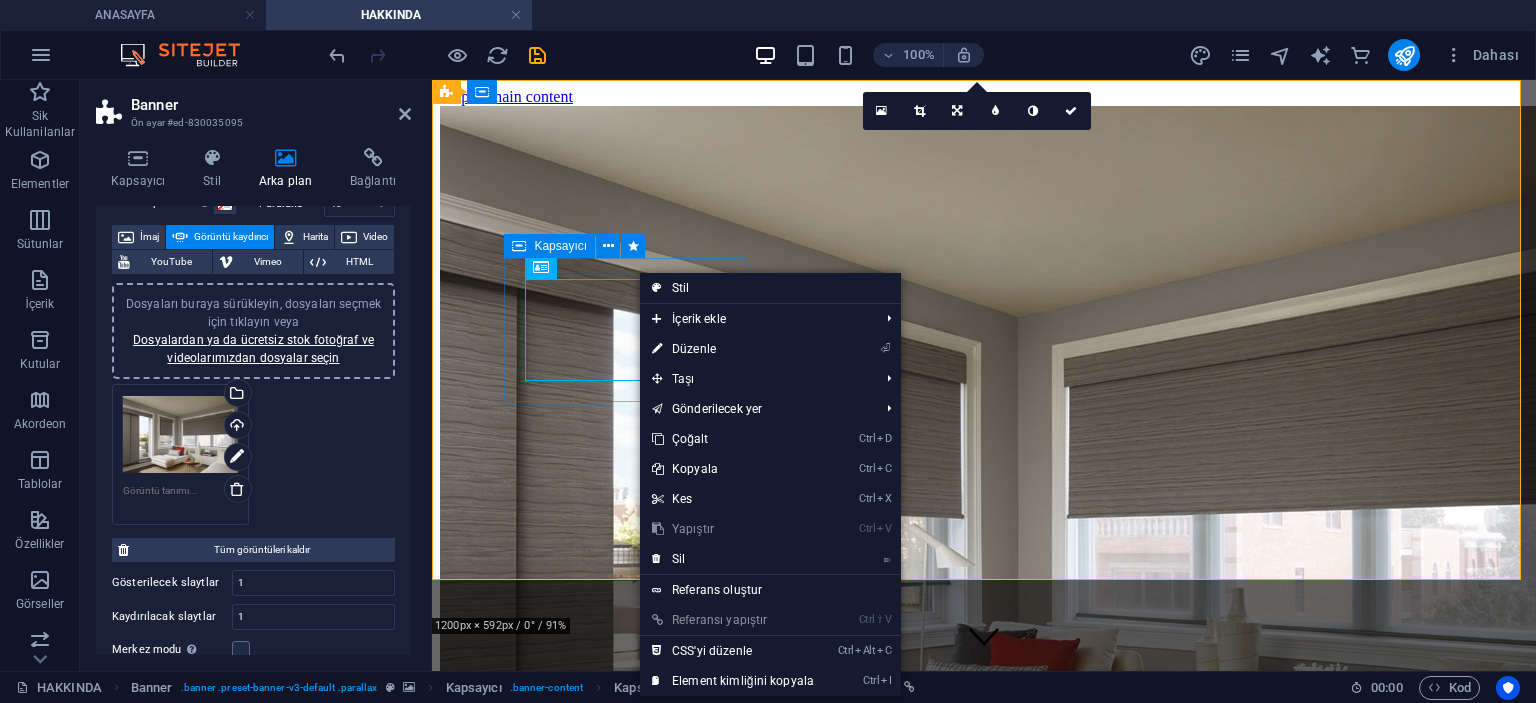 click at bounding box center [984, 696] 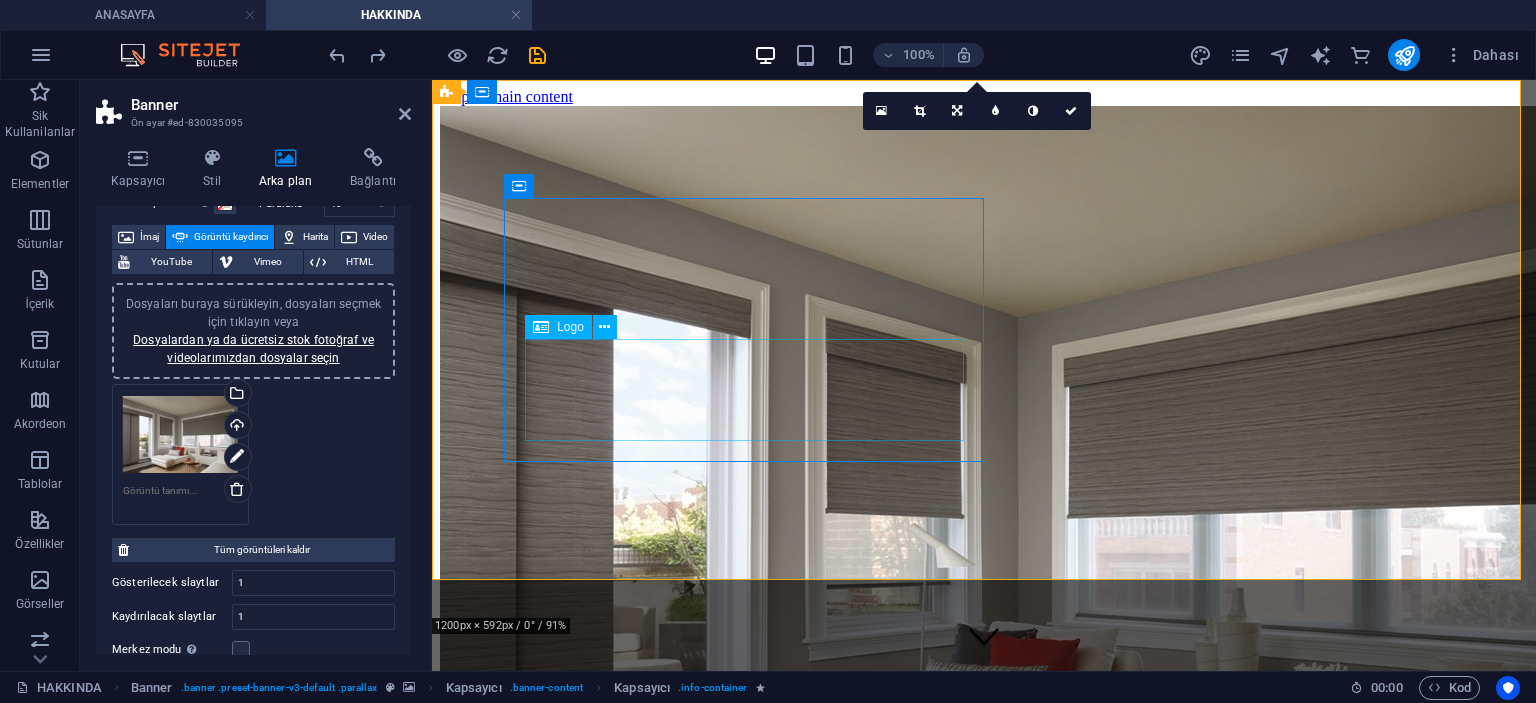 click at bounding box center (984, 764) 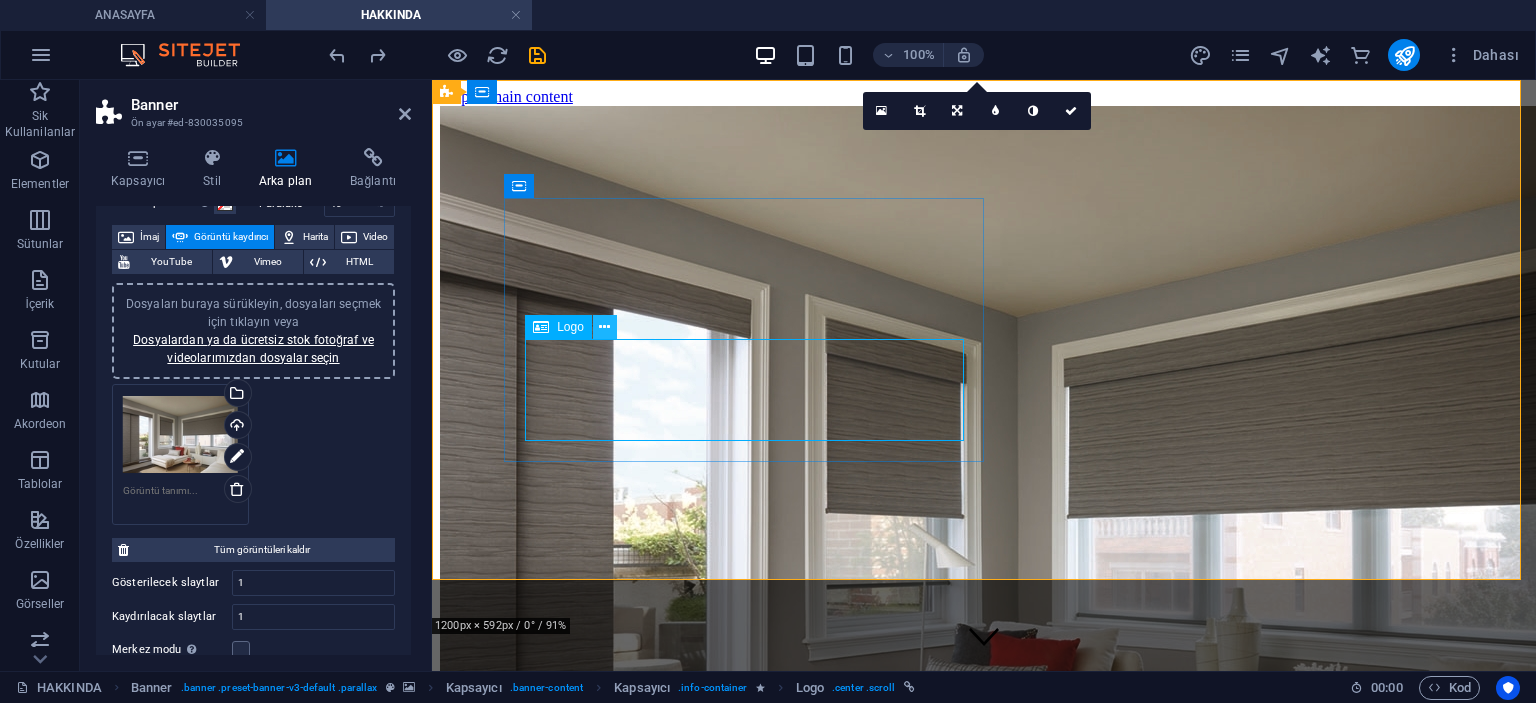 click at bounding box center [604, 327] 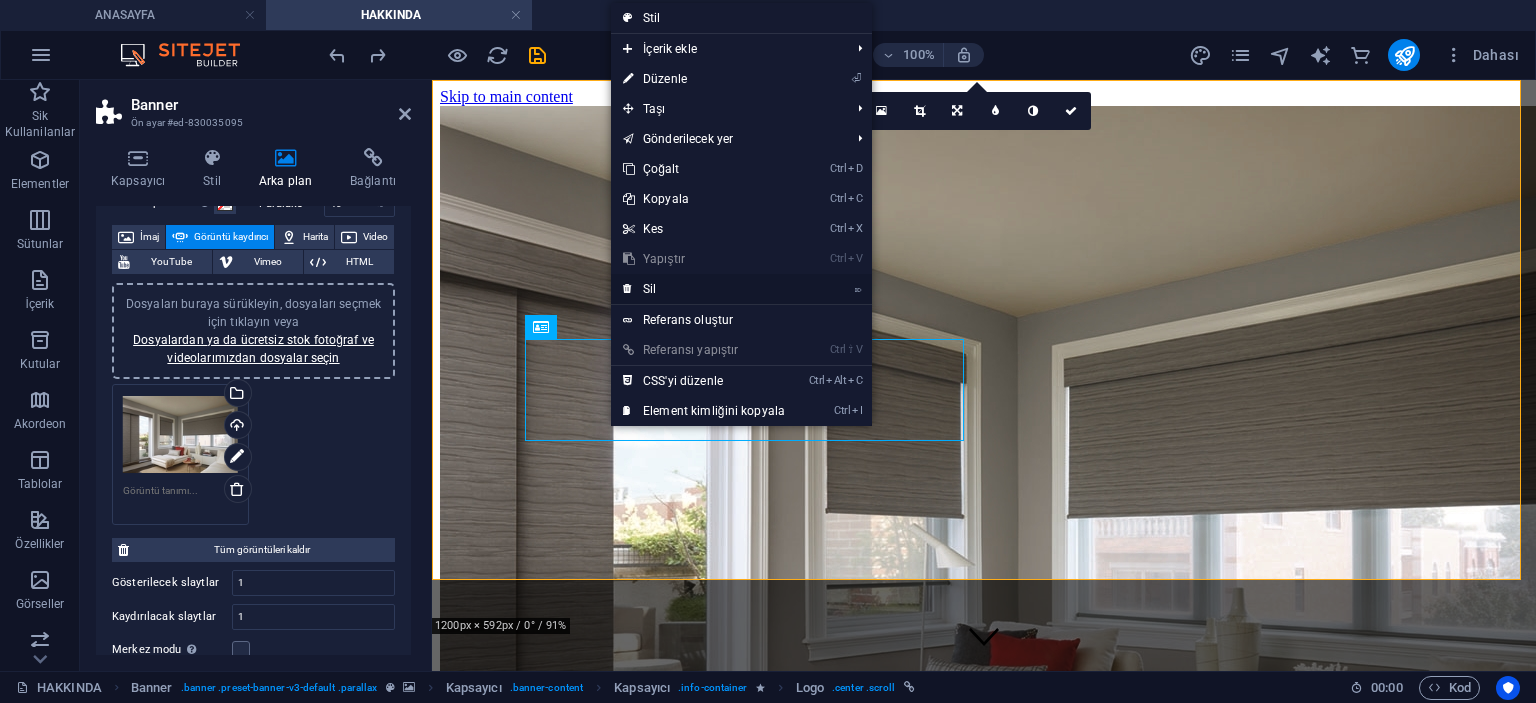 click on "⌦  Sil" at bounding box center [704, 289] 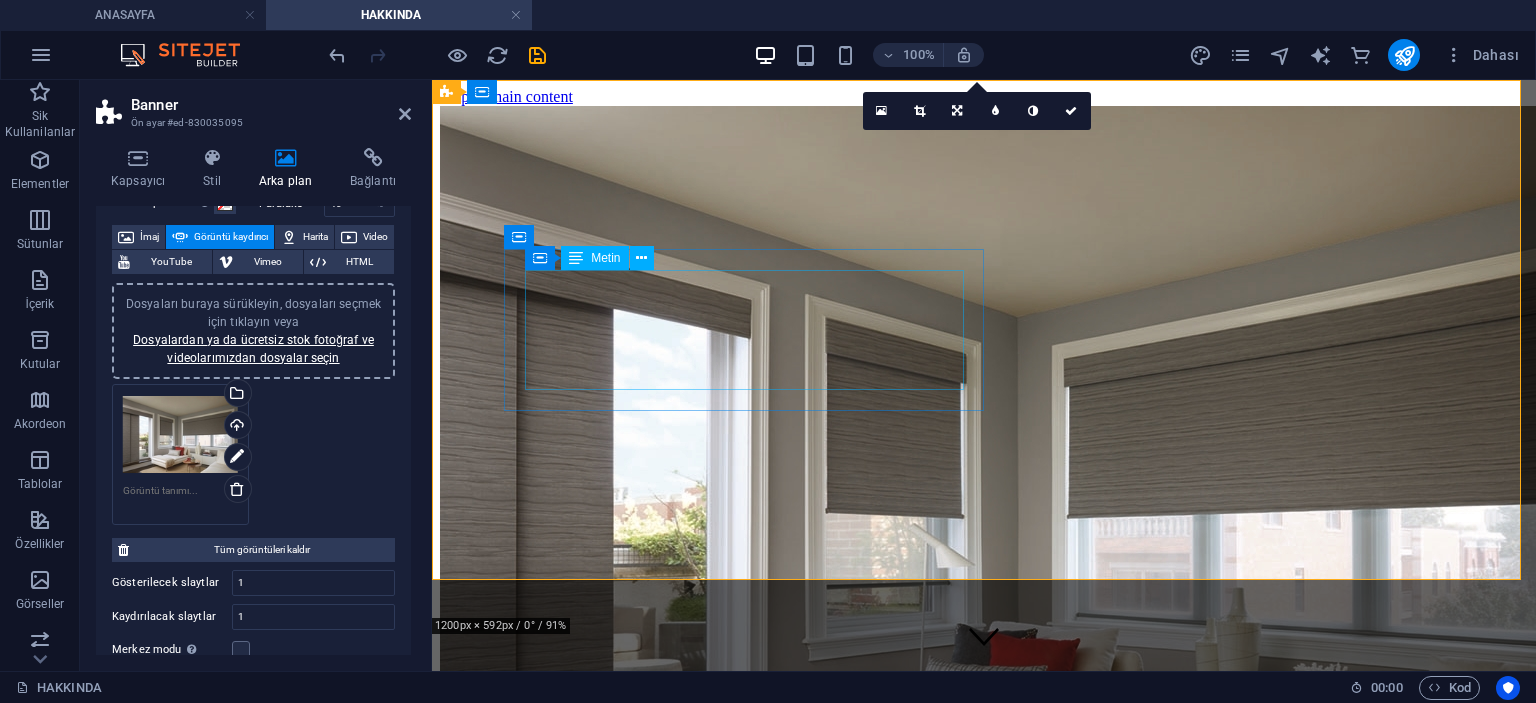 click on "Müşteri memnuniyetini en üst düzeyde tutmak için yenilikçi tasarımlar ve teknolojik gelişmeleri takip ederek hizmetlerimizi sürekli geliştiriyoruz. HATEKS Perde ile hem eviniz hem de iş yeriniz için estetik ve dayanıklı perdeler elde edebilirsiniz." at bounding box center (984, 677) 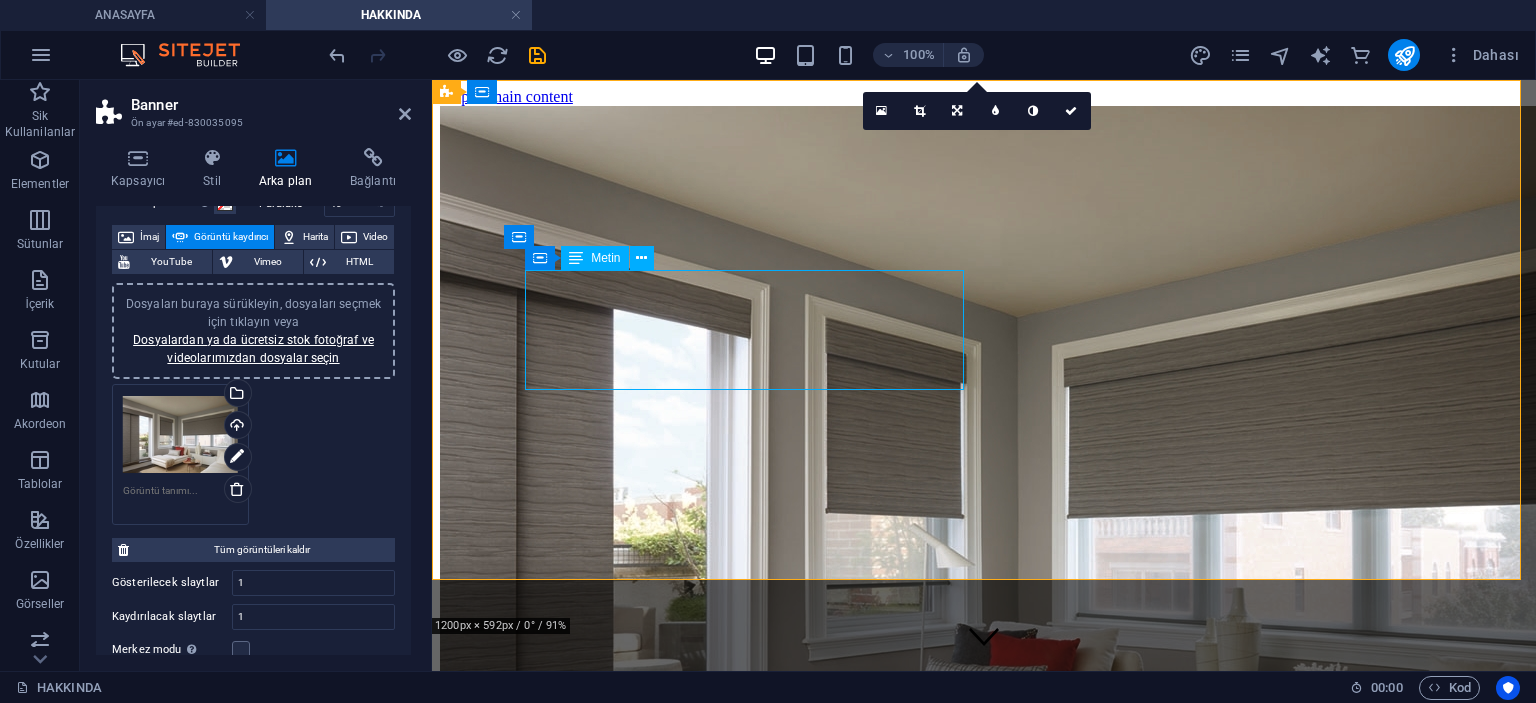click on "Müşteri memnuniyetini en üst düzeyde tutmak için yenilikçi tasarımlar ve teknolojik gelişmeleri takip ederek hizmetlerimizi sürekli geliştiriyoruz. HATEKS Perde ile hem eviniz hem de iş yeriniz için estetik ve dayanıklı perdeler elde edebilirsiniz." at bounding box center [984, 677] 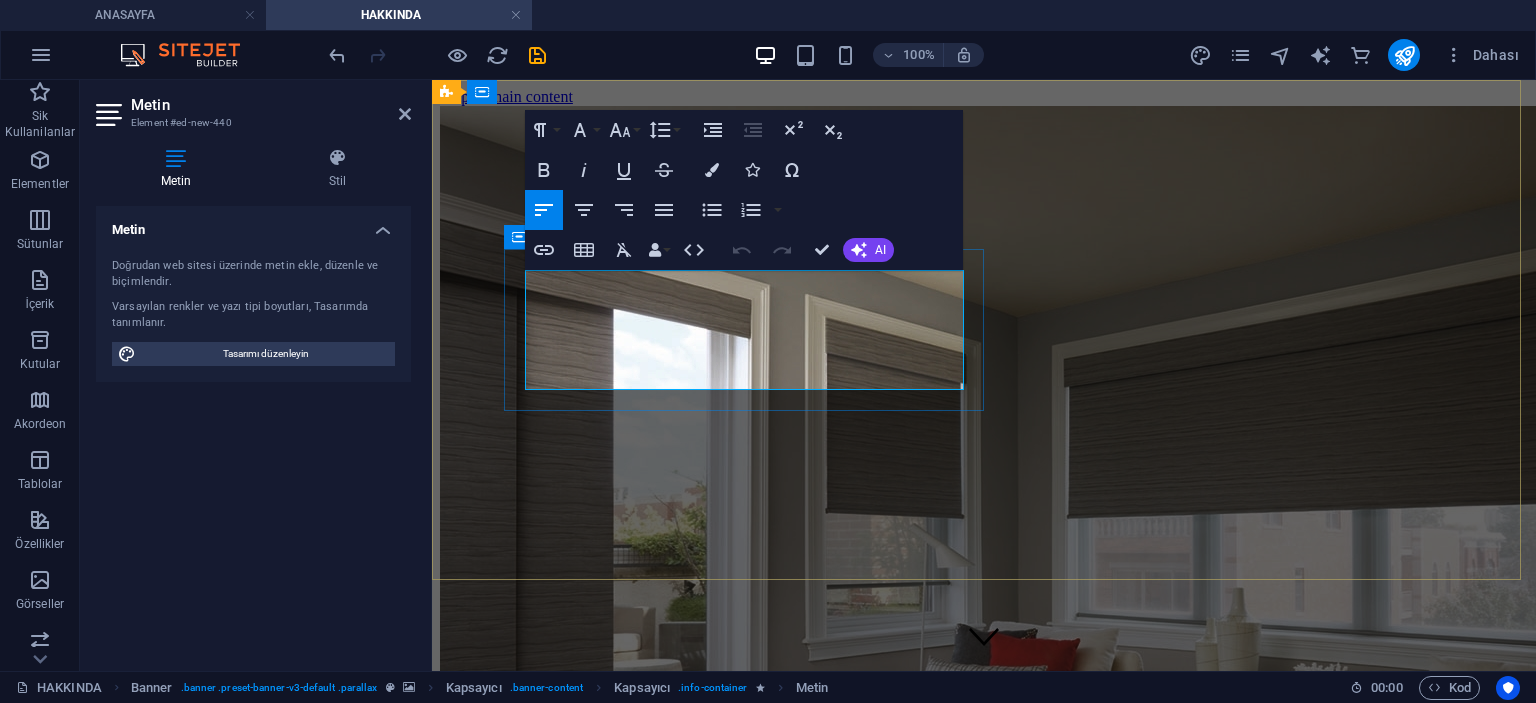 click on "Müşteri memnuniyetini en üst düzeyde tutmak için yenilikçi tasarımlar ve teknolojik gelişmeleri takip ederek hizmetlerimizi sürekli geliştiriyoruz. HATEKS Perde ile hem eviniz hem de iş yeriniz için estetik ve dayanıklı perdeler elde edebilirsiniz." at bounding box center [984, 677] 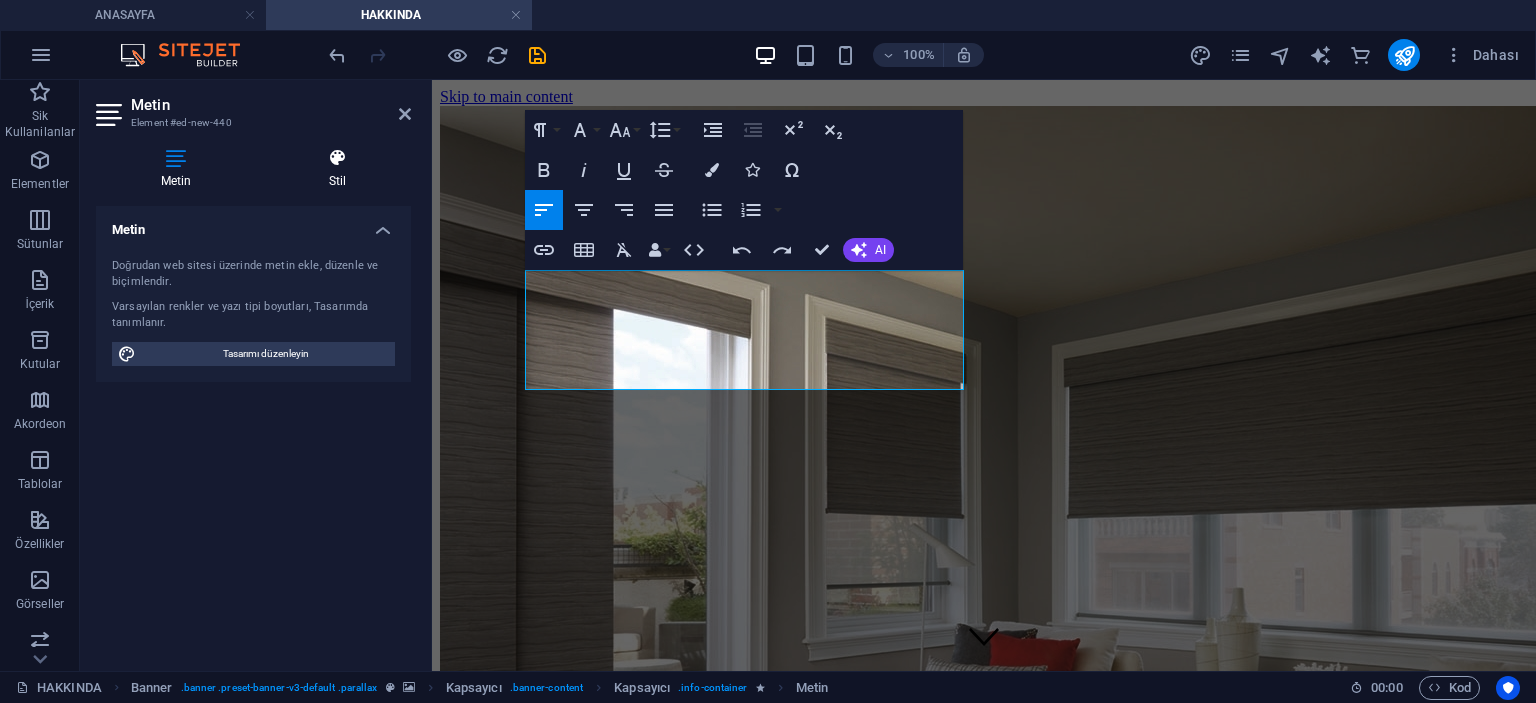 click on "Stil" at bounding box center [337, 169] 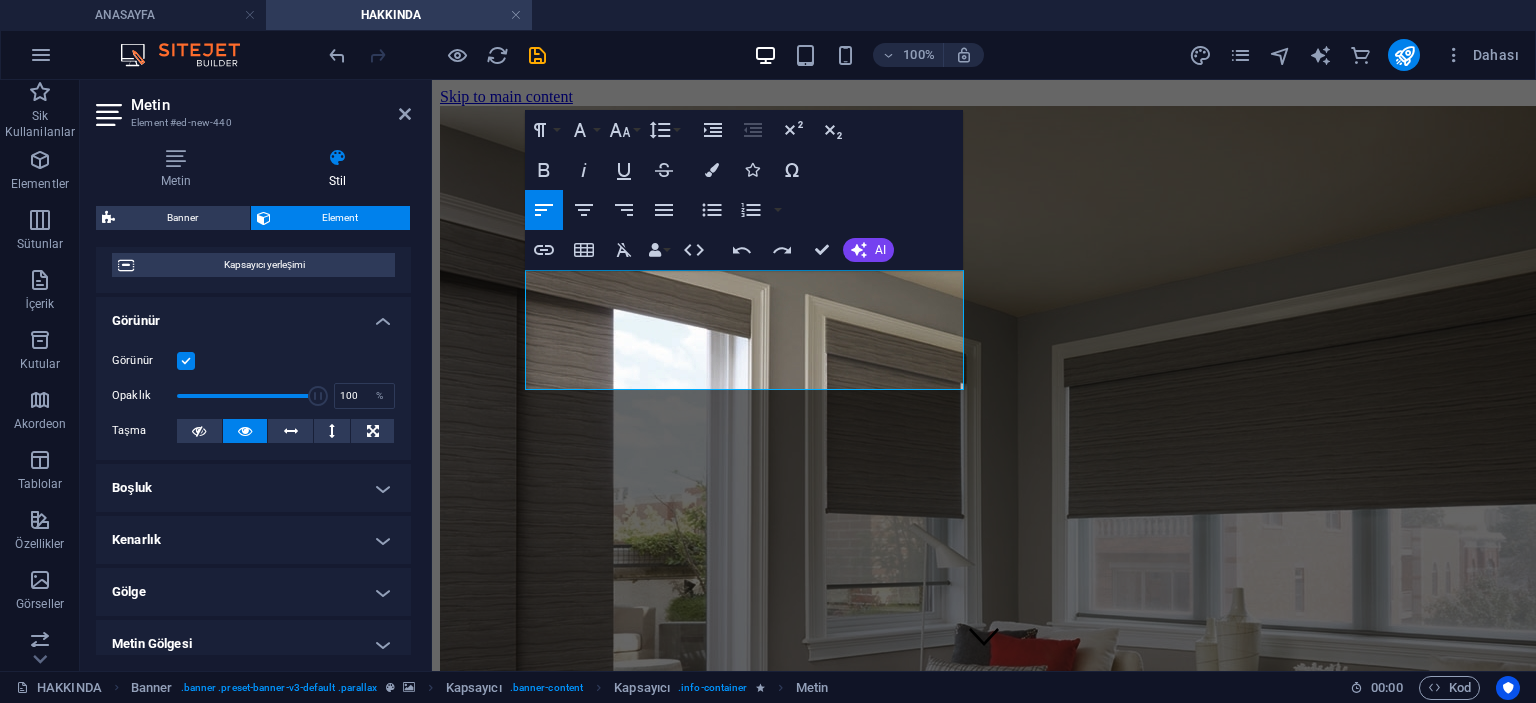 scroll, scrollTop: 0, scrollLeft: 0, axis: both 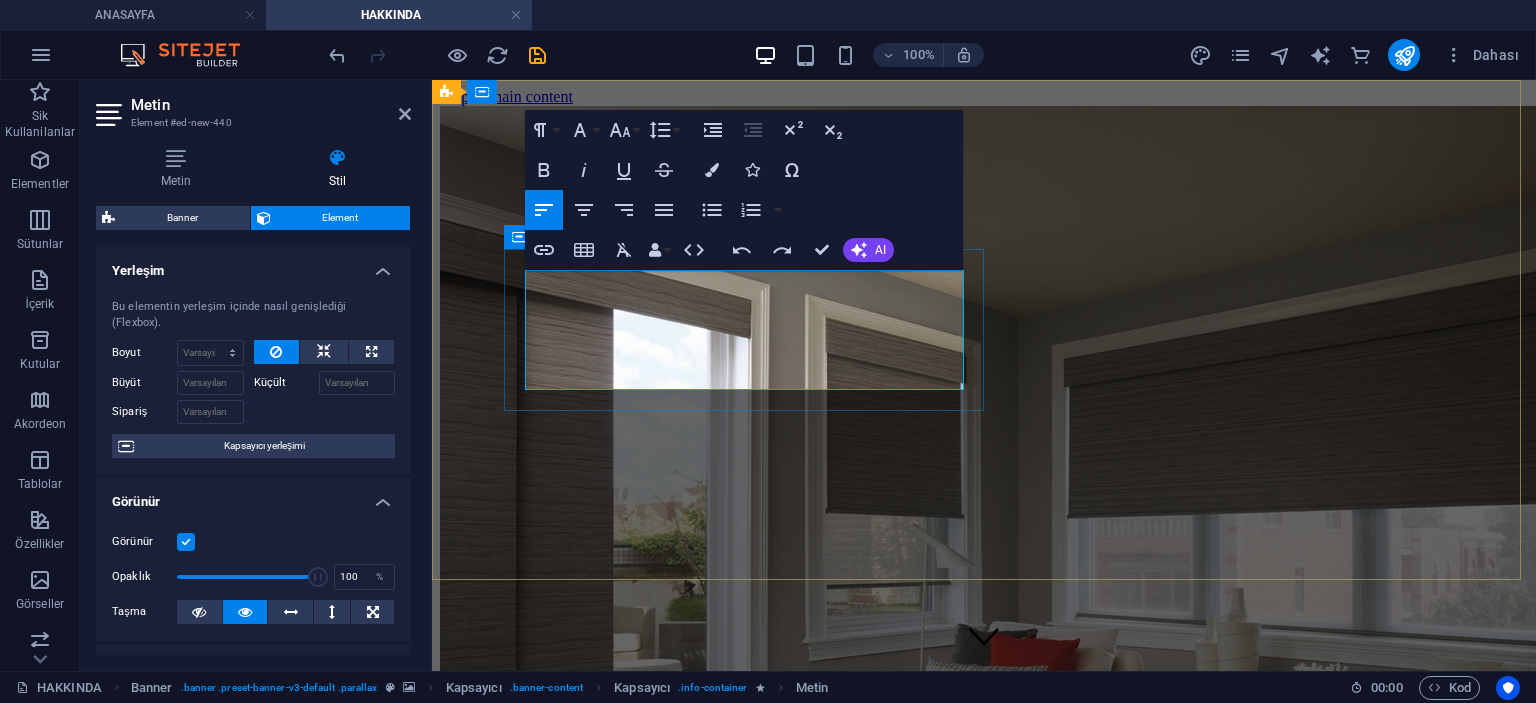 click on "İmalattan montaja kadar her aşamada titizlikle çalışıyor, modern ve klasik perde modellerimizle geniş bir ürün yelpazesi sunuyoruz. Kaliteli kumaşlar, uzman işçilik ve zamanında teslimat ilkelerimiz arasında yer almaktadır." at bounding box center (984, 677) 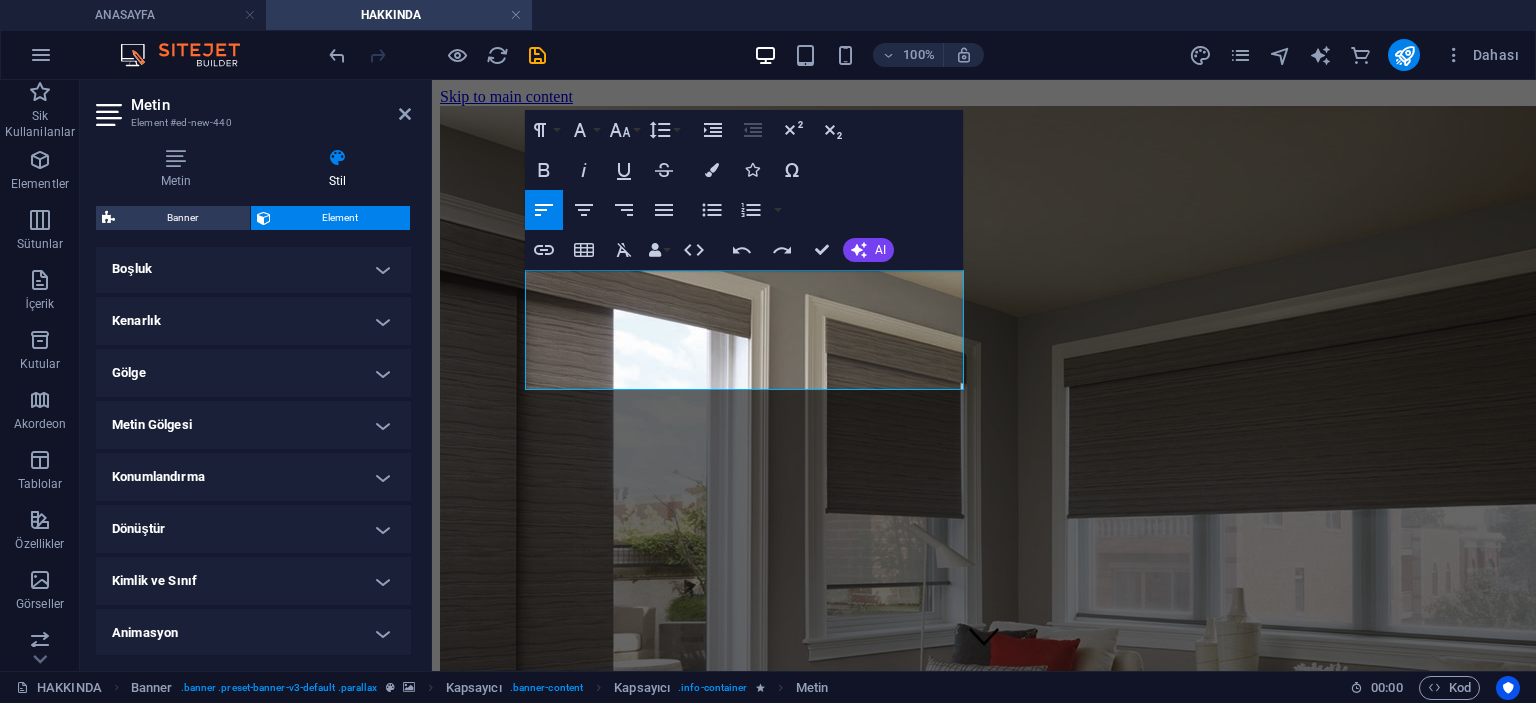 scroll, scrollTop: 452, scrollLeft: 0, axis: vertical 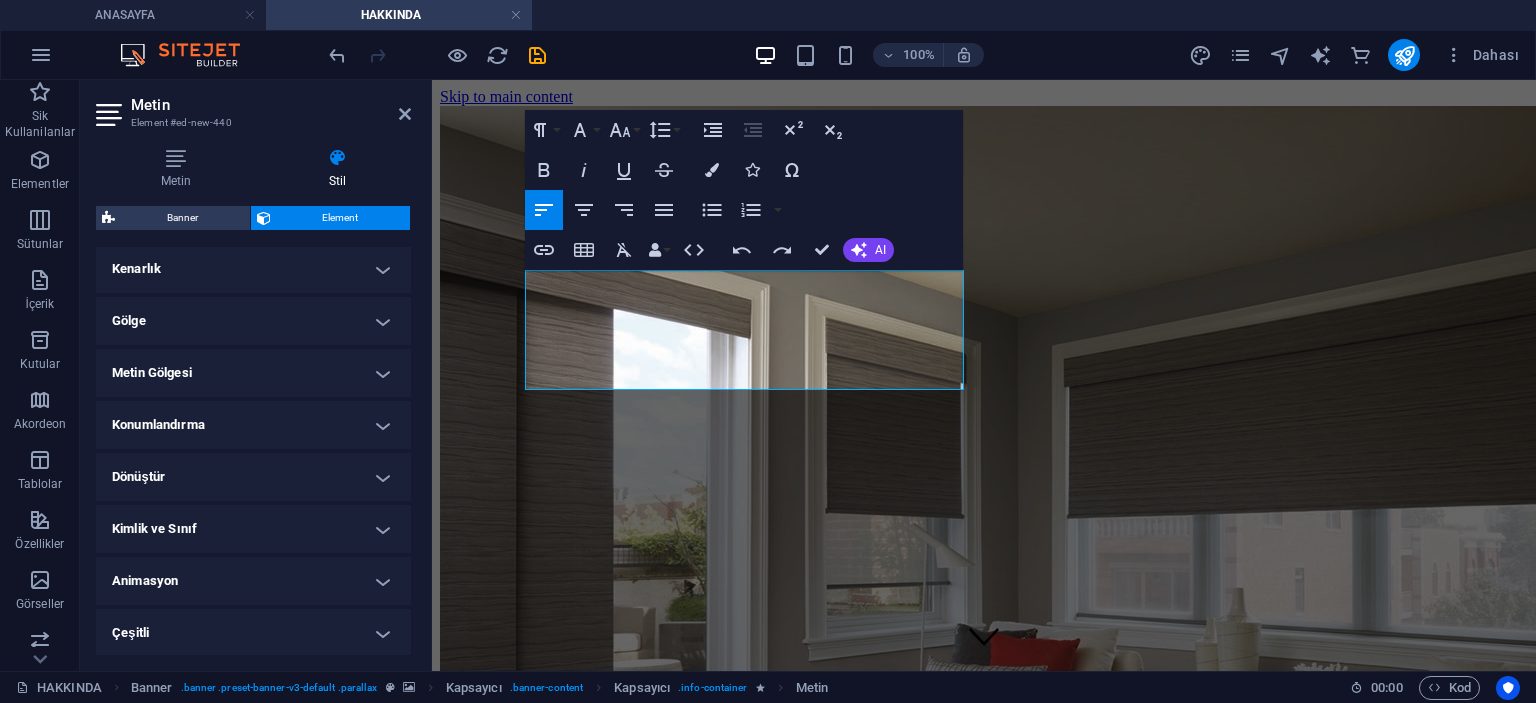 click on "Metin Gölgesi" at bounding box center [253, 373] 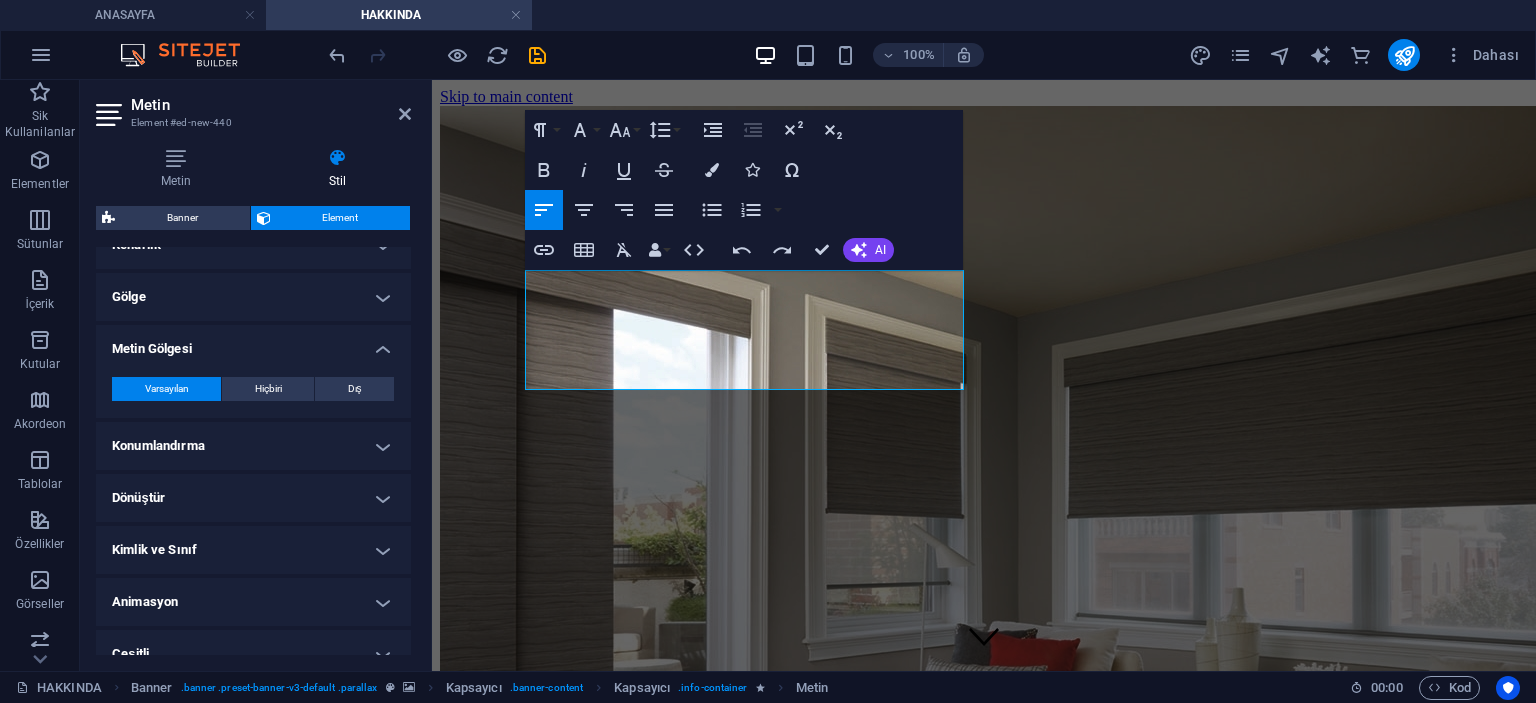 scroll, scrollTop: 497, scrollLeft: 0, axis: vertical 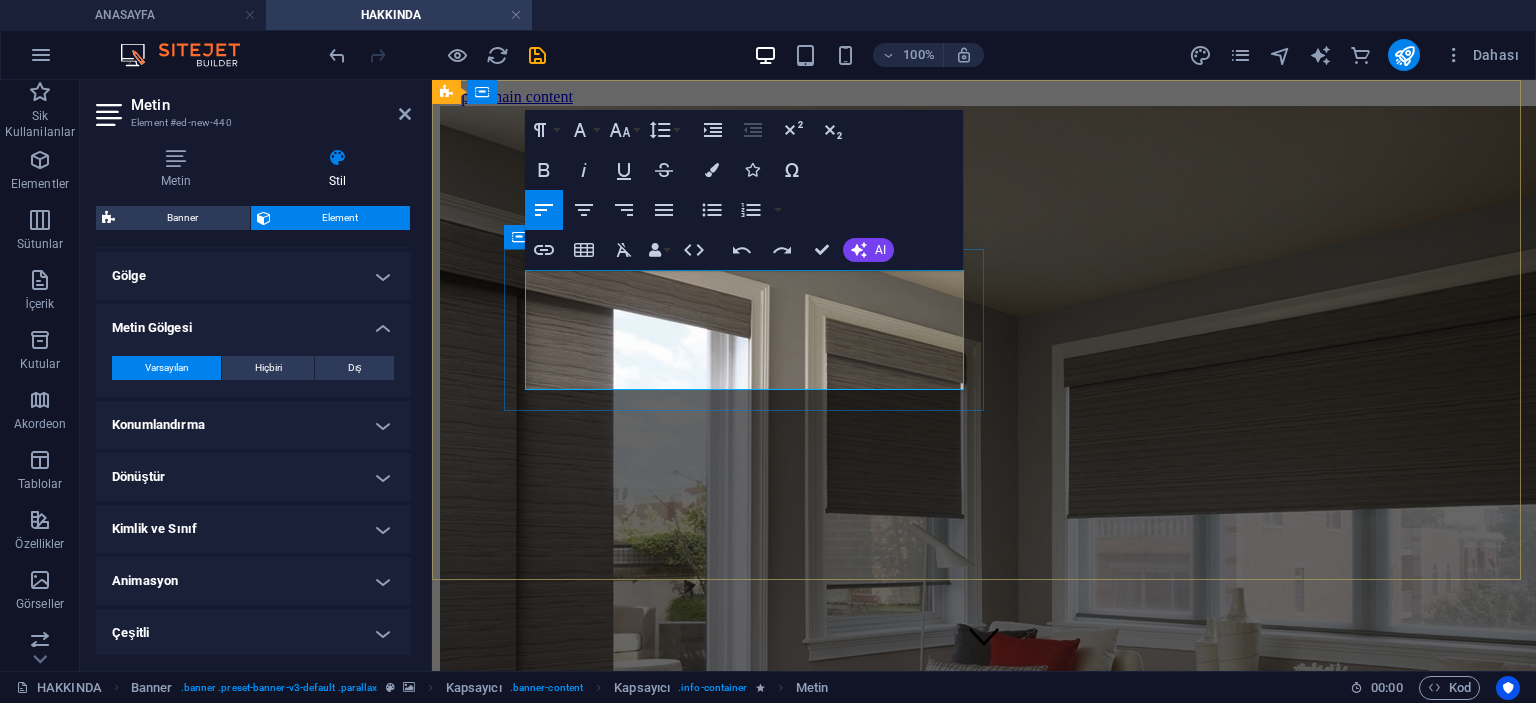 click on "İmalattan montaja kadar her aşamada titizlikle çalışıyor, modern ve klasik perde modellerimizle geniş bir ürün yelpazesi sunuyoruz. Kaliteli kumaşlar, uzman işçilik ve zamanında teslimat ilkelerimiz arasında yer almaktadır." at bounding box center [984, 677] 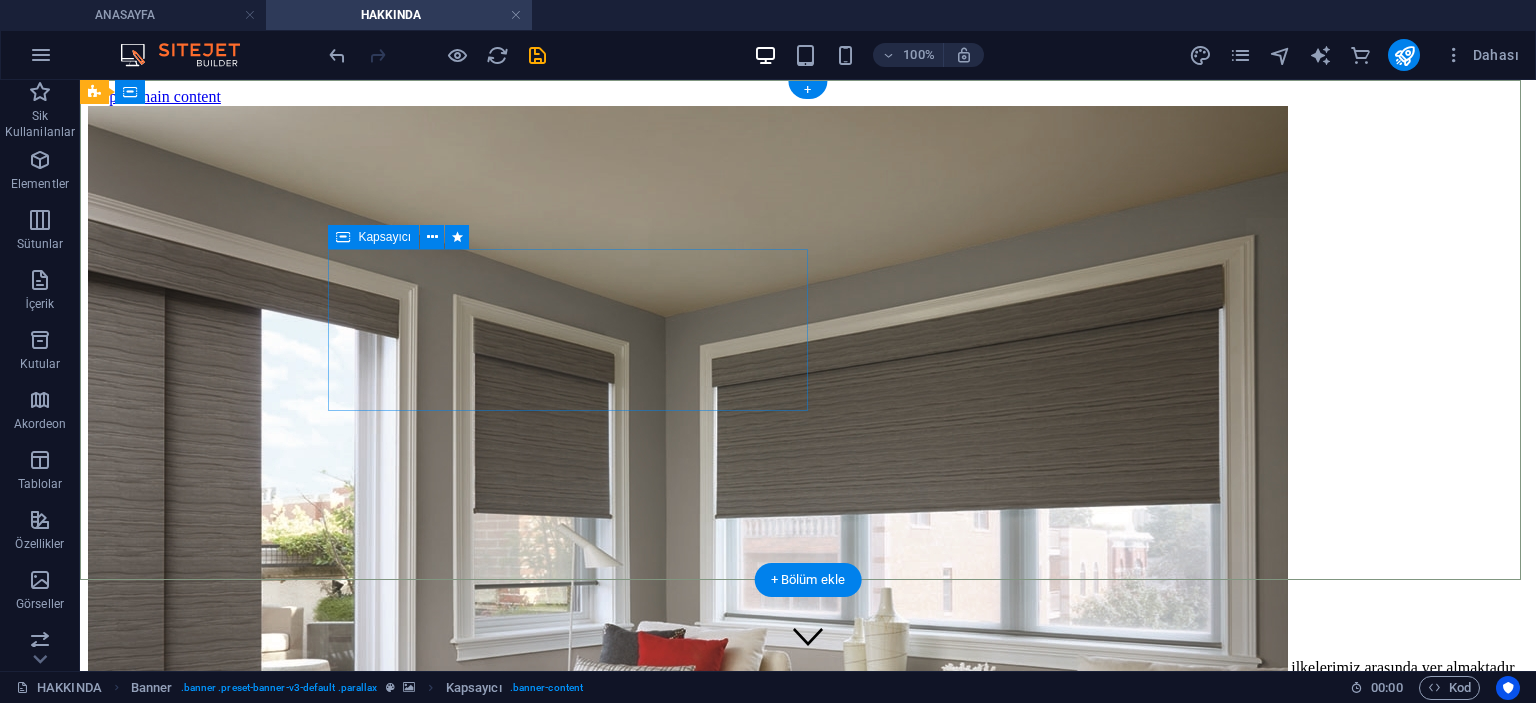 click on "İmalattan montaja kadar her aşamada titizlikle çalışıyor, modern ve klasik perde modellerimizle geniş bir ürün yelpazesi sunuyoruz. Kaliteli kumaşlar, uzman işçilik ve zamanında teslimat ilkelerimiz arasında yer almaktadır." at bounding box center (808, 685) 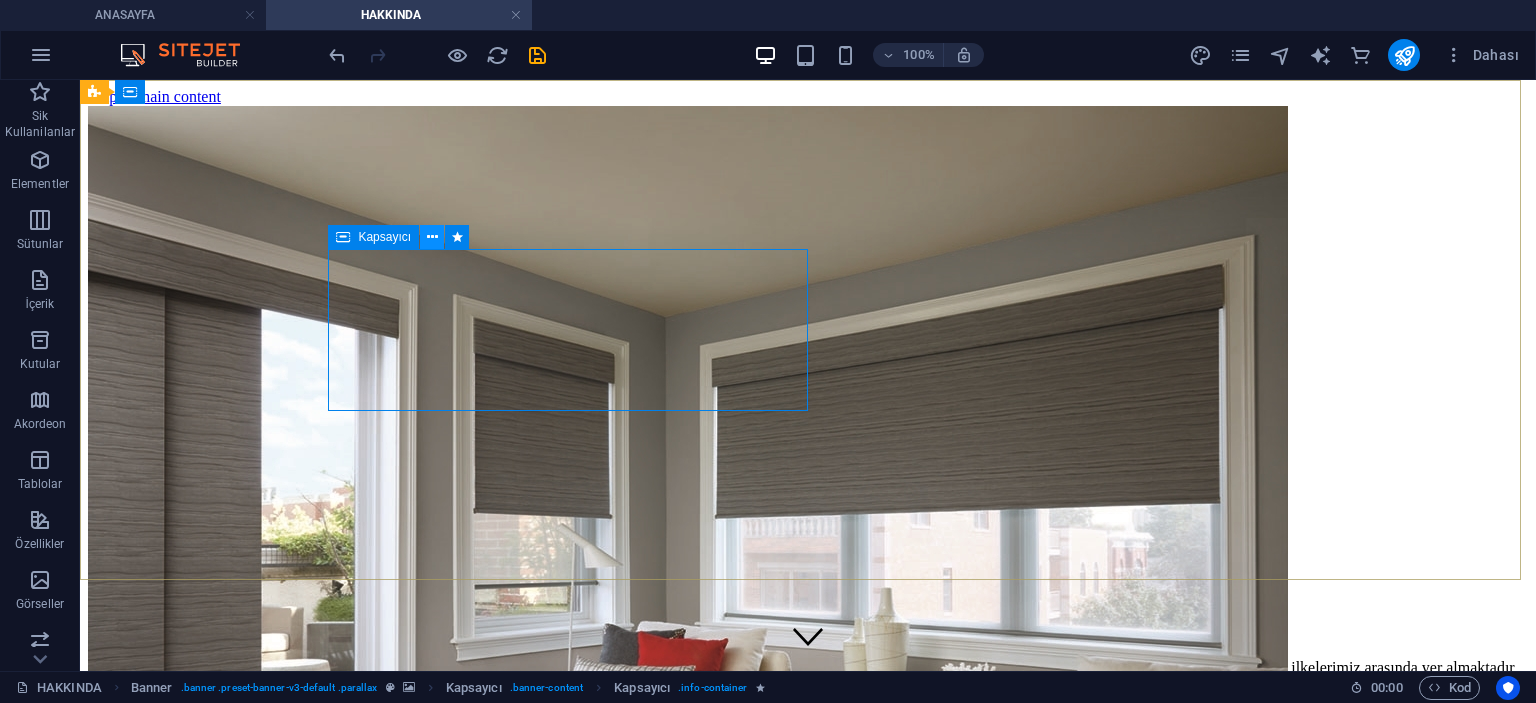 click at bounding box center [432, 237] 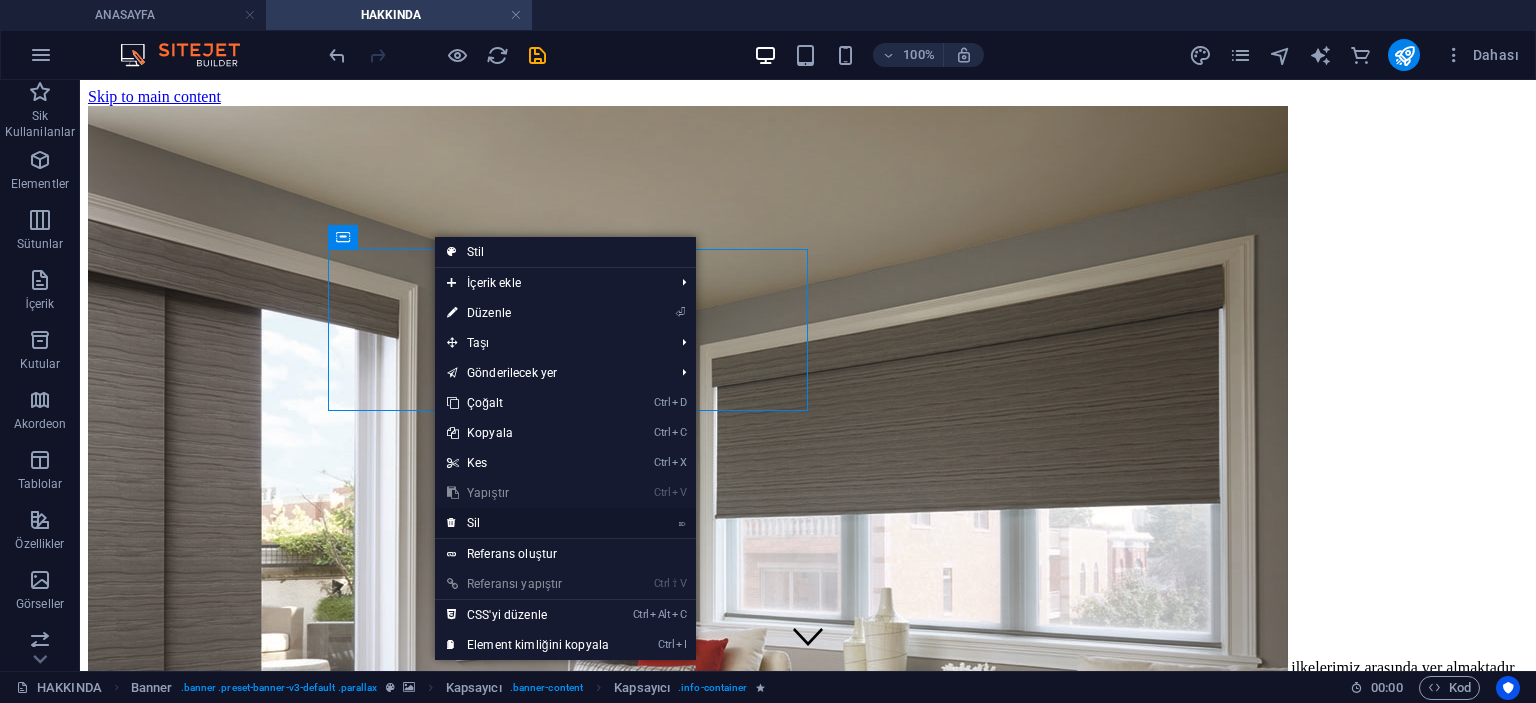 click on "⌦  Sil" at bounding box center [528, 523] 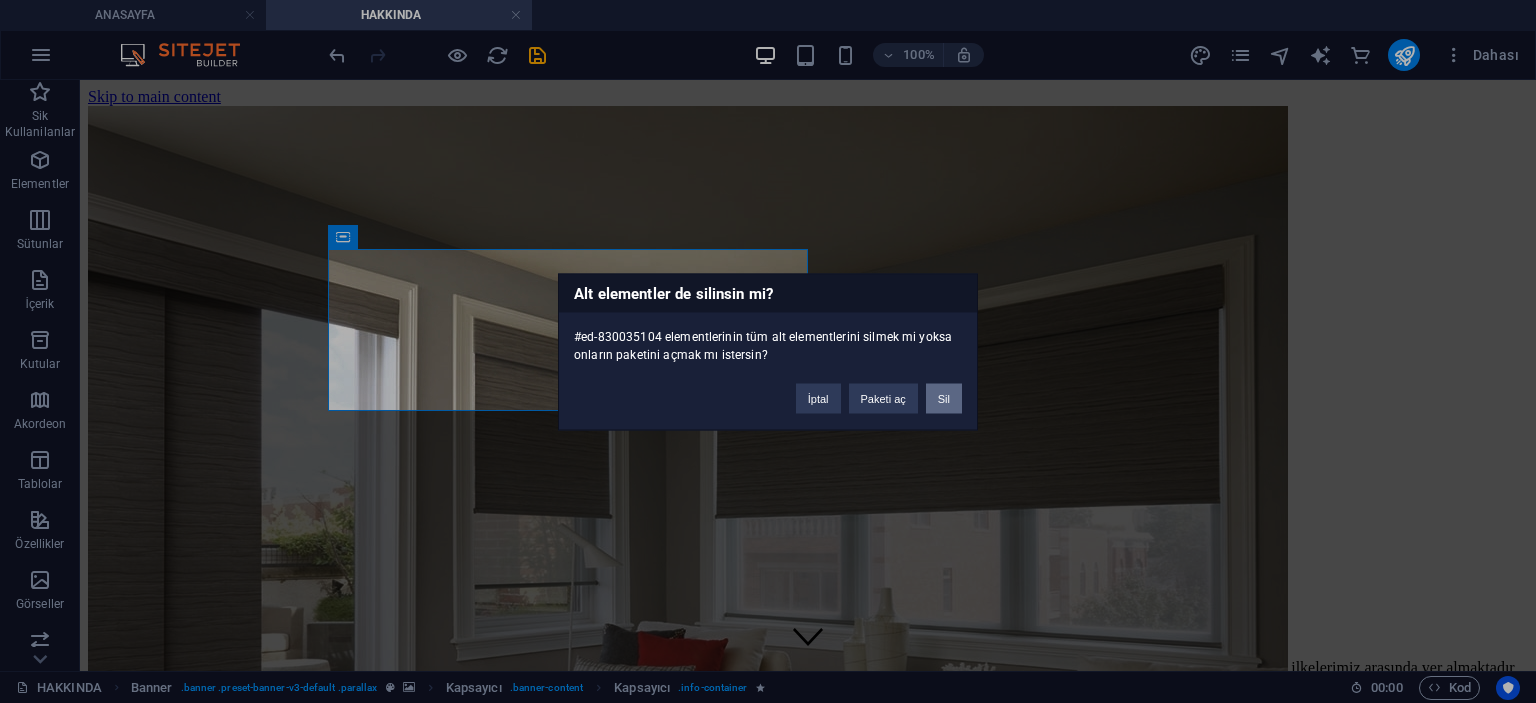click on "Sil" at bounding box center (944, 398) 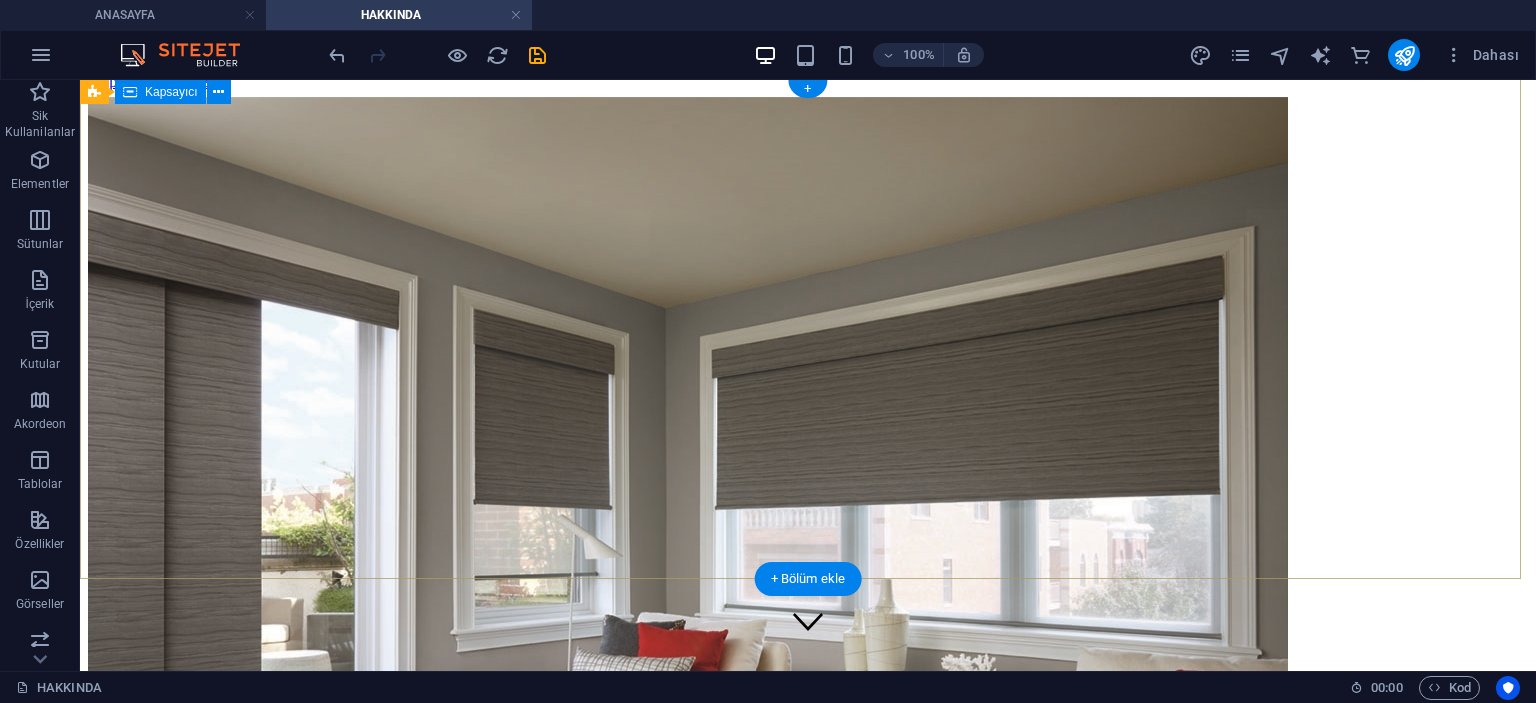 scroll, scrollTop: 0, scrollLeft: 0, axis: both 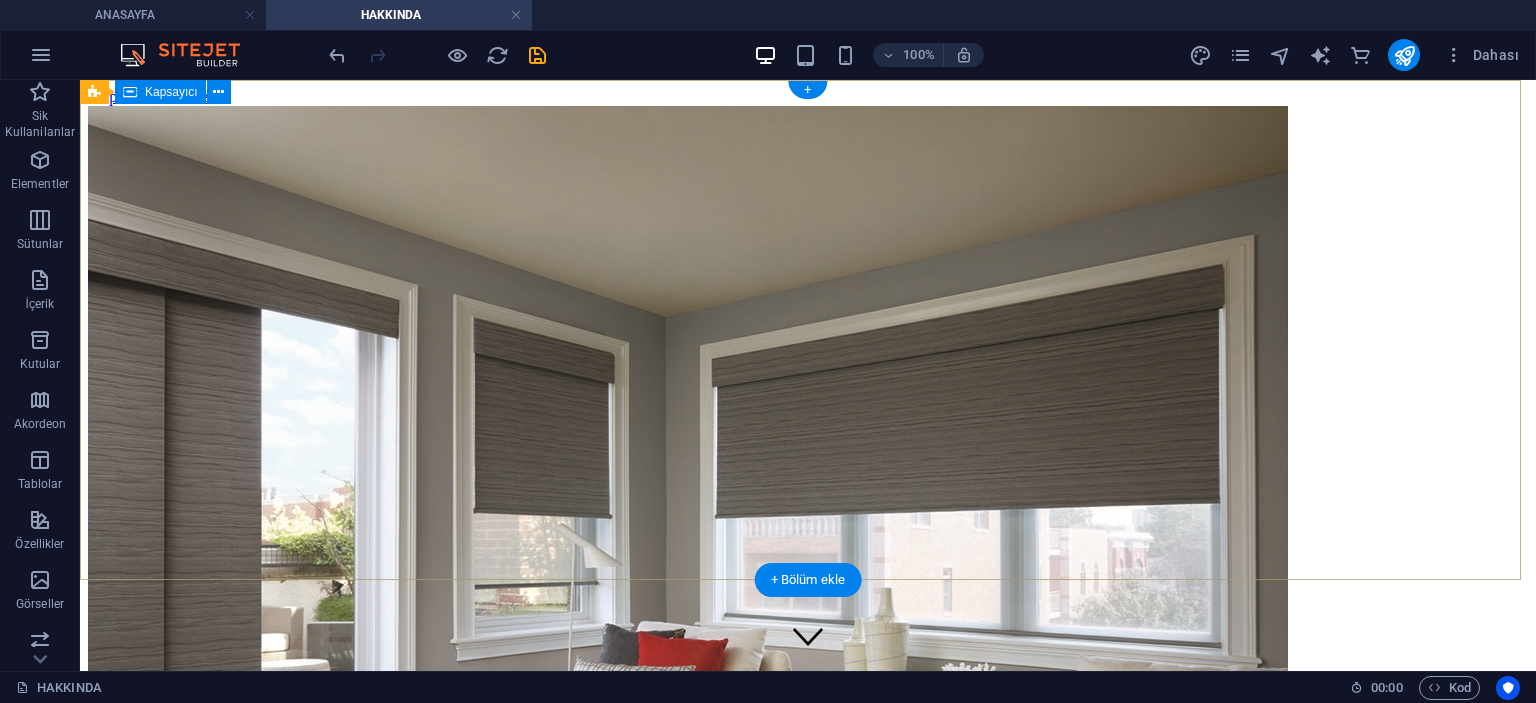 click at bounding box center (808, 643) 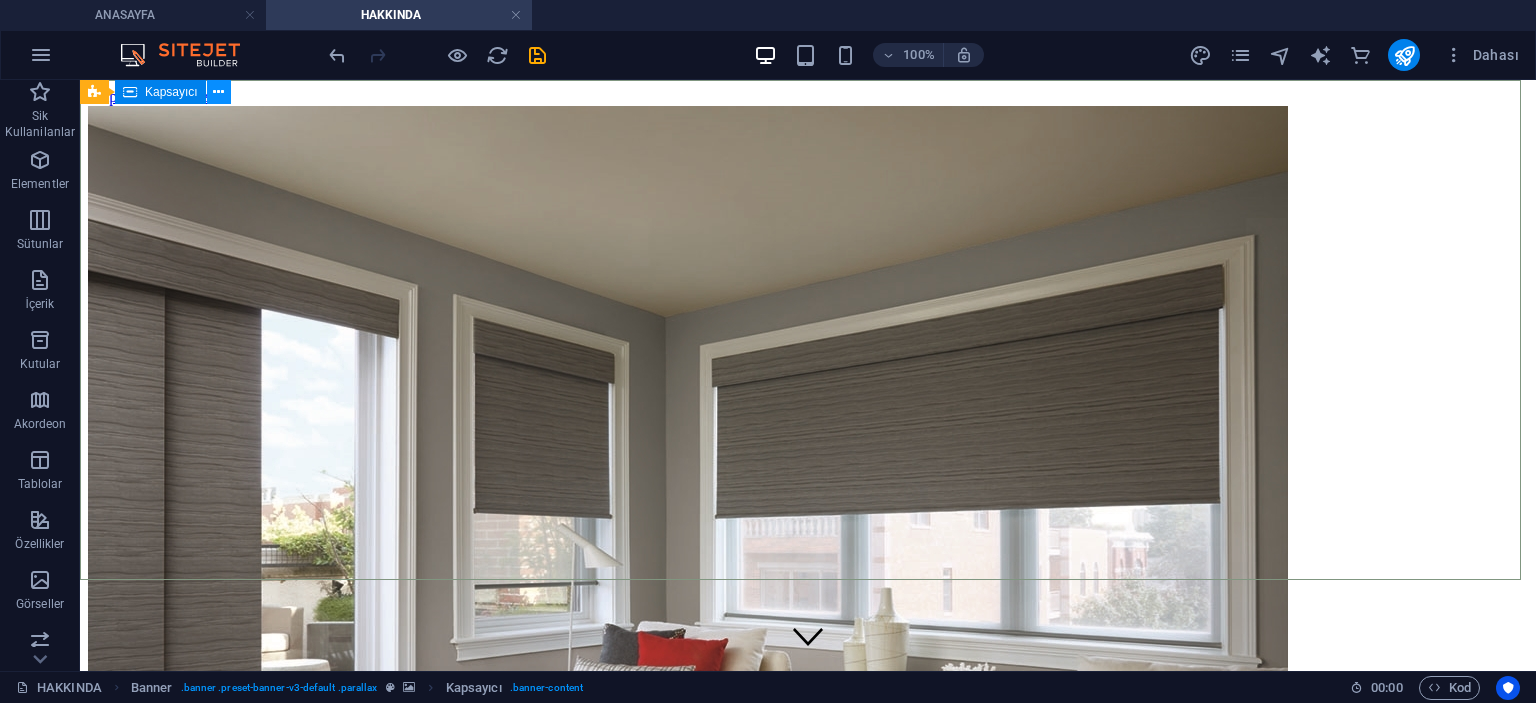 click at bounding box center [218, 92] 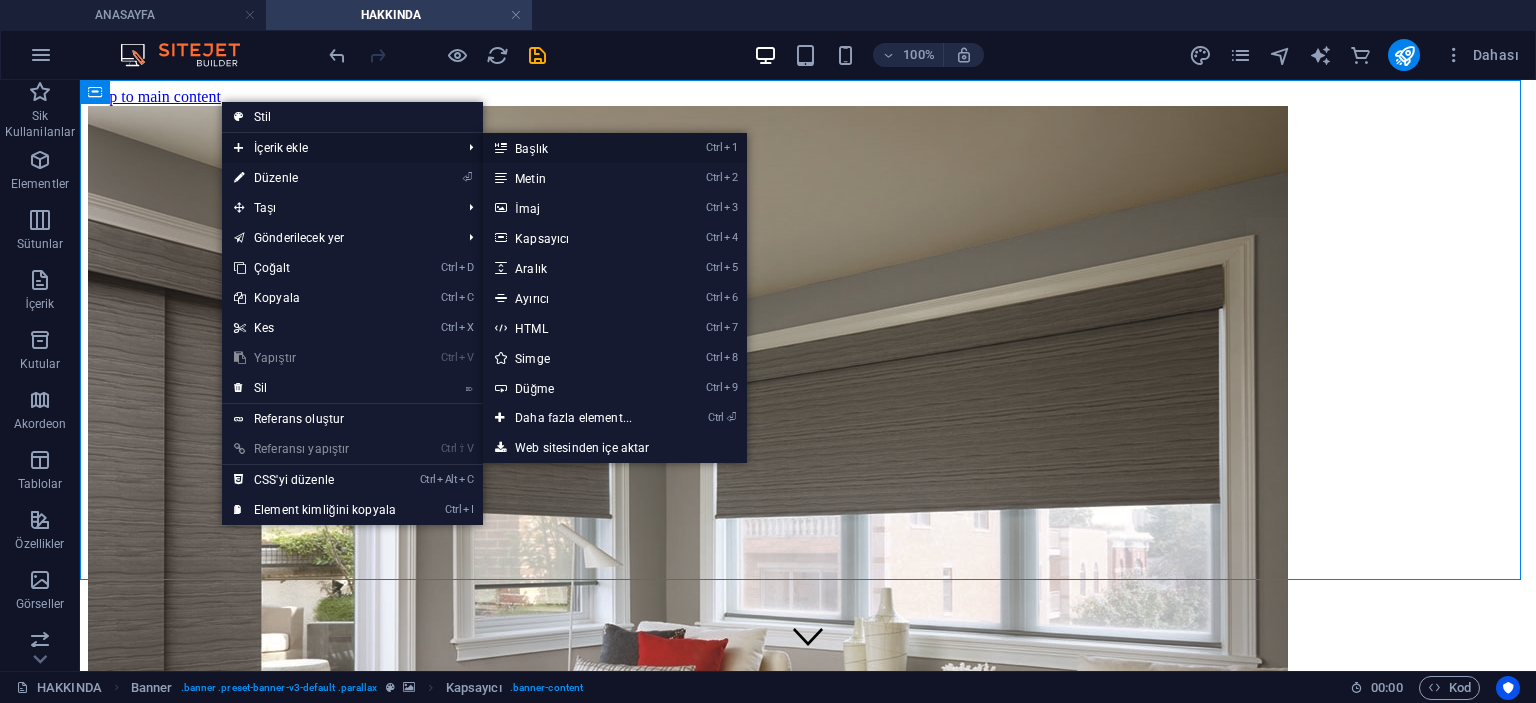 click on "Ctrl 1  Başlık" at bounding box center [577, 148] 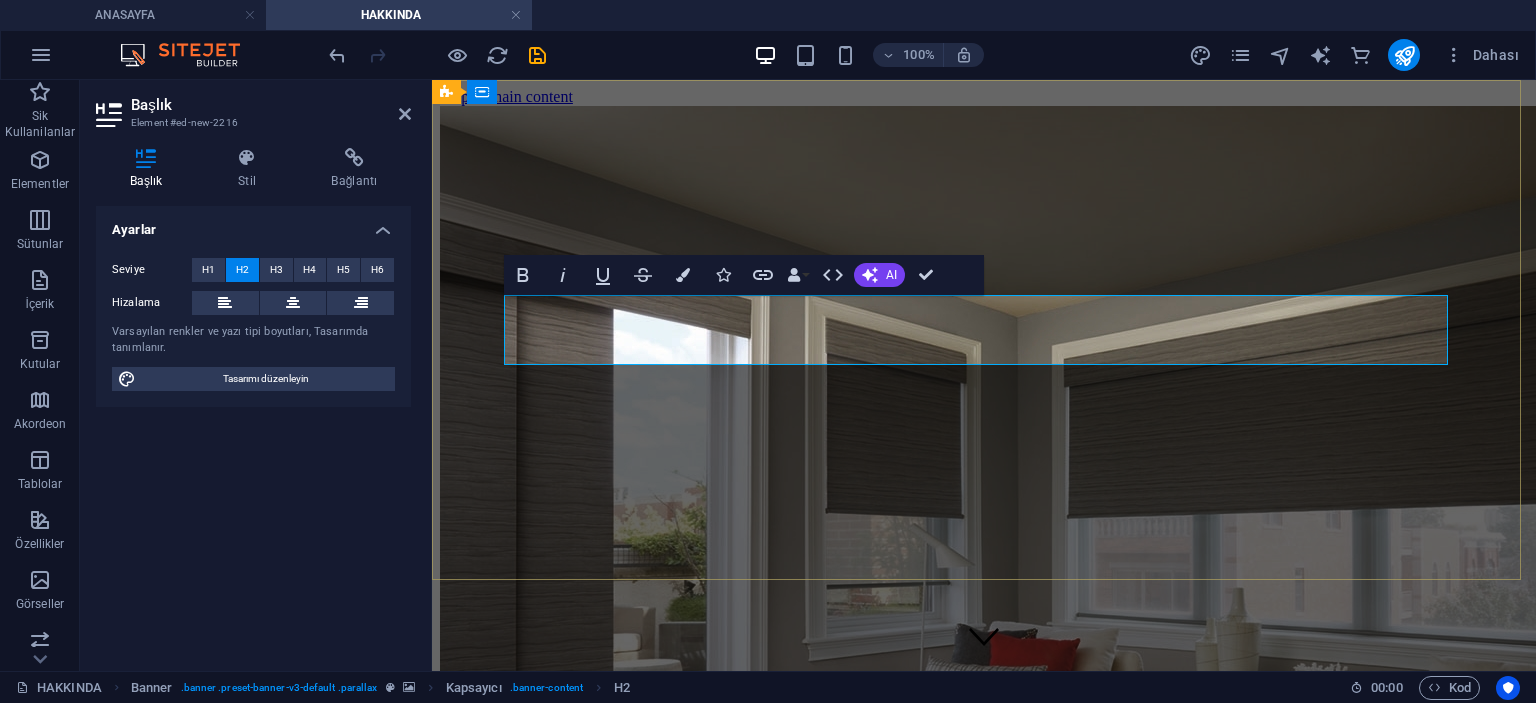 click on "Yeni başlık" at bounding box center [984, 676] 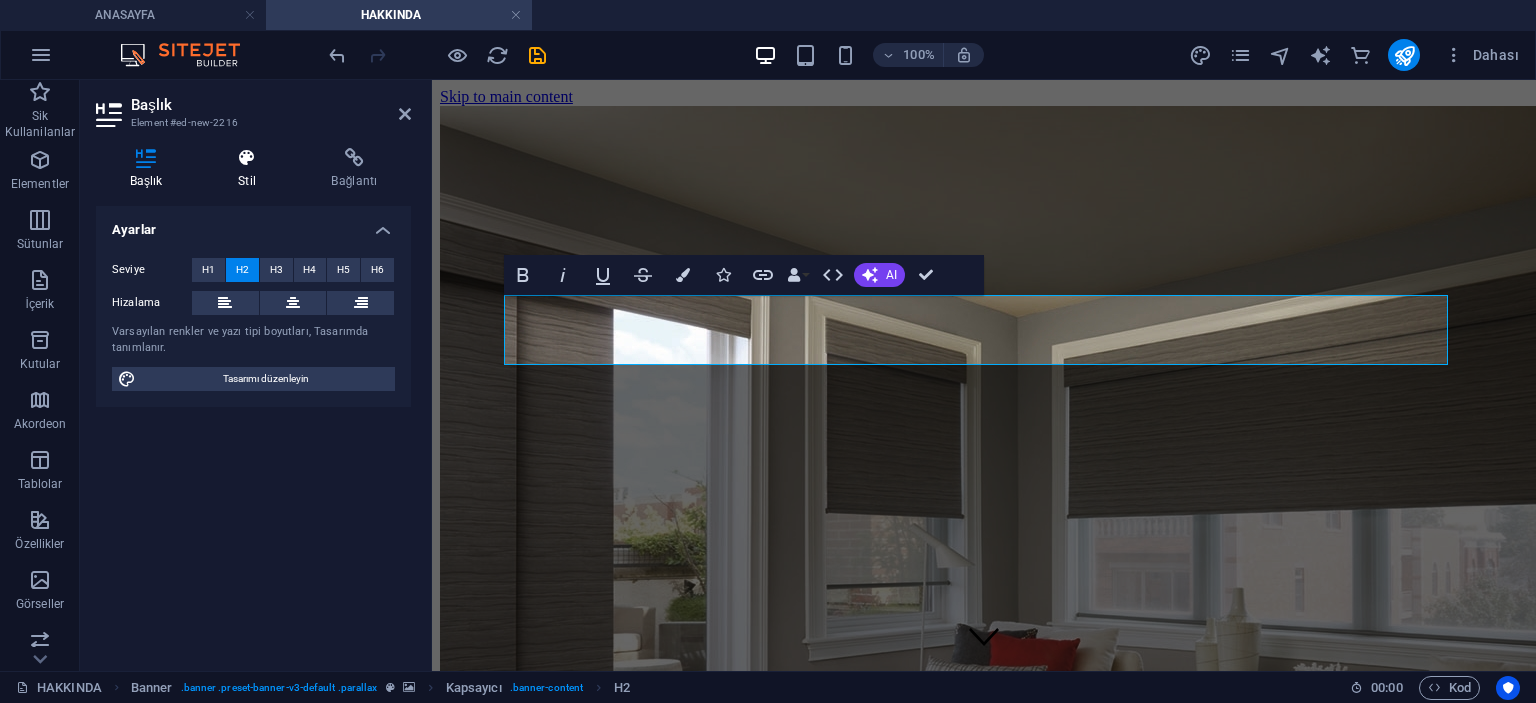 click on "Stil" at bounding box center [250, 169] 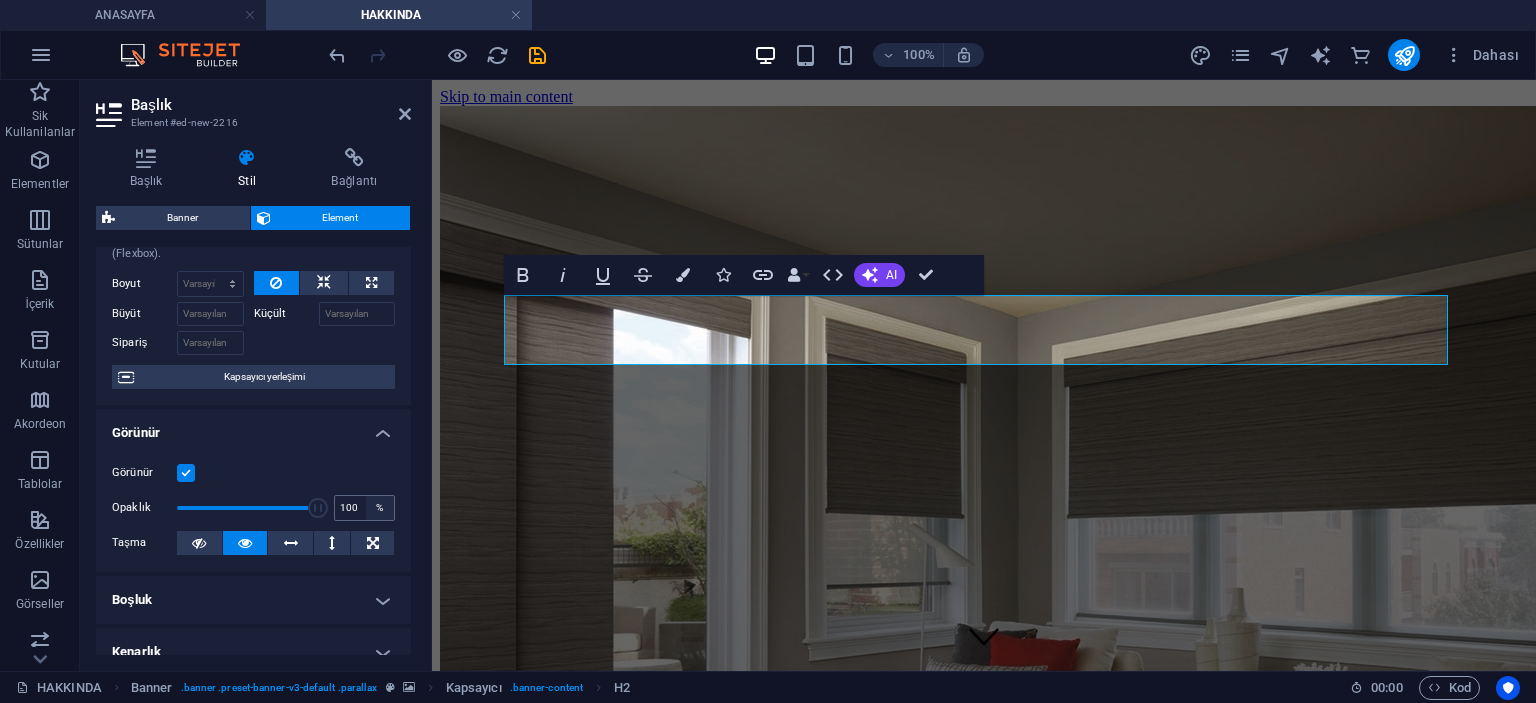scroll, scrollTop: 100, scrollLeft: 0, axis: vertical 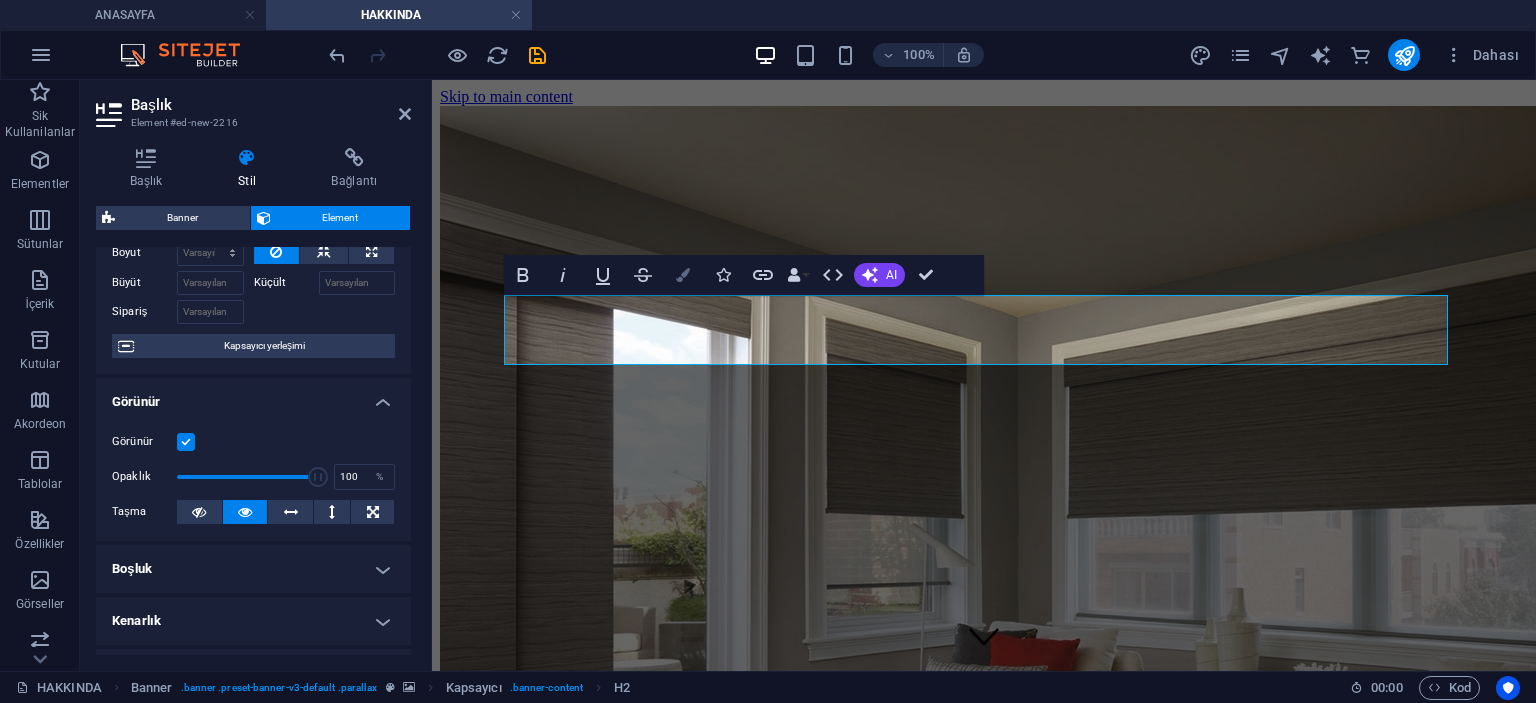 click on "Colors" at bounding box center [683, 275] 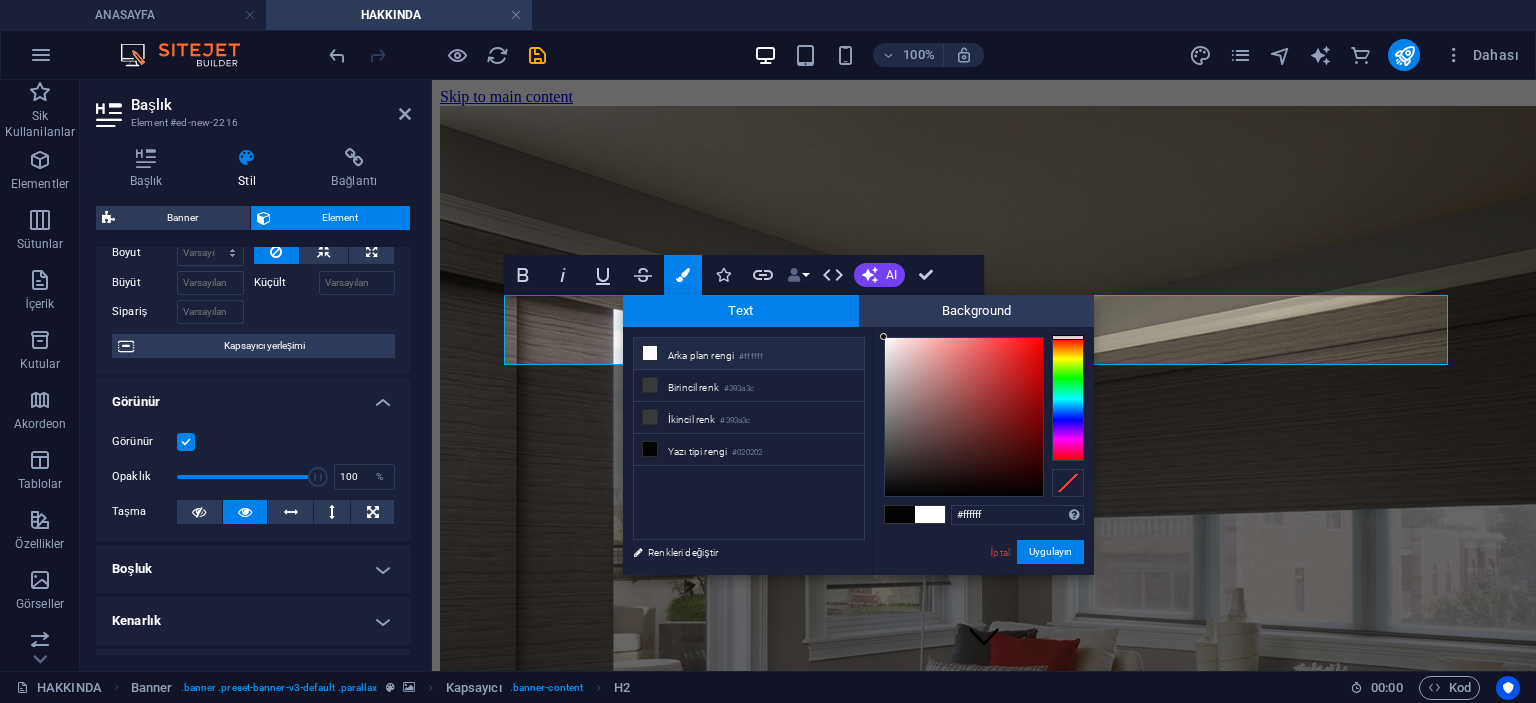 drag, startPoint x: 965, startPoint y: 414, endPoint x: 789, endPoint y: 276, distance: 223.65152 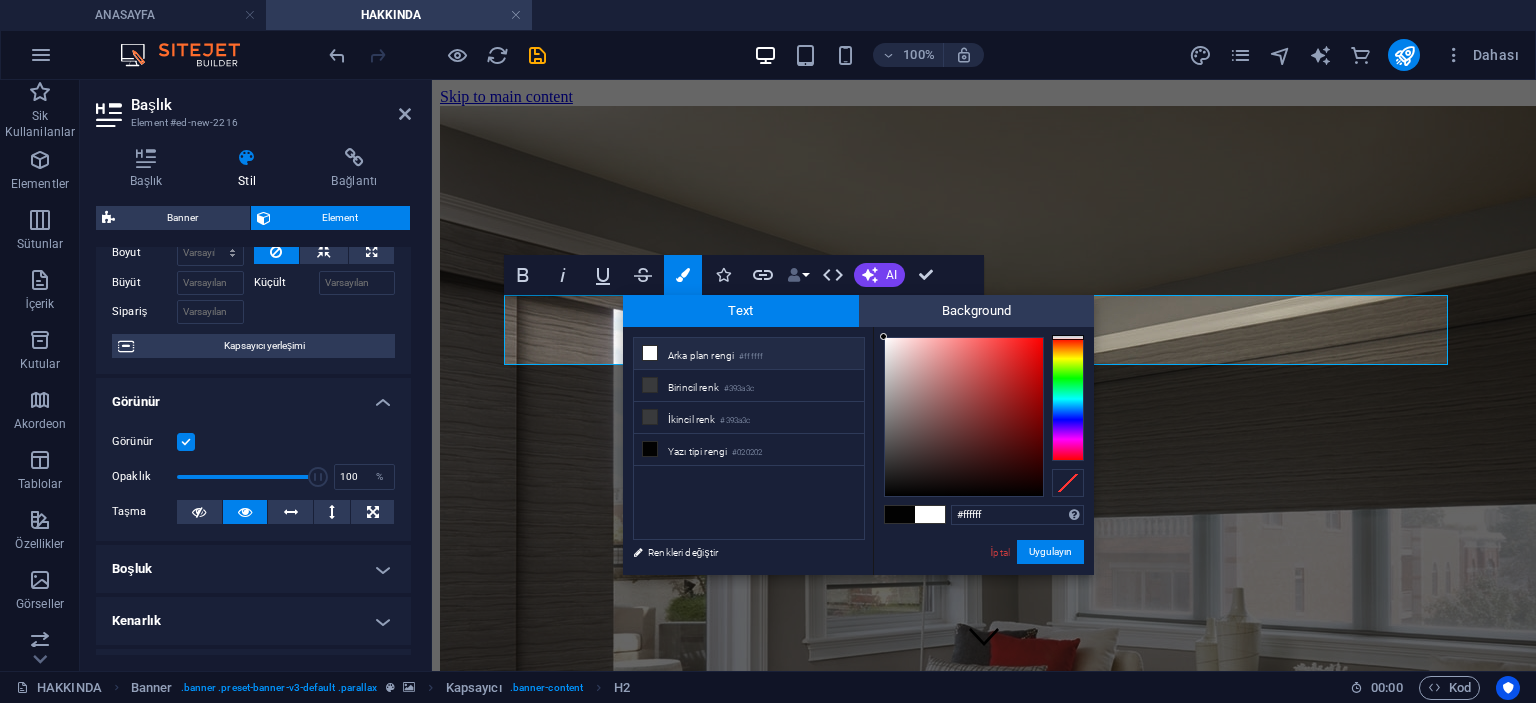 click on "hateksperde.com ANASAYFA HAKKINDA Sik Kullanilanlar Elementler Sütunlar İçerik Kutular Akordeon Tablolar Özellikler Görseller Kaydırıcı Üst bilgi Alt Bigi Formlar Pazarlama Koleksiyonlar Ticaret
H2   Banner   Banner   Kapsayıcı   Kapsayıcı   Menü   Menü Çubuğu   Kapsayıcı   Simge   H1   Metin   Aralık   Kapsayıcı   Simge   Ön ayar   Kapsayıcı   Kapsayıcı   Simge   Kapsayıcı   Ön ayar   Kapsayıcı   HTML   Kapsayıcı   Ön ayar   Kapsayıcı   Kapsayıcı   Kapsayıcı   İmaj   Ön ayar   Kapsayıcı   H3   Düğme   Ön ayar   HTML   Ön ayar   Kapsayıcı   Simge   H2   Aralık   İmaj   Ön ayar   İmaj   Ön ayar   Kapsayıcı   Ön ayar   Metin   Kapsayıcı   Harita   Kapsayıcı   Kapsayıcı   H3   Kapsayıcı   Metin   H3   Ön ayar   İmaj   Ön ayar   İmaj   Düğme   H3   Aralık   Aralık 95% Dahası ANASAYFA Banner . banner .preset-banner-v3-default .parallax . H2" at bounding box center [768, 351] 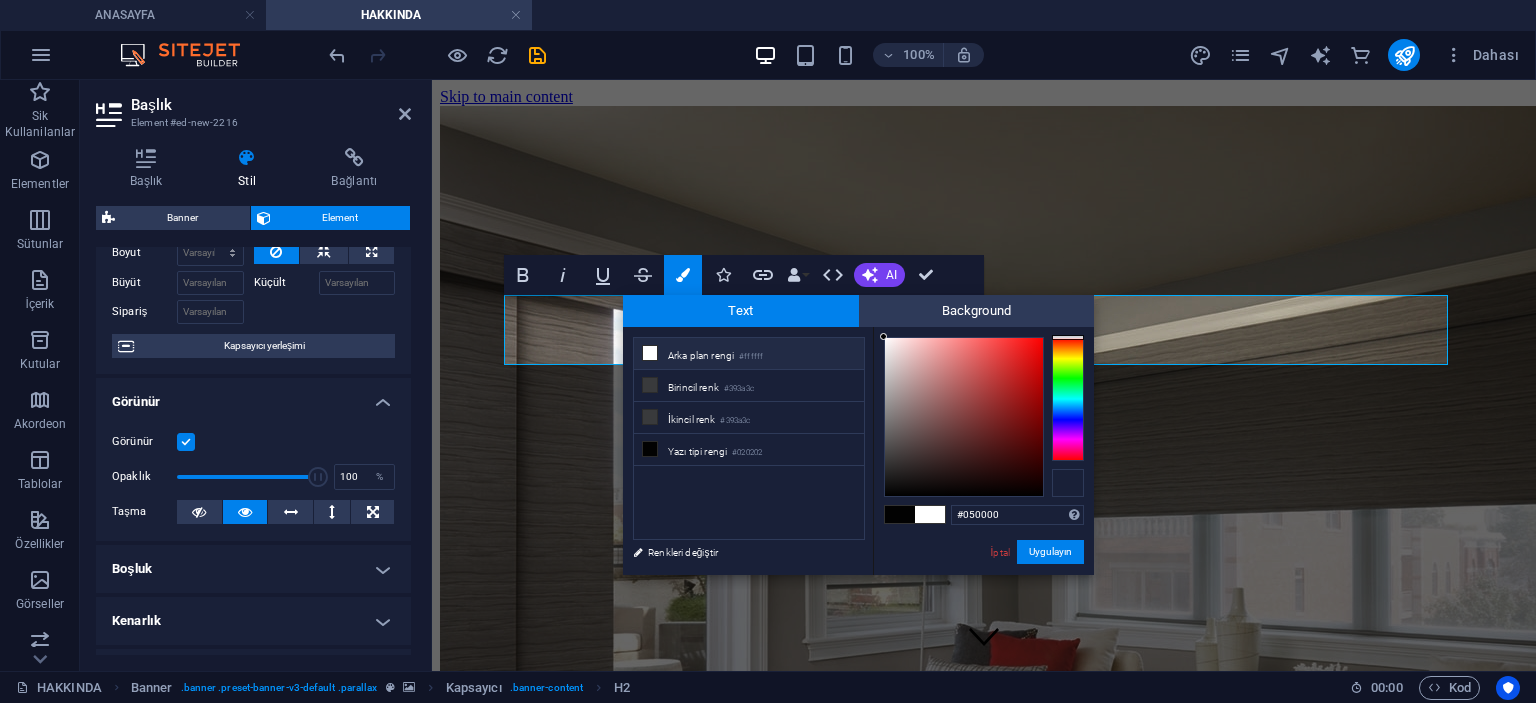 type on "#000000" 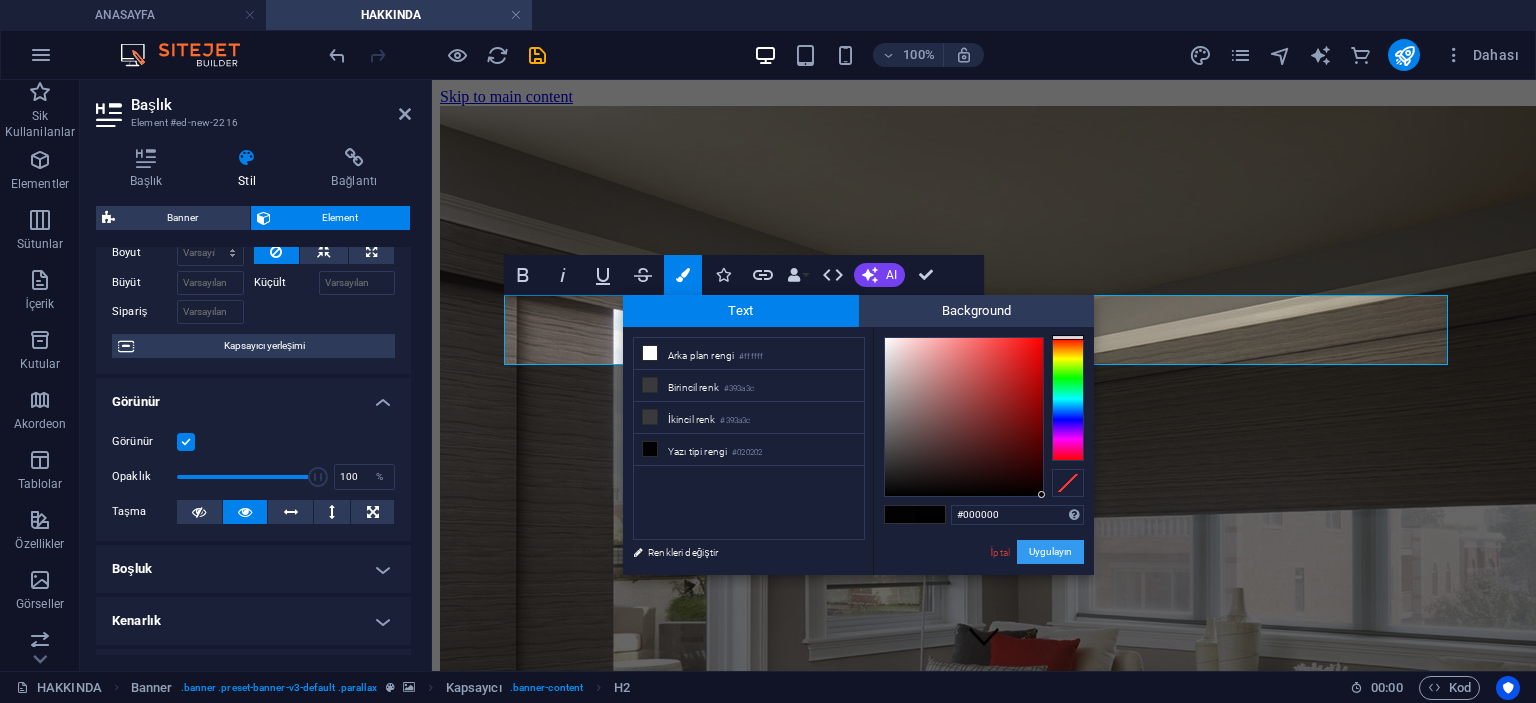 click on "Uygulayın" at bounding box center (1050, 552) 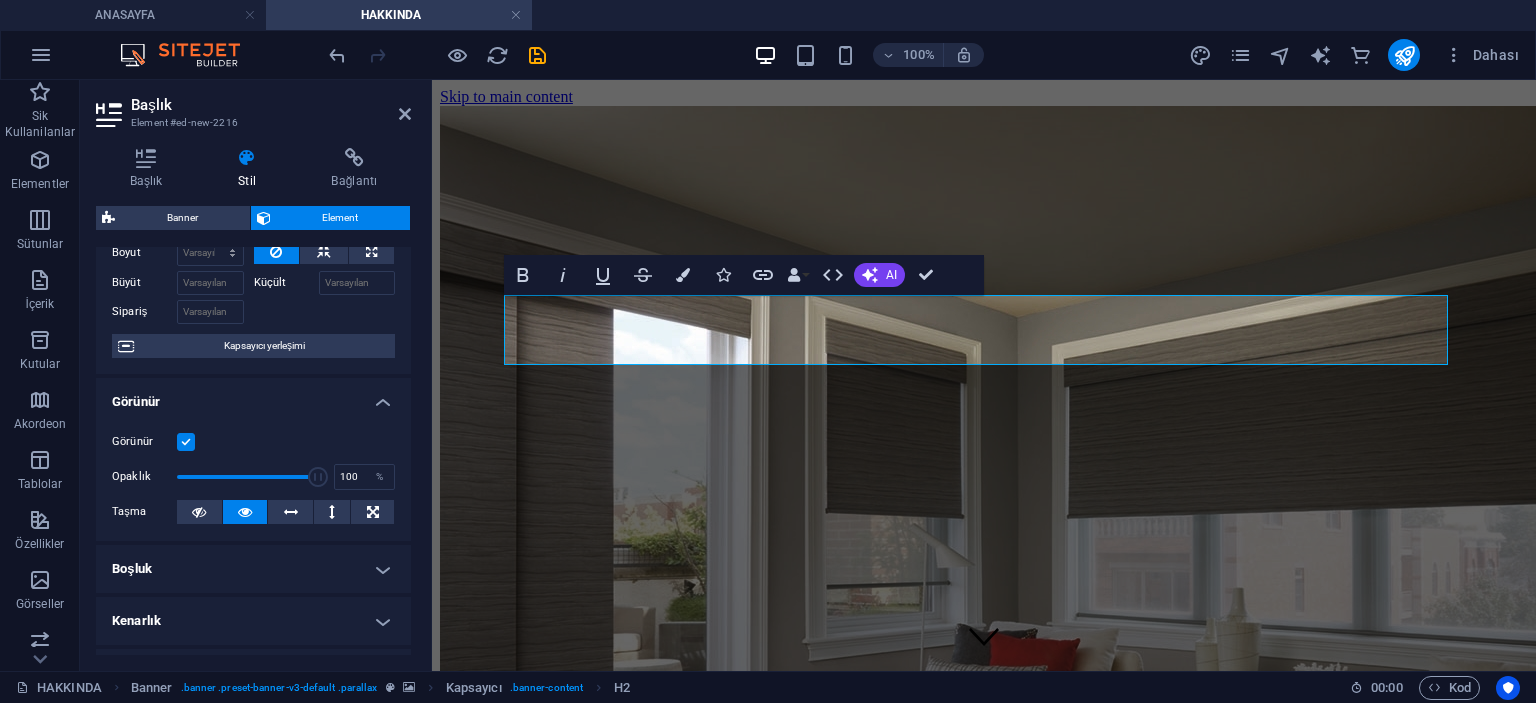click on "H1   Kapsayıcı   Banner   Kapsayıcı   Banner   Simge   Ön ayar   H3   Ön ayar   Aralık   Metin   H3   Kapsayıcı   Metin   Kapsayıcı   Ön ayar   H3   Referans   Aralık   Kapsayıcı   Kapsayıcı   Referans   H3   Kapsayıcı   Ön ayar   Ön ayar   Kapsayıcı   Ön ayar   HTML   Ön ayar   İmaj   Ön ayar   İmaj   H2   H3   Kapsayıcı   İmaj   Aralık   Metin   Aralık   İmaj   Kapsayıcı   Aralık   Metin   İmaj   Metin   Kapsayıcı   Simge   H2   Kapsayıcı   Ön ayar   HTML   Kapsayıcı   Ön ayar   Metin   Kapsayıcı   Ön ayar   Kapsayıcı   Metin   Ön ayar   Kapsayıcı   Ön ayar   H3   Metin   Metin   Kapsayıcı   Metin   Kapsayıcı   Logo   Ön ayar   Kapsayıcı   Metin   Aralık   Aralık   Aralık   Aralık   Aralık   Kapsayıcı   Simge   Aralık   Metin   H3   Aralık   İmaj   İmaj   İmaj   Kapsayıcı   Simge   İmaj   İmaj   İmaj Bold Italic Underline Strikethrough Colors Icons Link Data Bindings Firma İlk ad Soyad Sokak Posta Kodu Şehir" at bounding box center [984, 375] 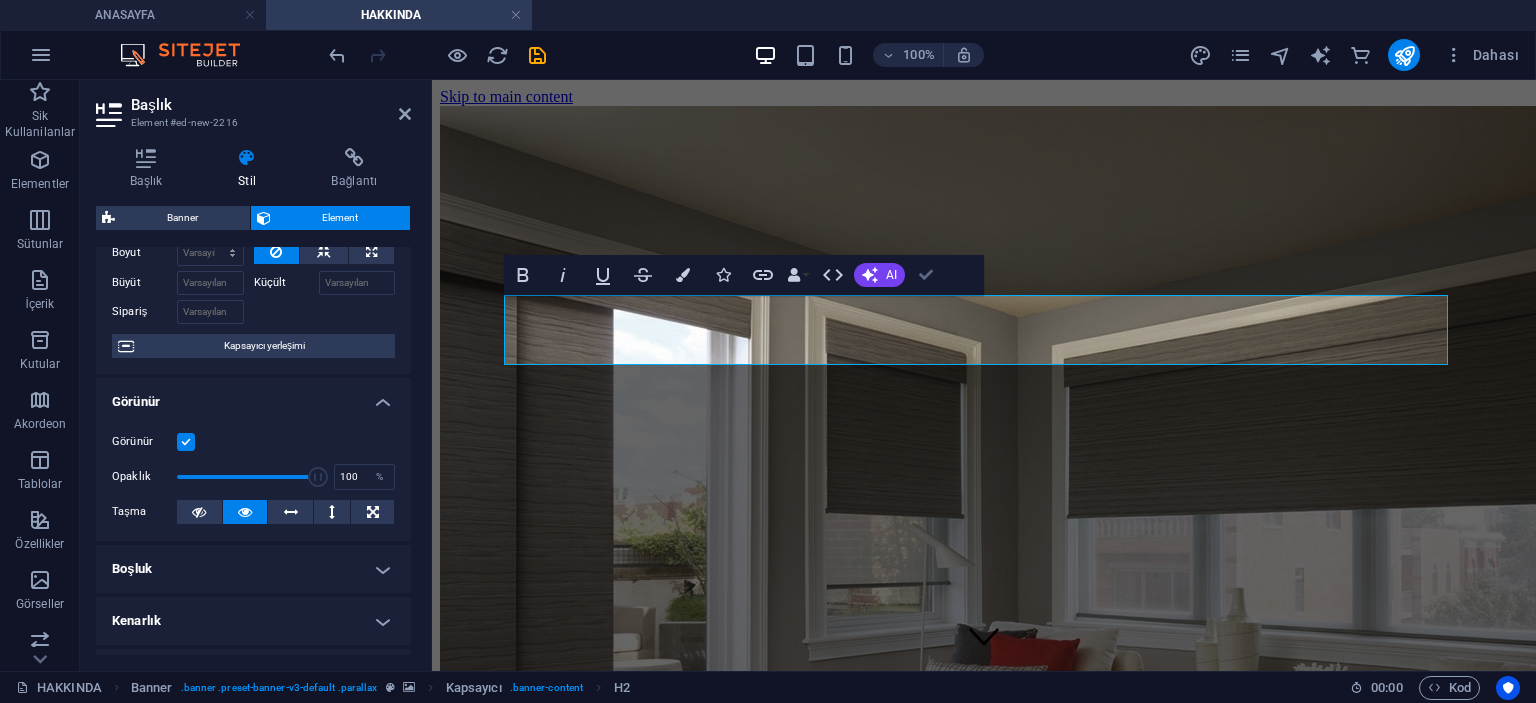 drag, startPoint x: 924, startPoint y: 267, endPoint x: 840, endPoint y: 155, distance: 140 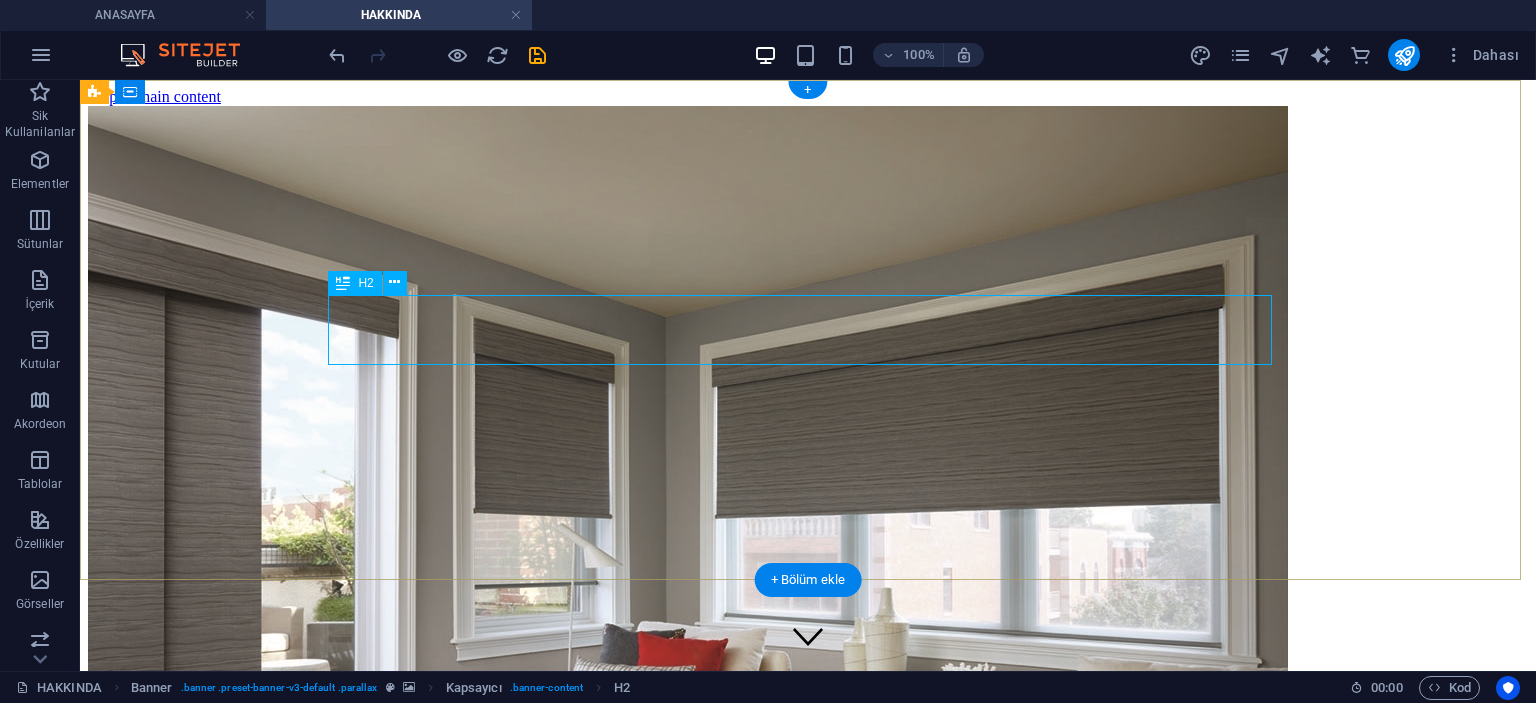 click on "HAKKIMIZDA VE MİSYONUMUZ" at bounding box center [808, 676] 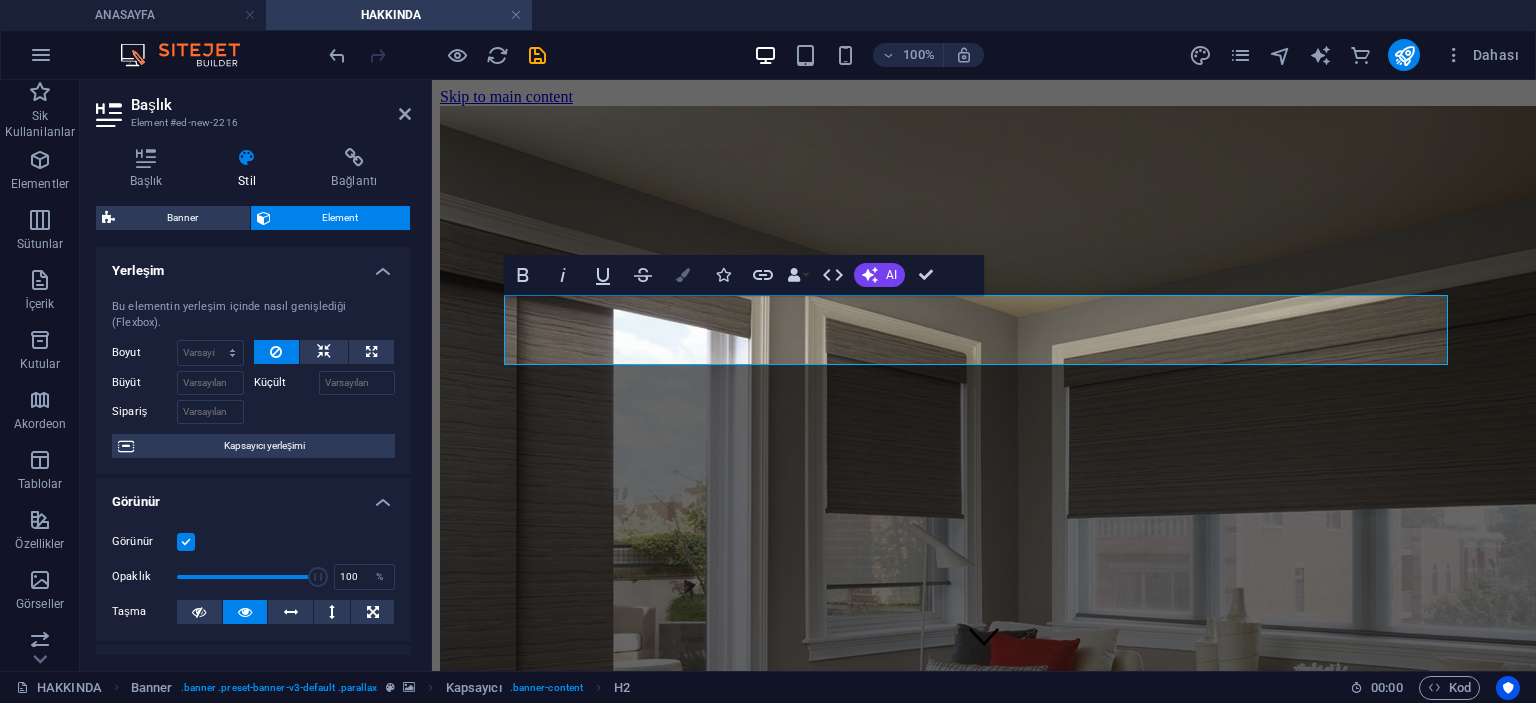 click on "Colors" at bounding box center [683, 275] 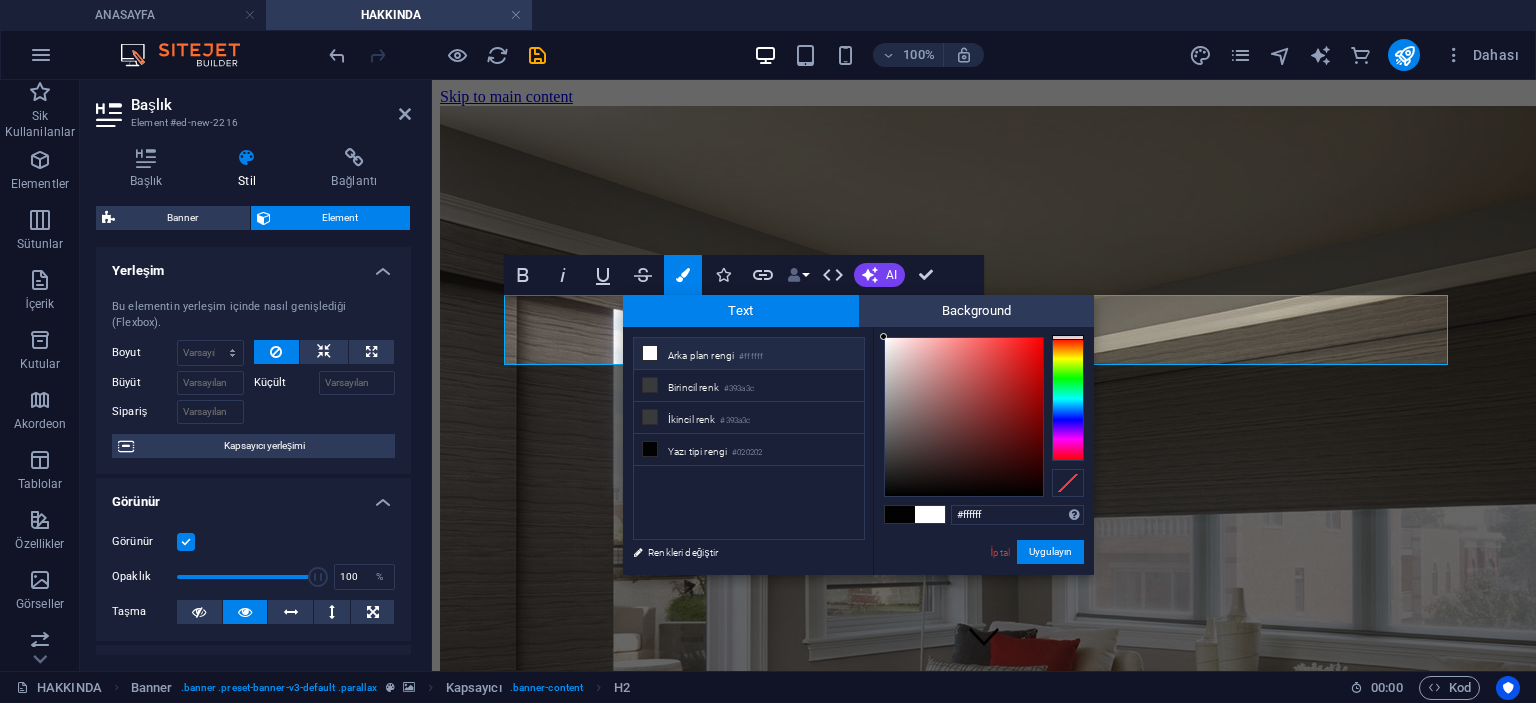 drag, startPoint x: 906, startPoint y: 392, endPoint x: 792, endPoint y: 255, distance: 178.22739 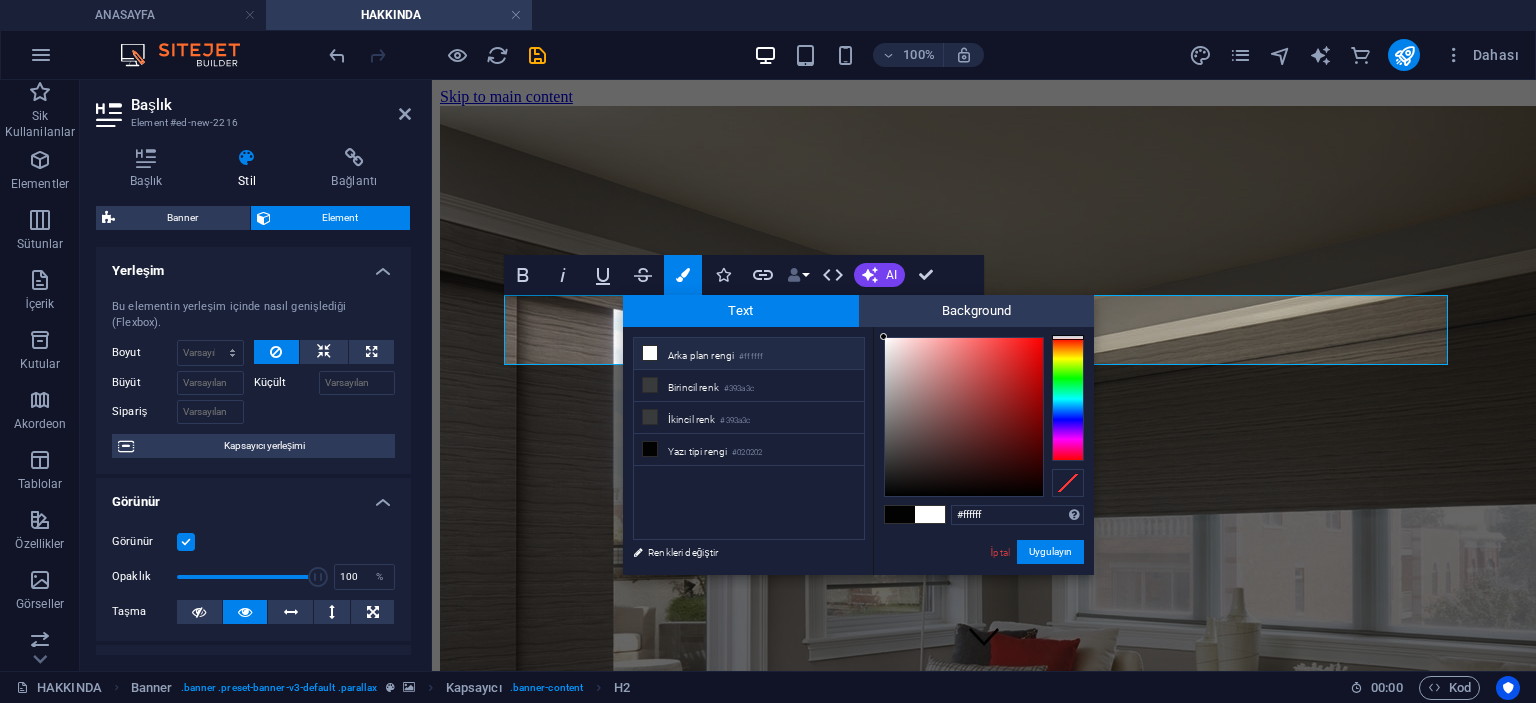 click on "hateksperde.com ANASAYFA HAKKINDA Sik Kullanilanlar Elementler Sütunlar İçerik Kutular Akordeon Tablolar Özellikler Görseller Kaydırıcı Üst bilgi Alt Bigi Formlar Pazarlama Koleksiyonlar Ticaret
H2   Banner   Banner   Kapsayıcı   Kapsayıcı   Menü   Menü Çubuğu   Kapsayıcı   Simge   H1   Metin   Aralık   Kapsayıcı   Simge   Ön ayar   Kapsayıcı   Kapsayıcı   Simge   Kapsayıcı   Ön ayar   Kapsayıcı   HTML   Kapsayıcı   Ön ayar   Kapsayıcı   Kapsayıcı   Kapsayıcı   İmaj   Ön ayar   Kapsayıcı   H3   Düğme   Ön ayar   HTML   Ön ayar   Kapsayıcı   Simge   H2   Aralık   İmaj   Ön ayar   İmaj   Ön ayar   Kapsayıcı   Ön ayar   Metin   Kapsayıcı   Harita   Kapsayıcı   Kapsayıcı   H3   Kapsayıcı   Metin   H3   Ön ayar   İmaj   Ön ayar   İmaj   Düğme   H3   Aralık   Aralık 95% Dahası ANASAYFA Banner . banner .preset-banner-v3-default .parallax . H2" at bounding box center (768, 351) 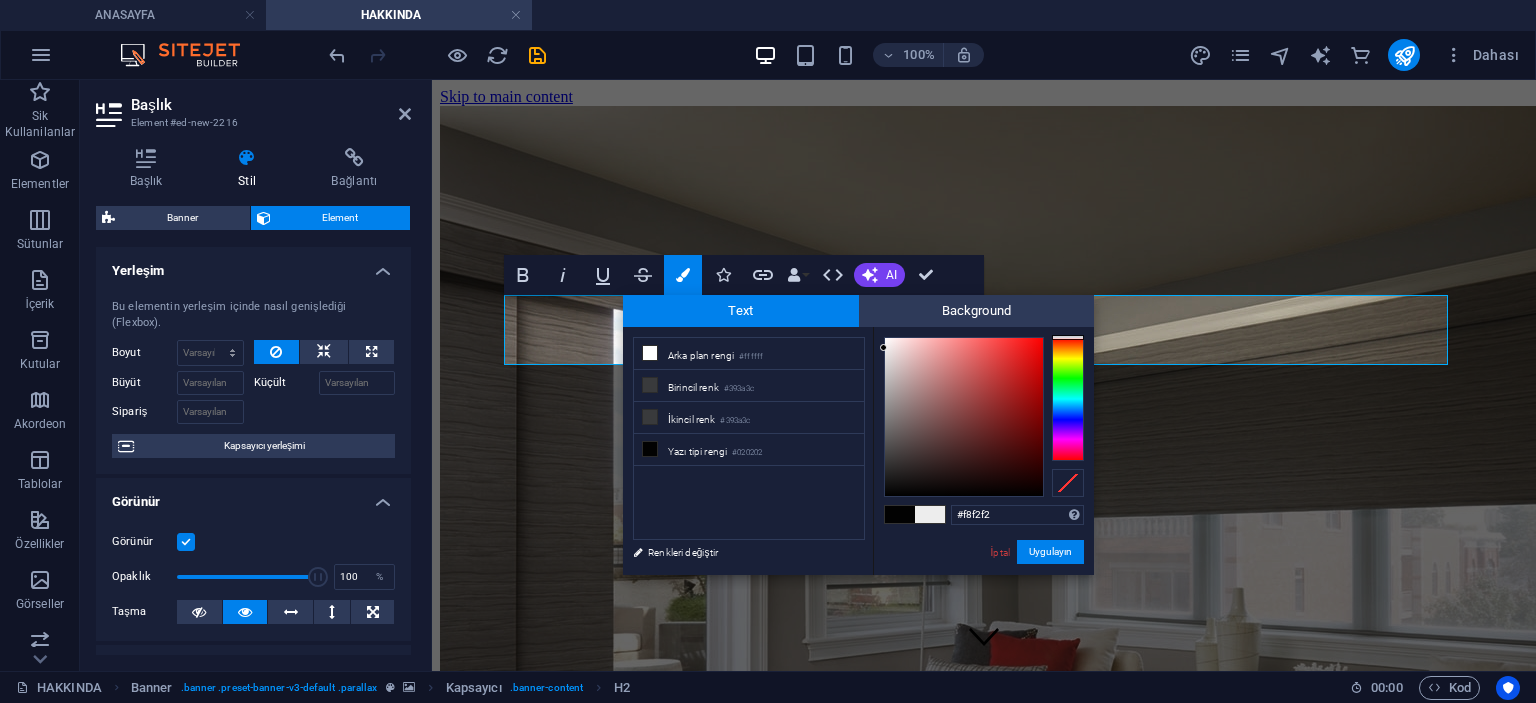 type on "#faf3f3" 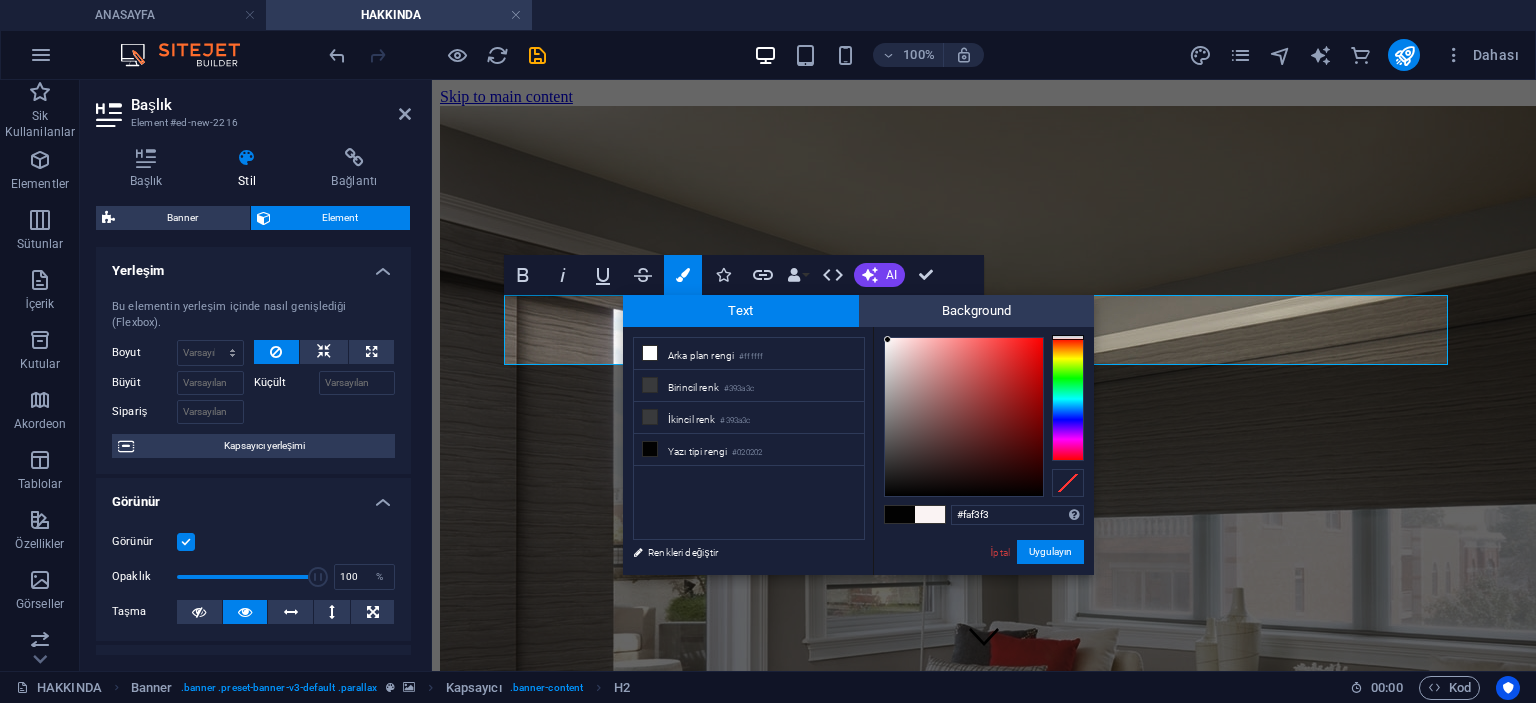 click at bounding box center [887, 339] 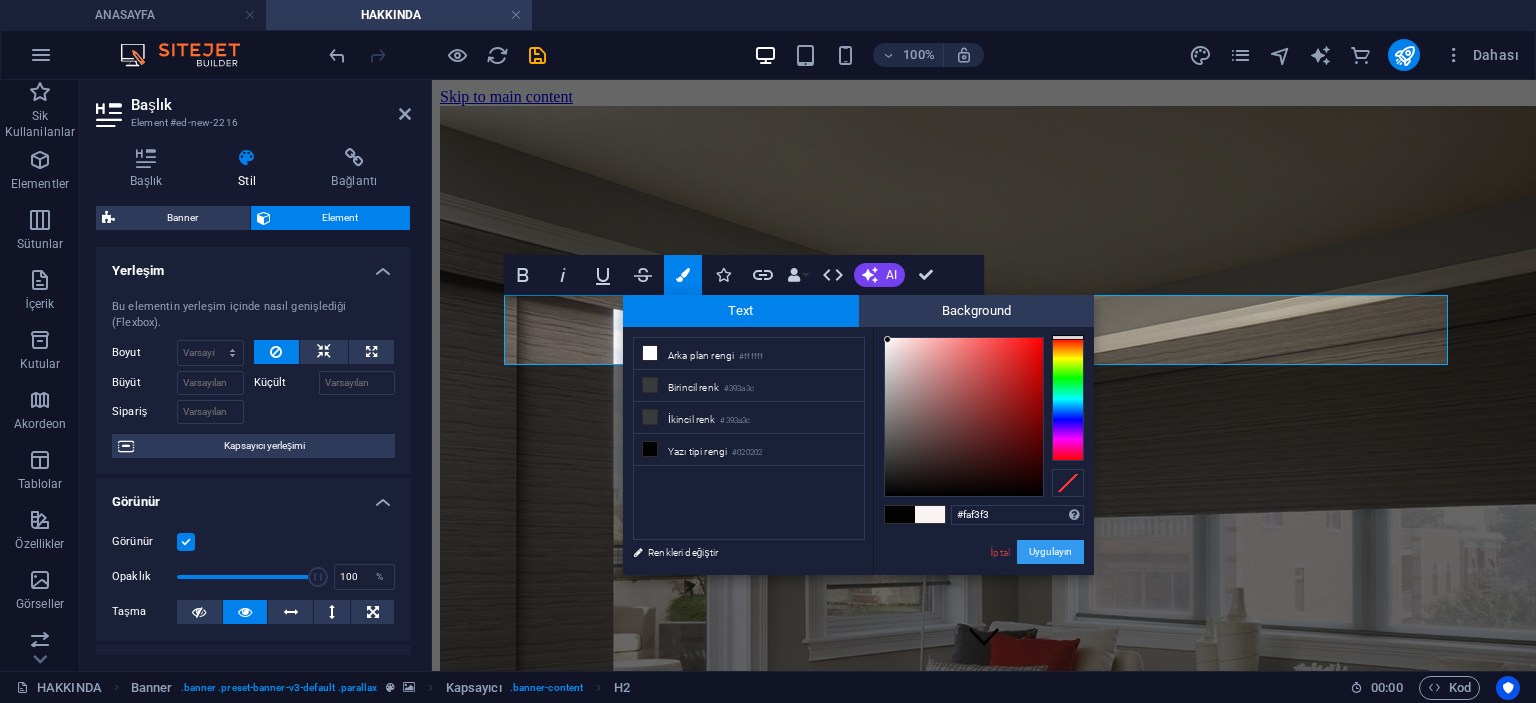 click on "Uygulayın" at bounding box center [1050, 552] 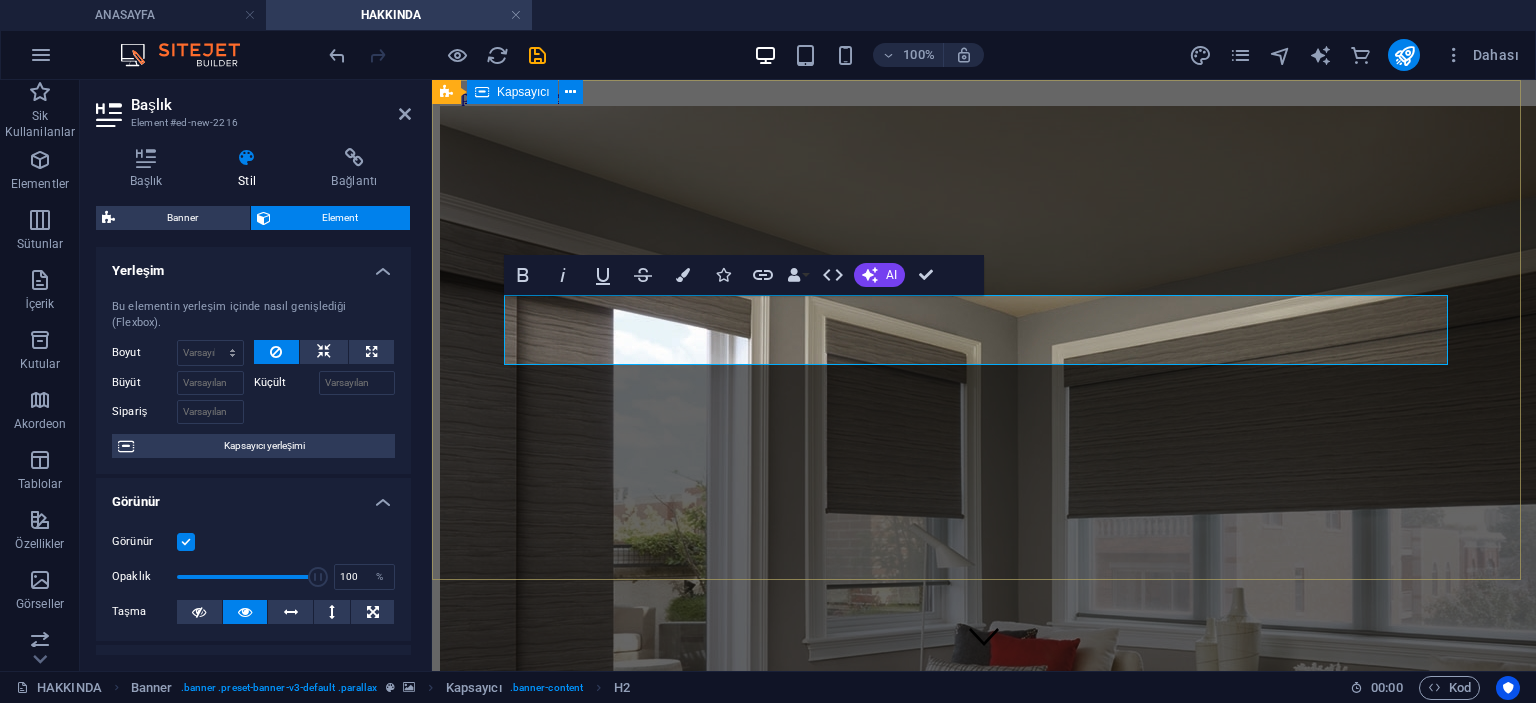 click on "HAKKIMIZDA VE MİSYONUMUZ" at bounding box center (984, 676) 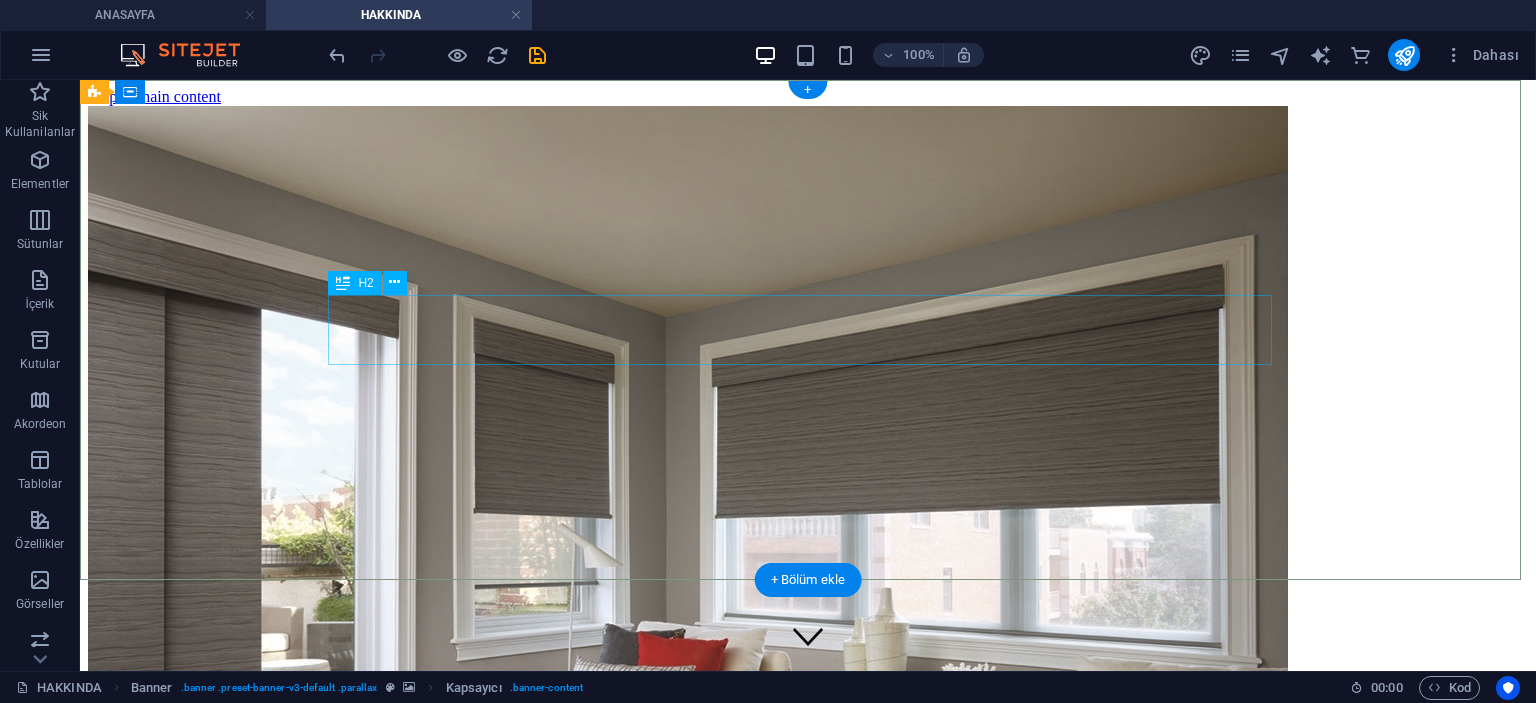 click on "HAKKIMIZDA VE MİSYONUMUZ" at bounding box center (808, 676) 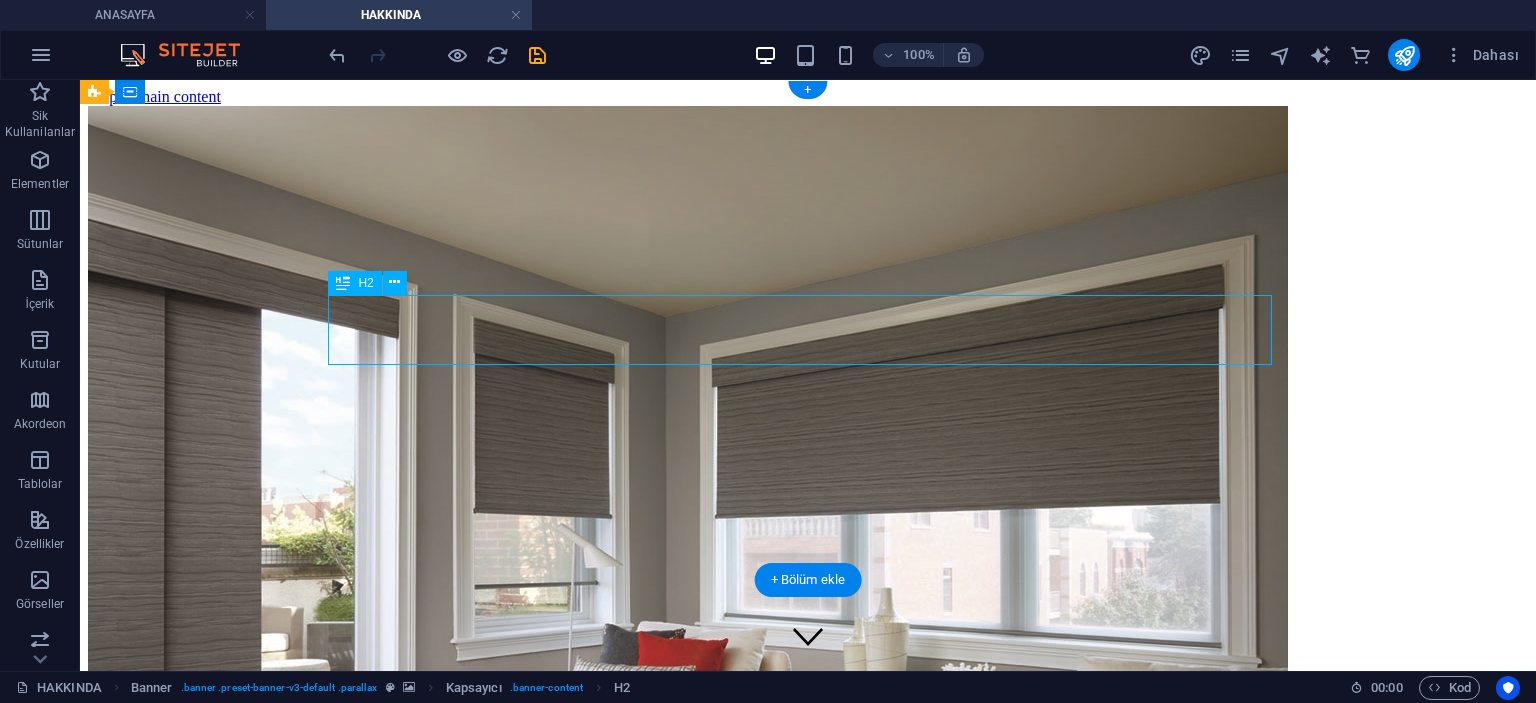 click on "HAKKIMIZDA VE MİSYONUMUZ" at bounding box center [808, 676] 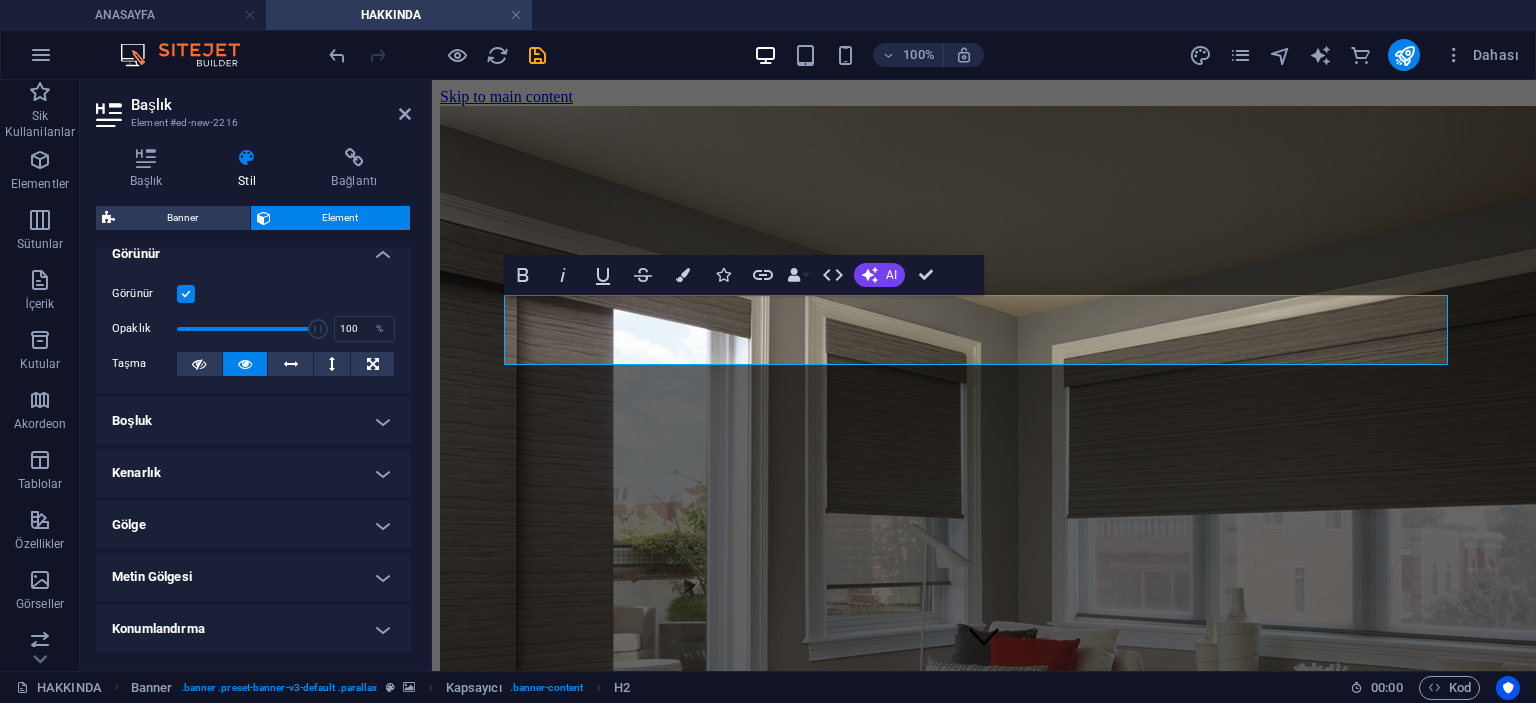 scroll, scrollTop: 300, scrollLeft: 0, axis: vertical 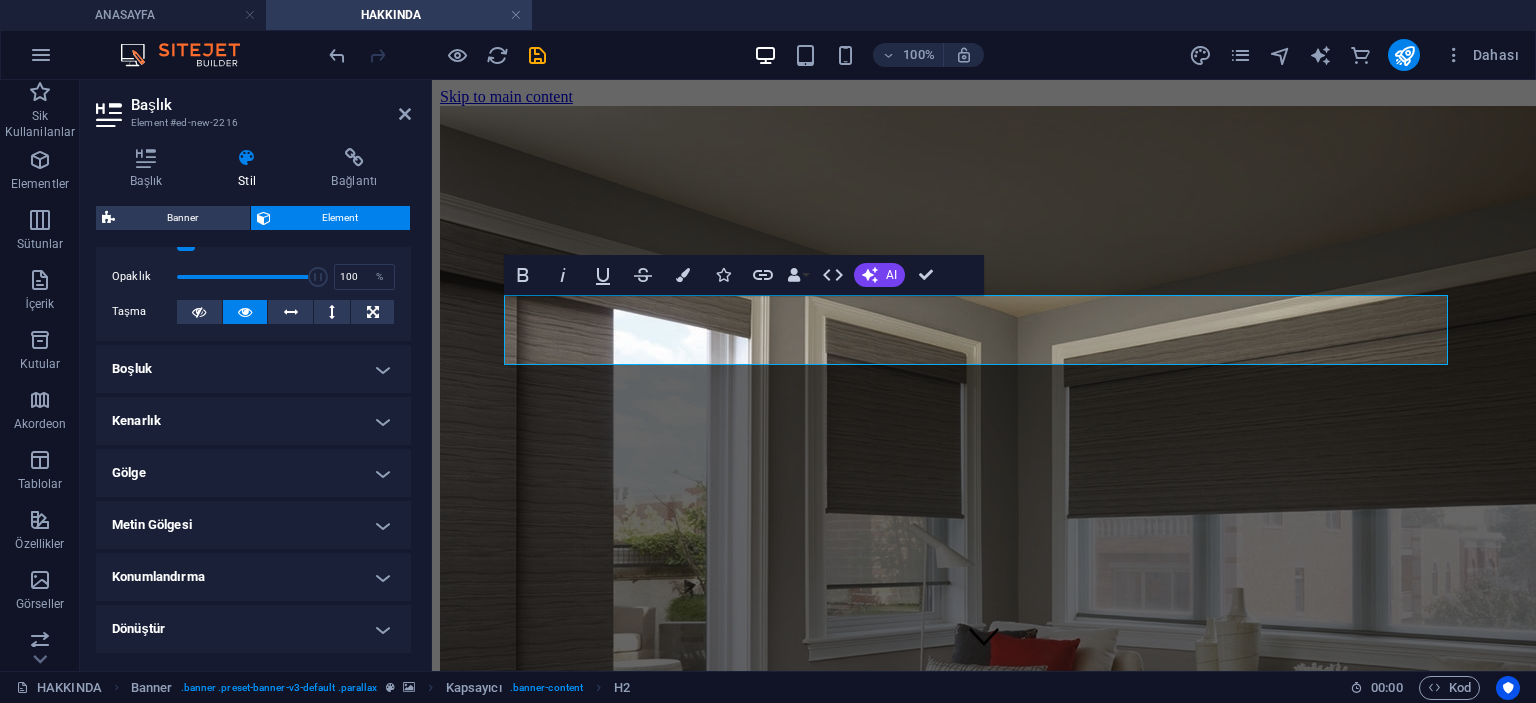 click on "Gölge" at bounding box center (253, 473) 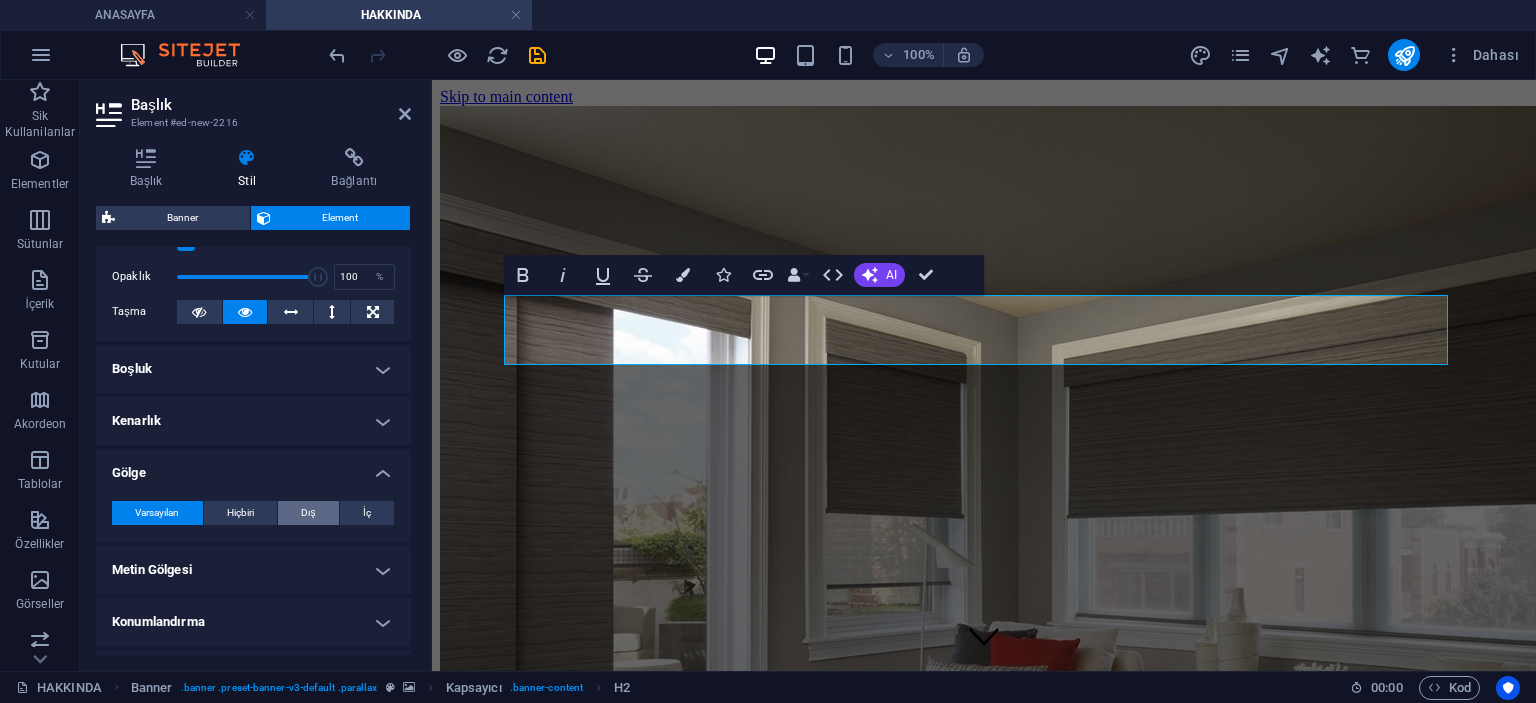 click on "Dış" at bounding box center (308, 513) 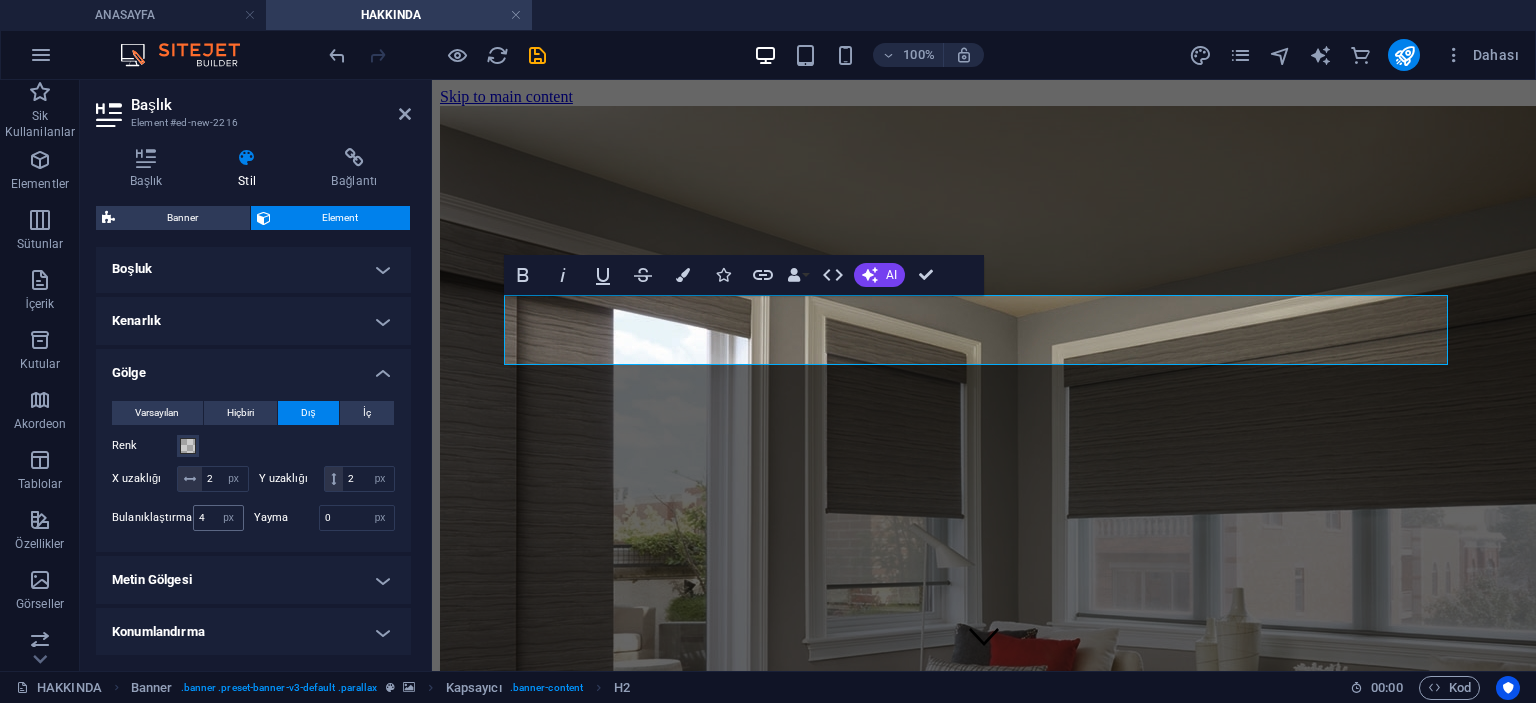 scroll, scrollTop: 500, scrollLeft: 0, axis: vertical 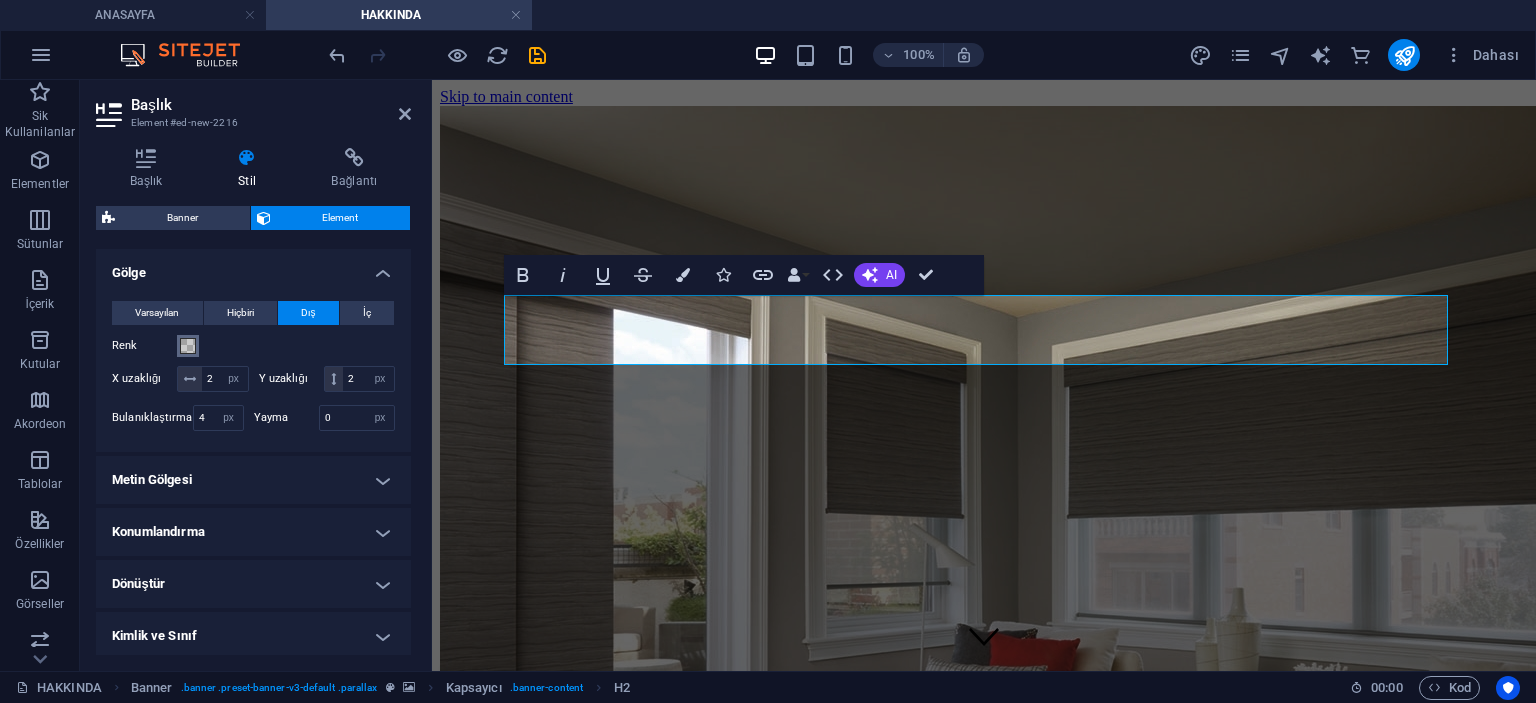 click on "Renk" at bounding box center [253, 346] 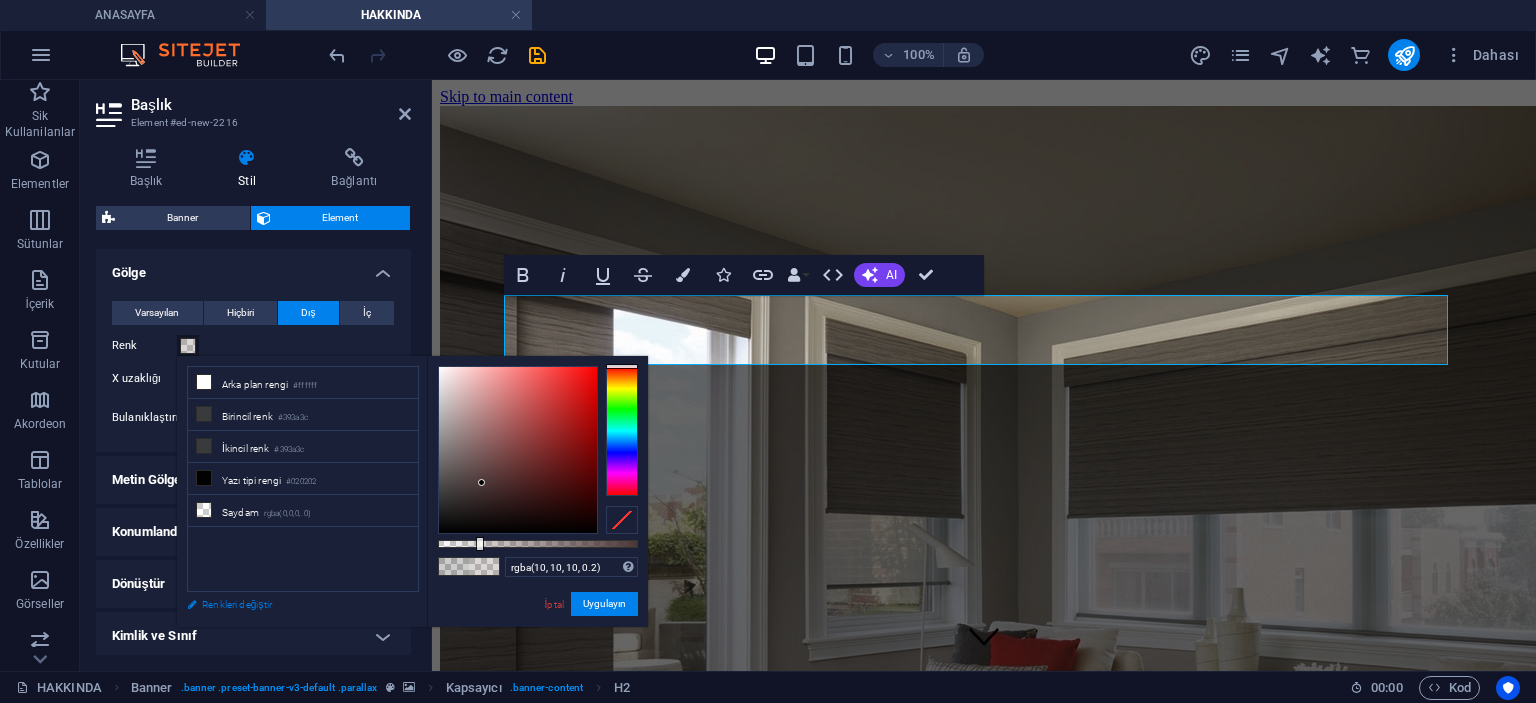 type on "rgba(0, 0, 0, 0.2)" 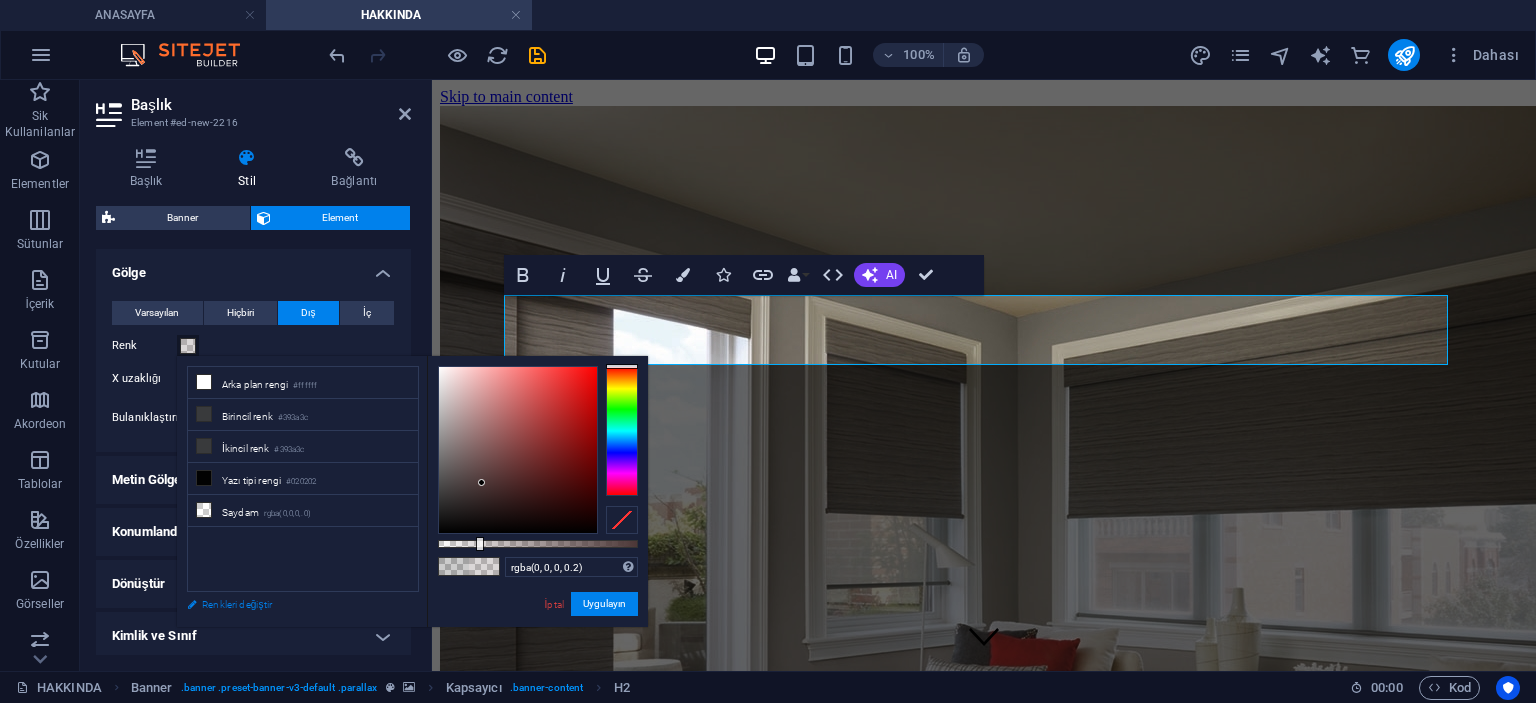 drag, startPoint x: 482, startPoint y: 483, endPoint x: 376, endPoint y: 606, distance: 162.37303 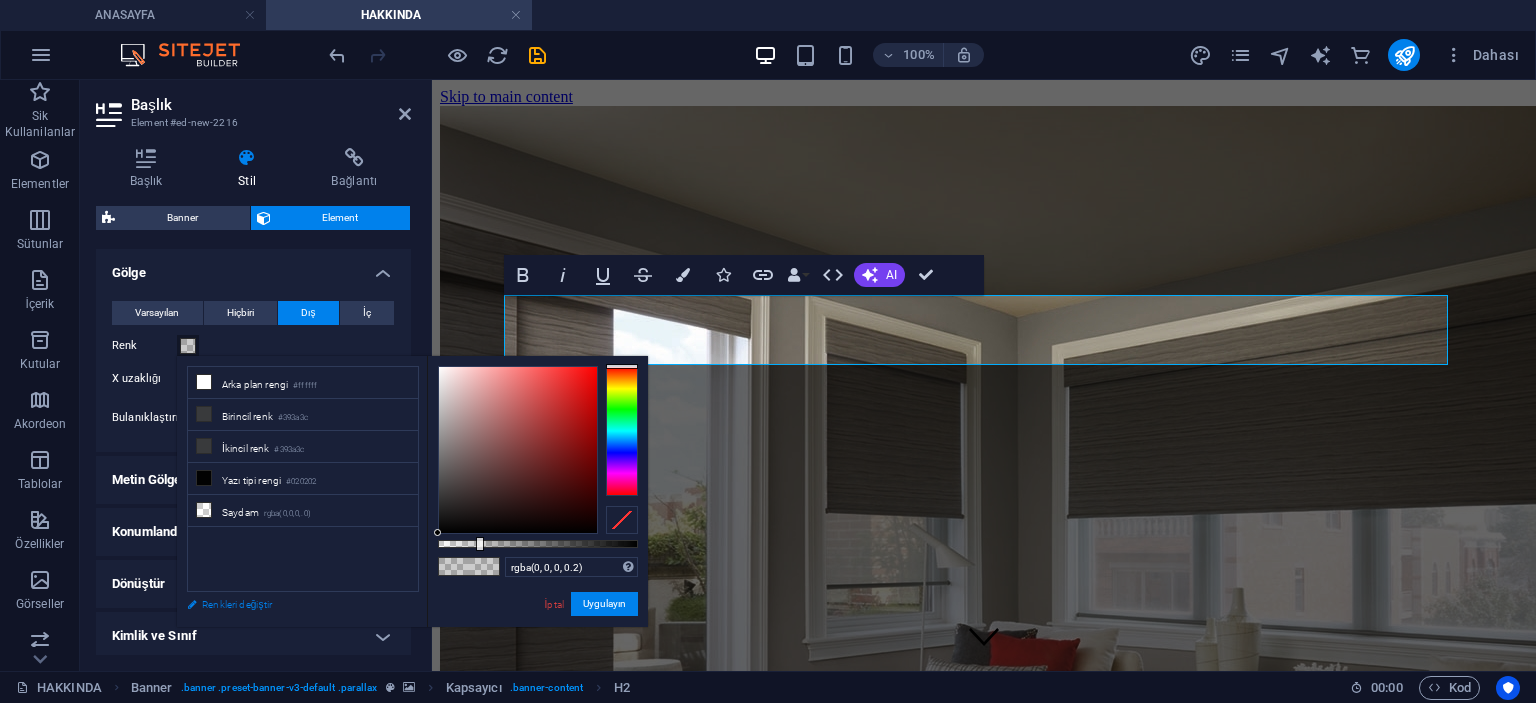 click on "Renkleri değiştir" at bounding box center [293, 604] 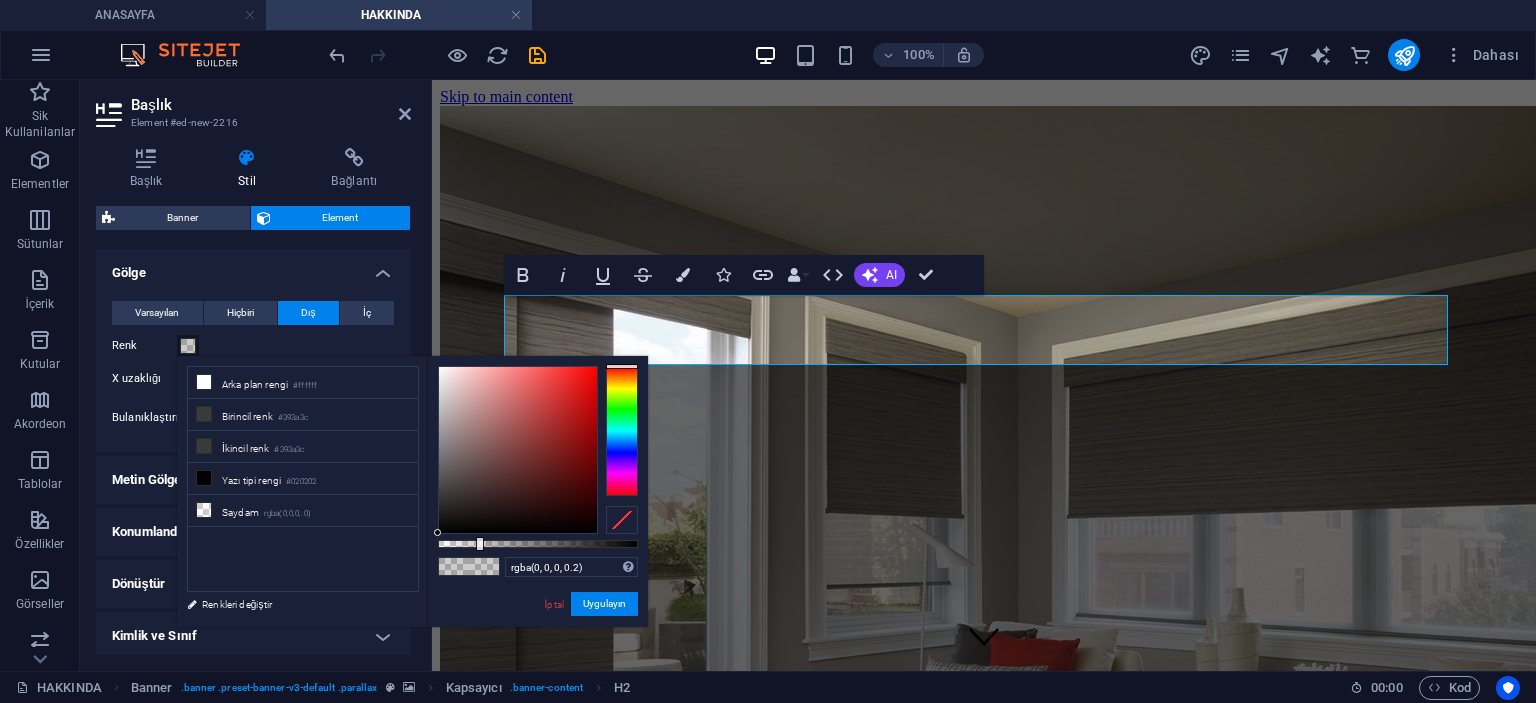 select on "px" 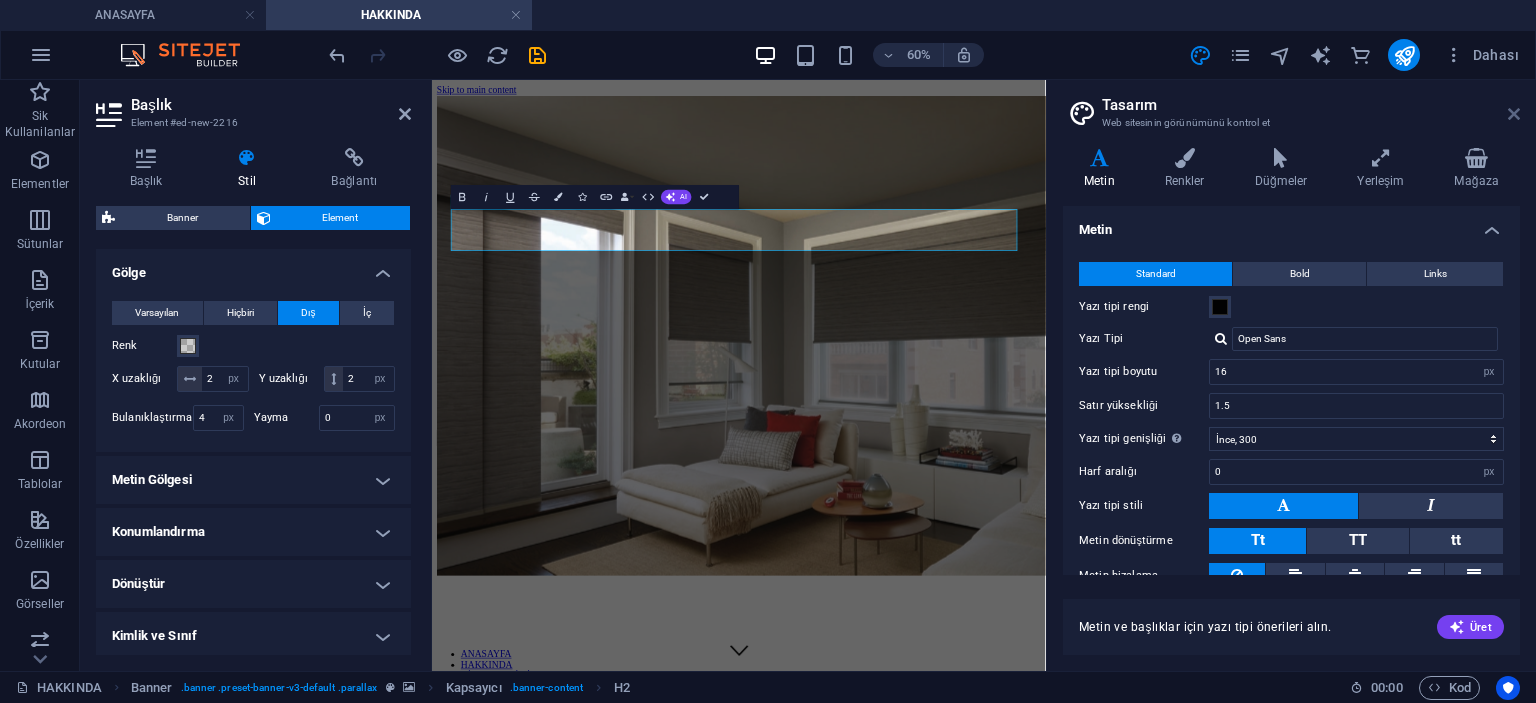 click at bounding box center (1514, 114) 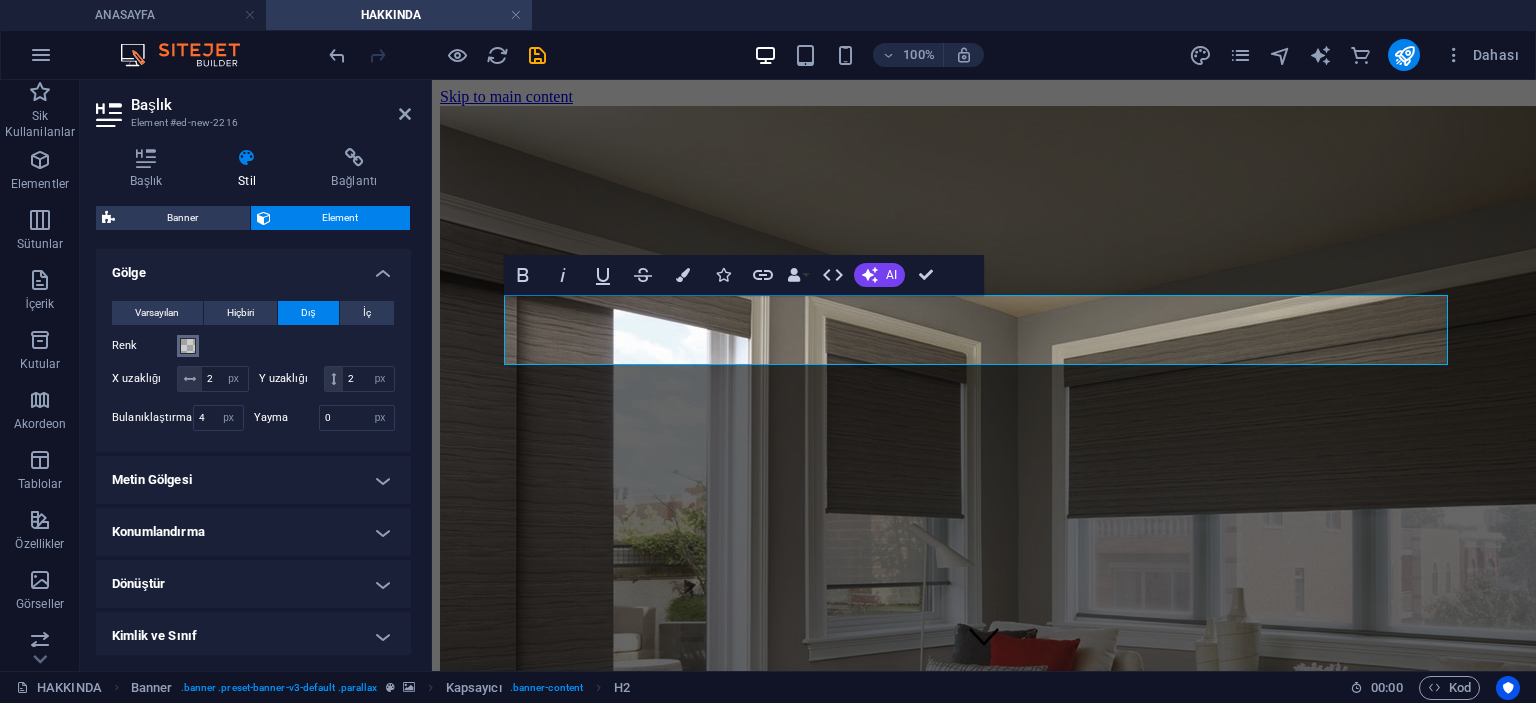click at bounding box center (188, 346) 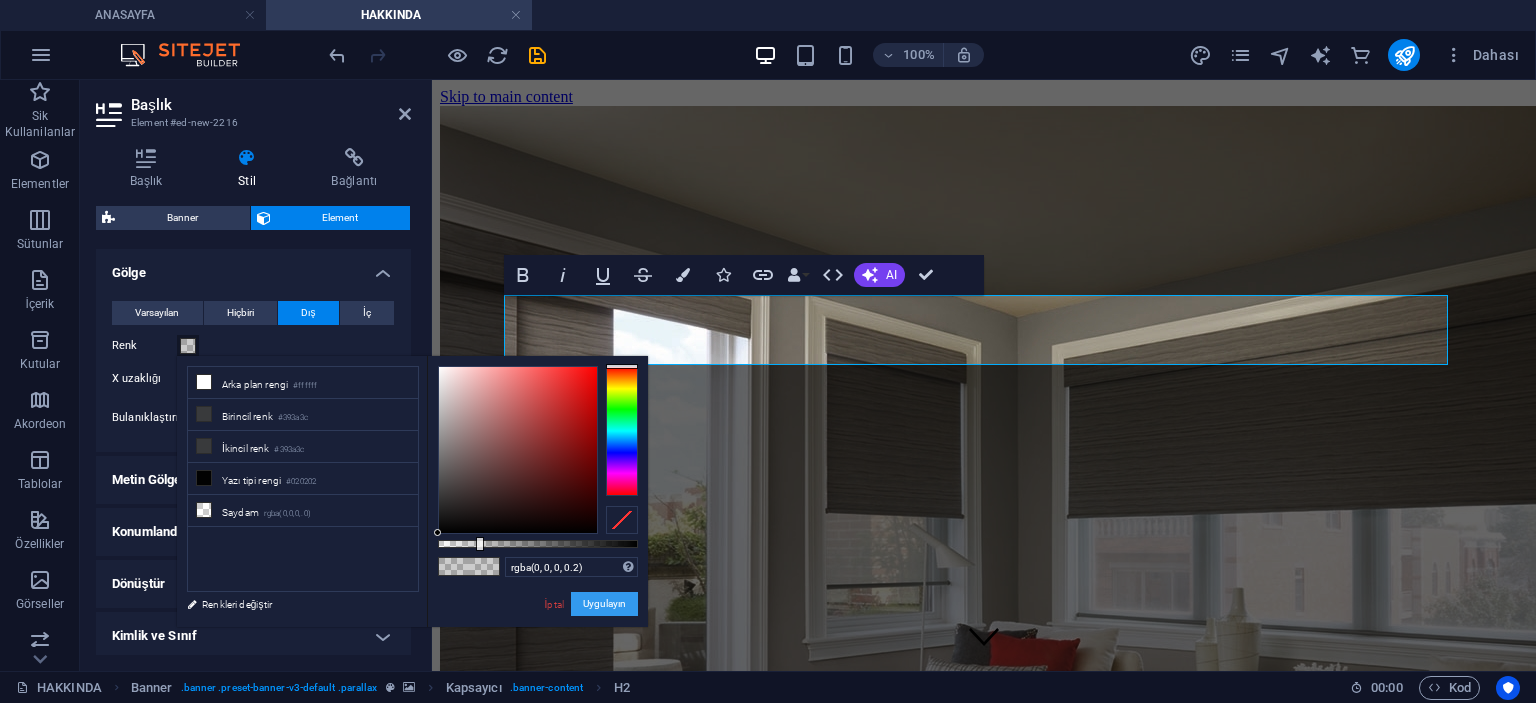 click on "Uygulayın" at bounding box center [604, 604] 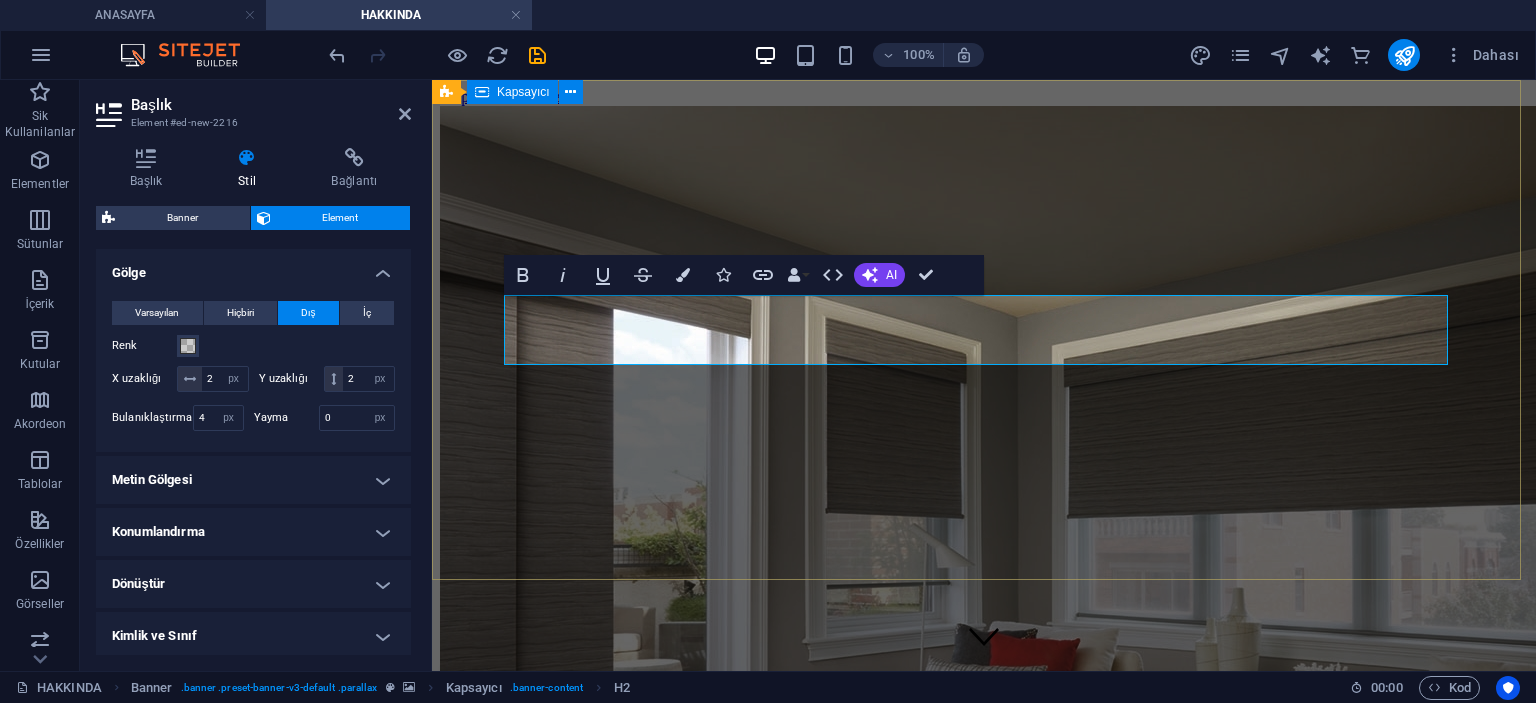 drag, startPoint x: 591, startPoint y: 455, endPoint x: 945, endPoint y: 455, distance: 354 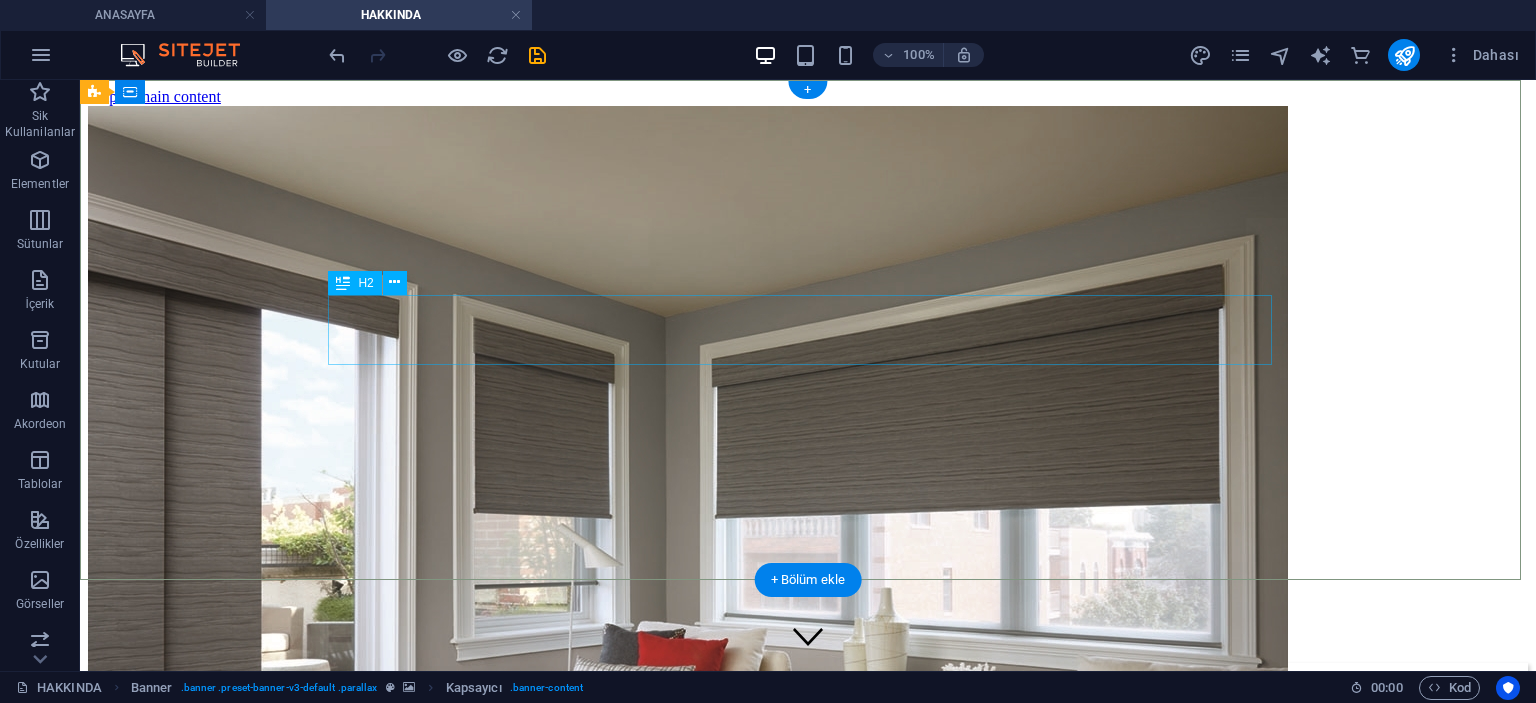 click on "HAKKIMIZDA VE MİSYONUMUZ" at bounding box center (808, 676) 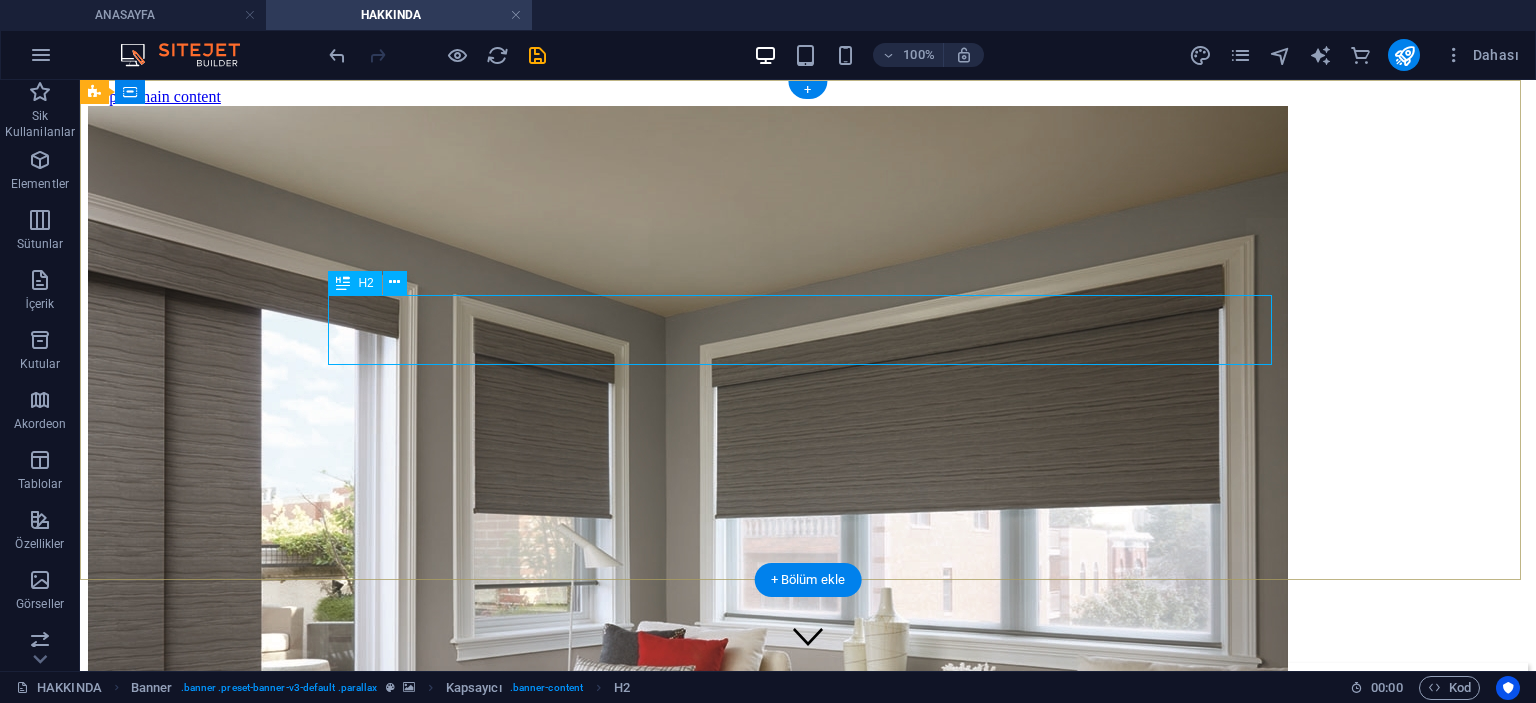 click on "HAKKIMIZDA VE MİSYONUMUZ" at bounding box center (808, 676) 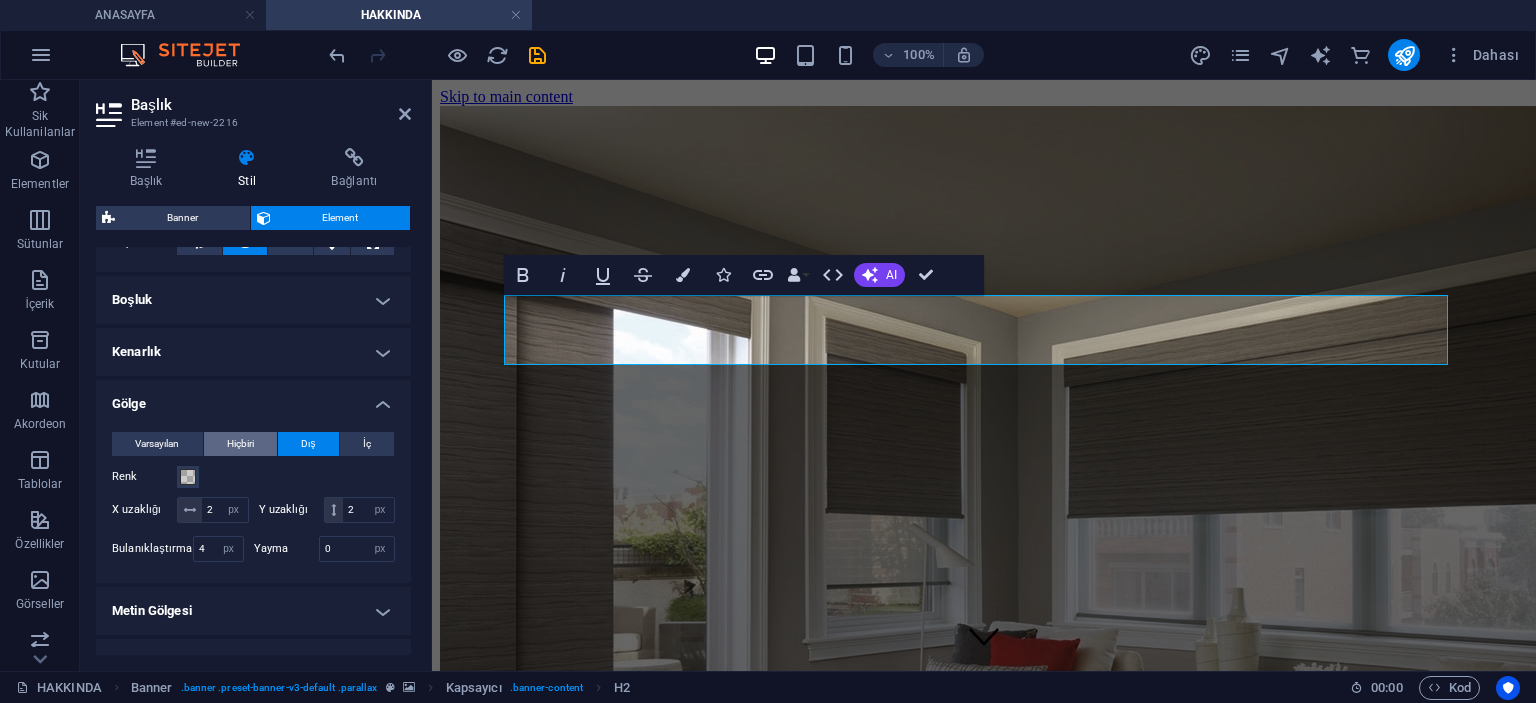 scroll, scrollTop: 400, scrollLeft: 0, axis: vertical 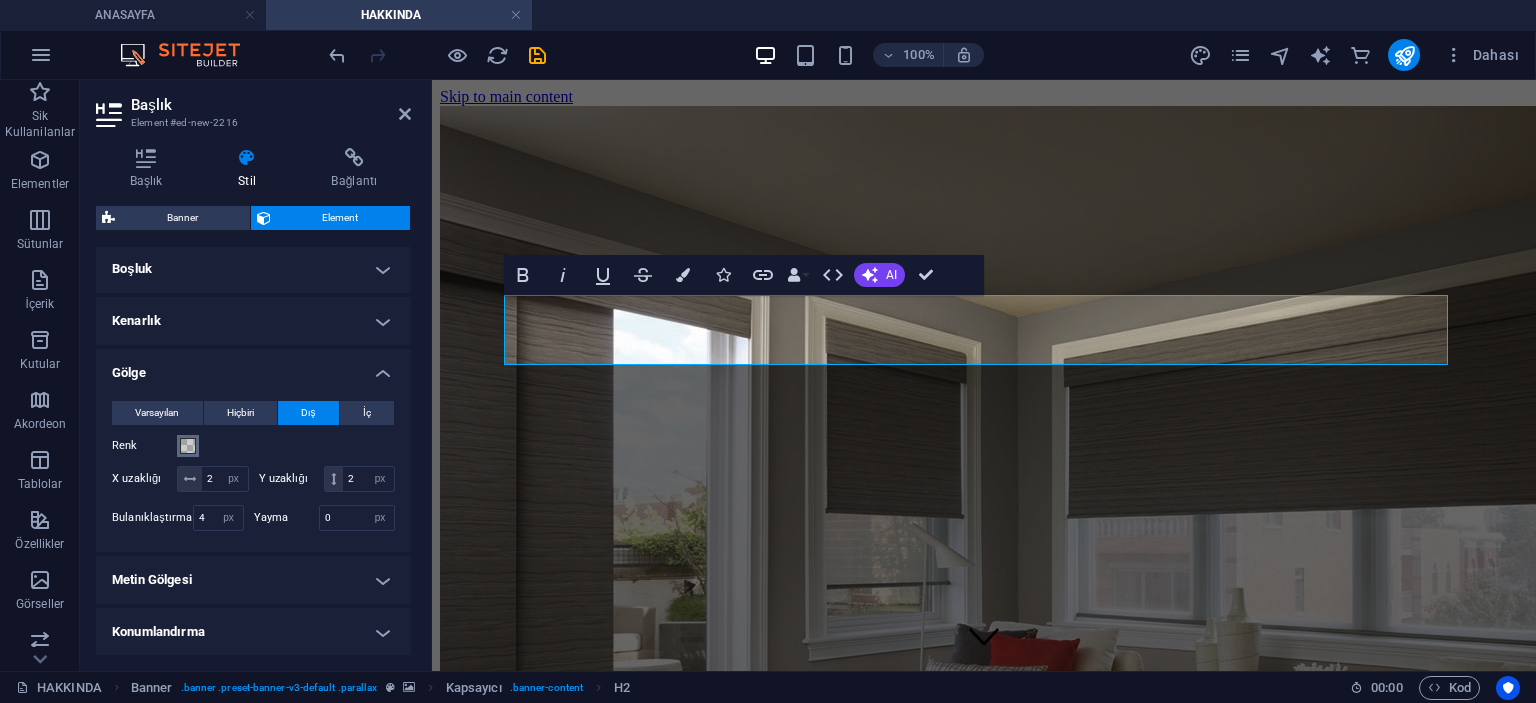 click at bounding box center [188, 446] 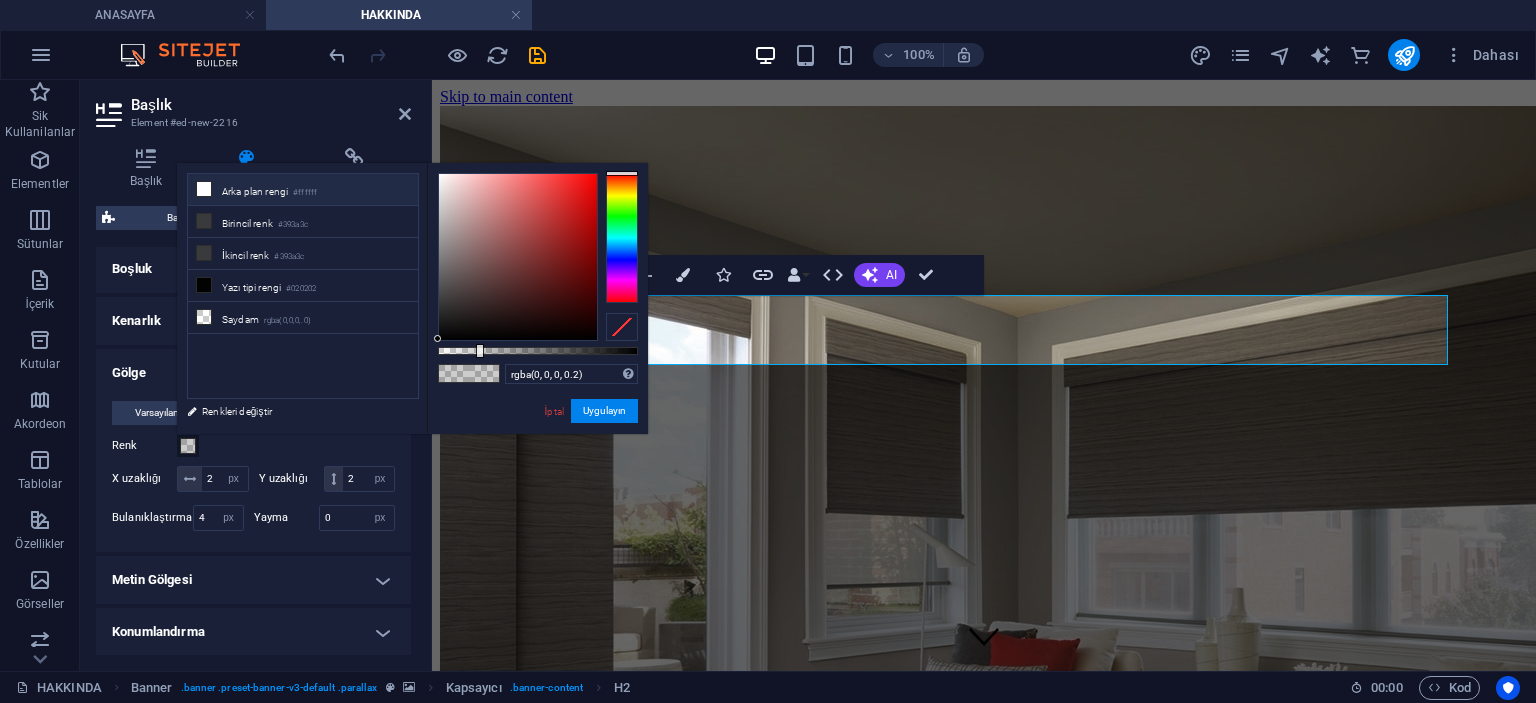 drag, startPoint x: 275, startPoint y: 278, endPoint x: 272, endPoint y: 190, distance: 88.051125 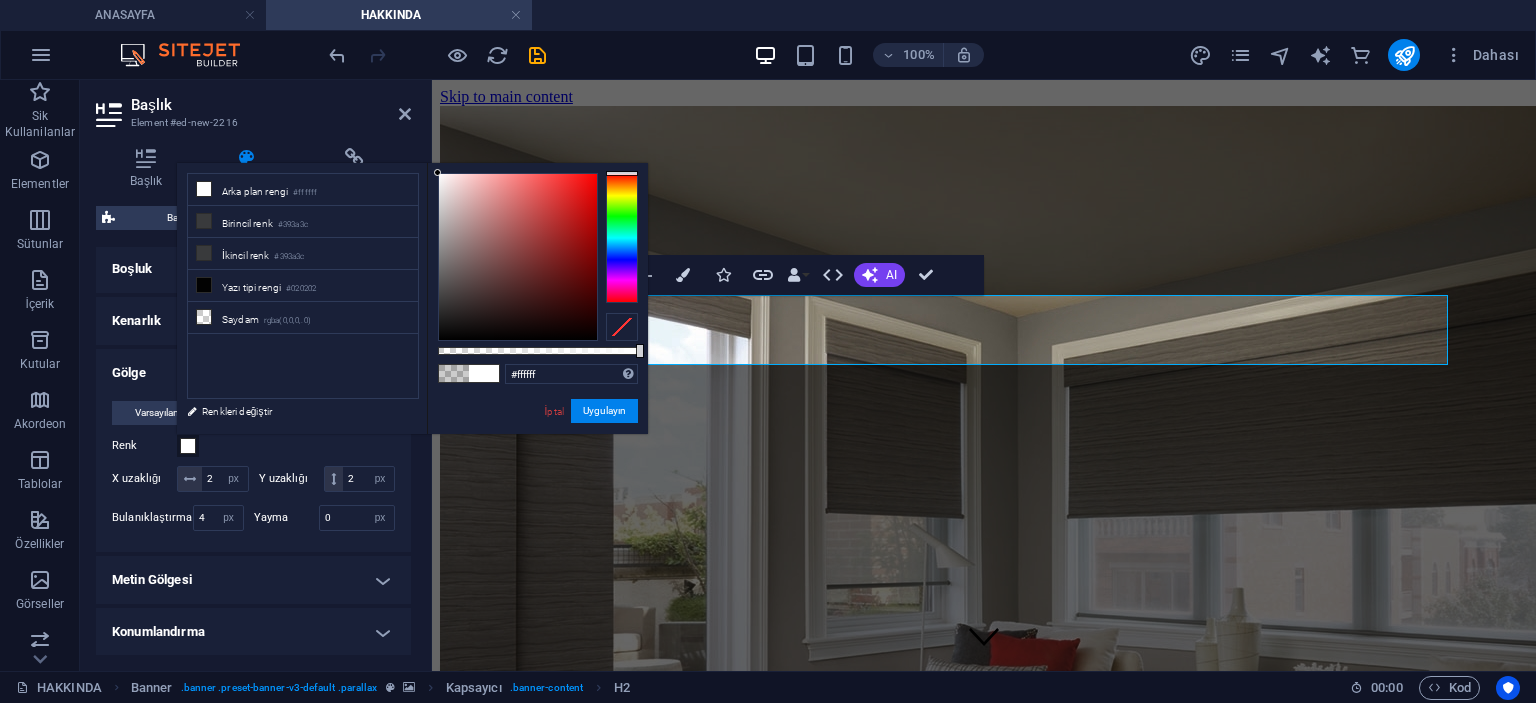 click on "#ffffff Desteklenen biçimler #0852ed rgb(8, 82, 237) rgba(8, 82, 237, %90) hsv(221,97,93) hsl(221, %93, %48) İptal Uygulayın" at bounding box center [537, 443] 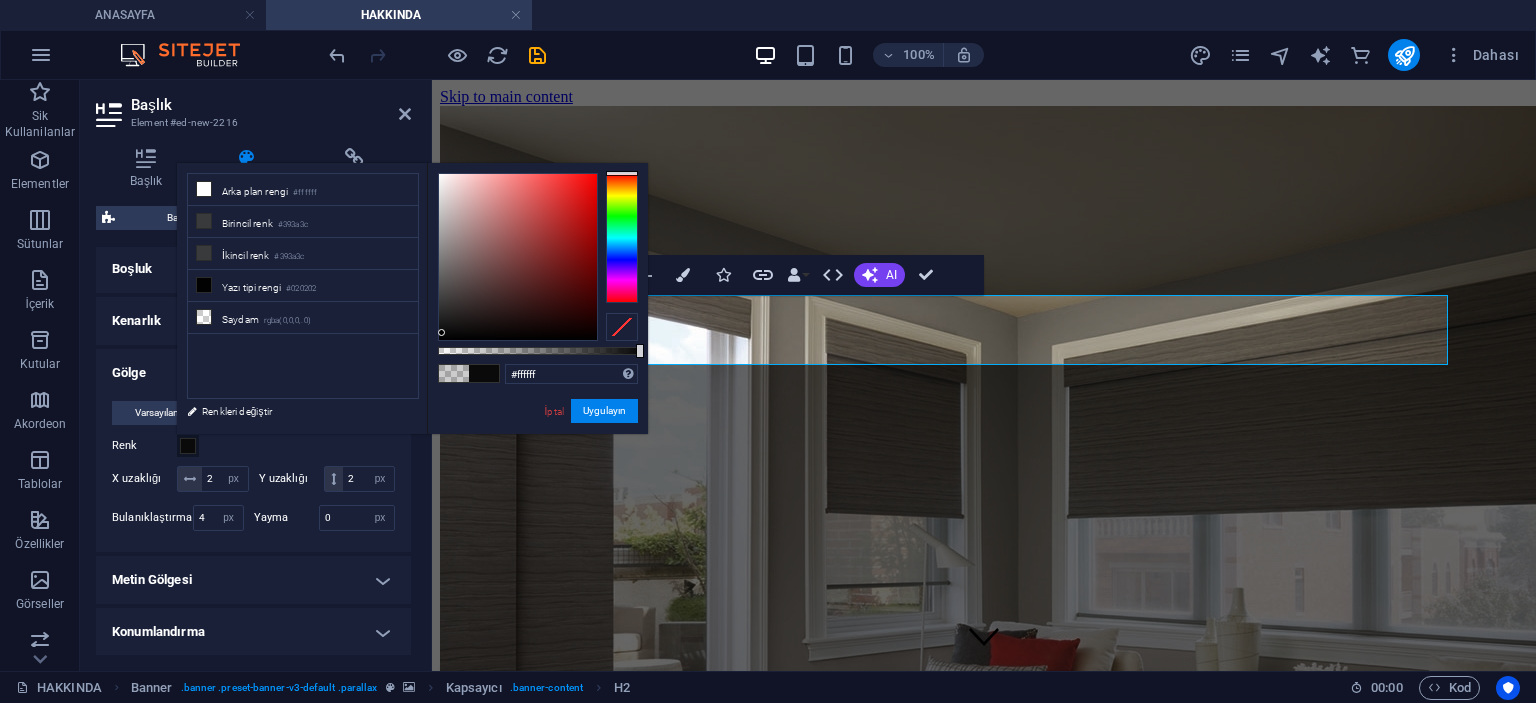 type on "#0a0a0a" 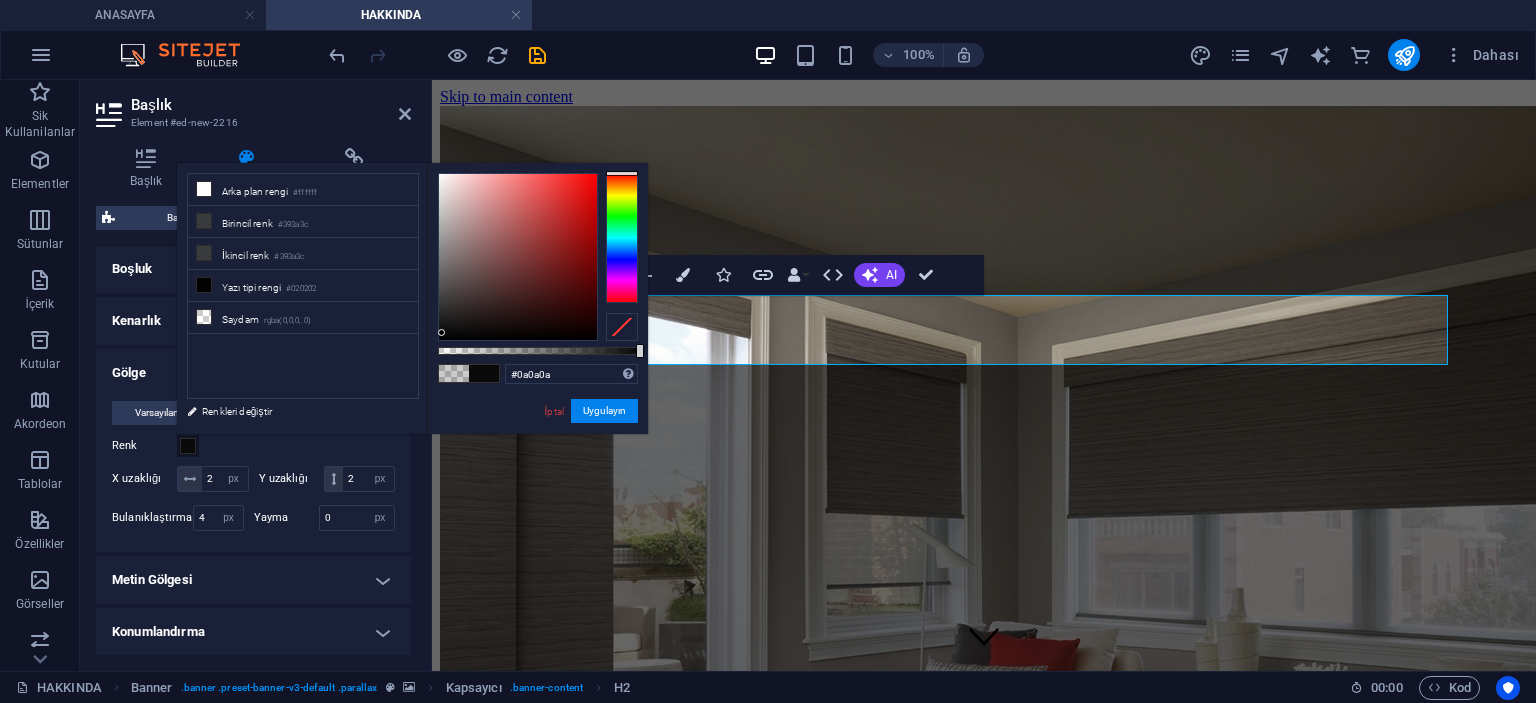 click at bounding box center [518, 257] 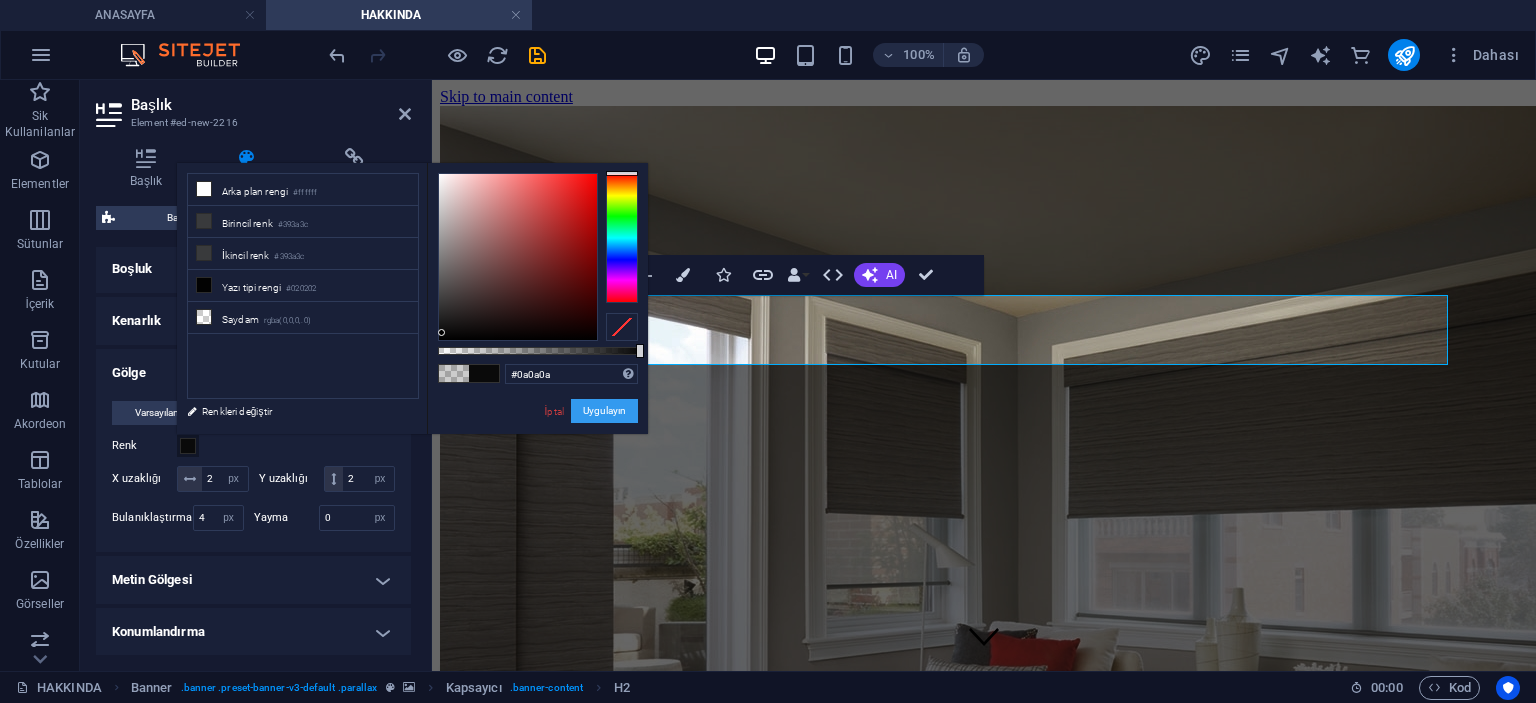click on "Uygulayın" at bounding box center [604, 411] 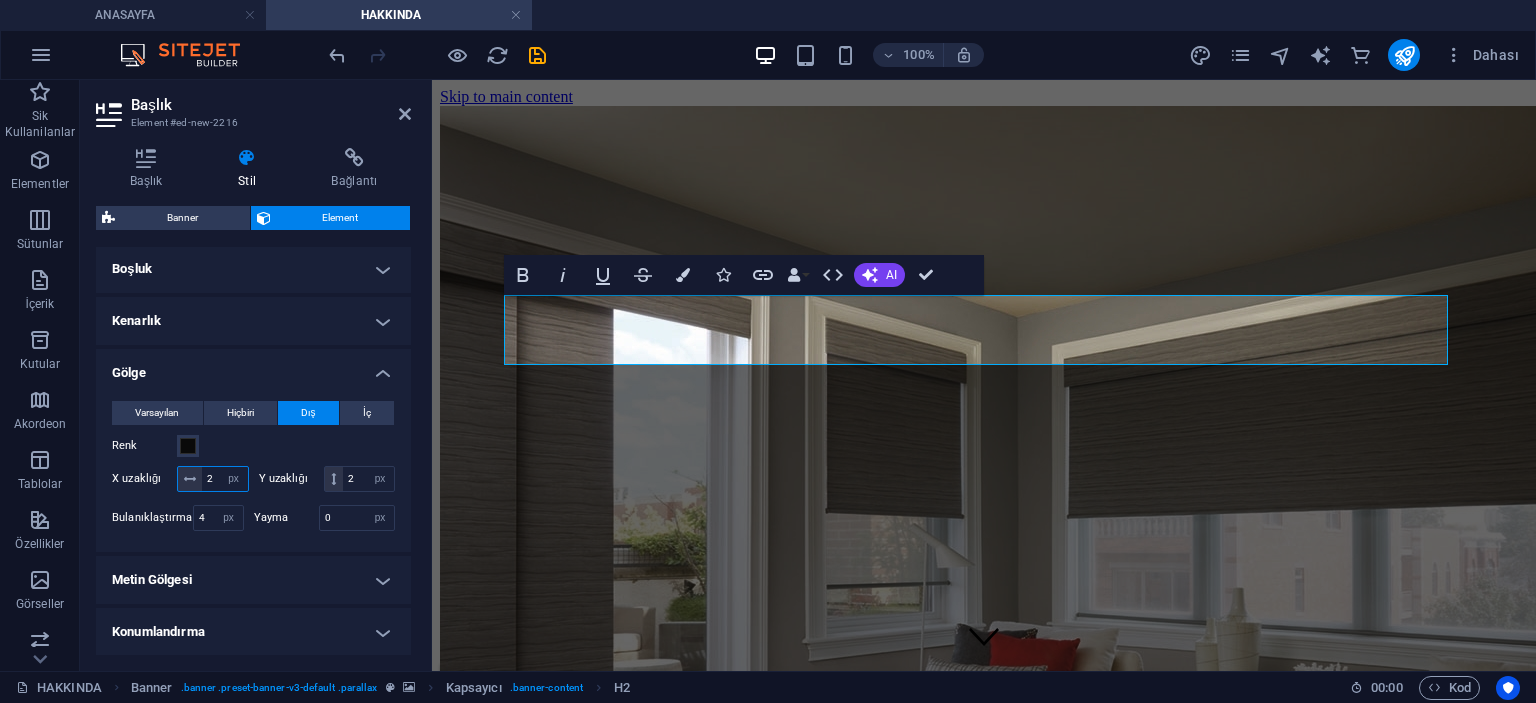 click on "2" at bounding box center [225, 479] 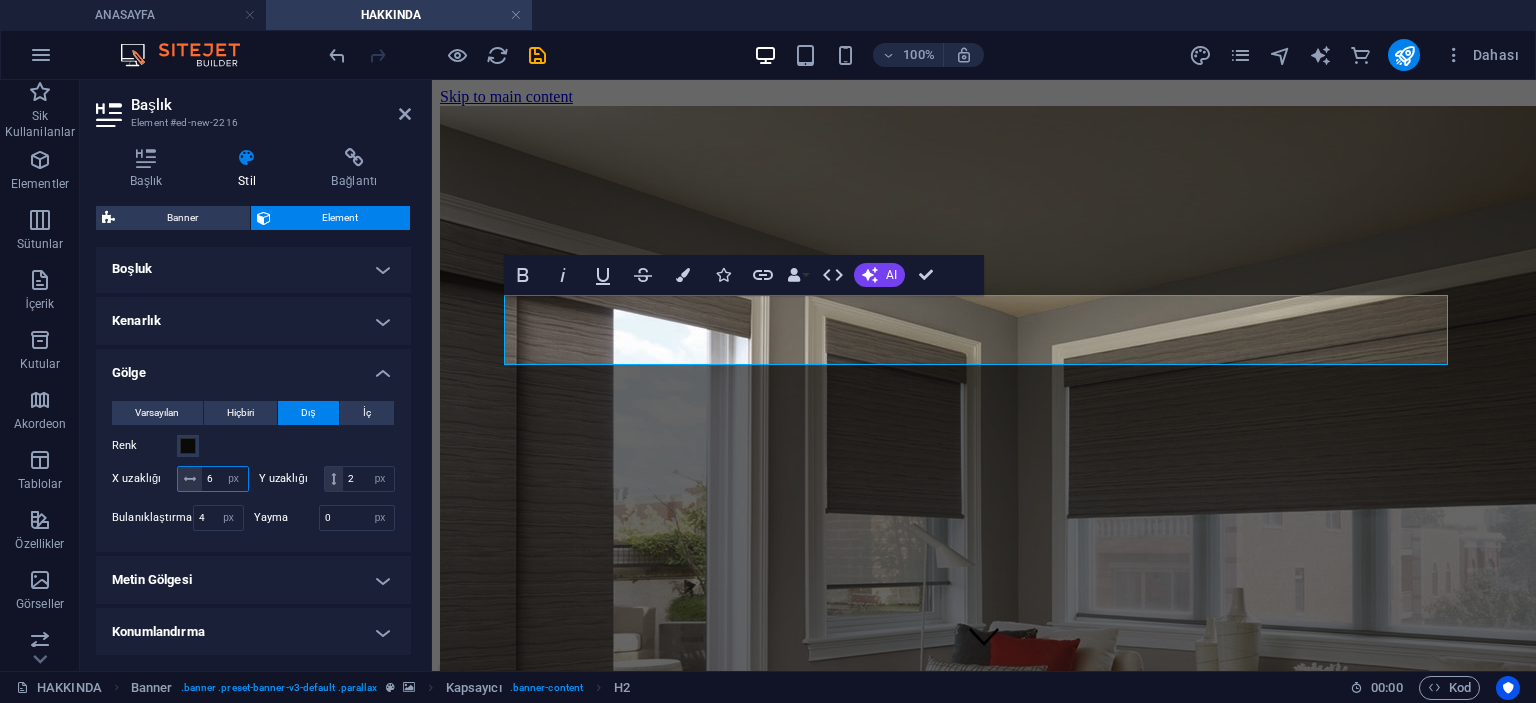 type on "6" 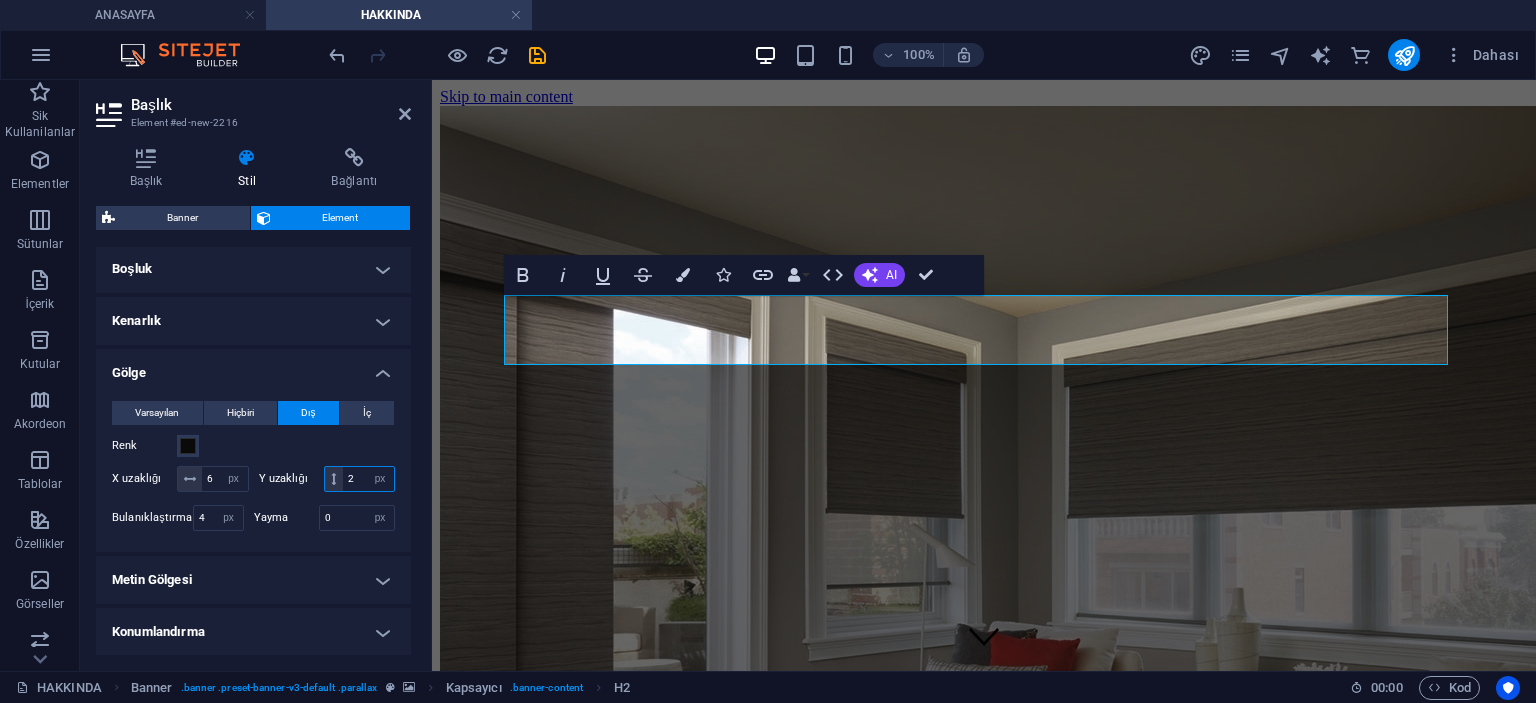 click on "2" at bounding box center [368, 479] 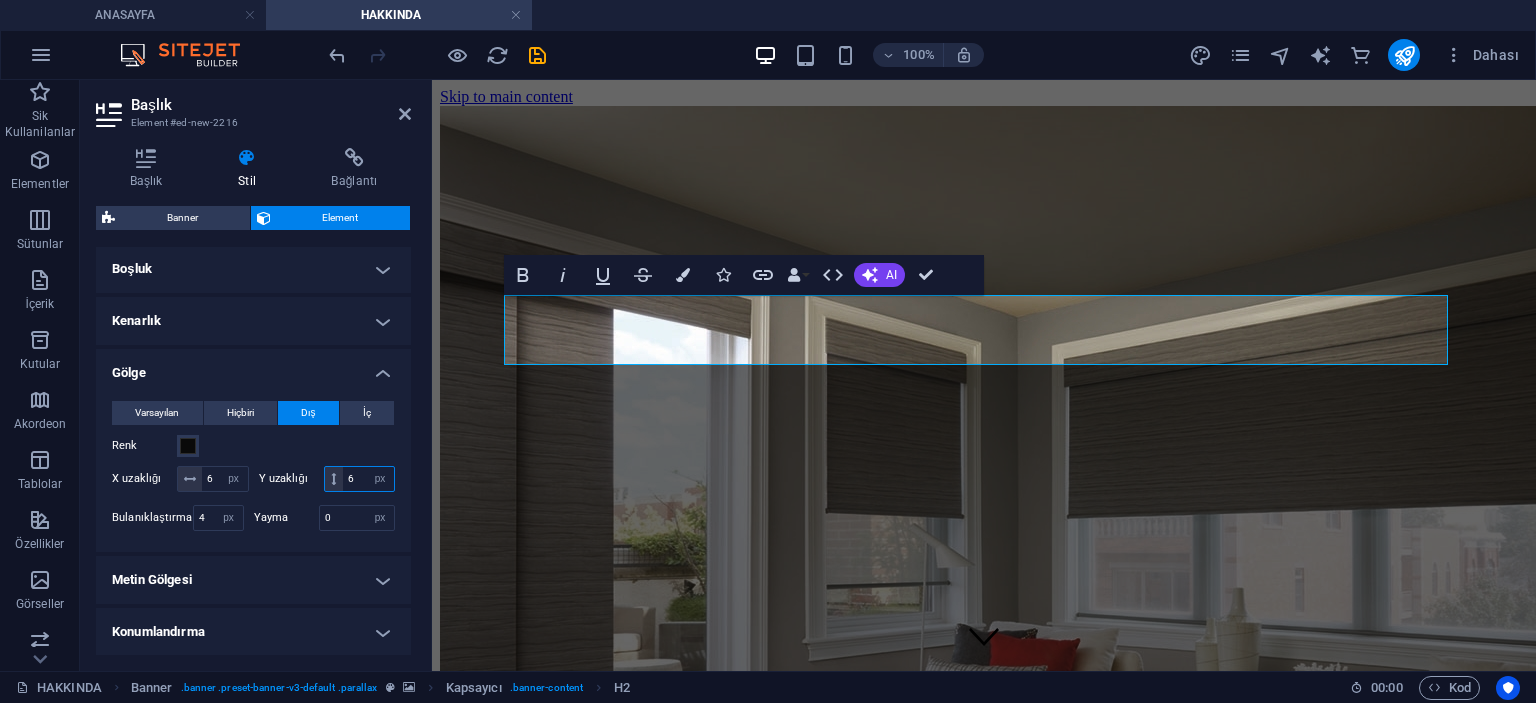 type on "6" 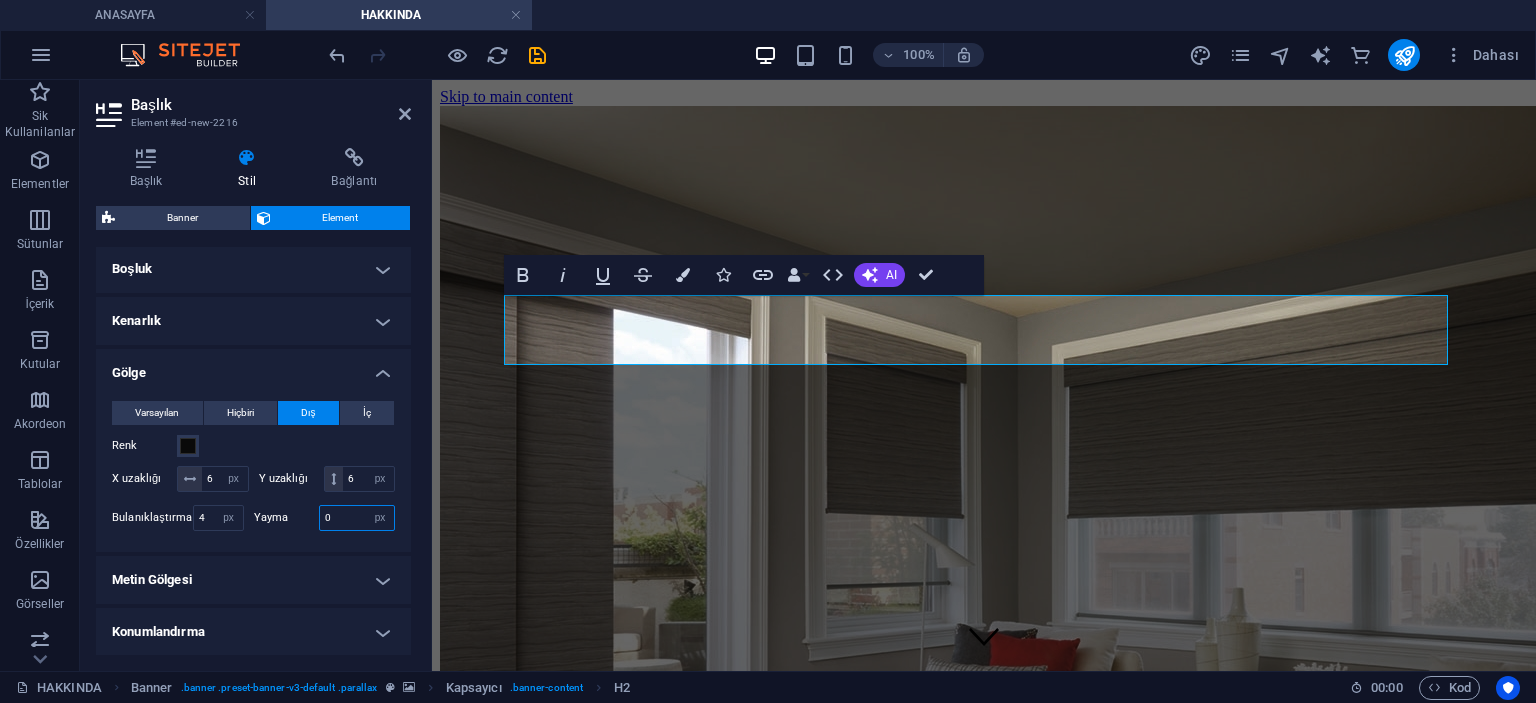 click on "0" at bounding box center [357, 518] 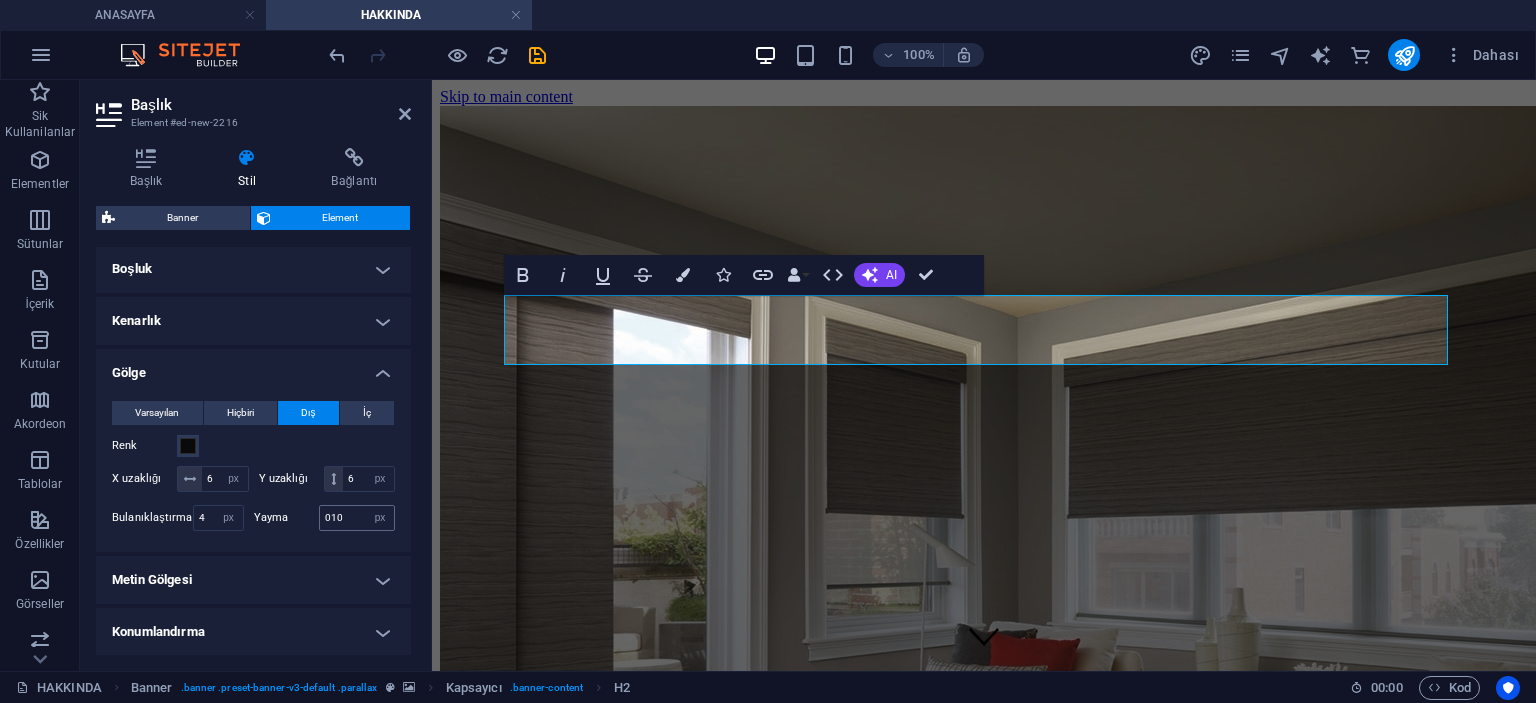 type on "10" 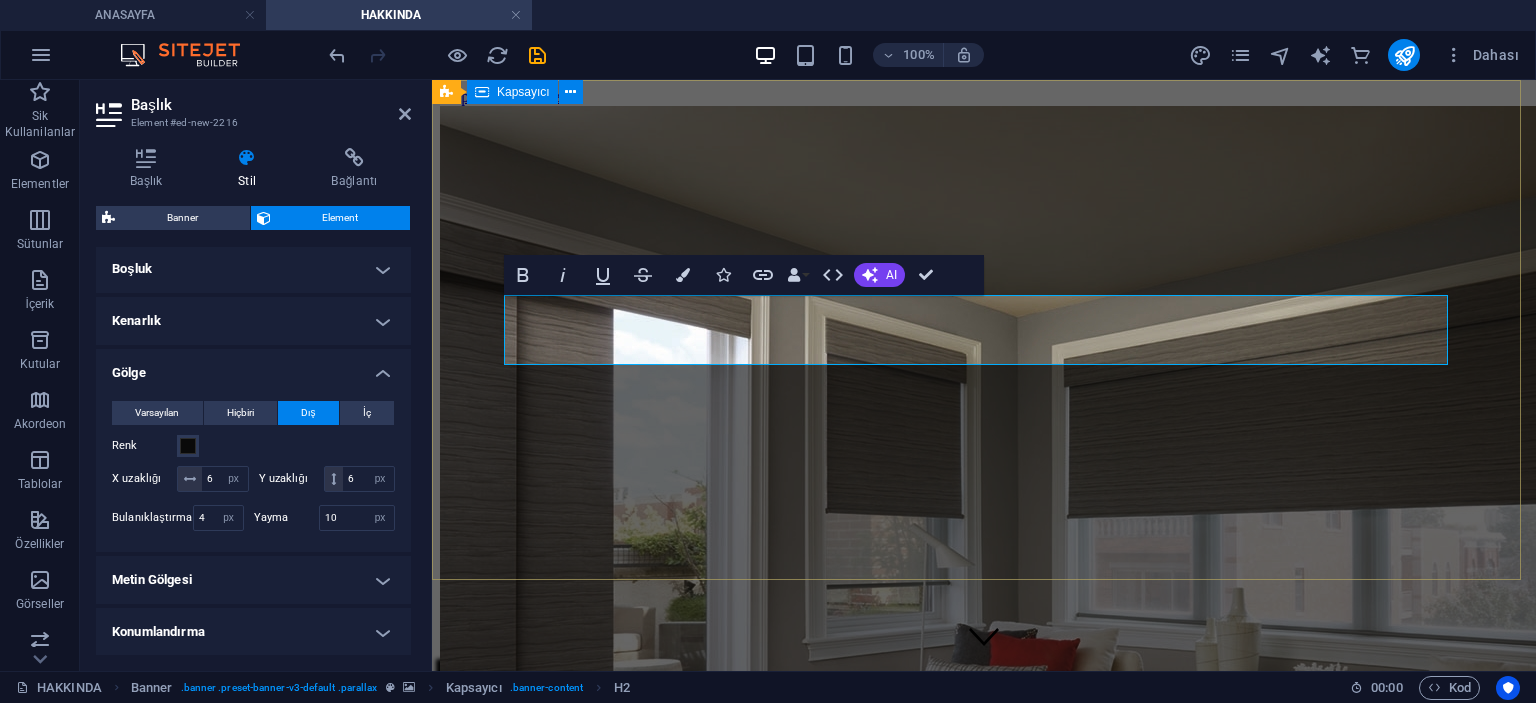 click on "HAKKIMIZDA VE MİSYONUMUZ" at bounding box center (984, 676) 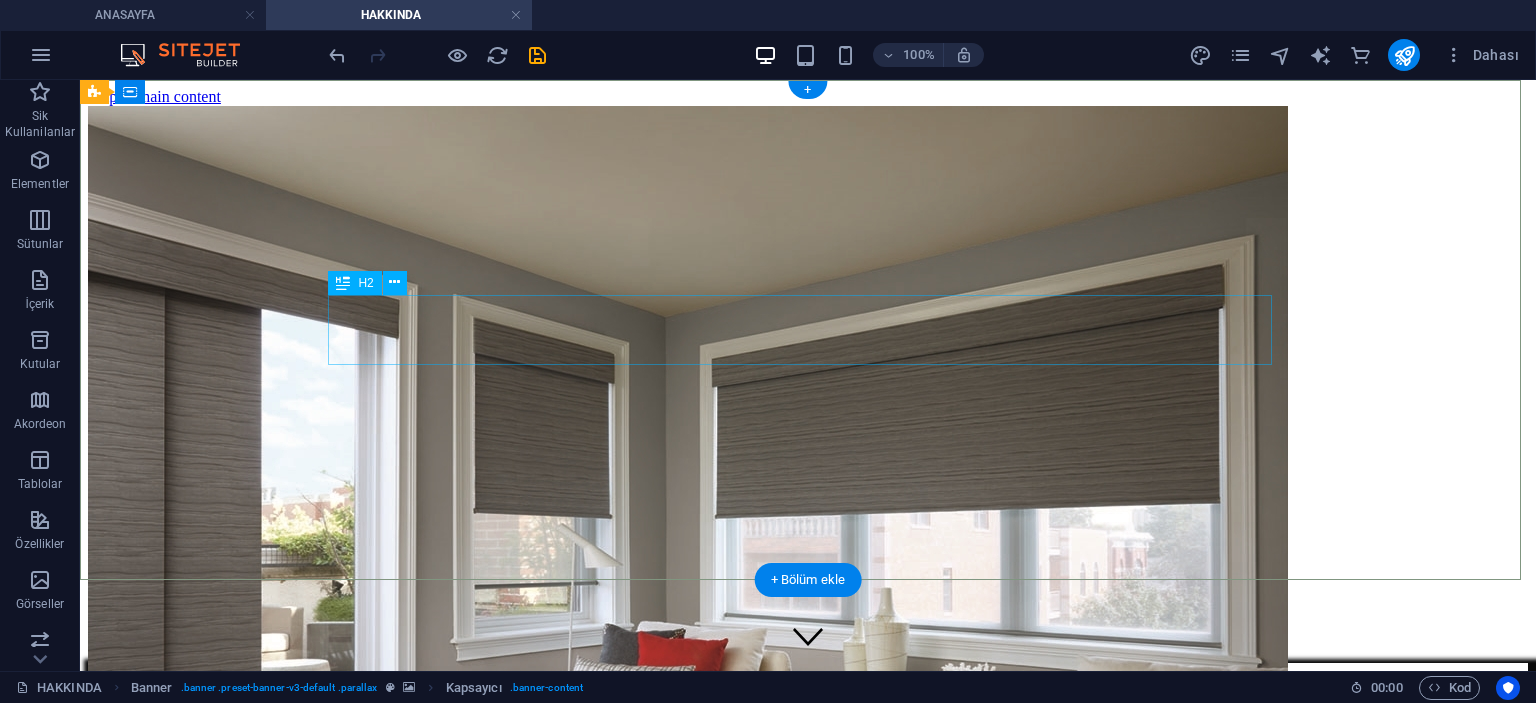 click on "HAKKIMIZDA VE MİSYONUMUZ" at bounding box center [808, 676] 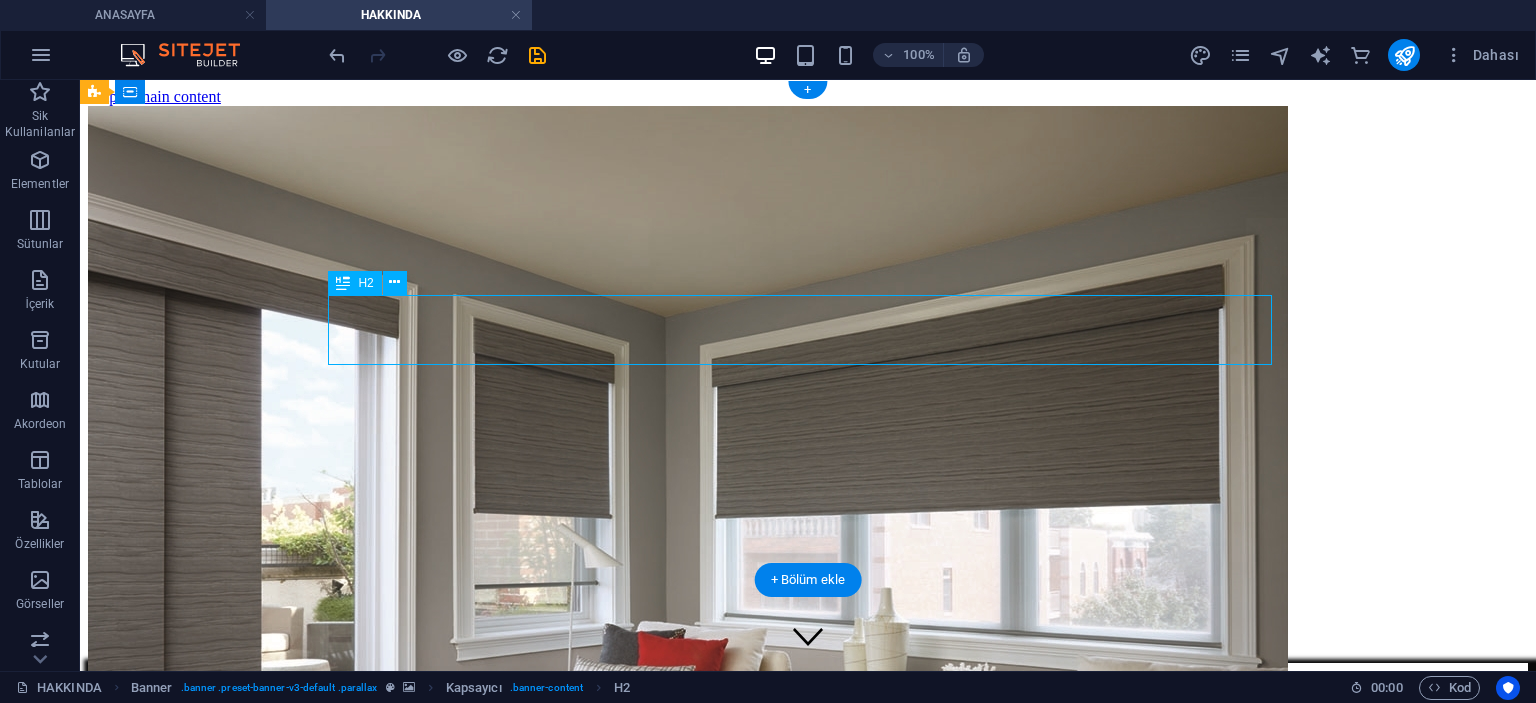 click on "HAKKIMIZDA VE MİSYONUMUZ" at bounding box center (808, 676) 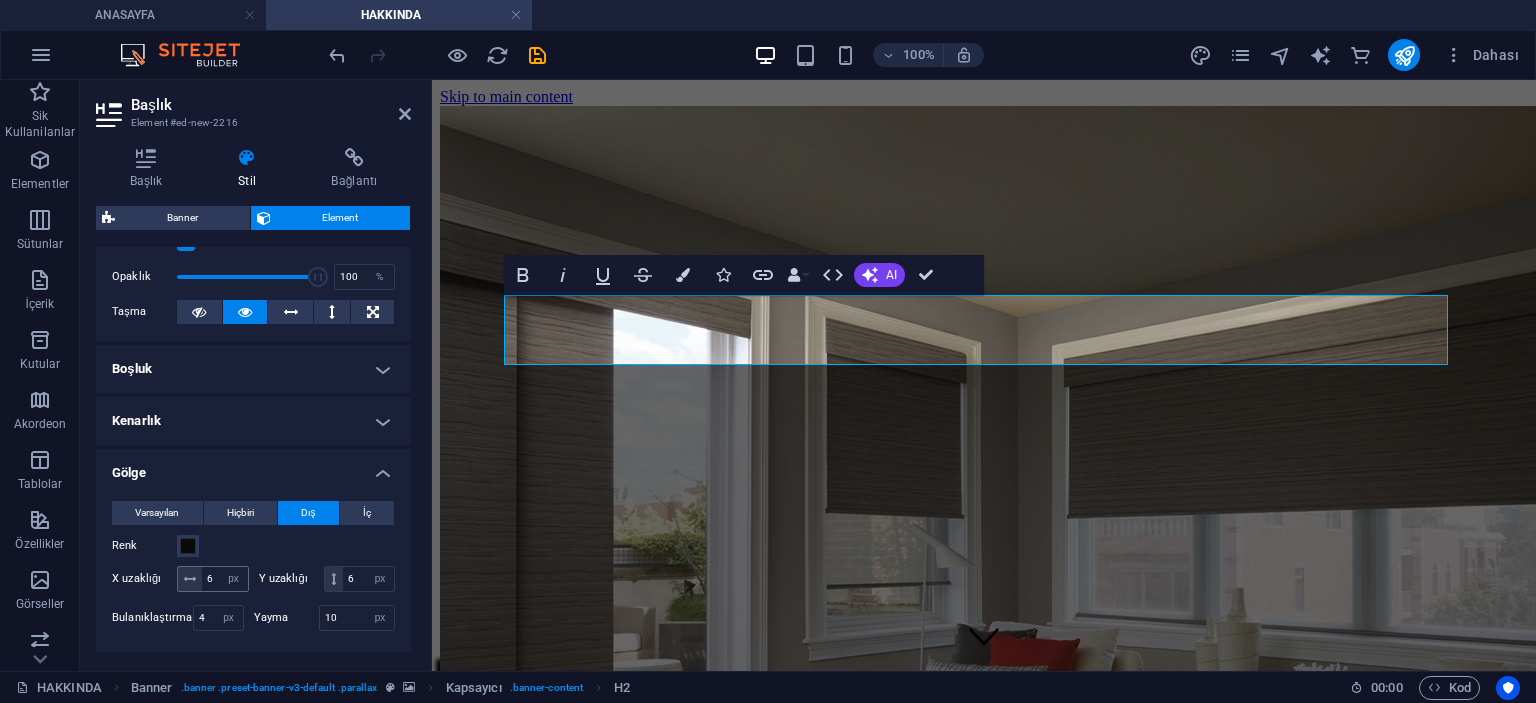 scroll, scrollTop: 332, scrollLeft: 0, axis: vertical 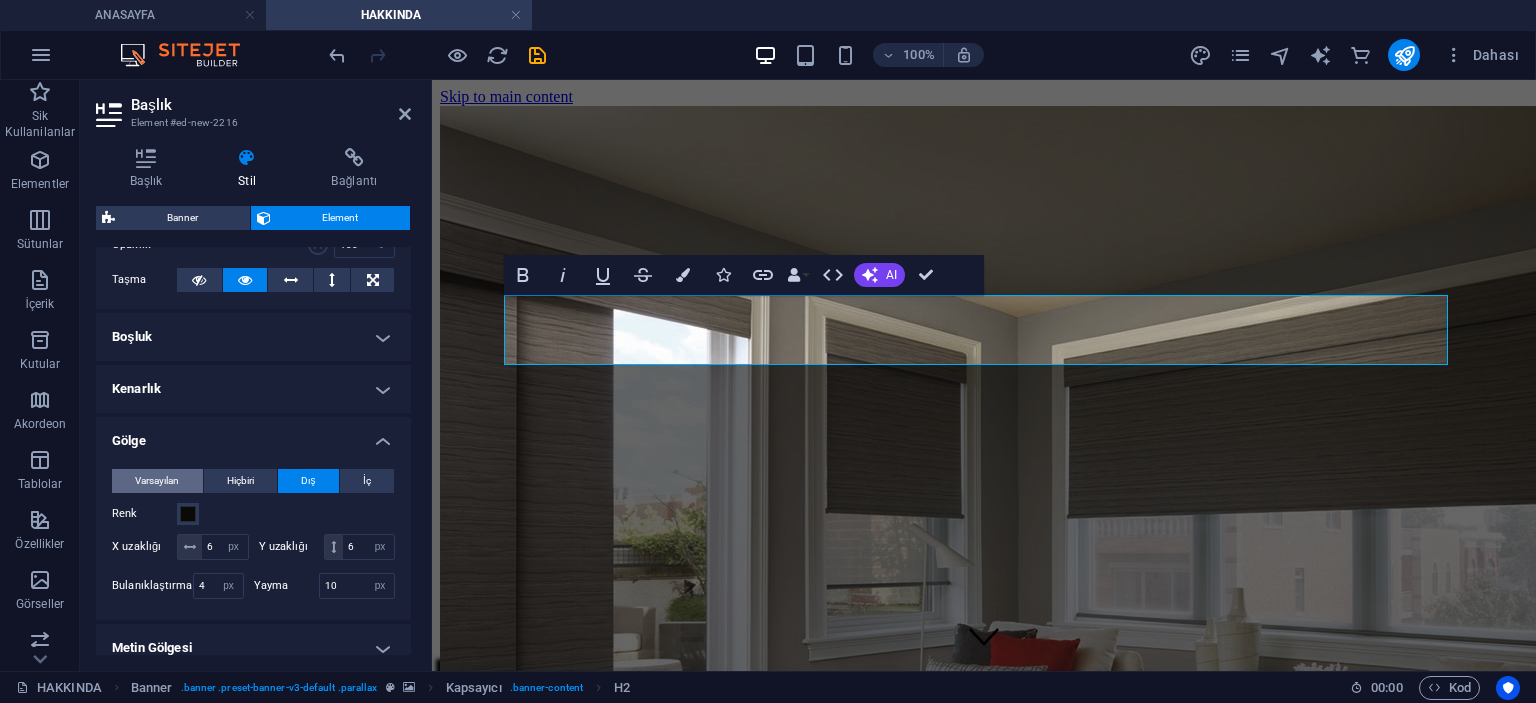 click on "Varsayılan" at bounding box center [157, 481] 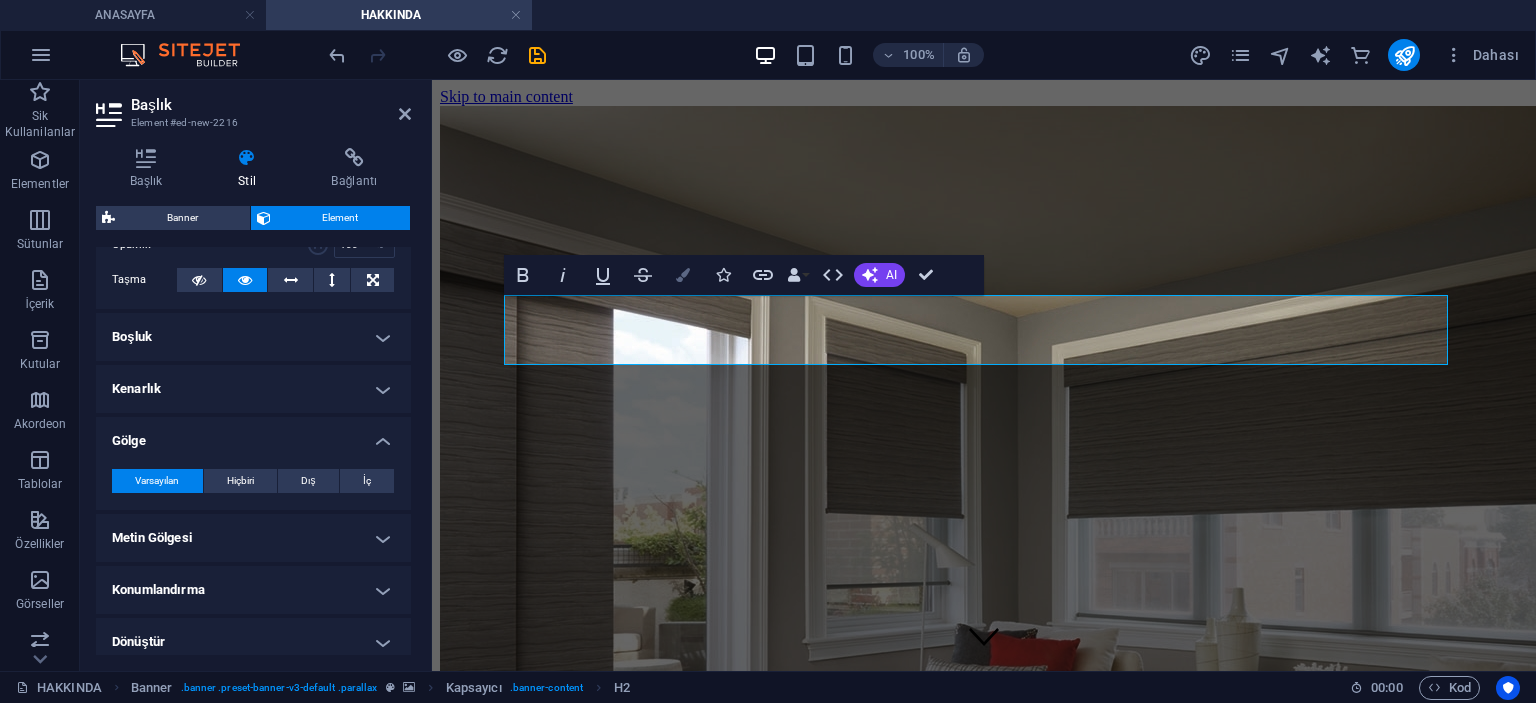 click at bounding box center (683, 275) 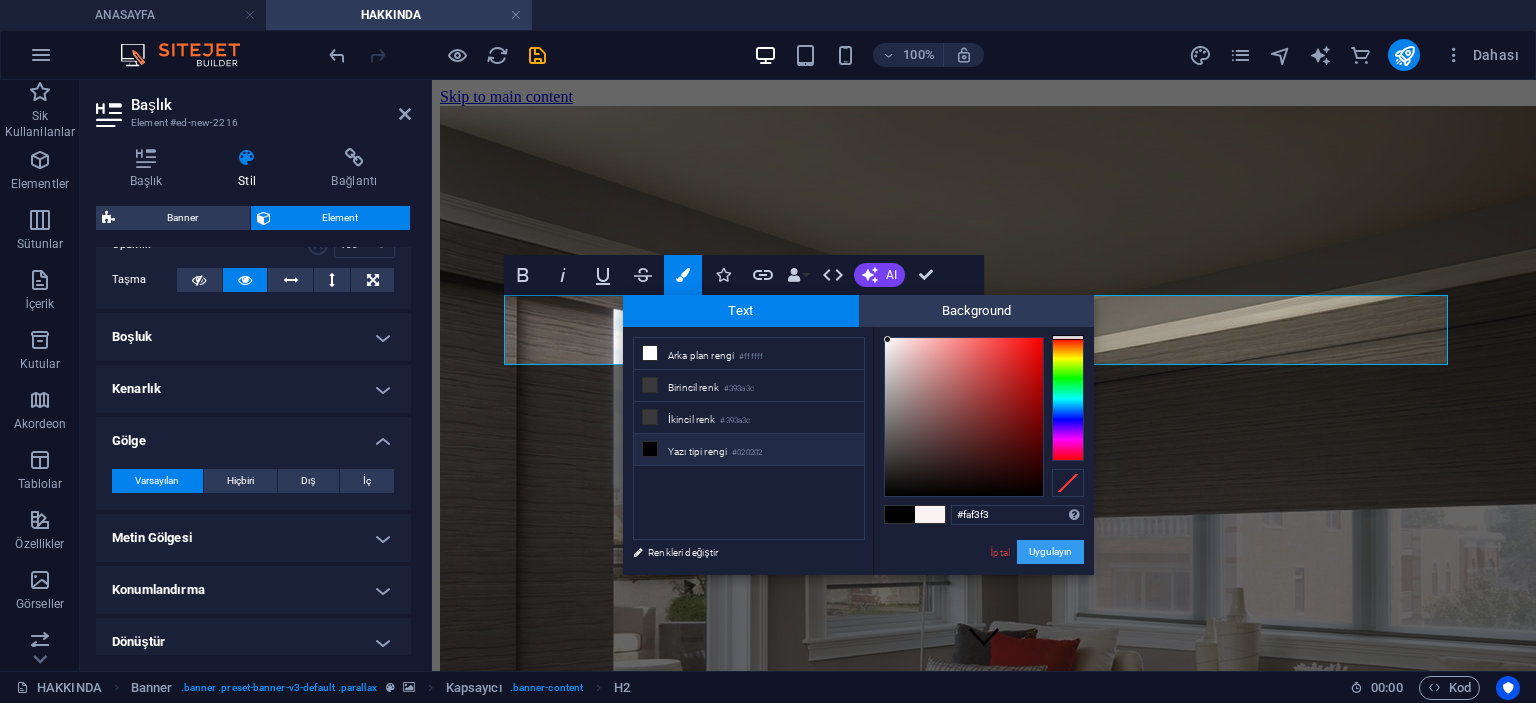 drag, startPoint x: 1062, startPoint y: 547, endPoint x: 639, endPoint y: 305, distance: 487.33255 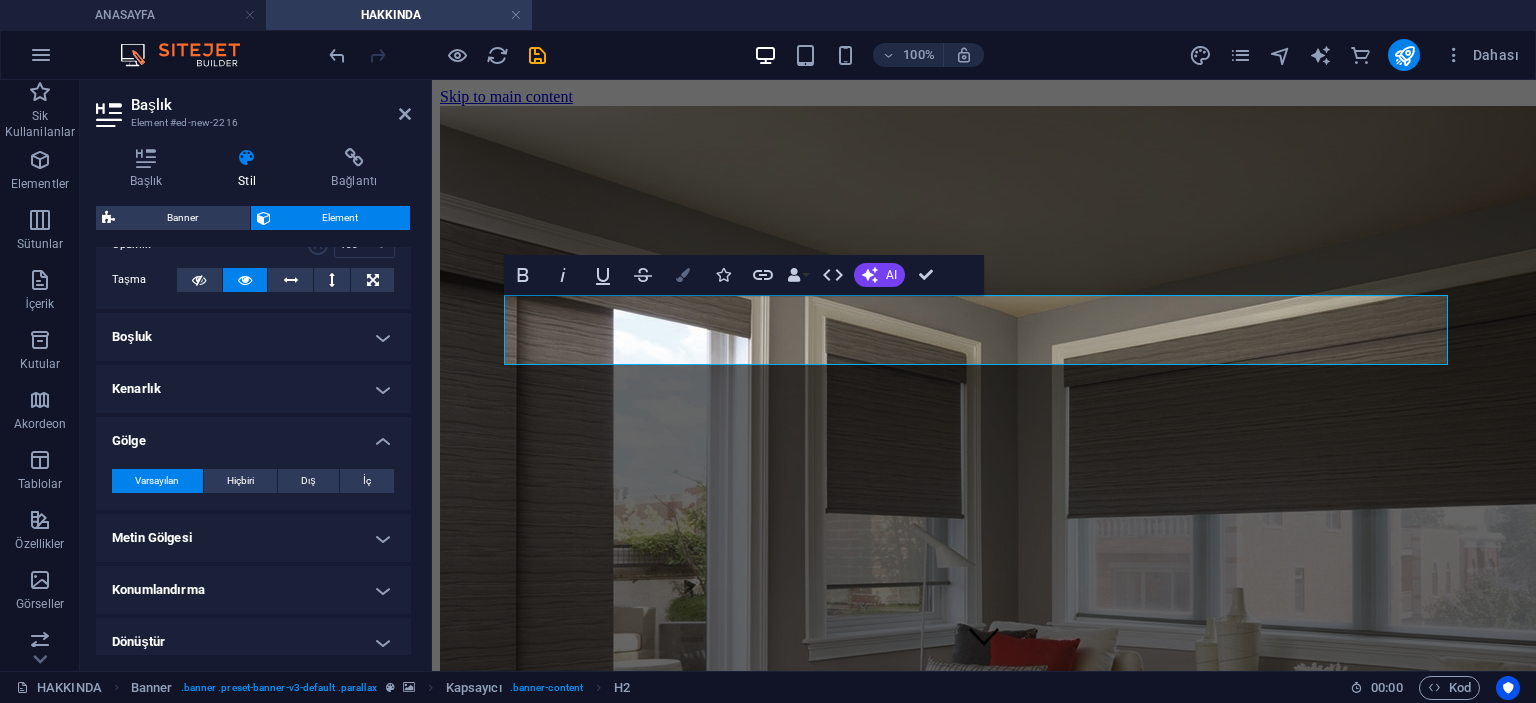 click at bounding box center [683, 275] 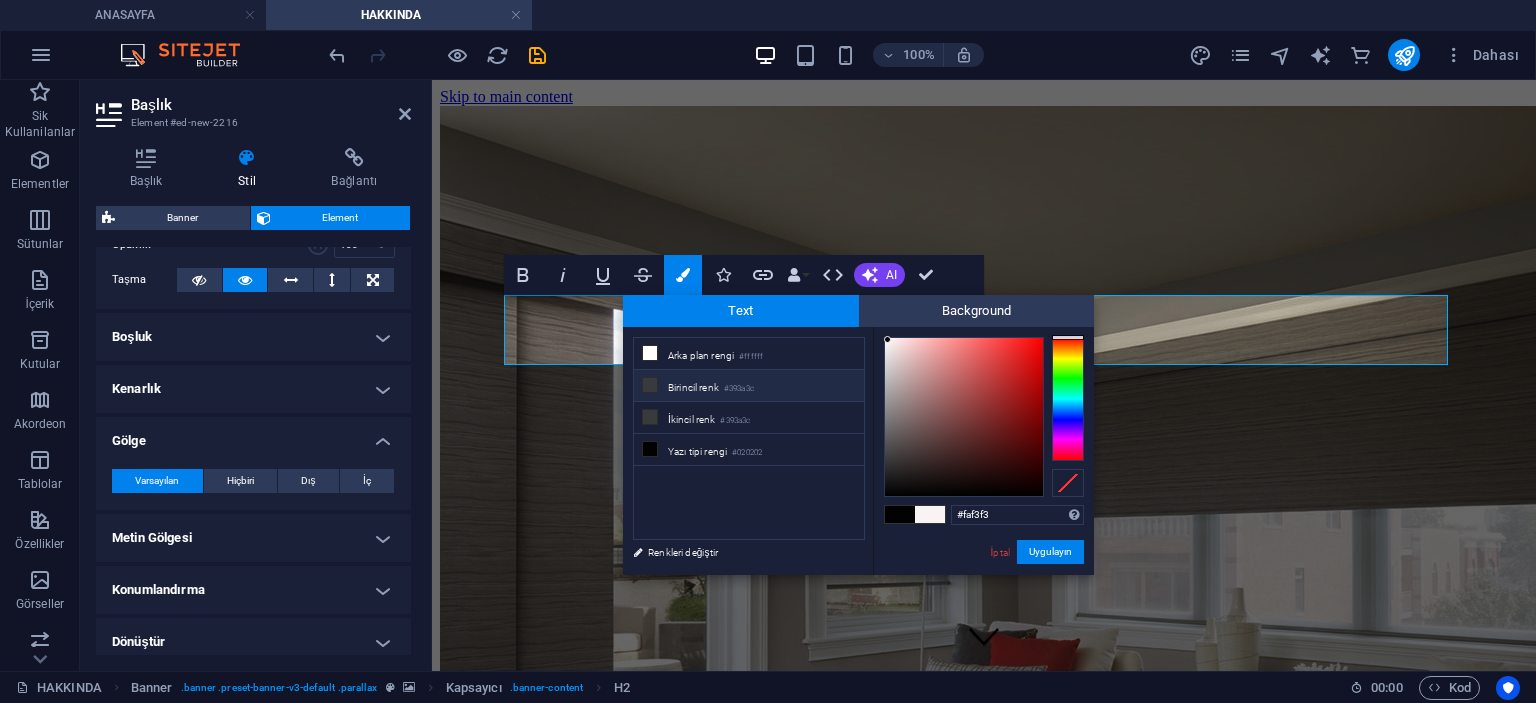 click on "Birincil renk
#393a3c" at bounding box center (749, 386) 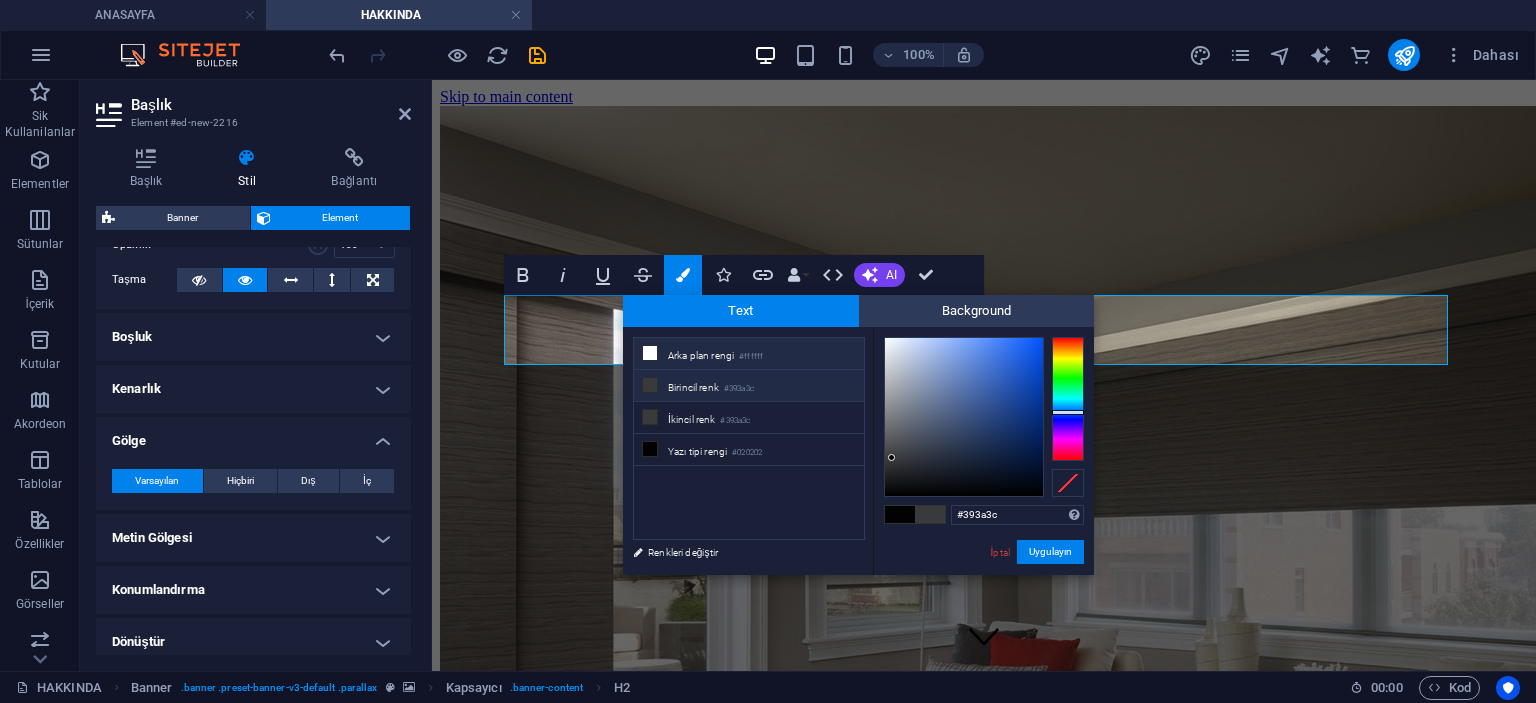 click on "Arka plan rengi
#ffffff" at bounding box center (749, 354) 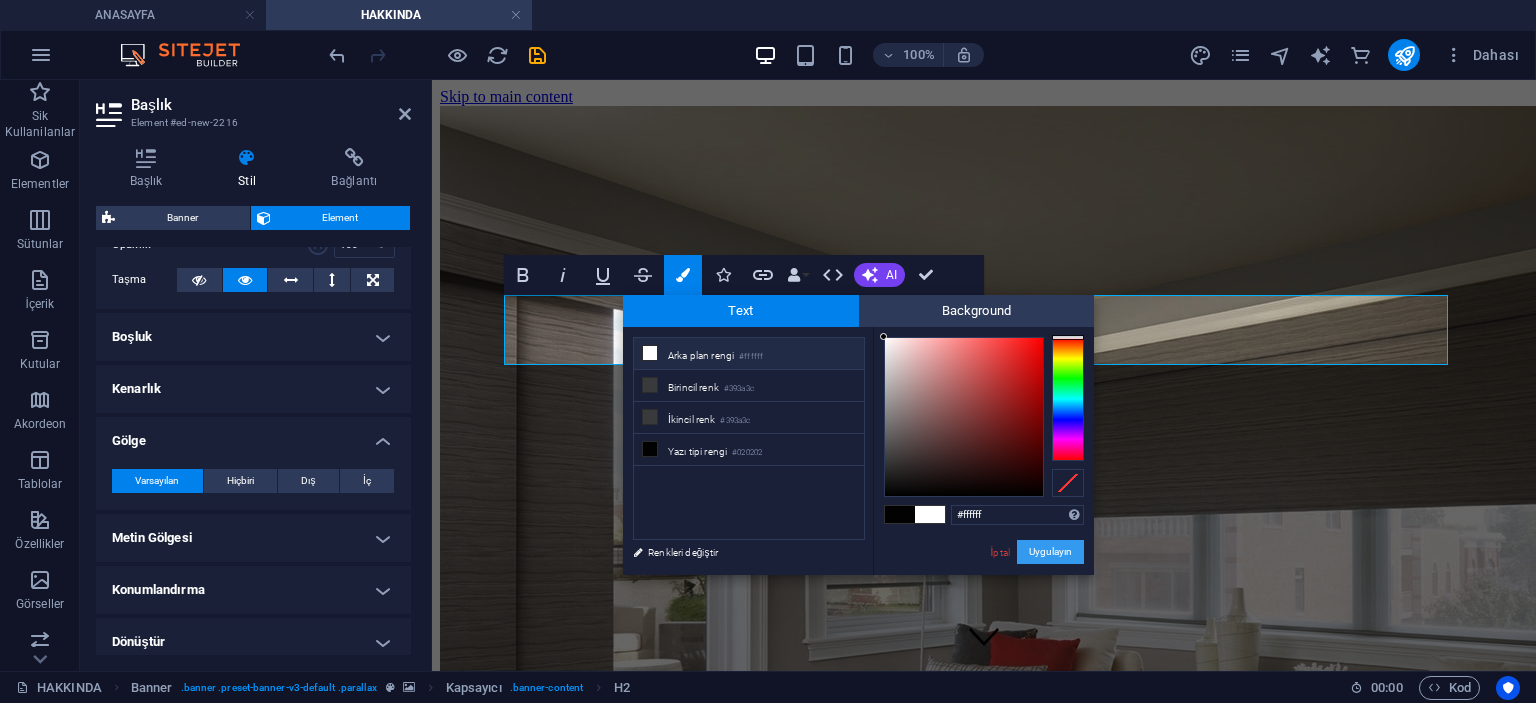 click on "Uygulayın" at bounding box center [1050, 552] 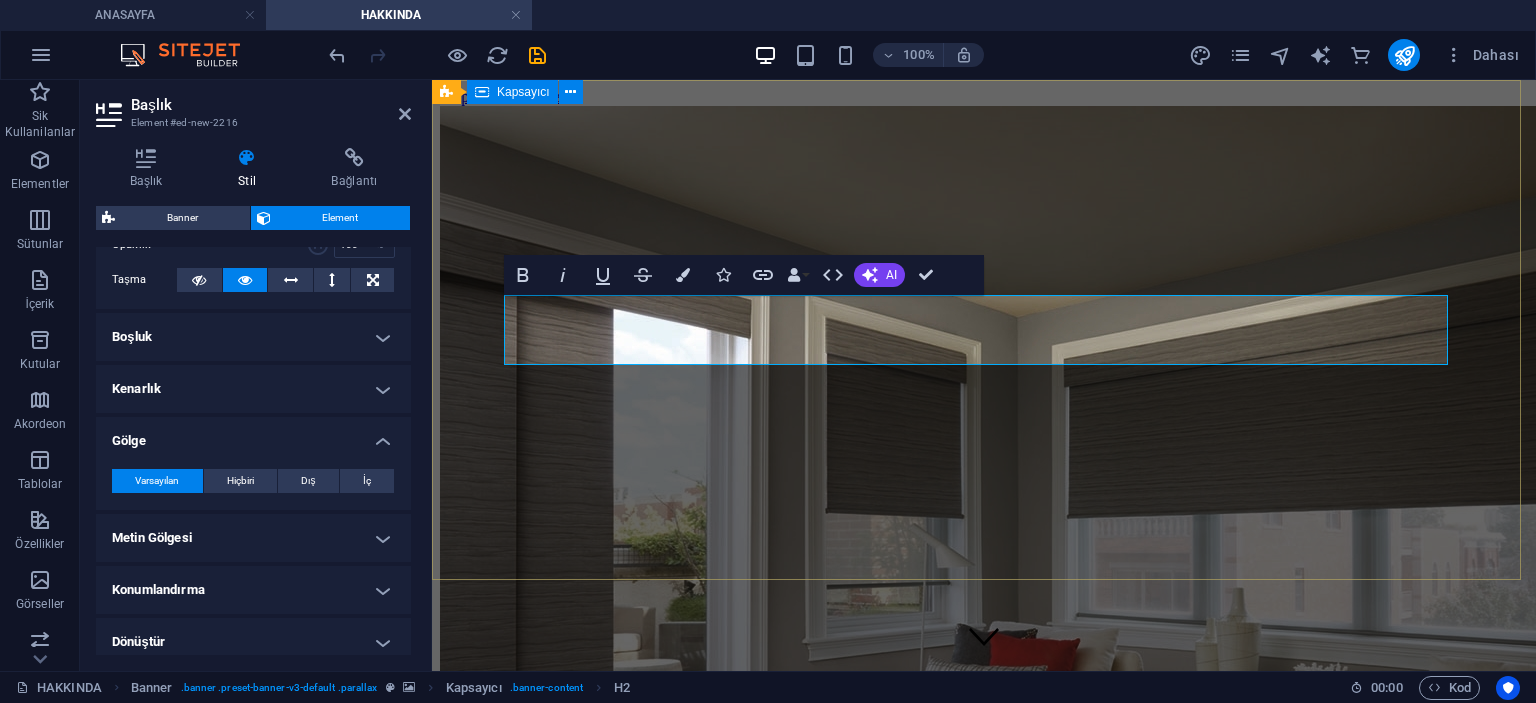 click on "HAKKIMIZDA VE MİSYONUMUZ" at bounding box center (984, 676) 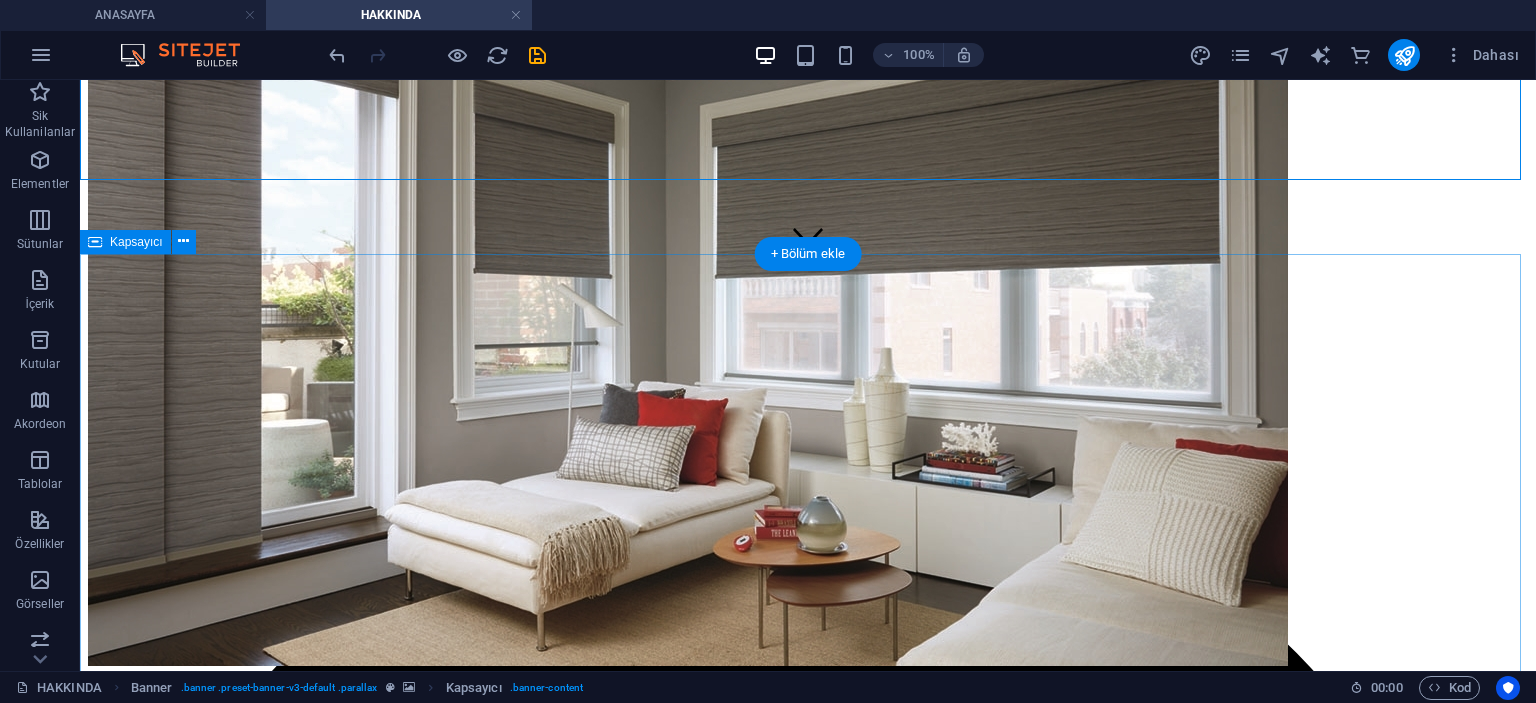 scroll, scrollTop: 0, scrollLeft: 0, axis: both 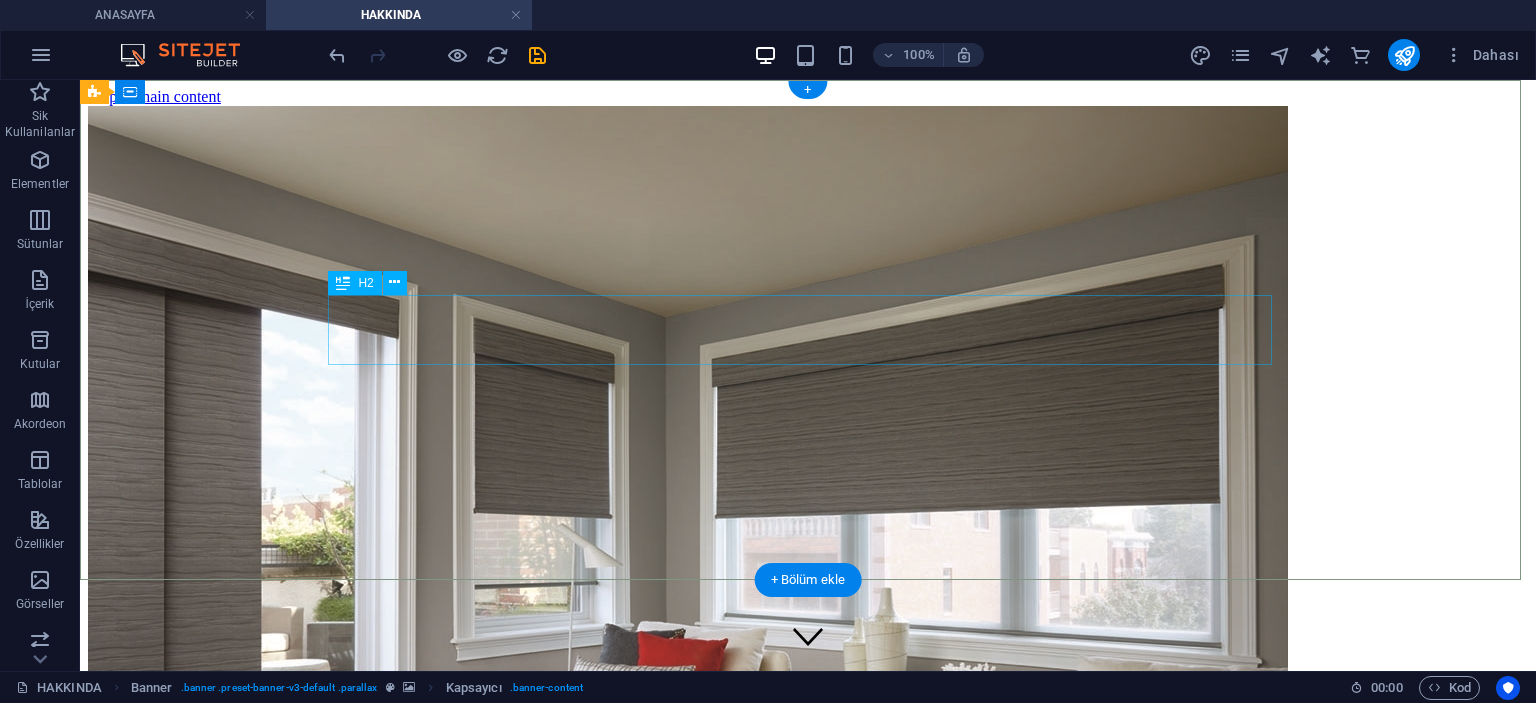 click on "HAKKIMIZDA VE MİSYONUMUZ" at bounding box center [808, 676] 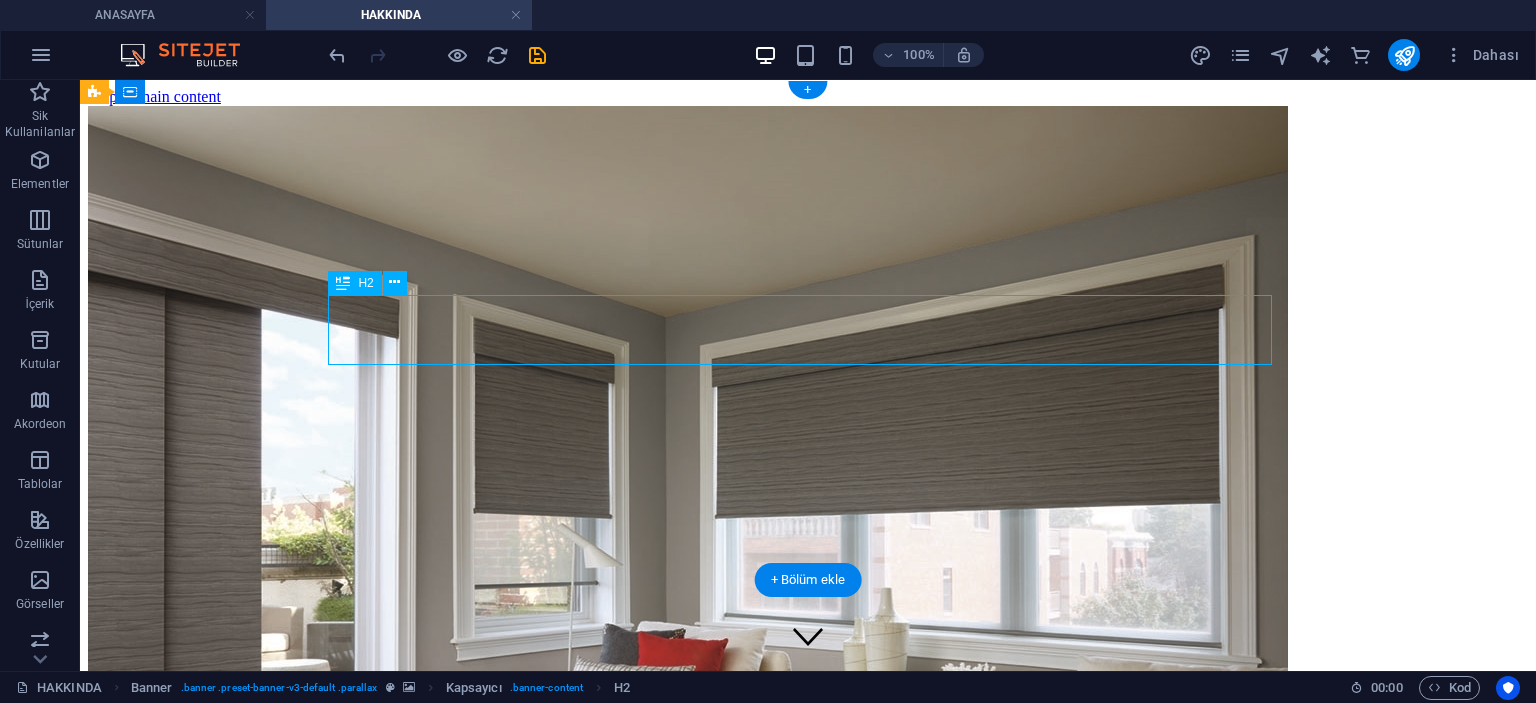 click on "HAKKIMIZDA VE MİSYONUMUZ" at bounding box center [808, 676] 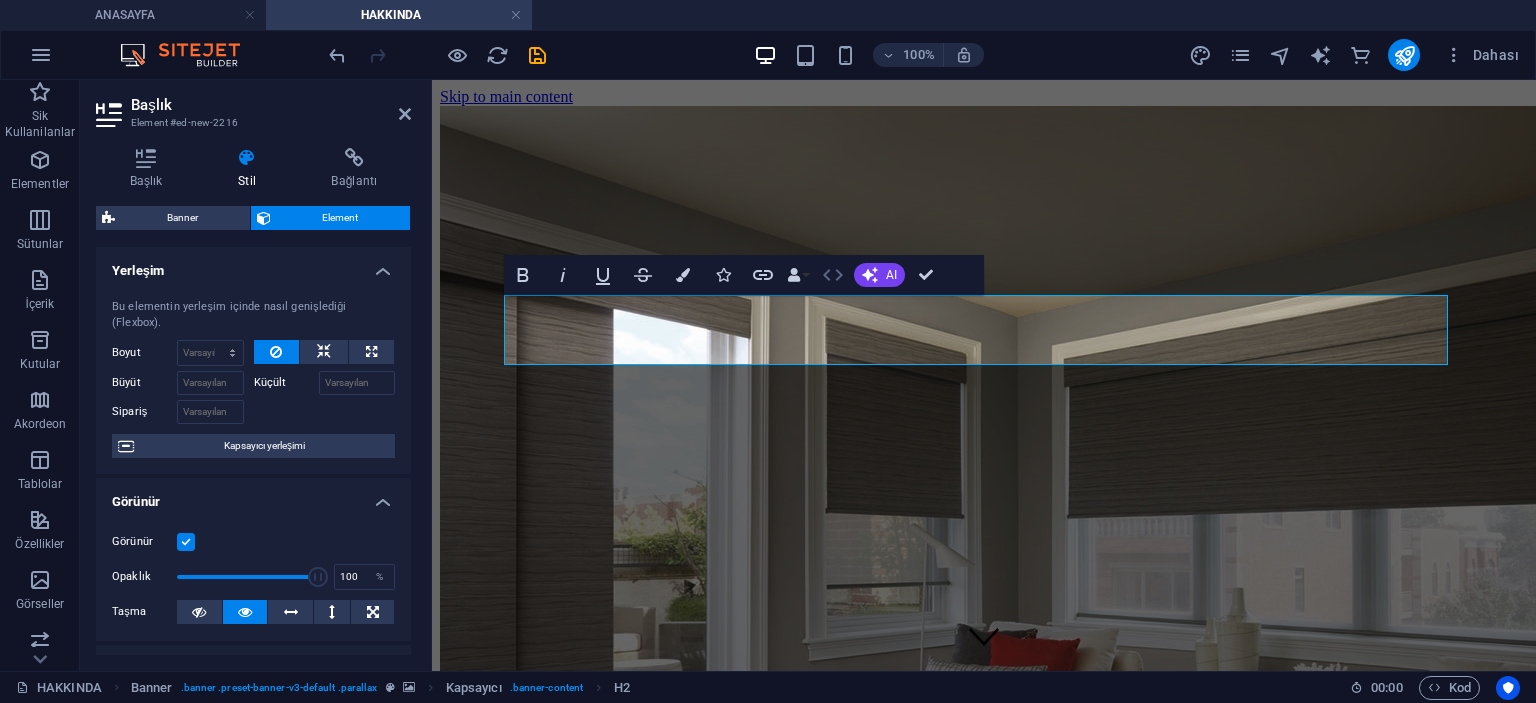 click 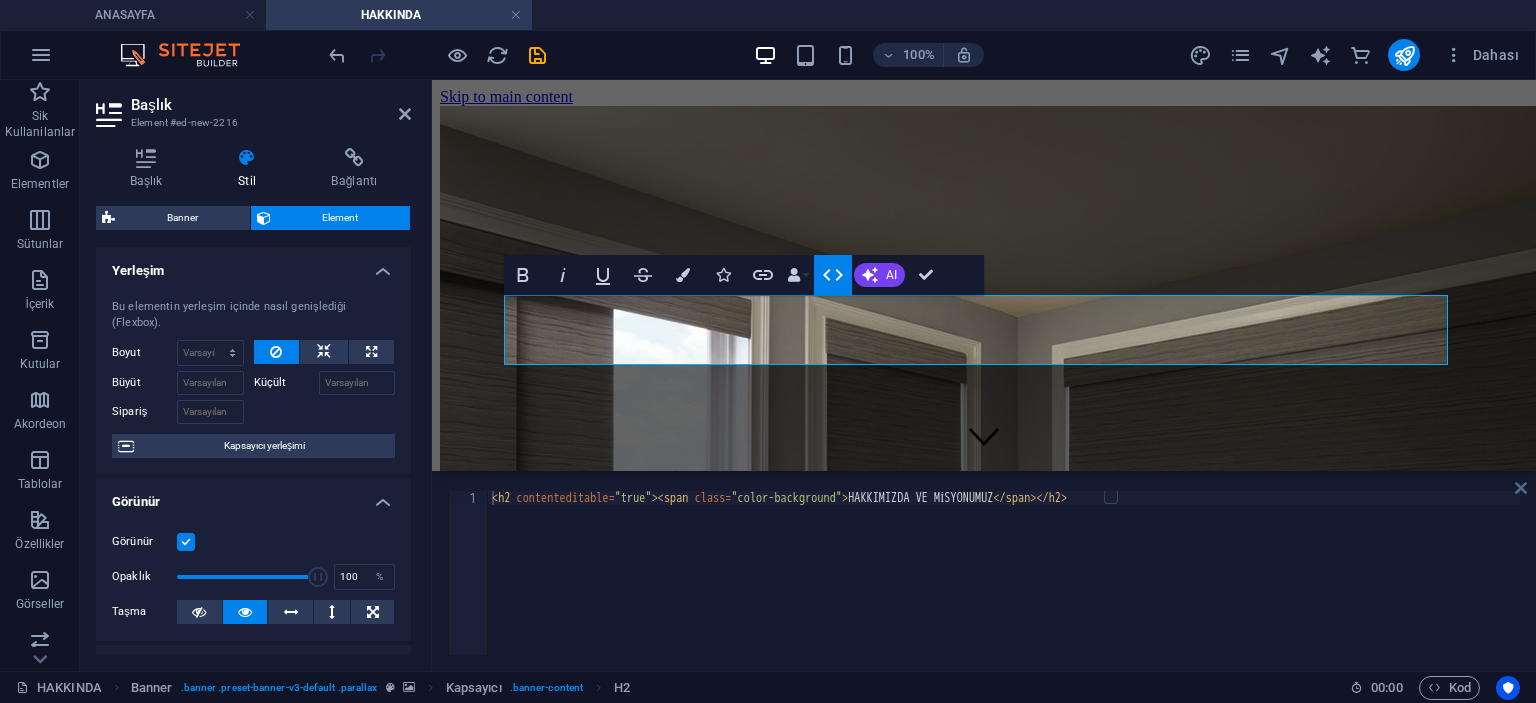 click at bounding box center (1521, 488) 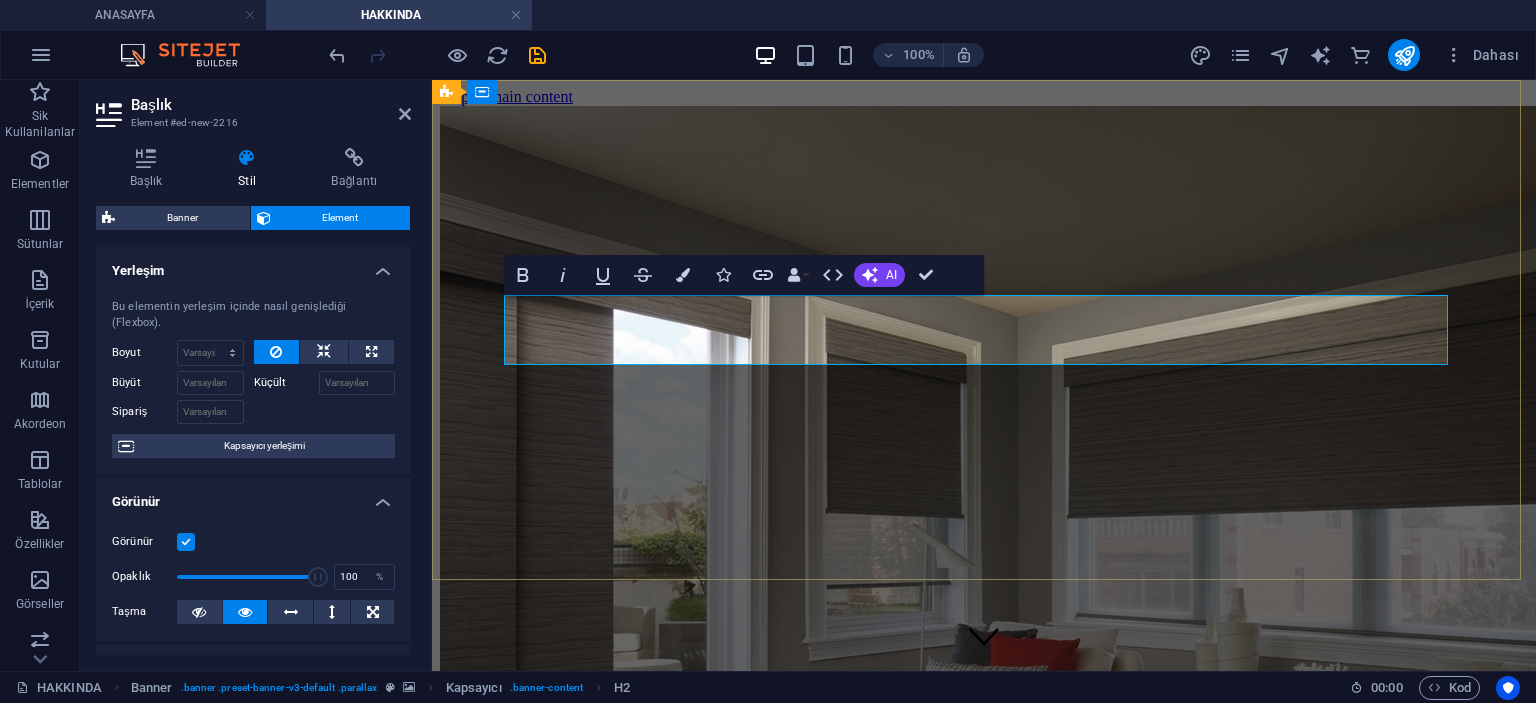 click on "HAKKIMIZDA VE MİSYONUMUZ" at bounding box center (630, 676) 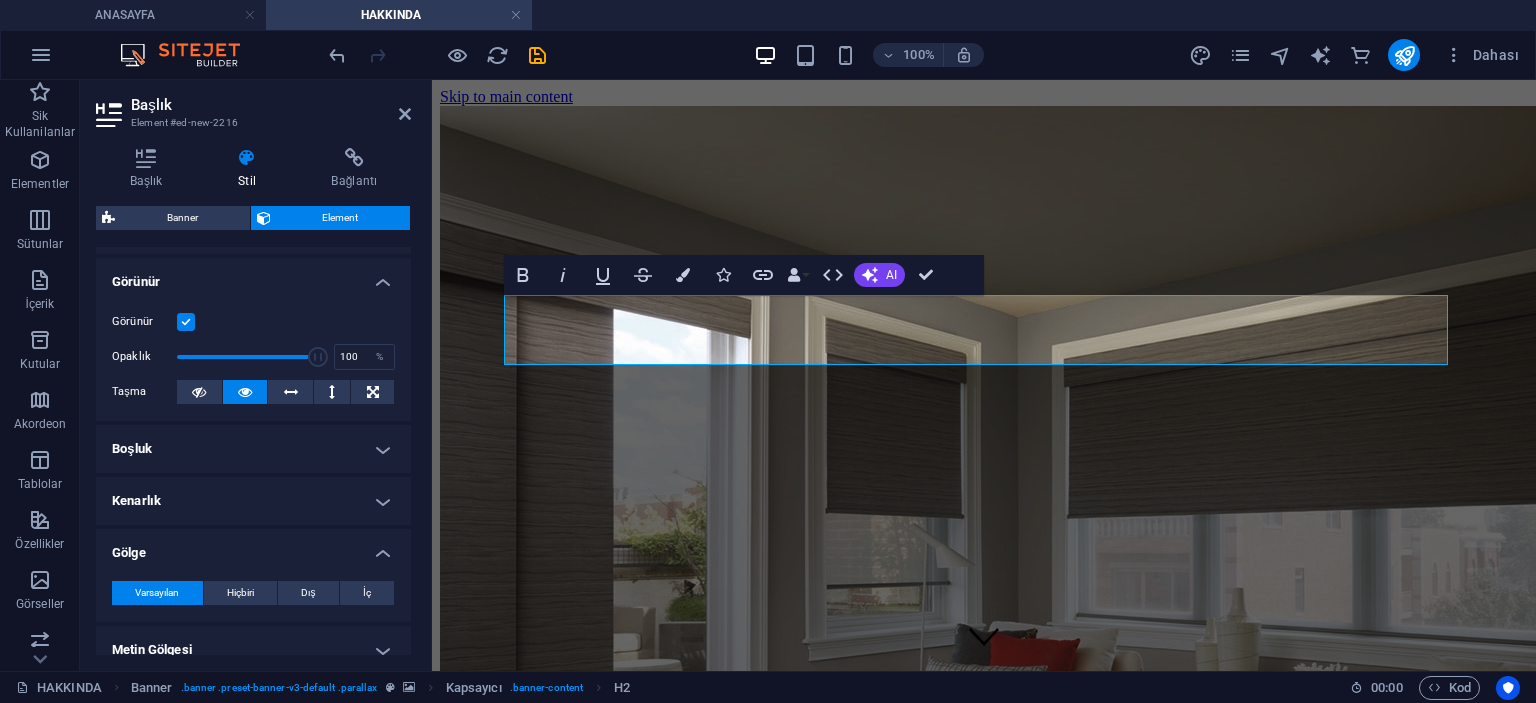 scroll, scrollTop: 400, scrollLeft: 0, axis: vertical 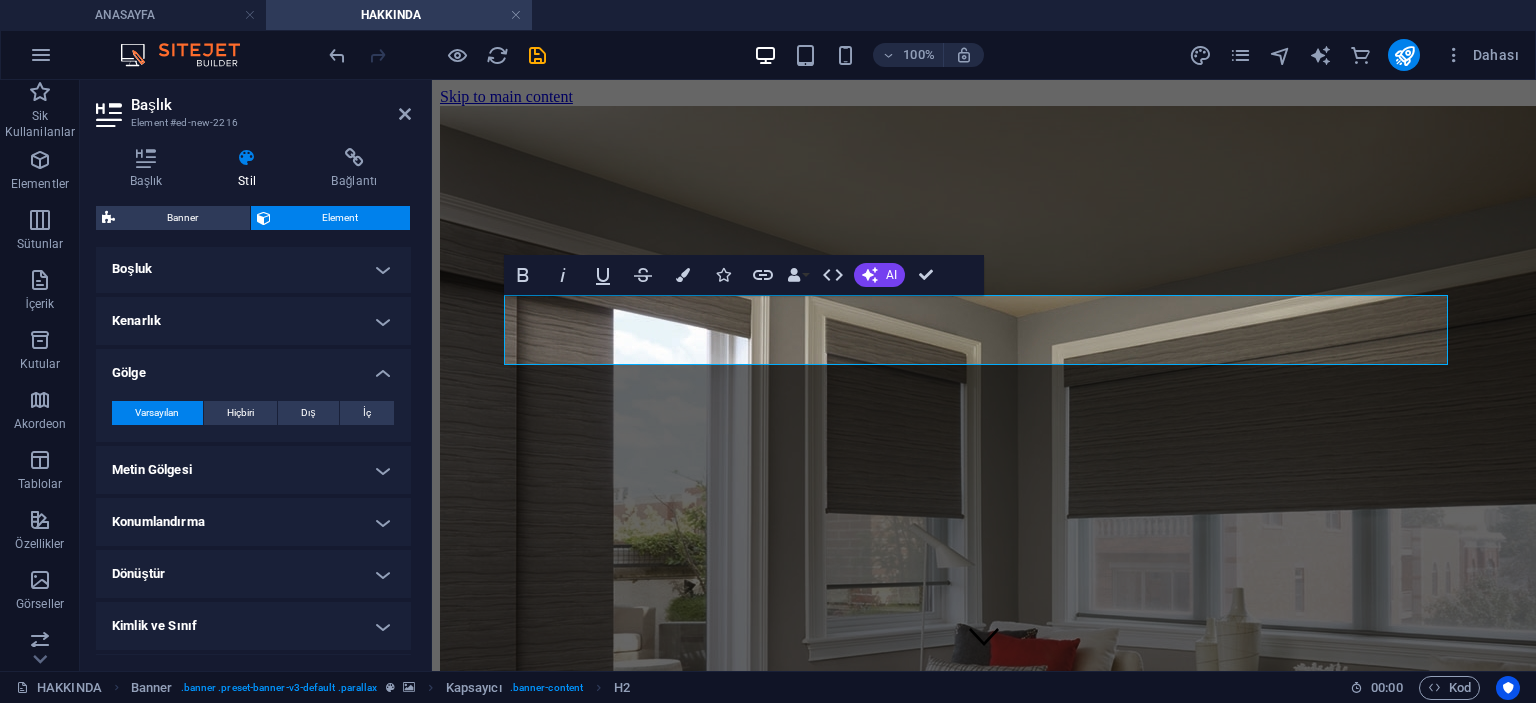 click on "Konumlandırma" at bounding box center [253, 522] 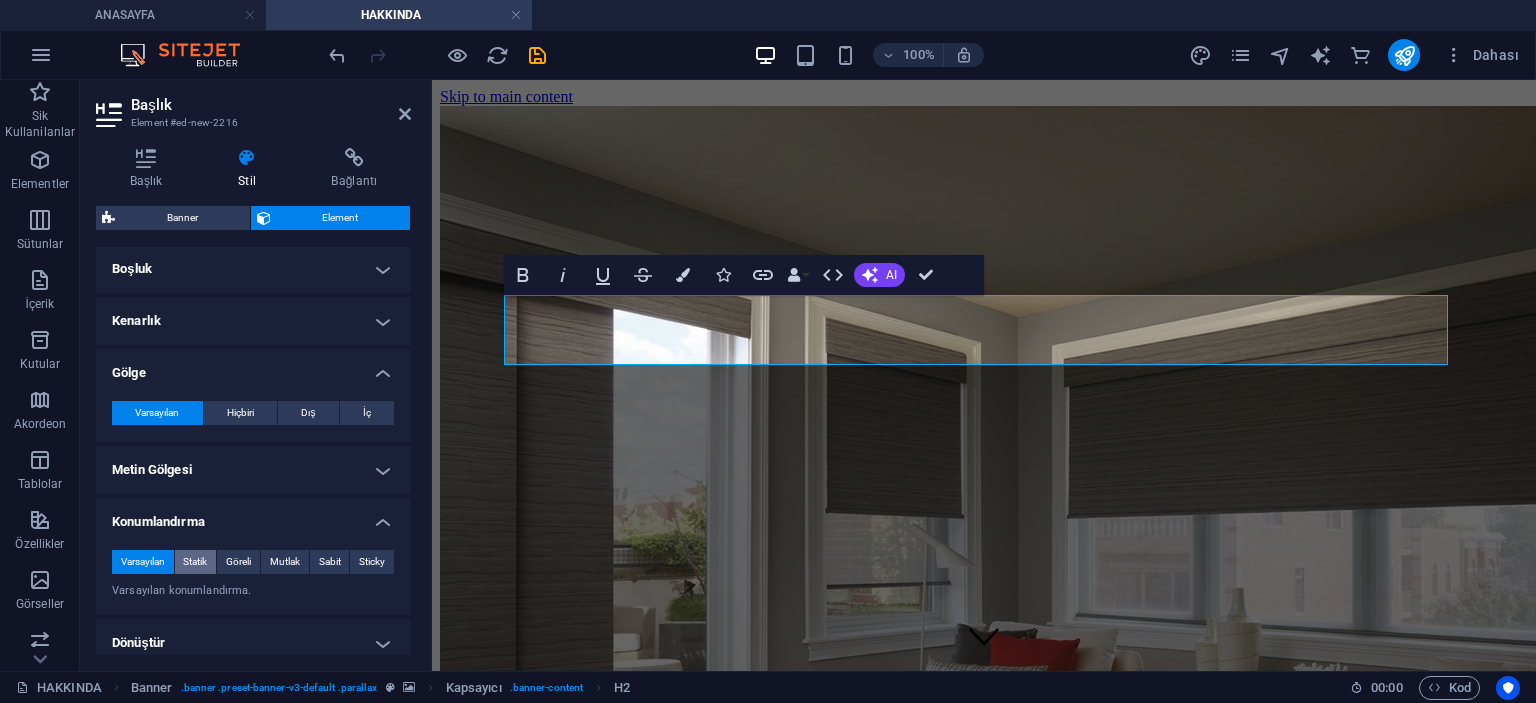 click on "Statik" at bounding box center [195, 562] 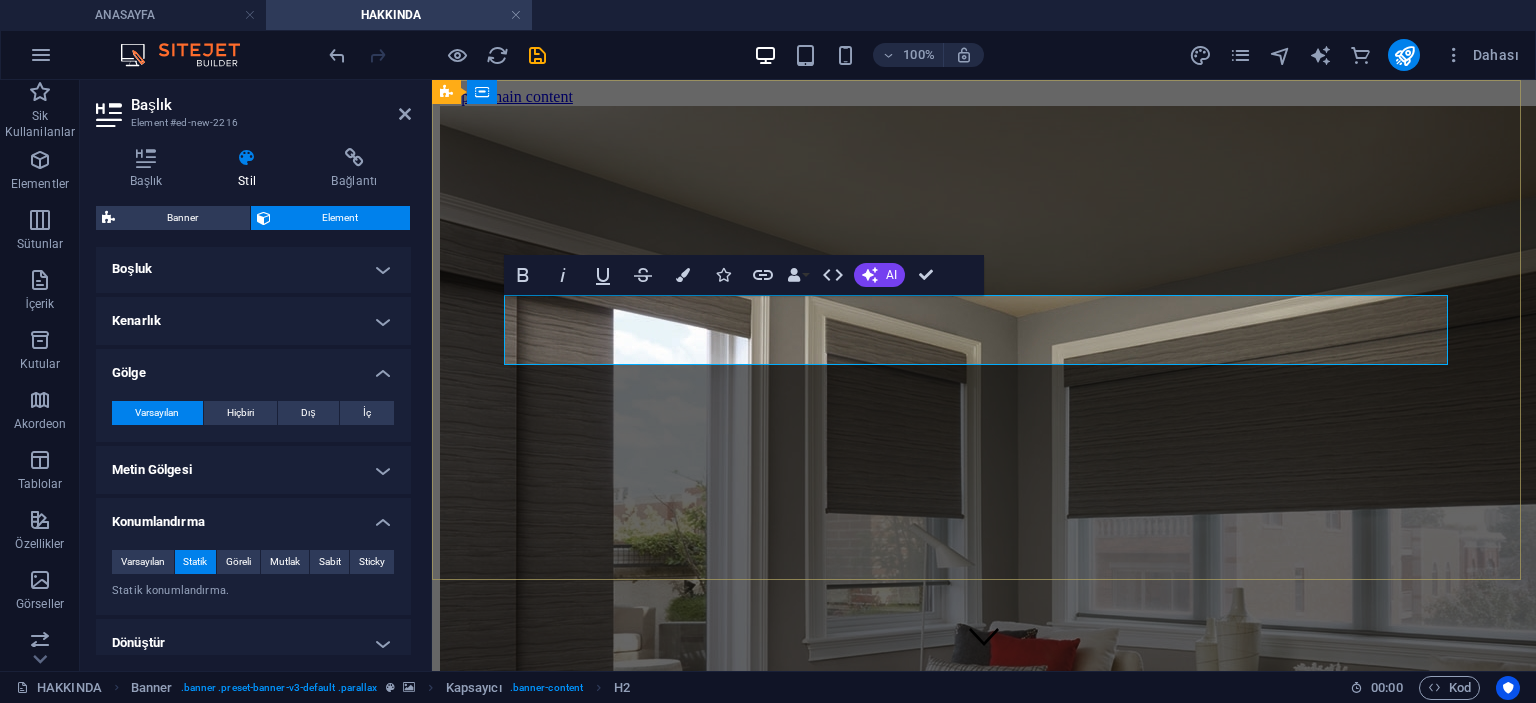 click on "HAKKIMIZDA VE MİSYONUMUZ" at bounding box center (630, 676) 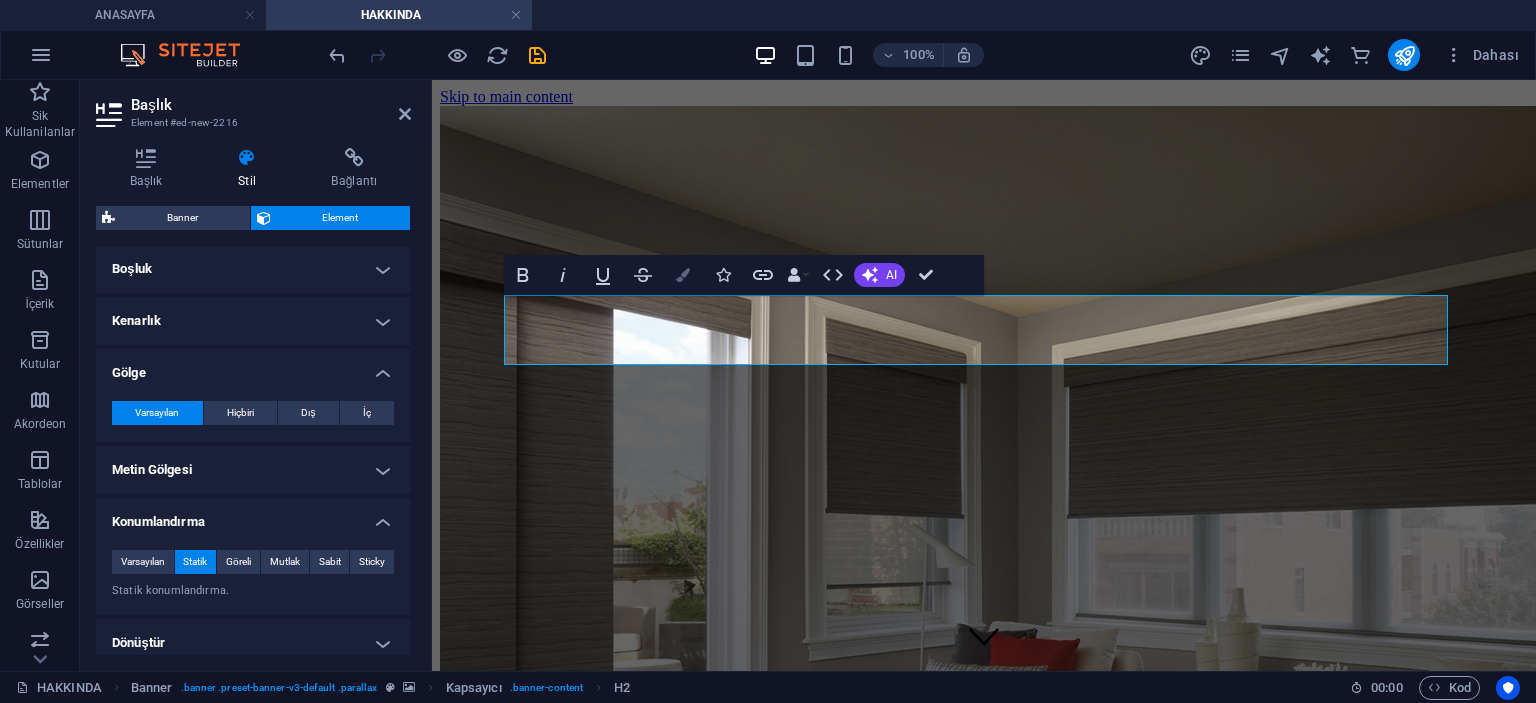 click on "Colors" at bounding box center (683, 275) 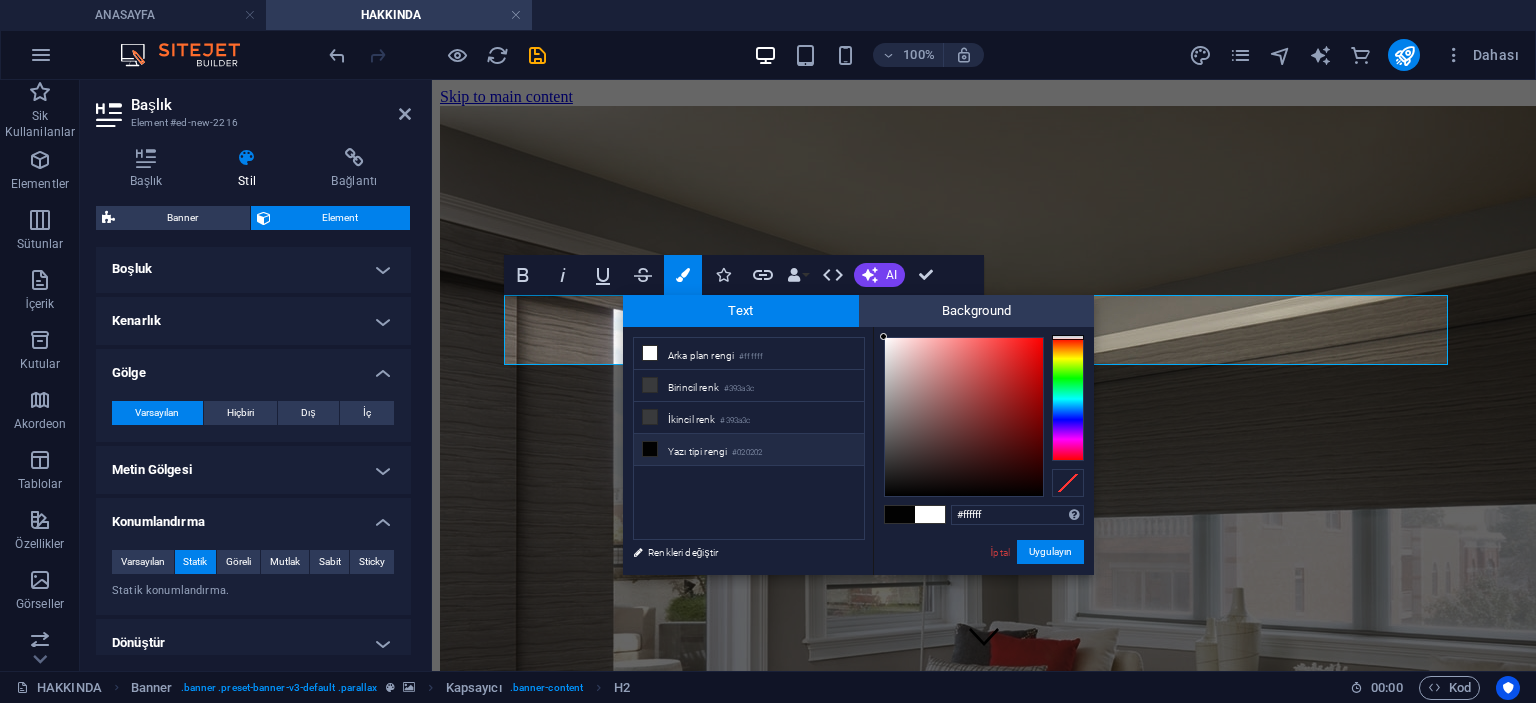 click on "Yazı tipi rengi
#020202" at bounding box center [749, 450] 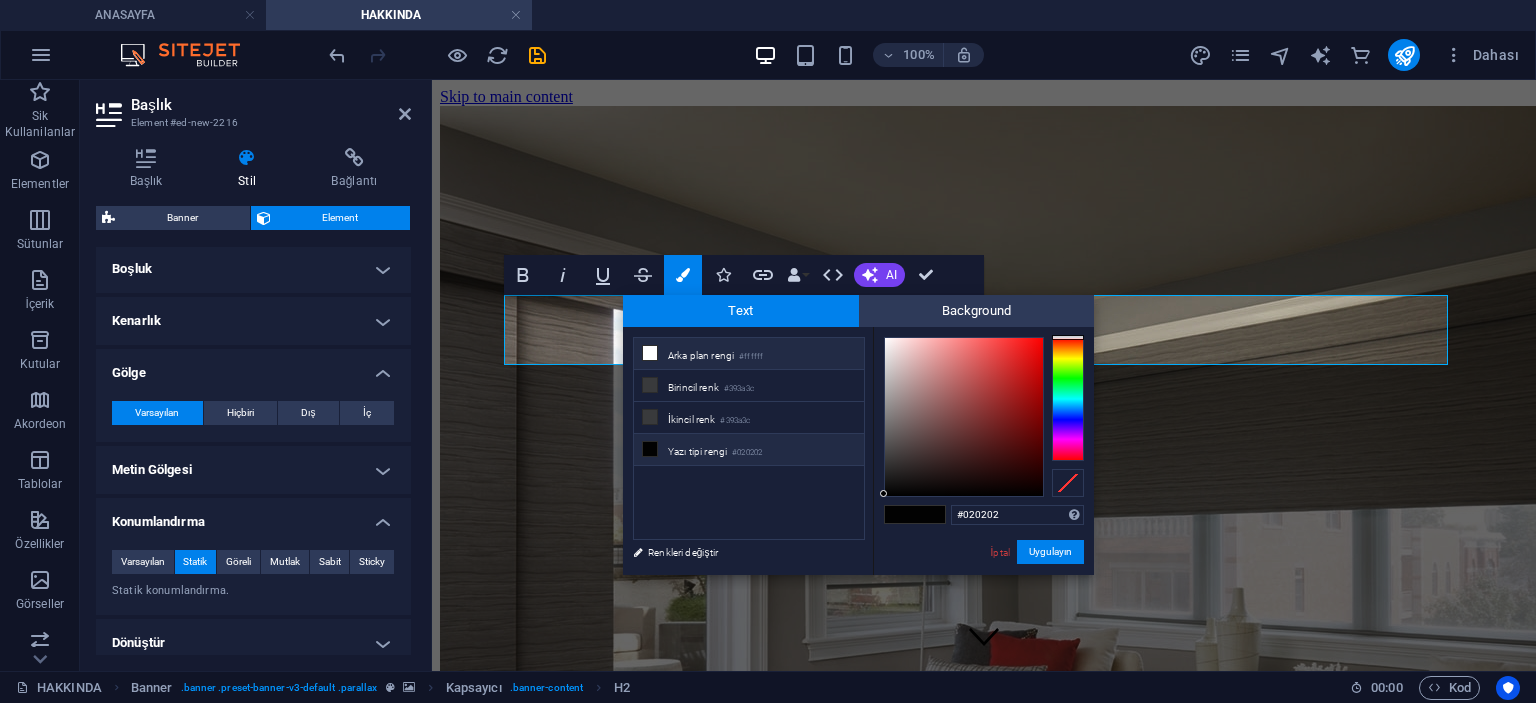 click on "Arka plan rengi
#ffffff" at bounding box center (749, 354) 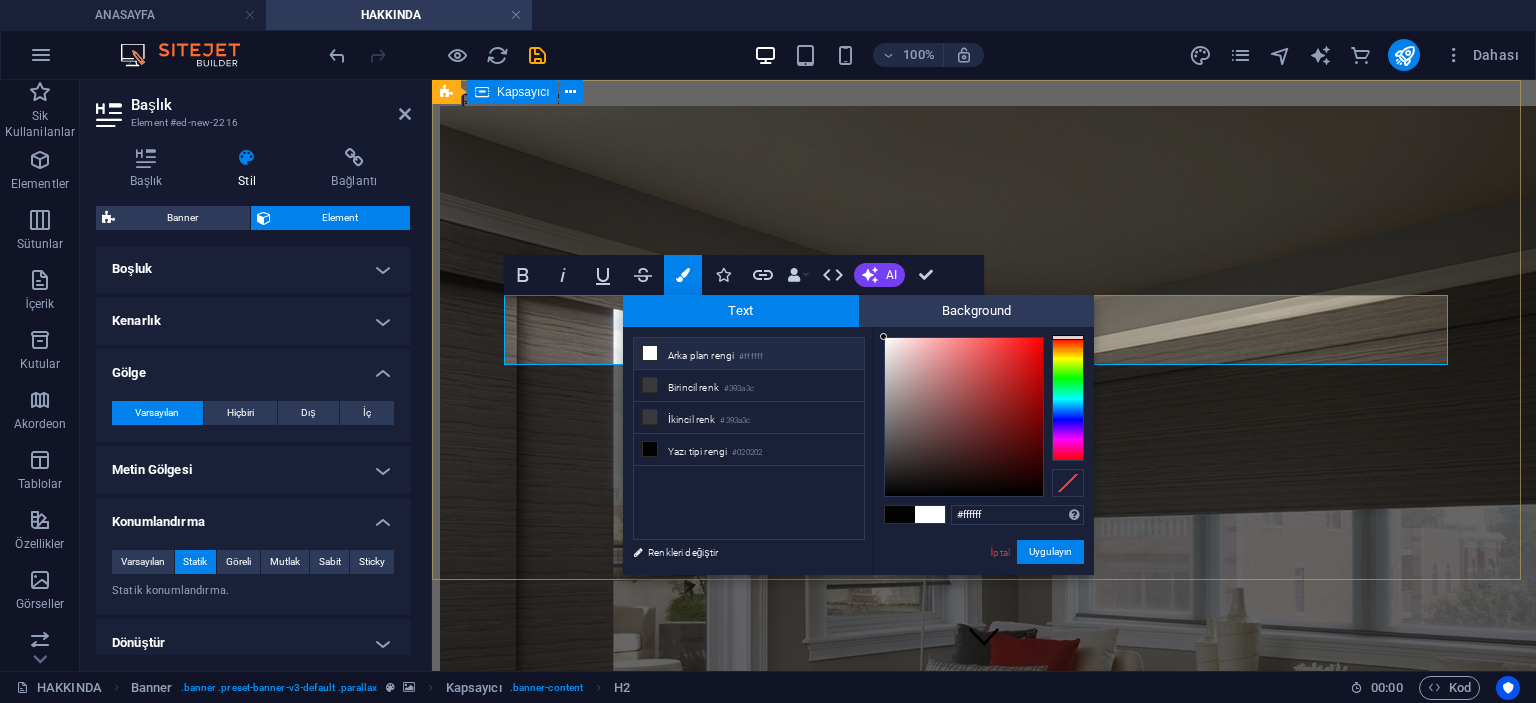click on "HAKKIMIZDA VE MİSYONUMUZ" at bounding box center [984, 676] 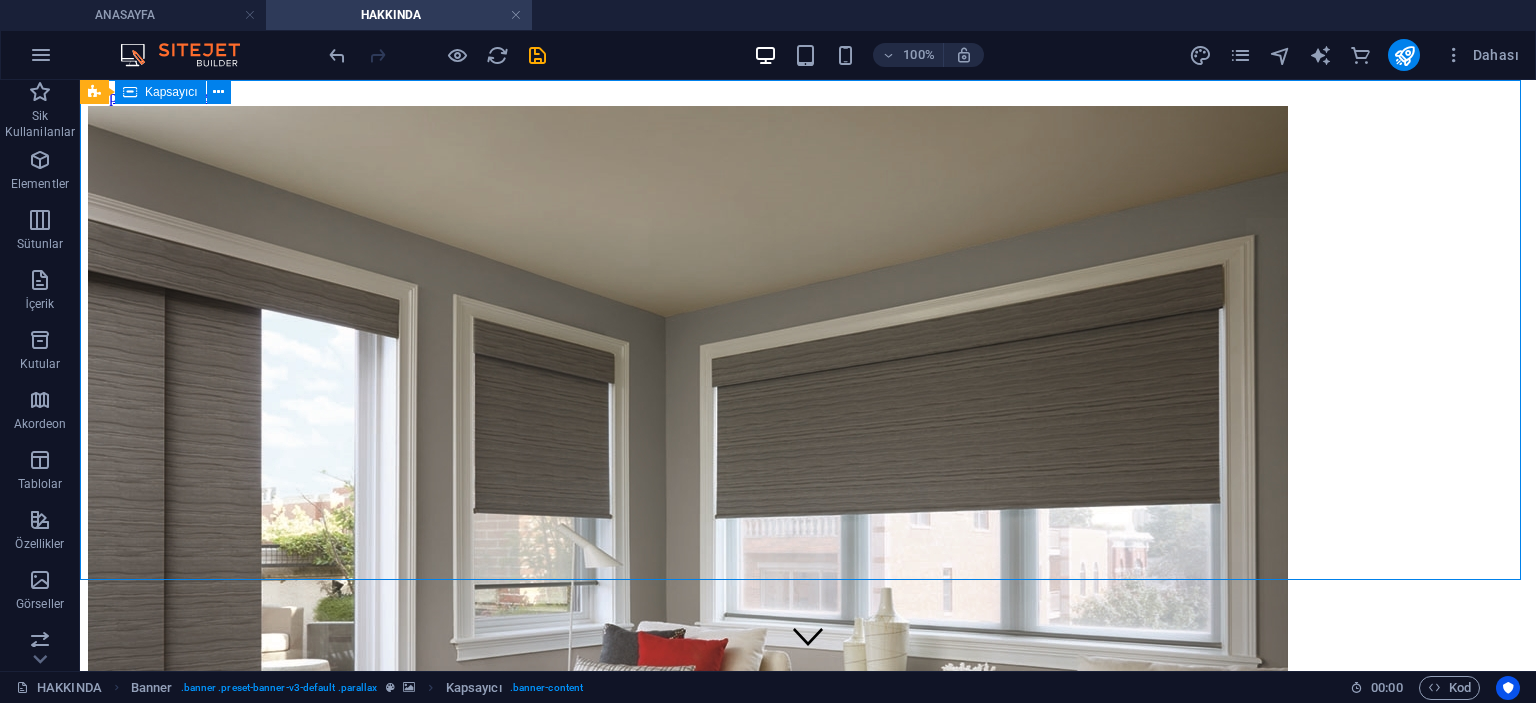 click on "HAKKIMIZDA VE MİSYONUMUZ" at bounding box center (808, 676) 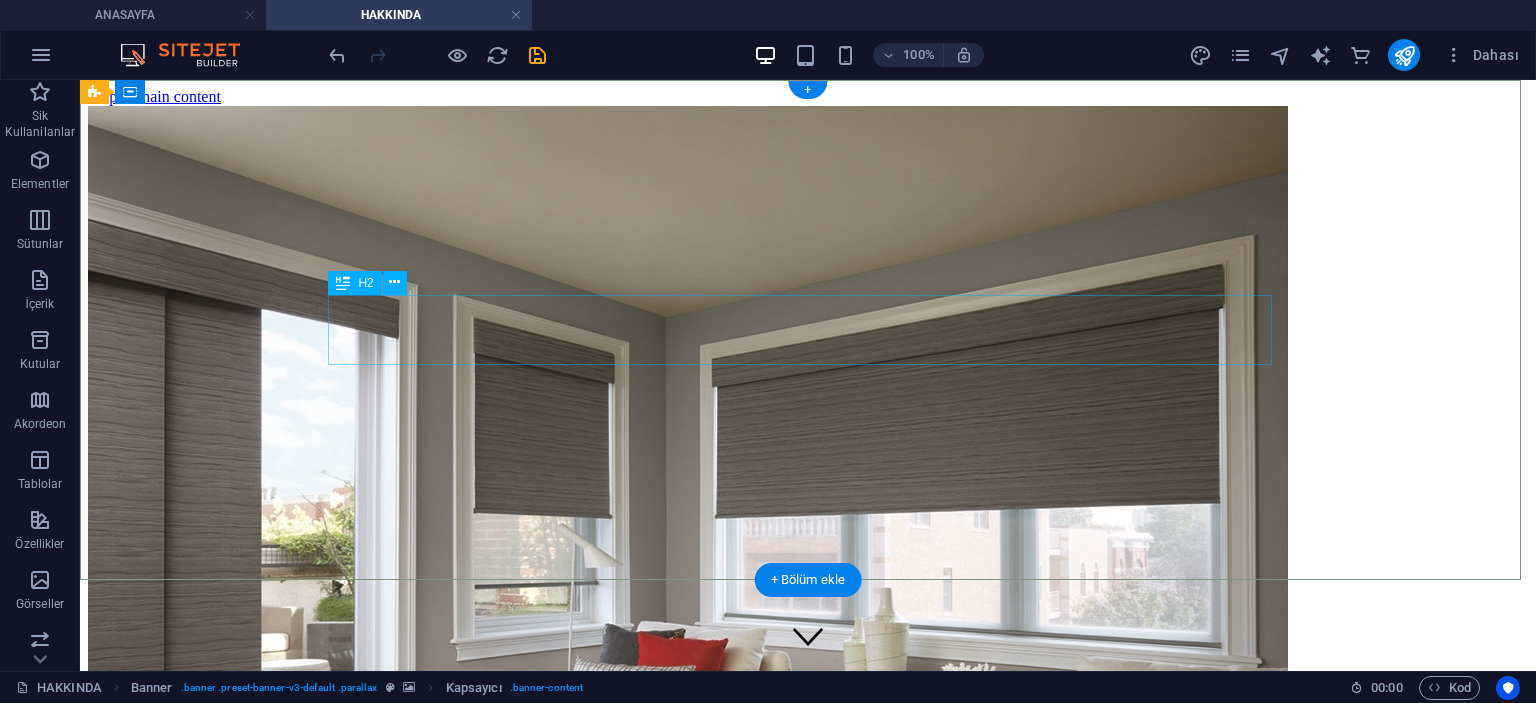 click on "HAKKIMIZDA VE MİSYONUMUZ" at bounding box center [808, 676] 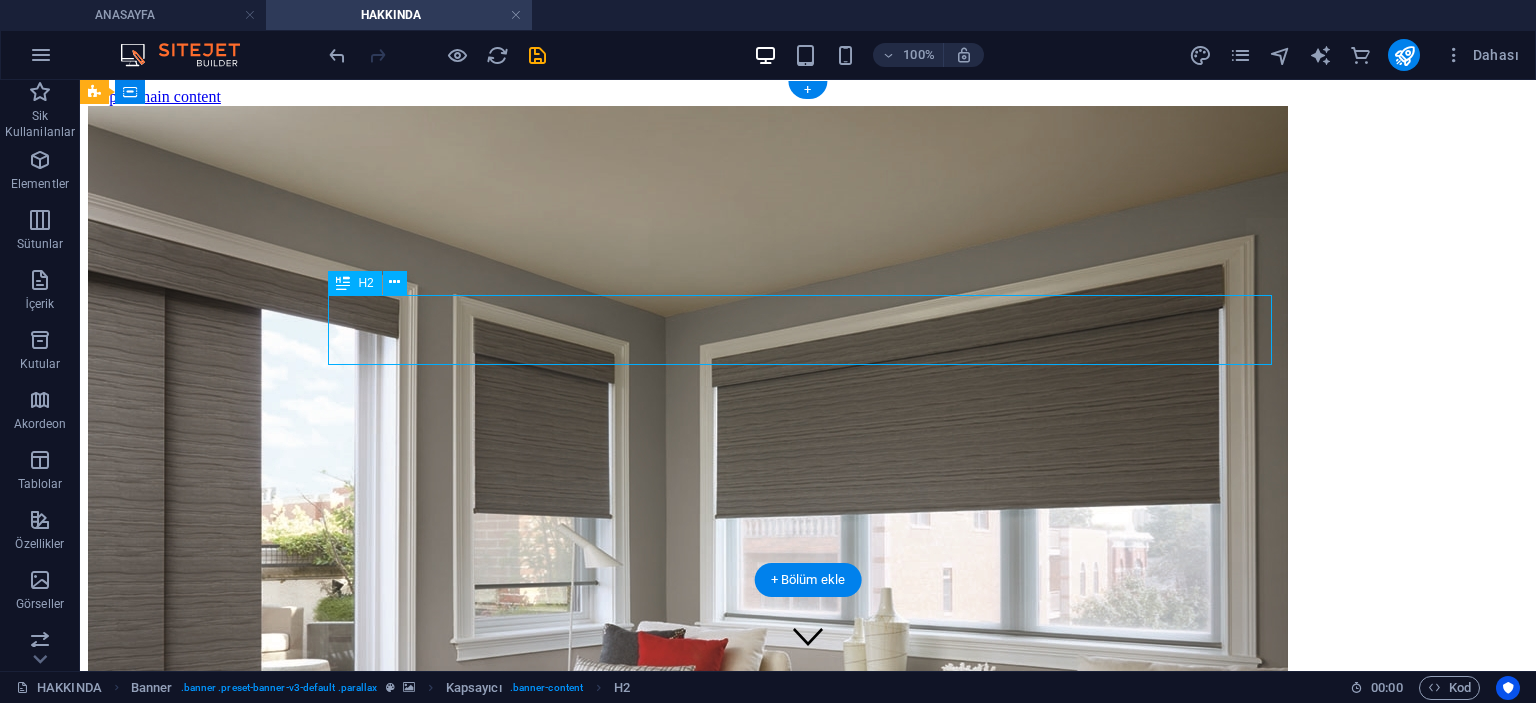 click on "HAKKIMIZDA VE MİSYONUMUZ" at bounding box center (808, 676) 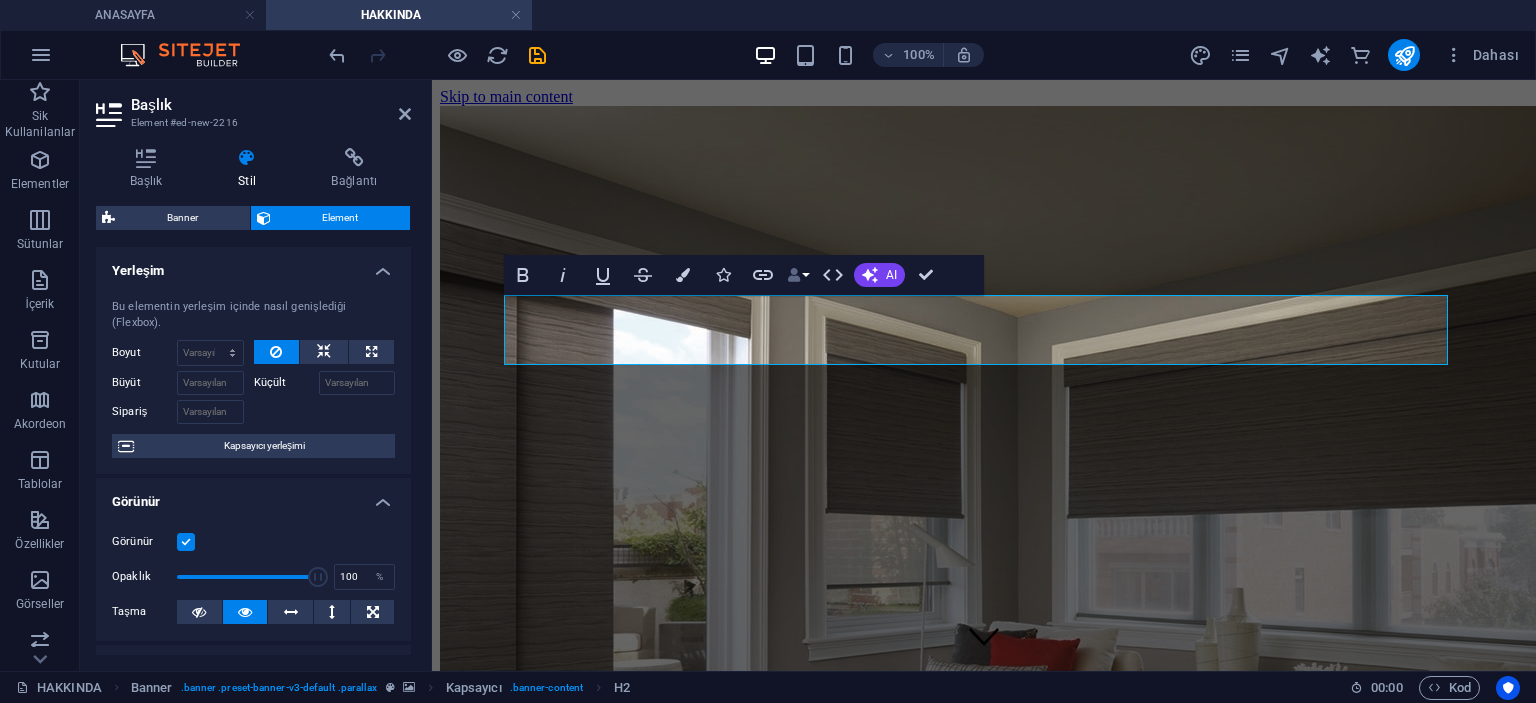click on "Data Bindings" at bounding box center (798, 275) 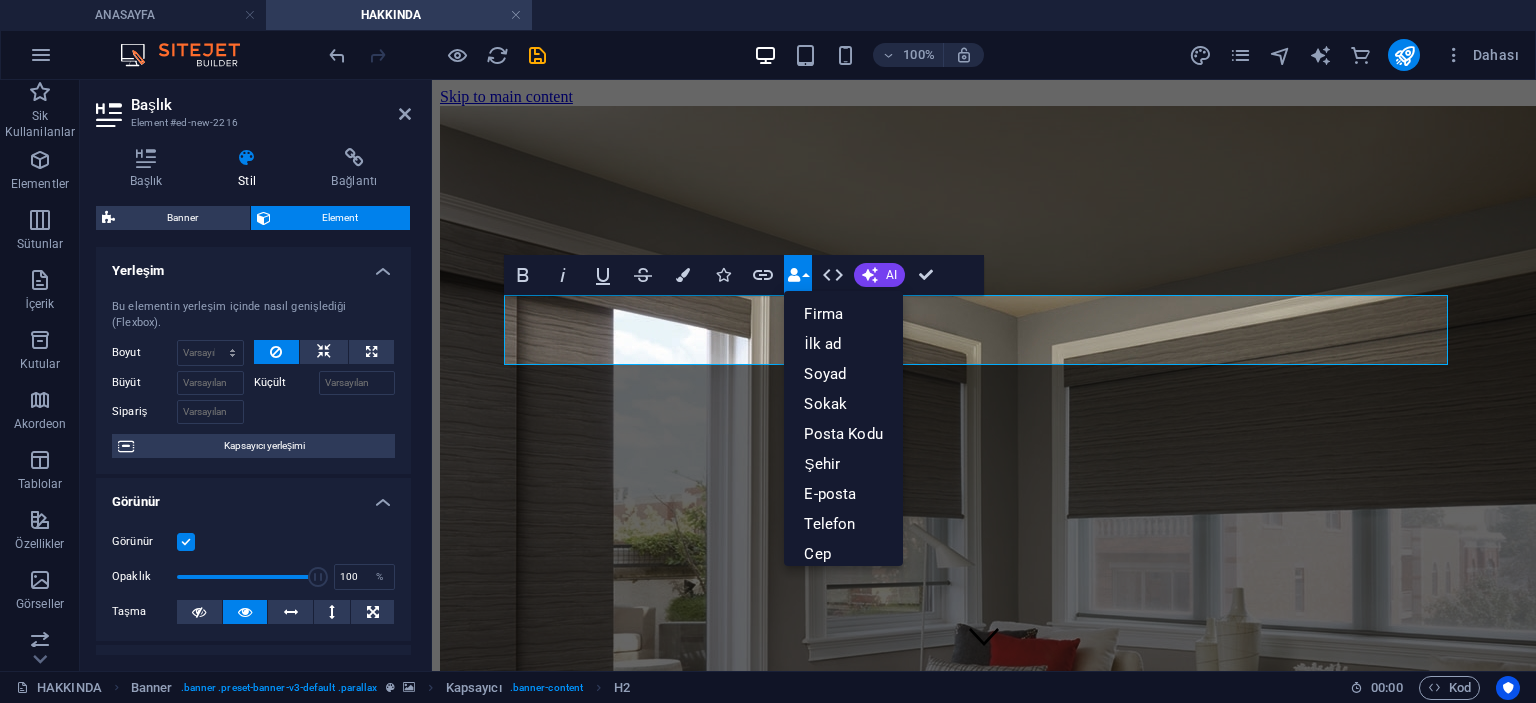 click on "Banner Element Yerleşim Bu elementin yerleşim içinde nasıl genişlediği (Flexbox). Boyut Varsayılan otomatik px % 1/1 1/2 1/3 1/4 1/5 1/6 1/7 1/8 1/9 1/10 Büyüt Küçült Sipariş Kapsayıcı yerleşimi Görünür Görünür Opaklık 100 % Taşma Boşluk Kenar boşluğu Varsayılan otomatik px % rem vw vh Özel Özel otomatik px % rem vw vh otomatik px % rem vw vh otomatik px % rem vw vh otomatik px % rem vw vh Doldurma Varsayılan px rem % vh vw Özel Özel px rem % vh vw px rem % vh vw px rem % vh vw px rem % vh vw Kenarlık Stil              - Genişlik 1 otomatik px rem % vh vw Özel Özel 1 otomatik px rem % vh vw 1 otomatik px rem % vh vw 1 otomatik px rem % vh vw 1 otomatik px rem % vh vw  - Renk Yuvarlak köşeler Varsayılan px rem % vh vw Özel Özel px rem % vh vw px rem % vh vw px rem % vh vw px rem % vh vw Gölge Varsayılan Hiçbiri Dış İç Renk X uzaklığı 0 px rem vh vw Y uzaklığı 0 px rem vh vw Bulanıklaştırma 0 px rem % vh vw Yayma 0 px rem vh vw Metin Gölgesi 0" at bounding box center (253, 430) 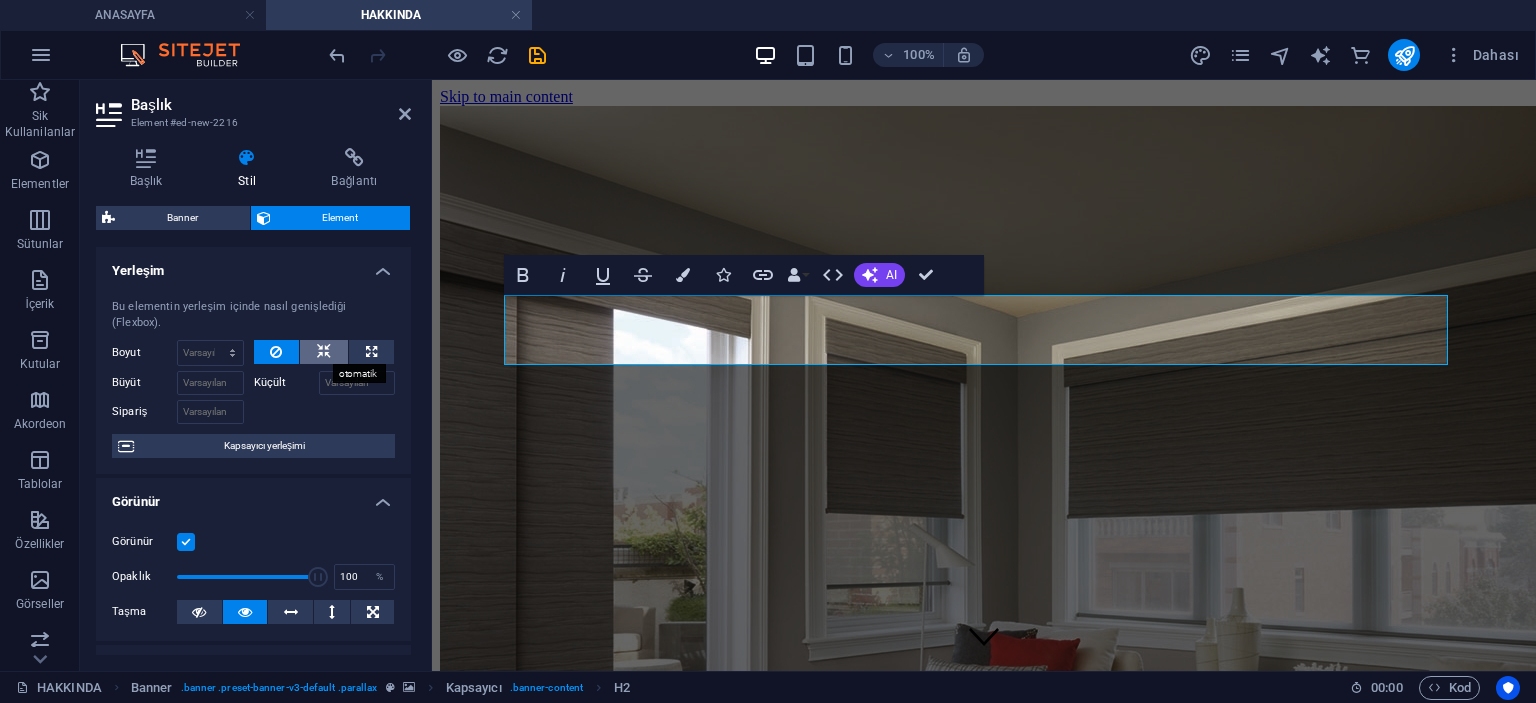 click at bounding box center [324, 352] 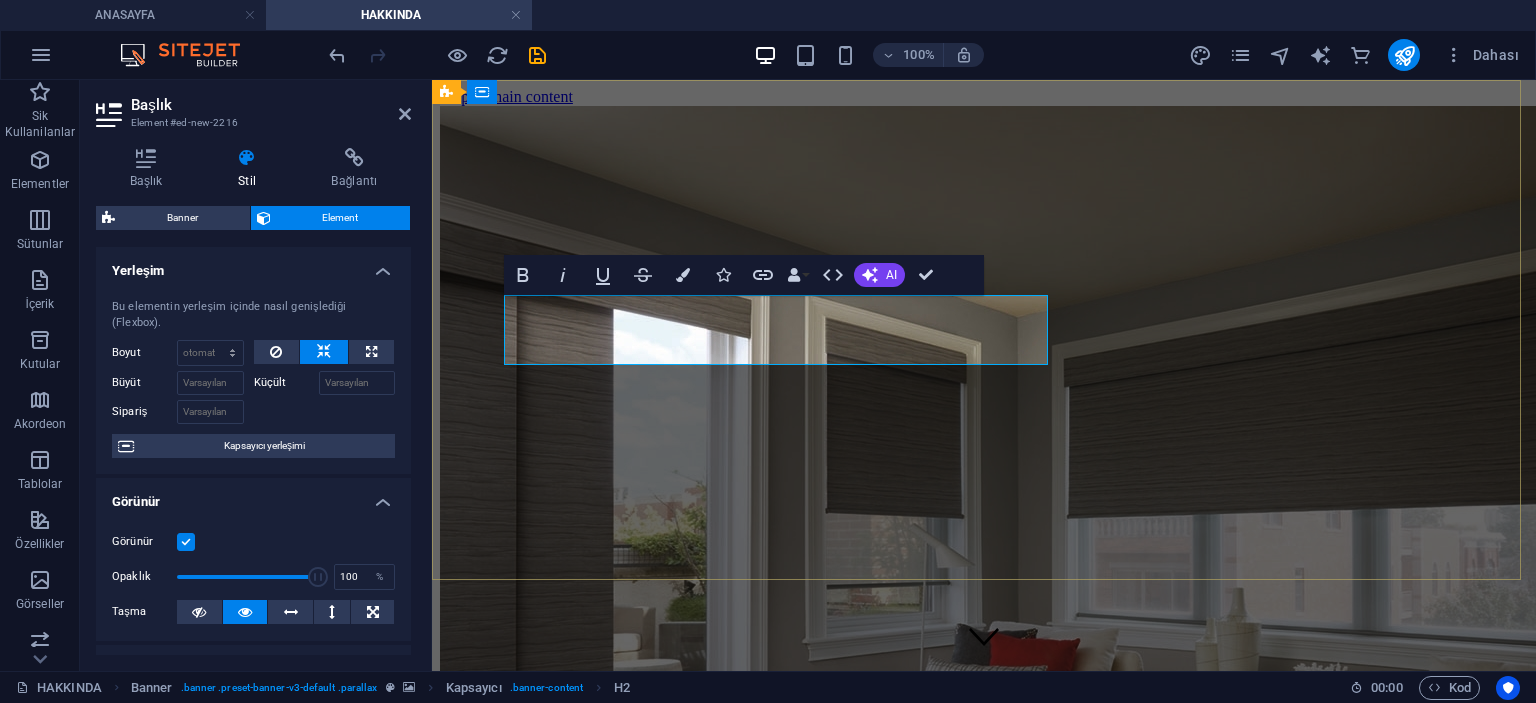 click on "HAKKIMIZDA VE MİSYONUMUZ" at bounding box center [630, 676] 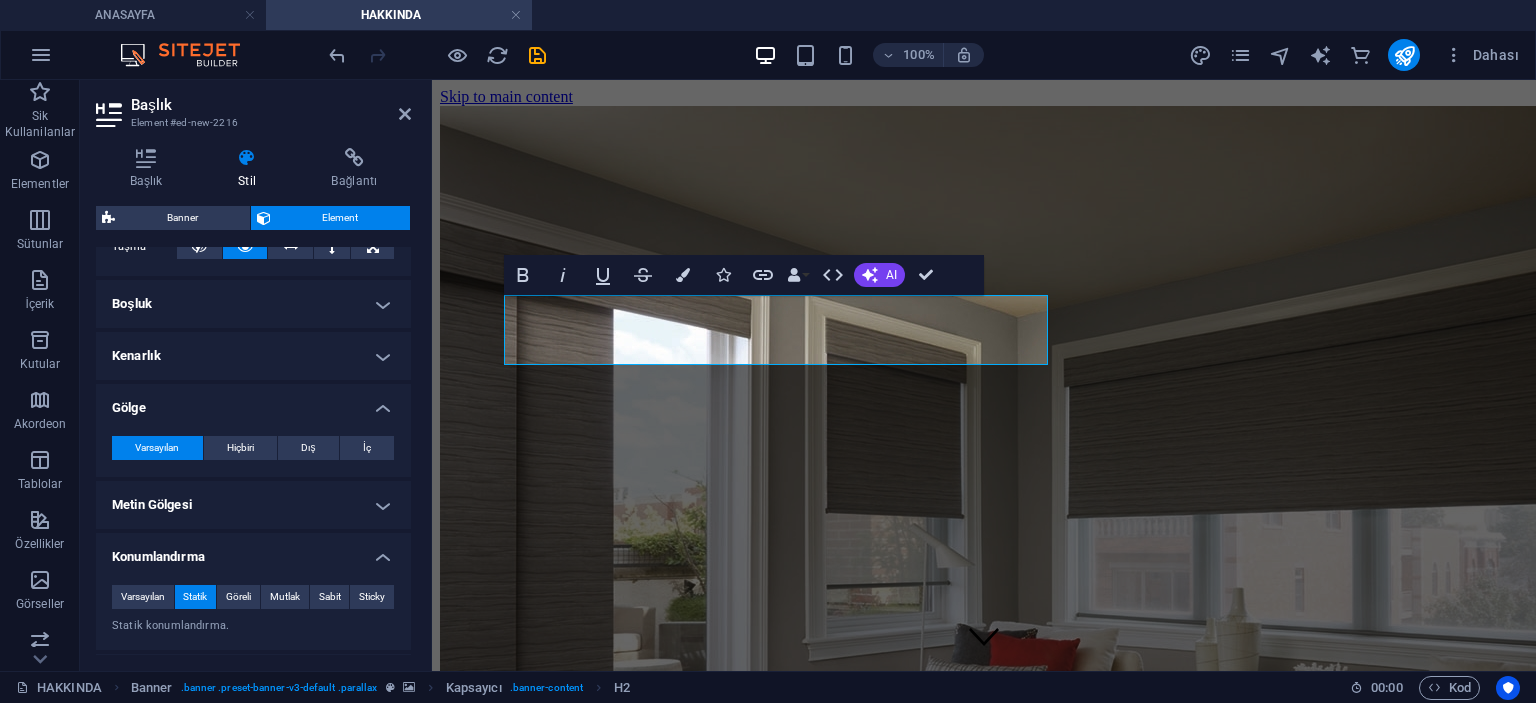 scroll, scrollTop: 400, scrollLeft: 0, axis: vertical 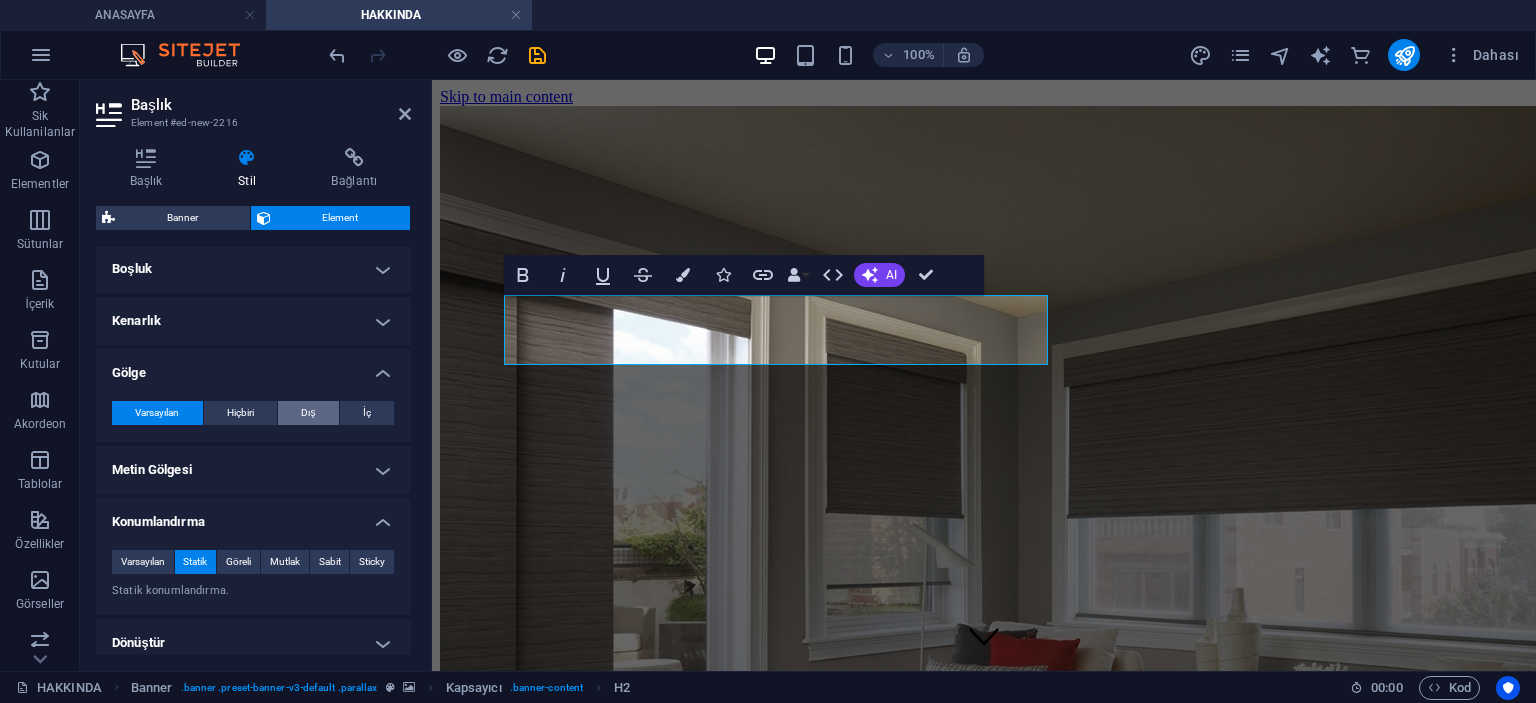 click on "Dış" at bounding box center [308, 413] 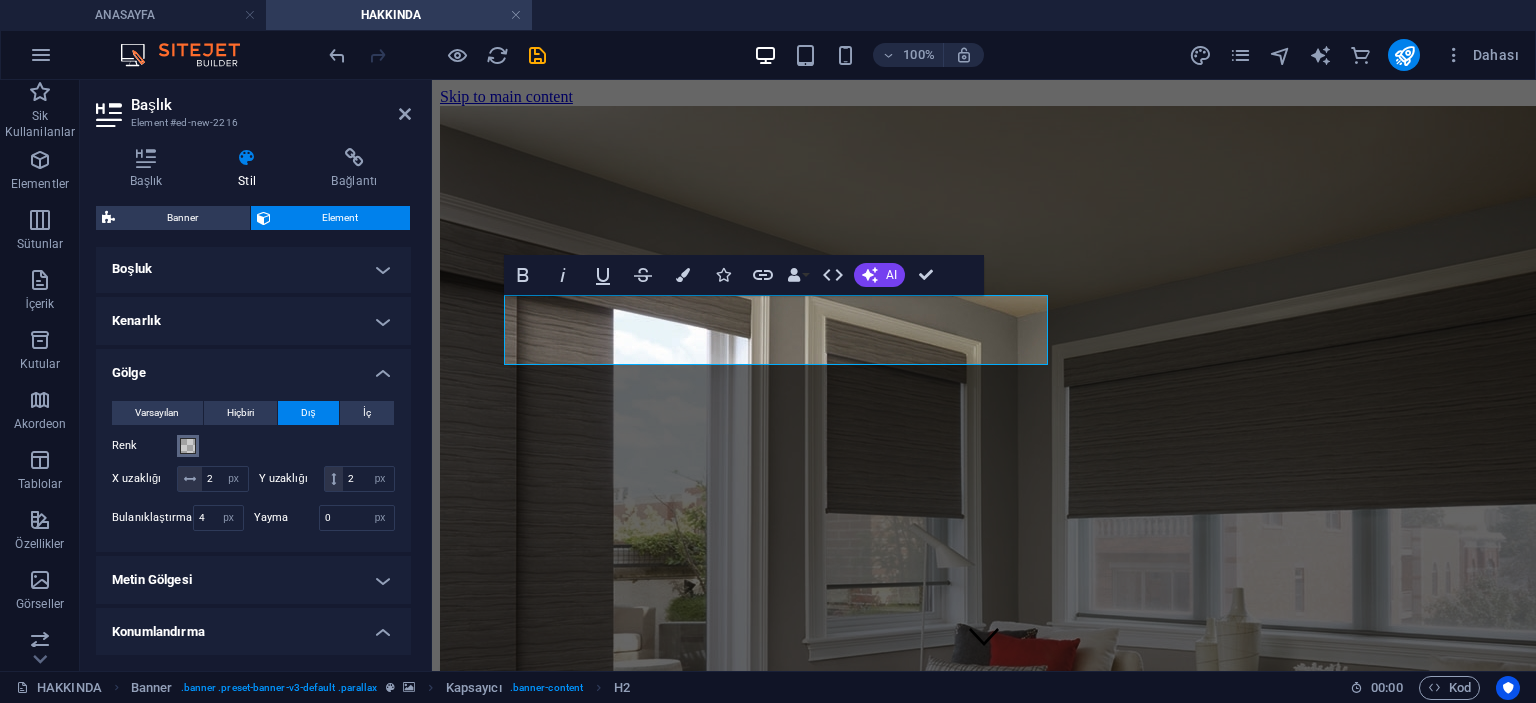 click at bounding box center [188, 446] 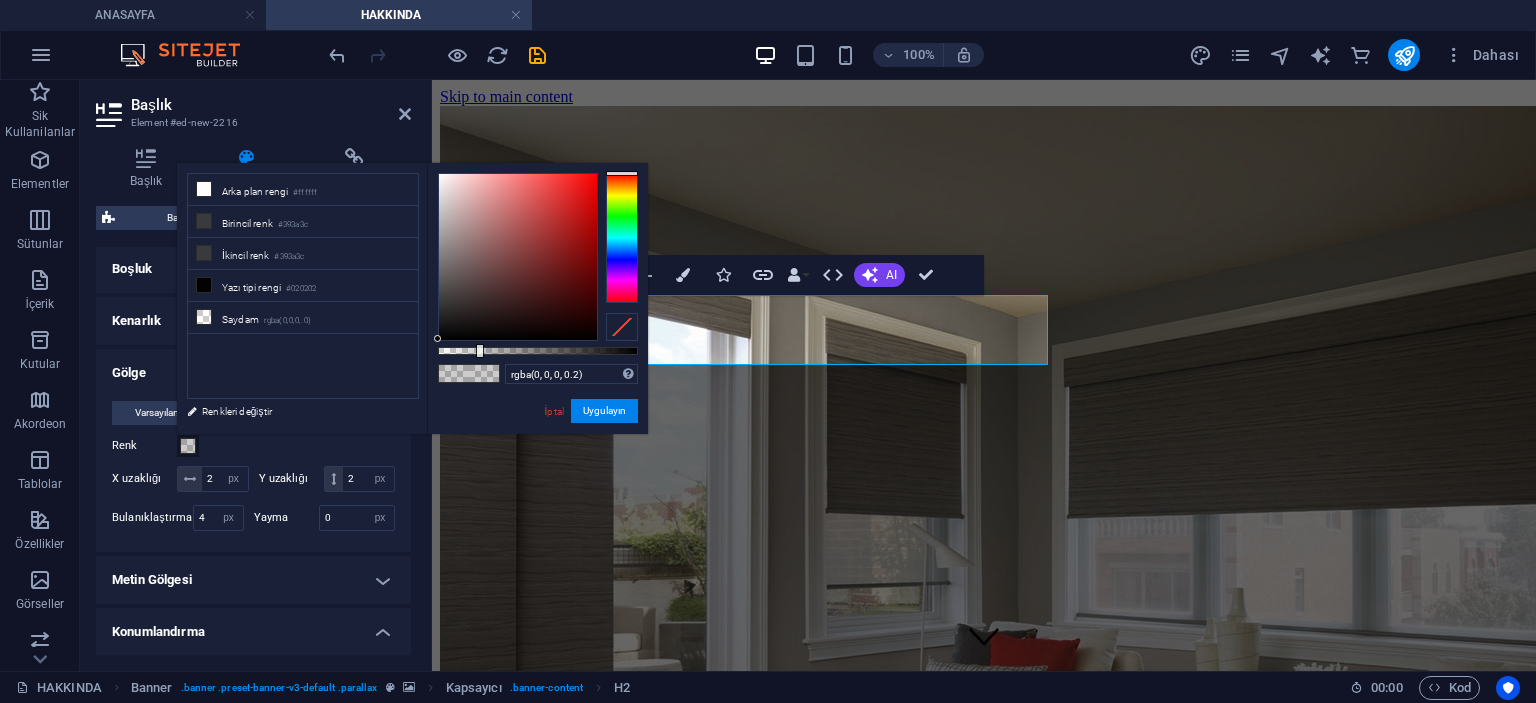drag, startPoint x: 432, startPoint y: 341, endPoint x: 426, endPoint y: 363, distance: 22.803509 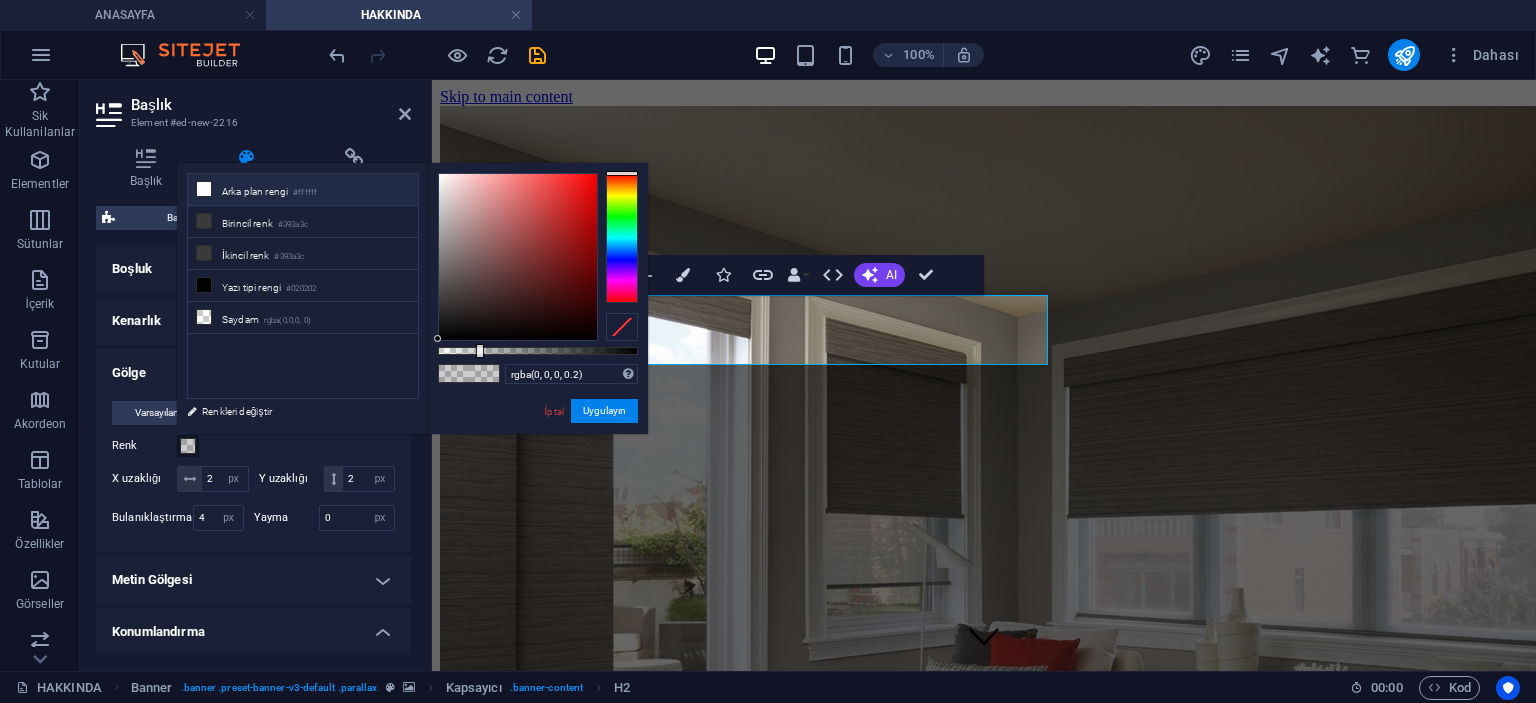click on "#ffffff" at bounding box center (305, 193) 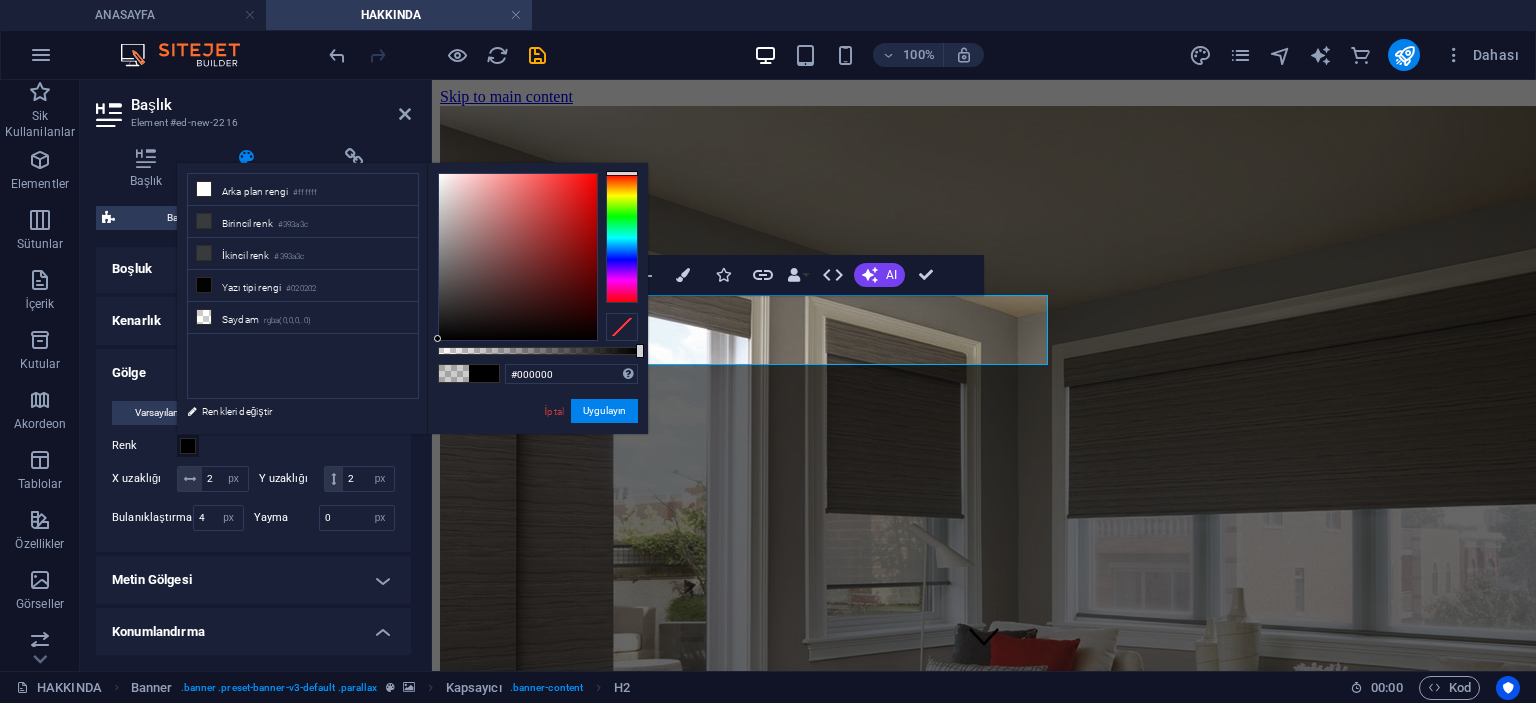 drag, startPoint x: 452, startPoint y: 323, endPoint x: 385, endPoint y: 334, distance: 67.89698 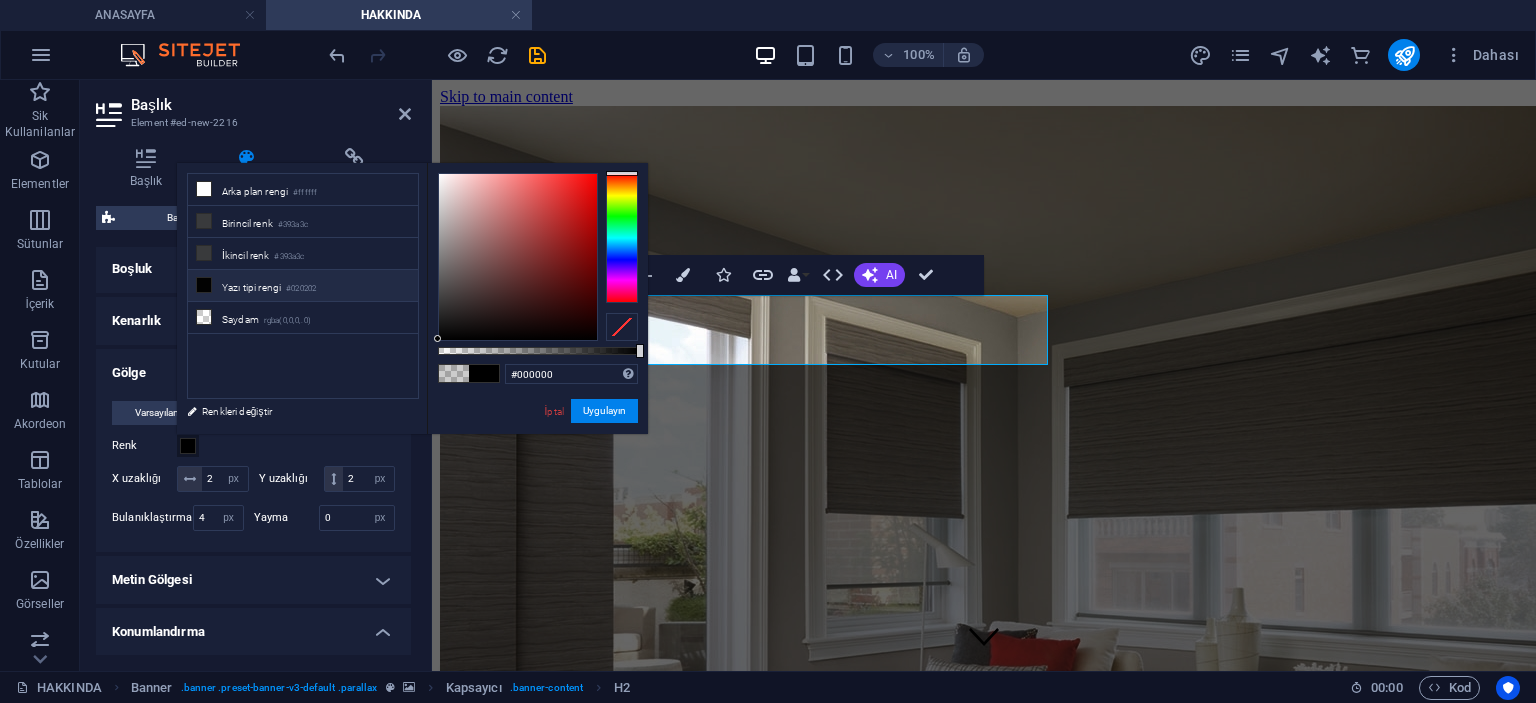 click on "Yazı tipi rengi
#020202" at bounding box center (303, 286) 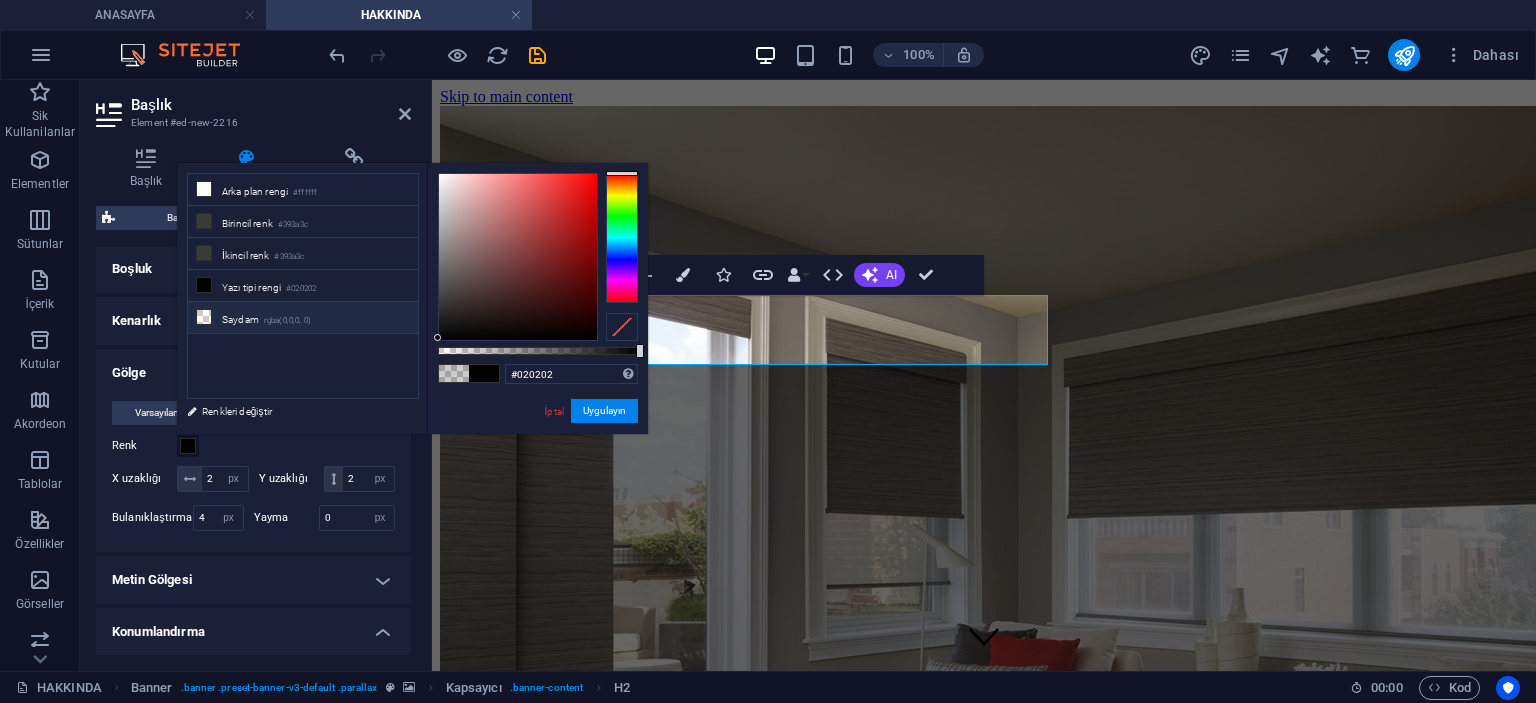 click on "Saydam
rgba(0,0,0,.0)" at bounding box center [303, 318] 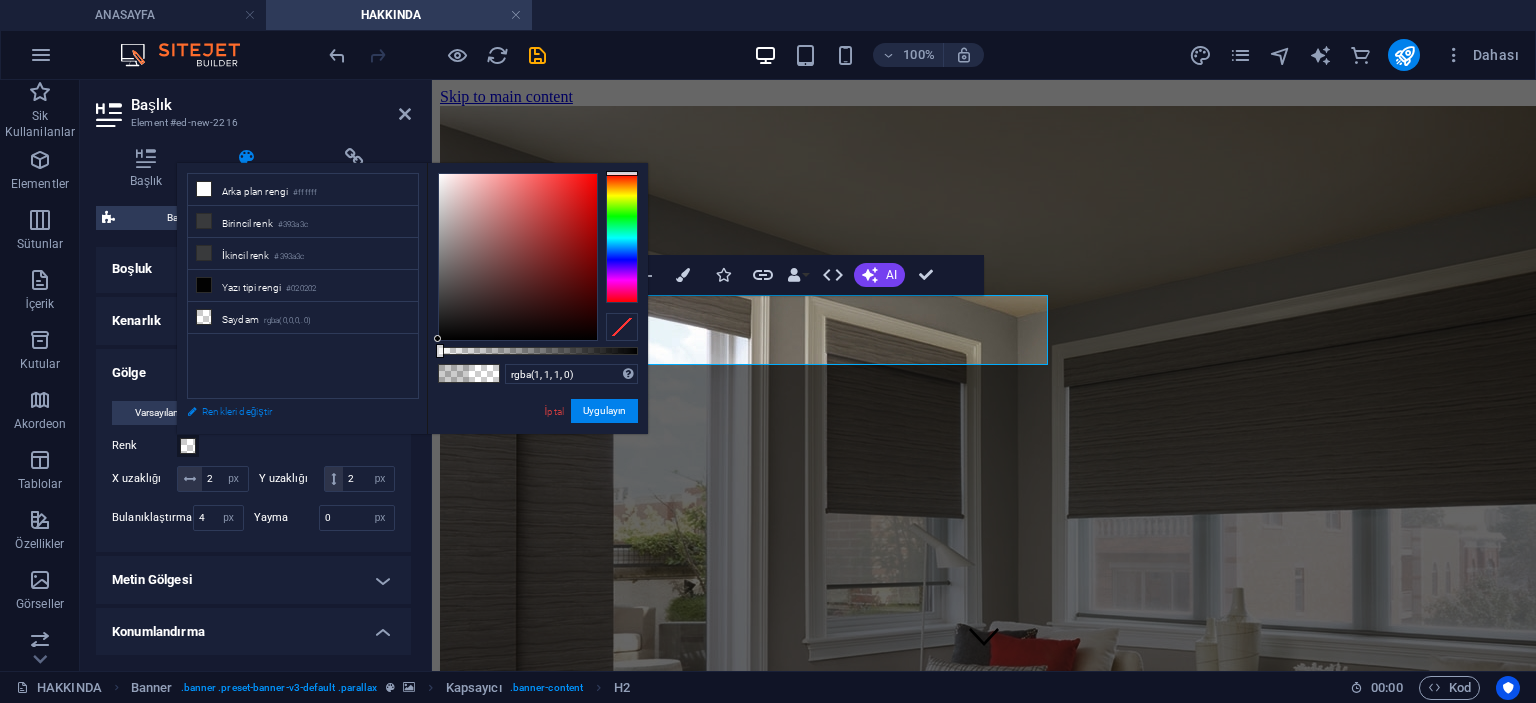 type on "rgba(0, 0, 0, 0)" 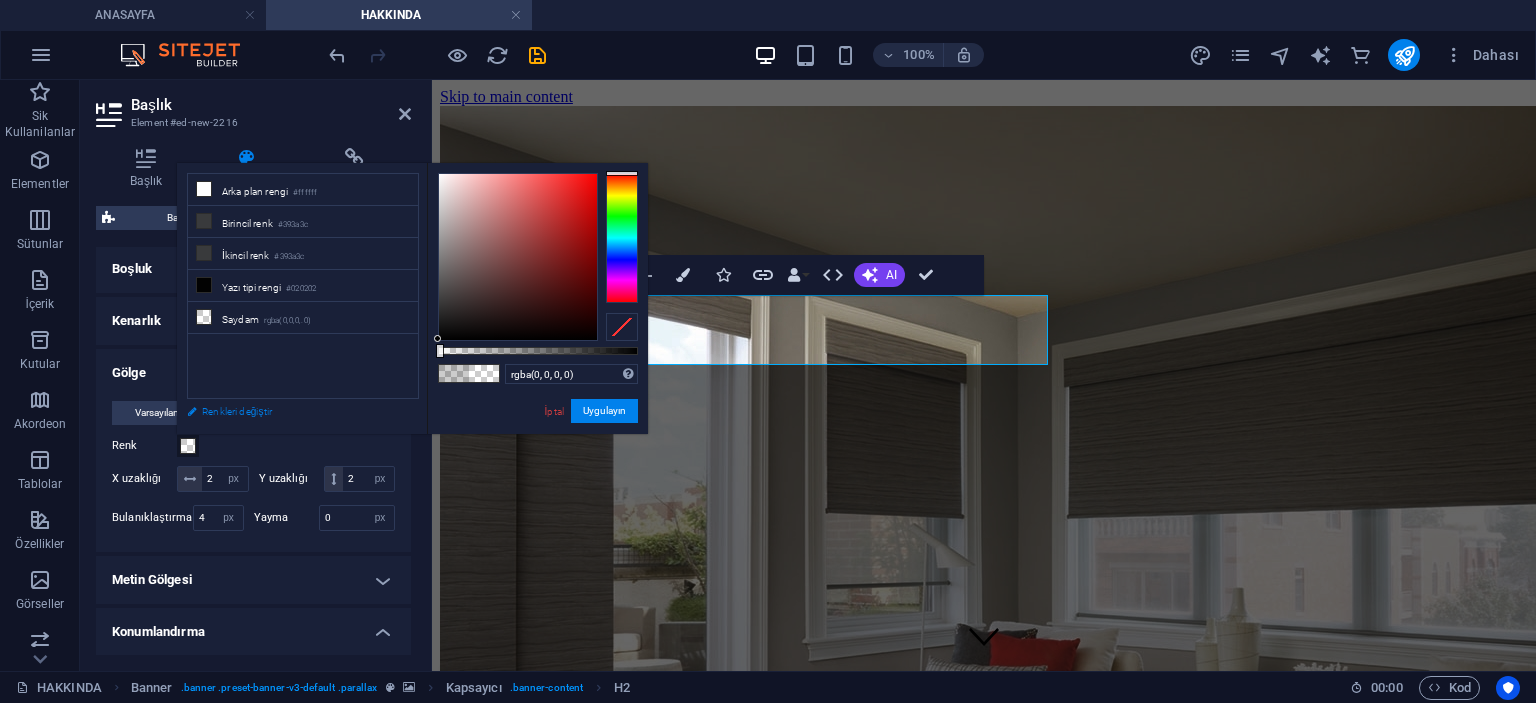 click on "less
Arka plan rengi
#ffffff
Birincil renk
#393a3c
İkincil renk
#393a3c
Yazı tipi rengi
İptal" at bounding box center (412, 298) 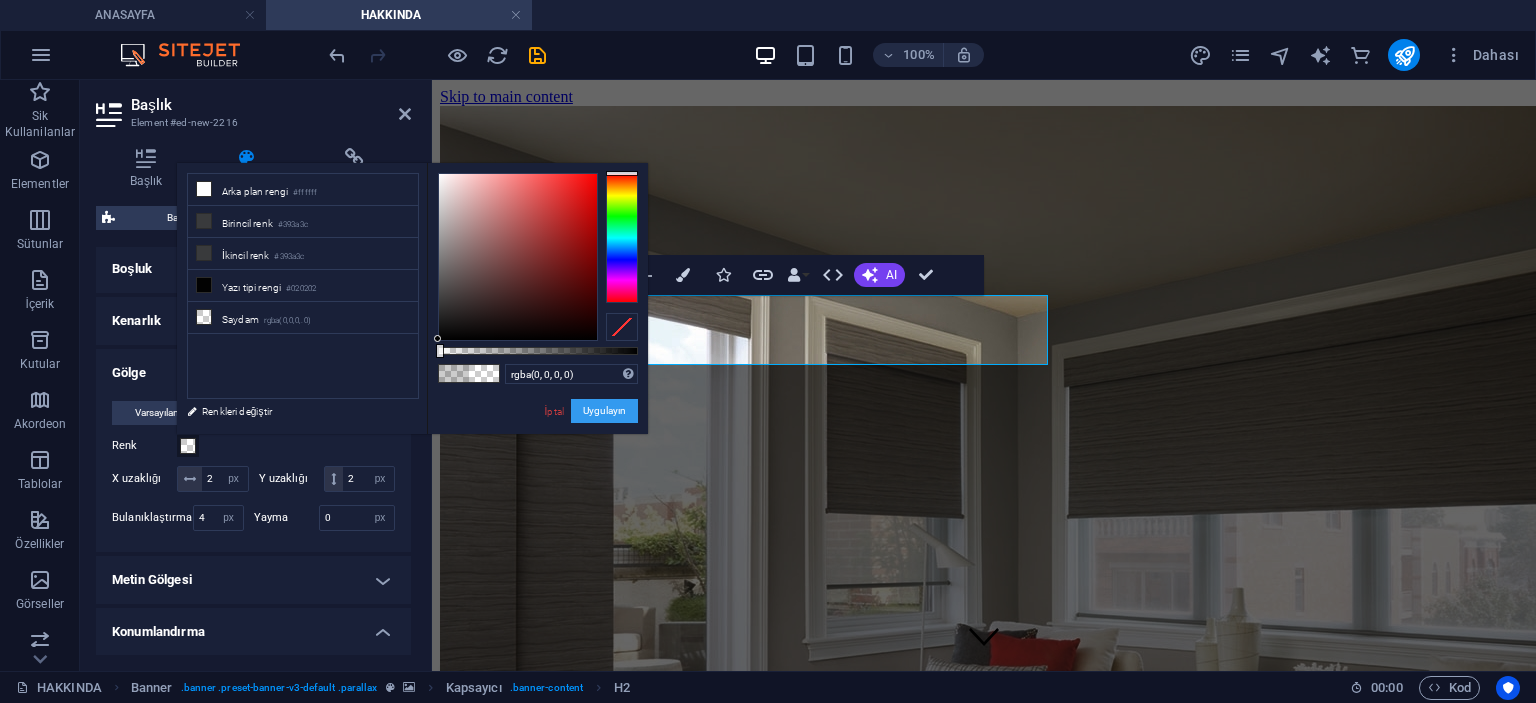 click on "Uygulayın" at bounding box center [604, 411] 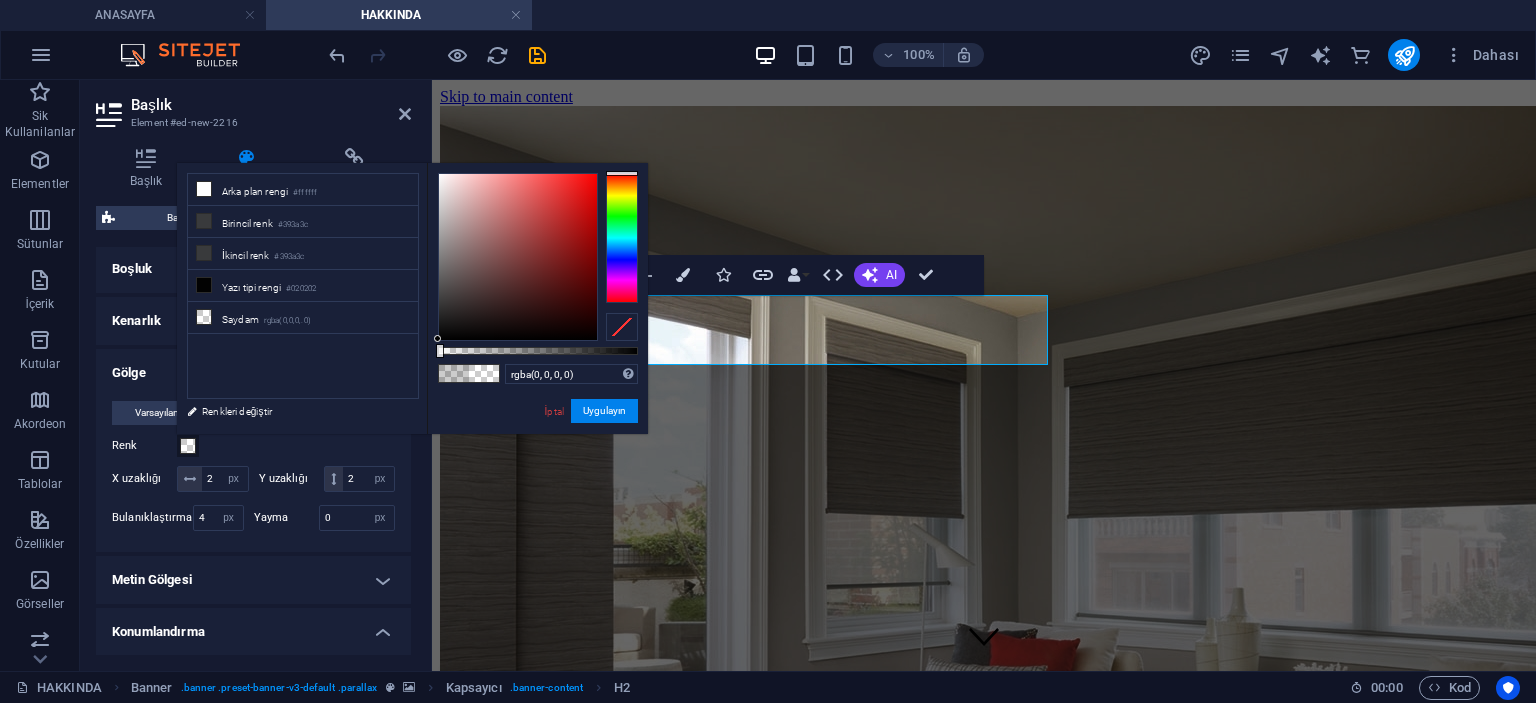 type 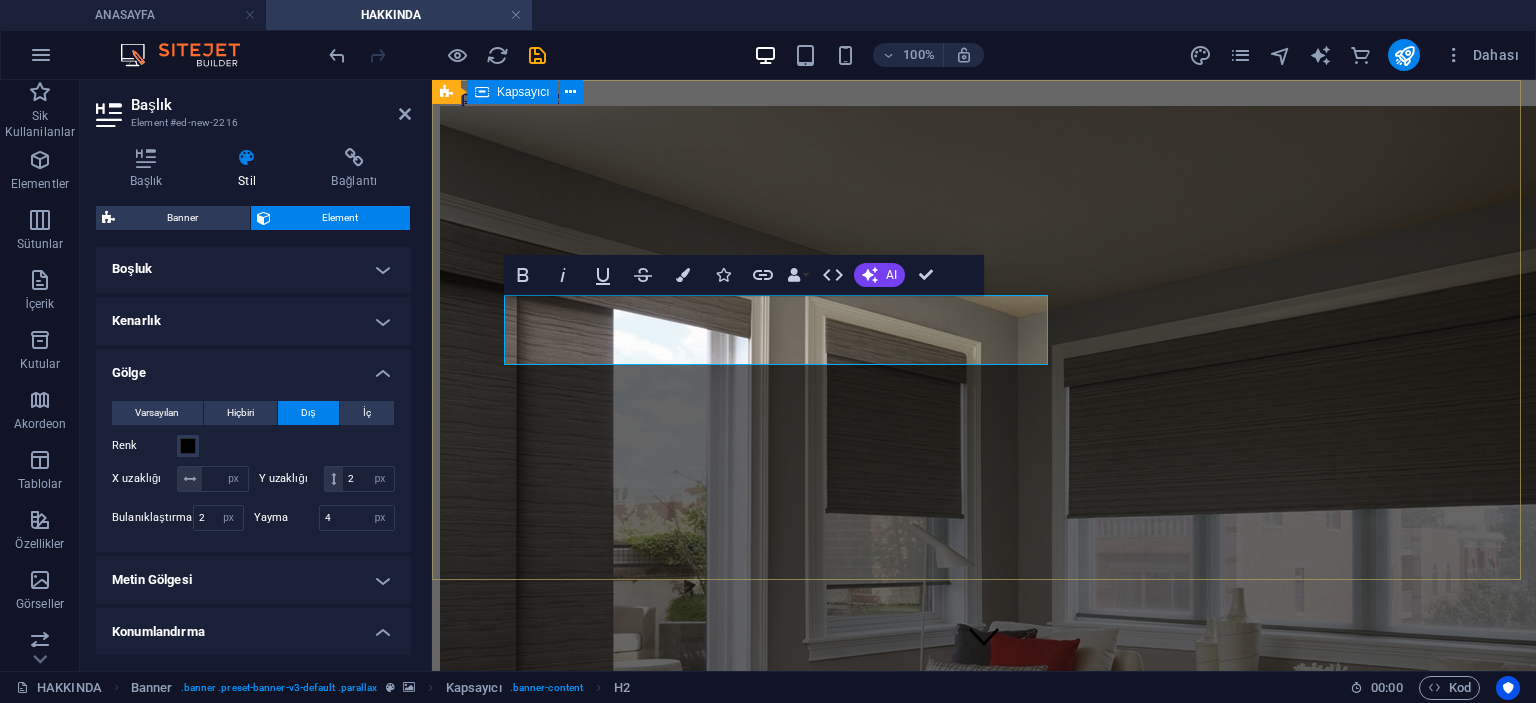 click on "HAKKIMIZDA VE MİSYONUMUZ" at bounding box center [984, 676] 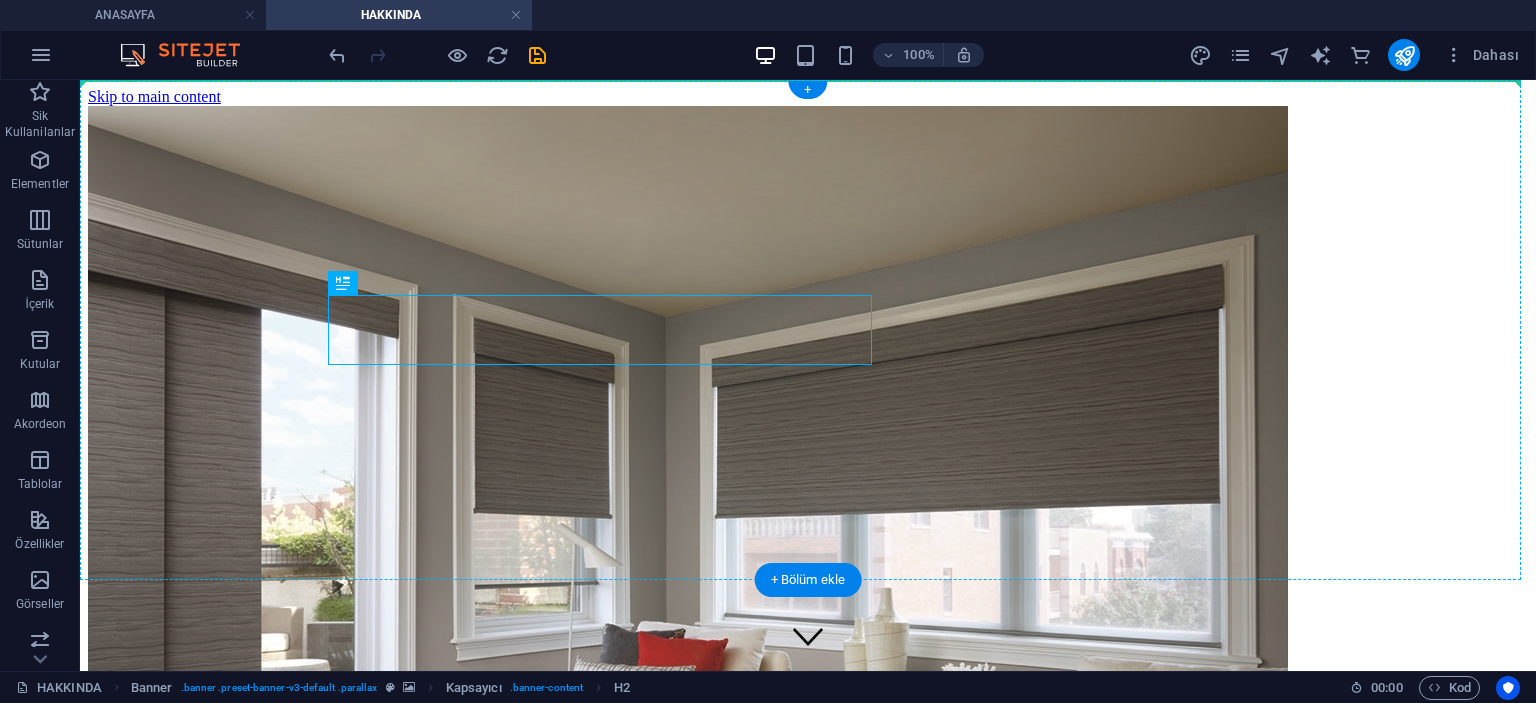 drag, startPoint x: 869, startPoint y: 327, endPoint x: 929, endPoint y: 337, distance: 60.827625 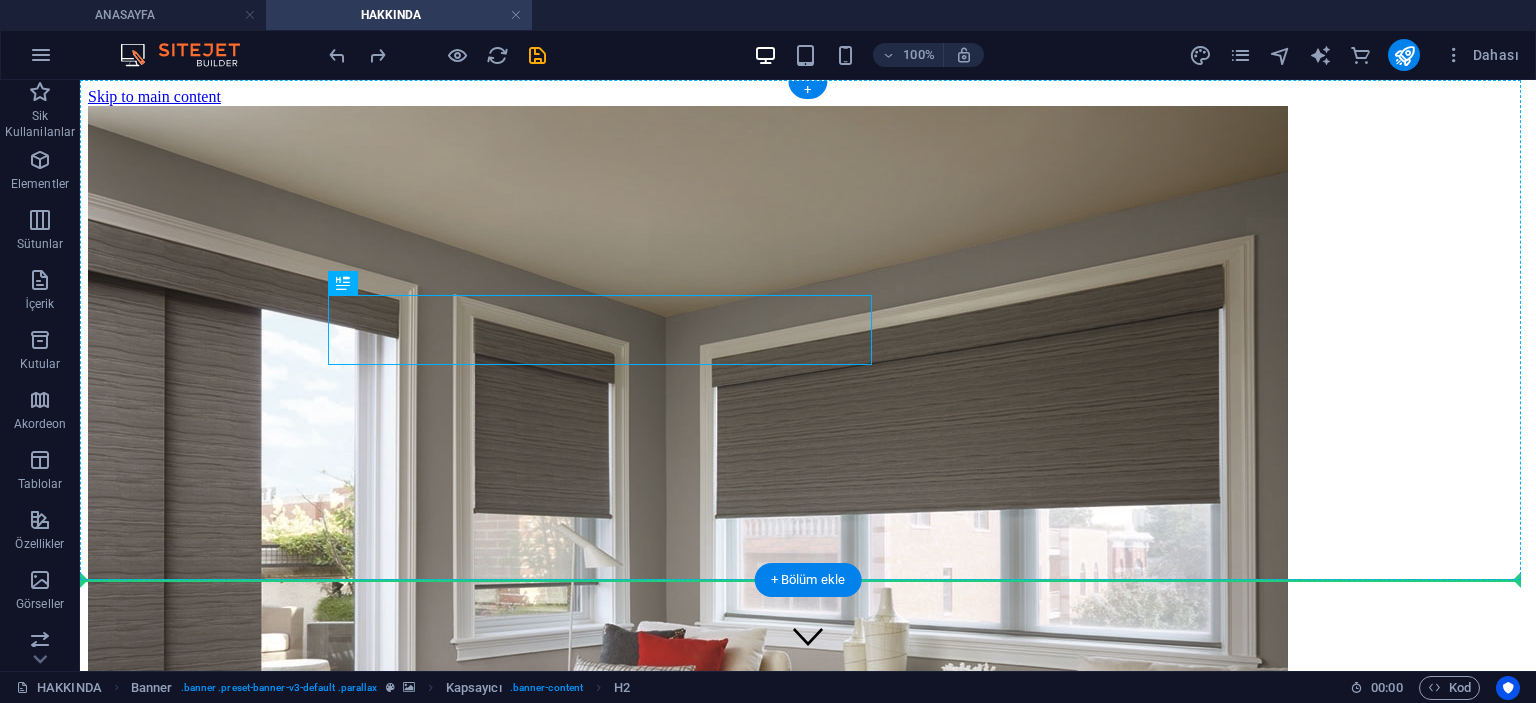 drag, startPoint x: 711, startPoint y: 356, endPoint x: 1206, endPoint y: 477, distance: 509.57434 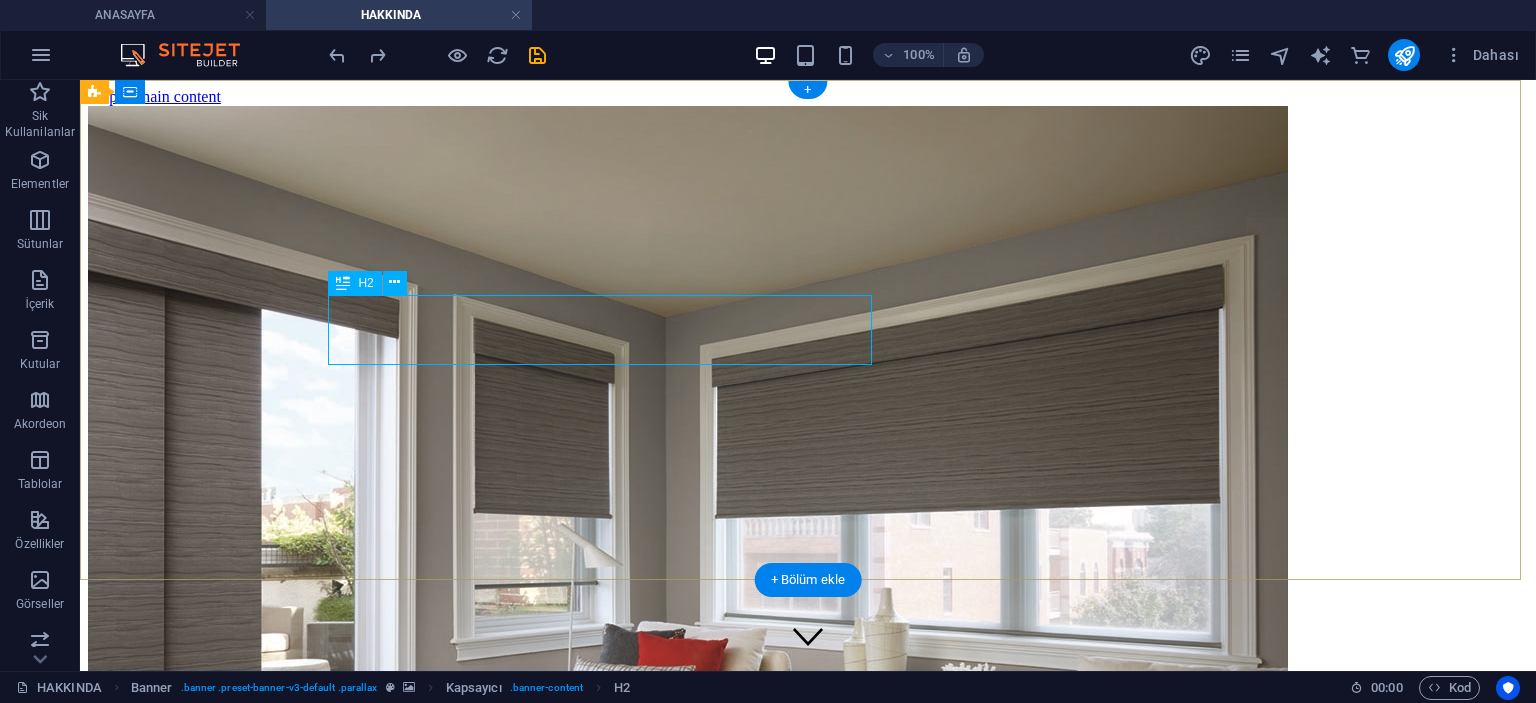 click on "HAKKIMIZDA VE MİSYONUMUZ" at bounding box center [808, 676] 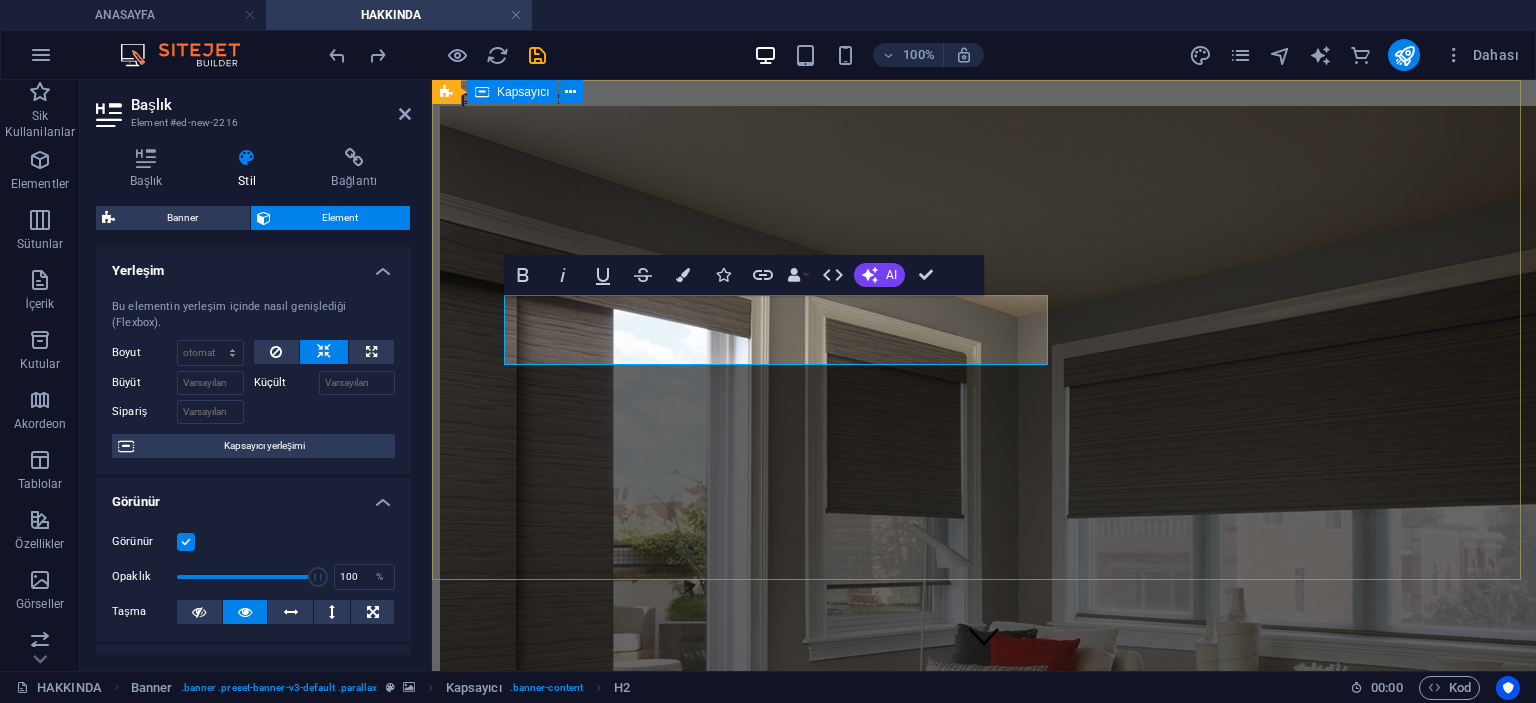 click on "HAKKIMIZDA VE MİSYONUMUZ" at bounding box center (984, 676) 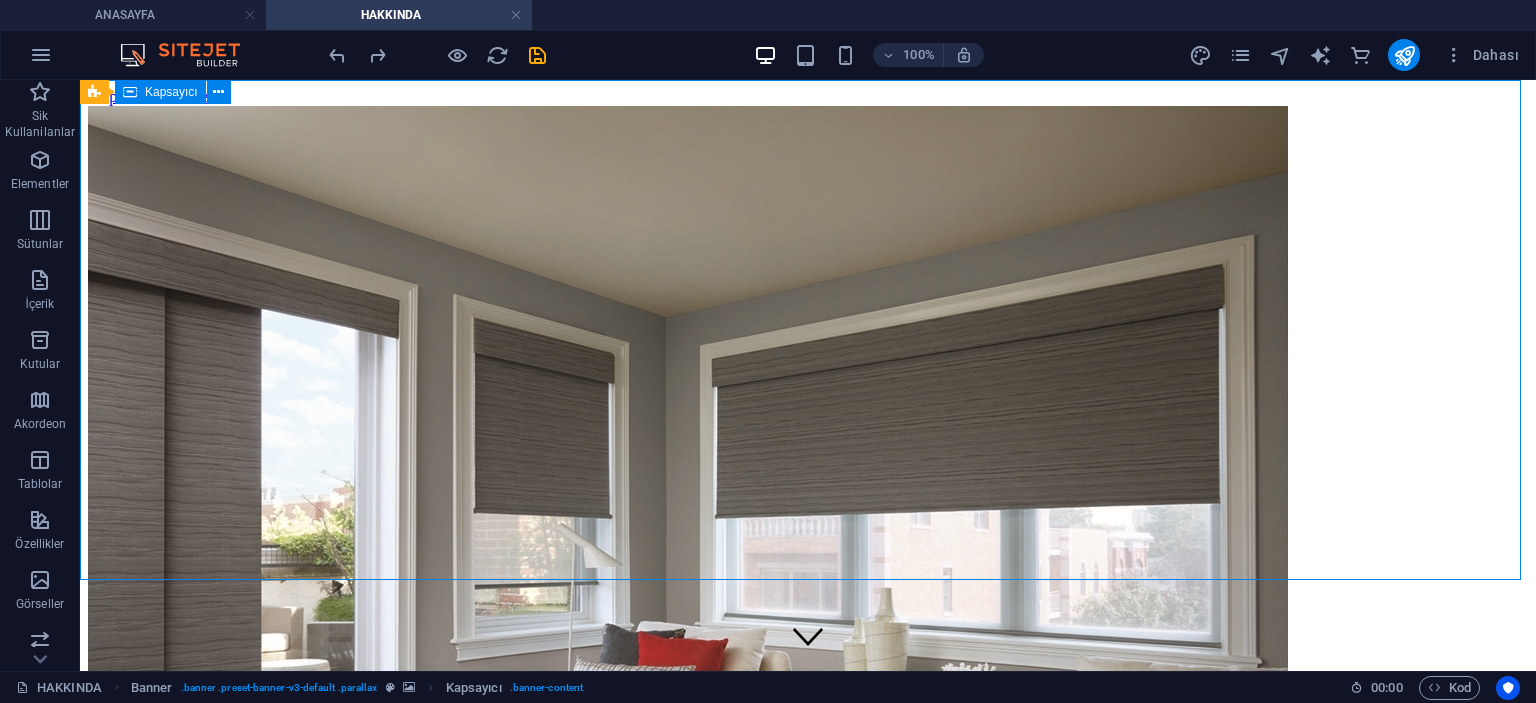 drag, startPoint x: 604, startPoint y: 160, endPoint x: 446, endPoint y: 117, distance: 163.74675 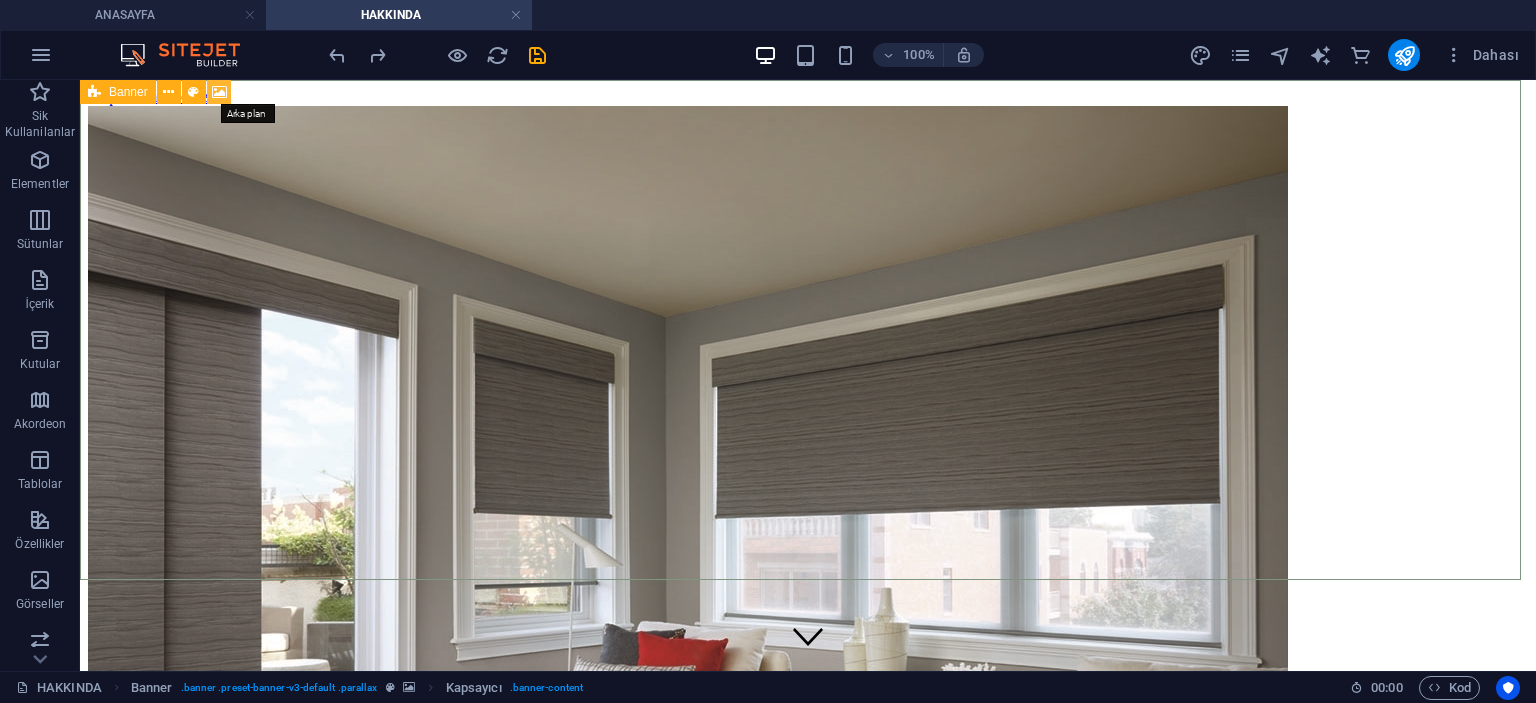 click at bounding box center (219, 92) 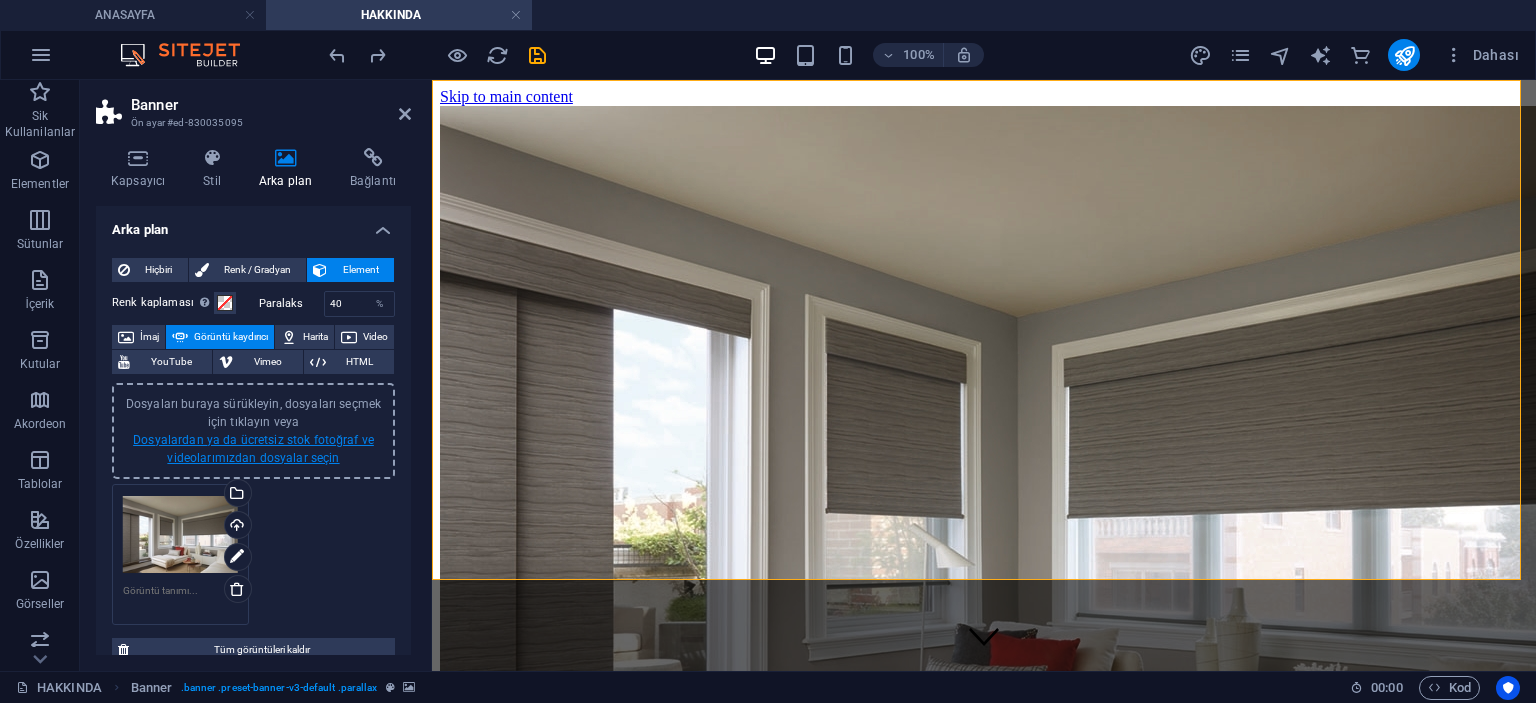 click on "Dosyalardan ya da ücretsiz stok fotoğraf ve videolarımızdan dosyalar seçin" at bounding box center (253, 449) 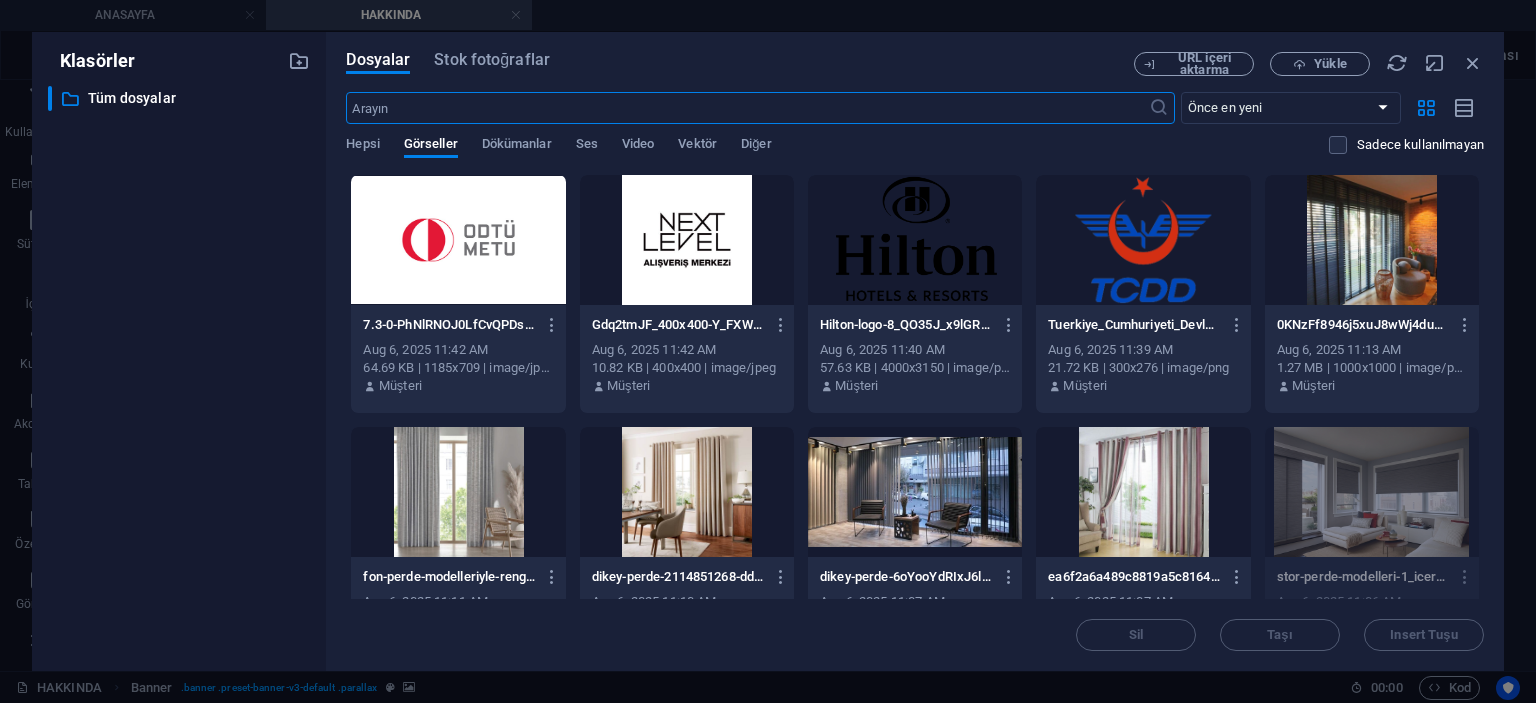 scroll, scrollTop: 66, scrollLeft: 0, axis: vertical 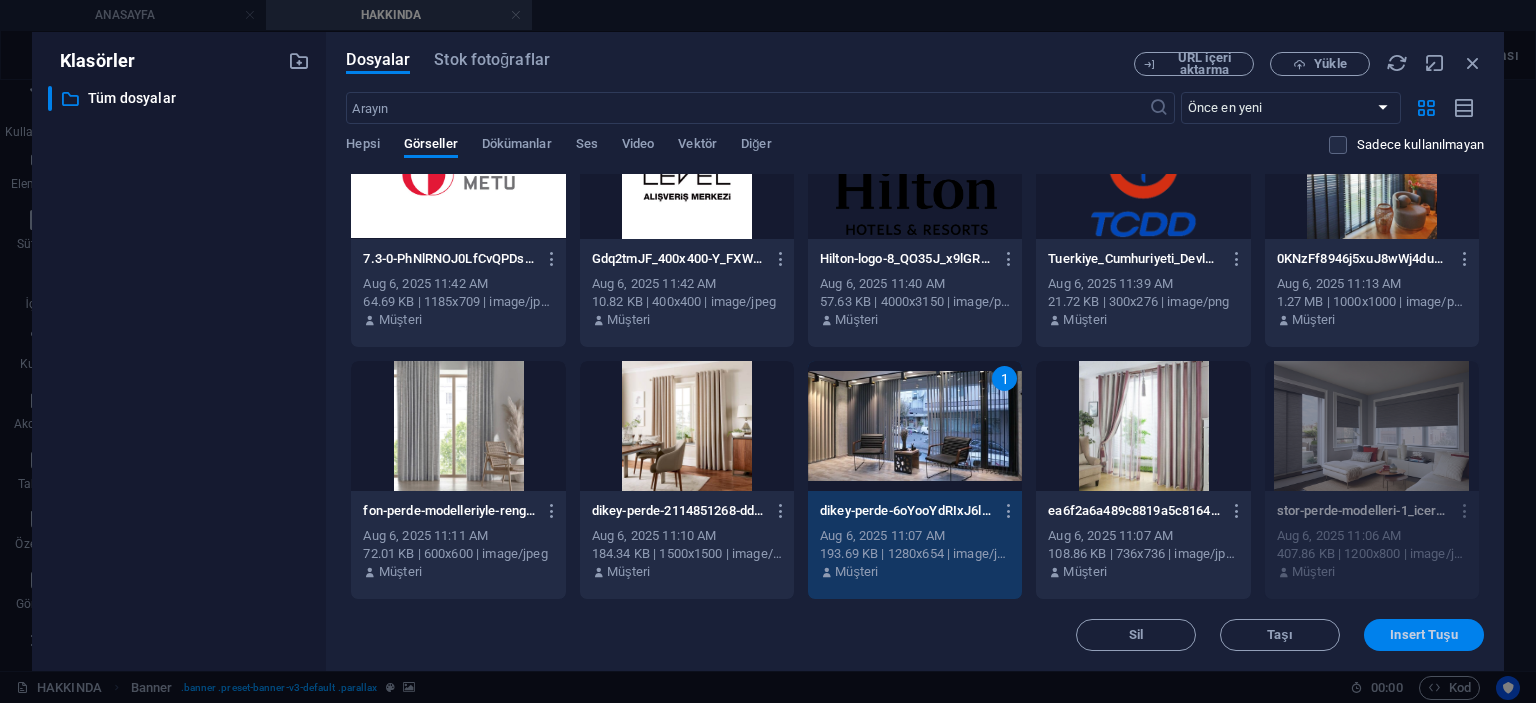 click on "Insert Tuşu" at bounding box center (1424, 635) 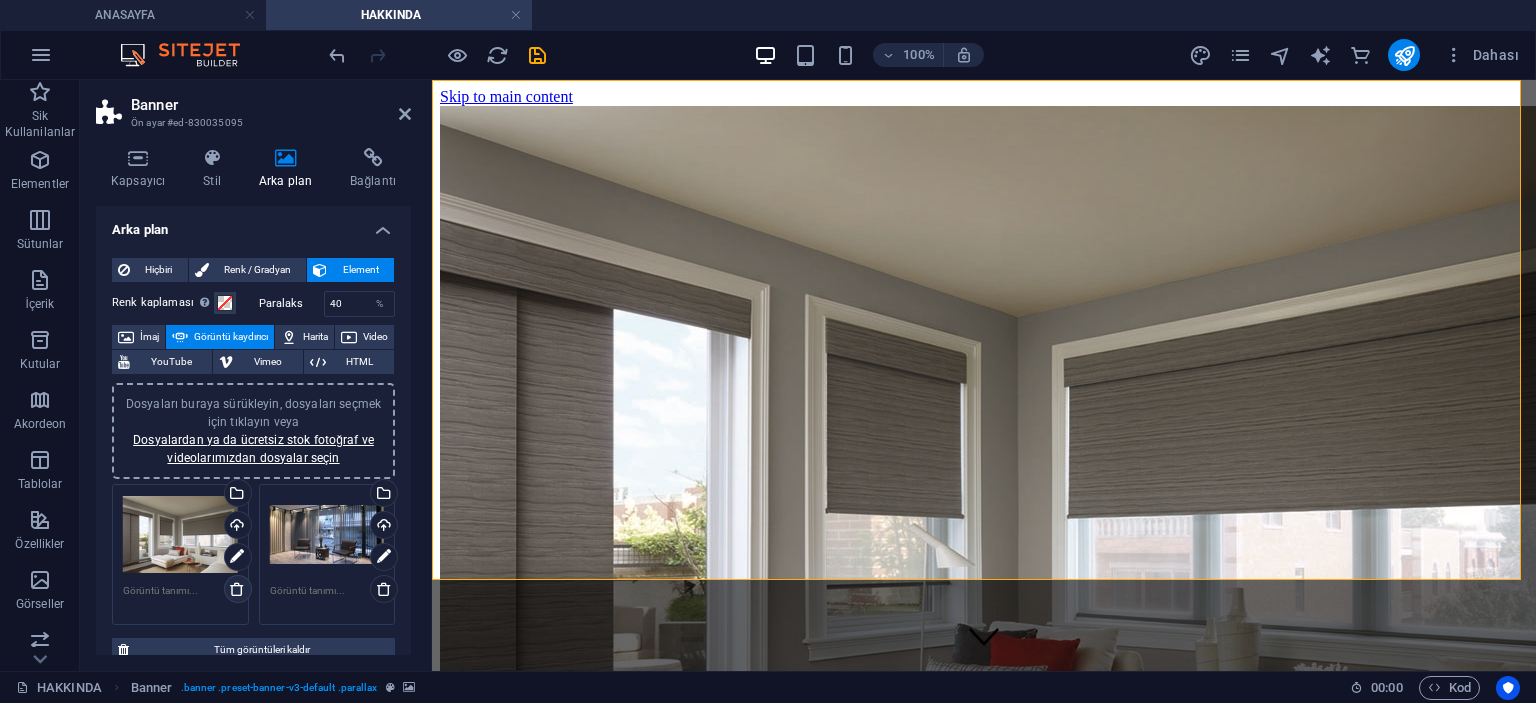 click at bounding box center [237, 589] 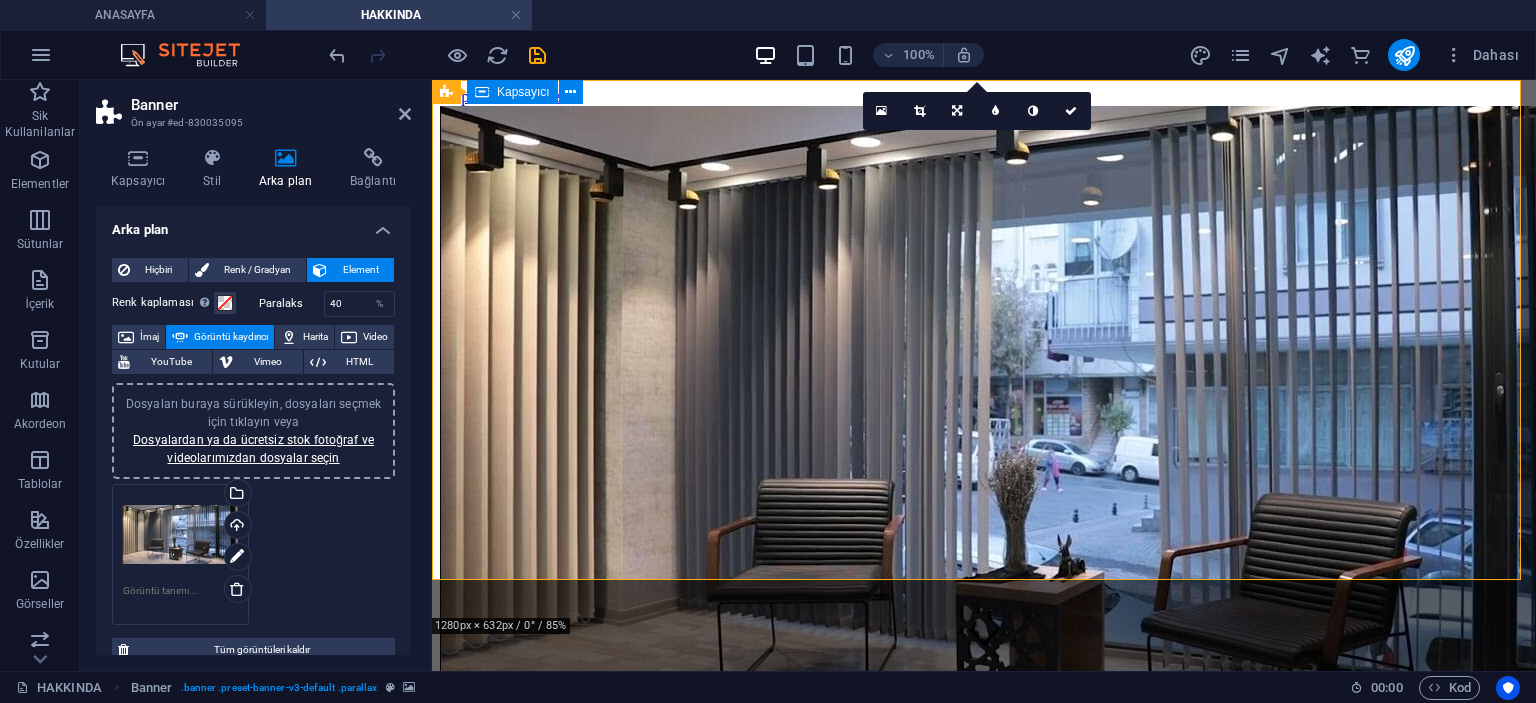 click on "HAKKIMIZDA VE MİSYONUMUZ" at bounding box center [984, 676] 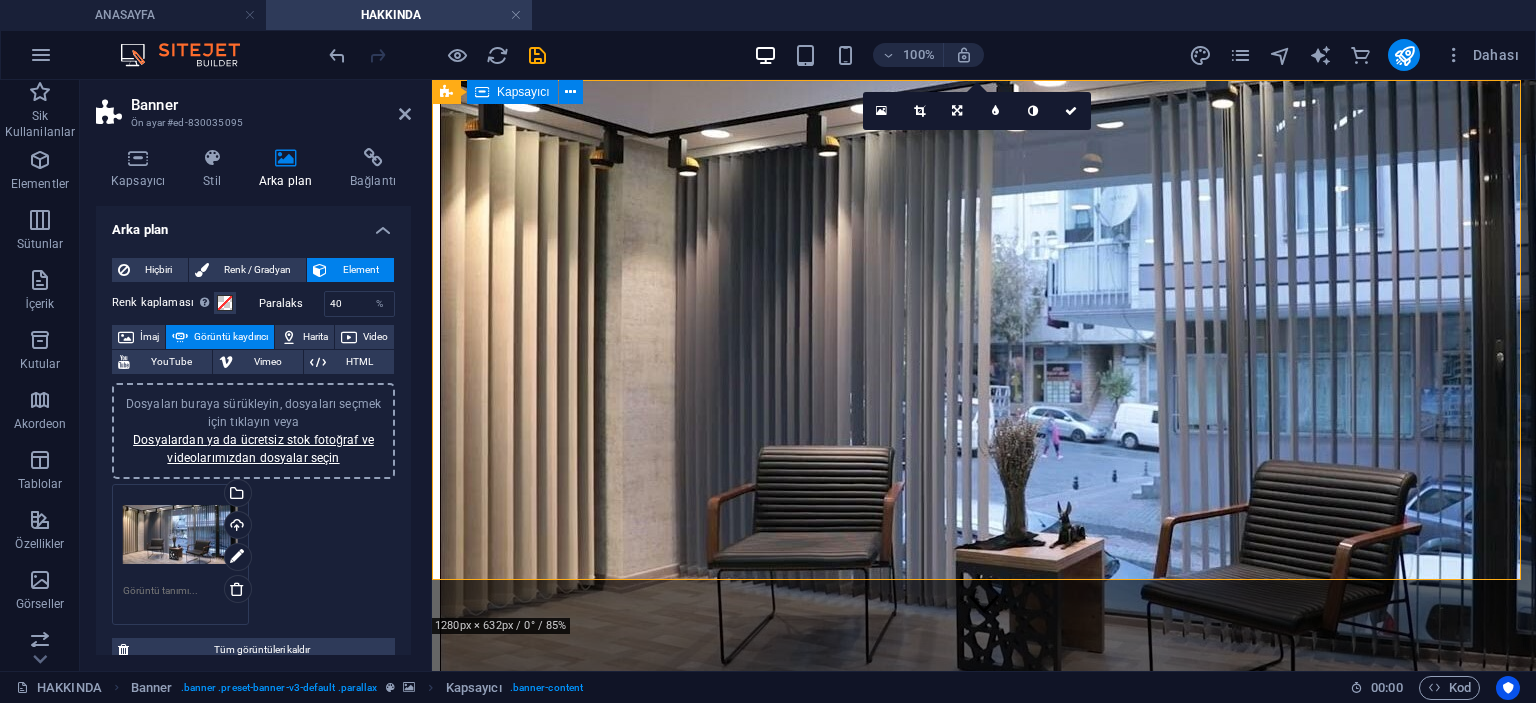 scroll, scrollTop: 0, scrollLeft: 0, axis: both 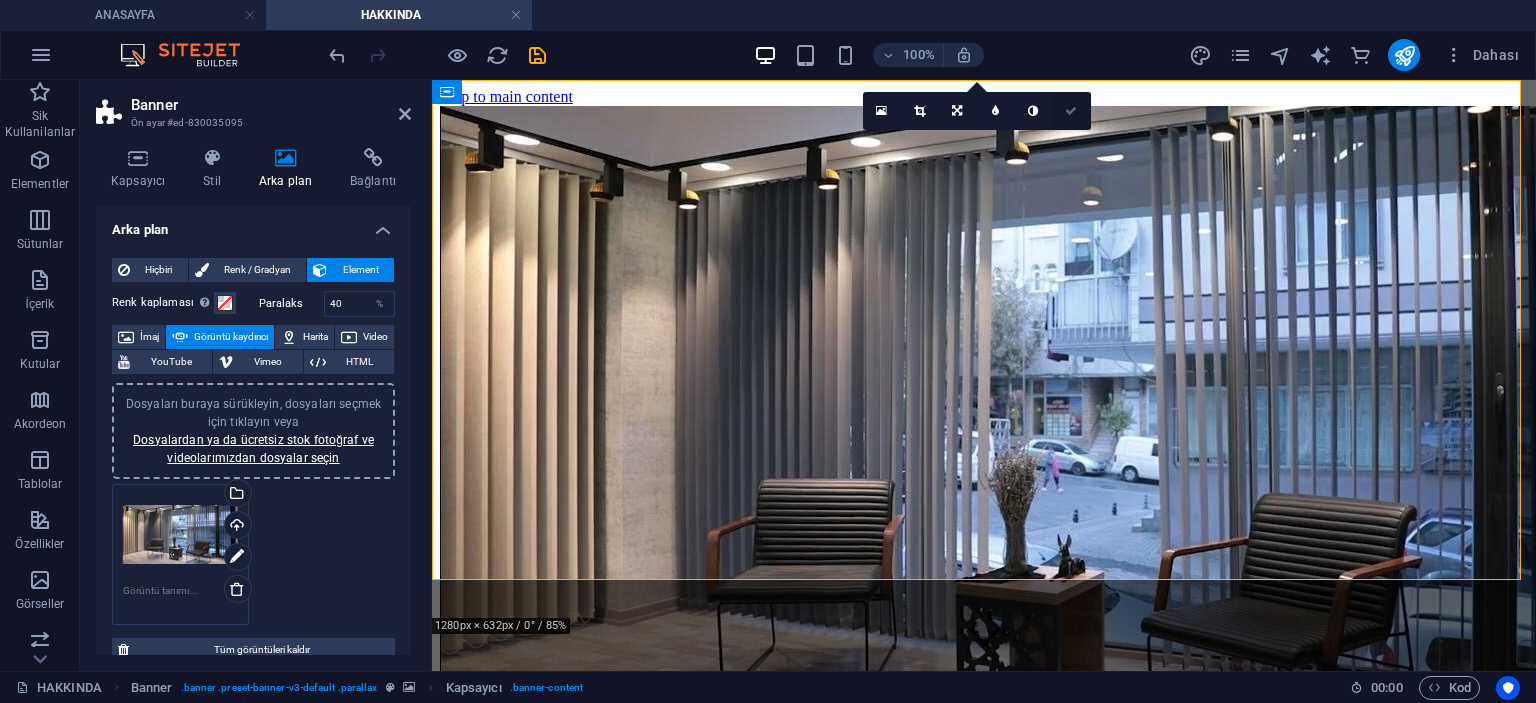 click at bounding box center [1072, 111] 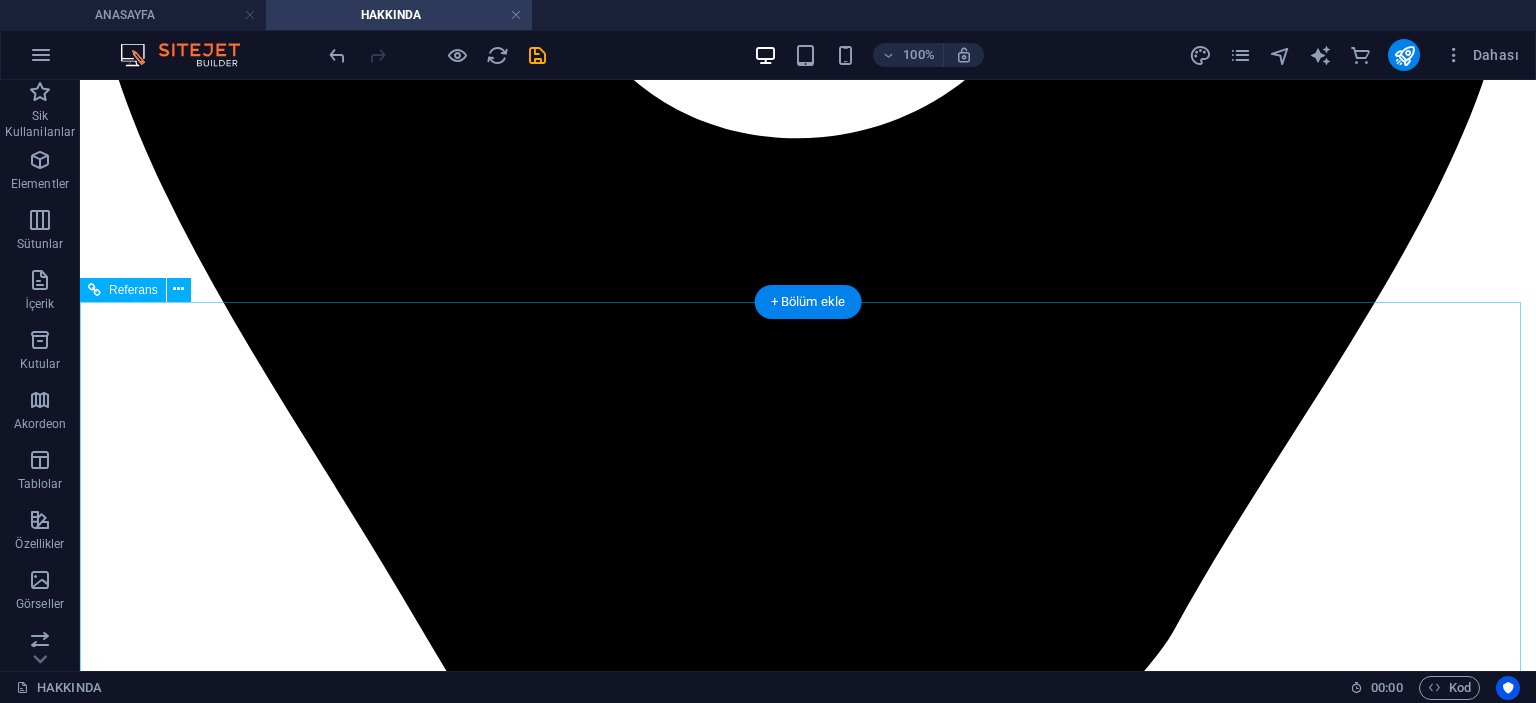 scroll, scrollTop: 1700, scrollLeft: 0, axis: vertical 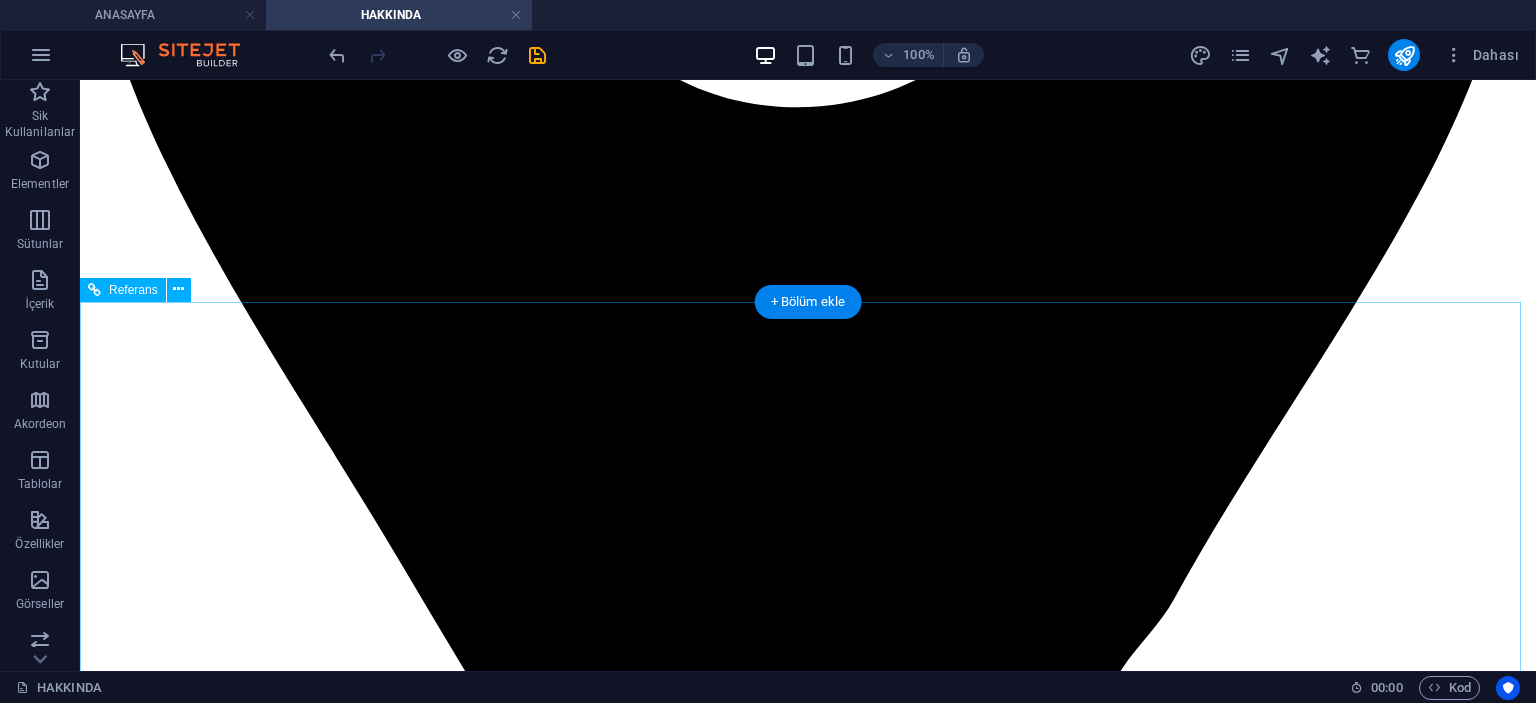 click on "+ 1-123-456-7890" at bounding box center (850, 11545) 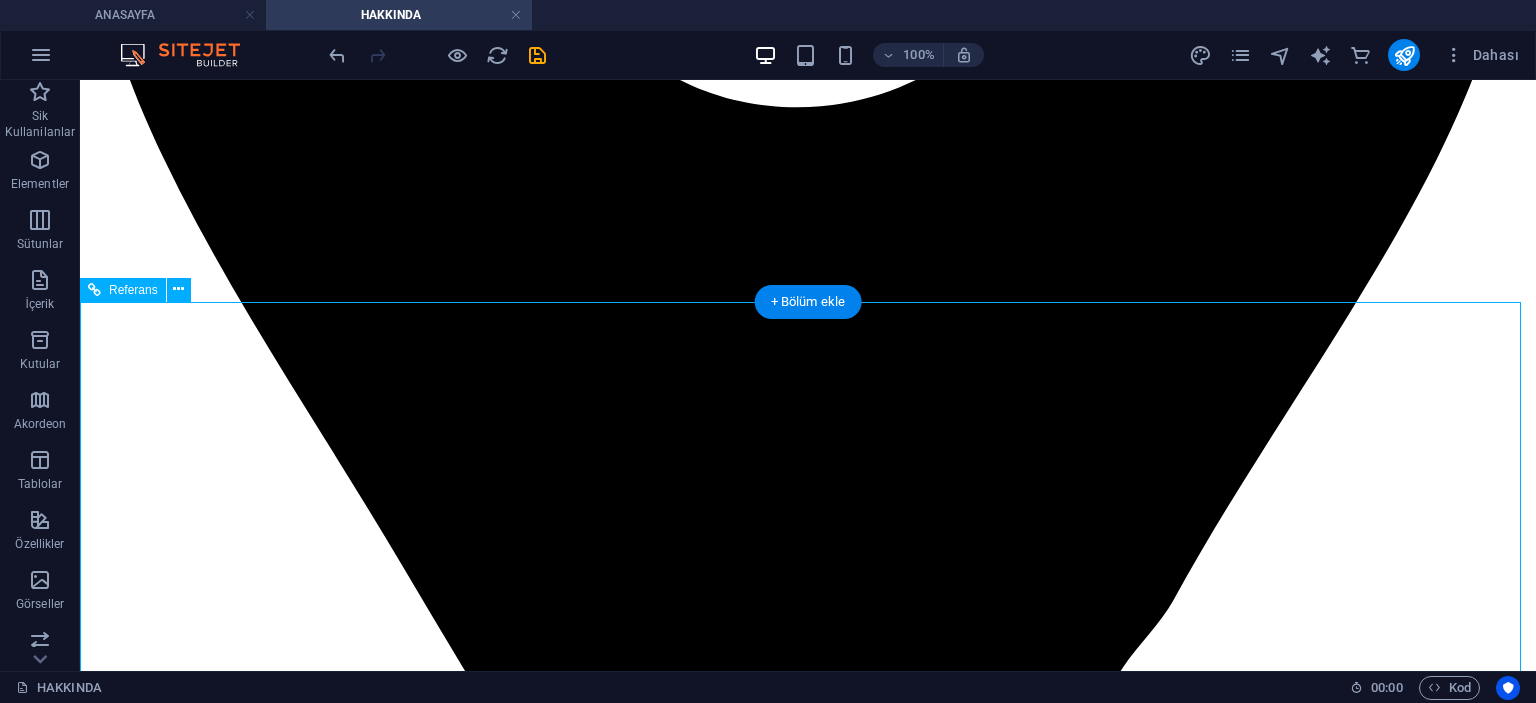 drag, startPoint x: 820, startPoint y: 445, endPoint x: 488, endPoint y: 459, distance: 332.29504 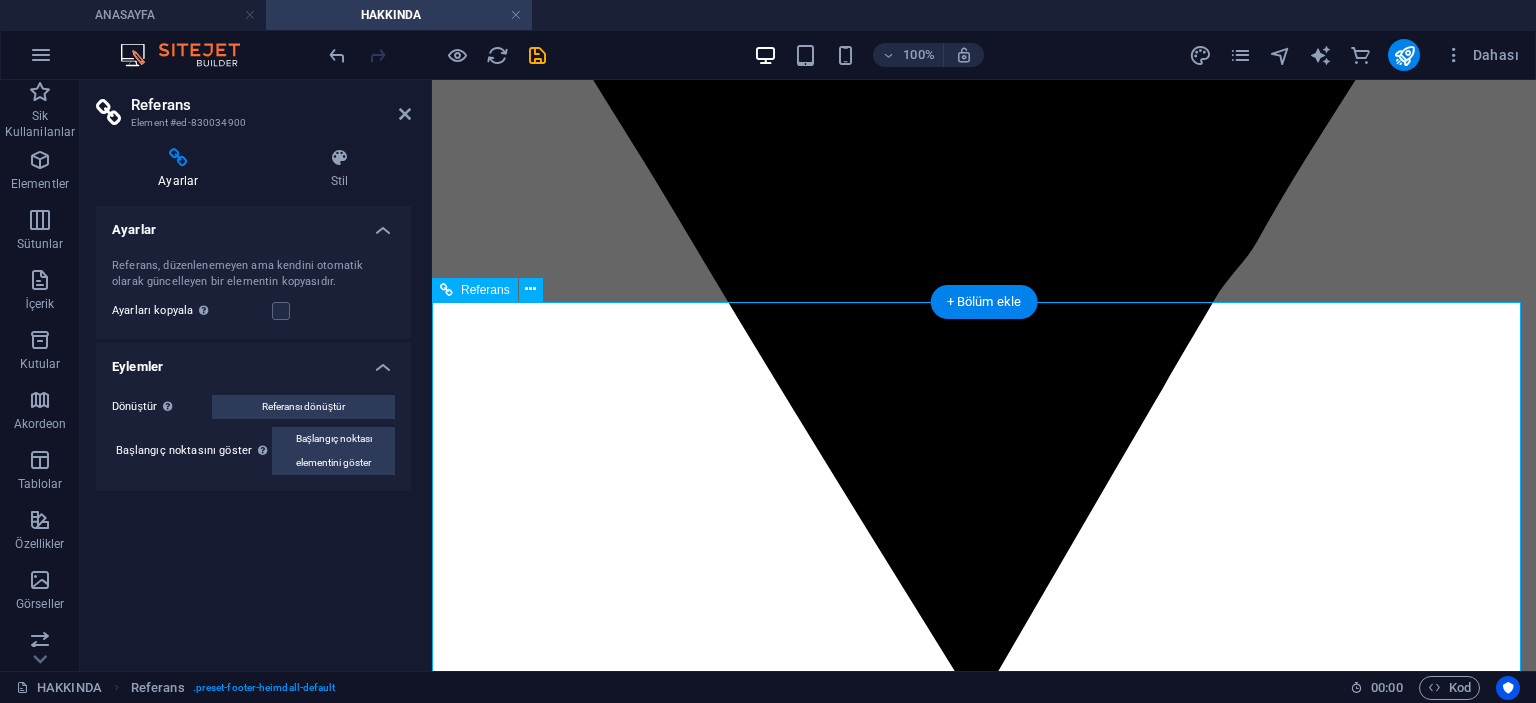 click on "+ 1-123-456-7890" at bounding box center (1026, 9434) 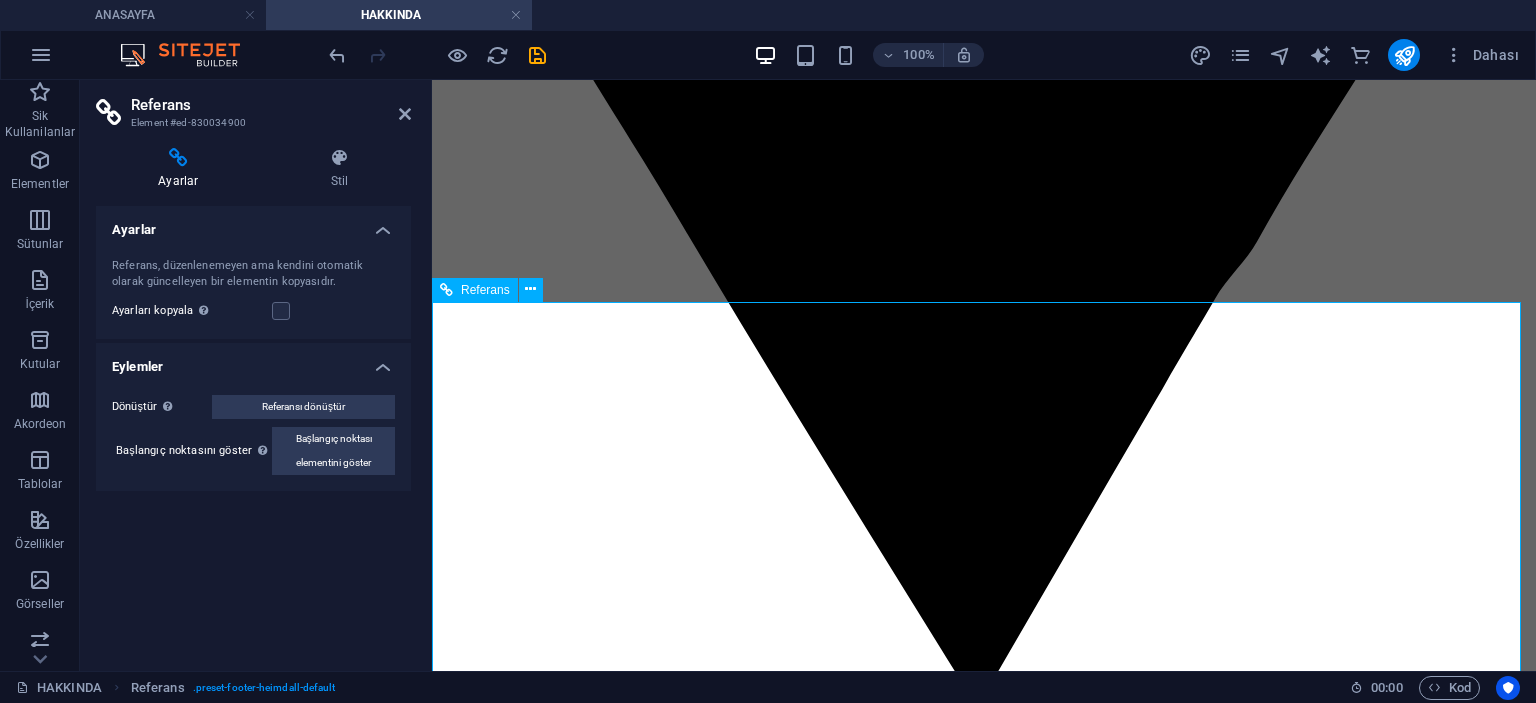click on "Aykut Aydın:  + 1-123-456-7890 Hasan Aydın: +90 532 463 7421" at bounding box center (984, 9452) 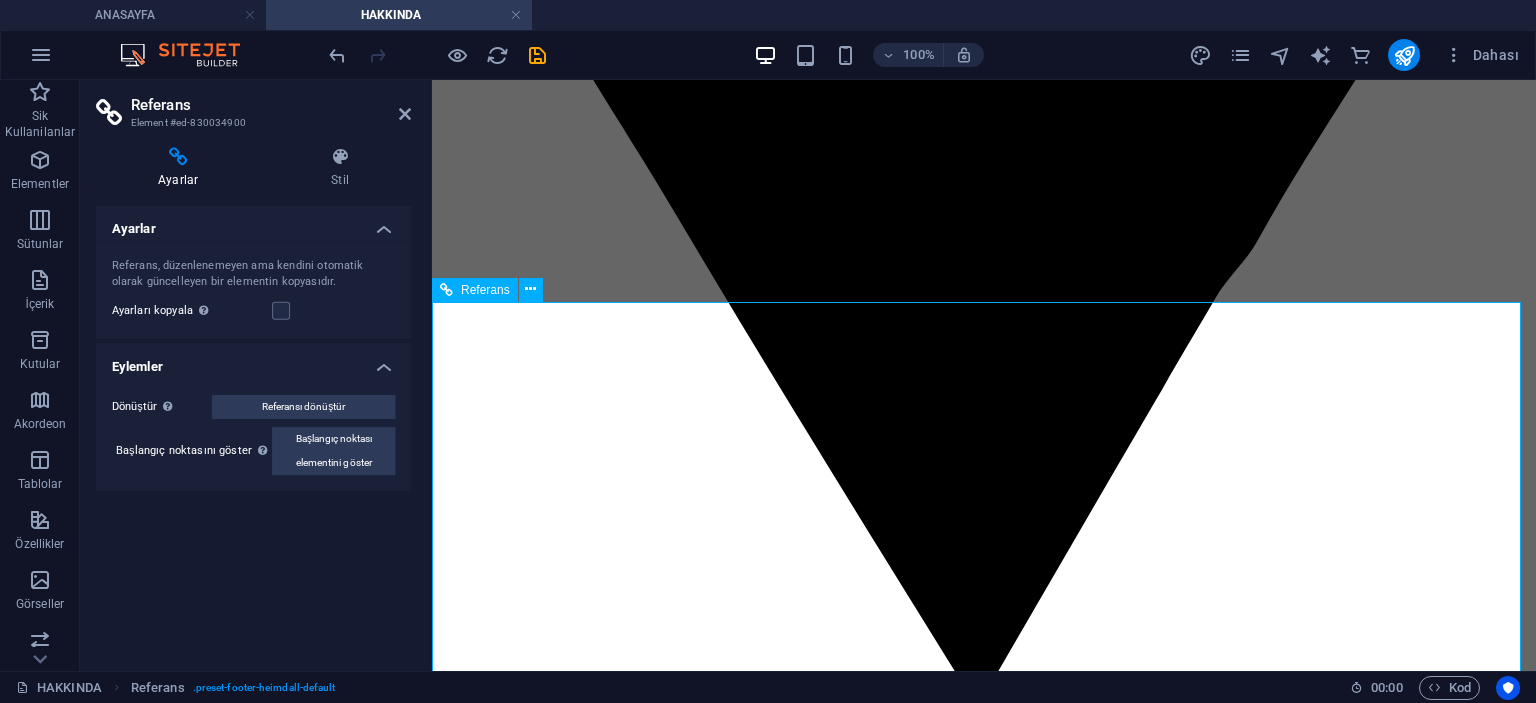 click on "Aykut Aydın:  + 1-123-456-7890 Hasan Aydın: +90 532 463 7421" at bounding box center [984, 9452] 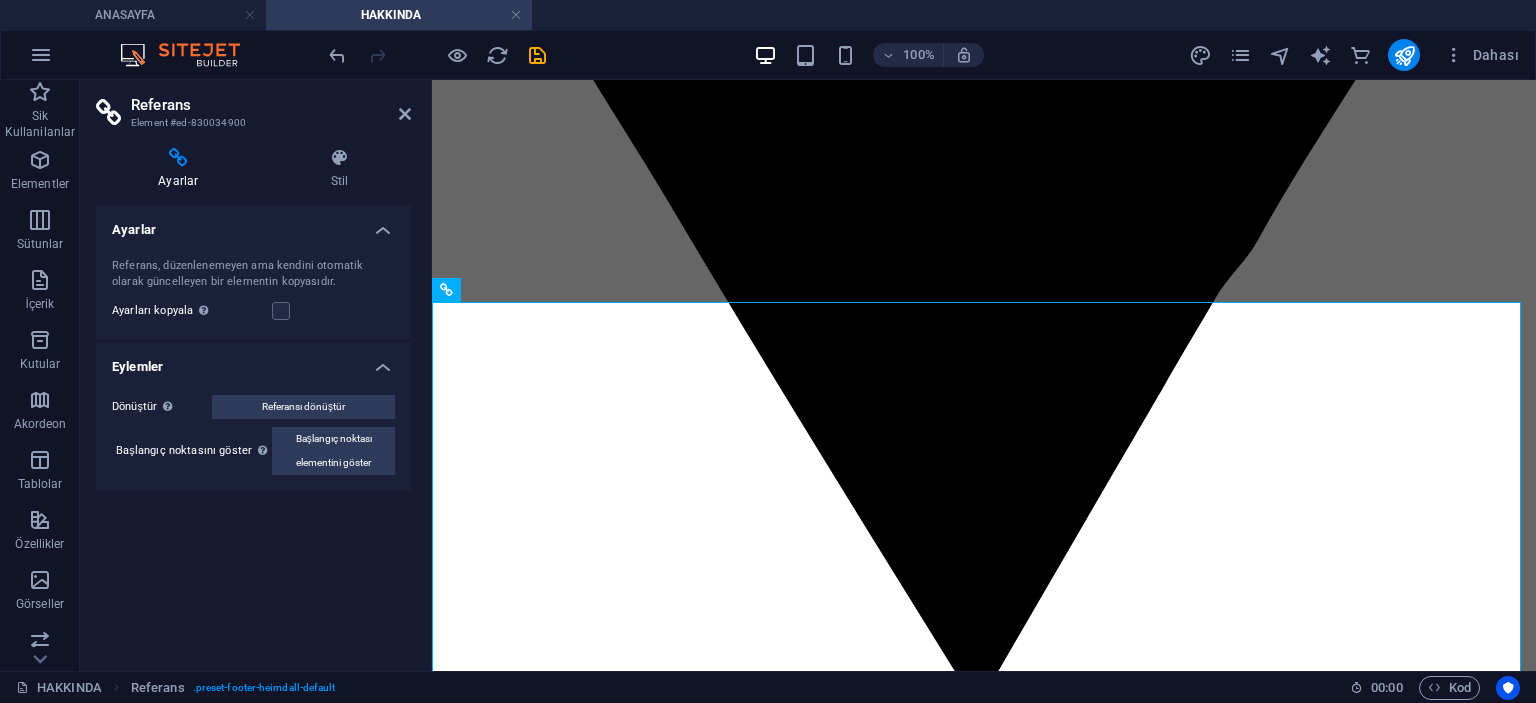 click on "Referans" at bounding box center (271, 105) 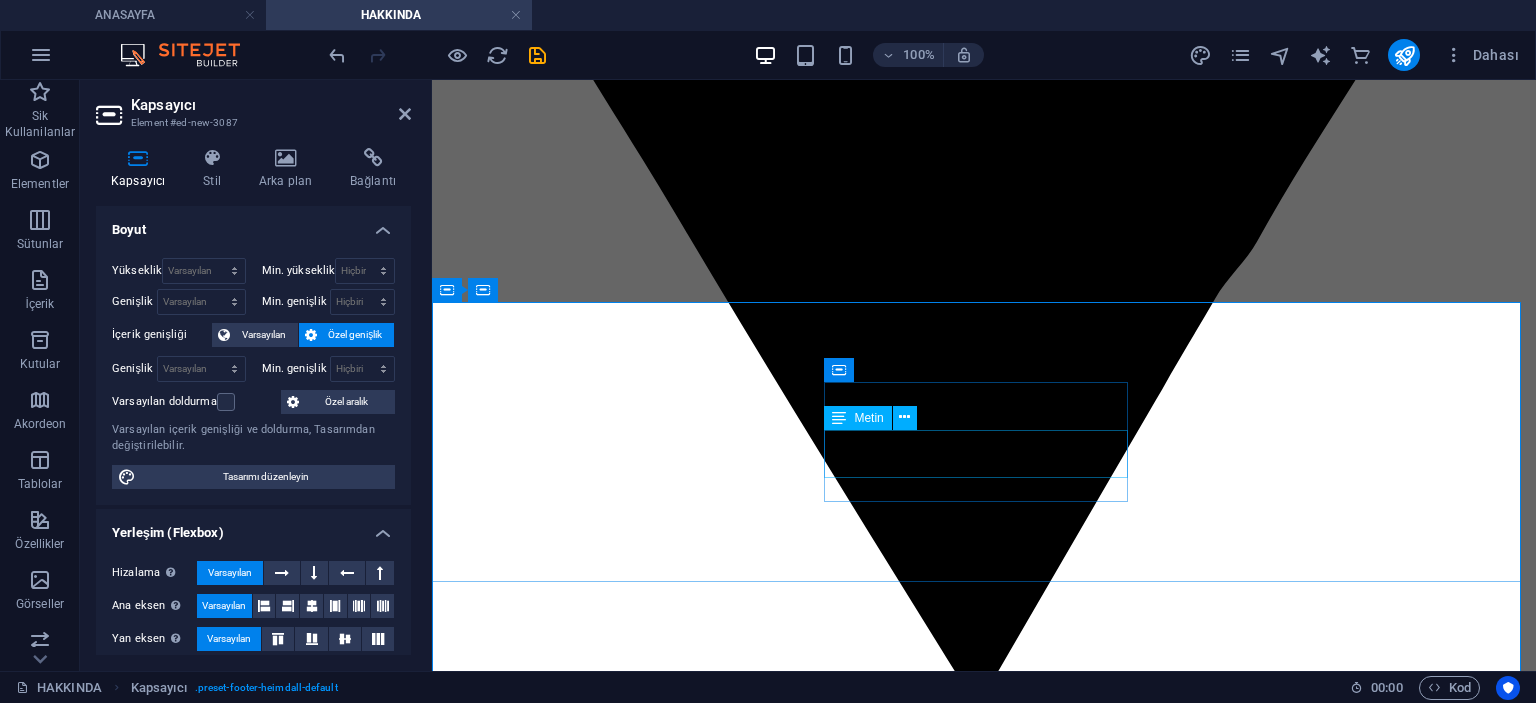 click on "+ 1-123-456-7890" at bounding box center (1026, 9434) 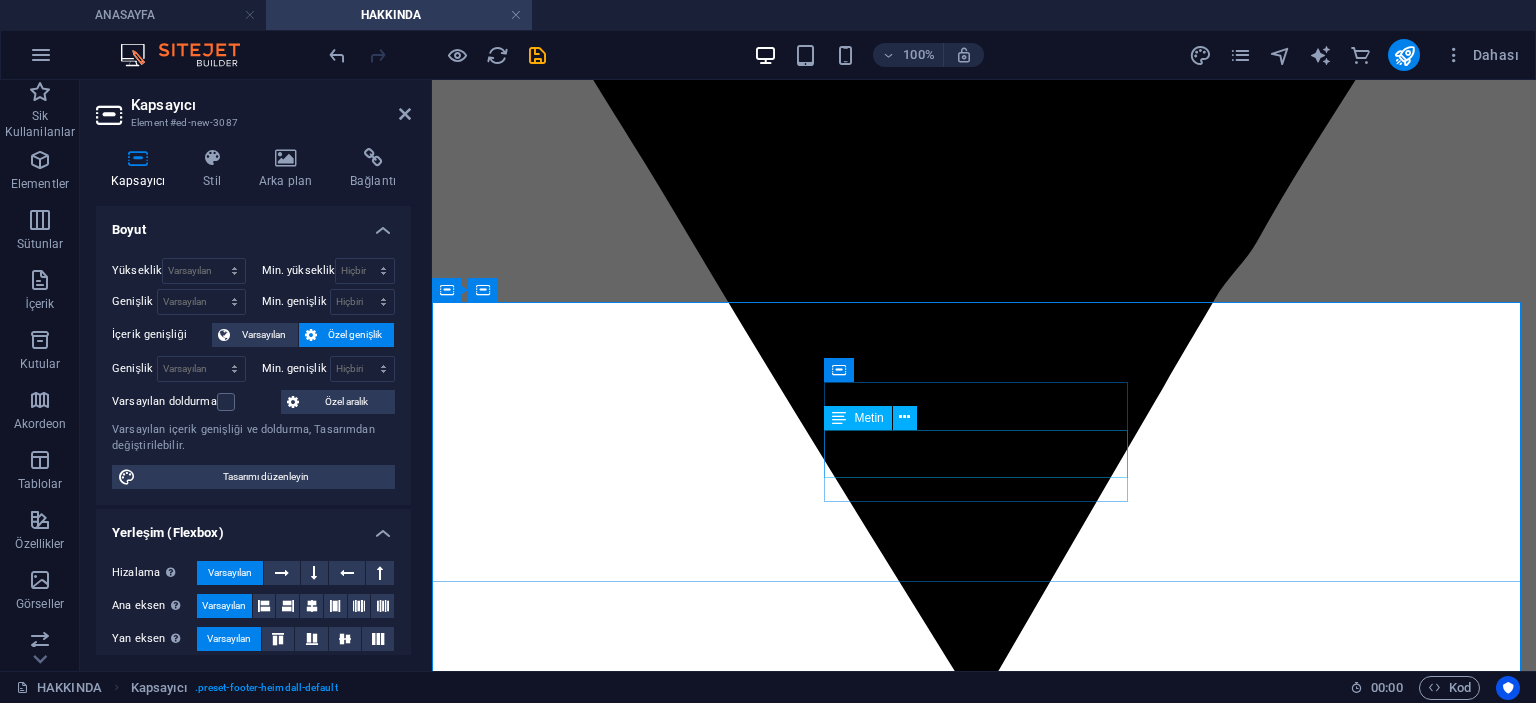 click on "+ 1-123-456-7890" at bounding box center (1026, 9434) 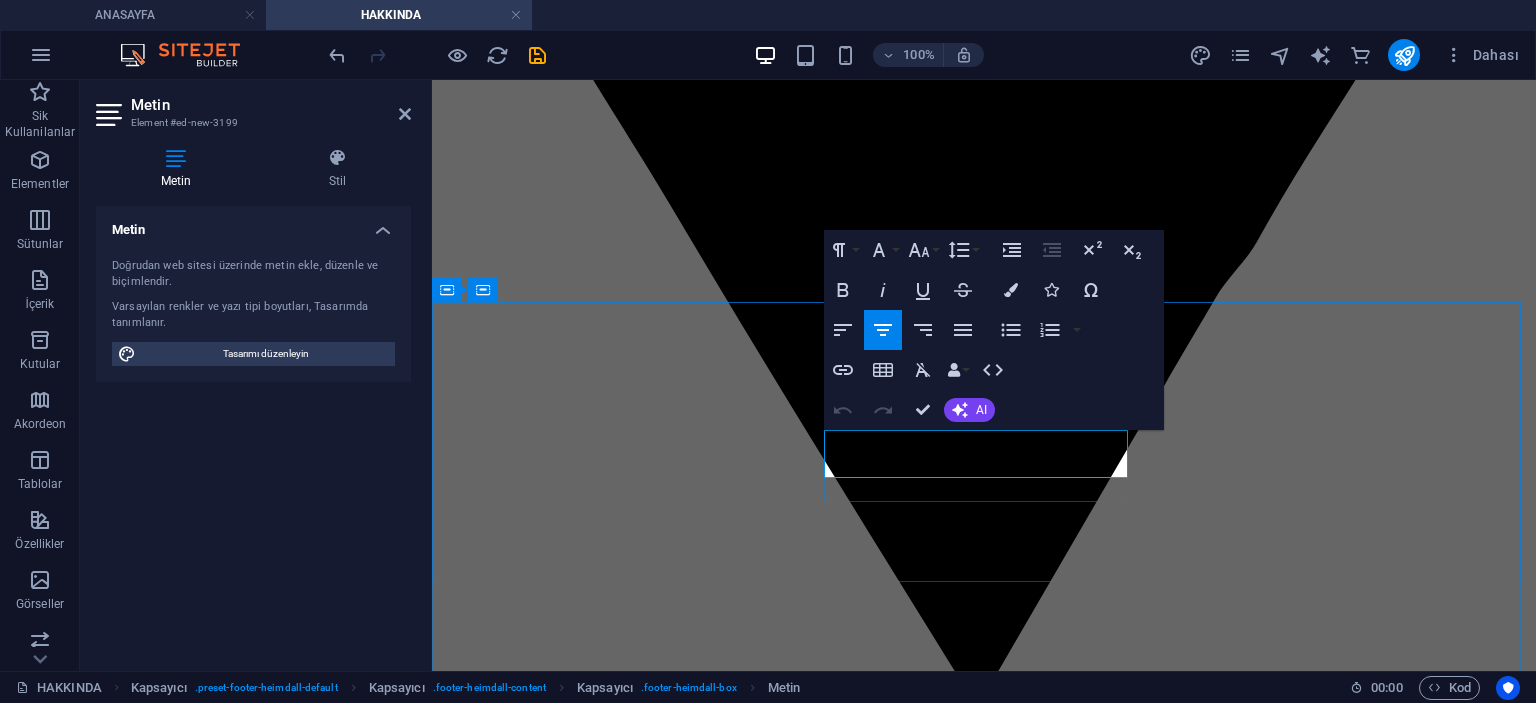 click on "+ 1-123-456-7890" 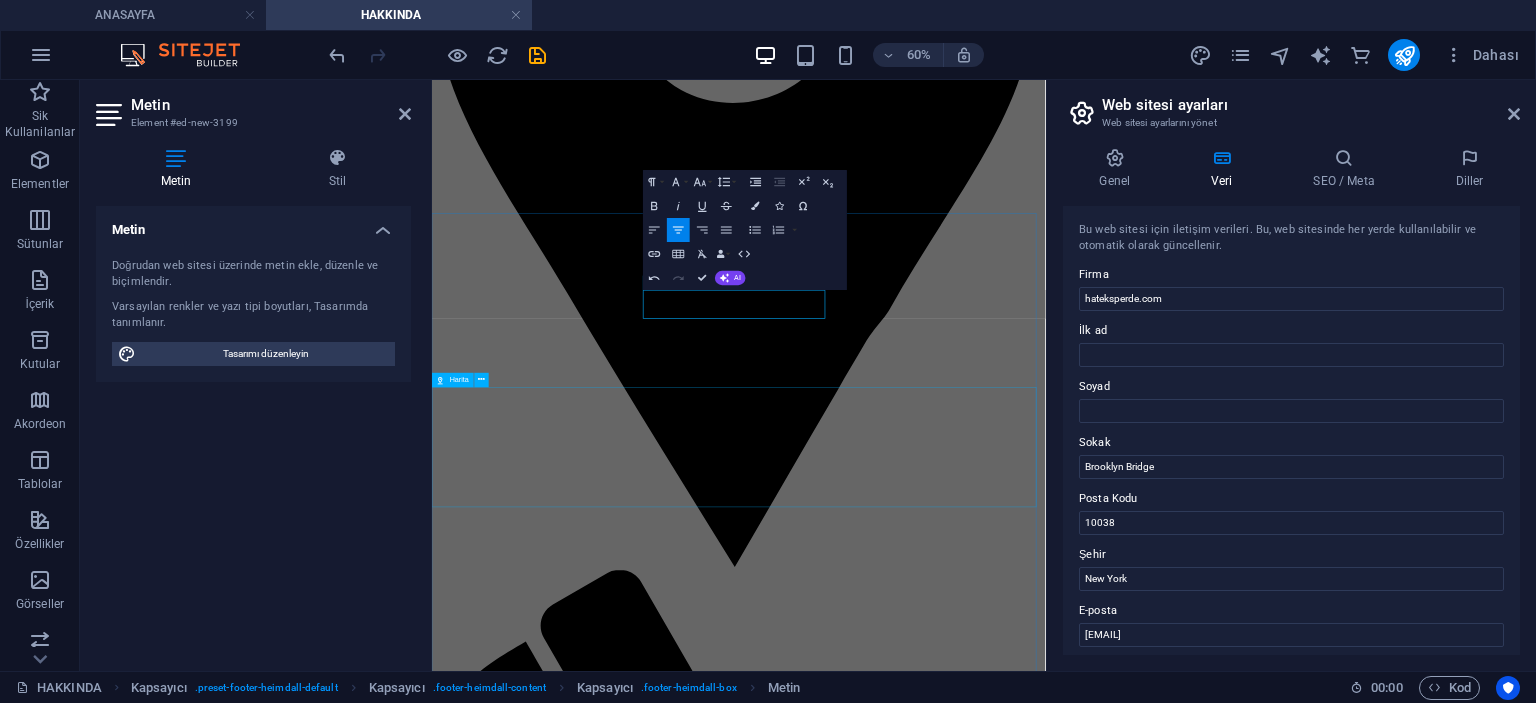 type 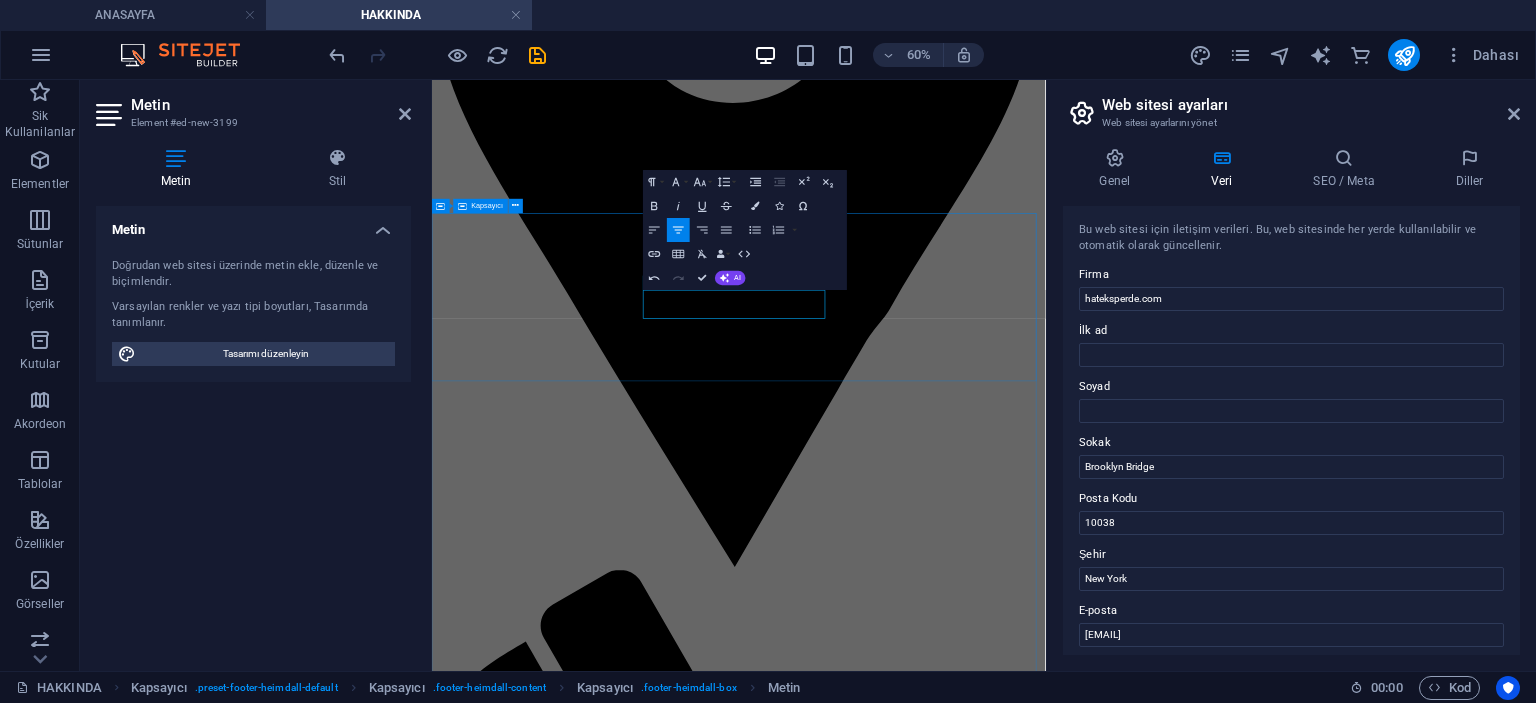 click on "ADRES Yuvaköy Mahallesi Şehit Kaymakam Muhammed SafiTürk Bulvarı C3 Hateks Perde NUMARAMIZ Aykut Aydın:+90 530 320 3762 Hasan Aydın: +90 532 463 7421 MAİL ADRESİMİZ hateksperdesistemleri@gmail.com" at bounding box center [943, 8546] 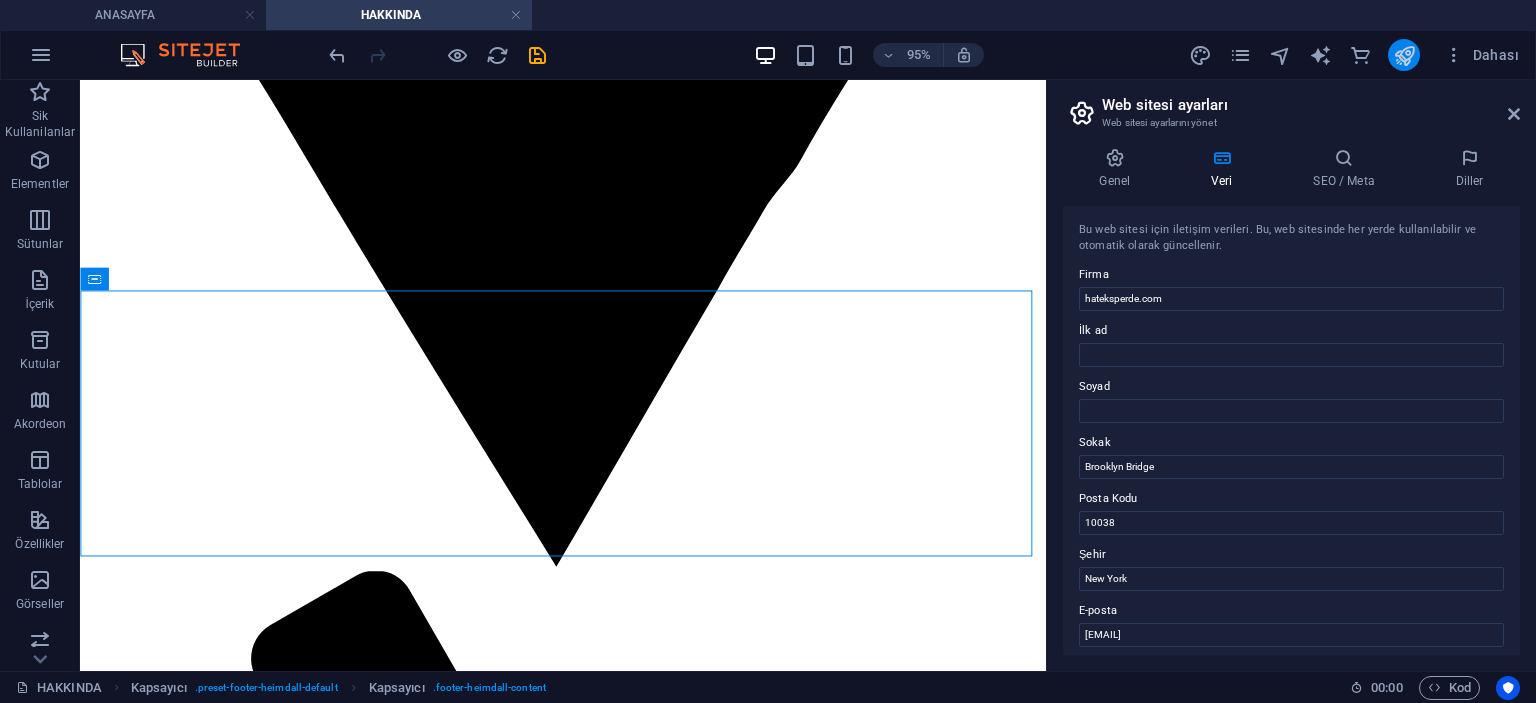 click at bounding box center (1404, 55) 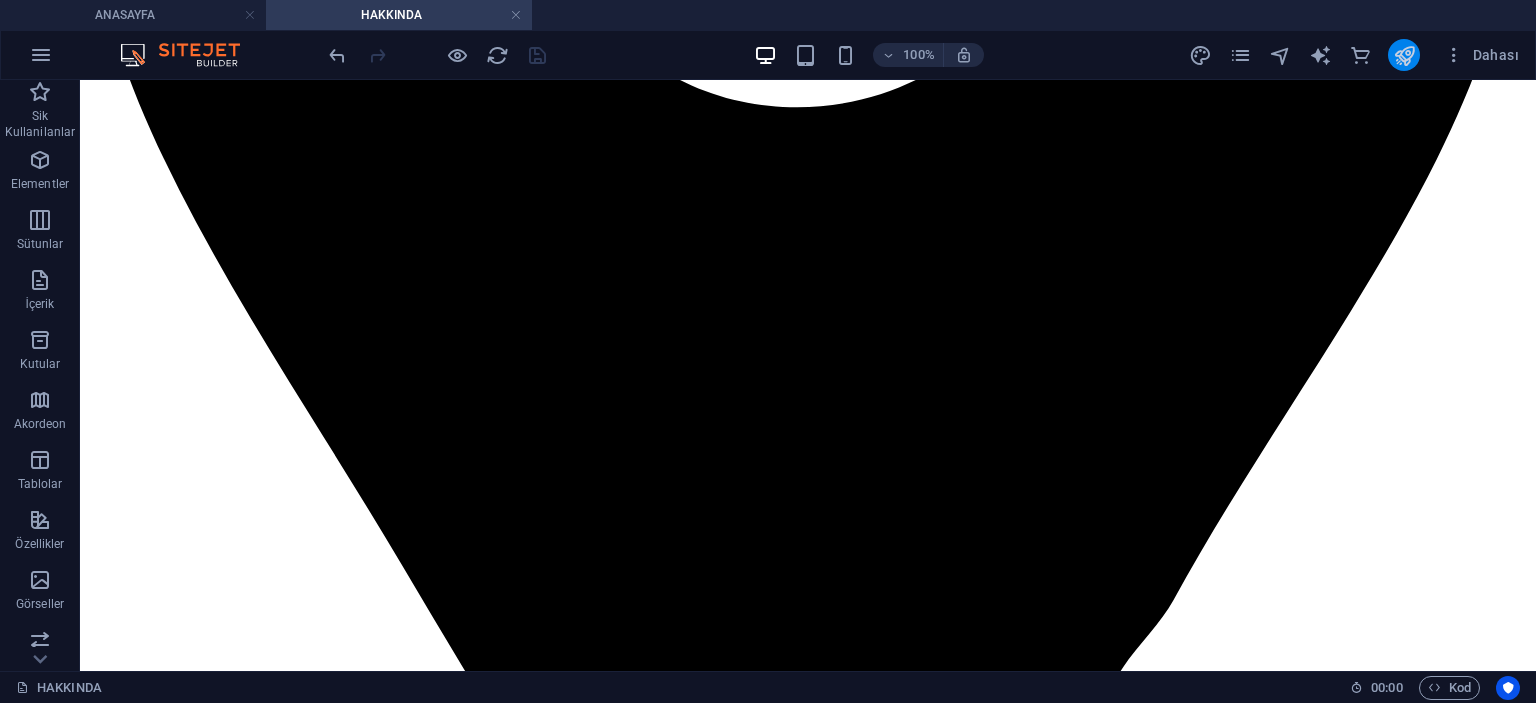 click at bounding box center [1404, 55] 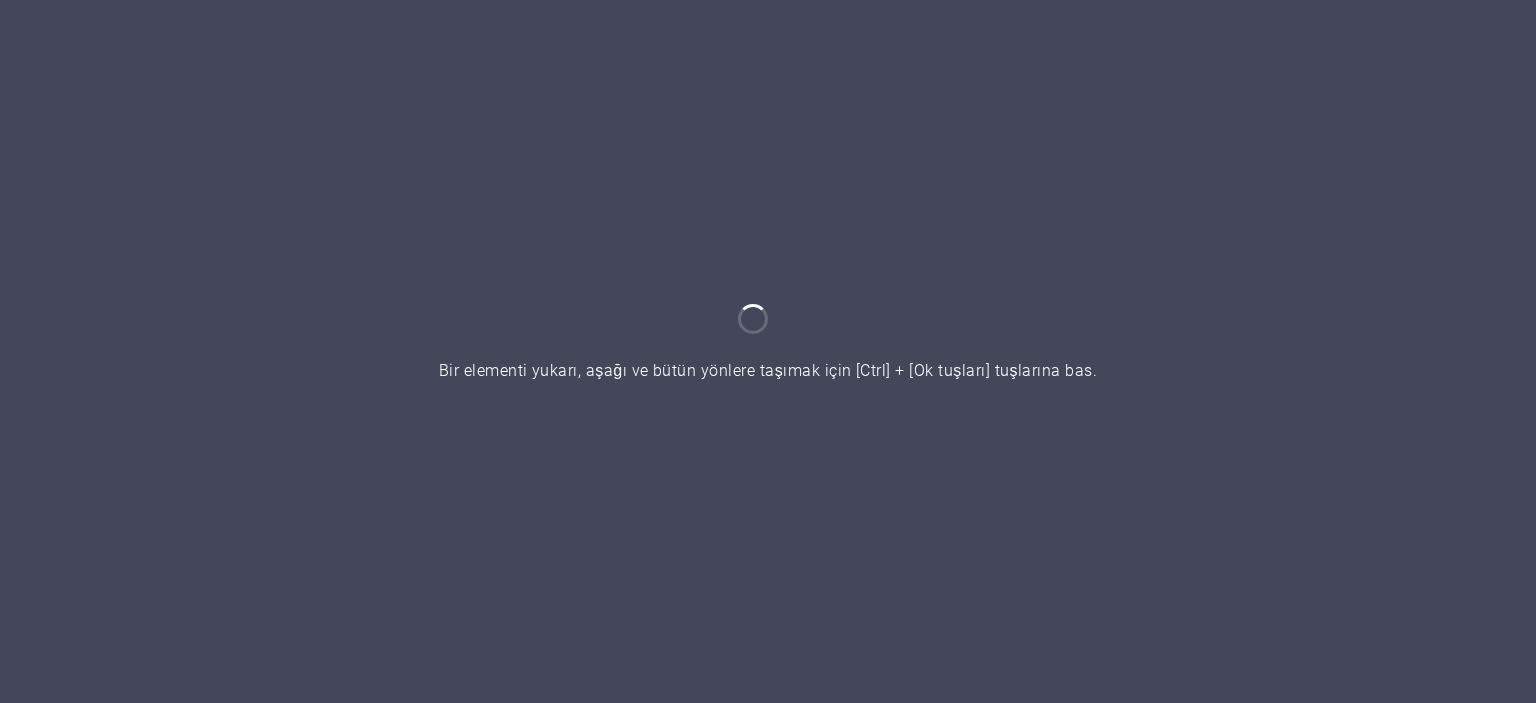scroll, scrollTop: 0, scrollLeft: 0, axis: both 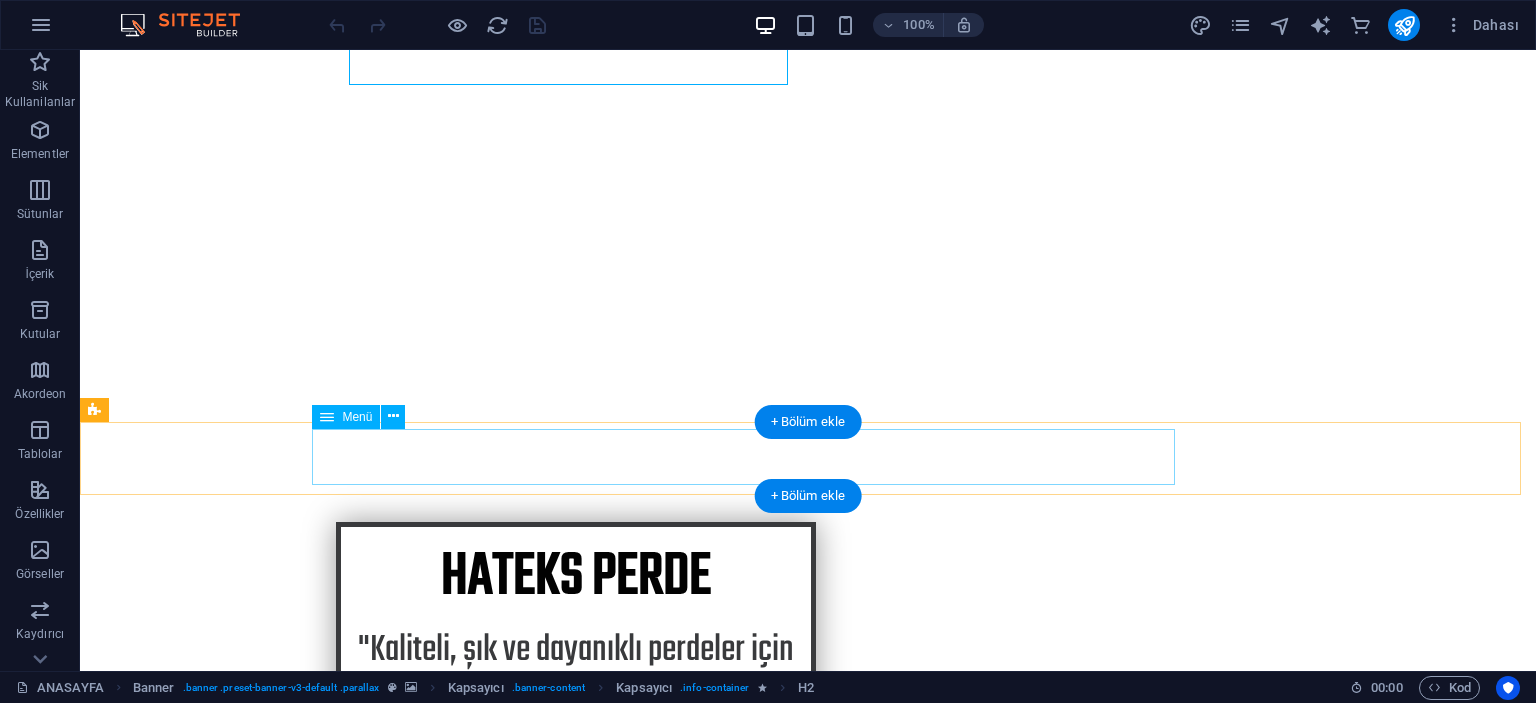 click on "ANASAYFA HAKKINDA HİZMETLERİMİZ HİZMET DETAYLARI İLETİŞİM" at bounding box center (808, 914) 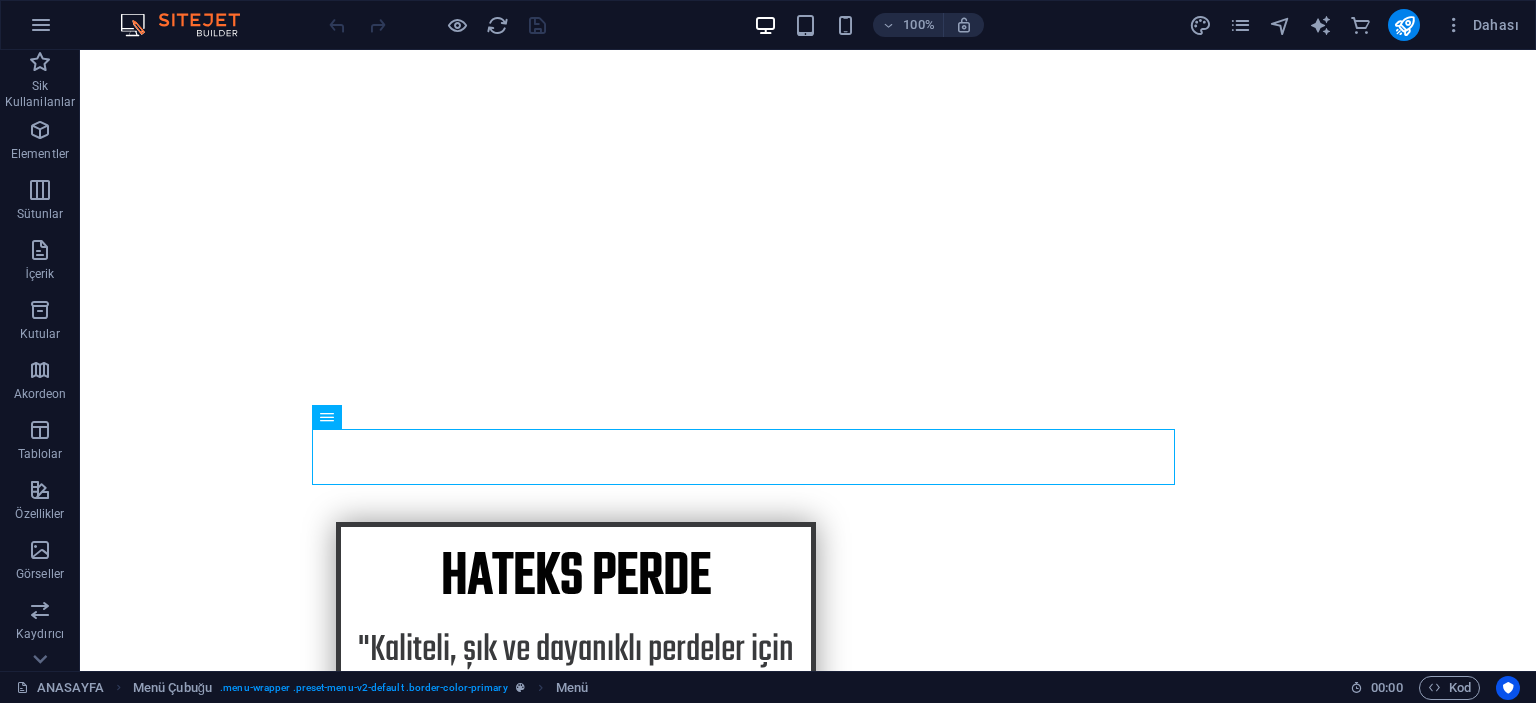 click on "Dahası" at bounding box center (1357, 25) 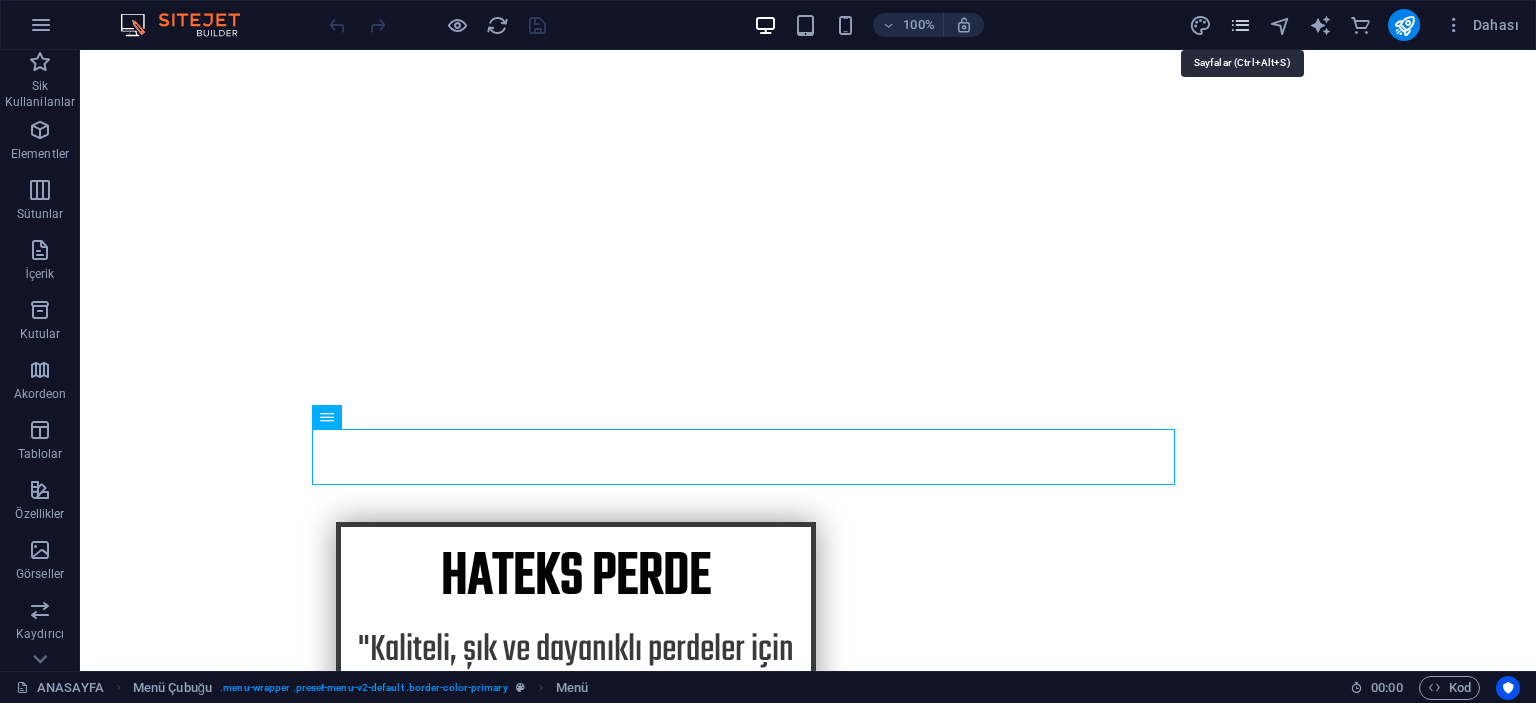 click at bounding box center [1240, 25] 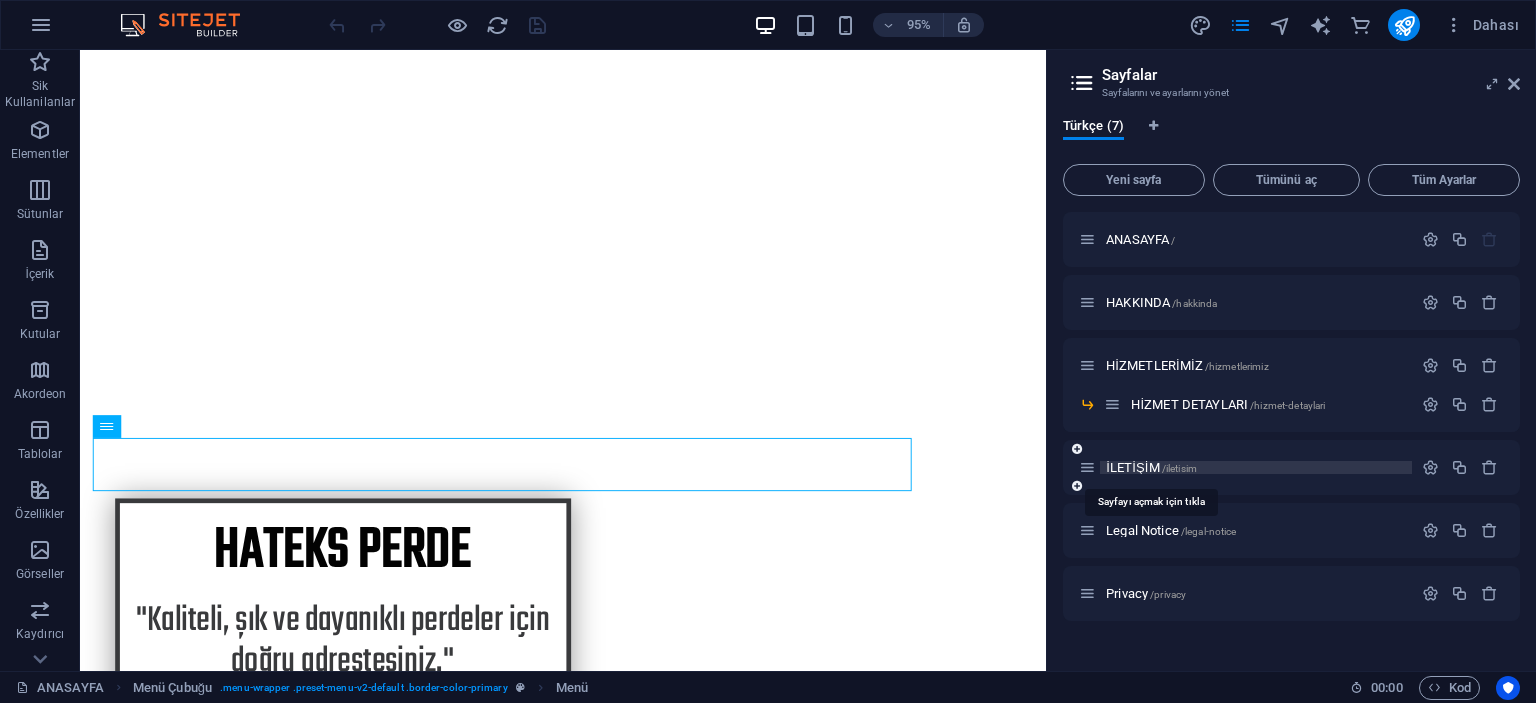 click on "/iletisim" at bounding box center (1179, 468) 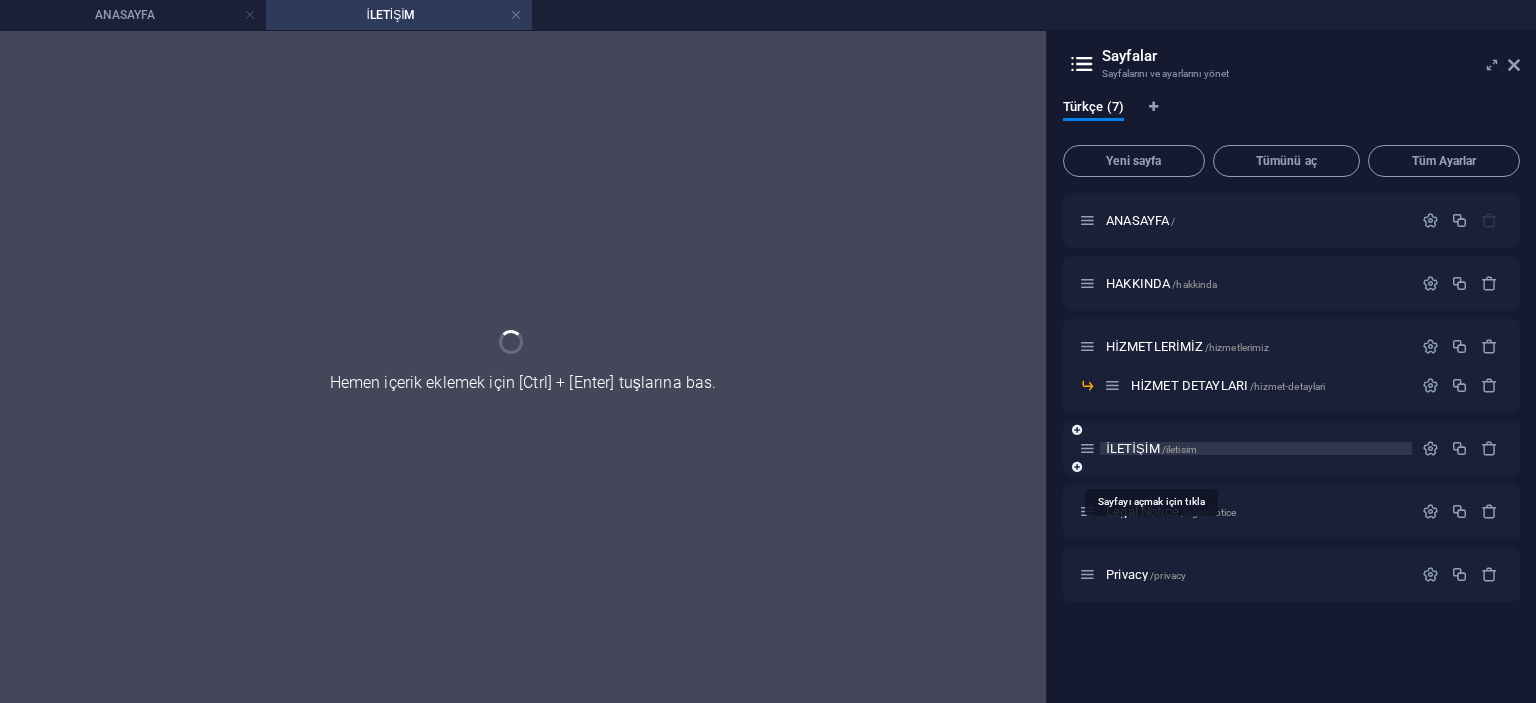 scroll, scrollTop: 0, scrollLeft: 0, axis: both 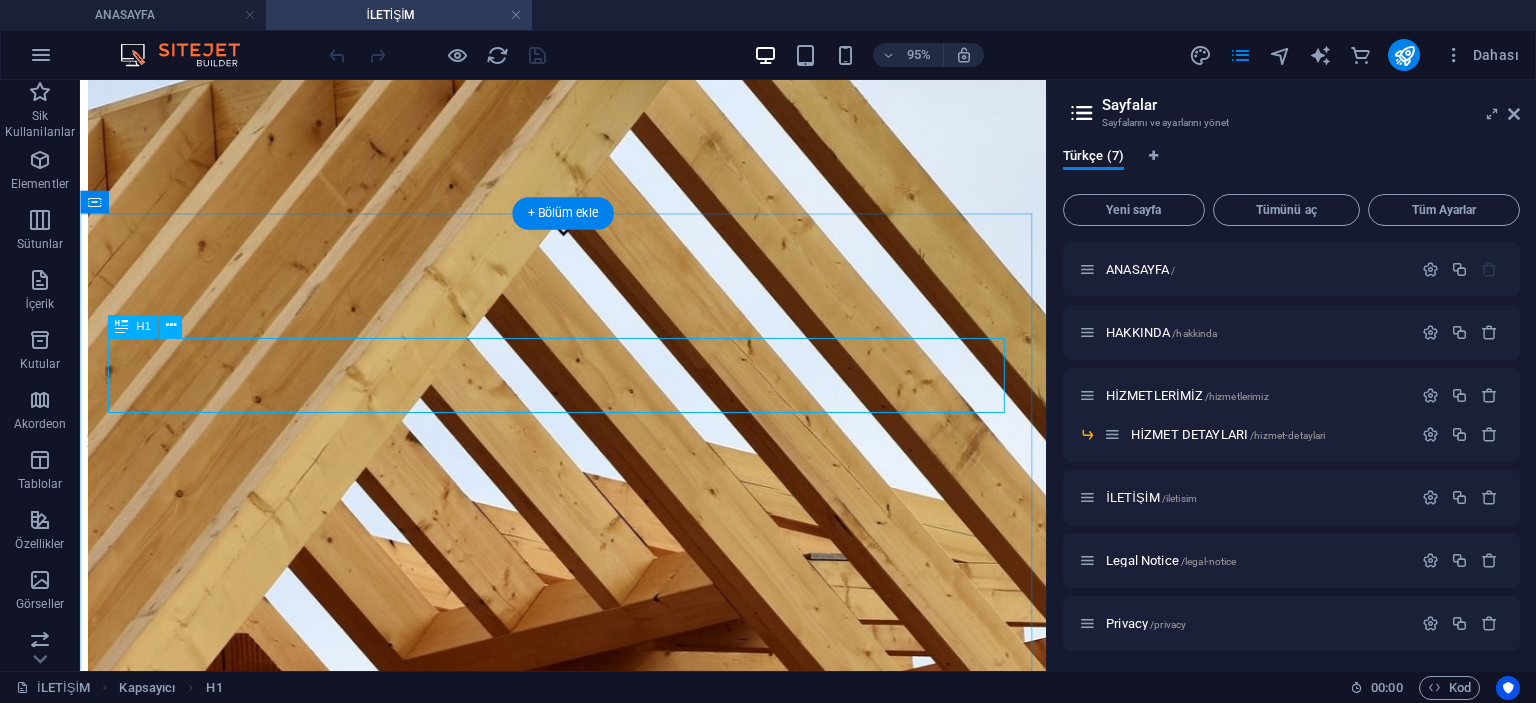 click on "Contact" at bounding box center [588, 3861] 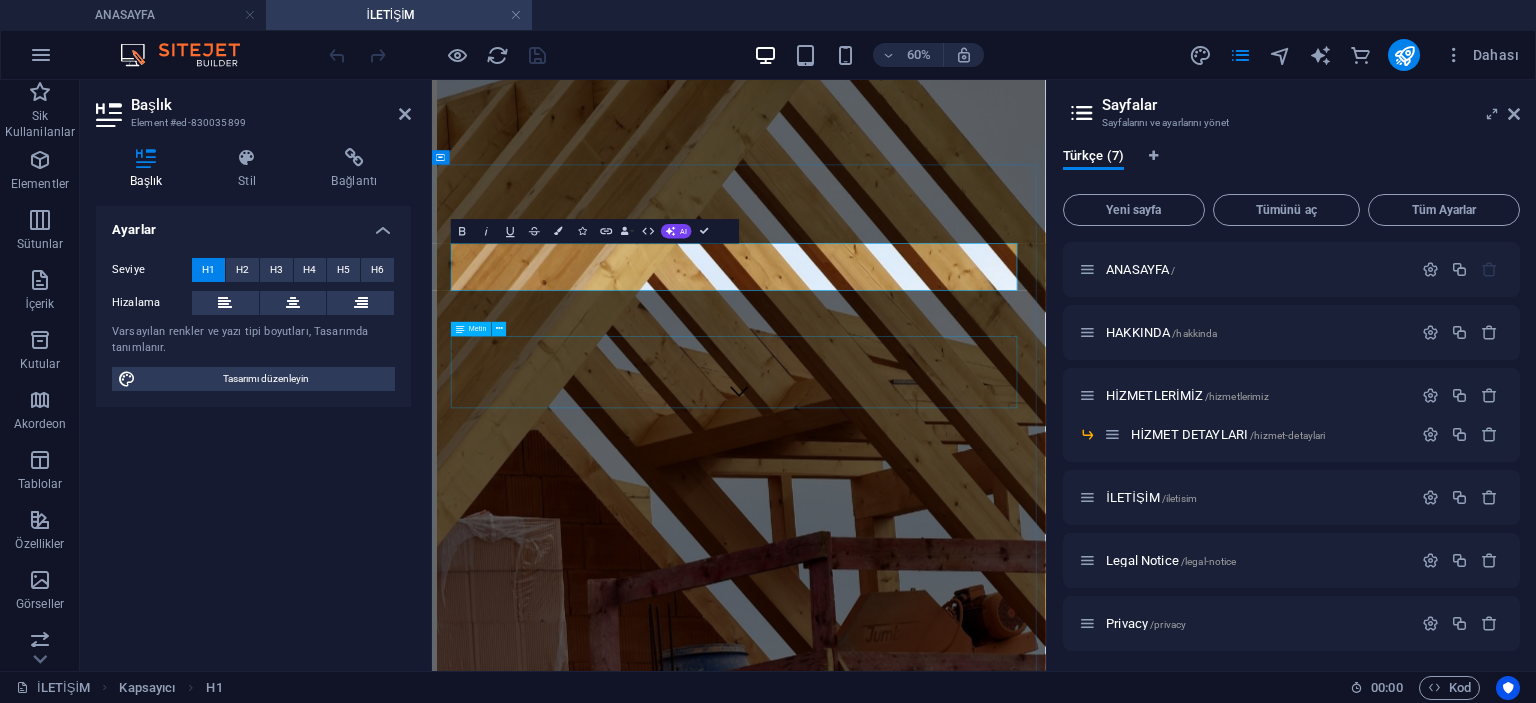 type 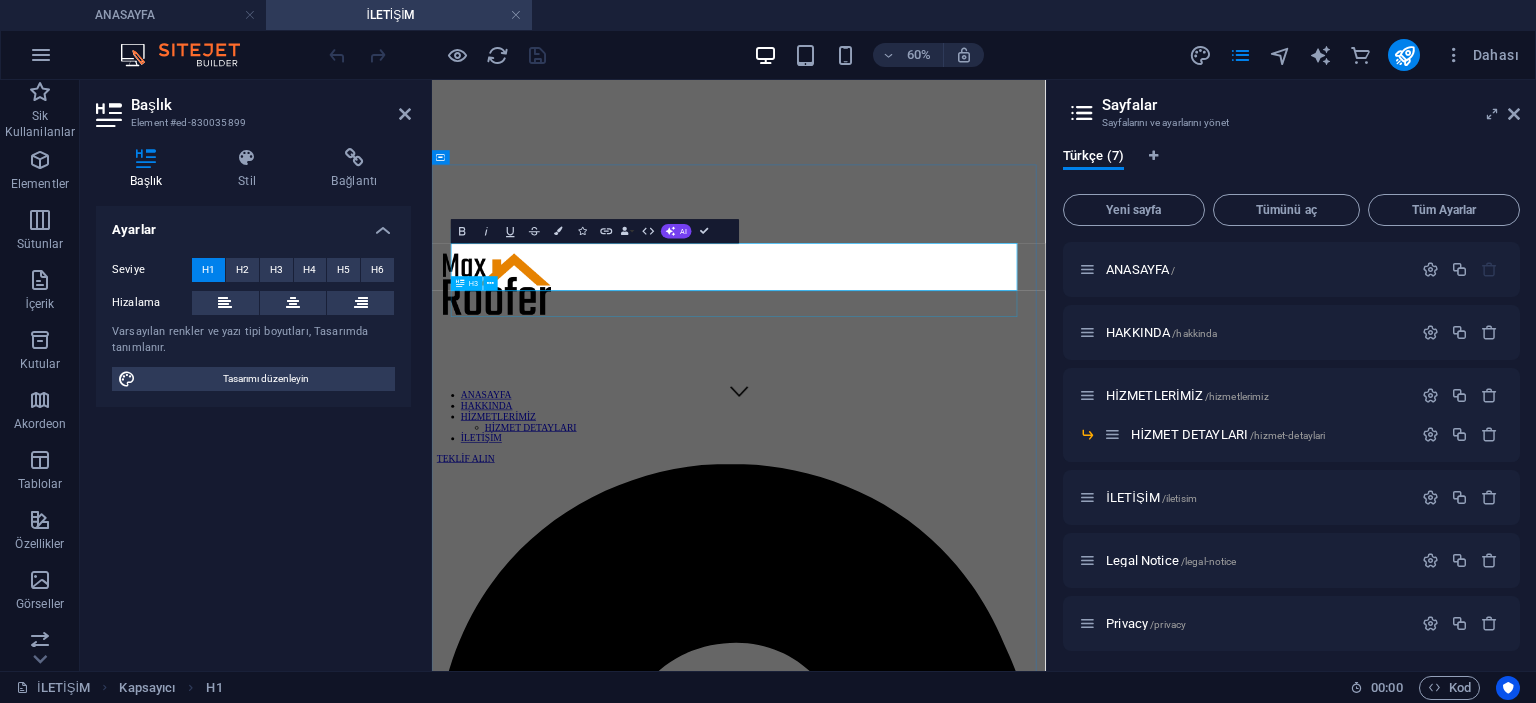click on "Ask for a quote or just contact us" at bounding box center (943, 4183) 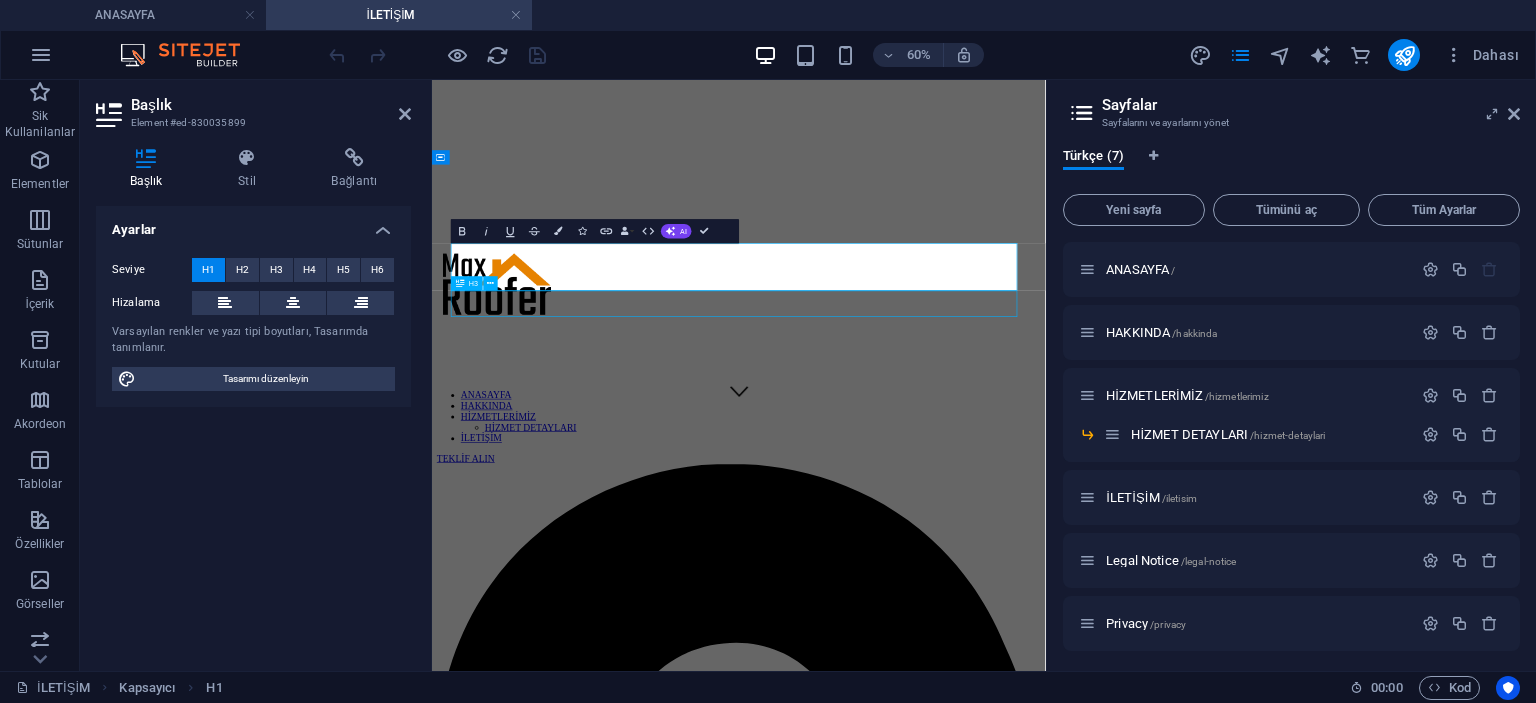 click on "Ask for a quote or just contact us" at bounding box center [943, 4183] 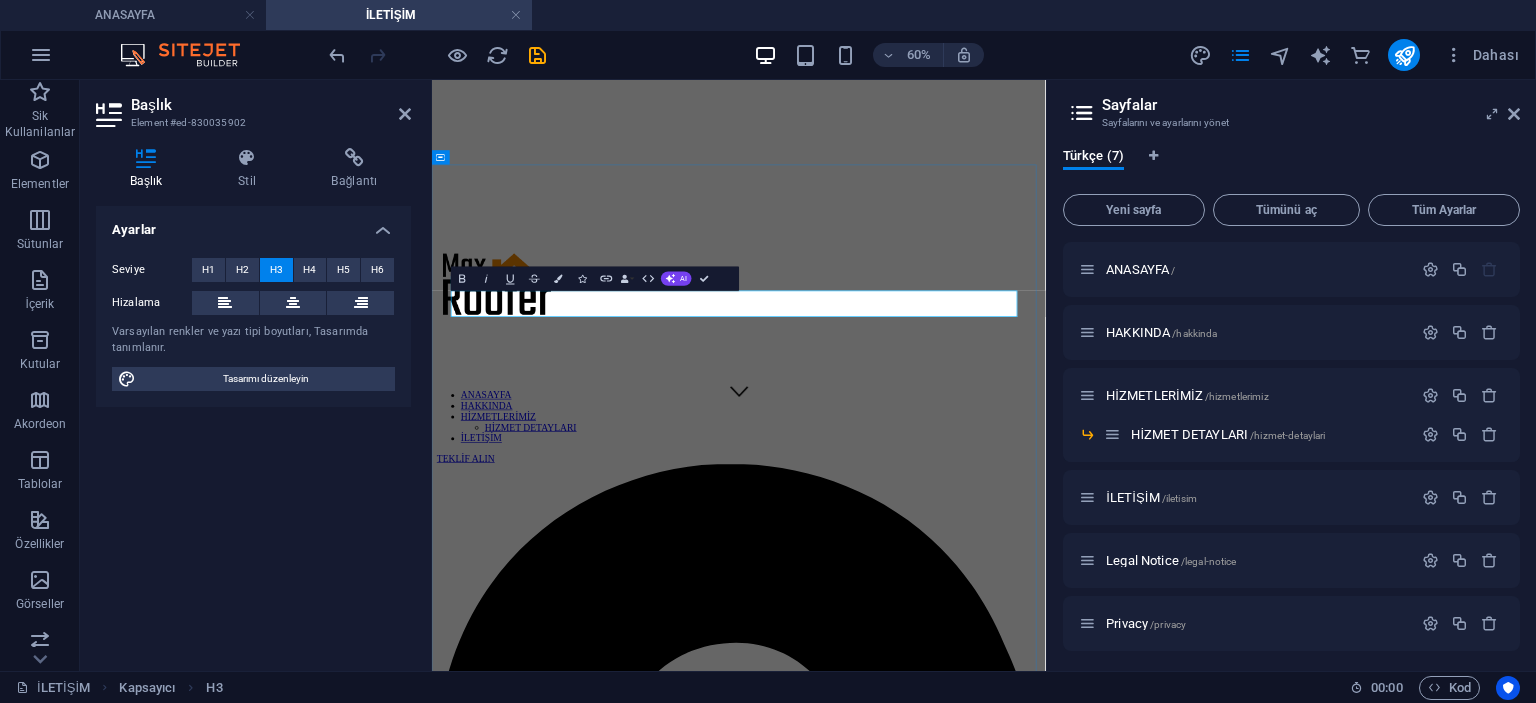type 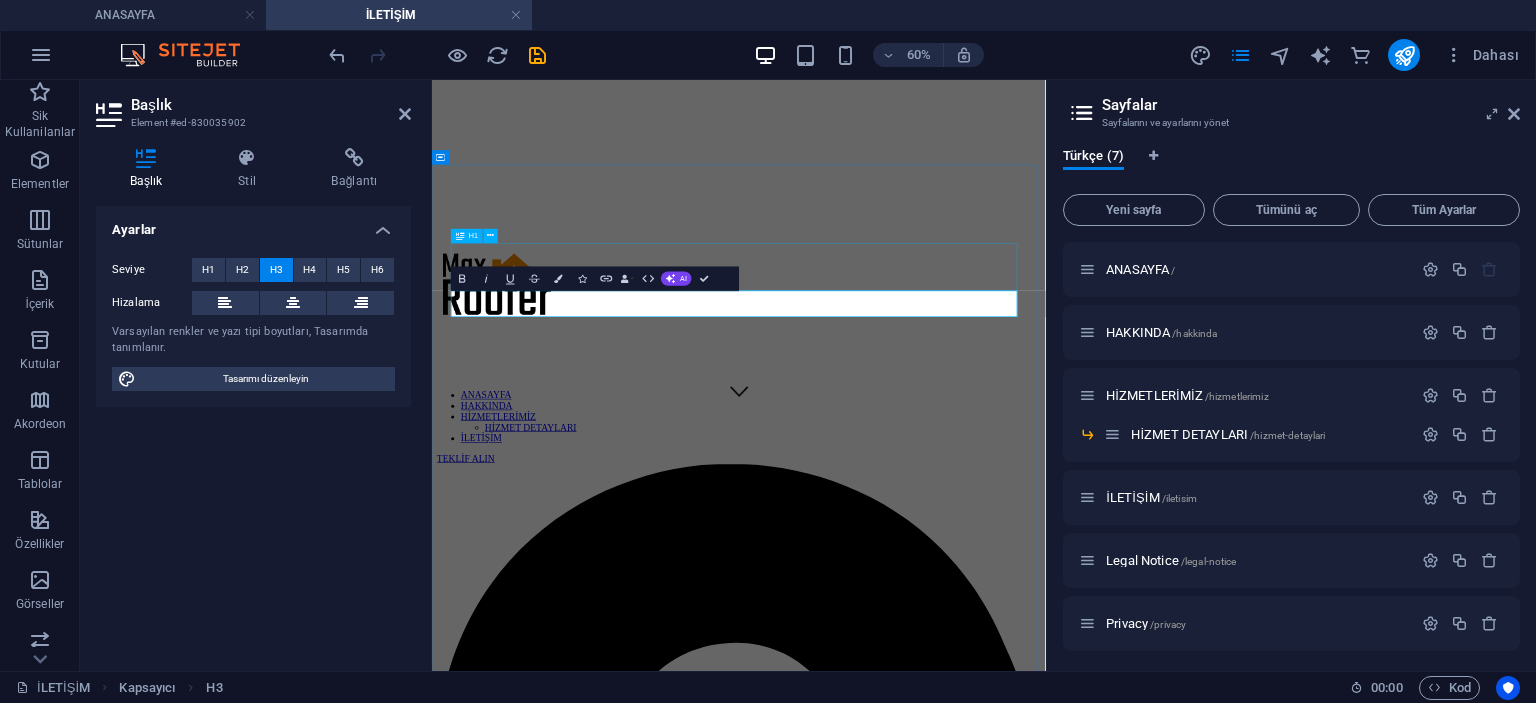 click on "İLETİŞİM" at bounding box center [943, 4132] 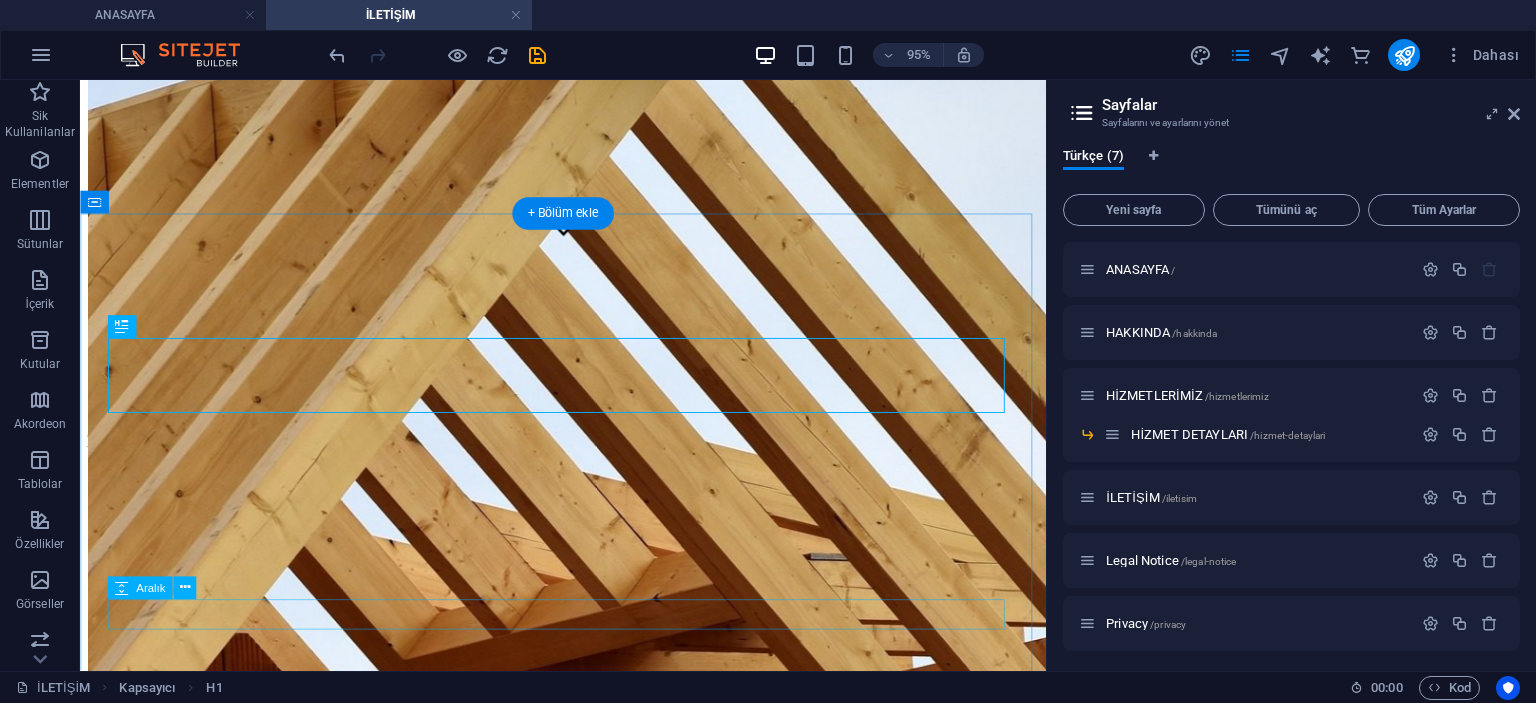 click at bounding box center [588, 4094] 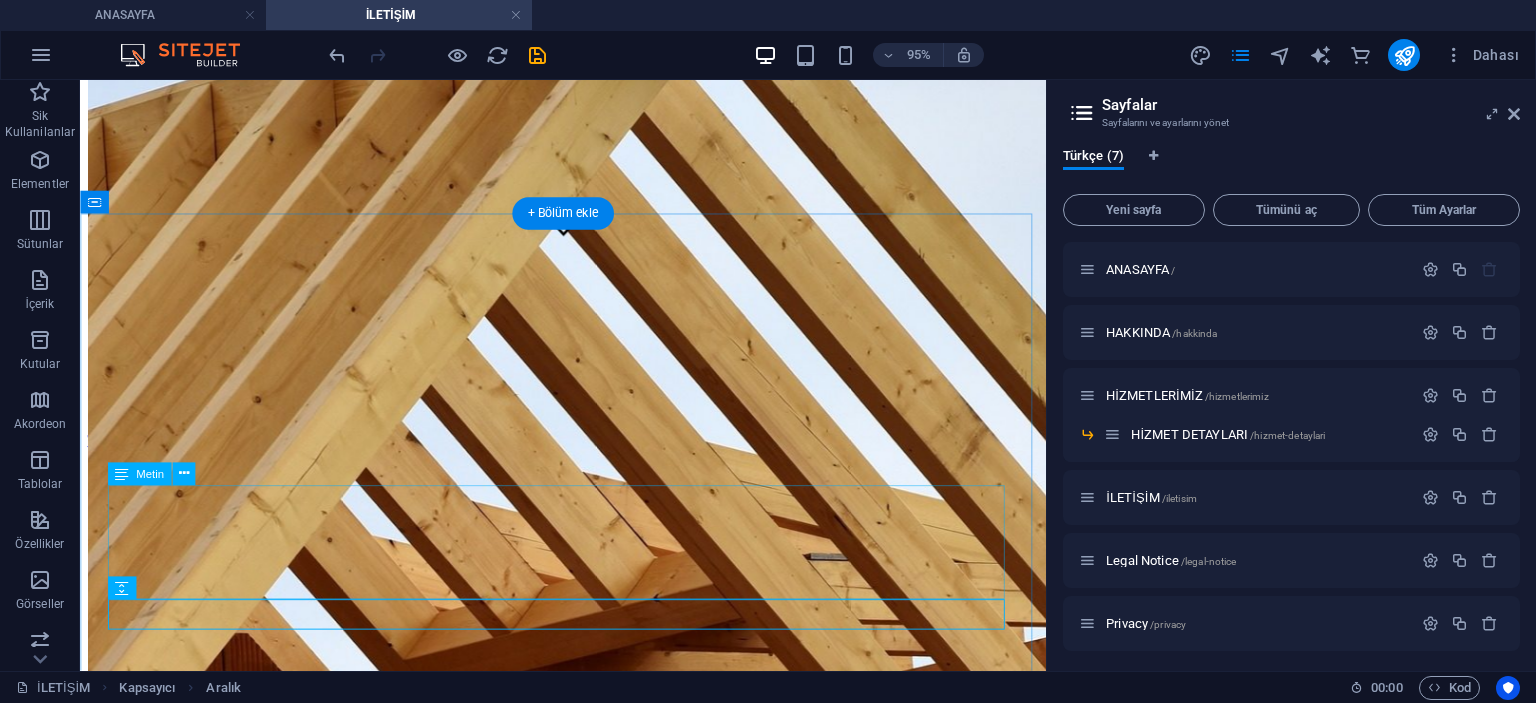 click on "Lorem ipsum dolor sit amet, consetetur sadipscing elitr, sed diam nonumy eirmod tempor invidunt ut labore et dolore magna aliquyam erat, sed diam voluptua. At vero eos et accusam et justo duo dolores et ea rebum. Stet clita kasd gubergren, no sea takimata sanctus est Lorem ipsum dolor sit amet. Lorem ipsum dolor sit amet, consetetur sadipscing elitr, sed diam nonumy eirmod tempor invidunt ut labore et dolore magna aliquyam erat, sed diam voluptua. At vero eos et accusam et justo duo dolores et ea rebum. Stet clita kasd gubergren, no sea takimata sanctus est Lorem ipsum dolor sit amet." at bounding box center [588, 4026] 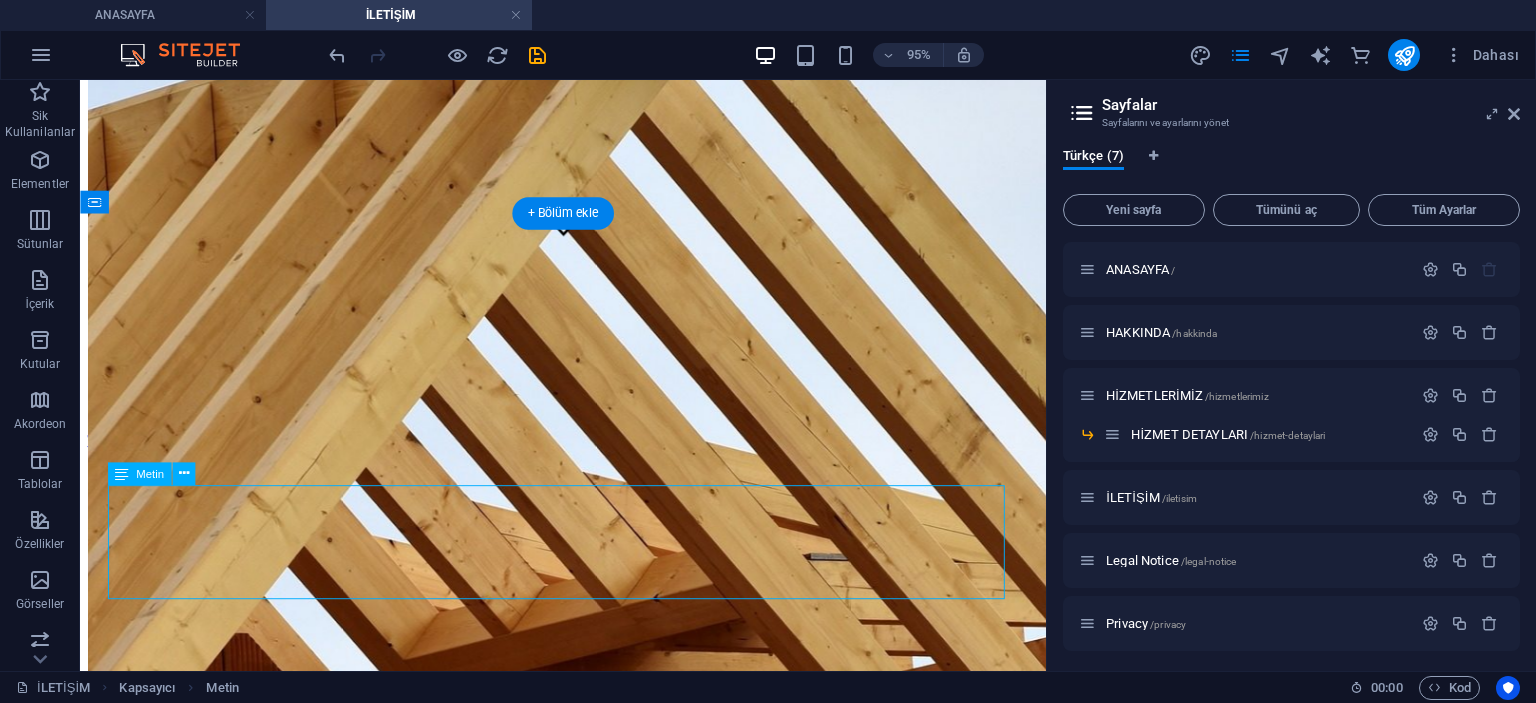 click on "Lorem ipsum dolor sit amet, consetetur sadipscing elitr, sed diam nonumy eirmod tempor invidunt ut labore et dolore magna aliquyam erat, sed diam voluptua. At vero eos et accusam et justo duo dolores et ea rebum. Stet clita kasd gubergren, no sea takimata sanctus est Lorem ipsum dolor sit amet. Lorem ipsum dolor sit amet, consetetur sadipscing elitr, sed diam nonumy eirmod tempor invidunt ut labore et dolore magna aliquyam erat, sed diam voluptua. At vero eos et accusam et justo duo dolores et ea rebum. Stet clita kasd gubergren, no sea takimata sanctus est Lorem ipsum dolor sit amet." at bounding box center [588, 4026] 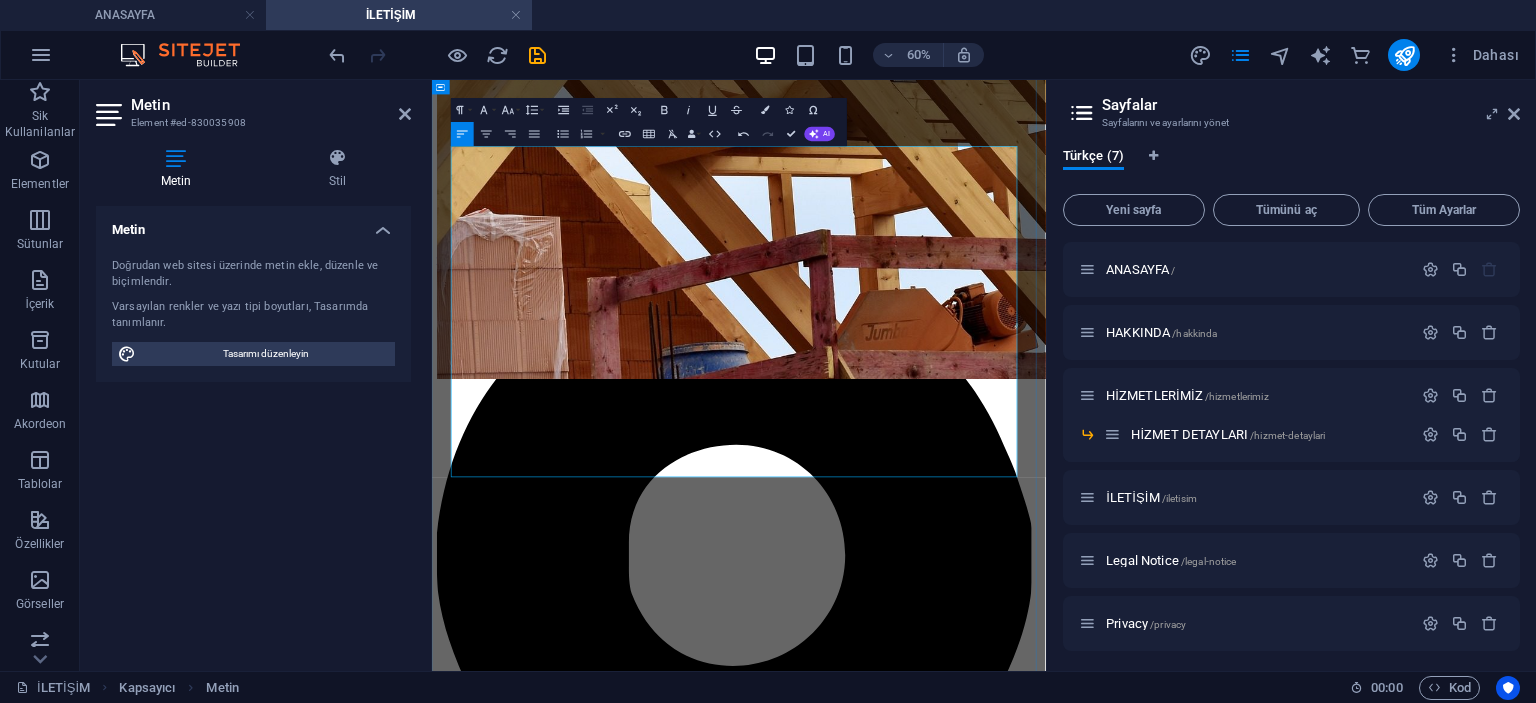 scroll, scrollTop: 732, scrollLeft: 0, axis: vertical 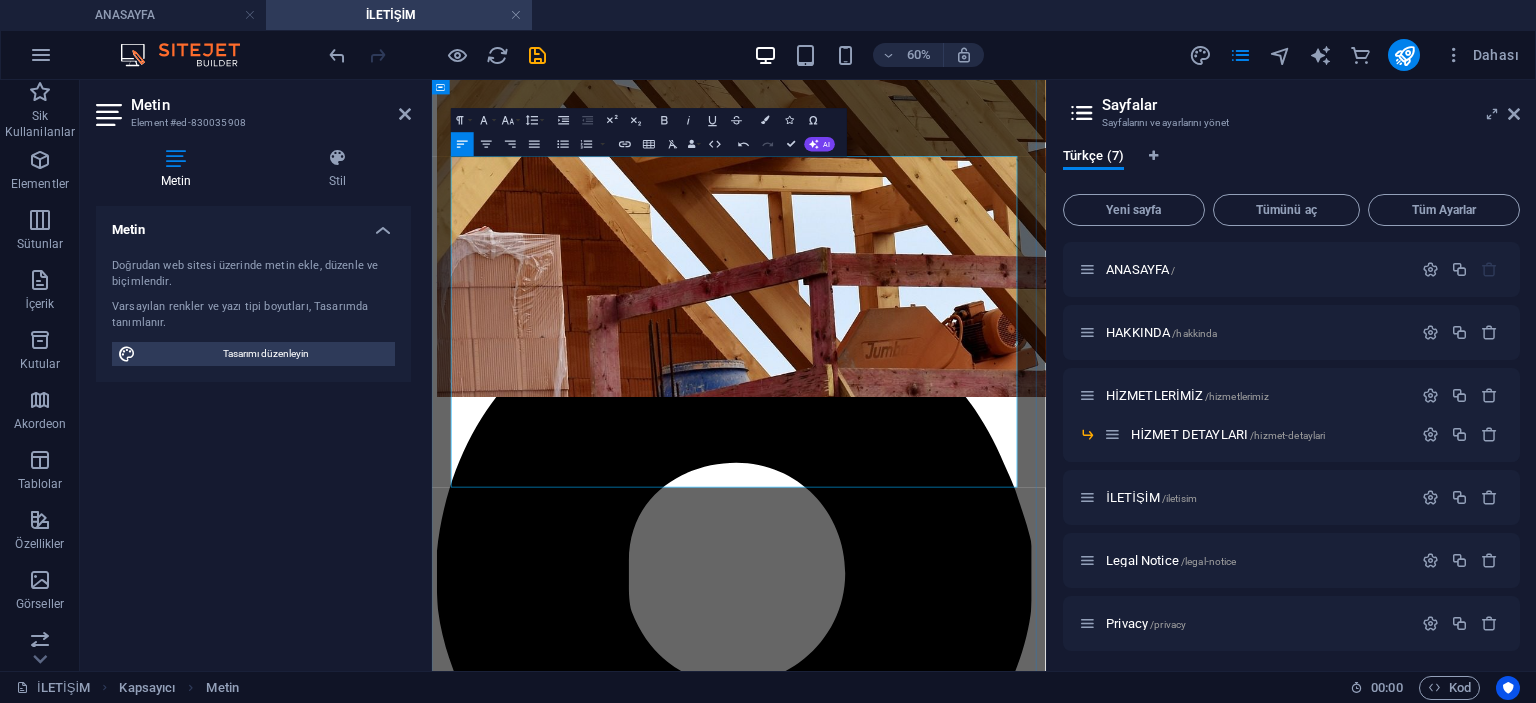 click on "Satış sonrası destek ile memnuniyetiniz uzun vadede de garanti altına alınır." at bounding box center [963, 4210] 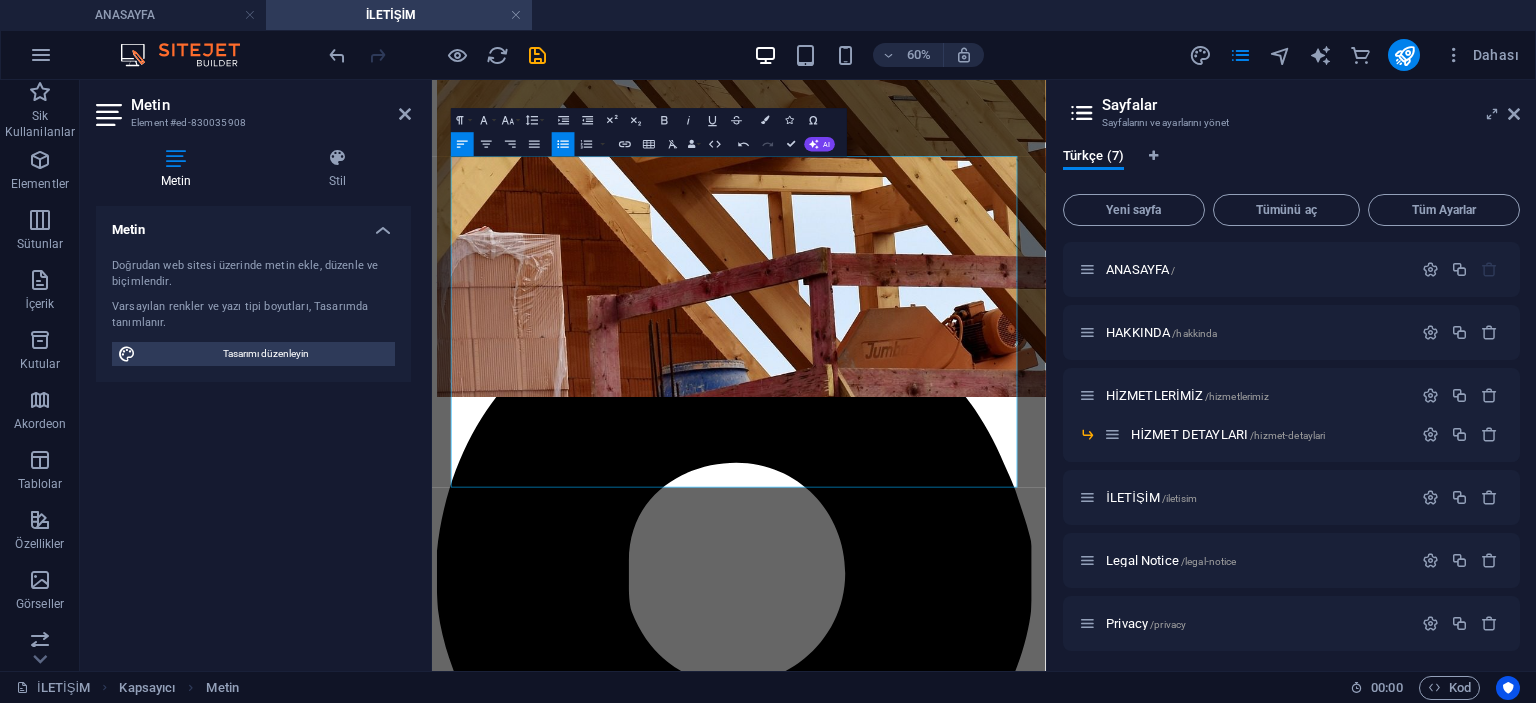 click on "Sayfalar Sayfalarını ve ayarlarını yönet Türkçe (7) Yeni sayfa Tümünü aç Tüm Ayarlar ANASAYFA / HAKKINDA /hakkinda HİZMETLERİMİZ /hizmetlerimiz HİZMET DETAYLARI /hizmet-detaylari İLETİŞİM /iletisim Legal Notice /legal-notice Privacy /privacy" at bounding box center (1291, 375) 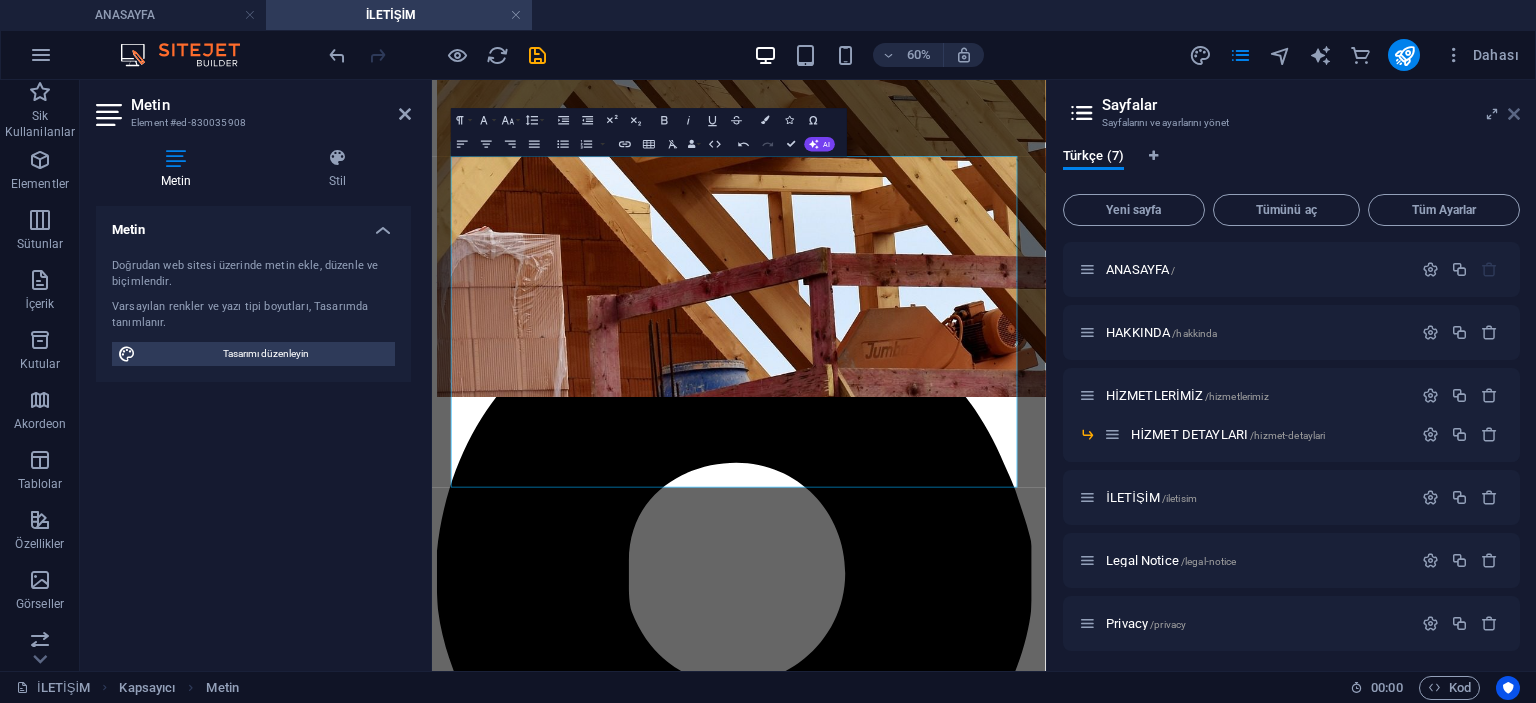 click at bounding box center (1514, 114) 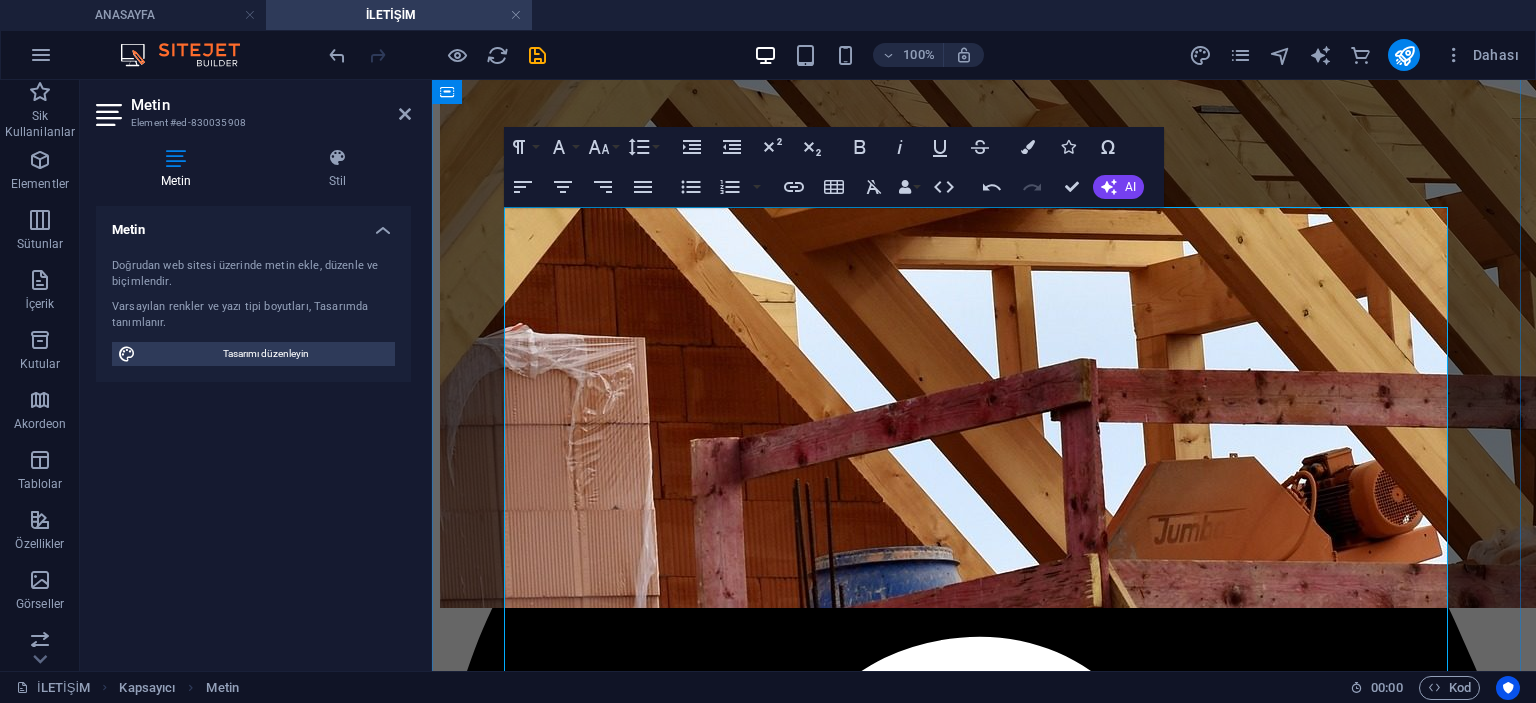 click on "Ücretsiz keşif ve ölçüm hizmeti" at bounding box center (585, 4274) 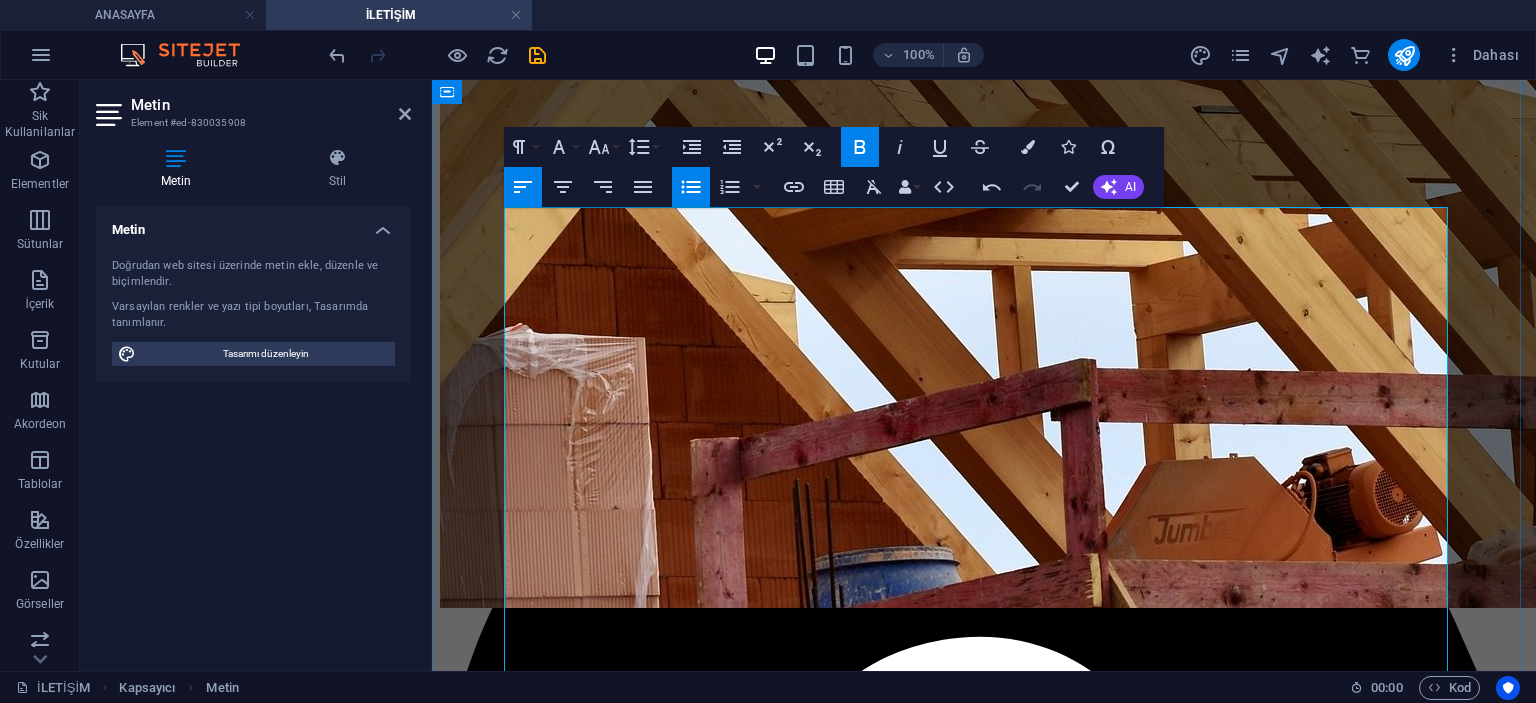 click on "Ücretsiz keşif ve ölçüm hizmeti  ile mekânınıza en uygun ölçü ve model tespit edilir." at bounding box center [1004, 4275] 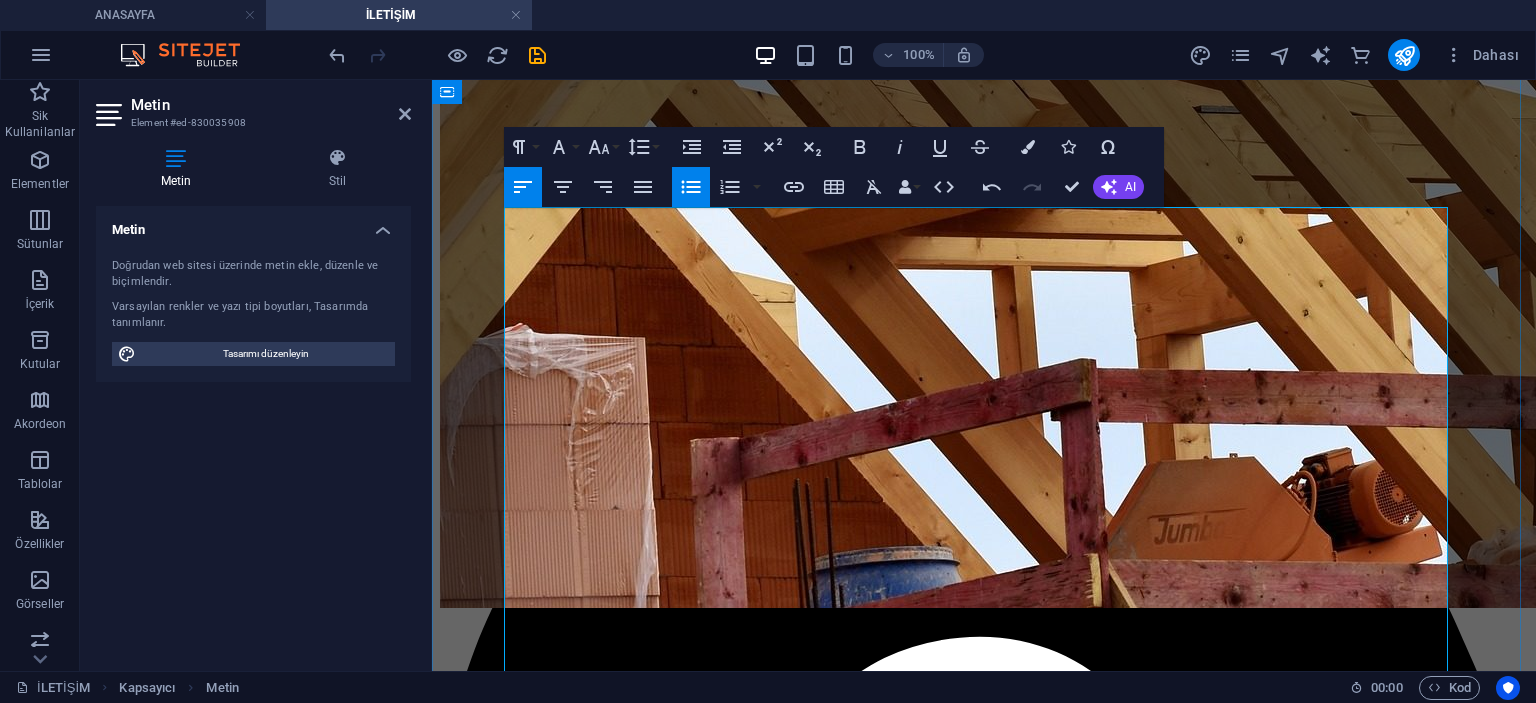 click on "Ücretsiz keşif ve ölçüm hizmeti" at bounding box center [585, 4274] 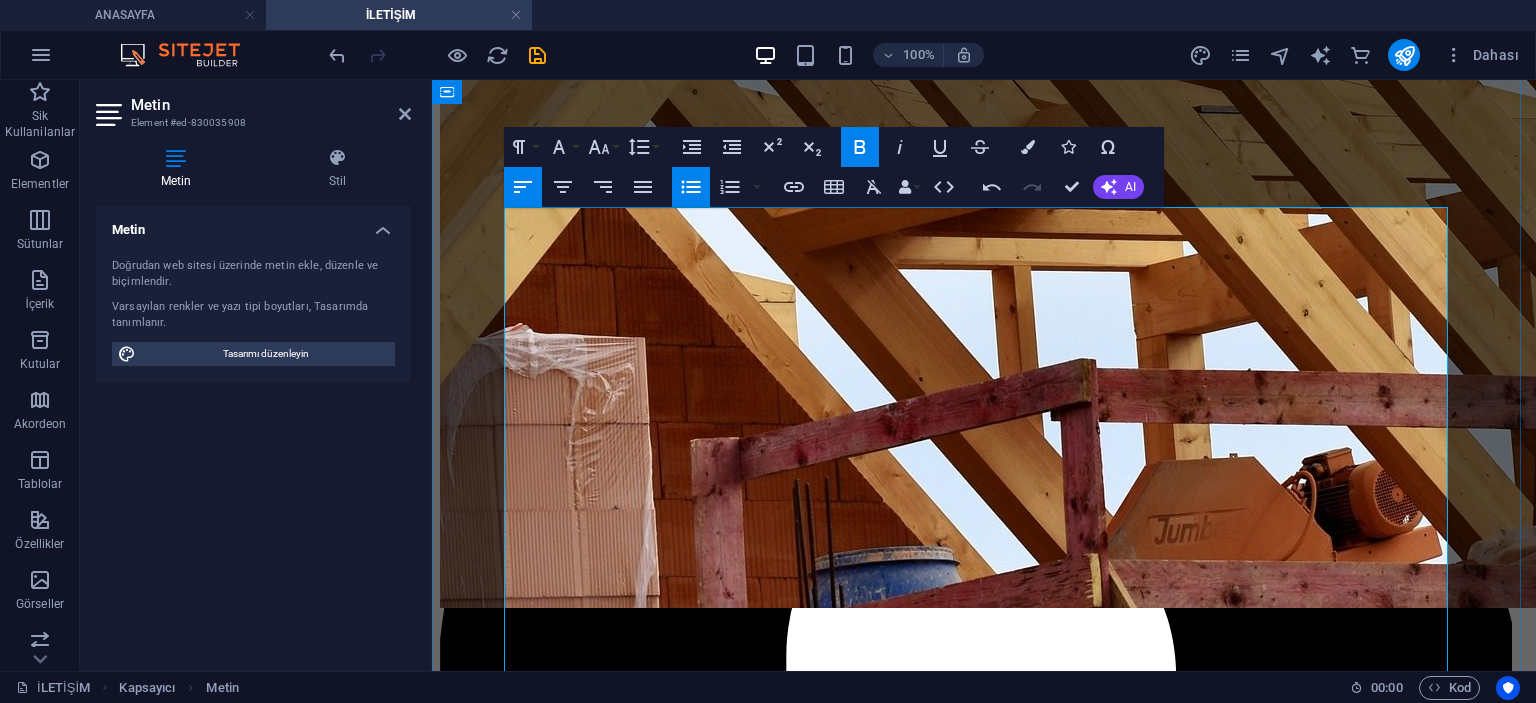 type 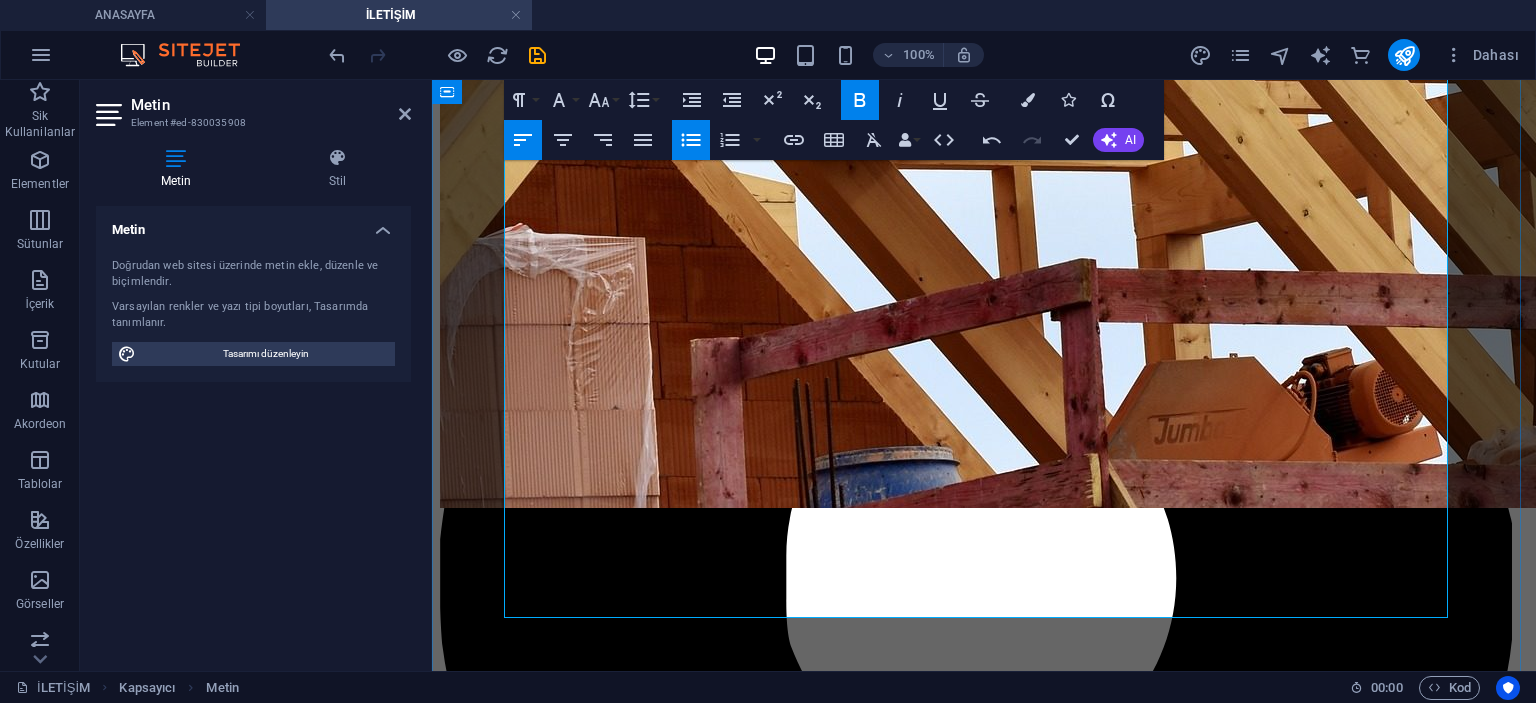 scroll, scrollTop: 1032, scrollLeft: 0, axis: vertical 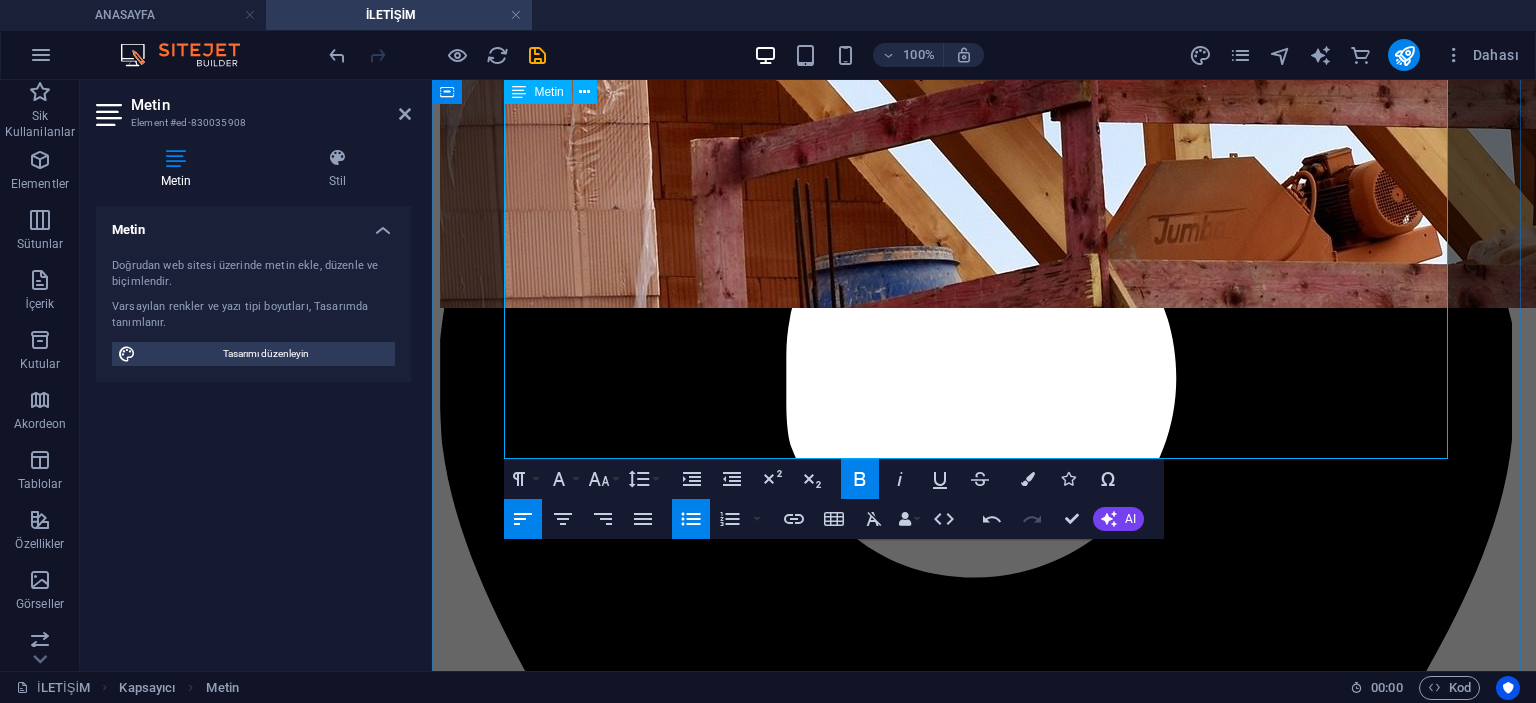 click on "📞  Telefon:  +90 XXX XXX XX XX 📧  E-posta:   info@hateksperde.com 📍  Adres:  [Firmanızın Açık Adresi] 🌐  Web:   www.hateksperde.com" at bounding box center (984, 4034) 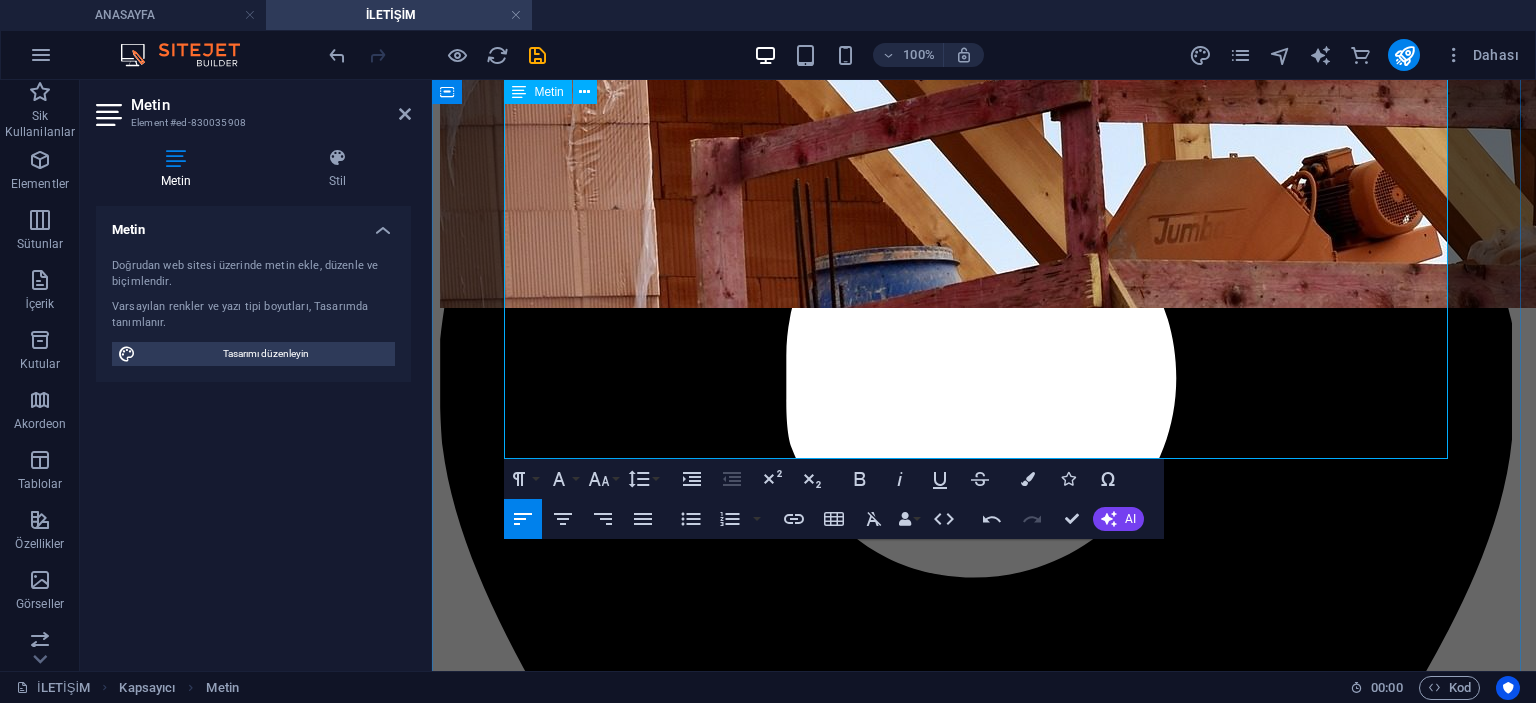click on "📞  Telefon:  +905303203762 📧  E-posta:   info@hateksperde.com 📍  Adres:  [Firmanızın Açık Adresi] 🌐  Web:   www.hateksperde.com" at bounding box center (984, 4034) 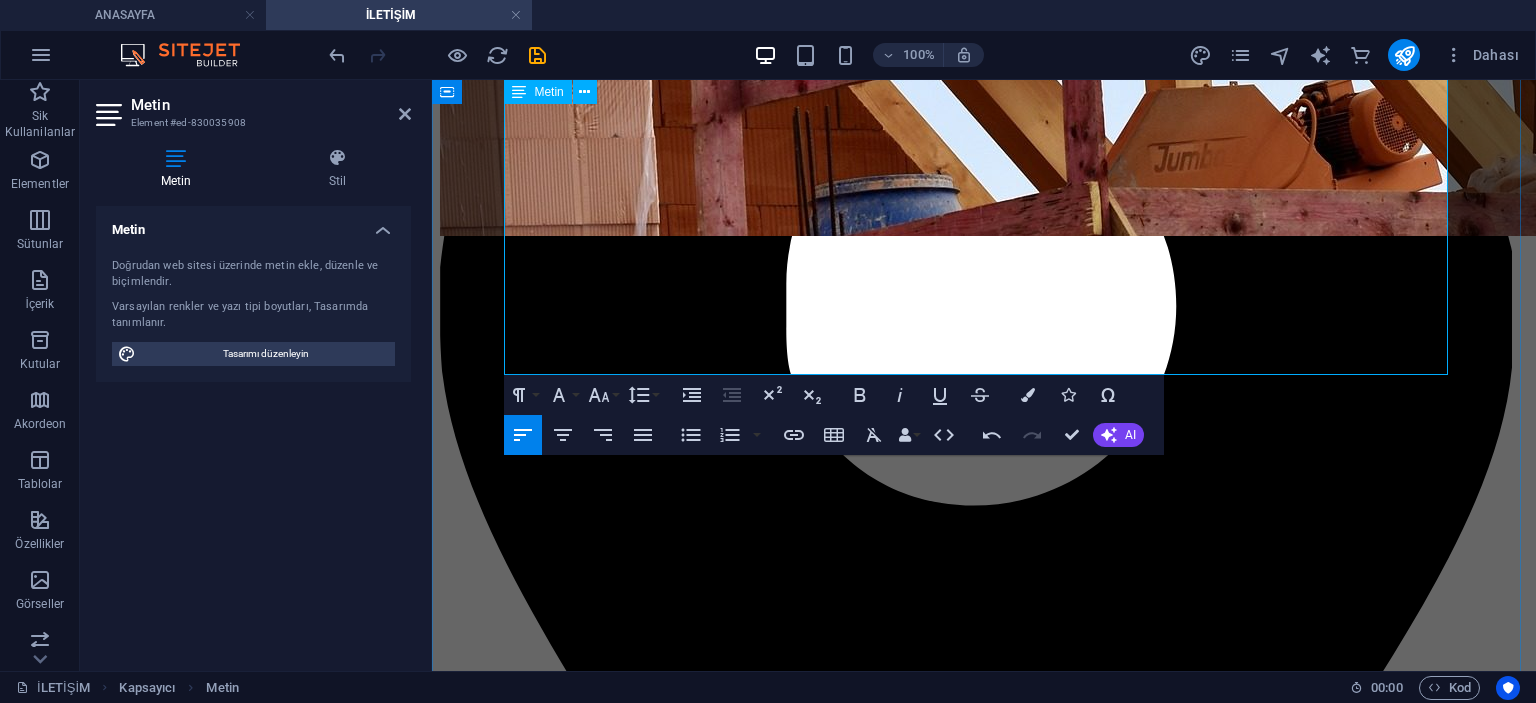 scroll, scrollTop: 1132, scrollLeft: 0, axis: vertical 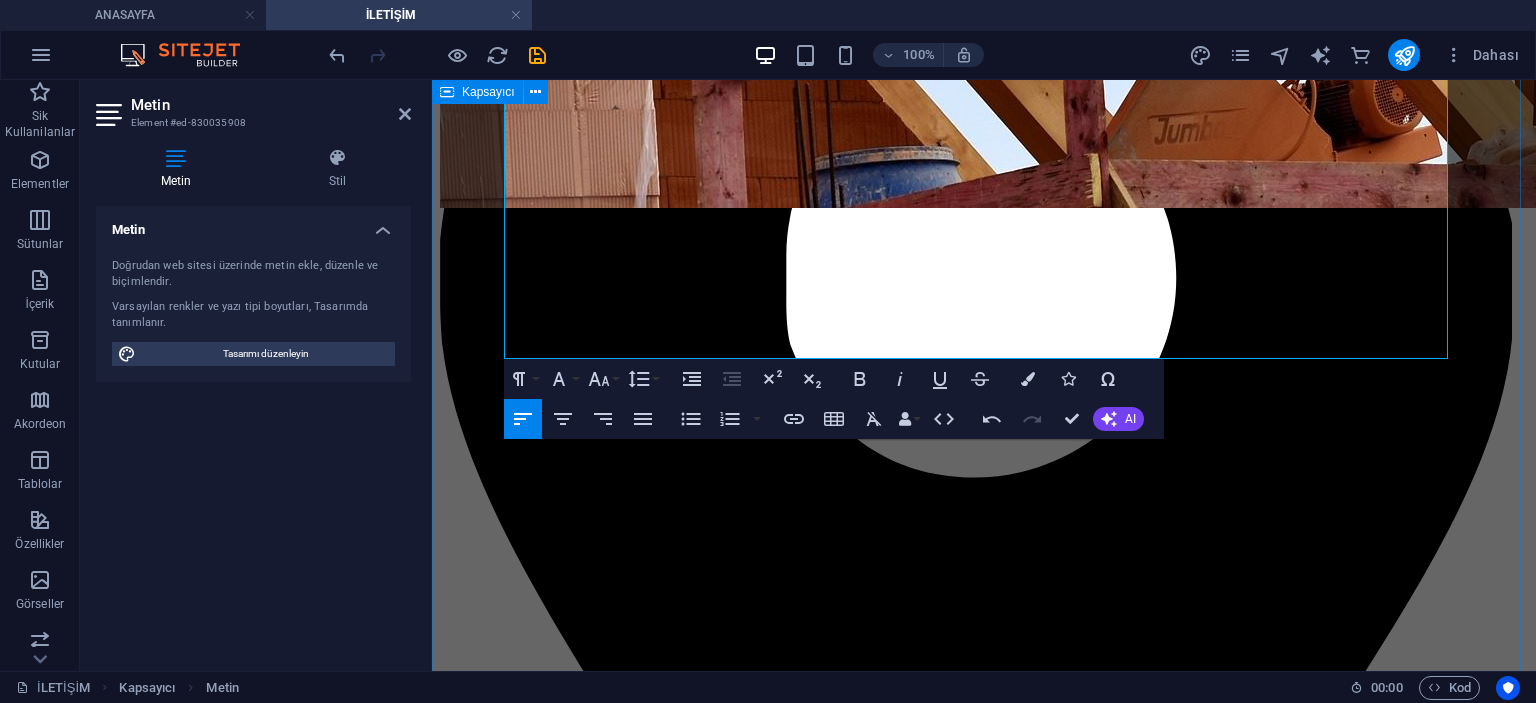 click on "İLETİŞİM AKLINIZDAKİ TÜM SORULAR İÇİN HATEKS Perde olarak, 21 yılı aşkın süredir perde imalatı, montajı ve özel tasarım uygulamaları ile yaşam alanlarınıza değer katıyoruz. Amacımız sadece bir perde satmak değil; evinize veya iş yerinize estetik, konfor ve uzun ömürlü çözümler sunmaktır. Bizimle iletişime geçtiğinizde, alanında uzman ekibimiz öncelikle ihtiyaçlarınızı dinler, beklentilerinizi anlar ve size en uygun çözümü sunar. İster klasik, ister modern, isterse tamamen özel tasarım perdeler olsun; her projeye aynı özeni ve profesyonelliği gösteririz. HATEKS Perde olarak; Keşif ve ölçüm hizmeti  ile mekânınıza en uygun ölçü ve model tespit edilir. Kaliteli kumaş ve malzeme seçenekleri  ile hem estetik hem de dayanıklı çözümler sunulur. Zamanında teslimat ve titiz montaj  ile projeniz tam istediğiniz gibi sonuçlanır. Satış sonrası destek ile memnuniyetiniz uzun vadede de garanti altına alınır. 📞  Telefon:  +90 530 320 3762" at bounding box center [984, 3624] 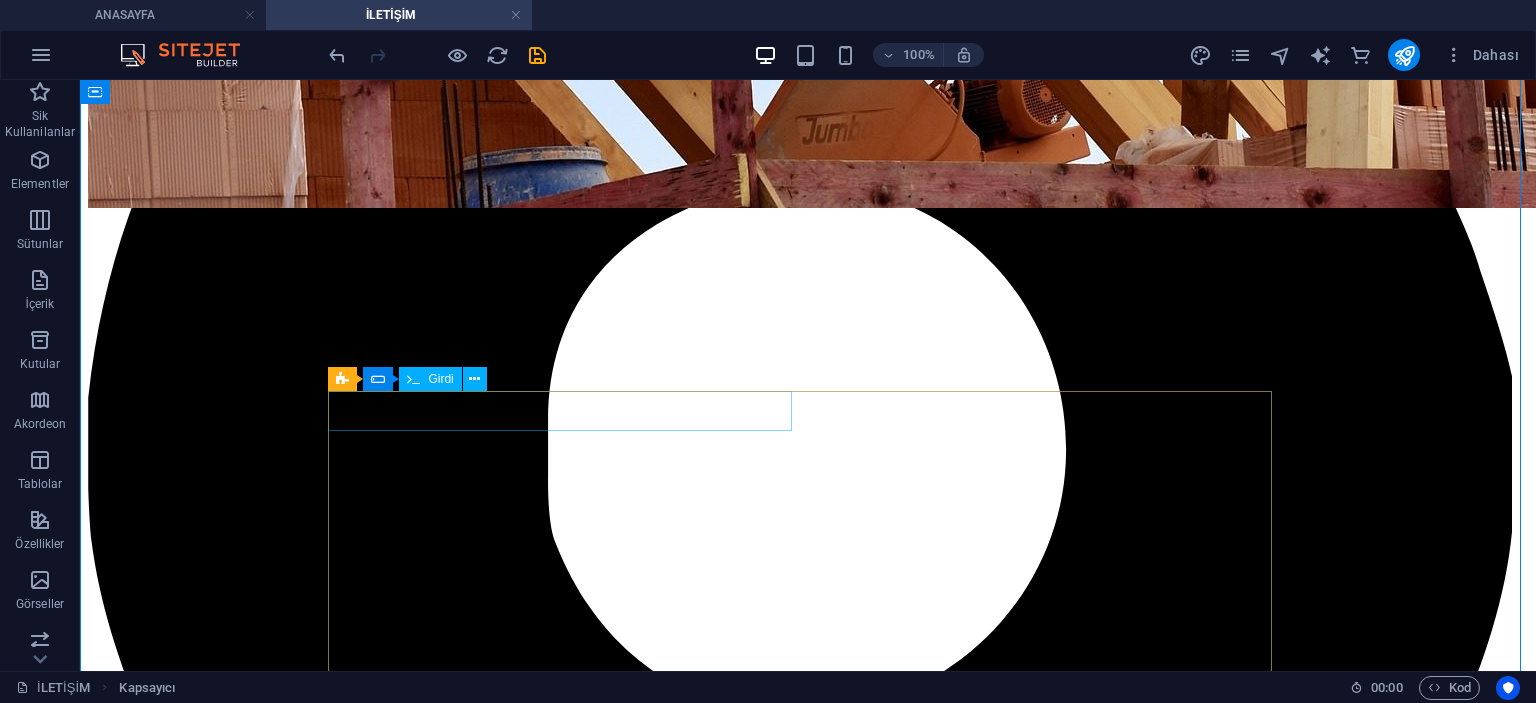 click 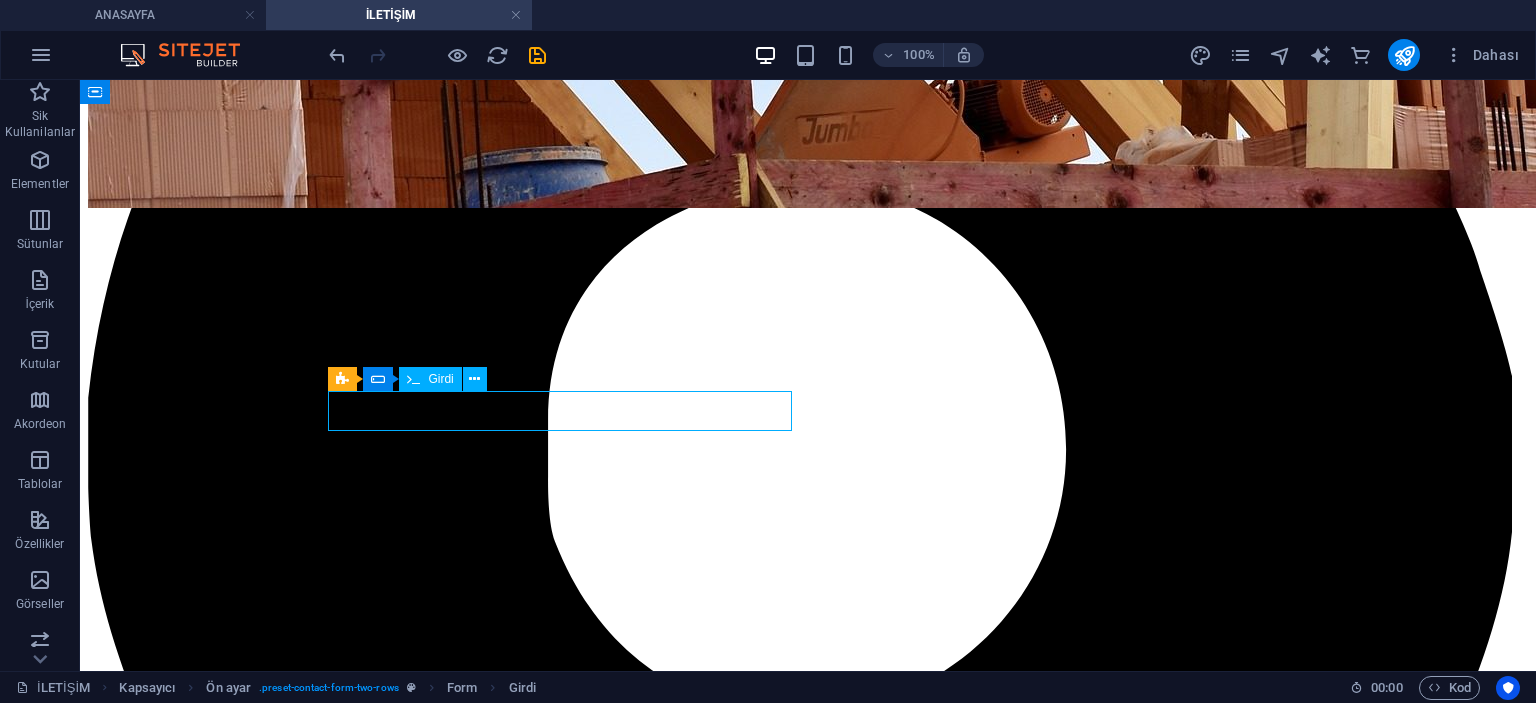 click 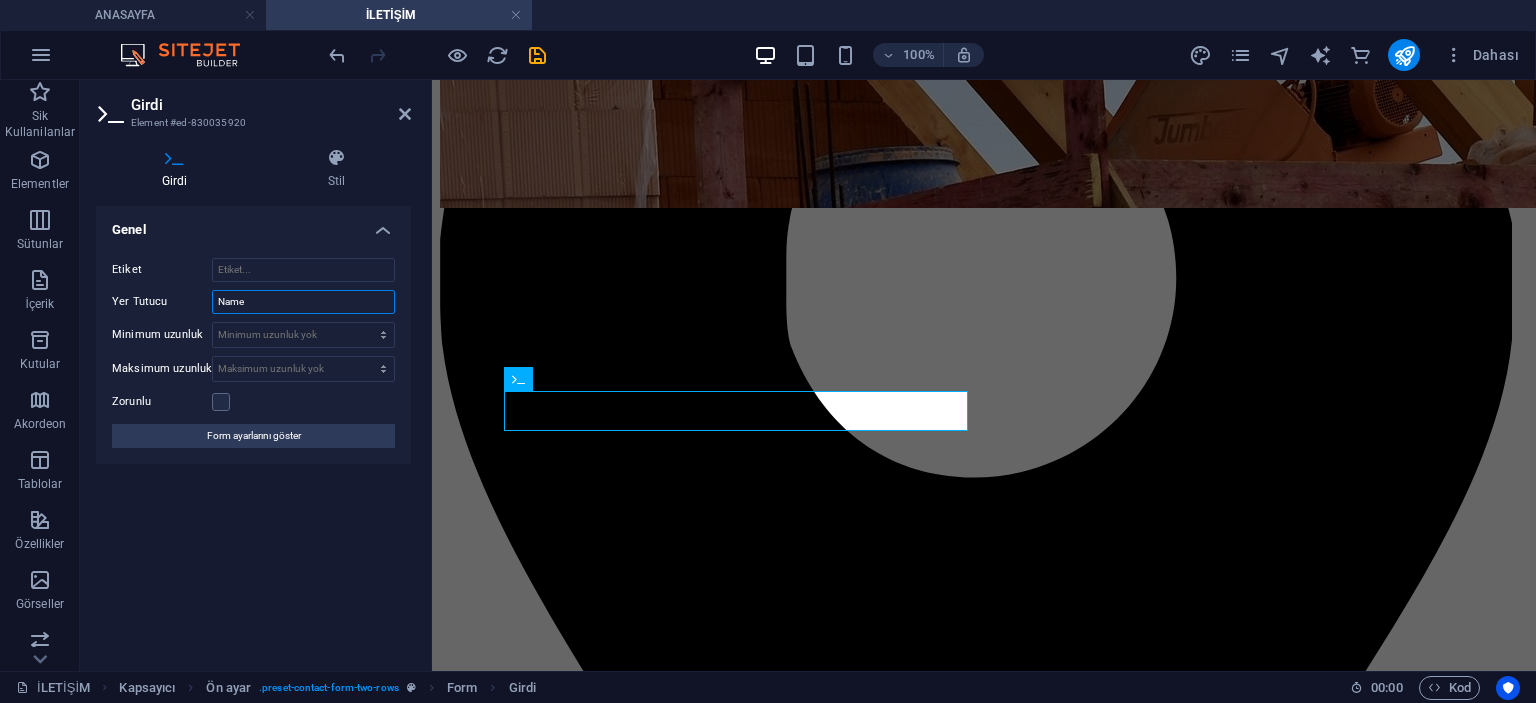 click on "Name" at bounding box center (303, 302) 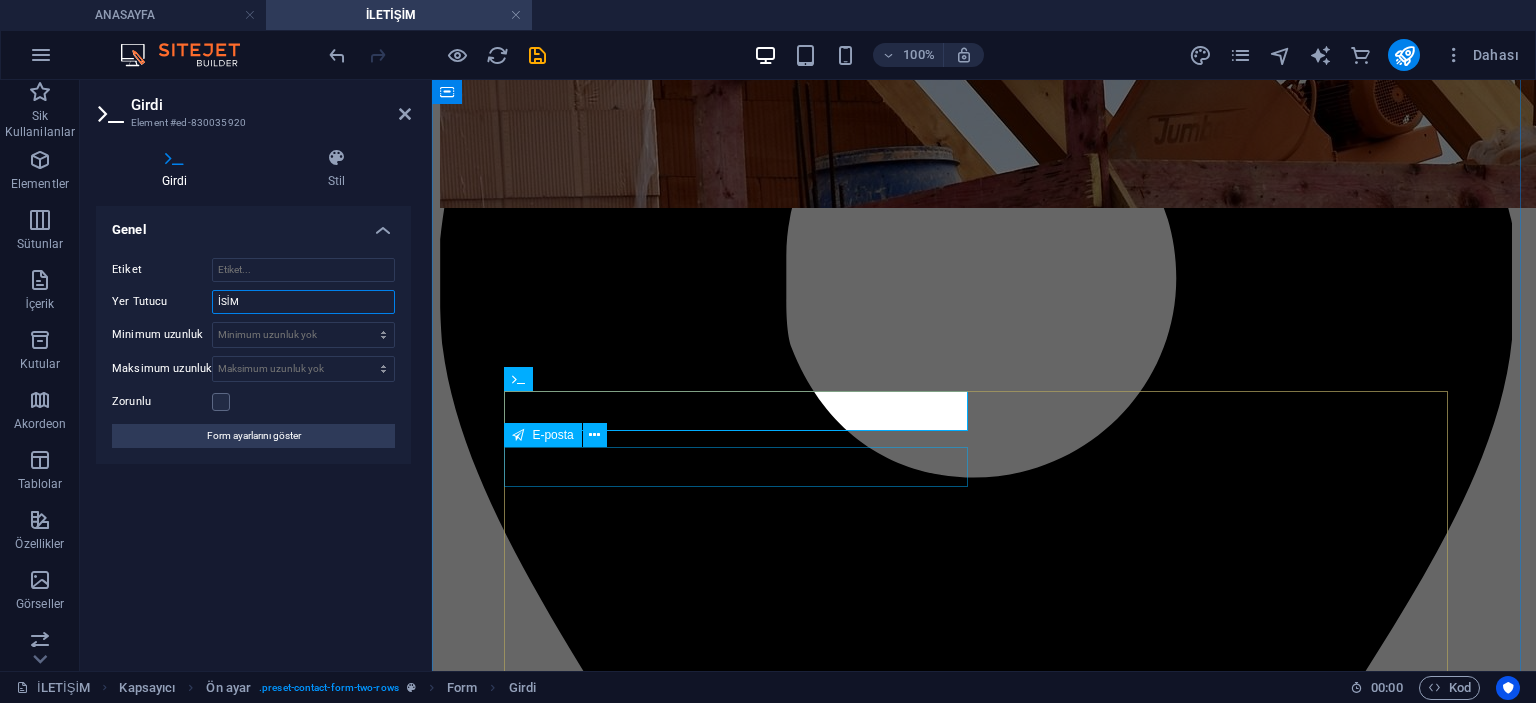 type on "İSİM" 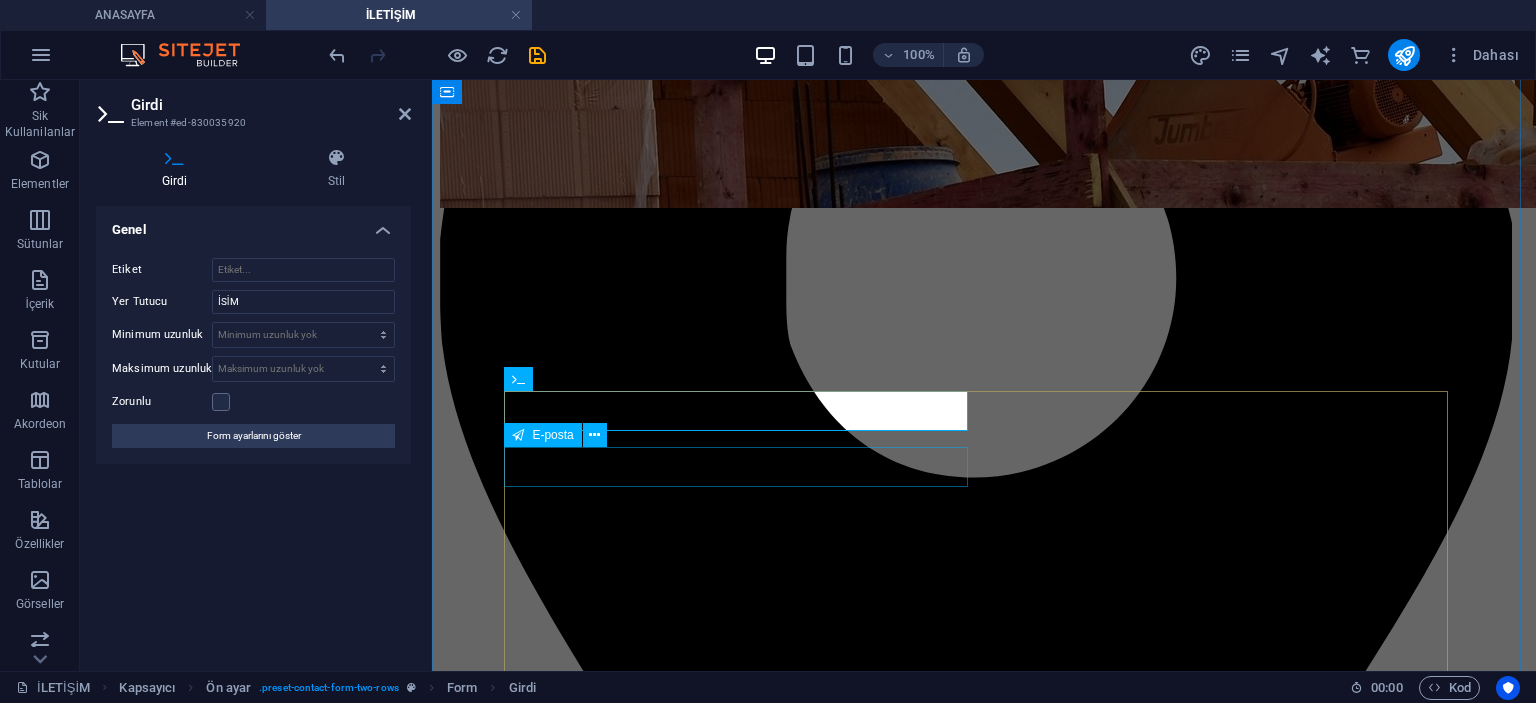 click 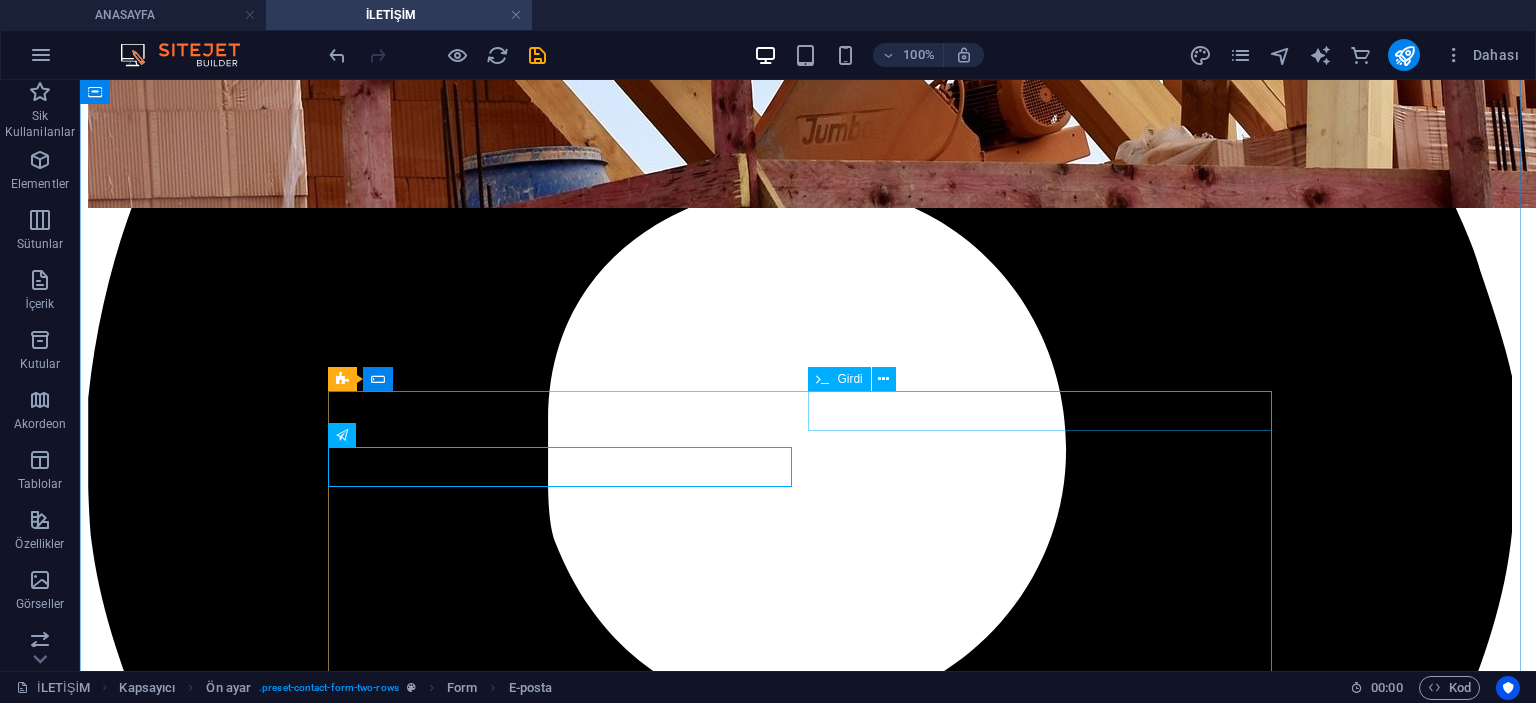 click 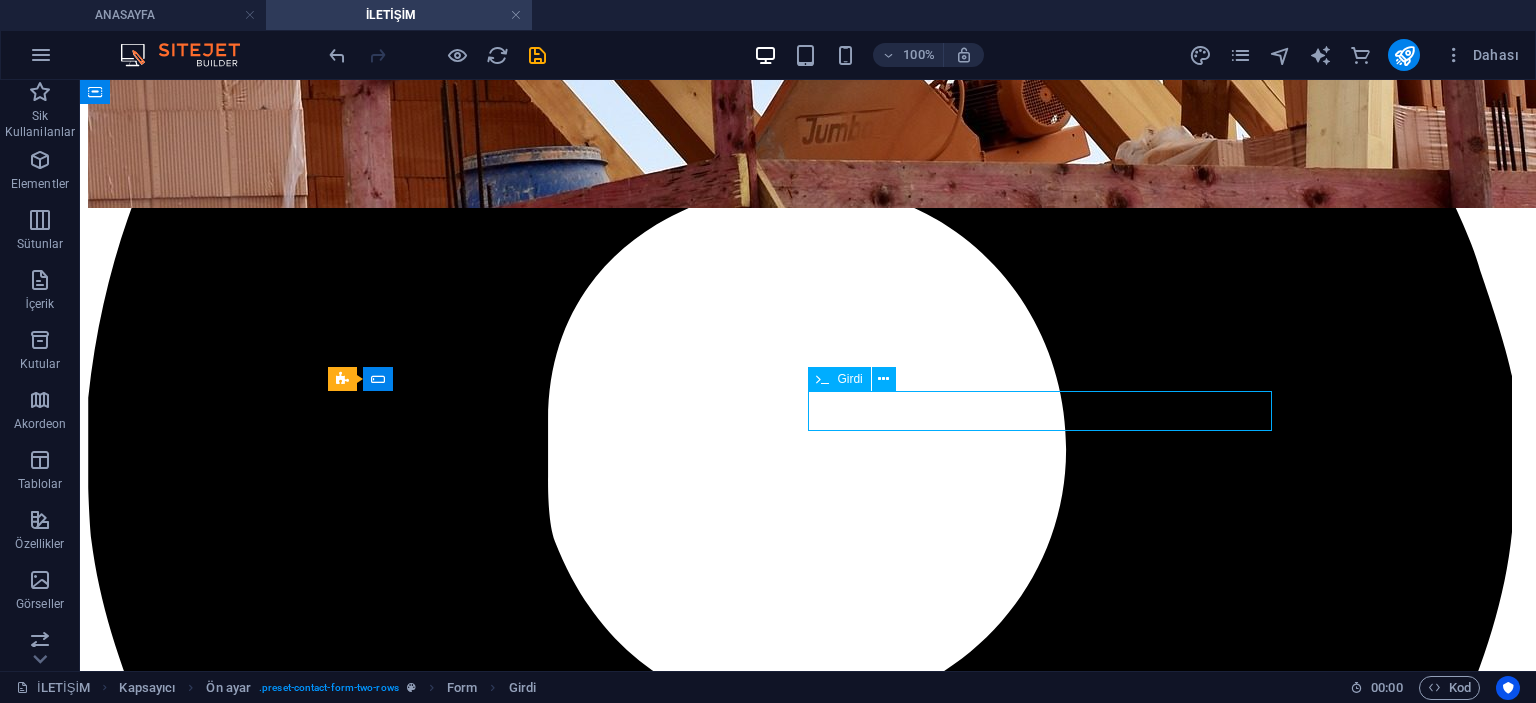 click 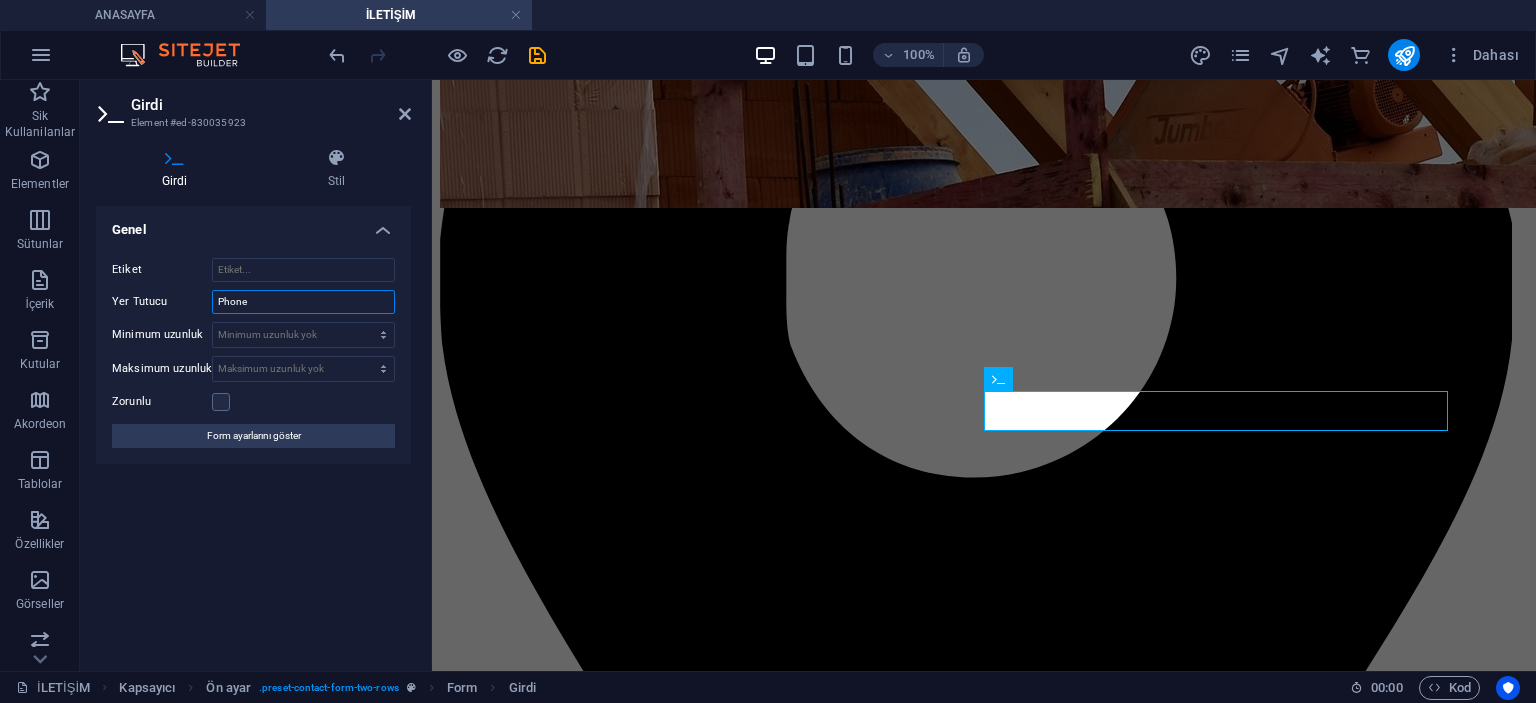click on "Phone" at bounding box center [303, 302] 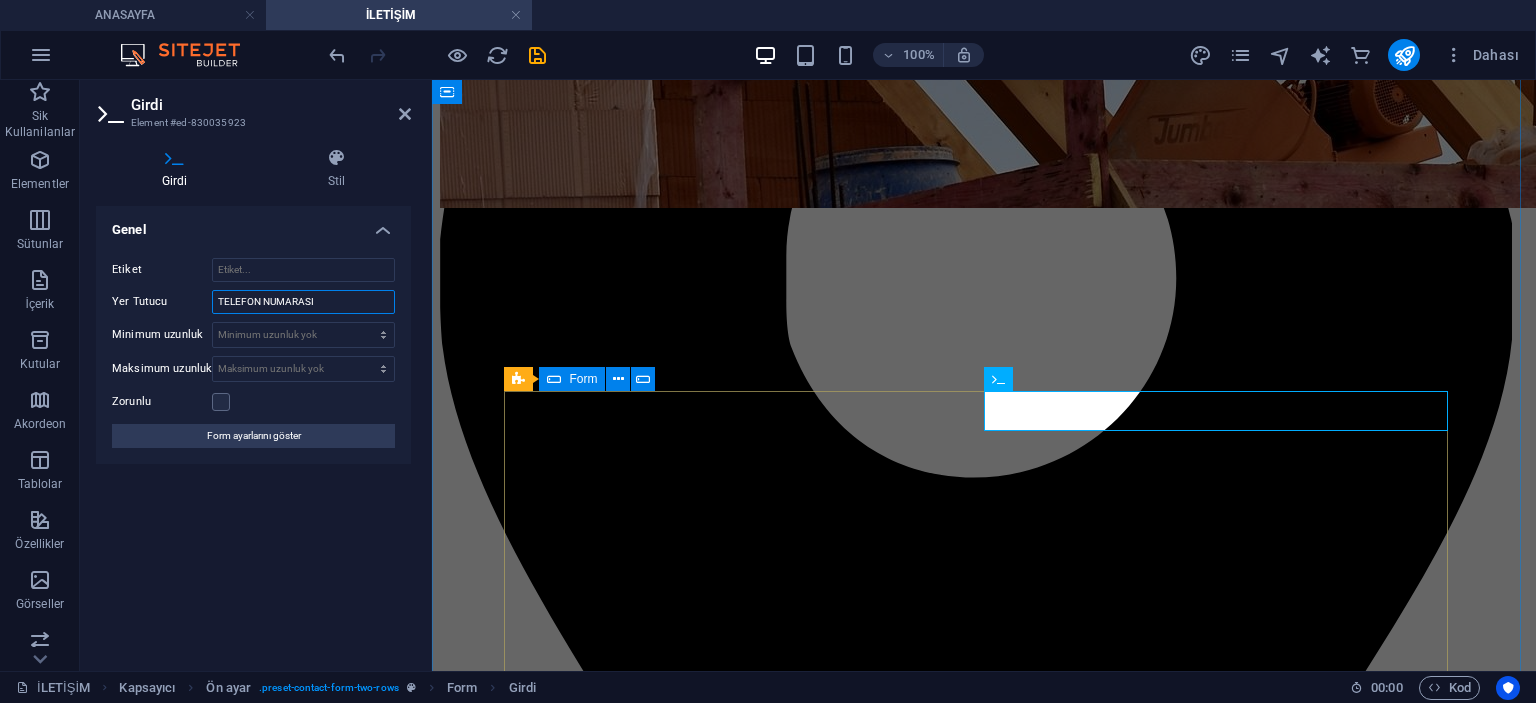 type on "TELEFON NUMARASI" 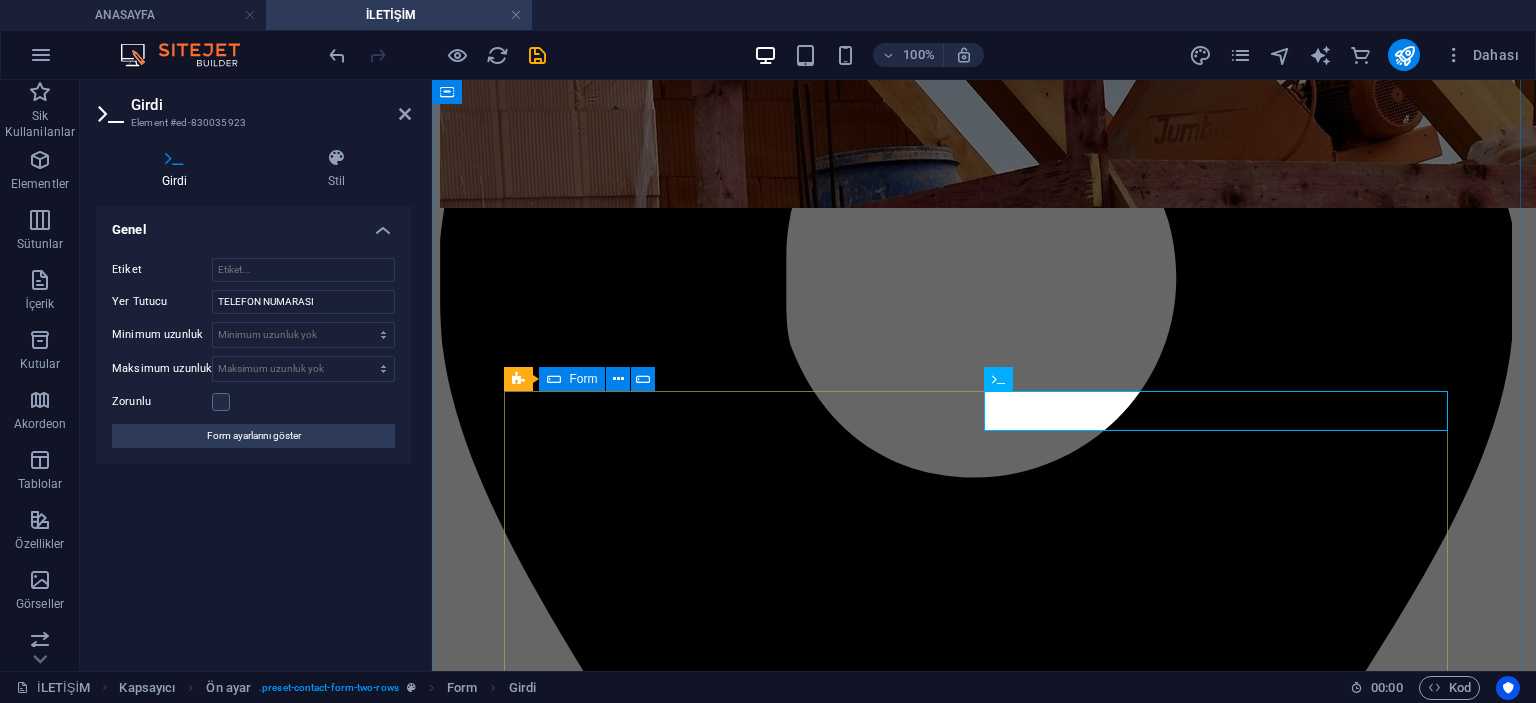 click at bounding box center (0, 0) 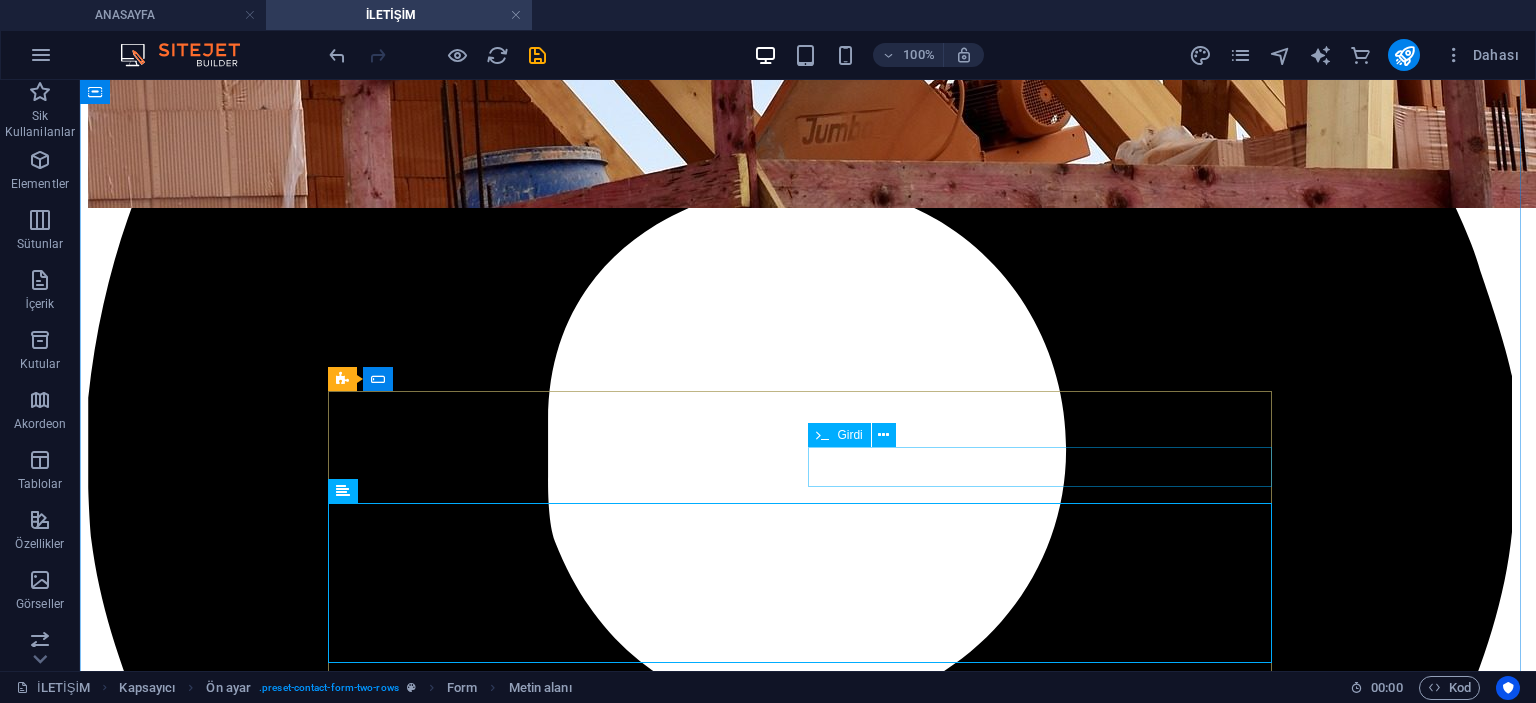 click 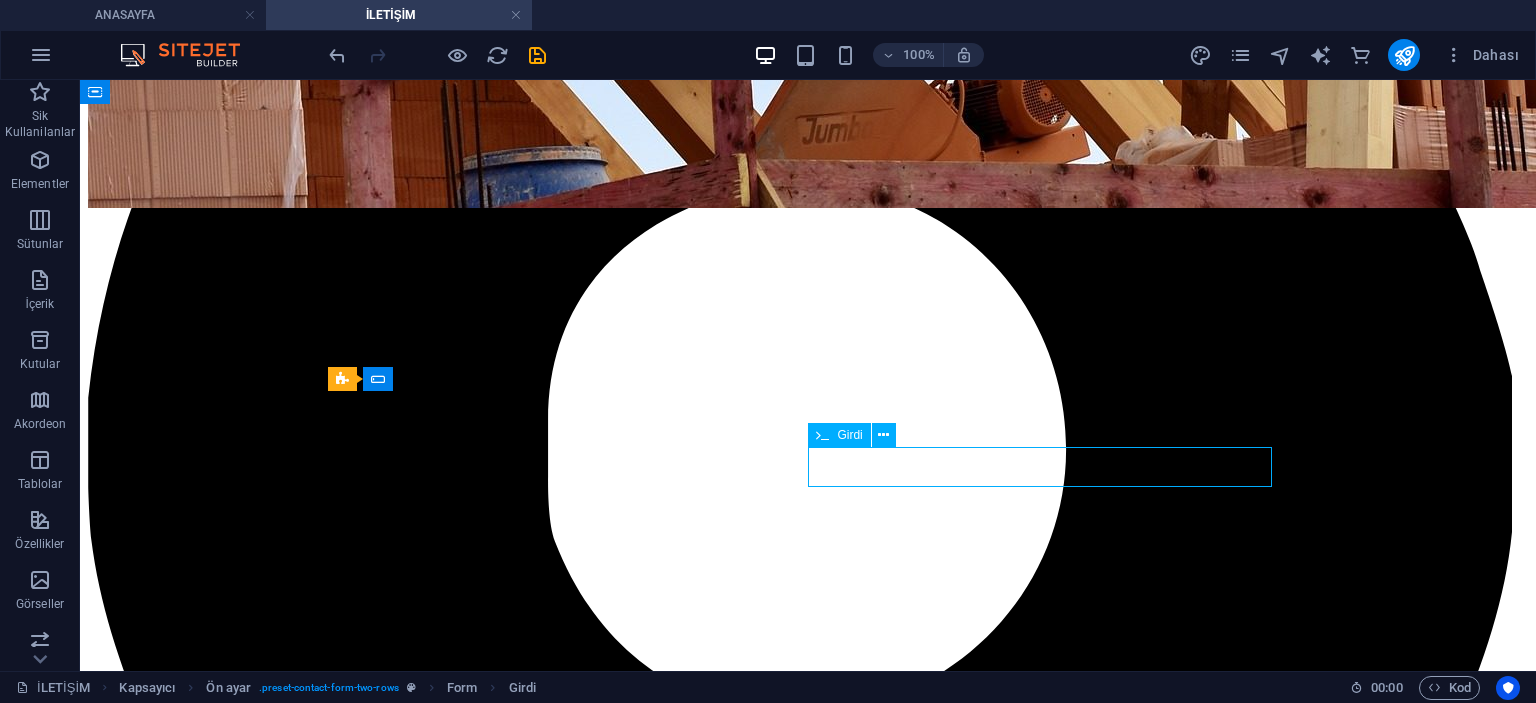 click 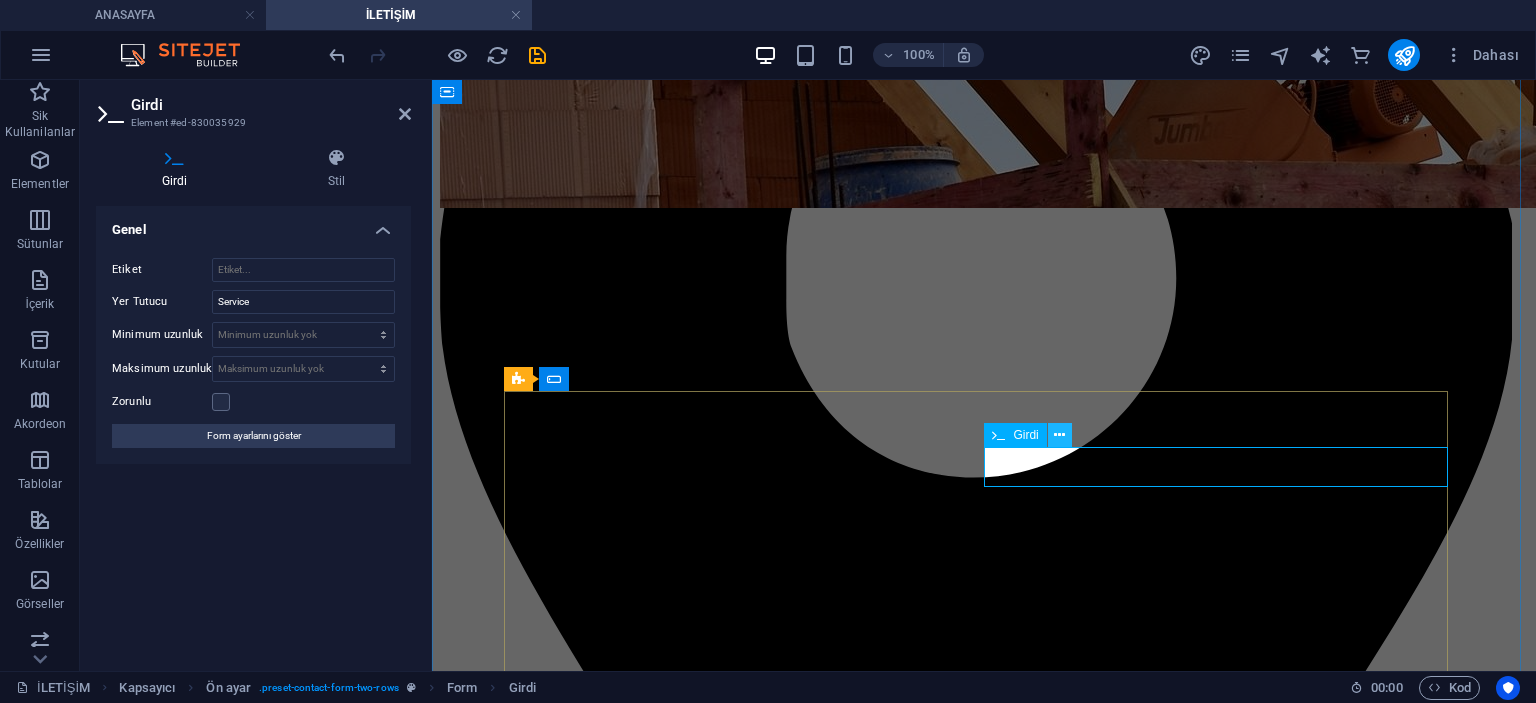 click at bounding box center (1060, 435) 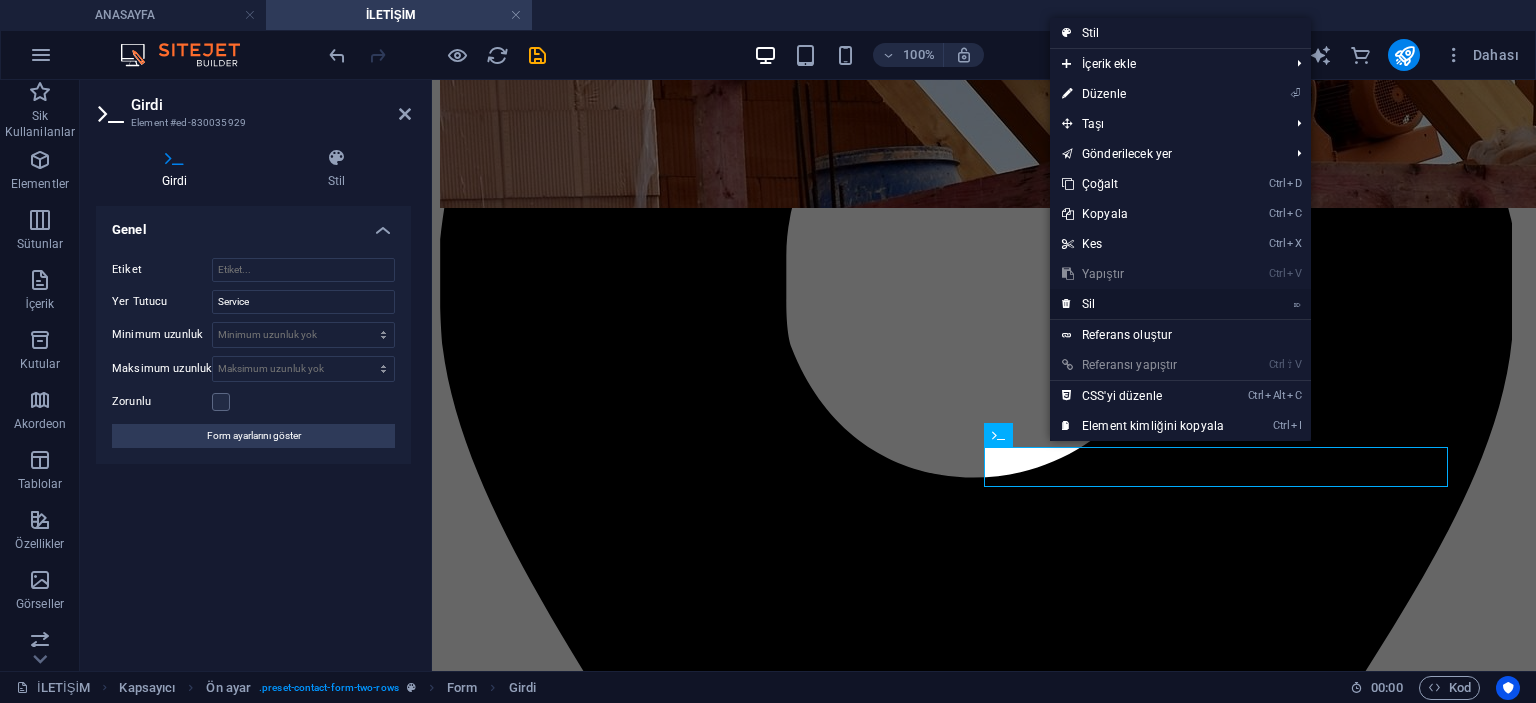 click on "⌦  Sil" at bounding box center [1143, 304] 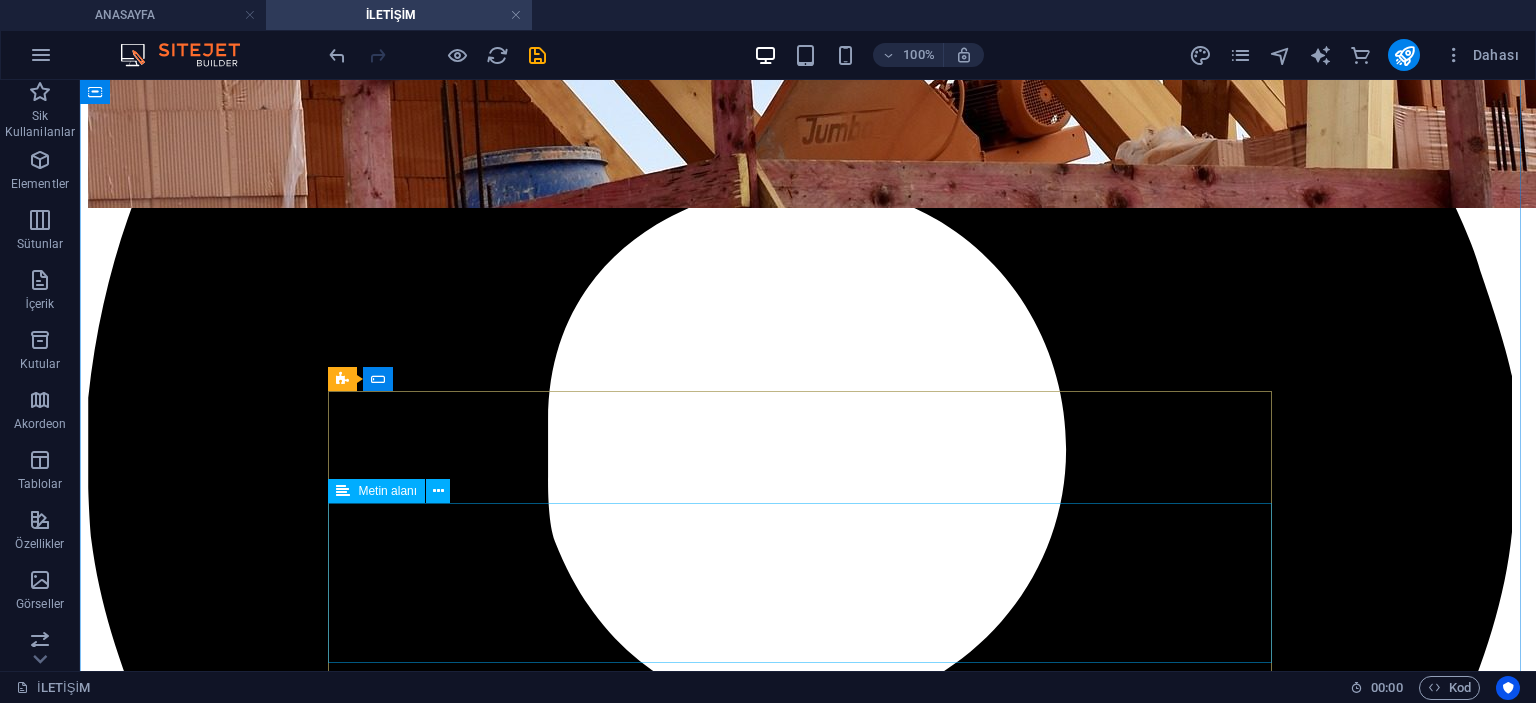 click 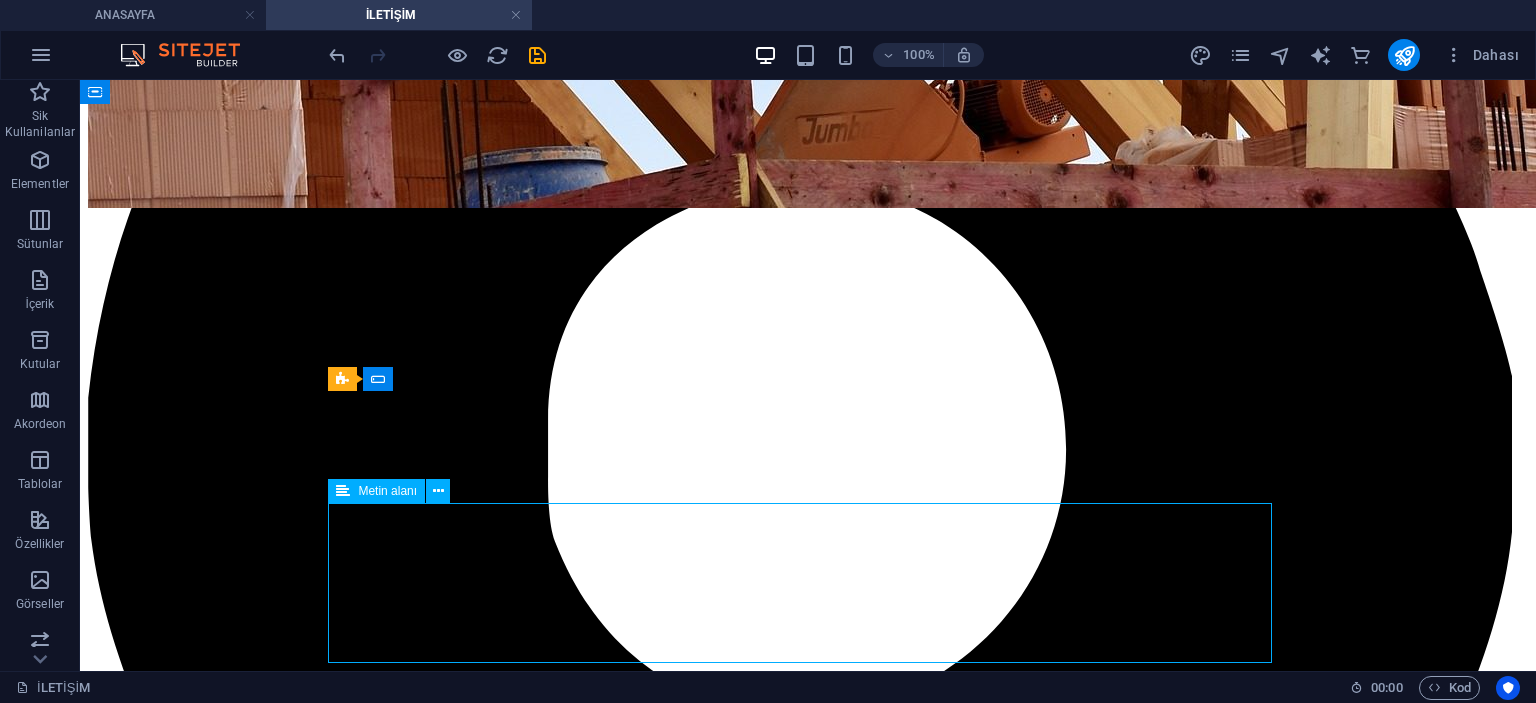 click 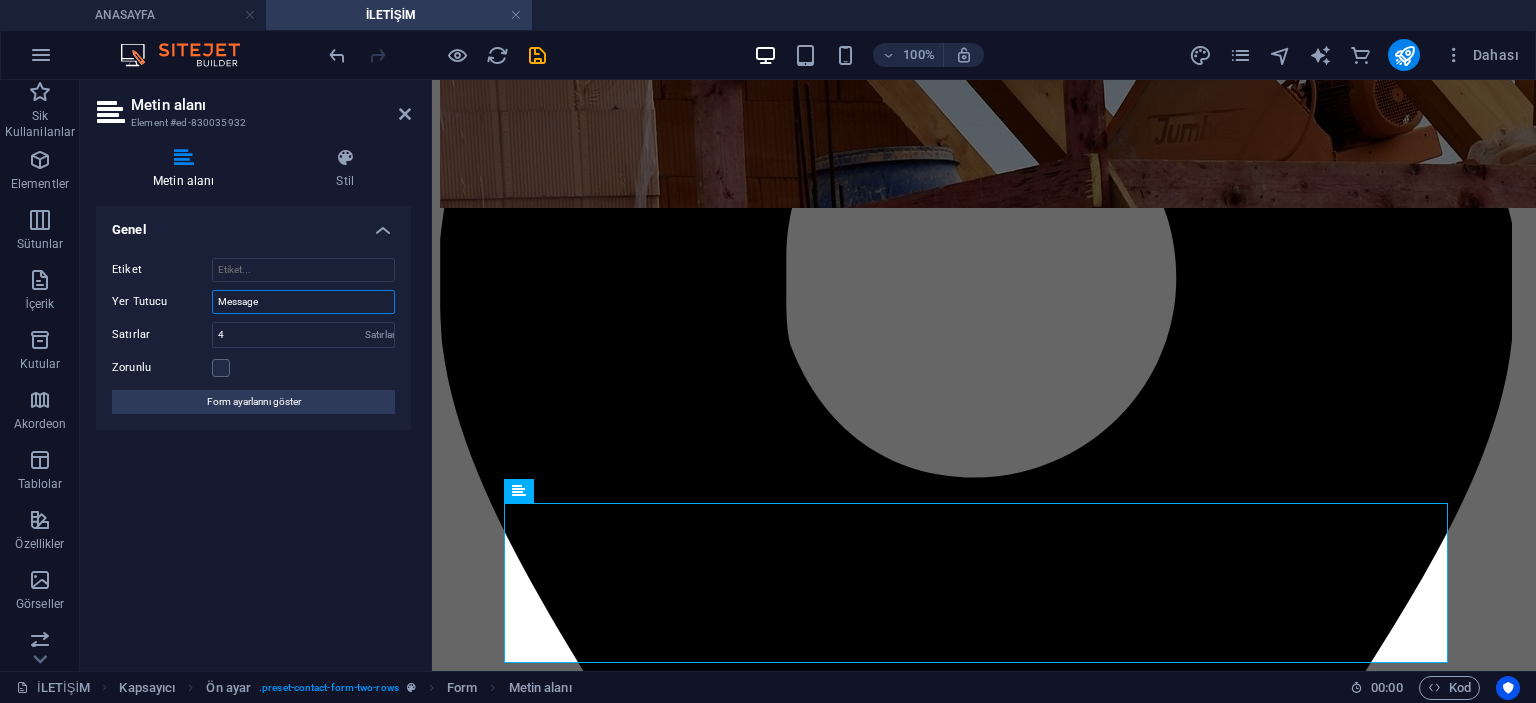 click on "Message" at bounding box center (303, 302) 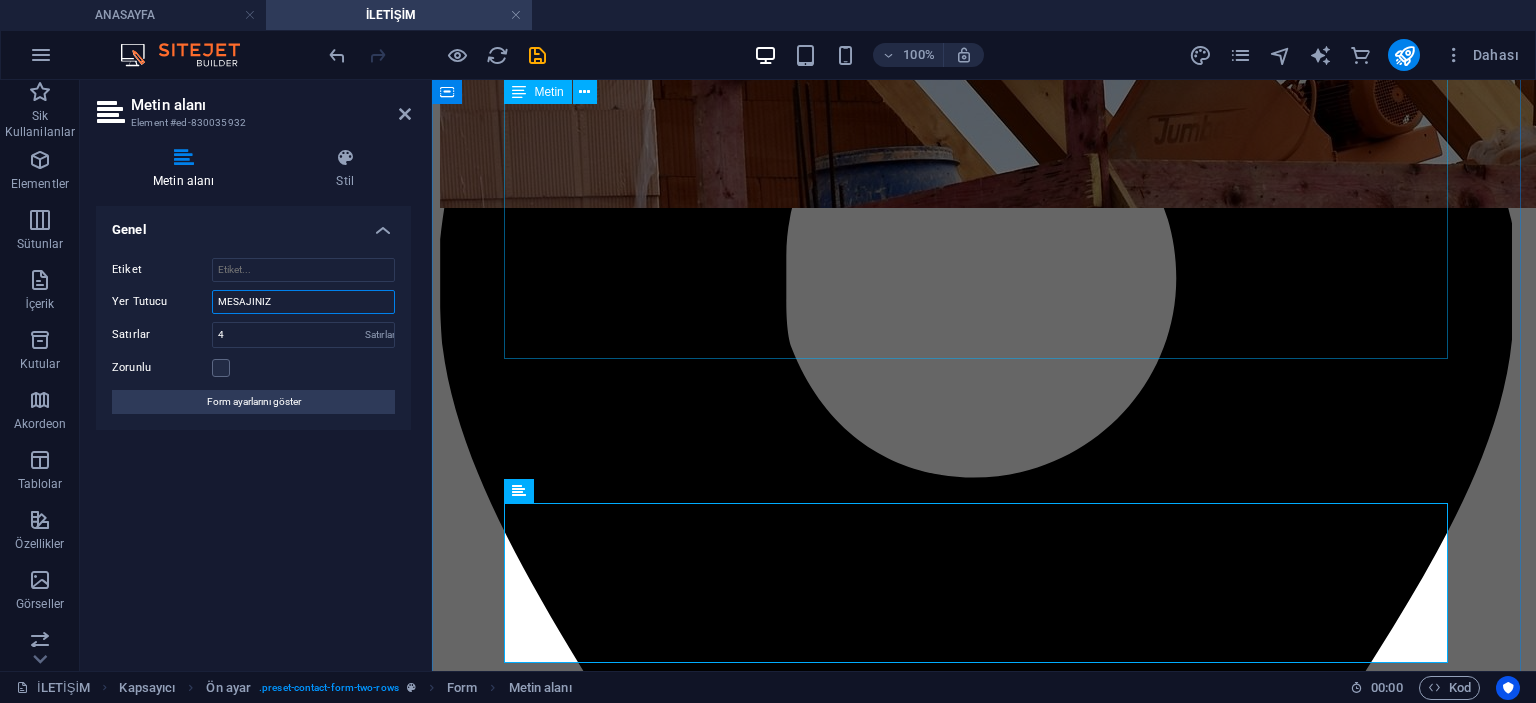 type on "MESAJINIZ" 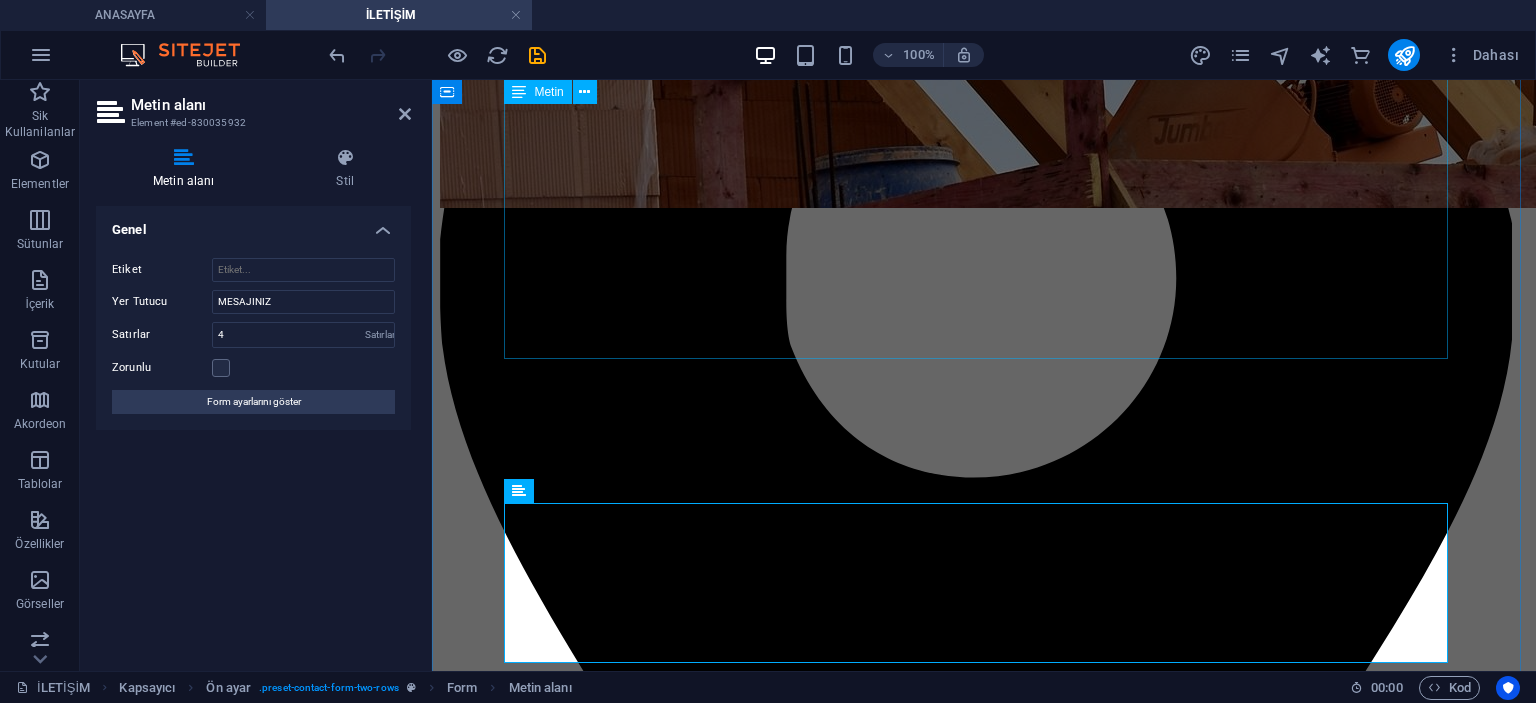 click on "HATEKS Perde olarak, 21 yılı aşkın süredir perde imalatı, montajı ve özel tasarım uygulamaları ile yaşam alanlarınıza değer katıyoruz. Amacımız sadece bir perde satmak değil; evinize veya iş yerinize estetik, konfor ve uzun ömürlü çözümler sunmaktır. Bizimle iletişime geçtiğinizde, alanında uzman ekibimiz öncelikle ihtiyaçlarınızı dinler, beklentilerinizi anlar ve size en uygun çözümü sunar. İster klasik, ister modern, isterse tamamen özel tasarım perdeler olsun; her projeye aynı özeni ve profesyonelliği gösteririz. HATEKS Perde olarak; Keşif ve ölçüm hizmeti  ile mekânınıza en uygun ölçü ve model tespit edilir. Kaliteli kumaş ve malzeme seçenekleri  ile hem estetik hem de dayanıklı çözümler sunulur. Zamanında teslimat ve titiz montaj  ile projeniz tam istediğiniz gibi sonuçlanır. Satış sonrası destek ile memnuniyetiniz uzun vadede de garanti altına alınır. 📞  Telefon:  +90 530 320 3762 📧  E-posta:   📍  Adres:  [YAKINDA] 🌐" at bounding box center (984, 3823) 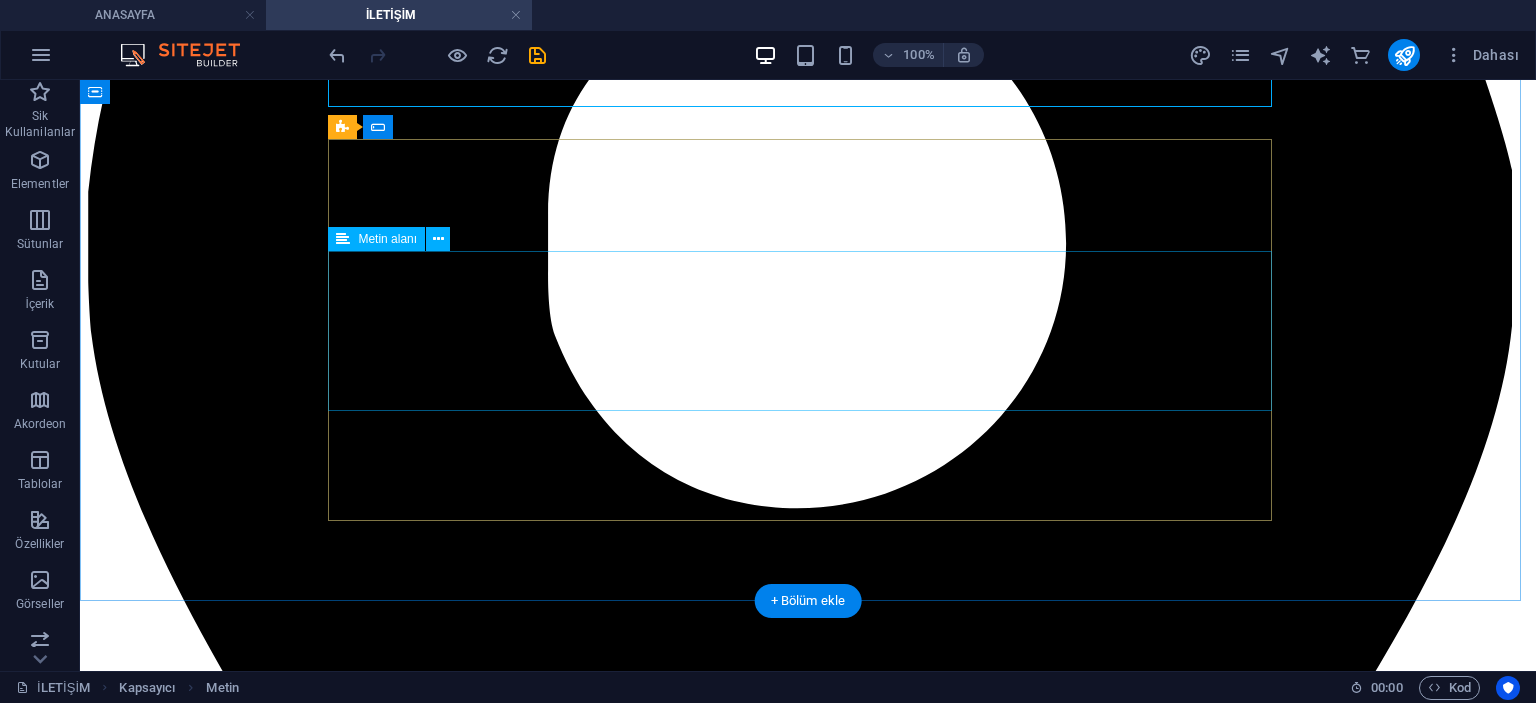 scroll, scrollTop: 1432, scrollLeft: 0, axis: vertical 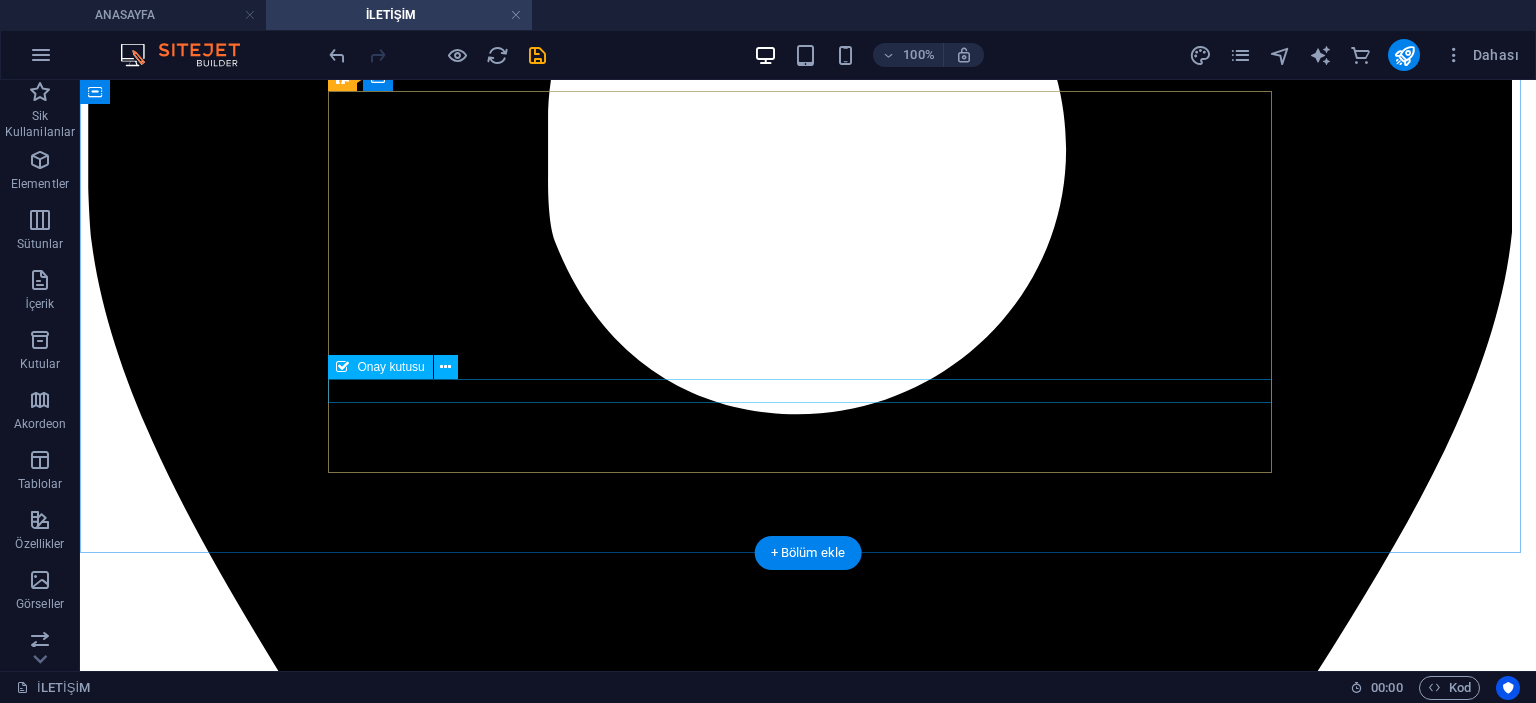 click on "I have read and understand the privacy policy." 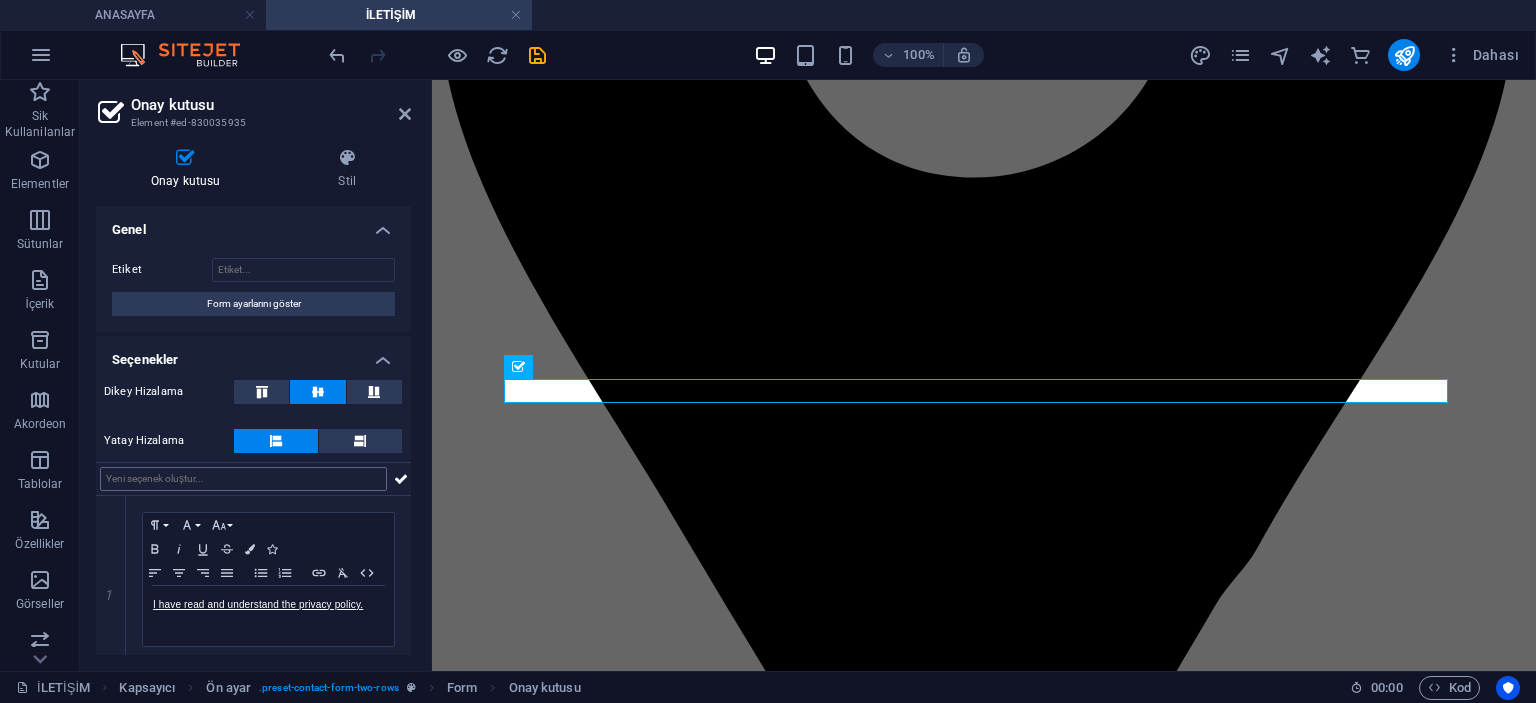 scroll, scrollTop: 38, scrollLeft: 0, axis: vertical 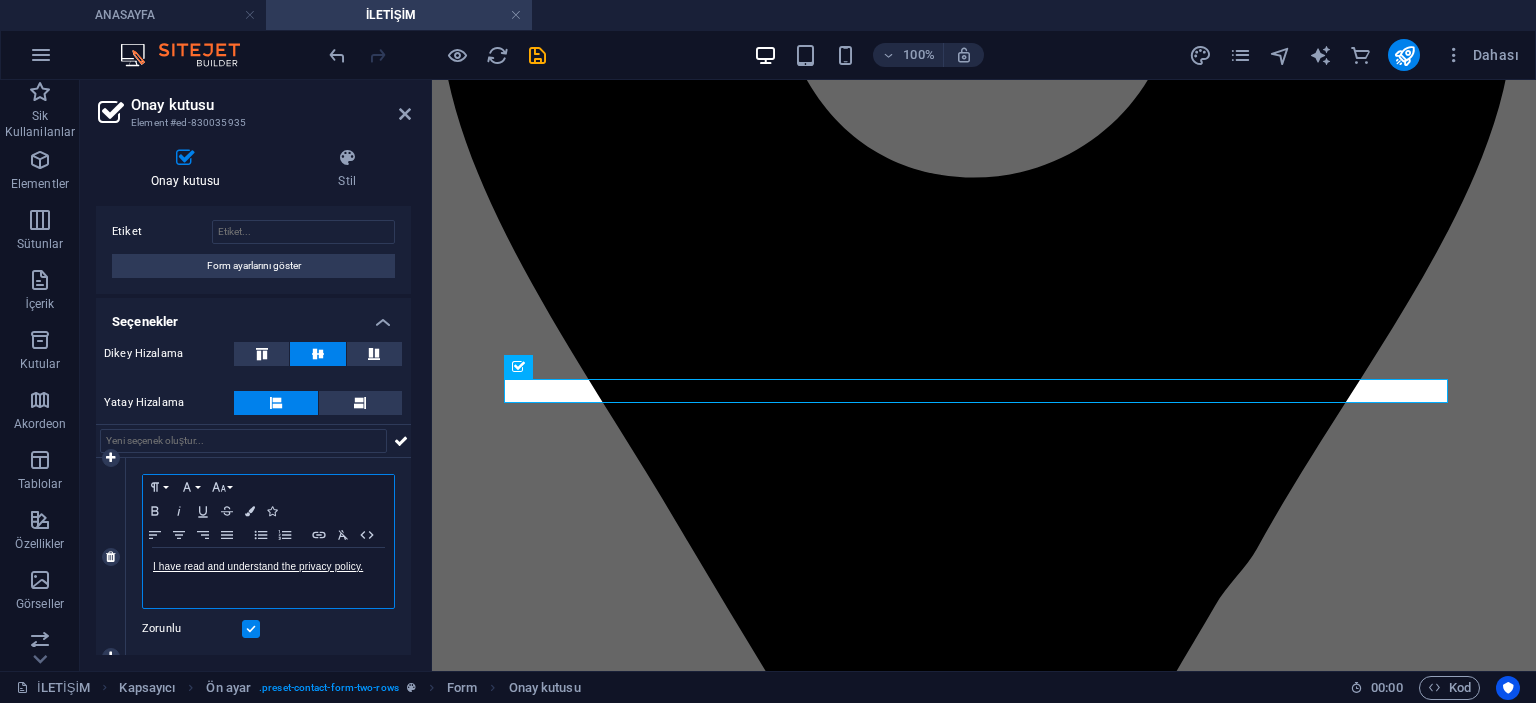 click on "I have read and understand the privacy policy." at bounding box center [268, 567] 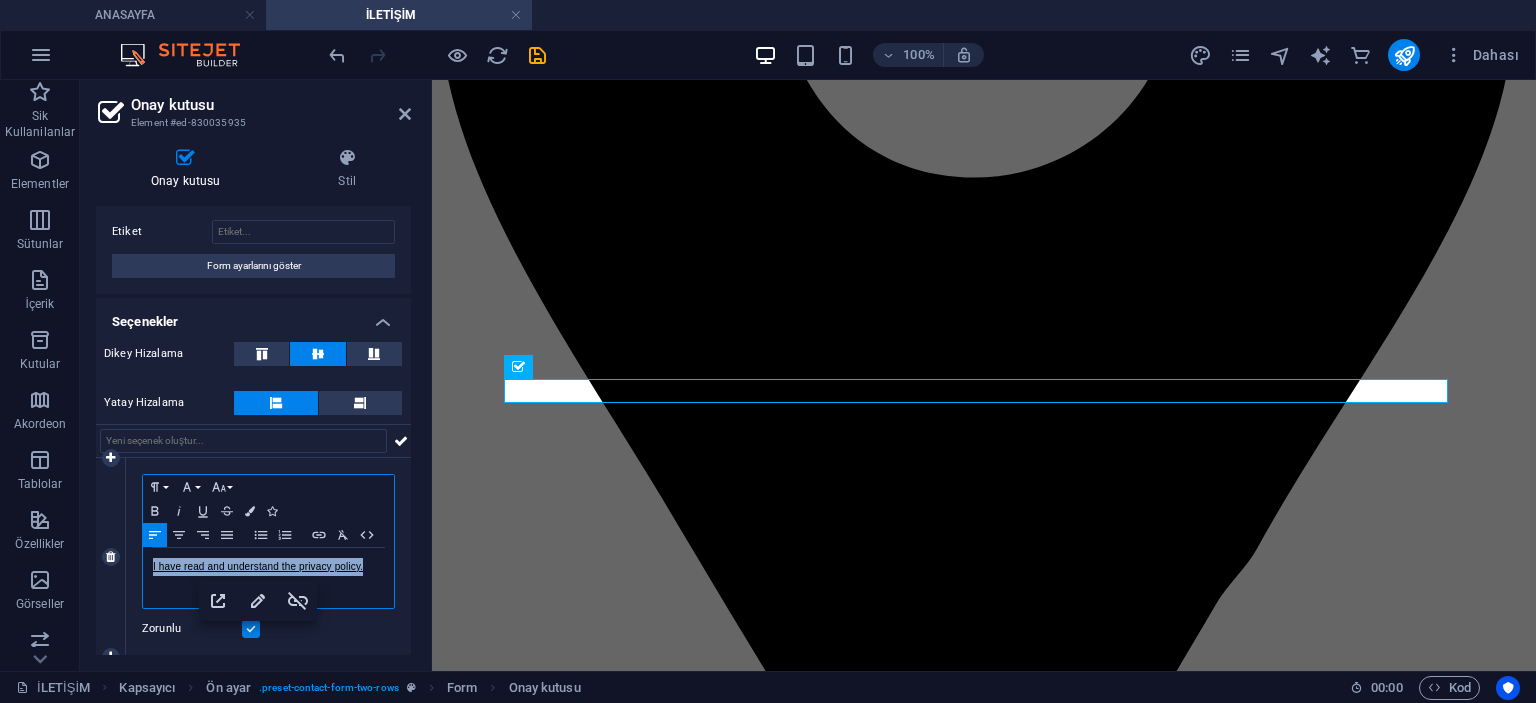 type 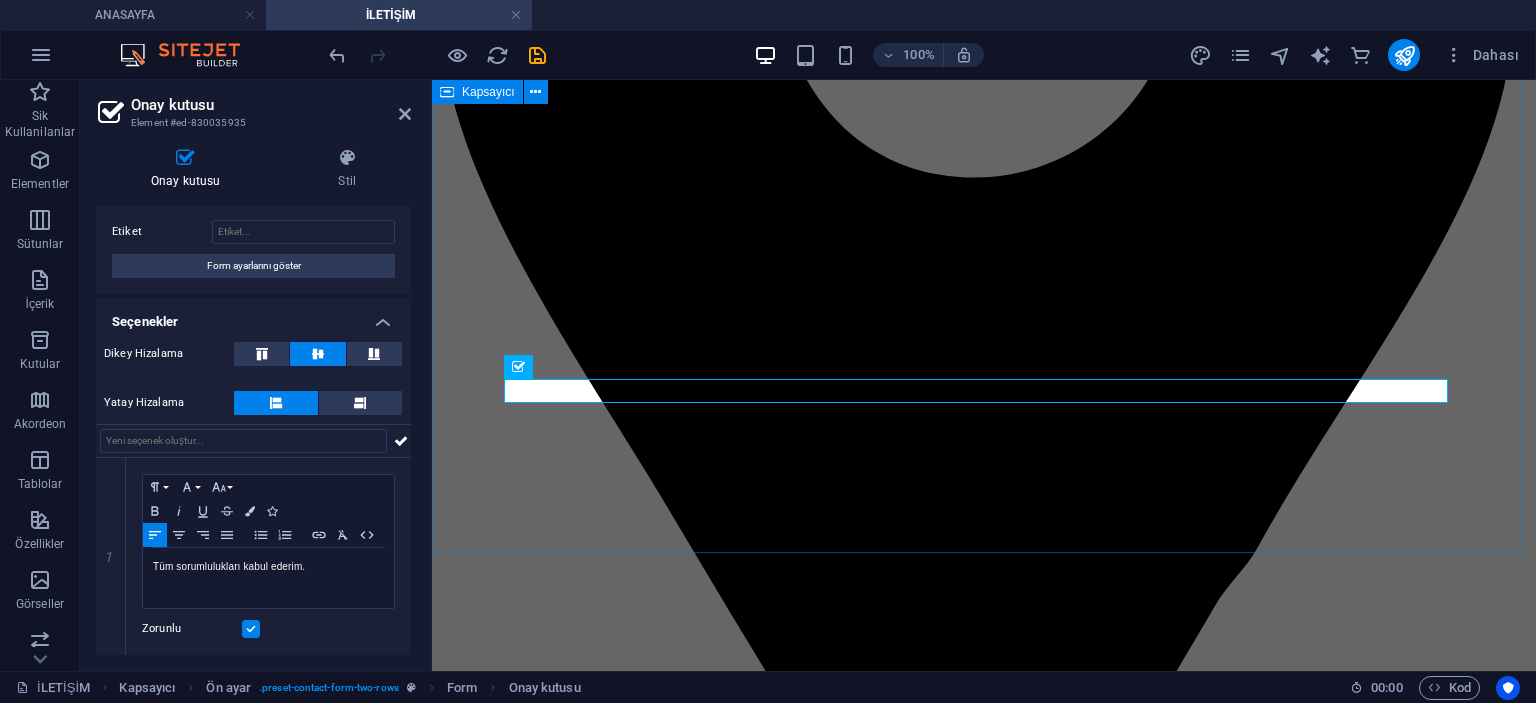 click on "İLETİŞİM AKLINIZDAKİ TÜM SORULAR İÇİN HATEKS Perde olarak, 21 yılı aşkın süredir perde imalatı, montajı ve özel tasarım uygulamaları ile yaşam alanlarınıza değer katıyoruz. Amacımız sadece bir perde satmak değil; evinize veya iş yerinize estetik, konfor ve uzun ömürlü çözümler sunmaktır. Bizimle iletişime geçtiğinizde, alanında uzman ekibimiz öncelikle ihtiyaçlarınızı dinler, beklentilerinizi anlar ve size en uygun çözümü sunar. İster klasik, ister modern, isterse tamamen özel tasarım perdeler olsun; her projeye aynı özeni ve profesyonelliği gösteririz. HATEKS Perde olarak; Keşif ve ölçüm hizmeti  ile mekânınıza en uygun ölçü ve model tespit edilir. Kaliteli kumaş ve malzeme seçenekleri  ile hem estetik hem de dayanıklı çözümler sunulur. Zamanında teslimat ve titiz montaj  ile projeniz tam istediğiniz gibi sonuçlanır. Satış sonrası destek ile memnuniyetiniz uzun vadede de garanti altına alınır. 📞  Telefon:  +90 530 320 3762" at bounding box center [984, 3313] 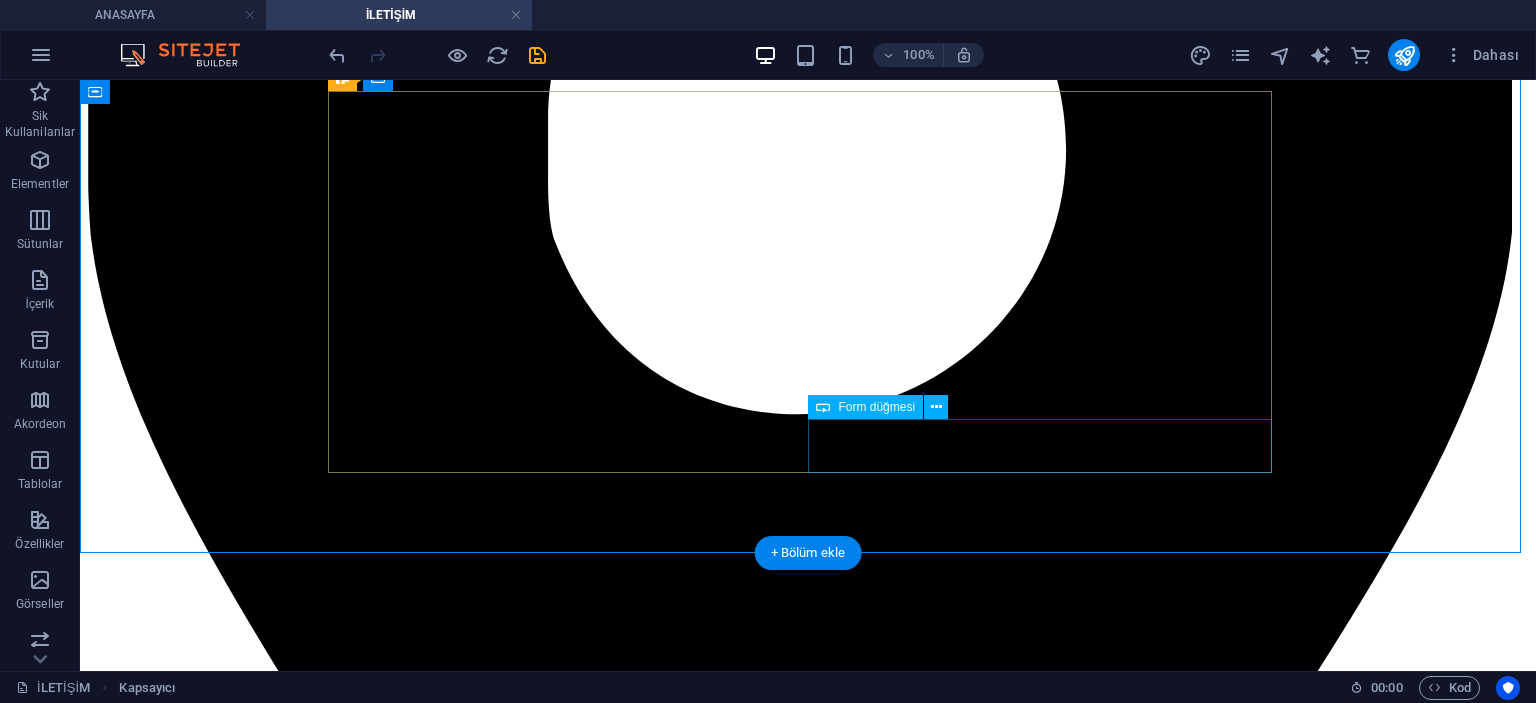 click on "Send" 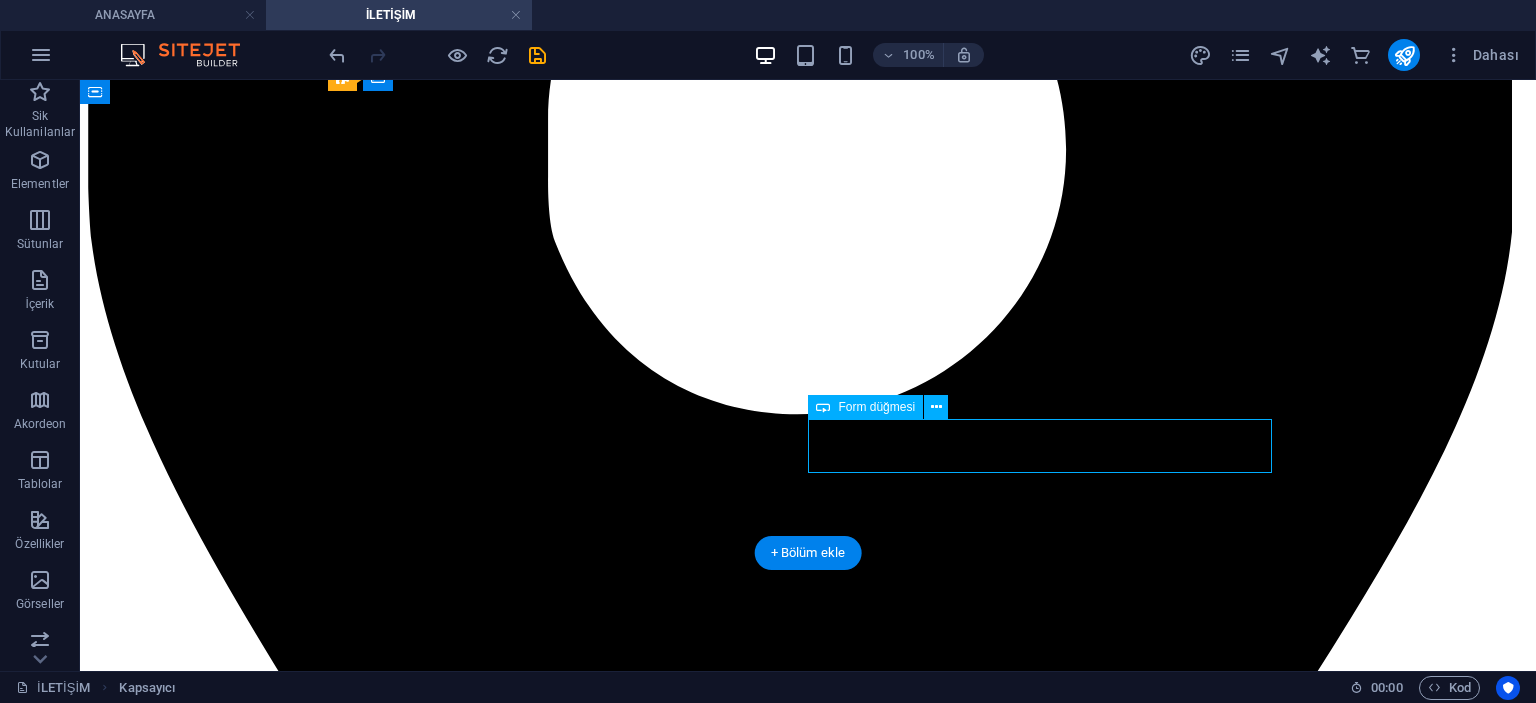 click on "Send" 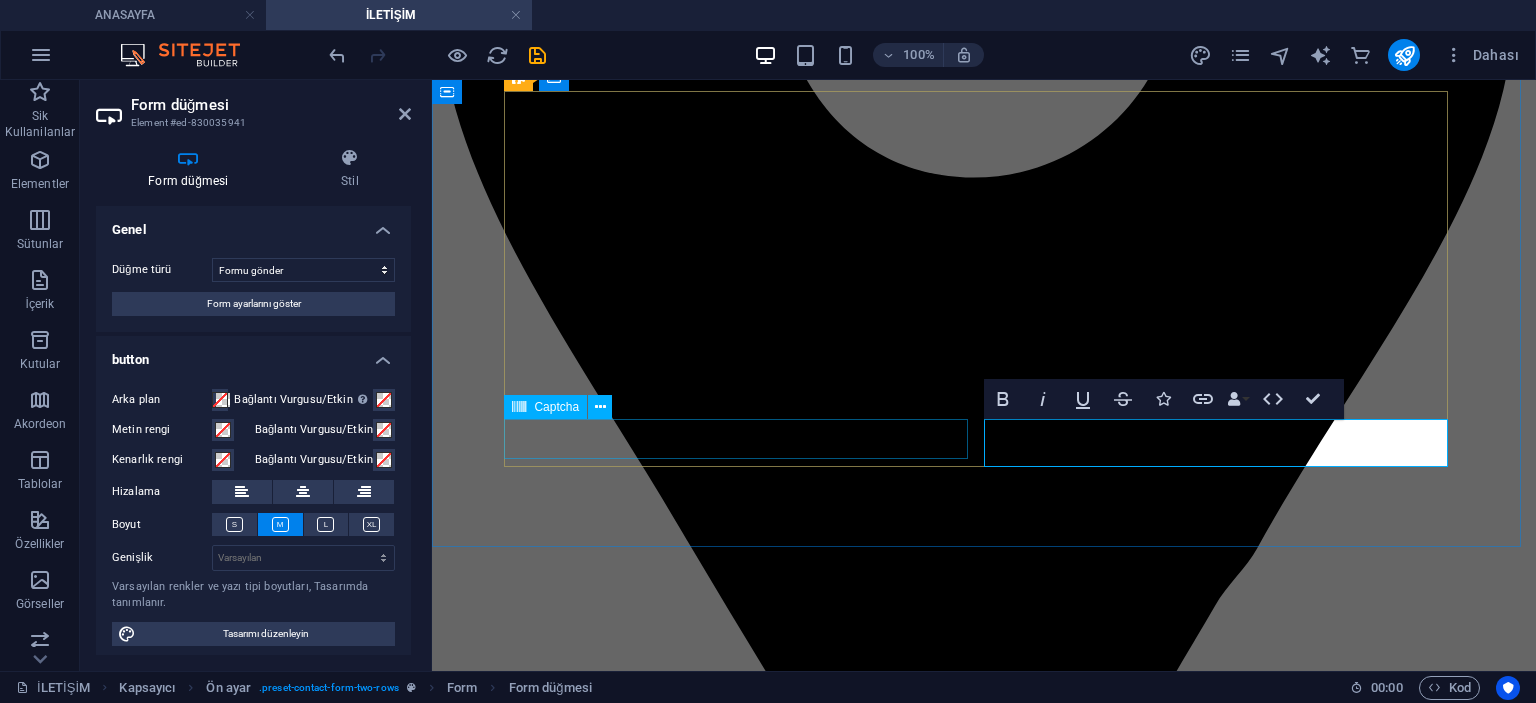 type on "Send" 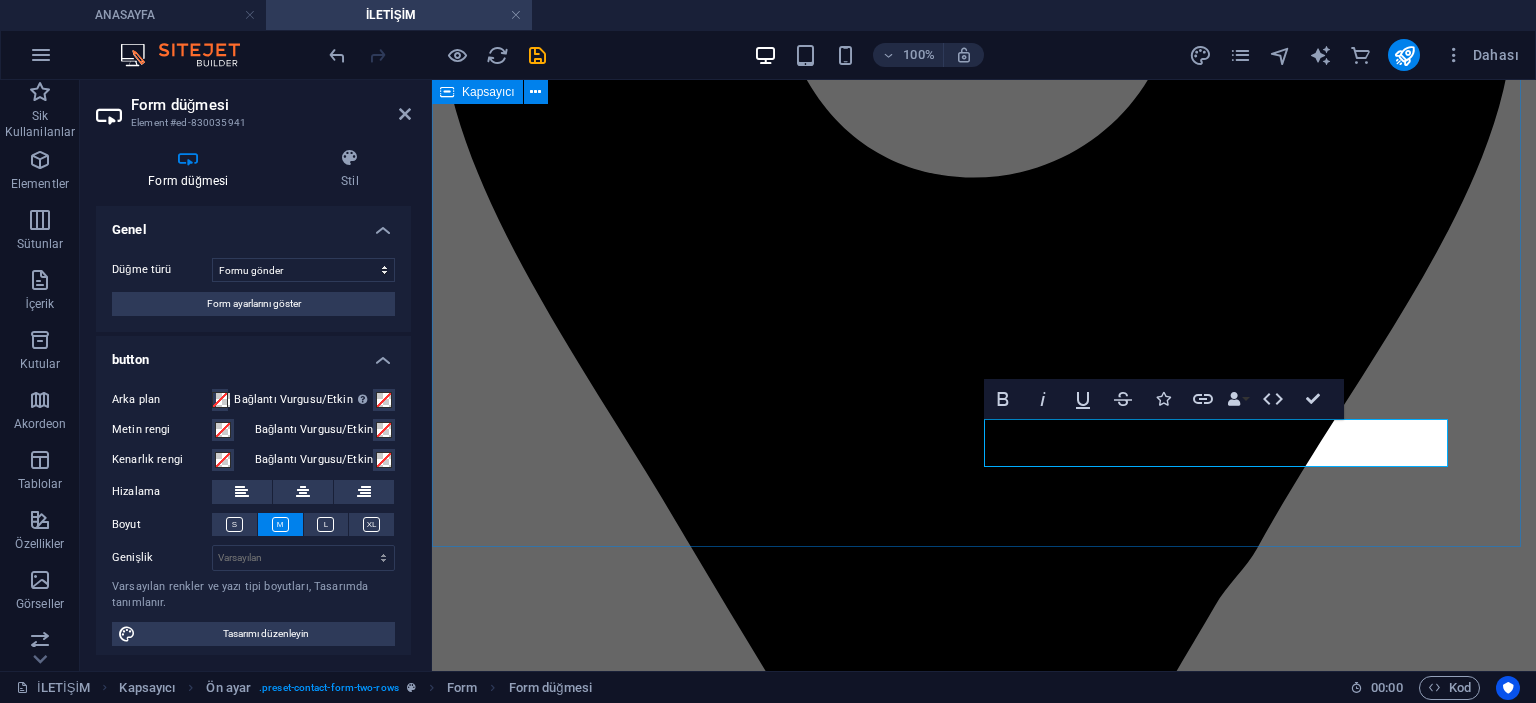 click on "İLETİŞİM AKLINIZDAKİ TÜM SORULAR İÇİN HATEKS Perde olarak, 21 yılı aşkın süredir perde imalatı, montajı ve özel tasarım uygulamaları ile yaşam alanlarınıza değer katıyoruz. Amacımız sadece bir perde satmak değil; evinize veya iş yerinize estetik, konfor ve uzun ömürlü çözümler sunmaktır. Bizimle iletişime geçtiğinizde, alanında uzman ekibimiz öncelikle ihtiyaçlarınızı dinler, beklentilerinizi anlar ve size en uygun çözümü sunar. İster klasik, ister modern, isterse tamamen özel tasarım perdeler olsun; her projeye aynı özeni ve profesyonelliği gösteririz. HATEKS Perde olarak; Keşif ve ölçüm hizmeti  ile mekânınıza en uygun ölçü ve model tespit edilir. Kaliteli kumaş ve malzeme seçenekleri  ile hem estetik hem de dayanıklı çözümler sunulur. Zamanında teslimat ve titiz montaj  ile projeniz tam istediğiniz gibi sonuçlanır. Satış sonrası destek ile memnuniyetiniz uzun vadede de garanti altına alınır. 📞  Telefon:  +90 530 320 3762" at bounding box center [984, 3313] 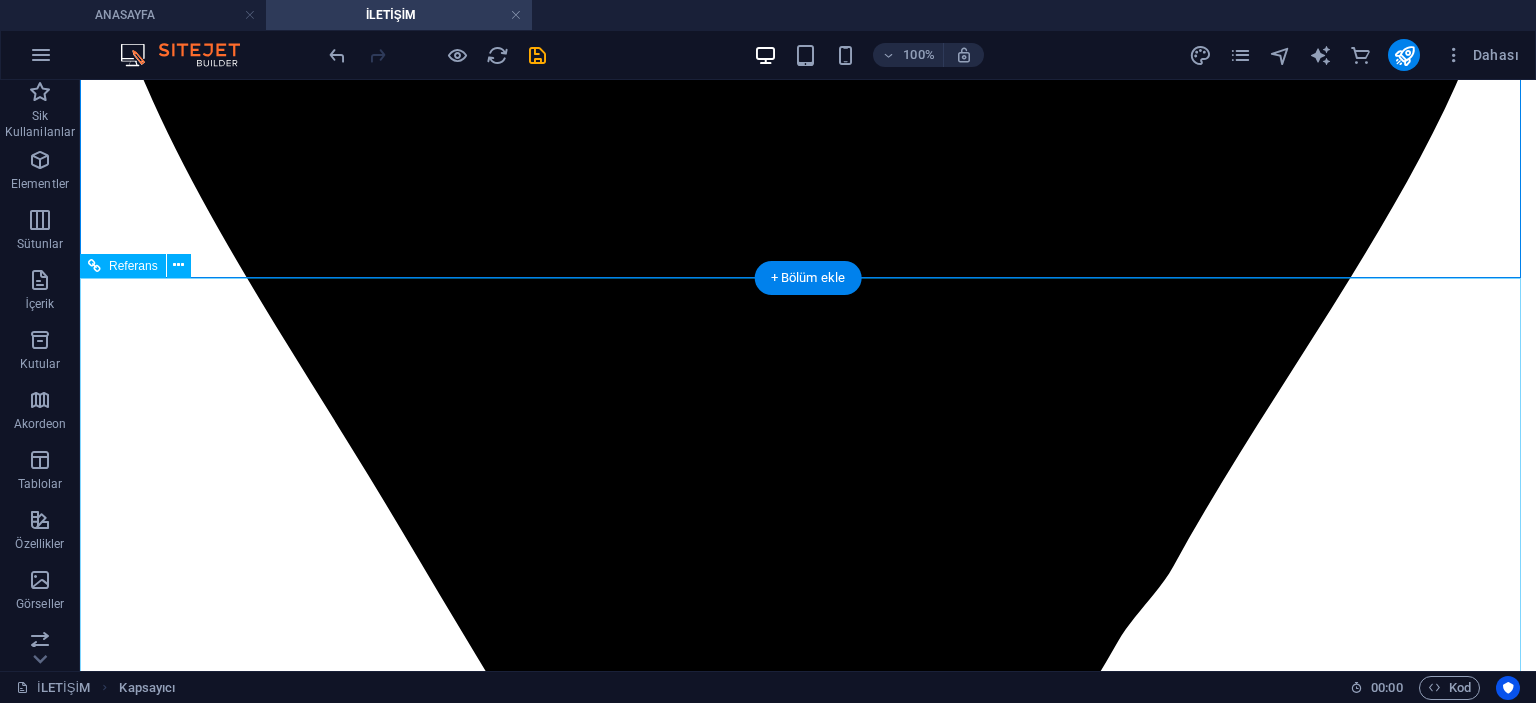 scroll, scrollTop: 1832, scrollLeft: 0, axis: vertical 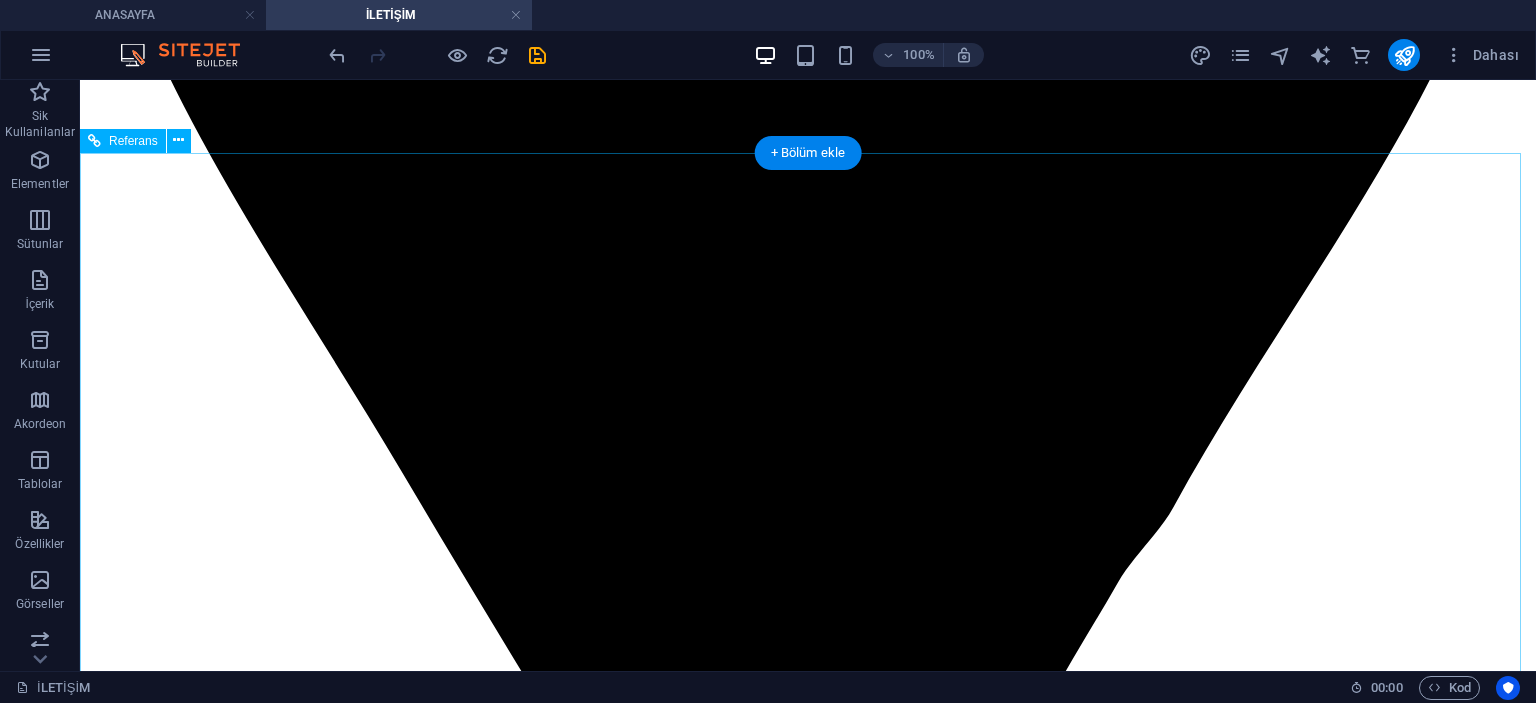 click on "+ 1-123-456-7890" at bounding box center (850, 8702) 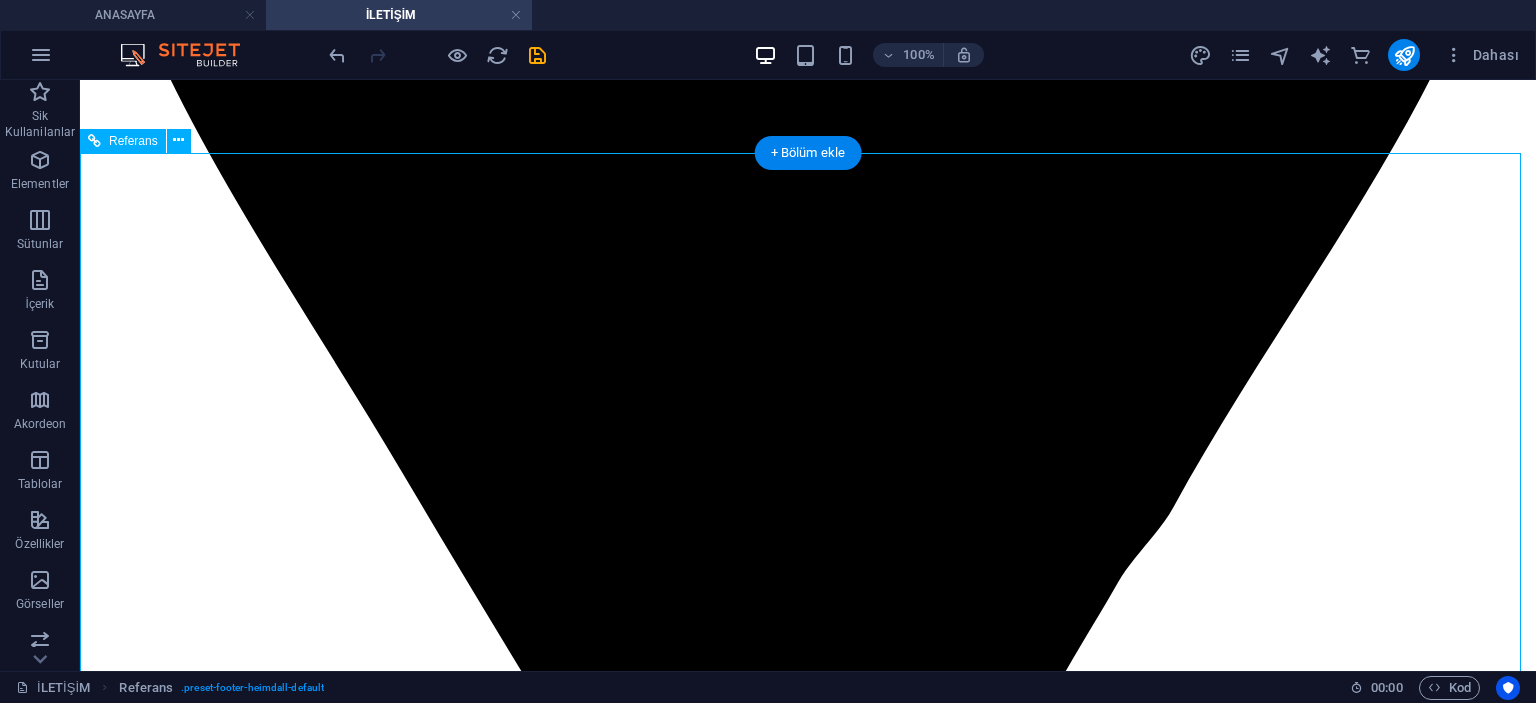 click on "+ 1-123-456-7890" at bounding box center (850, 8702) 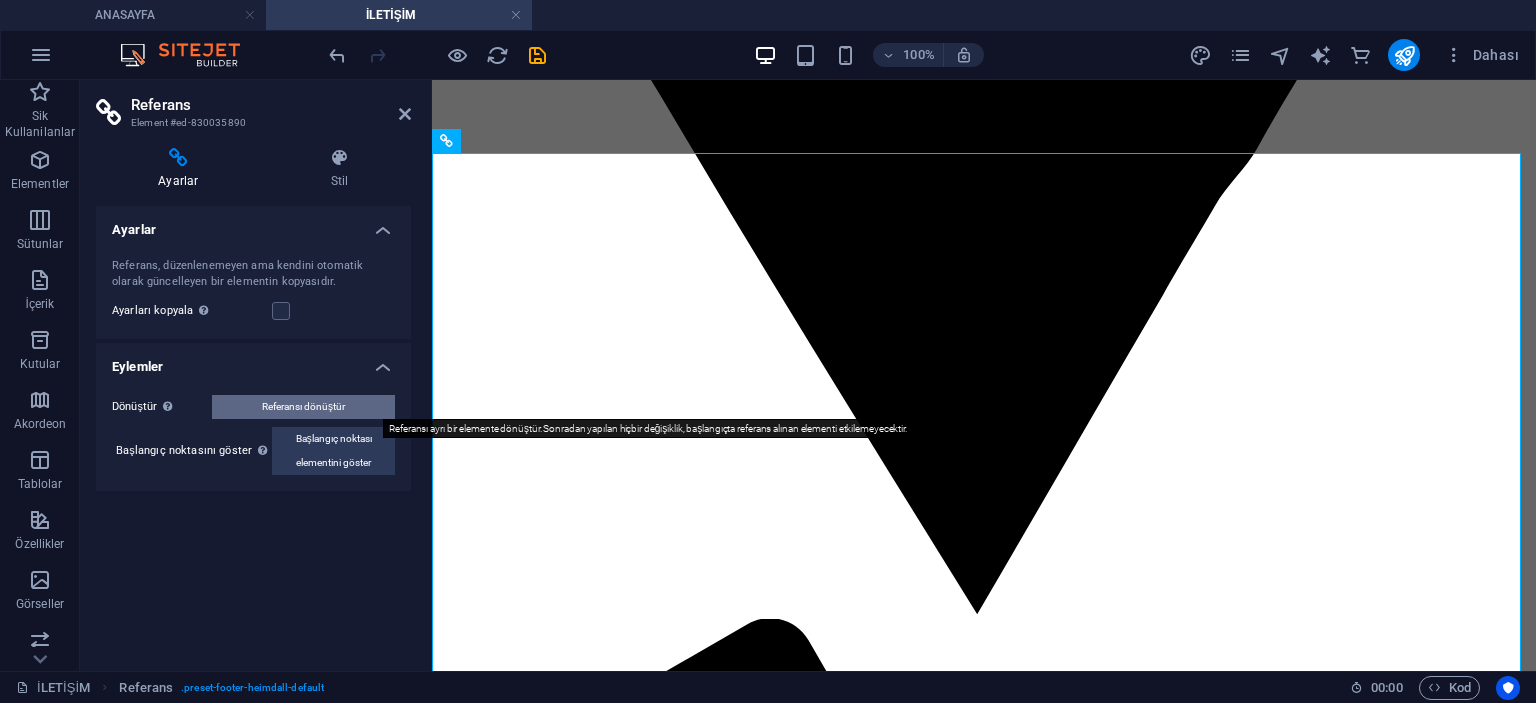click on "Referansı dönüştür" at bounding box center [303, 407] 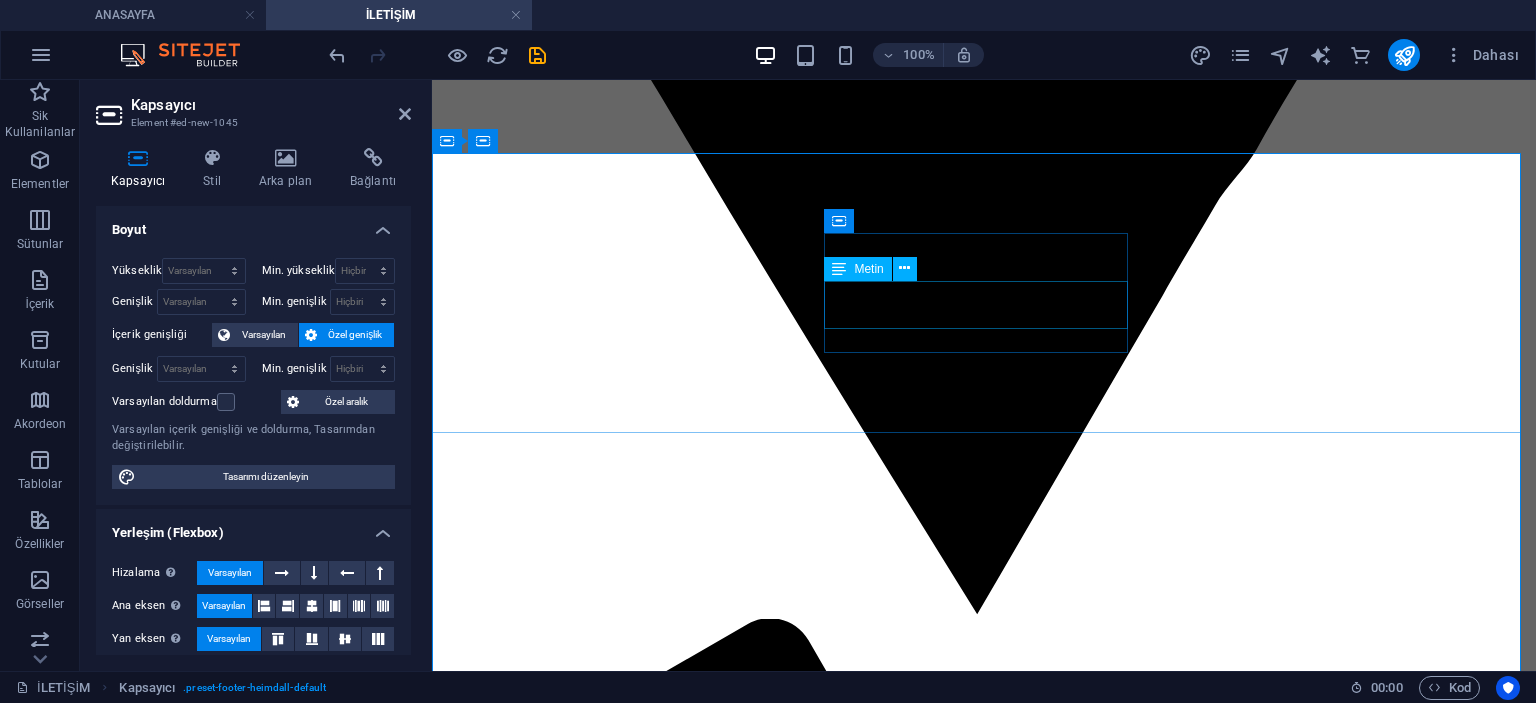 click on "+ 1-123-456-7890" at bounding box center (1026, 6650) 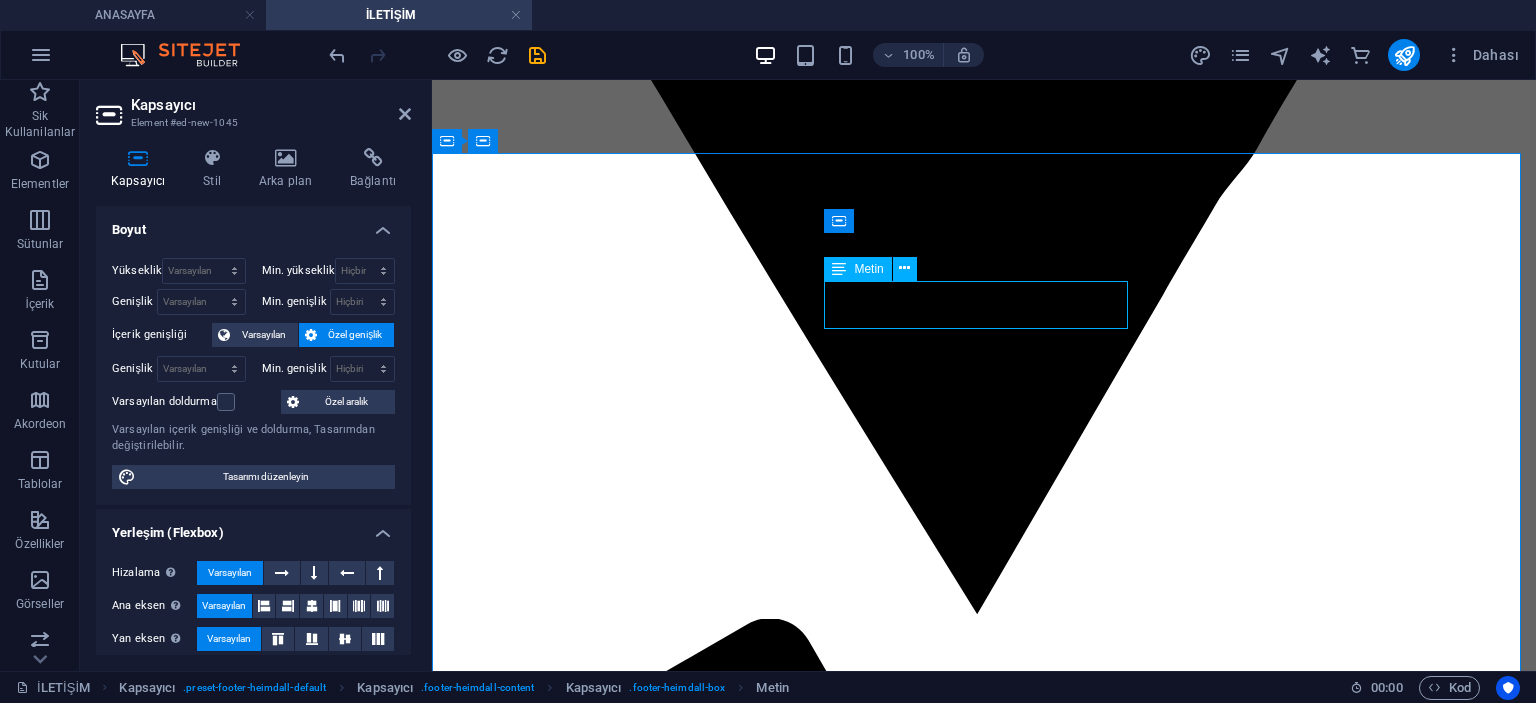 click on "+ 1-123-456-7890" at bounding box center (1026, 6650) 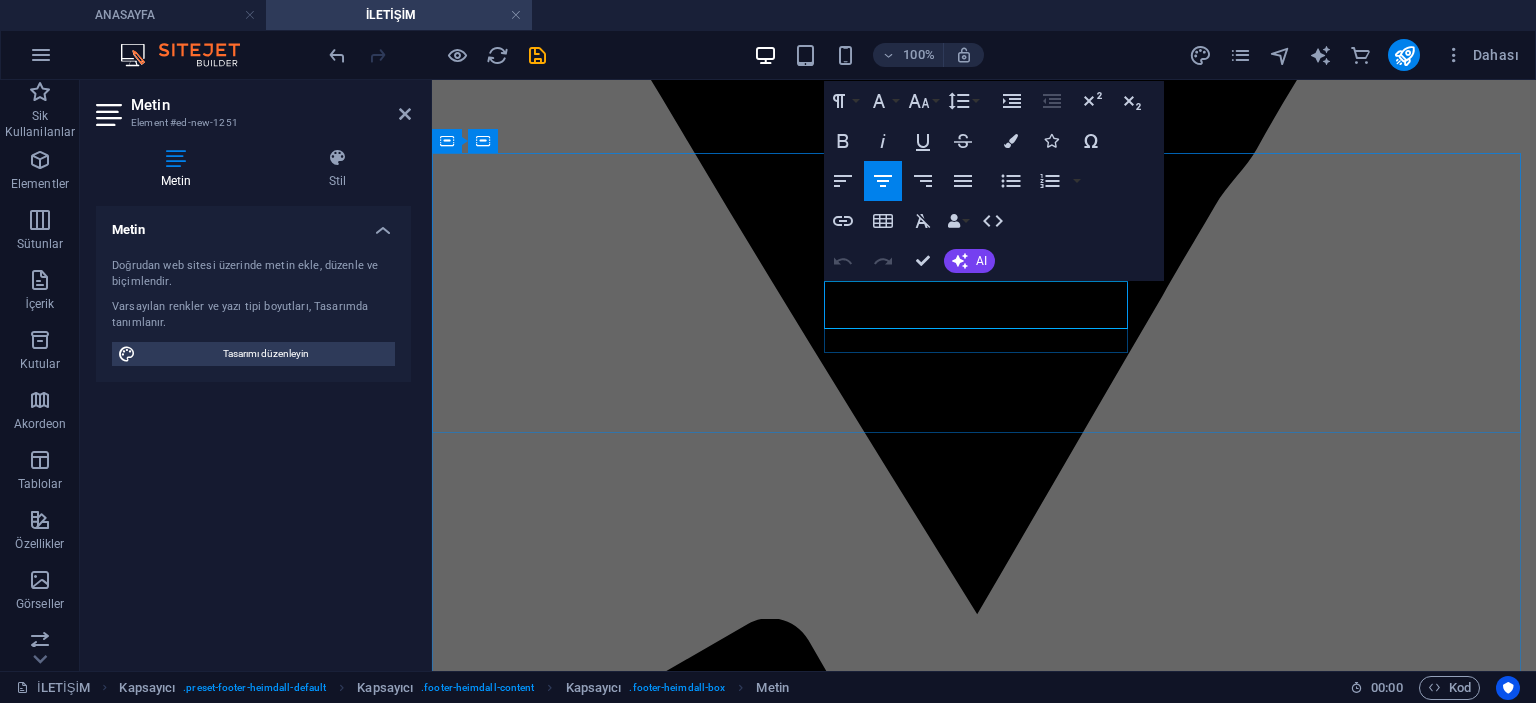 click on "+ 1-123-456-7890" 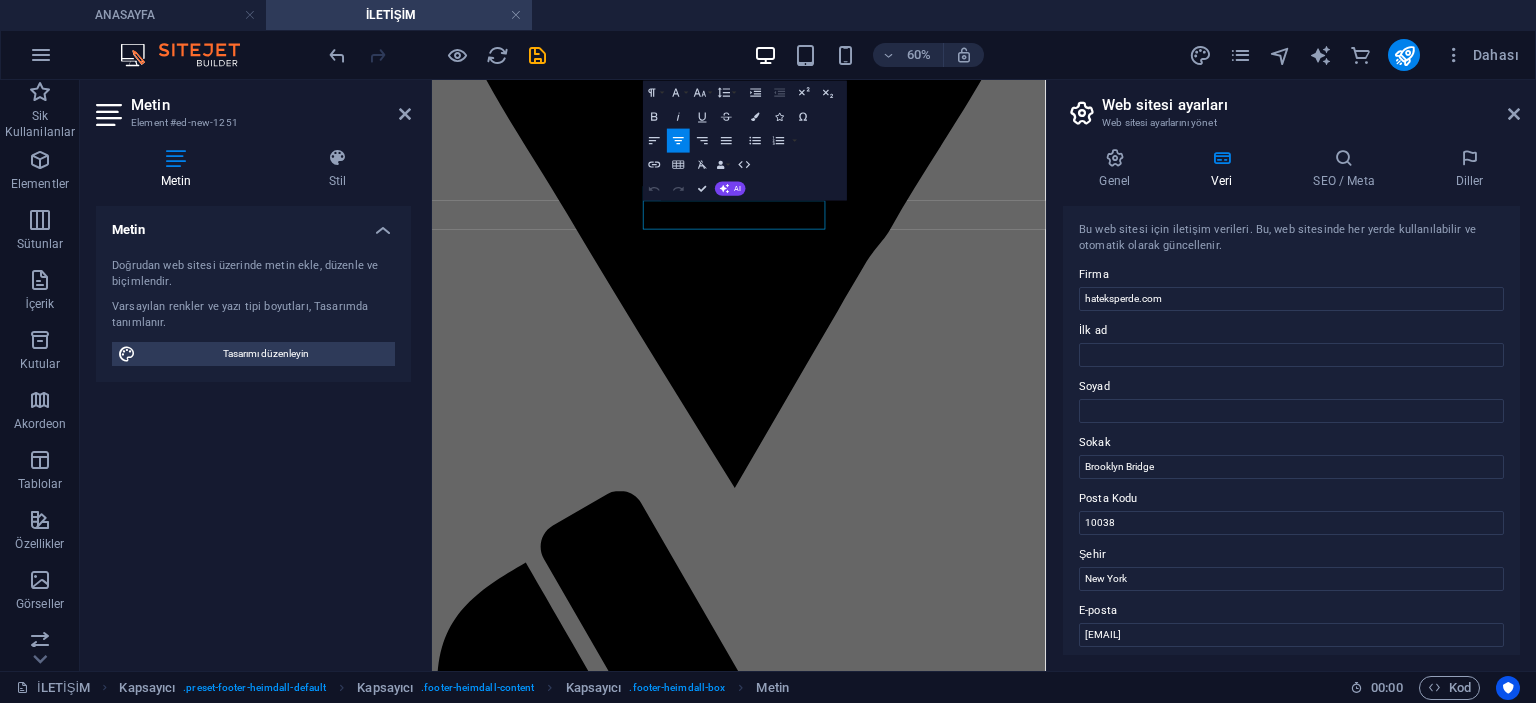 type 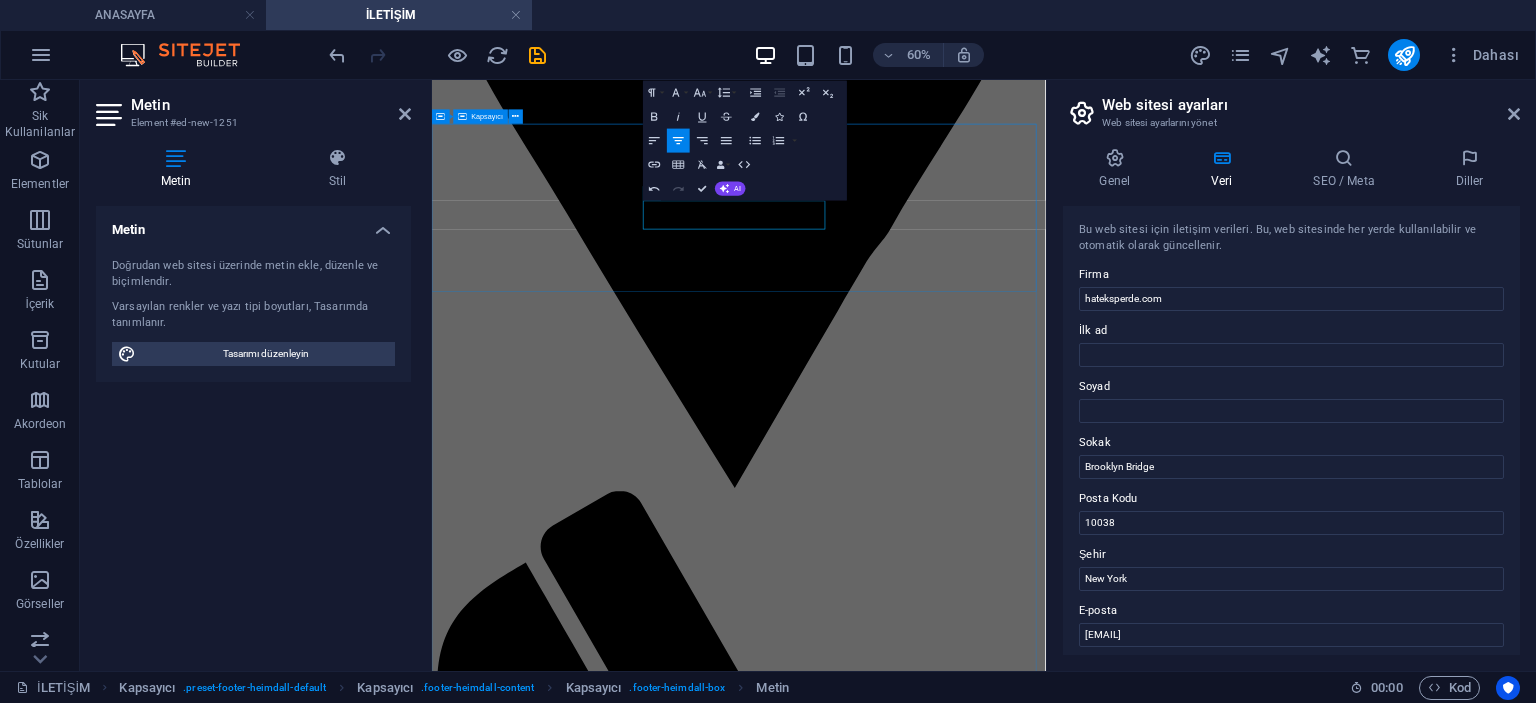 click on "ADRES Yuvaköy Mahallesi Şehit Kaymakam Muhammed SafiTürk Bulvarı C3 Hateks Perde NUMARAMIZ Aykut Aydın:+90 530 320 3762 Hasan Aydın: +90 532 463 7421 MAİL ADRESİMİZ hateksperdesistemleri@gmail.com" at bounding box center [943, 5543] 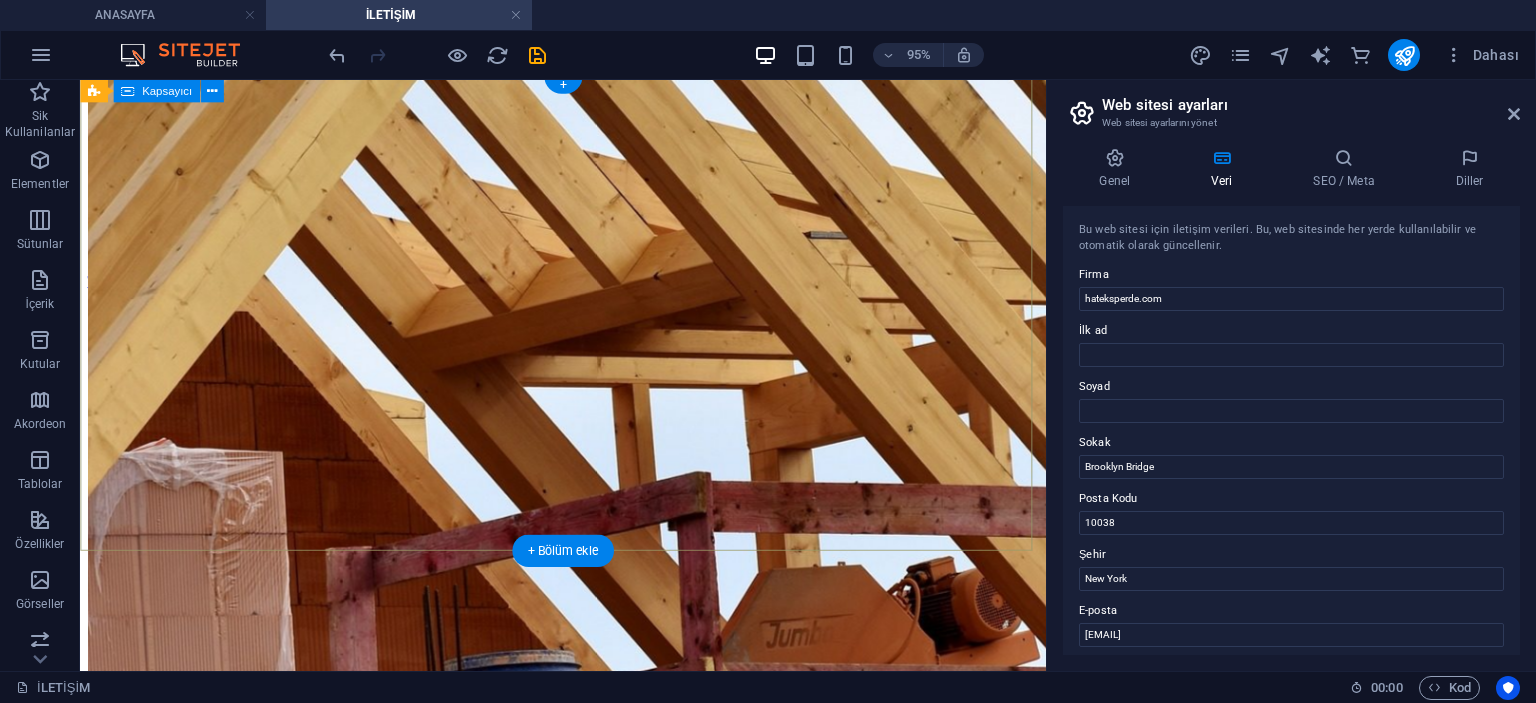 scroll, scrollTop: 0, scrollLeft: 0, axis: both 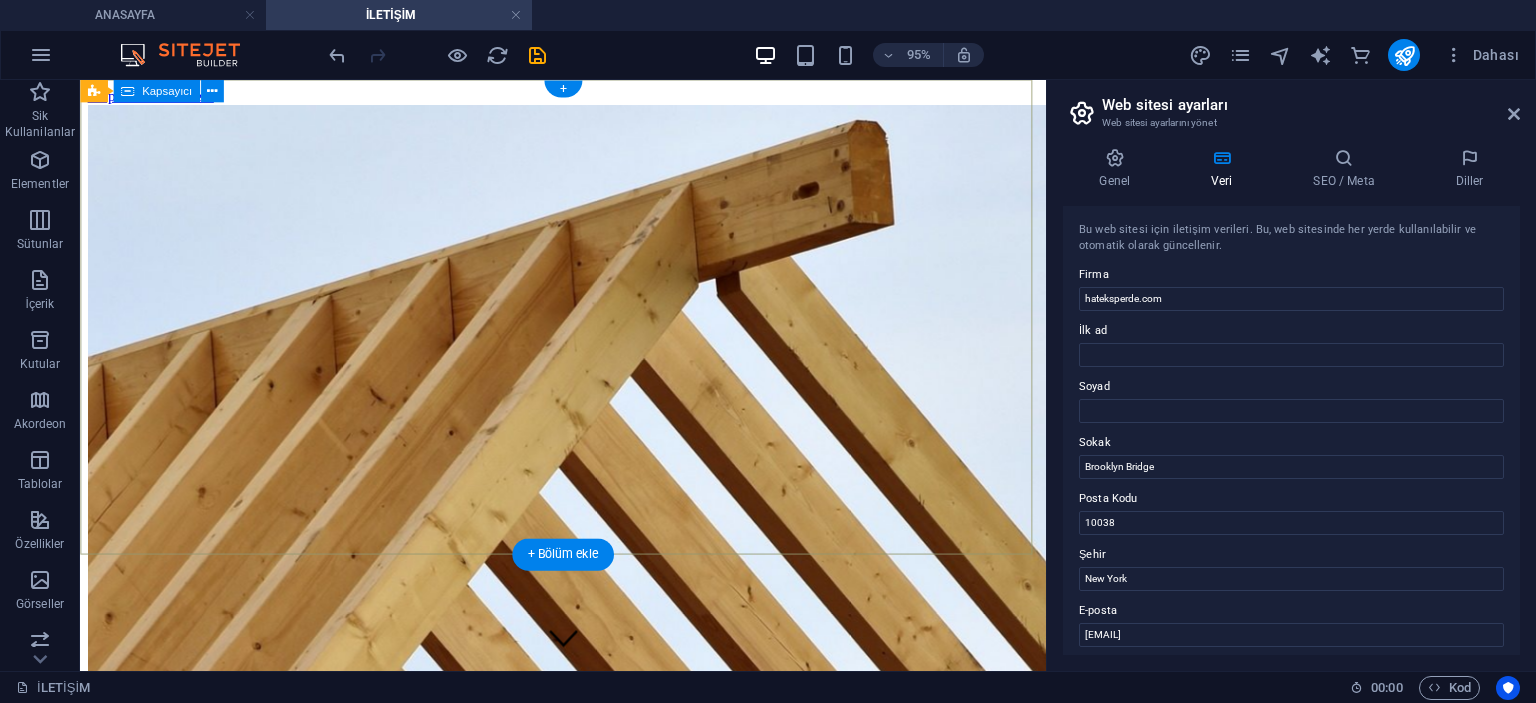 click at bounding box center (588, 708) 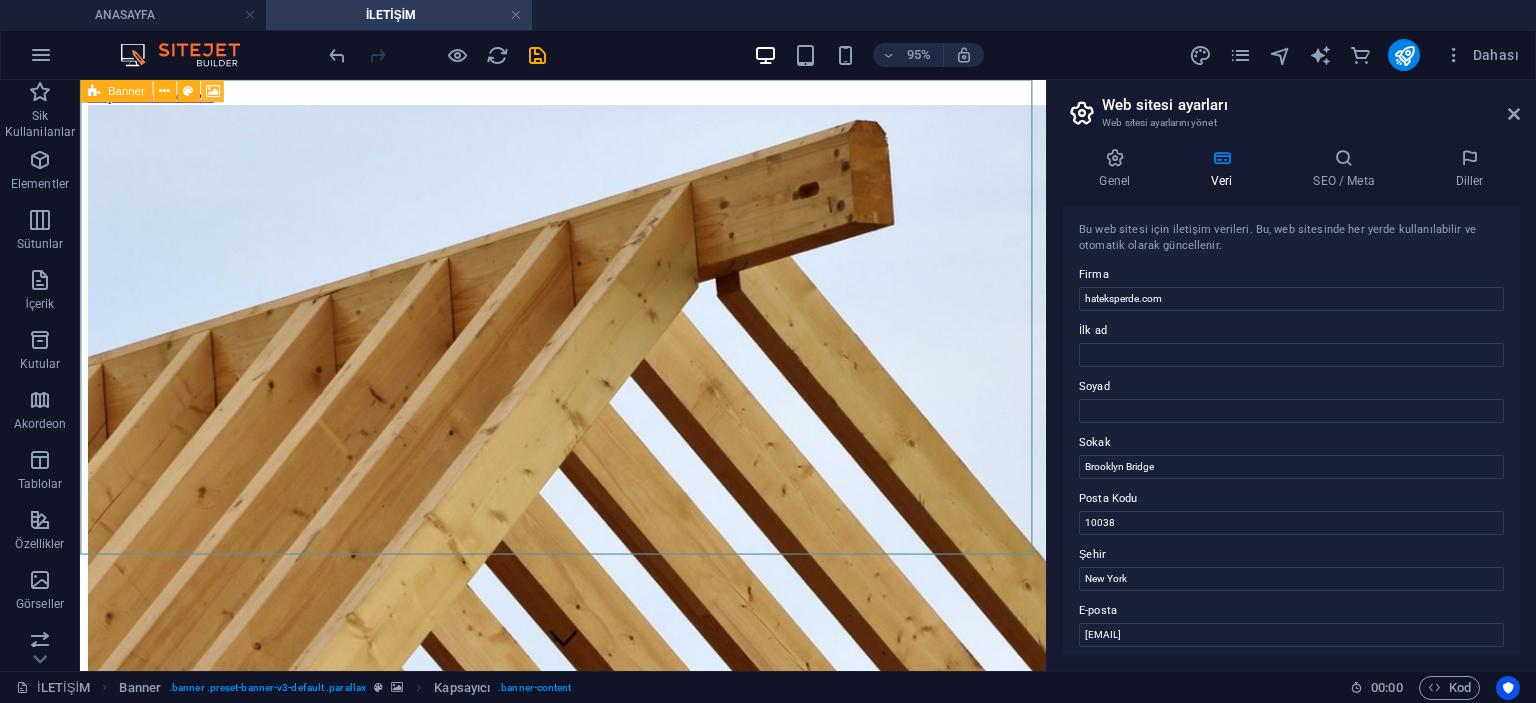 click at bounding box center [211, 91] 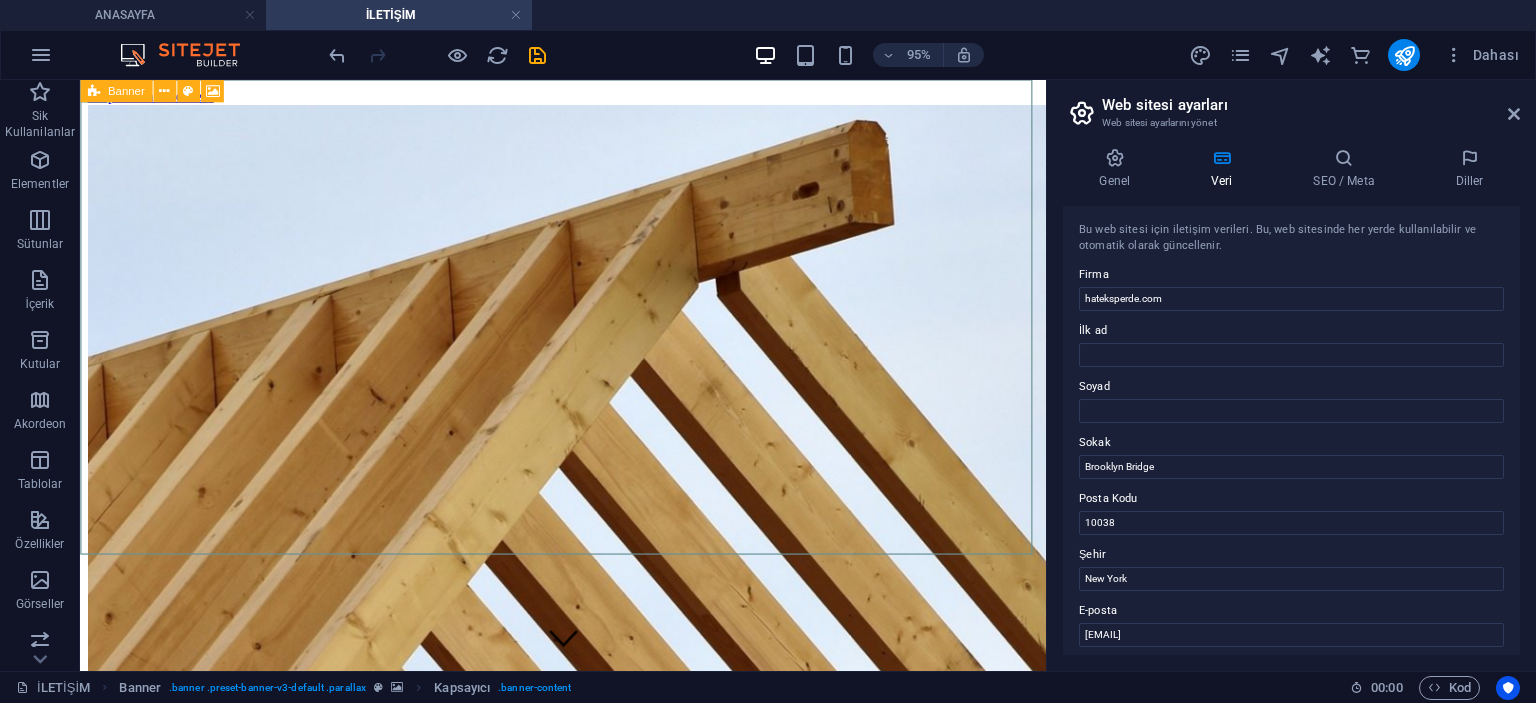 select on "fade" 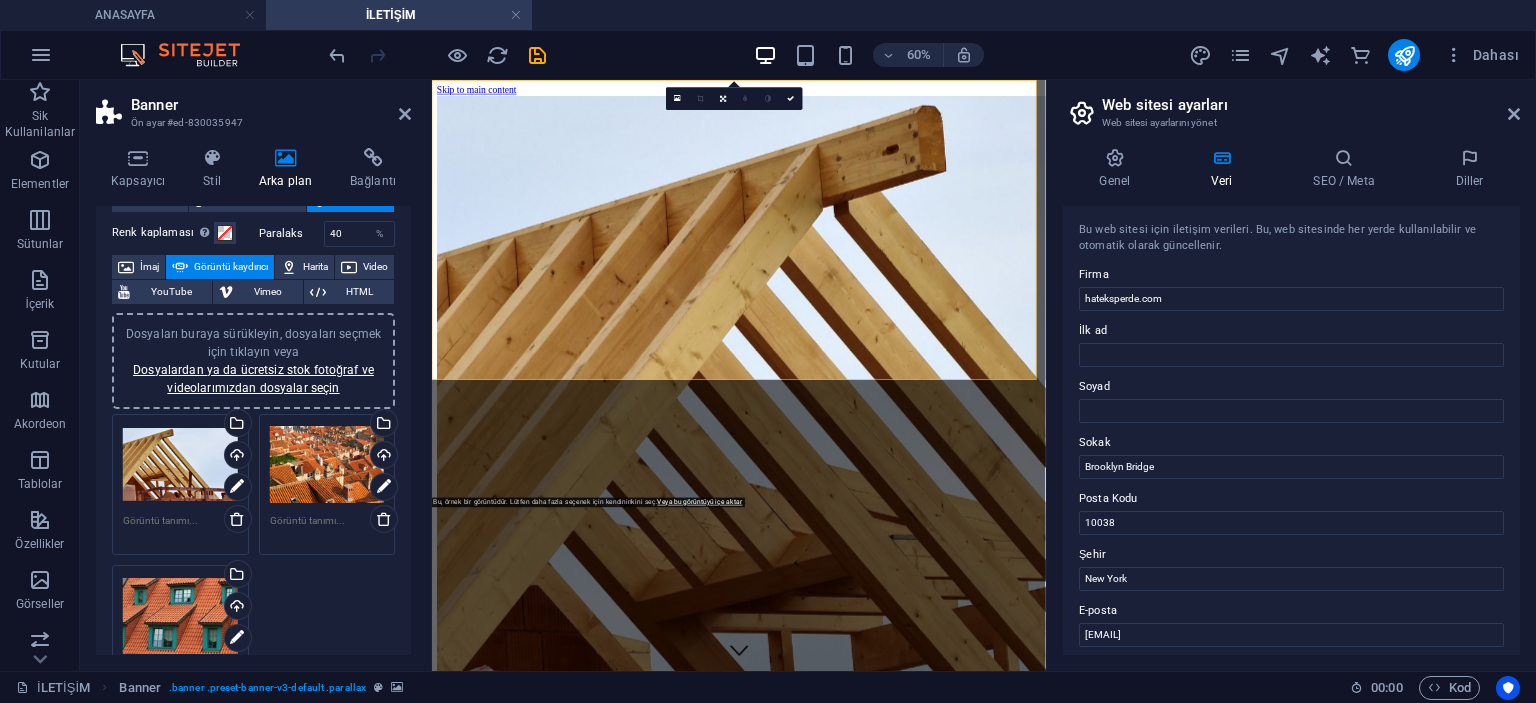 scroll, scrollTop: 100, scrollLeft: 0, axis: vertical 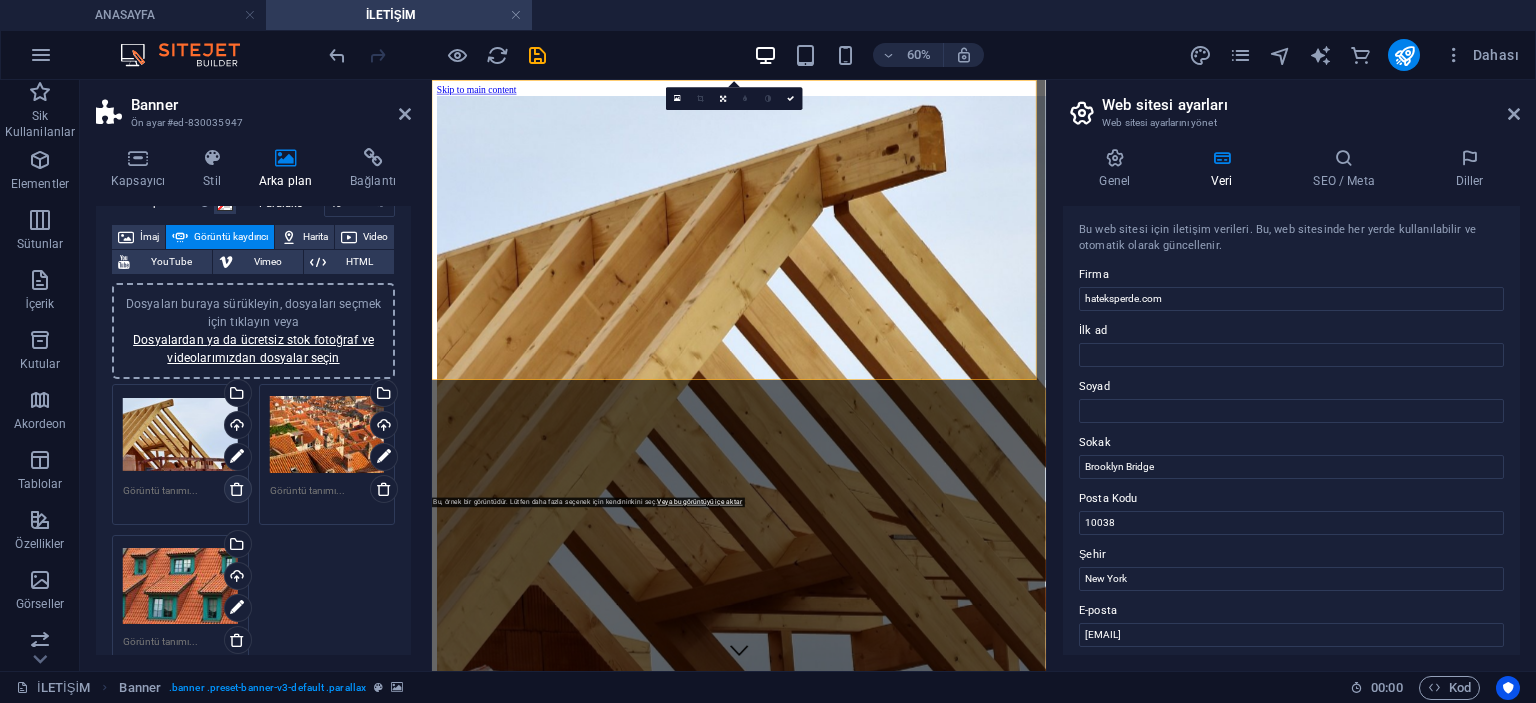 click at bounding box center [238, 489] 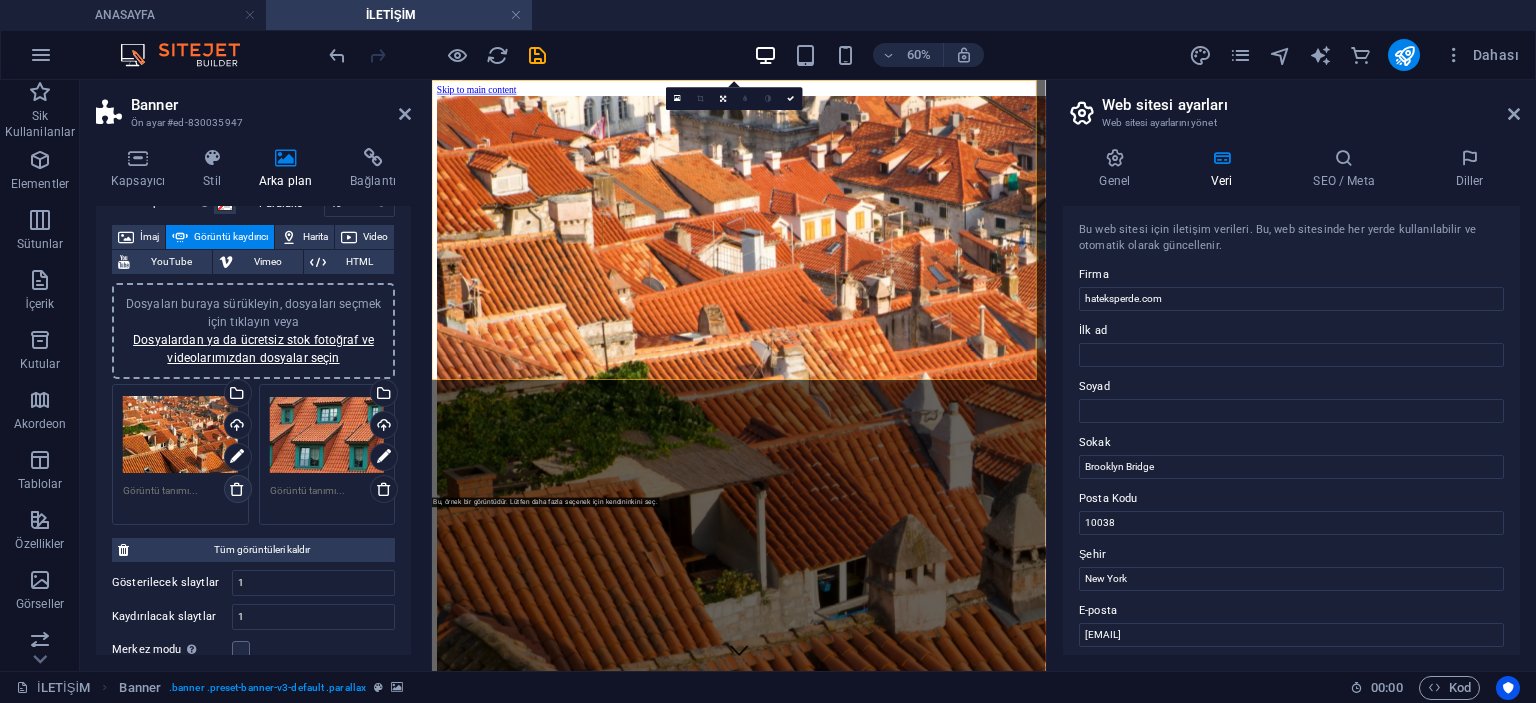 click at bounding box center (238, 489) 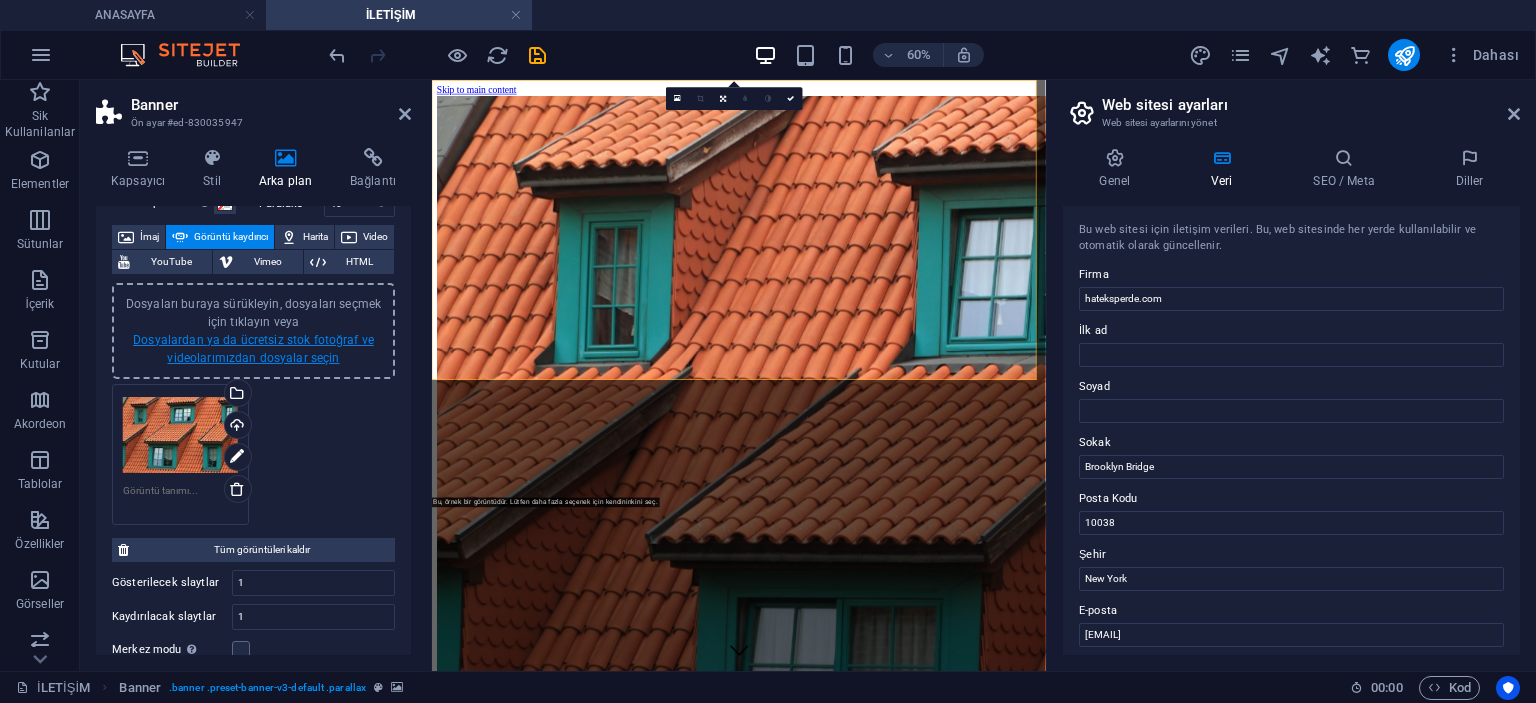 click on "Dosyalardan ya da ücretsiz stok fotoğraf ve videolarımızdan dosyalar seçin" at bounding box center (253, 349) 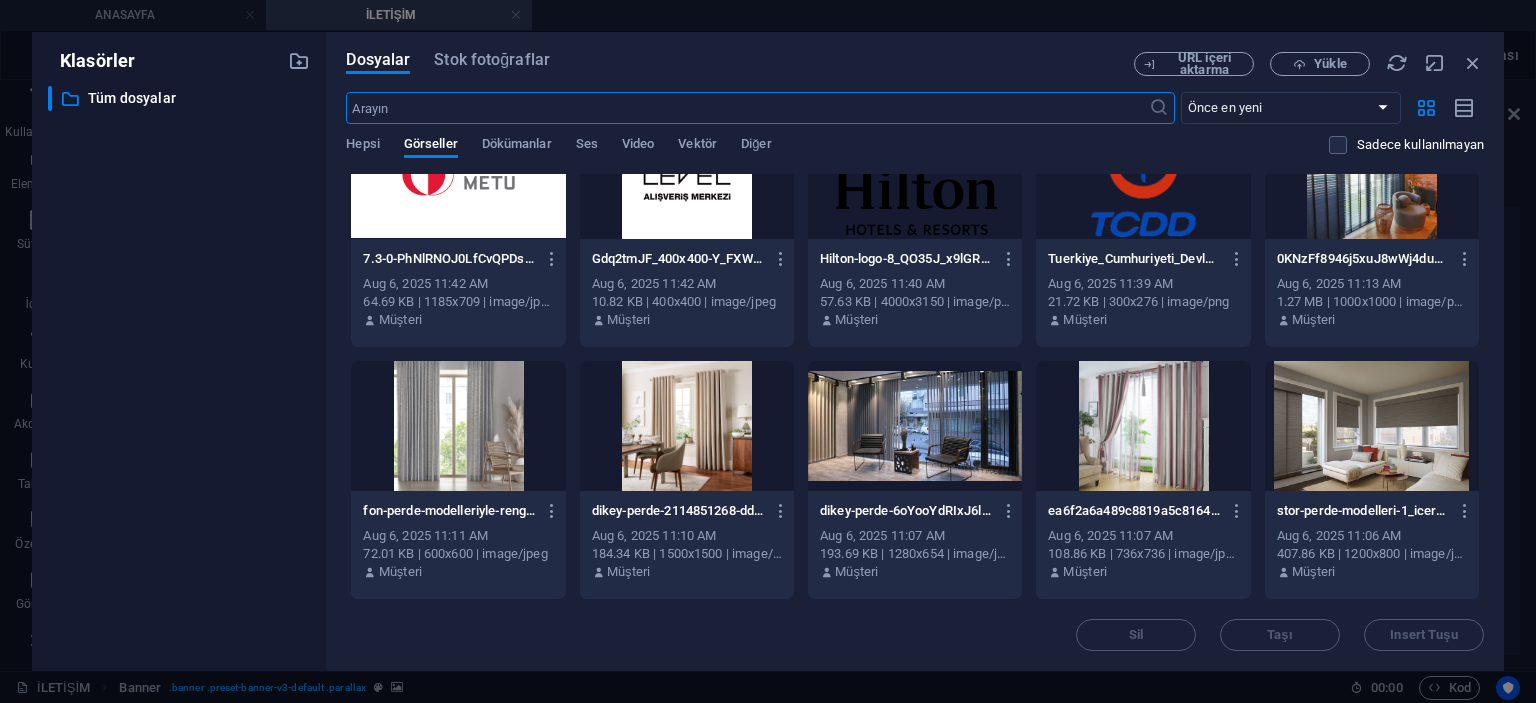 scroll, scrollTop: 0, scrollLeft: 0, axis: both 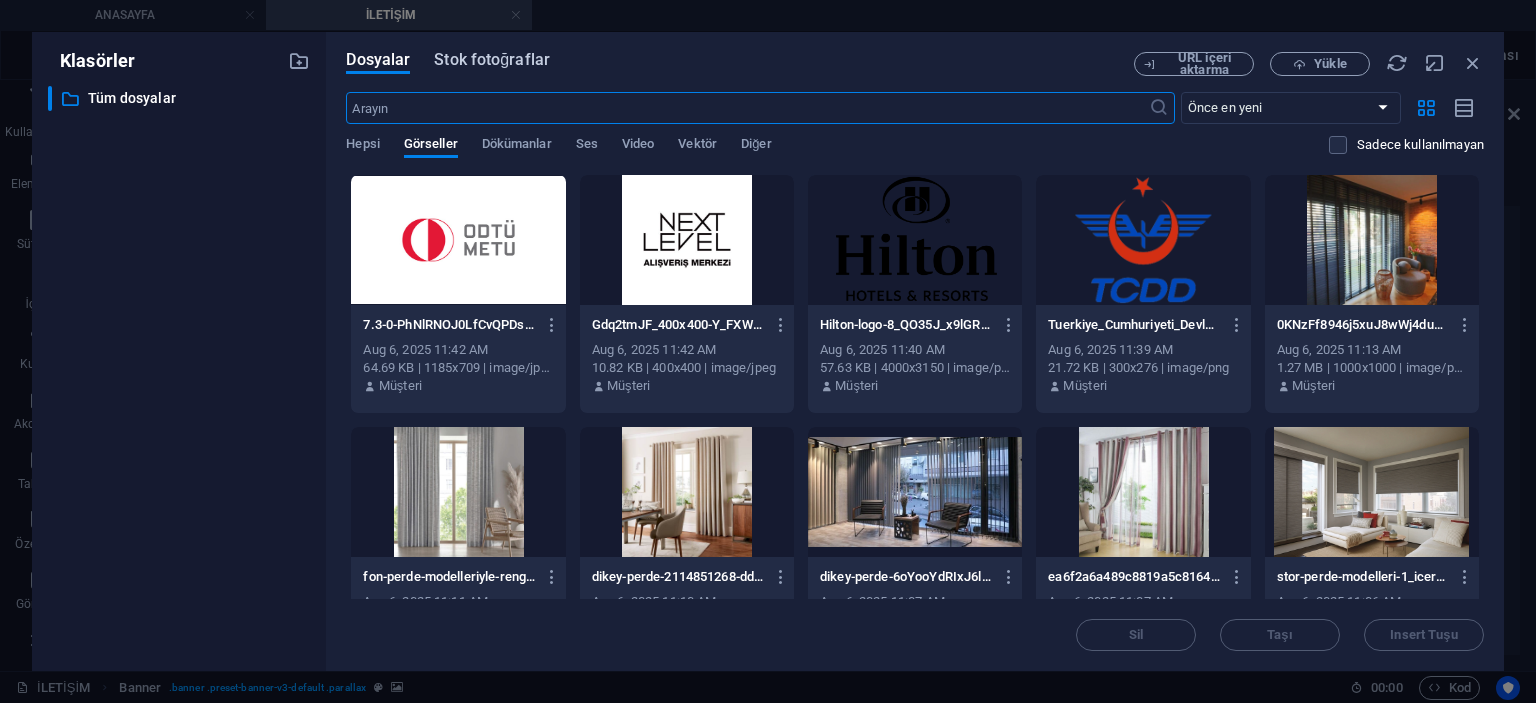 click on "Stok fotoğraflar" at bounding box center [492, 60] 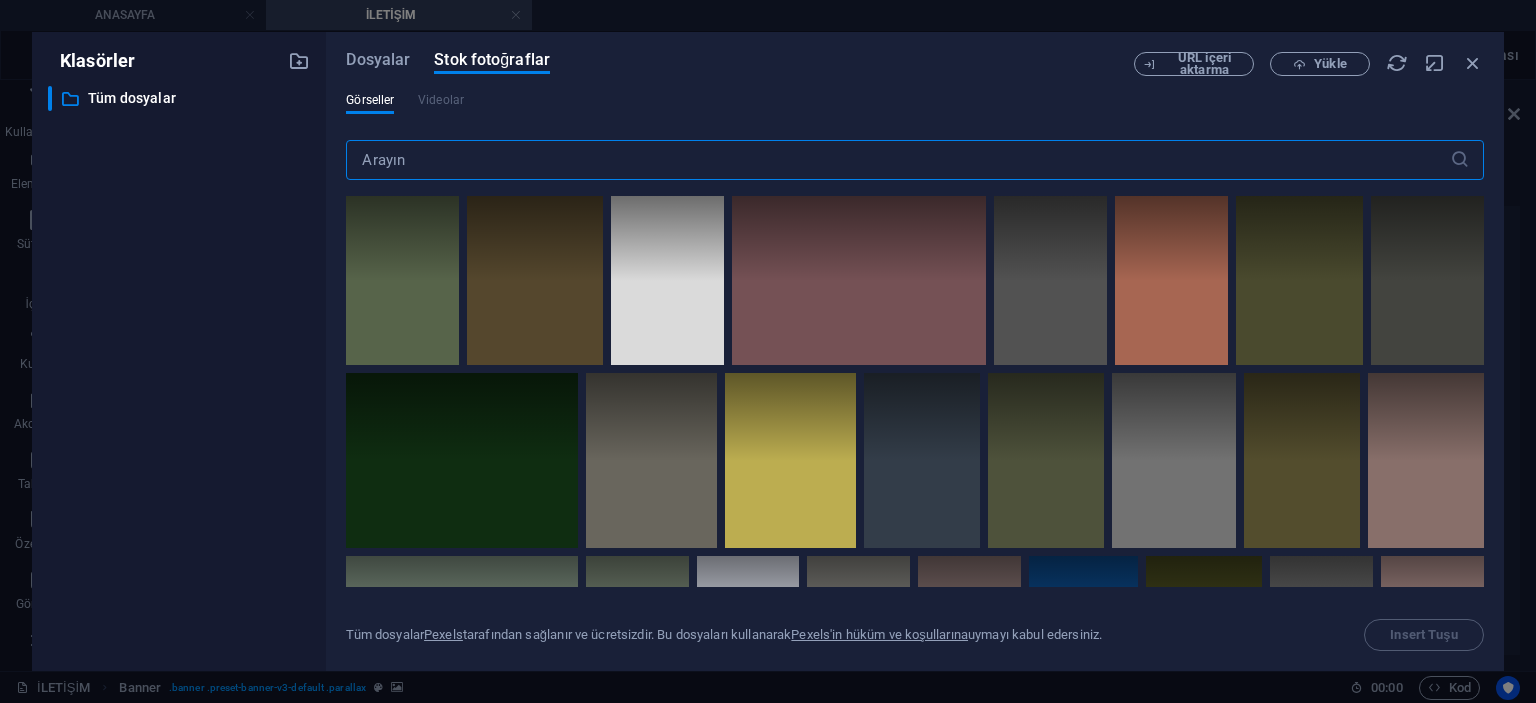 click at bounding box center (897, 160) 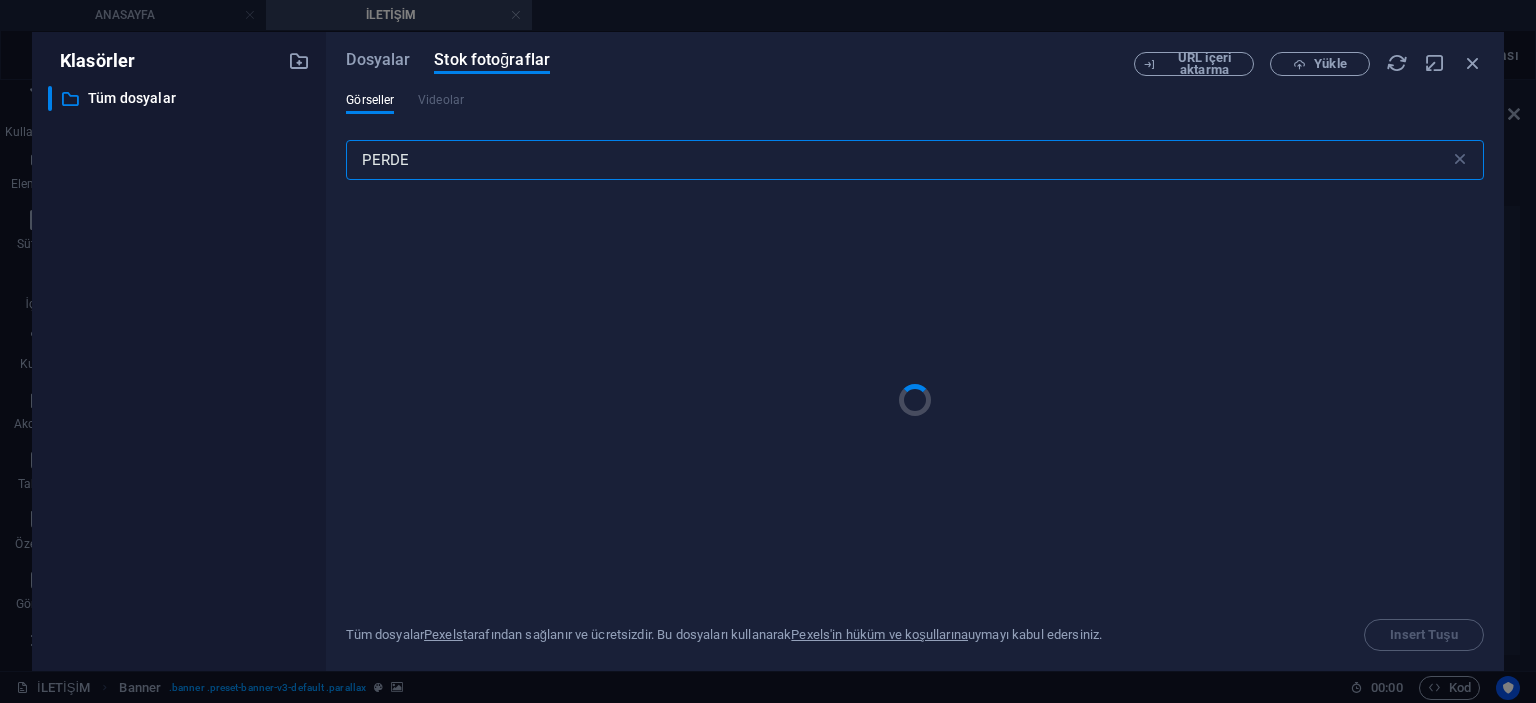 type on "PERDE" 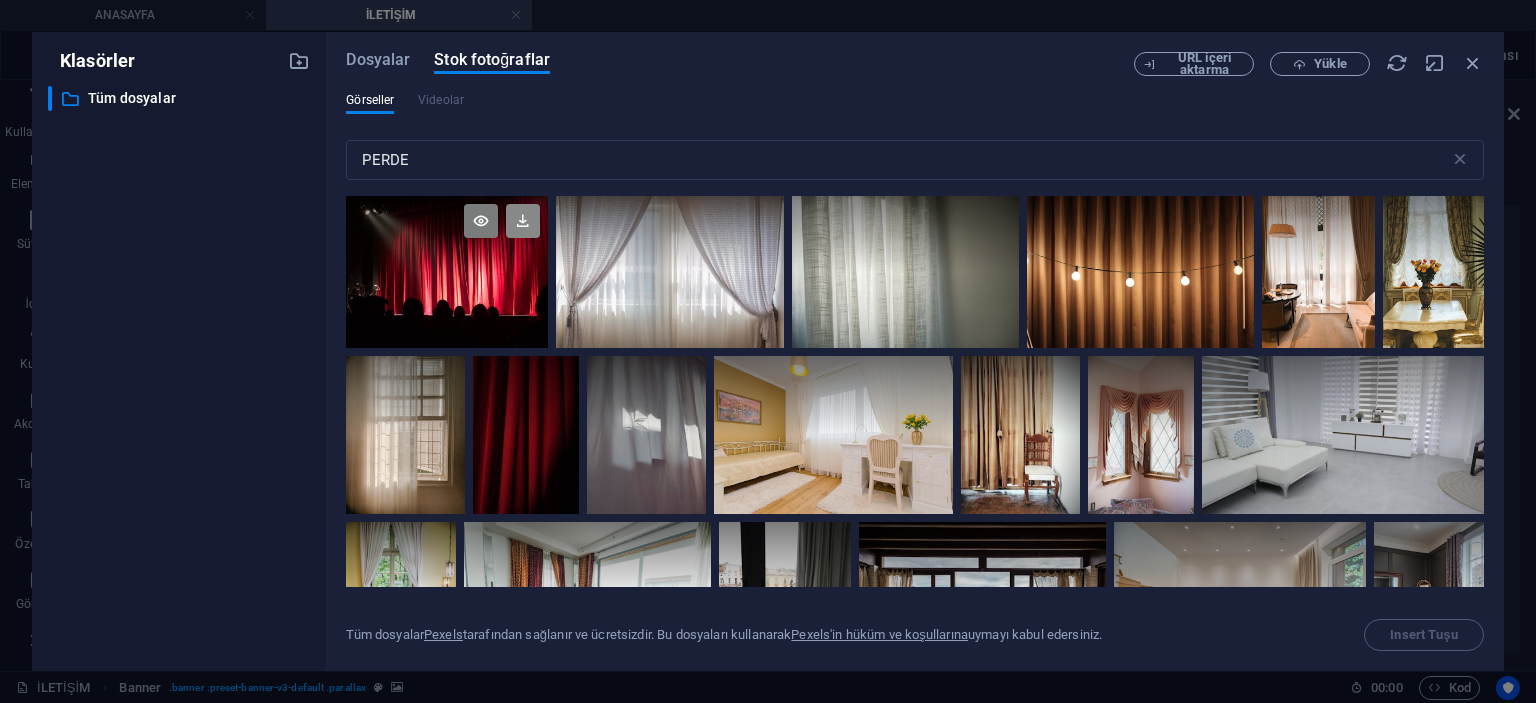 click at bounding box center [523, 221] 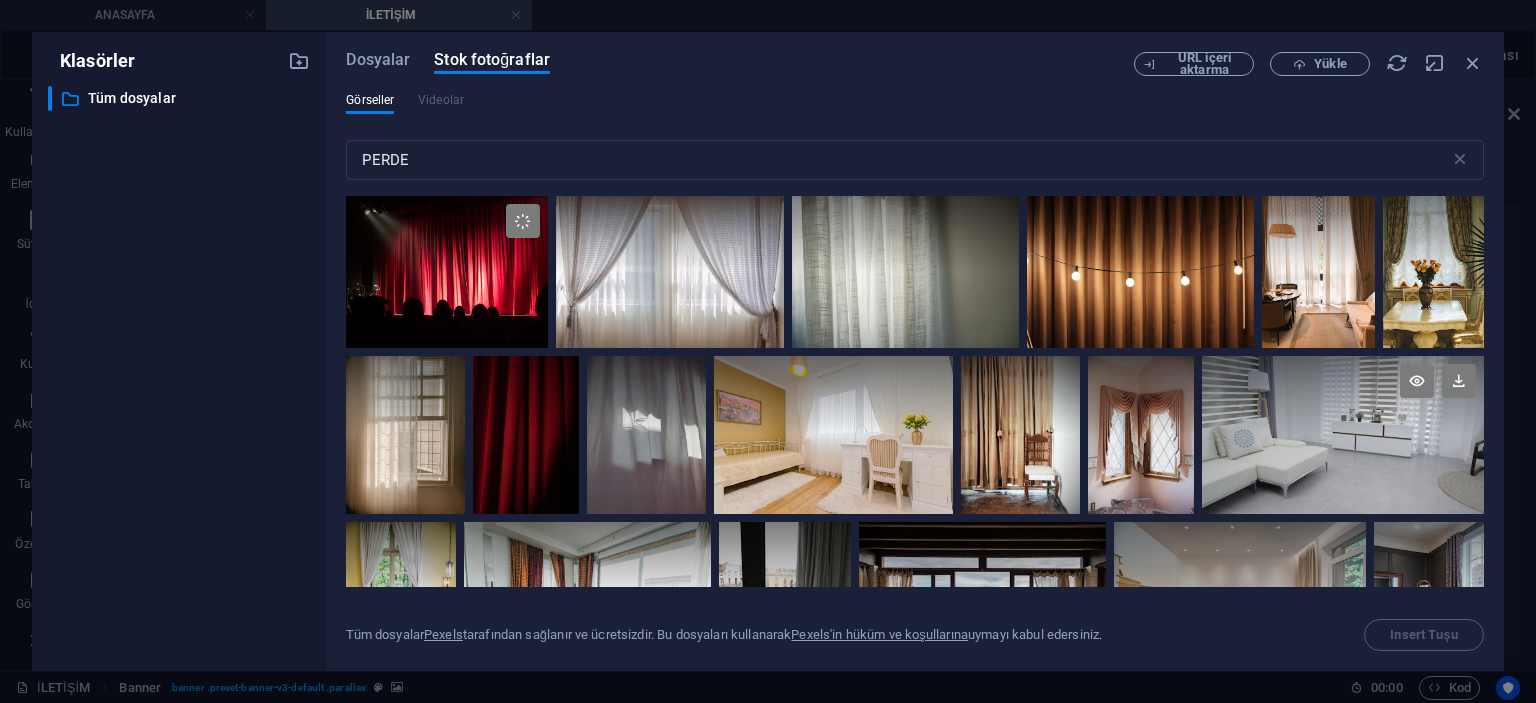 scroll, scrollTop: 100, scrollLeft: 0, axis: vertical 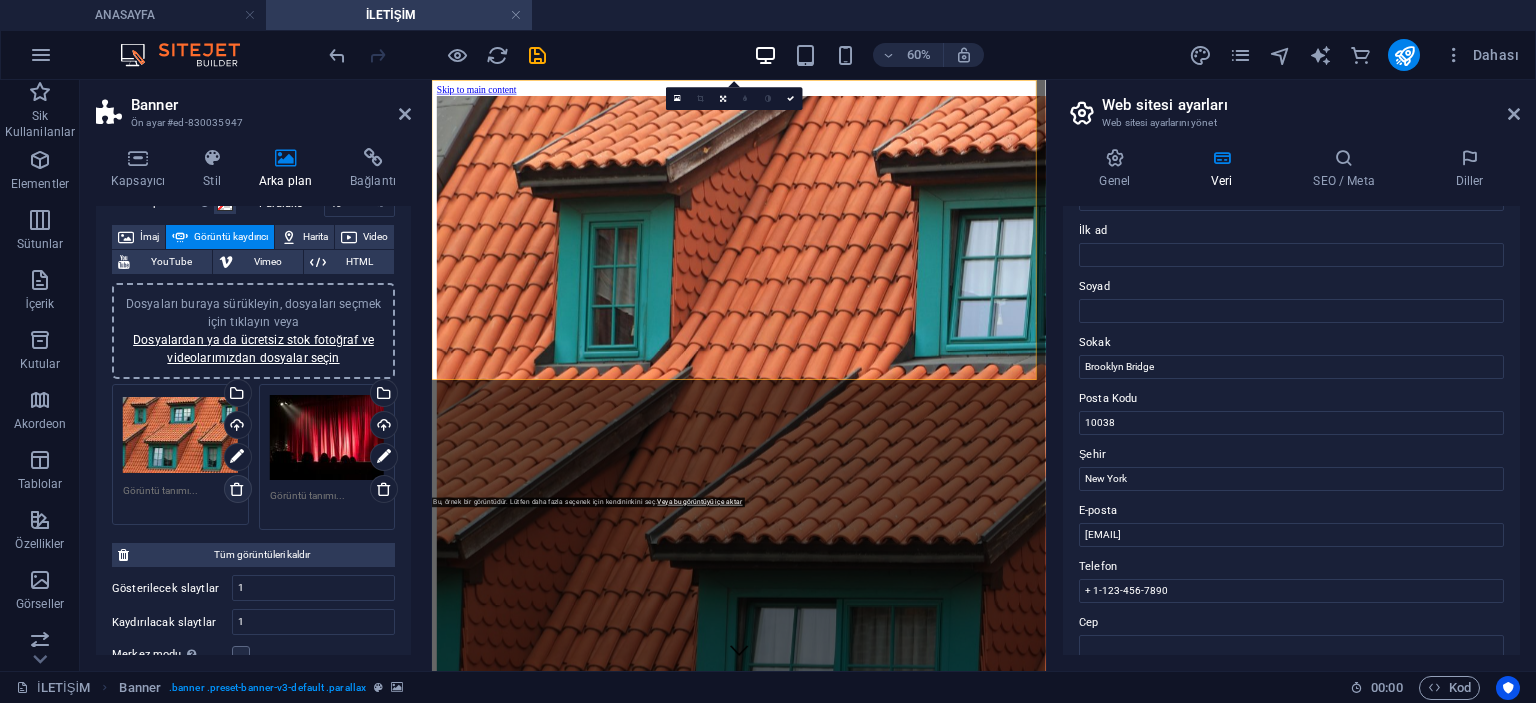 click at bounding box center (237, 489) 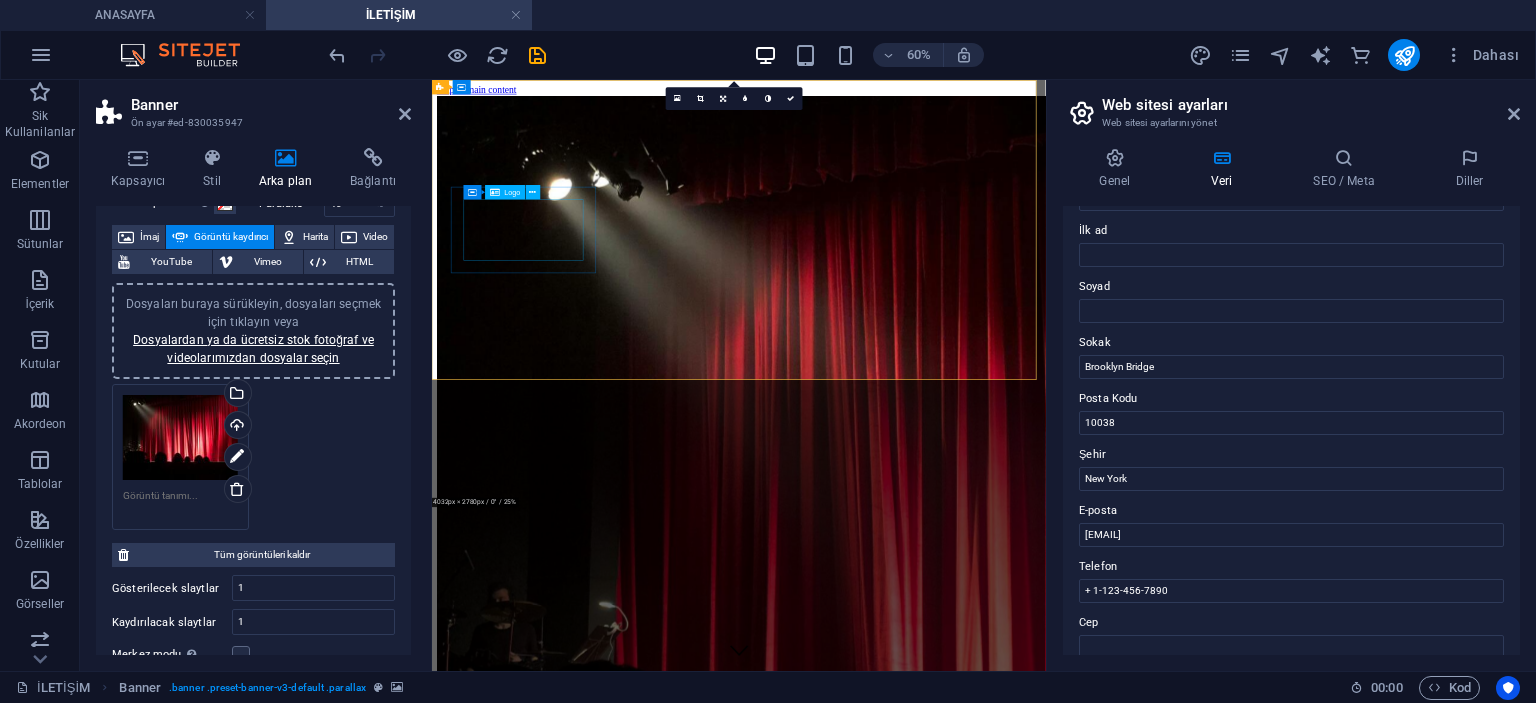 click at bounding box center [943, 854] 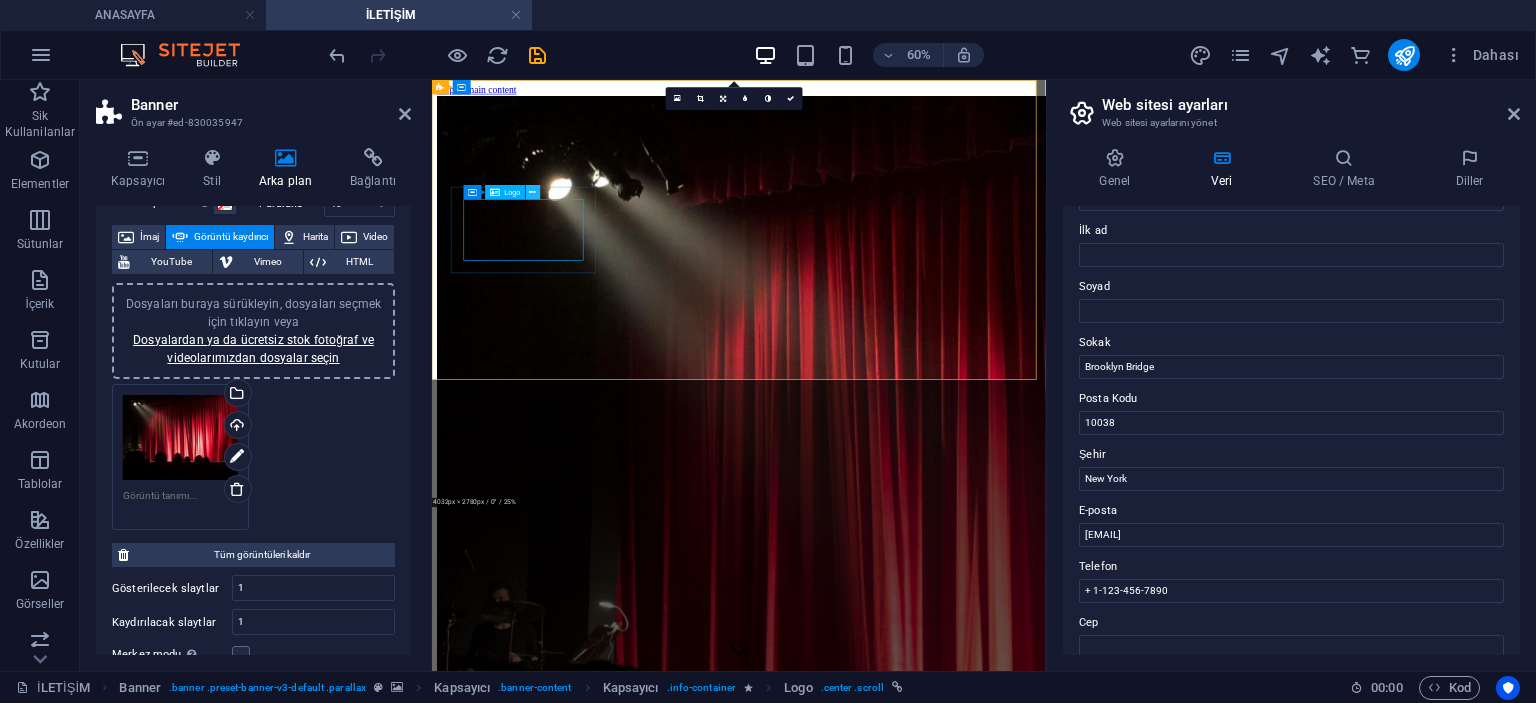 click at bounding box center (533, 192) 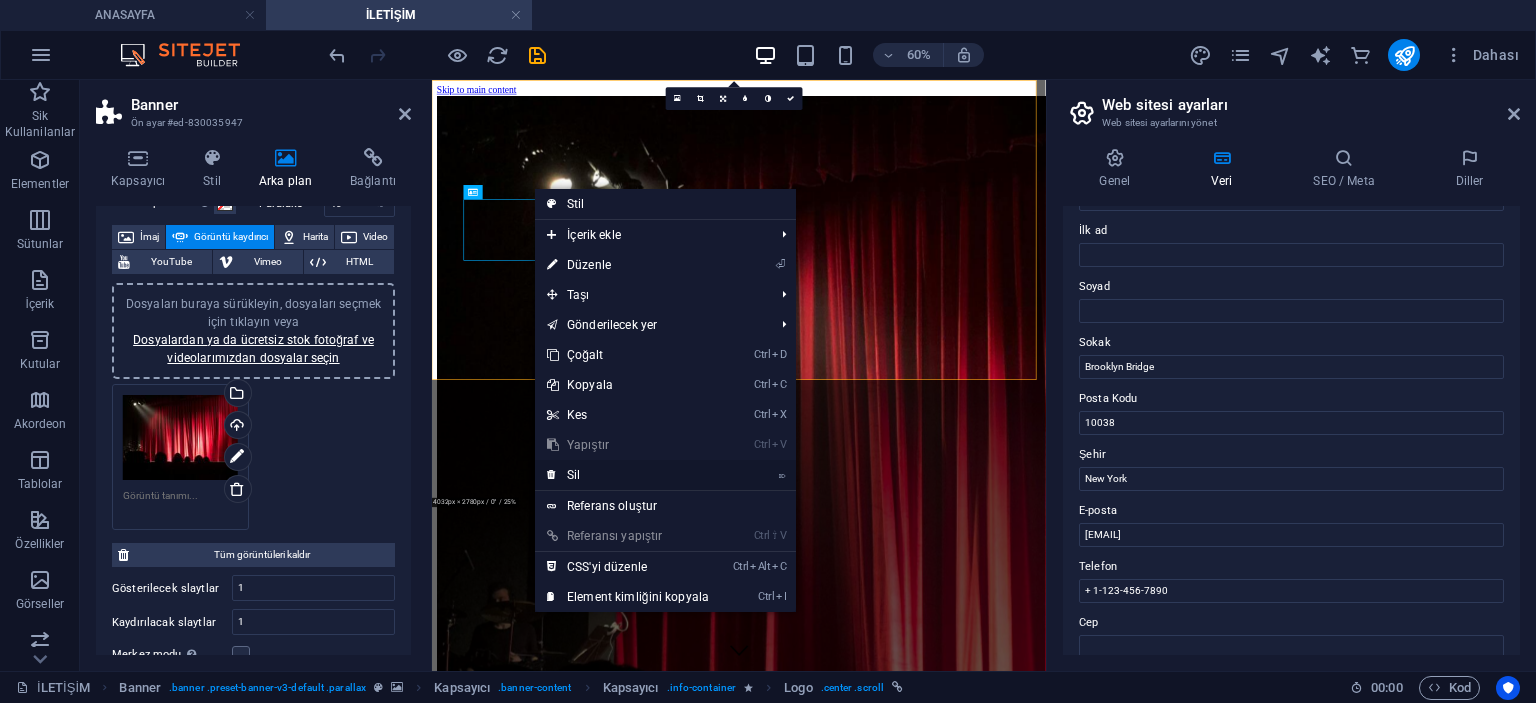 click on "⌦  Sil" at bounding box center (628, 475) 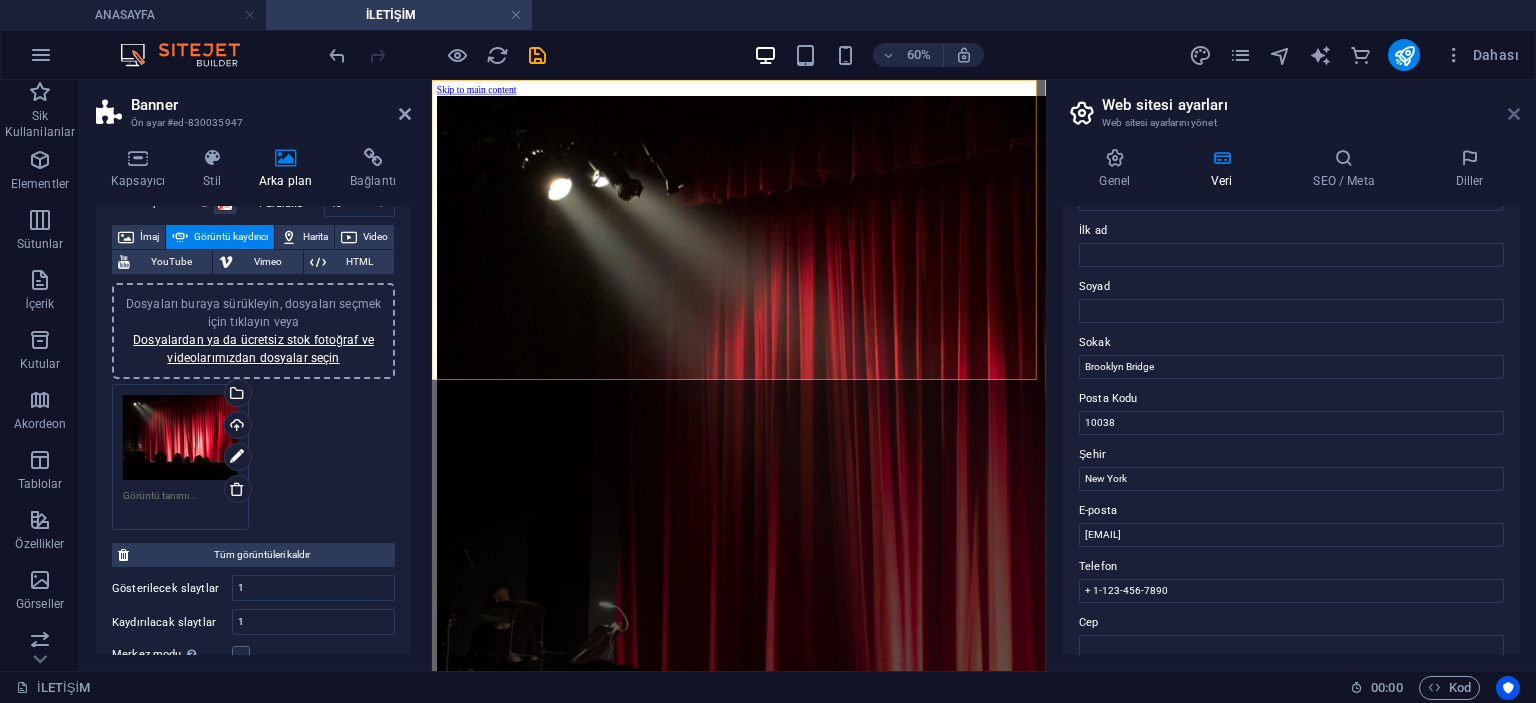 drag, startPoint x: 1512, startPoint y: 120, endPoint x: 477, endPoint y: 133, distance: 1035.0817 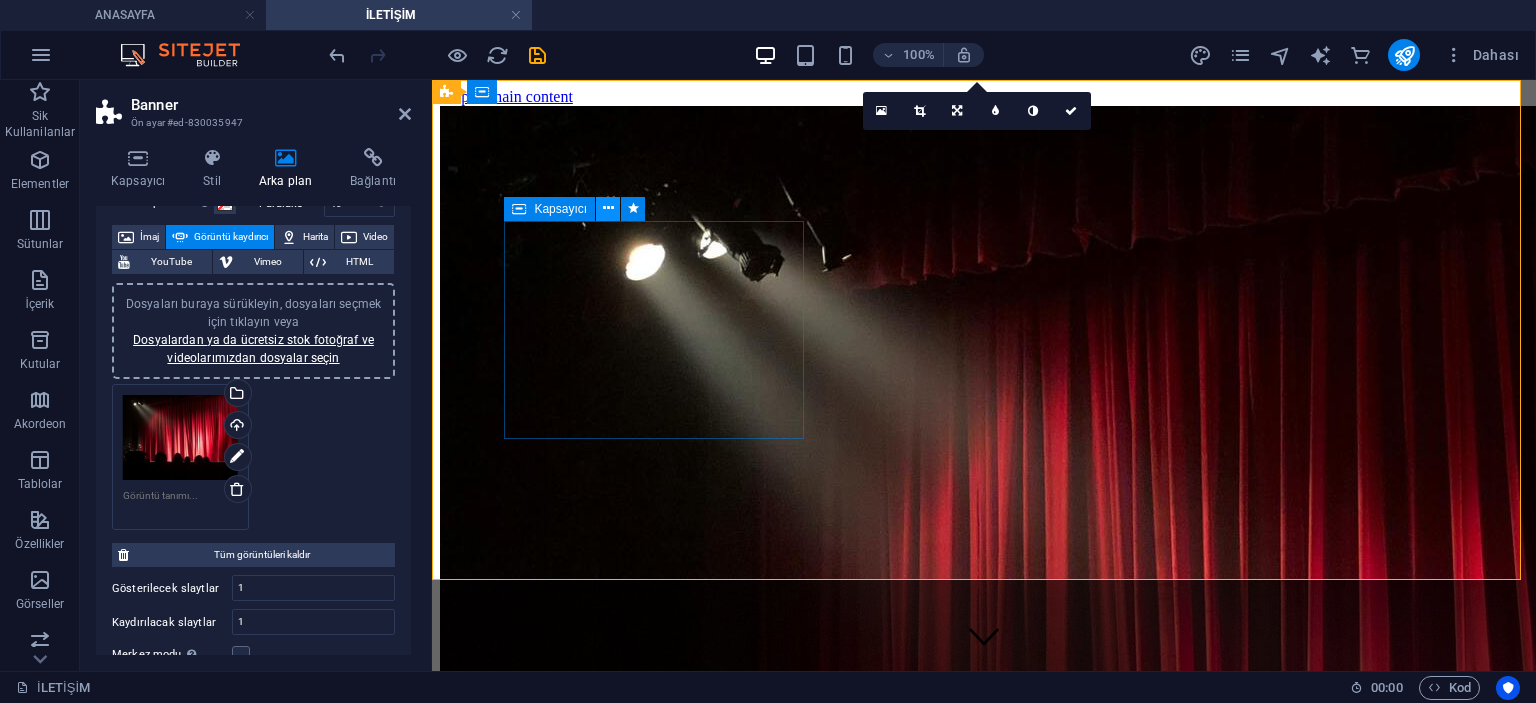 click at bounding box center (608, 208) 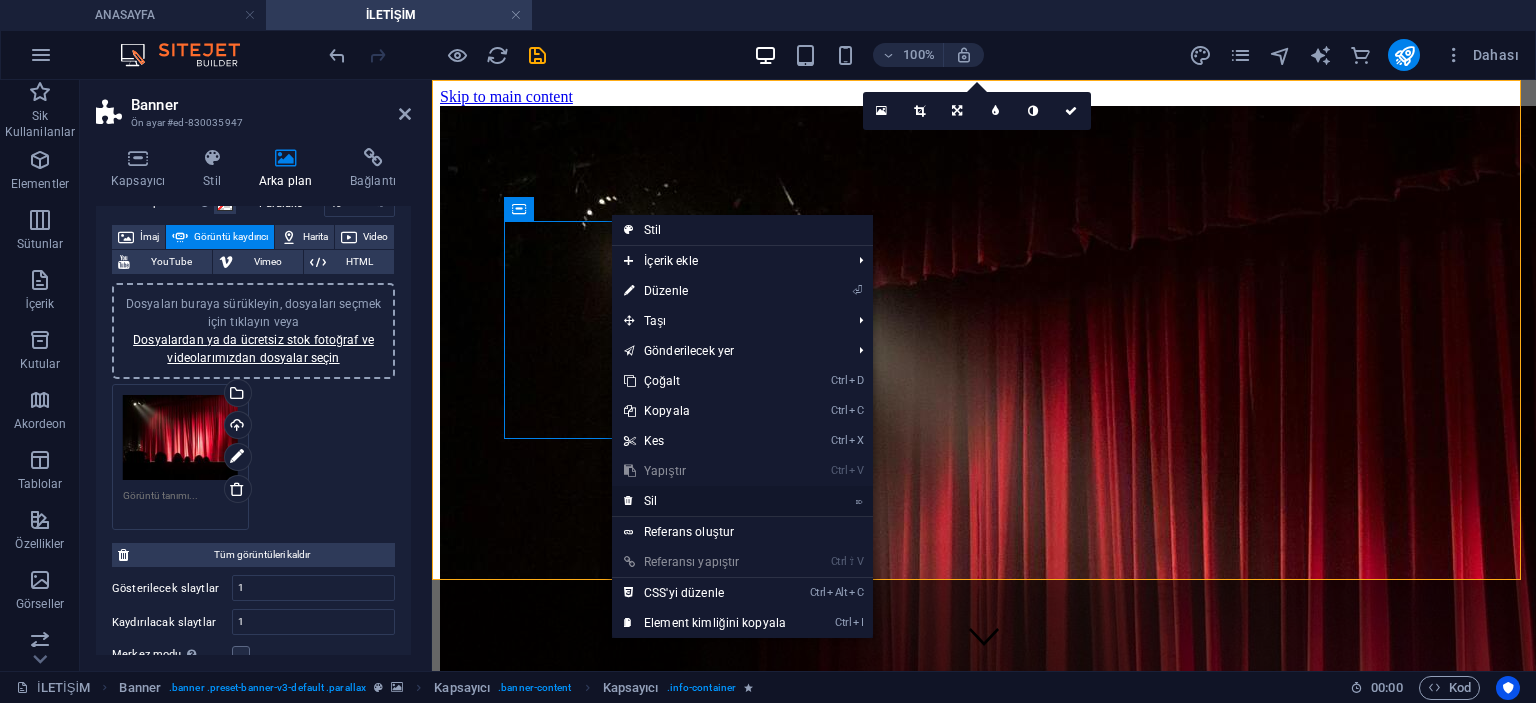 click on "⌦  Sil" at bounding box center [705, 501] 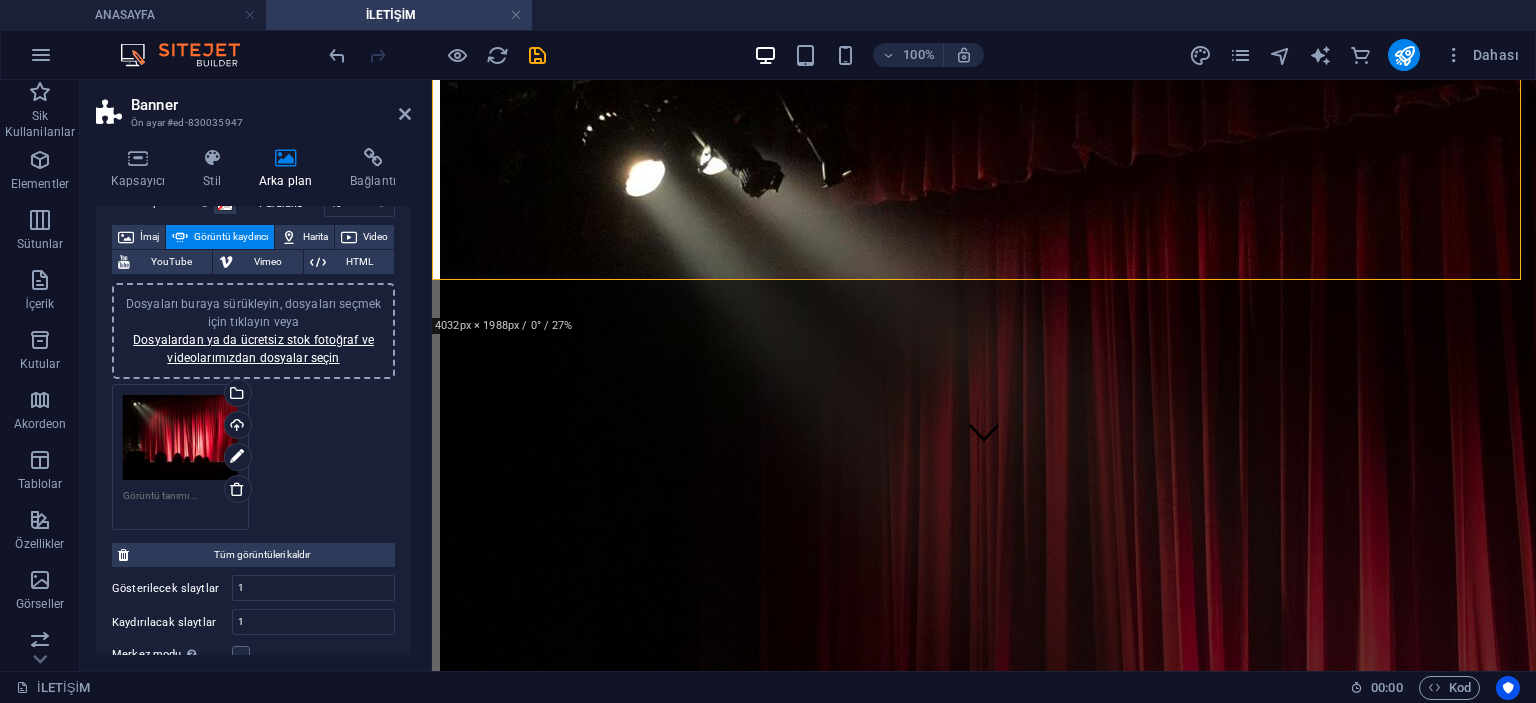 scroll, scrollTop: 300, scrollLeft: 0, axis: vertical 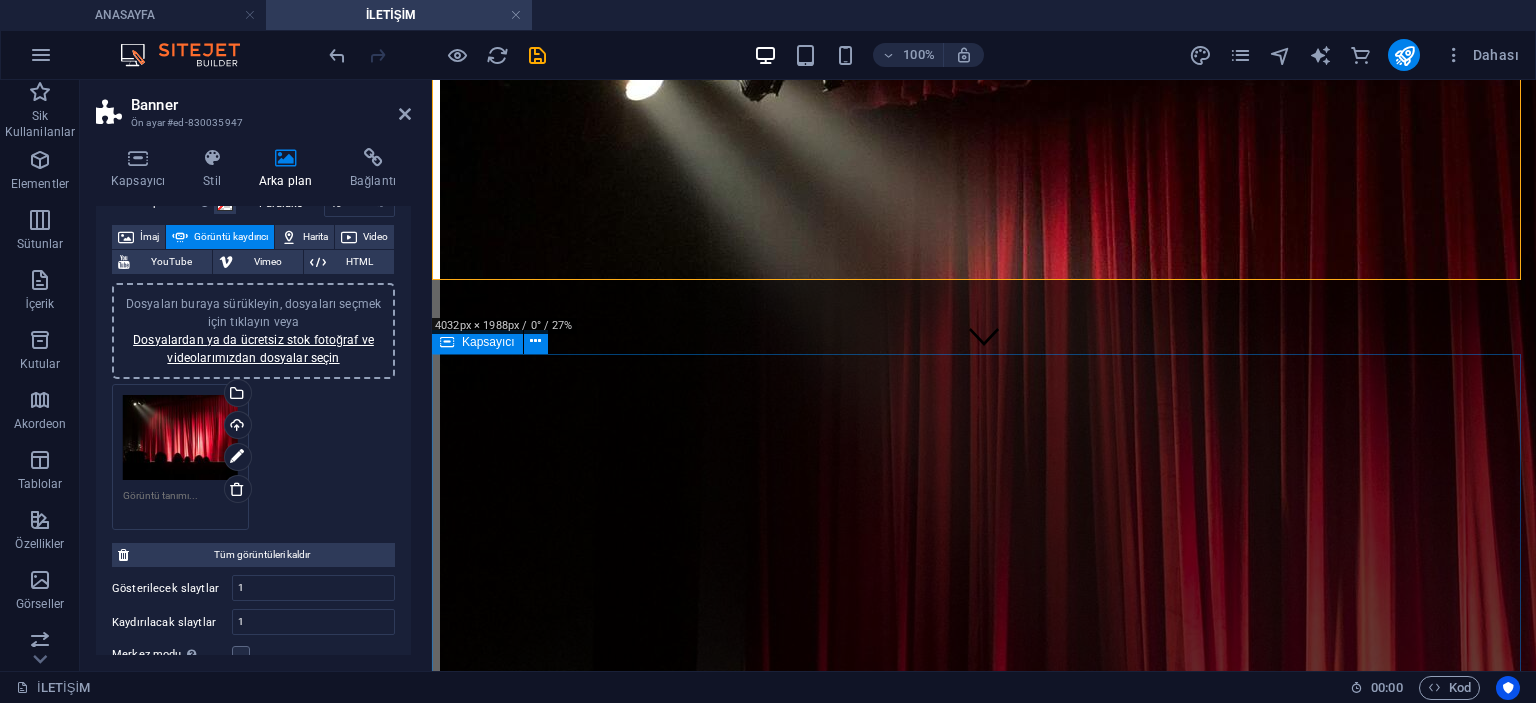 click on "İLETİŞİM AKLINIZDAKİ TÜM SORULAR İÇİN HATEKS Perde olarak, 21 yılı aşkın süredir perde imalatı, montajı ve özel tasarım uygulamaları ile yaşam alanlarınıza değer katıyoruz. Amacımız sadece bir perde satmak değil; evinize veya iş yerinize estetik, konfor ve uzun ömürlü çözümler sunmaktır. Bizimle iletişime geçtiğinizde, alanında uzman ekibimiz öncelikle ihtiyaçlarınızı dinler, beklentilerinizi anlar ve size en uygun çözümü sunar. İster klasik, ister modern, isterse tamamen özel tasarım perdeler olsun; her projeye aynı özeni ve profesyonelliği gösteririz. HATEKS Perde olarak; Keşif ve ölçüm hizmeti  ile mekânınıza en uygun ölçü ve model tespit edilir. Kaliteli kumaş ve malzeme seçenekleri  ile hem estetik hem de dayanıklı çözümler sunulur. Zamanında teslimat ve titiz montaj  ile projeniz tam istediğiniz gibi sonuçlanır. Satış sonrası destek ile memnuniyetiniz uzun vadede de garanti altına alınır. 📞  Telefon:  +90 530 320 3762" at bounding box center [984, 4346] 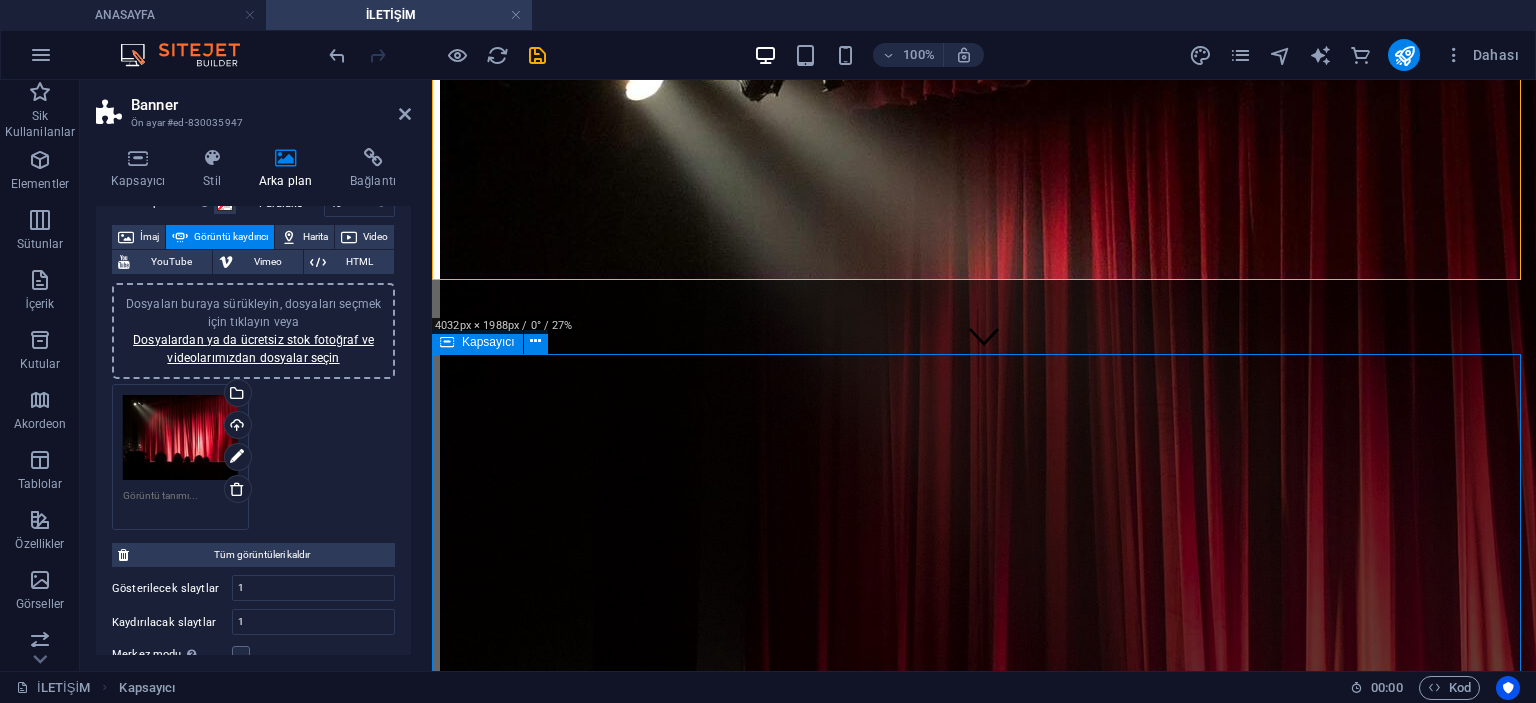 scroll, scrollTop: 0, scrollLeft: 0, axis: both 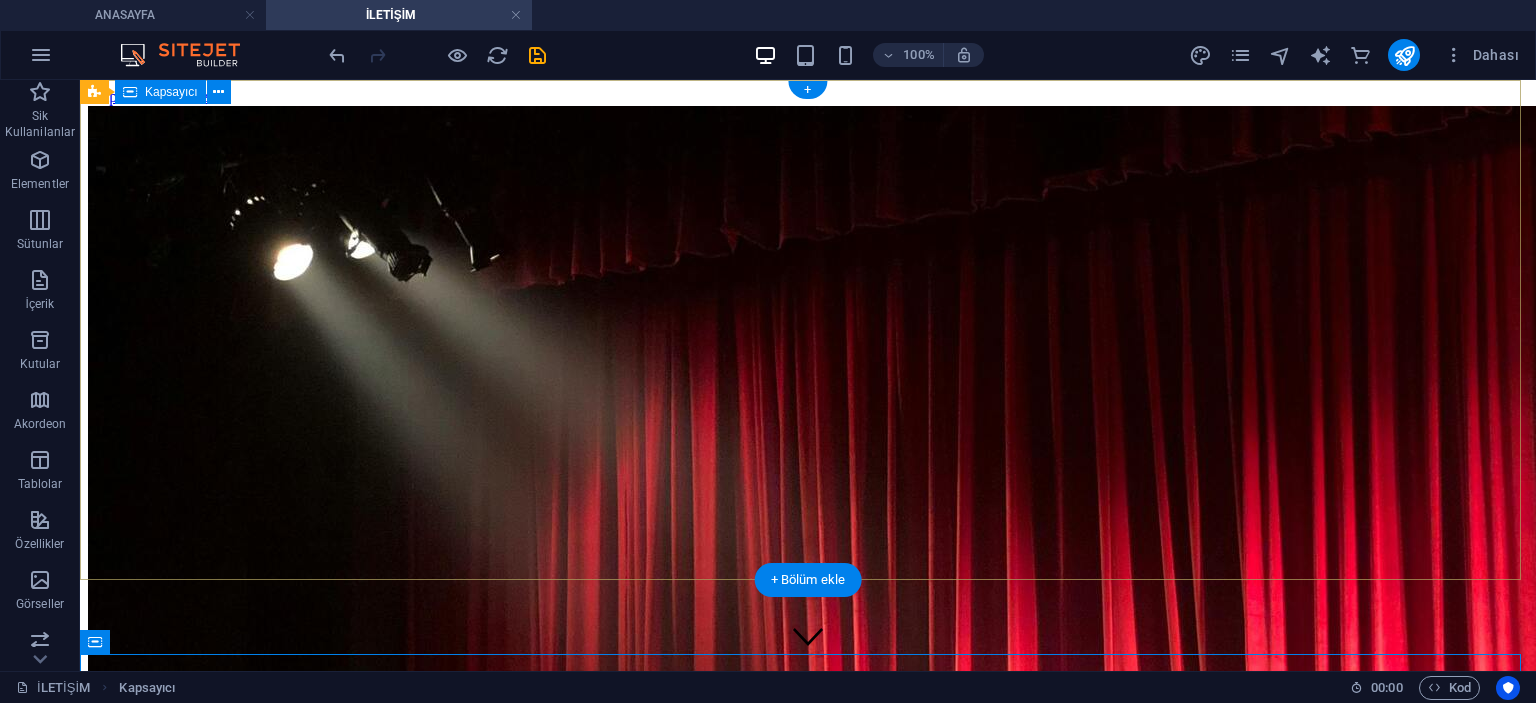 click at bounding box center (808, 643) 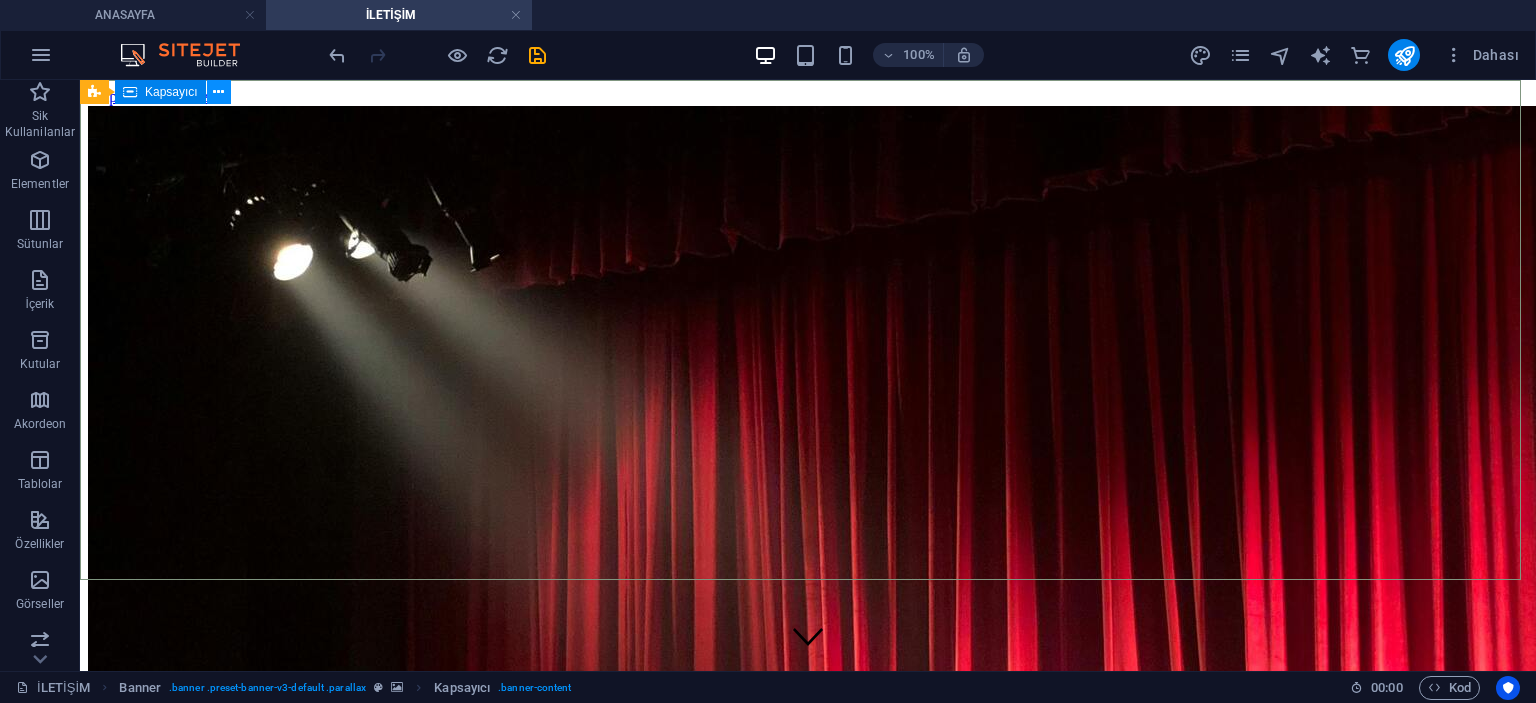 click at bounding box center (218, 92) 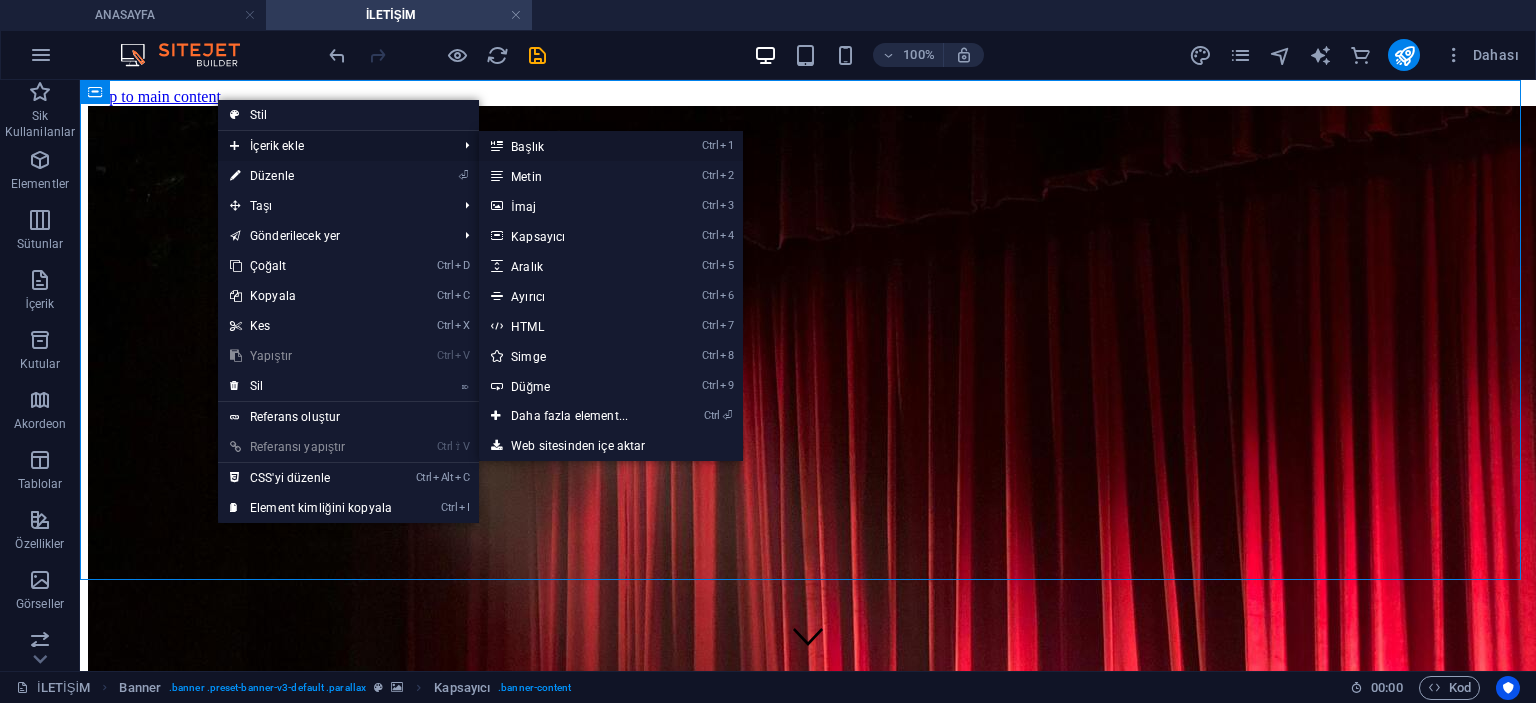 click on "Ctrl 1  Başlık" at bounding box center (573, 146) 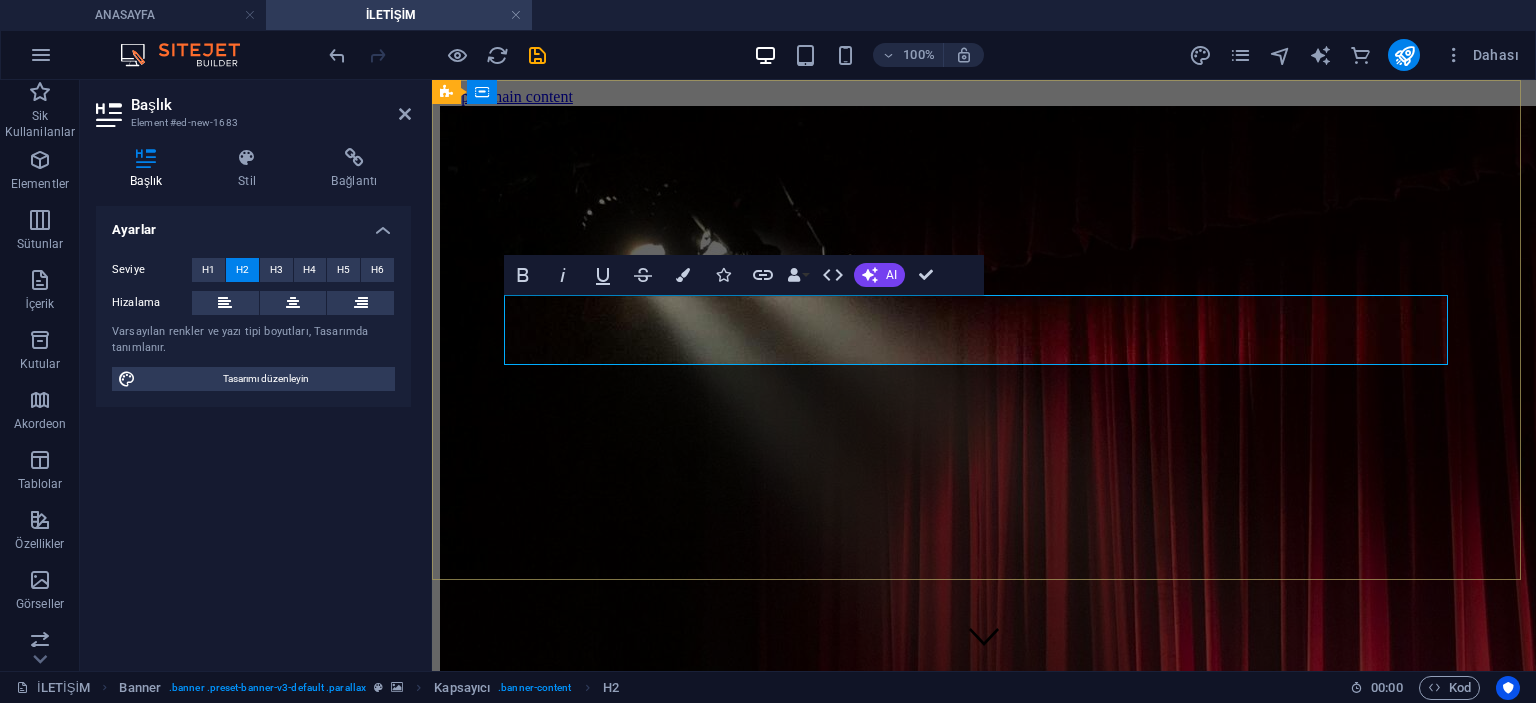 click on "Yeni başlık" at bounding box center (984, 676) 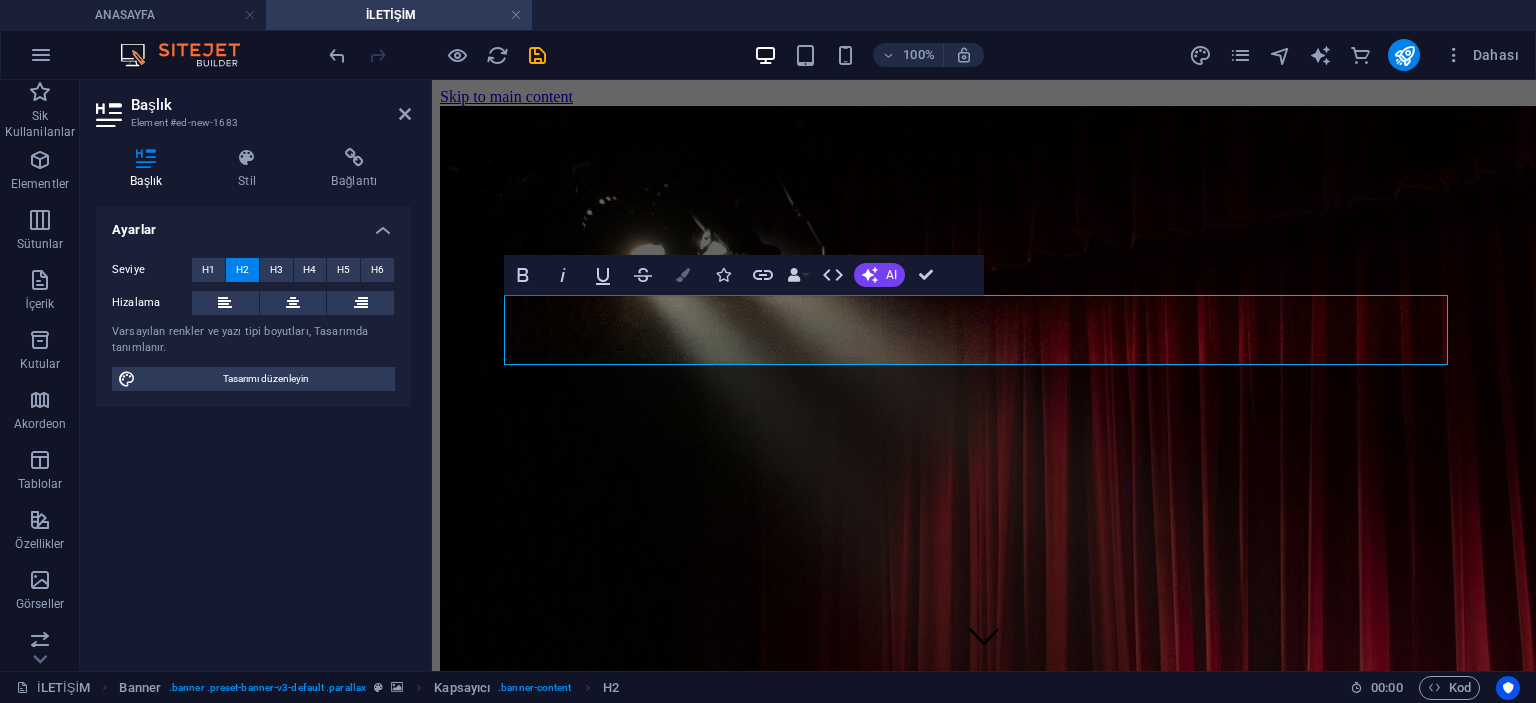 click at bounding box center (683, 275) 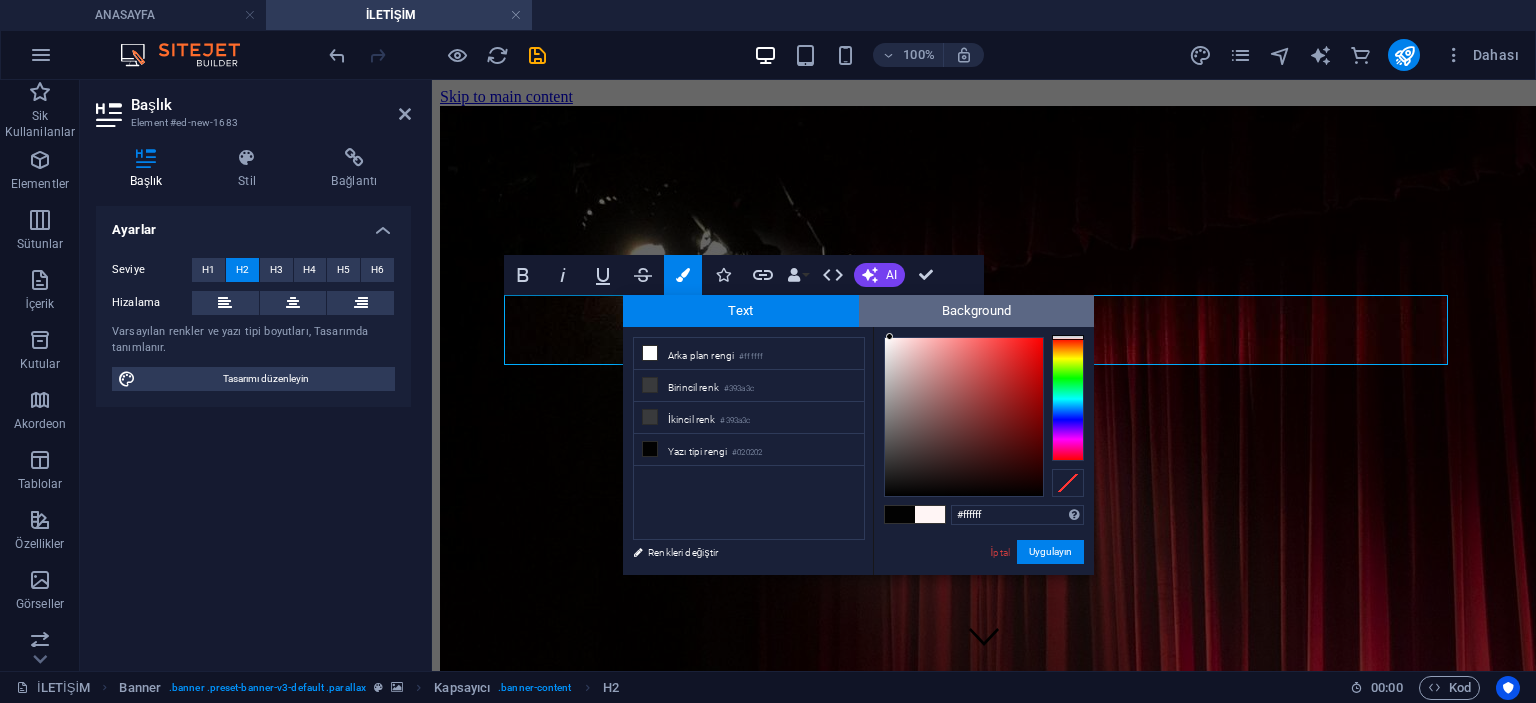 drag, startPoint x: 890, startPoint y: 335, endPoint x: 883, endPoint y: 311, distance: 25 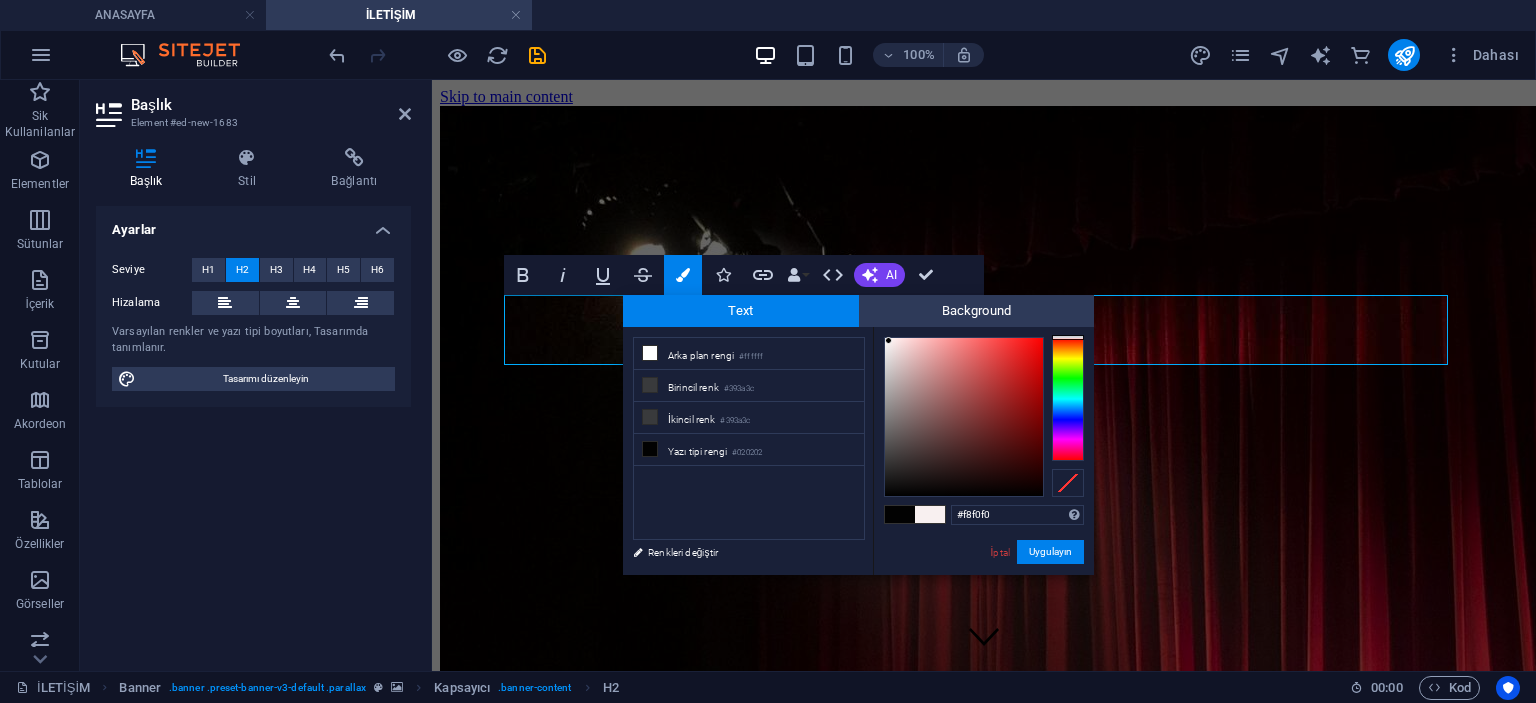 type on "#fdfbfb" 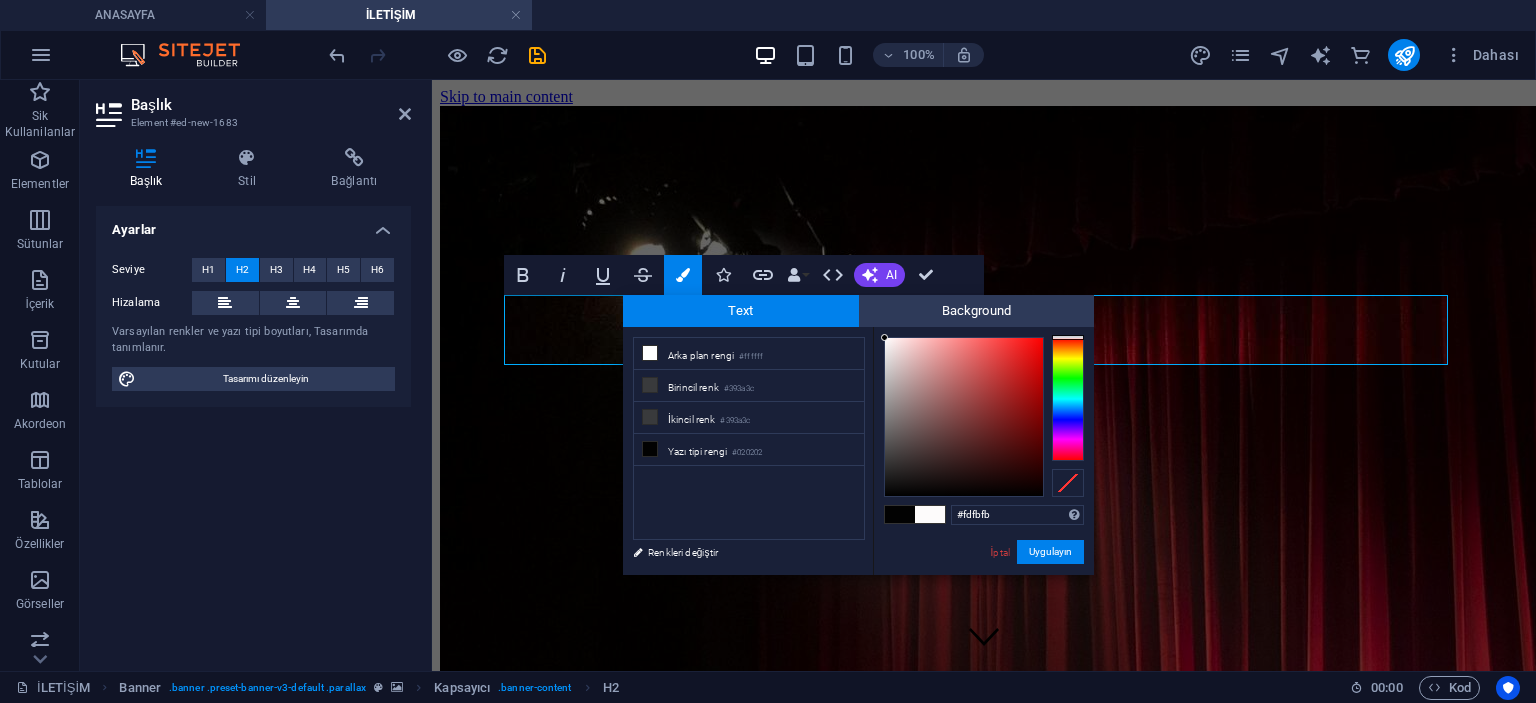 click at bounding box center [884, 337] 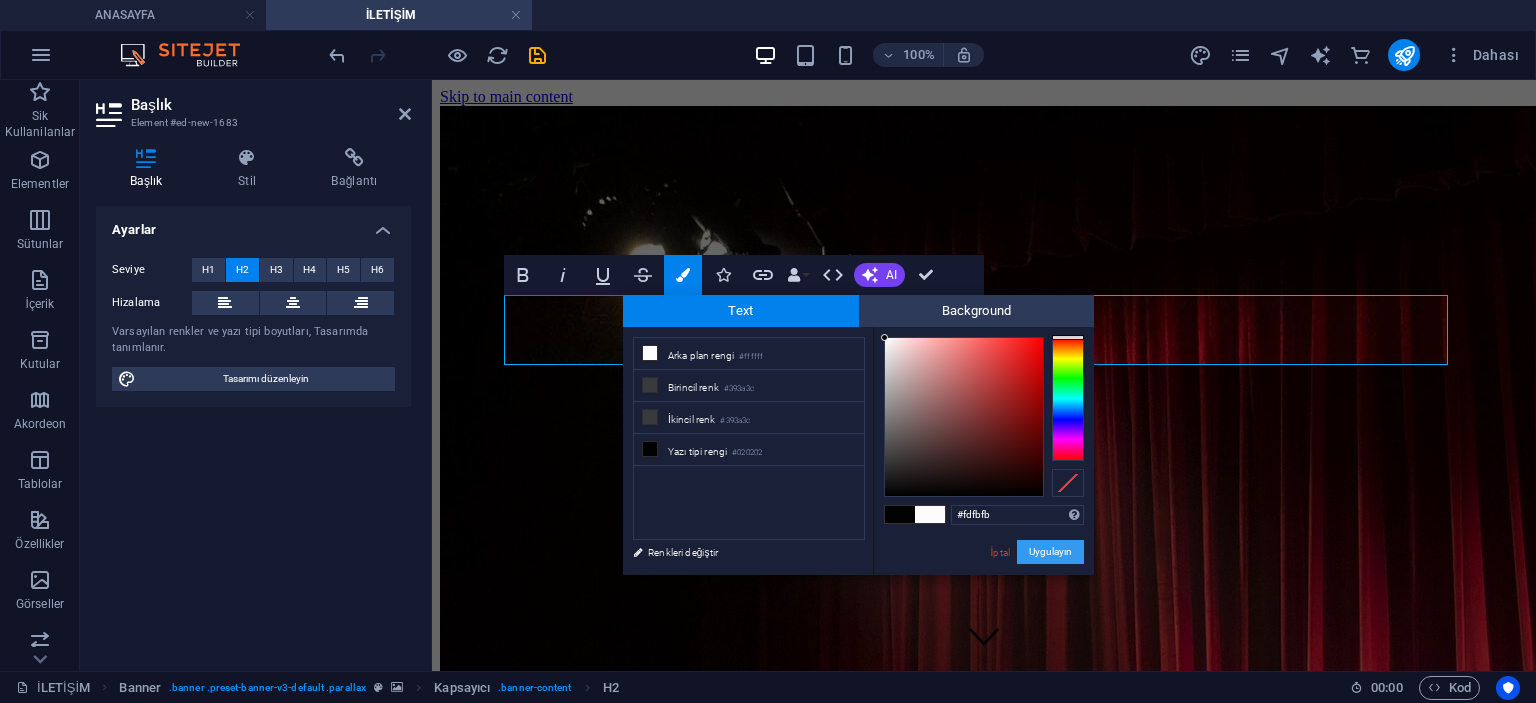 click on "Uygulayın" at bounding box center (1050, 552) 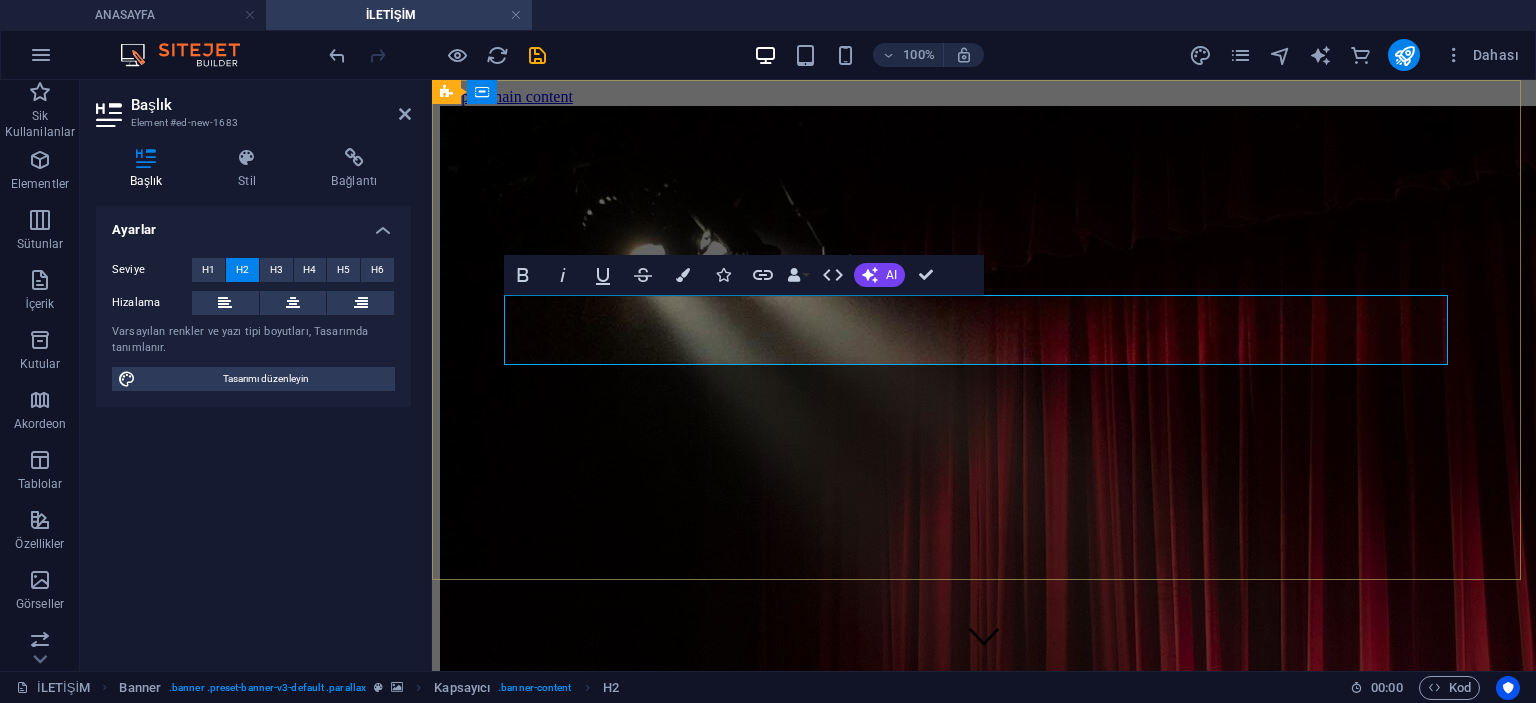 click on "YenHATEKS PERDE" at bounding box center [552, 676] 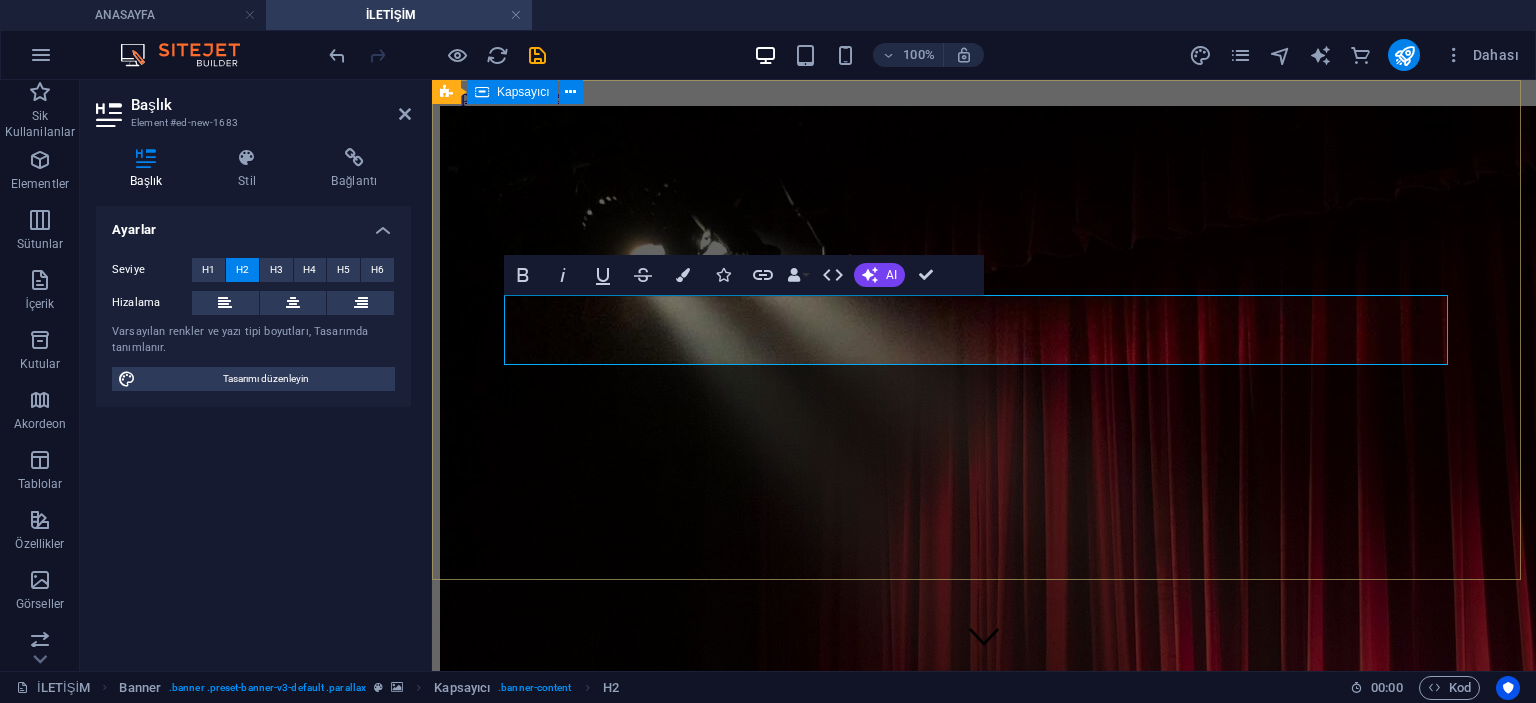 click on "HATEKS PERDE HİZMETLERİ" at bounding box center [984, 676] 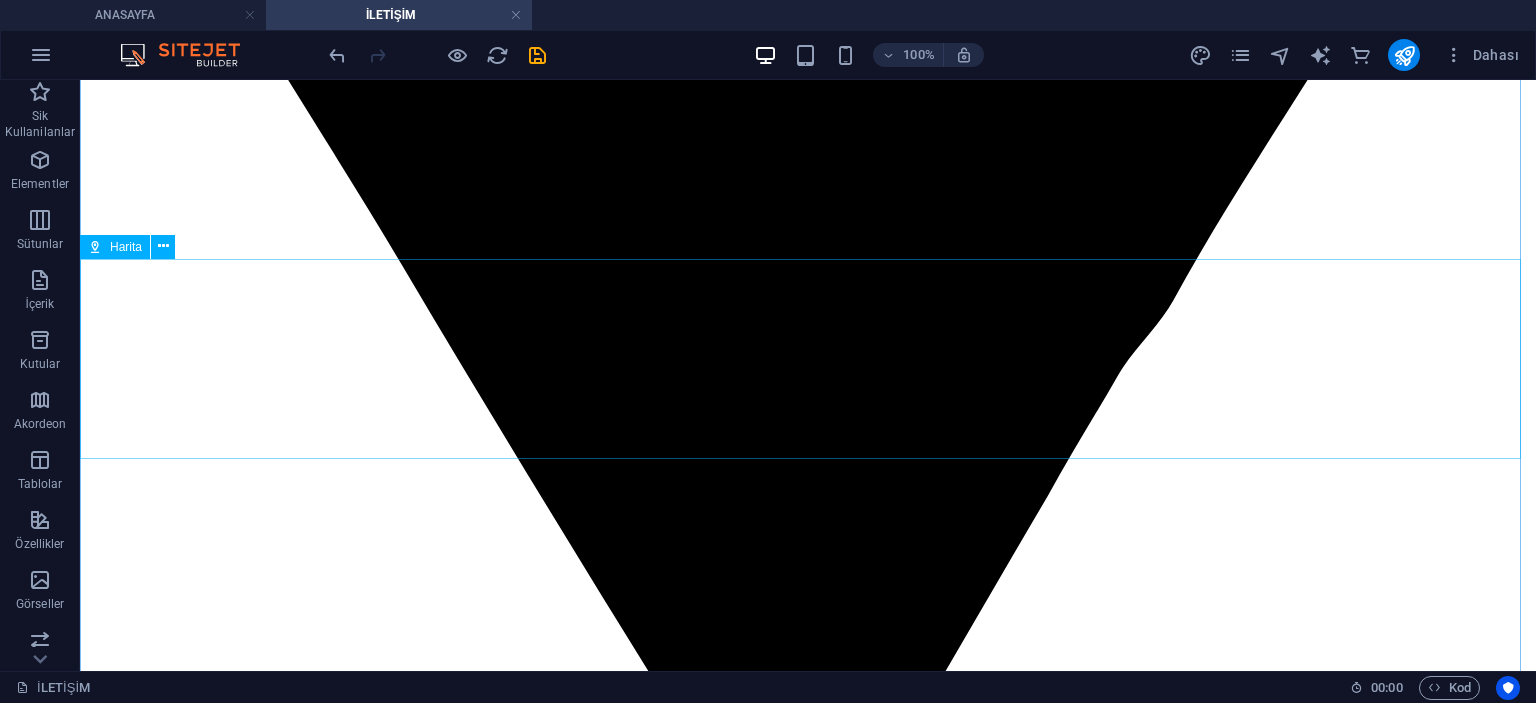scroll, scrollTop: 2326, scrollLeft: 0, axis: vertical 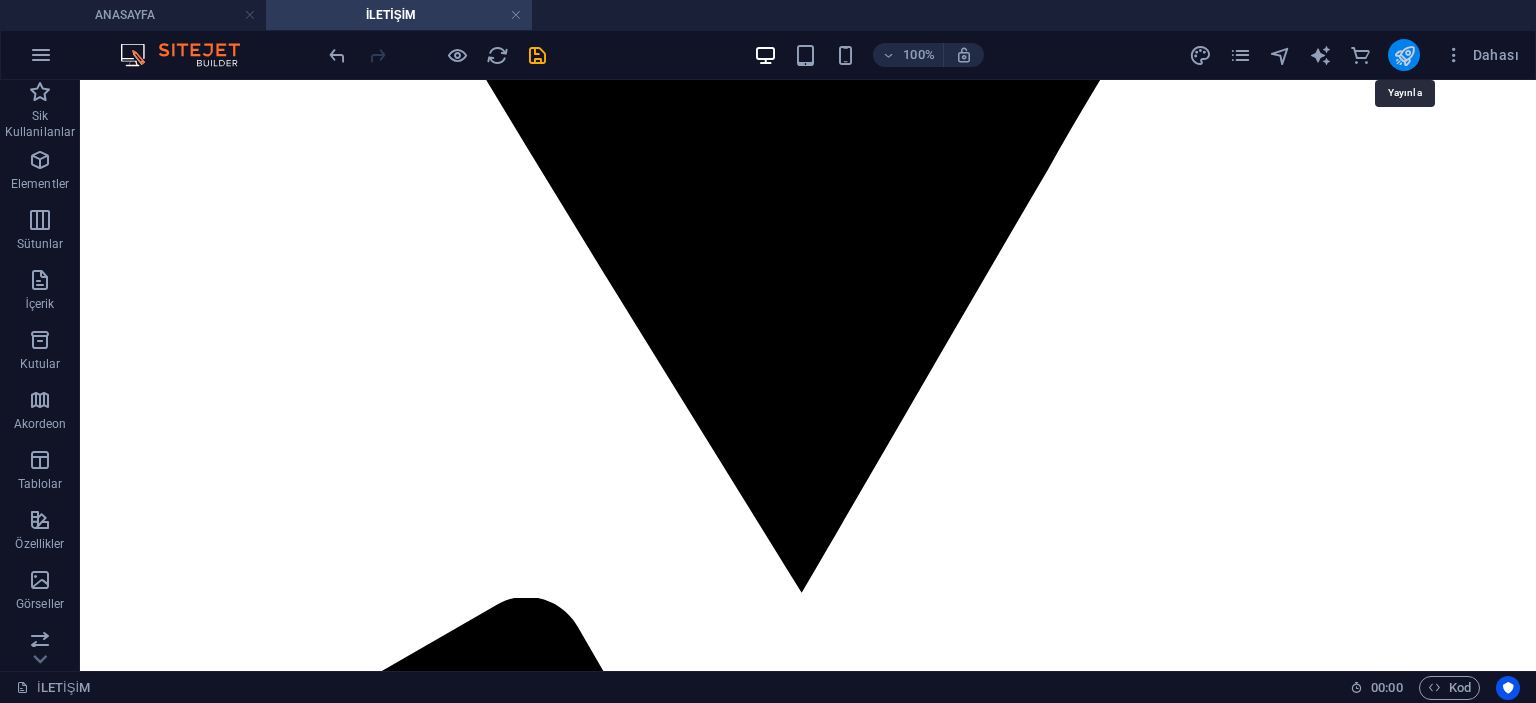 click at bounding box center (1404, 55) 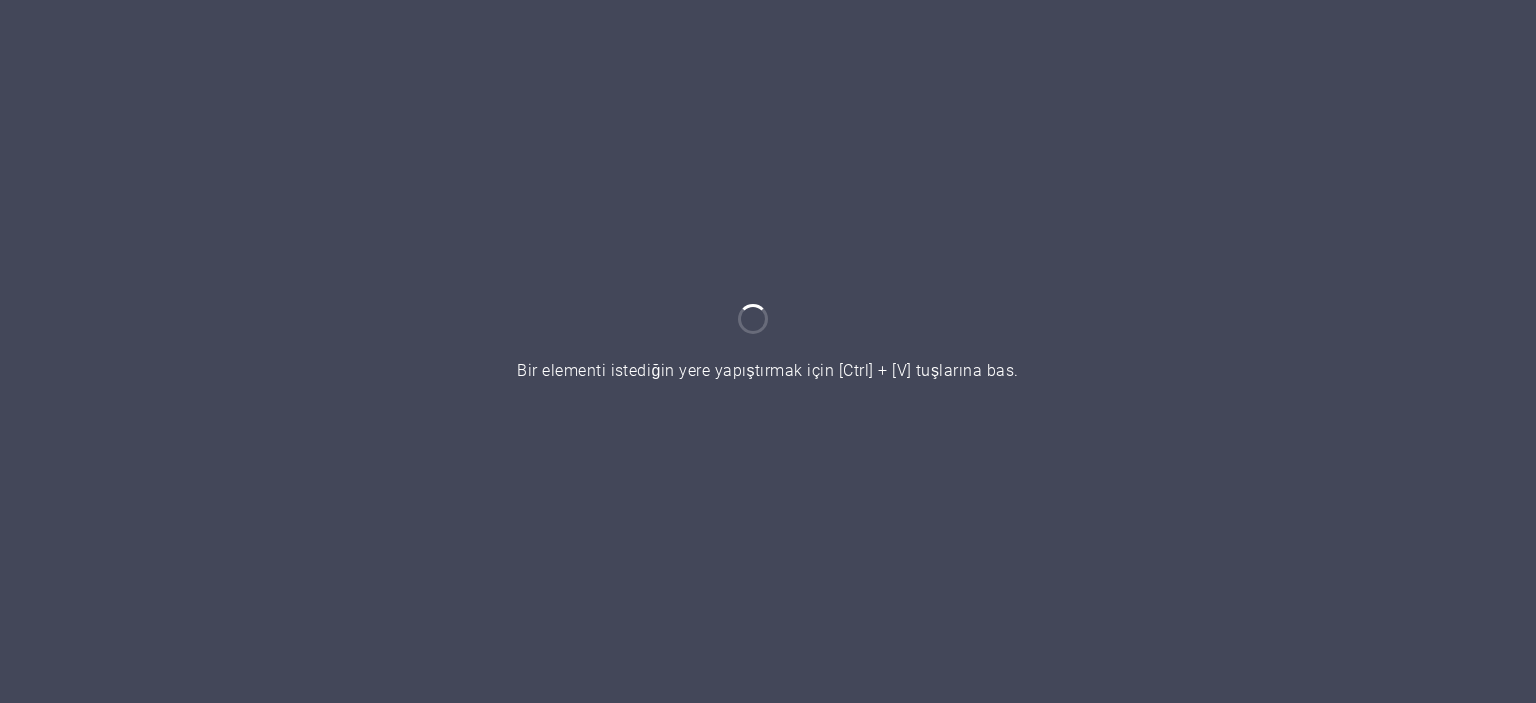 scroll, scrollTop: 0, scrollLeft: 0, axis: both 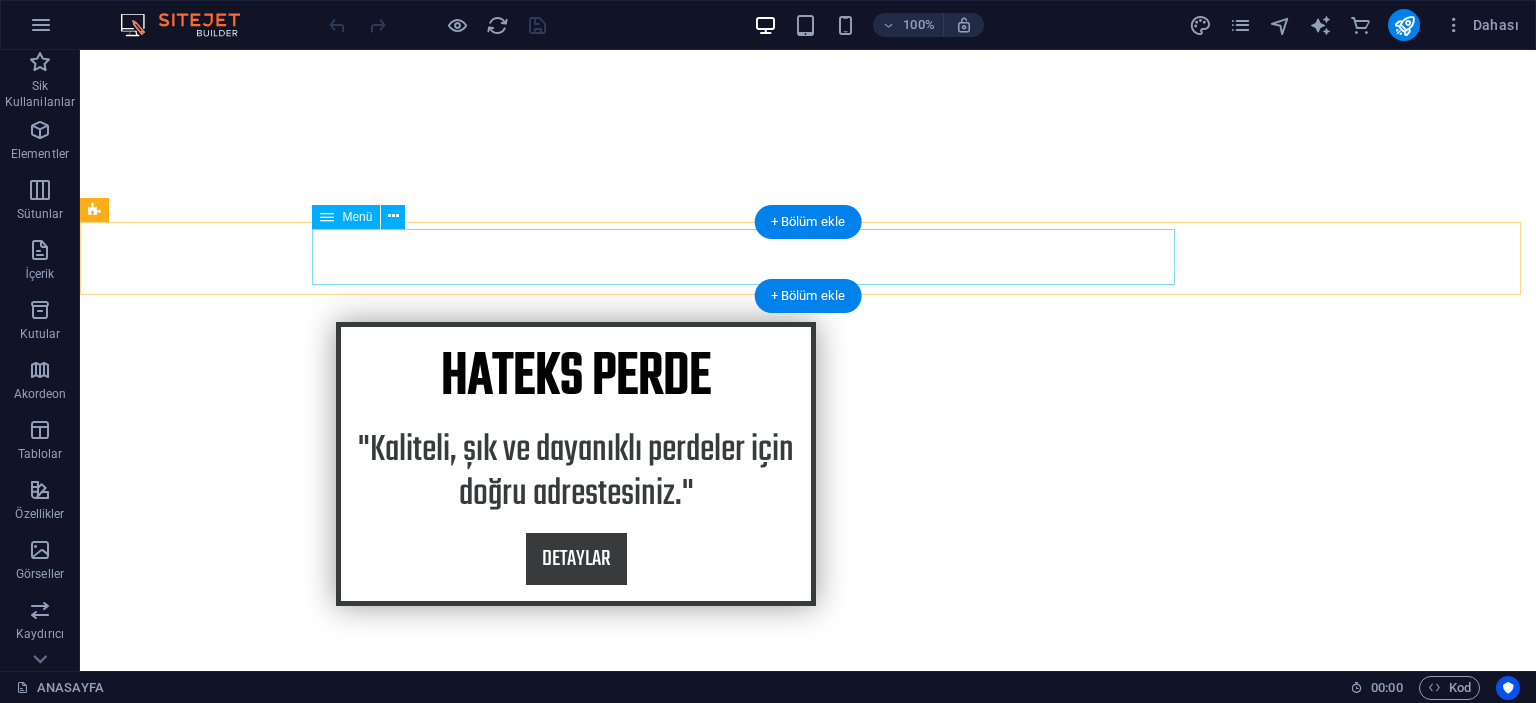 click on "ANASAYFA HAKKINDA HİZMETLERİMİZ HİZMET DETAYLARI İLETİŞİM" at bounding box center (808, 714) 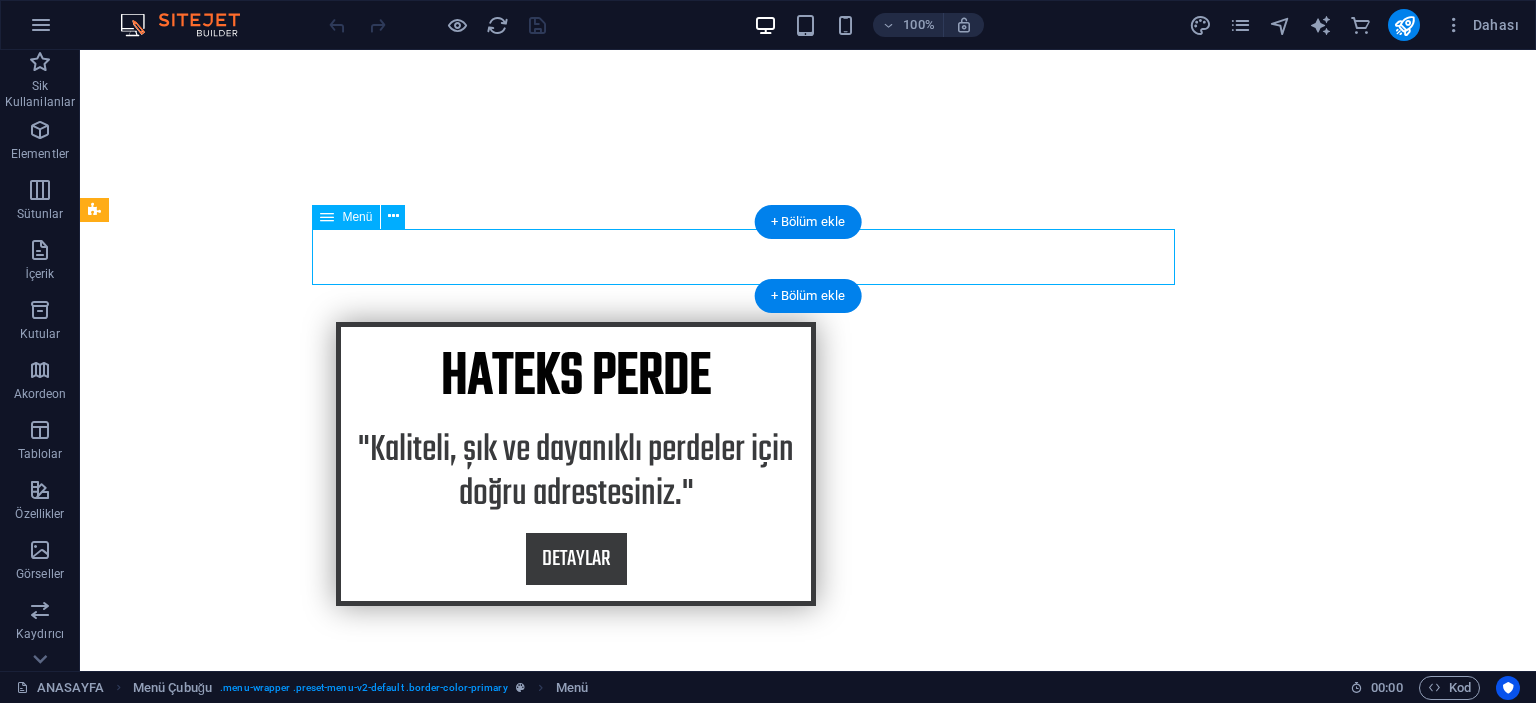 click on "ANASAYFA HAKKINDA HİZMETLERİMİZ HİZMET DETAYLARI İLETİŞİM" at bounding box center (808, 714) 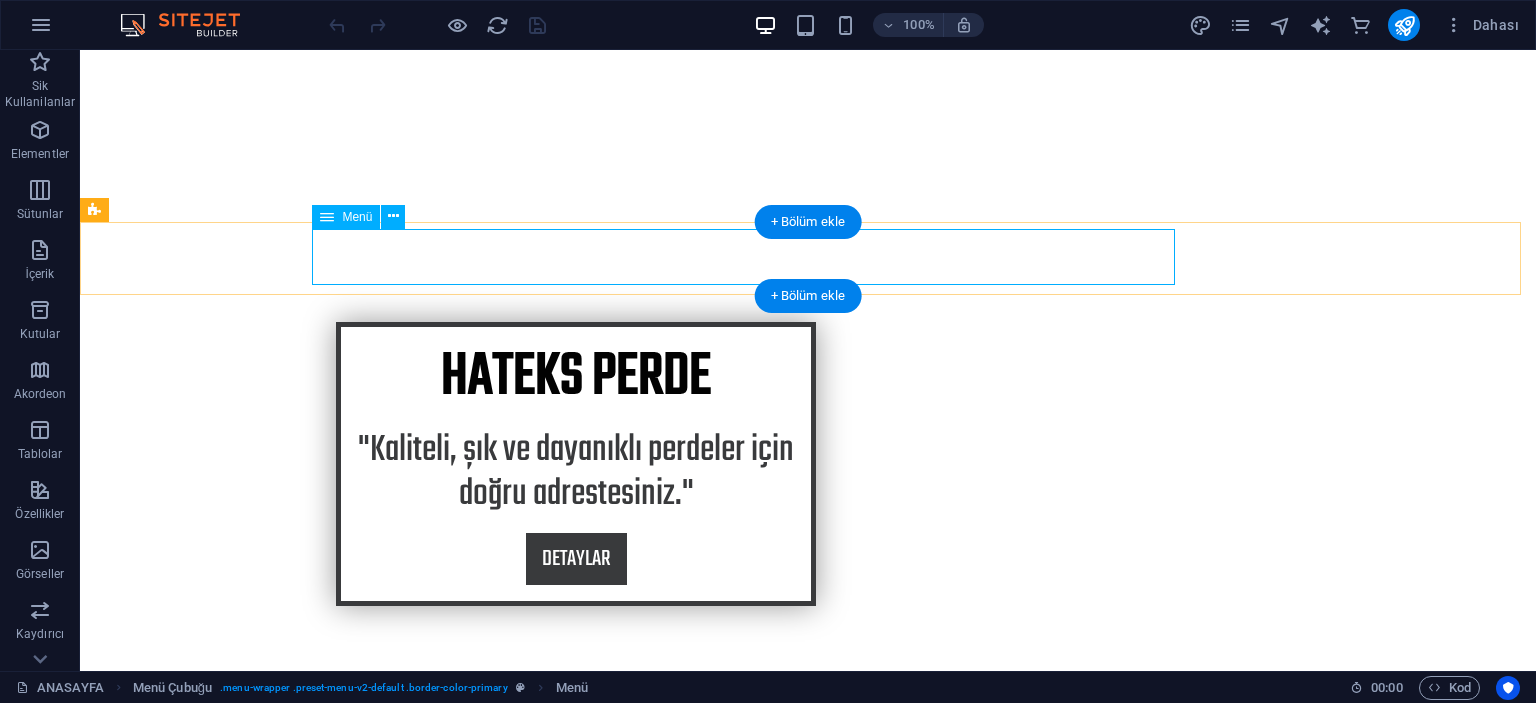 click on "ANASAYFA HAKKINDA HİZMETLERİMİZ HİZMET DETAYLARI İLETİŞİM" at bounding box center (808, 714) 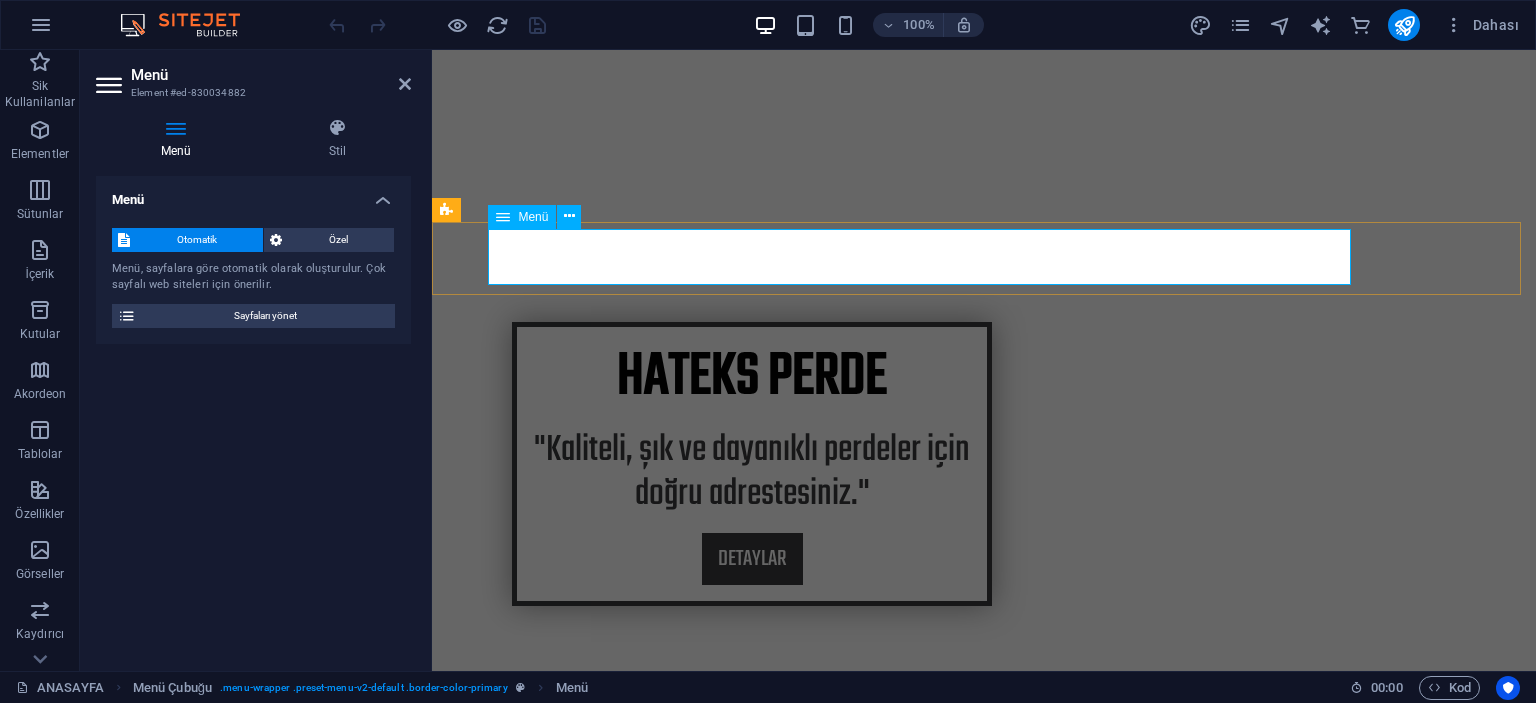 click on "ANASAYFA HAKKINDA HİZMETLERİMİZ HİZMET DETAYLARI İLETİŞİM" at bounding box center (984, 714) 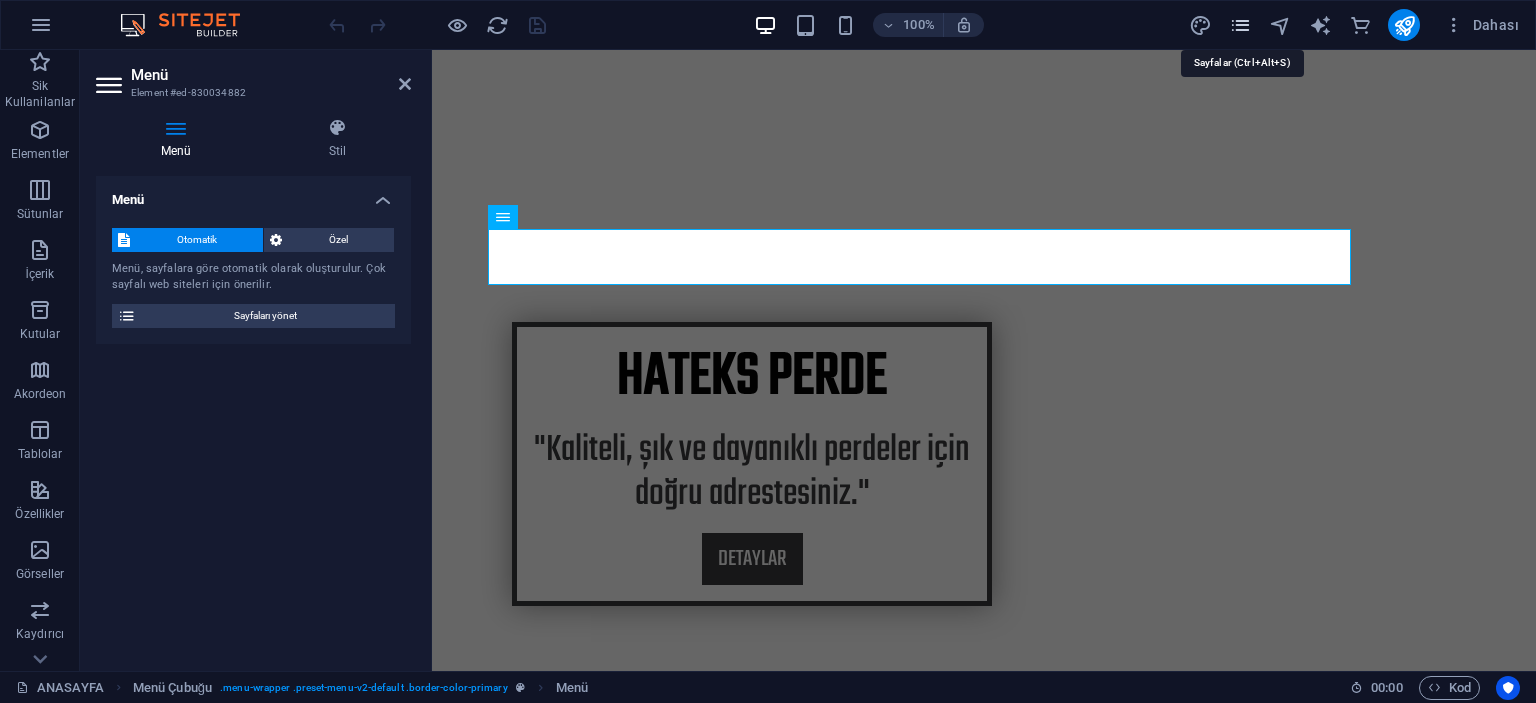 click at bounding box center (1240, 25) 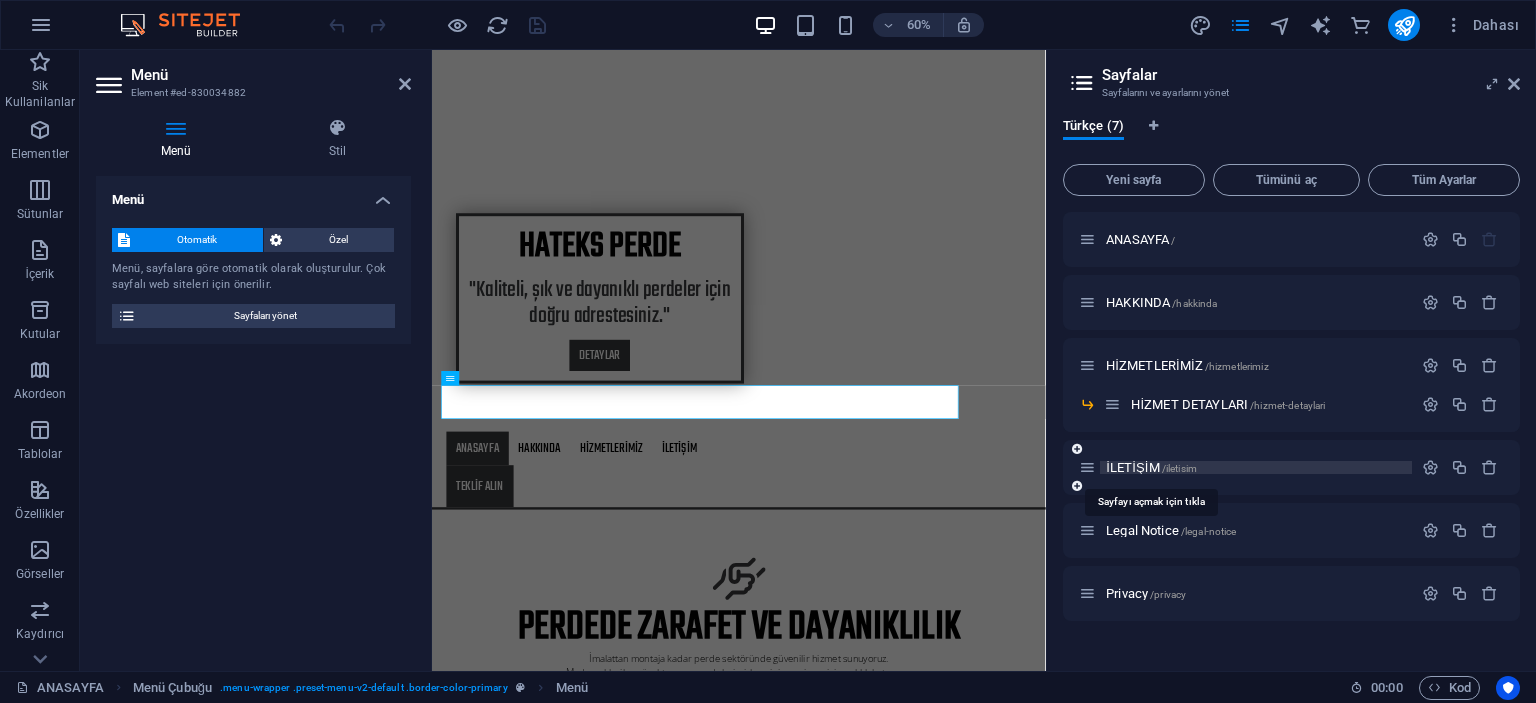 click on "İLETİŞİM /iletisim" at bounding box center (1151, 467) 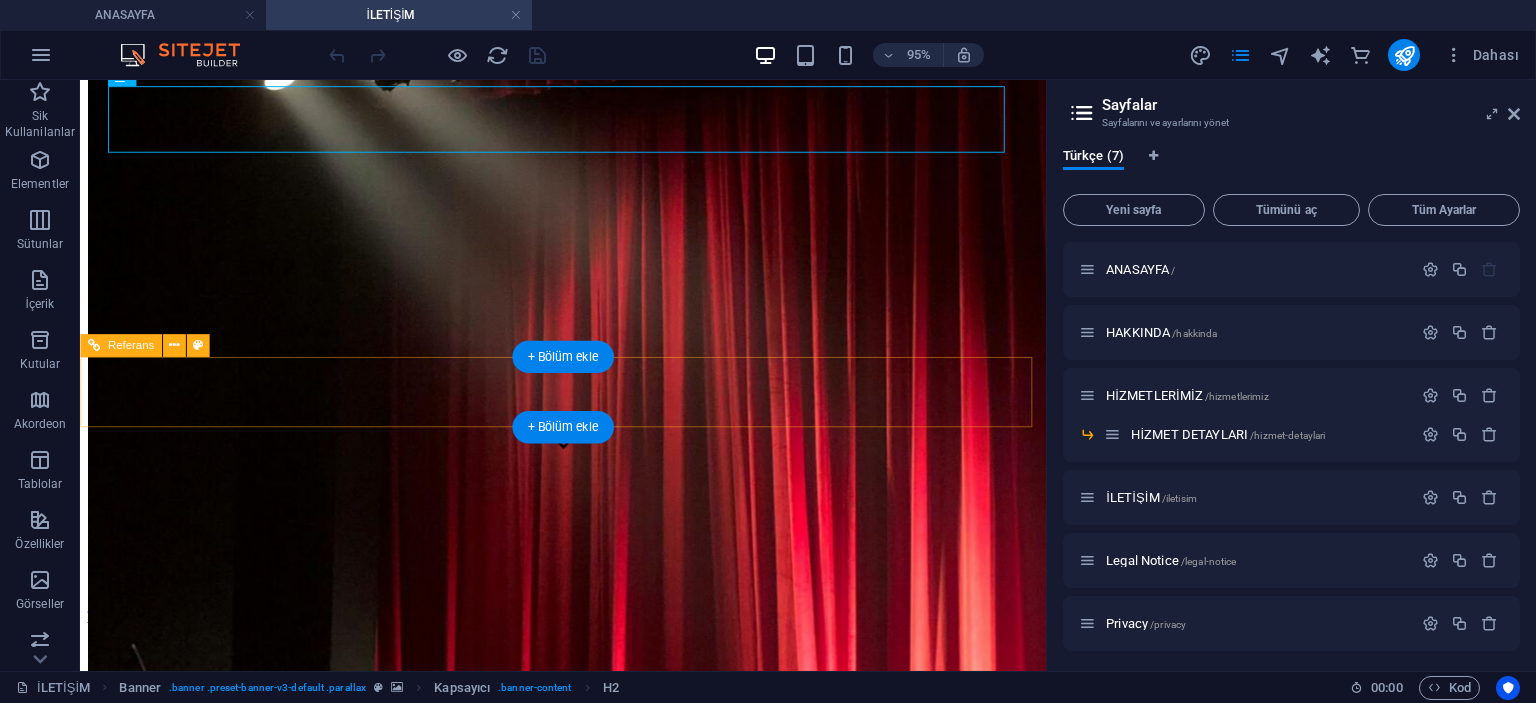 scroll, scrollTop: 400, scrollLeft: 0, axis: vertical 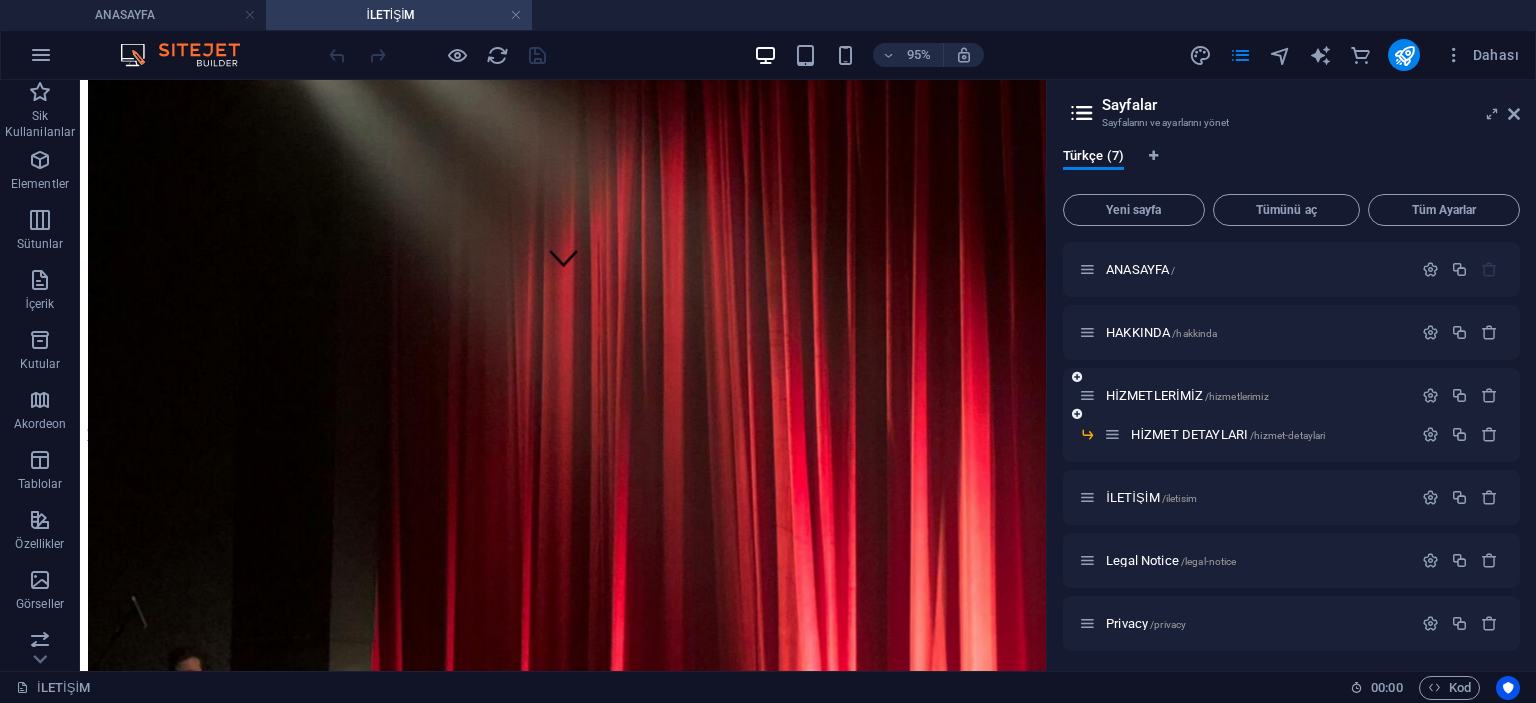 click on "HİZMETLERİMİZ /hizmetlerimiz" at bounding box center (1291, 395) 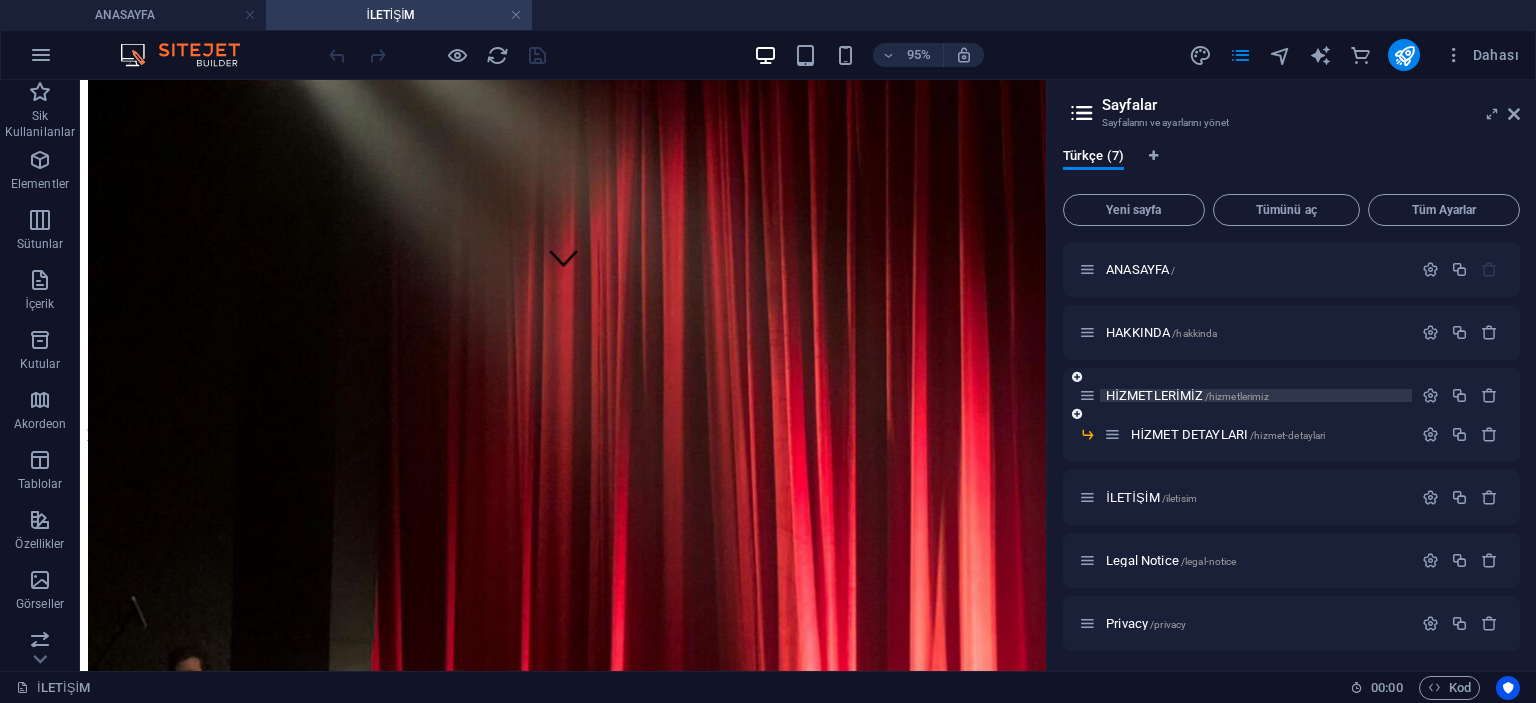 click on "HİZMETLERİMİZ /hizmetlerimiz" at bounding box center (1187, 395) 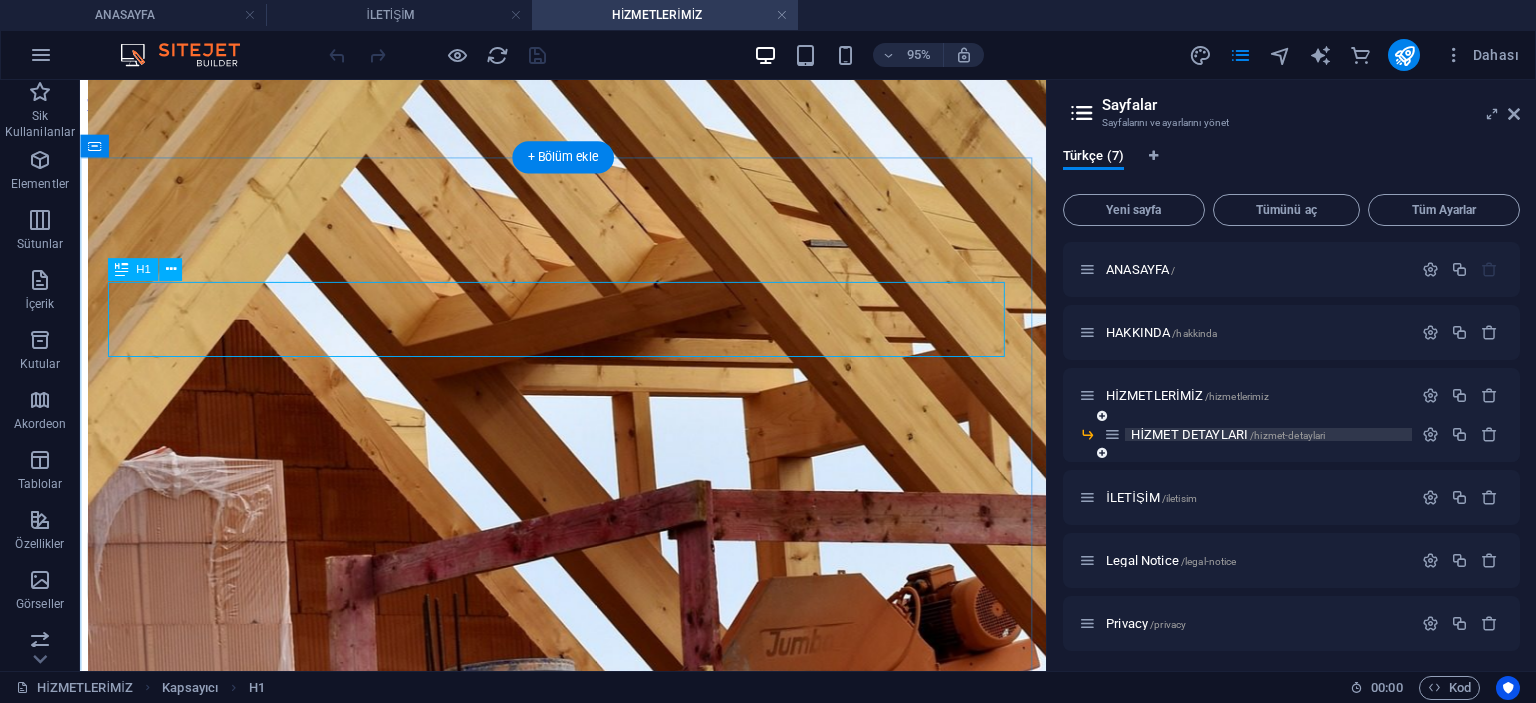 scroll, scrollTop: 832, scrollLeft: 0, axis: vertical 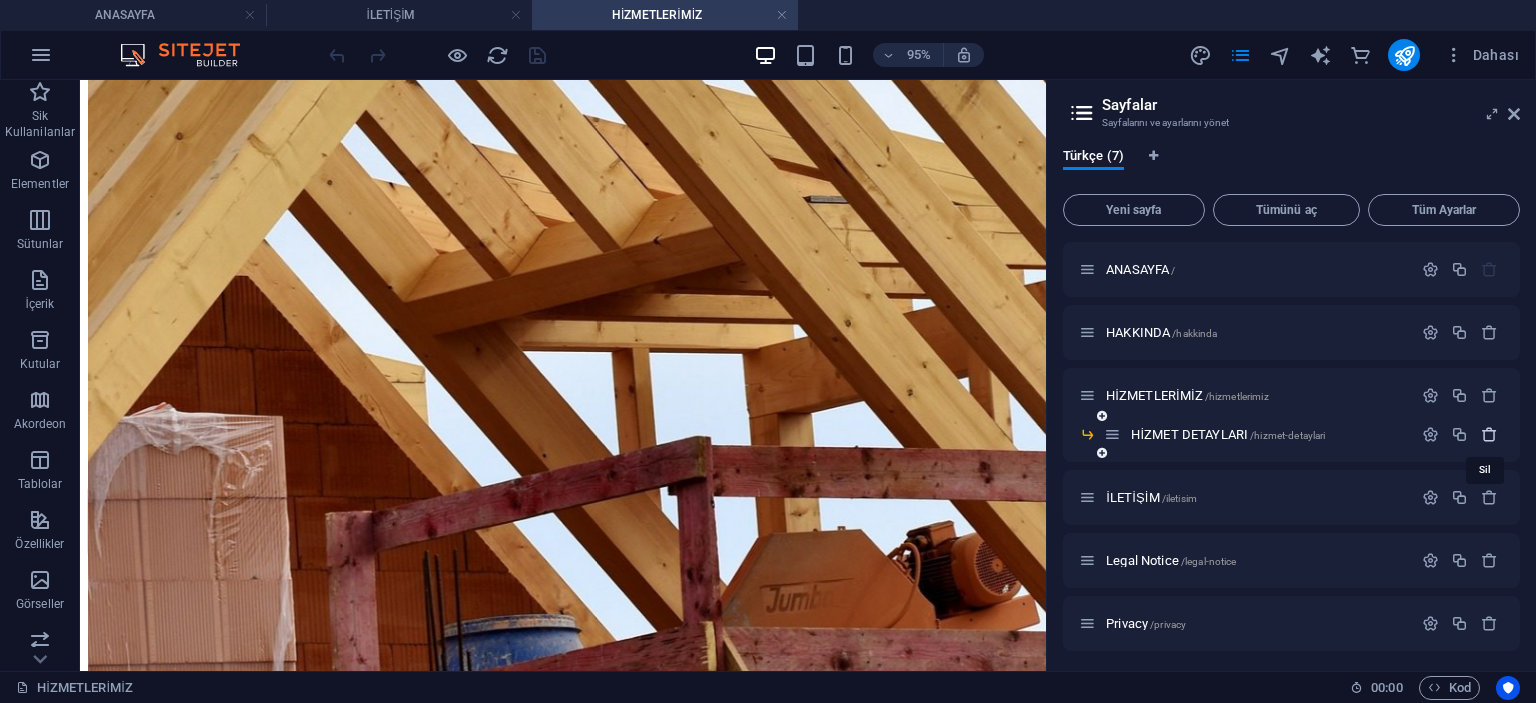 click at bounding box center [1489, 434] 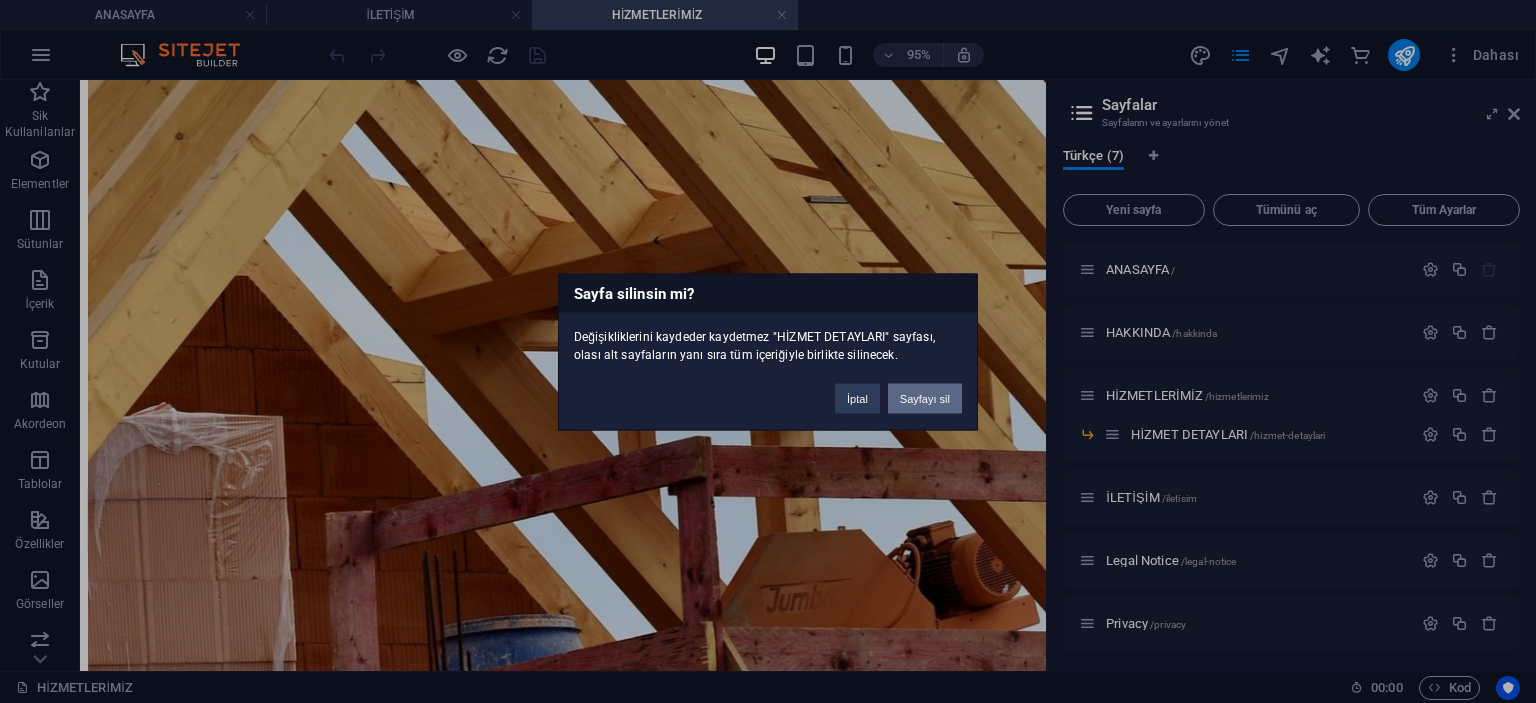 click on "Sayfayı sil" at bounding box center (925, 398) 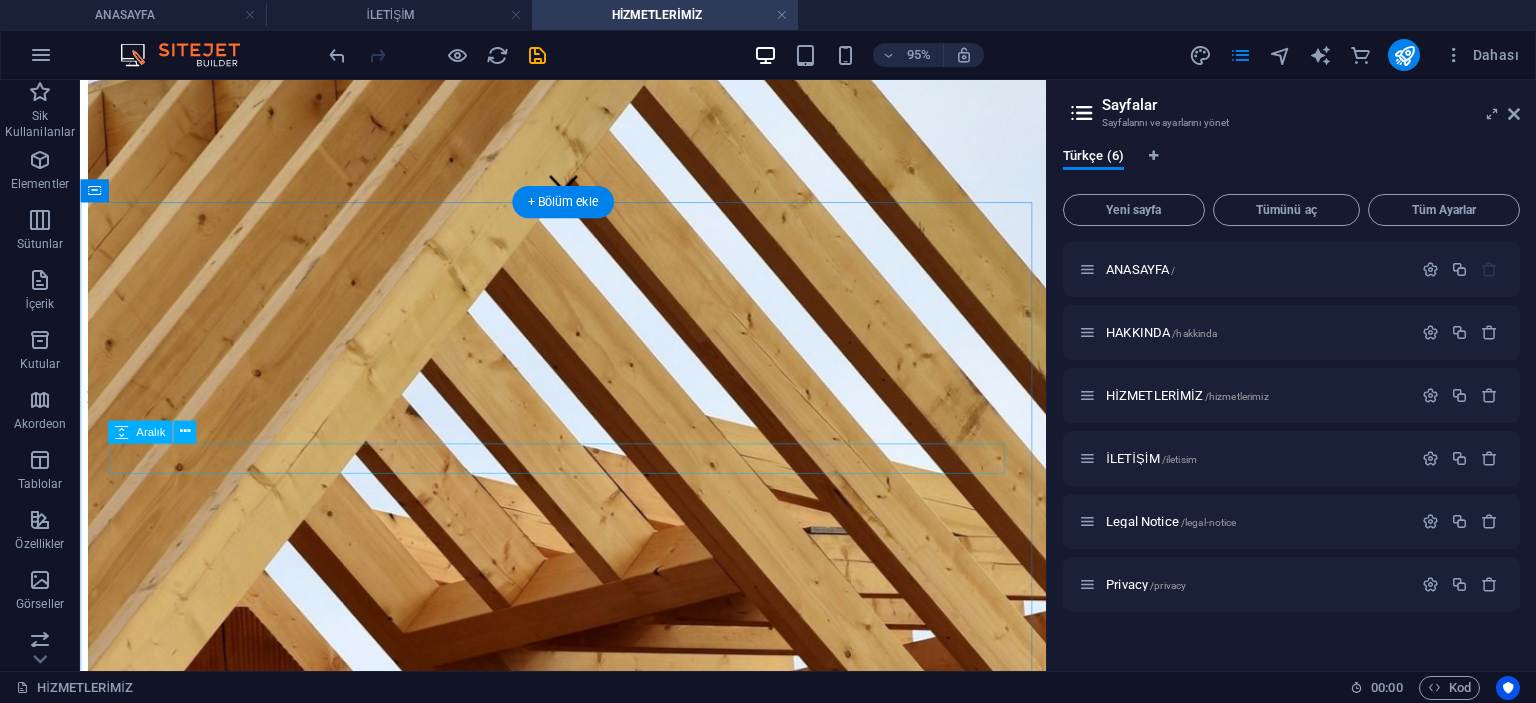 scroll, scrollTop: 532, scrollLeft: 0, axis: vertical 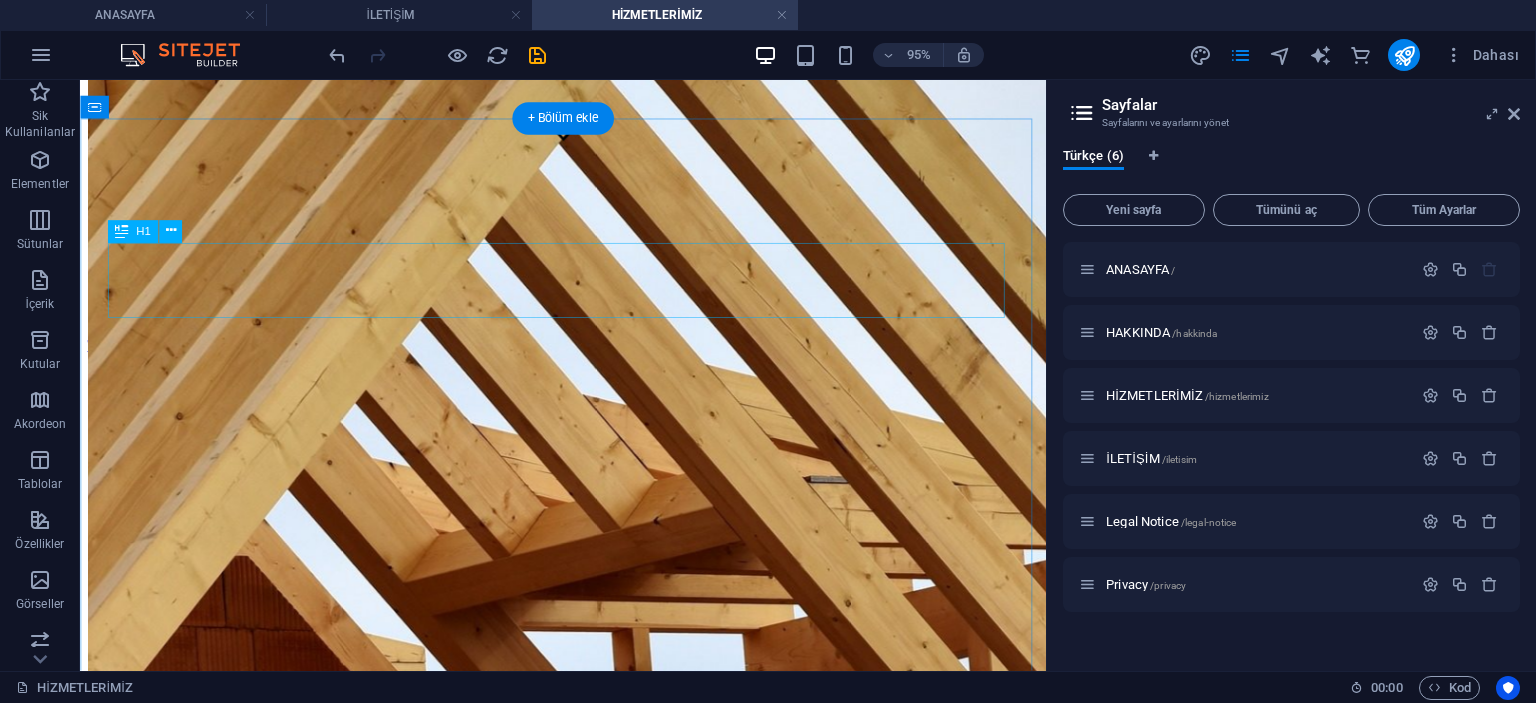 click on "Projects" at bounding box center (588, 3761) 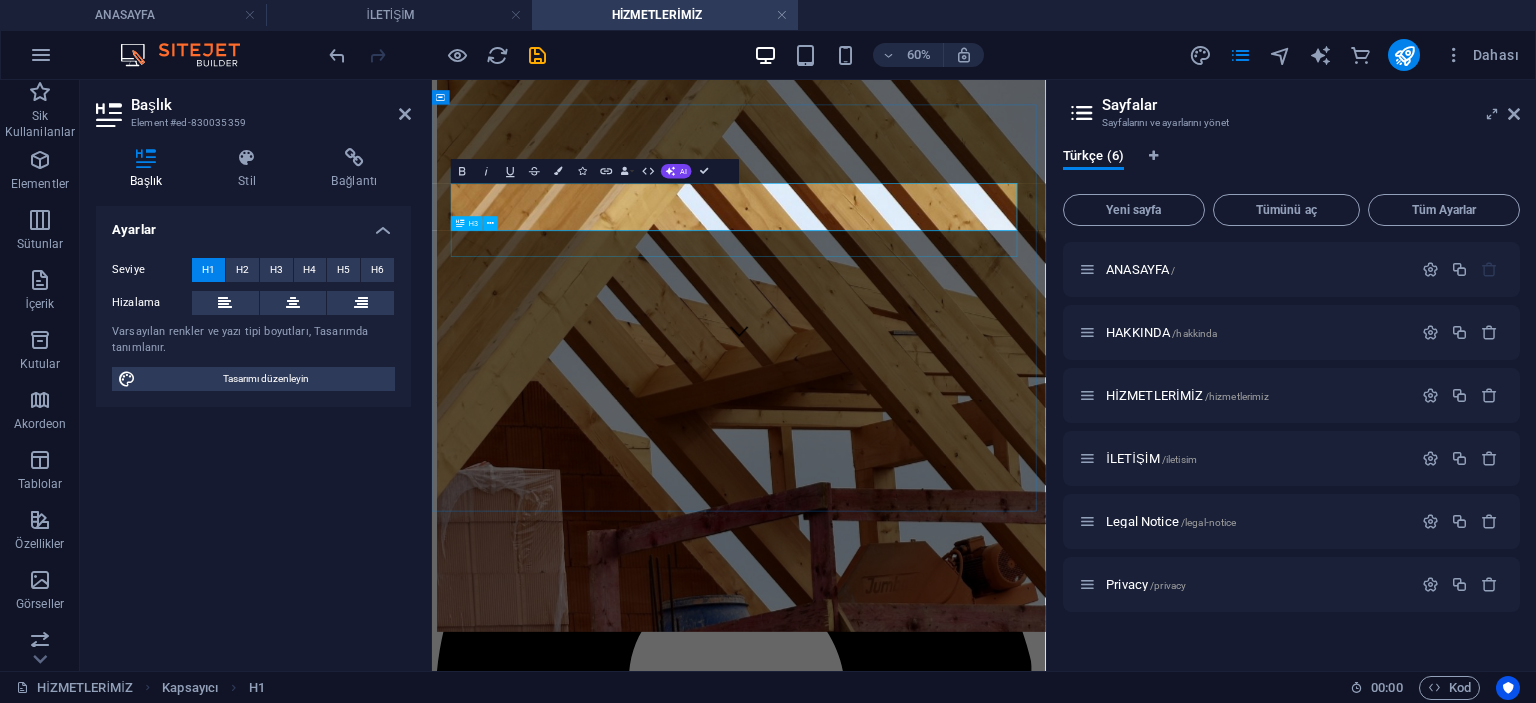 type 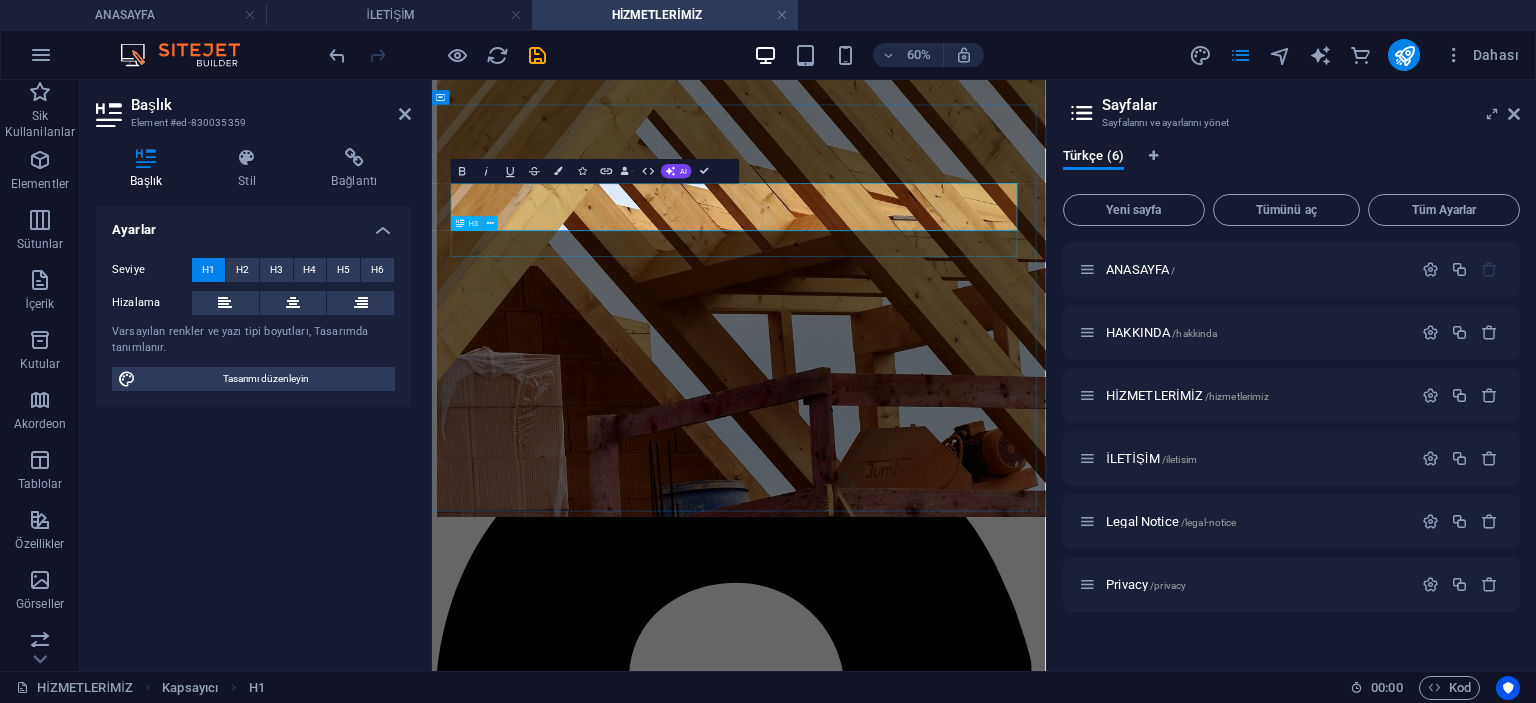 click on "Lorem ipsum atem" at bounding box center [943, 4083] 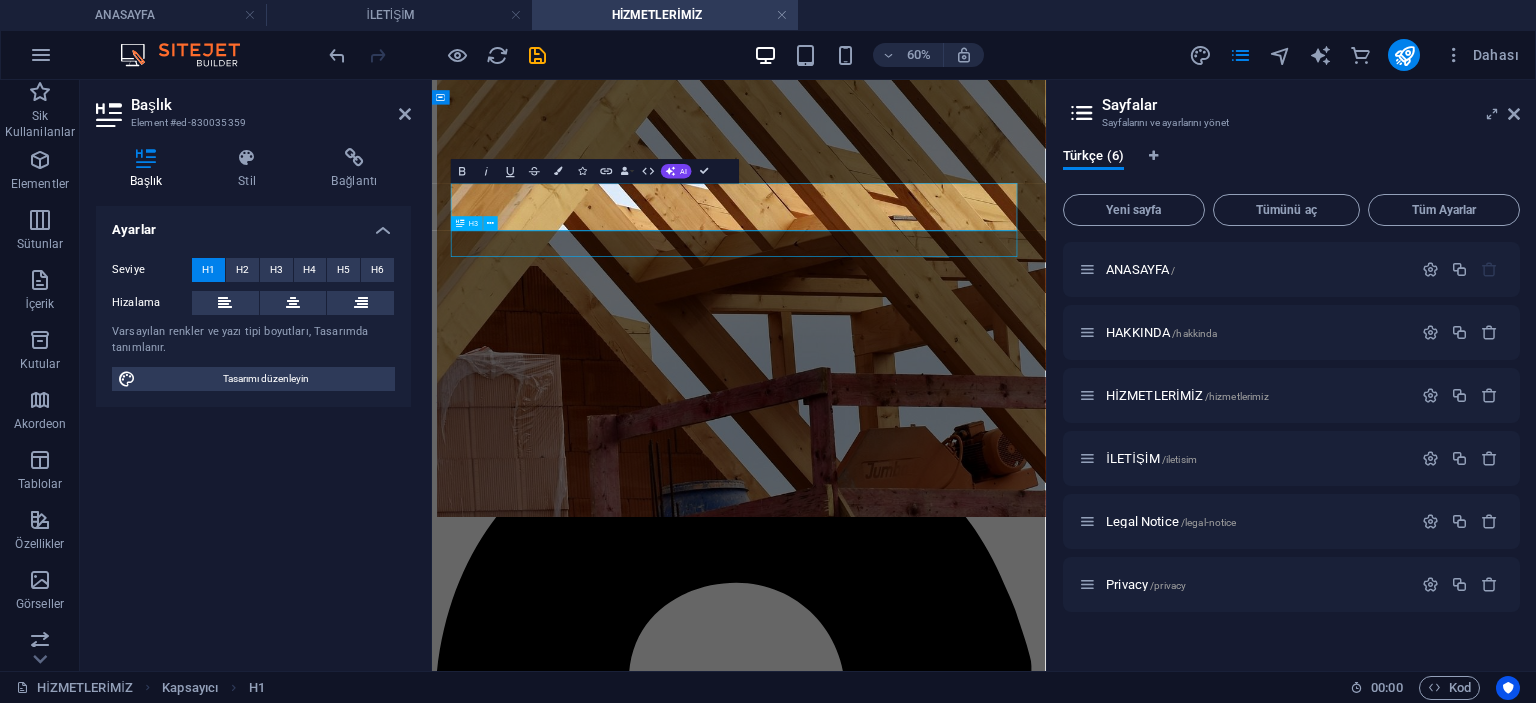 click on "Lorem ipsum atem" at bounding box center (943, 4083) 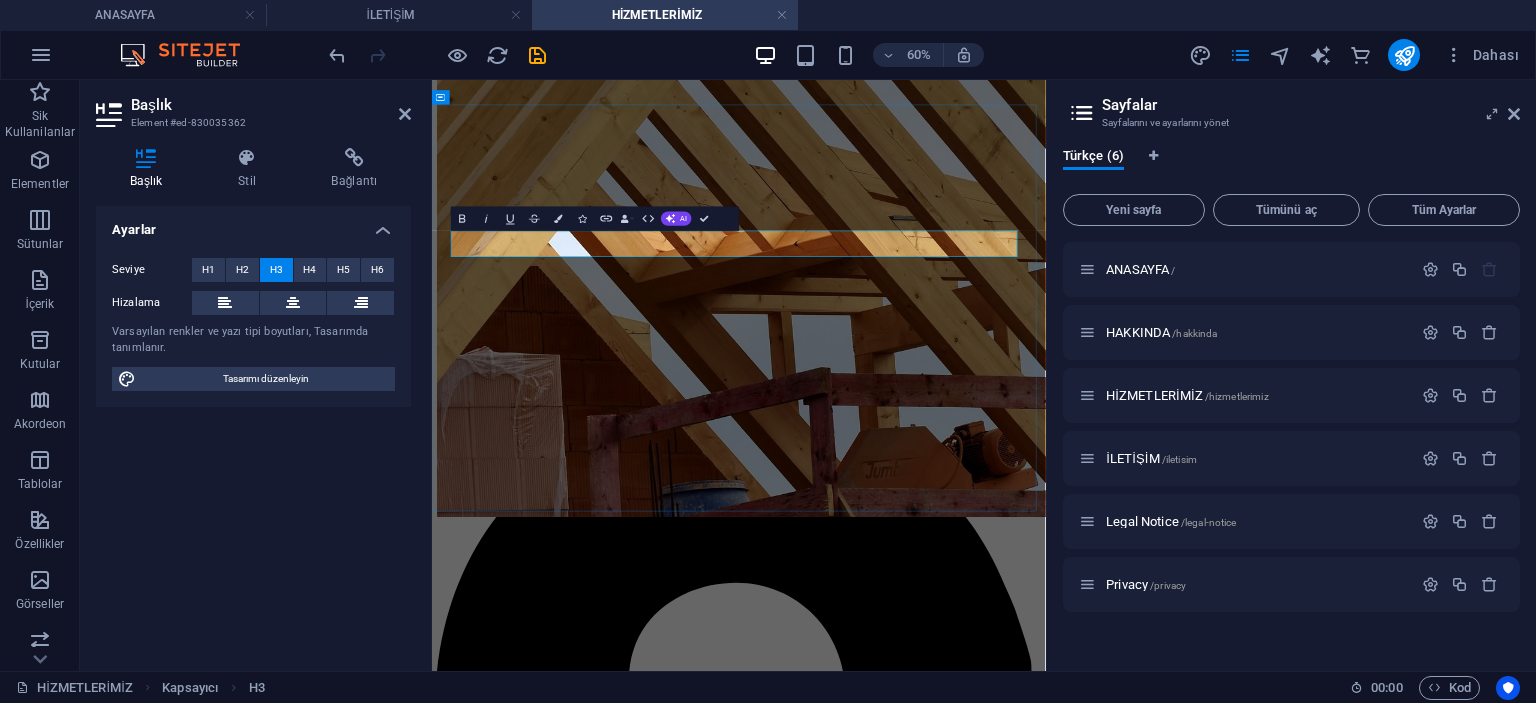 type 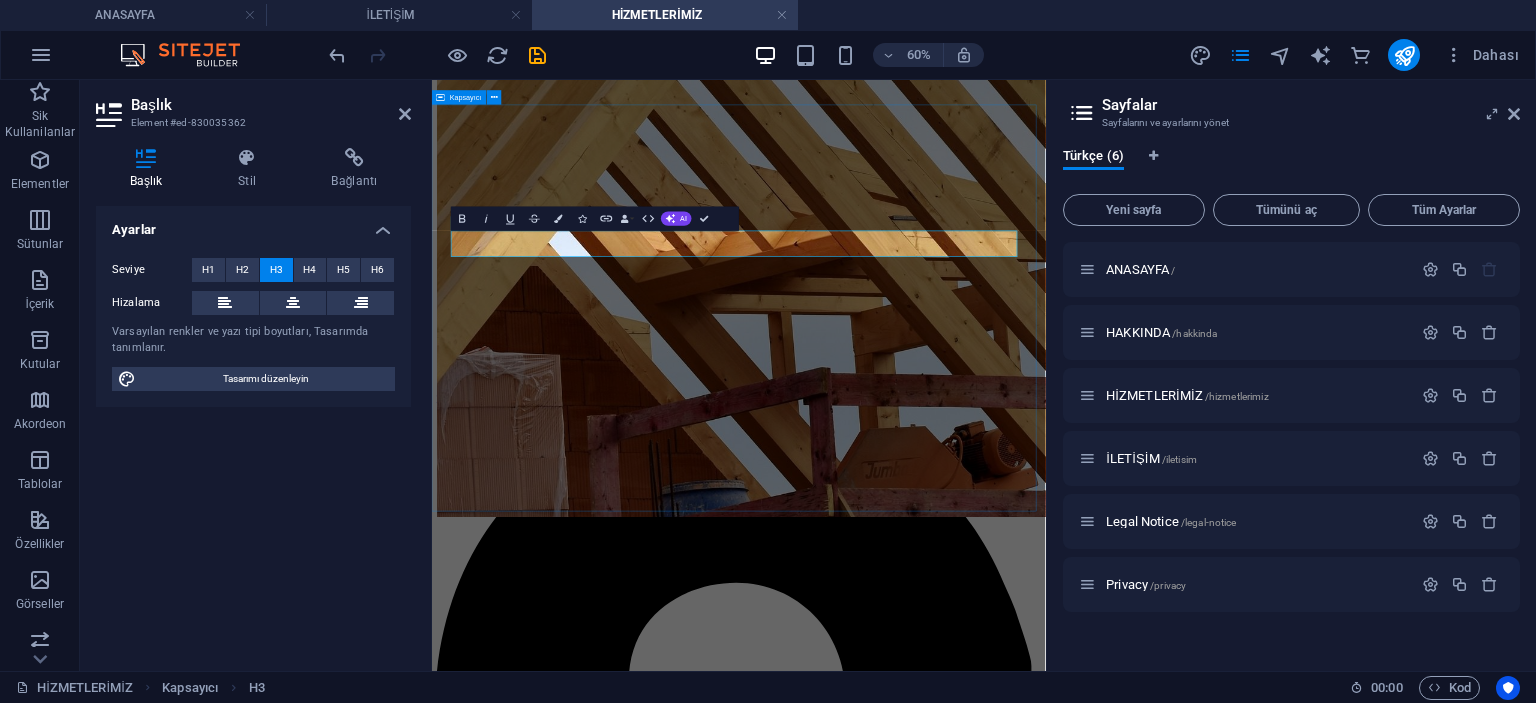 click on "HİZMETLERİMİZ BUNA DEĞERSİNİZ. Lorem ipsum dolor sit amet, consetetur sadipscing elitr, sed diam nonumy eirmod tempor invidunt ut labore et dolore magna aliquyam erat, sed diam voluptua. At vero eos et accusam et justo duo dolores et ea rebum. Stet clita kasd gubergren, no sea takimata sanctus est Lorem ipsum dolor sit amet. Lorem ipsum dolor sit amet, consetetur sadipscing elitr, sed diam nonumy eirmod tempor invidunt ut labore et dolore magna aliquyam erat, sed diam voluptua. At vero eos et accusam et justo duo dolores et ea rebum. Stet clita kasd gubergren, no sea takimata sanctus est Lorem ipsum dolor sit amet. Lorem ipsum dolor sit amet, consetetur sadipscing elitr, sed diam nonumy eirmod tempor invidunt ut labore et dolore magna aliquyam erat, sed diam voluptua. At vero eos et accusam et justo duo dolores et ea rebum. Stet clita kasd gubergren, no sea takimata sanctus est Lorem ipsum dolor sit amet." at bounding box center [943, 3889] 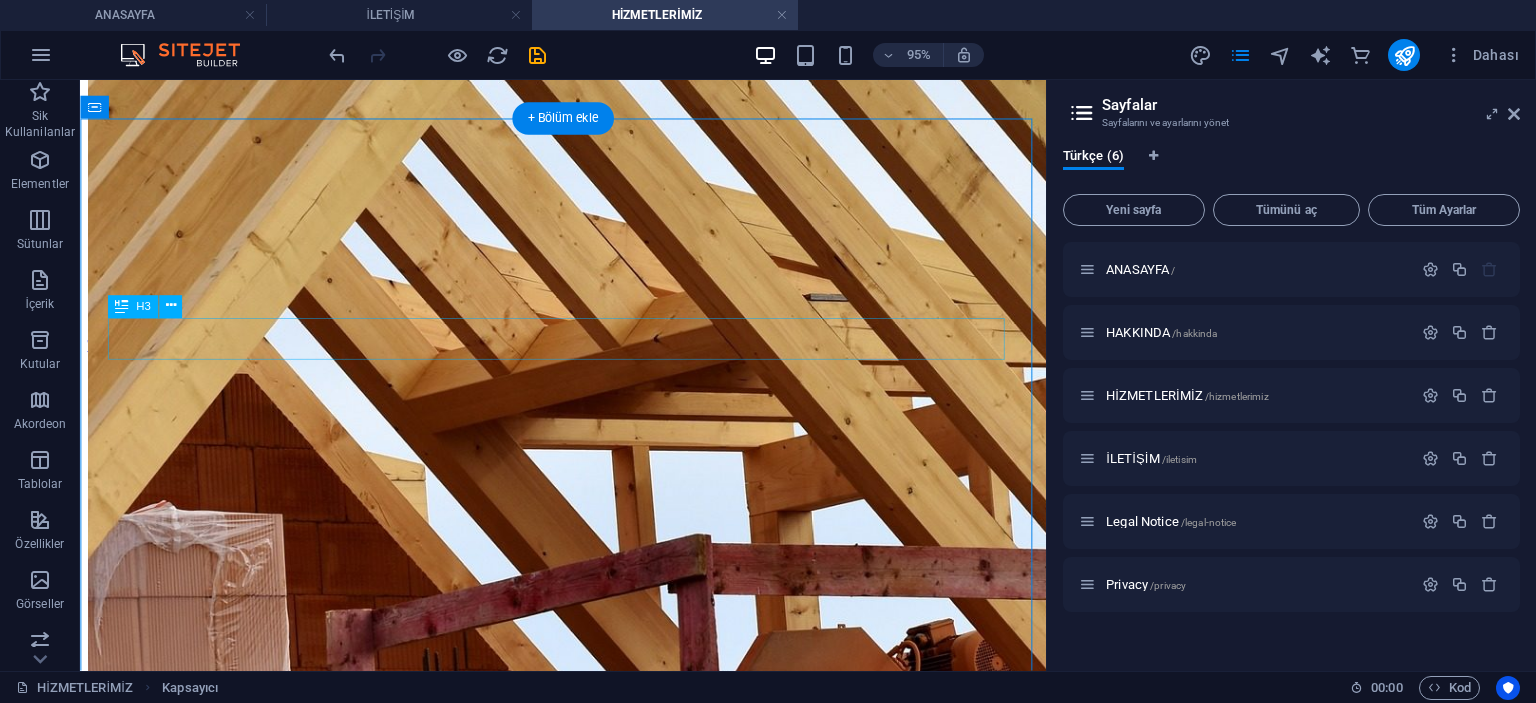 click on "BUNA DEĞERSİNİZ." at bounding box center (588, 3812) 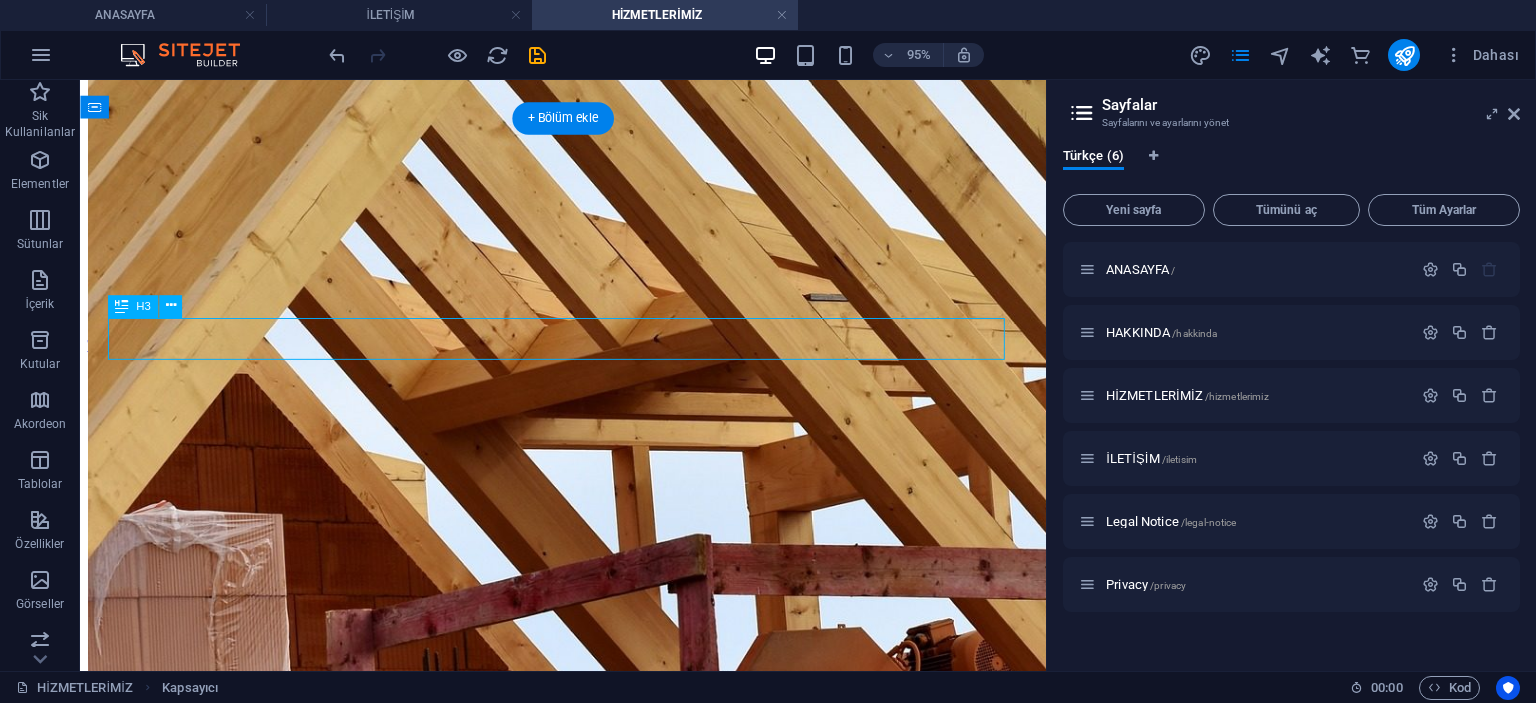click on "BUNA DEĞERSİNİZ." at bounding box center (588, 3812) 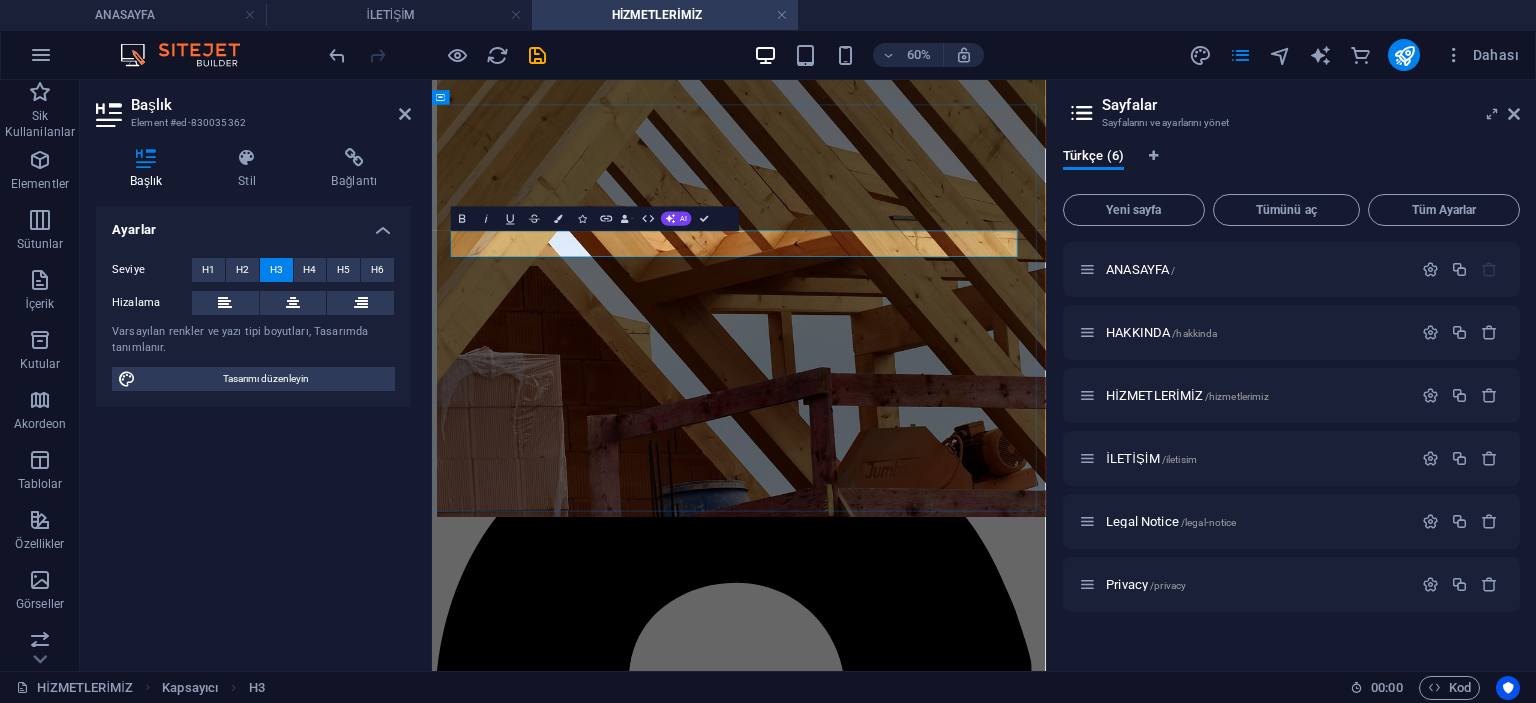 click on "BUNA DEĞERSİNİZ." at bounding box center (943, 4083) 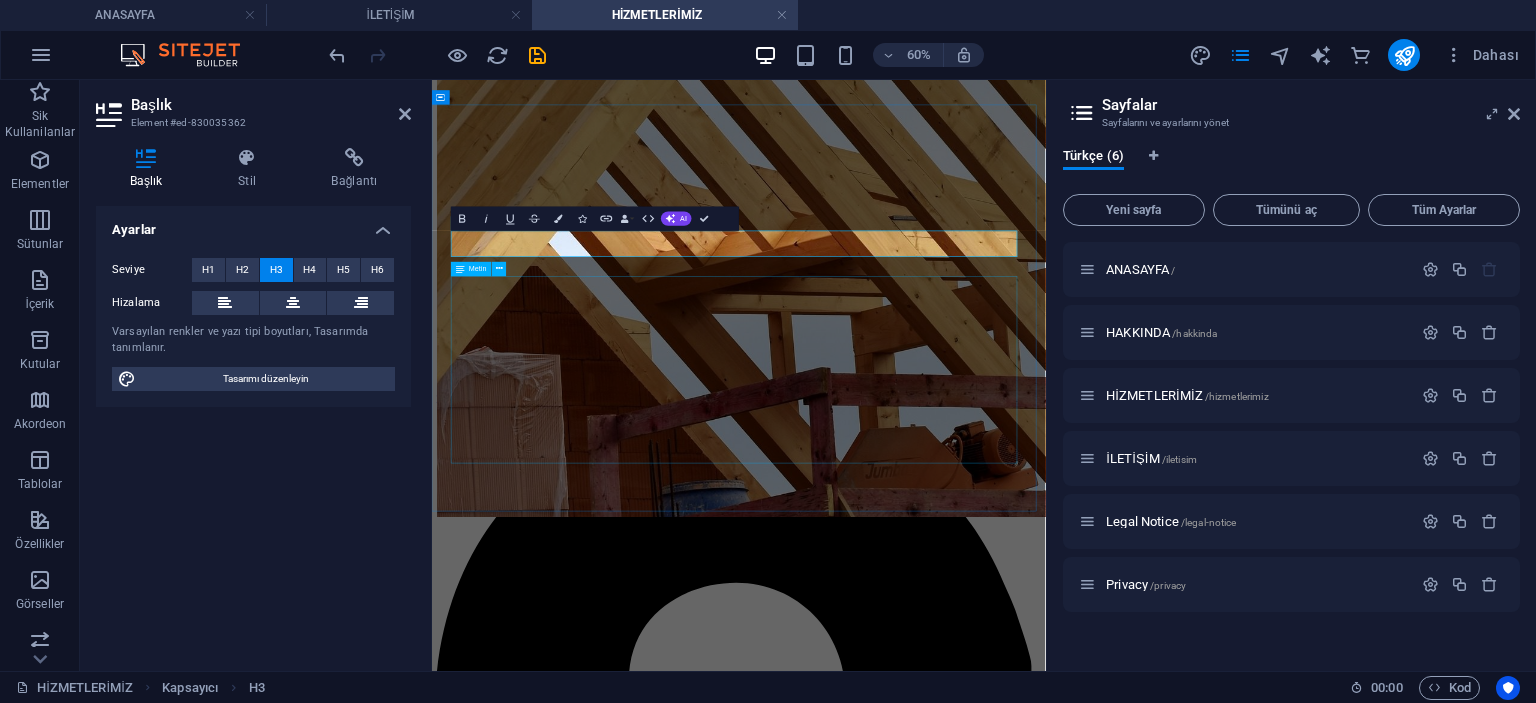 click on "Lorem ipsum dolor sit amet, consetetur sadipscing elitr, sed diam nonumy eirmod tempor invidunt ut labore et dolore magna aliquyam erat, sed diam voluptua. At vero eos et accusam et justo duo dolores et ea rebum. Stet clita kasd gubergren, no sea takimata sanctus est Lorem ipsum dolor sit amet. Lorem ipsum dolor sit amet, consetetur sadipscing elitr, sed diam nonumy eirmod tempor invidunt ut labore et dolore magna aliquyam erat, sed diam voluptua. At vero eos et accusam et justo duo dolores et ea rebum. Stet clita kasd gubergren, no sea takimata sanctus est Lorem ipsum dolor sit amet. Lorem ipsum dolor sit amet, consetetur sadipscing elitr, sed diam nonumy eirmod tempor invidunt ut labore et dolore magna aliquyam erat, sed diam voluptua. At vero eos et accusam et justo duo dolores et ea rebum. Stet clita kasd gubergren, no sea takimata sanctus est Lorem ipsum dolor sit amet." at bounding box center [943, 4267] 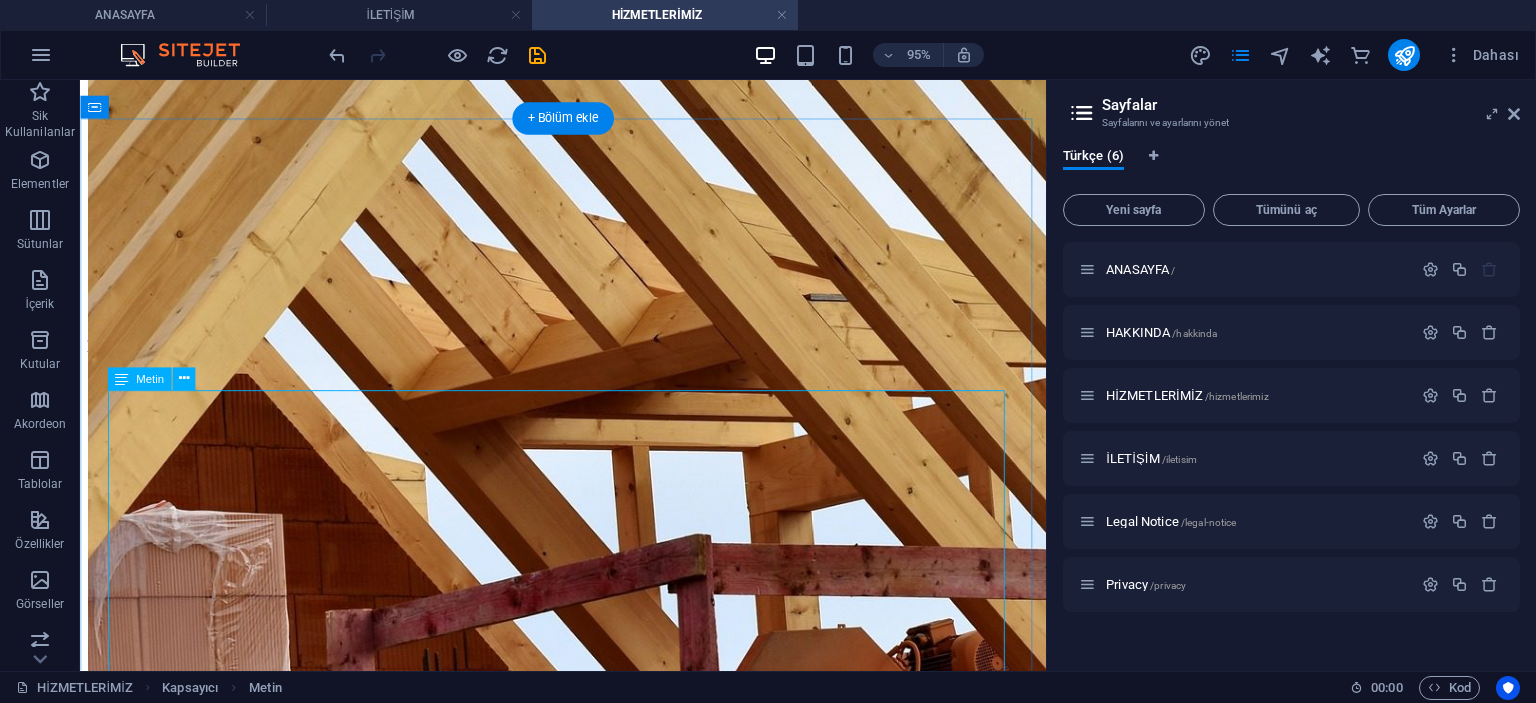 click on "Lorem ipsum dolor sit amet, consetetur sadipscing elitr, sed diam nonumy eirmod tempor invidunt ut labore et dolore magna aliquyam erat, sed diam voluptua. At vero eos et accusam et justo duo dolores et ea rebum. Stet clita kasd gubergren, no sea takimata sanctus est Lorem ipsum dolor sit amet. Lorem ipsum dolor sit amet, consetetur sadipscing elitr, sed diam nonumy eirmod tempor invidunt ut labore et dolore magna aliquyam erat, sed diam voluptua. At vero eos et accusam et justo duo dolores et ea rebum. Stet clita kasd gubergren, no sea takimata sanctus est Lorem ipsum dolor sit amet. Lorem ipsum dolor sit amet, consetetur sadipscing elitr, sed diam nonumy eirmod tempor invidunt ut labore et dolore magna aliquyam erat, sed diam voluptua. At vero eos et accusam et justo duo dolores et ea rebum. Stet clita kasd gubergren, no sea takimata sanctus est Lorem ipsum dolor sit amet." at bounding box center (588, 3996) 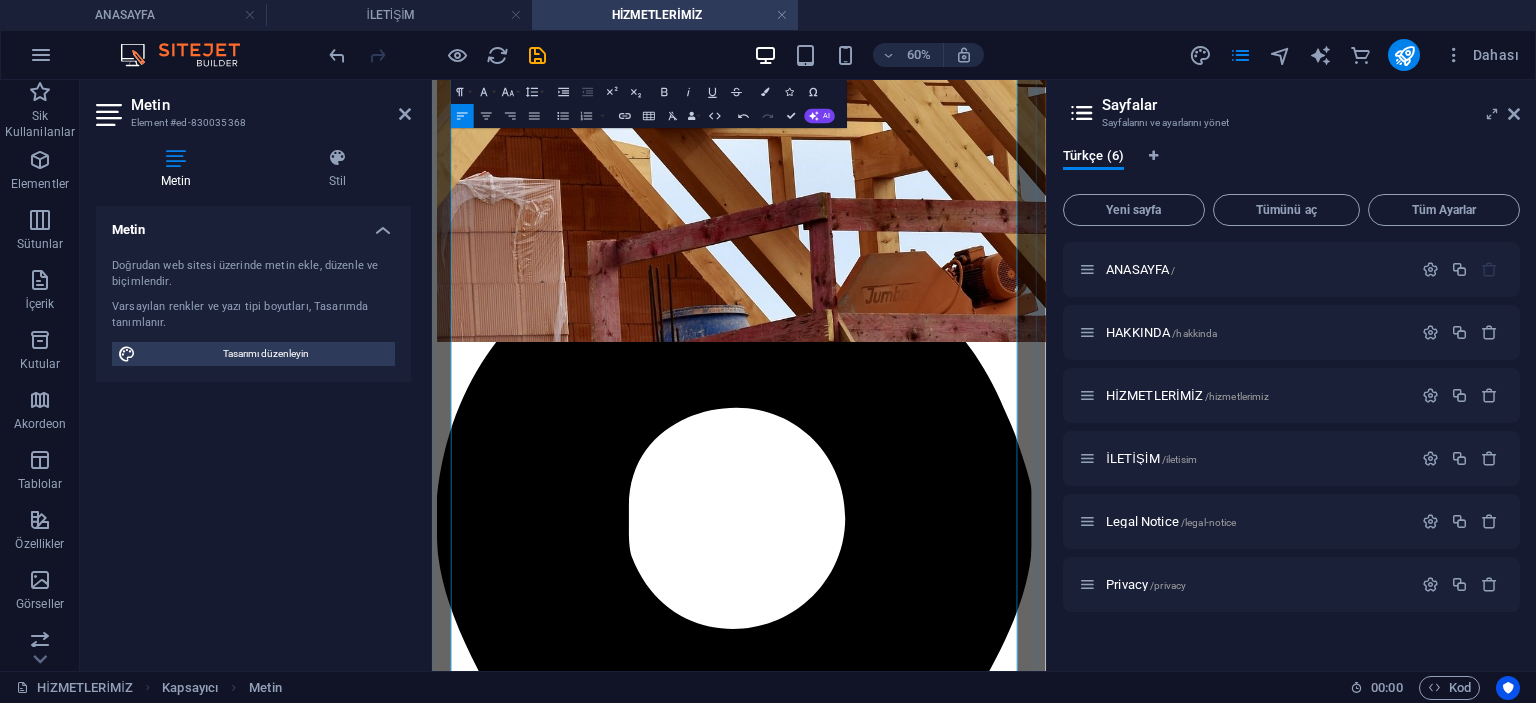 scroll, scrollTop: 732, scrollLeft: 0, axis: vertical 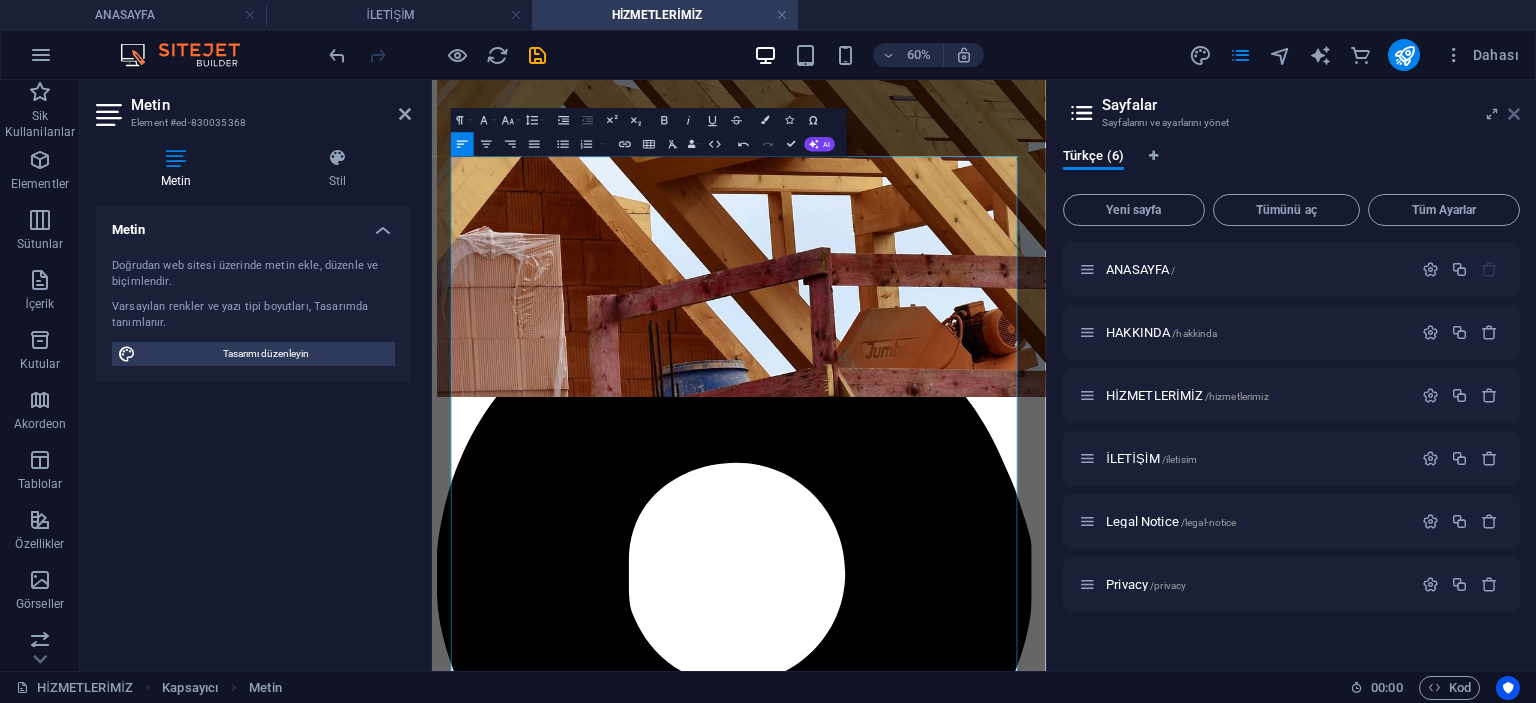 click at bounding box center (1514, 114) 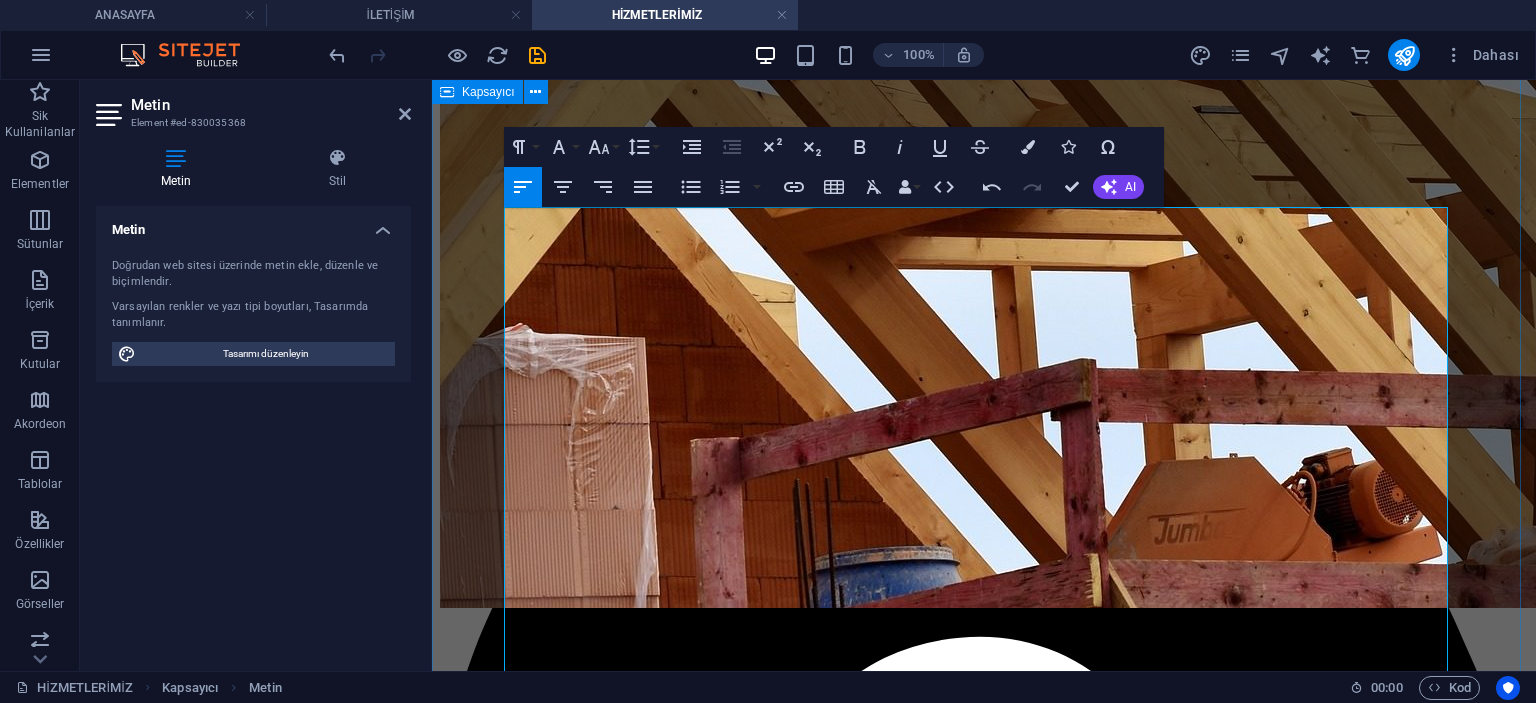 click on "HİZMETLERİMİZ "BUNA DEĞERSİNİZ." HATEKS Perde olarak, 21 yılı aşkın tecrübemizle perde sektöründe her ihtiyaca ve her mekâna uygun, kaliteli ve estetik çözümler sunuyoruz. Müşterilerimizin memnuniyetini en üst seviyede tutmak için imalattan montaja kadar tüm süreci titizlikle yönetiyoruz. Hizmetlerimiz, yalnızca ürün satışıyla sınırlı olmayıp, proje tasarımı, uygulama ve satış sonrası desteği de kapsamaktadır. 1. Perde İmalatı Kendi atölyemizde, en kaliteli kumaş ve malzemeleri kullanarak farklı model ve ölçülerde perde üretimi yapıyoruz. Modern, klasik, minimal ya da özel tasarım perdeleriniz, profesyonel ustalarımızın elinden, tamamen ihtiyaçlarınıza uygun şekilde hazırlanır. Stor perde Zebra perde Tül perde Fon perde Katlamalı perde Jaluzi ve dikey perde Her bir perde modeli, hem estetik hem de kullanım kolaylığı açısından özenle tasarlanır. 2. Perde Montajı 3. Ücretsiz Keşif ve Ölçüm 4. Özel Tasarım Perdeler" at bounding box center [984, 4345] 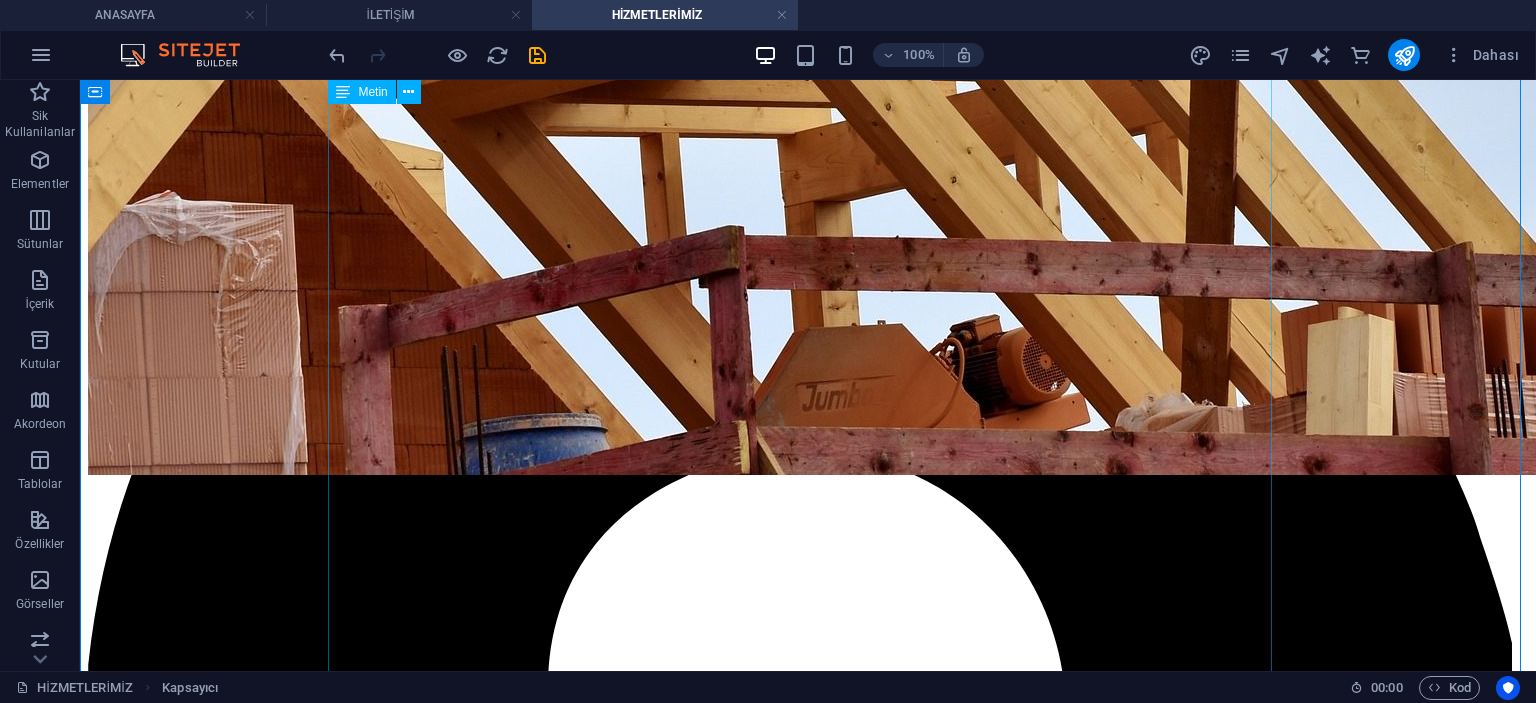 scroll, scrollTop: 832, scrollLeft: 0, axis: vertical 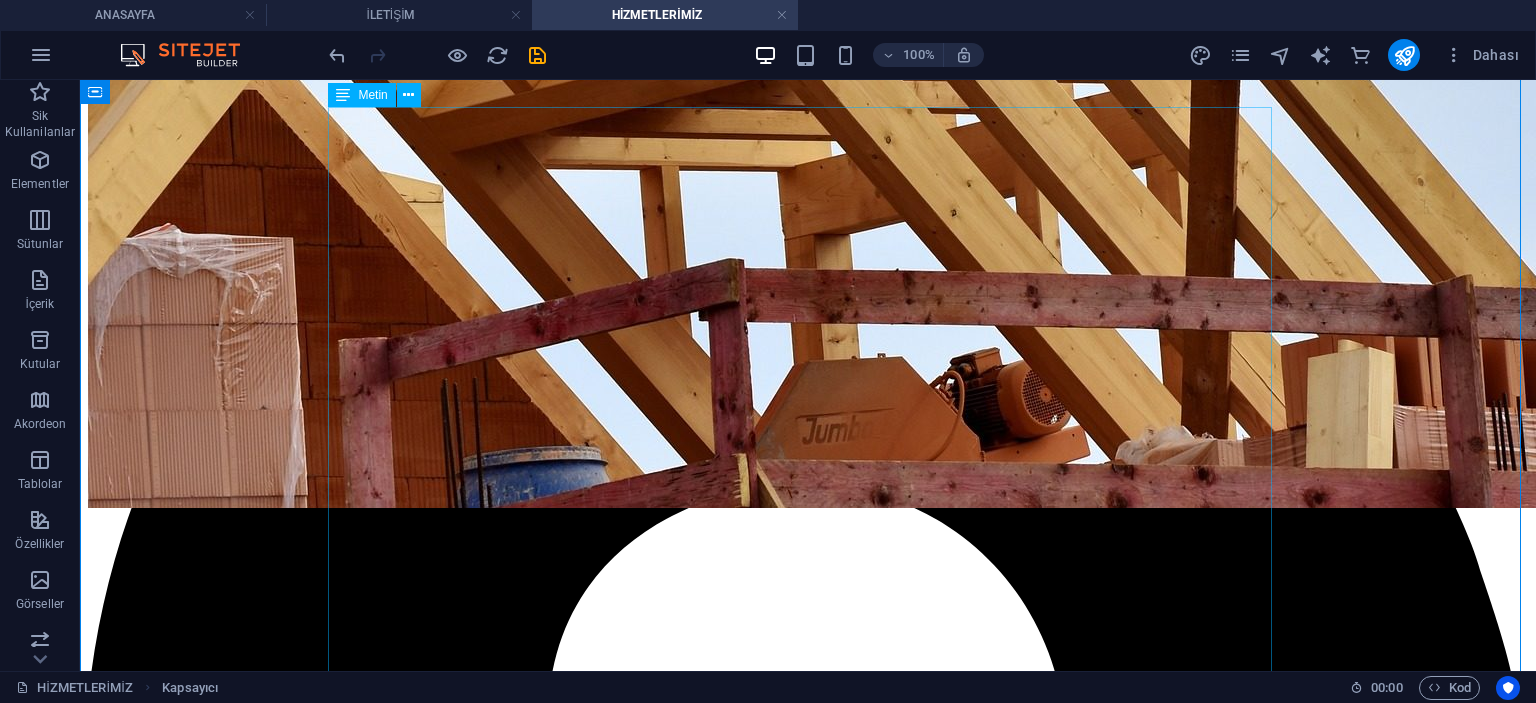 click on "HATEKS Perde olarak, 21 yılı aşkın tecrübemizle perde sektöründe her ihtiyaca ve her mekâna uygun, kaliteli ve estetik çözümler sunuyoruz. Müşterilerimizin memnuniyetini en üst seviyede tutmak için imalattan montaja kadar tüm süreci titizlikle yönetiyoruz. Hizmetlerimiz, yalnızca ürün satışıyla sınırlı olmayıp, proje tasarımı, uygulama ve satış sonrası desteği de kapsamaktadır. 1. Perde İmalatı Kendi atölyemizde, en kaliteli kumaş ve malzemeleri kullanarak farklı model ve ölçülerde perde üretimi yapıyoruz. Modern, klasik, minimal ya da özel tasarım perdeleriniz, profesyonel ustalarımızın elinden, tamamen ihtiyaçlarınıza uygun şekilde hazırlanır. Stor perde Zebra perde Tül perde Fon perde Katlamalı perde Jaluzi ve dikey perde Her bir perde modeli, hem estetik hem de kullanım kolaylığı açısından özenle tasarlanır. 2. Perde Montajı 3. Ücretsiz Keşif ve Ölçüm 4. Özel Tasarım Perdeler 5. Perde Tamir ve Yenileme 6. Kurumsal Projeler" at bounding box center (808, 5635) 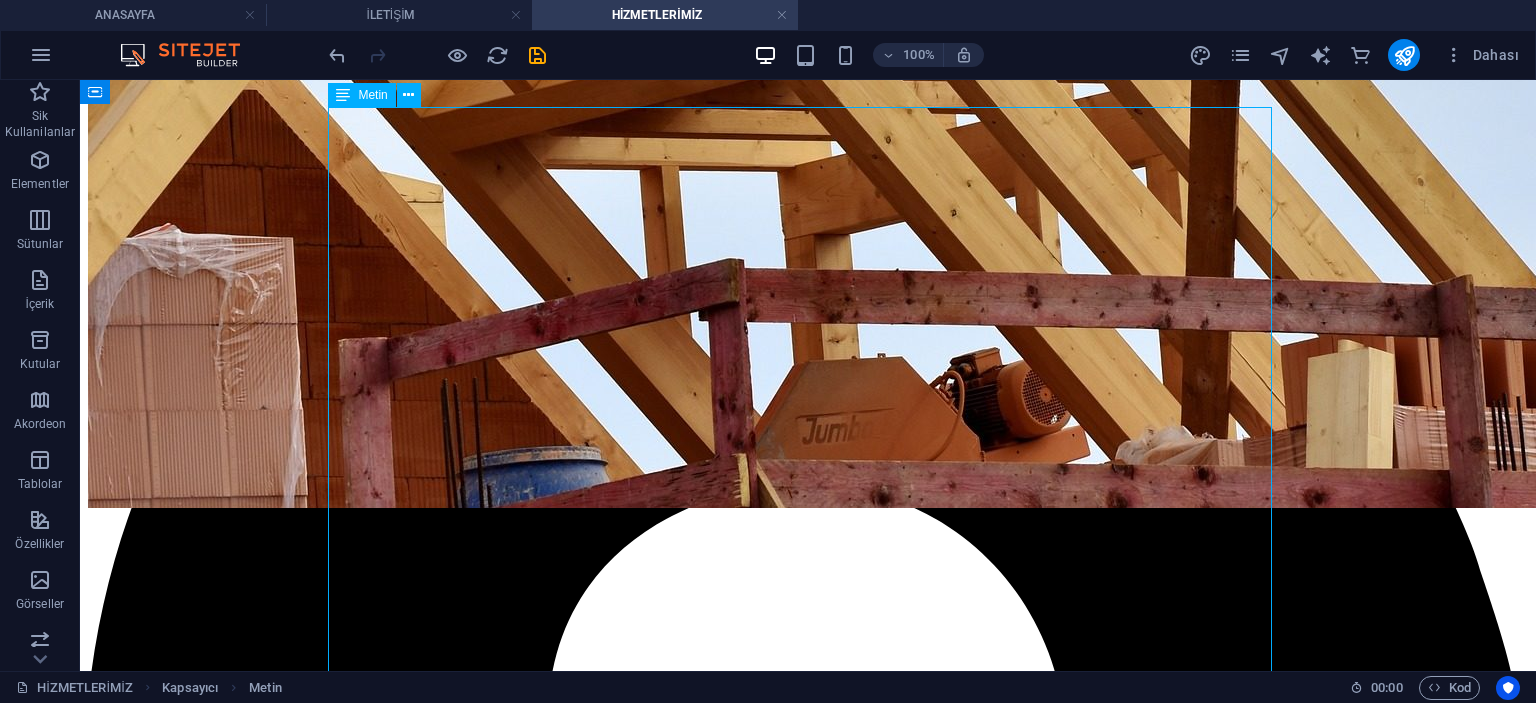 click on "HATEKS Perde olarak, 21 yılı aşkın tecrübemizle perde sektöründe her ihtiyaca ve her mekâna uygun, kaliteli ve estetik çözümler sunuyoruz. Müşterilerimizin memnuniyetini en üst seviyede tutmak için imalattan montaja kadar tüm süreci titizlikle yönetiyoruz. Hizmetlerimiz, yalnızca ürün satışıyla sınırlı olmayıp, proje tasarımı, uygulama ve satış sonrası desteği de kapsamaktadır. 1. Perde İmalatı Kendi atölyemizde, en kaliteli kumaş ve malzemeleri kullanarak farklı model ve ölçülerde perde üretimi yapıyoruz. Modern, klasik, minimal ya da özel tasarım perdeleriniz, profesyonel ustalarımızın elinden, tamamen ihtiyaçlarınıza uygun şekilde hazırlanır. Stor perde Zebra perde Tül perde Fon perde Katlamalı perde Jaluzi ve dikey perde Her bir perde modeli, hem estetik hem de kullanım kolaylığı açısından özenle tasarlanır. 2. Perde Montajı 3. Ücretsiz Keşif ve Ölçüm 4. Özel Tasarım Perdeler 5. Perde Tamir ve Yenileme 6. Kurumsal Projeler" at bounding box center [808, 5635] 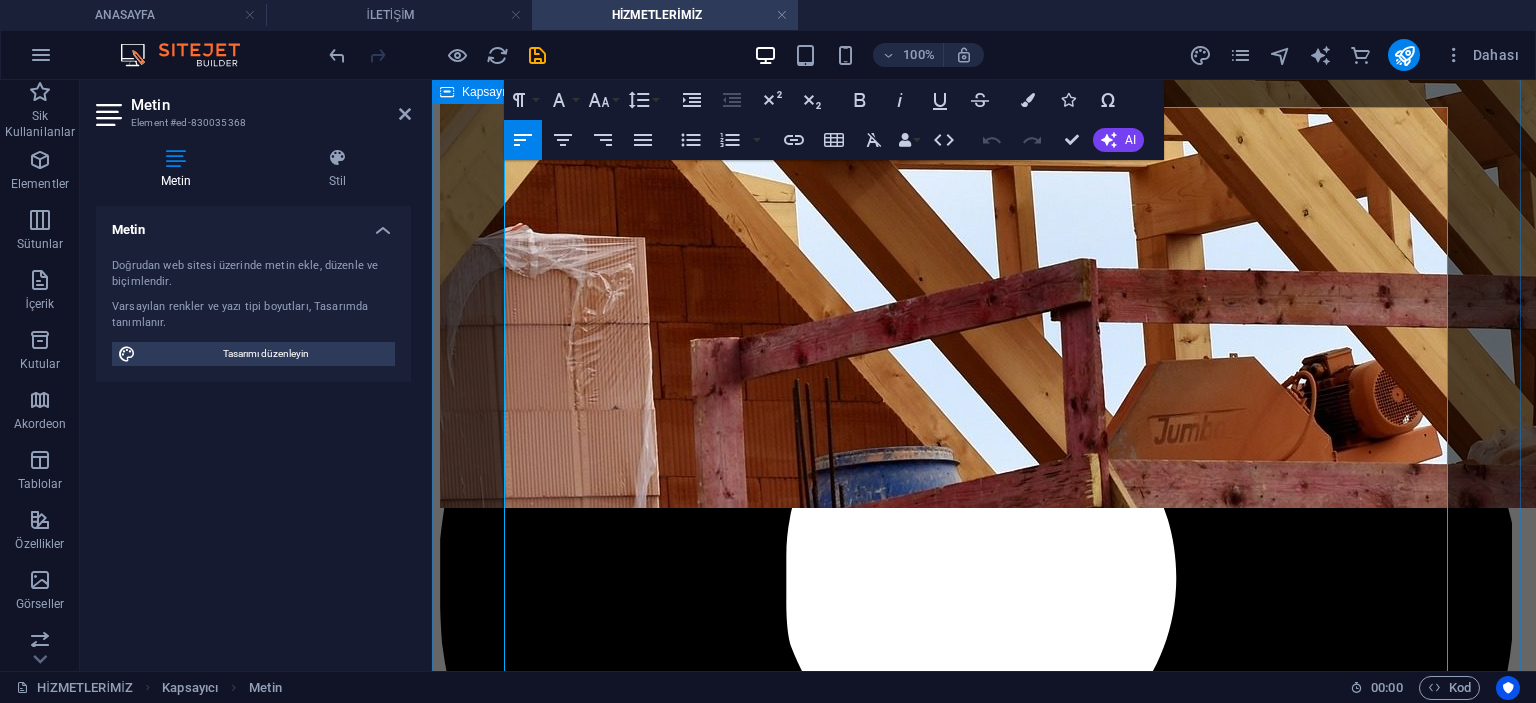 drag, startPoint x: 1167, startPoint y: 564, endPoint x: 472, endPoint y: 279, distance: 751.1658 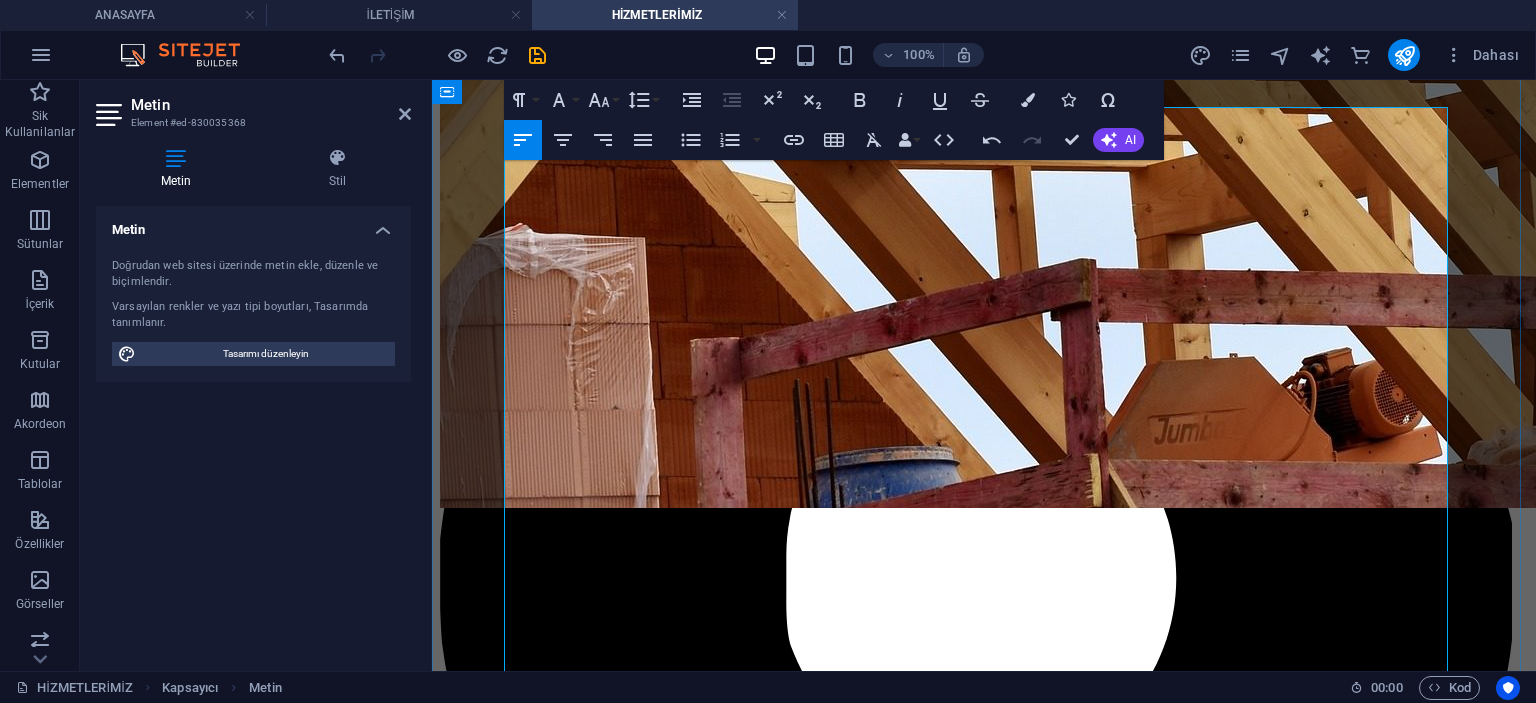 click on "İmalatı tamamlanan perdeleriniz, deneyimli montaj ekibimiz tarafından özenle yerinde monte edilir. Montaj sırasında mekânın mimari yapısına, duvar yapısına ve kullanım kolaylığına dikkat edilerek uzun ömürlü bir kullanım sağlanır. Ayrıca montaj sırasında evinize veya iş yerinize herhangi bir zarar gelmemesi için profesyonel ekipman ve teknikler kullanılır." at bounding box center [984, 4140] 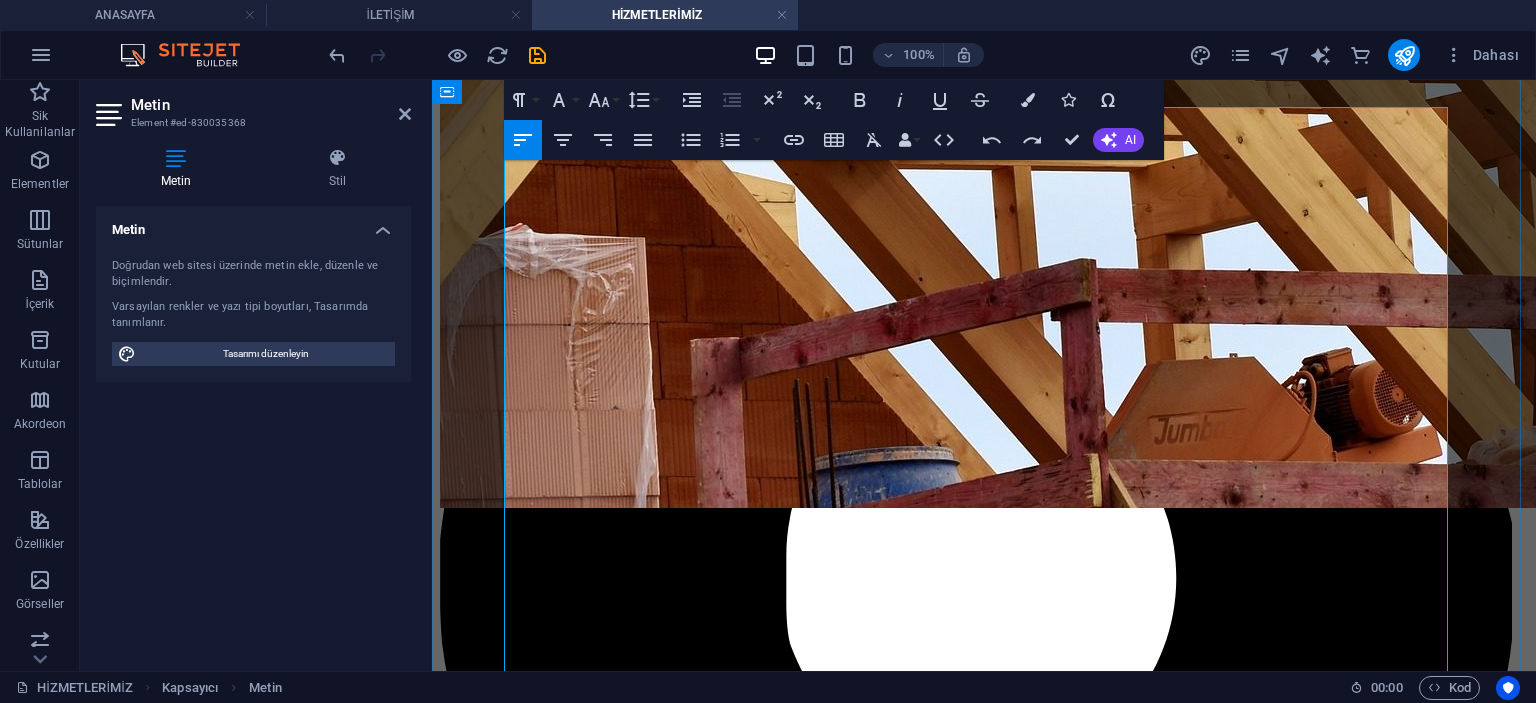 click on "İmalatı tamamlanan perdeleriniz, deneyimli montaj ekibimiz tarafından özenle yerinde monte edilir. Montaj sırasında mekânın mimari yapısına, duvar yapısına ve kullanım kolaylığına dikkat edilerek uzun ömürlü bir kullanım sağlanır. Ayrıca montaj sırasında evinize veya iş yerinize herhangi bir zarar gelmemesi için profesyonel ekipman ve teknikler kullanılır." at bounding box center [984, 4140] 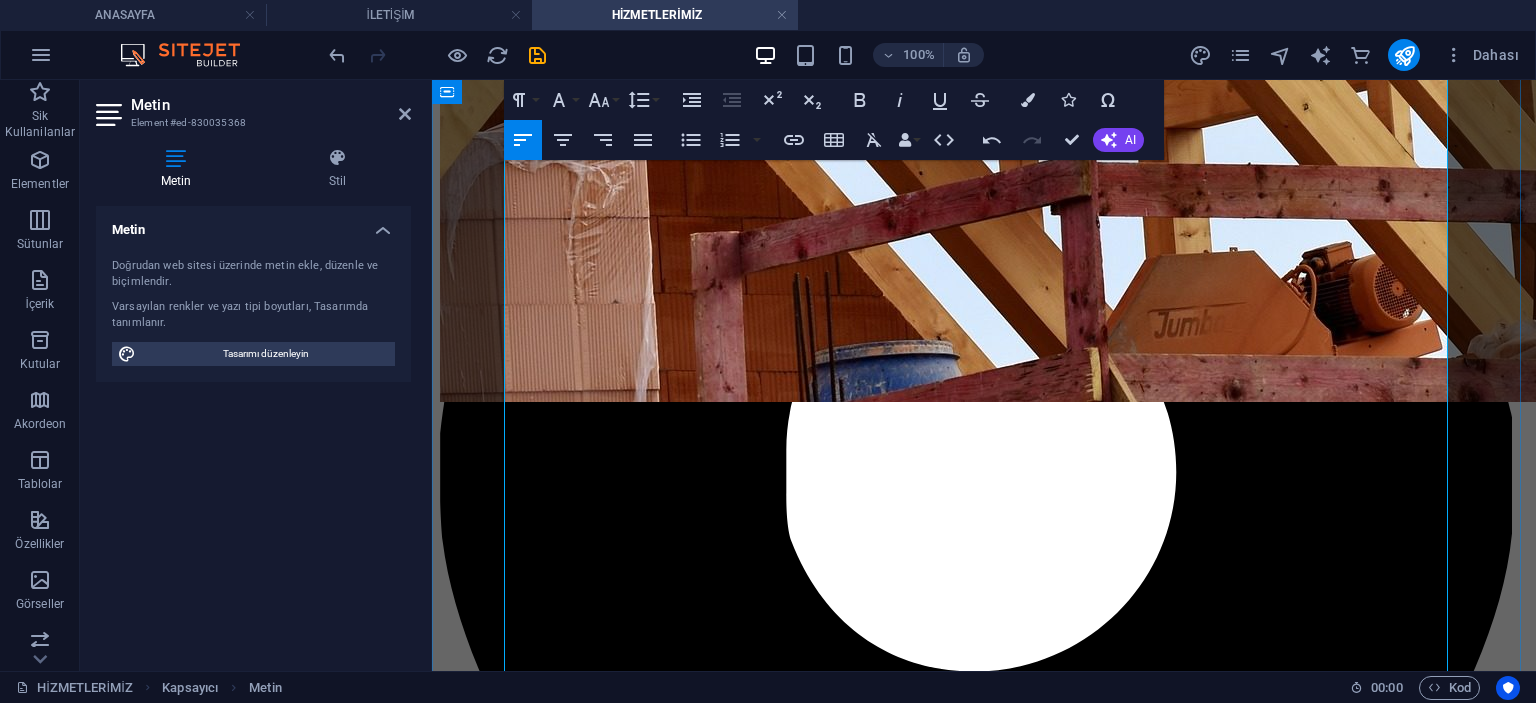 scroll, scrollTop: 1032, scrollLeft: 0, axis: vertical 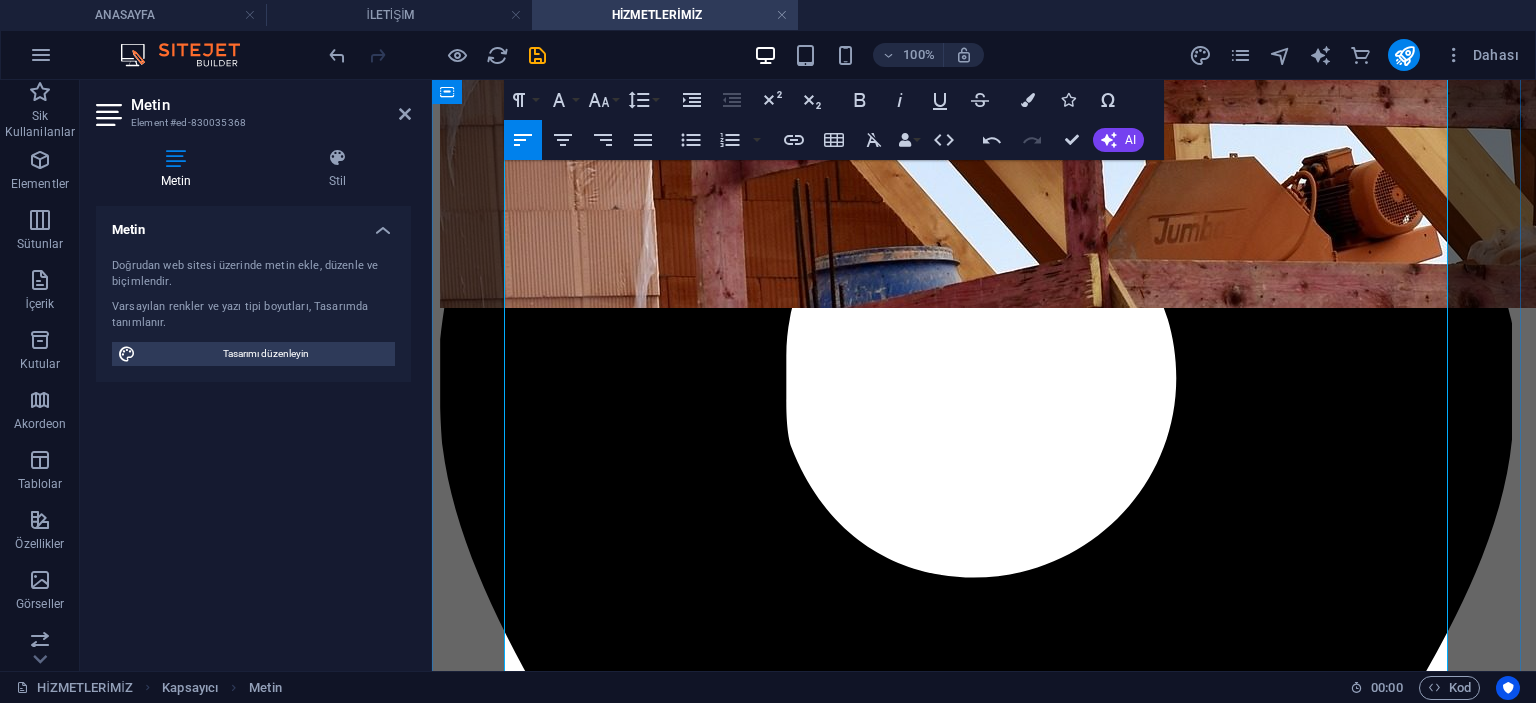 click on "4. Özel Tasarım Perdeler" at bounding box center [984, 4126] 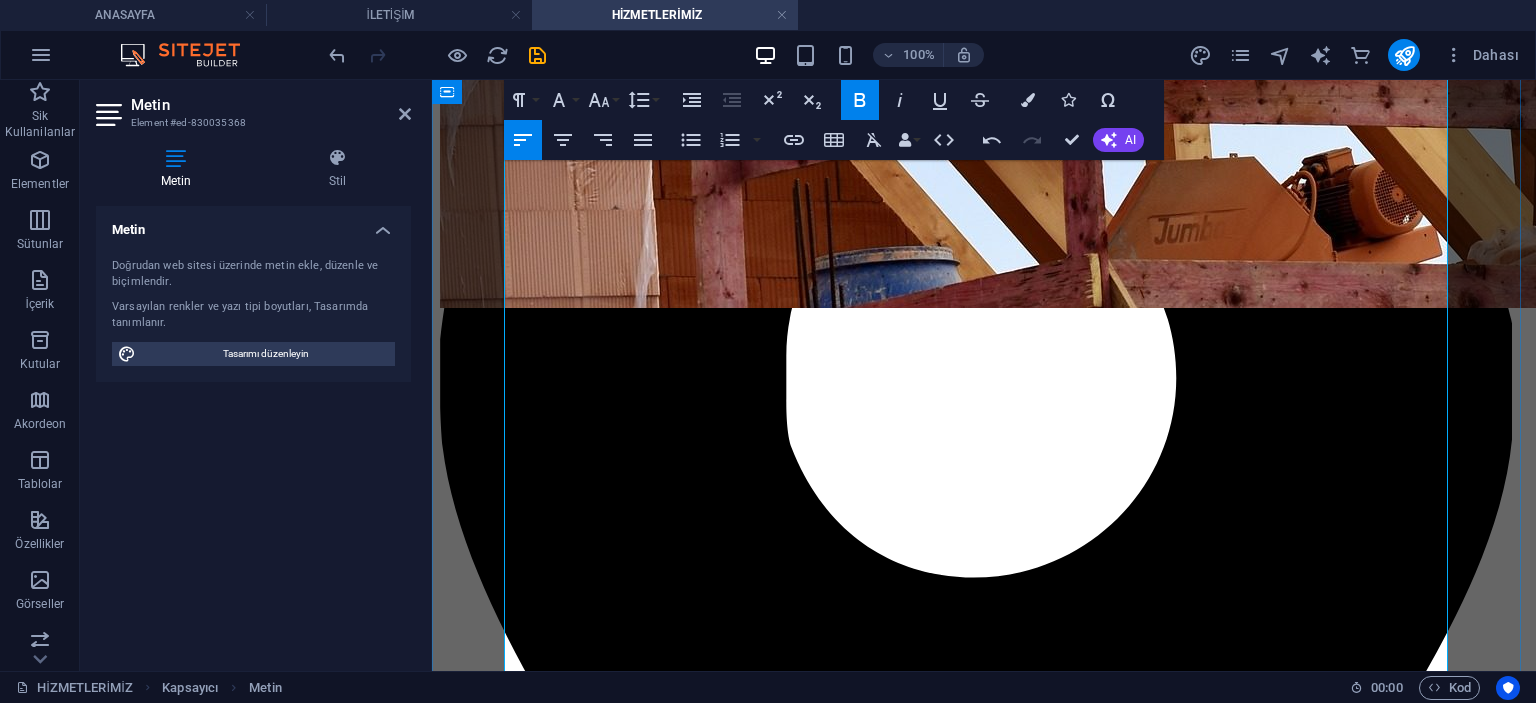 click on "4. Özel Tasarım Perdeler" at bounding box center (984, 4126) 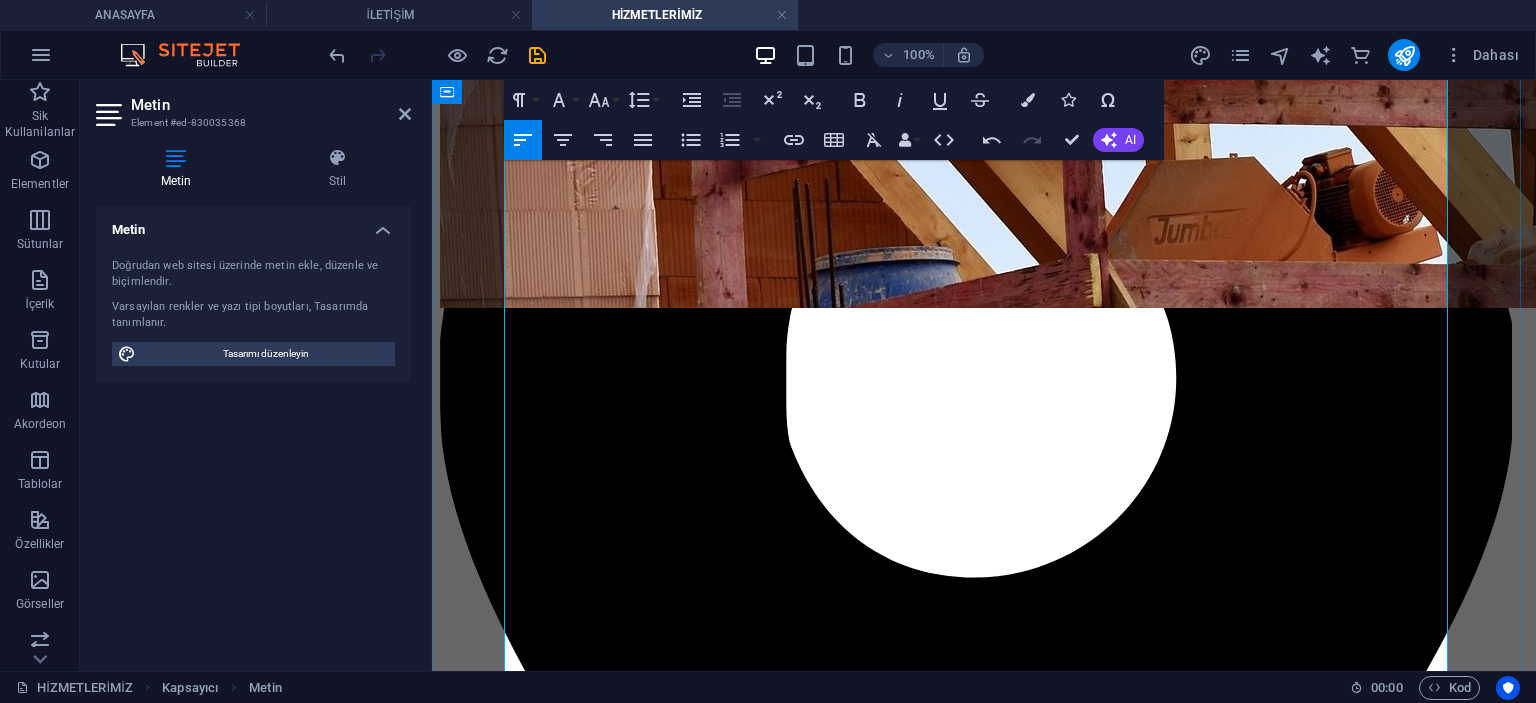 click on "5. Perde Tamir ve Yenileme" at bounding box center (549, 4255) 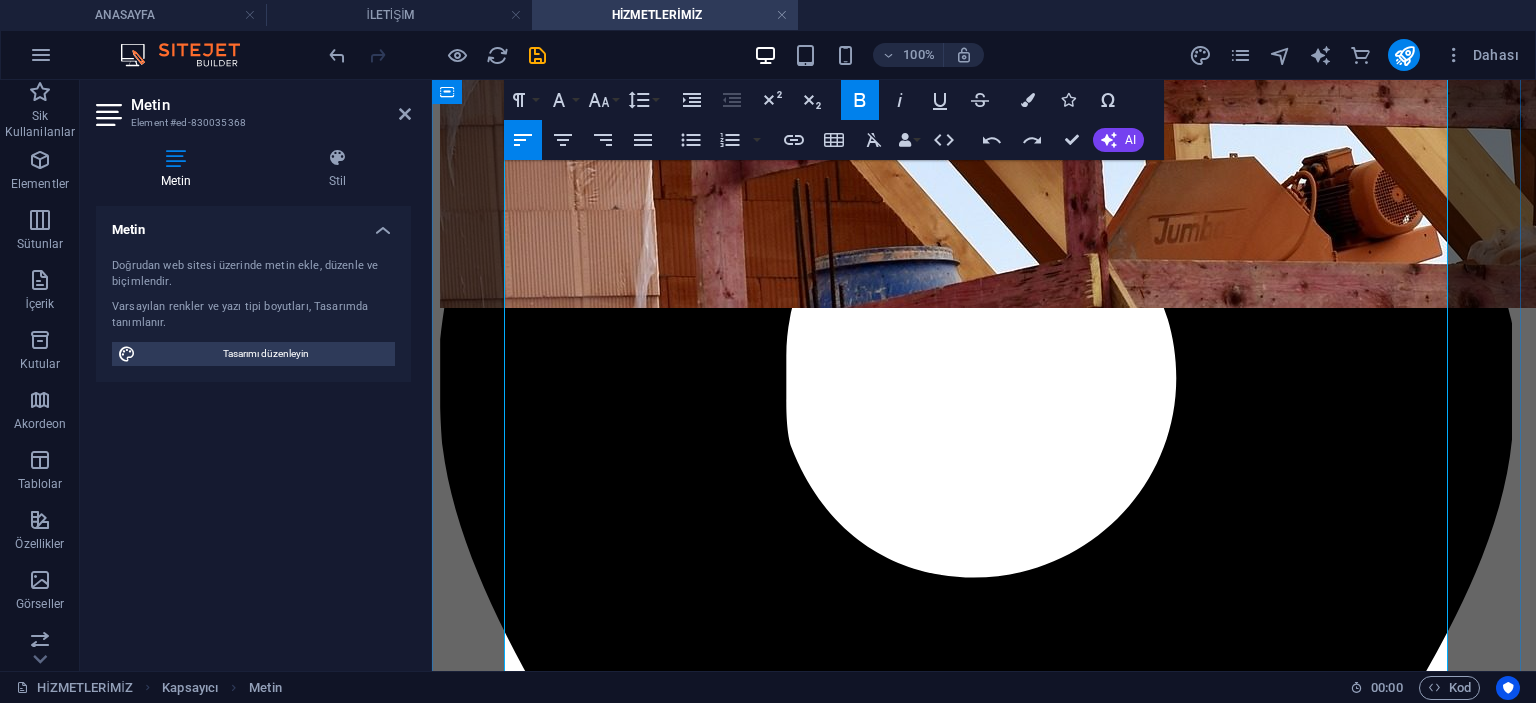 click on "5. Perde Tamir ve Yenileme" at bounding box center (549, 4255) 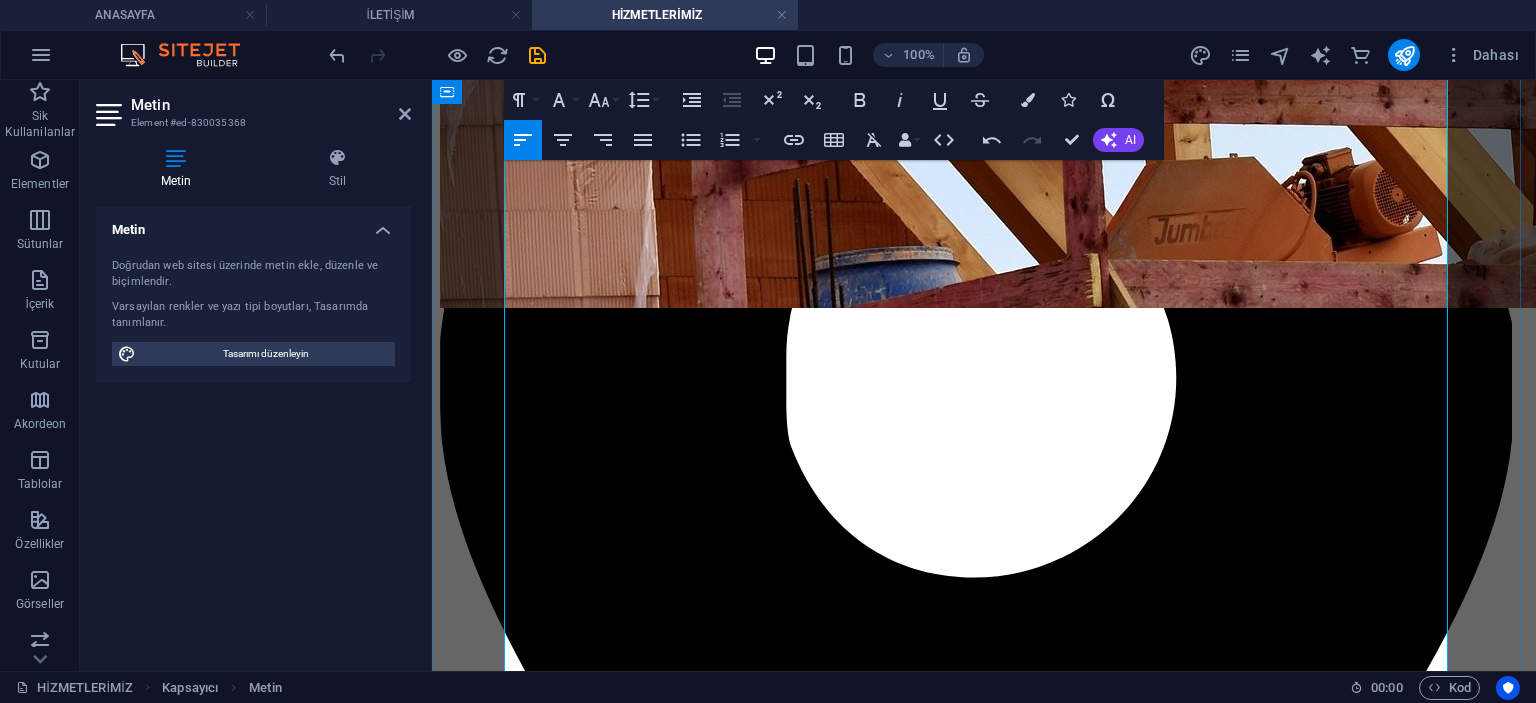 click on "Zaman içinde yıpranan veya eskimiş perdeleriniz için tamir ve yenileme hizmeti veriyoruz. Mekanizma değişimi, kumaş yenileme veya aksesuar onarımı ile perdeleriniz tekrar ilk günkü haline gelir." at bounding box center (984, 4337) 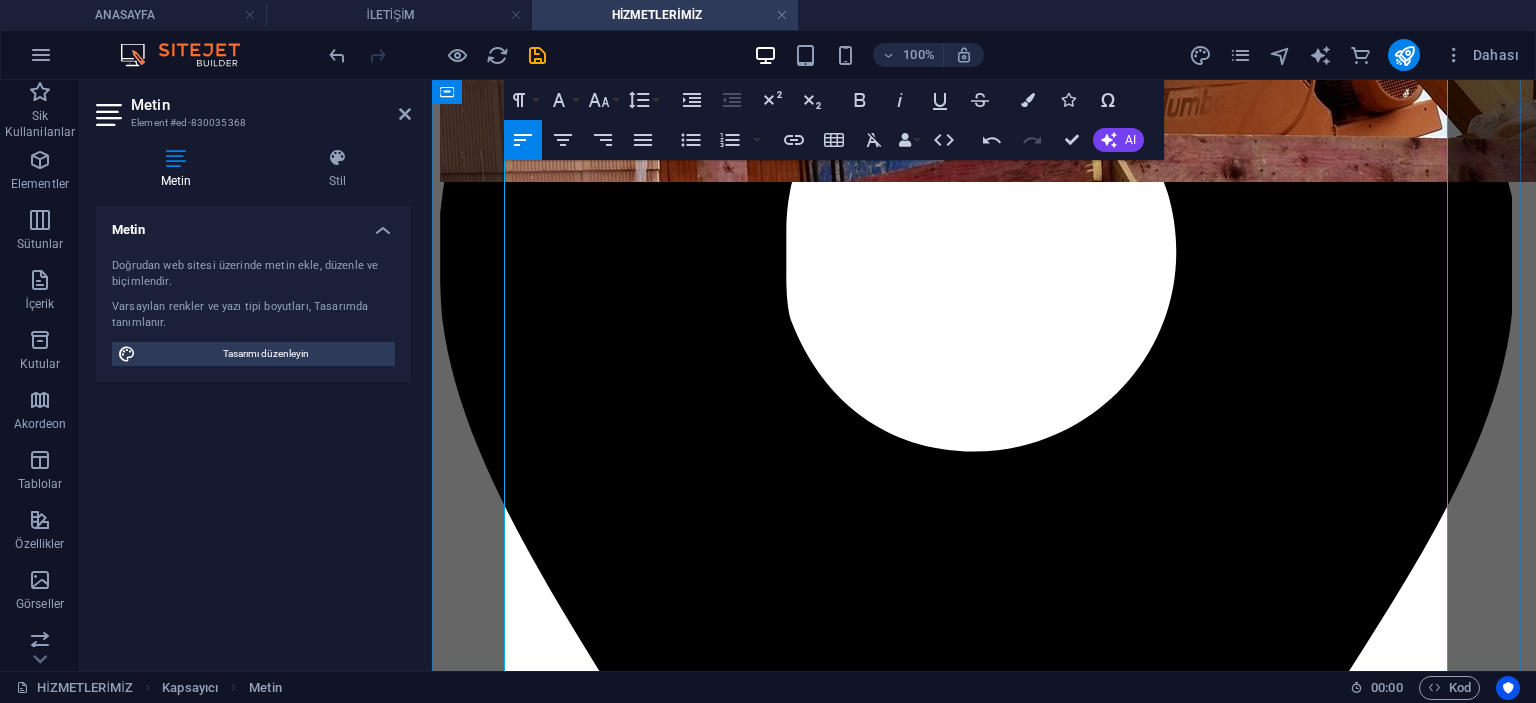 scroll, scrollTop: 1232, scrollLeft: 0, axis: vertical 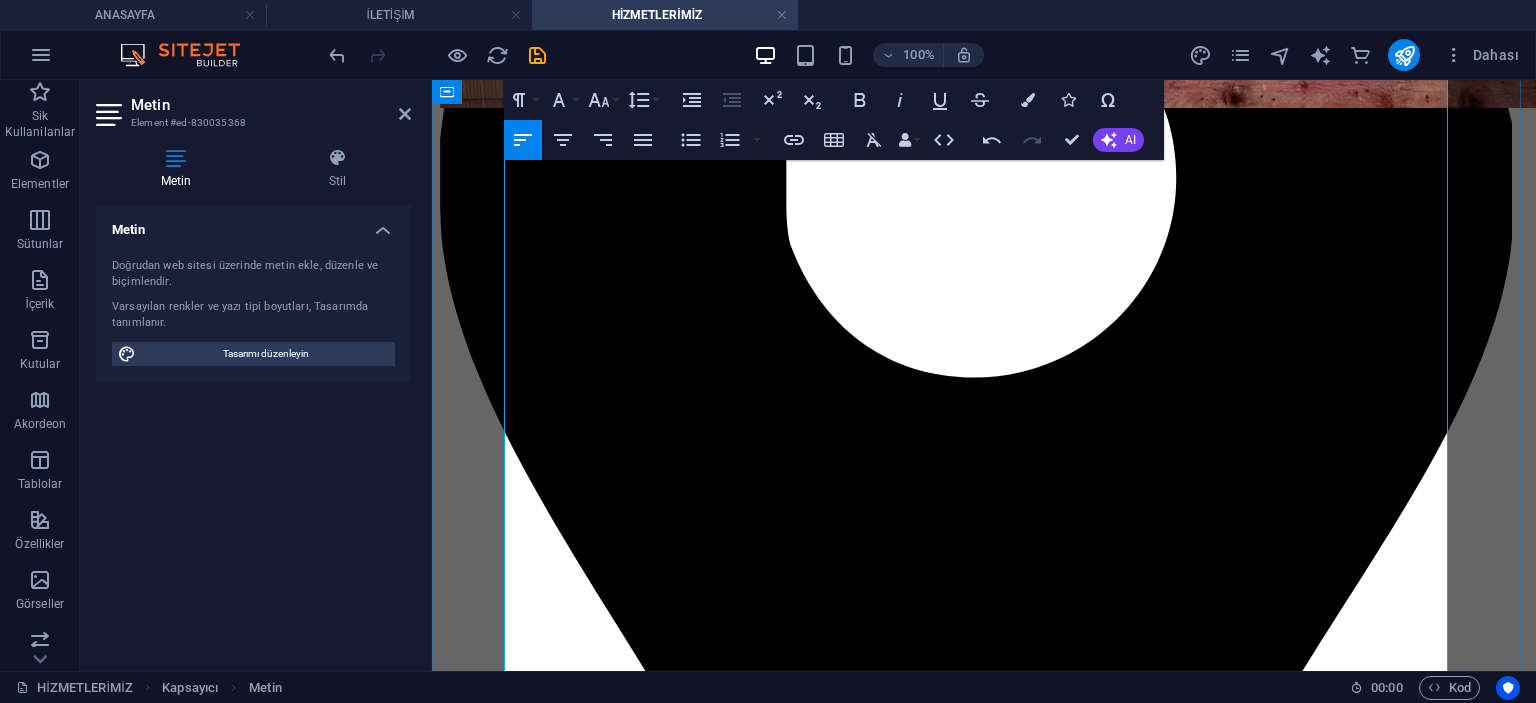 click on "Oteller, restoranlar, ofisler ve diğer ticari alanlar için toplu perde imalatı ve montajı yapıyoruz. Kurumsal projelerde zamanında teslimat, yüksek kalite standartları ve uyumlu tasarımlar ile işletmenizin prestijine katkı sağlıyoruz." at bounding box center (984, 4267) 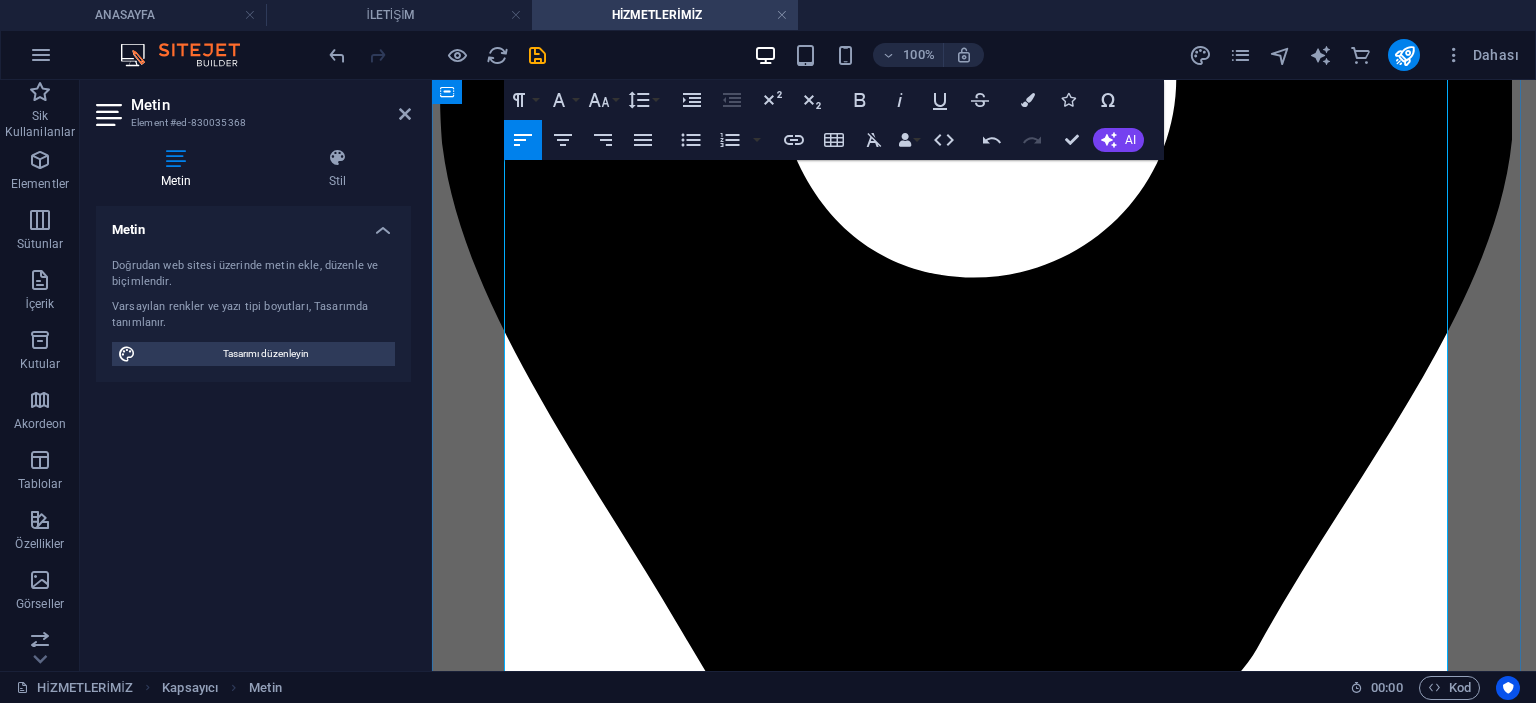 click on "Hizmetimiz, montaj ile bitmez. Kullanım sırasında yaşanabilecek her türlü teknik sorun veya ihtiyaçta yanınızdayız. HATEKS Perde, satış sonrası desteği ile müşterilerinin yanında olmayı ilke edinmiştir." at bounding box center (984, 4296) 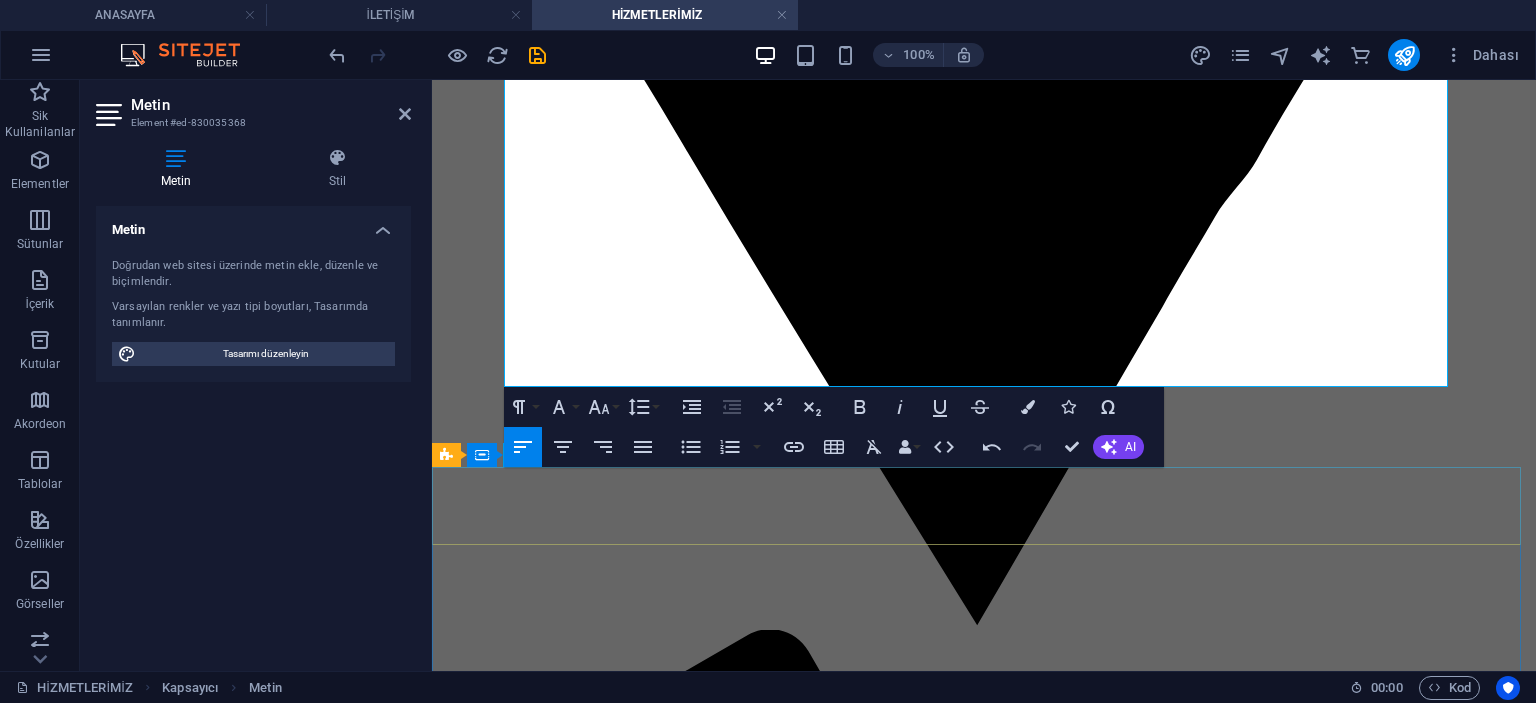 scroll, scrollTop: 1832, scrollLeft: 0, axis: vertical 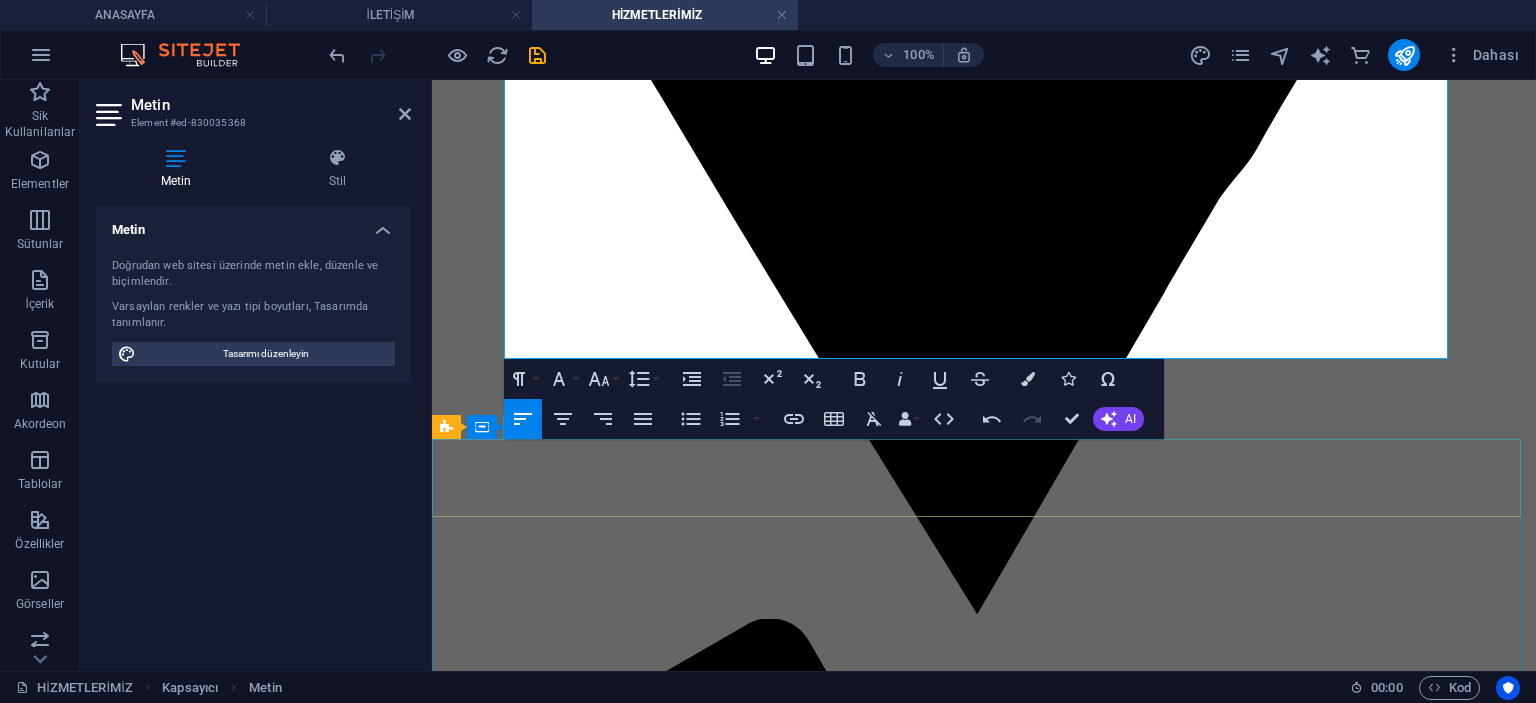click at bounding box center [984, 4793] 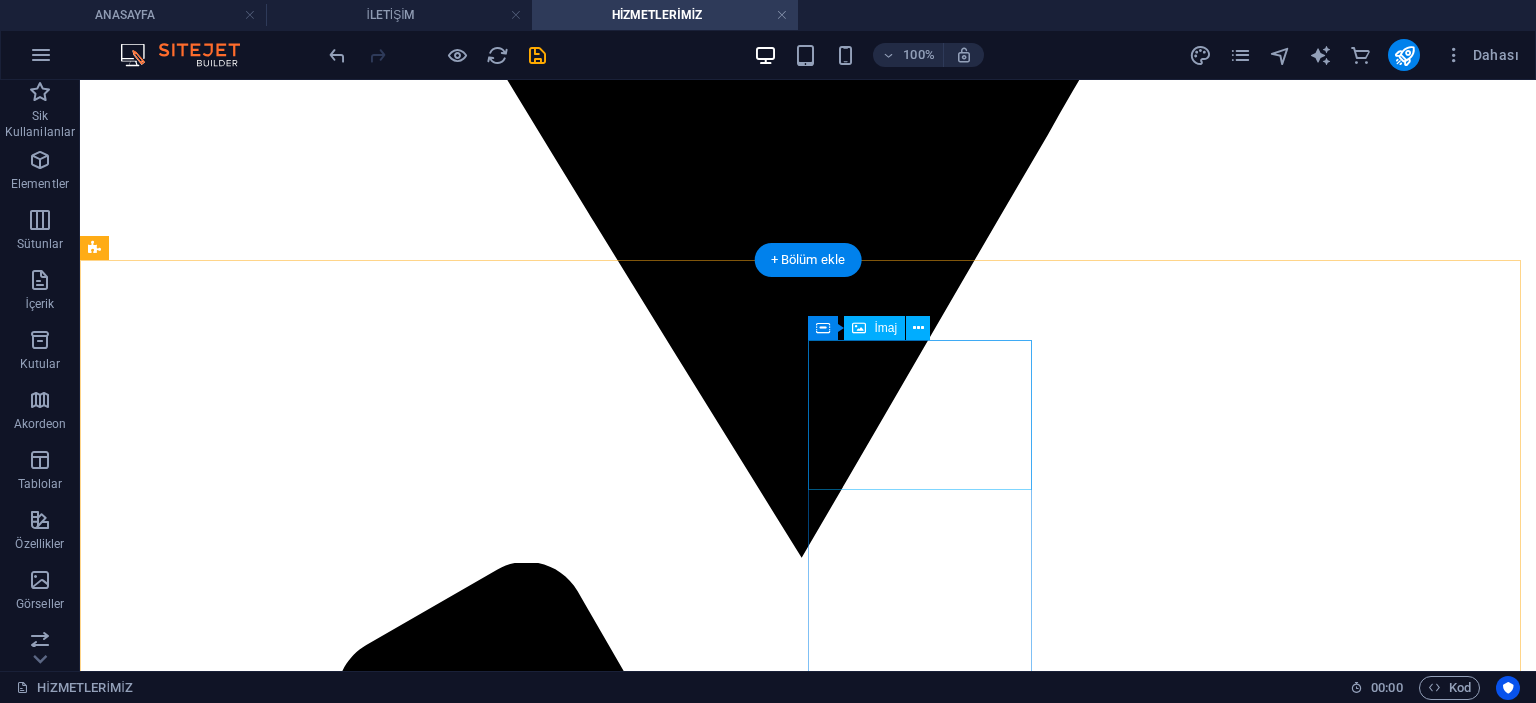 scroll, scrollTop: 2200, scrollLeft: 0, axis: vertical 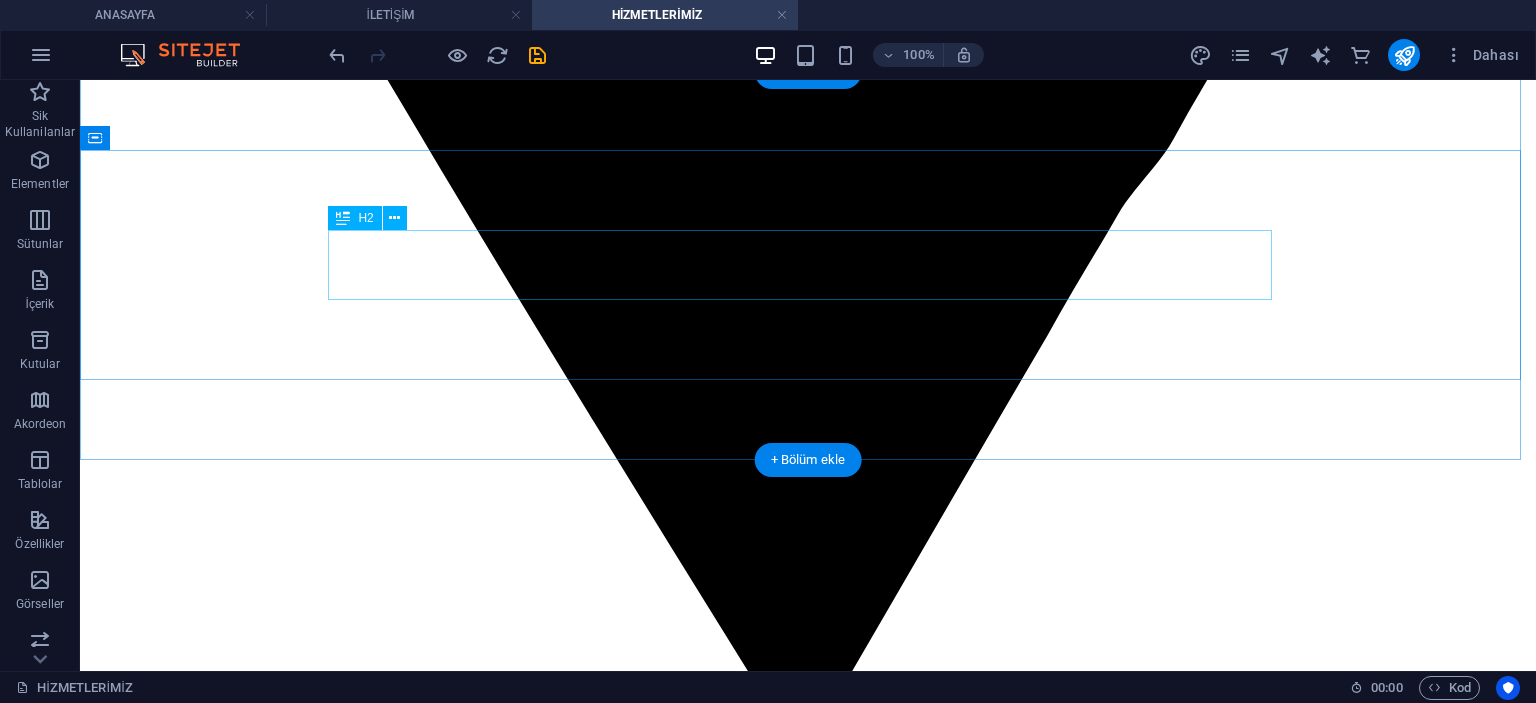 click on "All our projects" at bounding box center (808, 5773) 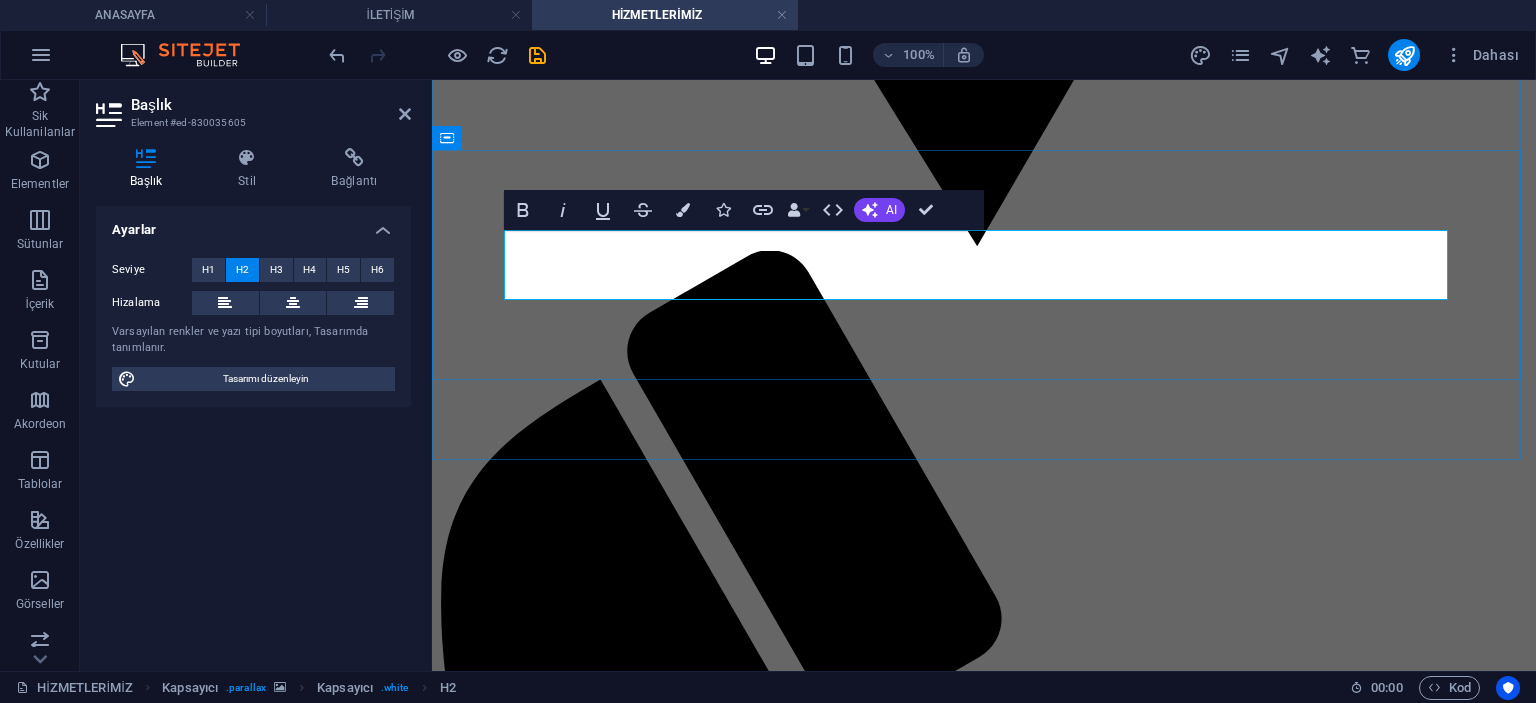 type 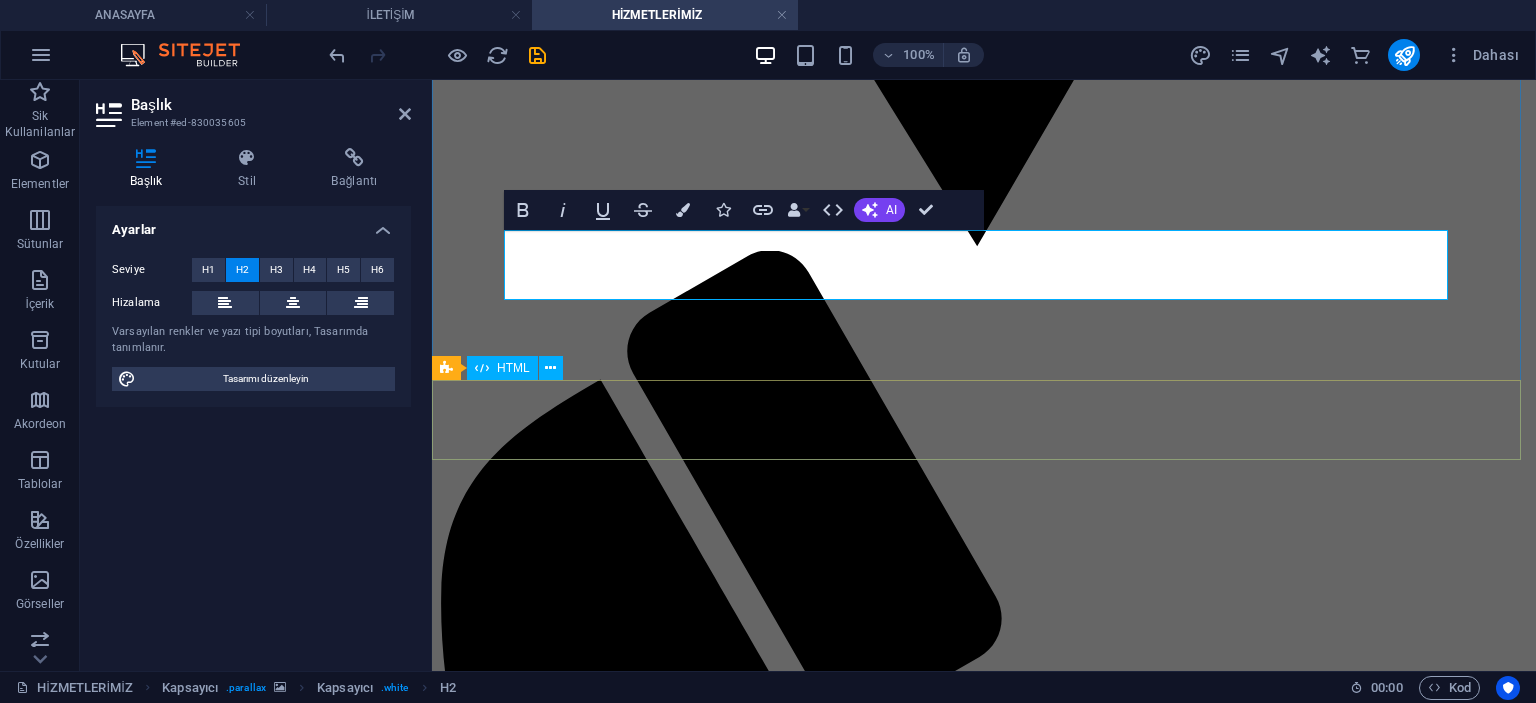 click at bounding box center (984, 4823) 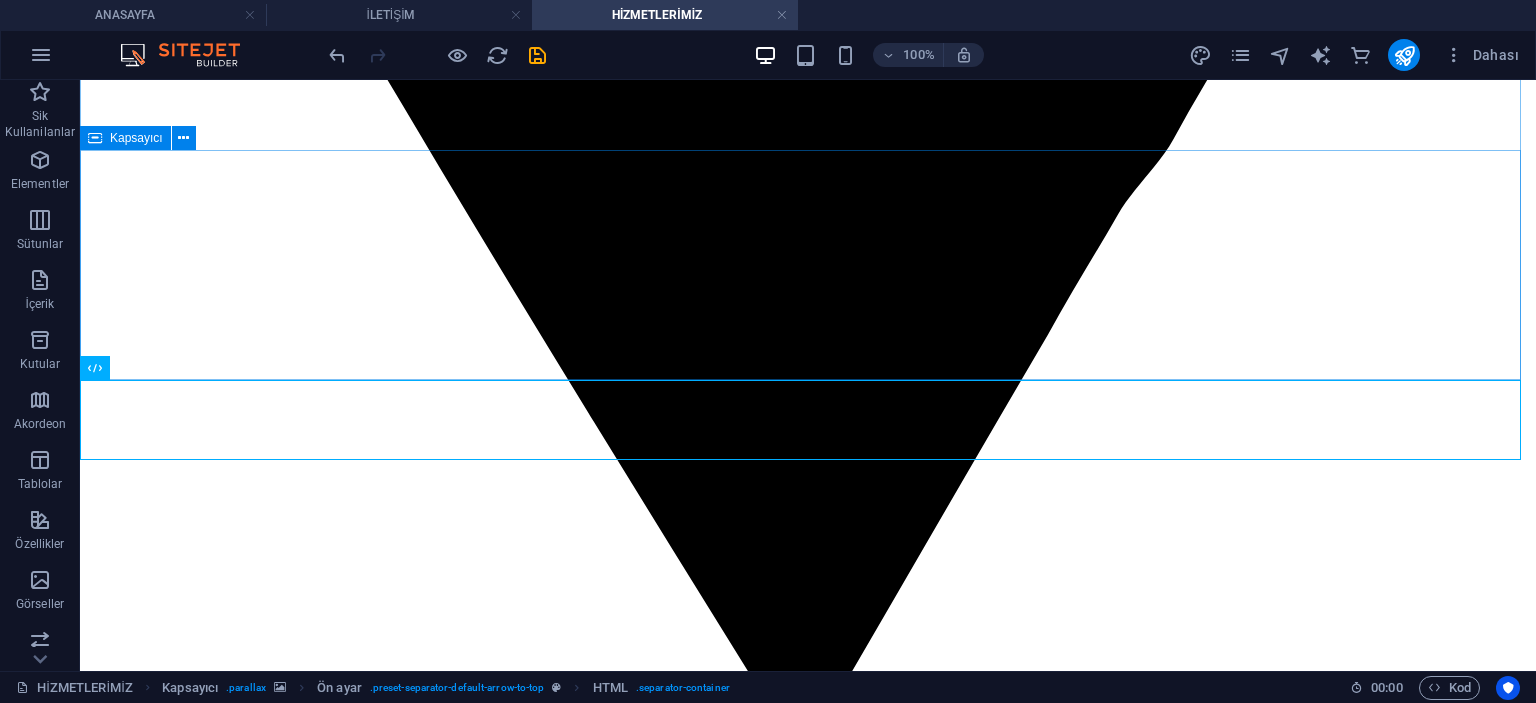 click on "Kapsayıcı" at bounding box center (136, 138) 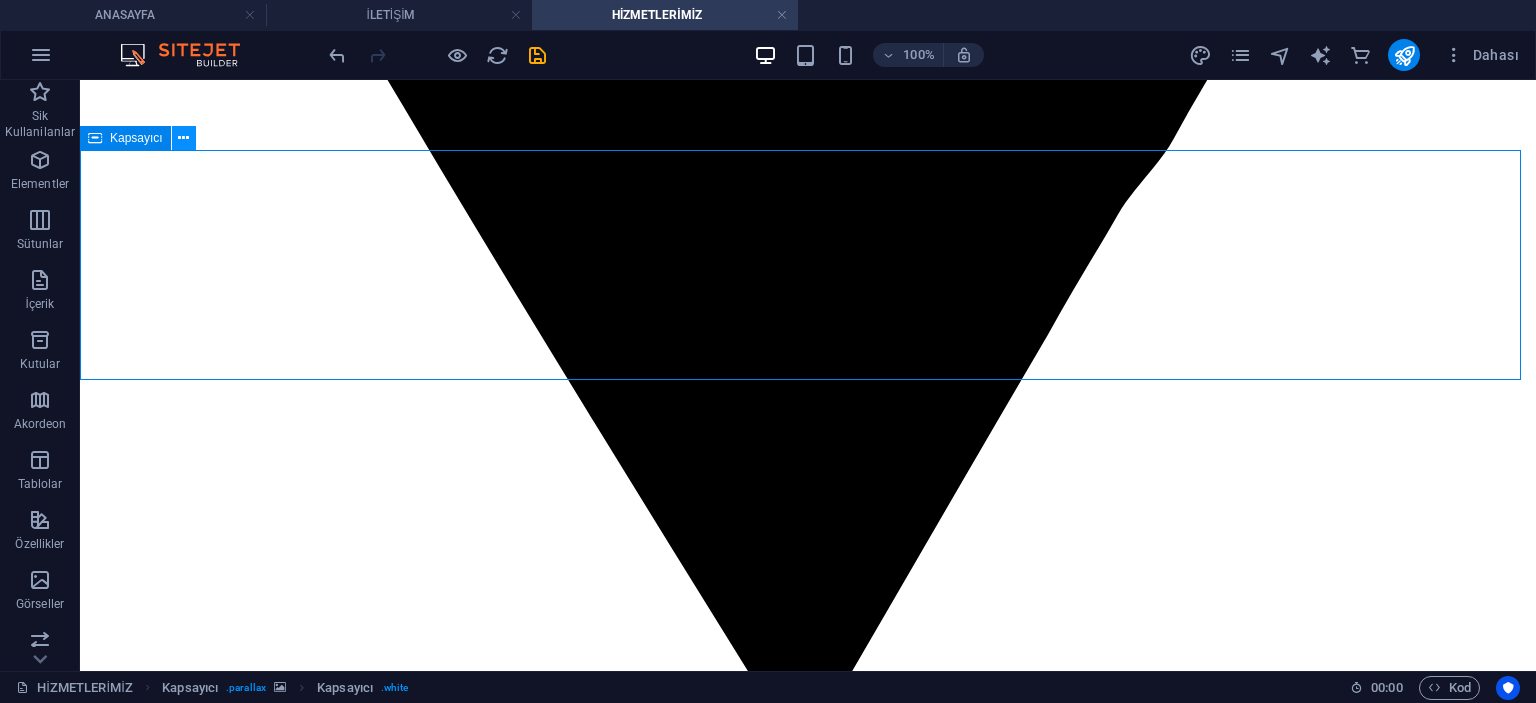 click at bounding box center [183, 138] 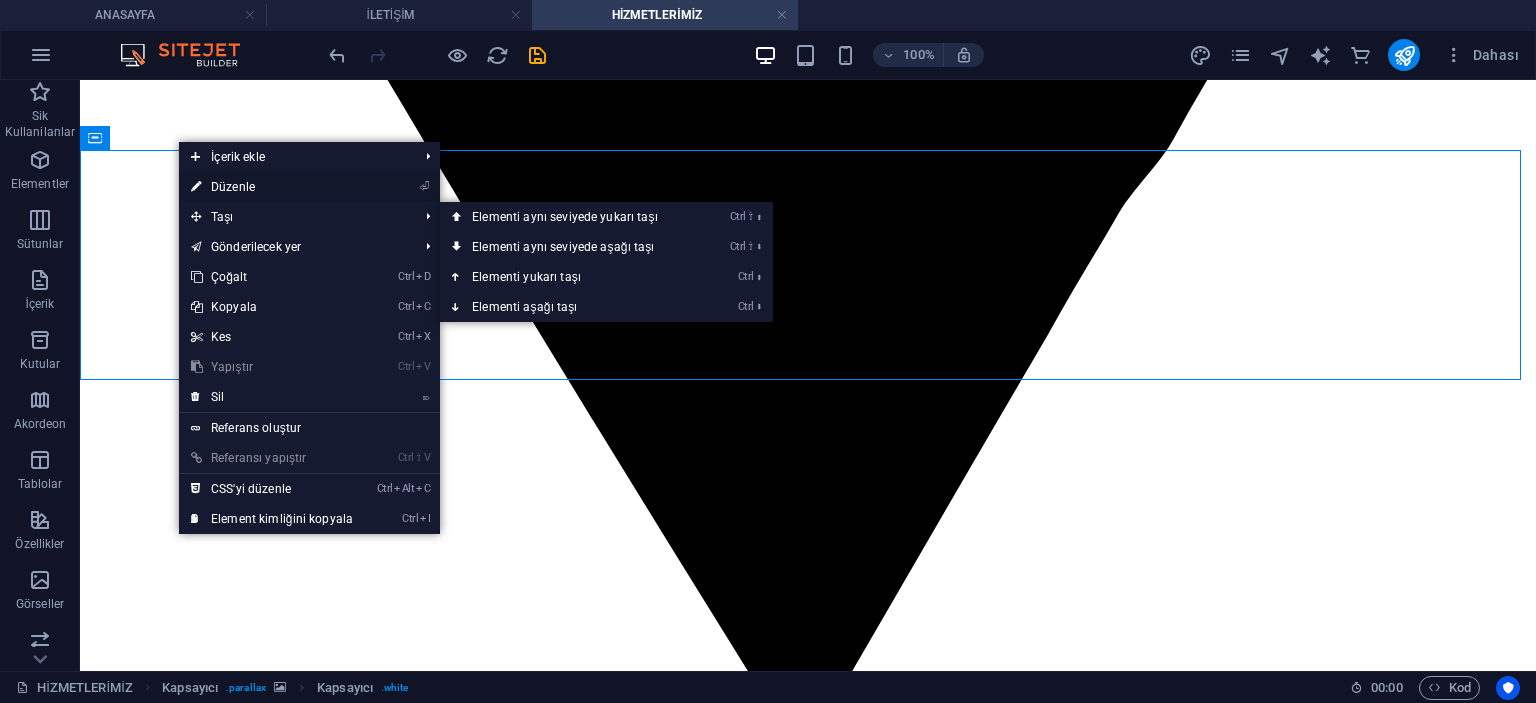click on "⏎  Düzenle" at bounding box center (272, 187) 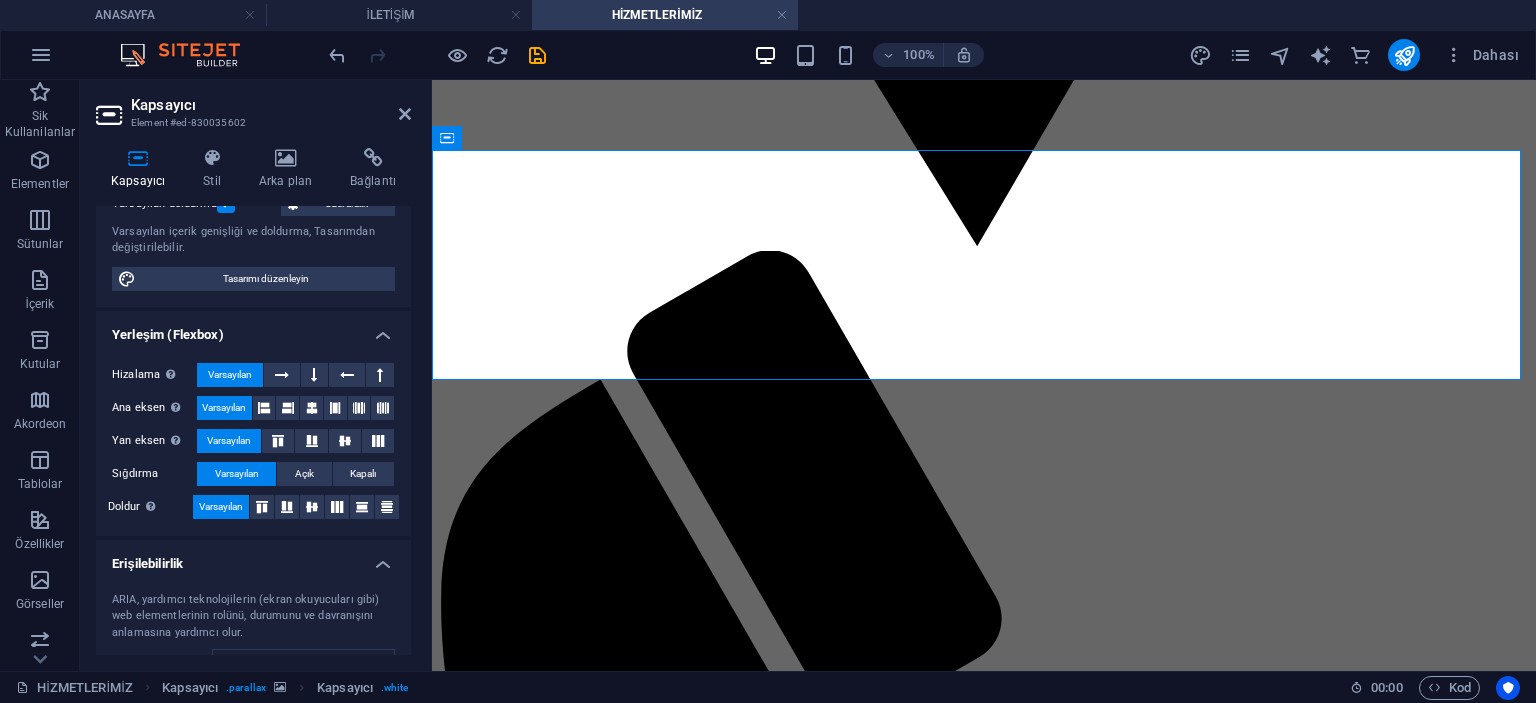 scroll, scrollTop: 324, scrollLeft: 0, axis: vertical 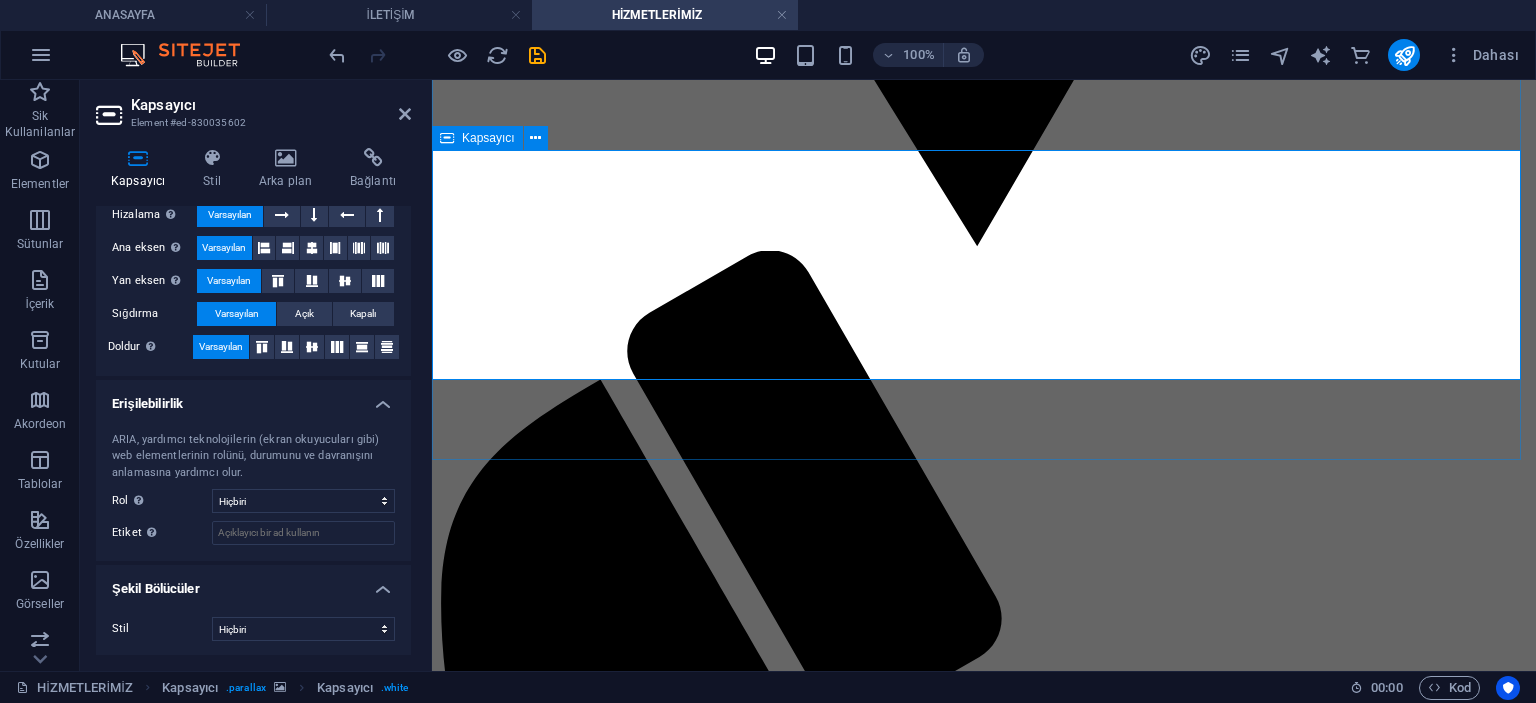 click on "TÜM PROJELERİMİZ" at bounding box center [984, 4624] 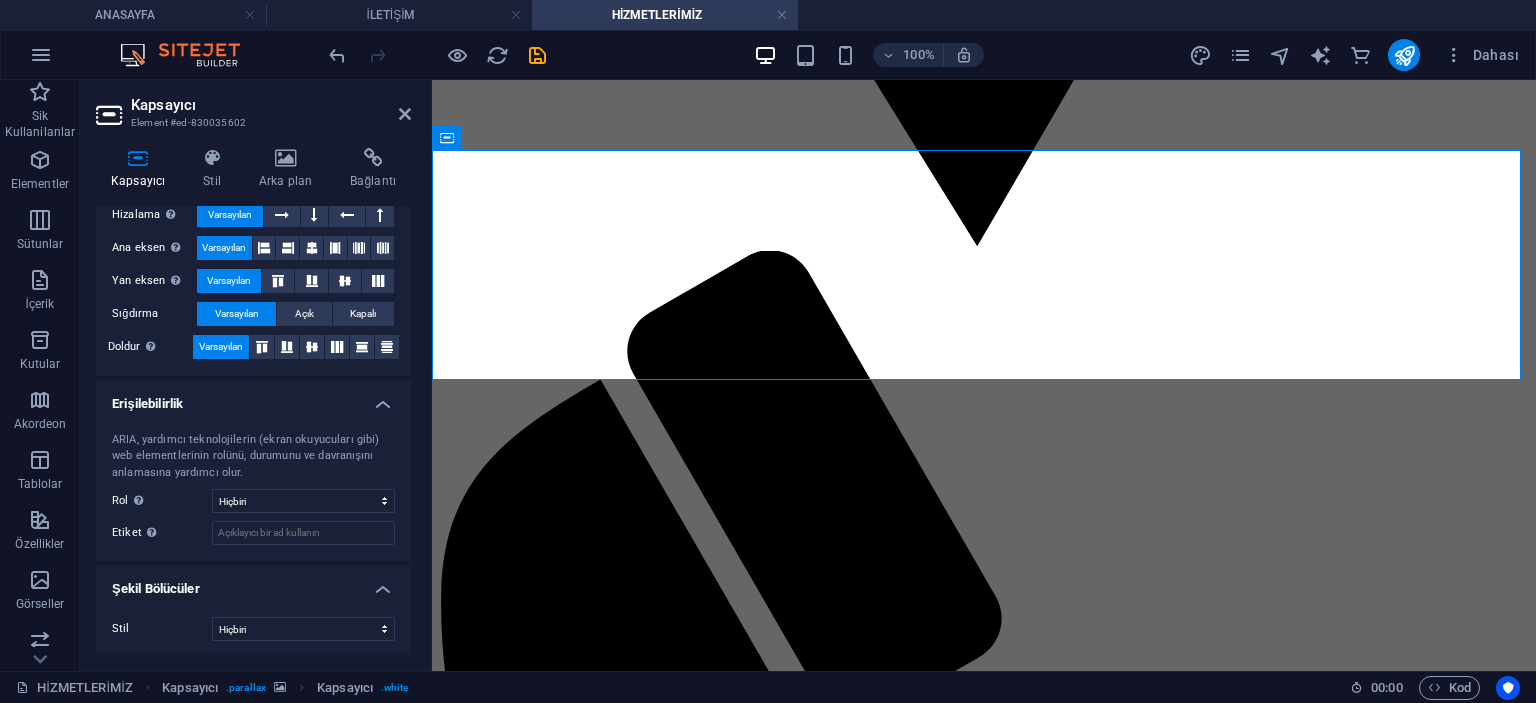 scroll, scrollTop: 0, scrollLeft: 0, axis: both 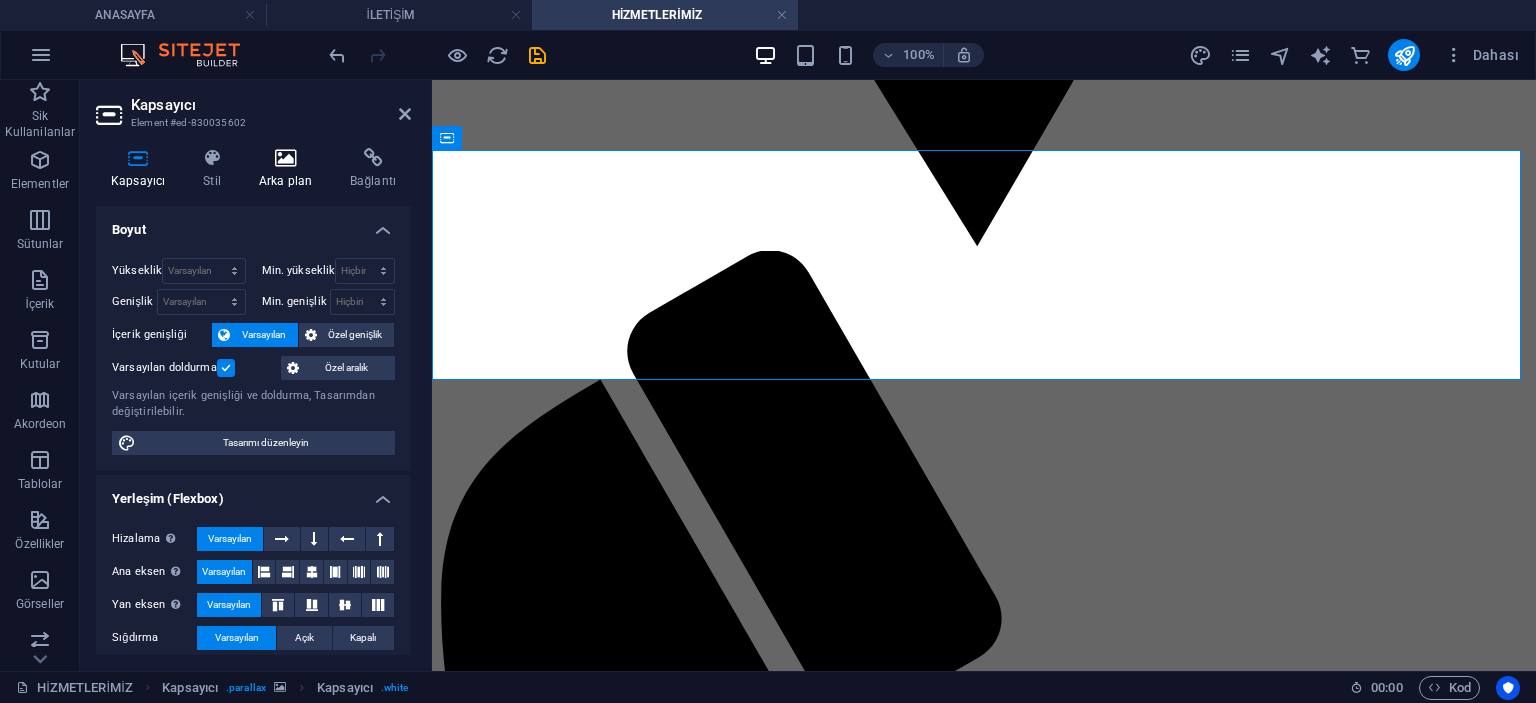click at bounding box center [285, 158] 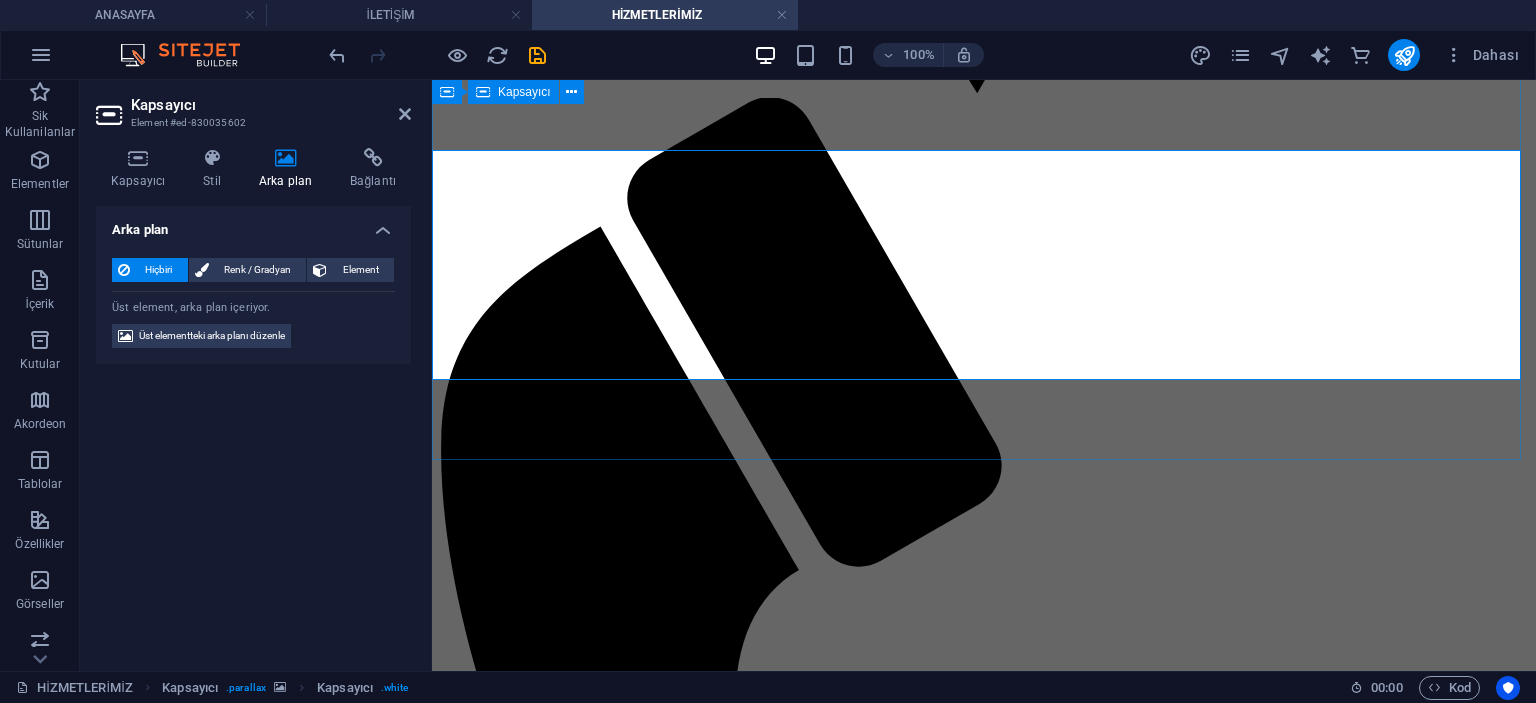 scroll, scrollTop: 2200, scrollLeft: 0, axis: vertical 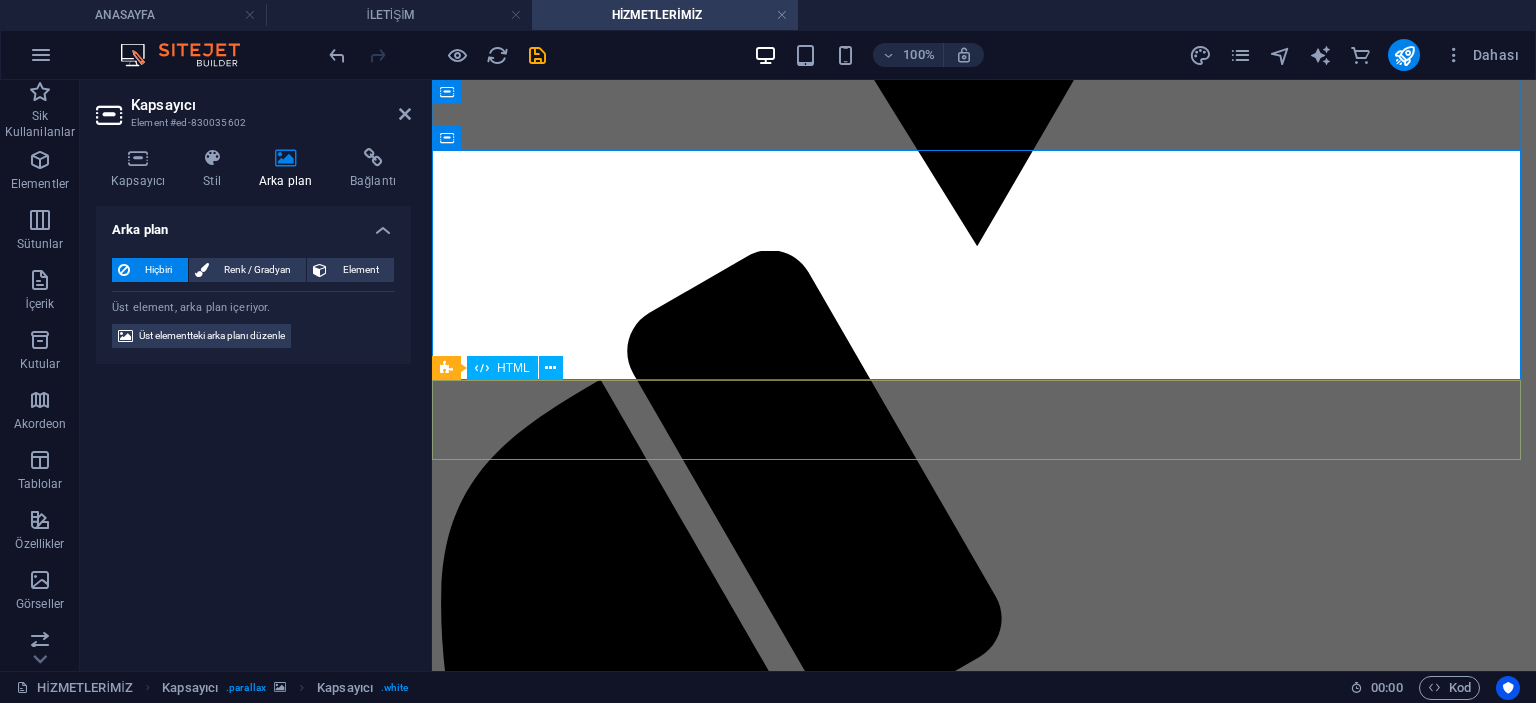 click at bounding box center (984, 4823) 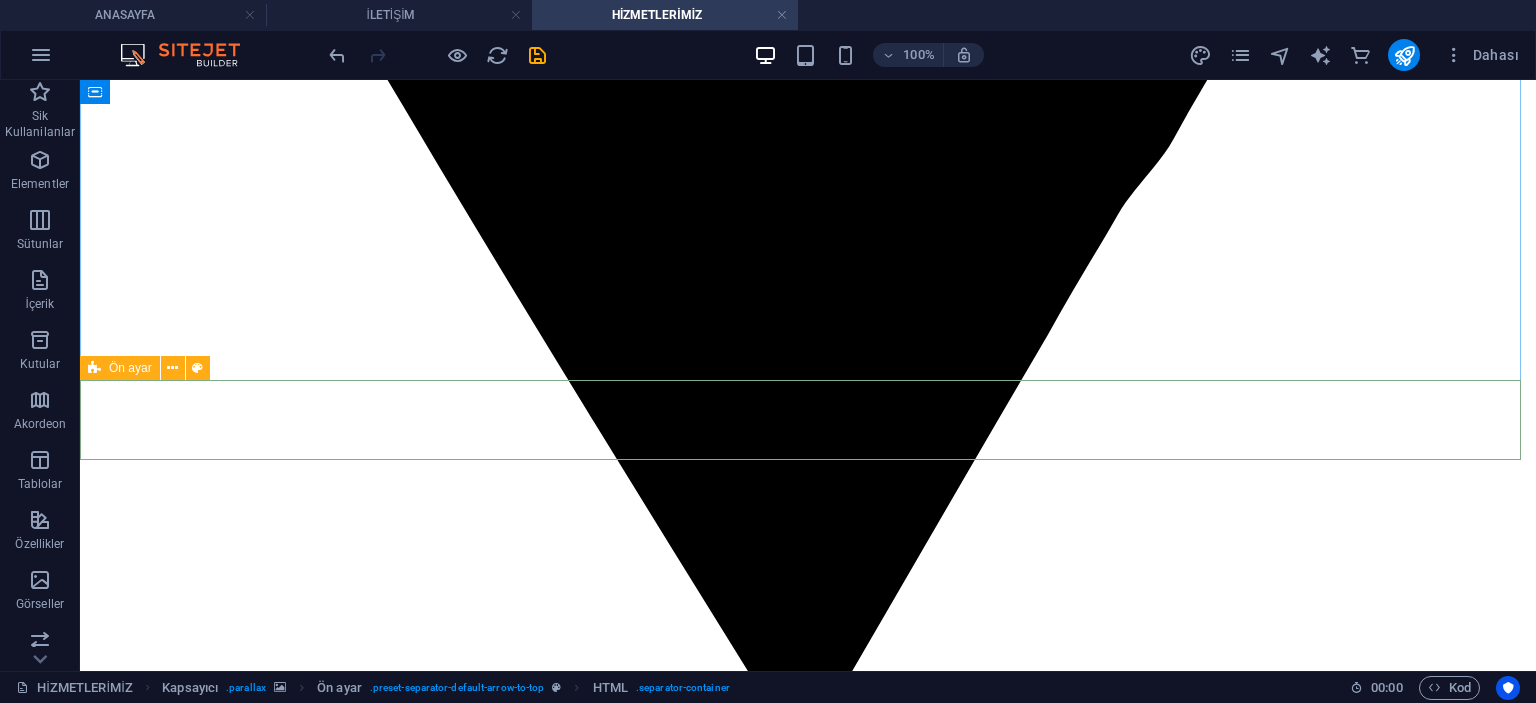 click on "Ön ayar" at bounding box center [120, 368] 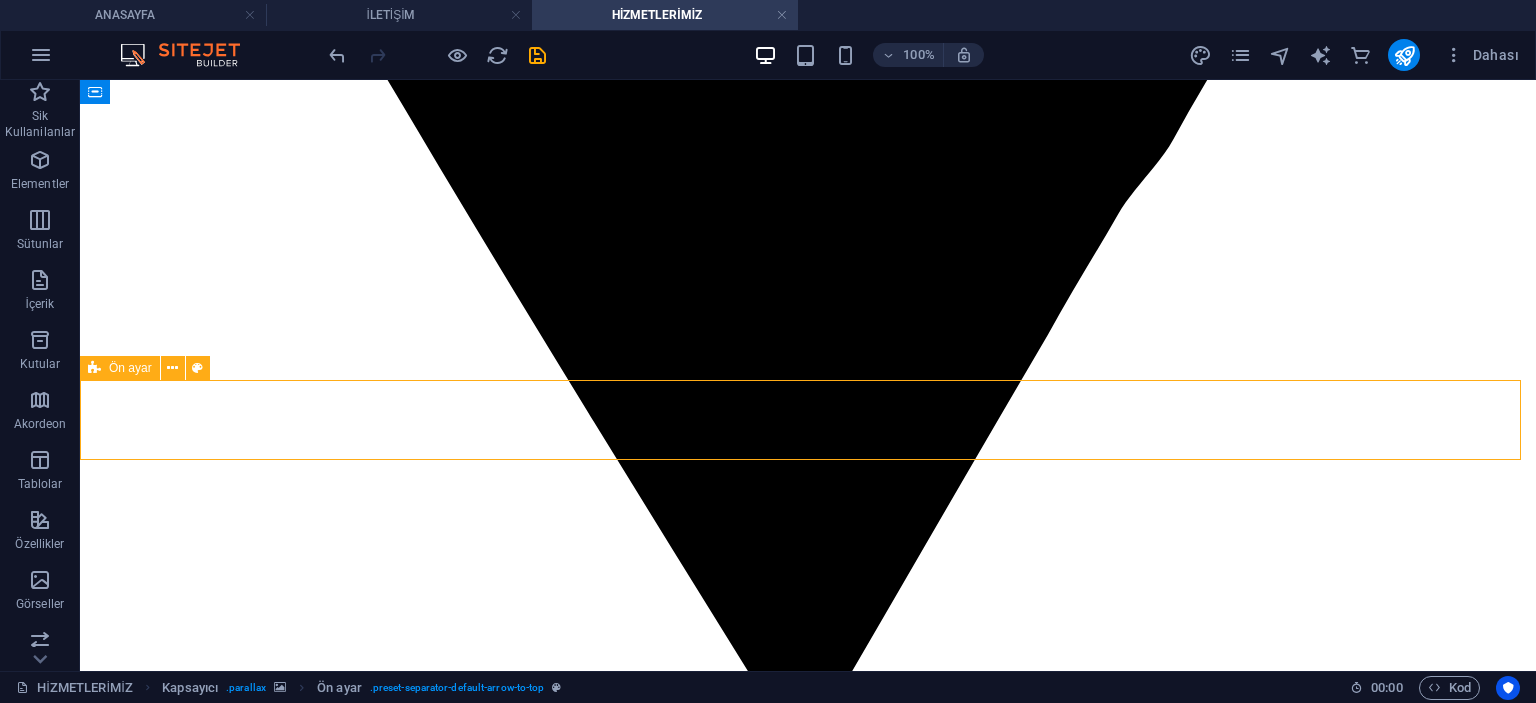 click on "Ön ayar" at bounding box center (120, 368) 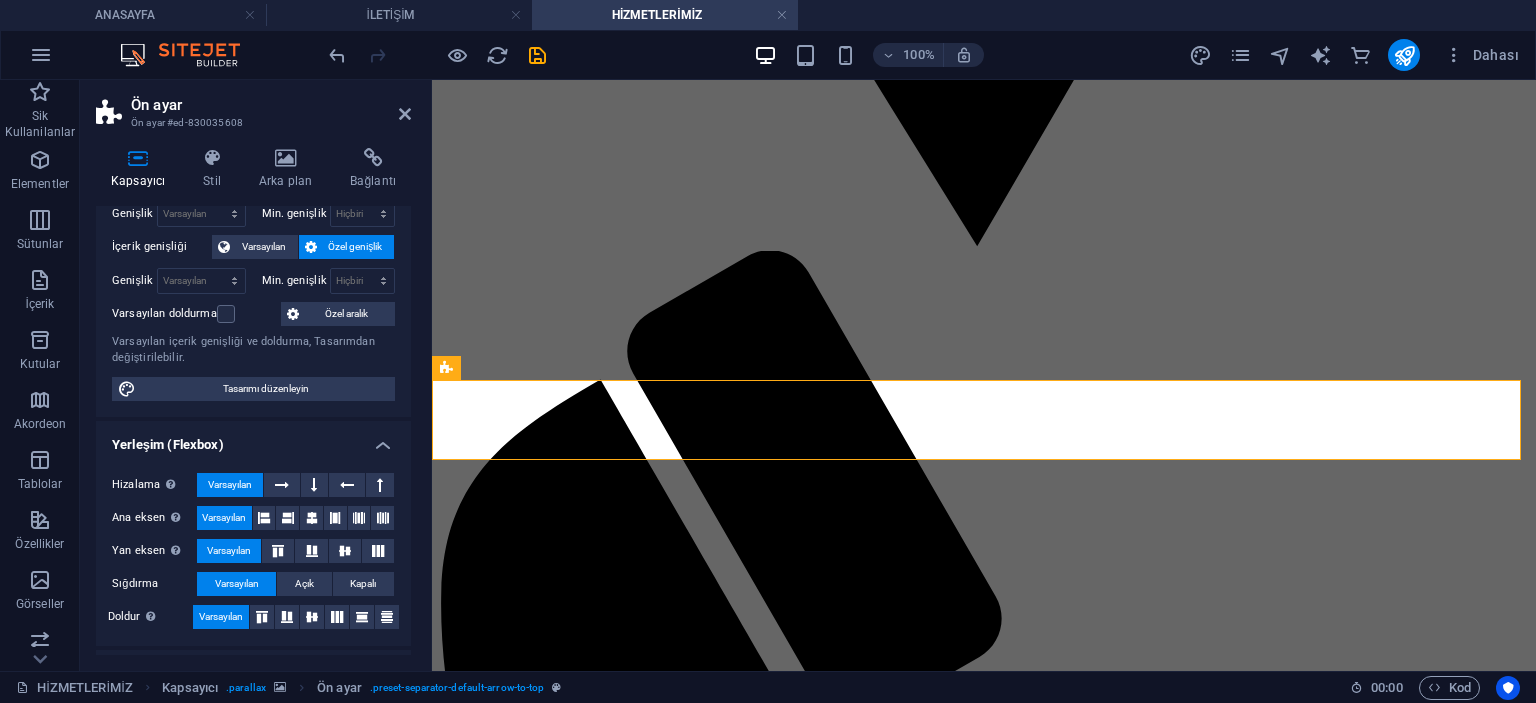scroll, scrollTop: 0, scrollLeft: 0, axis: both 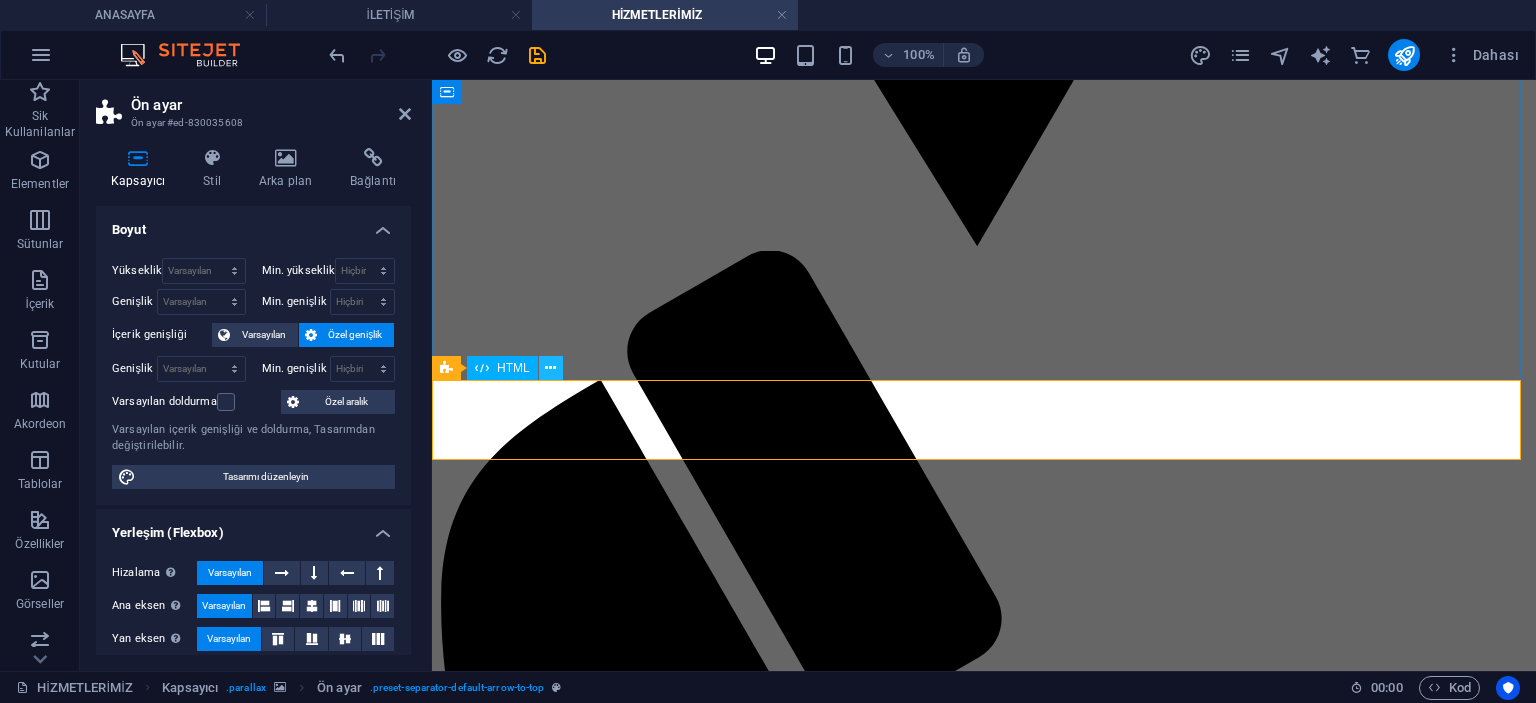 click at bounding box center (550, 368) 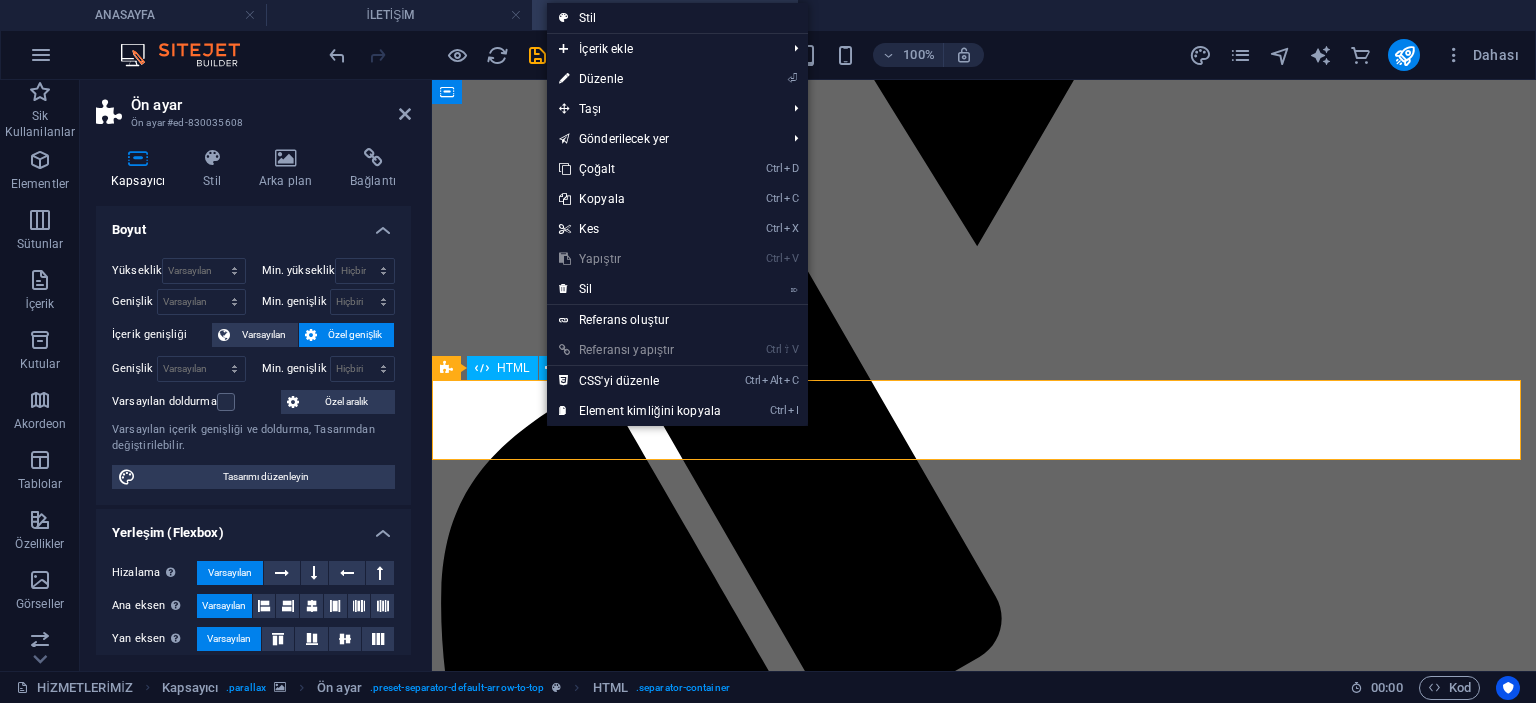 click on "TÜM PROJELERİMİZ" at bounding box center (984, 4624) 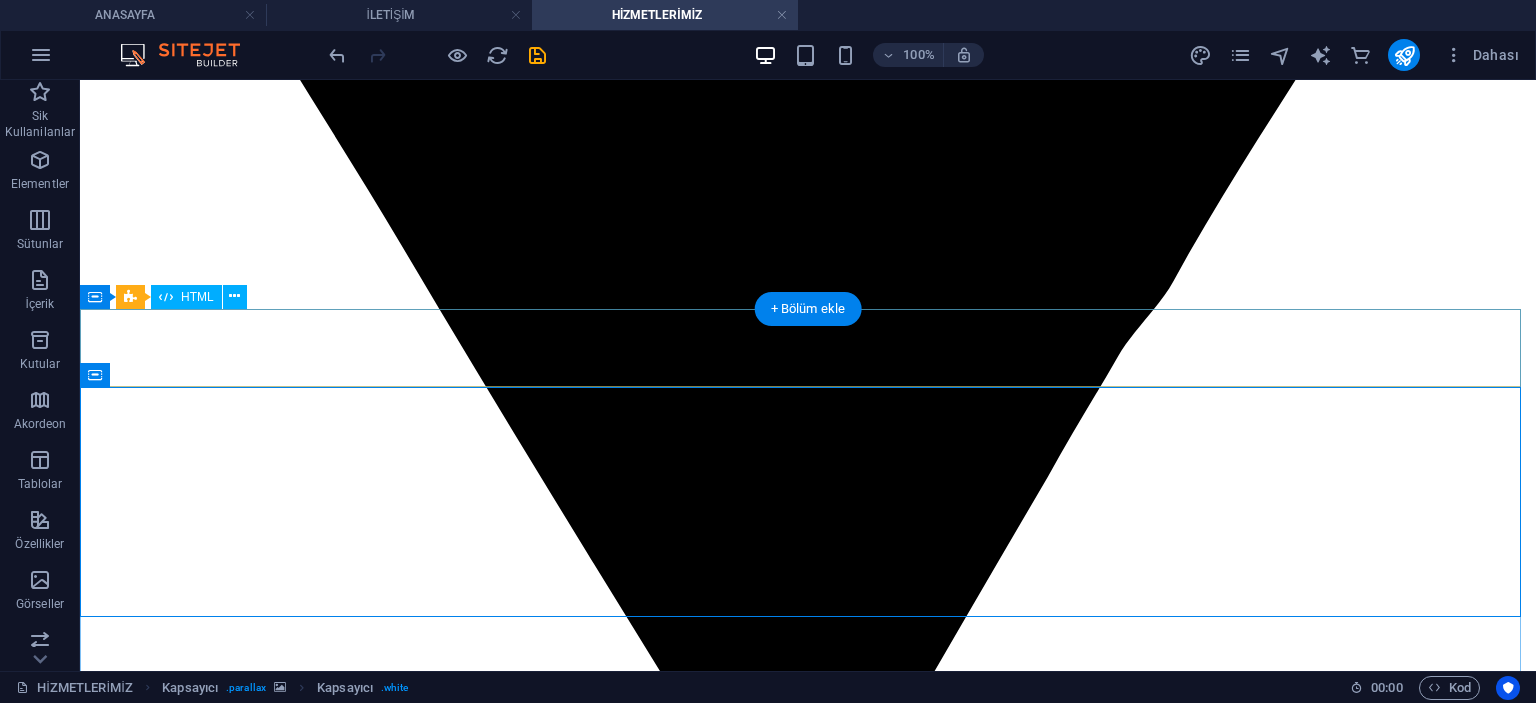 scroll, scrollTop: 1900, scrollLeft: 0, axis: vertical 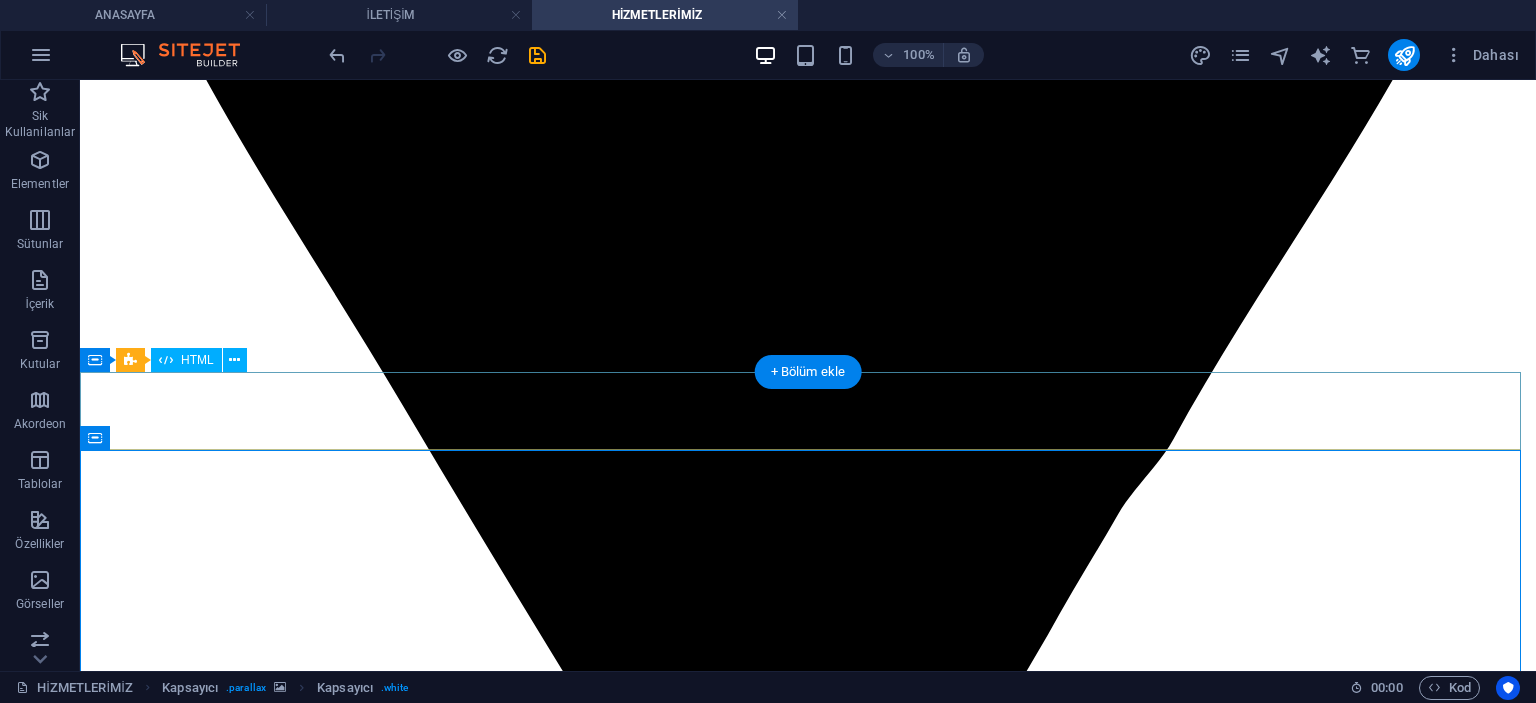 click at bounding box center (808, 5856) 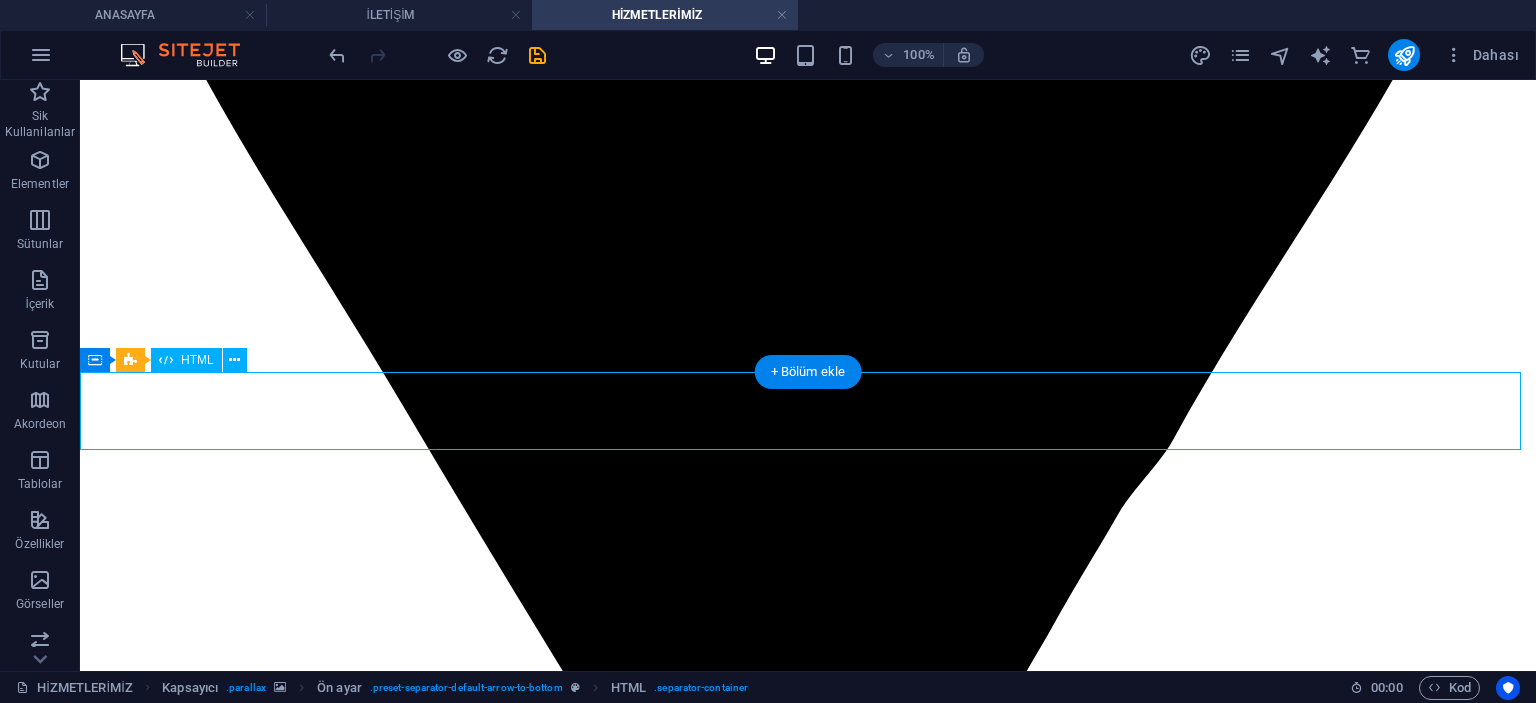 click at bounding box center (808, 5856) 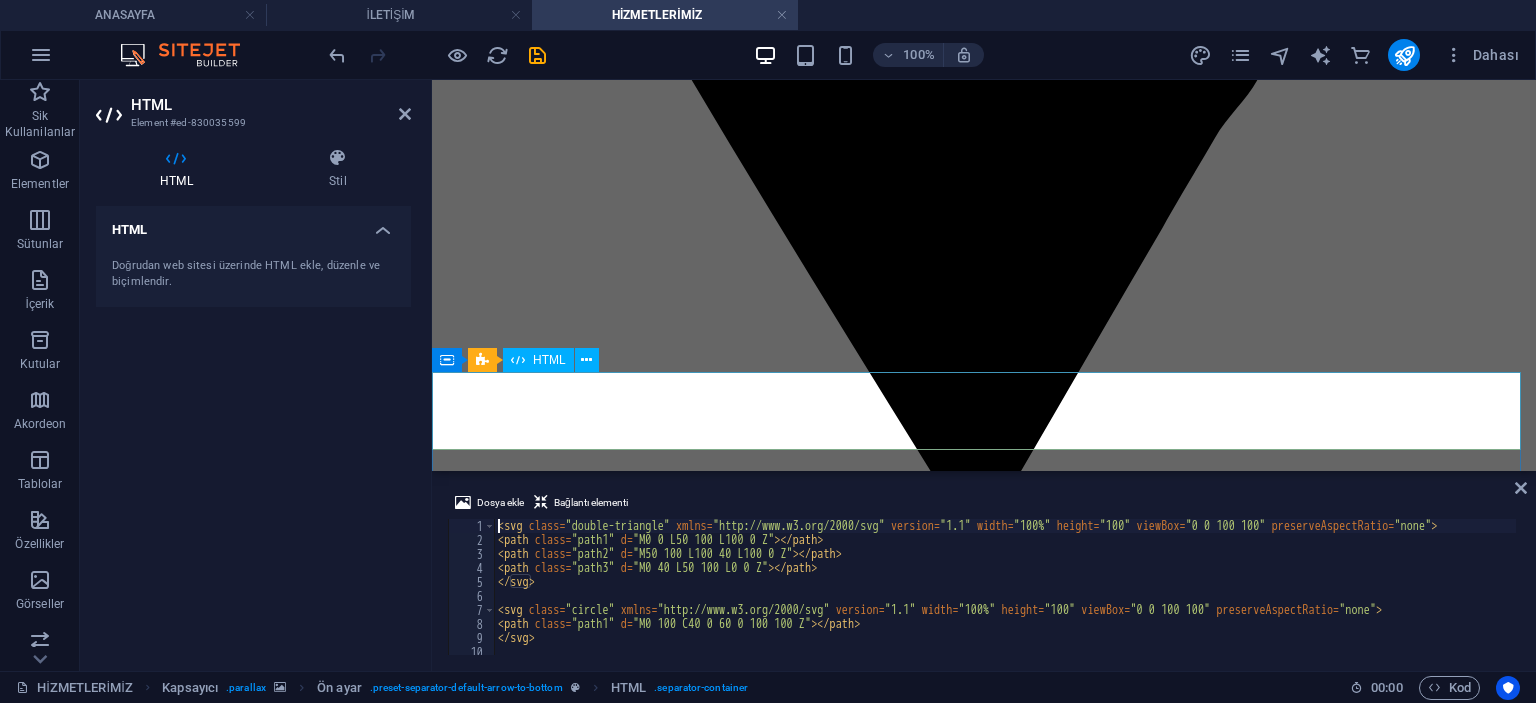 click at bounding box center (984, 4725) 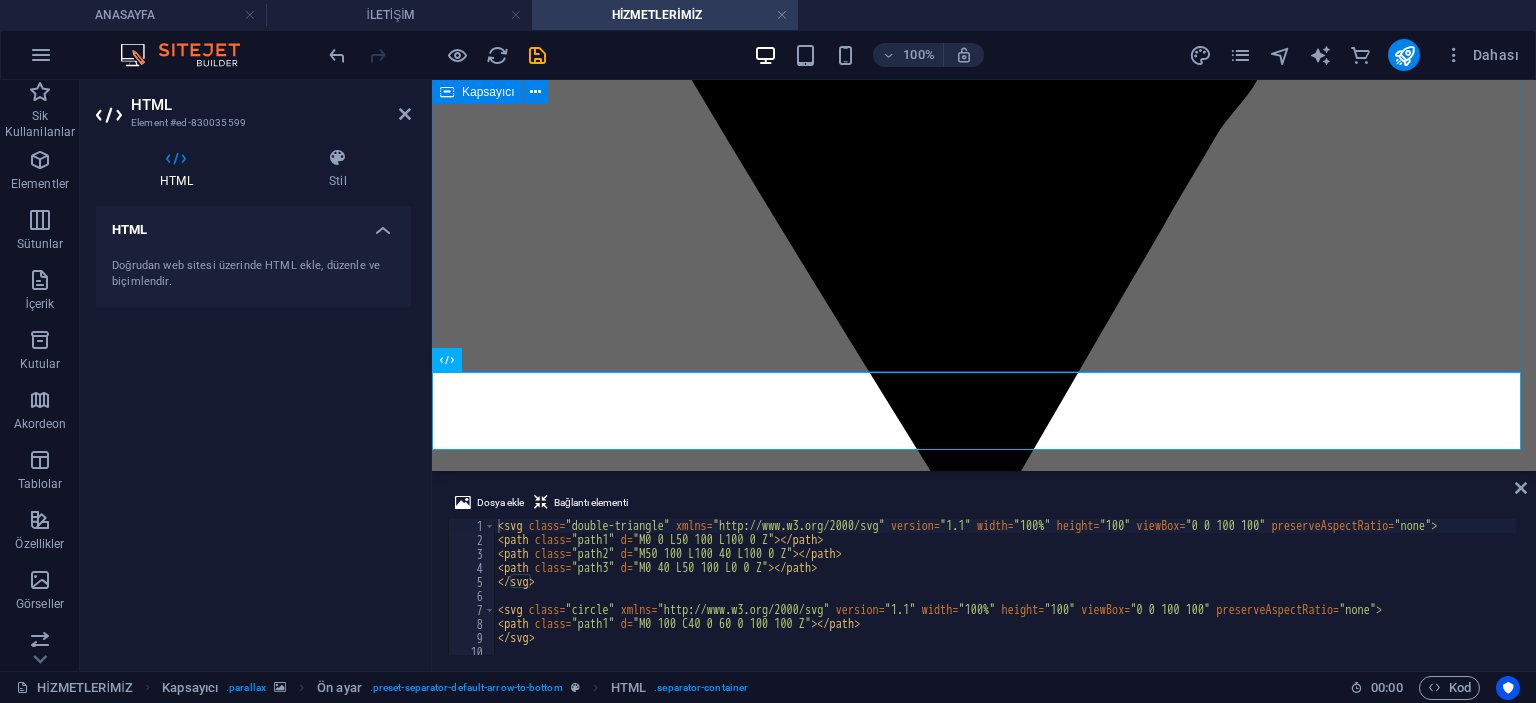 click on "HATEKS Perde olarak, 21 yılı aşkın tecrübemizle perde sektöründe her ihtiyaca ve her mekâna uygun, kaliteli ve estetik çözümler sunuyoruz. Müşterilerimizin memnuniyetini en üst seviyede tutmak için imalattan montaja kadar tüm süreci titizlikle yönetiyoruz. Hizmetlerimiz, yalnızca ürün satışıyla sınırlı olmayıp, proje tasarımı, uygulama ve satış sonrası desteği de kapsamaktadır. 1. Perde İmalatı Kendi atölyemizde, en kaliteli kumaş ve malzemeleri kullanarak farklı model ve ölçülerde perde üretimi yapıyoruz. Modern, klasik, minimal ya da özel tasarım perdeleriniz, profesyonel ustalarımızın elinden, tamamen ihtiyaçlarınıza uygun şekilde hazırlanır. 2. Perde Montajı 3. Ücretsiz Keşif ve Ölçüm Sipariş vermeden önce, uzman ekibimiz mekânınızı ziyaret eder ve perde montajı yapılacak alanı inceler. Ücretsiz keşif hizmetimiz sayesinde doğru ölçü, uygun model ve renk seçimi yaparak en iyi sonucu elde etmenizi sağlıyoruz. Neden HATEKS Perde?" at bounding box center (984, 3428) 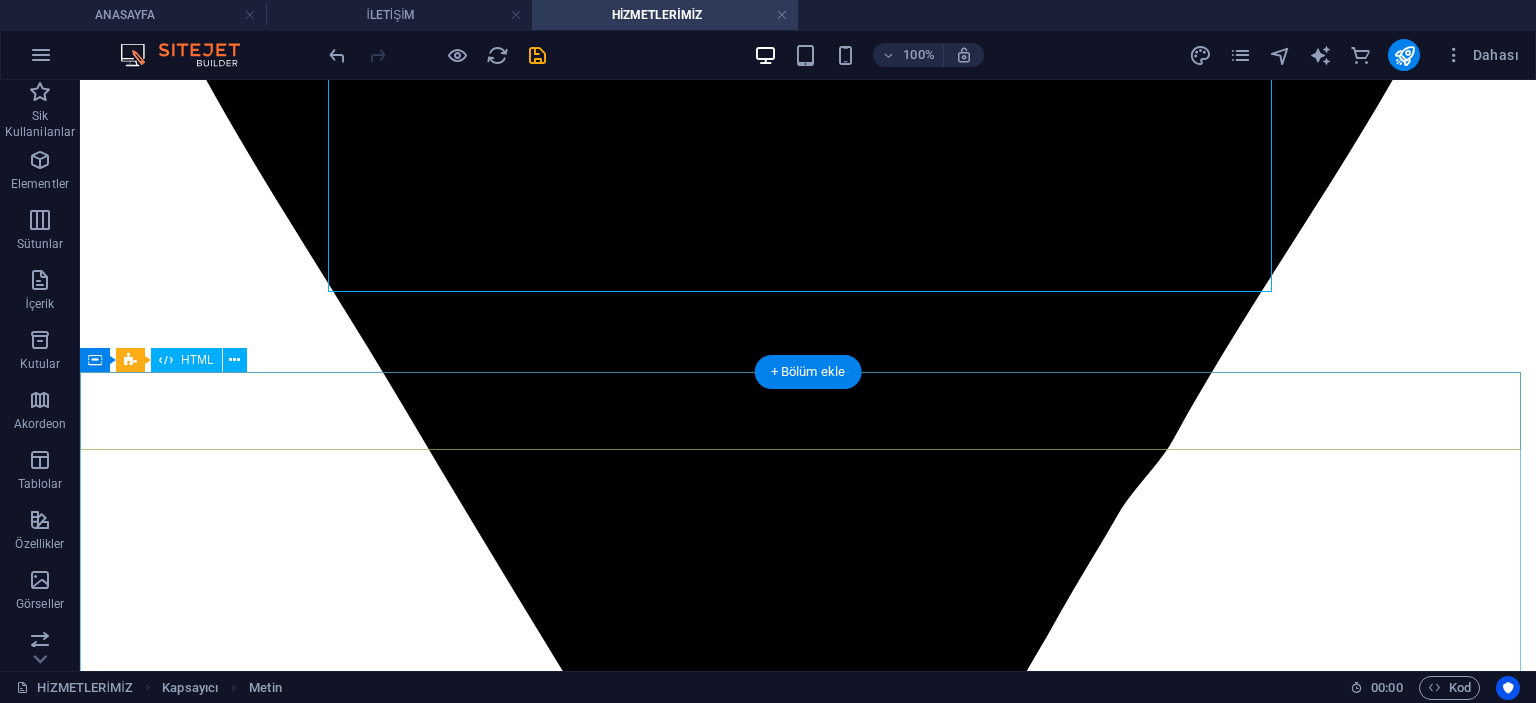 click at bounding box center (808, 5856) 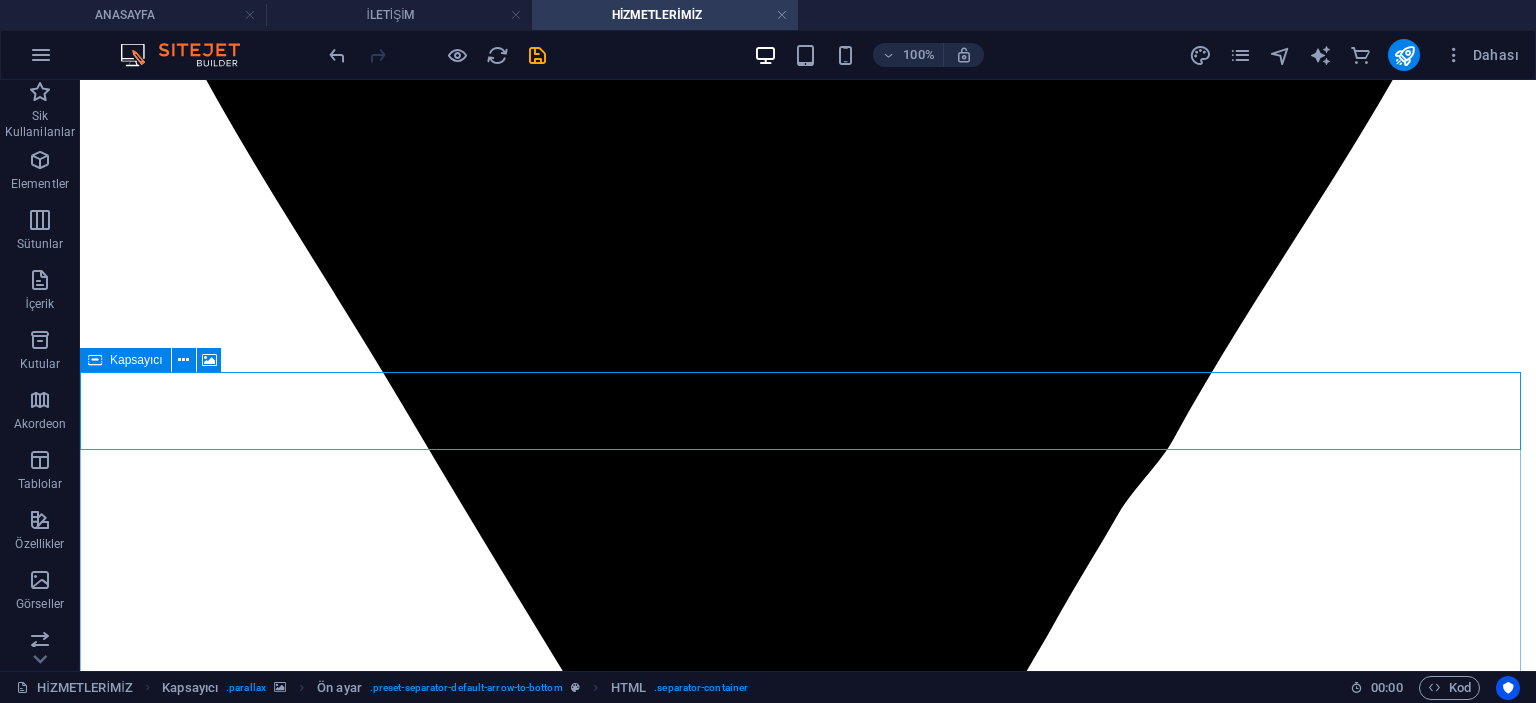 click at bounding box center [95, 360] 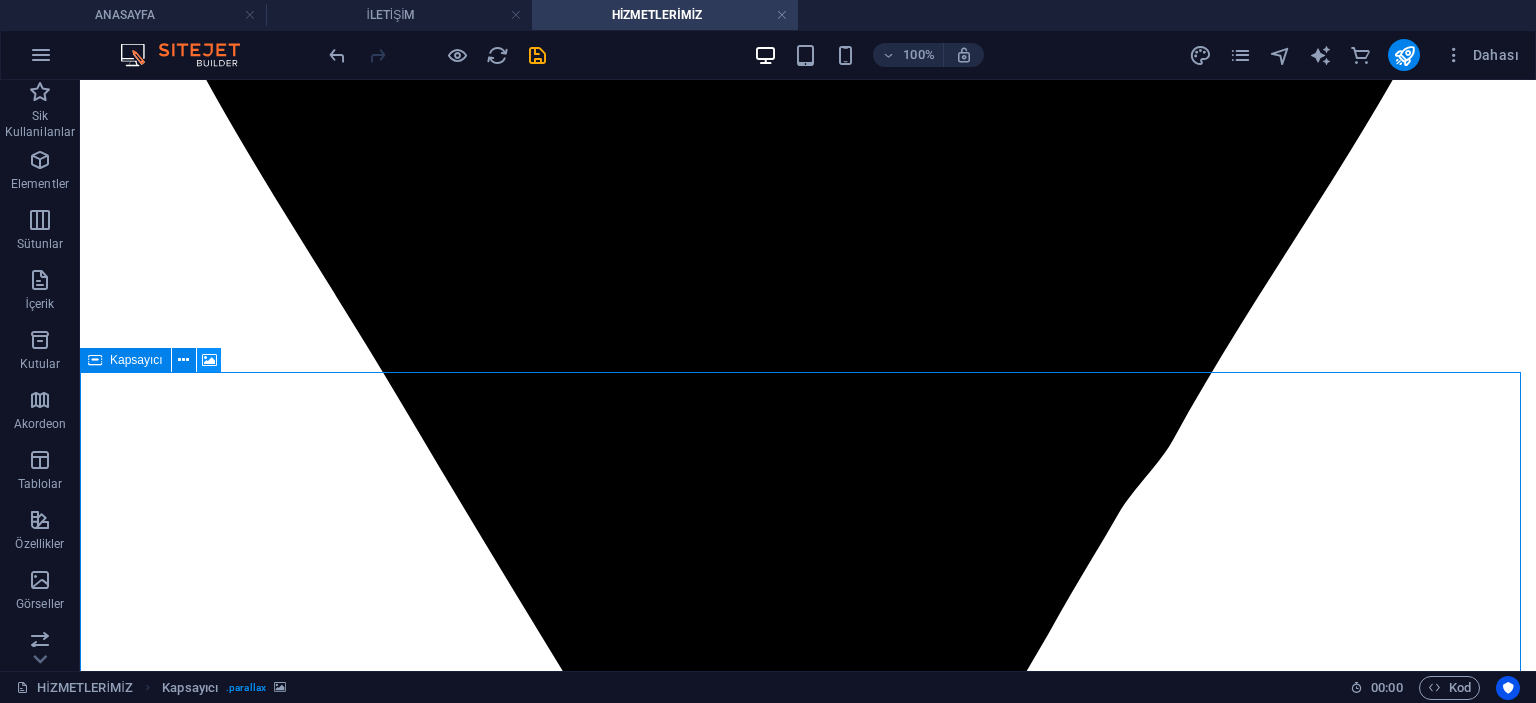 click at bounding box center [209, 360] 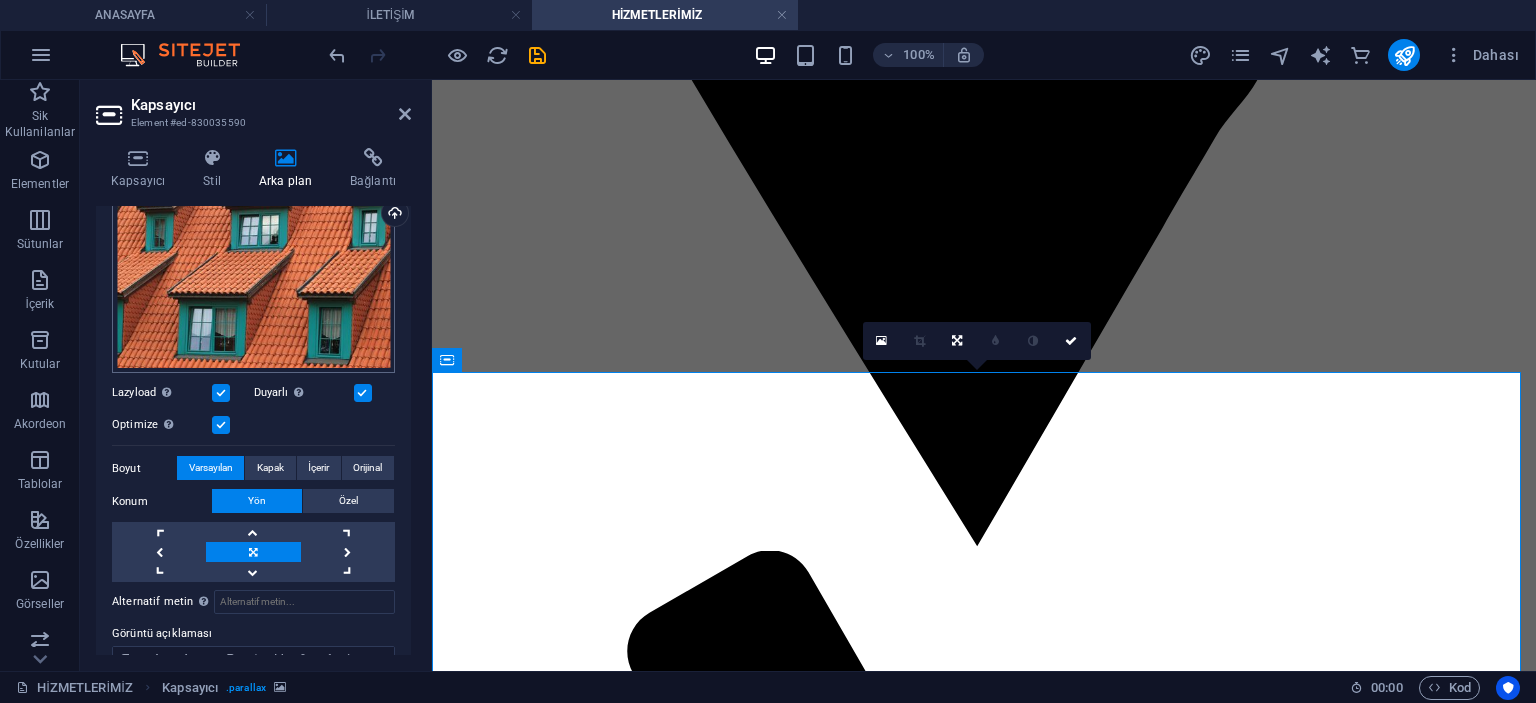 scroll, scrollTop: 100, scrollLeft: 0, axis: vertical 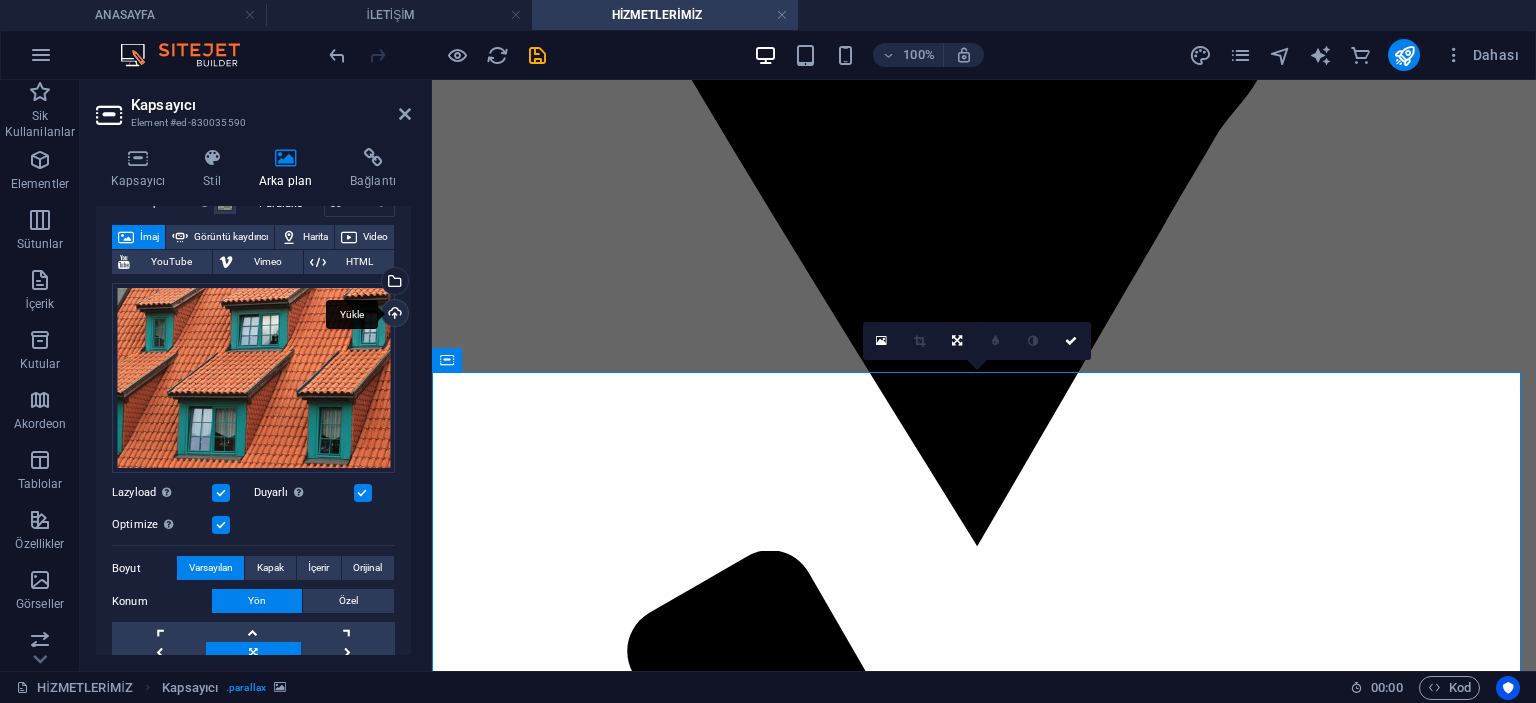 click on "Yükle" at bounding box center (393, 315) 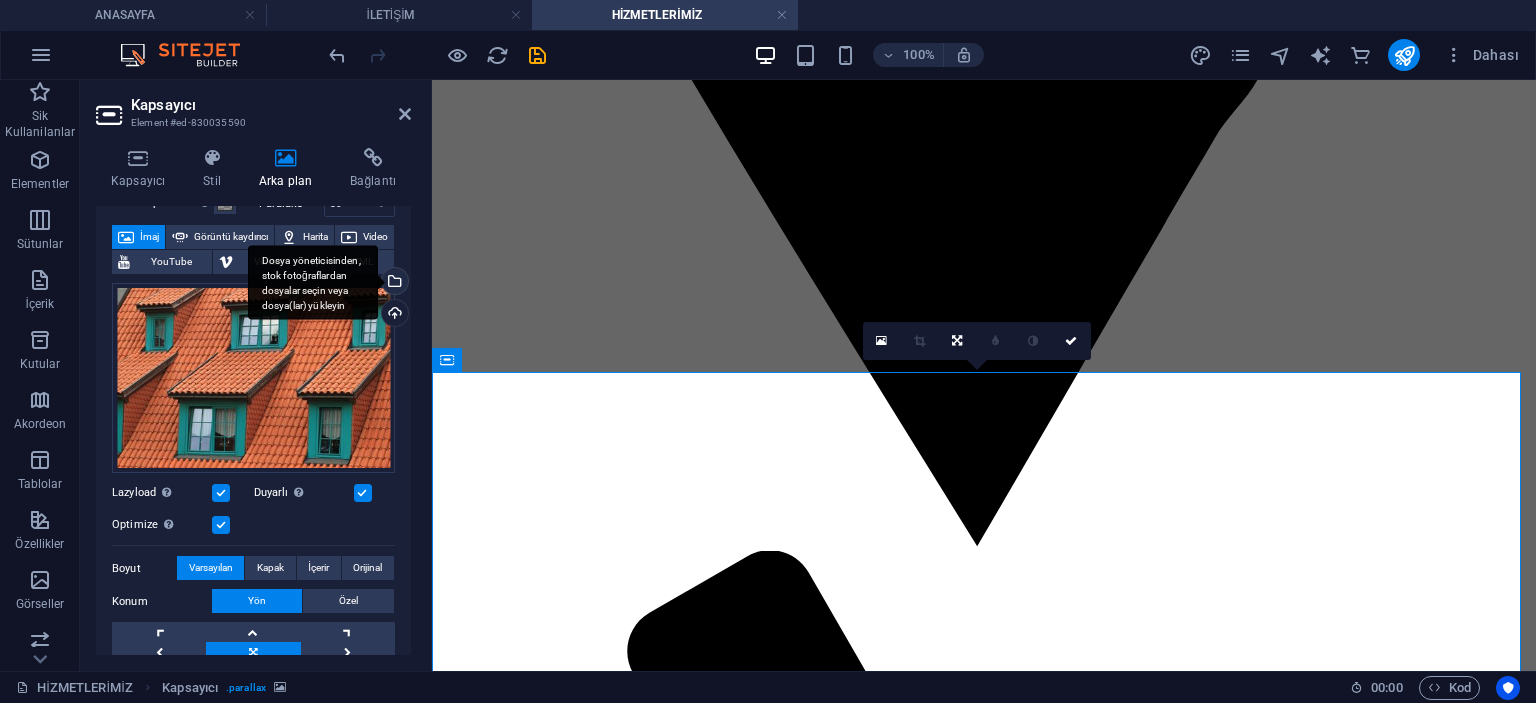 click on "Dosya yöneticisinden, stok fotoğraflardan dosyalar seçin veya dosya(lar) yükleyin" at bounding box center (393, 283) 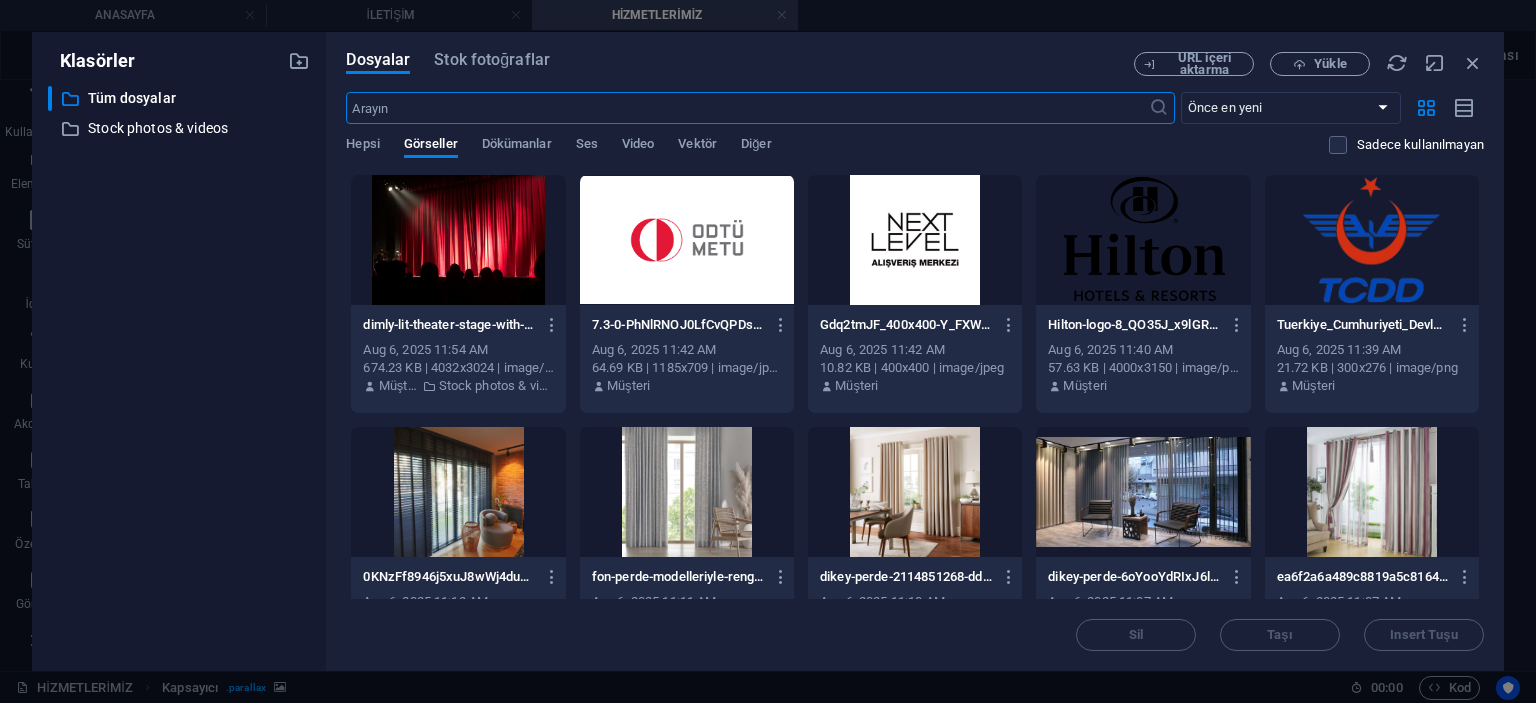 click on "Dosyalar Stok fotoğraflar" at bounding box center [740, 64] 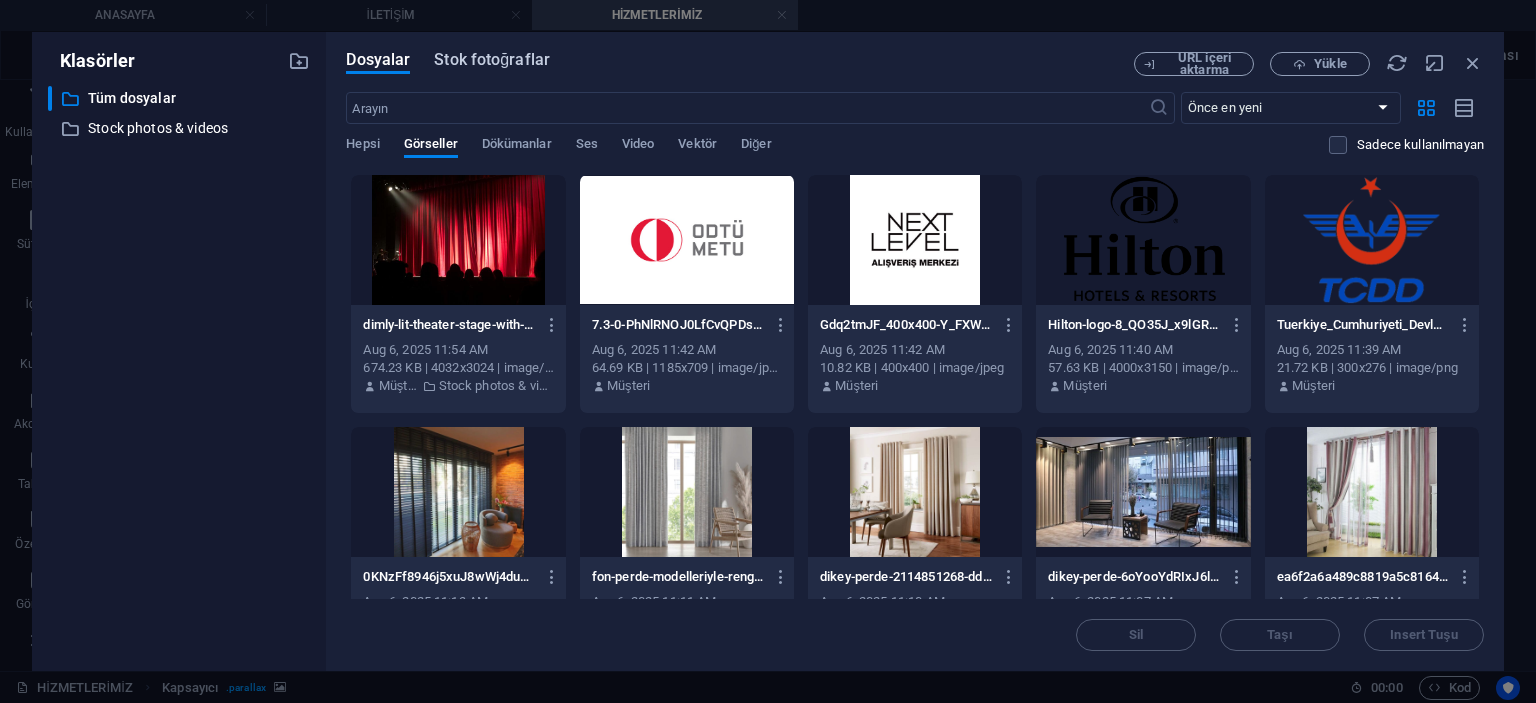 click on "Stok fotoğraflar" at bounding box center (492, 60) 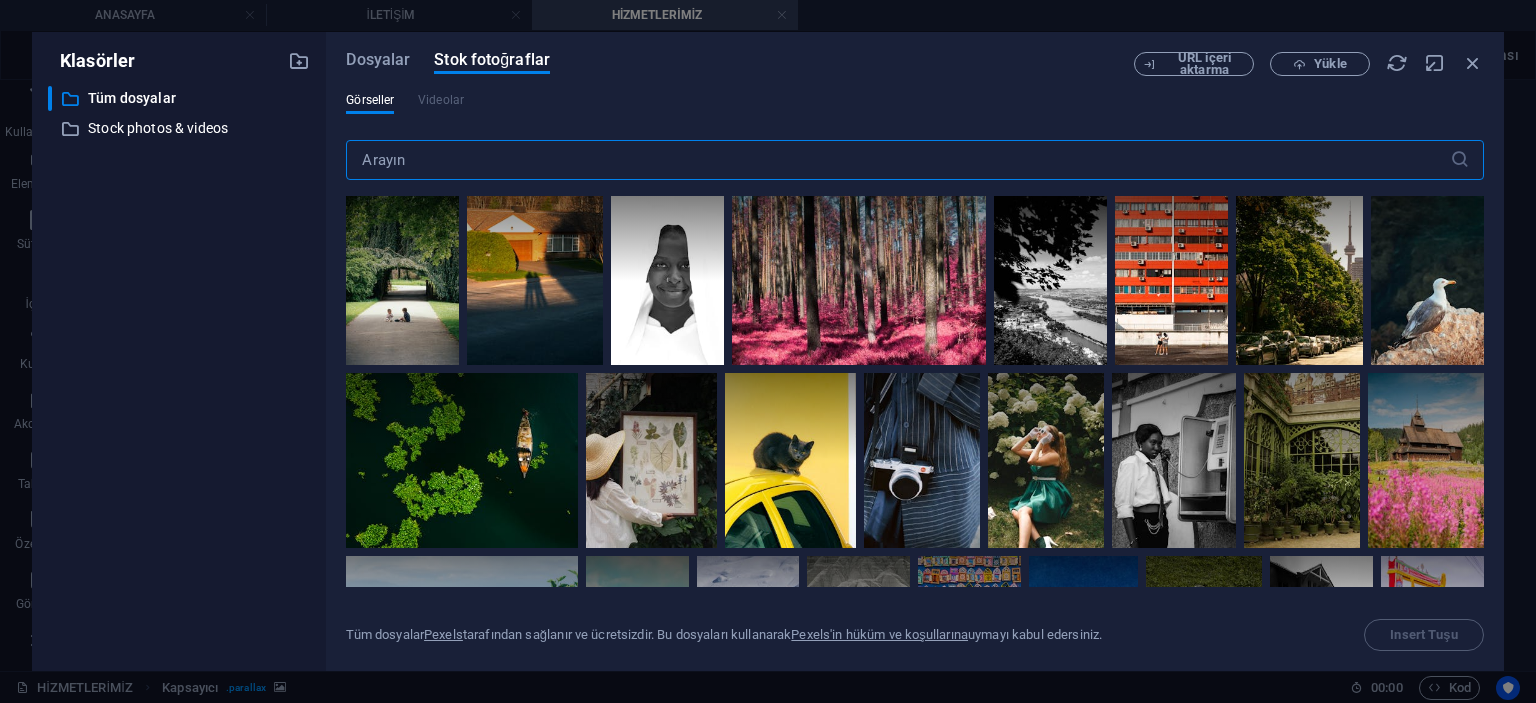 click at bounding box center (897, 160) 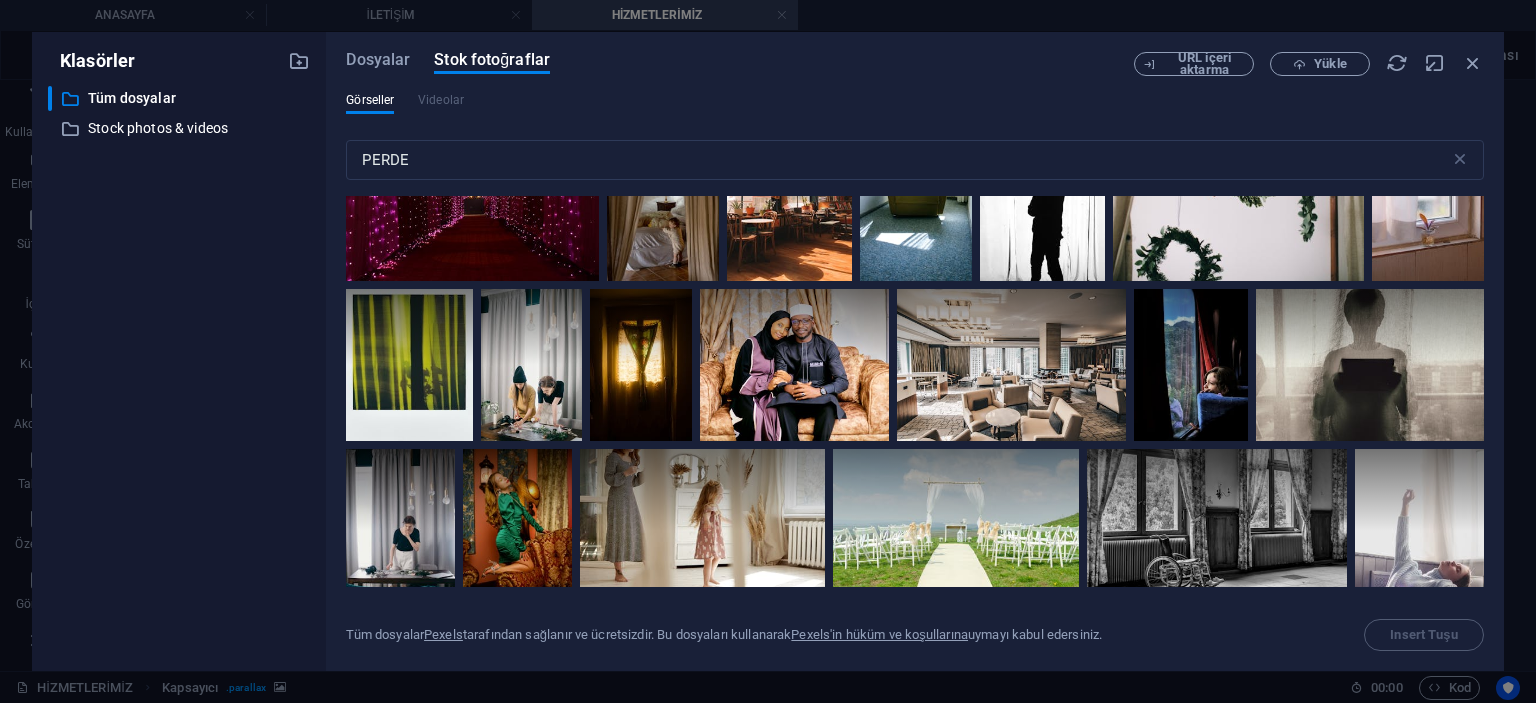 scroll, scrollTop: 2600, scrollLeft: 0, axis: vertical 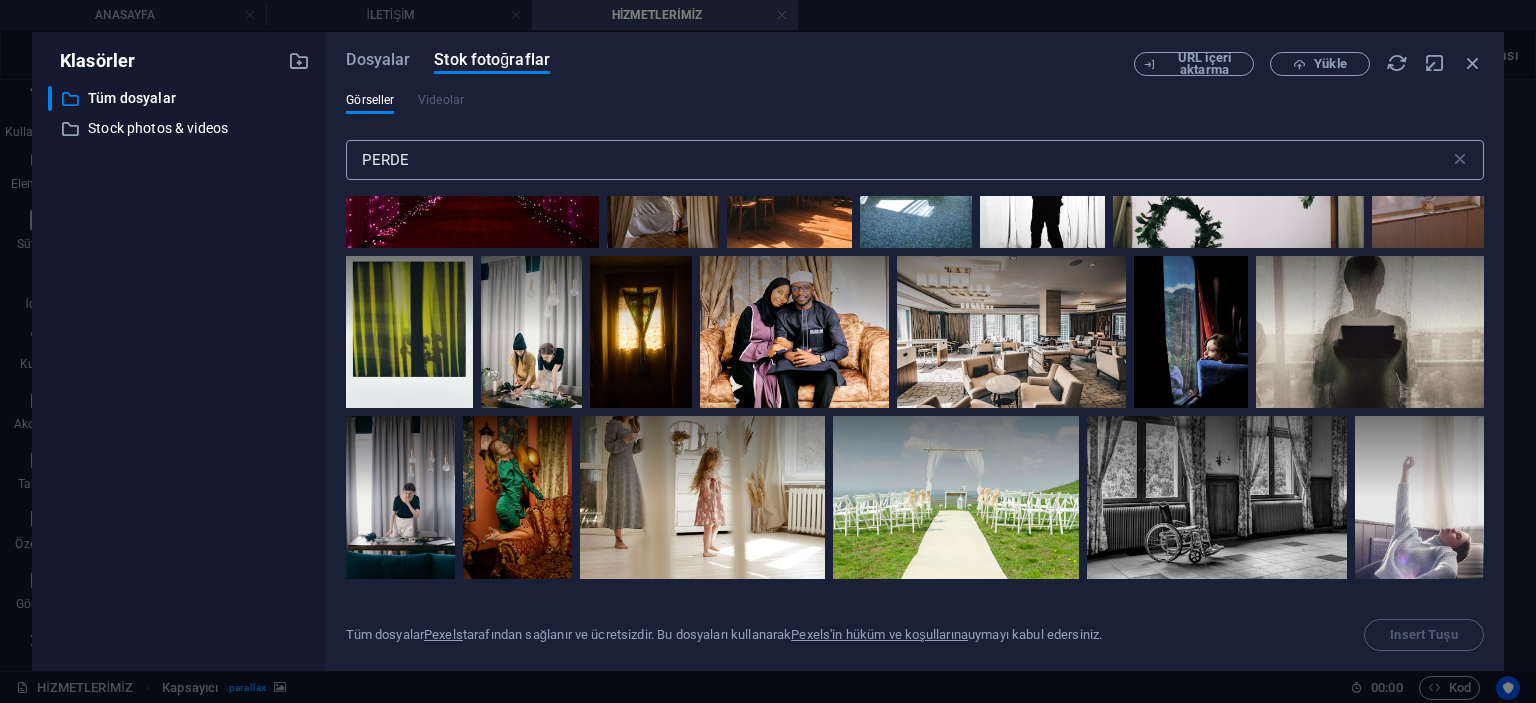 click on "PERDE" at bounding box center [897, 160] 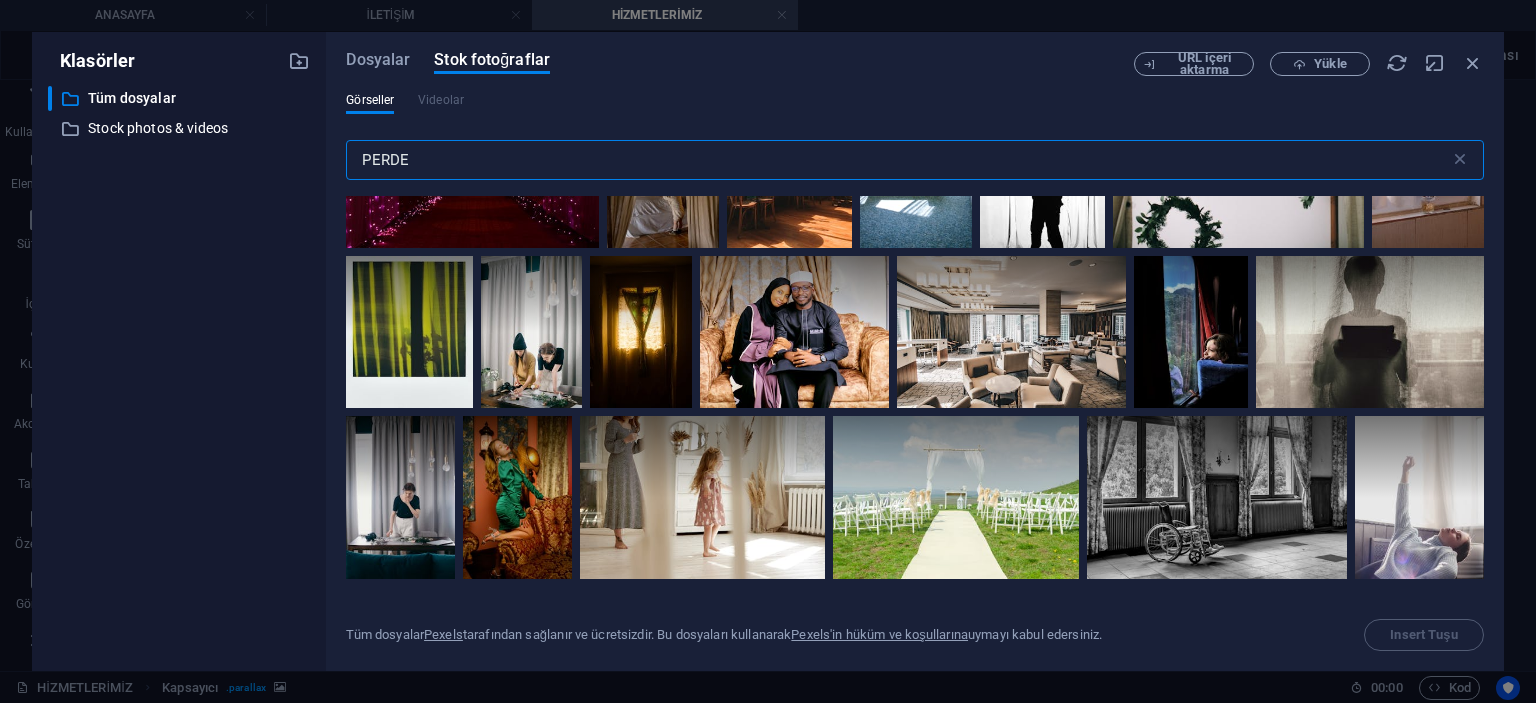 paste on "curtain" 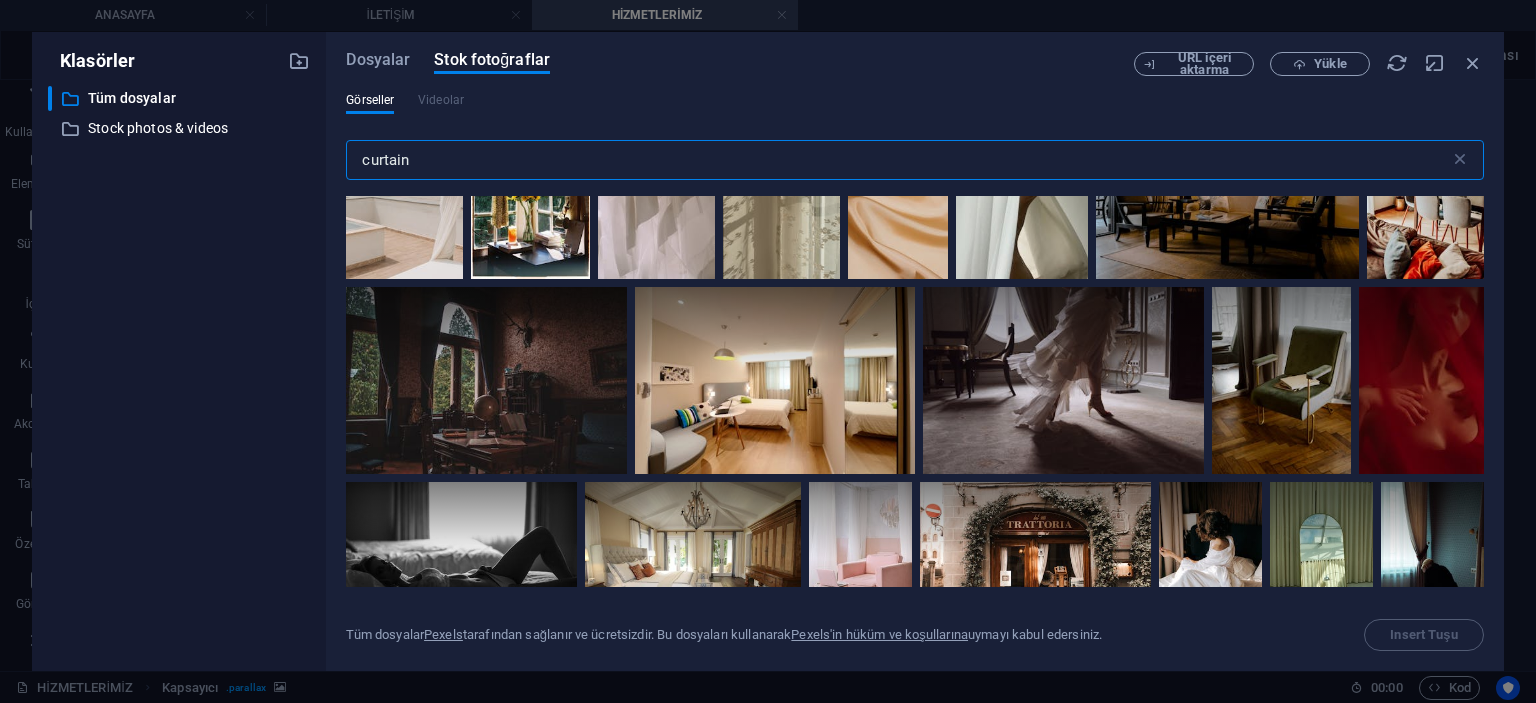 scroll, scrollTop: 7800, scrollLeft: 0, axis: vertical 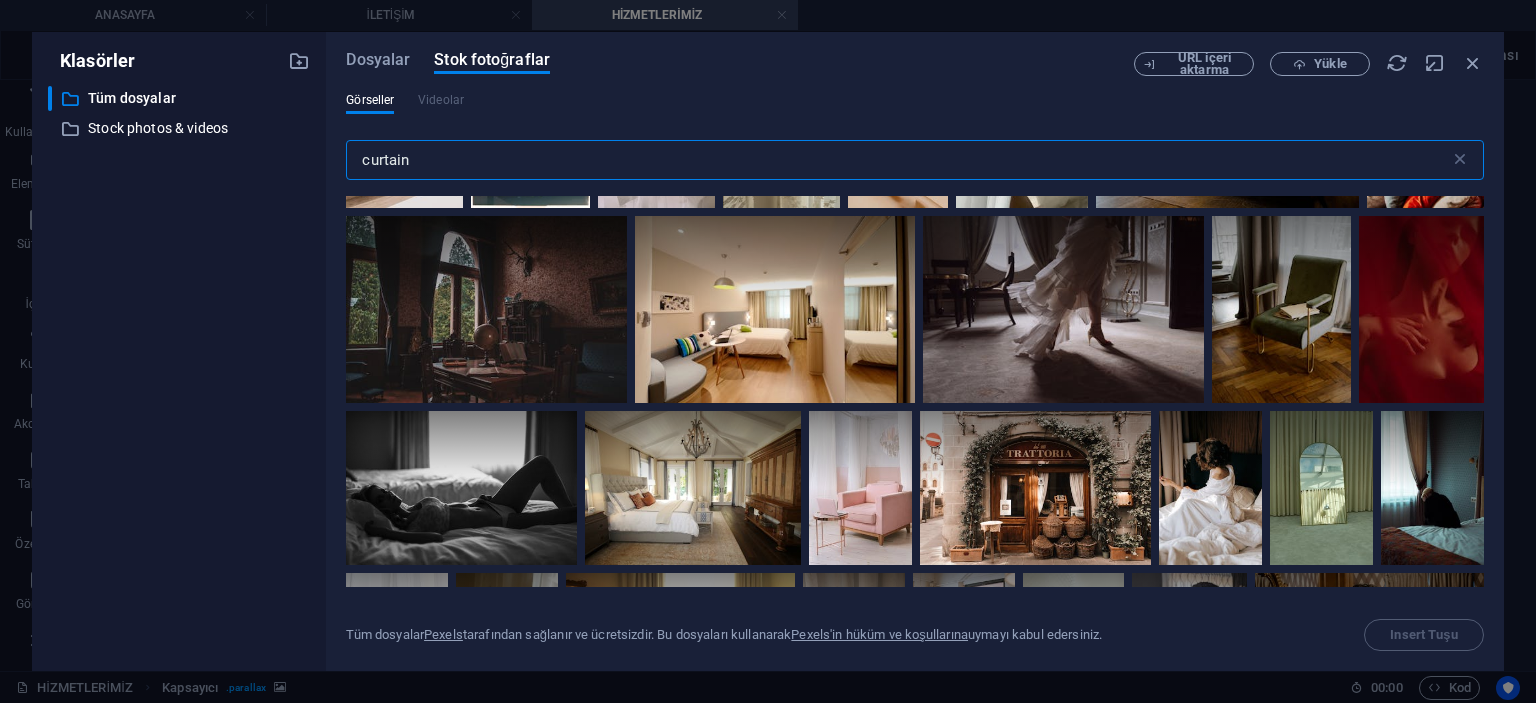 type on "curtain" 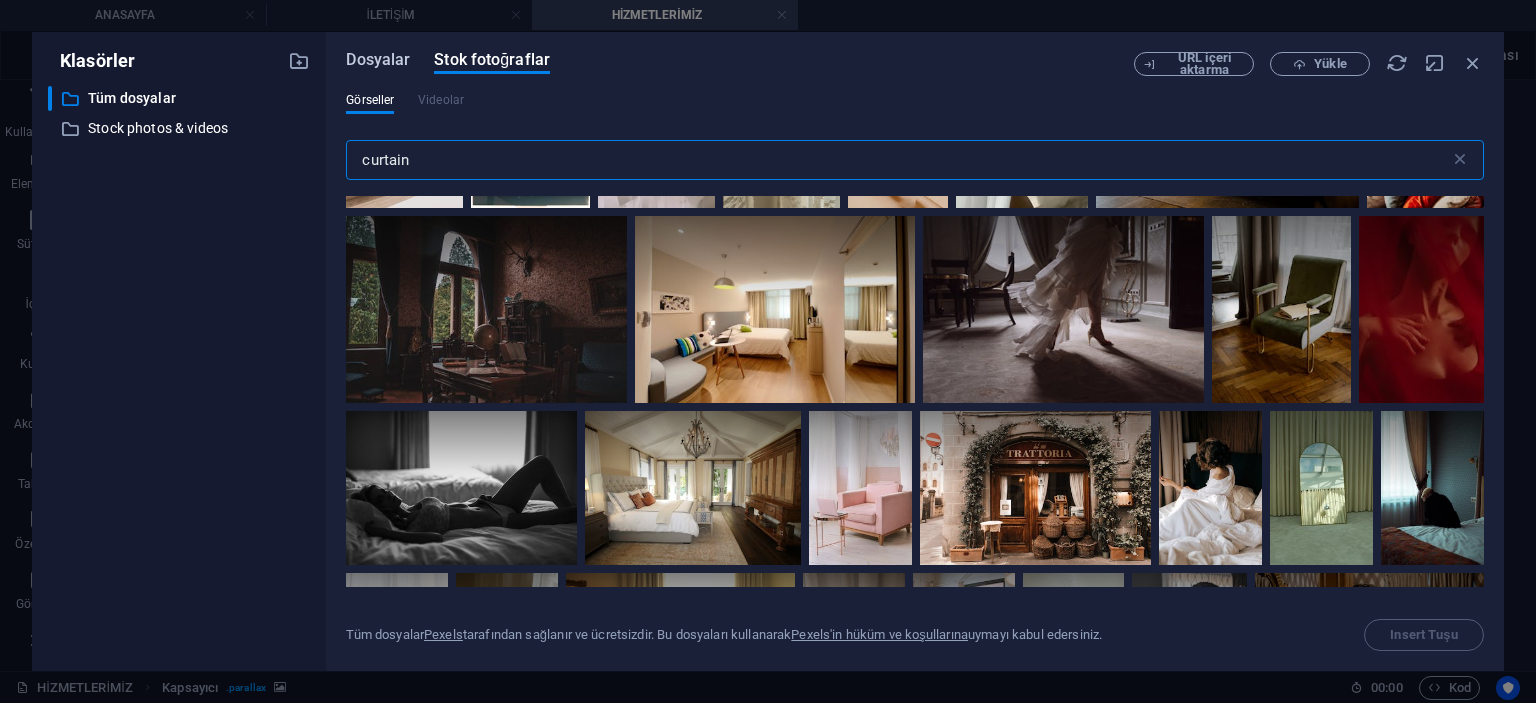 click on "Dosyalar" at bounding box center [378, 60] 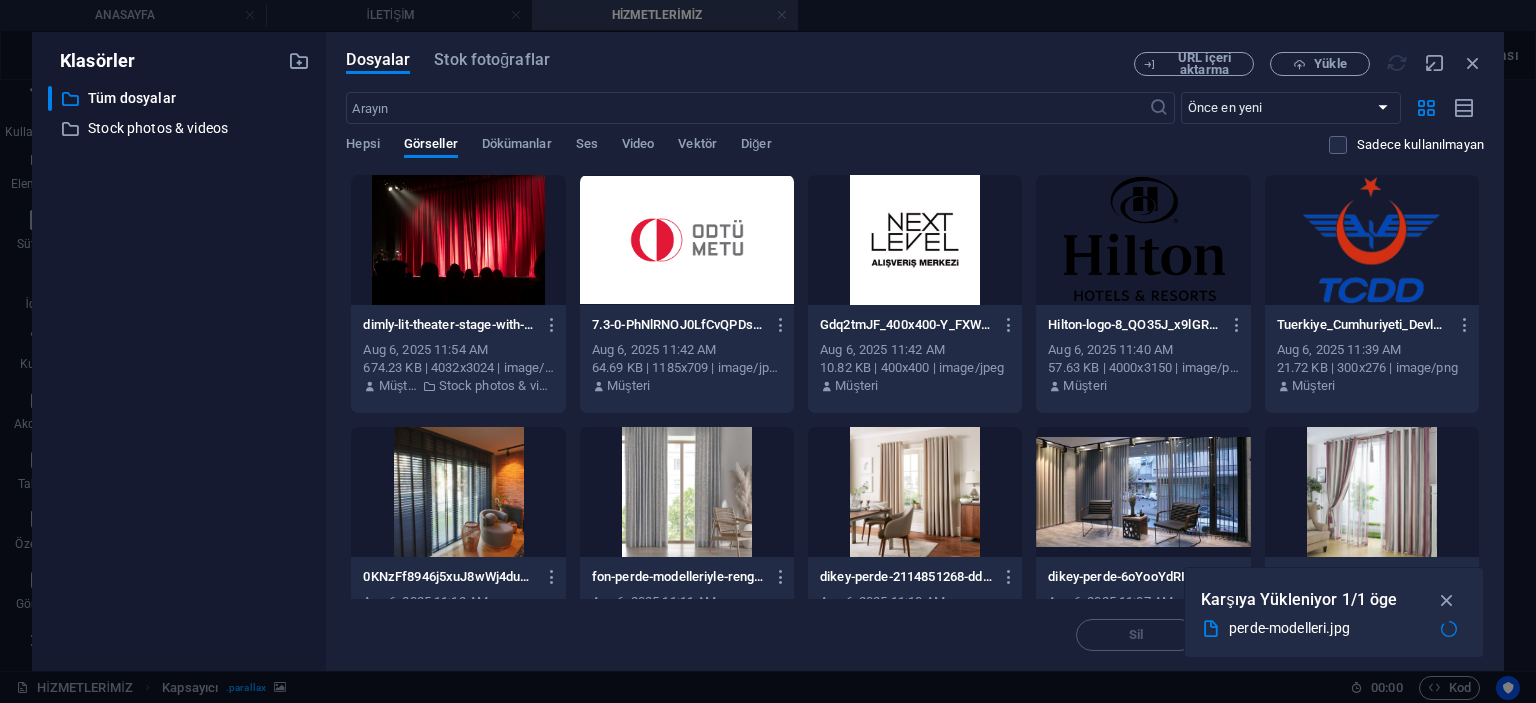 drag, startPoint x: 1343, startPoint y: 171, endPoint x: 1281, endPoint y: 407, distance: 244.0082 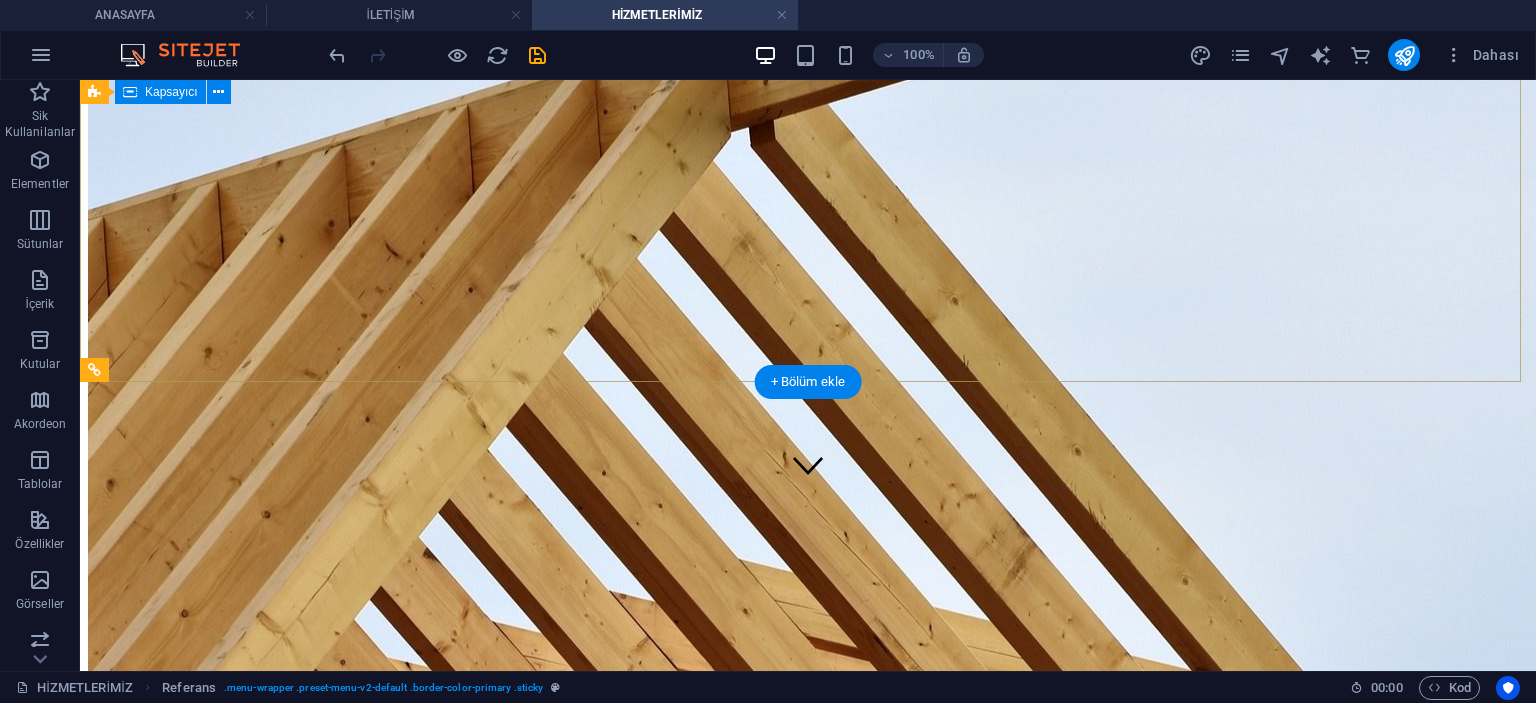scroll, scrollTop: 0, scrollLeft: 0, axis: both 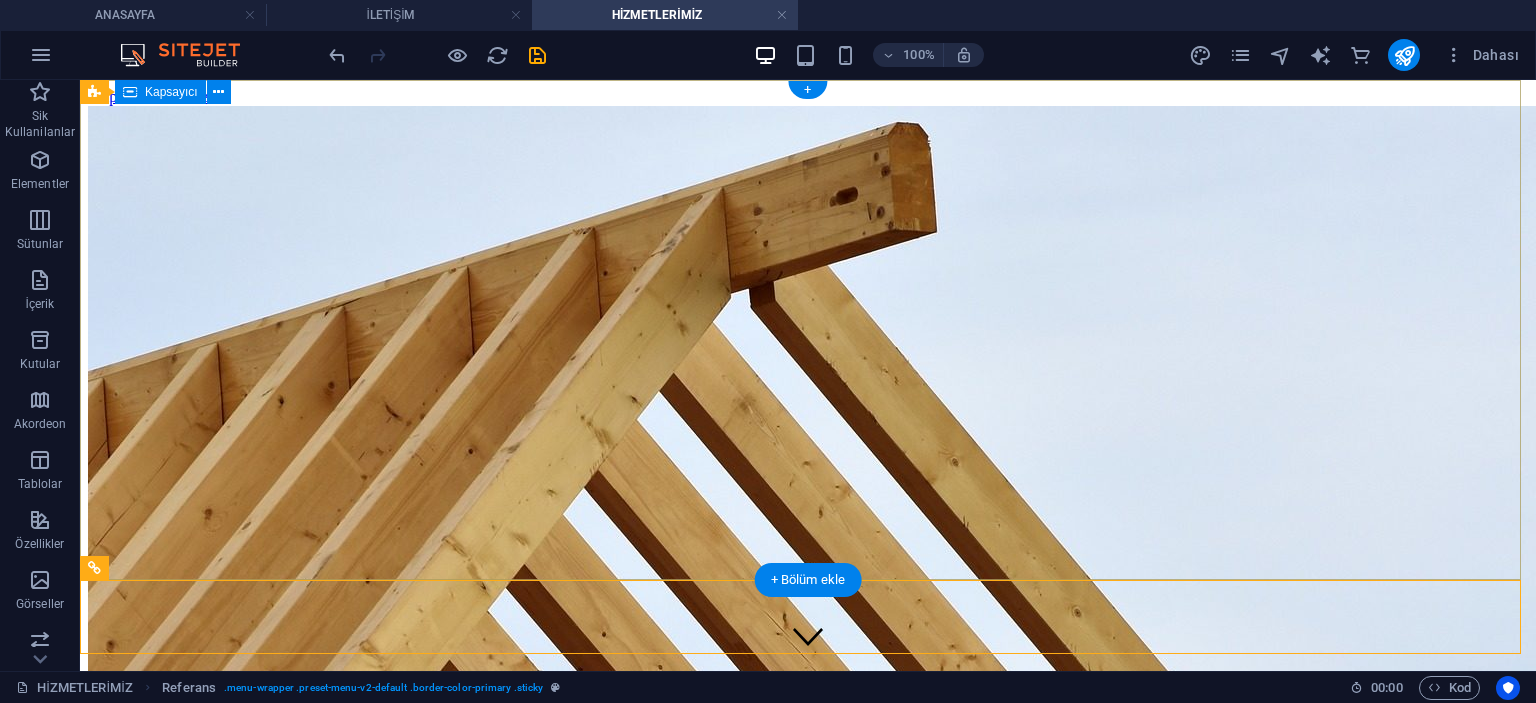 click at bounding box center (808, 696) 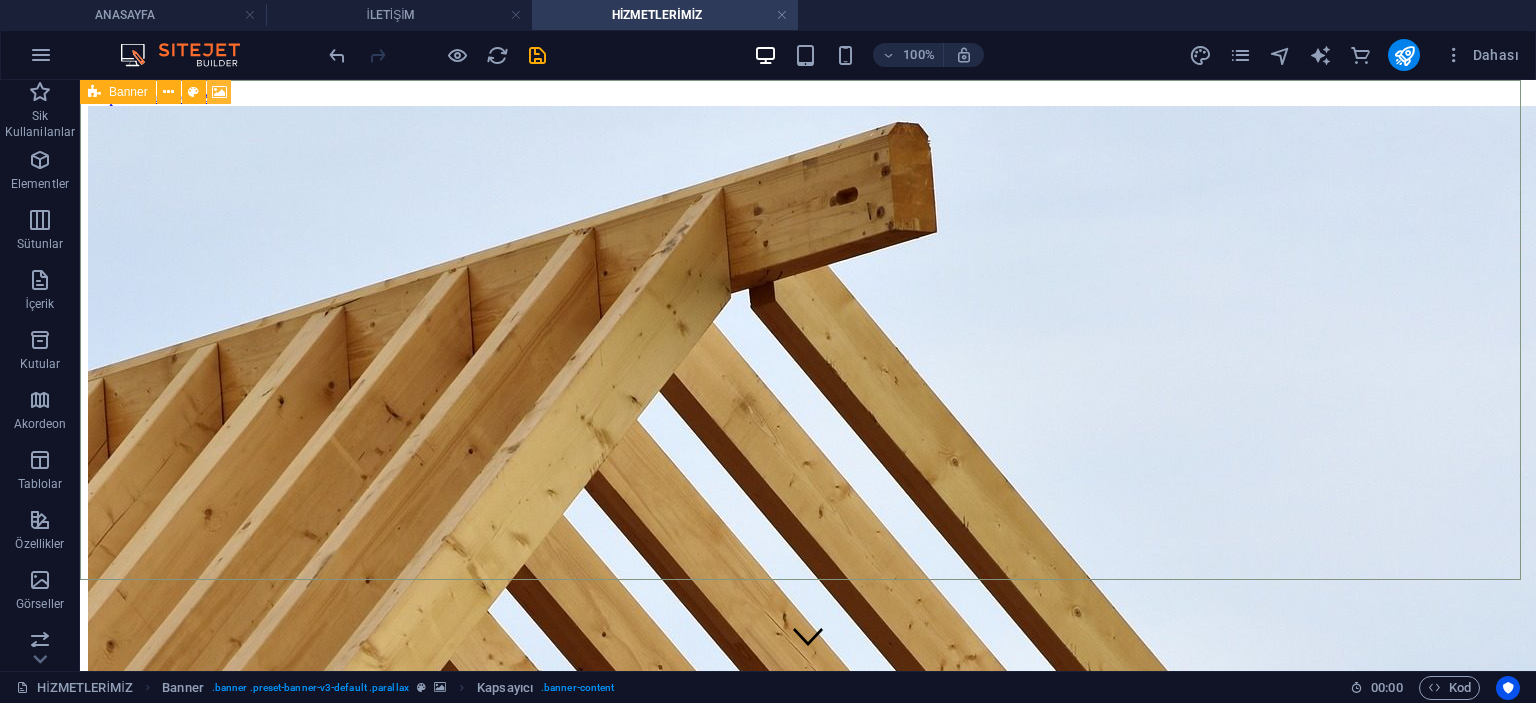 click at bounding box center [219, 92] 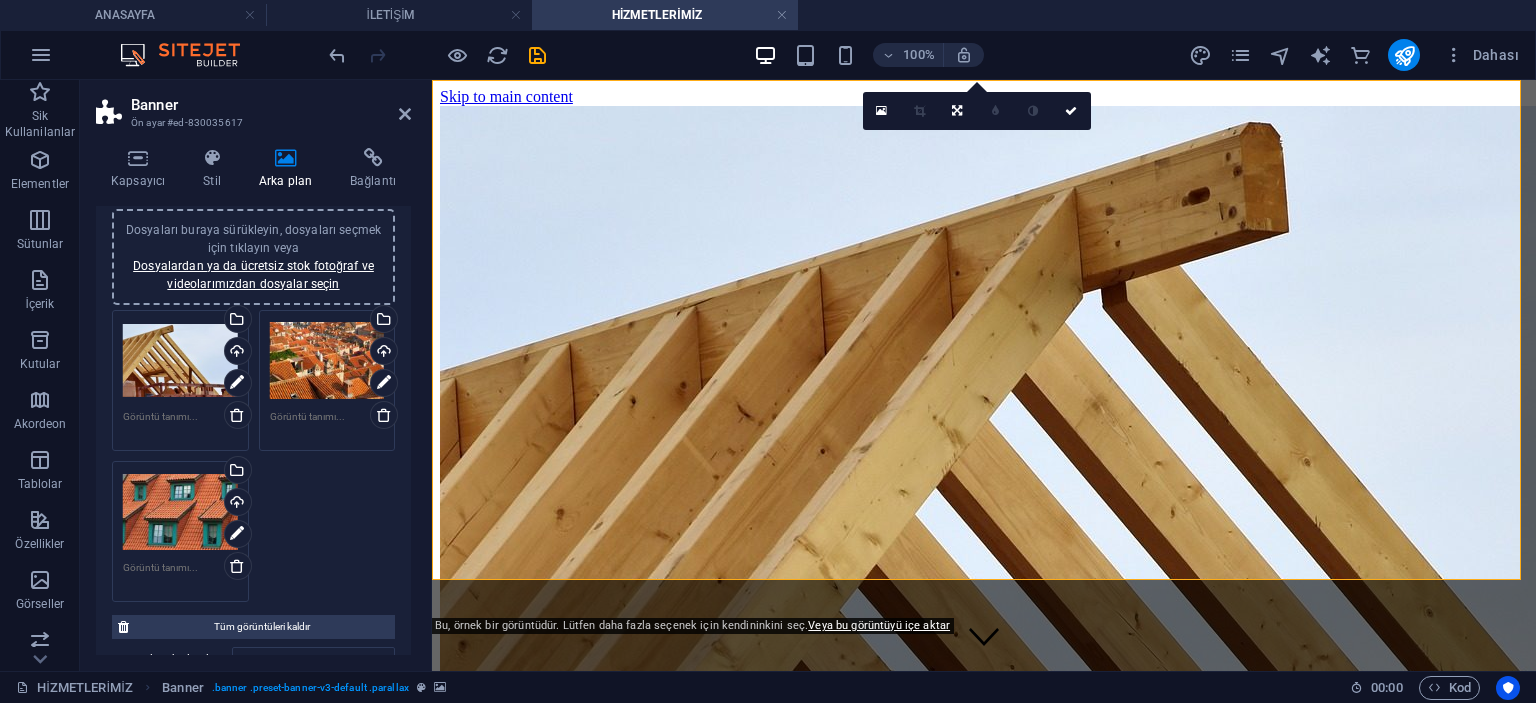 scroll, scrollTop: 200, scrollLeft: 0, axis: vertical 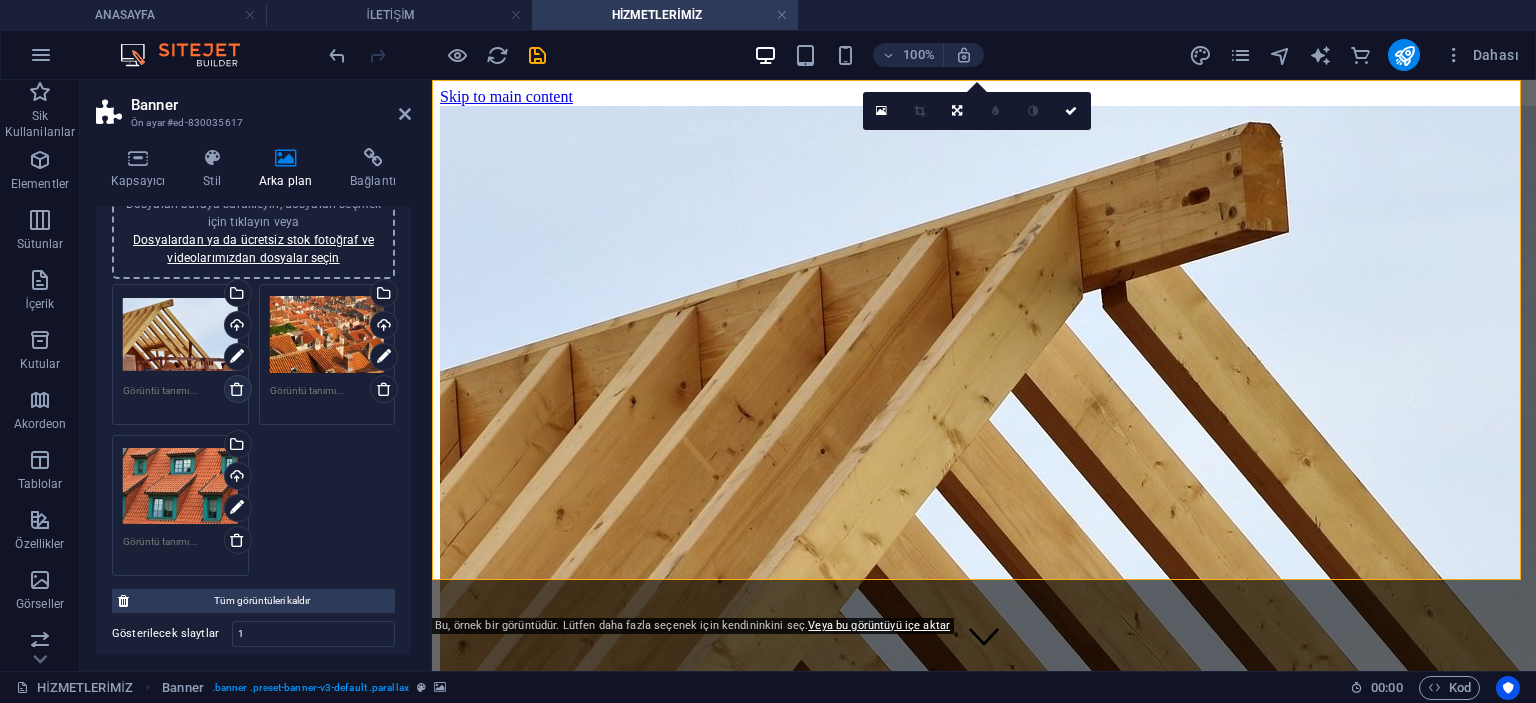 click at bounding box center [238, 389] 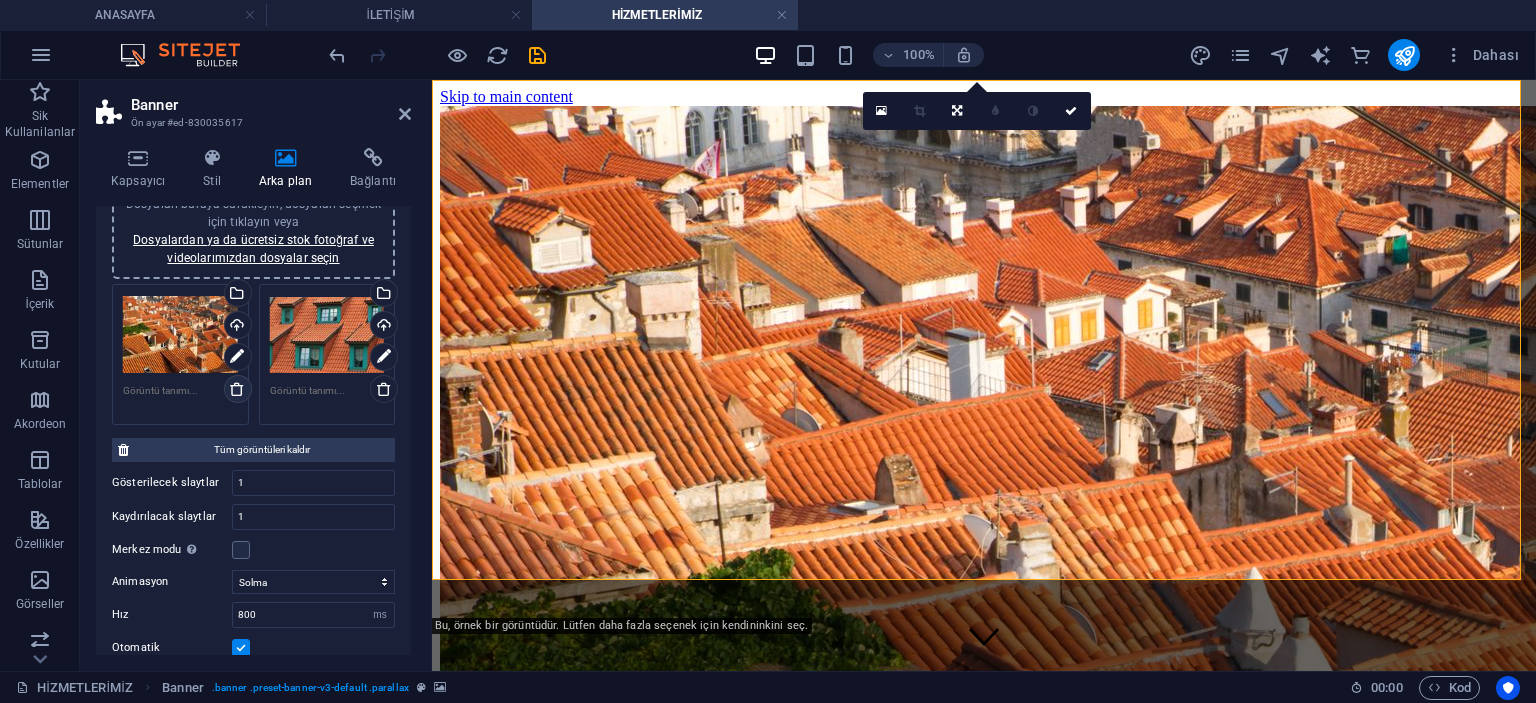 click at bounding box center [238, 389] 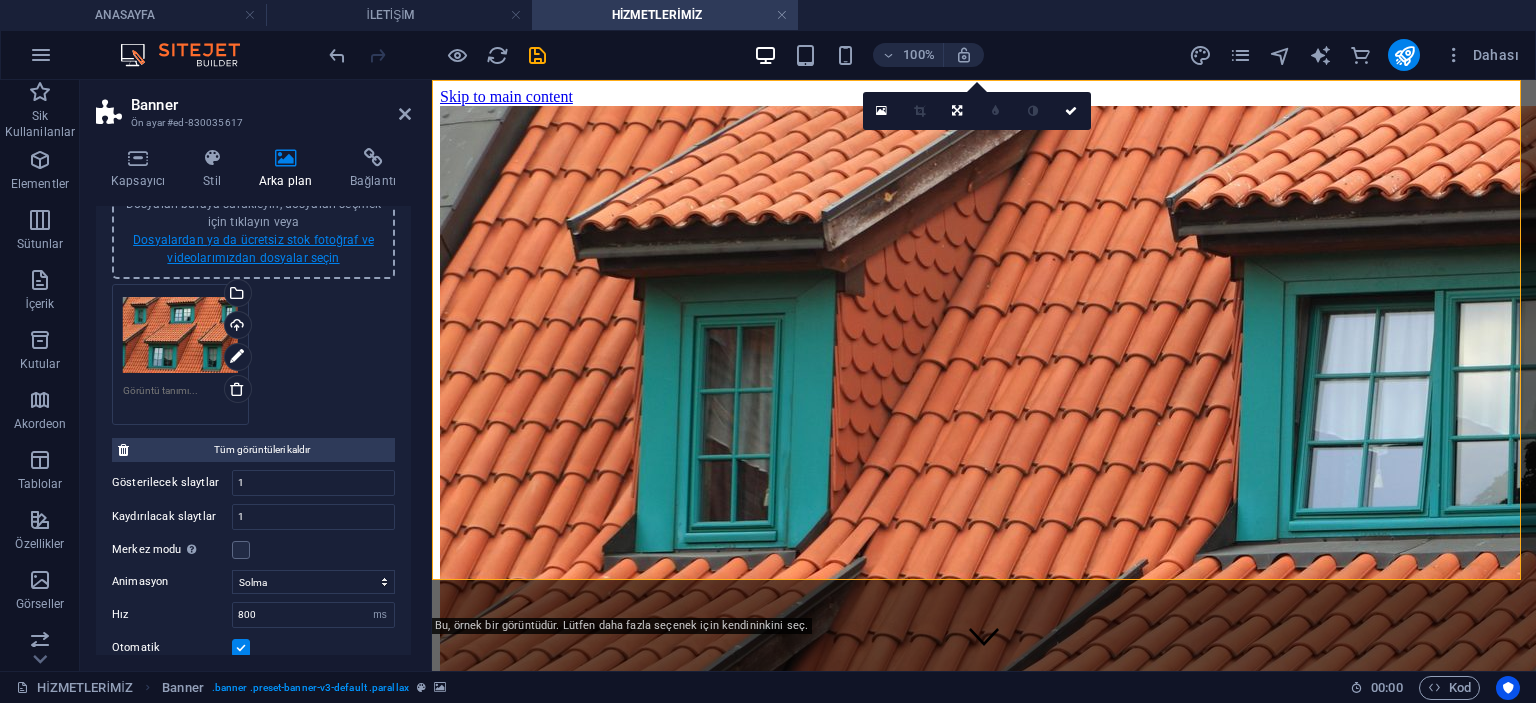 click on "Dosyalardan ya da ücretsiz stok fotoğraf ve videolarımızdan dosyalar seçin" at bounding box center [253, 249] 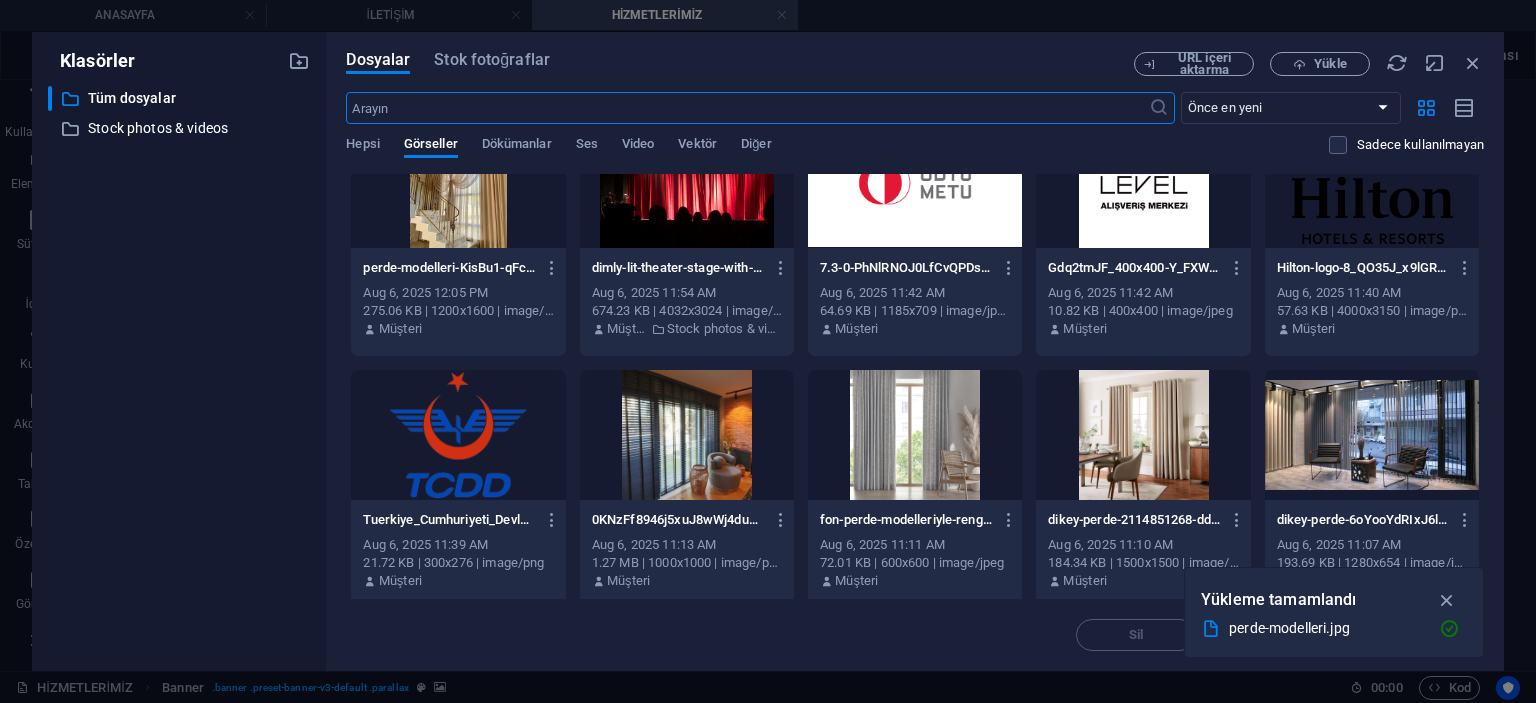 scroll, scrollTop: 0, scrollLeft: 0, axis: both 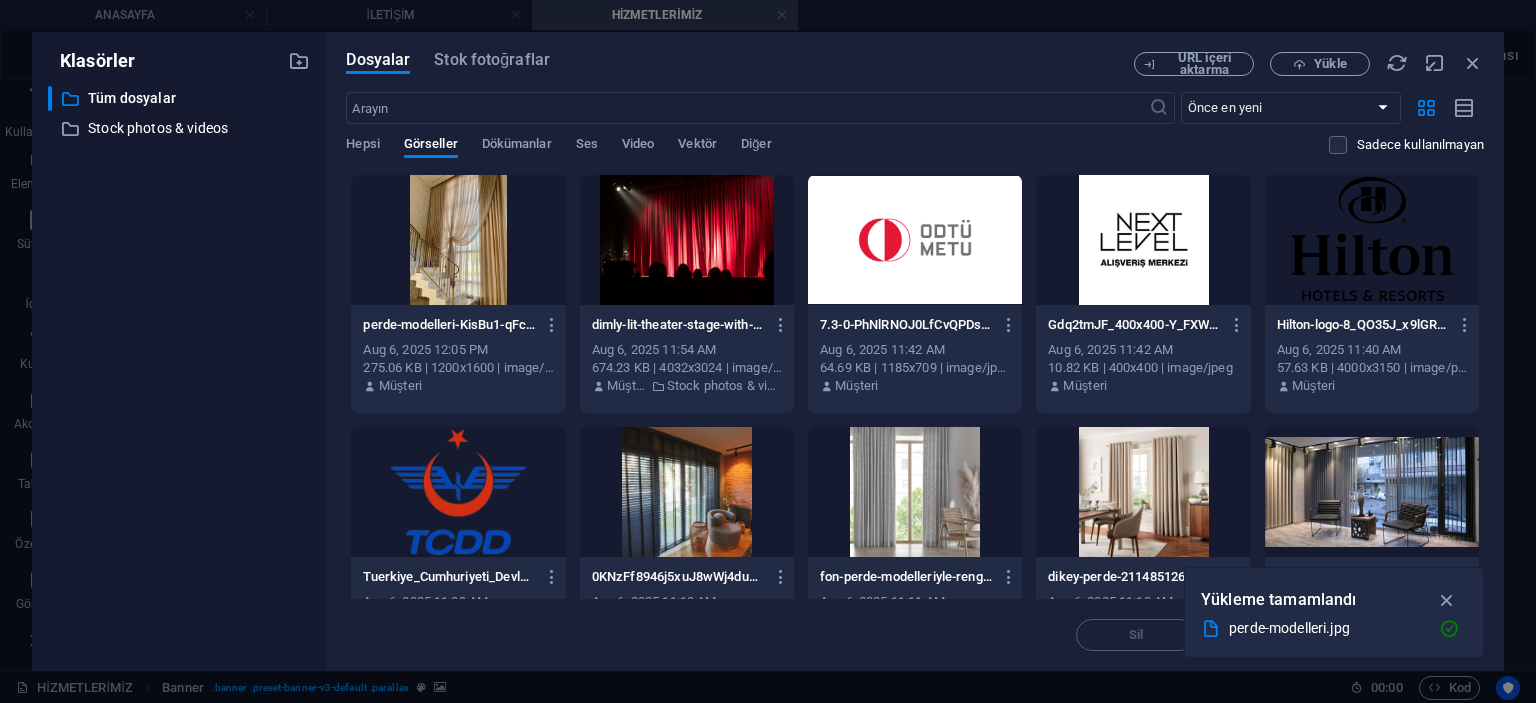 click at bounding box center (458, 240) 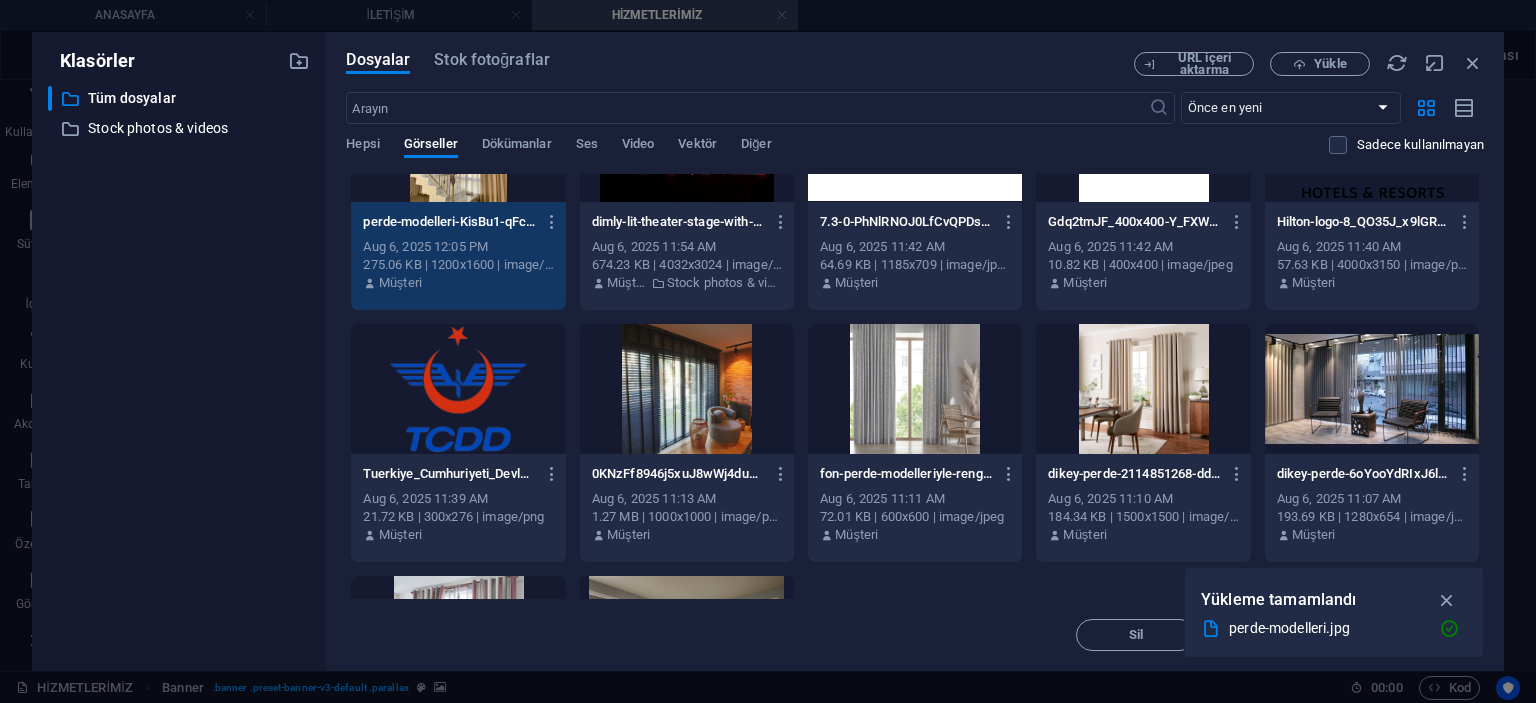 scroll, scrollTop: 200, scrollLeft: 0, axis: vertical 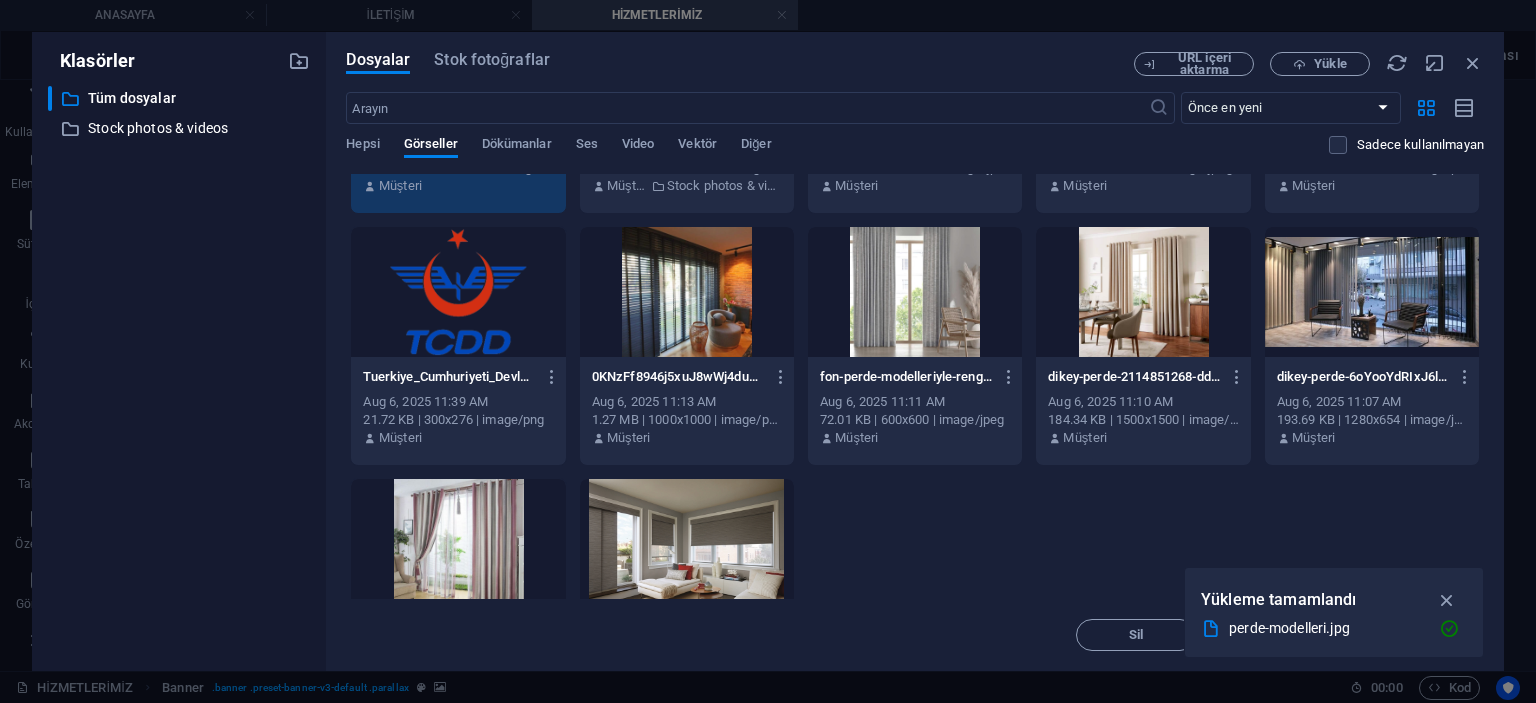 click at bounding box center (687, 292) 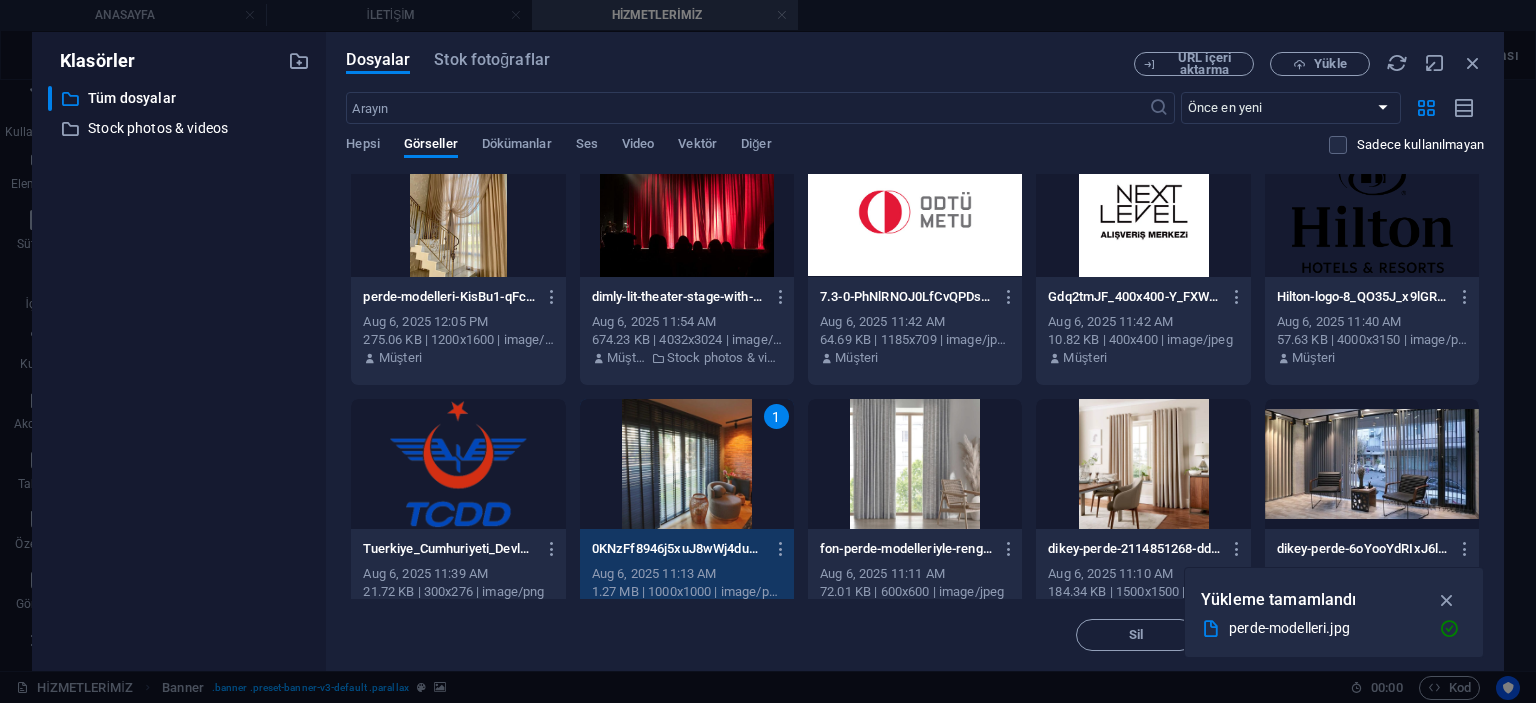 scroll, scrollTop: 0, scrollLeft: 0, axis: both 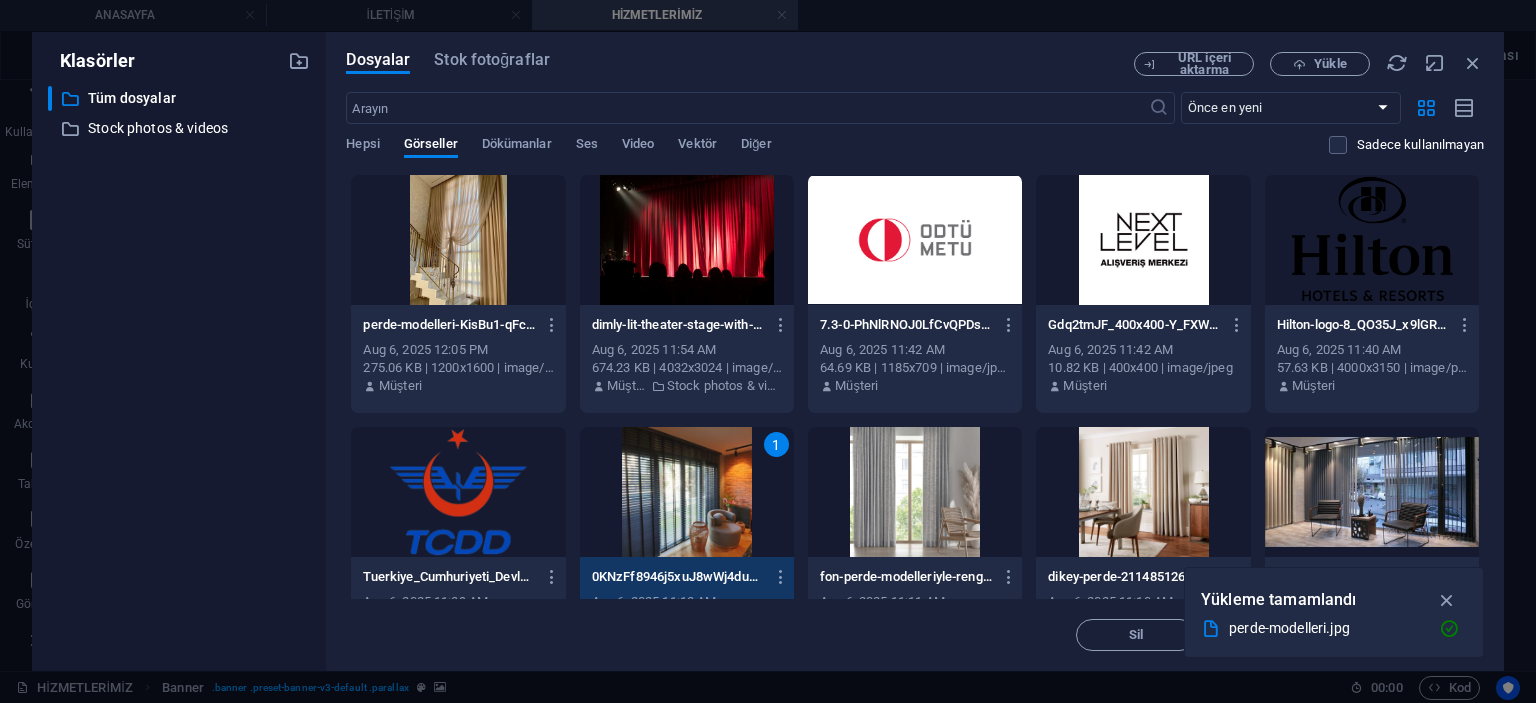 click on "perde-modelleri-KisBu1-qFc128j607uKAaA.jpg perde-modelleri-KisBu1-qFc128j607uKAaA.jpg" at bounding box center [458, 325] 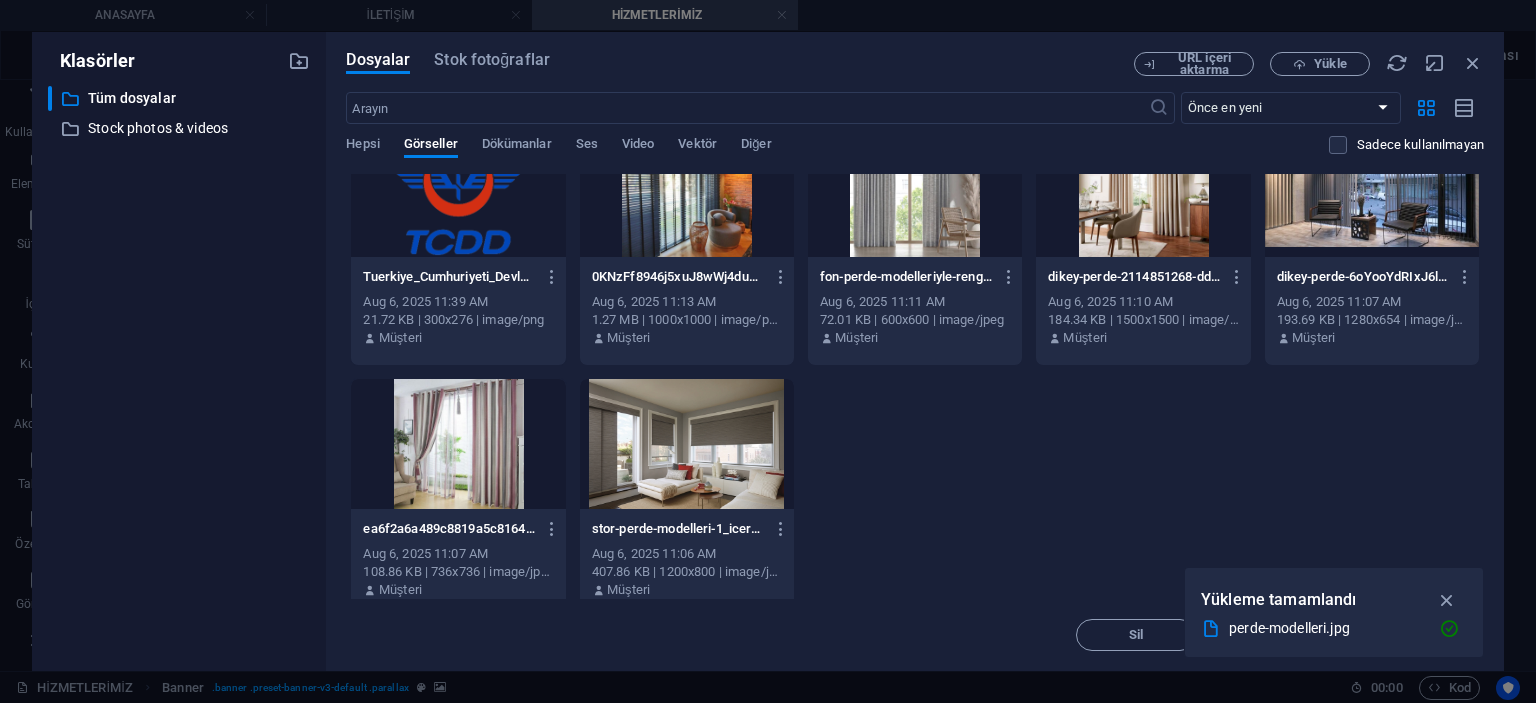 scroll, scrollTop: 318, scrollLeft: 0, axis: vertical 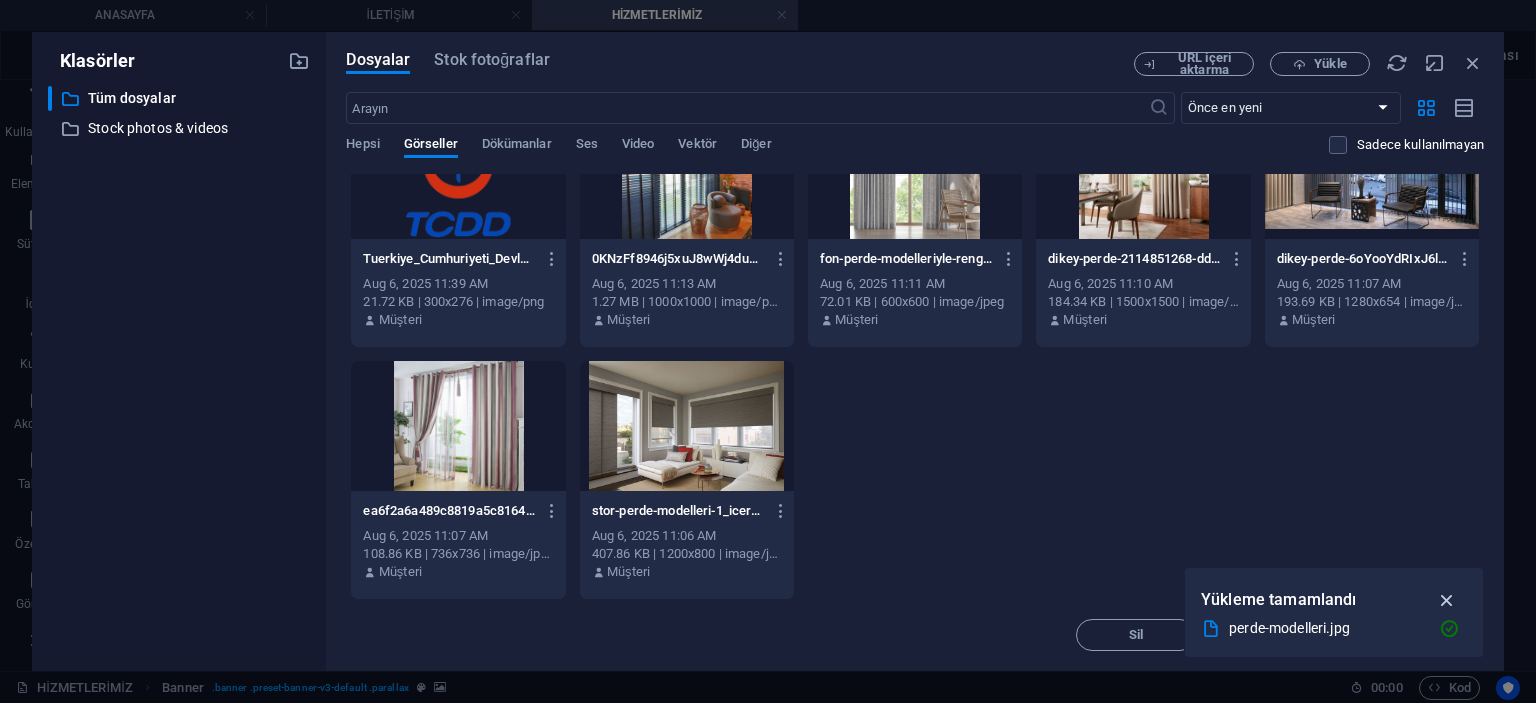 click at bounding box center [1447, 600] 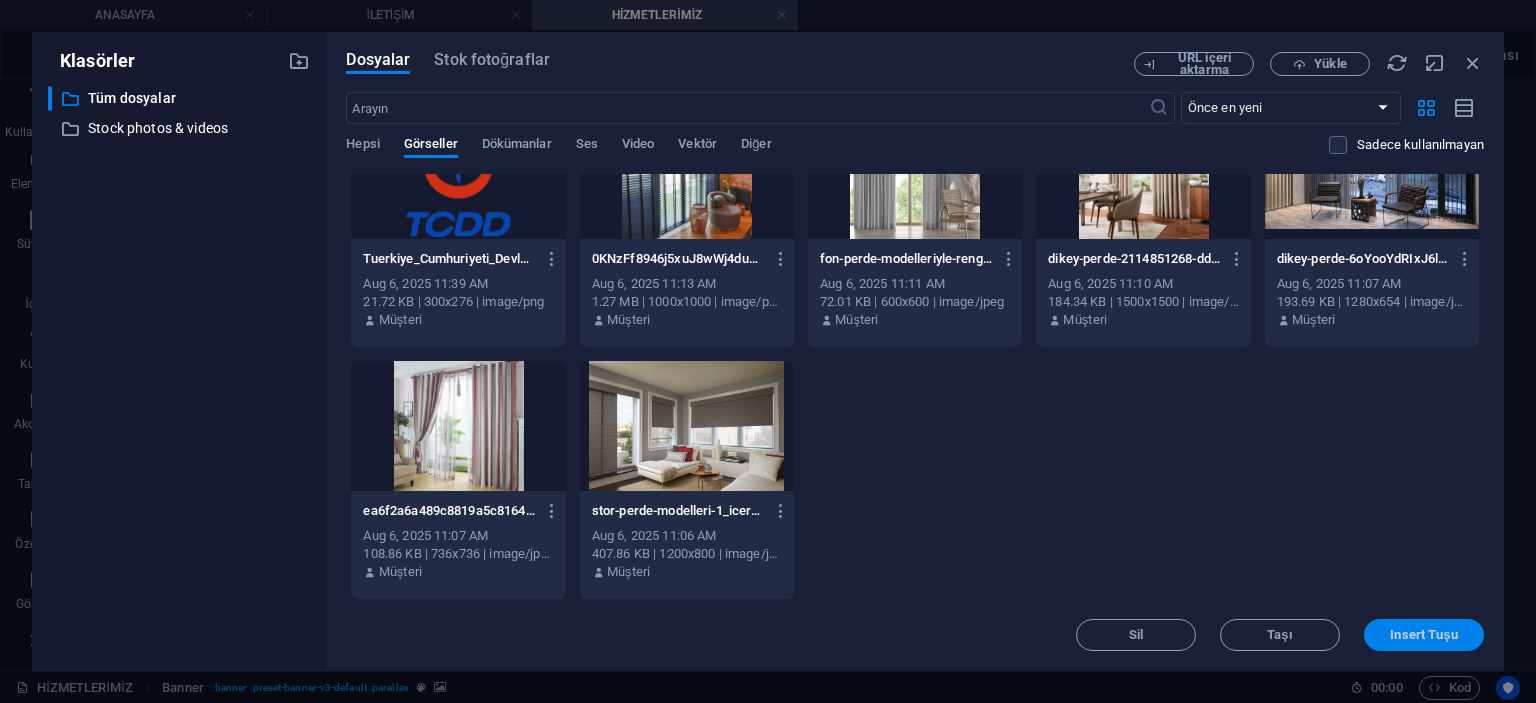 click on "Insert Tuşu" at bounding box center (1423, 635) 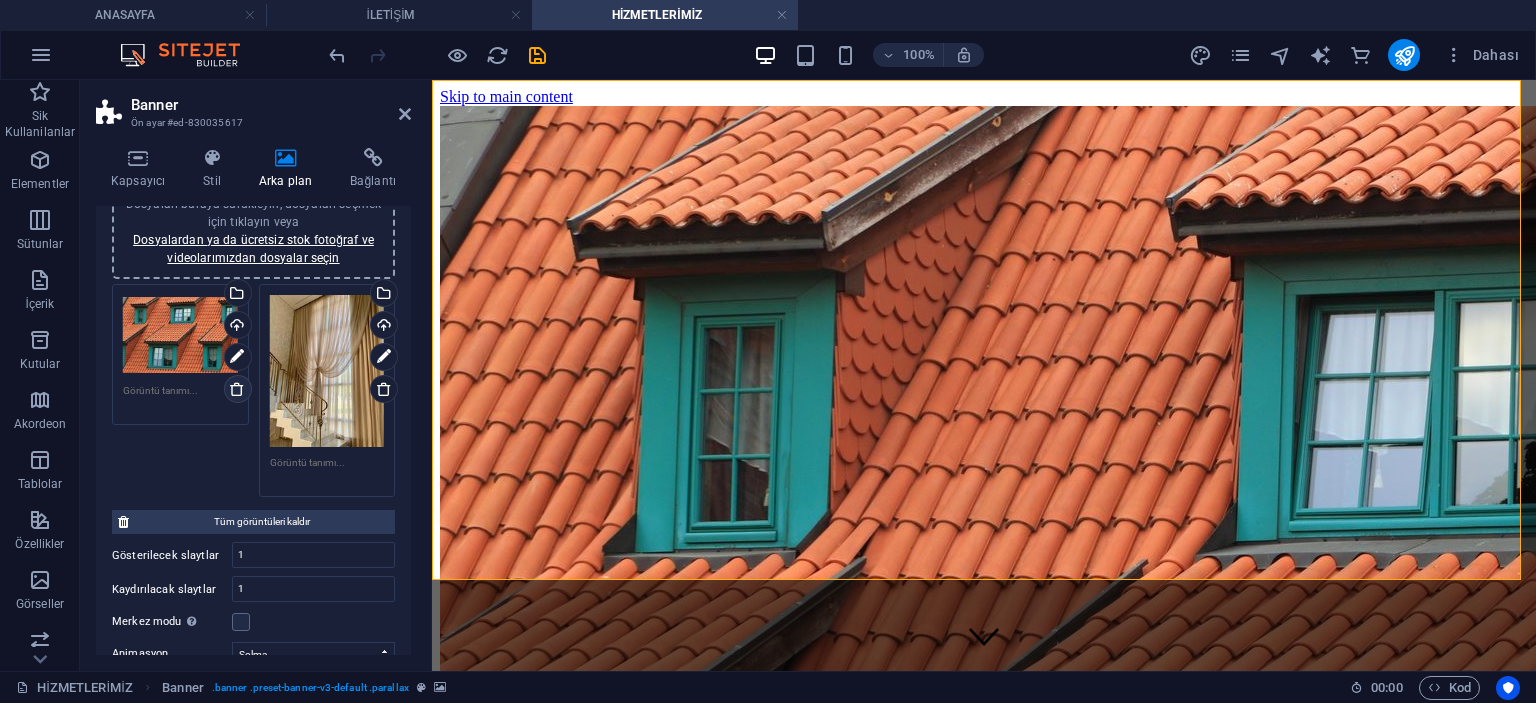 click at bounding box center (237, 389) 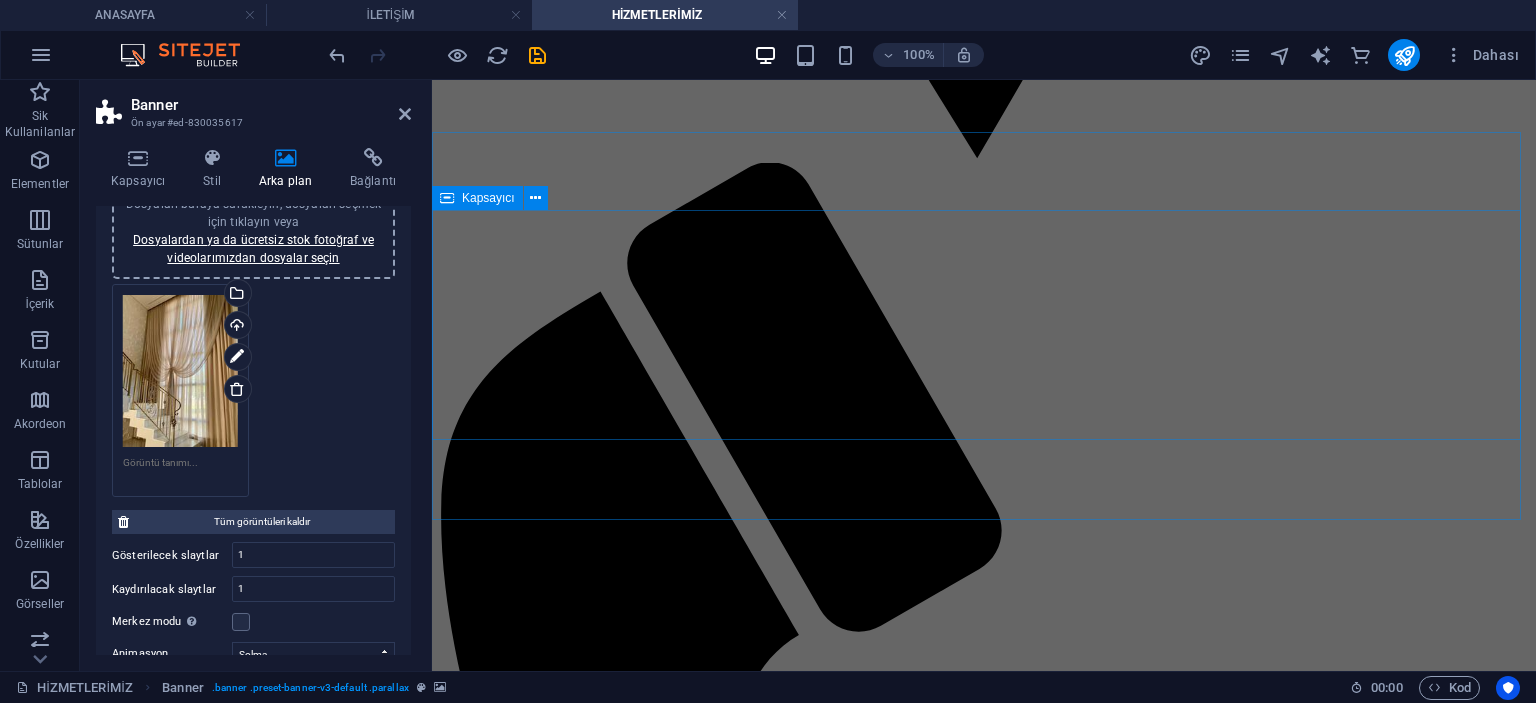 scroll, scrollTop: 2400, scrollLeft: 0, axis: vertical 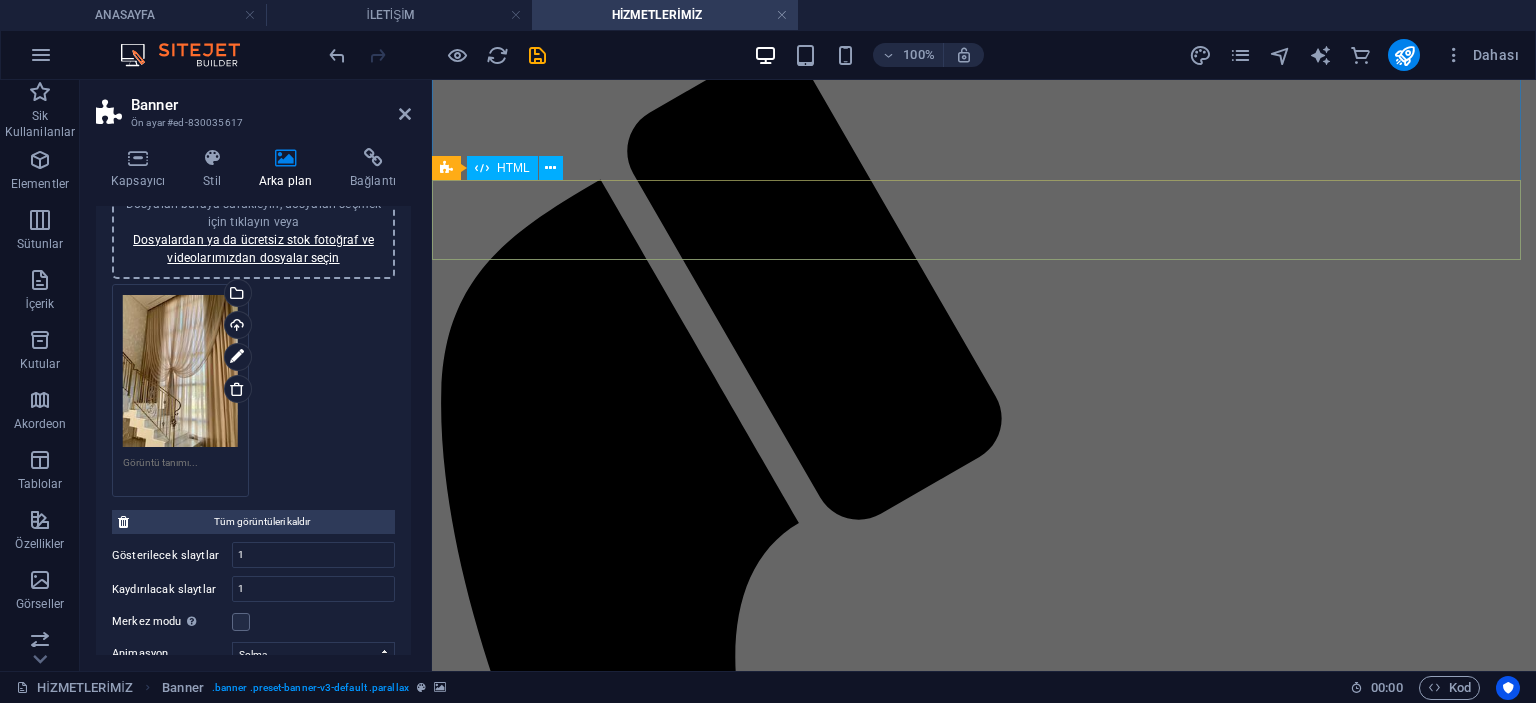 click at bounding box center (984, 4623) 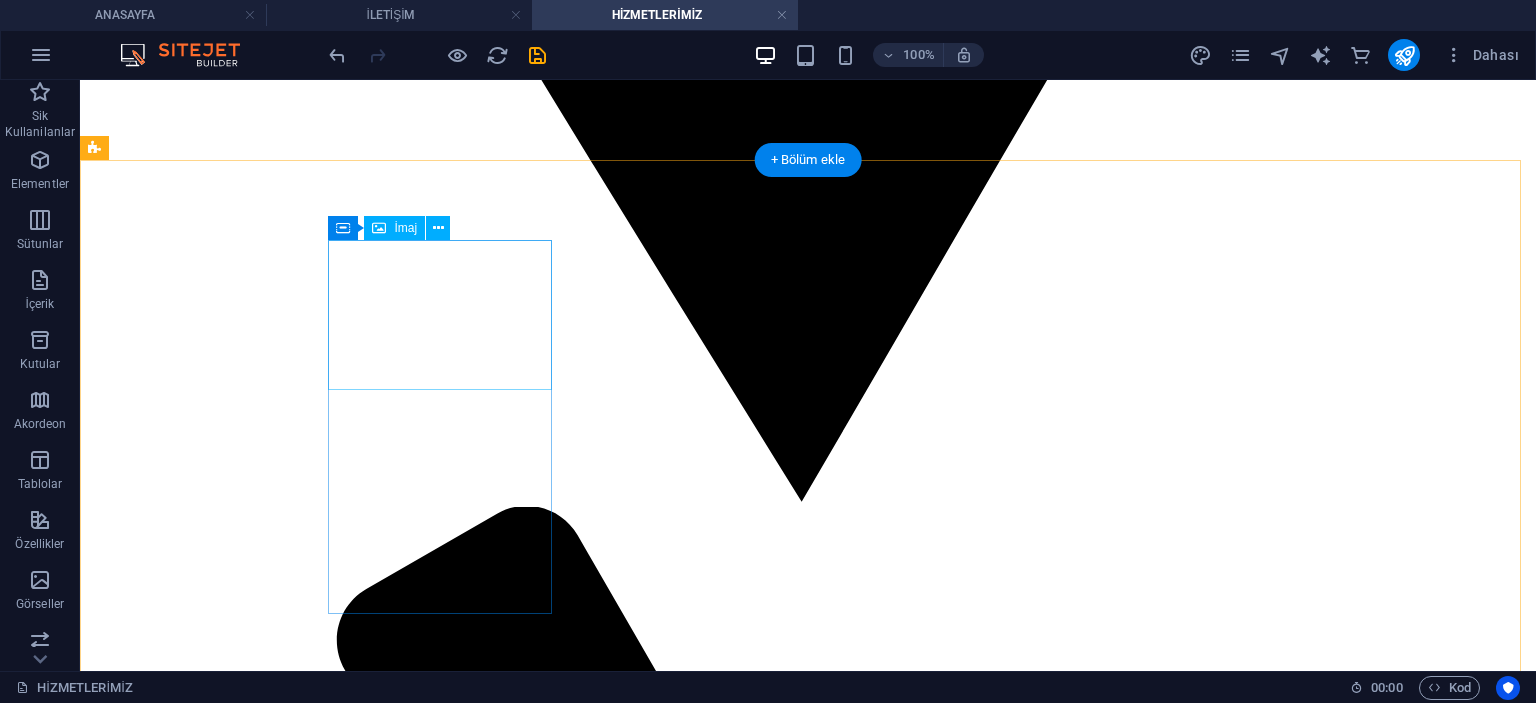 scroll, scrollTop: 2500, scrollLeft: 0, axis: vertical 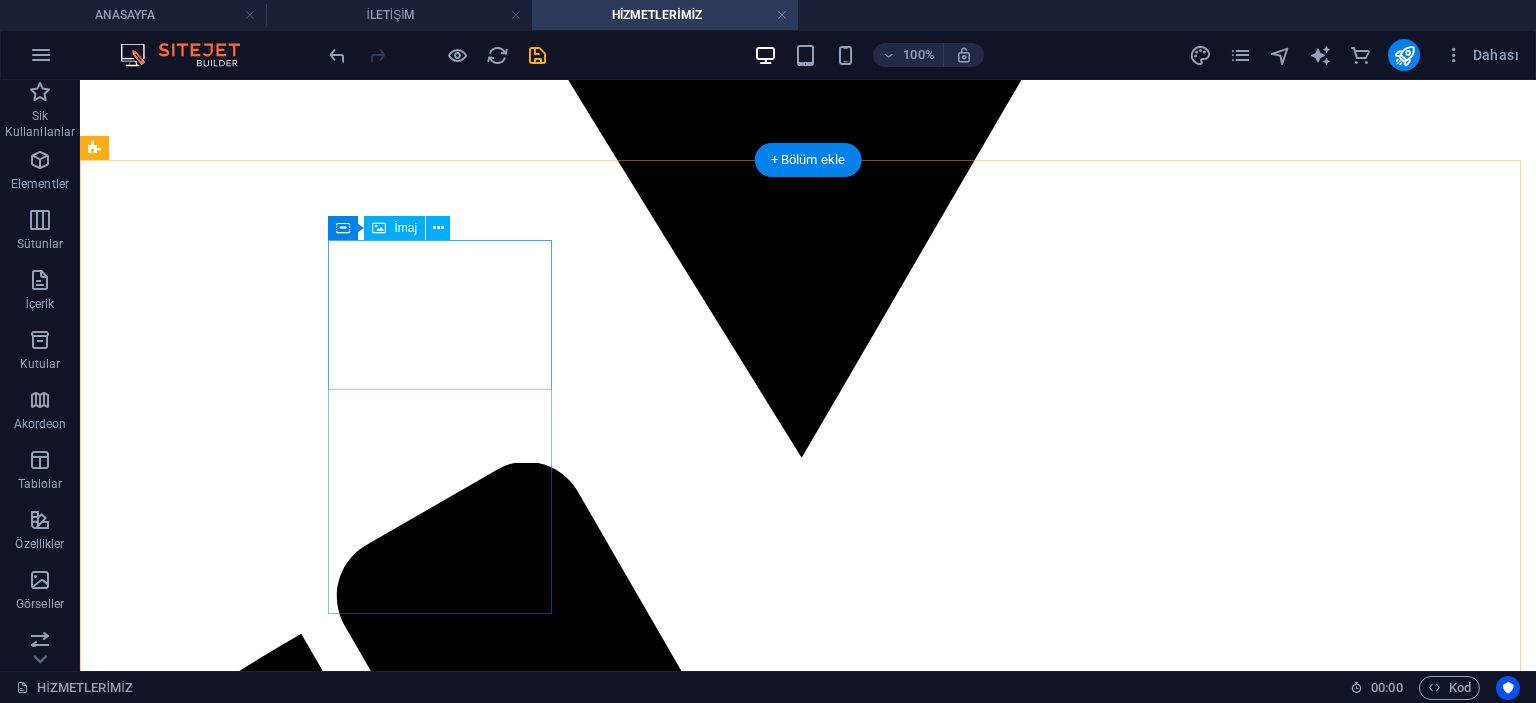 click at bounding box center [808, 6359] 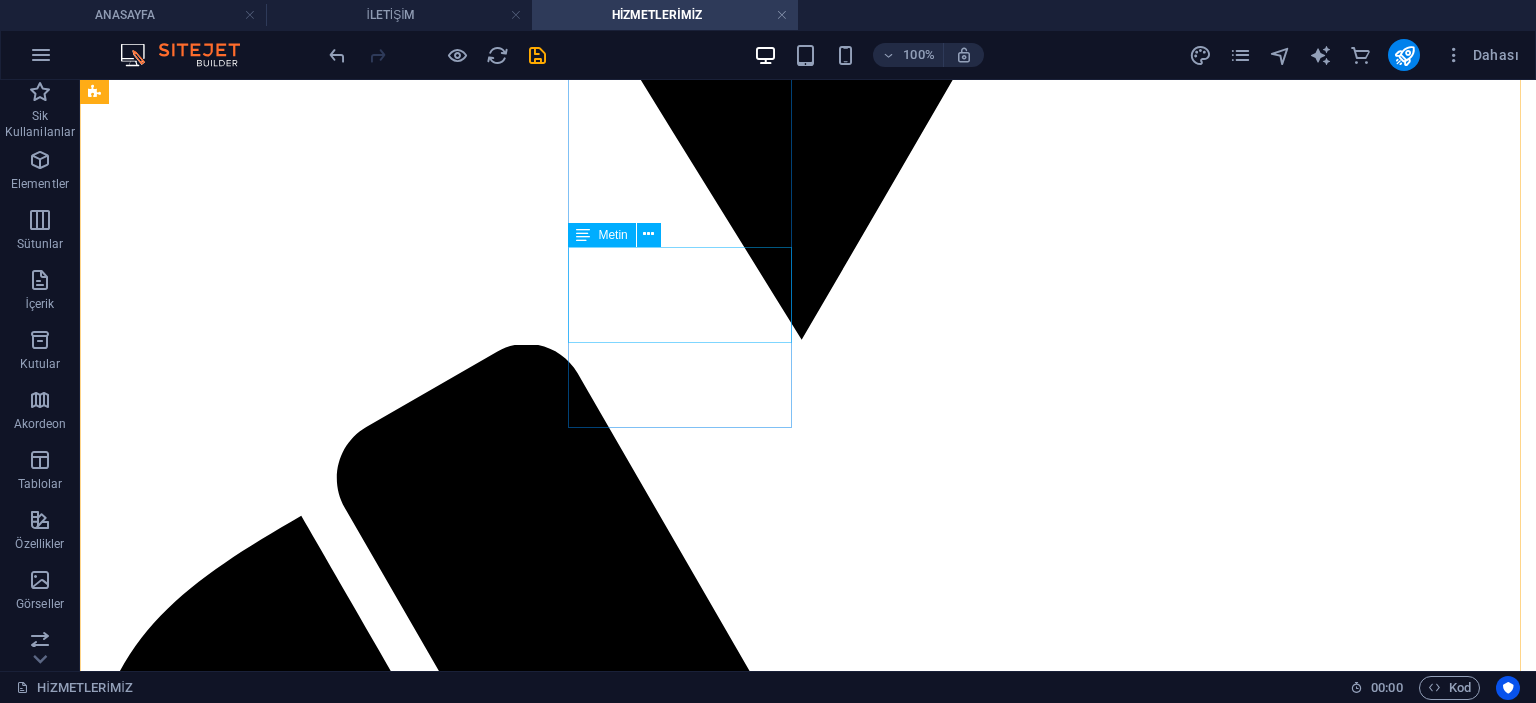 scroll, scrollTop: 2600, scrollLeft: 0, axis: vertical 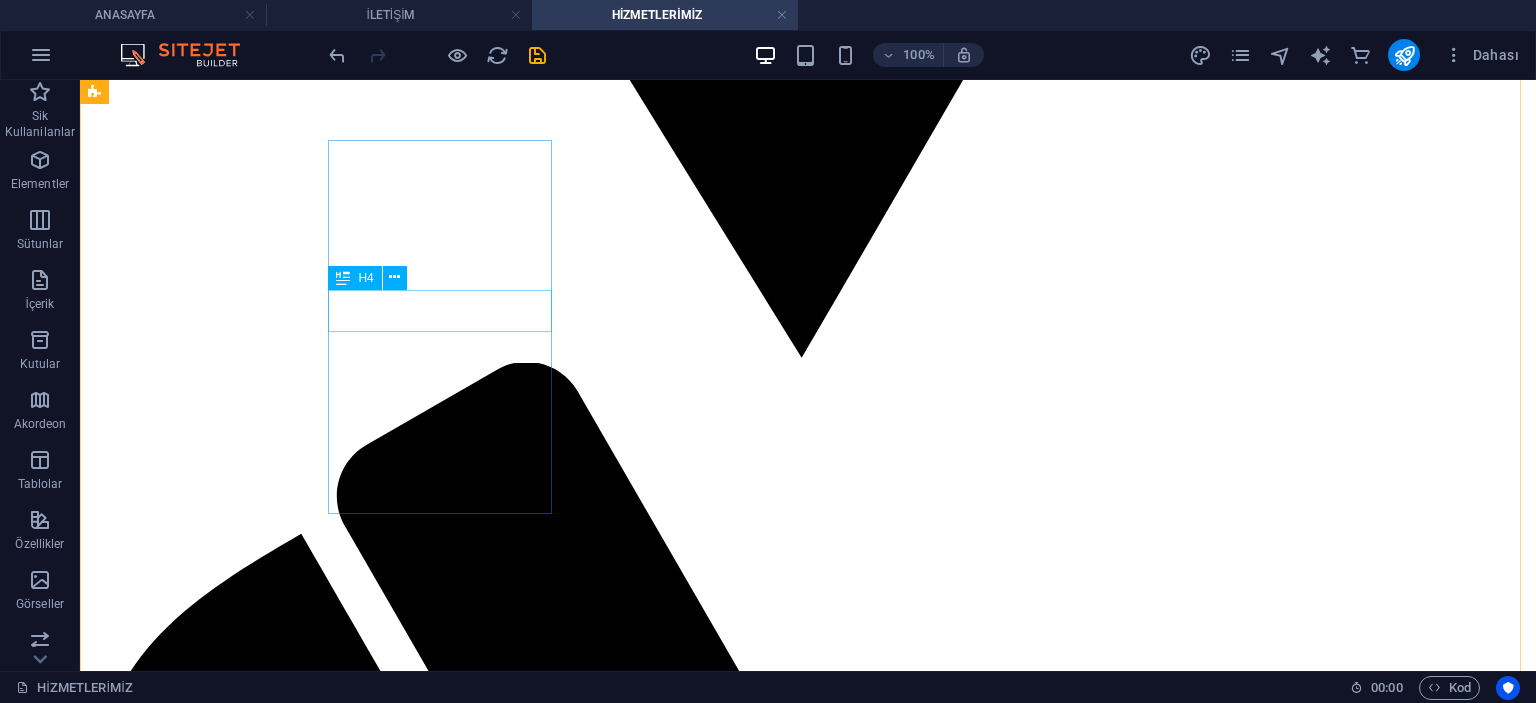 click on "The Doe house" at bounding box center [808, 6772] 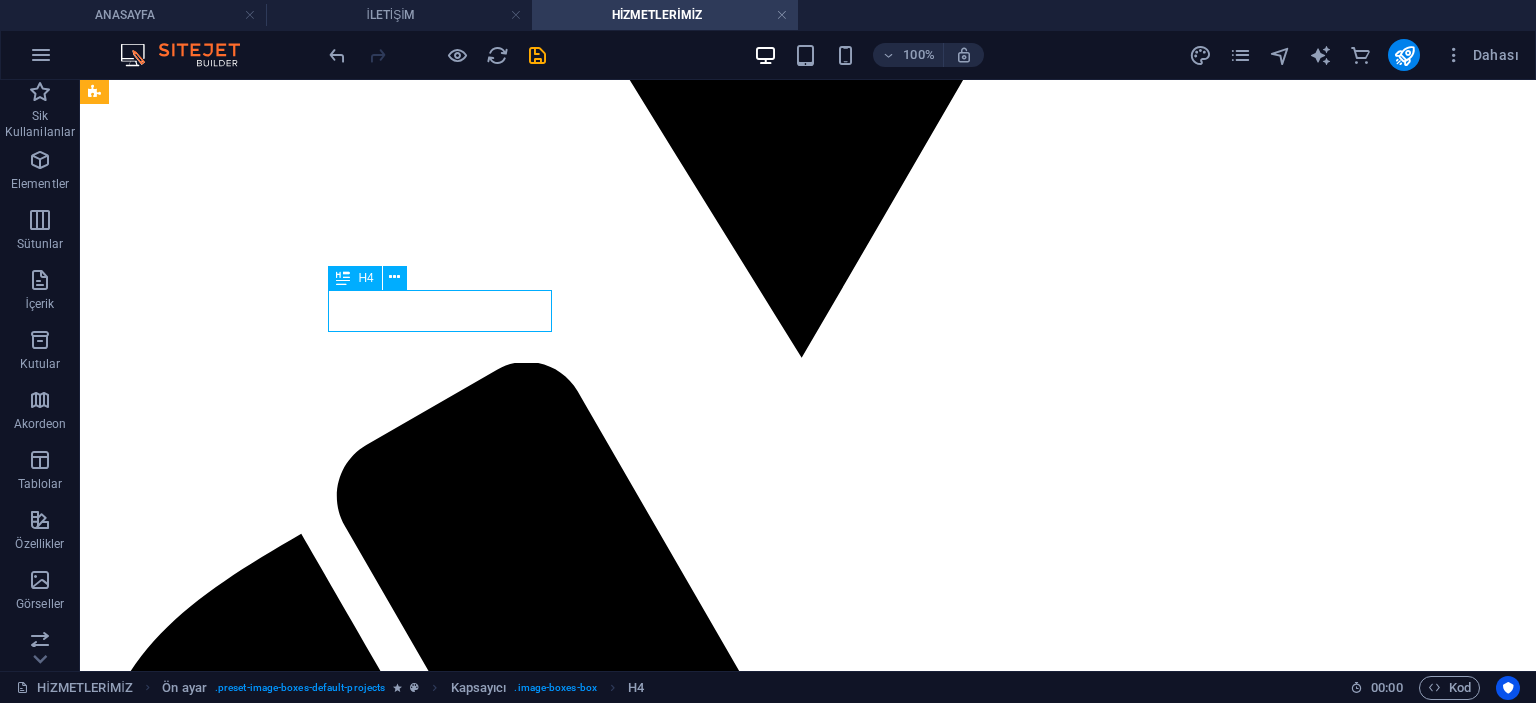 click on "The Doe house" at bounding box center [808, 6772] 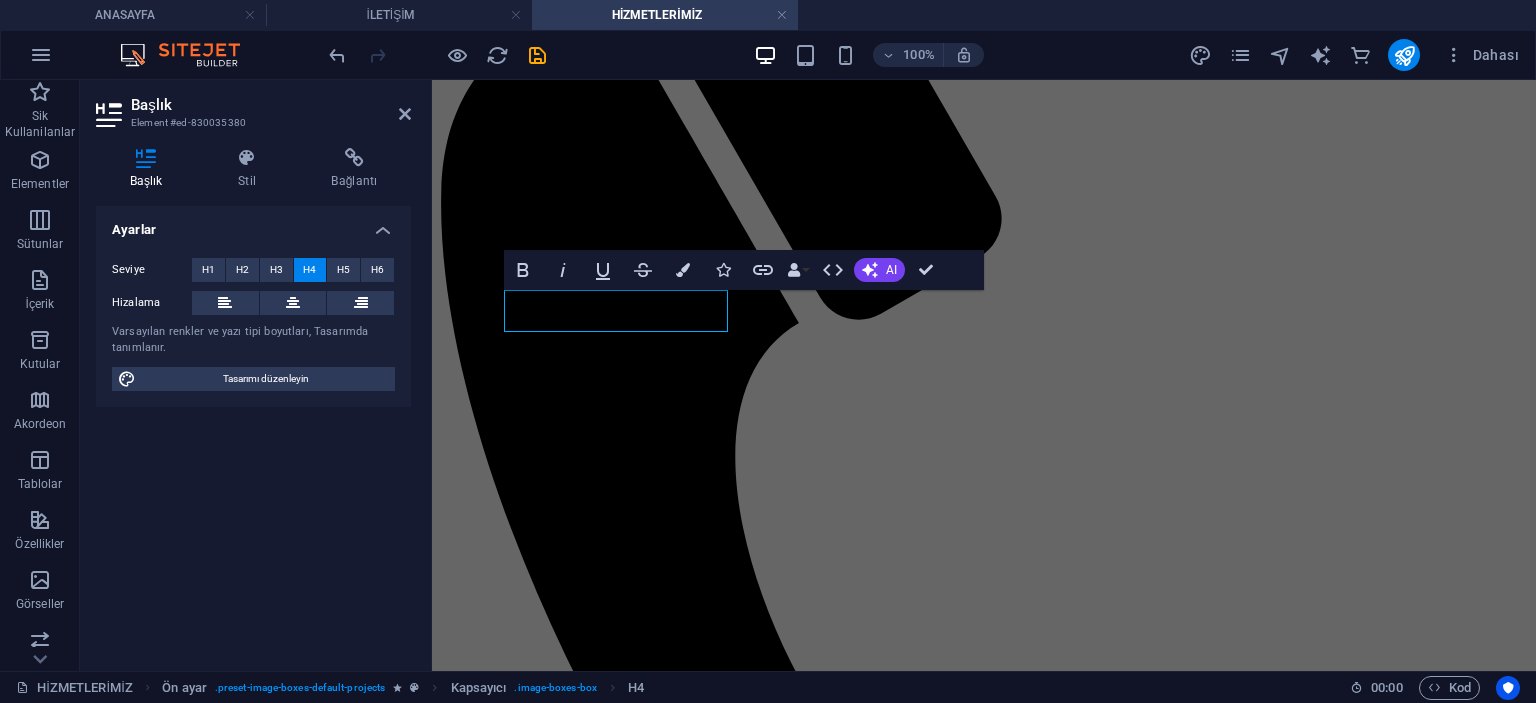 type 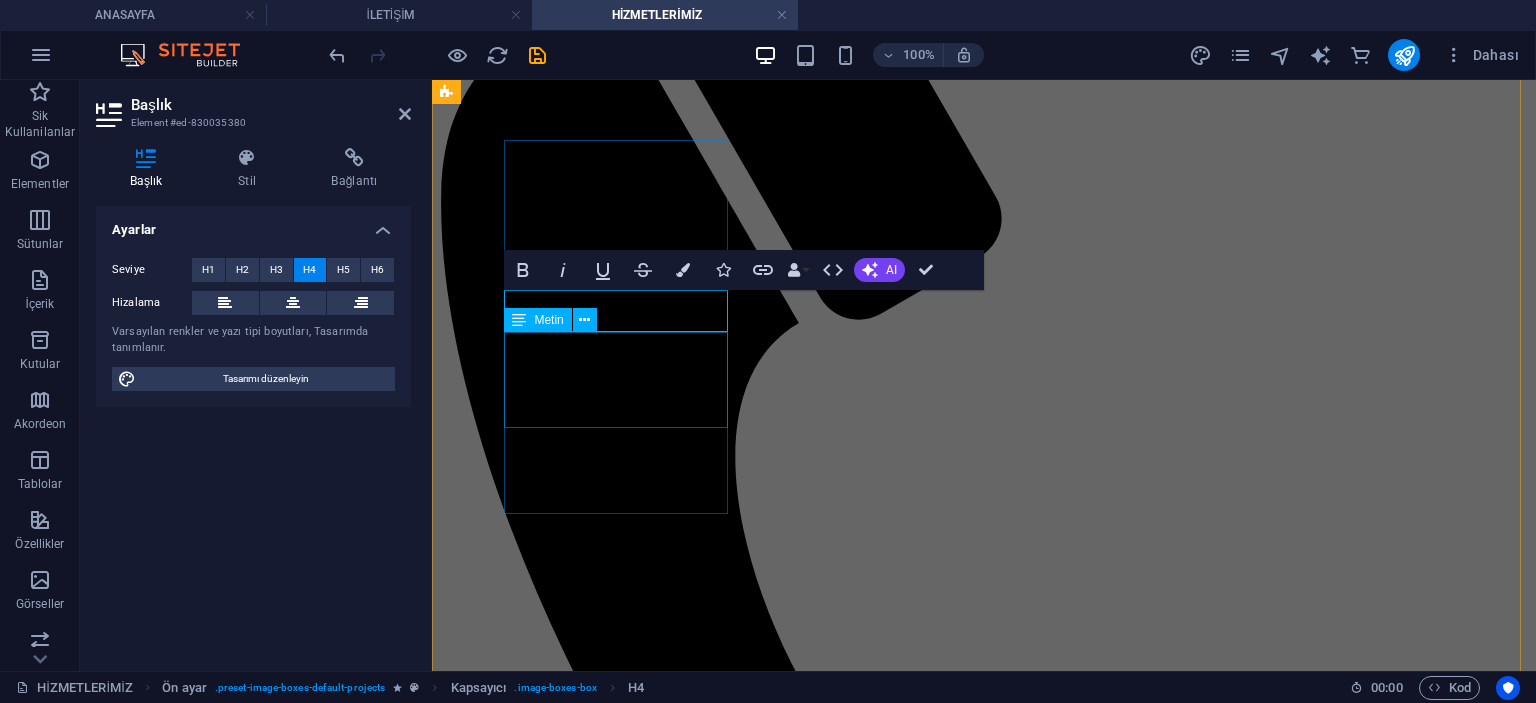 click on "Lorem ipsum dolor sit amet, consectetur adipisicing elit. Veritatis, dolorem!" at bounding box center (984, 5389) 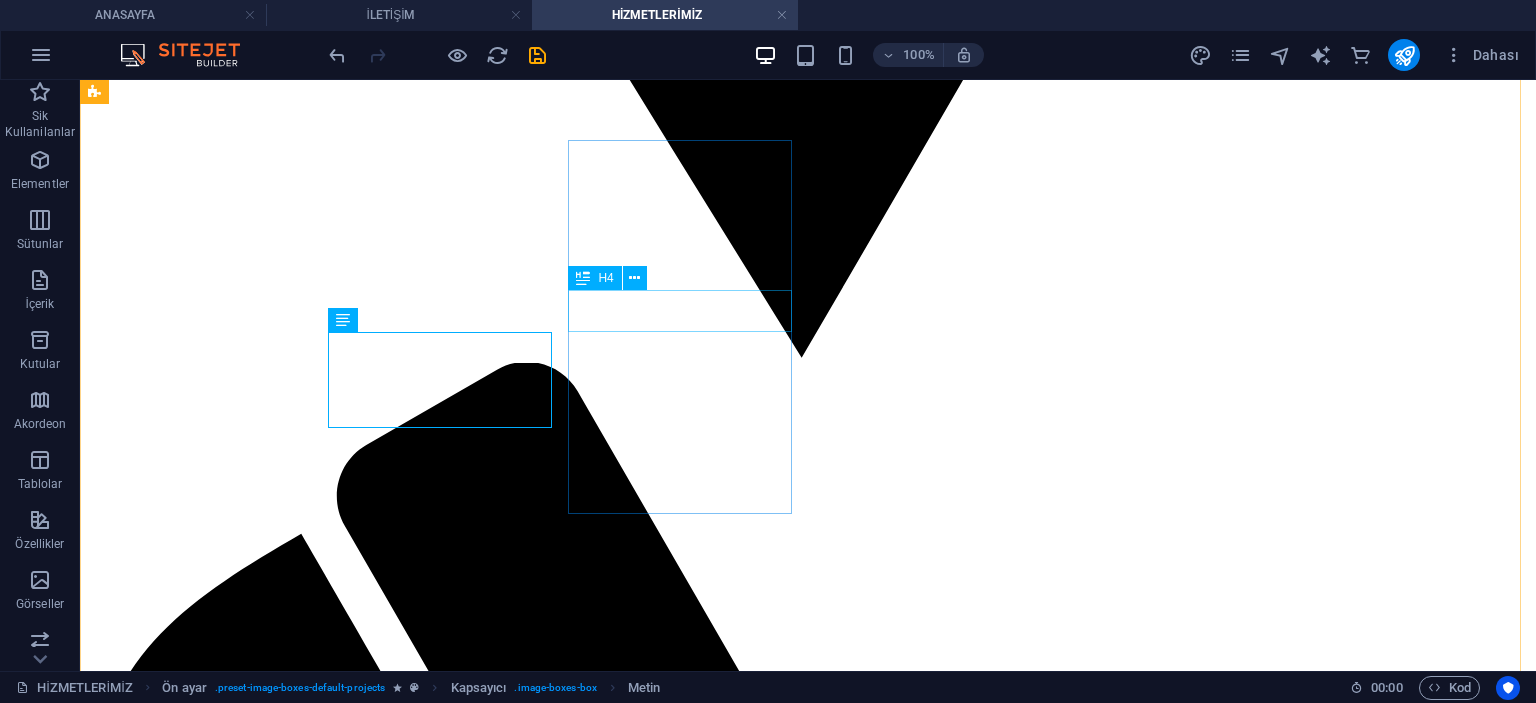 click on "Solar panel fitting" at bounding box center [808, 7866] 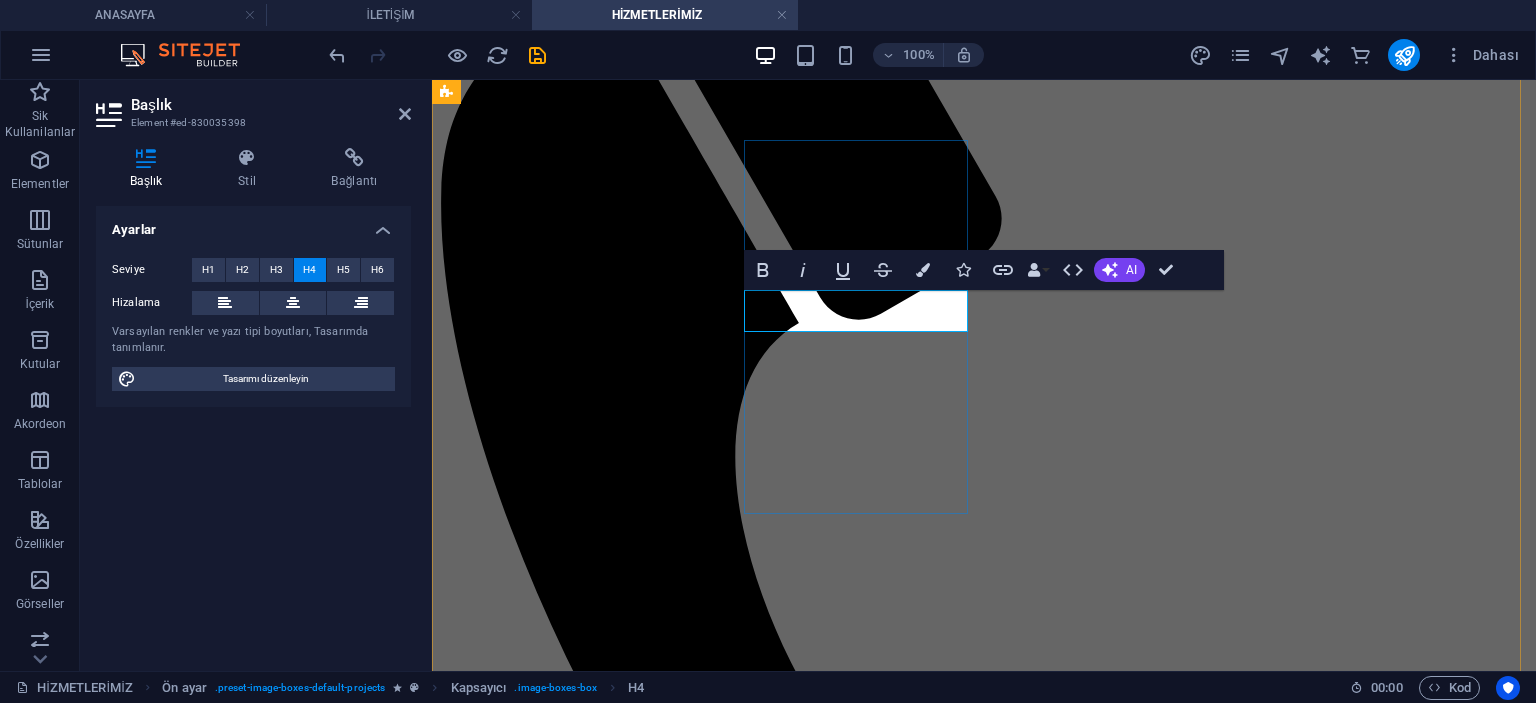 type 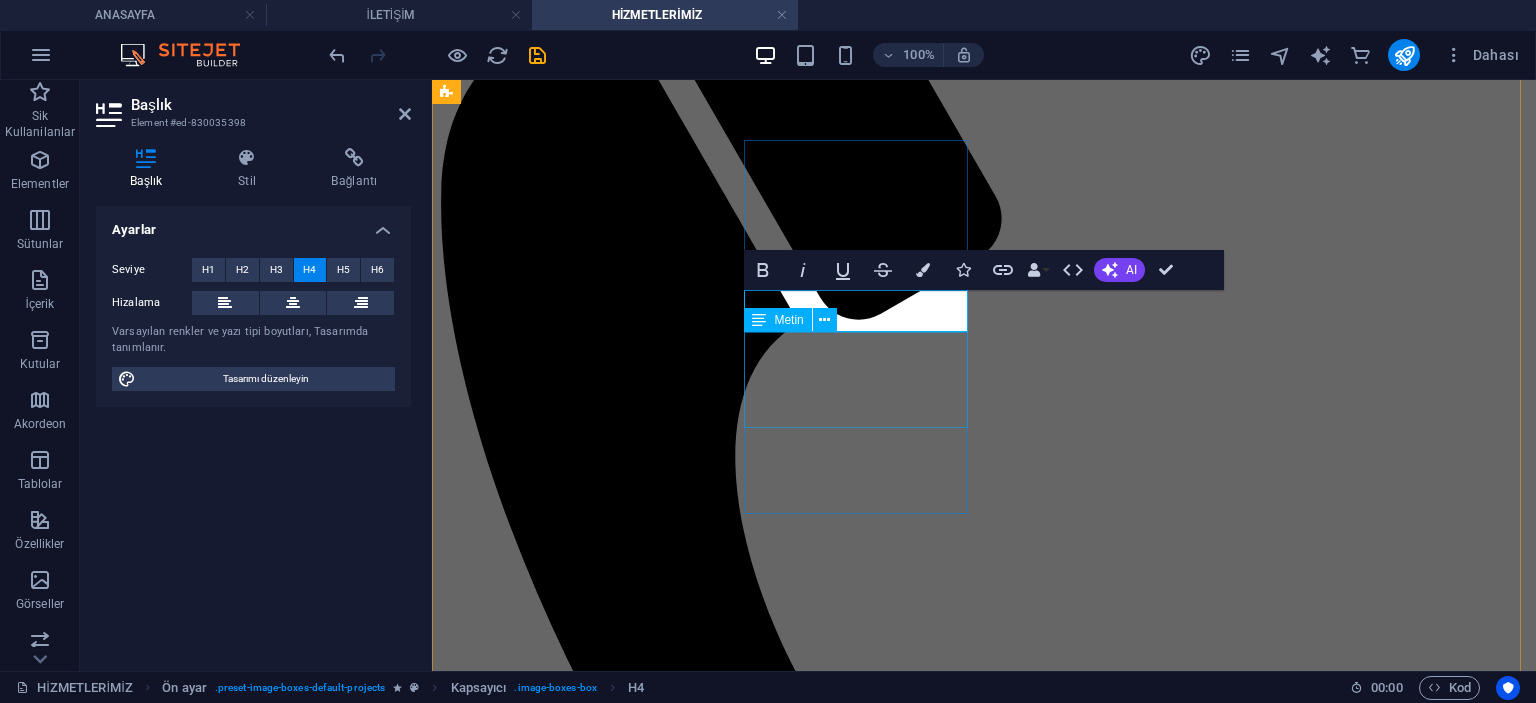 drag, startPoint x: 792, startPoint y: 482, endPoint x: 1177, endPoint y: 454, distance: 386.01685 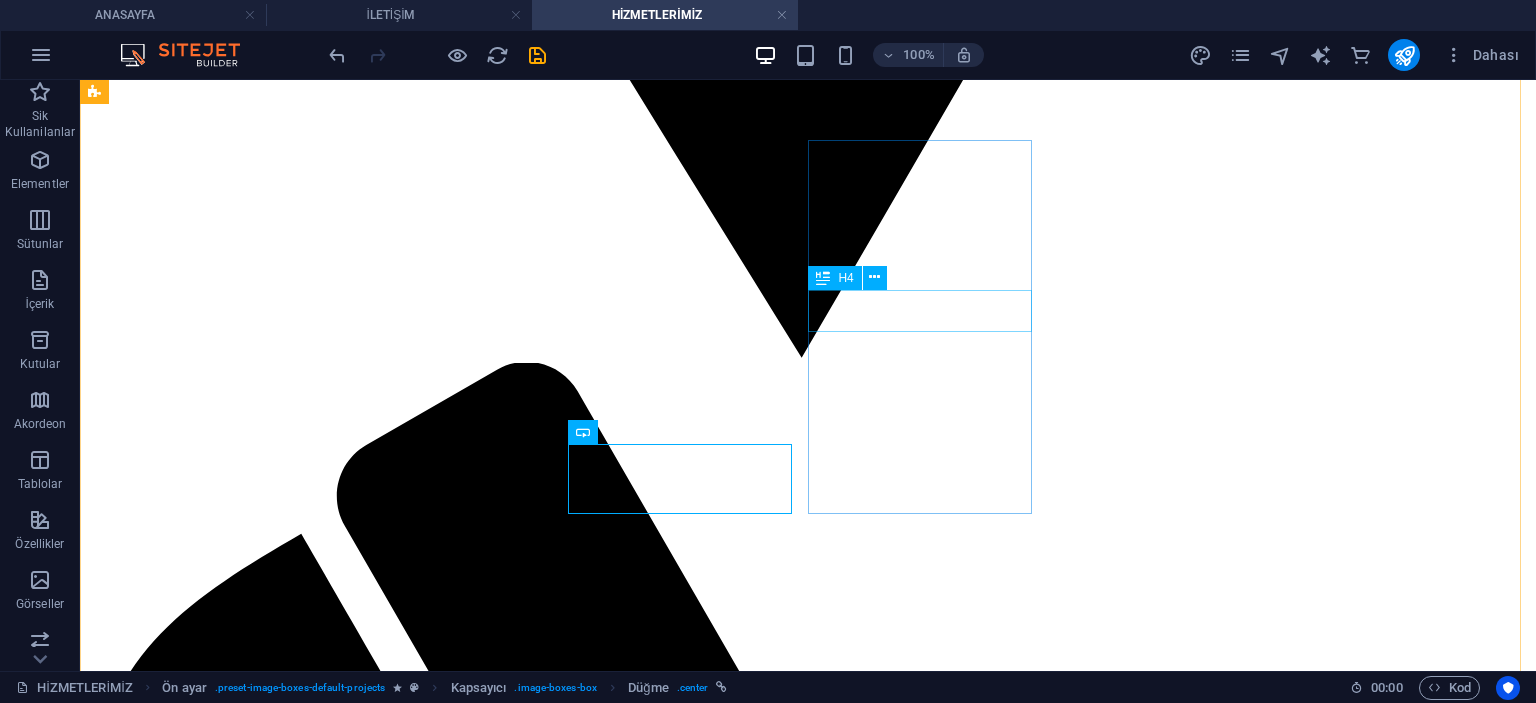 click on "The Gray house" at bounding box center [808, 8961] 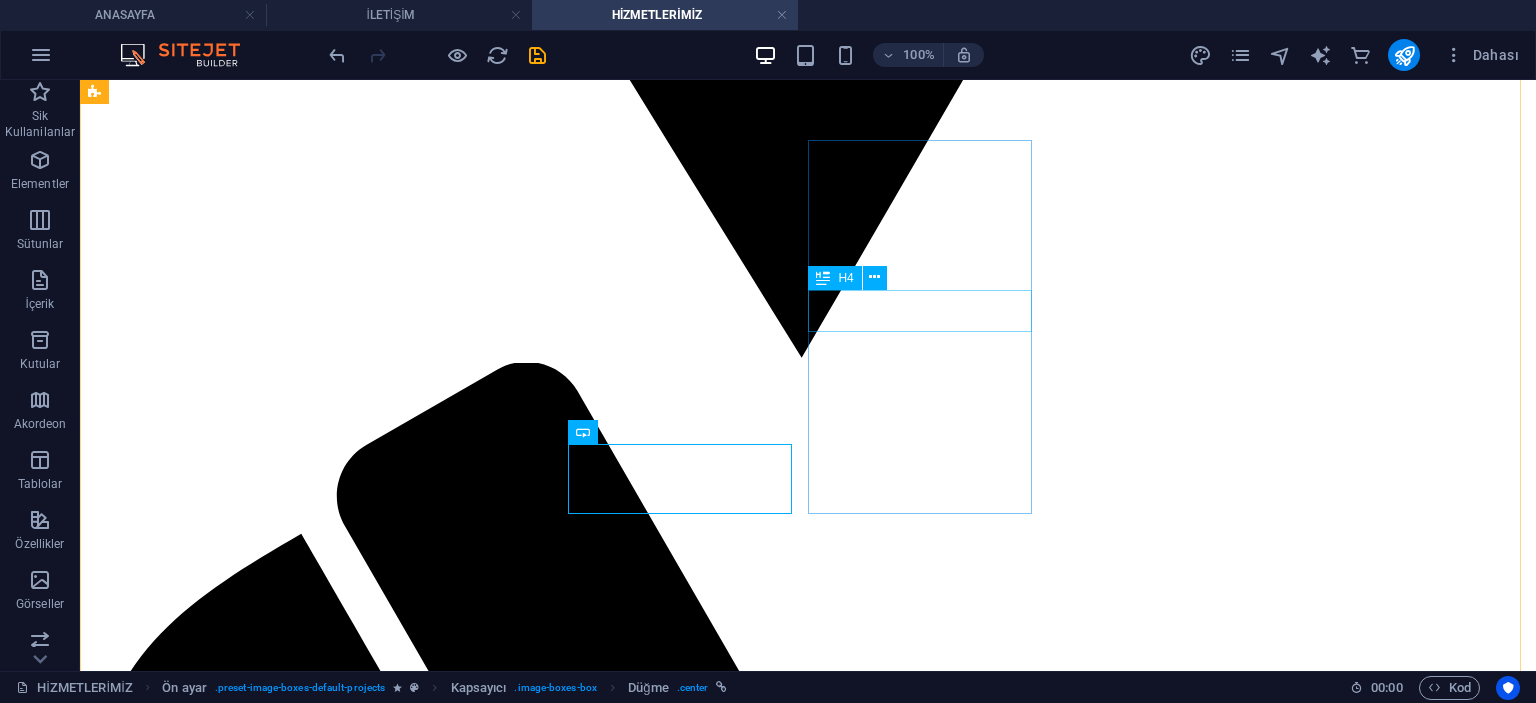click on "The Gray house" at bounding box center [808, 8961] 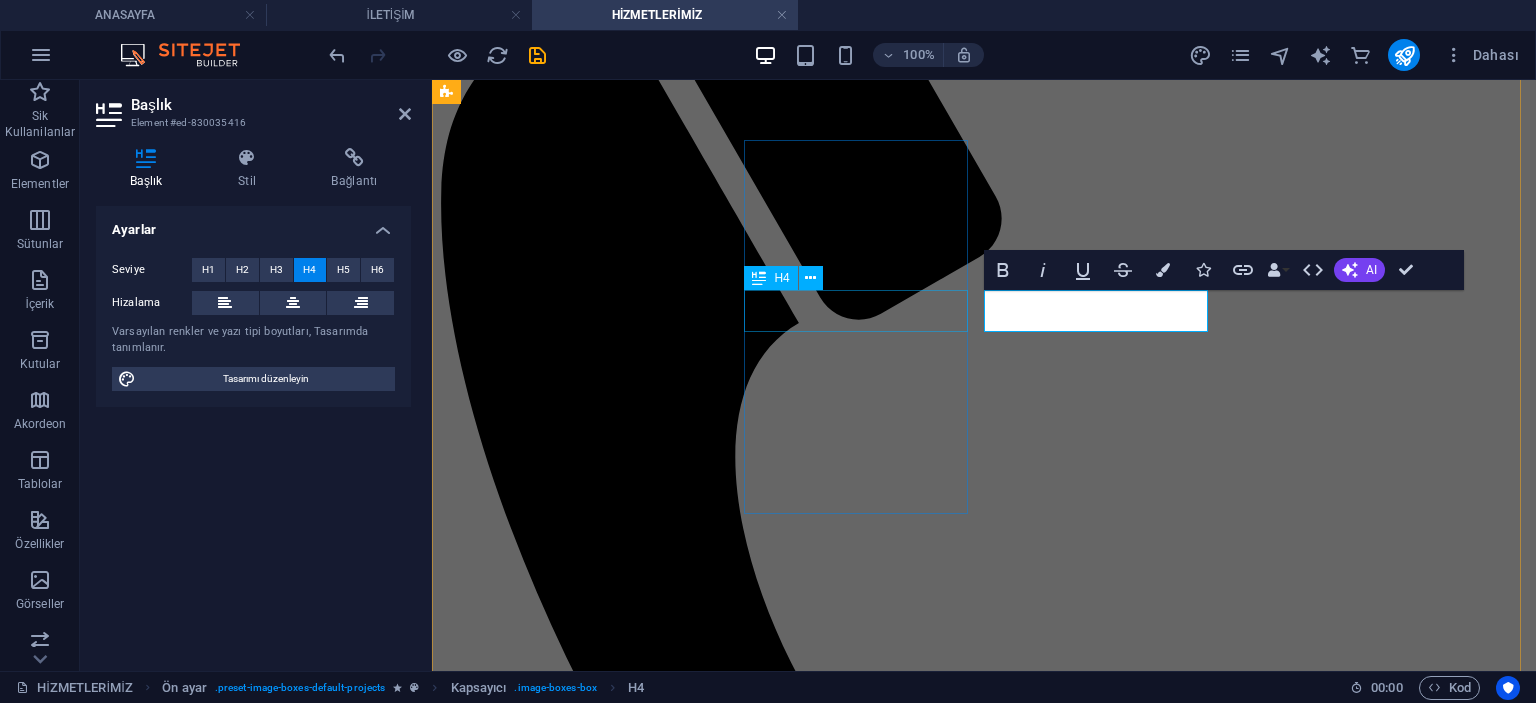 type 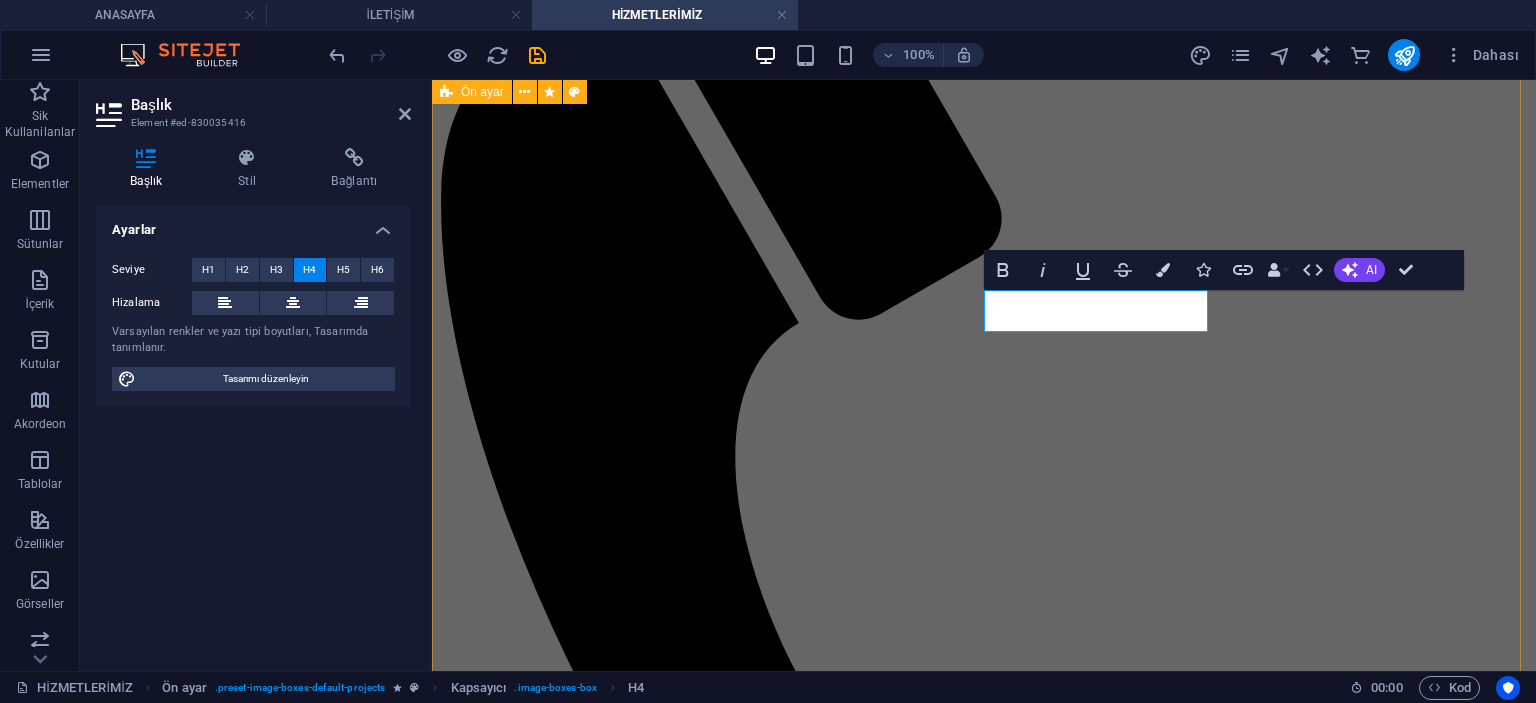 click on "ZEBRA PERDE Lorem ipsum dolor sit amet, consectetur adipisicing elit. Veritatis, dolorem! see more STOR PERDE Lorem ipsum dolor sit amet, consectetur adipisicing elit. Veritatis, dolorem! see more ÇİFTLİ SİSTEM Lorem ipsum dolor sit amet, consectetur adipisicing elit. Veritatis, dolorem! see more The Brown house Lorem ipsum dolor sit amet, consectetur adipisicing elit. Veritatis, dolorem! see more Lorem ipsum Lorem ipsum dolor sit amet, consectetur adipisicing elit. Veritatis, dolorem! see more Lorem ipsum Lorem ipsum dolor sit amet, consectetur adipisicing elit. Veritatis, dolorem! see more Lorem ipsum Lorem ipsum dolor sit amet, consectetur adipisicing elit. Veritatis, dolorem! see more Lorem ipsum Lorem ipsum dolor sit amet, consectetur adipisicing elit. Veritatis, dolorem! see more Lorem ipsum Lorem ipsum dolor sit amet, consectetur adipisicing elit. Veritatis, dolorem! see more Lorem ipsum Lorem ipsum dolor sit amet, consectetur adipisicing elit. Veritatis, dolorem! see more Lorem ipsum see more" at bounding box center [984, 9743] 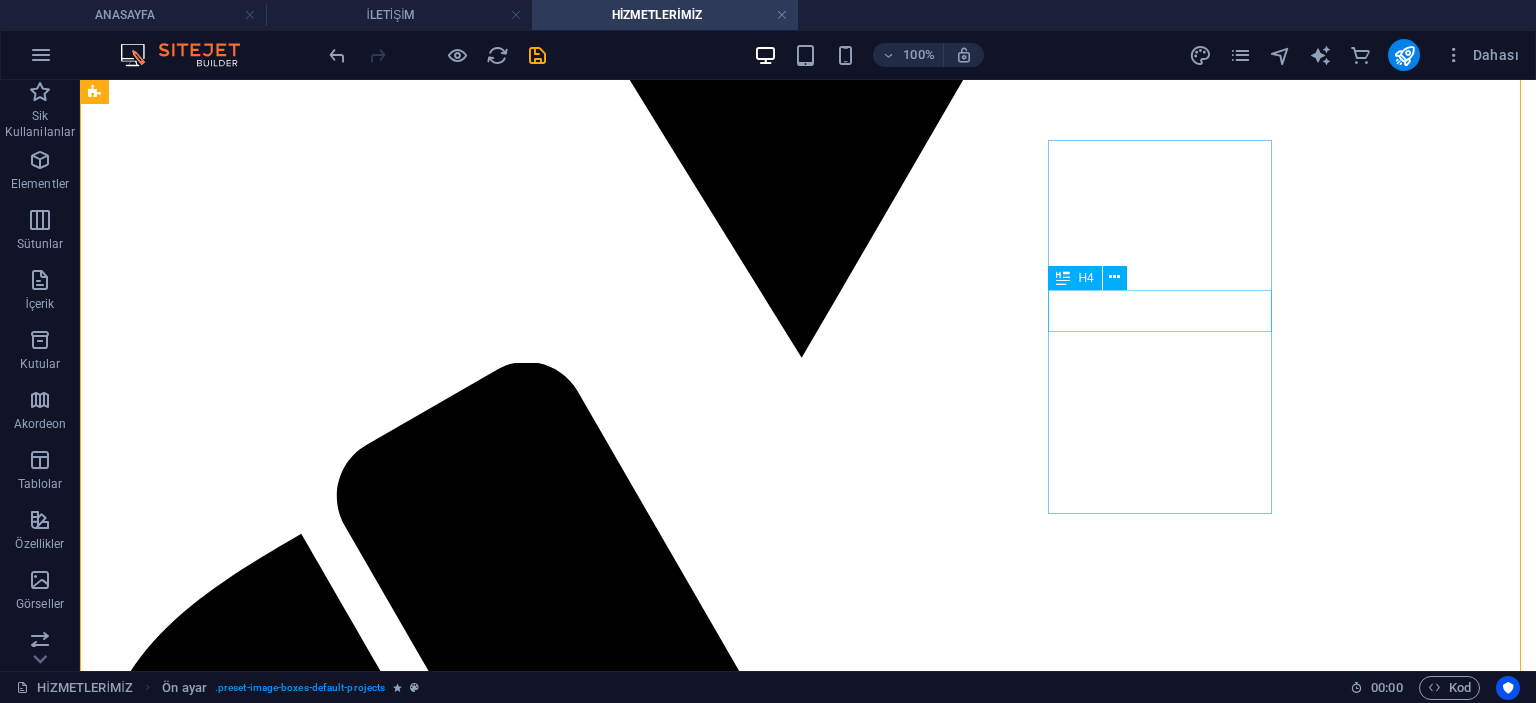 click on "The Brown house" at bounding box center (808, 10055) 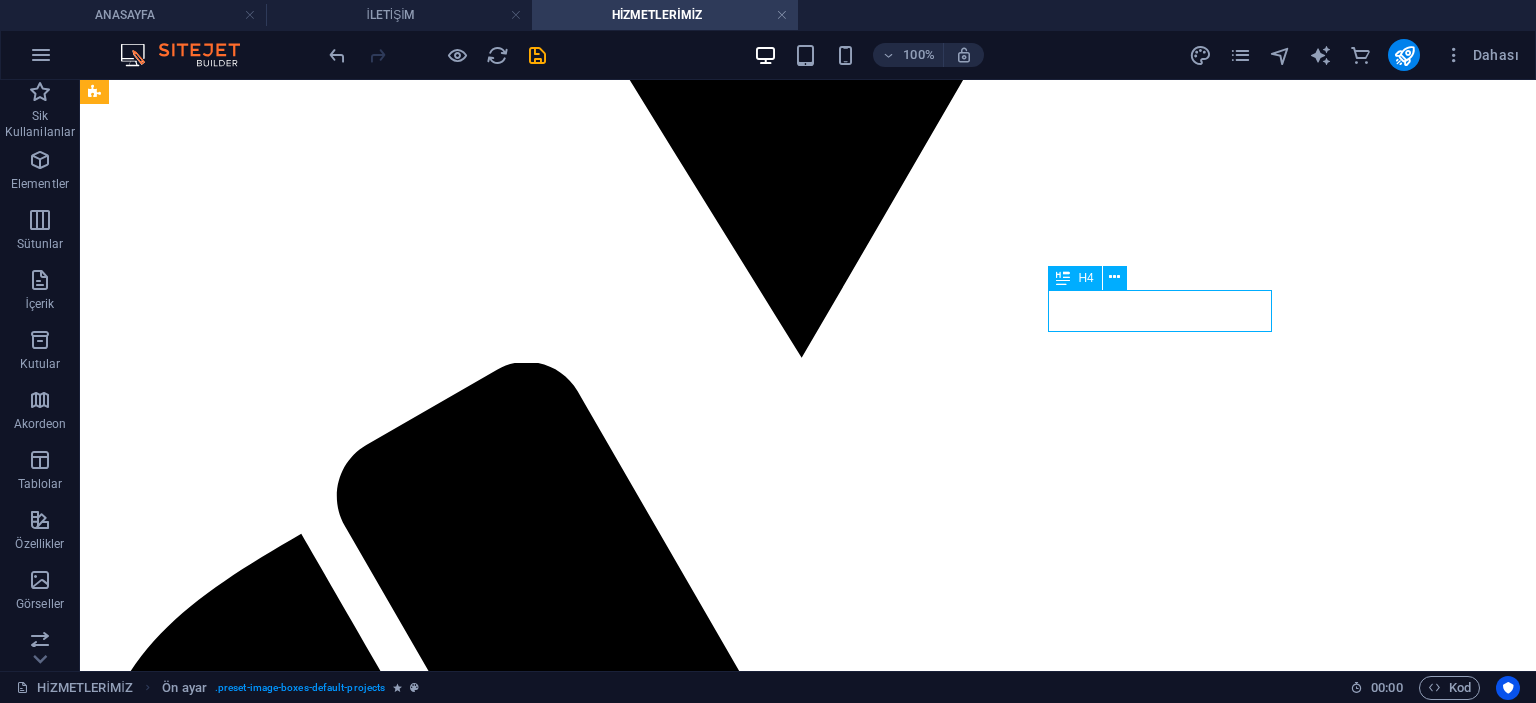 click on "The Brown house" at bounding box center [808, 10055] 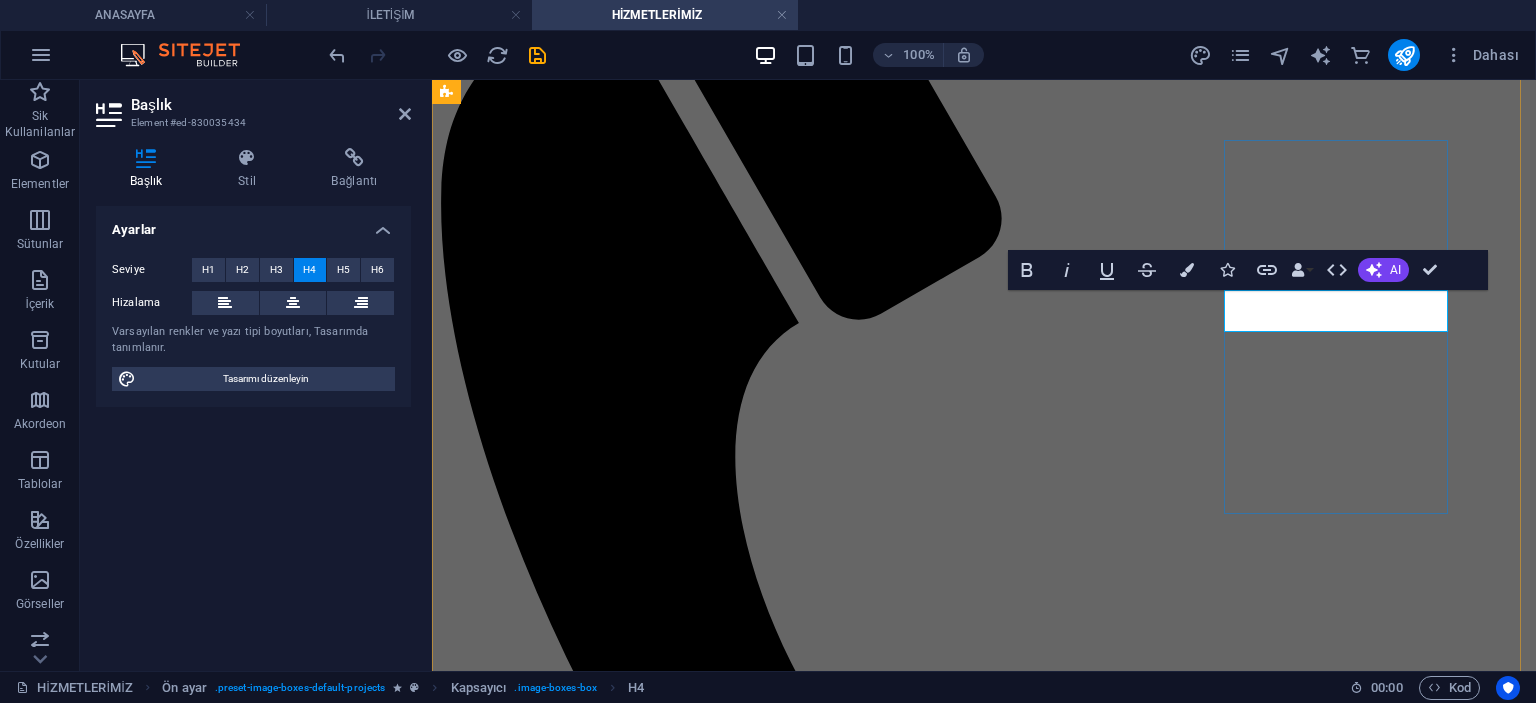 click on "​" at bounding box center (984, 7927) 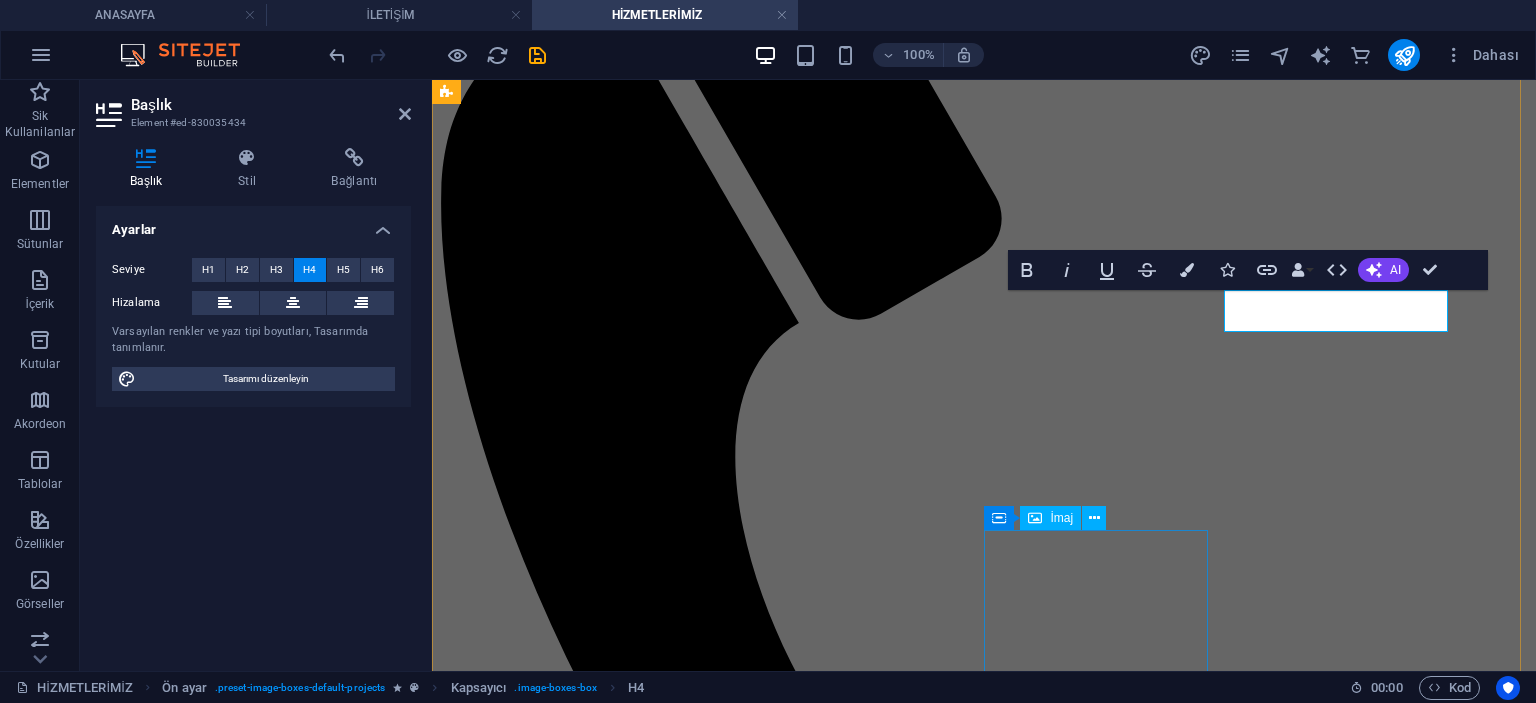 click at bounding box center (984, 10109) 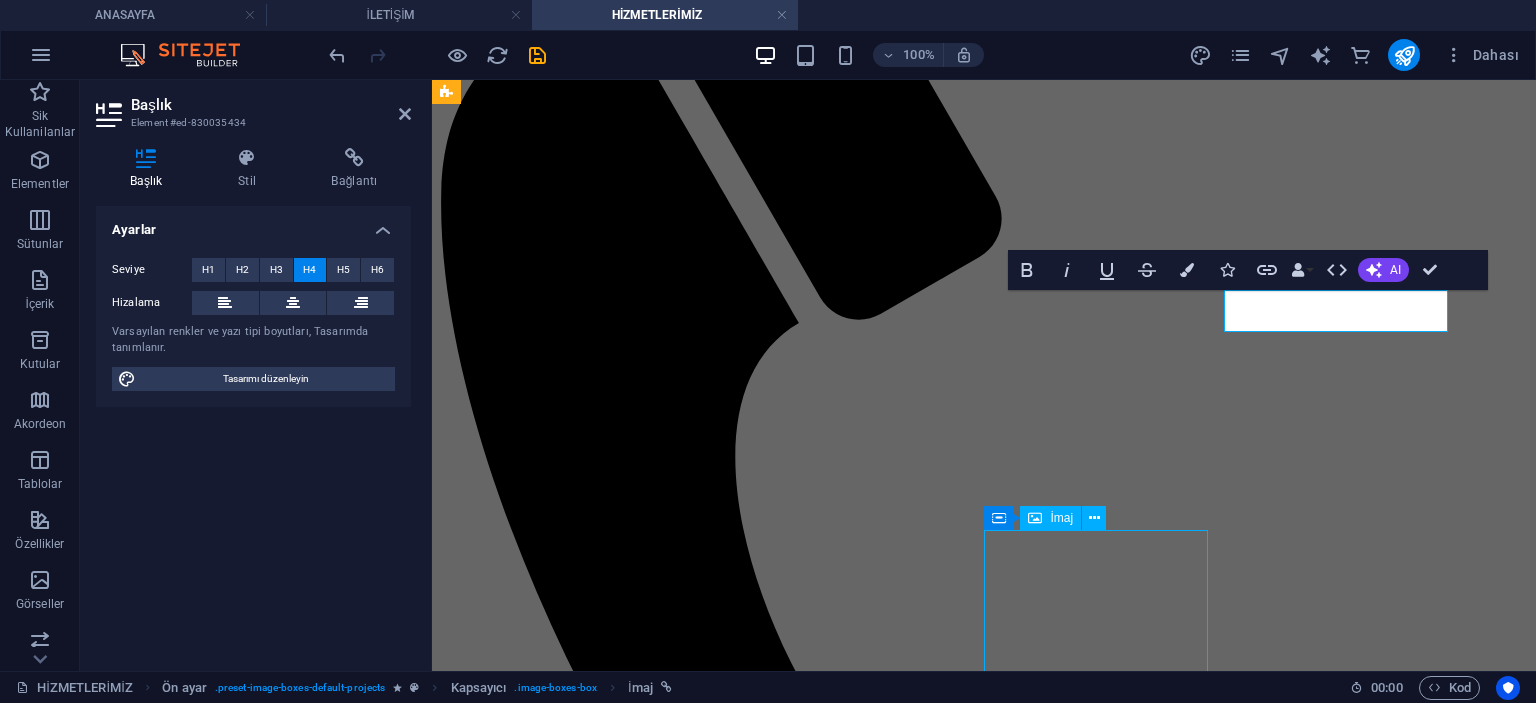 scroll, scrollTop: 2800, scrollLeft: 0, axis: vertical 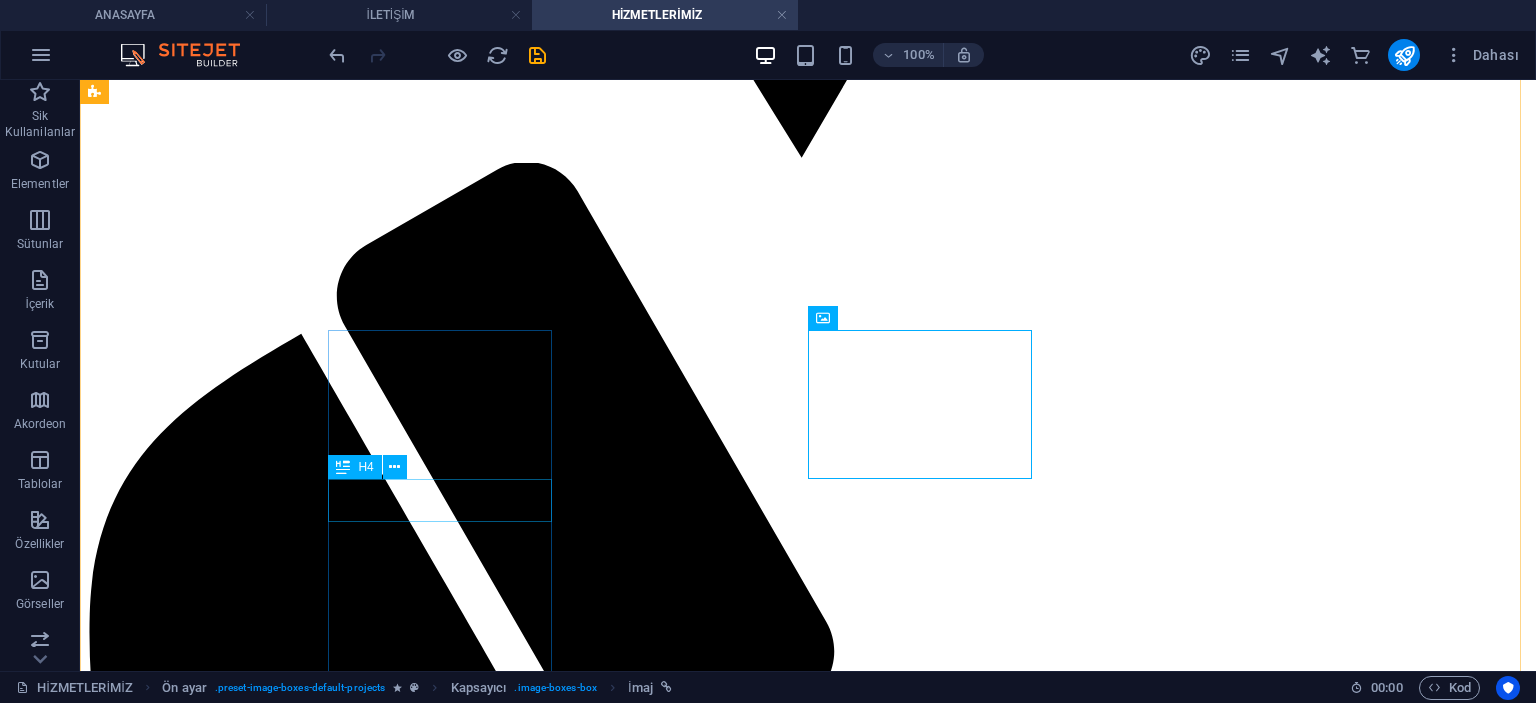 click on "Lorem ipsum" at bounding box center [808, 10949] 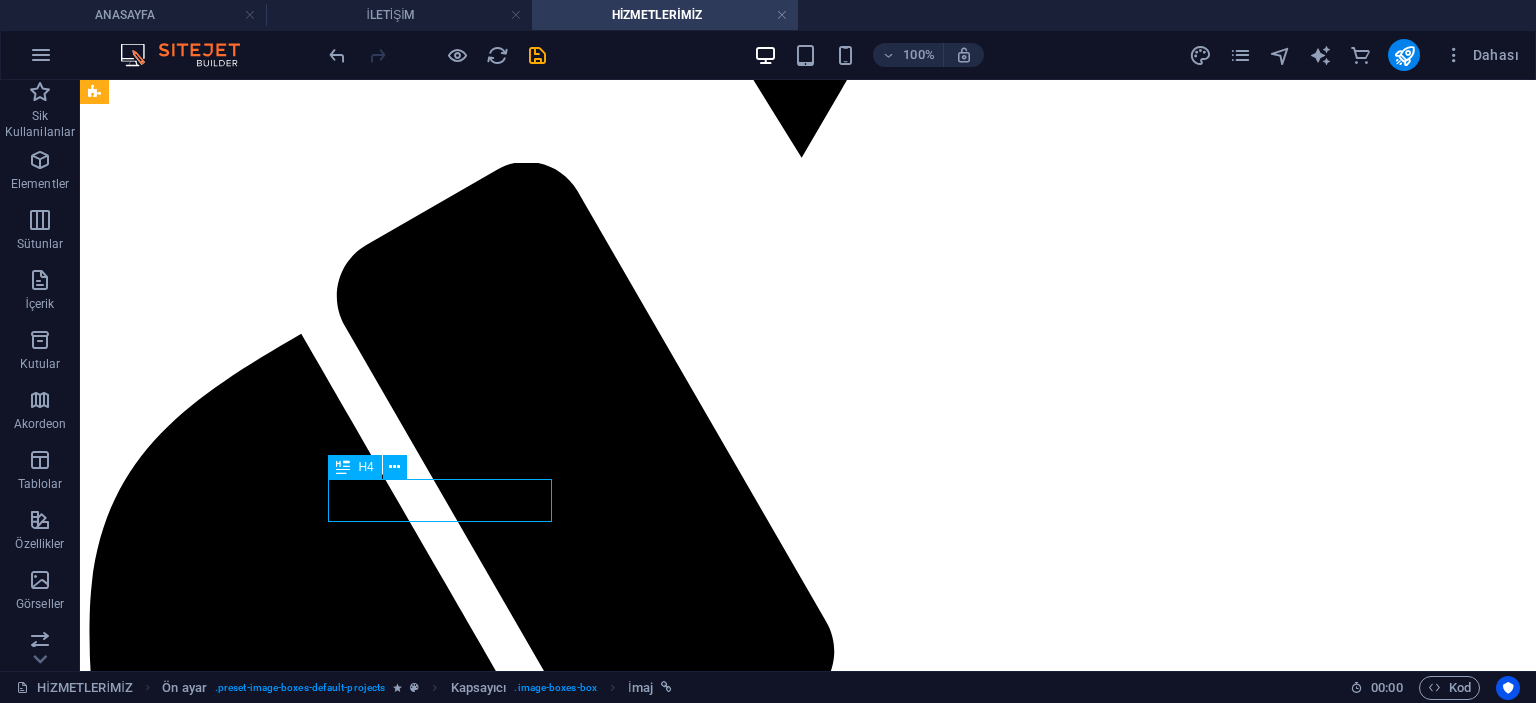 click on "Lorem ipsum" at bounding box center (808, 10949) 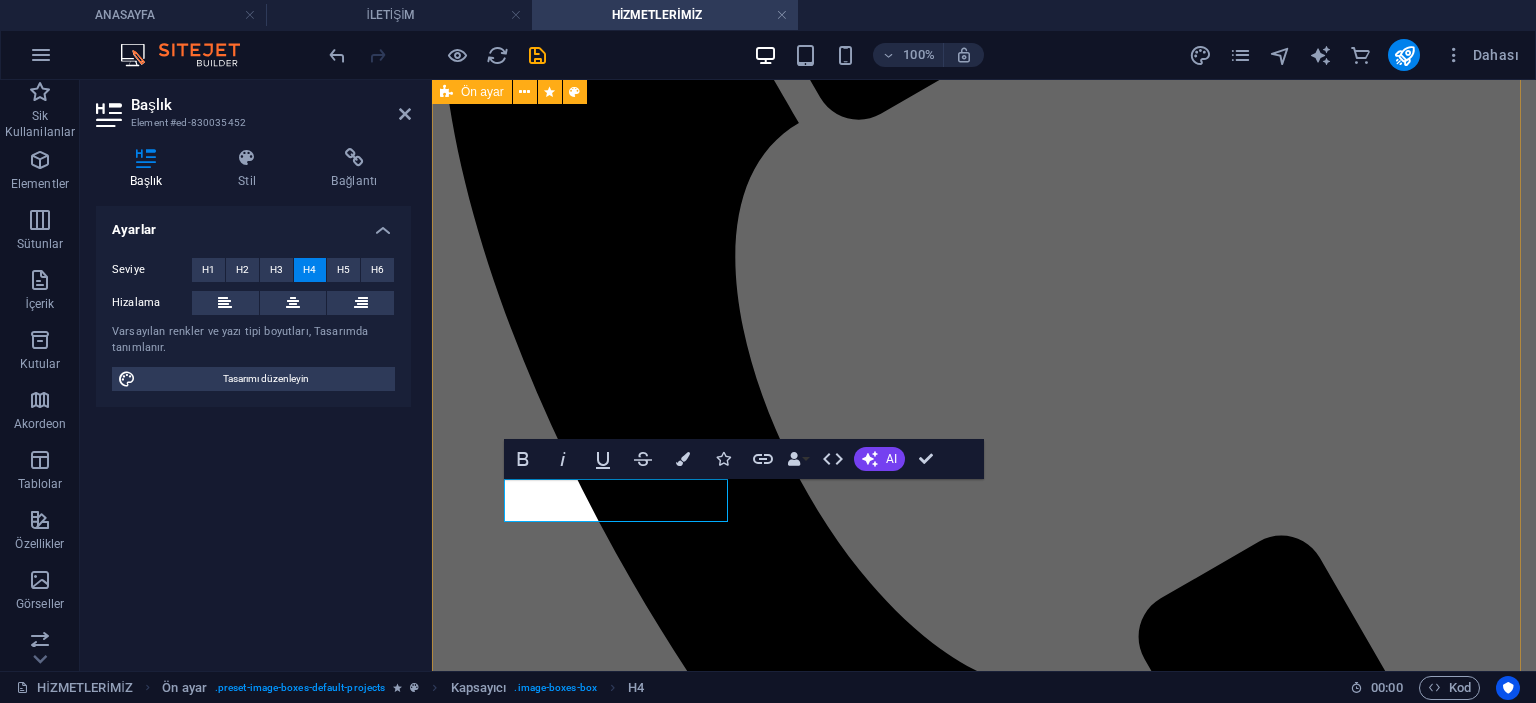 type 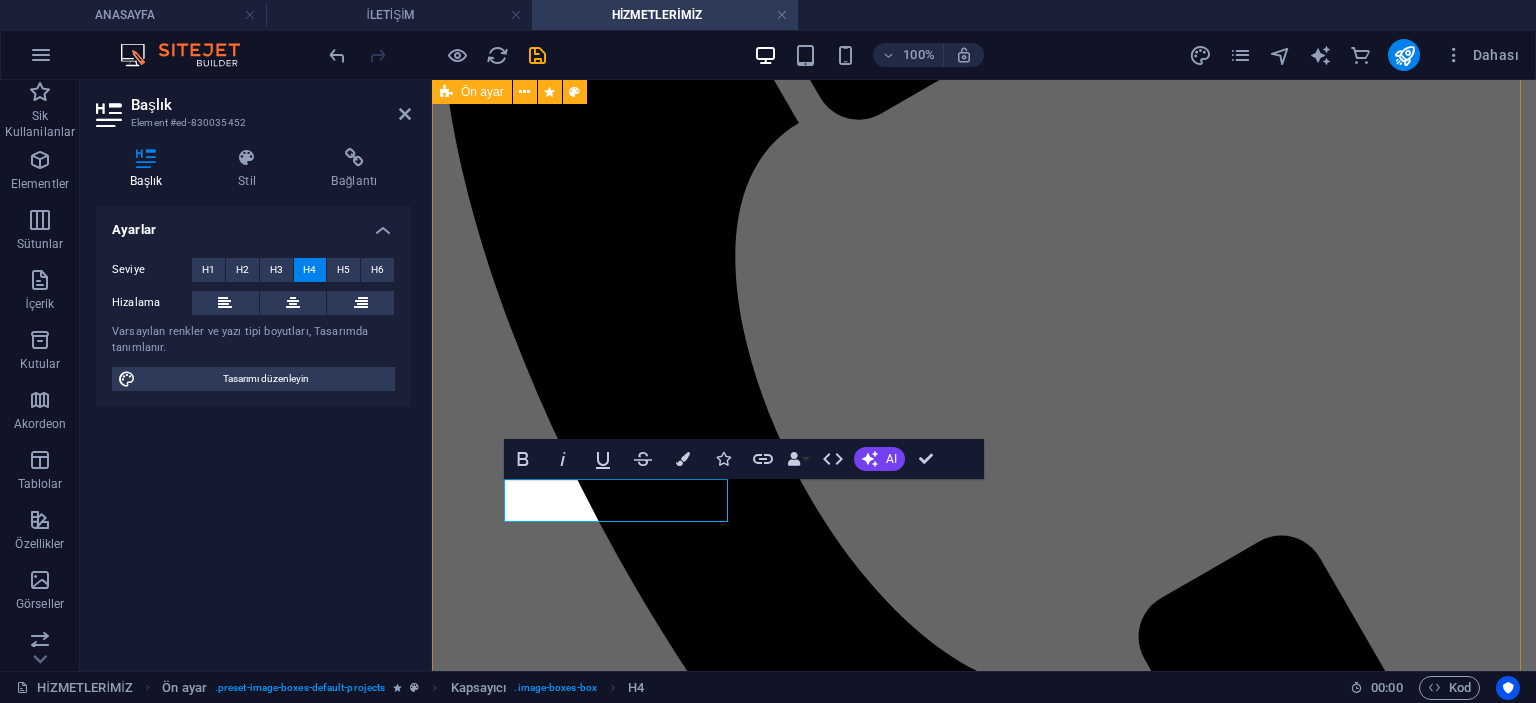 click on "ZEBRA PERDE Lorem ipsum dolor sit amet, consectetur adipisicing elit. Veritatis, dolorem! see more STOR PERDE Lorem ipsum dolor sit amet, consectetur adipisicing elit. Veritatis, dolorem! see more ÇİFTLİ SİSTEM Lorem ipsum dolor sit amet, consectetur adipisicing elit. Veritatis, dolorem! see more PLİCELL PERDE Lorem ipsum dolor sit amet, consectetur adipisicing elit. Veritatis, dolorem! see more AHŞAP JALUZİ Lorem ipsum dolor sit amet, consectetur adipisicing elit. Veritatis, dolorem! see more Lorem ipsum Lorem ipsum dolor sit amet, consectetur adipisicing elit. Veritatis, dolorem! see more Lorem ipsum Lorem ipsum dolor sit amet, consectetur adipisicing elit. Veritatis, dolorem! see more Lorem ipsum Lorem ipsum dolor sit amet, consectetur adipisicing elit. Veritatis, dolorem! see more Lorem ipsum Lorem ipsum dolor sit amet, consectetur adipisicing elit. Veritatis, dolorem! see more Lorem ipsum Lorem ipsum dolor sit amet, consectetur adipisicing elit. Veritatis, dolorem! see more Lorem ipsum see more" at bounding box center [984, 9543] 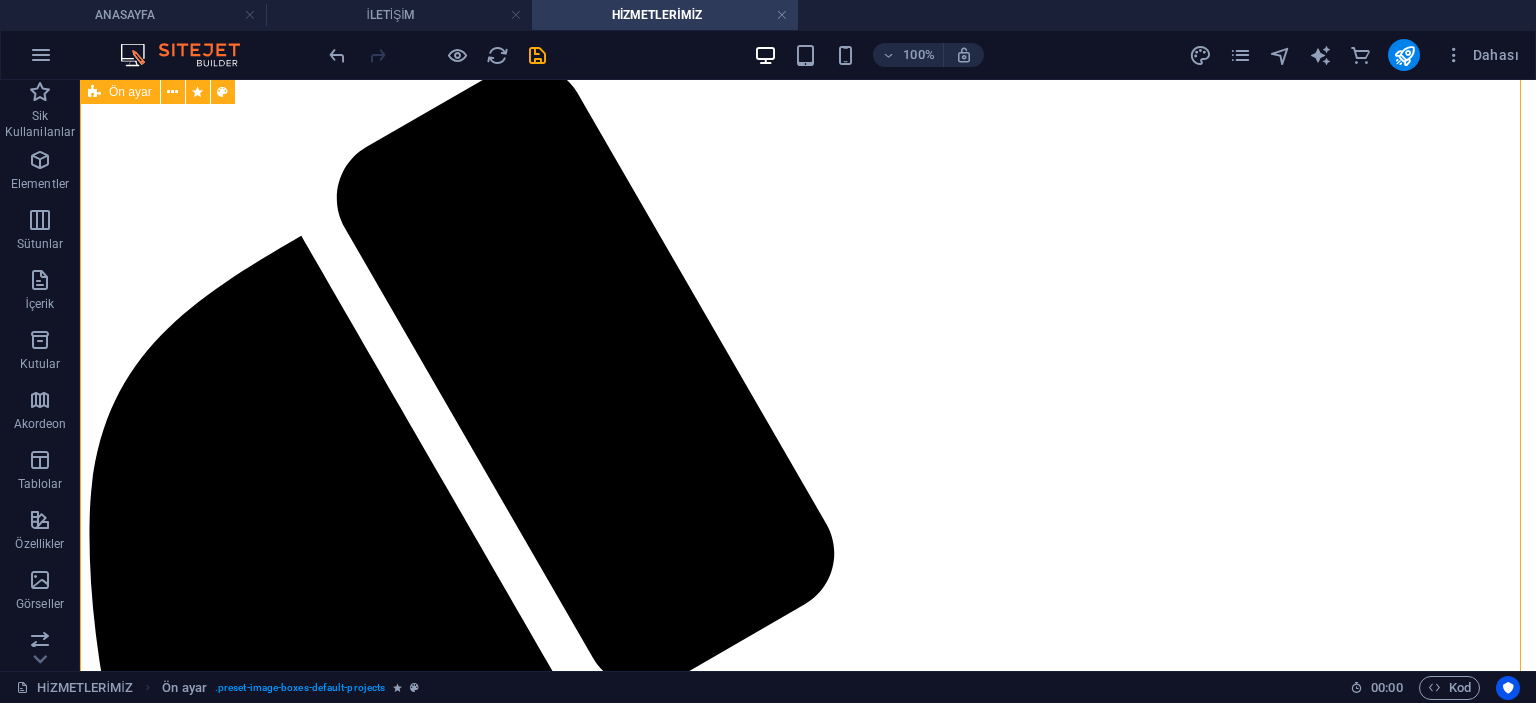 scroll, scrollTop: 2900, scrollLeft: 0, axis: vertical 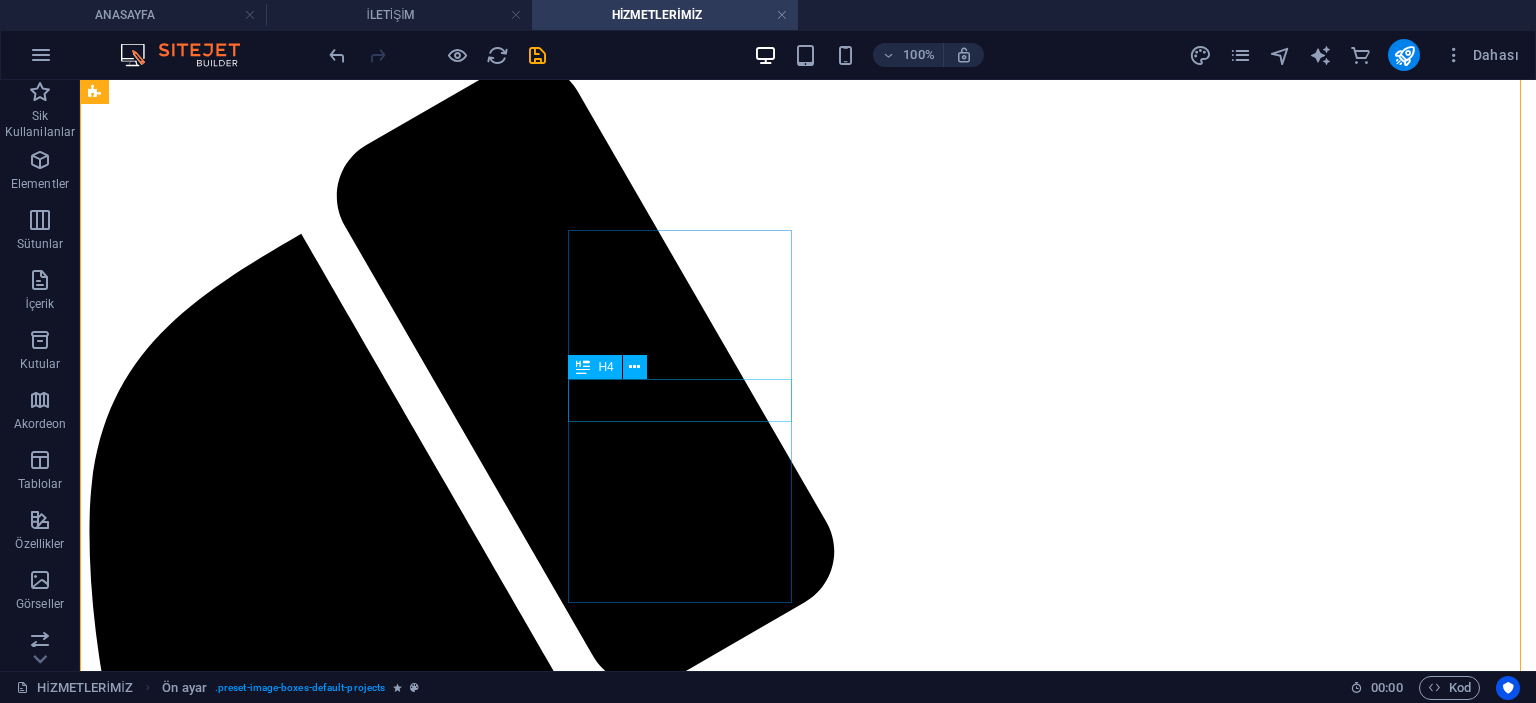 click on "Lorem ipsum" at bounding box center (808, 11943) 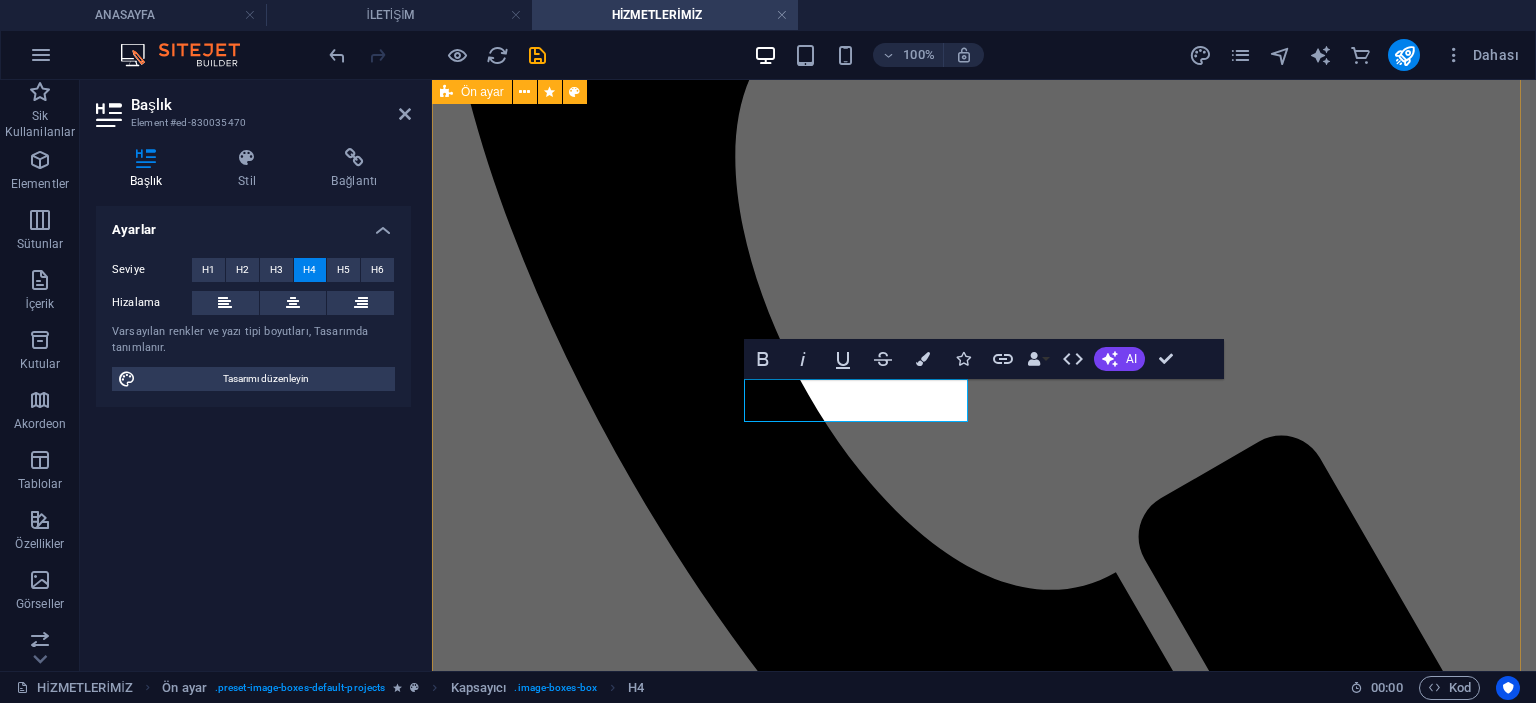 type 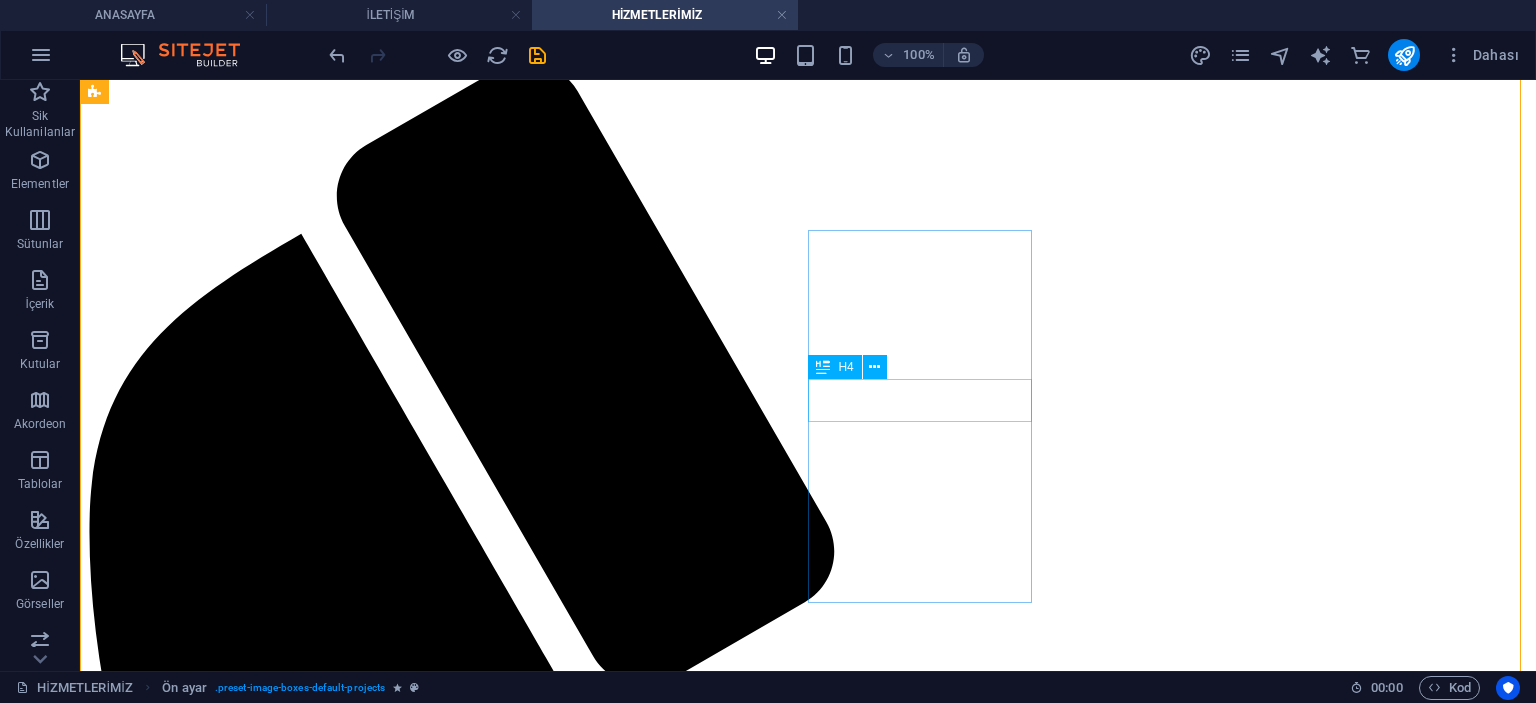 click on "Lorem ipsum" at bounding box center [808, 13038] 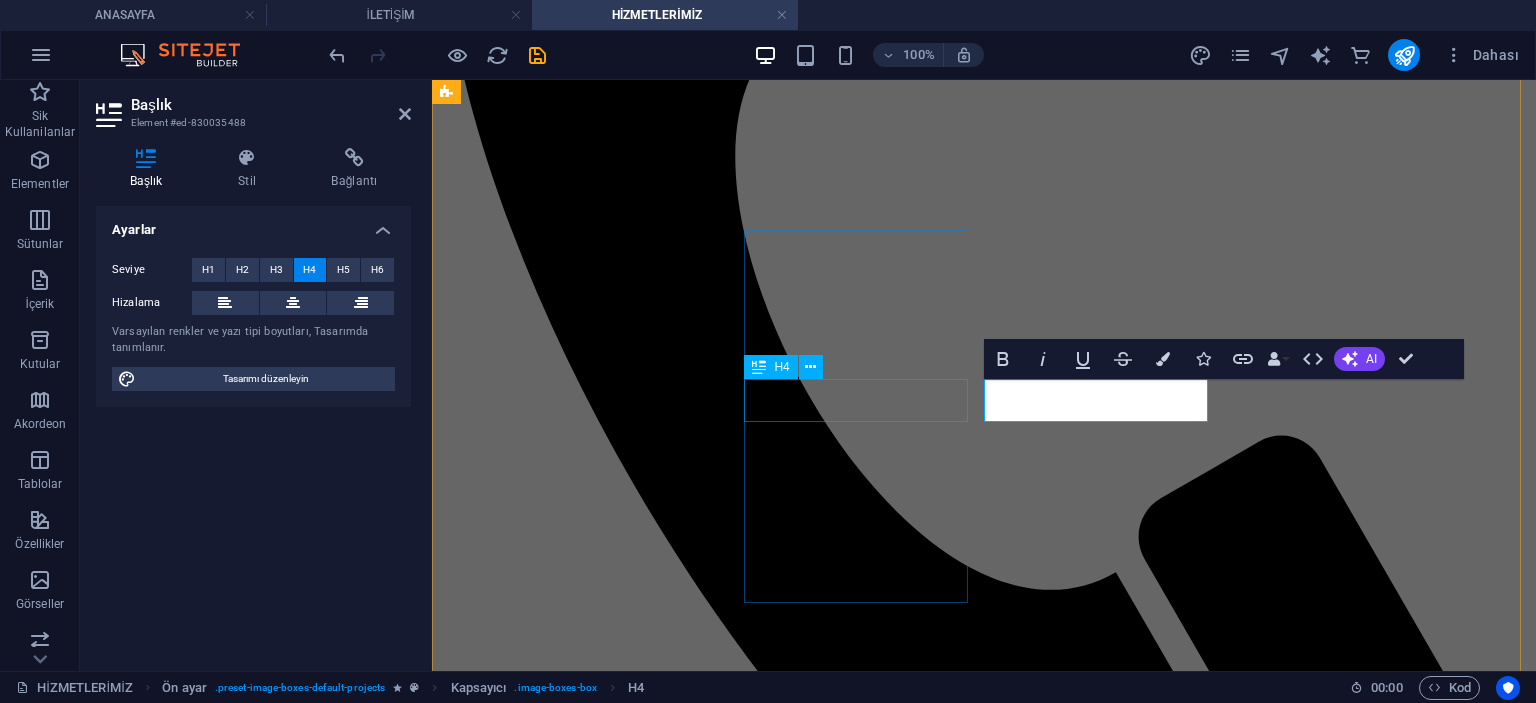 type 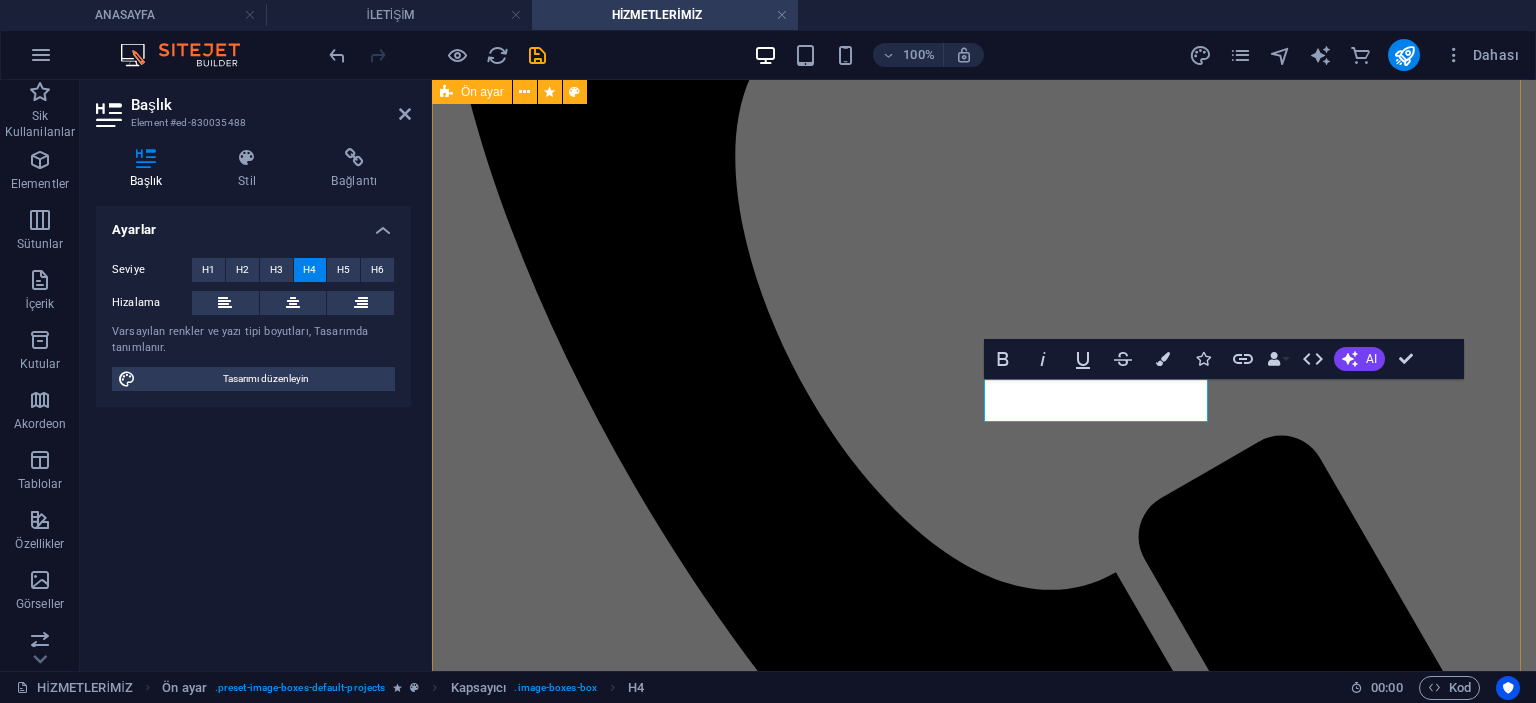 click on "ZEBRA PERDE Lorem ipsum dolor sit amet, consectetur adipisicing elit. Veritatis, dolorem! see more STOR PERDE Lorem ipsum dolor sit amet, consectetur adipisicing elit. Veritatis, dolorem! see more ÇİFTLİ SİSTEM Lorem ipsum dolor sit amet, consectetur adipisicing elit. Veritatis, dolorem! see more PLİCELL PERDE Lorem ipsum dolor sit amet, consectetur adipisicing elit. Veritatis, dolorem! see more AHŞAP JALUZİ Lorem ipsum dolor sit amet, consectetur adipisicing elit. Veritatis, dolorem! see more METAL JALUZİ Lorem ipsum dolor sit amet, consectetur adipisicing elit. Veritatis, dolorem! see more RUSTİK PERDE Lorem ipsum dolor sit amet, consectetur adipisicing elit. Veritatis, dolorem! see more Lorem ipsum Lorem ipsum dolor sit amet, consectetur adipisicing elit. Veritatis, dolorem! see more Lorem ipsum Lorem ipsum dolor sit amet, consectetur adipisicing elit. Veritatis, dolorem! see more Lorem ipsum Lorem ipsum dolor sit amet, consectetur adipisicing elit. Veritatis, dolorem! see more Lorem ipsum" at bounding box center (984, 9443) 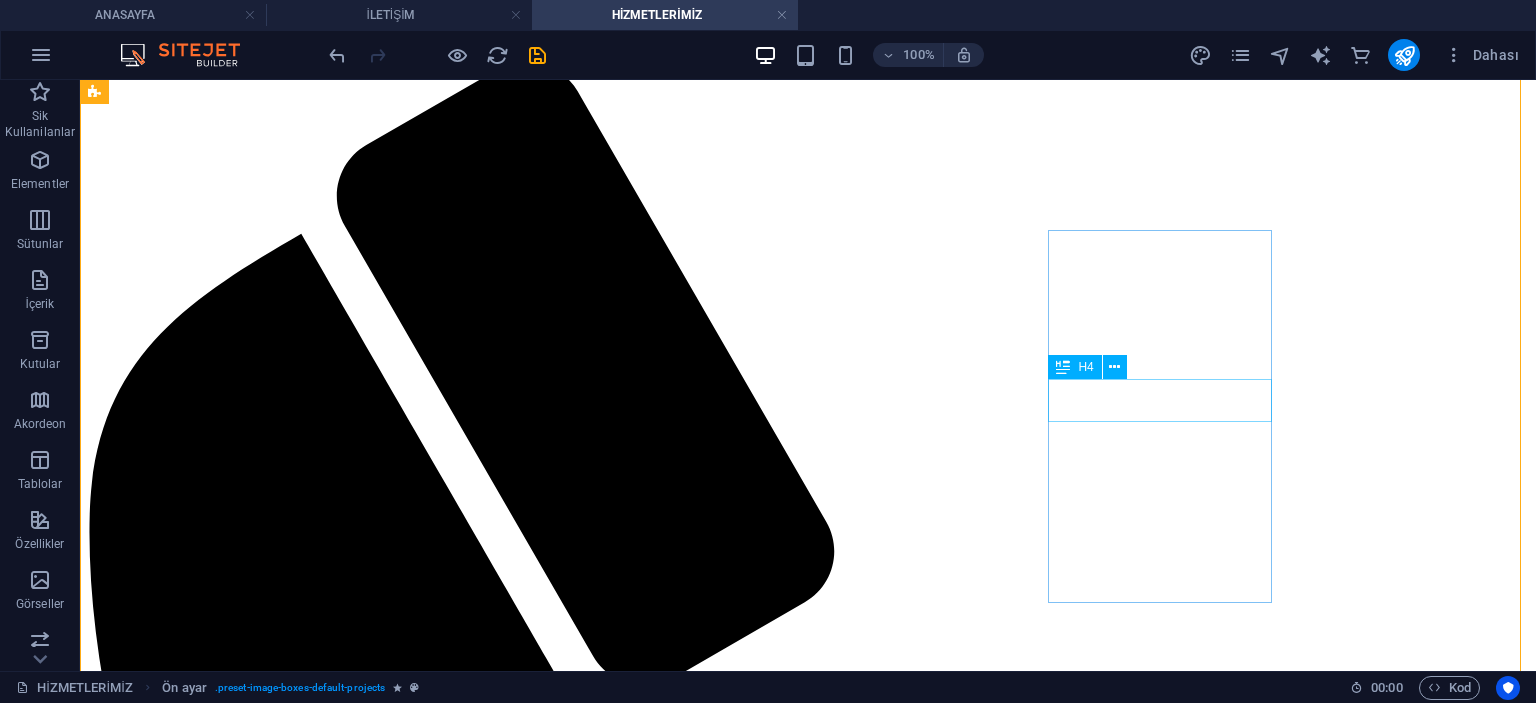 click on "Lorem ipsum" at bounding box center (808, 14132) 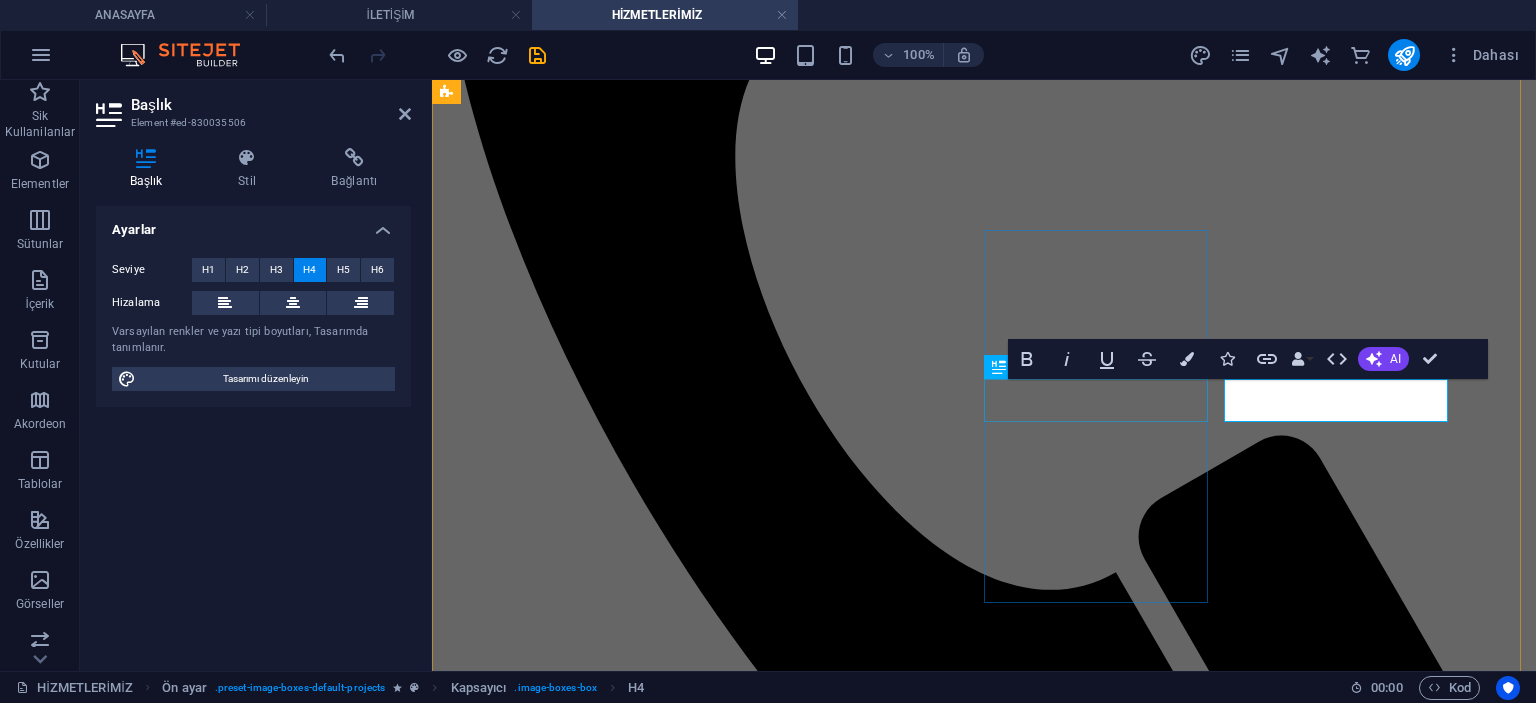 type 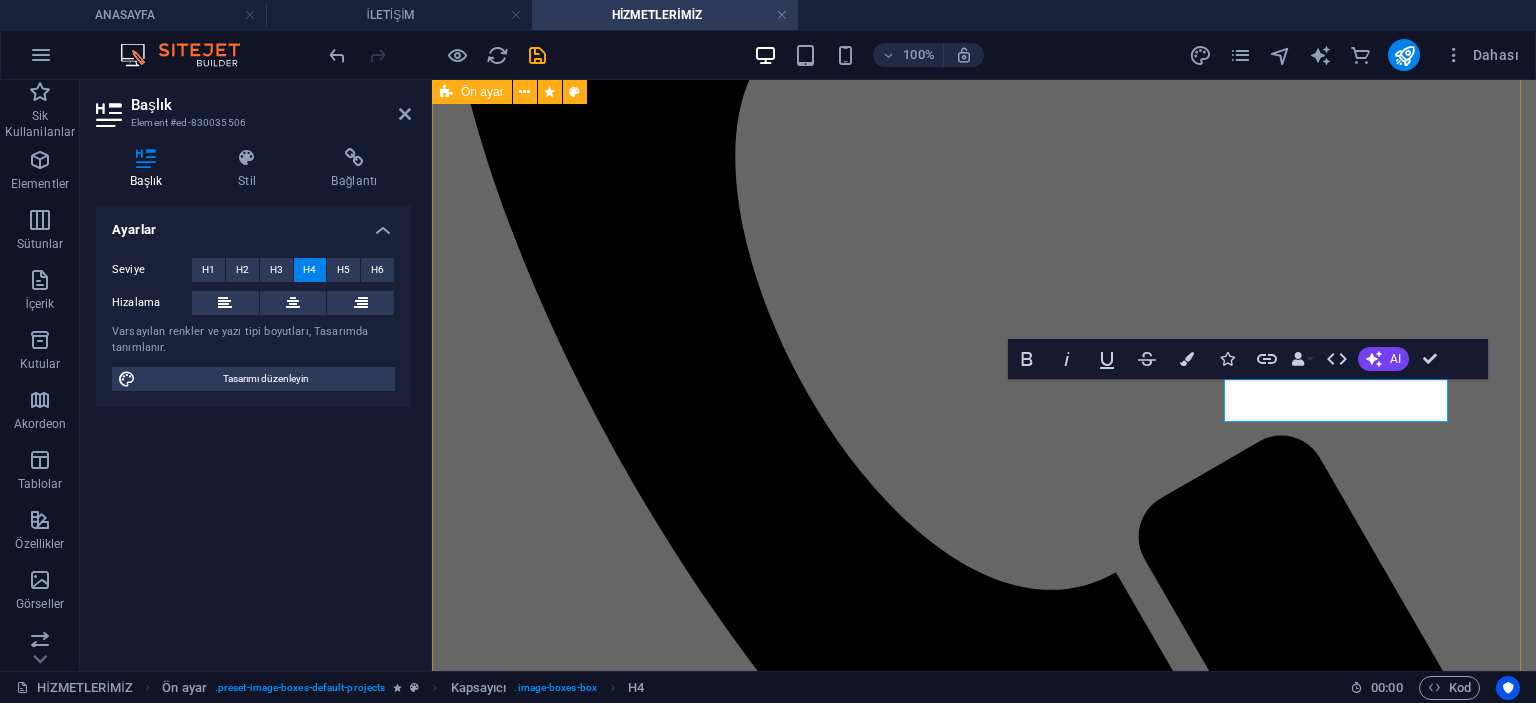click on "ZEBRA PERDE Lorem ipsum dolor sit amet, consectetur adipisicing elit. Veritatis, dolorem! see more STOR PERDE Lorem ipsum dolor sit amet, consectetur adipisicing elit. Veritatis, dolorem! see more ÇİFTLİ SİSTEM Lorem ipsum dolor sit amet, consectetur adipisicing elit. Veritatis, dolorem! see more PLİCELL PERDE Lorem ipsum dolor sit amet, consectetur adipisicing elit. Veritatis, dolorem! see more AHŞAP JALUZİ Lorem ipsum dolor sit amet, consectetur adipisicing elit. Veritatis, dolorem! see more METAL JALUZİ Lorem ipsum dolor sit amet, consectetur adipisicing elit. Veritatis, dolorem! see more RUSTİK PERDE Lorem ipsum dolor sit amet, consectetur adipisicing elit. Veritatis, dolorem! see more TÜL PERDE Lorem ipsum dolor sit amet, consectetur adipisicing elit. Veritatis, dolorem! see more Lorem ipsum Lorem ipsum dolor sit amet, consectetur adipisicing elit. Veritatis, dolorem! see more Lorem ipsum Lorem ipsum dolor sit amet, consectetur adipisicing elit. Veritatis, dolorem! see more Lorem ipsum see more" at bounding box center (984, 9443) 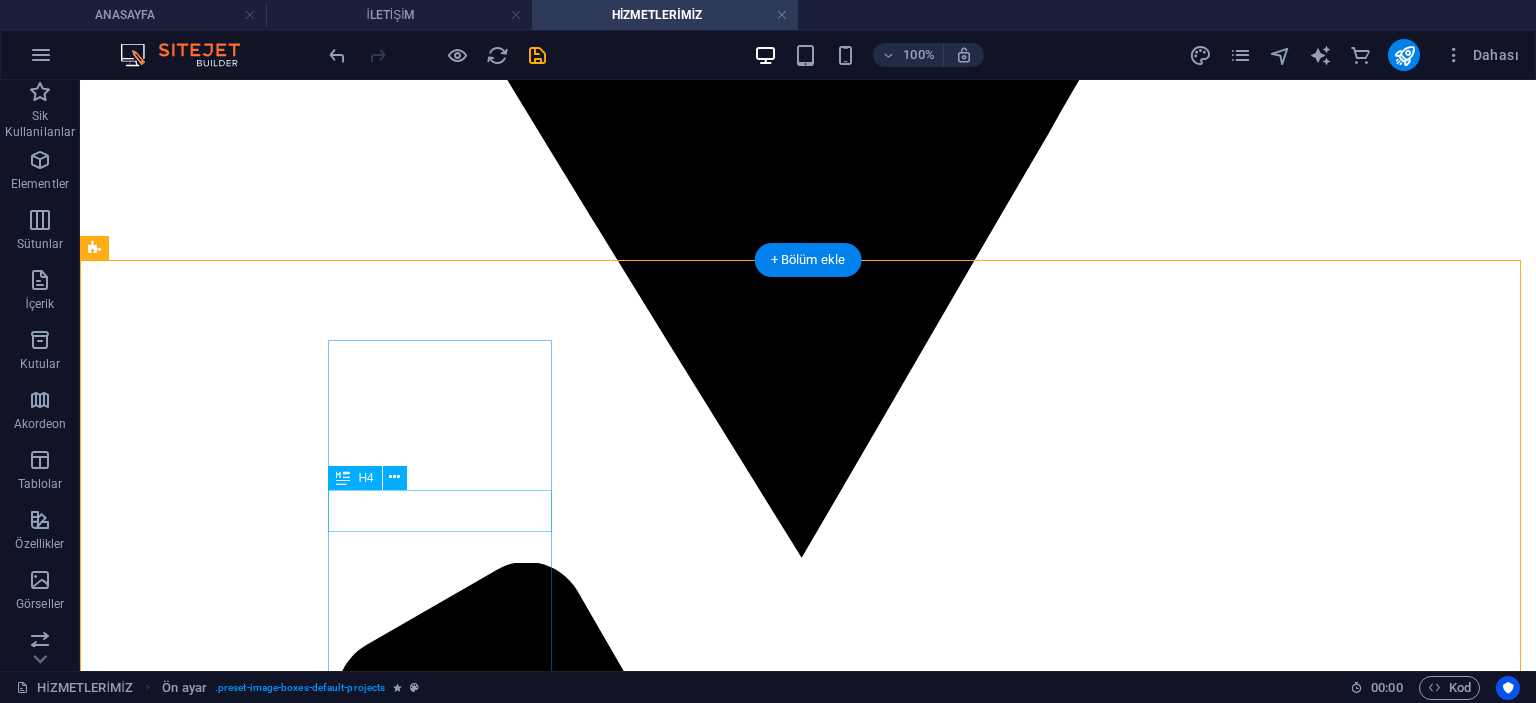 scroll, scrollTop: 3200, scrollLeft: 0, axis: vertical 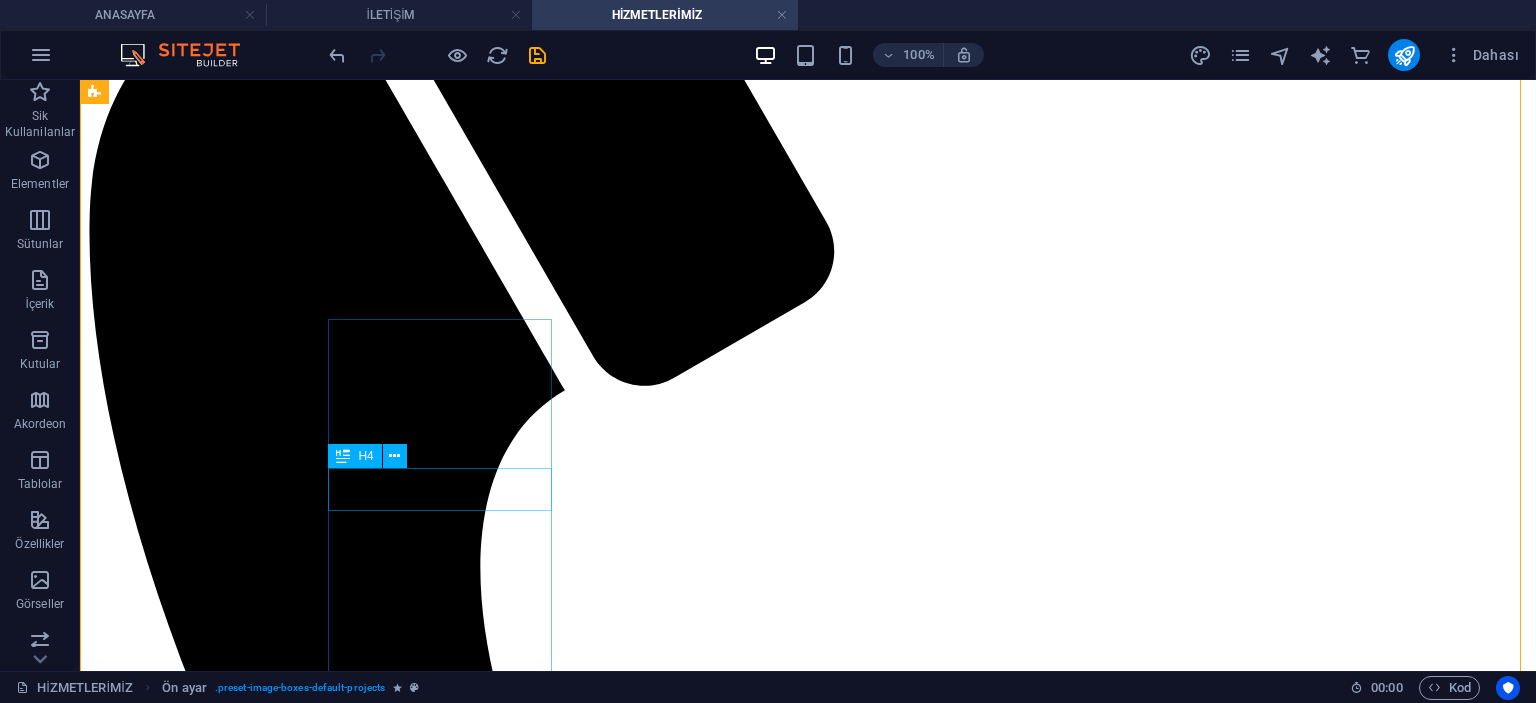 click on "Lorem ipsum" at bounding box center [808, 14926] 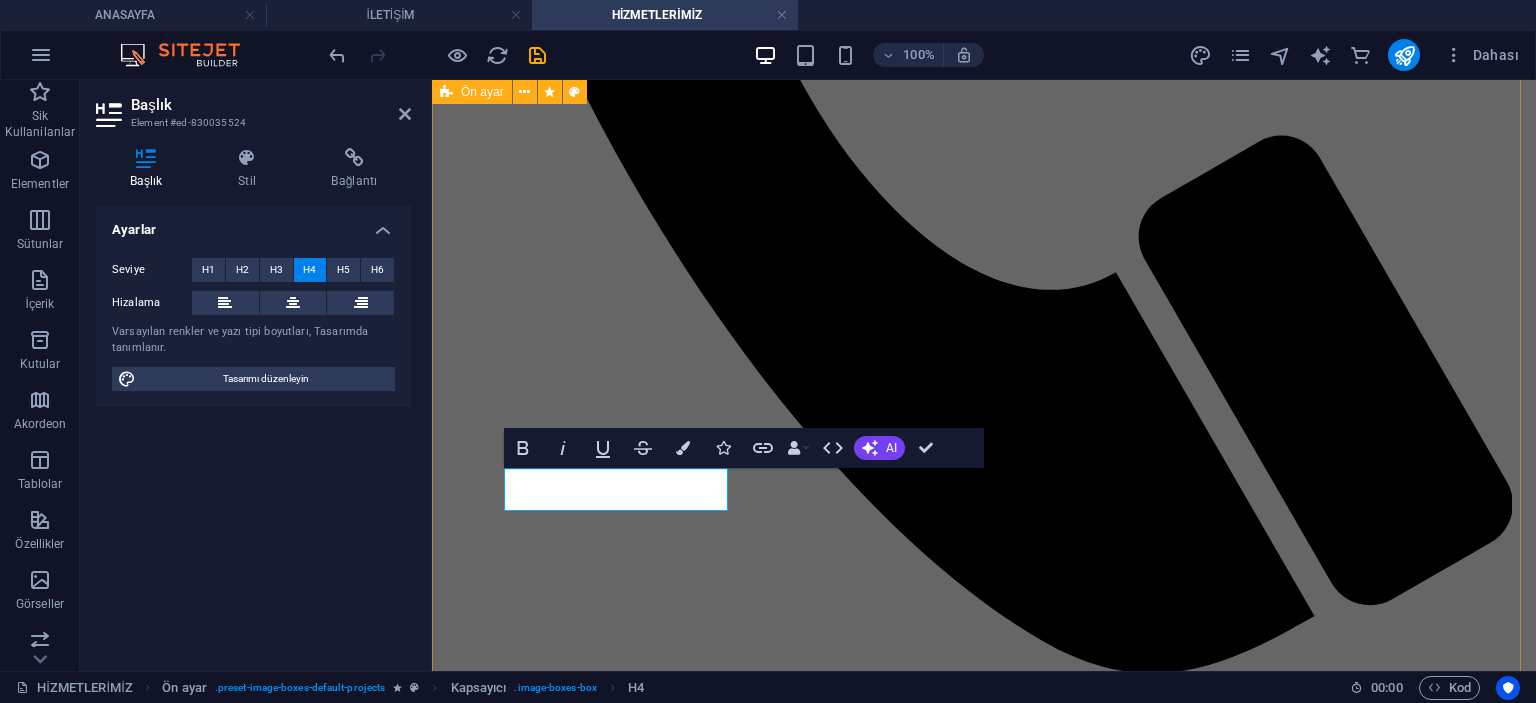 type 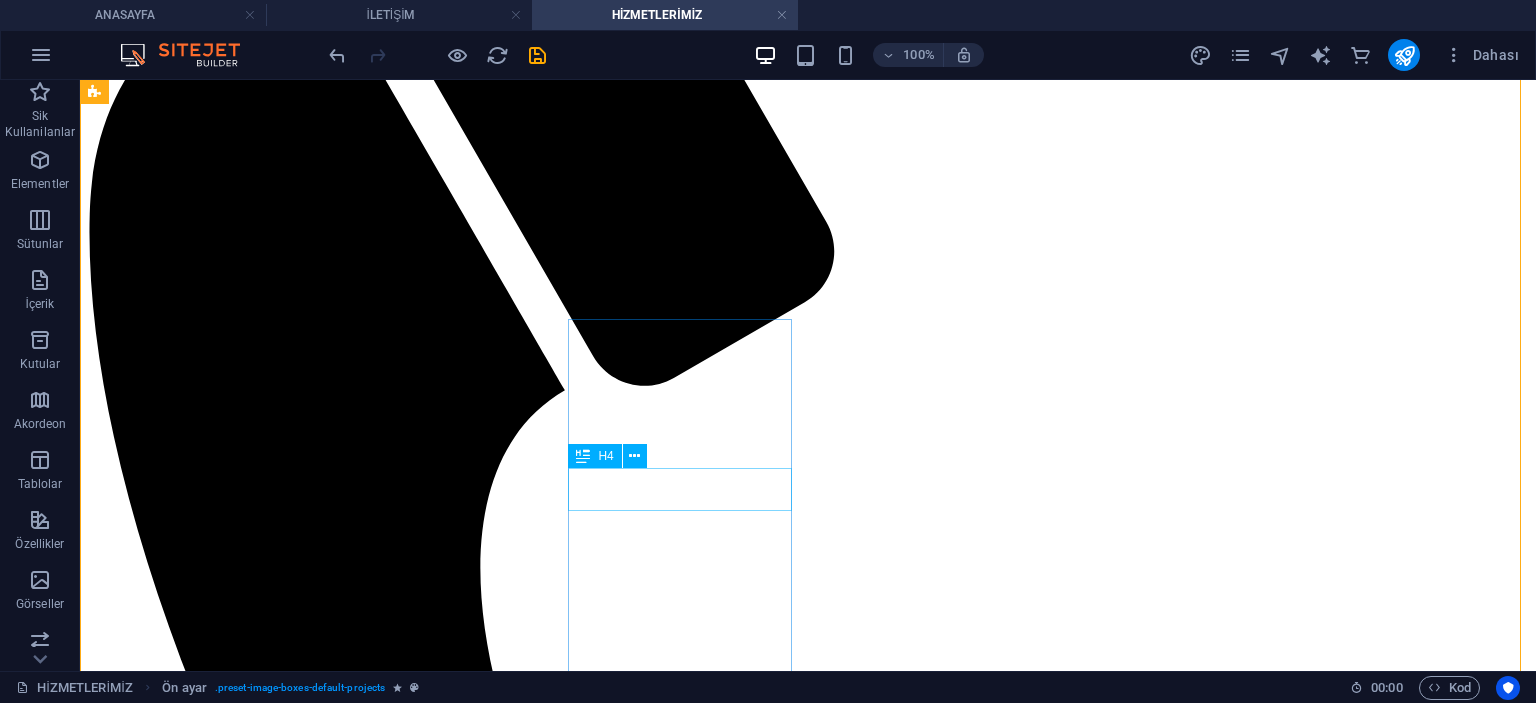 click on "Lorem ipsum" at bounding box center [808, 16020] 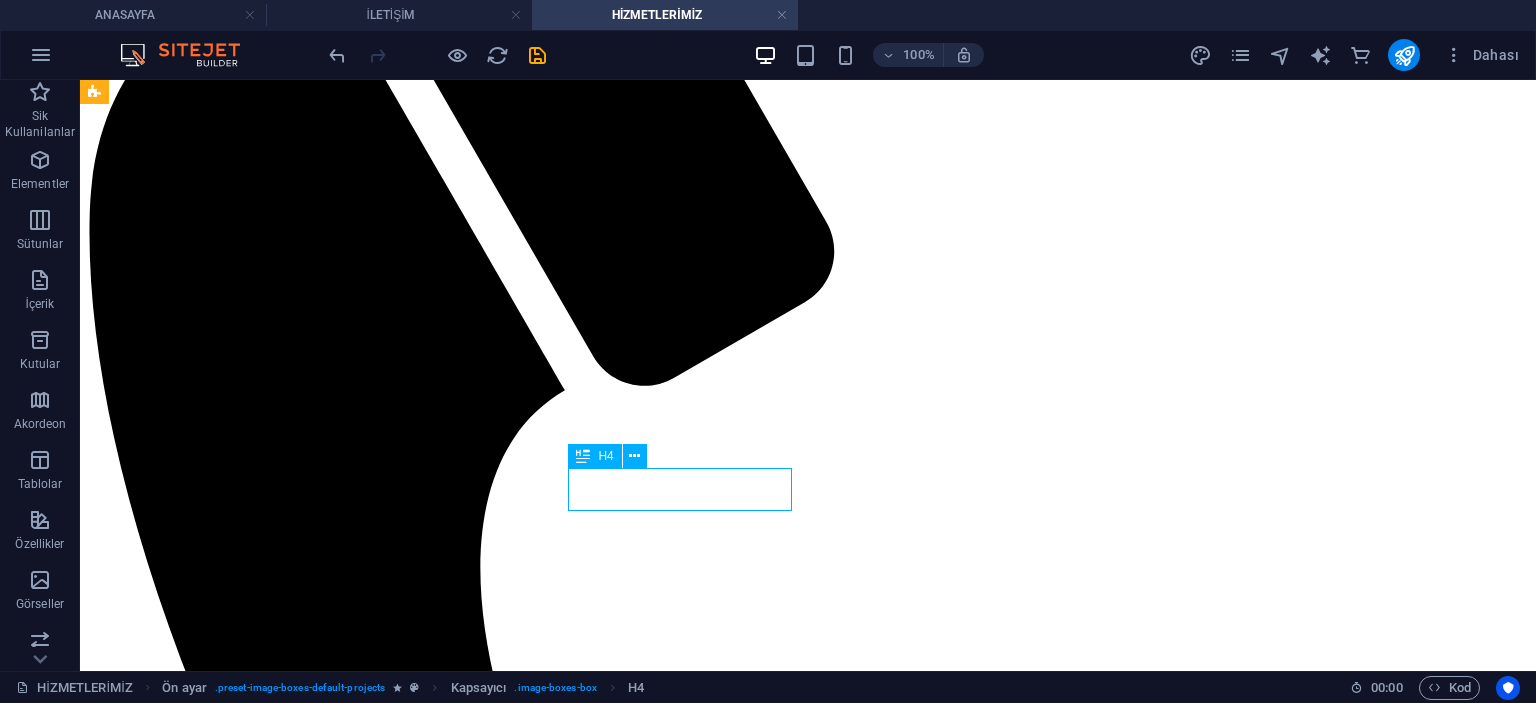 click on "Lorem ipsum" at bounding box center [808, 16020] 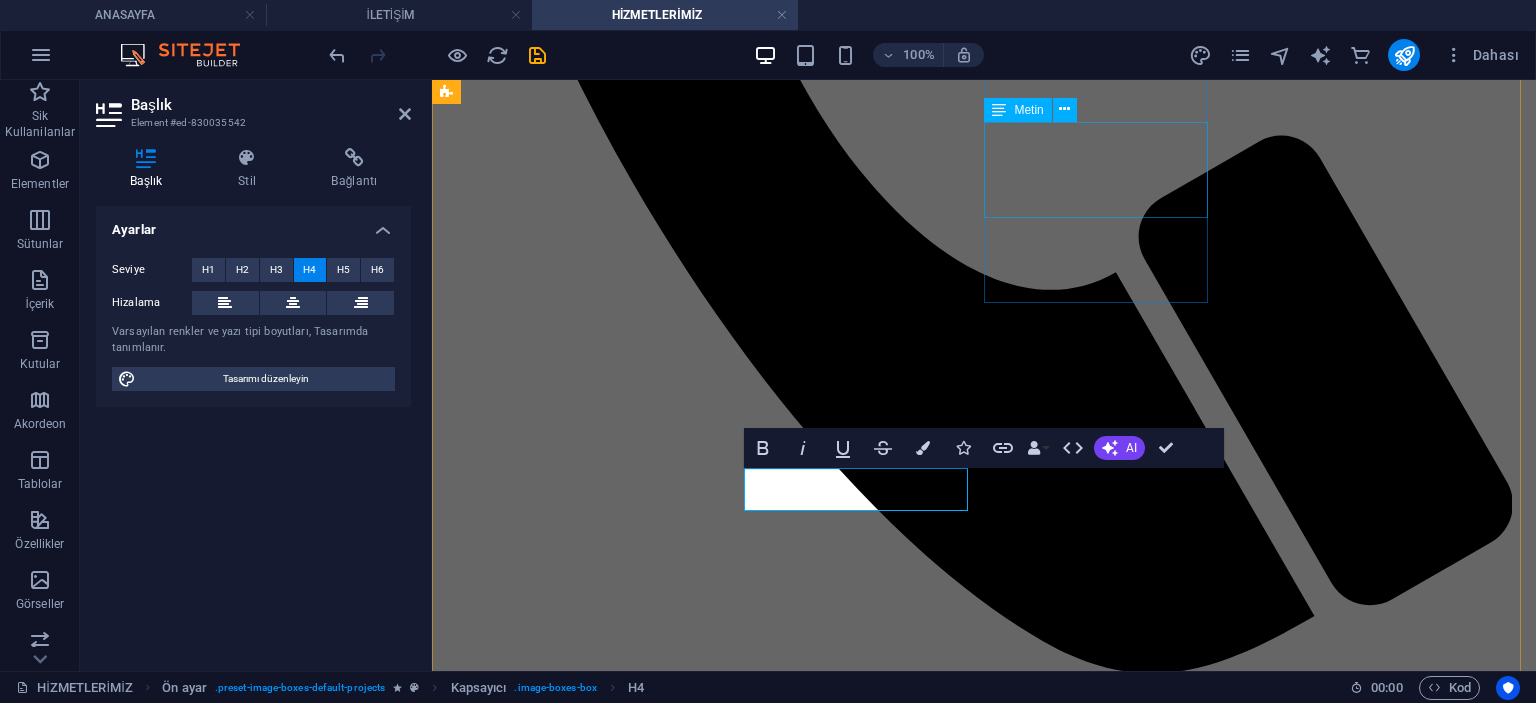 type 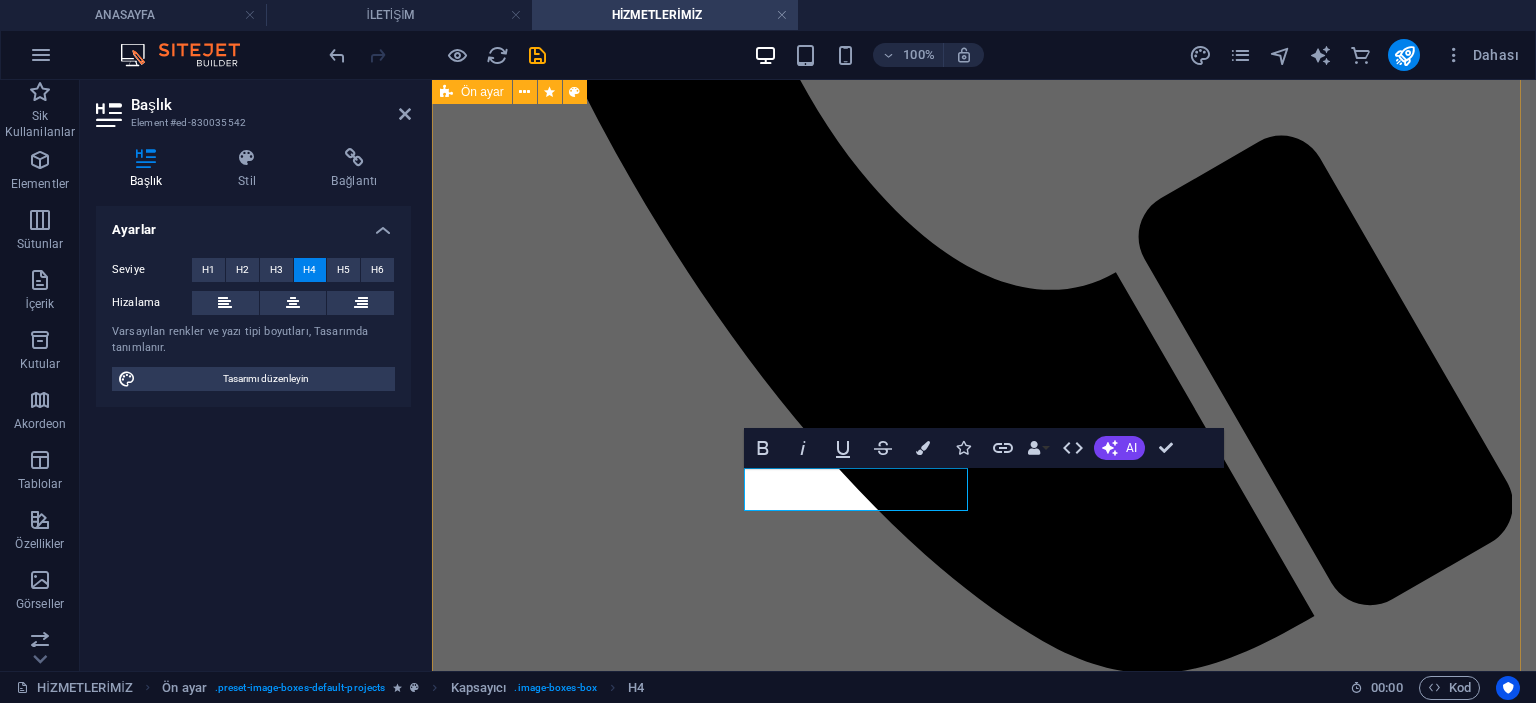 click on "ZEBRA PERDE Lorem ipsum dolor sit amet, consectetur adipisicing elit. Veritatis, dolorem! see more STOR PERDE Lorem ipsum dolor sit amet, consectetur adipisicing elit. Veritatis, dolorem! see more ÇİFTLİ SİSTEM Lorem ipsum dolor sit amet, consectetur adipisicing elit. Veritatis, dolorem! see more PLİCELL PERDE Lorem ipsum dolor sit amet, consectetur adipisicing elit. Veritatis, dolorem! see more AHŞAP JALUZİ Lorem ipsum dolor sit amet, consectetur adipisicing elit. Veritatis, dolorem! see more METAL JALUZİ Lorem ipsum dolor sit amet, consectetur adipisicing elit. Veritatis, dolorem! see more RUSTİK PERDE Lorem ipsum dolor sit amet, consectetur adipisicing elit. Veritatis, dolorem! see more TÜL PERDE Lorem ipsum dolor sit amet, consectetur adipisicing elit. Veritatis, dolorem! see more FON PERDE Lorem ipsum dolor sit amet, consectetur adipisicing elit. Veritatis, dolorem! see more BLACKOUT PERDE Lorem ipsum dolor sit amet, consectetur adipisicing elit. Veritatis, dolorem! see more Lorem ipsum" at bounding box center (984, 9143) 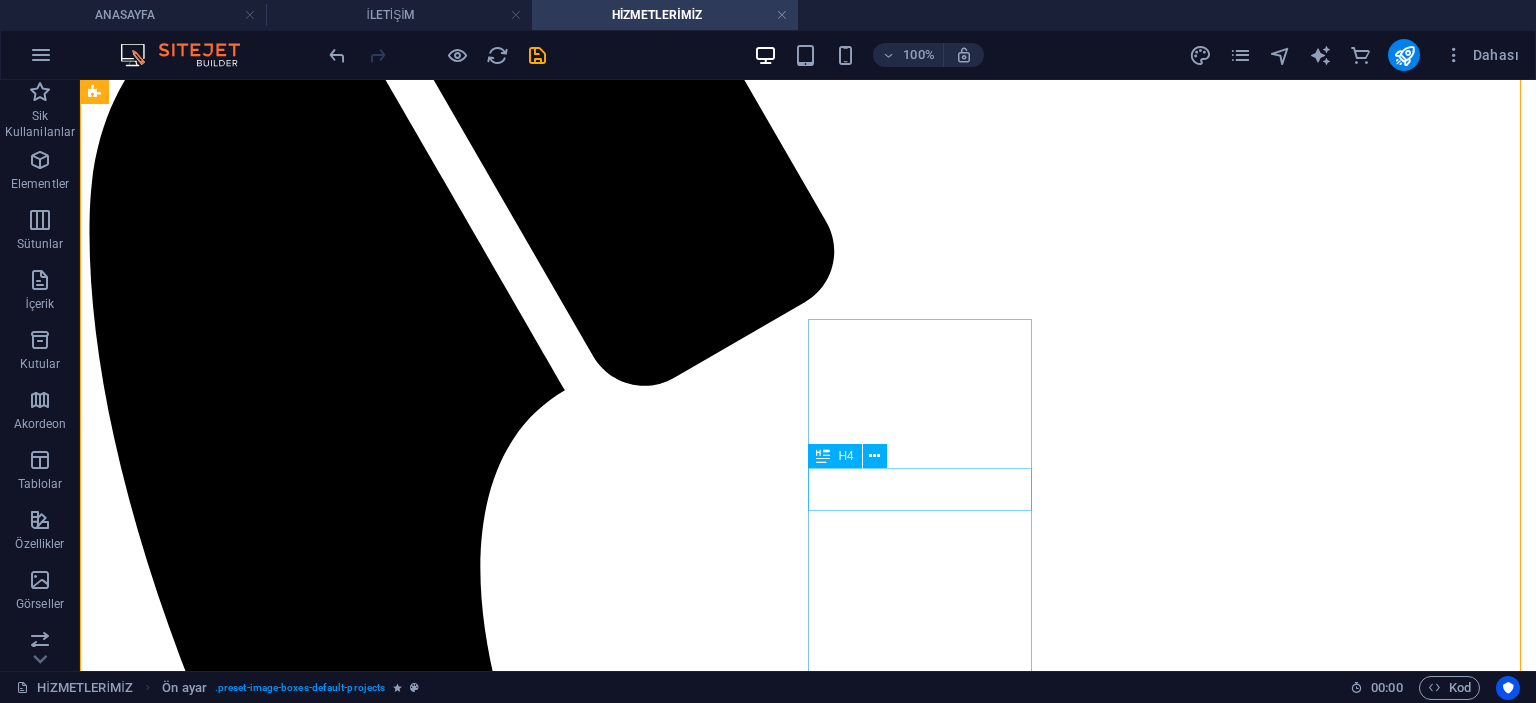 click on "Lorem ipsum" at bounding box center (808, 17114) 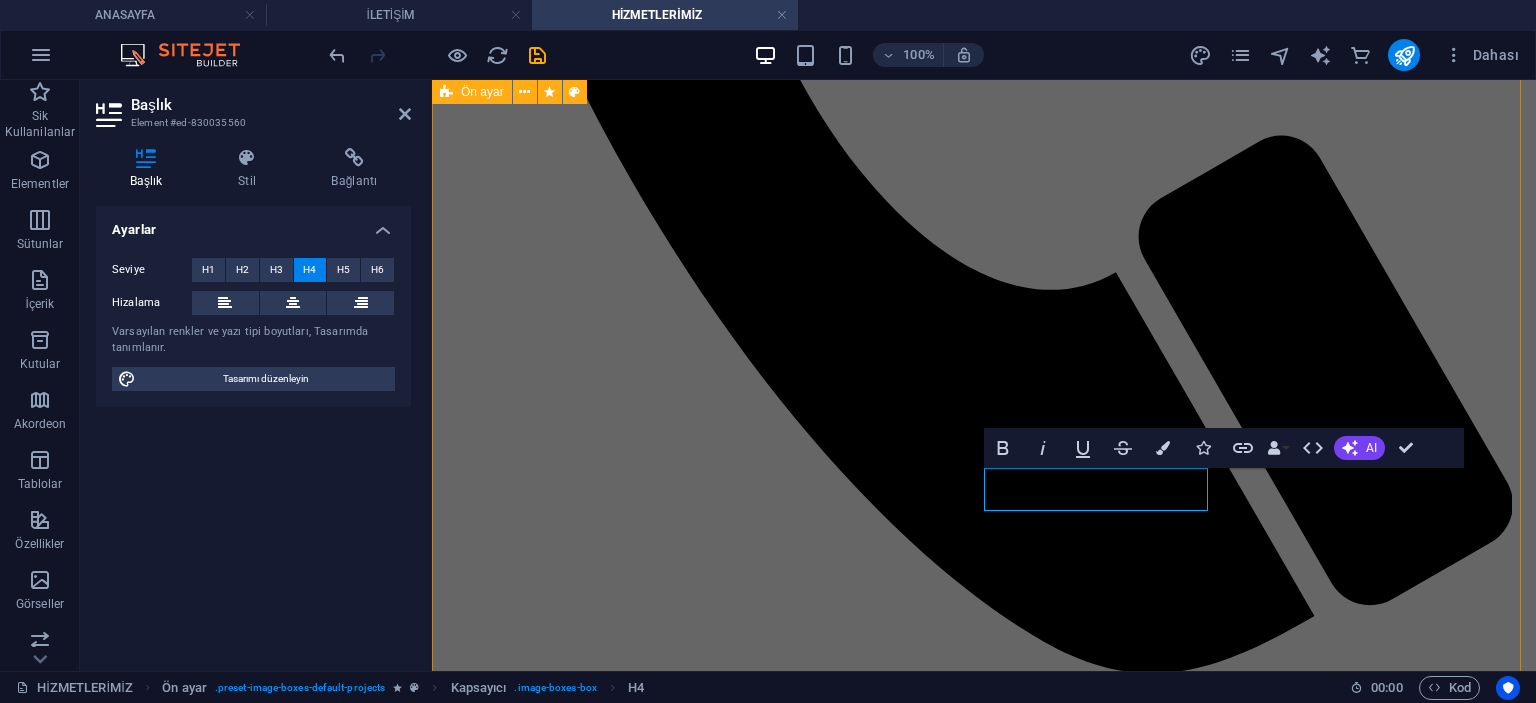 type 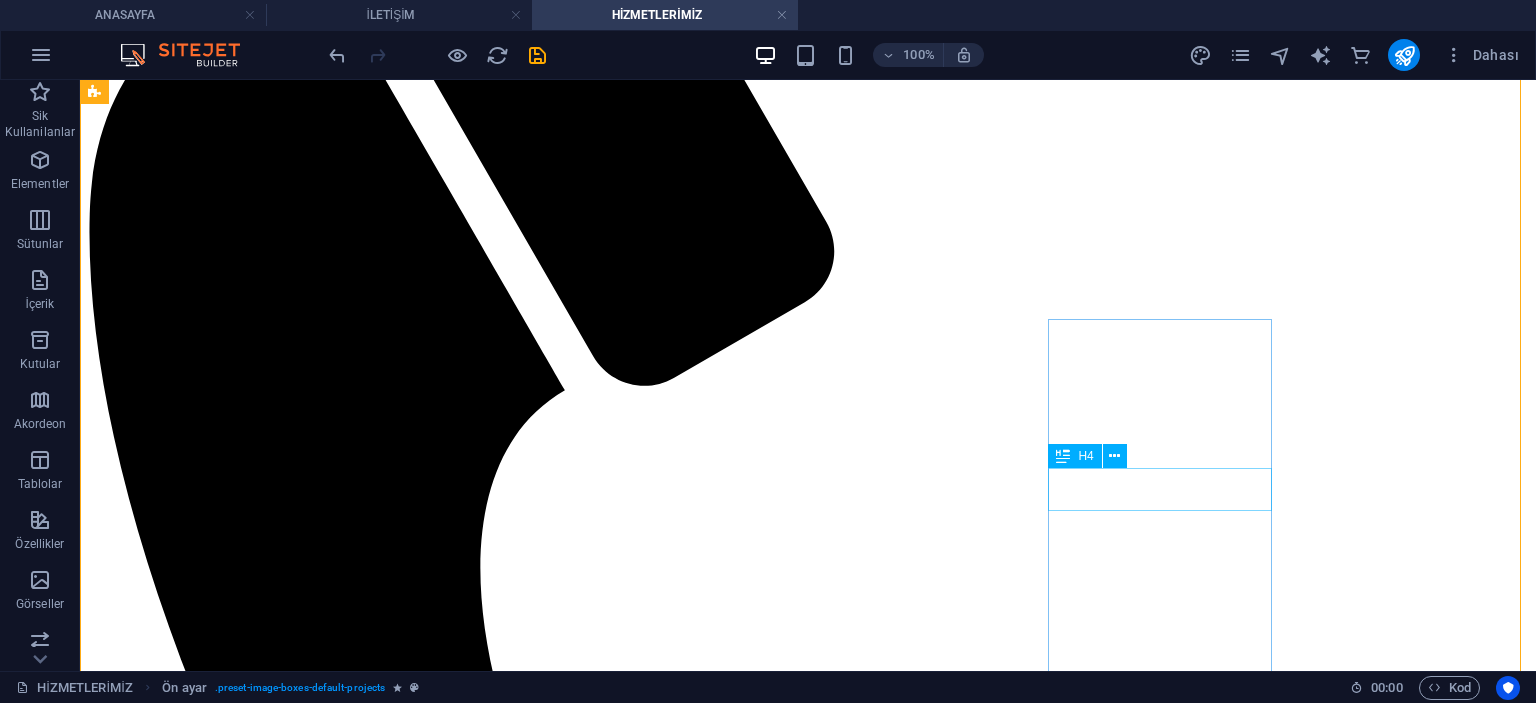 click on "Lorem ipsum" at bounding box center [808, 18208] 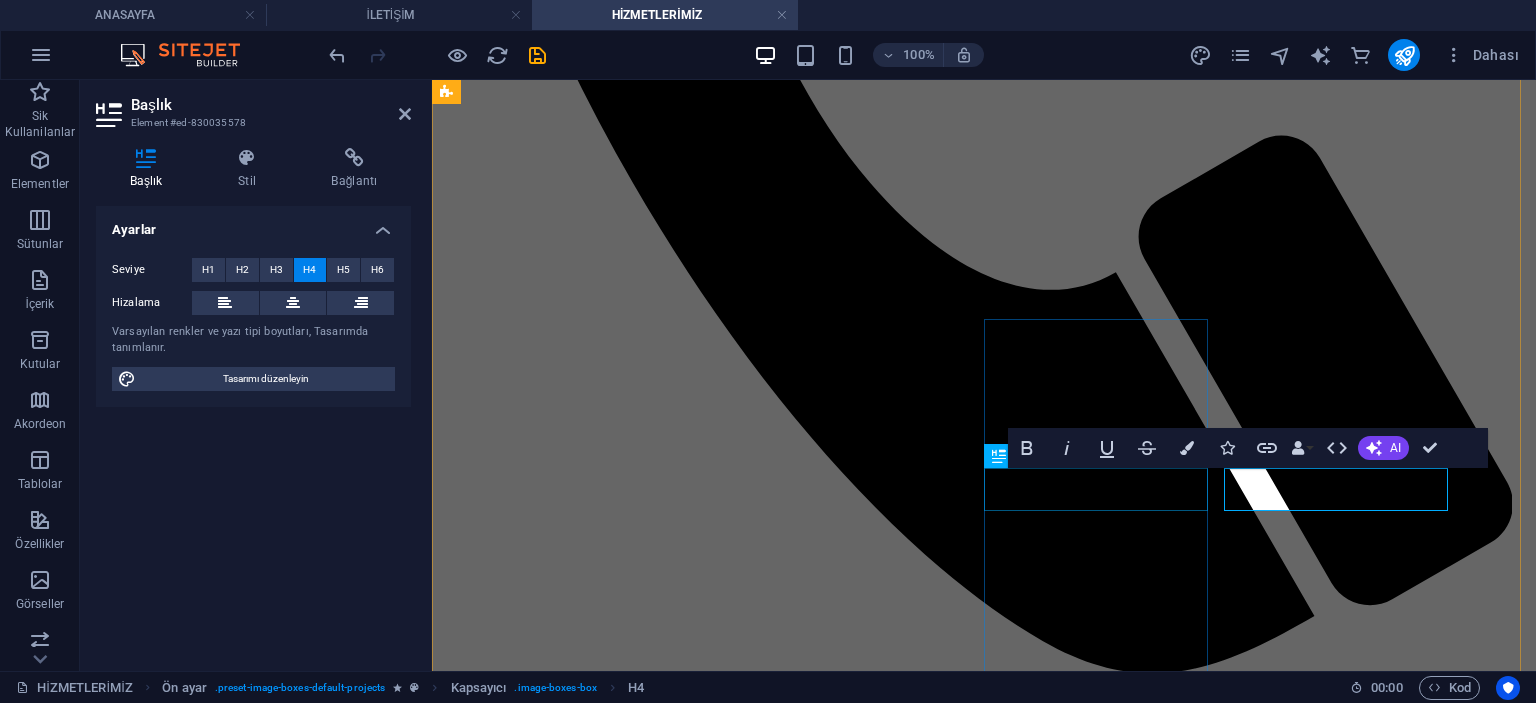 type 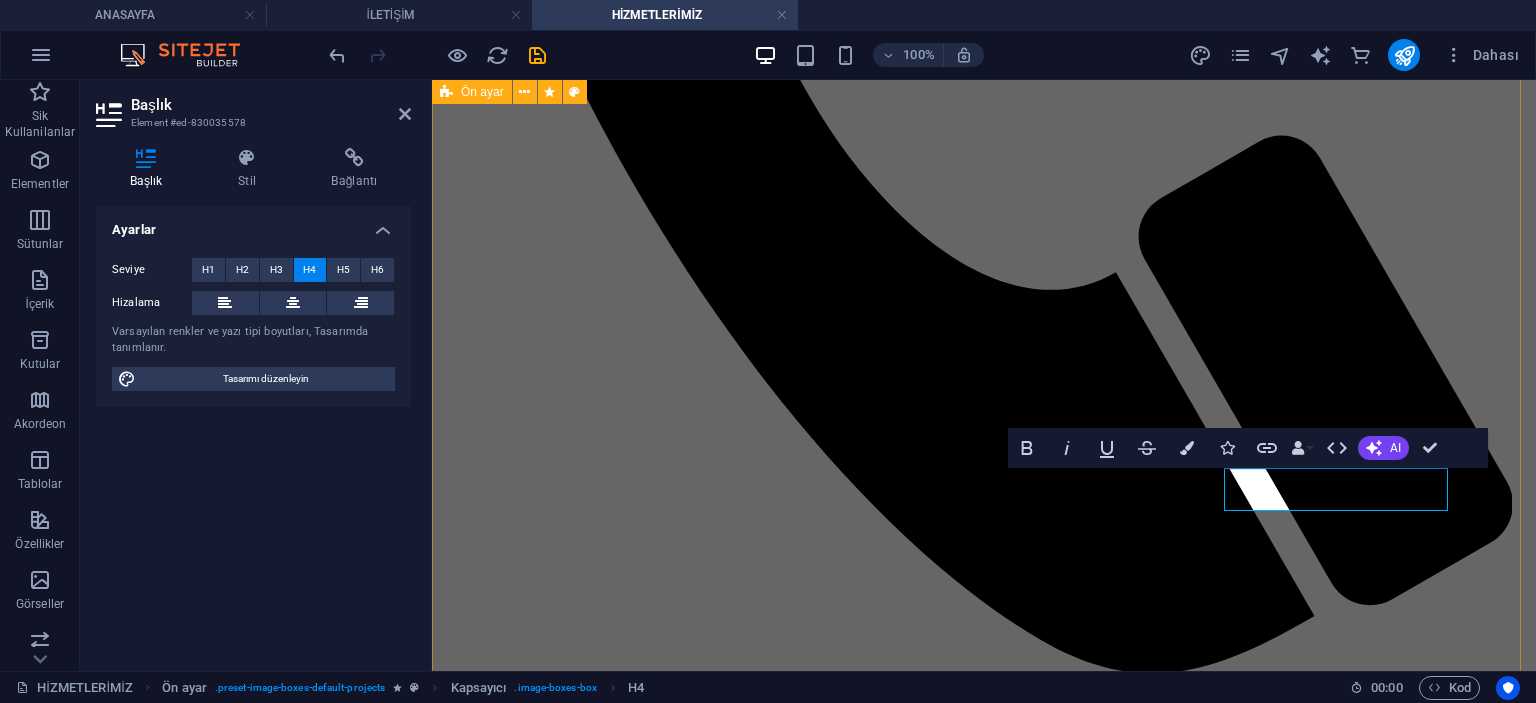click on "ZEBRA PERDE Lorem ipsum dolor sit amet, consectetur adipisicing elit. Veritatis, dolorem! see more STOR PERDE Lorem ipsum dolor sit amet, consectetur adipisicing elit. Veritatis, dolorem! see more ÇİFTLİ SİSTEM Lorem ipsum dolor sit amet, consectetur adipisicing elit. Veritatis, dolorem! see more PLİCELL PERDE Lorem ipsum dolor sit amet, consectetur adipisicing elit. Veritatis, dolorem! see more AHŞAP JALUZİ Lorem ipsum dolor sit amet, consectetur adipisicing elit. Veritatis, dolorem! see more METAL JALUZİ Lorem ipsum dolor sit amet, consectetur adipisicing elit. Veritatis, dolorem! see more RUSTİK PERDE Lorem ipsum dolor sit amet, consectetur adipisicing elit. Veritatis, dolorem! see more TÜL PERDE Lorem ipsum dolor sit amet, consectetur adipisicing elit. Veritatis, dolorem! see more FON PERDE Lorem ipsum dolor sit amet, consectetur adipisicing elit. Veritatis, dolorem! see more BLACKOUT PERDE Lorem ipsum dolor sit amet, consectetur adipisicing elit. Veritatis, dolorem! see more SUNSCREEN PERDE" at bounding box center [984, 9143] 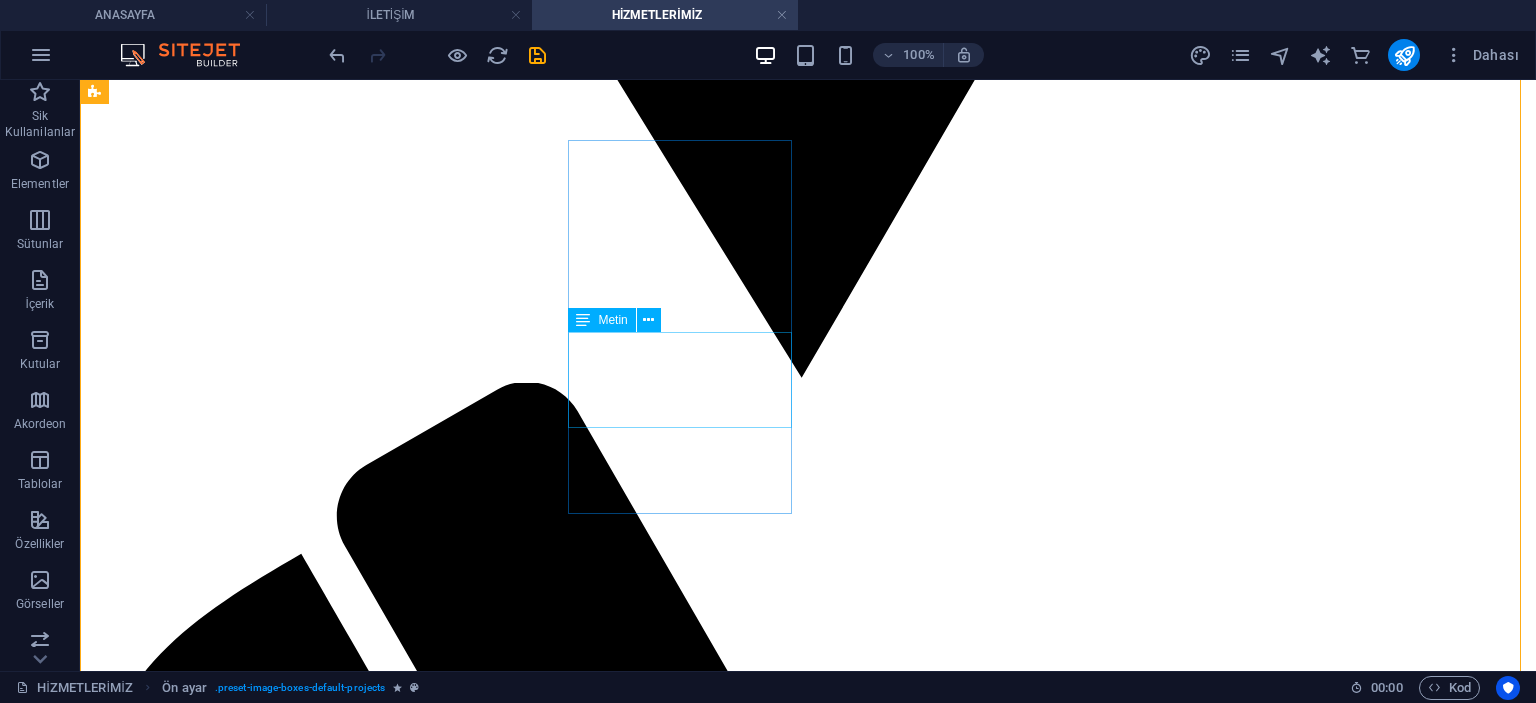 scroll, scrollTop: 2600, scrollLeft: 0, axis: vertical 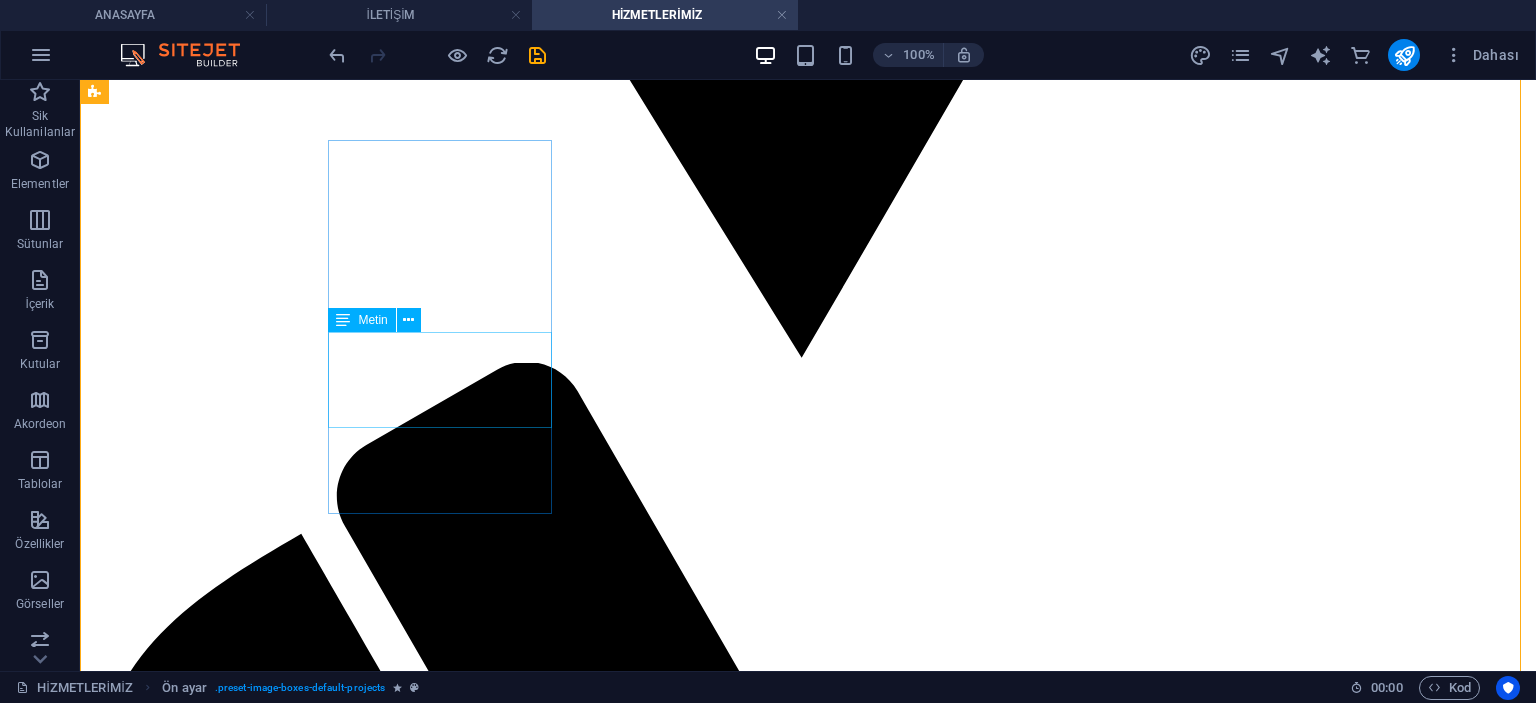 click on "Lorem ipsum dolor sit amet, consectetur adipisicing elit. Veritatis, dolorem!" at bounding box center [808, 6812] 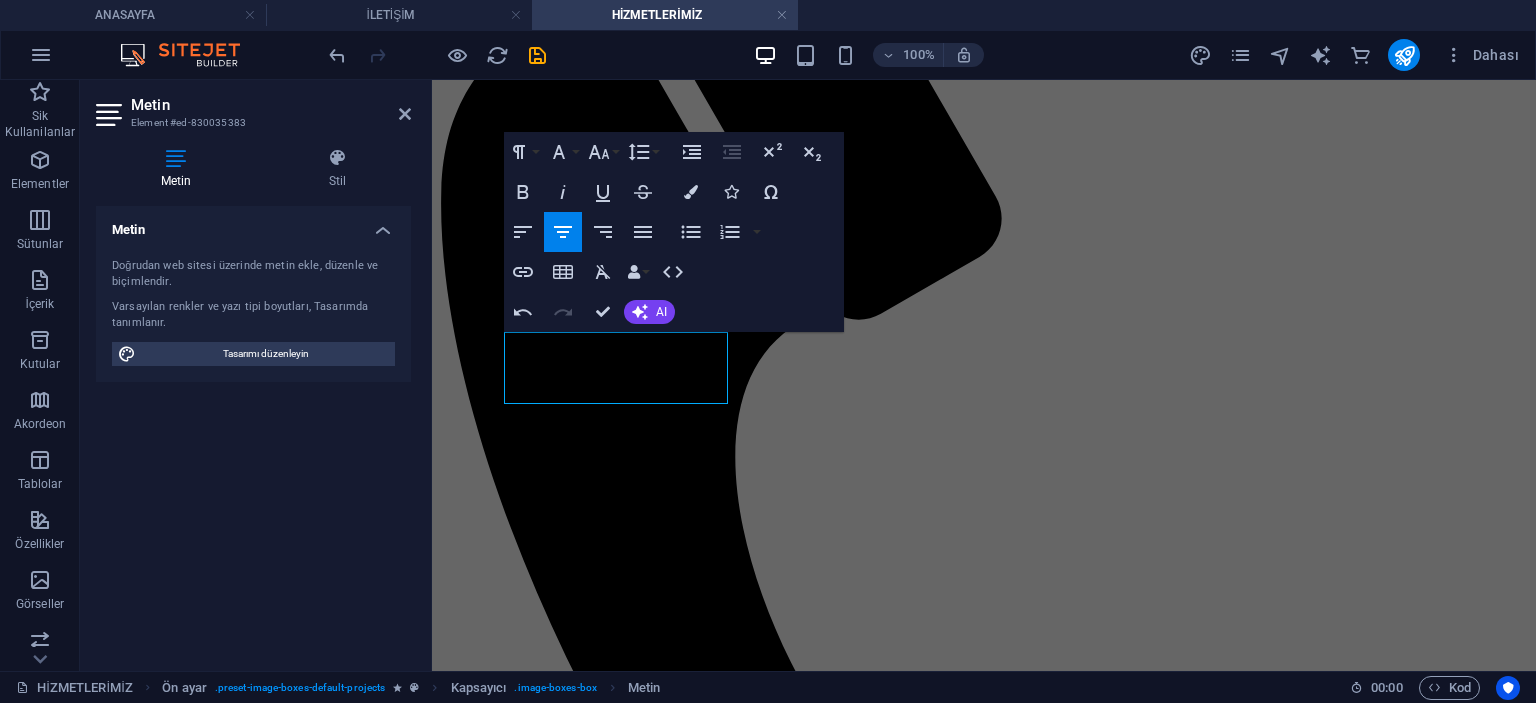 click at bounding box center [429, 375] 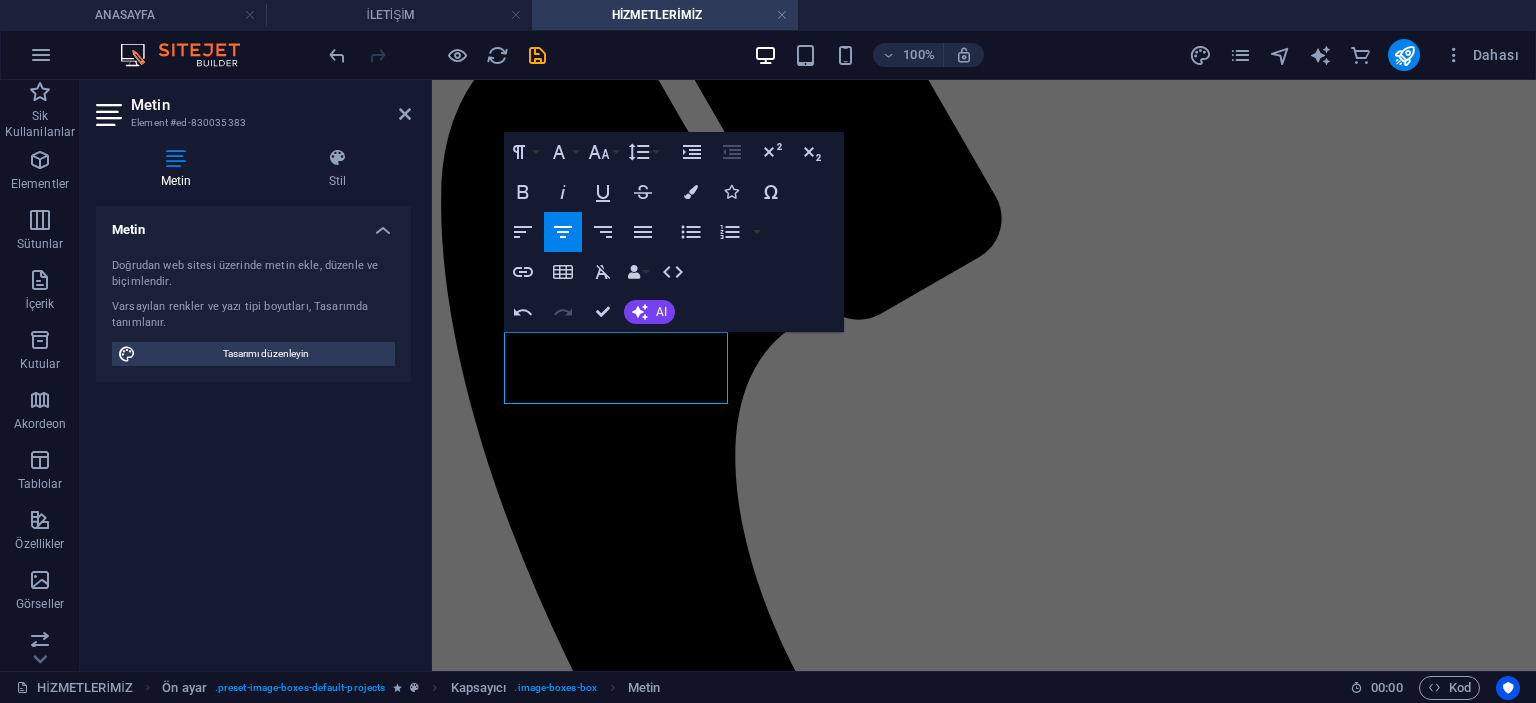 click on "ZEBRA PERDE Işık geçirgenliğini ayarlanabilen şeritli mekanizmalı perde. see more STOR PERDE Lorem ipsum dolor sit amet, consectetur adipisicing elit. Veritatis, dolorem! see more ÇİFTLİ SİSTEM Lorem ipsum dolor sit amet, consectetur adipisicing elit. Veritatis, dolorem! see more PLİCELL PERDE Lorem ipsum dolor sit amet, consectetur adipisicing elit. Veritatis, dolorem! see more AHŞAP JALUZİ Lorem ipsum dolor sit amet, consectetur adipisicing elit. Veritatis, dolorem! see more METAL JALUZİ Lorem ipsum dolor sit amet, consectetur adipisicing elit. Veritatis, dolorem! see more RUSTİK PERDE Lorem ipsum dolor sit amet, consectetur adipisicing elit. Veritatis, dolorem! see more TÜL PERDE Lorem ipsum dolor sit amet, consectetur adipisicing elit. Veritatis, dolorem! see more FON PERDE Lorem ipsum dolor sit amet, consectetur adipisicing elit. Veritatis, dolorem! see more BLACKOUT PERDE Lorem ipsum dolor sit amet, consectetur adipisicing elit. Veritatis, dolorem! see more SUNSCREEN PERDE see more" at bounding box center [984, 9743] 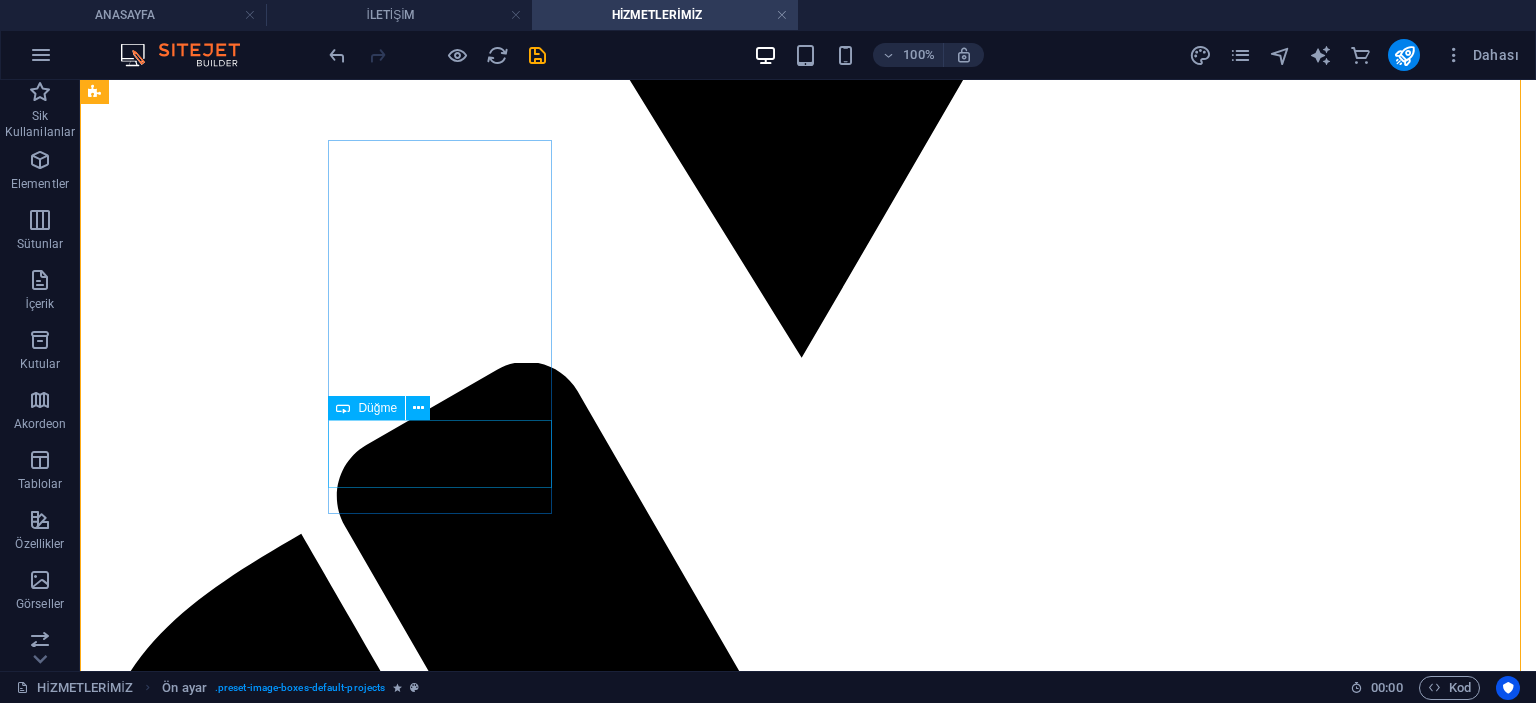 click on "see more" at bounding box center [808, 6862] 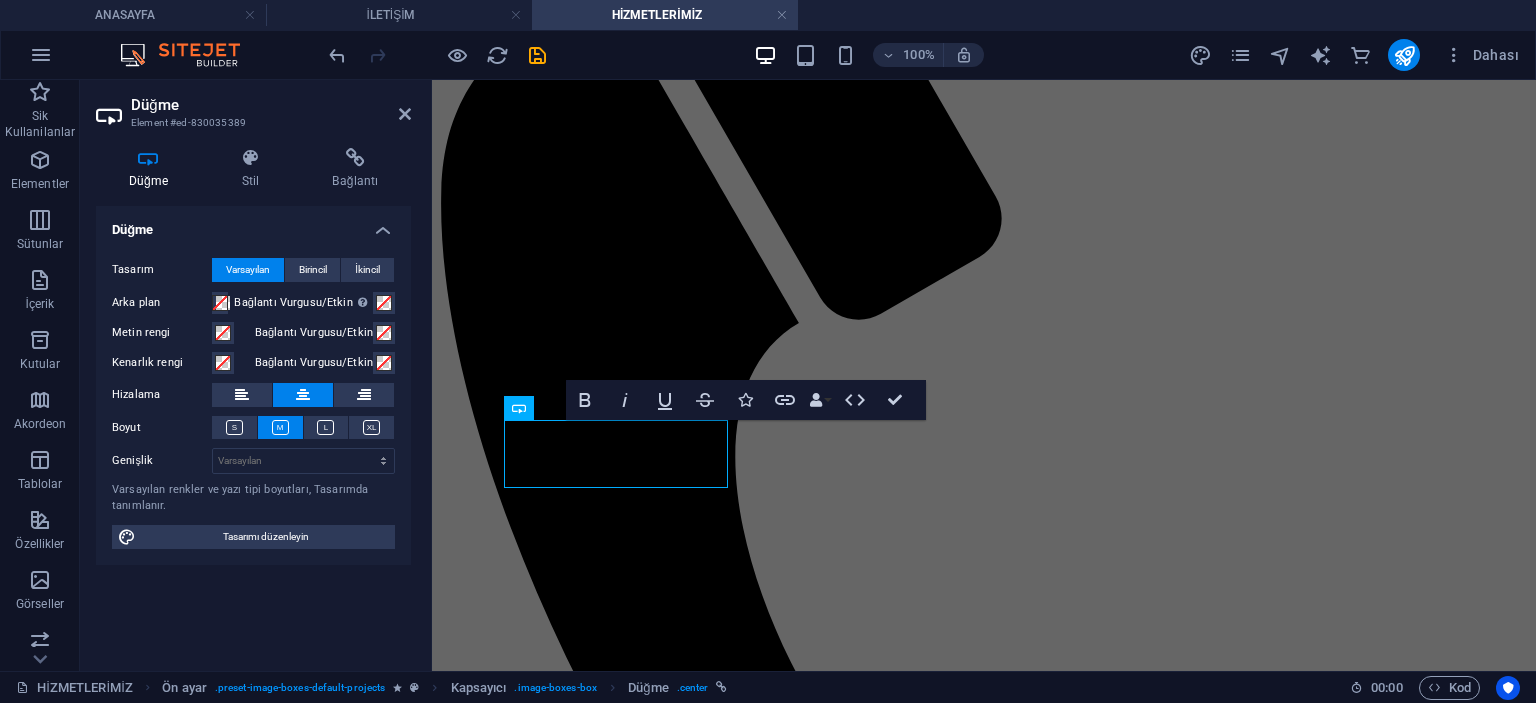type 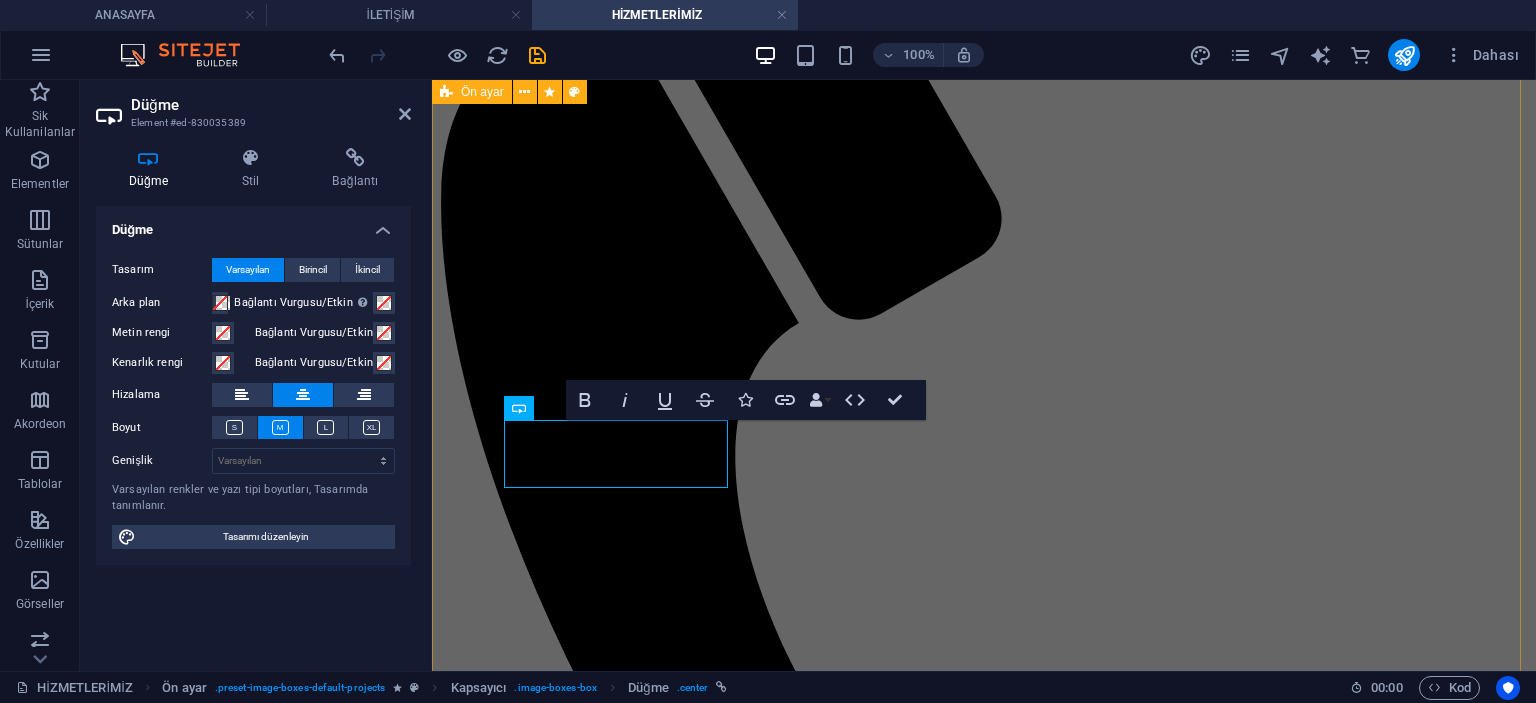 click on "ZEBRA PERDE Işık geçirgenliğini ayarlanabilen şeritli mekanizmalı perde. DETAYLAR STOR PERDE Lorem ipsum dolor sit amet, consectetur adipisicing elit. Veritatis, dolorem! see more ÇİFTLİ SİSTEM Lorem ipsum dolor sit amet, consectetur adipisicing elit. Veritatis, dolorem! see more PLİCELL PERDE Lorem ipsum dolor sit amet, consectetur adipisicing elit. Veritatis, dolorem! see more AHŞAP JALUZİ Lorem ipsum dolor sit amet, consectetur adipisicing elit. Veritatis, dolorem! see more METAL JALUZİ Lorem ipsum dolor sit amet, consectetur adipisicing elit. Veritatis, dolorem! see more RUSTİK PERDE Lorem ipsum dolor sit amet, consectetur adipisicing elit. Veritatis, dolorem! see more TÜL PERDE Lorem ipsum dolor sit amet, consectetur adipisicing elit. Veritatis, dolorem! see more FON PERDE Lorem ipsum dolor sit amet, consectetur adipisicing elit. Veritatis, dolorem! see more BLACKOUT PERDE Lorem ipsum dolor sit amet, consectetur adipisicing elit. Veritatis, dolorem! see more SUNSCREEN PERDE see more" at bounding box center [984, 9743] 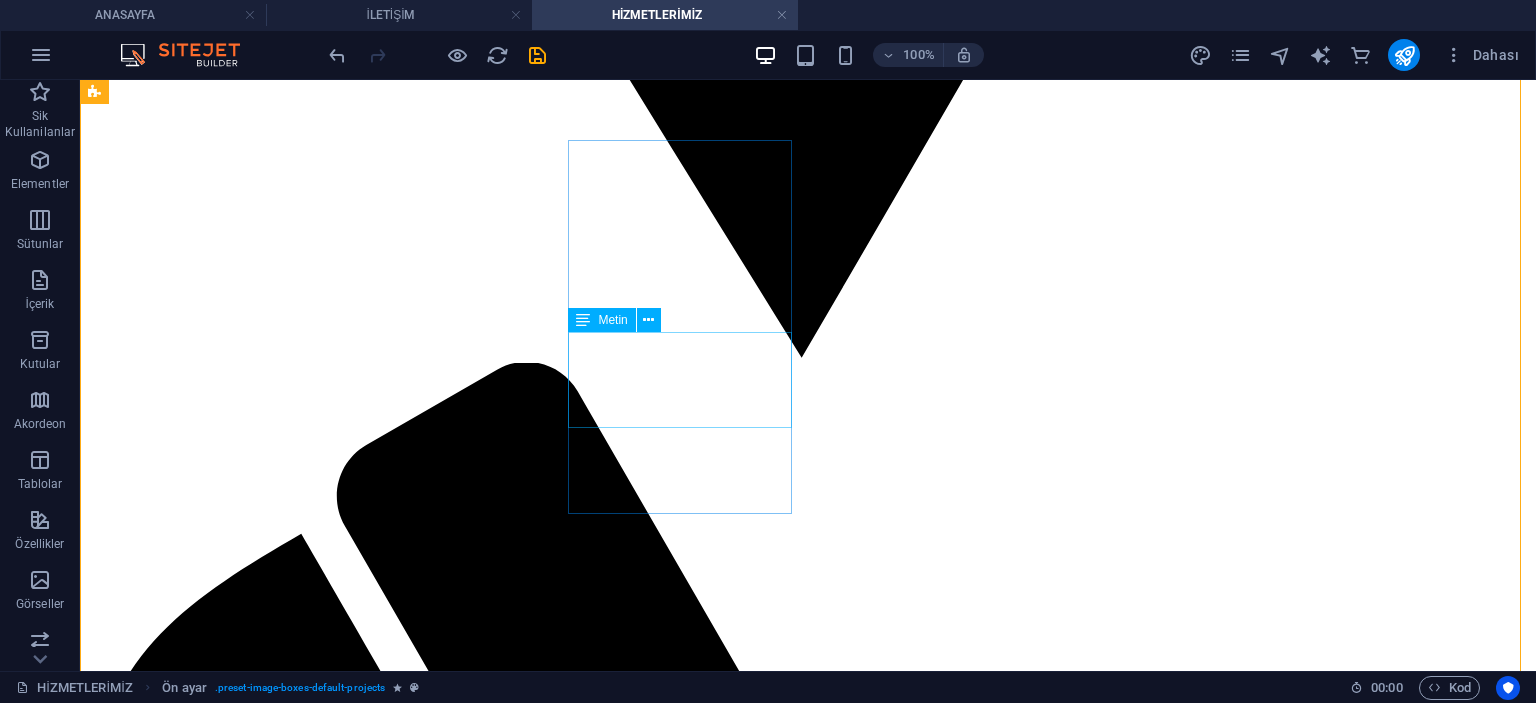 click on "Lorem ipsum dolor sit amet, consectetur adipisicing elit. Veritatis, dolorem!" at bounding box center [808, 7906] 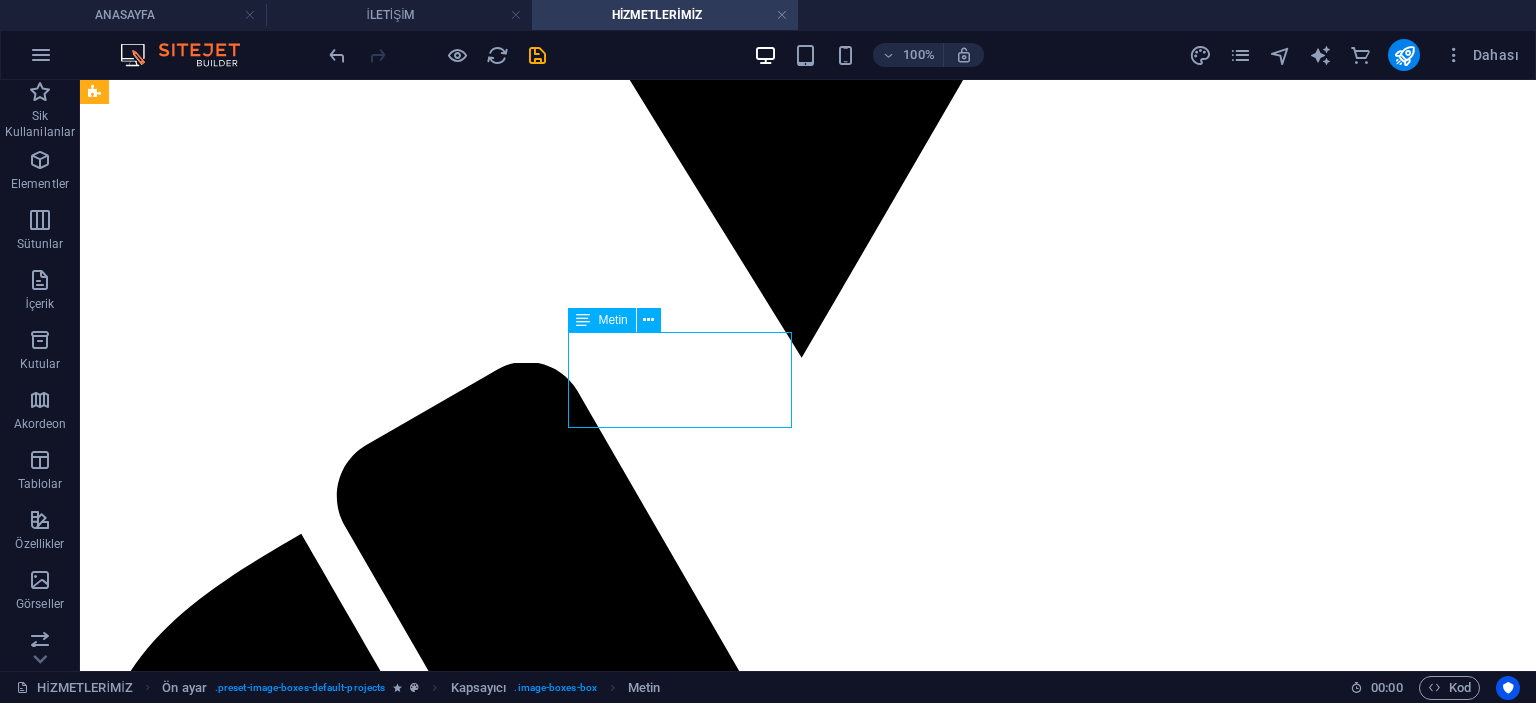 click on "Lorem ipsum dolor sit amet, consectetur adipisicing elit. Veritatis, dolorem!" at bounding box center [808, 7906] 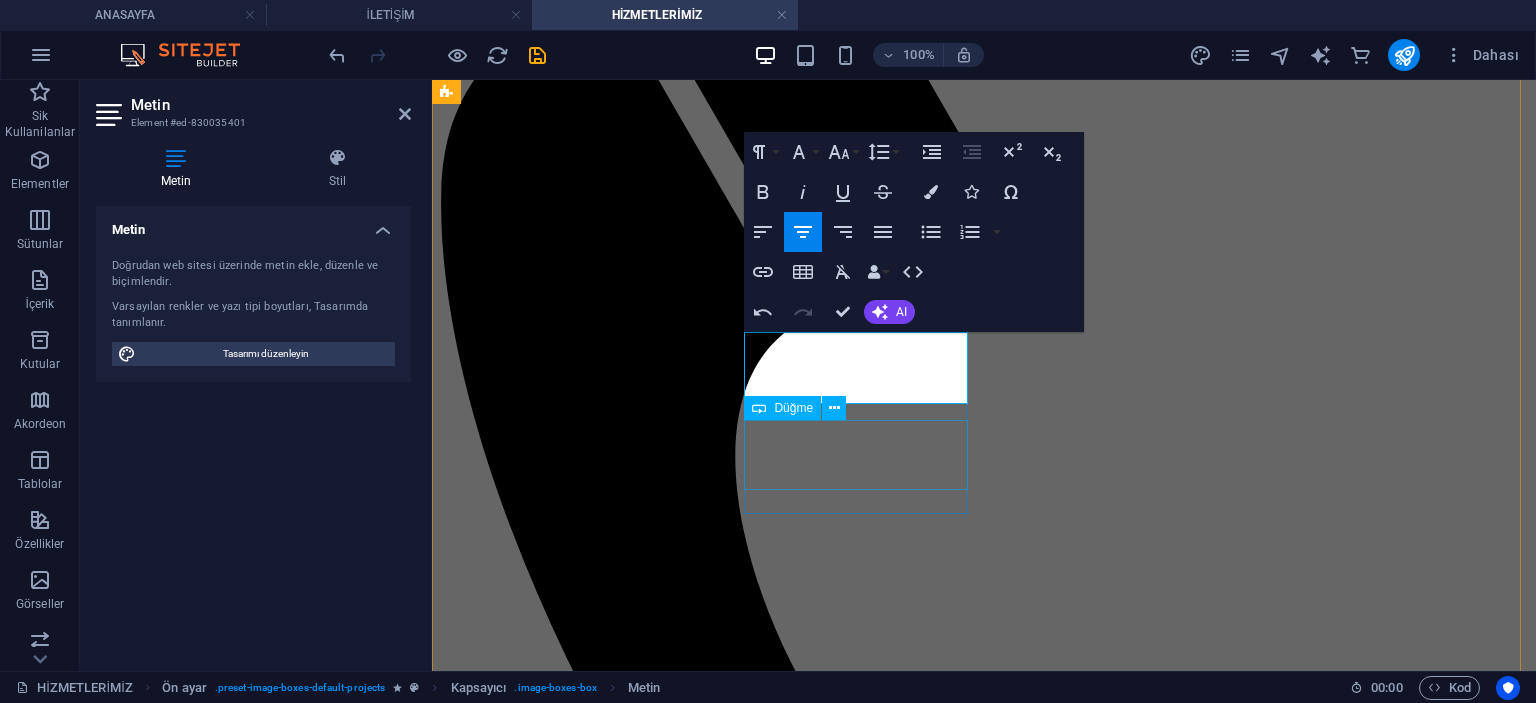 click on "see more" at bounding box center [984, 6298] 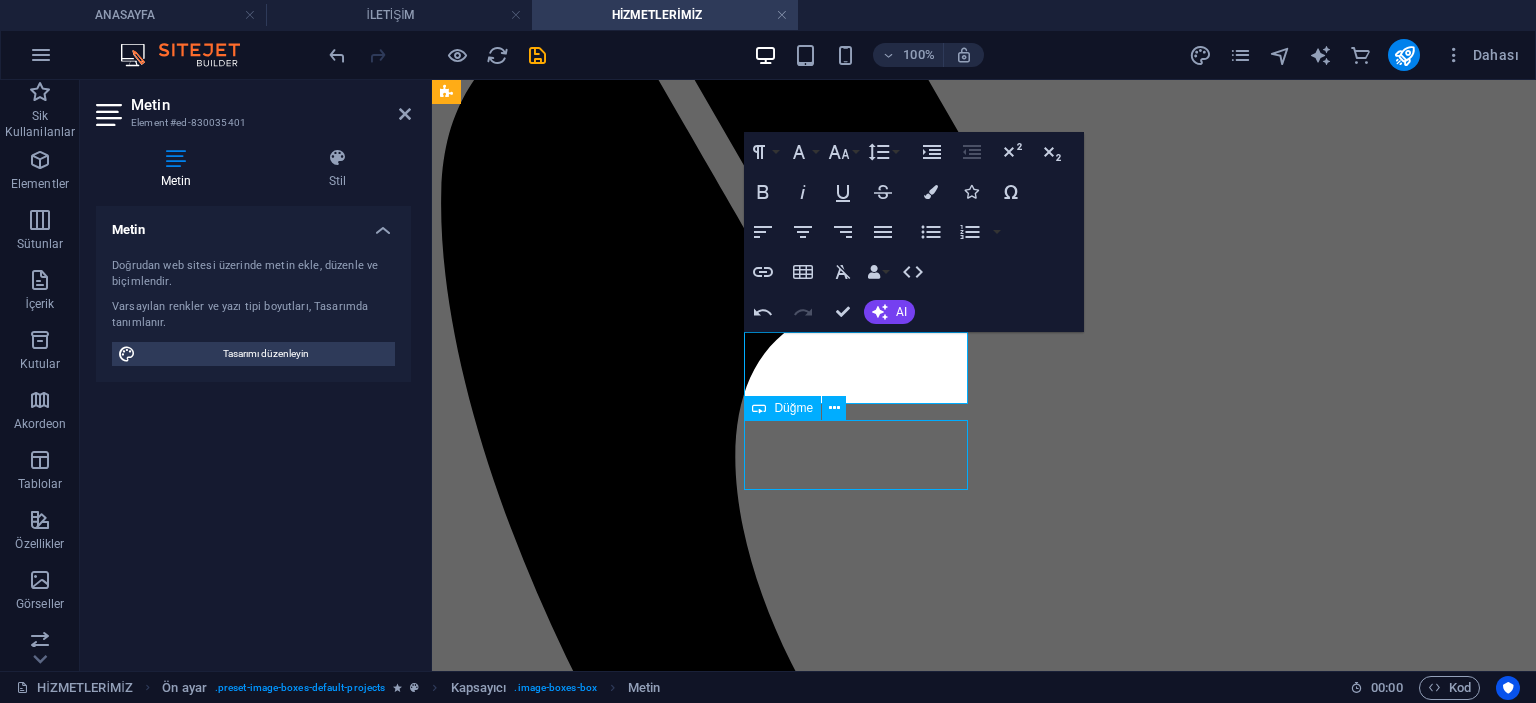 click on "see more" at bounding box center (984, 6298) 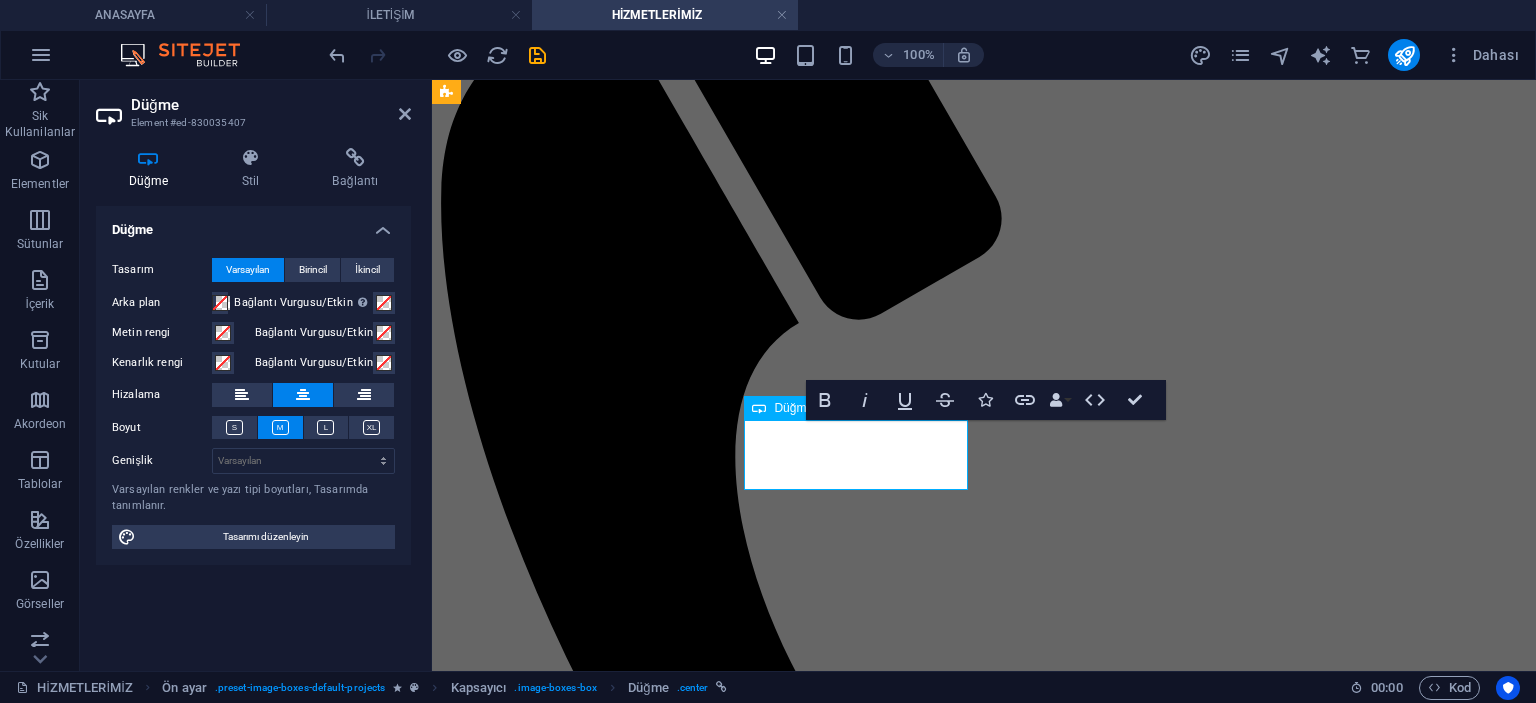 type 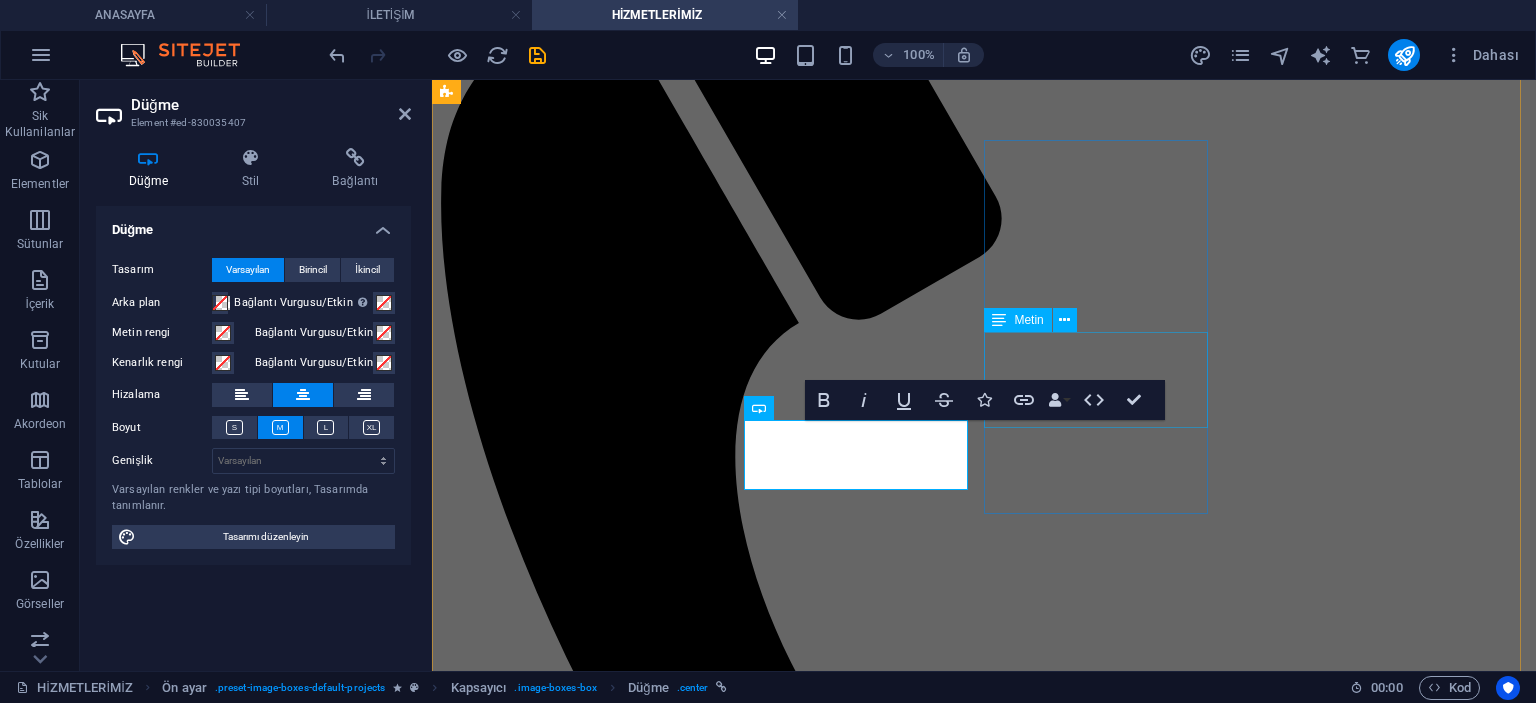 click on "Lorem ipsum dolor sit amet, consectetur adipisicing elit. Veritatis, dolorem!" at bounding box center (984, 7107) 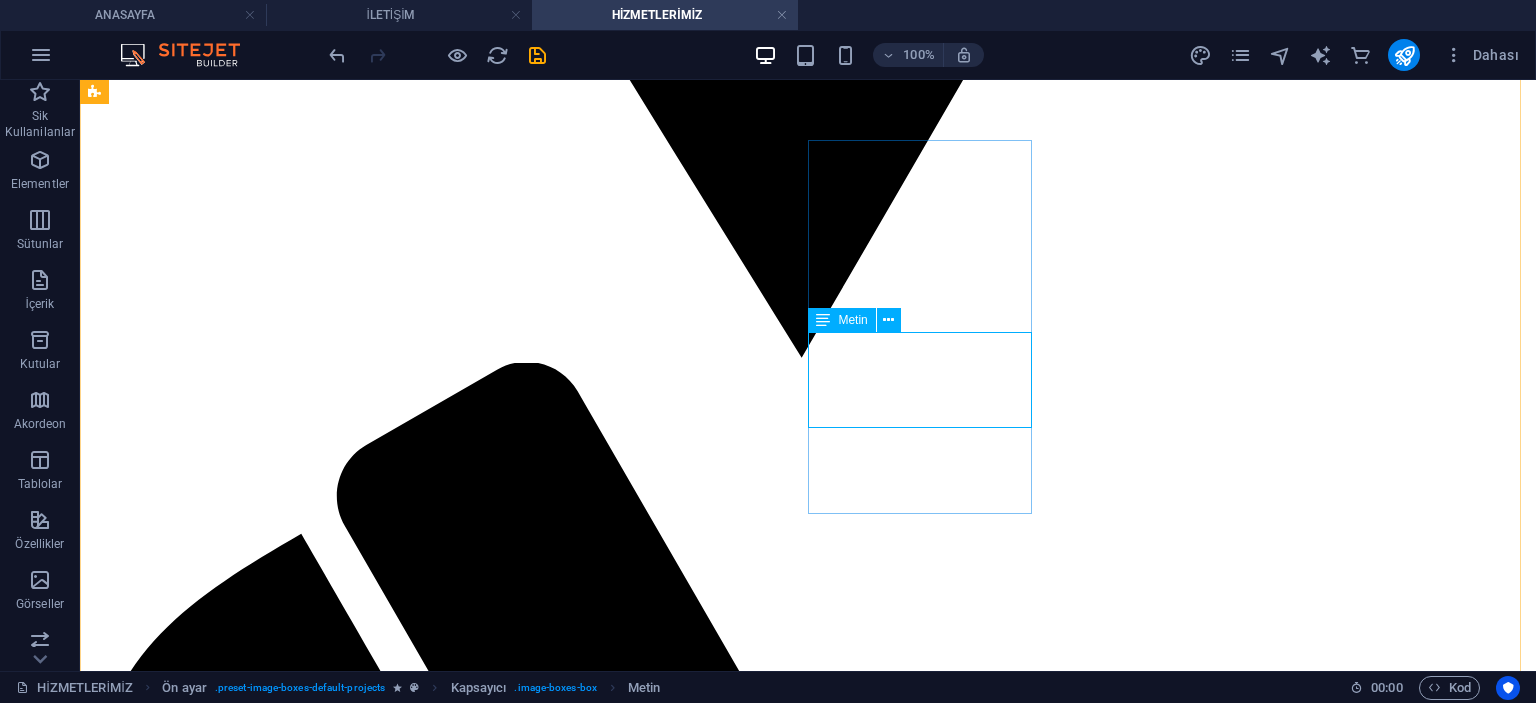 click on "Lorem ipsum dolor sit amet, consectetur adipisicing elit. Veritatis, dolorem!" at bounding box center (808, 9000) 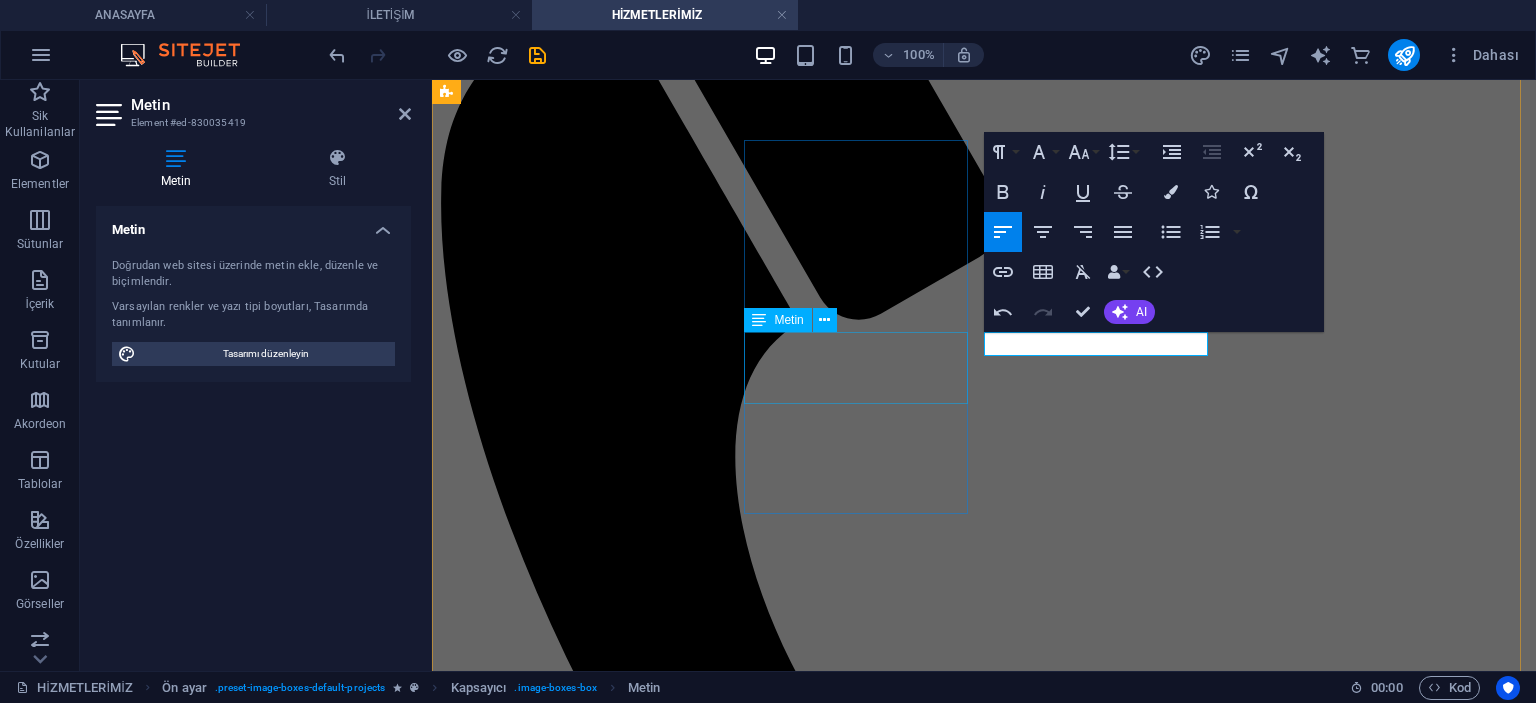 type 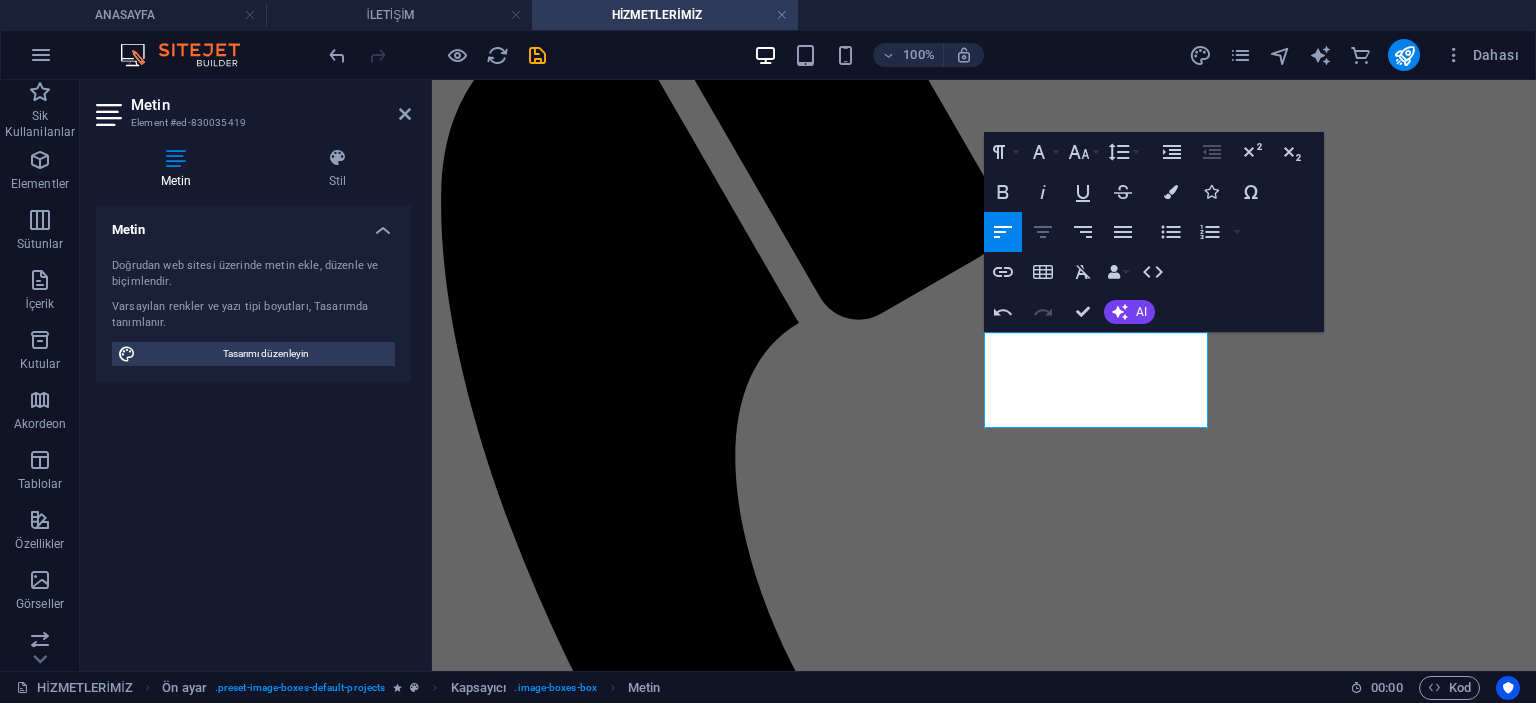 click 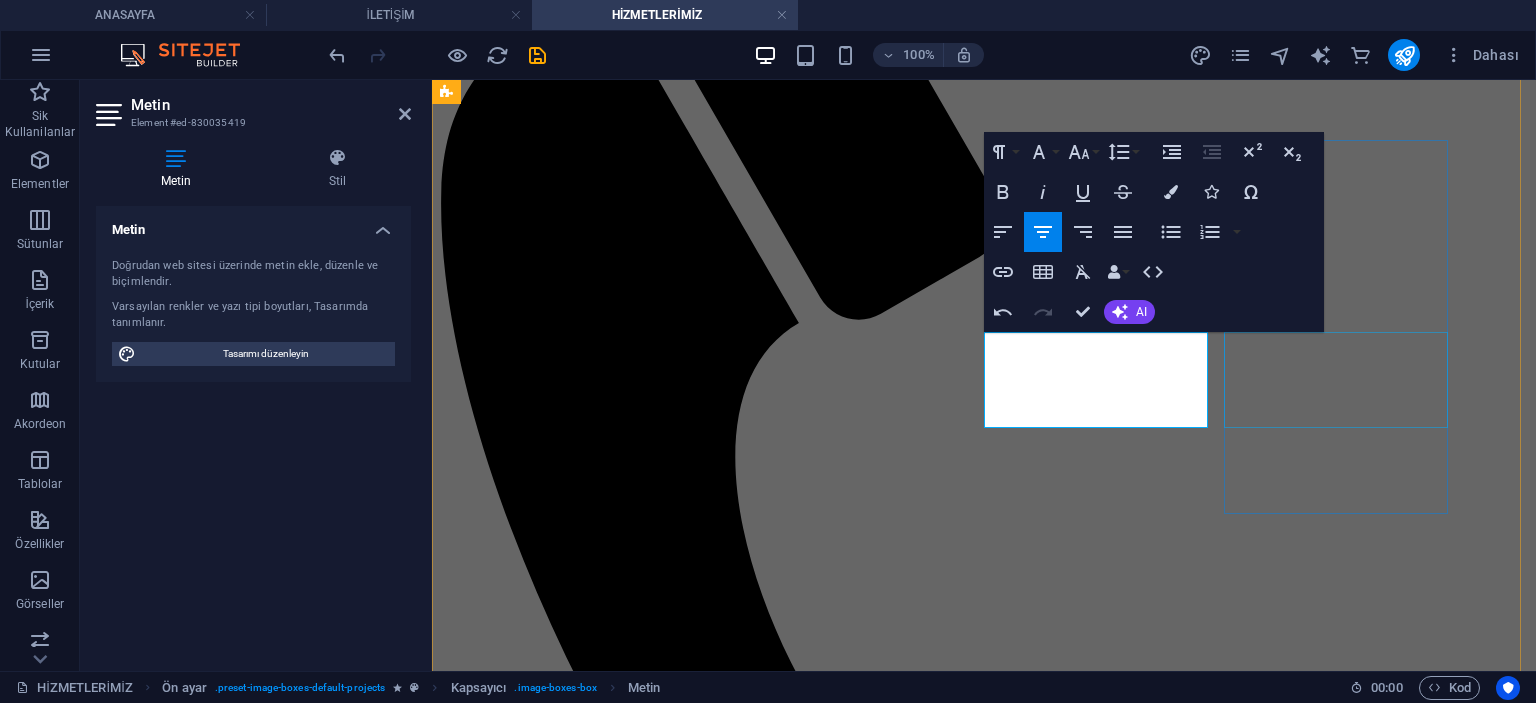 click on "Lorem ipsum dolor sit amet, consectetur adipisicing elit. Veritatis, dolorem!" at bounding box center (984, 7967) 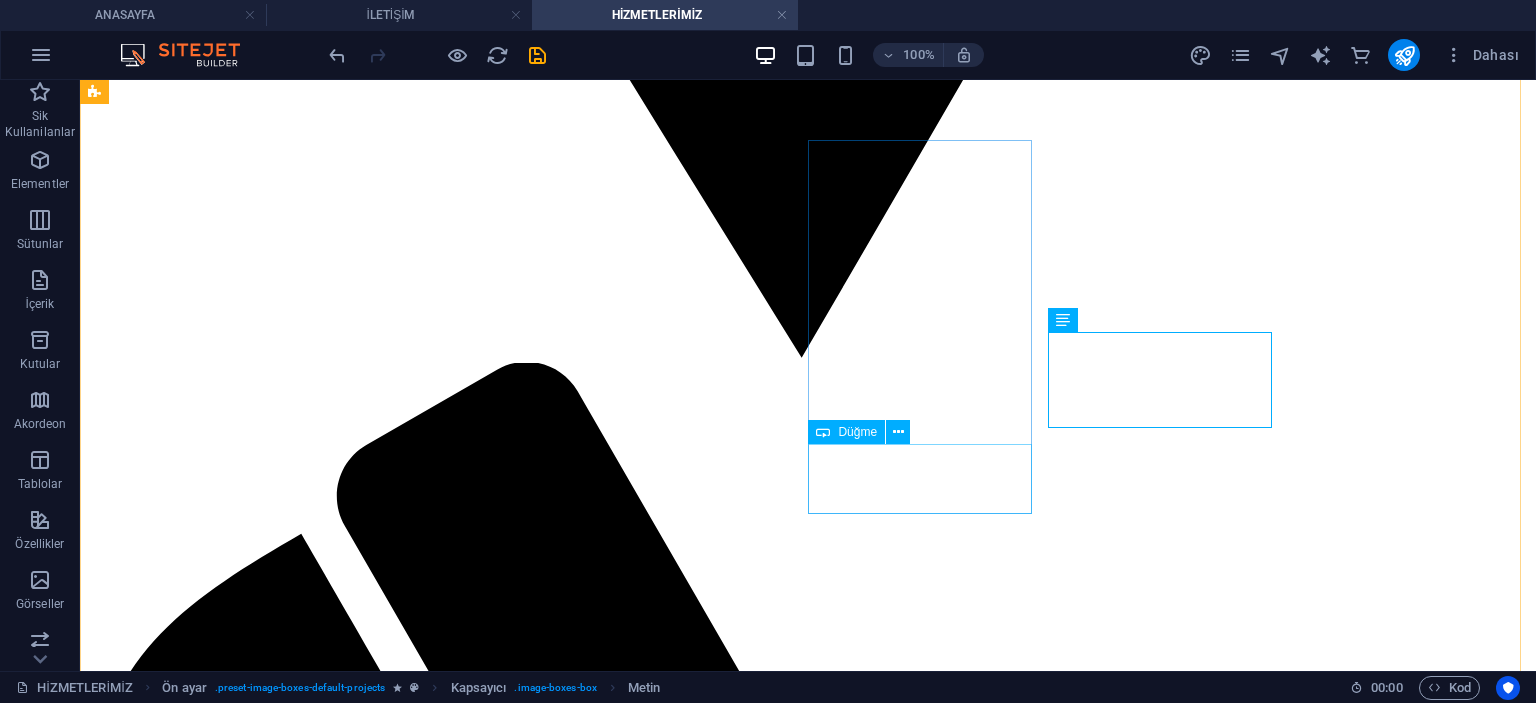 click on "see more" at bounding box center [808, 9050] 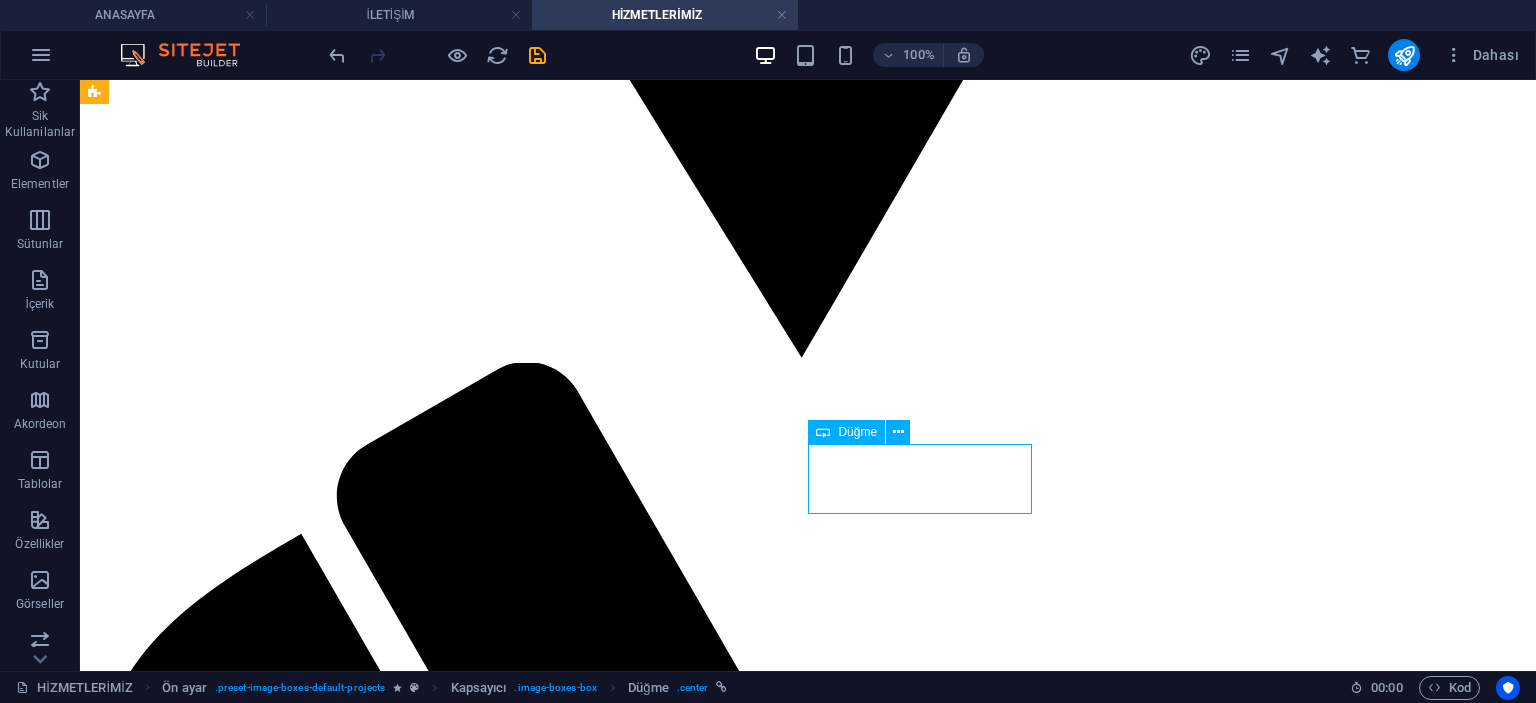 click on "see more" at bounding box center [808, 9050] 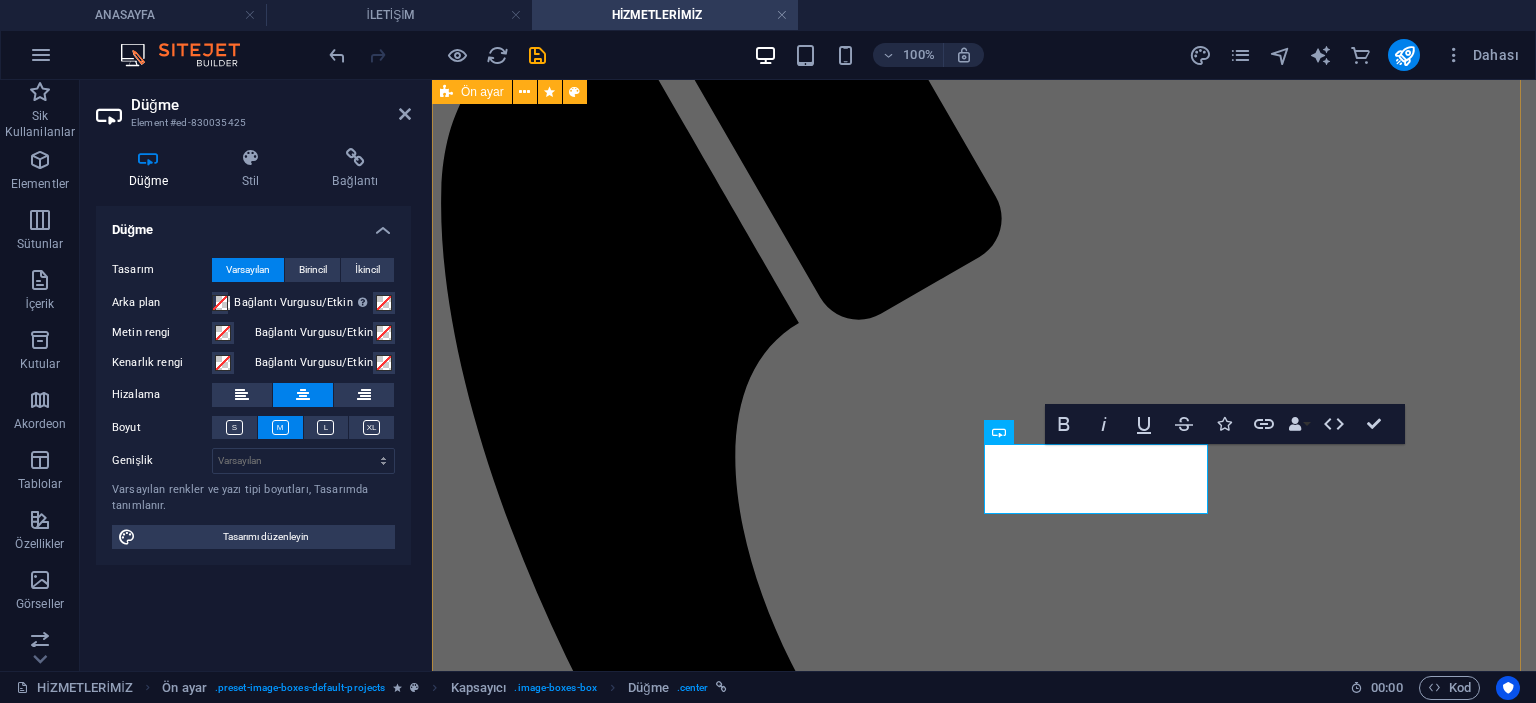 click on "ZEBRA PERDE Işık geçirgenliğini ayarlanabilen şeritli mekanizmalı perde. DETAYLAR STOR PERDE Mekanizmalı, pratik kullanım sağlayan modern perde modeli. DETAYLAR ÇİFTLİ SİSTEM Mekanizmalı, Tül ve Stor'un bir arada kullanım imkanı sağlayan perde modeli. detaylar PLİCELL PERDE Lorem ipsum dolor sit amet, consectetur adipisicing elit. Veritatis, dolorem! see more AHŞAP JALUZİ Lorem ipsum dolor sit amet, consectetur adipisicing elit. Veritatis, dolorem! see more METAL JALUZİ Lorem ipsum dolor sit amet, consectetur adipisicing elit. Veritatis, dolorem! see more RUSTİK PERDE Lorem ipsum dolor sit amet, consectetur adipisicing elit. Veritatis, dolorem! see more TÜL PERDE Lorem ipsum dolor sit amet, consectetur adipisicing elit. Veritatis, dolorem! see more FON PERDE Lorem ipsum dolor sit amet, consectetur adipisicing elit. Veritatis, dolorem! see more BLACKOUT PERDE Lorem ipsum dolor sit amet, consectetur adipisicing elit. Veritatis, dolorem! see more SUNSCREEN PERDE see more SAHNE PERDESİ" at bounding box center (984, 9743) 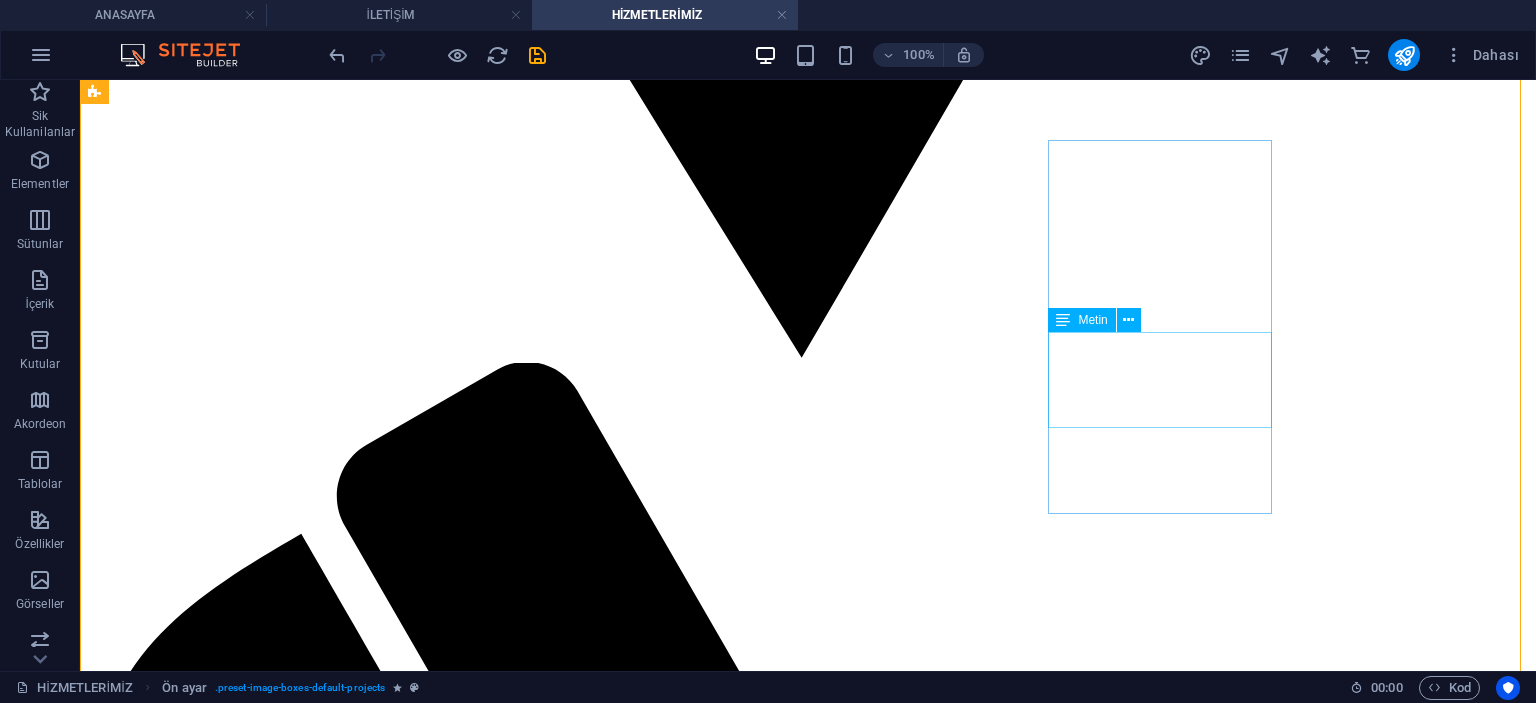 click on "Lorem ipsum dolor sit amet, consectetur adipisicing elit. Veritatis, dolorem!" at bounding box center [808, 10094] 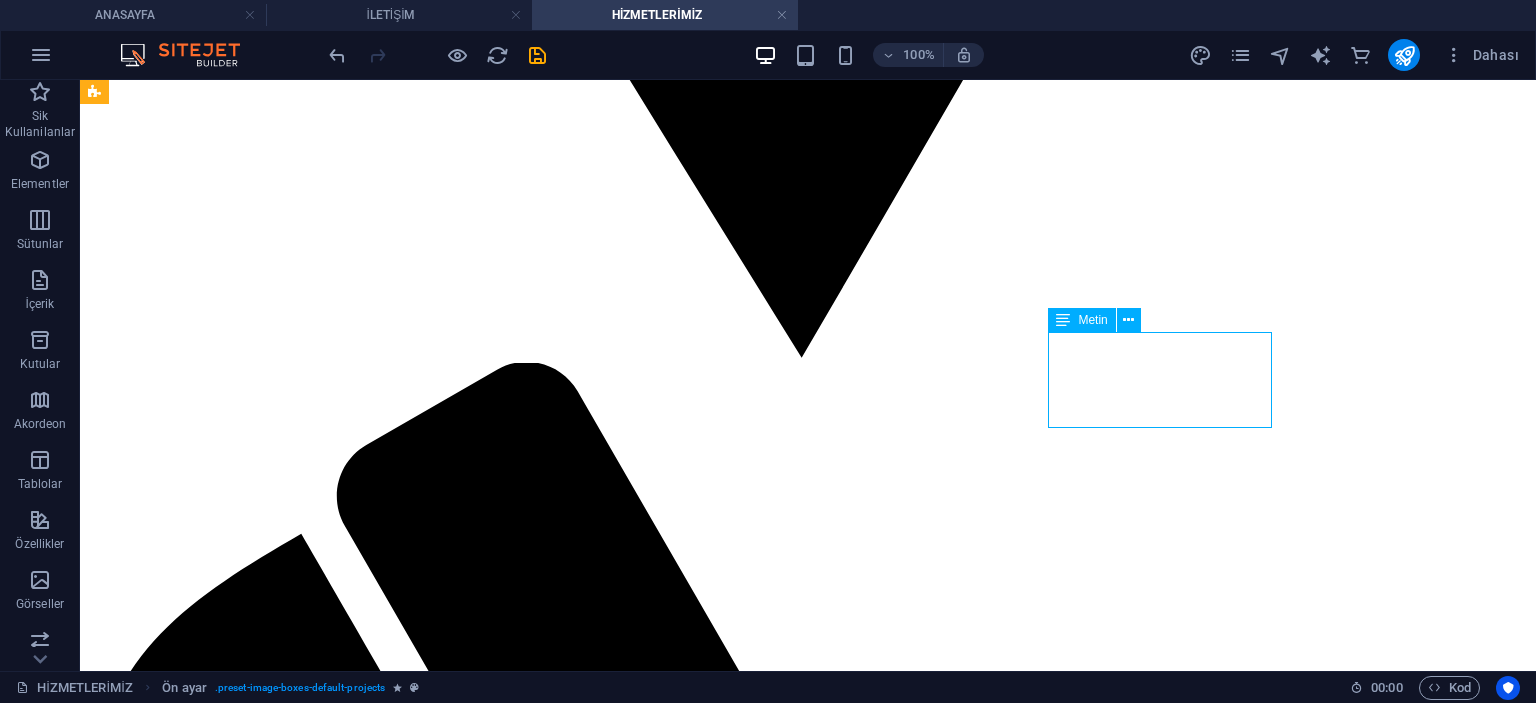 click on "Lorem ipsum dolor sit amet, consectetur adipisicing elit. Veritatis, dolorem!" at bounding box center [808, 10094] 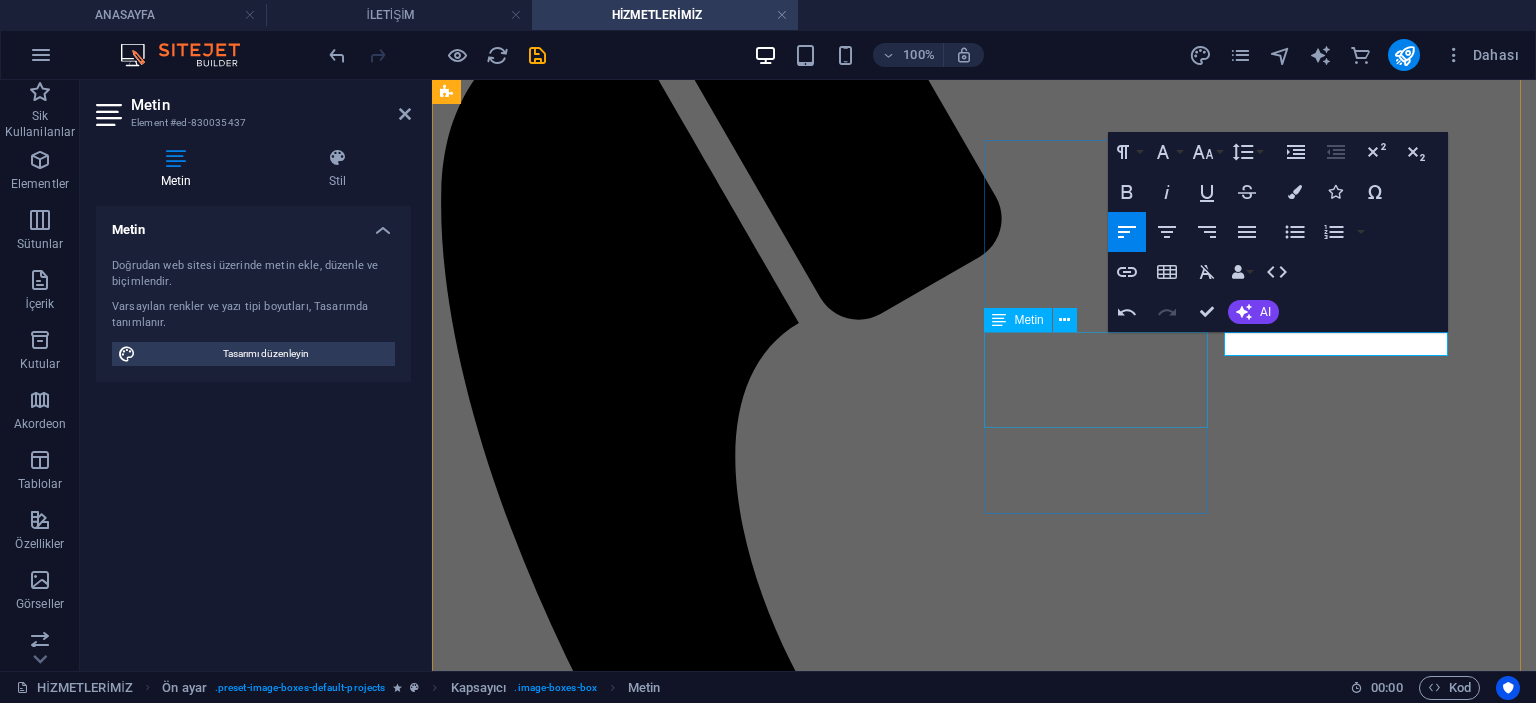 type 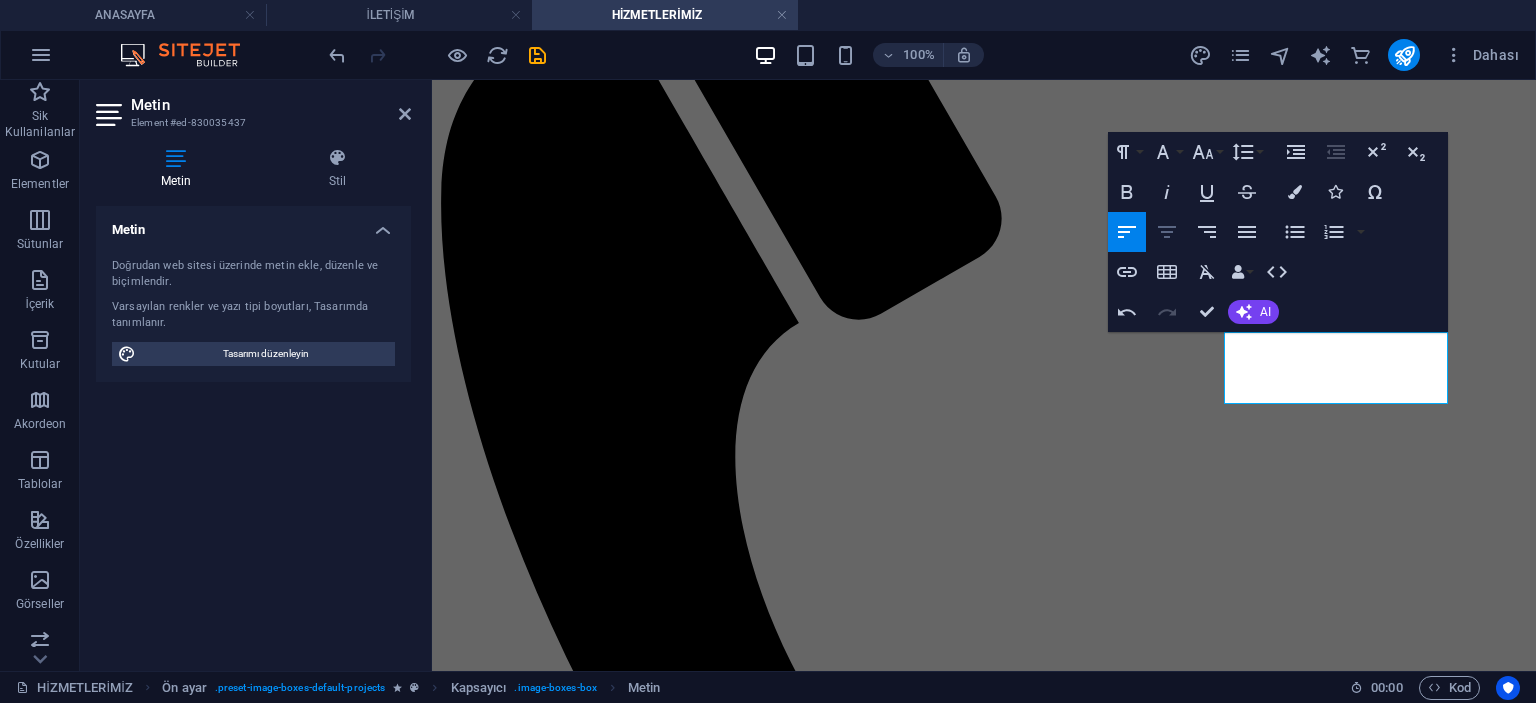 click 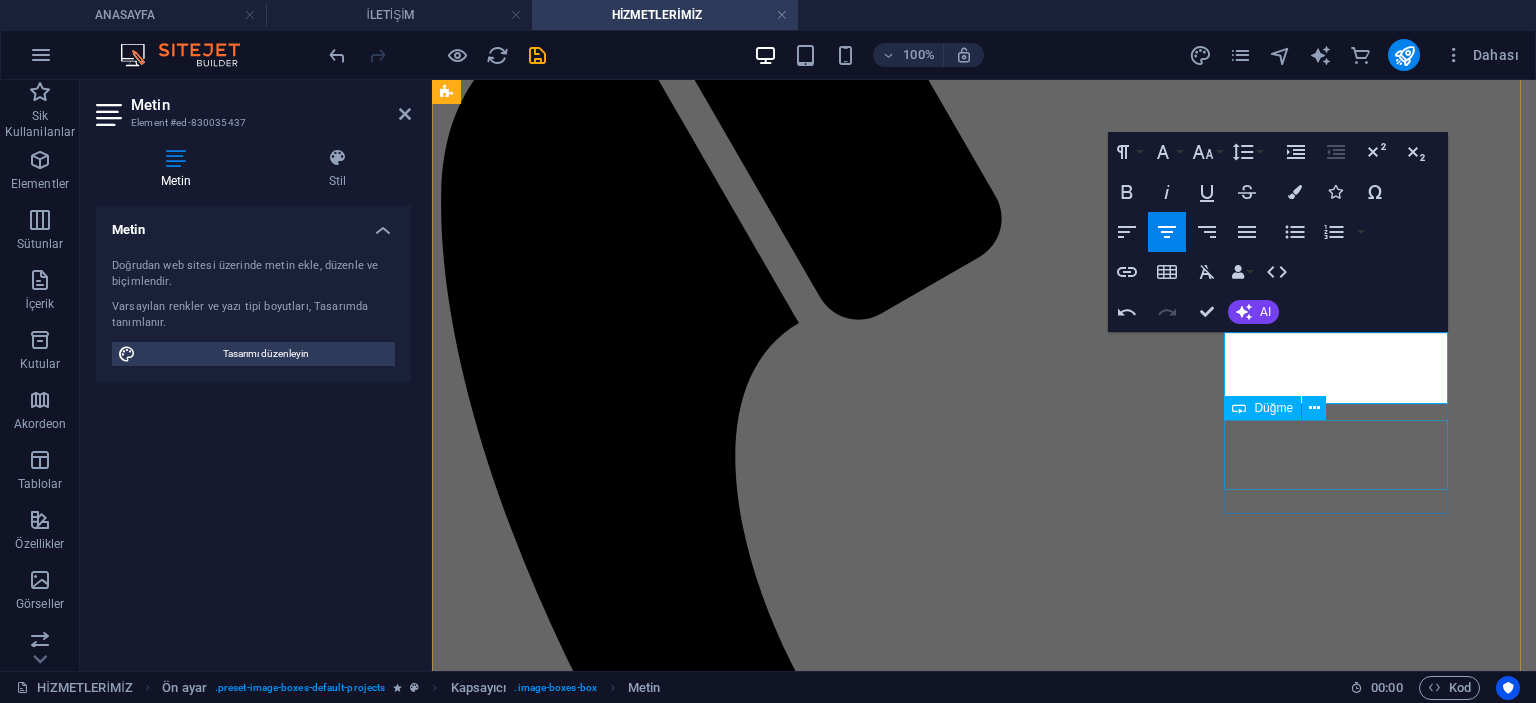 click on "see more" at bounding box center [984, 8017] 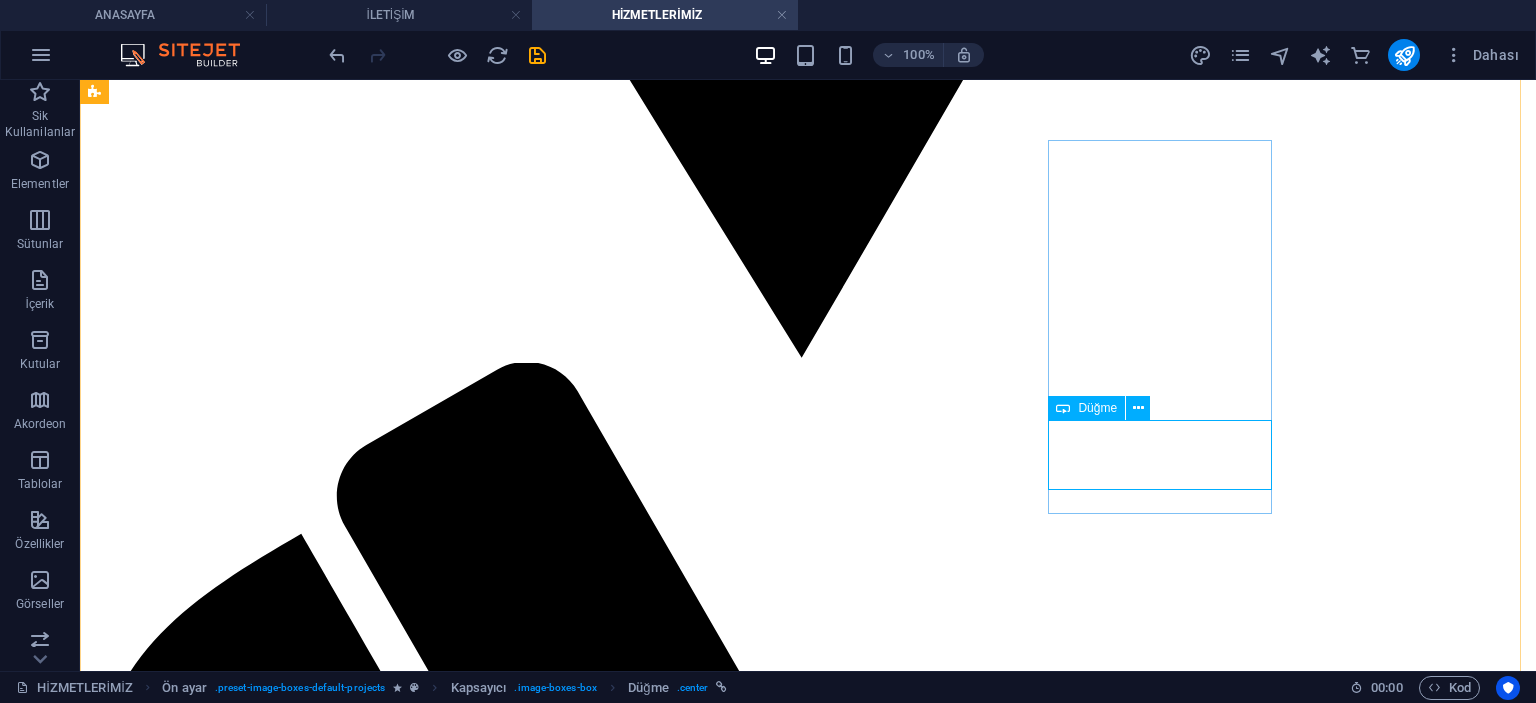click on "see more" at bounding box center [808, 10144] 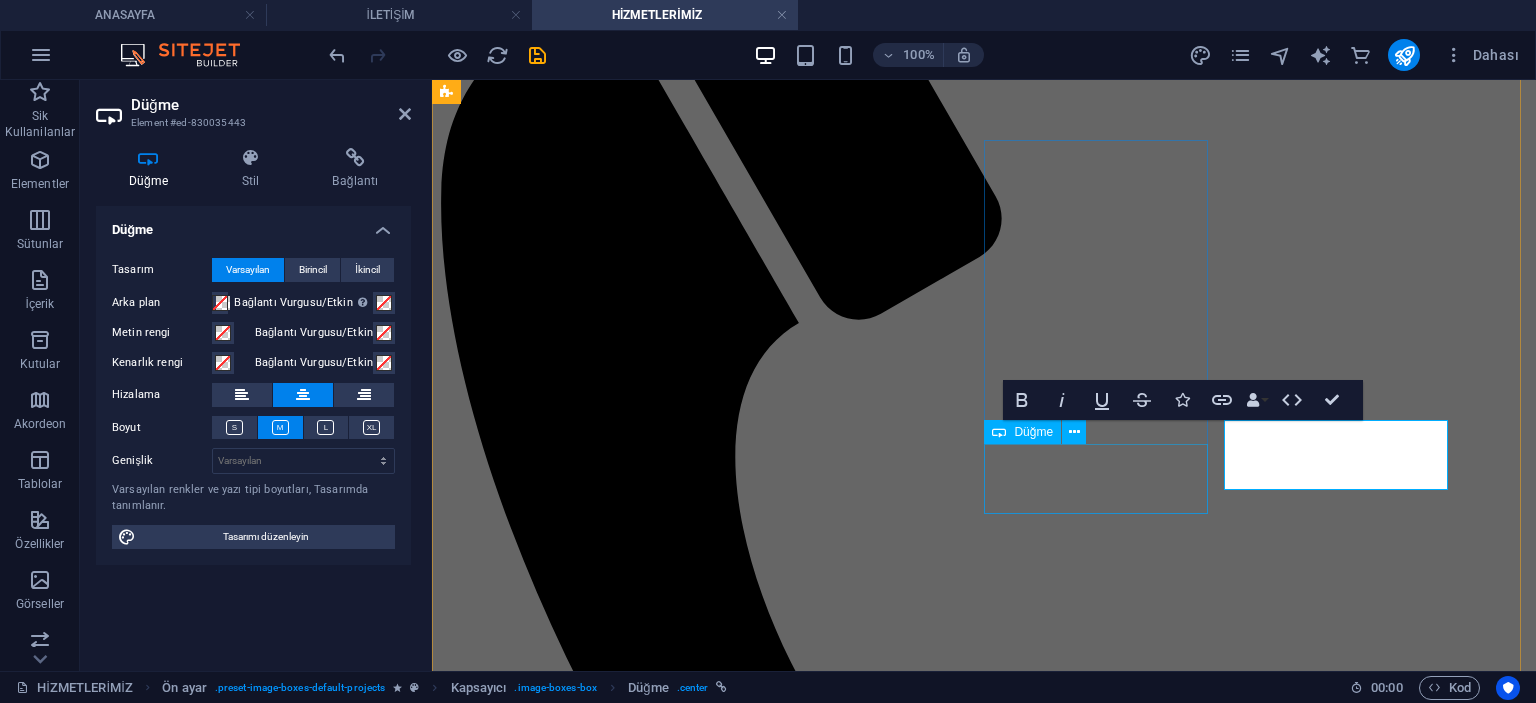 type 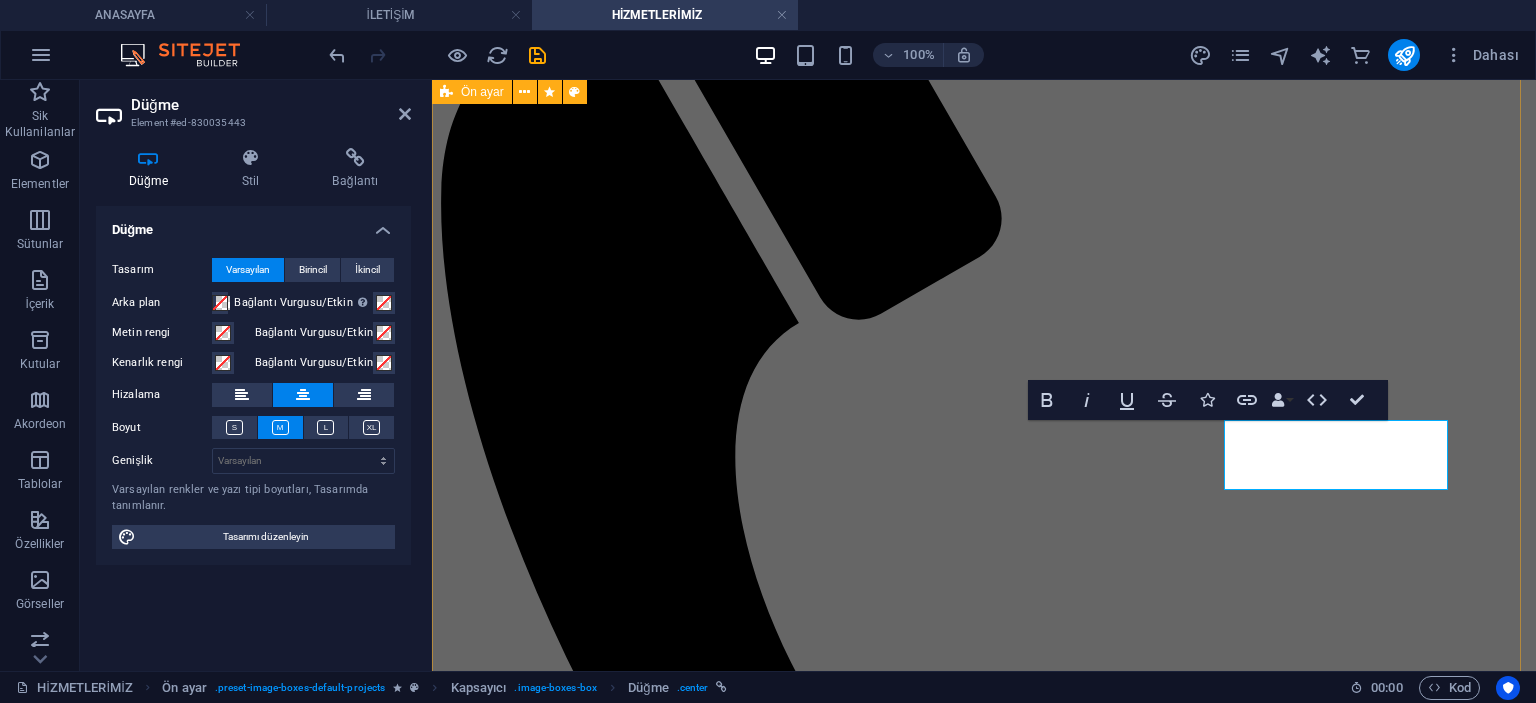 click on "ZEBRA PERDE Işık geçirgenliğini ayarlanabilen şeritli mekanizmalı perde. DETAYLAR STOR PERDE Mekanizmalı, pratik kullanım sağlayan modern perde modeli. DETAYLAR ÇİFTLİ SİSTEM Mekanizmalı, Tül ve Stor'un bir arada kullanım imkanı sağlayan perde modeli. detaylar PLİCELL PERDE Cam üzerine montajlanan bağımzsız şık perde modeli detaylar AHŞAP JALUZİ Lorem ipsum dolor sit amet, consectetur adipisicing elit. Veritatis, dolorem! see more METAL JALUZİ Lorem ipsum dolor sit amet, consectetur adipisicing elit. Veritatis, dolorem! see more RUSTİK PERDE Lorem ipsum dolor sit amet, consectetur adipisicing elit. Veritatis, dolorem! see more TÜL PERDE Lorem ipsum dolor sit amet, consectetur adipisicing elit. Veritatis, dolorem! see more FON PERDE Lorem ipsum dolor sit amet, consectetur adipisicing elit. Veritatis, dolorem! see more BLACKOUT PERDE Lorem ipsum dolor sit amet, consectetur adipisicing elit. Veritatis, dolorem! see more SUNSCREEN PERDE see more SAHNE PERDESİ see more" at bounding box center (984, 9743) 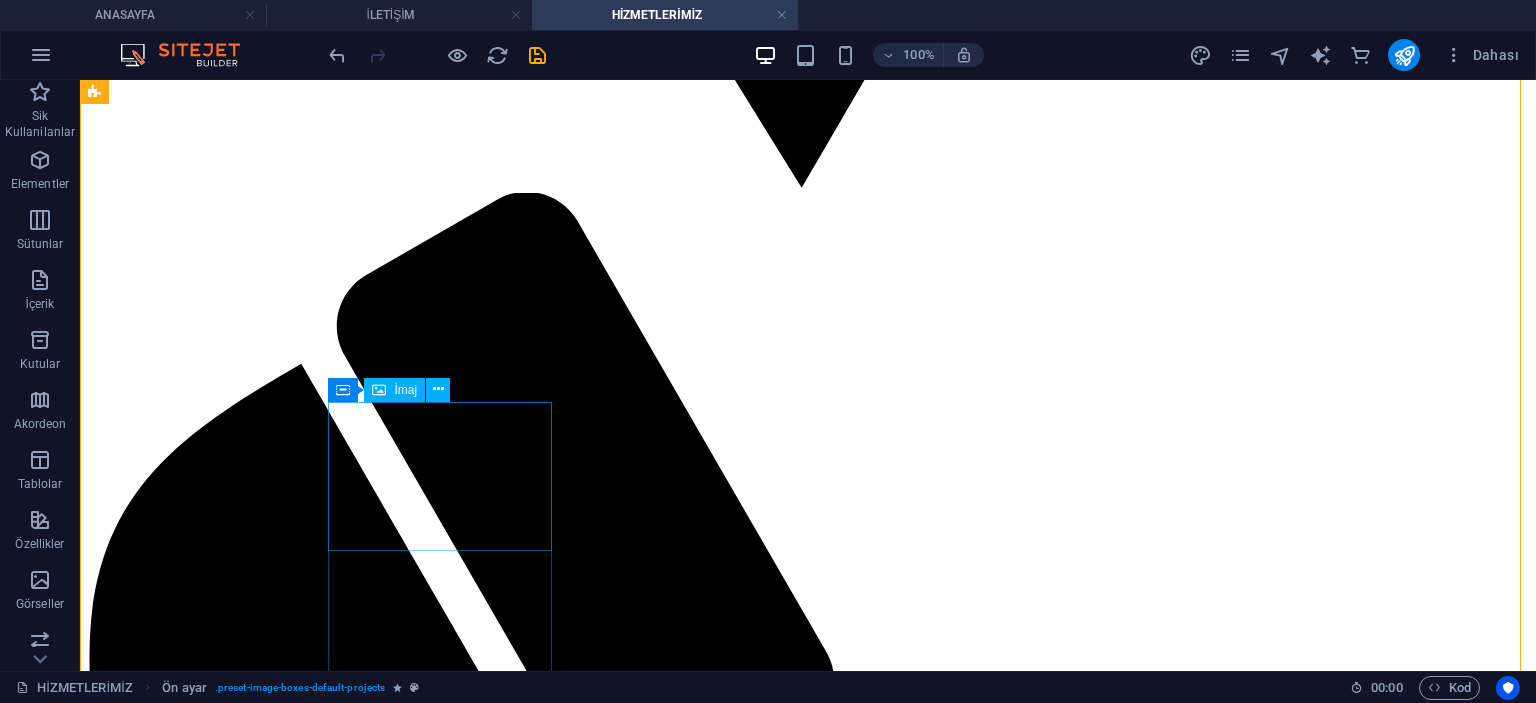 scroll, scrollTop: 2900, scrollLeft: 0, axis: vertical 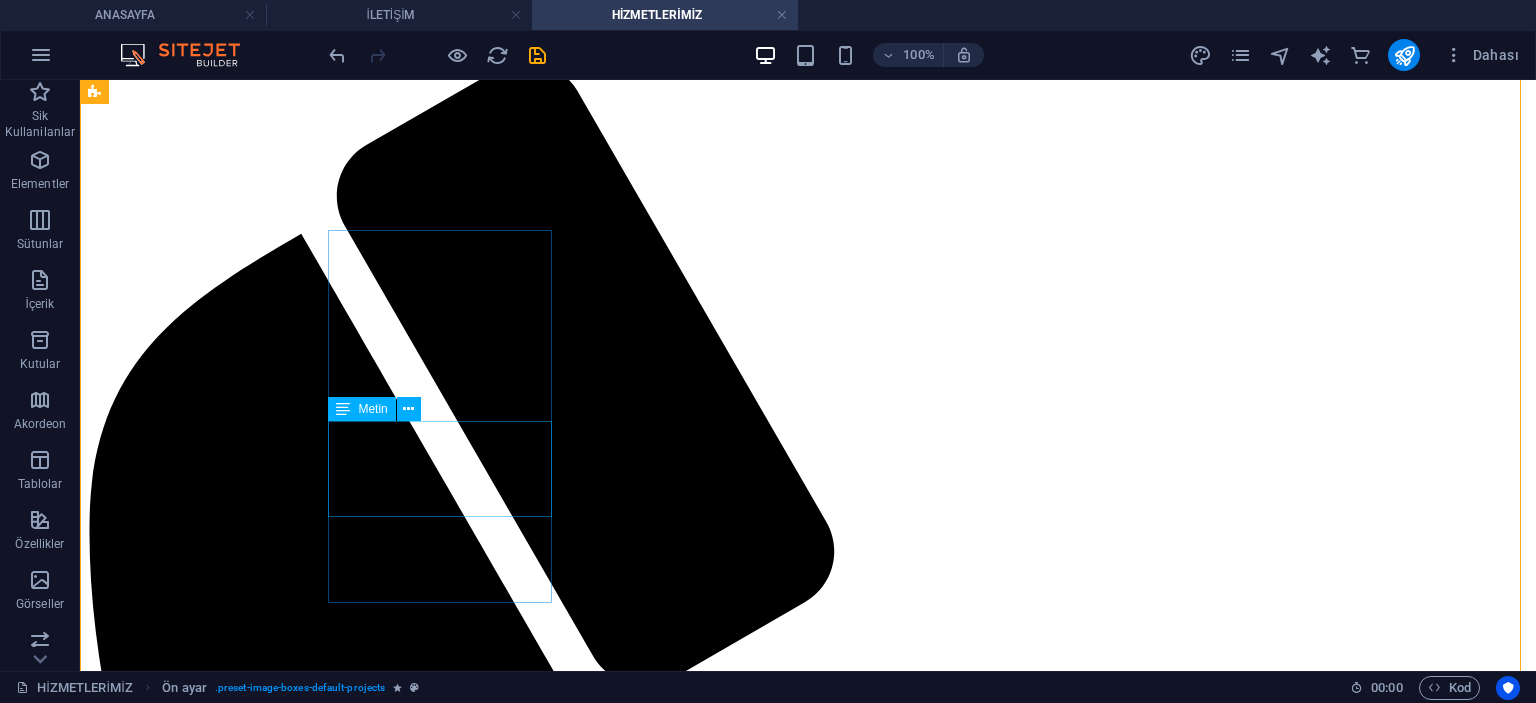 click on "Lorem ipsum dolor sit amet, consectetur adipisicing elit. Veritatis, dolorem!" at bounding box center (808, 10889) 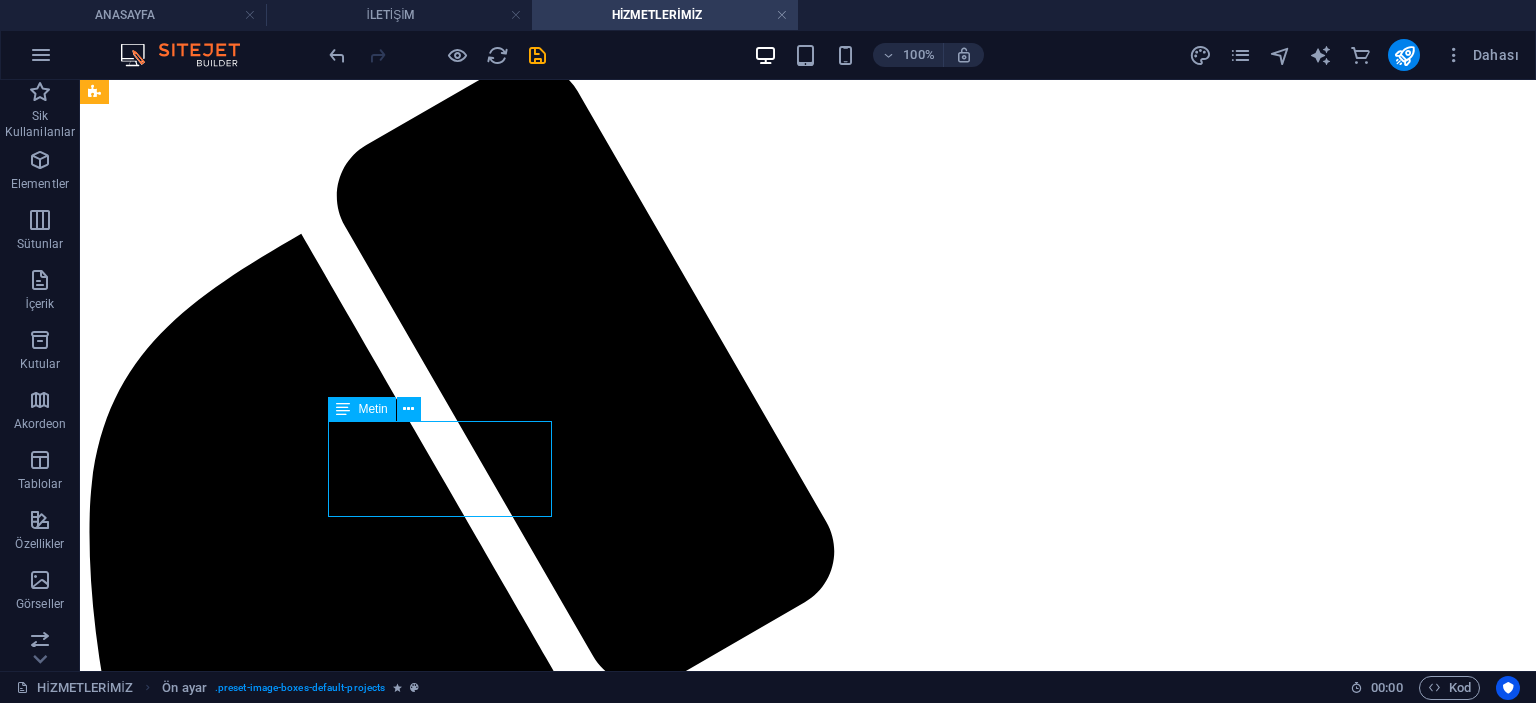 click on "Lorem ipsum dolor sit amet, consectetur adipisicing elit. Veritatis, dolorem!" at bounding box center [808, 10889] 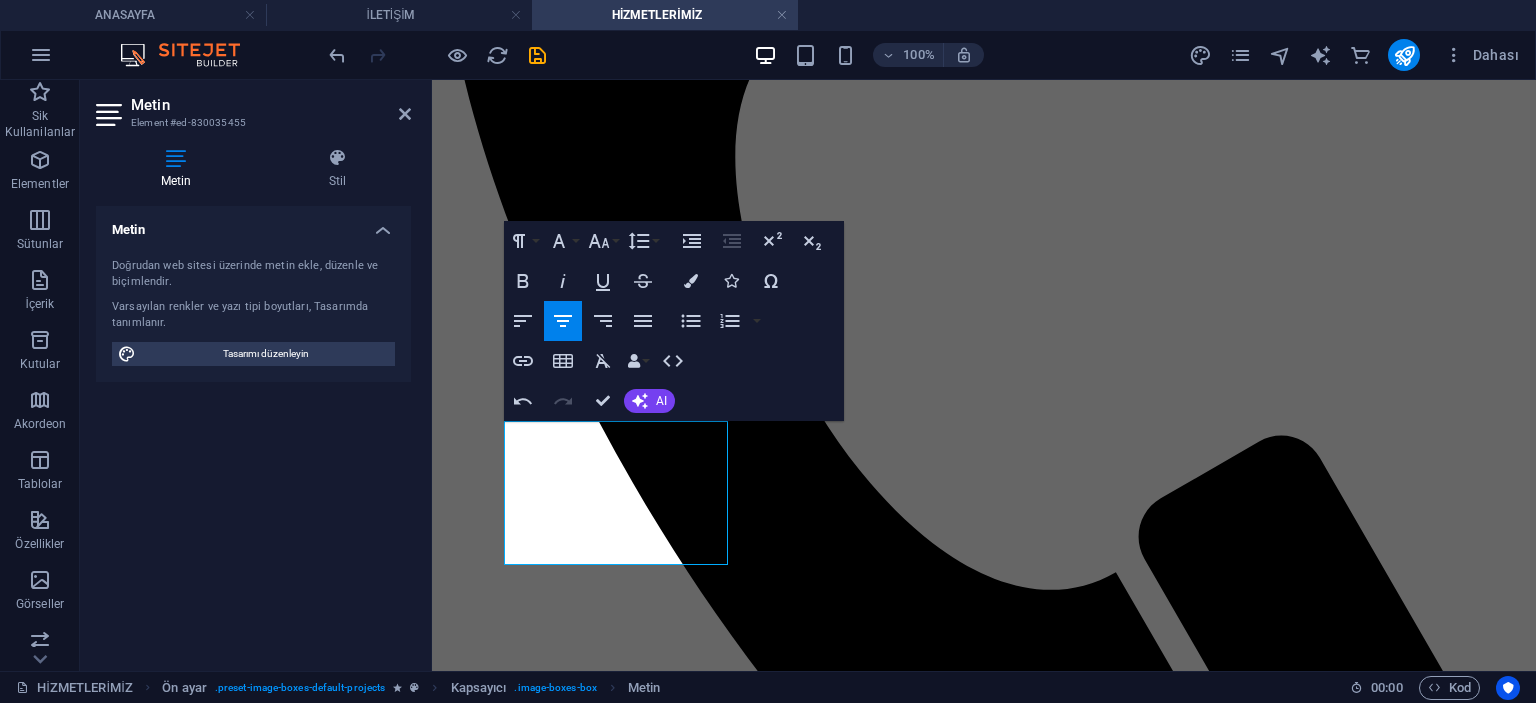 click on "Metin Stil Metin Doğrudan web sitesi üzerinde metin ekle, düzenle ve biçimlendir. Varsayılan renkler ve yazı tipi boyutları, Tasarımda tanımlanır. Tasarımı düzenleyin Hizalama Sola hizalı Ortalandı Sağa hizalı Ön ayar Element Yerleşim Bu elementin yerleşim içinde nasıl genişlediği (Flexbox). Boyut Varsayılan otomatik px % 1/1 1/2 1/3 1/4 1/5 1/6 1/7 1/8 1/9 1/10 Büyüt Küçült Sipariş Kapsayıcı yerleşimi Görünür Görünür Opaklık 100 % Taşma Boşluk Kenar boşluğu Varsayılan otomatik px % rem vw vh Özel Özel otomatik px % rem vw vh otomatik px % rem vw vh otomatik px % rem vw vh otomatik px % rem vw vh Doldurma Varsayılan px rem % vh vw Özel Özel px rem % vh vw px rem % vh vw px rem % vh vw px rem % vh vw Kenarlık Stil              - Genişlik 1 otomatik px rem % vh vw Özel Özel 1 otomatik px rem % vh vw 1 otomatik px rem % vh vw 1 otomatik px rem % vh vw 1 otomatik px rem % vh vw  - Renk Yuvarlak köşeler Varsayılan px rem % vh vw Özel Özel px rem" at bounding box center [253, 401] 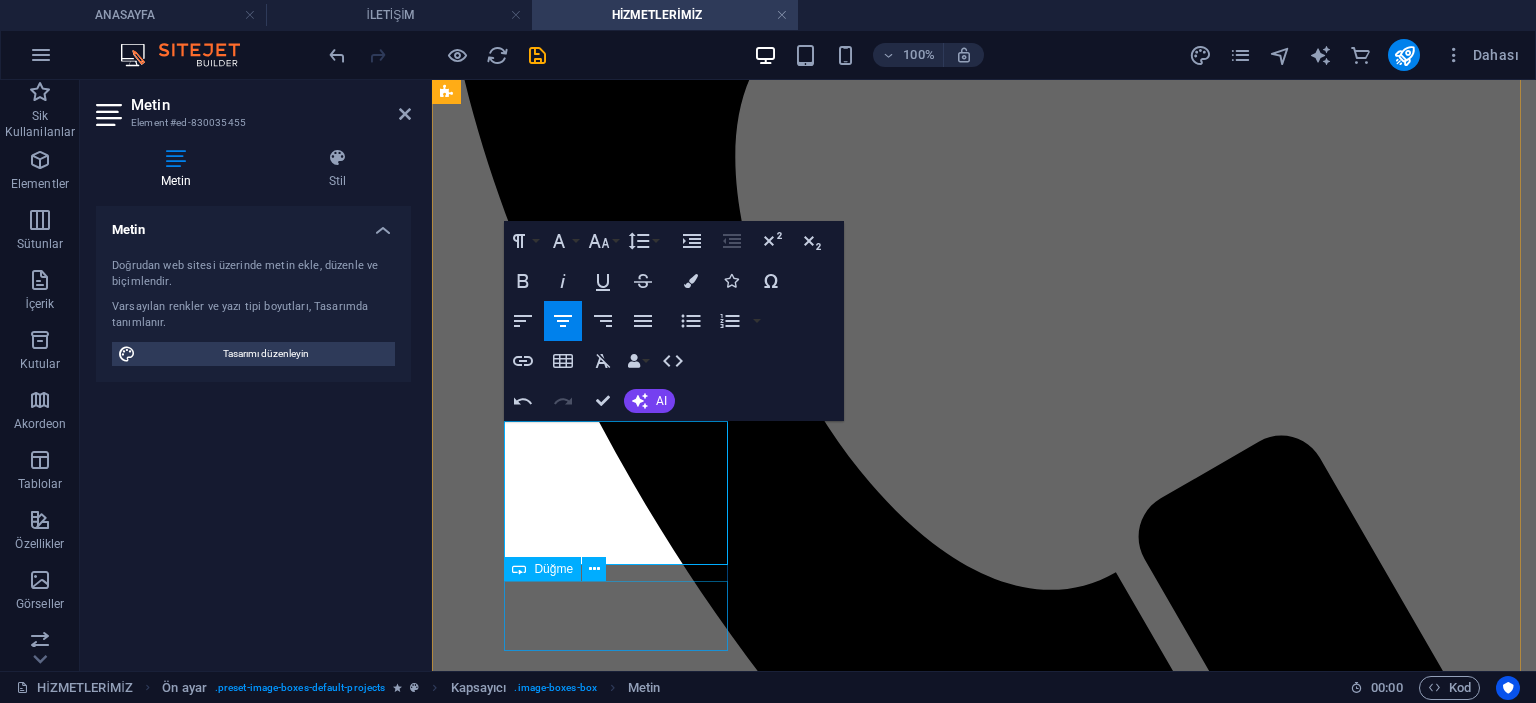 click on "see more" at bounding box center [984, 8576] 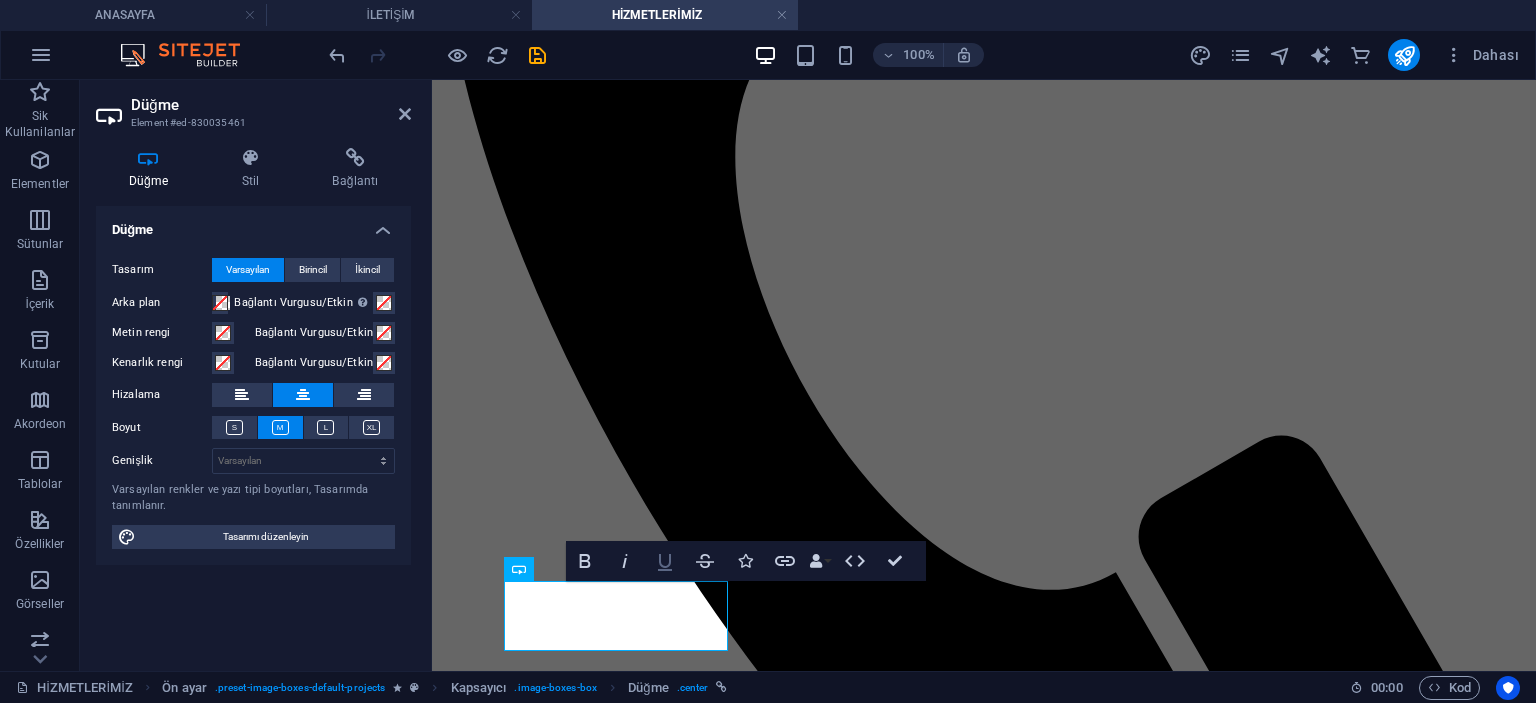 type 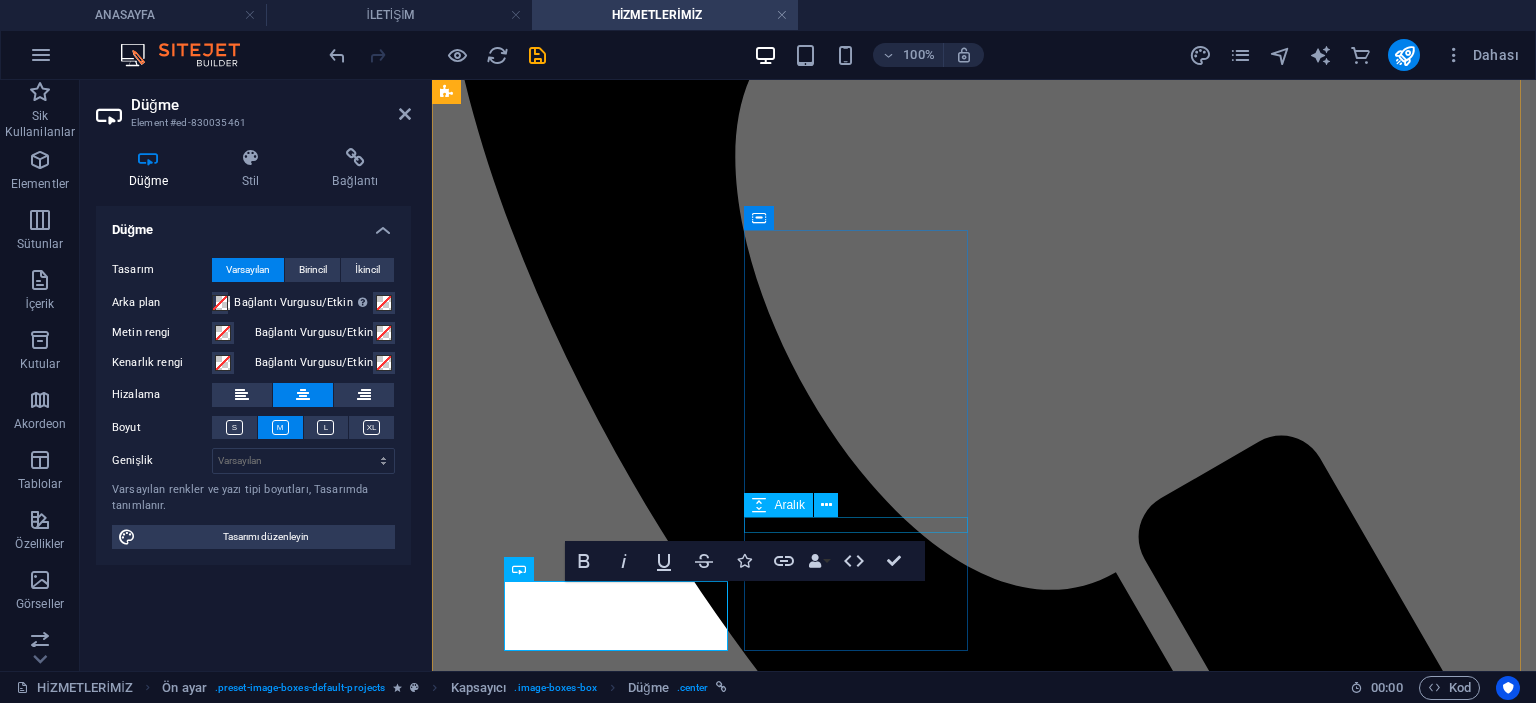 click on "Lorem ipsum dolor sit amet, consectetur adipisicing elit. Veritatis, dolorem!" at bounding box center (984, 9385) 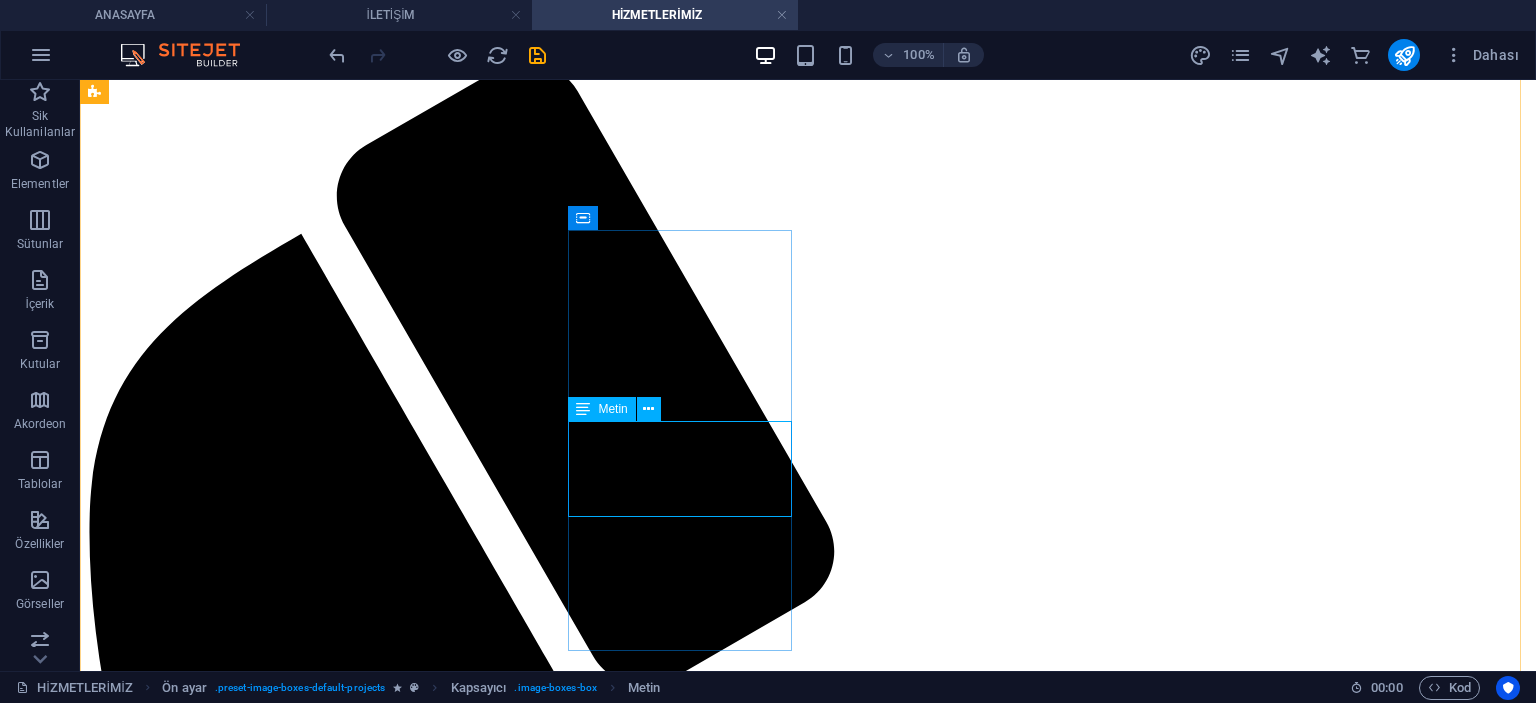 click on "Lorem ipsum dolor sit amet, consectetur adipisicing elit. Veritatis, dolorem!" at bounding box center (808, 11983) 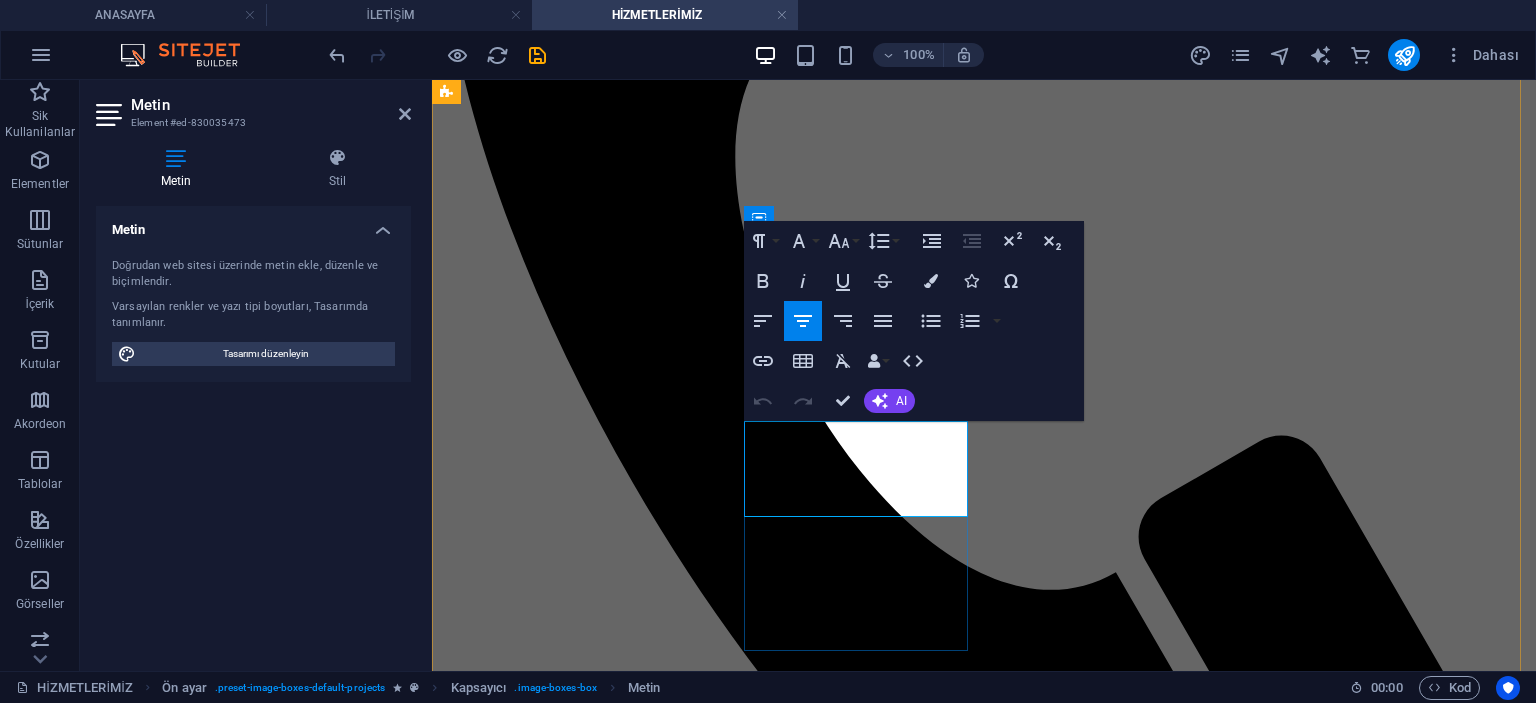 click on "Lorem ipsum dolor sit amet, consectetur adipisicing elit. Veritatis, dolorem!" at bounding box center (984, 9385) 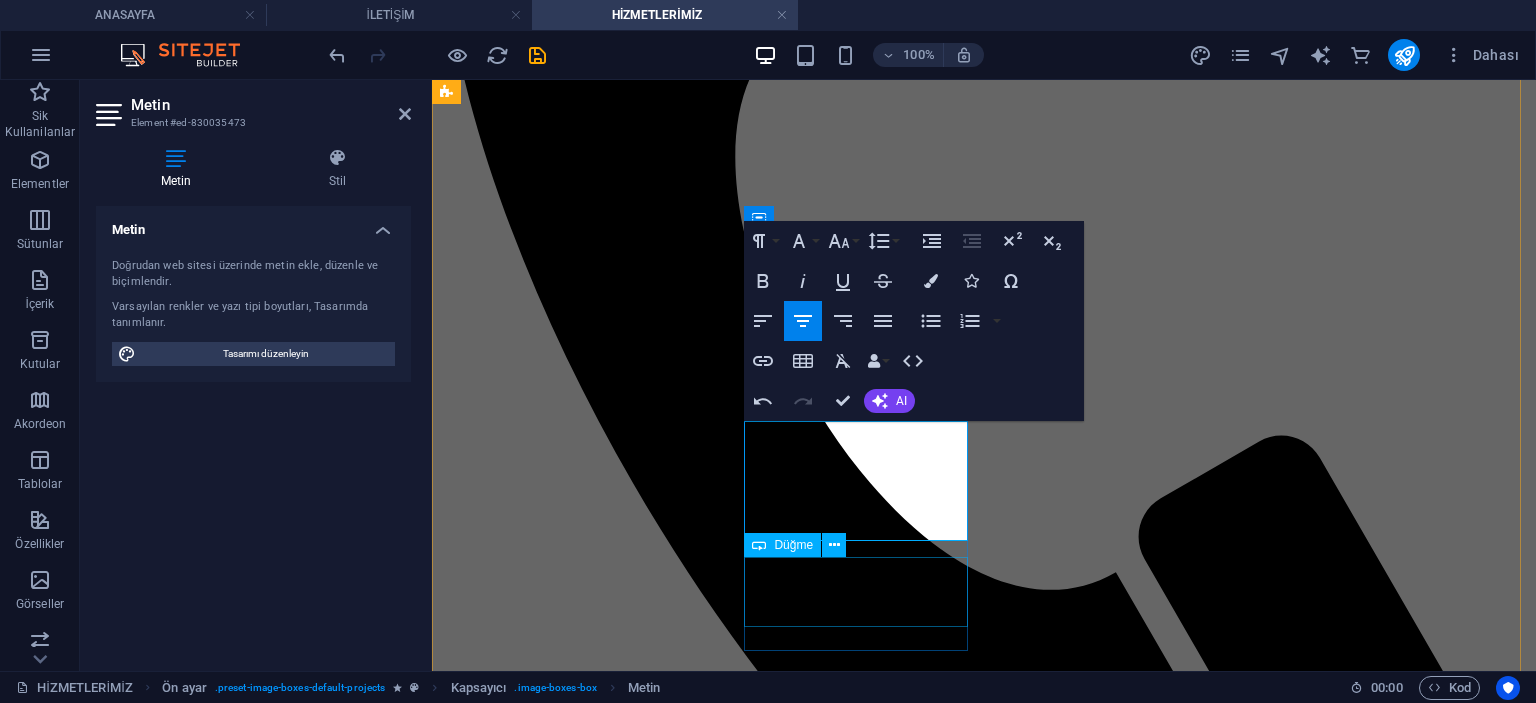 click on "see more" at bounding box center [984, 9435] 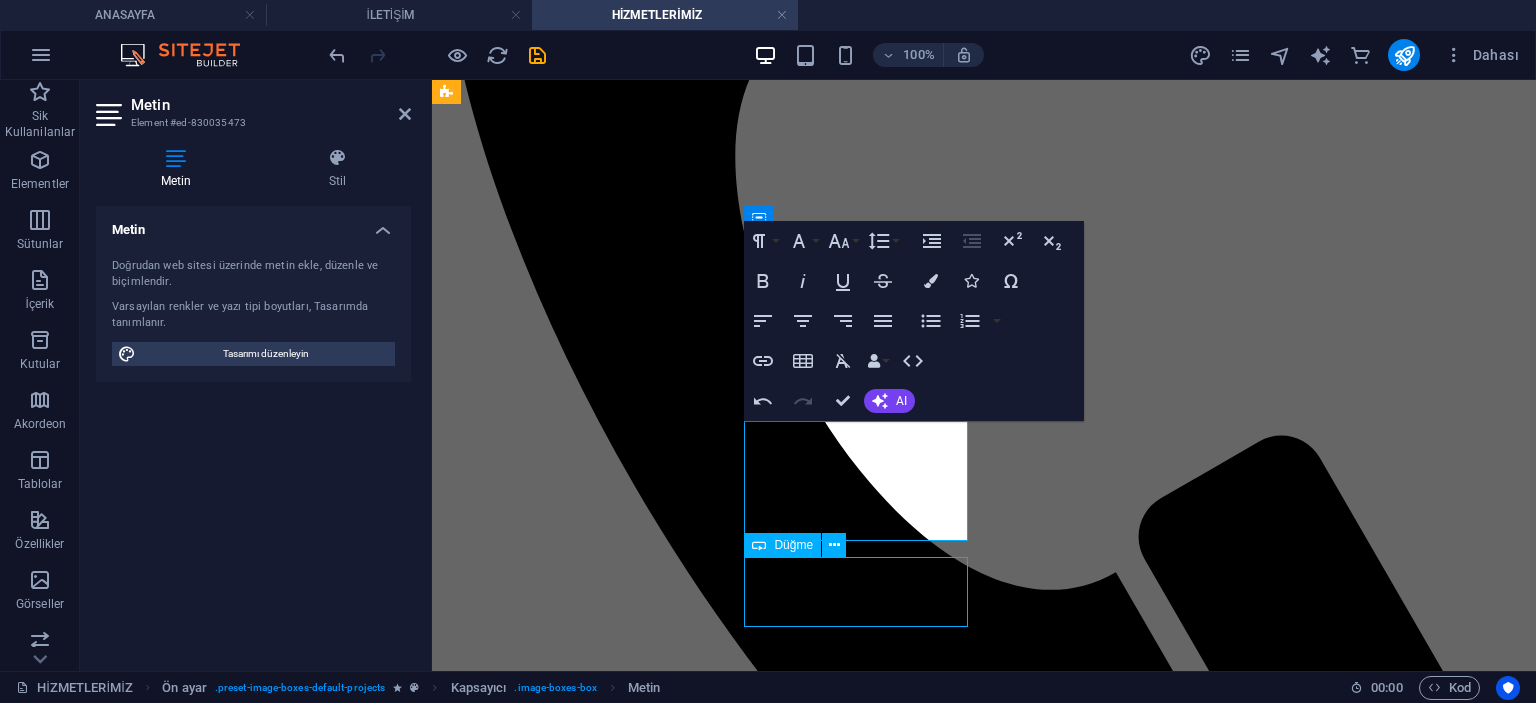 click on "see more" at bounding box center (984, 9435) 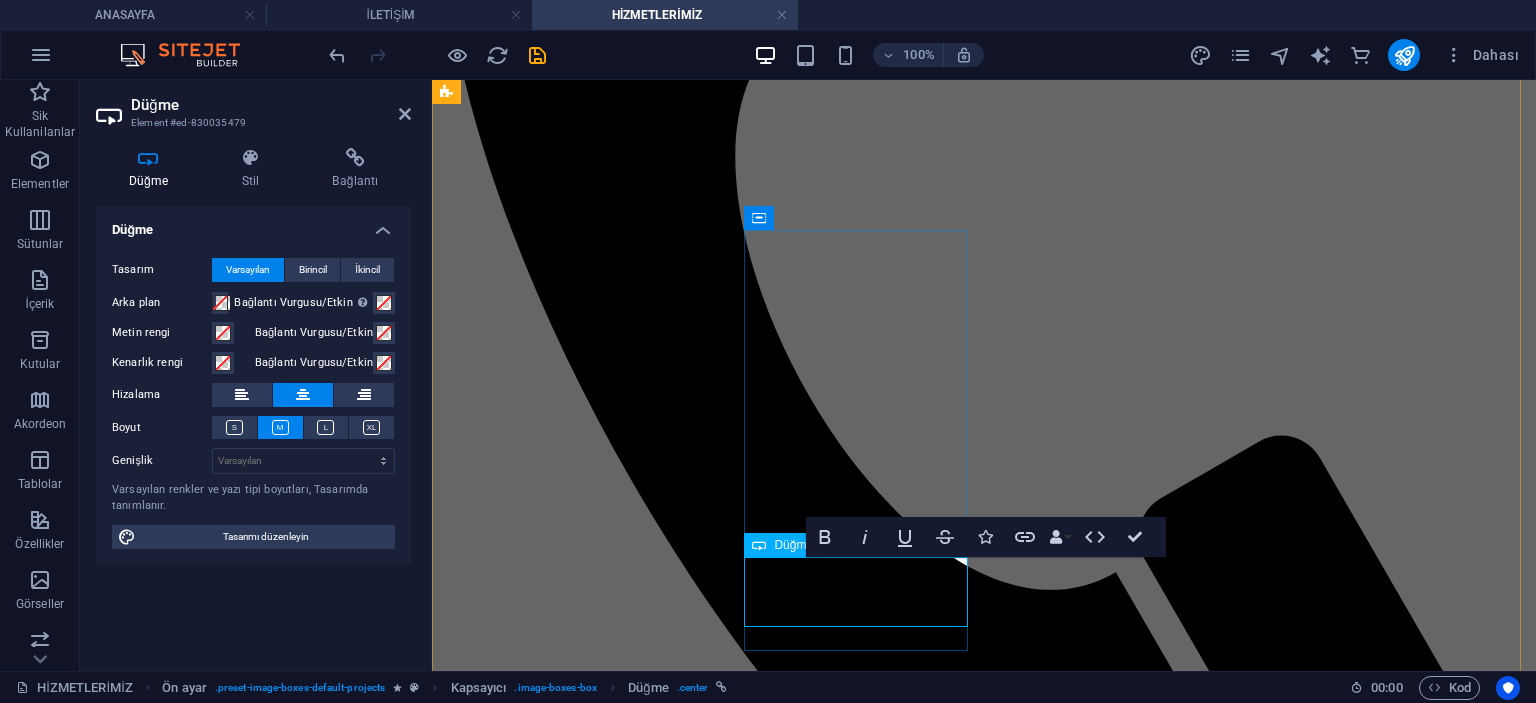 type 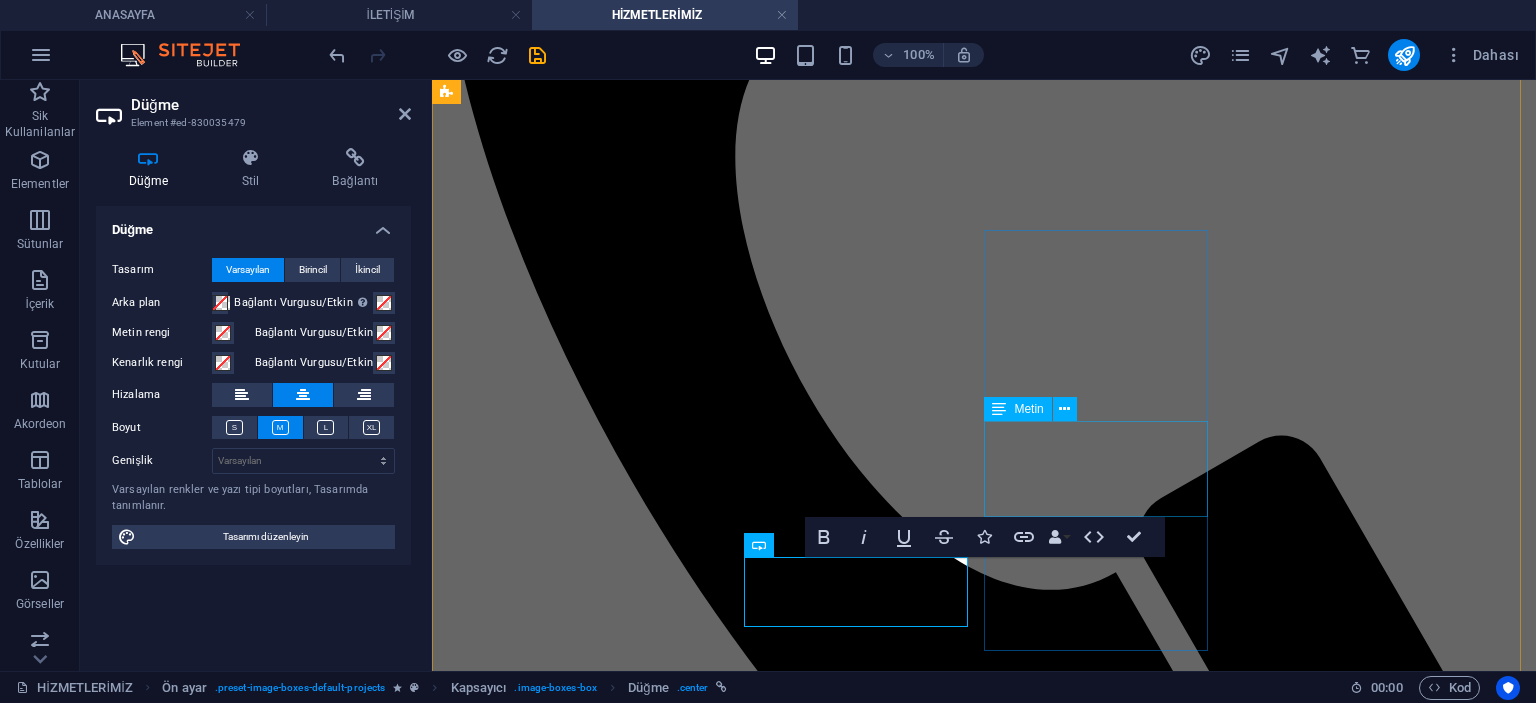 click on "Lorem ipsum dolor sit amet, consectetur adipisicing elit. Veritatis, dolorem!" at bounding box center [984, 10244] 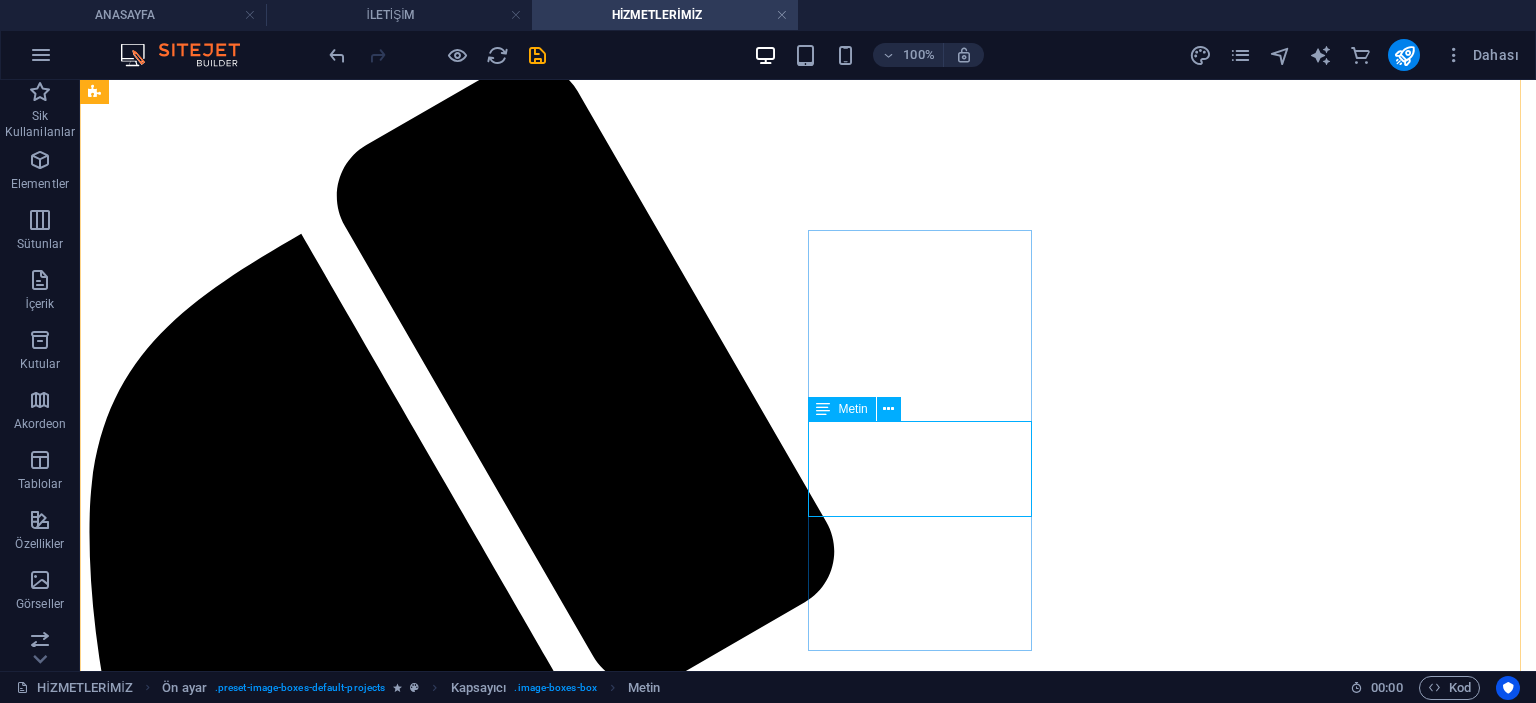 click on "Lorem ipsum dolor sit amet, consectetur adipisicing elit. Veritatis, dolorem!" at bounding box center [808, 13077] 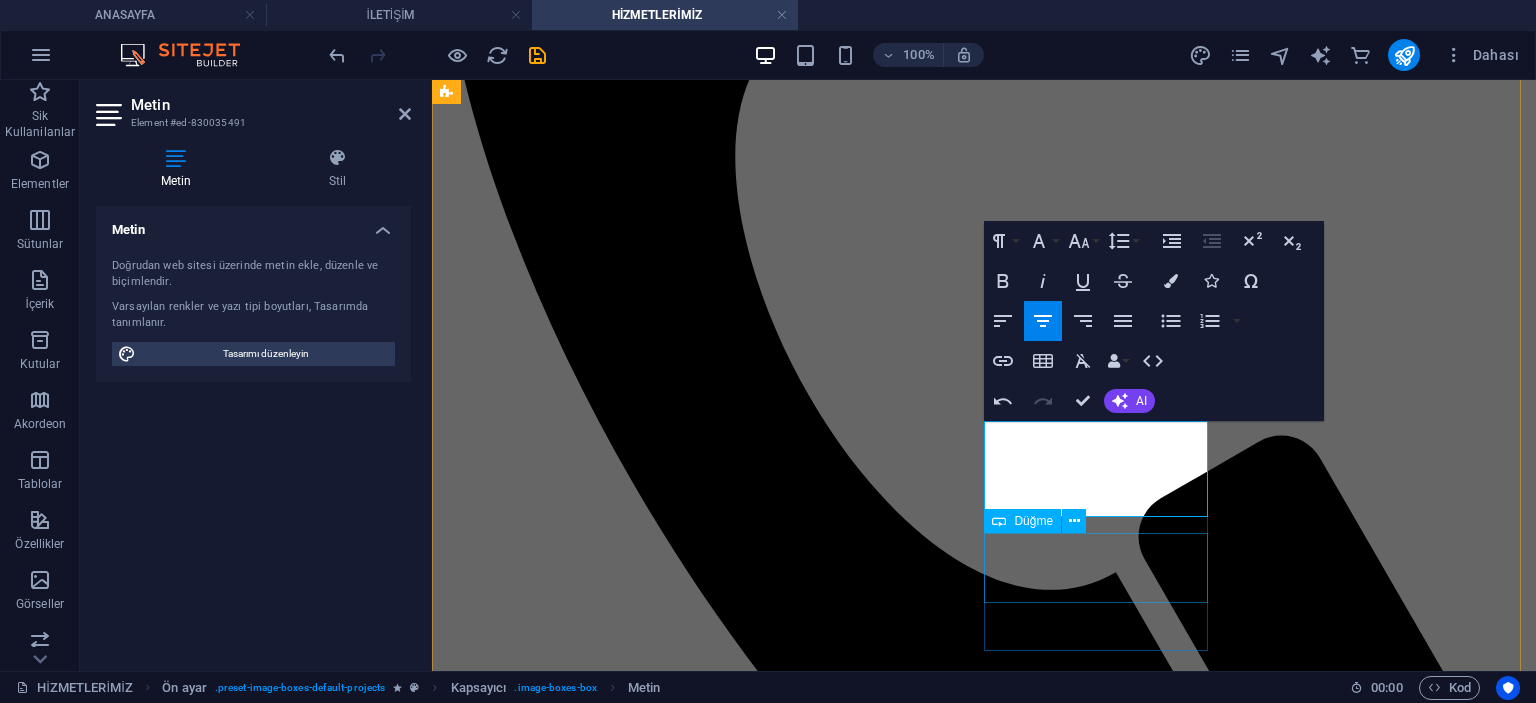 click on "see more" at bounding box center (984, 10294) 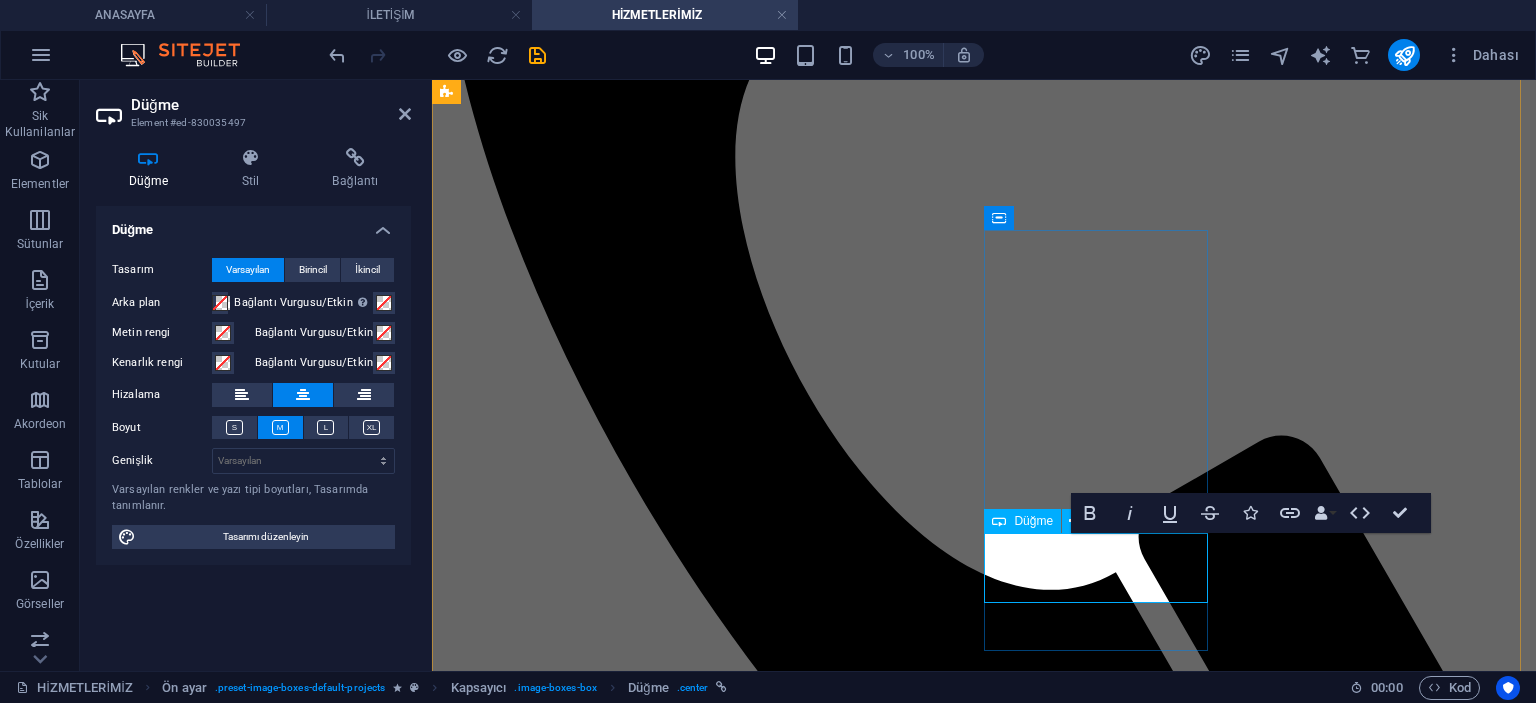 type 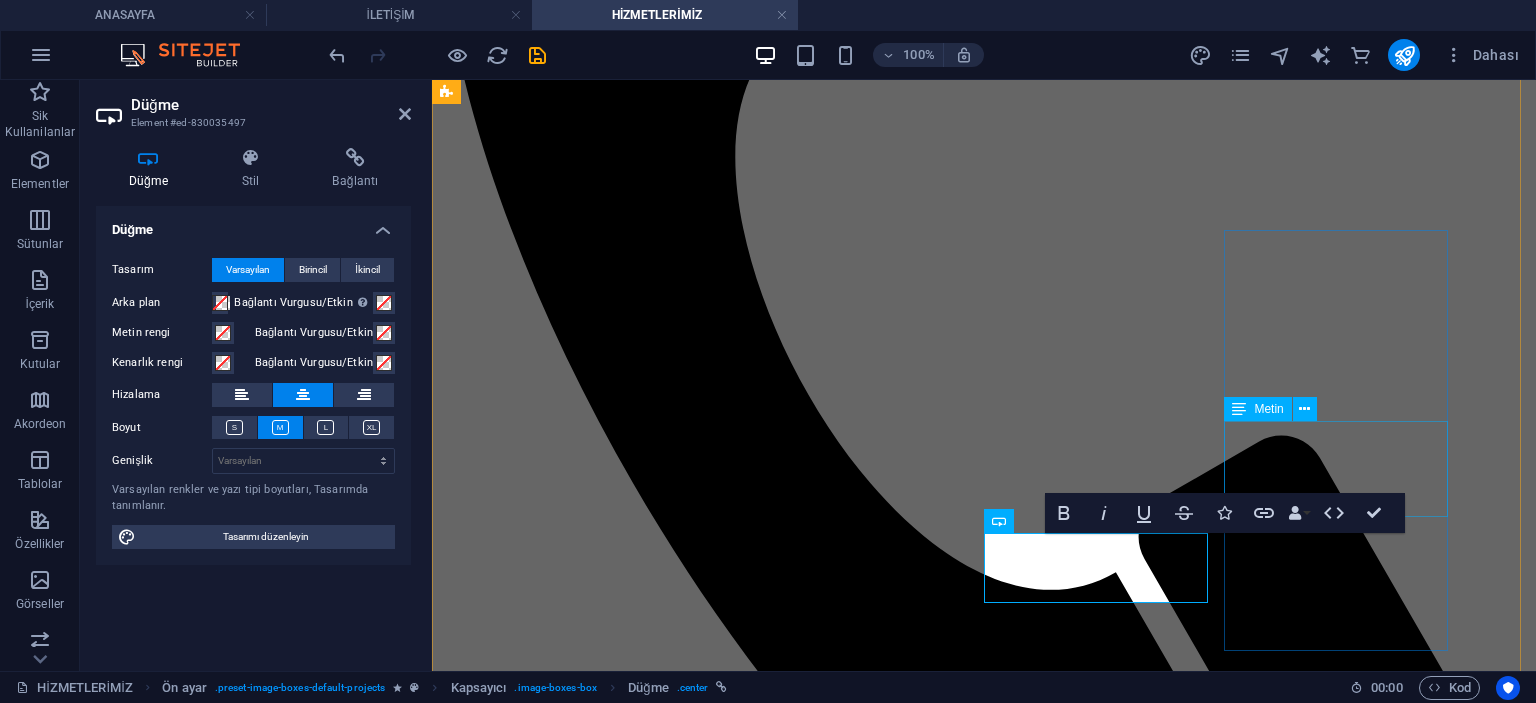 click on "Lorem ipsum dolor sit amet, consectetur adipisicing elit. Veritatis, dolorem!" at bounding box center (984, 11103) 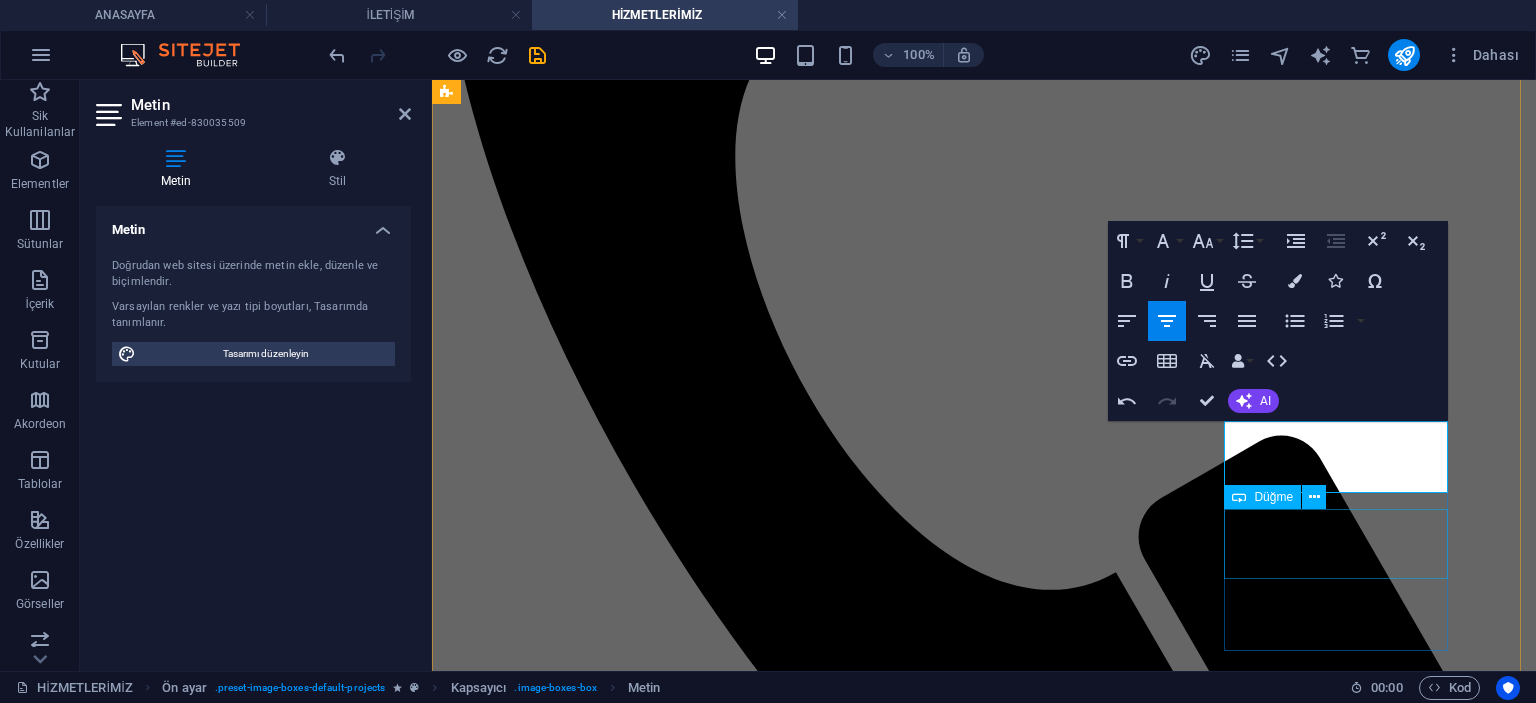 click on "see more" at bounding box center [984, 11153] 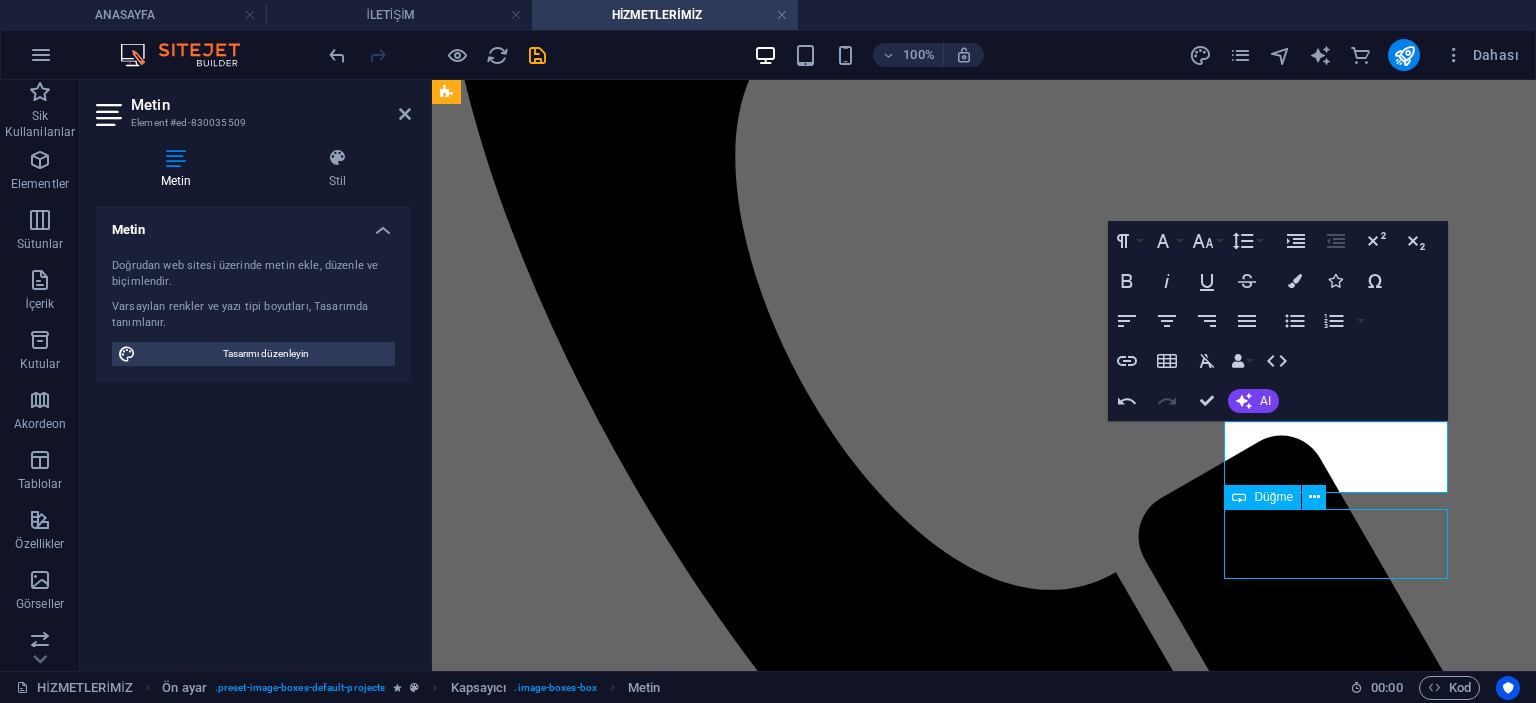 click on "see more" at bounding box center [984, 11153] 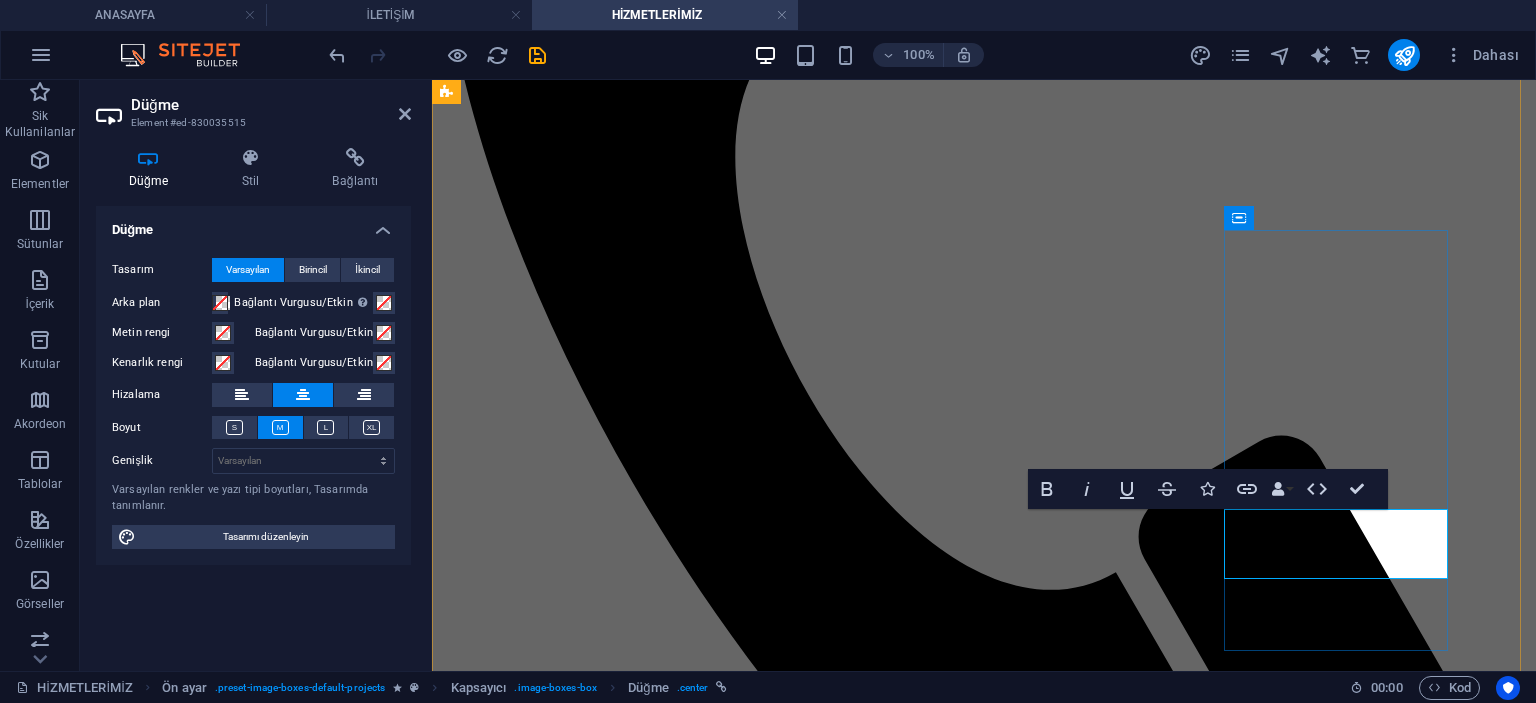 type 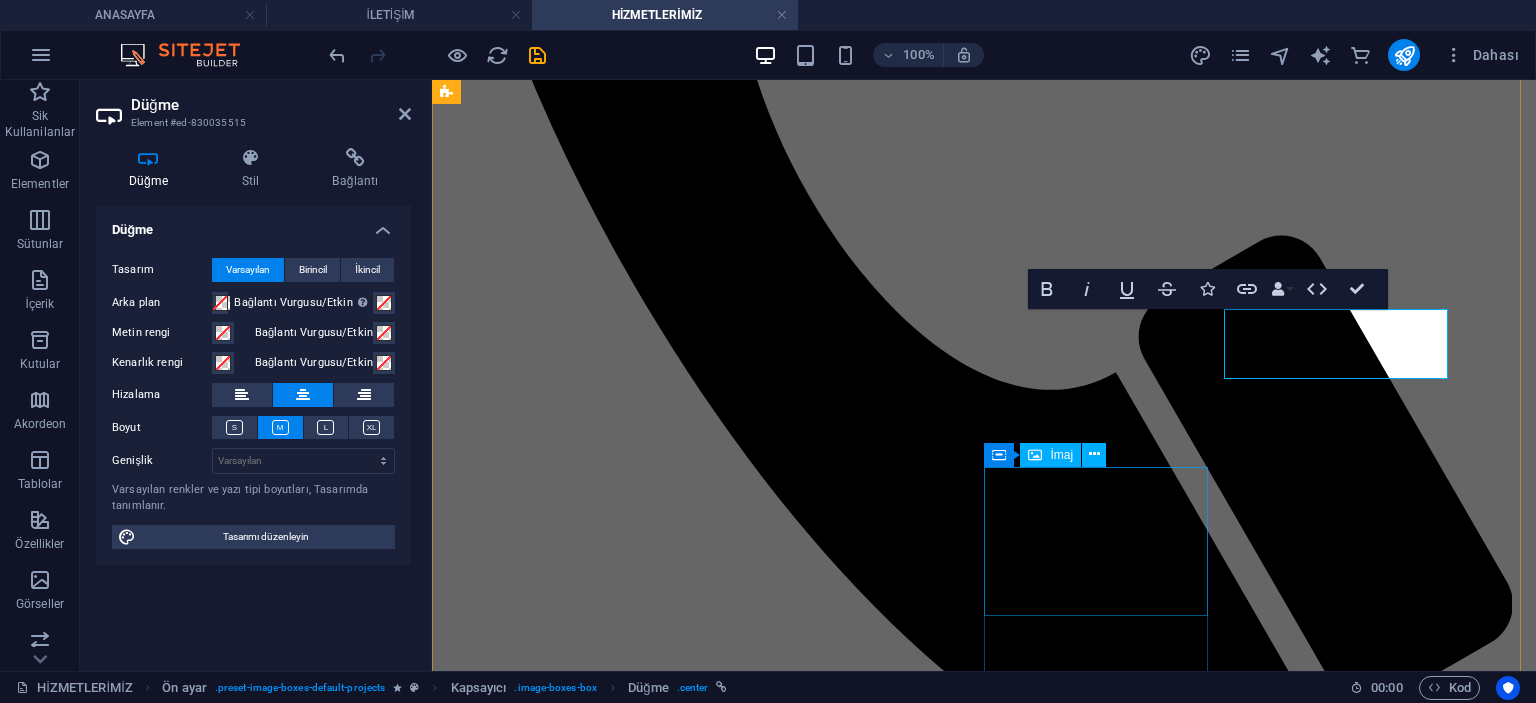 scroll, scrollTop: 3300, scrollLeft: 0, axis: vertical 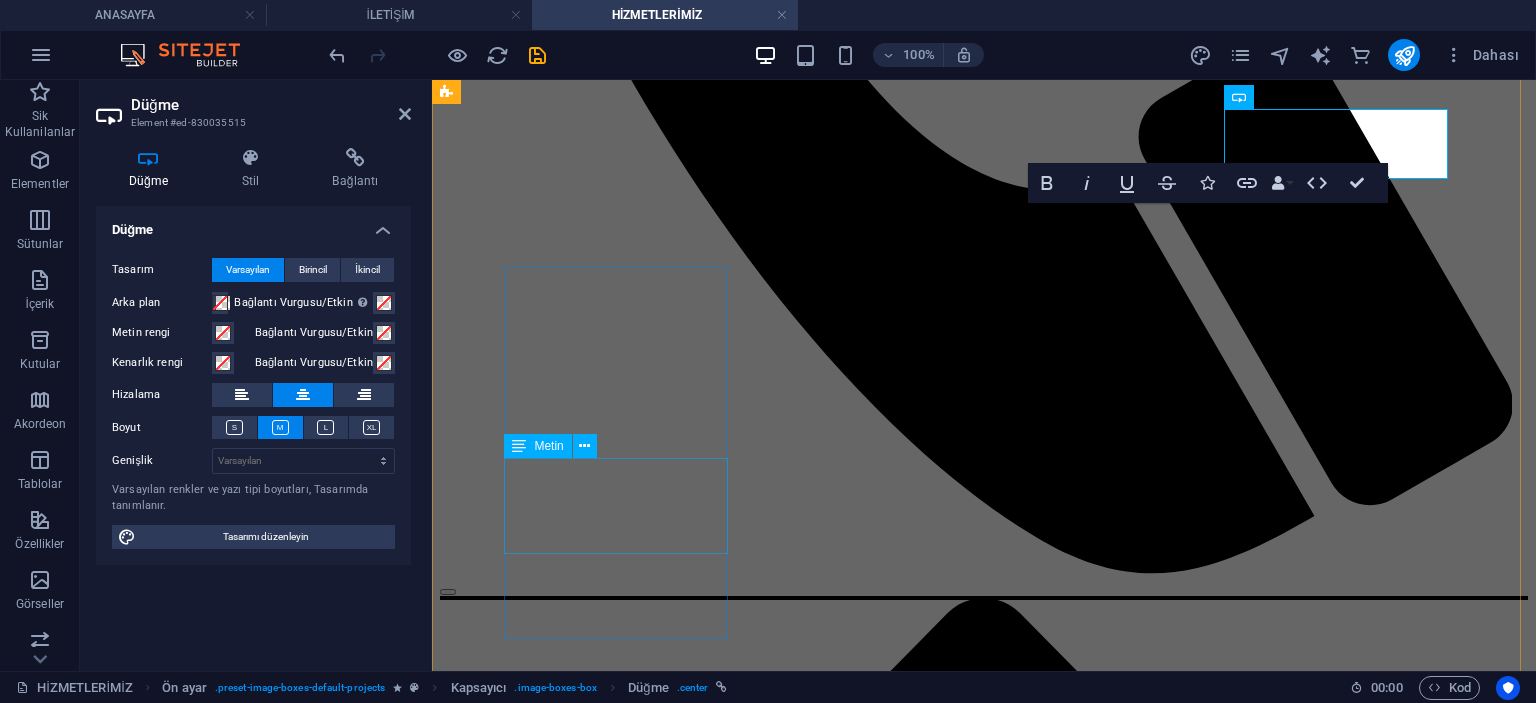 click on "Lorem ipsum dolor sit amet, consectetur adipisicing elit. Veritatis, dolorem!" at bounding box center (984, 11562) 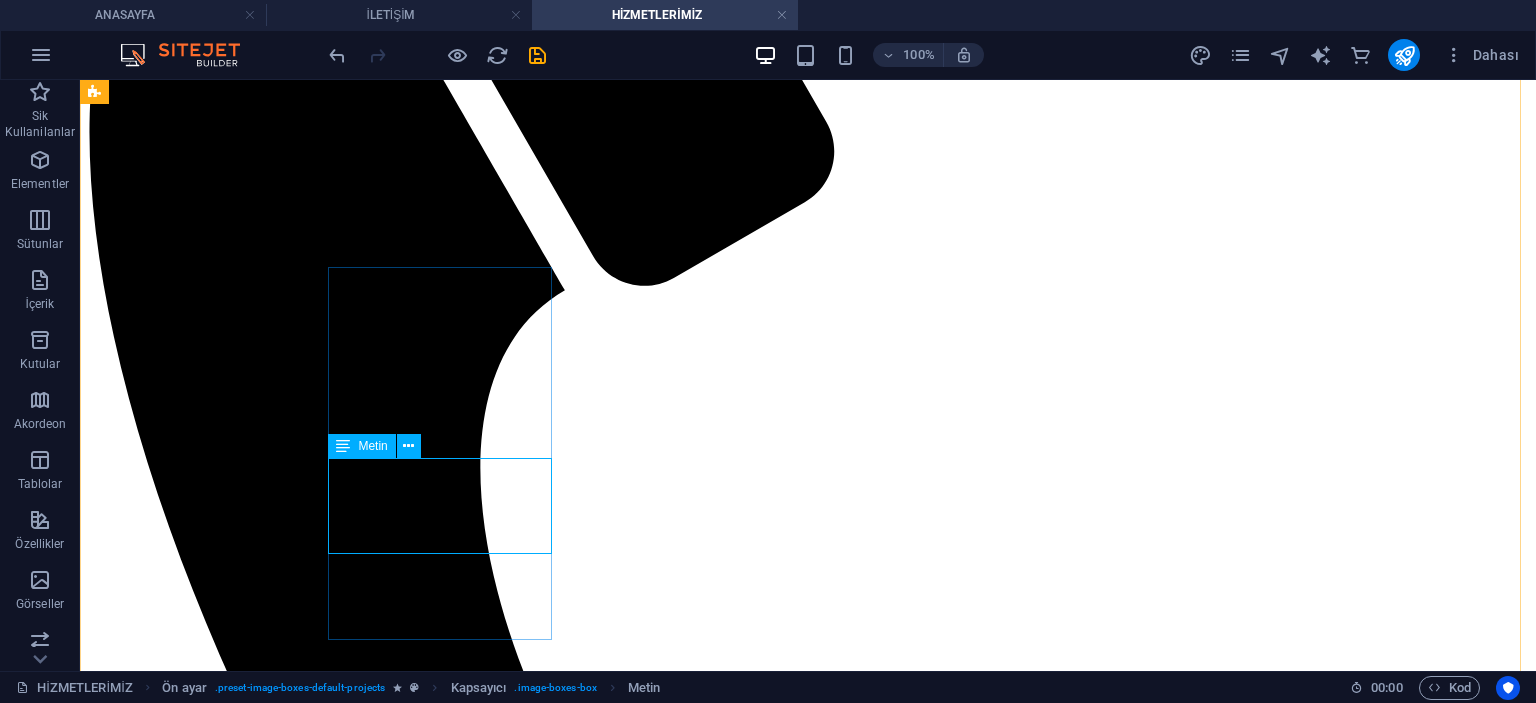 click on "Lorem ipsum dolor sit amet, consectetur adipisicing elit. Veritatis, dolorem!" at bounding box center (808, 14865) 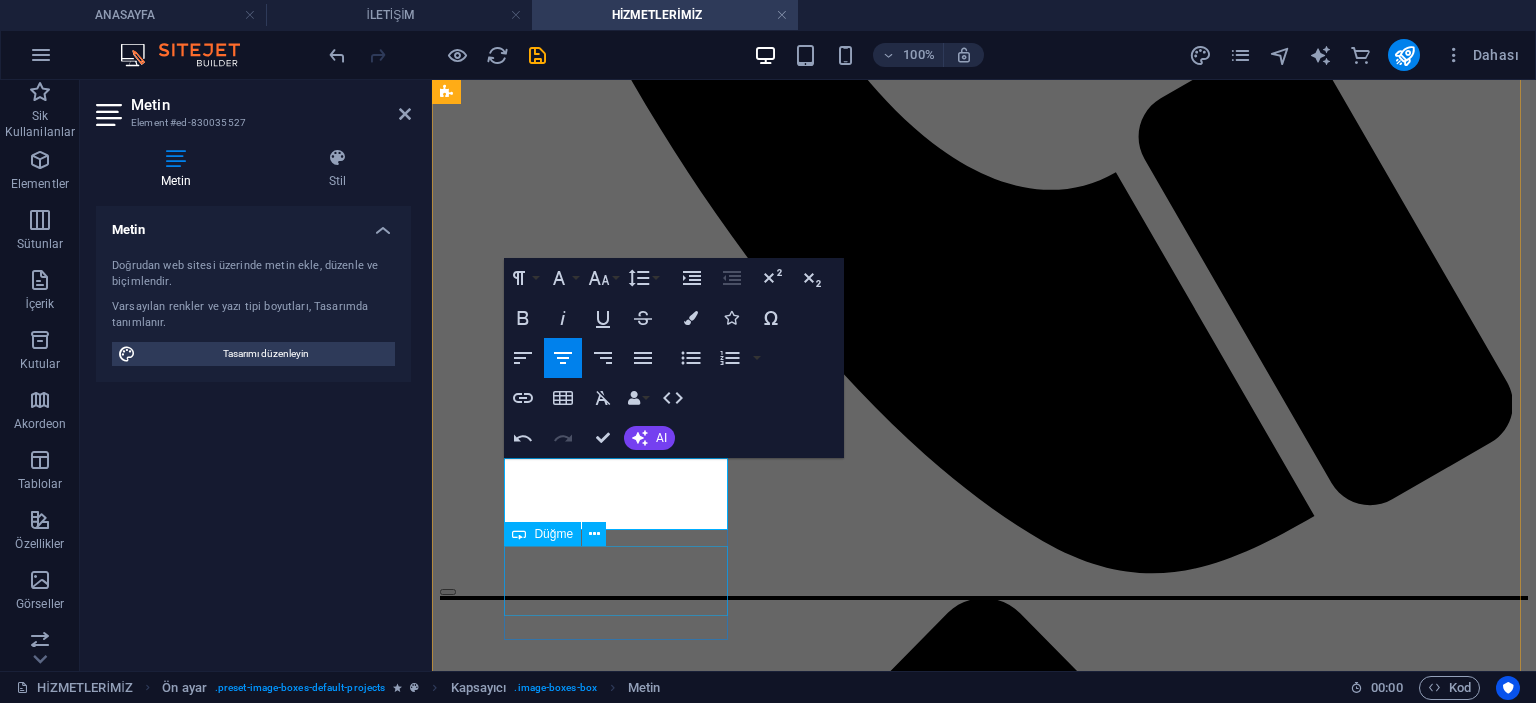 click on "see more" at bounding box center [984, 11612] 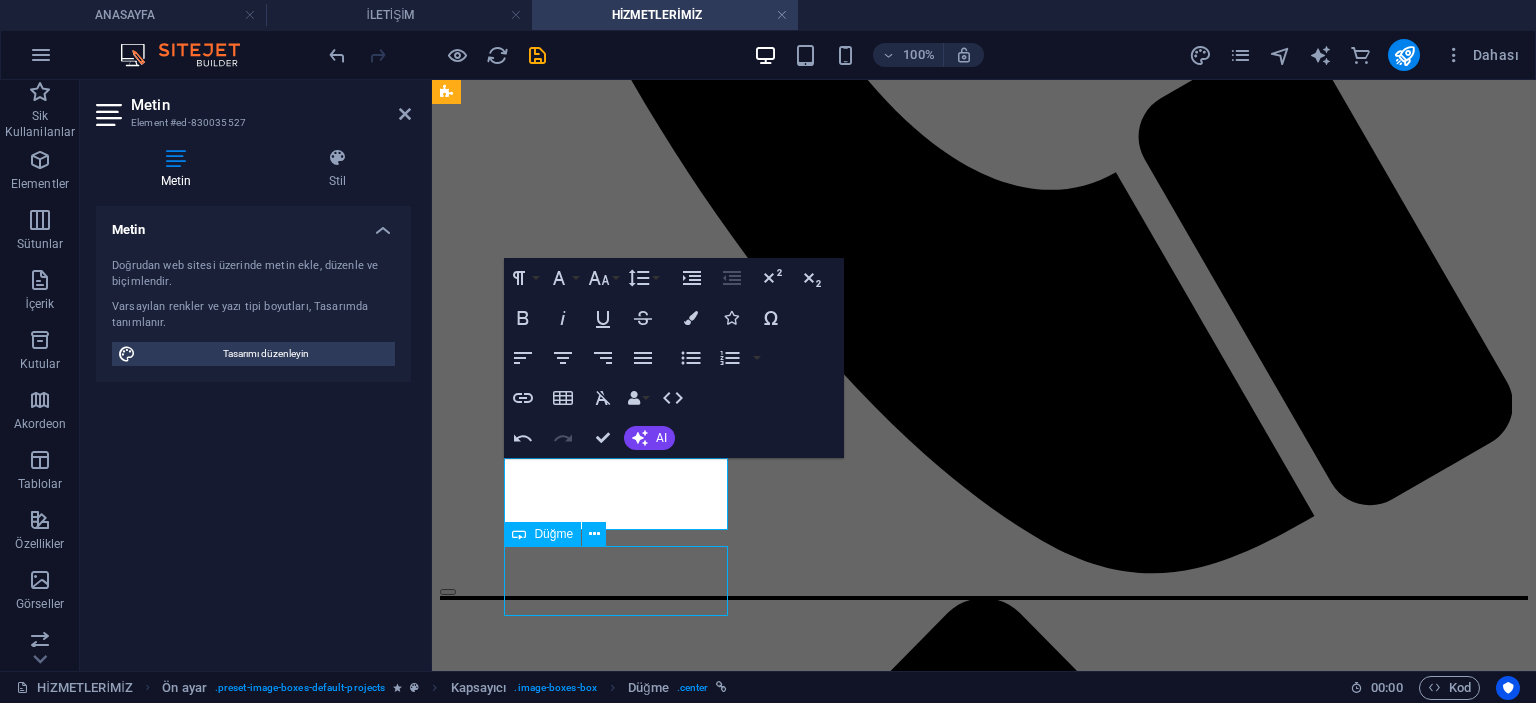 click on "see more" at bounding box center [984, 11612] 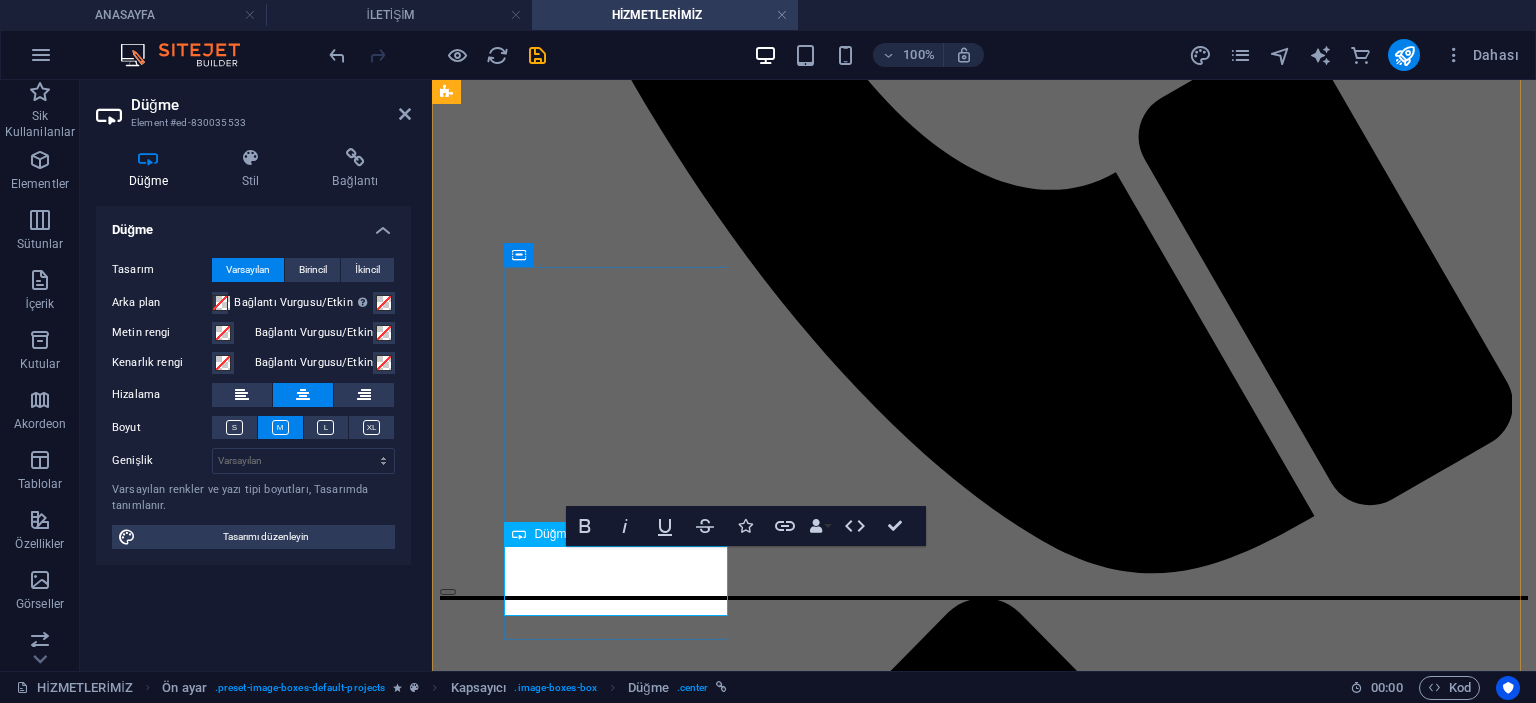 type 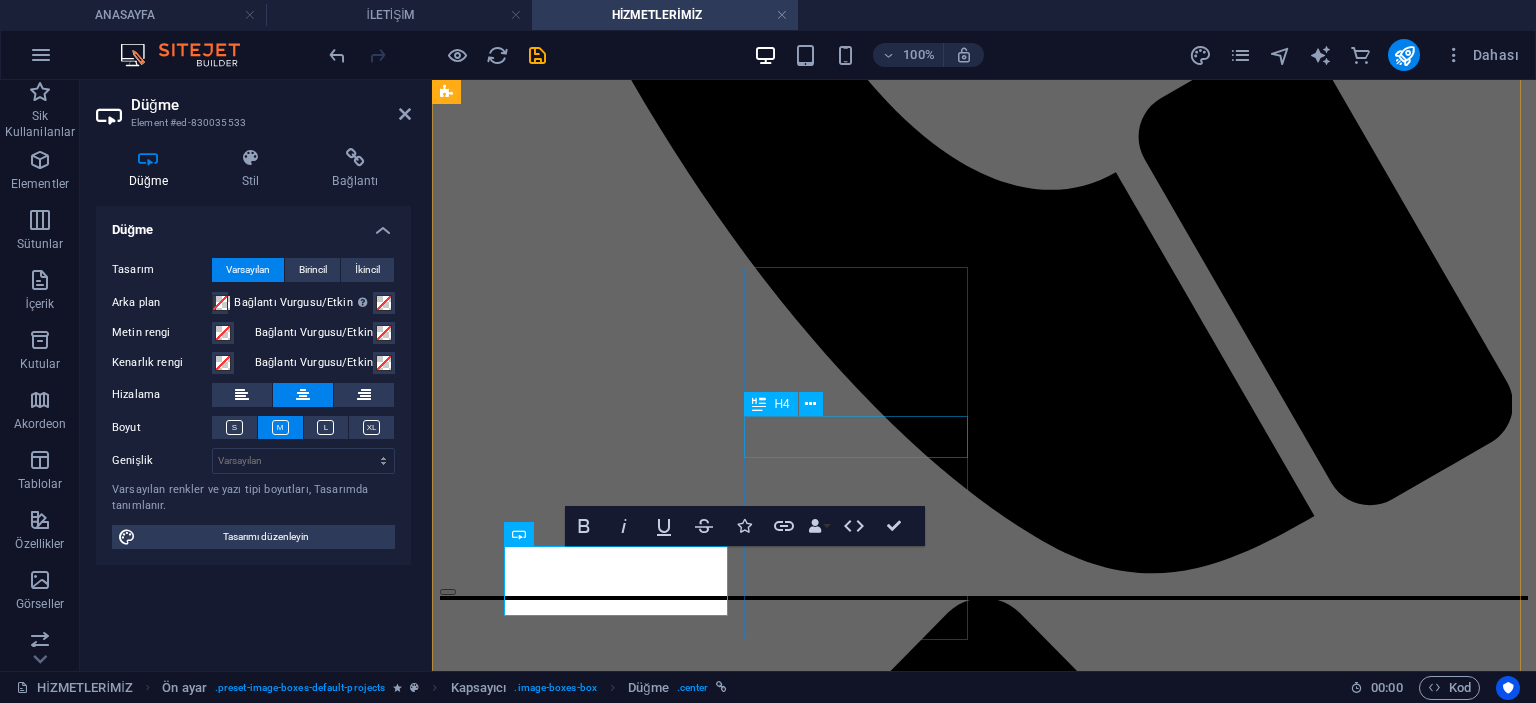 drag, startPoint x: 951, startPoint y: 95, endPoint x: 923, endPoint y: 87, distance: 29.12044 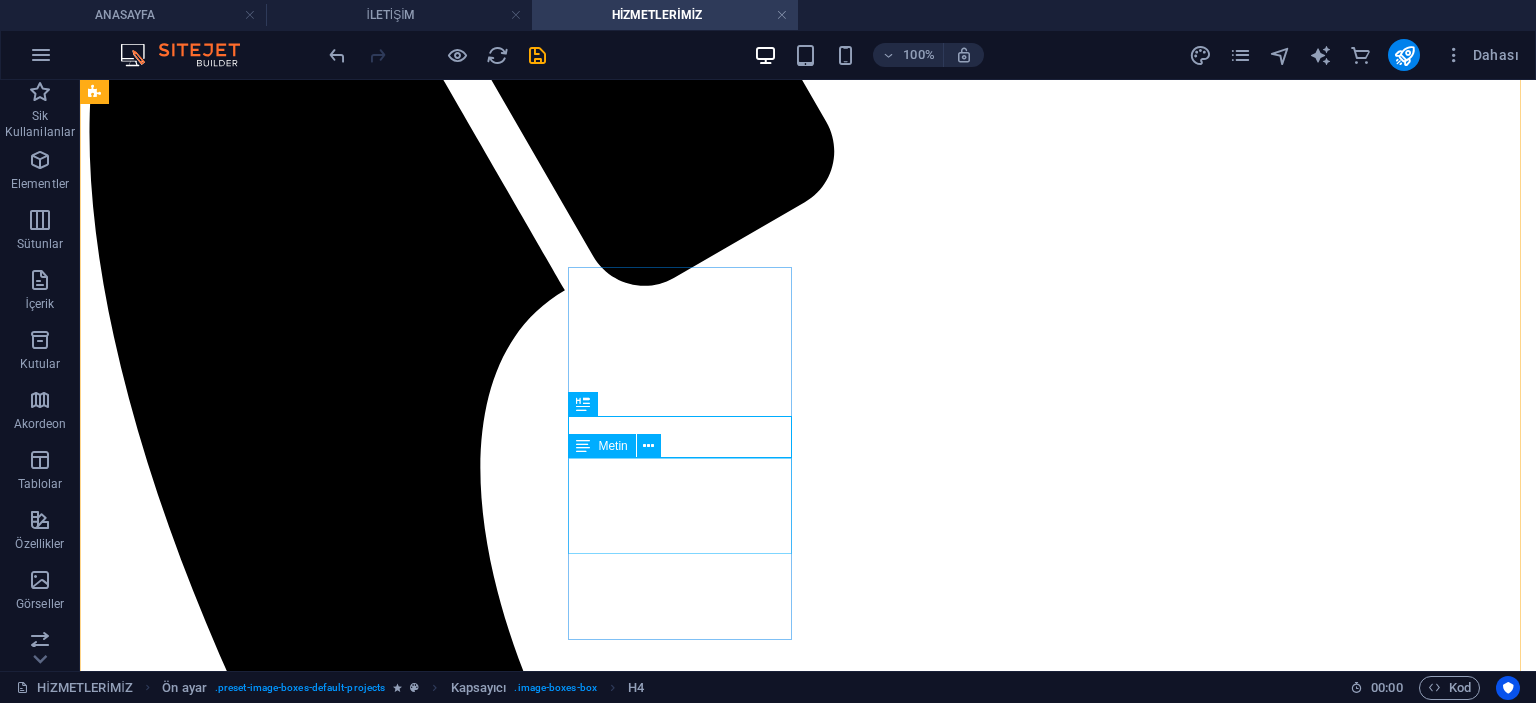 click on "Lorem ipsum dolor sit amet, consectetur adipisicing elit. Veritatis, dolorem!" at bounding box center (808, 15959) 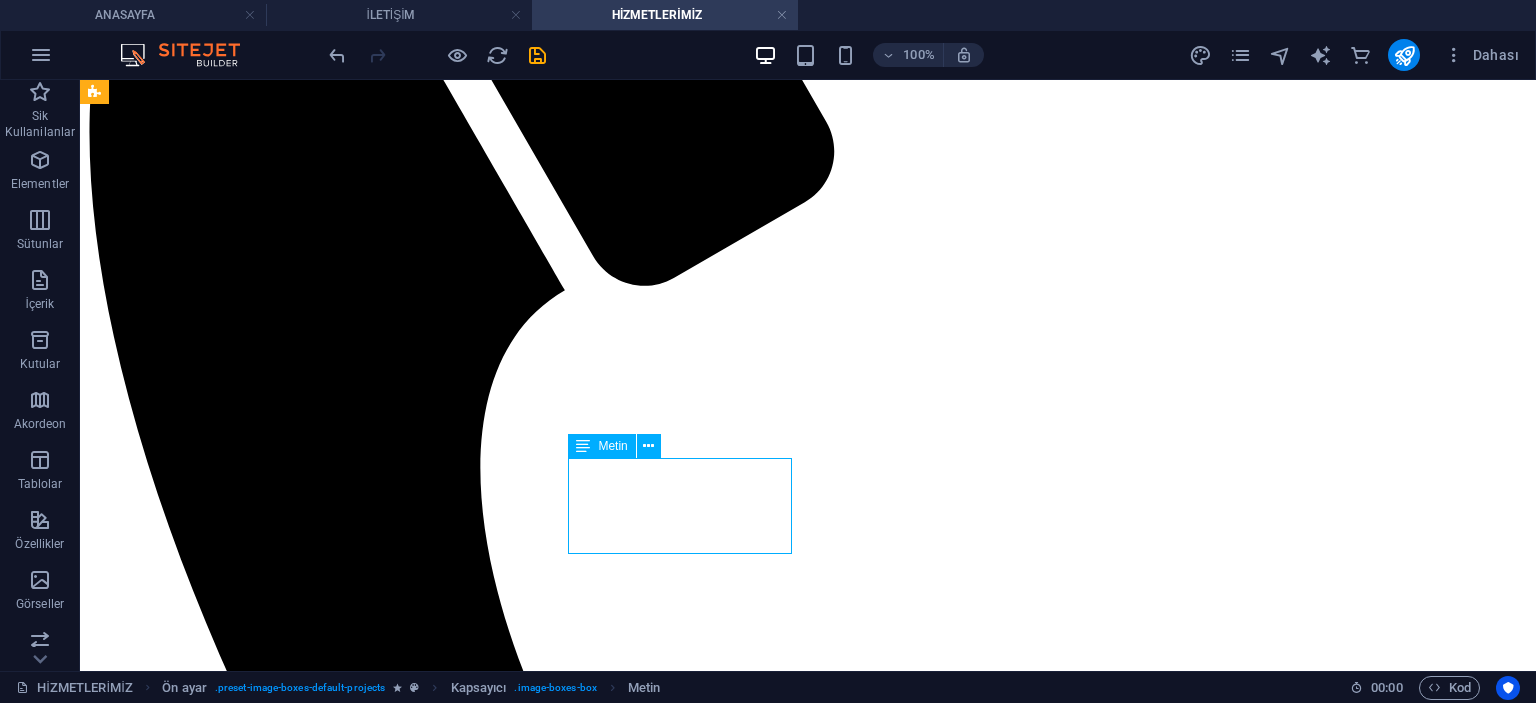 click on "Lorem ipsum dolor sit amet, consectetur adipisicing elit. Veritatis, dolorem!" at bounding box center (808, 15959) 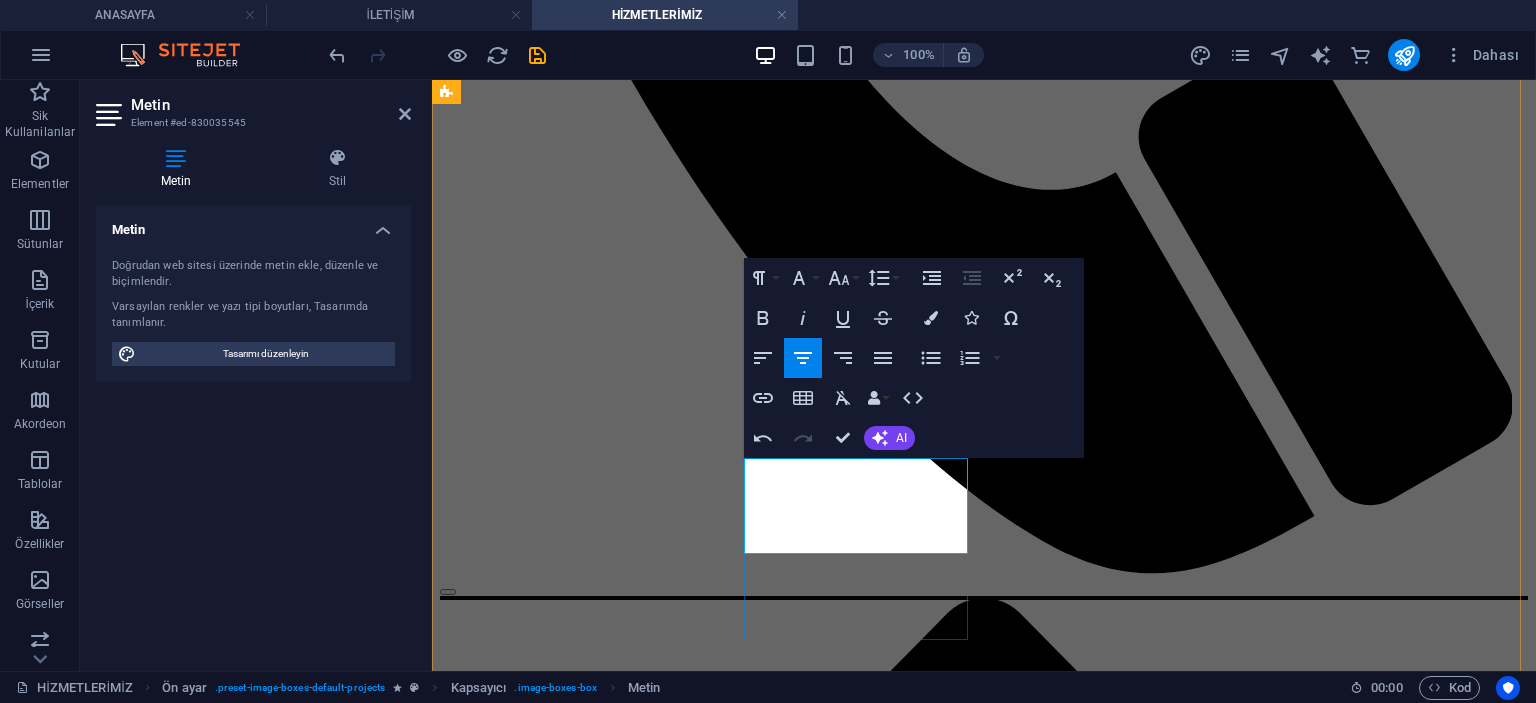 click on "Yatak odası, sinema odası, otel ve toplantı salonu gibi karanlık ortam istenen alanlarda kullanılır." at bounding box center [984, 12421] 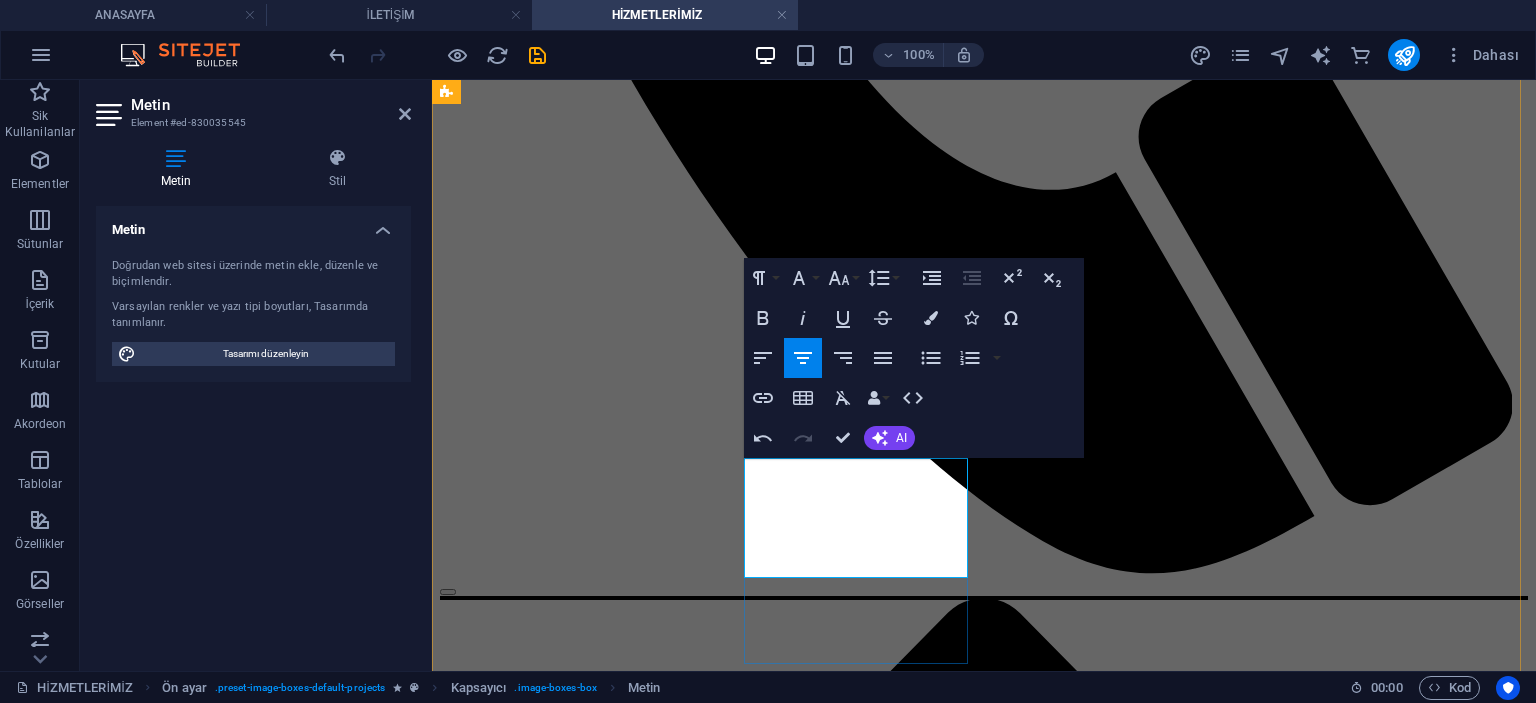 click on "Işığı %100 engelleyen  Yatak odası, sinema odası, otel ve toplantı salonu gibi karanlık ortam istenen alanlarda kullanılır." at bounding box center (984, 12421) 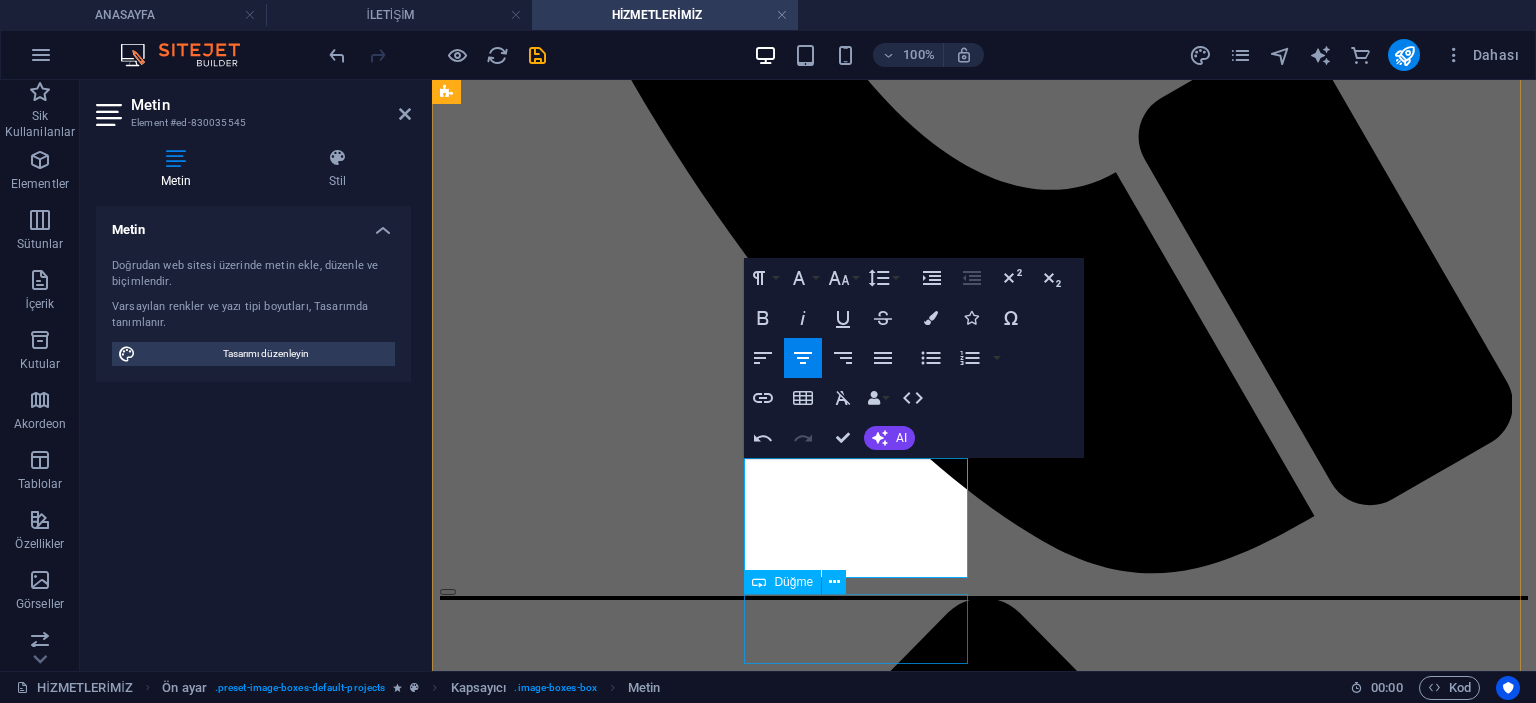 click on "see more" at bounding box center [984, 12471] 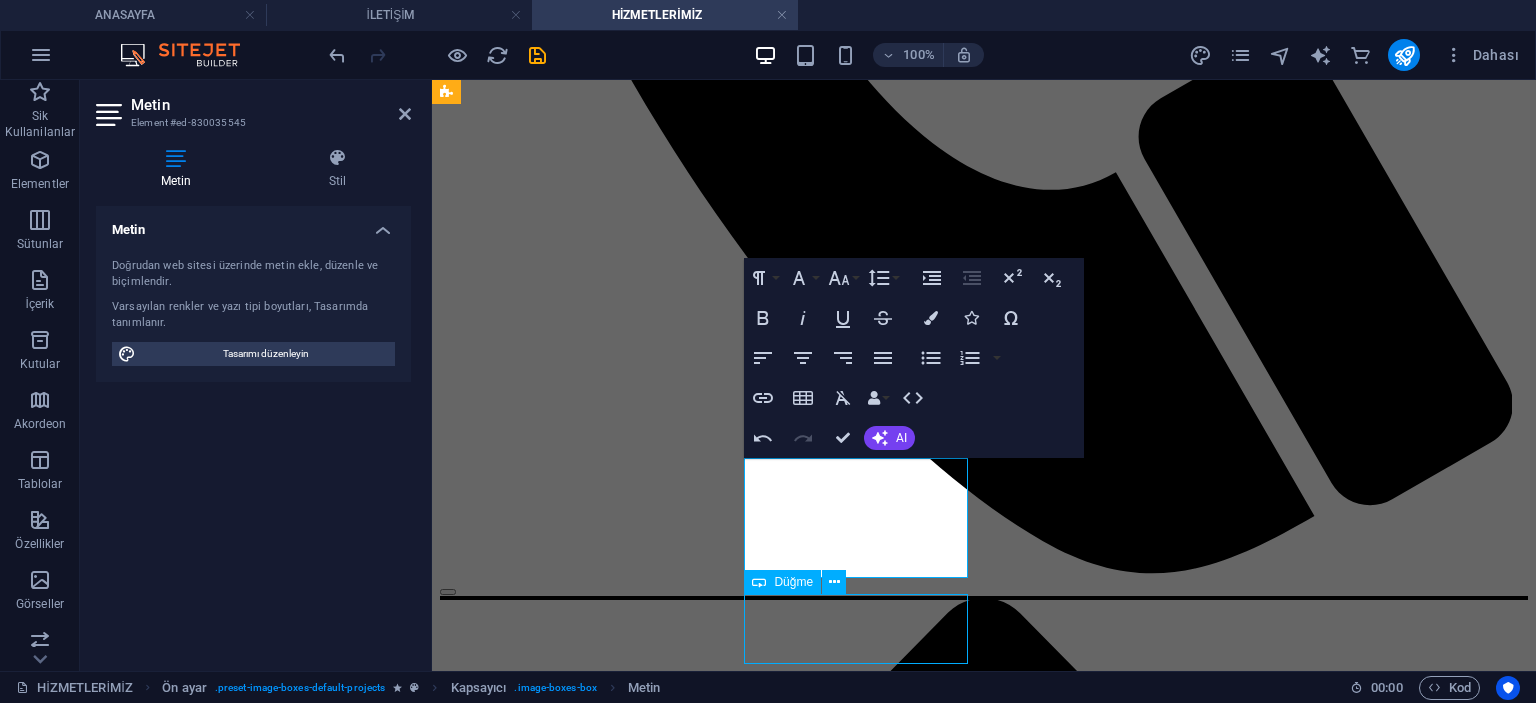 click on "see more" at bounding box center [984, 12471] 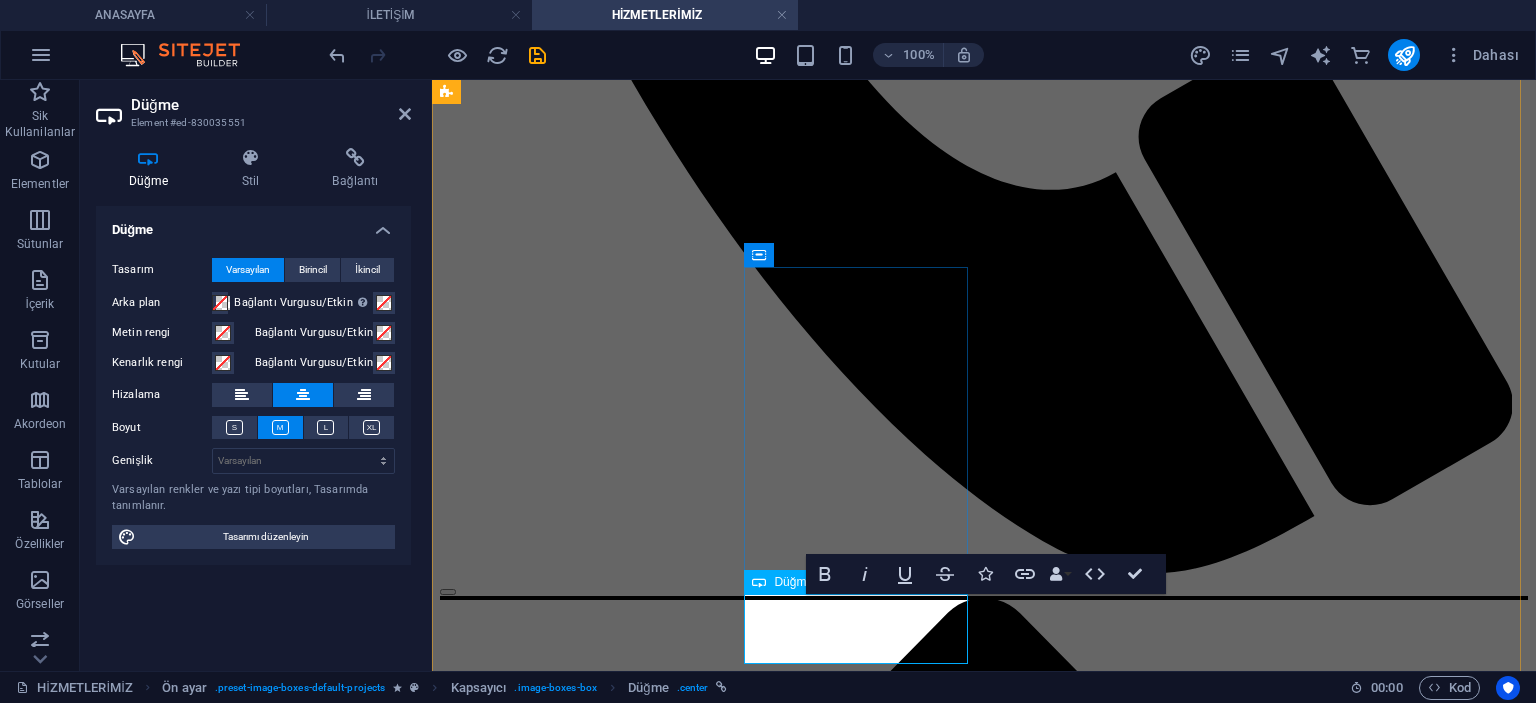 type 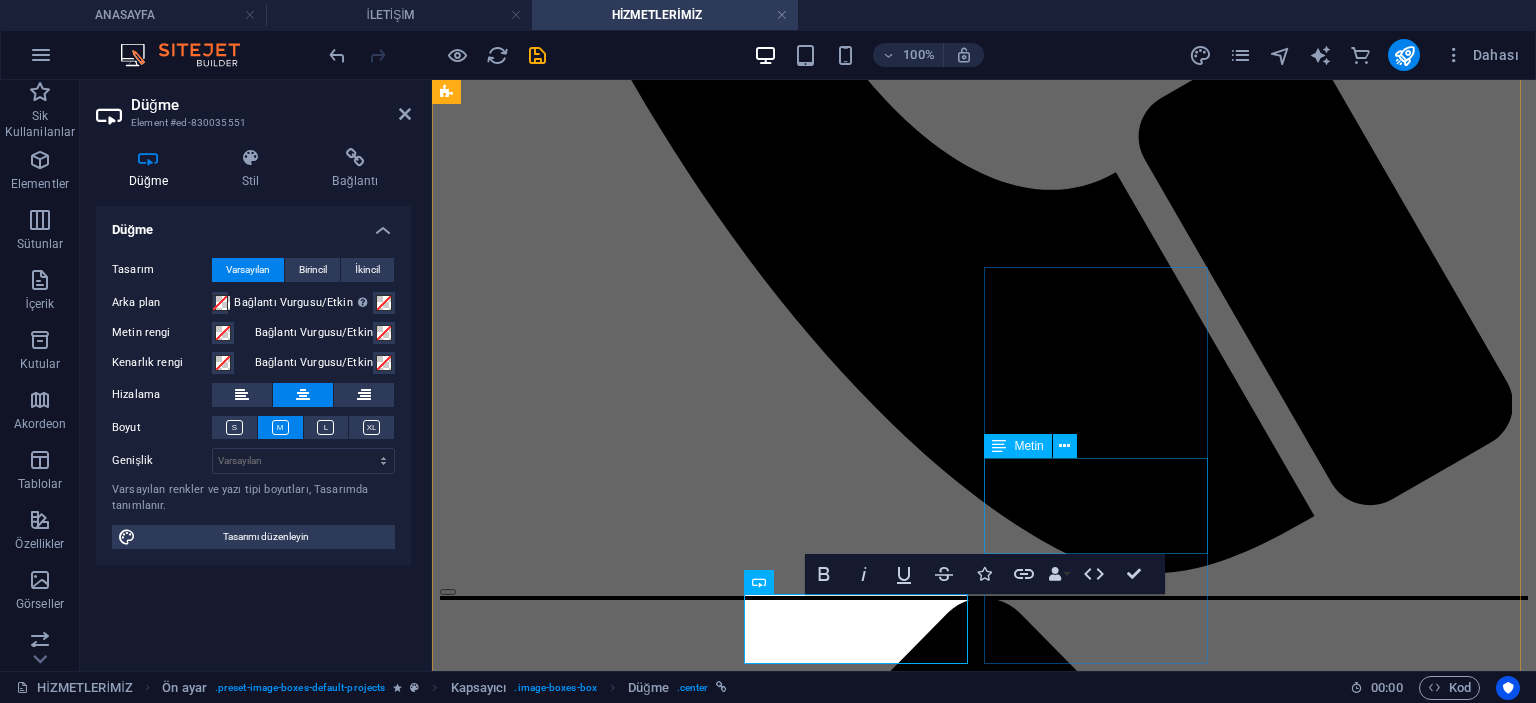 click on "Lorem ipsum dolor sit amet, consectetur adipisicing elit. Veritatis, dolorem!" at bounding box center (984, 13280) 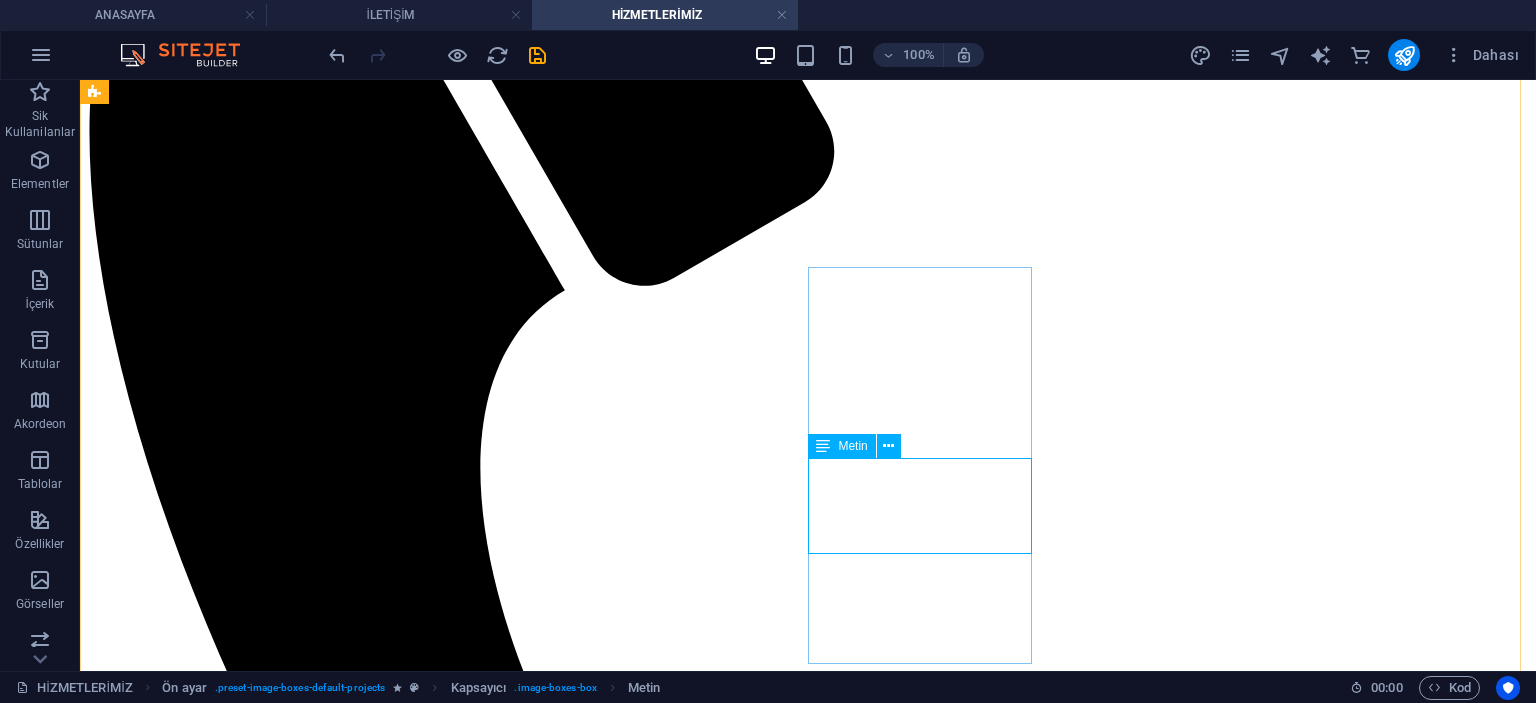 click on "Lorem ipsum dolor sit amet, consectetur adipisicing elit. Veritatis, dolorem!" at bounding box center (808, 17053) 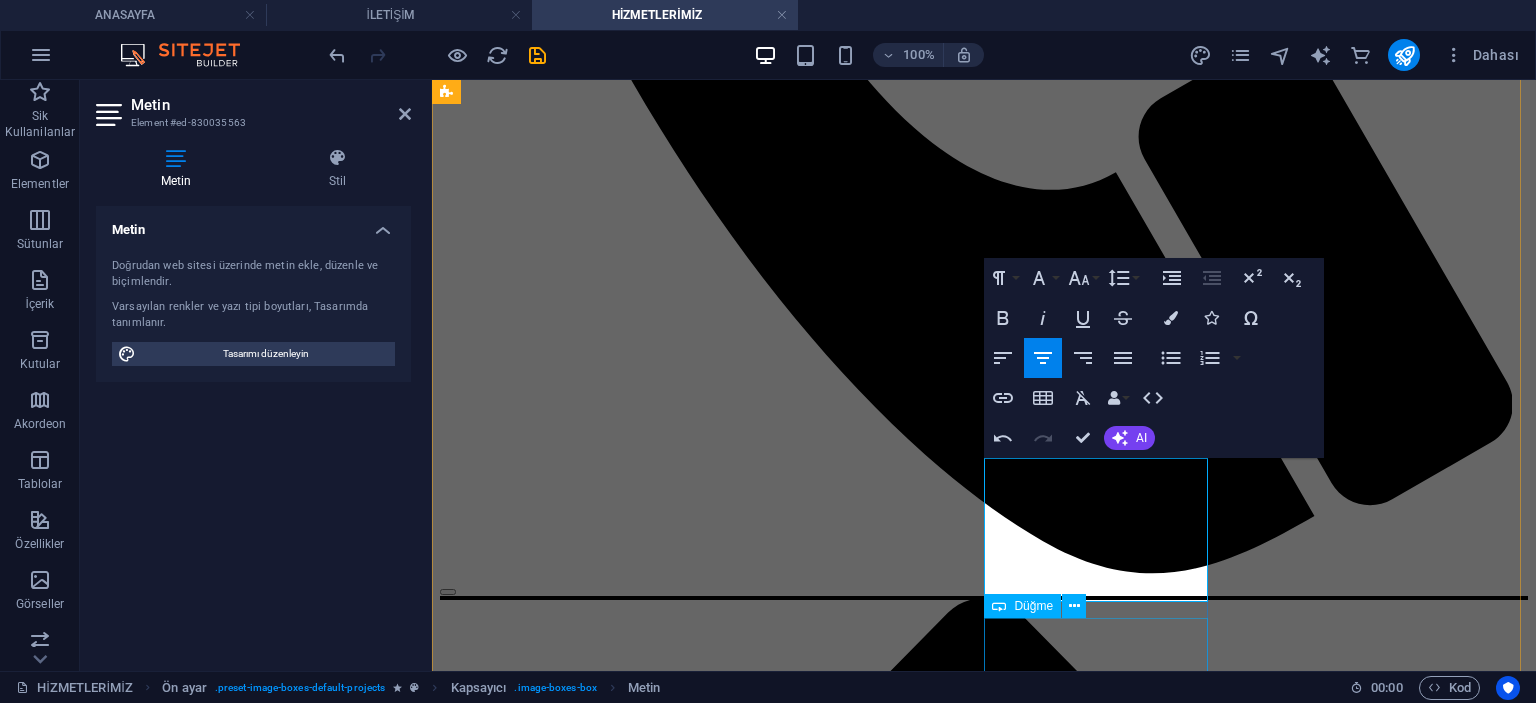 click on "see more" at bounding box center [984, 13330] 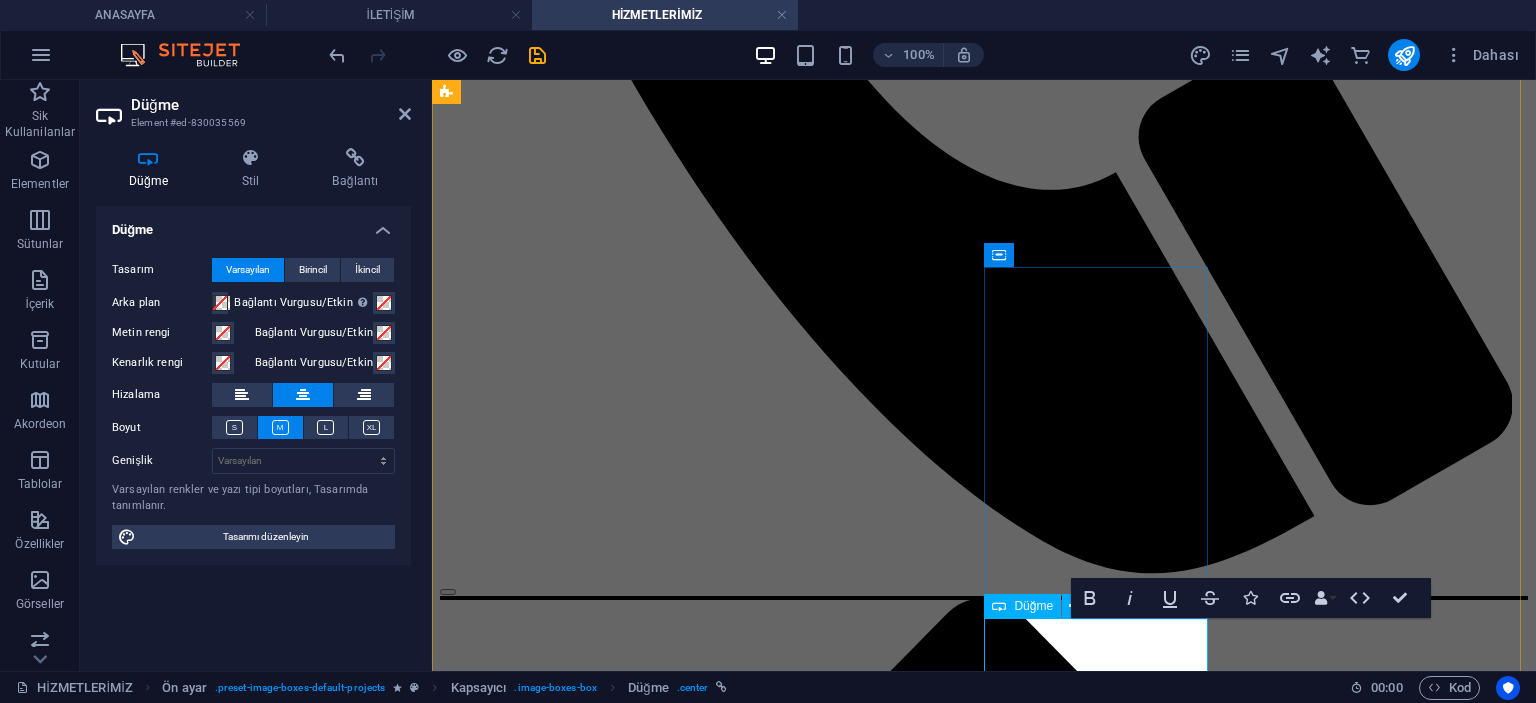 type 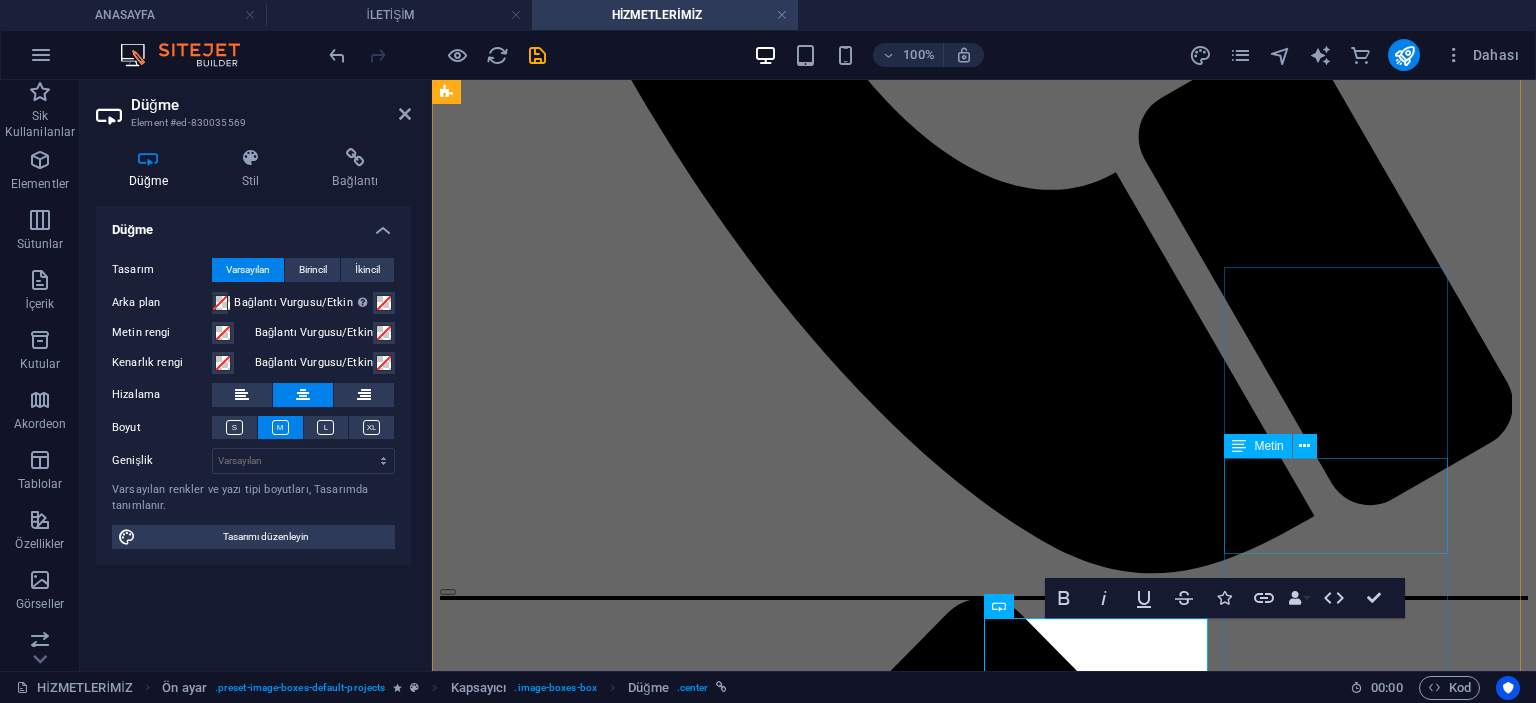 click on "Lorem ipsum dolor sit amet, consectetur adipisicing elit. Veritatis, dolorem!" at bounding box center [984, 14139] 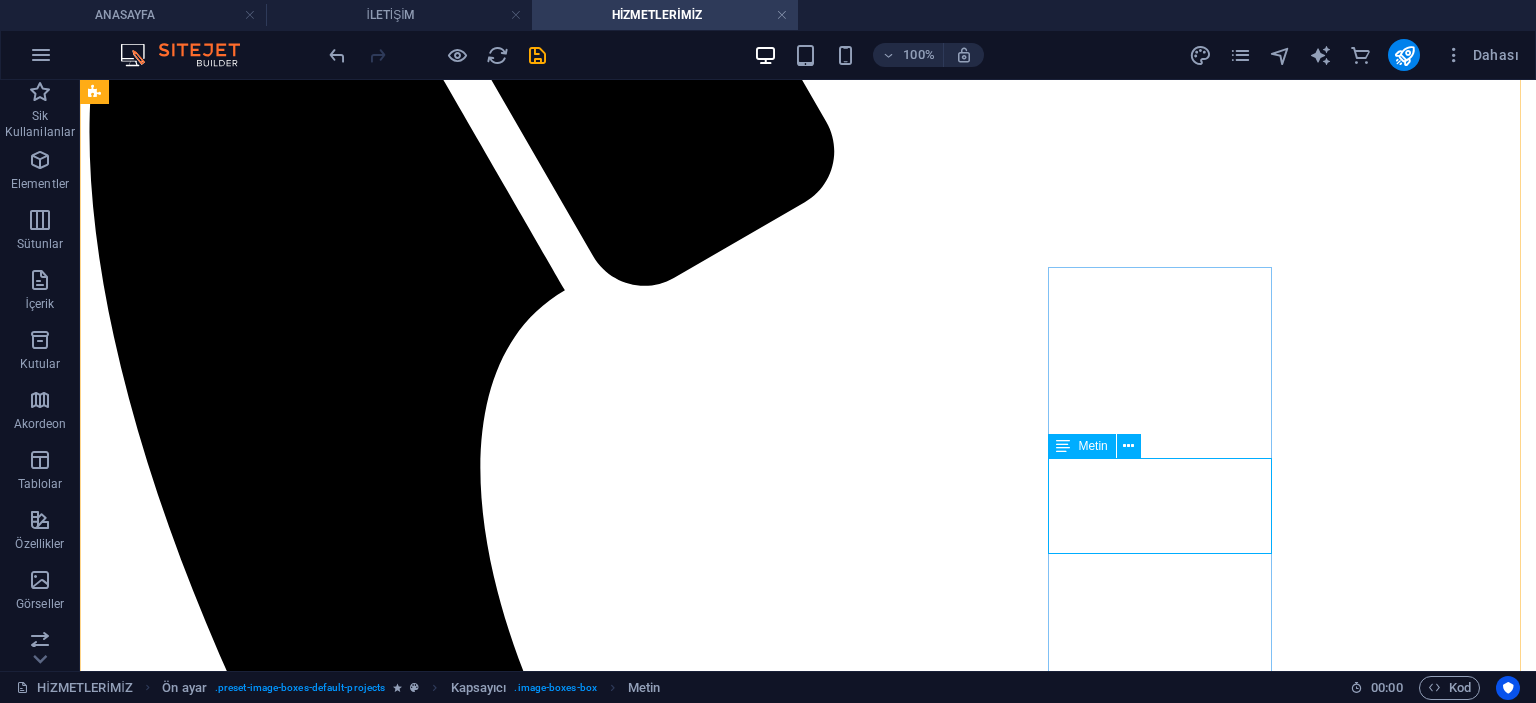 click on "Lorem ipsum dolor sit amet, consectetur adipisicing elit. Veritatis, dolorem!" at bounding box center (808, 18147) 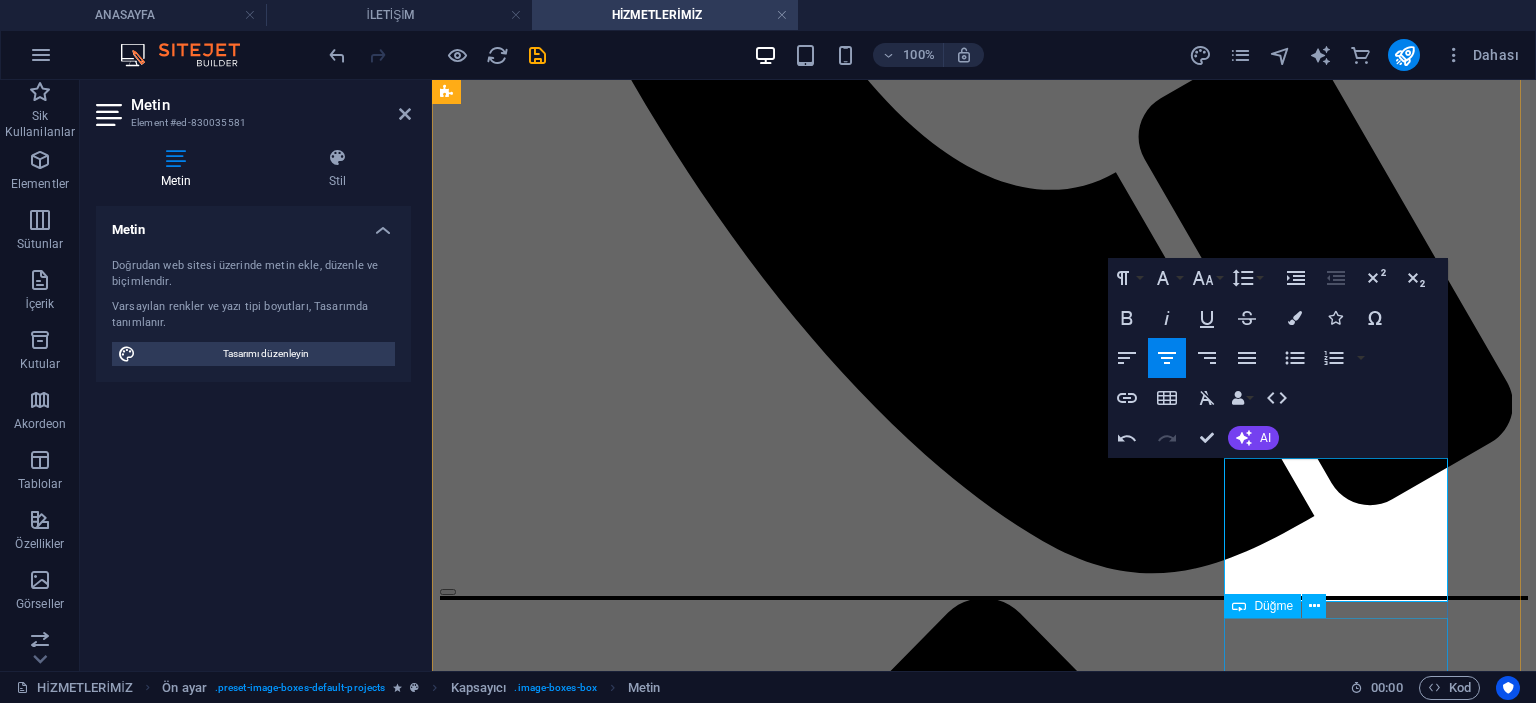 click on "see more" at bounding box center (984, 14189) 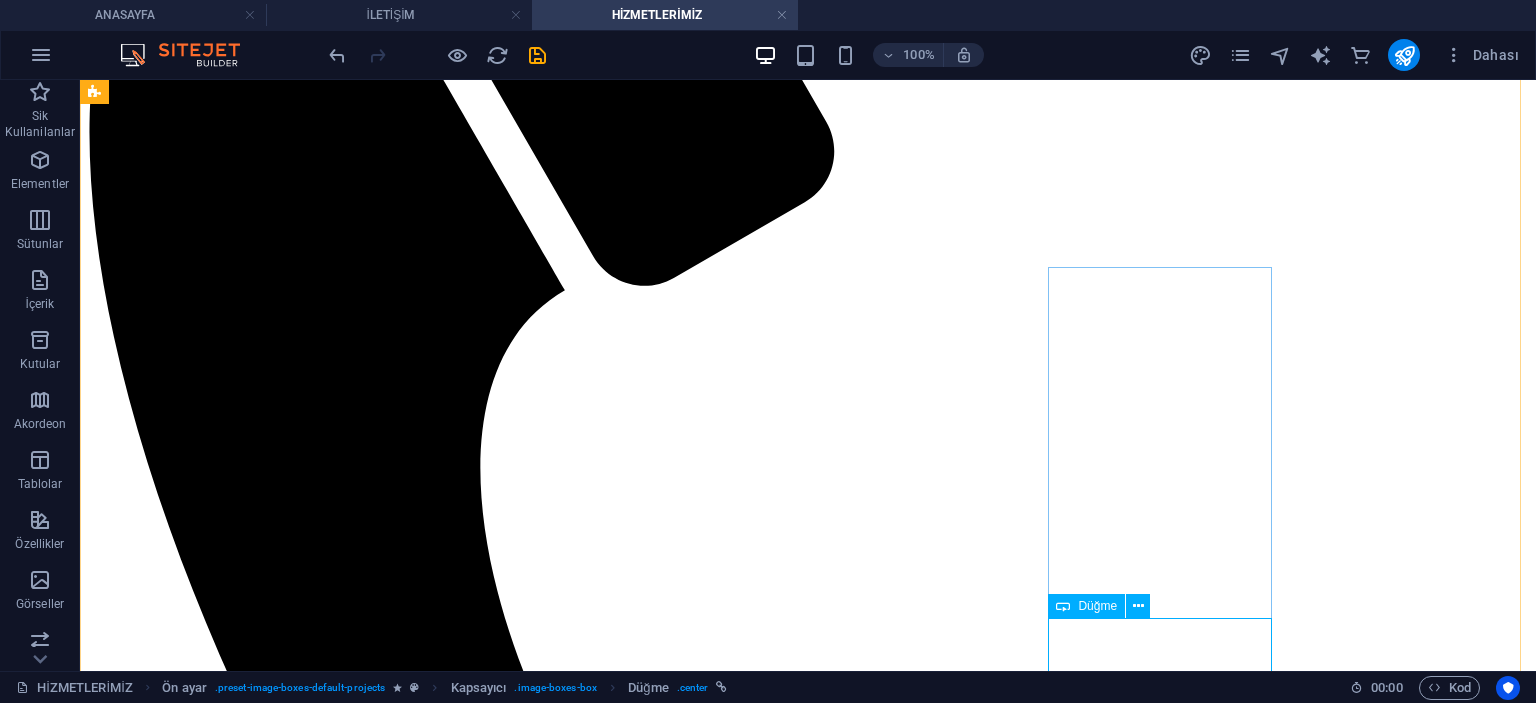 click on "see more" at bounding box center (808, 18197) 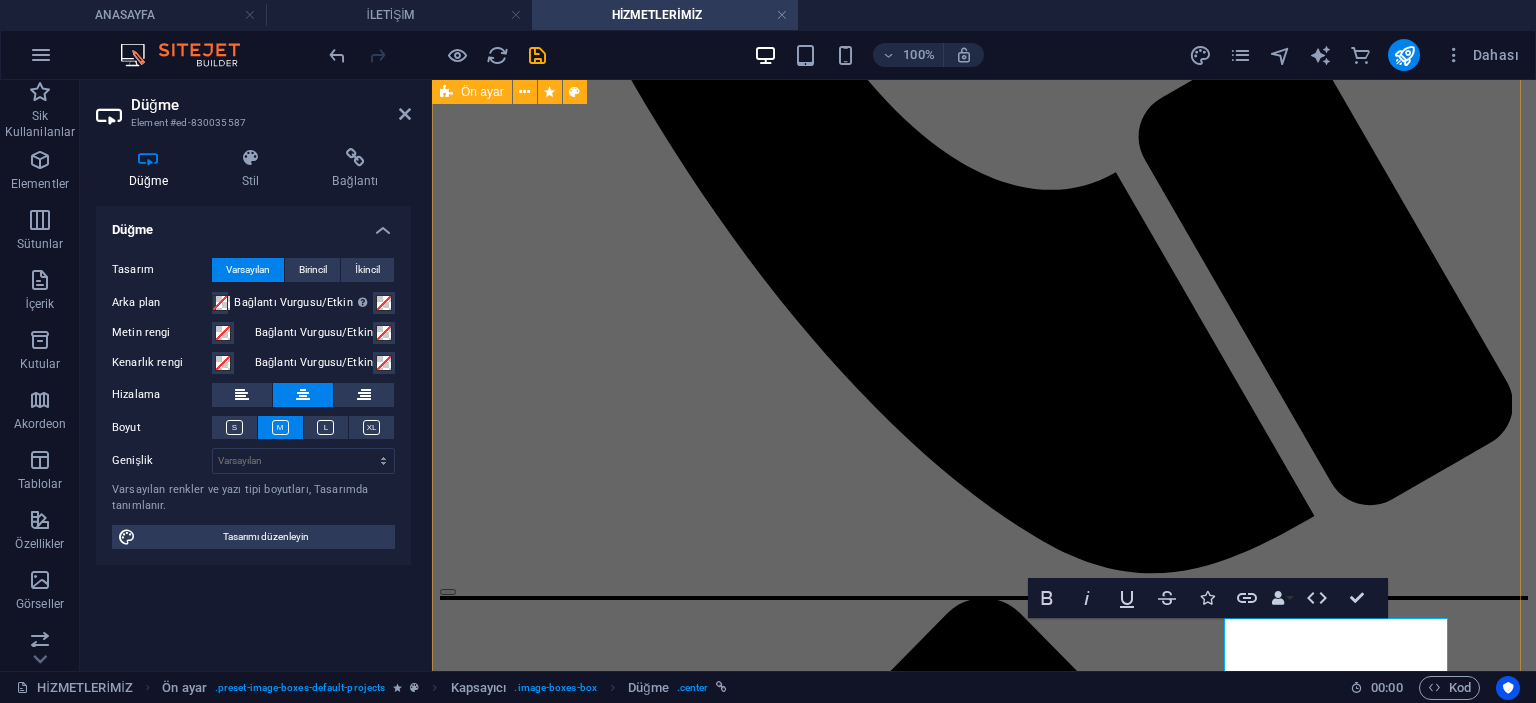 click on "ZEBRA PERDE Işık geçirgenliğini ayarlanabilen şeritli mekanizmalı perde. DETAYLAR STOR PERDE Mekanizmalı, pratik kullanım sağlayan modern perde modeli. DETAYLAR ÇİFTLİ SİSTEM Mekanizmalı, Tül ve Stor'un bir arada kullanım imkanı sağlayan perde modeli. detaylar PLİCELL PERDE Cam üzerine montajlanan bağımzsız şık perde modeli detaylar AHŞAP JALUZİ Doğal ahşap malzemeden üretilen, yatay panelleri sayesinde ışık ve mahremiyet kontrolü sağlayan şık perde modelidir detaylar METAL JALUZİ Alüminyum veya çelikten üretilen, dayanıklı ve kolay temizlenebilir yatay panellerden oluşan perde modelidir.  detaylar RUSTİK PERDE Rustik boru üzerine geçirilen, genellikle kalın kumaştan yapılan doğal ve sıcak görünümlü perde. detaylar TÜL PERDE şığı yumuşatan, ferah ve zarif görünümlü klasik perde türü. detaylar FON PERDE Tülün yanına dekoratif amaçla kullanılan, mekâna renk ve tarz katan perde. detaylar BLACKOUT PERDE Detaylar SUNSCREEN PERDE detaylar" at bounding box center [984, 9043] 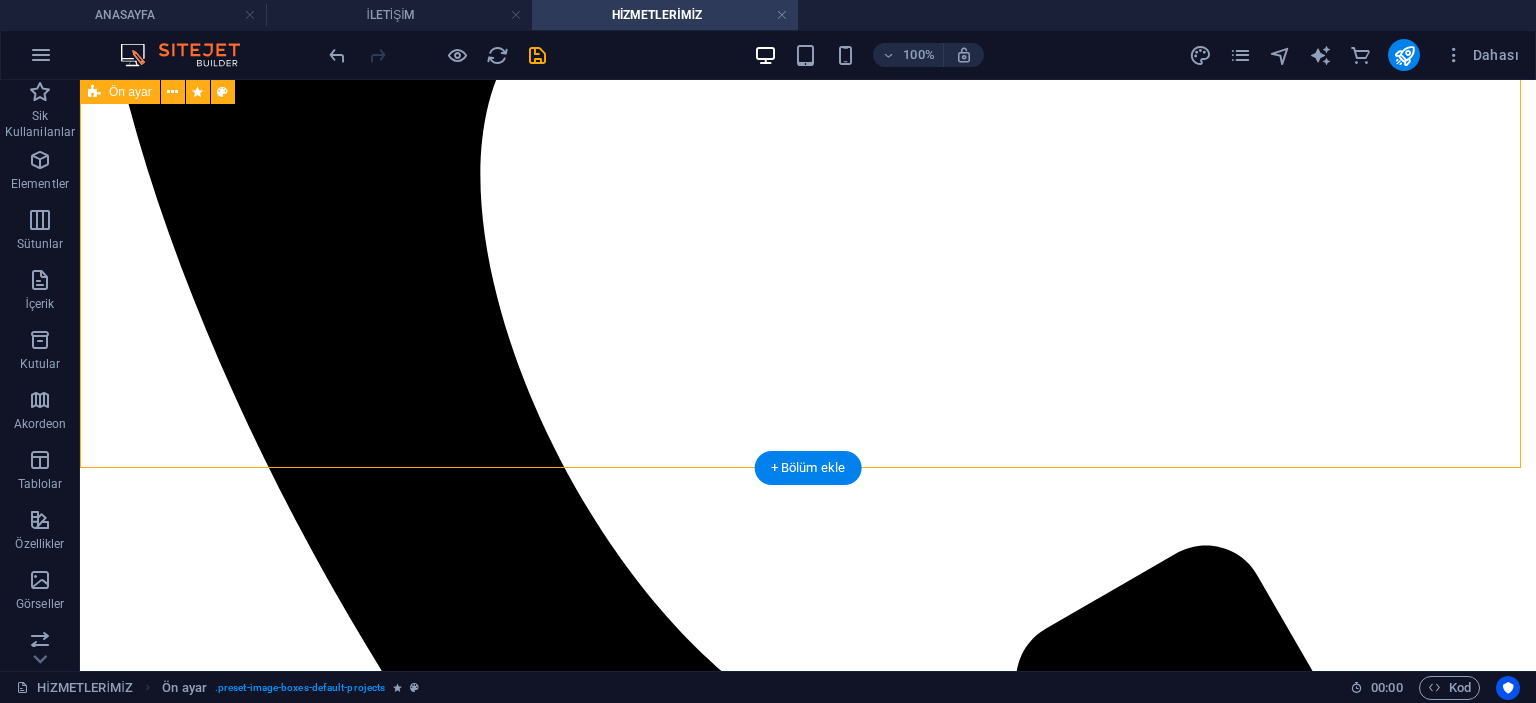 scroll, scrollTop: 3600, scrollLeft: 0, axis: vertical 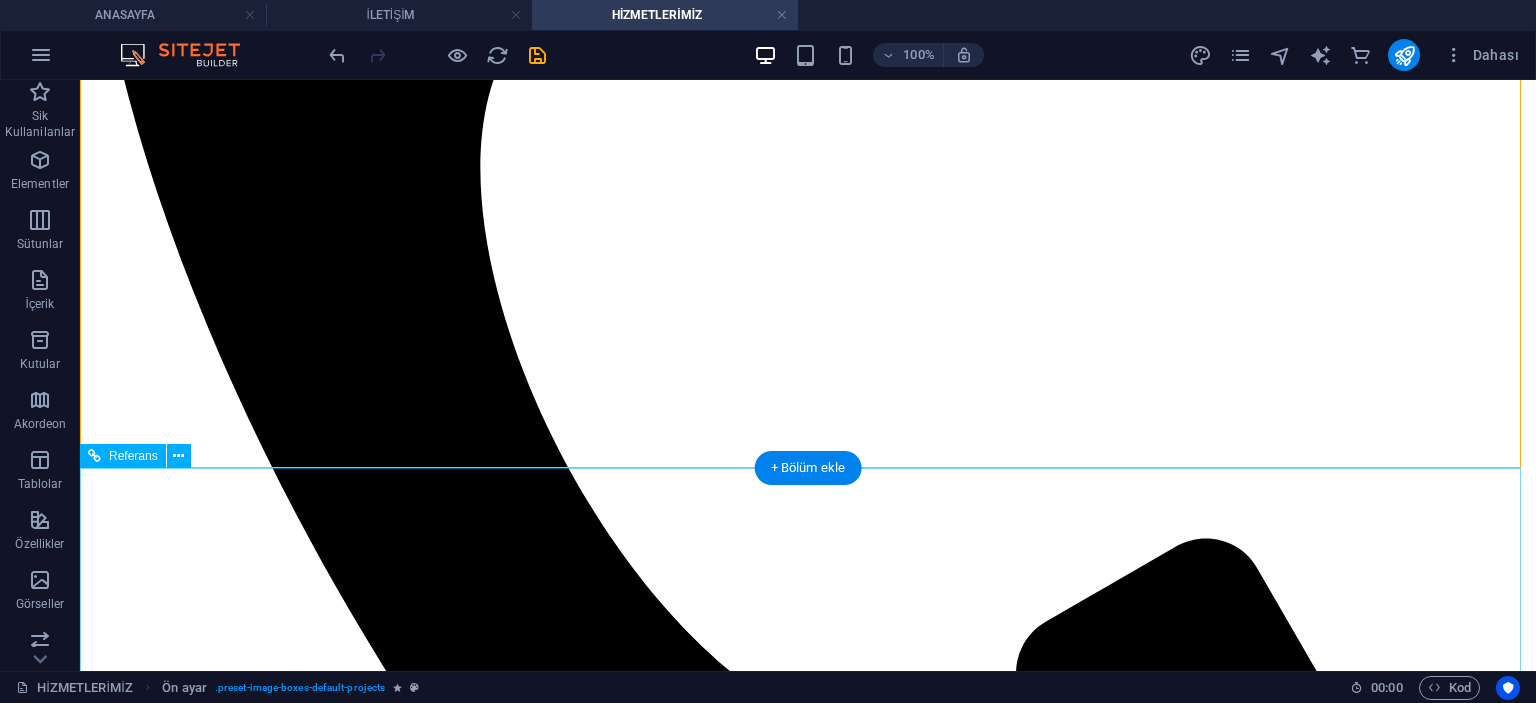 click on "+ 1-123-456-7890" at bounding box center (850, 21667) 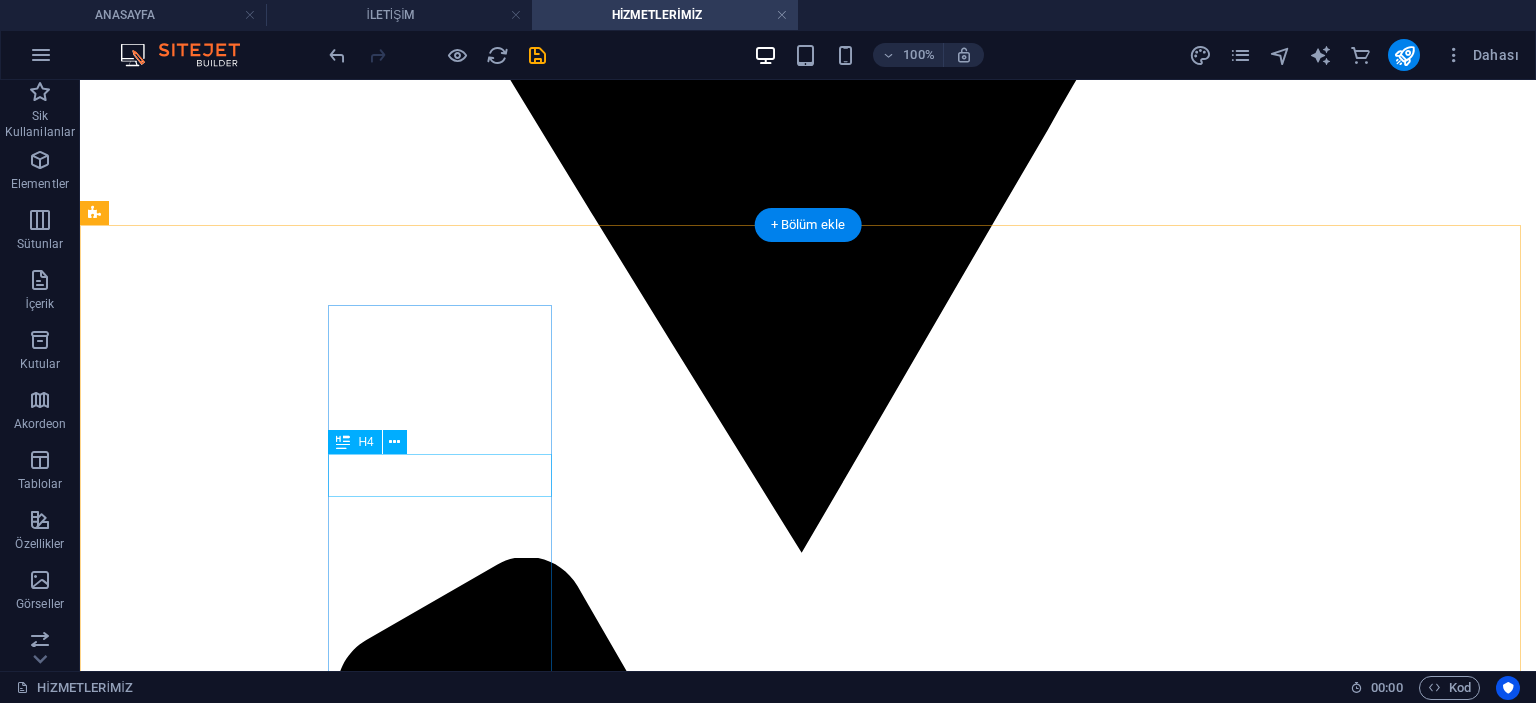 scroll, scrollTop: 2500, scrollLeft: 0, axis: vertical 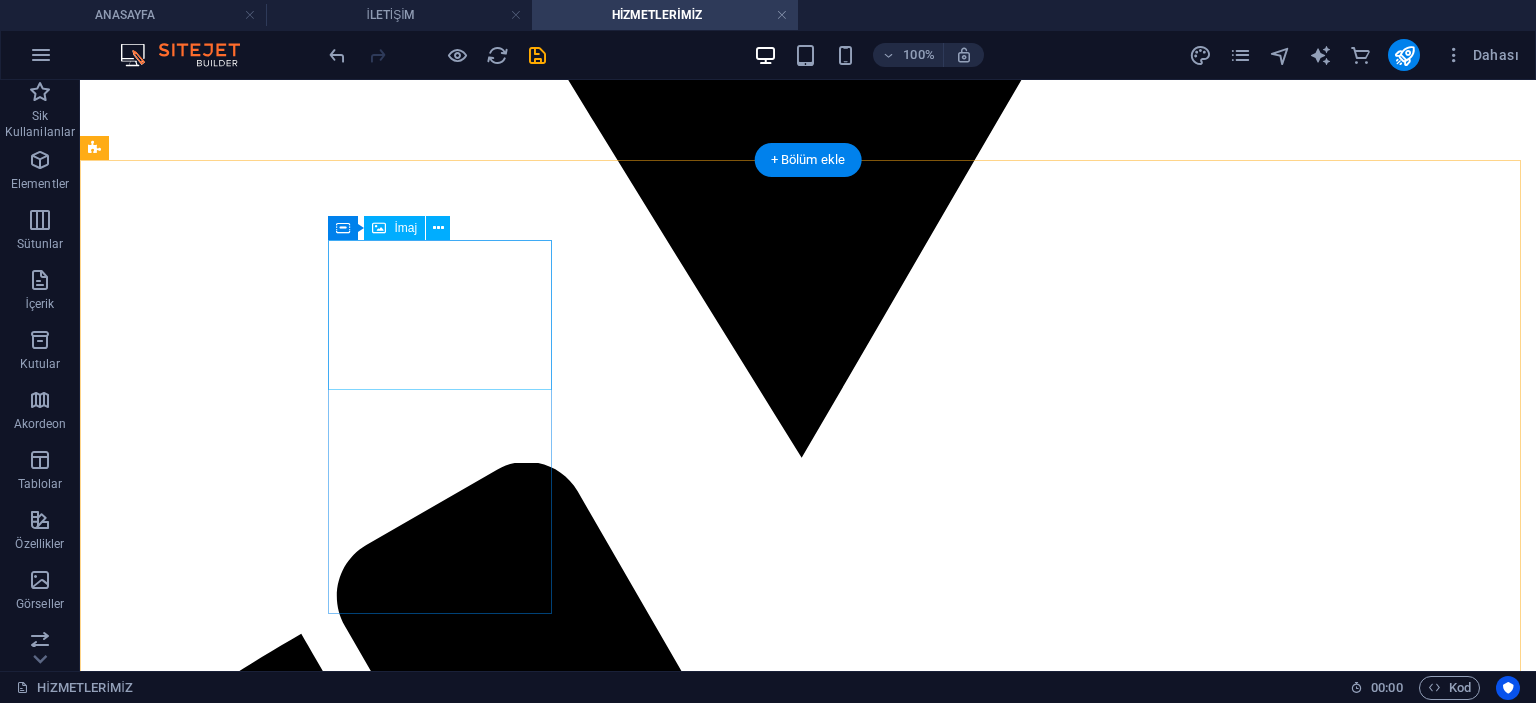 click at bounding box center [808, 6359] 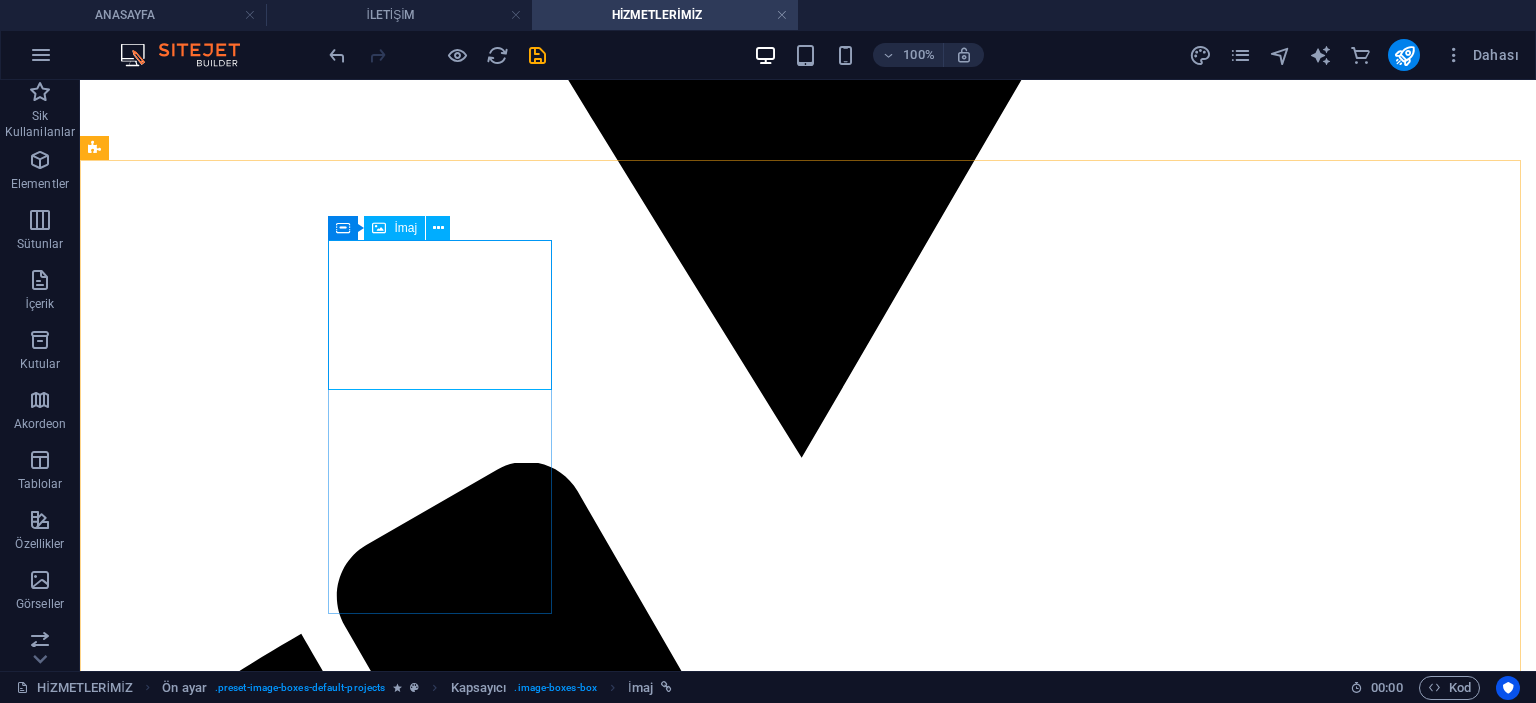 click on "İmaj" at bounding box center [394, 228] 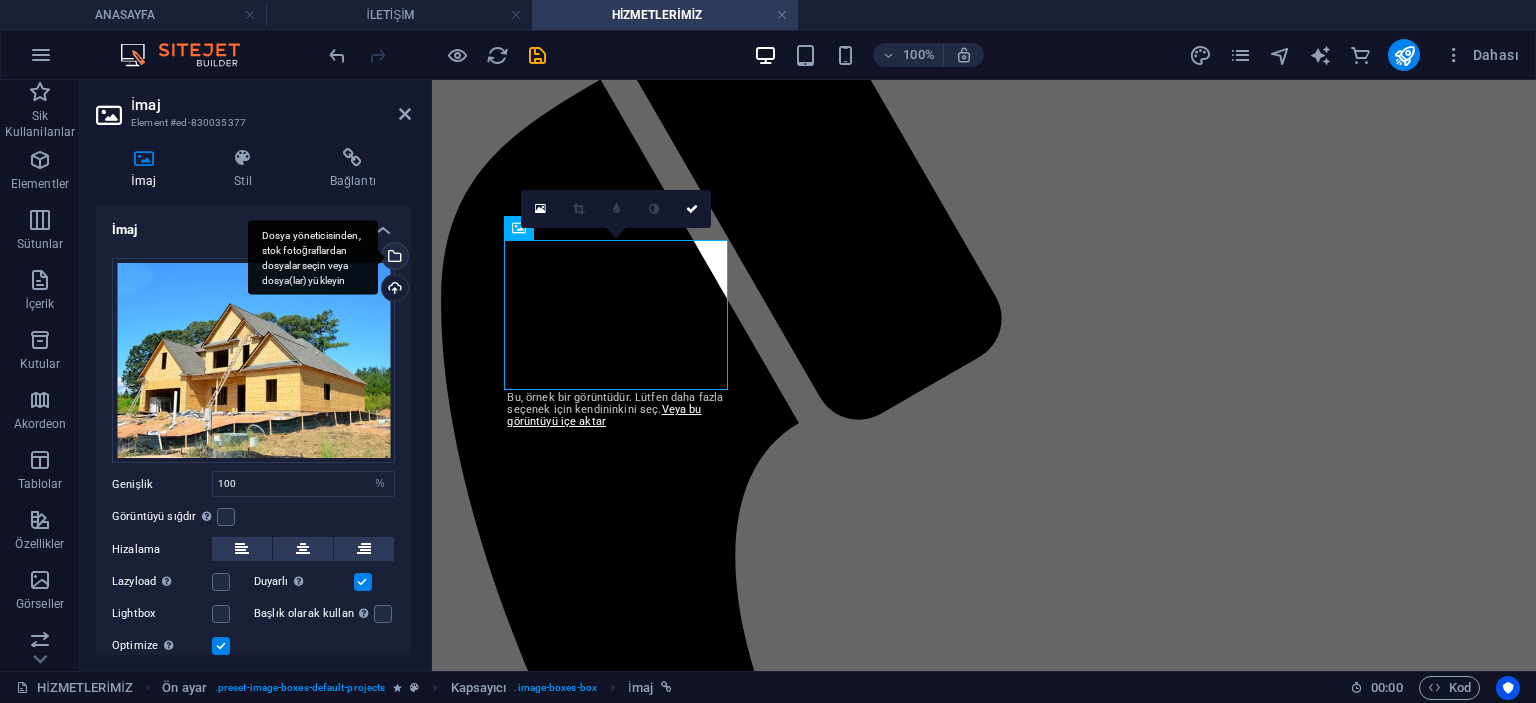 click on "Dosya yöneticisinden, stok fotoğraflardan dosyalar seçin veya dosya(lar) yükleyin" at bounding box center [393, 258] 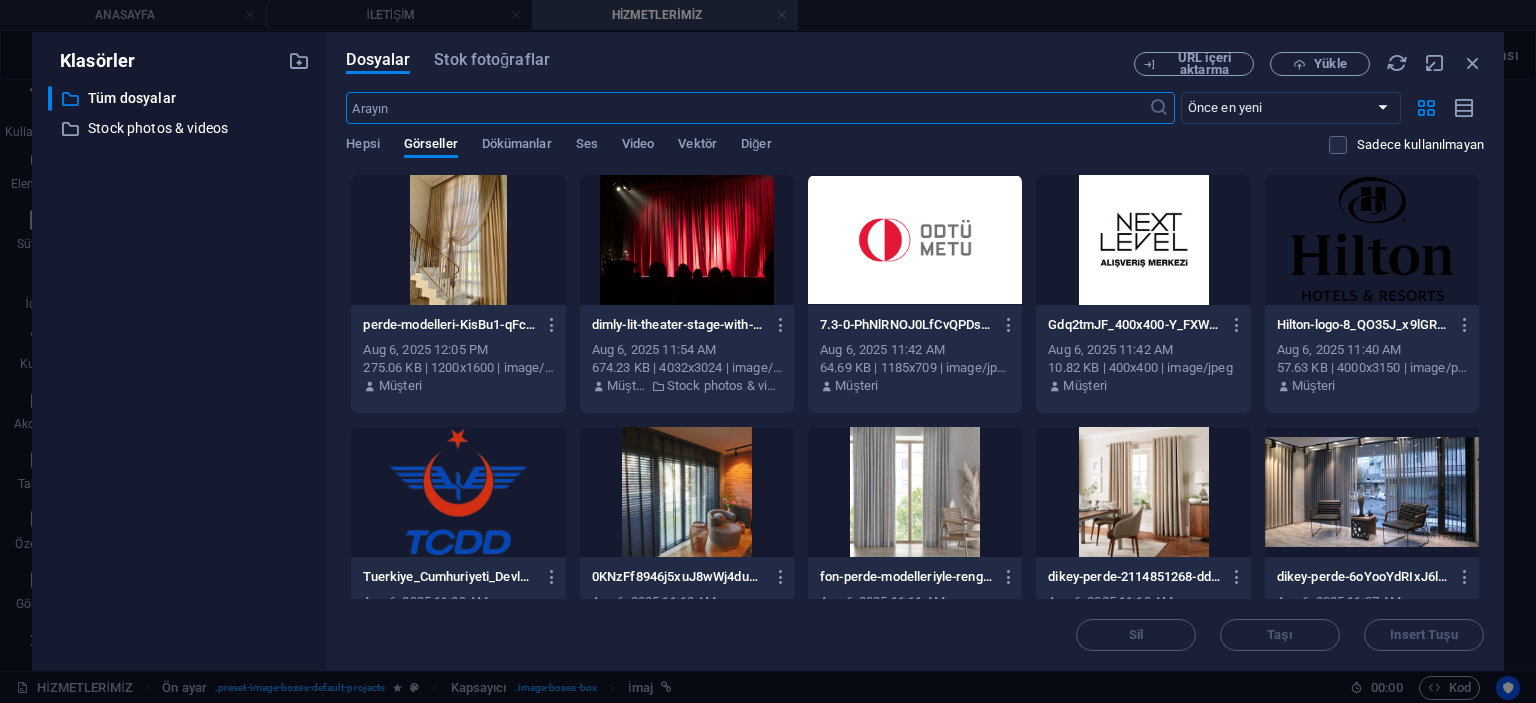 click at bounding box center [747, 108] 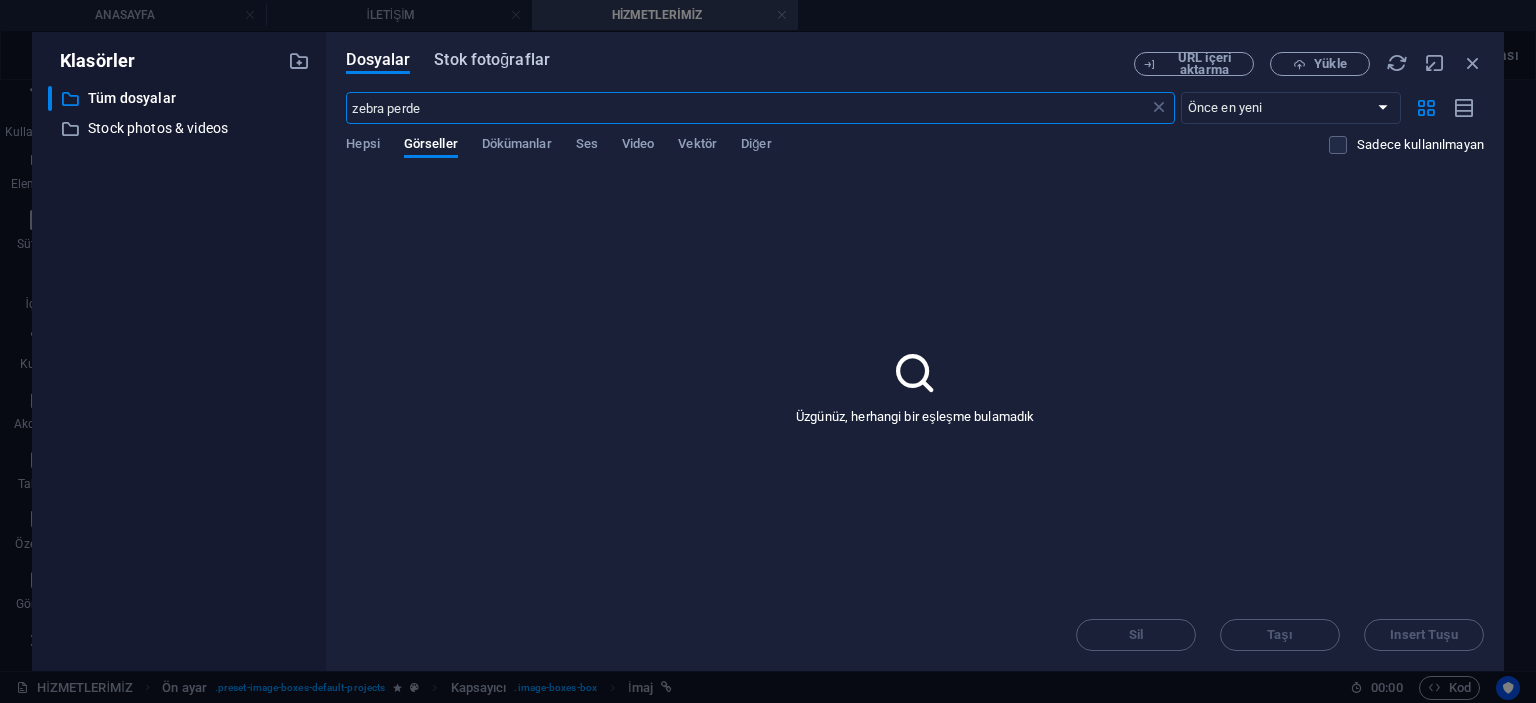 type on "zebra perde" 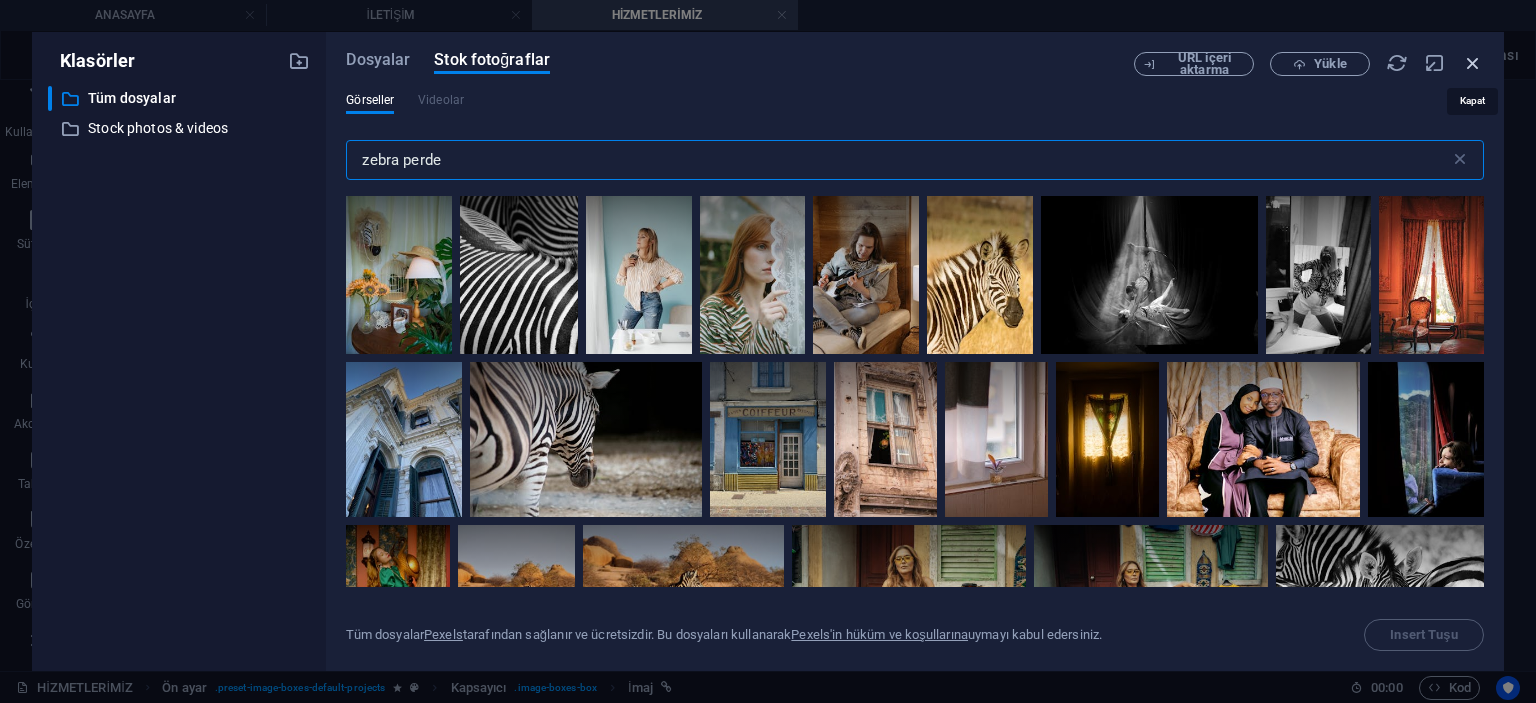 type on "zebra perde" 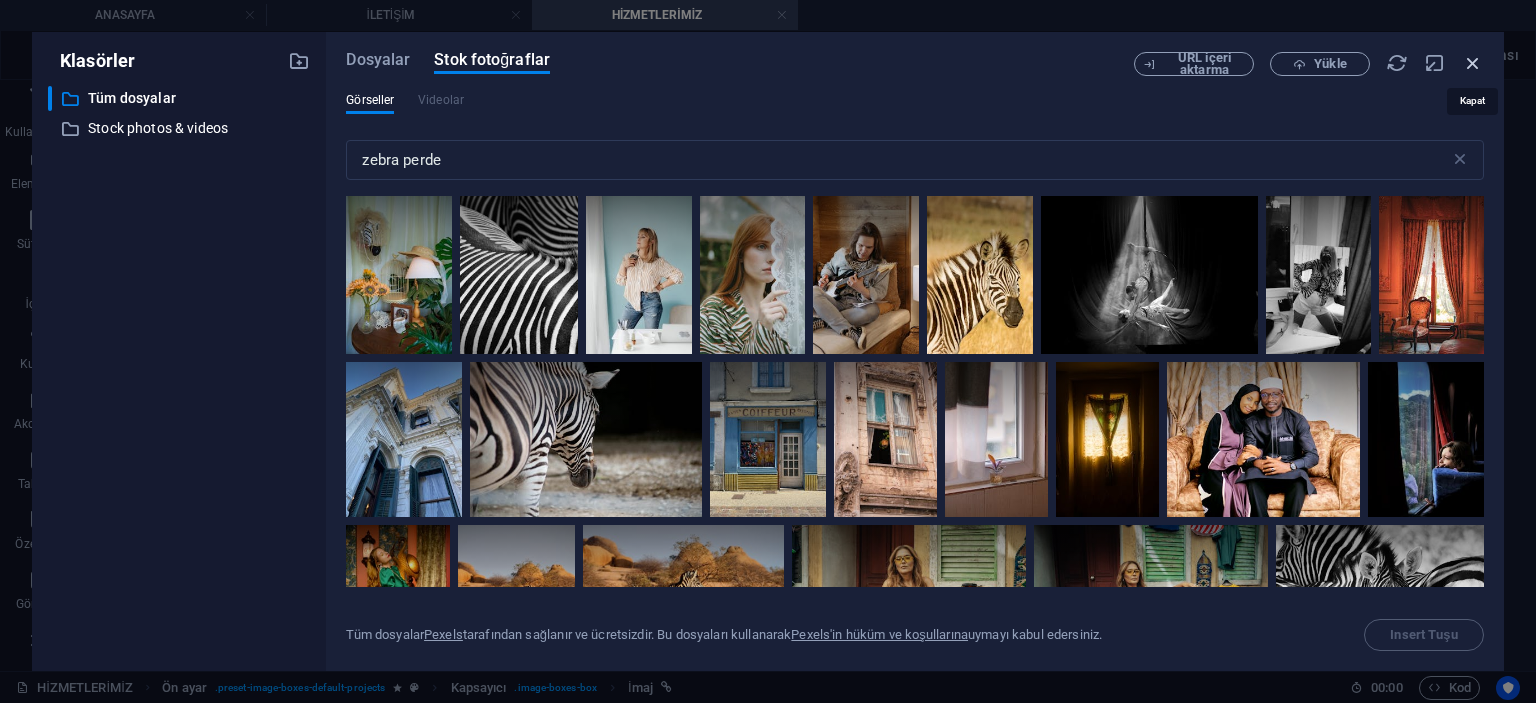 click at bounding box center (1473, 63) 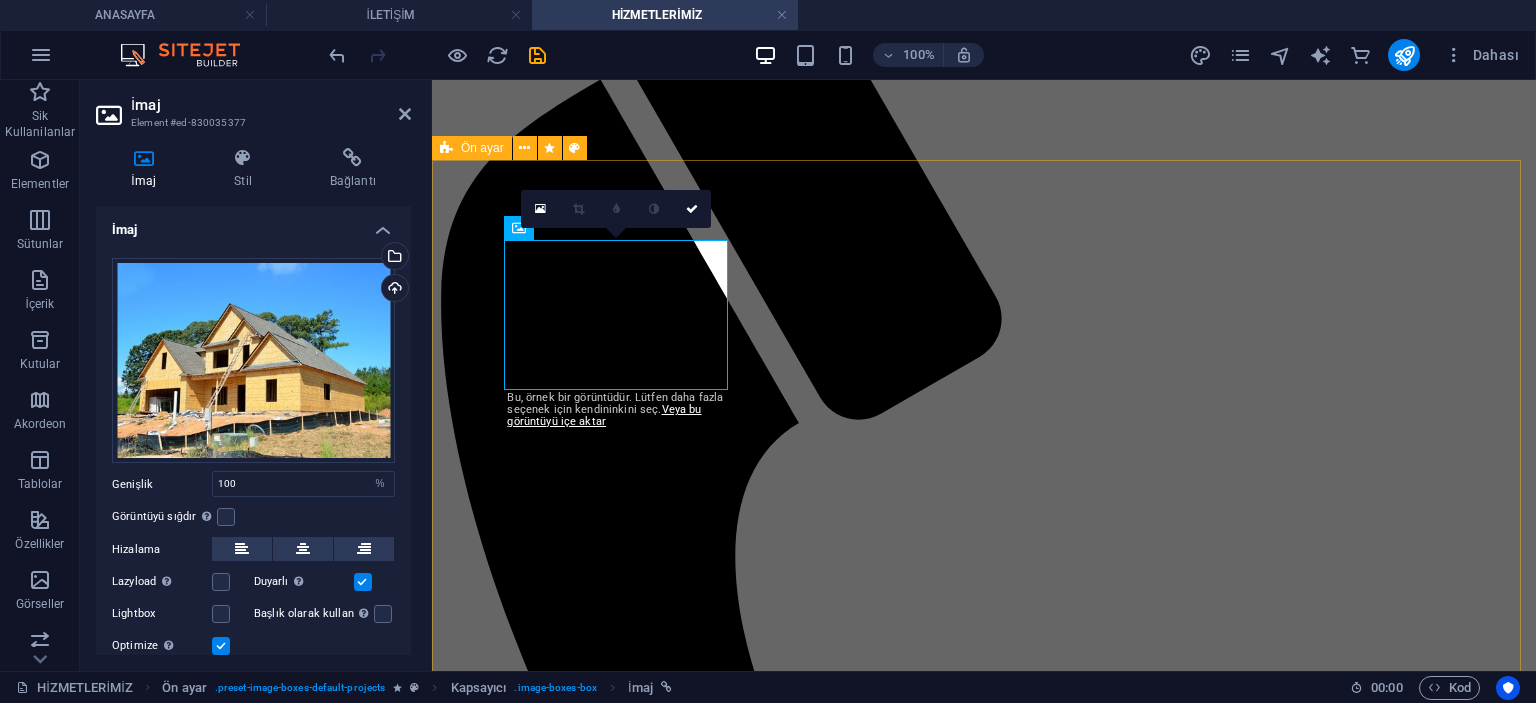 click on "ZEBRA PERDE Işık geçirgenliğini ayarlanabilen şeritli mekanizmalı perde. DETAYLAR STOR PERDE Mekanizmalı, pratik kullanım sağlayan modern perde modeli. DETAYLAR ÇİFTLİ SİSTEM Mekanizmalı, Tül ve Stor'un bir arada kullanım imkanı sağlayan perde modeli. detaylar PLİCELL PERDE Cam üzerine montajlanan bağımzsız şık perde modeli detaylar AHŞAP JALUZİ Doğal ahşap malzemeden üretilen, yatay panelleri sayesinde ışık ve mahremiyet kontrolü sağlayan şık perde modelidir detaylar METAL JALUZİ Alüminyum veya çelikten üretilen, dayanıklı ve kolay temizlenebilir yatay panellerden oluşan perde modelidir.  detaylar RUSTİK PERDE Rustik boru üzerine geçirilen, genellikle kalın kumaştan yapılan doğal ve sıcak görünümlü perde. detaylar TÜL PERDE şığı yumuşatan, ferah ve zarif görünümlü klasik perde türü. detaylar FON PERDE Tülün yanına dekoratif amaçla kullanılan, mekâna renk ve tarz katan perde. detaylar BLACKOUT PERDE Detaylar SUNSCREEN PERDE detaylar" at bounding box center (984, 9843) 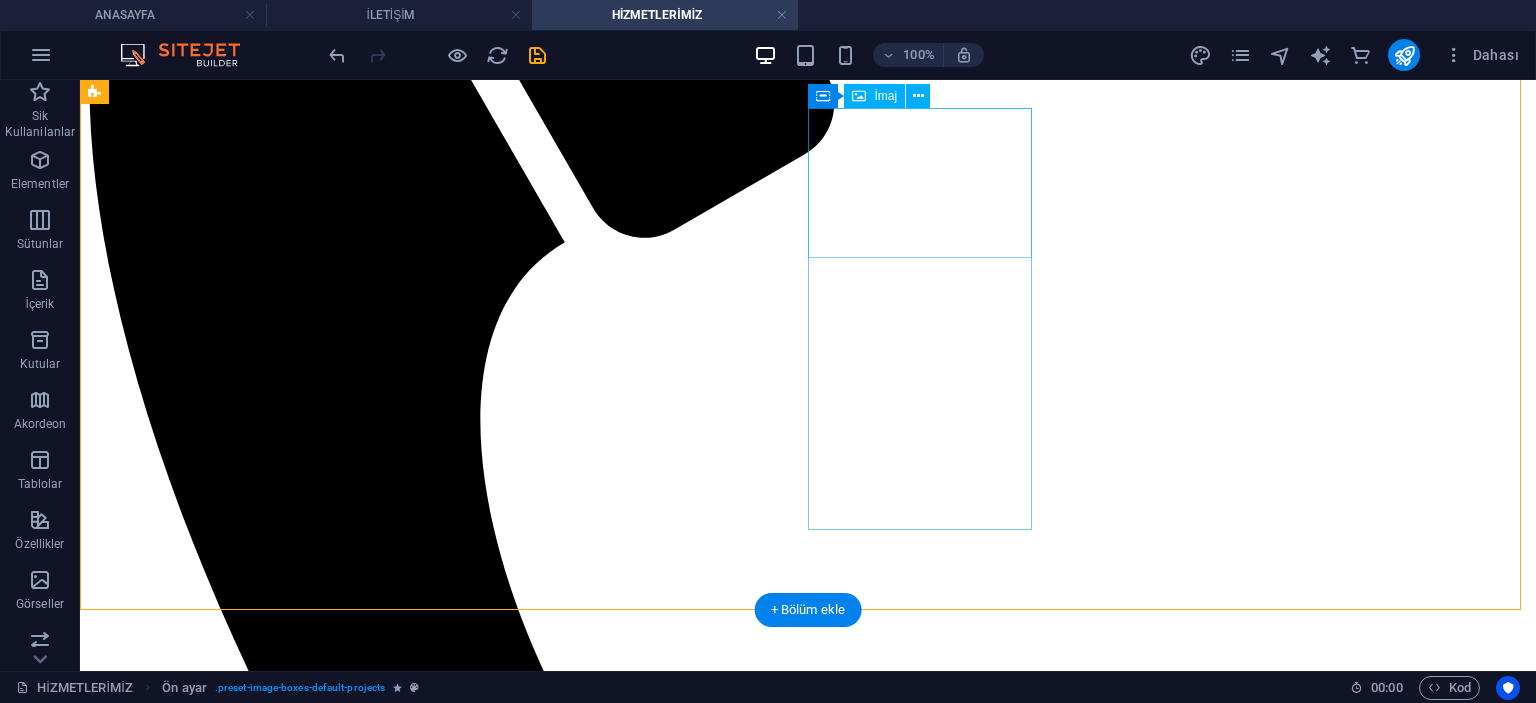 scroll, scrollTop: 3800, scrollLeft: 0, axis: vertical 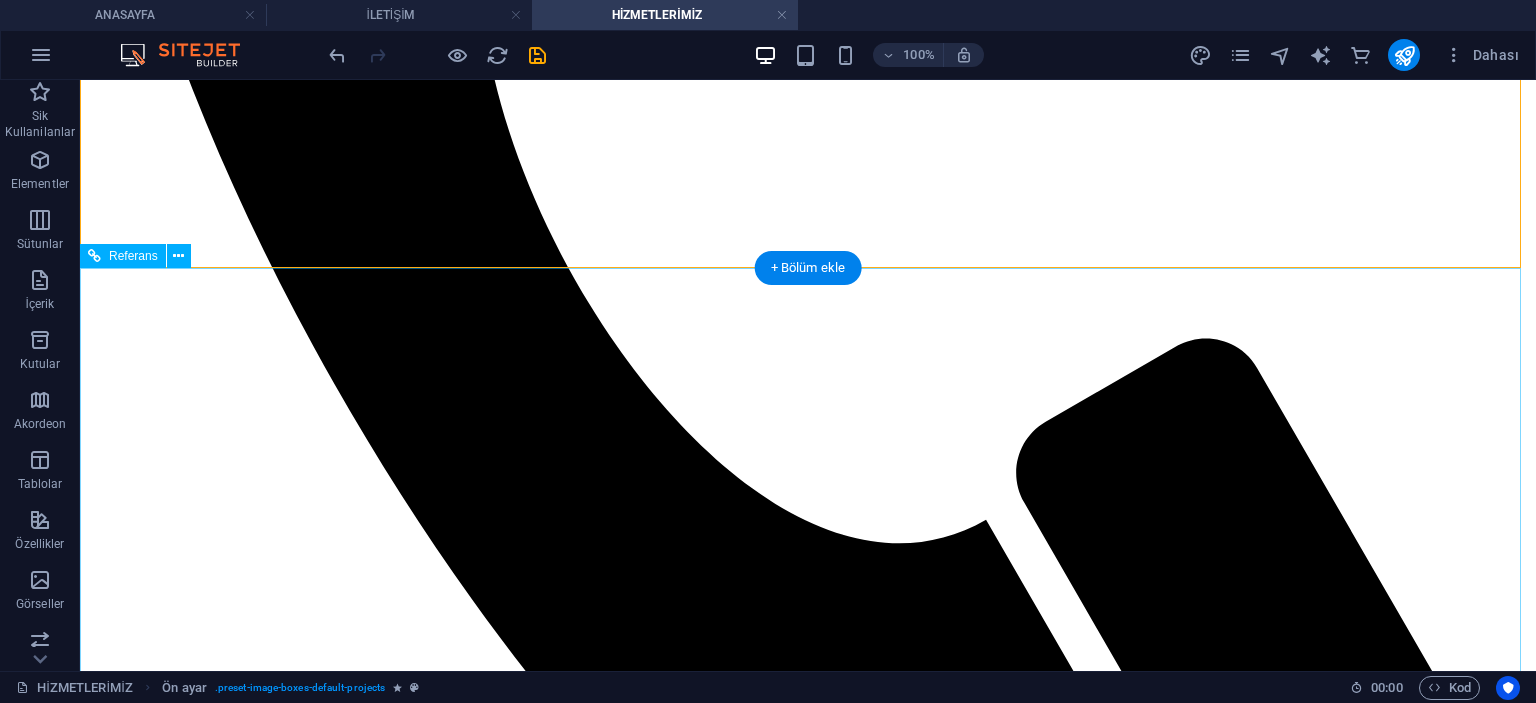 click on "Aykut Aydın:  + 1-123-456-7890 Hasan Aydın: +90 532 463 7421" at bounding box center [808, 21485] 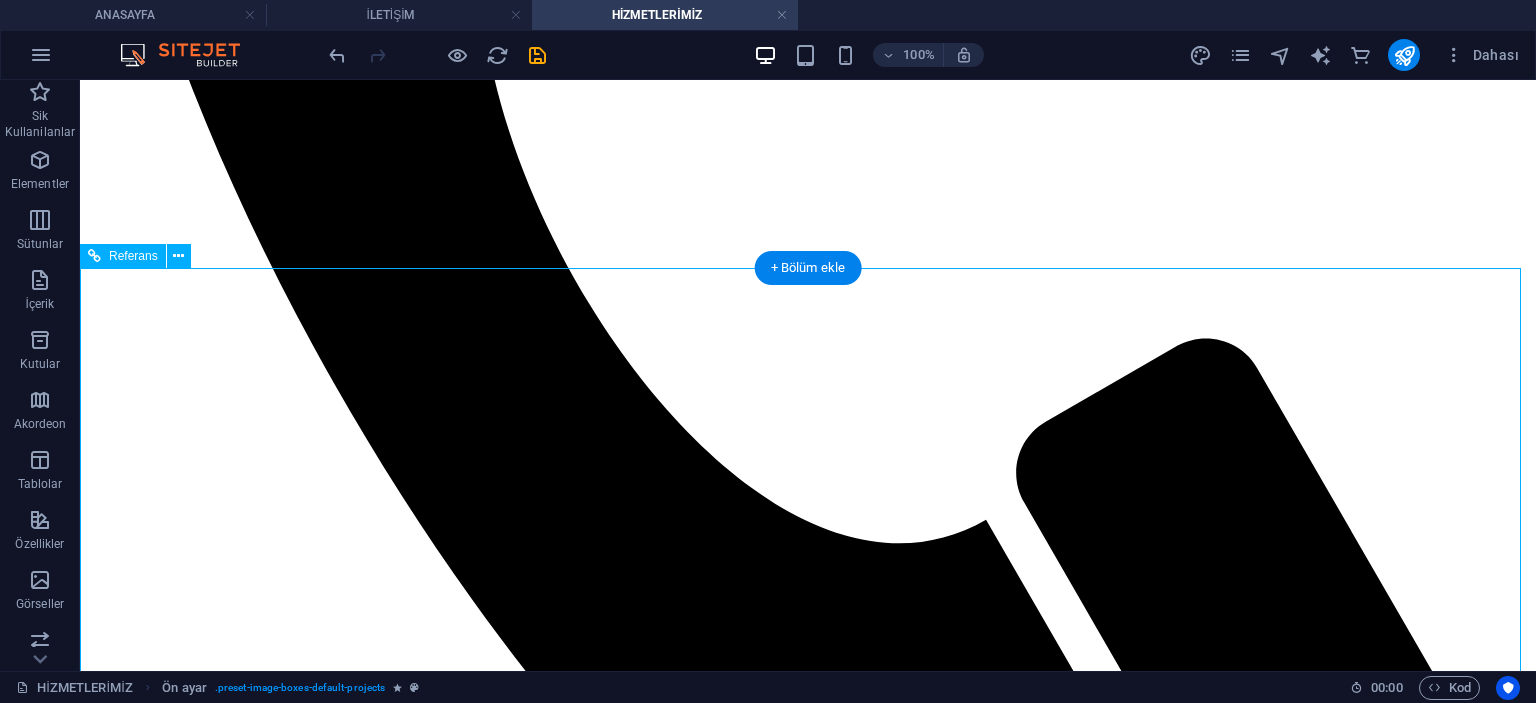 click on "Aykut Aydın:  + 1-123-456-7890 Hasan Aydın: +90 532 463 7421" at bounding box center (808, 21485) 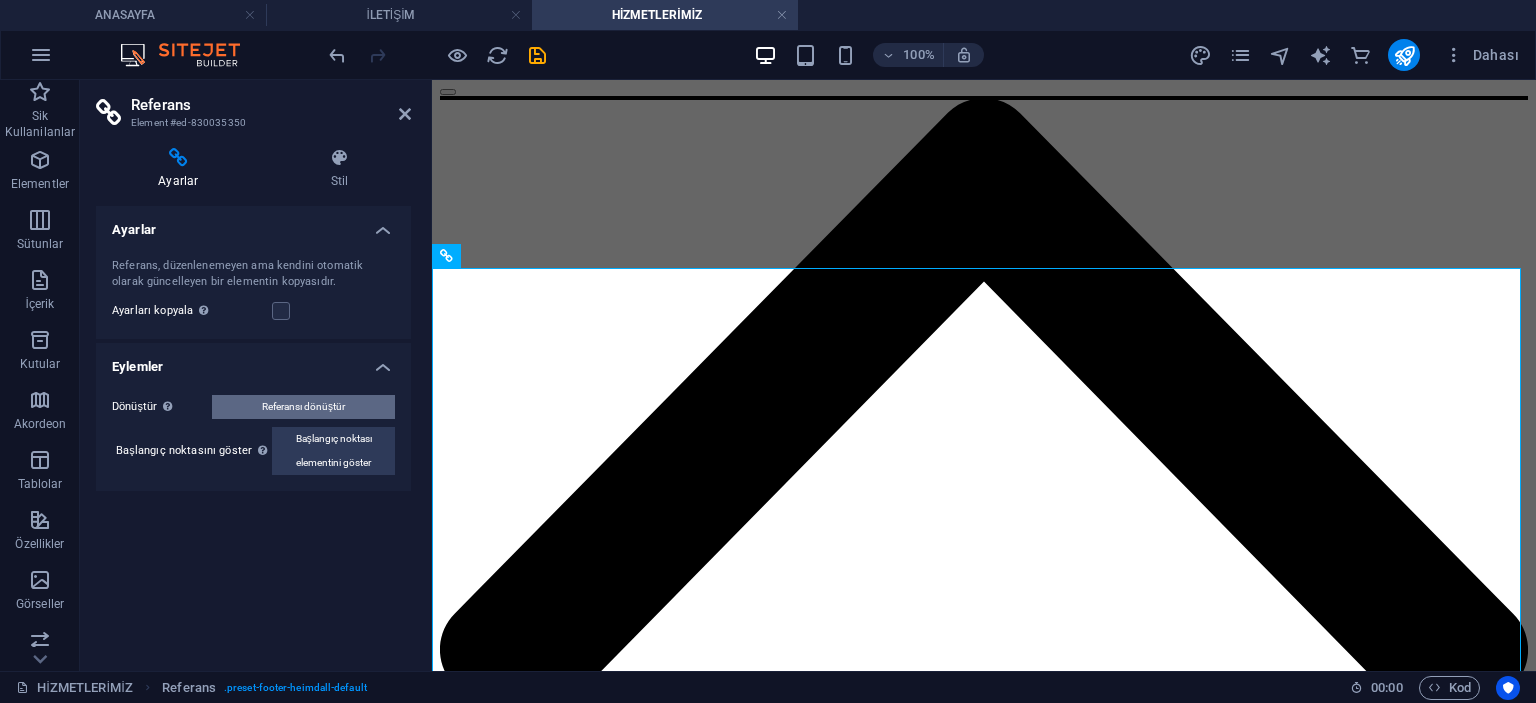 click on "Referansı dönüştür" at bounding box center [303, 407] 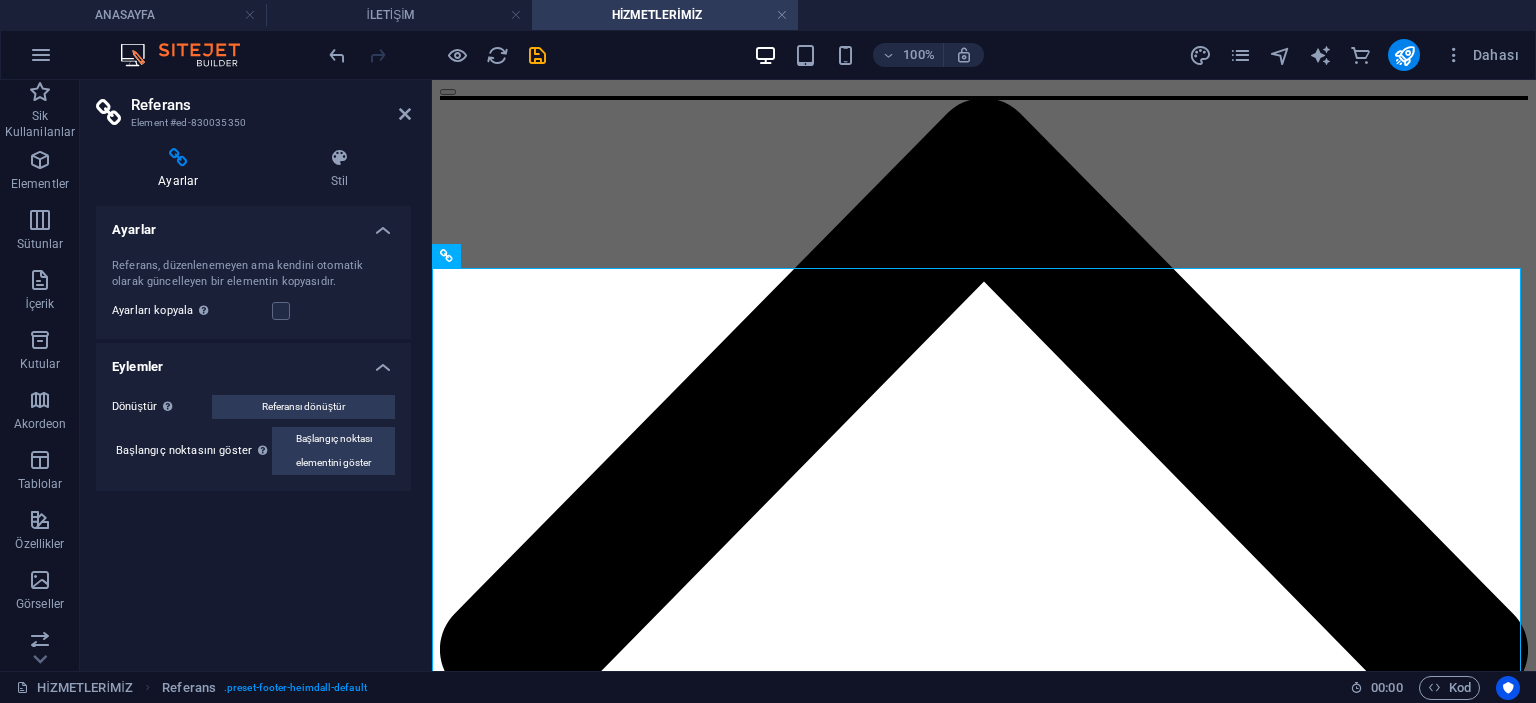 click on "+ 1-123-456-7890" at bounding box center [1026, 16589] 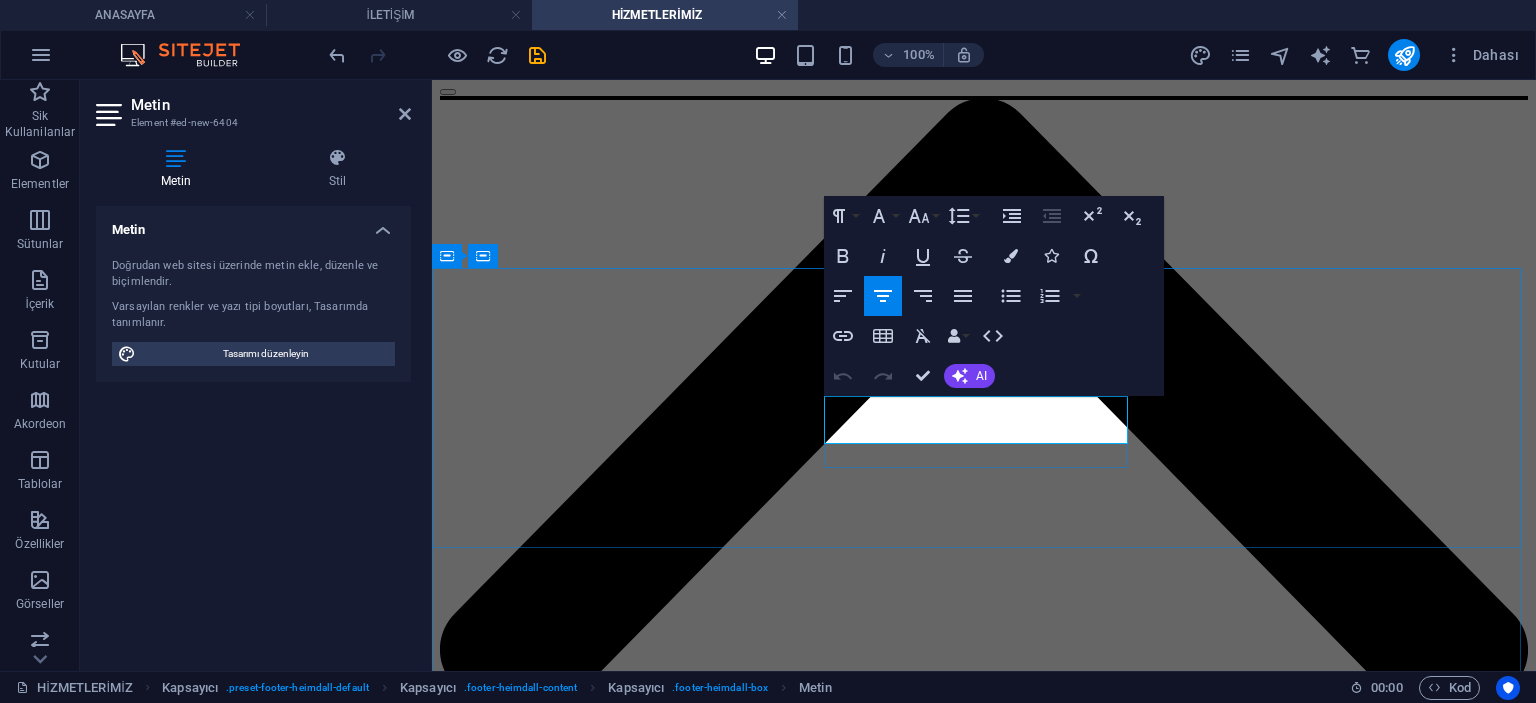 drag, startPoint x: 1040, startPoint y: 404, endPoint x: 1446, endPoint y: 623, distance: 461.29926 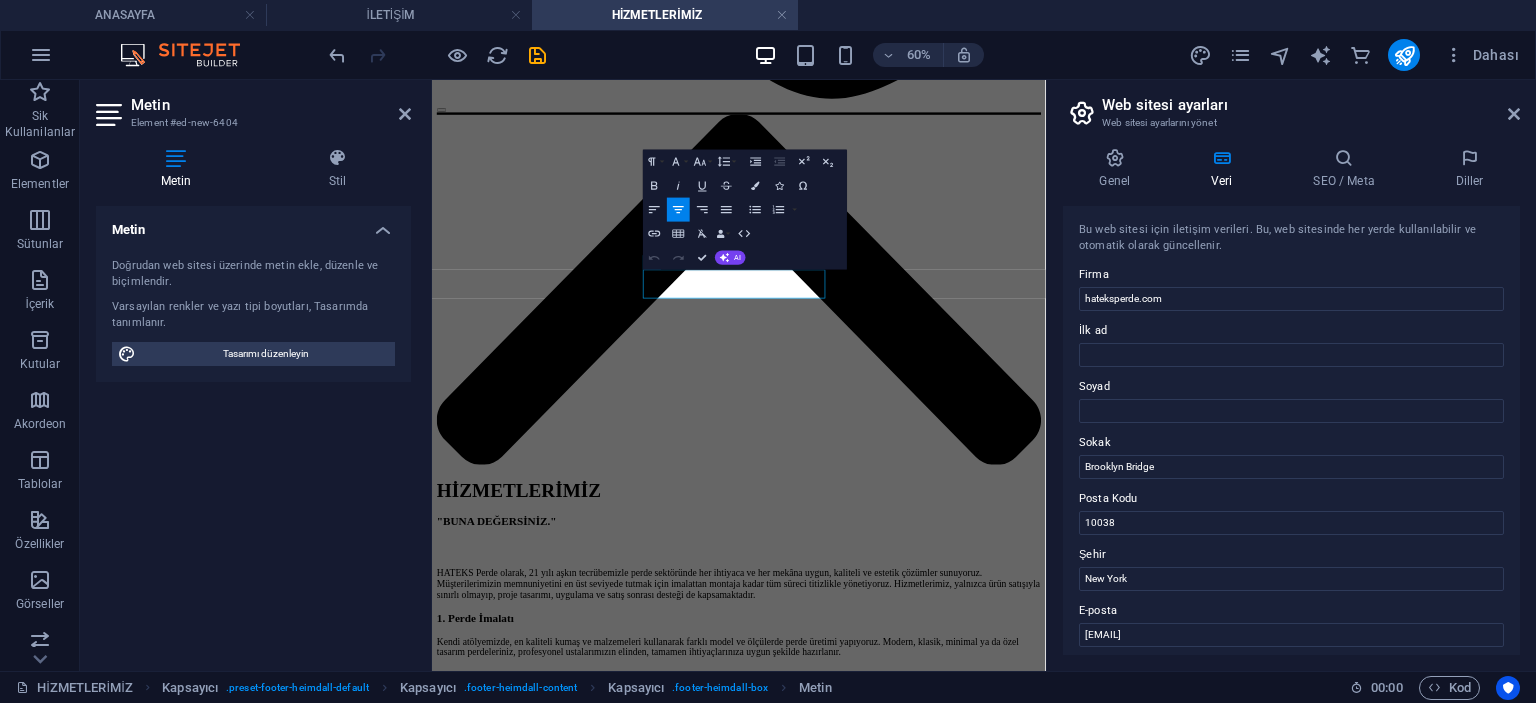 type 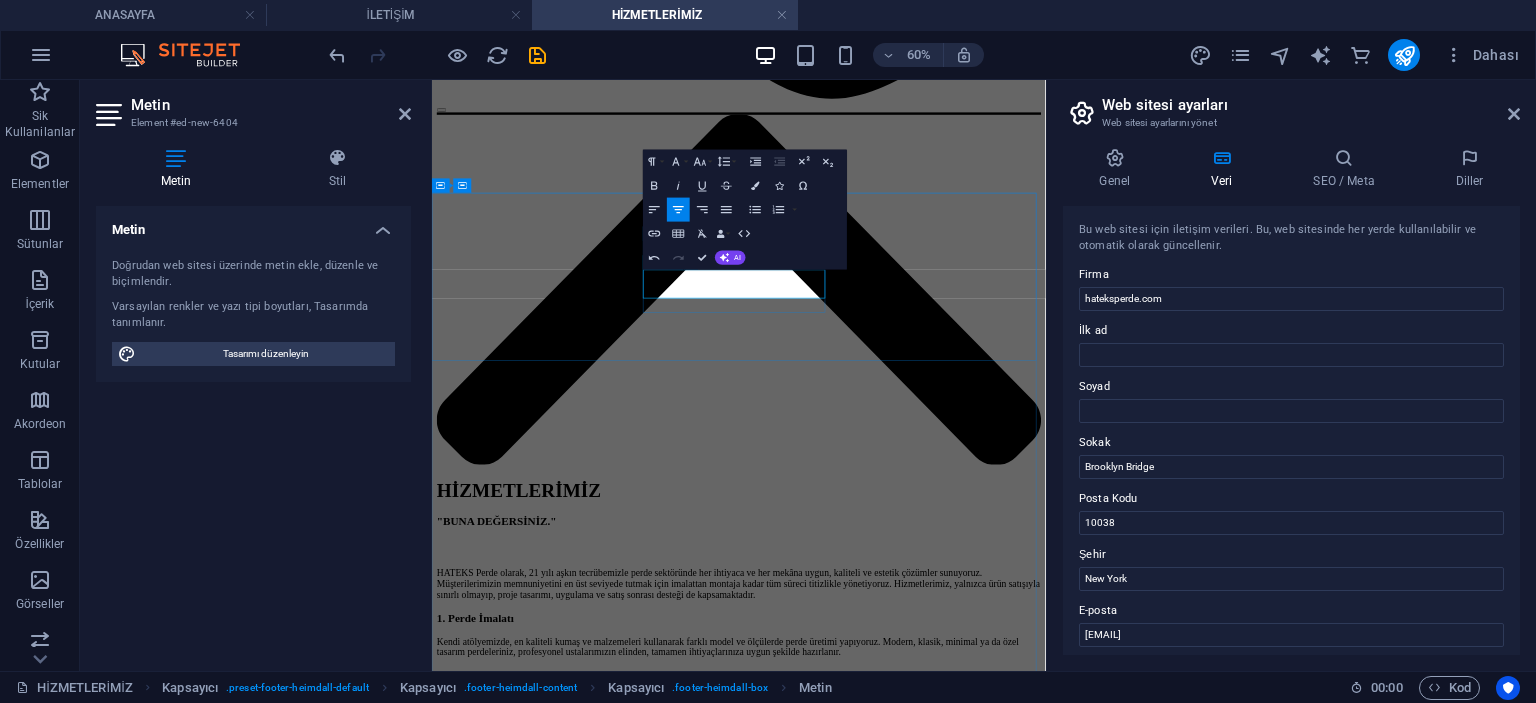 click on "[FIRST] [LAST]: [PHONE]" at bounding box center (943, 15949) 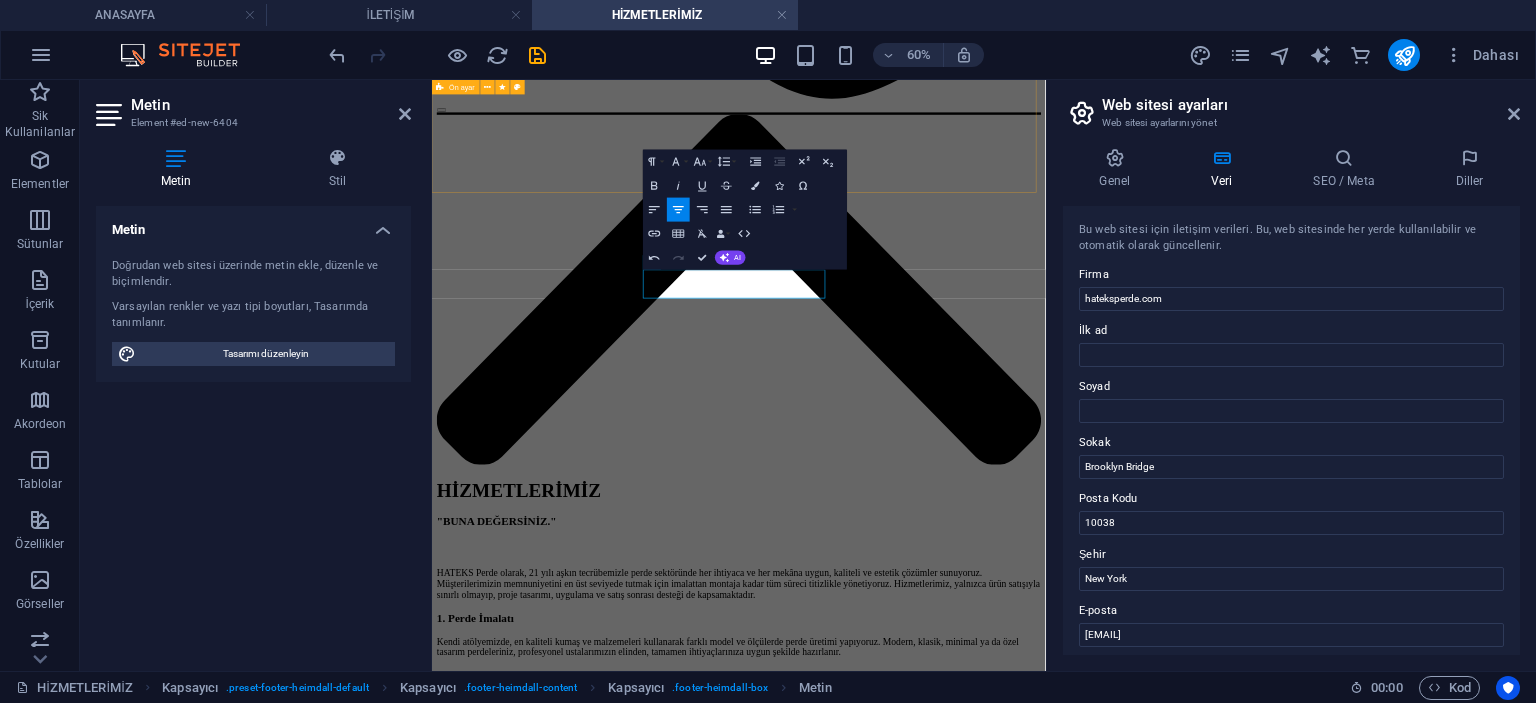 click on "ZEBRA PERDE Işık geçirgenliğini ayarlanabilen şeritli mekanizmalı perde. DETAYLAR STOR PERDE Mekanizmalı, pratik kullanım sağlayan modern perde modeli. DETAYLAR ÇİFTLİ SİSTEM Mekanizmalı, Tül ve Stor'un bir arada kullanım imkanı sağlayan perde modeli. detaylar PLİCELL PERDE Cam üzerine montajlanan bağımzsız şık perde modeli detaylar AHŞAP JALUZİ Doğal ahşap malzemeden üretilen, yatay panelleri sayesinde ışık ve mahremiyet kontrolü sağlayan şık perde modelidir detaylar METAL JALUZİ Alüminyum veya çelikten üretilen, dayanıklı ve kolay temizlenebilir yatay panellerden oluşan perde modelidir.  detaylar RUSTİK PERDE Rustik boru üzerine geçirilen, genellikle kalın kumaştan yapılan doğal ve sıcak görünümlü perde. detaylar TÜL PERDE şığı yumuşatan, ferah ve zarif görünümlü klasik perde türü. detaylar FON PERDE Tülün yanına dekoratif amaçla kullanılan, mekâna renk ve tarz katan perde. detaylar BLACKOUT PERDE Detaylar SUNSCREEN PERDE detaylar" at bounding box center [943, 8389] 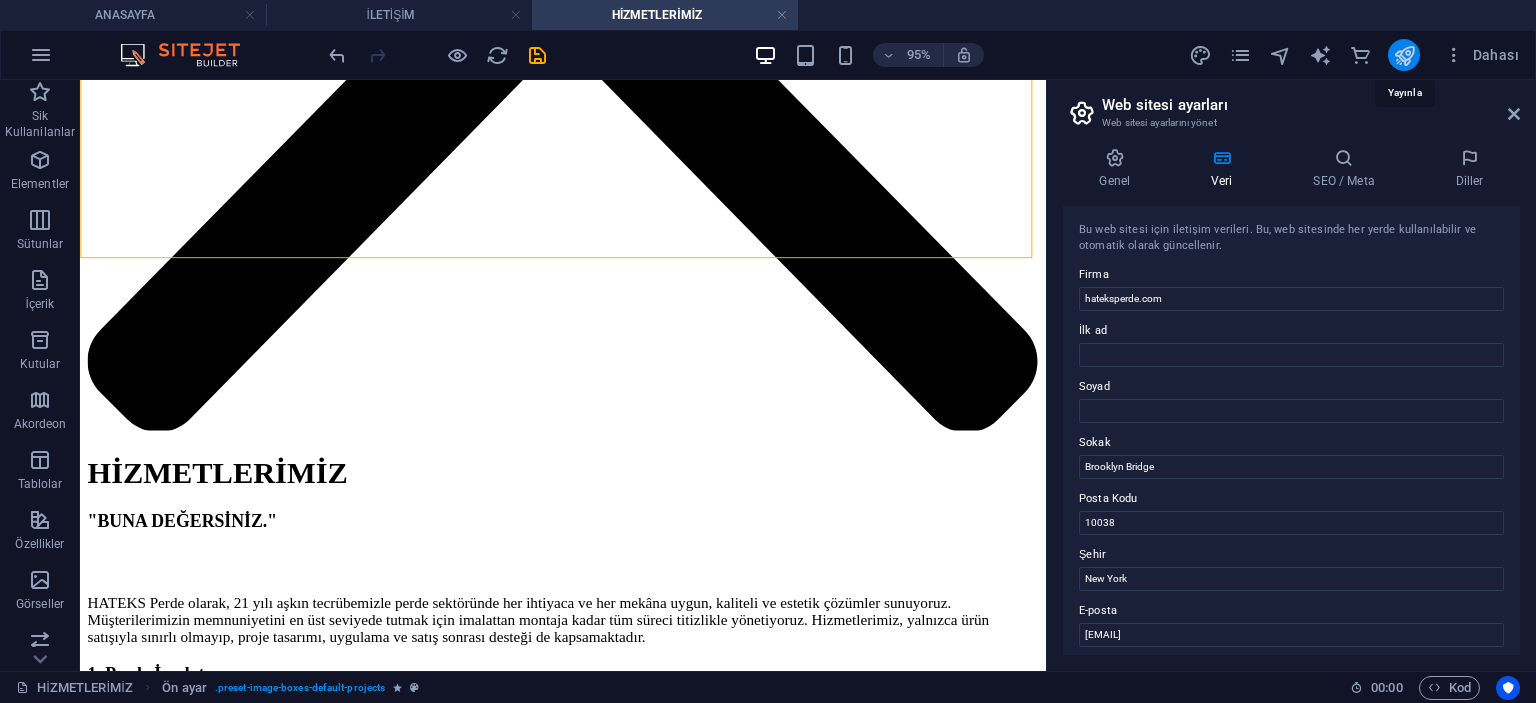 click at bounding box center [1404, 55] 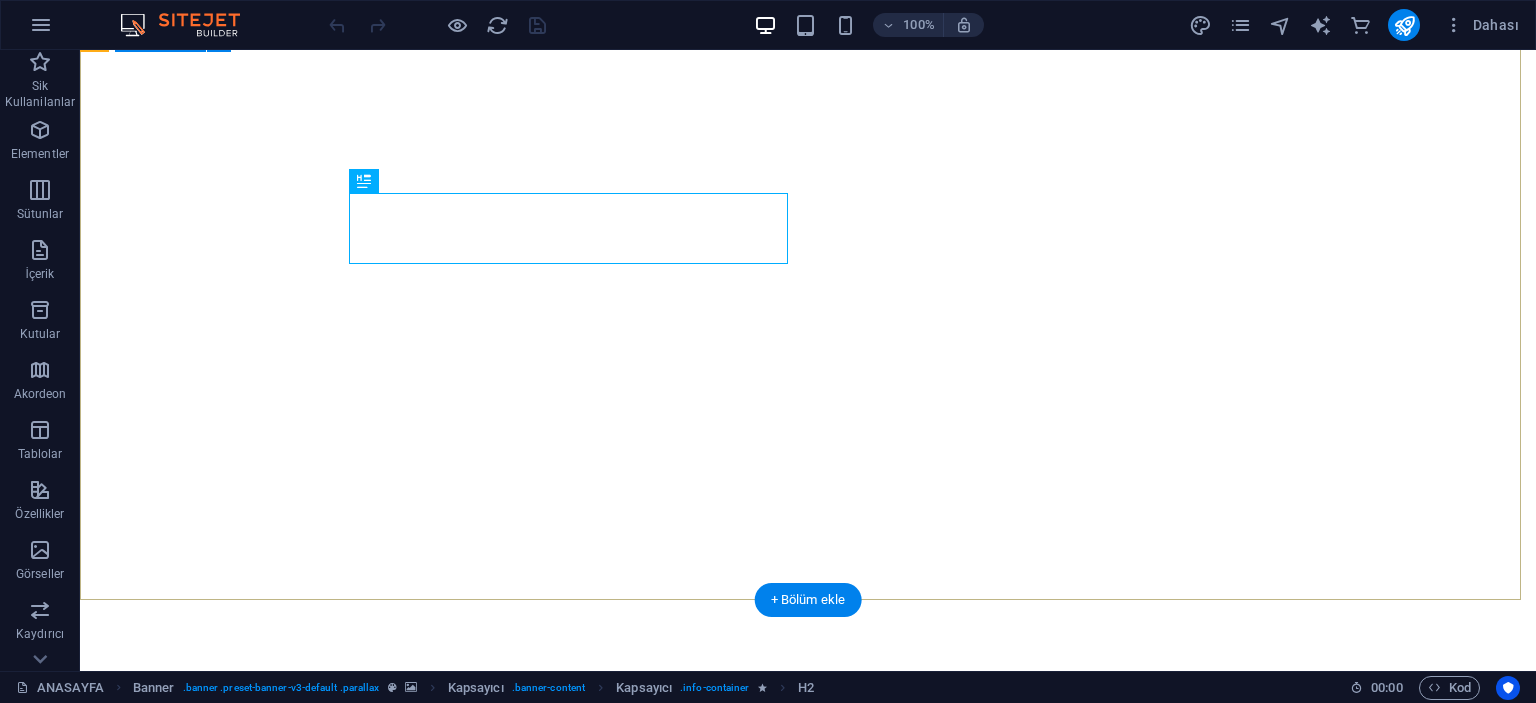 scroll, scrollTop: 500, scrollLeft: 0, axis: vertical 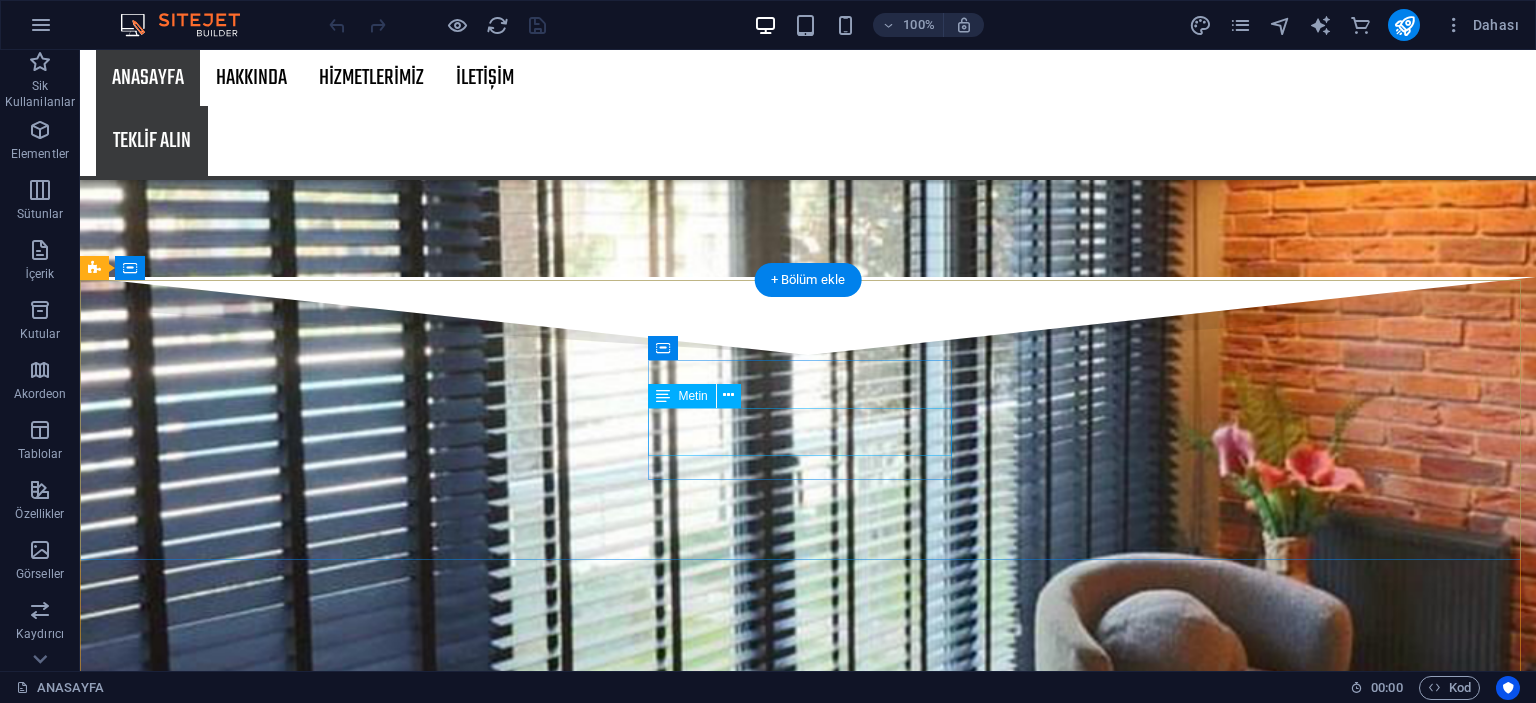 click on "+ 1-123-456-7890" at bounding box center [611, 7835] 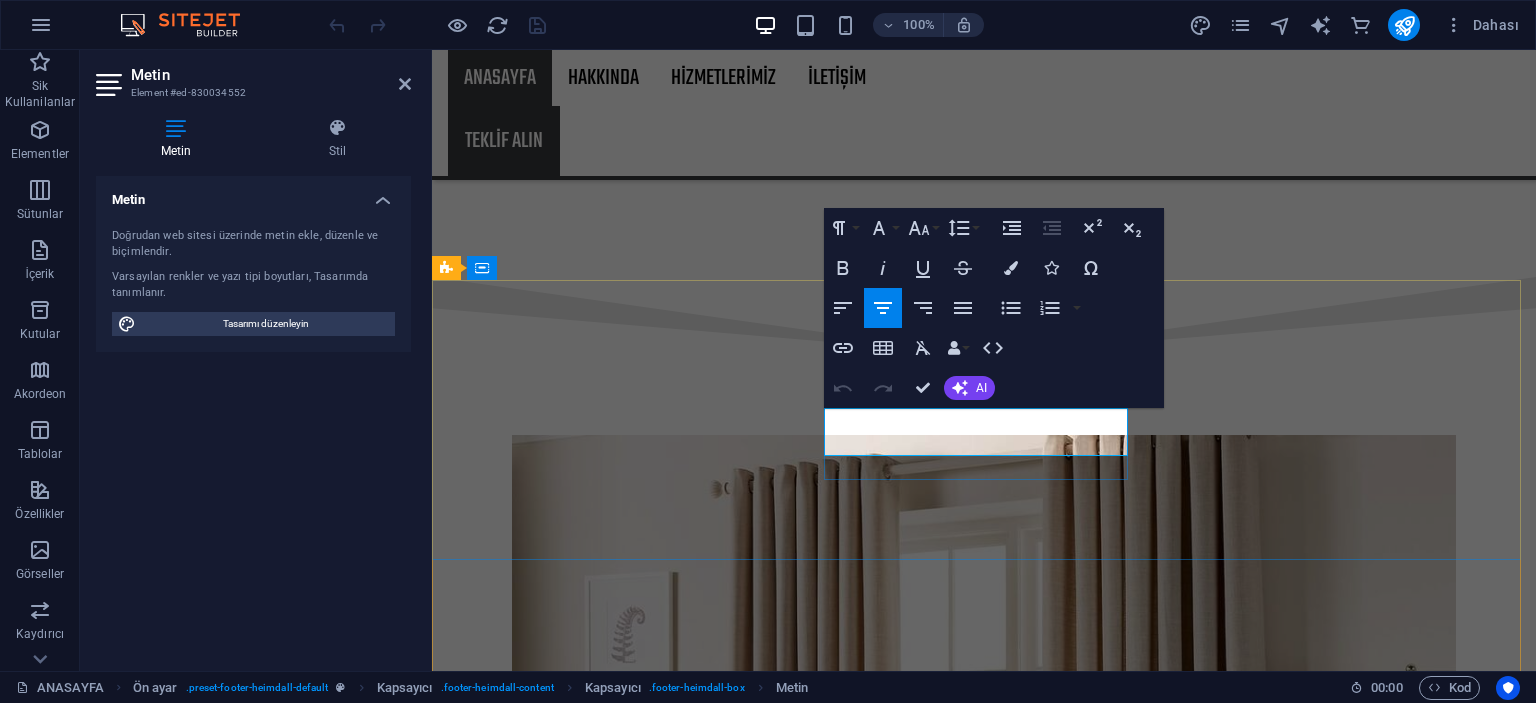 click on "+ 1-123-456-7890" 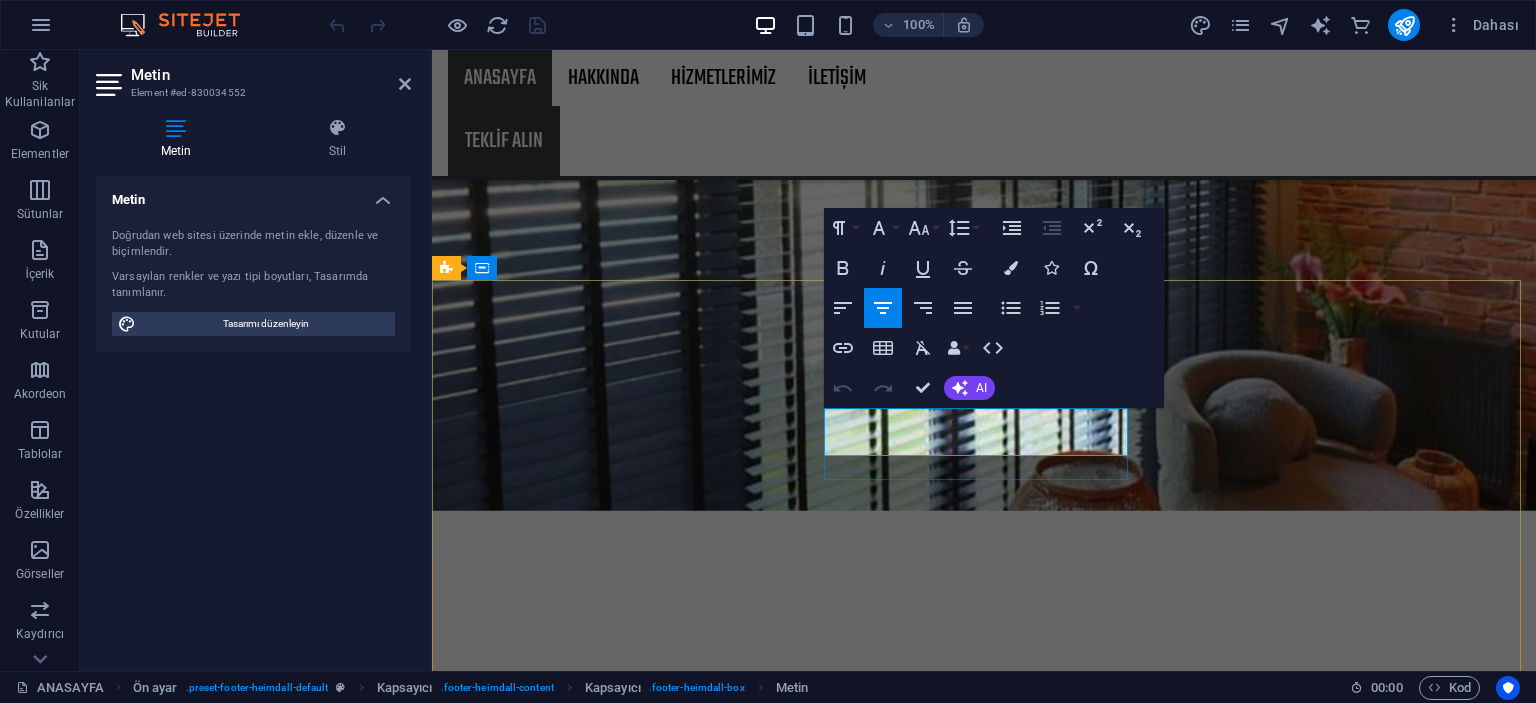 select on "1" 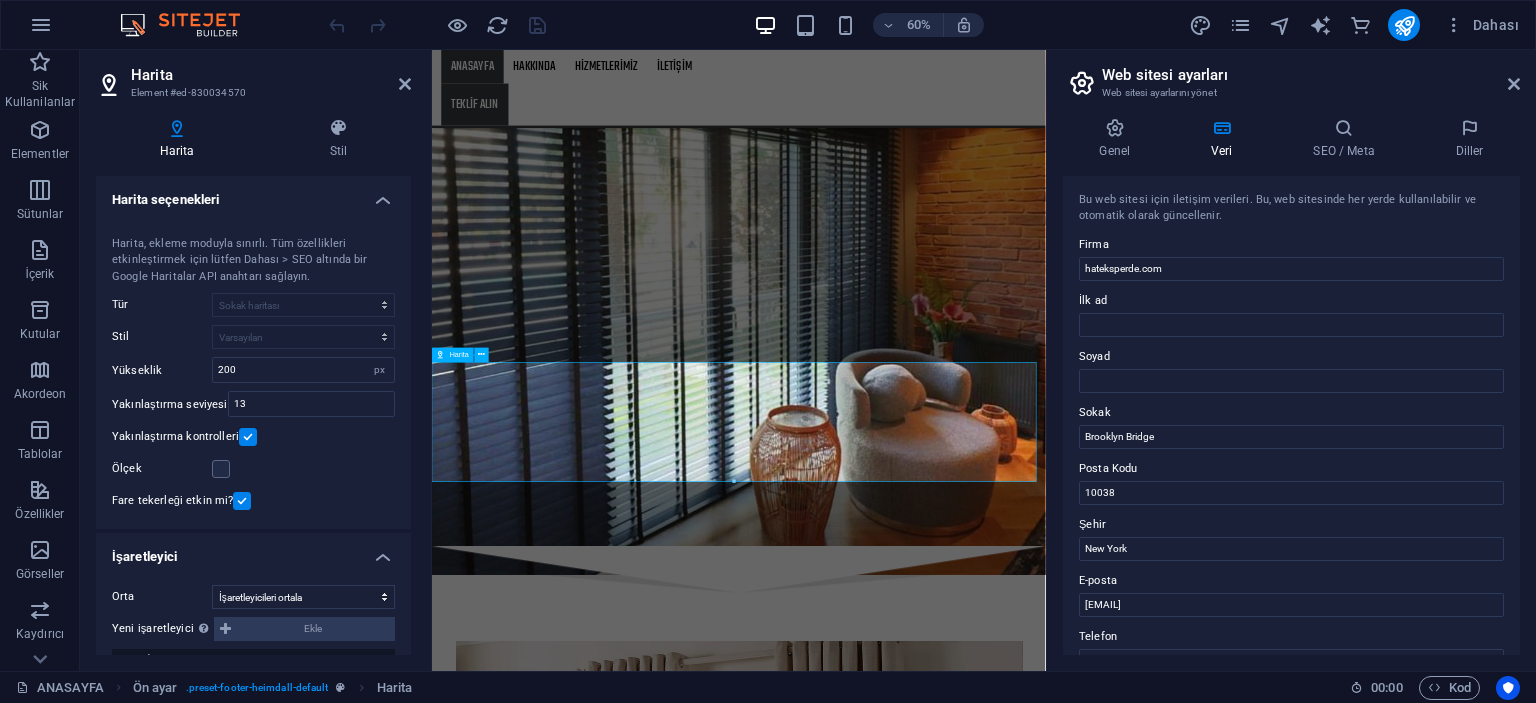 scroll, scrollTop: 3480, scrollLeft: 0, axis: vertical 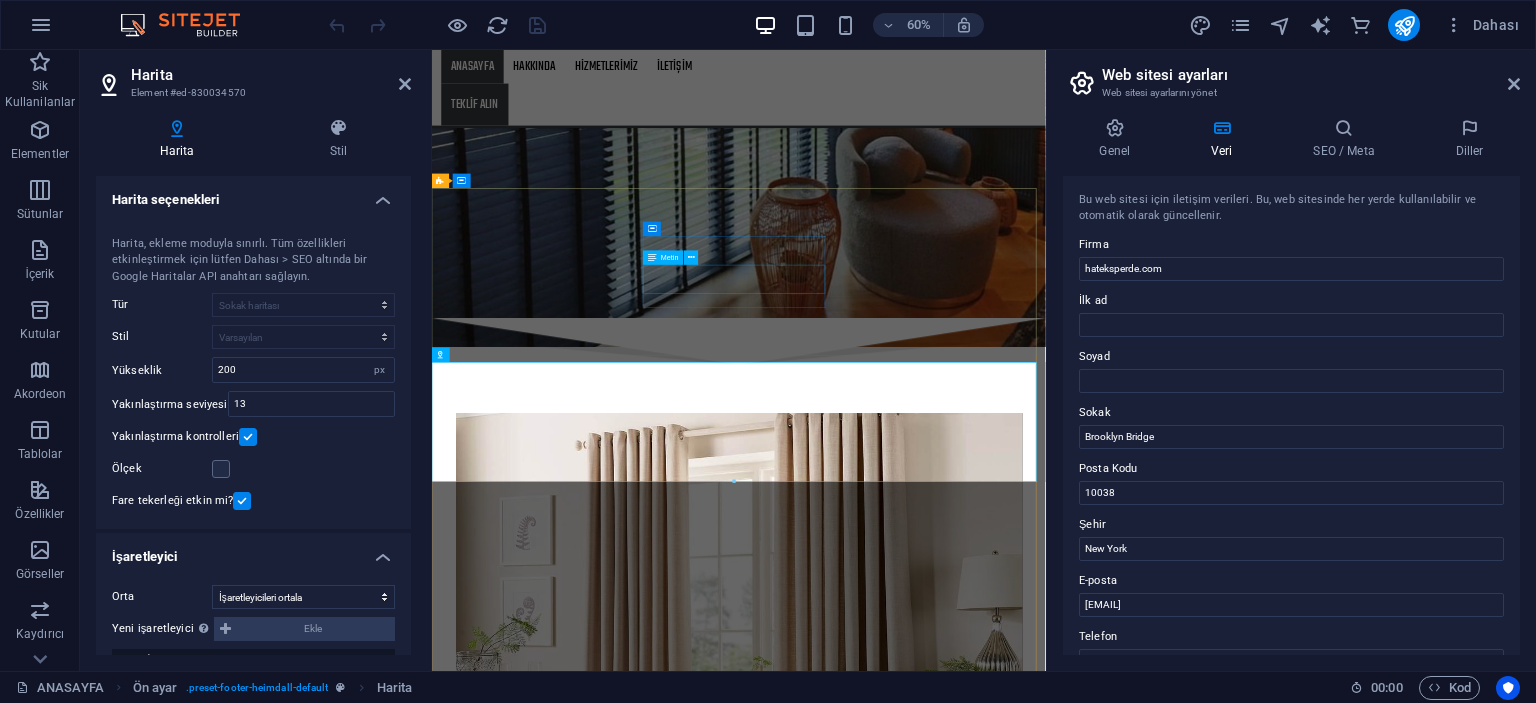 click on "+ 1-123-456-7890" at bounding box center (963, 8055) 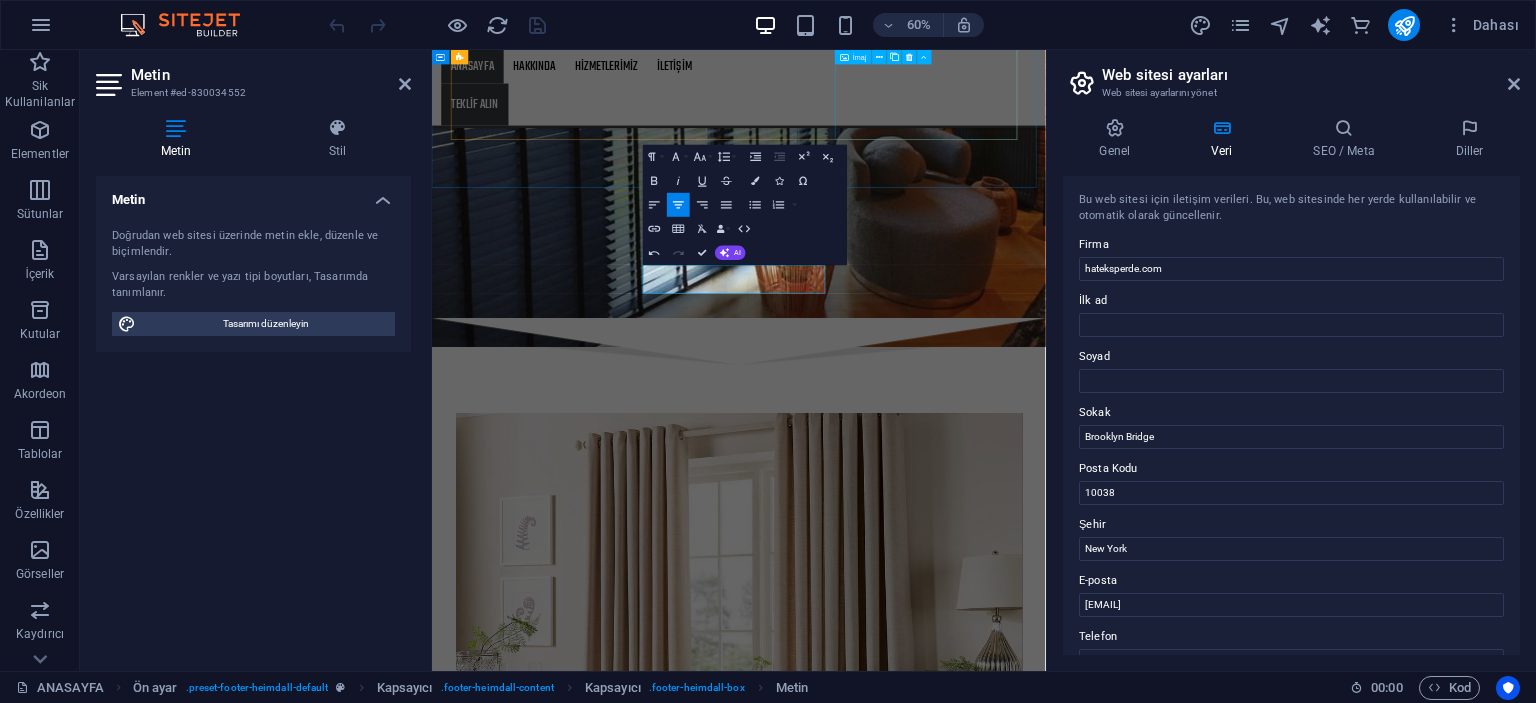 click on "Project 6 Lorem ipsum dolor sit amet, consectetur adipiscing elit.Duis aute irure dolor in reprehenderit in voluptate velit esse cillum dolore." at bounding box center (944, 7264) 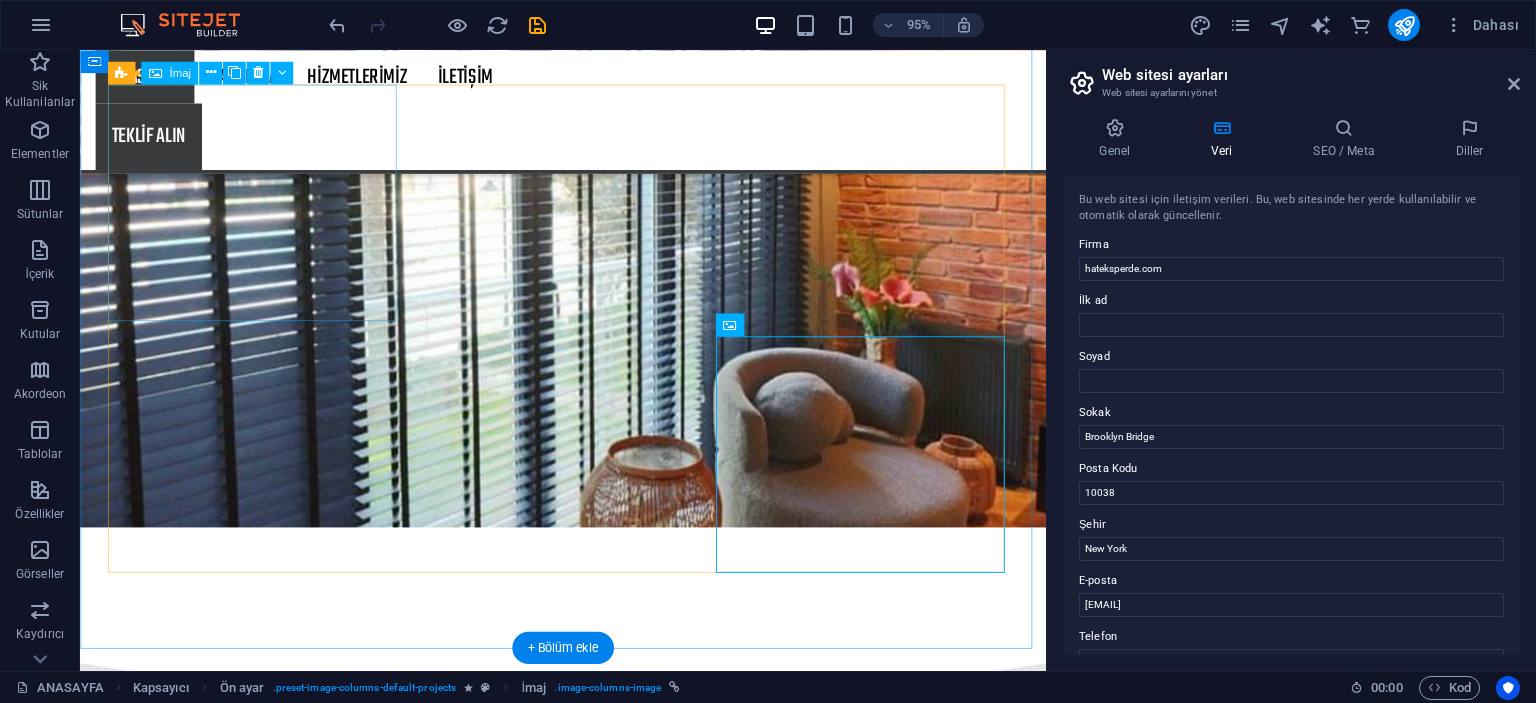 scroll, scrollTop: 2429, scrollLeft: 0, axis: vertical 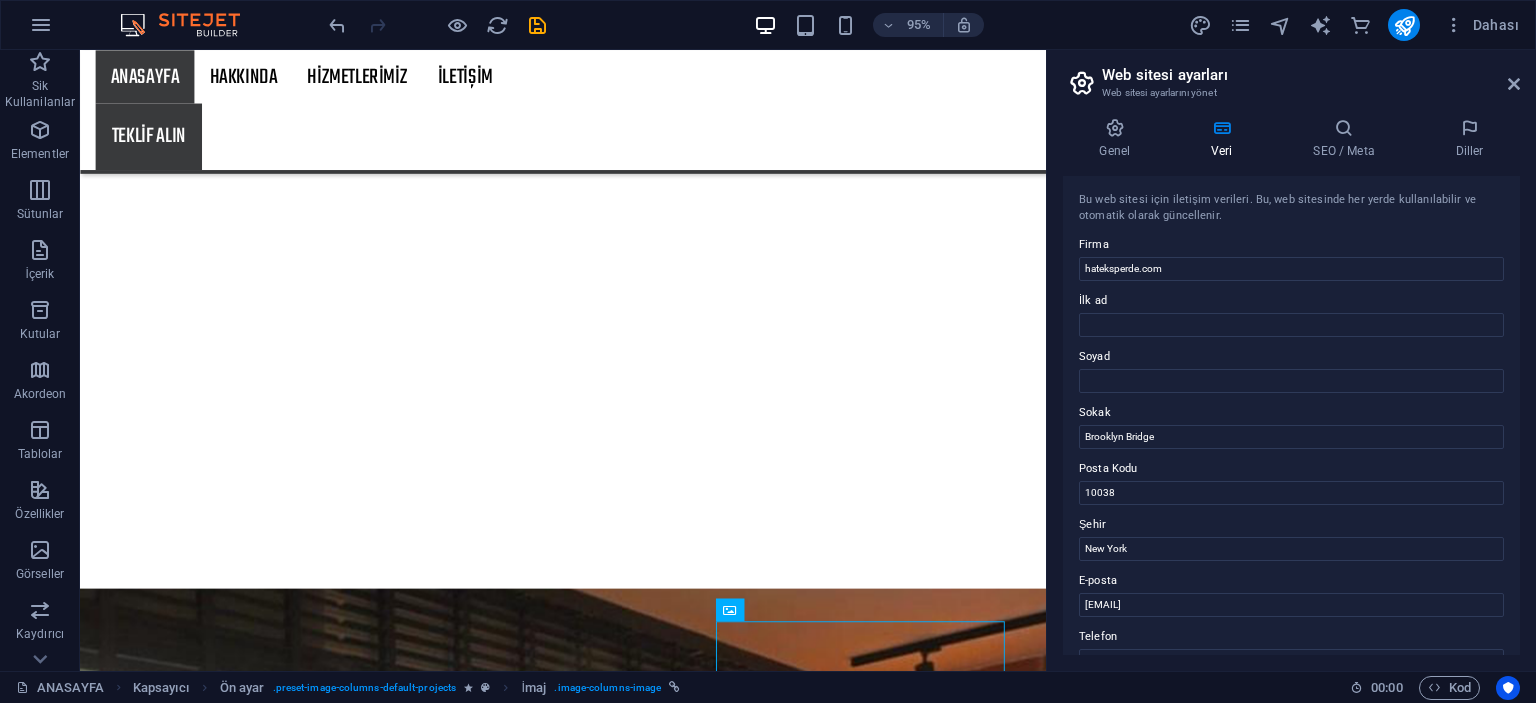 click on "Web sitesi ayarları" at bounding box center (1311, 75) 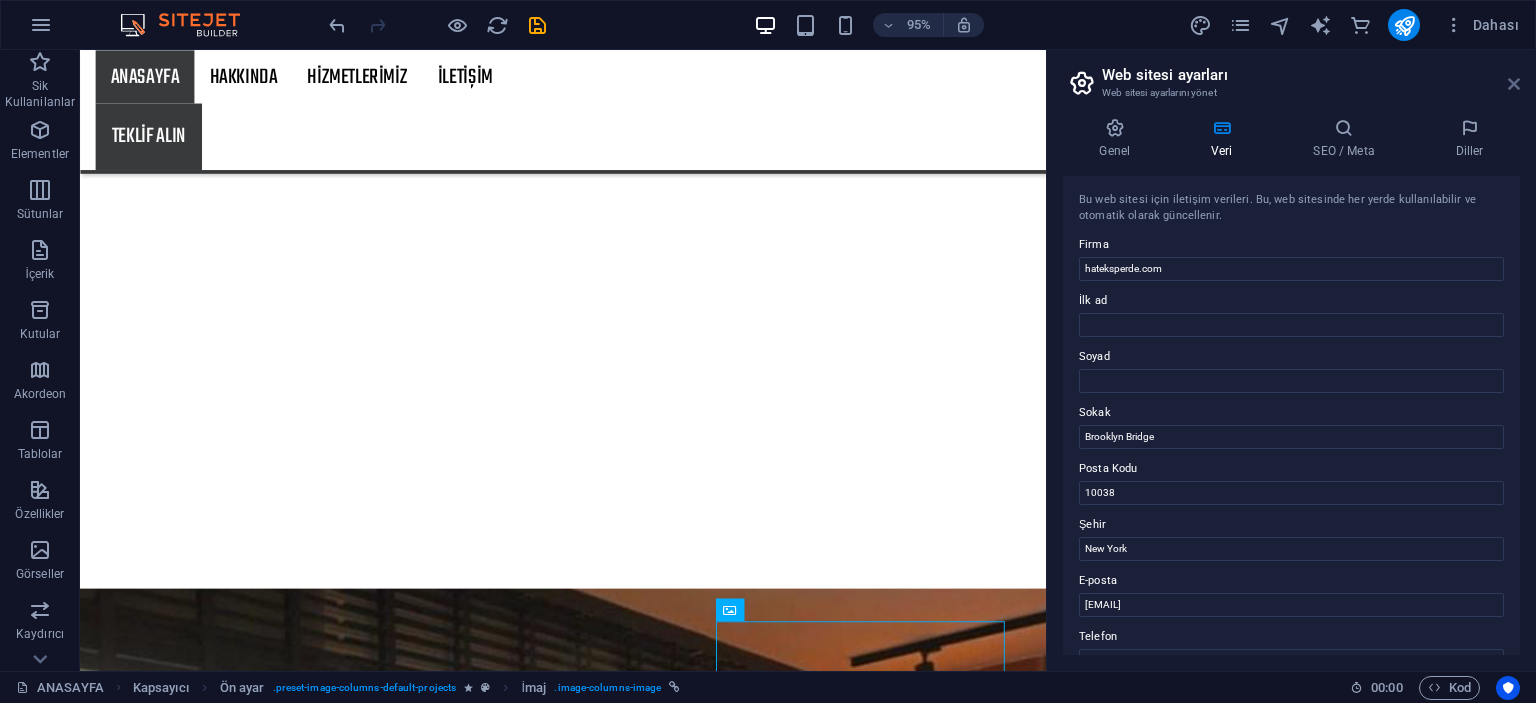 click at bounding box center (1514, 84) 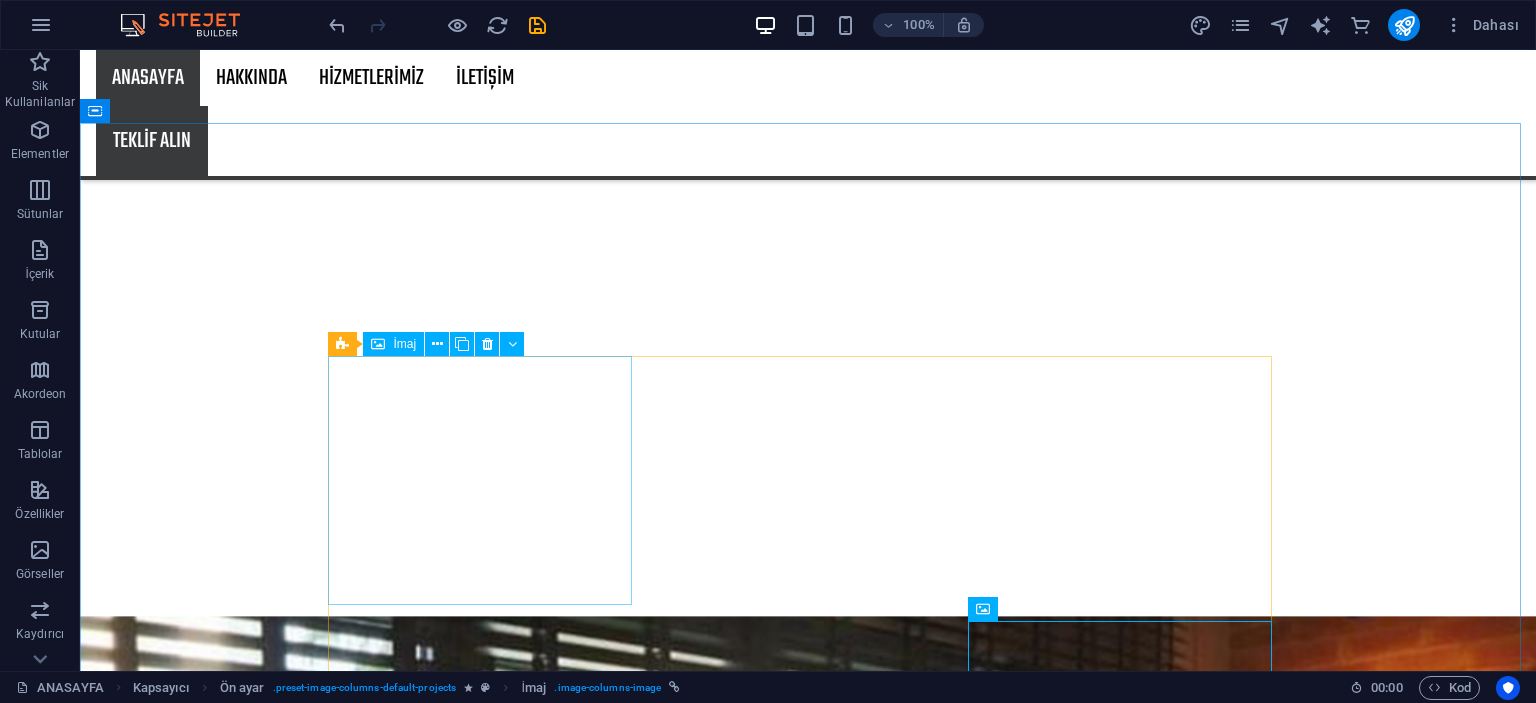 click on "İmaj" at bounding box center (404, 344) 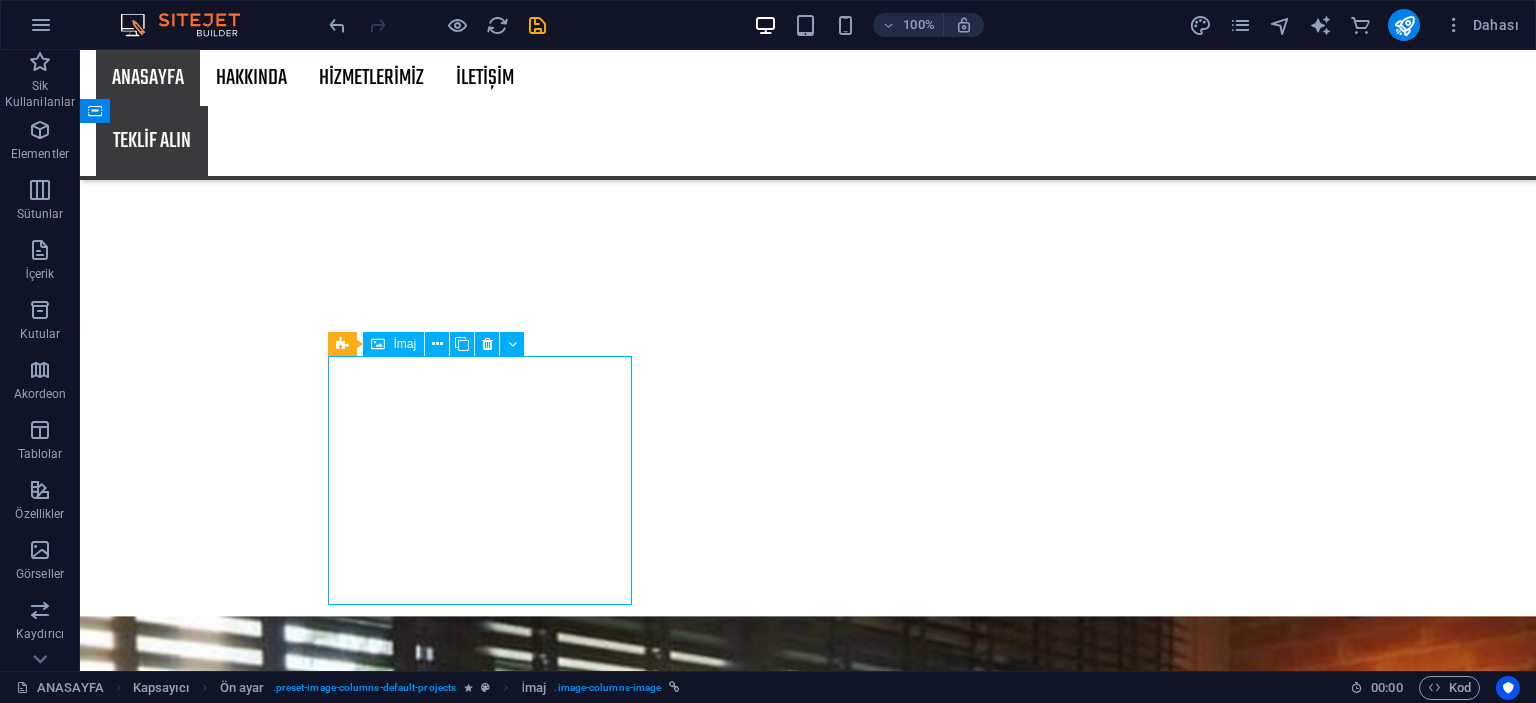 click on "İmaj" at bounding box center [404, 344] 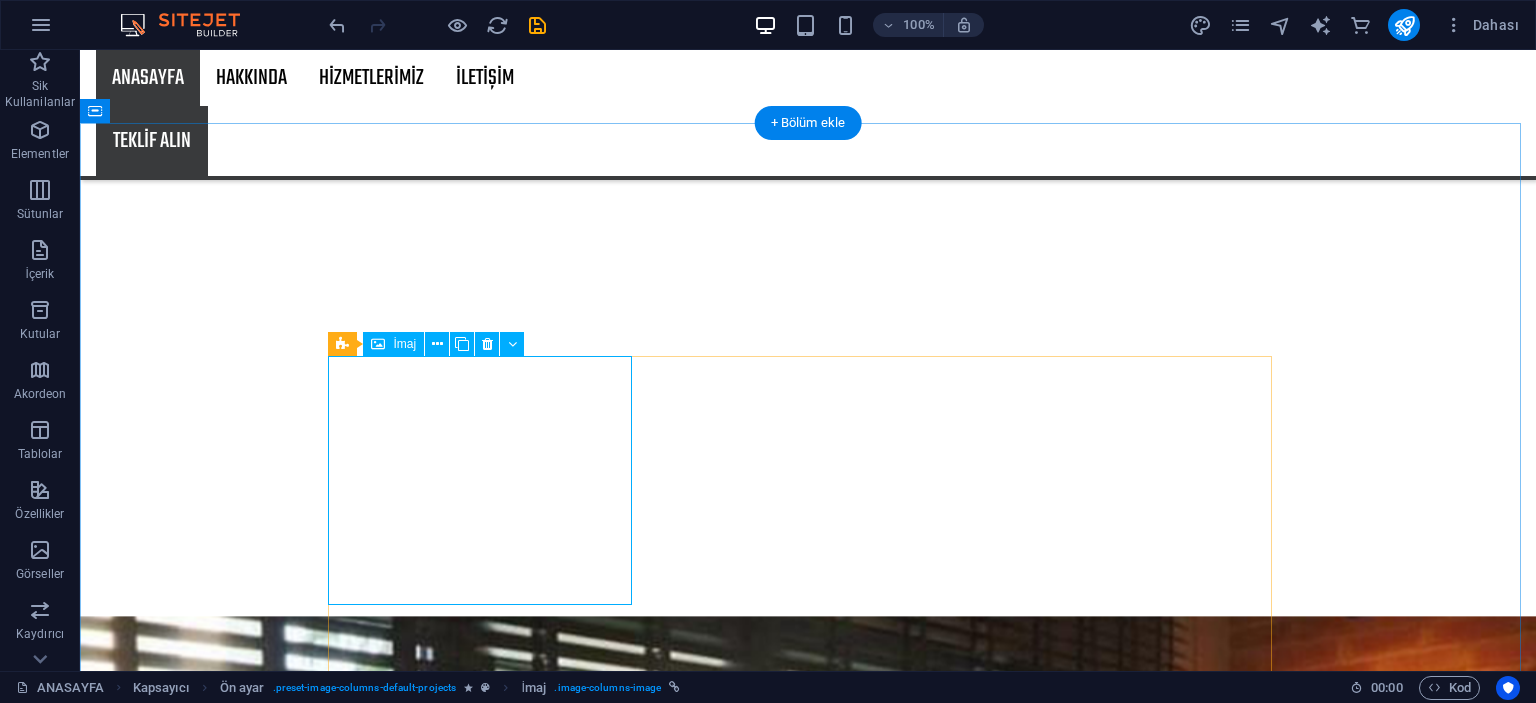 click on "Project 1 Lorem ipsum dolor sit amet, consectetur adipiscing elit.Duis aute irure dolor in reprehenderit in voluptate velit esse cillum dolore." at bounding box center (808, 3857) 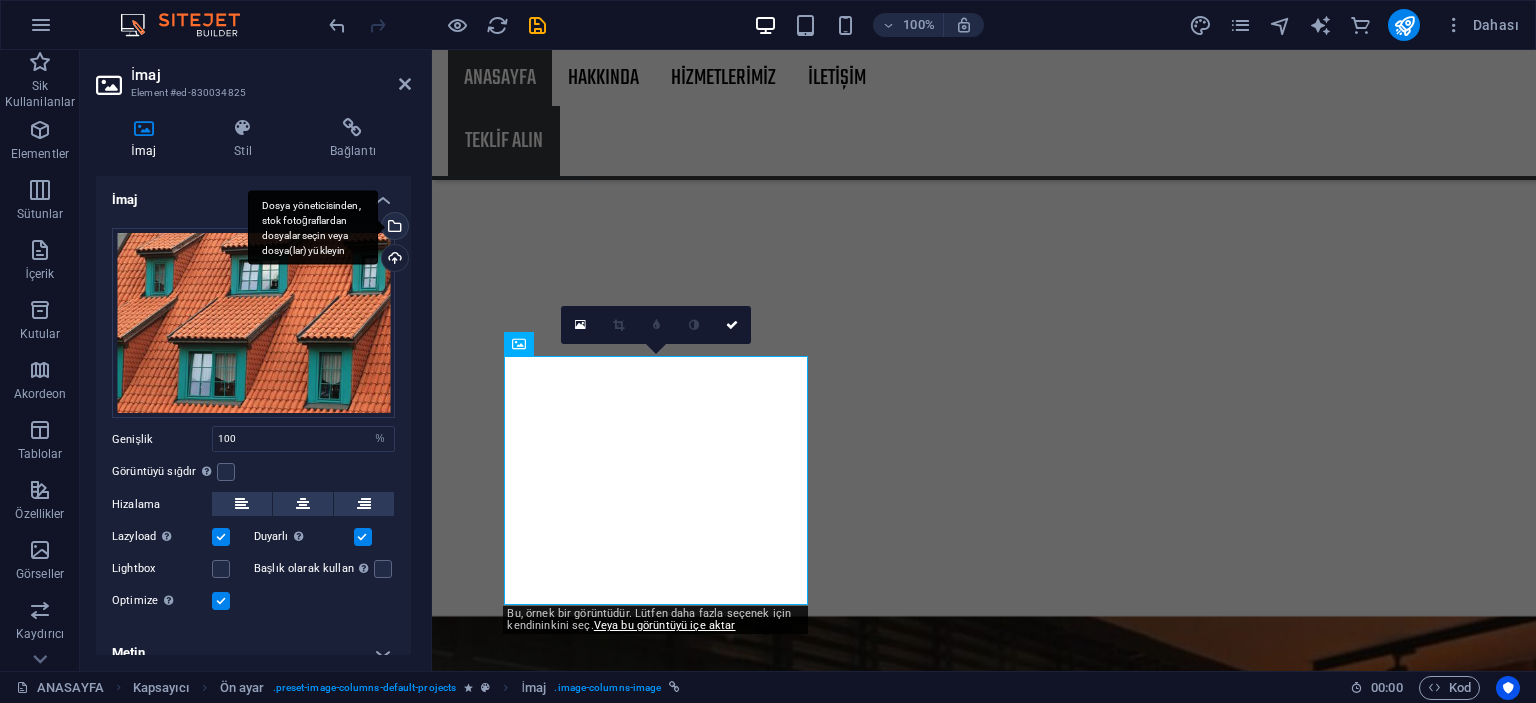 click on "Dosya yöneticisinden, stok fotoğraflardan dosyalar seçin veya dosya(lar) yükleyin" at bounding box center [393, 228] 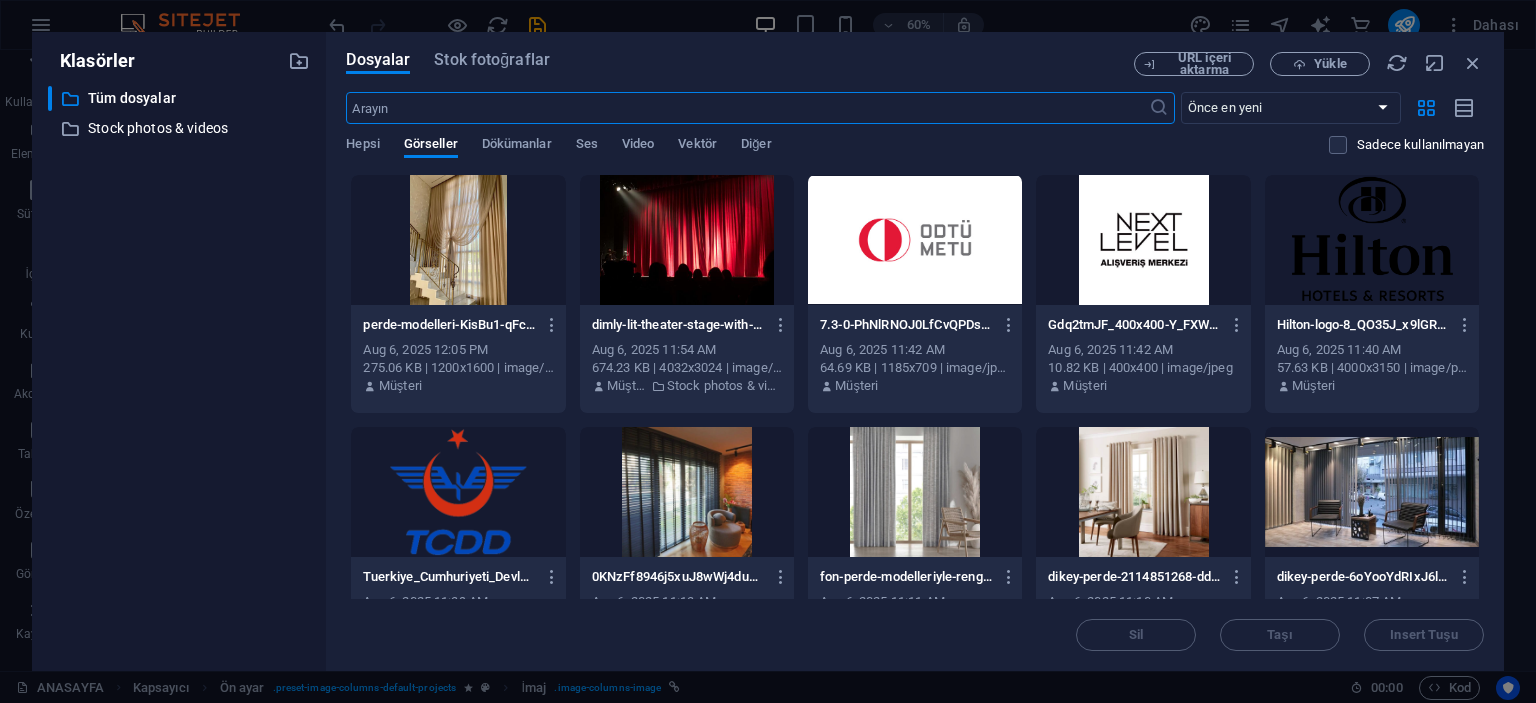 scroll, scrollTop: 300, scrollLeft: 0, axis: vertical 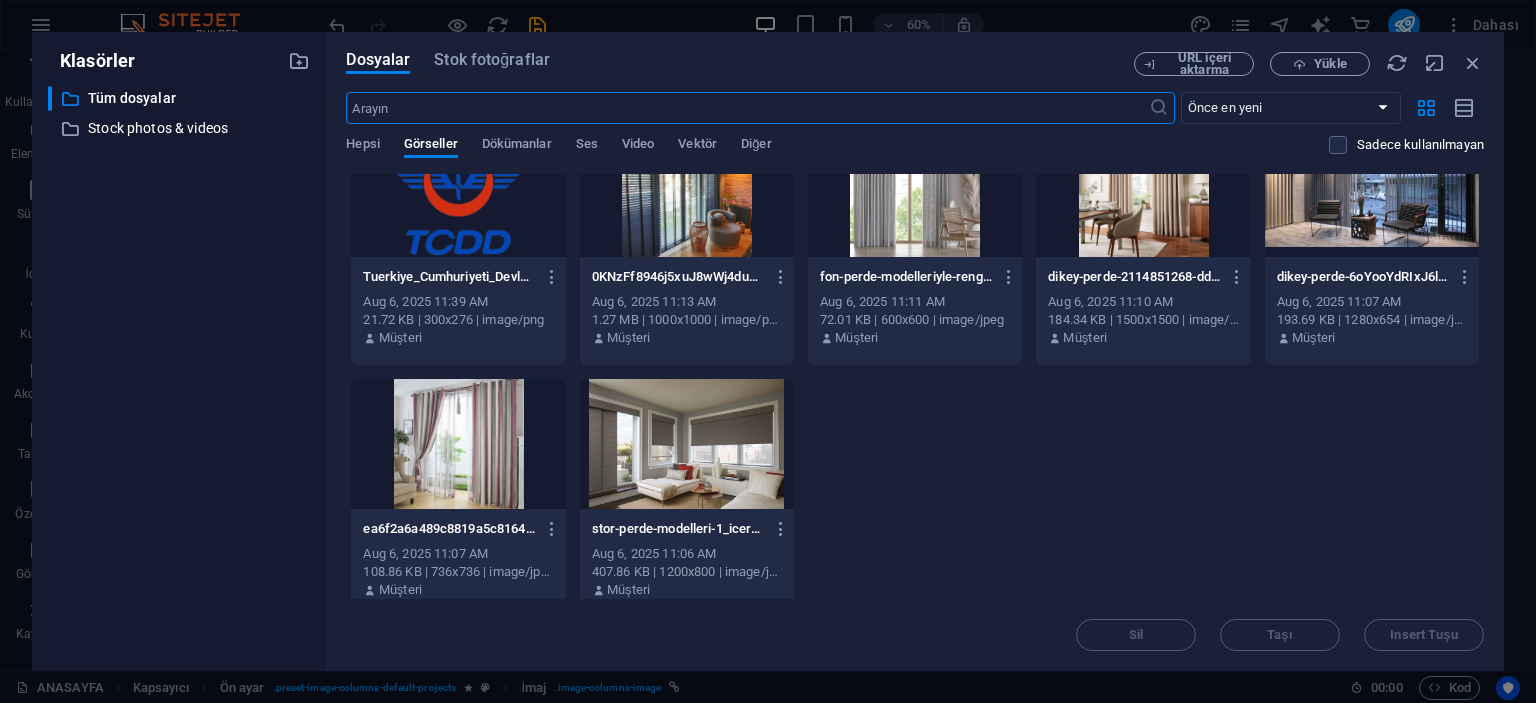 click at bounding box center [458, 444] 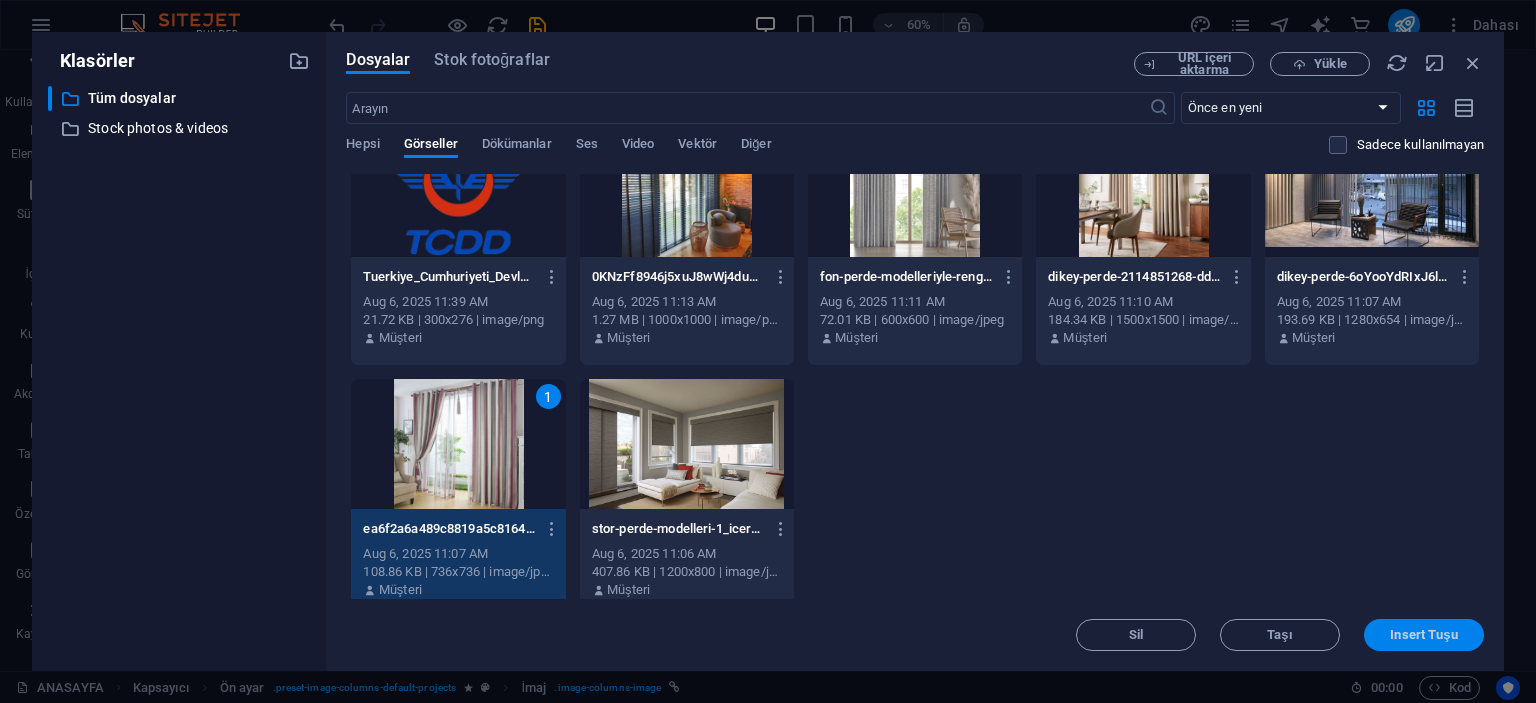 click on "Insert Tuşu" at bounding box center [1424, 635] 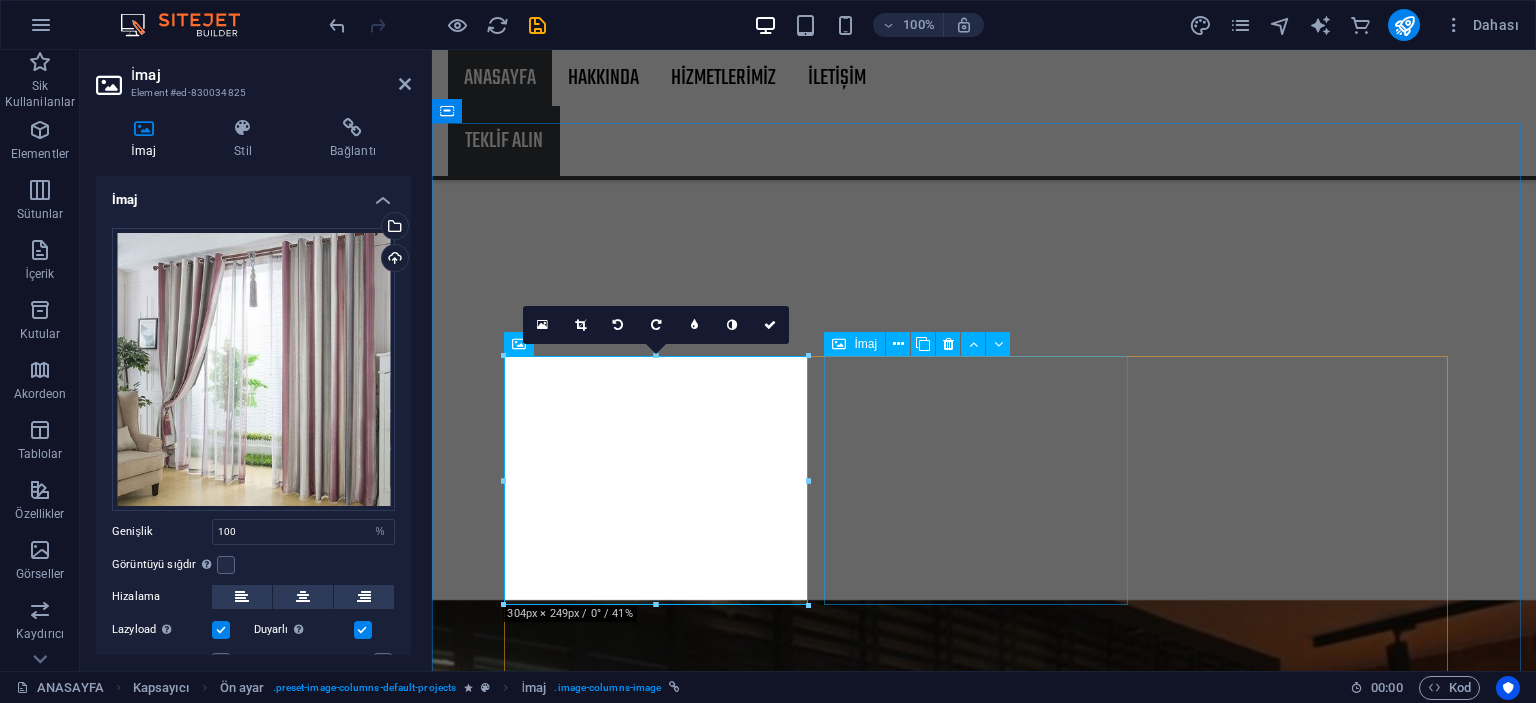 click on "Project 2 Lorem ipsum dolor sit amet, consectetur adipiscing elit.Duis aute irure dolor in reprehenderit in voluptate velit esse cillum dolore." at bounding box center [984, 4590] 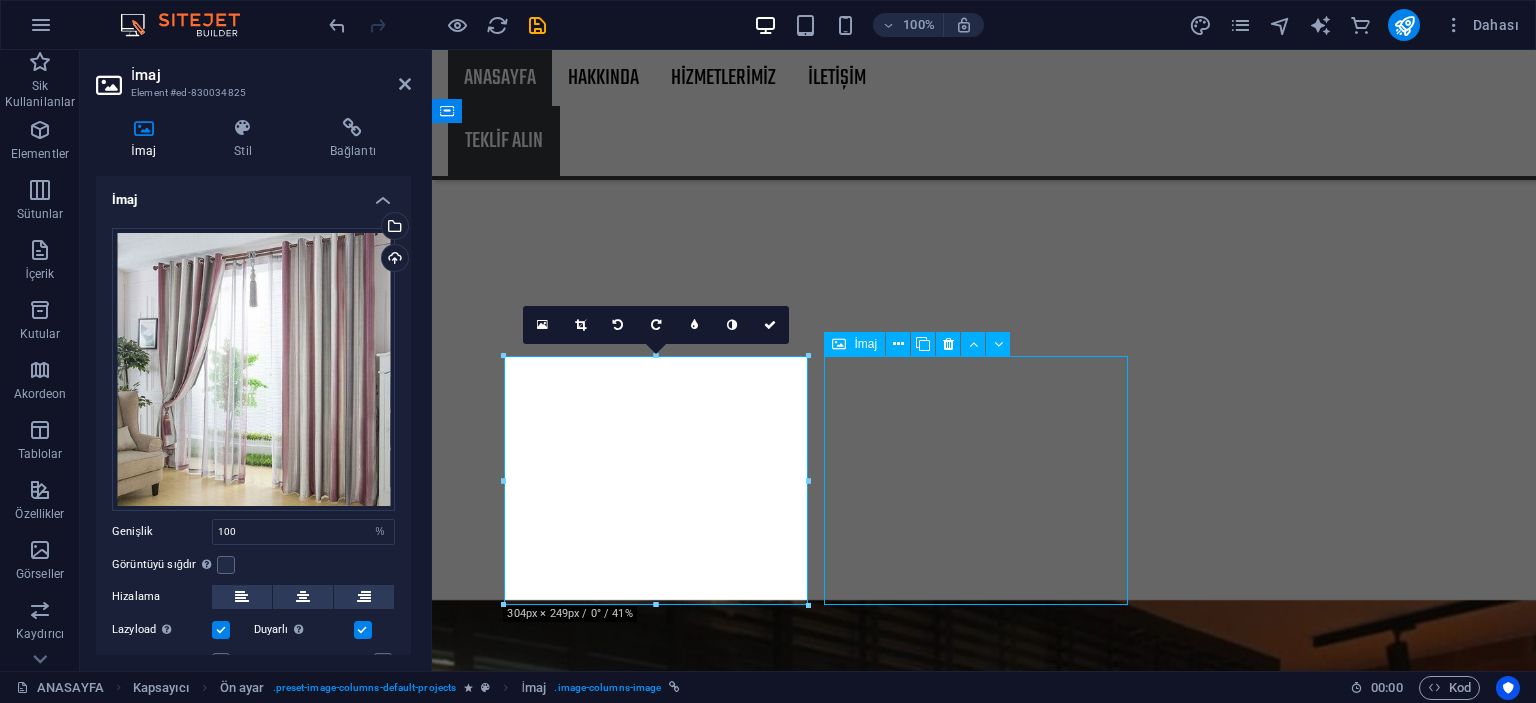 click on "Project 2 Lorem ipsum dolor sit amet, consectetur adipiscing elit.Duis aute irure dolor in reprehenderit in voluptate velit esse cillum dolore." at bounding box center [984, 4590] 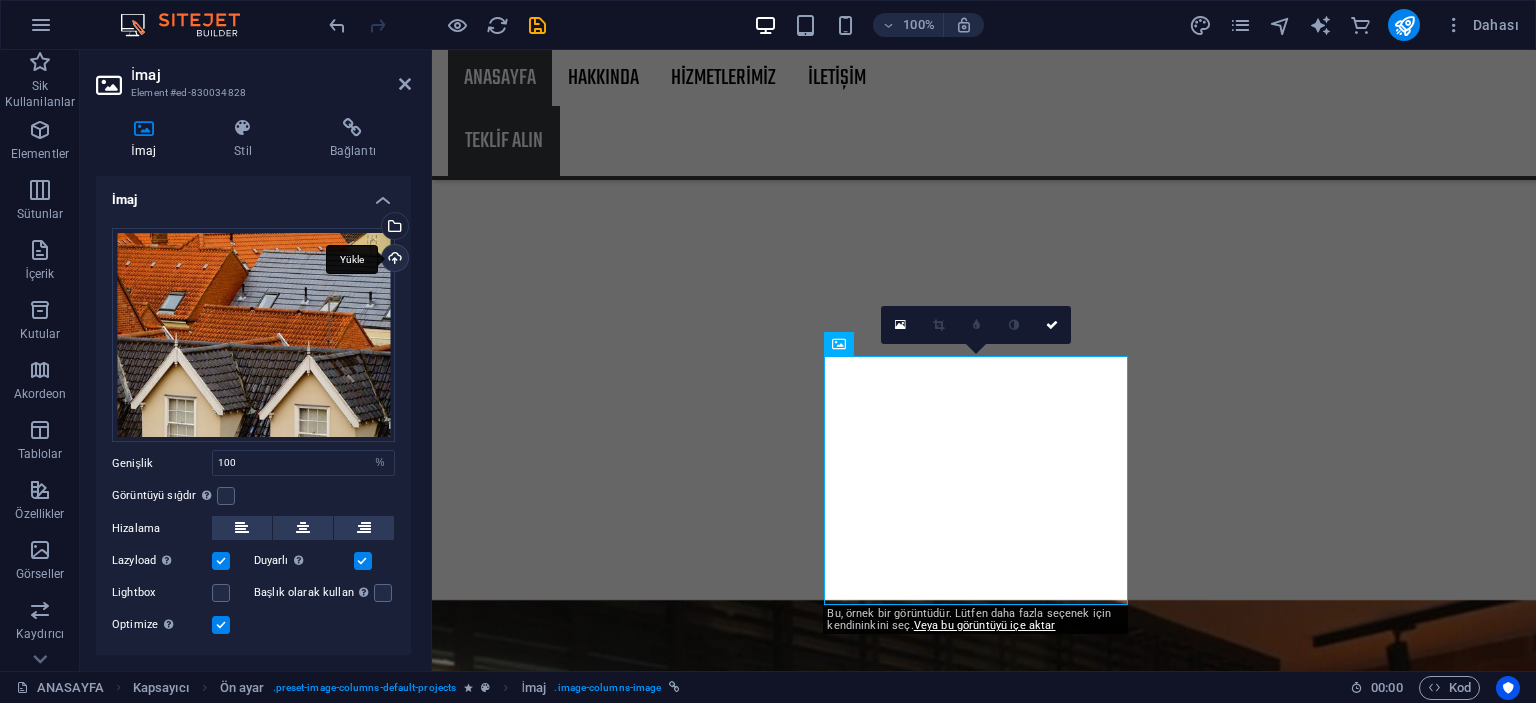 click on "Yükle" at bounding box center [393, 260] 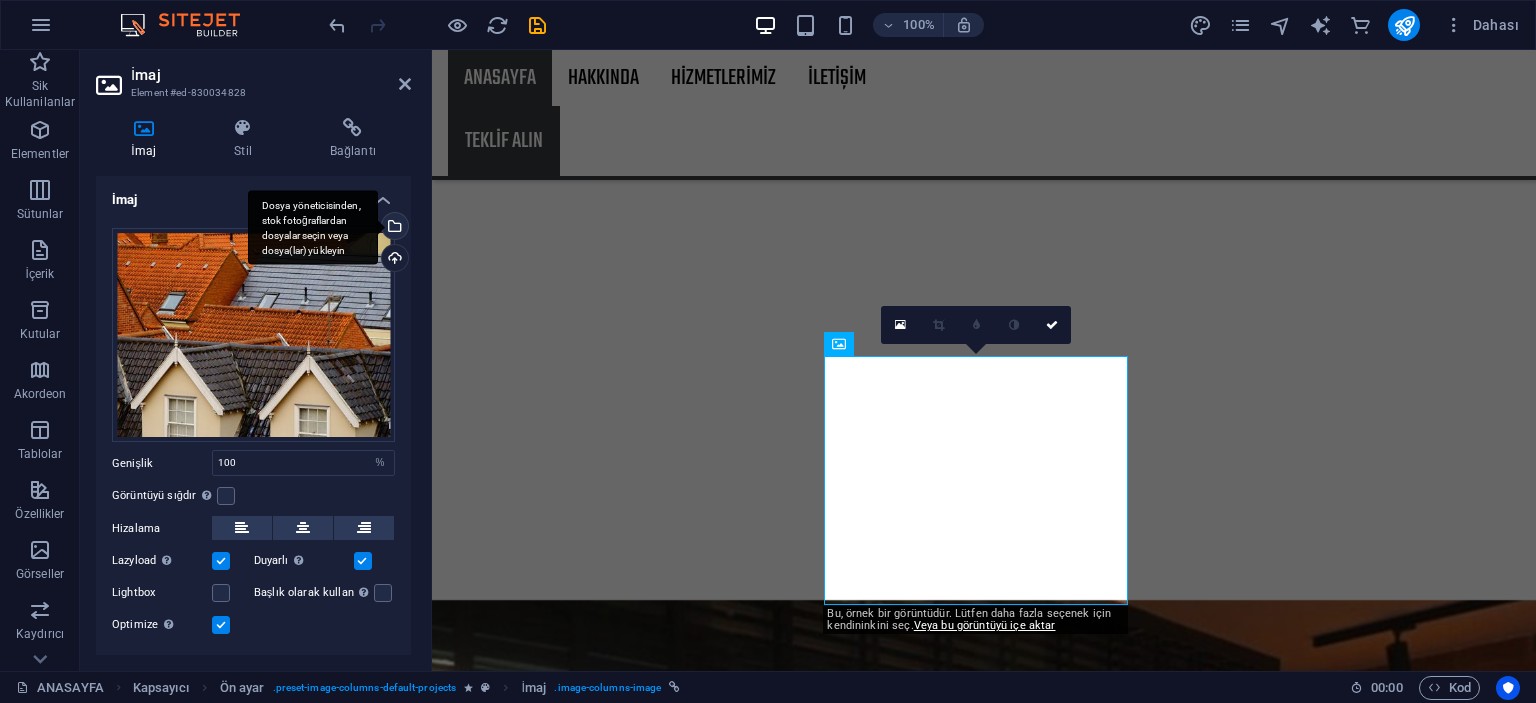 click on "Dosya yöneticisinden, stok fotoğraflardan dosyalar seçin veya dosya(lar) yükleyin" at bounding box center (393, 228) 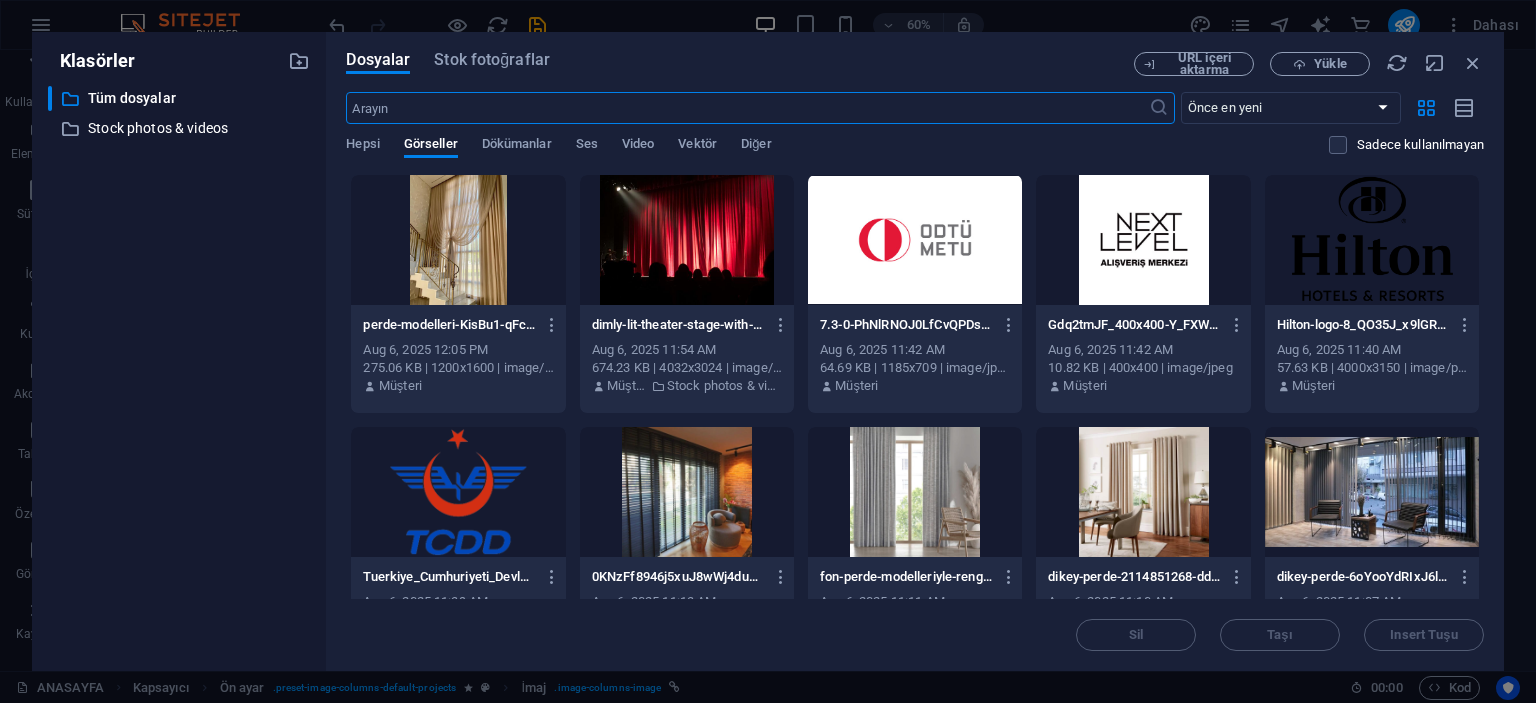 scroll, scrollTop: 2810, scrollLeft: 0, axis: vertical 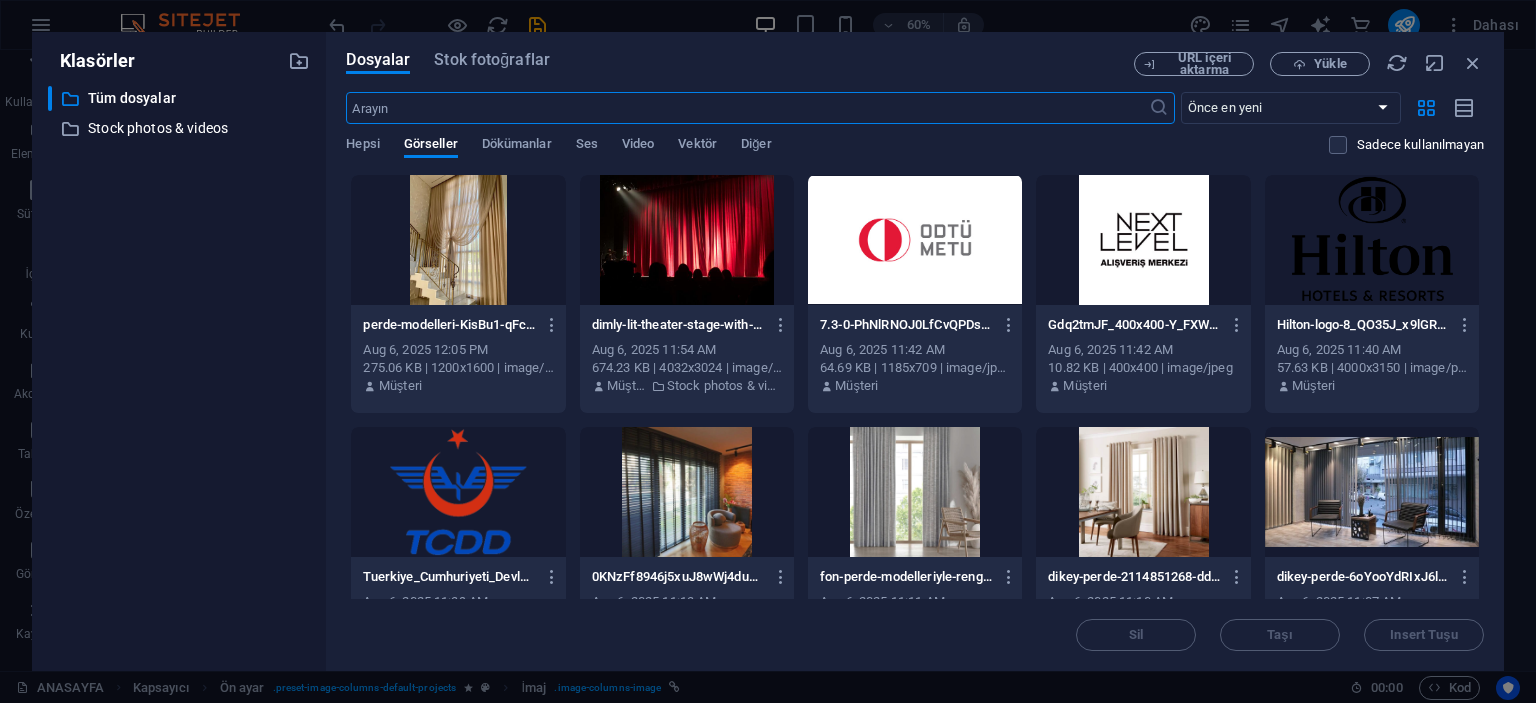 click at bounding box center [915, 492] 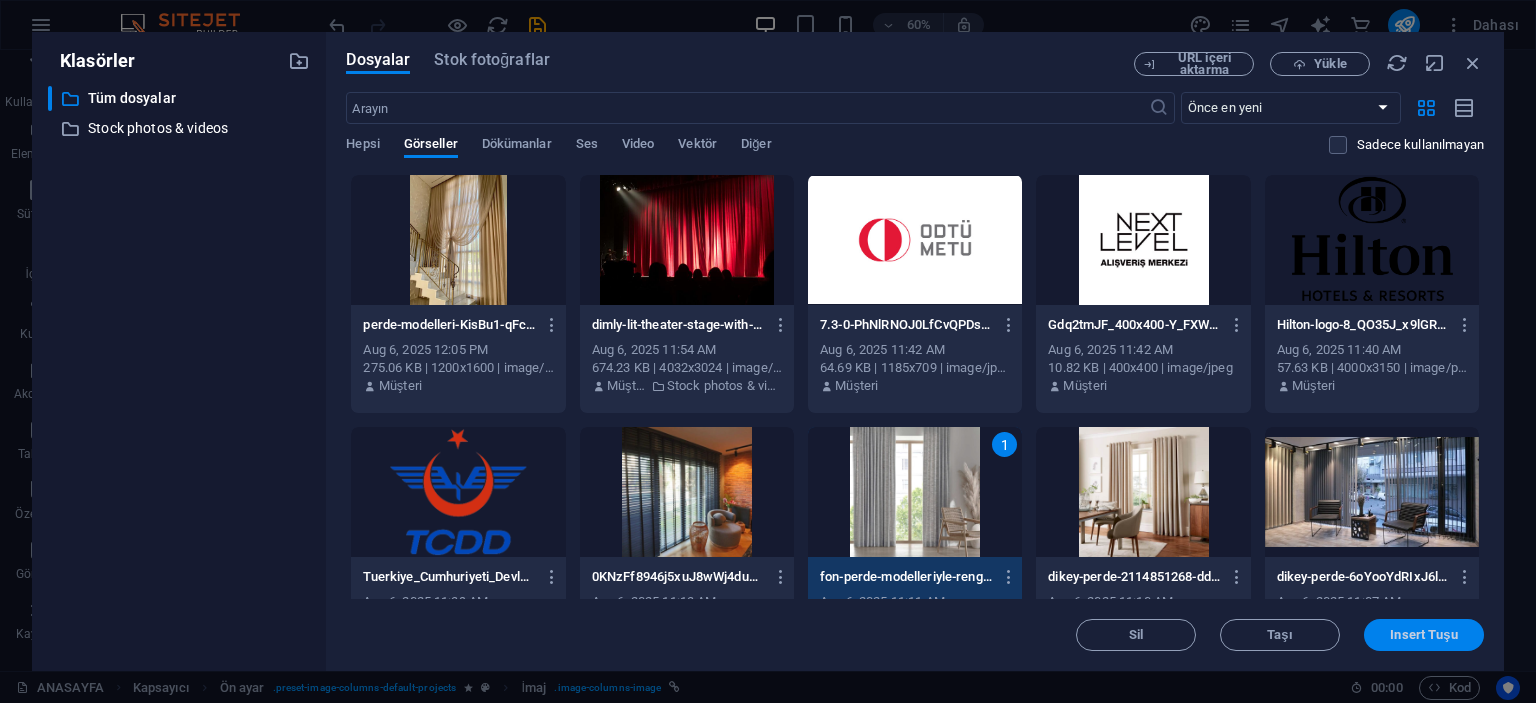 drag, startPoint x: 950, startPoint y: 586, endPoint x: 1381, endPoint y: 637, distance: 434.00693 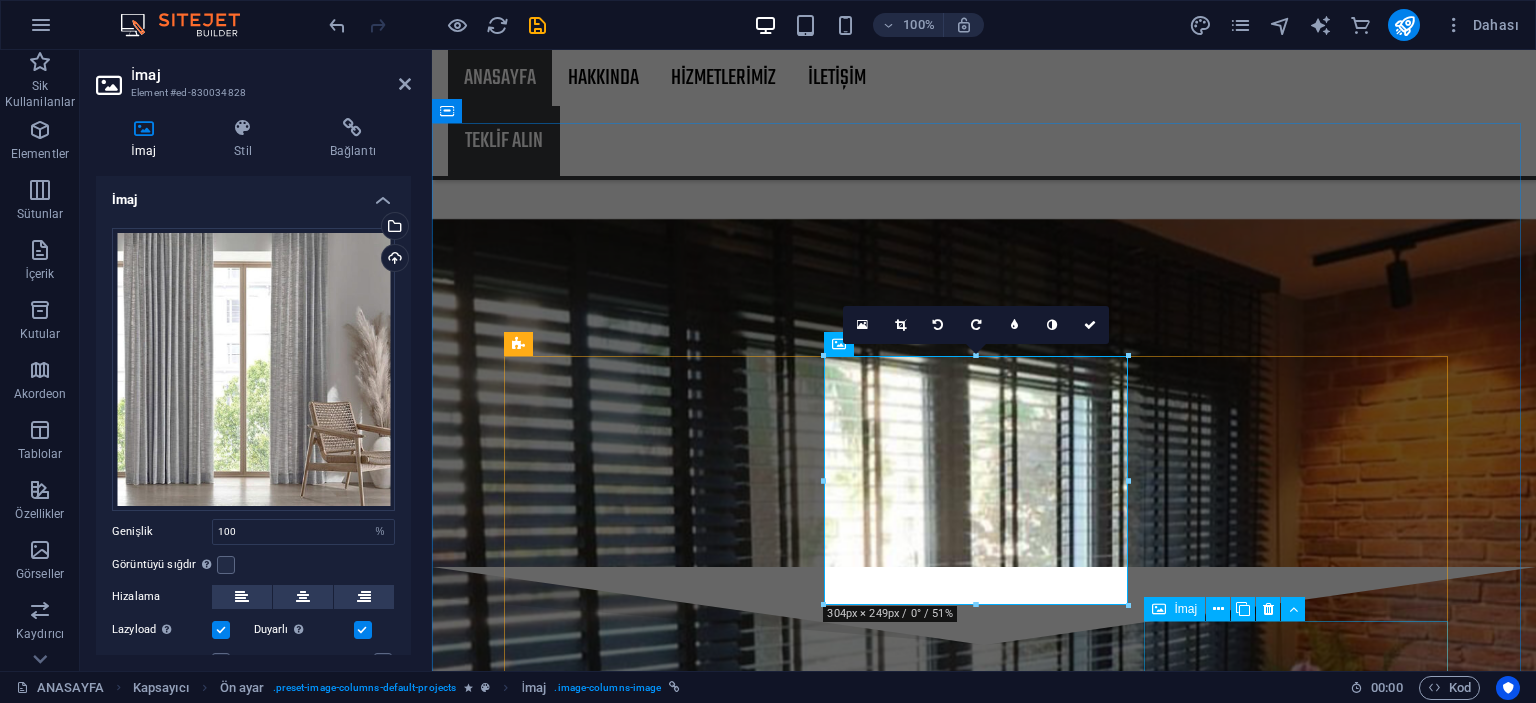 scroll, scrollTop: 2429, scrollLeft: 0, axis: vertical 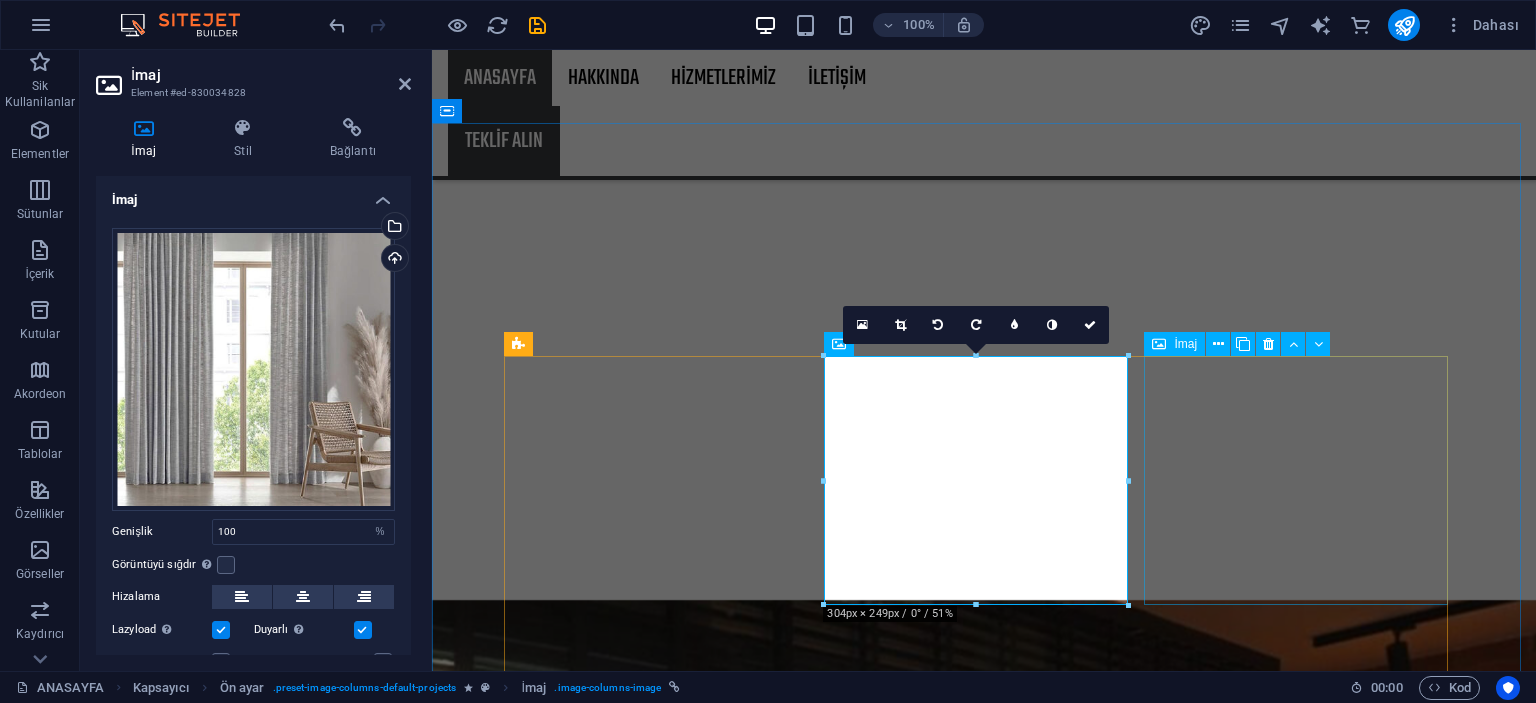 click on "Project 3 Lorem ipsum dolor sit amet, consectetur adipiscing elit.Duis aute irure dolor in reprehenderit in voluptate velit esse cillum dolore." at bounding box center (984, 5371) 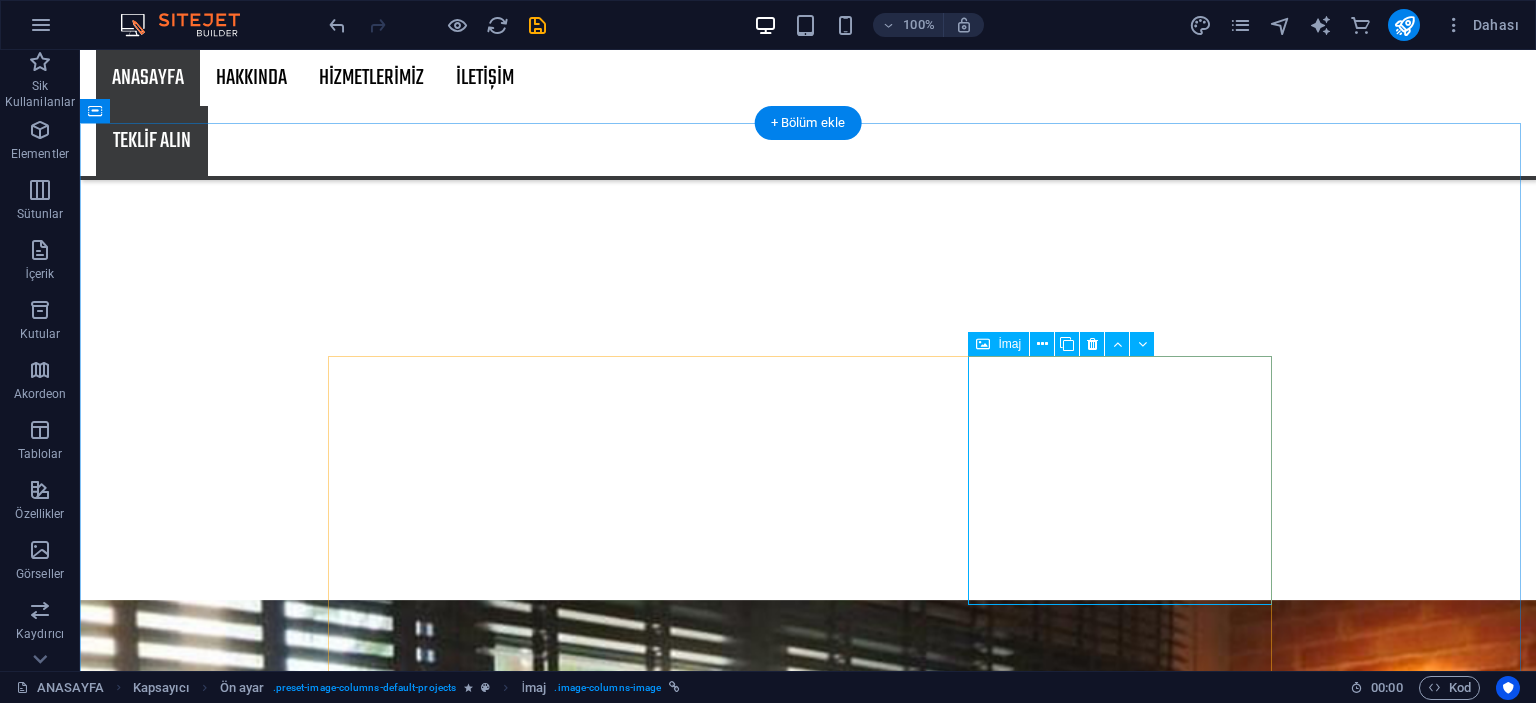 click on "Project 3 Lorem ipsum dolor sit amet, consectetur adipiscing elit.Duis aute irure dolor in reprehenderit in voluptate velit esse cillum dolore." at bounding box center (808, 5371) 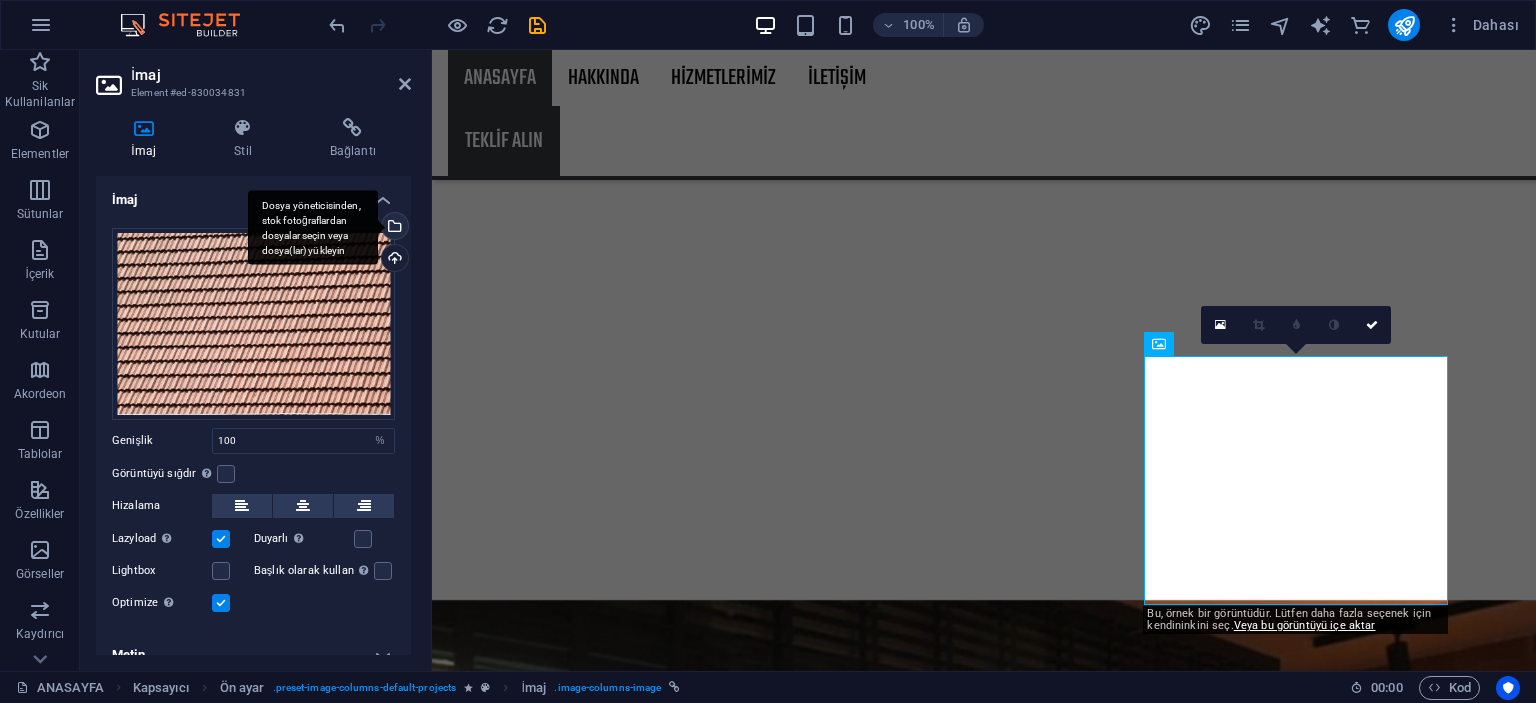 click on "Dosya yöneticisinden, stok fotoğraflardan dosyalar seçin veya dosya(lar) yükleyin" at bounding box center [313, 227] 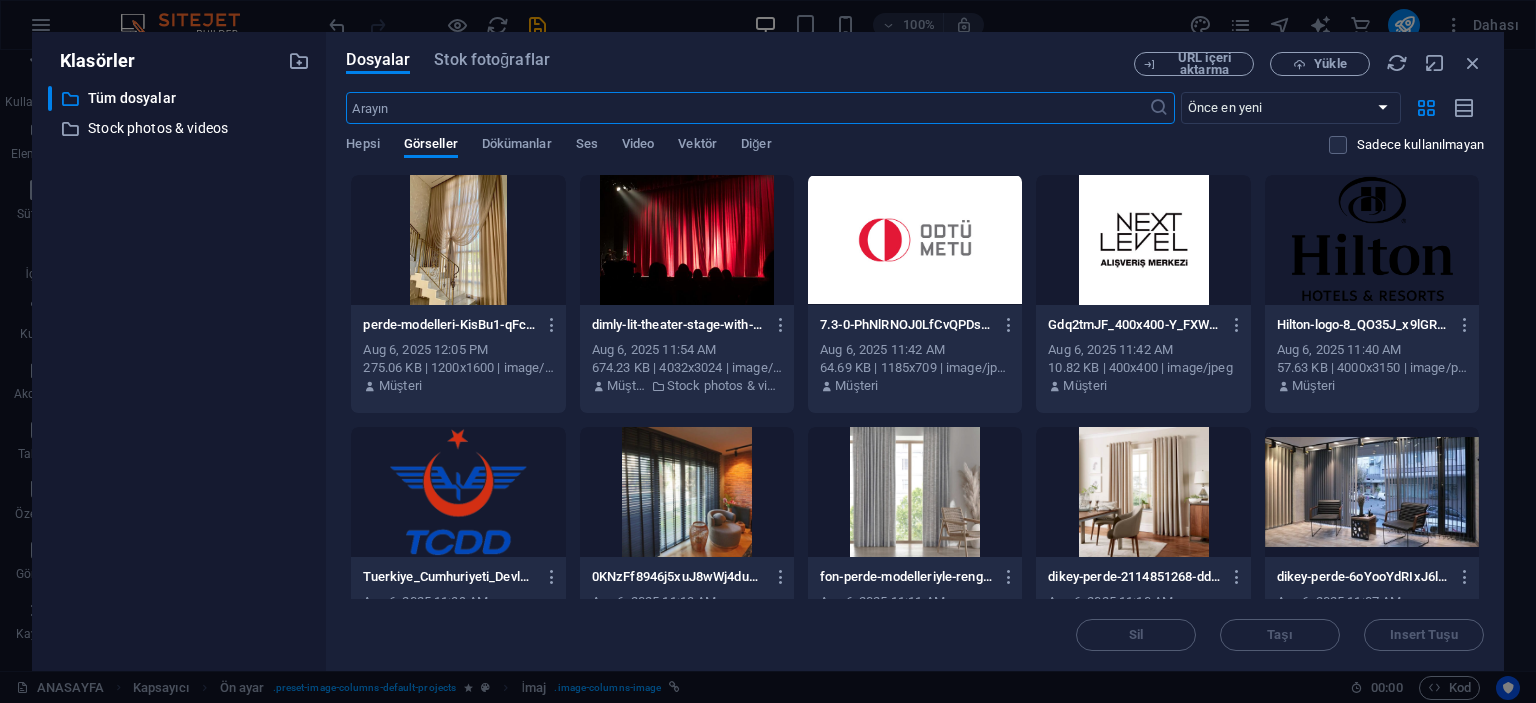 scroll, scrollTop: 2810, scrollLeft: 0, axis: vertical 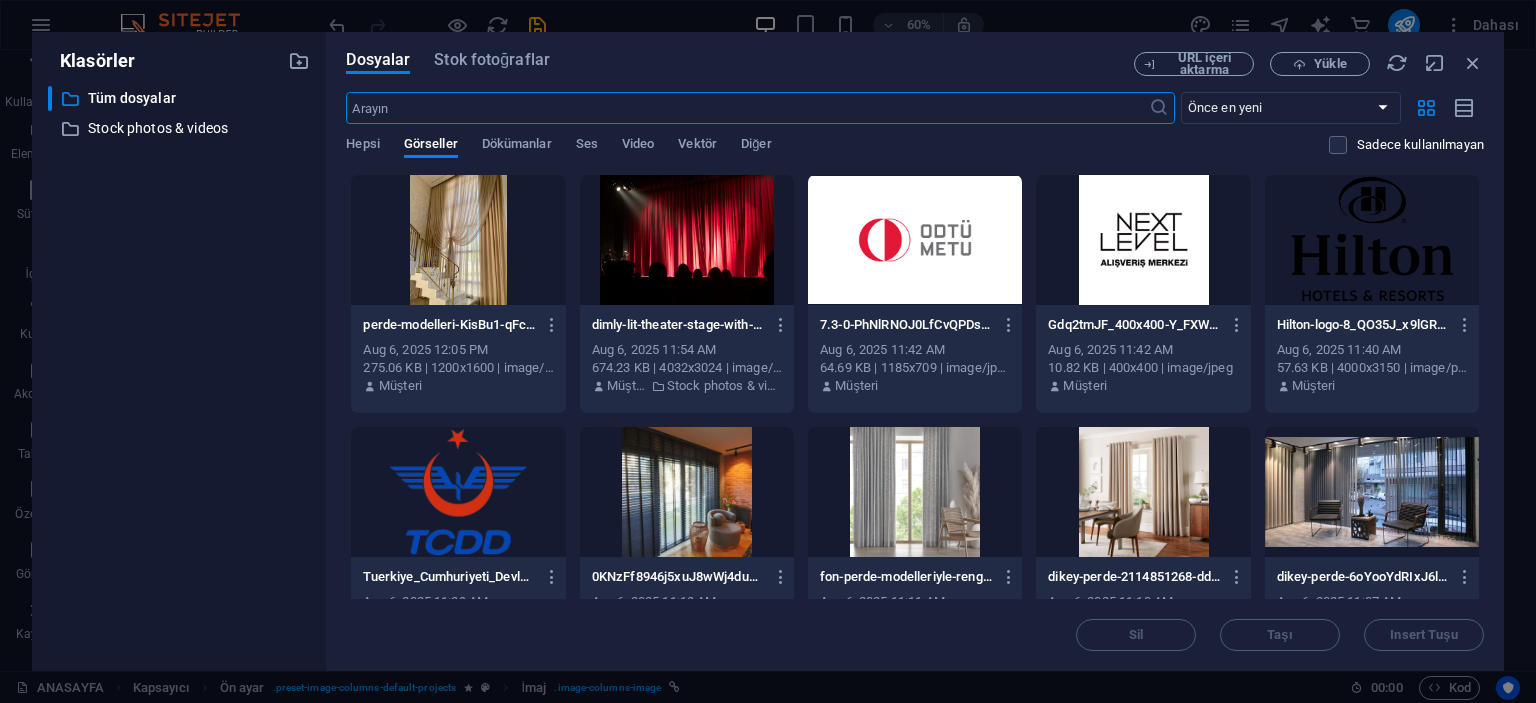 click at bounding box center (687, 240) 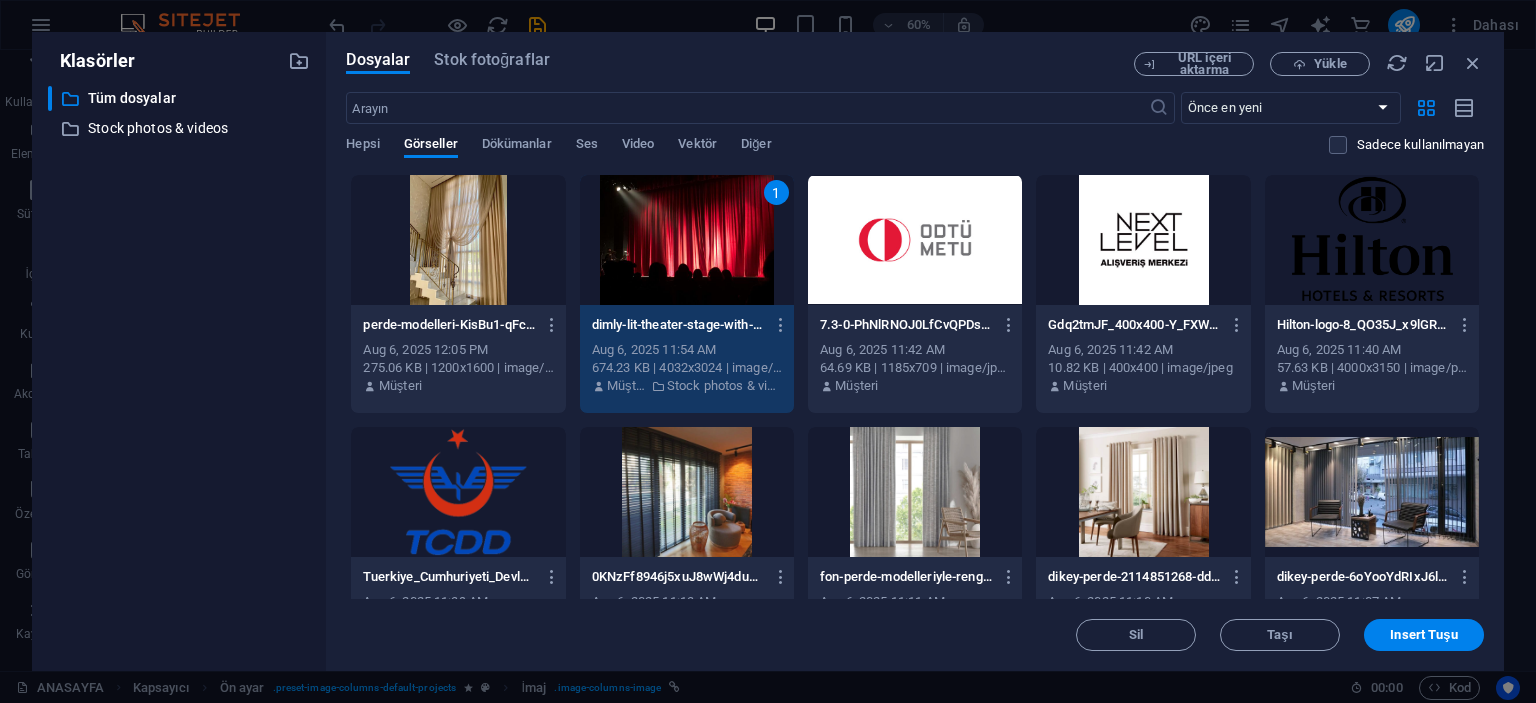 click on "1" at bounding box center [687, 240] 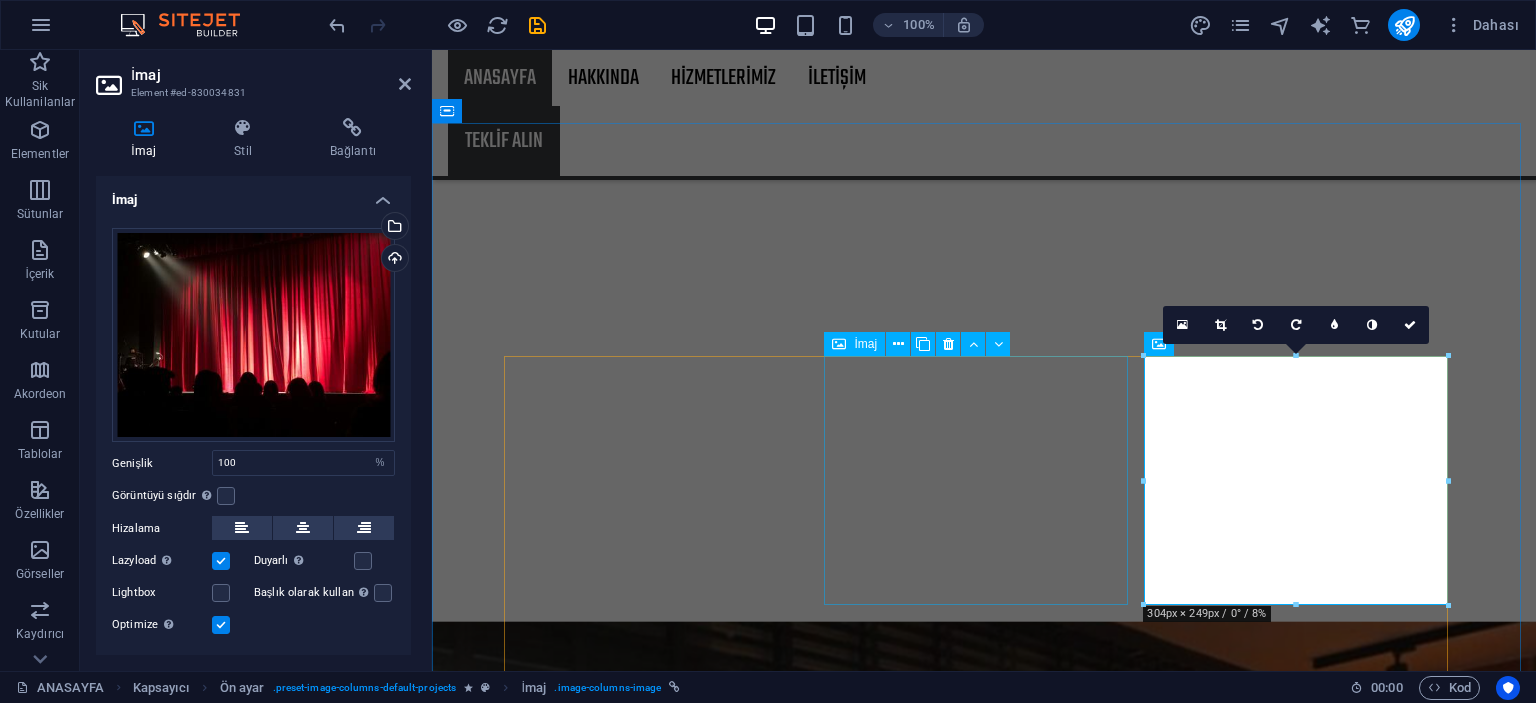 scroll, scrollTop: 2629, scrollLeft: 0, axis: vertical 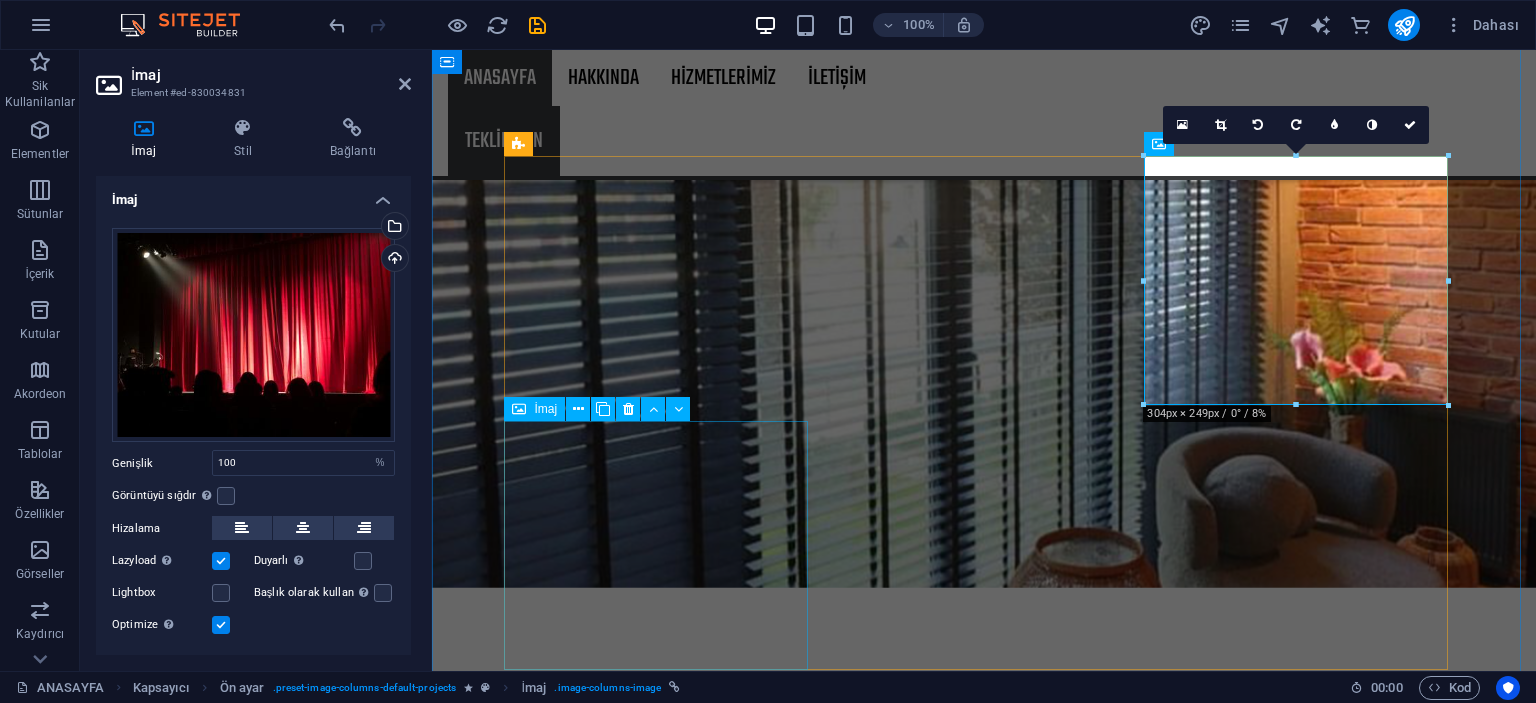 click on "Project 4 Lorem ipsum dolor sit amet, consectetur adipiscing elit.Duis aute irure dolor in reprehenderit in voluptate velit esse cillum dolore." at bounding box center (984, 5951) 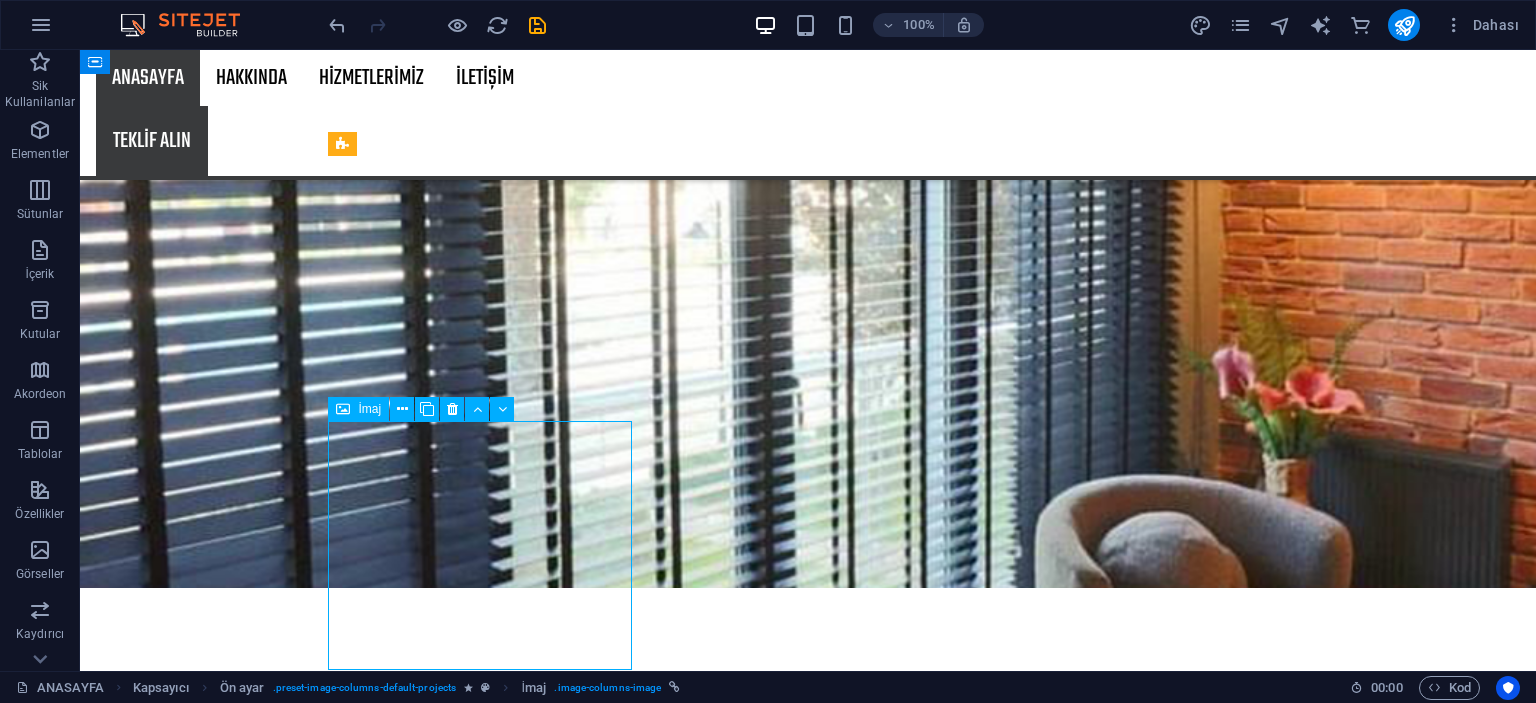 click on "Project 4 Lorem ipsum dolor sit amet, consectetur adipiscing elit.Duis aute irure dolor in reprehenderit in voluptate velit esse cillum dolore." at bounding box center [808, 5951] 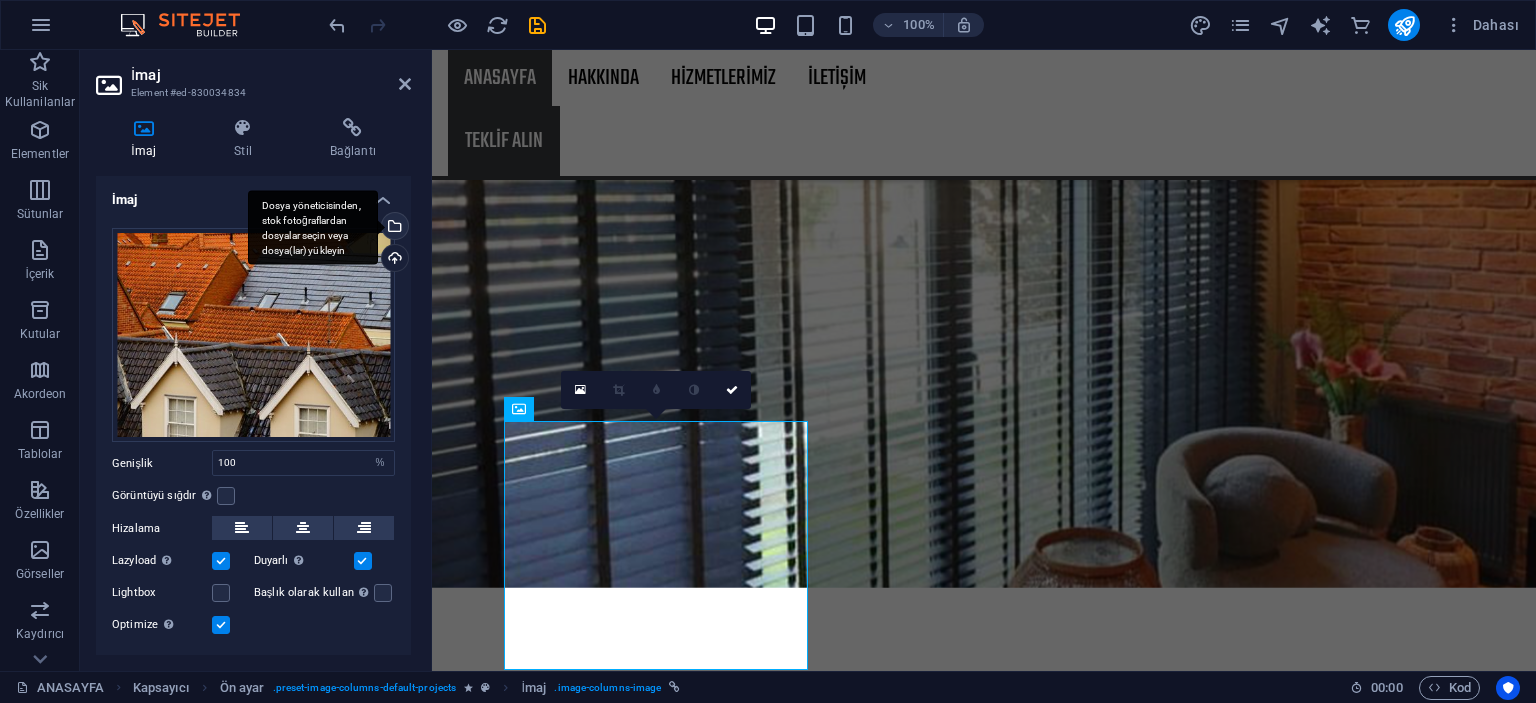 click on "Dosya yöneticisinden, stok fotoğraflardan dosyalar seçin veya dosya(lar) yükleyin" at bounding box center [393, 228] 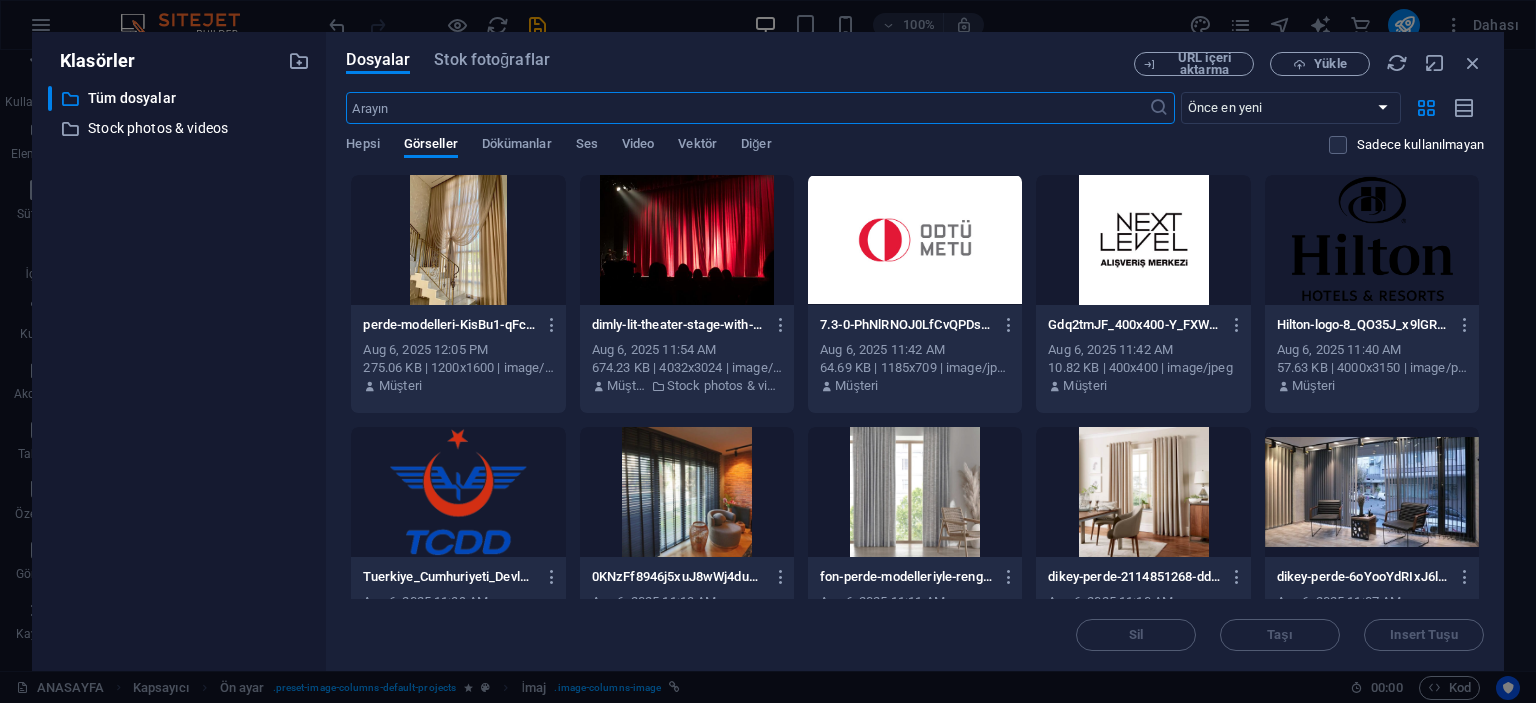 scroll, scrollTop: 3010, scrollLeft: 0, axis: vertical 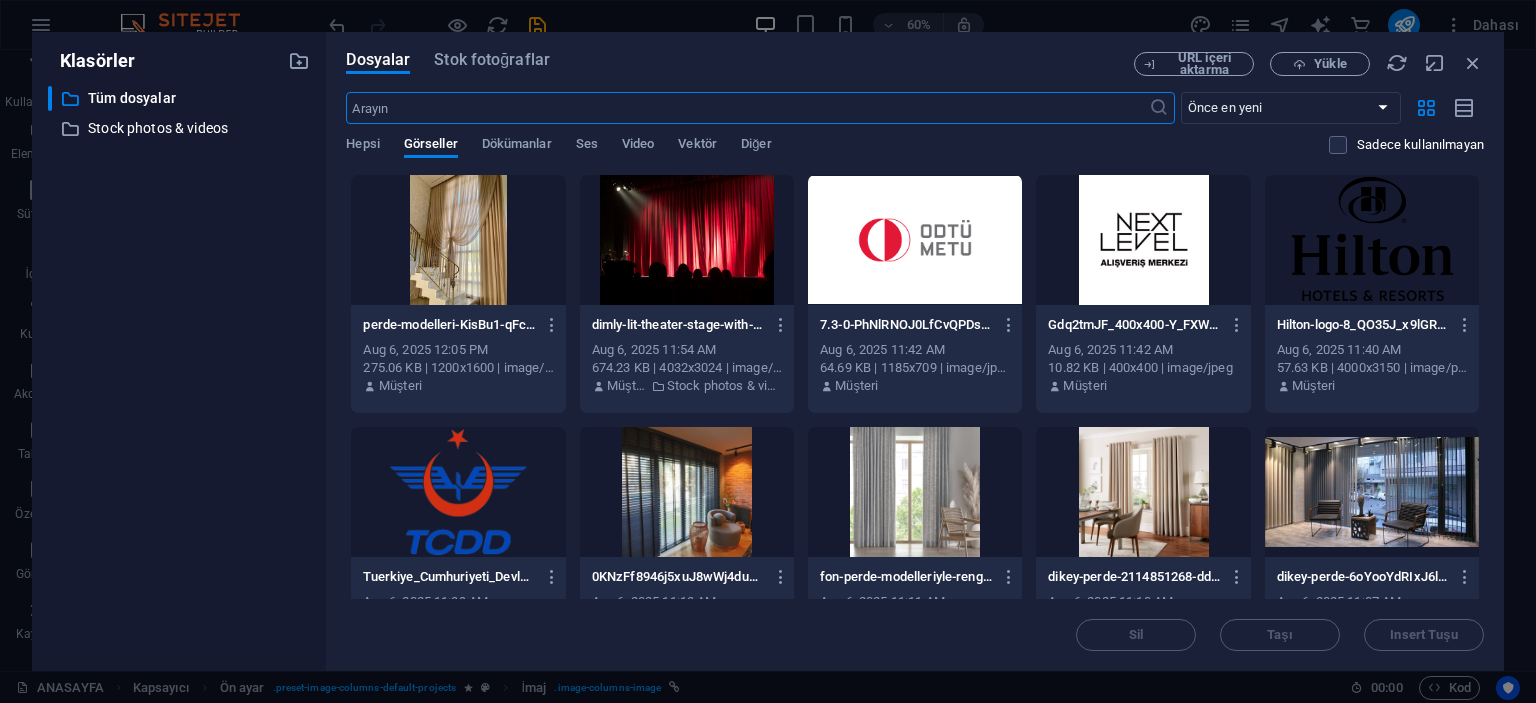 click at bounding box center (1372, 492) 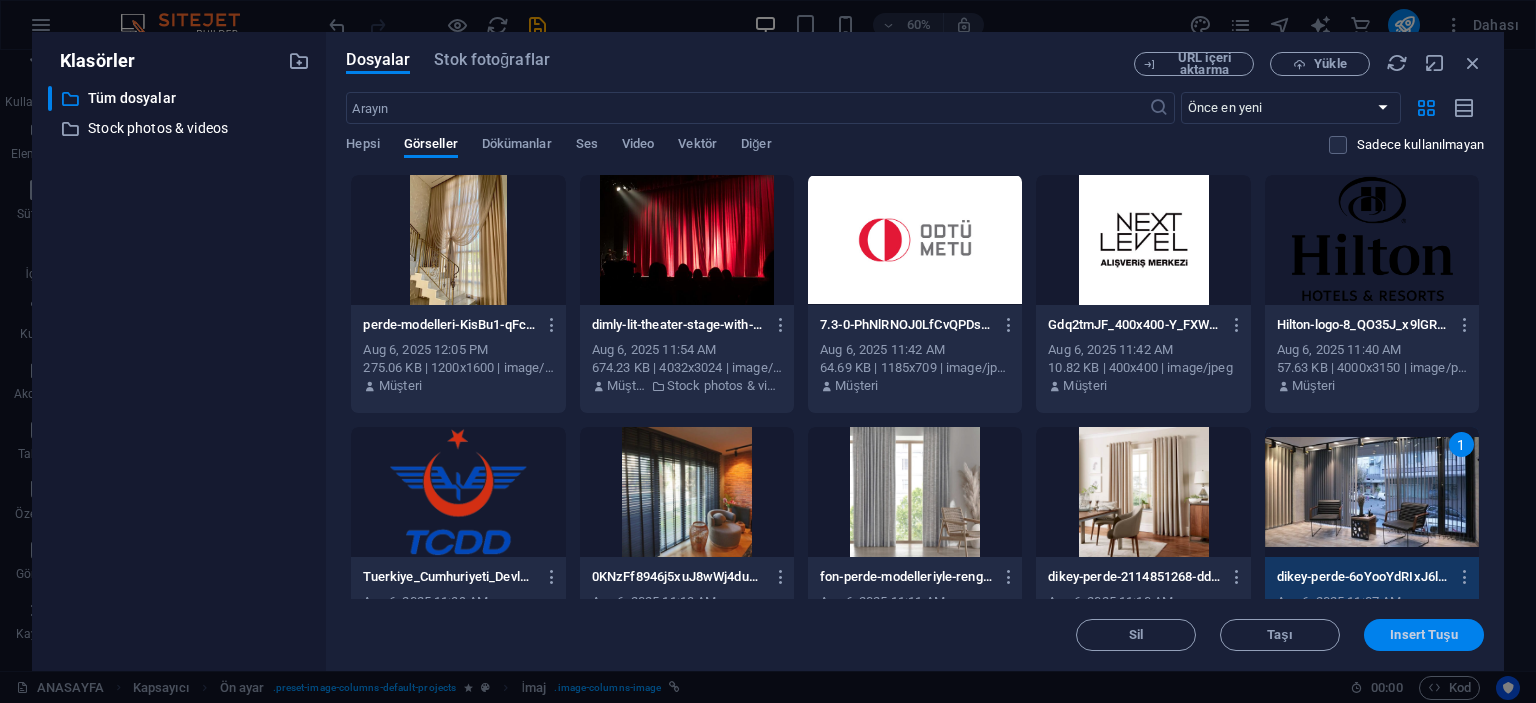 drag, startPoint x: 1438, startPoint y: 639, endPoint x: 432, endPoint y: 441, distance: 1025.2999 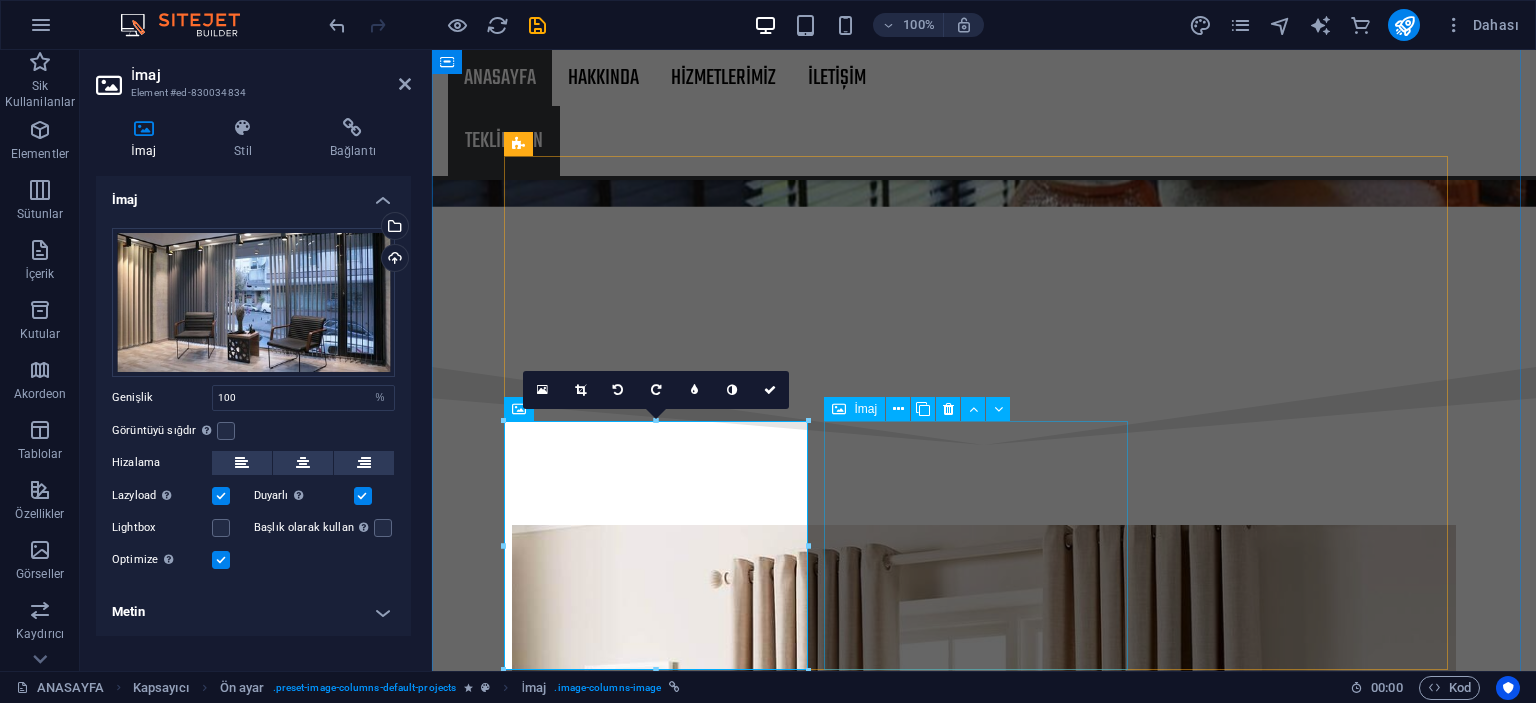 scroll, scrollTop: 2629, scrollLeft: 0, axis: vertical 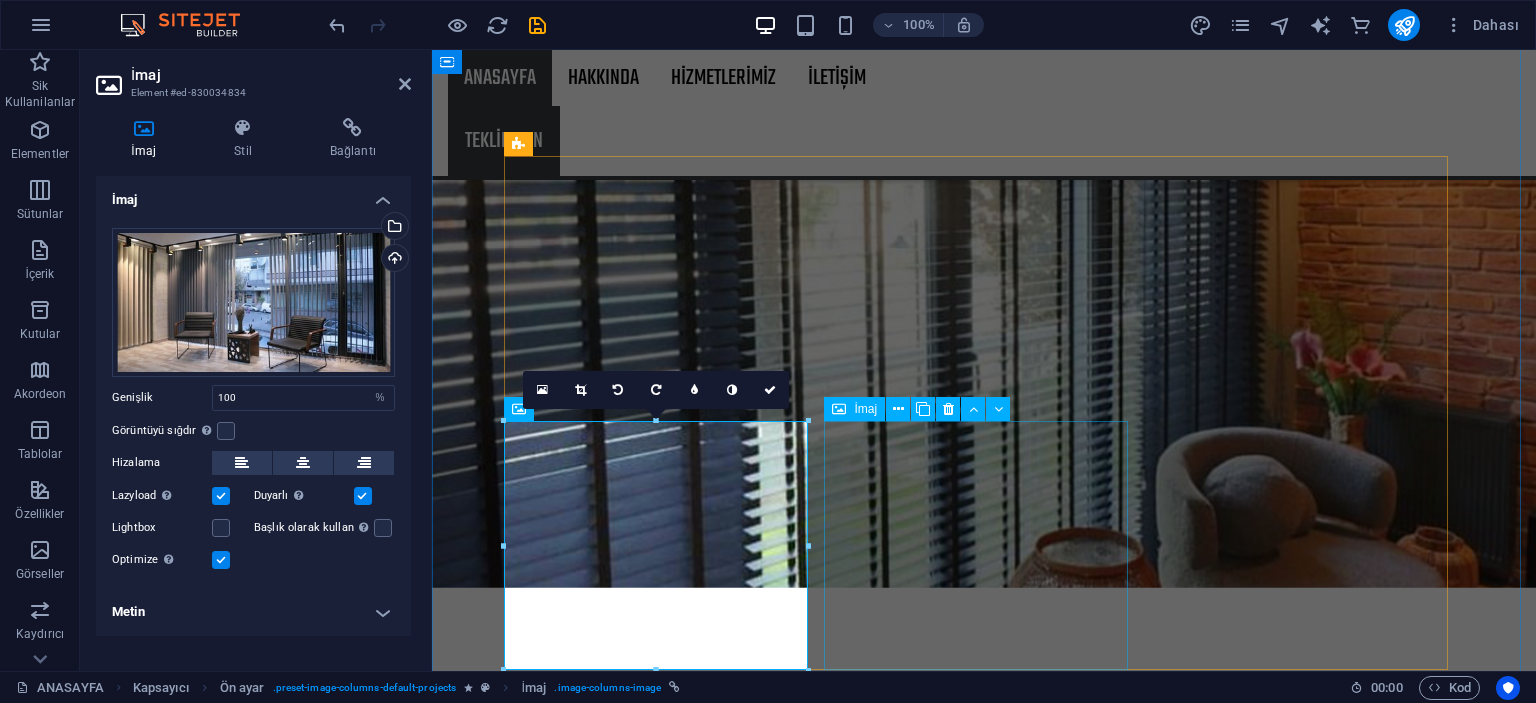 click on "Project 5 Lorem ipsum dolor sit amet, consectetur adipiscing elit.Duis aute irure dolor in reprehenderit in voluptate velit esse cillum dolore." at bounding box center [984, 6732] 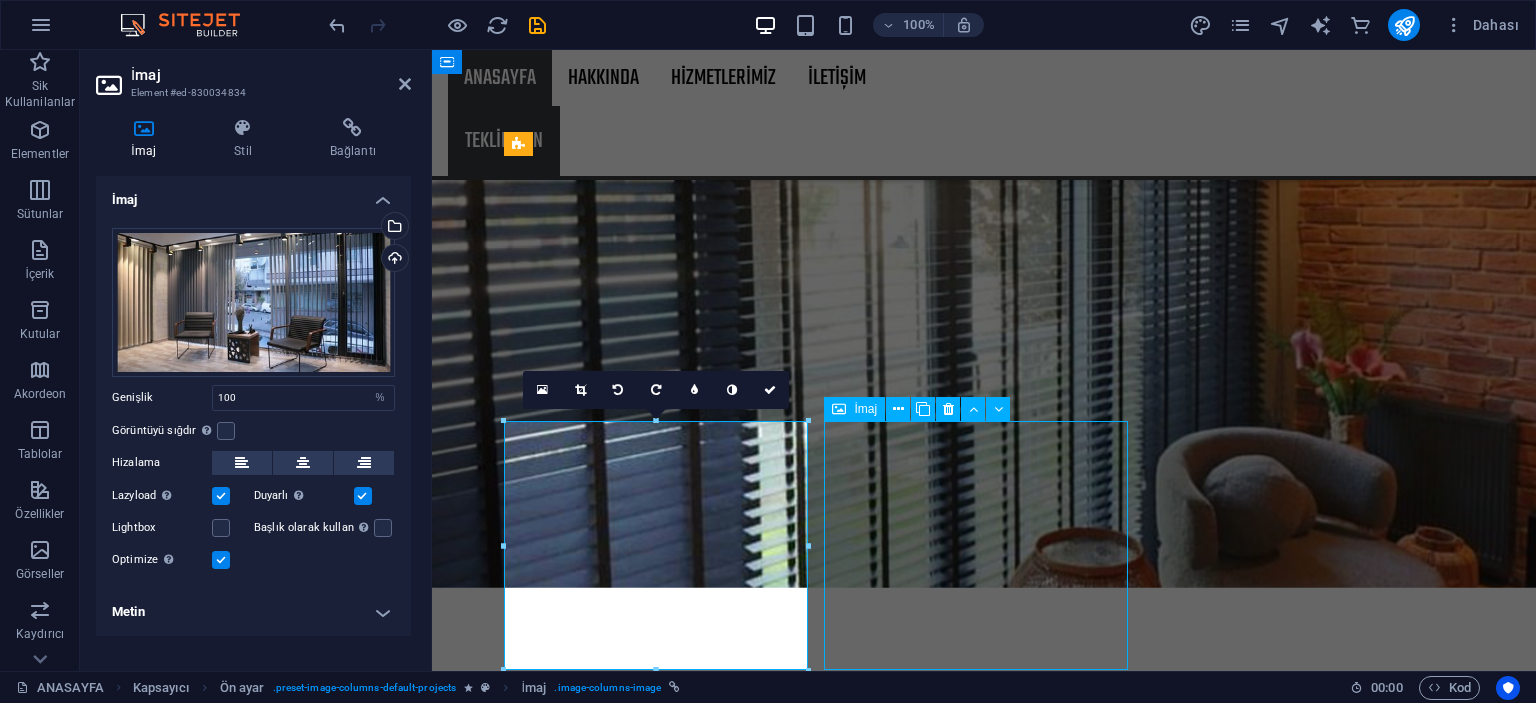click on "Project 5 Lorem ipsum dolor sit amet, consectetur adipiscing elit.Duis aute irure dolor in reprehenderit in voluptate velit esse cillum dolore." at bounding box center [984, 6732] 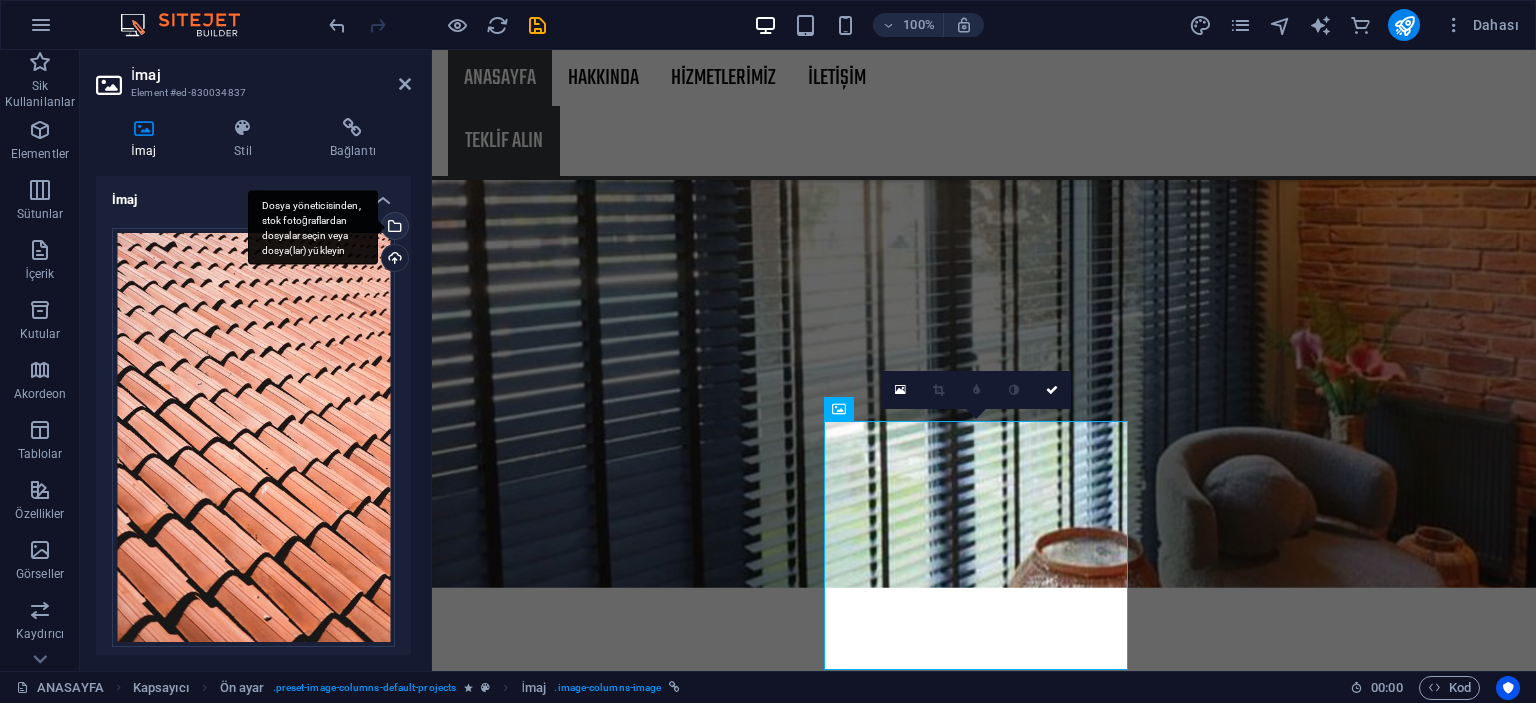 click on "Dosya yöneticisinden, stok fotoğraflardan dosyalar seçin veya dosya(lar) yükleyin" at bounding box center (393, 228) 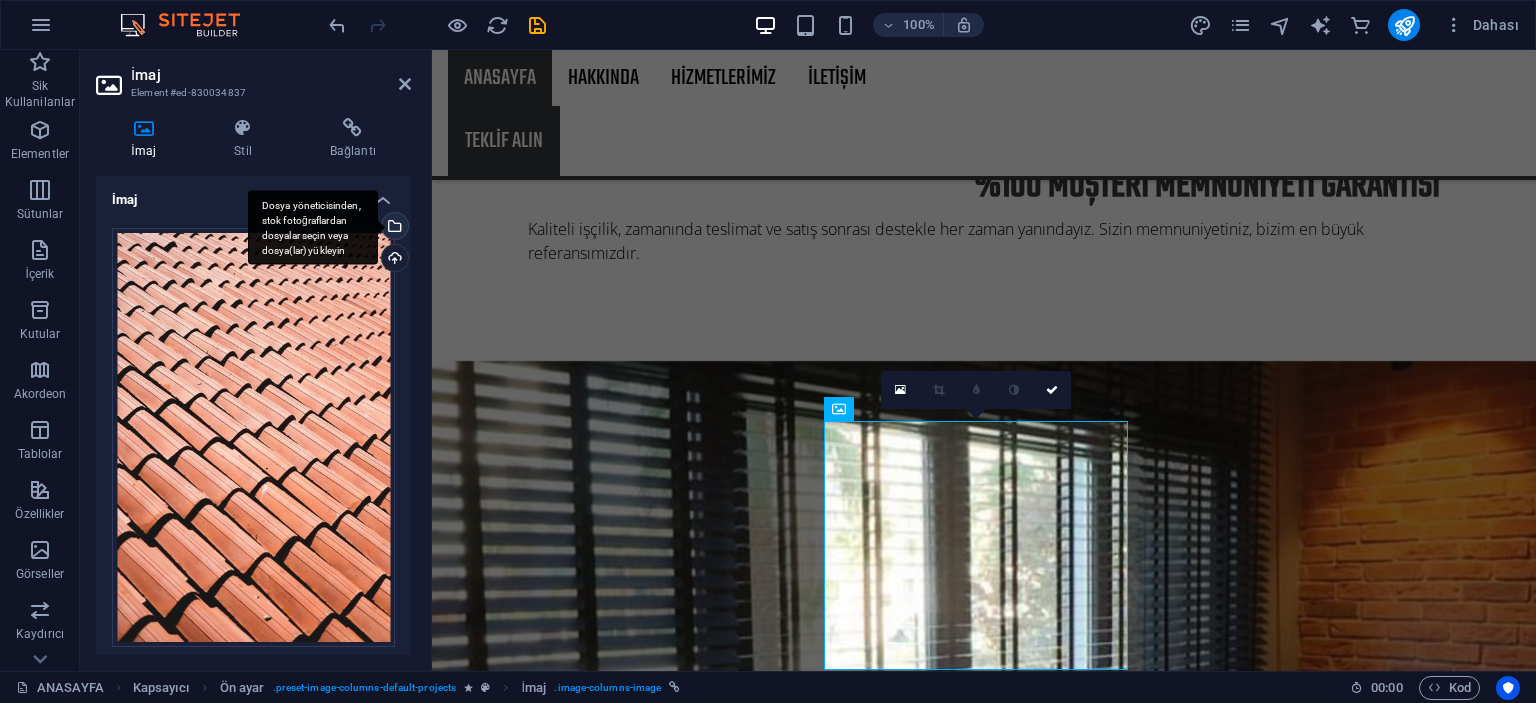 scroll, scrollTop: 3010, scrollLeft: 0, axis: vertical 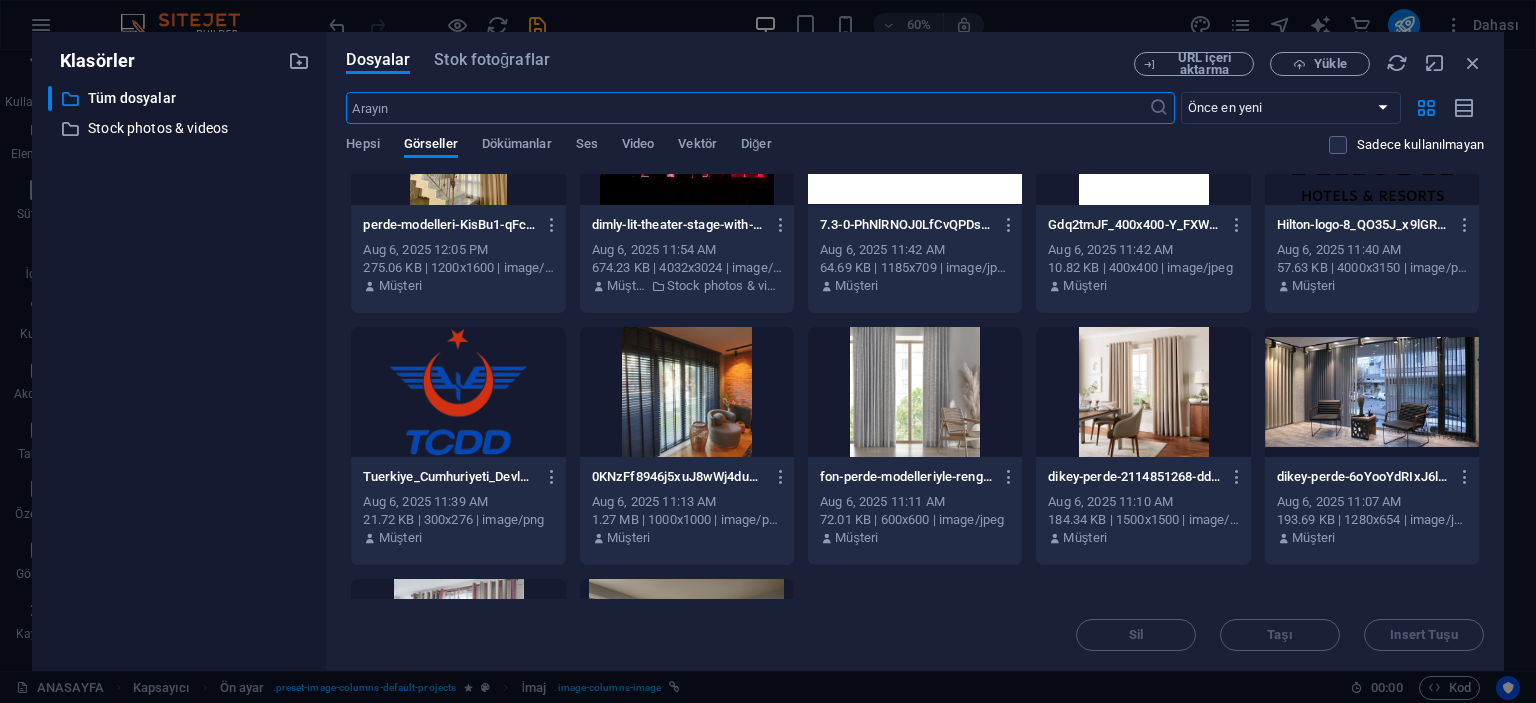 click at bounding box center (687, 392) 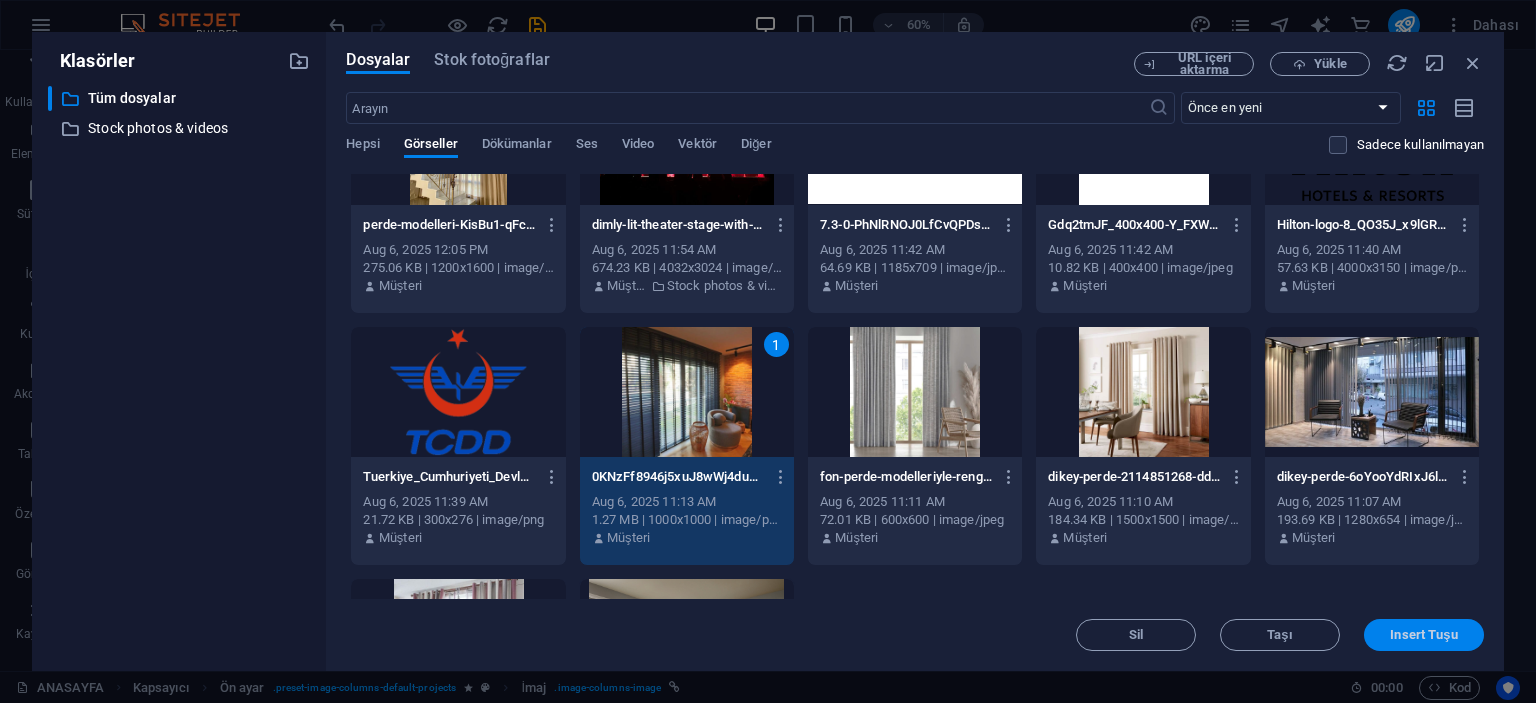 drag, startPoint x: 1426, startPoint y: 635, endPoint x: 961, endPoint y: 548, distance: 473.0687 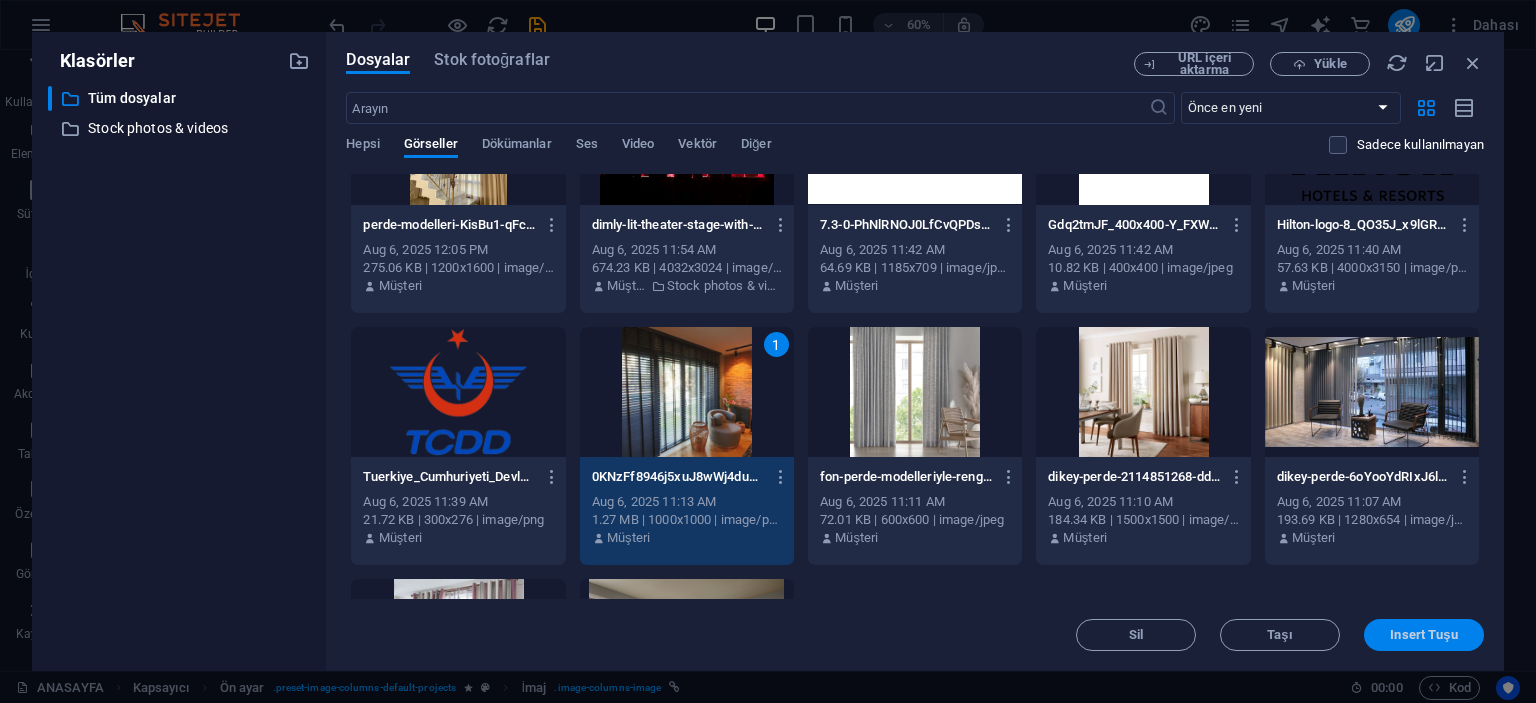click on "Insert Tuşu" at bounding box center [1423, 635] 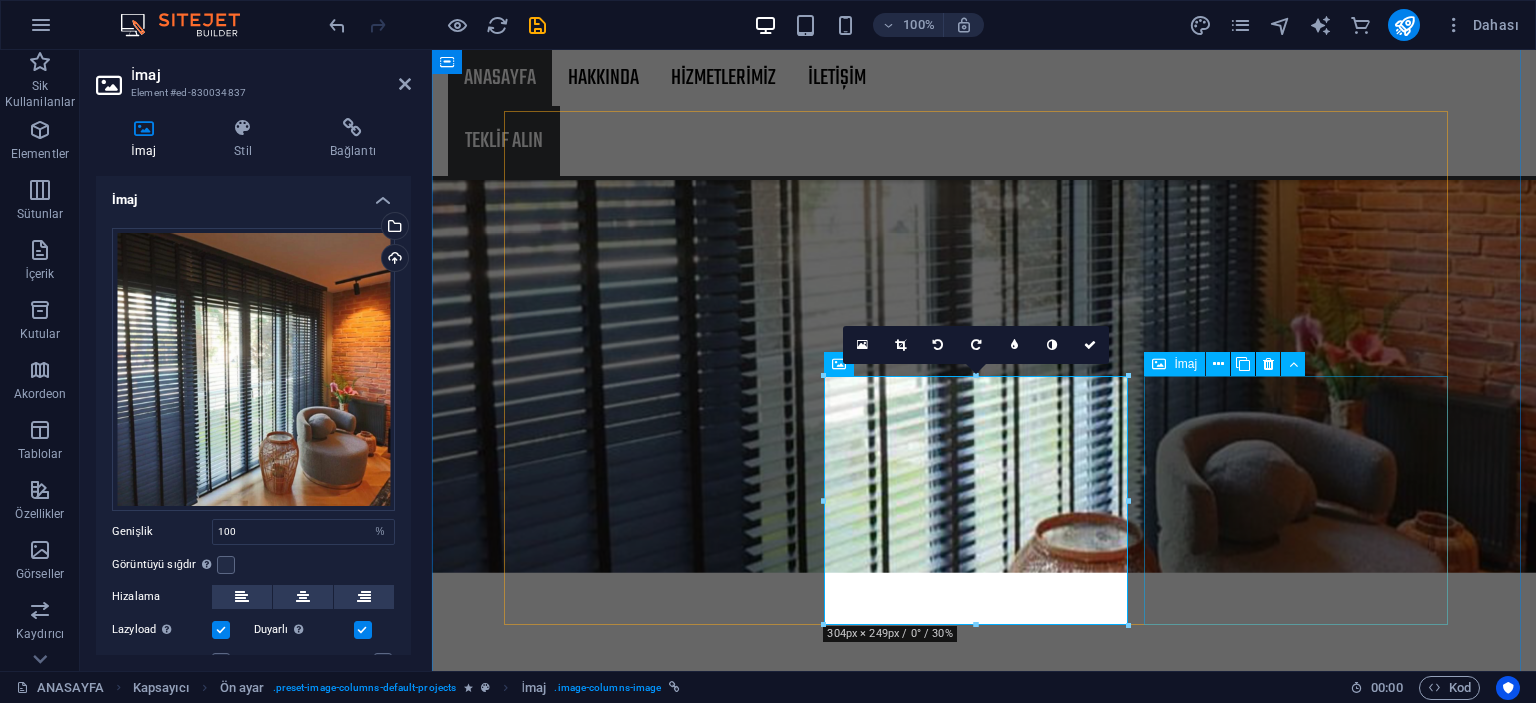 scroll, scrollTop: 2829, scrollLeft: 0, axis: vertical 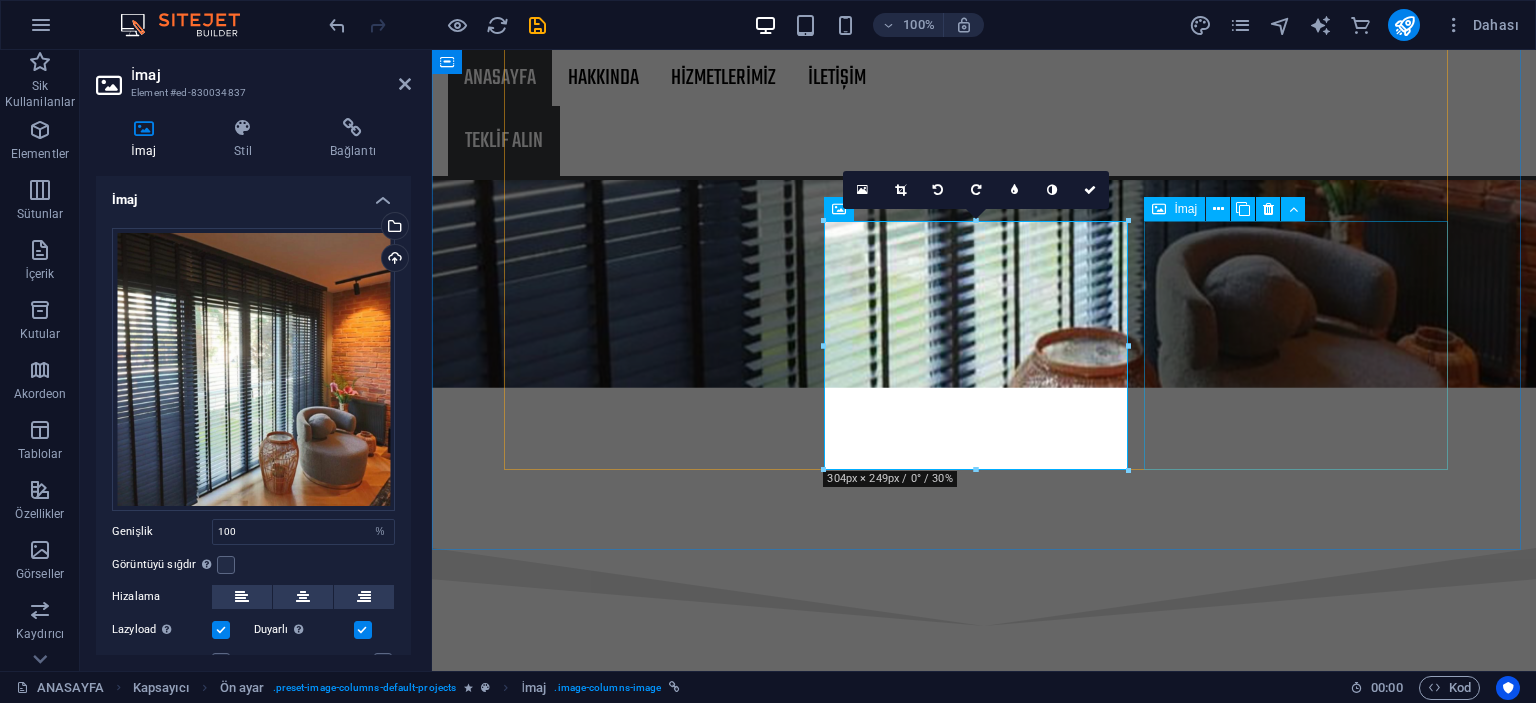 click on "Project 6 Lorem ipsum dolor sit amet, consectetur adipiscing elit.Duis aute irure dolor in reprehenderit in voluptate velit esse cillum dolore." at bounding box center [984, 7311] 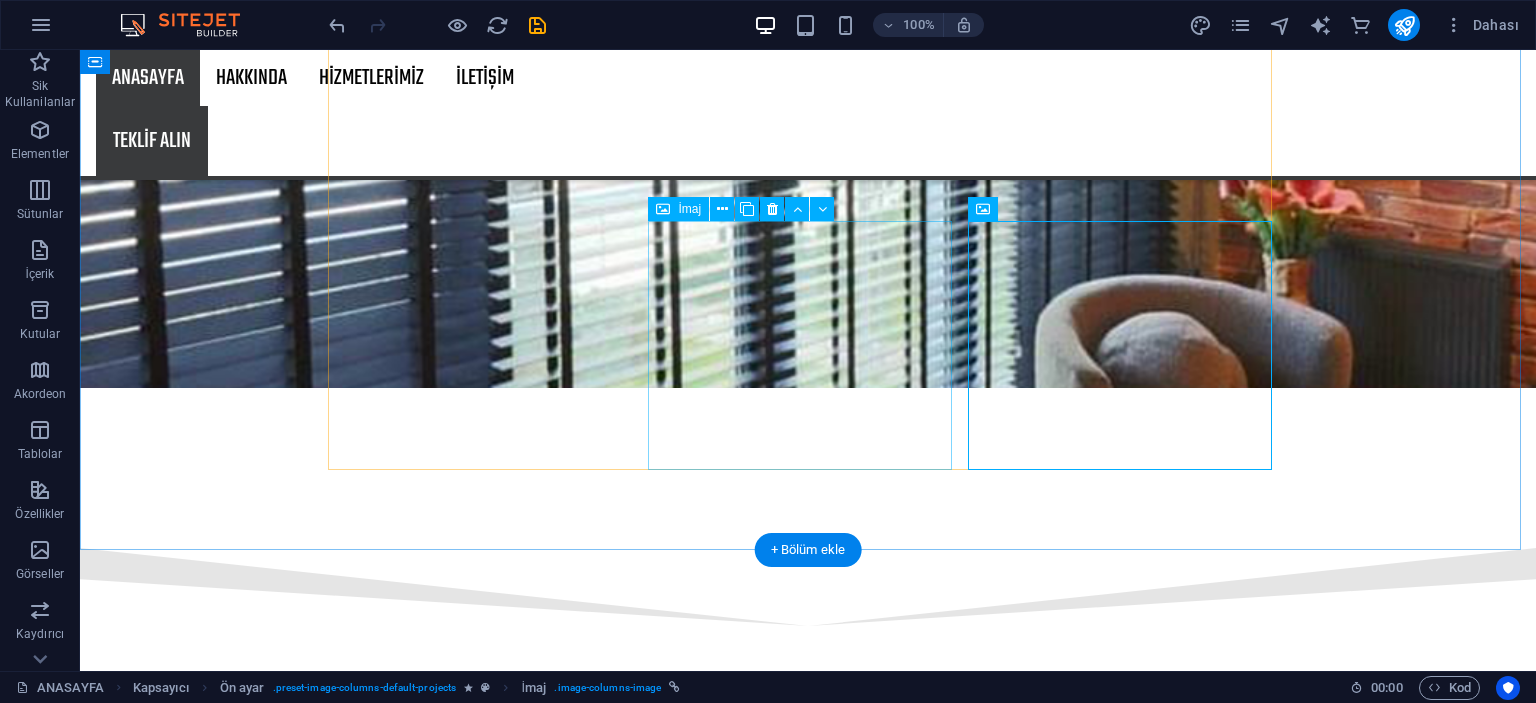 click on "Project 5 Lorem ipsum dolor sit amet, consectetur adipiscing elit.Duis aute irure dolor in reprehenderit in voluptate velit esse cillum dolore." at bounding box center (808, 6532) 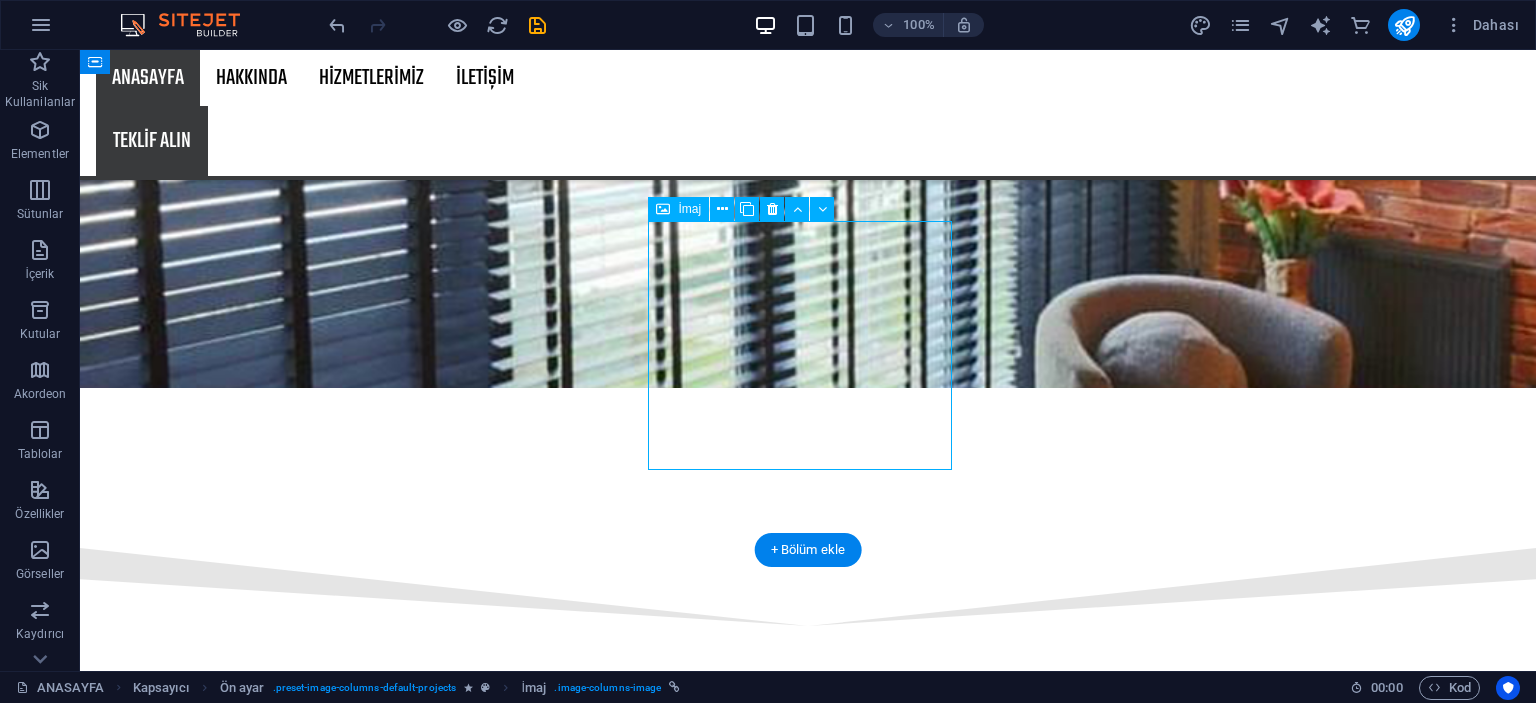 click on "Project 5 Lorem ipsum dolor sit amet, consectetur adipiscing elit.Duis aute irure dolor in reprehenderit in voluptate velit esse cillum dolore." at bounding box center (808, 6532) 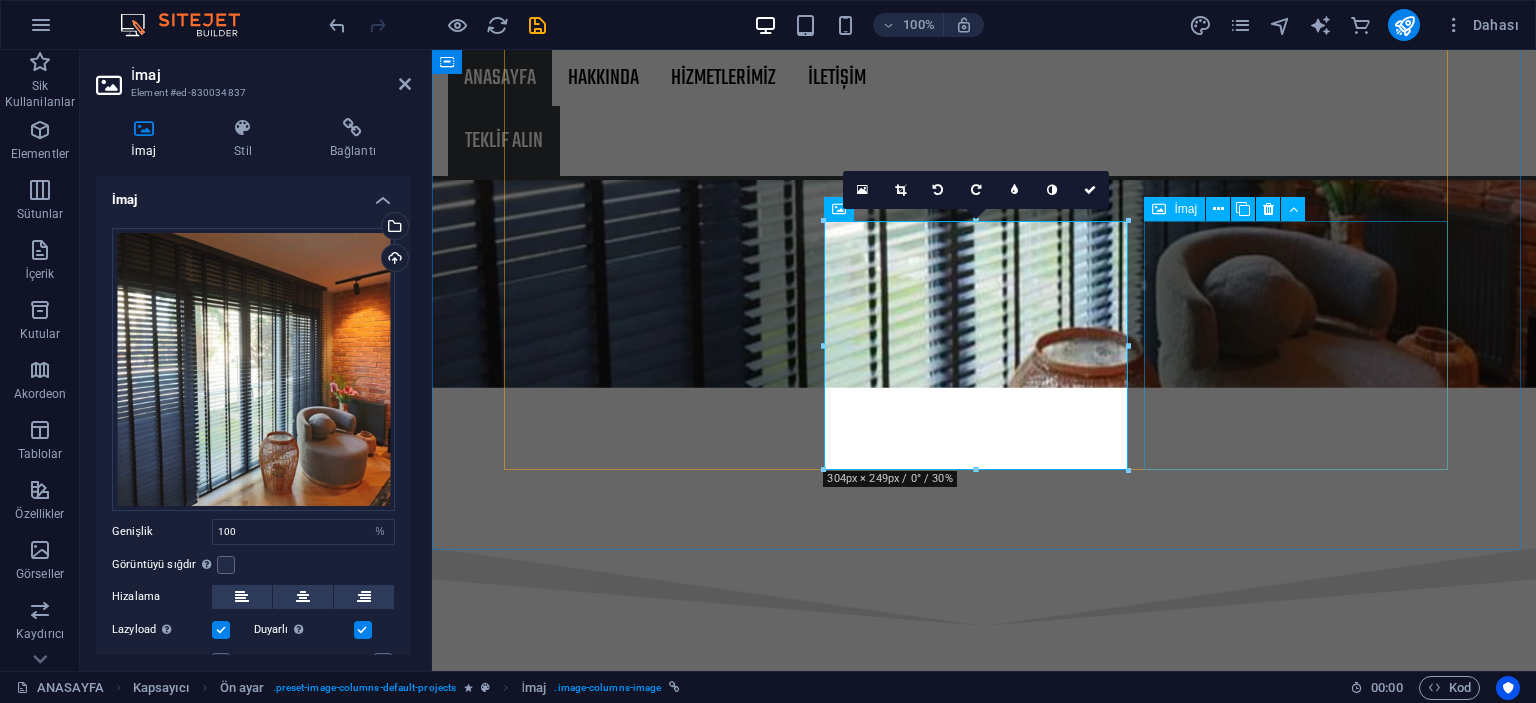 click on "Project 6 Lorem ipsum dolor sit amet, consectetur adipiscing elit.Duis aute irure dolor in reprehenderit in voluptate velit esse cillum dolore." at bounding box center (984, 7312) 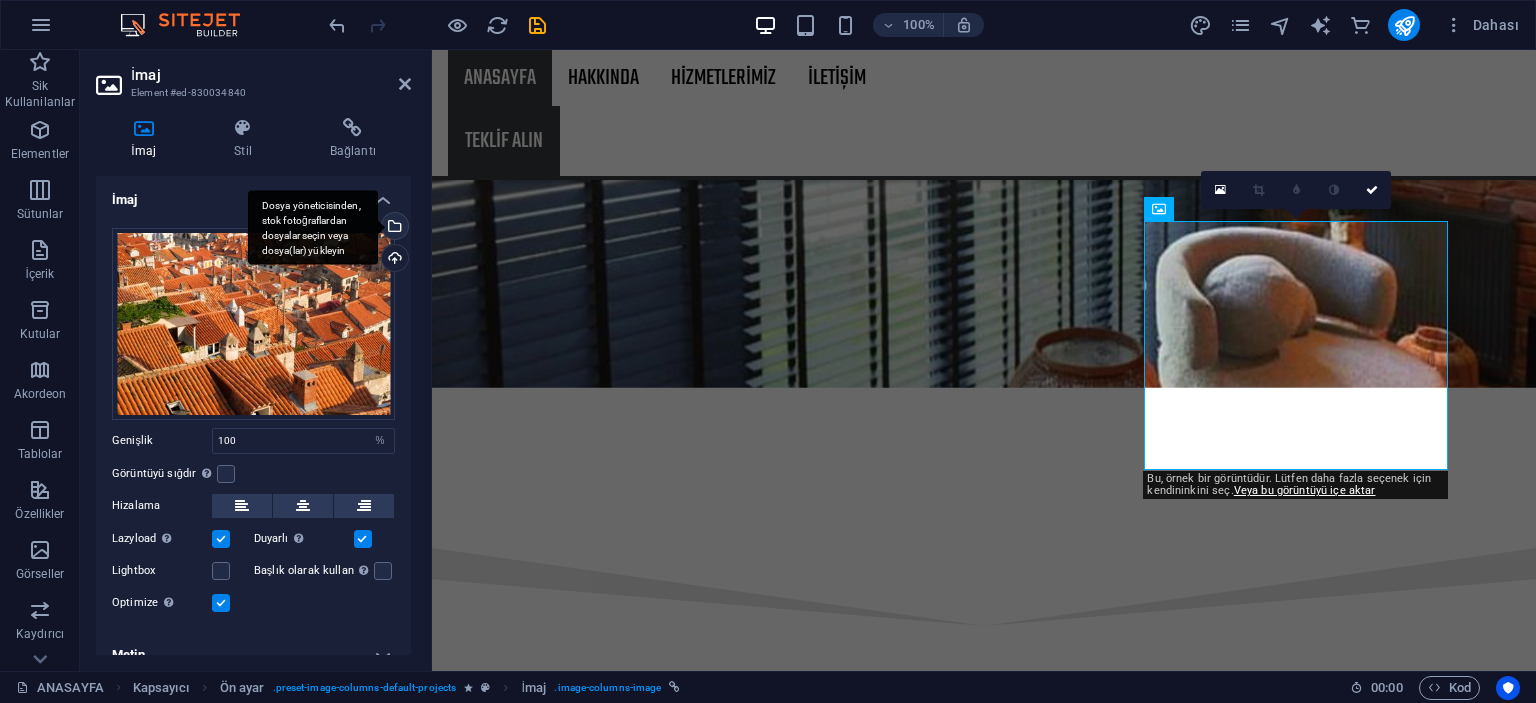 click on "Dosya yöneticisinden, stok fotoğraflardan dosyalar seçin veya dosya(lar) yükleyin" at bounding box center (393, 228) 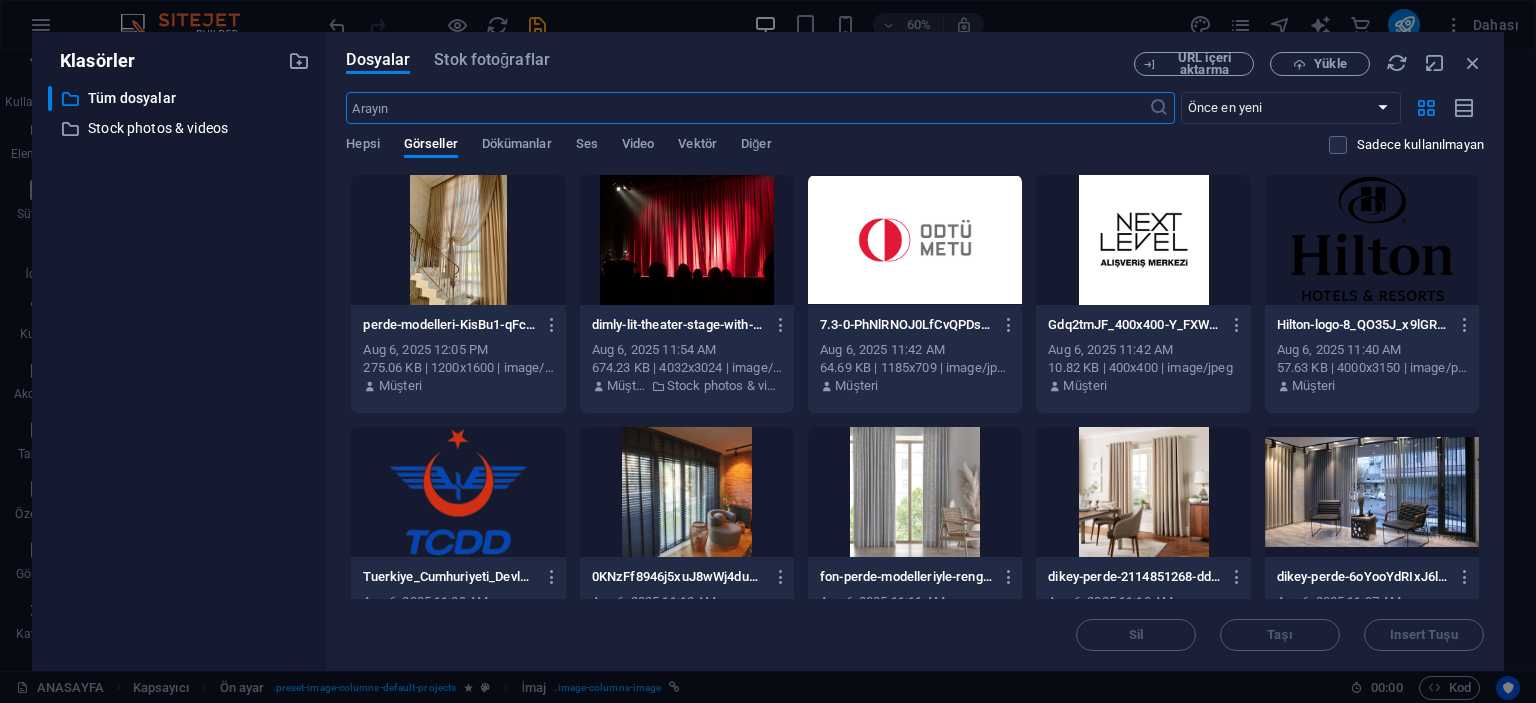 scroll, scrollTop: 3209, scrollLeft: 0, axis: vertical 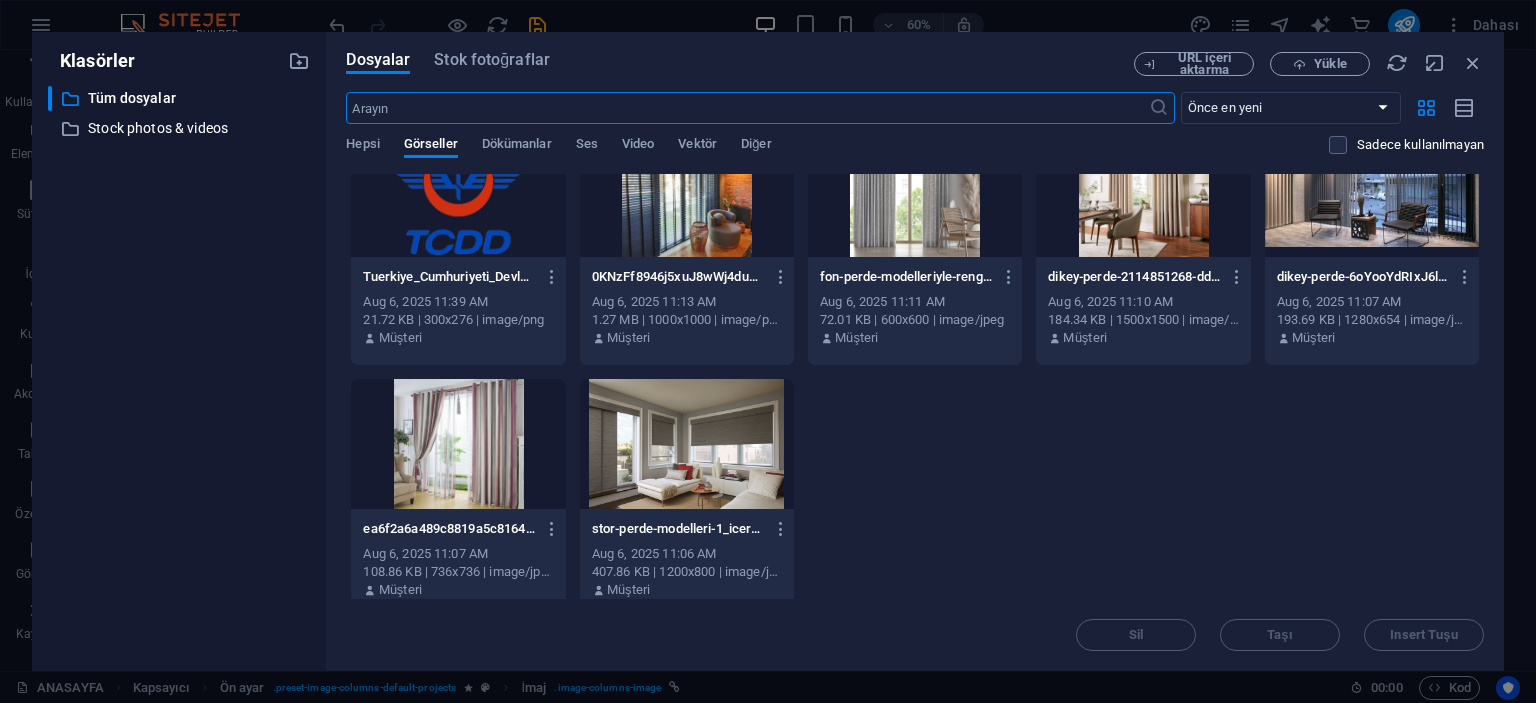 click at bounding box center [687, 444] 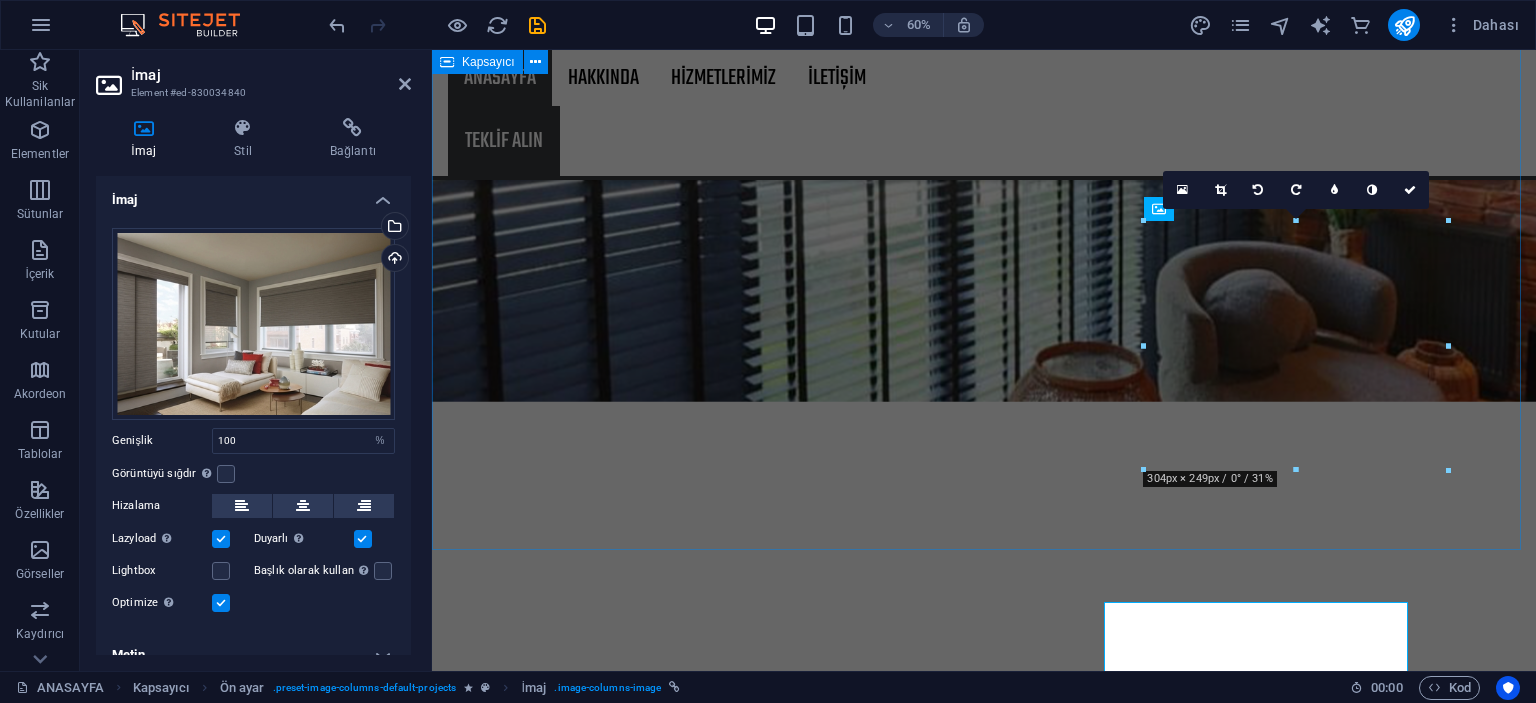 scroll, scrollTop: 2829, scrollLeft: 0, axis: vertical 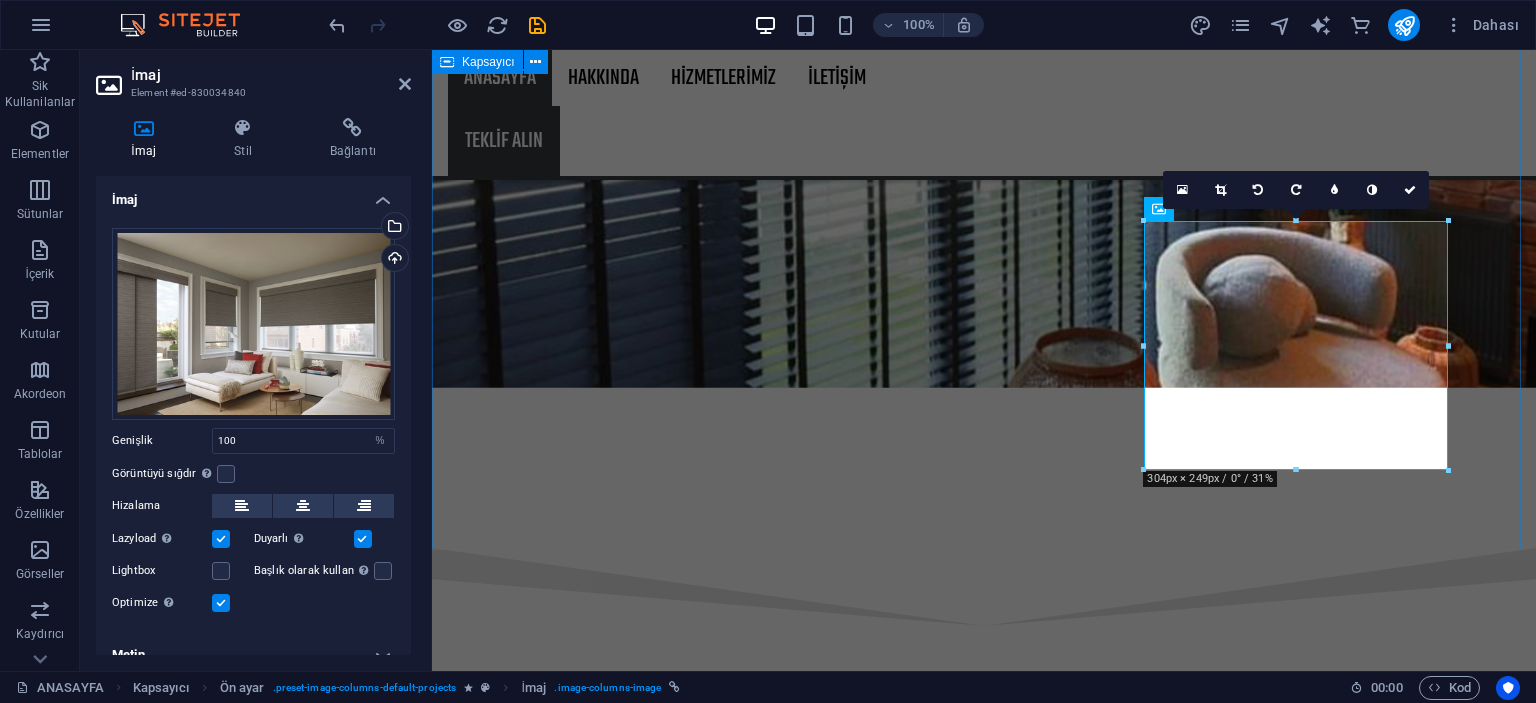 click on "EN SON YAPTIĞIMIZ PROJELERİMİZ Project 1 Lorem ipsum dolor sit amet, consectetur adipiscing elit.Duis aute irure dolor in reprehenderit in voluptate velit esse cillum dolore. Project 2 Lorem ipsum dolor sit amet, consectetur adipiscing elit.Duis aute irure dolor in reprehenderit in voluptate velit esse cillum dolore. Project 3 Lorem ipsum dolor sit amet, consectetur adipiscing elit.Duis aute irure dolor in reprehenderit in voluptate velit esse cillum dolore. Project 4 Lorem ipsum dolor sit amet, consectetur adipiscing elit.Duis aute irure dolor in reprehenderit in voluptate velit esse cillum dolore. Project 5 Lorem ipsum dolor sit amet, consectetur adipiscing elit.Duis aute irure dolor in reprehenderit in voluptate velit esse cillum dolore. Project 6 Lorem ipsum dolor sit amet, consectetur adipiscing elit.Duis aute irure dolor in reprehenderit in voluptate velit esse cillum dolore." at bounding box center [984, 5281] 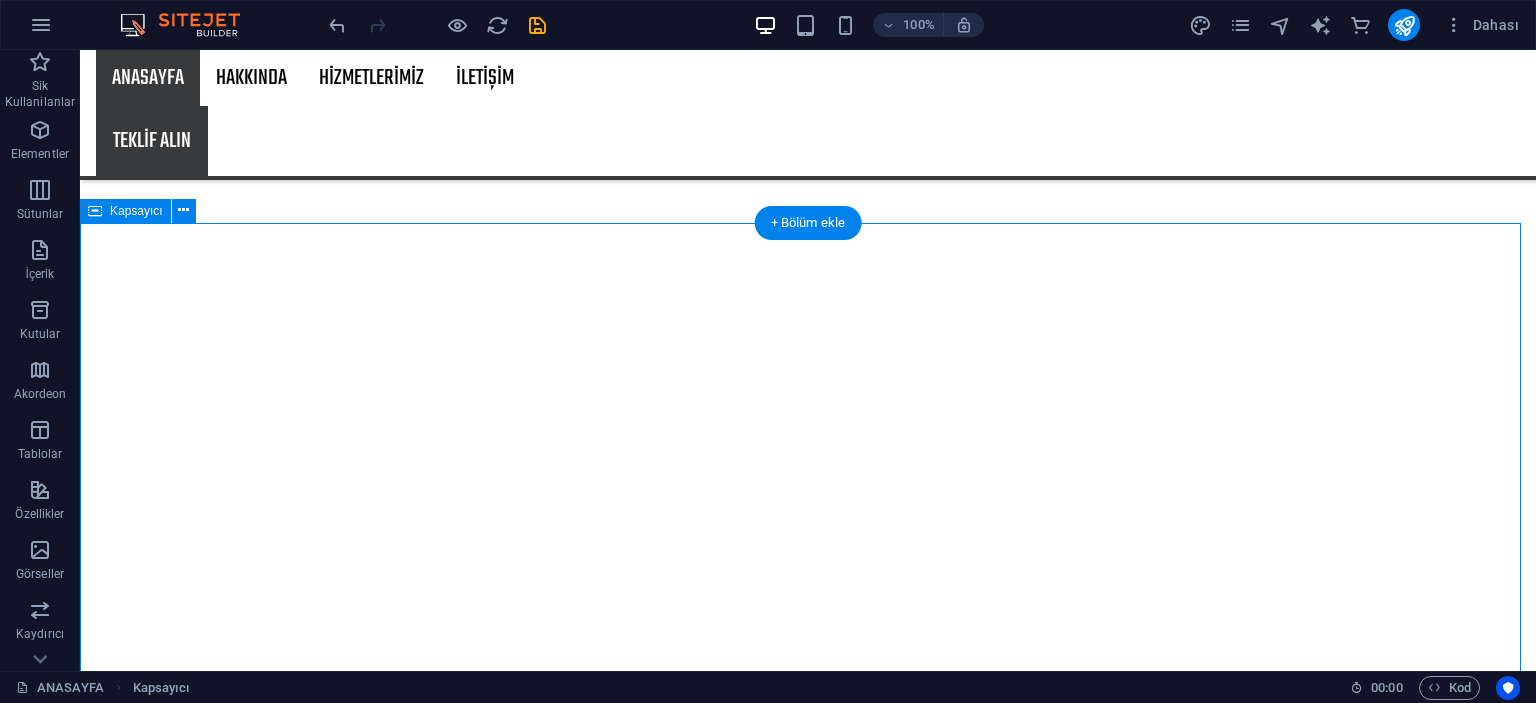 scroll, scrollTop: 2329, scrollLeft: 0, axis: vertical 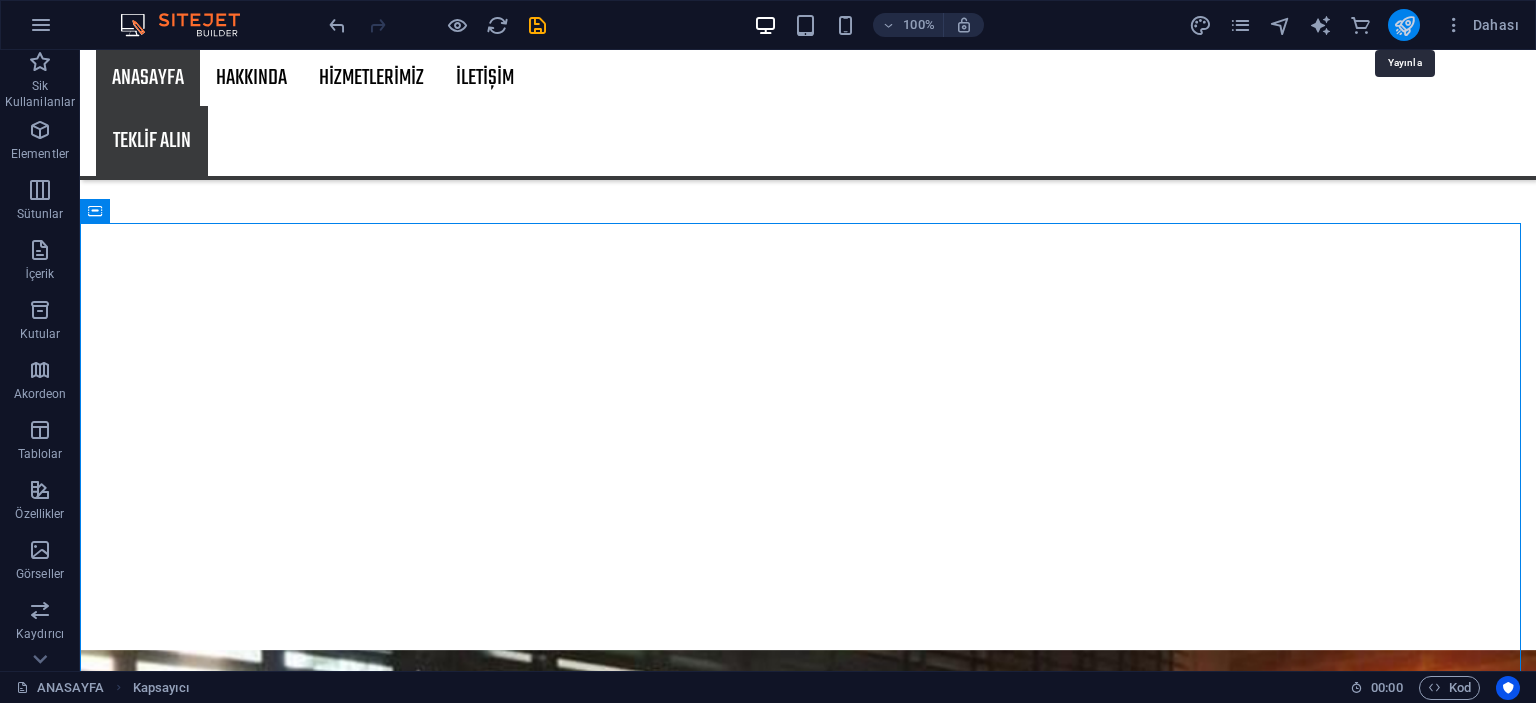 click at bounding box center (1404, 25) 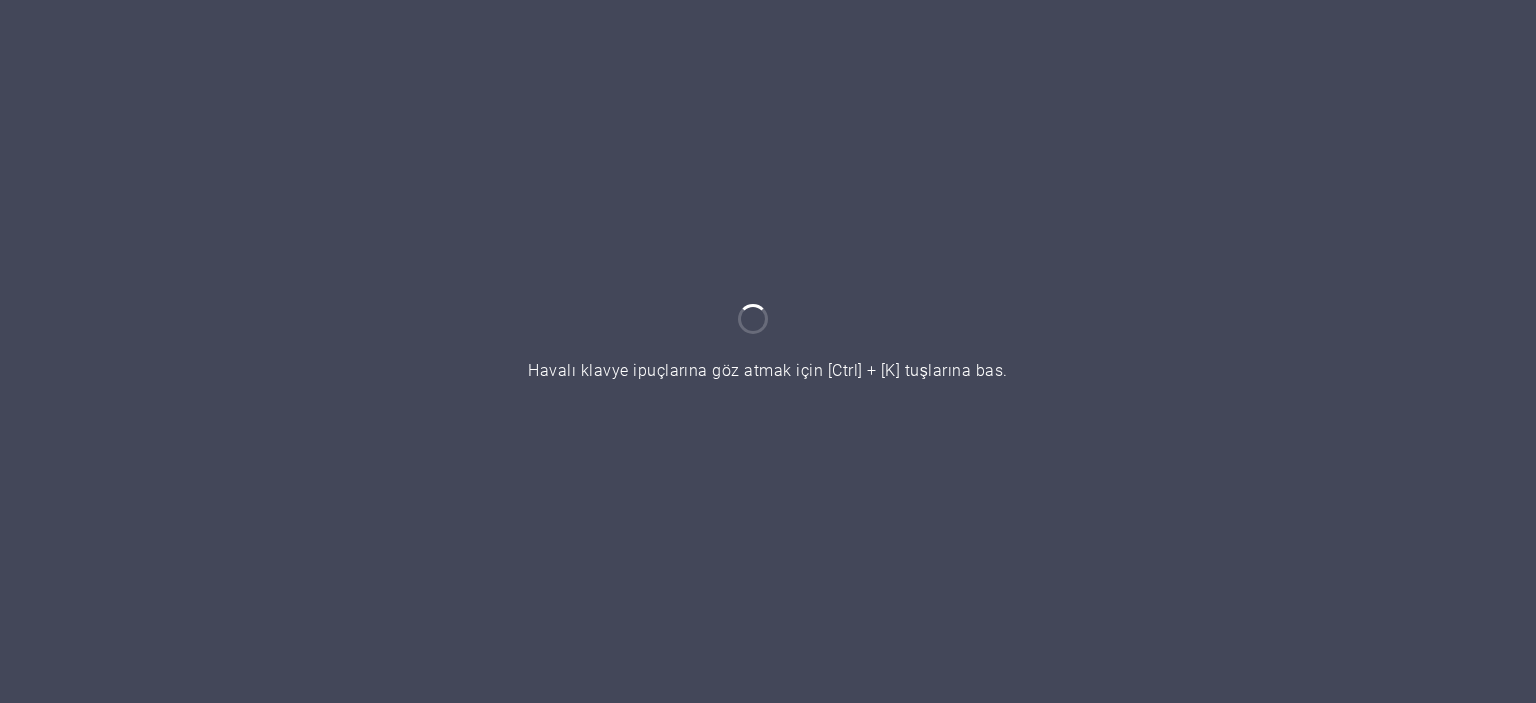 scroll, scrollTop: 0, scrollLeft: 0, axis: both 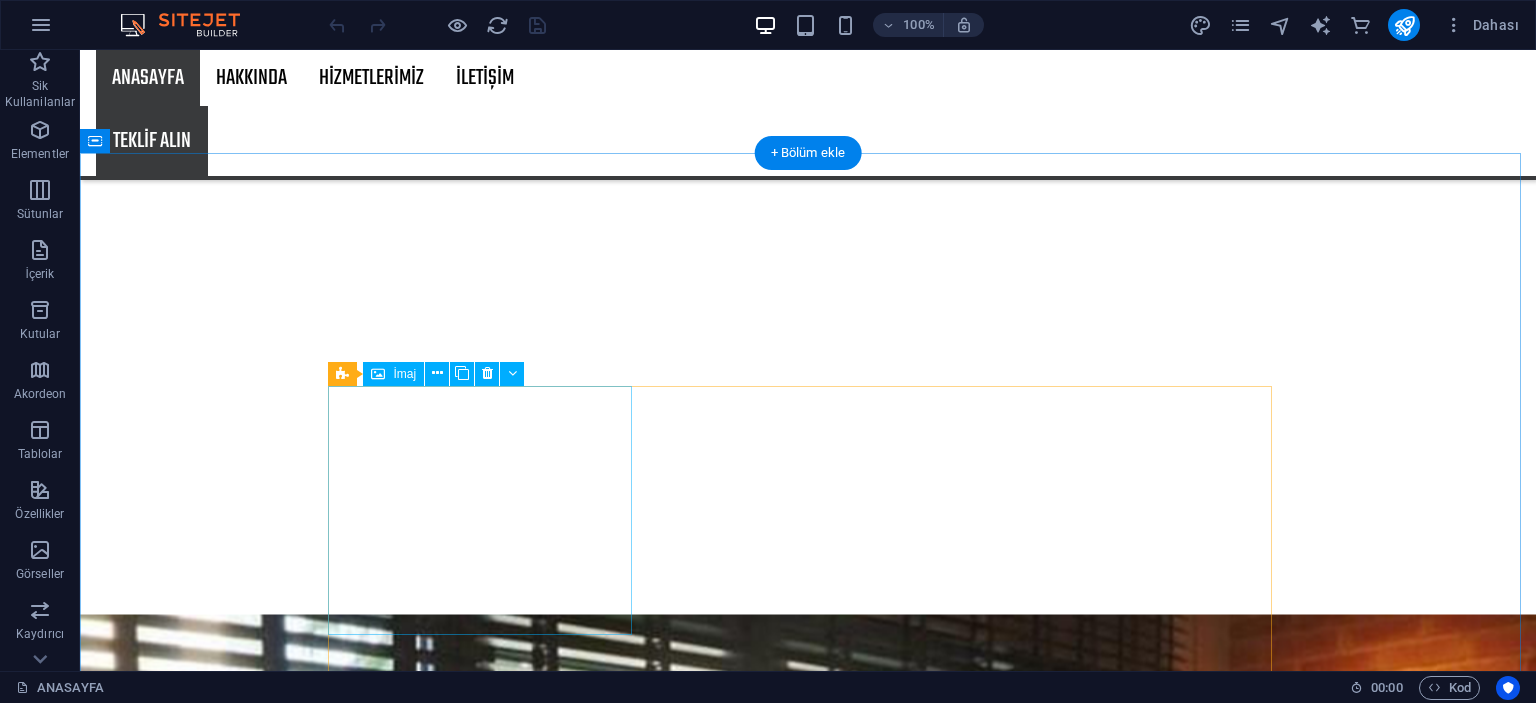 click on "Project 1 Lorem ipsum dolor sit amet, consectetur adipiscing elit.Duis aute irure dolor in reprehenderit in voluptate velit esse cillum dolore." at bounding box center (808, 3839) 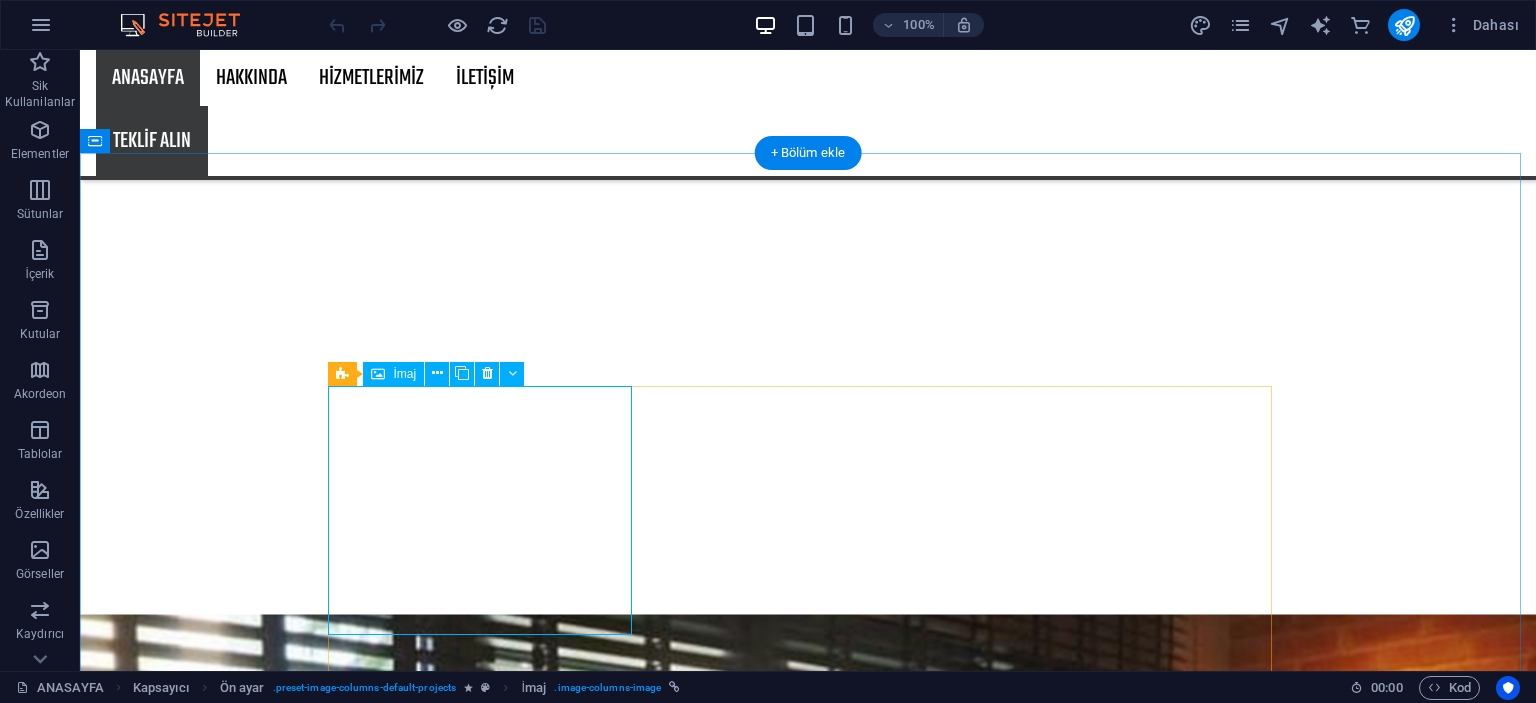 click on "Project 1 Lorem ipsum dolor sit amet, consectetur adipiscing elit.Duis aute irure dolor in reprehenderit in voluptate velit esse cillum dolore." at bounding box center [808, 3839] 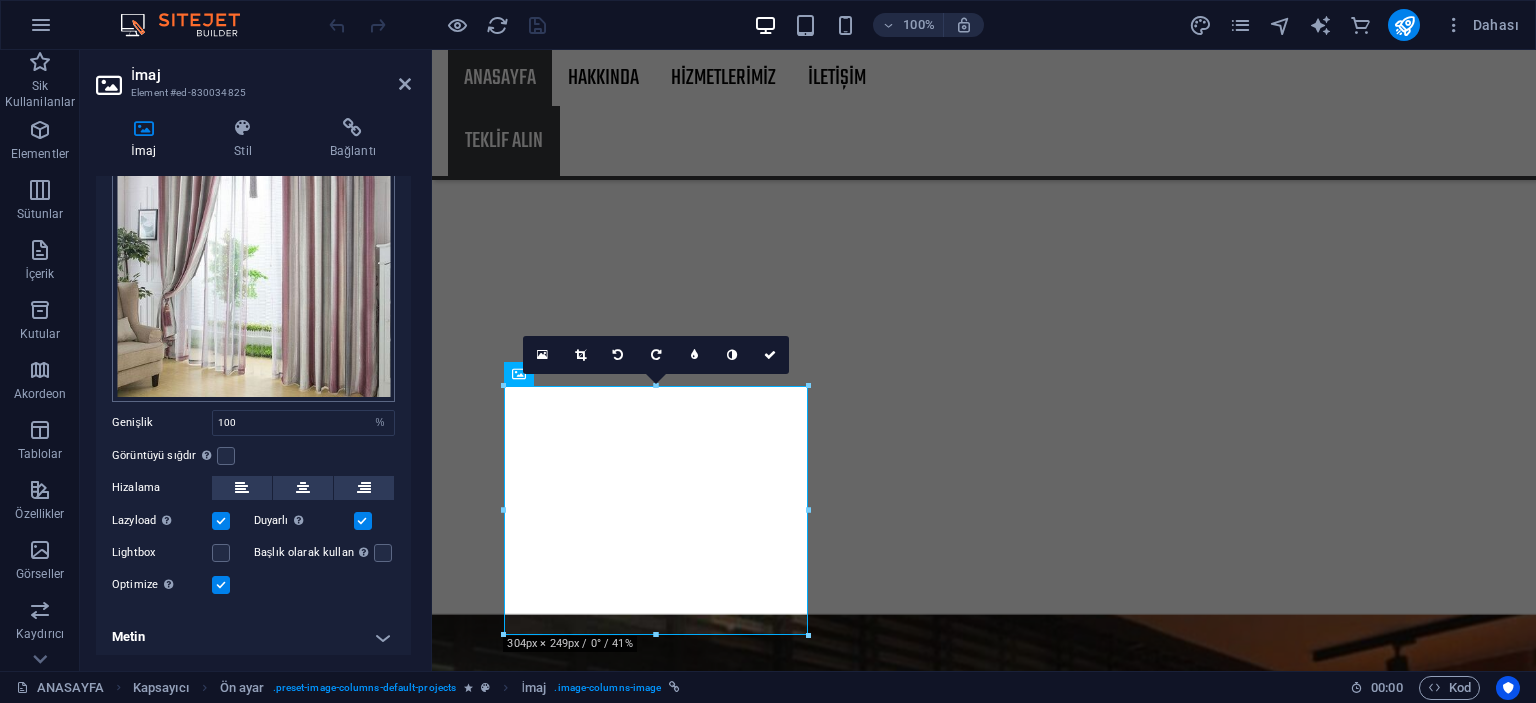 scroll, scrollTop: 0, scrollLeft: 0, axis: both 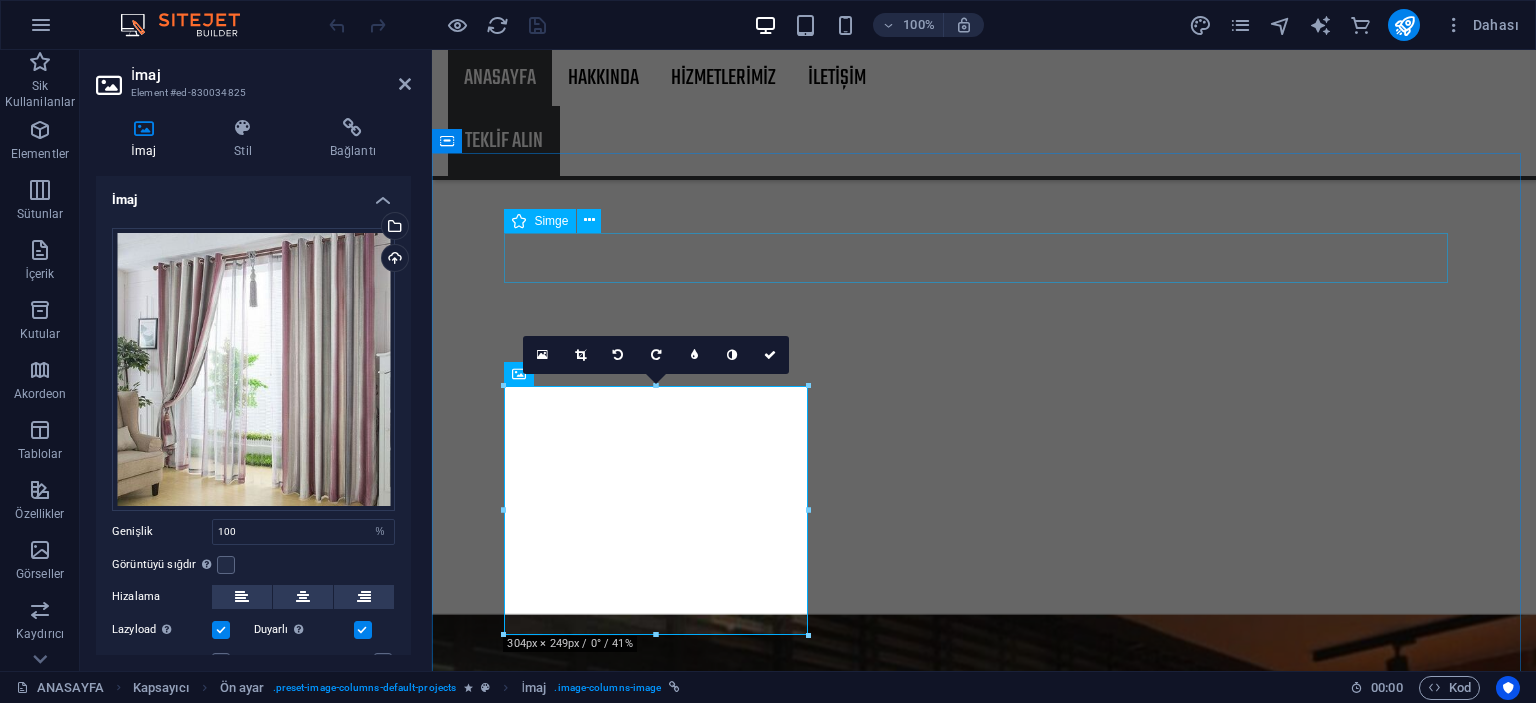 click at bounding box center [984, 3321] 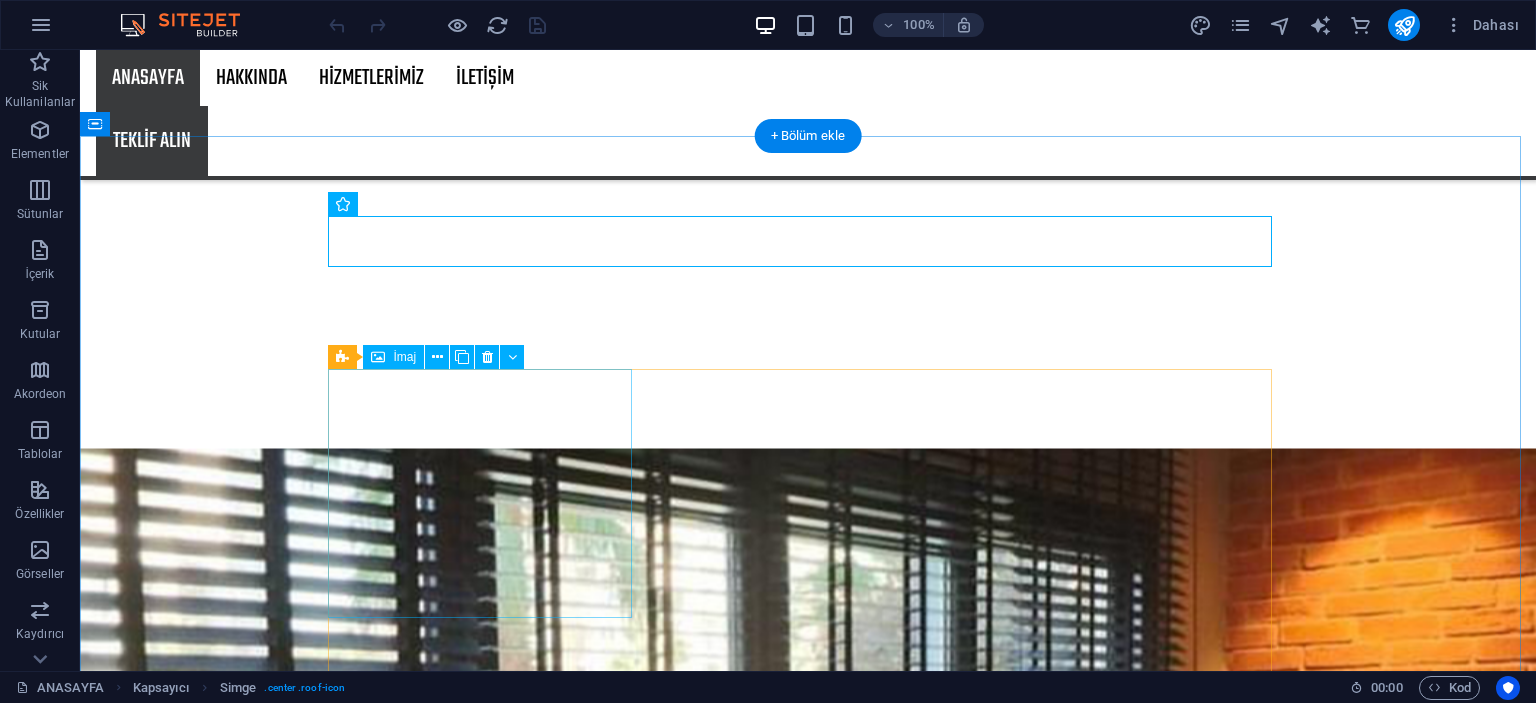 scroll, scrollTop: 2600, scrollLeft: 0, axis: vertical 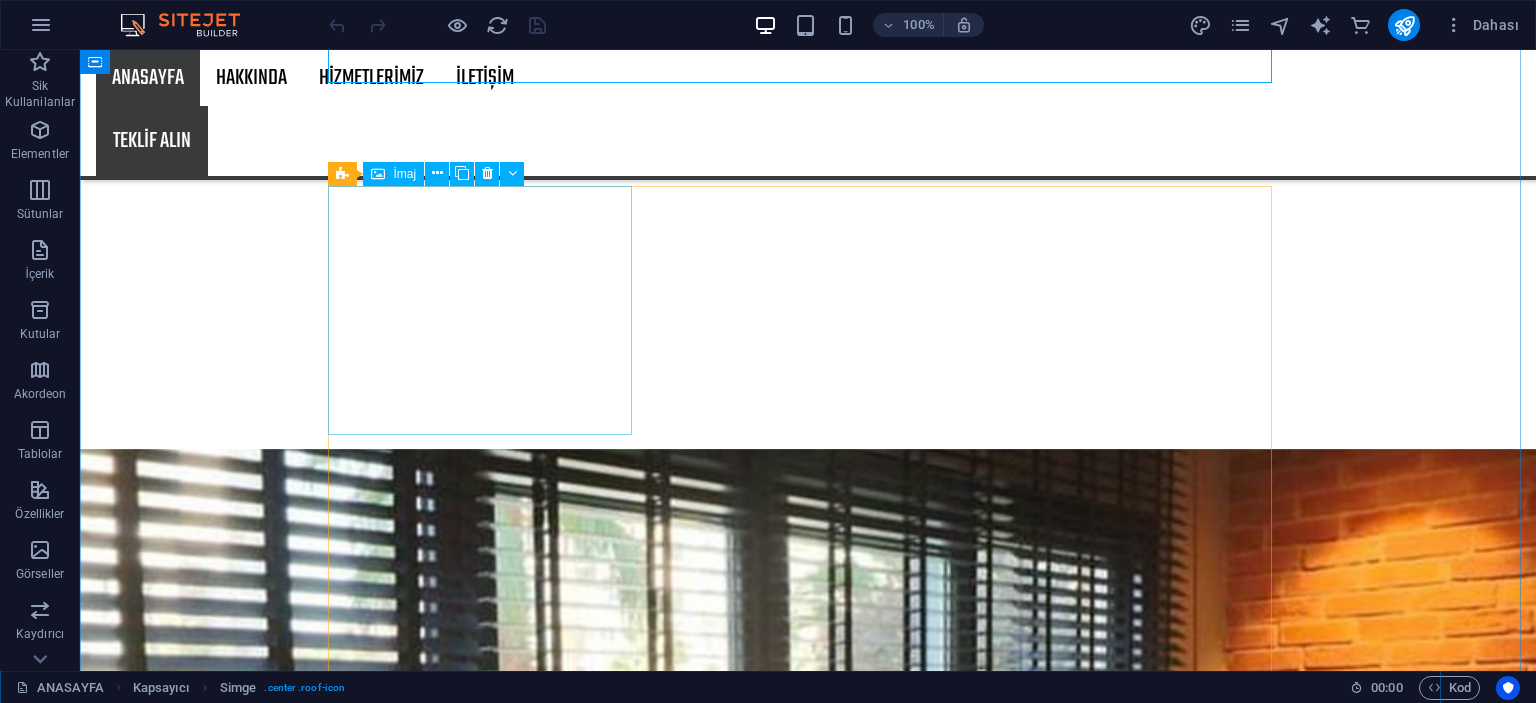 click on "Project 1 Lorem ipsum dolor sit amet, consectetur adipiscing elit.Duis aute irure dolor in reprehenderit in voluptate velit esse cillum dolore." at bounding box center [808, 3639] 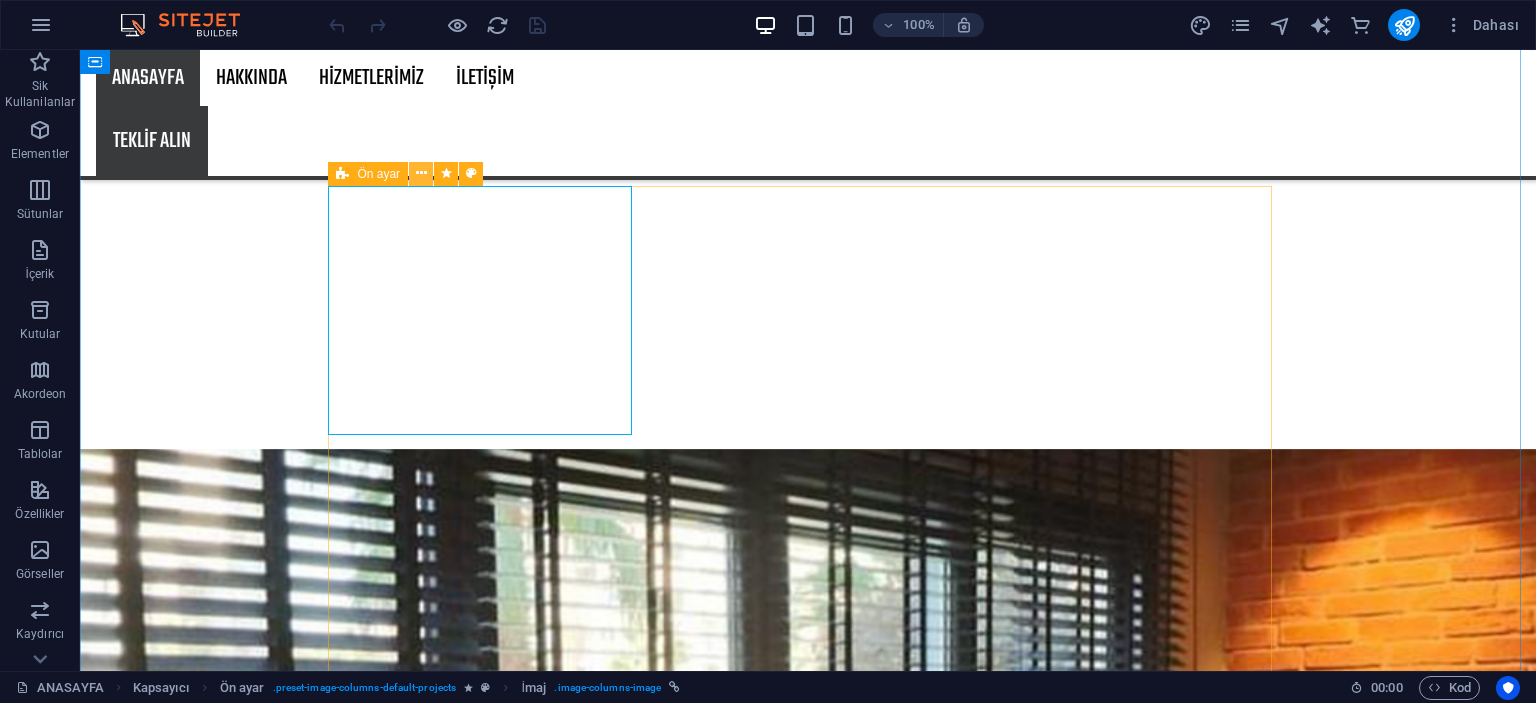 click at bounding box center [421, 173] 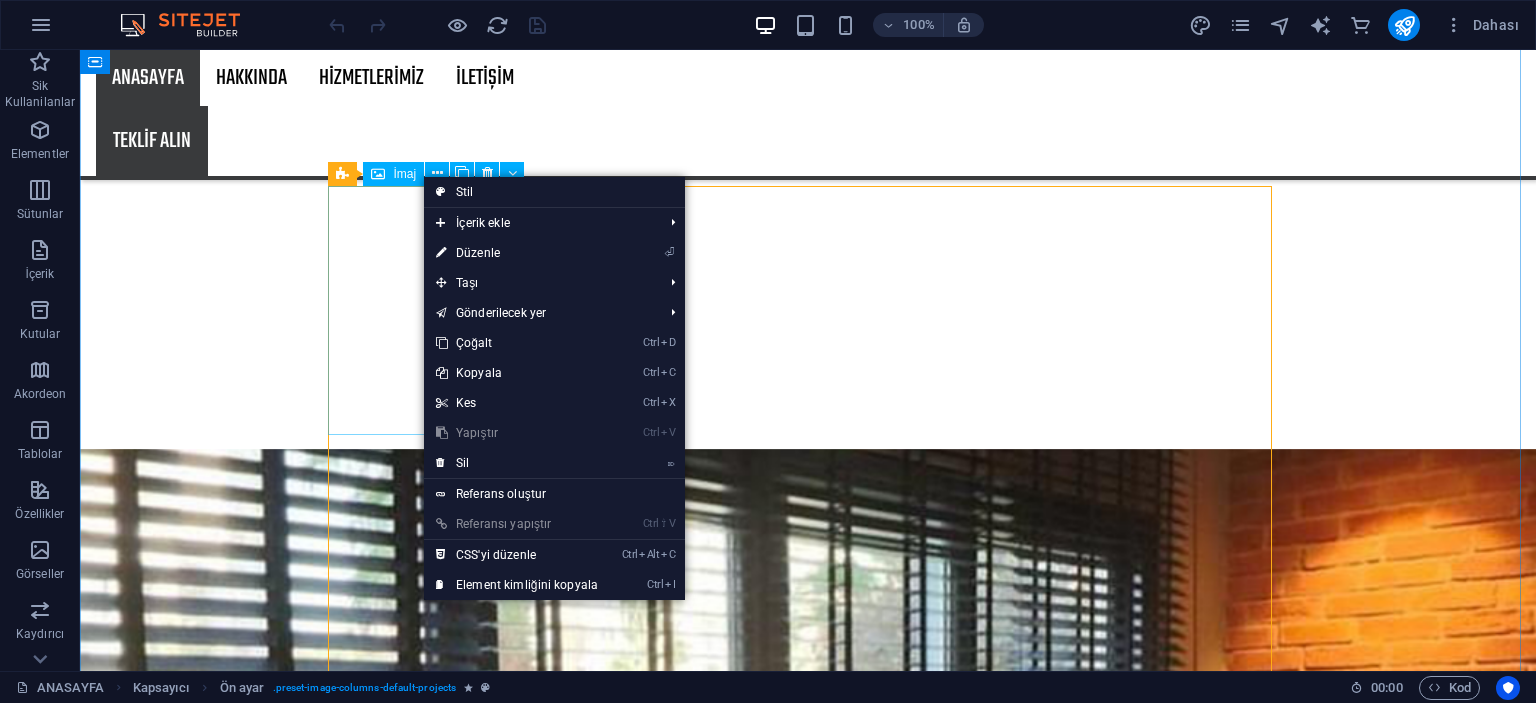click on "Project 1 Lorem ipsum dolor sit amet, consectetur adipiscing elit.Duis aute irure dolor in reprehenderit in voluptate velit esse cillum dolore." at bounding box center (808, 3639) 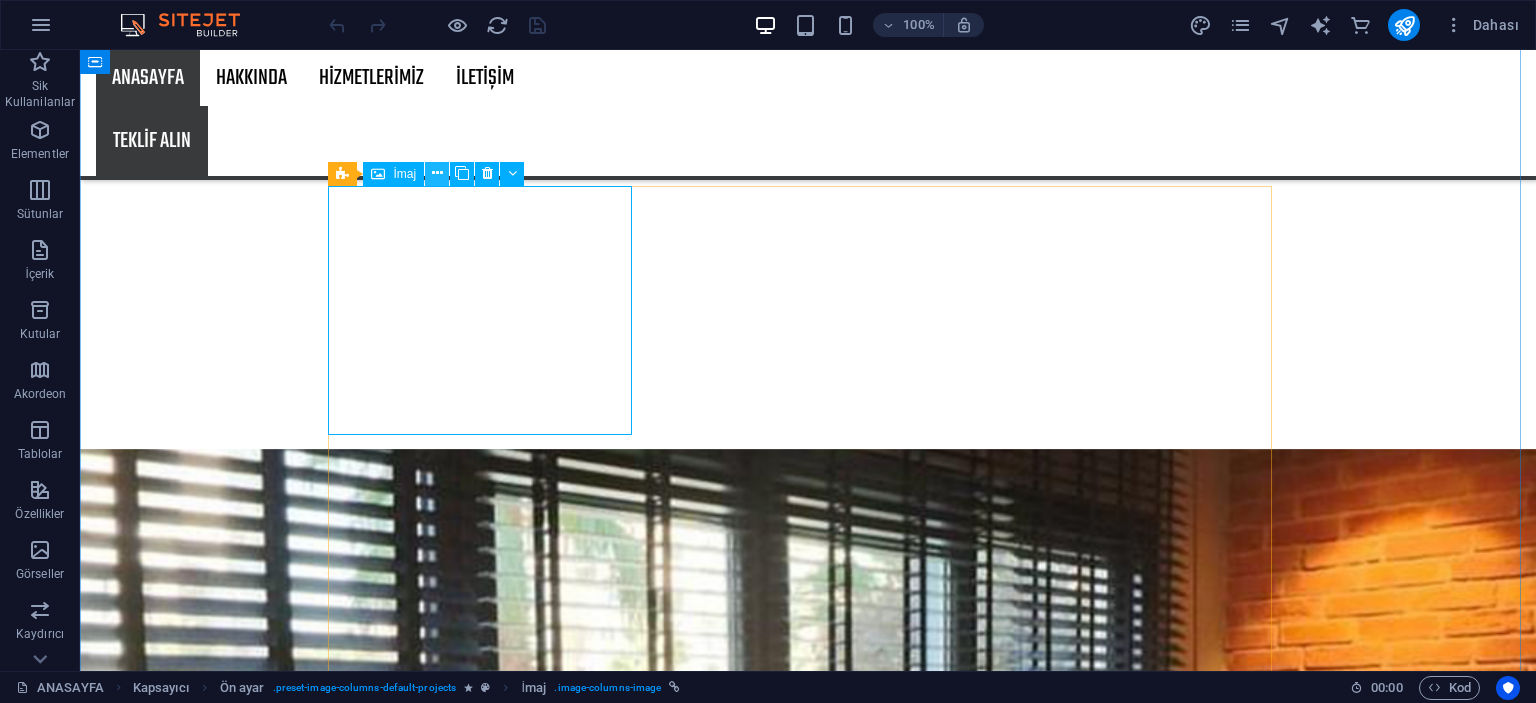 click at bounding box center [437, 173] 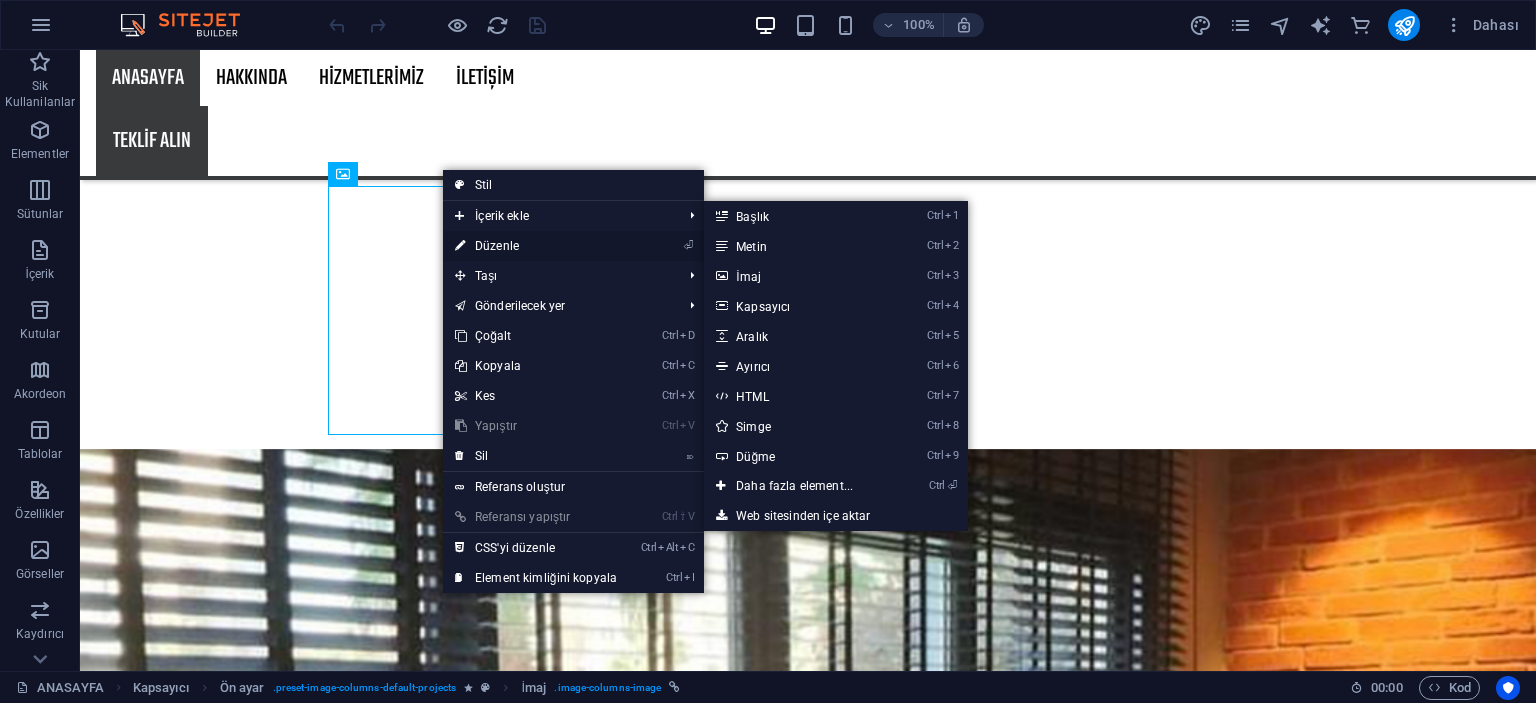 click on "⏎  Düzenle" at bounding box center (536, 246) 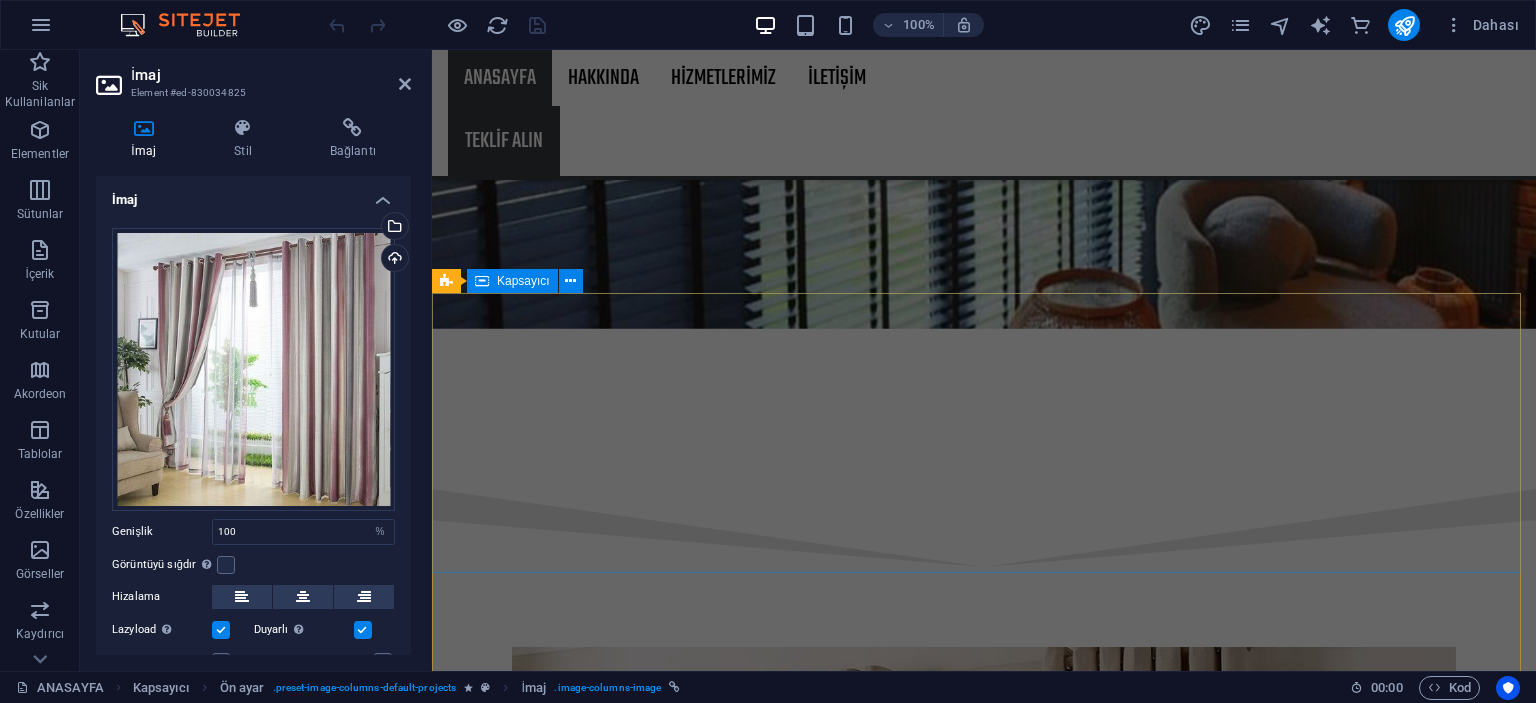scroll, scrollTop: 3100, scrollLeft: 0, axis: vertical 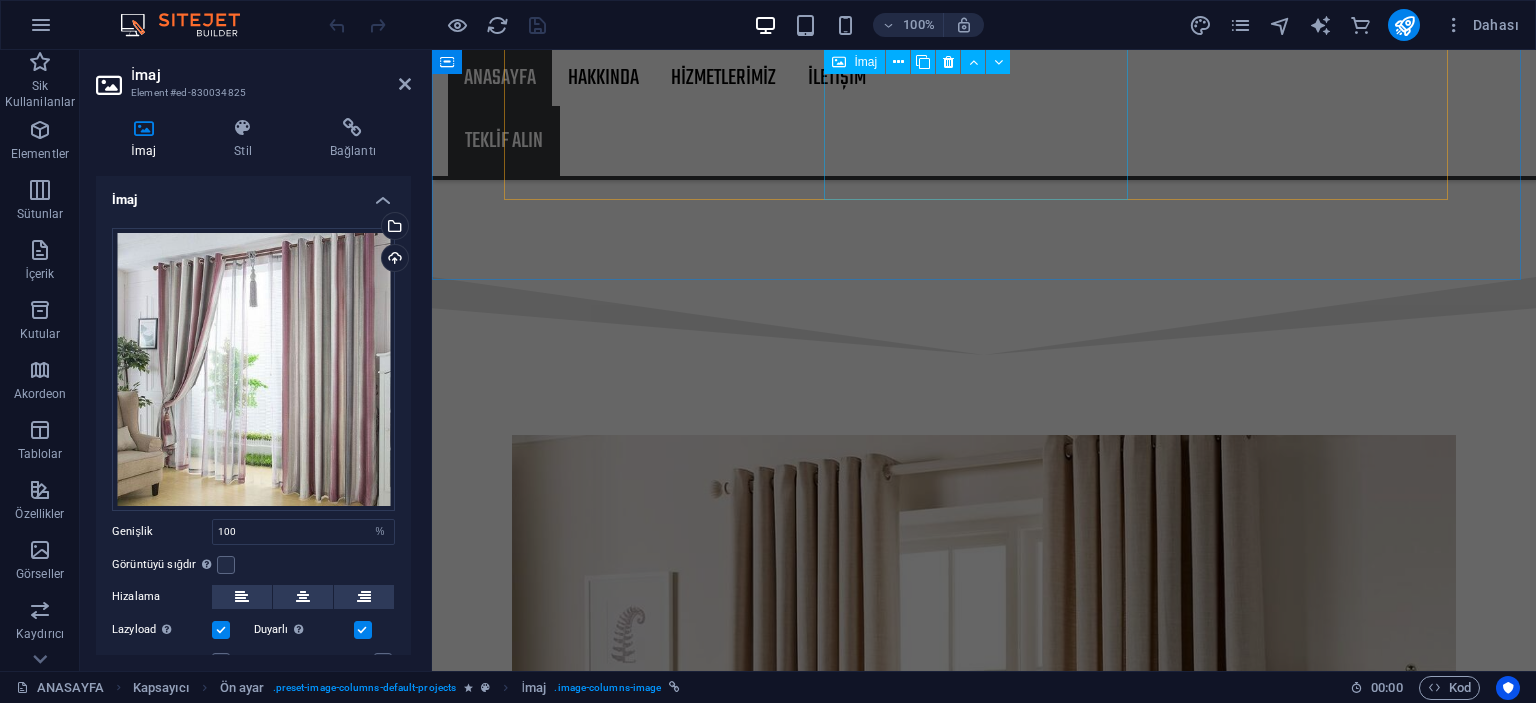click on "EN SON YAPTIĞIMIZ PROJELERİMİZ Project 1 Lorem ipsum dolor sit amet, consectetur adipiscing elit.Duis aute irure dolor in reprehenderit in voluptate velit esse cillum dolore. Project 2 Lorem ipsum dolor sit amet, consectetur adipiscing elit.Duis aute irure dolor in reprehenderit in voluptate velit esse cillum dolore. Project 3 Lorem ipsum dolor sit amet, consectetur adipiscing elit.Duis aute irure dolor in reprehenderit in voluptate velit esse cillum dolore. Project 4 Lorem ipsum dolor sit amet, consectetur adipiscing elit.Duis aute irure dolor in reprehenderit in voluptate velit esse cillum dolore. Project 5 Lorem ipsum dolor sit amet, consectetur adipiscing elit.Duis aute irure dolor in reprehenderit in voluptate velit esse cillum dolore. Project 6 Lorem ipsum dolor sit amet, consectetur adipiscing elit.Duis aute irure dolor in reprehenderit in voluptate velit esse cillum dolore." at bounding box center (984, 5010) 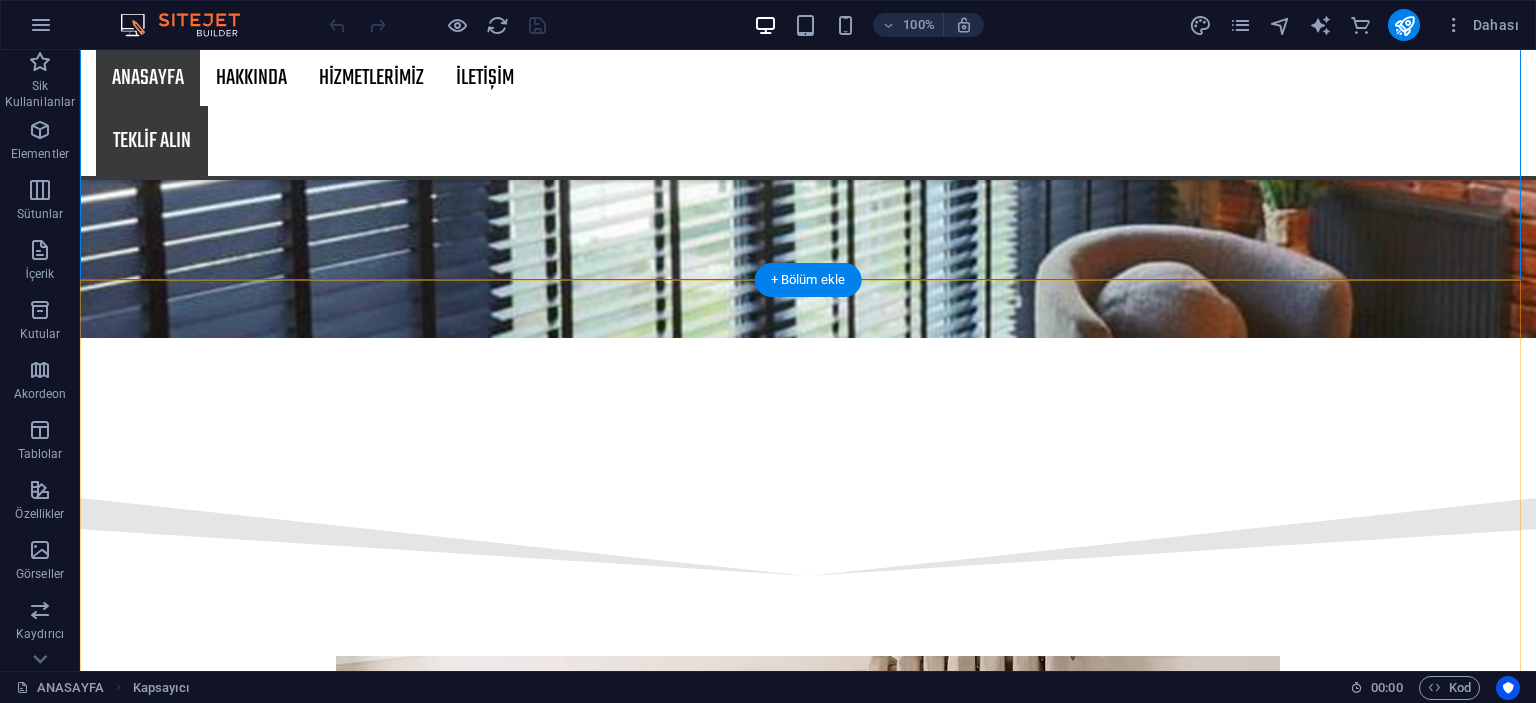 scroll, scrollTop: 2800, scrollLeft: 0, axis: vertical 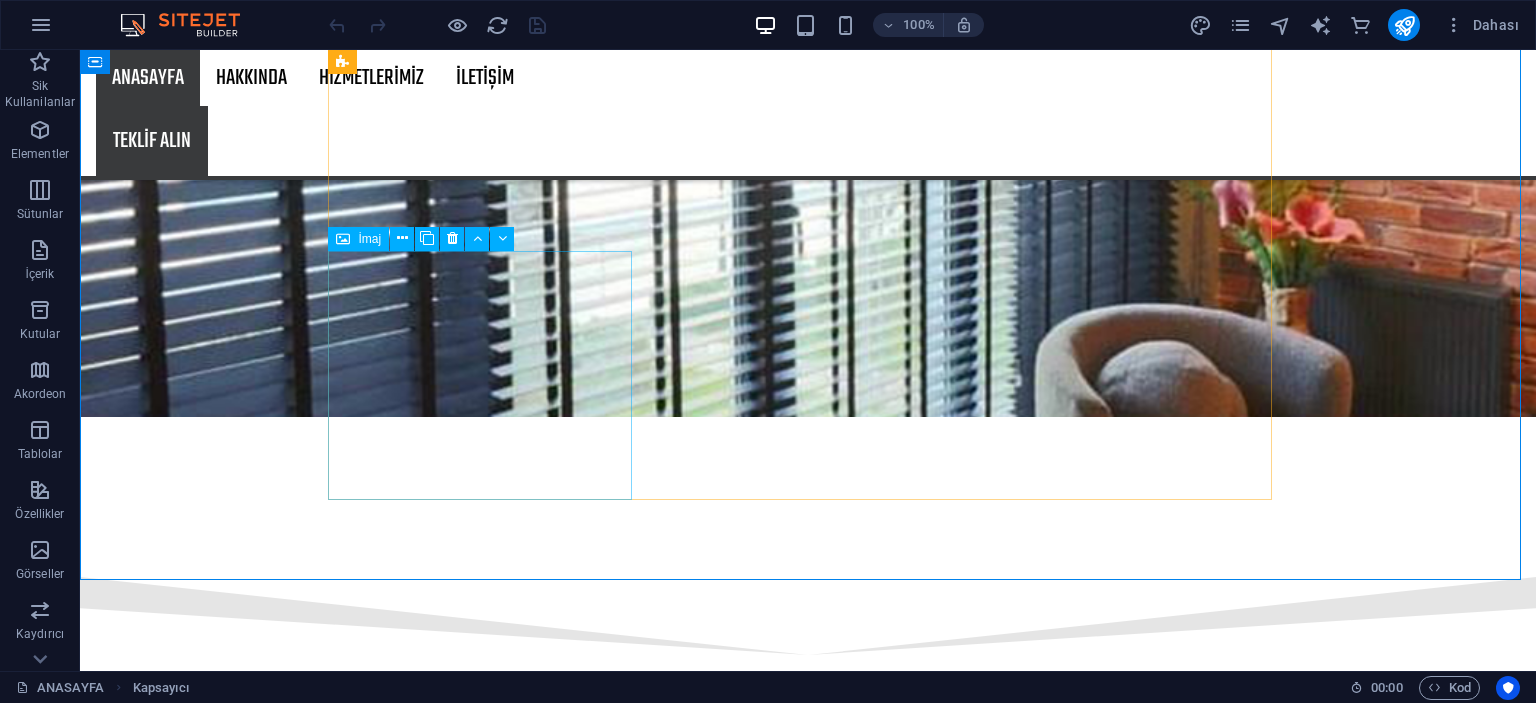 click on "İmaj" at bounding box center [358, 239] 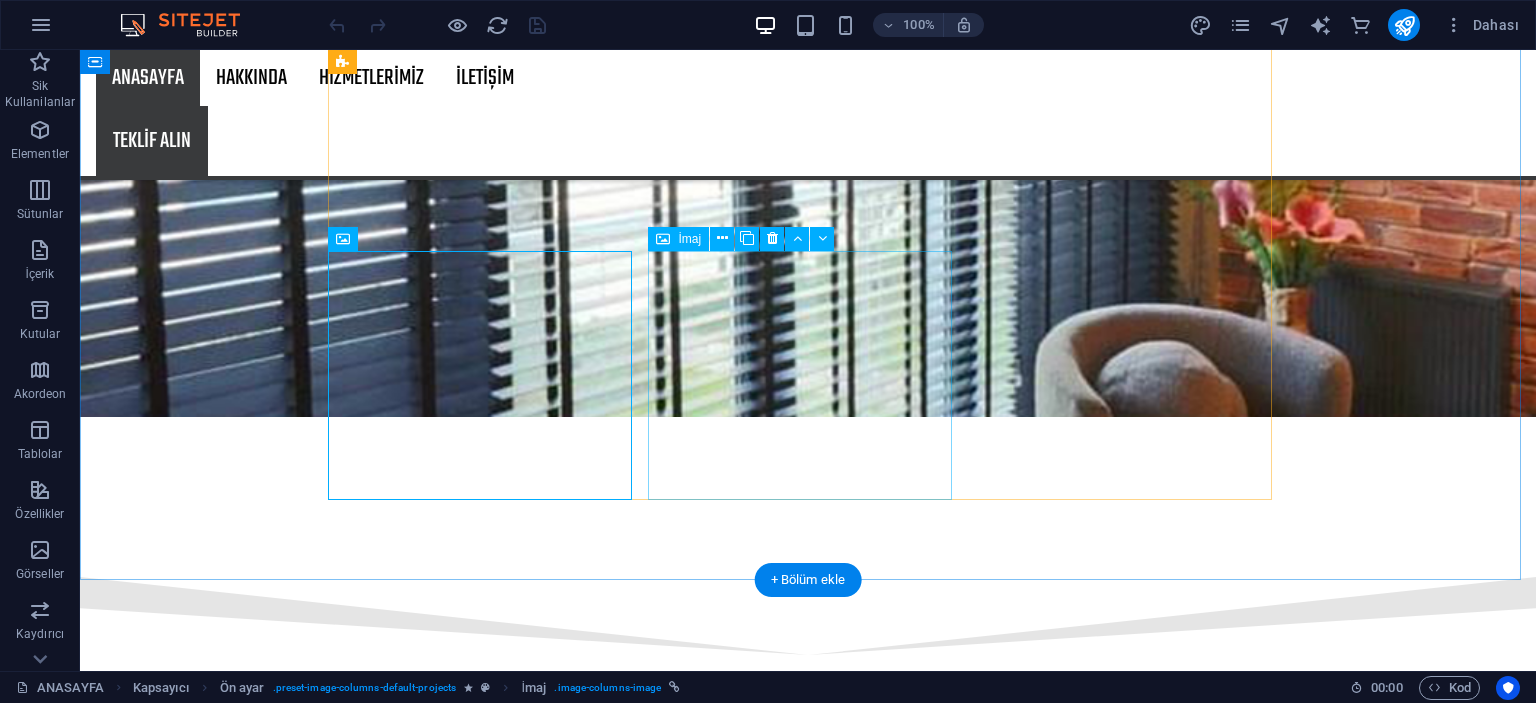 click on "Project 5 Lorem ipsum dolor sit amet, consectetur adipiscing elit.Duis aute irure dolor in reprehenderit in voluptate velit esse cillum dolore." at bounding box center [808, 6561] 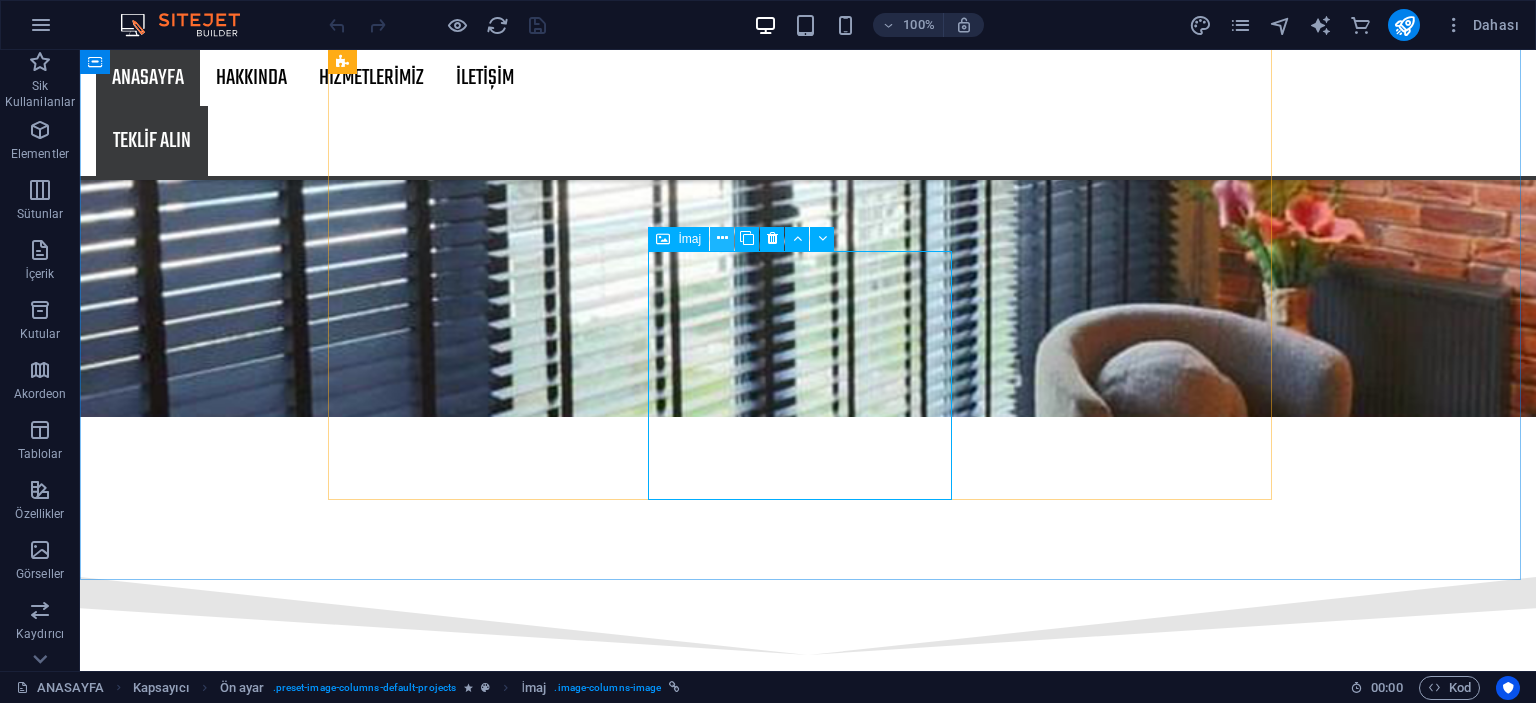click at bounding box center [722, 239] 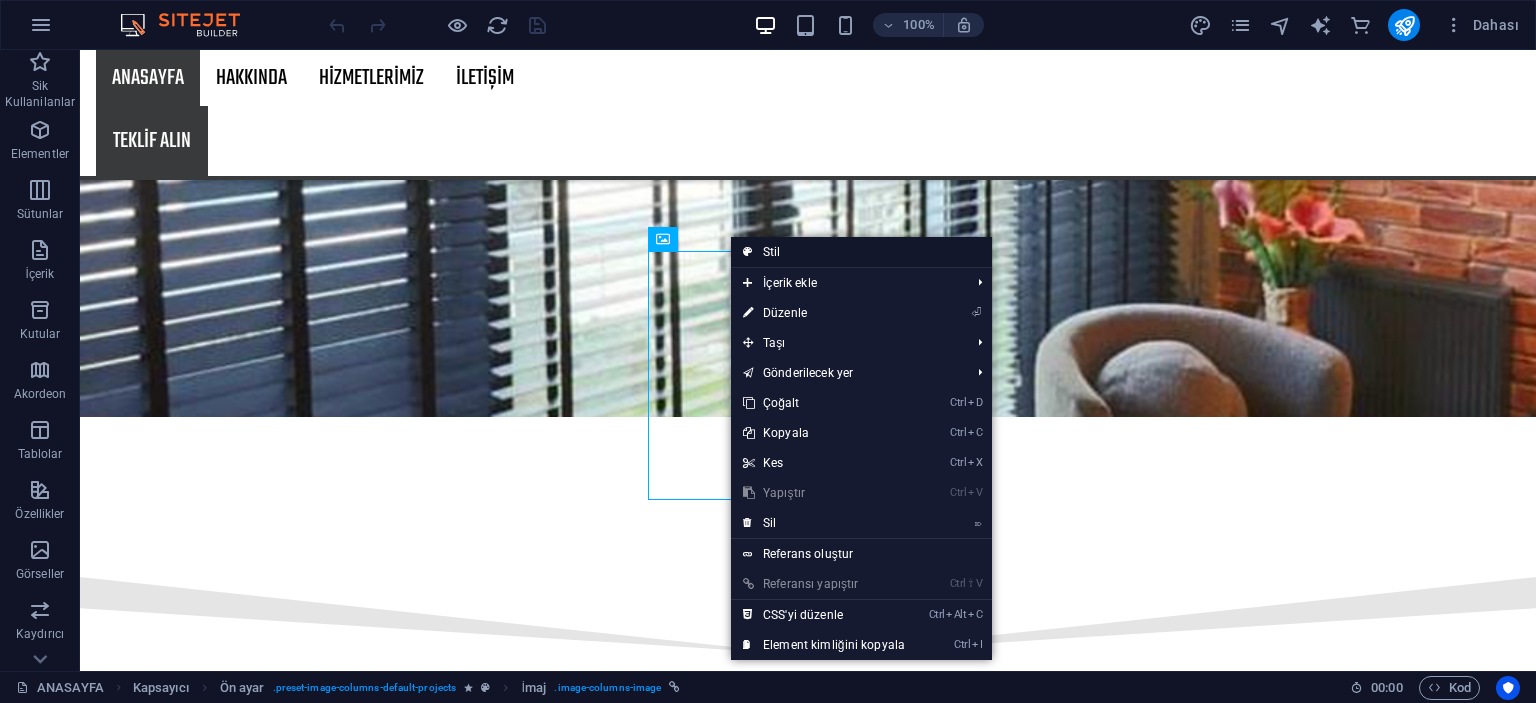 click on "Stil" at bounding box center (861, 252) 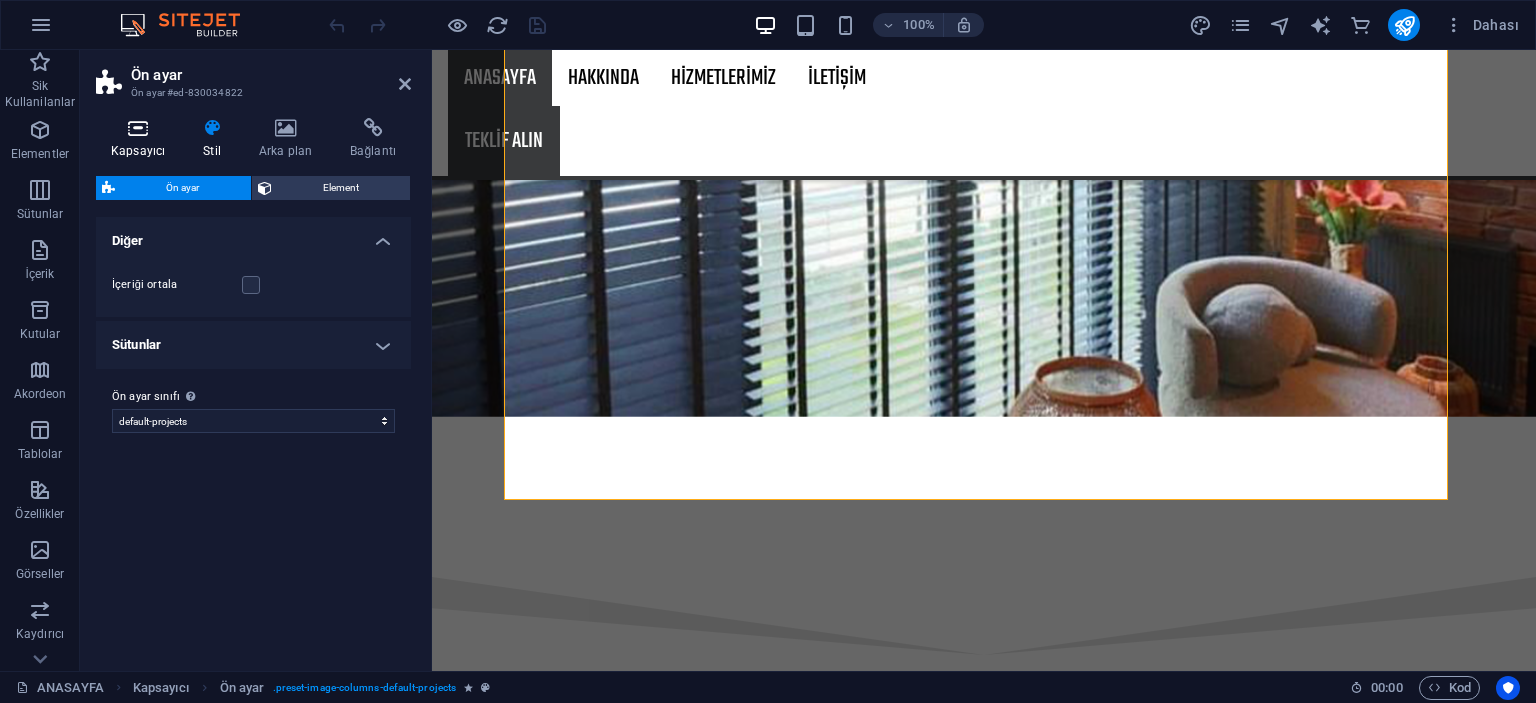 click at bounding box center [138, 128] 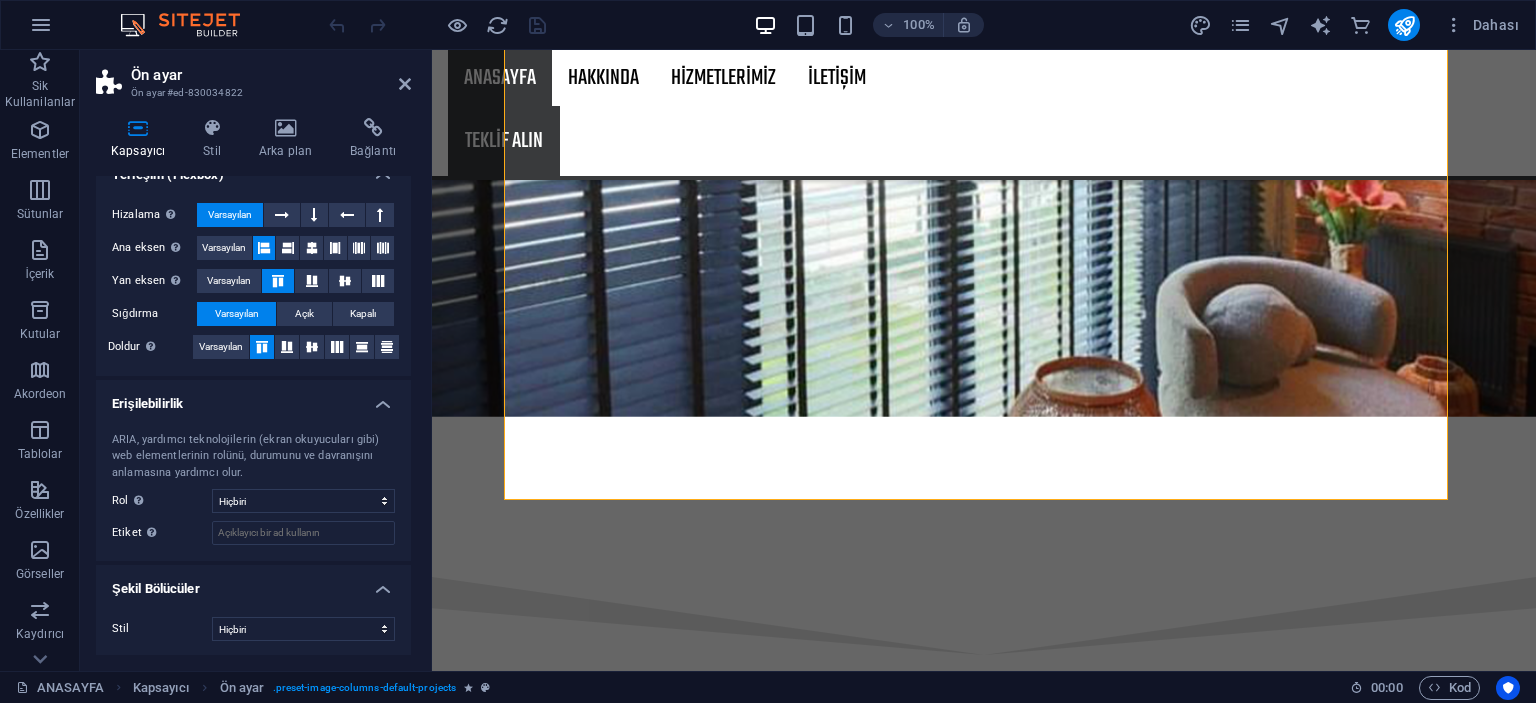 scroll, scrollTop: 0, scrollLeft: 0, axis: both 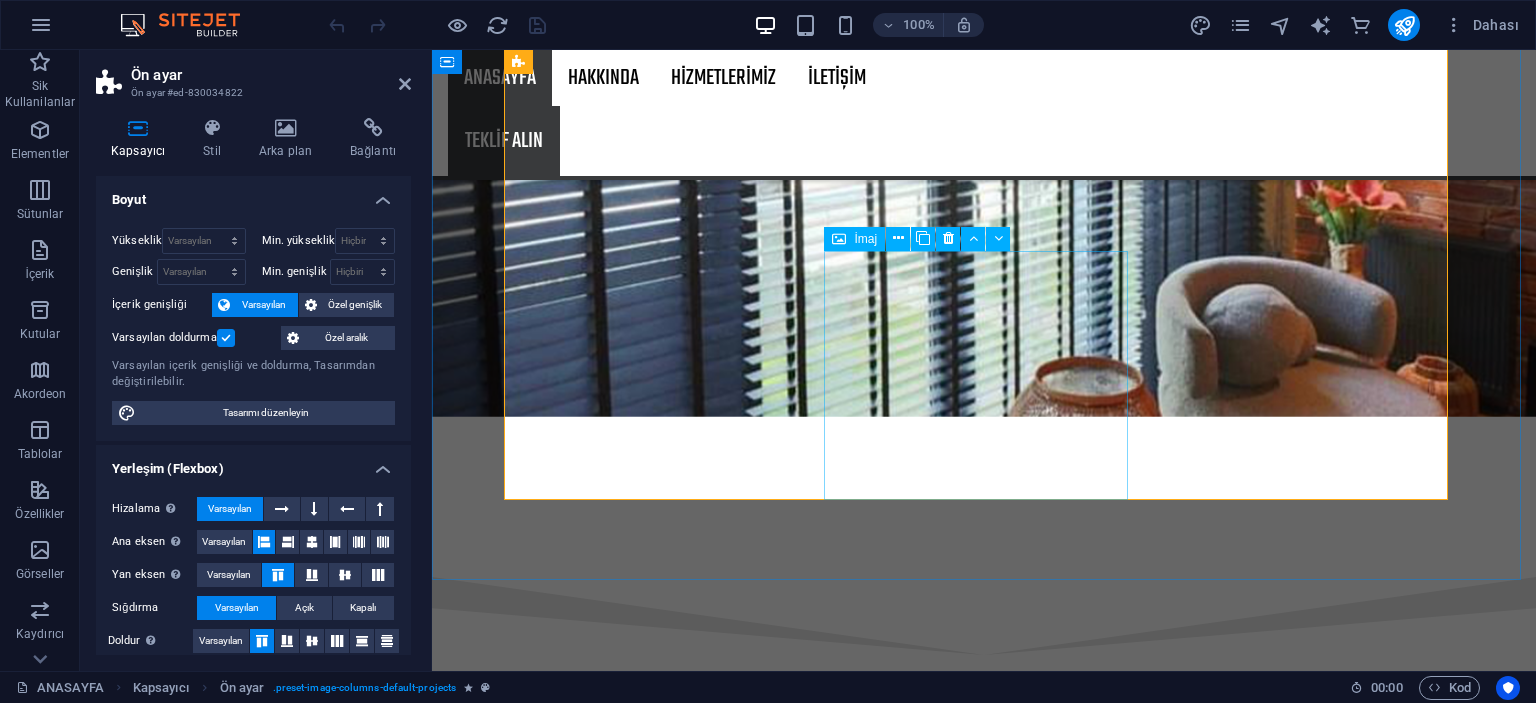 click on "Project 5 Lorem ipsum dolor sit amet, consectetur adipiscing elit.Duis aute irure dolor in reprehenderit in voluptate velit esse cillum dolore." at bounding box center (984, 6561) 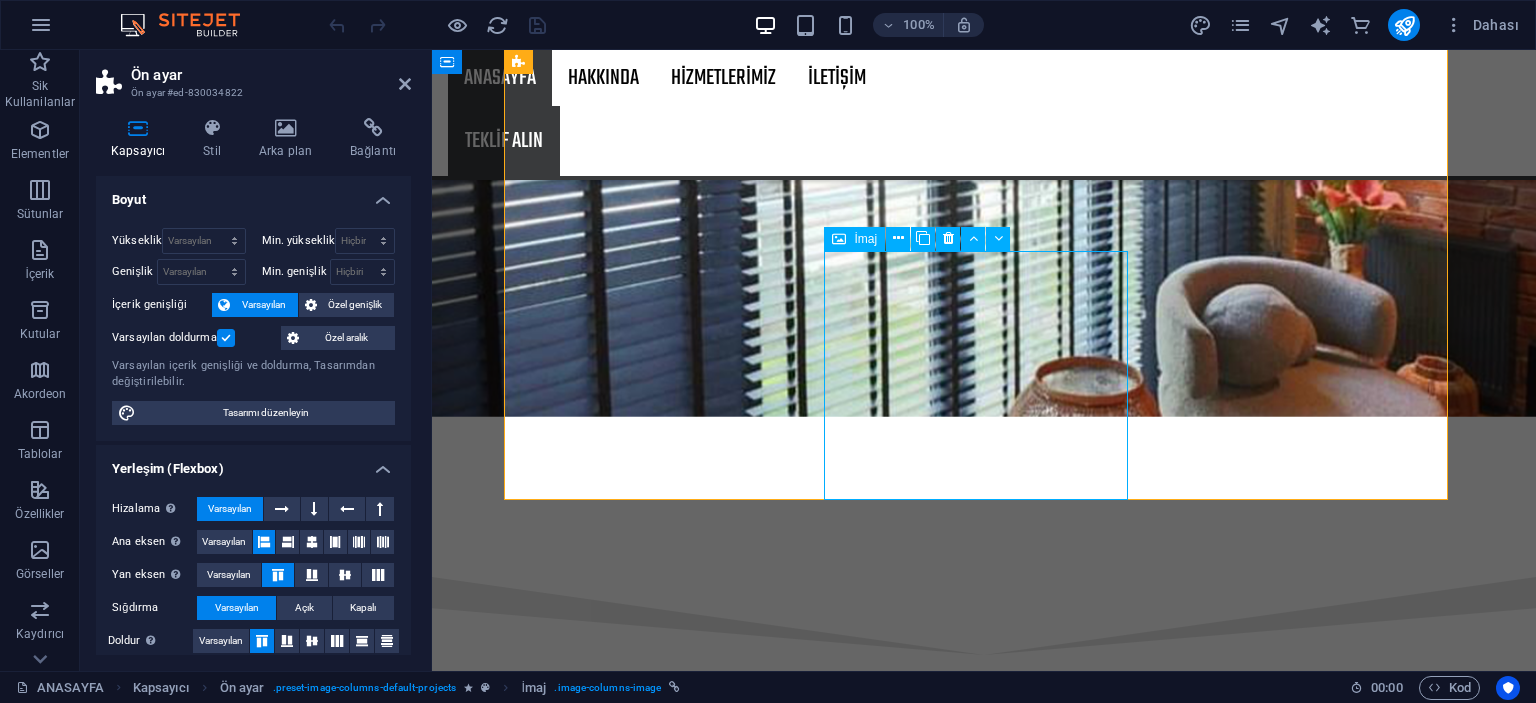 click on "Project 5 Lorem ipsum dolor sit amet, consectetur adipiscing elit.Duis aute irure dolor in reprehenderit in voluptate velit esse cillum dolore." at bounding box center (984, 6561) 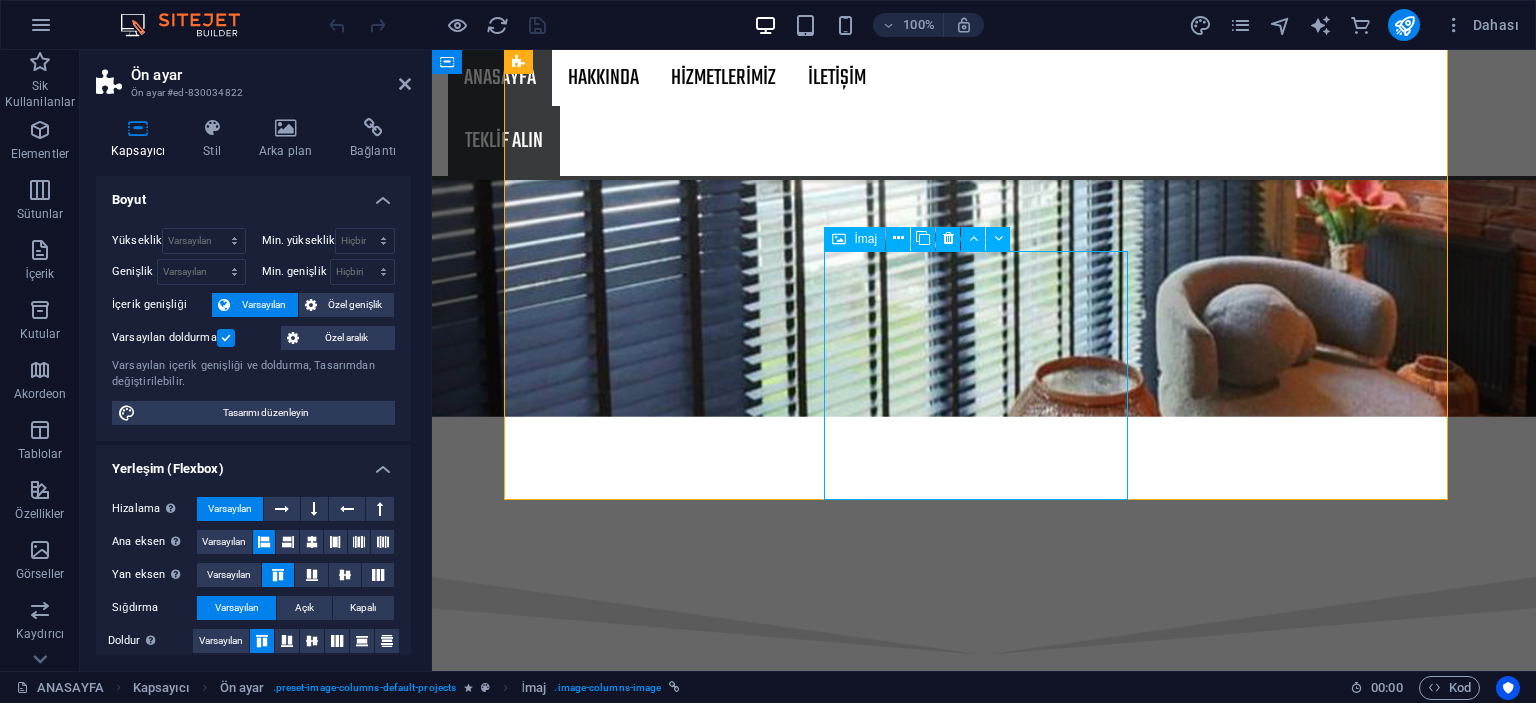 click on "Project 5 Lorem ipsum dolor sit amet, consectetur adipiscing elit.Duis aute irure dolor in reprehenderit in voluptate velit esse cillum dolore." at bounding box center [984, 6561] 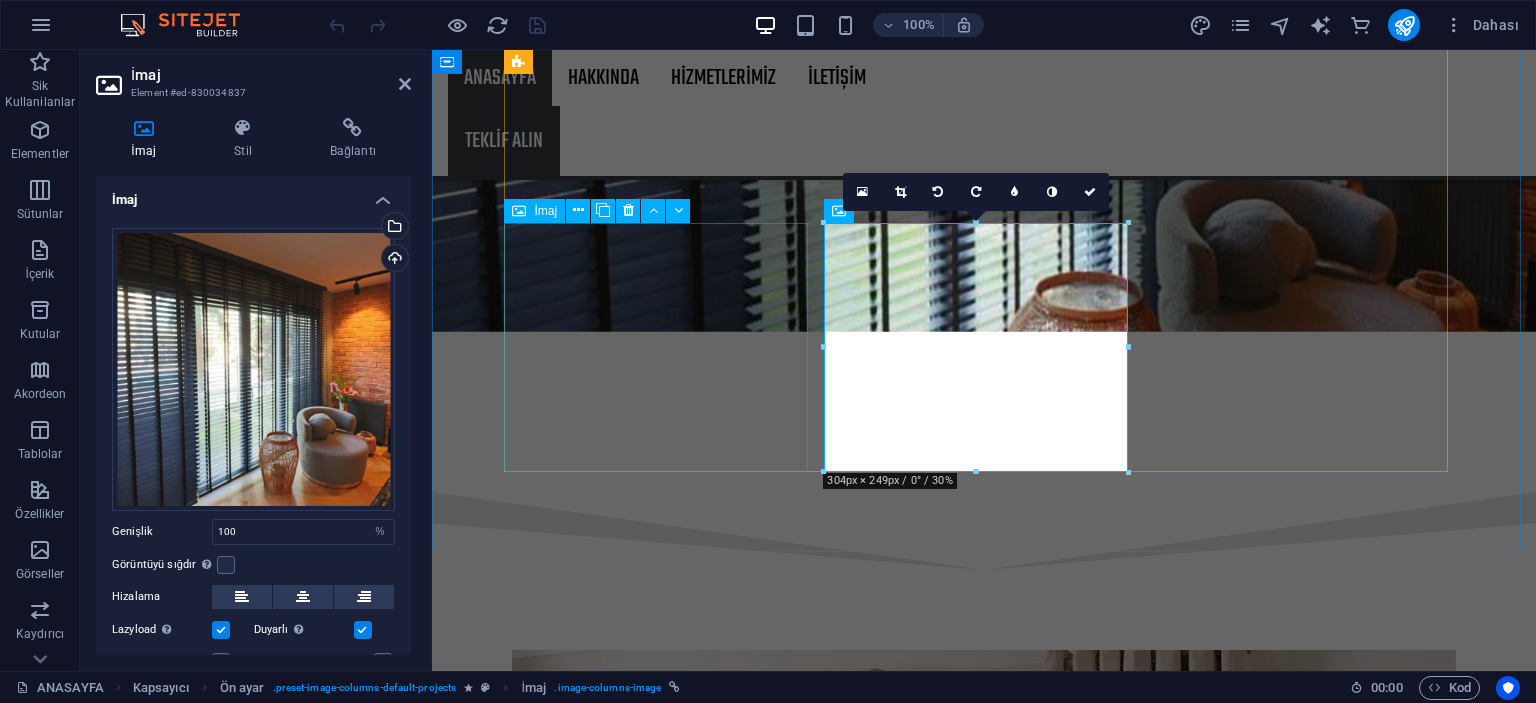 scroll, scrollTop: 2900, scrollLeft: 0, axis: vertical 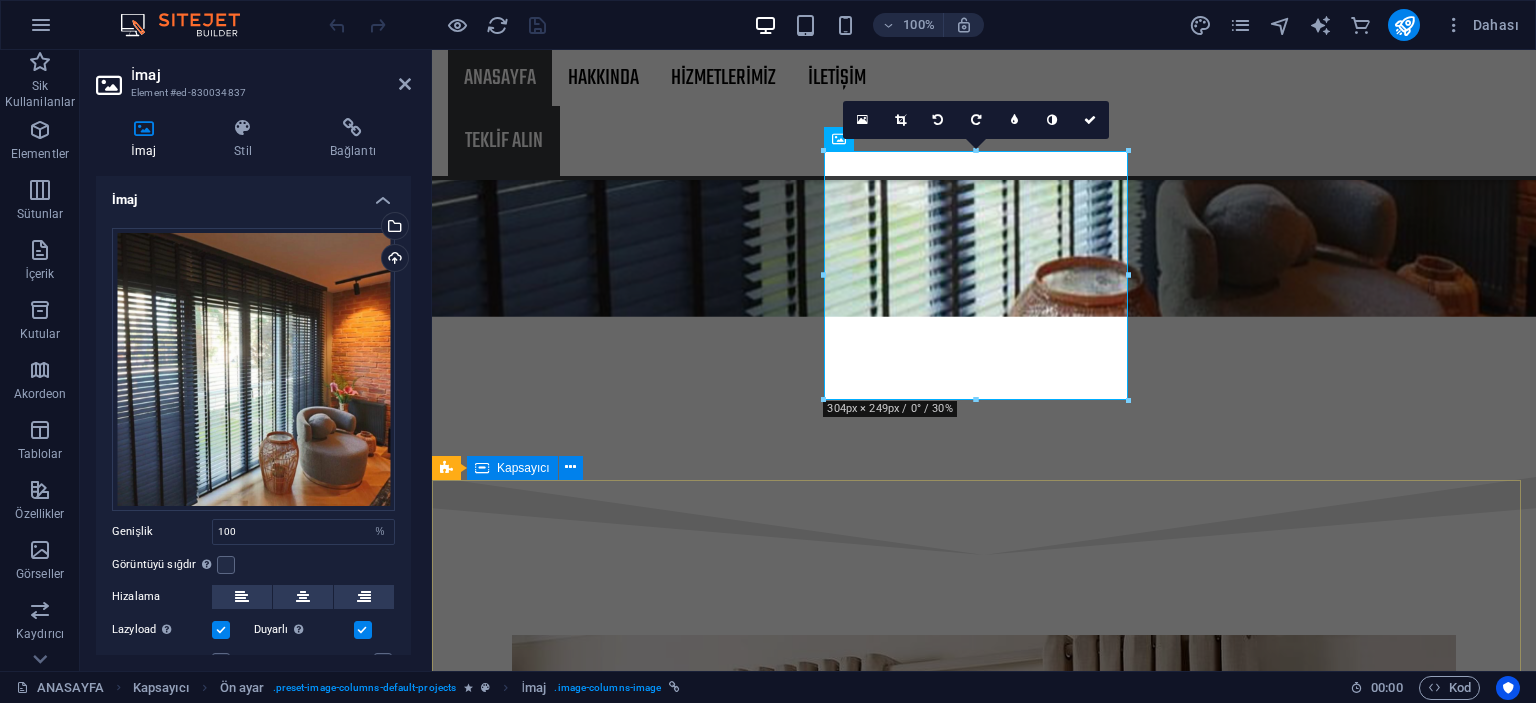 click on "ADRES [STREET_NAME], [CITY], [STREET_NAME] [STREET_NAME] [STREET_NAME] NUMARAMIZ Aykut Aydın:[PHONE] Hasan Aydın: [PHONE] MAİL ADRESİMİZ hateksperdesistemleri@example.com" at bounding box center [984, 7987] 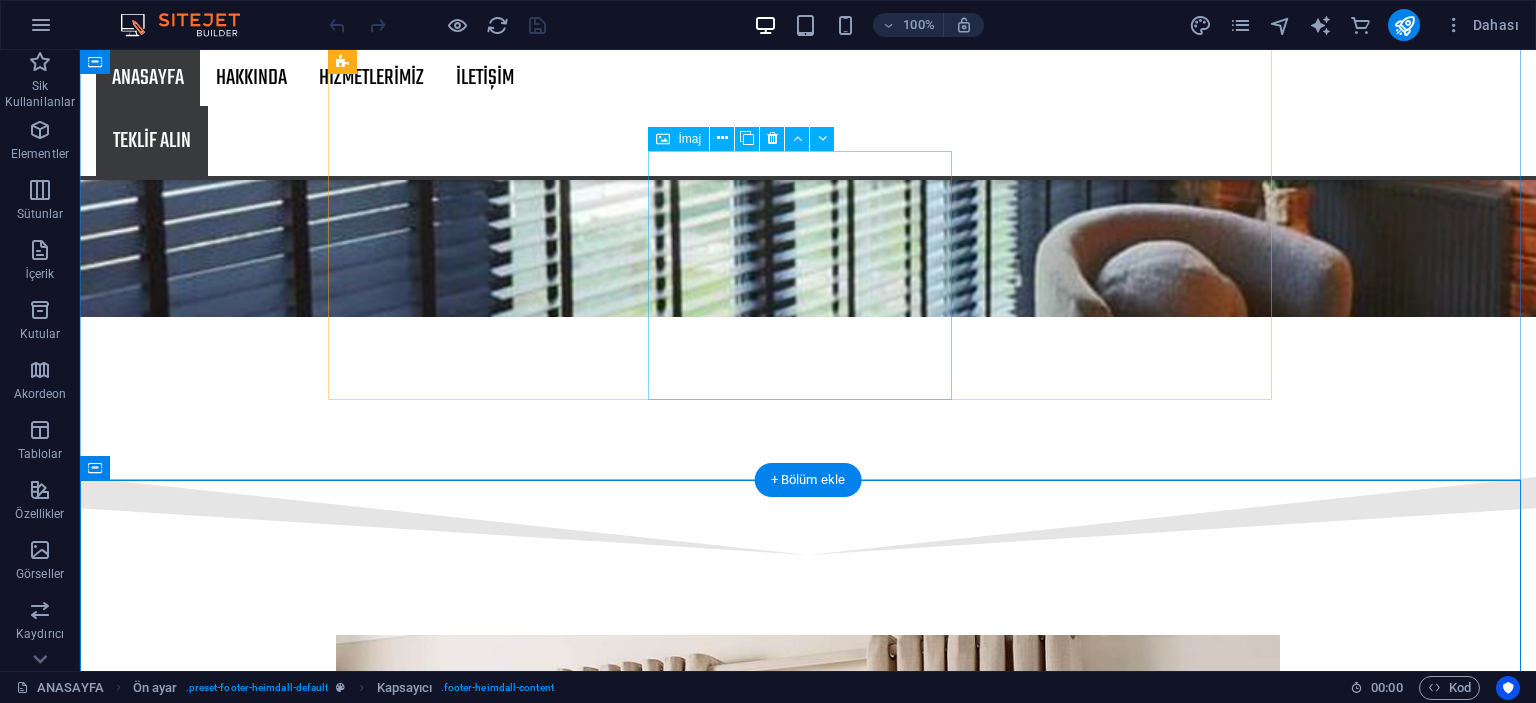 click on "Project 5 Lorem ipsum dolor sit amet, consectetur adipiscing elit.Duis aute irure dolor in reprehenderit in voluptate velit esse cillum dolore." at bounding box center [808, 6461] 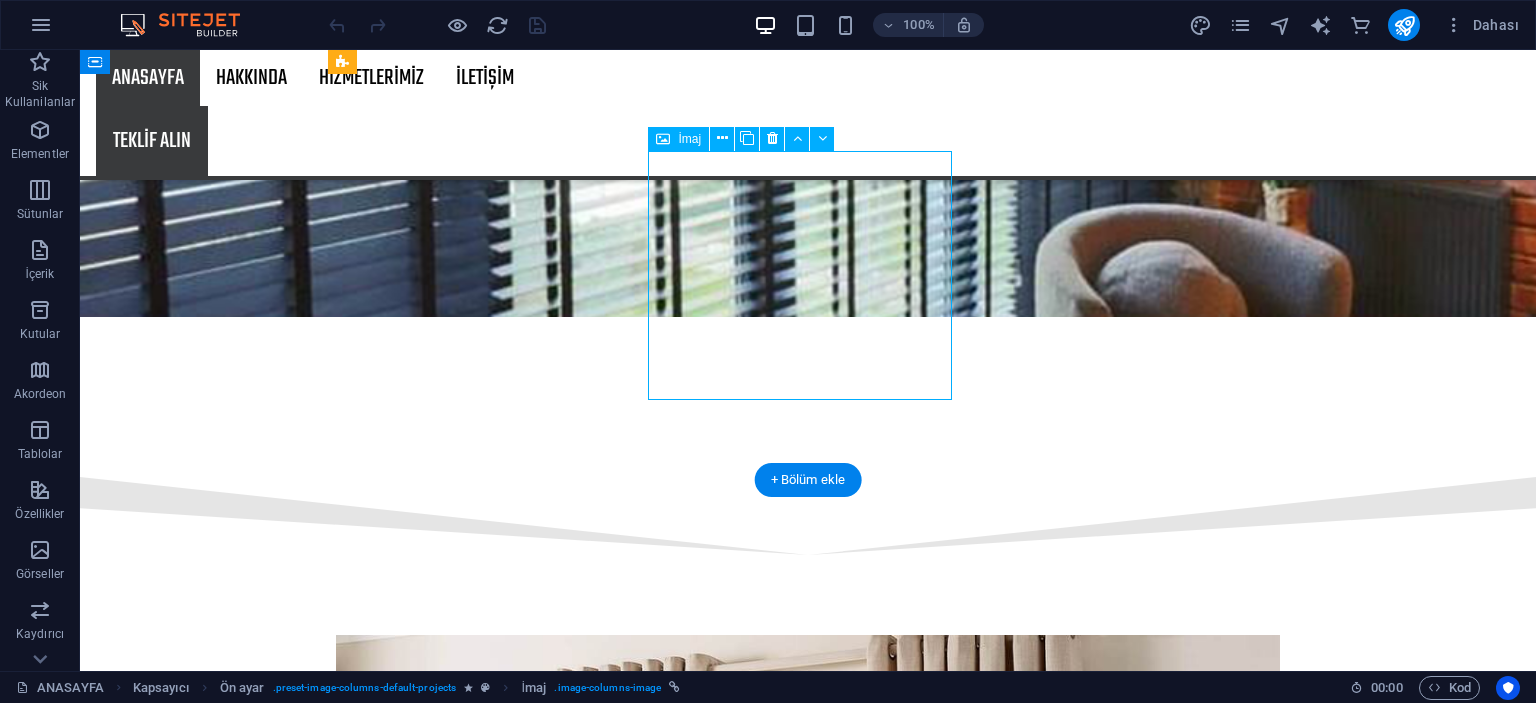 click on "Project 5 Lorem ipsum dolor sit amet, consectetur adipiscing elit.Duis aute irure dolor in reprehenderit in voluptate velit esse cillum dolore." at bounding box center [808, 6461] 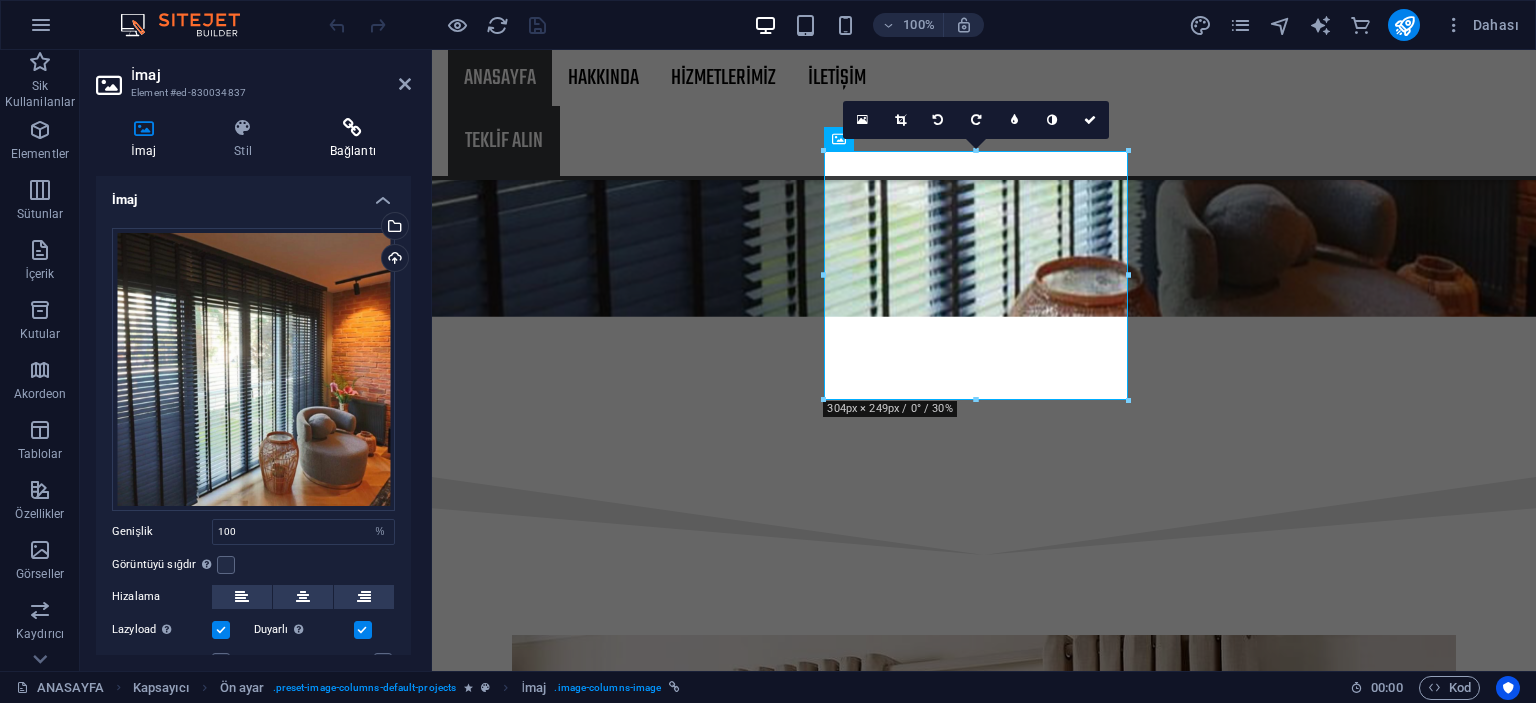 click at bounding box center (353, 128) 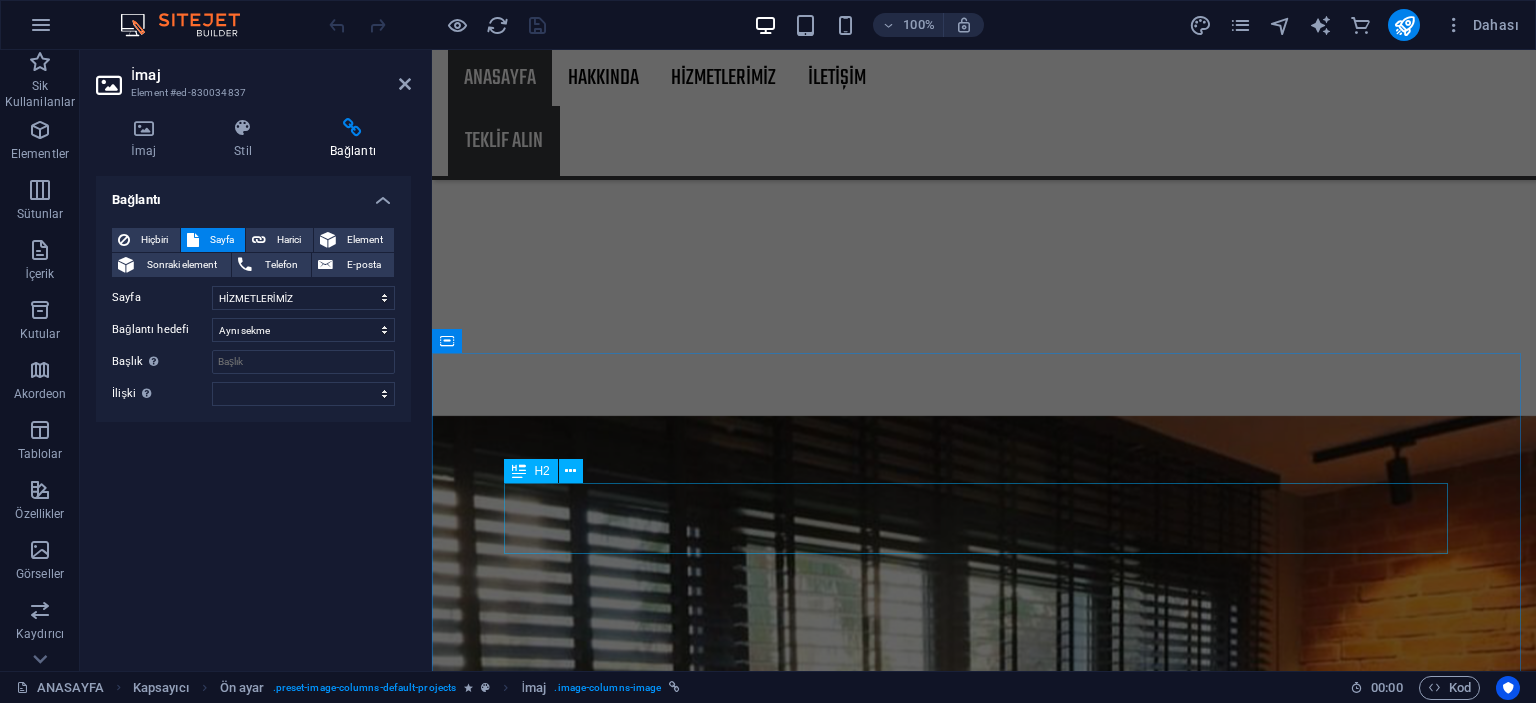 scroll, scrollTop: 2700, scrollLeft: 0, axis: vertical 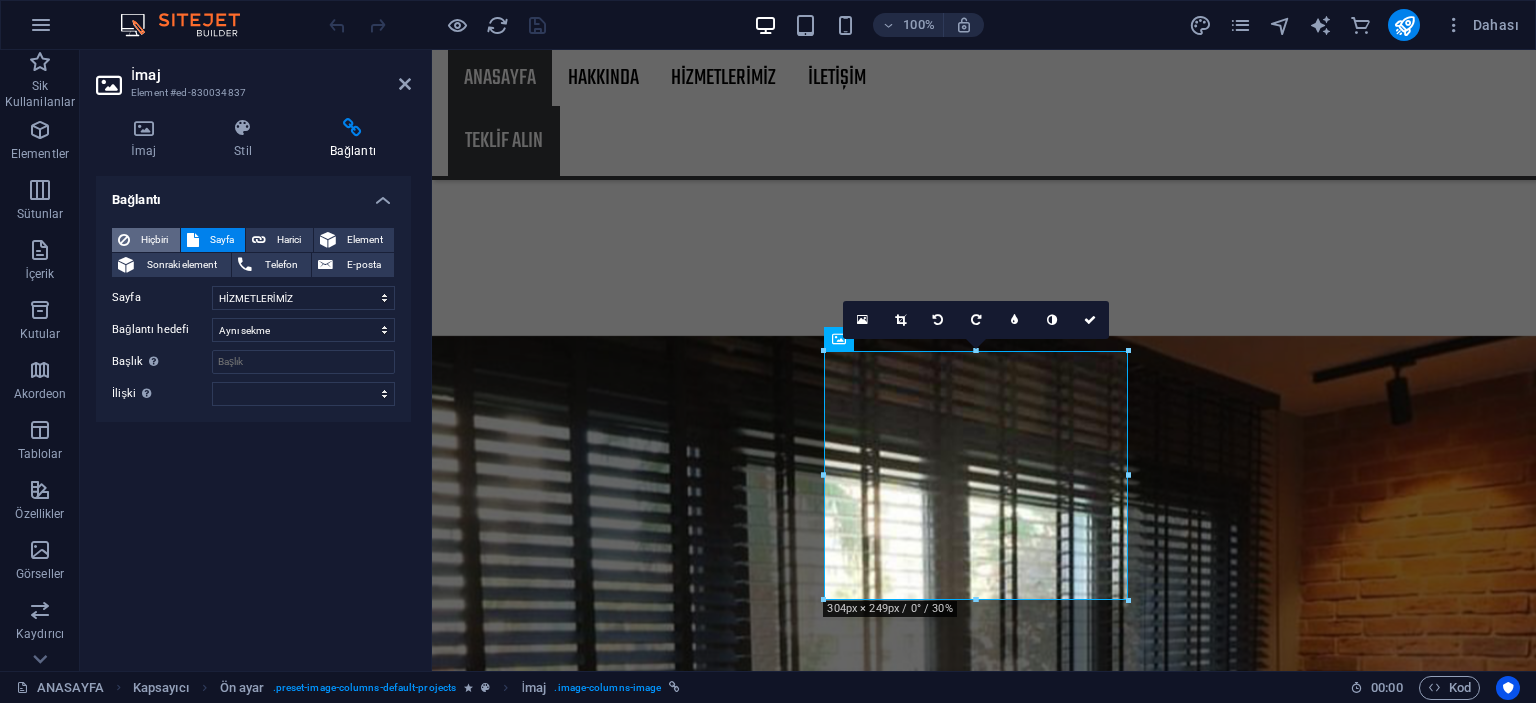 click on "Hiçbiri" at bounding box center (155, 240) 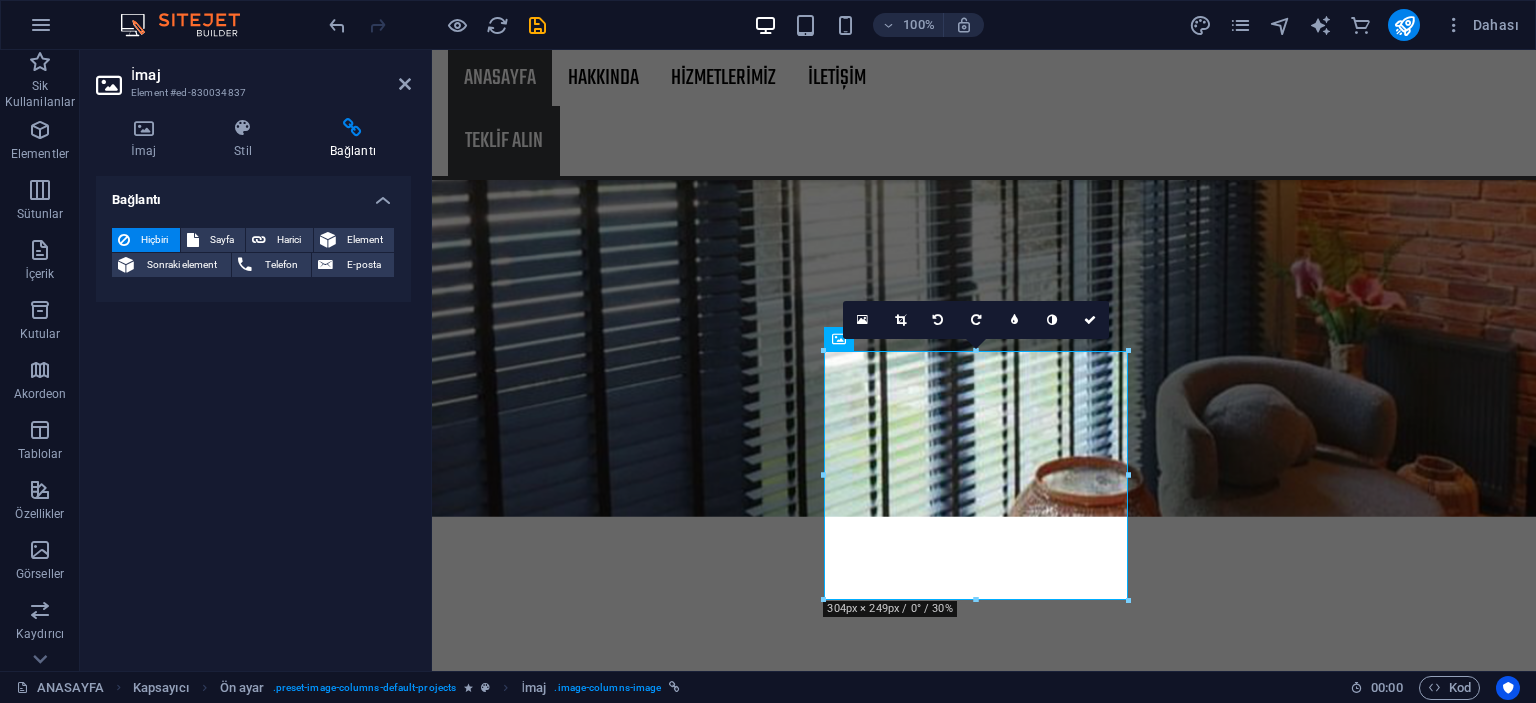 click on "Hiçbiri" at bounding box center [146, 240] 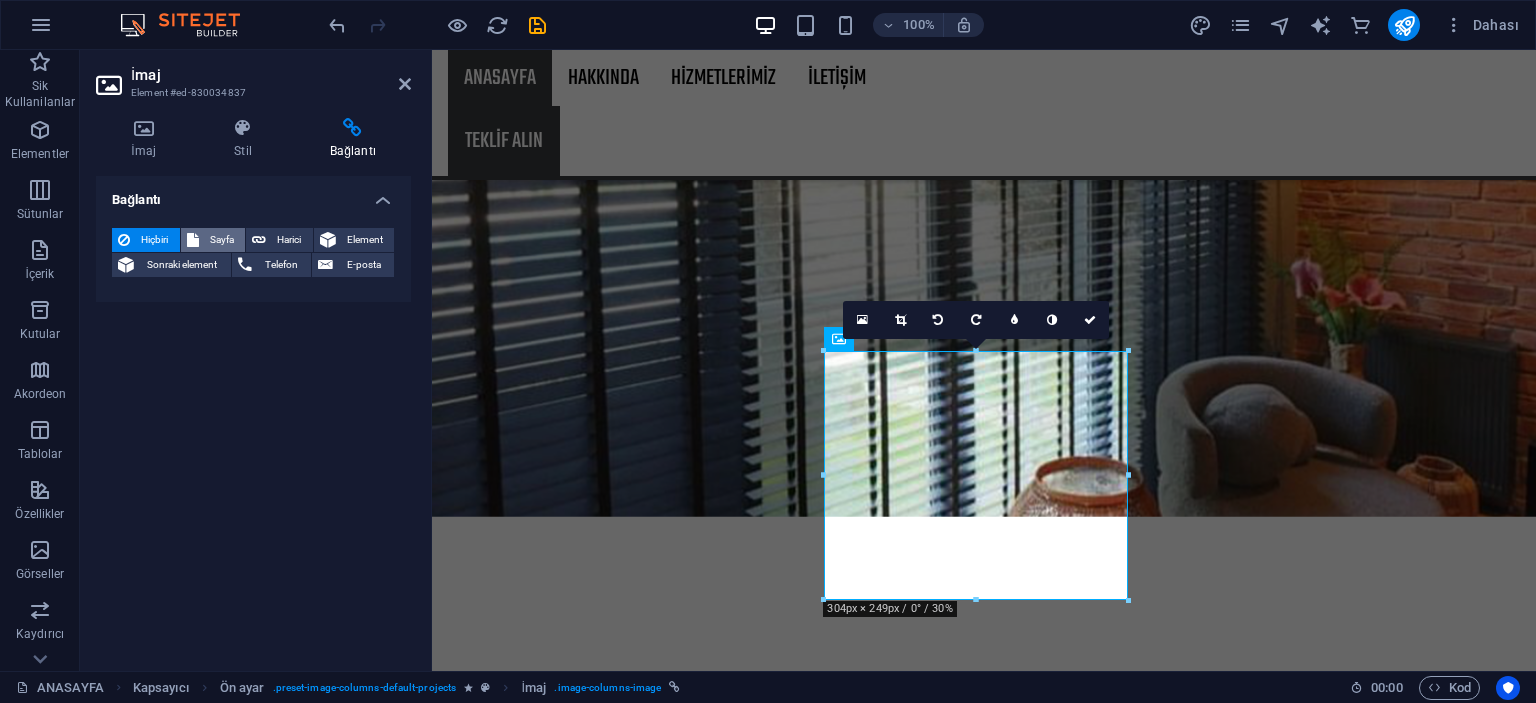 click on "Sayfa" at bounding box center (213, 240) 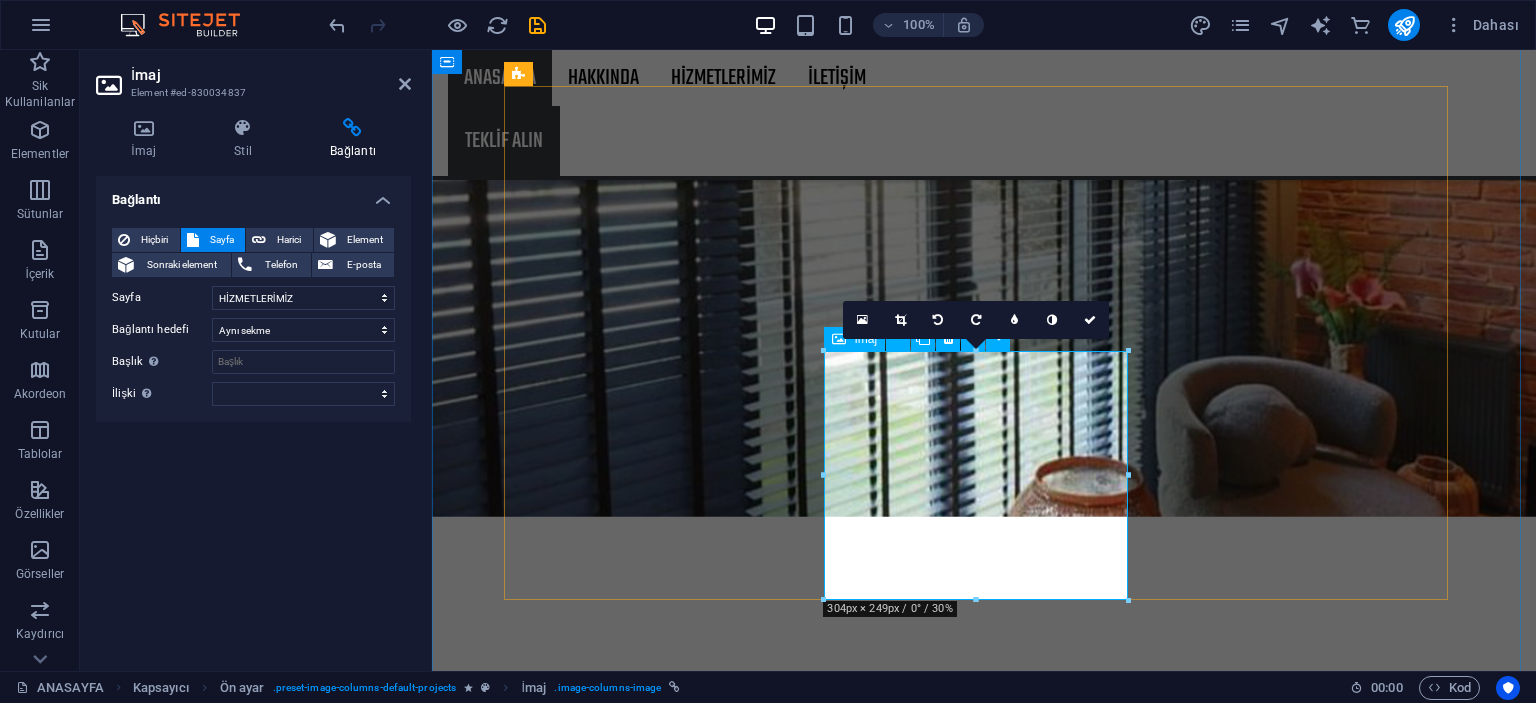 click on "Project 5 Lorem ipsum dolor sit amet, consectetur adipiscing elit.Duis aute irure dolor in reprehenderit in voluptate velit esse cillum dolore." at bounding box center [984, 6661] 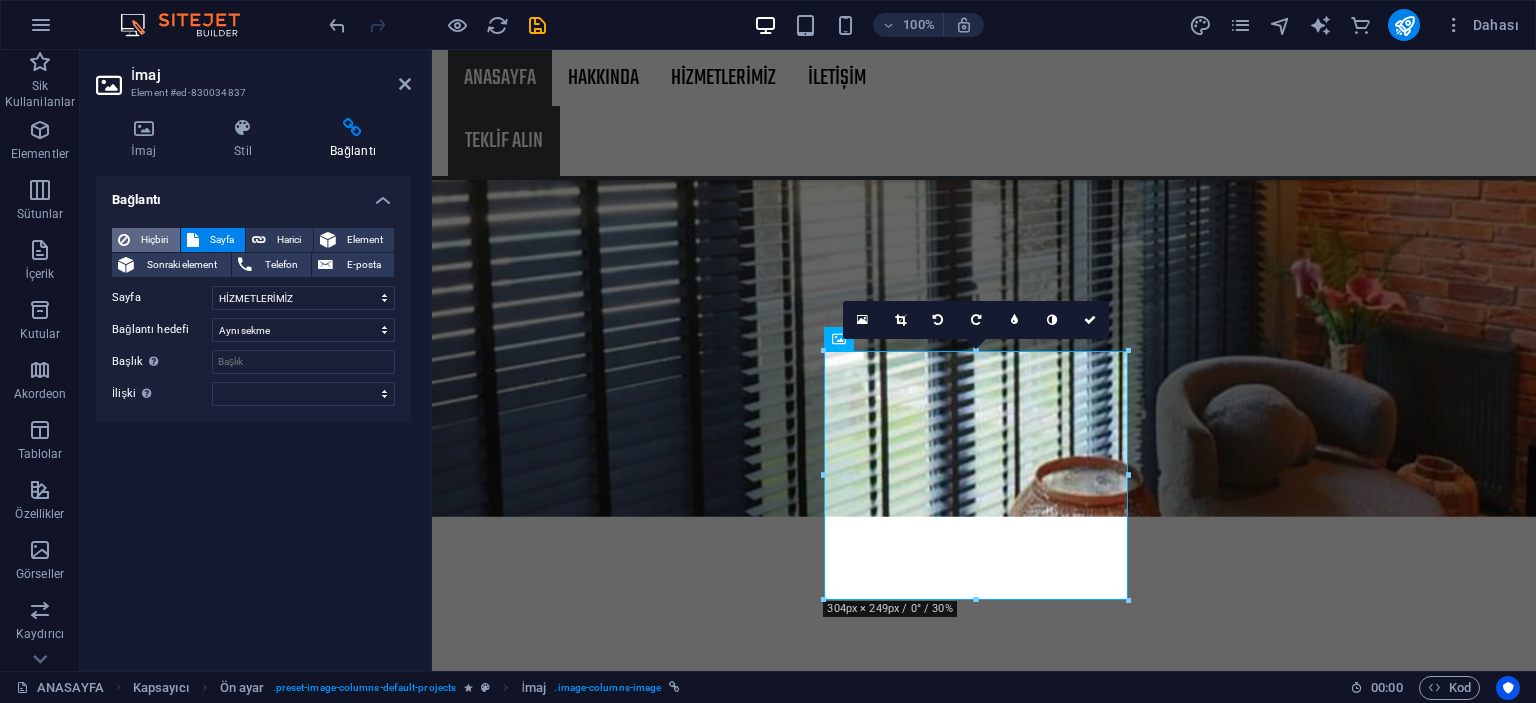 click on "Hiçbiri" at bounding box center [146, 240] 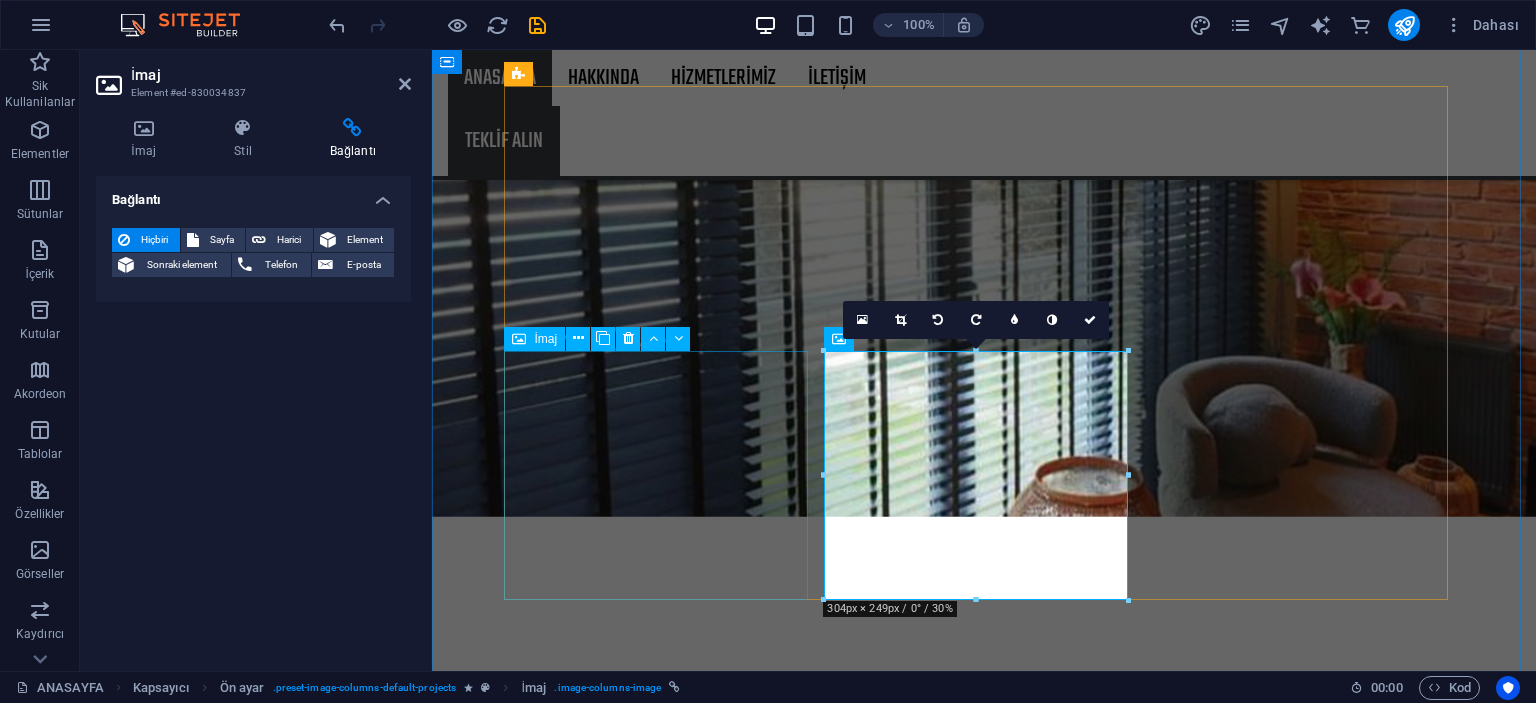 click on "Project 4 Lorem ipsum dolor sit amet, consectetur adipiscing elit.Duis aute irure dolor in reprehenderit in voluptate velit esse cillum dolore." at bounding box center [984, 5880] 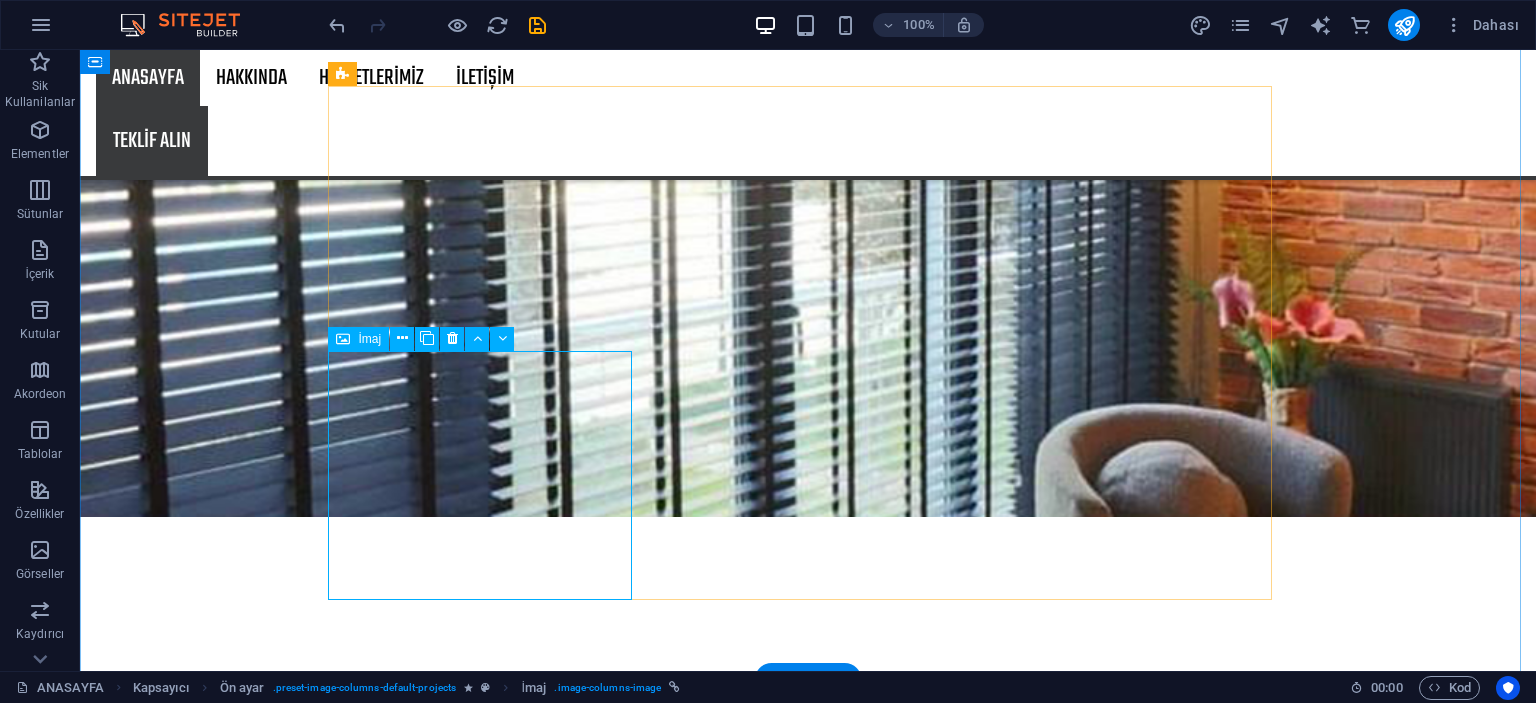 click on "Project 4 Lorem ipsum dolor sit amet, consectetur adipiscing elit.Duis aute irure dolor in reprehenderit in voluptate velit esse cillum dolore." at bounding box center (808, 5880) 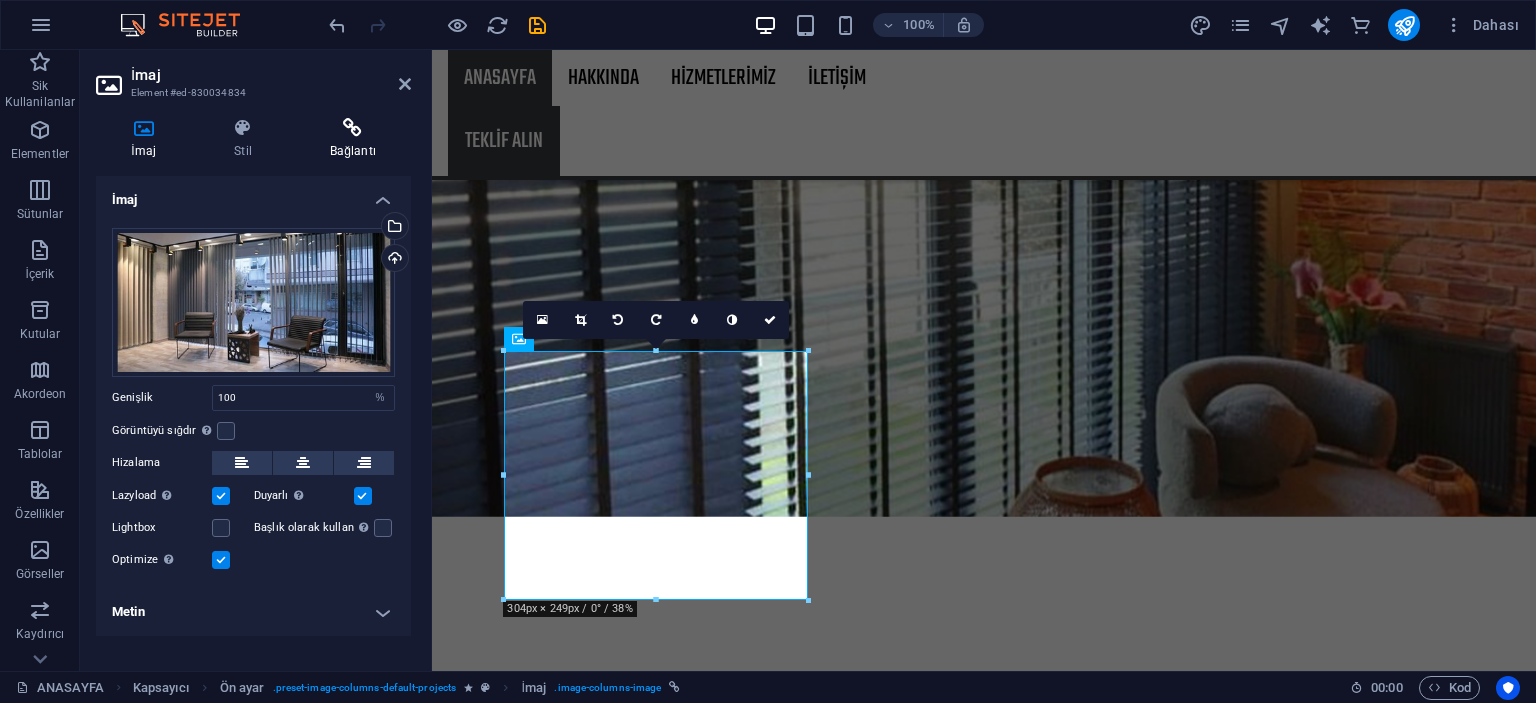 click on "Bağlantı" at bounding box center [353, 139] 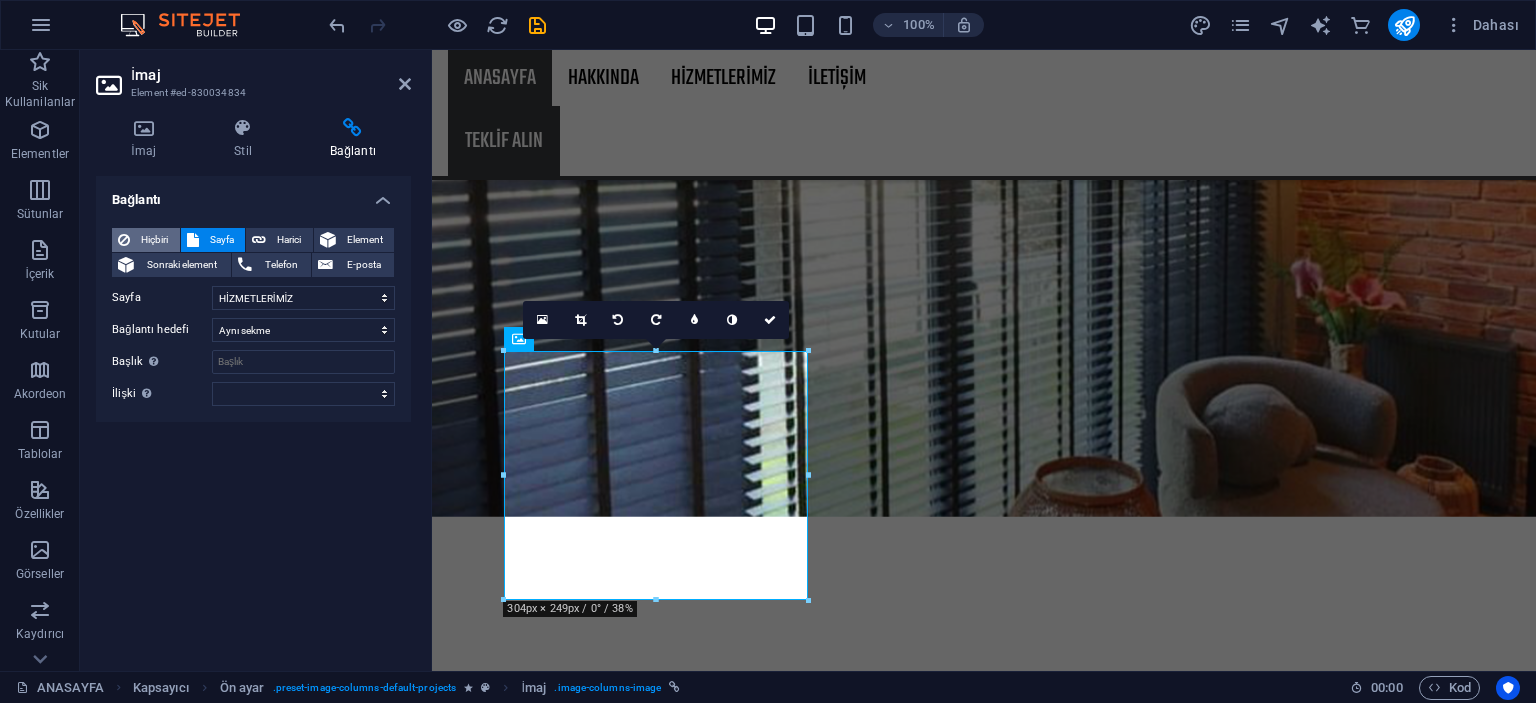click on "Hiçbiri" at bounding box center (155, 240) 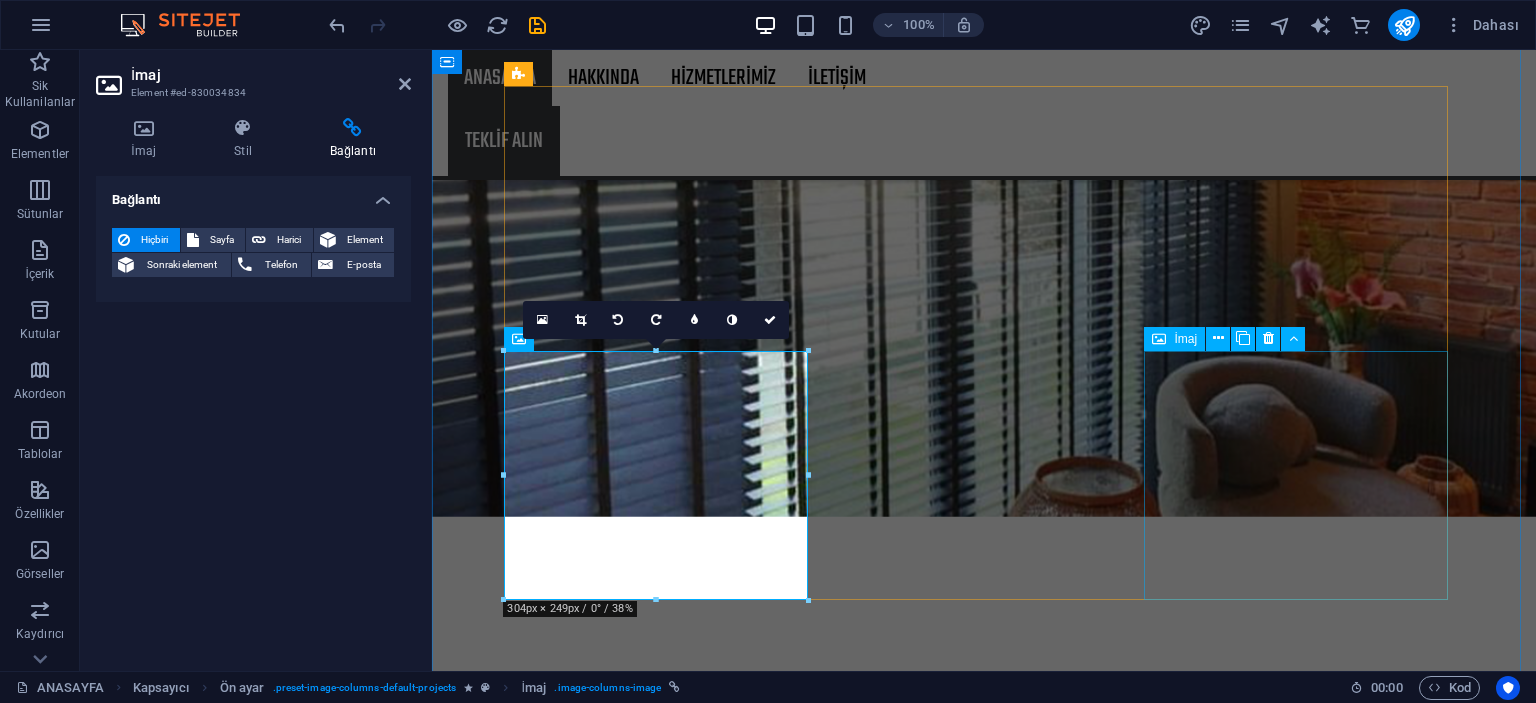 click on "Project 6 Lorem ipsum dolor sit amet, consectetur adipiscing elit.Duis aute irure dolor in reprehenderit in voluptate velit esse cillum dolore." at bounding box center [984, 7441] 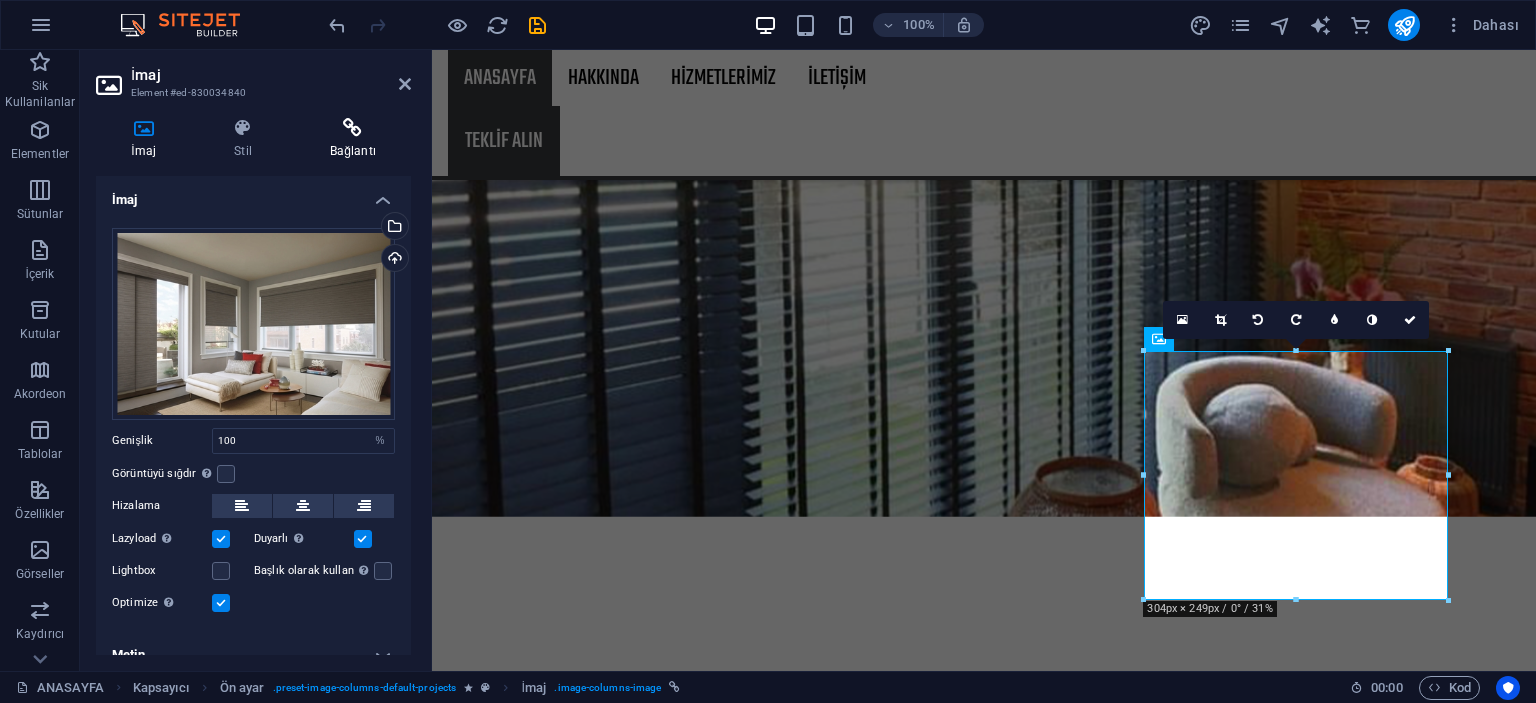 click on "Bağlantı" at bounding box center (353, 139) 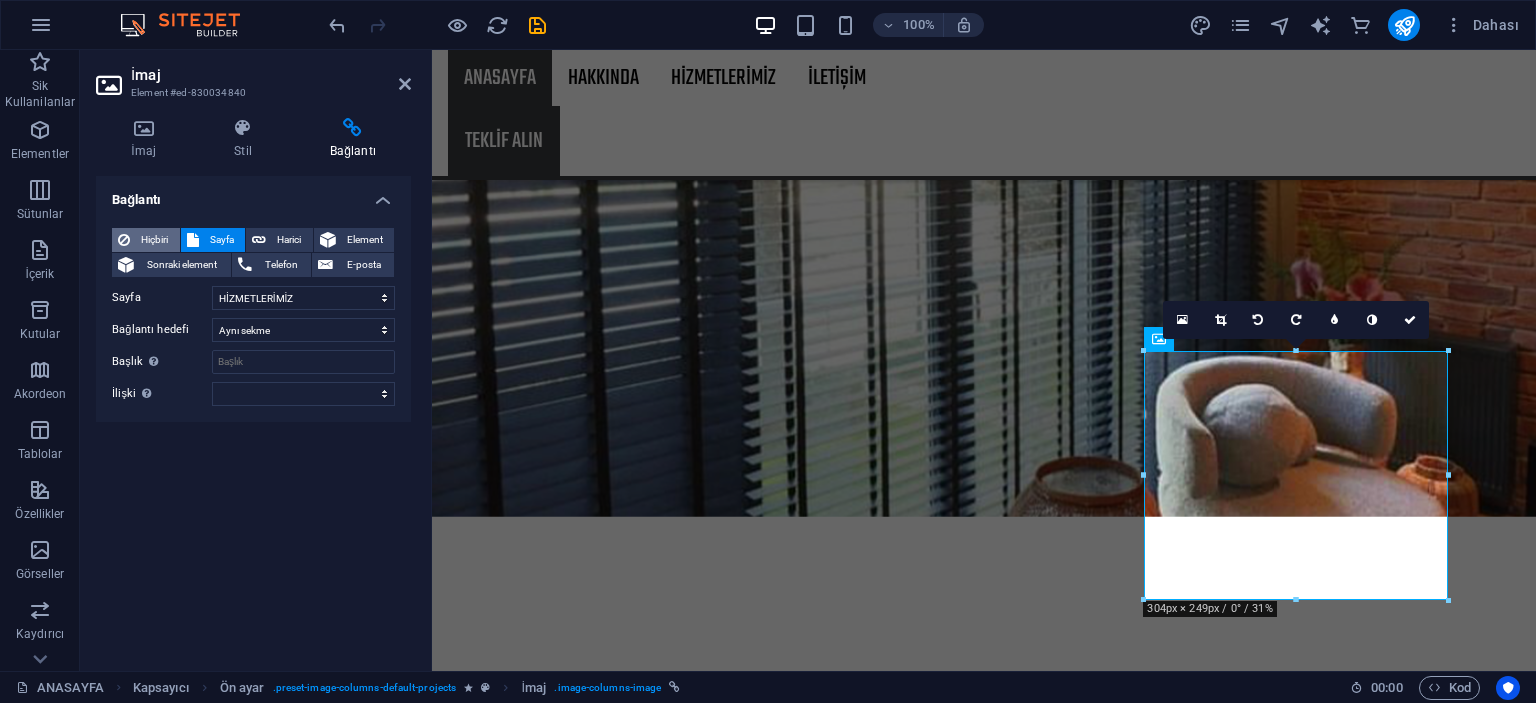 click on "Hiçbiri" at bounding box center (155, 240) 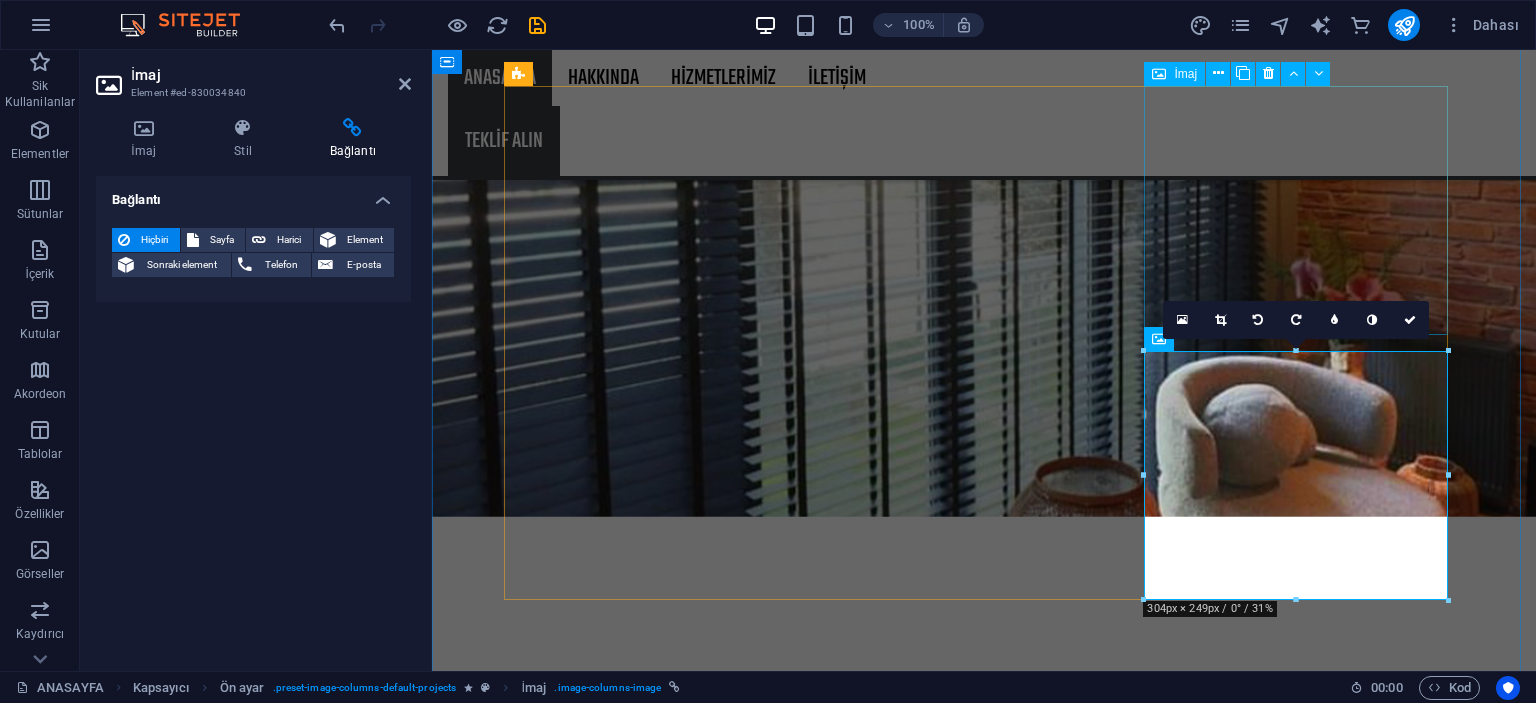 click on "Project 3 Lorem ipsum dolor sit amet, consectetur adipiscing elit.Duis aute irure dolor in reprehenderit in voluptate velit esse cillum dolore." at bounding box center (984, 5099) 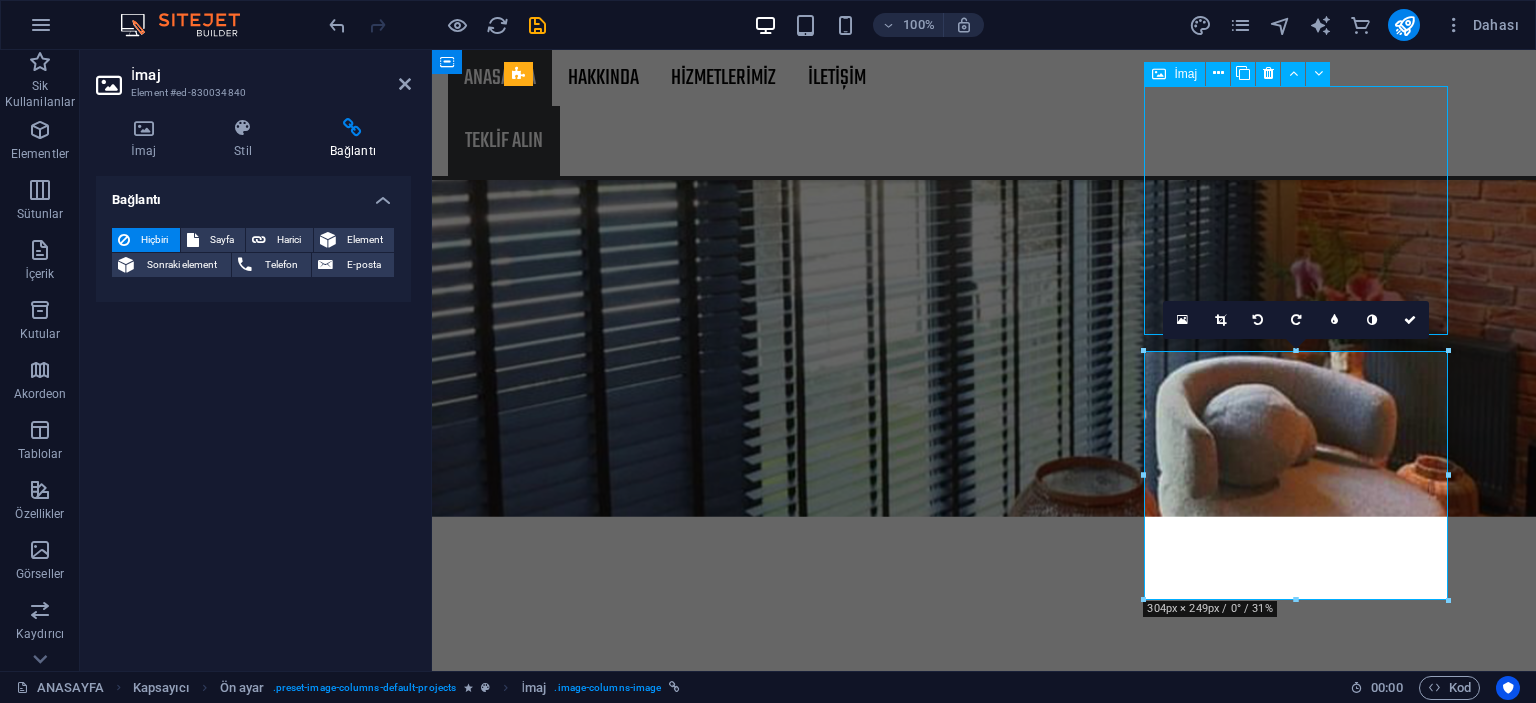 click on "Project 3 Lorem ipsum dolor sit amet, consectetur adipiscing elit.Duis aute irure dolor in reprehenderit in voluptate velit esse cillum dolore." at bounding box center (984, 5099) 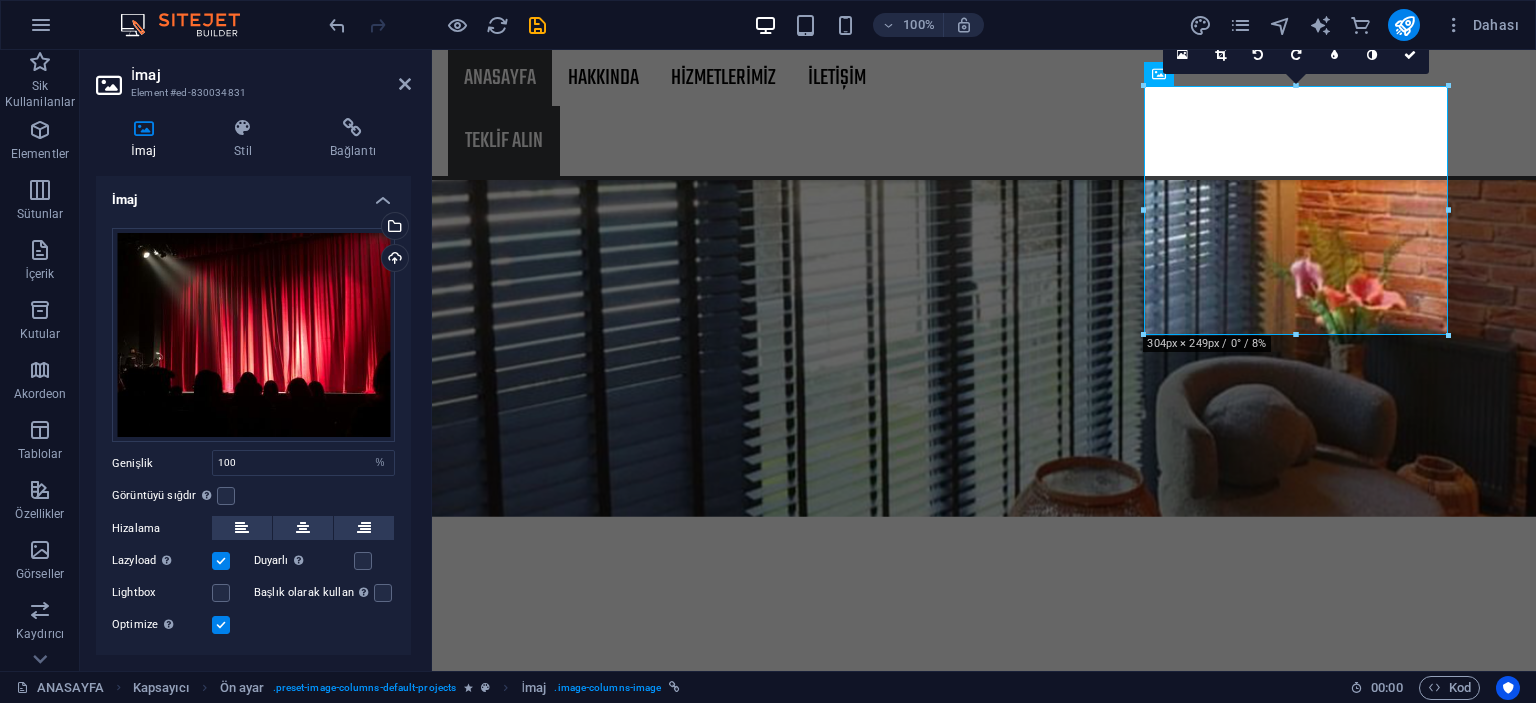 drag, startPoint x: 356, startPoint y: 123, endPoint x: 250, endPoint y: 220, distance: 143.68369 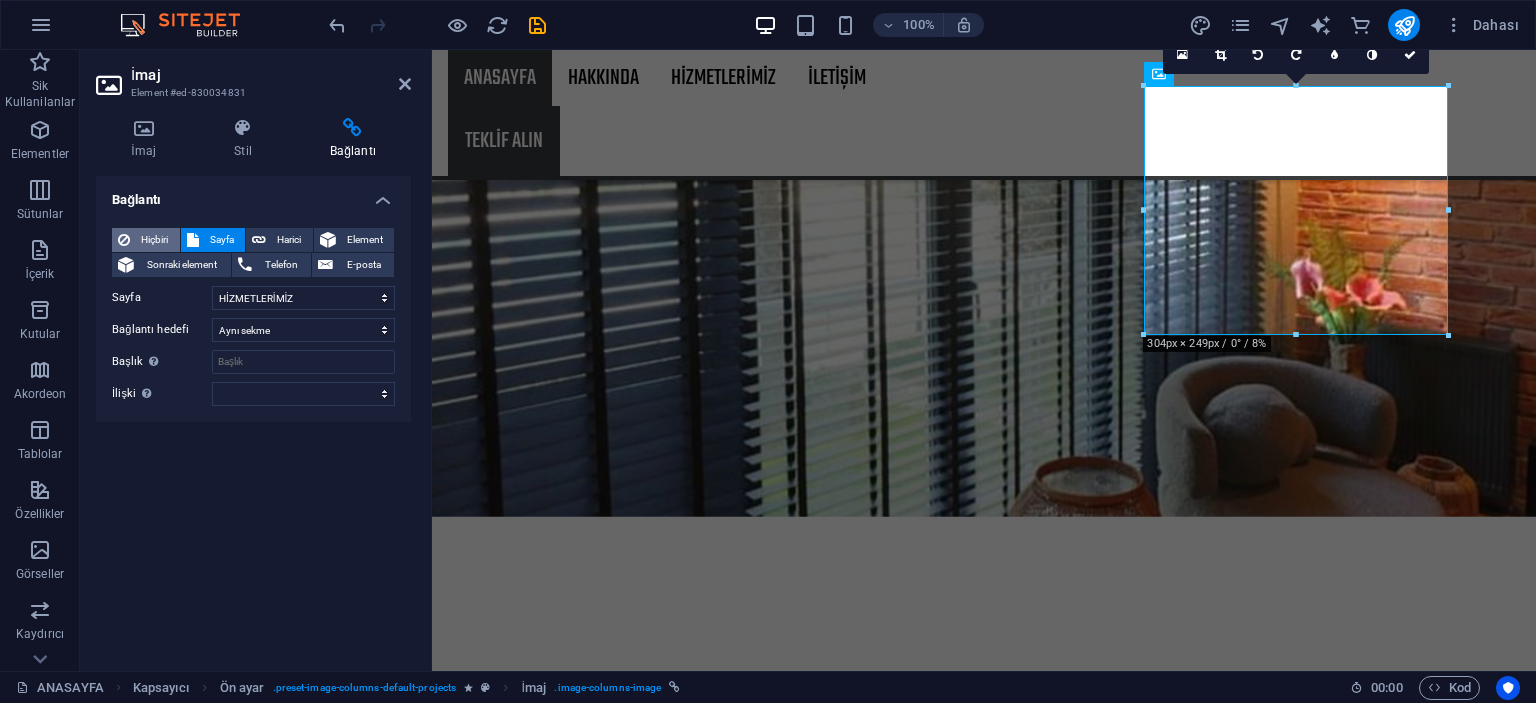 click on "Hiçbiri" at bounding box center [155, 240] 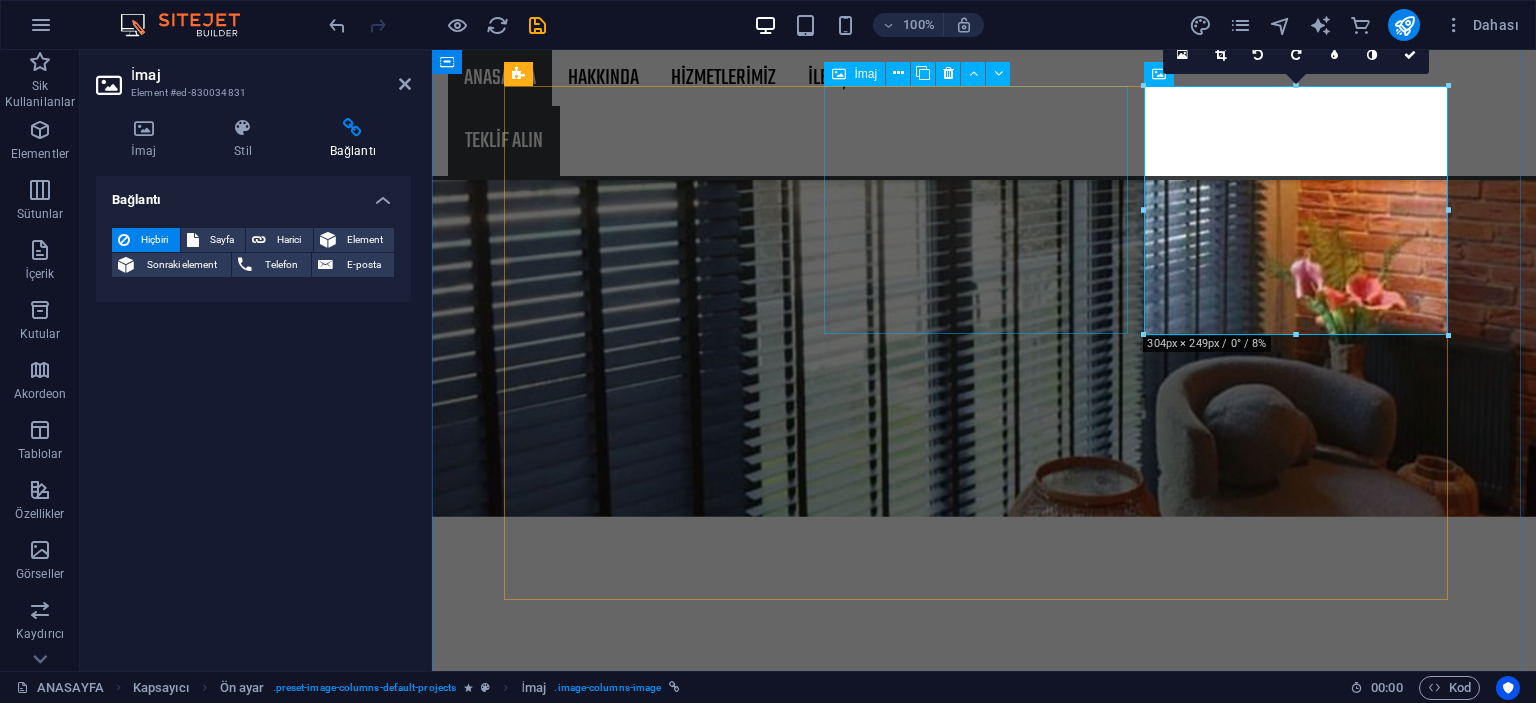 click on "Project 2 Lorem ipsum dolor sit amet, consectetur adipiscing elit.Duis aute irure dolor in reprehenderit in voluptate velit esse cillum dolore." at bounding box center [984, 4319] 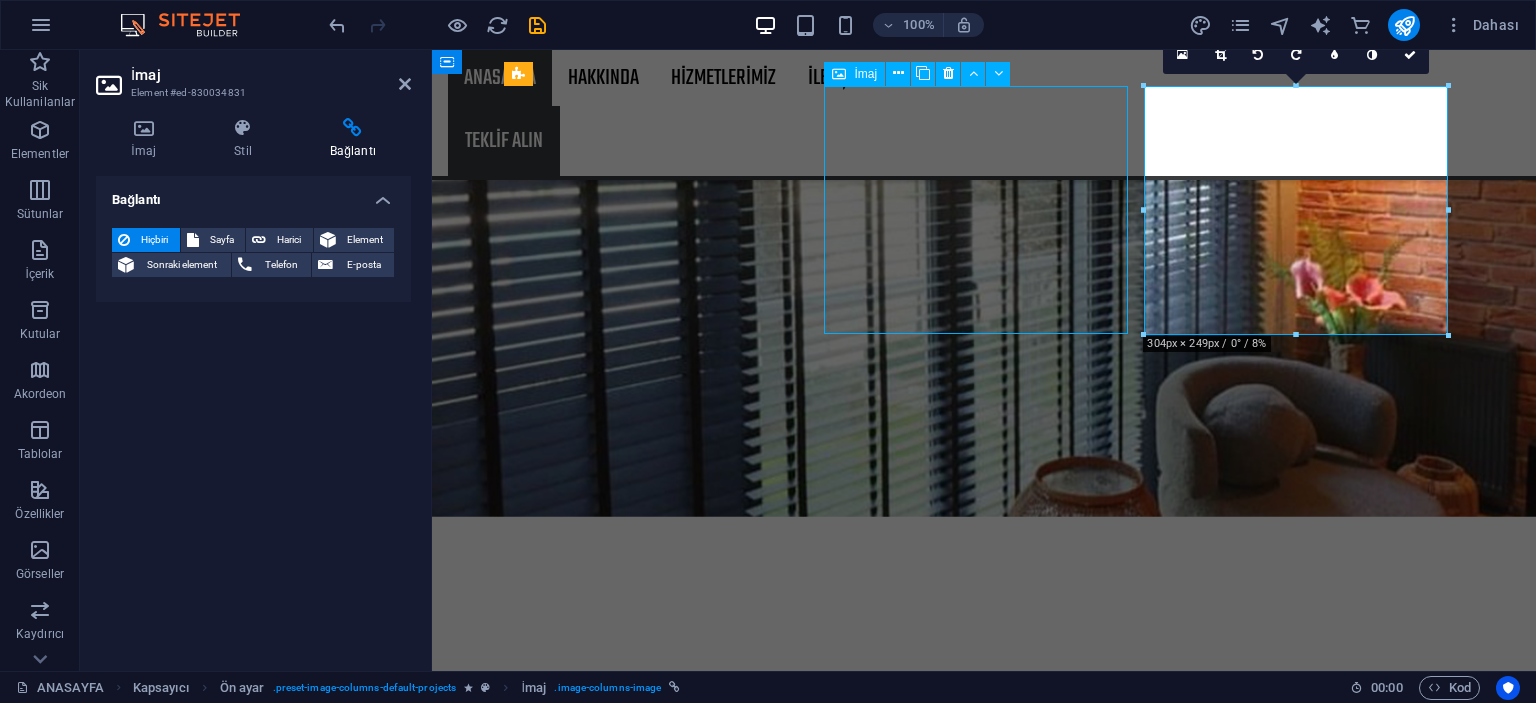 click on "Project 2 Lorem ipsum dolor sit amet, consectetur adipiscing elit.Duis aute irure dolor in reprehenderit in voluptate velit esse cillum dolore." at bounding box center (984, 4319) 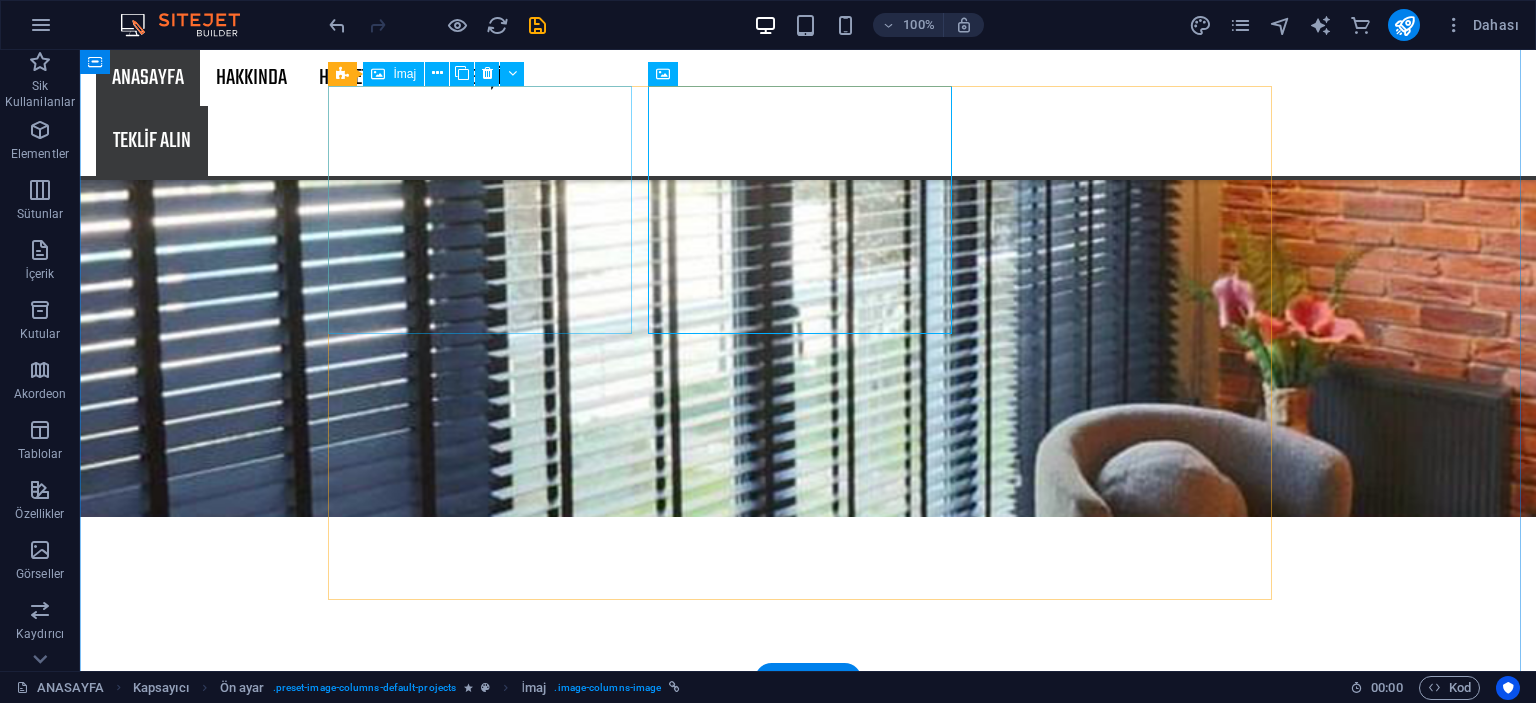 click on "Project 2 Lorem ipsum dolor sit amet, consectetur adipiscing elit.Duis aute irure dolor in reprehenderit in voluptate velit esse cillum dolore." at bounding box center [808, 4319] 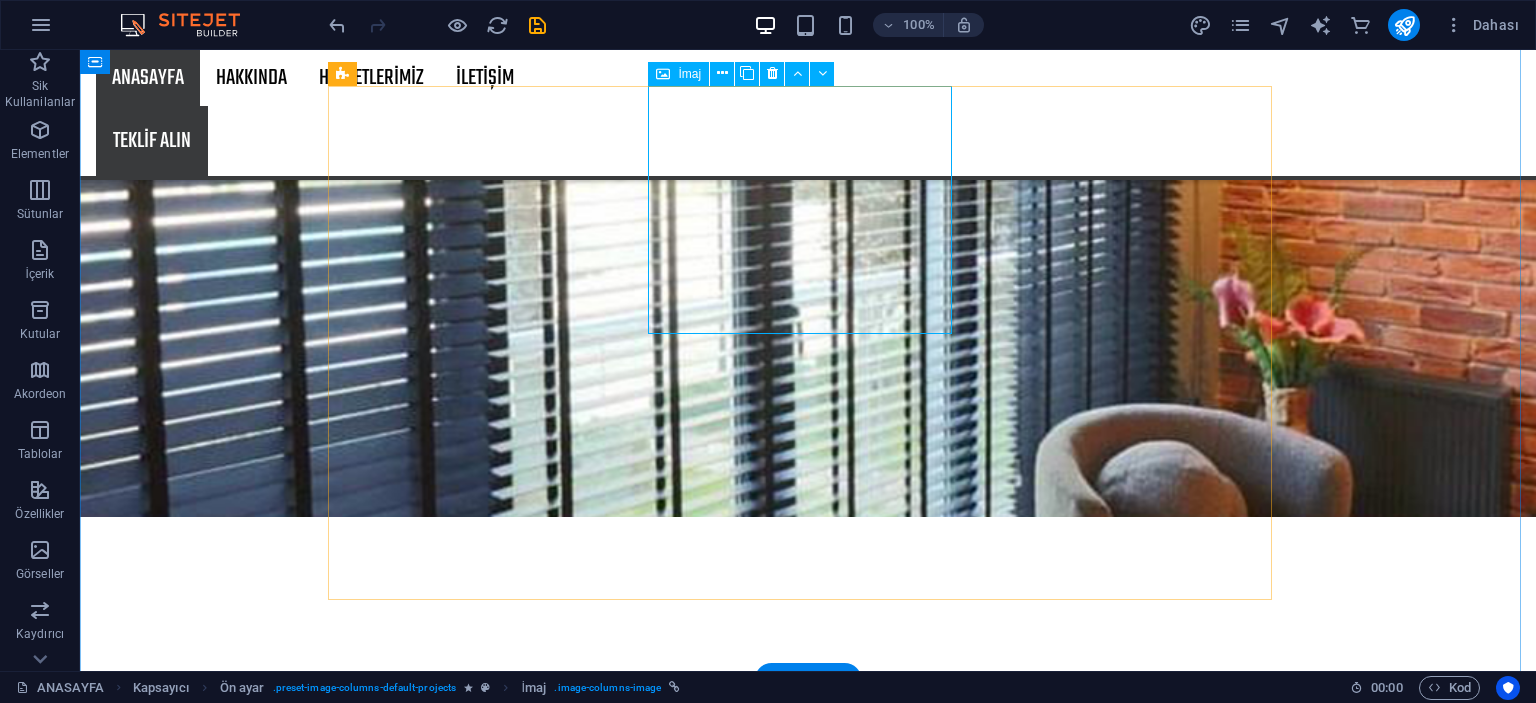 click on "Project 2 Lorem ipsum dolor sit amet, consectetur adipiscing elit.Duis aute irure dolor in reprehenderit in voluptate velit esse cillum dolore." at bounding box center [808, 4319] 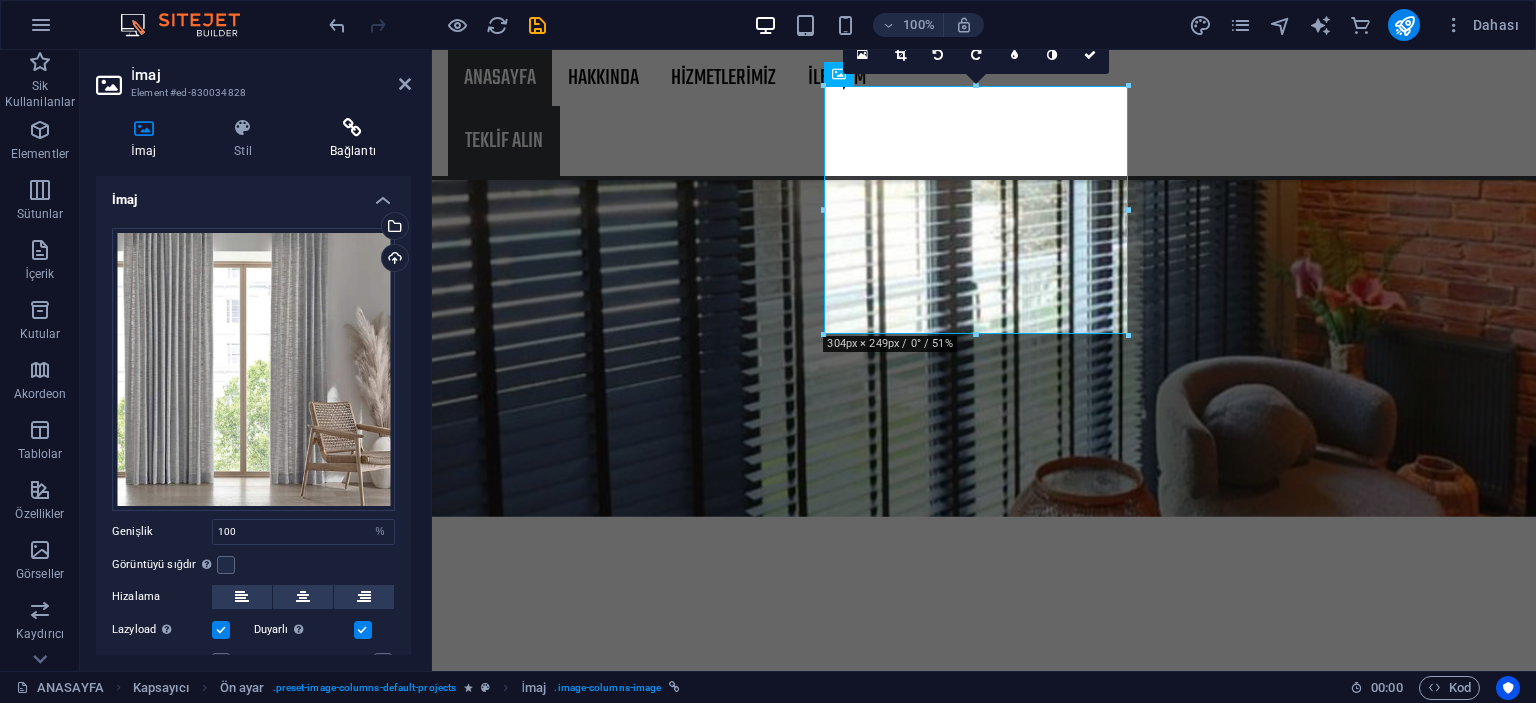 click on "Bağlantı" at bounding box center [353, 139] 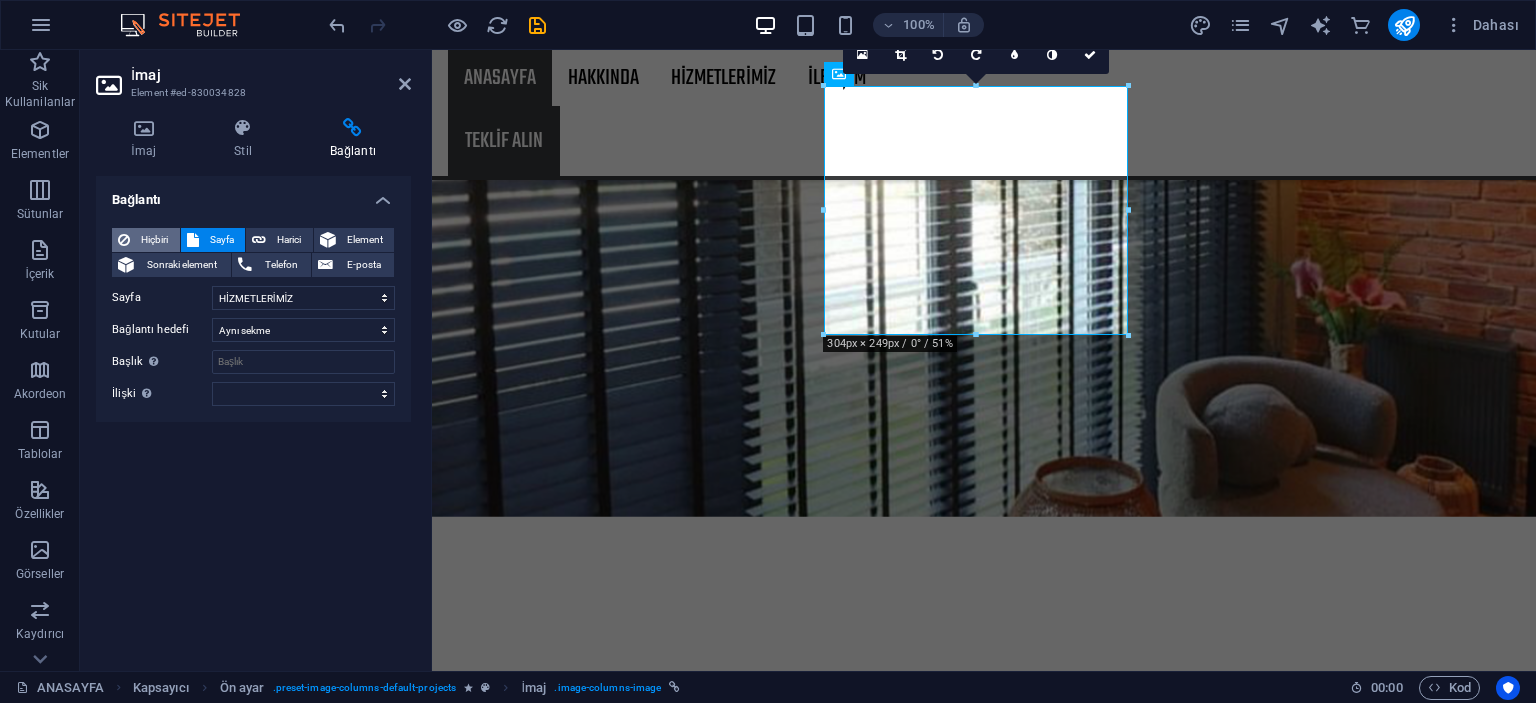 click on "Hiçbiri" at bounding box center [155, 240] 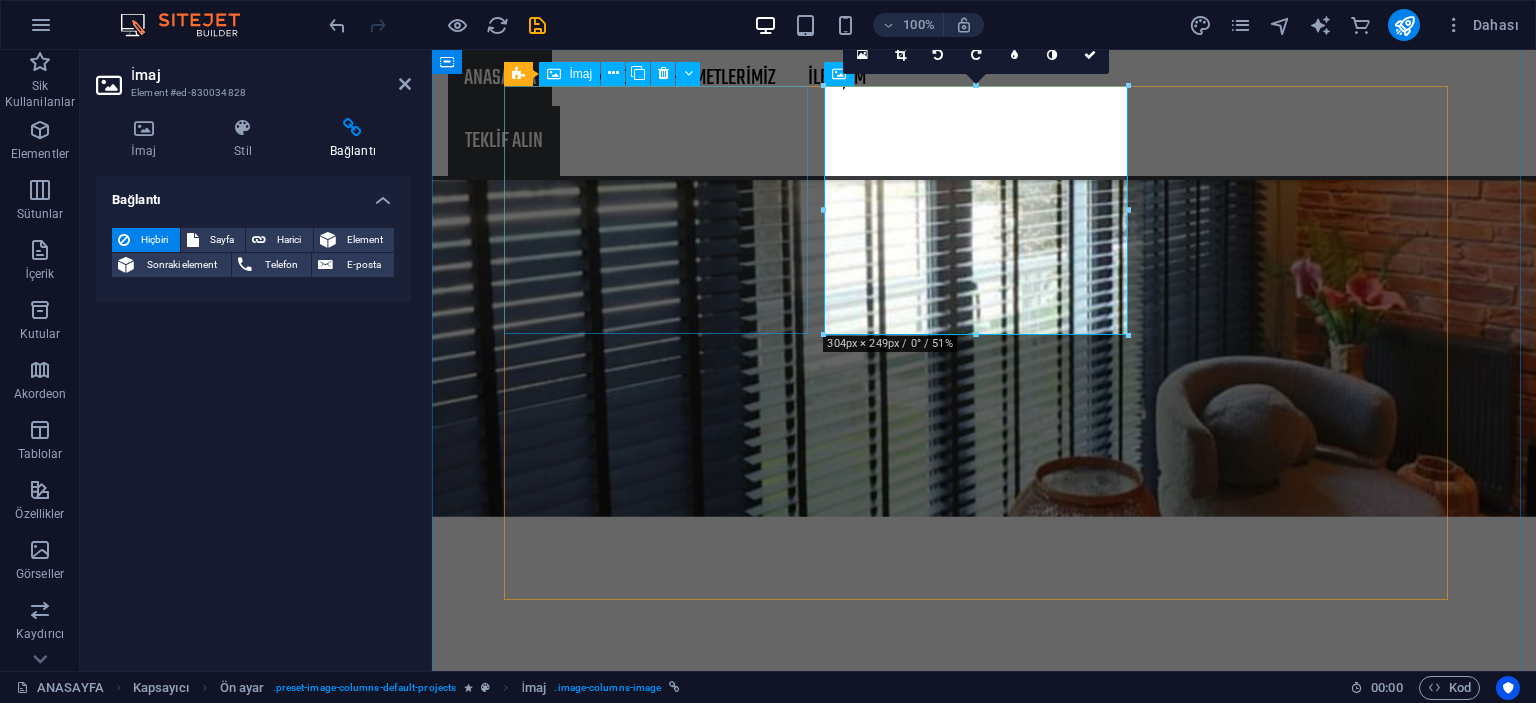 click on "Project 1 Lorem ipsum dolor sit amet, consectetur adipiscing elit.Duis aute irure dolor in reprehenderit in voluptate velit esse cillum dolore." at bounding box center [984, 3539] 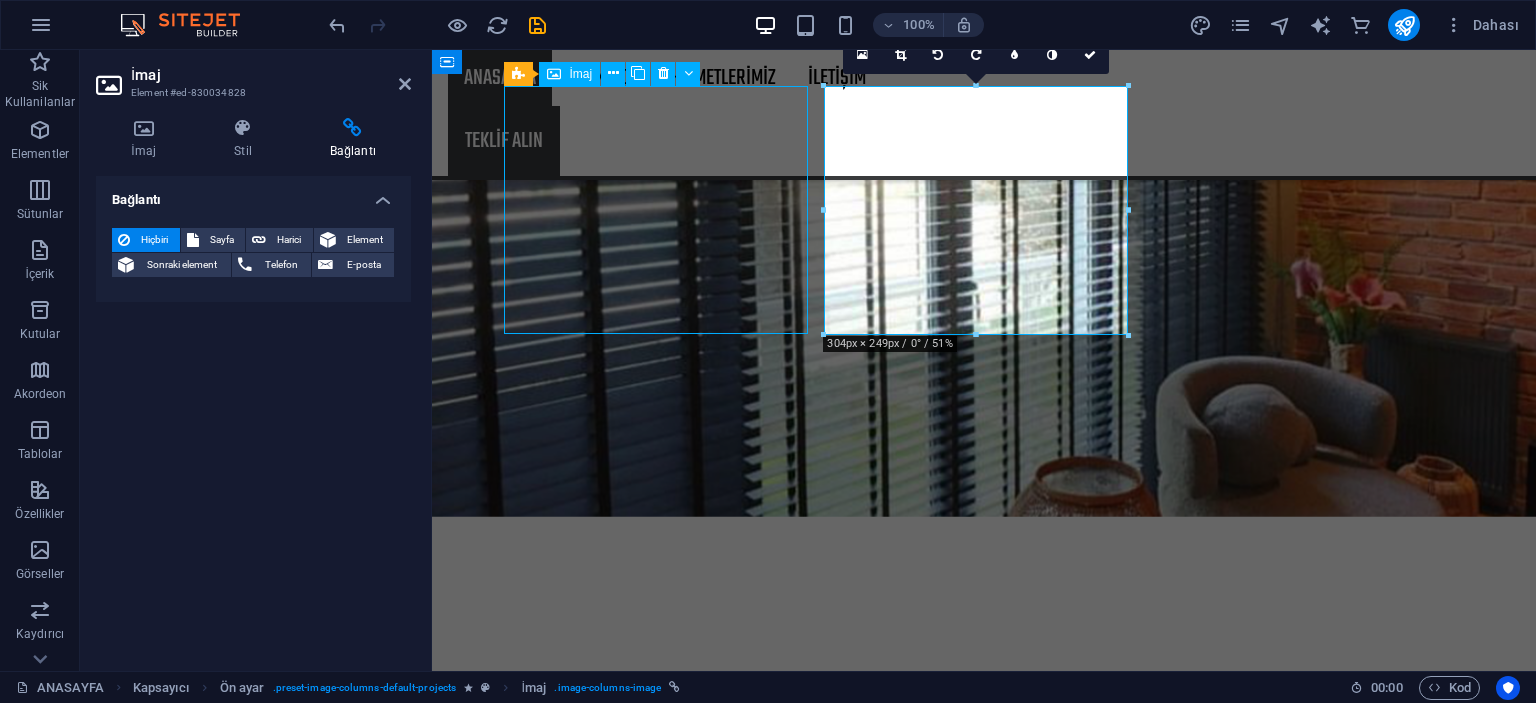 click on "Project 1 Lorem ipsum dolor sit amet, consectetur adipiscing elit.Duis aute irure dolor in reprehenderit in voluptate velit esse cillum dolore." at bounding box center [984, 3539] 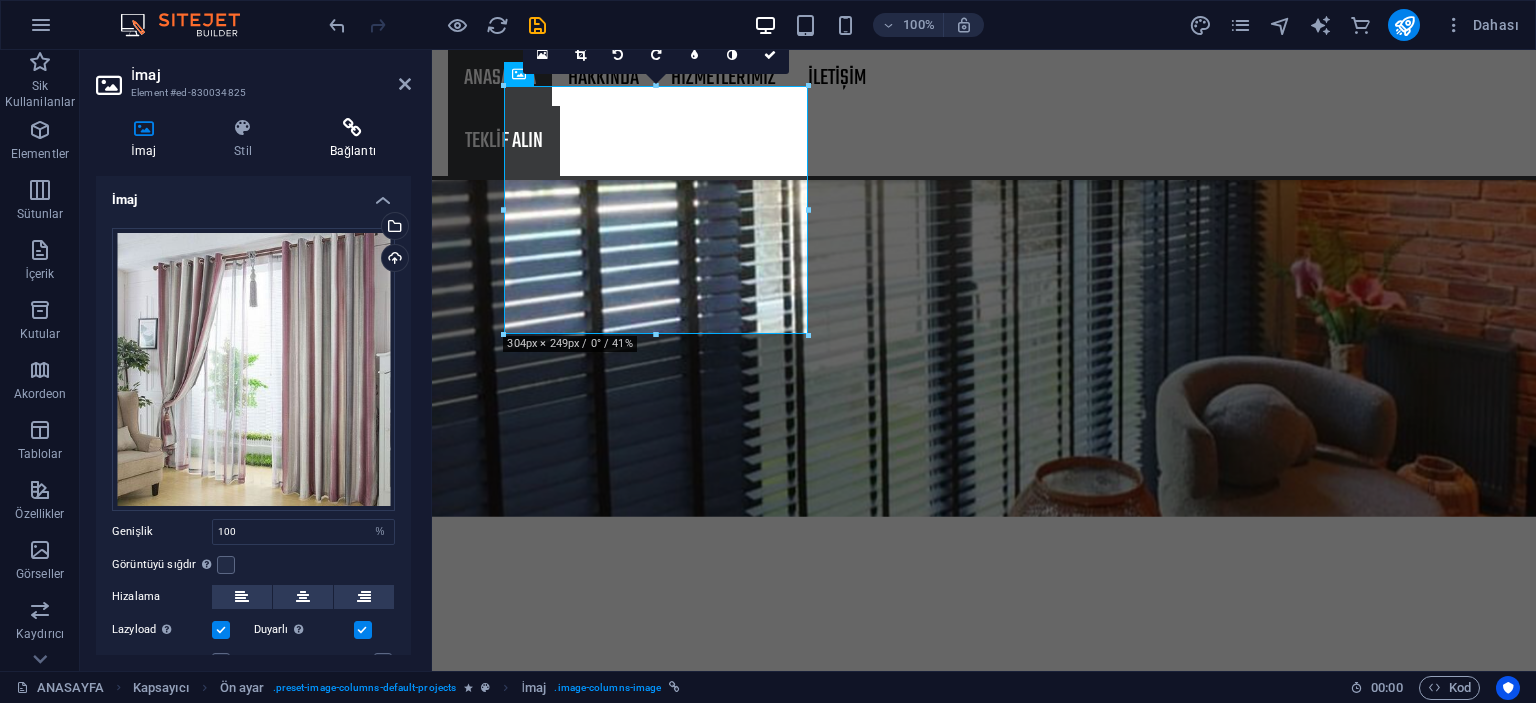 click on "Bağlantı" at bounding box center (353, 139) 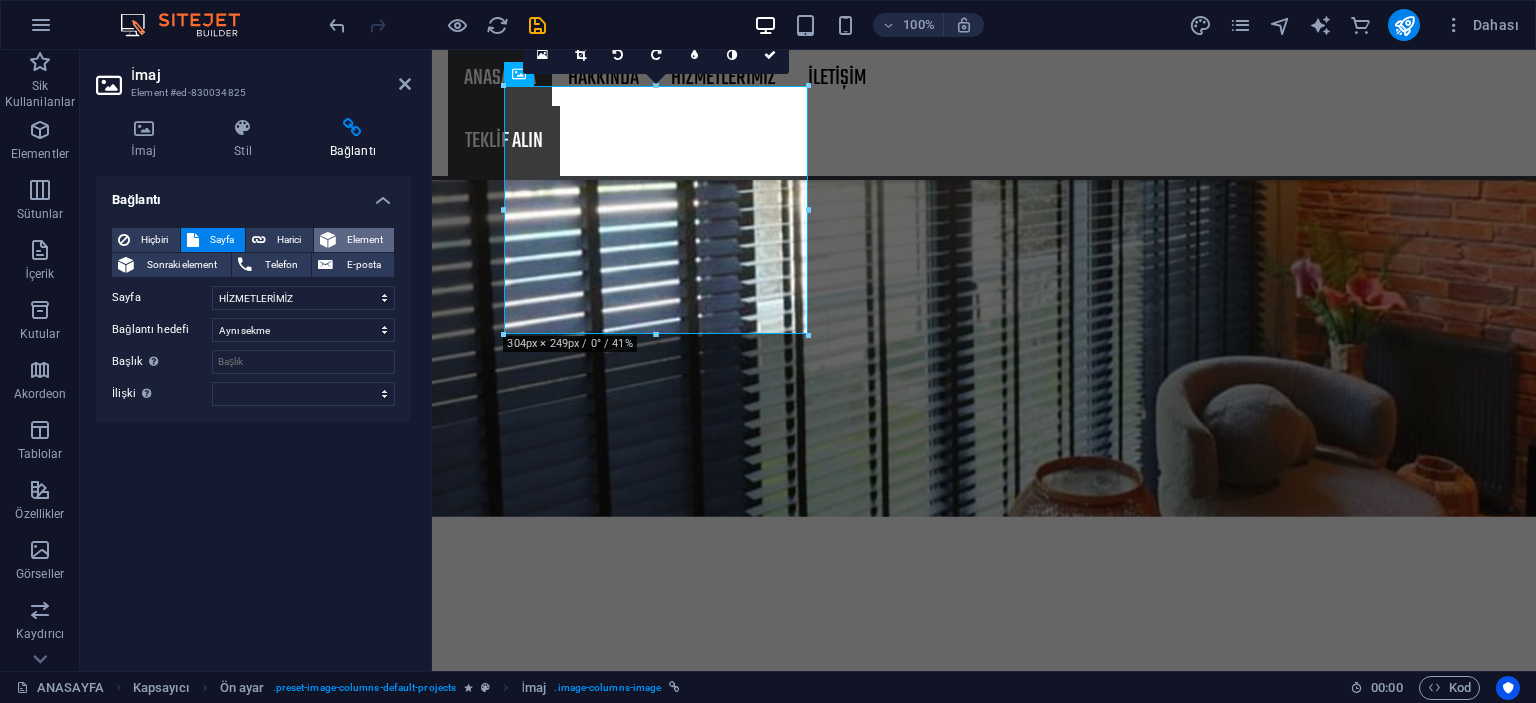 drag, startPoint x: 152, startPoint y: 234, endPoint x: 371, endPoint y: 245, distance: 219.27608 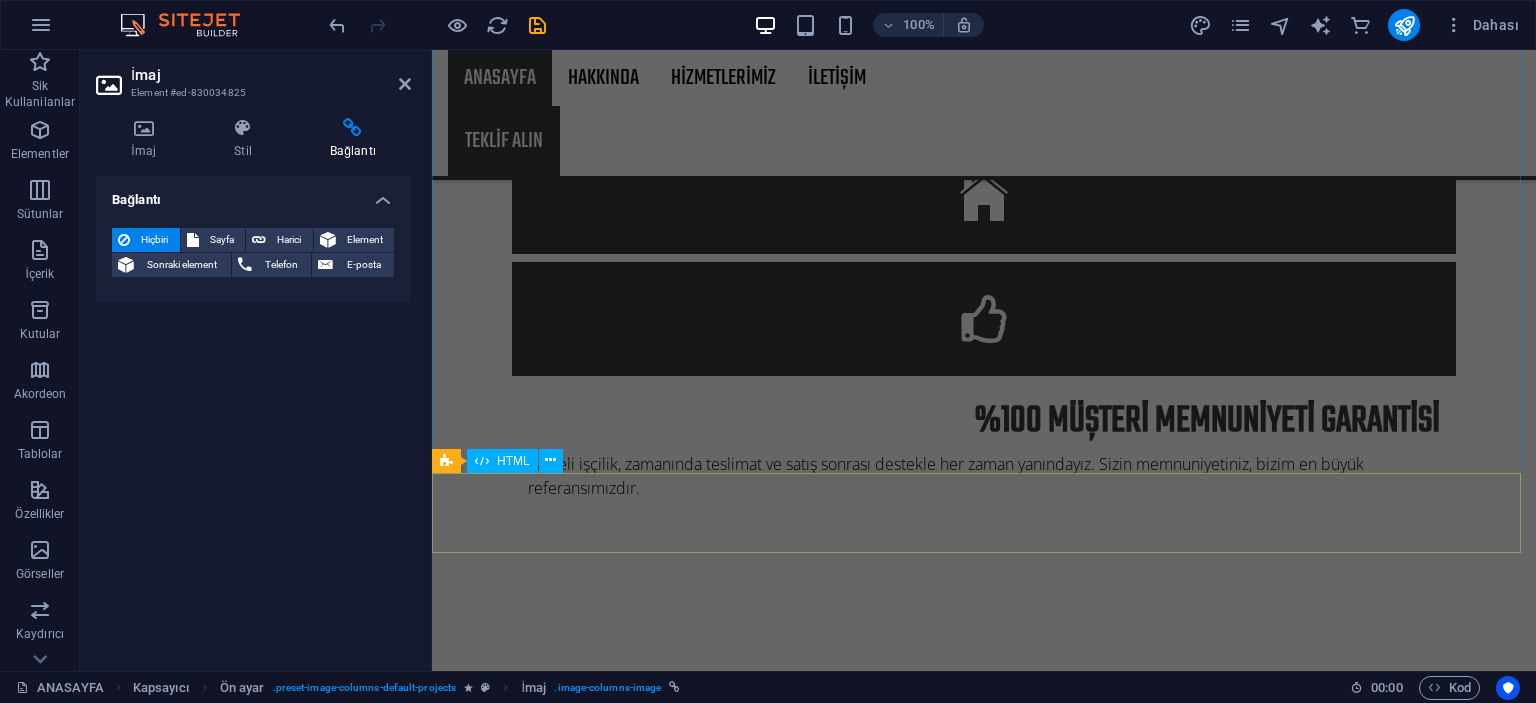 click at bounding box center (984, 3573) 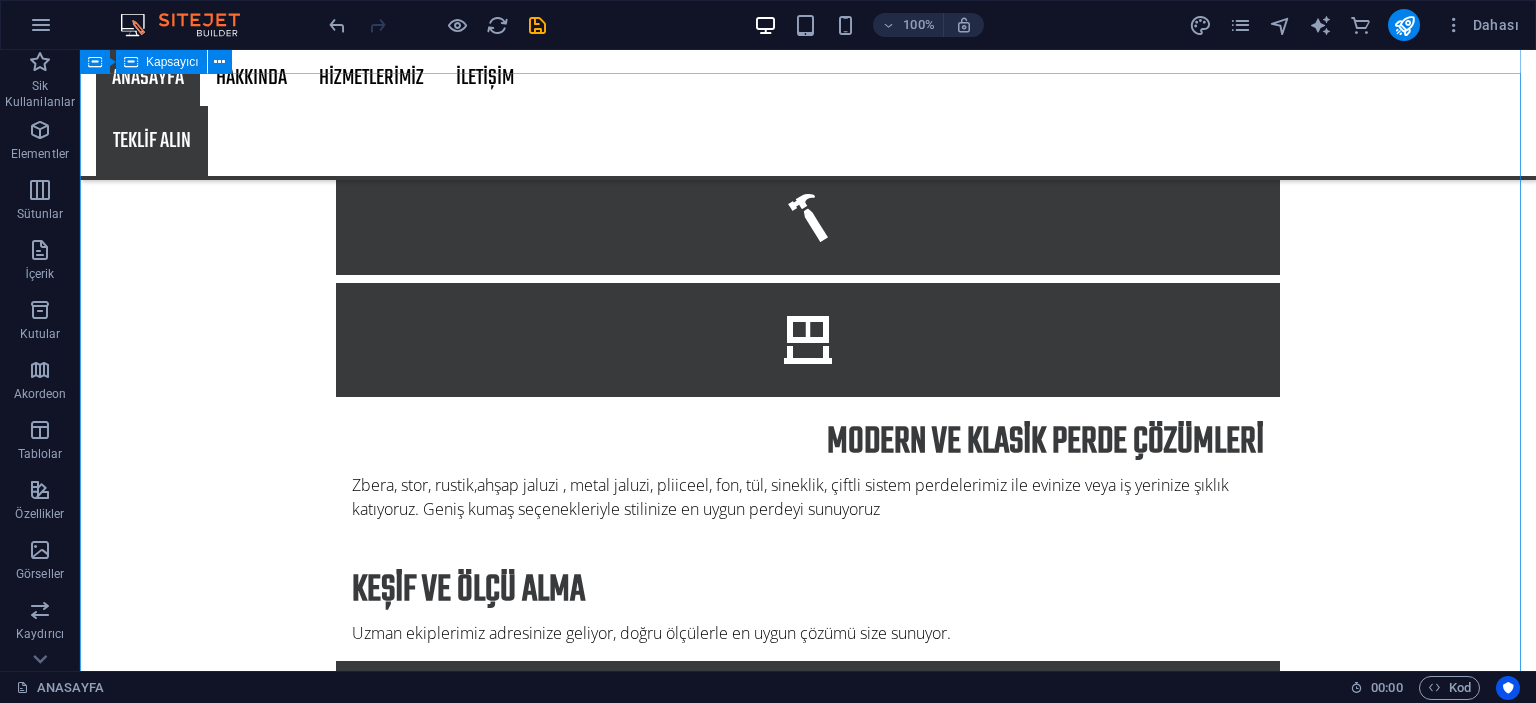 scroll, scrollTop: 1020, scrollLeft: 0, axis: vertical 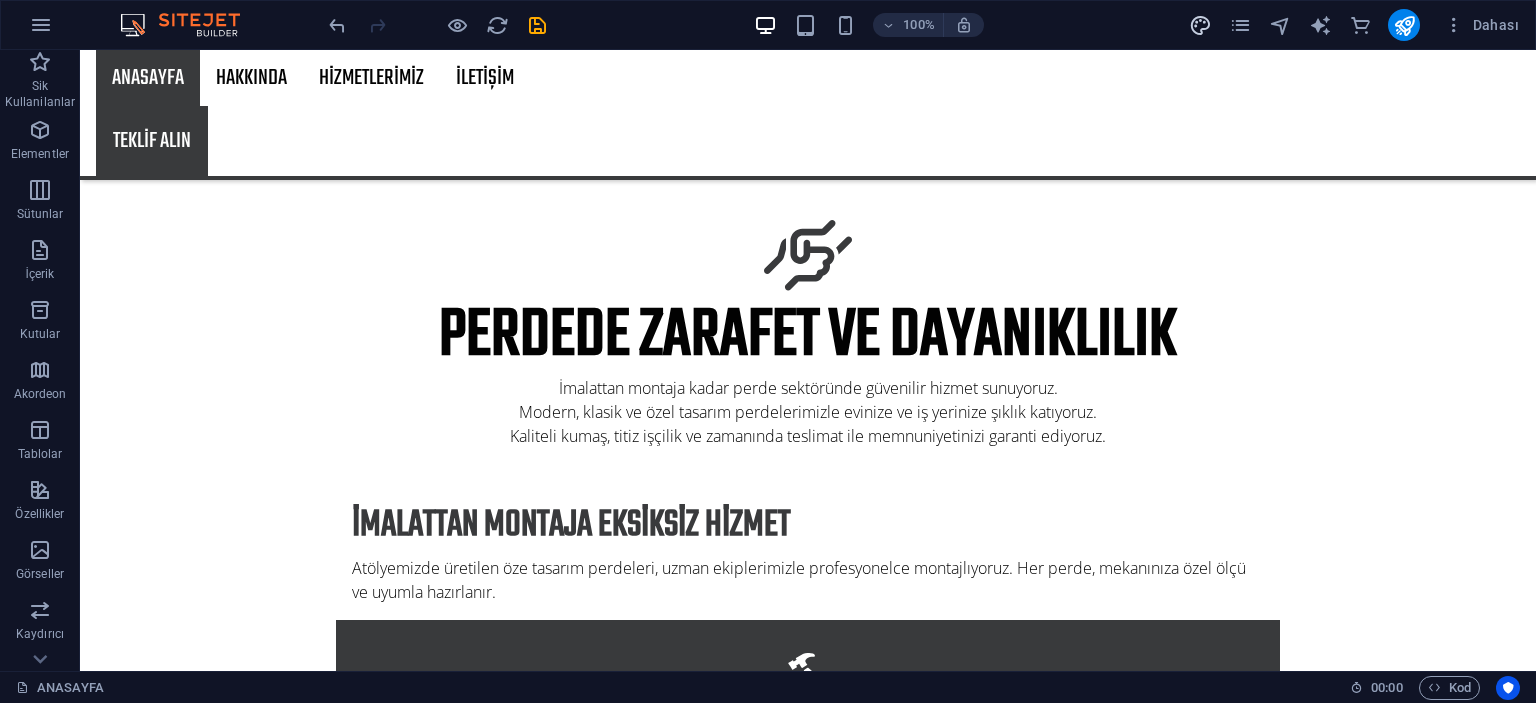click at bounding box center [1200, 25] 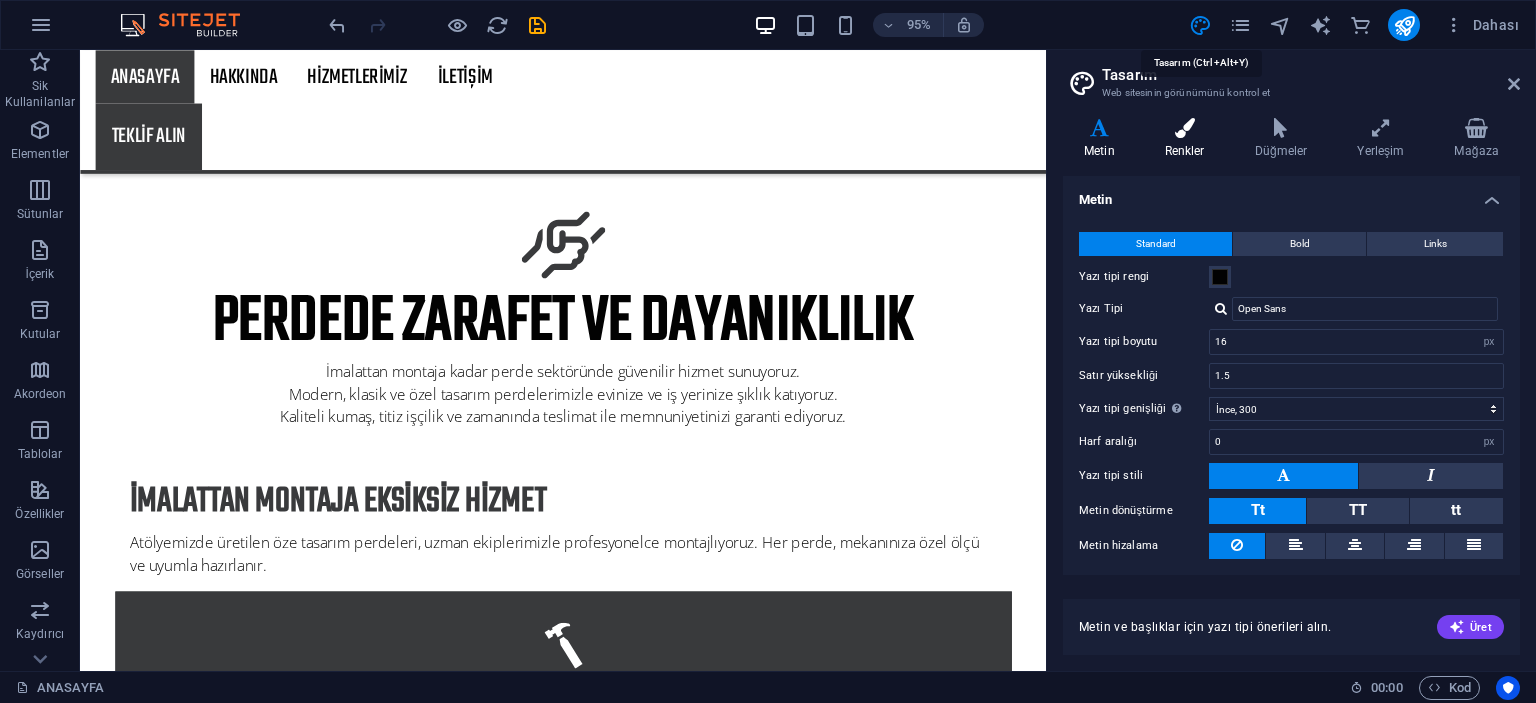 click on "Renkler" at bounding box center (1189, 139) 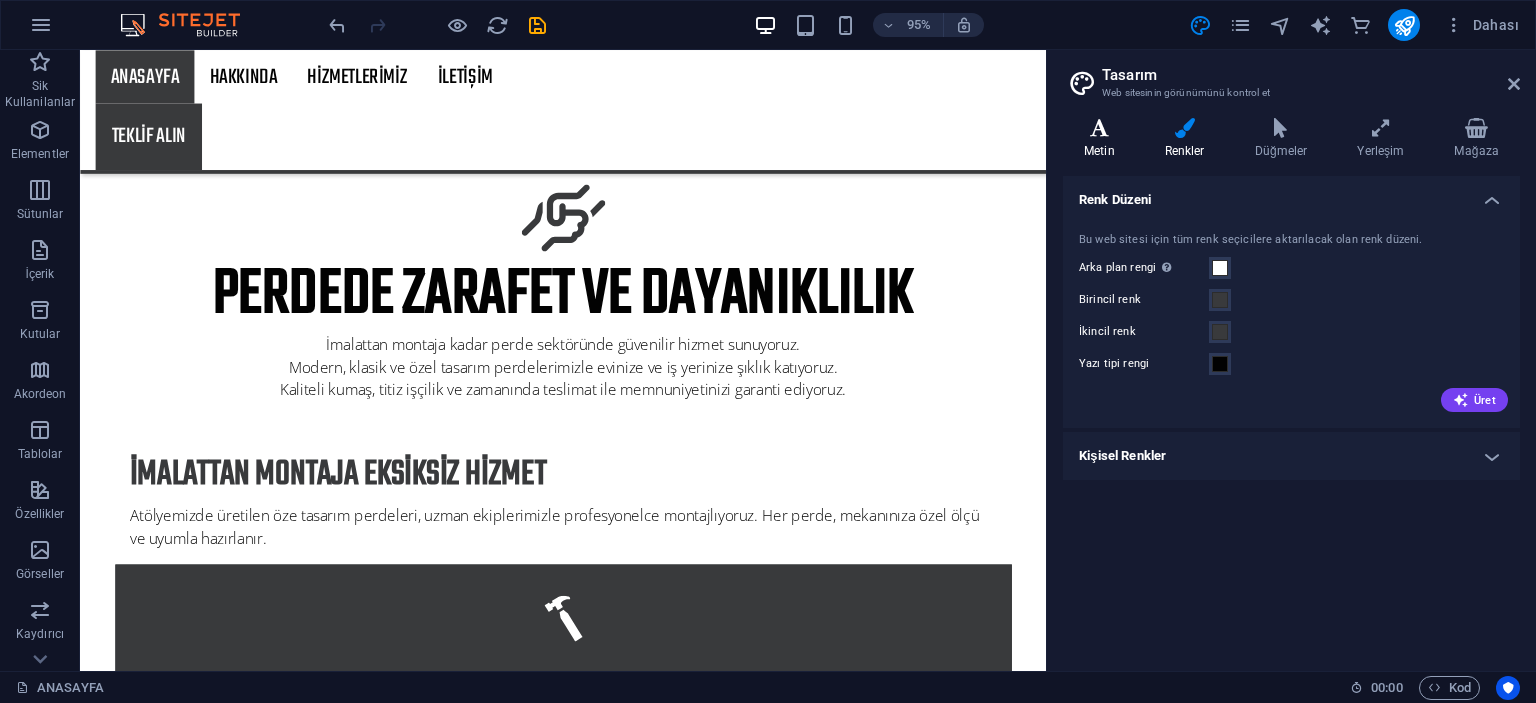 click at bounding box center [1099, 128] 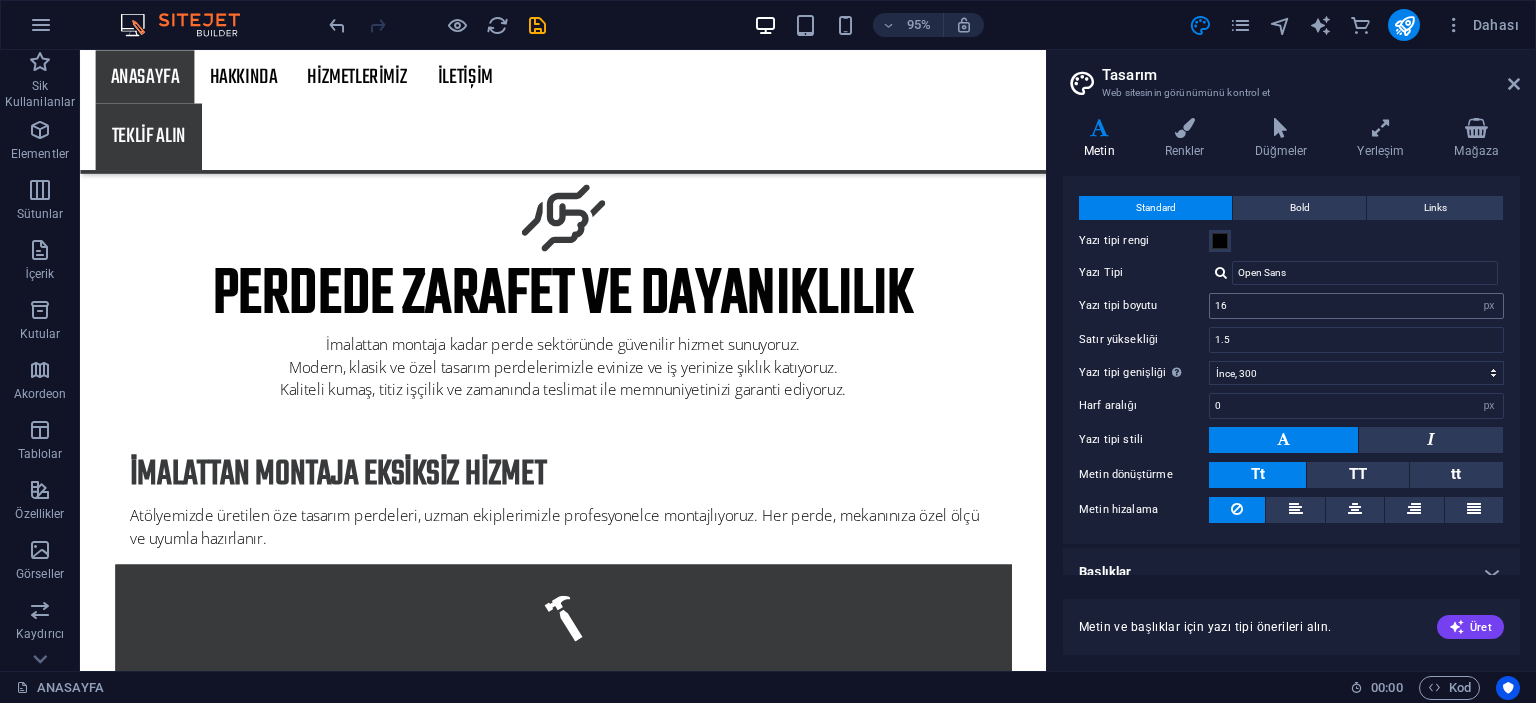 scroll, scrollTop: 53, scrollLeft: 0, axis: vertical 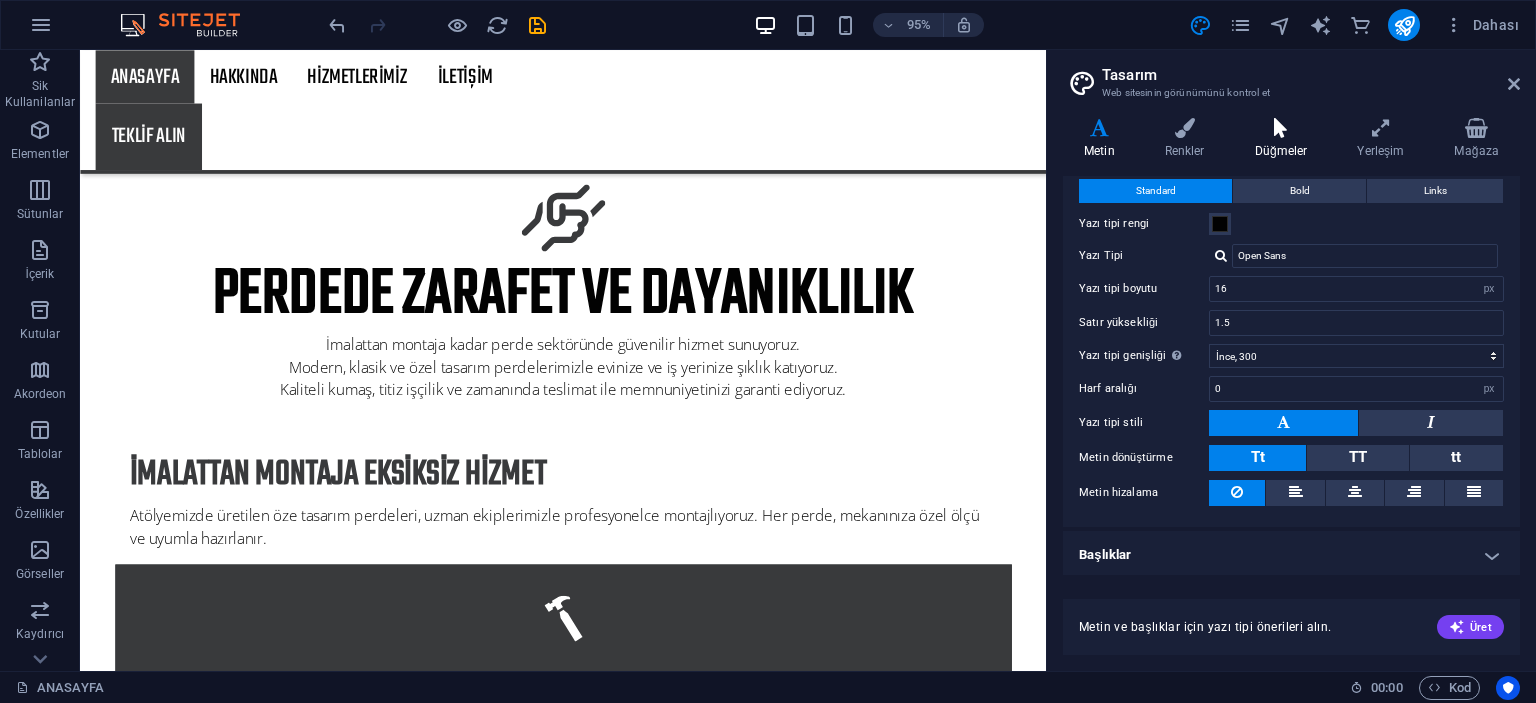 click on "Düğmeler" at bounding box center (1285, 139) 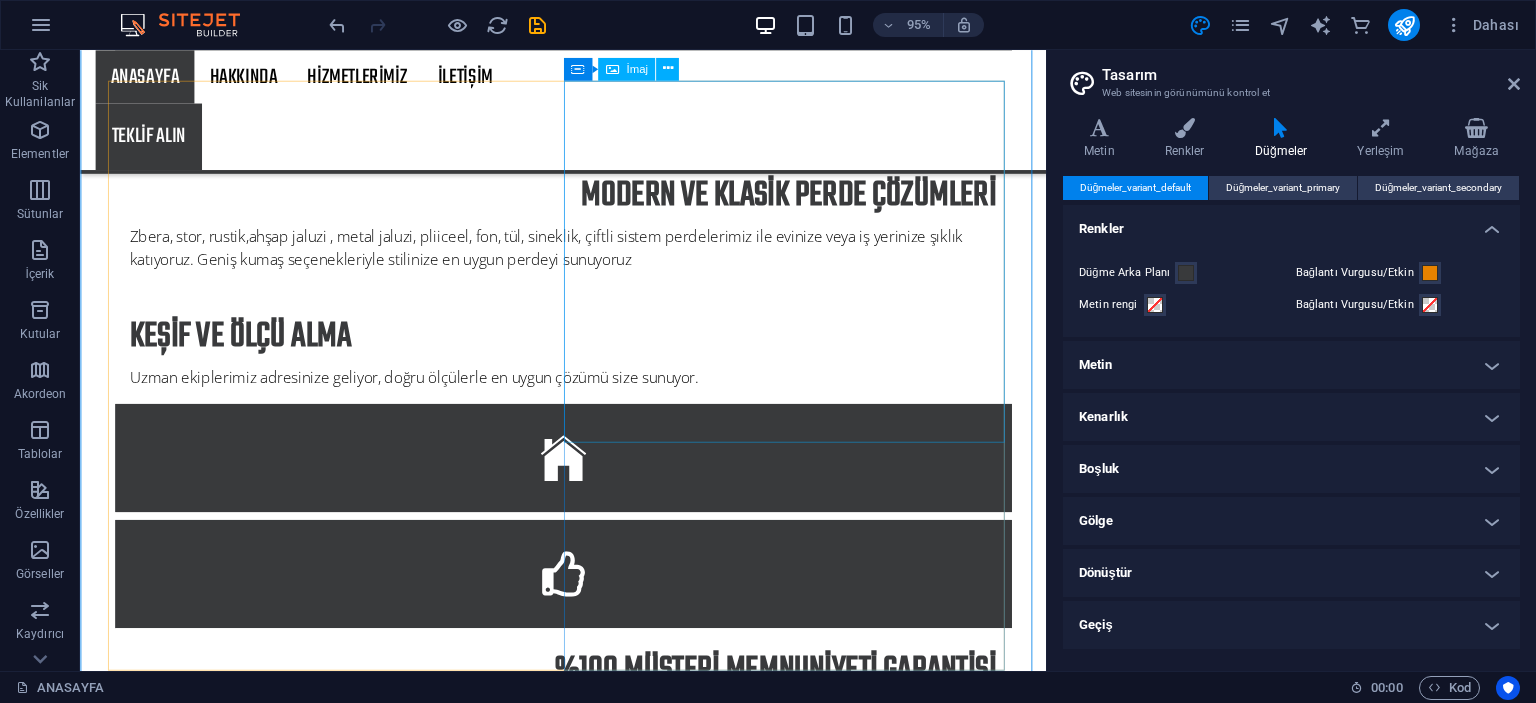 scroll, scrollTop: 2049, scrollLeft: 0, axis: vertical 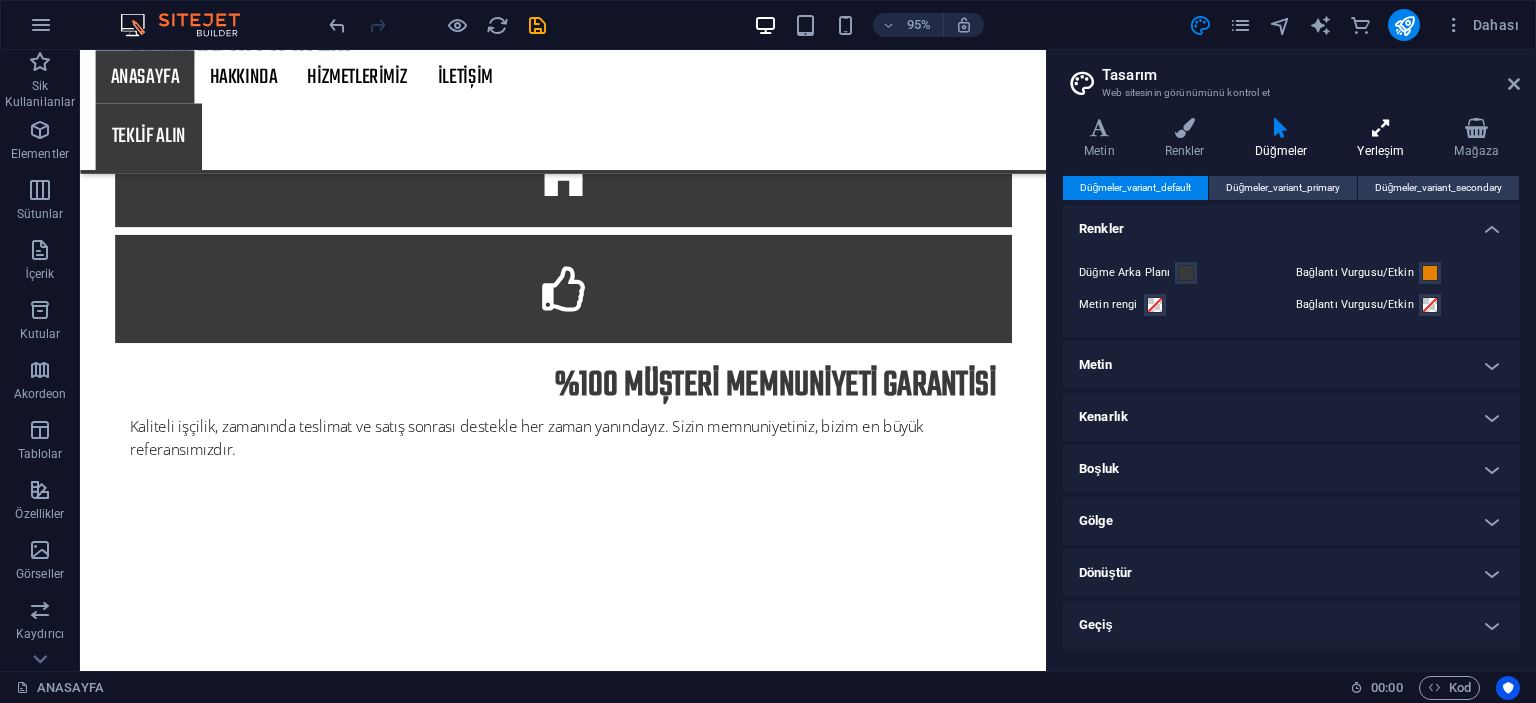 click at bounding box center [1380, 128] 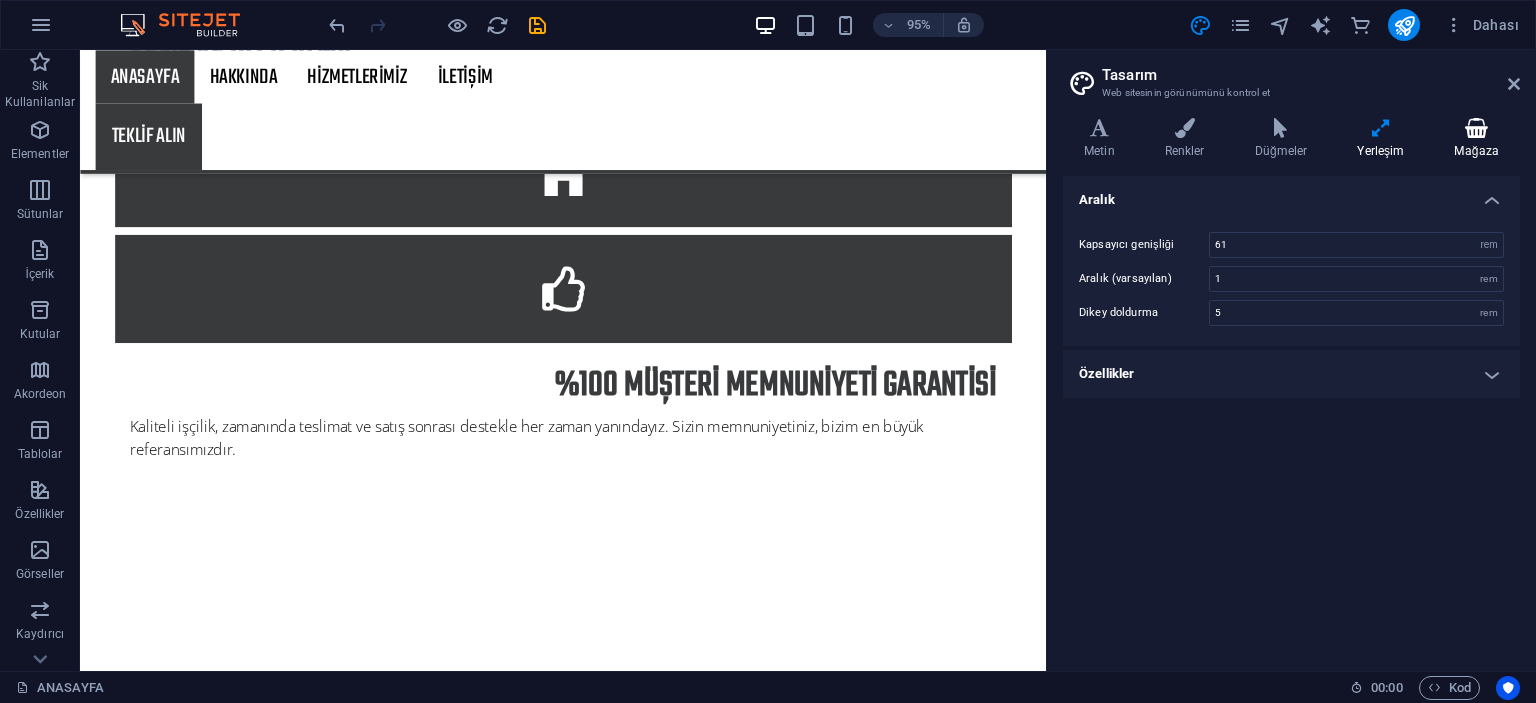 click on "Mağaza" at bounding box center (1476, 139) 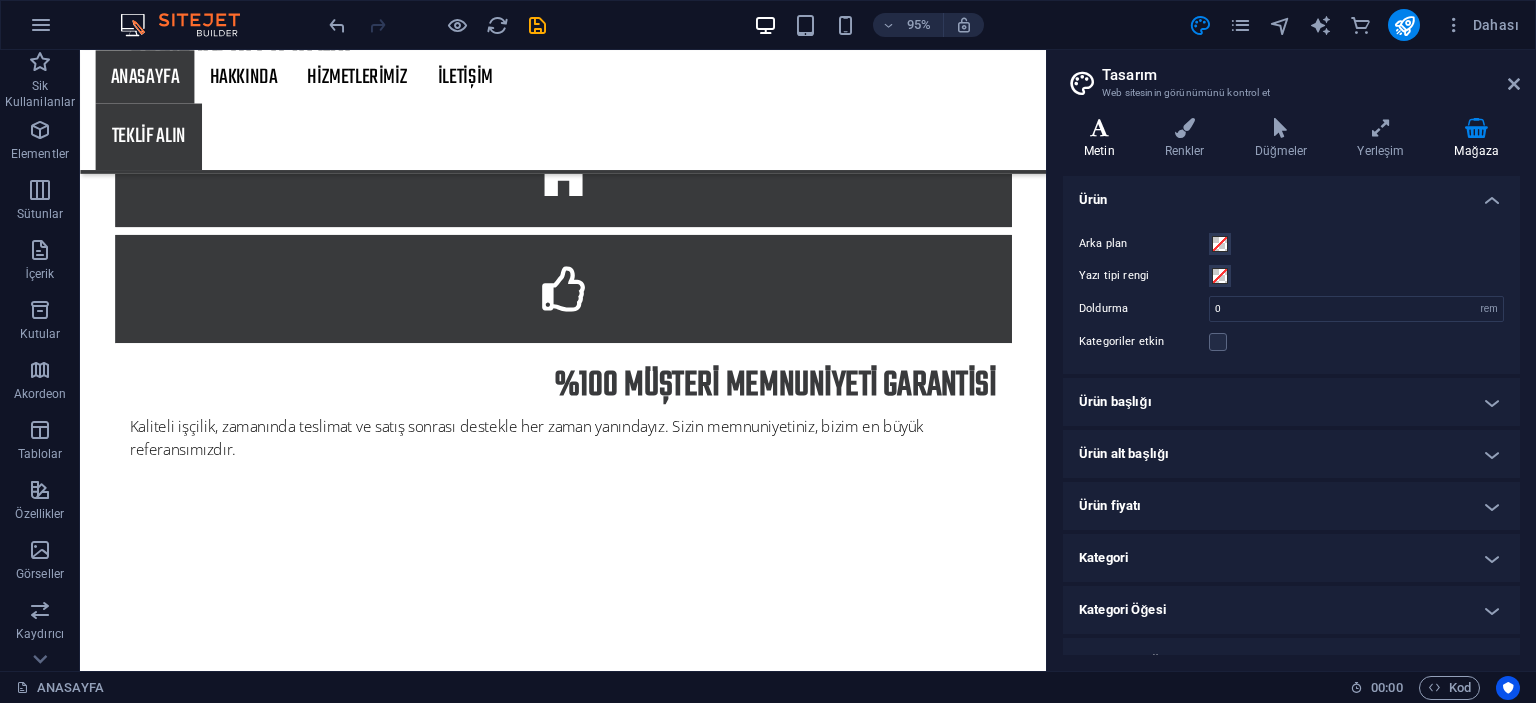 click at bounding box center (1099, 128) 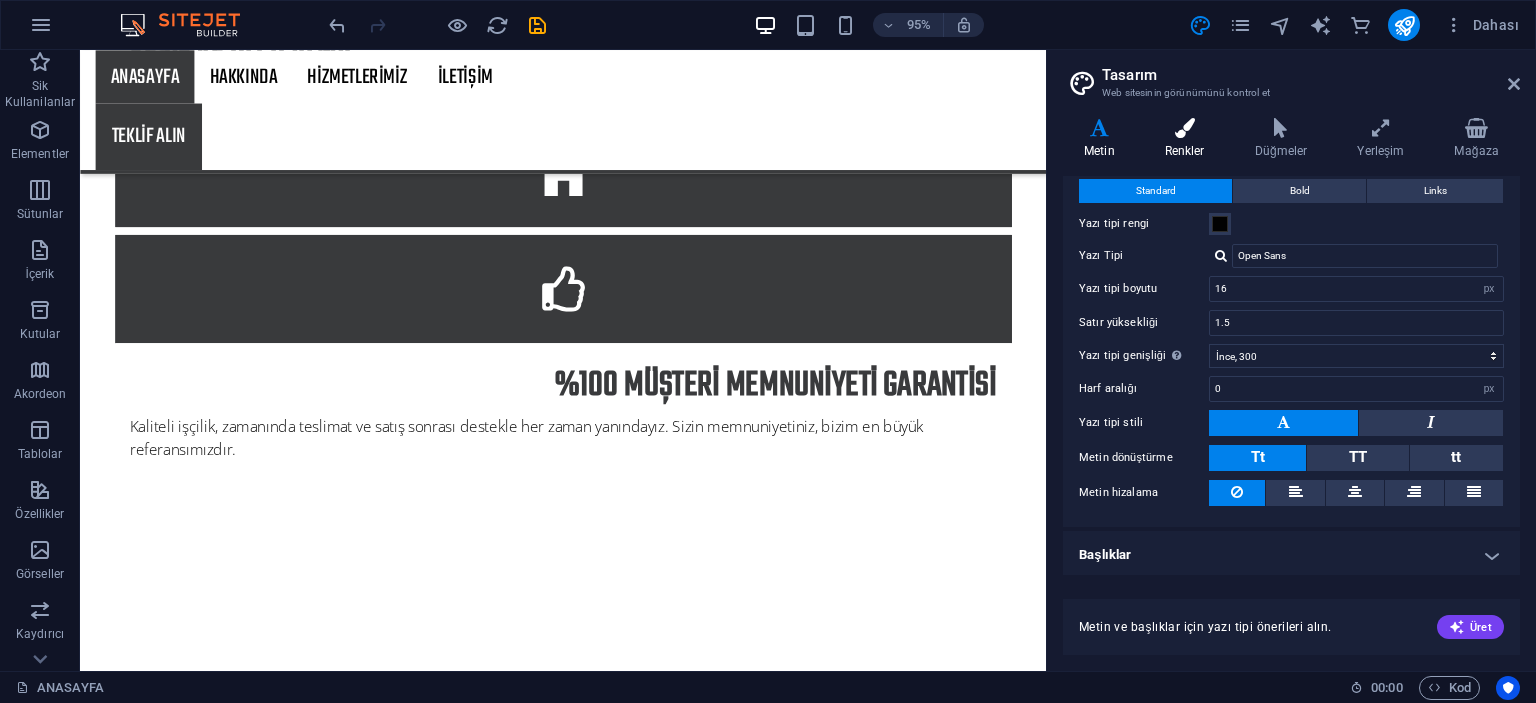 click on "Renkler" at bounding box center (1189, 139) 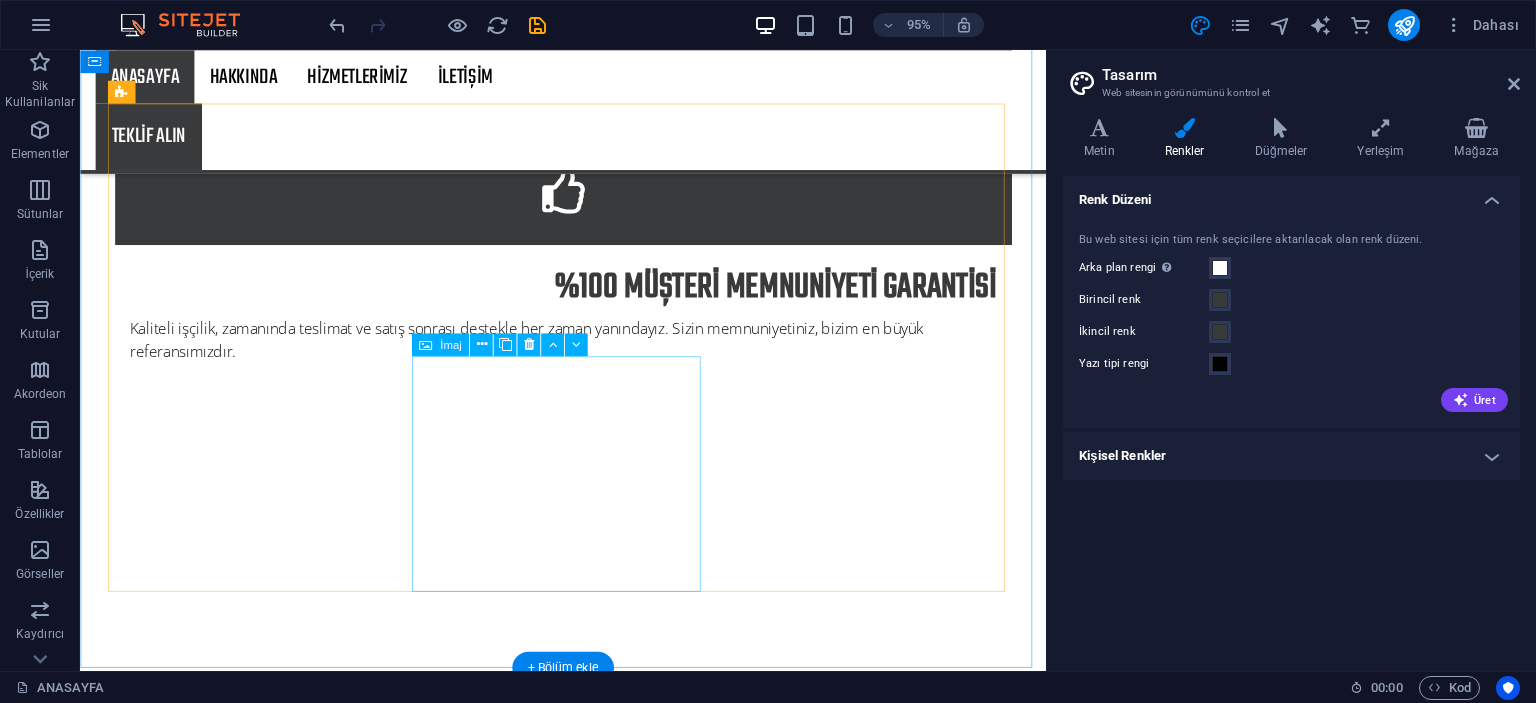 scroll, scrollTop: 2149, scrollLeft: 0, axis: vertical 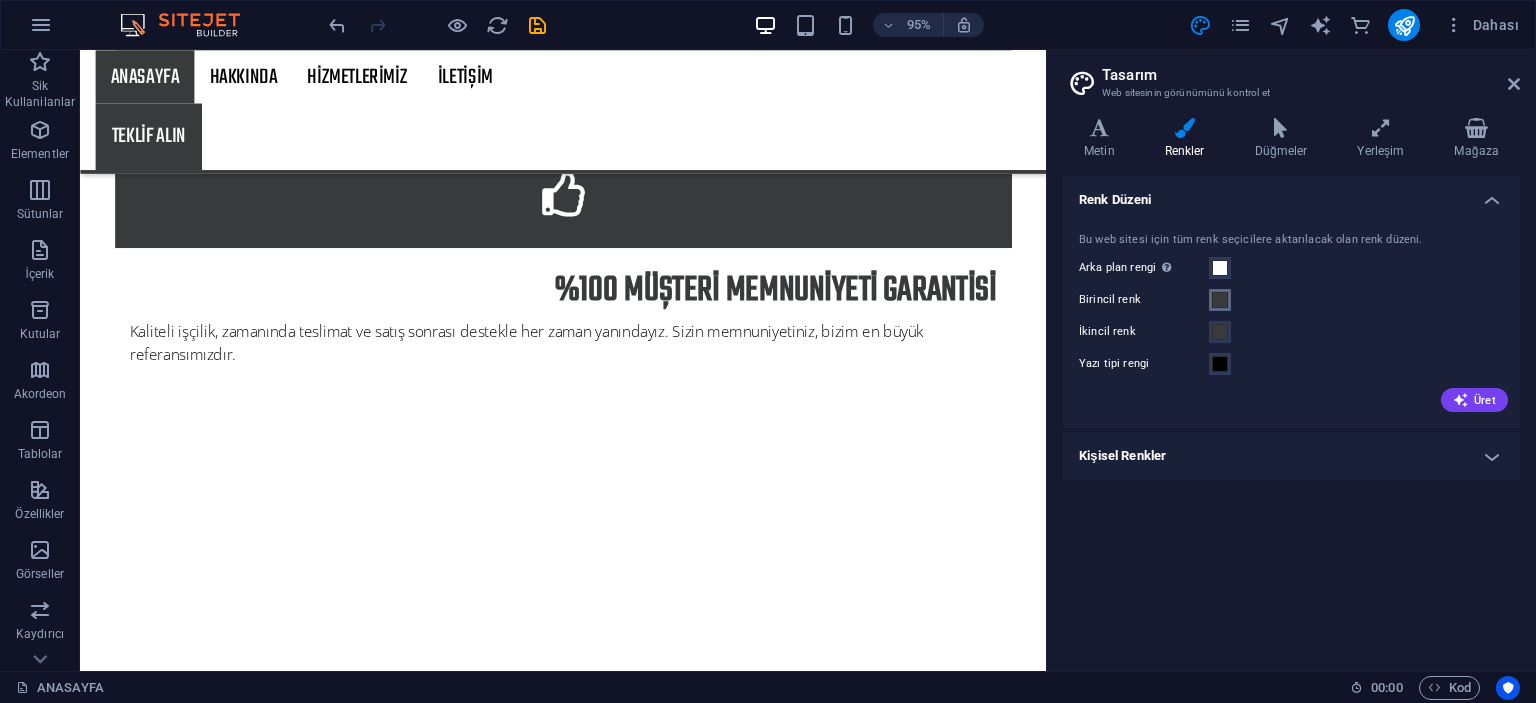 click at bounding box center (1220, 300) 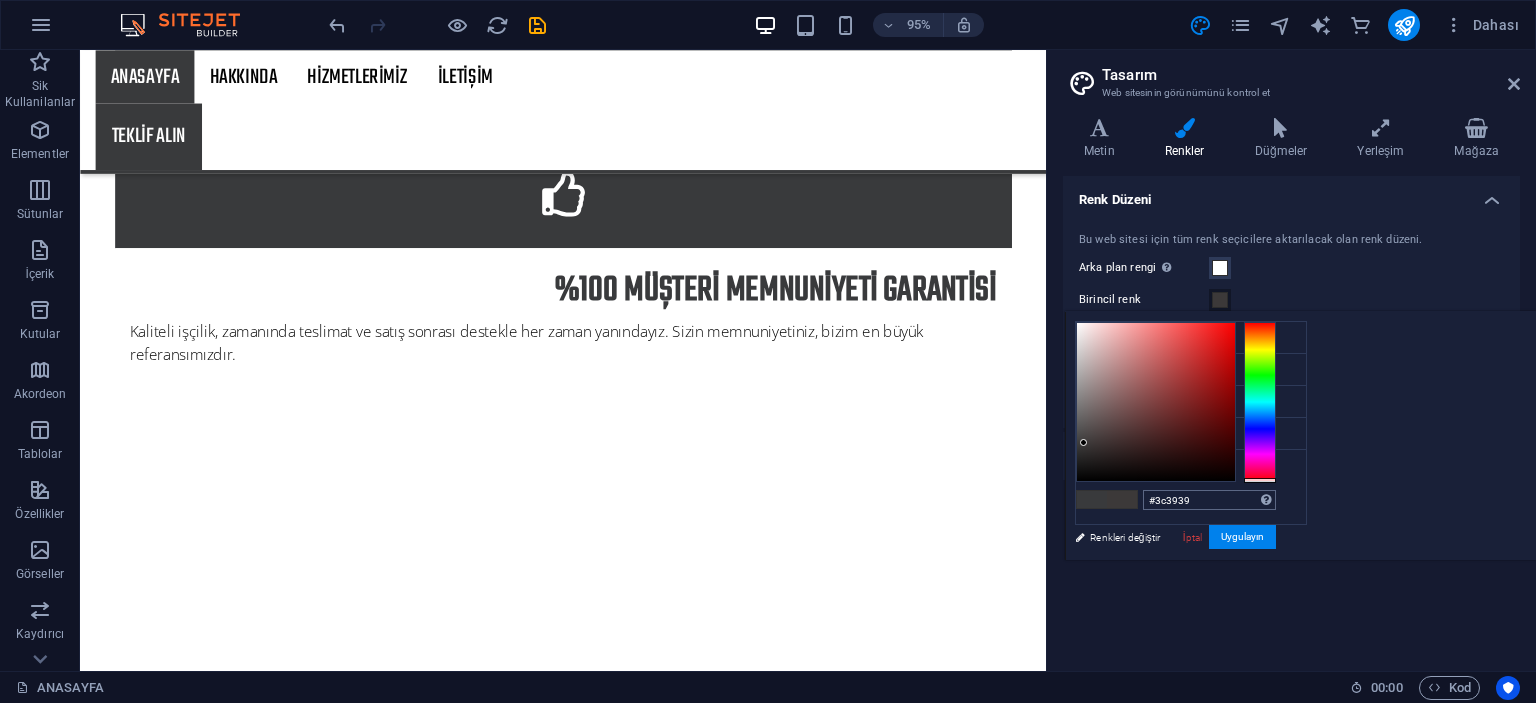 drag, startPoint x: 1499, startPoint y: 472, endPoint x: 1498, endPoint y: 494, distance: 22.022715 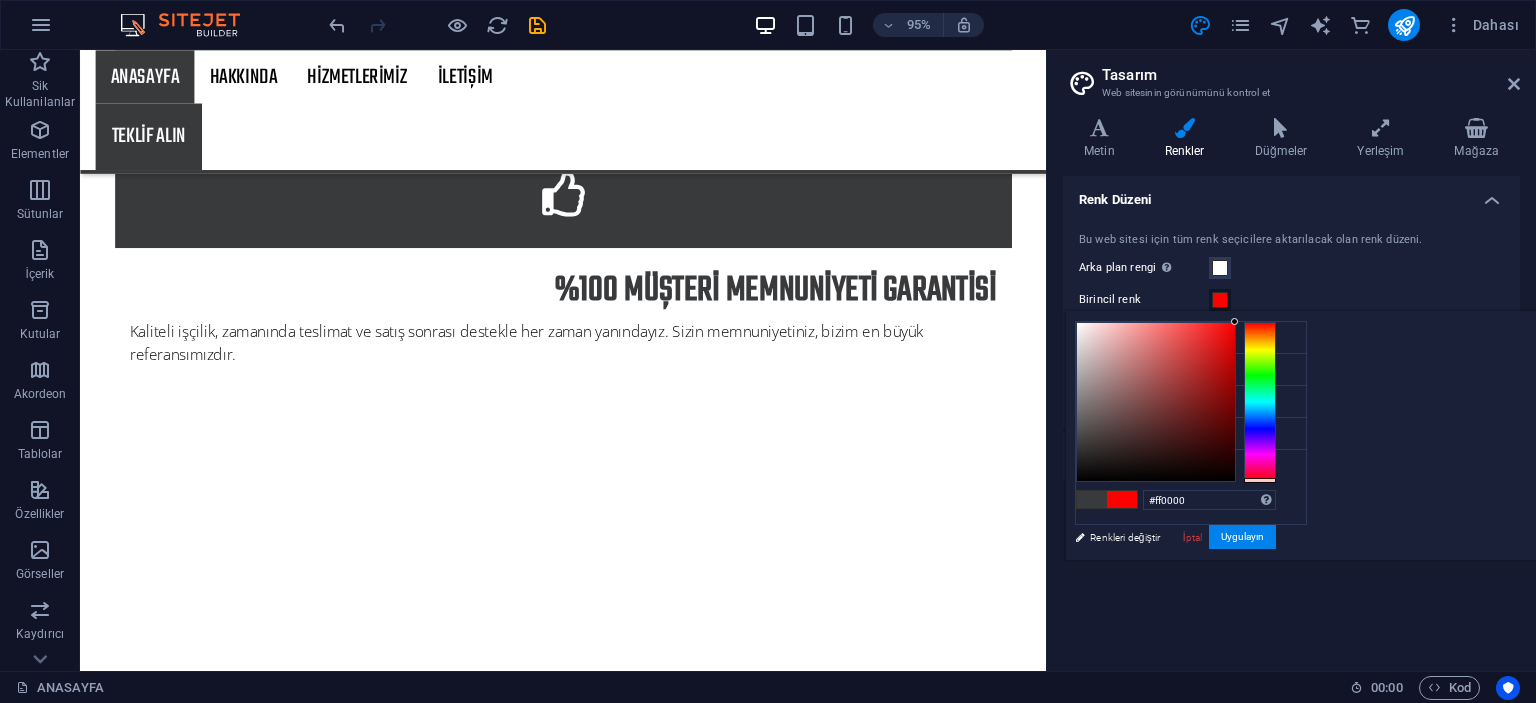 drag, startPoint x: 1517, startPoint y: 290, endPoint x: 1535, endPoint y: 278, distance: 21.633308 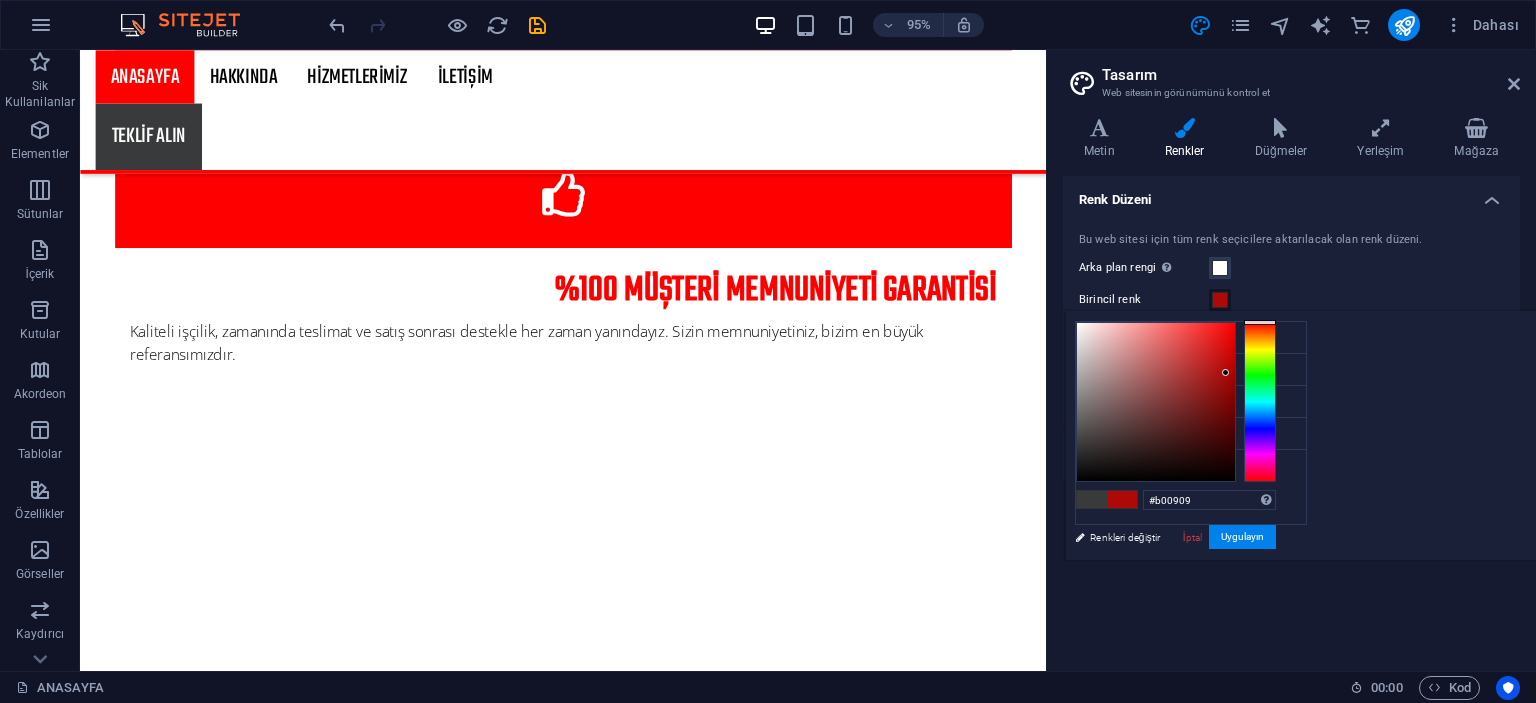 type on "#ad0909" 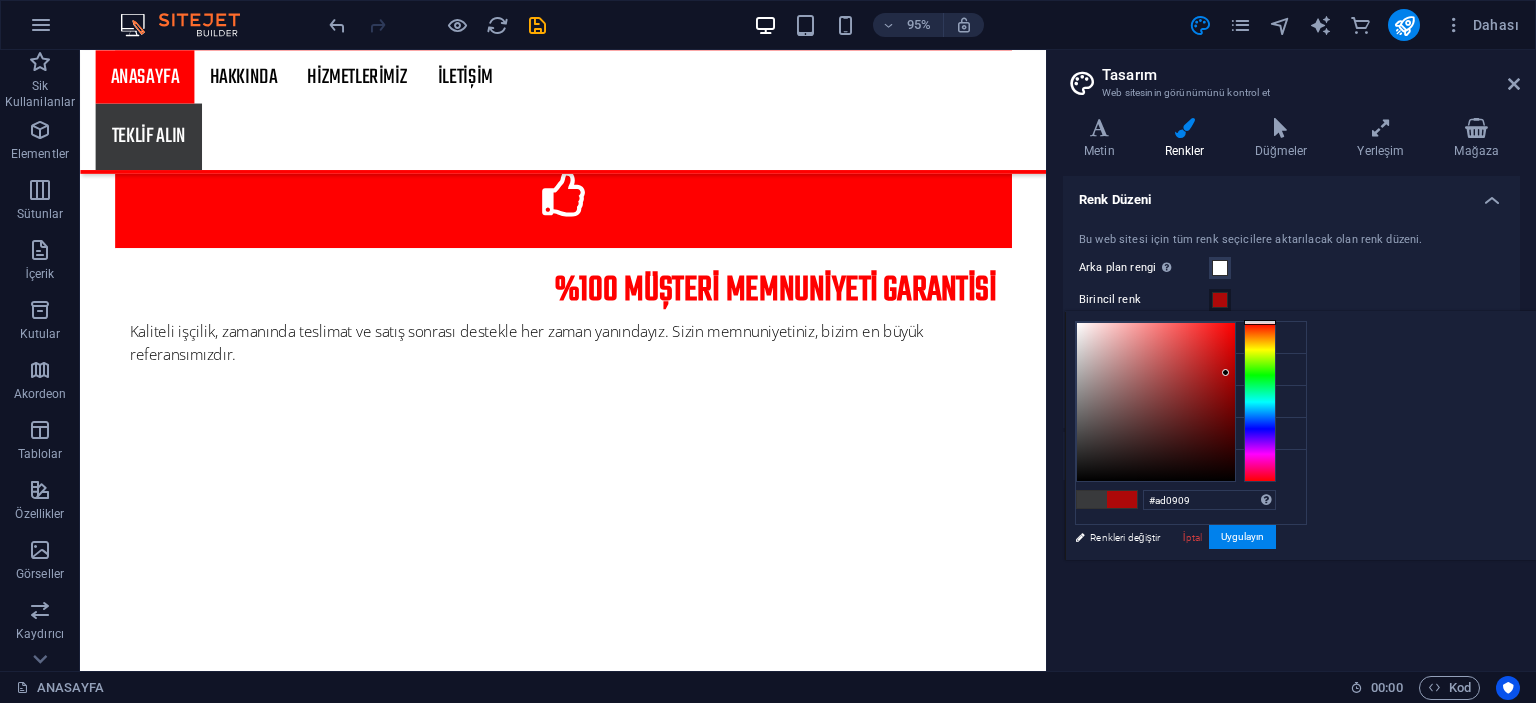drag, startPoint x: 1469, startPoint y: 340, endPoint x: 1476, endPoint y: 372, distance: 32.75668 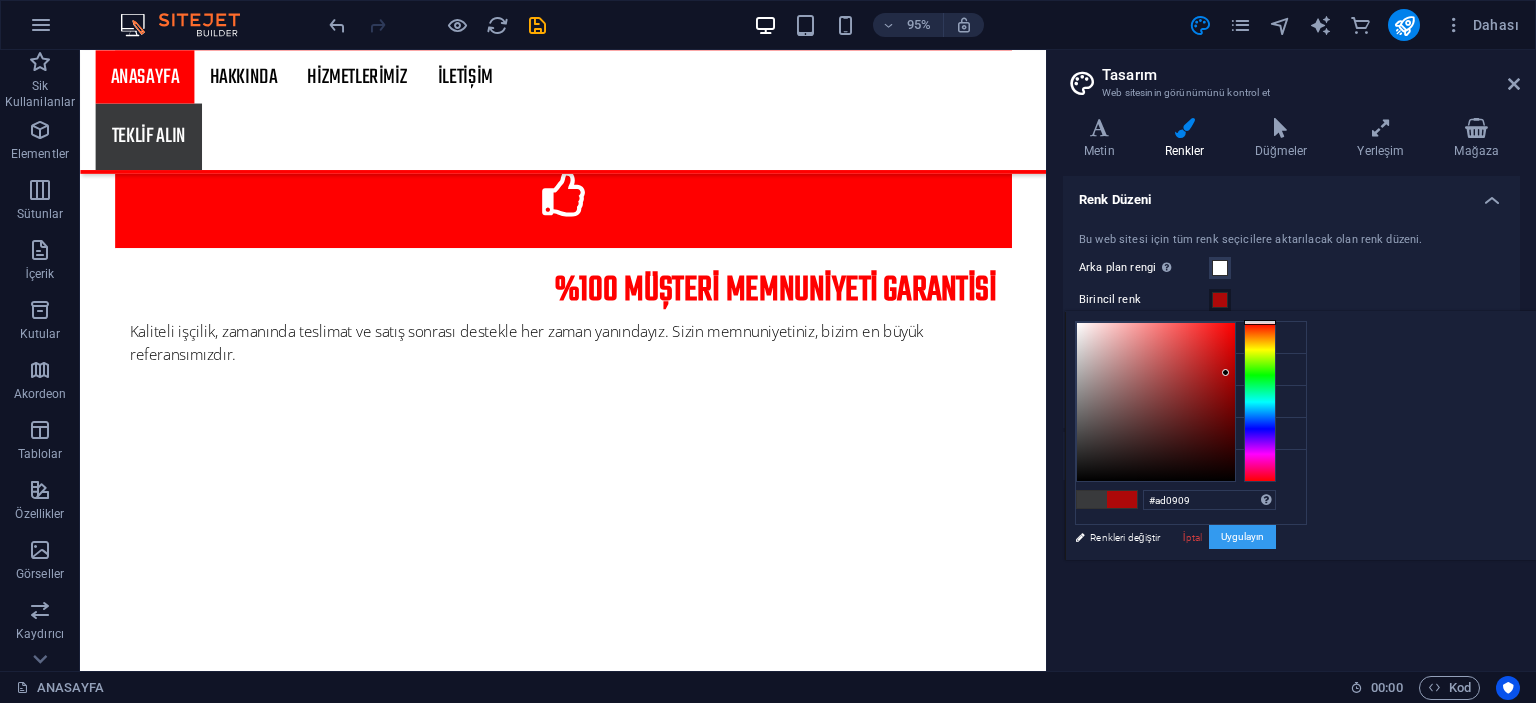 click on "Uygulayın" at bounding box center (1242, 537) 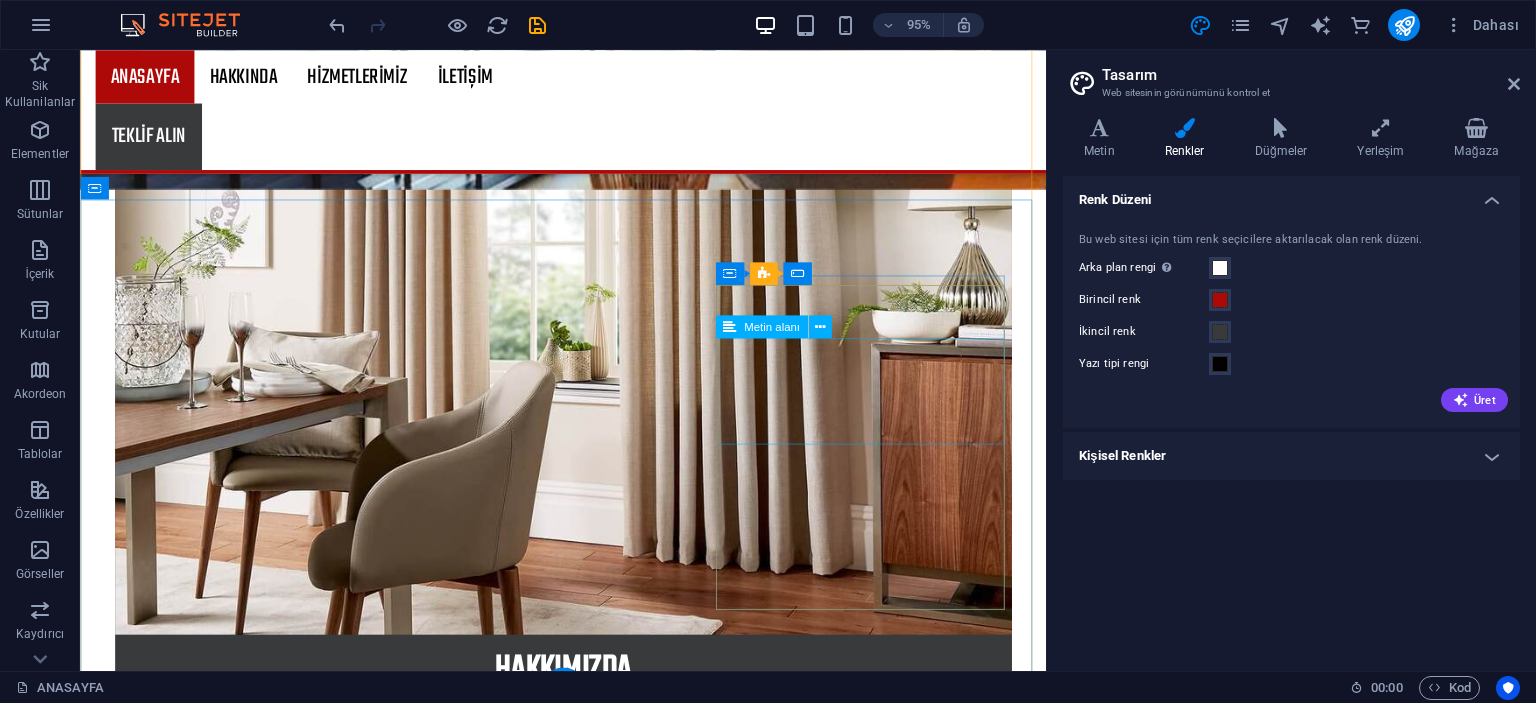 scroll, scrollTop: 3716, scrollLeft: 0, axis: vertical 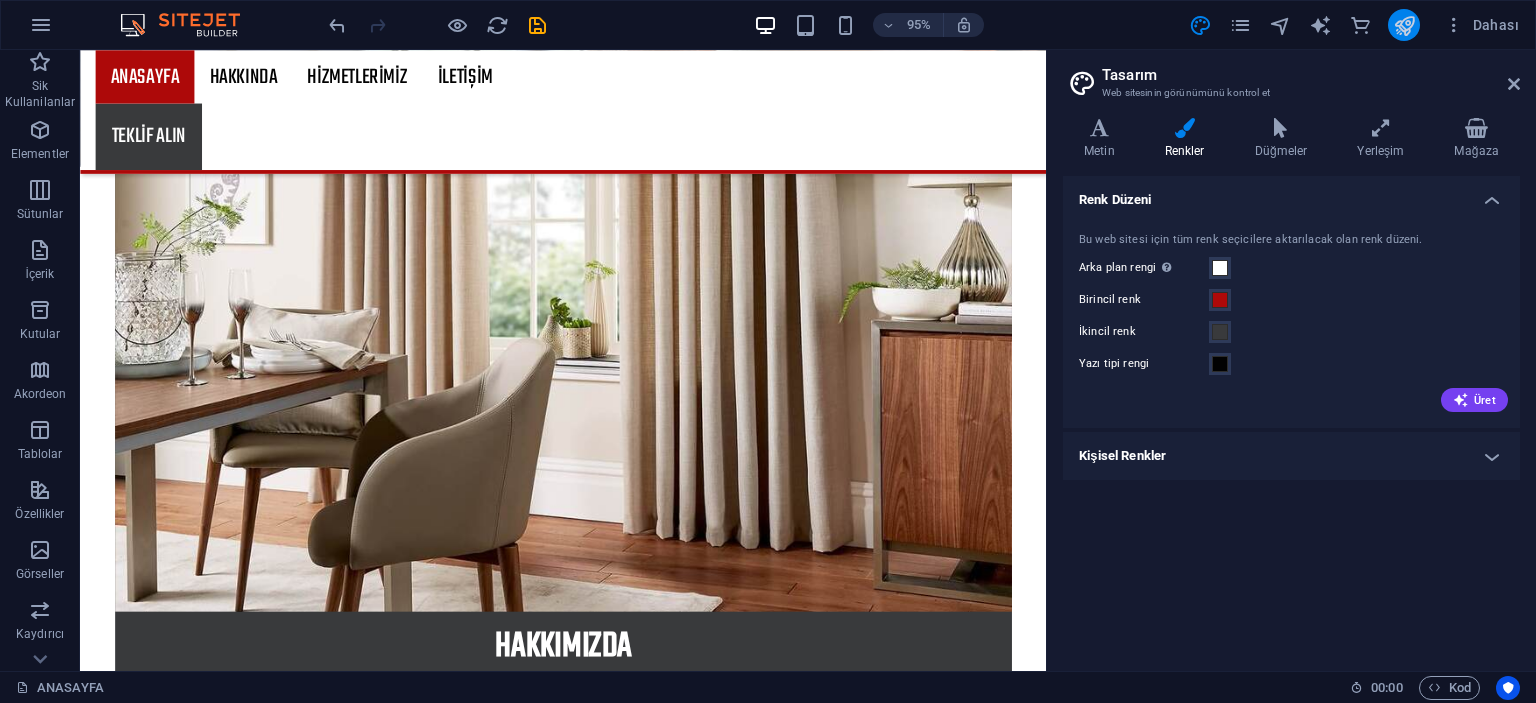 click at bounding box center [1404, 25] 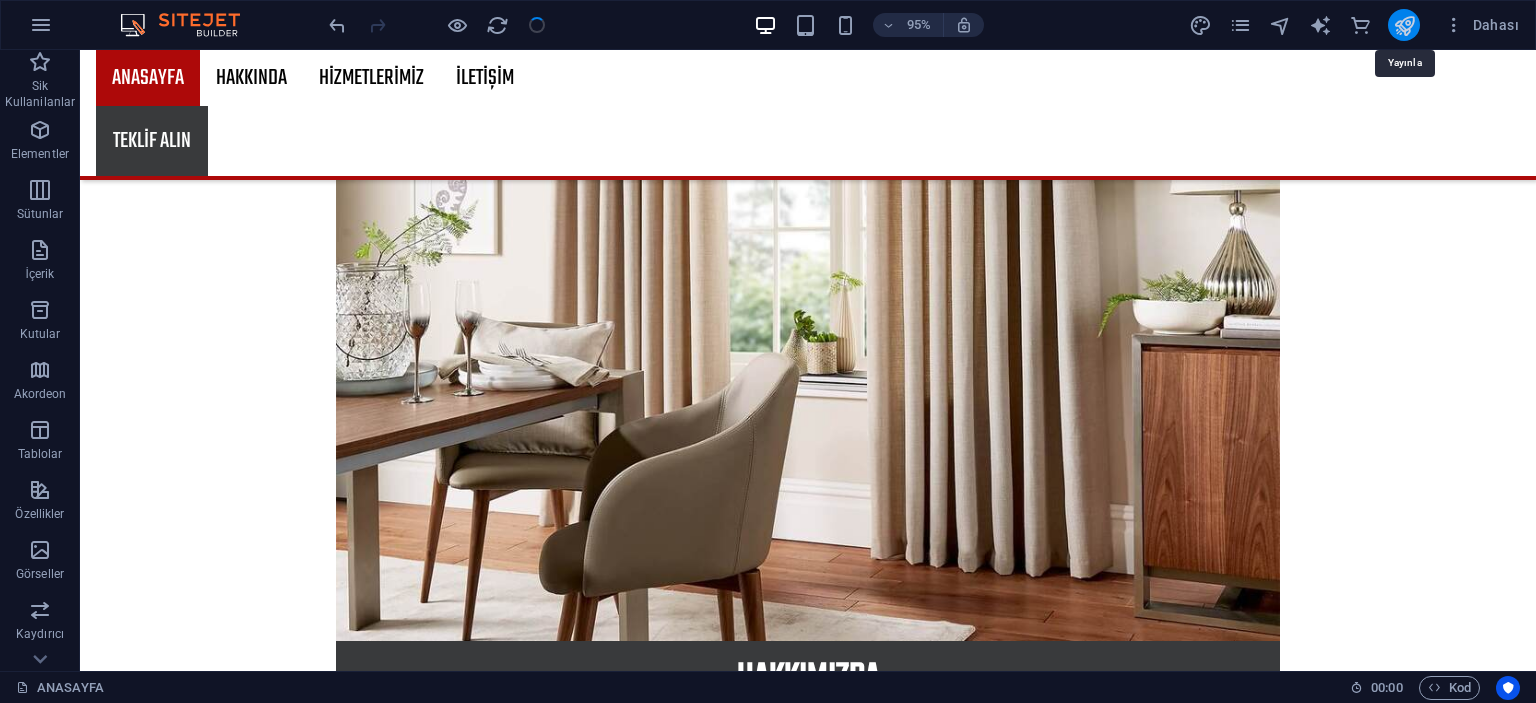 scroll, scrollTop: 3688, scrollLeft: 0, axis: vertical 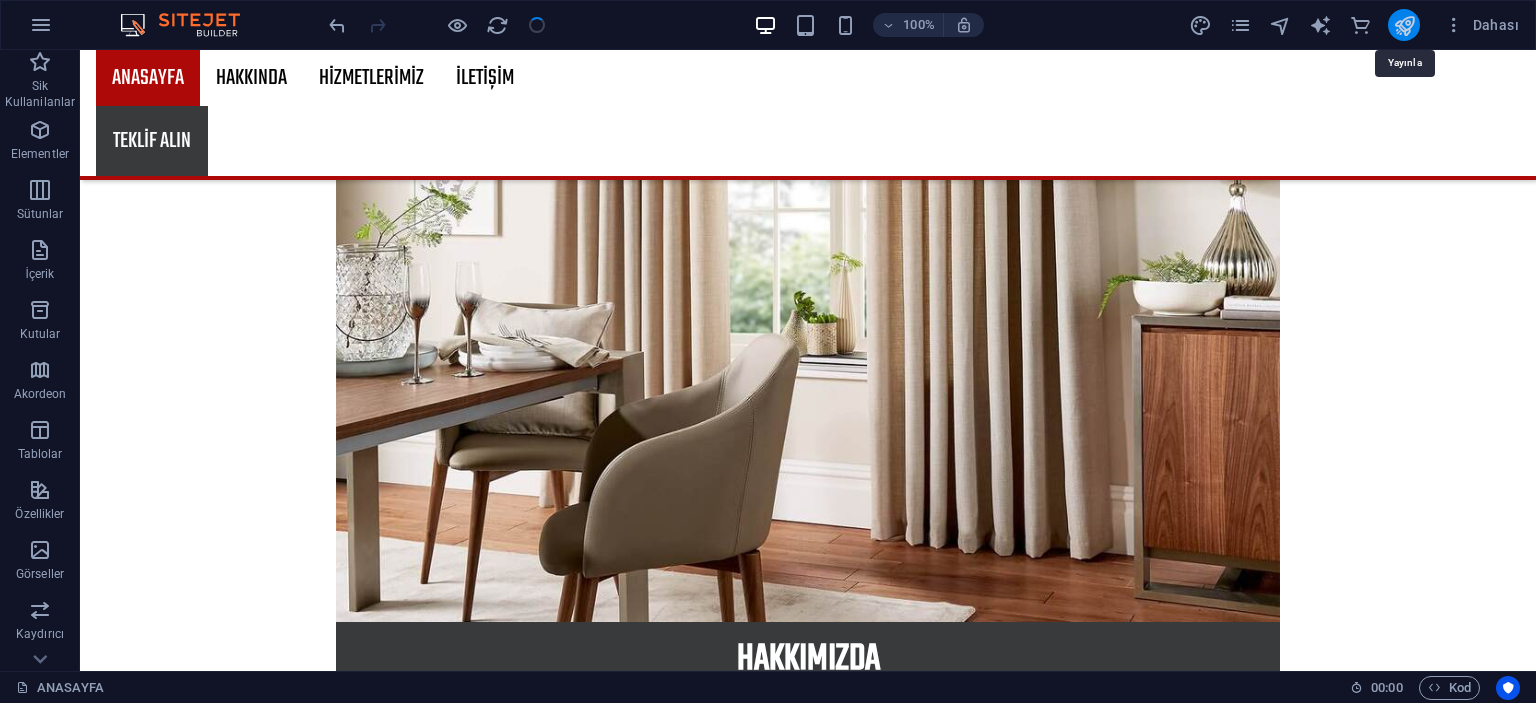 click at bounding box center [1404, 25] 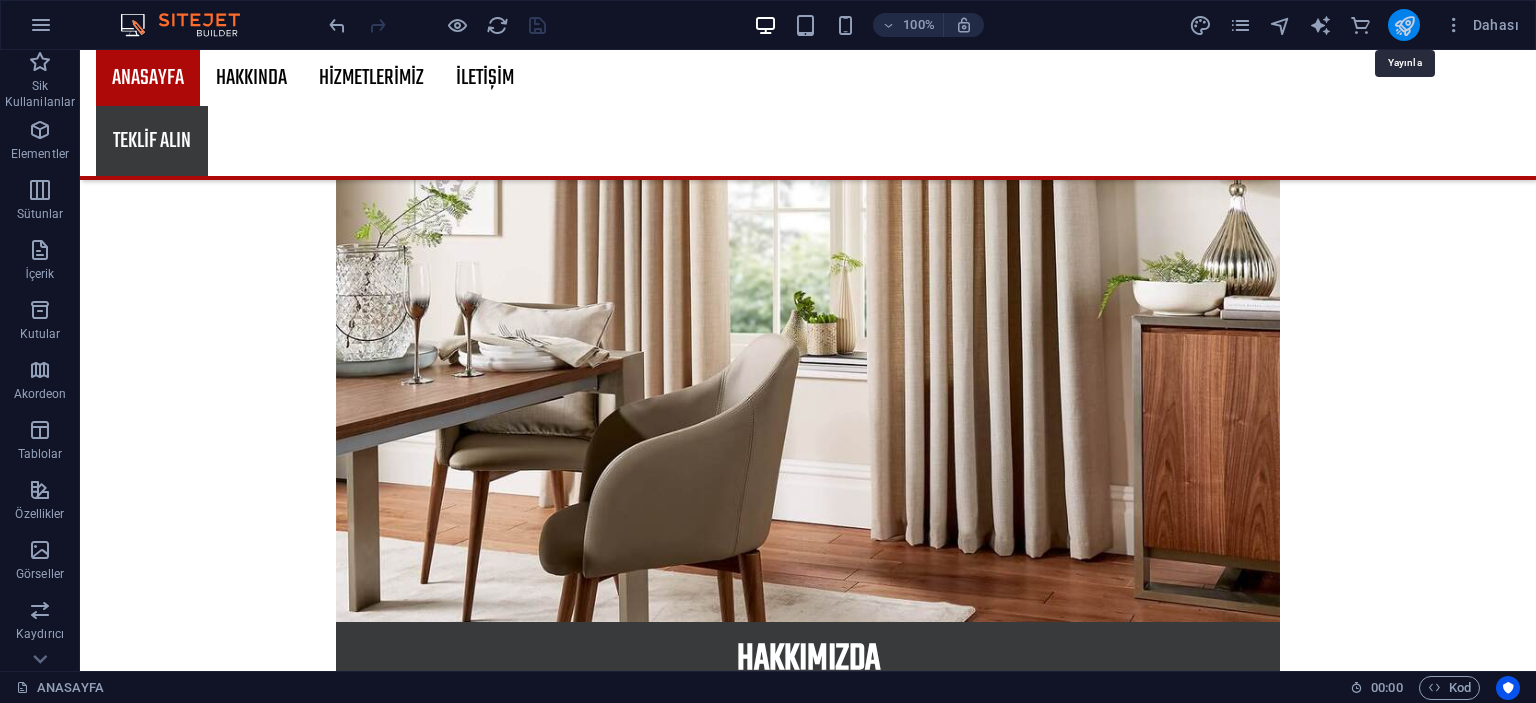 click at bounding box center [1404, 25] 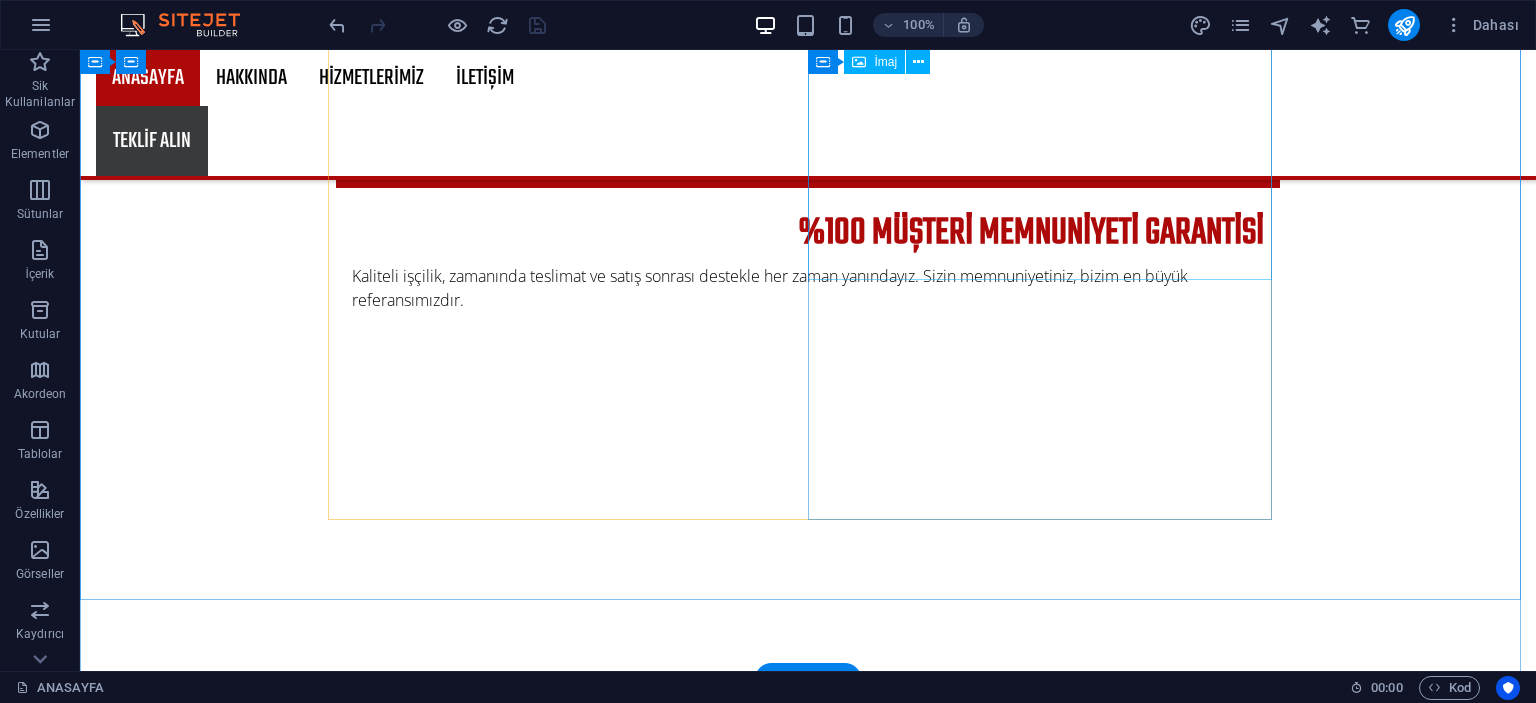 scroll, scrollTop: 1588, scrollLeft: 0, axis: vertical 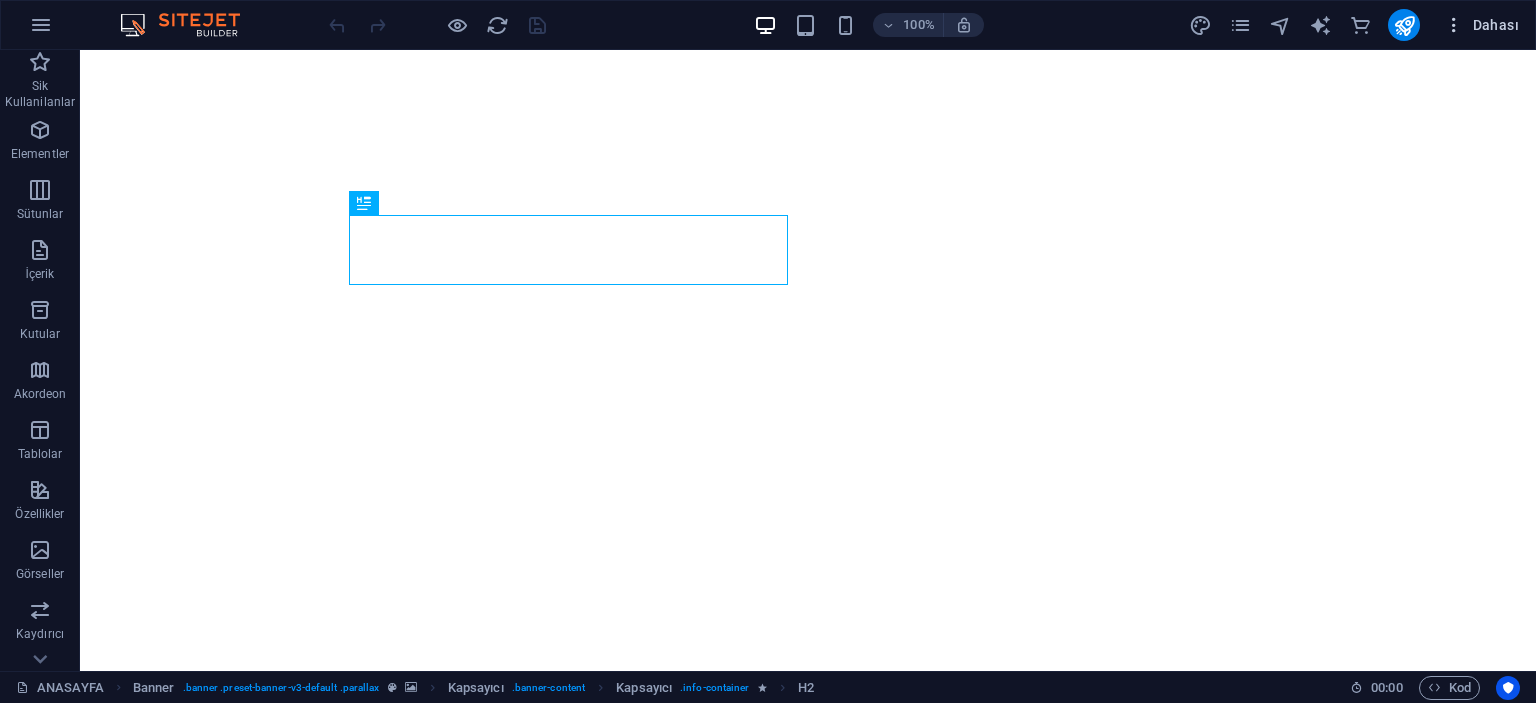 click on "Dahası" at bounding box center [1481, 25] 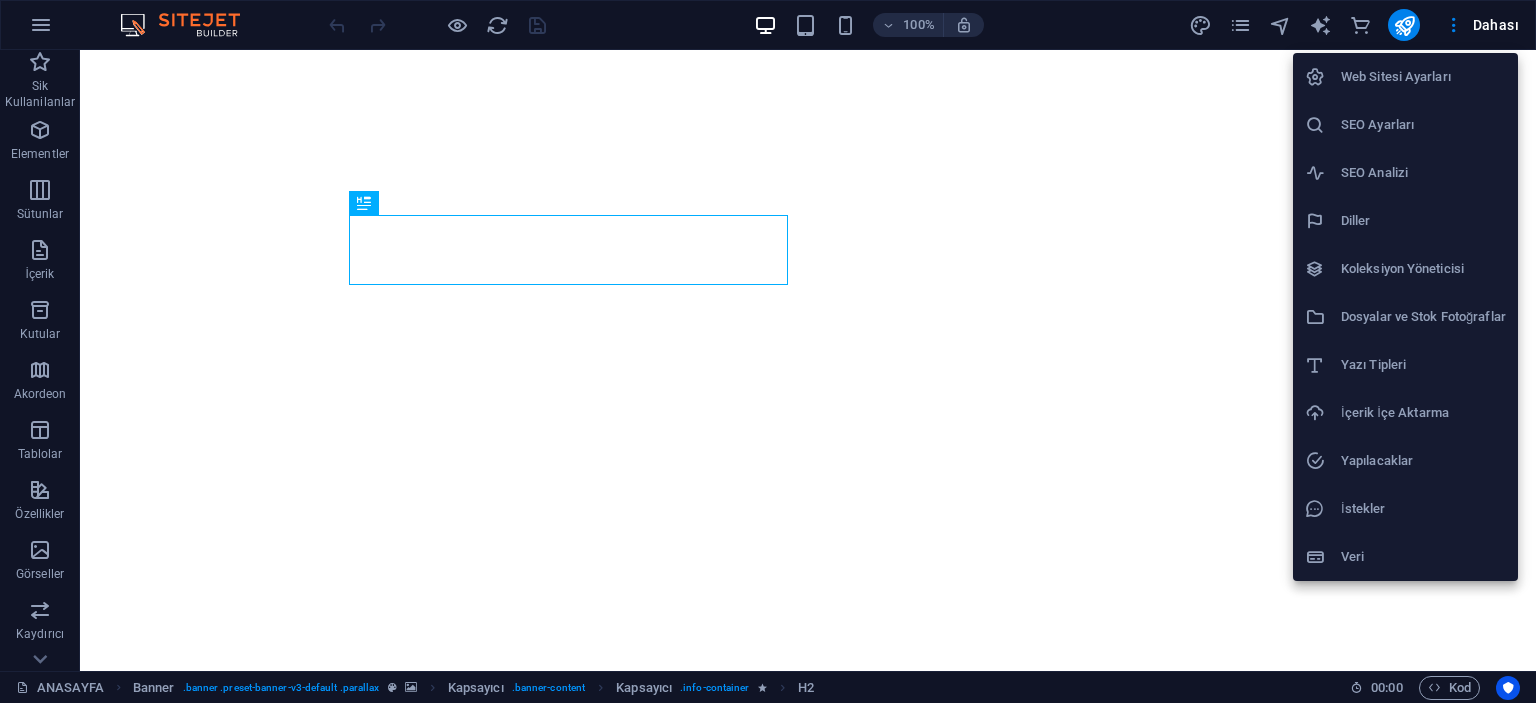 click on "Web Sitesi Ayarları" at bounding box center (1423, 77) 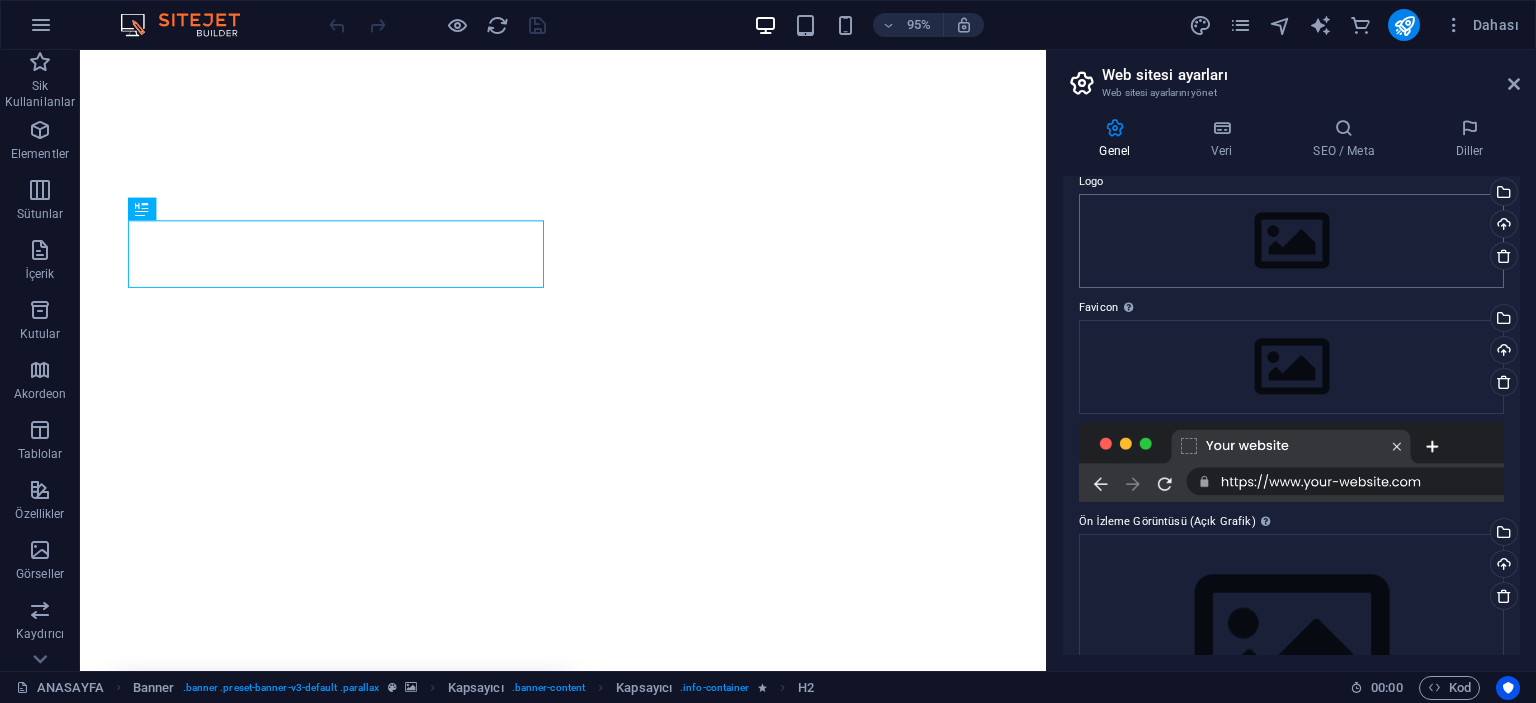 scroll, scrollTop: 0, scrollLeft: 0, axis: both 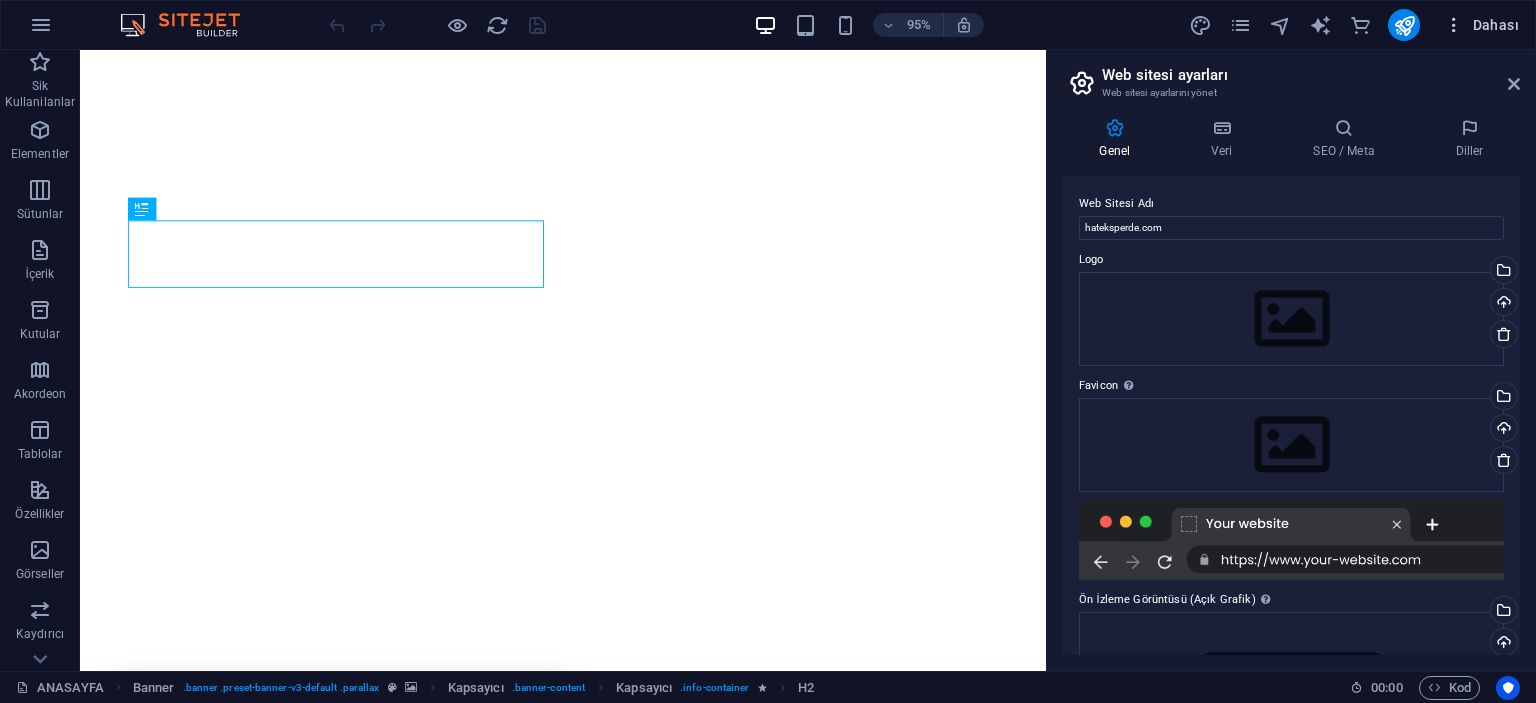 click on "Dahası" at bounding box center [1481, 25] 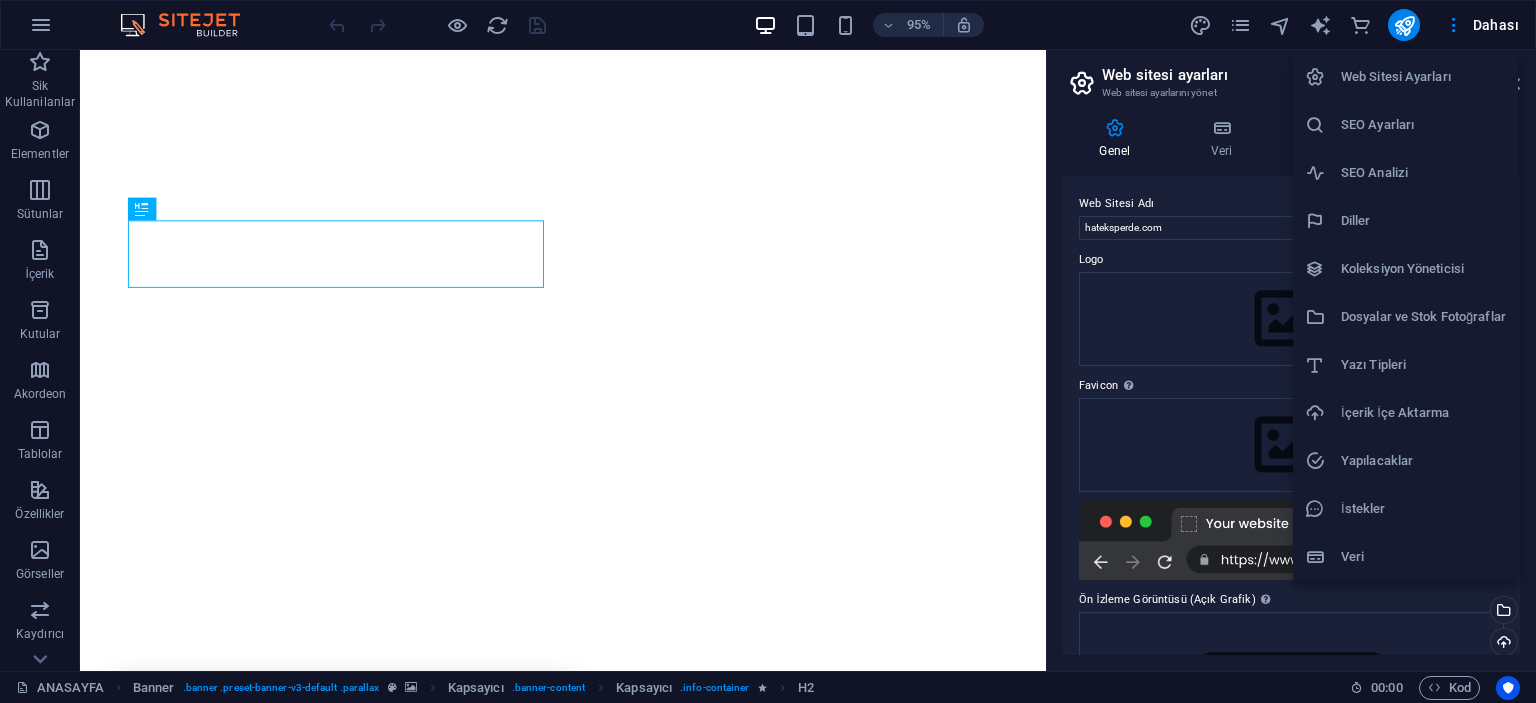 click on "Web Sitesi Ayarları" at bounding box center [1423, 77] 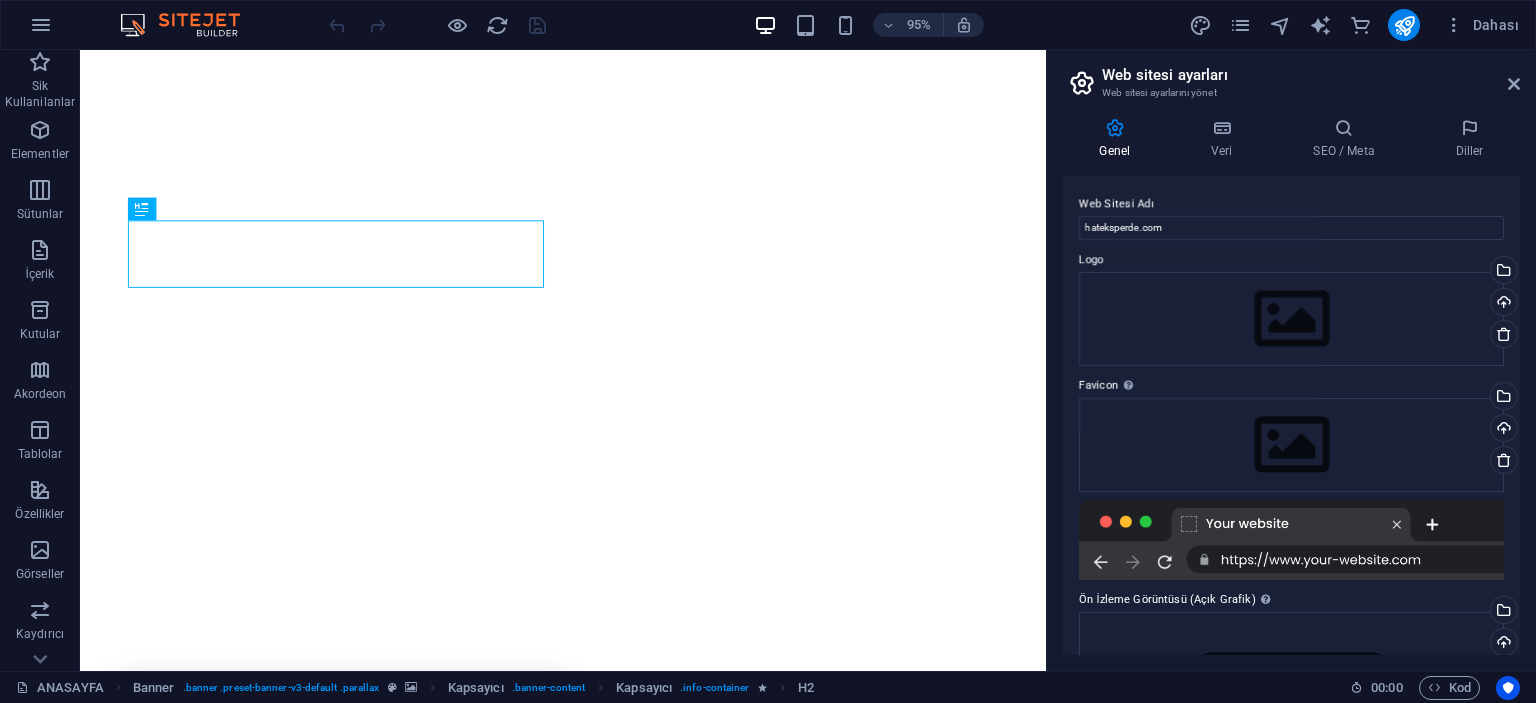 click on "Dahası" at bounding box center (1481, 25) 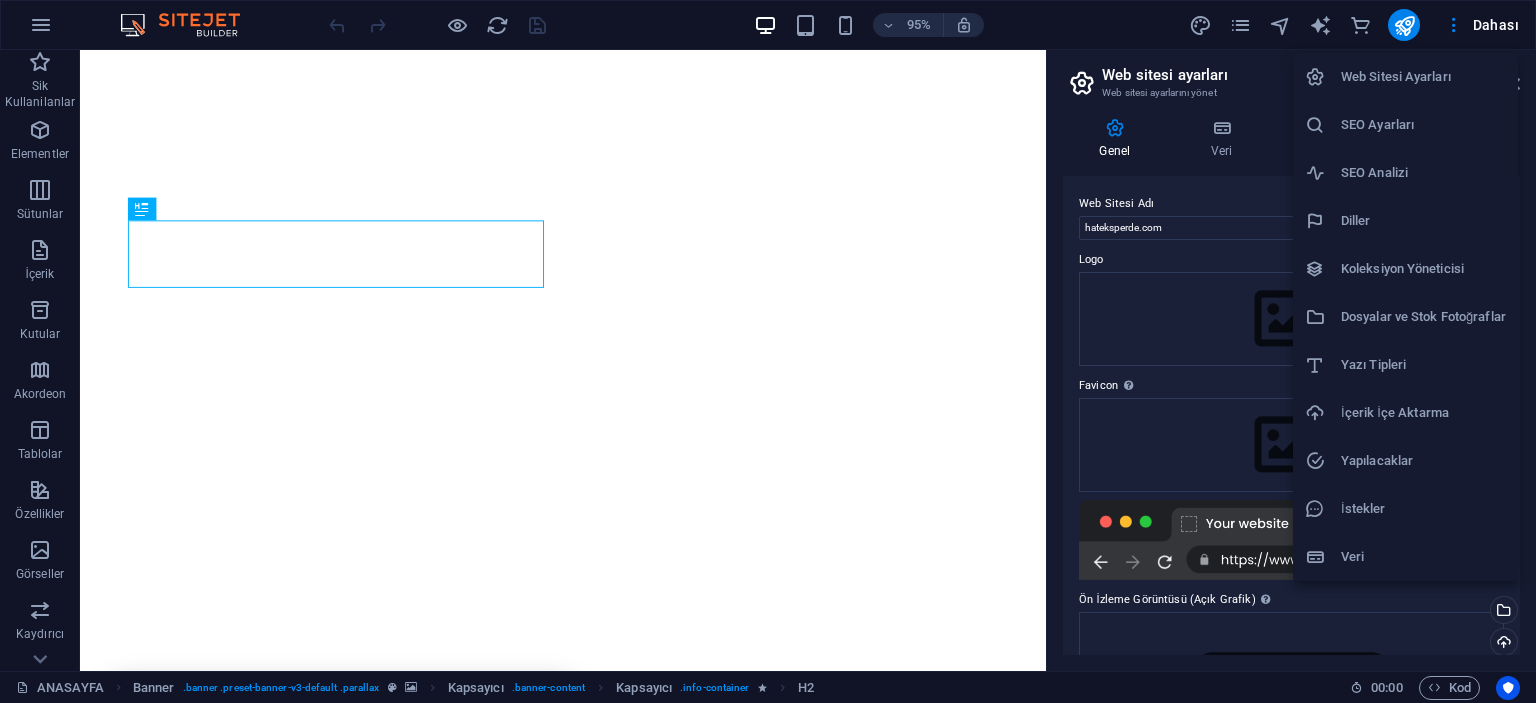 click on "SEO Ayarları" at bounding box center (1405, 125) 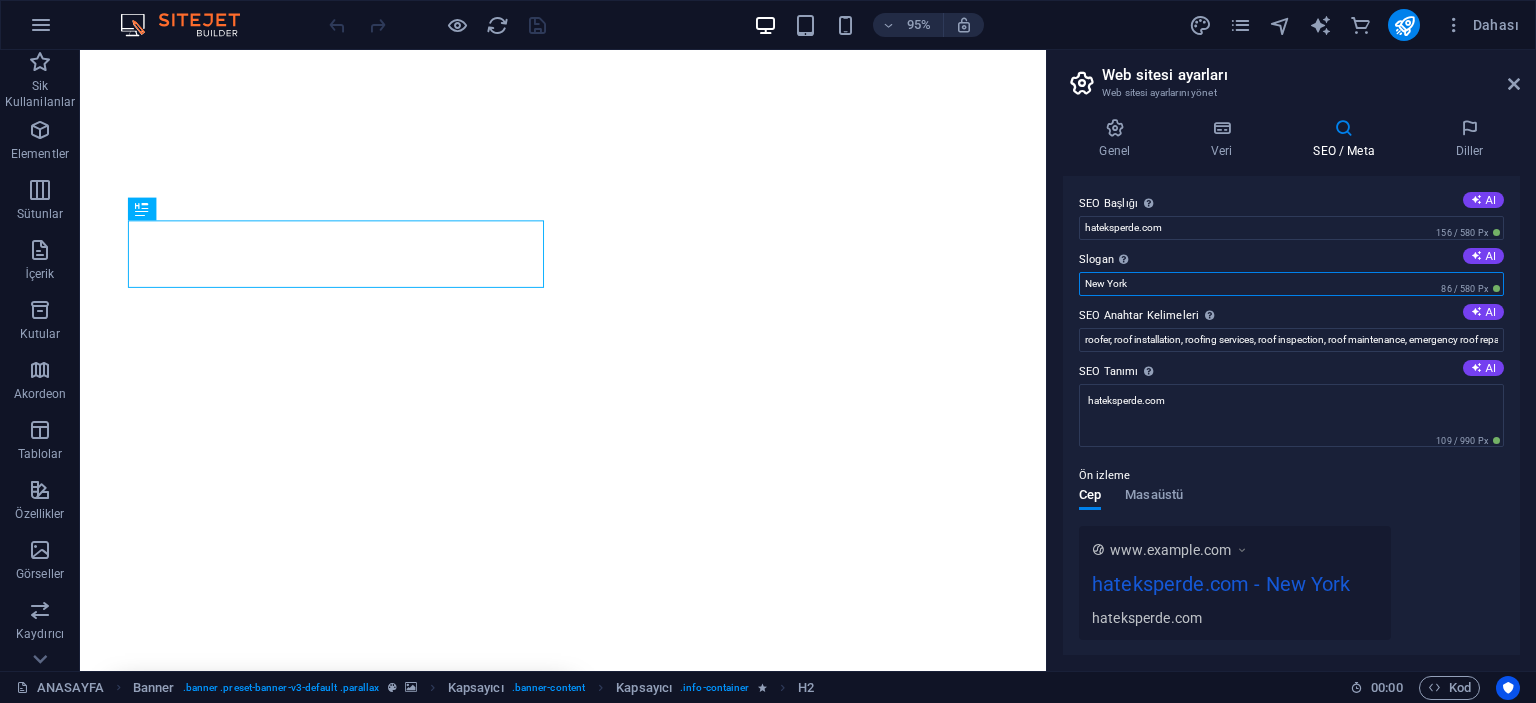 click on "New York" at bounding box center (1291, 284) 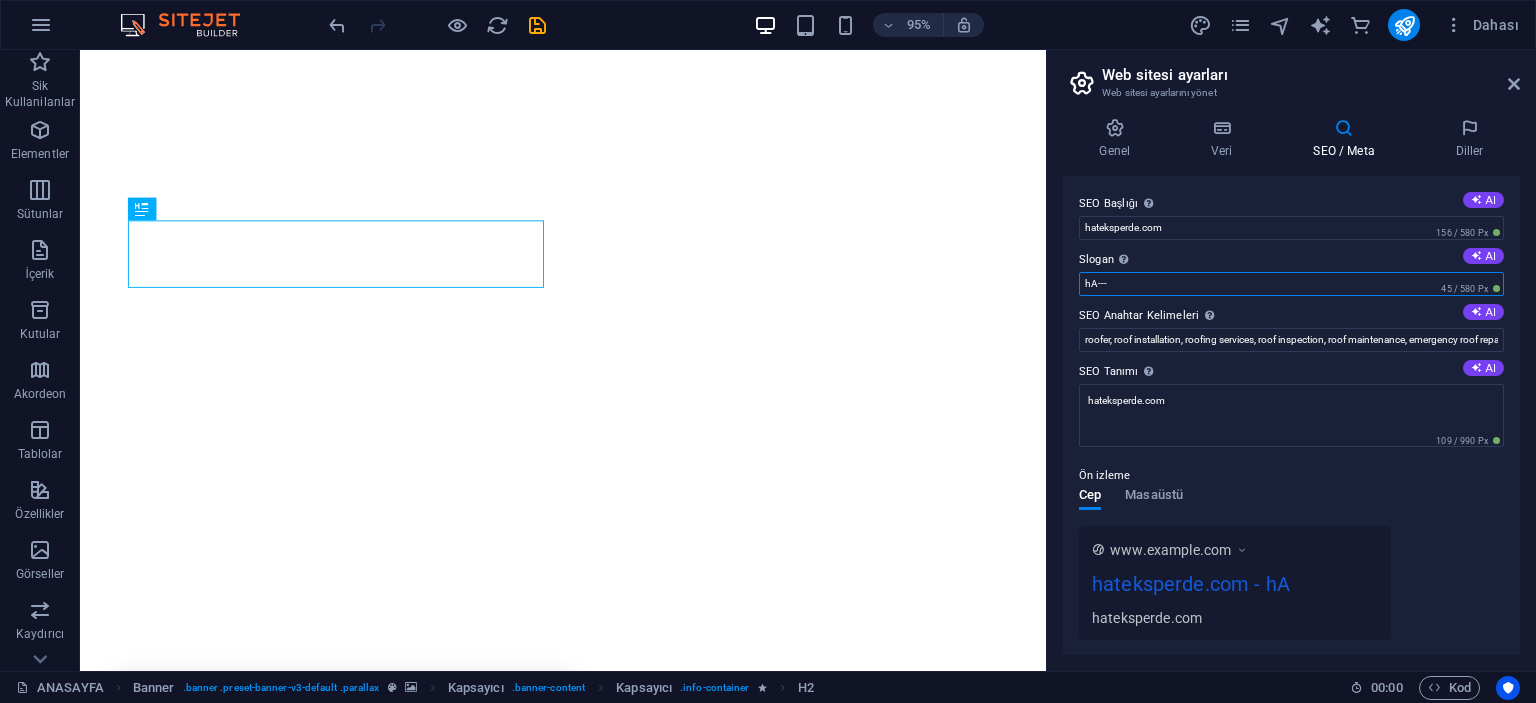 type on "hA---H" 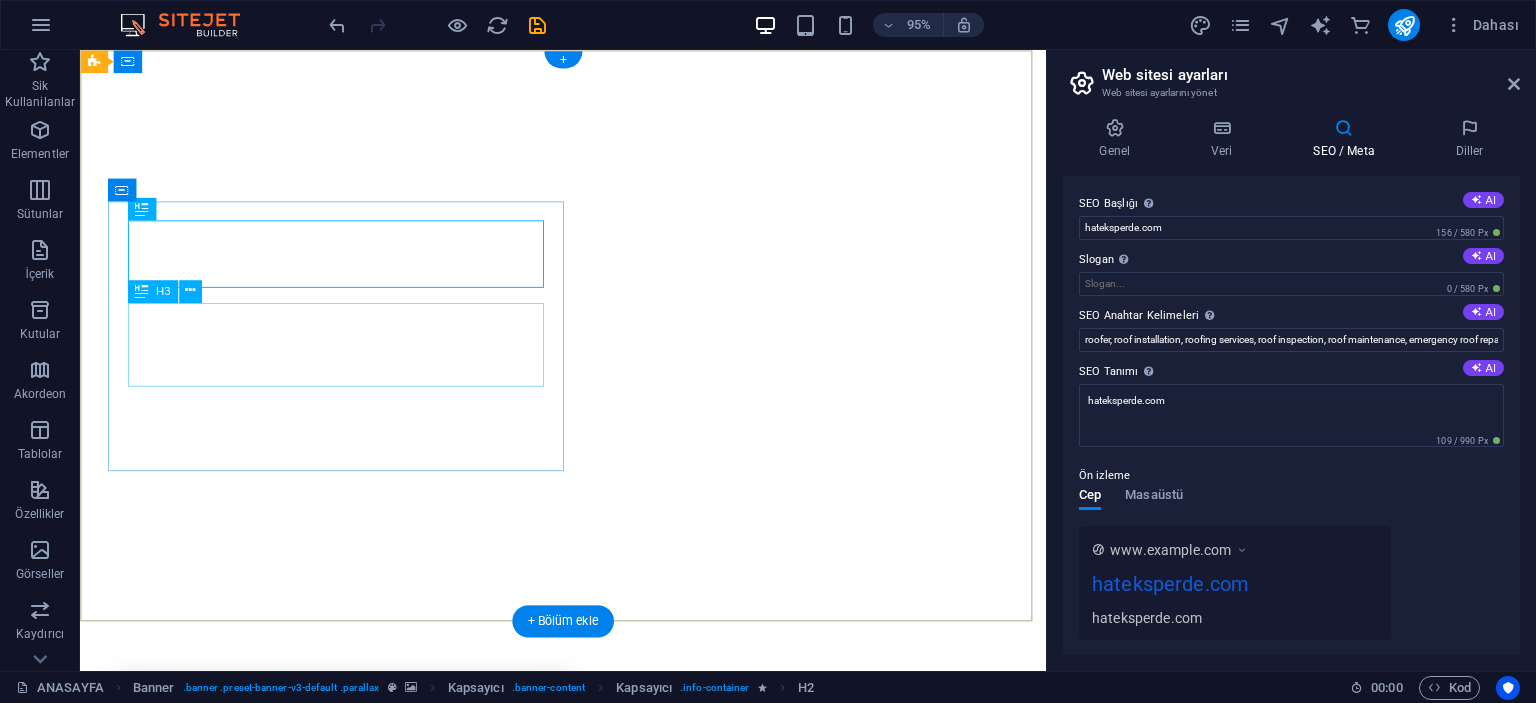 click on ""Kaliteli, şık ve dayanıklı perdeler için doğru adrestesiniz."" at bounding box center (357, 873) 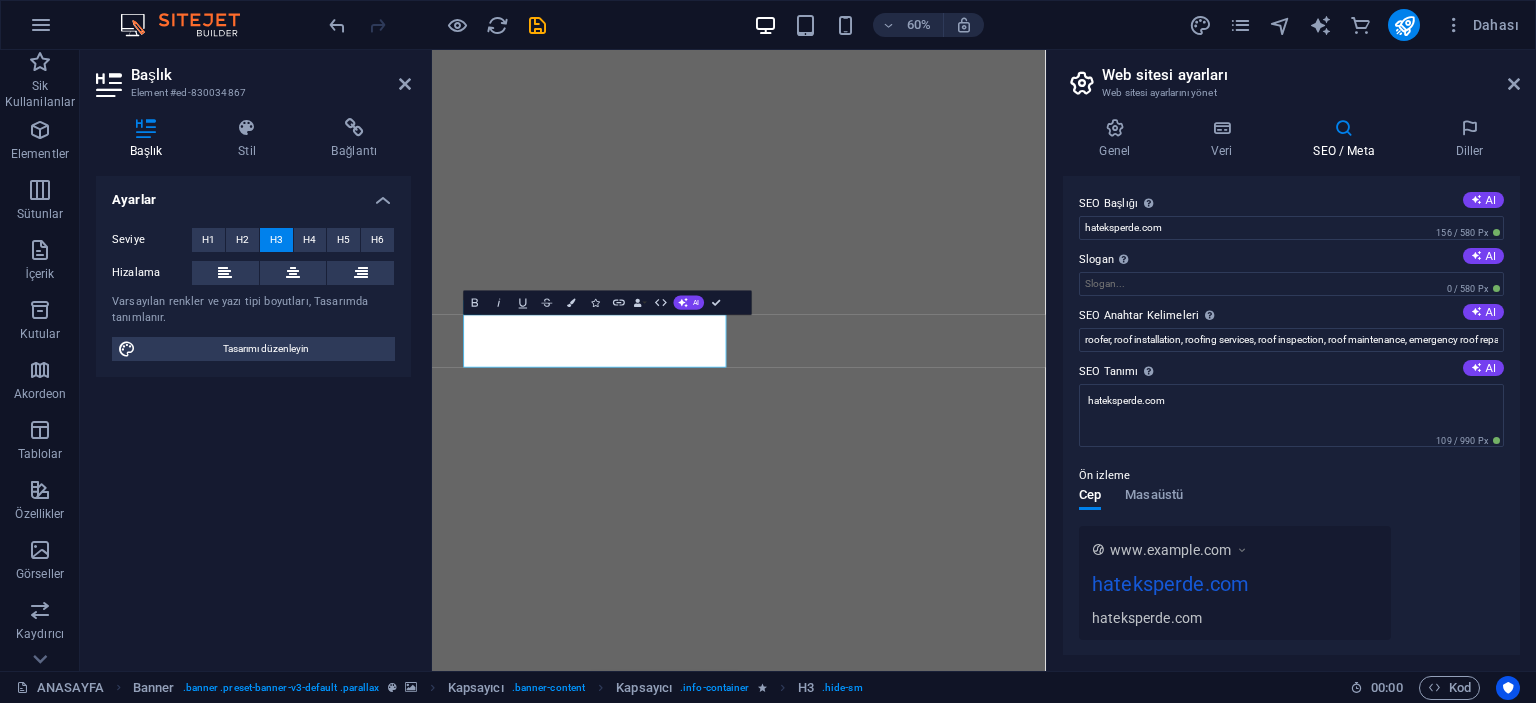 copy on ""Kaliteli, şık ve dayanıklı perdeler için doğru adrestesiniz."" 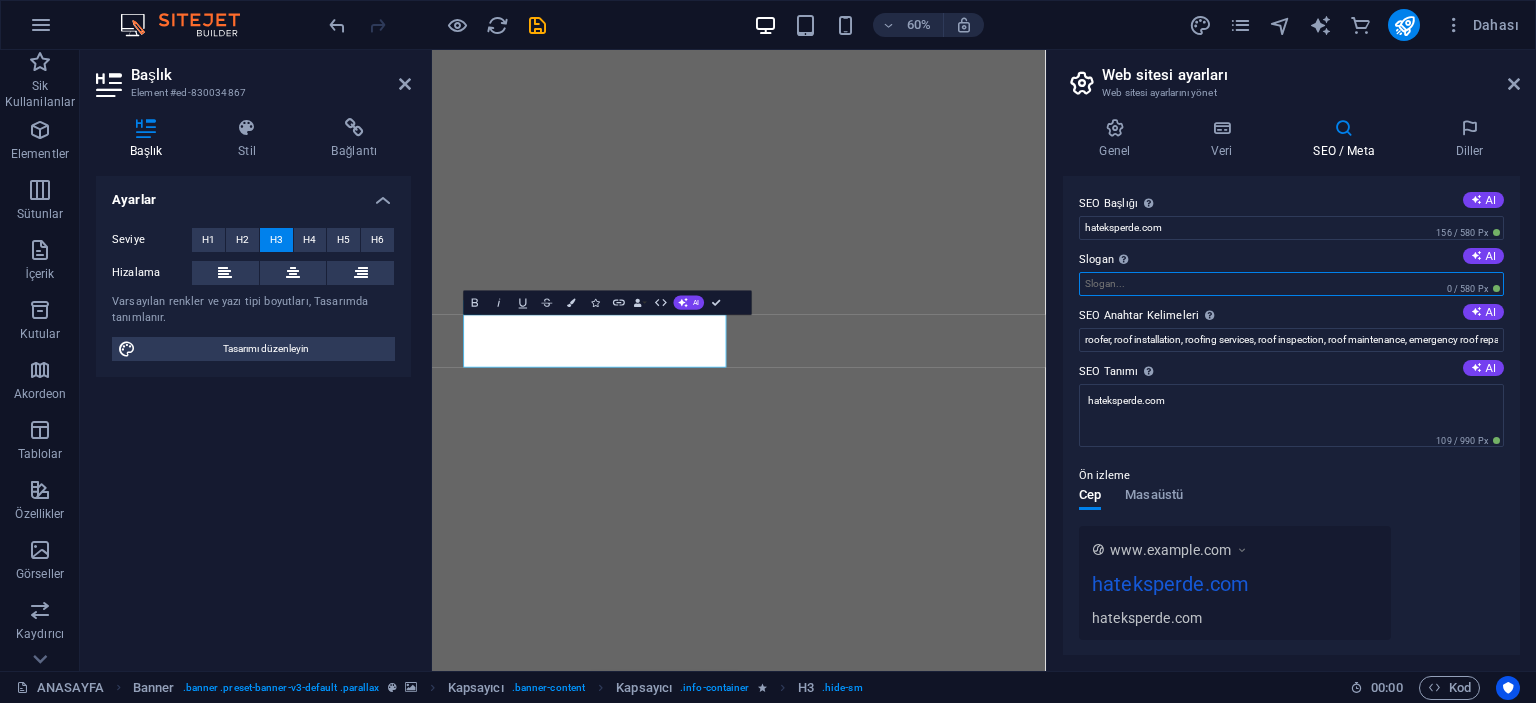 click on "Slogan Web sitenin sloganı. AI" at bounding box center (1291, 284) 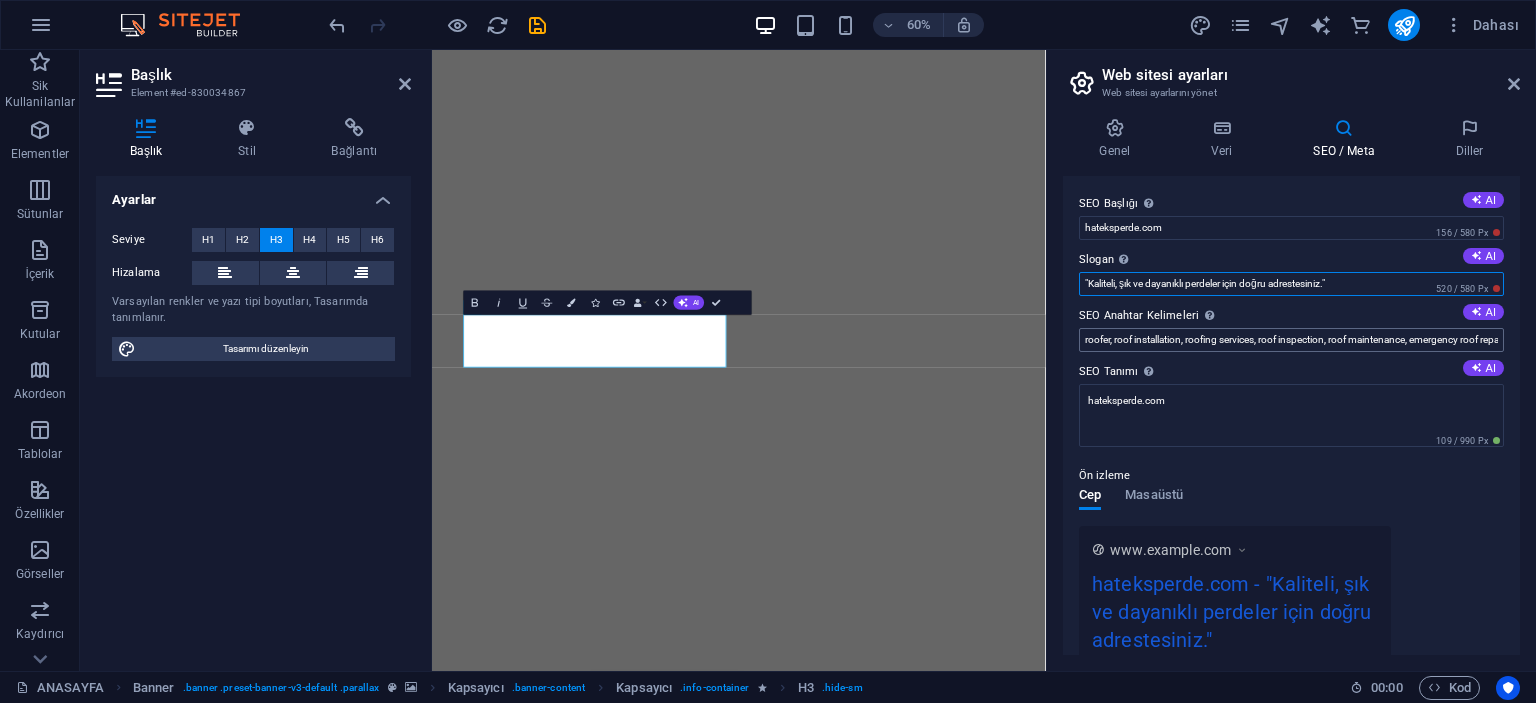 type on ""Kaliteli, şık ve dayanıklı perdeler için doğru adrestesiniz."" 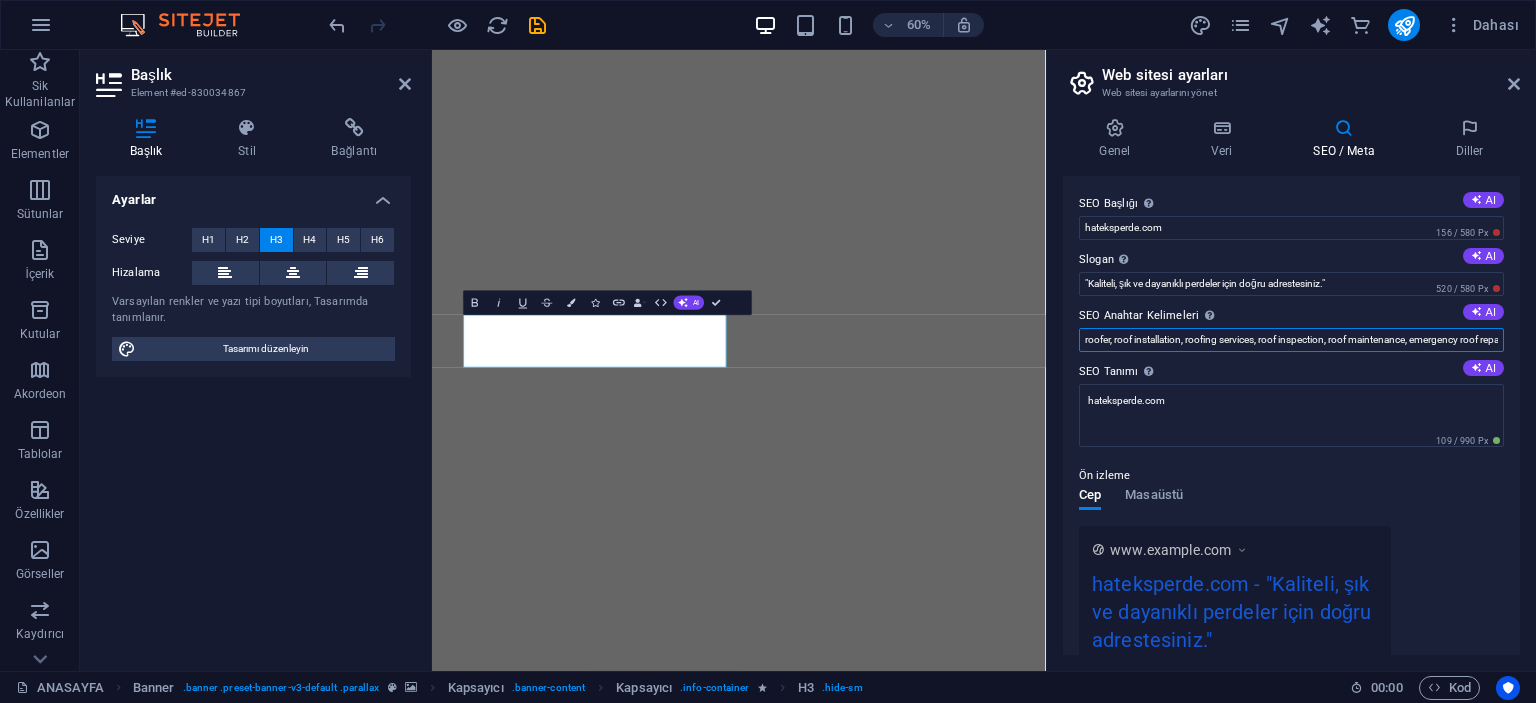 click on "roofer, roof installation, roofing services, roof inspection, roof maintenance, emergency roof repair, roofing contractor, hateksperde.com, New York" at bounding box center (1291, 340) 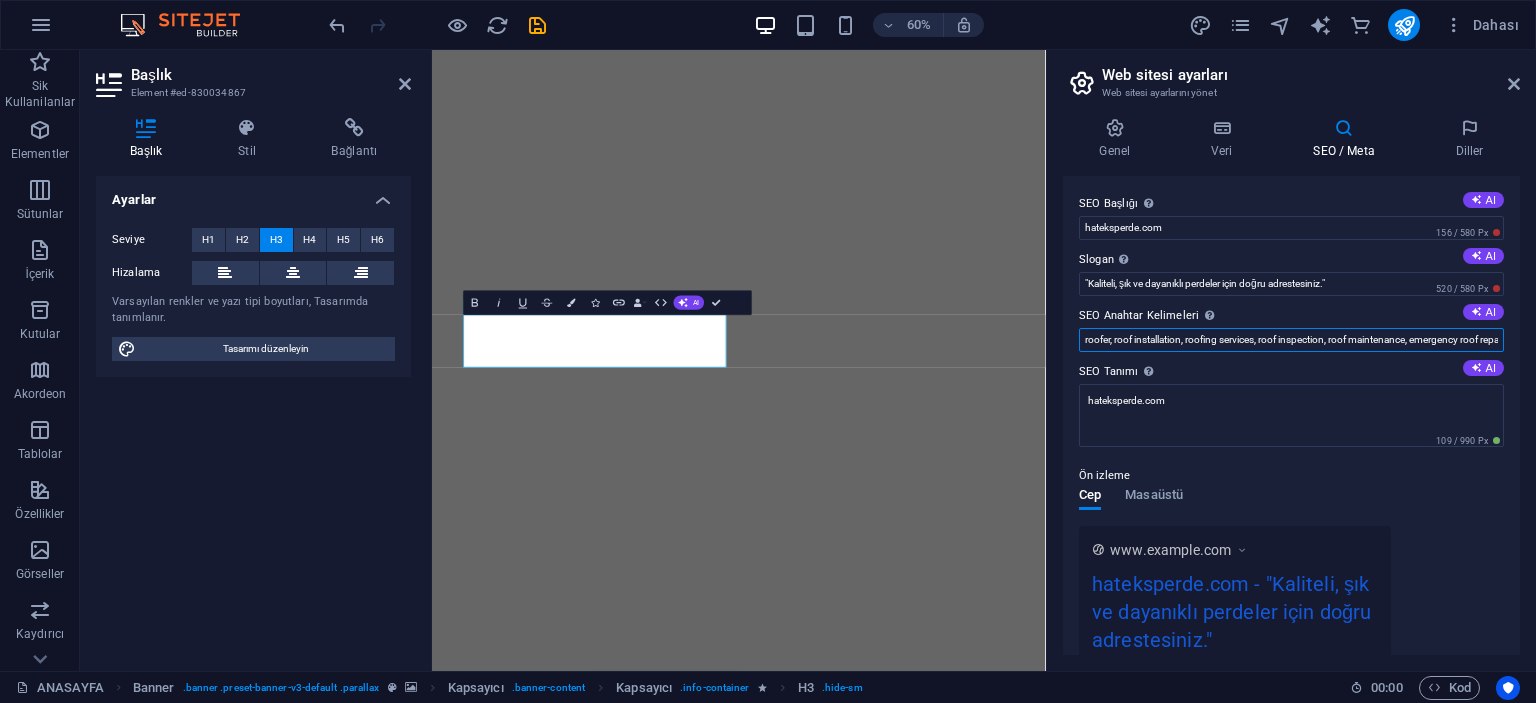 click on "roofer, roof installation, roofing services, roof inspection, roof maintenance, emergency roof repair, roofing contractor, hateksperde.com, New York" at bounding box center [1291, 340] 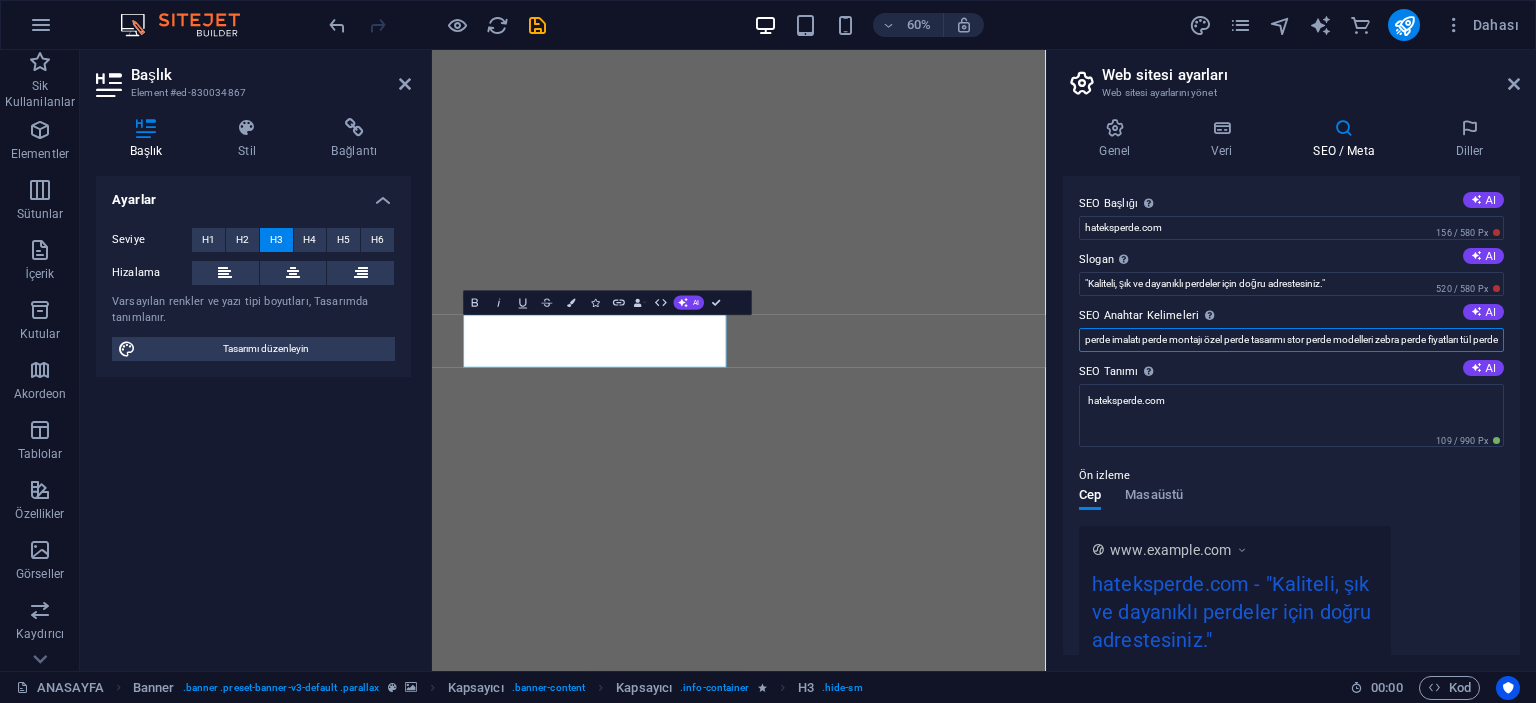 scroll, scrollTop: 0, scrollLeft: 1424, axis: horizontal 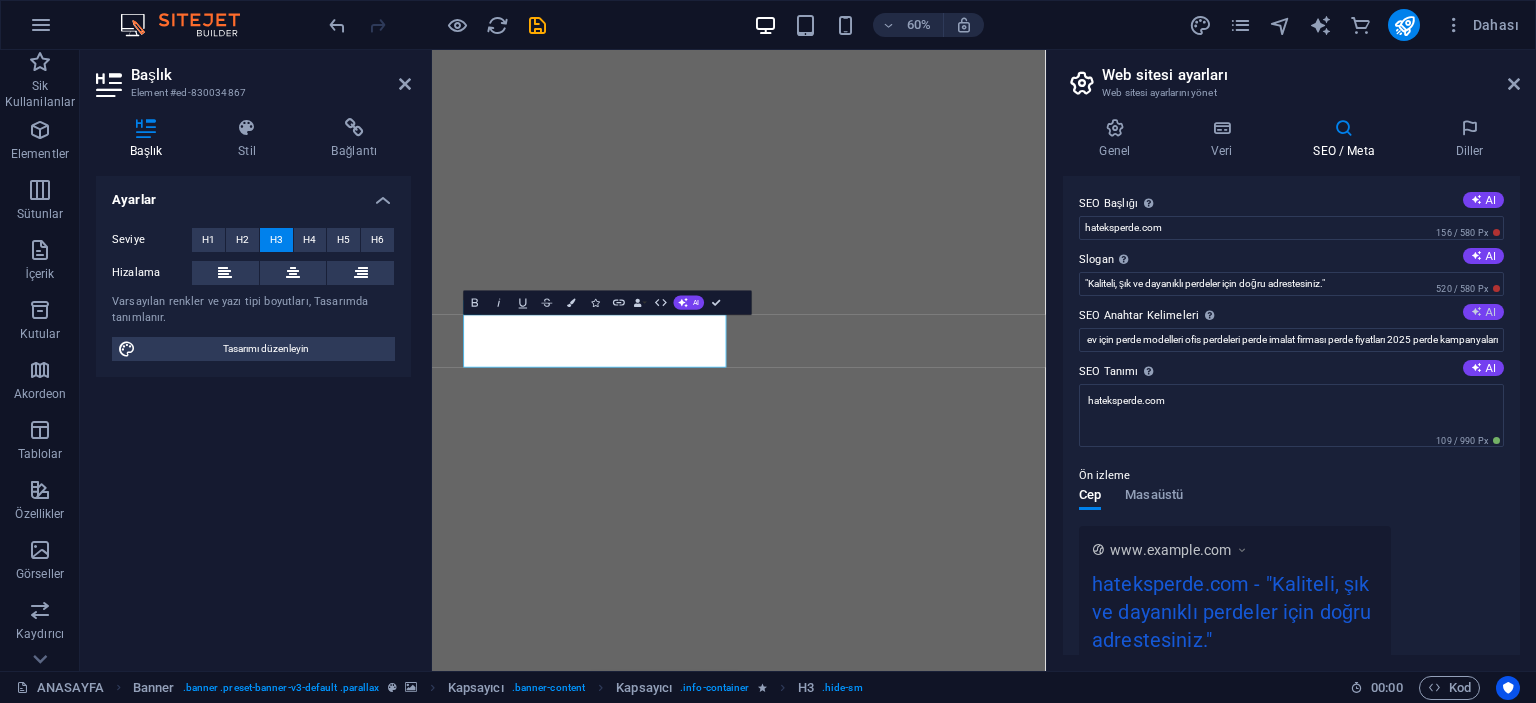 click at bounding box center (1476, 311) 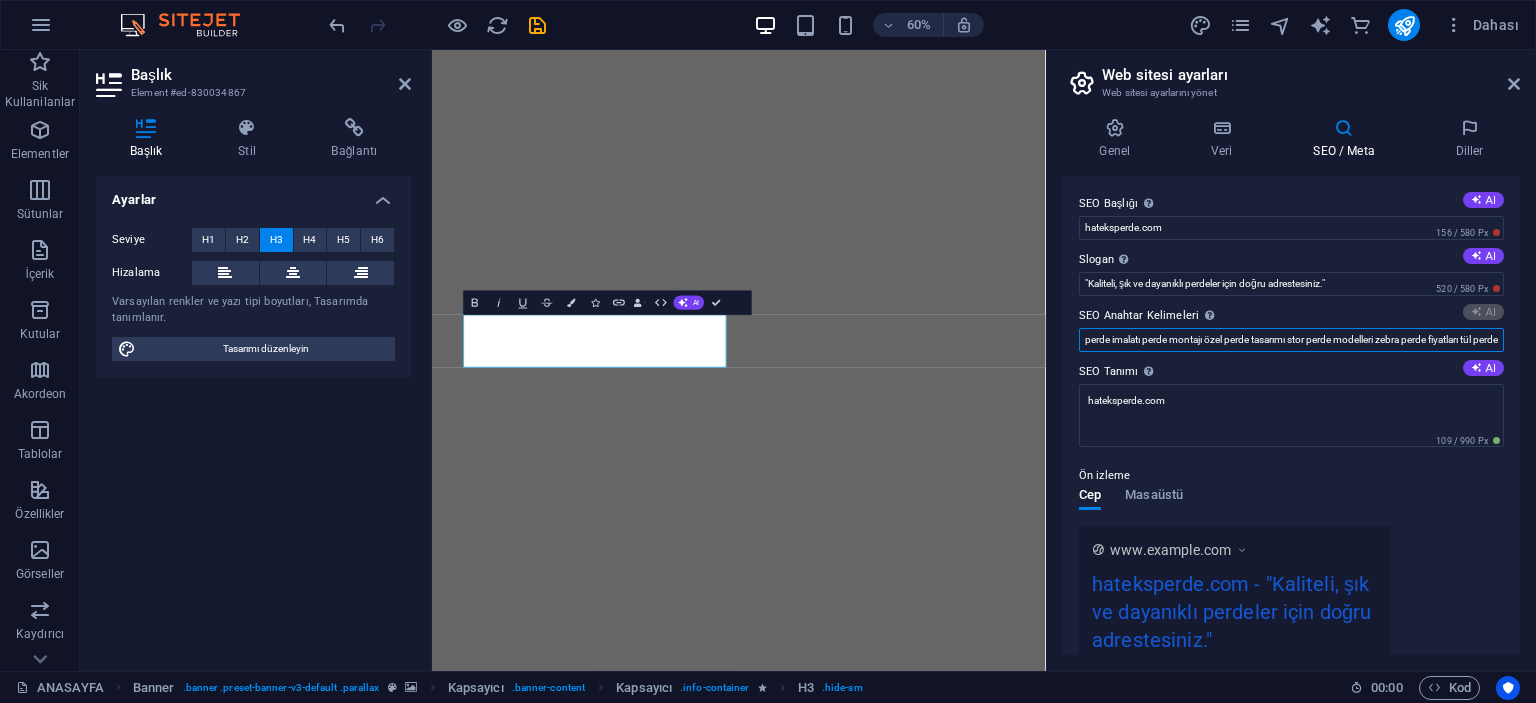 click on "perde imalatı perde montajı özel perde tasarımı stor perde modelleri zebra perde fiyatları tül perde çeşitleri jaluzi perde imalatı ahşap jaluzi perde metal jaluzi perde blackout perde satın al sunscreen perde fiyatları perde ölçümü ve montajı perde tamir servisi perde satış ve montaj hizmeti kaliteli perde imalatı ev için perde modelleri ofis perdeleri perde imalat firması perde fiyatları 2025 perde kampanyaları" at bounding box center [1291, 340] 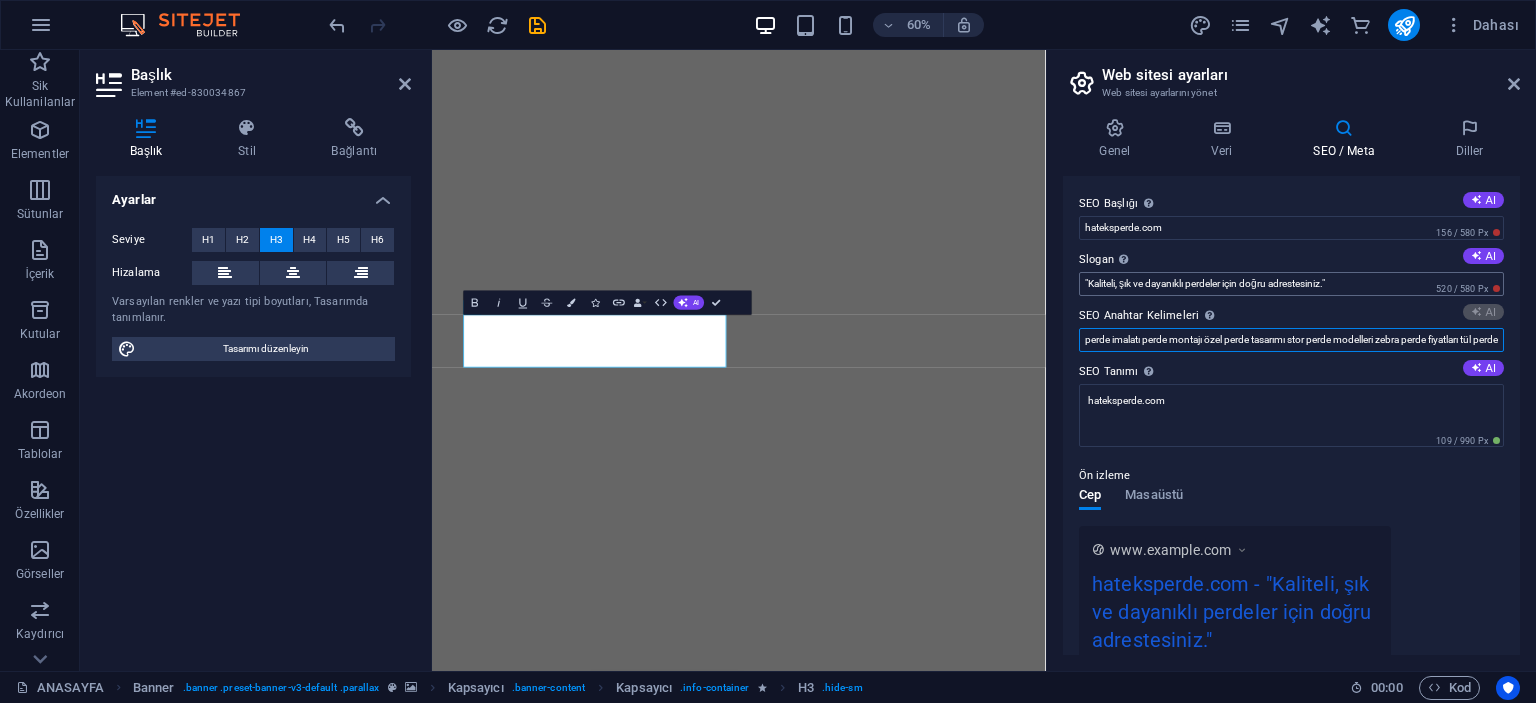 scroll, scrollTop: 0, scrollLeft: 1424, axis: horizontal 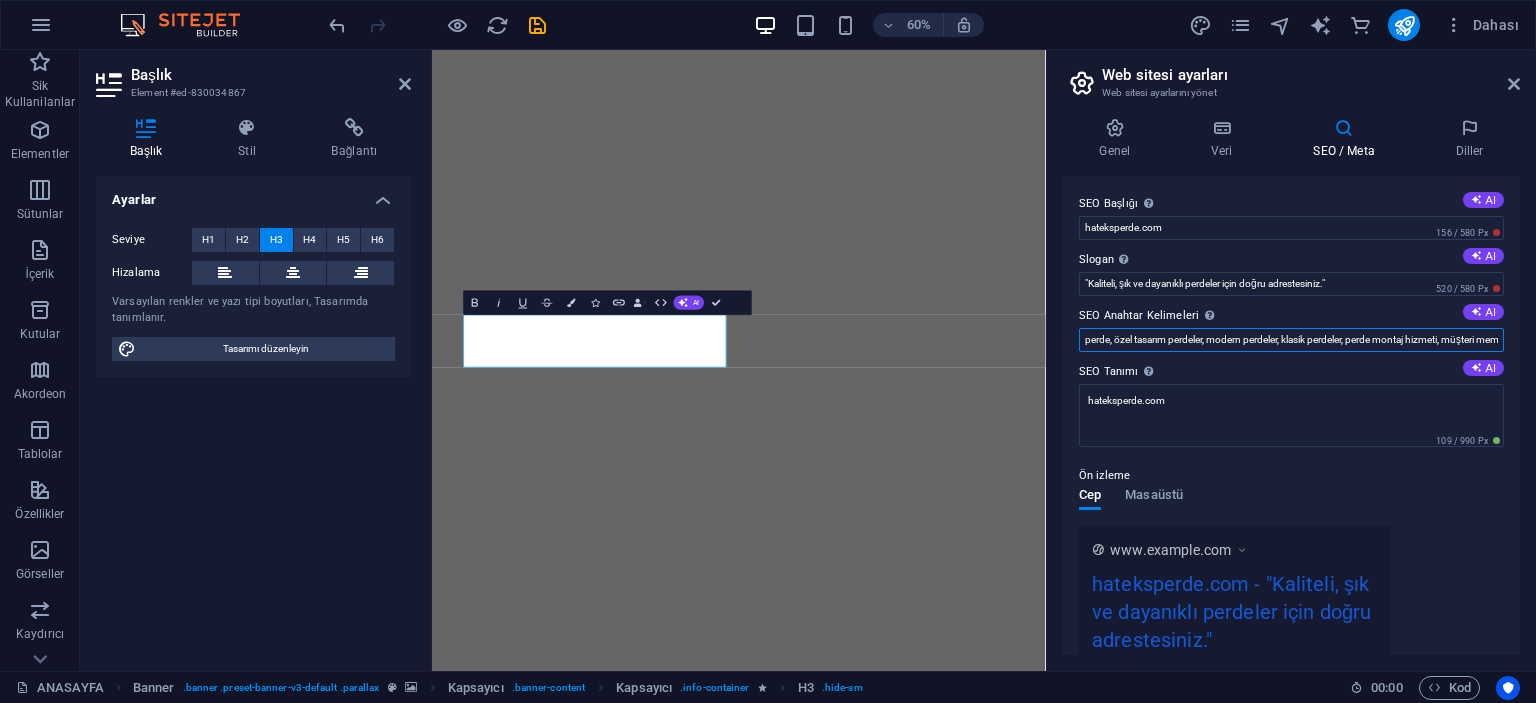 click on "perde, özel tasarım perdeler, modern perdeler, klasik perdeler, perde montaj hizmeti, müşteri memnuniyeti" at bounding box center (1291, 340) 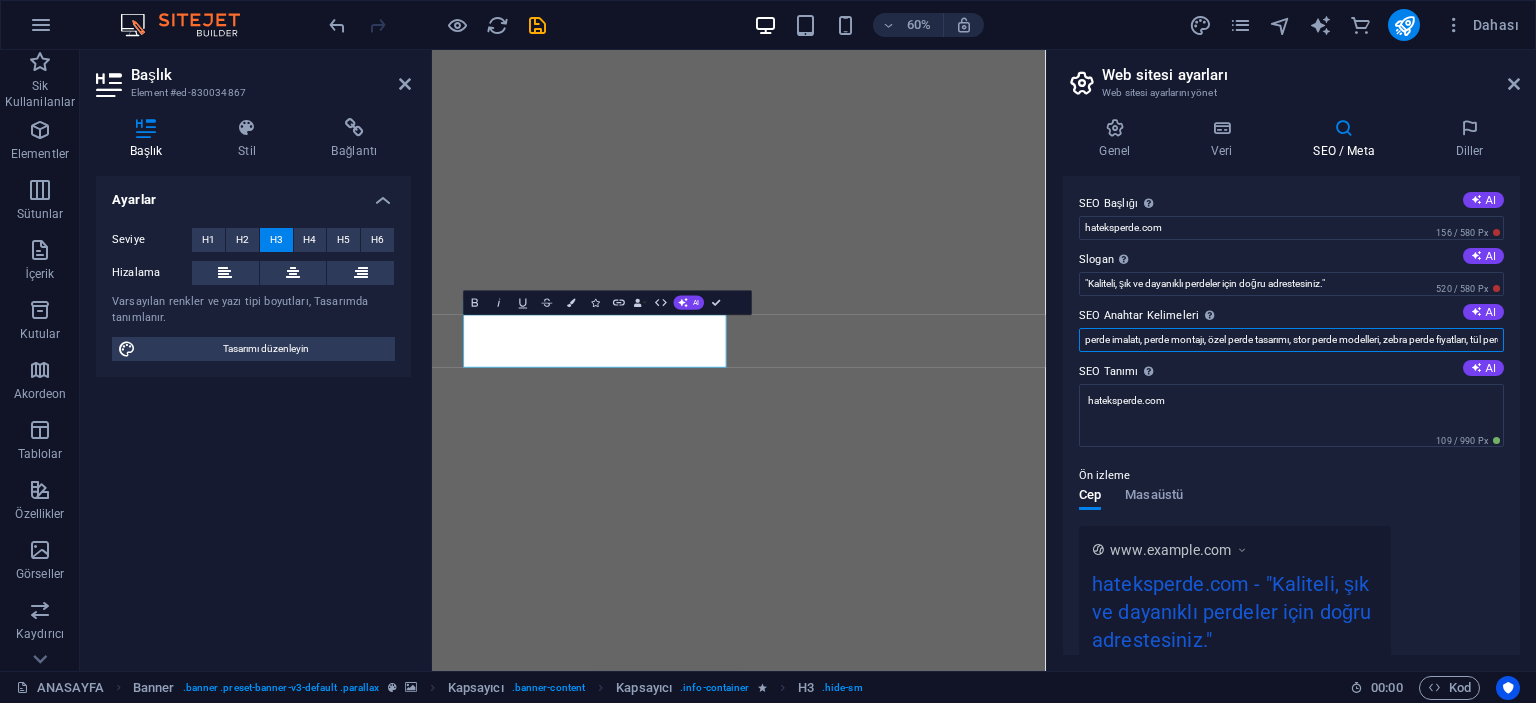 scroll, scrollTop: 0, scrollLeft: 1414, axis: horizontal 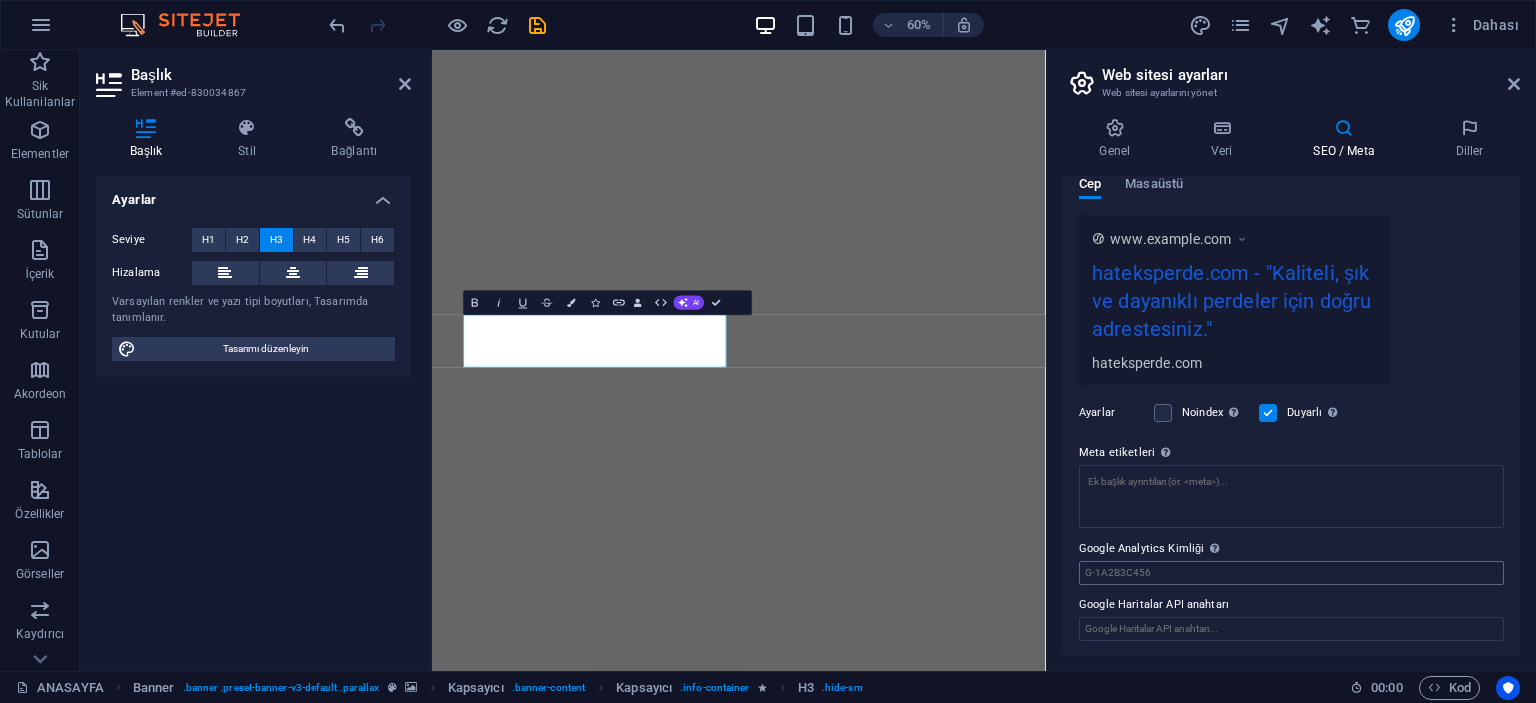type on "perde imalatı, perde montajı, özel perde tasarımı, stor perde modelleri, zebra perde fiyatları, tül perde çeşitleri, jaluzi perde imalatı, ahşap jaluzi perde, metal jaluzi perde, blackout perde satın al, sunscreen perde fiyatları, perde ölçümü ve montajı, perde tamir servisi, perde satış ve montaj hizmeti, kaliteli perde imalatı, ev için perde modelleri, ofis perdeleri, perde imalat firması, perde fiyatları 2025, perde kampanyaları" 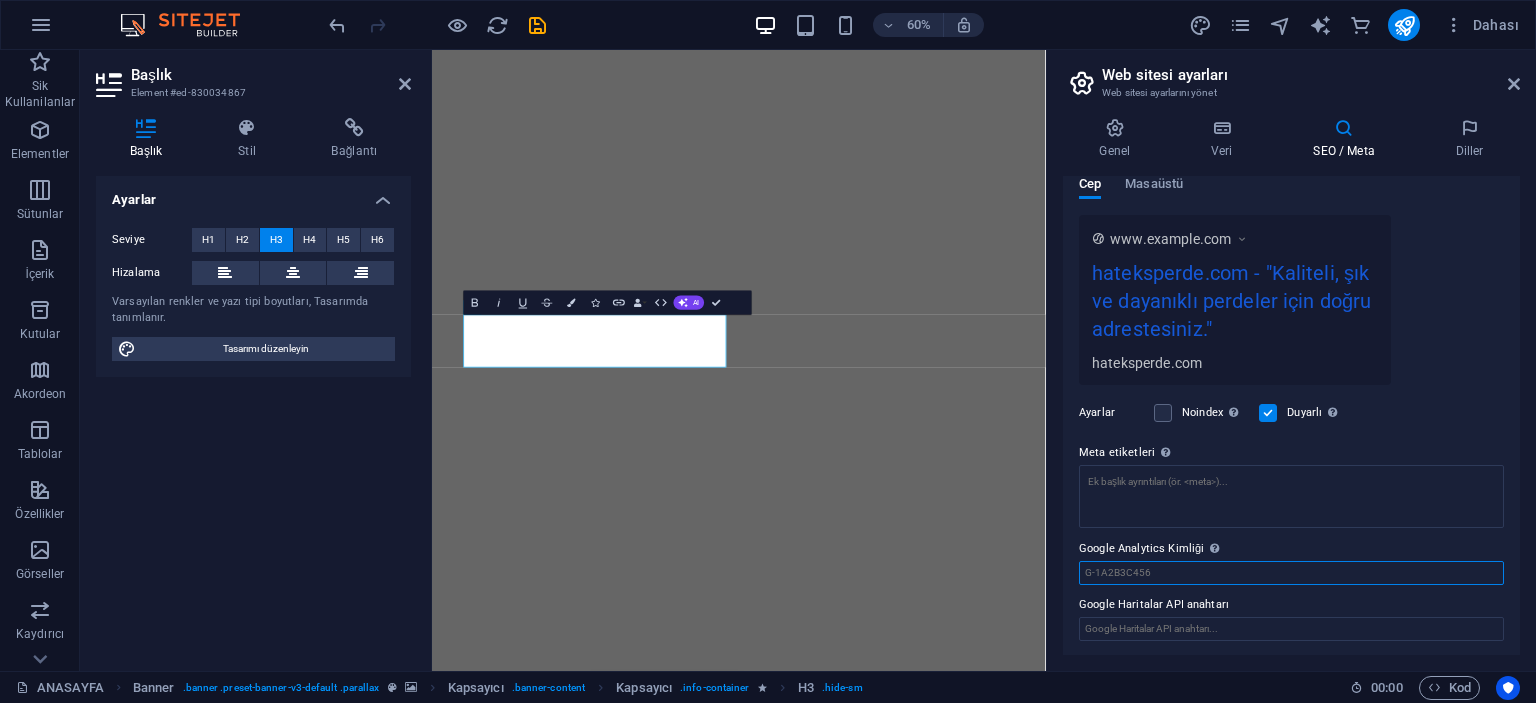 click on "Google Analytics Kimliği Lütfen sadece Google Analytics Kimliğini ekleyin. İzleme kod parçacığına Kimliği otomatik olarak dâhil ediyoruz. Analytics Kimliği şunun gibi görünür: G-1A2B3C456" at bounding box center [1291, 573] 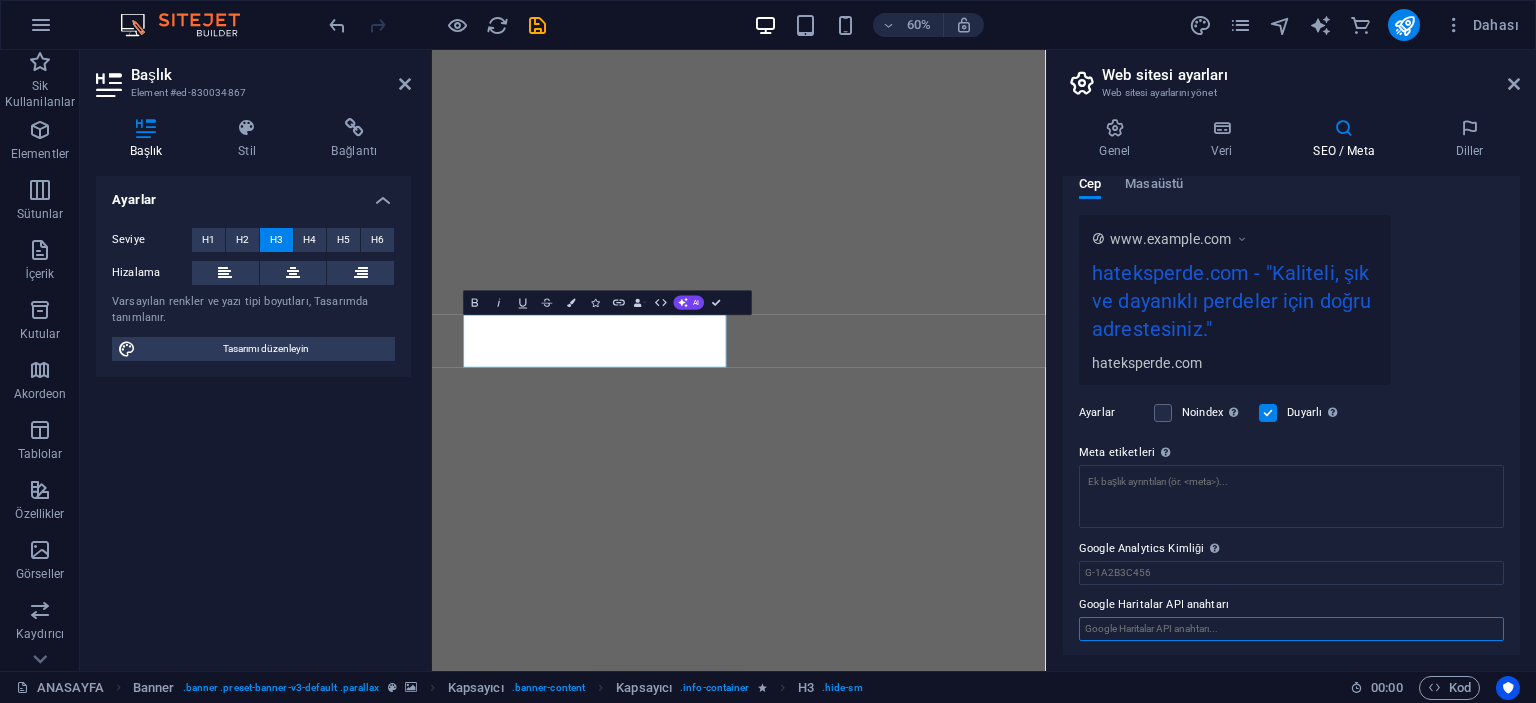 click on "Google Haritalar API anahtarı" at bounding box center (1291, 629) 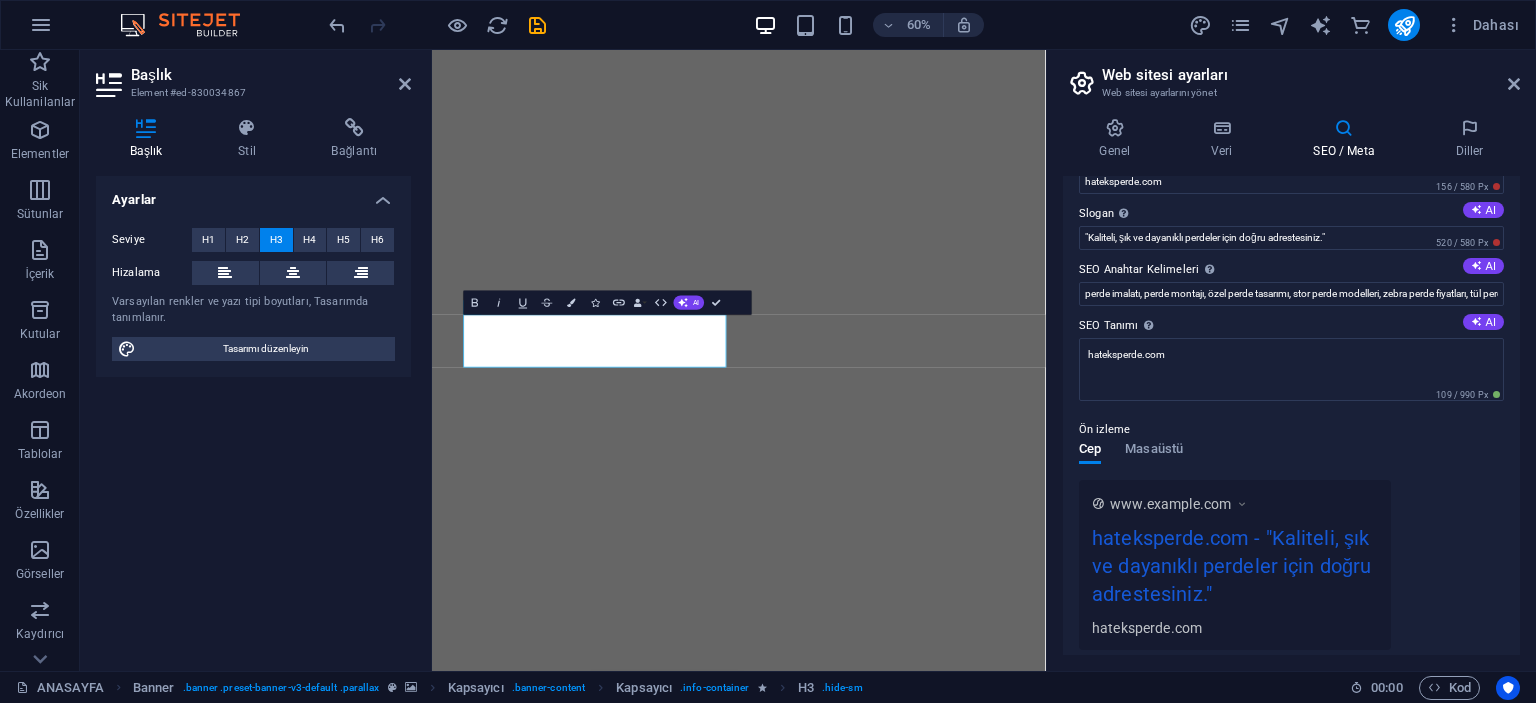 scroll, scrollTop: 0, scrollLeft: 0, axis: both 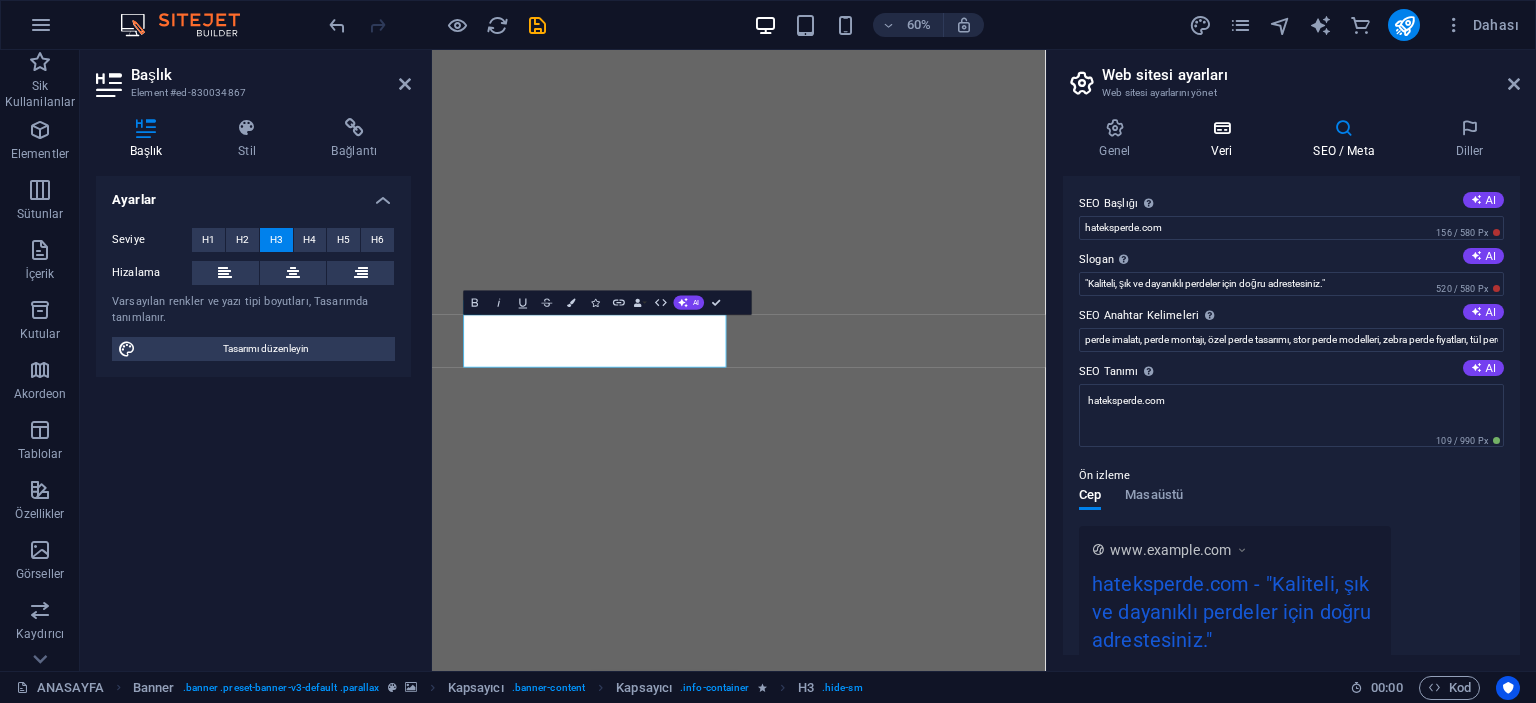click on "Veri" at bounding box center [1226, 139] 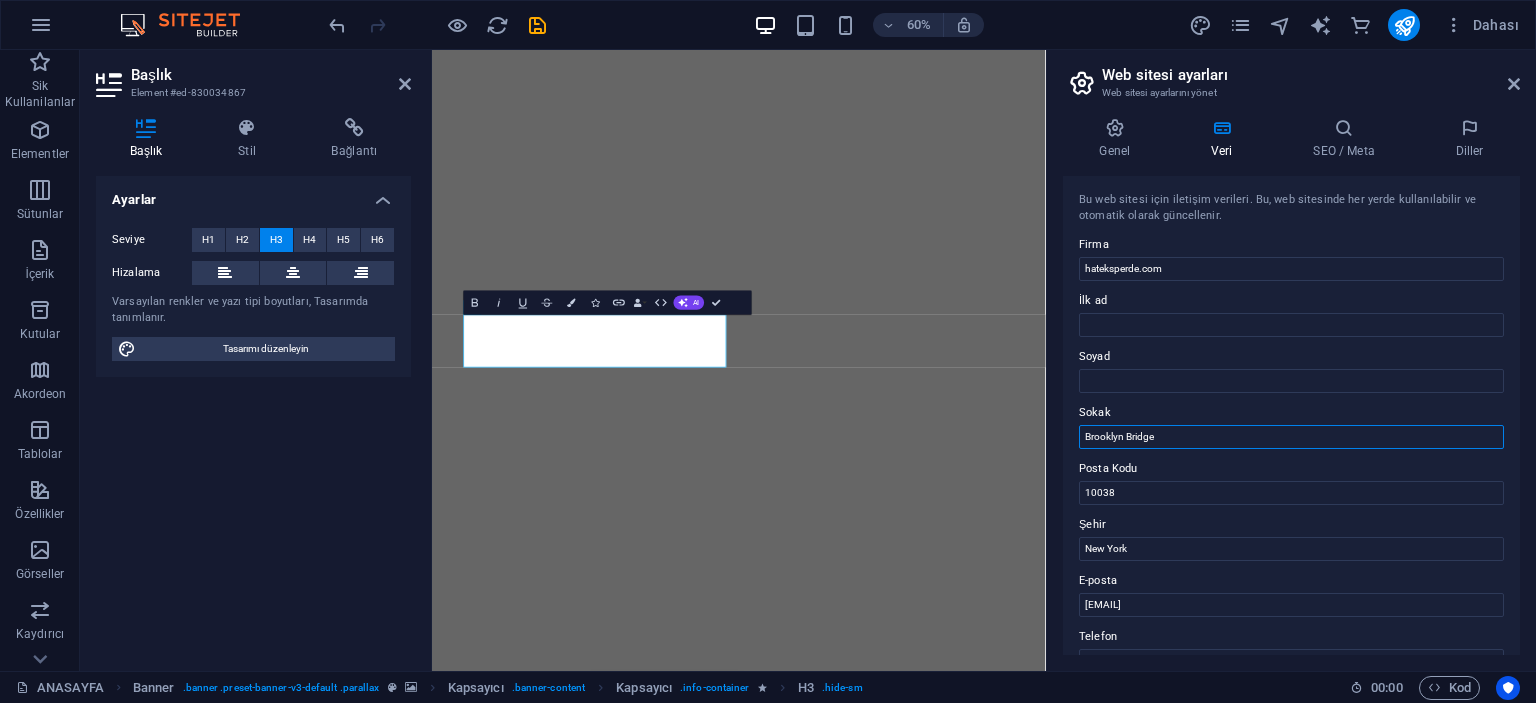 click on "Brooklyn Bridge" at bounding box center (1291, 437) 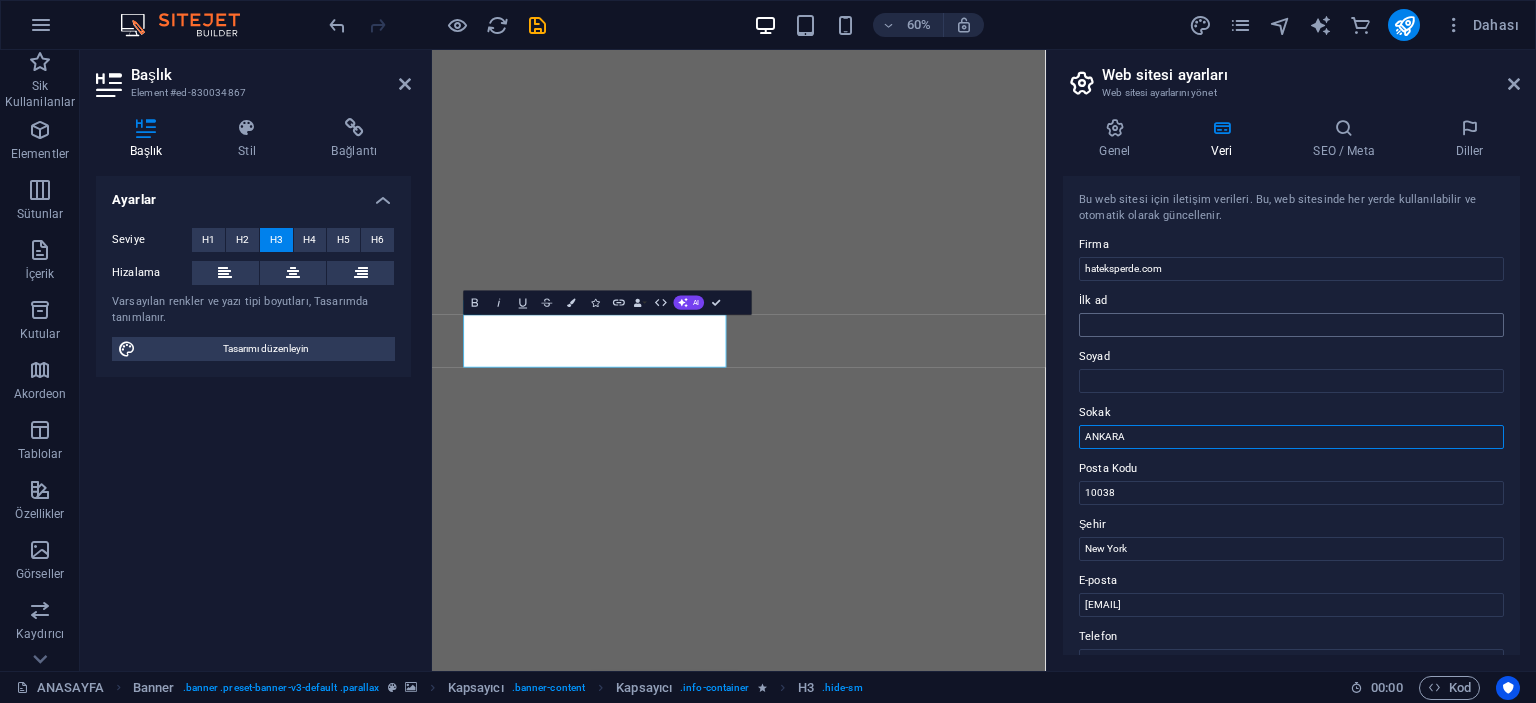 type on "ANKARA" 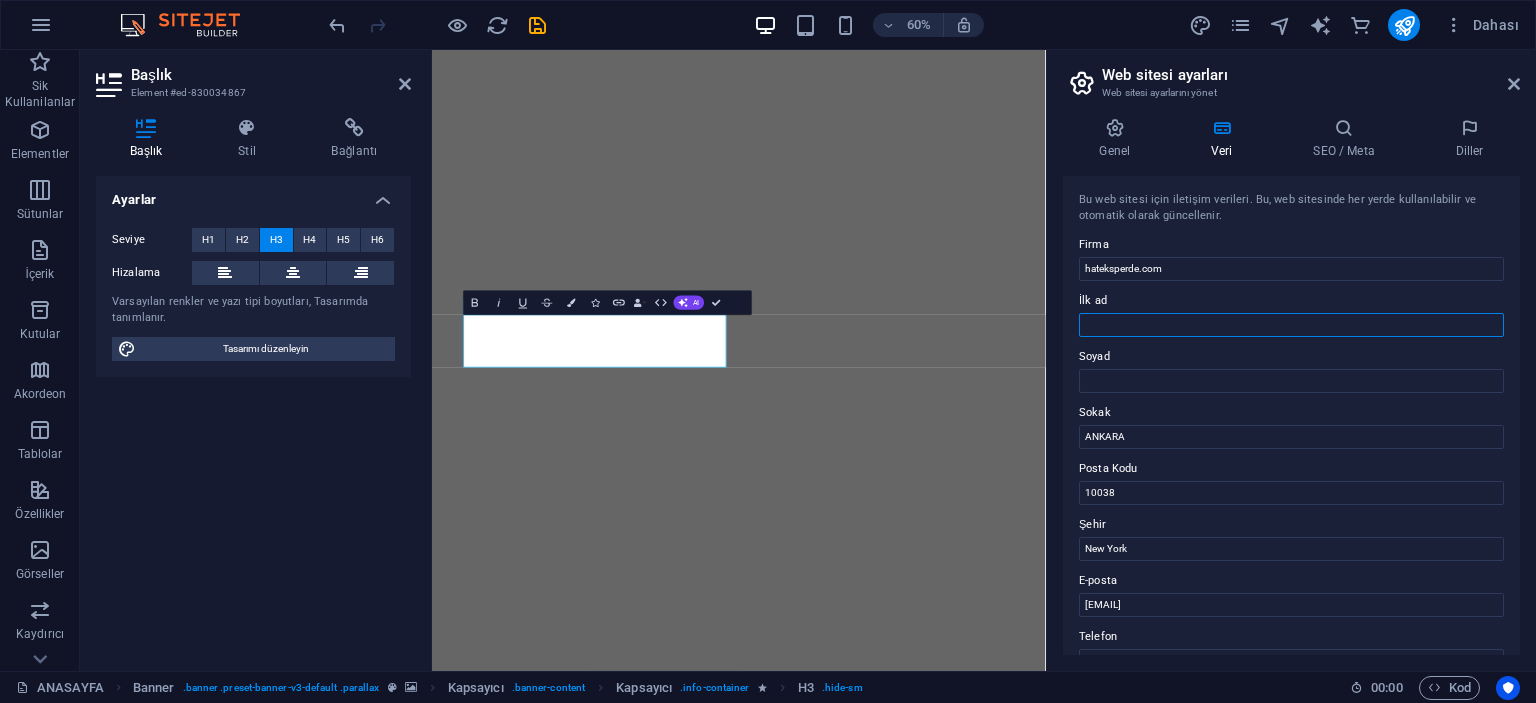 click on "İlk ad" at bounding box center (1291, 325) 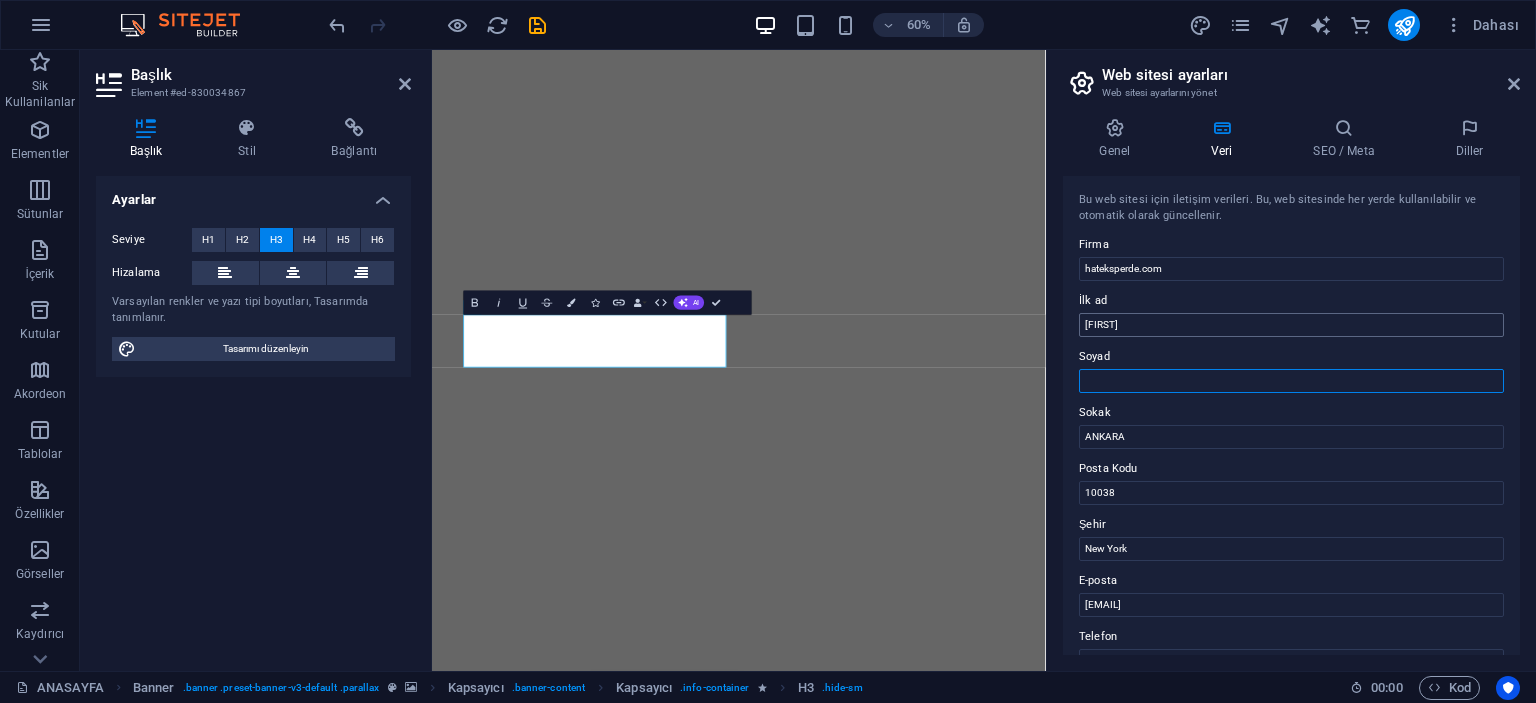 type on "[LAST]" 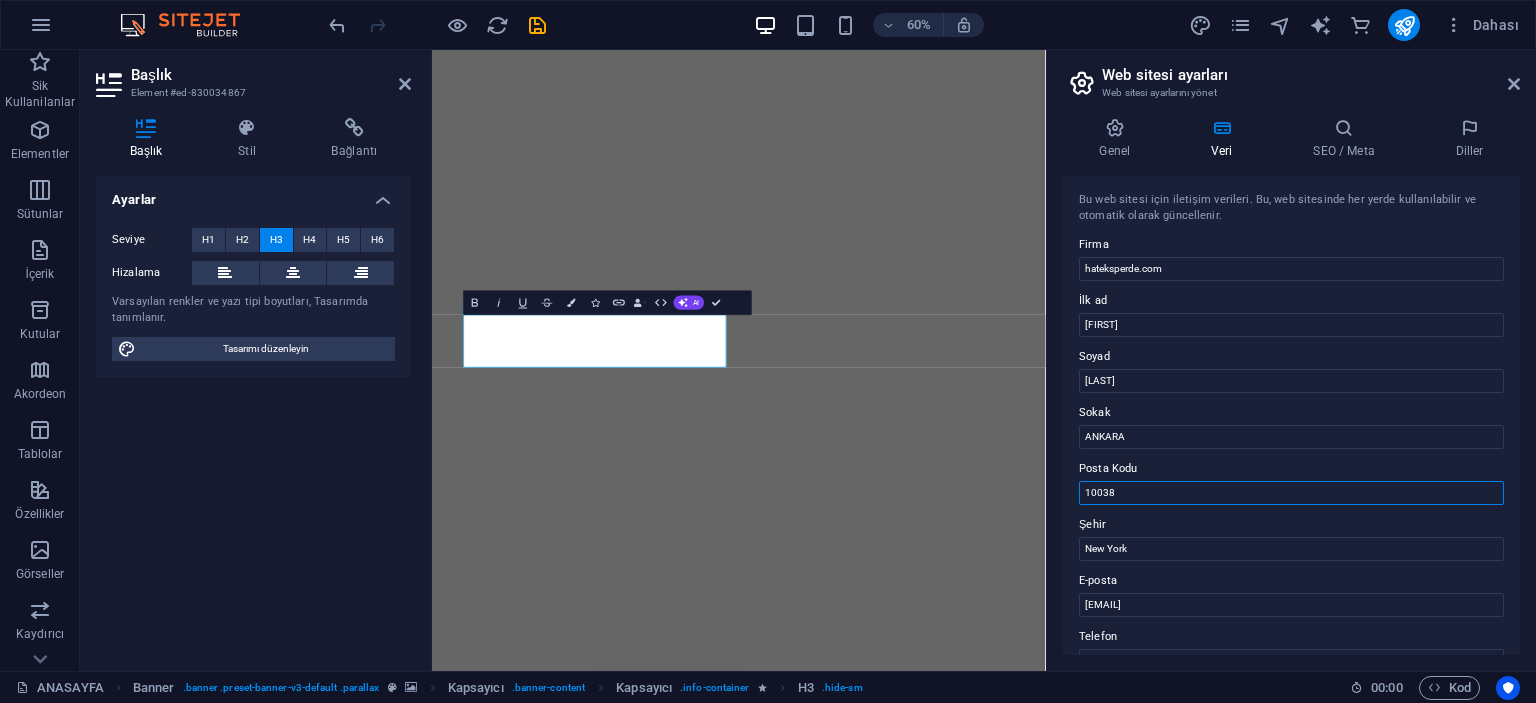 click on "10038" at bounding box center (1291, 493) 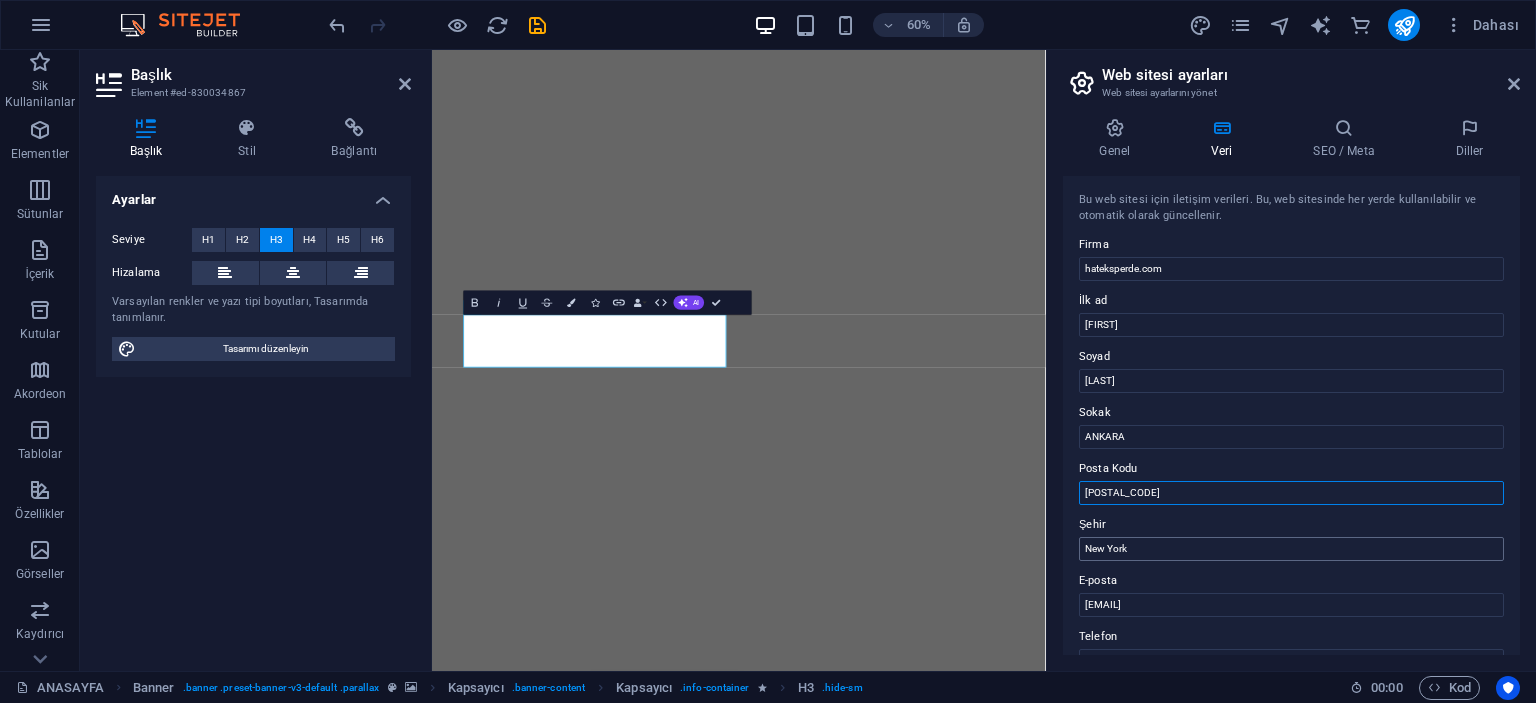 type on "[POSTAL_CODE]" 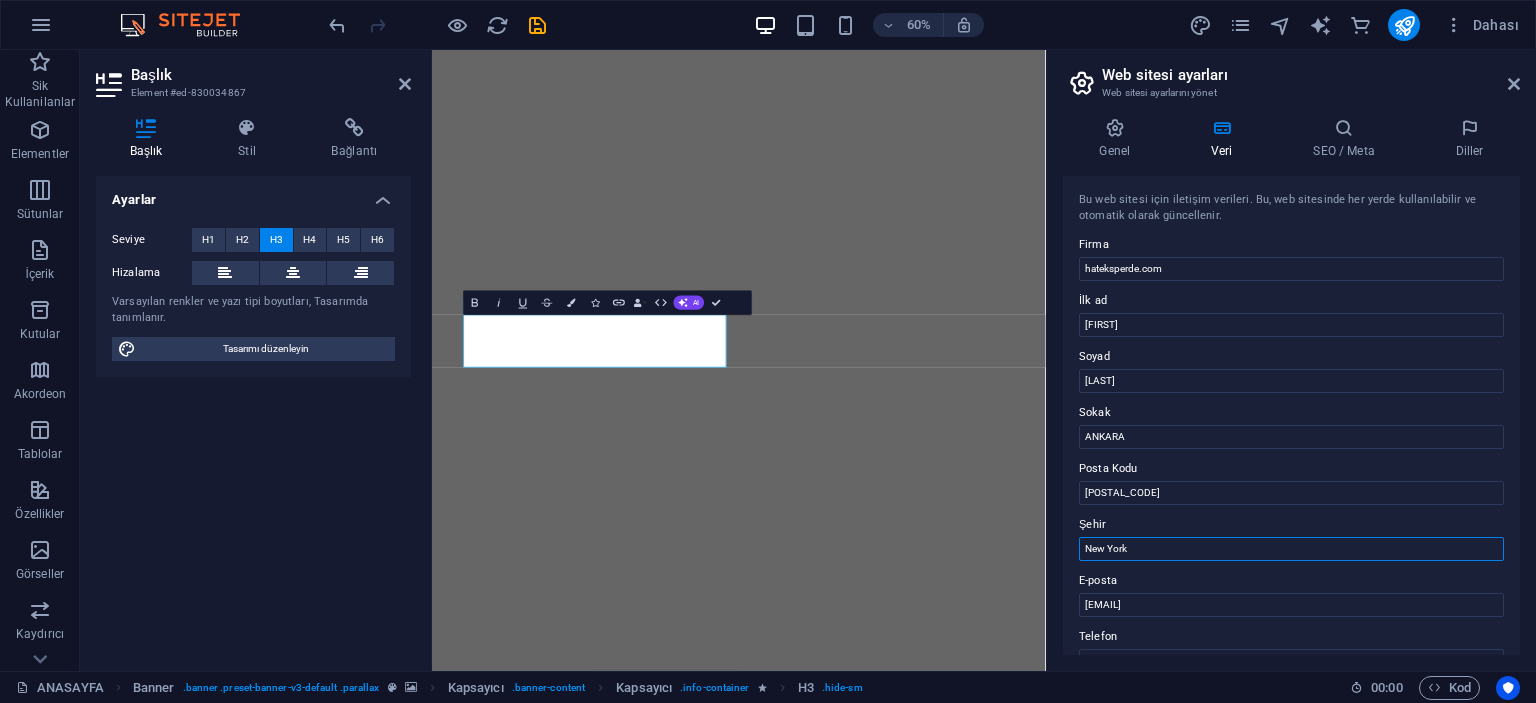click on "New York" at bounding box center (1291, 549) 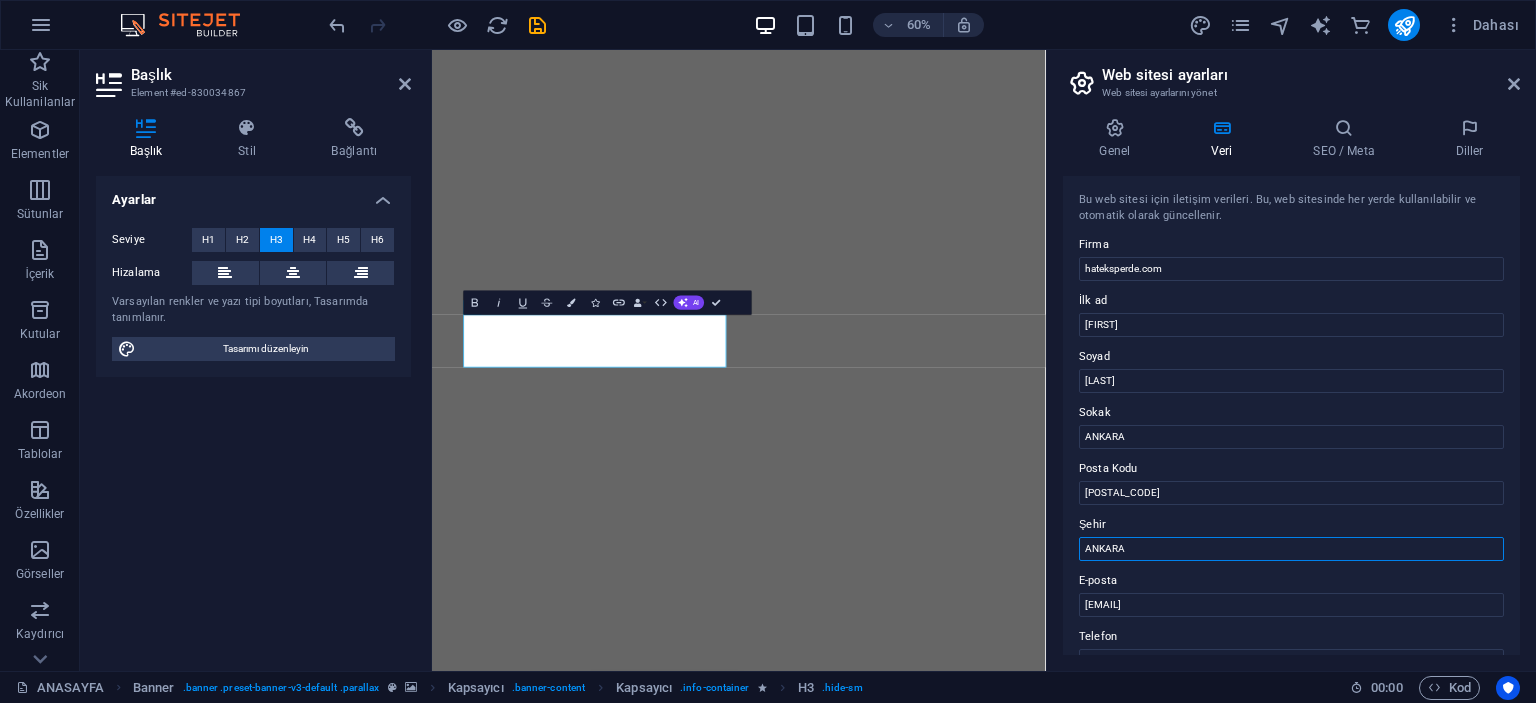 scroll, scrollTop: 100, scrollLeft: 0, axis: vertical 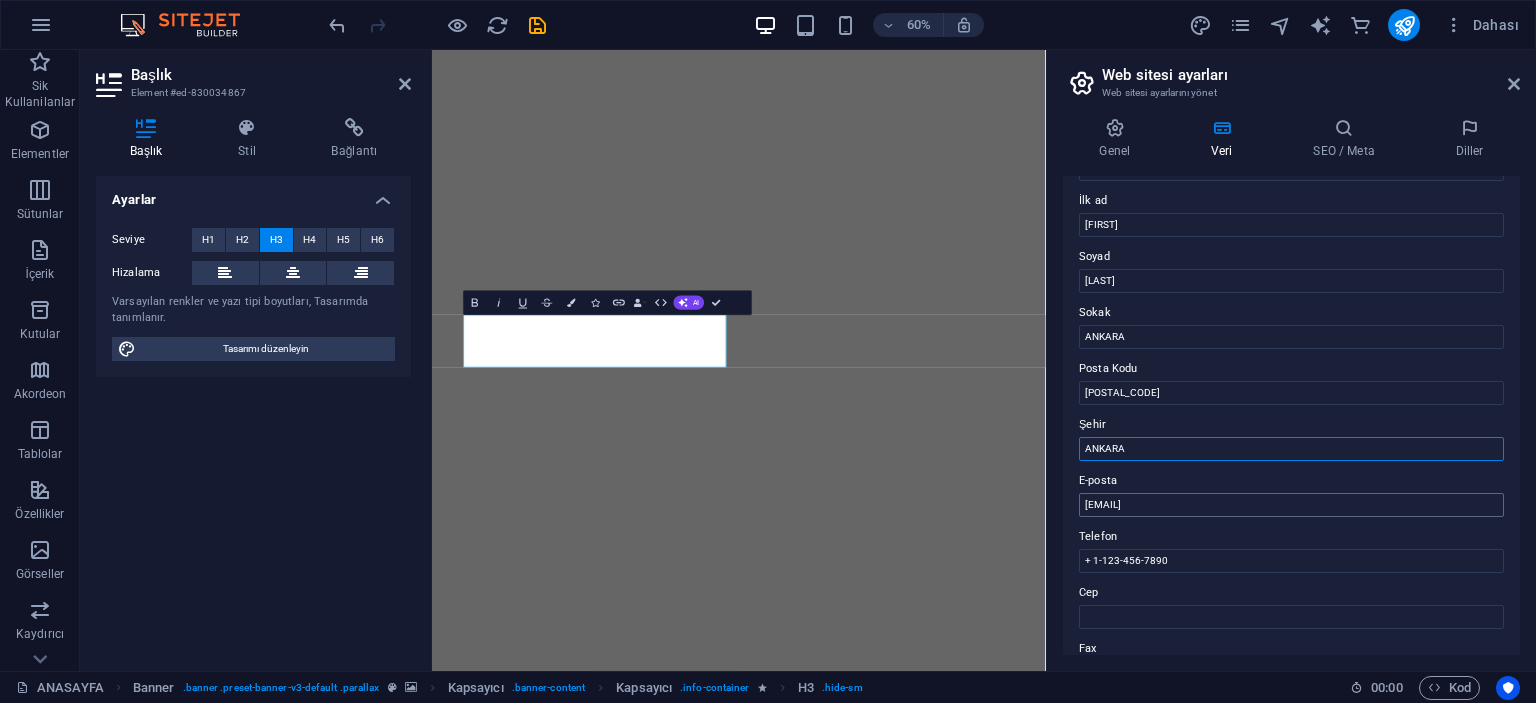 type on "ANKARA" 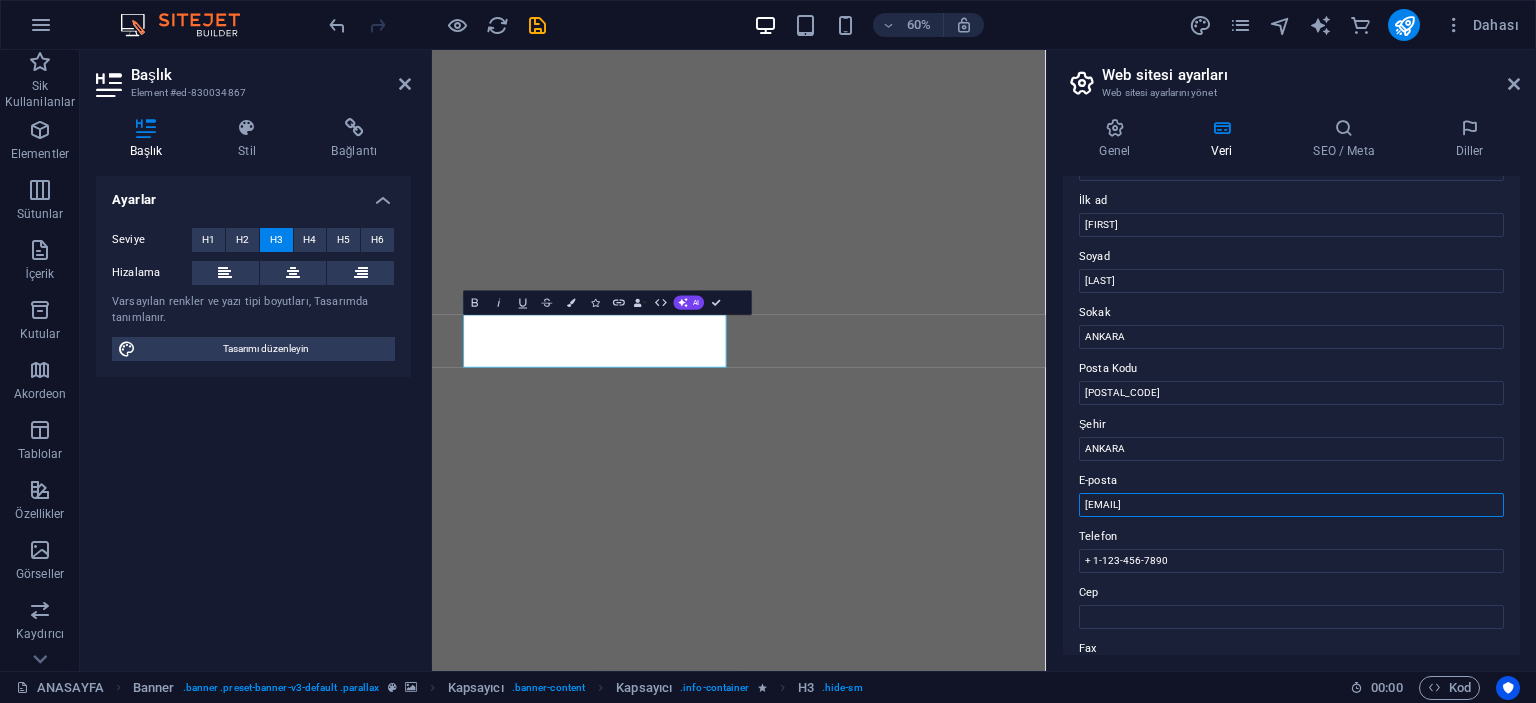 click on "[EMAIL]" at bounding box center (1291, 505) 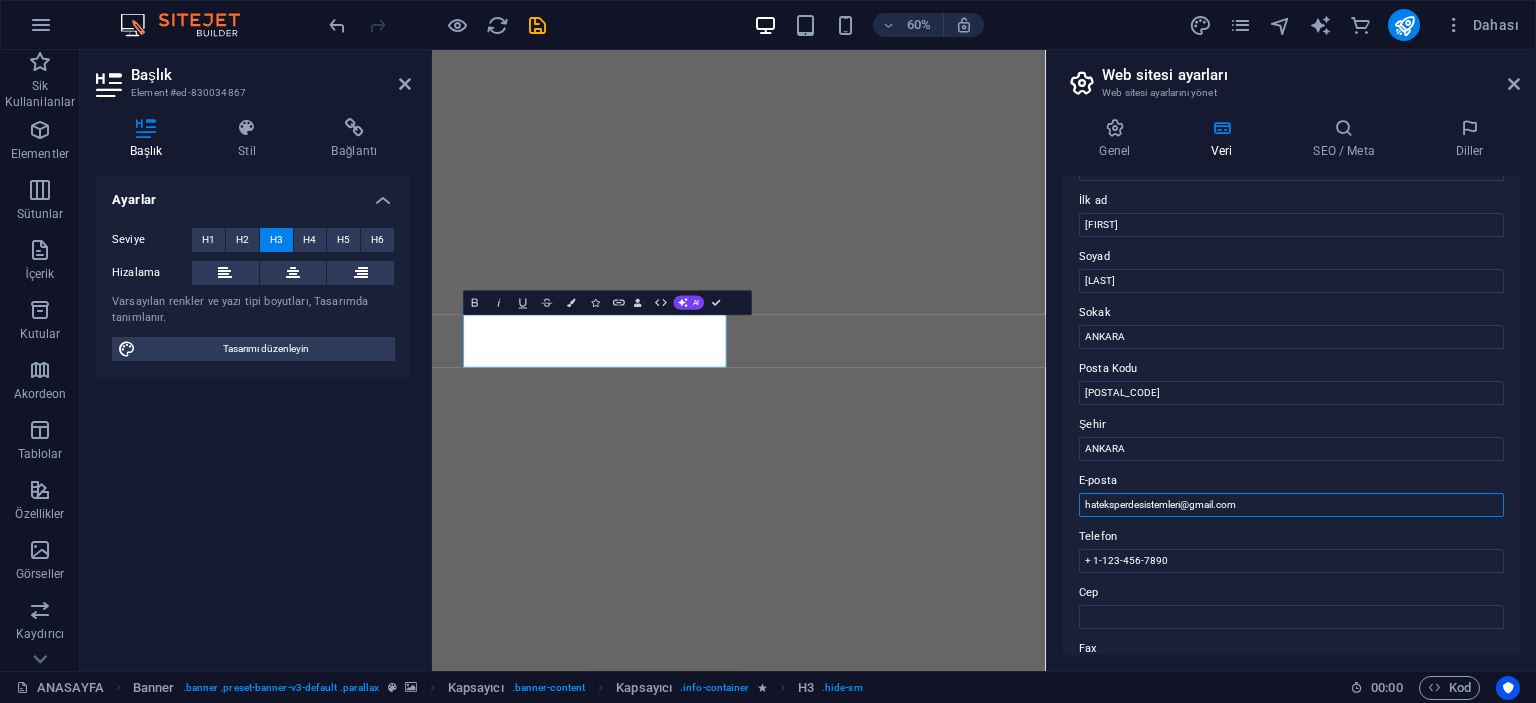 type on "hateksperdesistemleri@gmail.com" 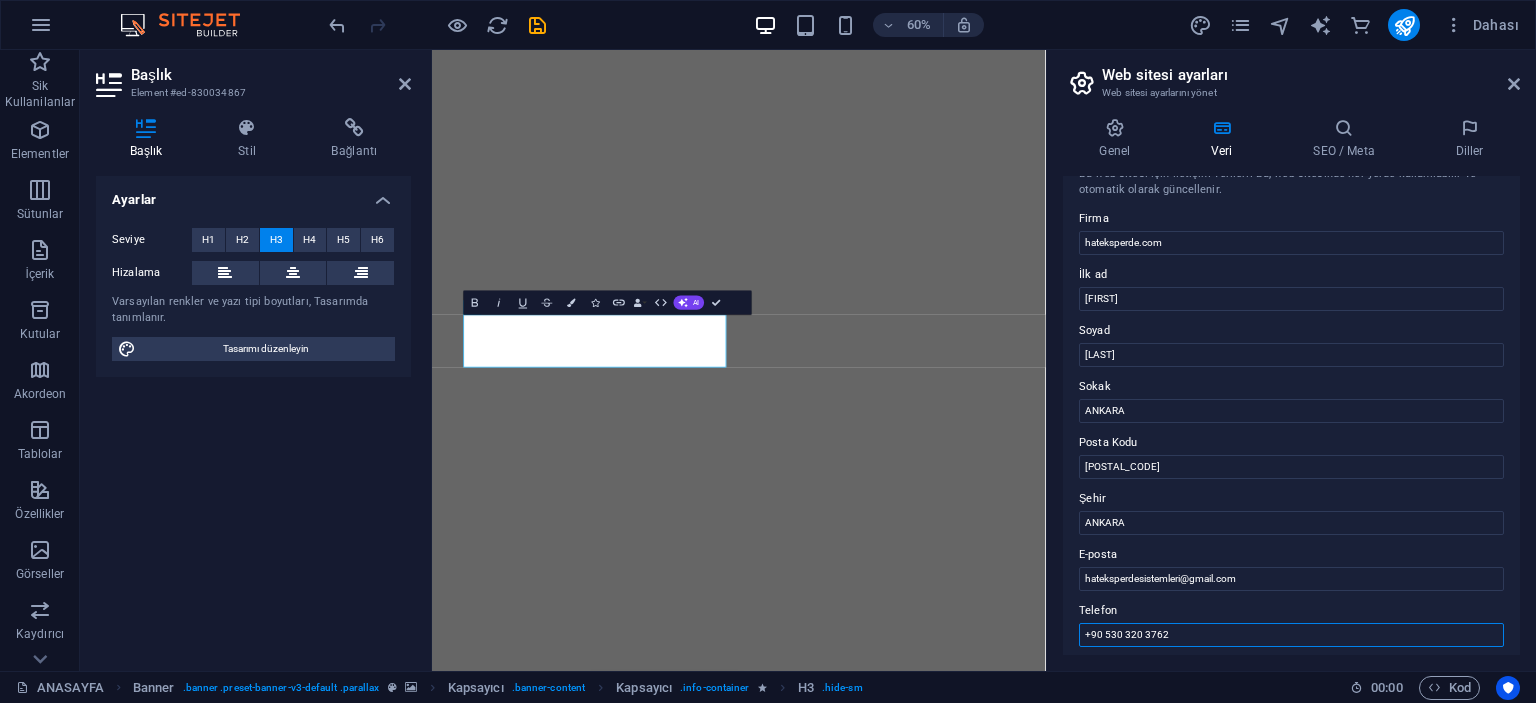 scroll, scrollTop: 0, scrollLeft: 0, axis: both 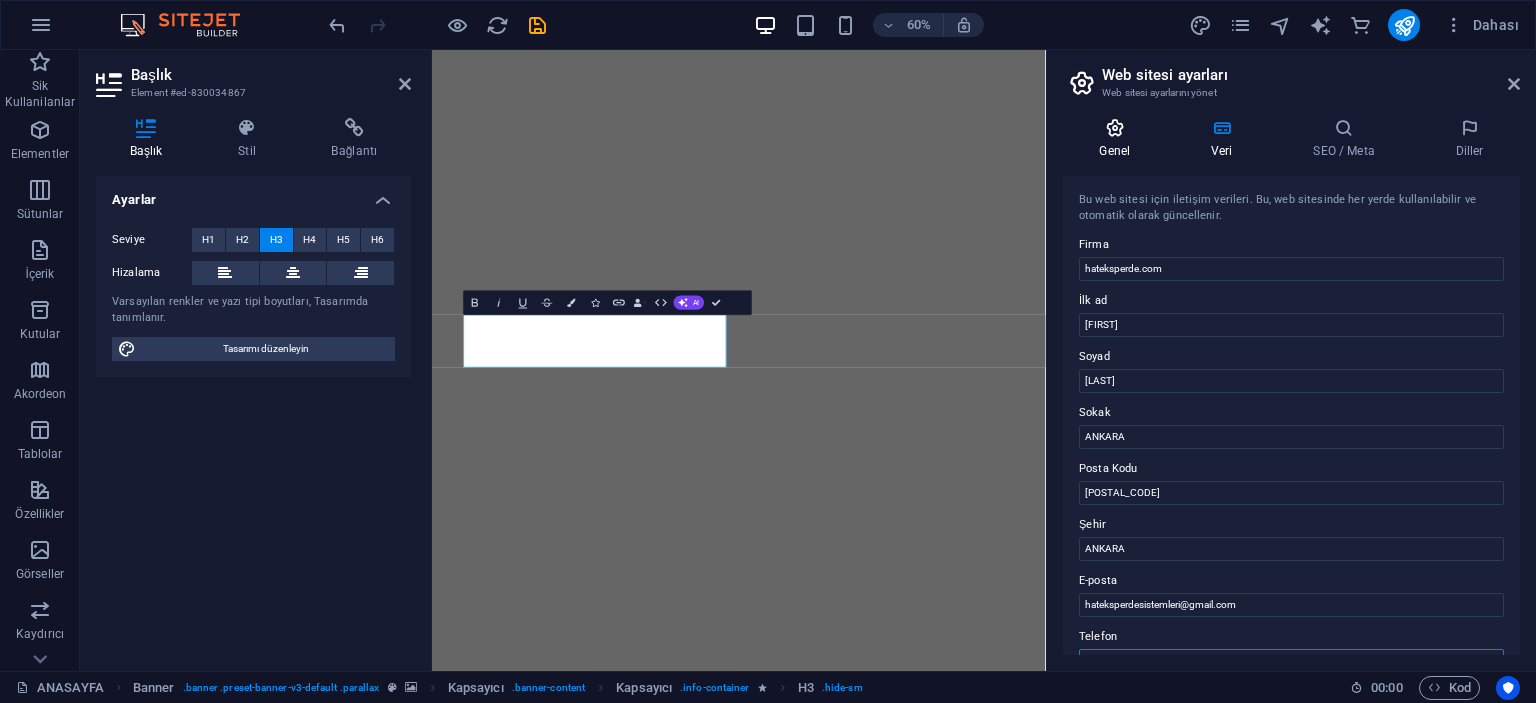 type on "+90 530 320 3762" 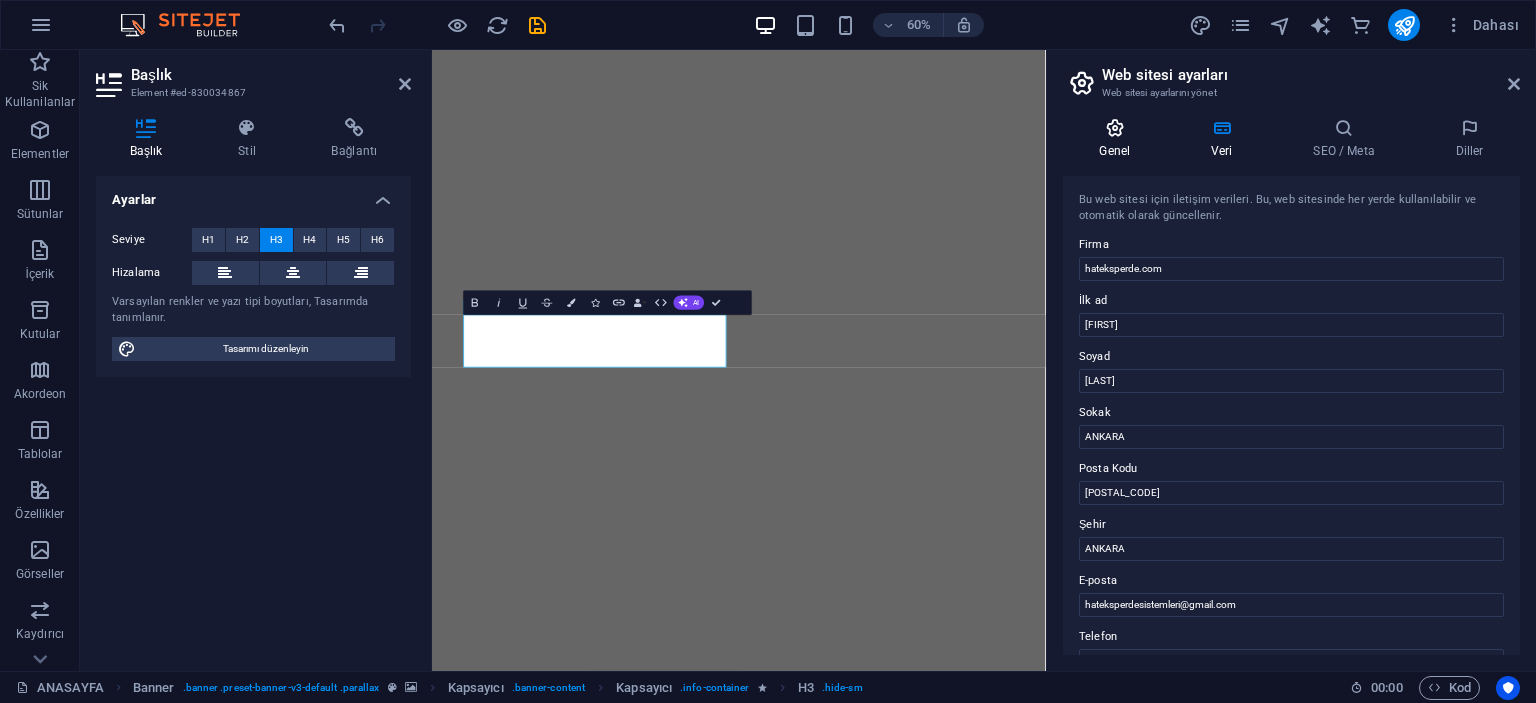click on "Genel" at bounding box center (1119, 139) 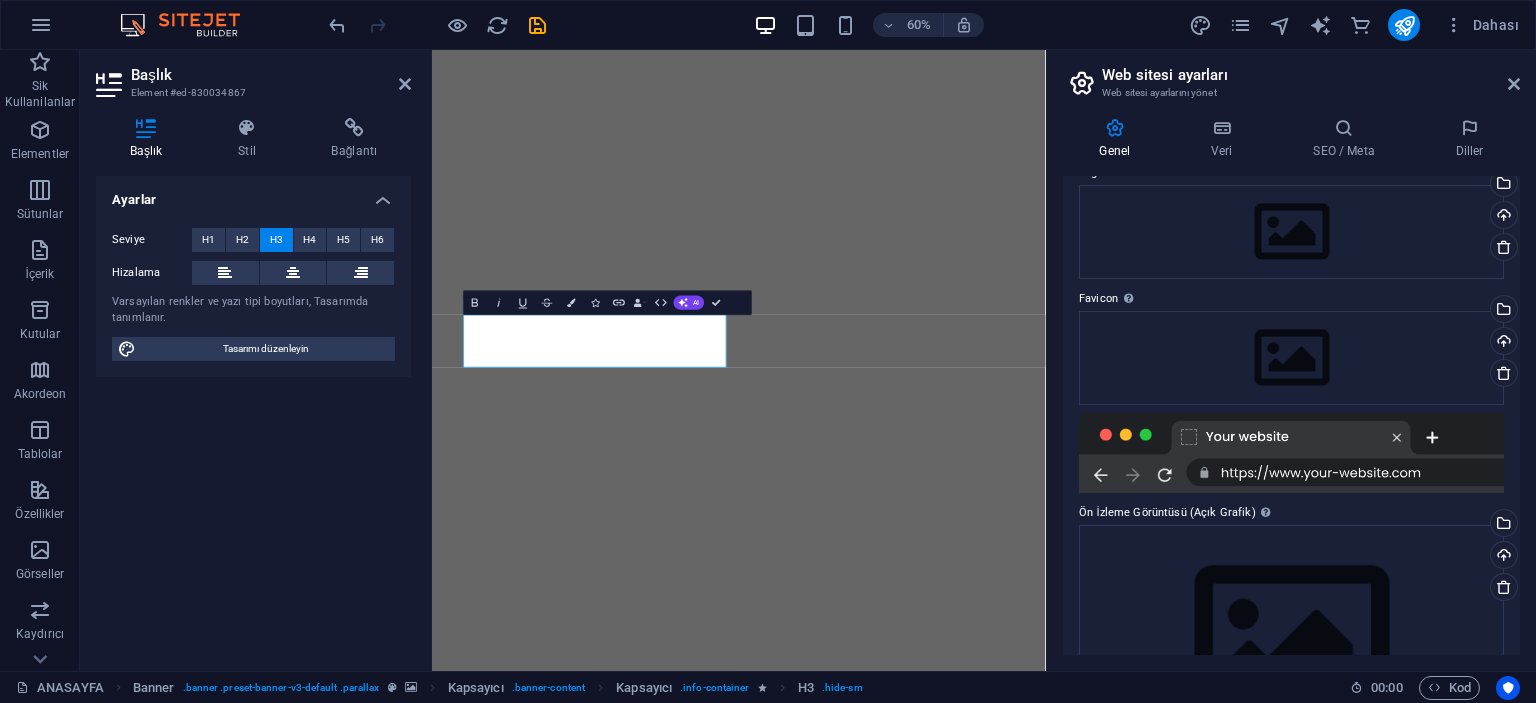scroll, scrollTop: 0, scrollLeft: 0, axis: both 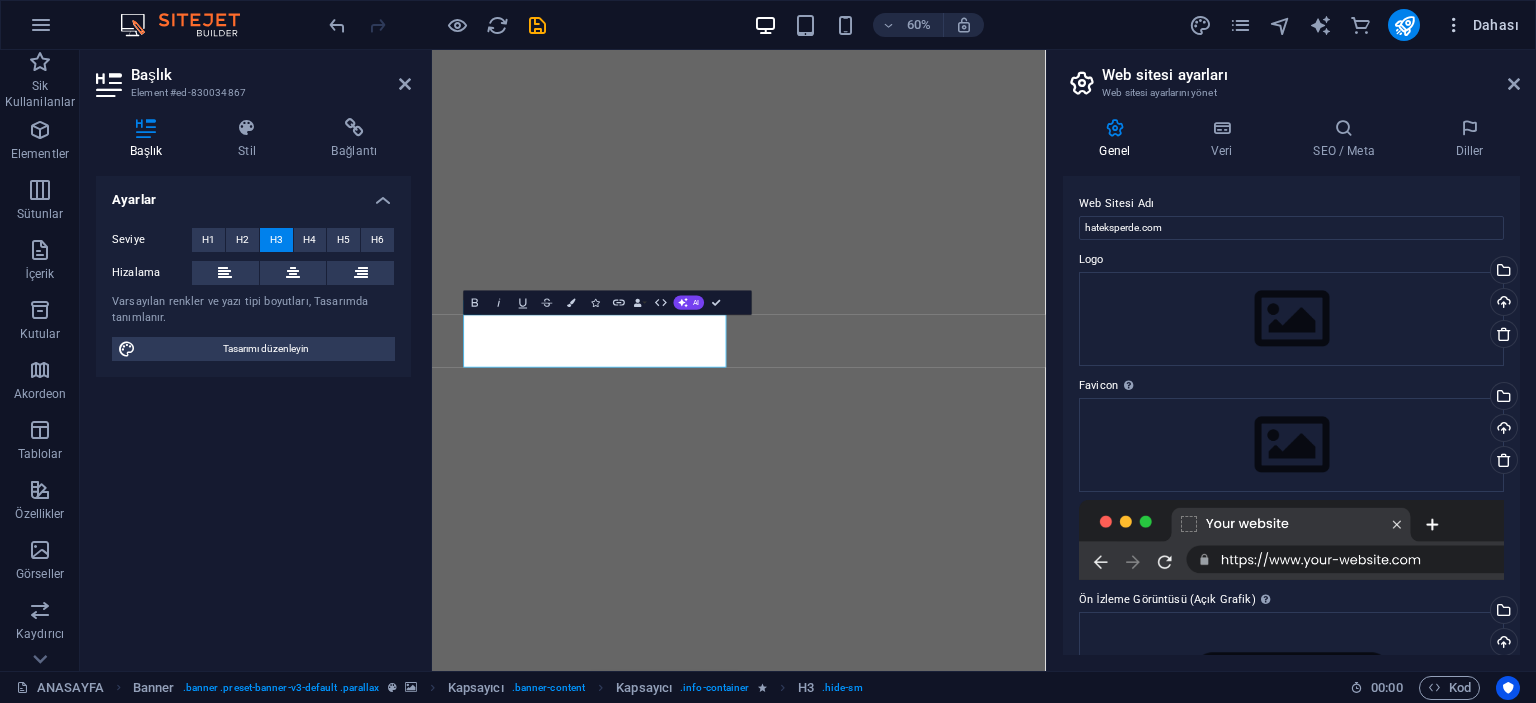 click on "Dahası" at bounding box center [1481, 25] 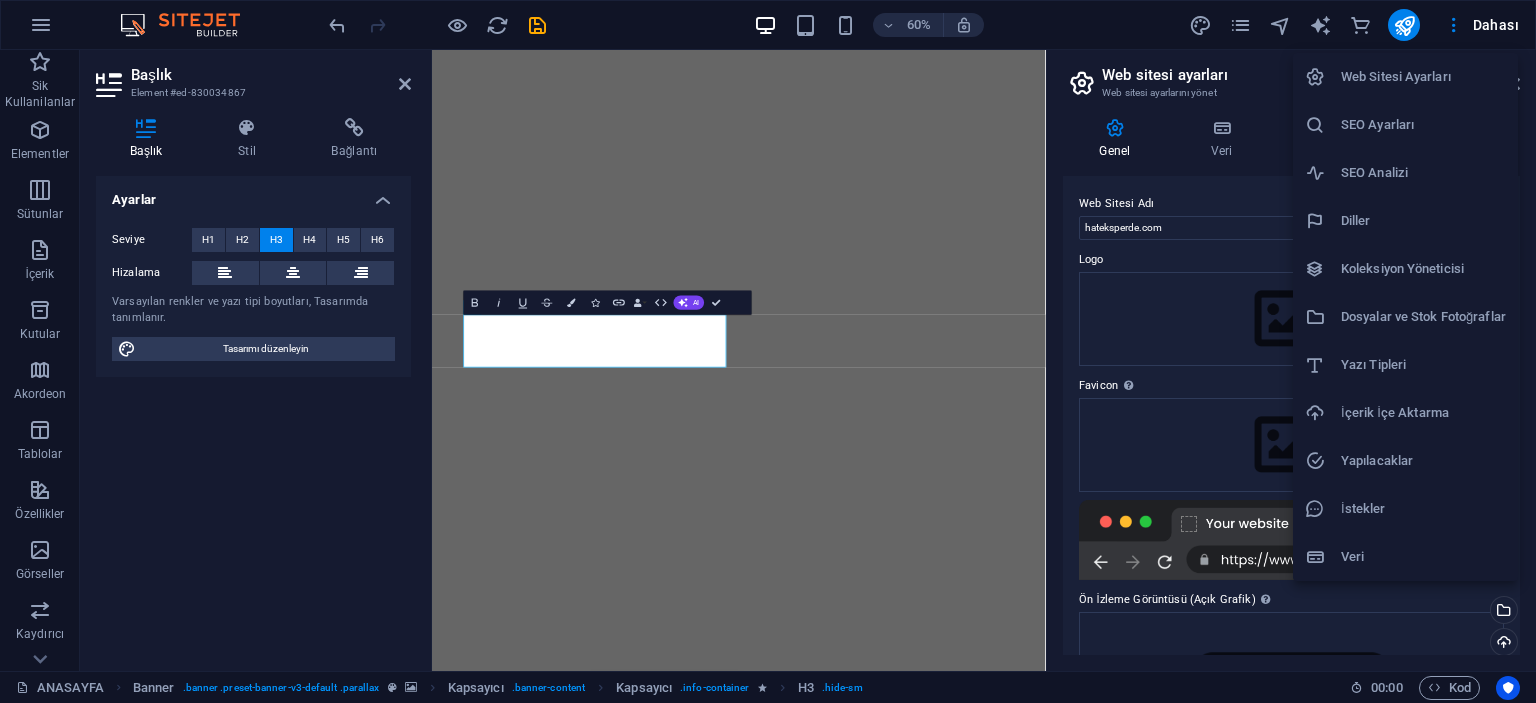 click on "SEO Analizi" at bounding box center (1423, 173) 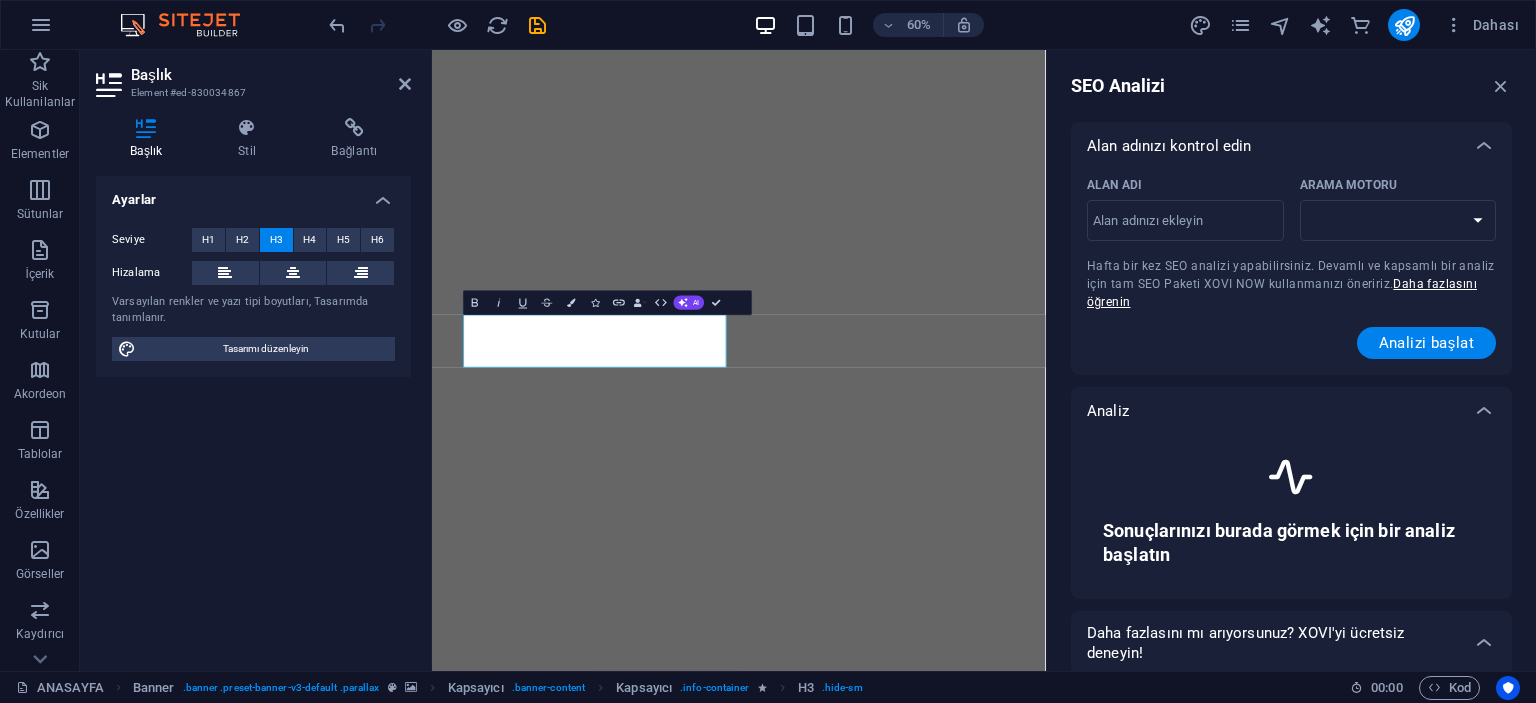 select on "google.com" 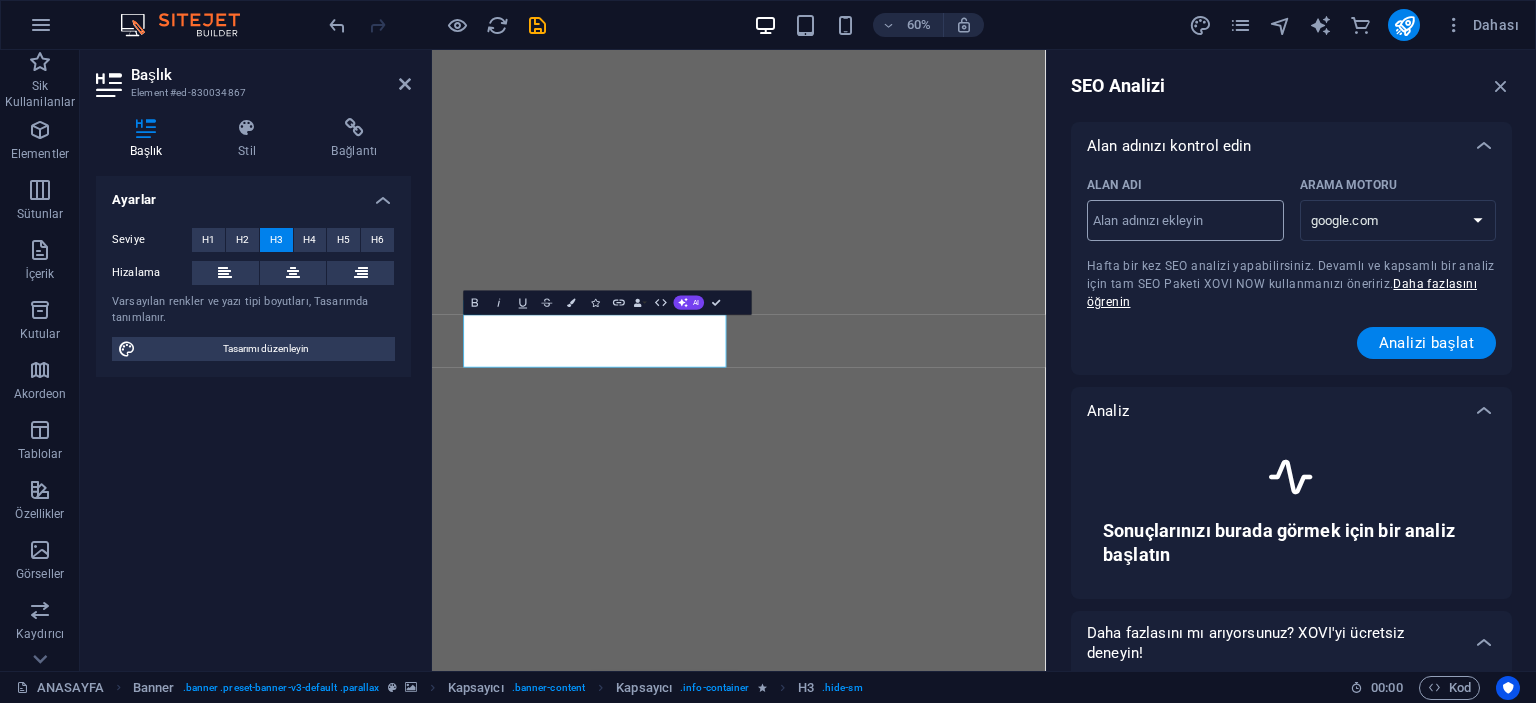click on "​" at bounding box center [1185, 220] 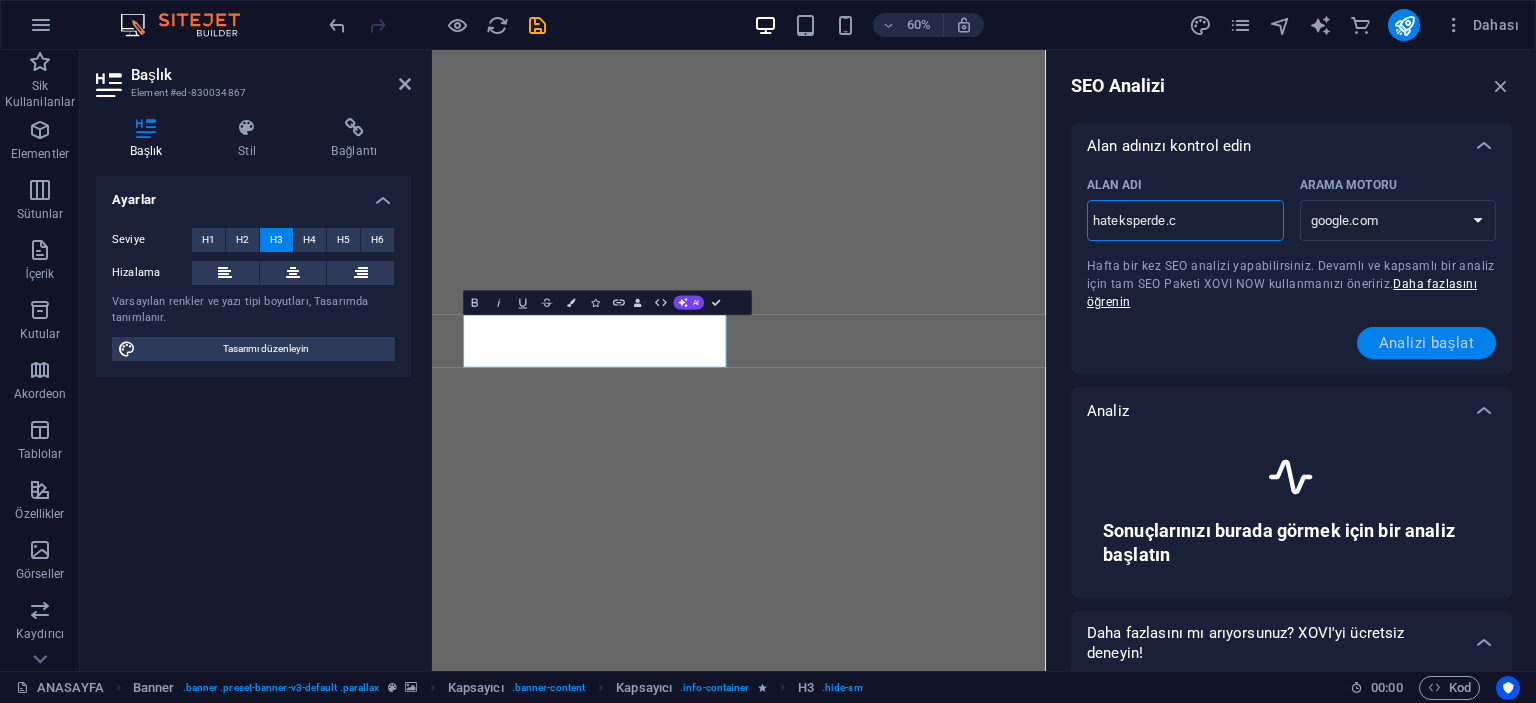 type on "hateksperde.co" 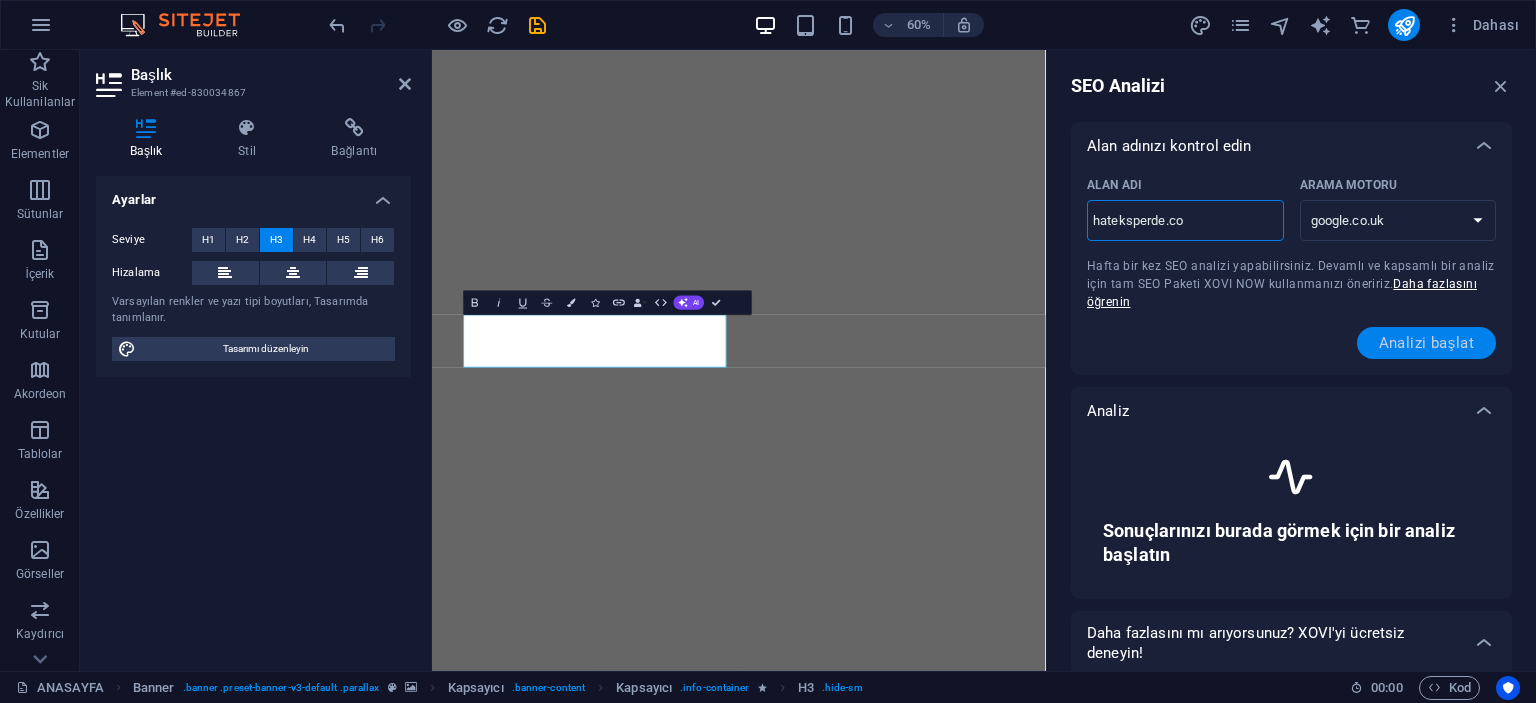 type on "hateksperde.com" 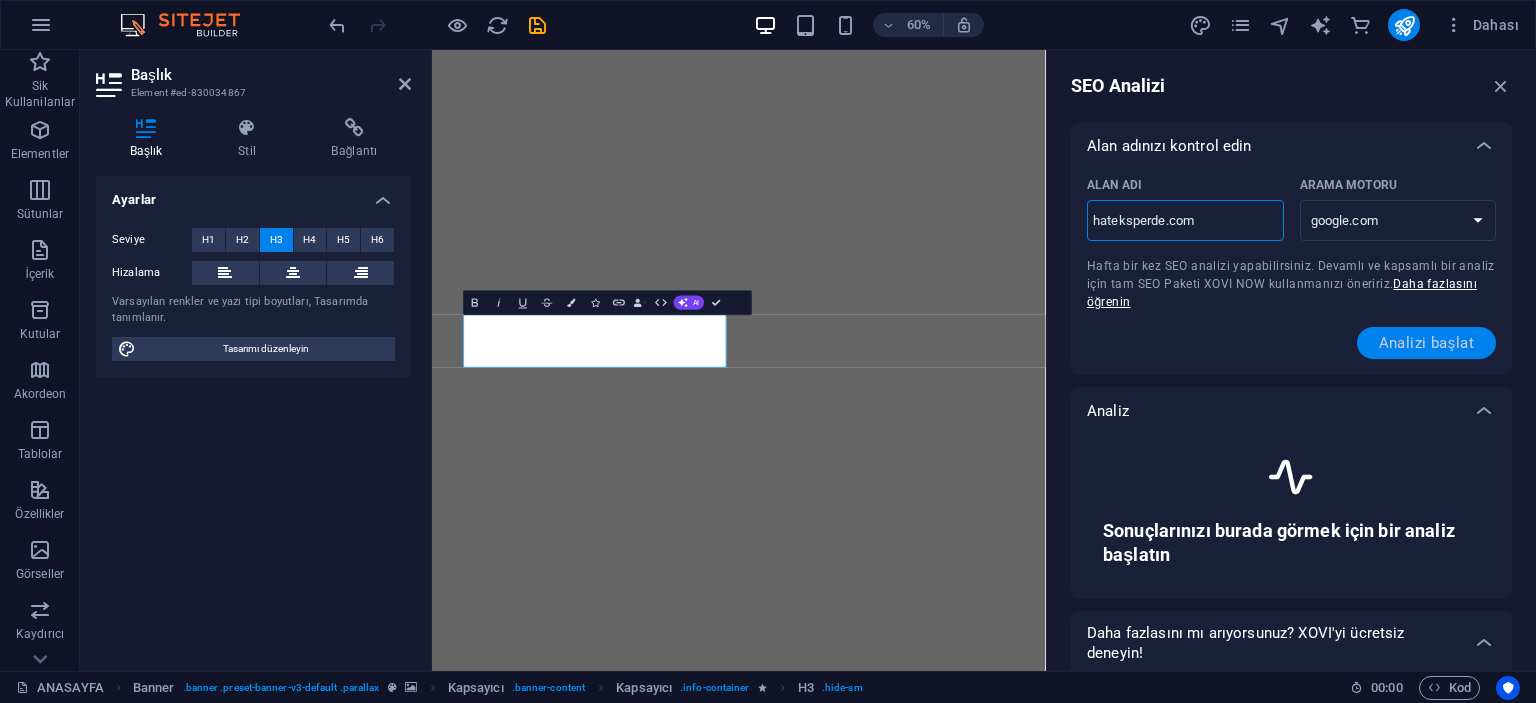 type on "hateksperde.com" 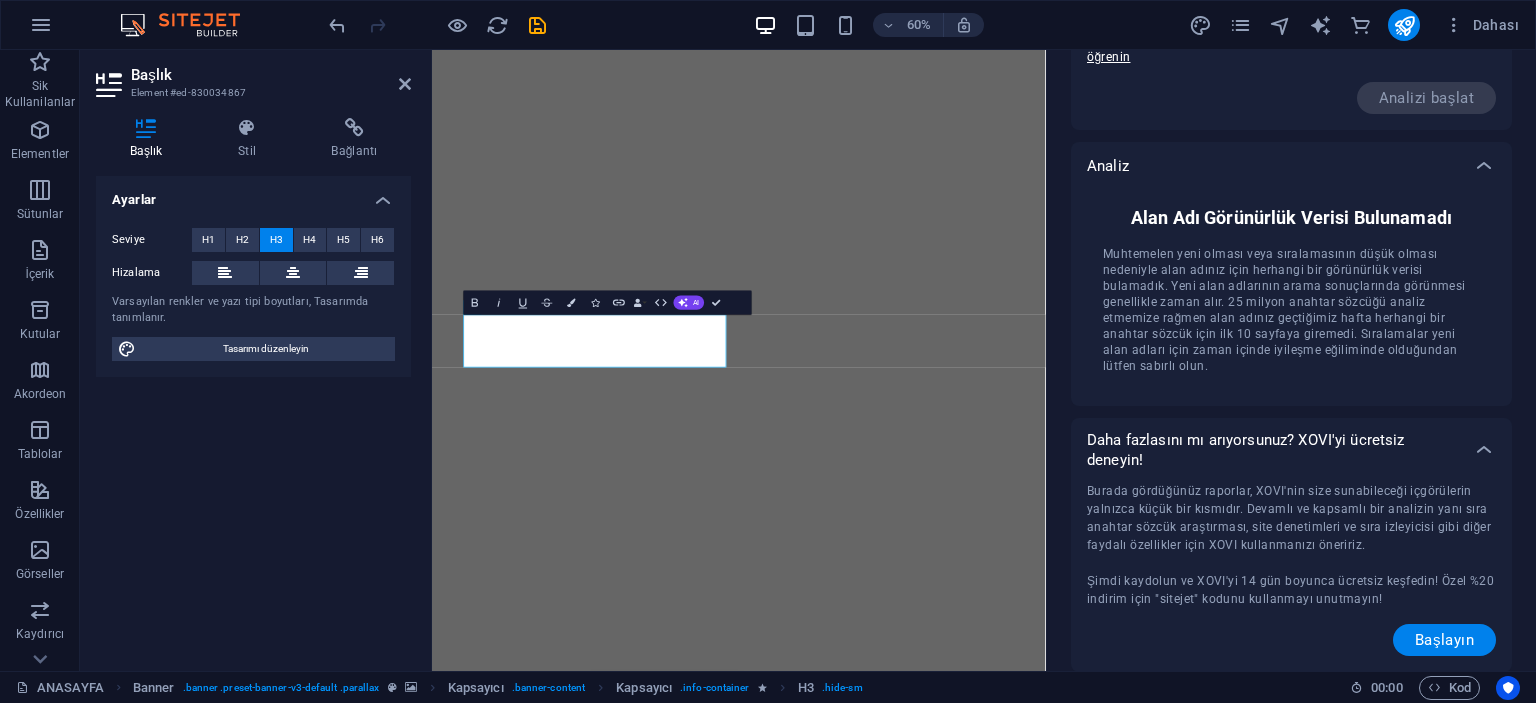 scroll, scrollTop: 0, scrollLeft: 0, axis: both 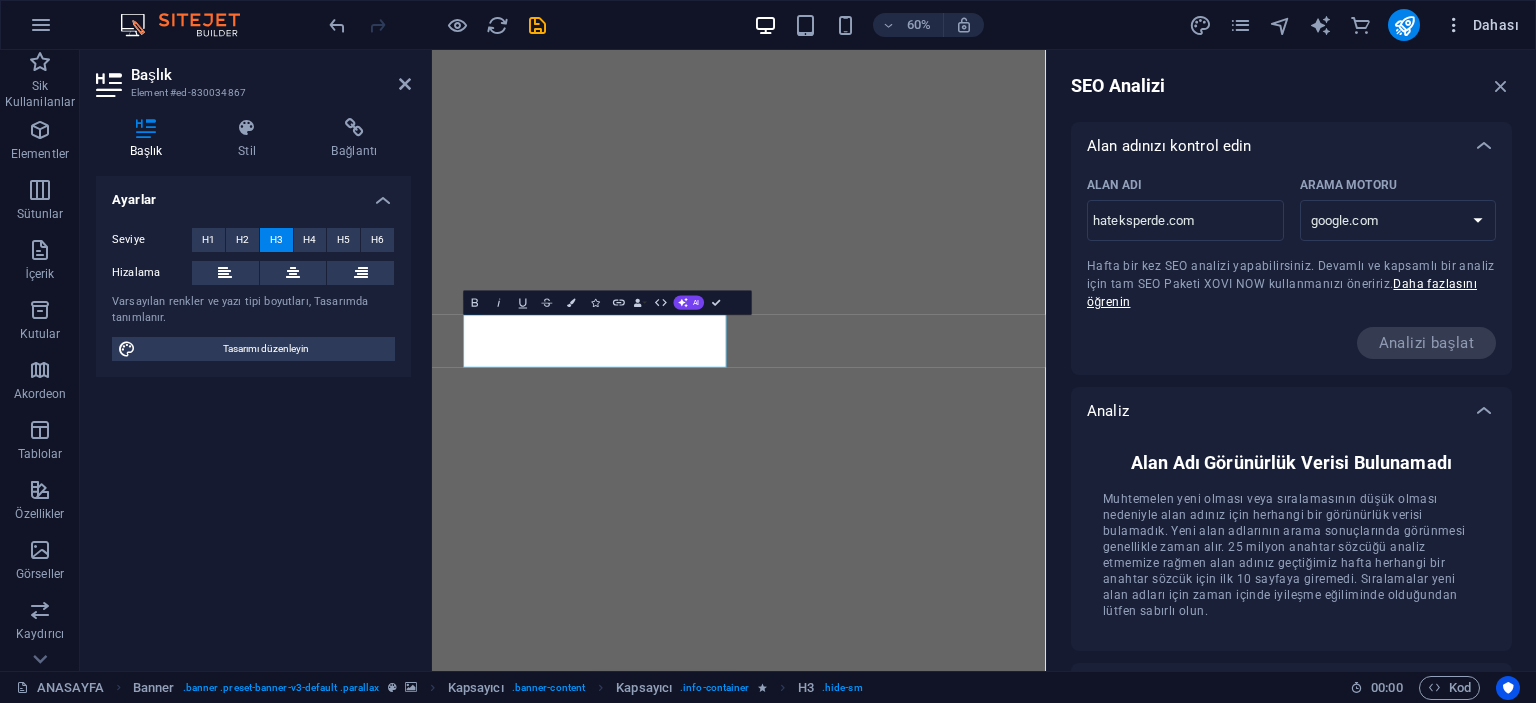 click on "Dahası" at bounding box center (1481, 25) 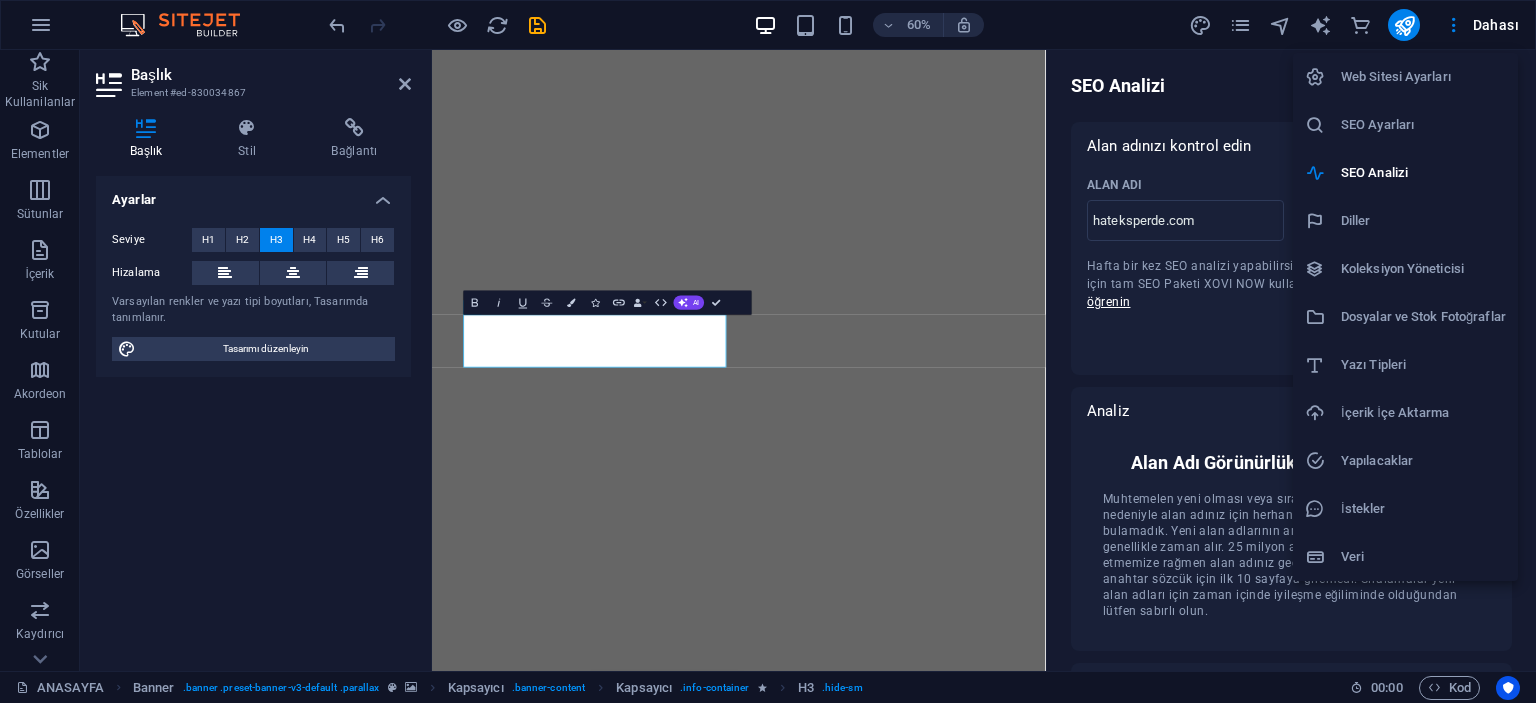 drag, startPoint x: 1104, startPoint y: 376, endPoint x: 1136, endPoint y: 315, distance: 68.88396 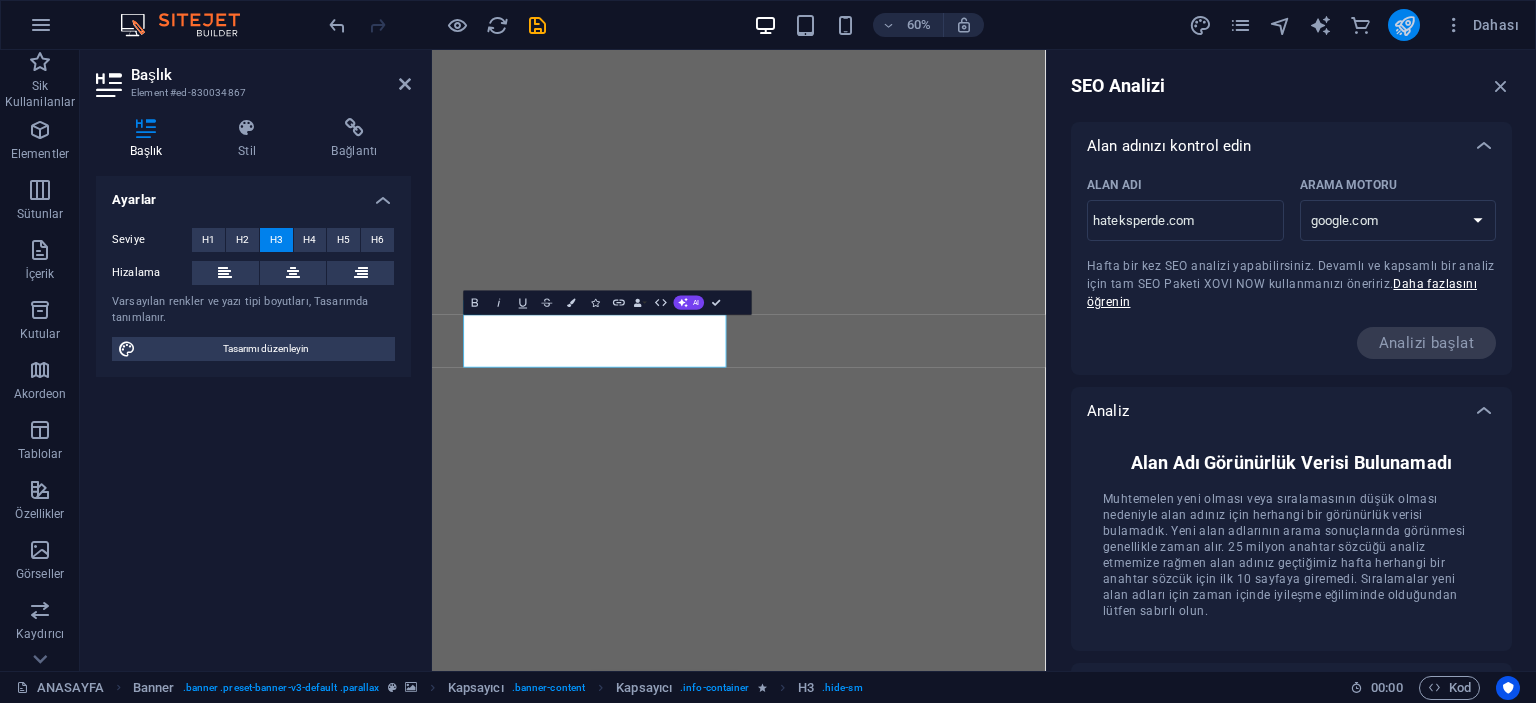 click at bounding box center [1404, 25] 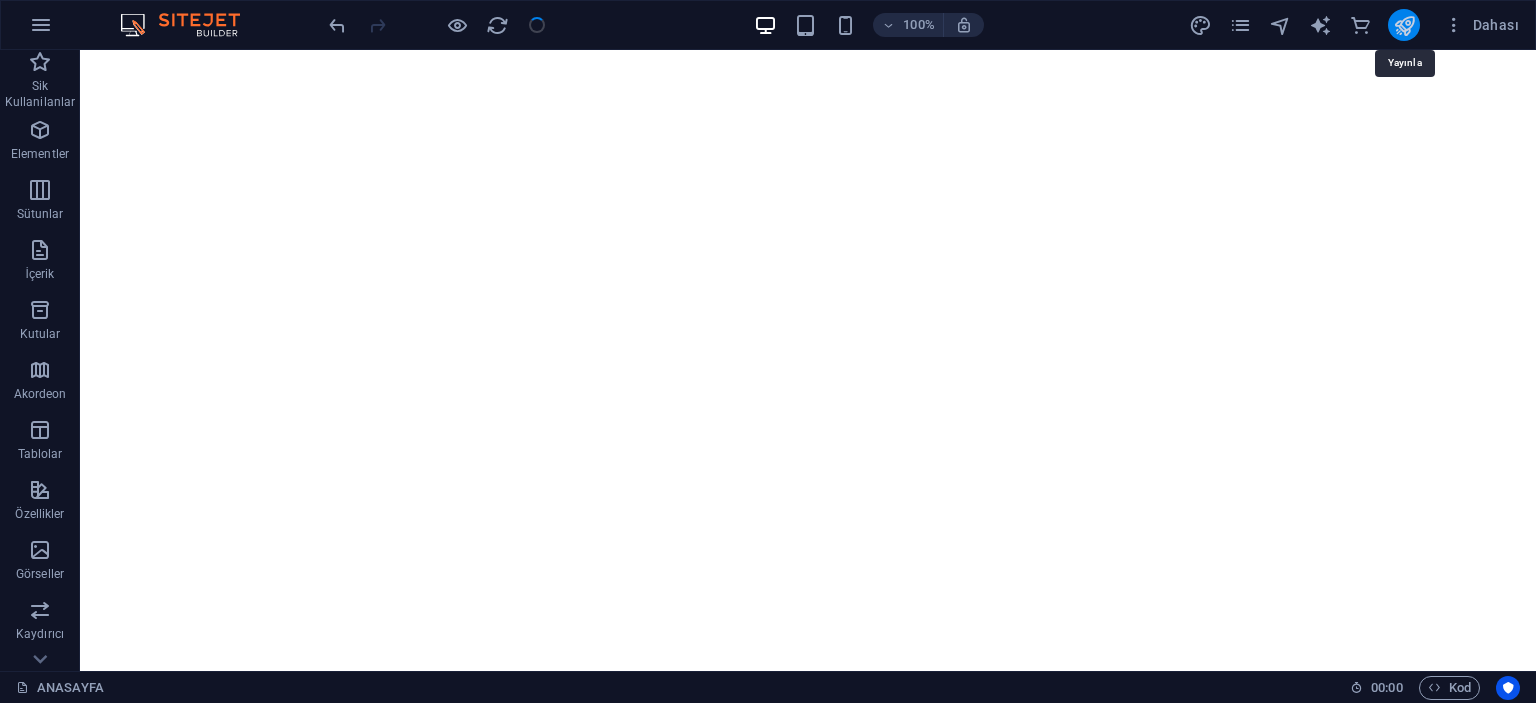 click at bounding box center [1404, 25] 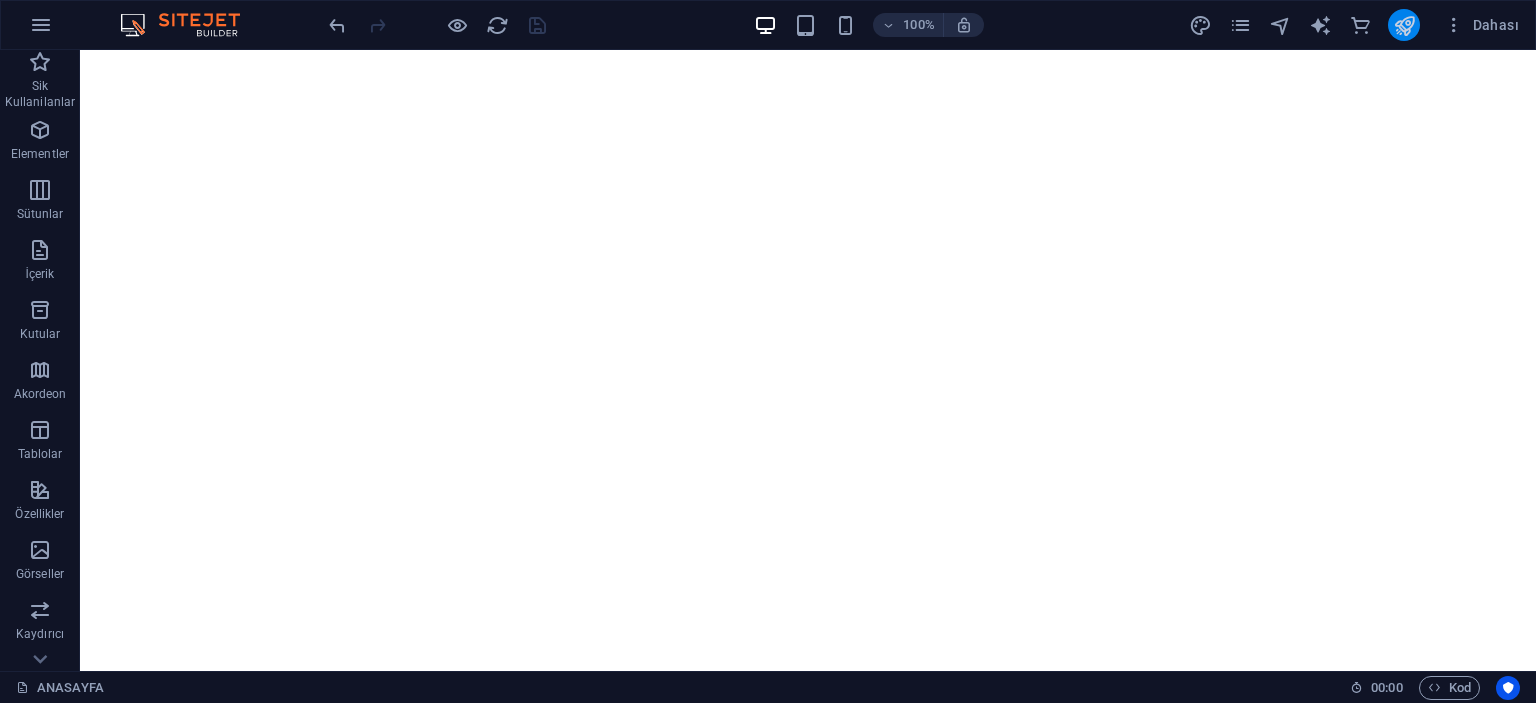 click at bounding box center (1404, 25) 